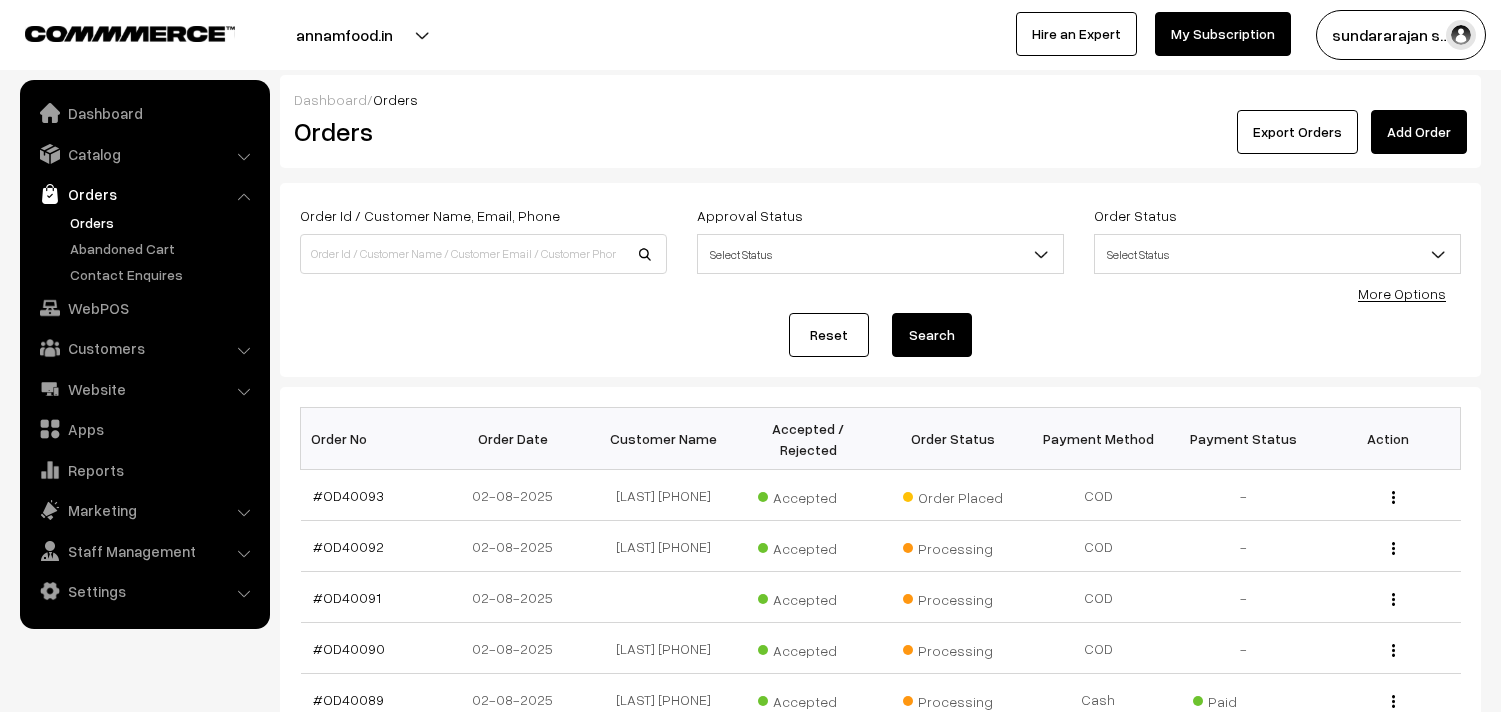 scroll, scrollTop: 222, scrollLeft: 0, axis: vertical 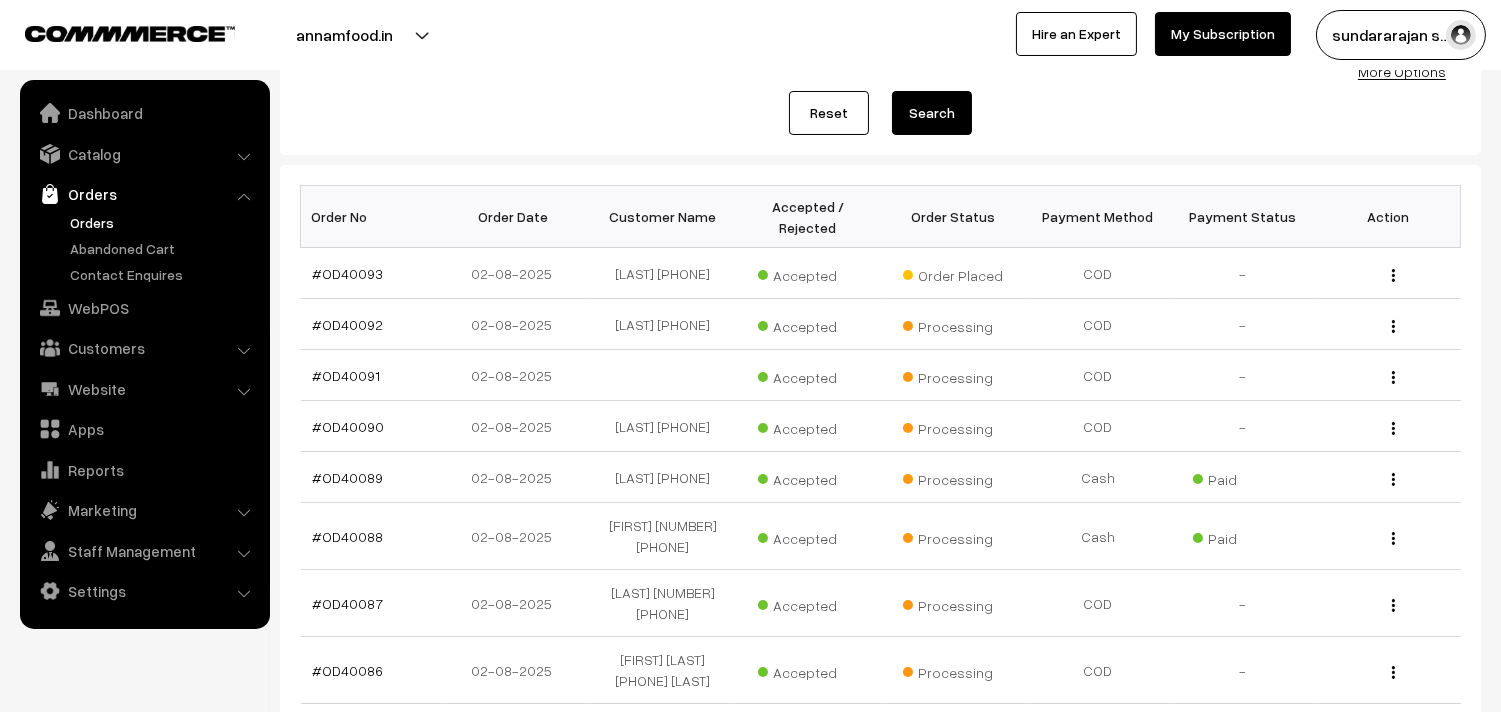 click on "Orders" at bounding box center (164, 222) 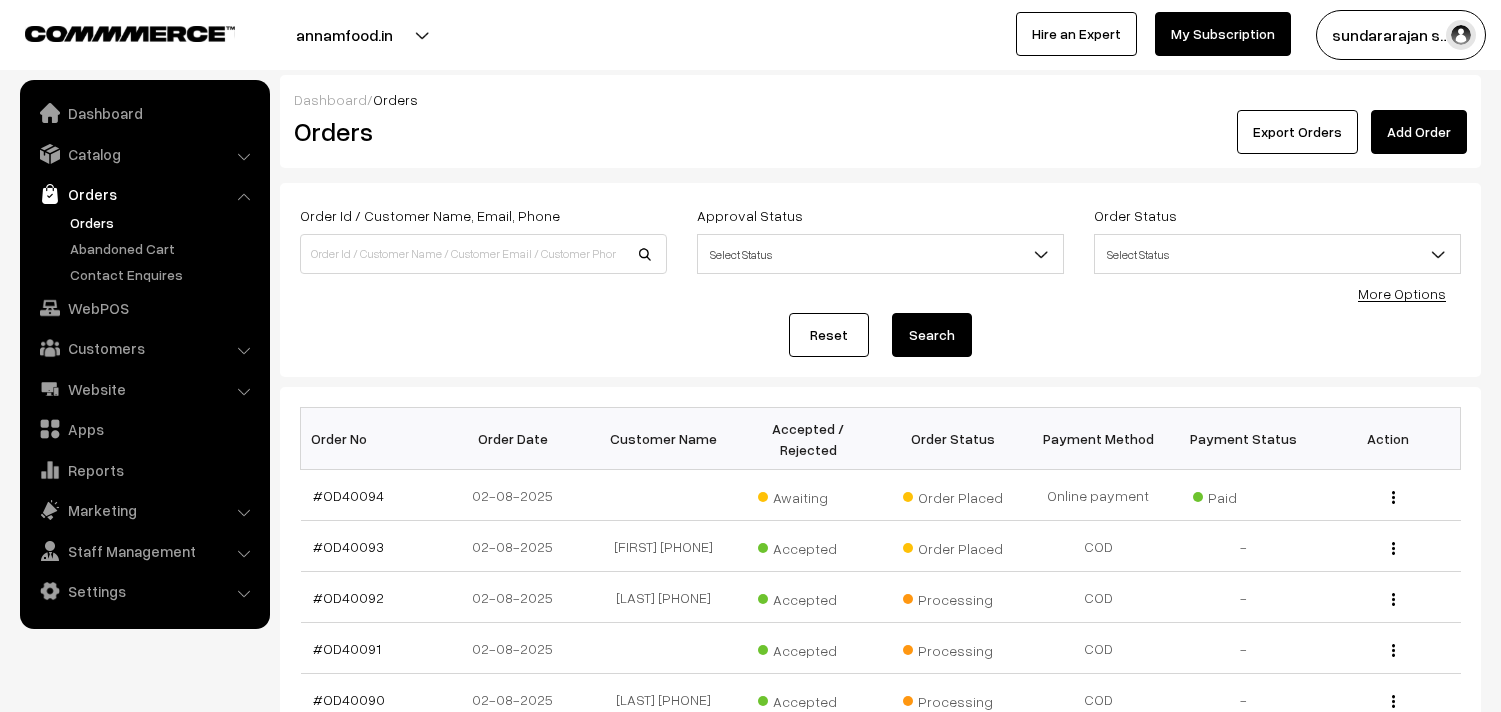 scroll, scrollTop: 0, scrollLeft: 0, axis: both 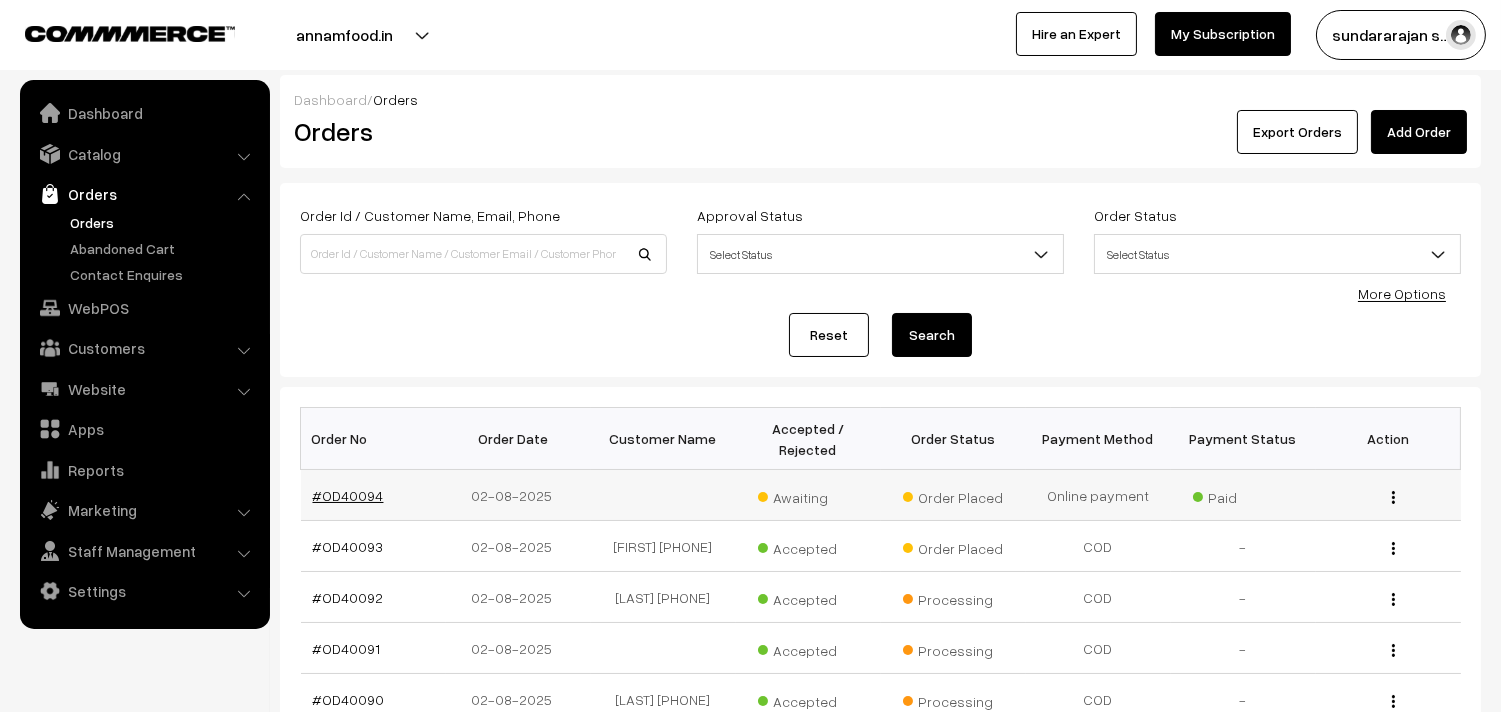 click on "#OD40094" at bounding box center (348, 495) 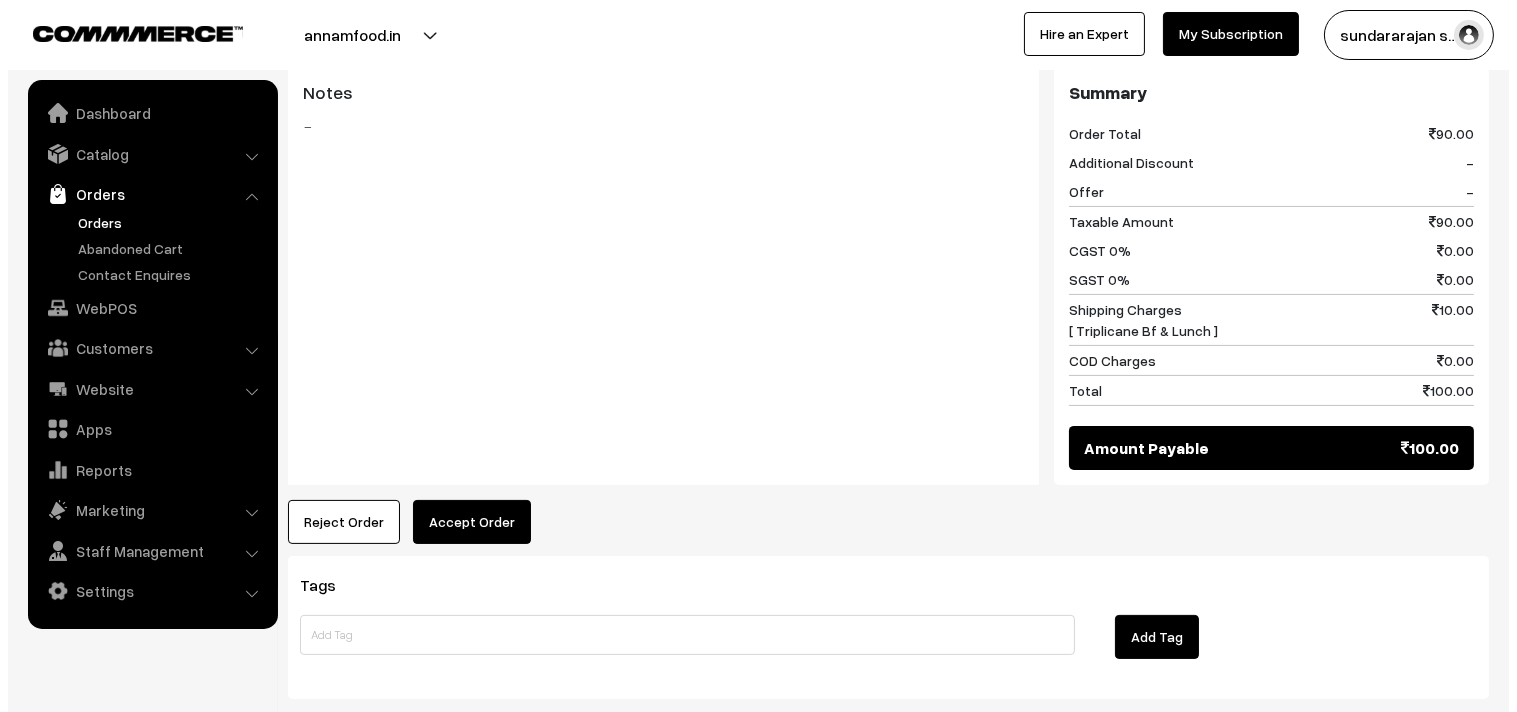 scroll, scrollTop: 1000, scrollLeft: 0, axis: vertical 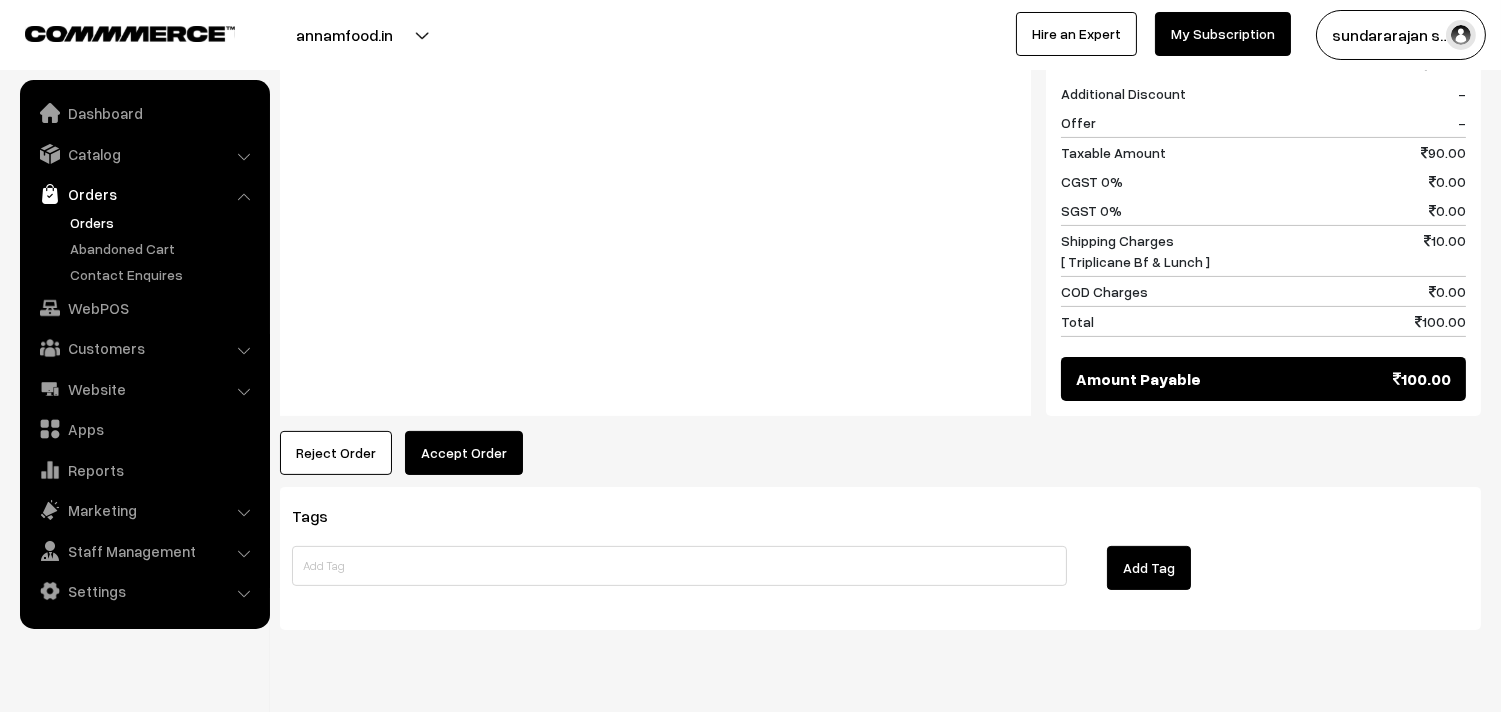 click on "Accept Order" at bounding box center [464, 453] 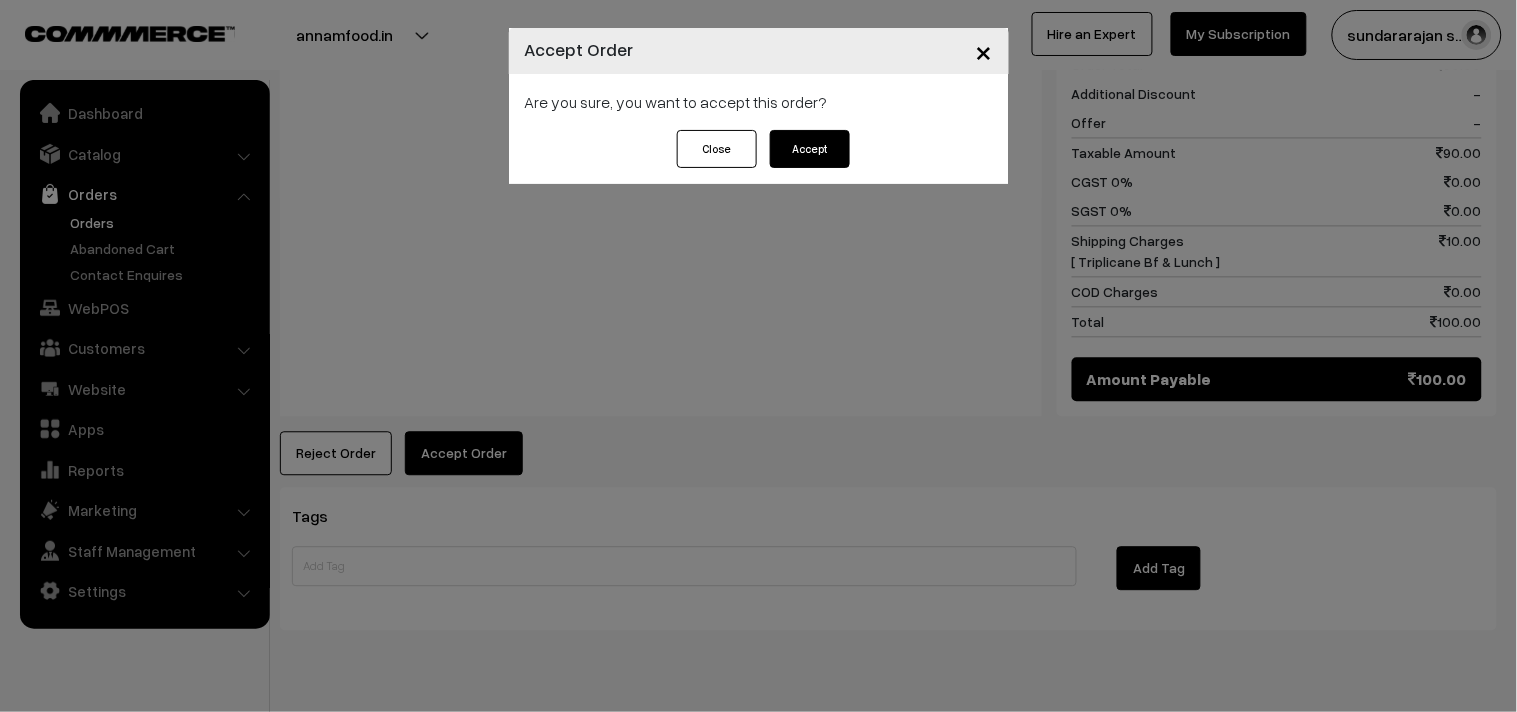 click on "Accept" at bounding box center (810, 149) 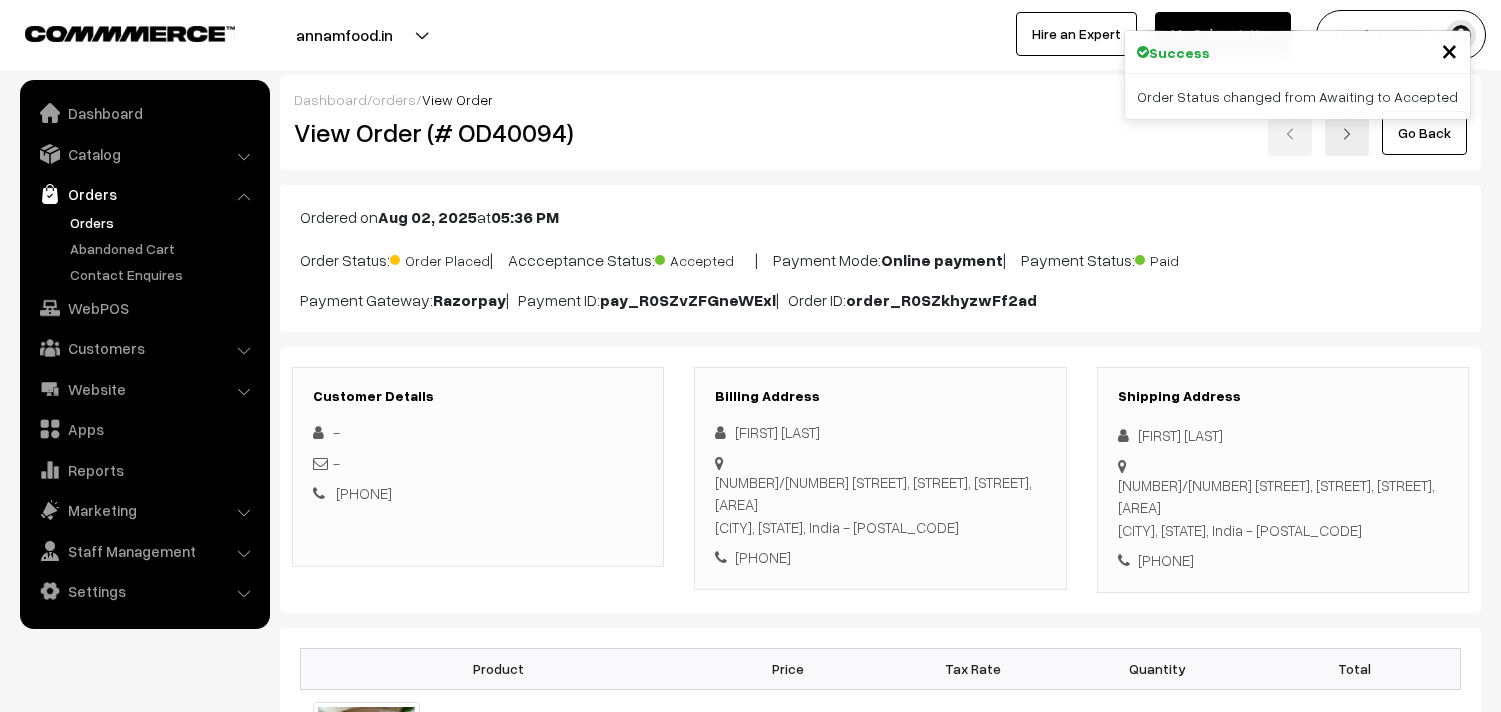 scroll, scrollTop: 0, scrollLeft: 0, axis: both 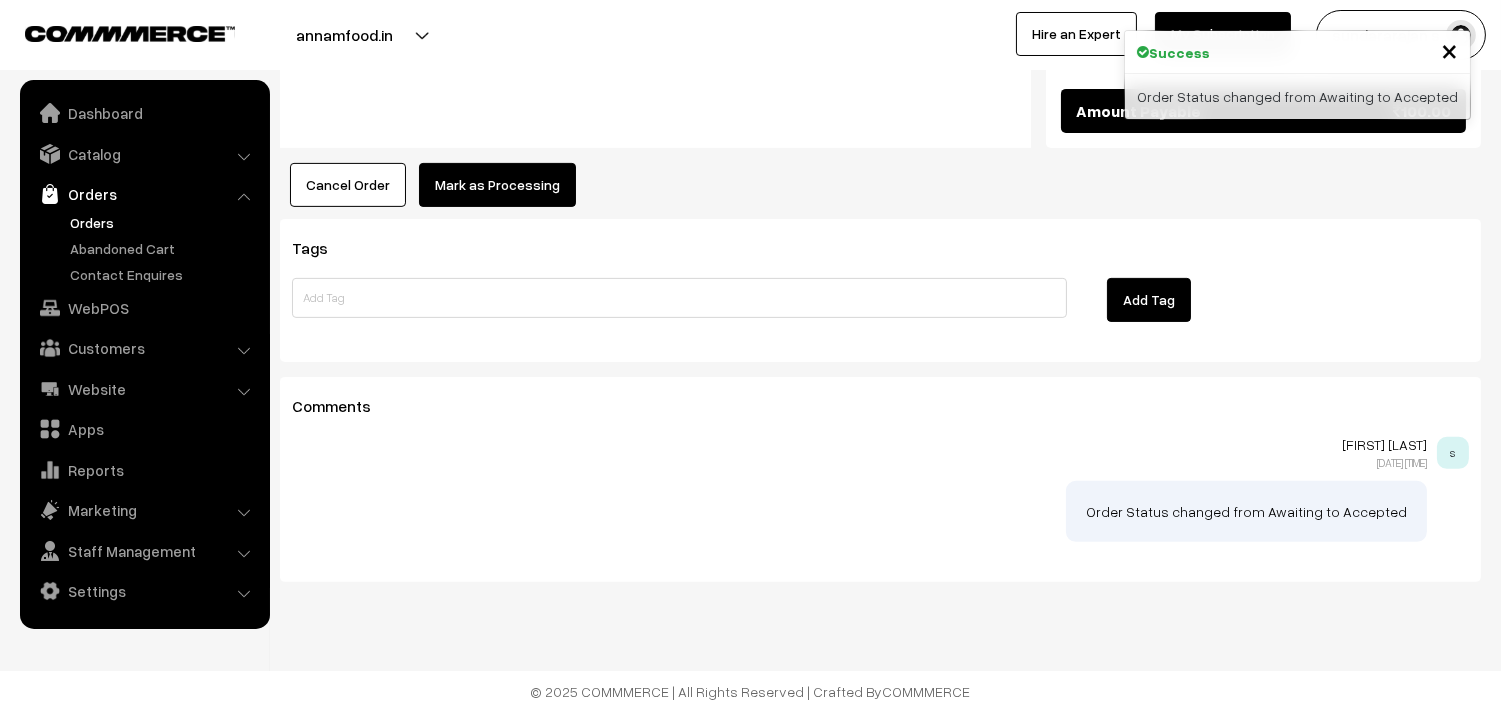 click on "Product
Price
Tax Rate
Quantity
Total
Bf - Vadacurry
70.00" at bounding box center (880, -228) 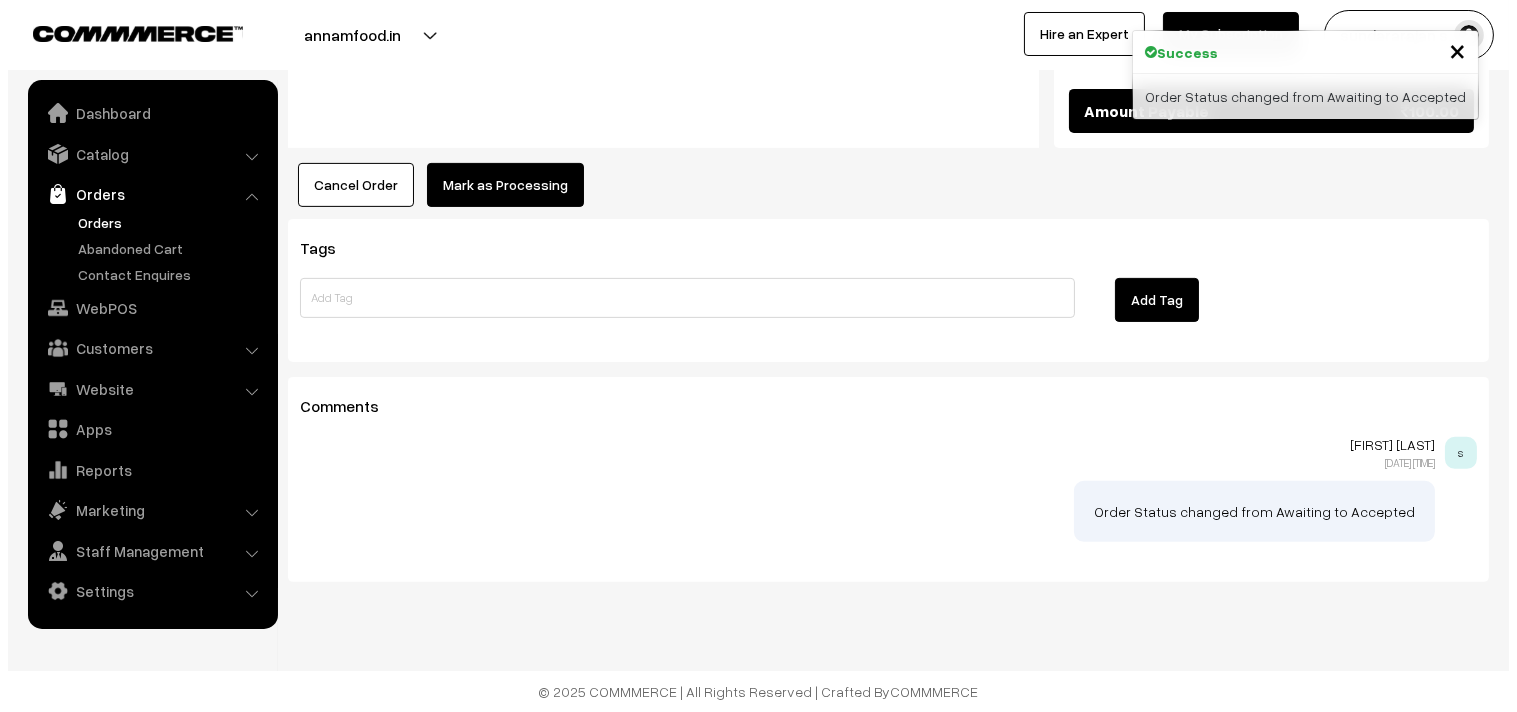 scroll, scrollTop: 1293, scrollLeft: 0, axis: vertical 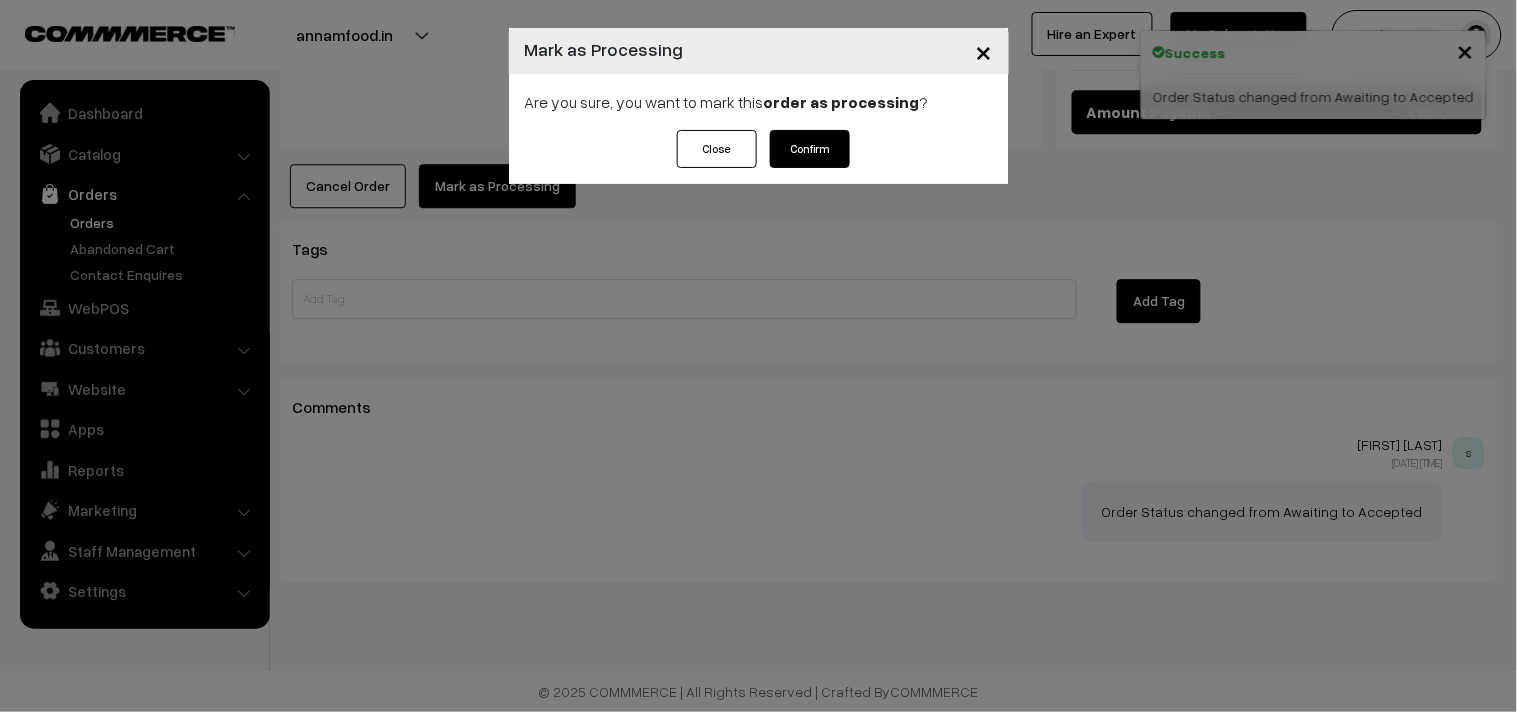 click on "Are you sure, you want to mark this  order as processing  ?" at bounding box center [759, 102] 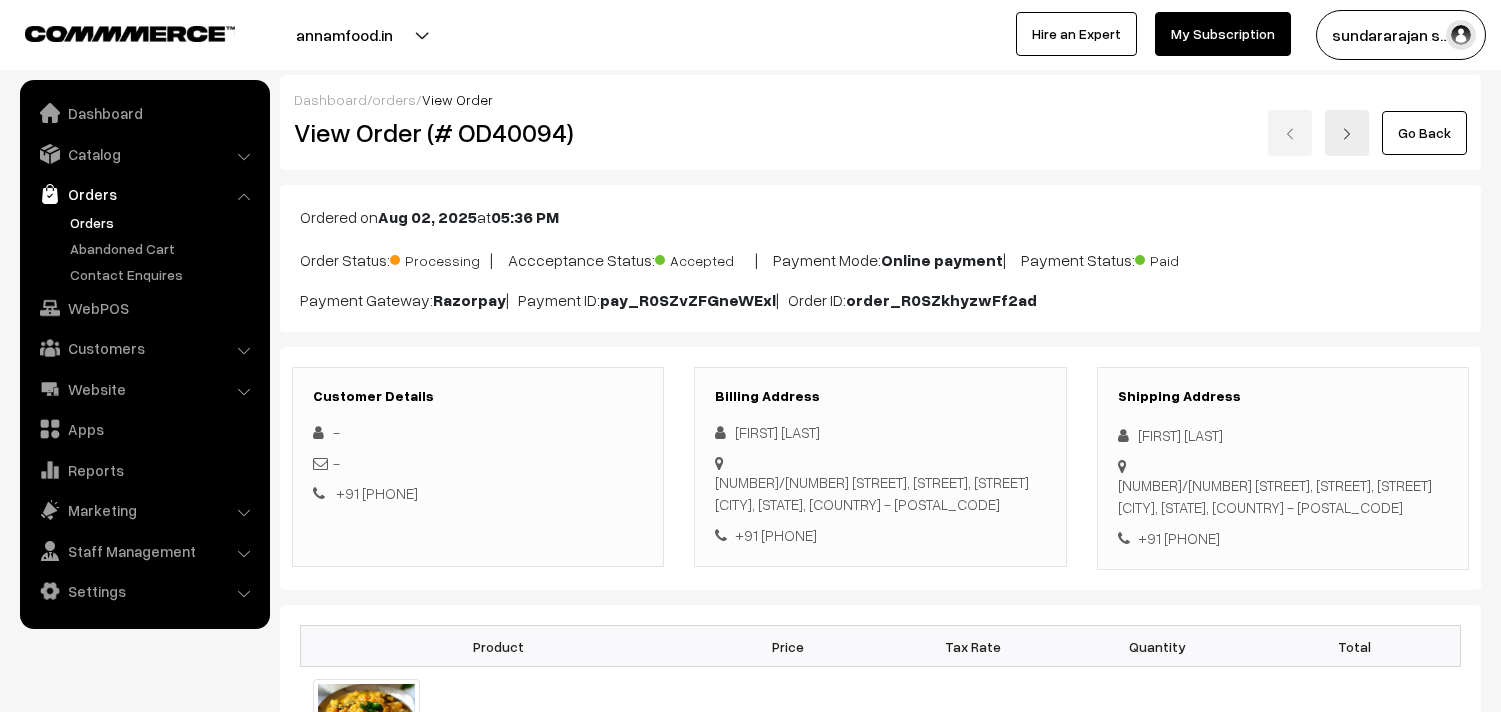 scroll, scrollTop: 0, scrollLeft: 0, axis: both 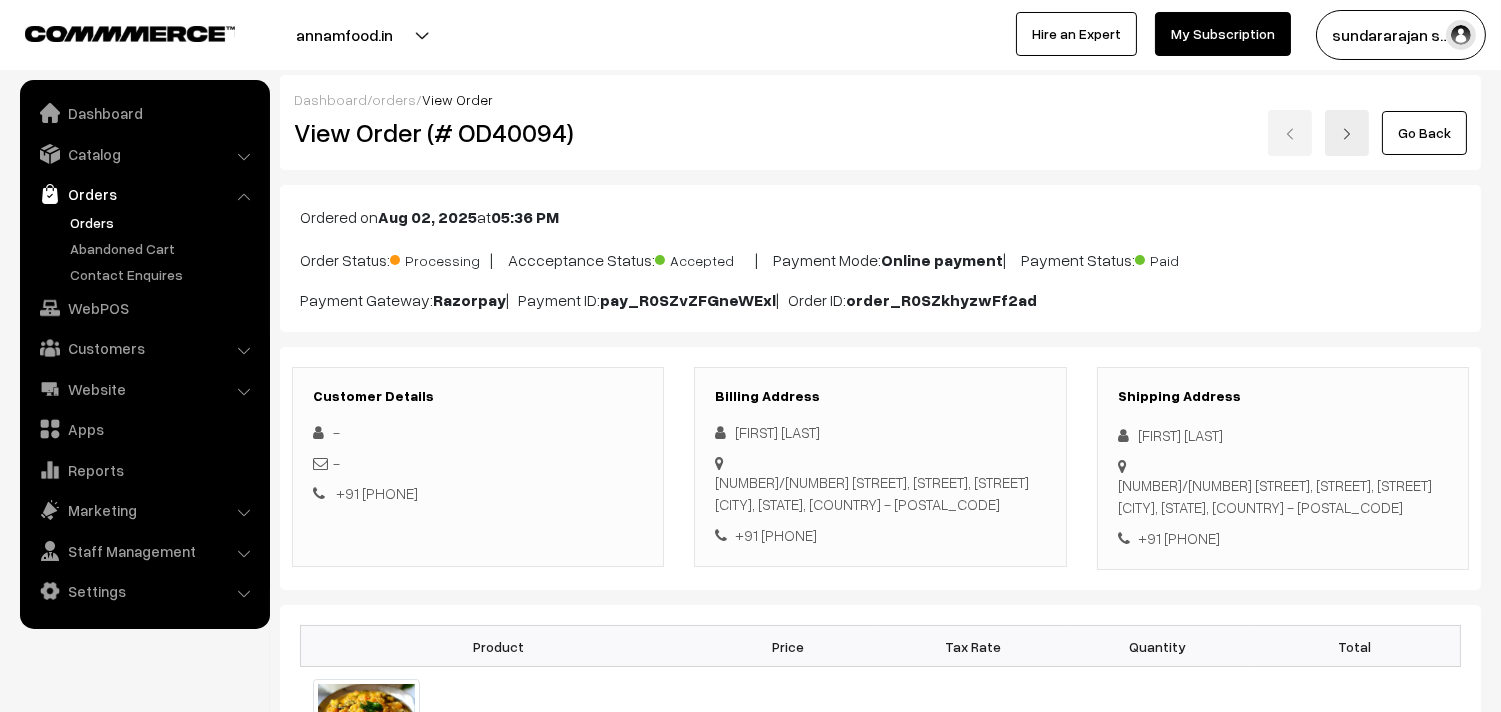 click on "Orders" at bounding box center [164, 222] 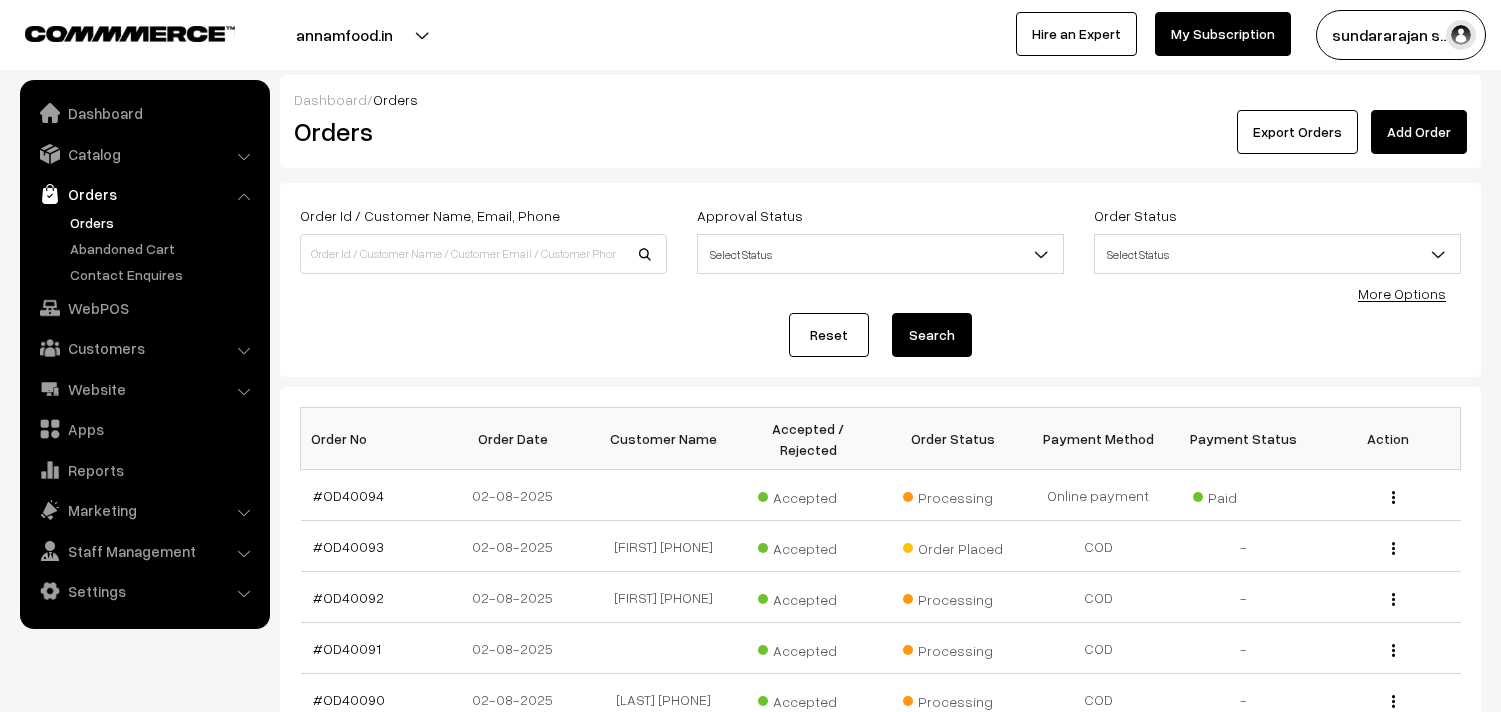 scroll, scrollTop: 0, scrollLeft: 0, axis: both 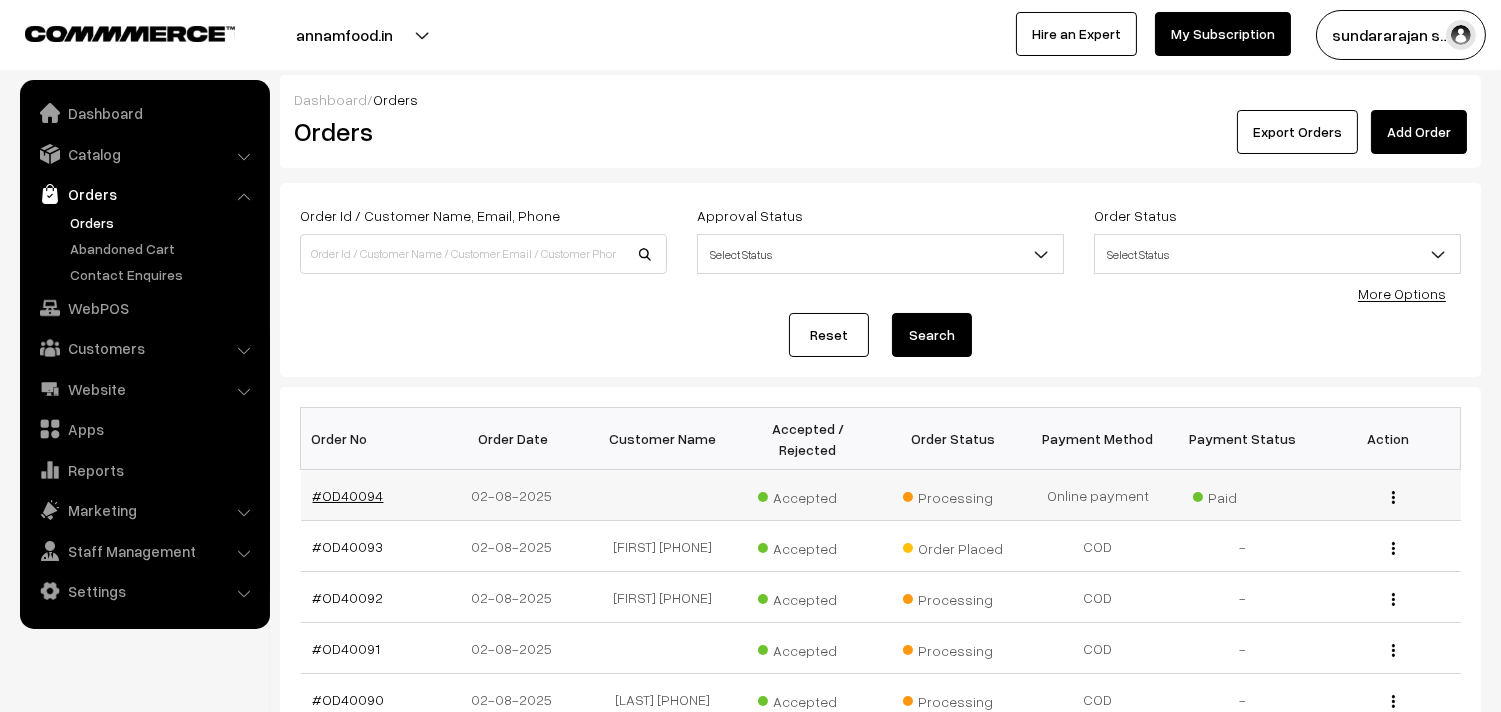 click on "#OD40094" at bounding box center (348, 495) 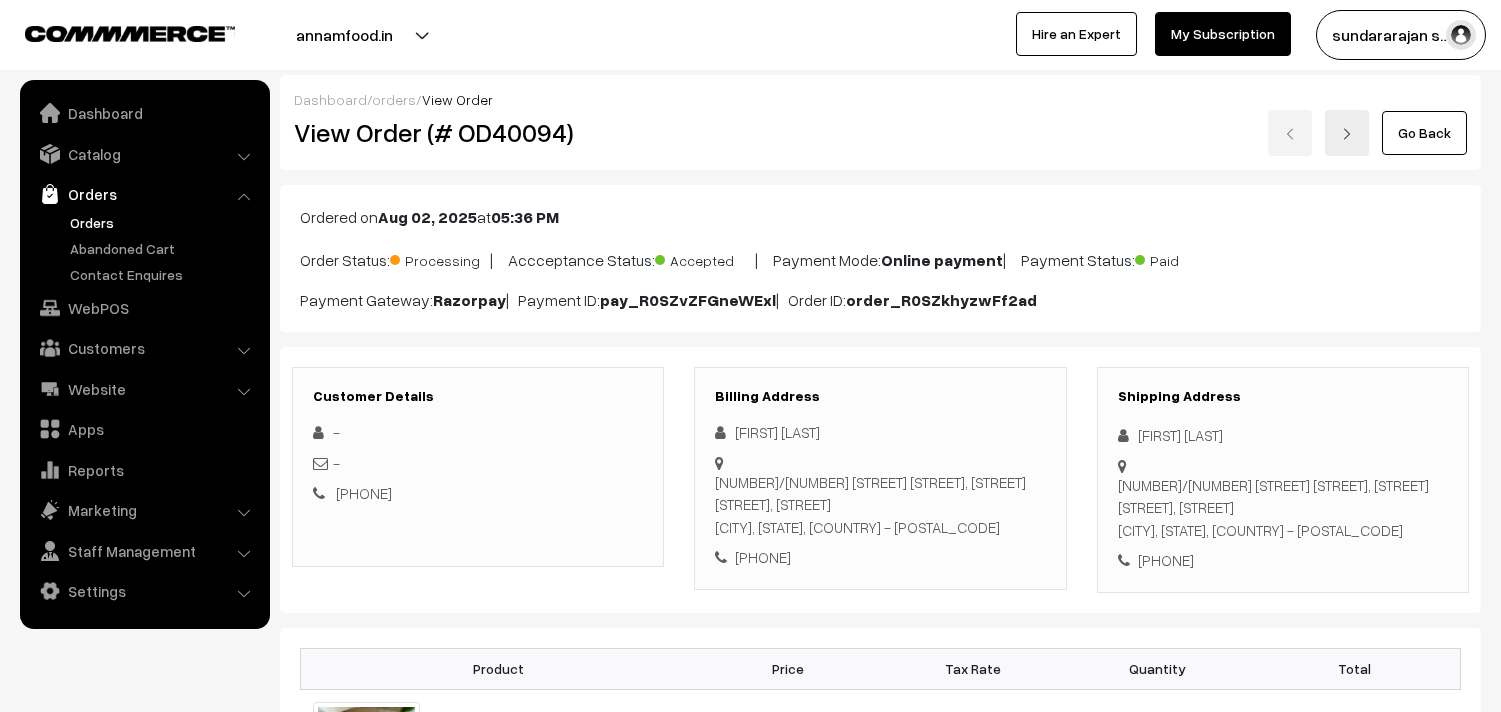 scroll, scrollTop: 0, scrollLeft: 0, axis: both 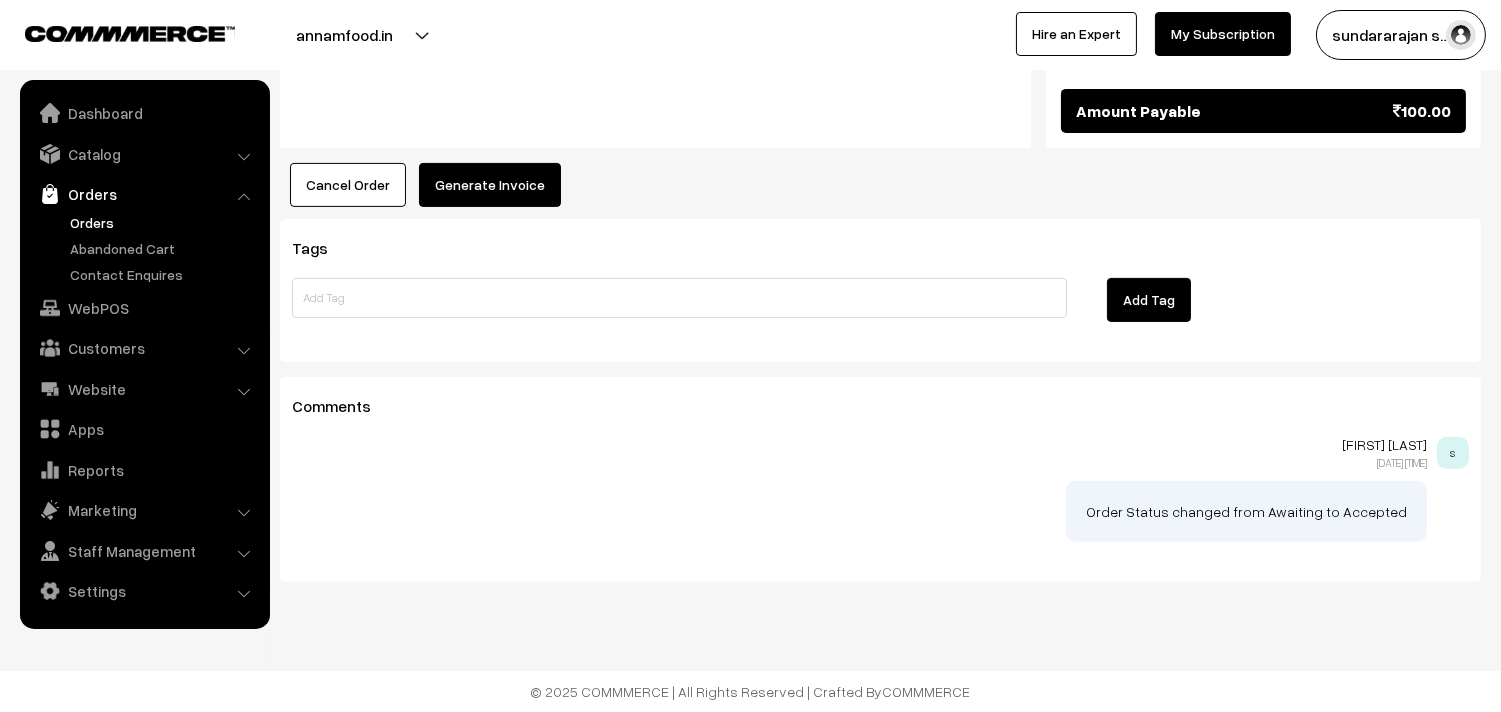 click on "Generate Invoice" at bounding box center (490, 185) 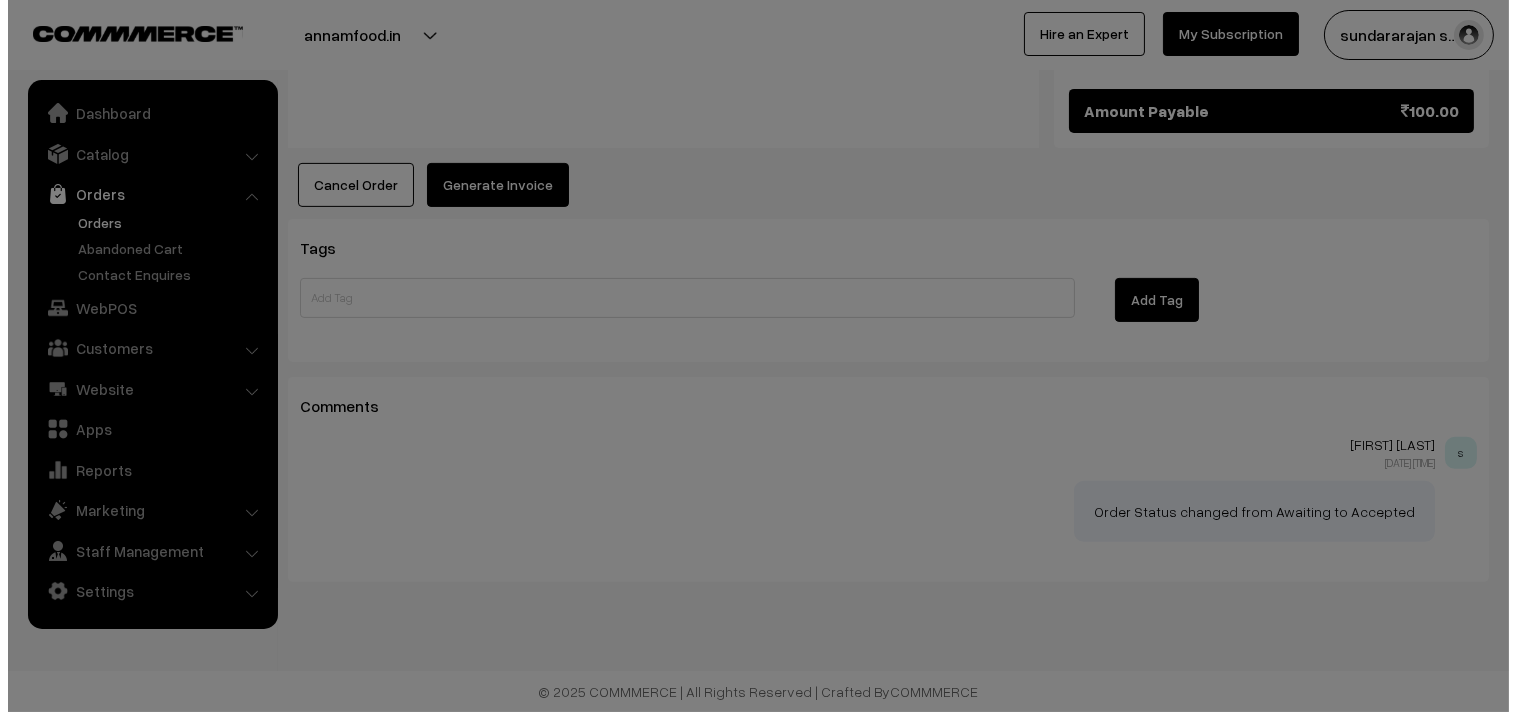scroll, scrollTop: 1293, scrollLeft: 0, axis: vertical 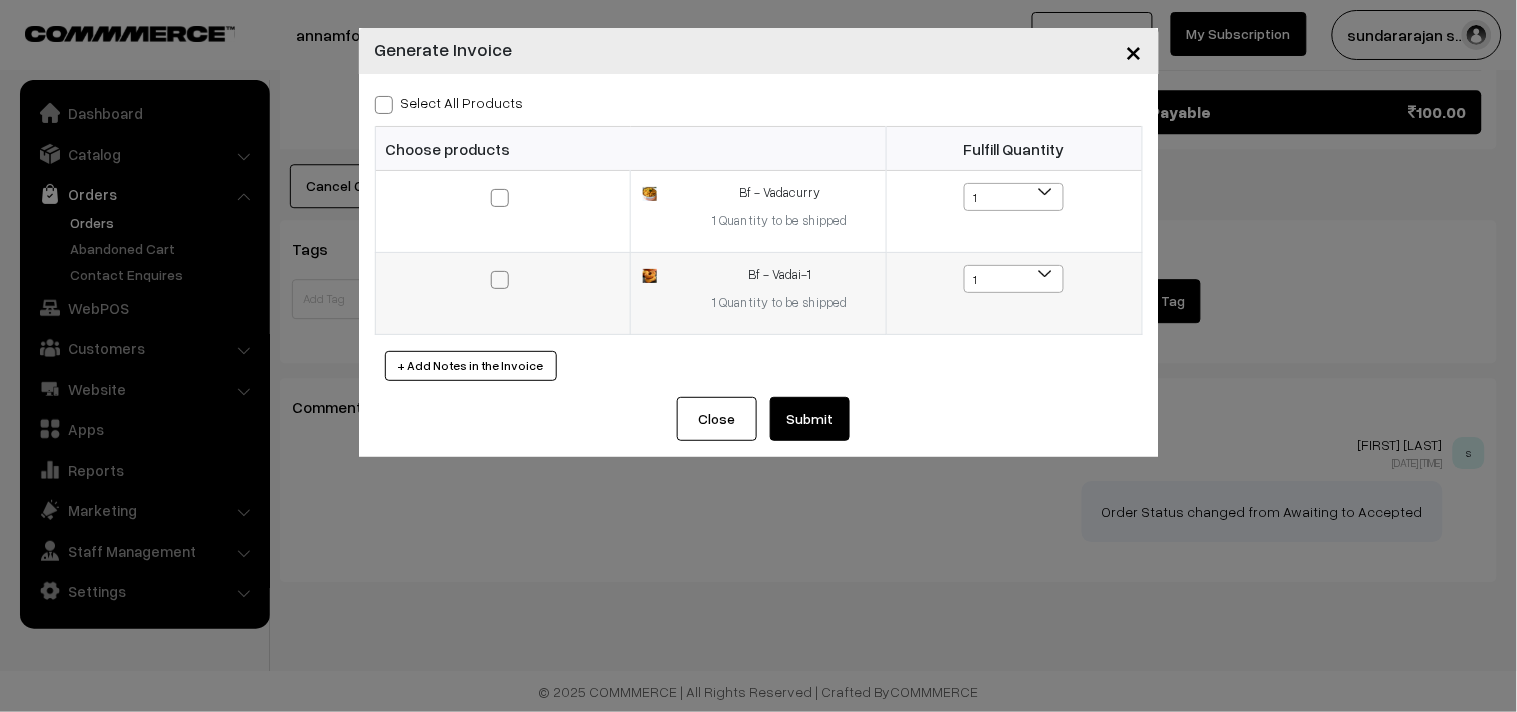 drag, startPoint x: 466, startPoint y: 95, endPoint x: 621, endPoint y: 313, distance: 267.48645 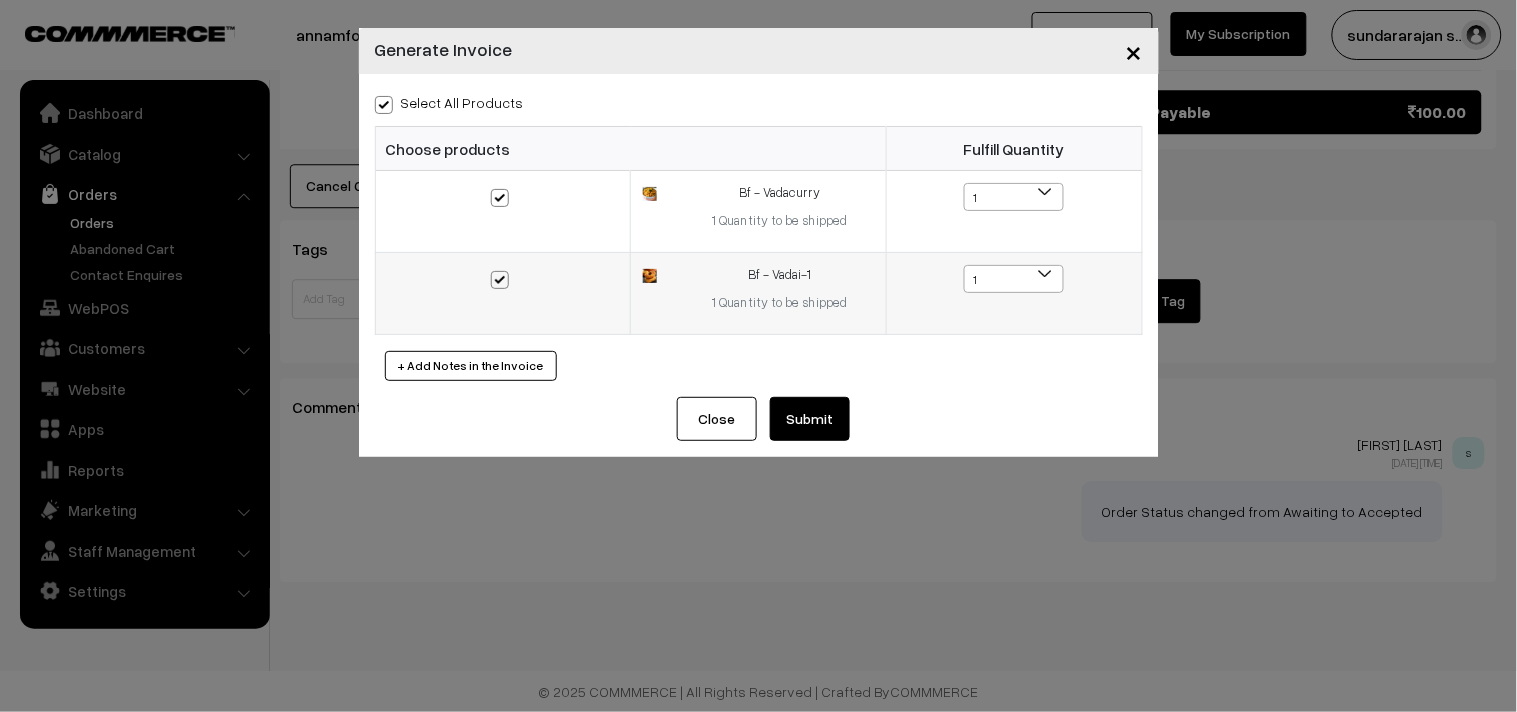 checkbox on "true" 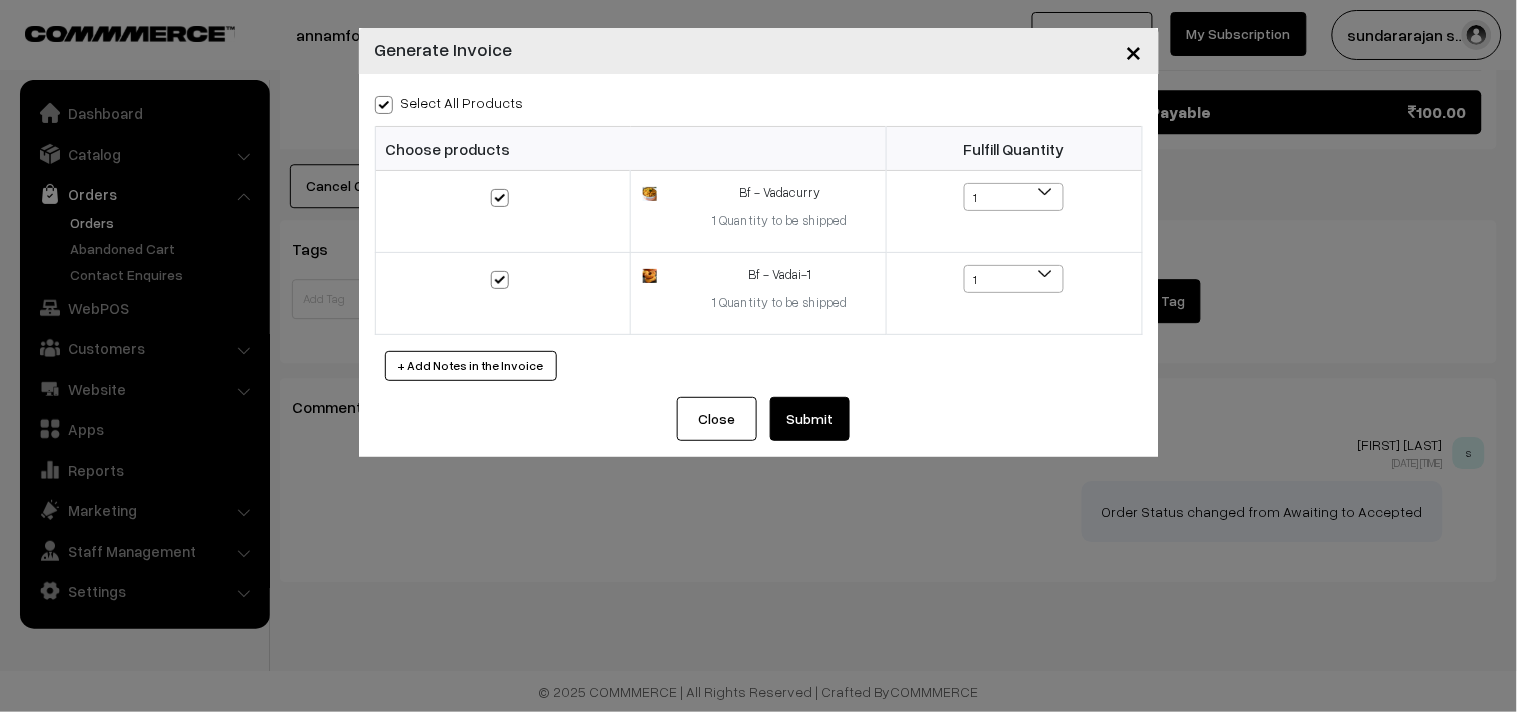 click on "Close
Submit
Back
Fulfill Items" at bounding box center [759, 427] 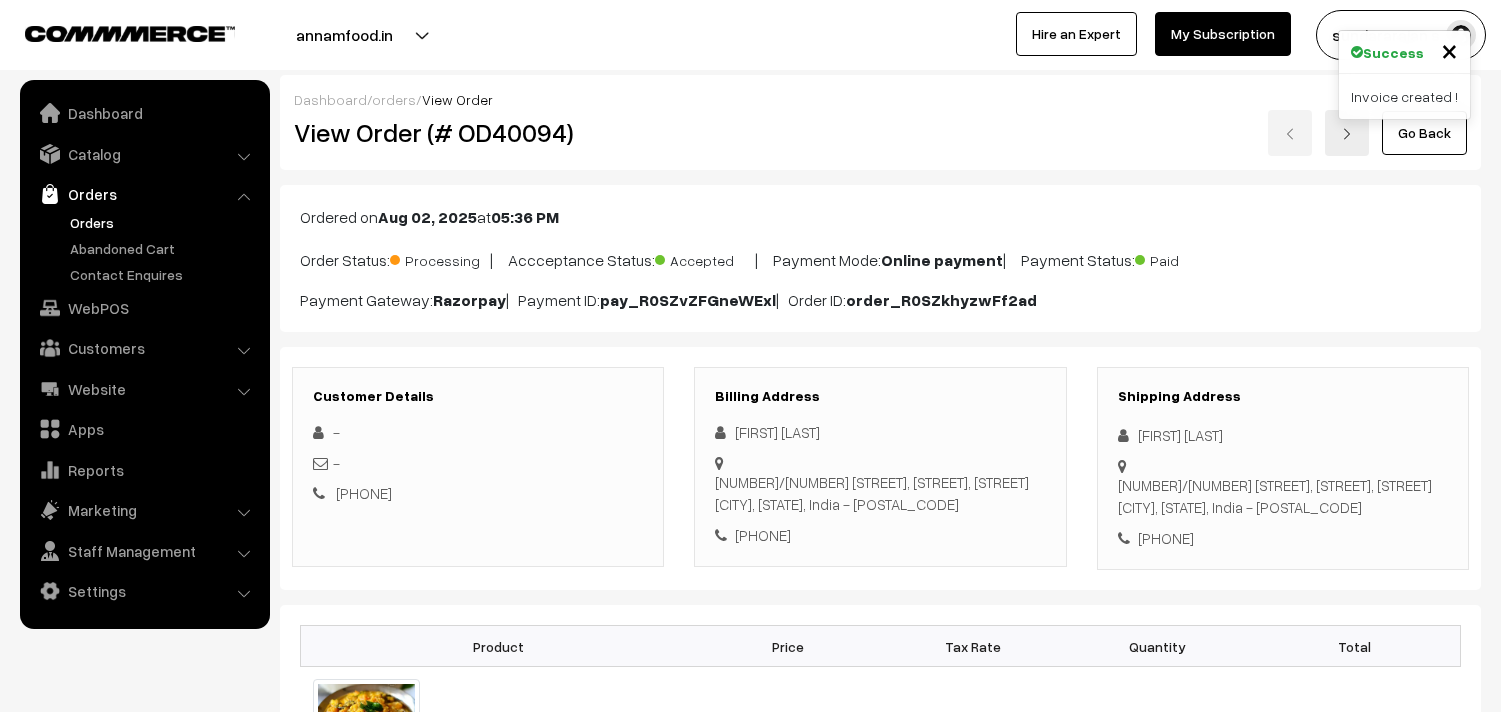 scroll, scrollTop: 1288, scrollLeft: 0, axis: vertical 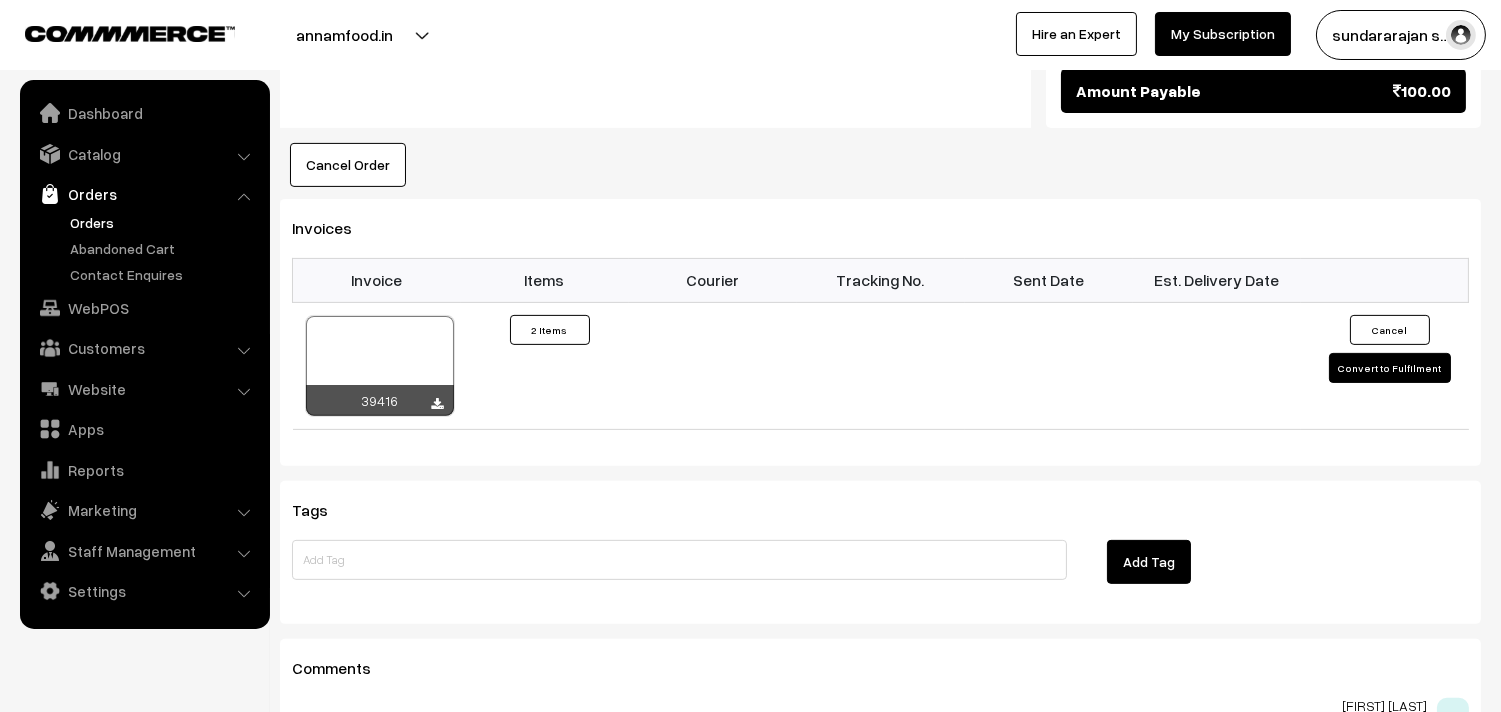 click on "Orders" at bounding box center (164, 222) 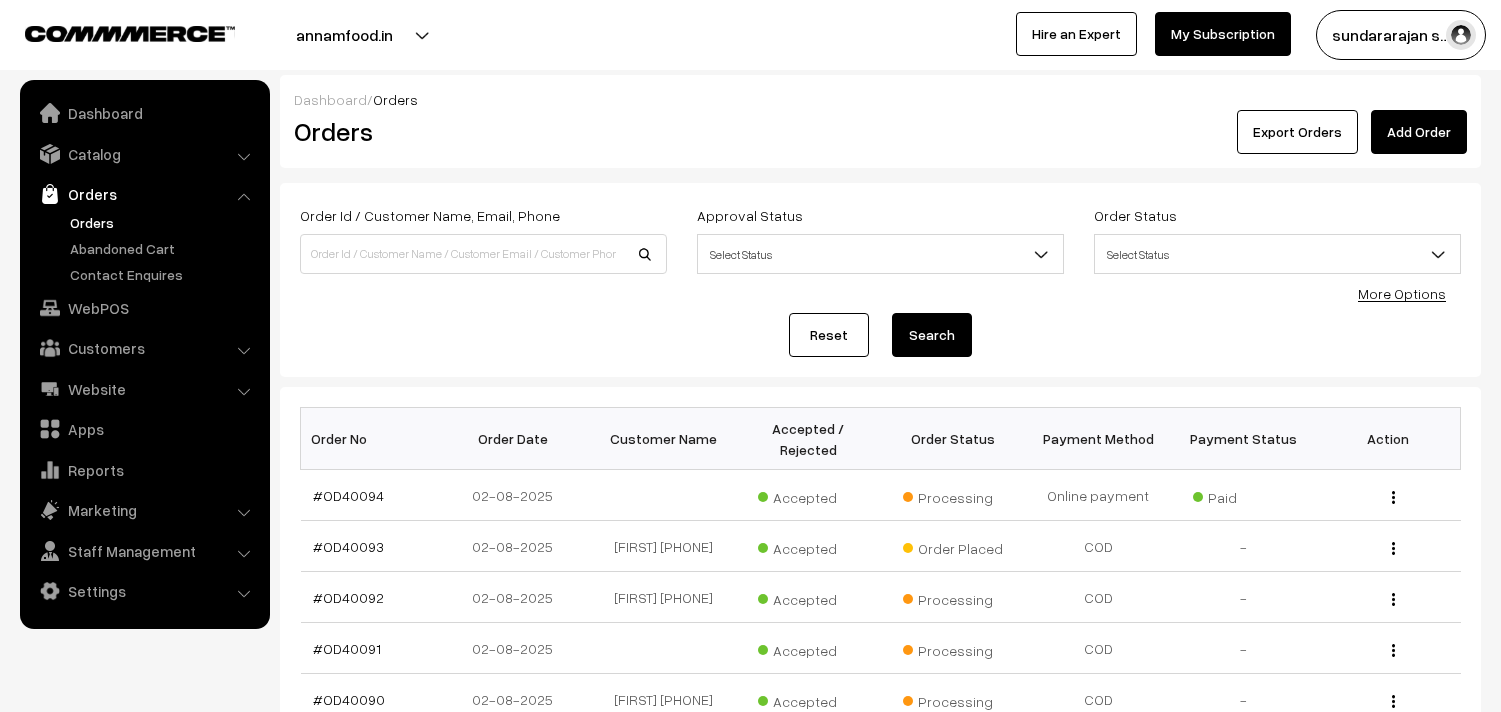 scroll, scrollTop: 0, scrollLeft: 0, axis: both 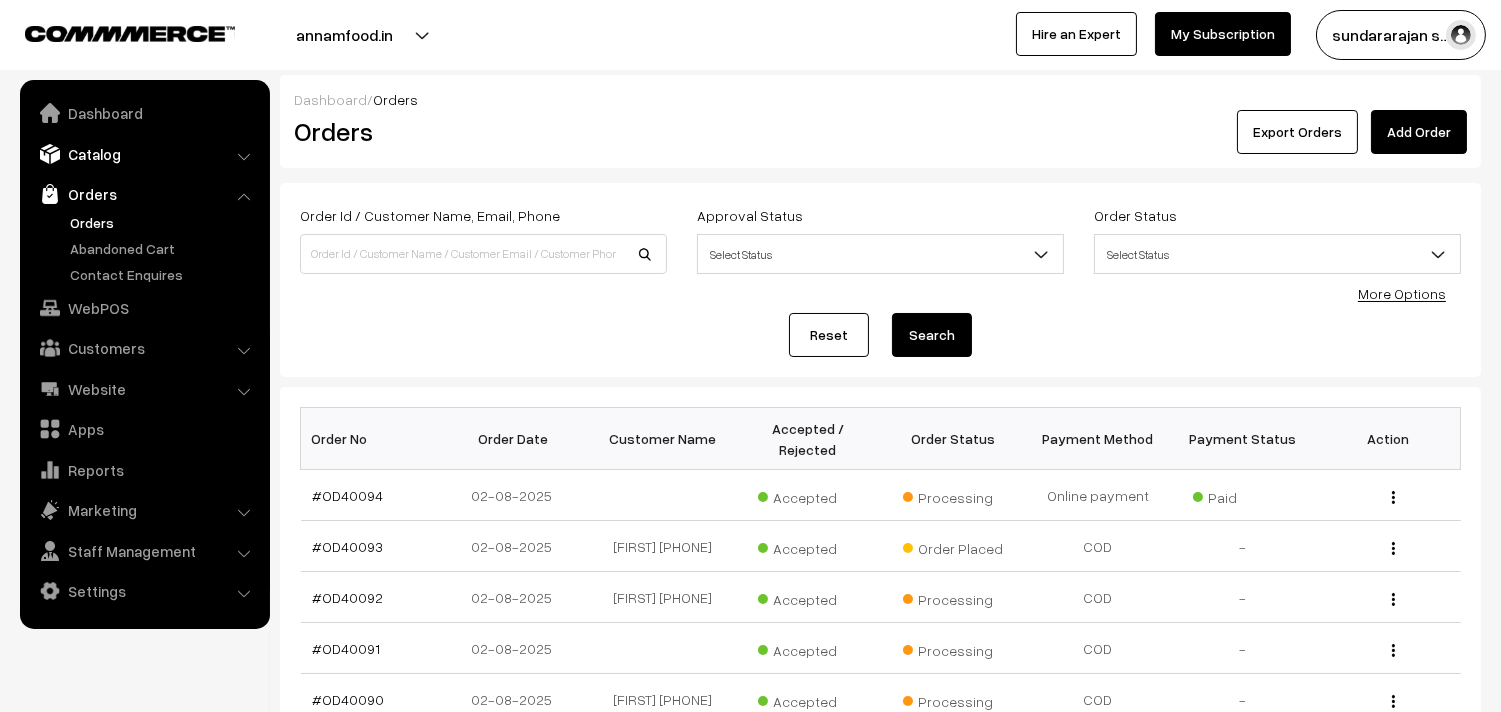 drag, startPoint x: 194, startPoint y: 118, endPoint x: 207, endPoint y: 164, distance: 47.801674 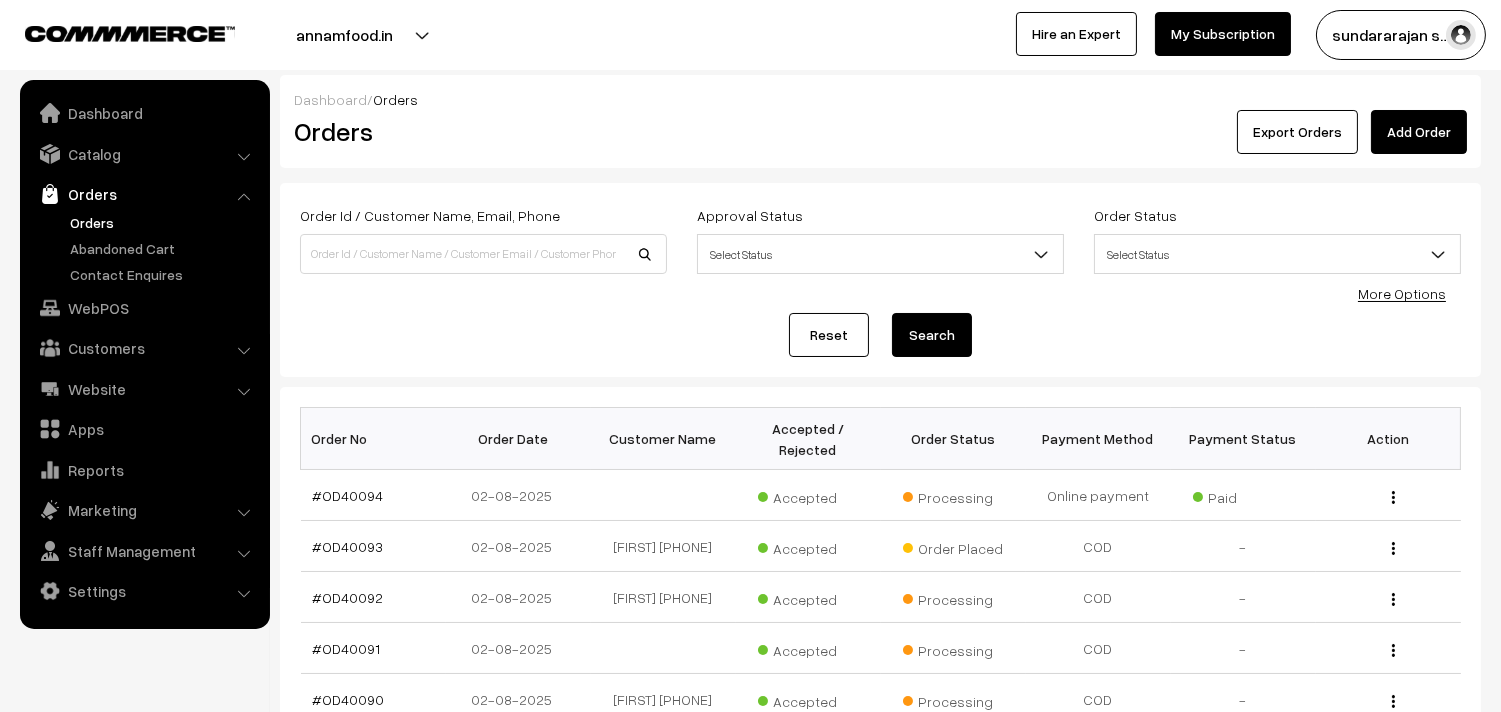 drag, startPoint x: 207, startPoint y: 164, endPoint x: 662, endPoint y: 61, distance: 466.5126 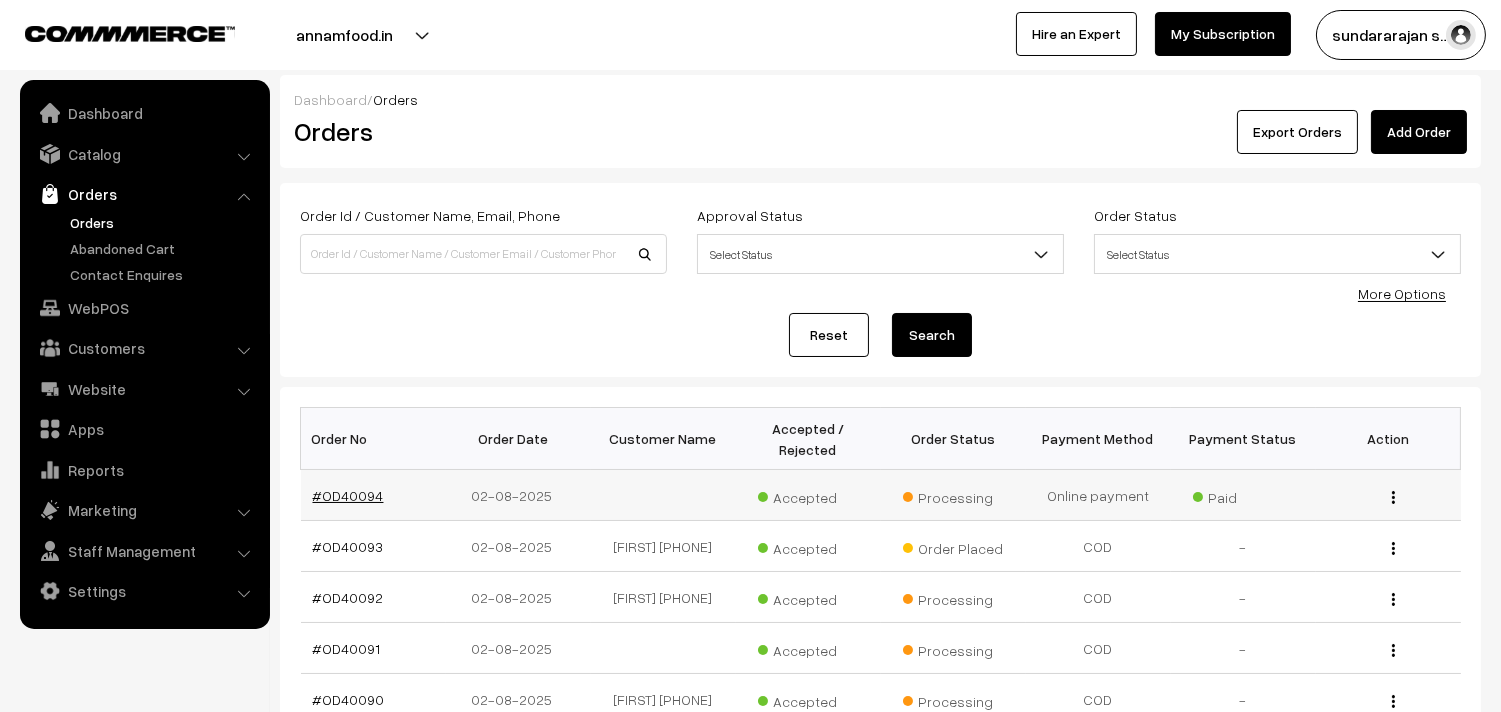 click on "#OD40094" at bounding box center (348, 495) 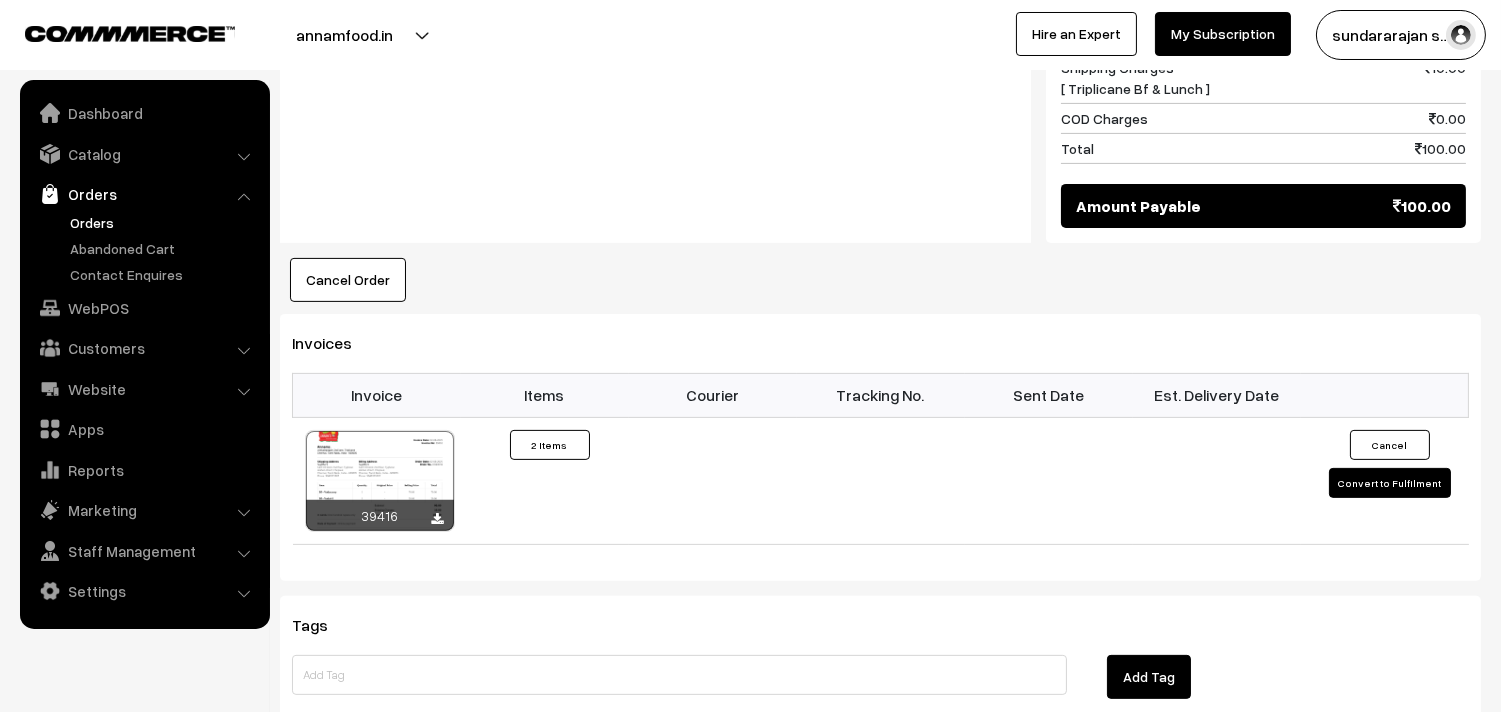 scroll, scrollTop: 1222, scrollLeft: 0, axis: vertical 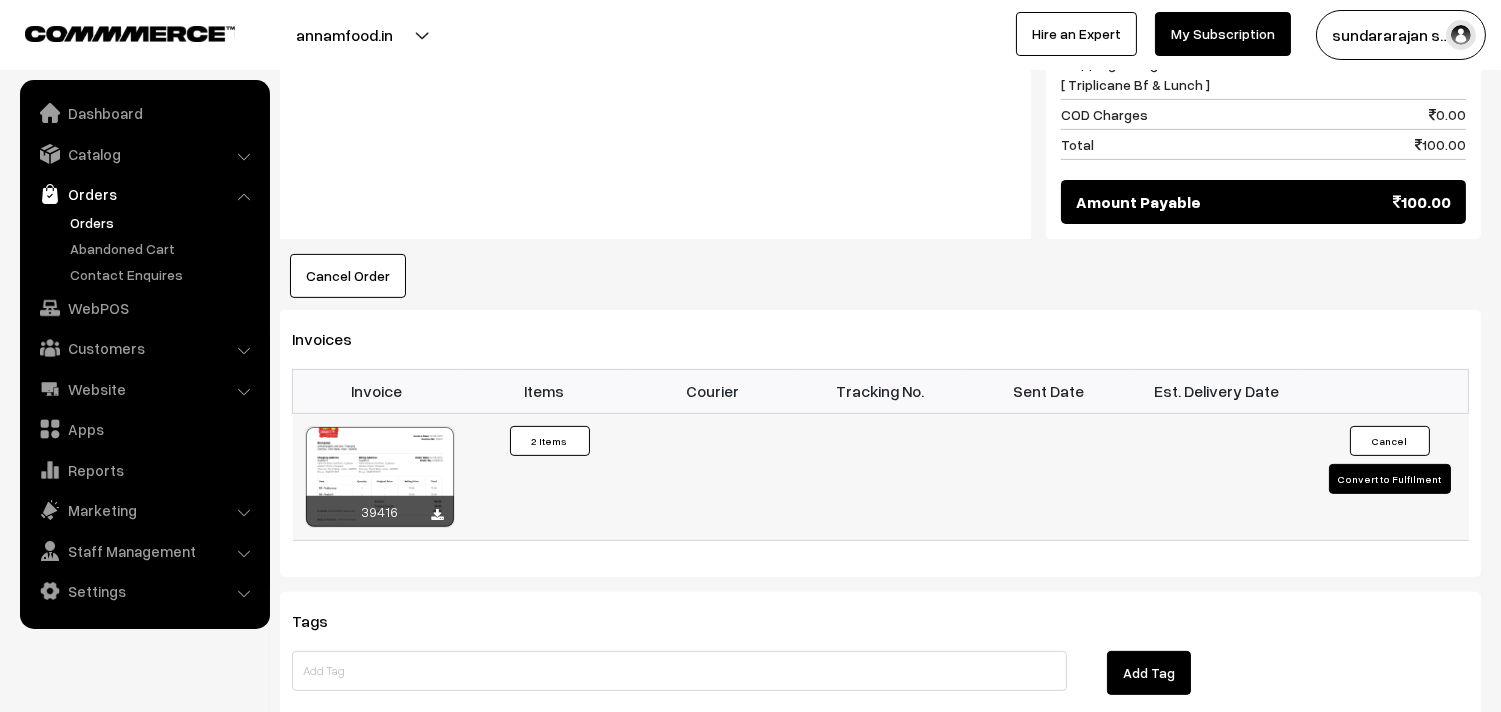 click at bounding box center (380, 477) 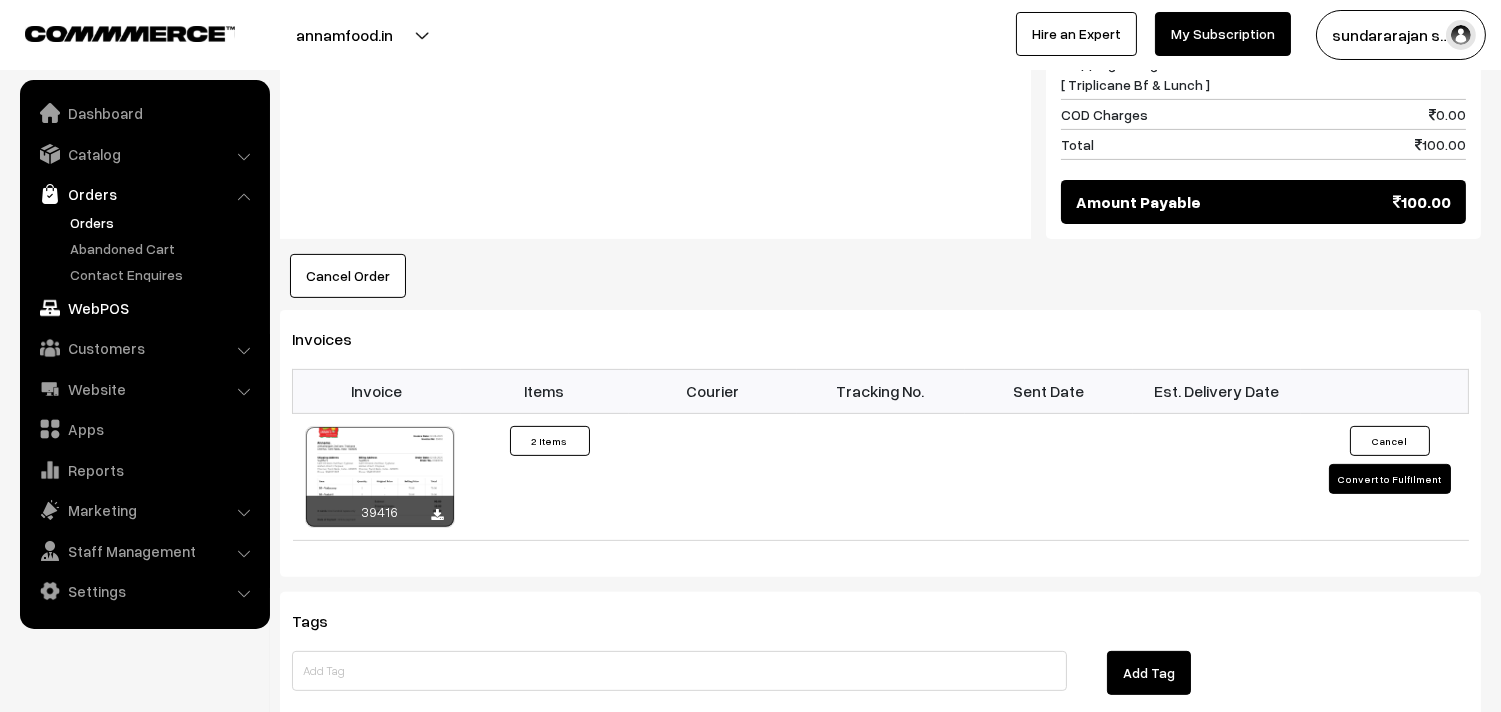 click on "WebPOS" at bounding box center [144, 308] 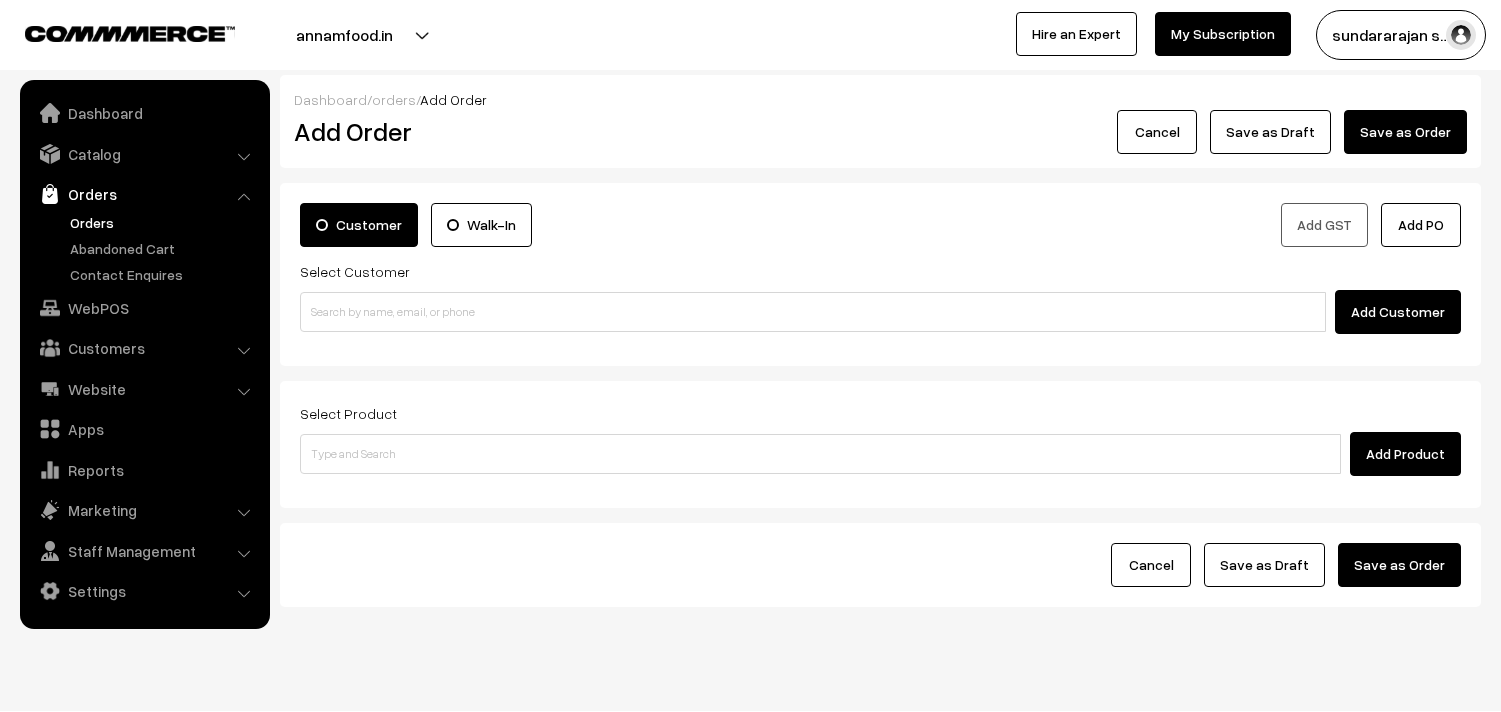 scroll, scrollTop: 0, scrollLeft: 0, axis: both 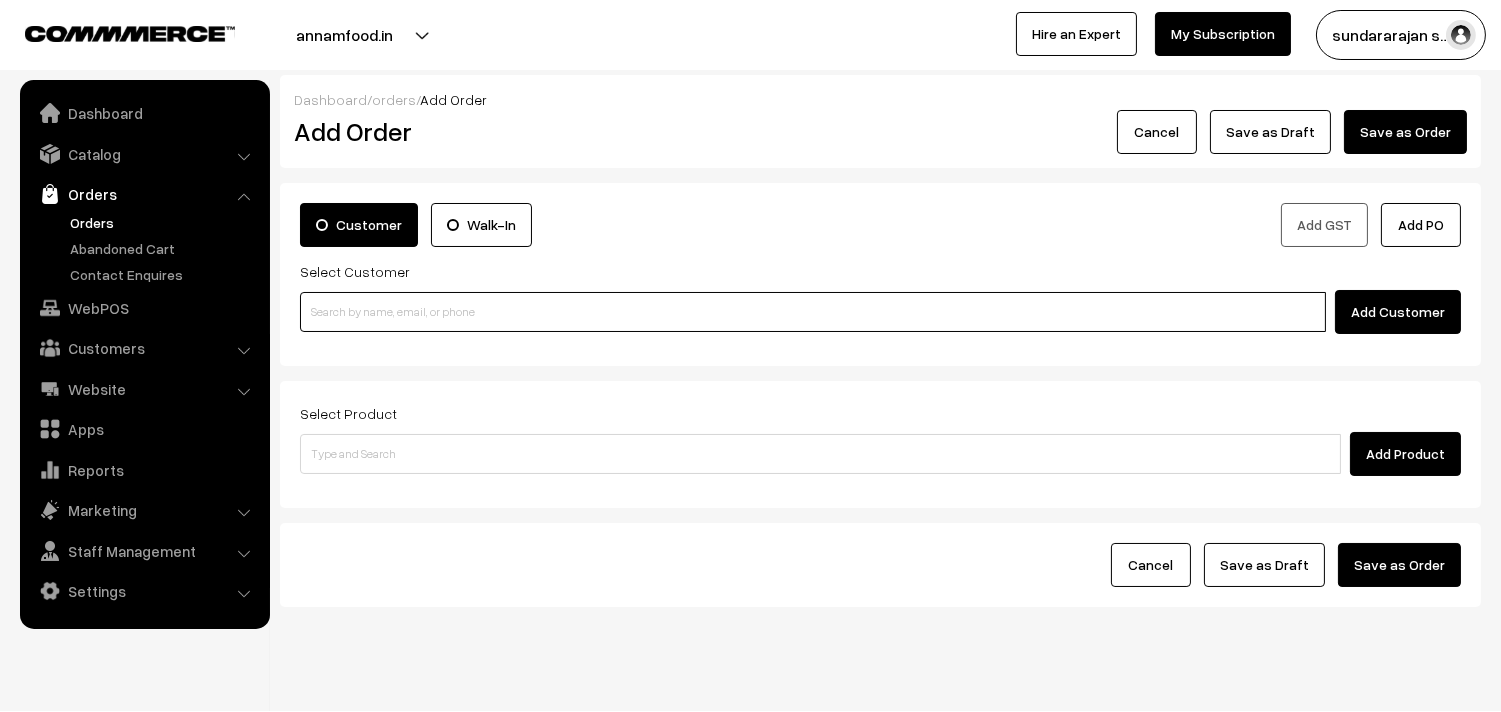 paste on "[PHONE]" 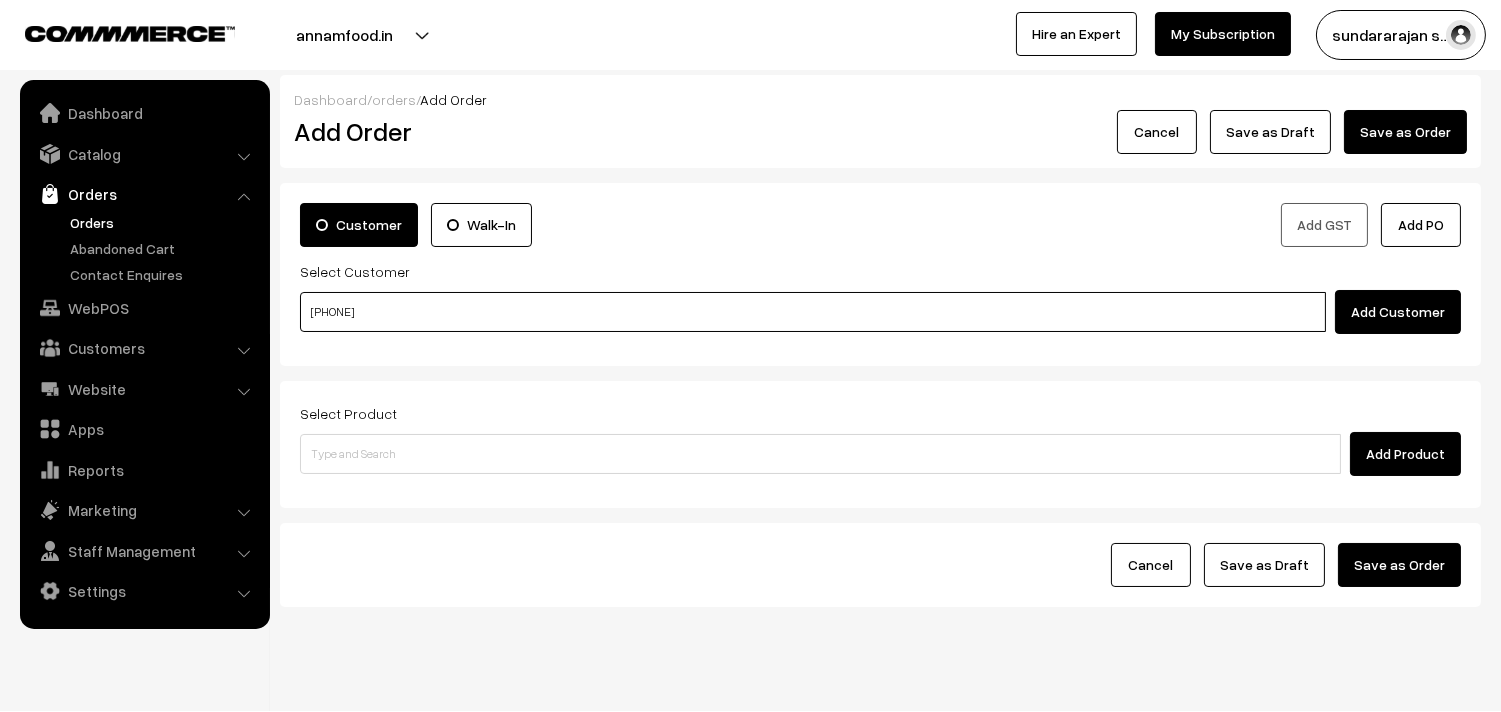 click on "[PHONE]" at bounding box center [813, 312] 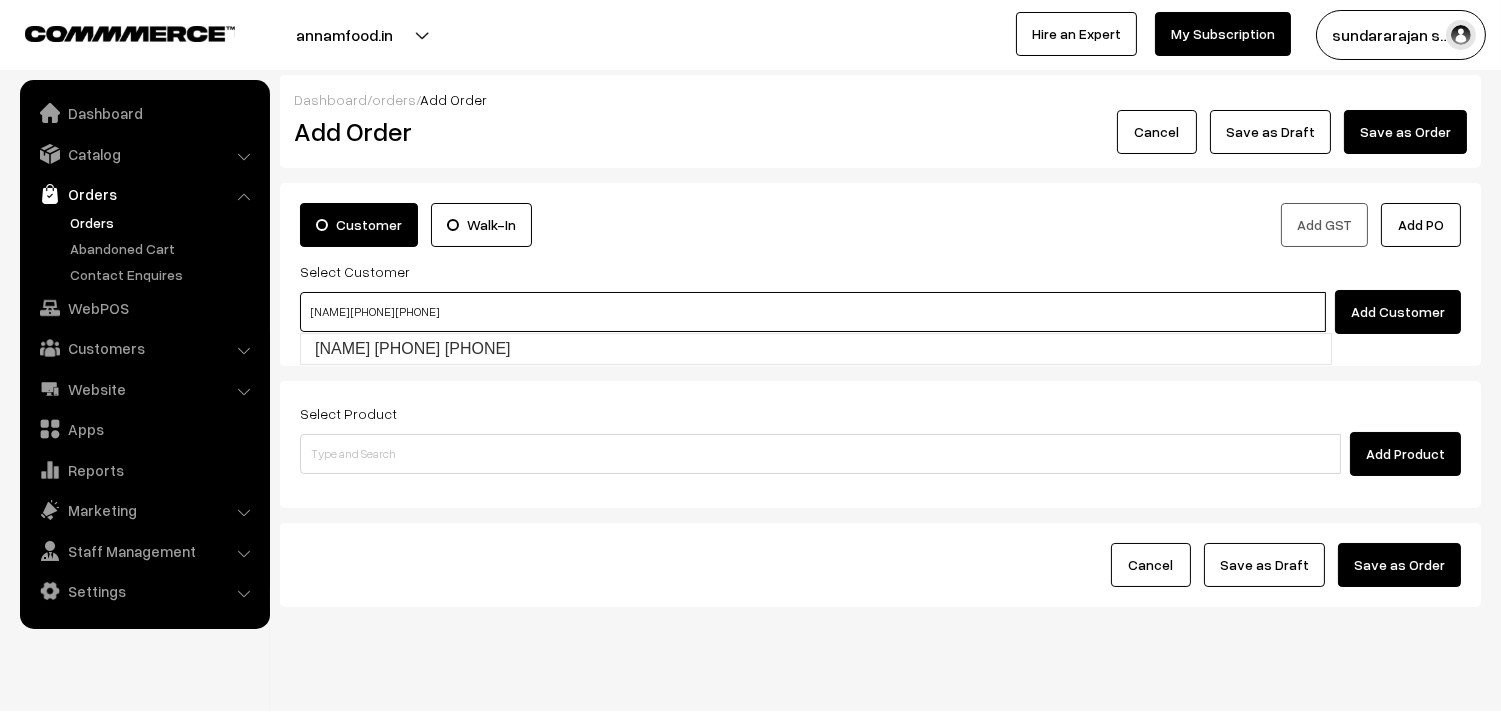 type on "Sugantha 98401 40417   [9840140417]" 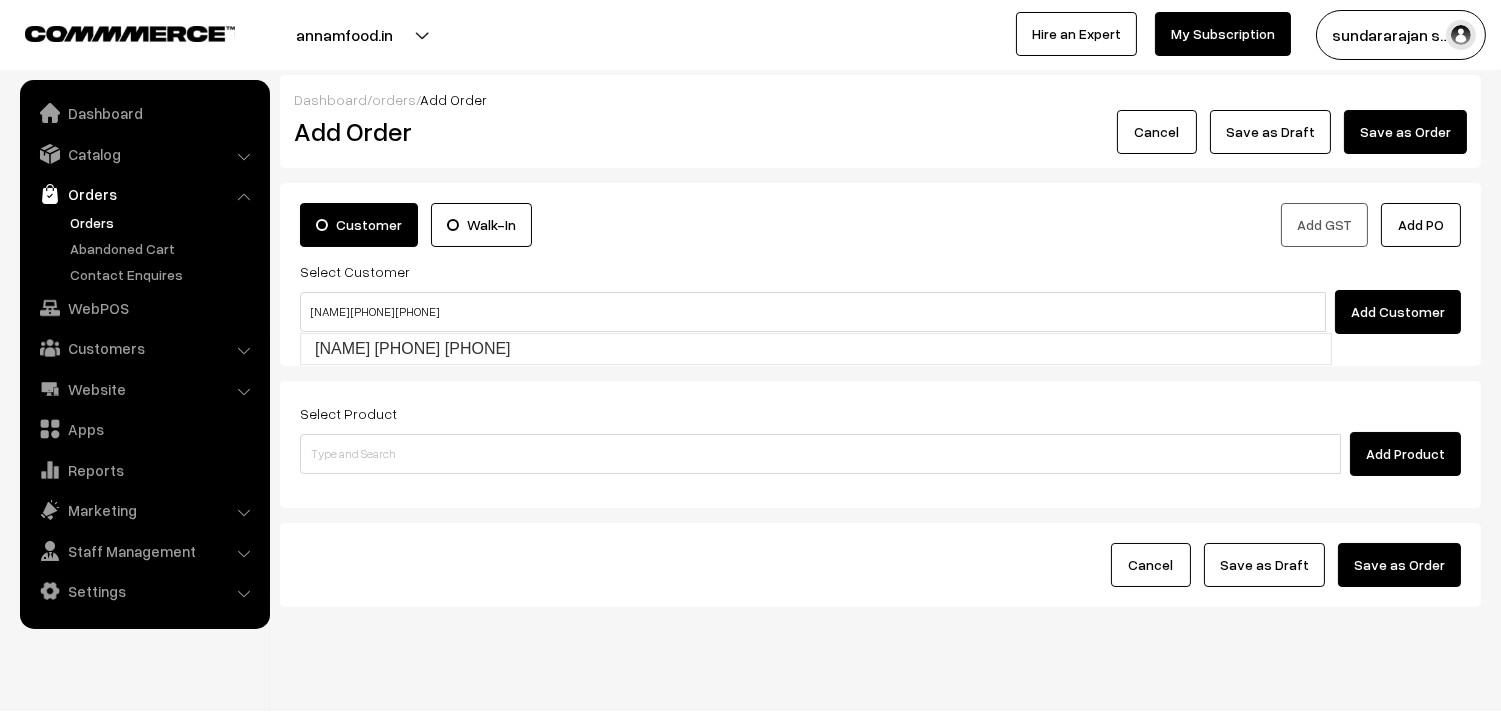 type 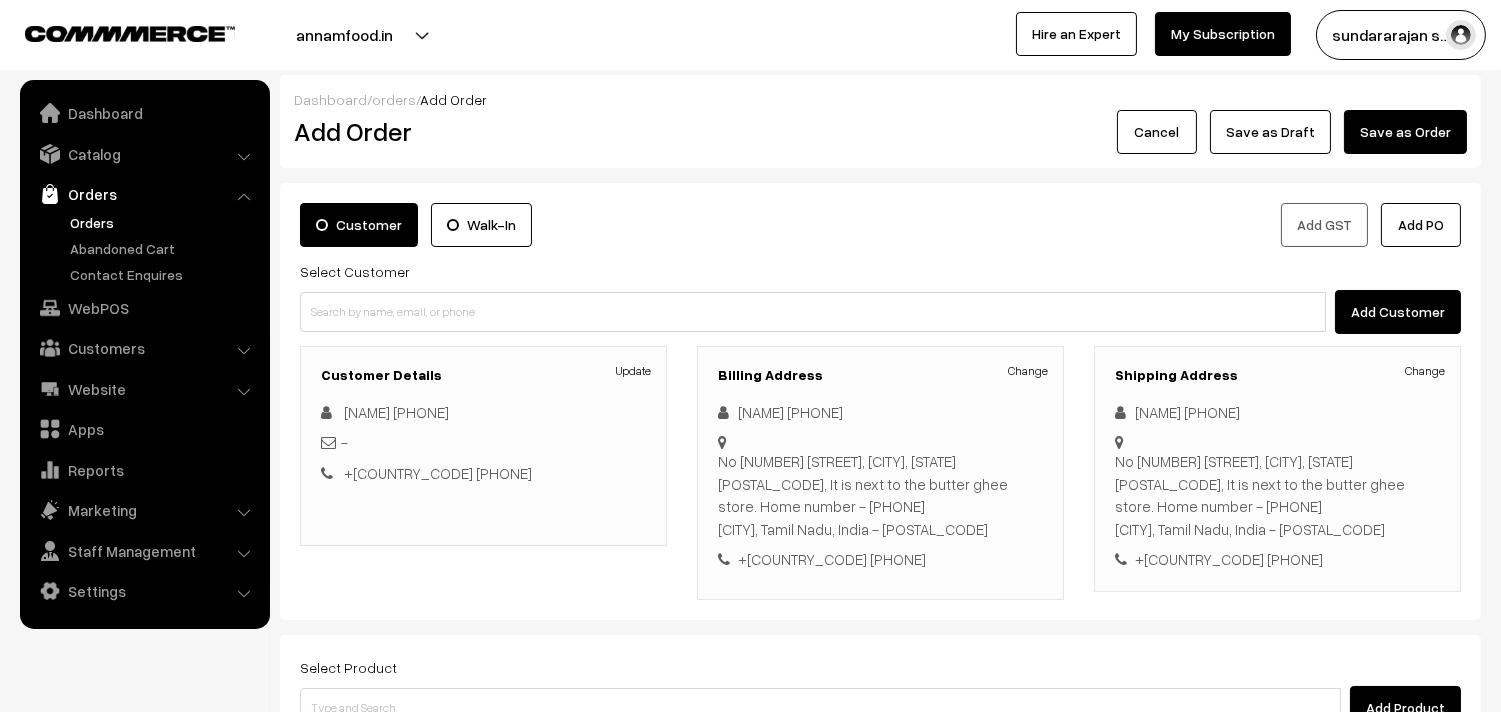 scroll, scrollTop: 222, scrollLeft: 0, axis: vertical 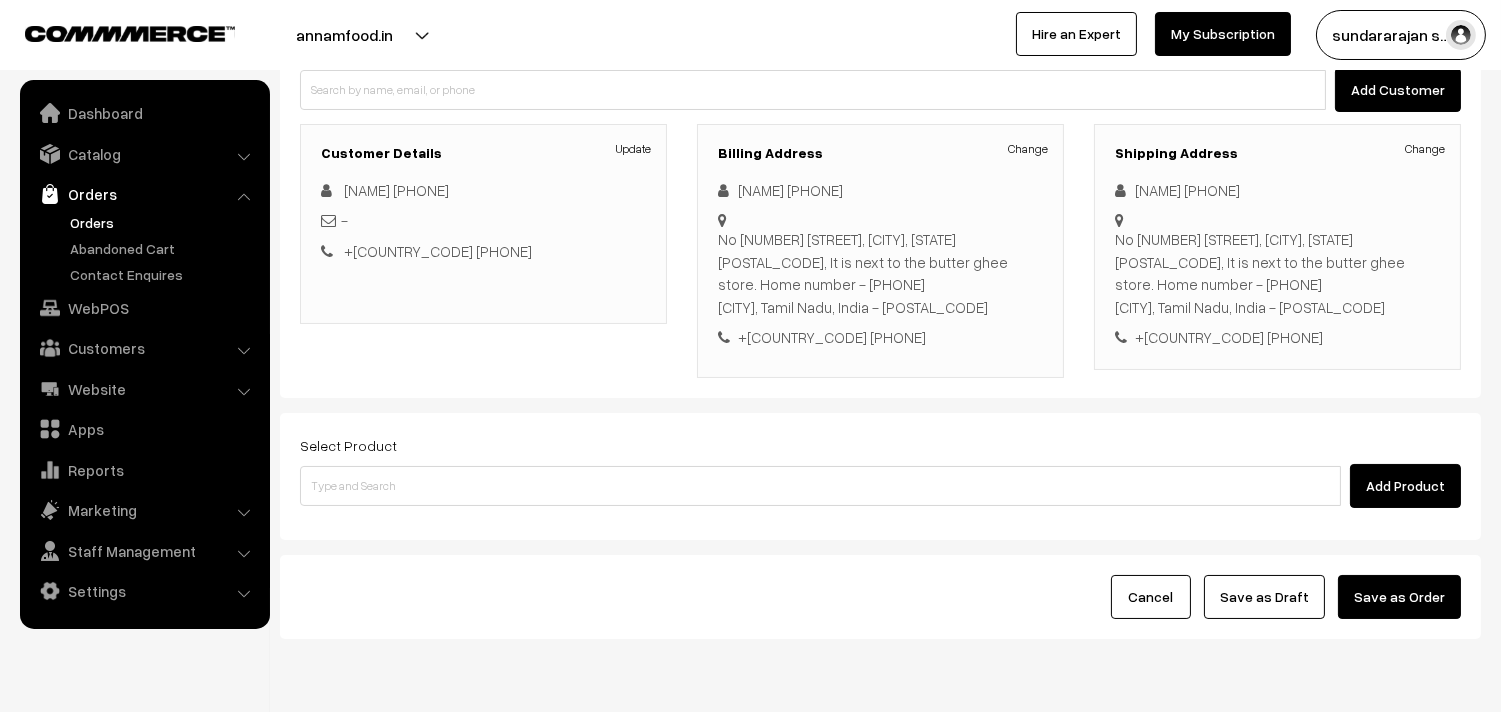 click on "Select Product
Add Product" at bounding box center [880, 476] 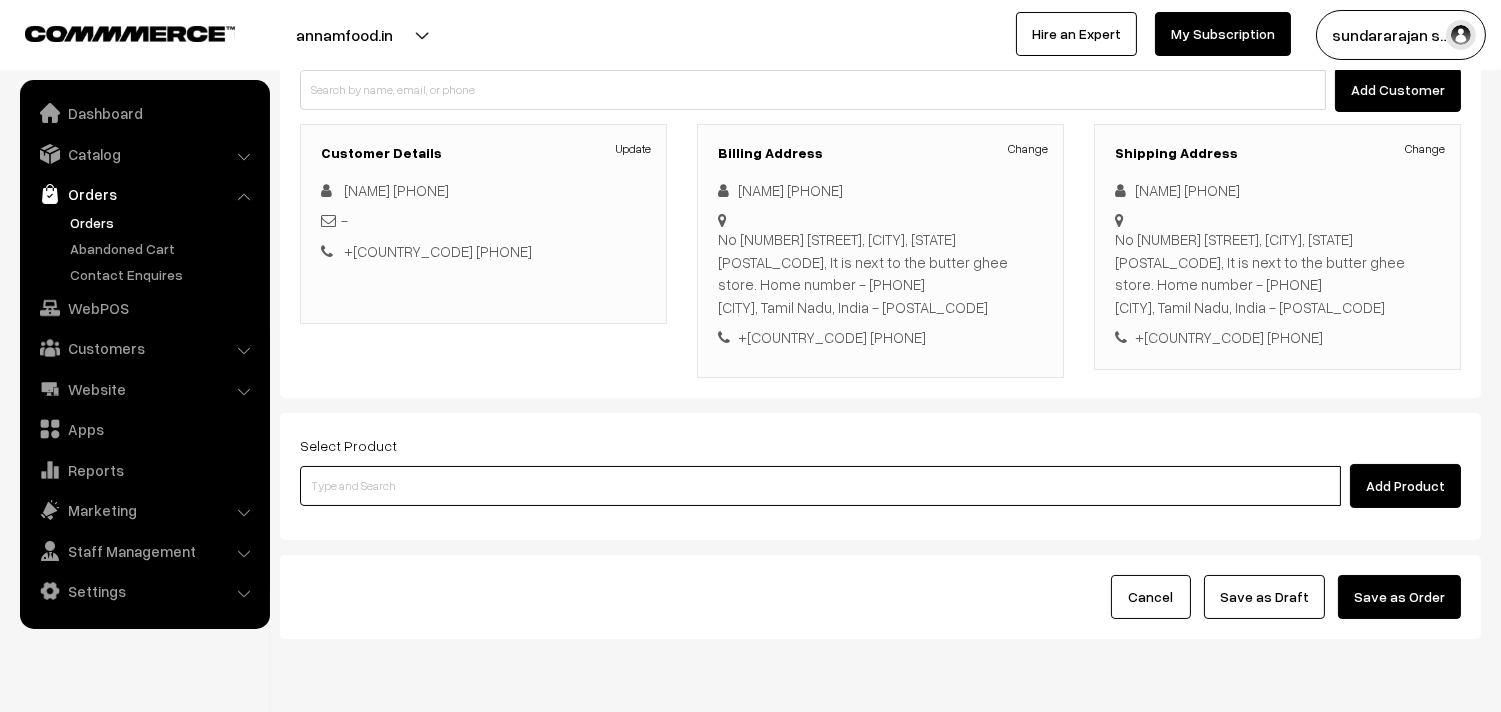 click at bounding box center (820, 486) 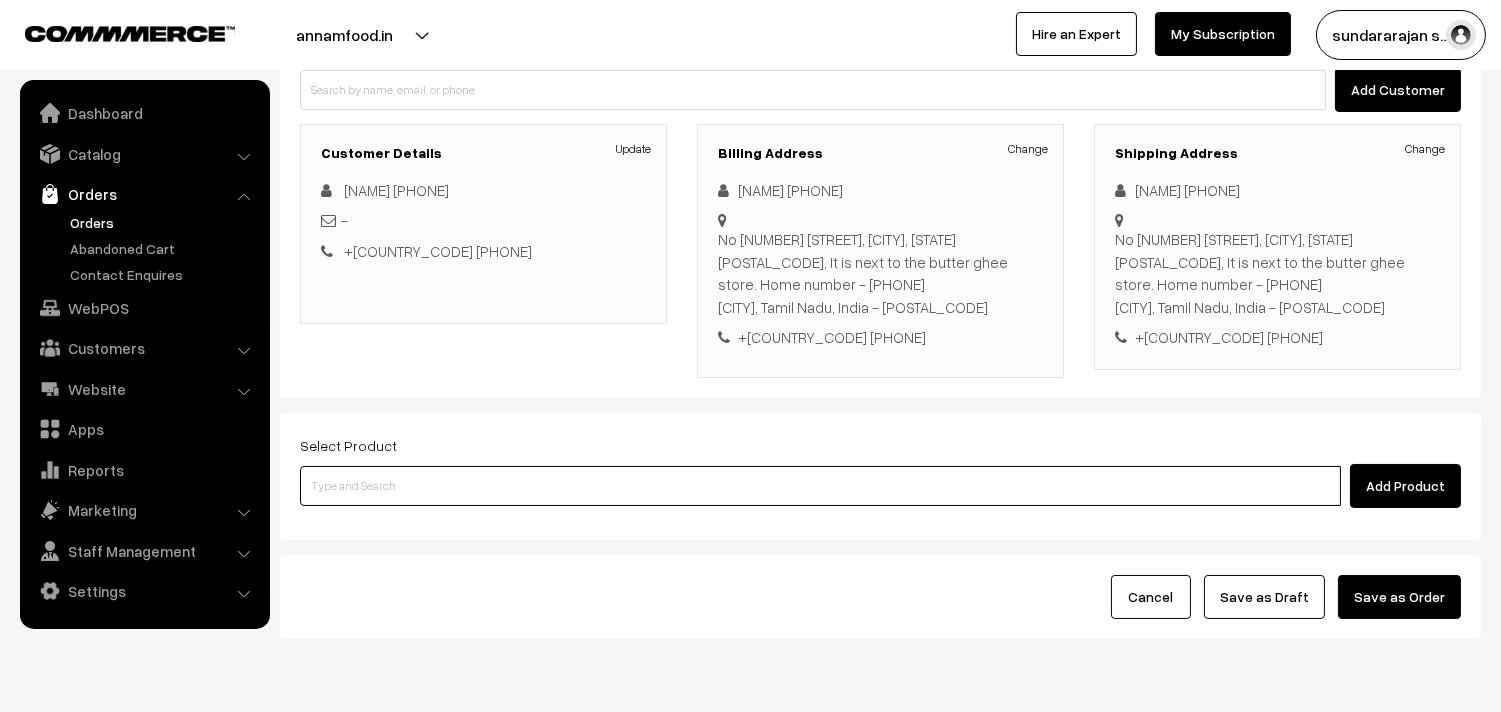 click at bounding box center (820, 486) 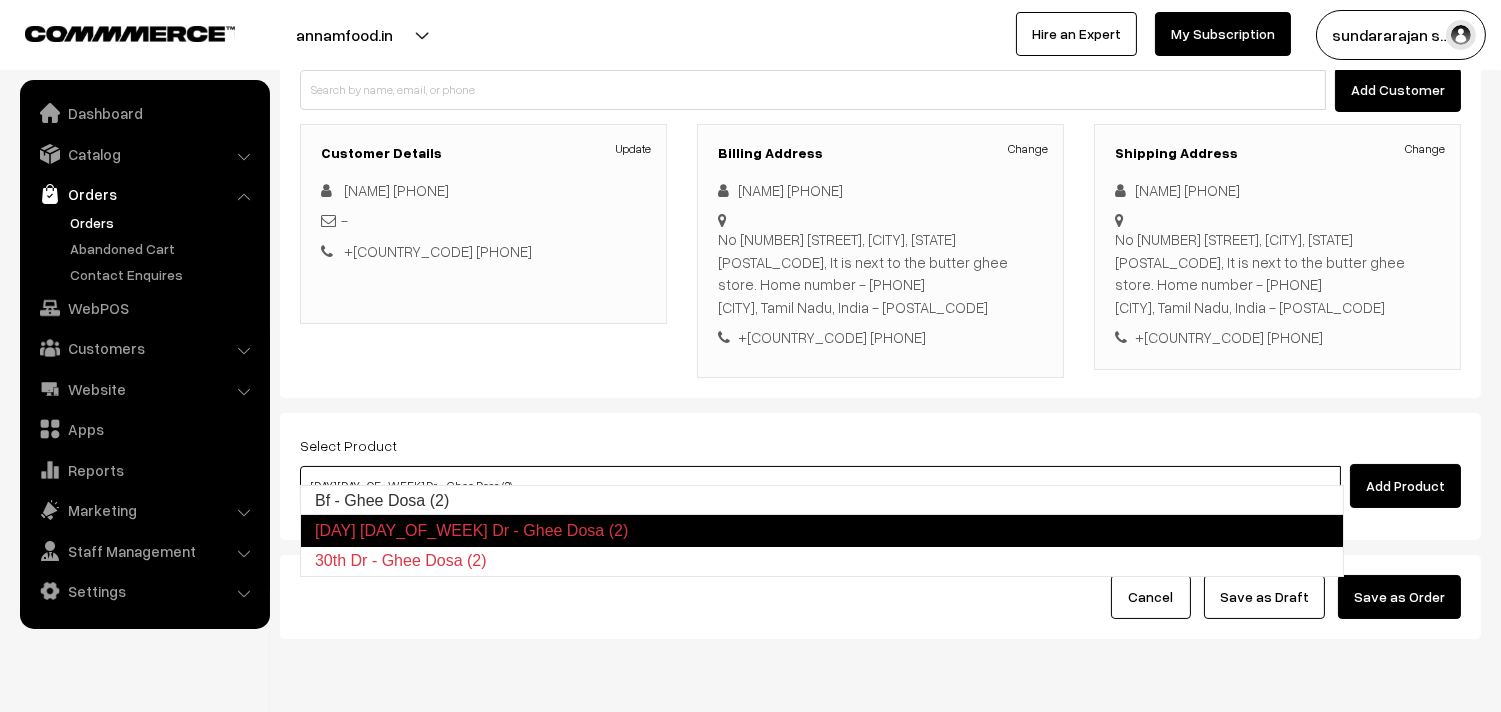 type on "Bf - Ghee Dosa (2)" 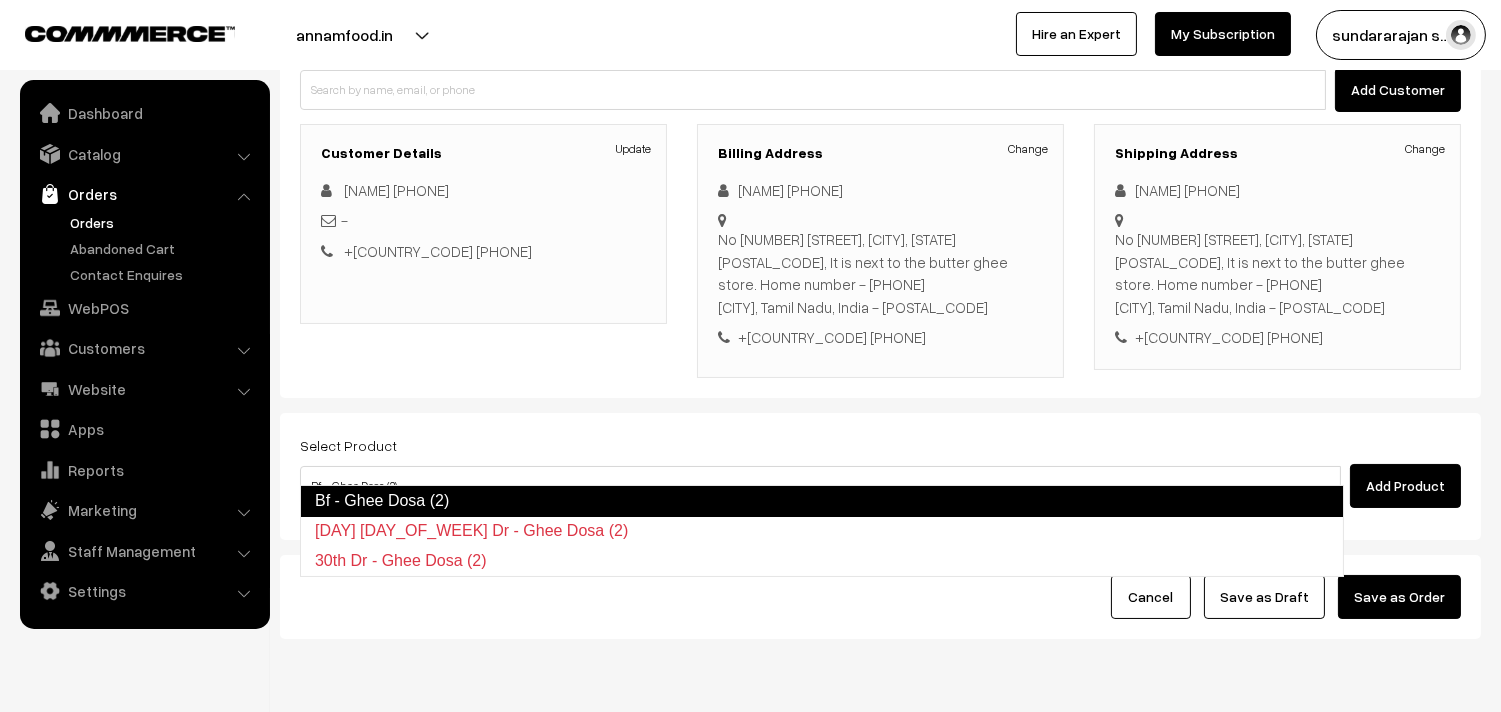 type 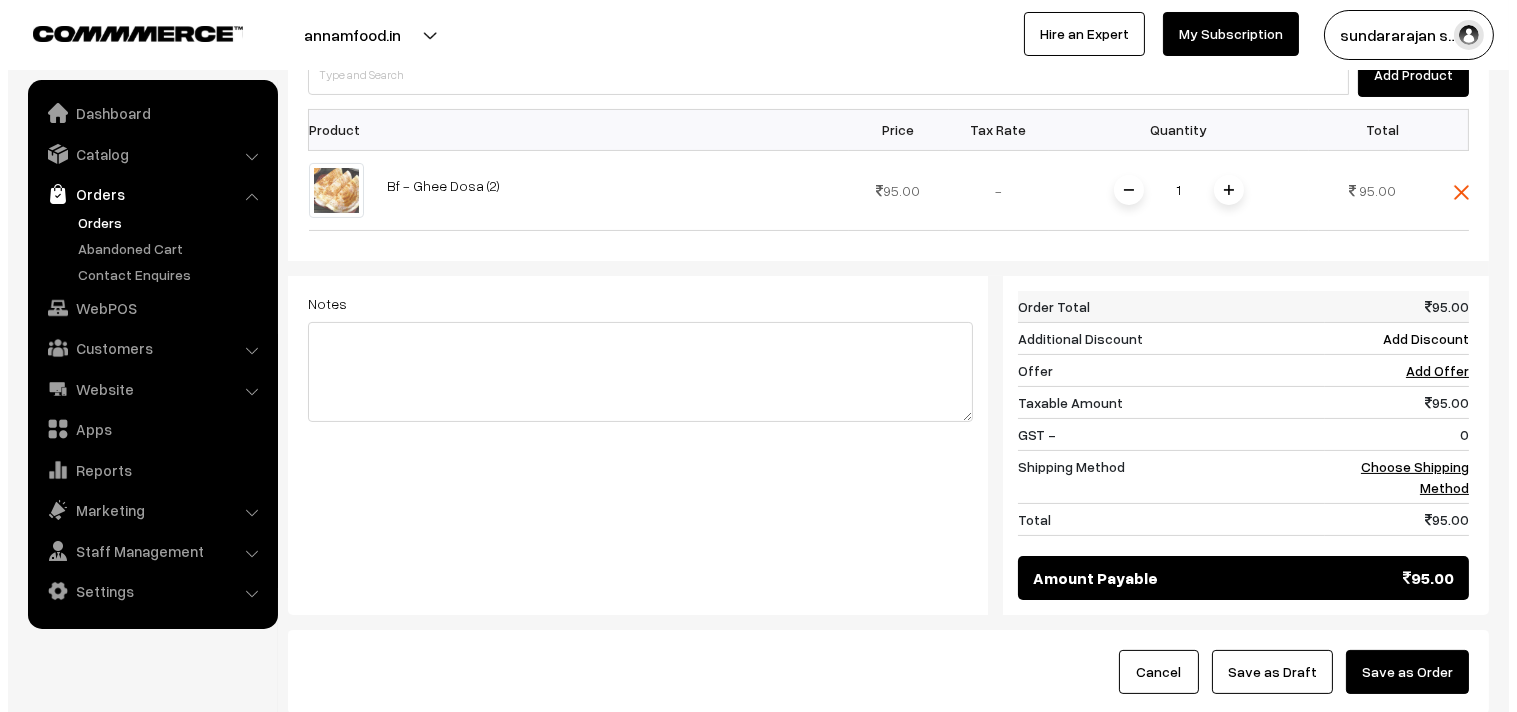 scroll, scrollTop: 666, scrollLeft: 0, axis: vertical 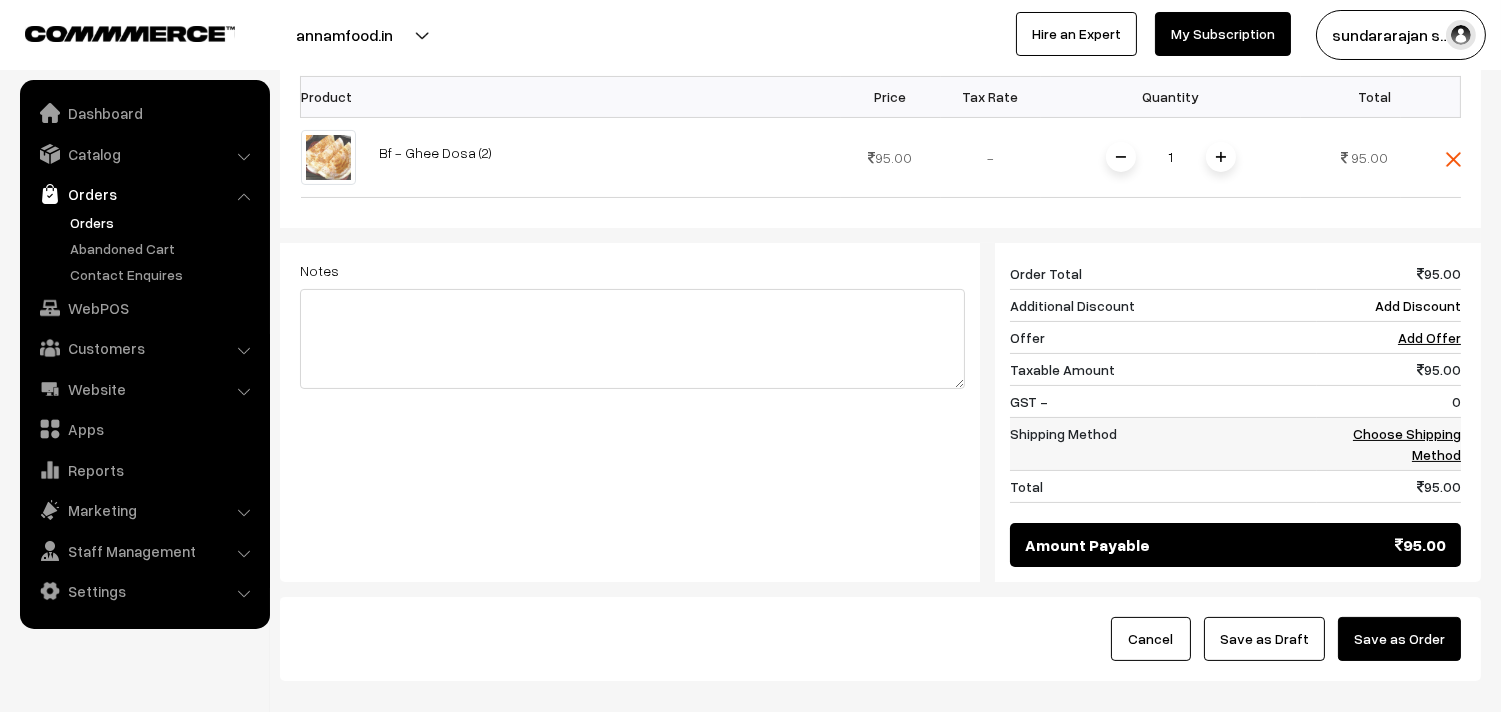 click on "Choose Shipping Method" at bounding box center [1407, 444] 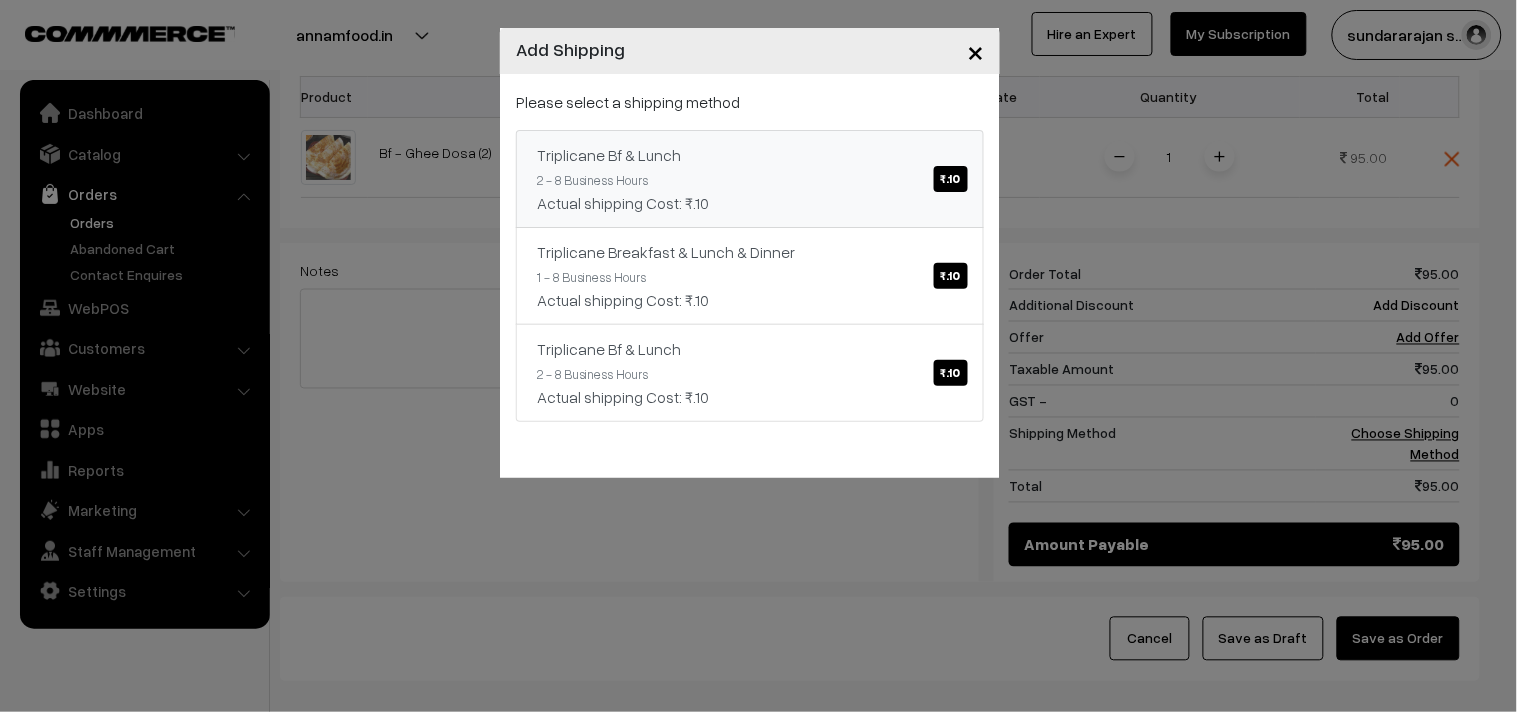 click on "Triplicane Bf & Lunch
₹.10" at bounding box center [750, 155] 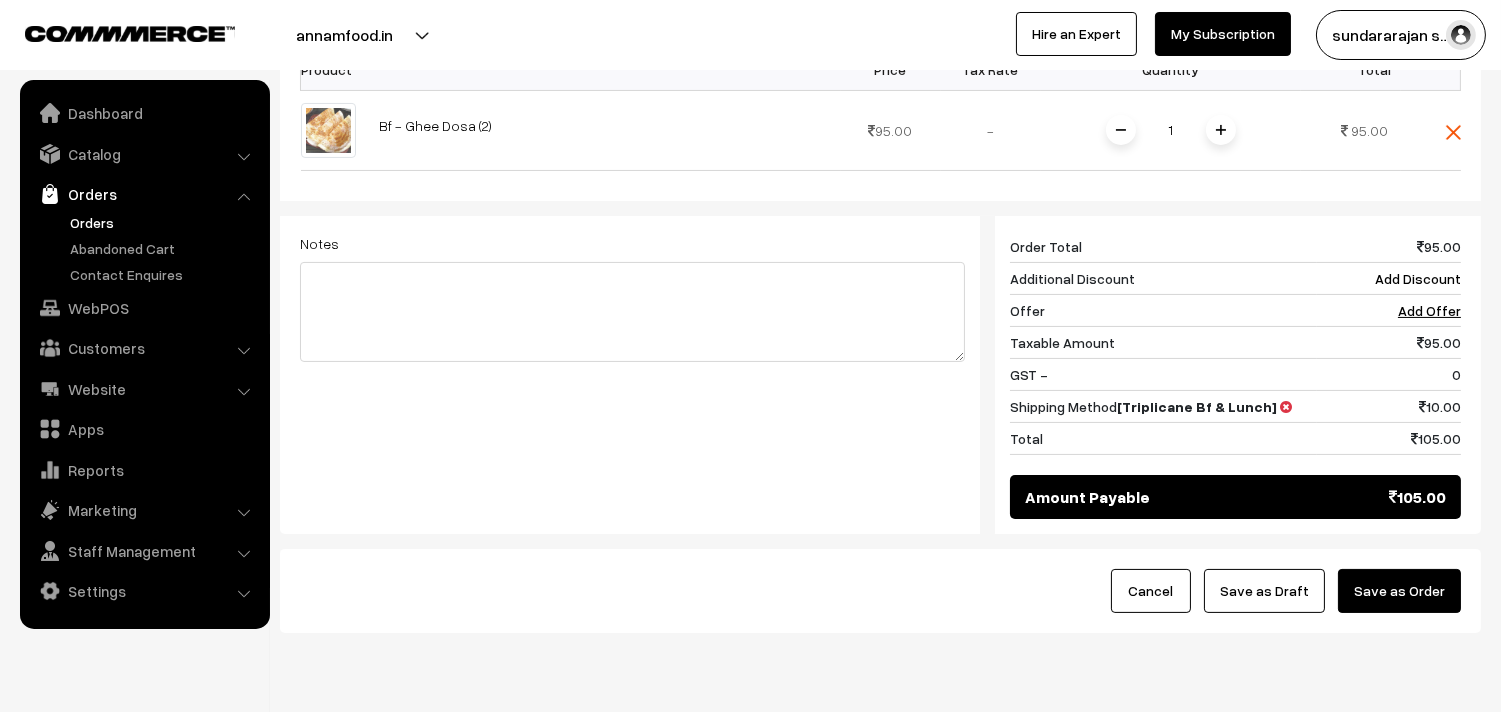 scroll, scrollTop: 738, scrollLeft: 0, axis: vertical 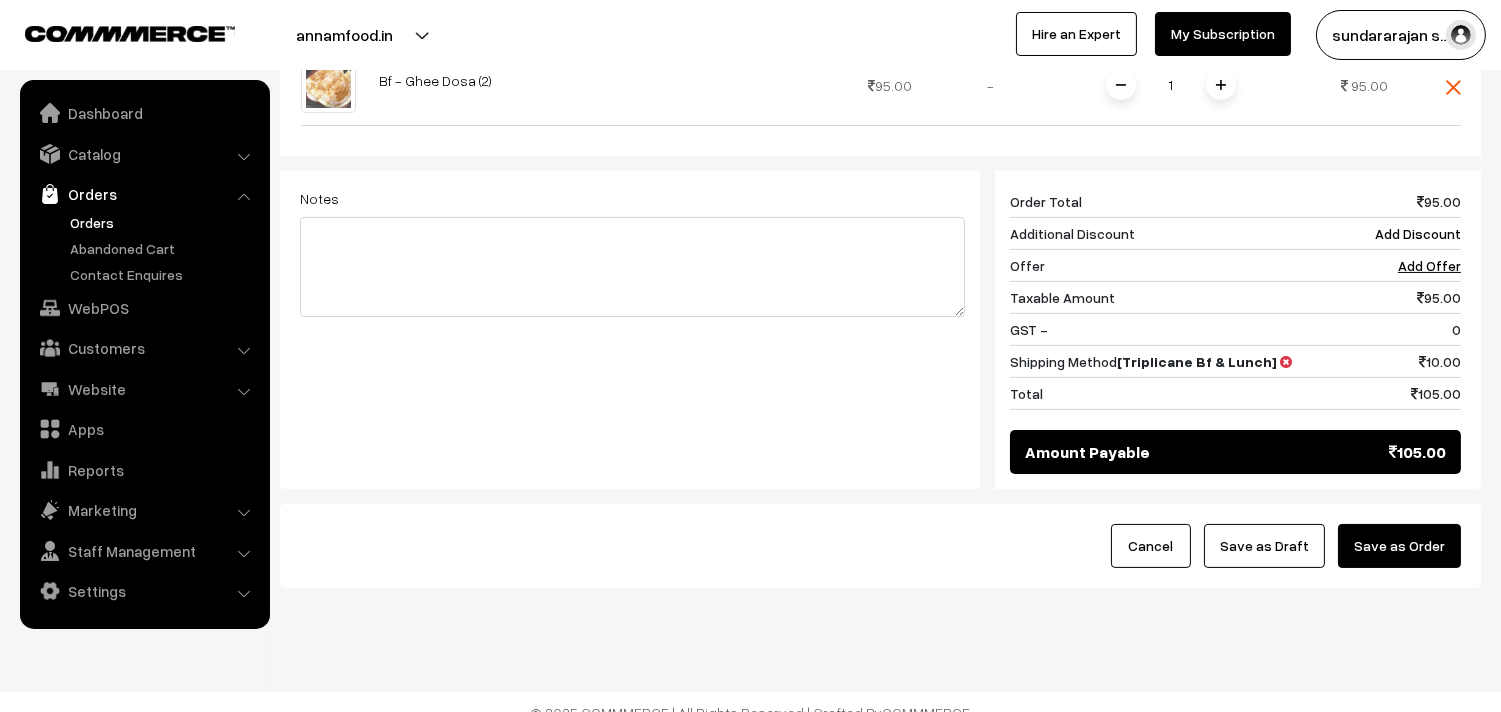 click on "Save as Draft" at bounding box center [1264, 546] 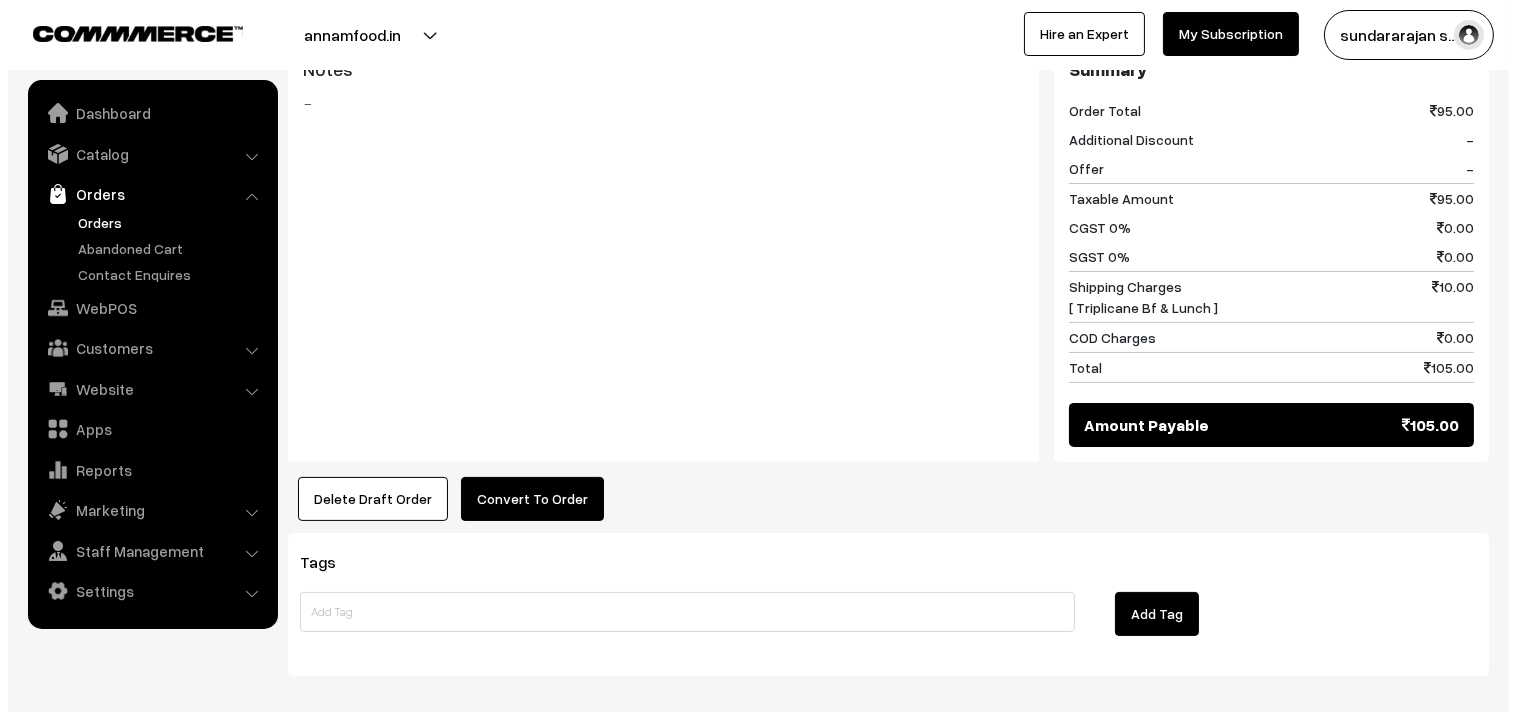 scroll, scrollTop: 843, scrollLeft: 0, axis: vertical 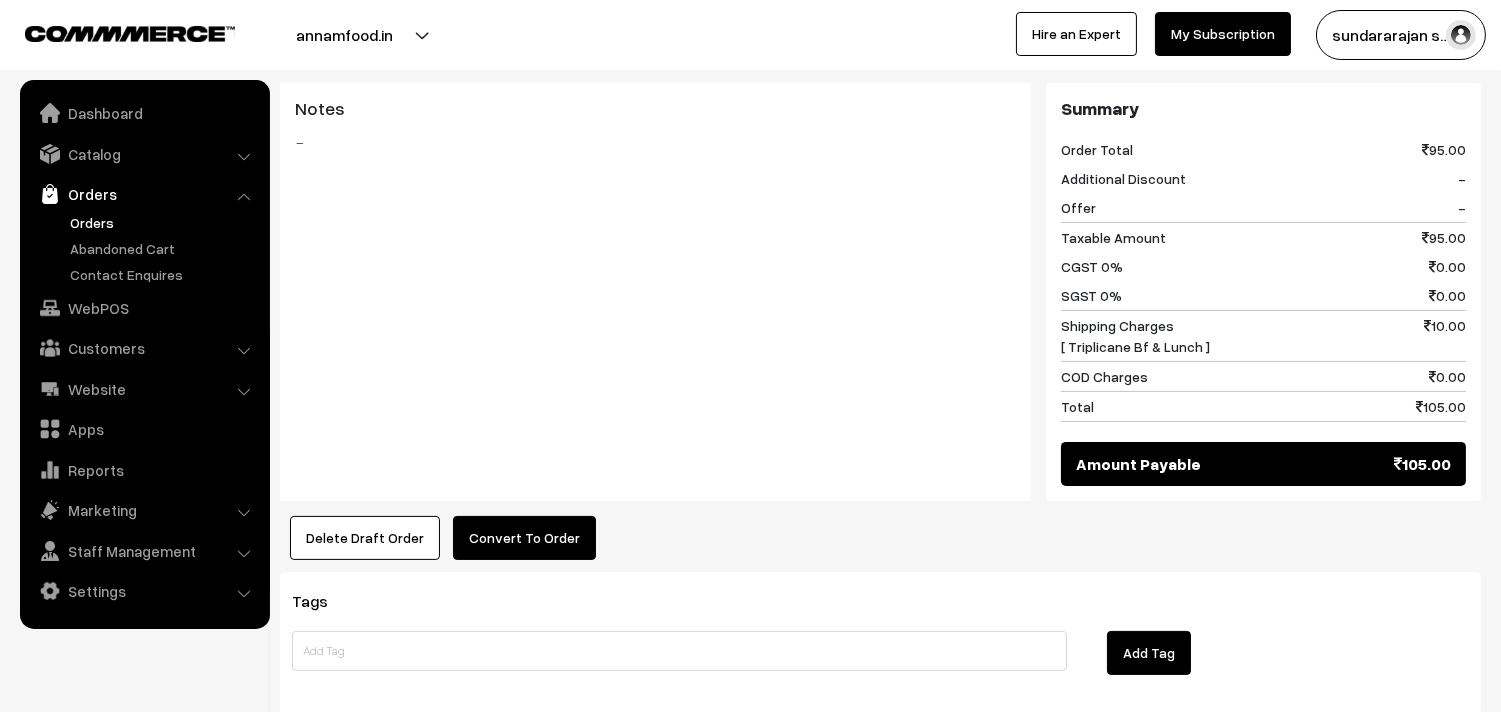 drag, startPoint x: 578, startPoint y: 472, endPoint x: 565, endPoint y: 482, distance: 16.40122 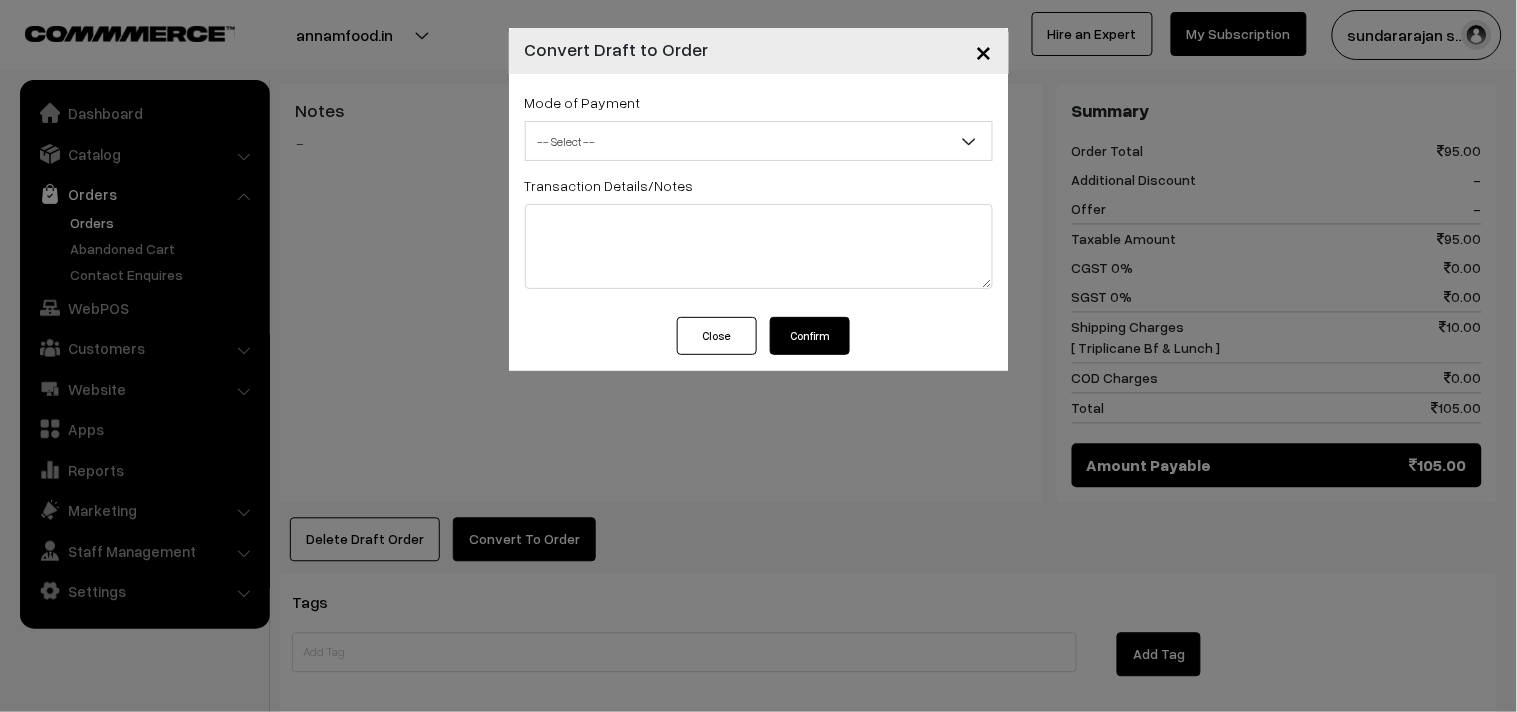 click on "-- Select --" at bounding box center (759, 141) 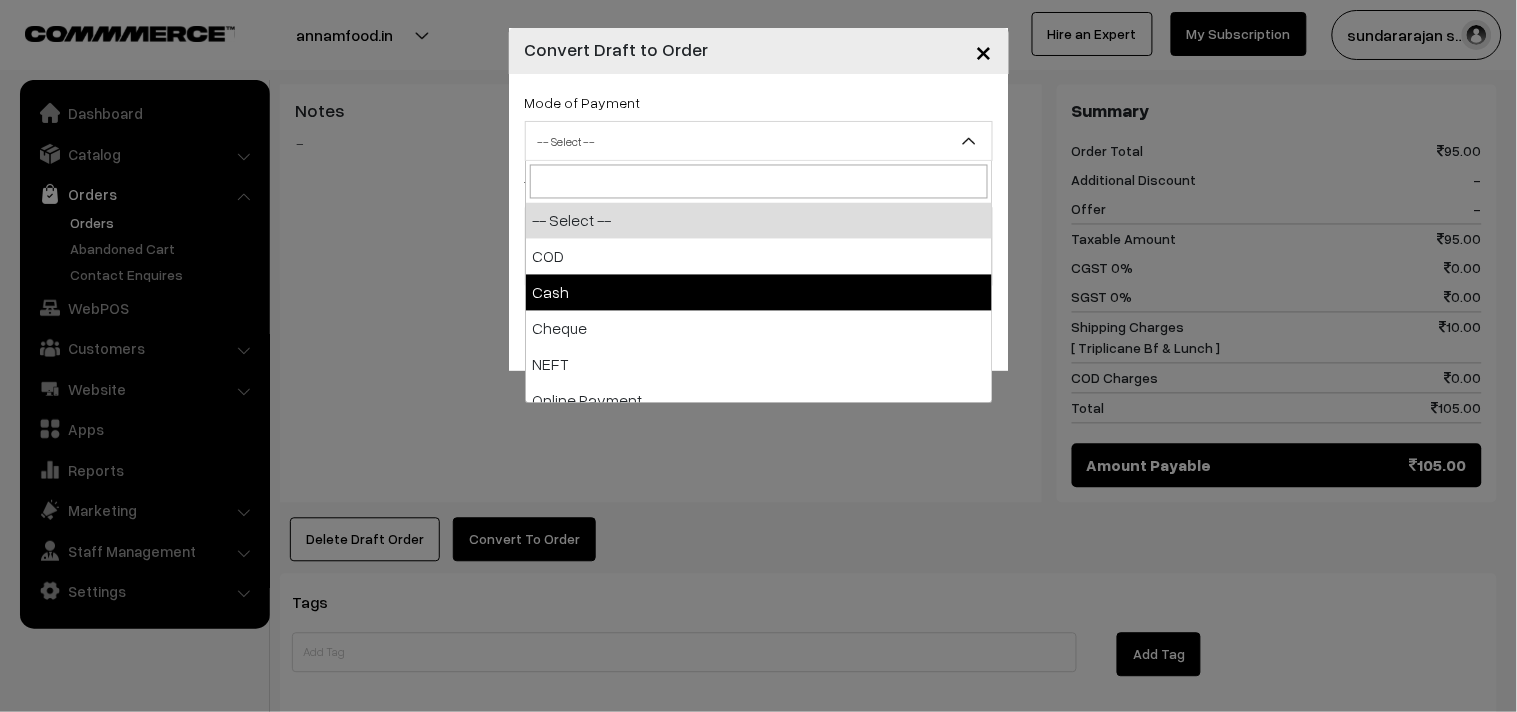 select on "2" 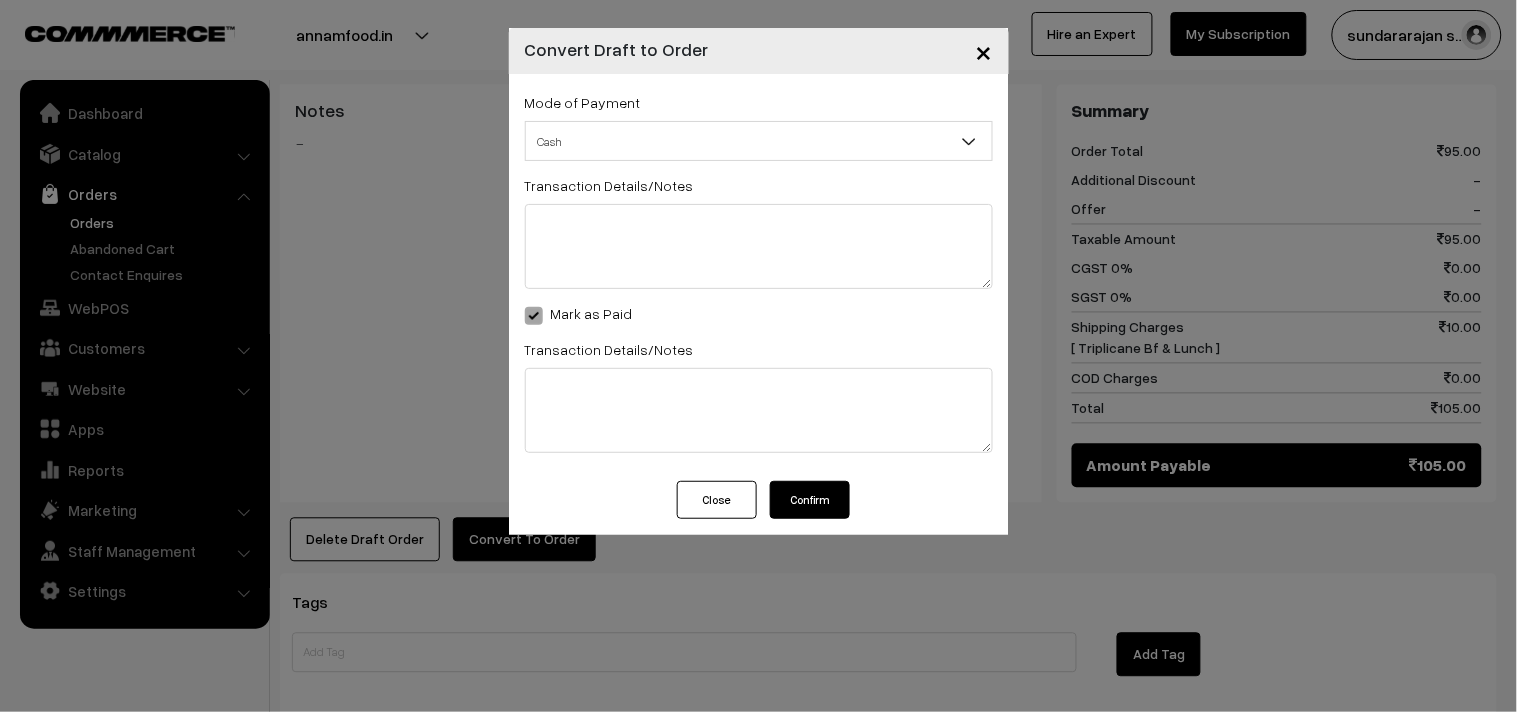 click on "Confirm" at bounding box center (810, 500) 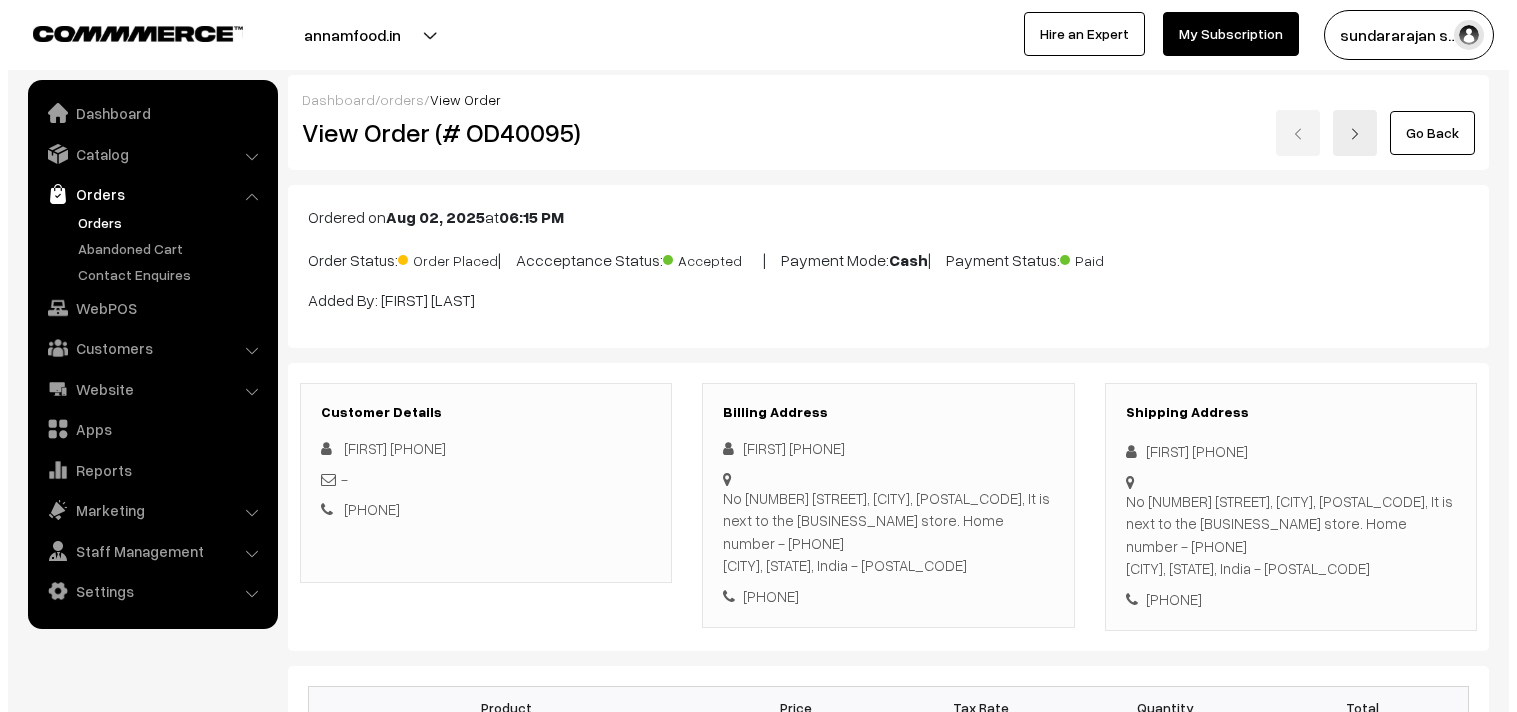 scroll, scrollTop: 843, scrollLeft: 0, axis: vertical 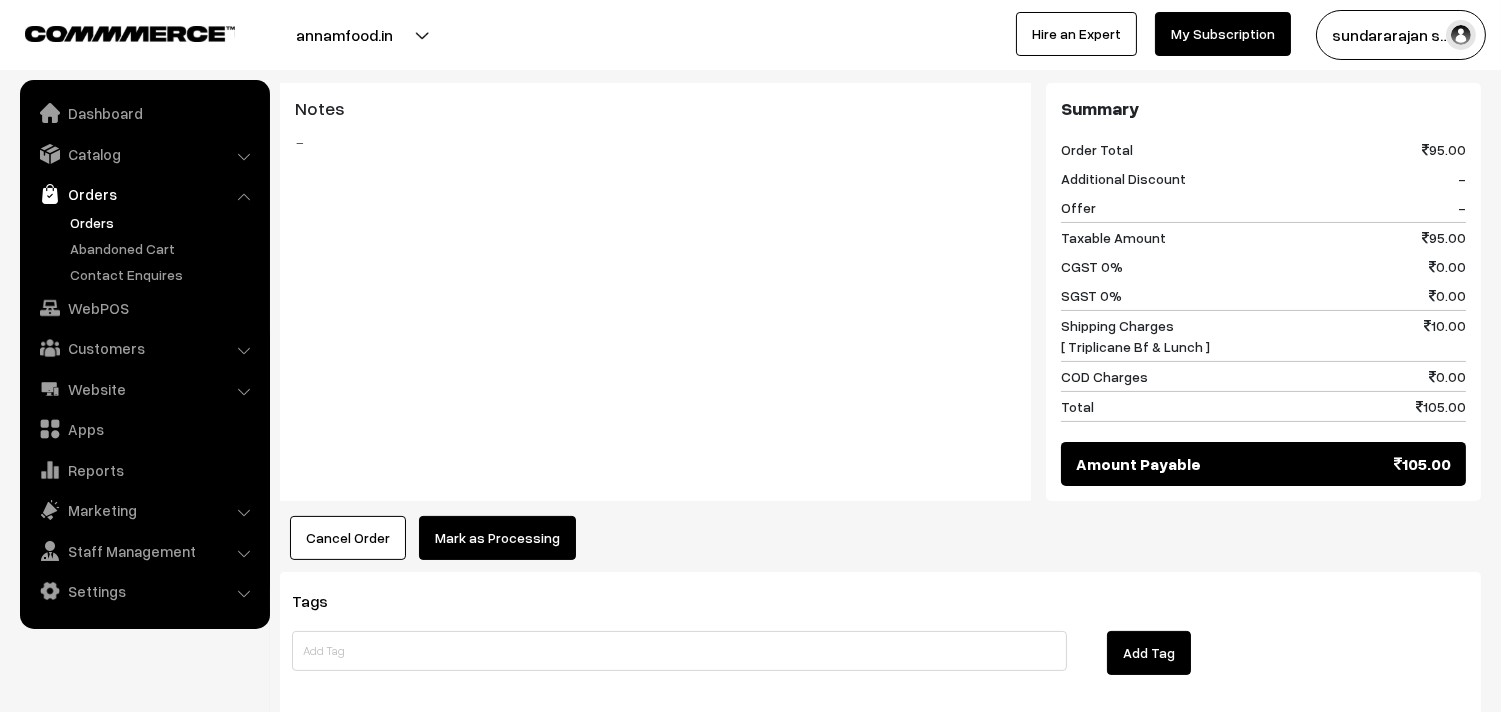 click on "Mark as Processing" at bounding box center [497, 538] 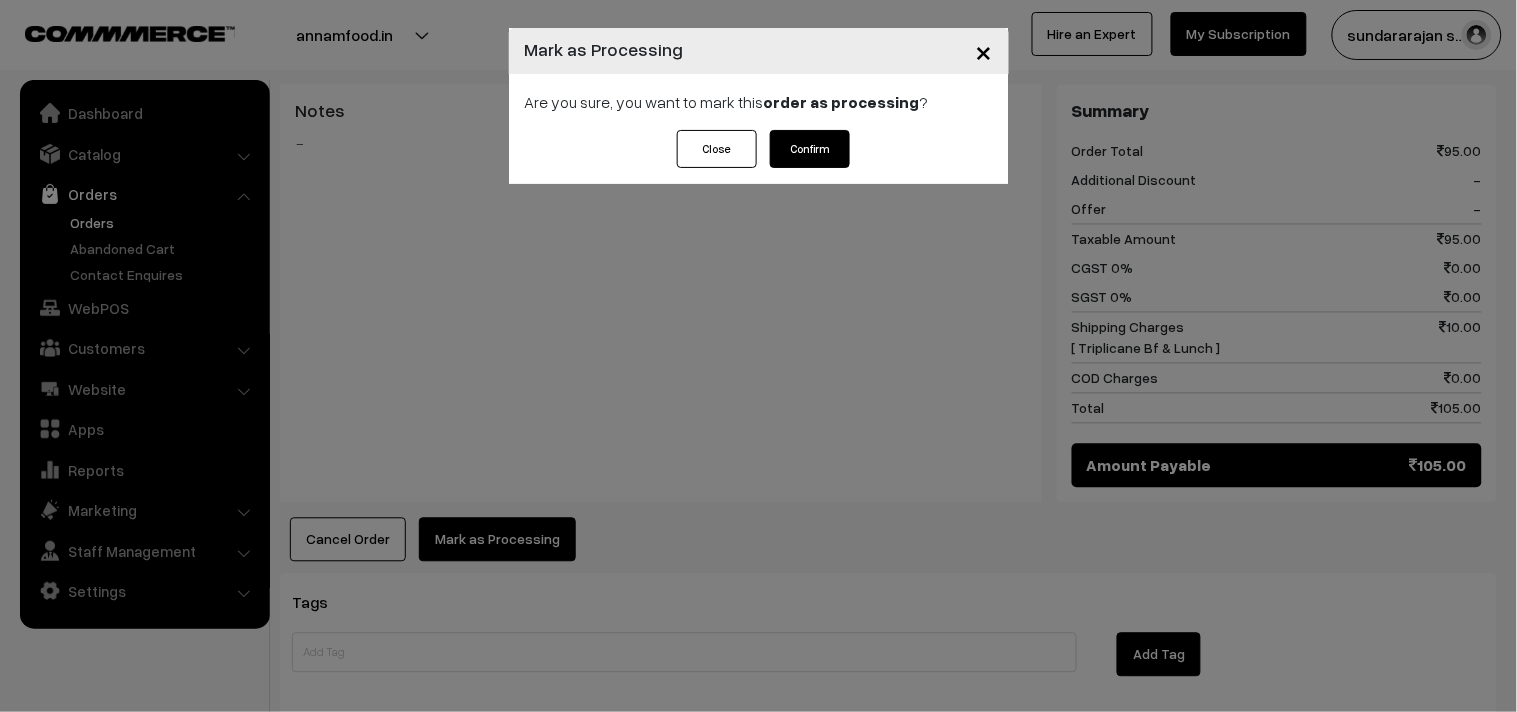 click on "Confirm" at bounding box center (810, 149) 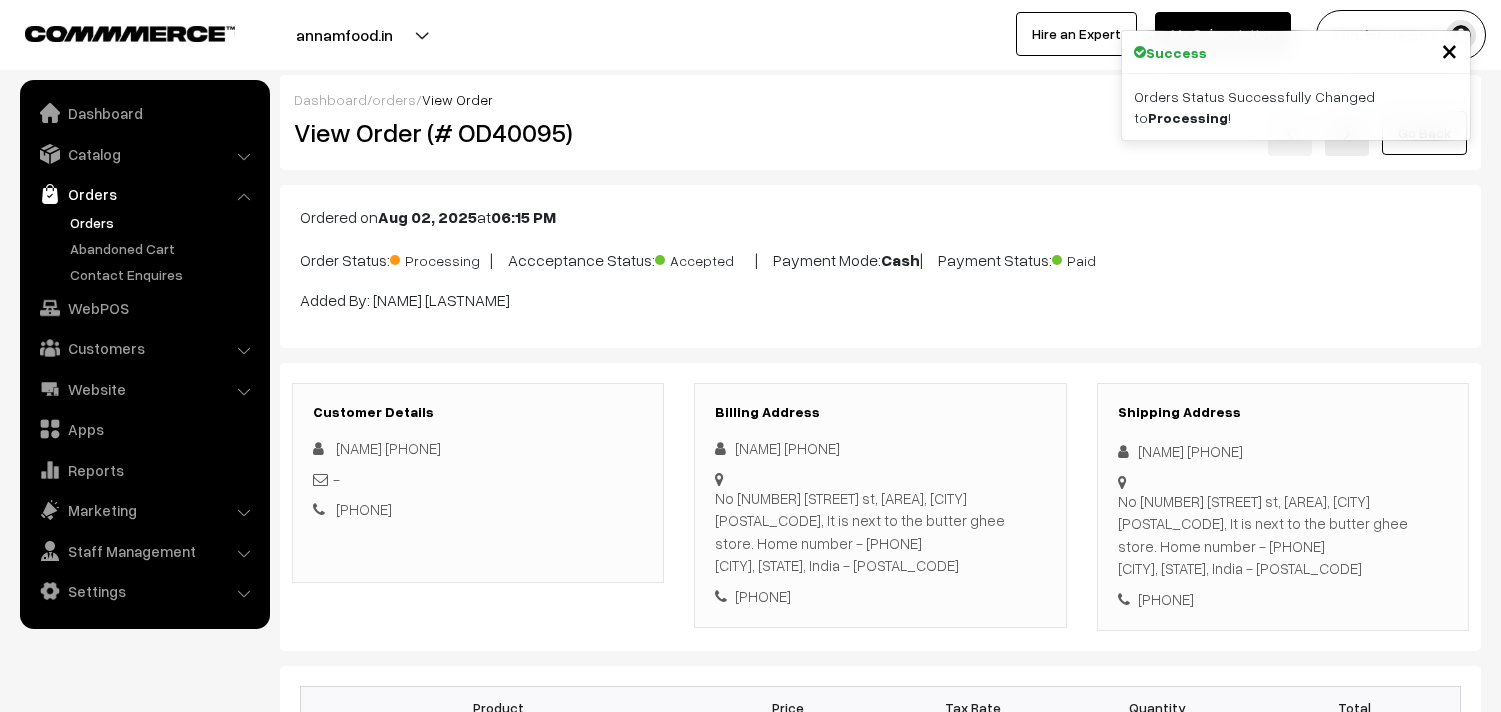 scroll, scrollTop: 0, scrollLeft: 0, axis: both 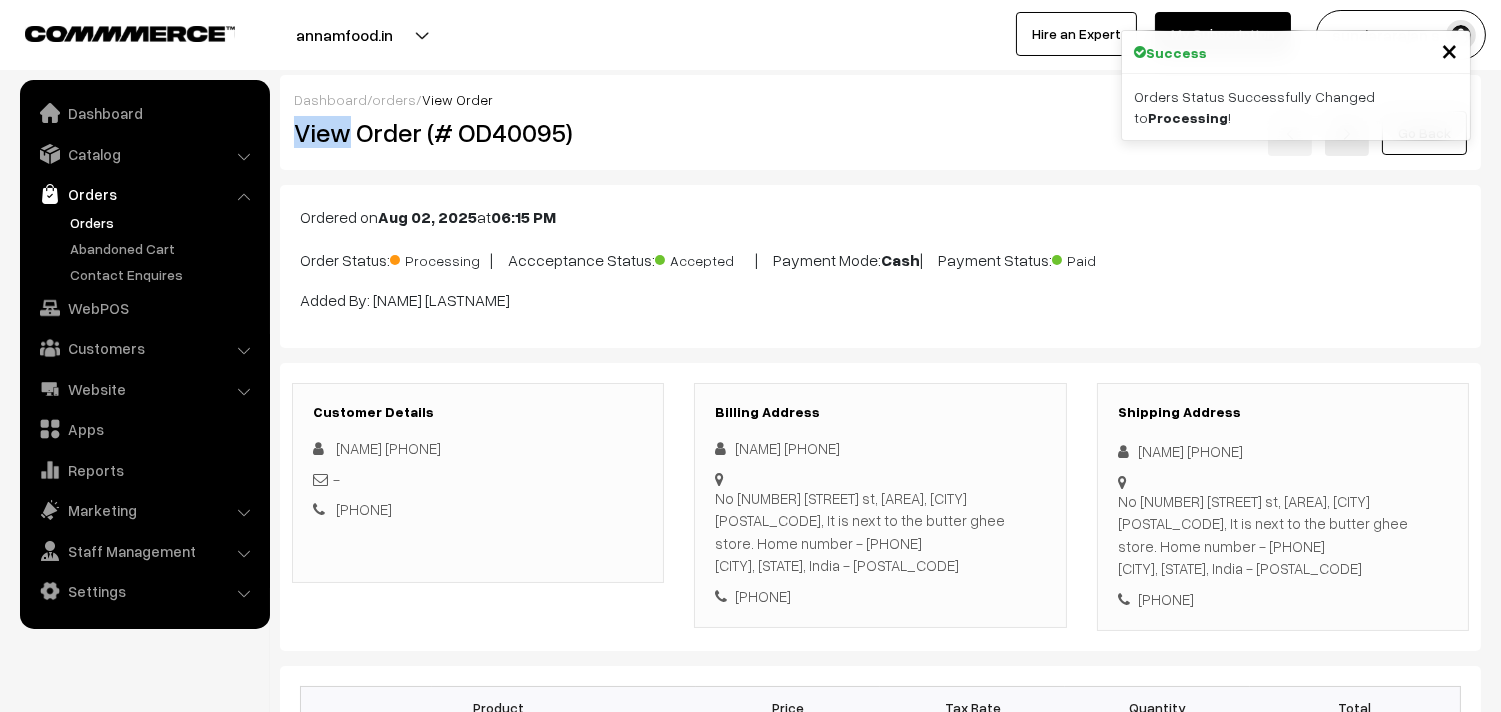drag, startPoint x: 344, startPoint y: 140, endPoint x: 901, endPoint y: 104, distance: 558.1622 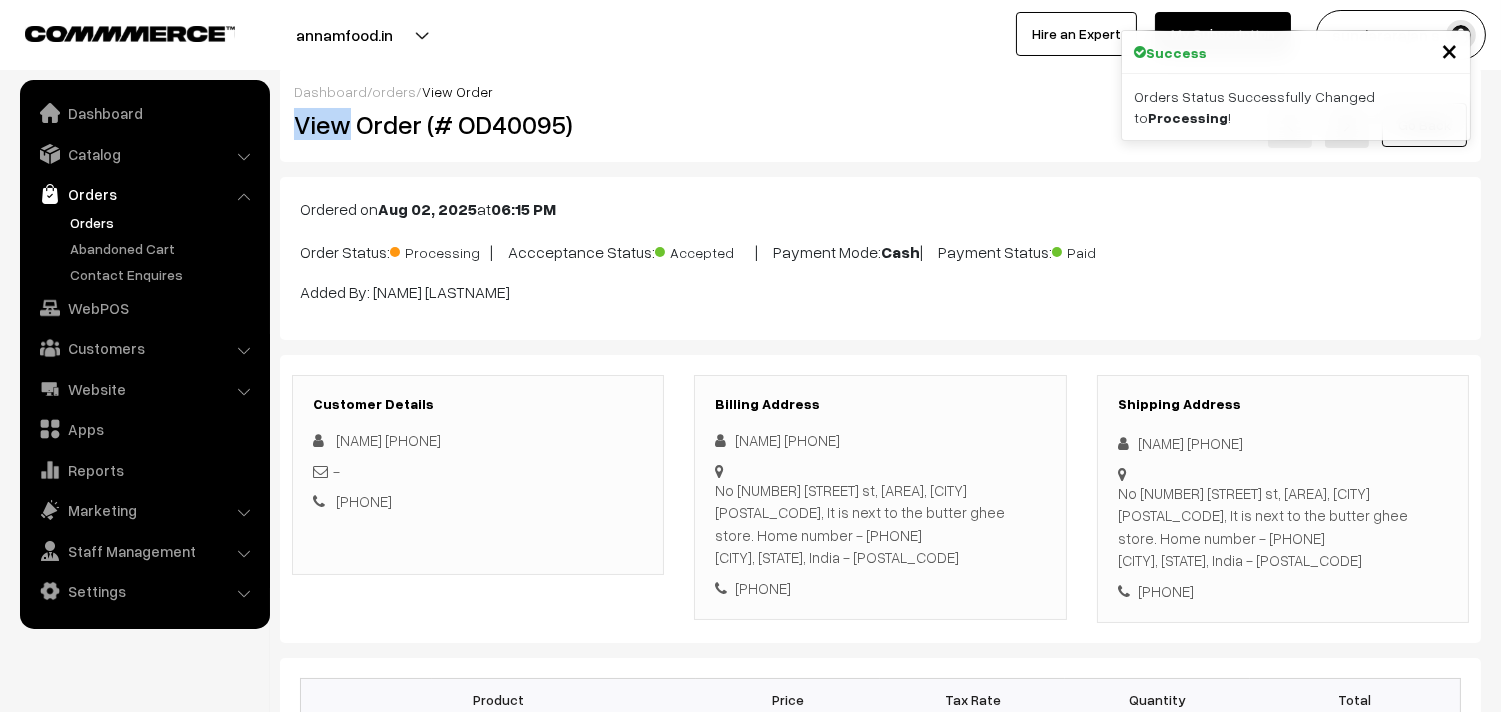 scroll, scrollTop: 0, scrollLeft: 0, axis: both 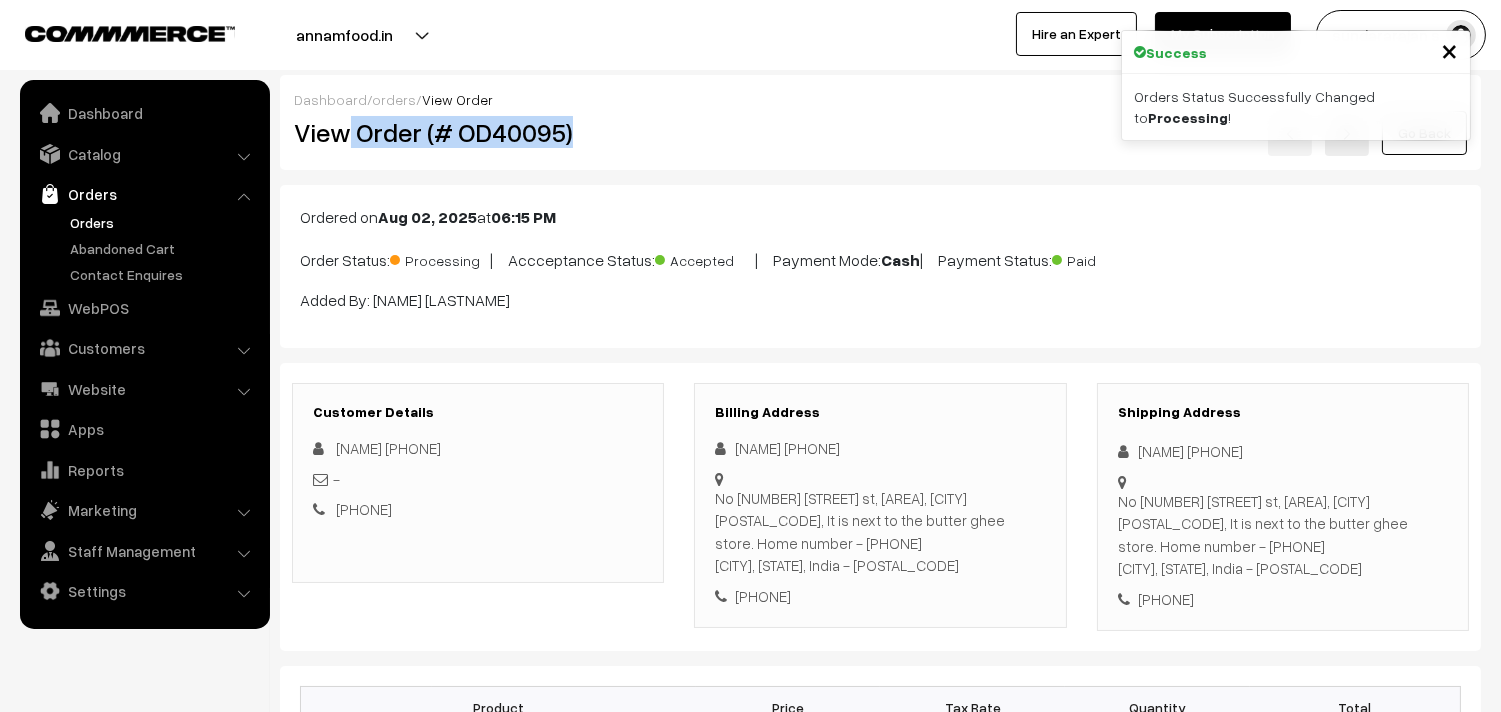 click on "View Order (# OD40095)" at bounding box center [479, 132] 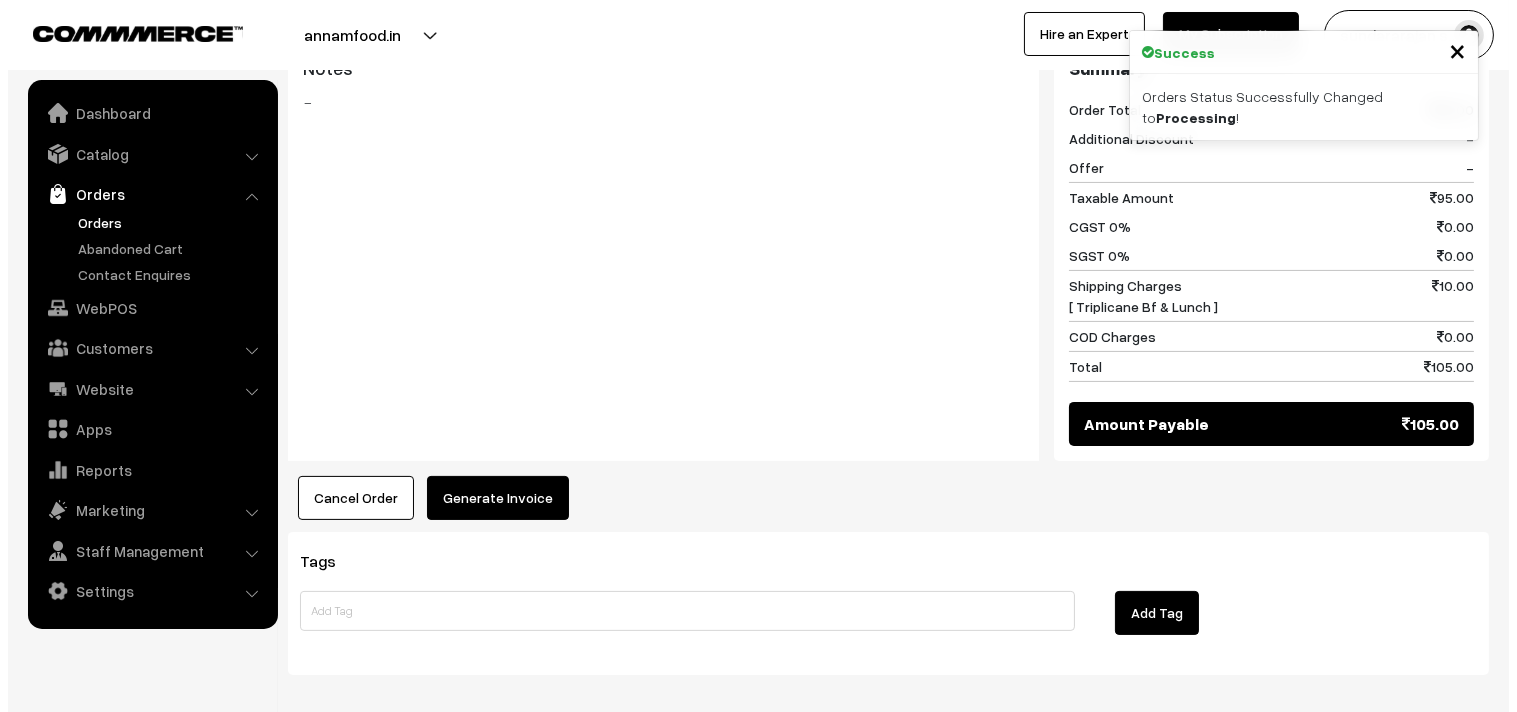 scroll, scrollTop: 843, scrollLeft: 0, axis: vertical 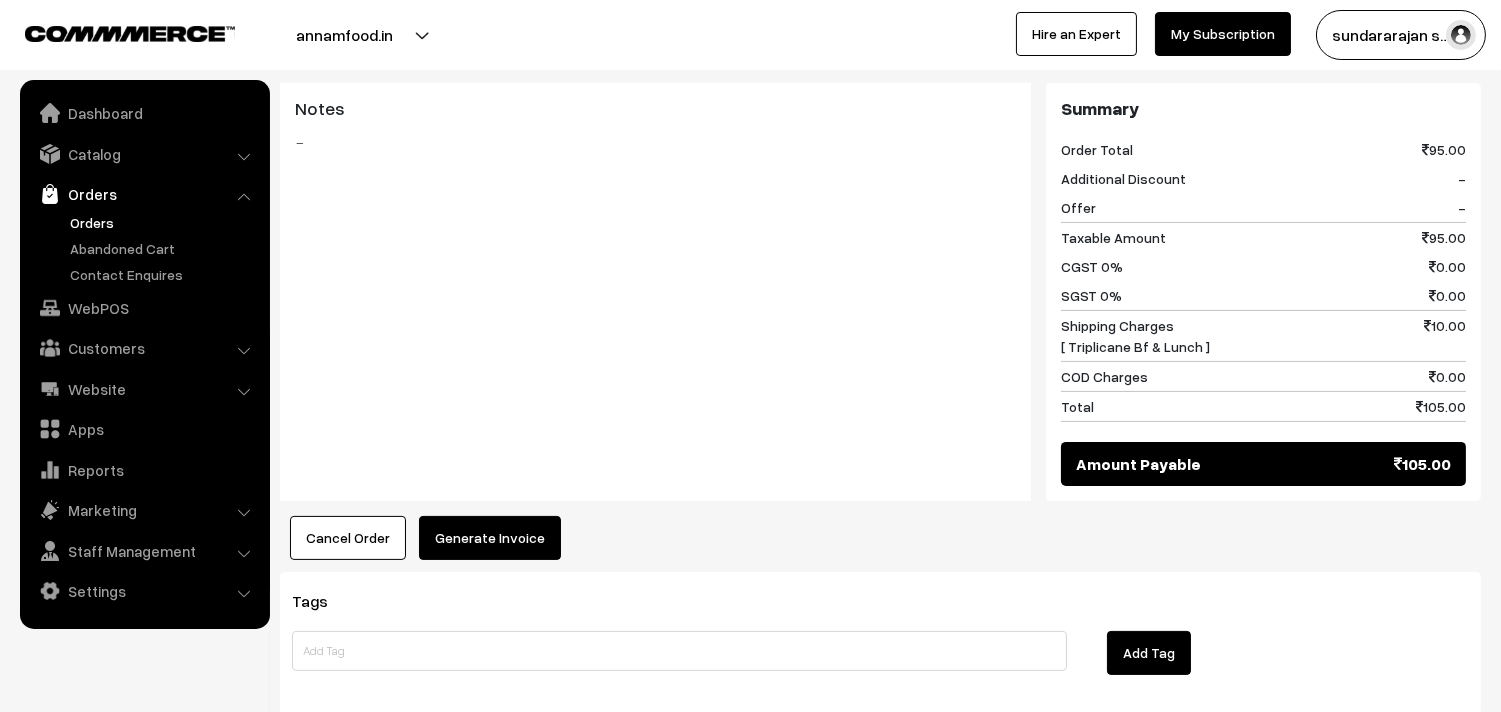 click on "Generate Invoice" at bounding box center (490, 538) 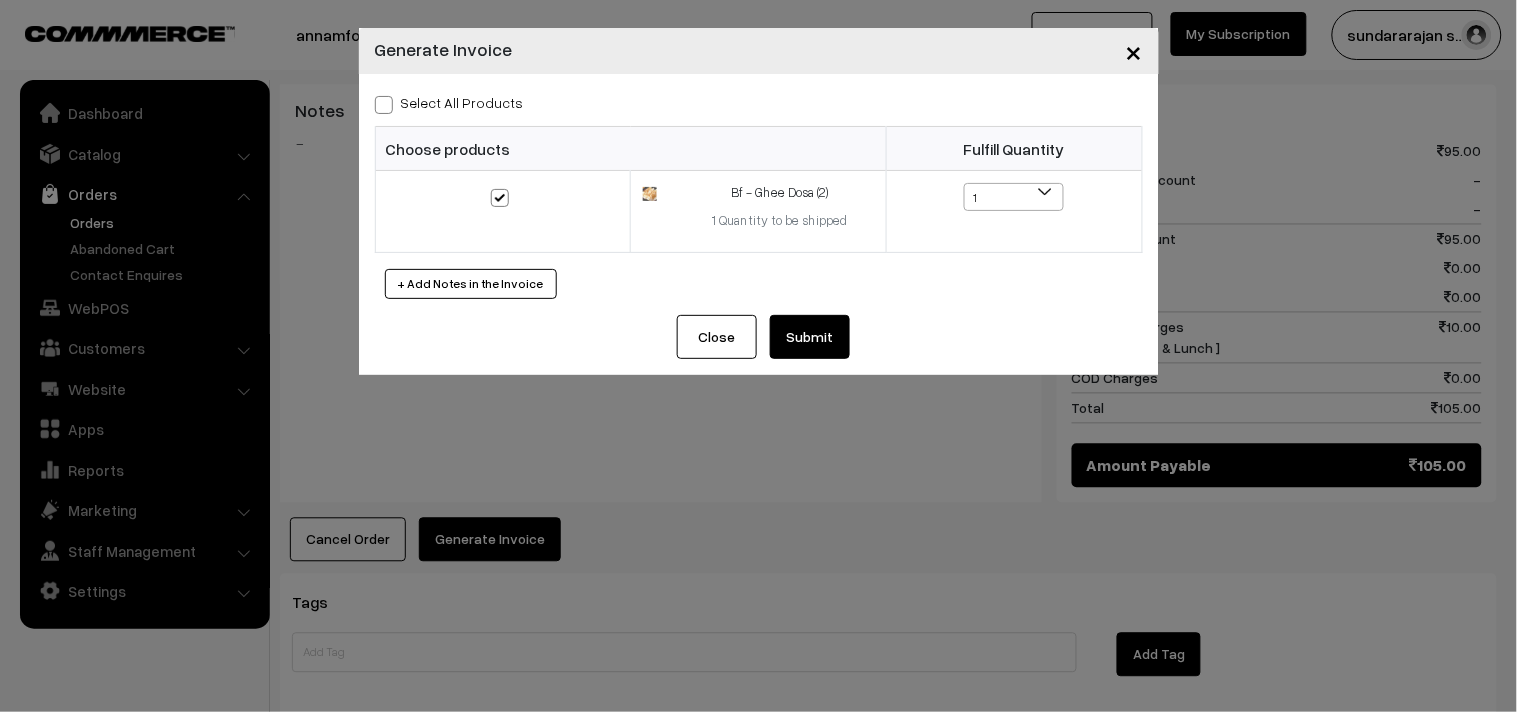 click on "Close
Submit
Back
Fulfill Items" at bounding box center (759, 345) 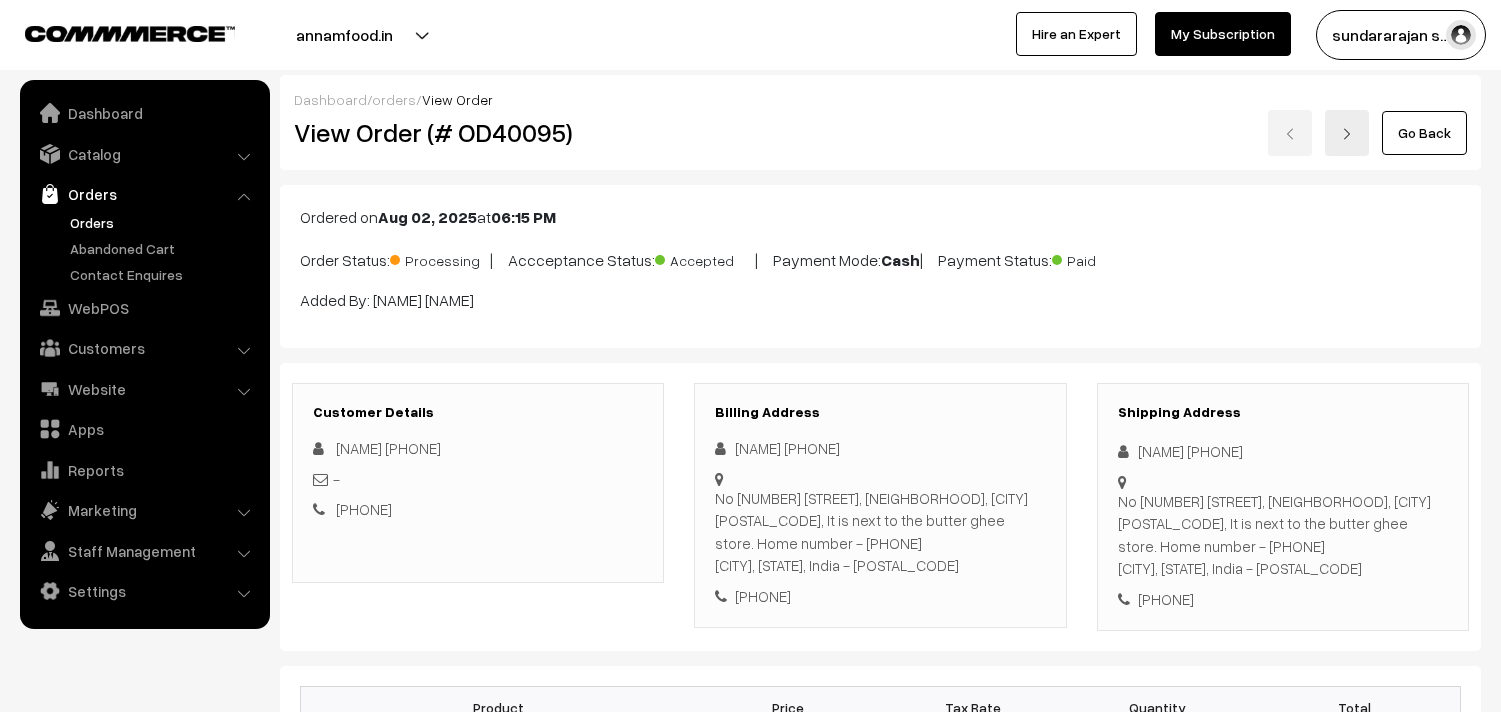 scroll, scrollTop: 843, scrollLeft: 0, axis: vertical 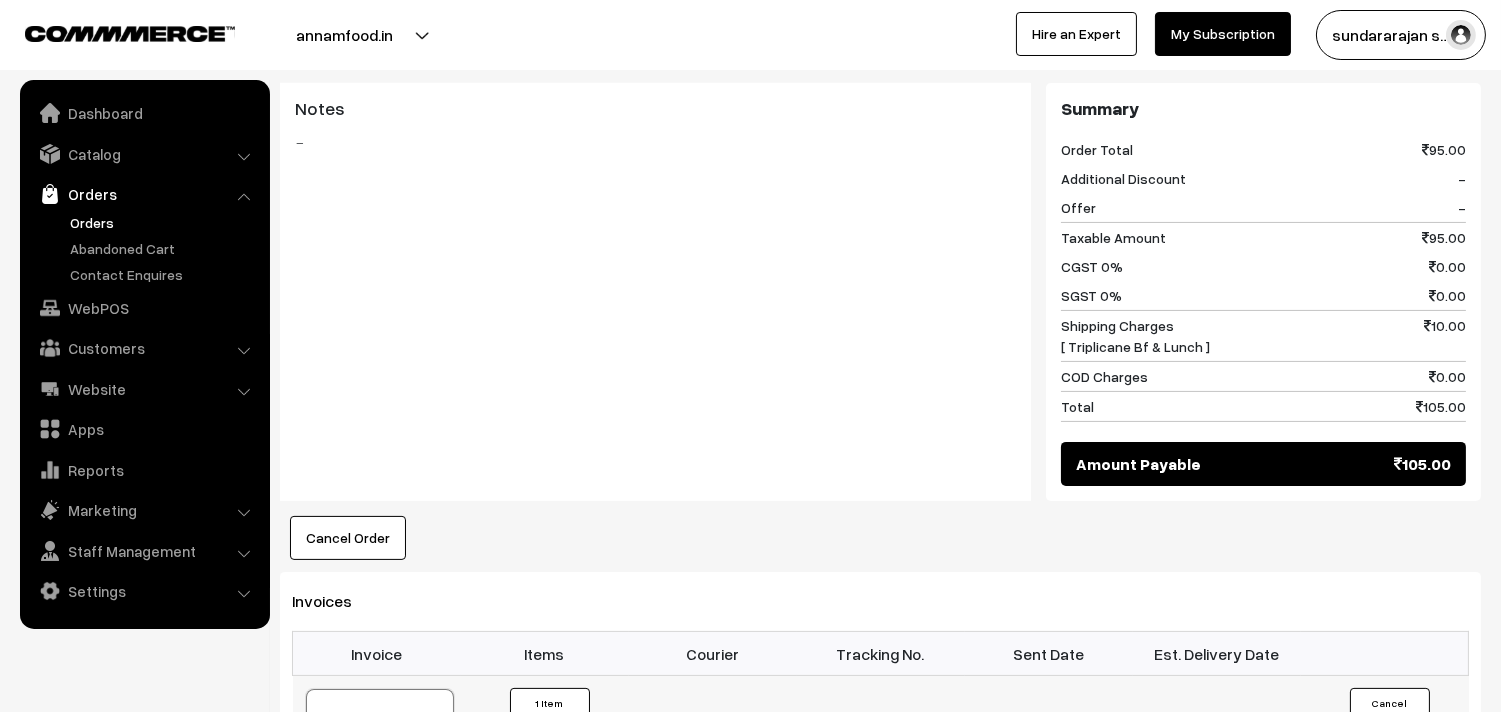 click at bounding box center (380, 739) 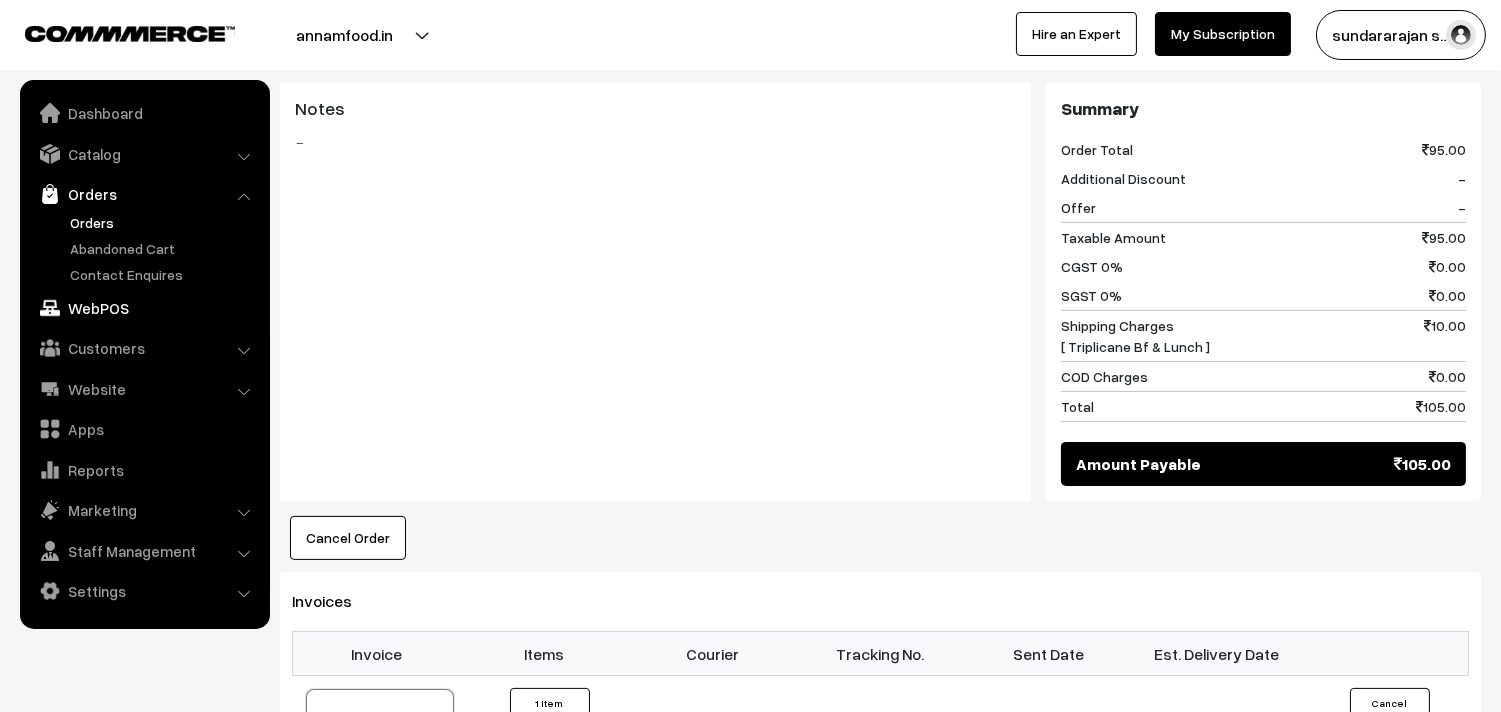 click on "WebPOS" at bounding box center (144, 308) 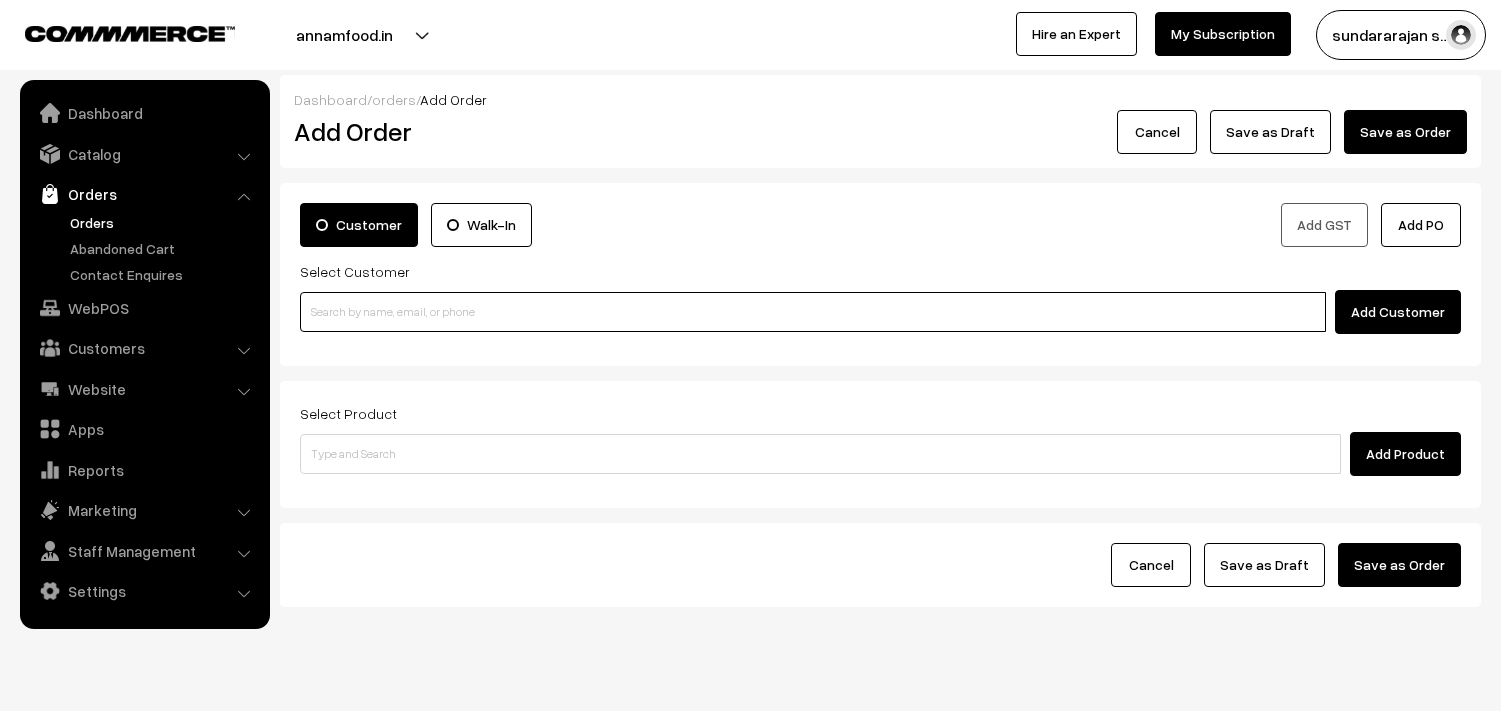 scroll, scrollTop: 0, scrollLeft: 0, axis: both 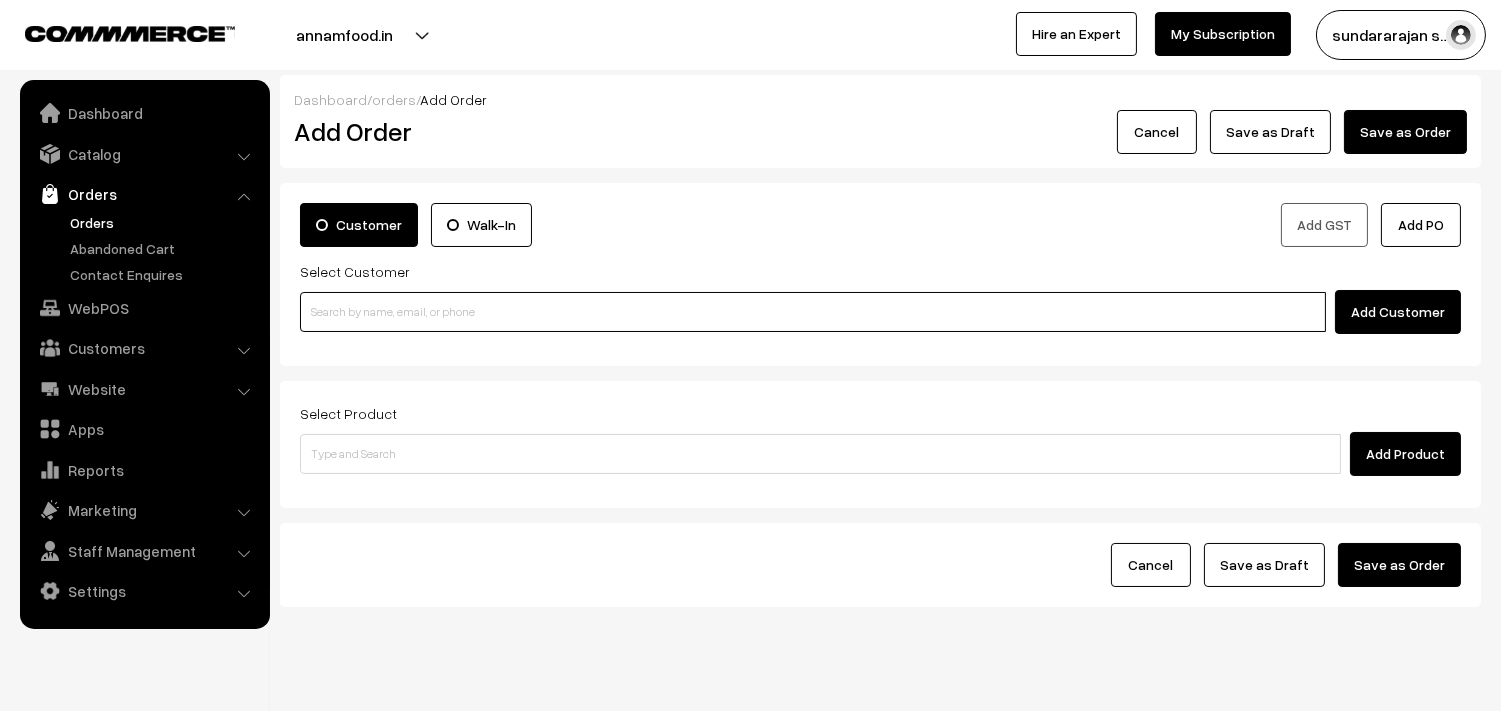 click at bounding box center [813, 312] 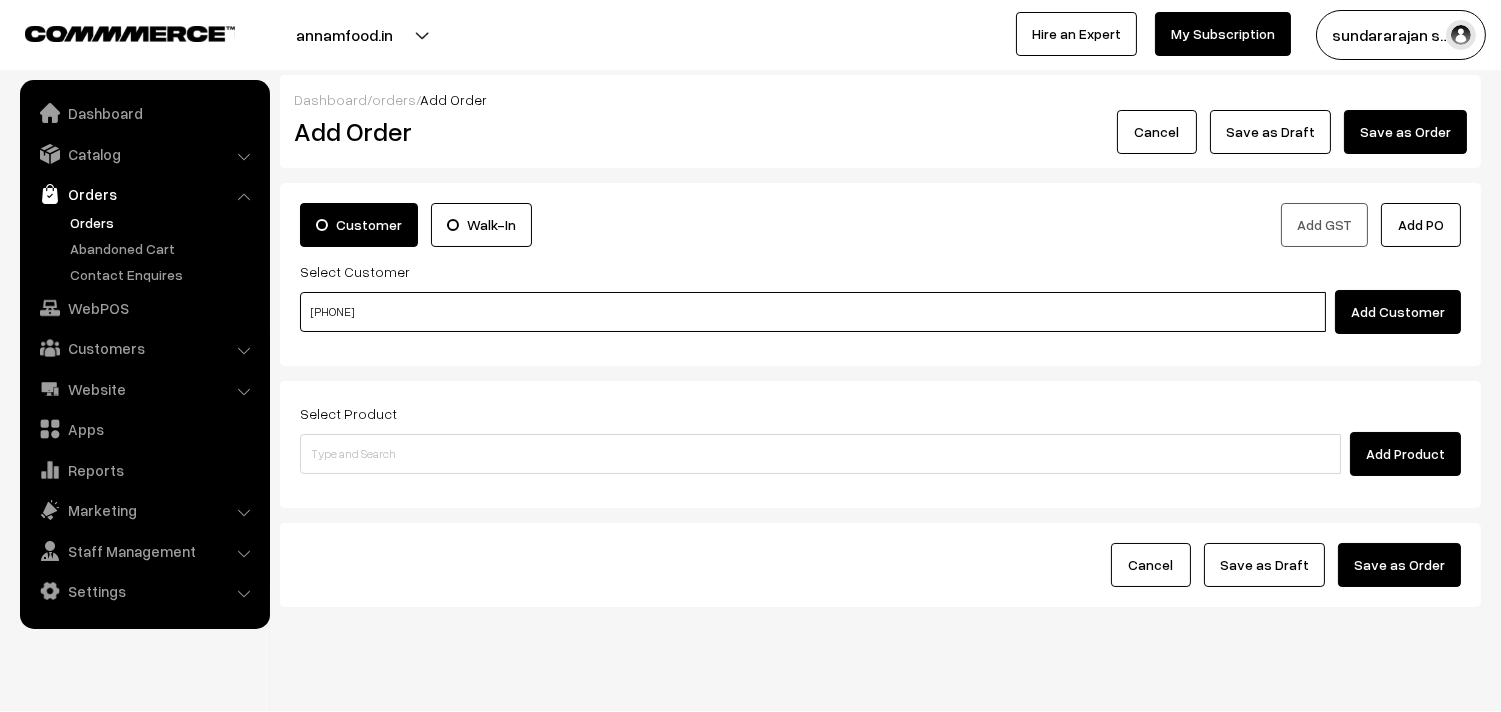 click on "98413 62086" at bounding box center (813, 312) 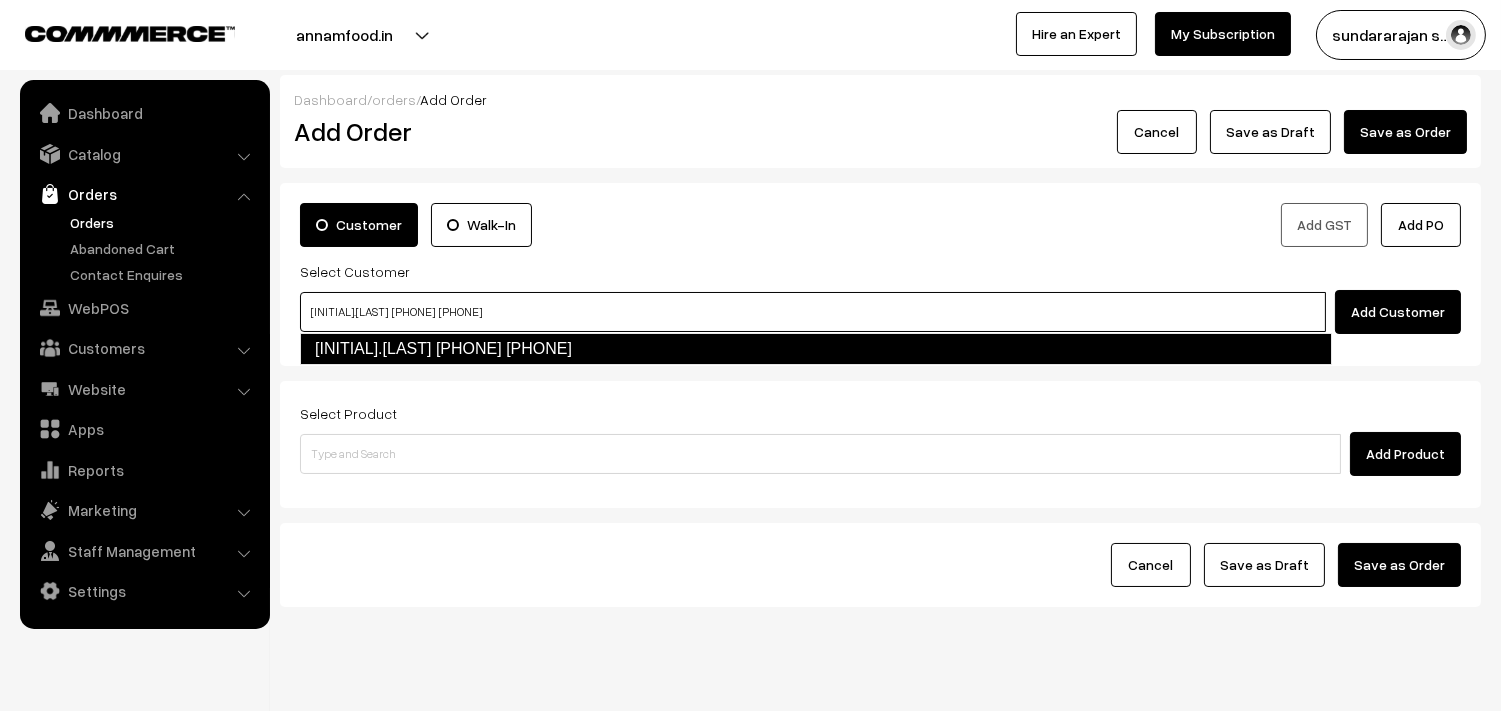 type on "J.Pasupathy  98413 62086  [9841362086]" 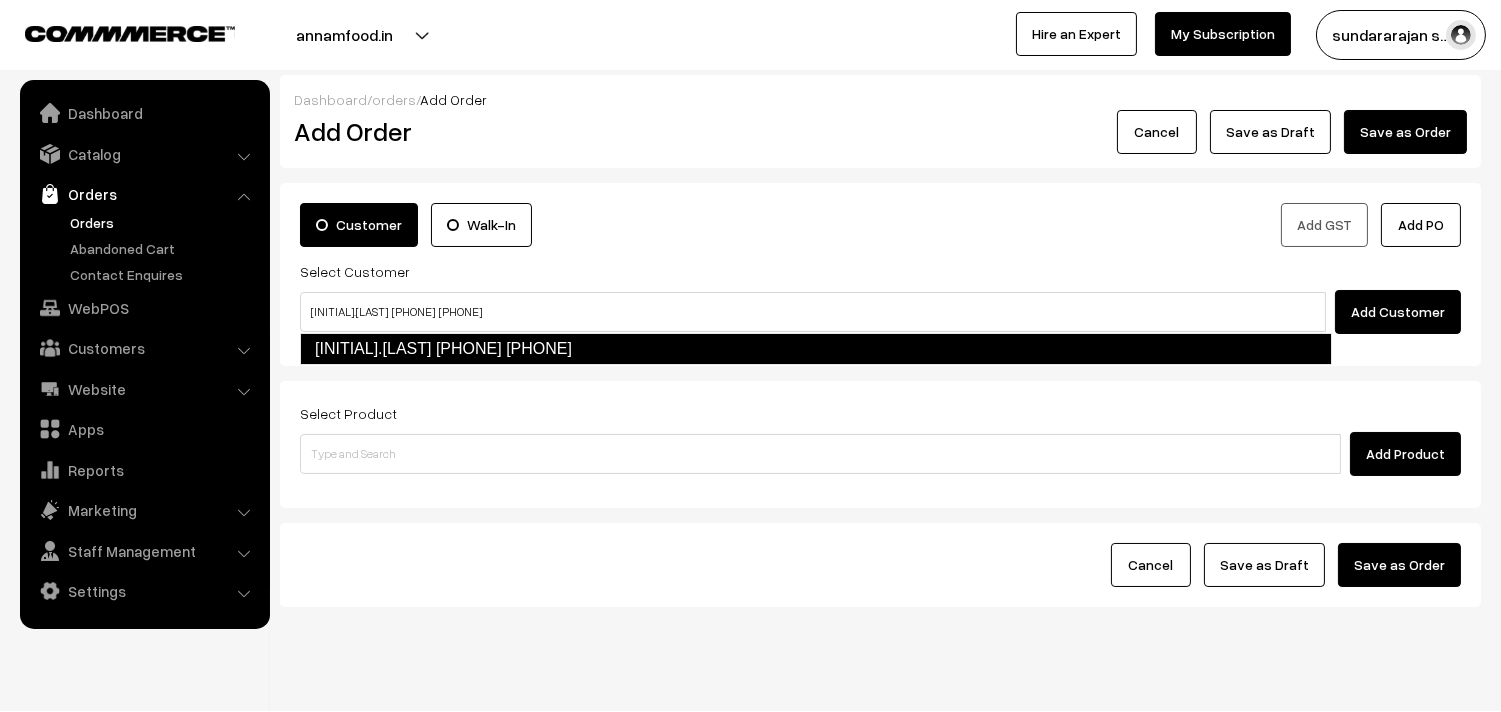 type 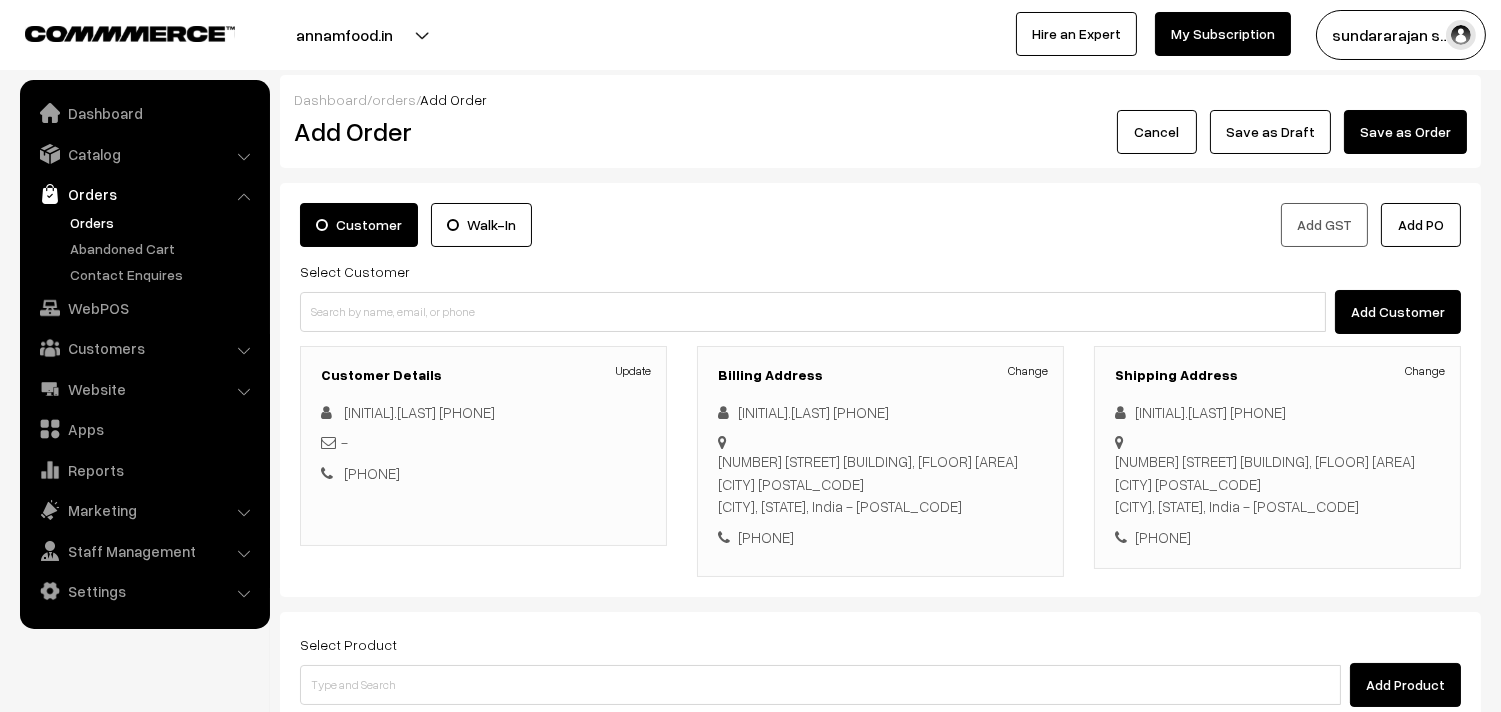 scroll, scrollTop: 272, scrollLeft: 0, axis: vertical 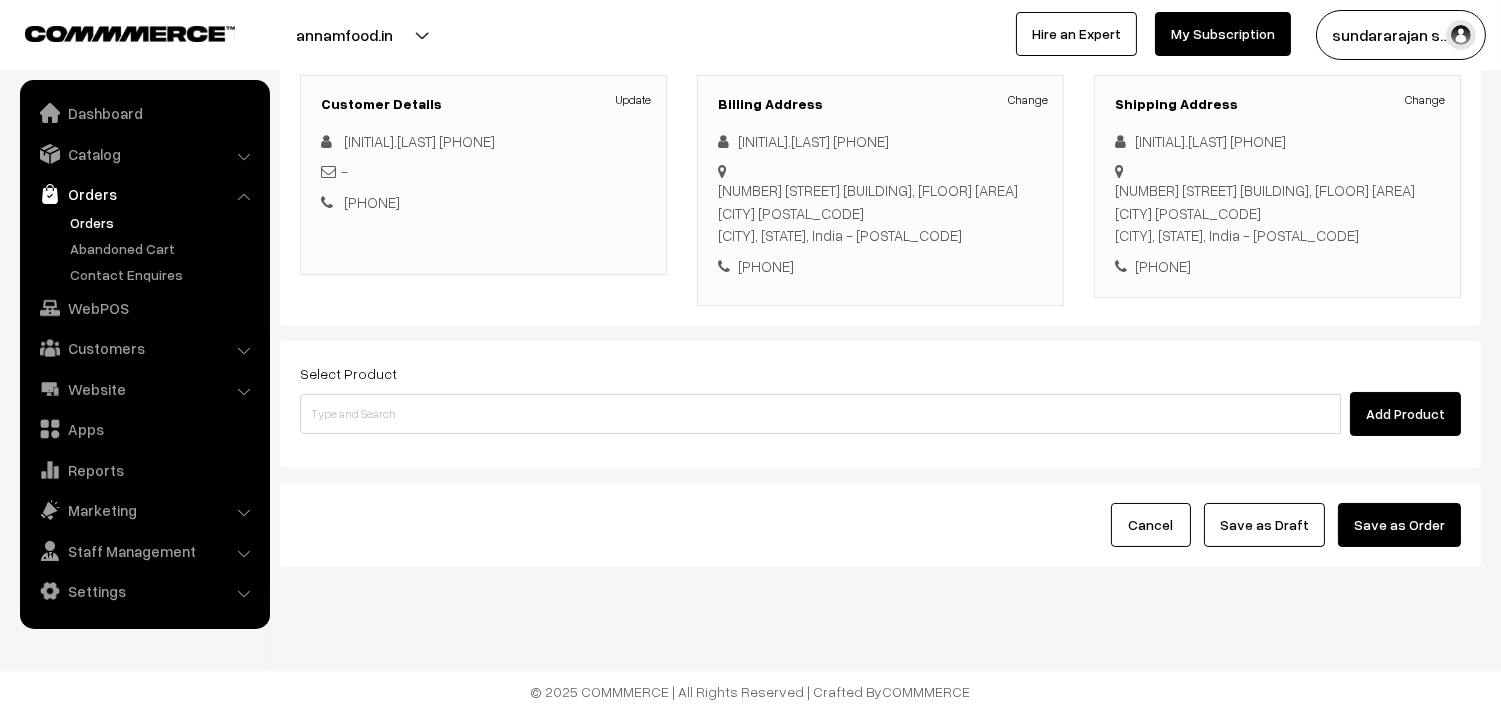 click on "Select Product
Add Product" at bounding box center (880, 398) 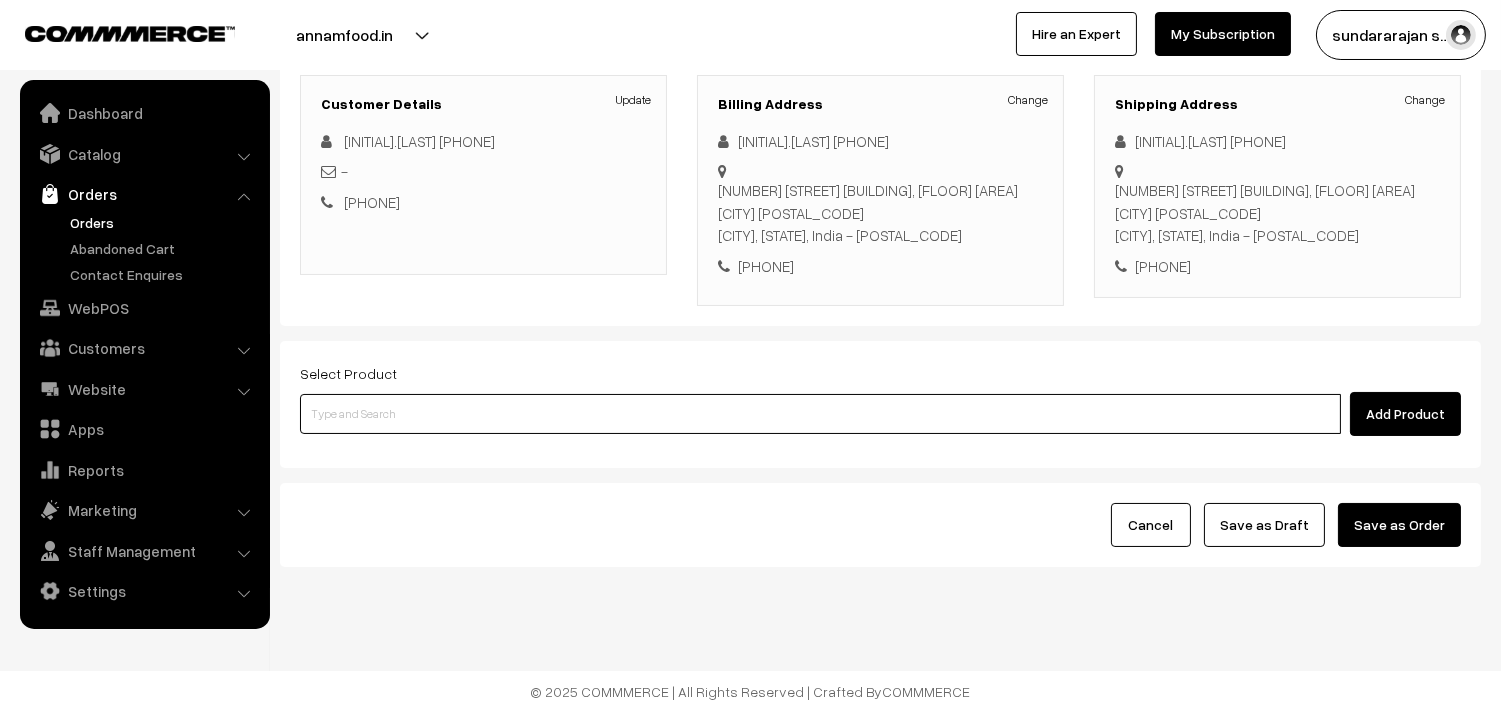 click at bounding box center [820, 414] 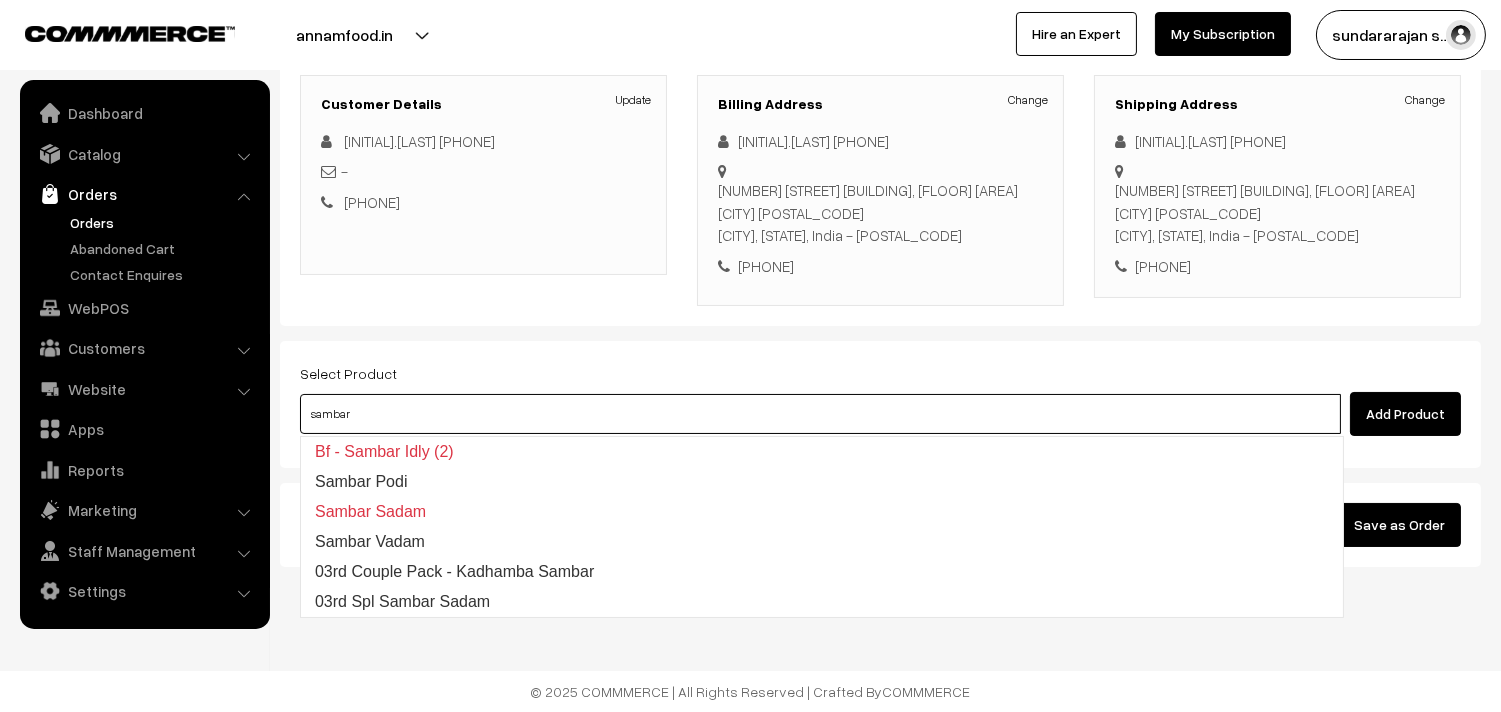 type on "03rd Spl Sambar Sadam" 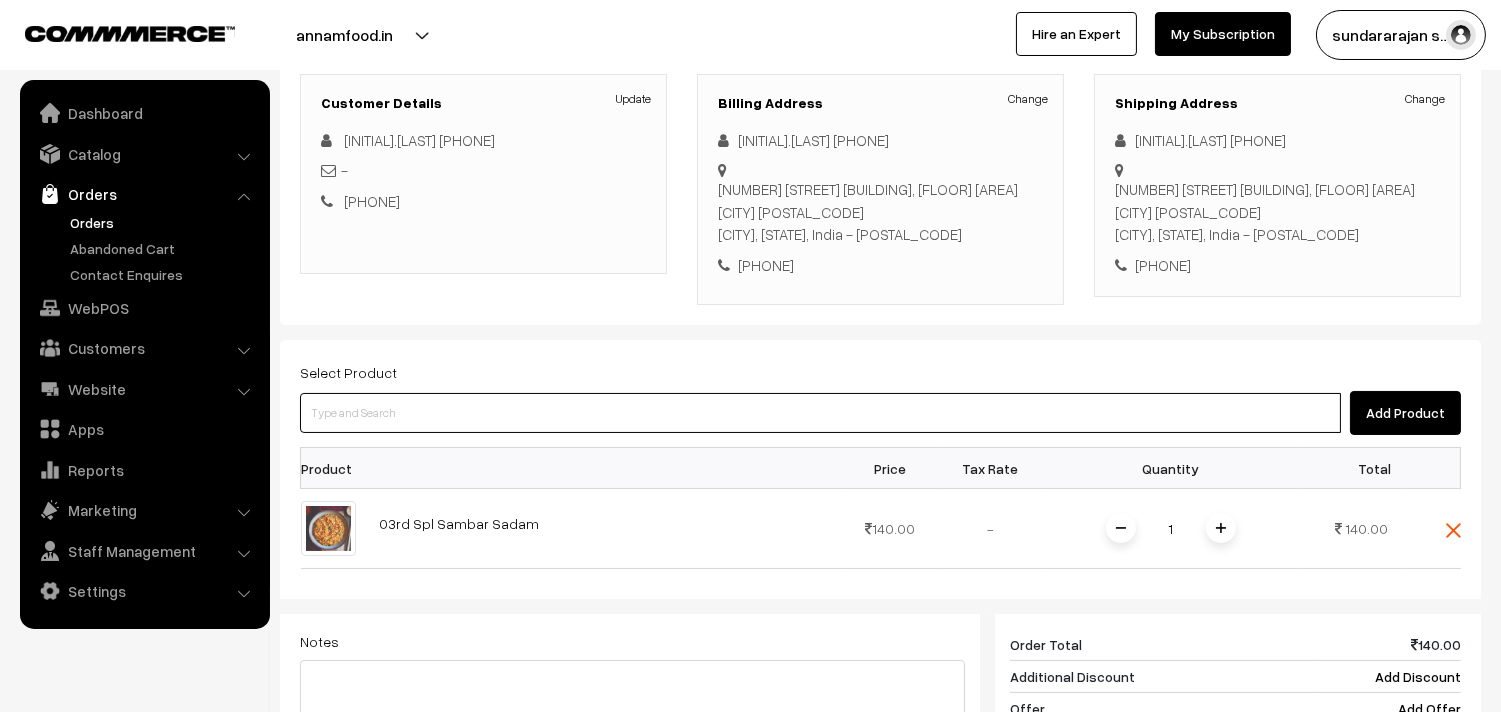 click at bounding box center [820, 413] 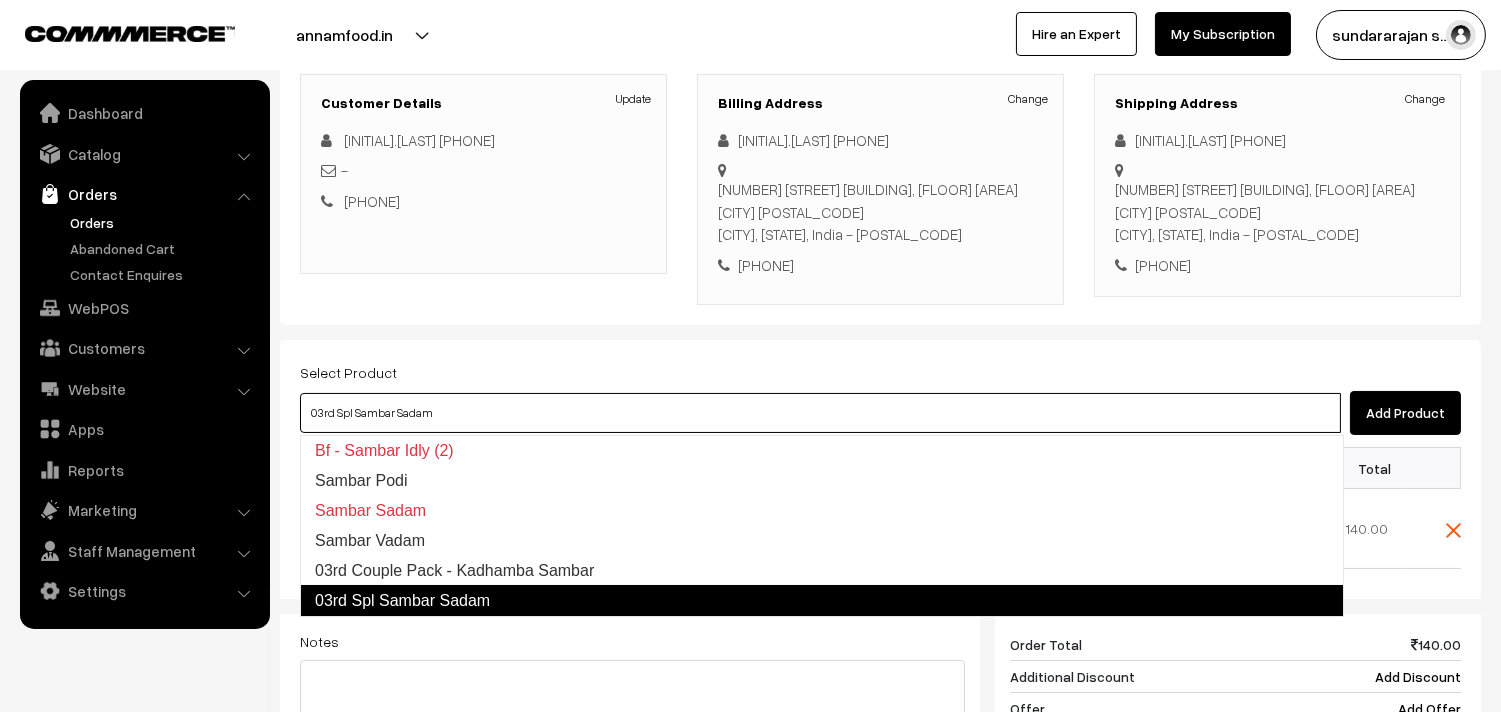 type on "03rd  Couple Pack -  Kadhamba Sambar" 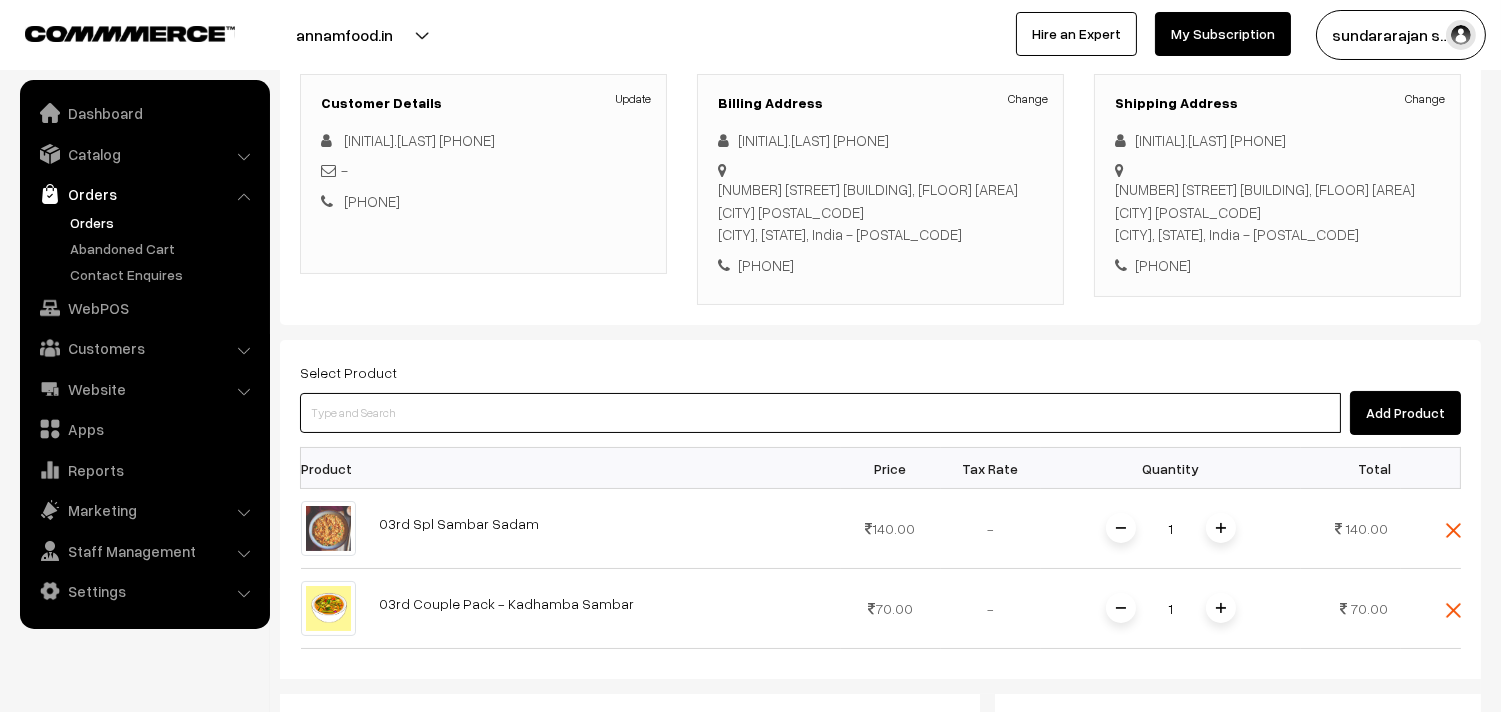 click at bounding box center [820, 413] 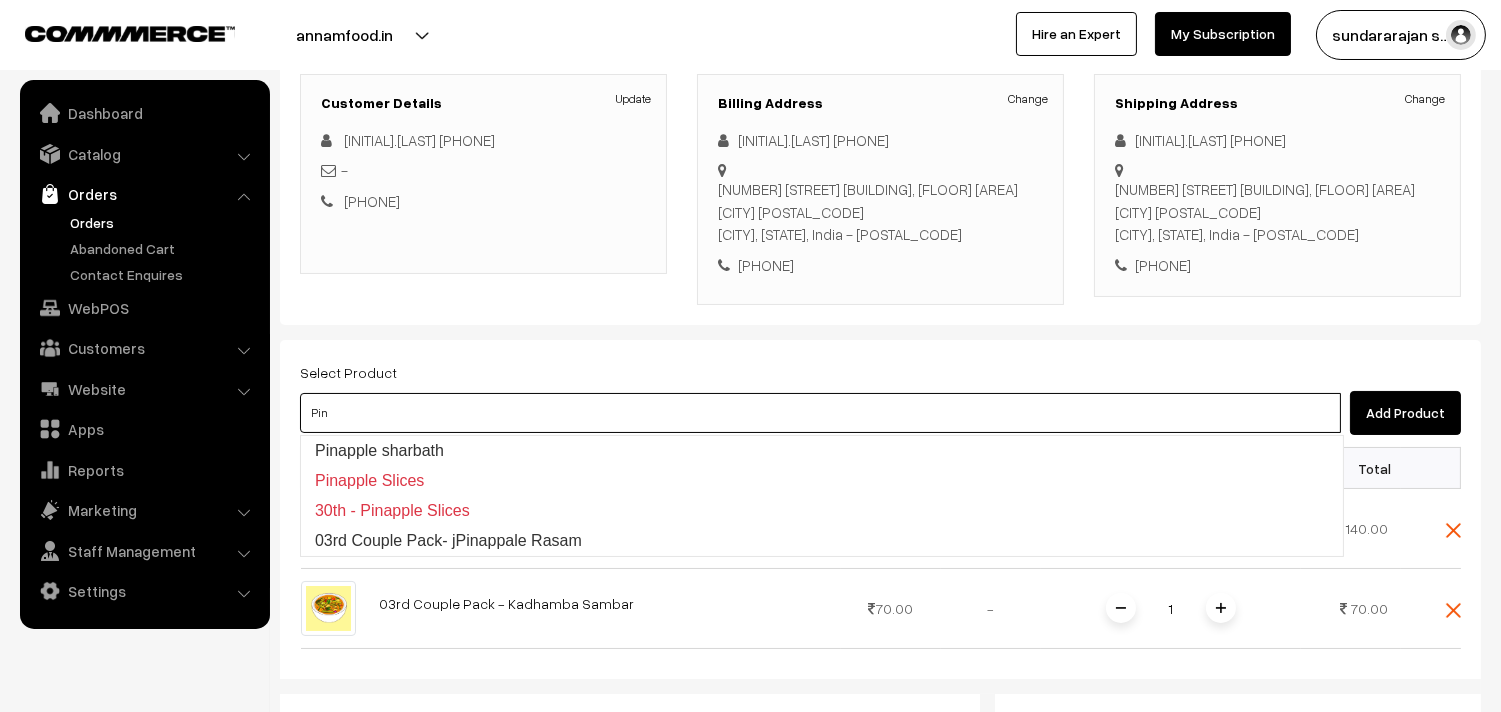 type on "03rd Couple Pack- jPinappale Rasam" 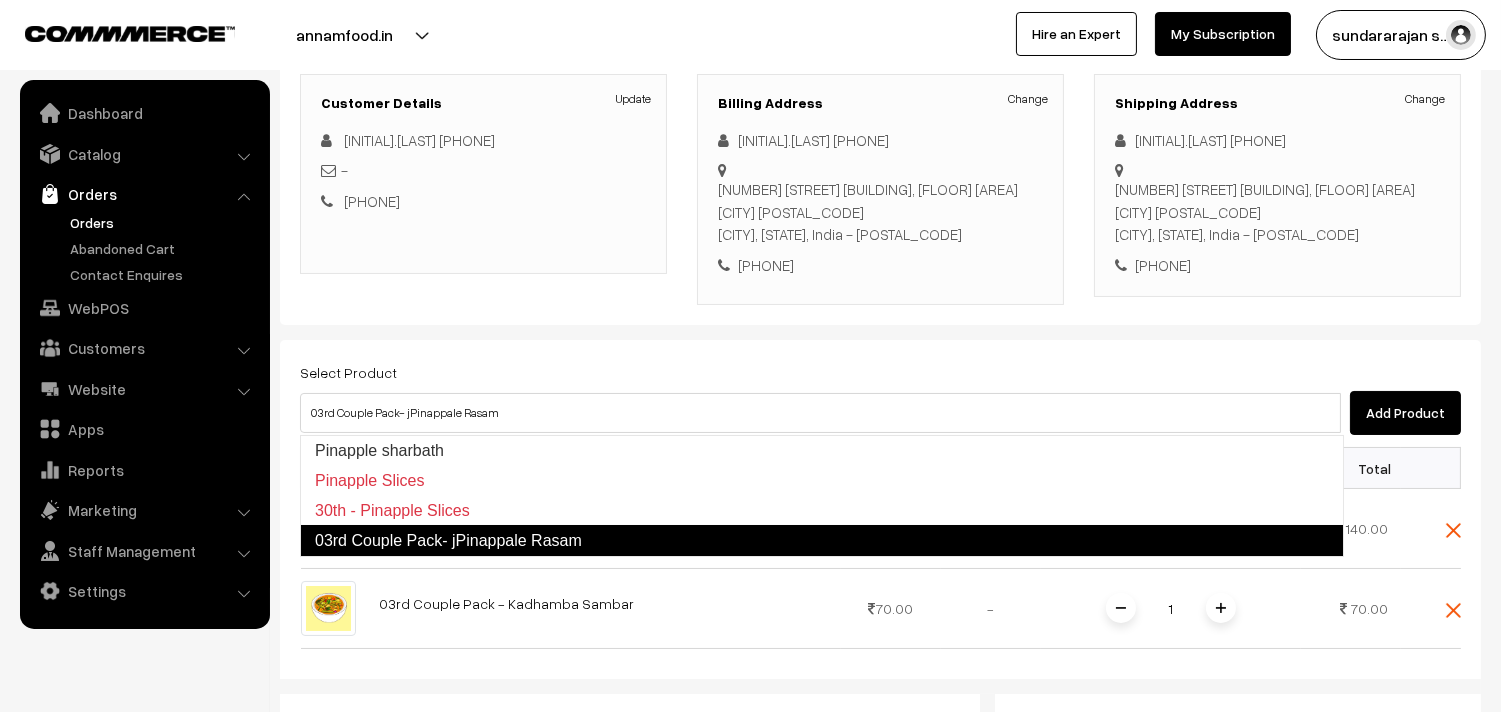 type 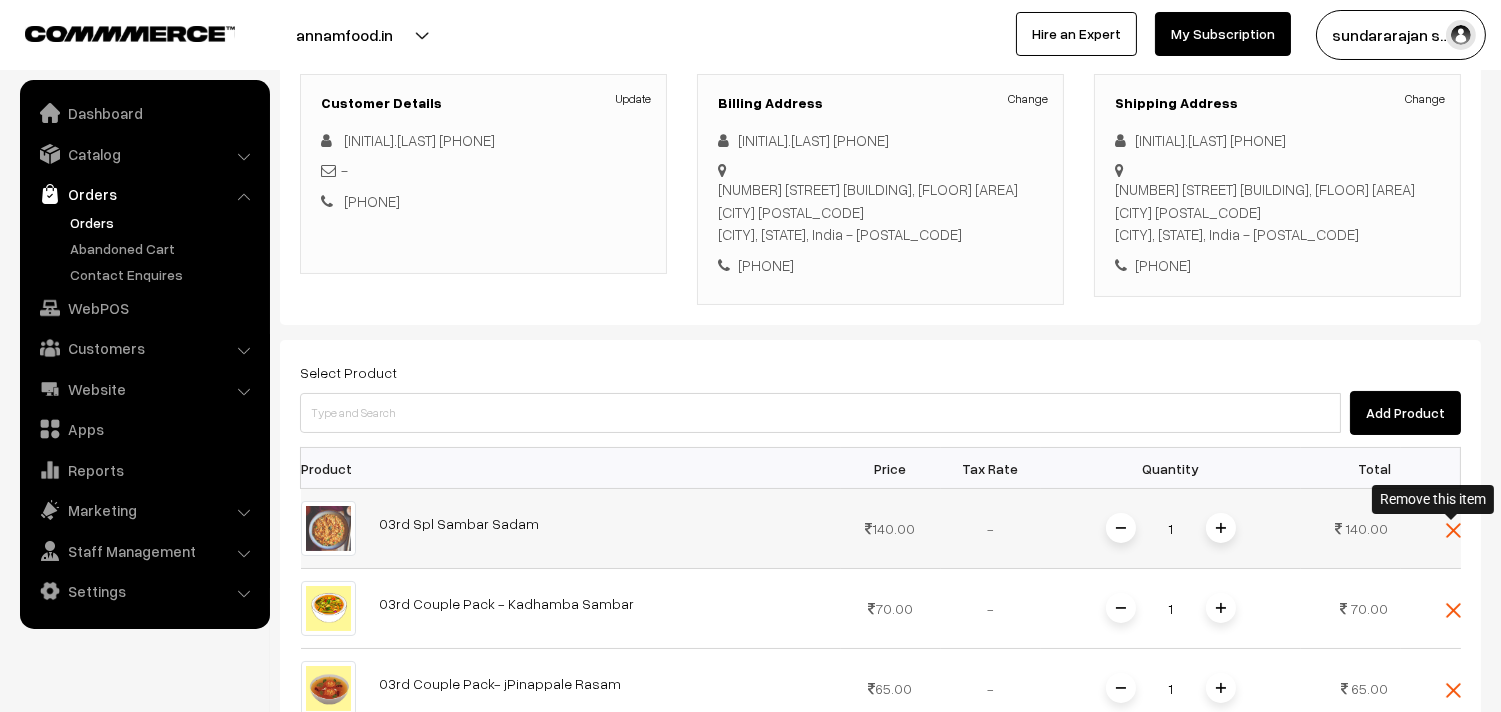 click at bounding box center (1453, 530) 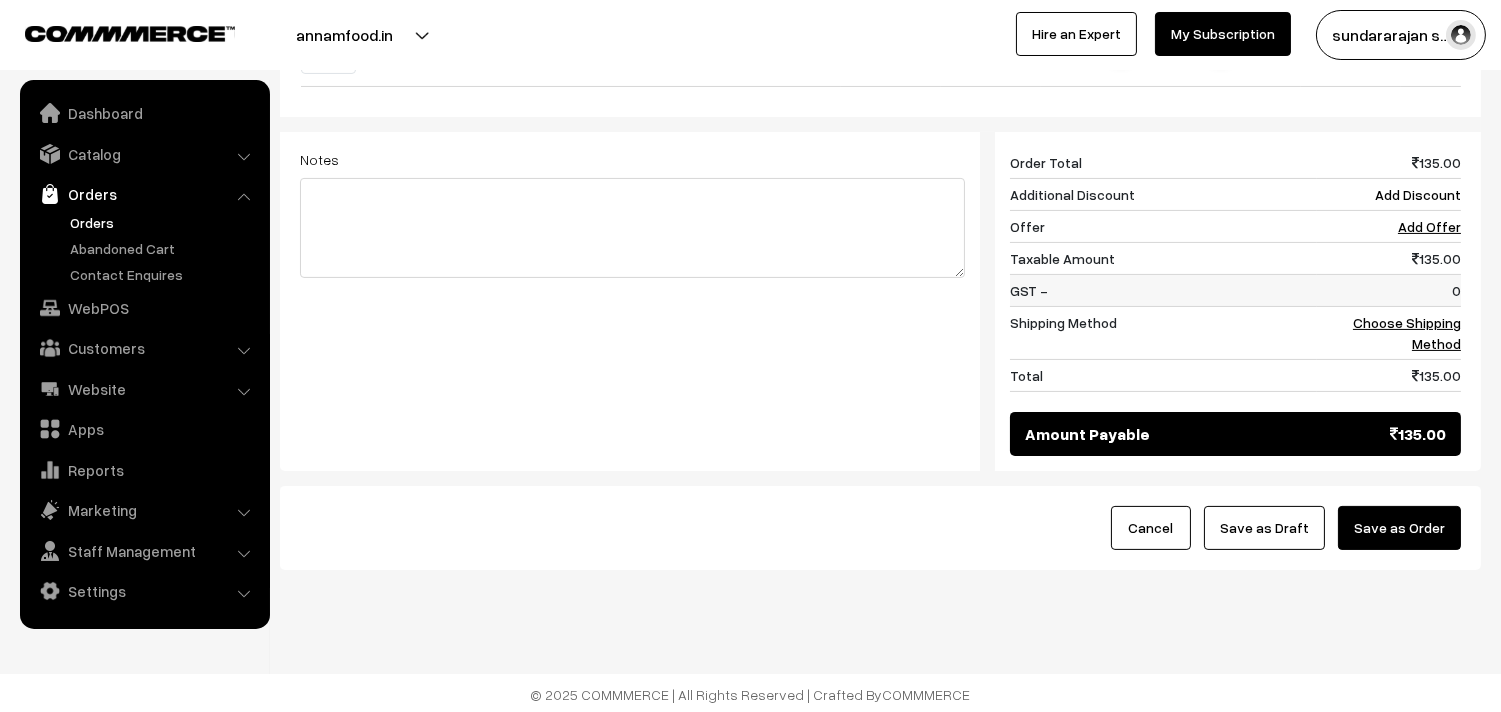 scroll, scrollTop: 840, scrollLeft: 0, axis: vertical 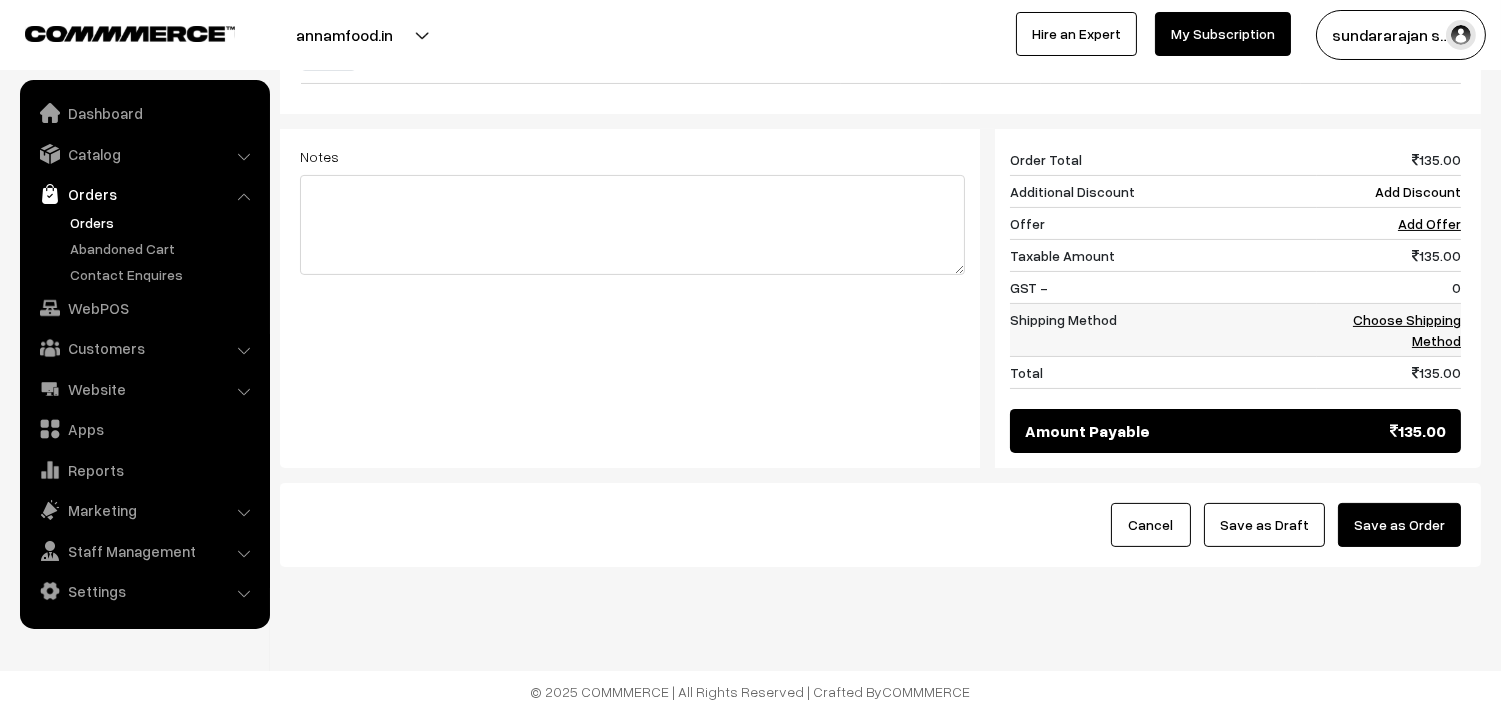click on "Choose Shipping Method" at bounding box center [1407, 330] 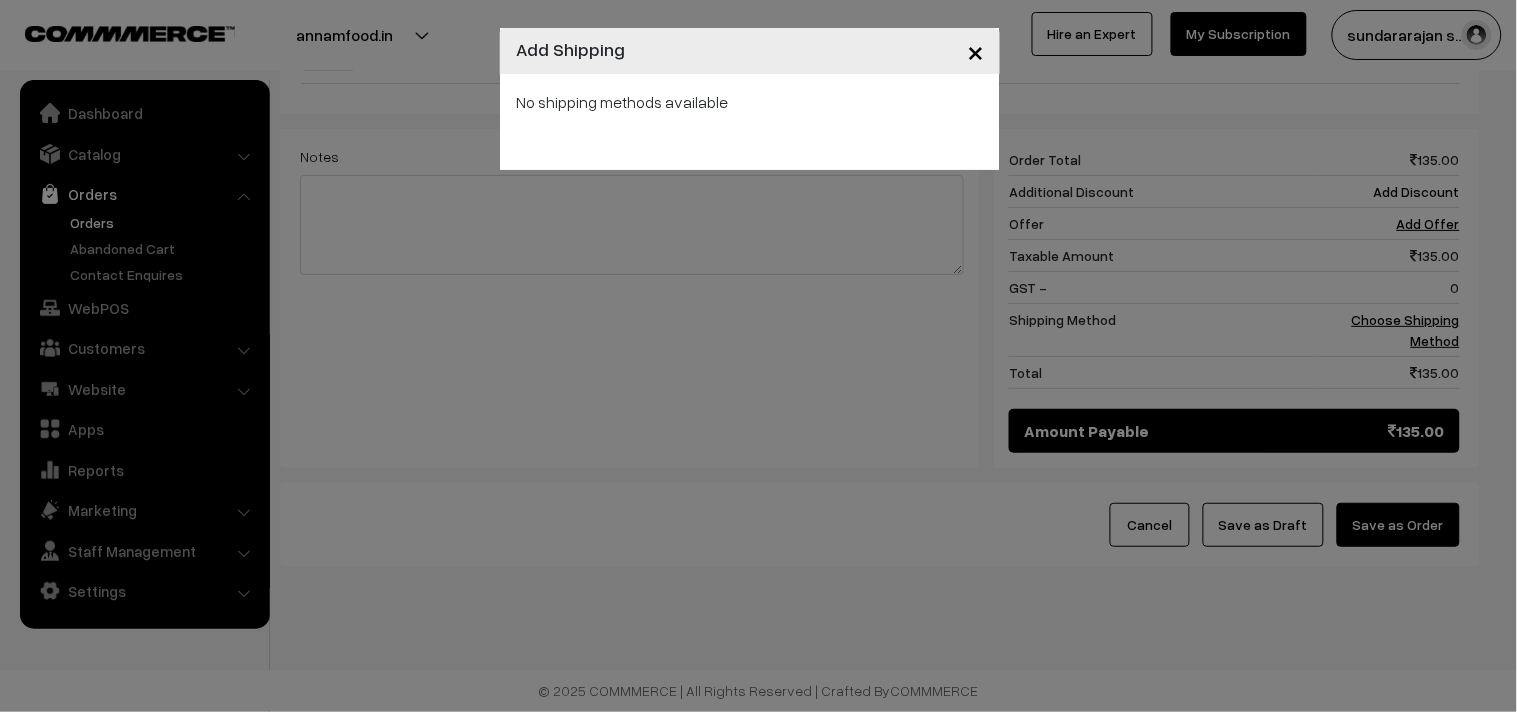 click on "No shipping methods available" at bounding box center (750, 102) 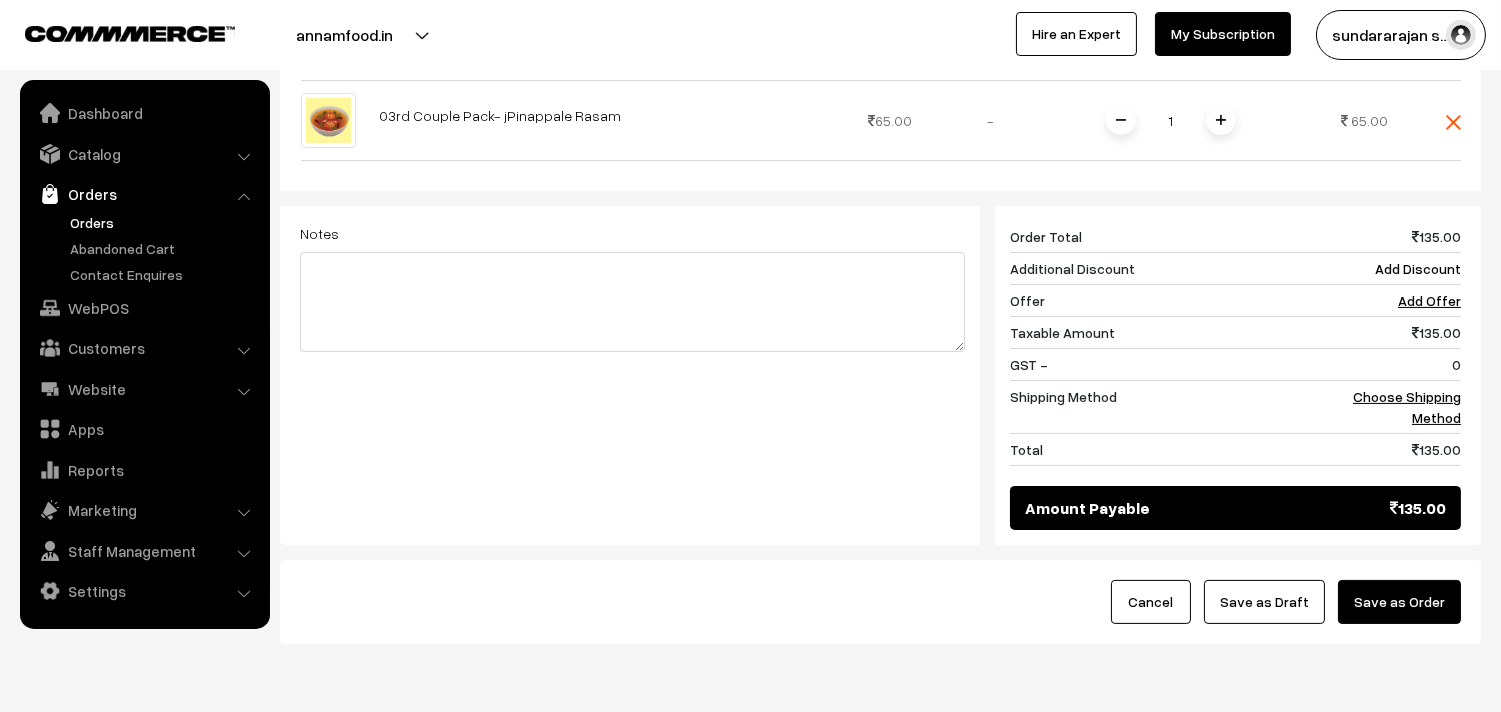 scroll, scrollTop: 506, scrollLeft: 0, axis: vertical 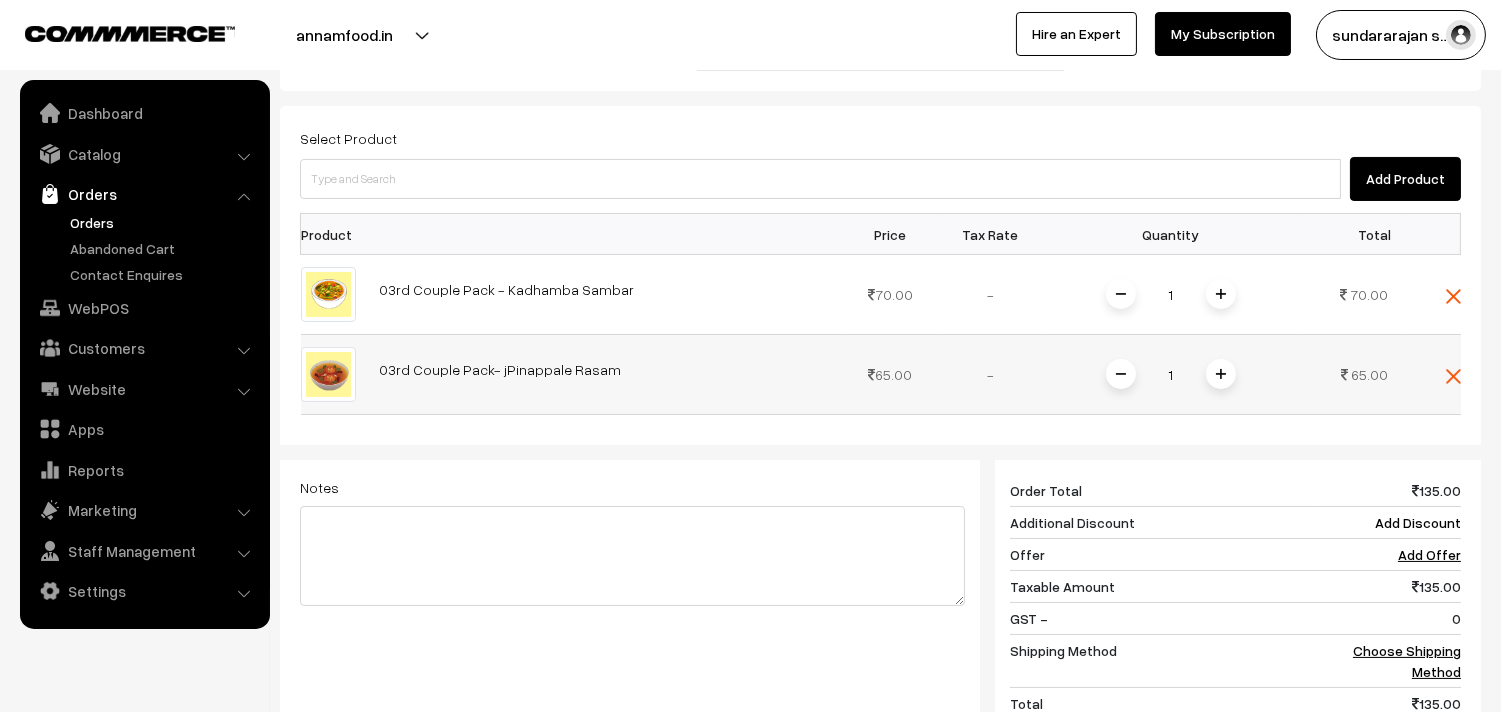 click at bounding box center (1221, 374) 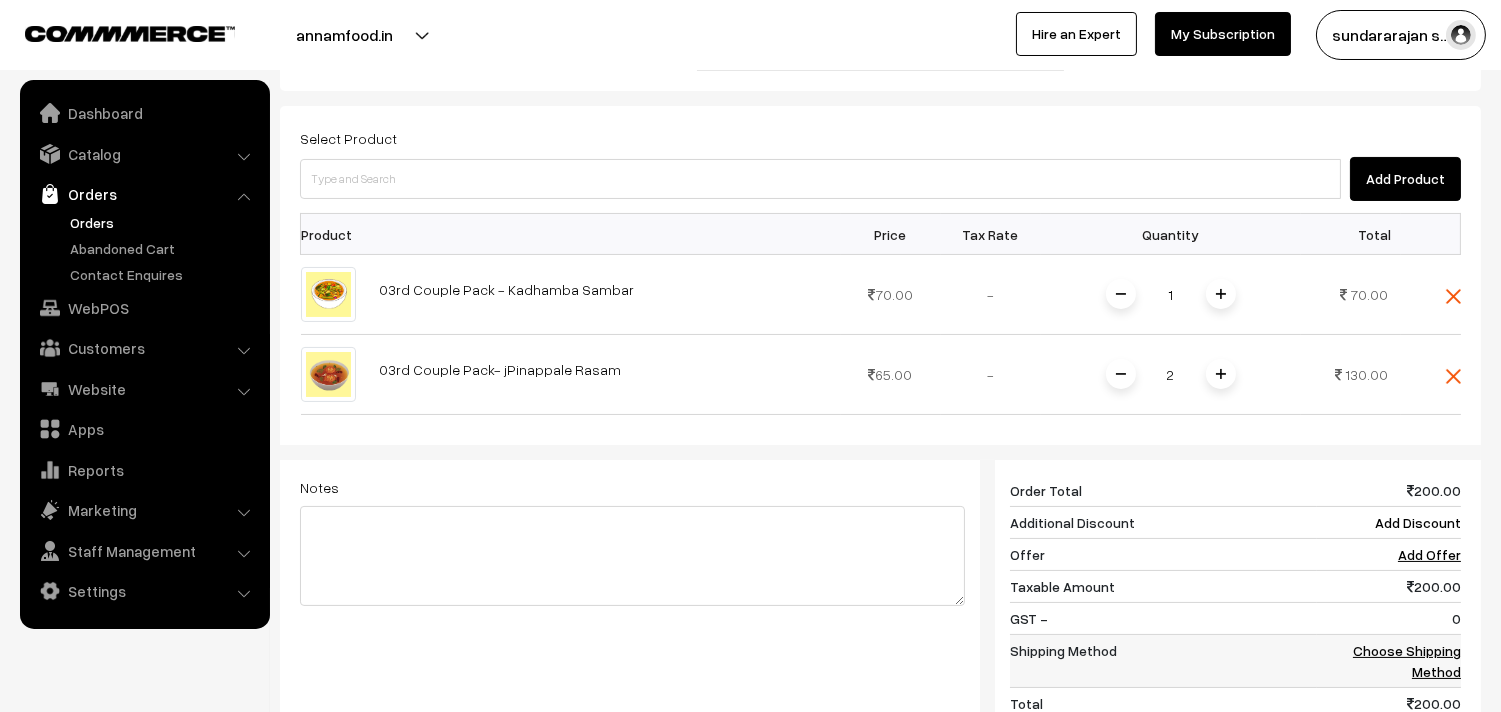 click on "Choose Shipping Method" at bounding box center (1407, 661) 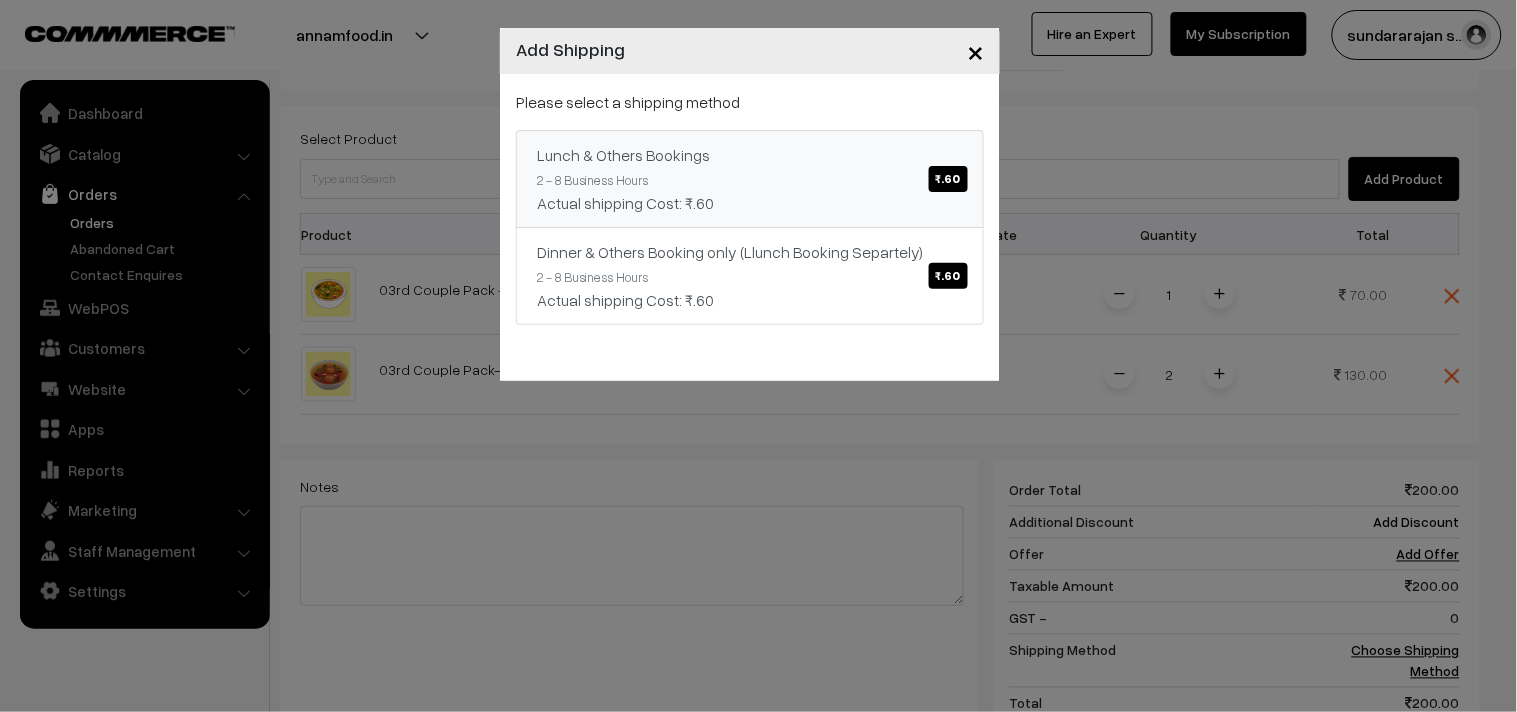 click on "Actual shipping Cost: ₹.60" at bounding box center [750, 203] 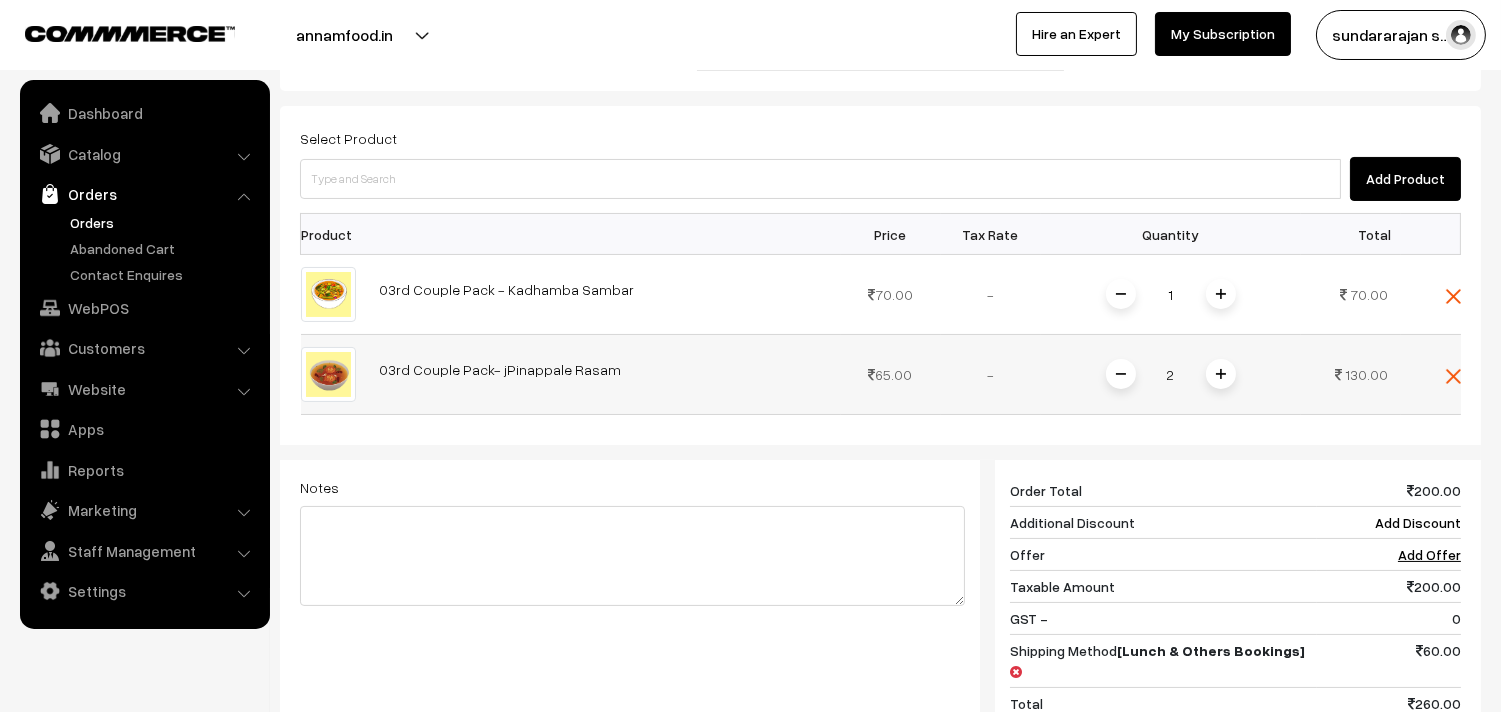 click at bounding box center (1121, 374) 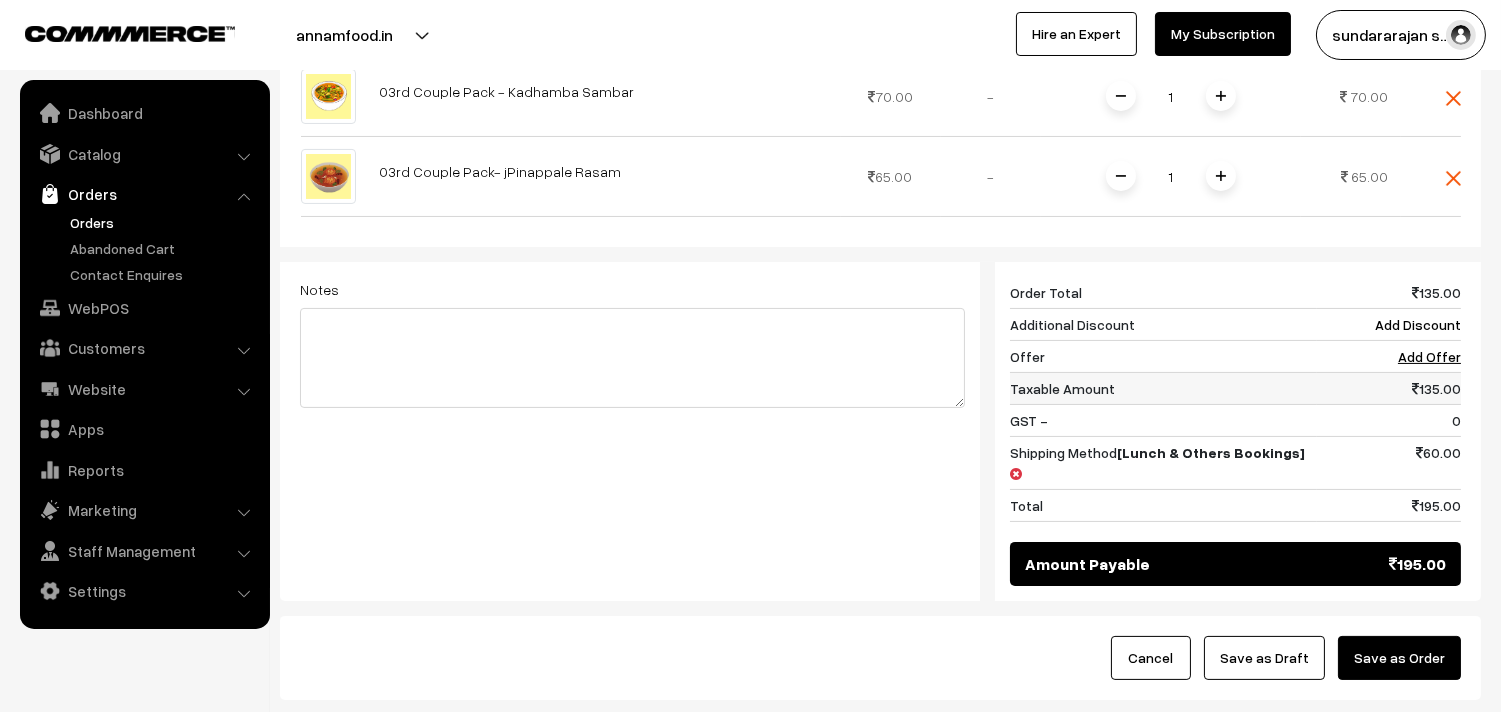 scroll, scrollTop: 707, scrollLeft: 0, axis: vertical 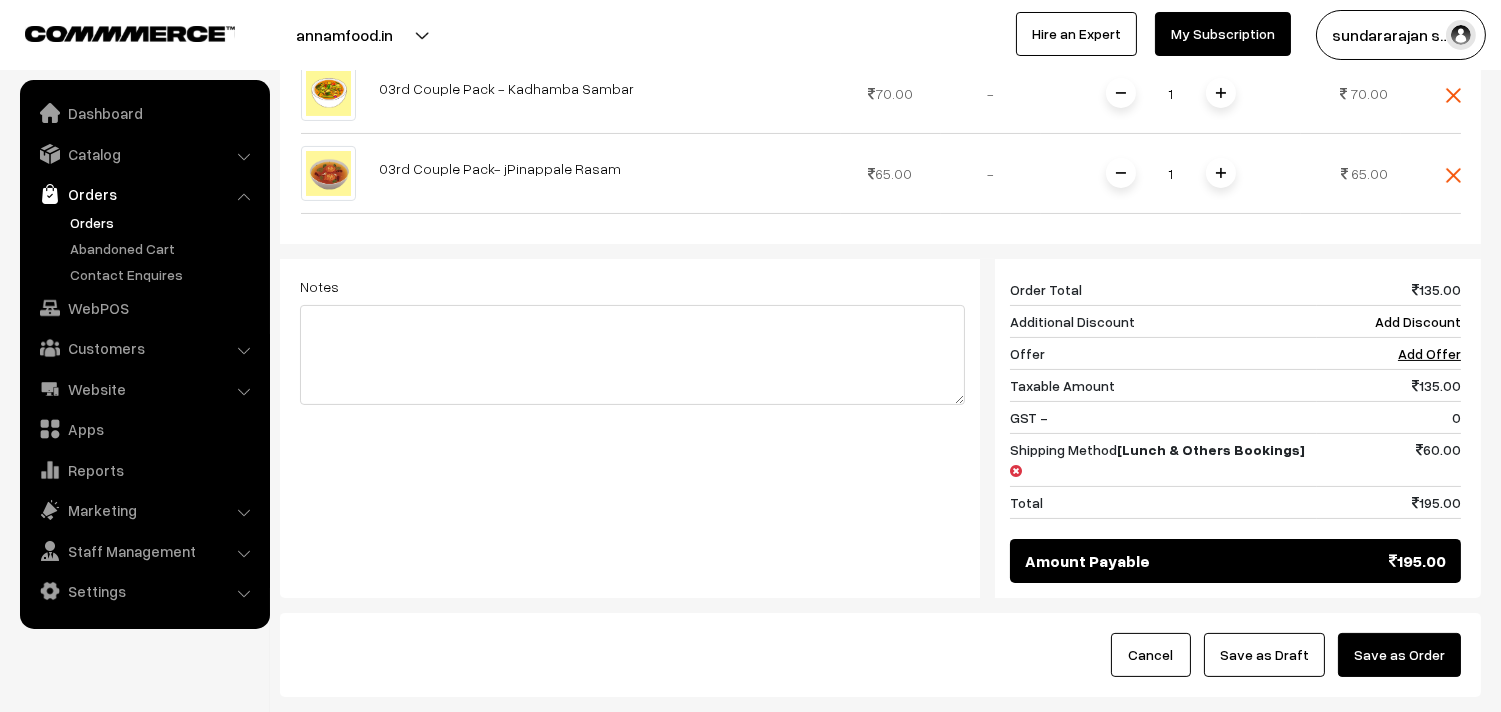 click on "Save as Draft" at bounding box center [1264, 655] 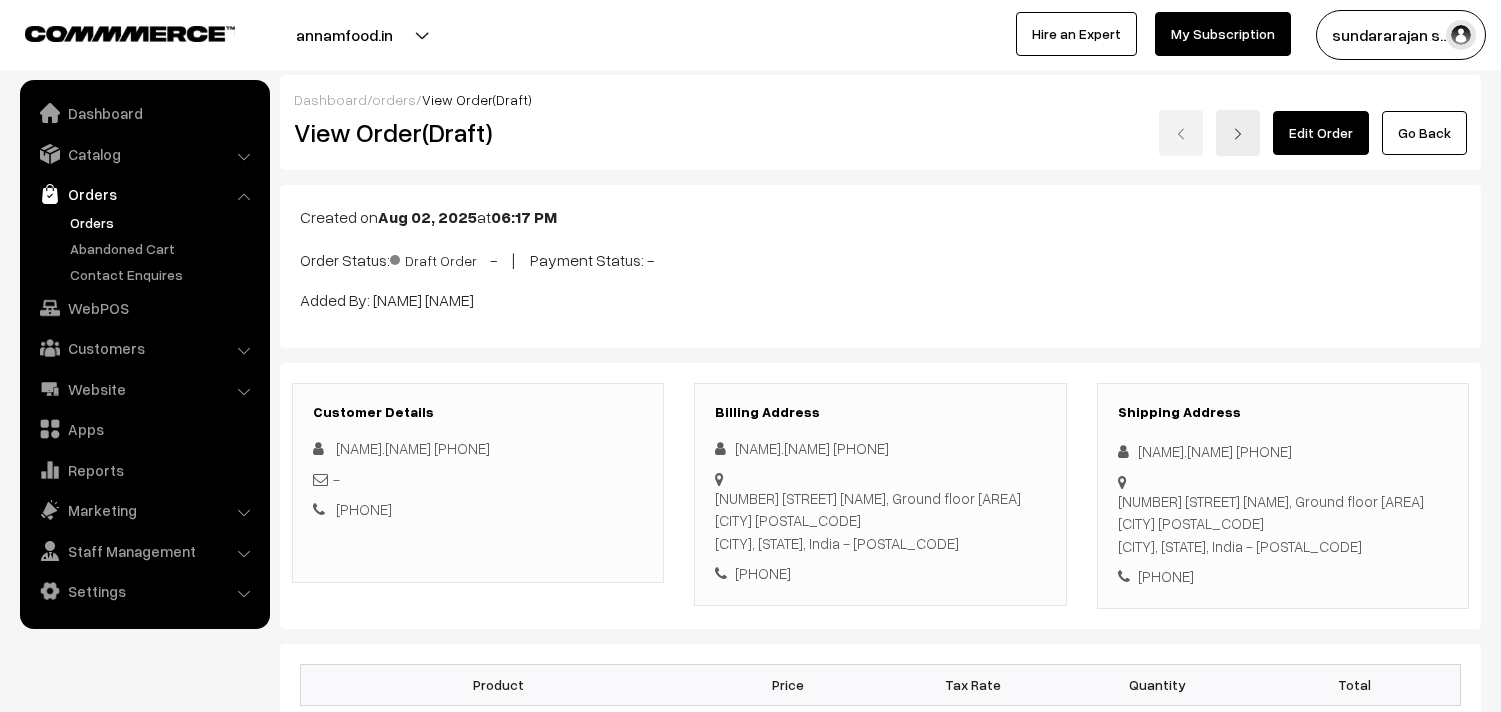scroll, scrollTop: 0, scrollLeft: 0, axis: both 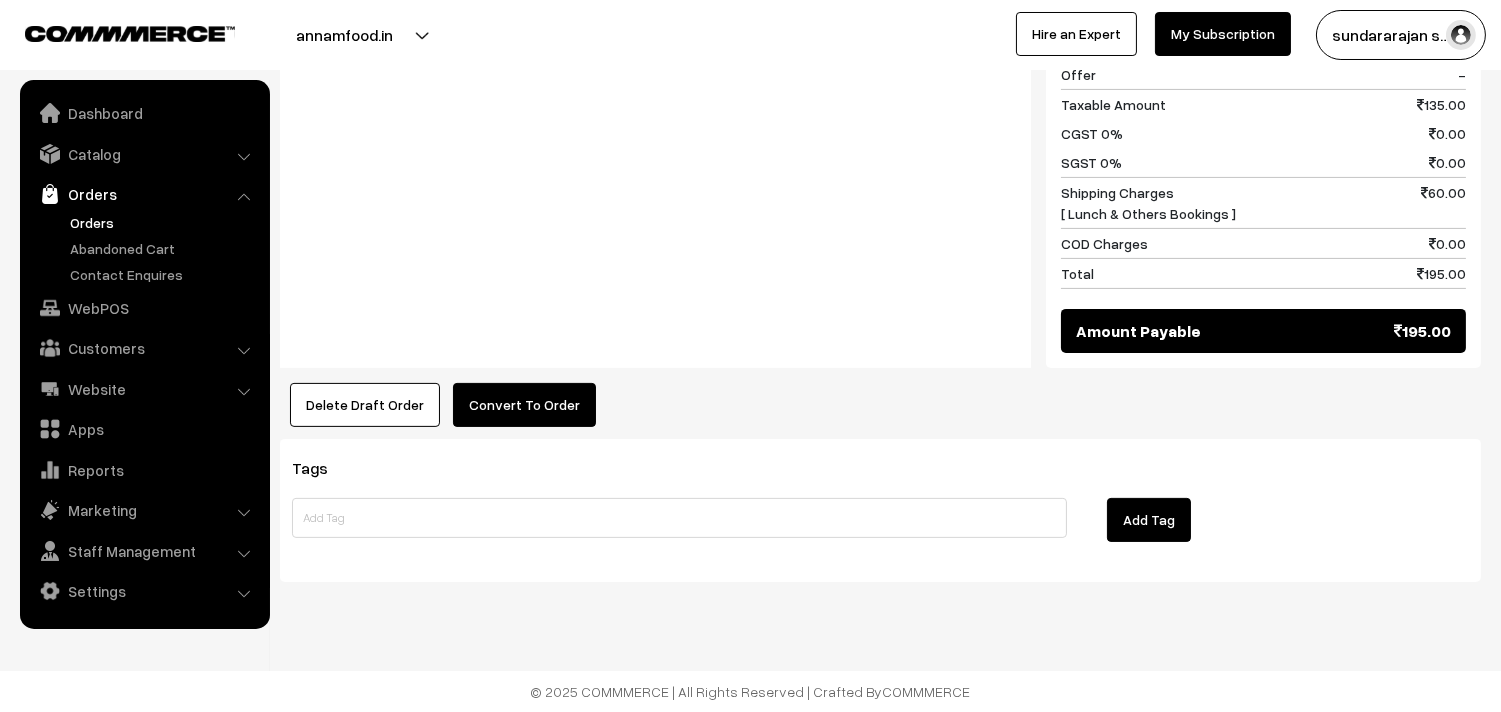 click on "Convert To Order" at bounding box center [524, 405] 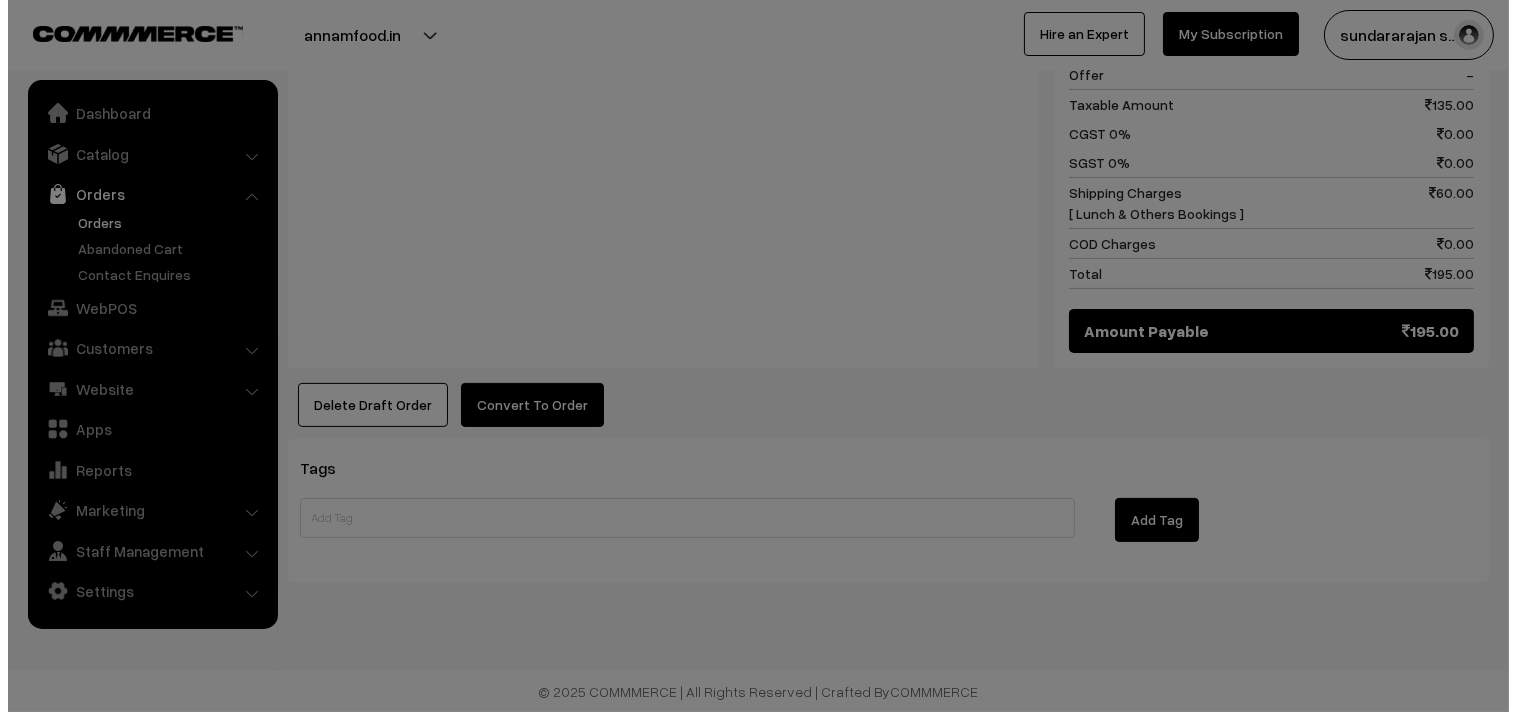 scroll, scrollTop: 1091, scrollLeft: 0, axis: vertical 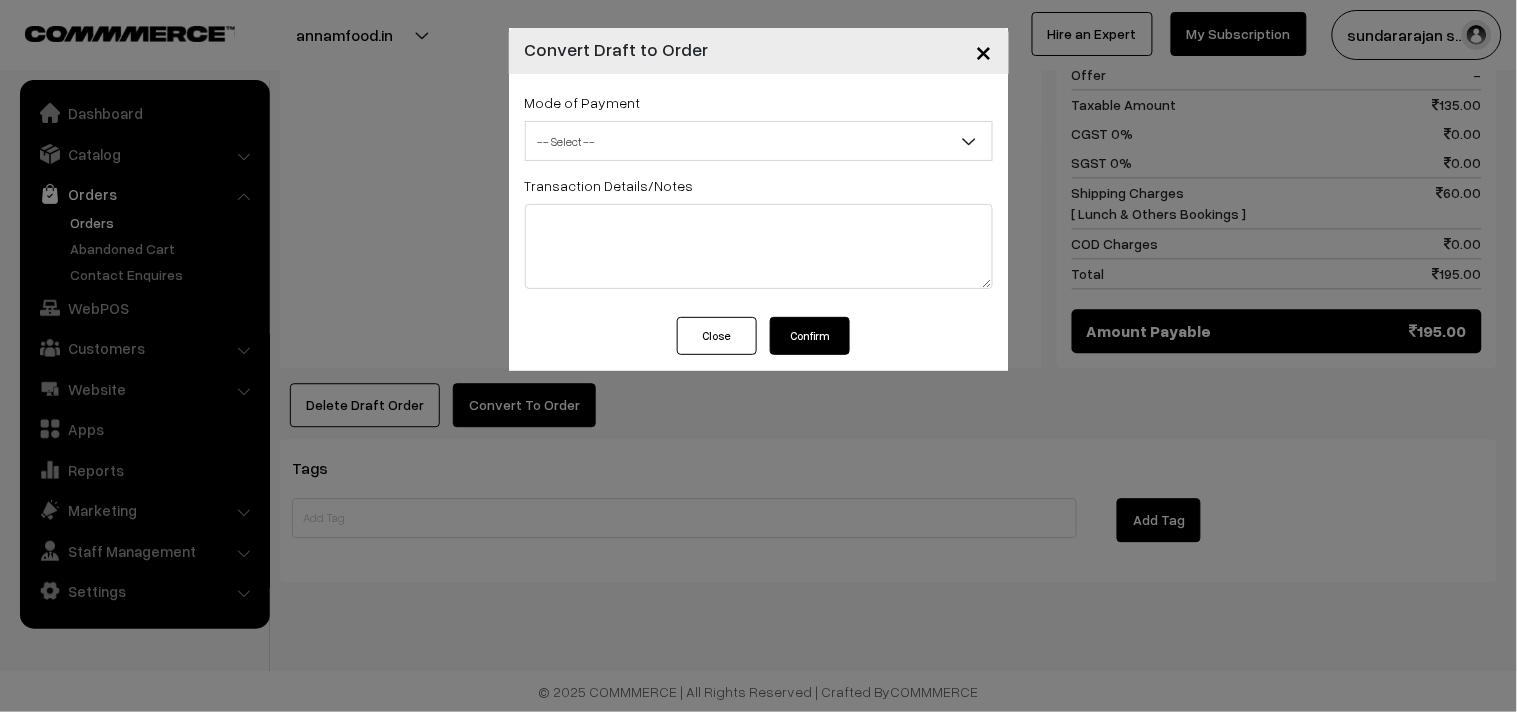 click on "-- Select --" at bounding box center (759, 141) 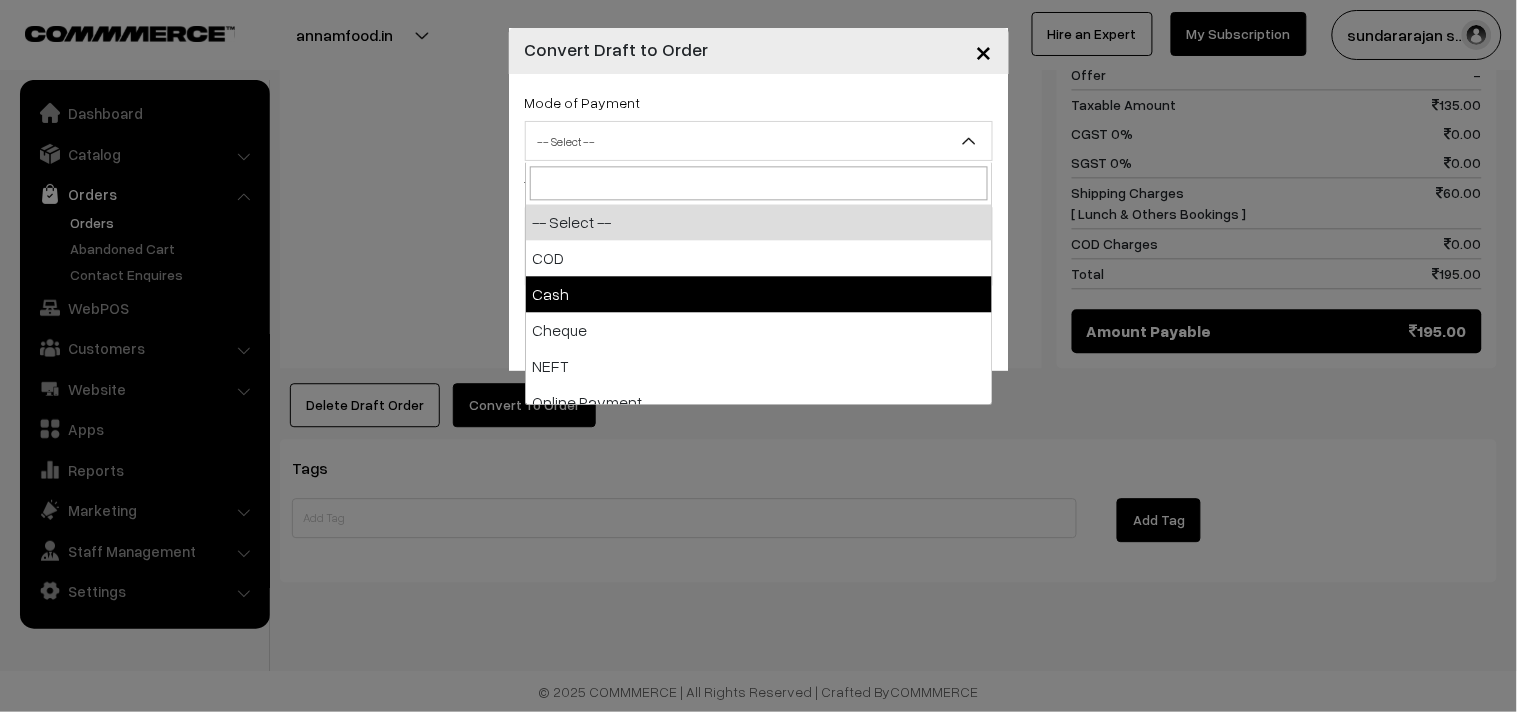 drag, startPoint x: 666, startPoint y: 294, endPoint x: 675, endPoint y: 300, distance: 10.816654 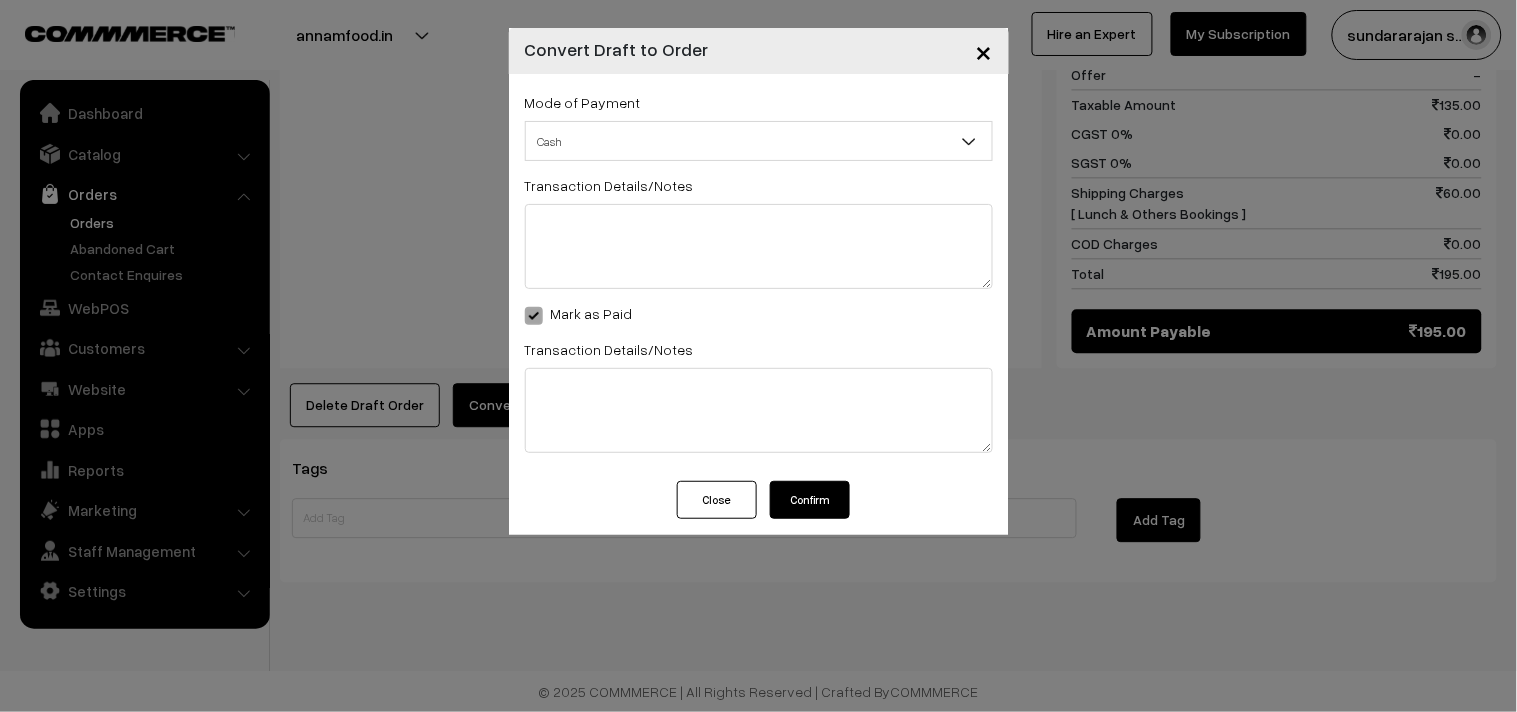 click on "Confirm" at bounding box center [810, 500] 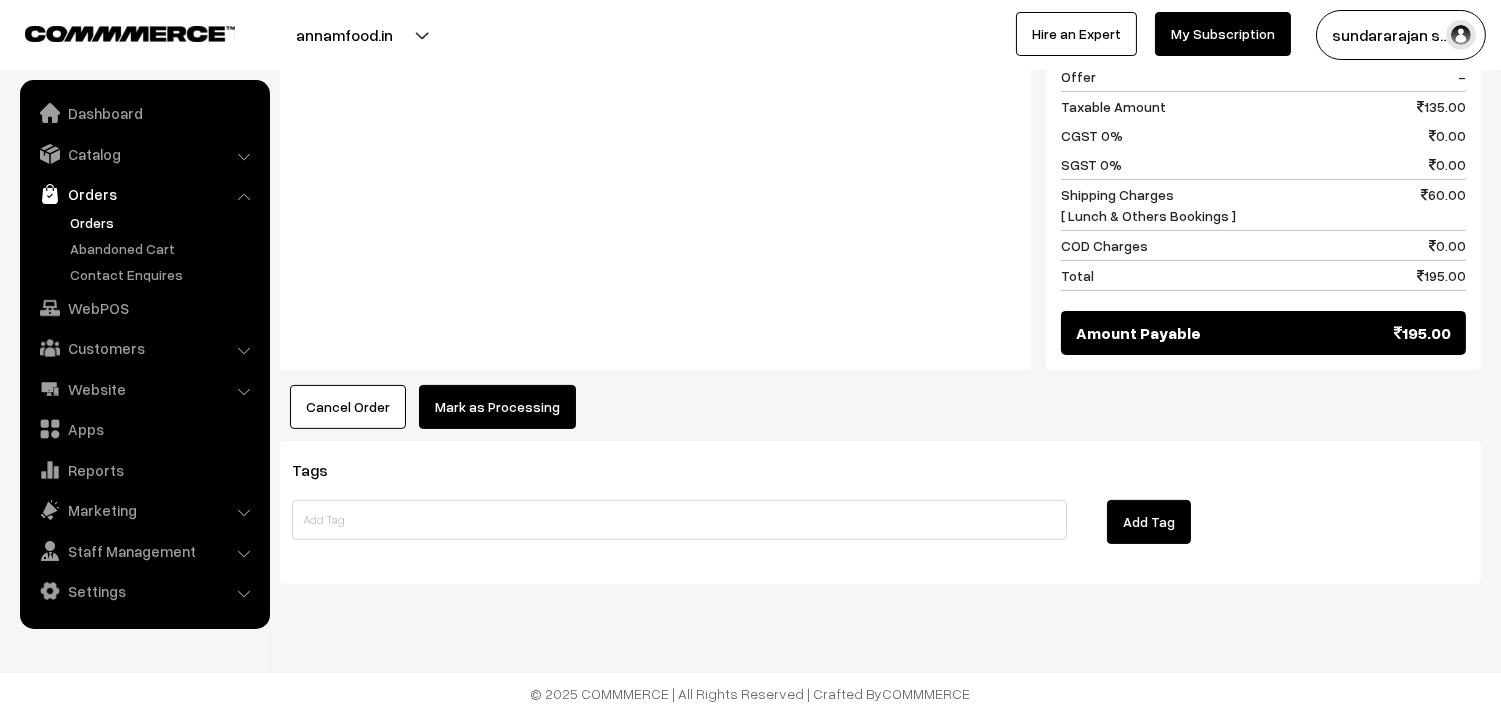 click on "Mark as Processing" at bounding box center (497, 407) 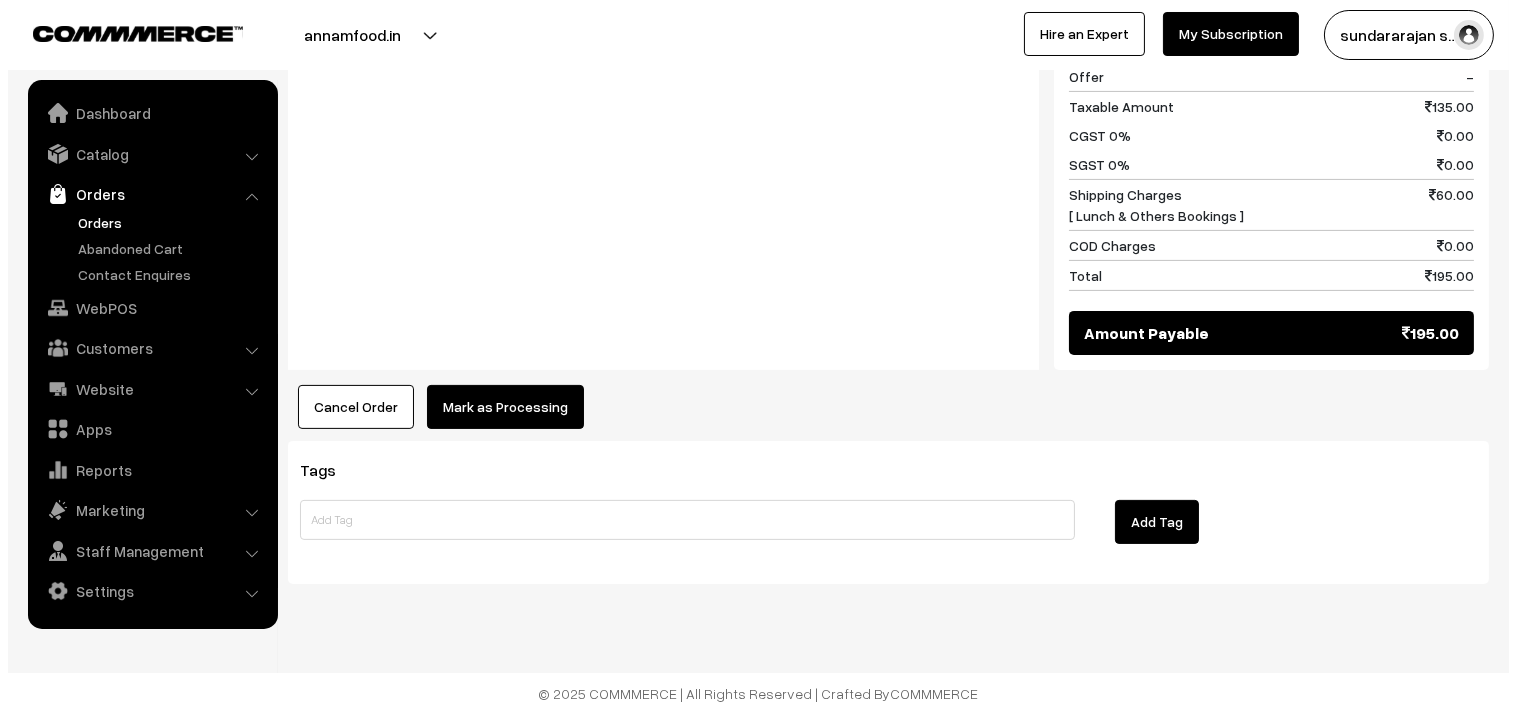 scroll, scrollTop: 1088, scrollLeft: 0, axis: vertical 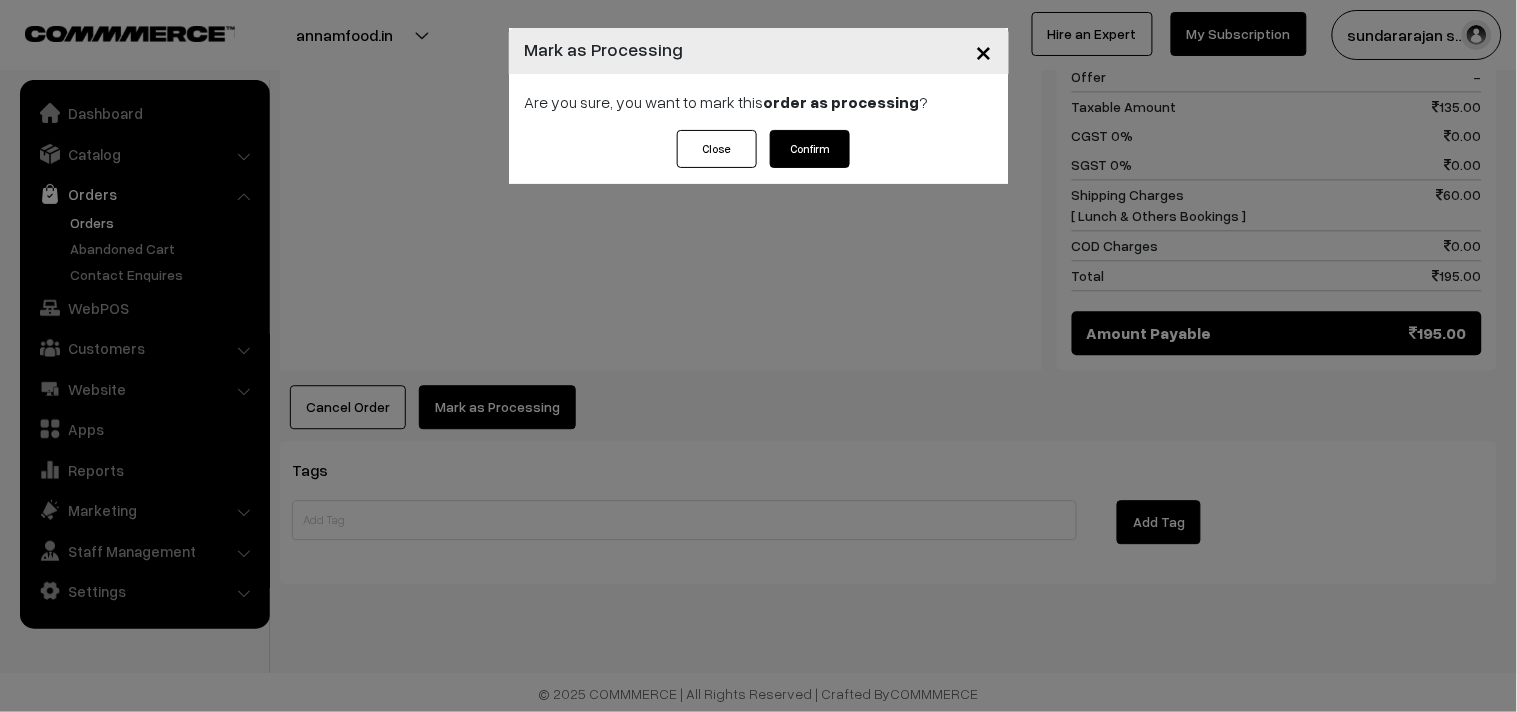 click on "Confirm" at bounding box center [810, 149] 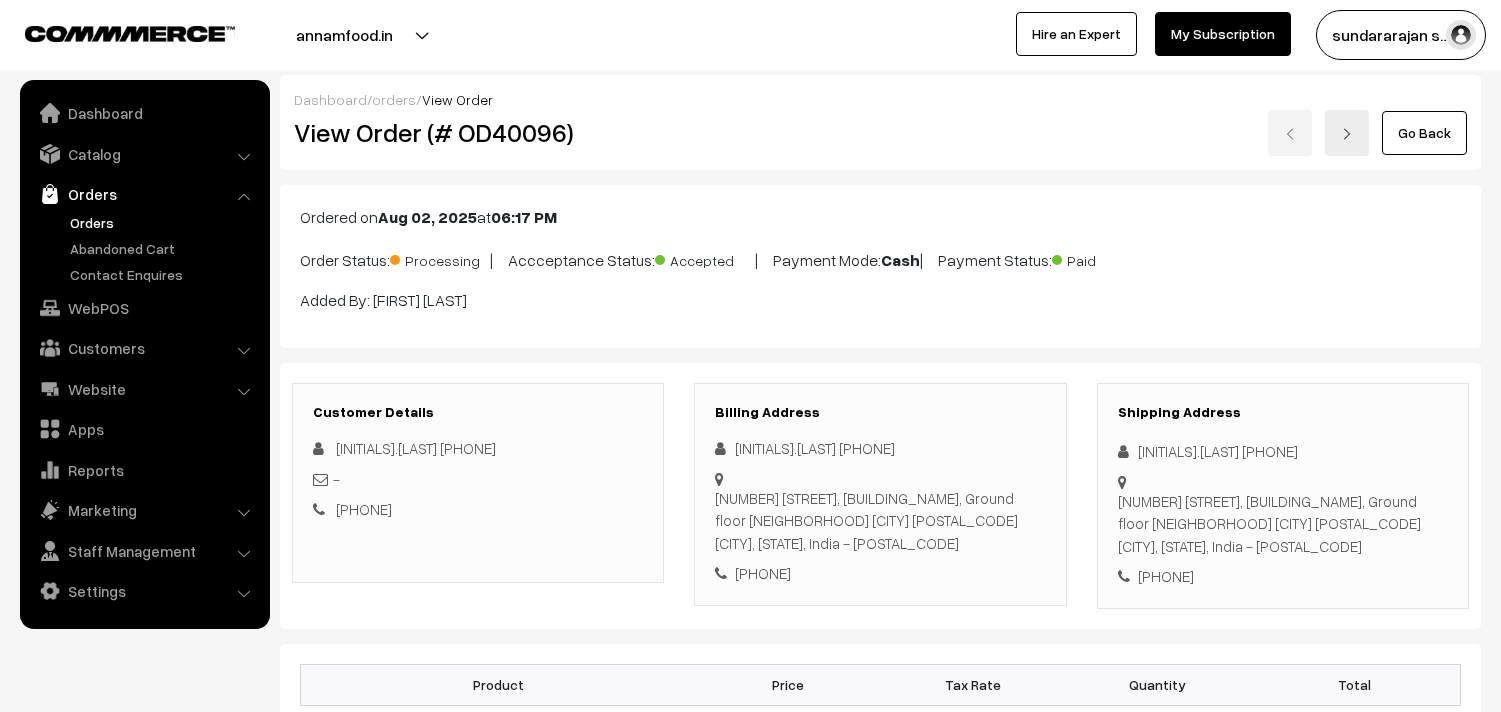 scroll, scrollTop: 0, scrollLeft: 0, axis: both 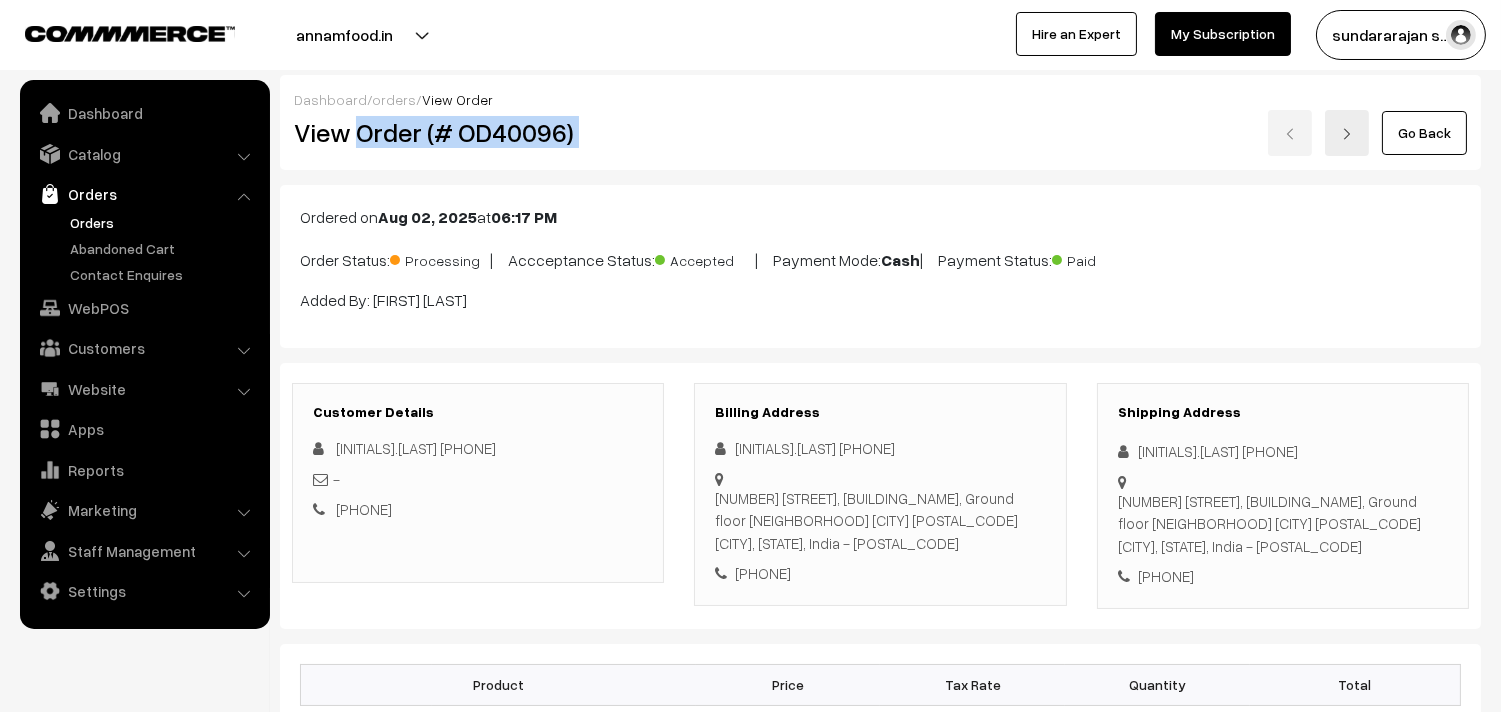 copy on "Order (# OD40096)" 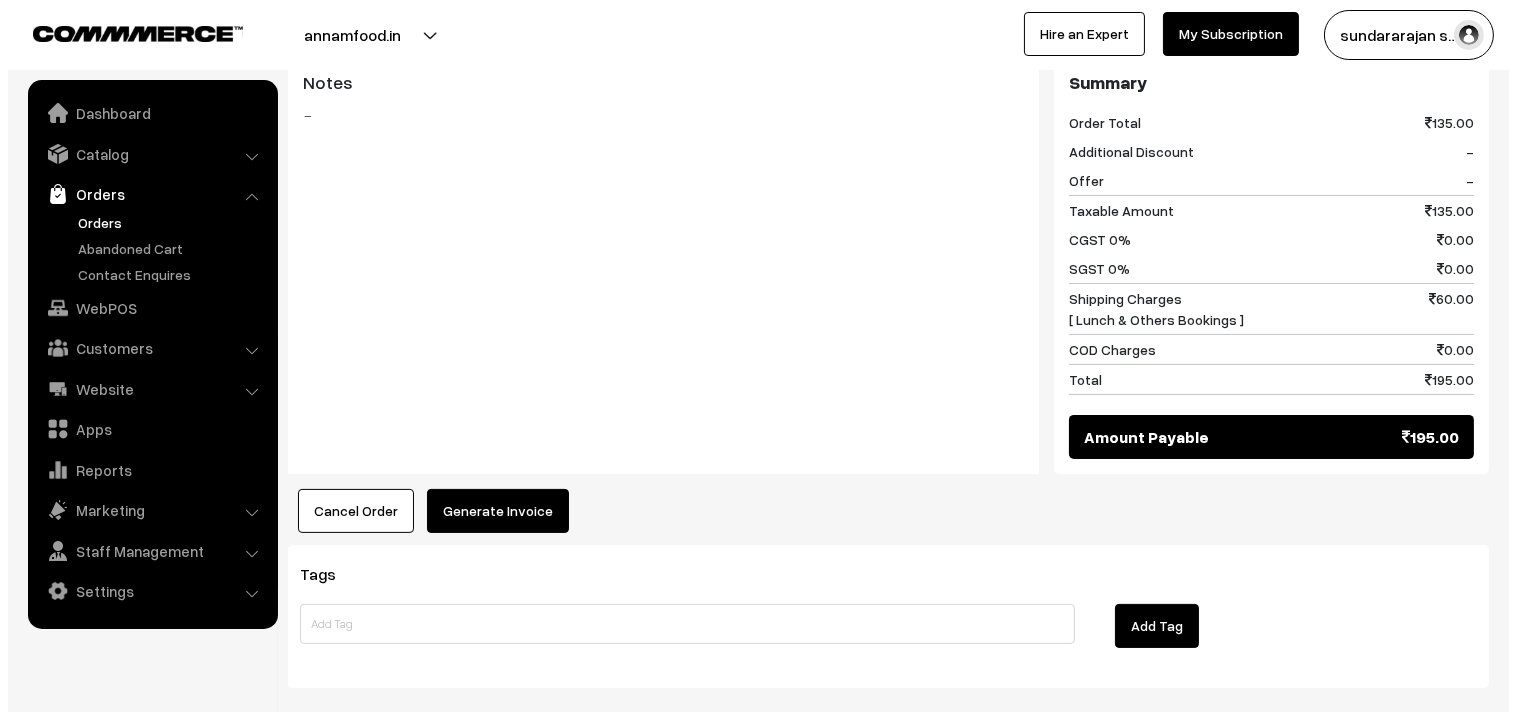 scroll, scrollTop: 976, scrollLeft: 0, axis: vertical 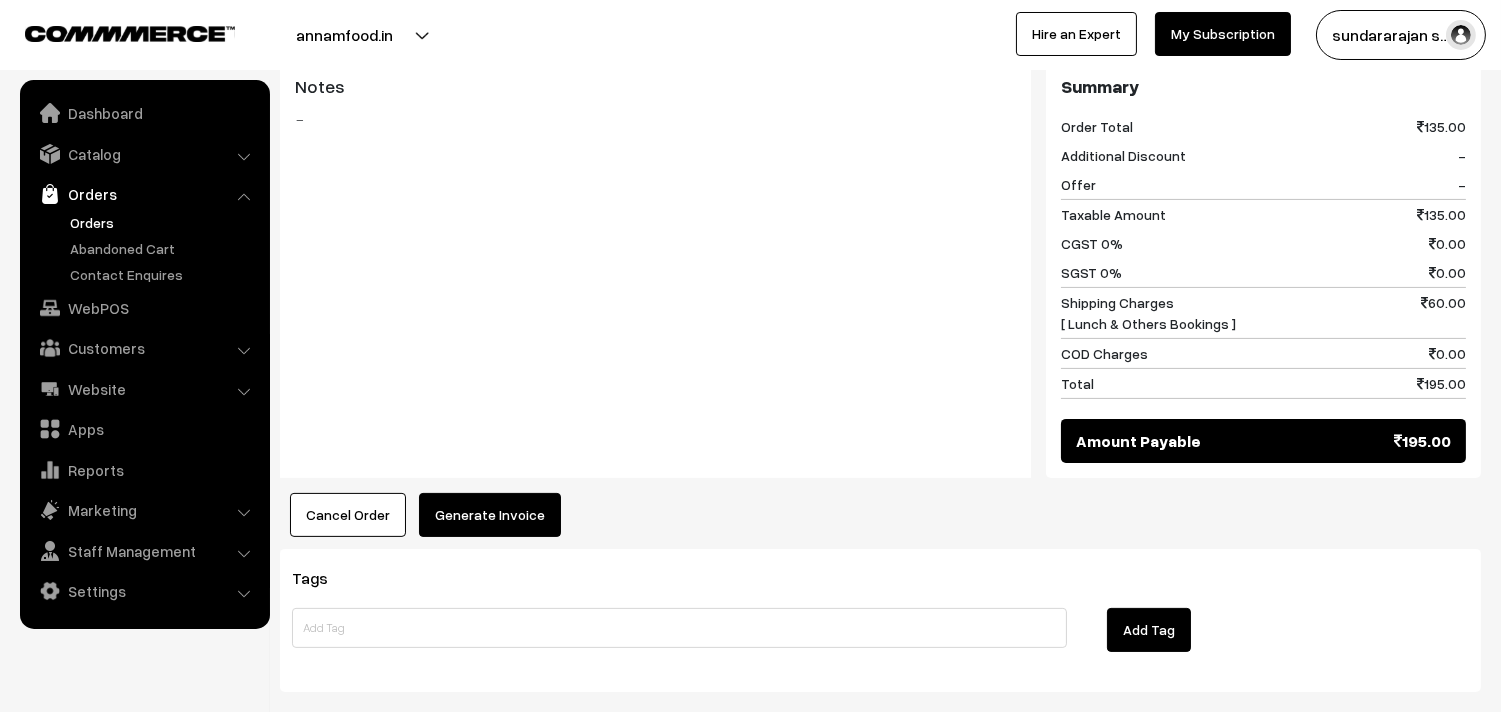 click on "Generate Invoice" at bounding box center (490, 515) 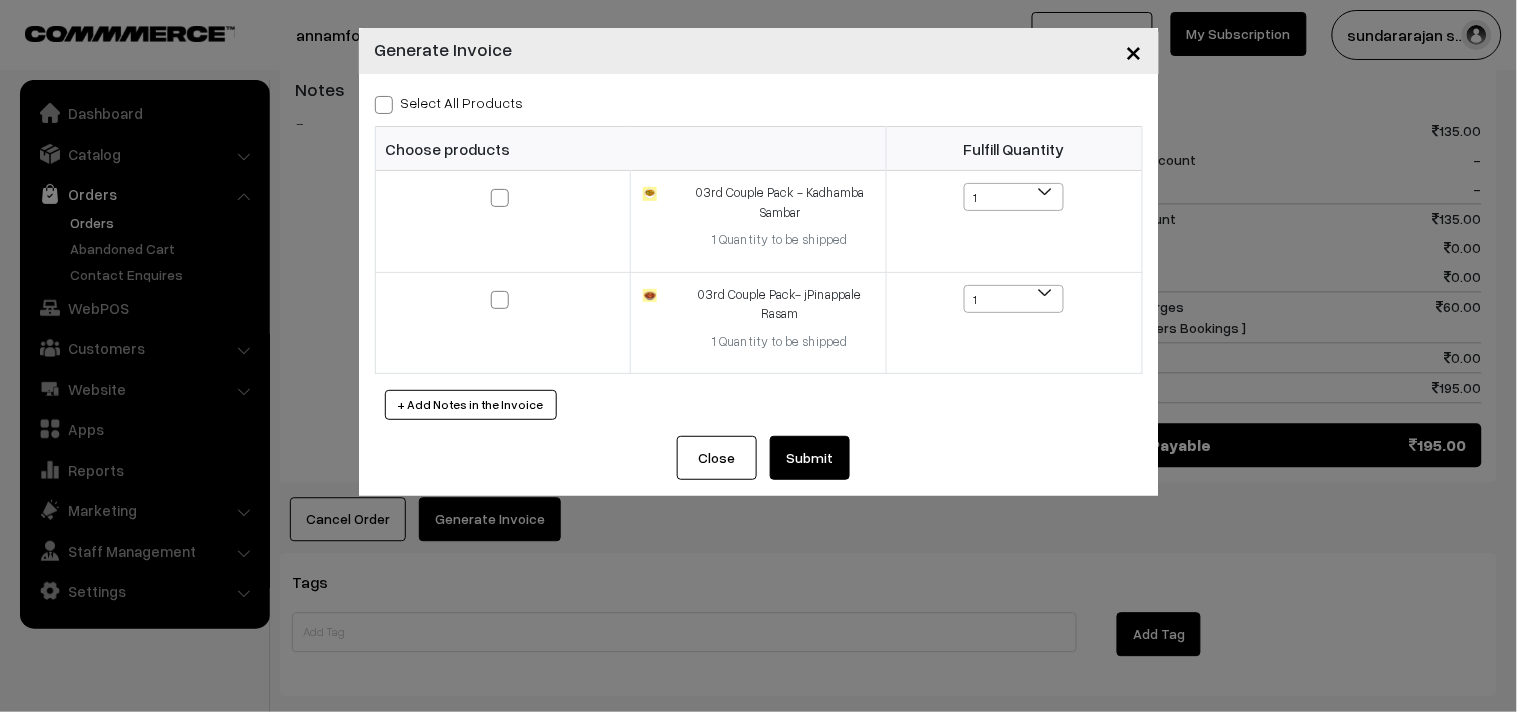click on "Select All Products" at bounding box center [449, 102] 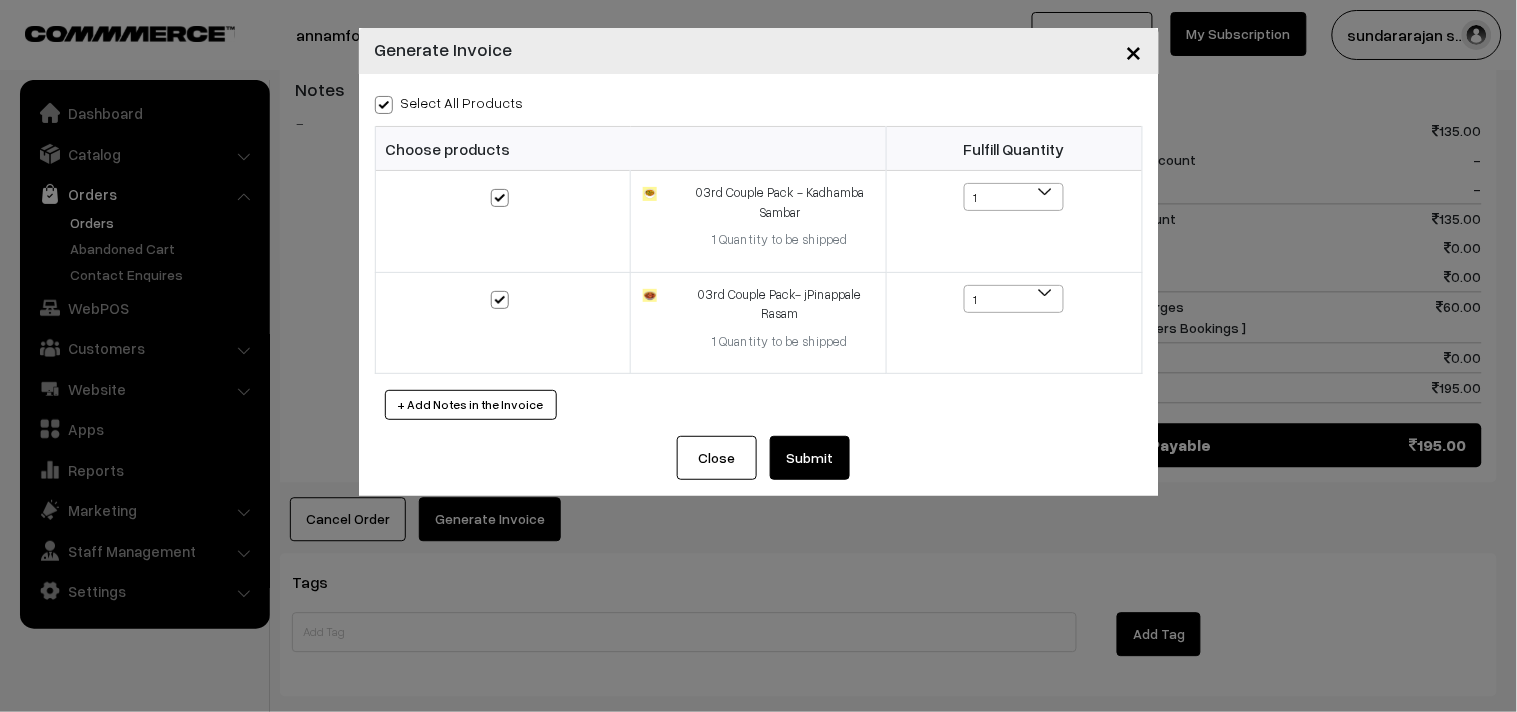 checkbox on "true" 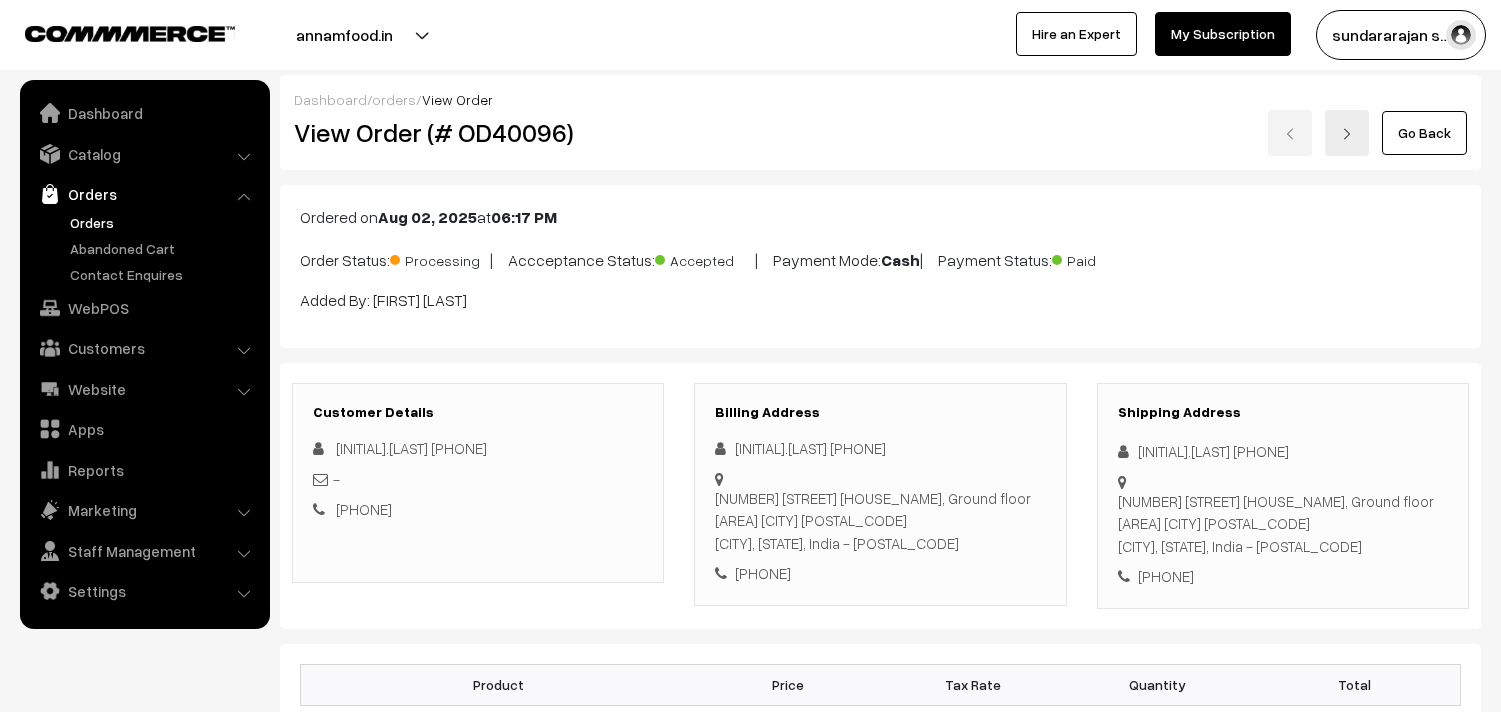 scroll, scrollTop: 1310, scrollLeft: 0, axis: vertical 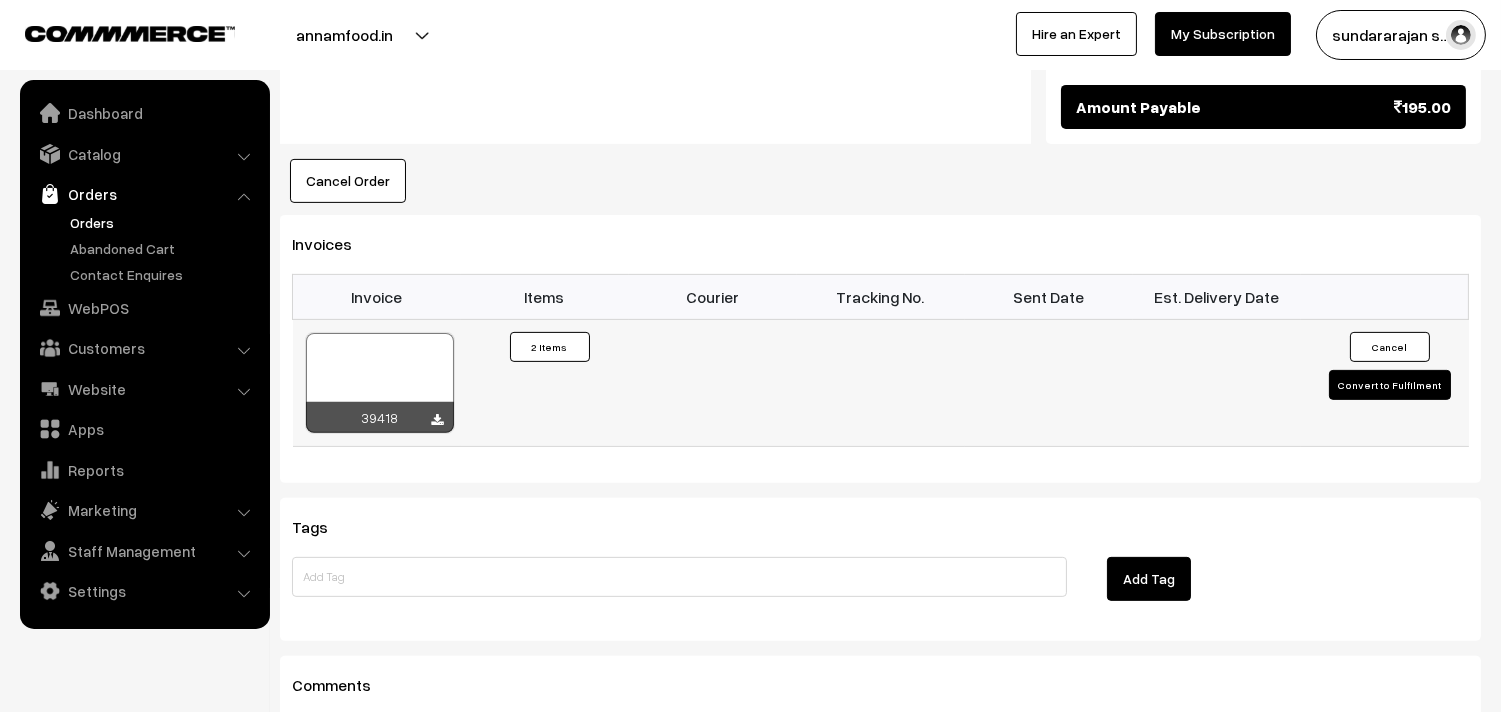 click at bounding box center [380, 383] 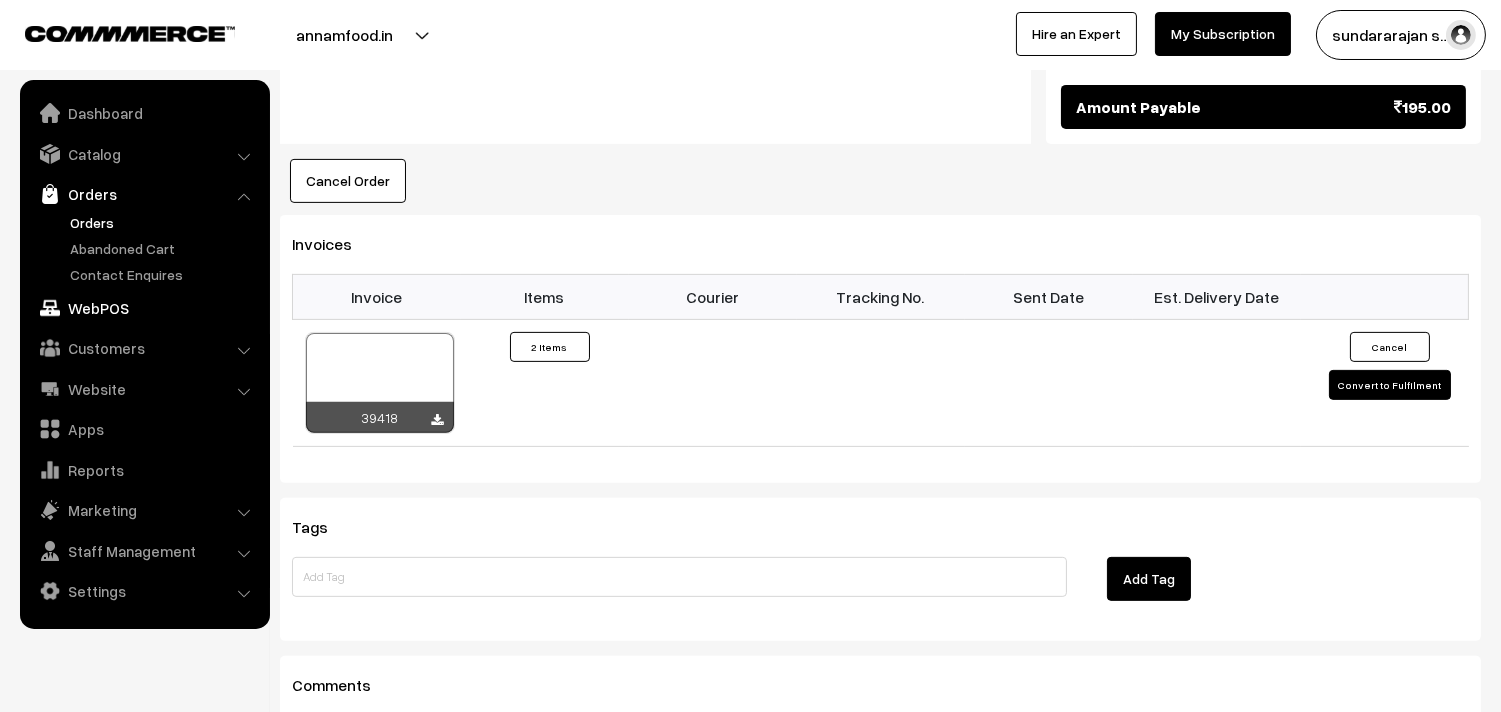 click on "WebPOS" at bounding box center (144, 308) 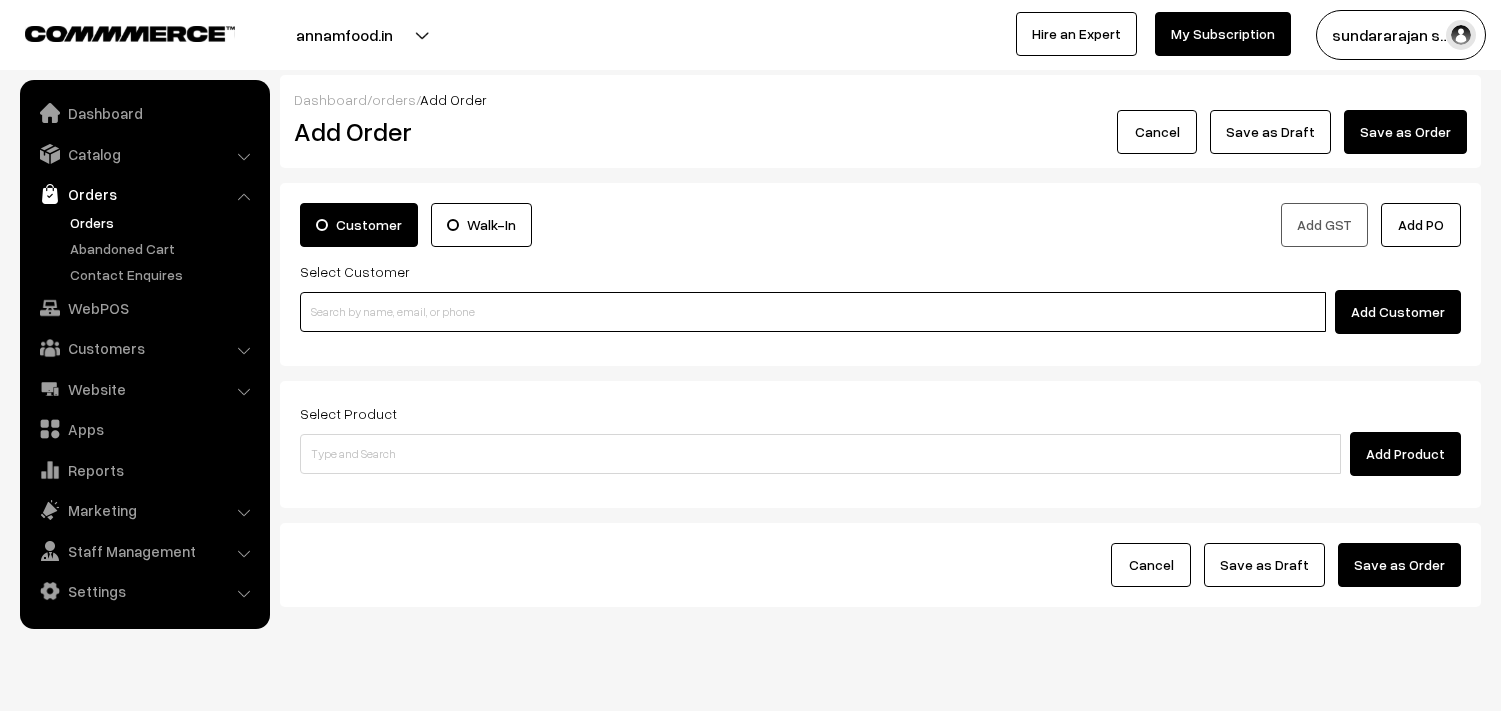 scroll, scrollTop: 0, scrollLeft: 0, axis: both 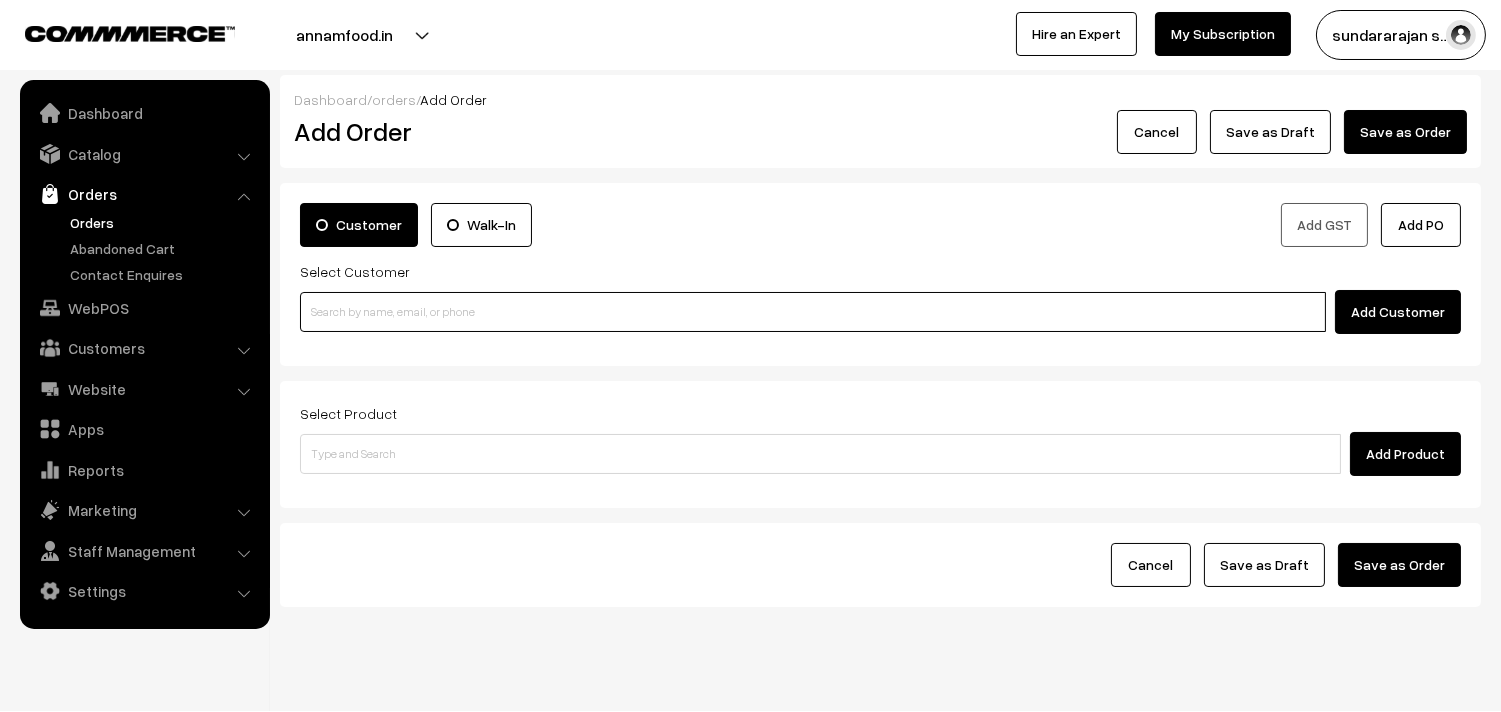 drag, startPoint x: 0, startPoint y: 0, endPoint x: 395, endPoint y: 328, distance: 513.42865 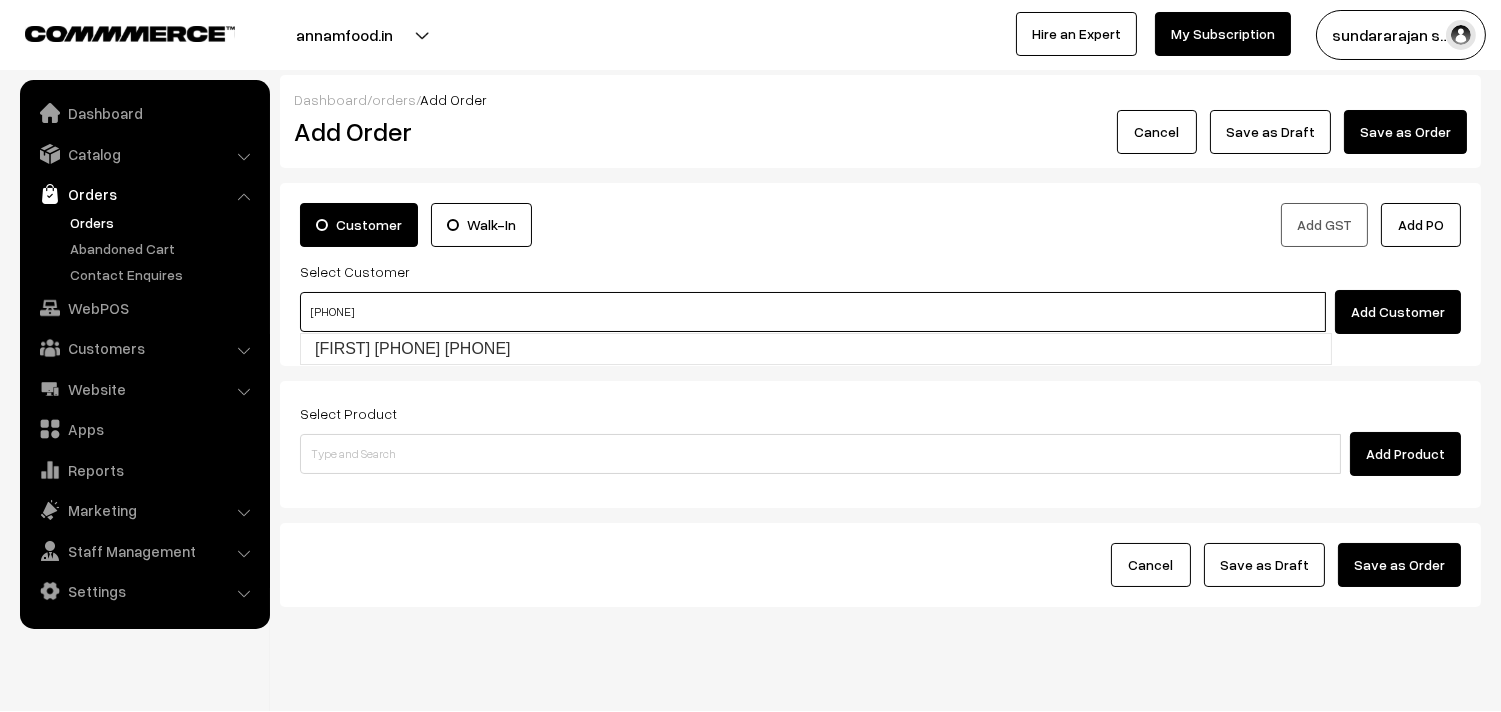 click on "81898 40093" at bounding box center (813, 312) 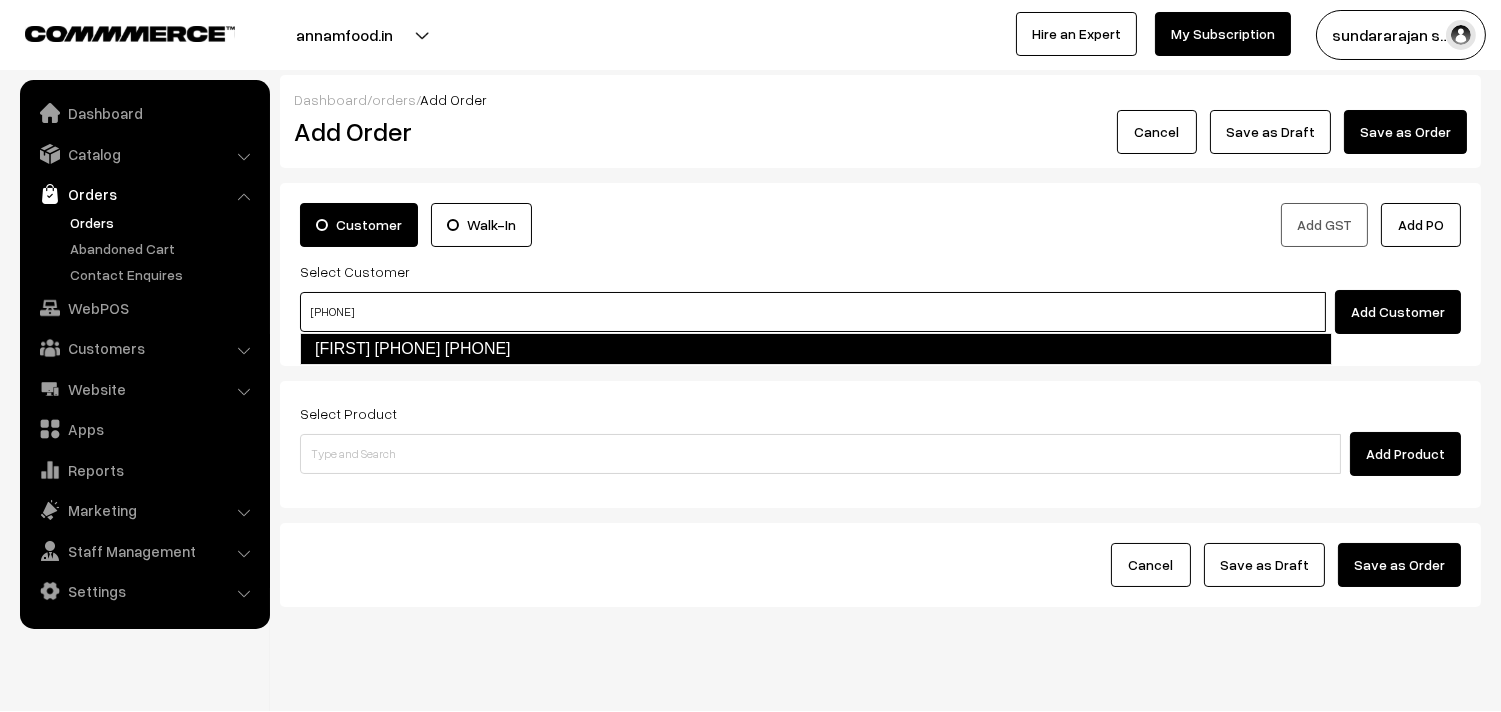 click on "Raji  81898 40093  [8189840093]" at bounding box center (816, 349) 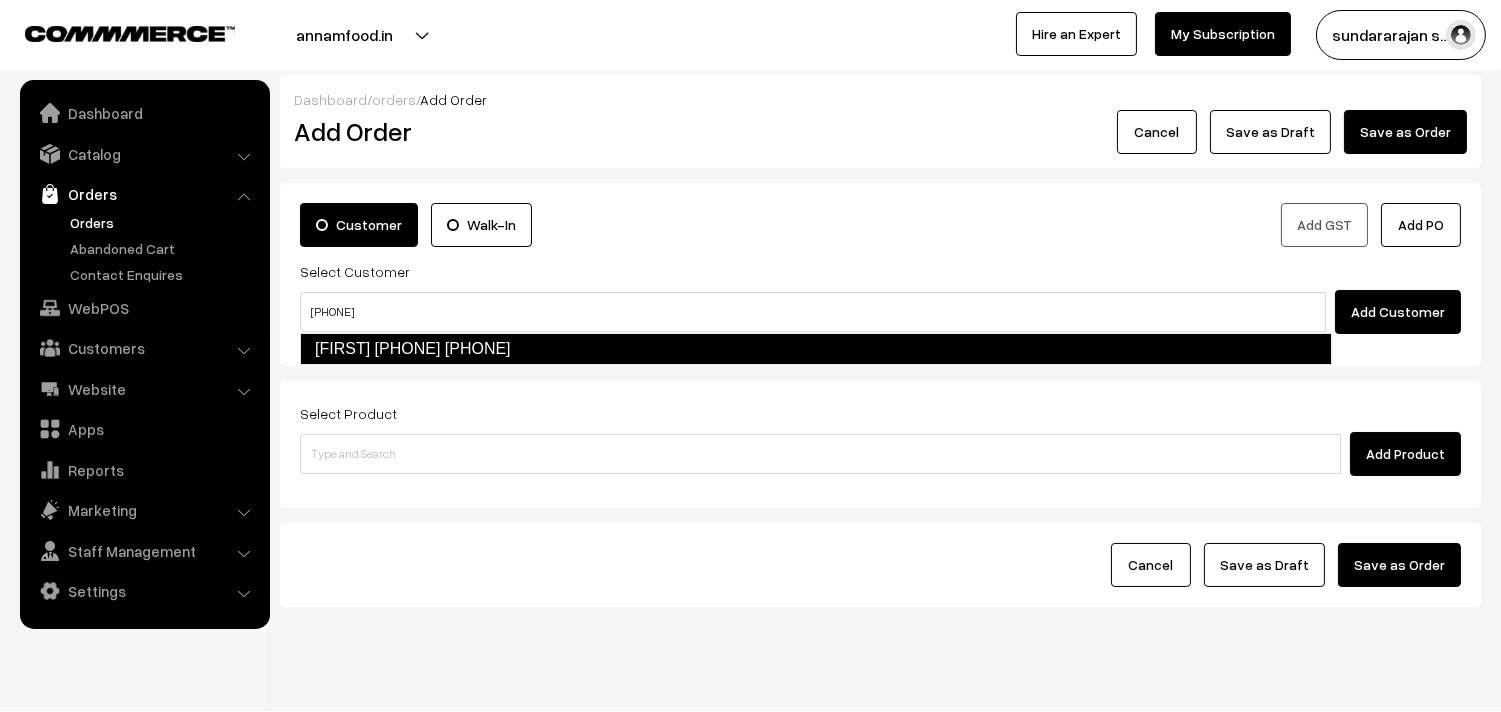type 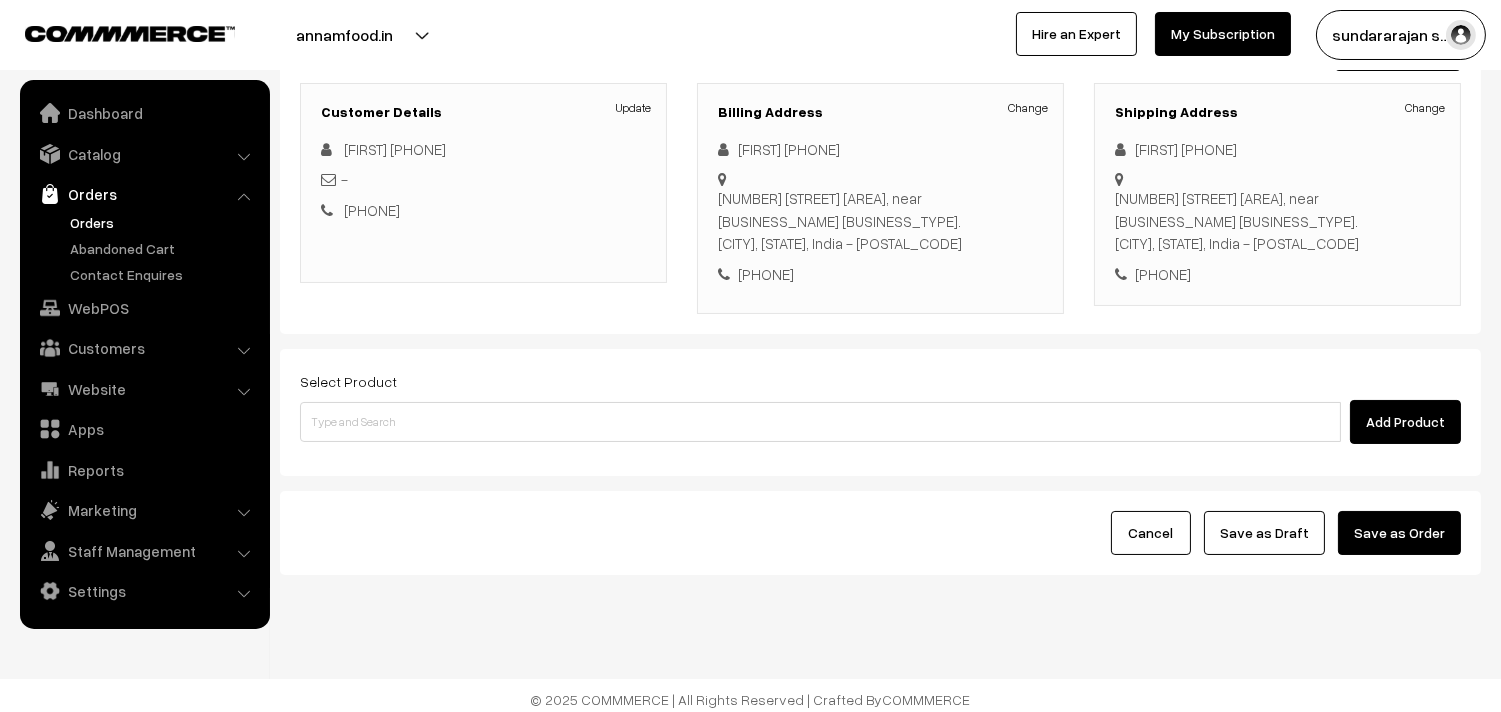 scroll, scrollTop: 272, scrollLeft: 0, axis: vertical 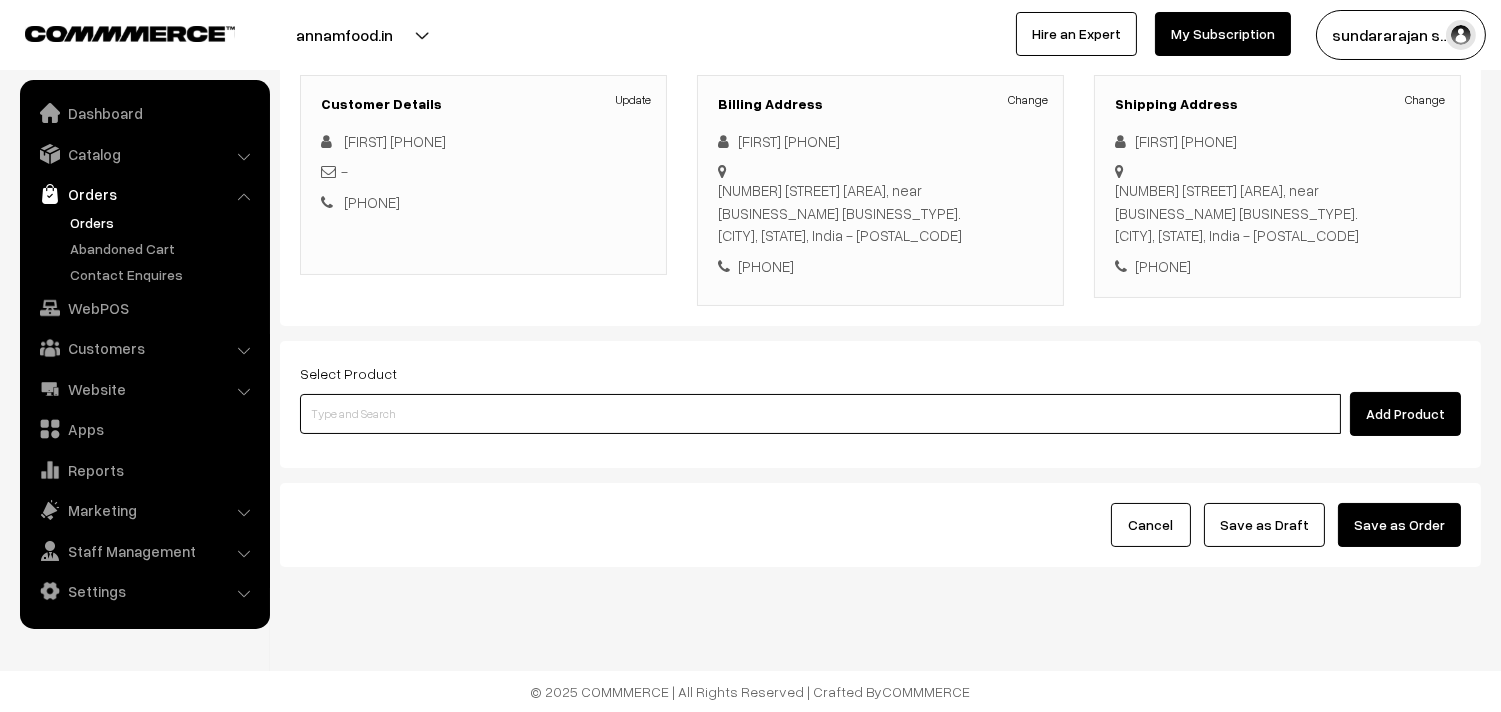 click at bounding box center [820, 414] 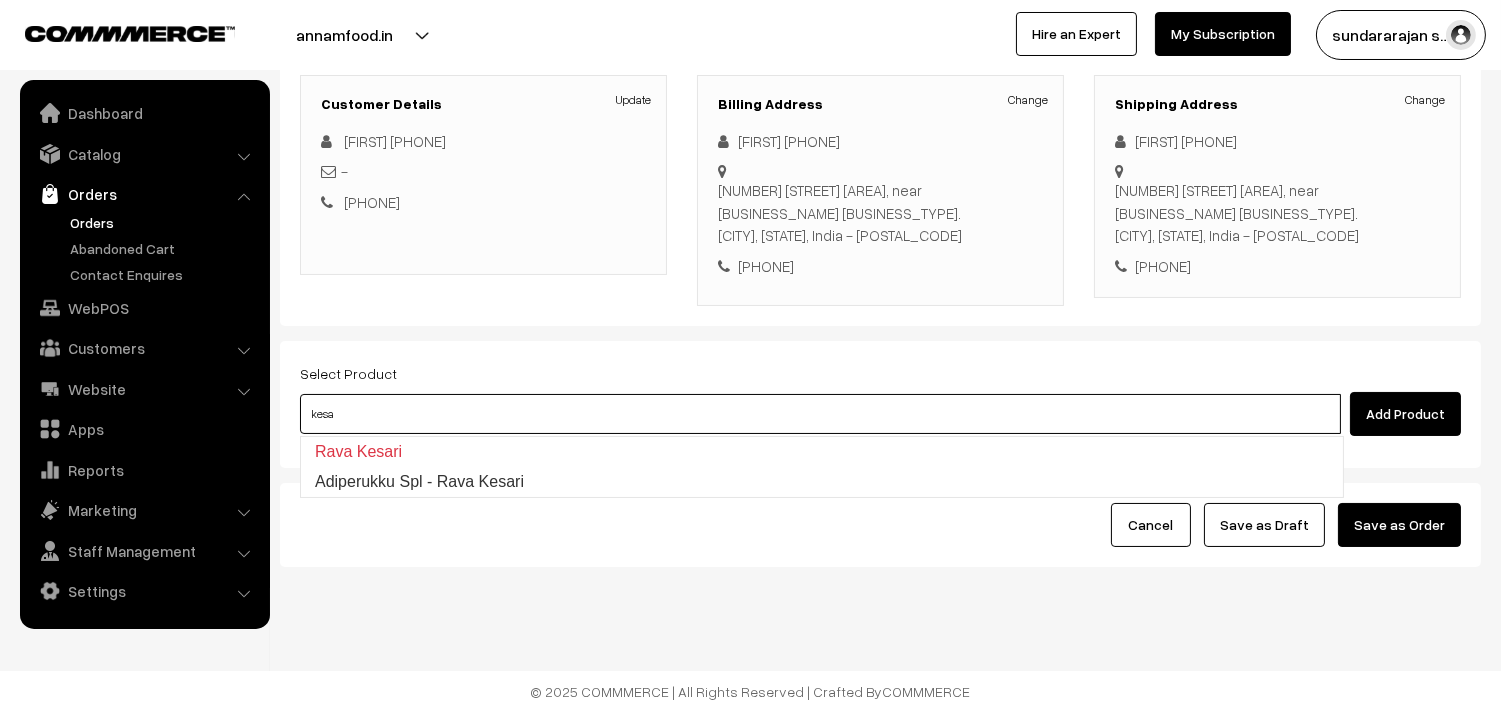type on "Adiperukku Spl - Rava Kesari" 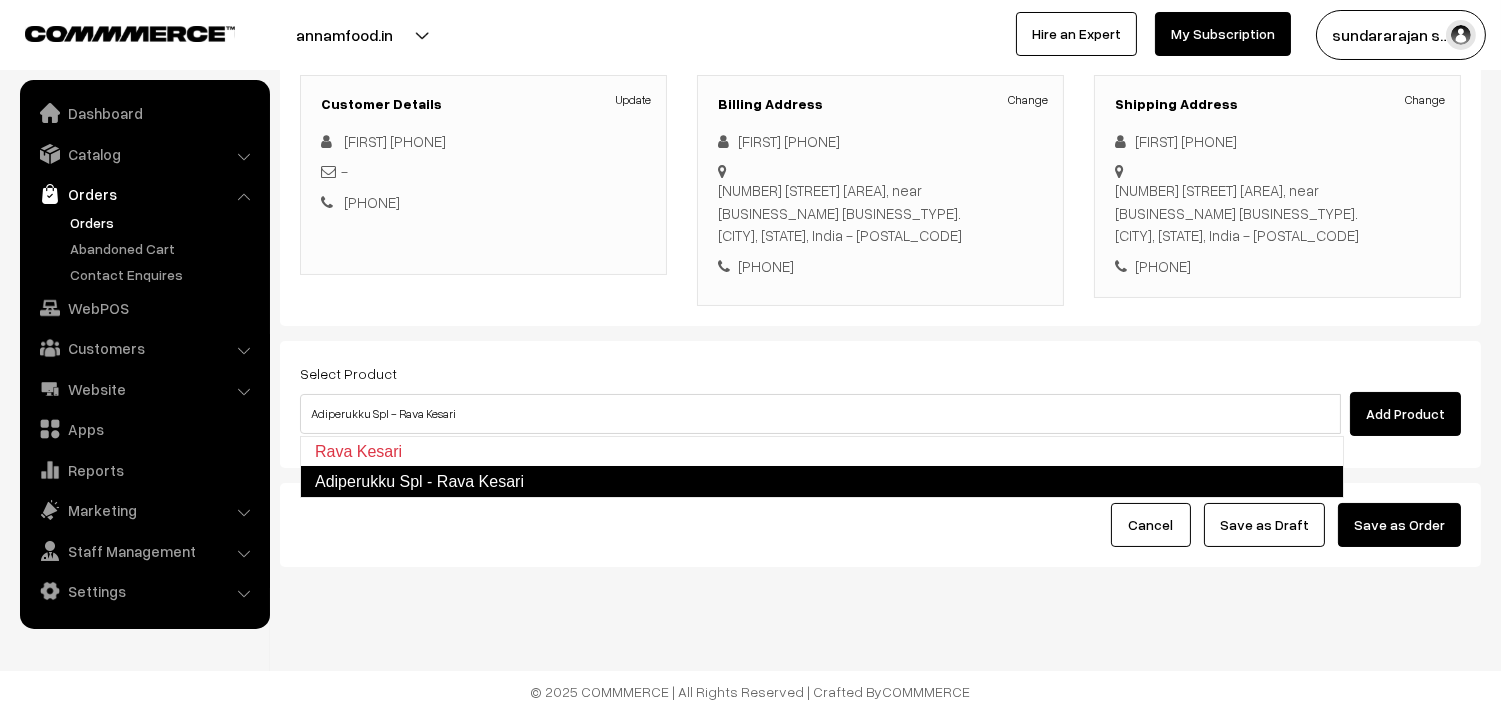 type 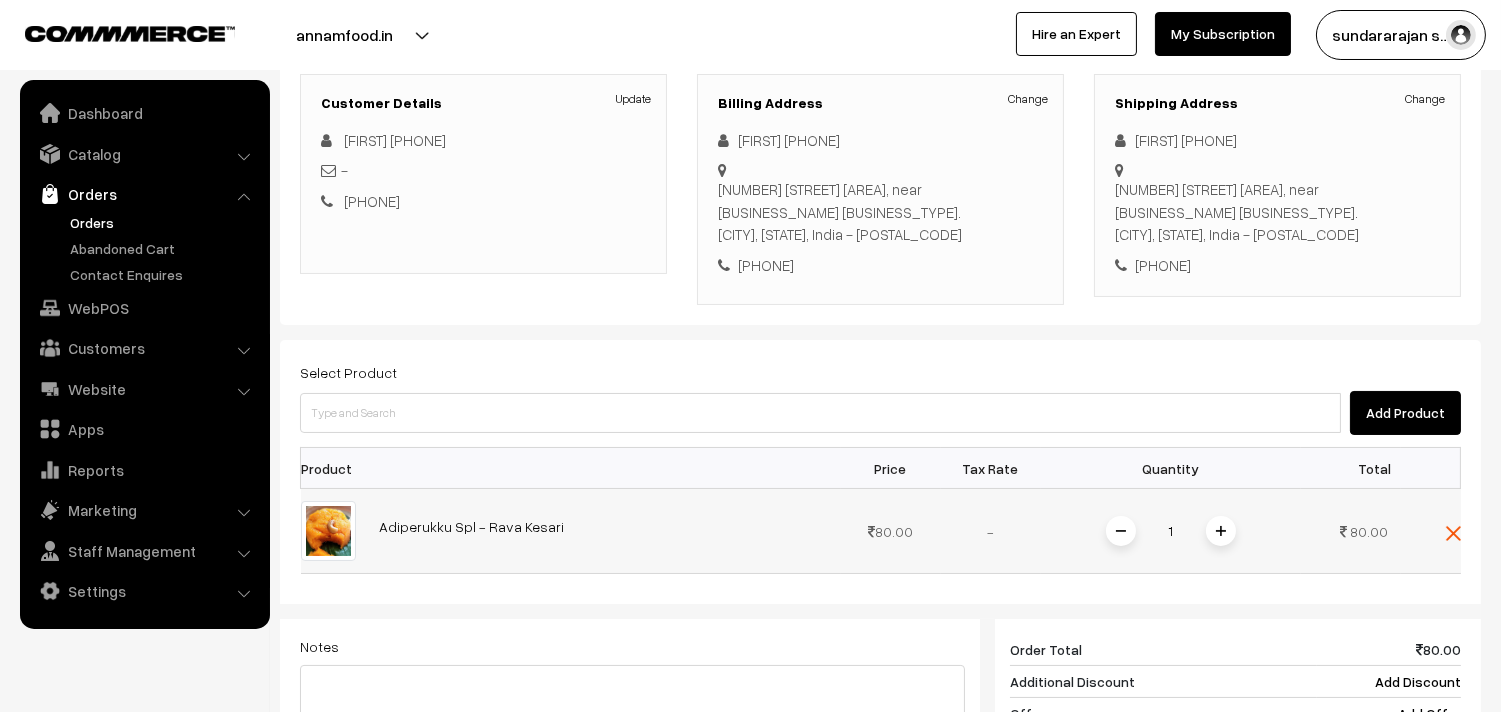 click on "1" at bounding box center (1171, 531) 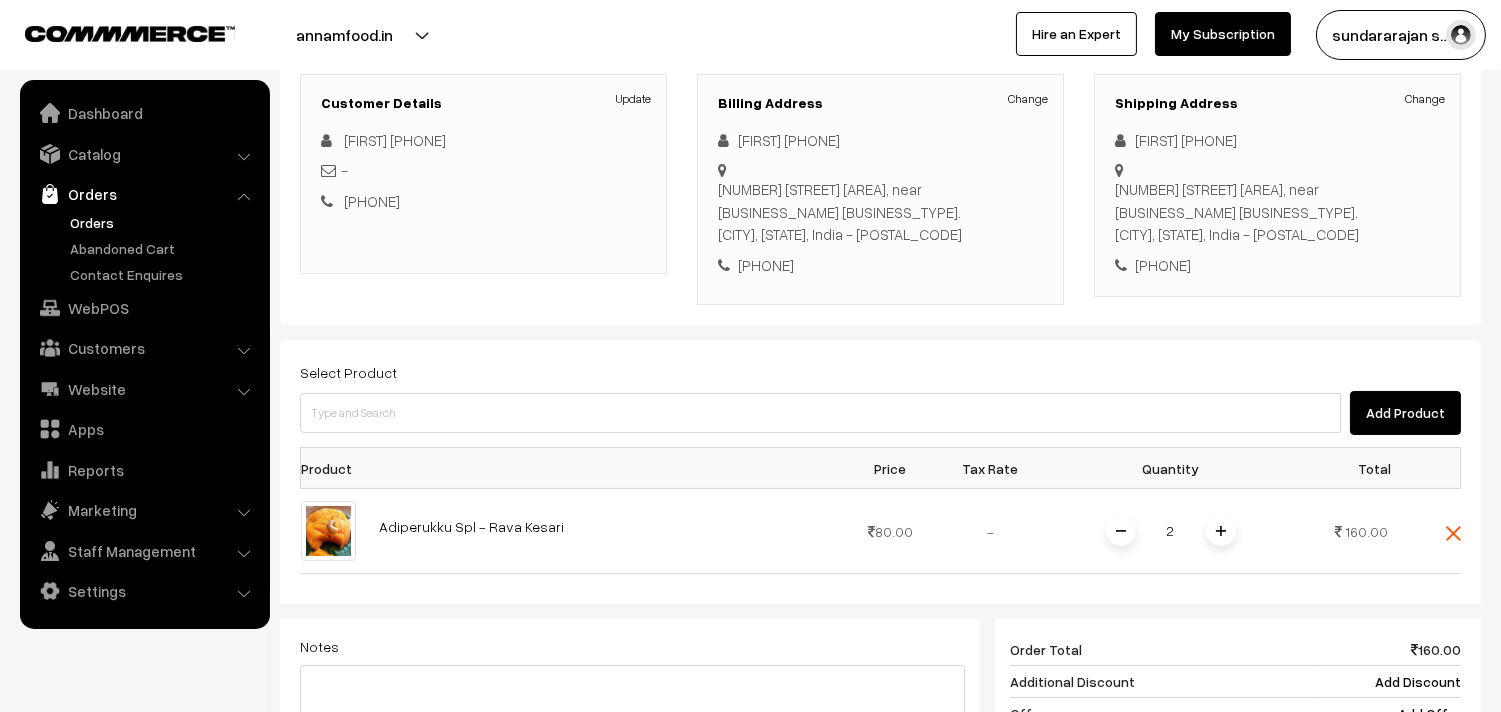 scroll, scrollTop: 383, scrollLeft: 0, axis: vertical 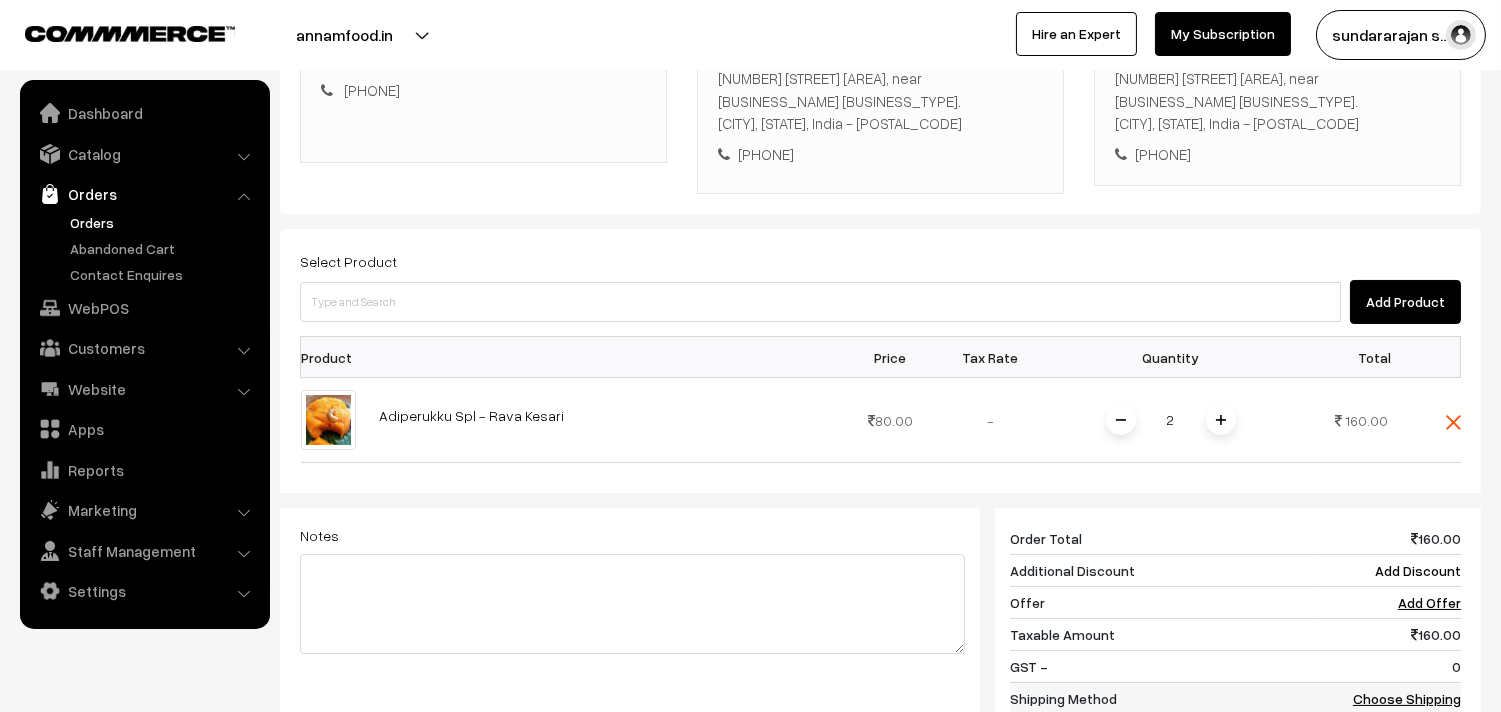 click on "Choose Shipping Method" at bounding box center [1407, 709] 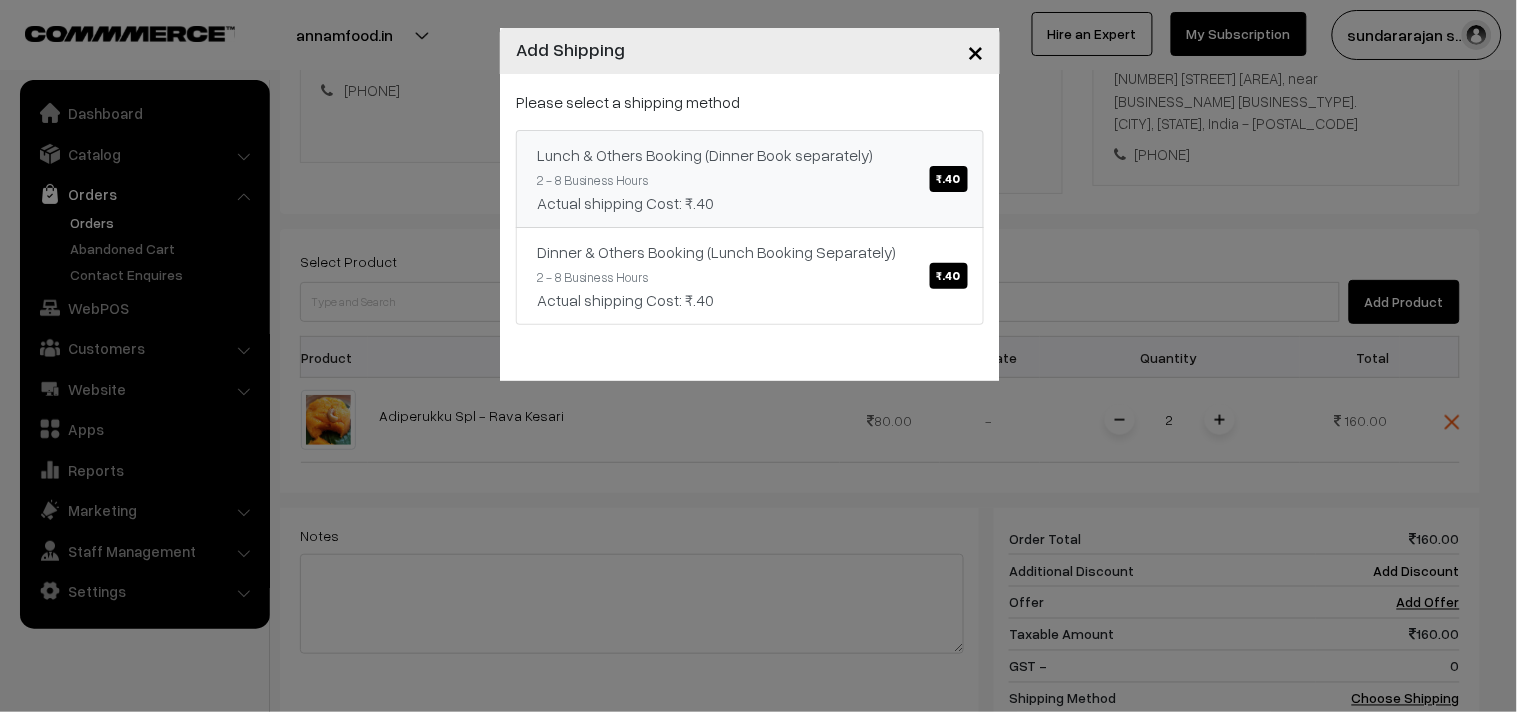 click on "Lunch & Others Booking (Dinner Book separately)
₹.40
2 - 8 Business Hours Actual shipping Cost: ₹.40" at bounding box center (750, 179) 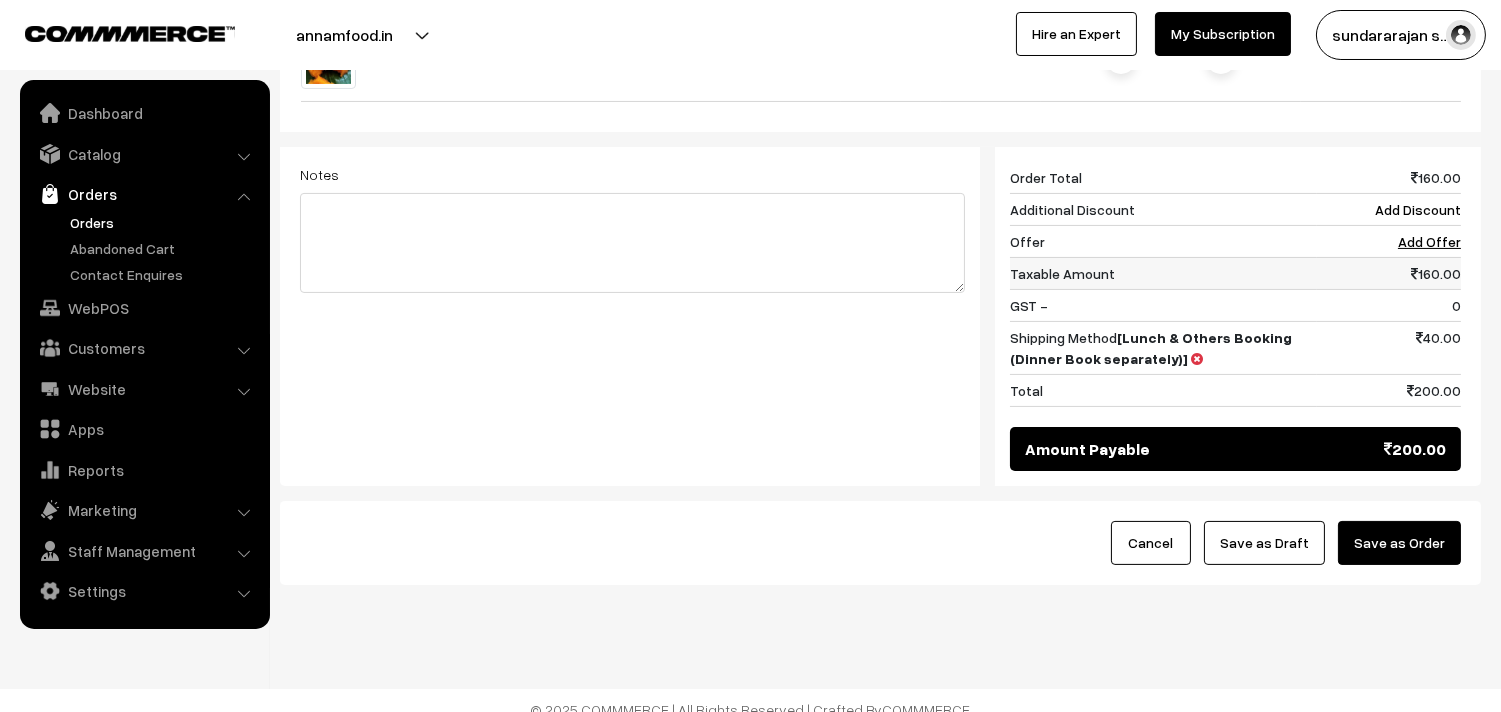 scroll, scrollTop: 764, scrollLeft: 0, axis: vertical 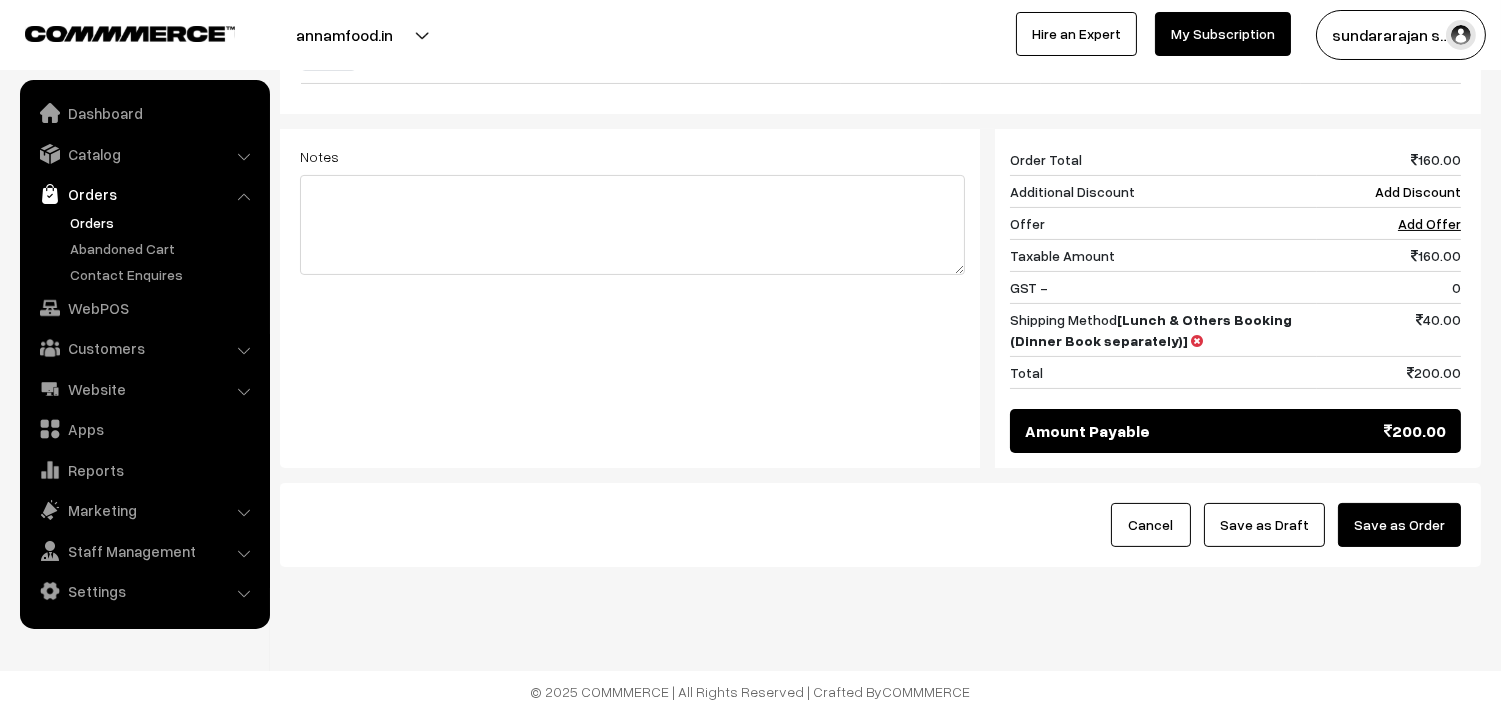 click on "Save as Draft" at bounding box center [1264, 525] 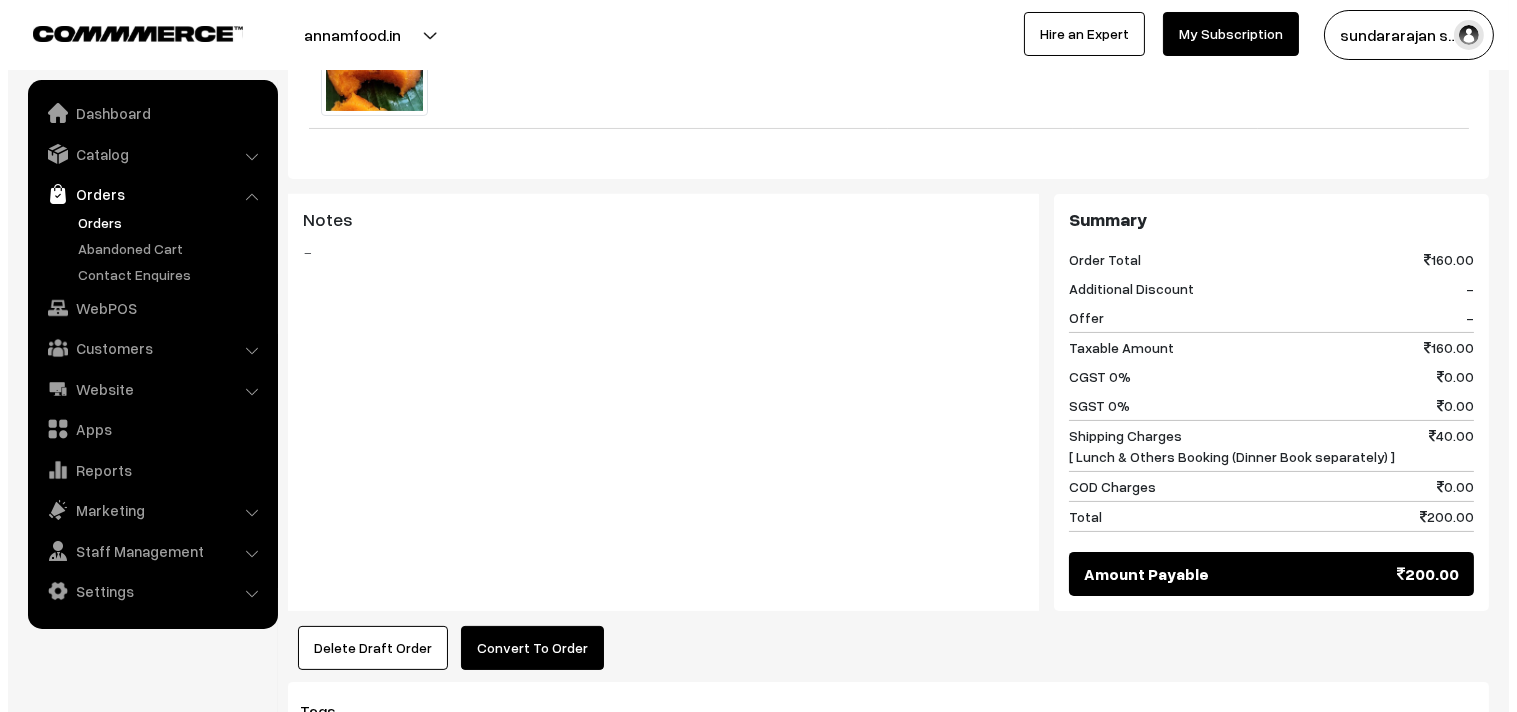 scroll, scrollTop: 888, scrollLeft: 0, axis: vertical 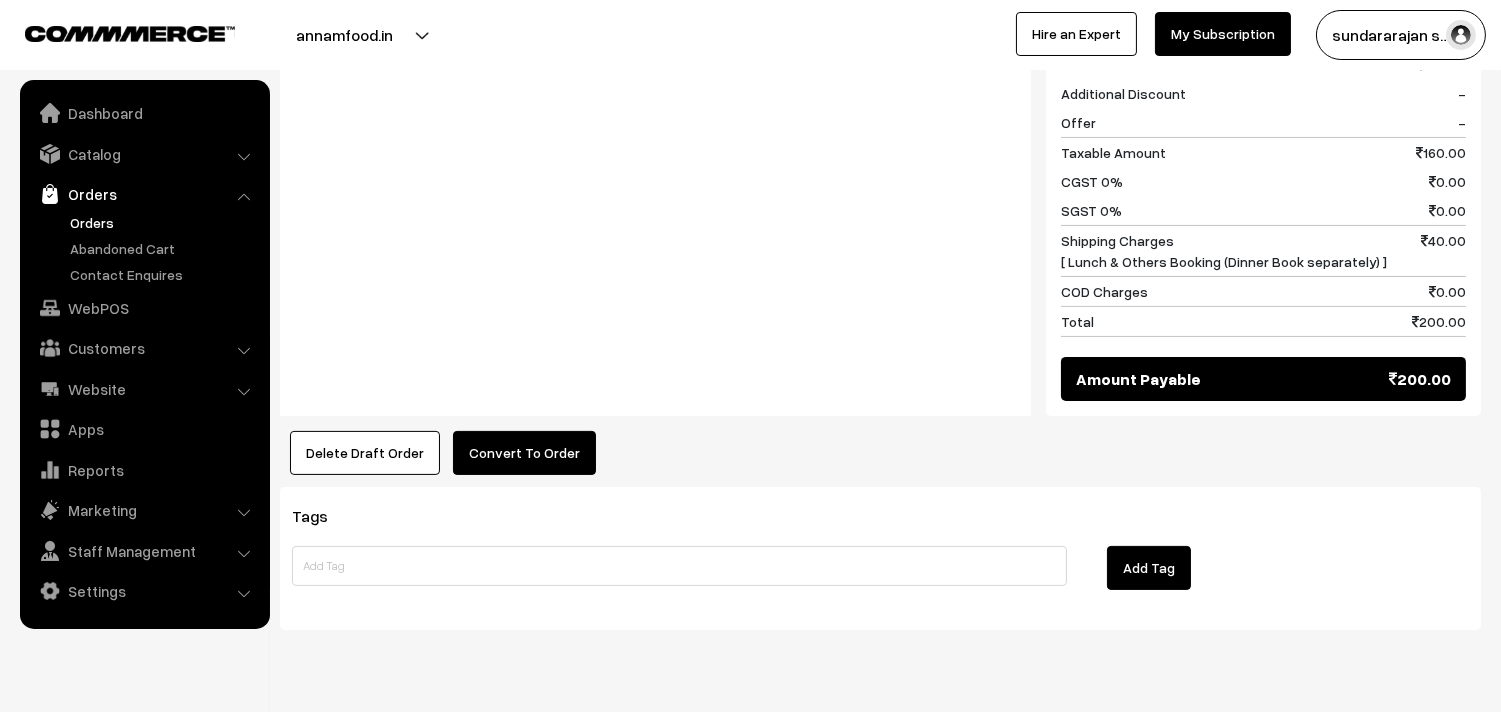 click on "Convert To Order" at bounding box center (524, 453) 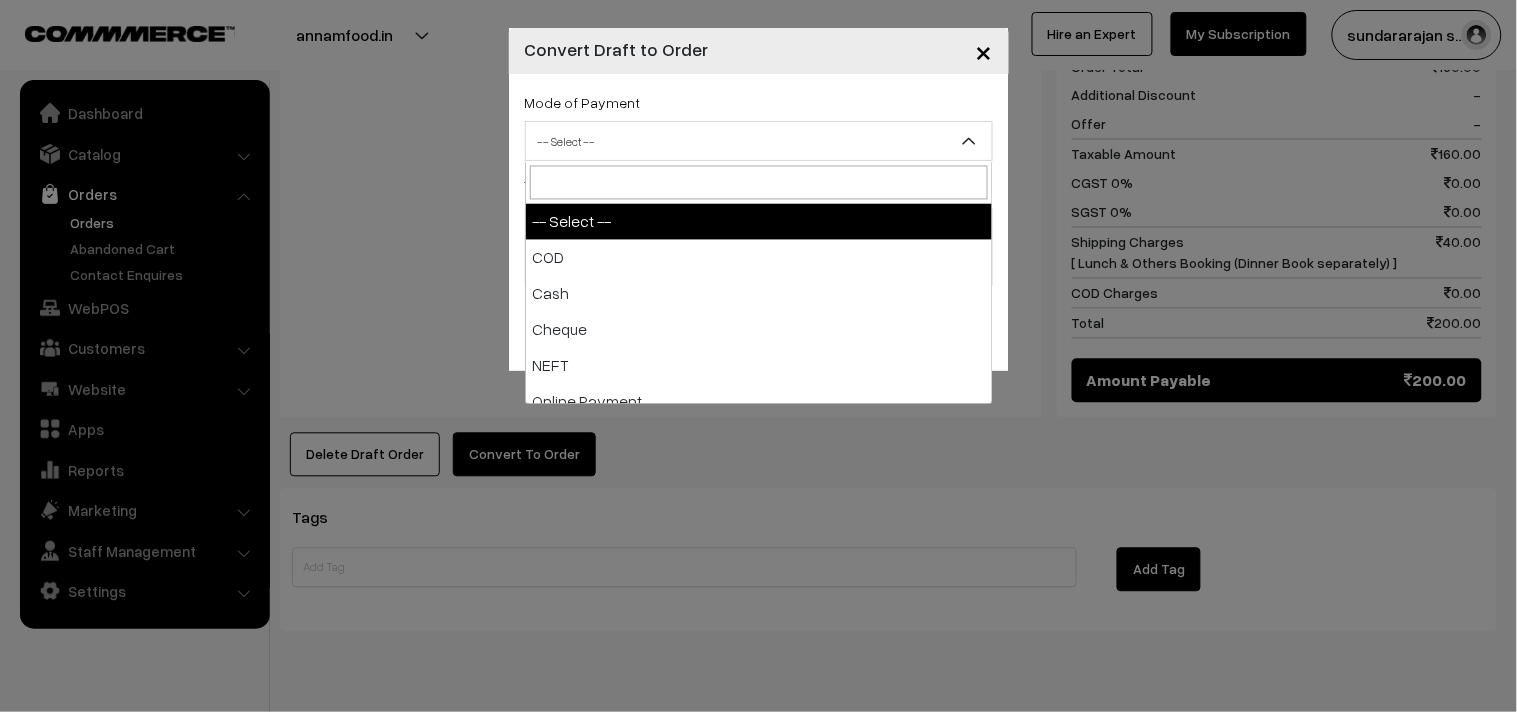 click on "-- Select --" at bounding box center (759, 141) 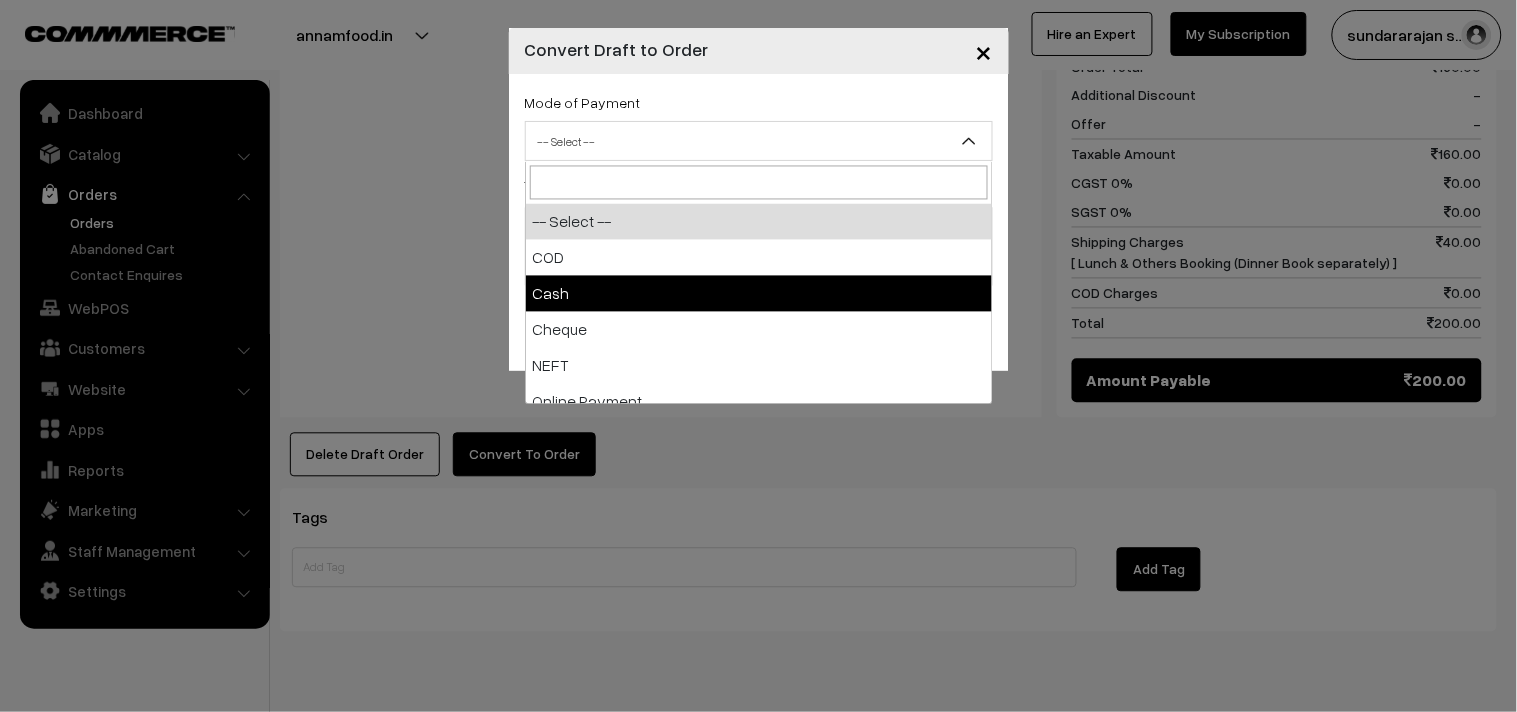 drag, startPoint x: 588, startPoint y: 297, endPoint x: 743, endPoint y: 448, distance: 216.39316 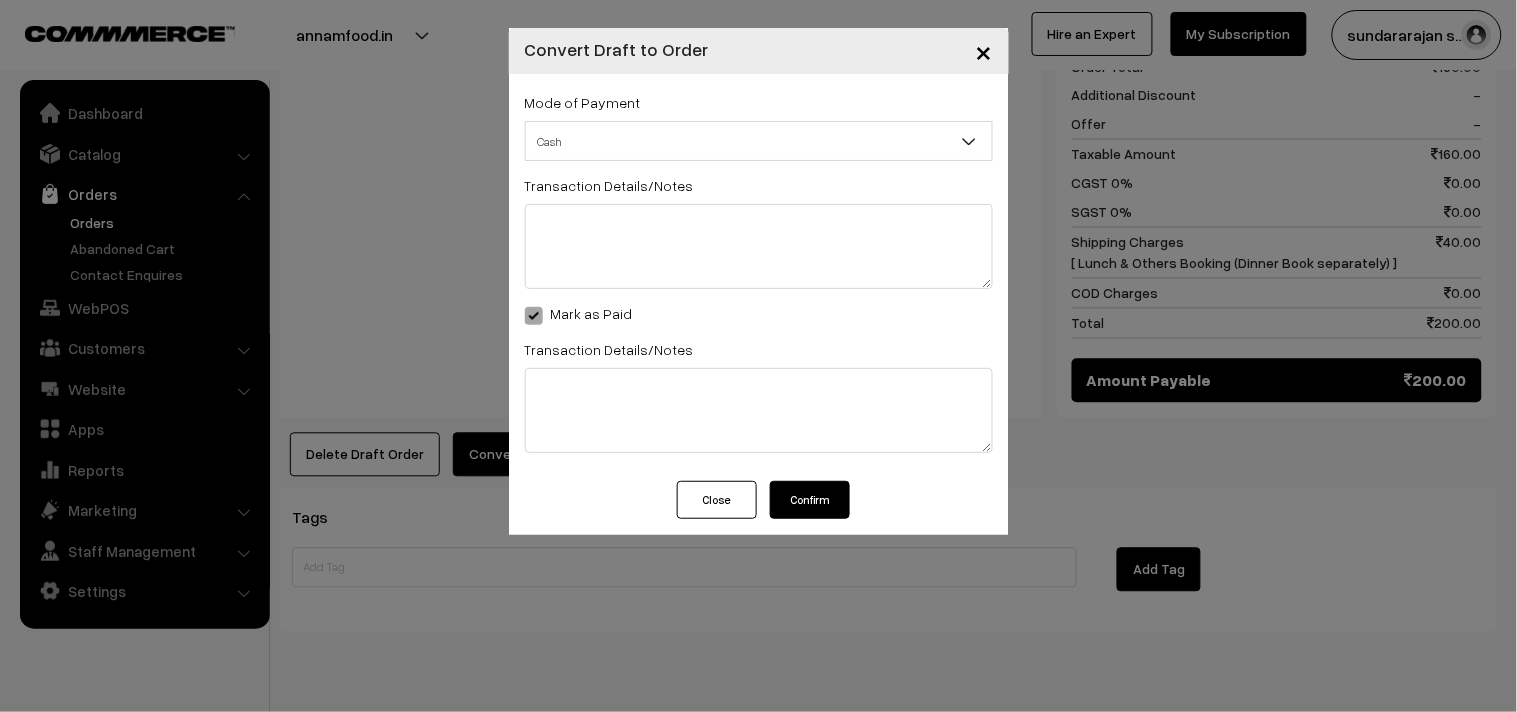 click on "Confirm" at bounding box center [810, 500] 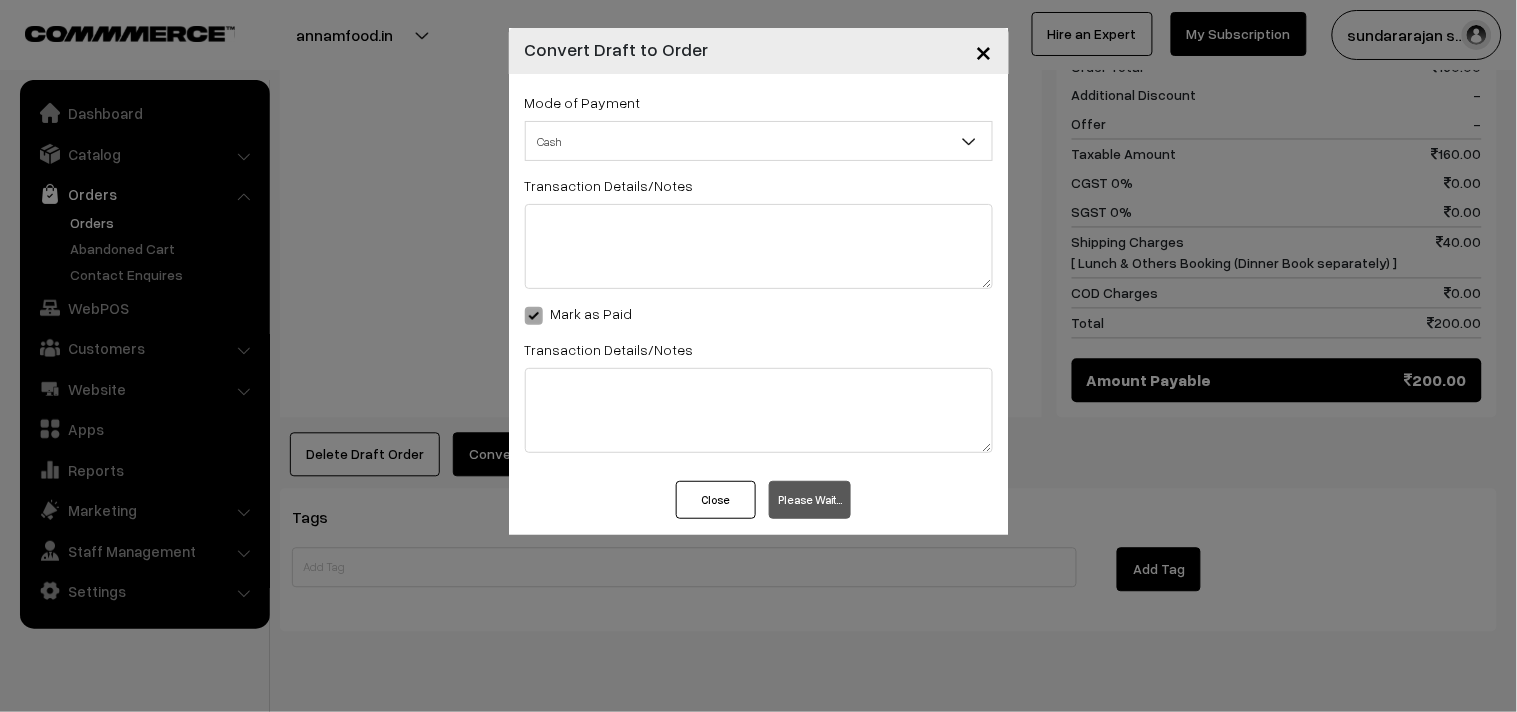 click on "×" at bounding box center (984, 50) 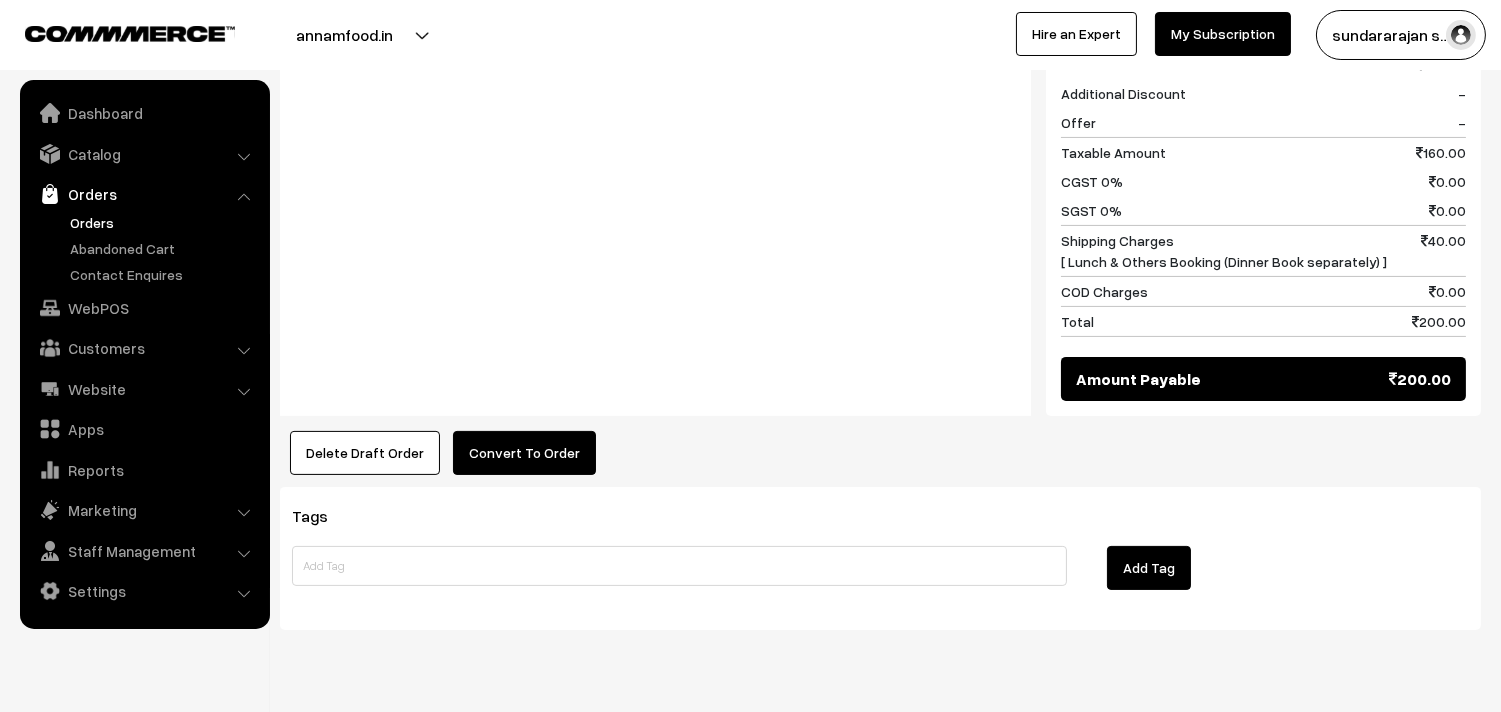 click on "Convert To Order" at bounding box center [524, 453] 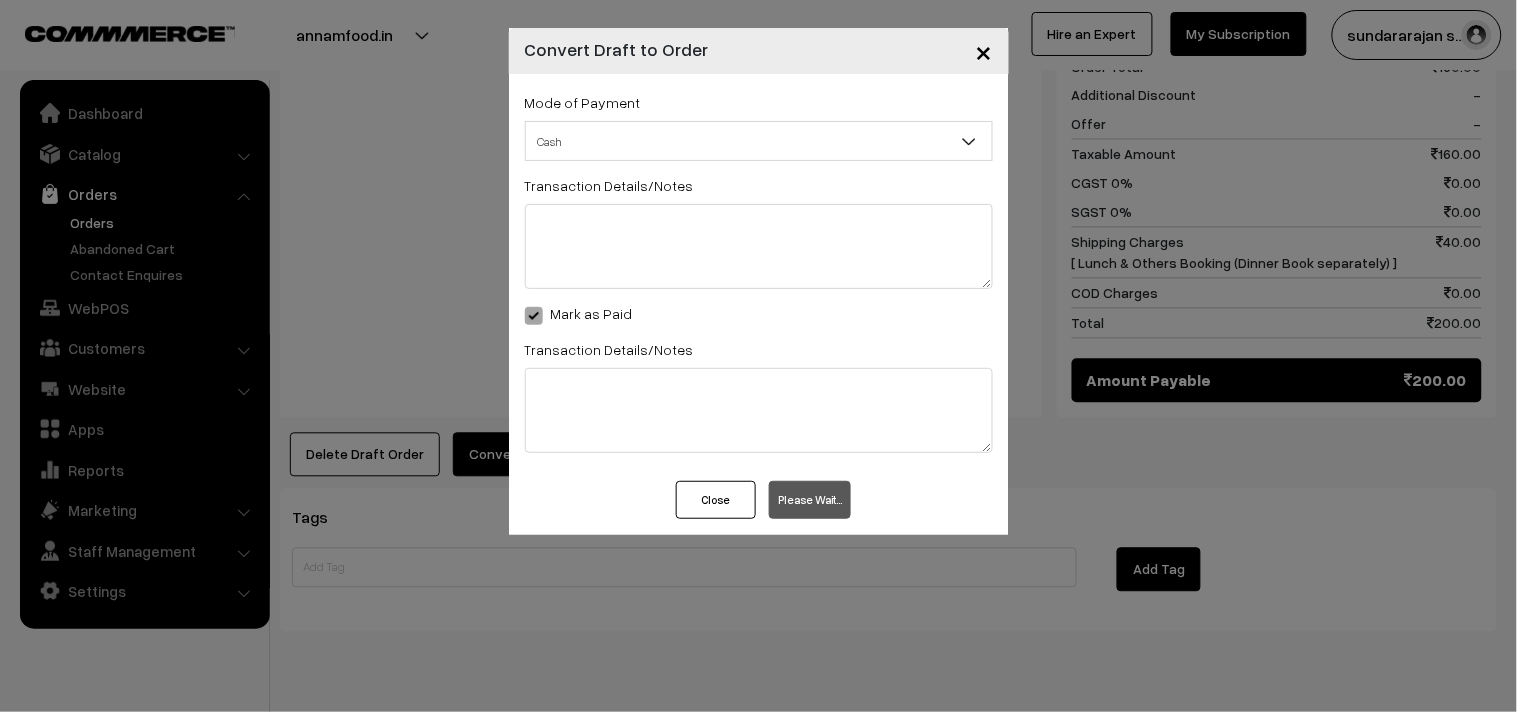 click on "Cash" at bounding box center [759, 141] 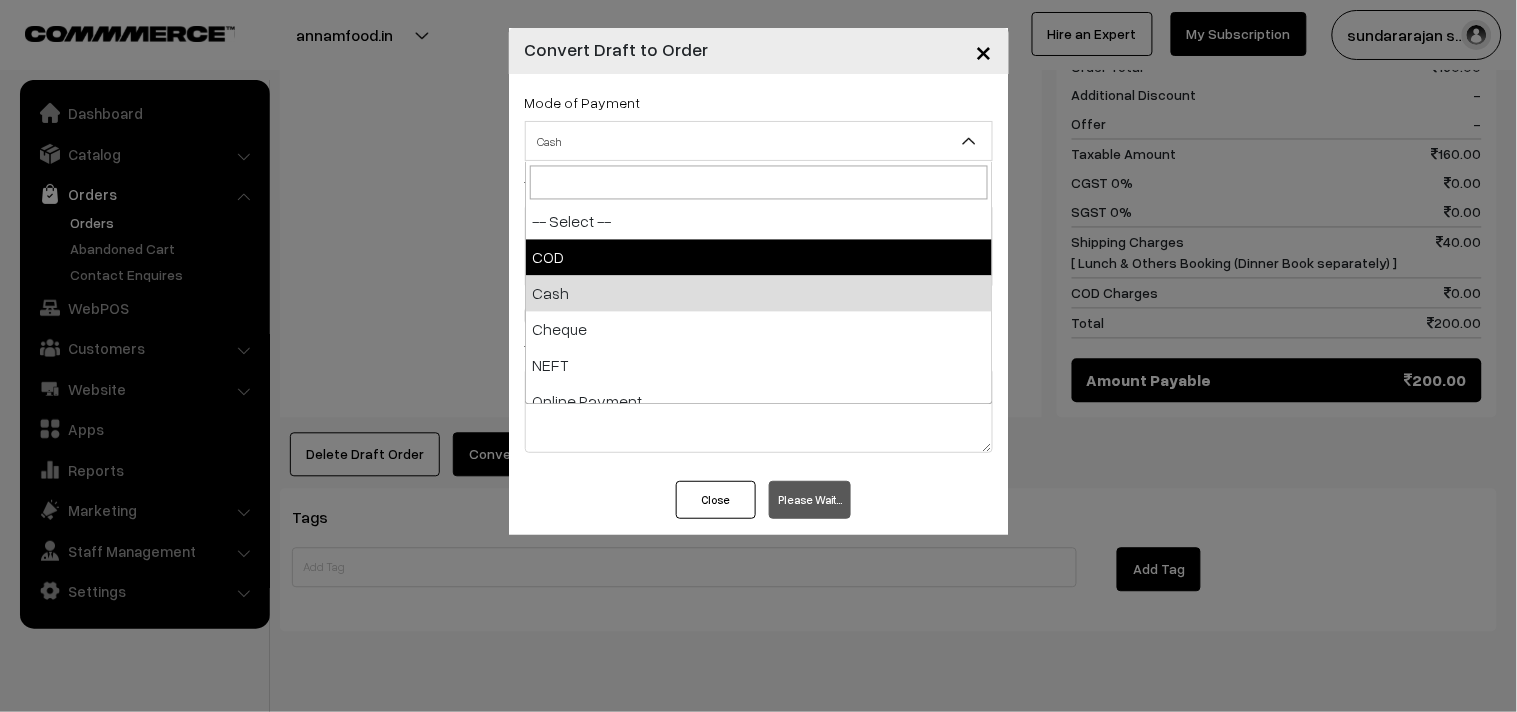 select on "3" 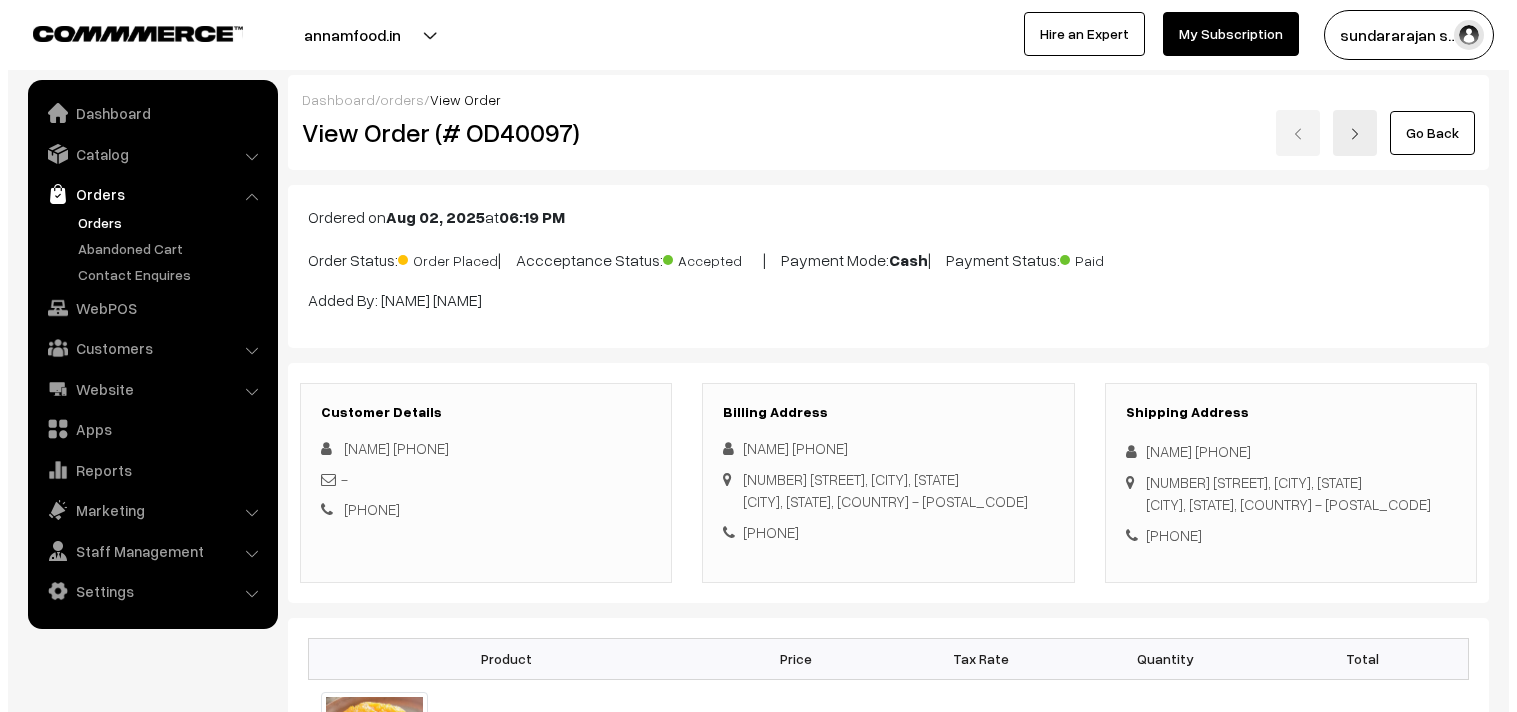 scroll, scrollTop: 888, scrollLeft: 0, axis: vertical 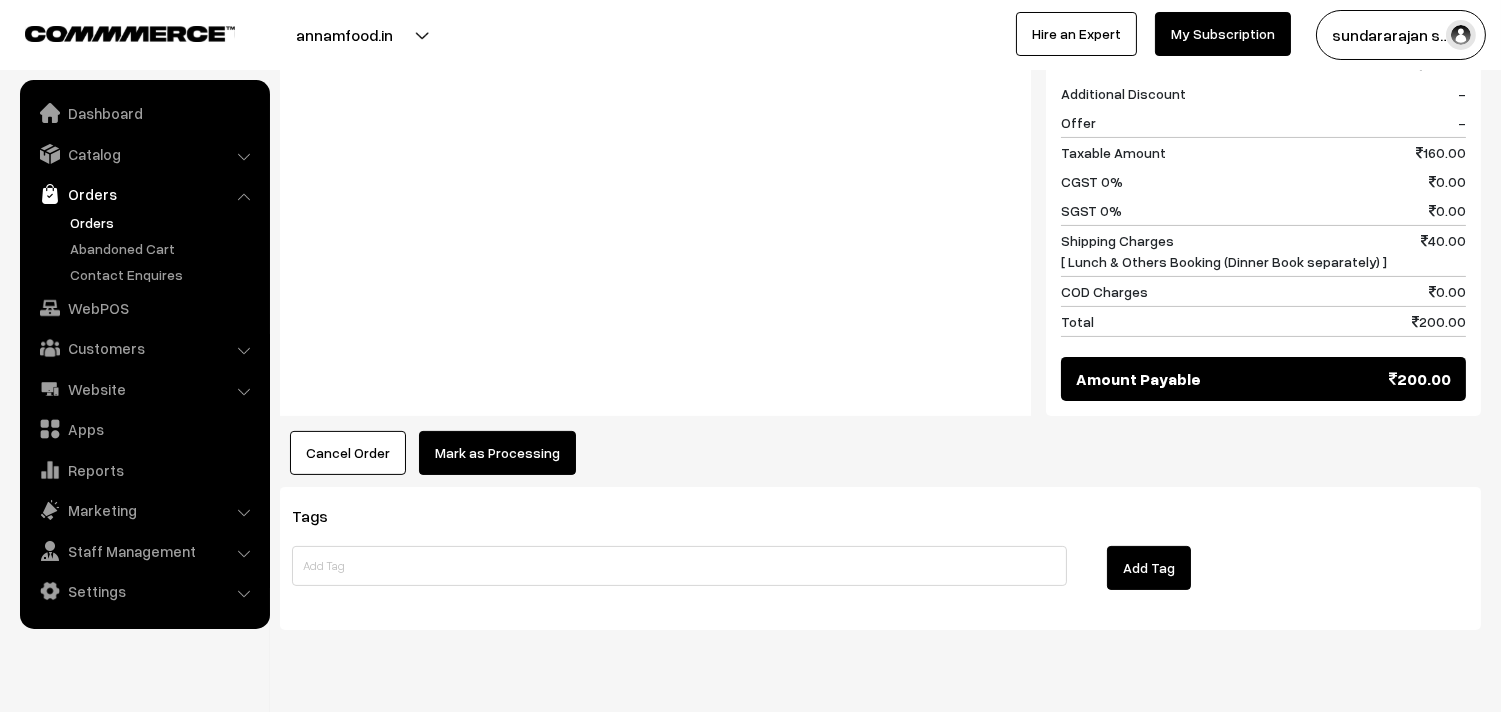 click on "Mark as Processing" at bounding box center [497, 453] 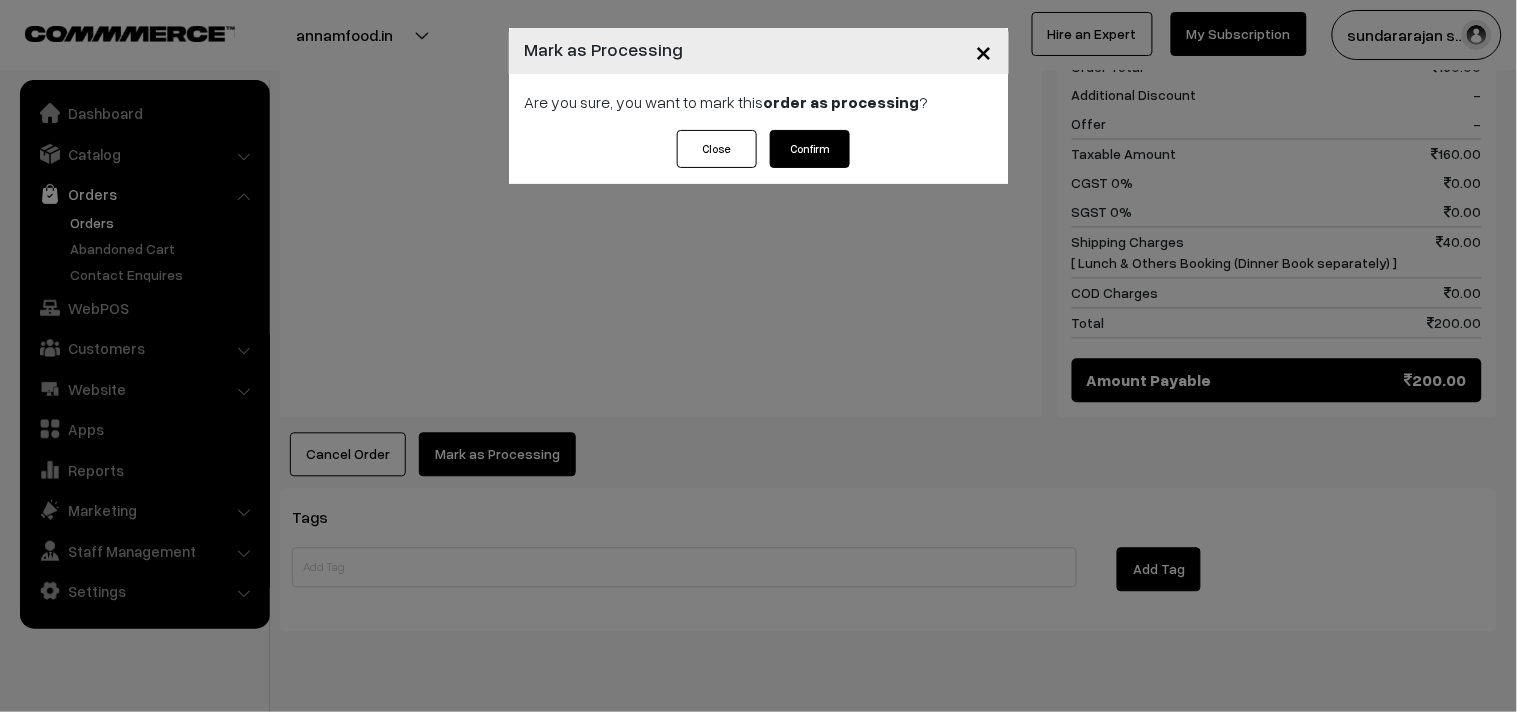 click on "Close
Confirm" at bounding box center [759, 157] 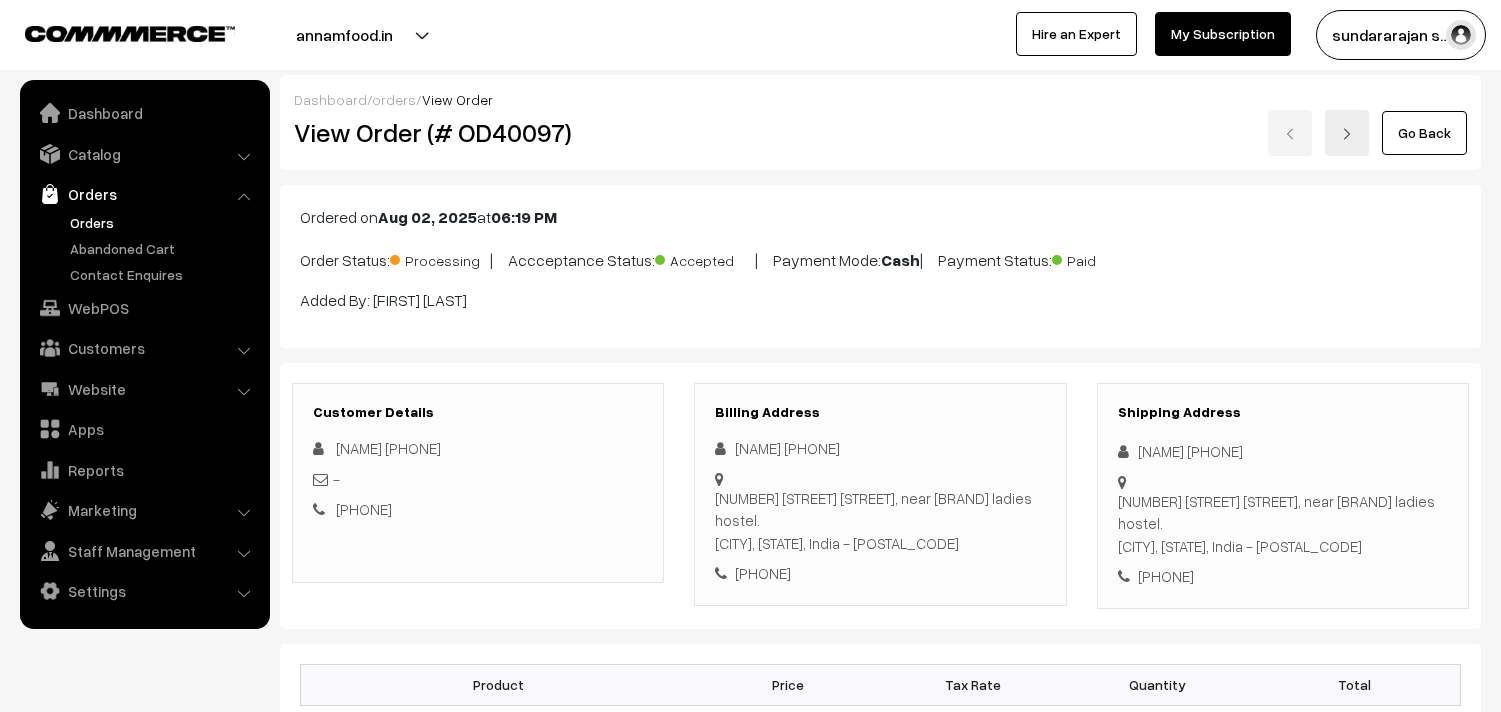 scroll, scrollTop: 0, scrollLeft: 0, axis: both 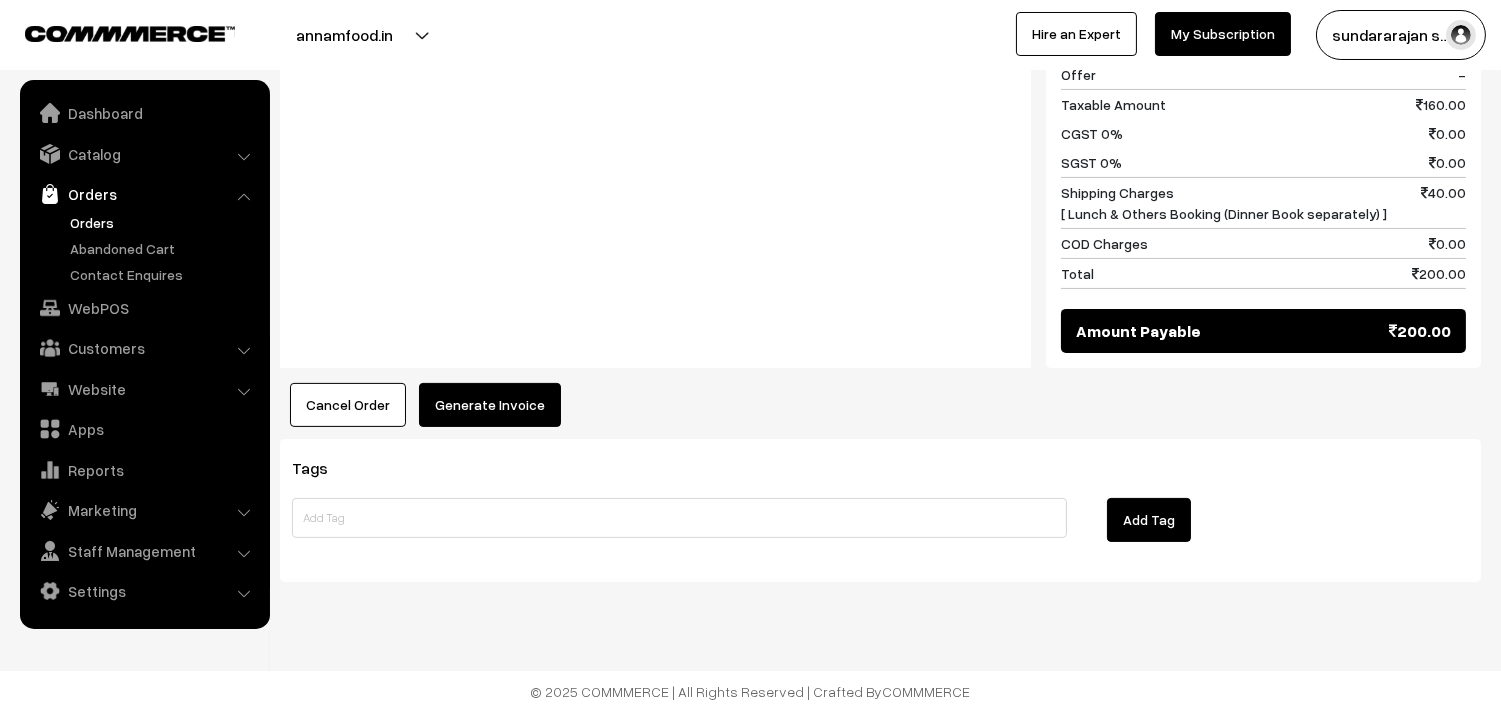 click on "Generate Invoice" at bounding box center [490, 405] 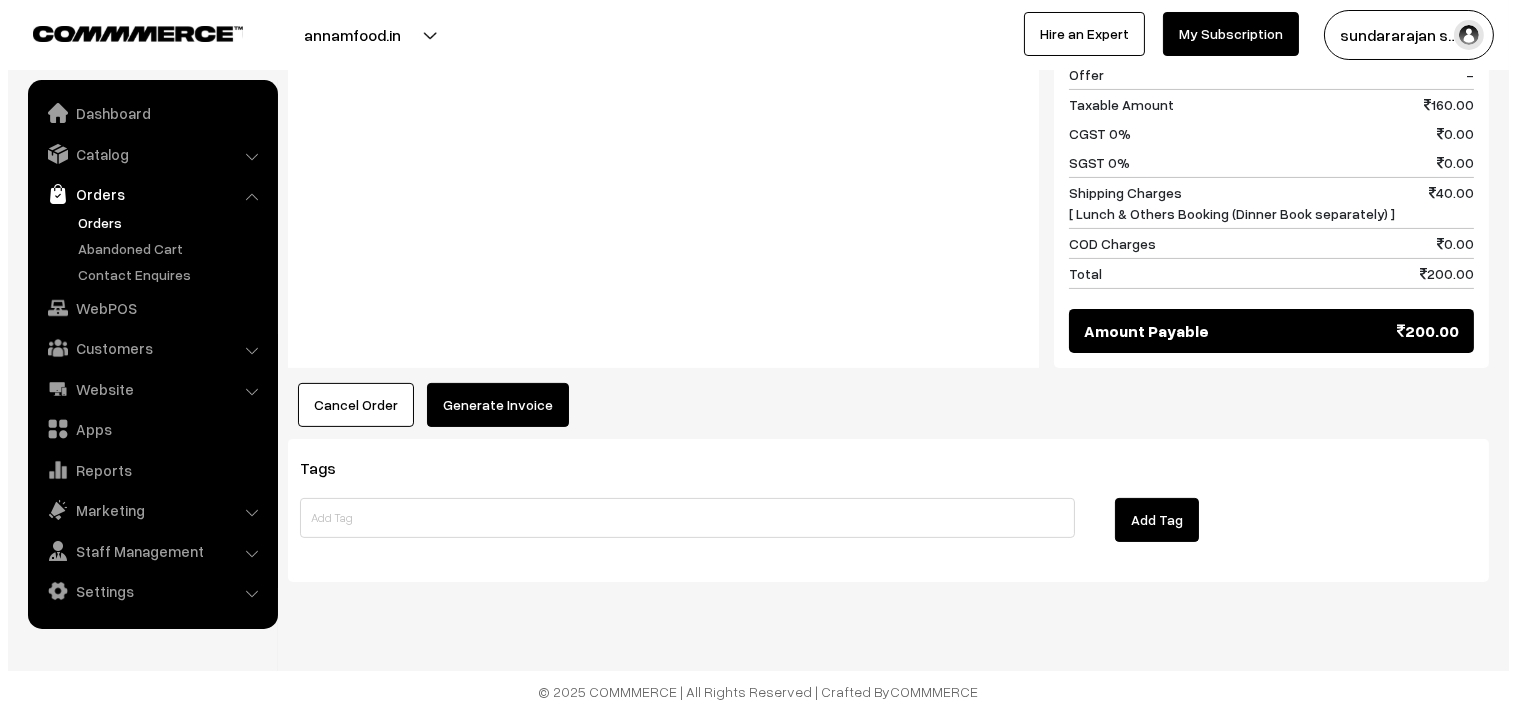 scroll, scrollTop: 965, scrollLeft: 0, axis: vertical 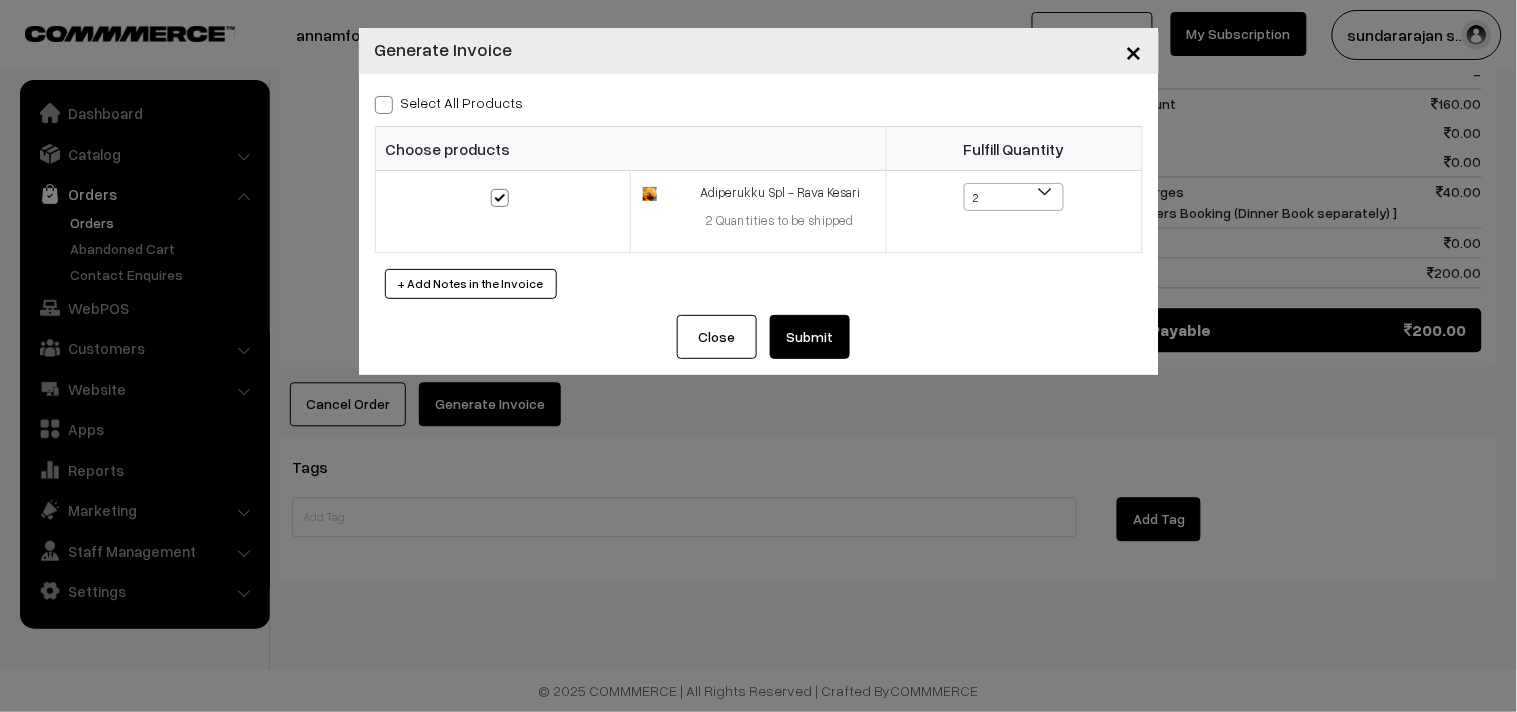 click on "Submit" at bounding box center [810, 337] 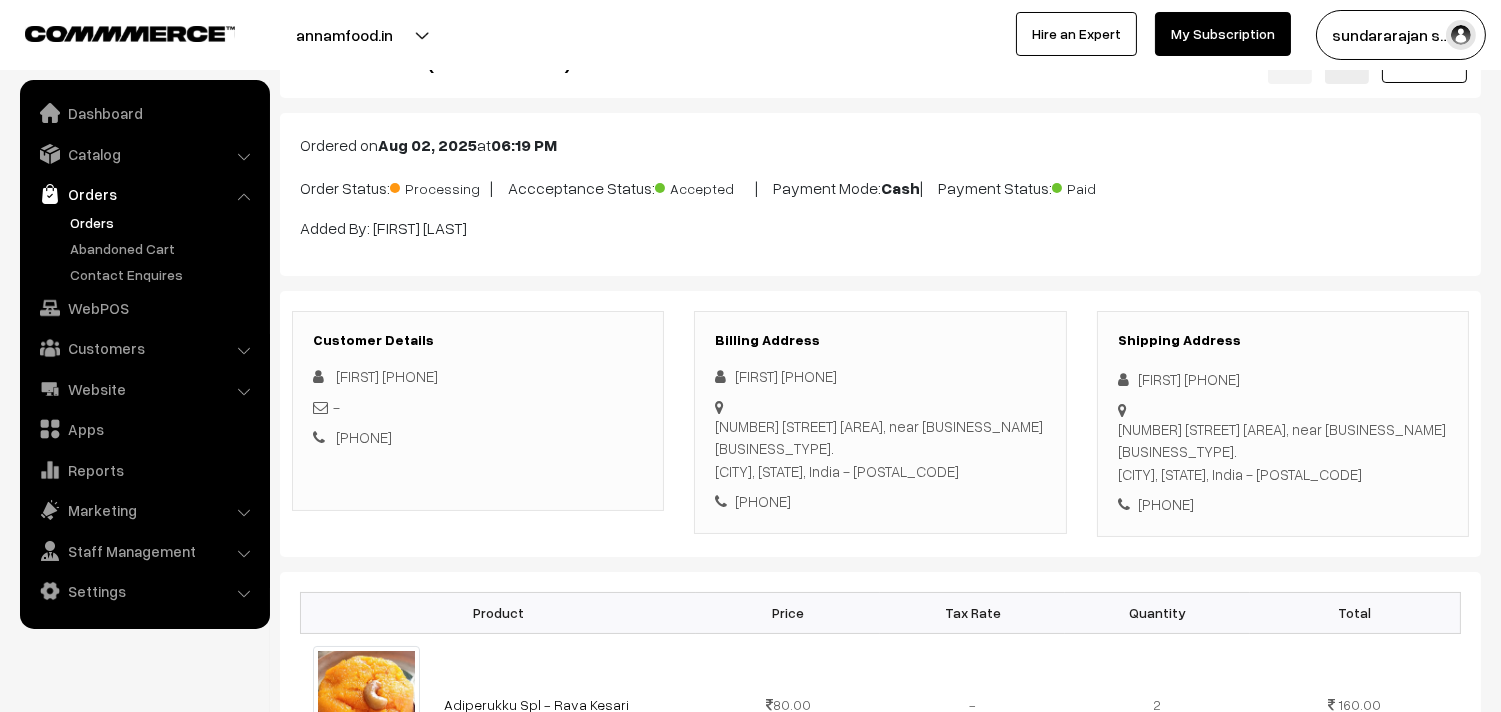 scroll, scrollTop: 0, scrollLeft: 0, axis: both 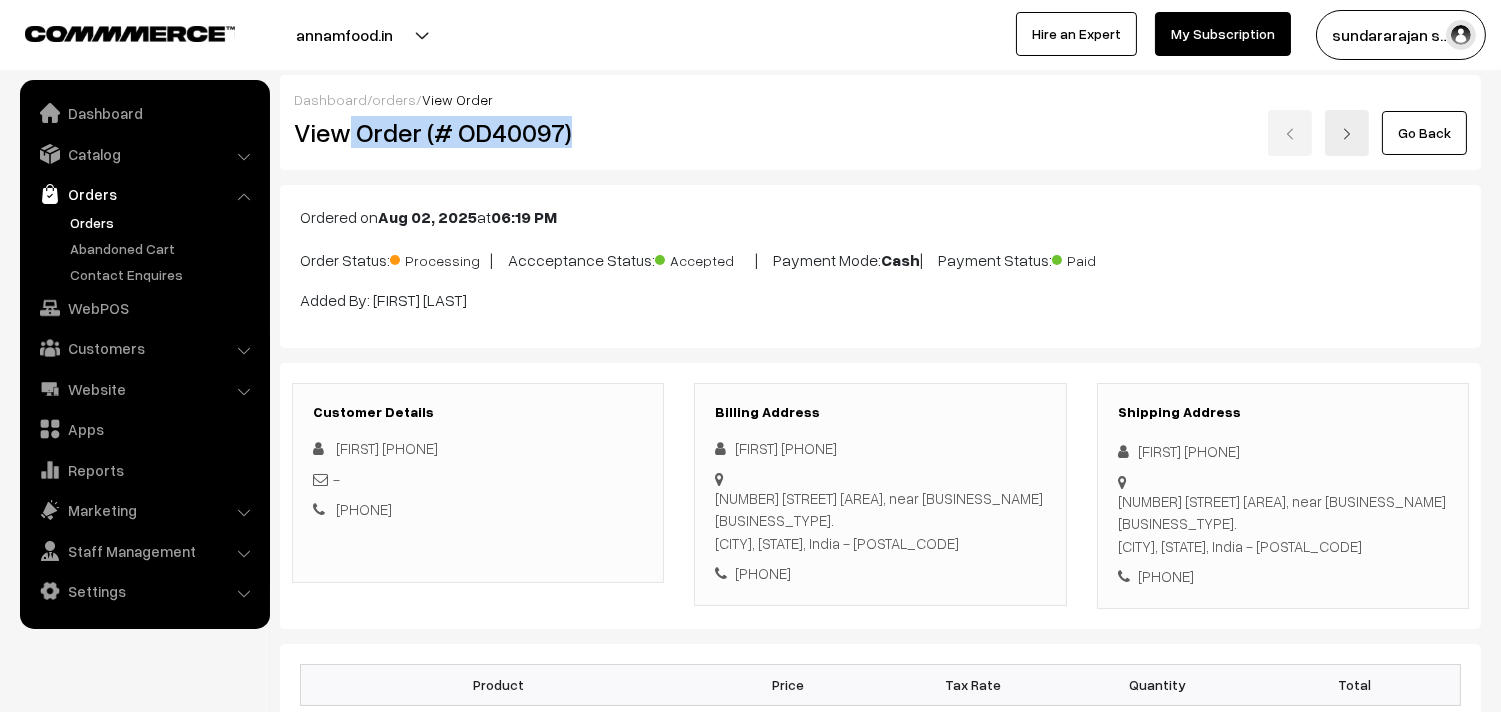 drag, startPoint x: 344, startPoint y: 131, endPoint x: 584, endPoint y: 137, distance: 240.07498 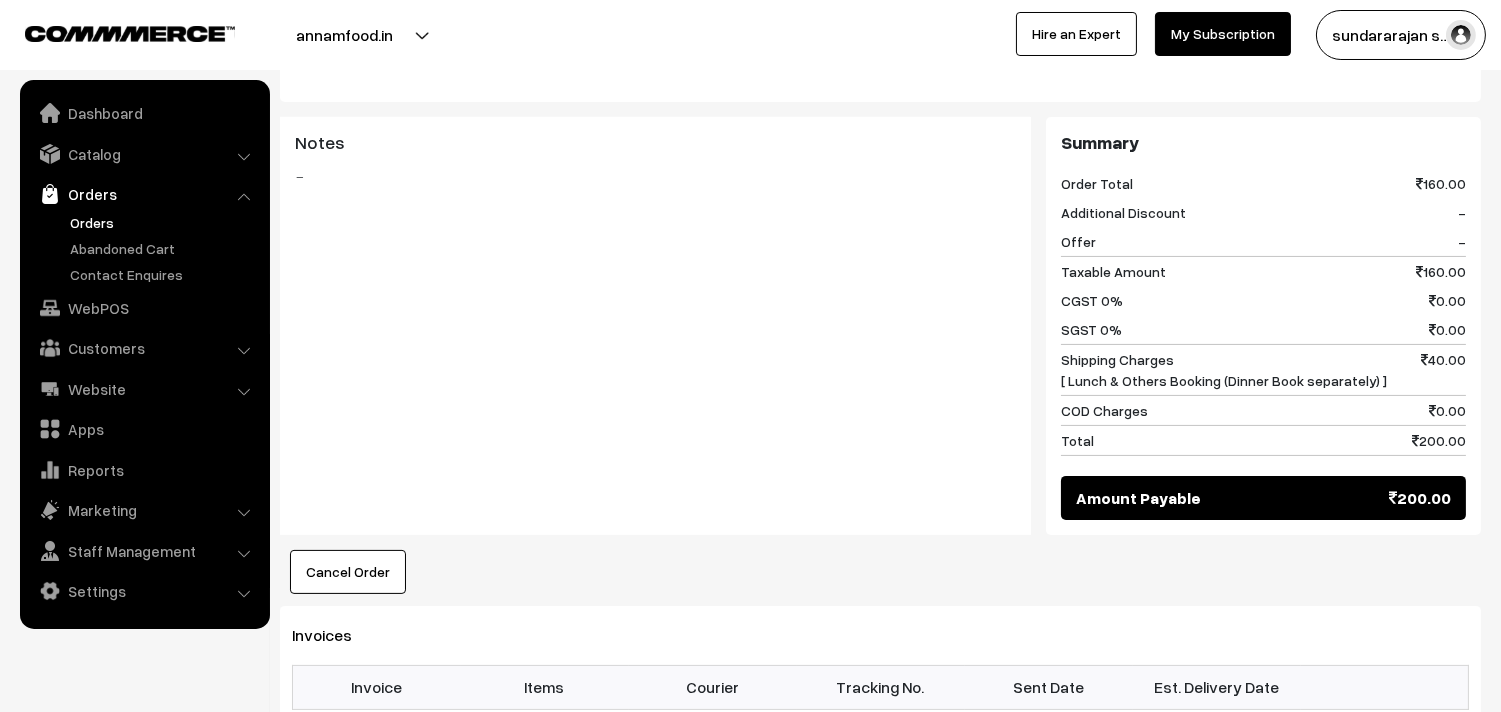scroll, scrollTop: 1000, scrollLeft: 0, axis: vertical 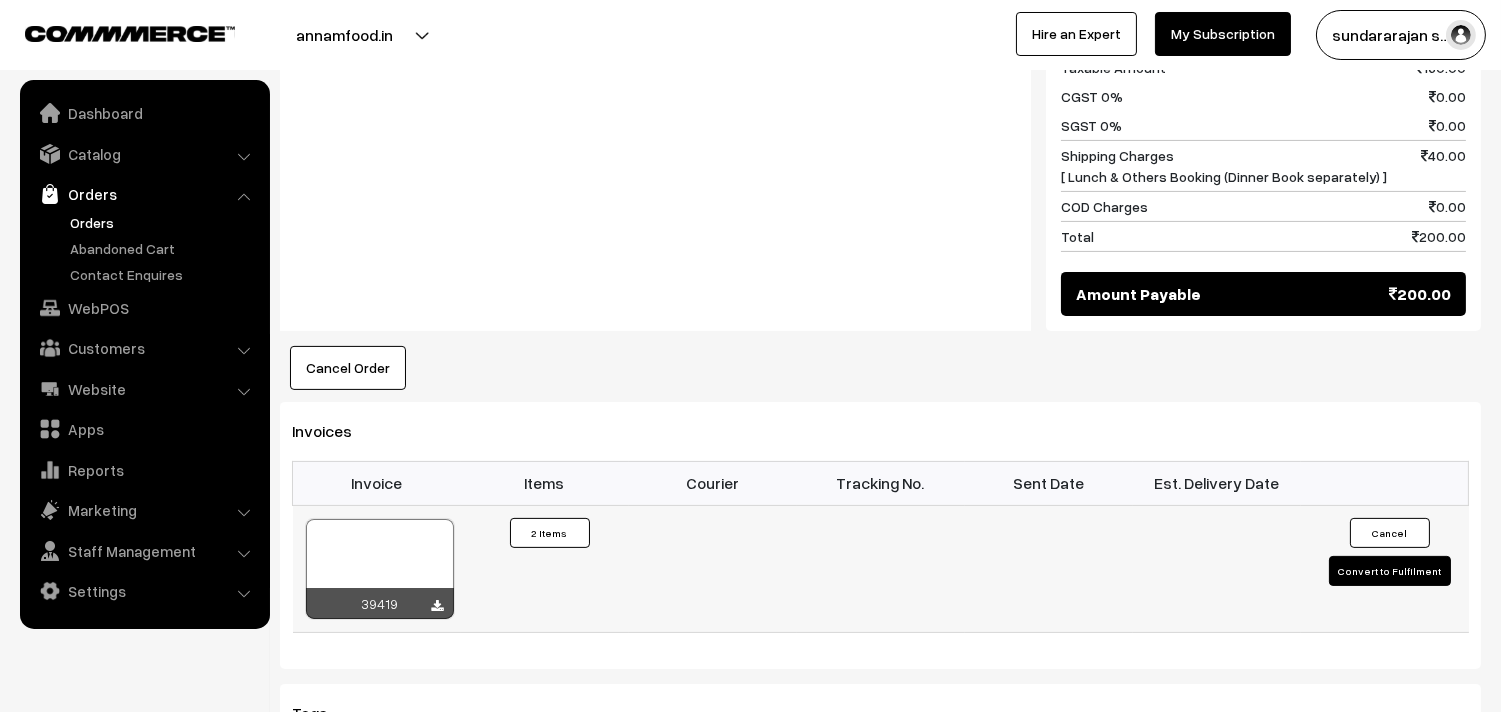 click at bounding box center (380, 569) 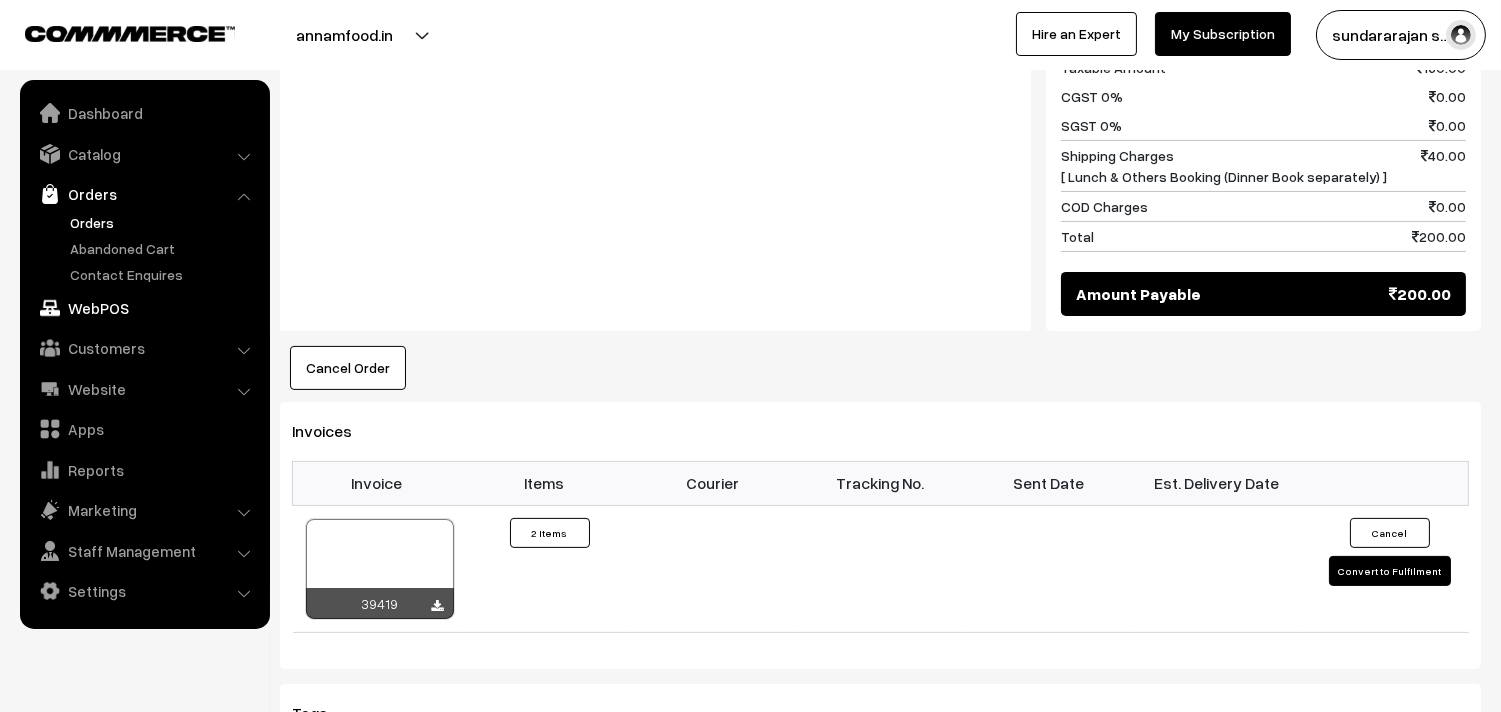 click on "WebPOS" at bounding box center [144, 308] 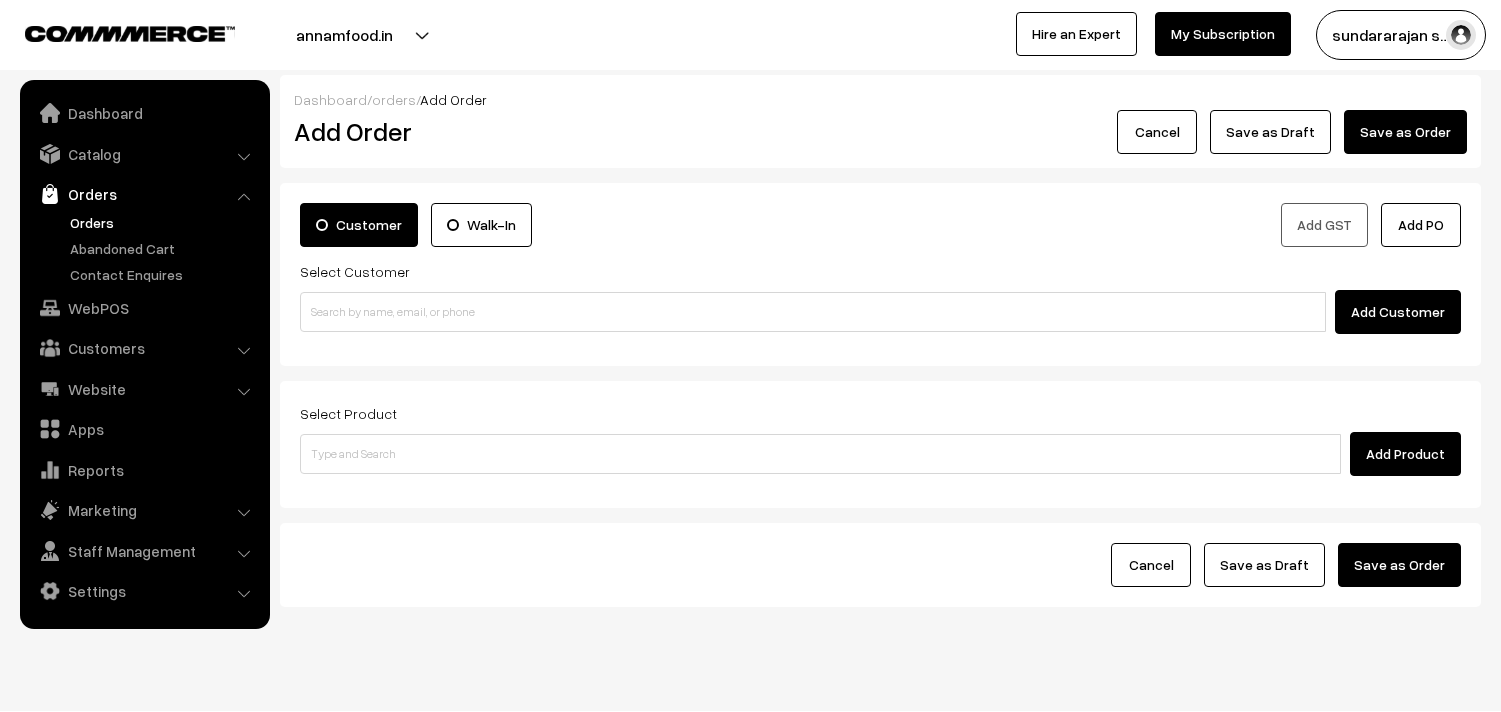 scroll, scrollTop: 0, scrollLeft: 0, axis: both 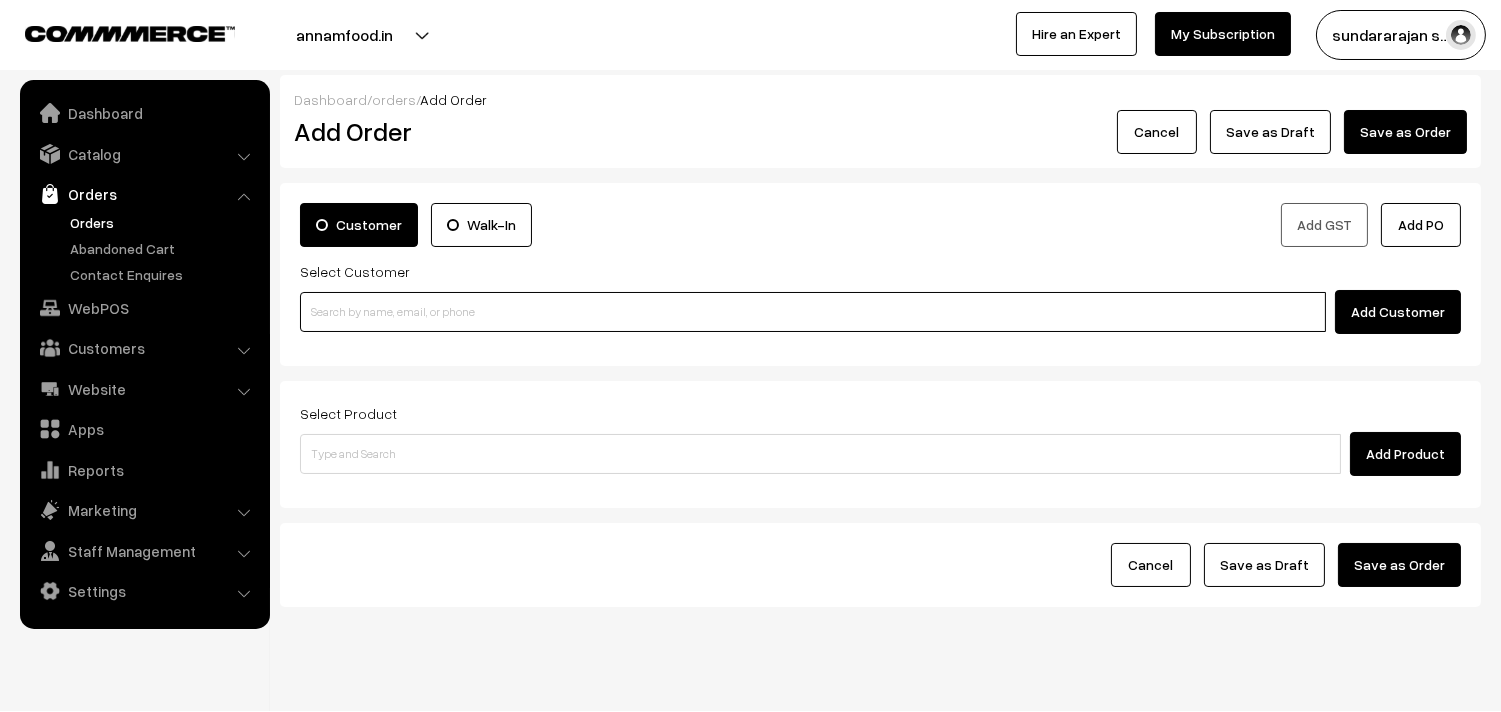 click at bounding box center [813, 312] 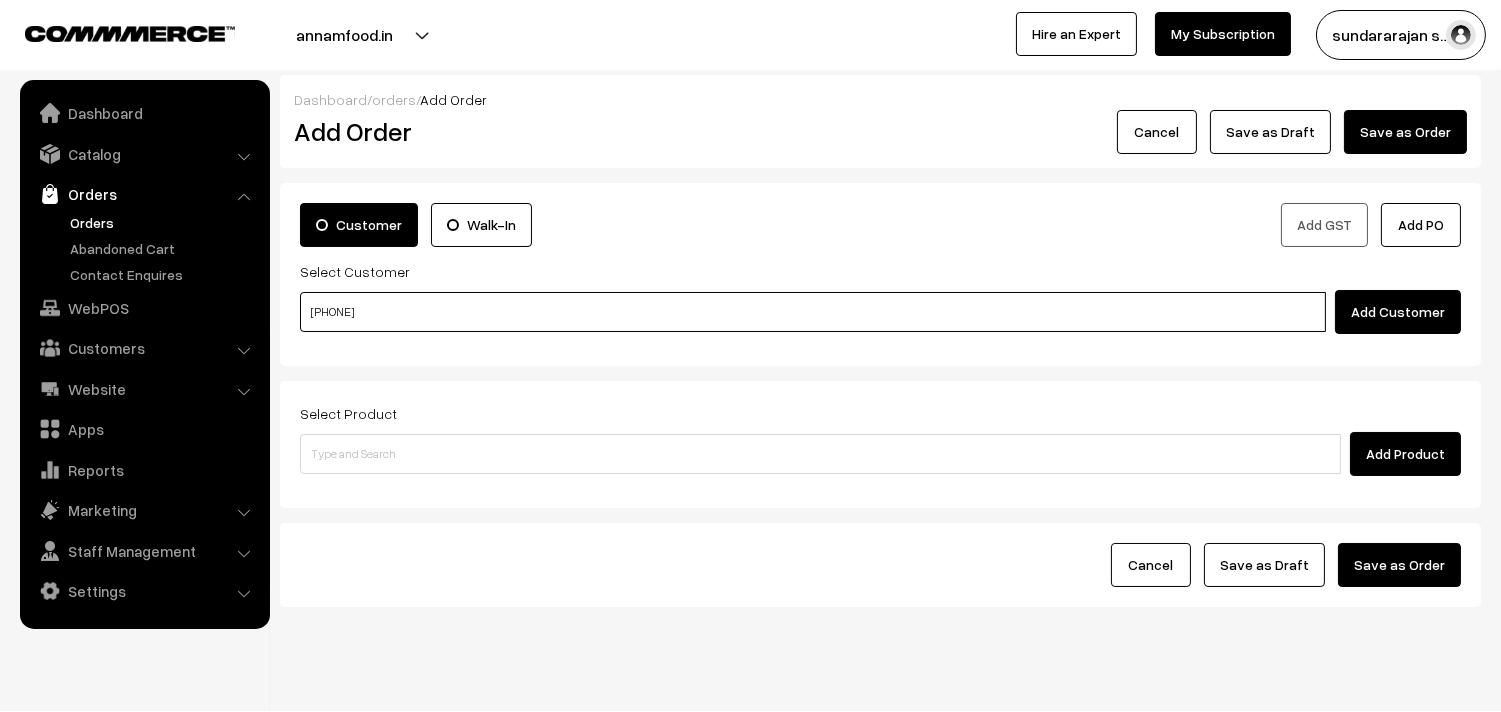 click on "98206 24474" at bounding box center (813, 312) 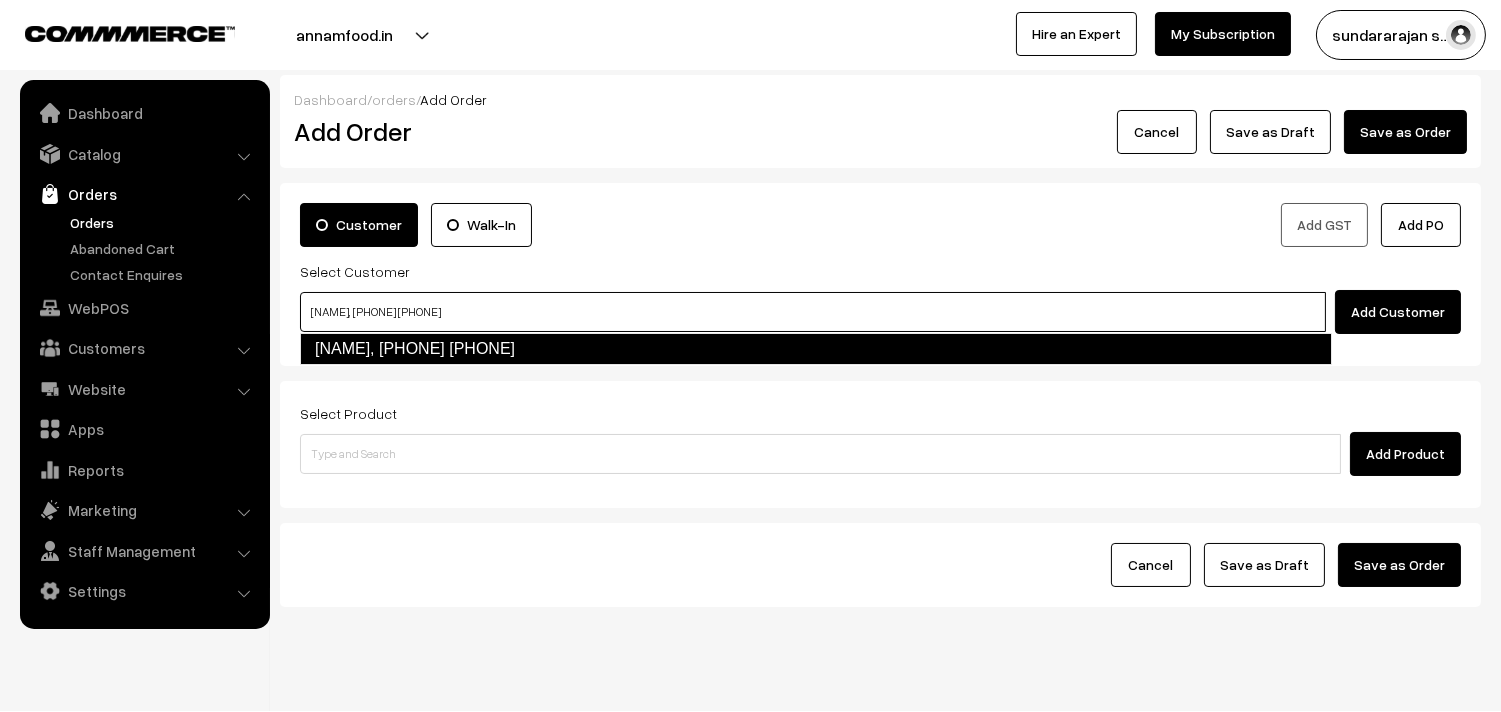 type on "V Subramaniam, 98206 24474  [9820624474]" 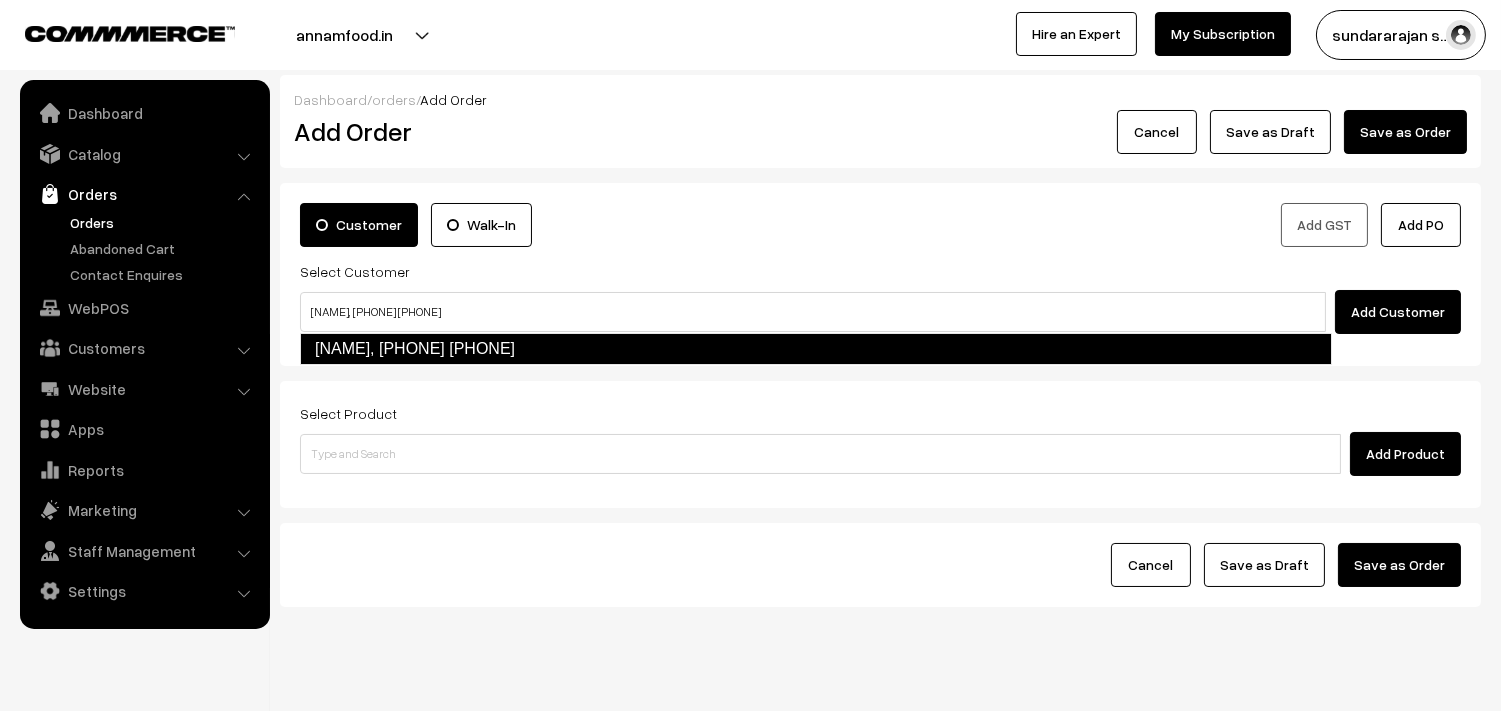 type 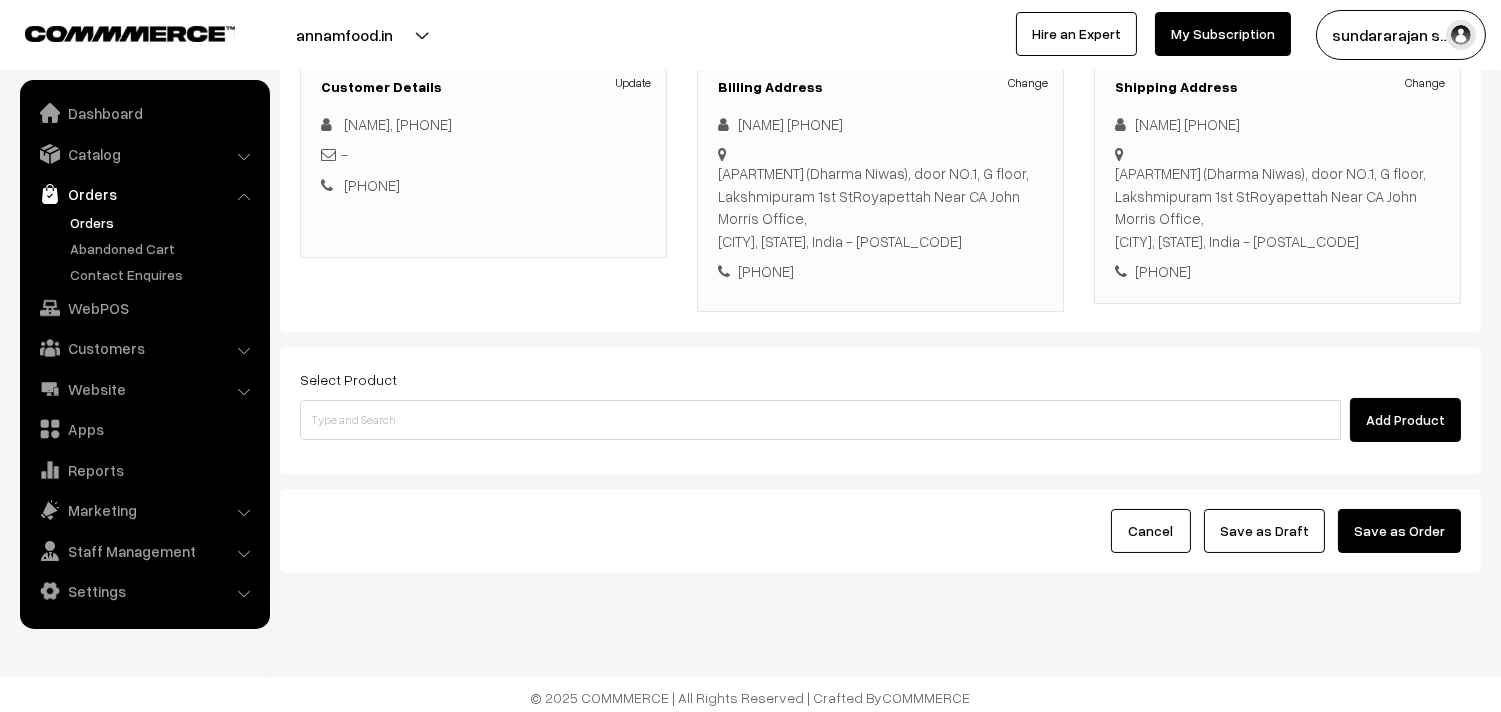 scroll, scrollTop: 295, scrollLeft: 0, axis: vertical 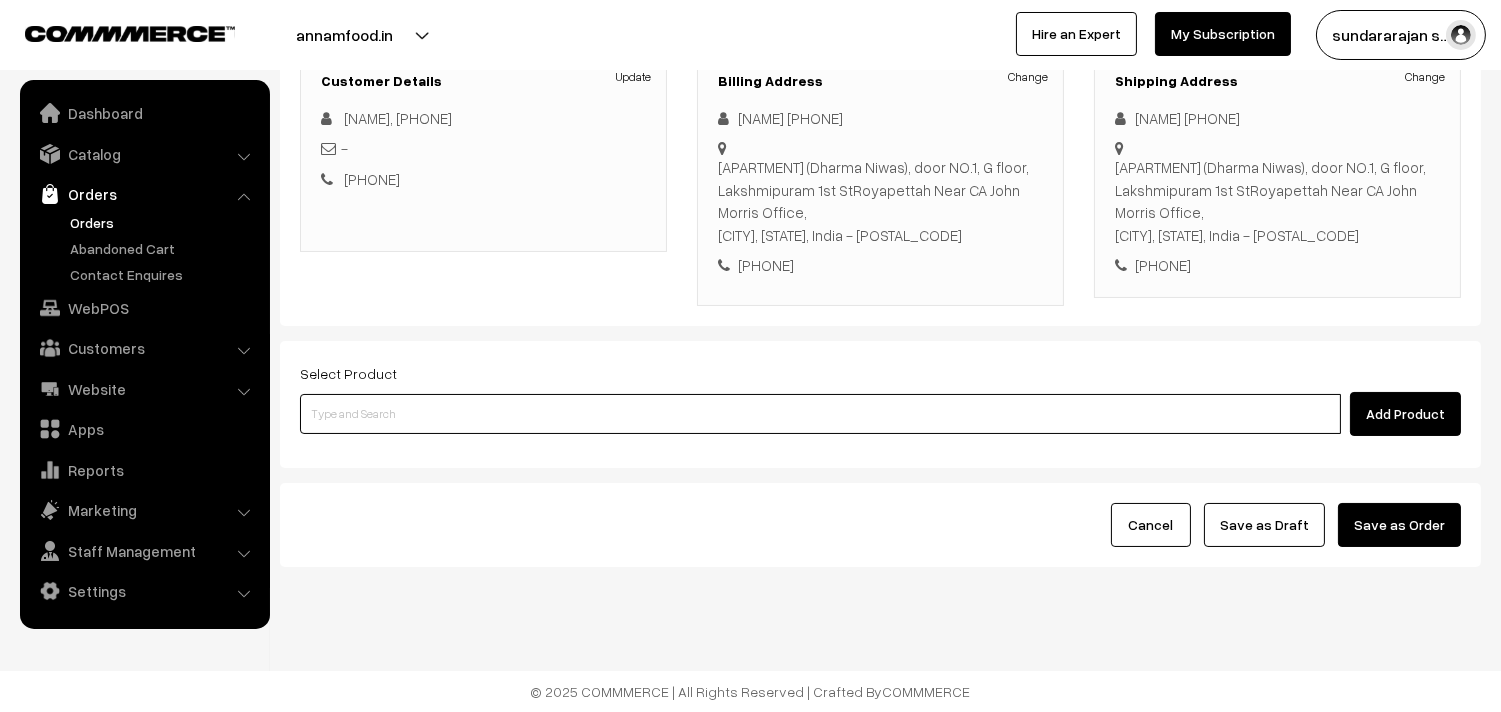 click at bounding box center (820, 414) 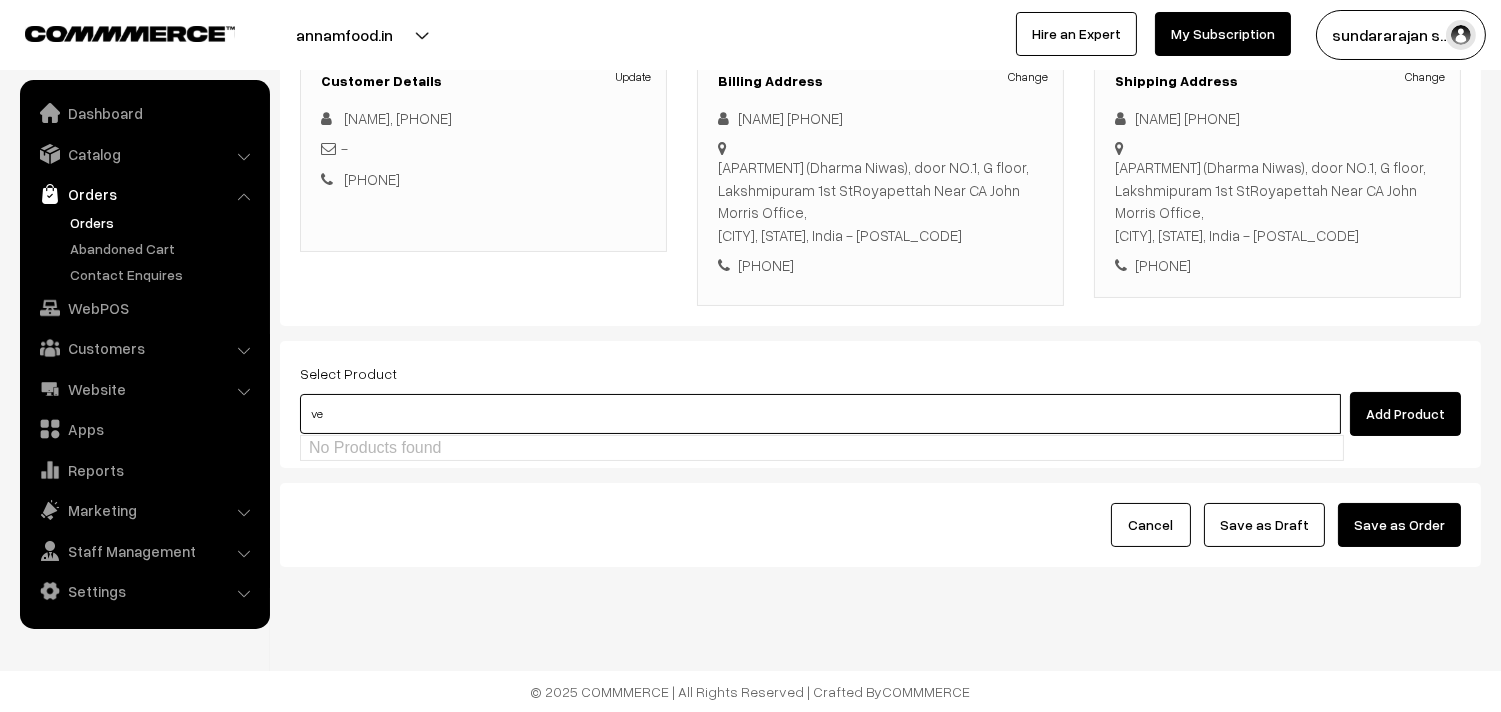 type on "v" 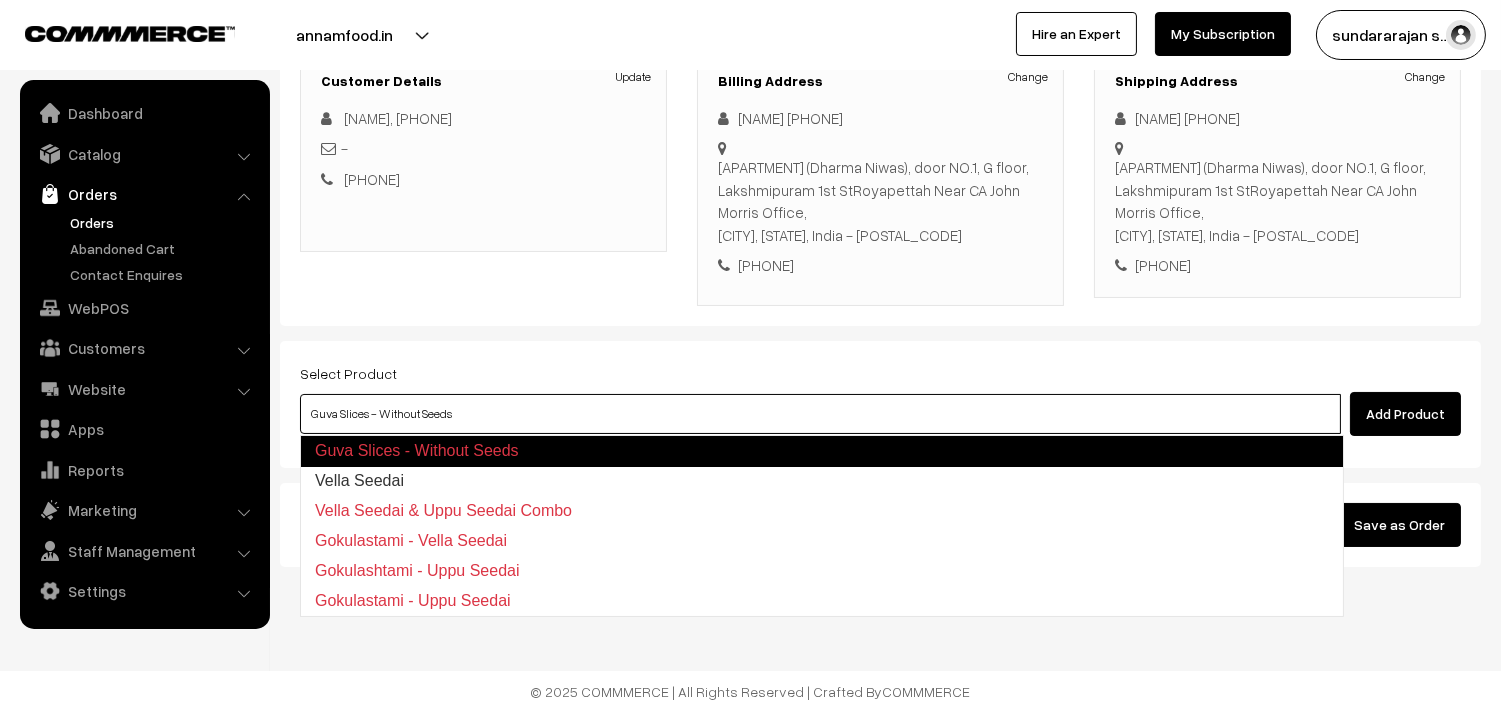type on "Vella Seedai" 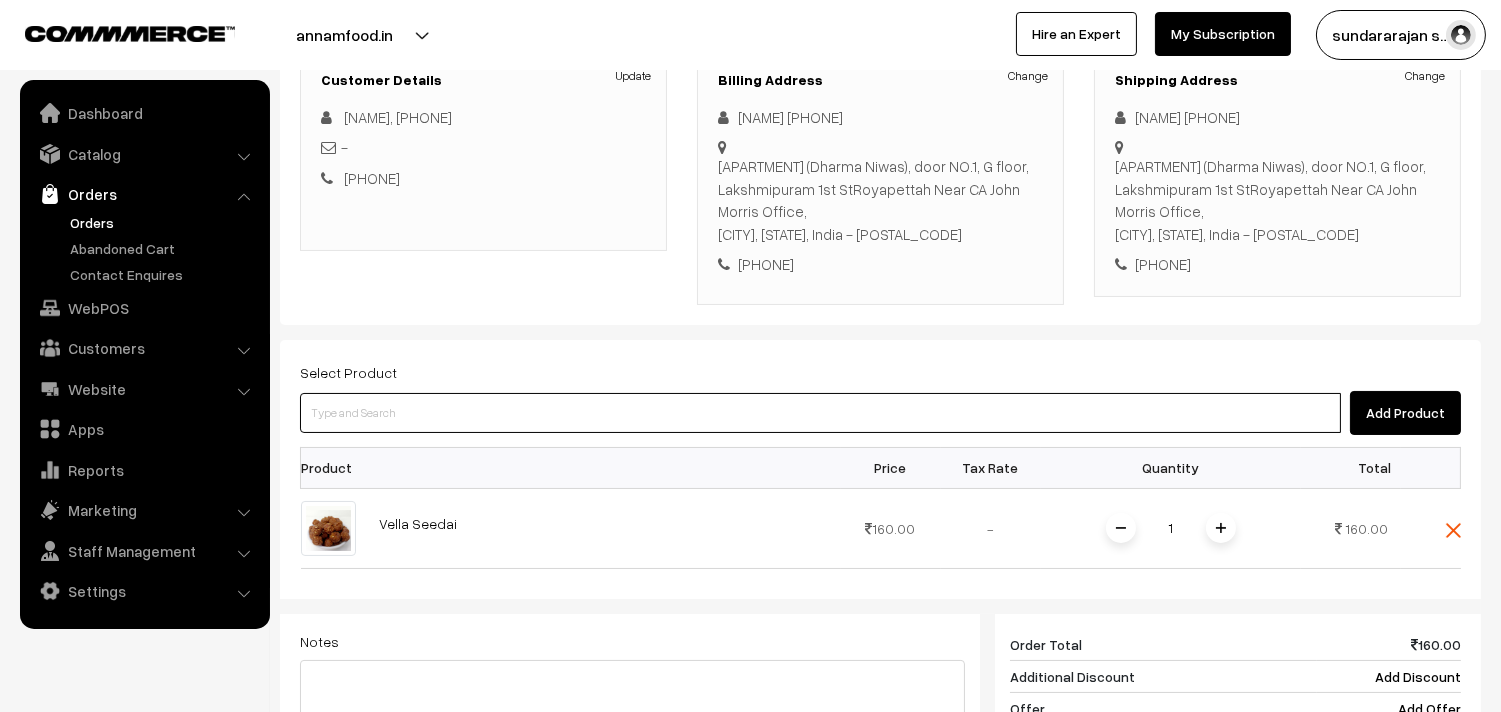 click at bounding box center [820, 413] 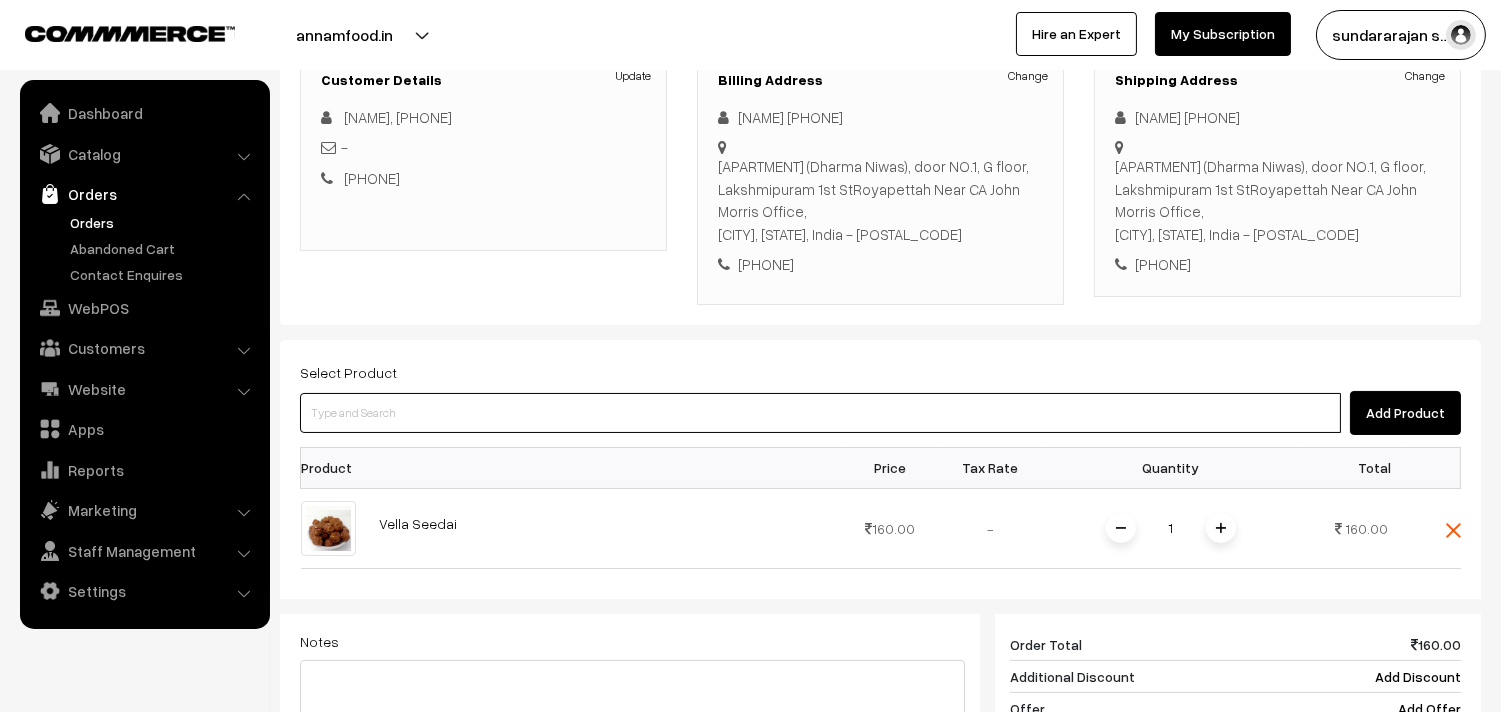 type on "e" 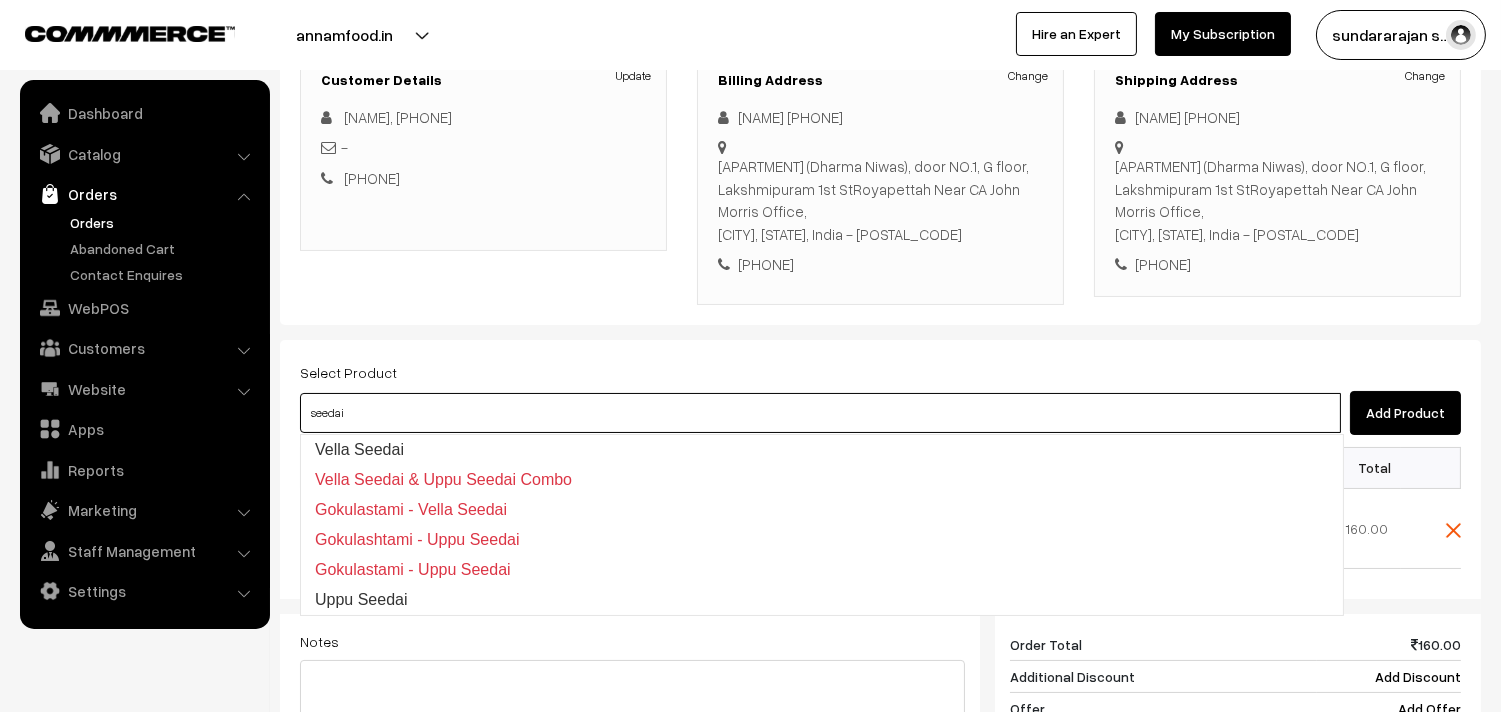 type on "Uppu Seedai" 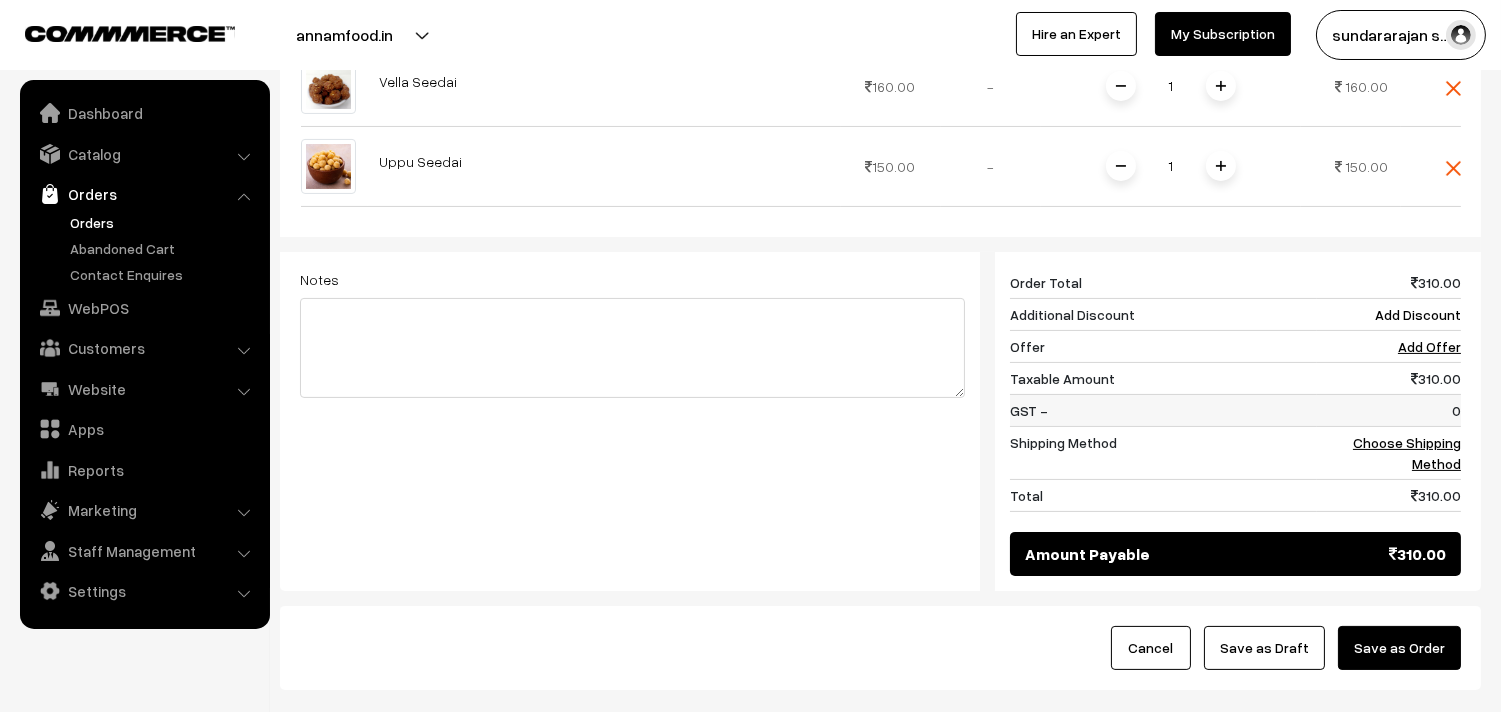 scroll, scrollTop: 740, scrollLeft: 0, axis: vertical 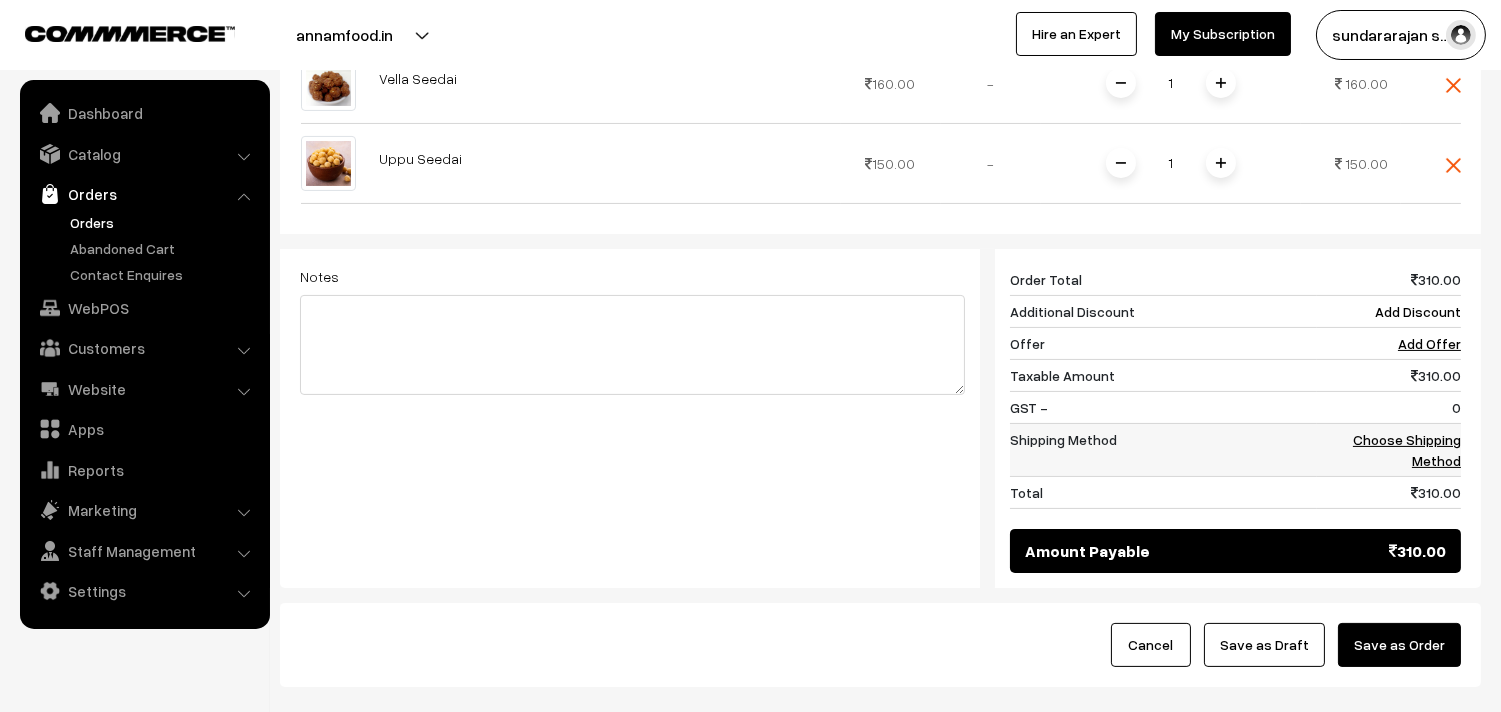 click on "Choose Shipping Method" at bounding box center [1407, 450] 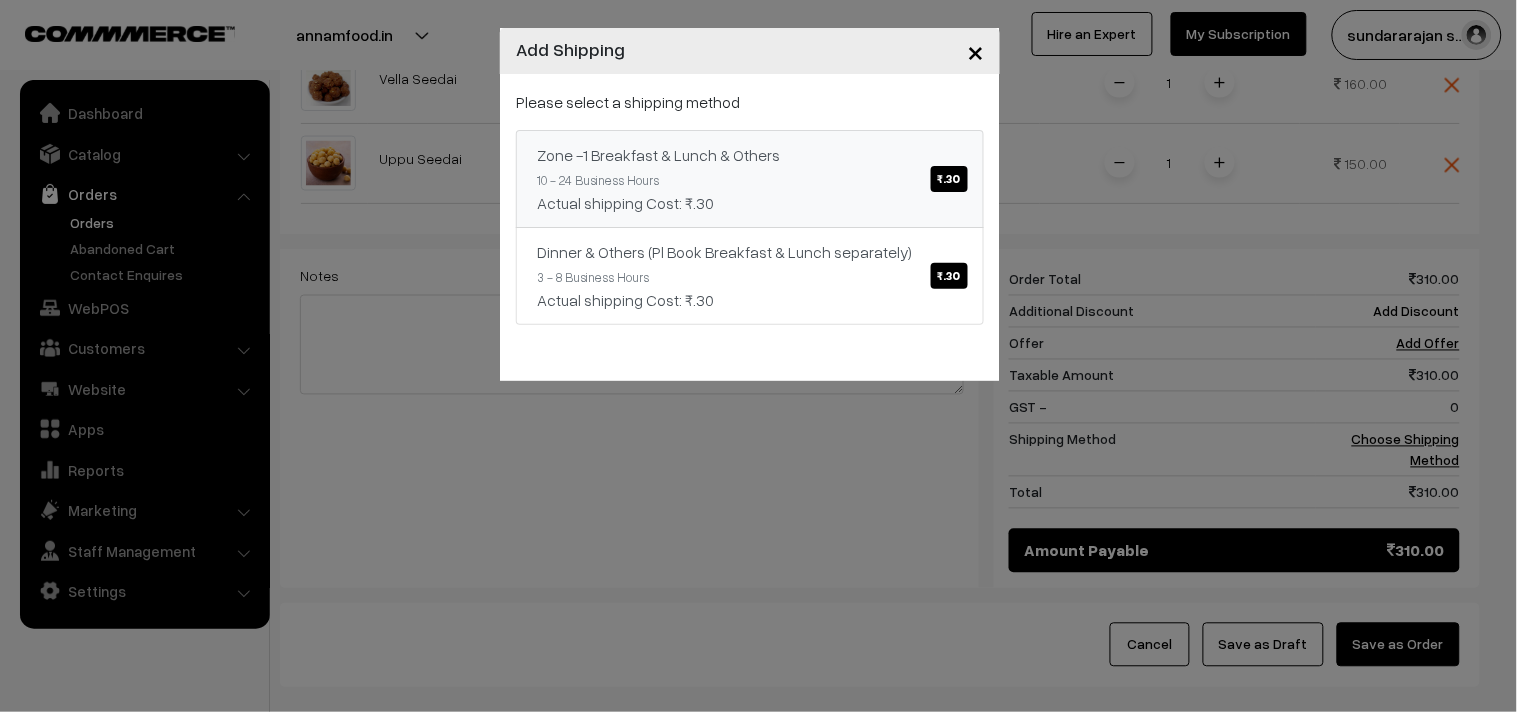 drag, startPoint x: 855, startPoint y: 151, endPoint x: 853, endPoint y: 162, distance: 11.18034 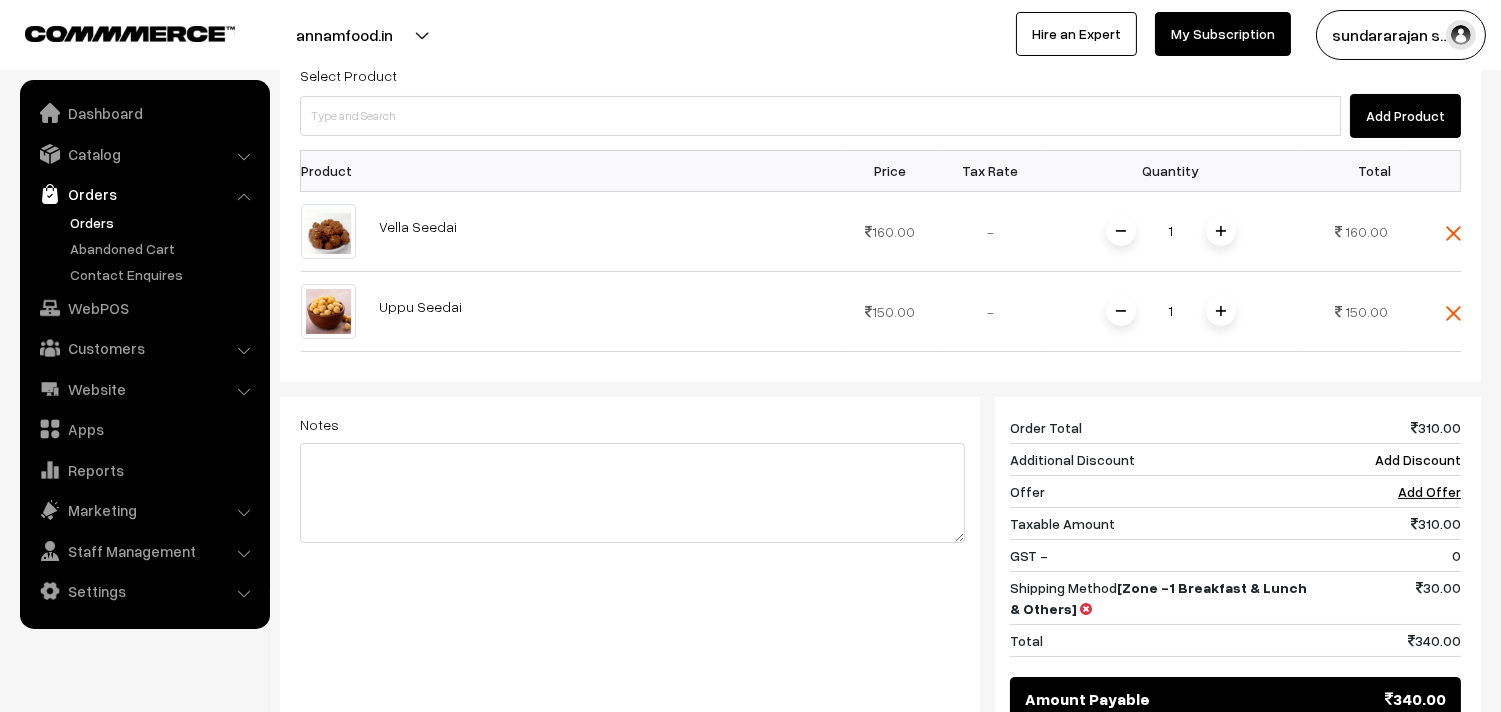 scroll, scrollTop: 306, scrollLeft: 0, axis: vertical 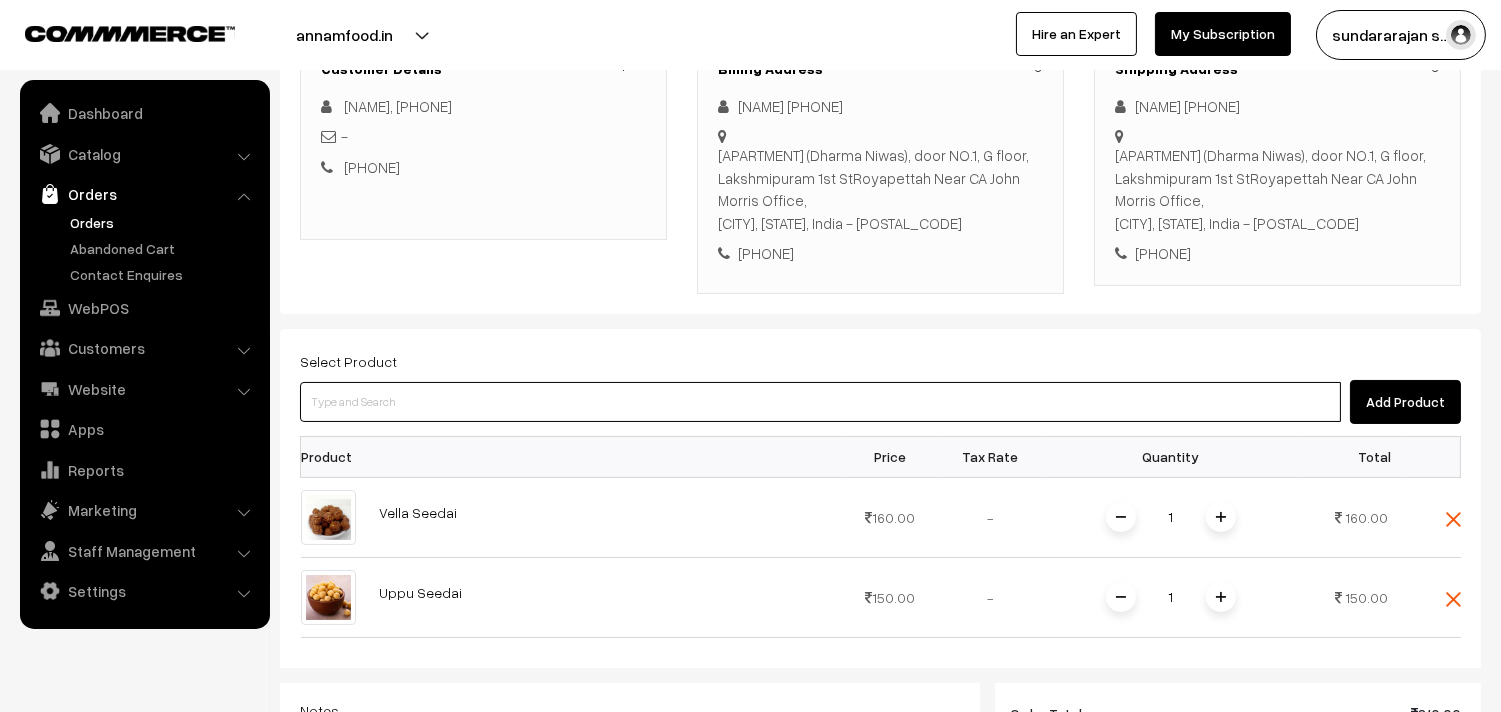 click at bounding box center [820, 402] 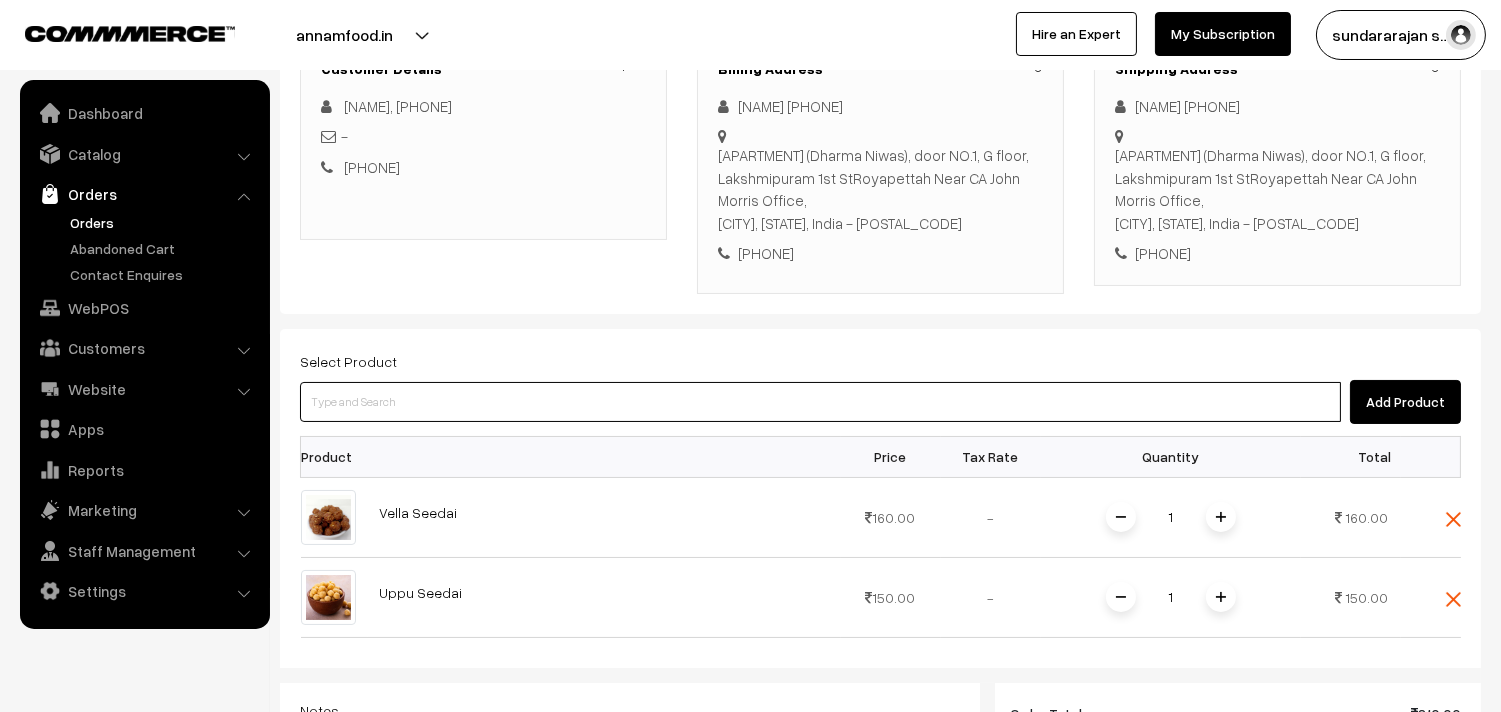 click at bounding box center (820, 402) 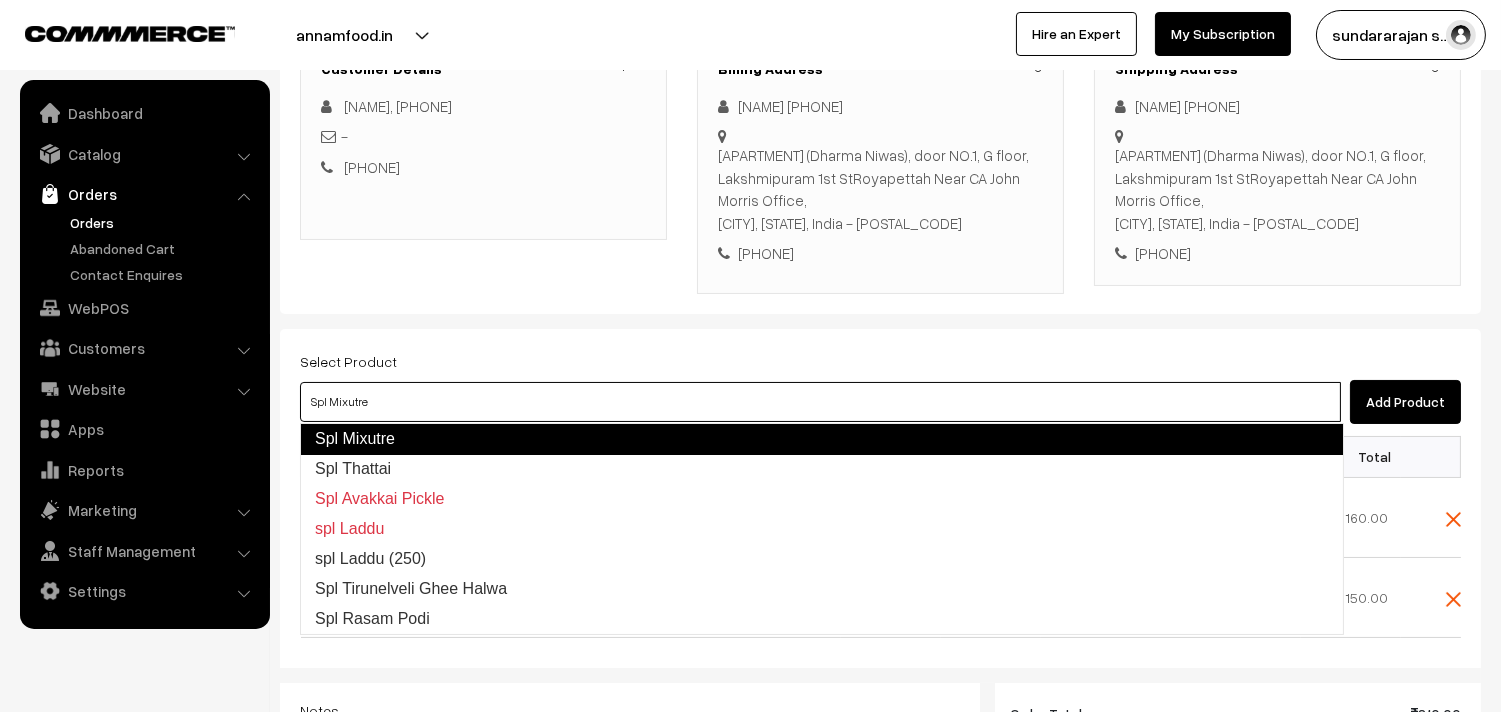 type on "Spl Thattai" 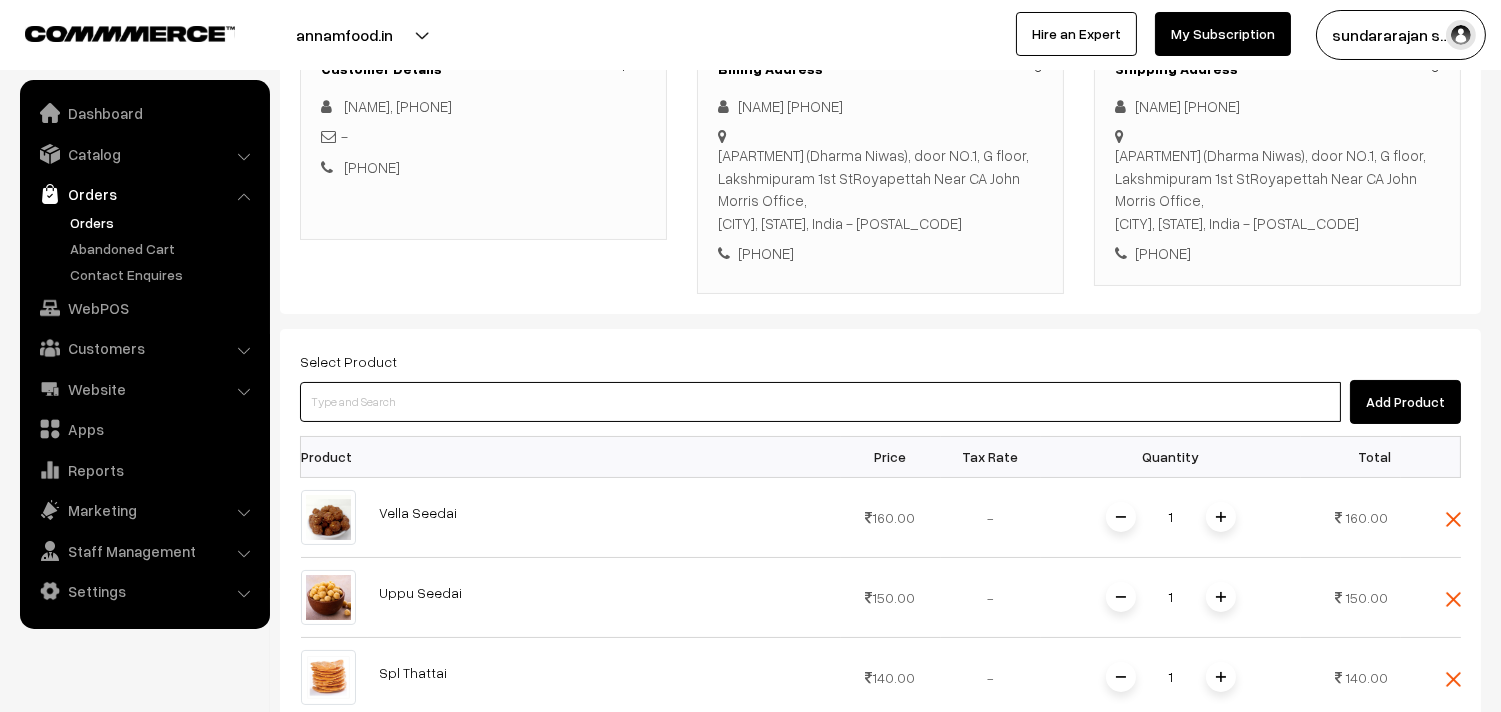 click at bounding box center [820, 402] 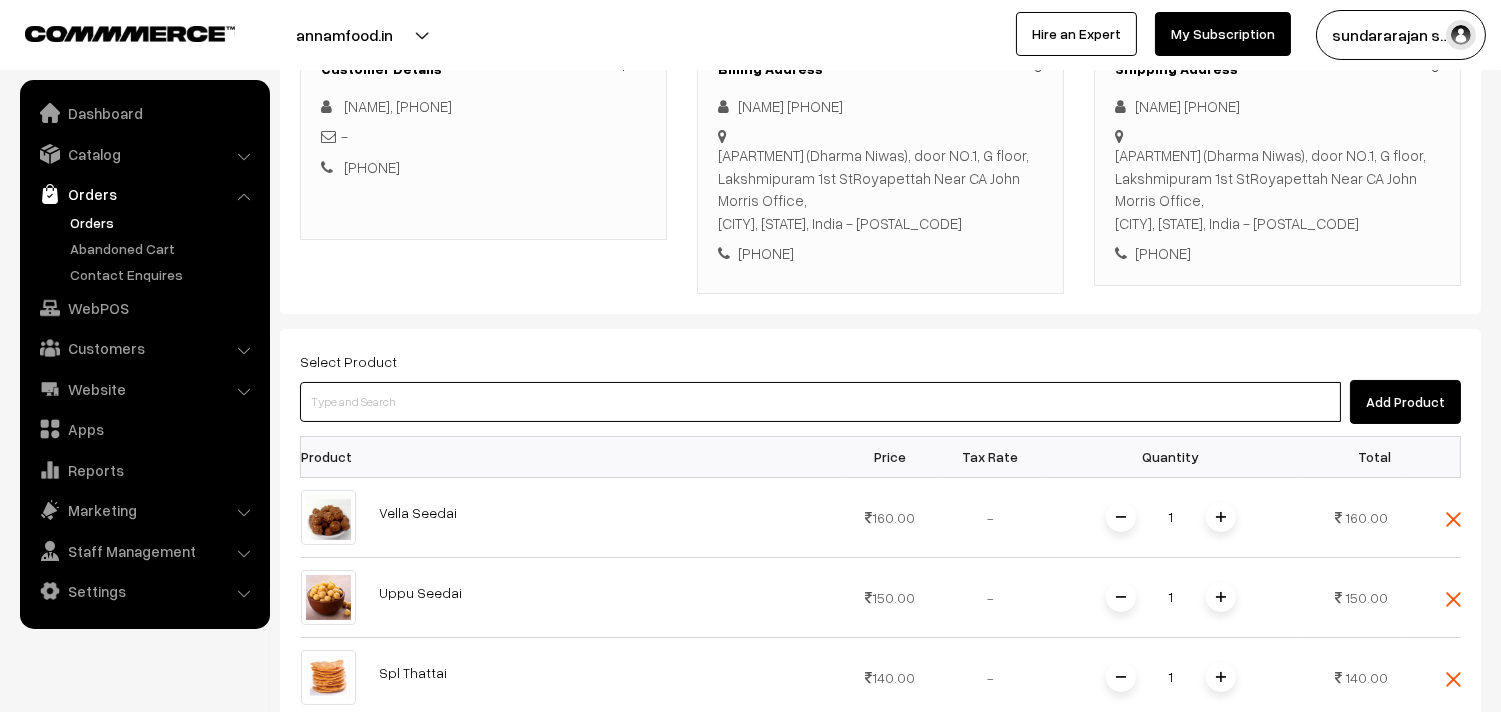 click at bounding box center (820, 402) 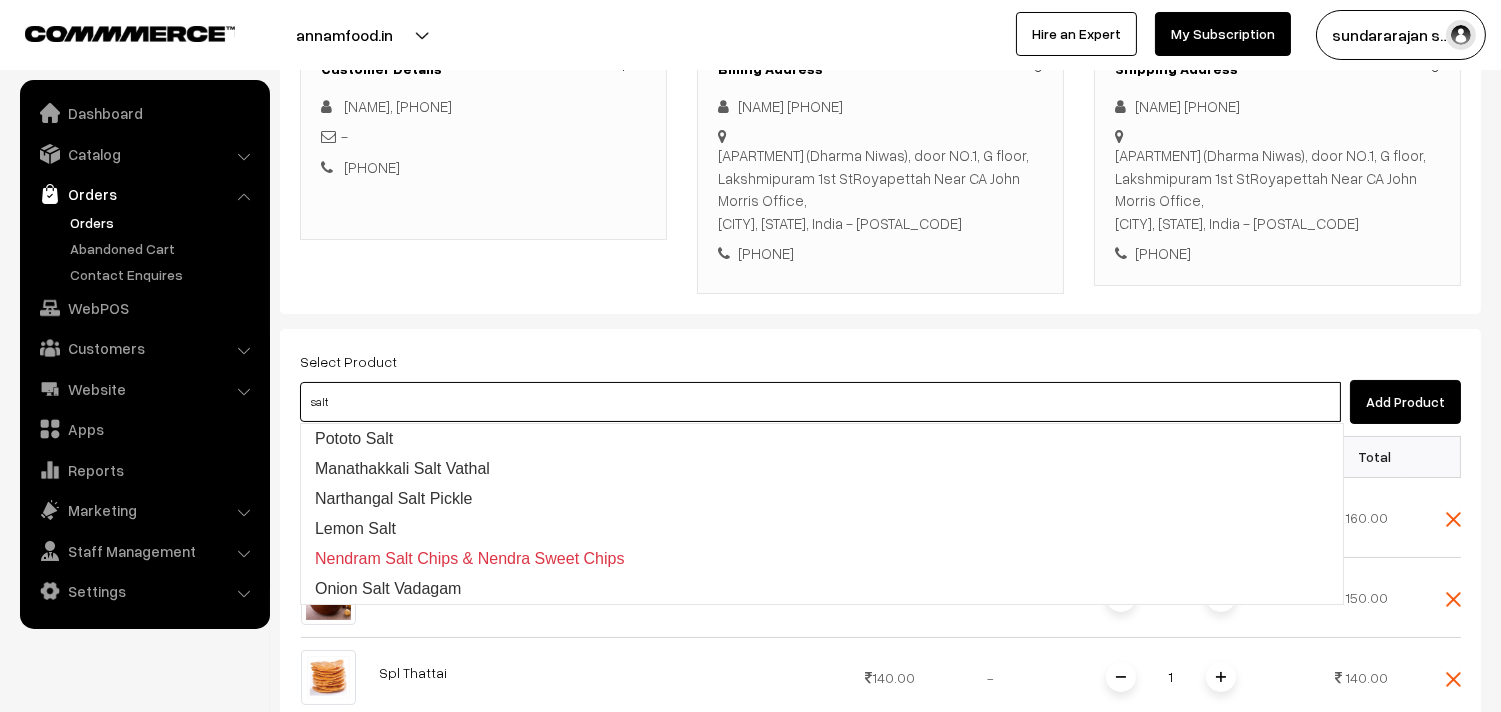 type on "Pototo Salt" 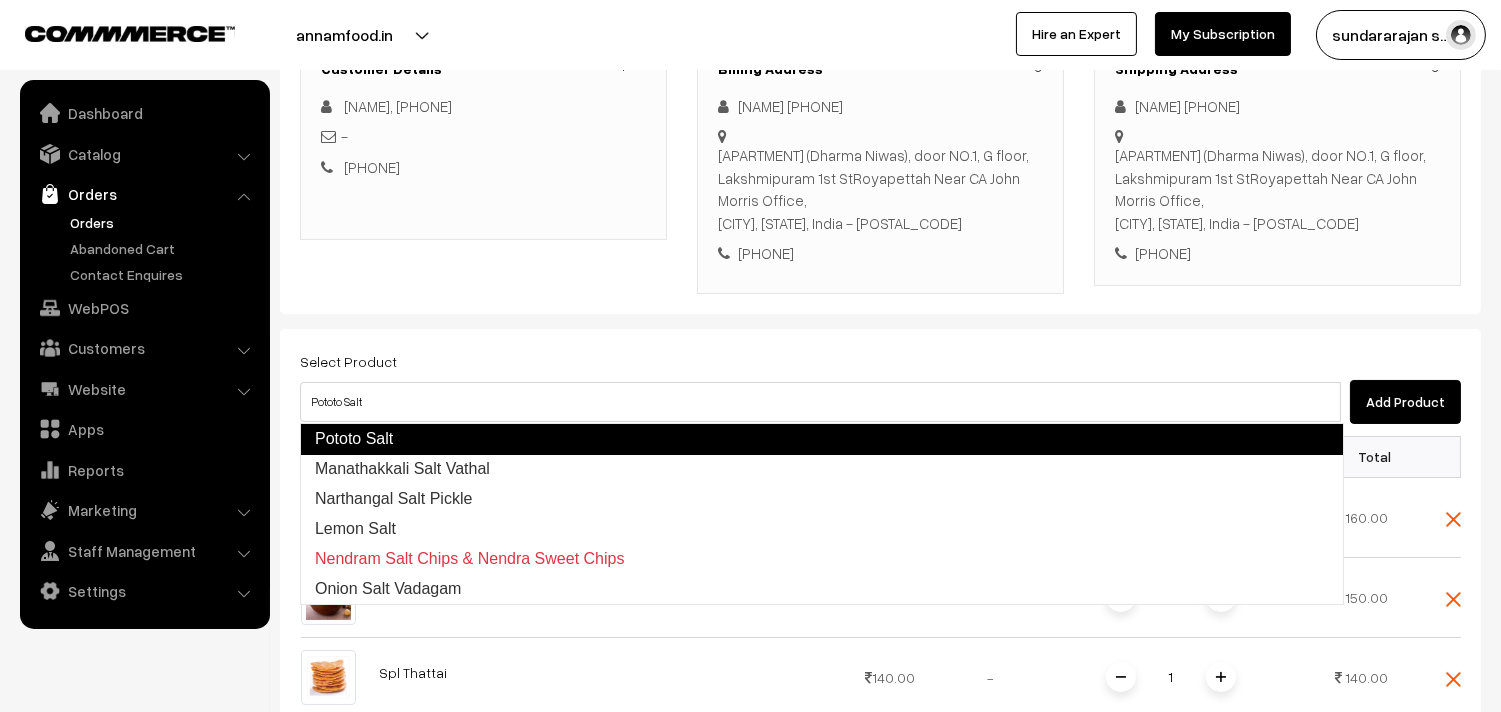 type 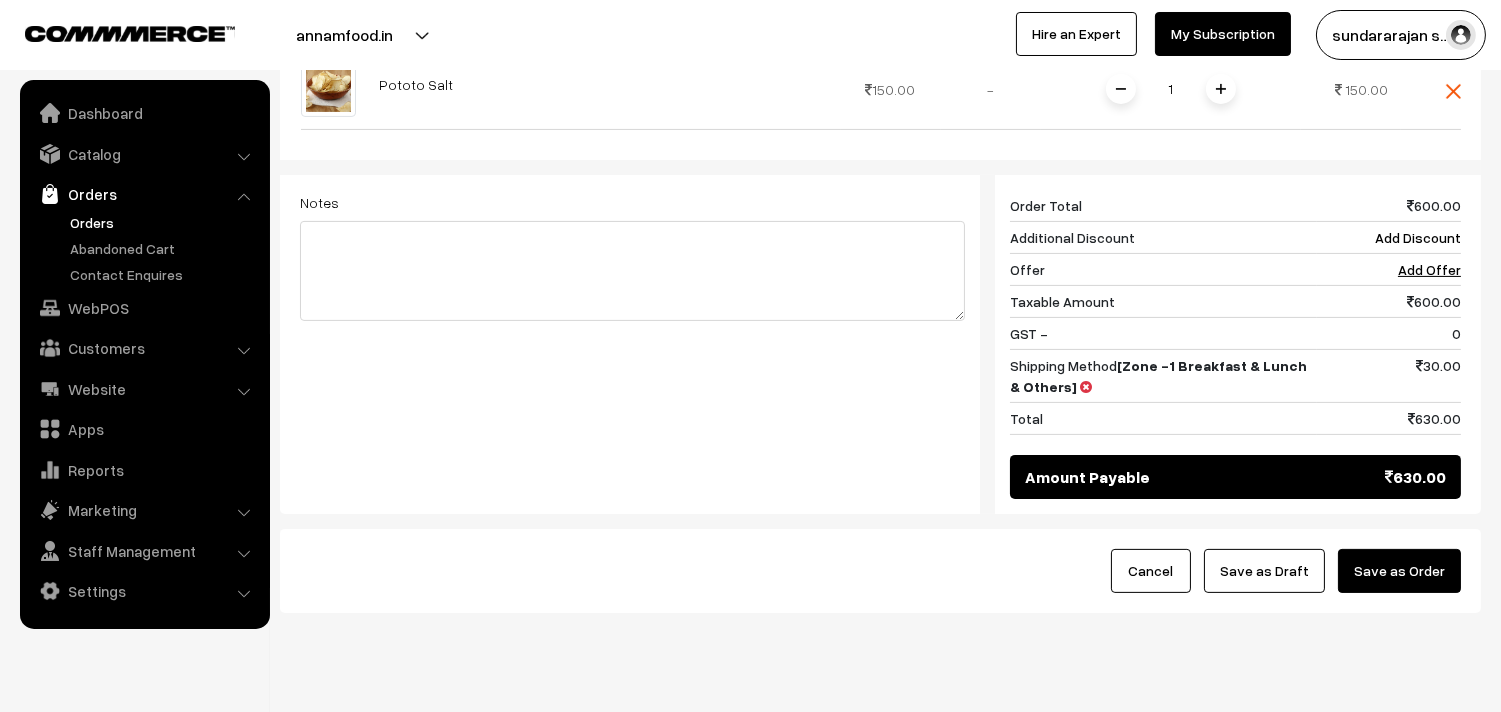 scroll, scrollTop: 1022, scrollLeft: 0, axis: vertical 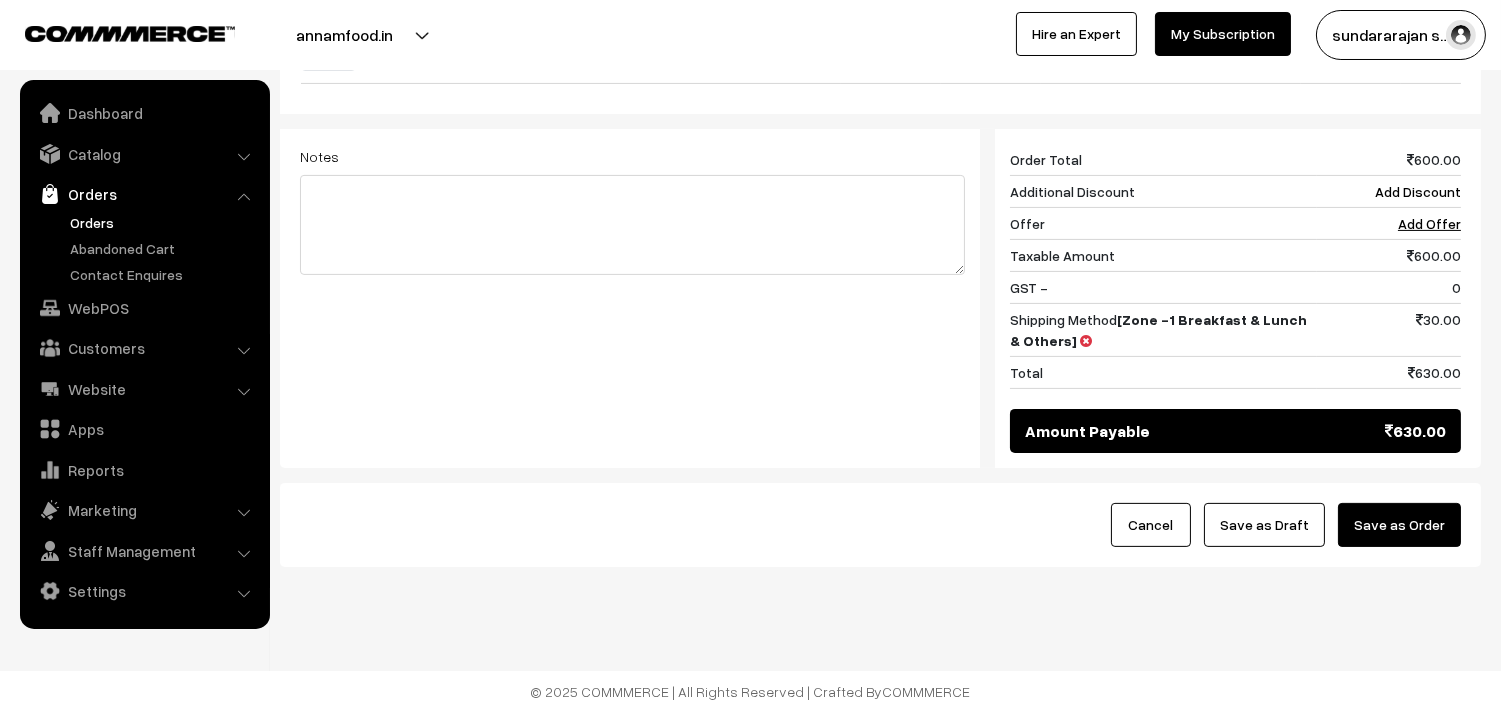click on "Save as Draft" at bounding box center (1264, 525) 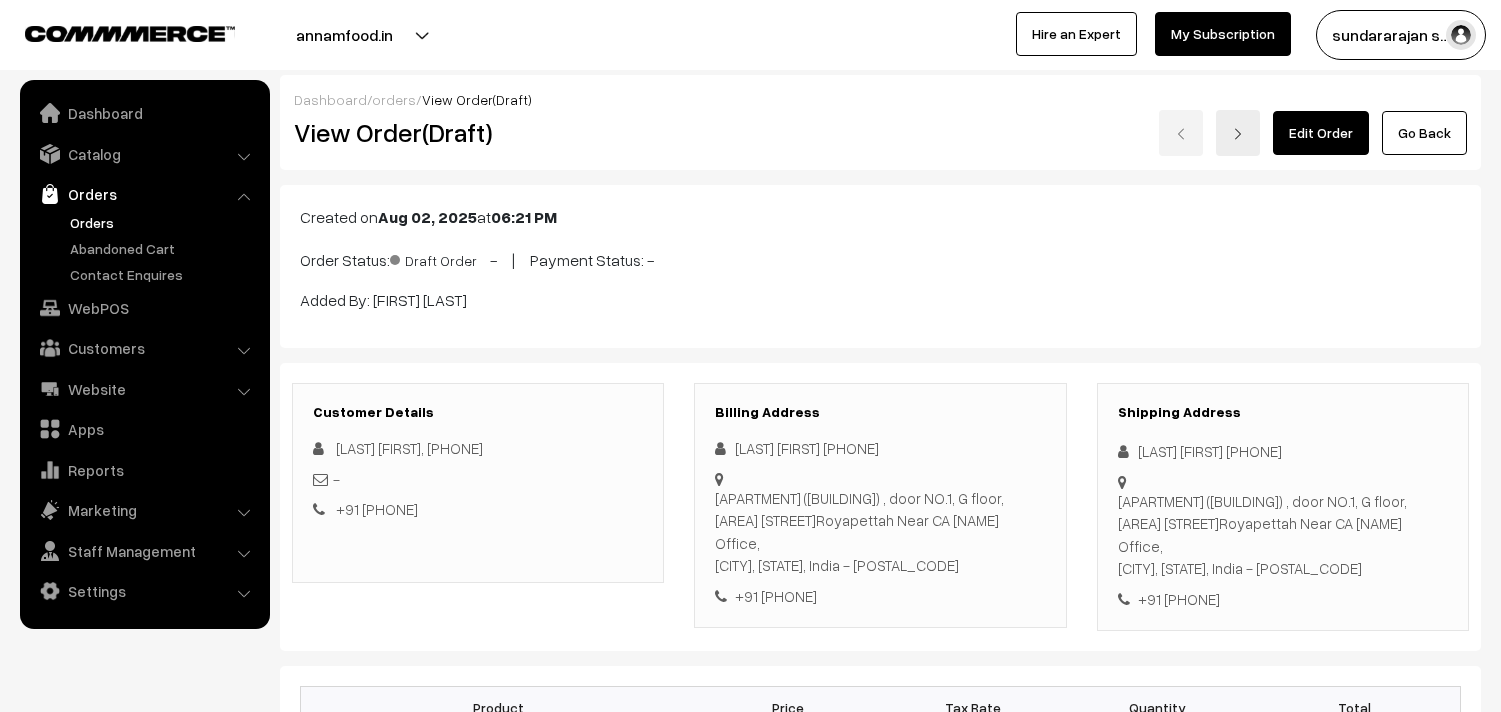 scroll, scrollTop: 0, scrollLeft: 0, axis: both 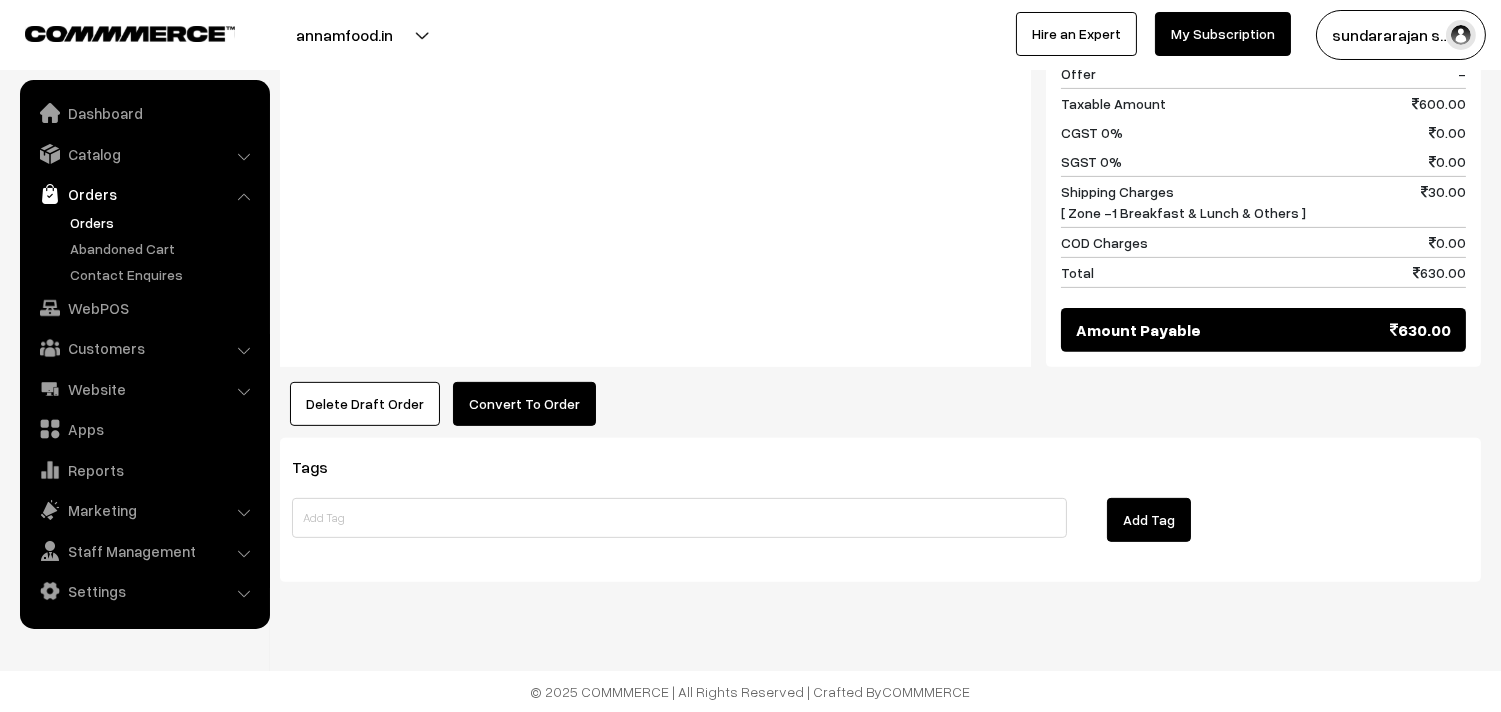 click on "Convert To Order" at bounding box center [524, 404] 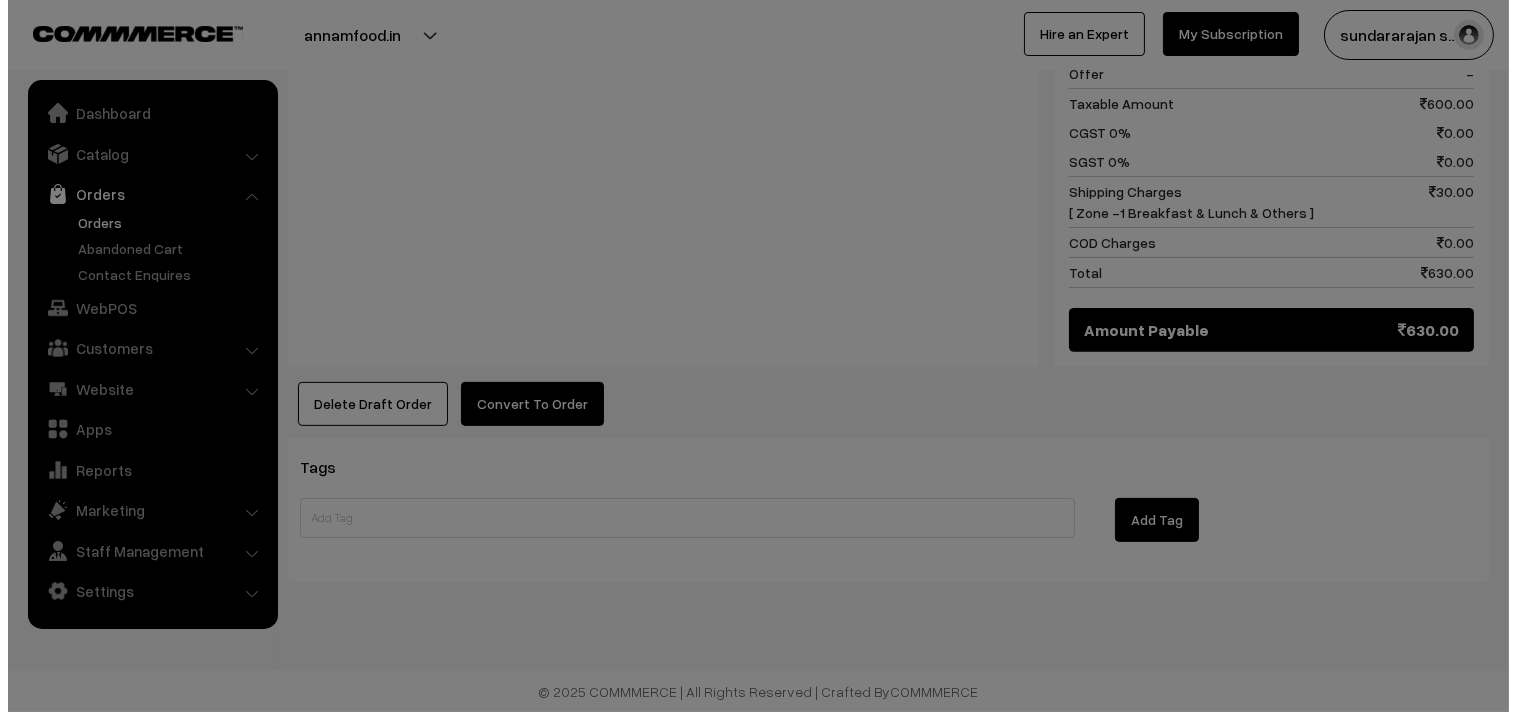 scroll, scrollTop: 1383, scrollLeft: 0, axis: vertical 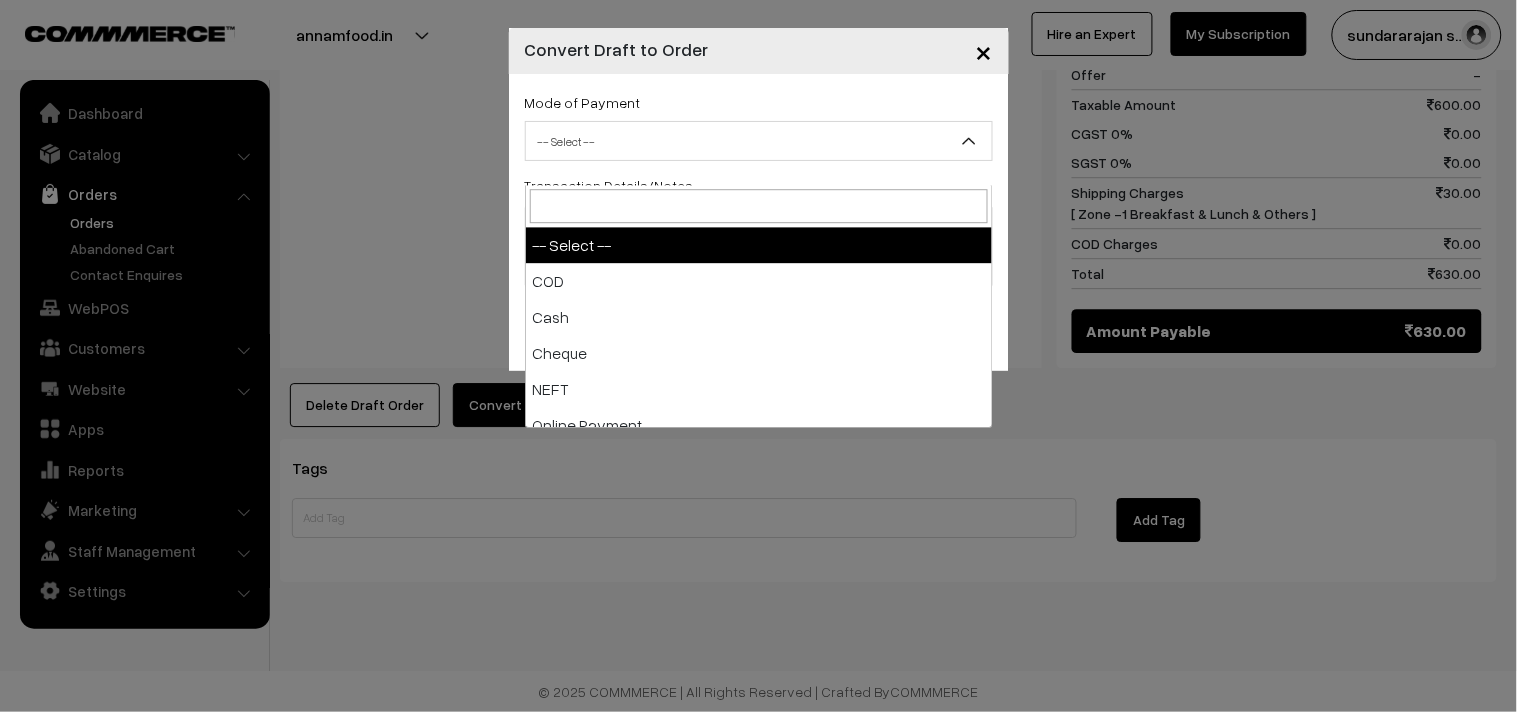 click on "-- Select --" at bounding box center [759, 141] 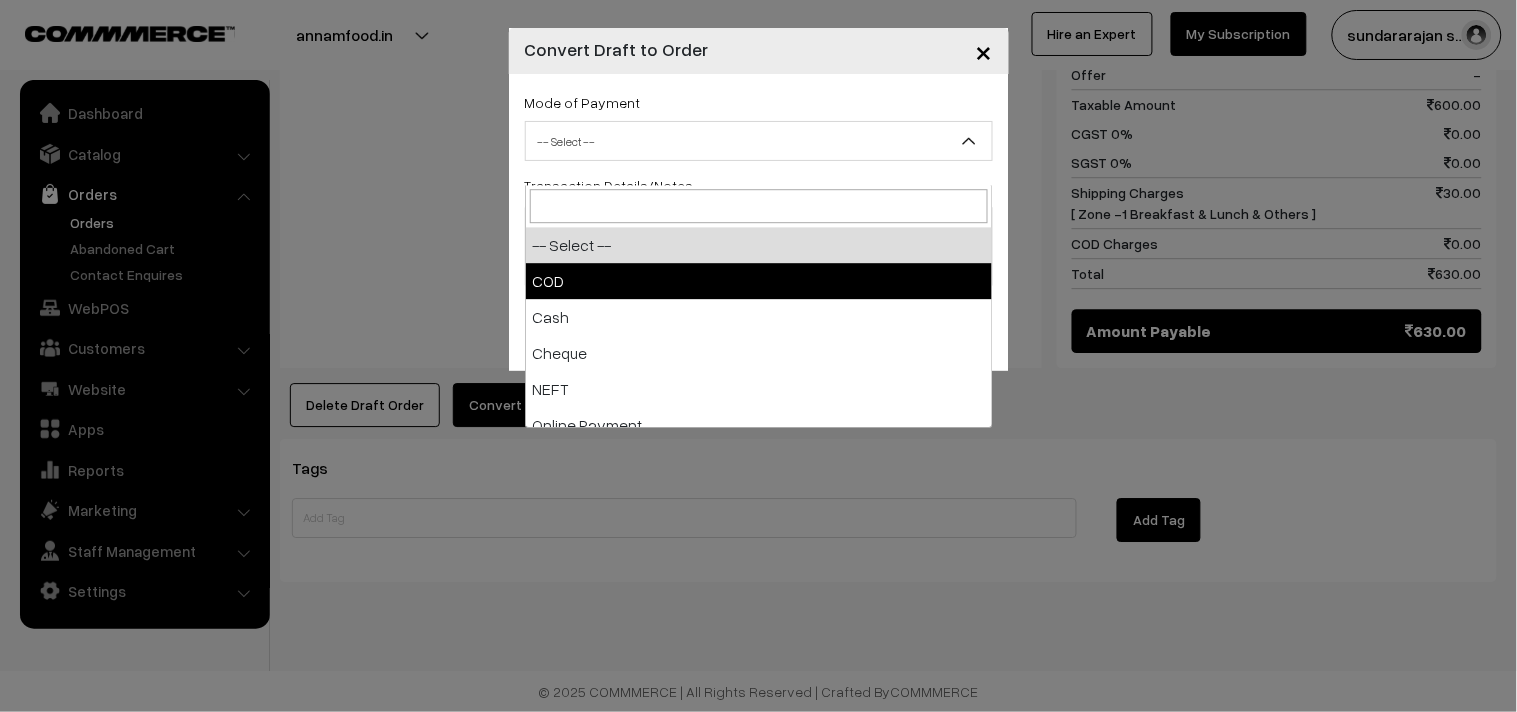 select on "1" 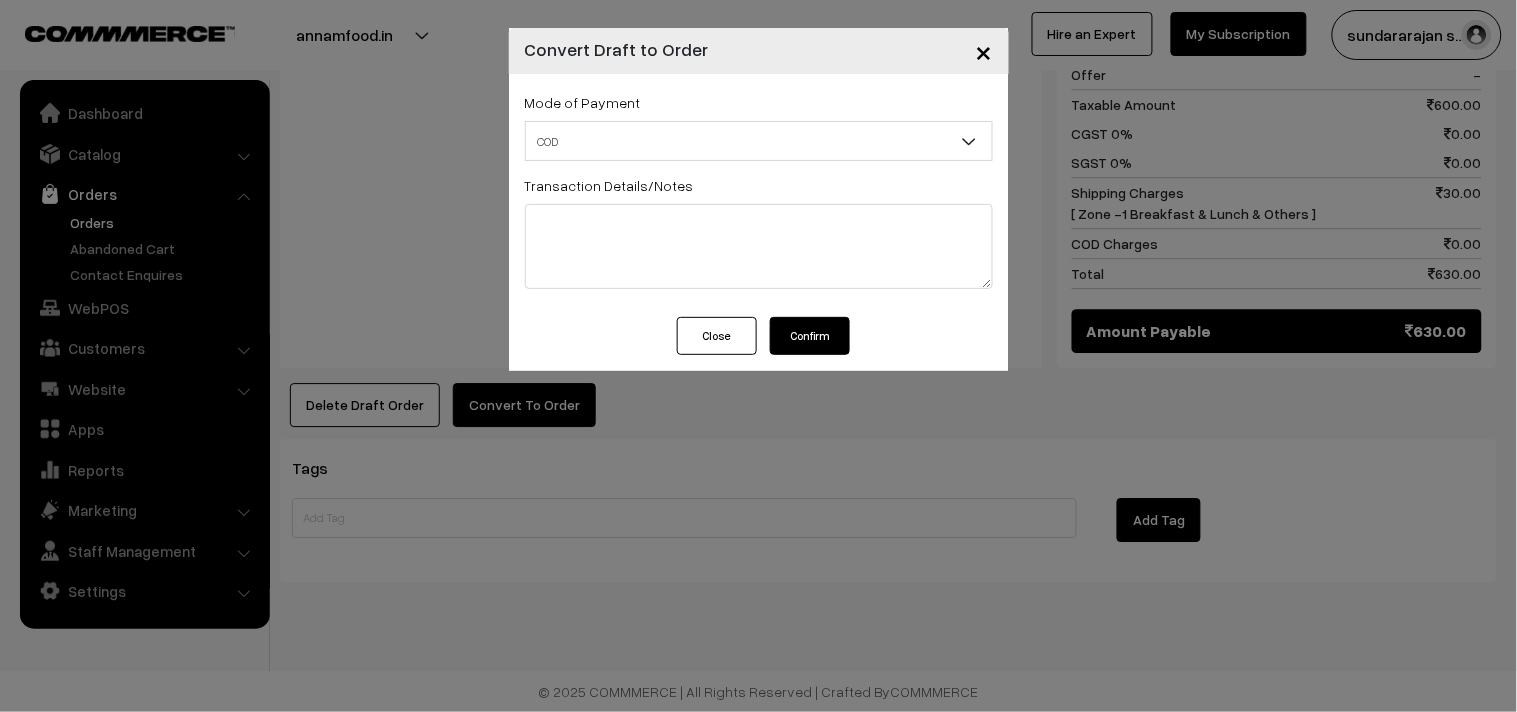 click on "Confirm" at bounding box center (810, 336) 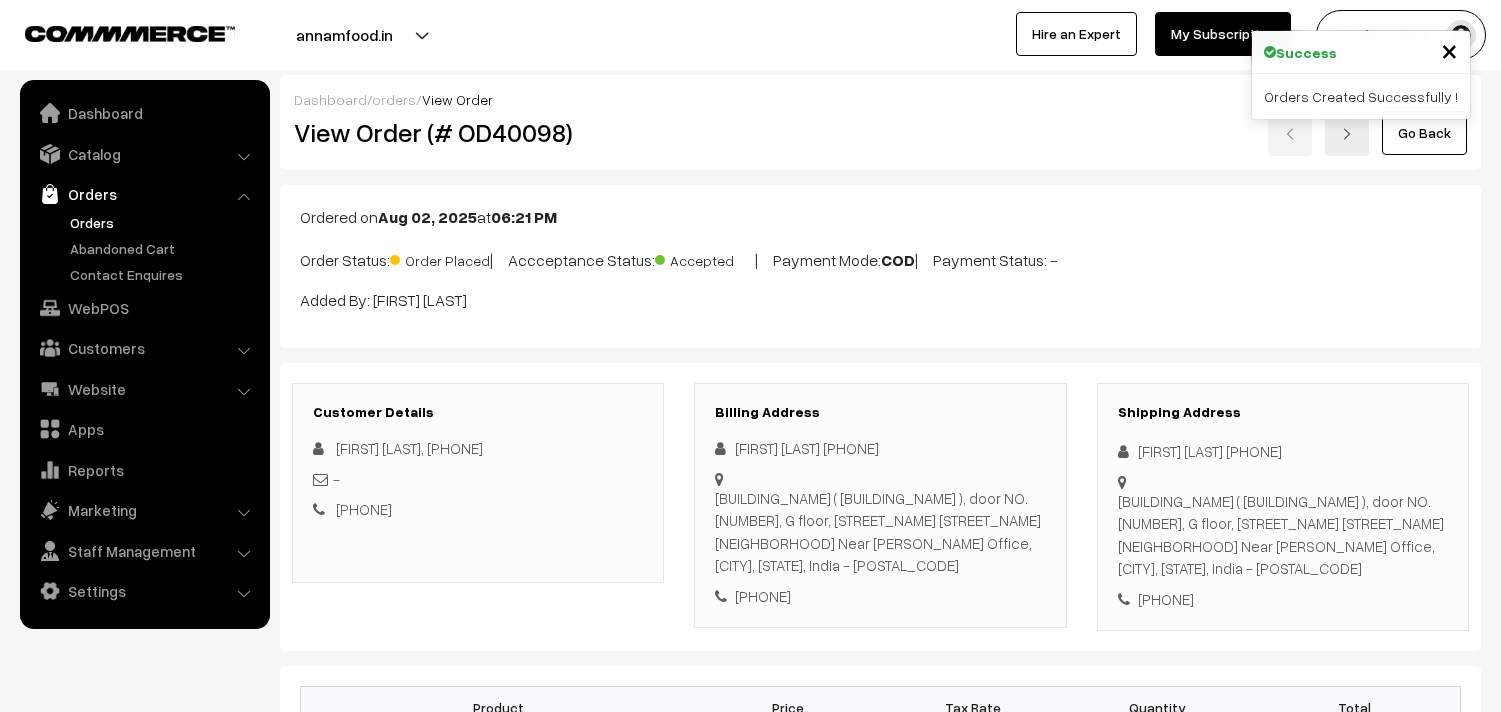 scroll, scrollTop: 1373, scrollLeft: 0, axis: vertical 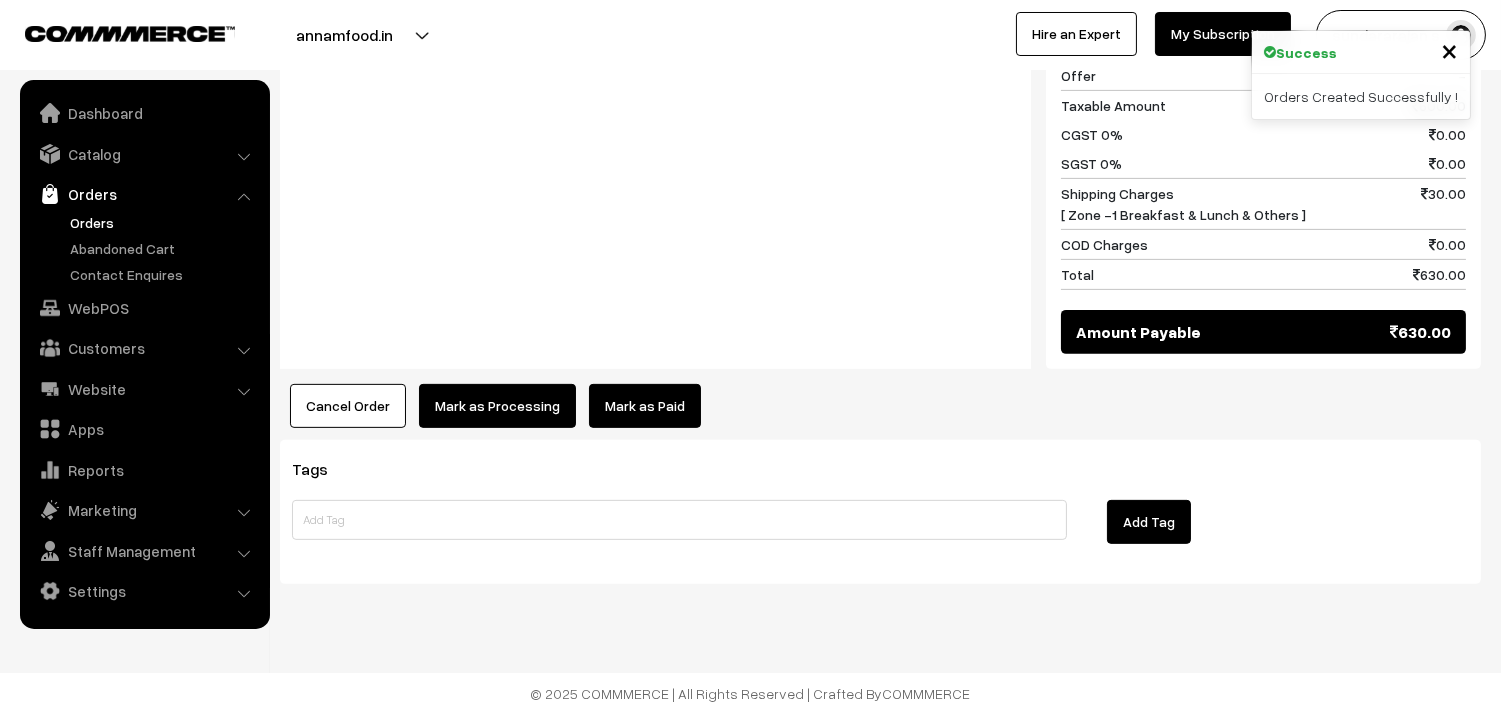 click on "Mark as Processing" at bounding box center (497, 406) 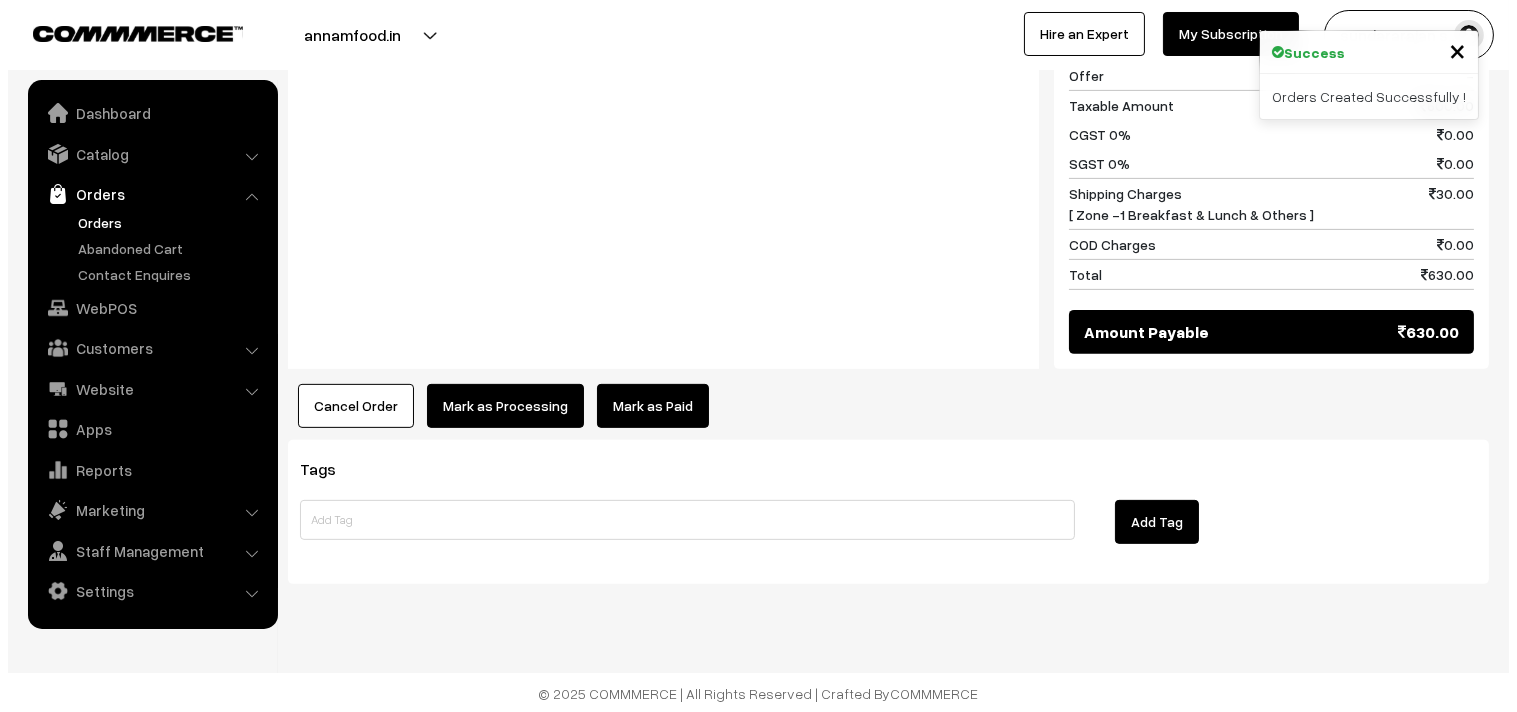 scroll, scrollTop: 1381, scrollLeft: 0, axis: vertical 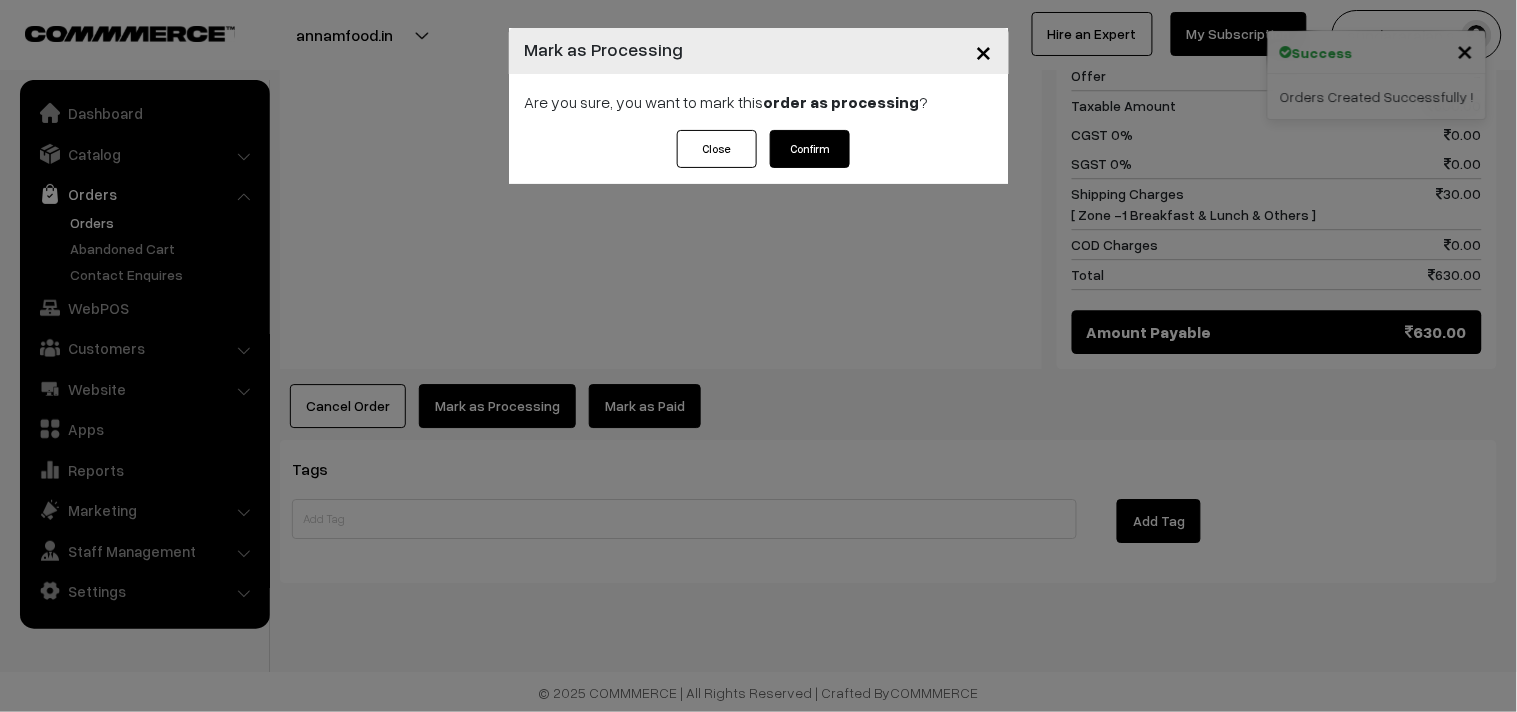 click on "×
Mark as Processing
Are you sure, you want to mark this  order as processing  ?
Close
Confirm" at bounding box center [758, 356] 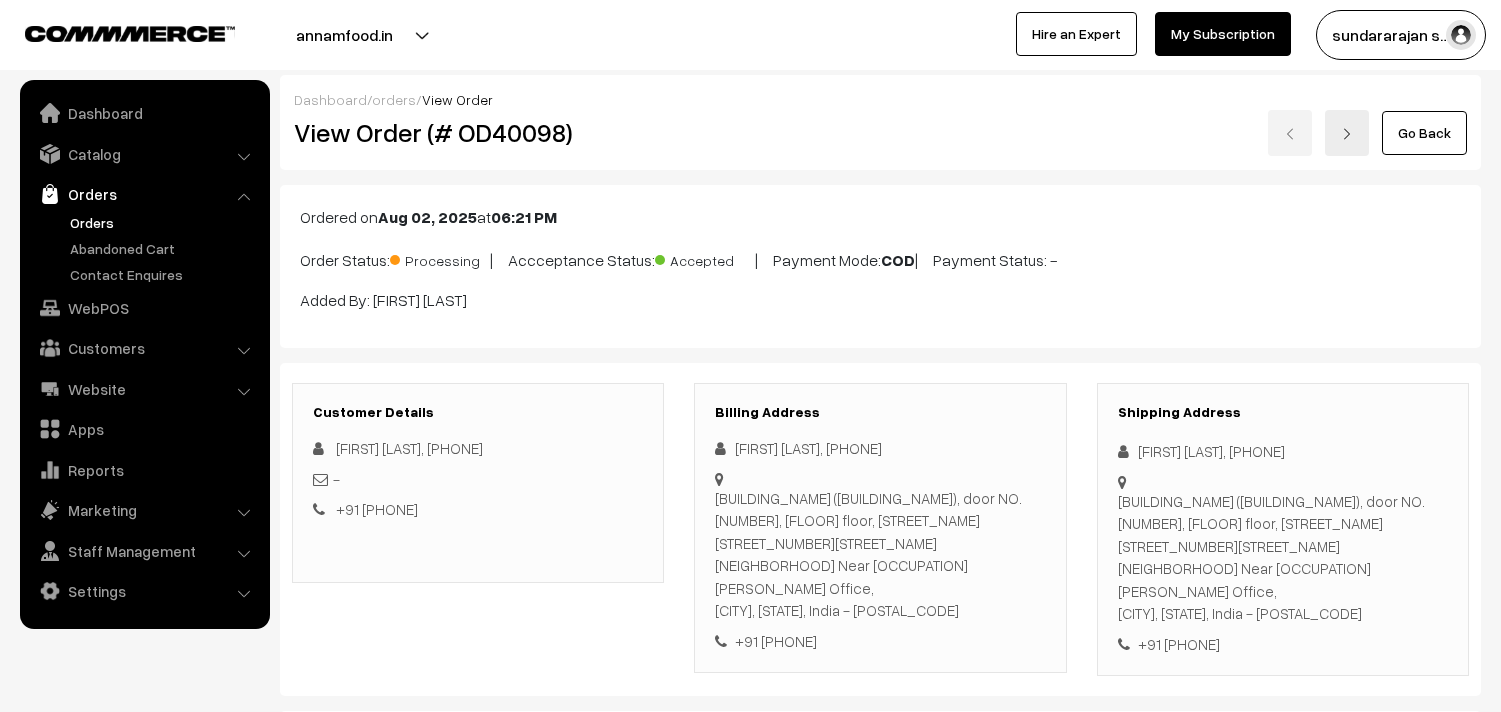 scroll, scrollTop: 0, scrollLeft: 0, axis: both 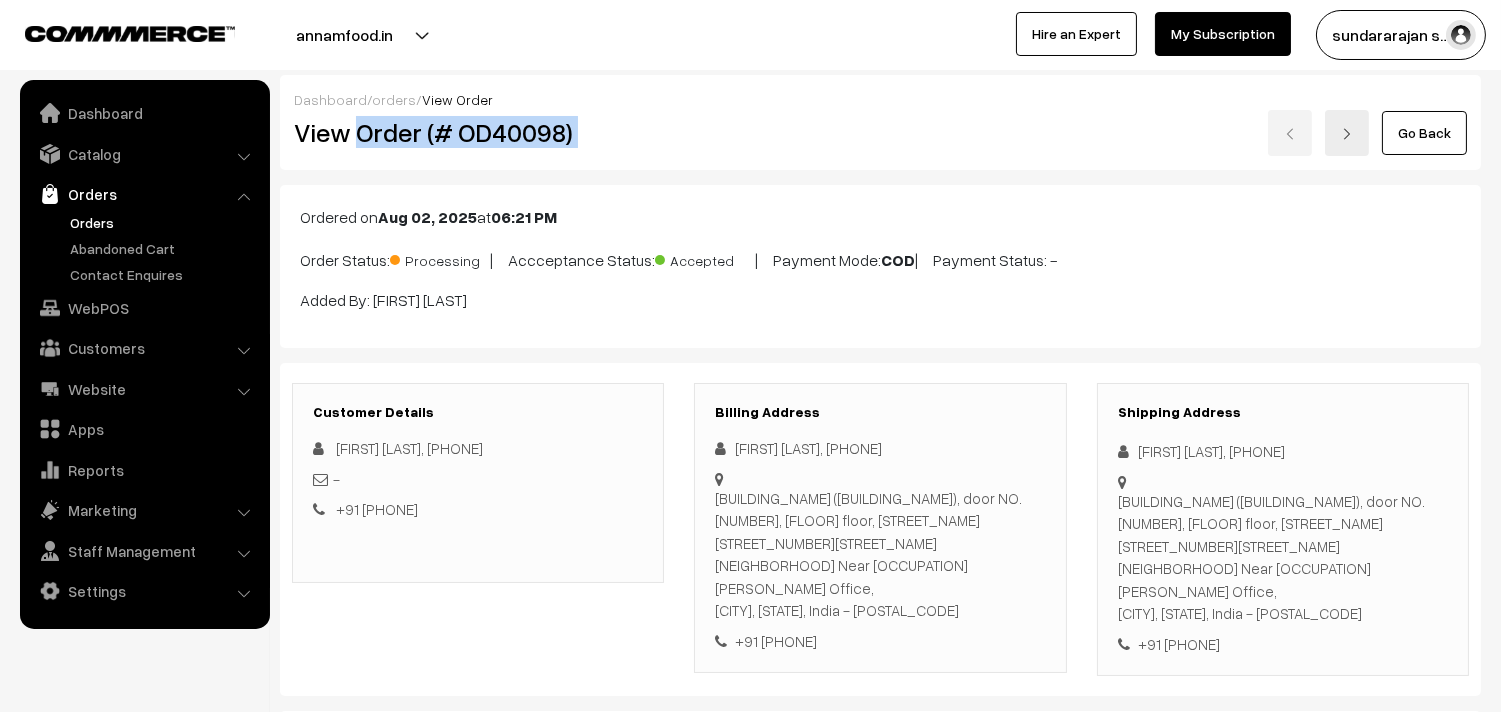 drag, startPoint x: 354, startPoint y: 136, endPoint x: 704, endPoint y: 151, distance: 350.3213 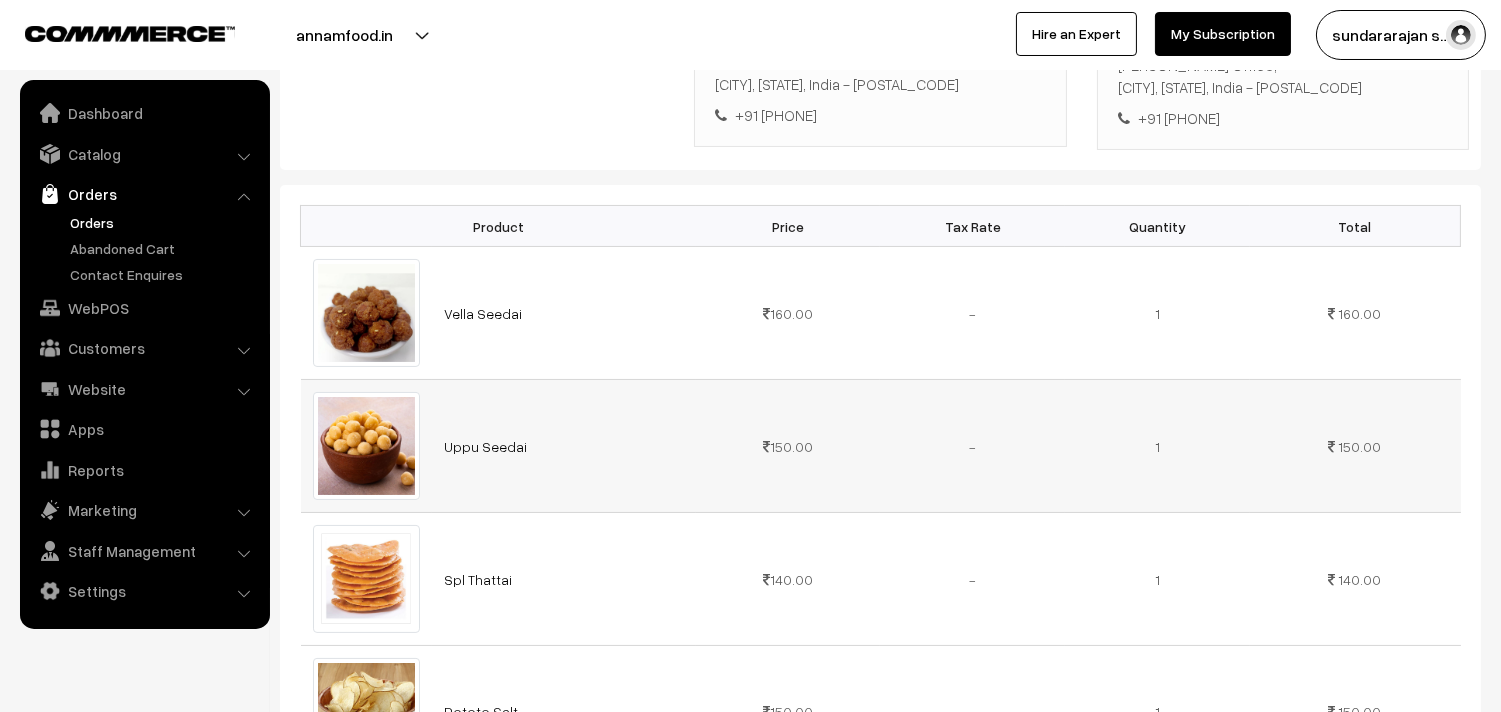 scroll, scrollTop: 555, scrollLeft: 0, axis: vertical 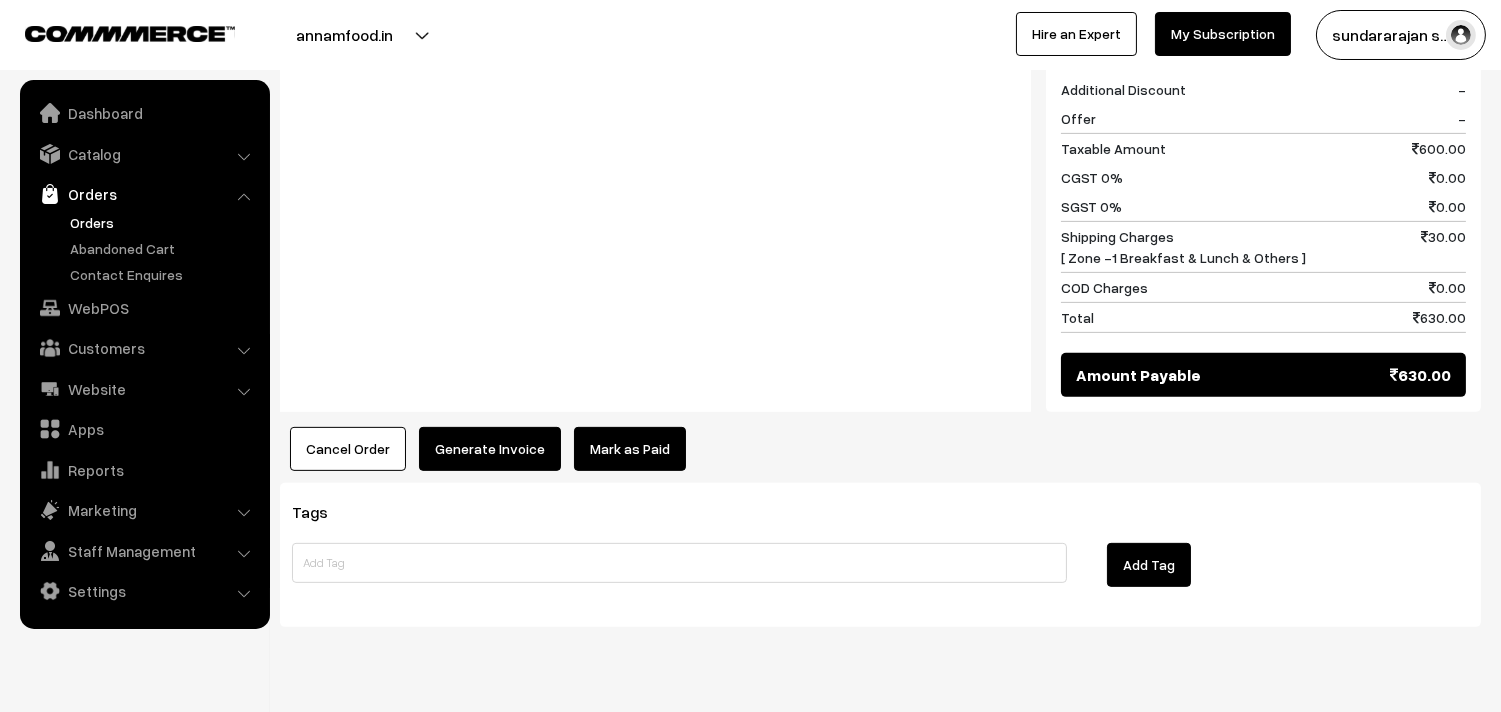 click on "Generate Invoice" at bounding box center (490, 449) 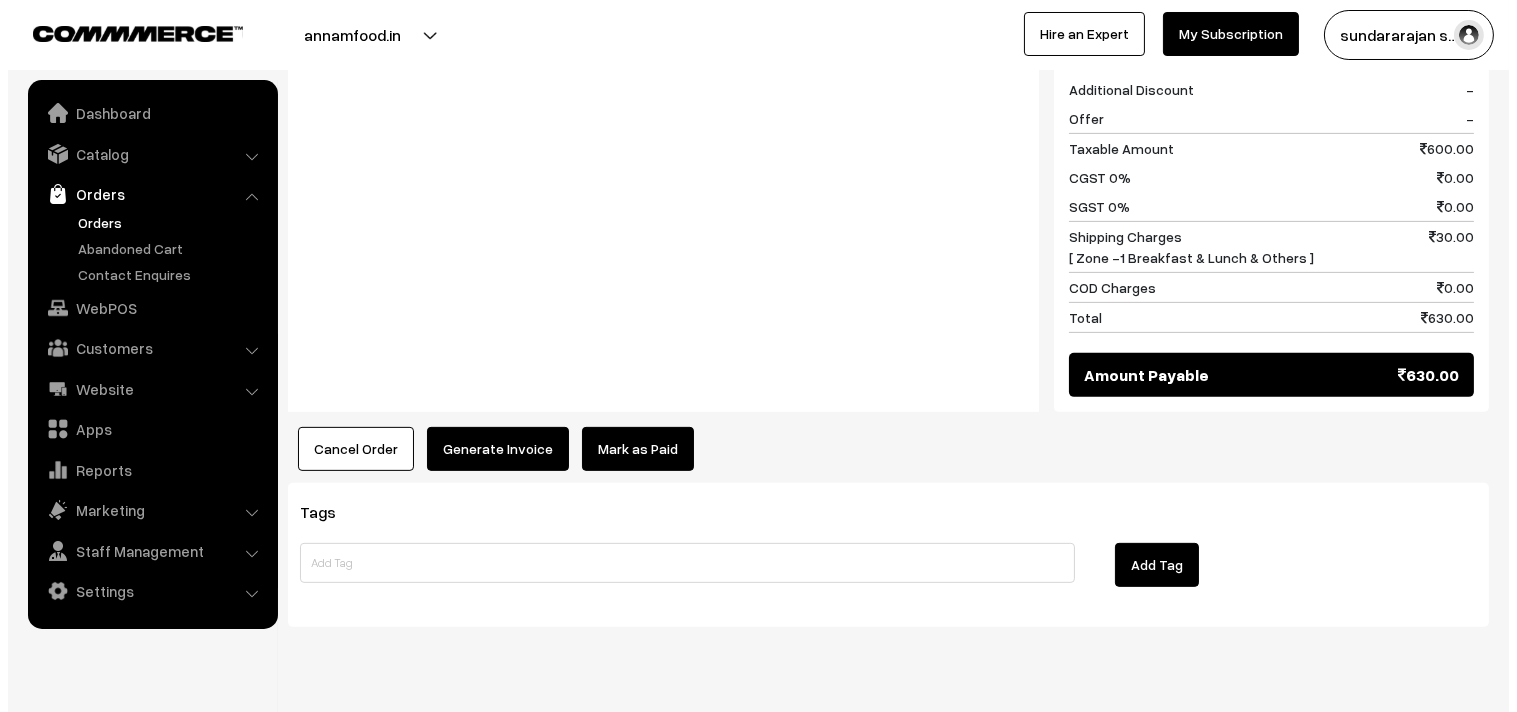 scroll, scrollTop: 1383, scrollLeft: 0, axis: vertical 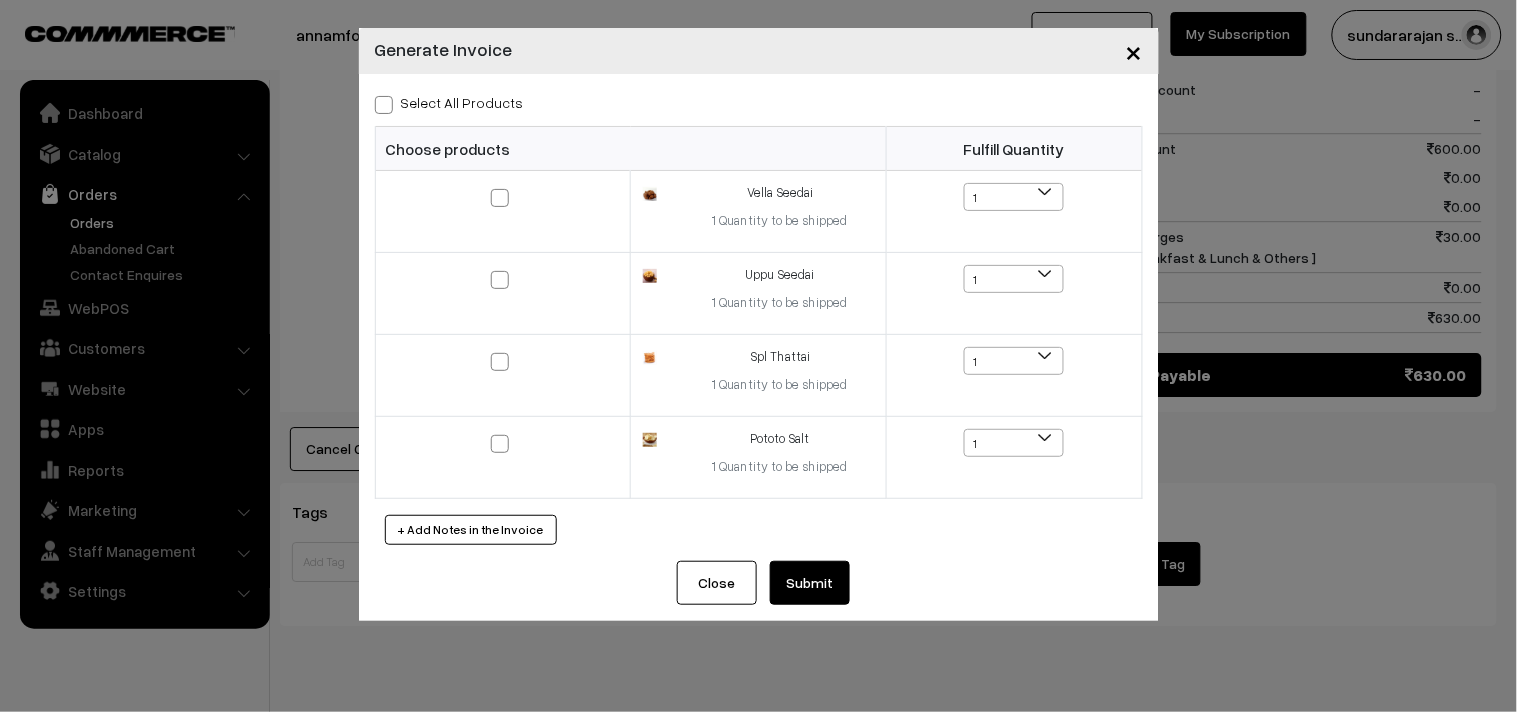 click on "Select All Products" at bounding box center (449, 102) 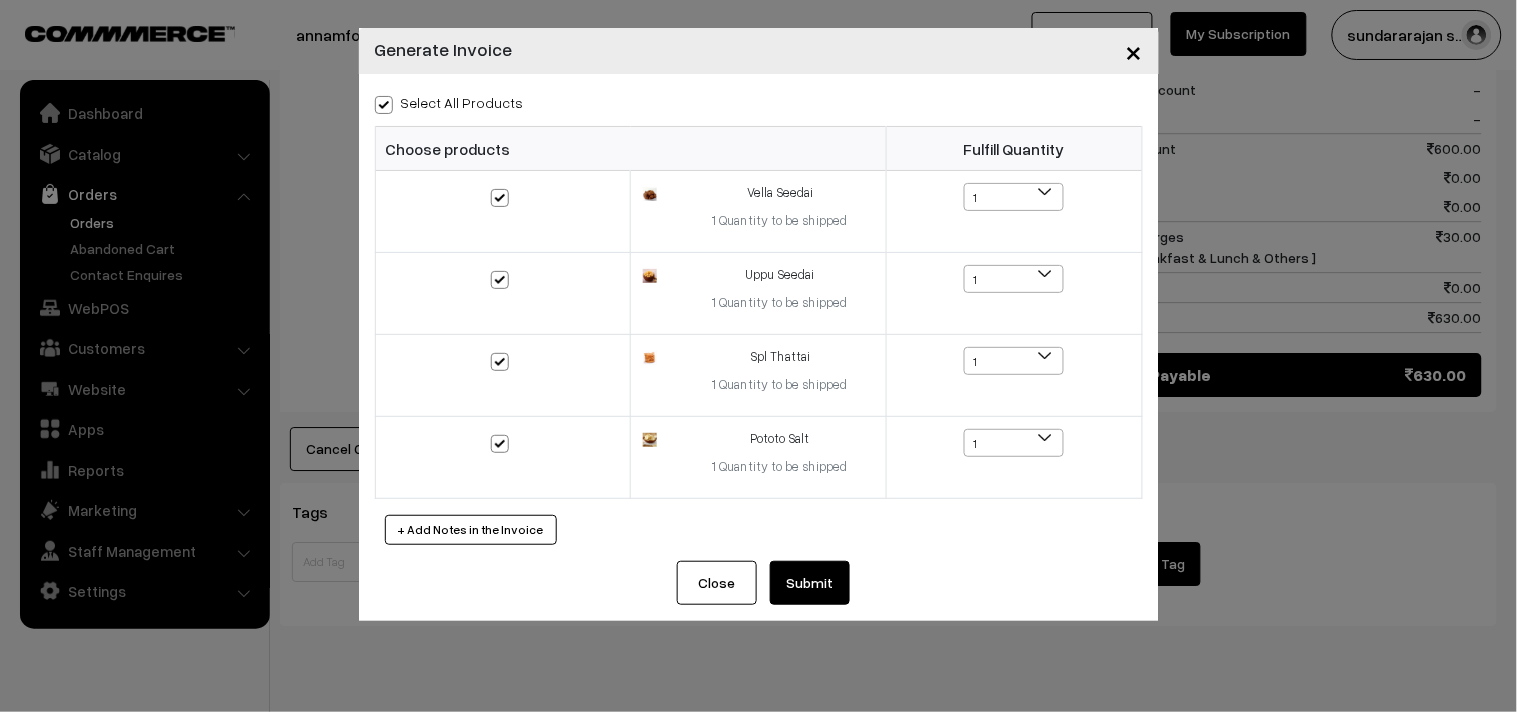 checkbox on "true" 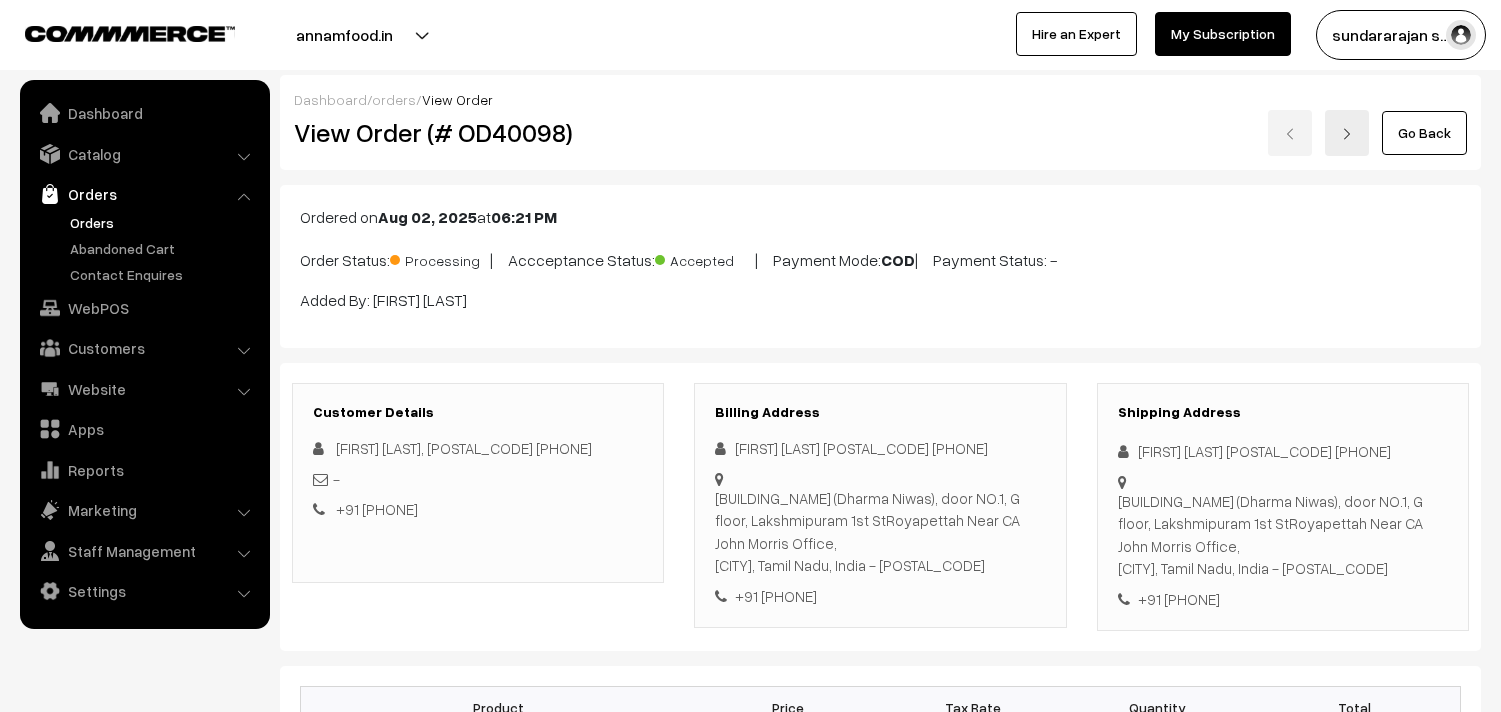 scroll, scrollTop: 1373, scrollLeft: 0, axis: vertical 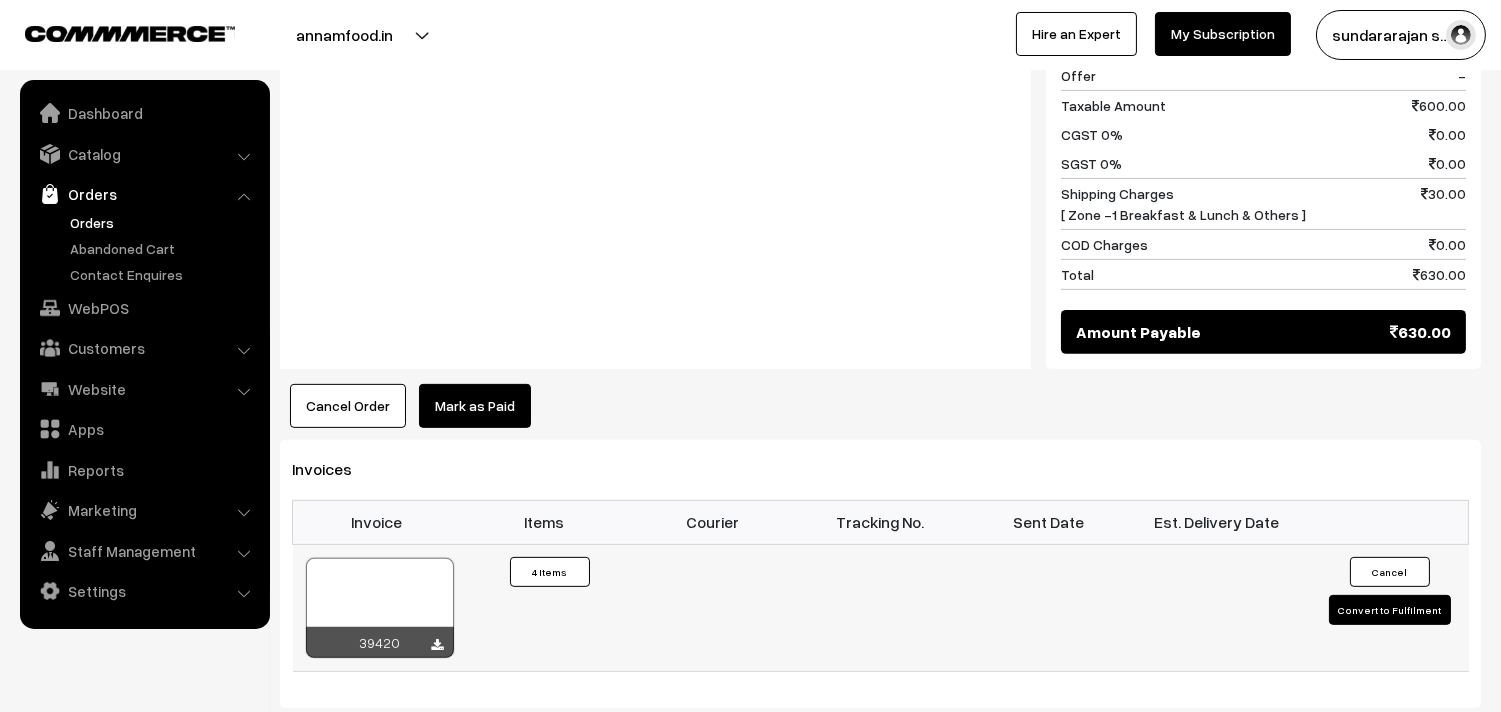 click at bounding box center [380, 608] 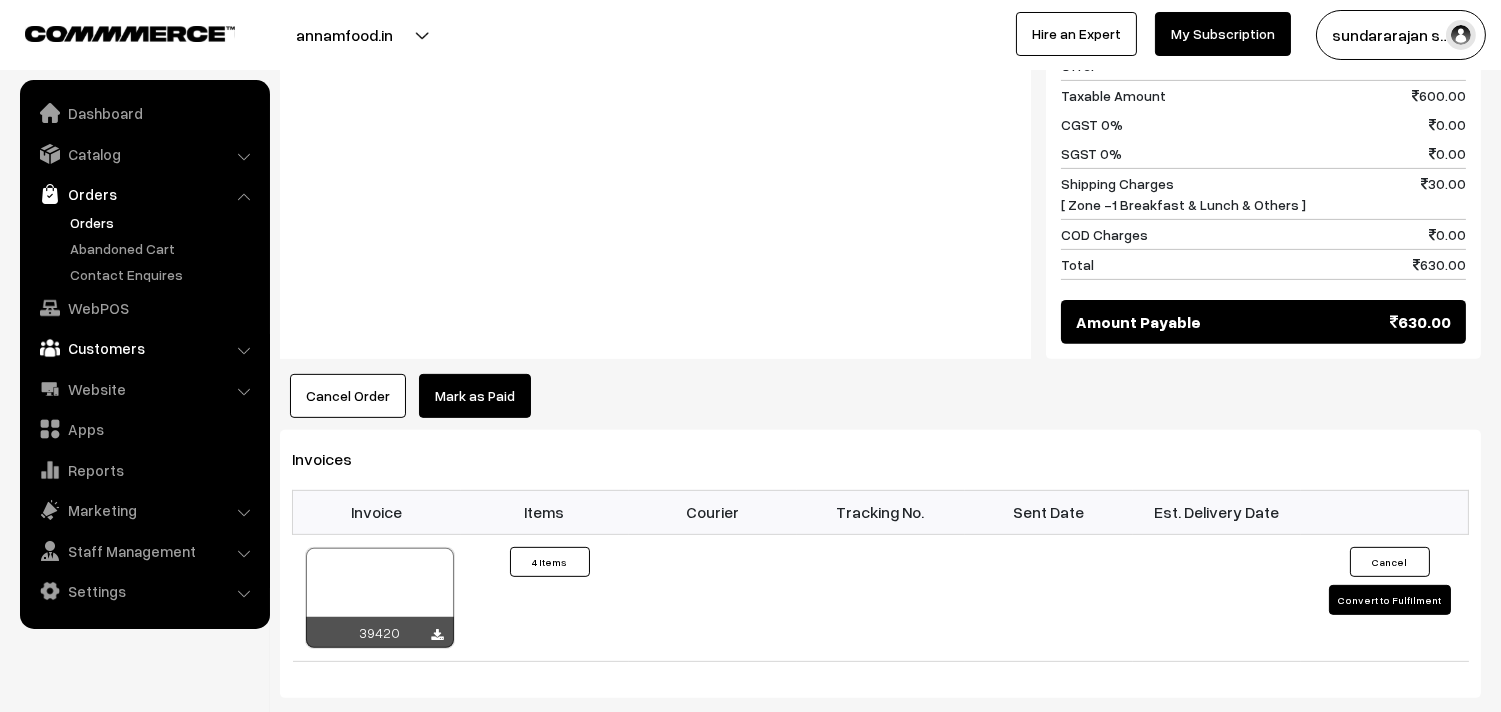 click on "Customers" at bounding box center (144, 348) 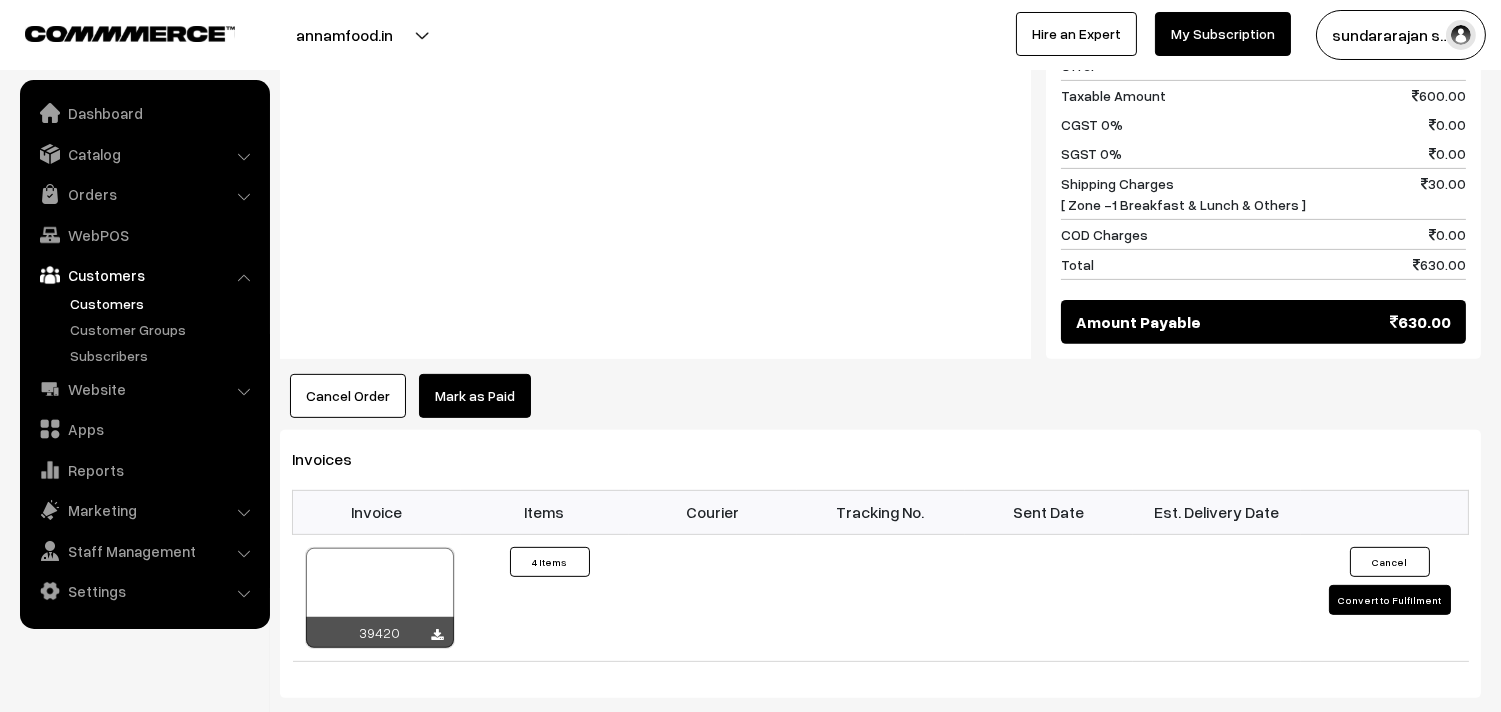 click on "Customers" at bounding box center [164, 303] 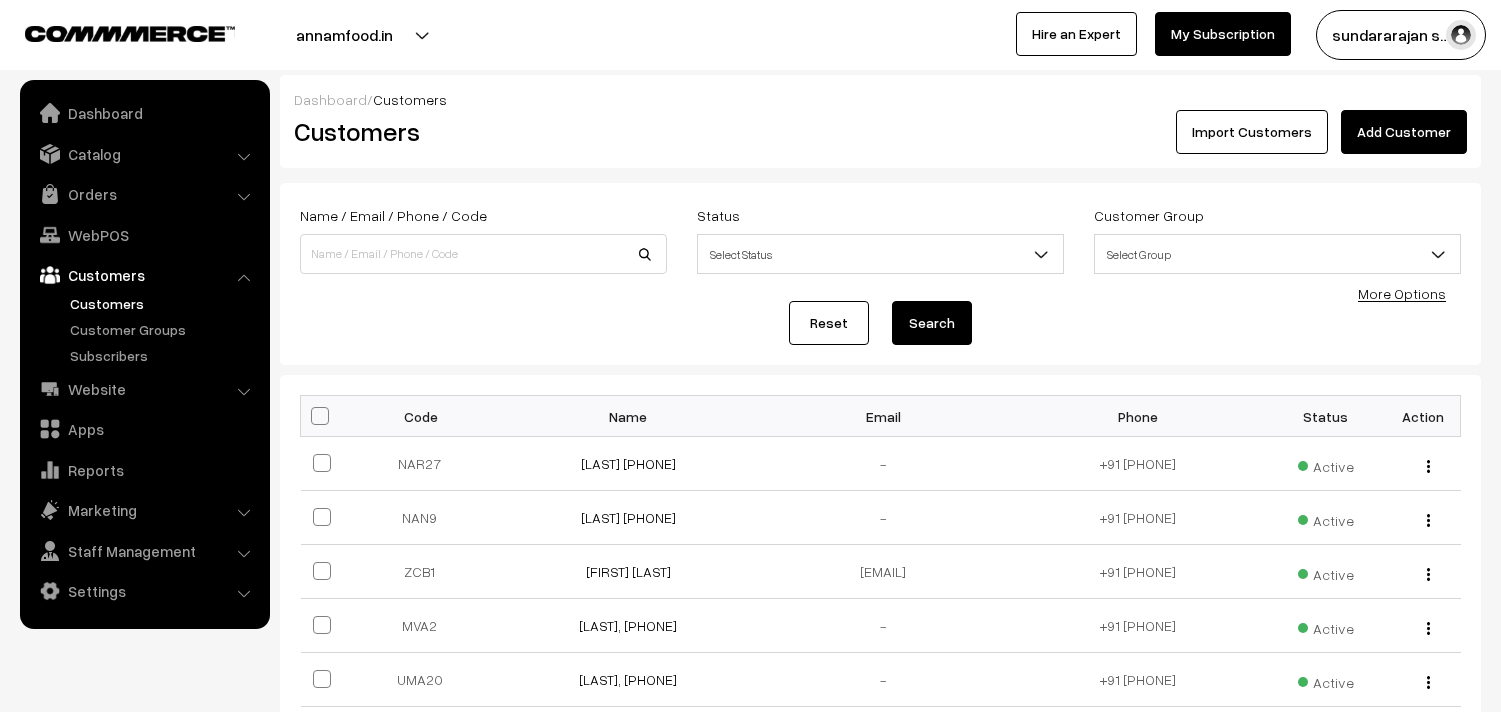 scroll, scrollTop: 0, scrollLeft: 0, axis: both 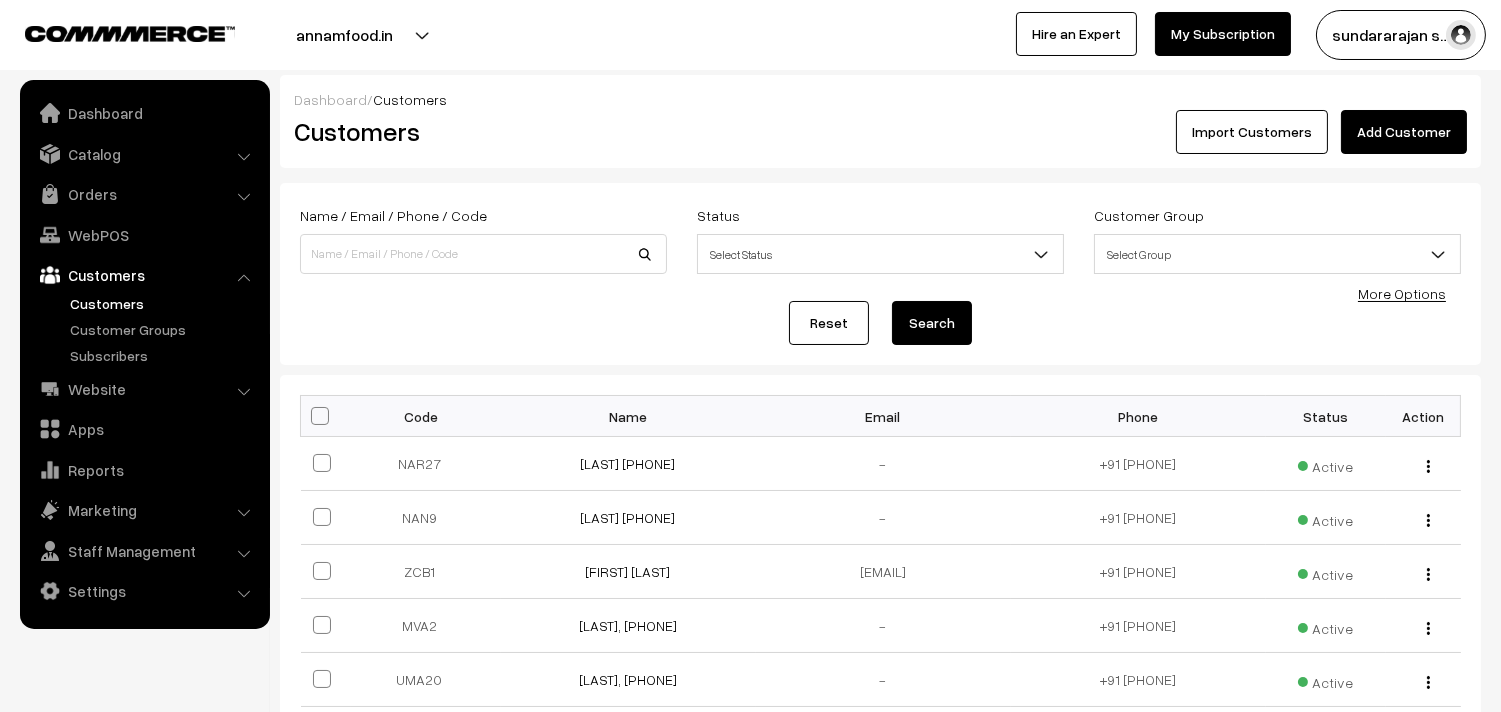 click on "Name / Email / Phone / Code
Status
Select Status
Active
Inactive
Blocked
Select Status
Customer Group
Select Group
Monthly Packages
Monthly Packages - Breakfast & Lunch
Select Group
More Options
Reset
Search" at bounding box center (880, 274) 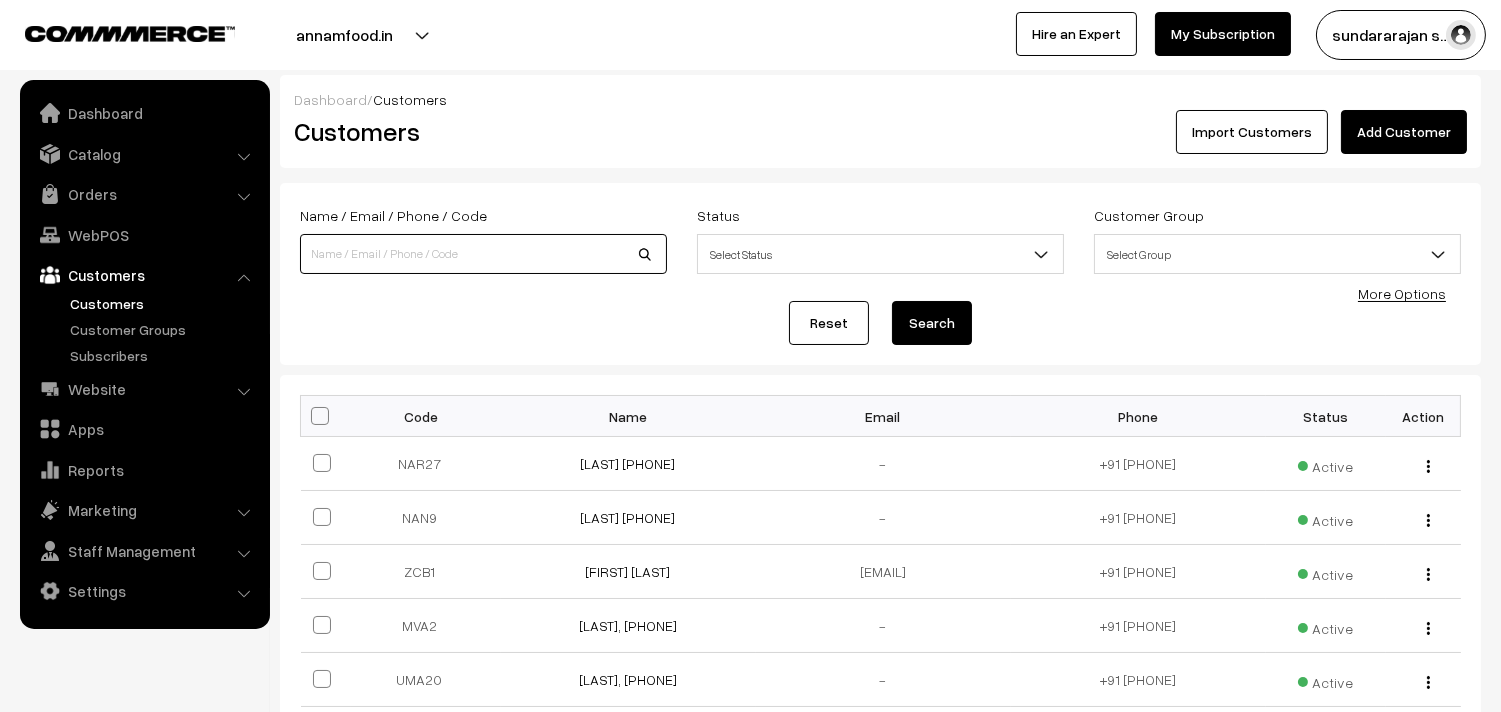 paste on "91760 29648" 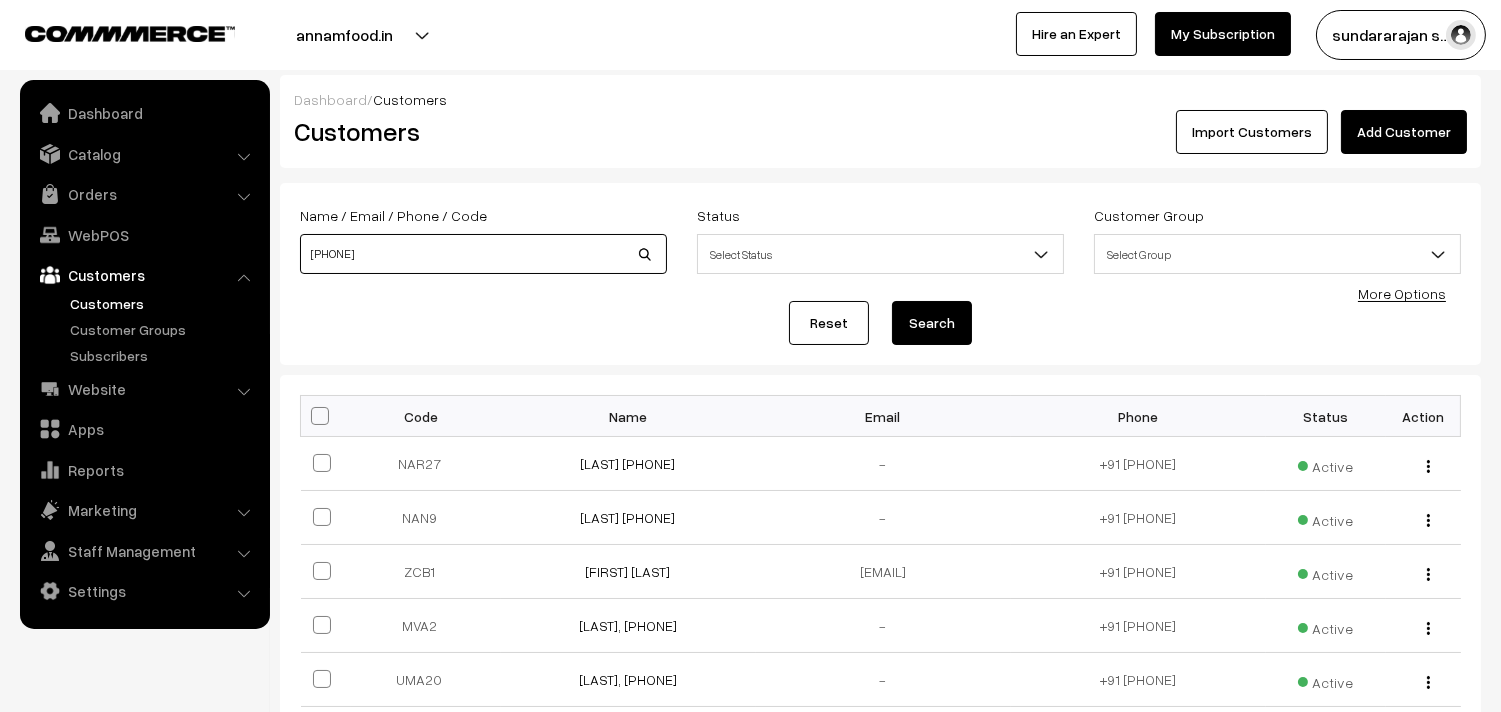 click on "91760 29648" at bounding box center (483, 254) 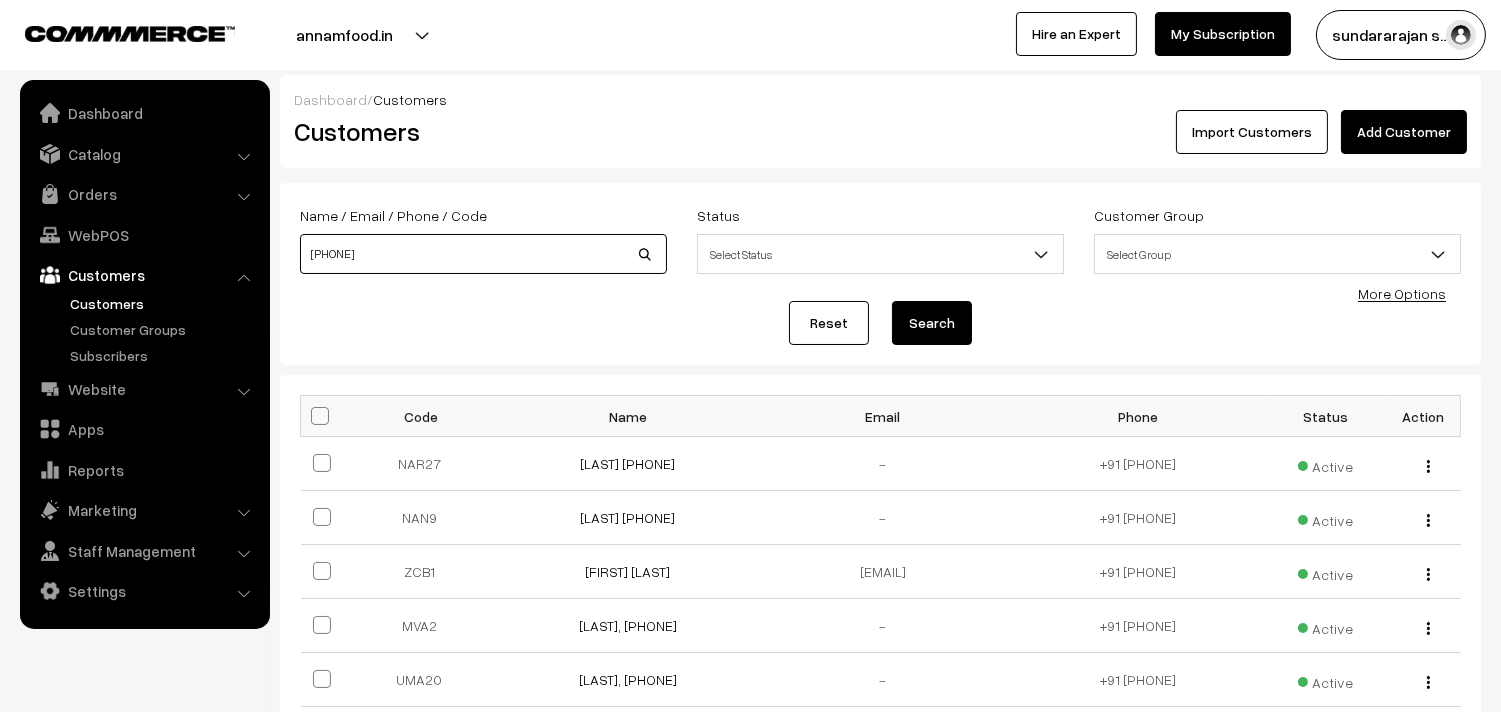 type on "[PHONE]" 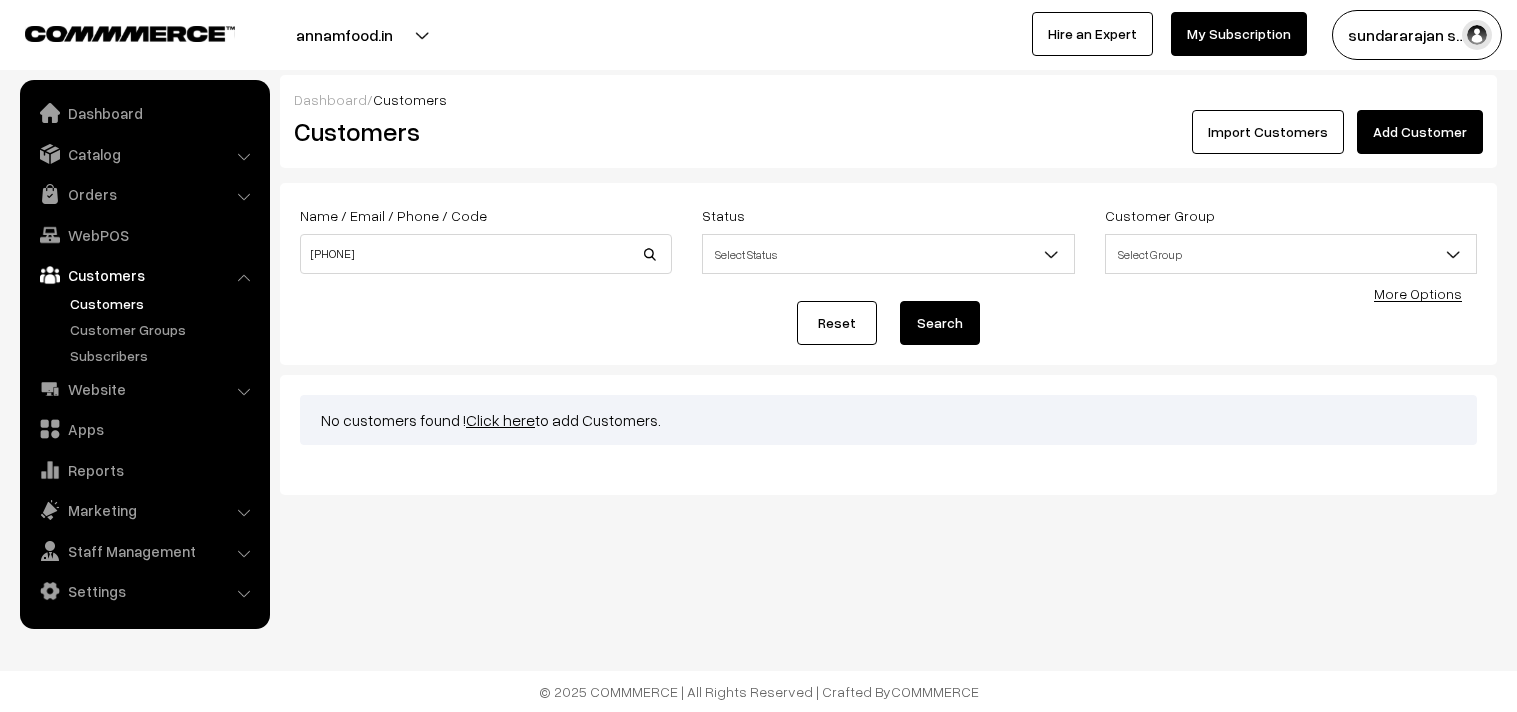 scroll, scrollTop: 0, scrollLeft: 0, axis: both 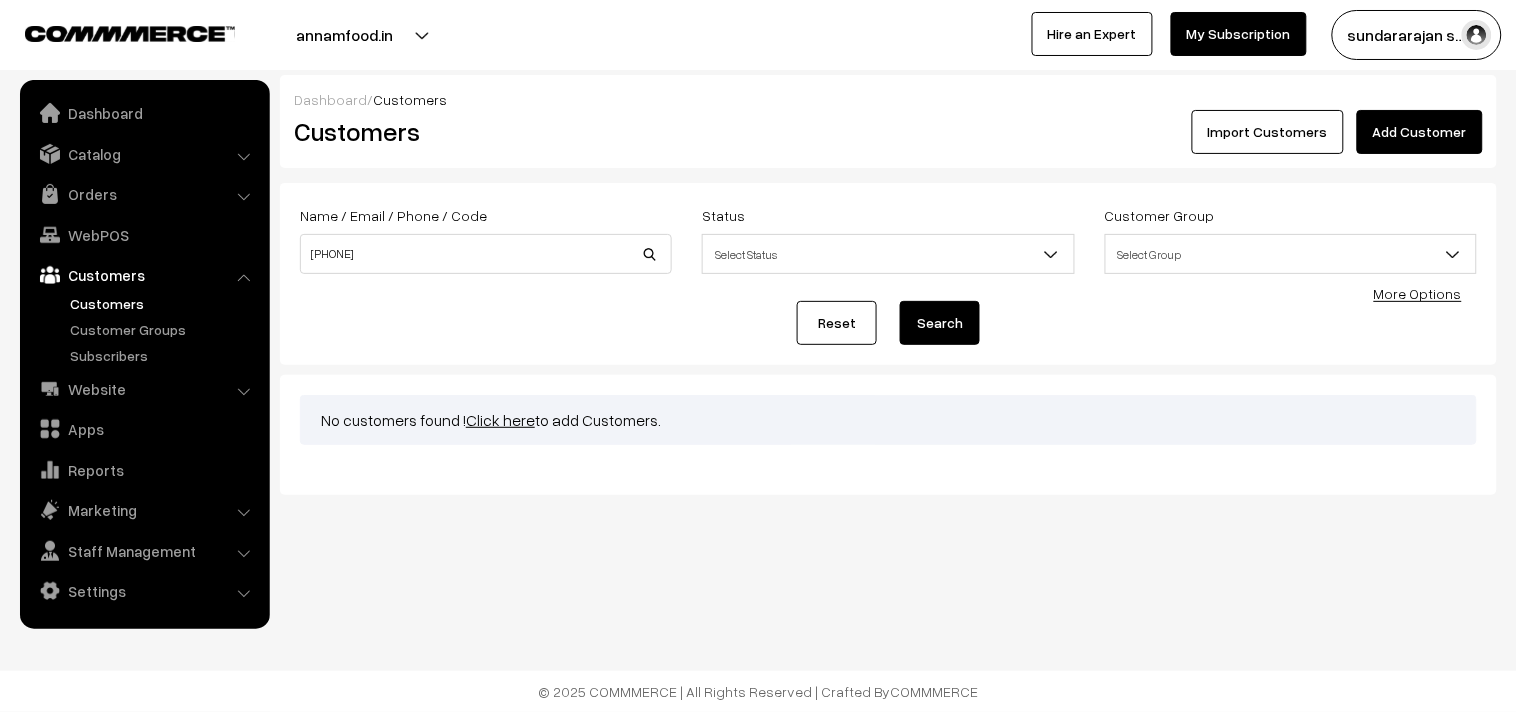 click on "Name / Email / Phone / Code" at bounding box center [393, 215] 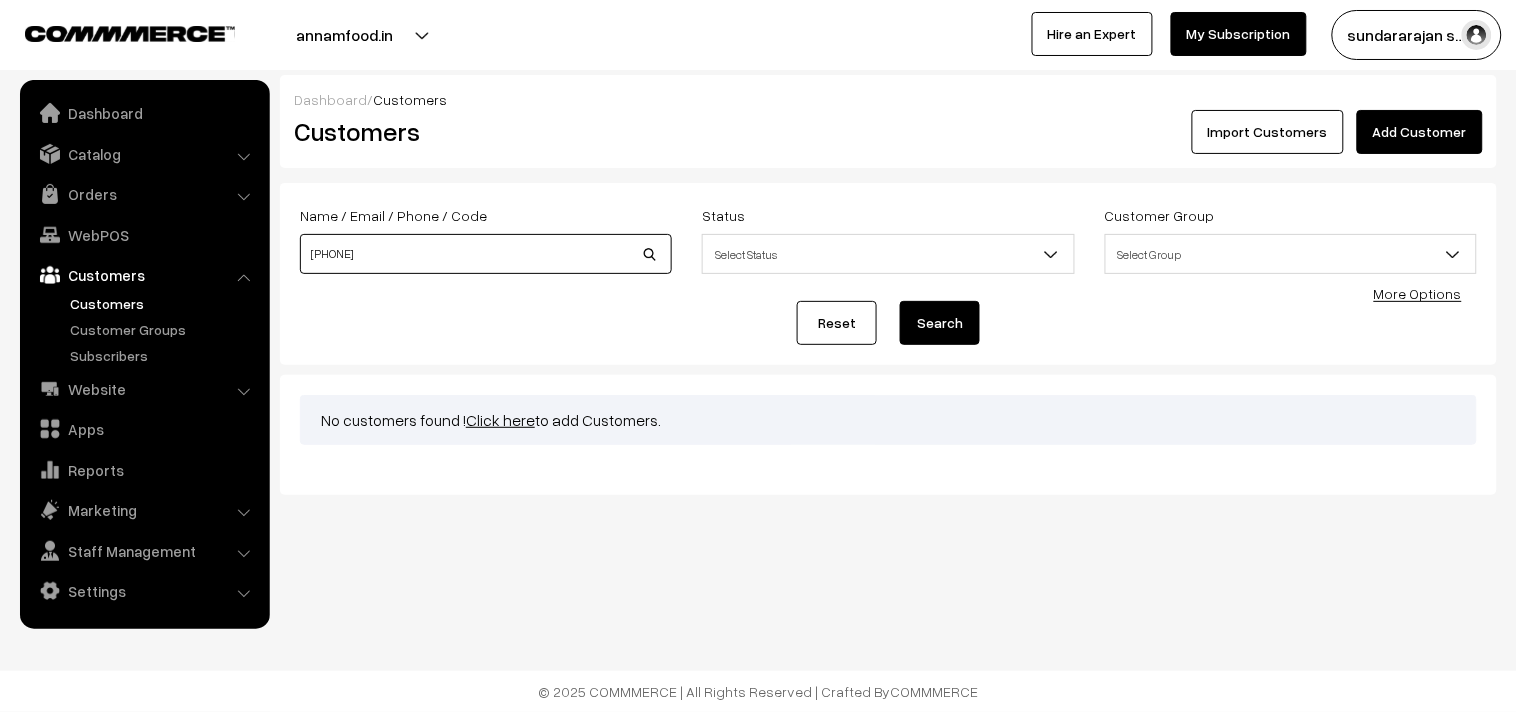 click on "[PHONE]" at bounding box center [486, 254] 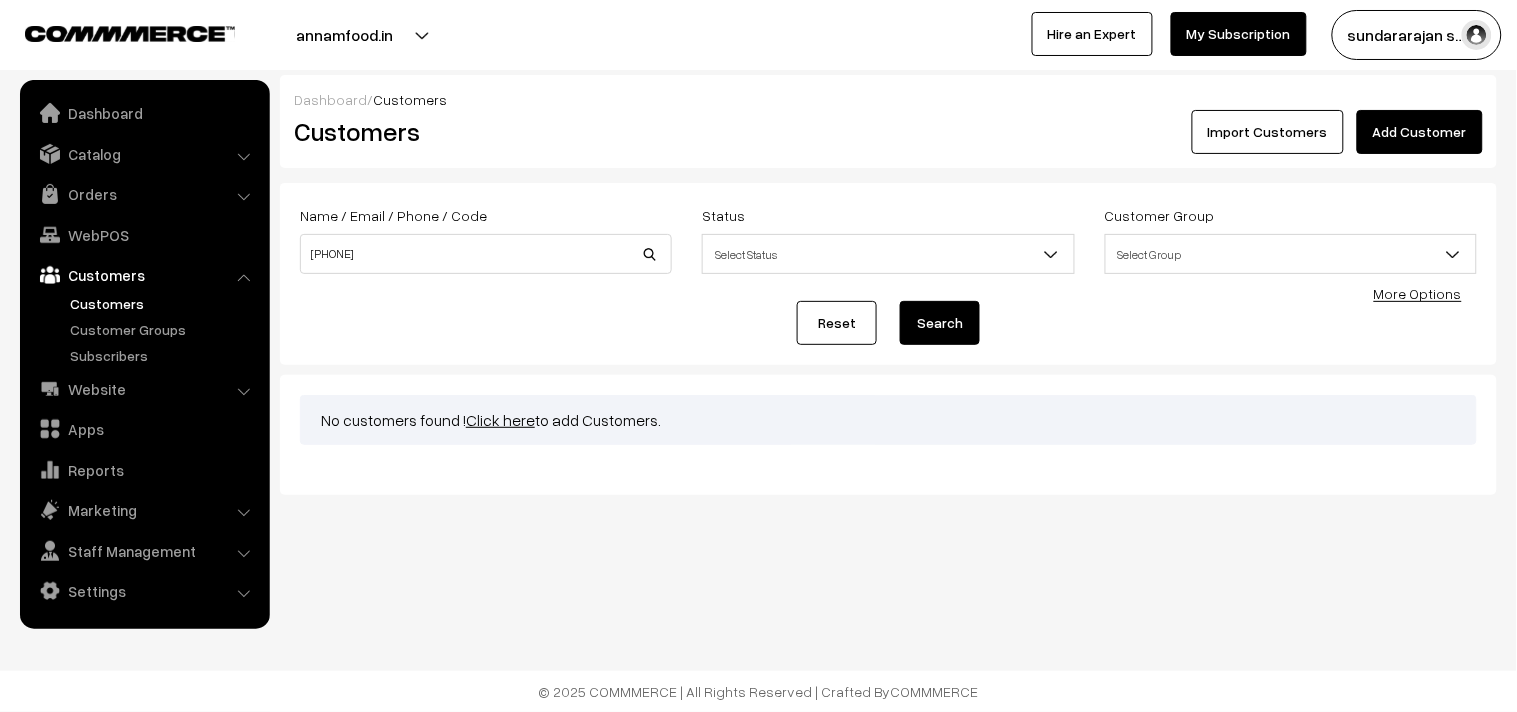 click on "Add Customer" at bounding box center [1420, 132] 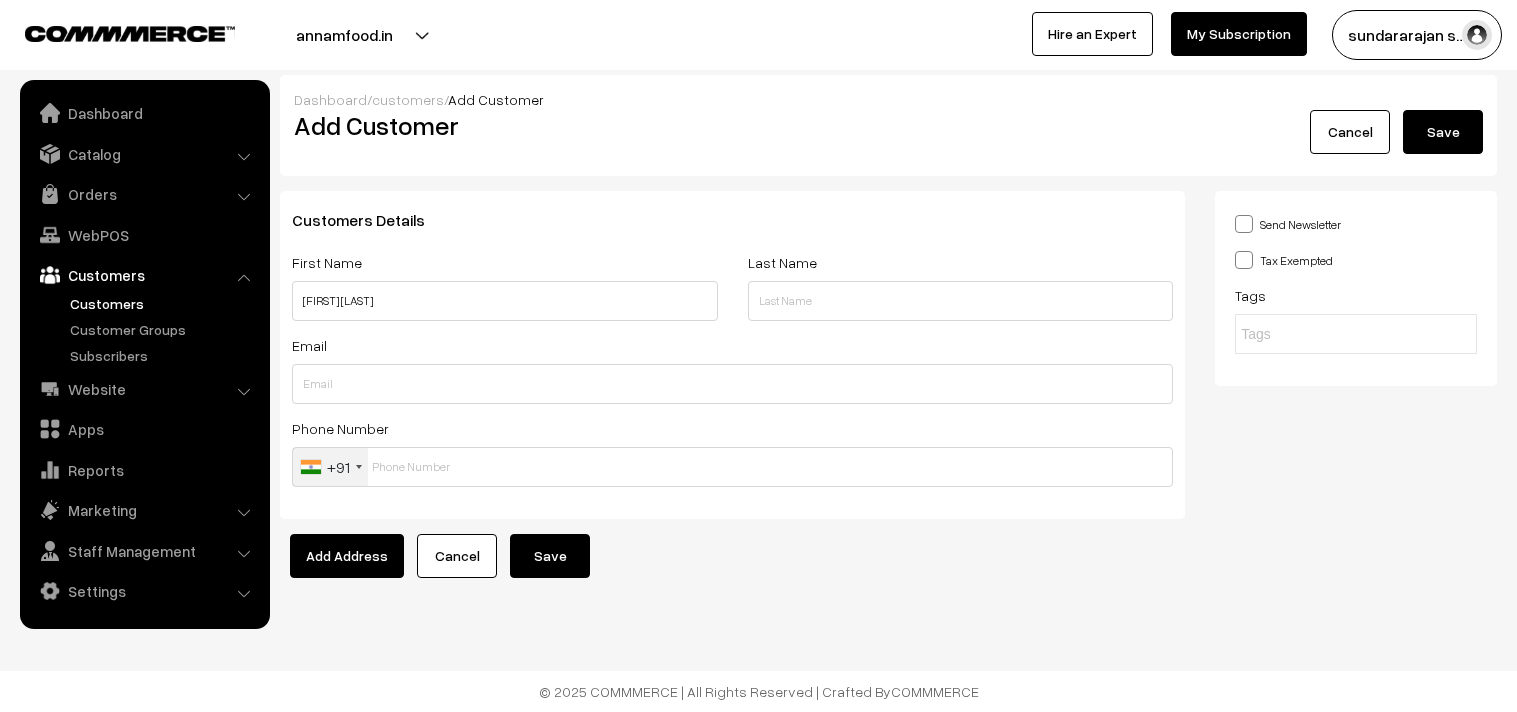 scroll, scrollTop: 0, scrollLeft: 0, axis: both 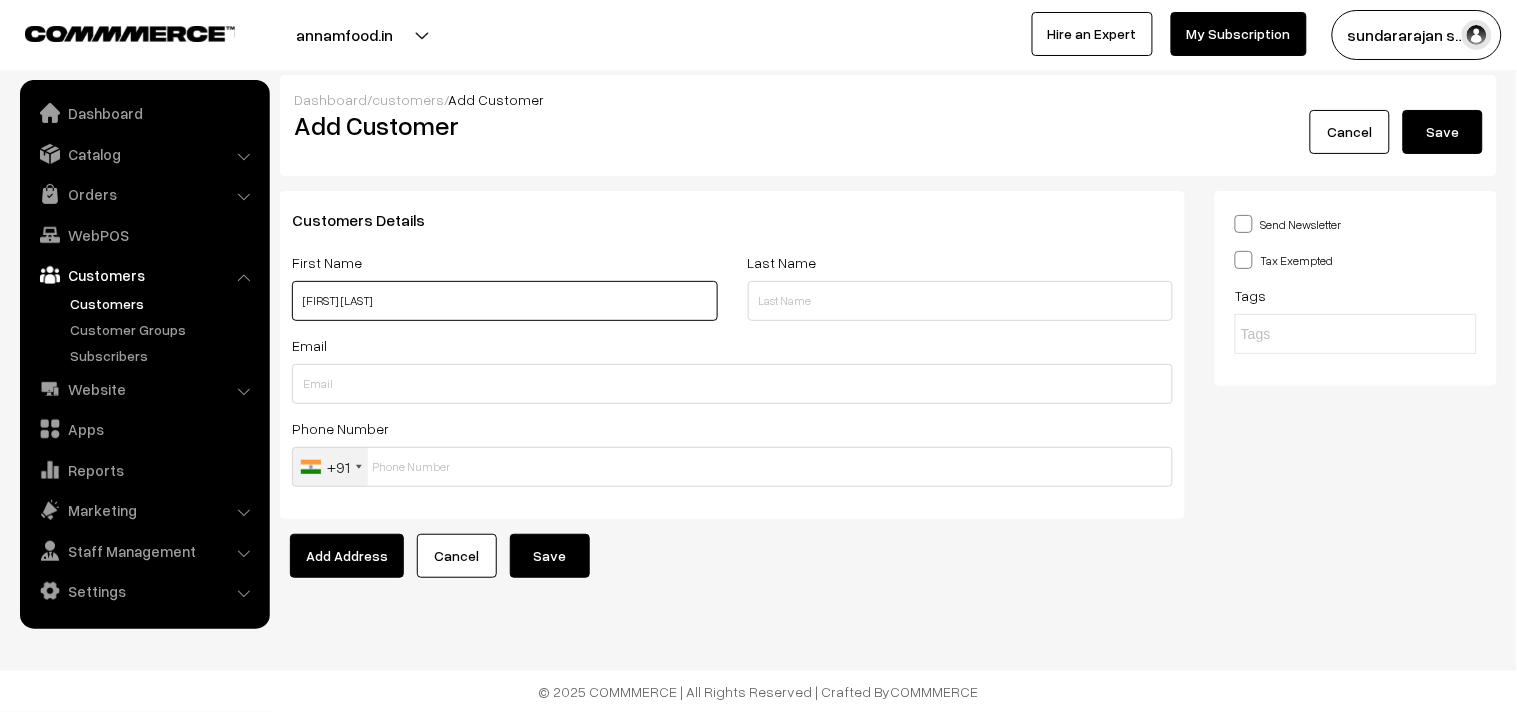 paste on "91760 29648" 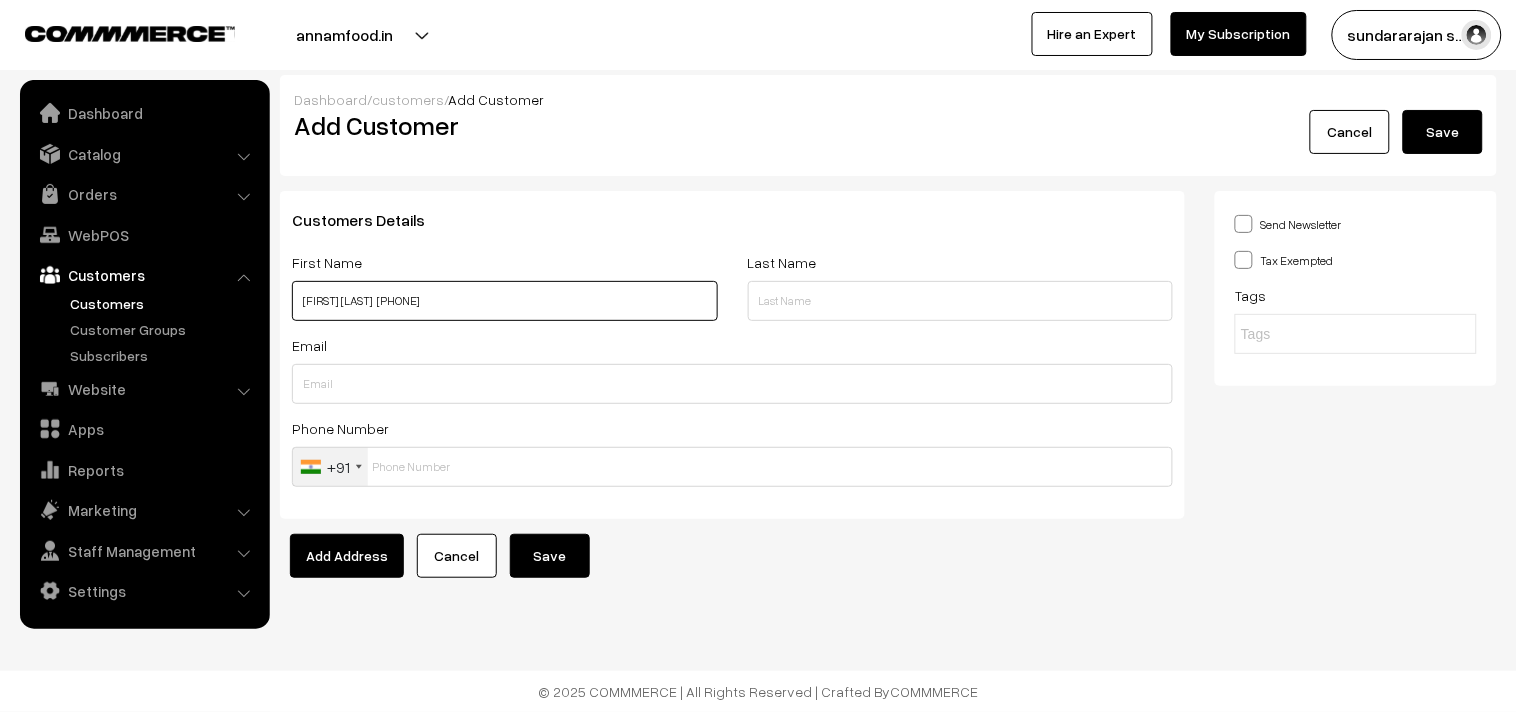 type on "[FIRST] [LAST]  [PHONE]" 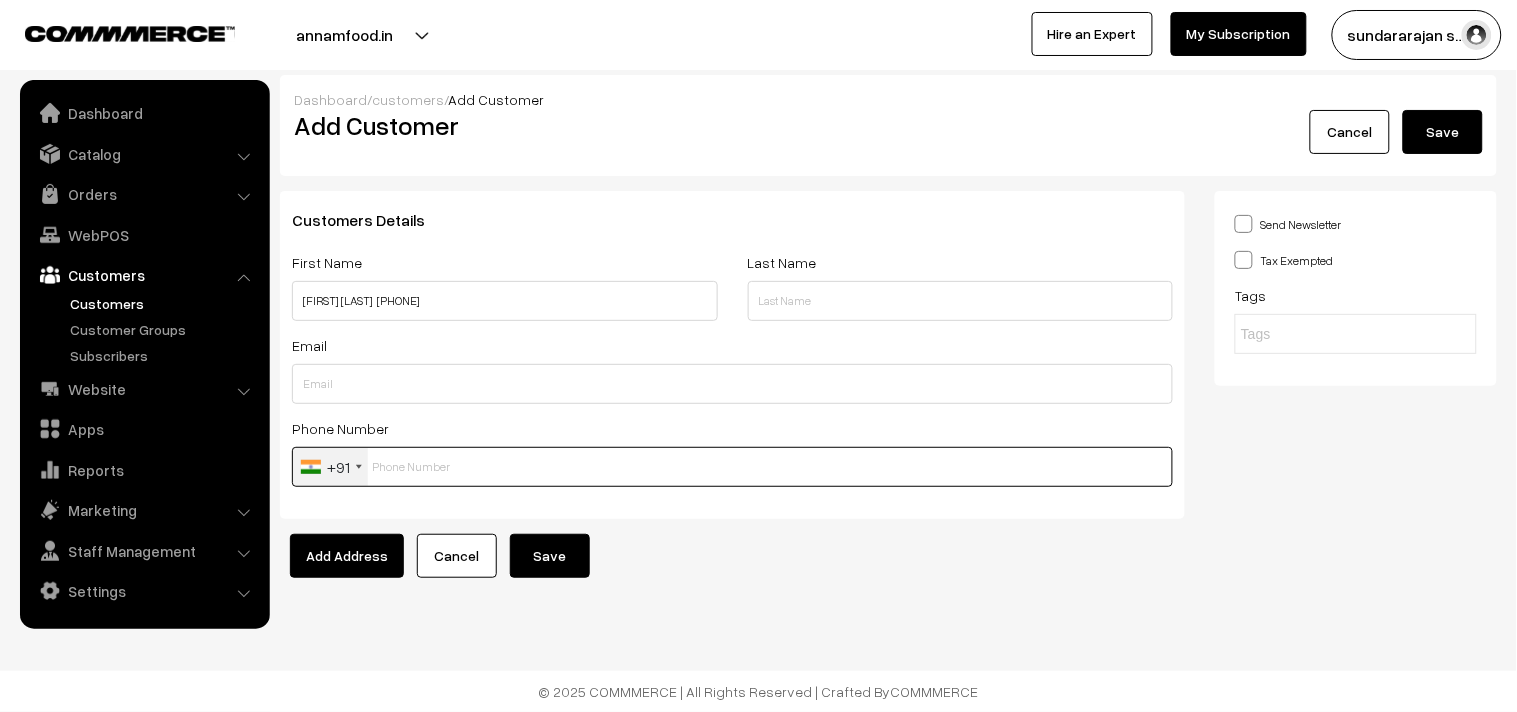 click at bounding box center (732, 467) 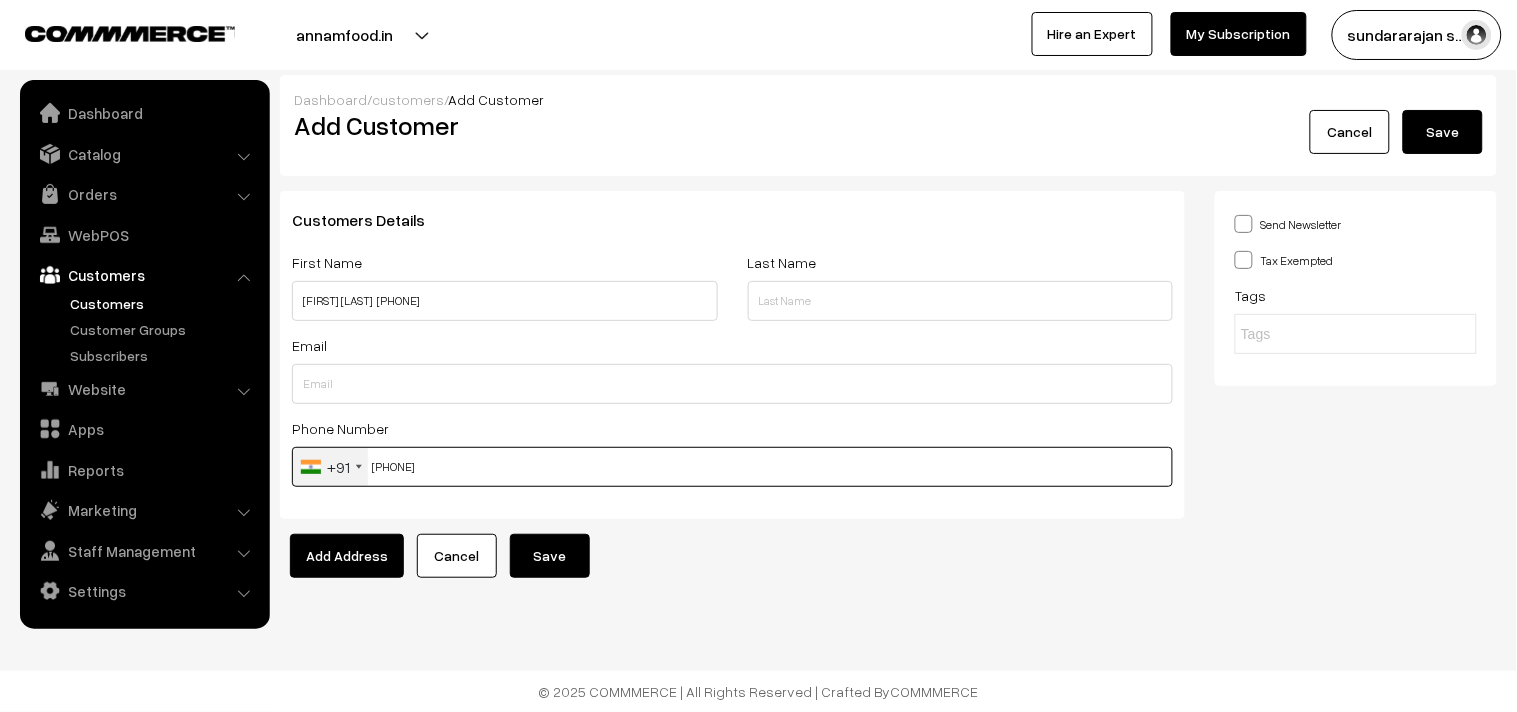 click on "91760 2964" at bounding box center (732, 467) 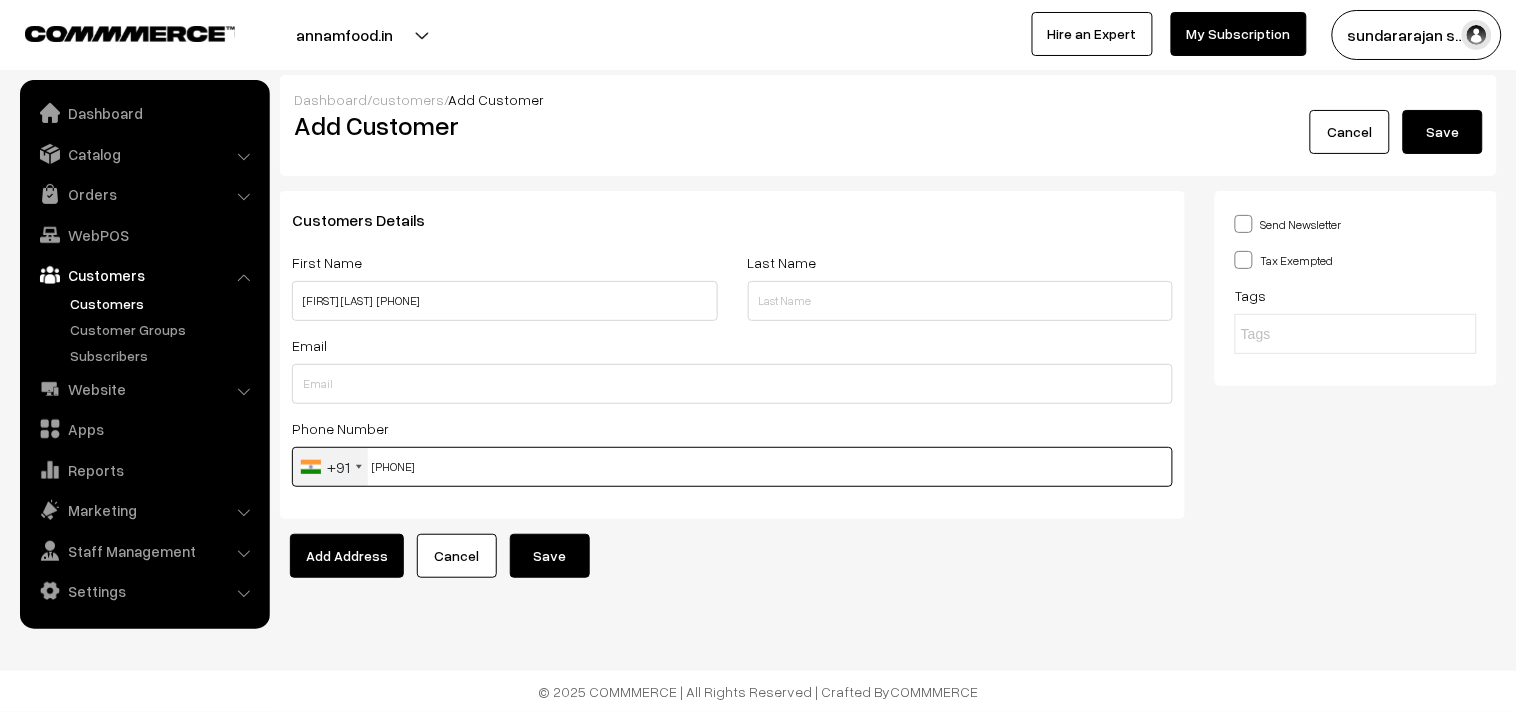 type on "[PHONE]" 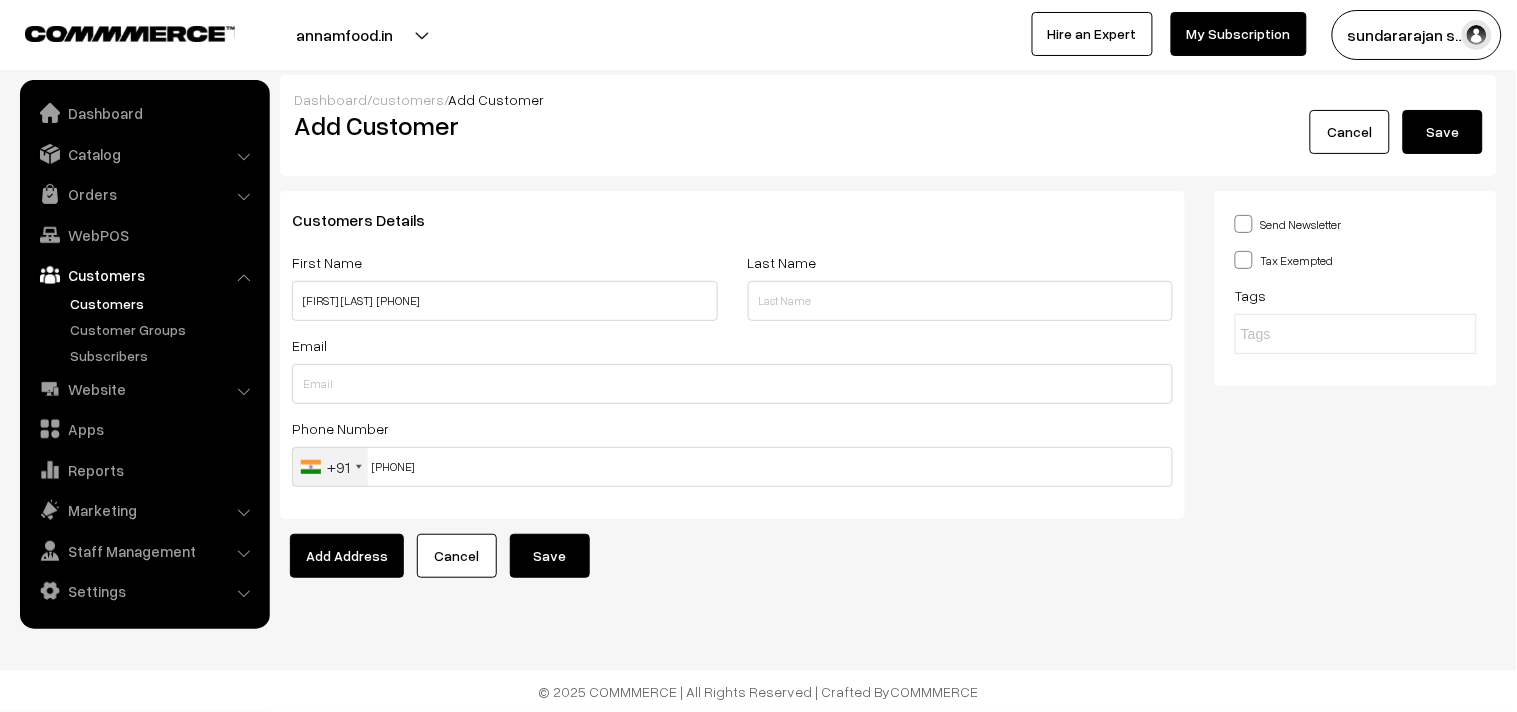 click on "Save" at bounding box center (550, 556) 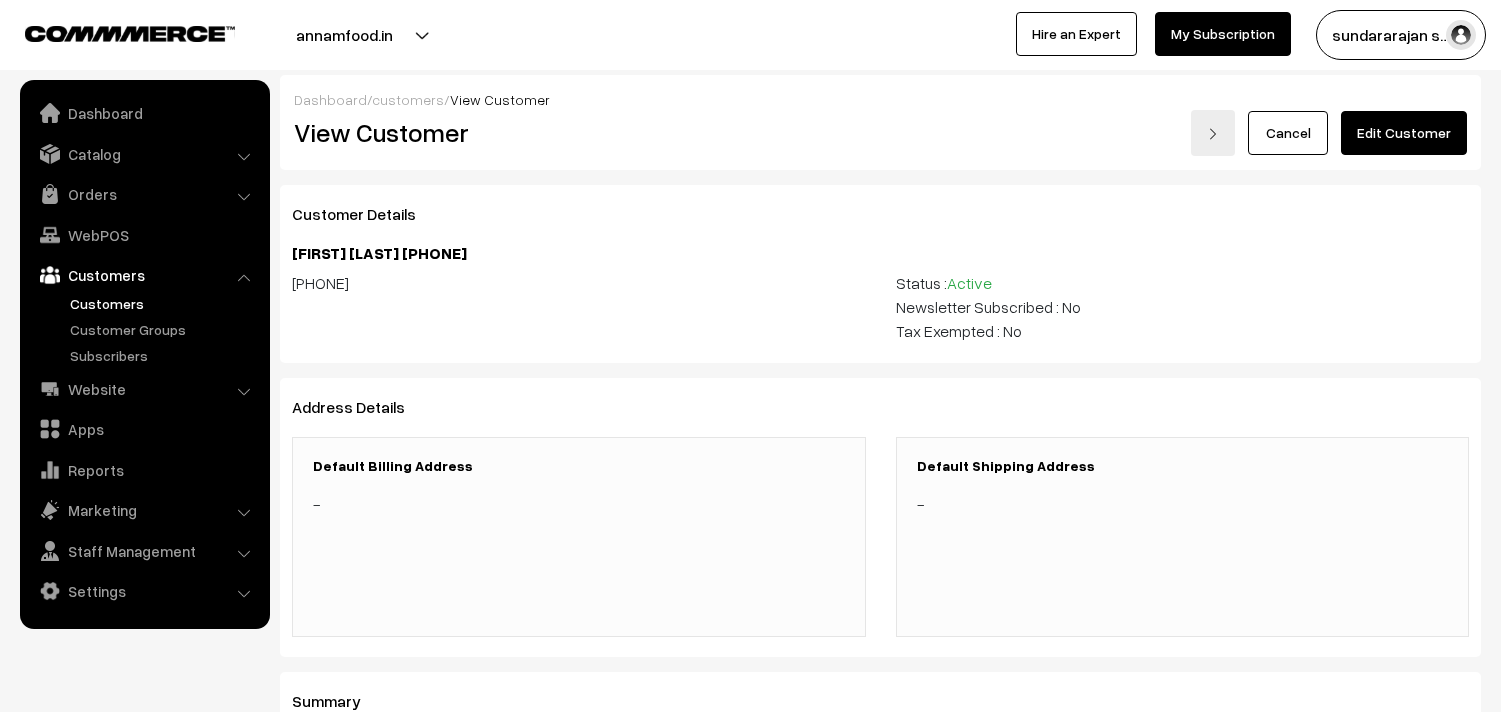 scroll, scrollTop: 0, scrollLeft: 0, axis: both 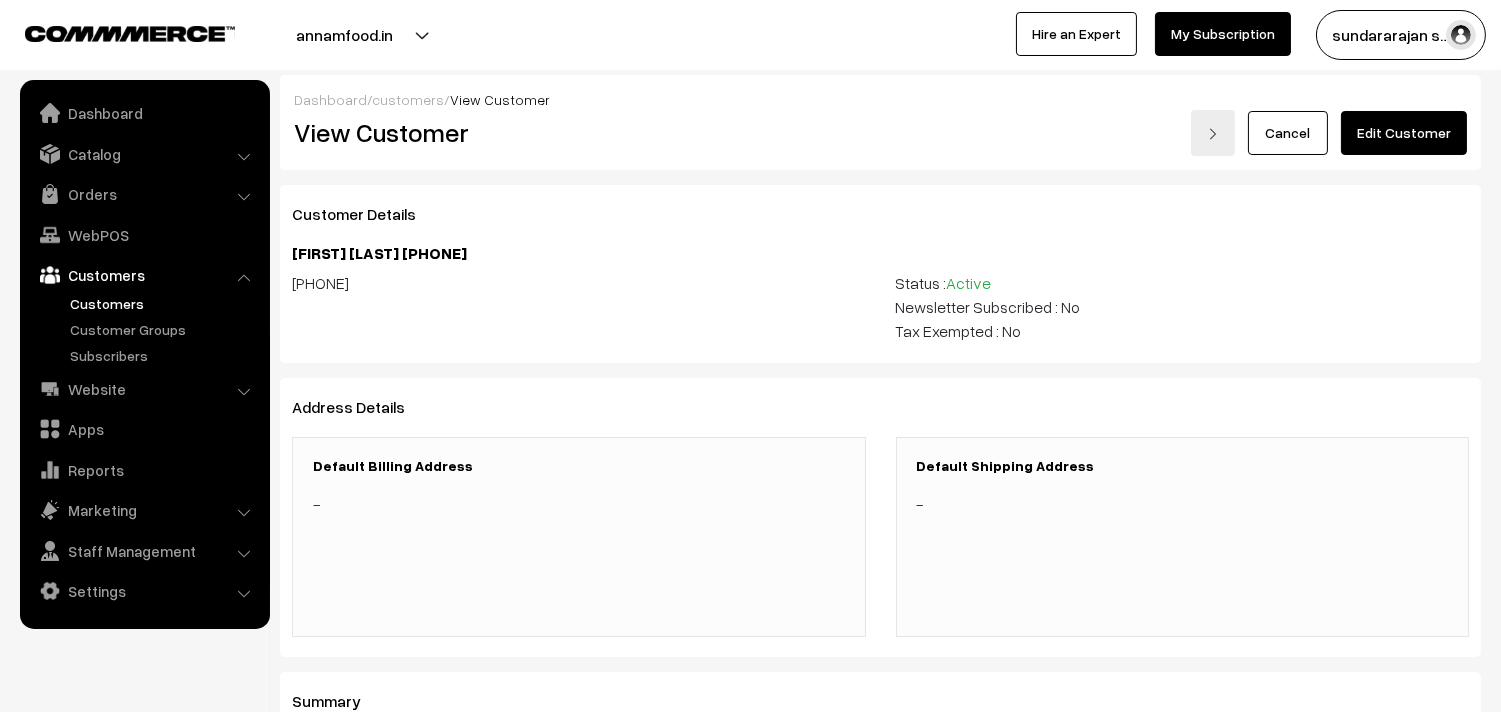 click on "Edit Customer" at bounding box center (1404, 133) 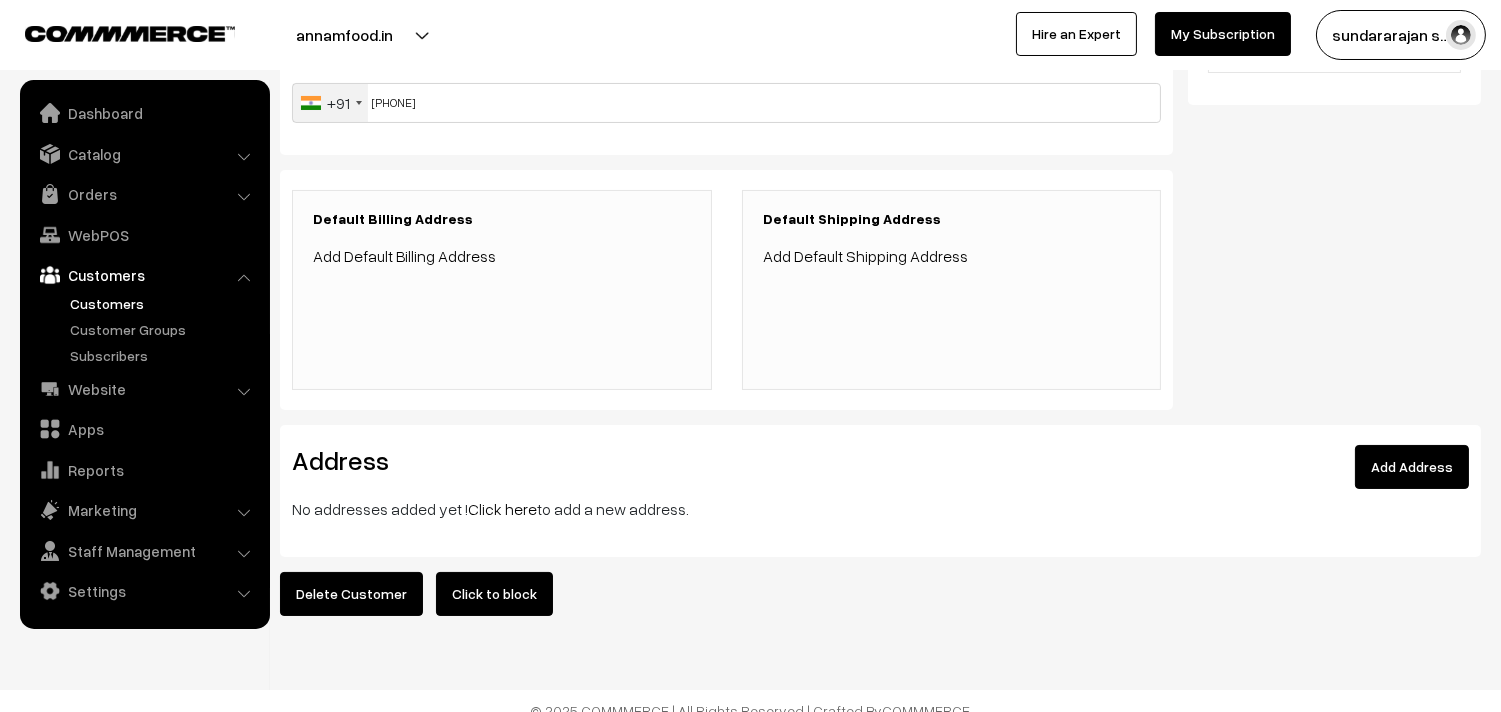scroll, scrollTop: 394, scrollLeft: 0, axis: vertical 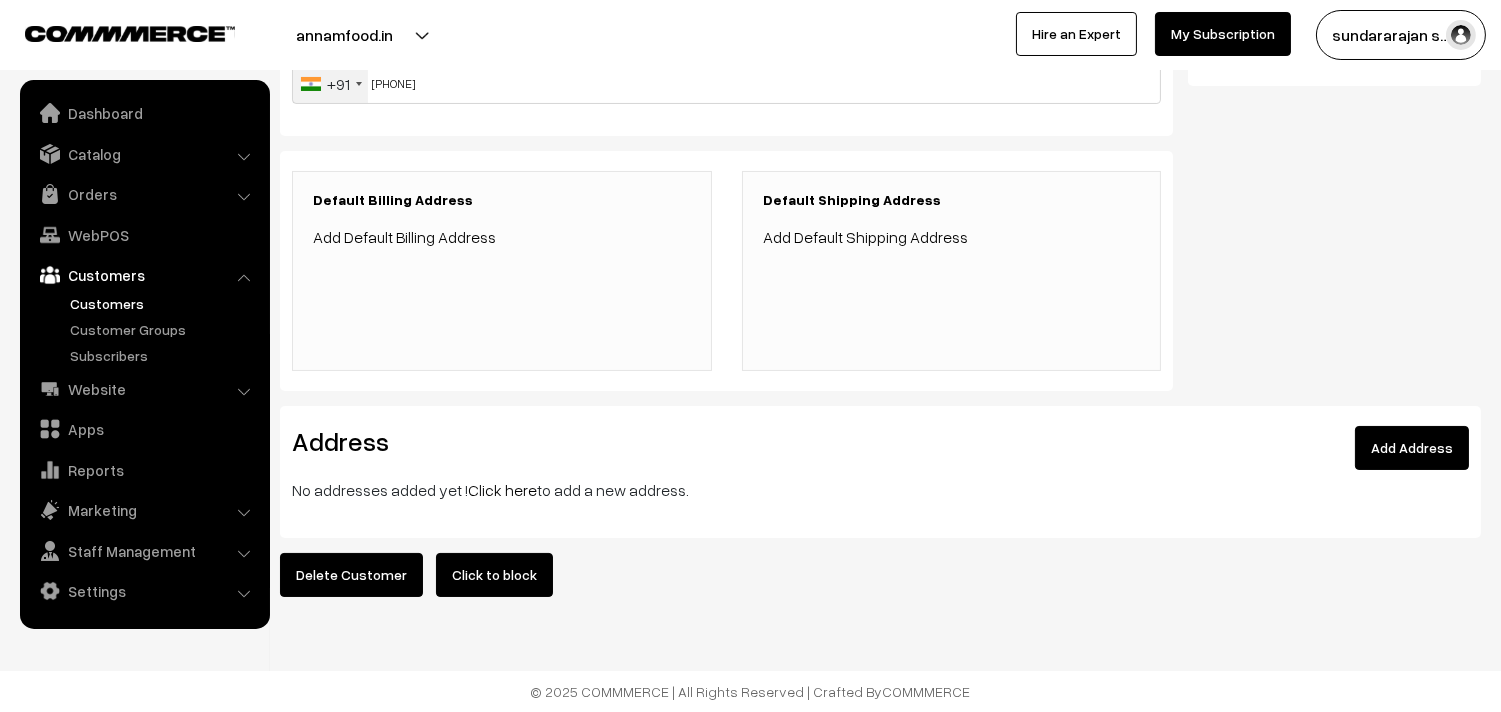 click on "Click here" at bounding box center [502, 490] 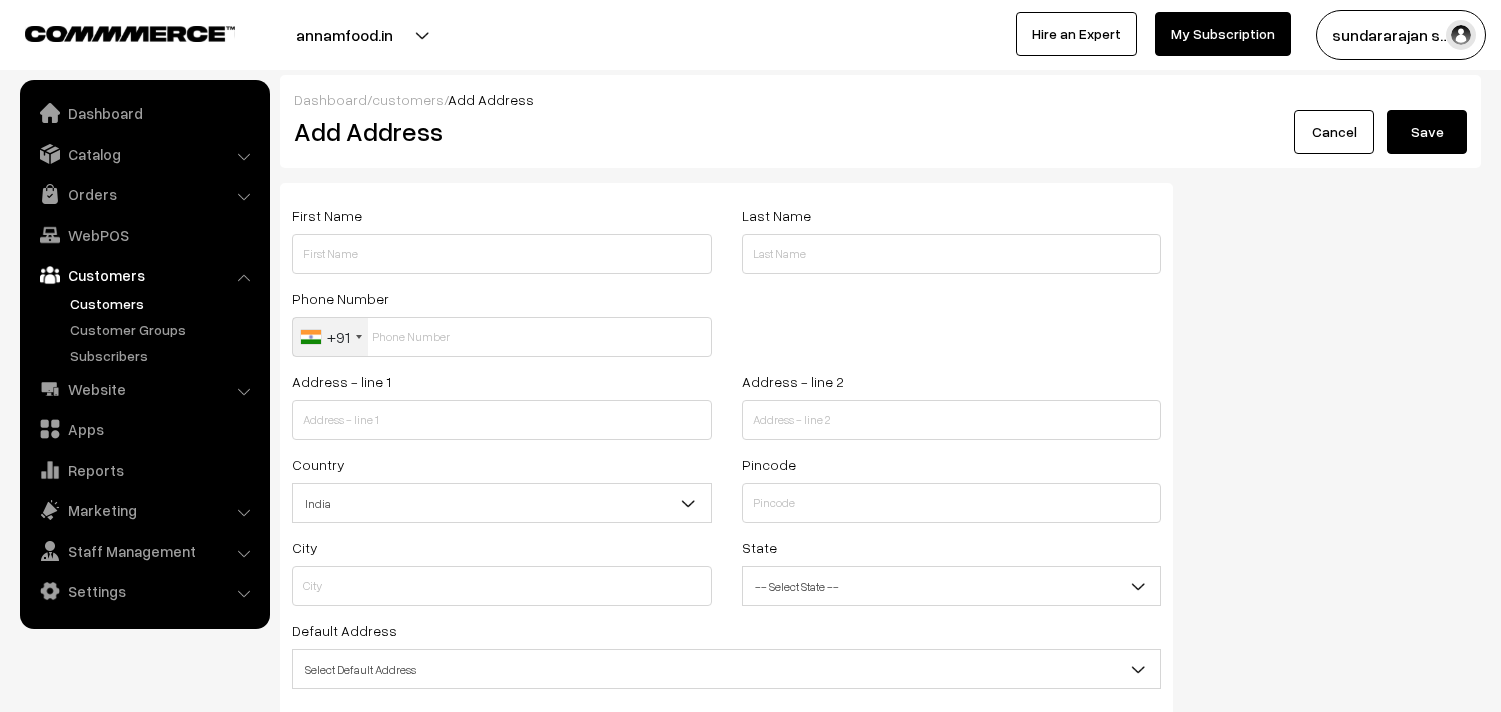 click at bounding box center [502, 254] 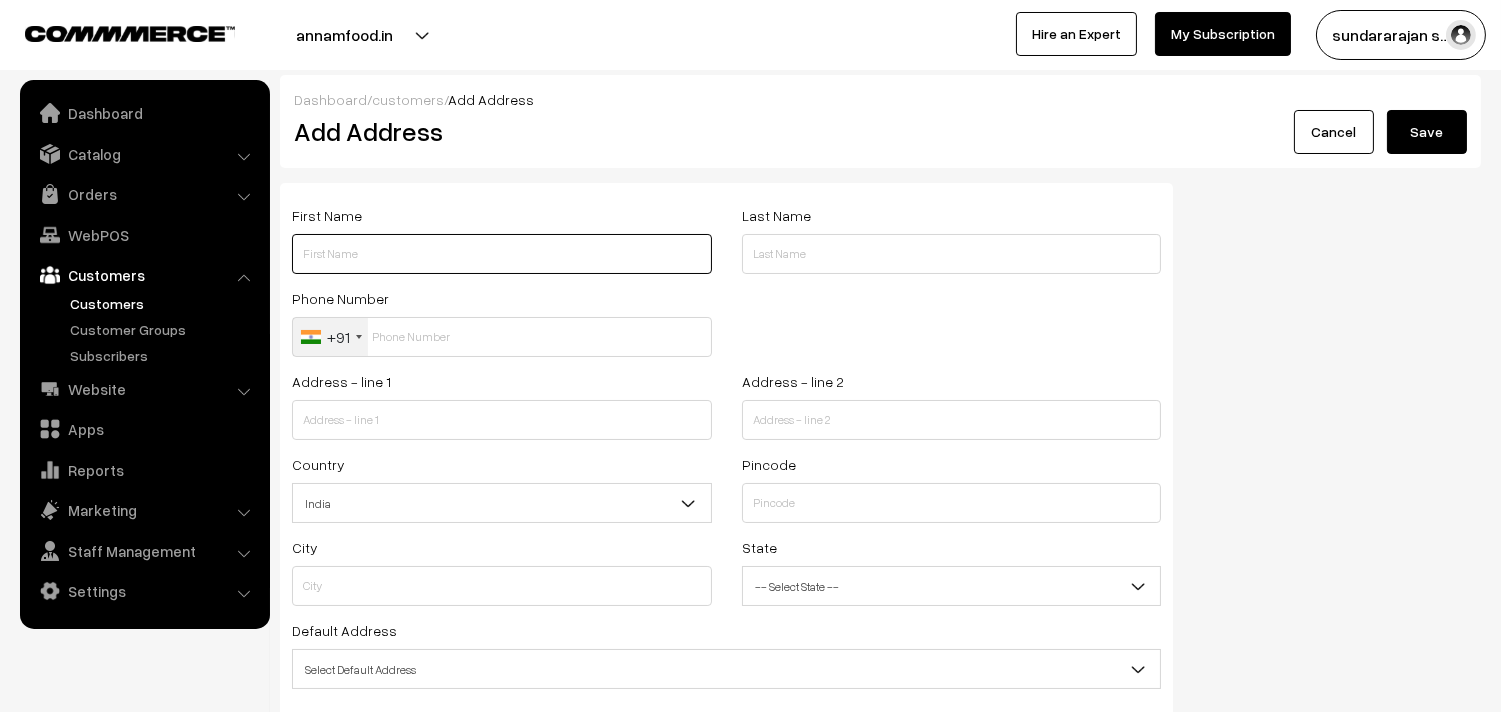 paste on "Nirmala Ananth Kumar" 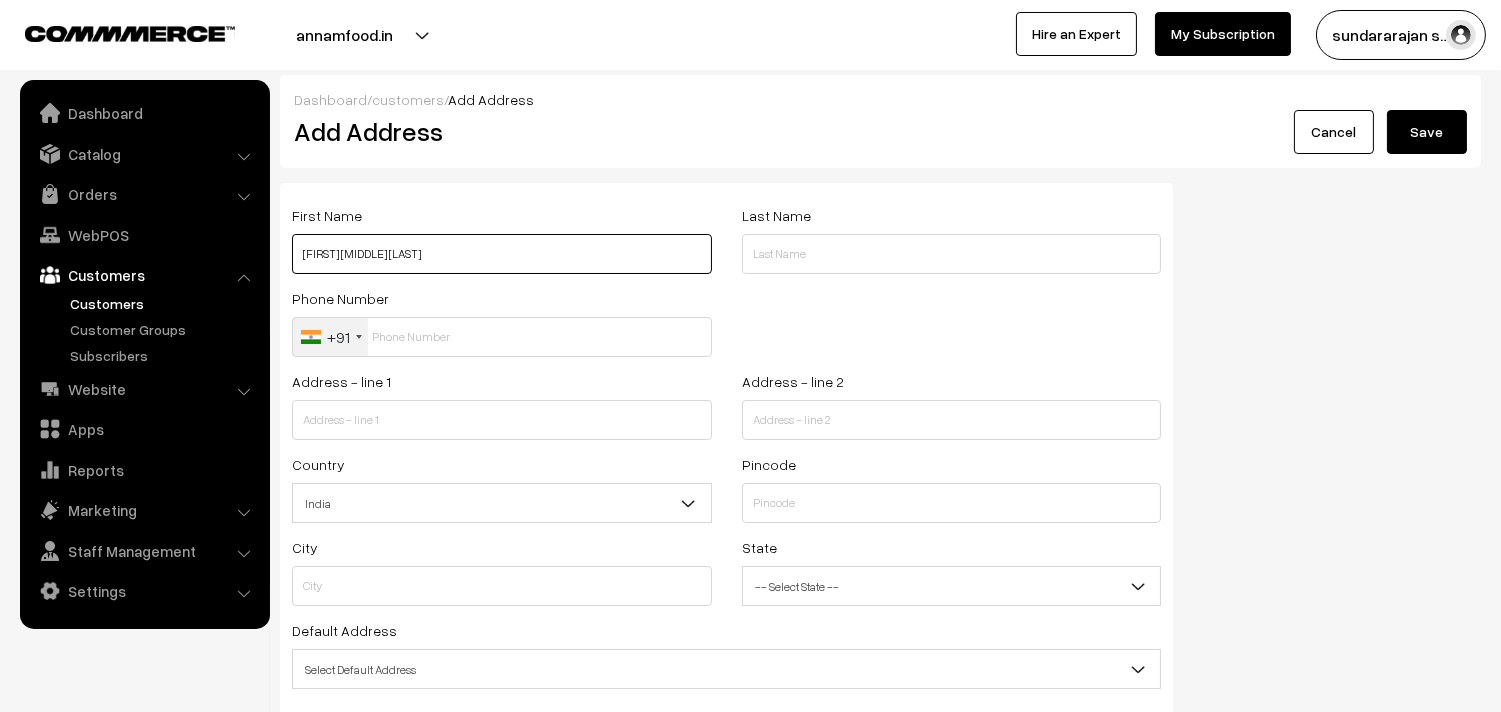 paste on "91760 29648" 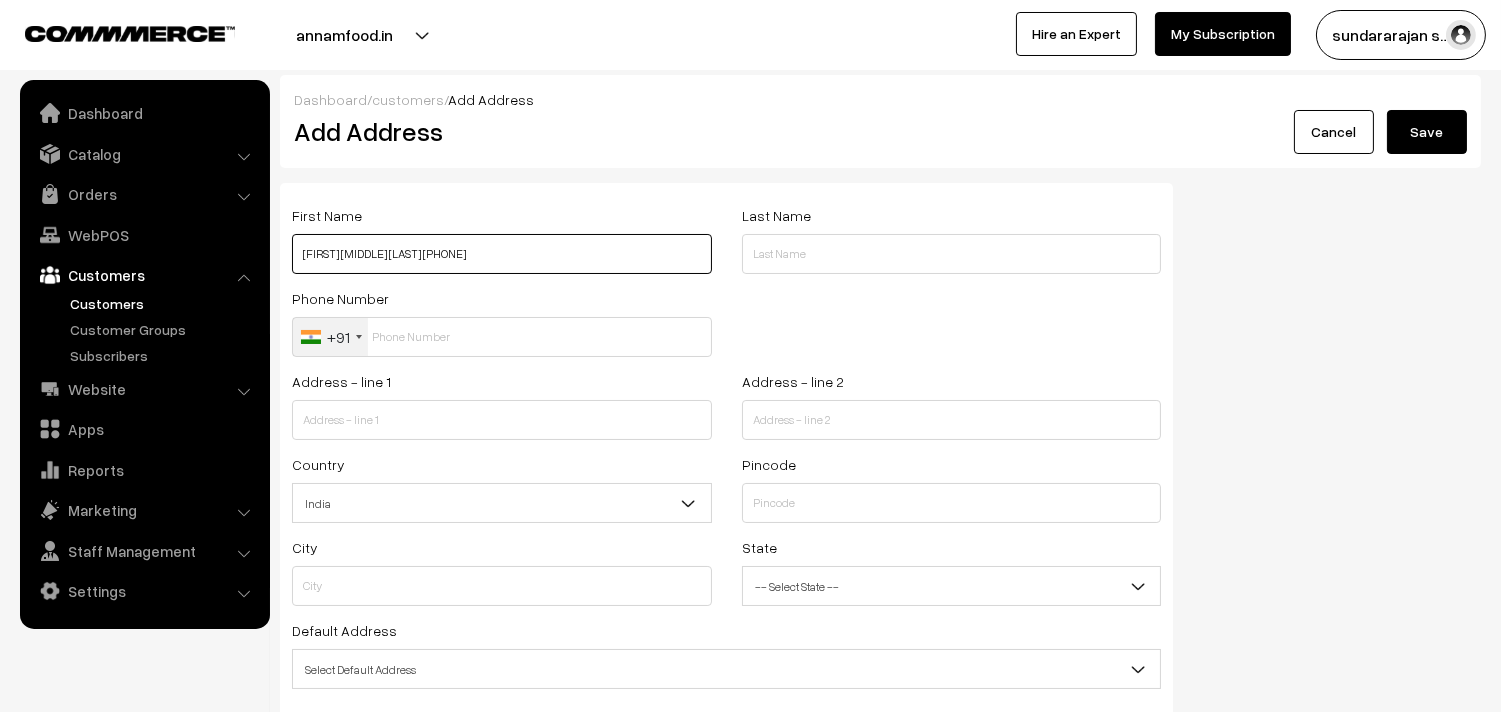 type on "[FIRST] [LAST] [PHONE]" 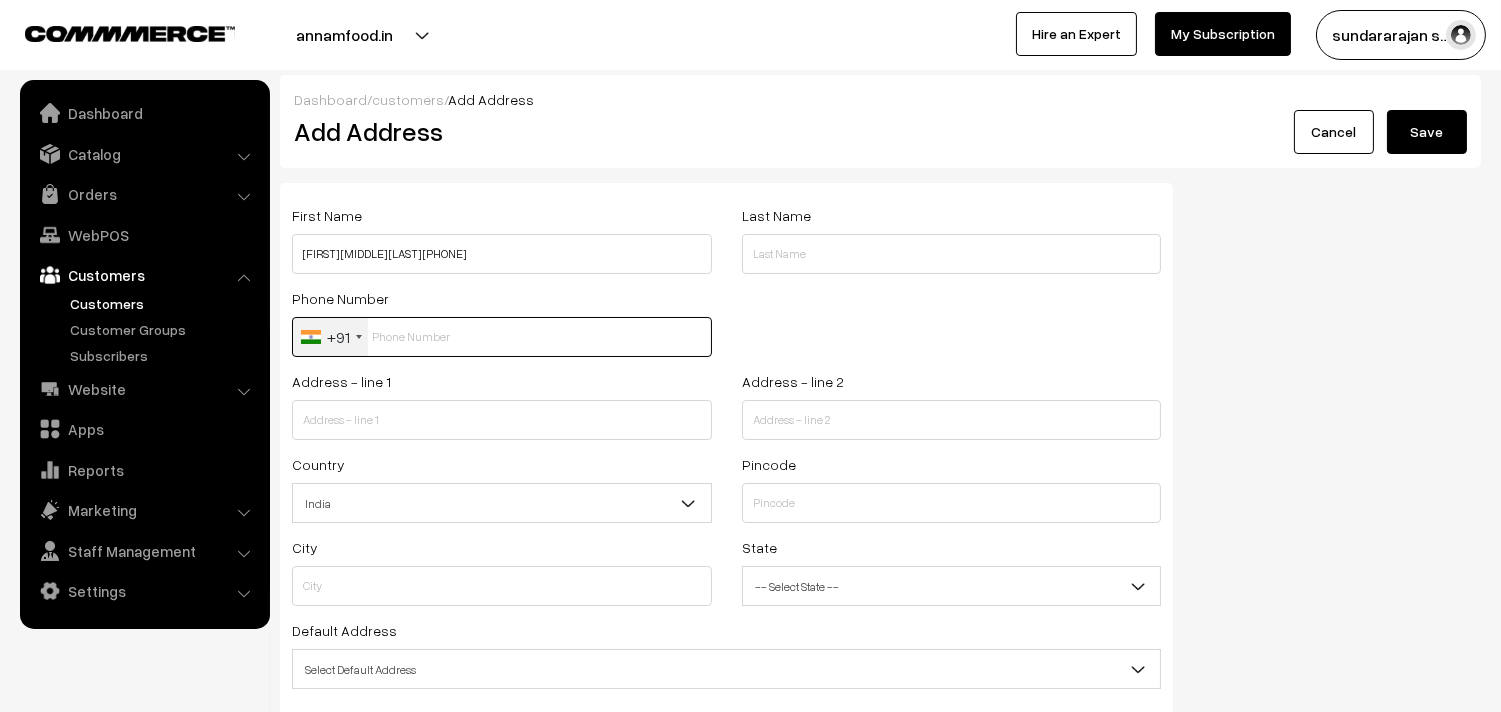 click at bounding box center (502, 337) 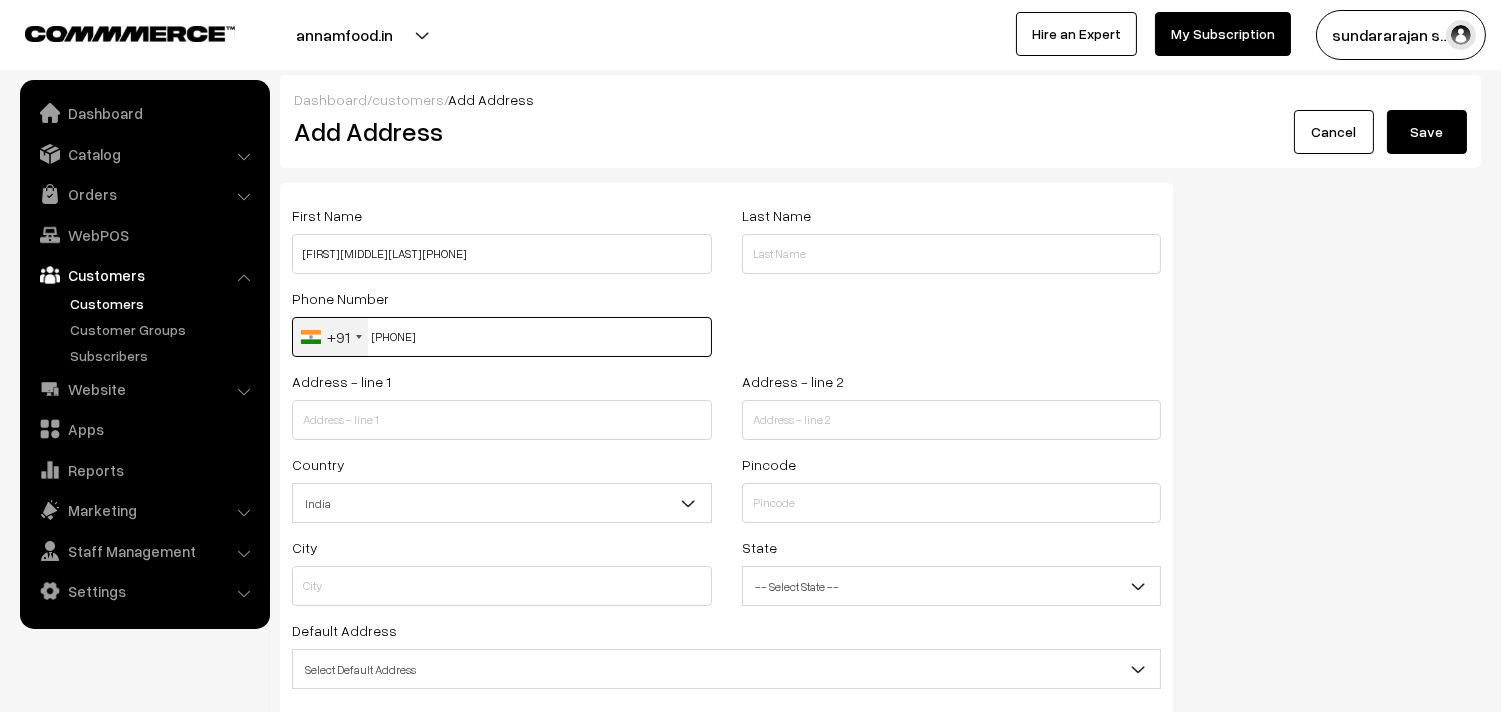 click on "91760 2964" at bounding box center (502, 337) 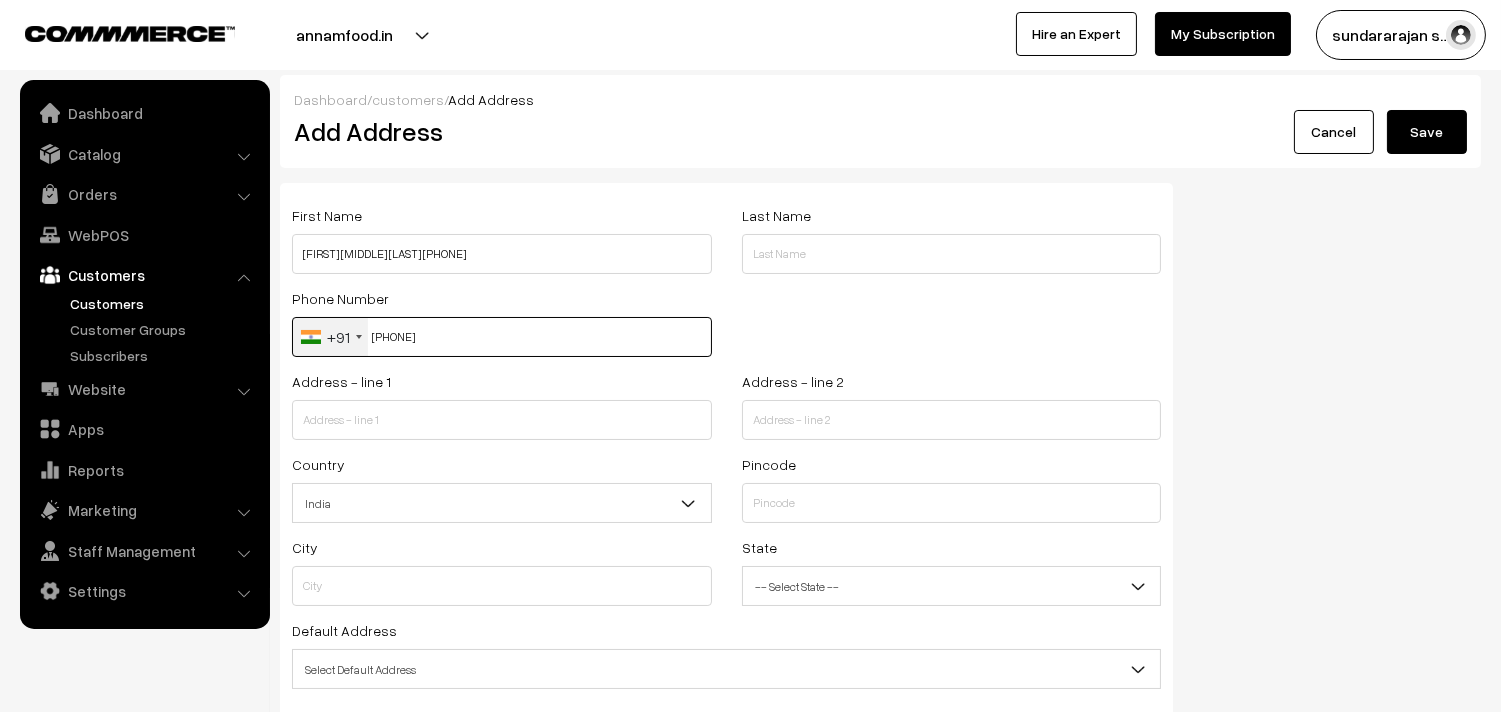 type on "9176029648" 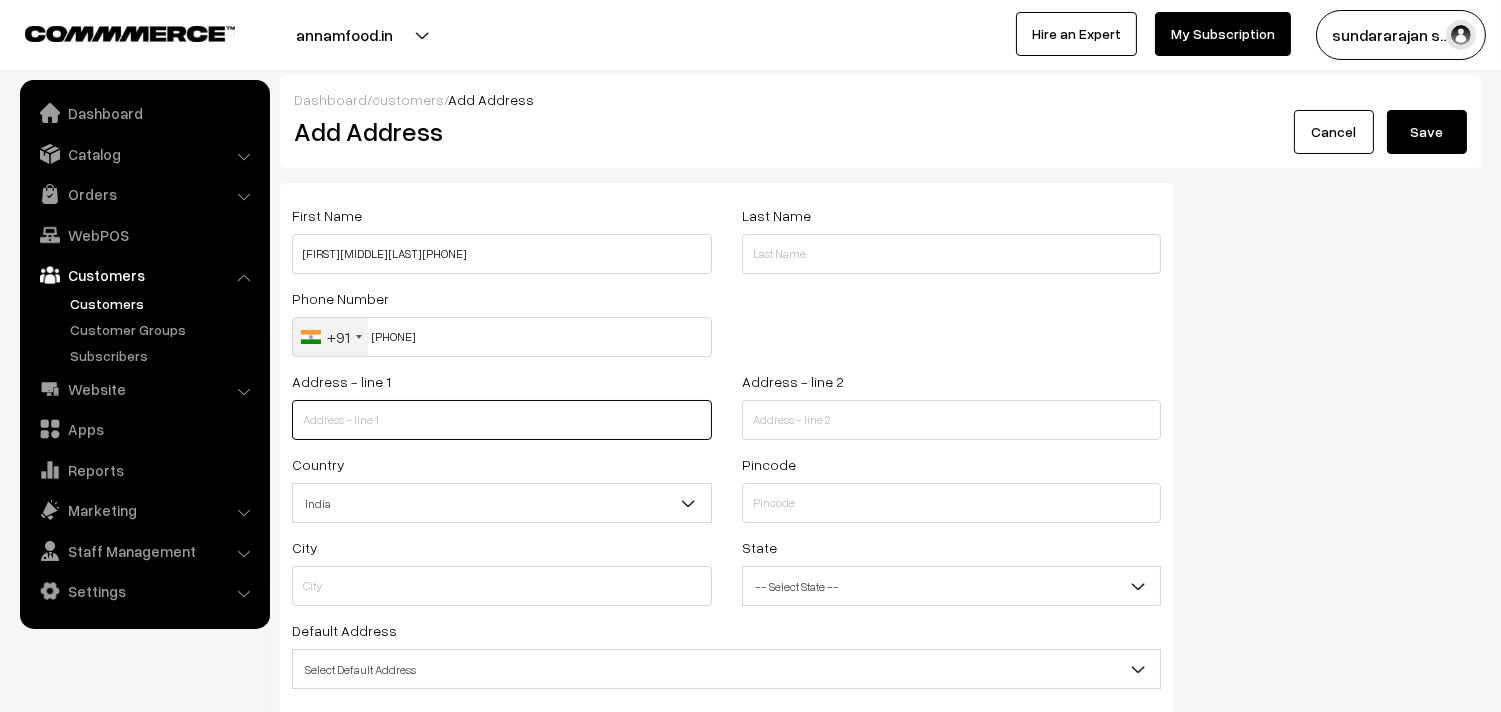 paste on "Flat no 1 A ,  RAMANIYAM MALAVIKA APTTS, Seethammal Colony , 1 st Cross Alwarpet , Chennai 600018" 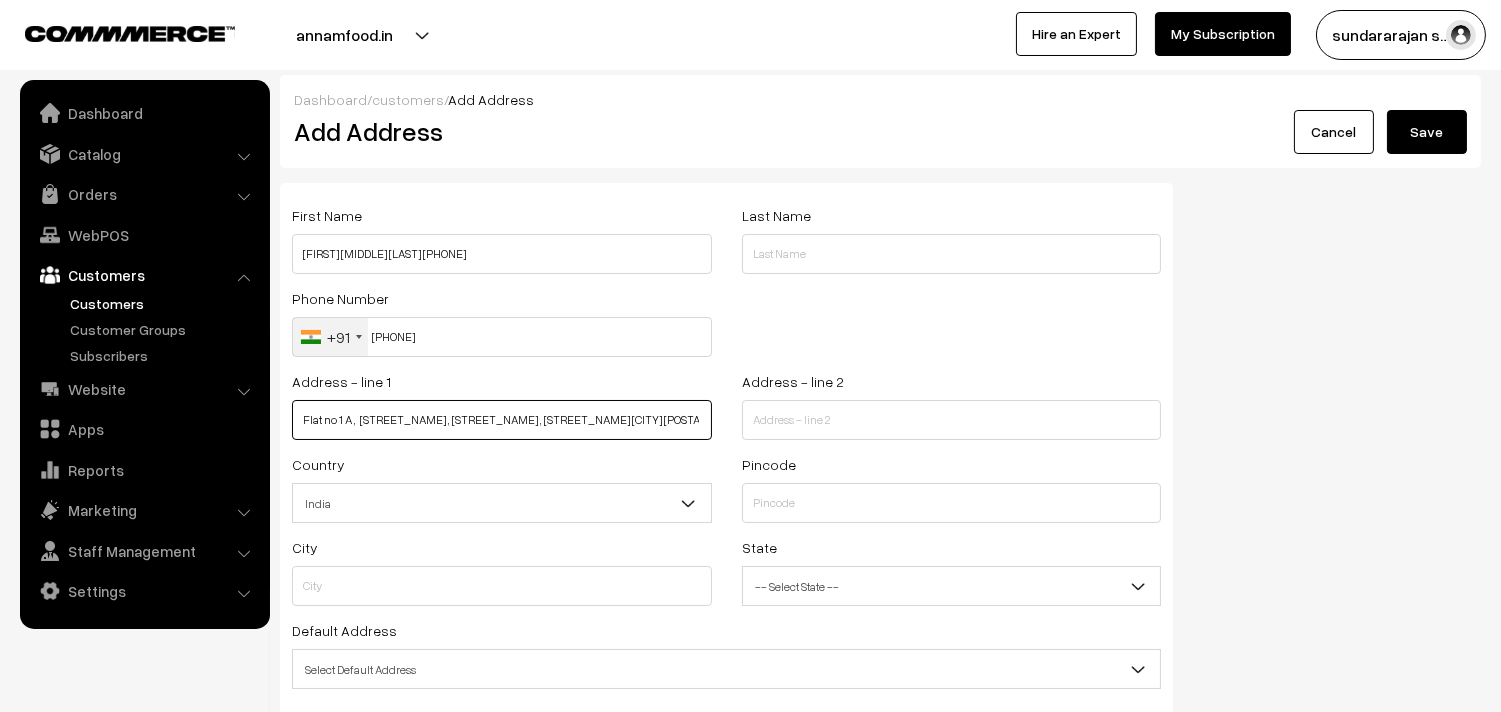 scroll, scrollTop: 0, scrollLeft: 106, axis: horizontal 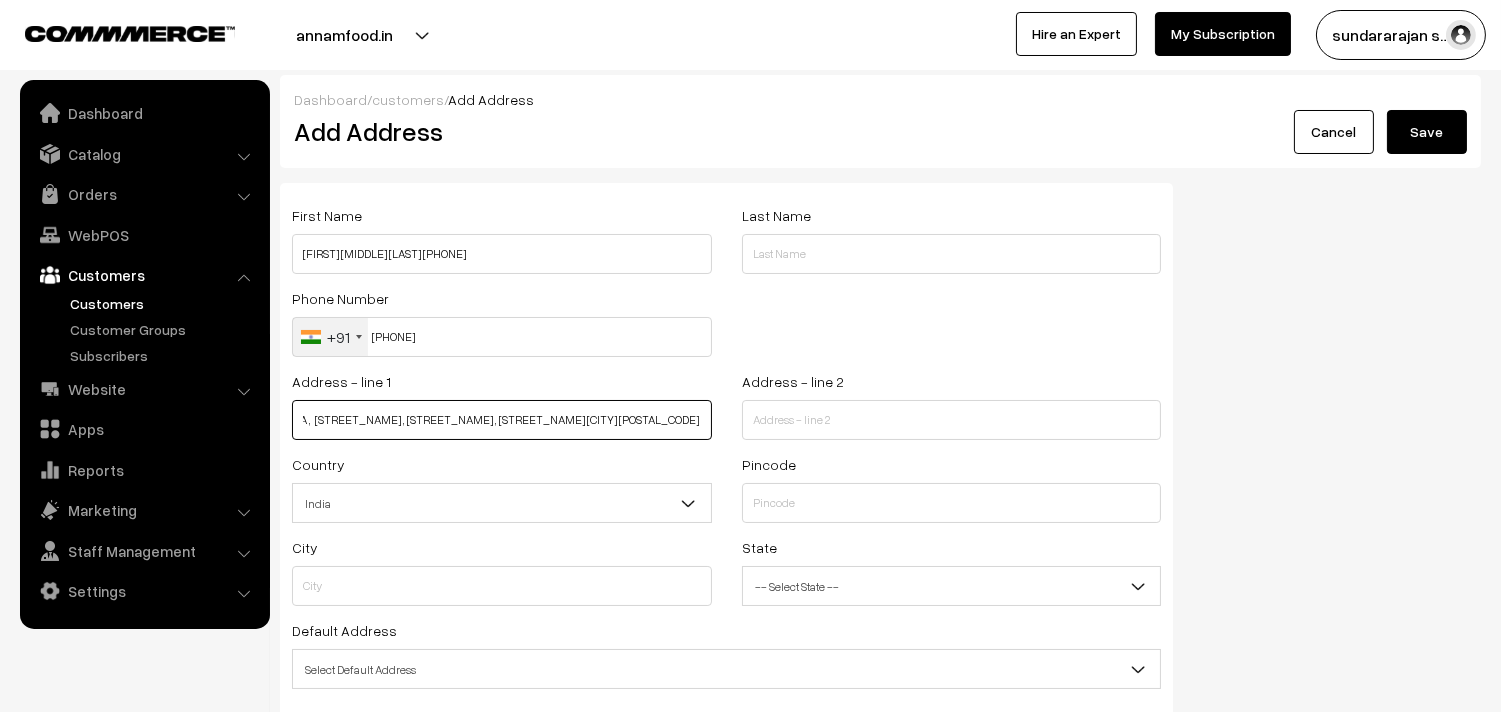 drag, startPoint x: 454, startPoint y: 432, endPoint x: 740, endPoint y: 460, distance: 287.36737 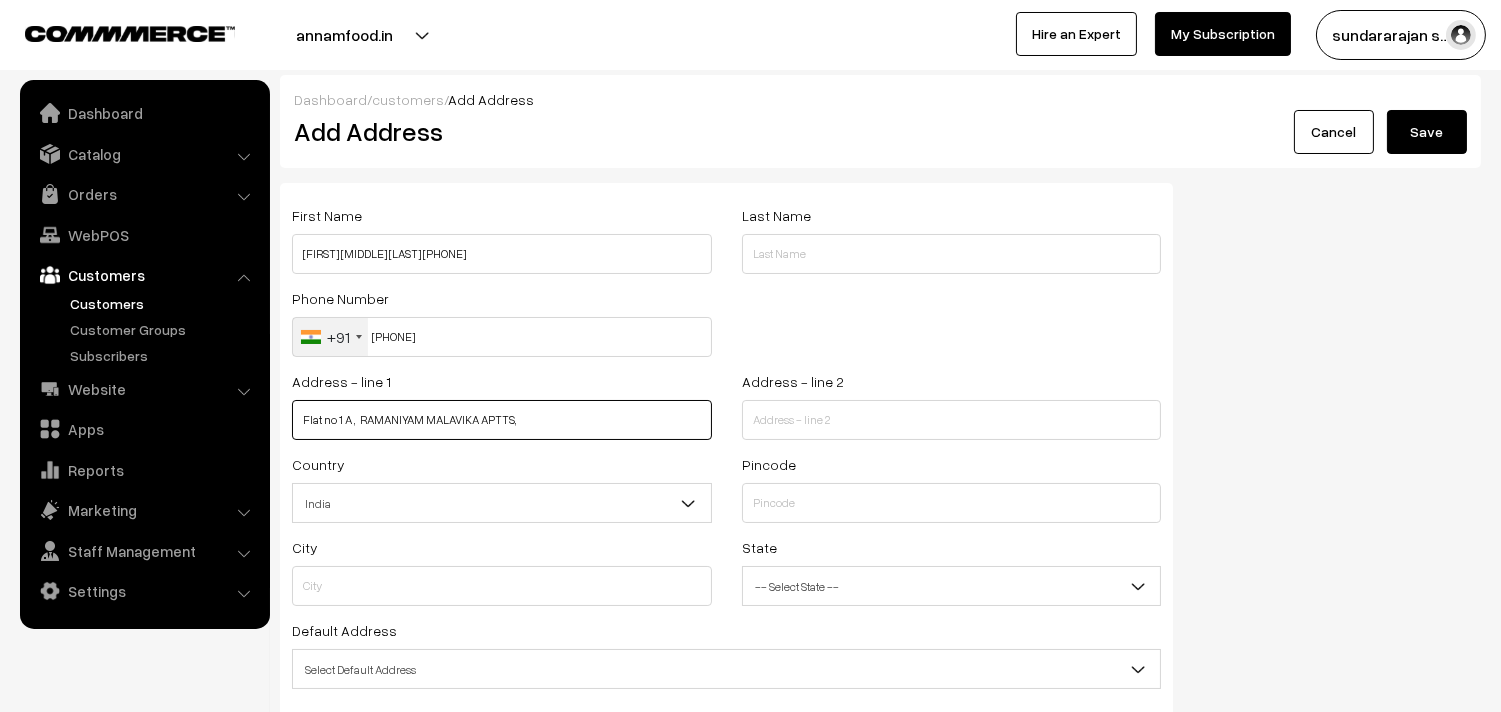 scroll, scrollTop: 0, scrollLeft: 0, axis: both 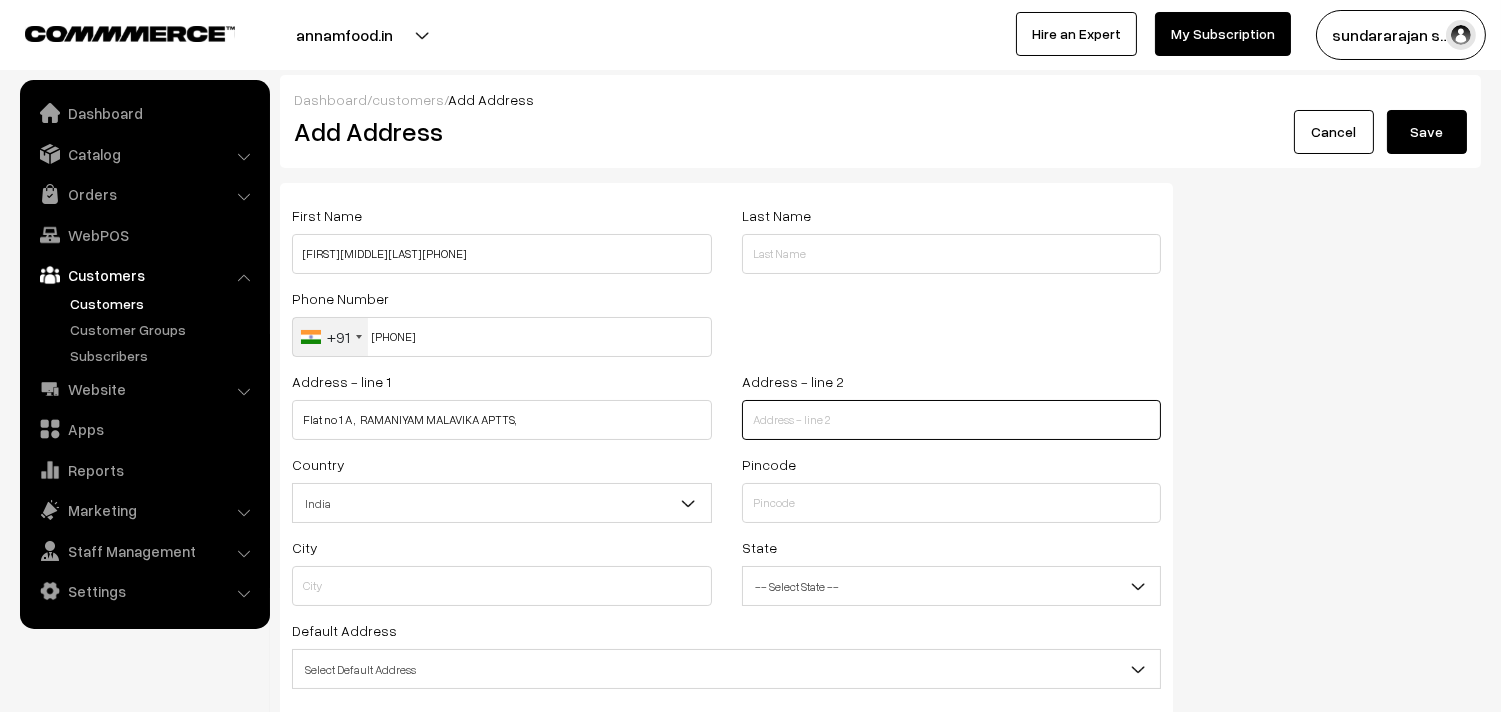 click at bounding box center [952, 420] 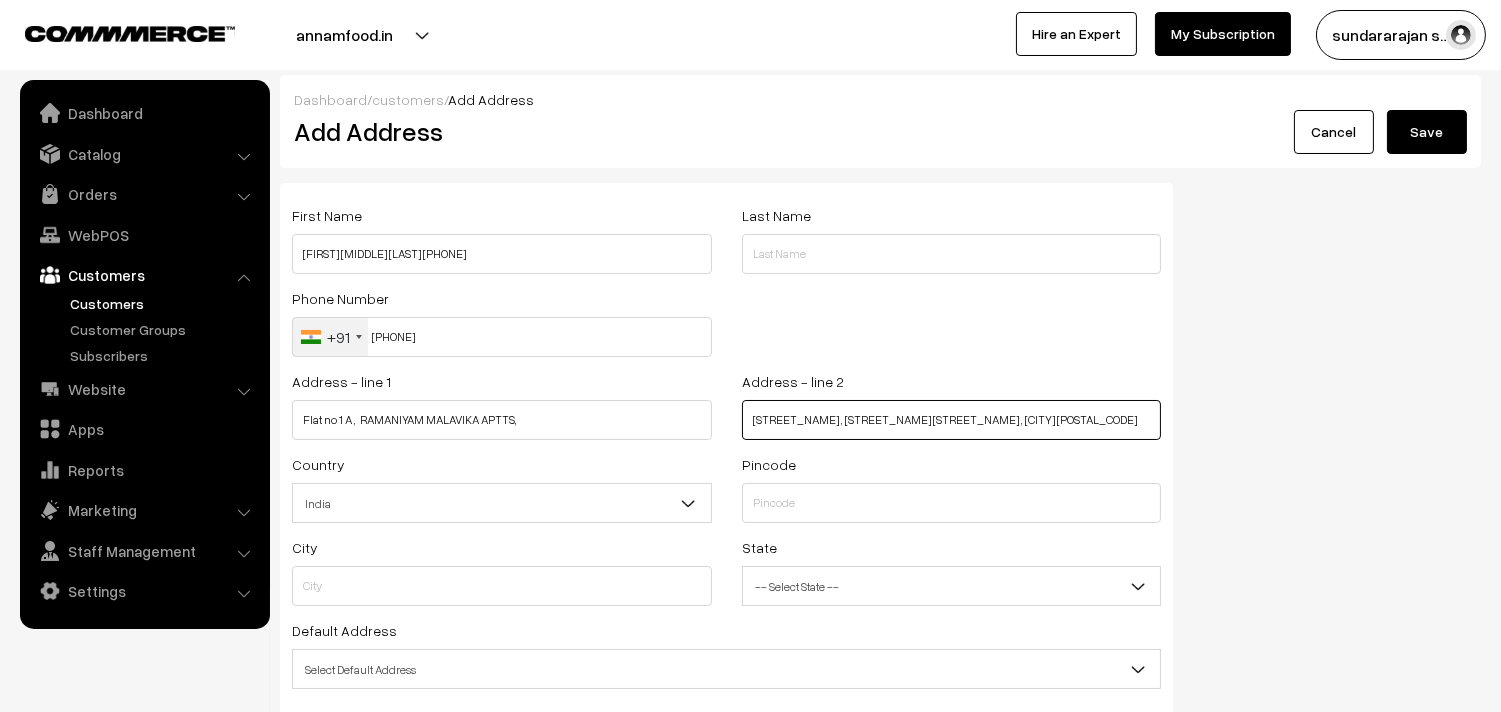 type on "Seethammal Colony , 1 st Cross Alwarpet , Chennai 600018" 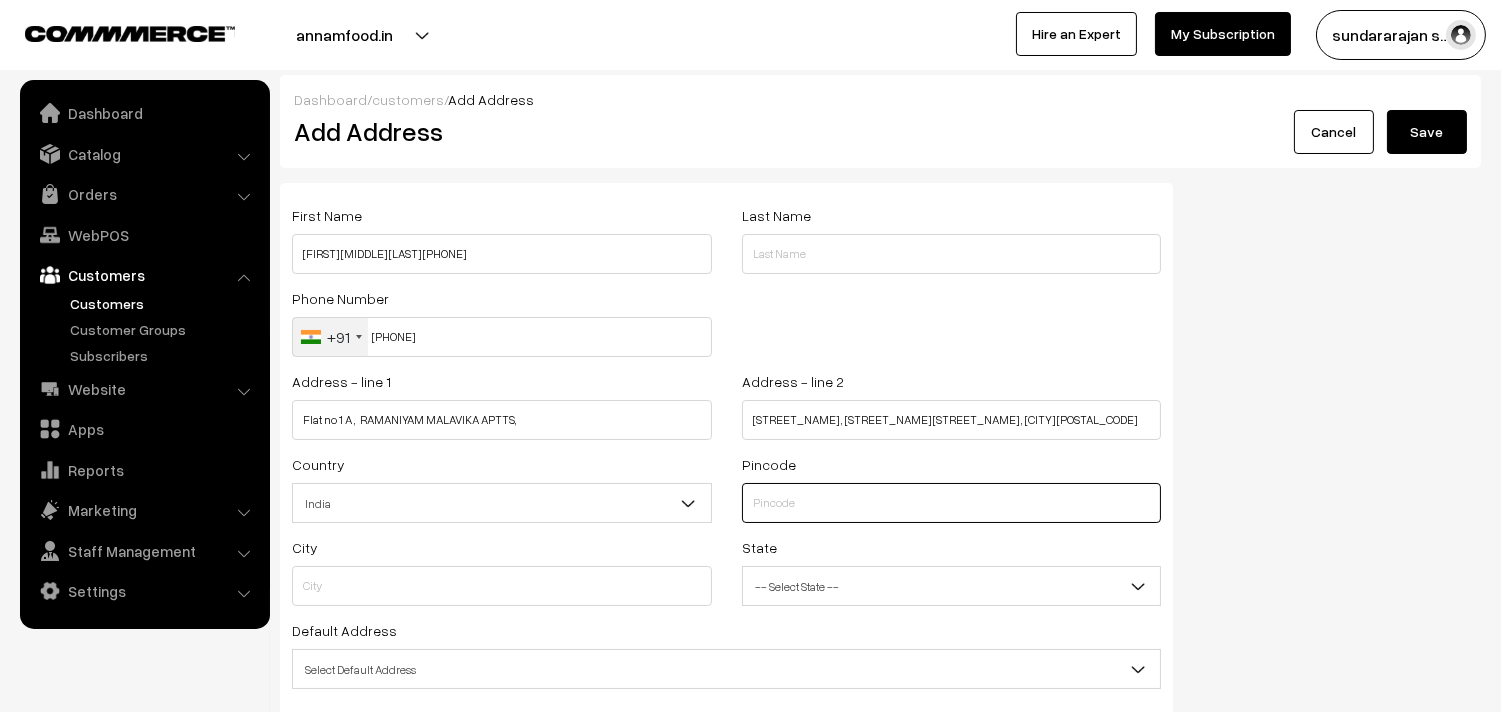 click at bounding box center [952, 503] 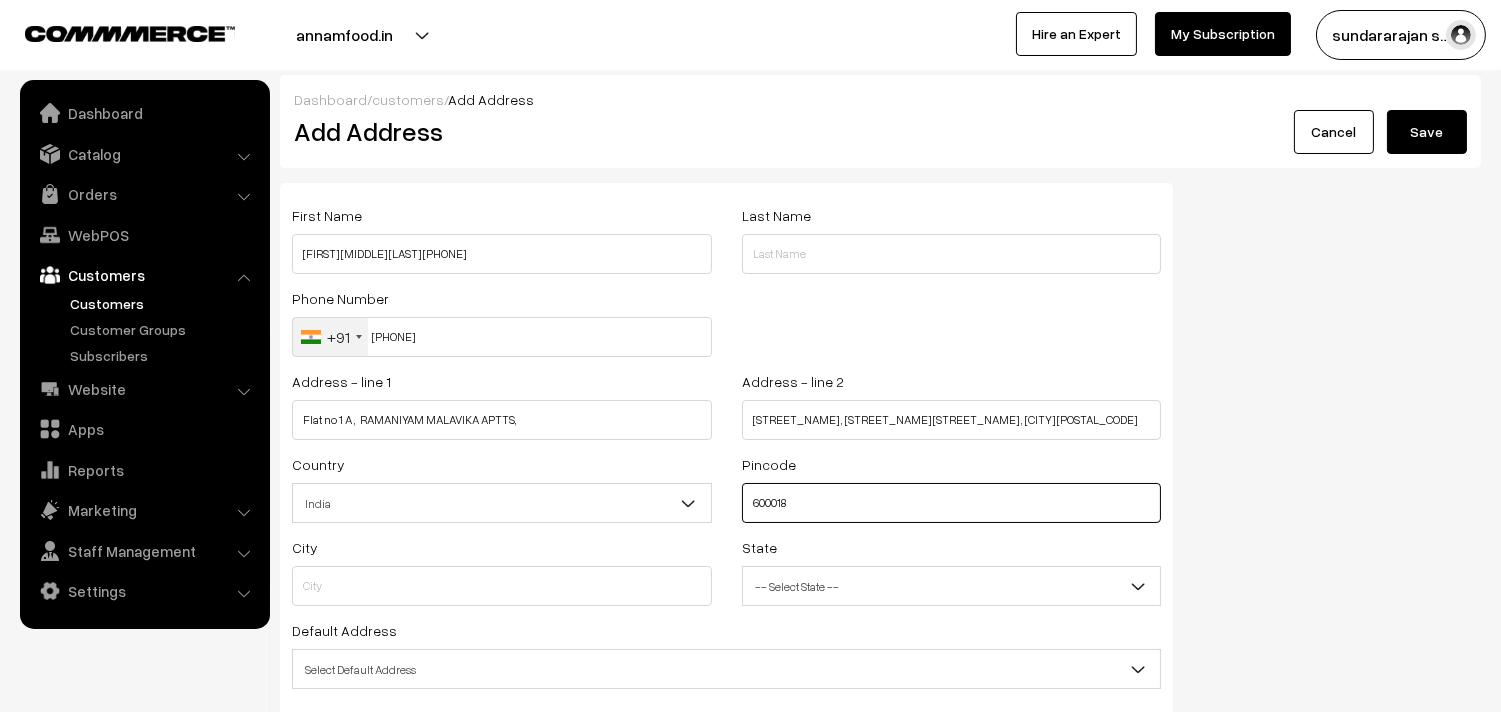 type on "600018" 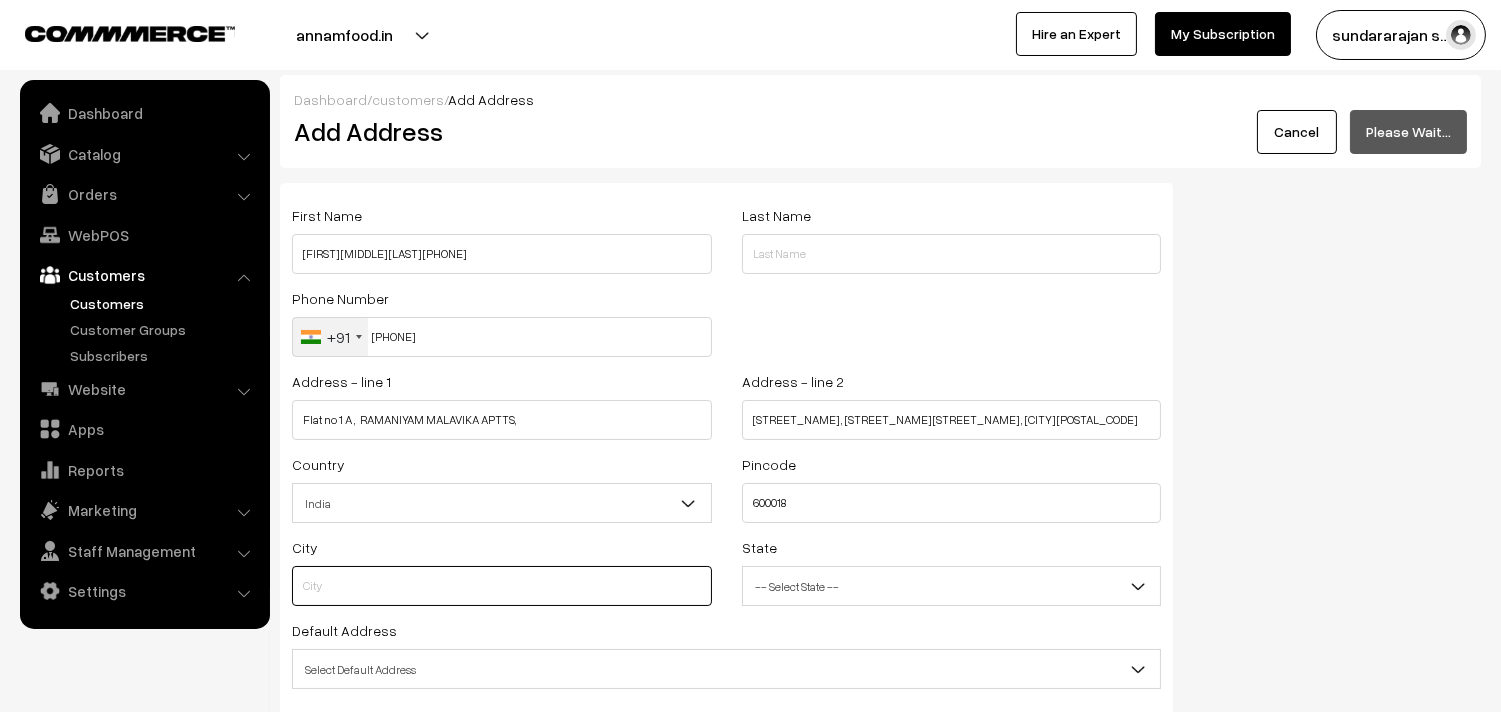 type on "Chennai" 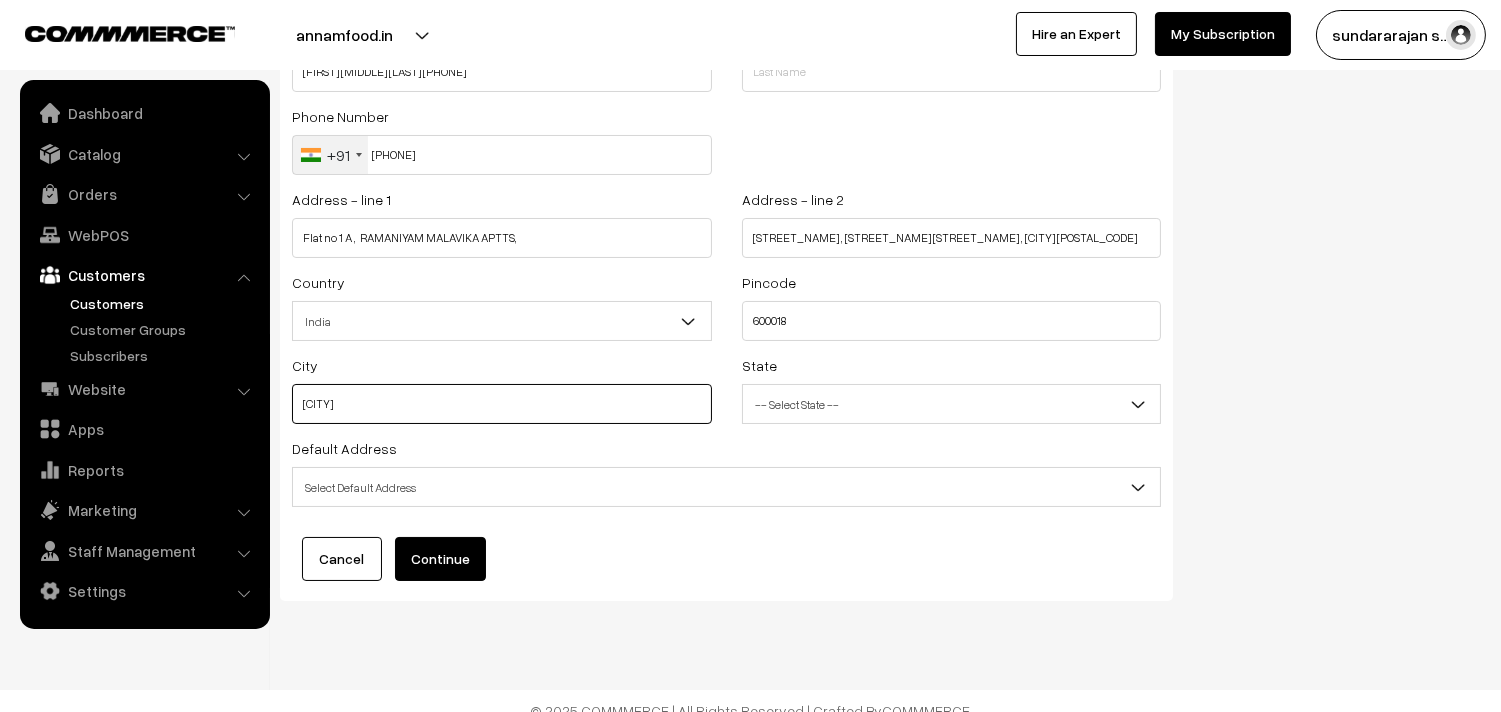scroll, scrollTop: 202, scrollLeft: 0, axis: vertical 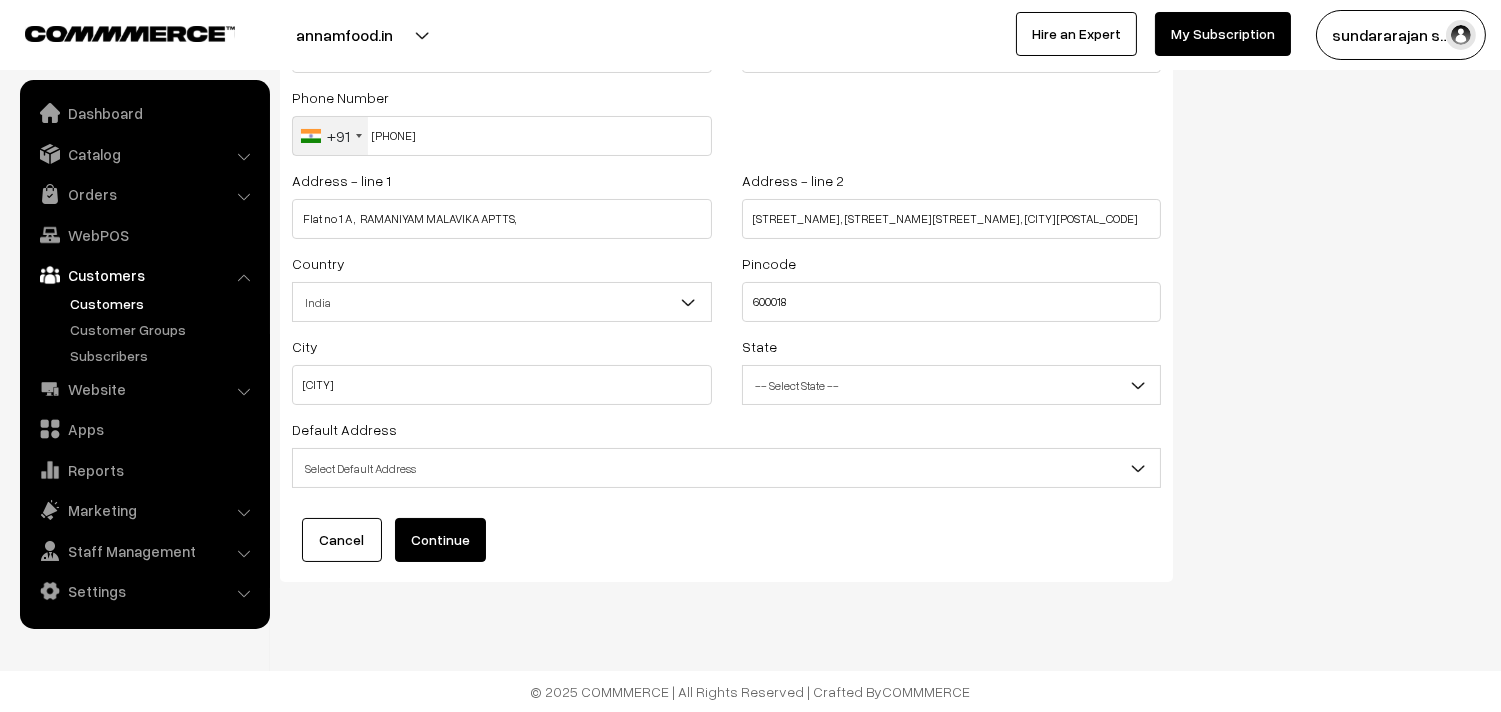 click on "Select Default Address" at bounding box center [726, 468] 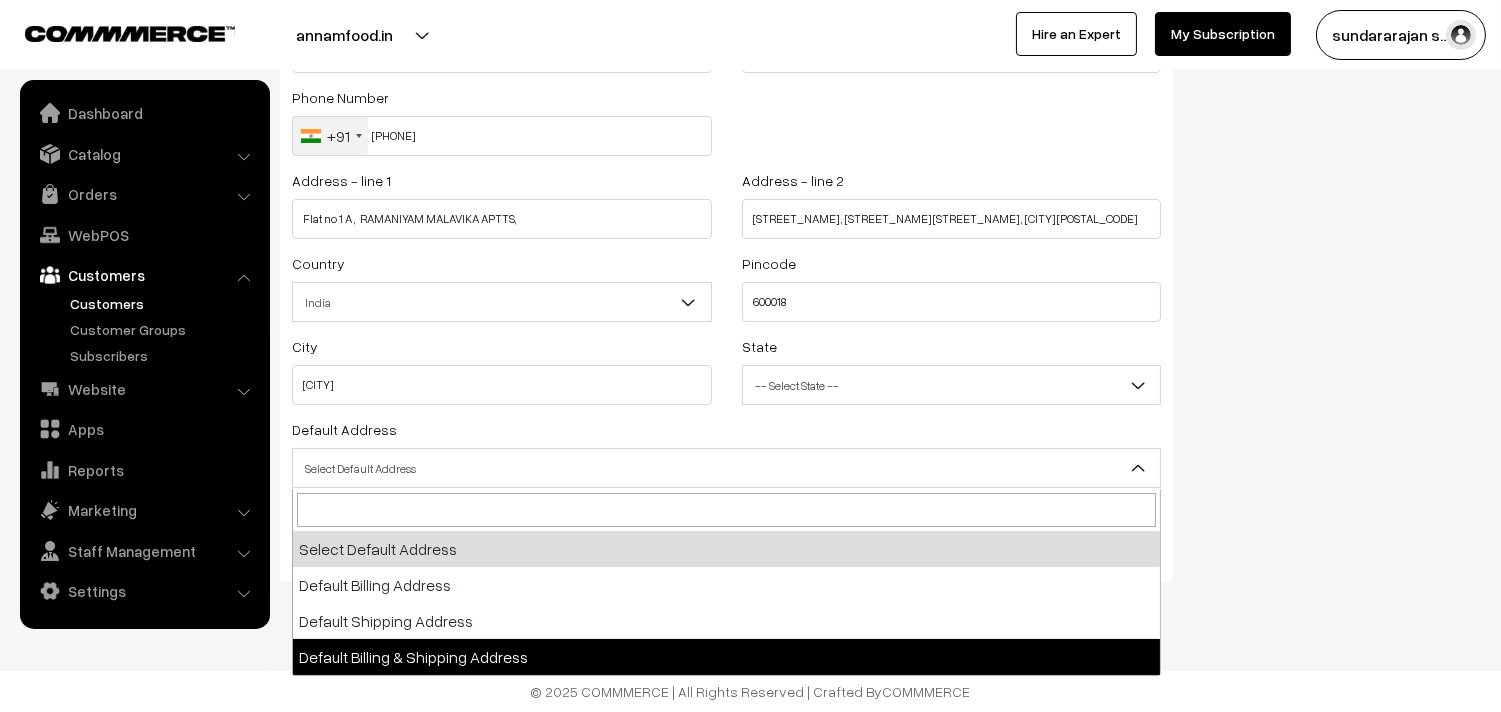 select on "3" 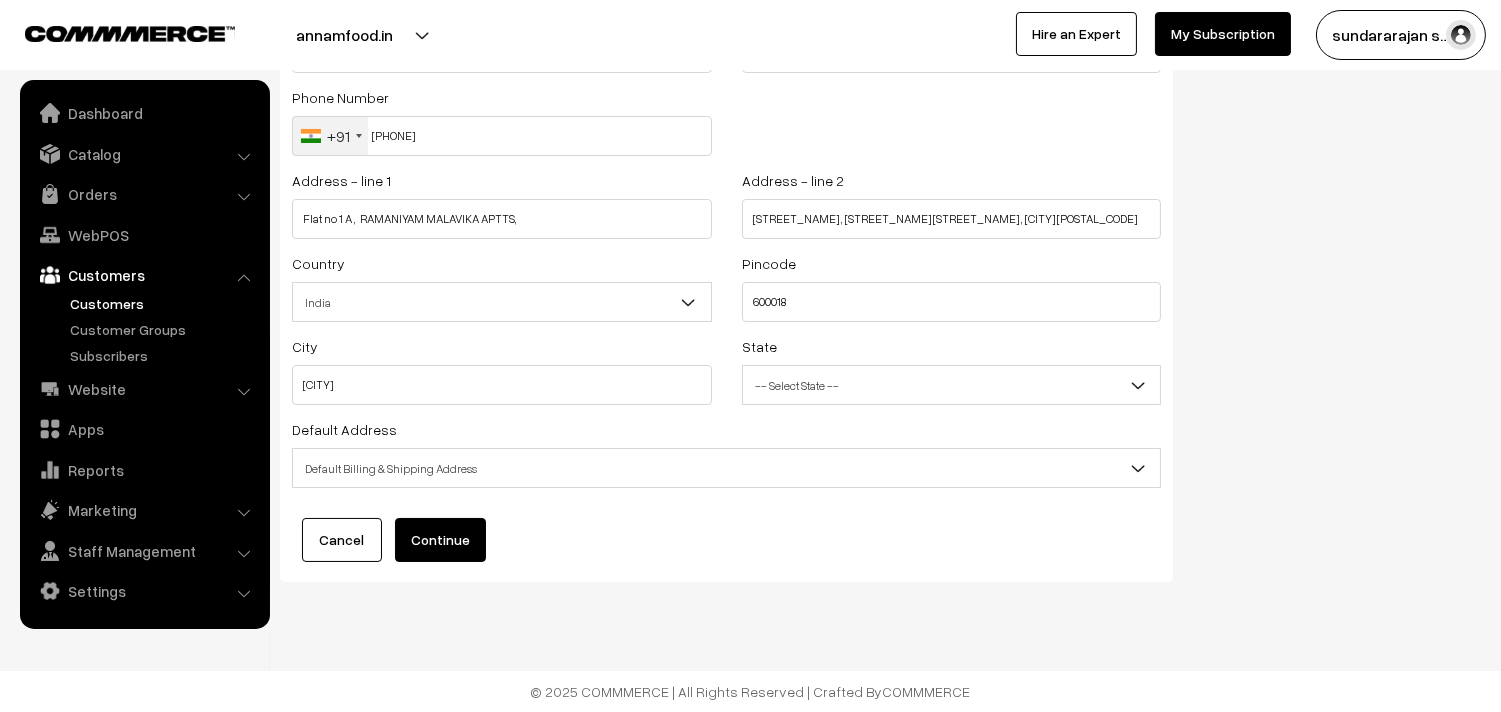 click on "Continue" at bounding box center (440, 540) 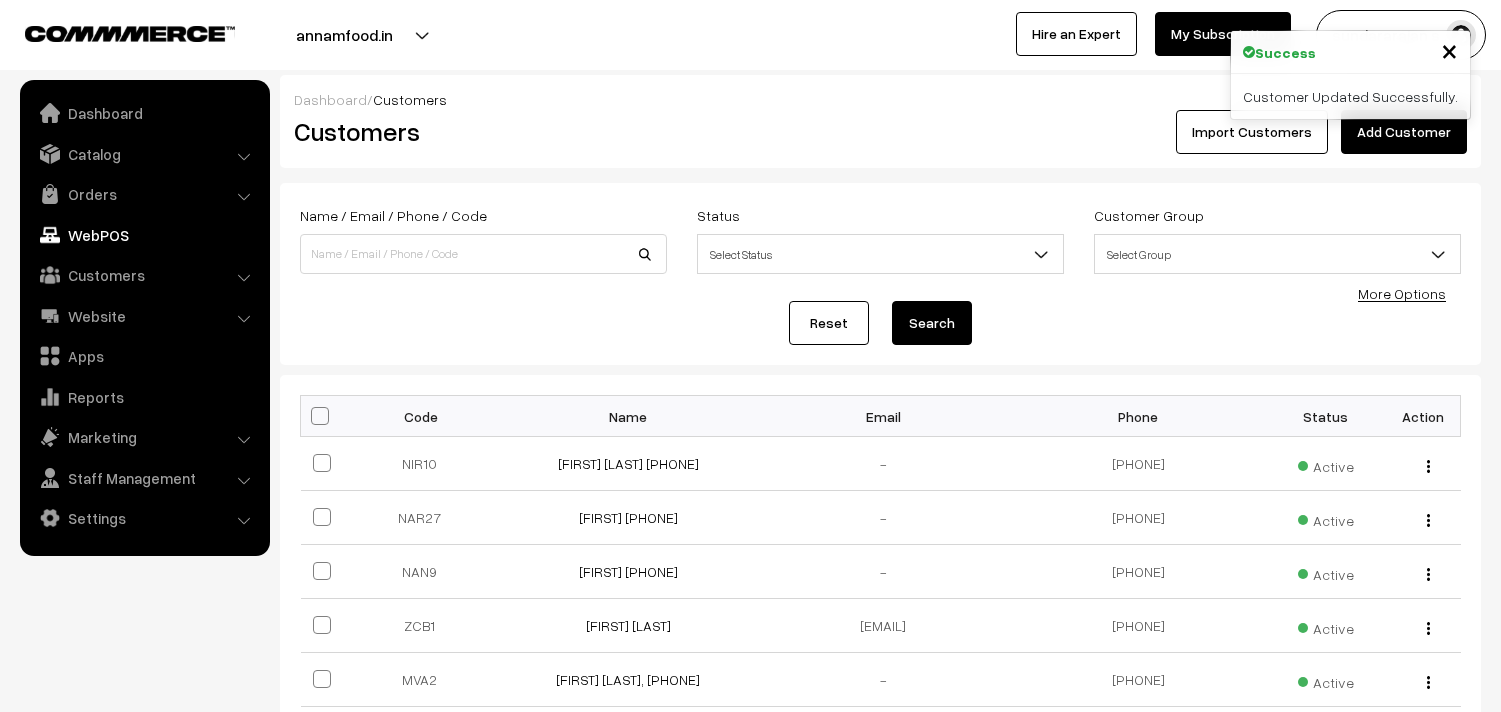 scroll, scrollTop: 0, scrollLeft: 0, axis: both 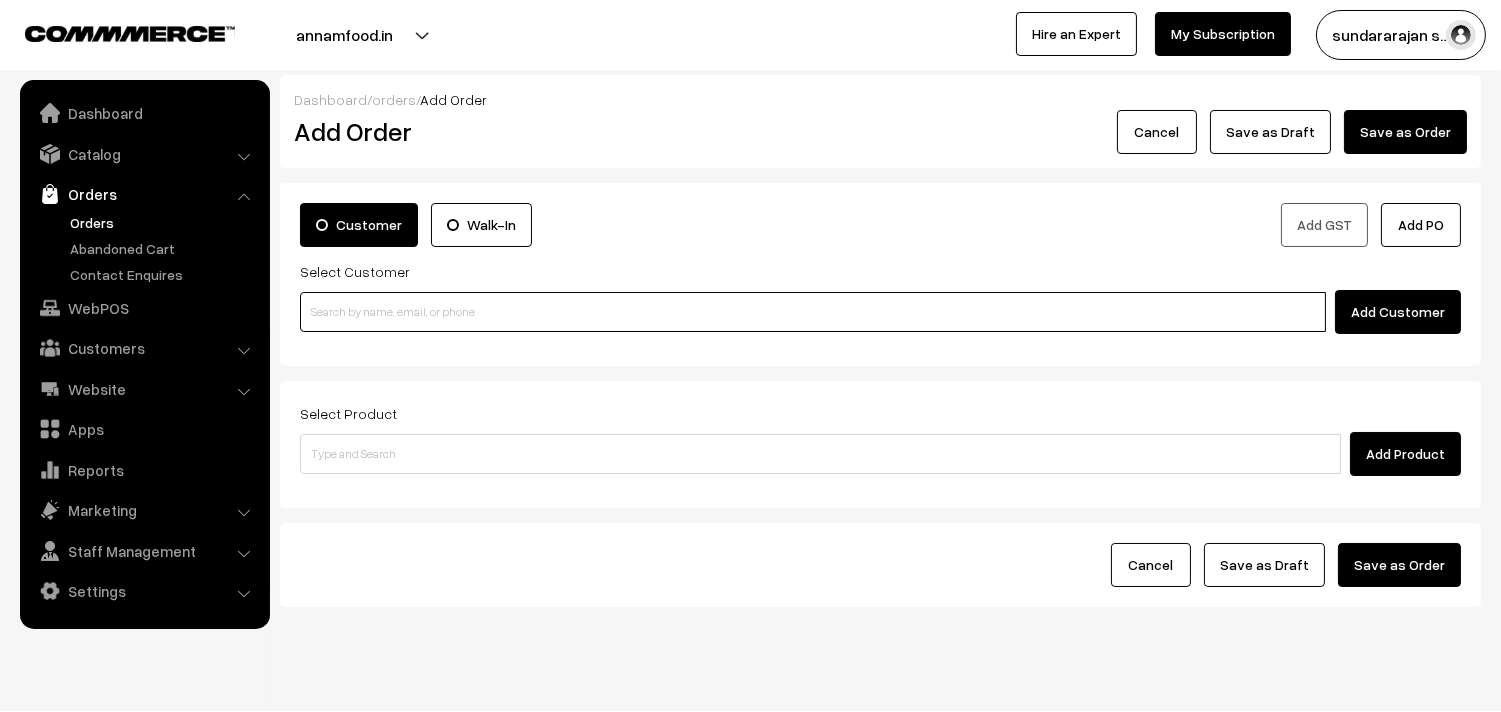 click at bounding box center (813, 312) 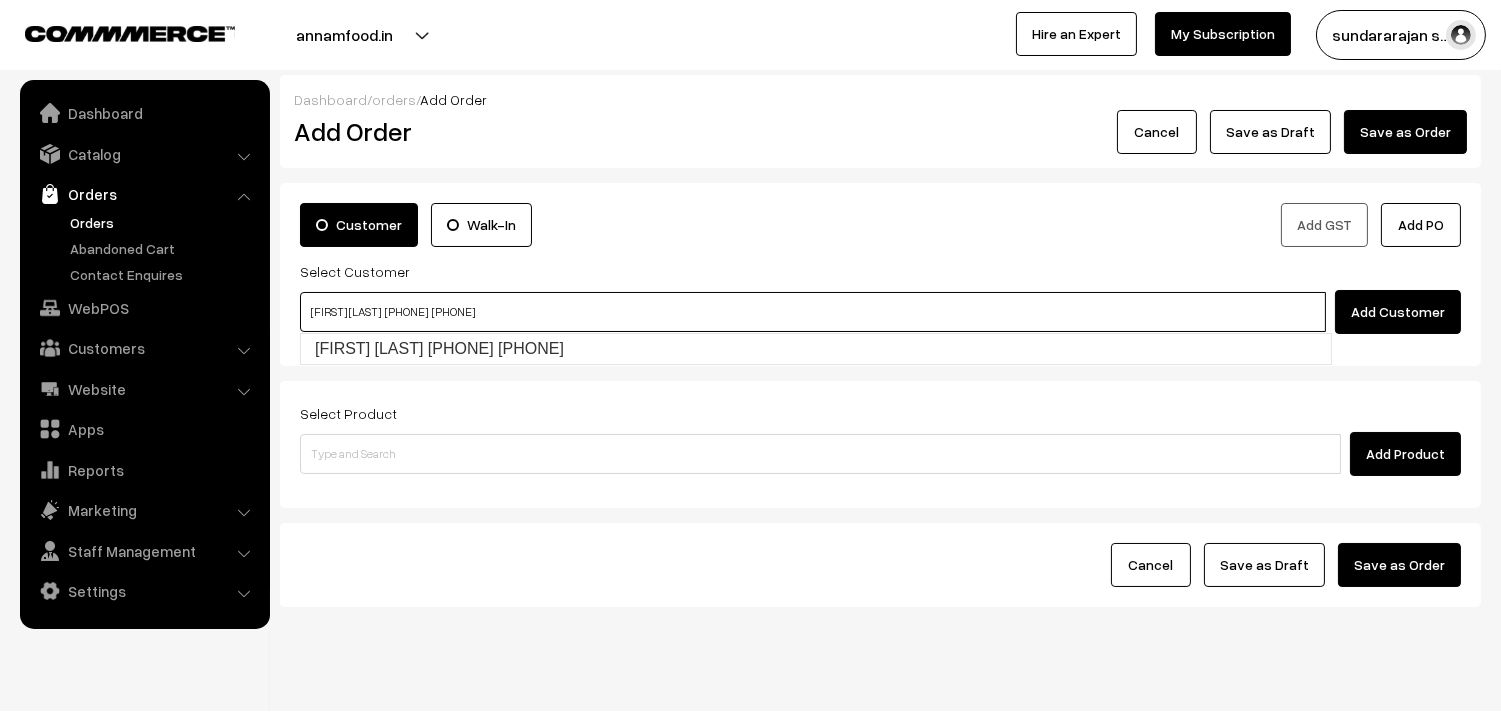 type on "[FIRST] [LAST]  [PHONE]  [PHONE]" 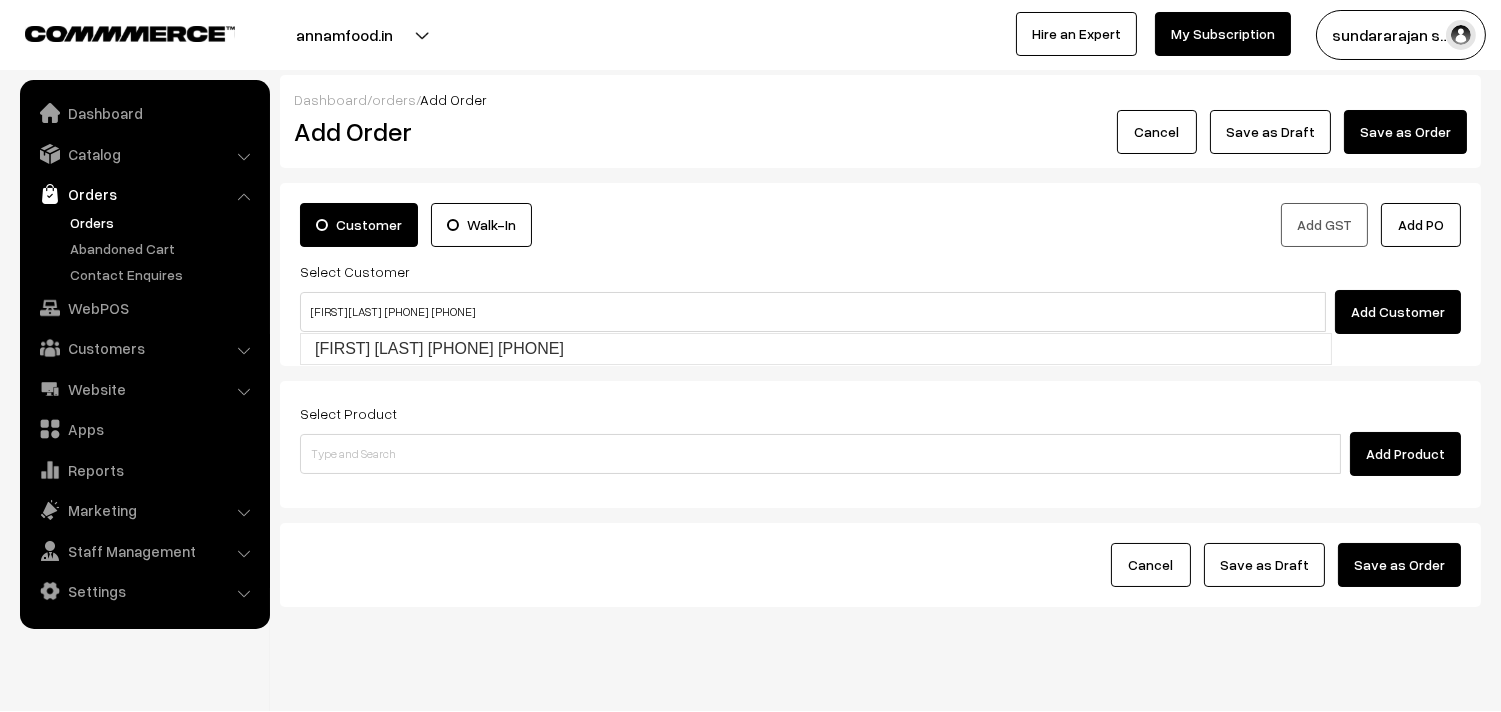 type 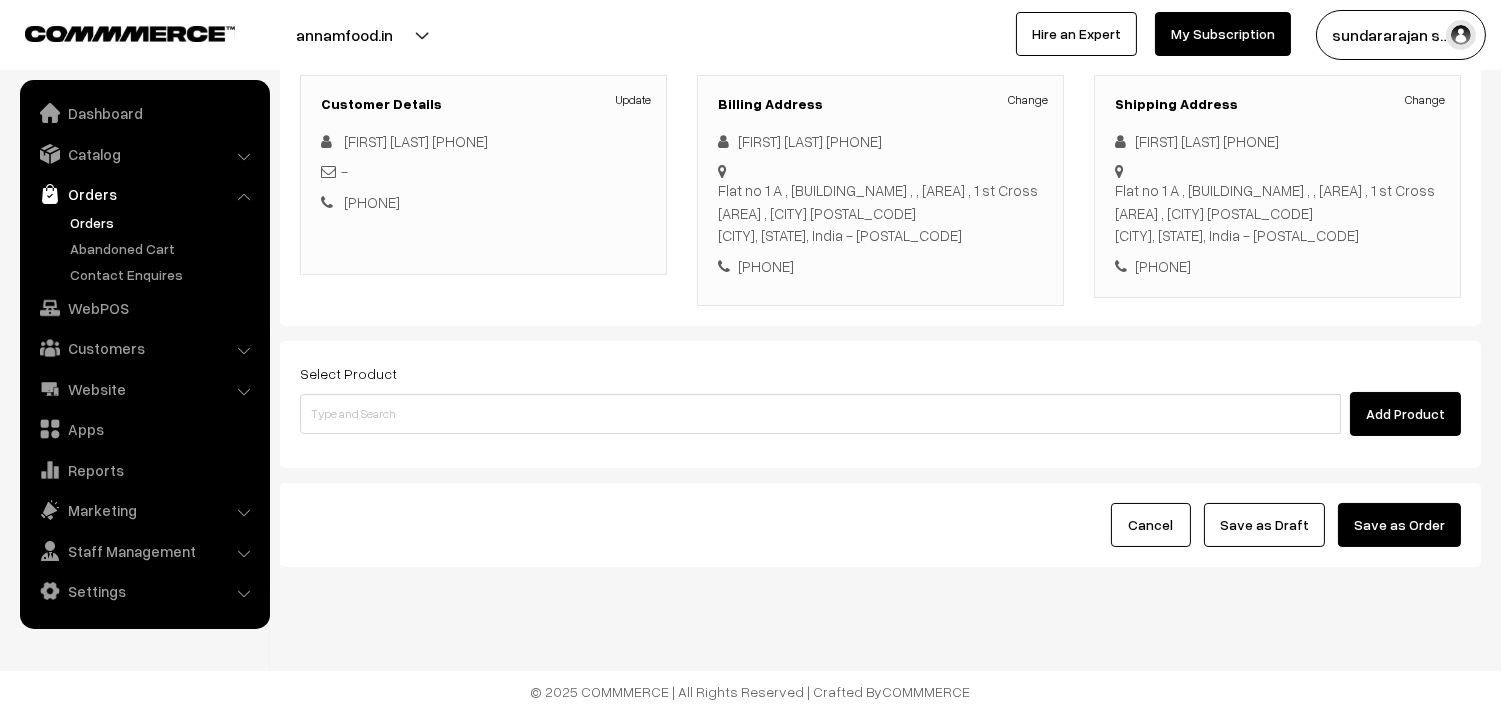 scroll, scrollTop: 295, scrollLeft: 0, axis: vertical 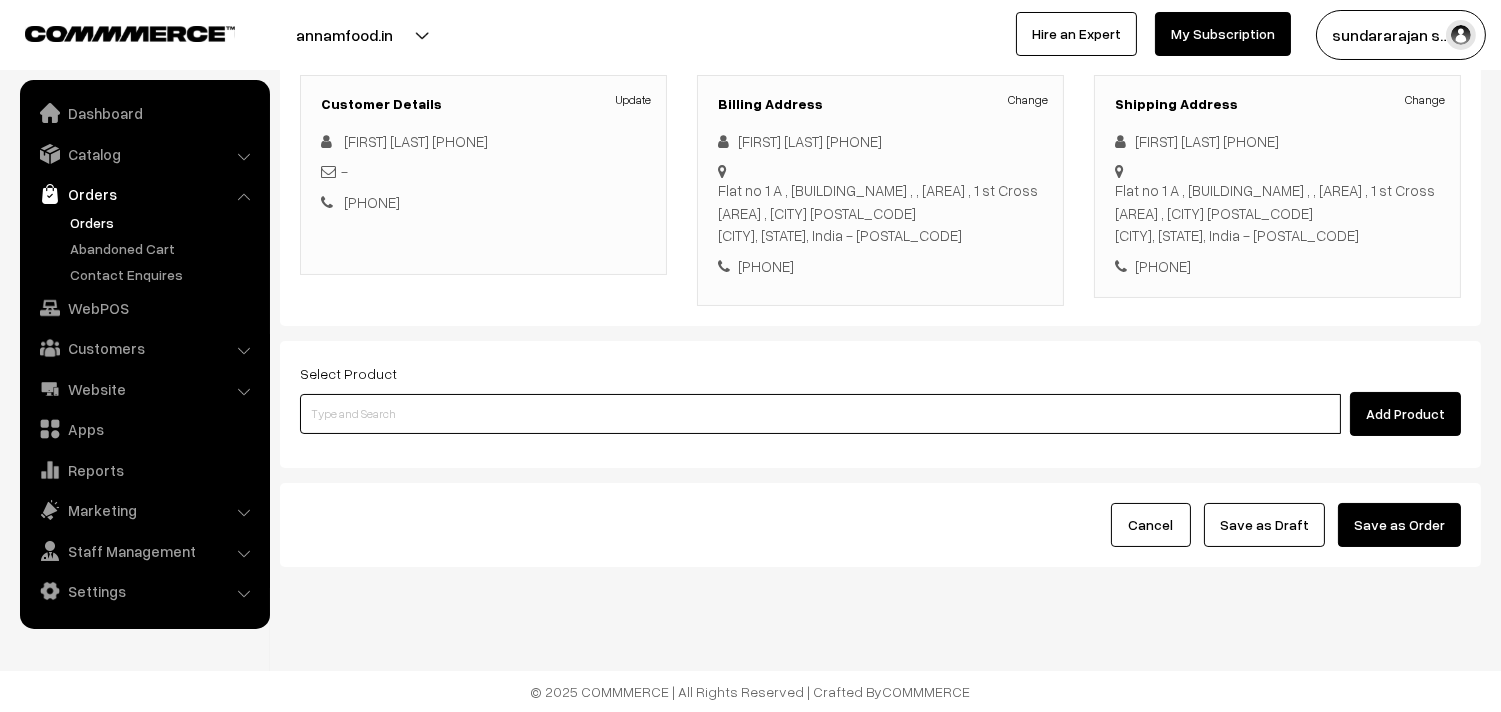 click at bounding box center (820, 414) 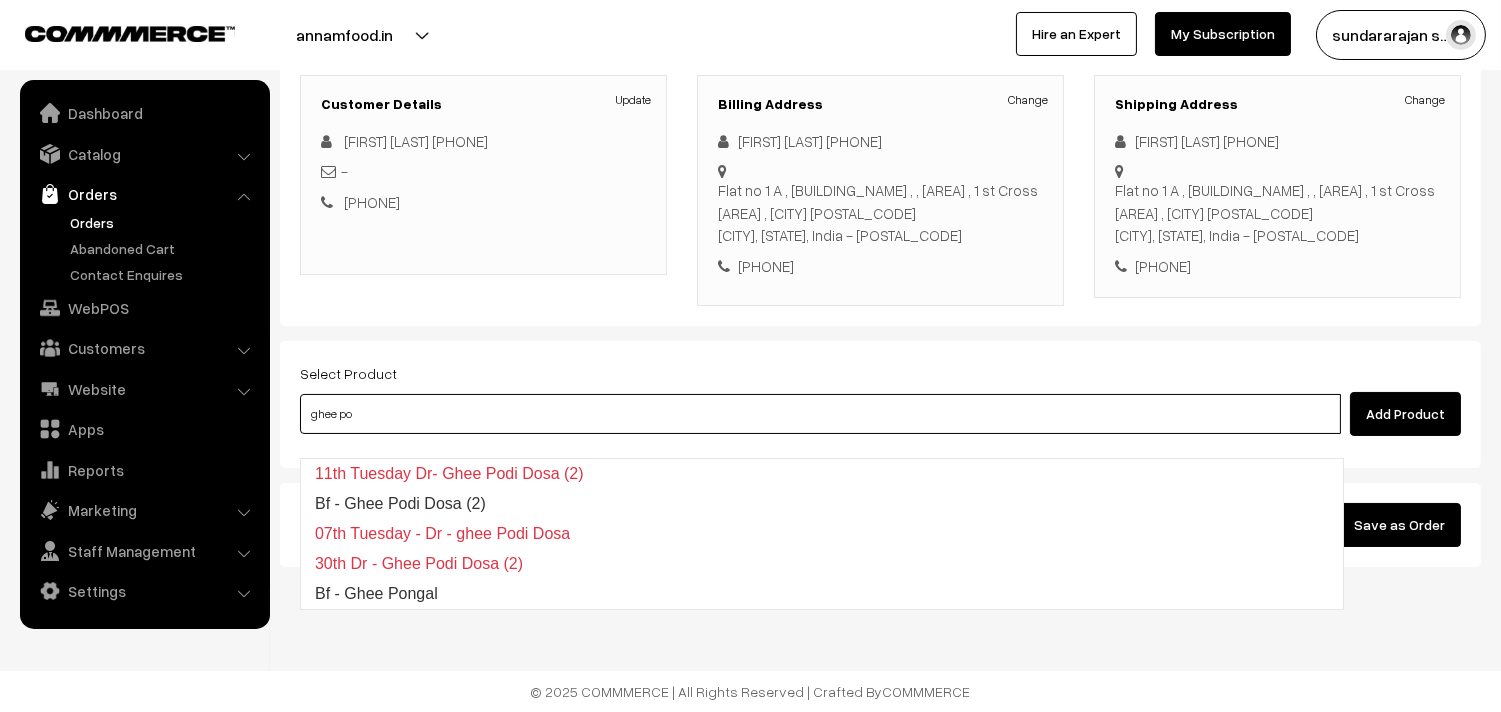 type on "Bf  - Ghee Pongal" 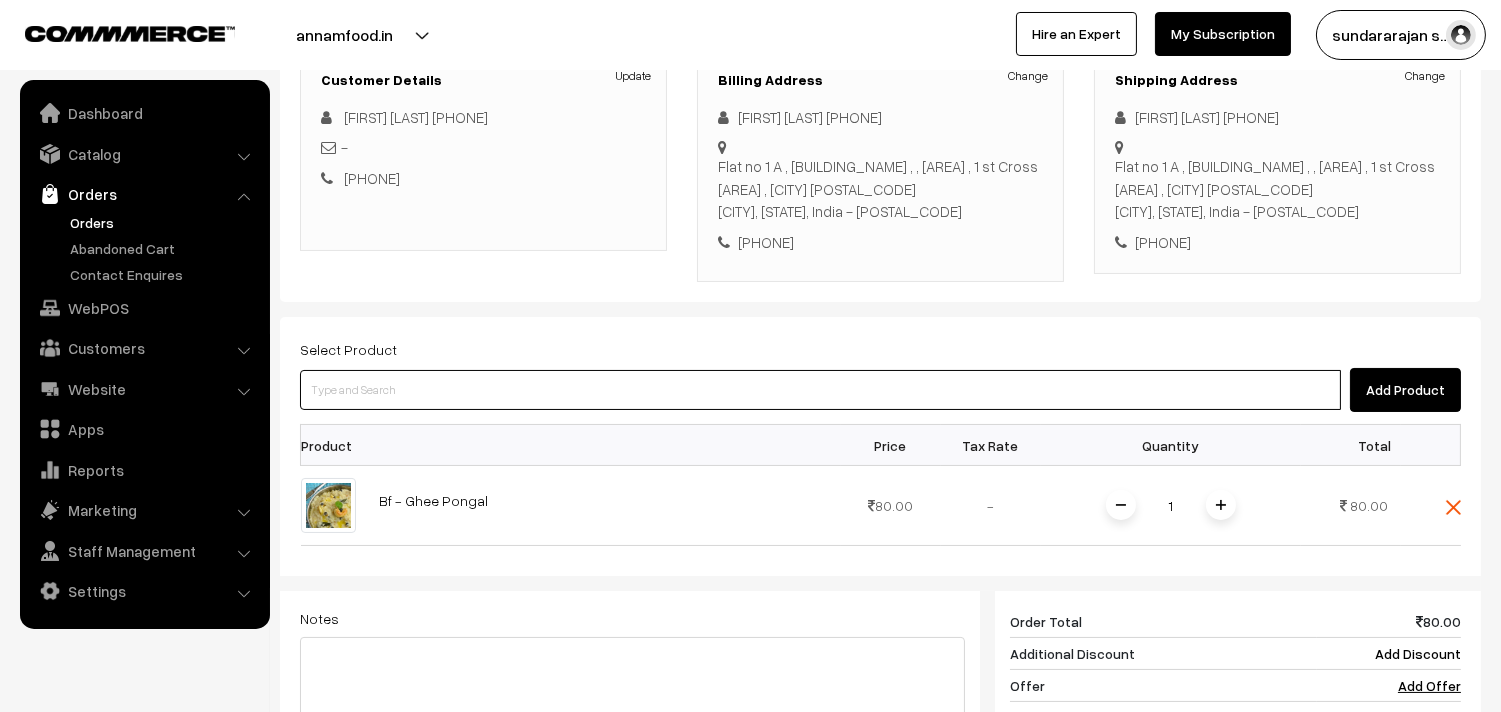 click at bounding box center (820, 390) 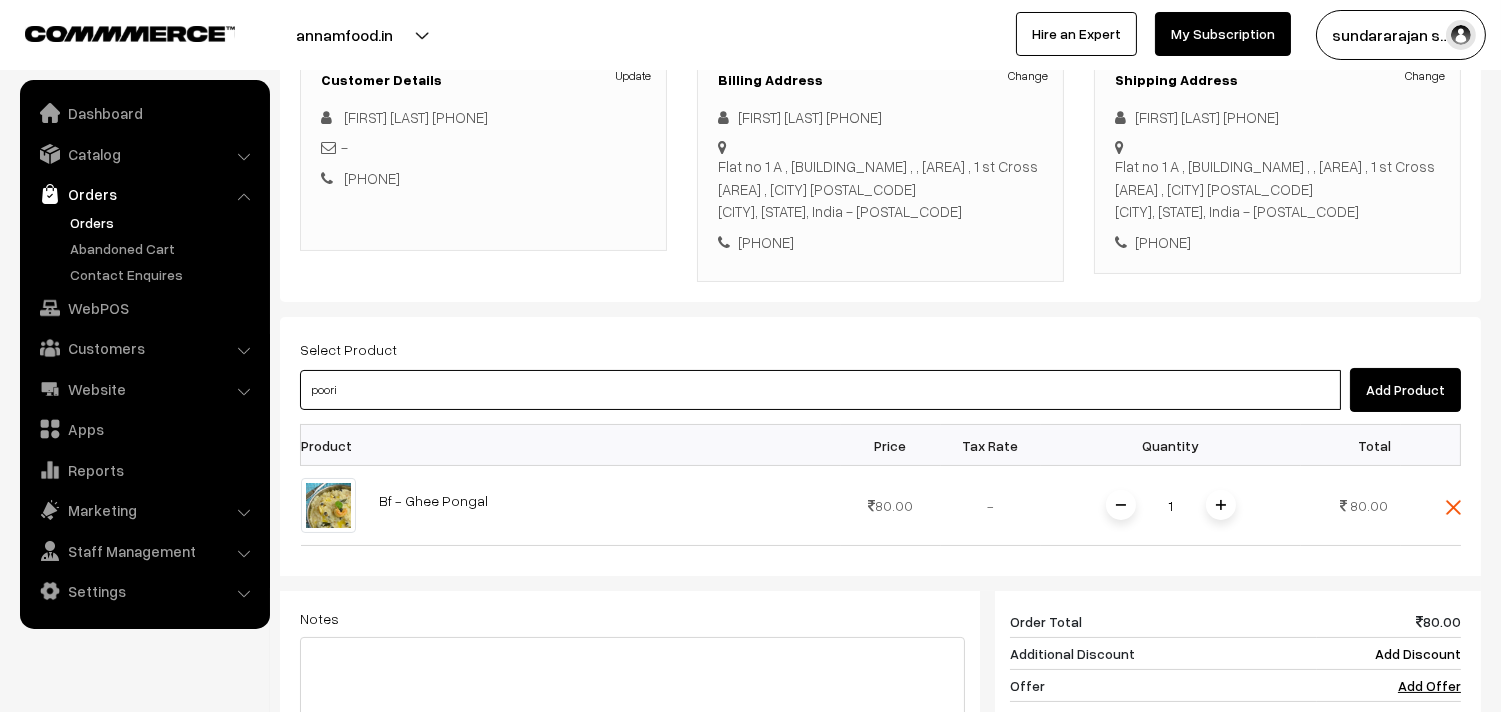 type on "Bf - Poori (2)" 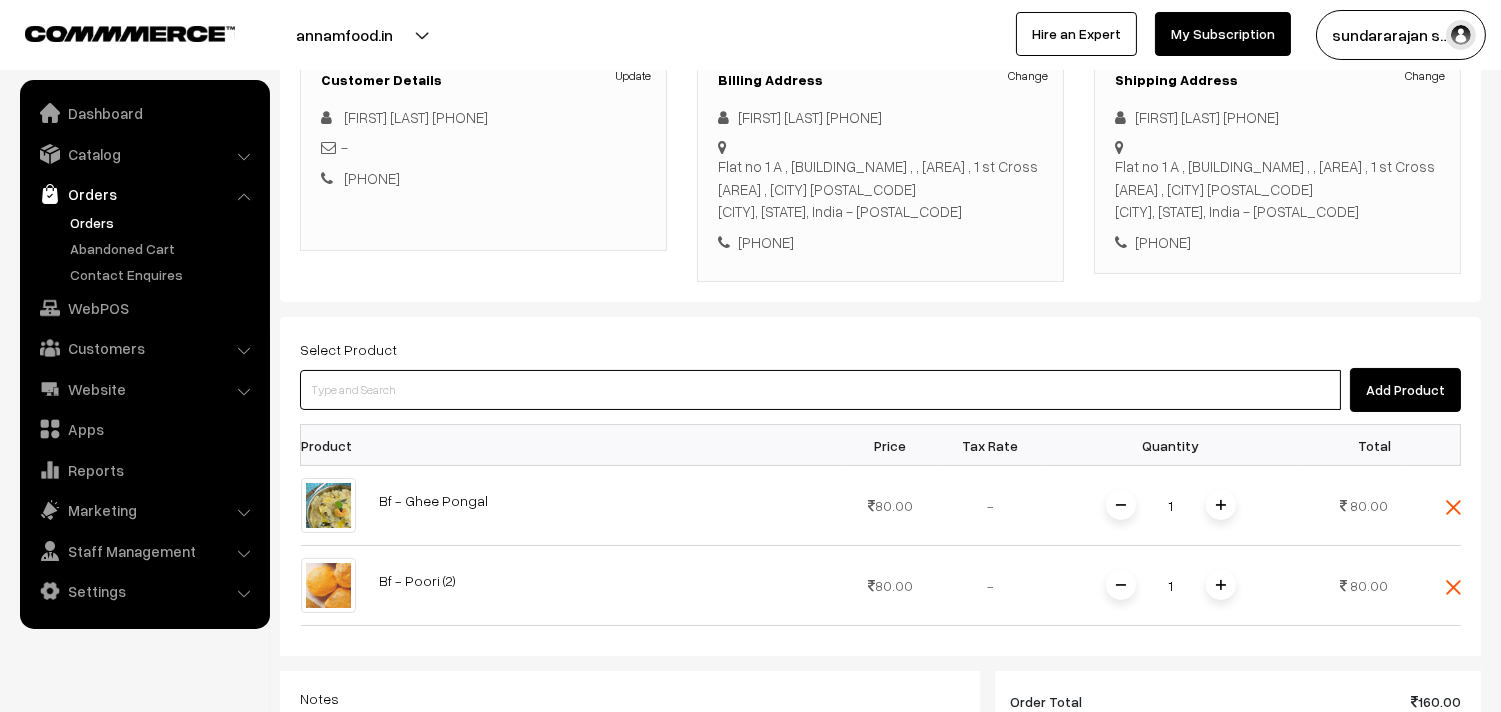 click at bounding box center [820, 390] 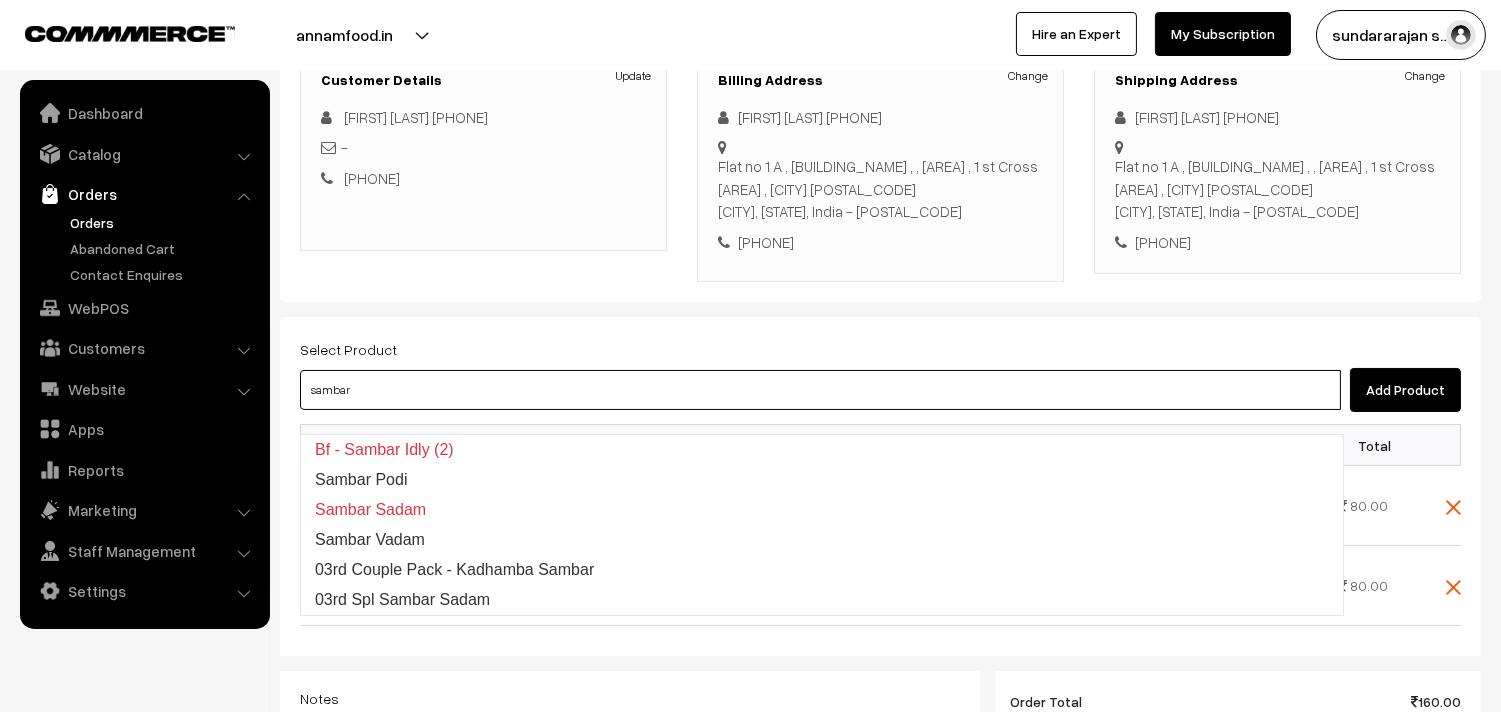 type on "03rd Spl Sambar Sadam" 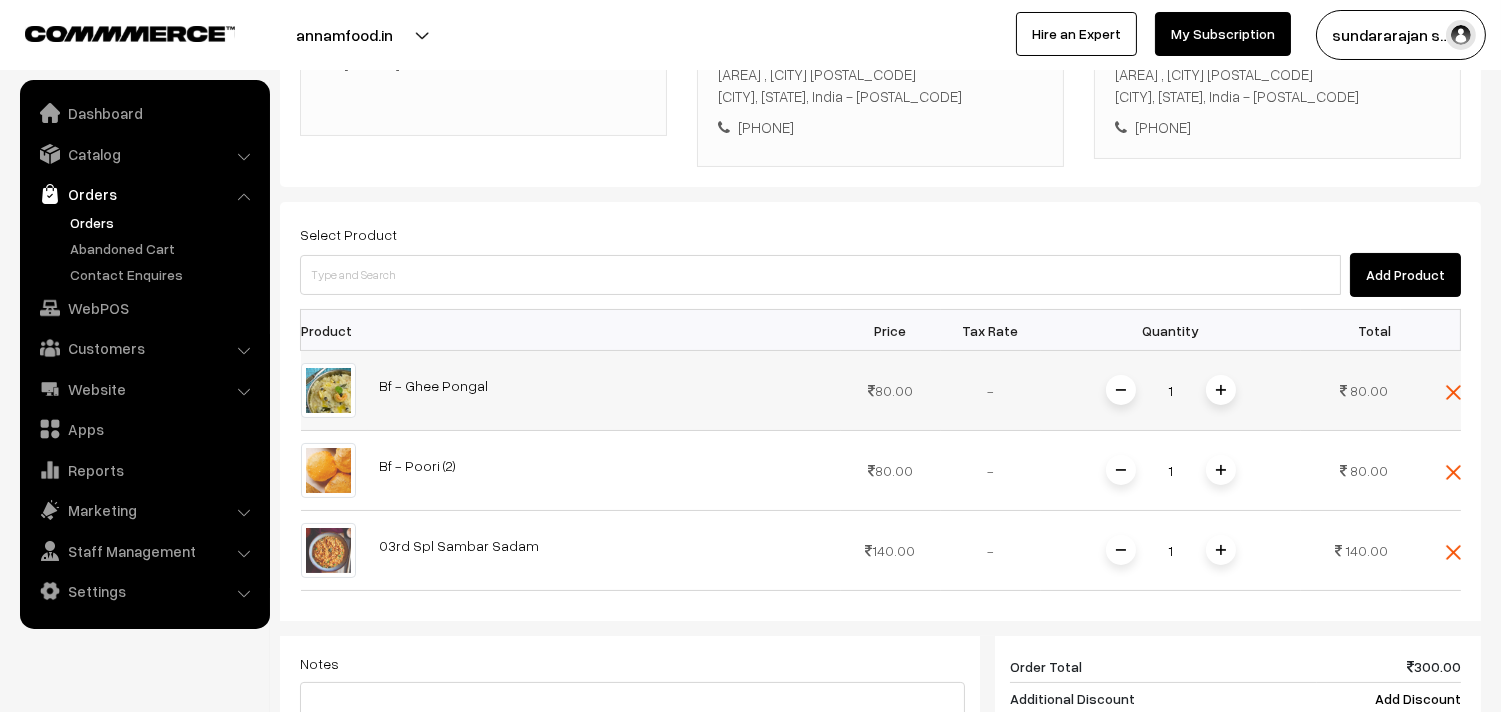 scroll, scrollTop: 517, scrollLeft: 0, axis: vertical 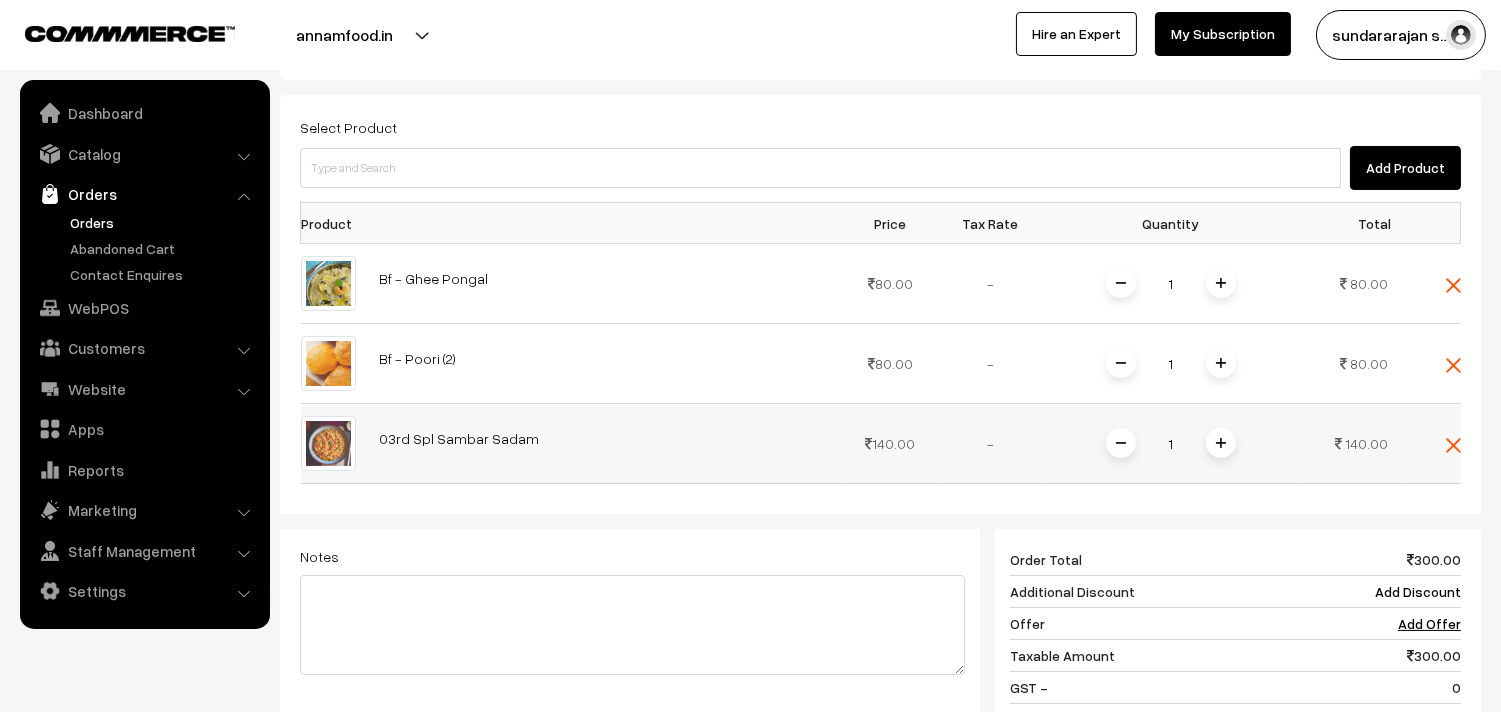 click at bounding box center (1221, 443) 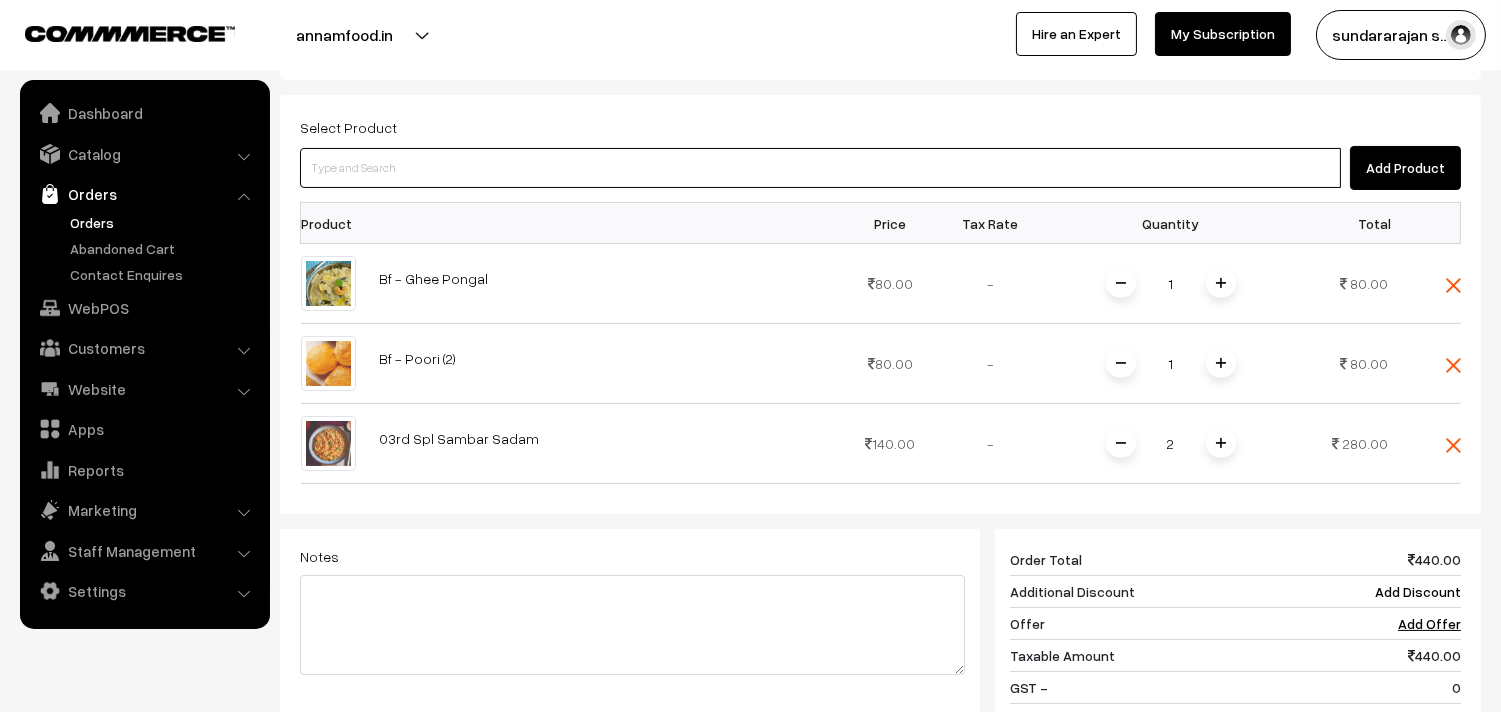 click at bounding box center [820, 168] 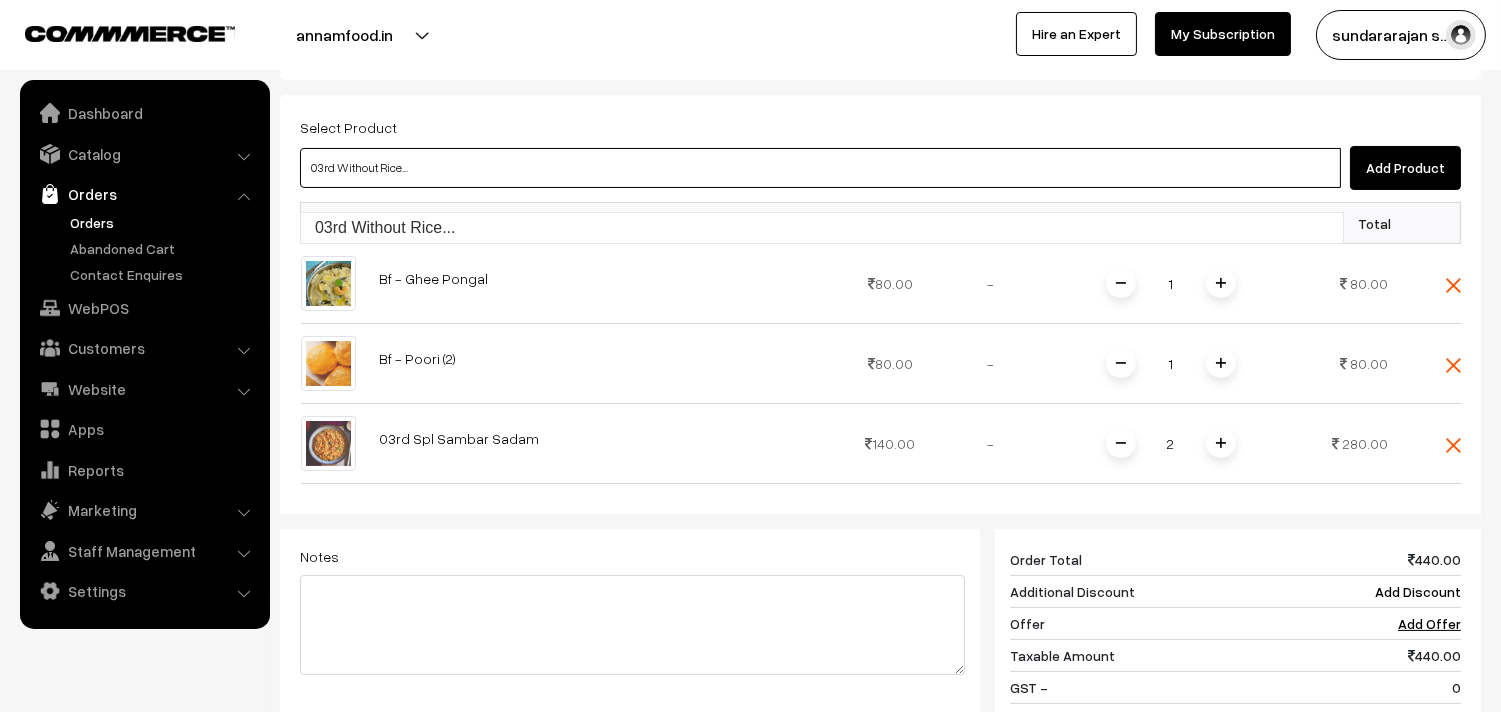 click on "03rd Without Rice..." at bounding box center (822, 228) 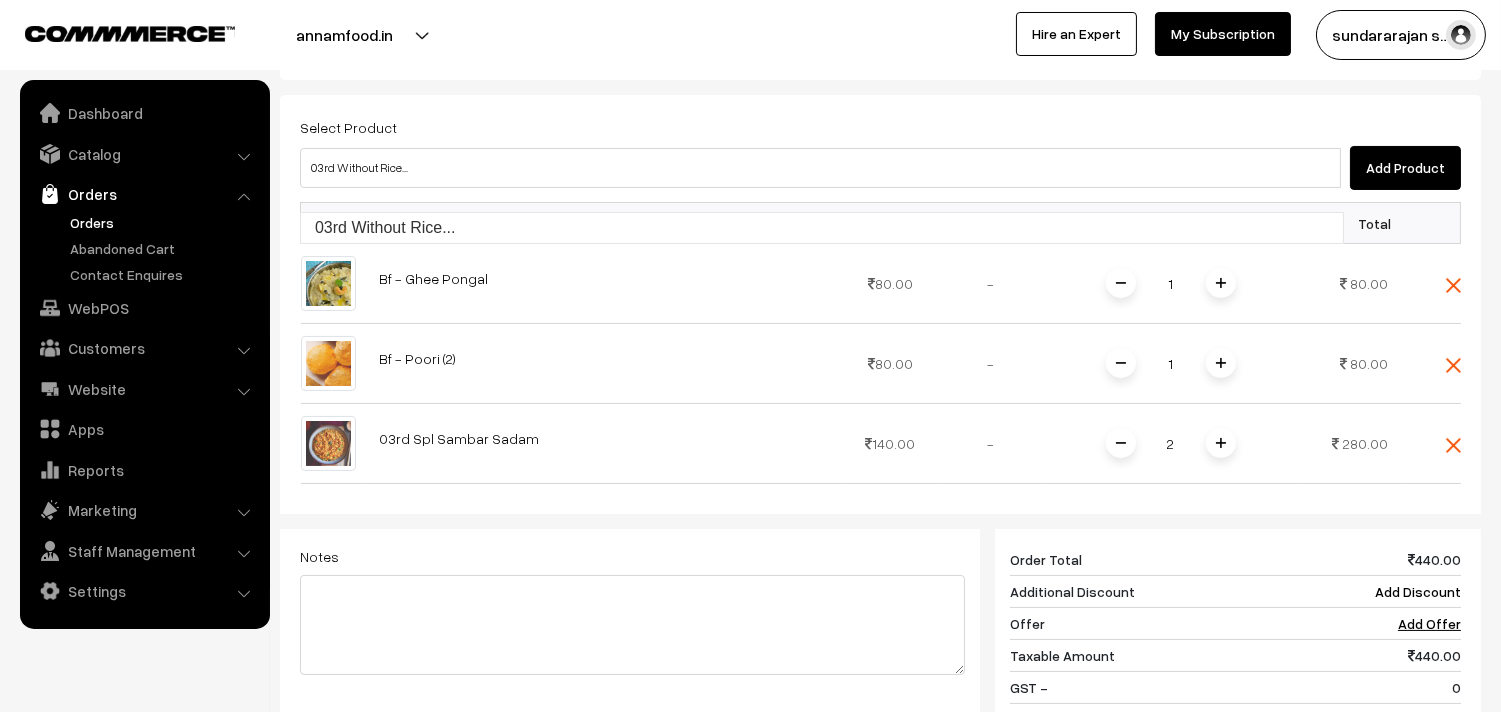 type 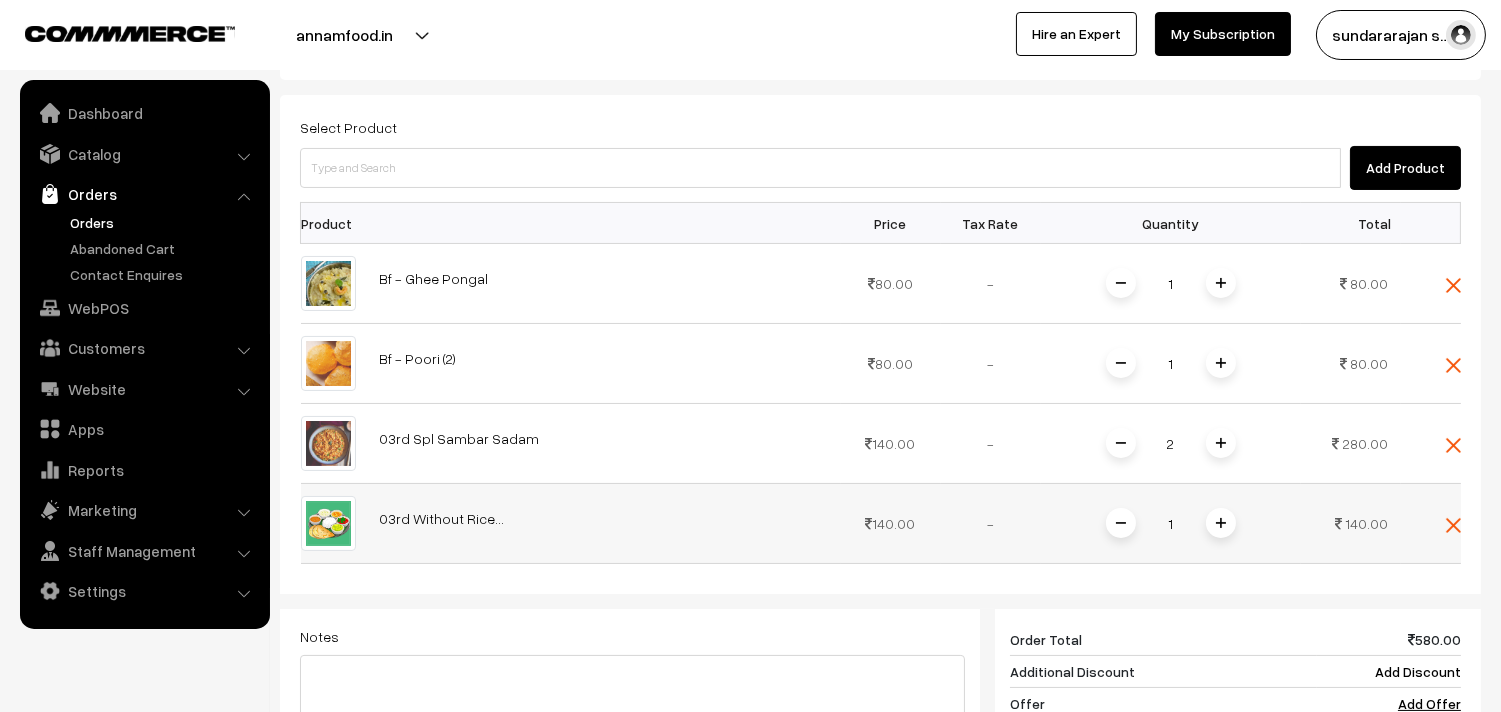 click at bounding box center [1221, 523] 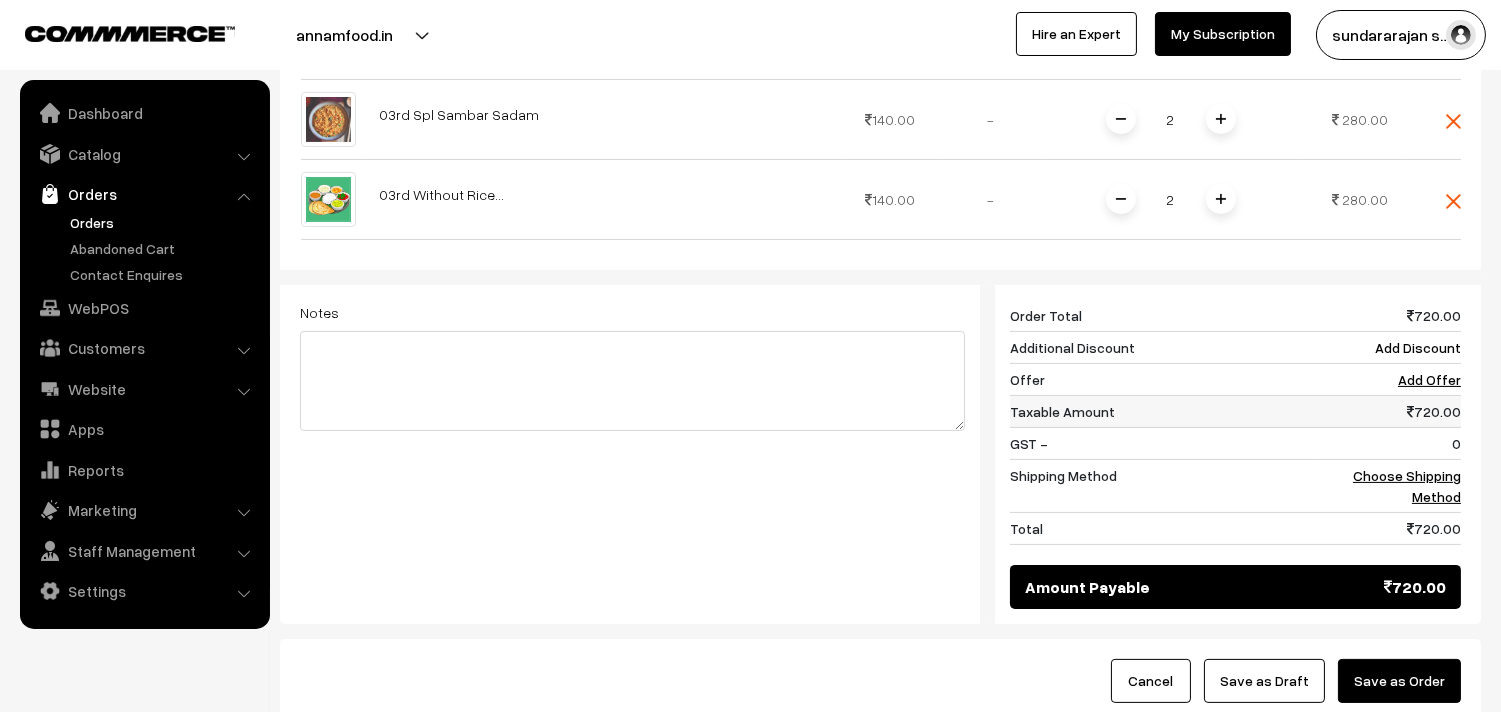 scroll, scrollTop: 851, scrollLeft: 0, axis: vertical 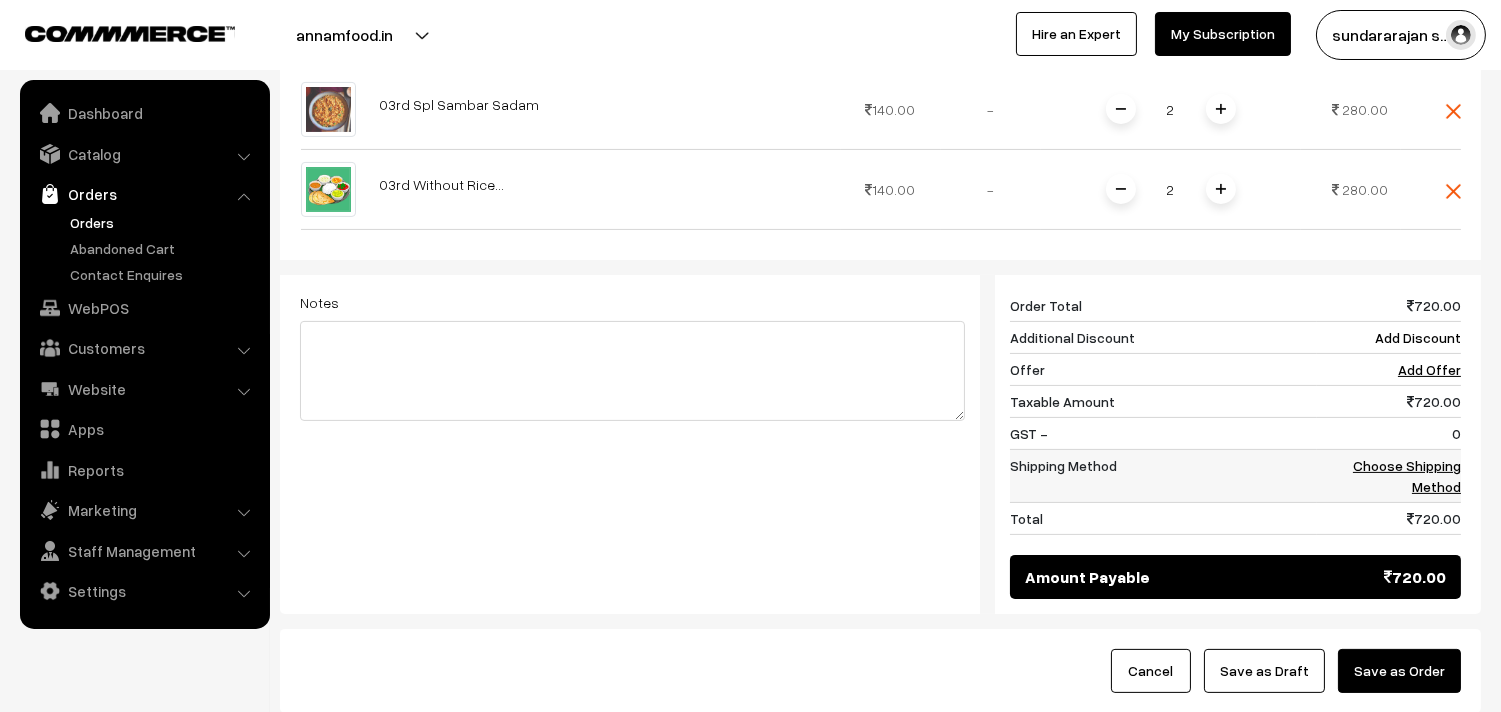 click on "Choose Shipping Method" at bounding box center (1407, 476) 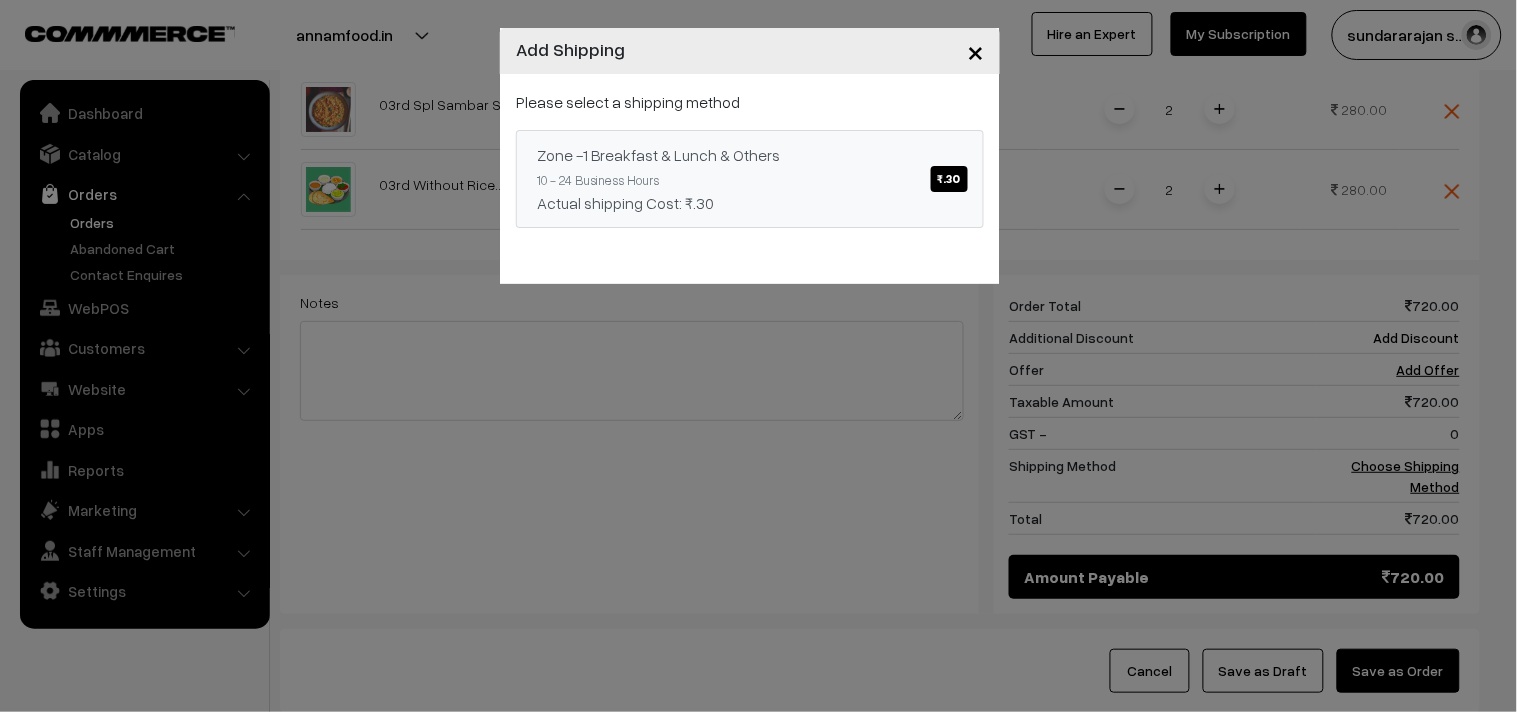 click on "Zone -1  Breakfast & Lunch & Others
₹.30" at bounding box center [750, 155] 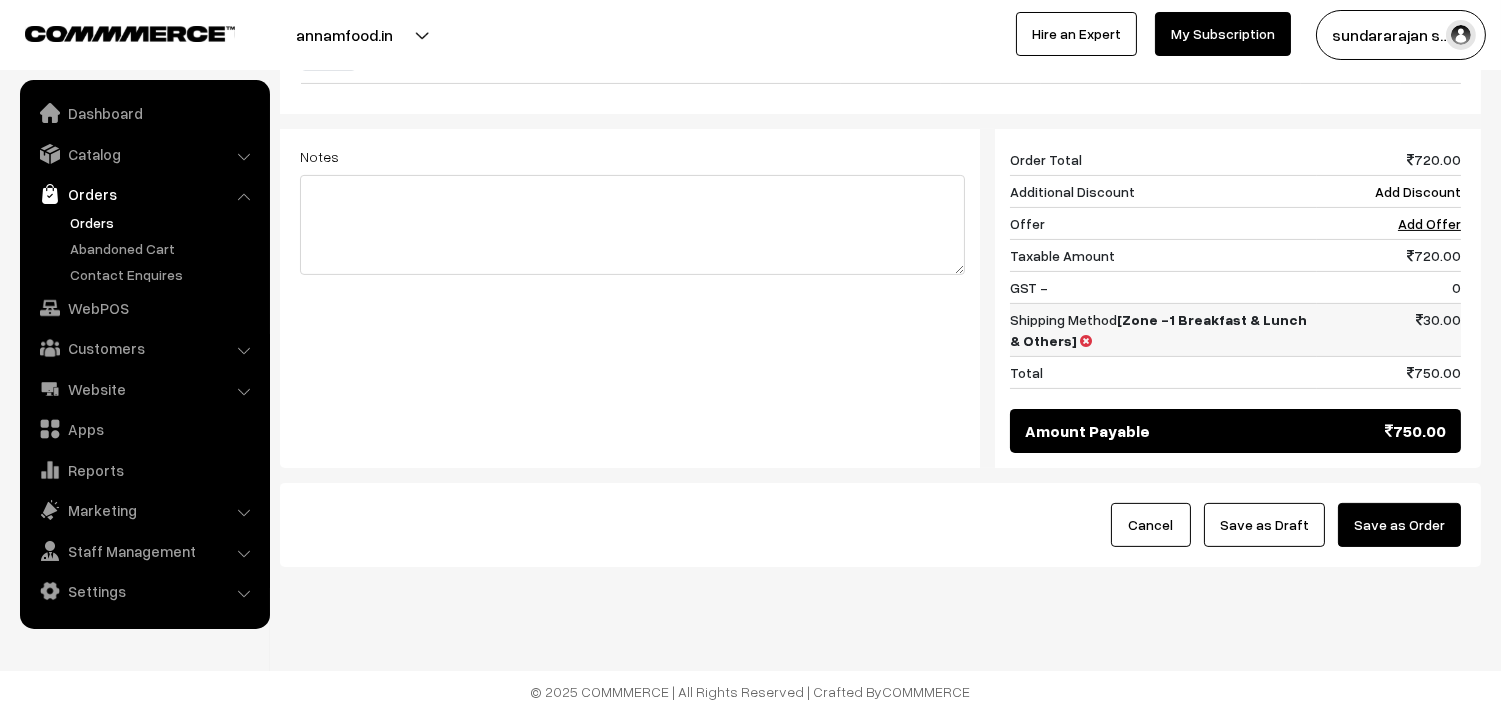 scroll, scrollTop: 1022, scrollLeft: 0, axis: vertical 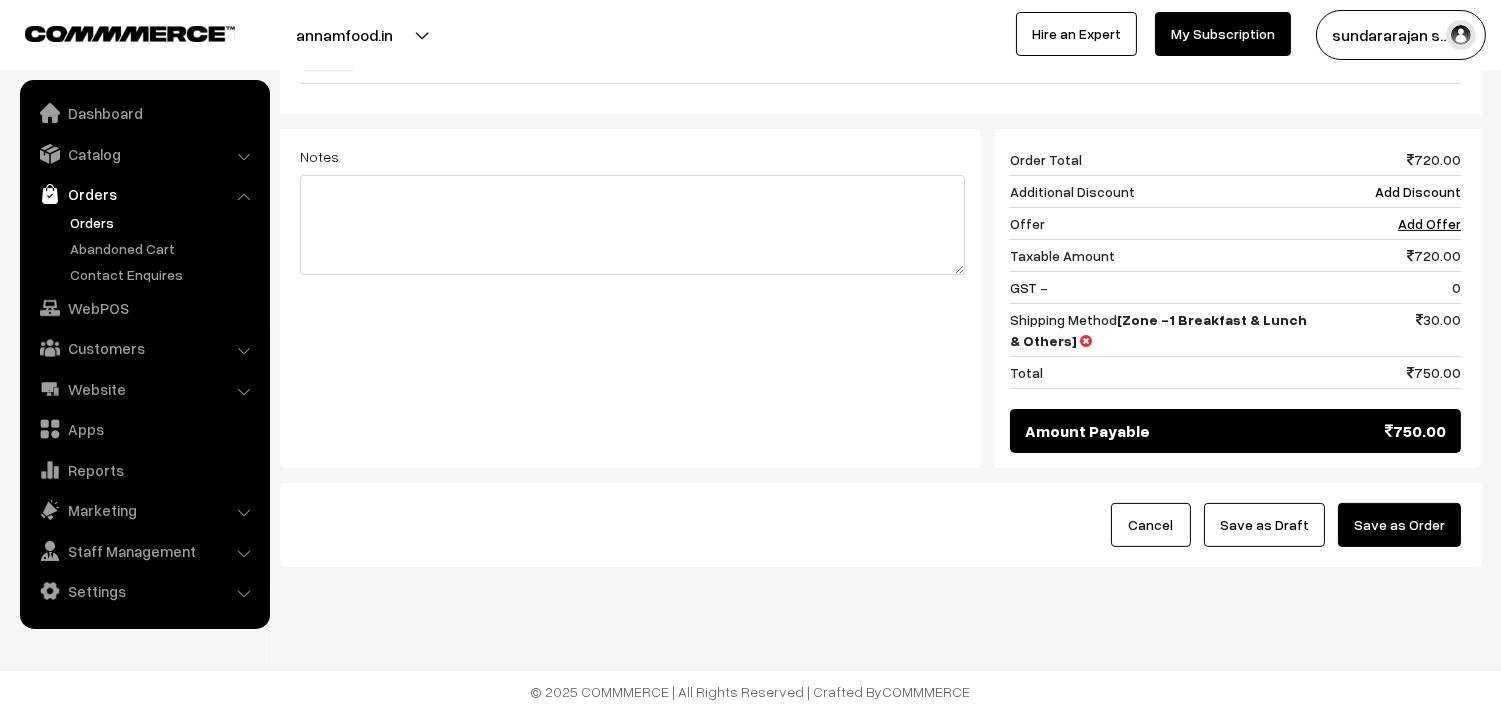 click on "Save as Draft" at bounding box center [1264, 525] 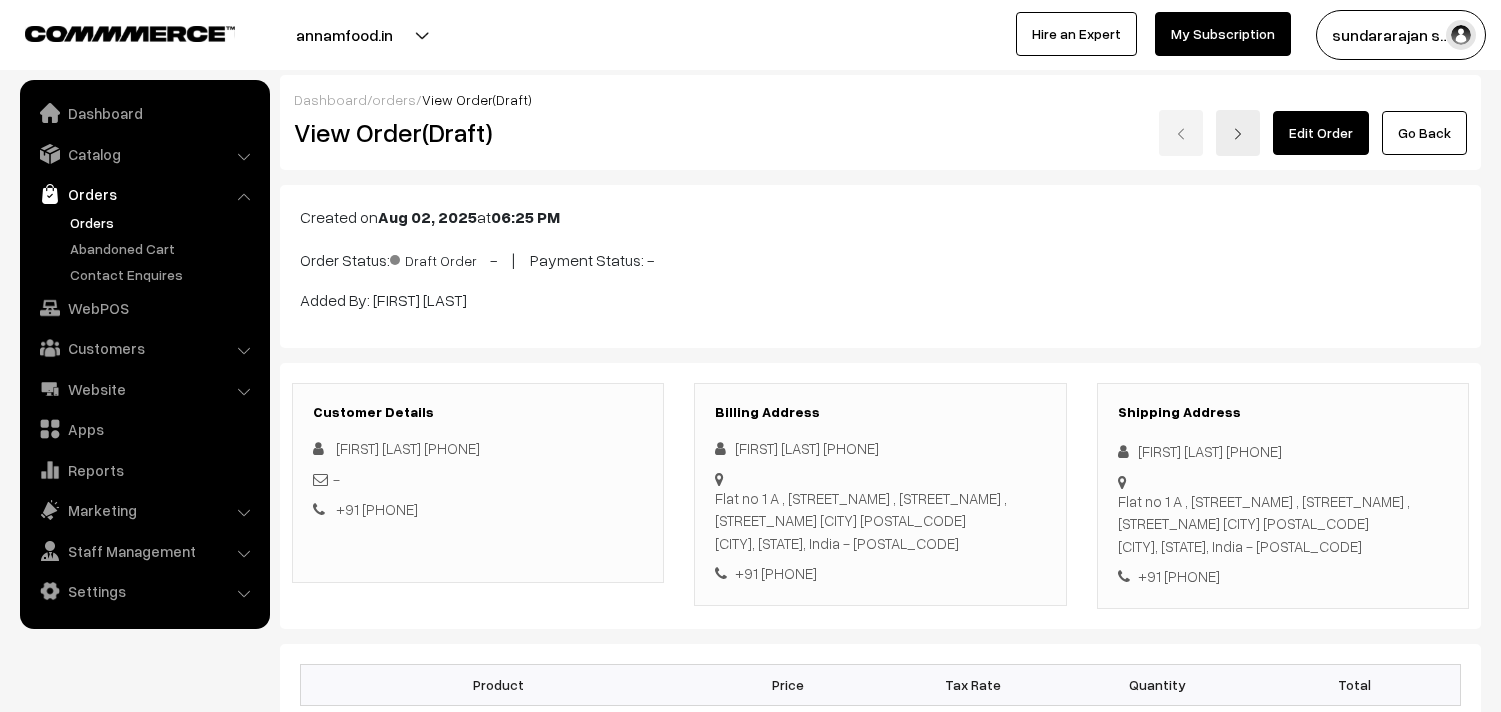 scroll, scrollTop: 0, scrollLeft: 0, axis: both 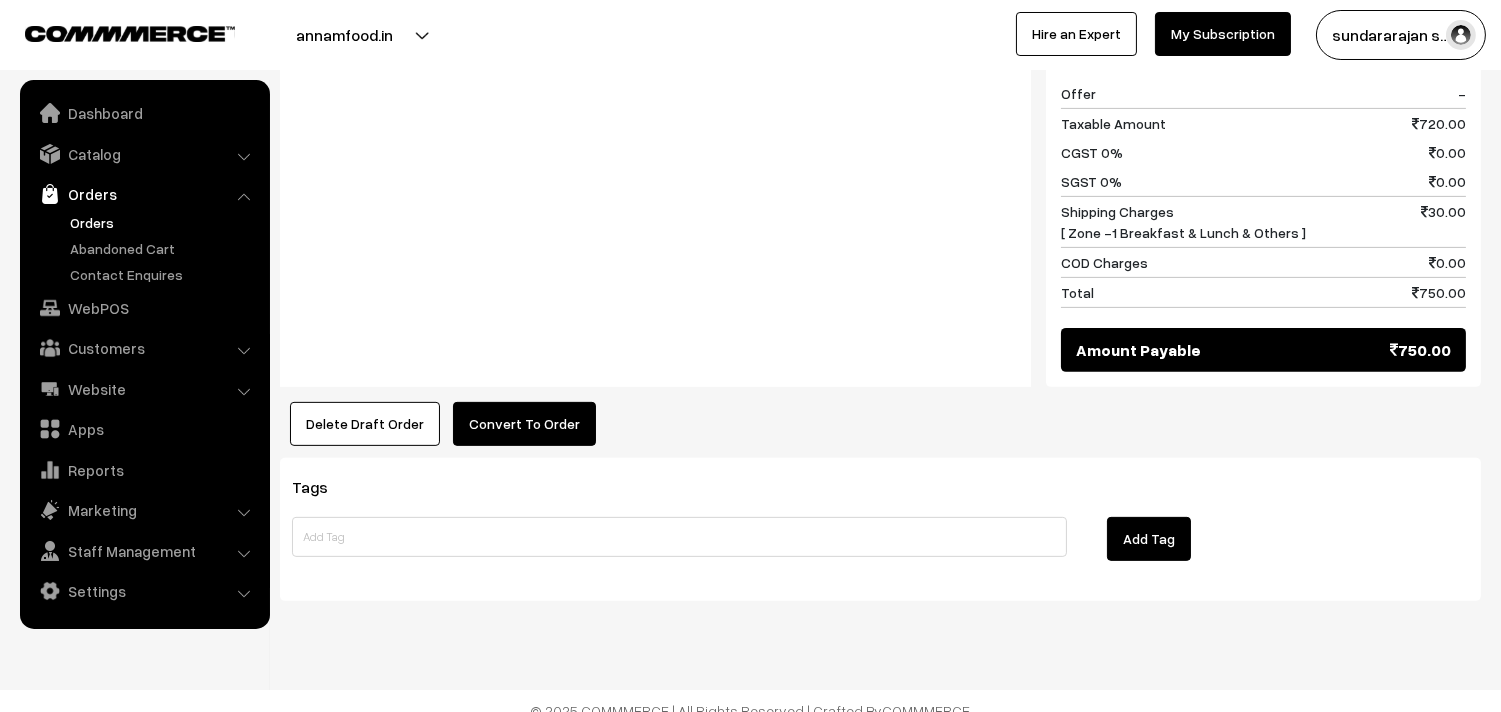 drag, startPoint x: 530, startPoint y: 406, endPoint x: 525, endPoint y: 450, distance: 44.28318 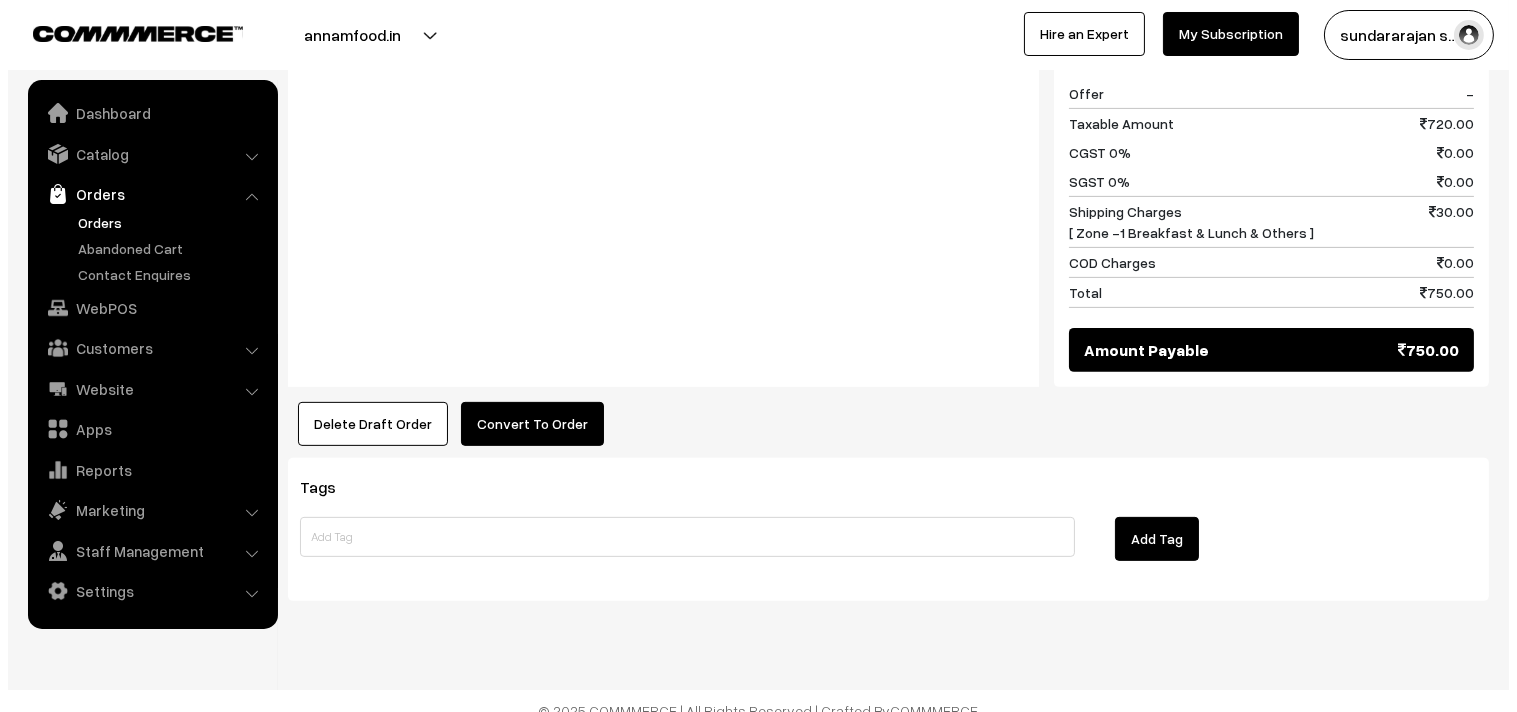 scroll, scrollTop: 1340, scrollLeft: 0, axis: vertical 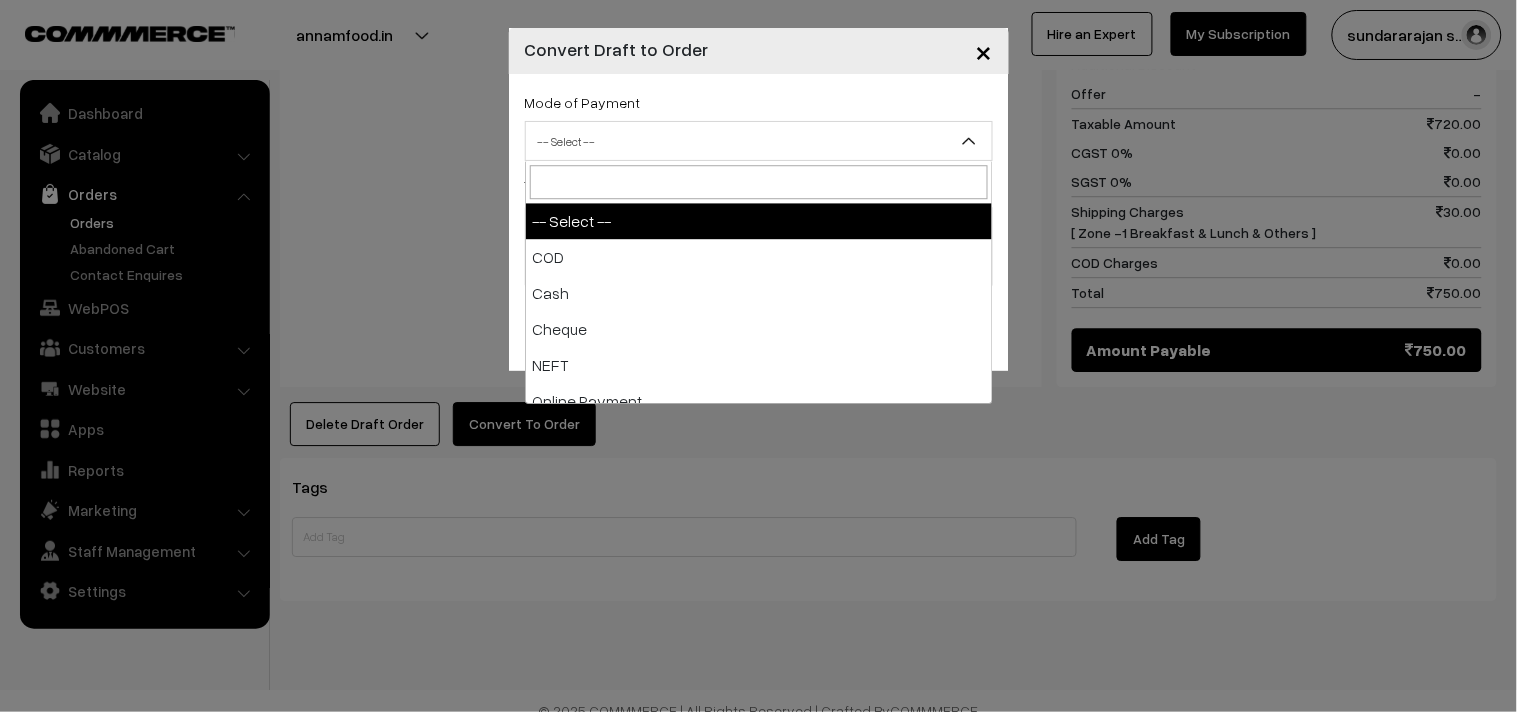 click on "-- Select --" at bounding box center [759, 141] 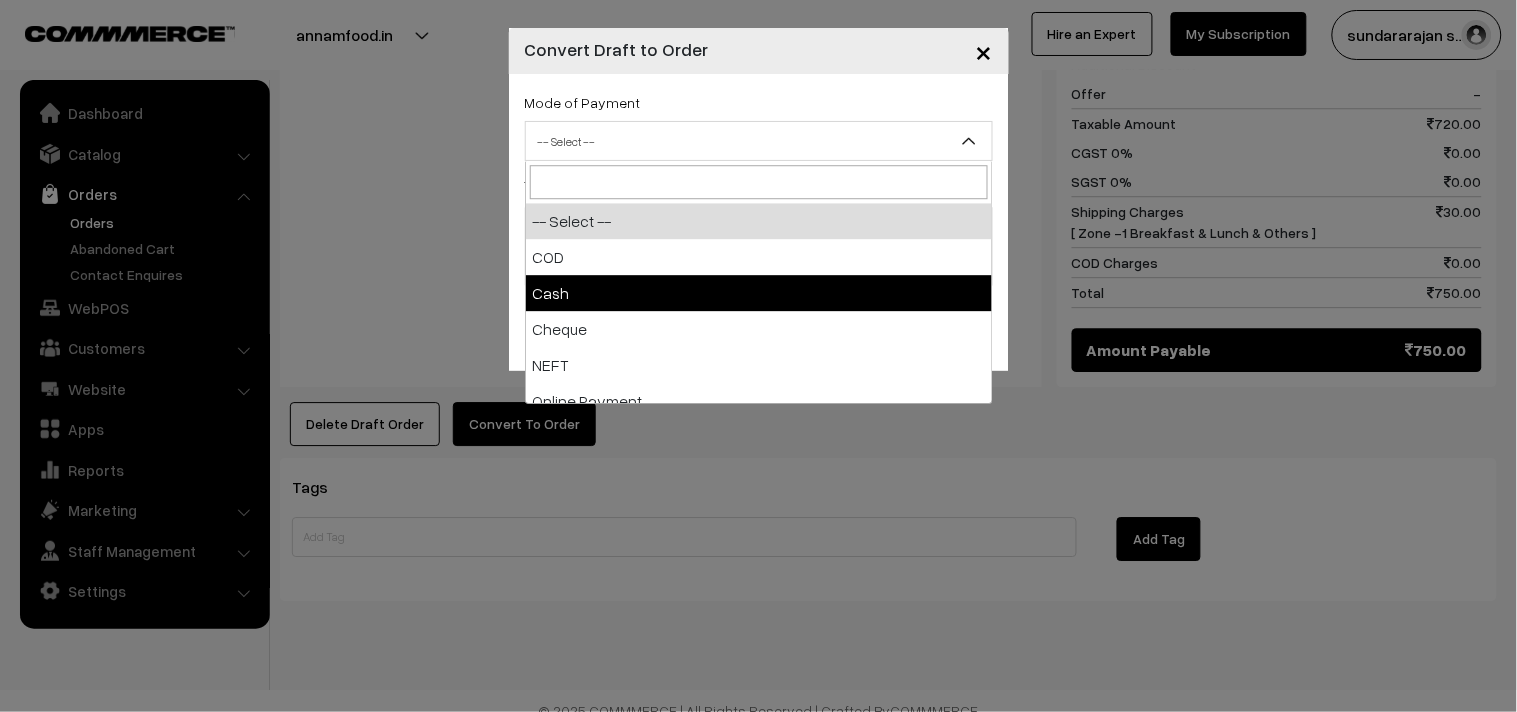 drag, startPoint x: 560, startPoint y: 298, endPoint x: 578, endPoint y: 287, distance: 21.095022 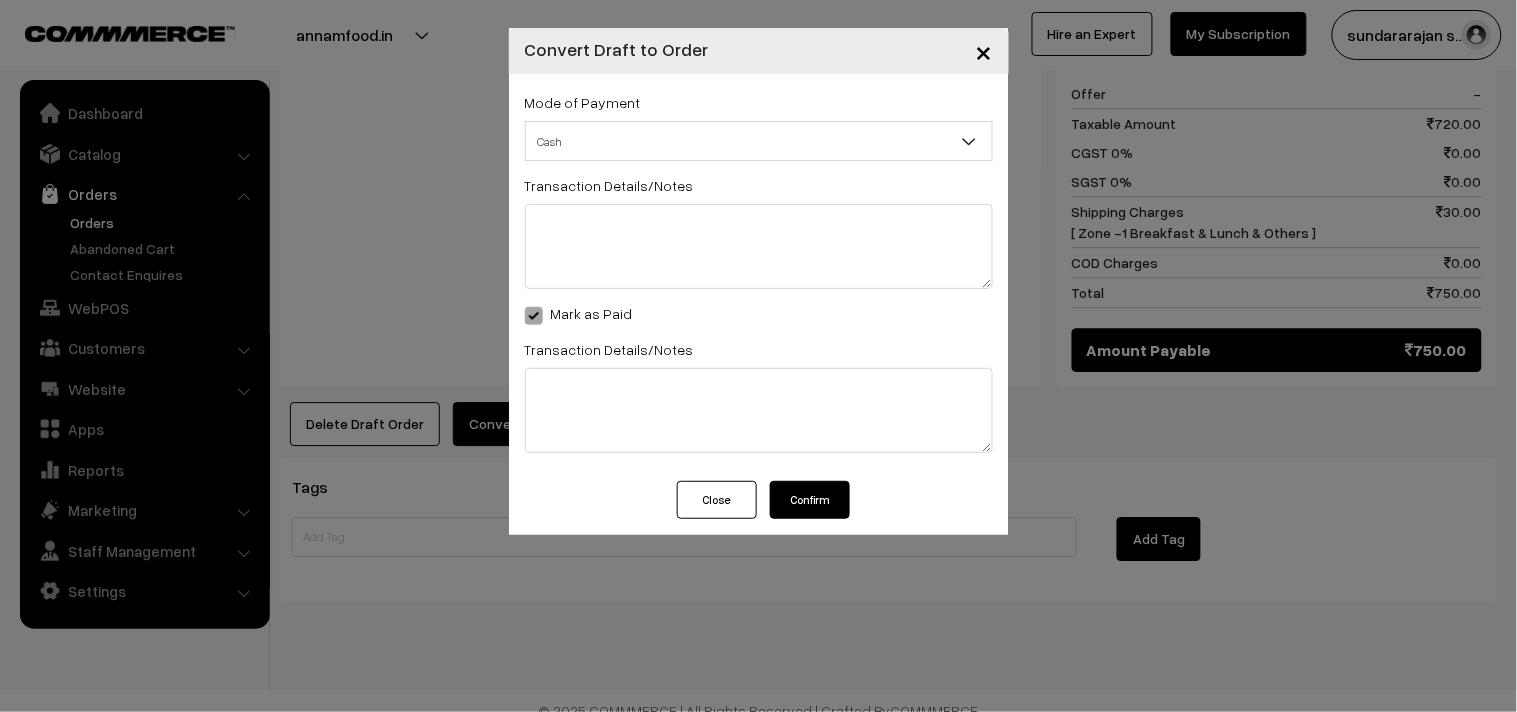 click on "Confirm" at bounding box center (810, 500) 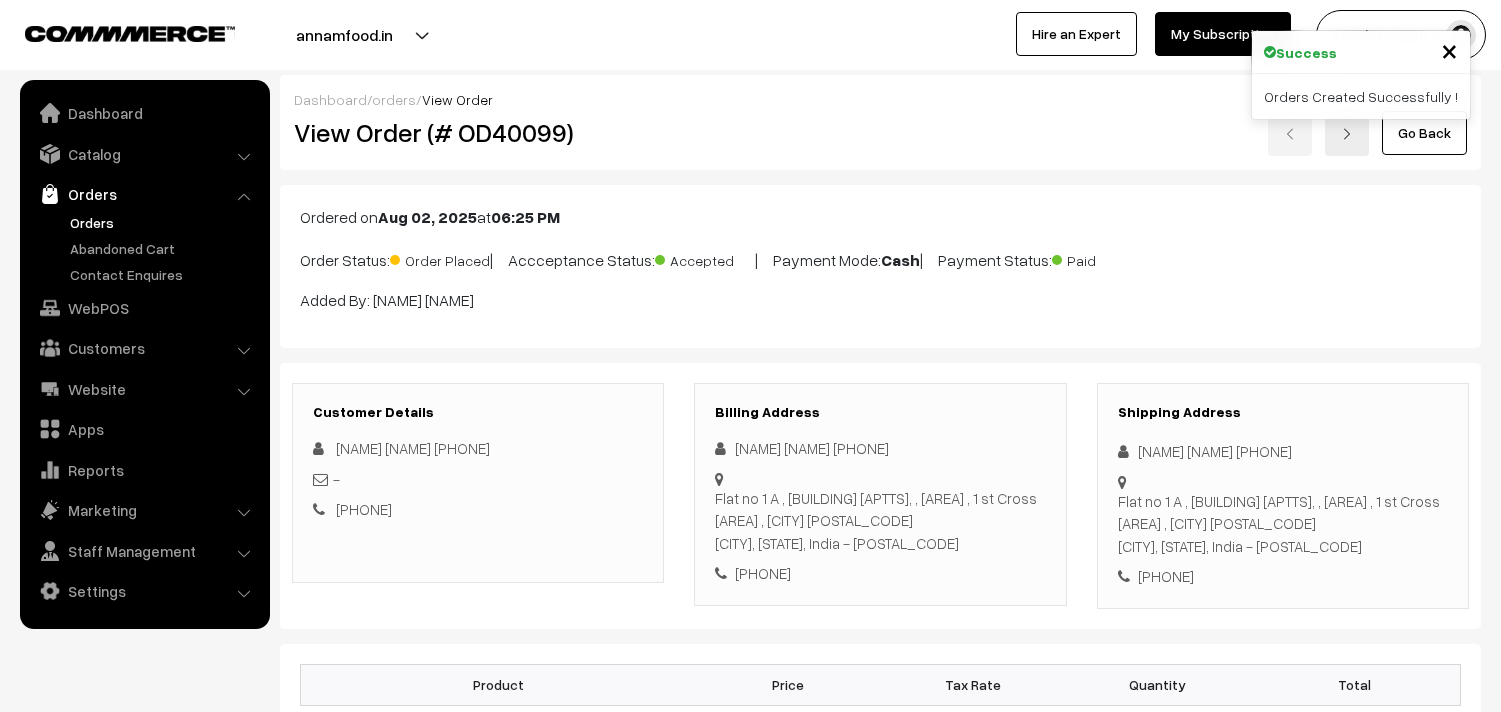 scroll, scrollTop: 1333, scrollLeft: 0, axis: vertical 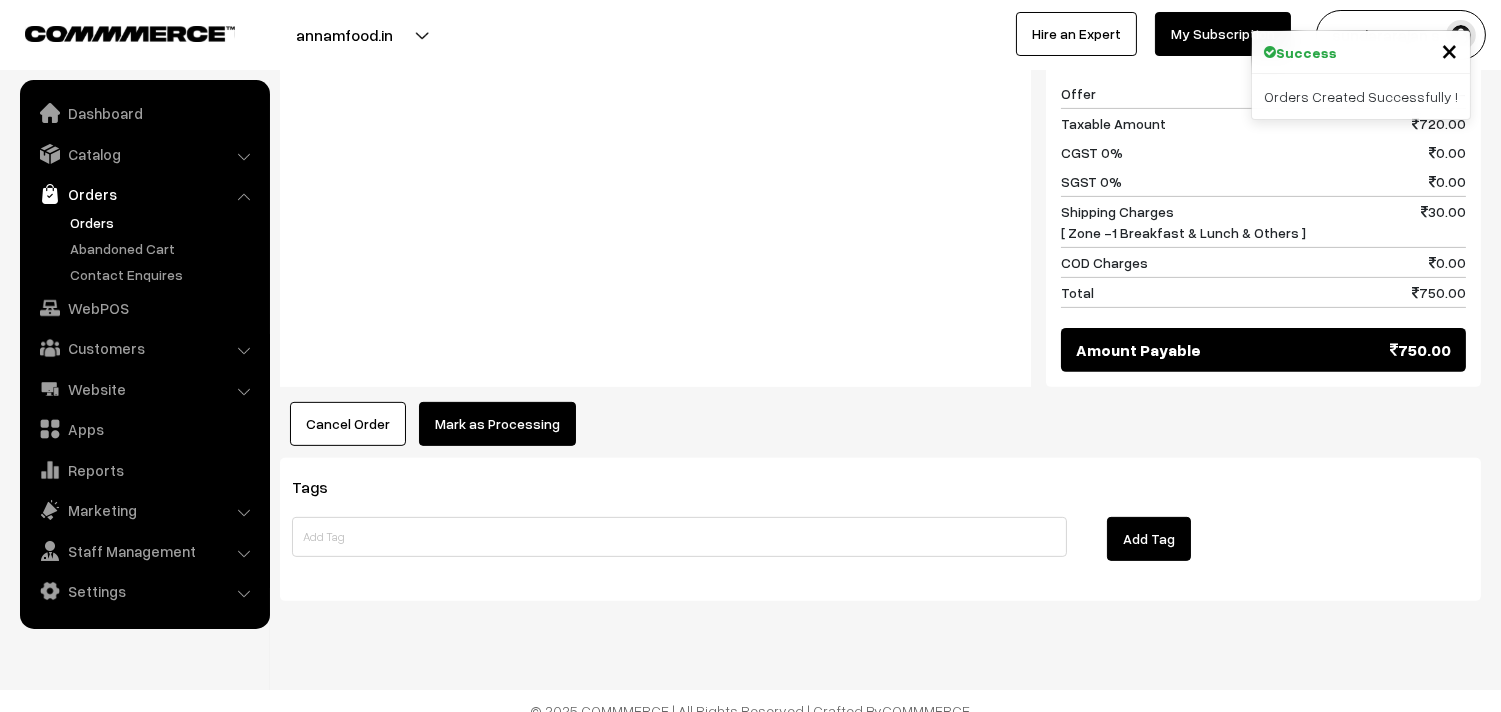 click on "Mark as Processing" 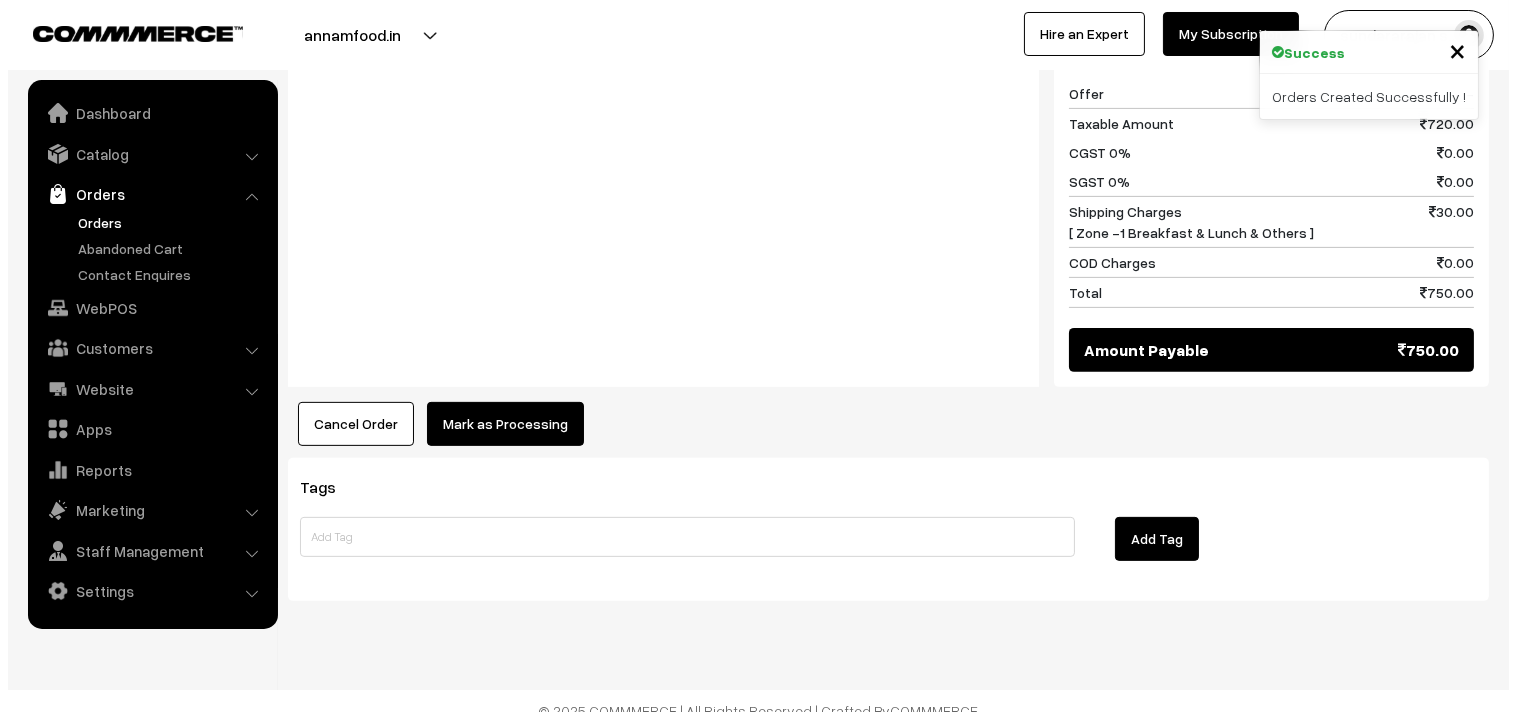 scroll, scrollTop: 1340, scrollLeft: 0, axis: vertical 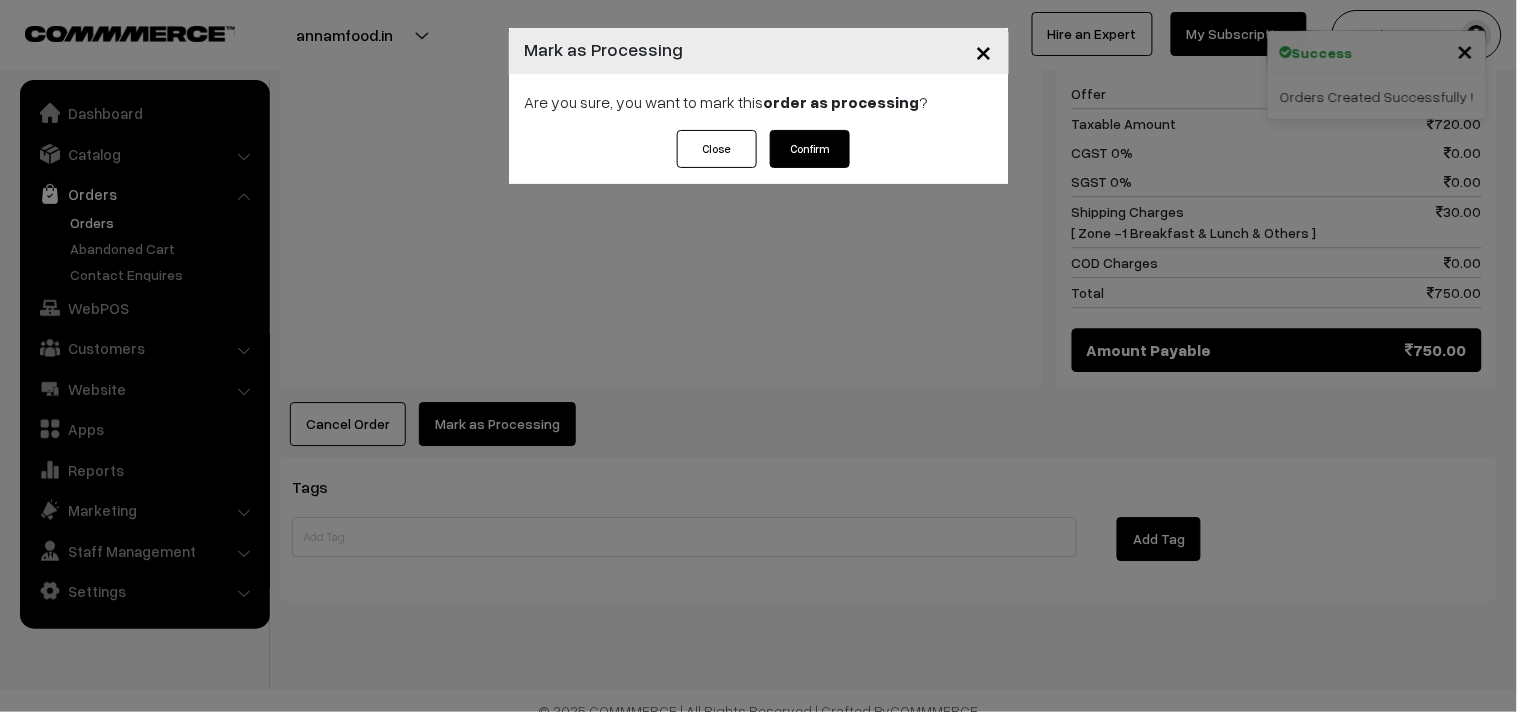 click on "×
Mark as Processing
Are you sure, you want to mark this  order as processing  ?
Close
Confirm" 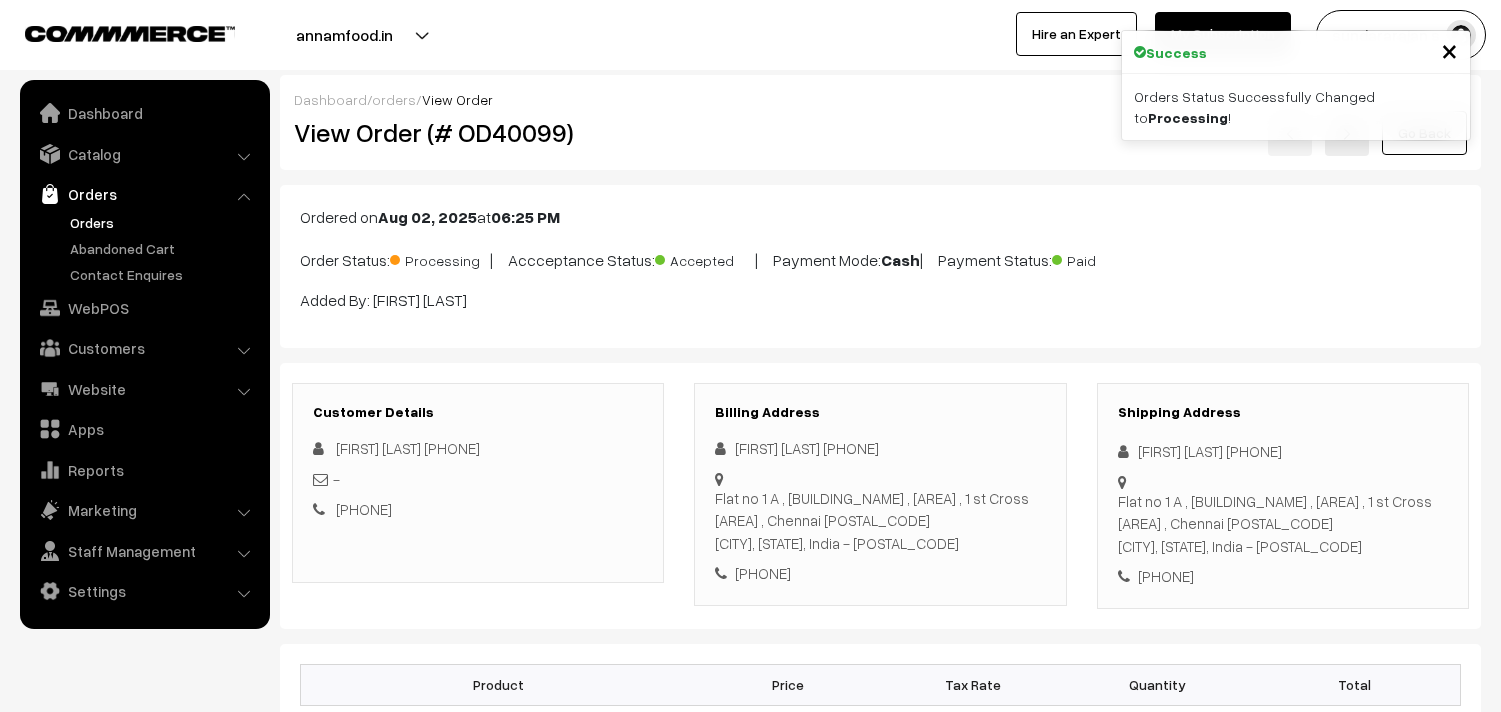 scroll, scrollTop: 0, scrollLeft: 0, axis: both 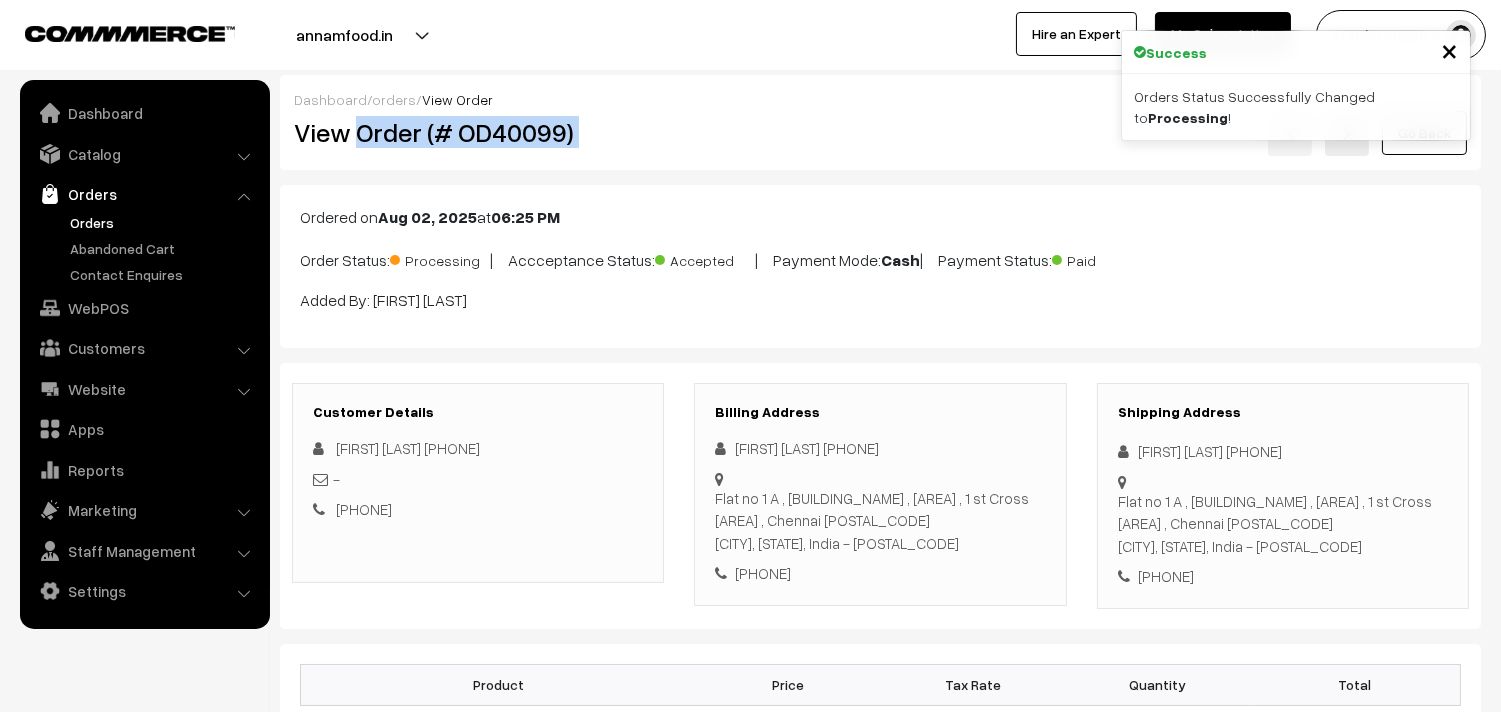 drag, startPoint x: 358, startPoint y: 128, endPoint x: 633, endPoint y: 182, distance: 280.25168 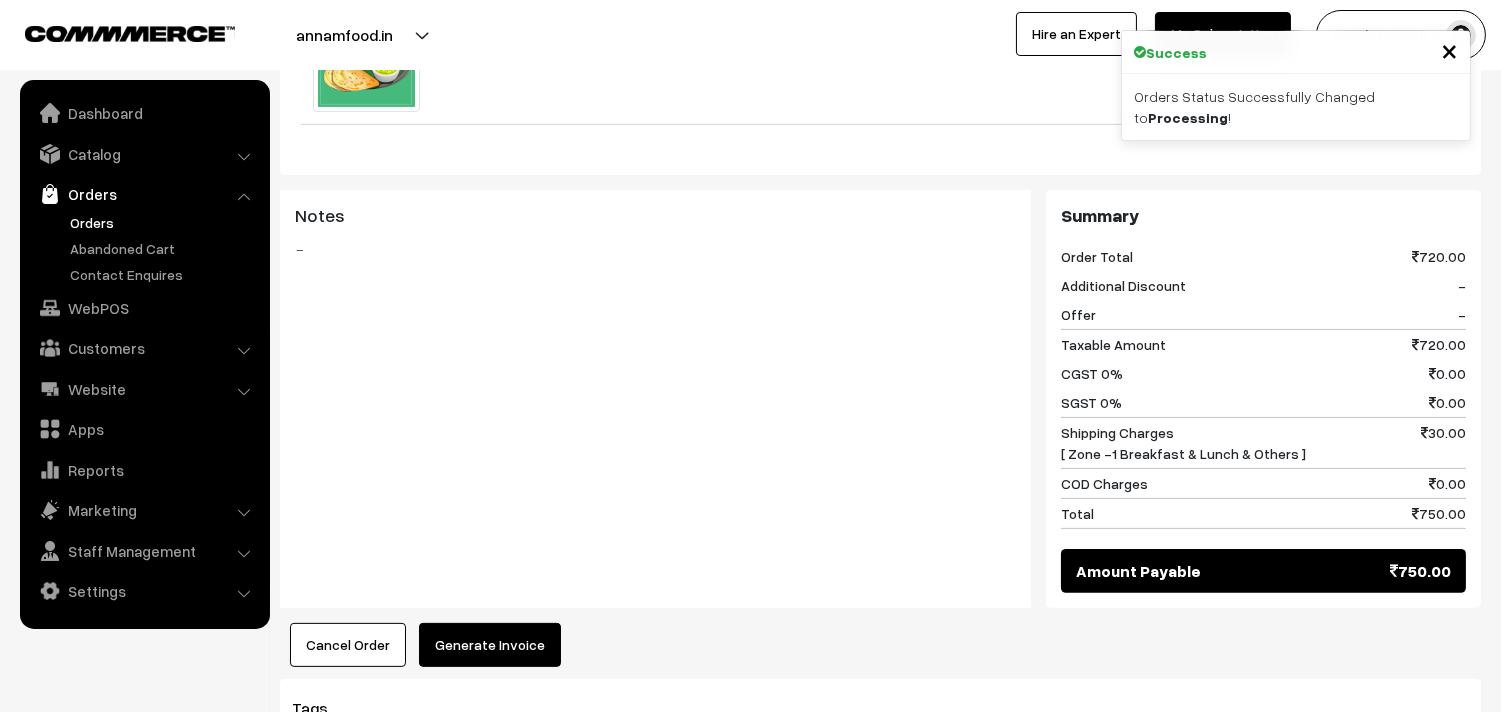 scroll, scrollTop: 1333, scrollLeft: 0, axis: vertical 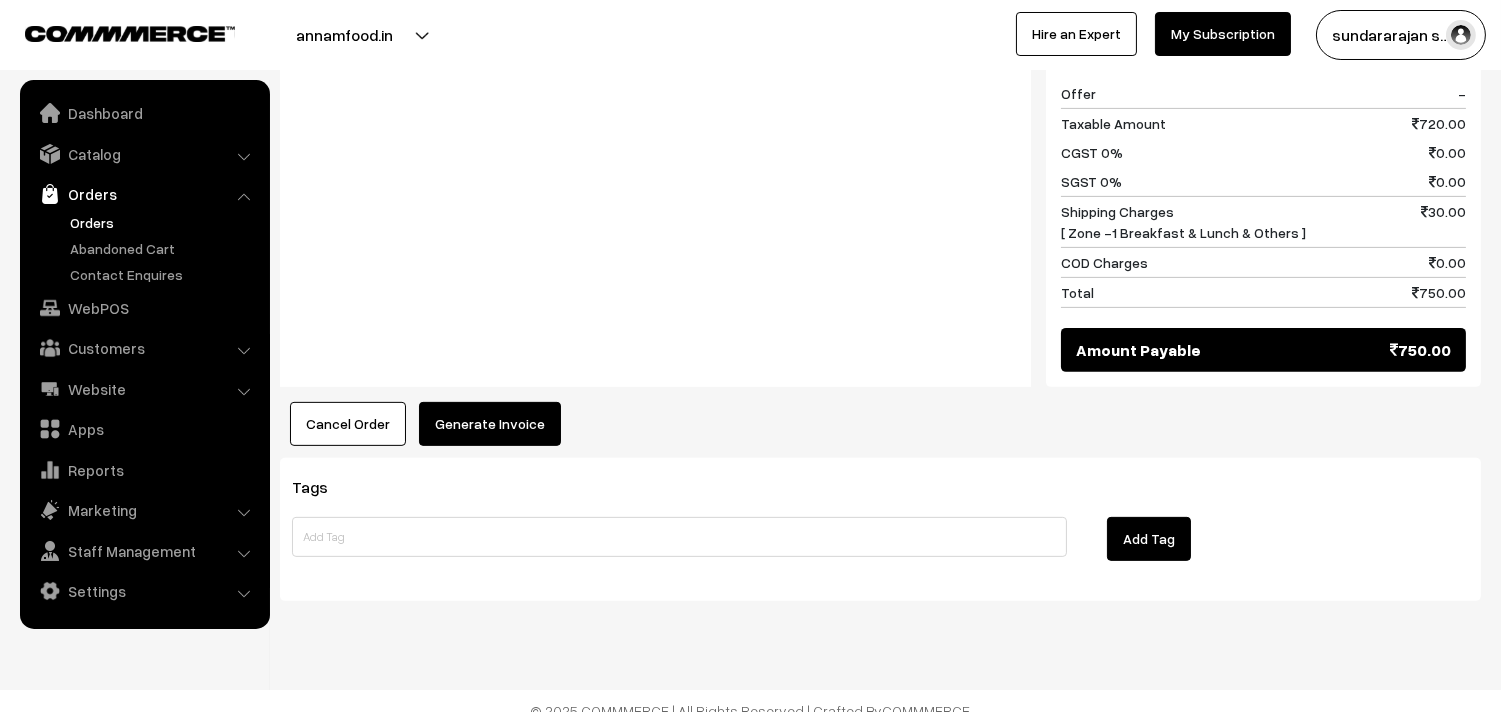 click on "Generate Invoice" at bounding box center [490, 424] 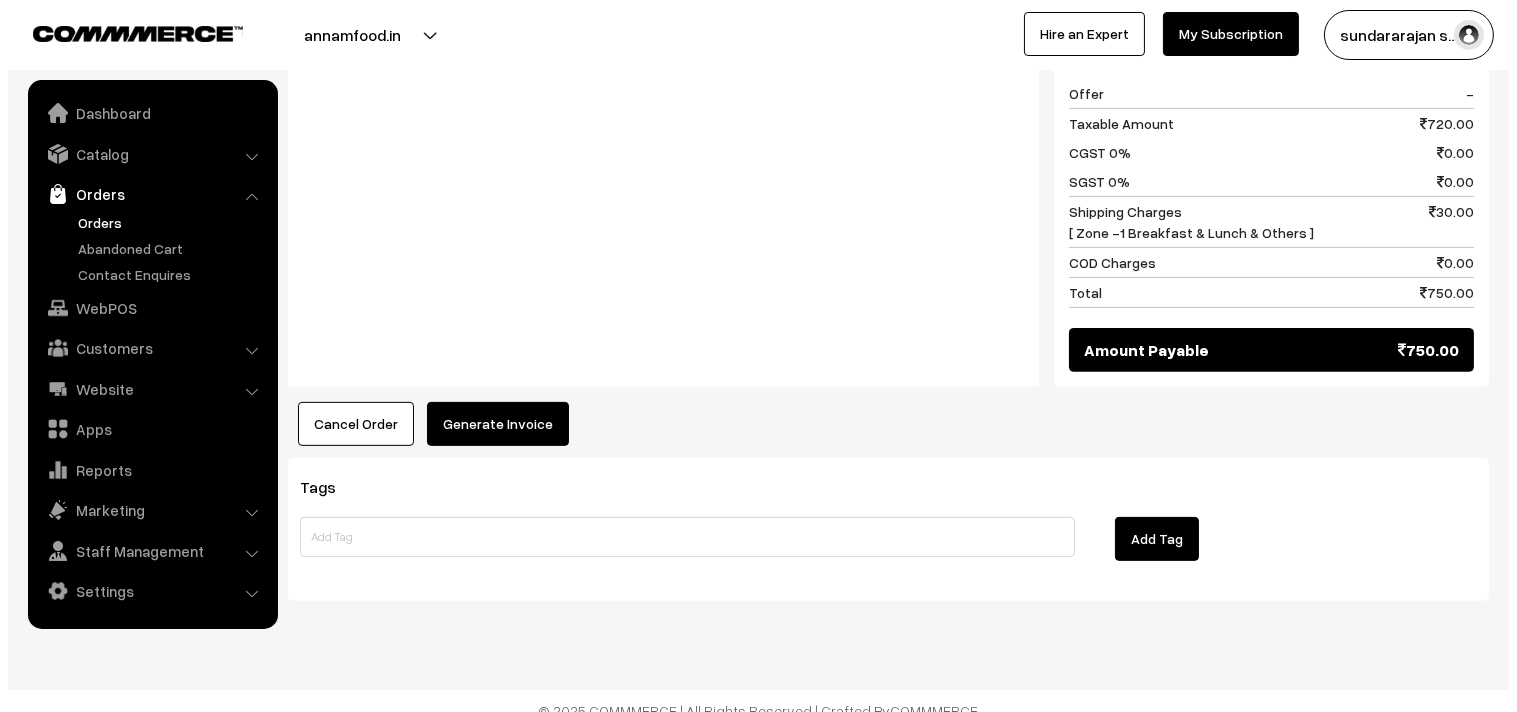 scroll, scrollTop: 1340, scrollLeft: 0, axis: vertical 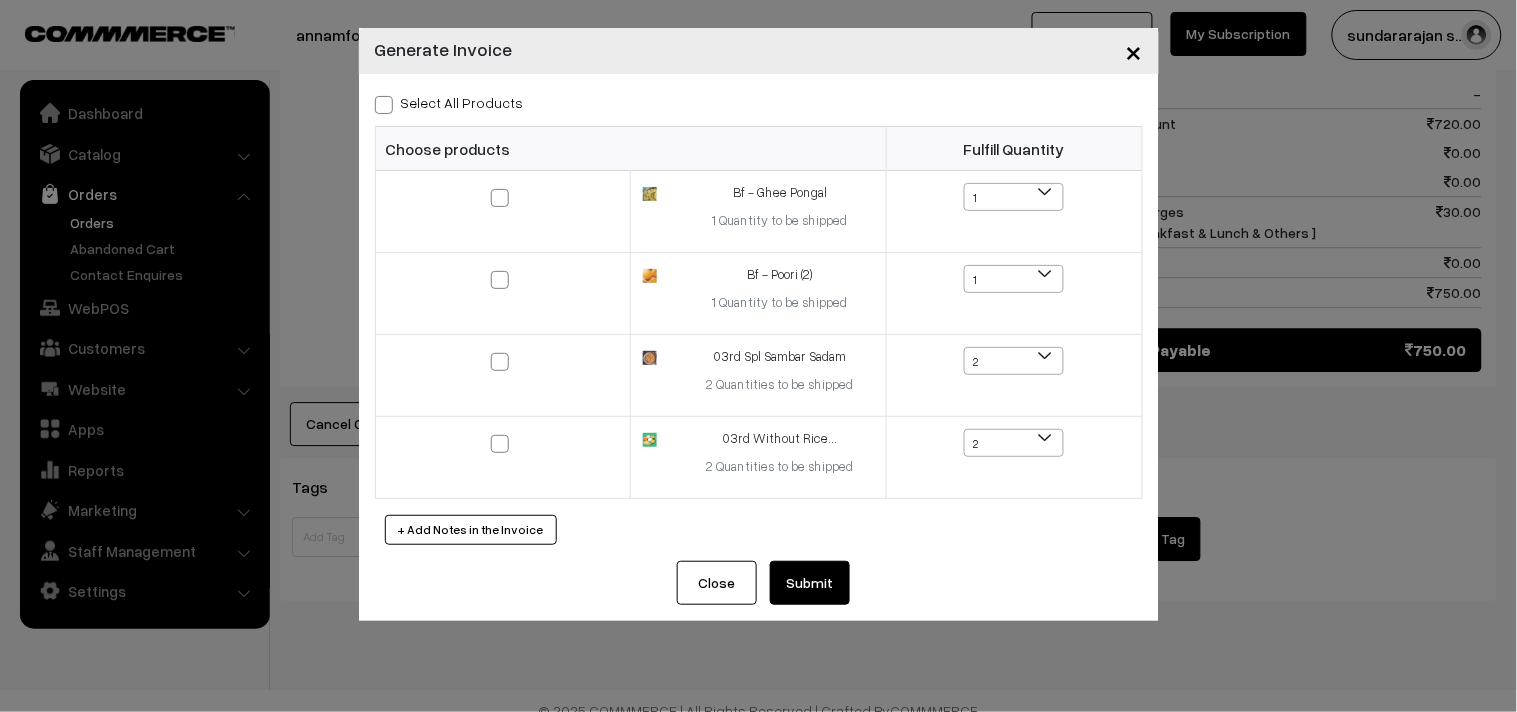 click on "Select All Products" at bounding box center [449, 102] 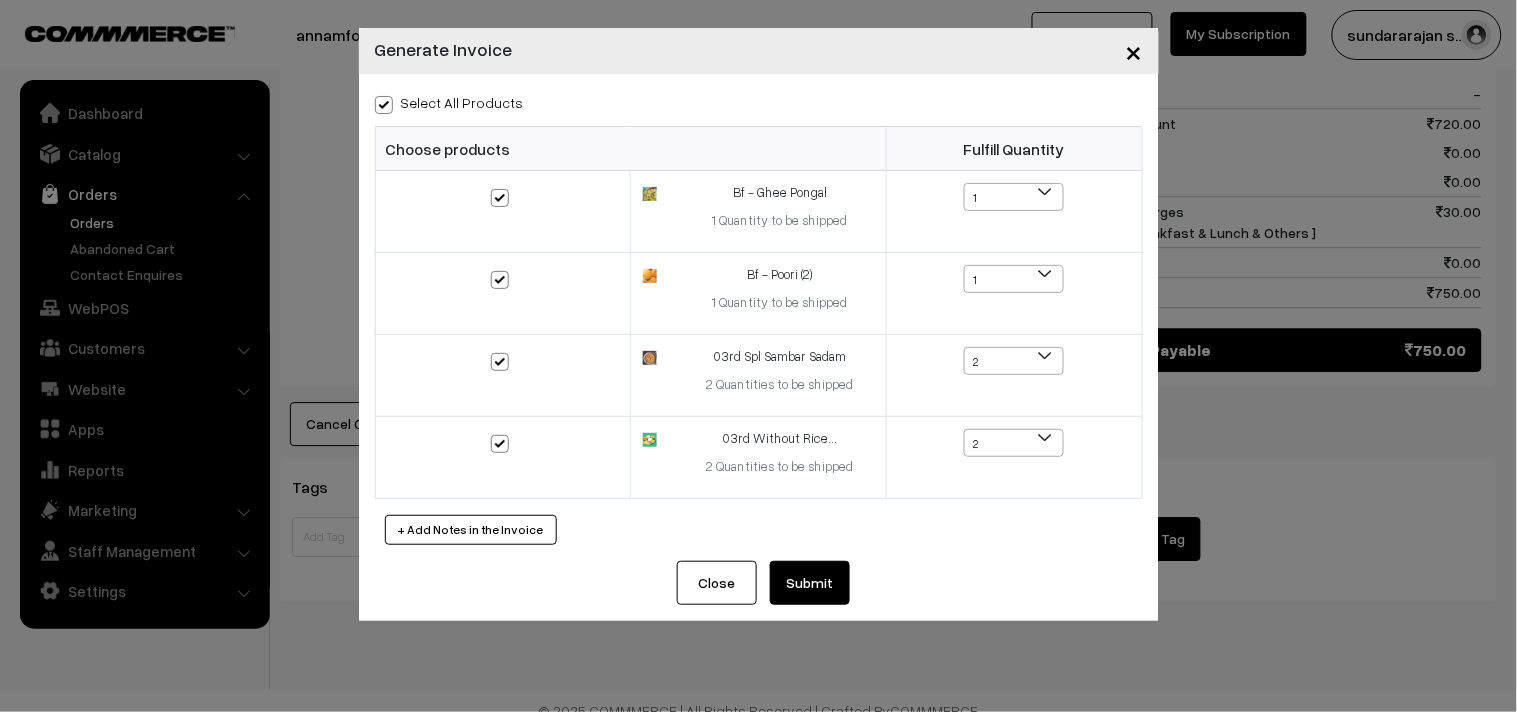 checkbox on "true" 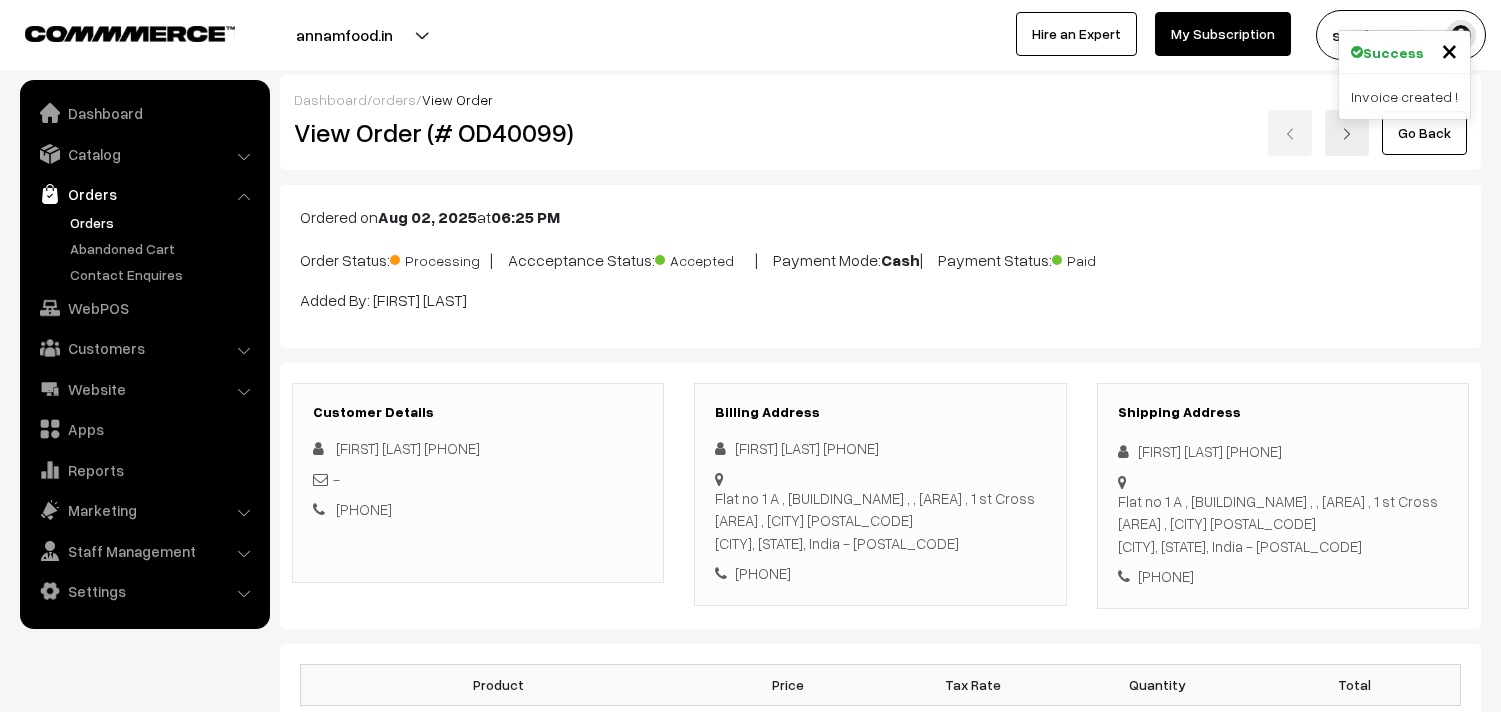 scroll, scrollTop: 1333, scrollLeft: 0, axis: vertical 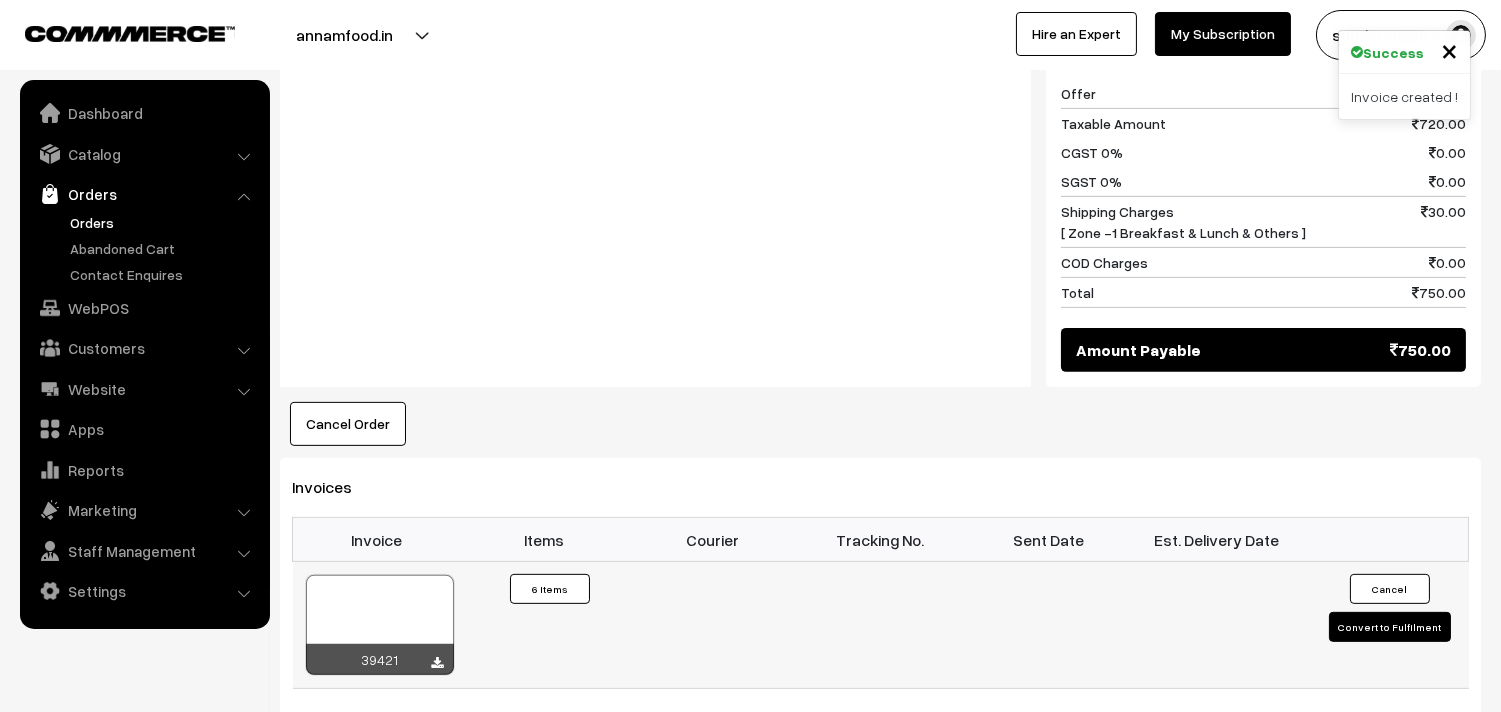 click at bounding box center [380, 625] 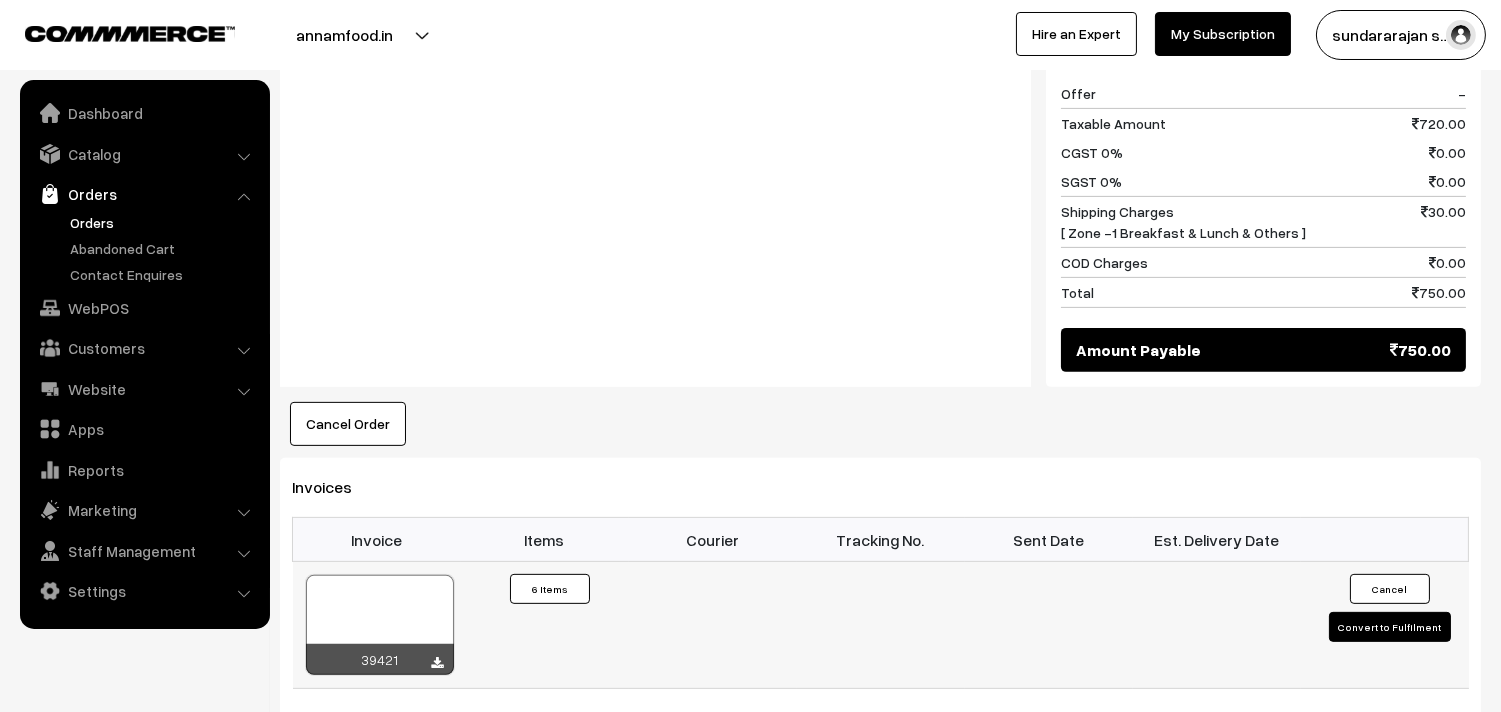 scroll, scrollTop: 1340, scrollLeft: 0, axis: vertical 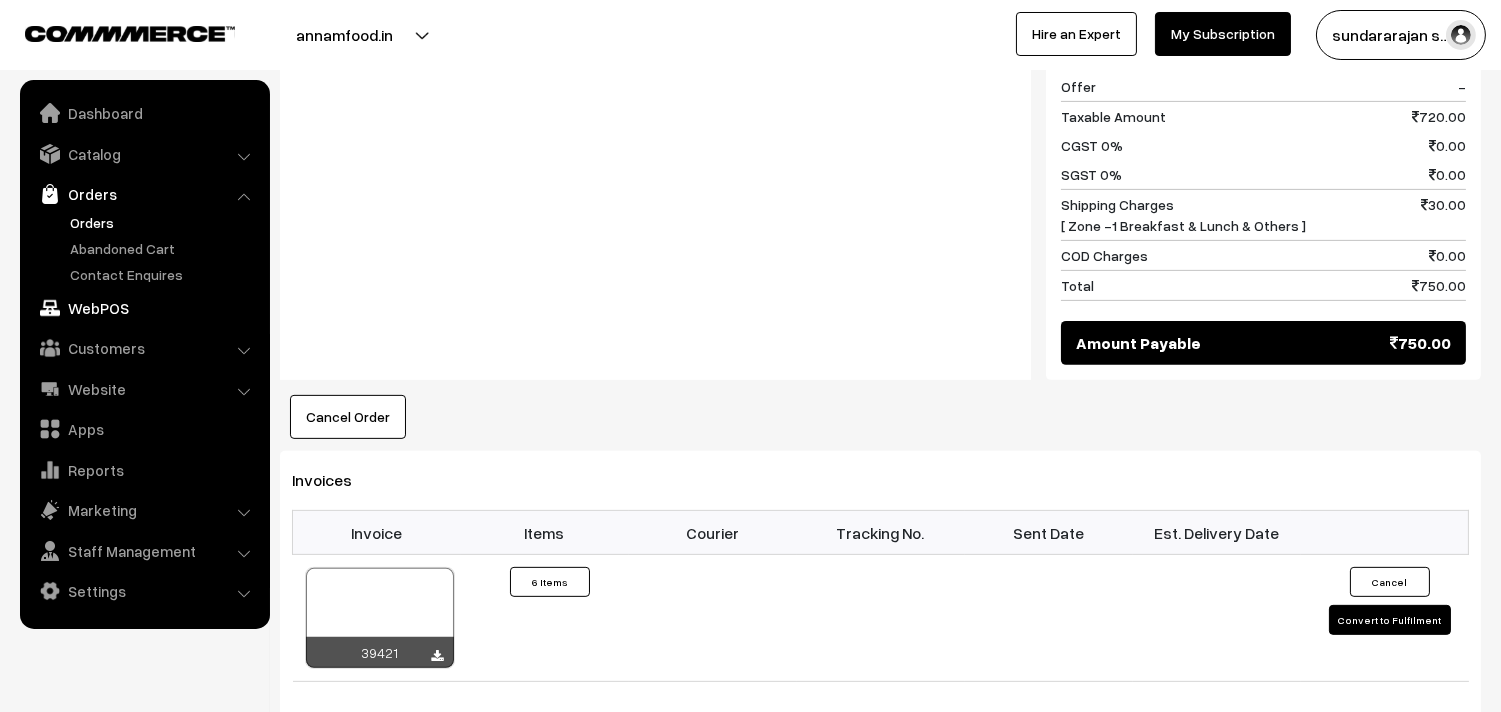 click on "WebPOS" at bounding box center [144, 308] 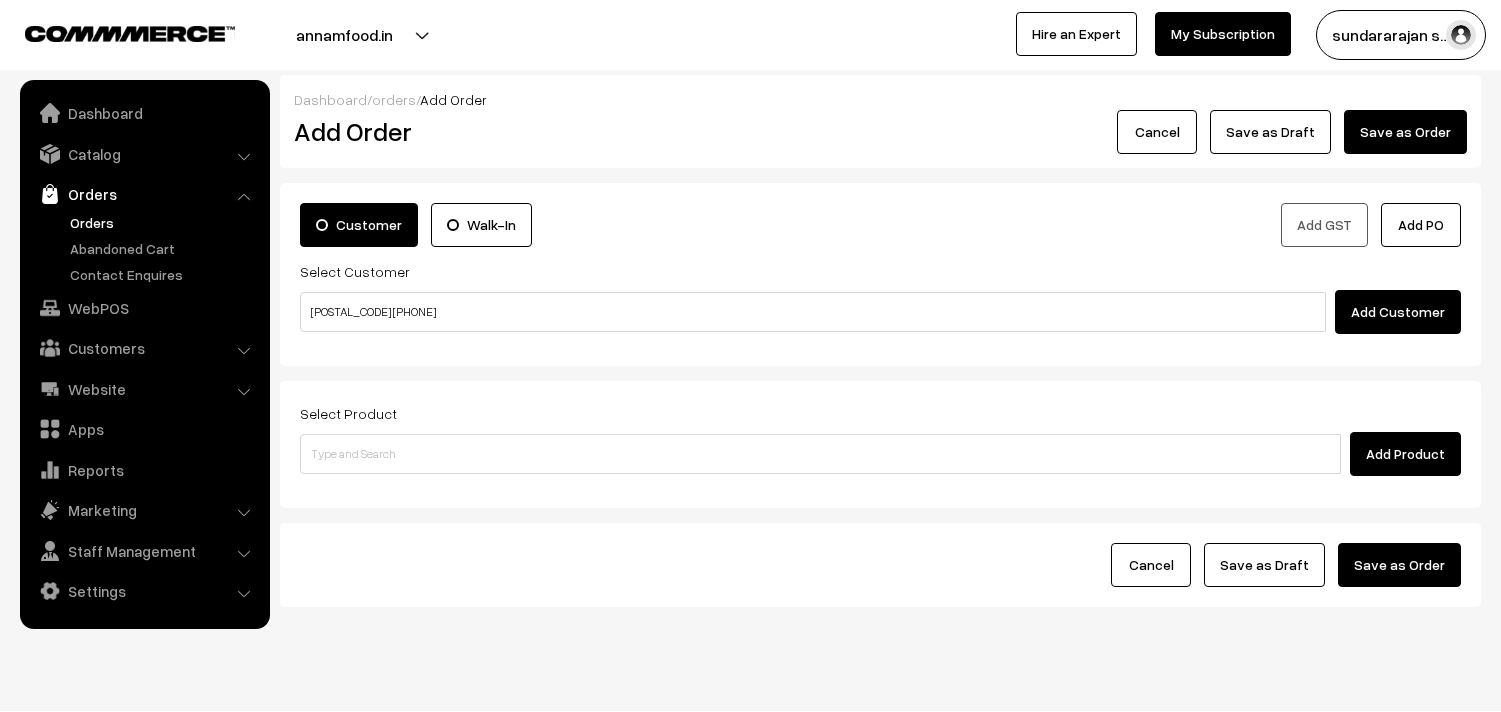 scroll, scrollTop: 0, scrollLeft: 0, axis: both 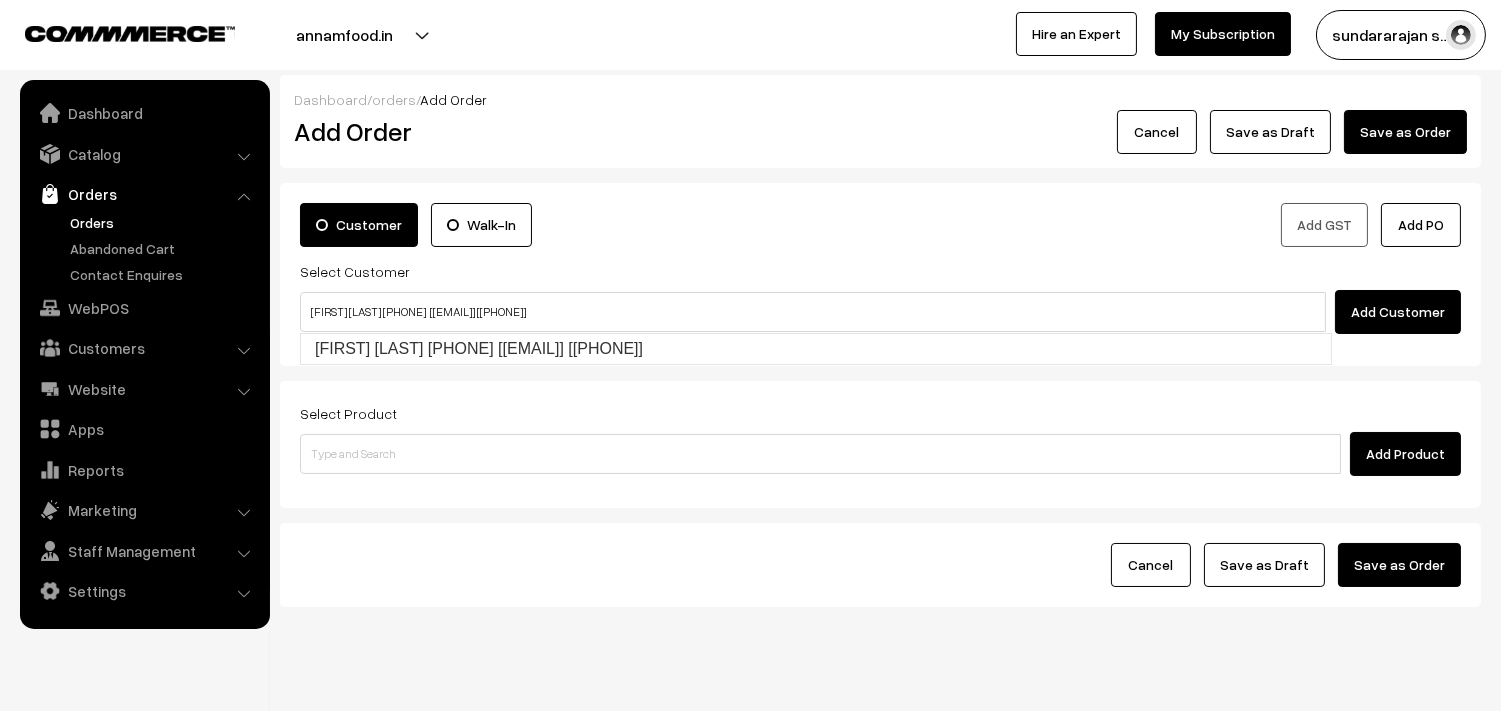 type on "[FIRST] [LAST] [PHONE]  [[EMAIL]] [[PHONE]]" 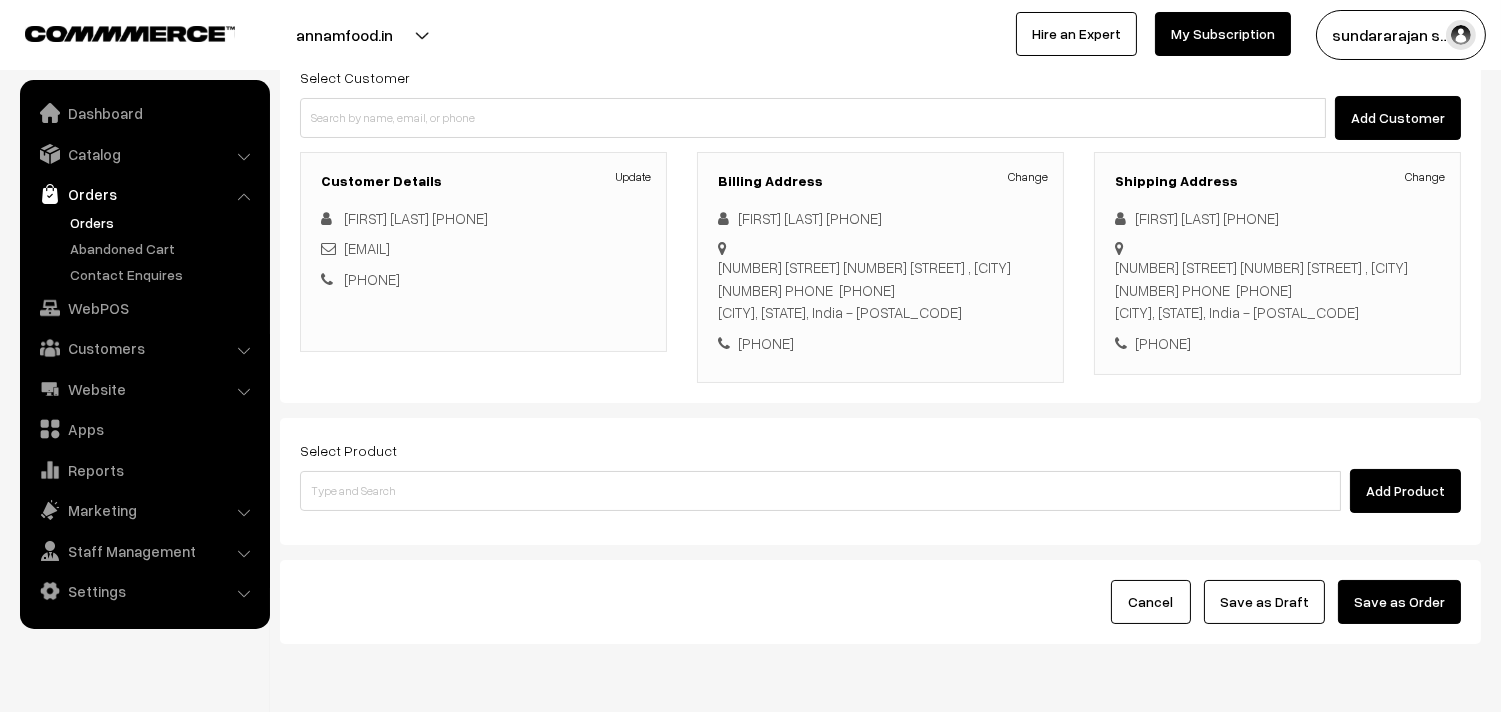 scroll, scrollTop: 272, scrollLeft: 0, axis: vertical 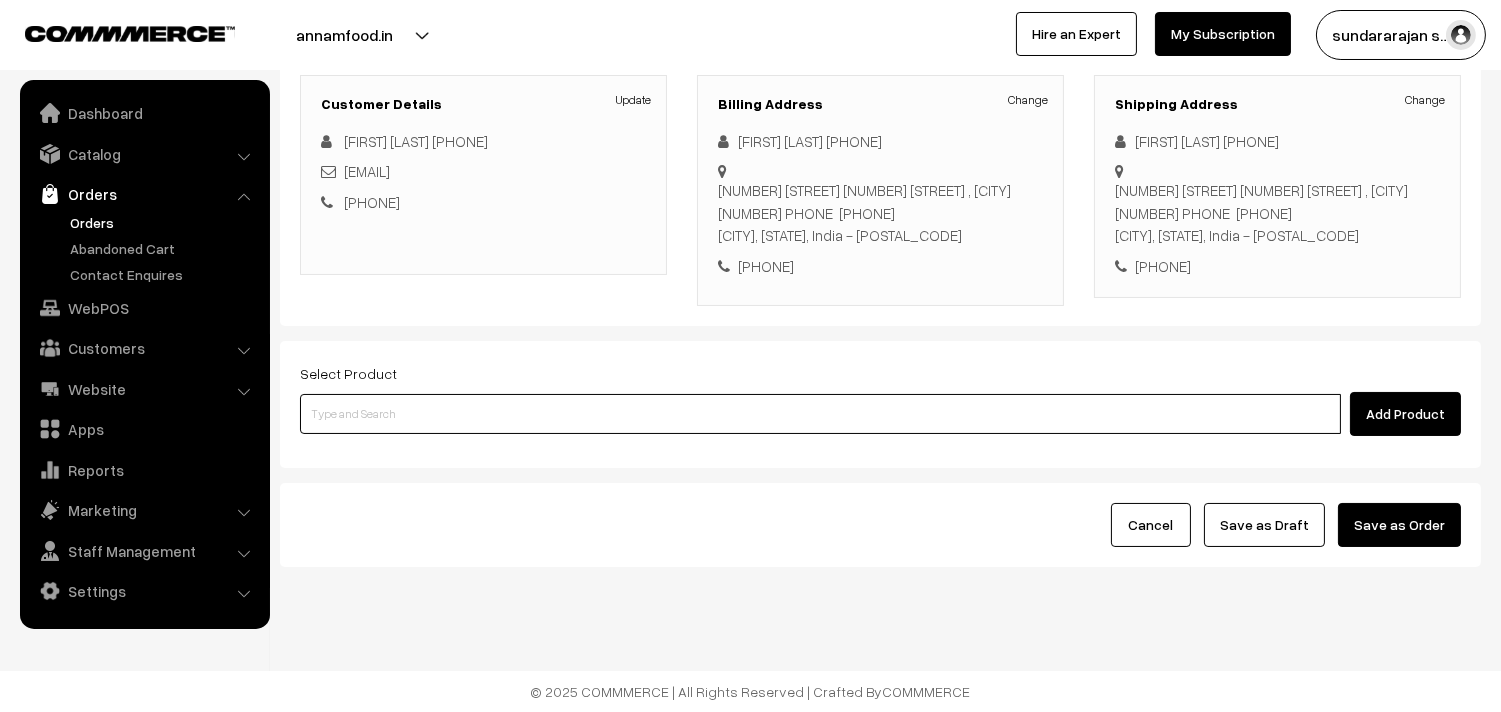 click at bounding box center (820, 414) 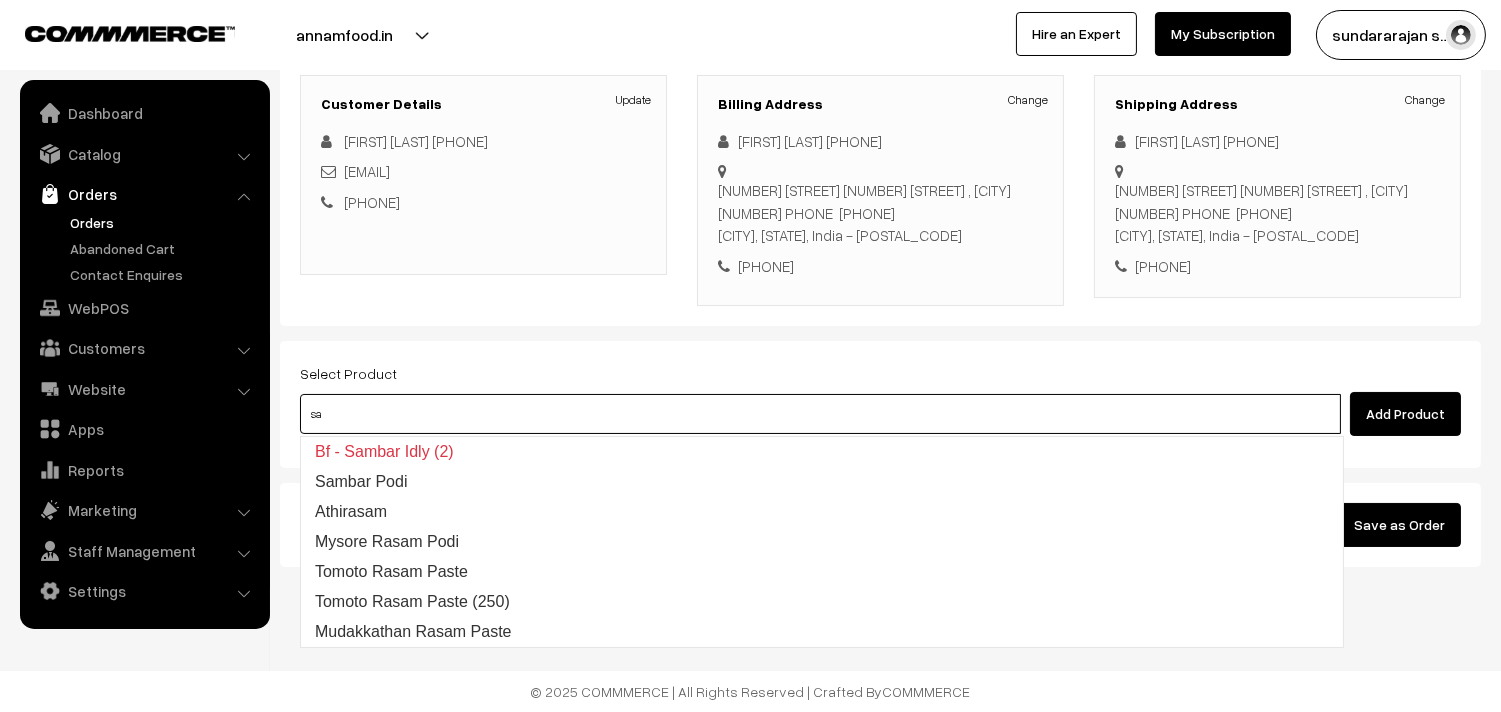 type on "s" 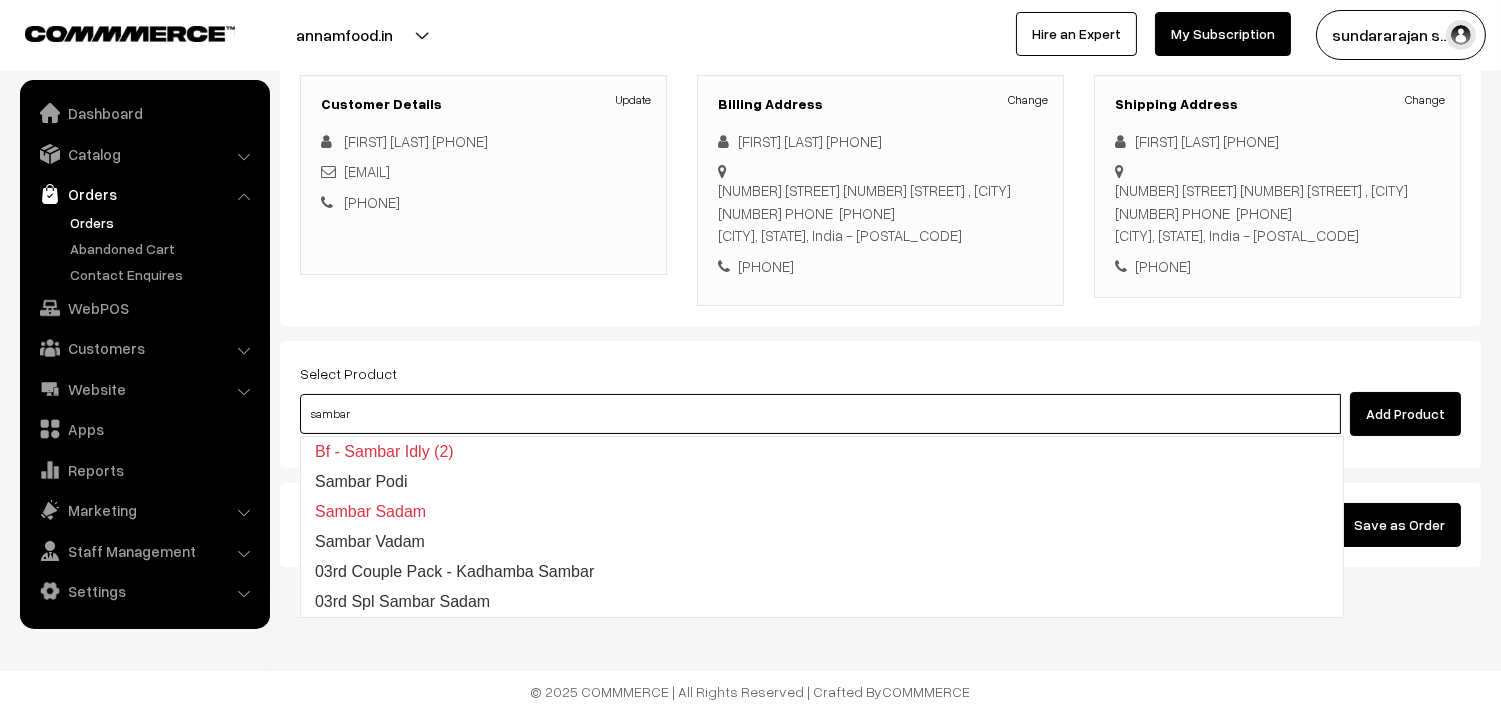 type on "03rd Spl Sambar Sadam" 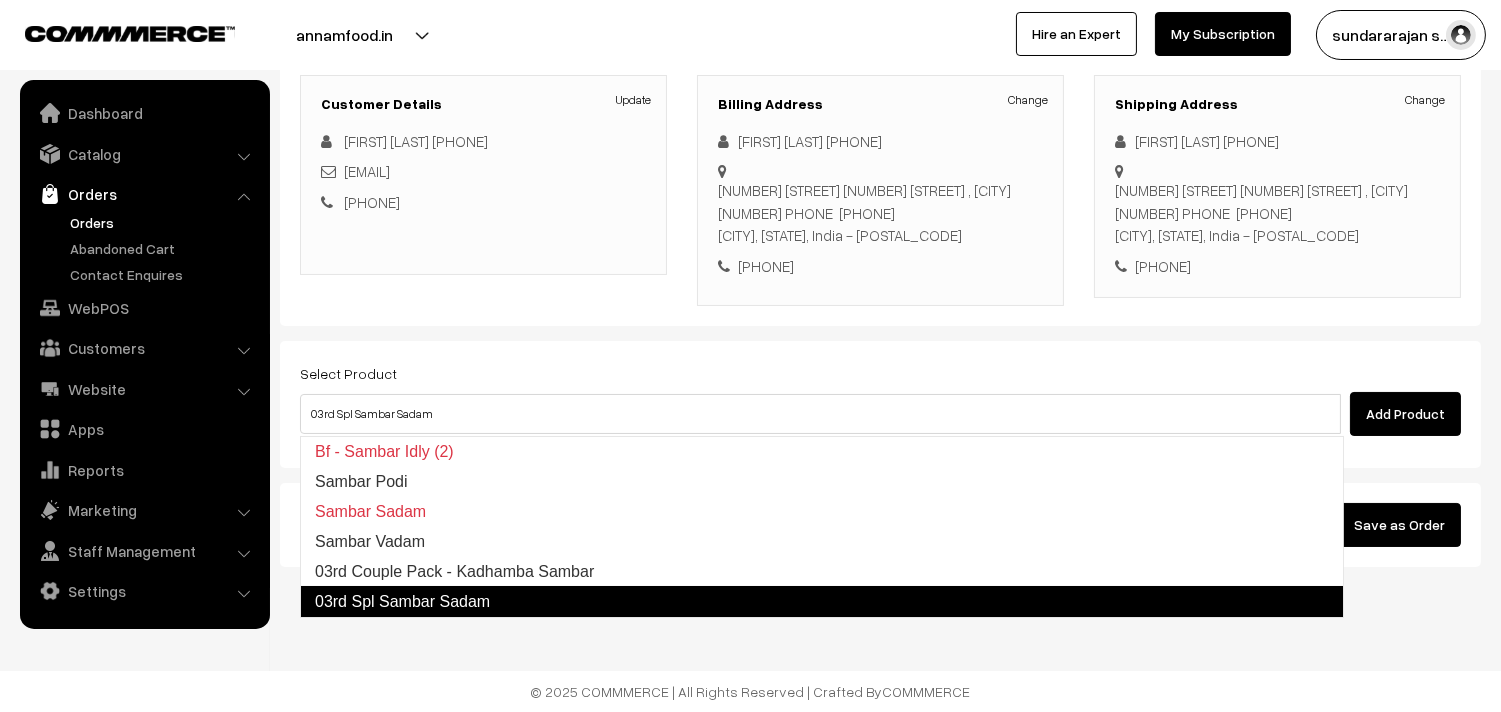 type 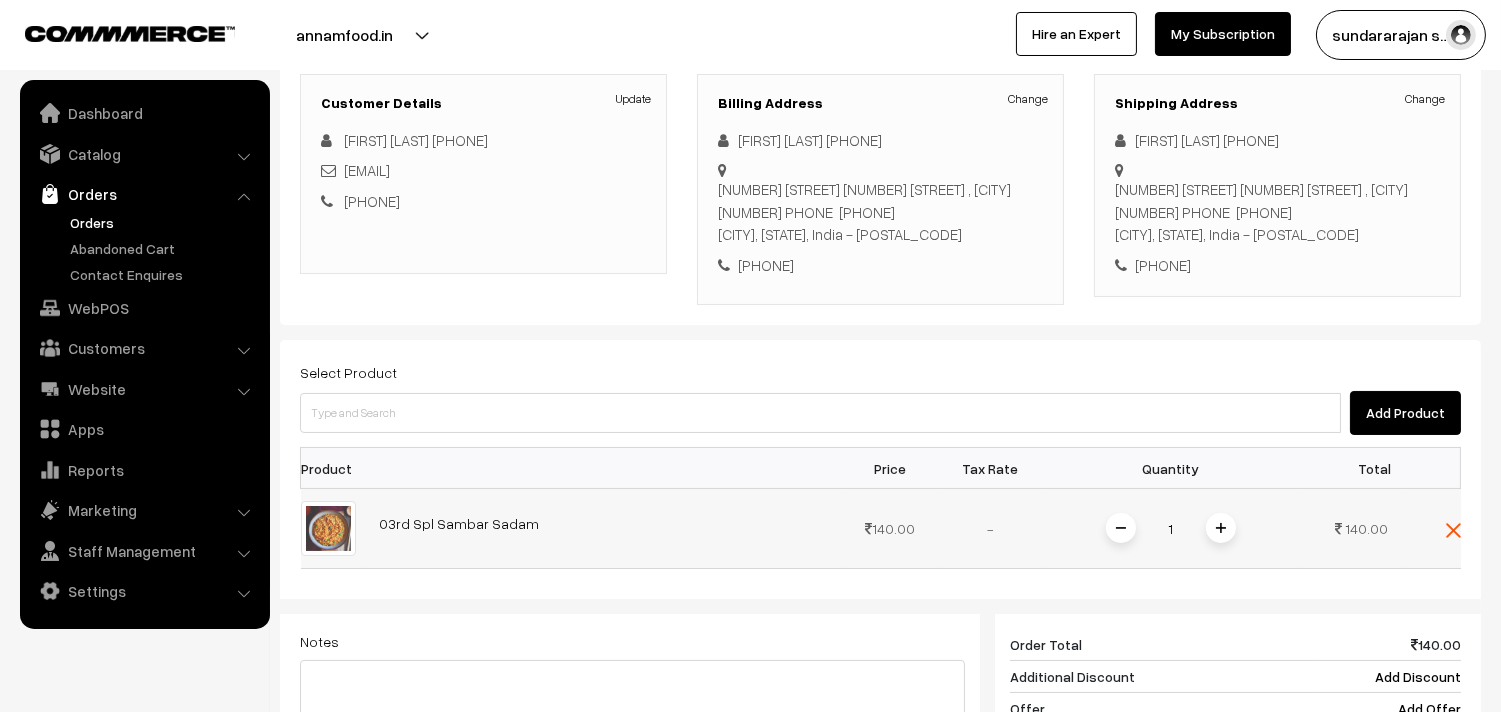 click at bounding box center (1221, 528) 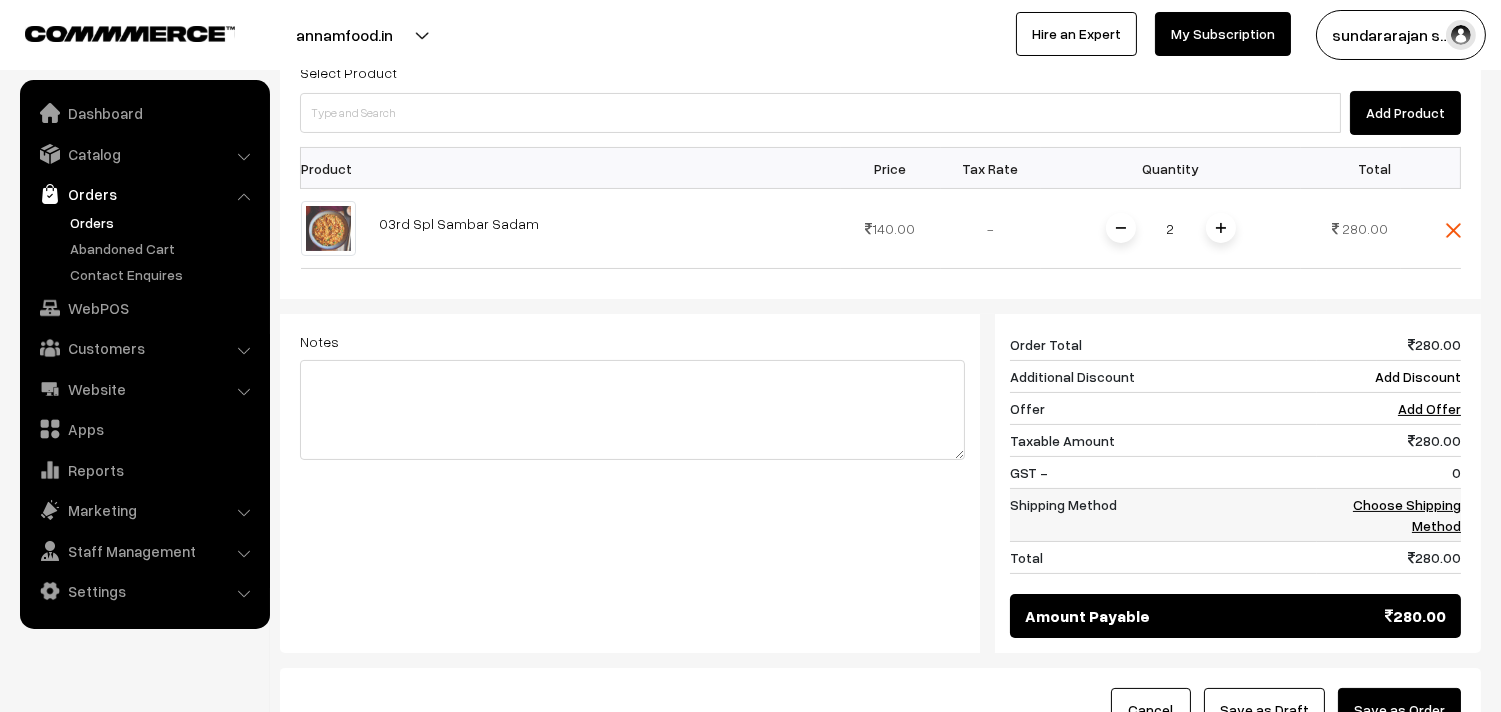 scroll, scrollTop: 605, scrollLeft: 0, axis: vertical 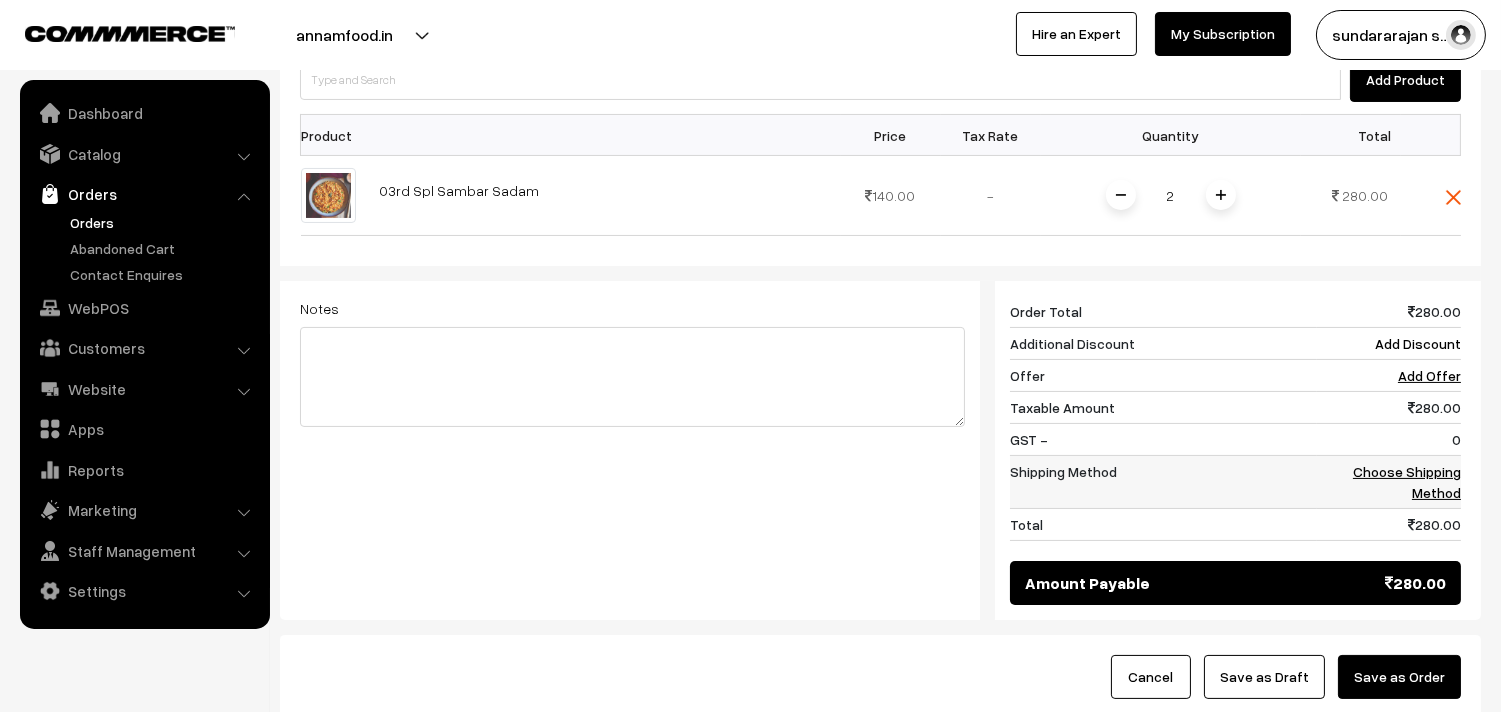 click on "Choose Shipping Method" at bounding box center (1407, 482) 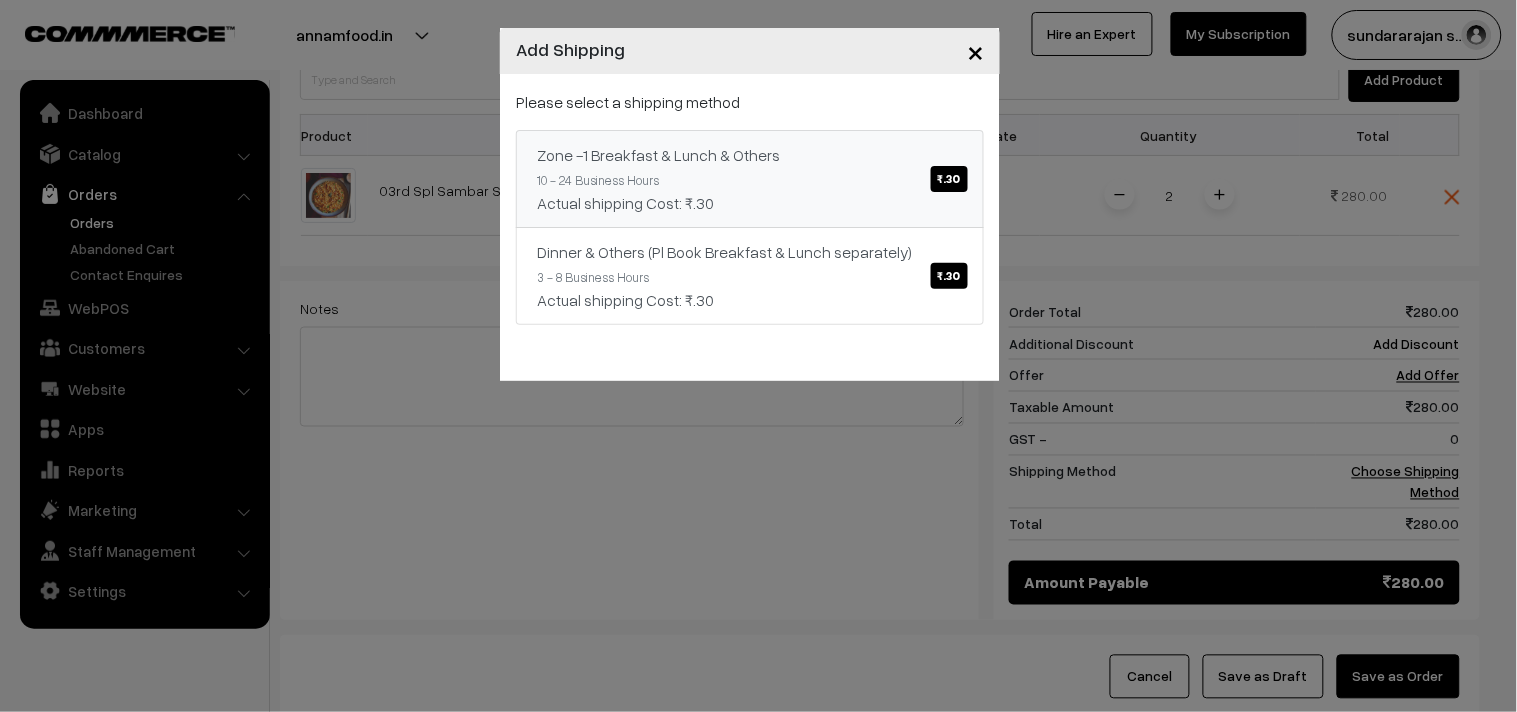 click on "Zone -1  Breakfast & Lunch & Others
₹.30" at bounding box center [750, 155] 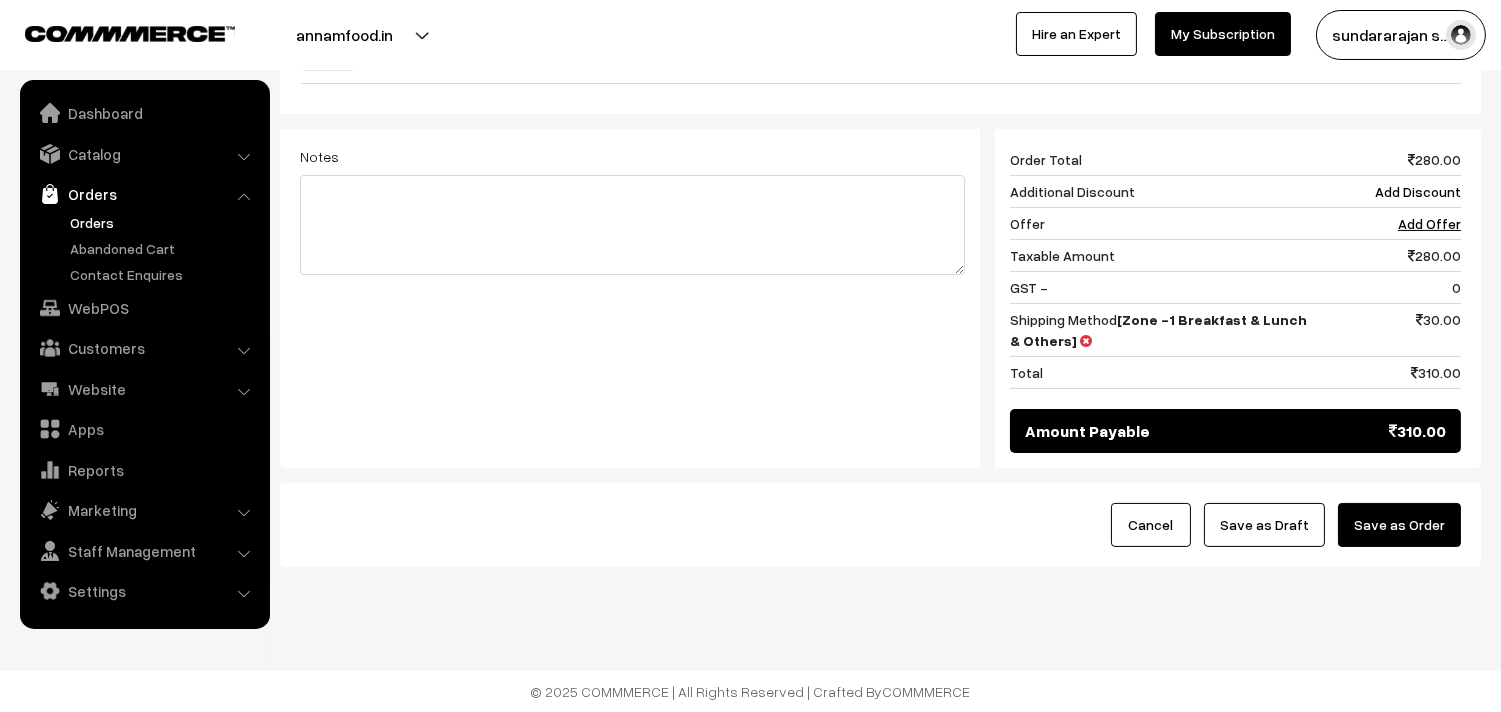 click on "Save as Draft" at bounding box center [1264, 525] 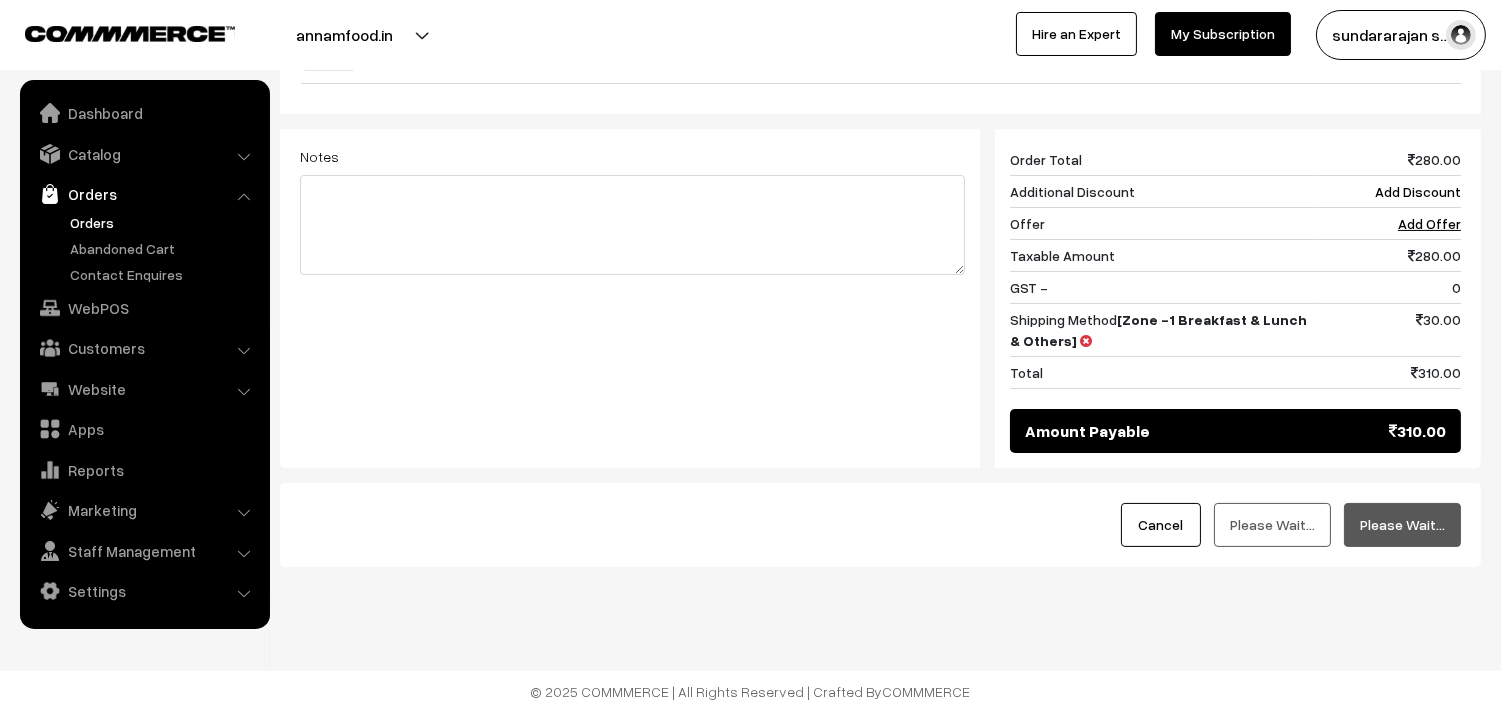 scroll, scrollTop: 426, scrollLeft: 0, axis: vertical 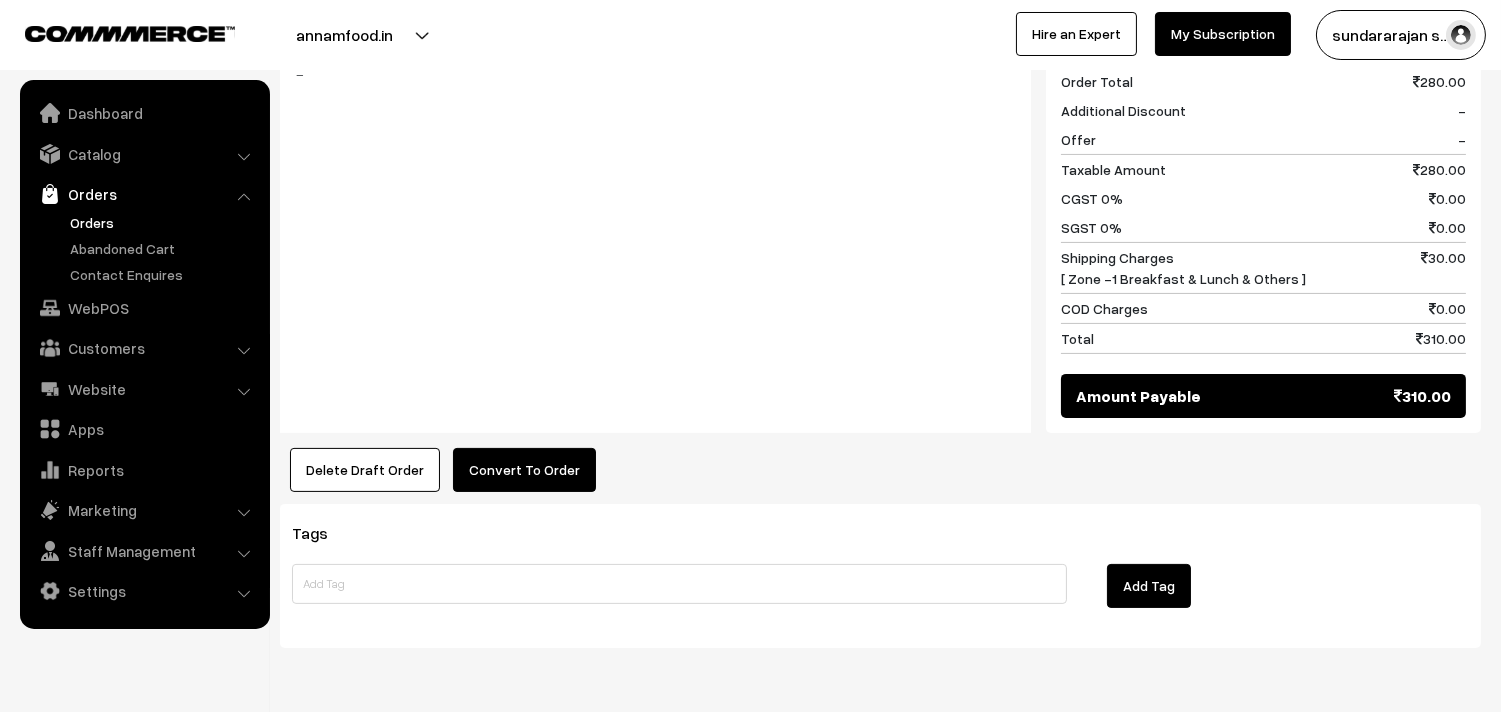 click on "Convert To Order" at bounding box center [524, 470] 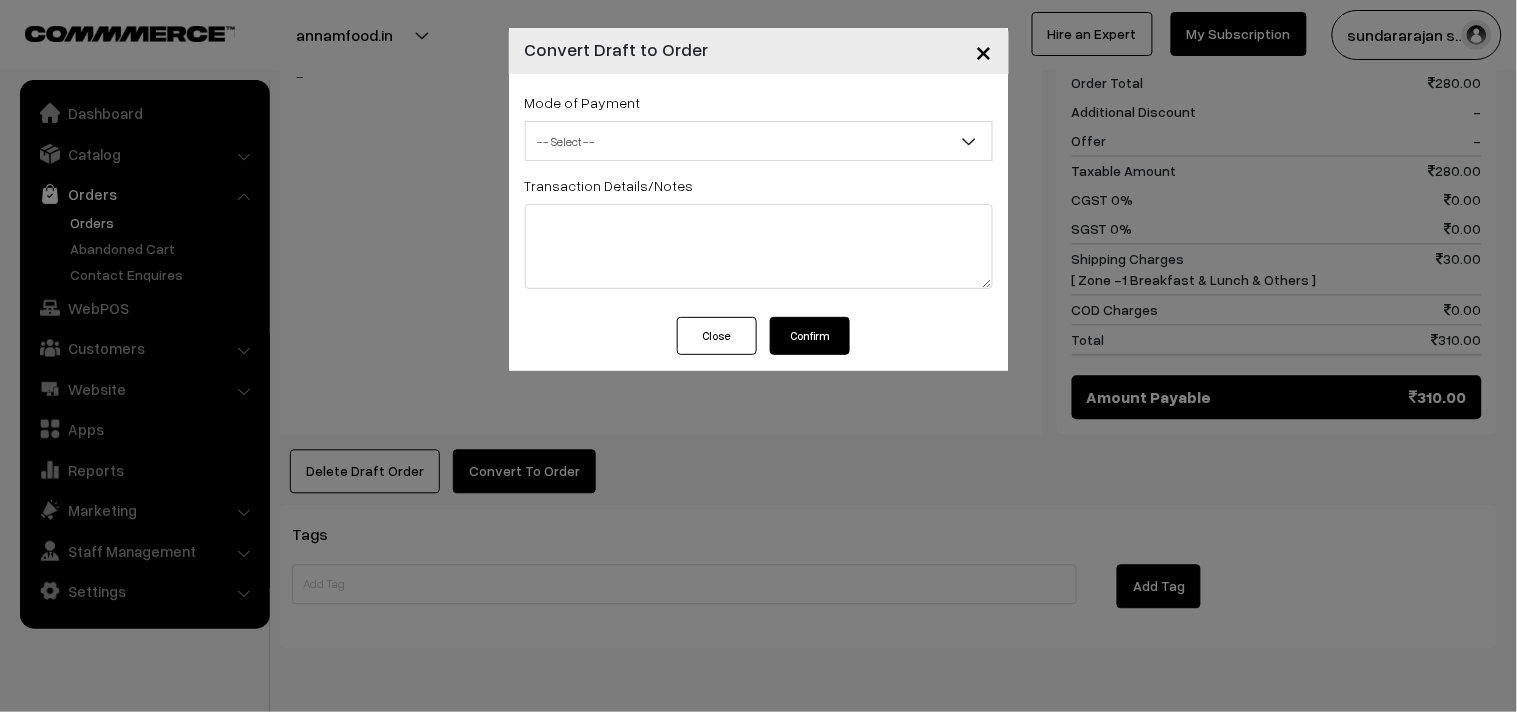 click on "-- Select --" at bounding box center [759, 141] 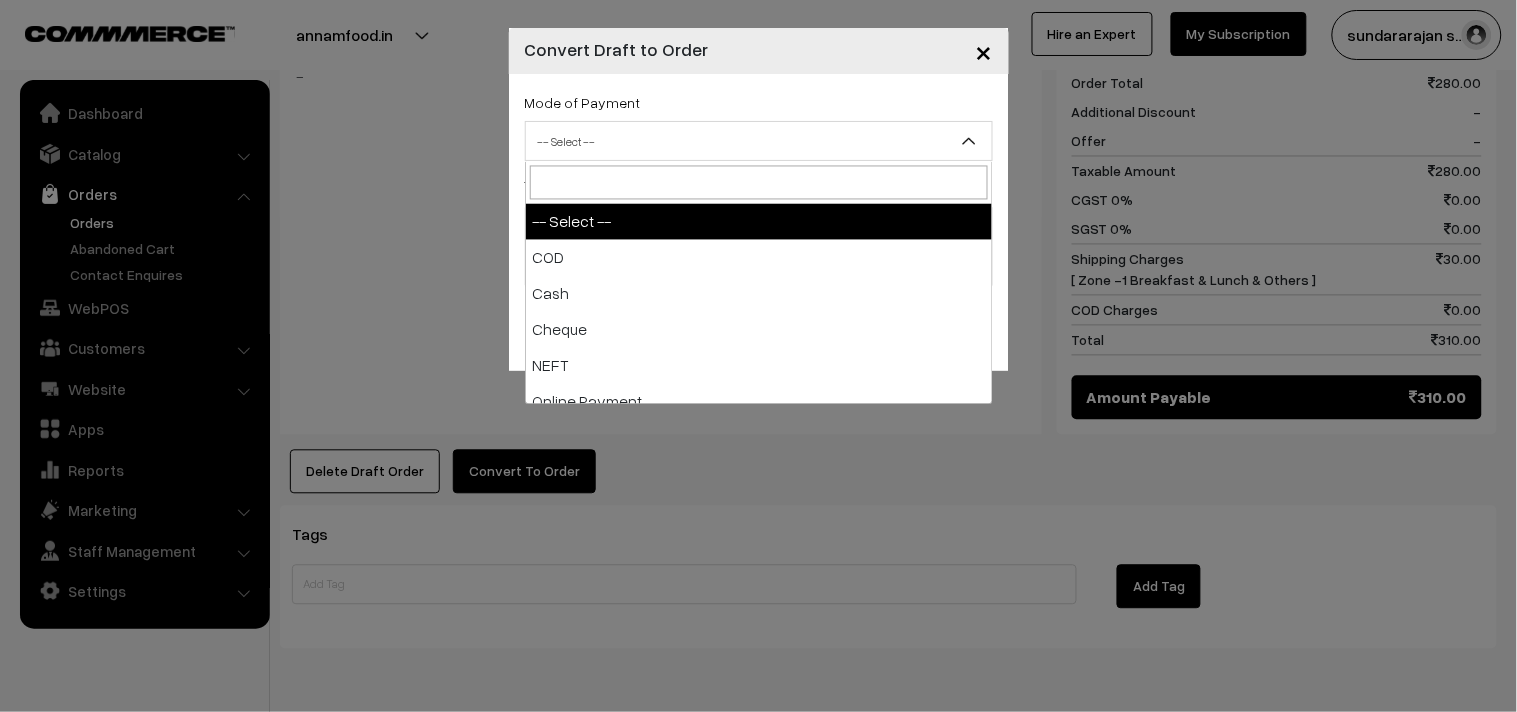 select on "1" 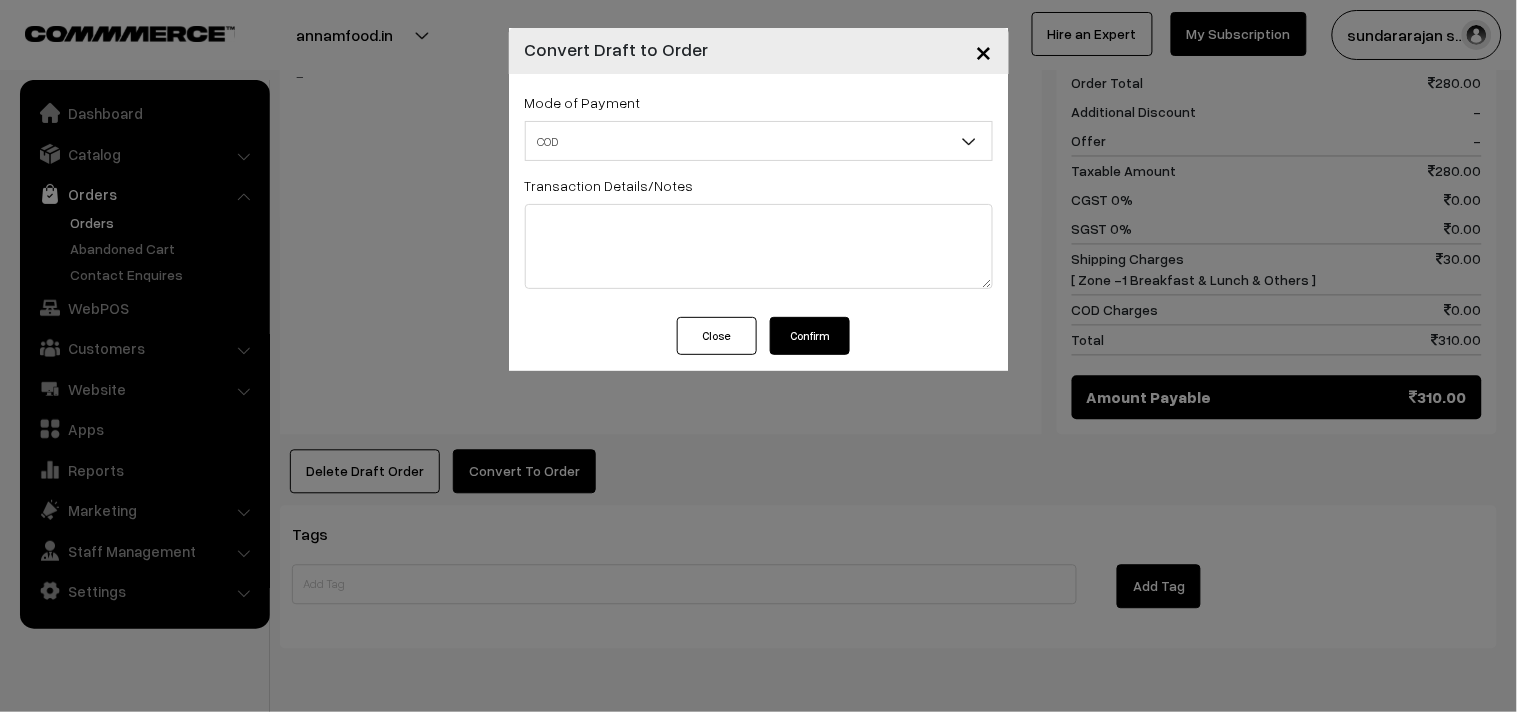 click on "Confirm" at bounding box center [810, 336] 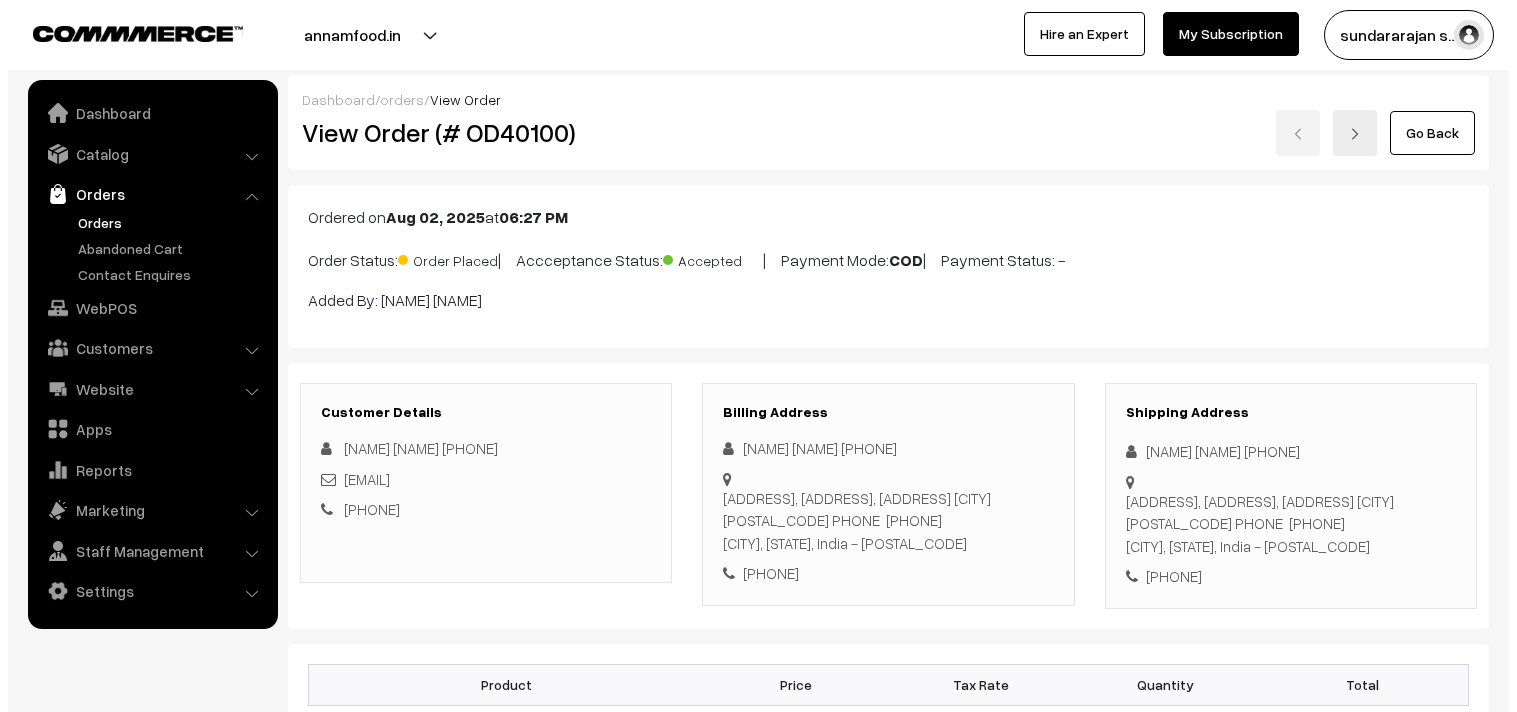 scroll, scrollTop: 888, scrollLeft: 0, axis: vertical 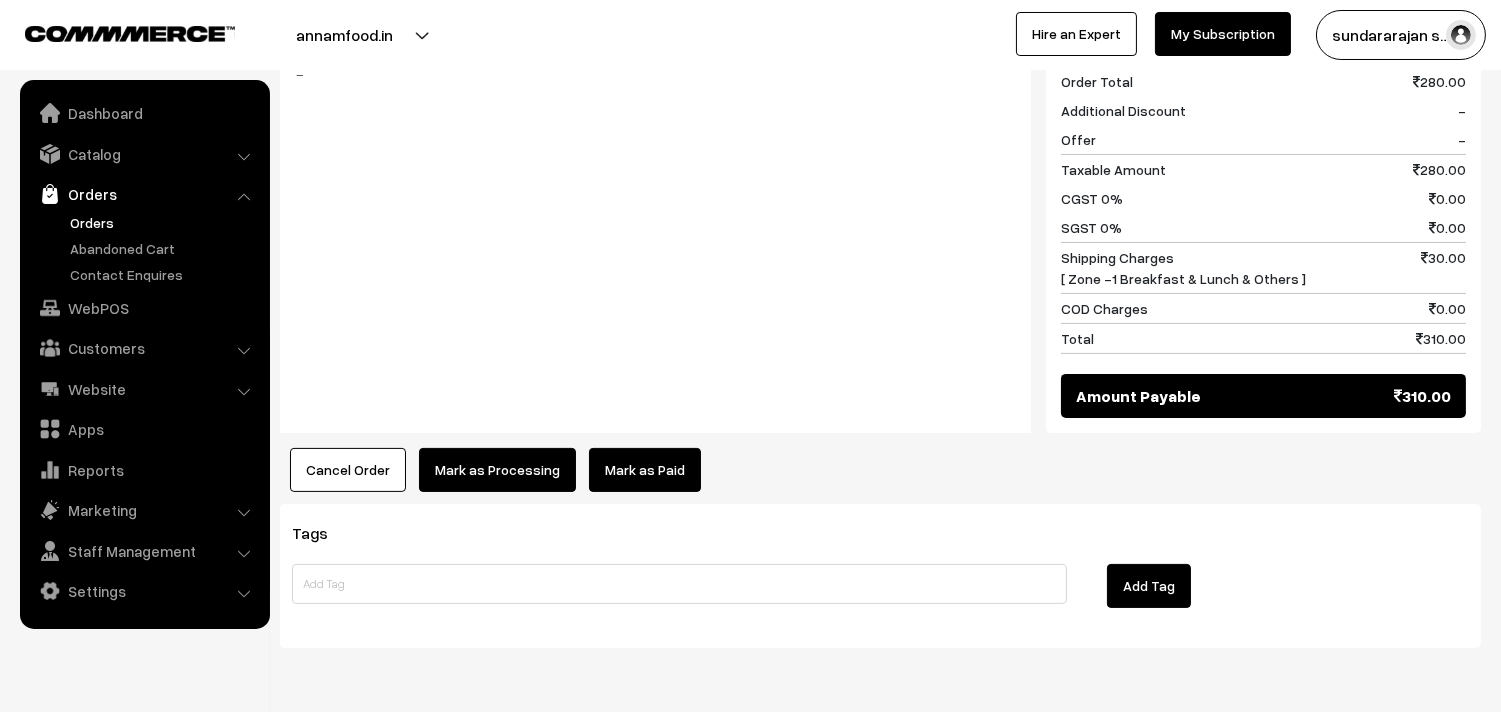 click on "Product
Price
Tax Rate
Quantity
Total
03rd Spl Sambar Sadam
140.00" at bounding box center (880, 124) 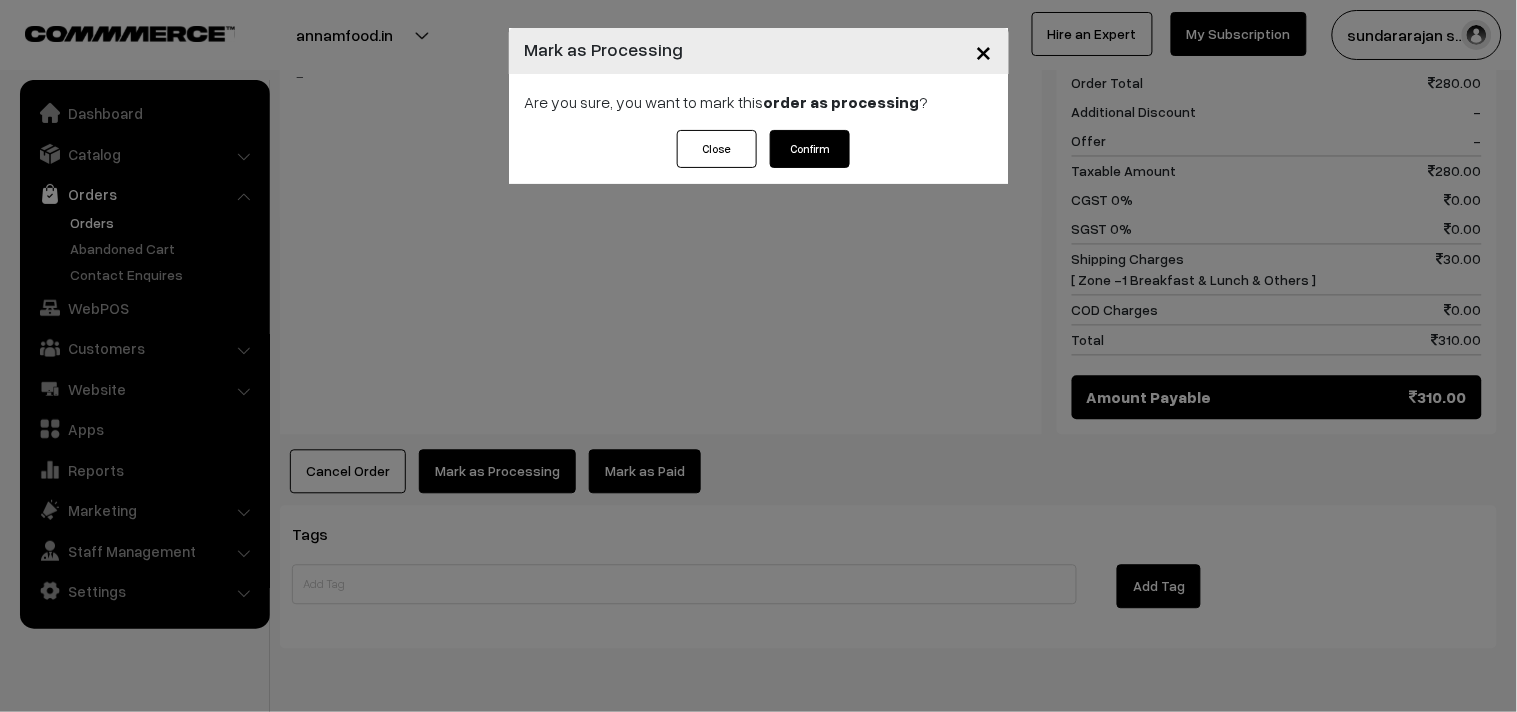 click on "Confirm" at bounding box center [810, 149] 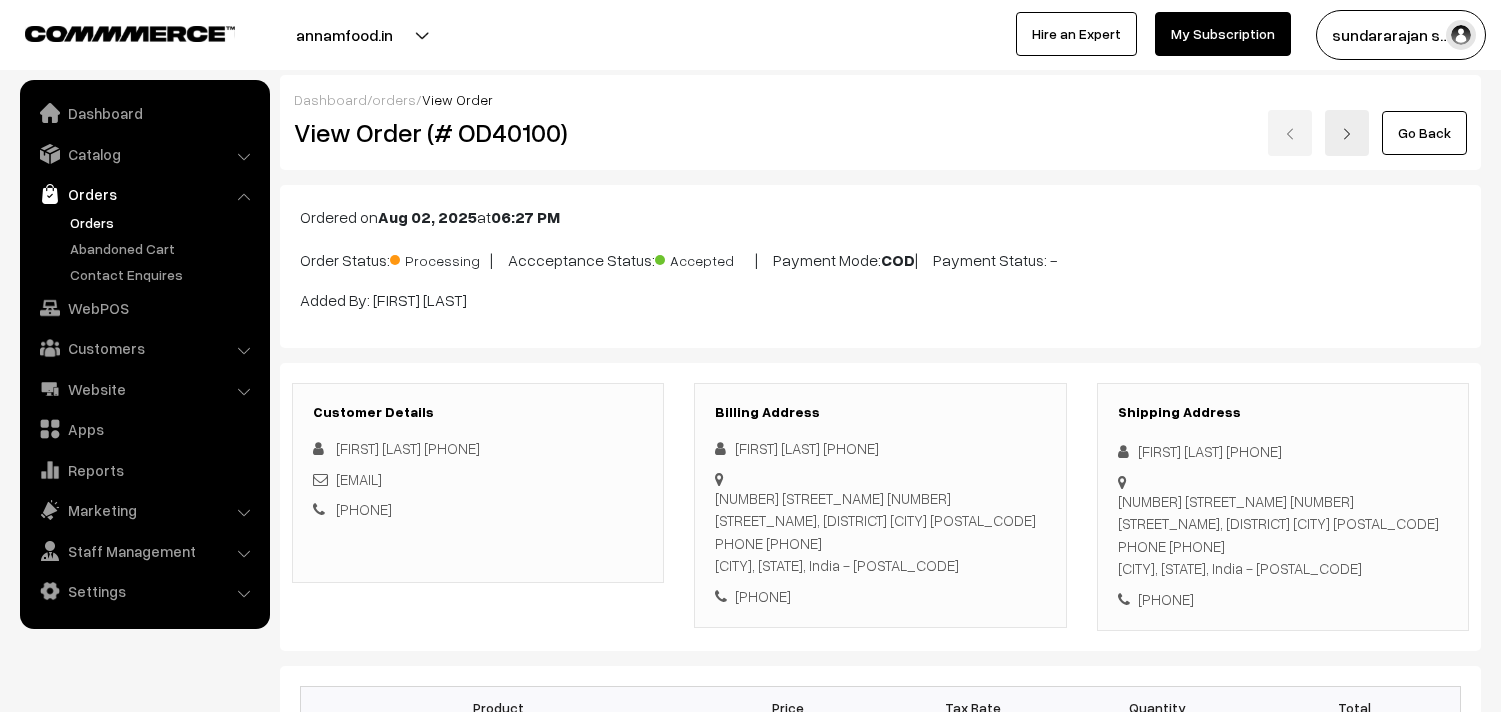 scroll, scrollTop: 0, scrollLeft: 0, axis: both 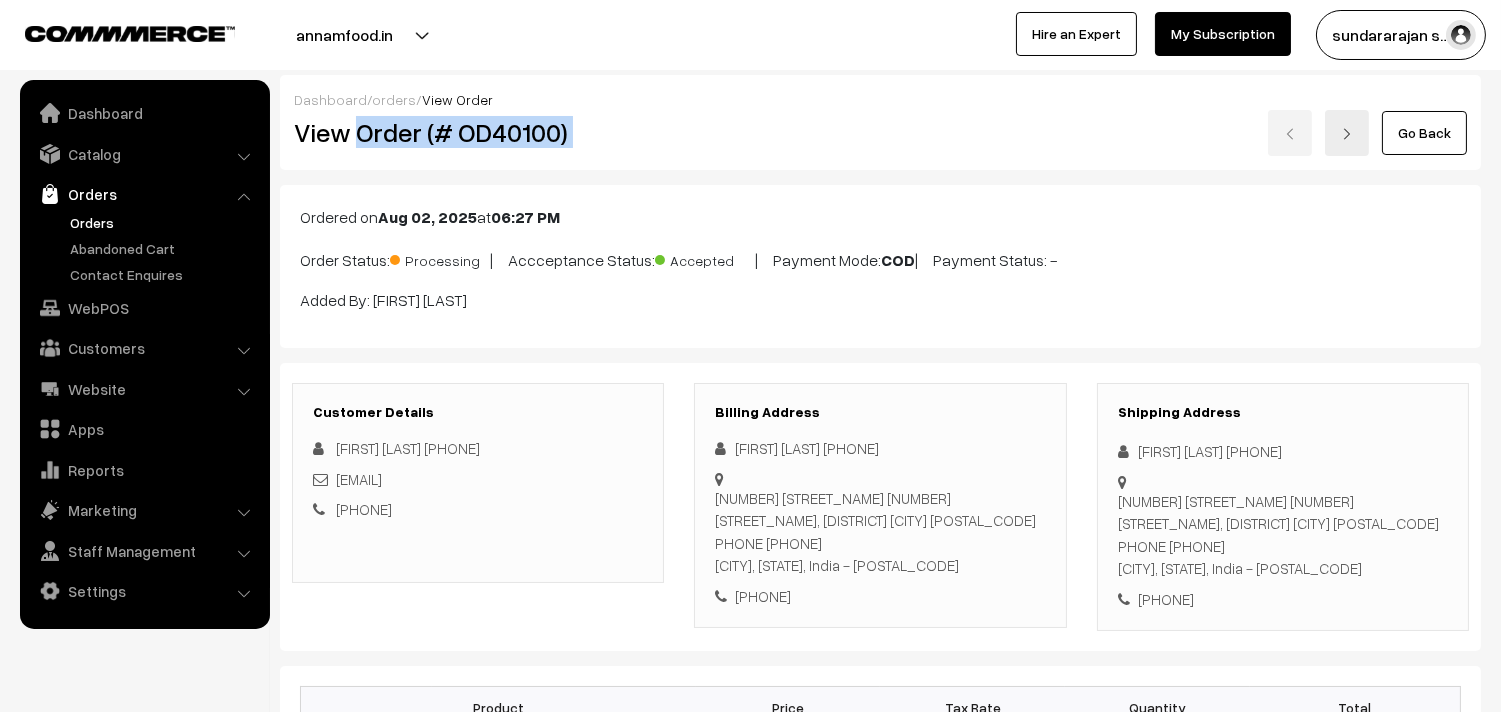 drag, startPoint x: 361, startPoint y: 125, endPoint x: 740, endPoint y: 143, distance: 379.4272 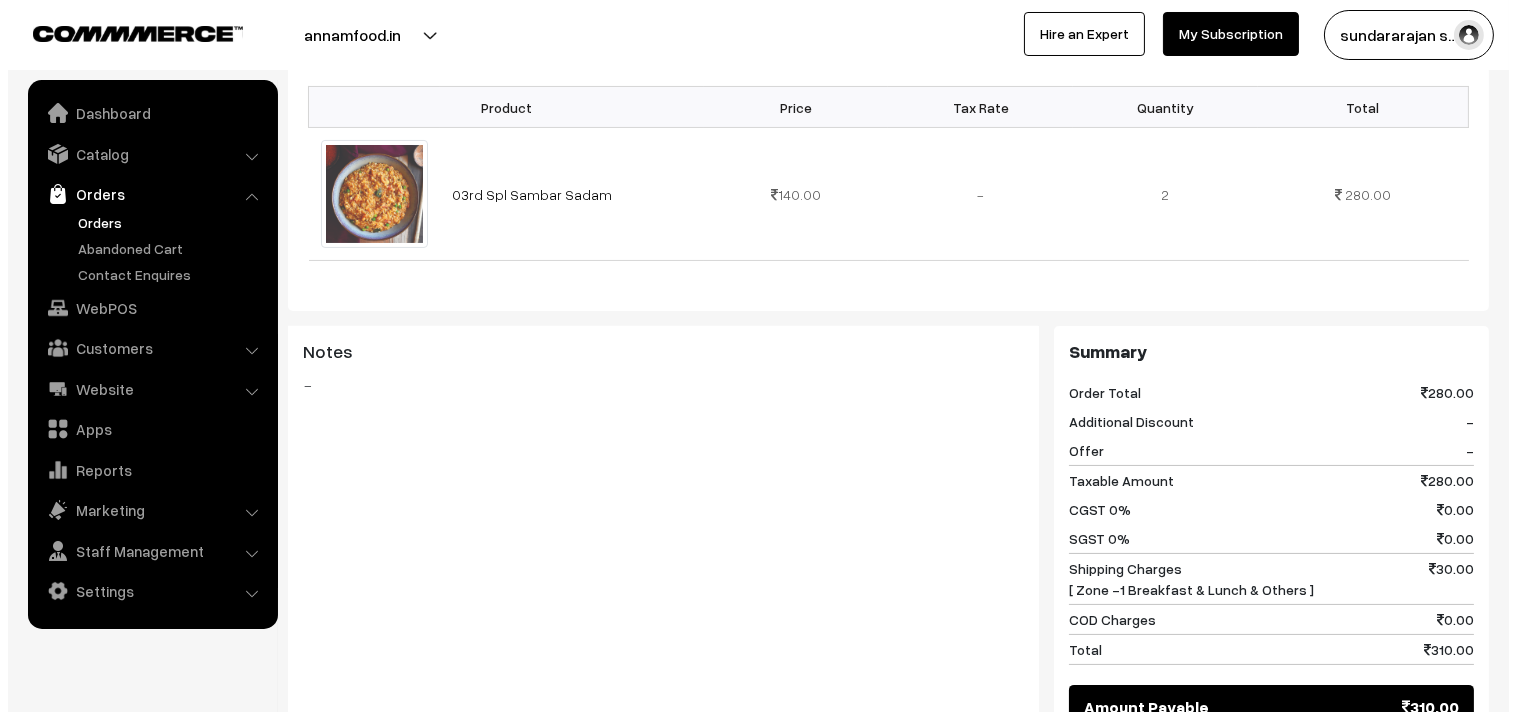 scroll, scrollTop: 888, scrollLeft: 0, axis: vertical 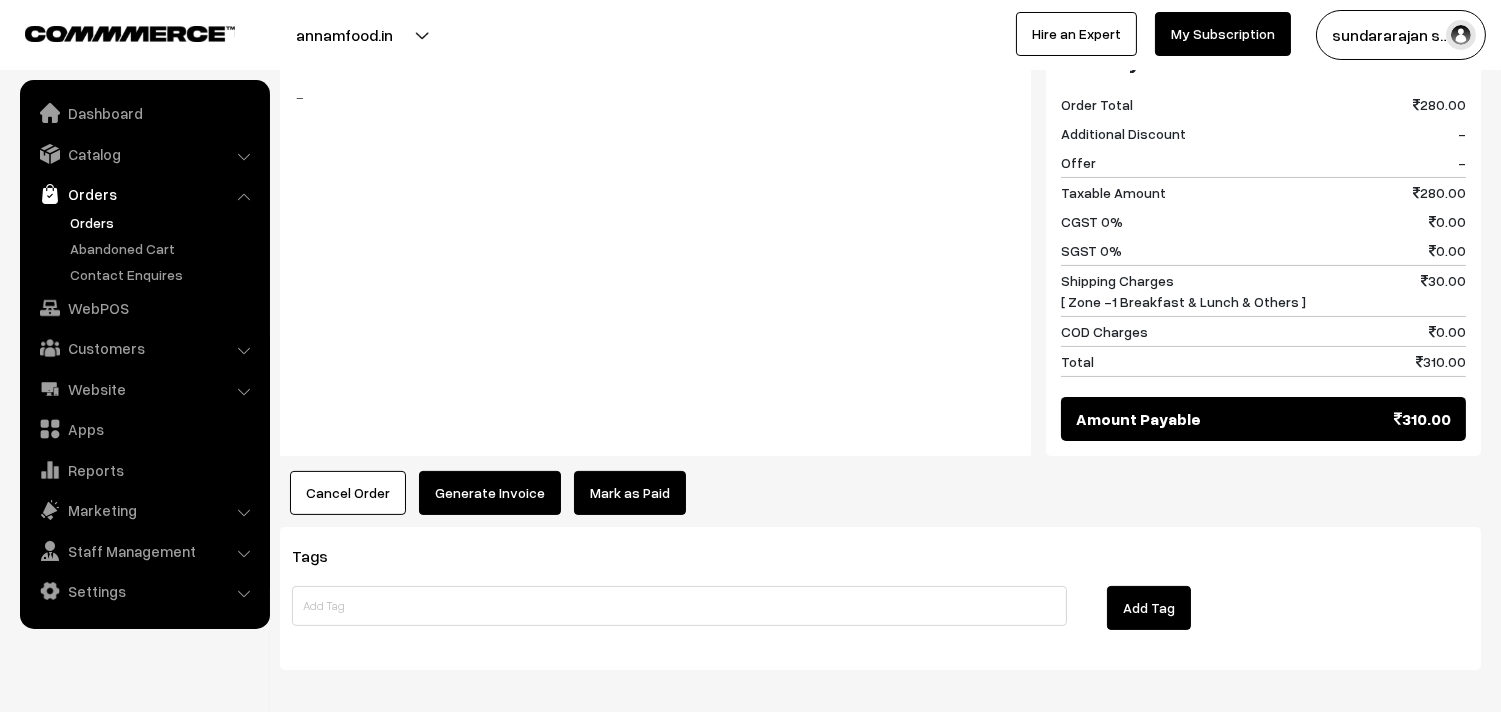 click on "Generate Invoice" at bounding box center [490, 493] 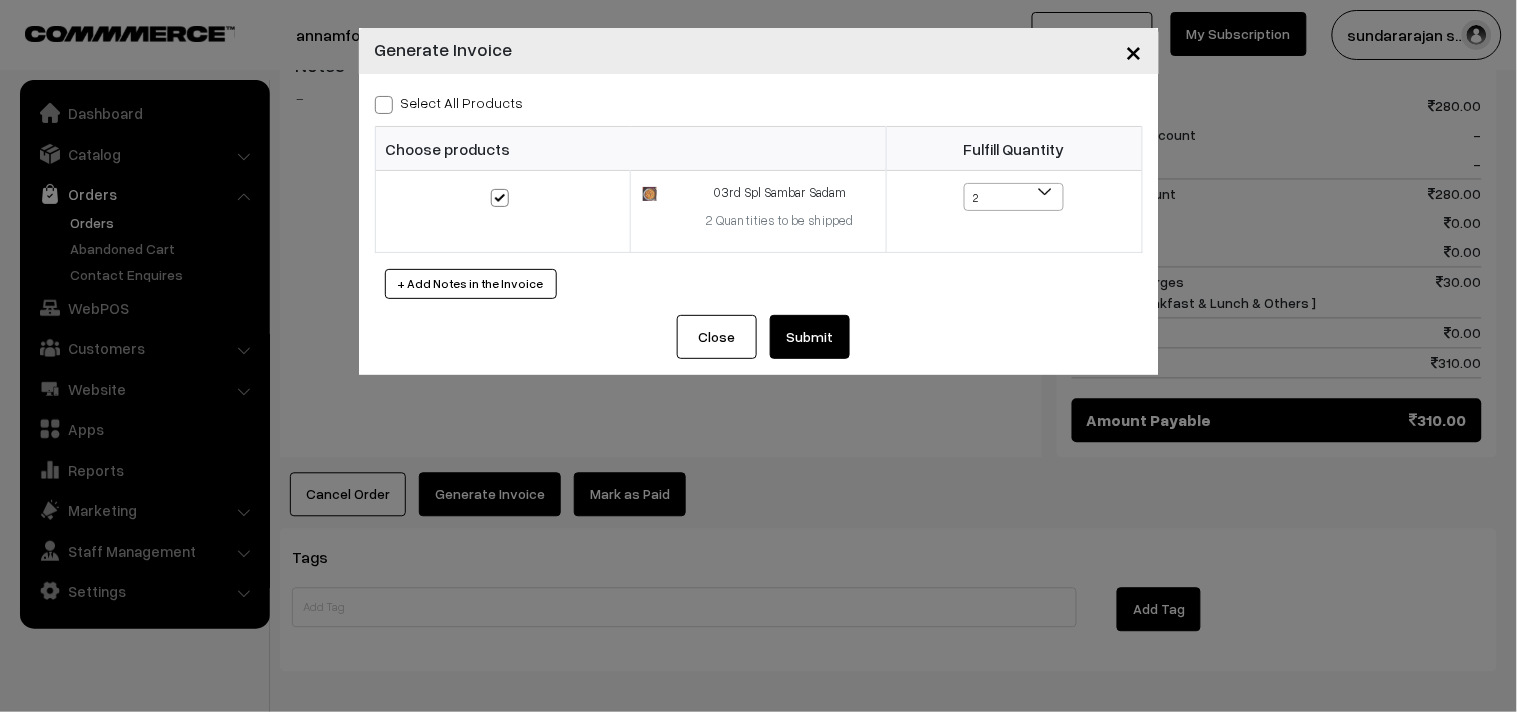 click on "Submit" at bounding box center [810, 337] 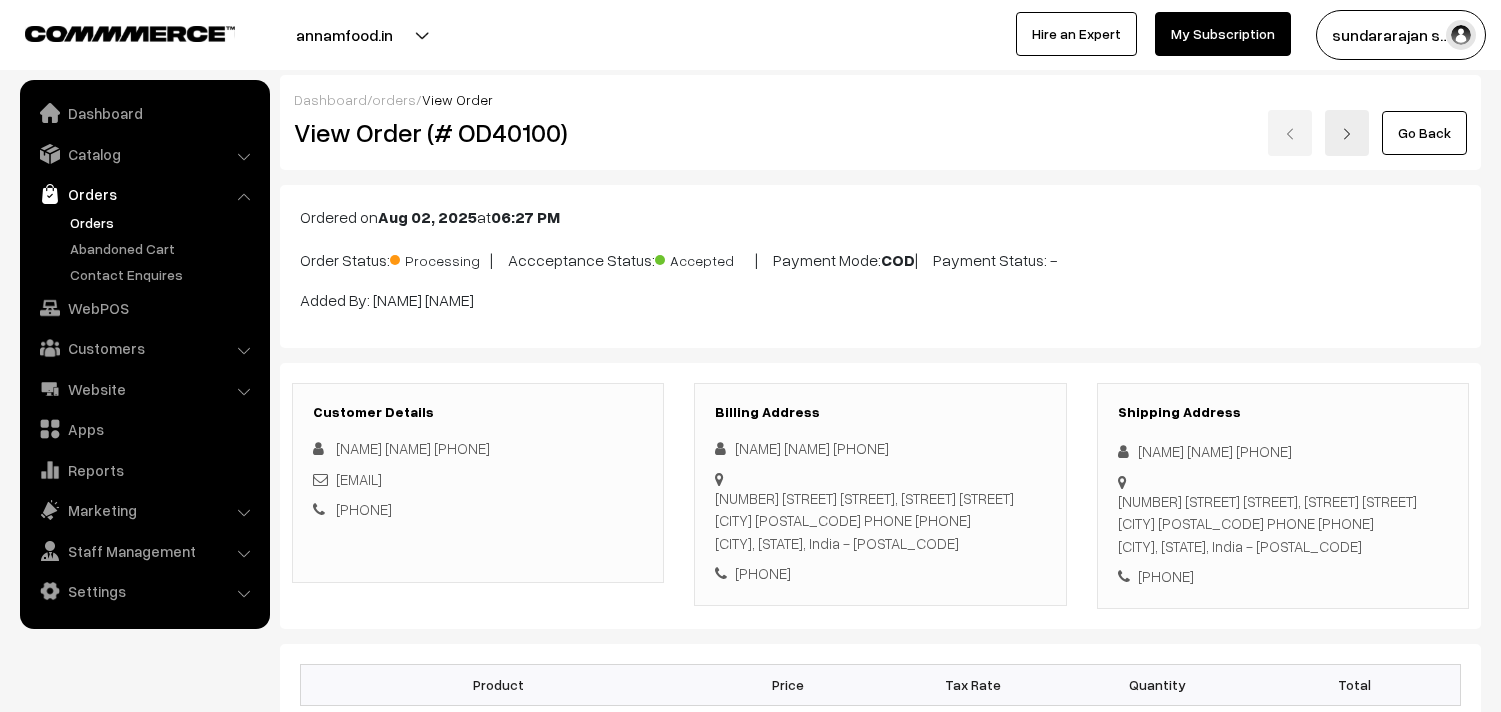 scroll, scrollTop: 888, scrollLeft: 0, axis: vertical 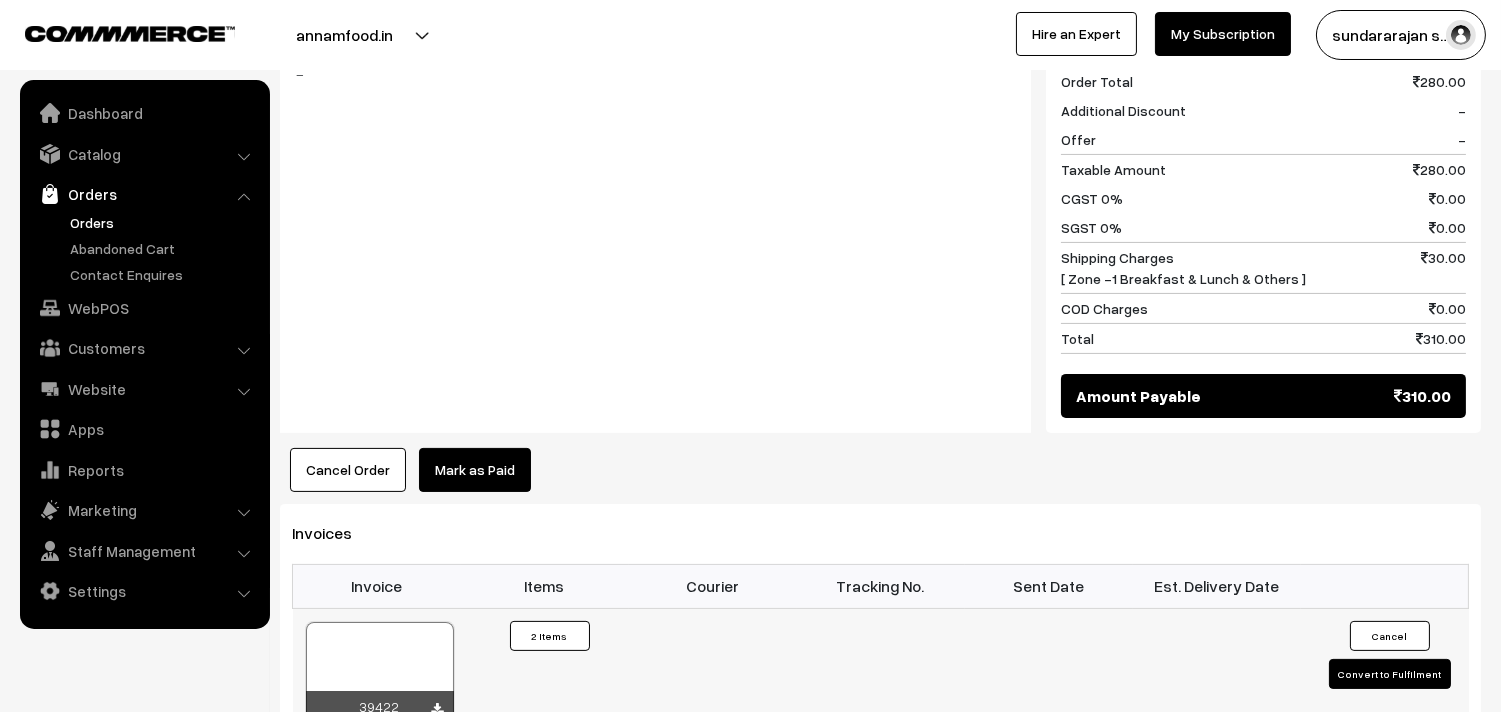 click at bounding box center [380, 672] 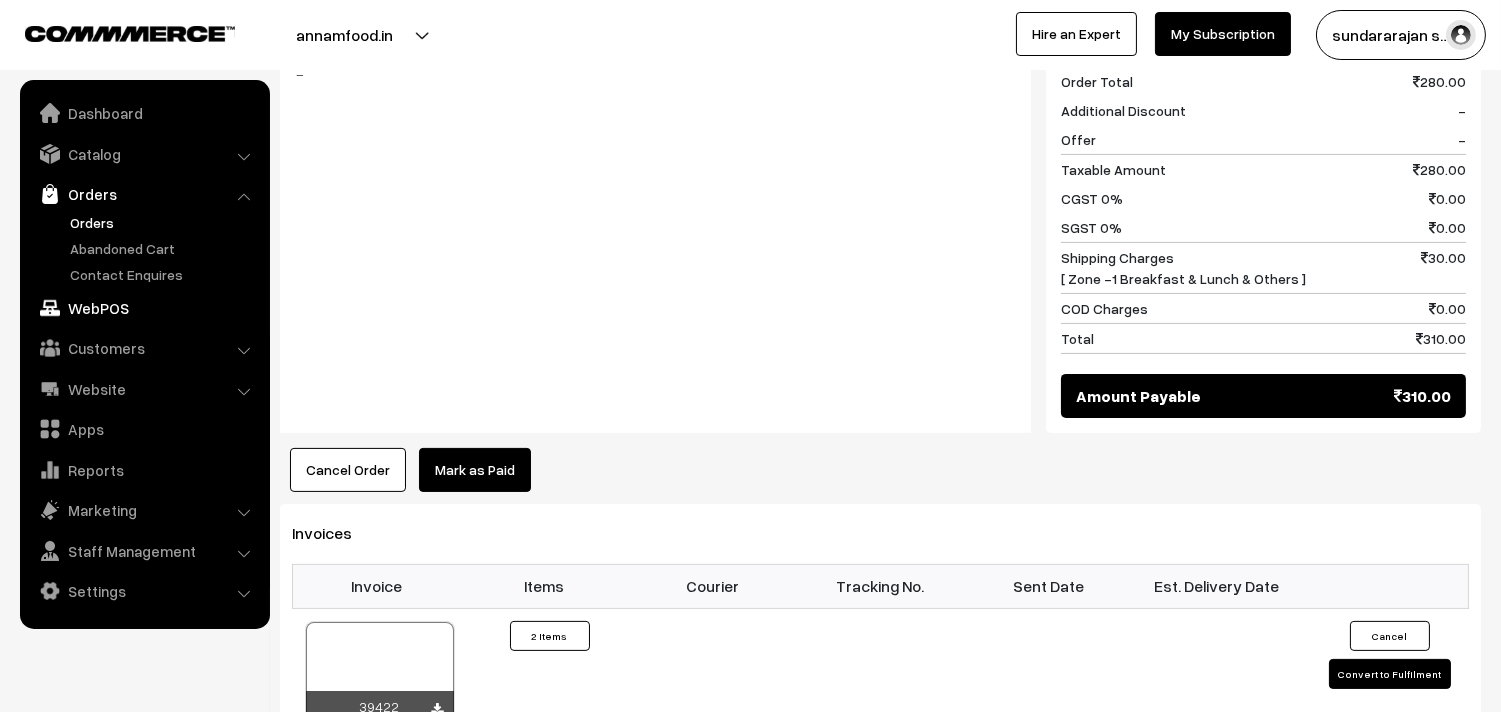 click on "WebPOS" at bounding box center [144, 308] 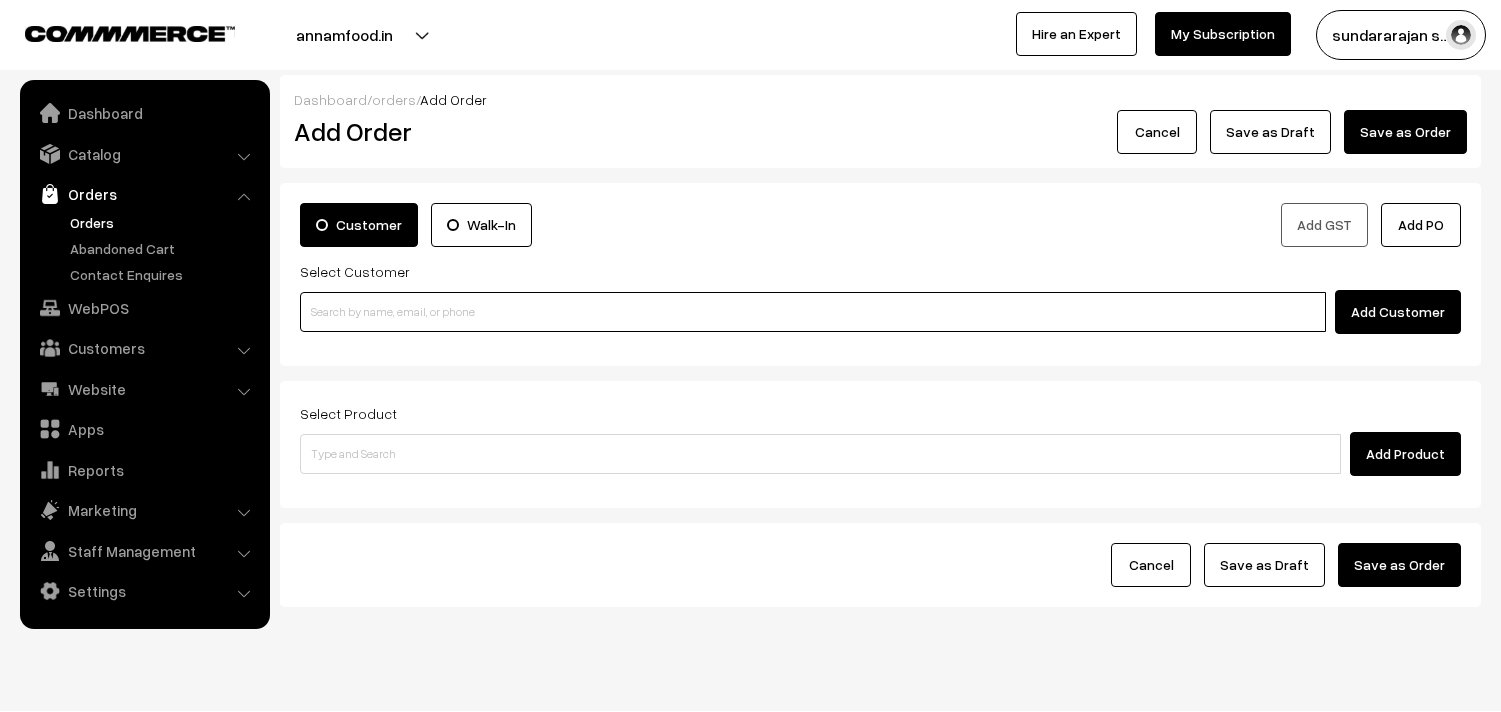scroll, scrollTop: 0, scrollLeft: 0, axis: both 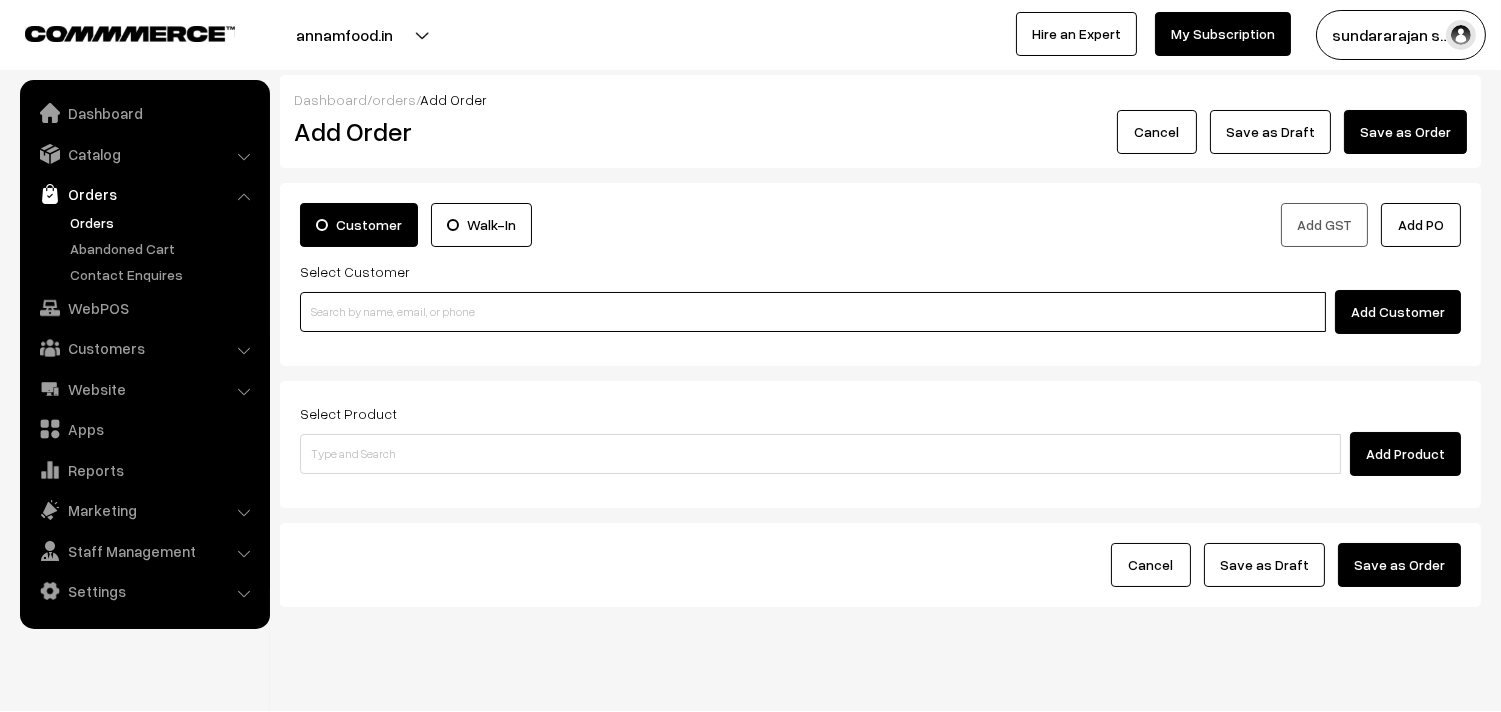 paste on "[PHONE]" 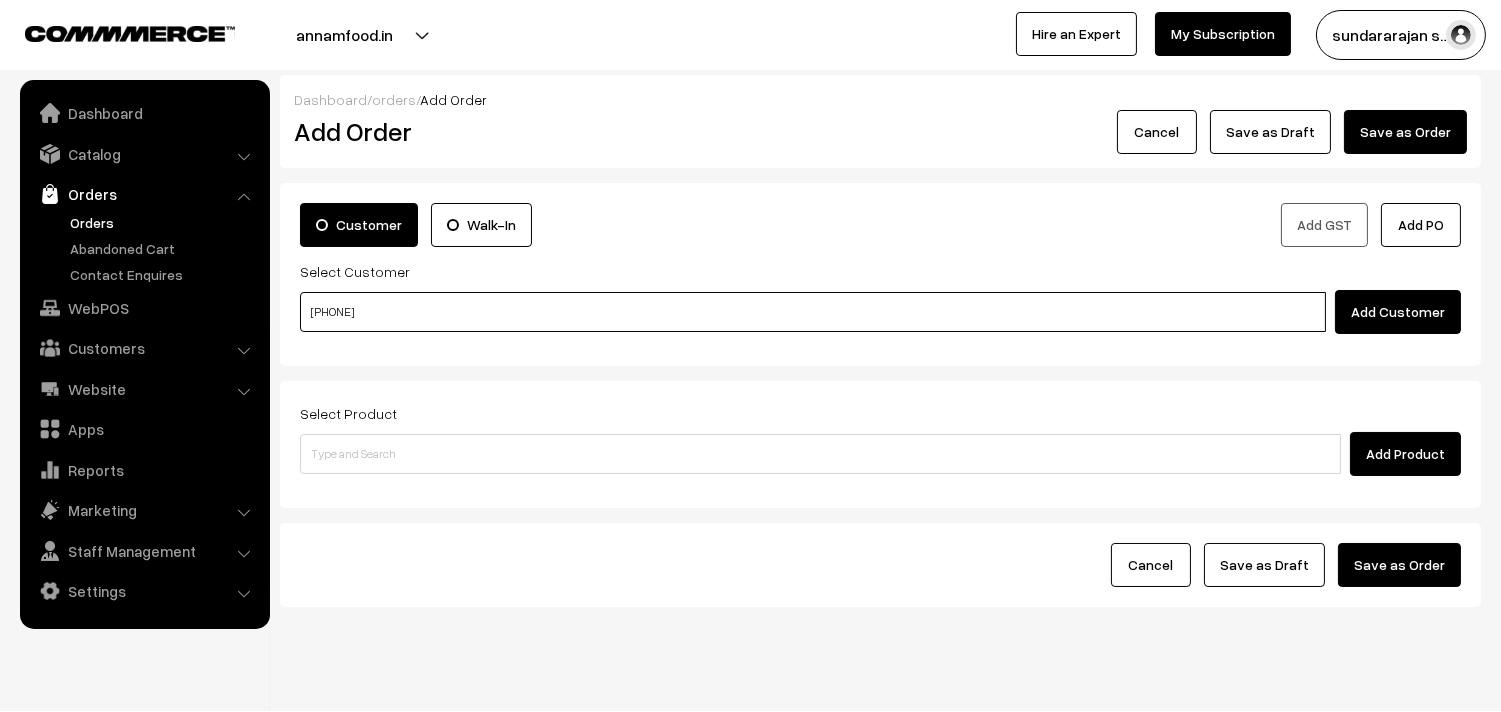 click on "[PHONE]" at bounding box center (813, 312) 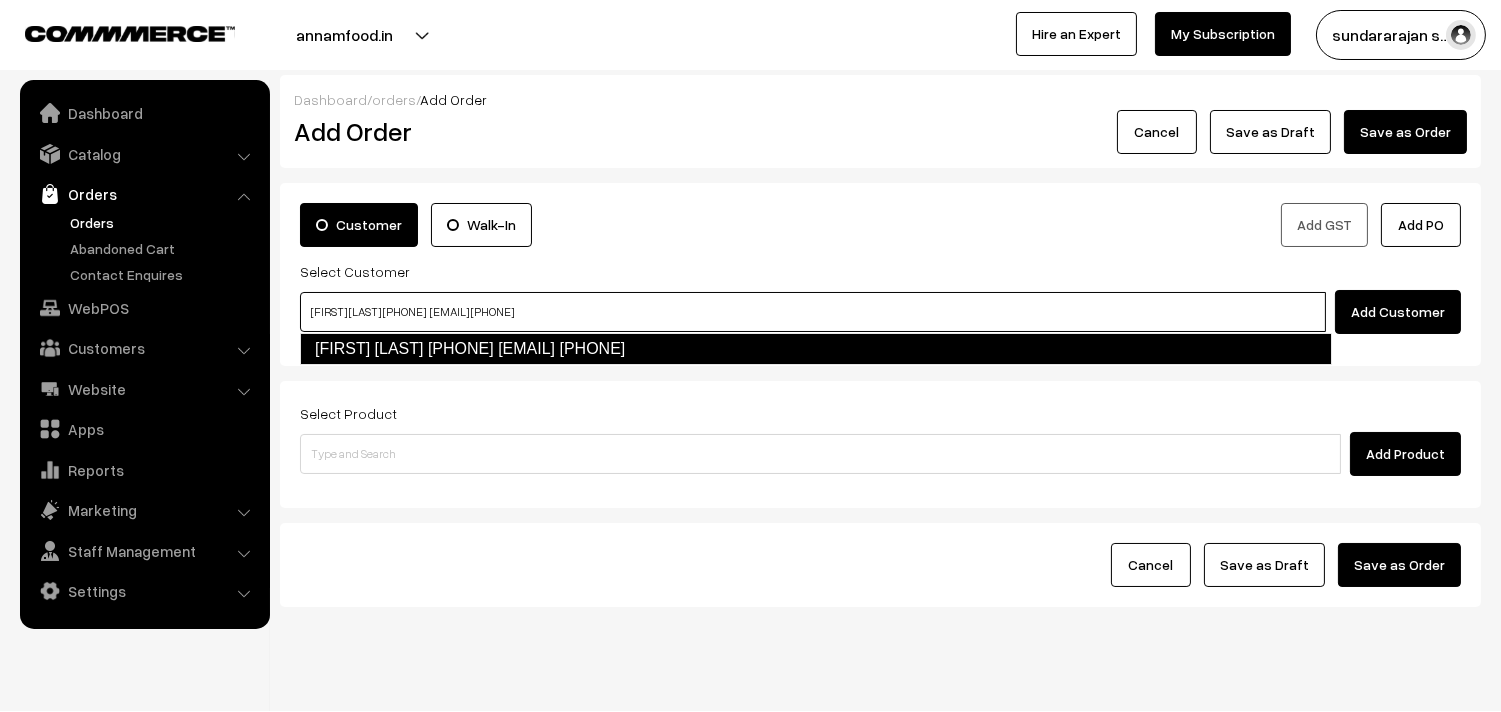 type on "[FIRST] [LAST] [PHONE]  [EMAIL] [PHONE]" 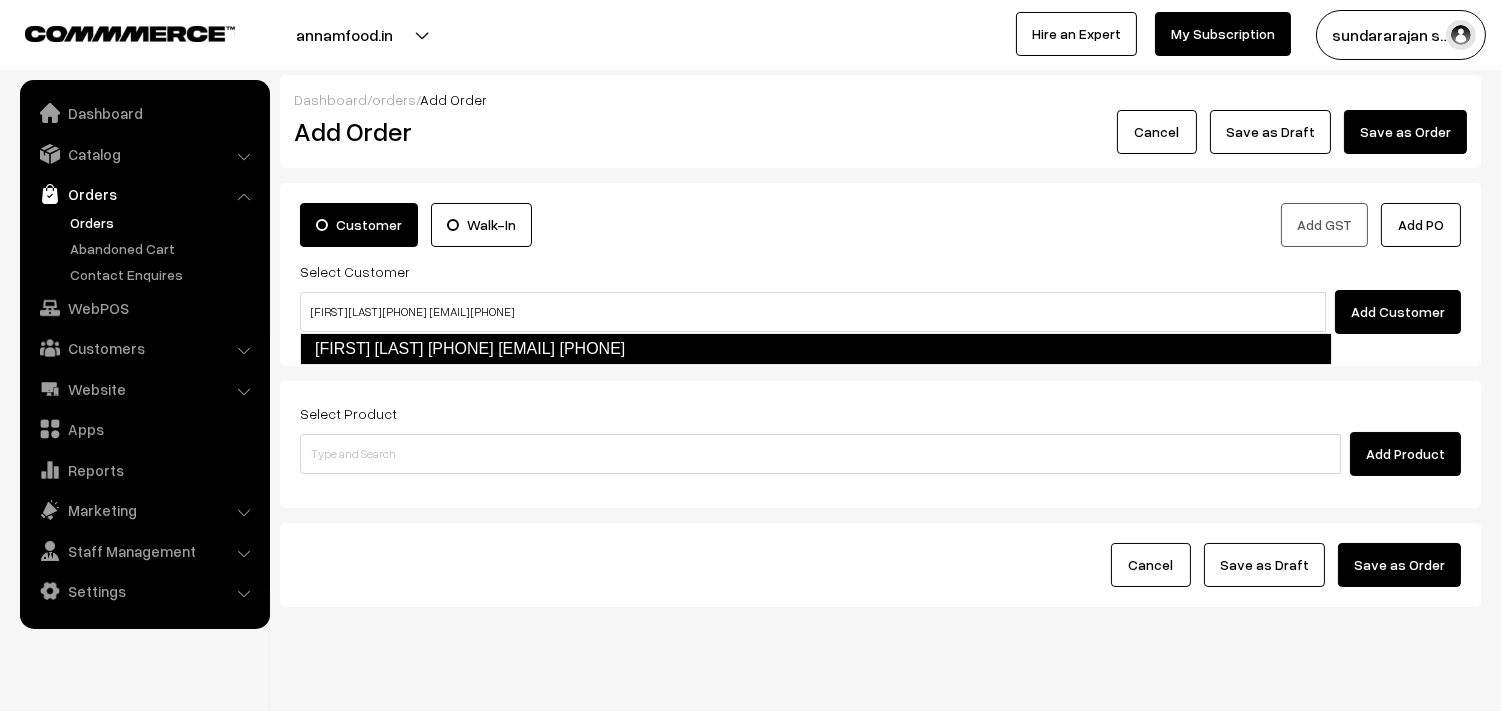 type 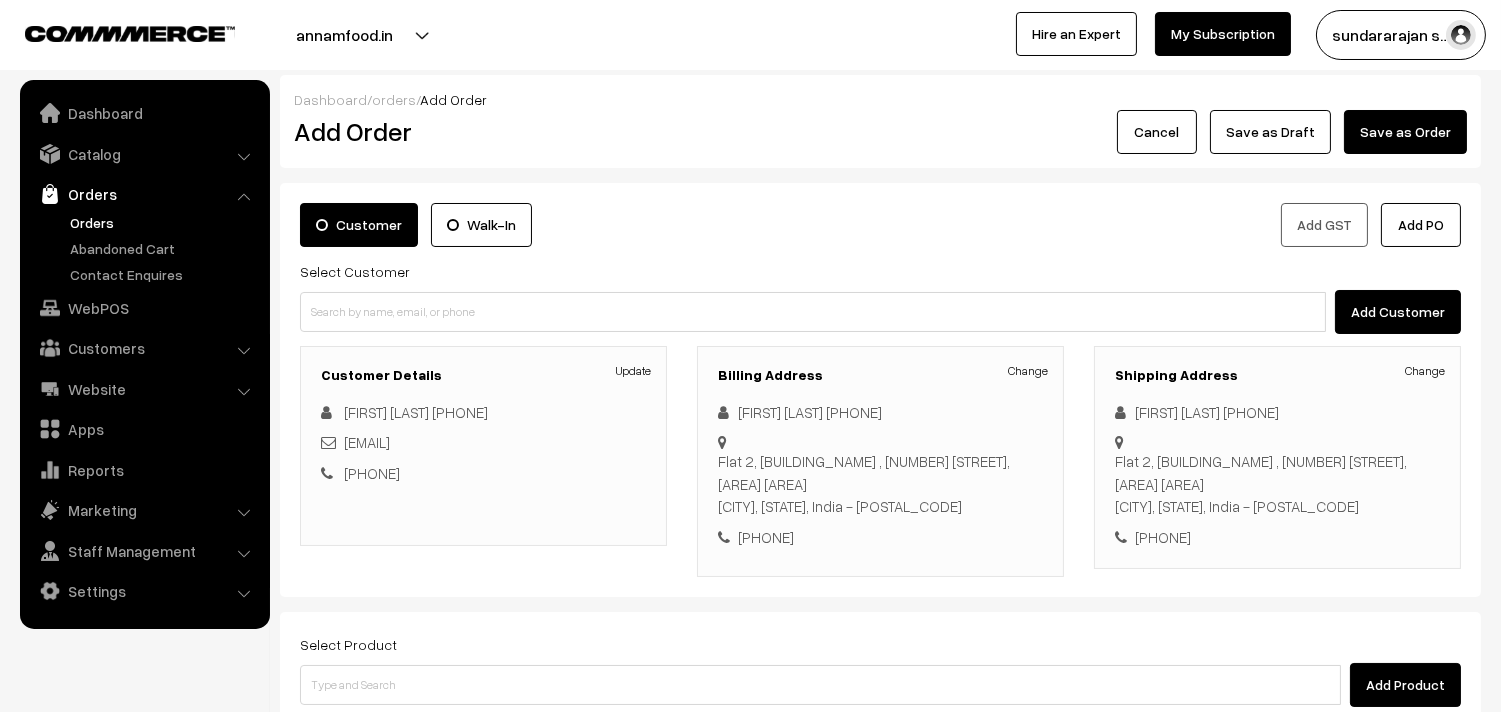 scroll, scrollTop: 272, scrollLeft: 0, axis: vertical 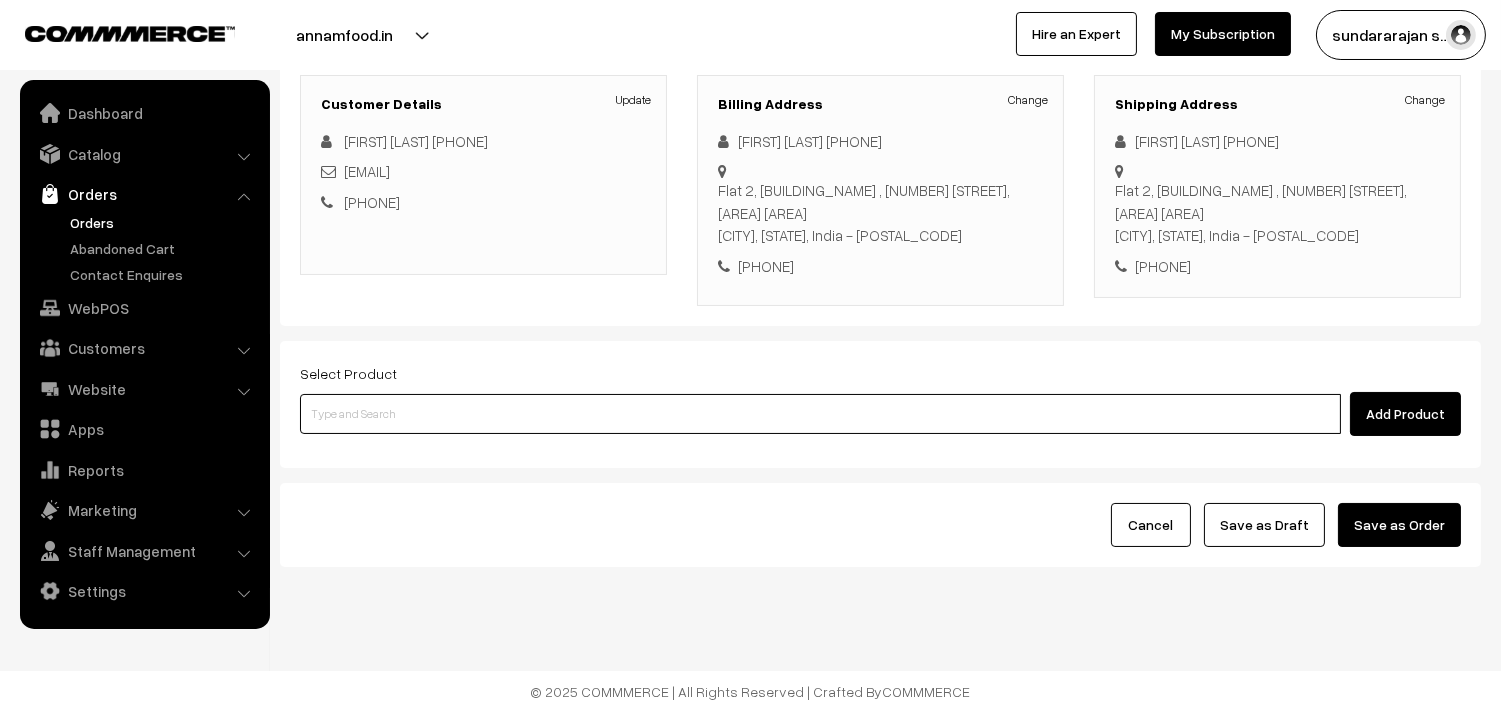 click at bounding box center (820, 414) 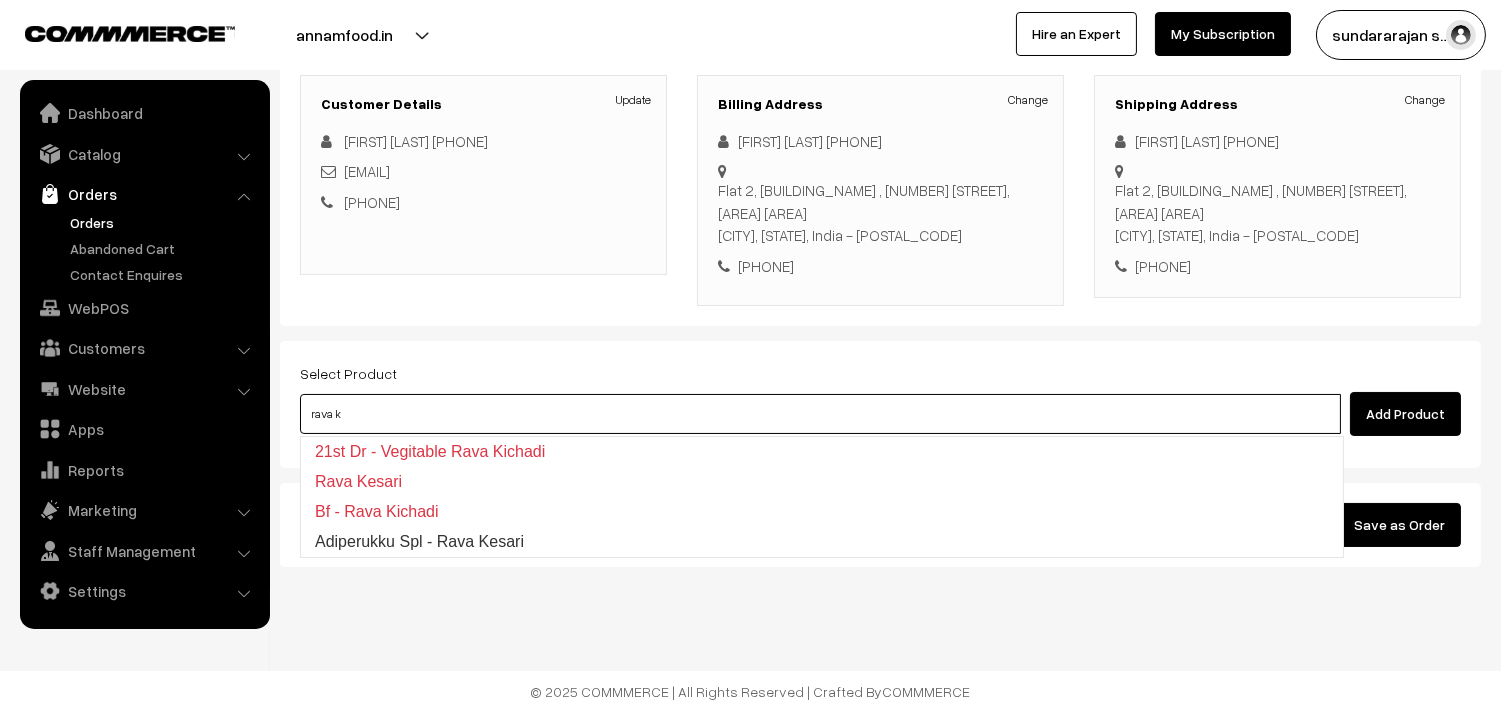 type on "Adiperukku Spl - Rava Kesari" 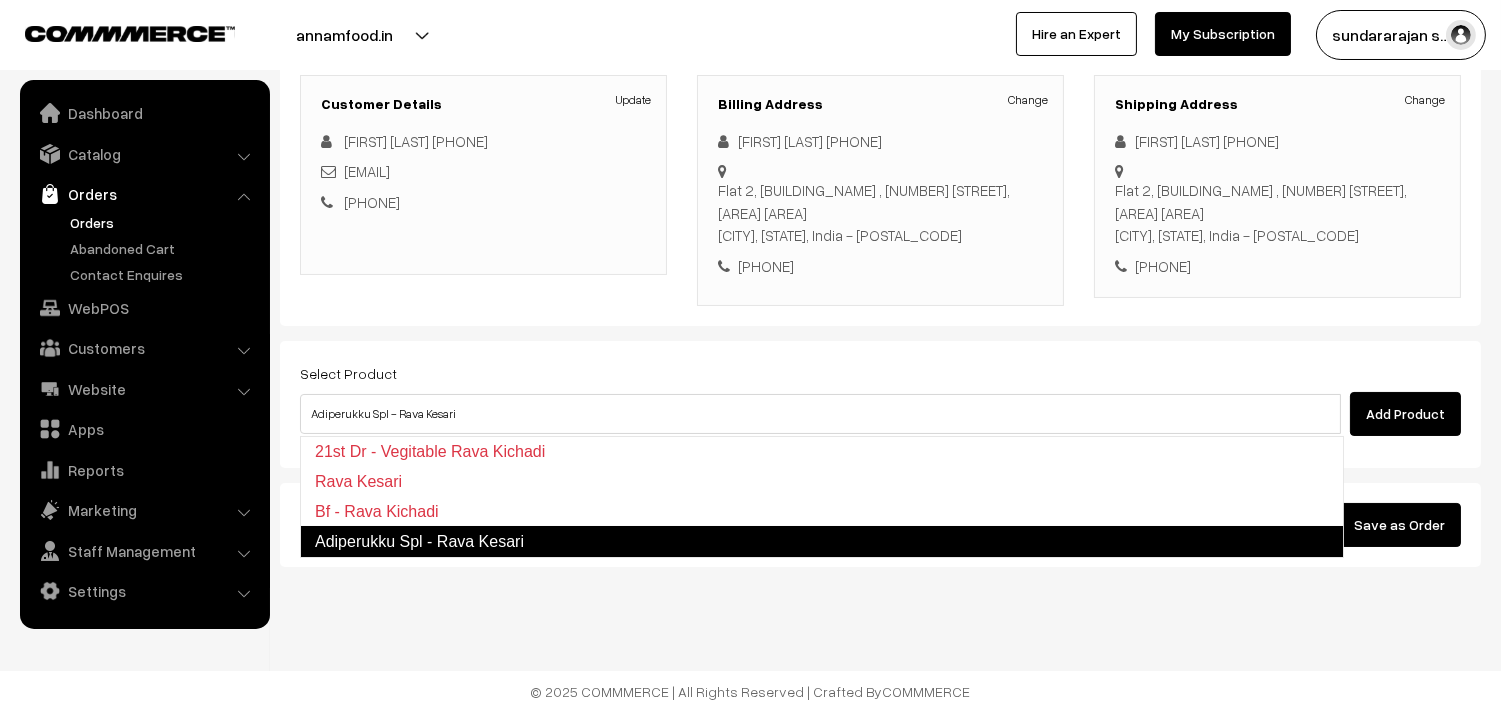 type 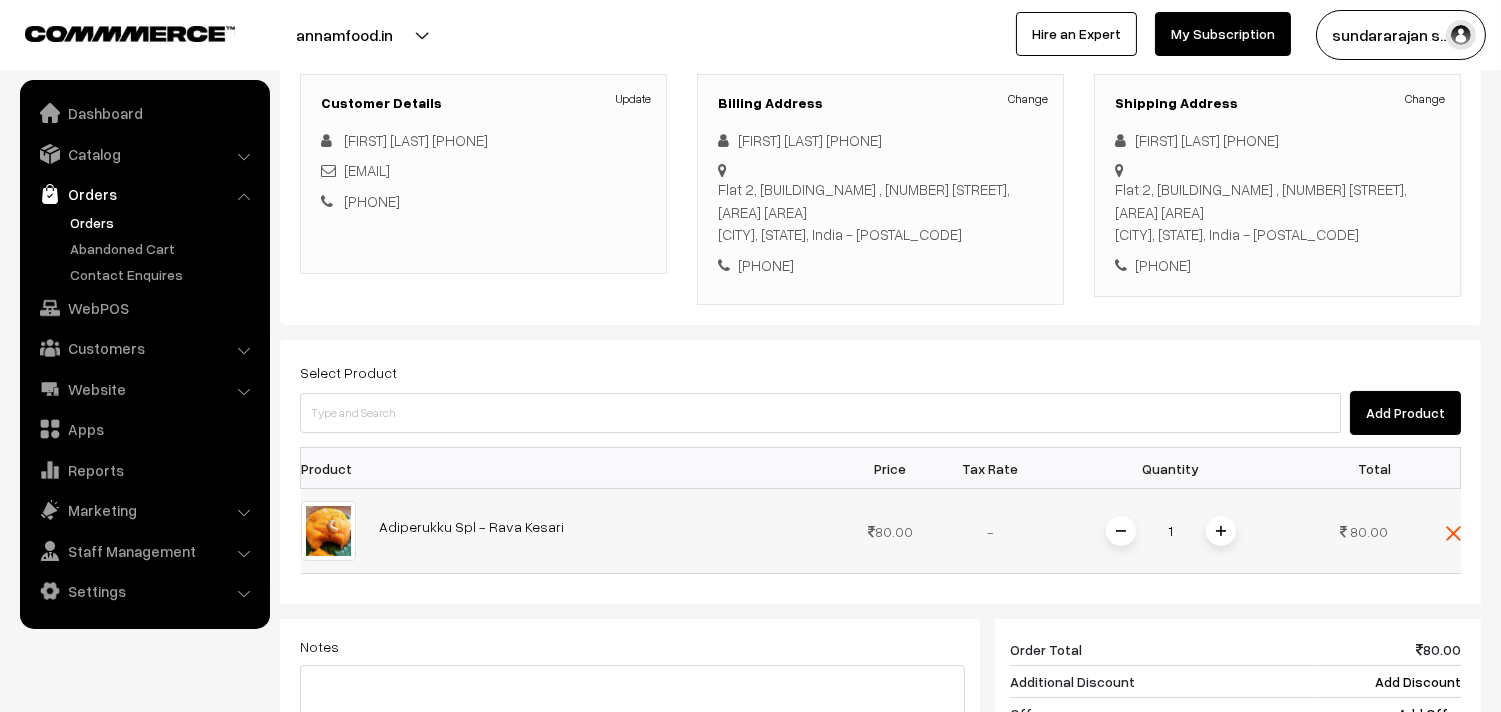 click at bounding box center (1221, 531) 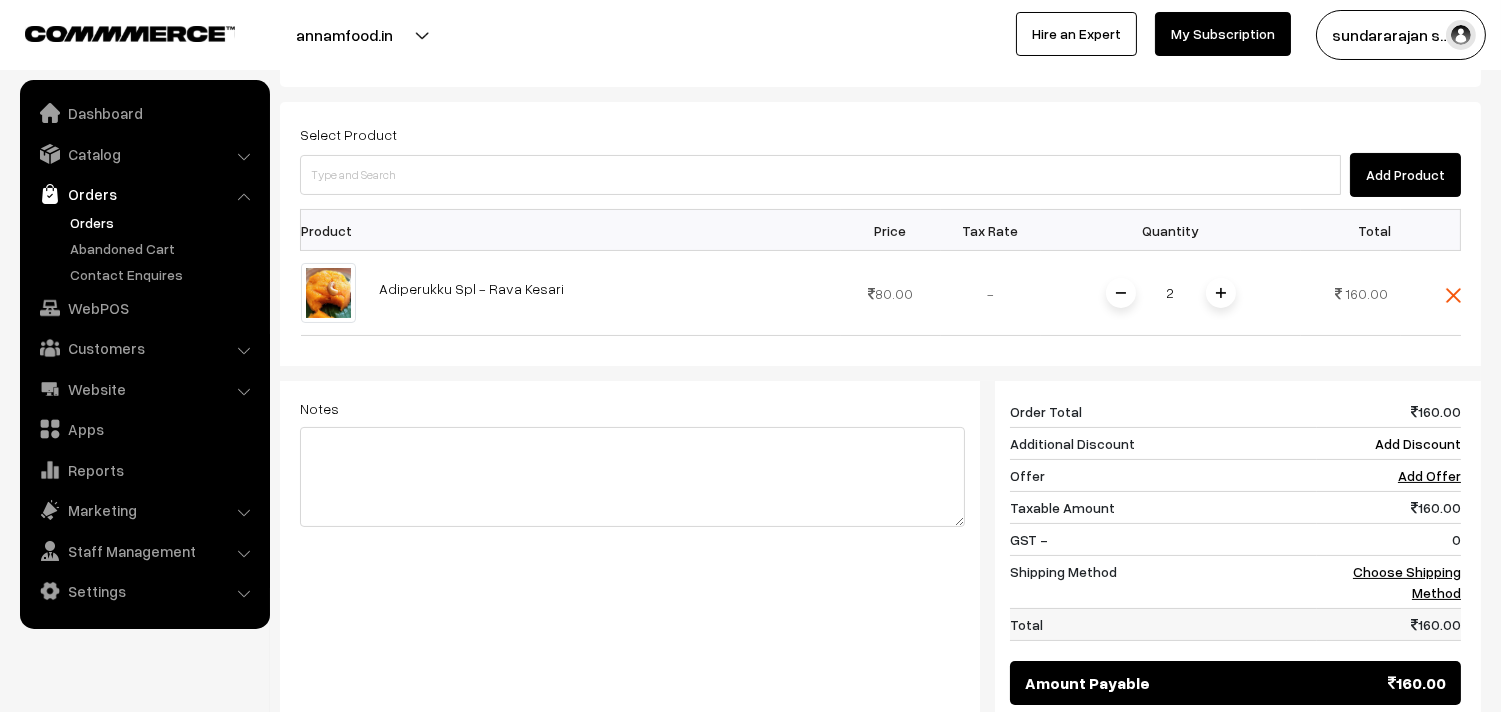 scroll, scrollTop: 764, scrollLeft: 0, axis: vertical 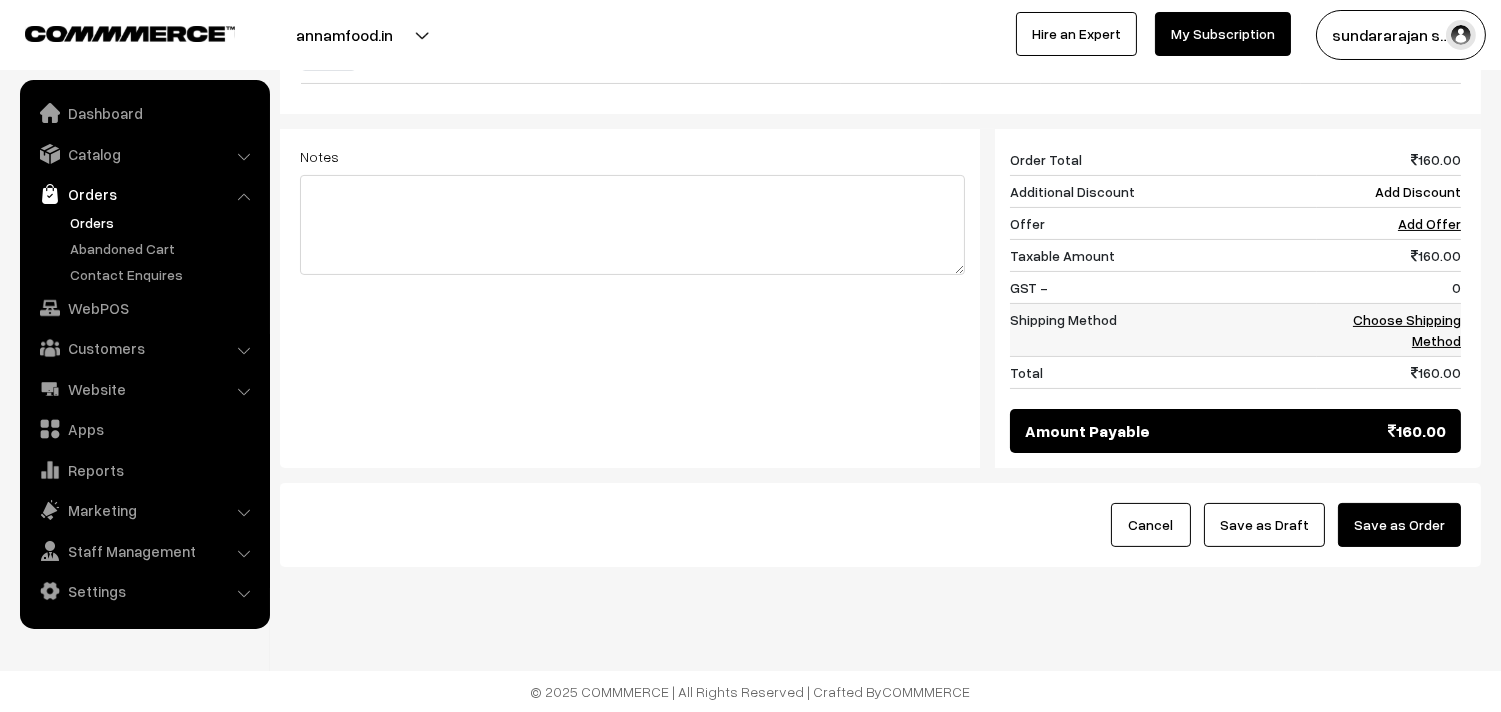 click on "Choose Shipping Method" at bounding box center [1389, 329] 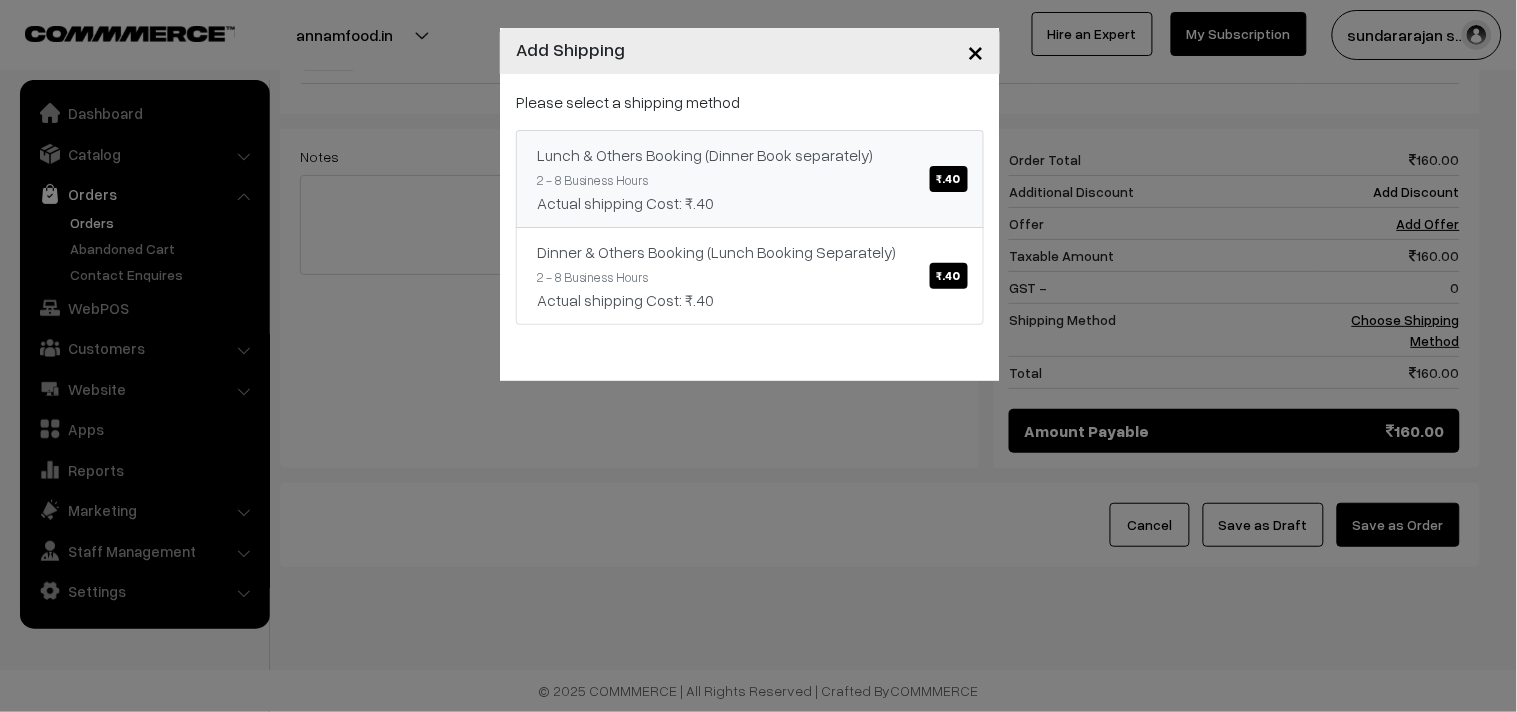 click on "Lunch & Others Booking (Dinner Book separately)
₹.40
2 - 8 Business Hours Actual shipping Cost: ₹.40" at bounding box center (750, 179) 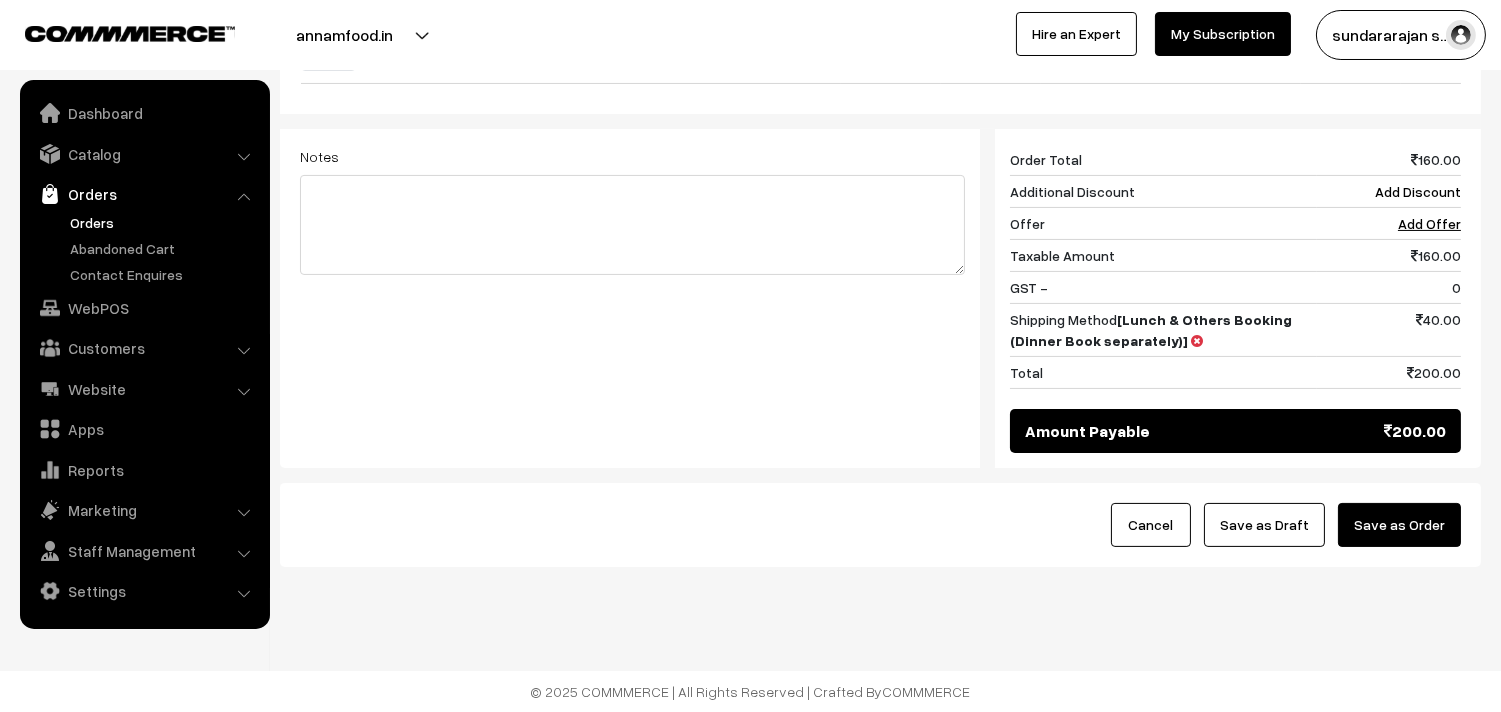click on "Save as Draft" at bounding box center [1264, 525] 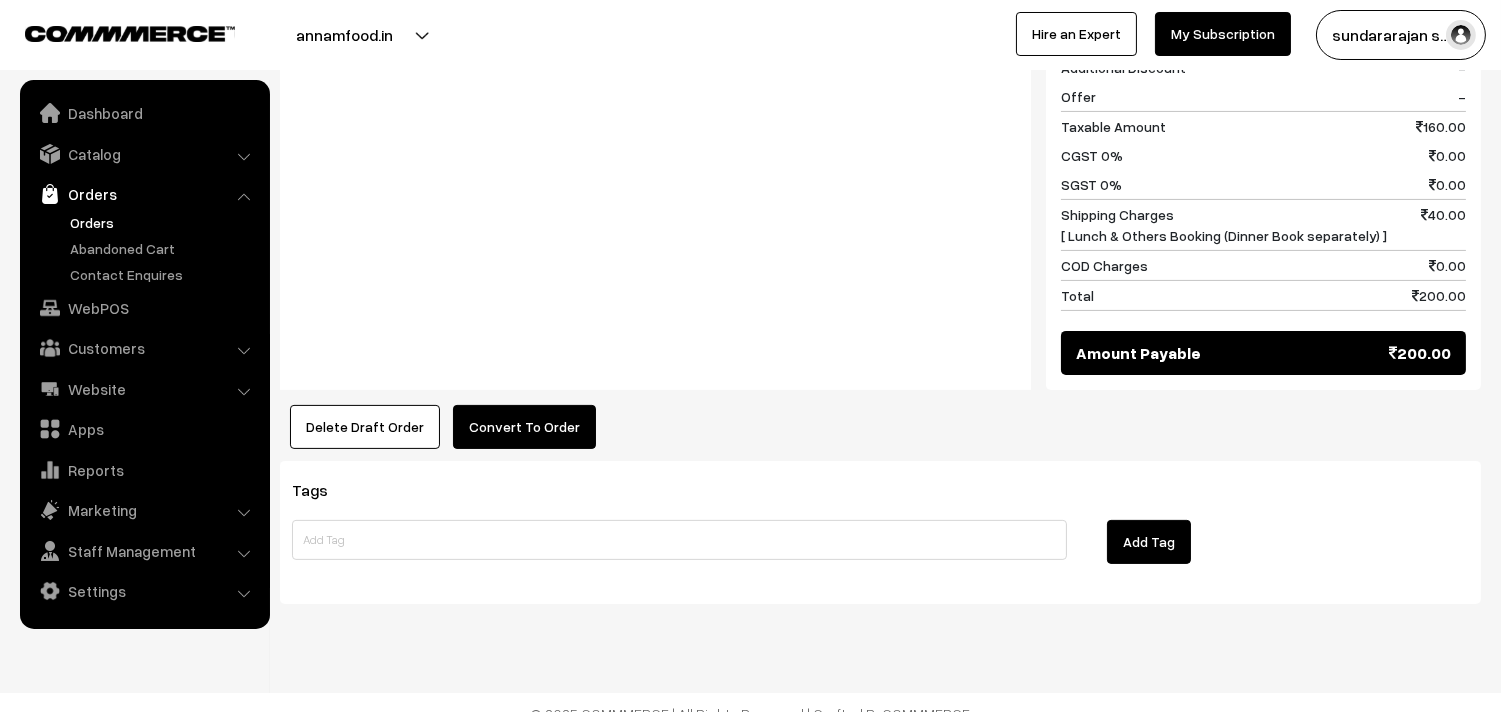 click on "Product
Price
Tax Rate
Quantity
Total
Adiperukku Spl - Rava Kesari
80.00" at bounding box center [880, 76] 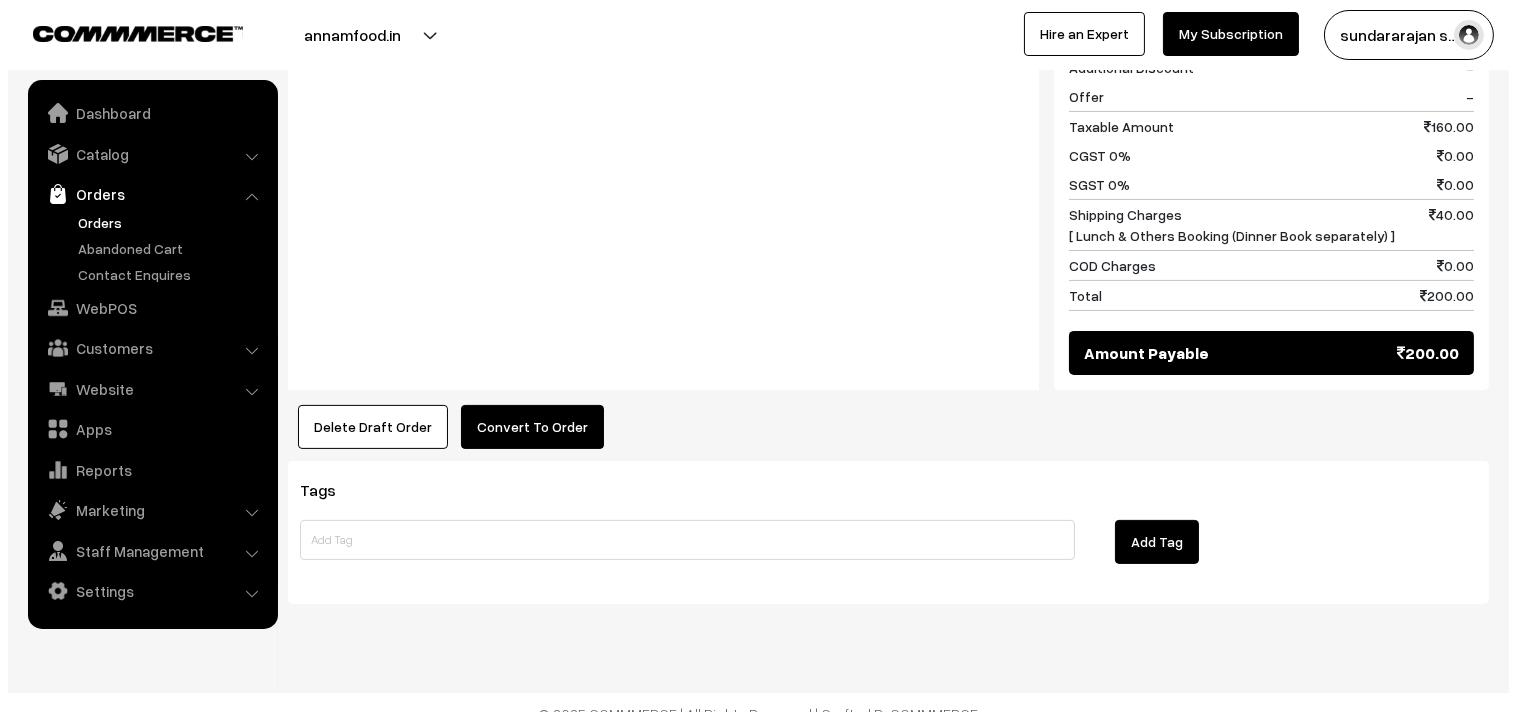 scroll, scrollTop: 965, scrollLeft: 0, axis: vertical 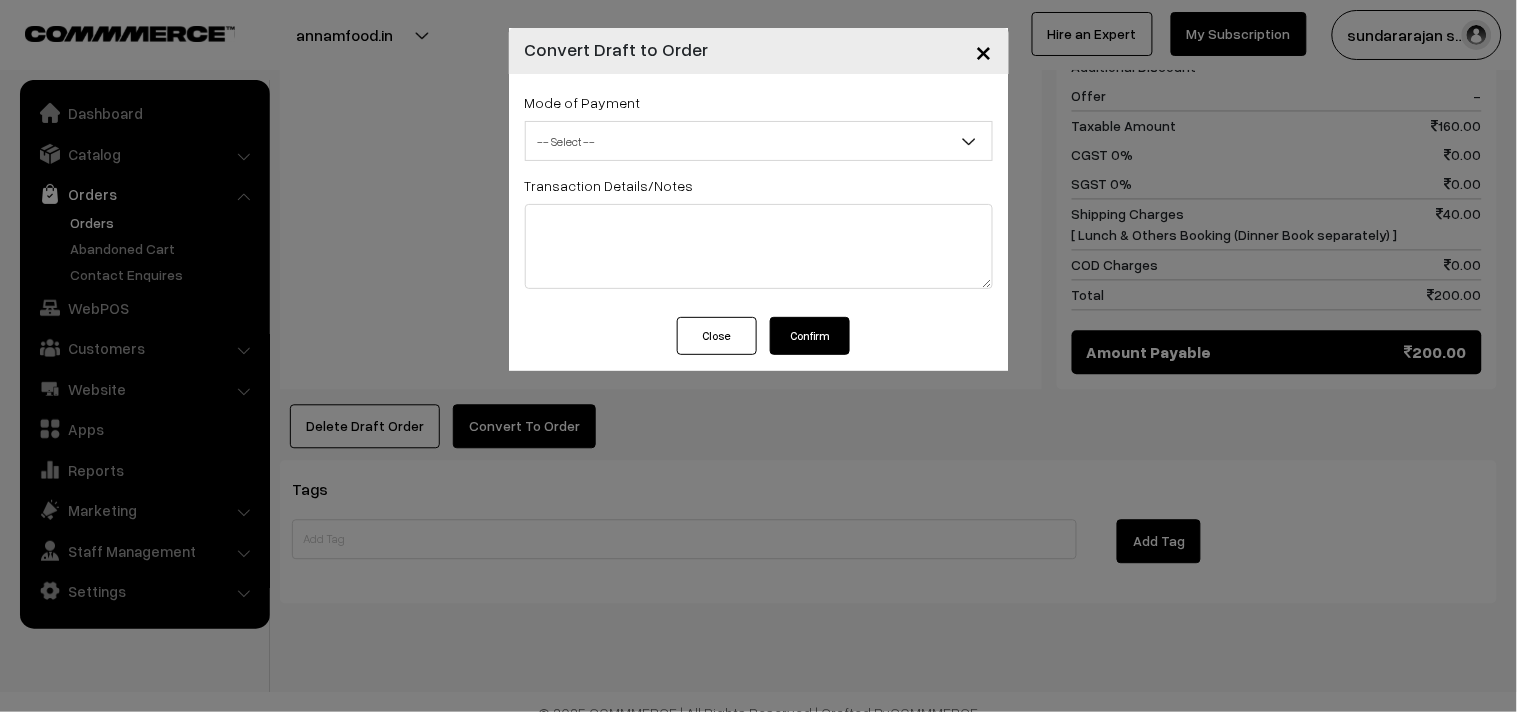 click on "-- Select --" at bounding box center [759, 141] 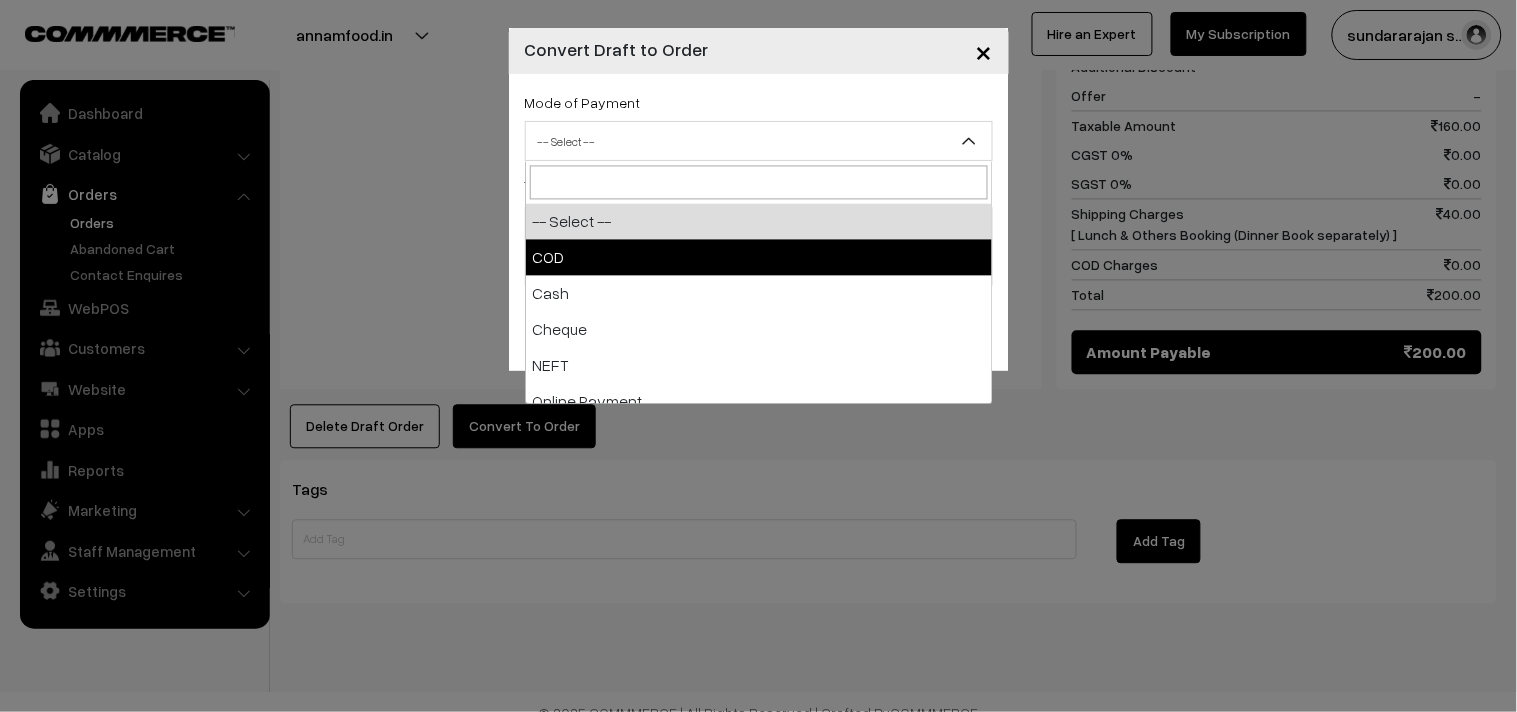 select on "1" 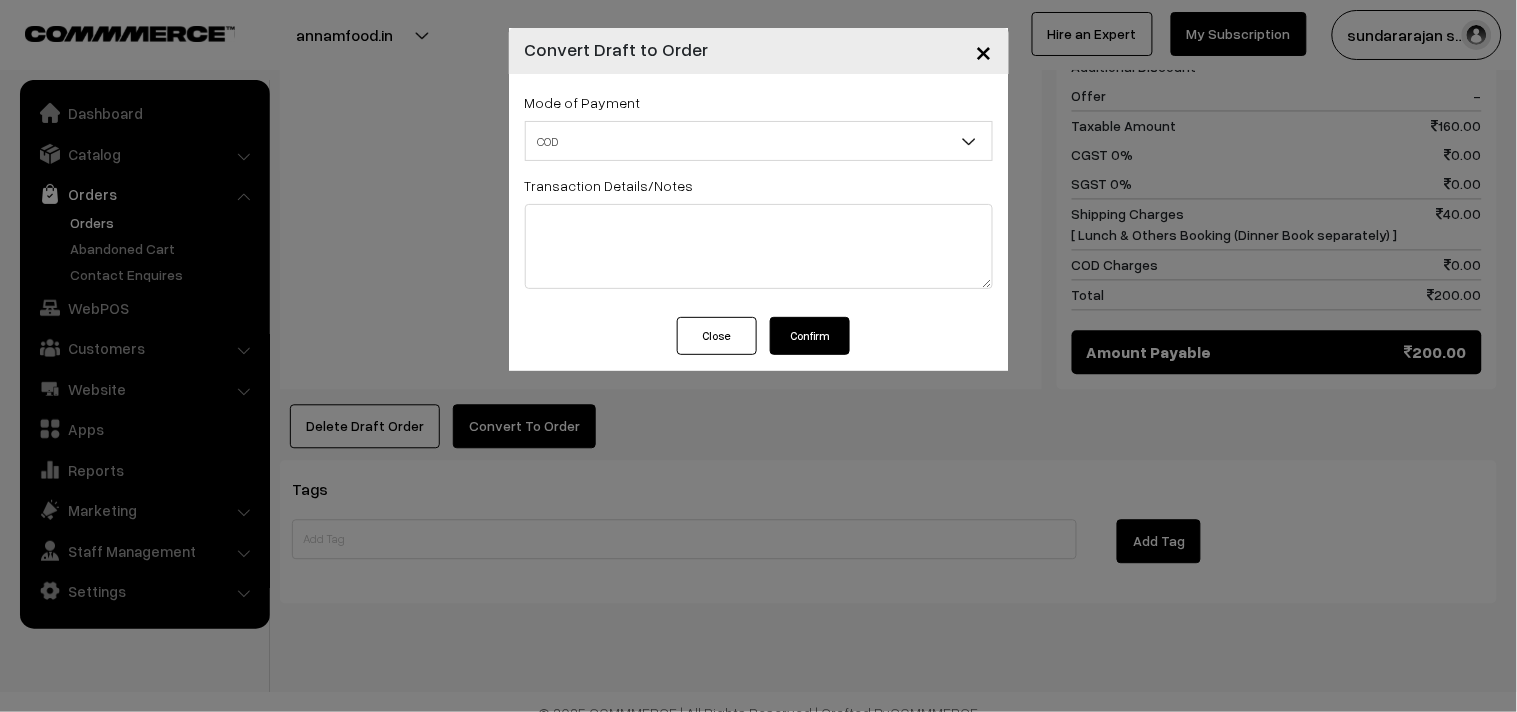 click on "Confirm" at bounding box center (810, 336) 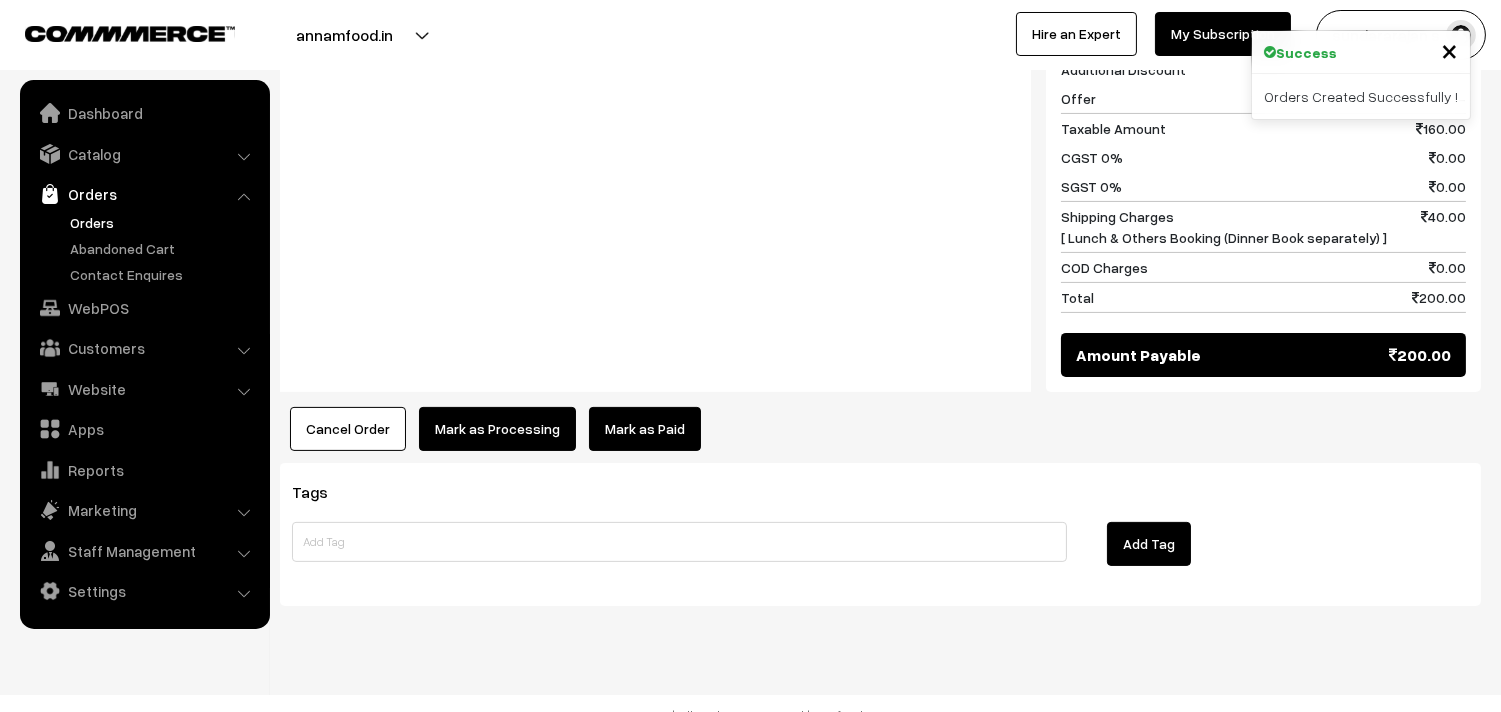 click on "Mark as Processing" at bounding box center [497, 429] 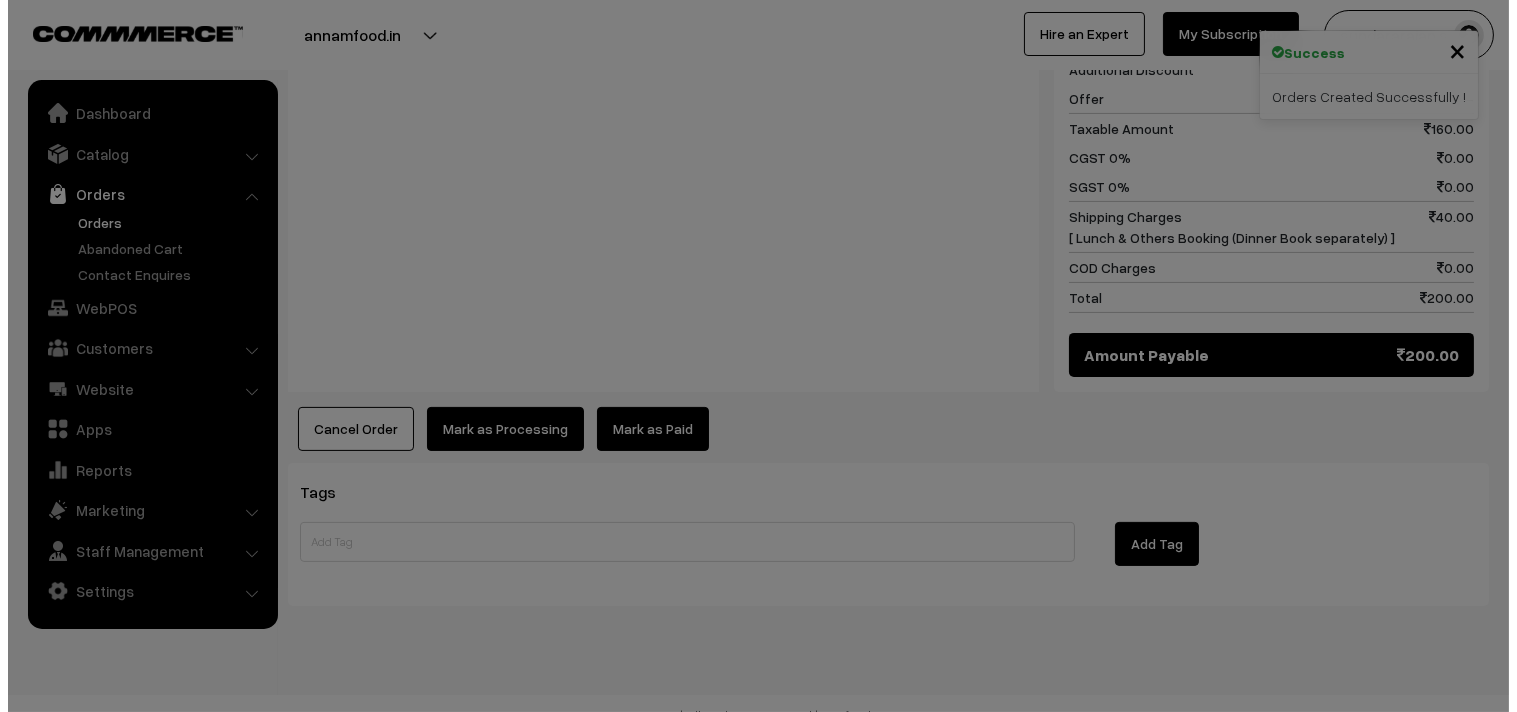 scroll, scrollTop: 963, scrollLeft: 0, axis: vertical 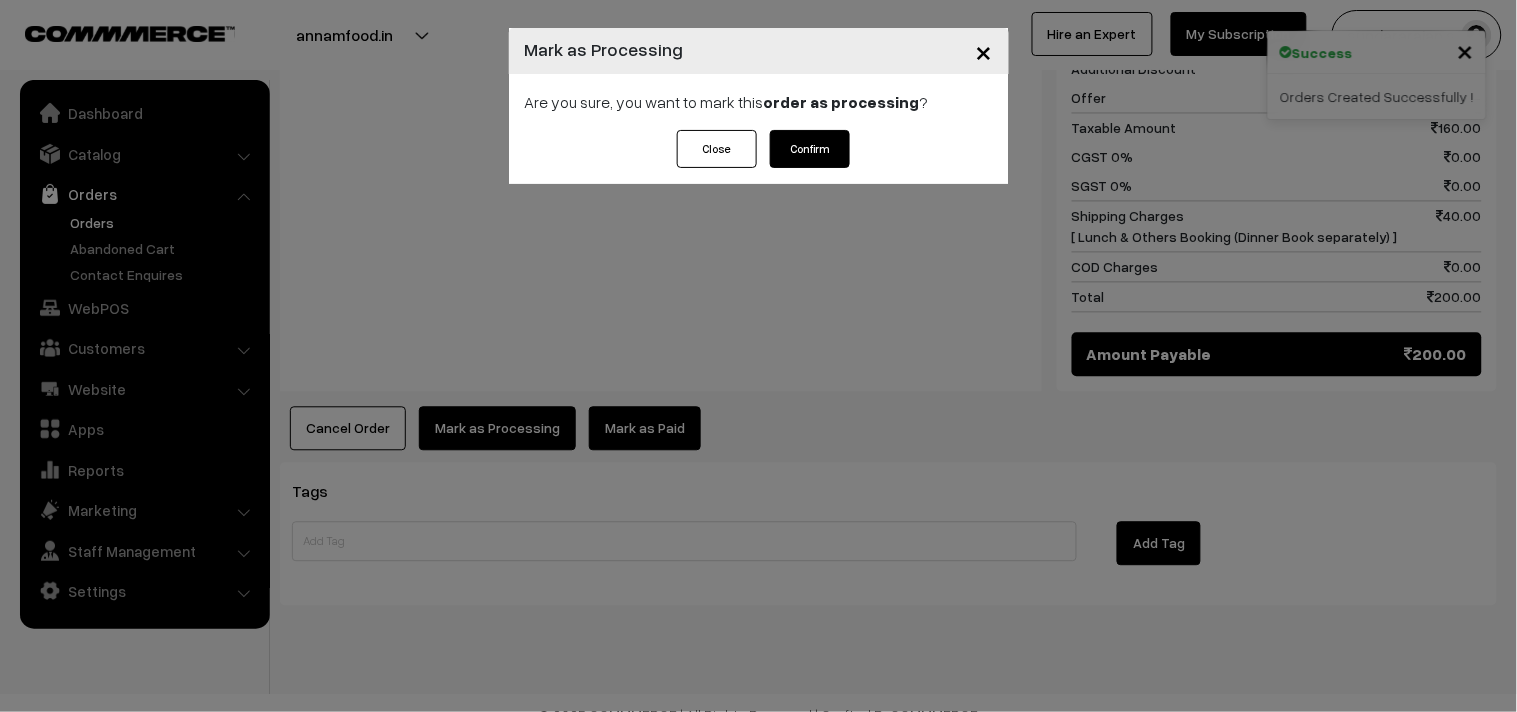 click on "Are you sure, you want to mark this  order as processing  ?" at bounding box center (759, 102) 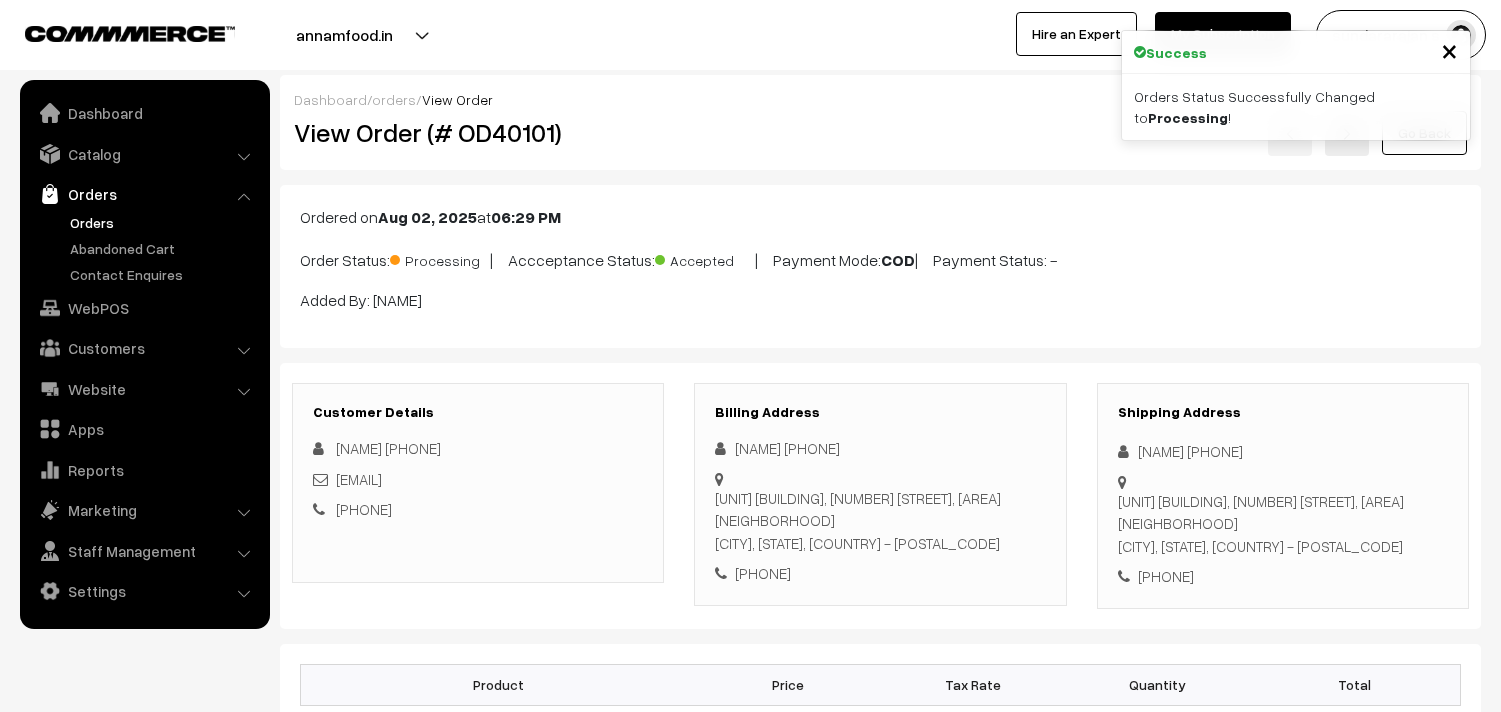scroll, scrollTop: 0, scrollLeft: 0, axis: both 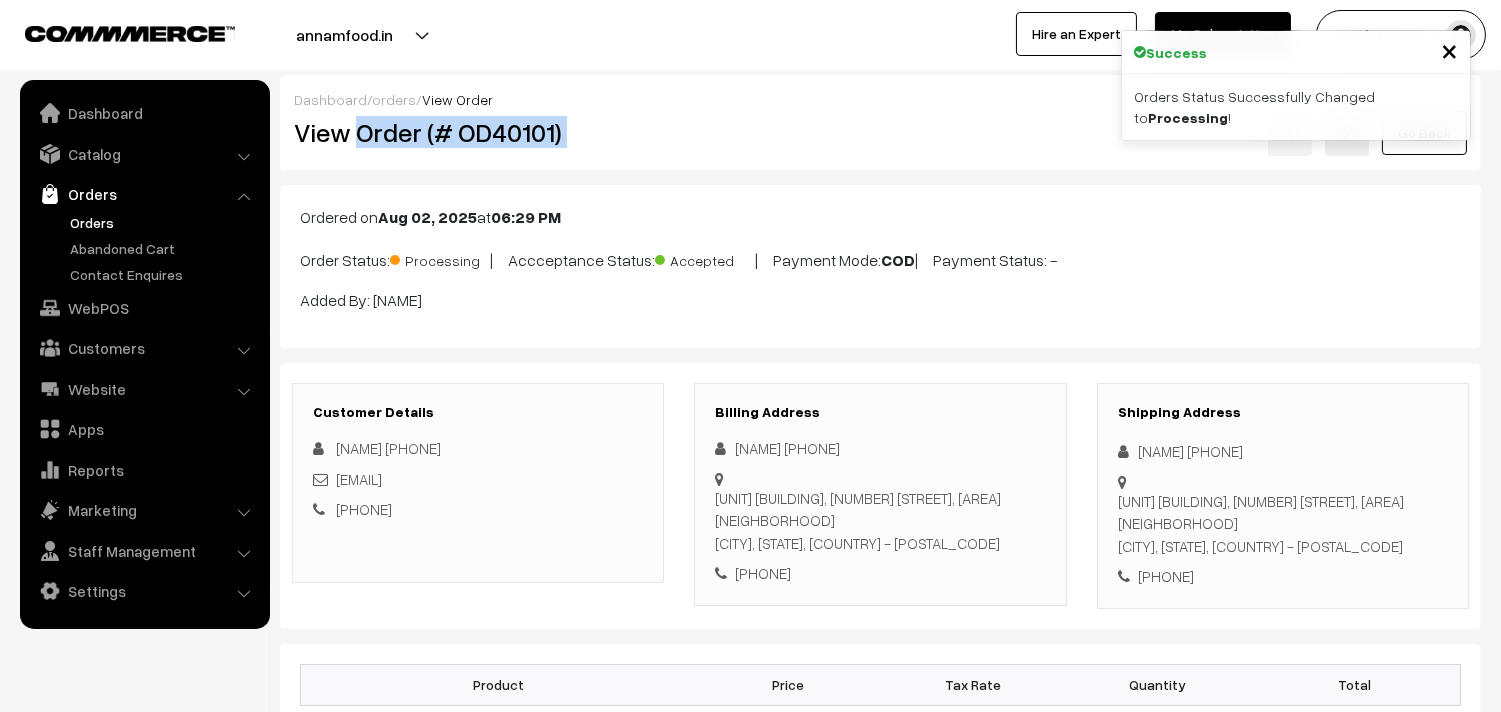 drag, startPoint x: 356, startPoint y: 141, endPoint x: 705, endPoint y: 136, distance: 349.03583 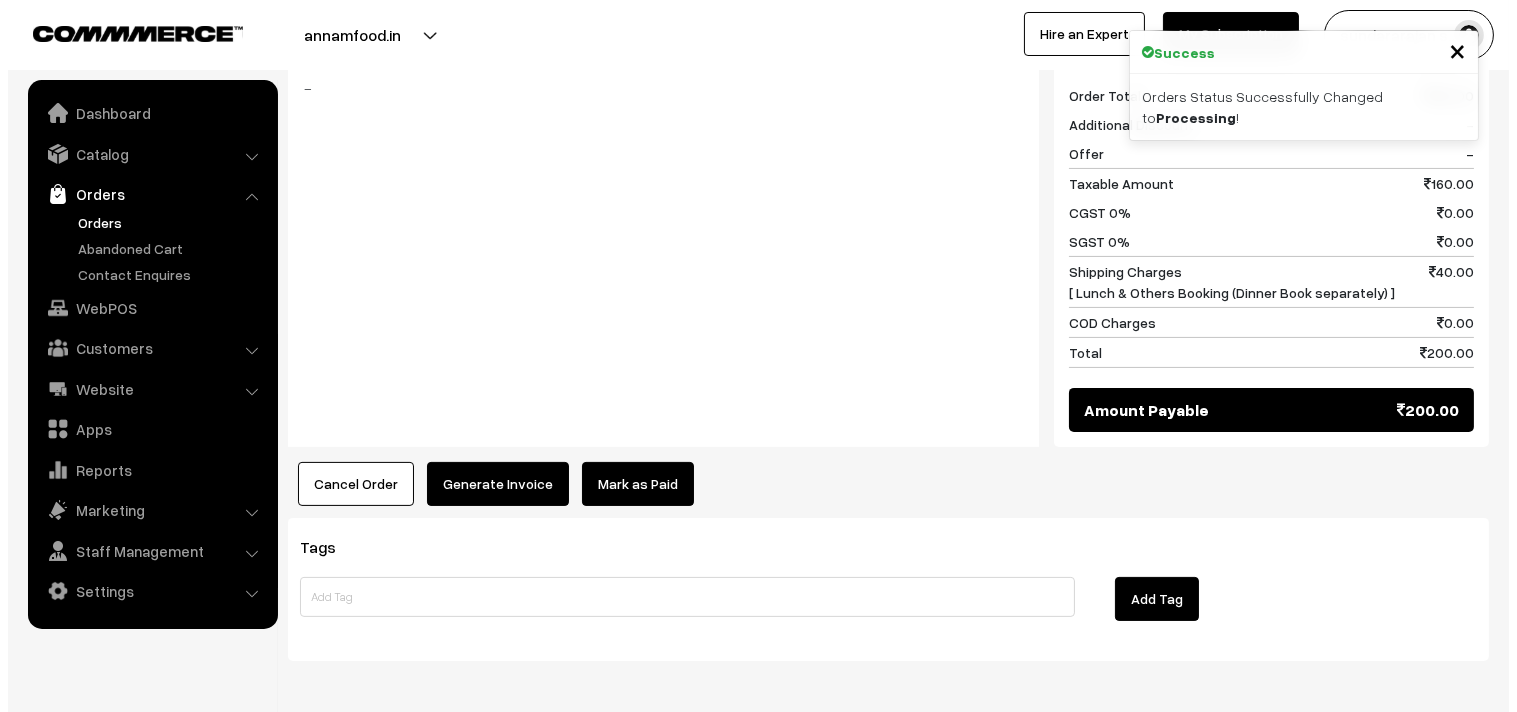 scroll, scrollTop: 888, scrollLeft: 0, axis: vertical 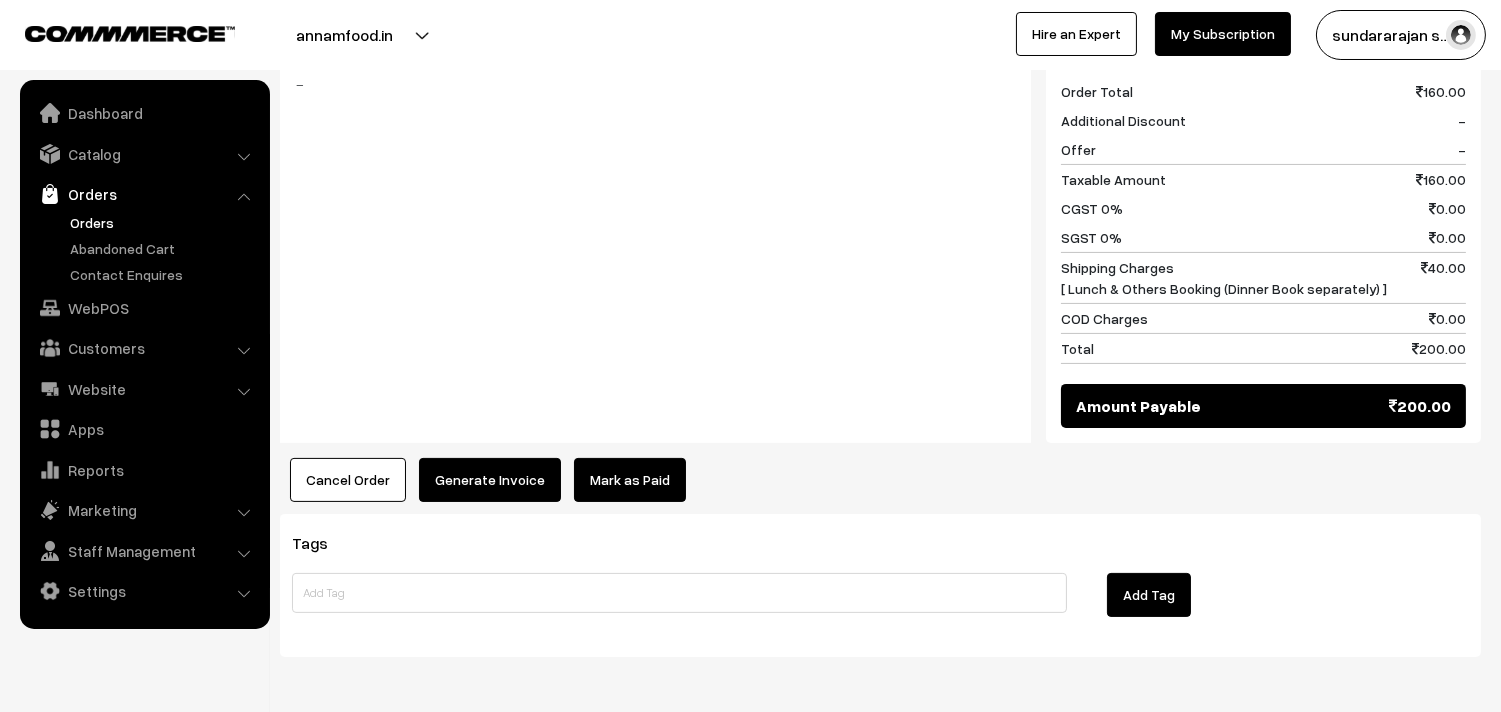 click on "Generate Invoice" at bounding box center [490, 480] 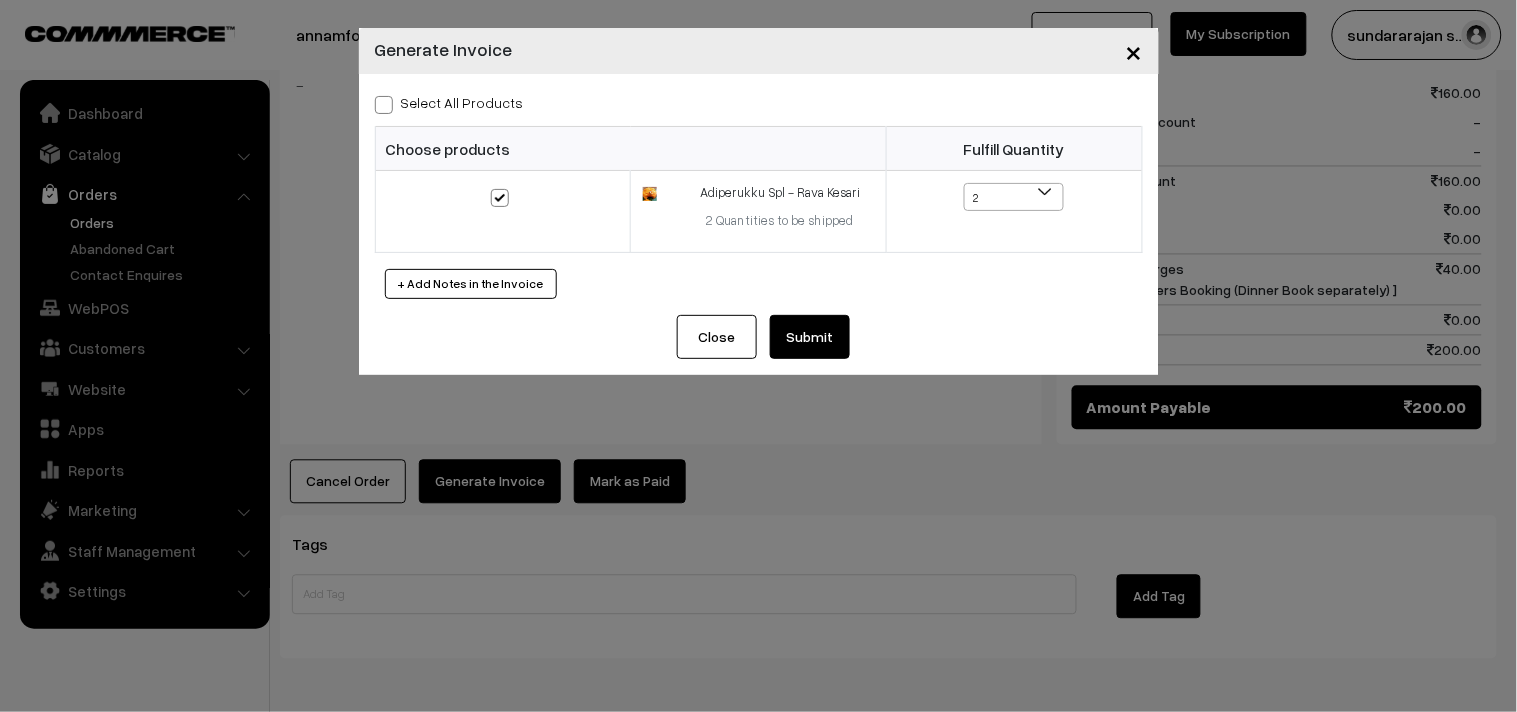 click on "Select All Products" at bounding box center (449, 102) 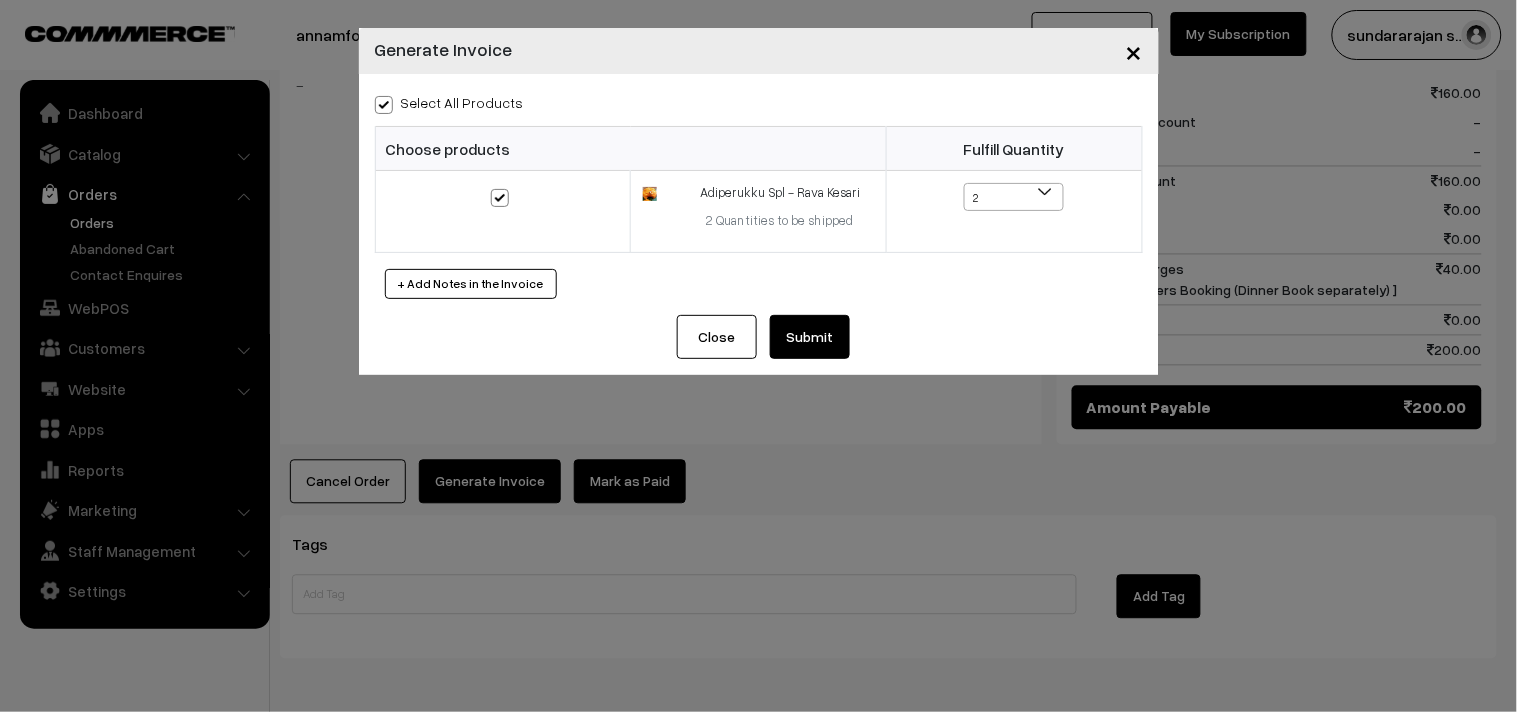 drag, startPoint x: 756, startPoint y: 342, endPoint x: 798, endPoint y: 341, distance: 42.0119 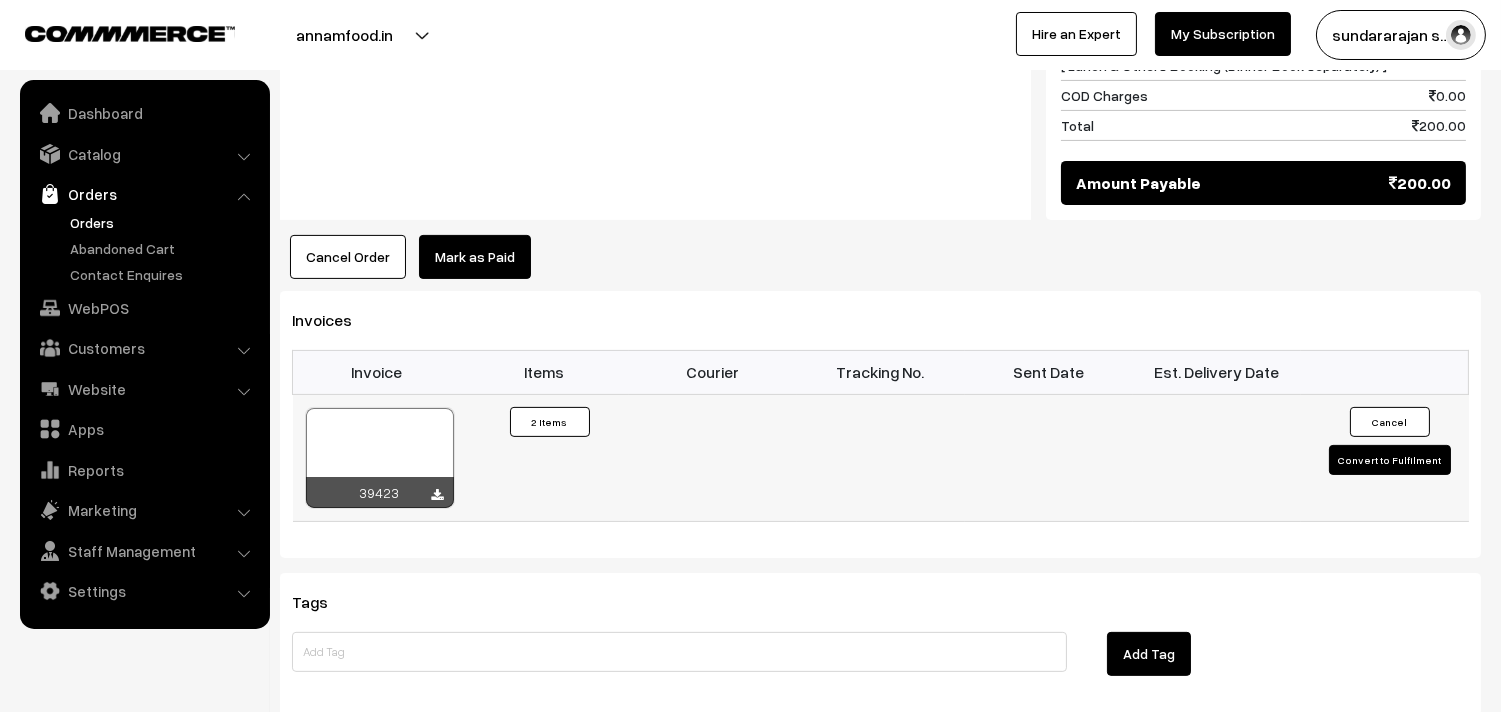 scroll, scrollTop: 1111, scrollLeft: 0, axis: vertical 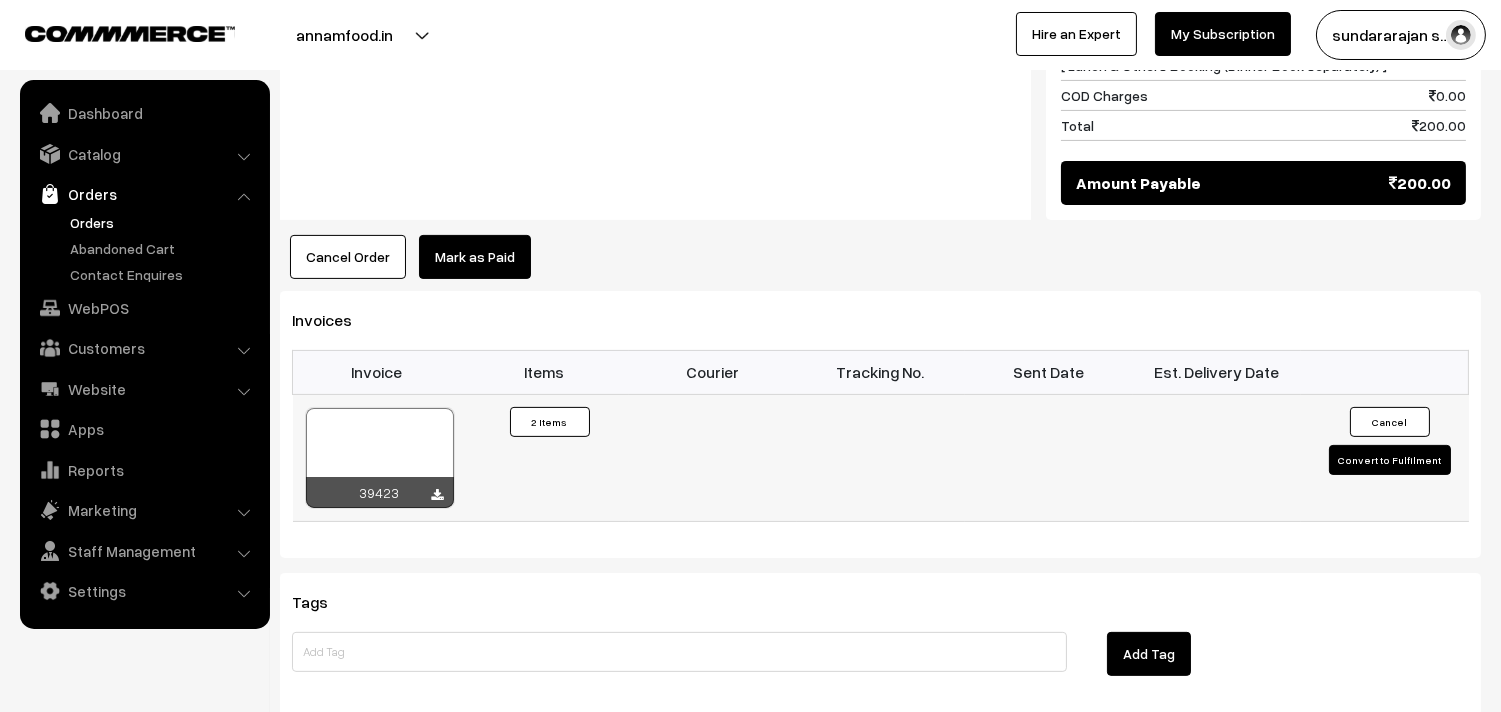 click at bounding box center [380, 458] 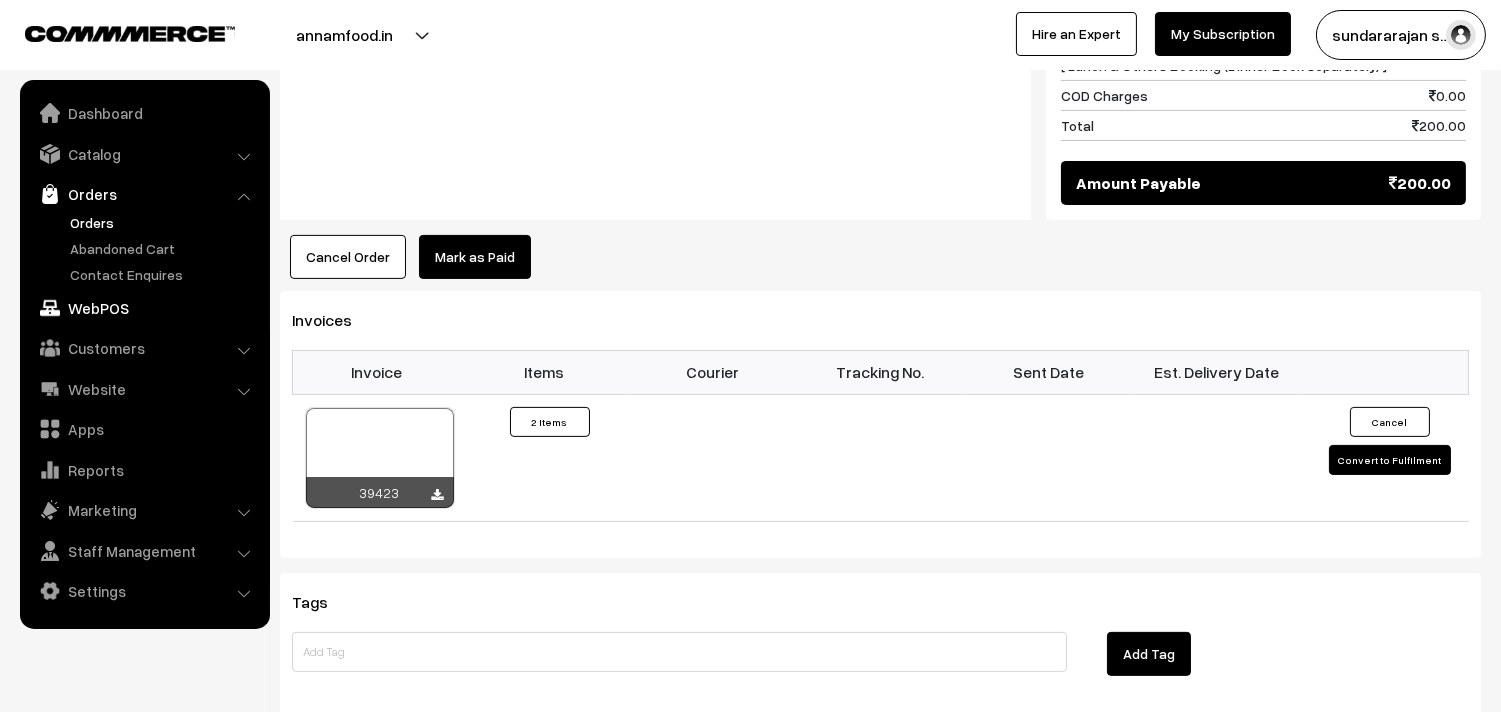 click on "WebPOS" at bounding box center (144, 308) 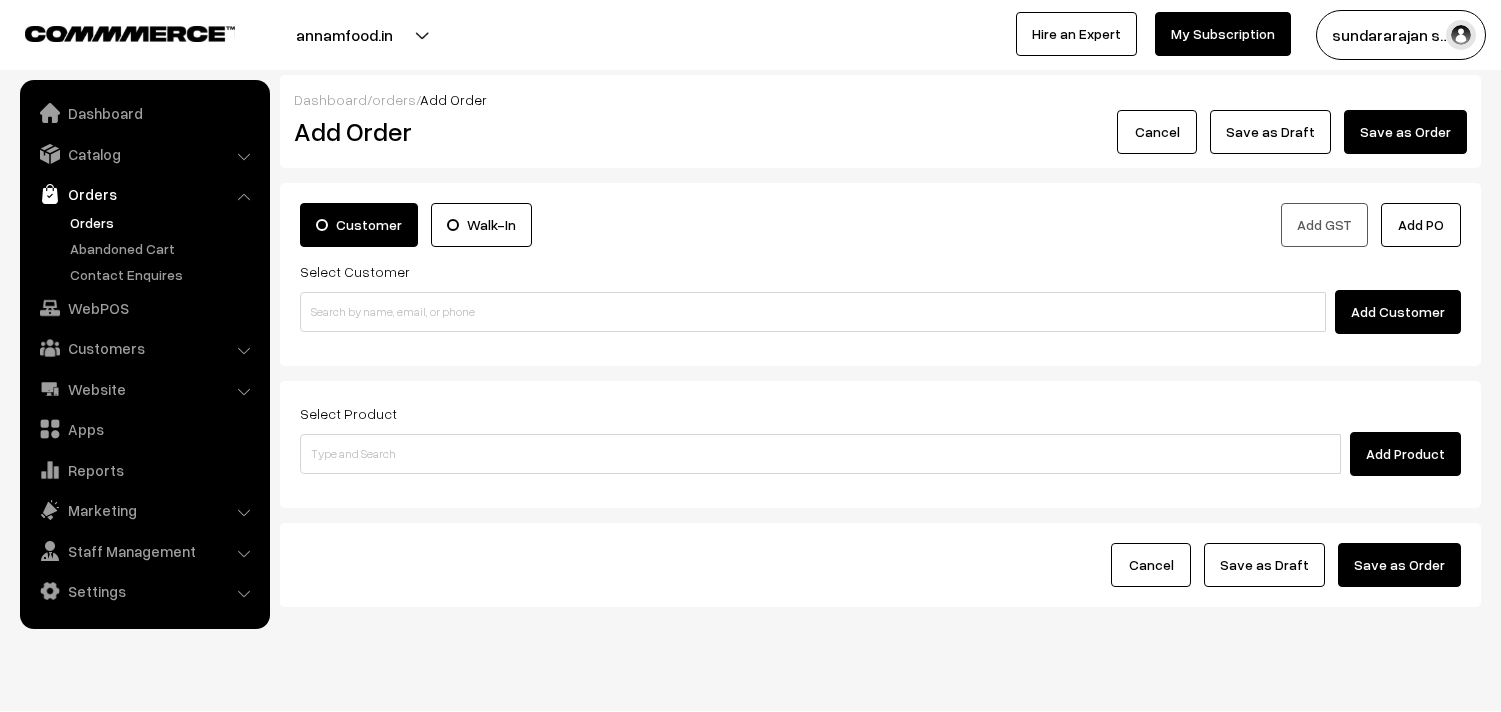 click at bounding box center [813, 312] 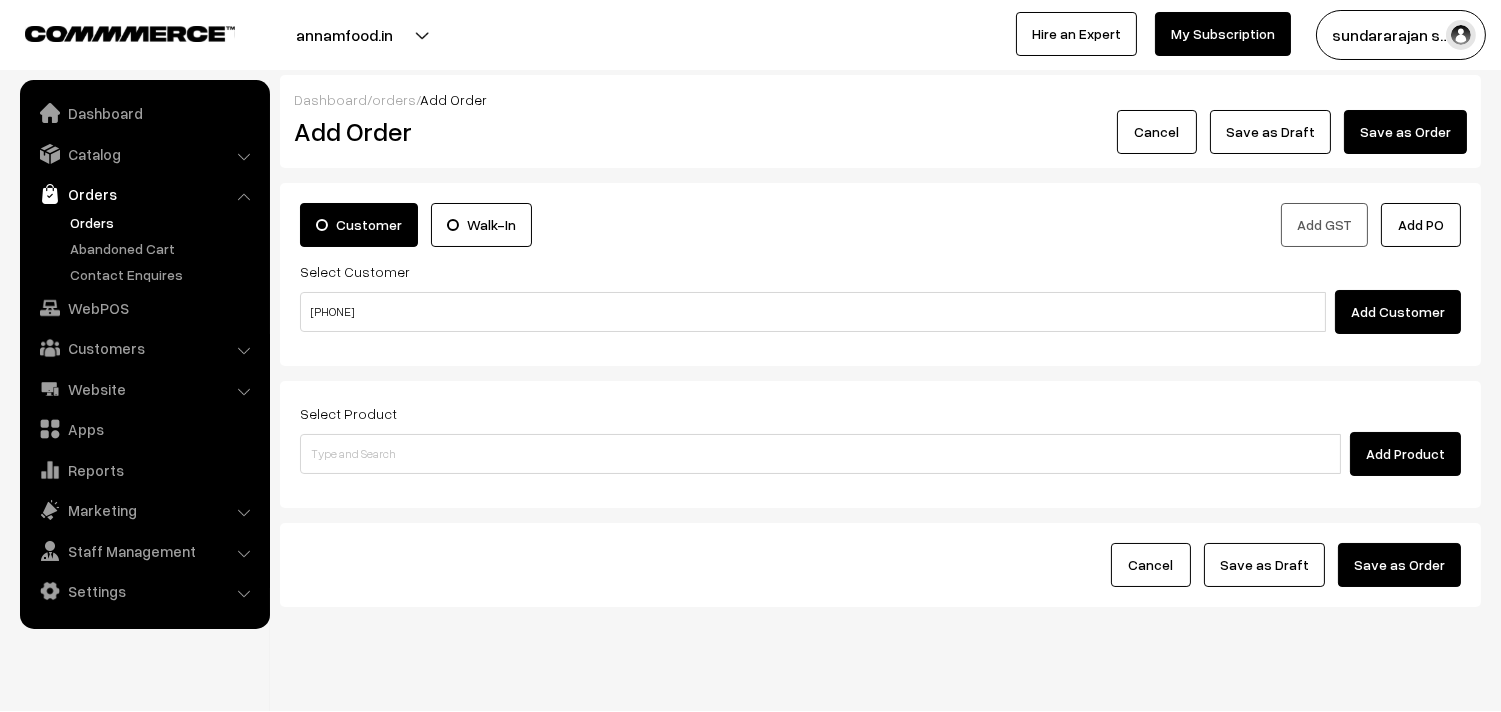 click on "86809 60025" at bounding box center (813, 312) 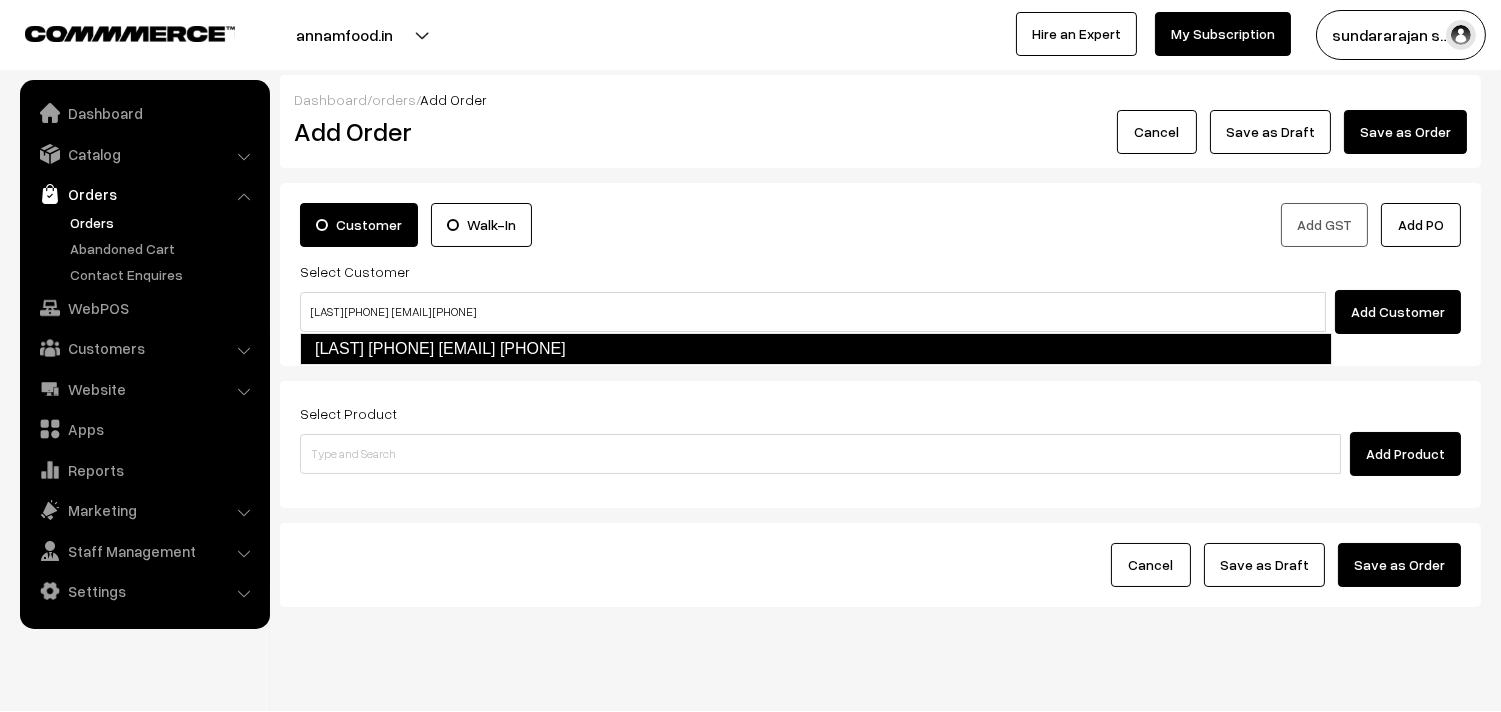type on "Rengaswamy 86809 60025  [test434@gmail.com] [8680960025]" 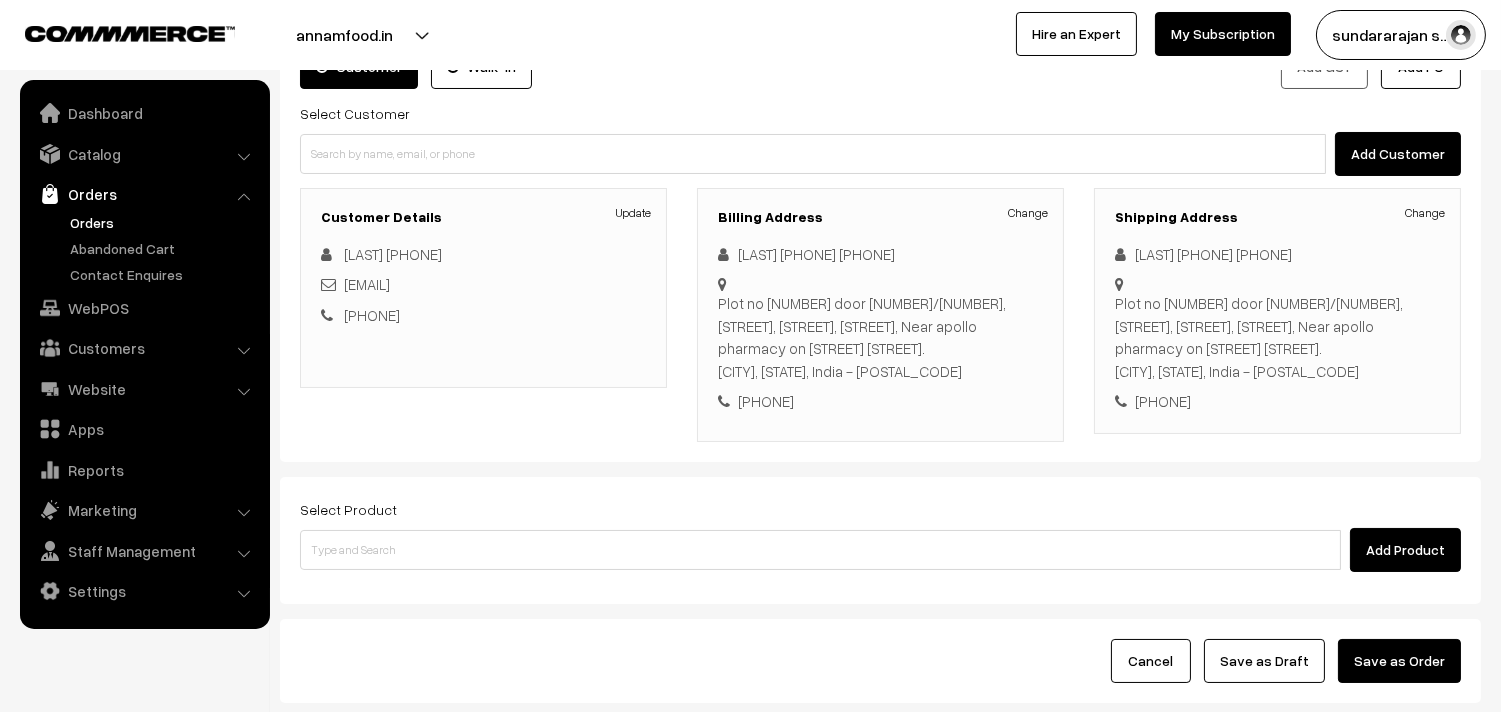 scroll, scrollTop: 295, scrollLeft: 0, axis: vertical 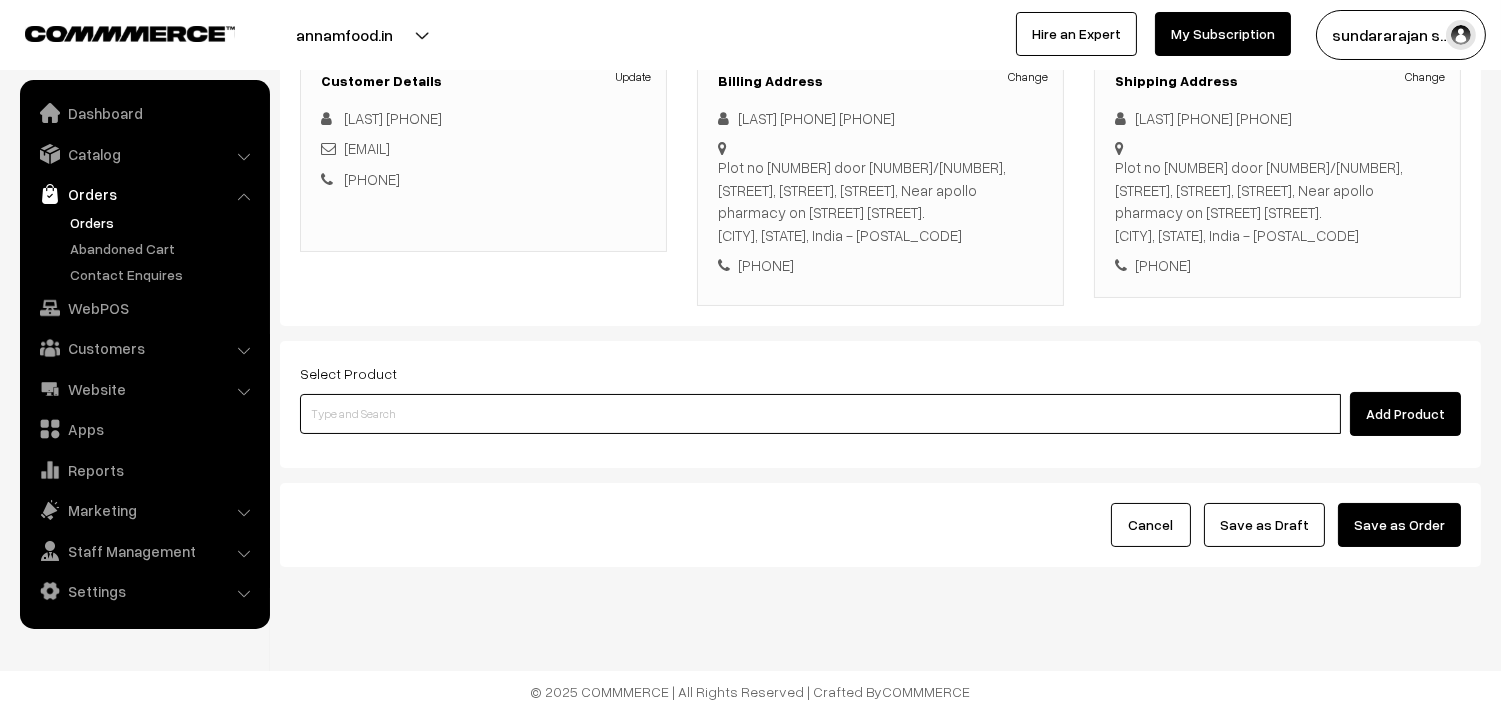 click at bounding box center (820, 414) 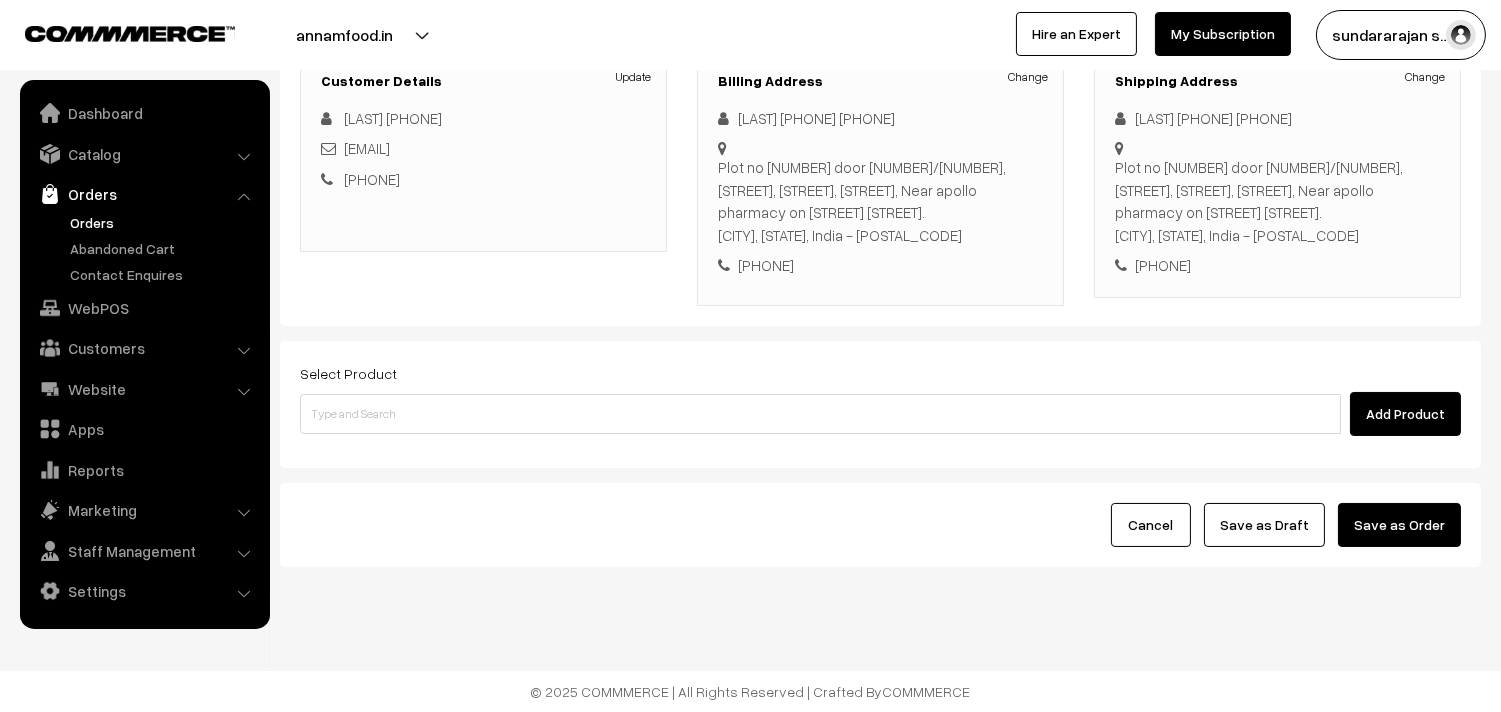 click on "Select Product
Add Product" at bounding box center (880, 404) 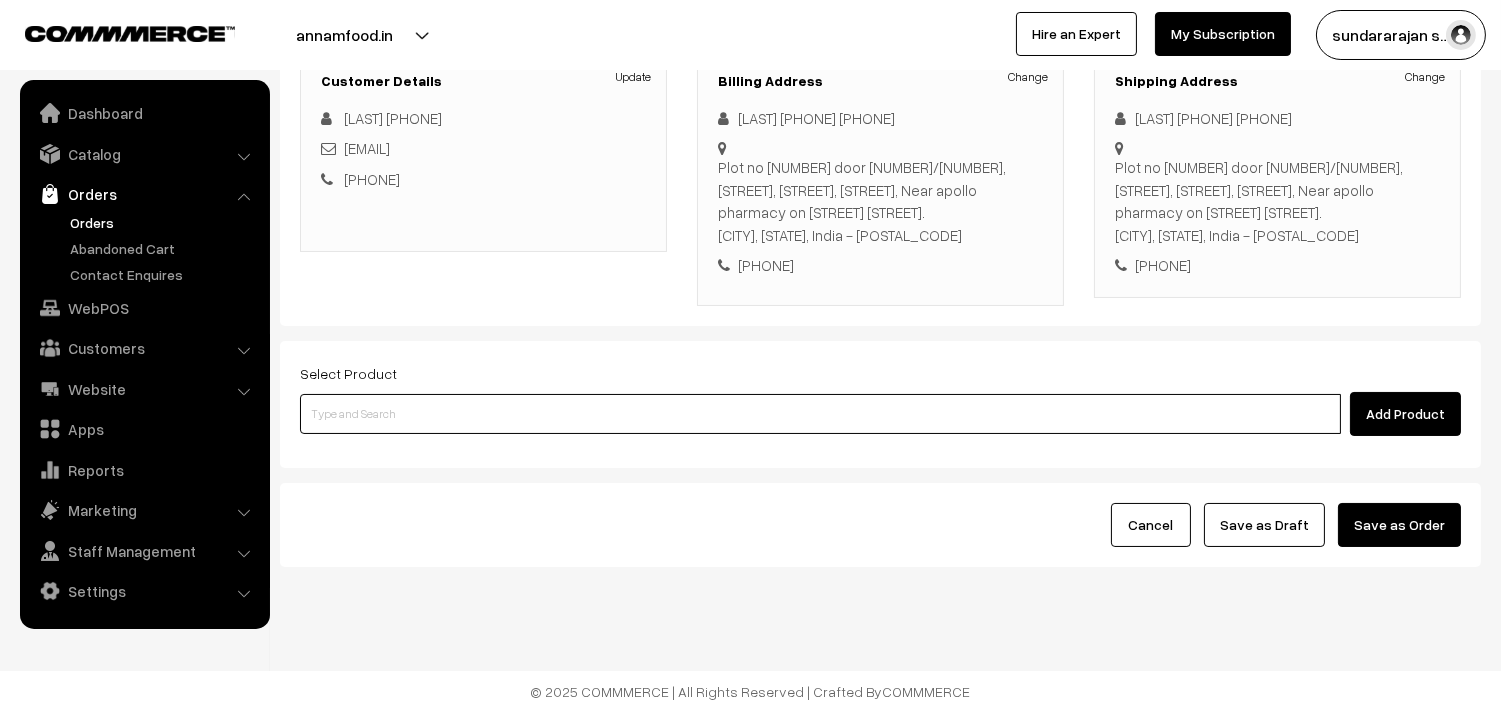 click at bounding box center [820, 414] 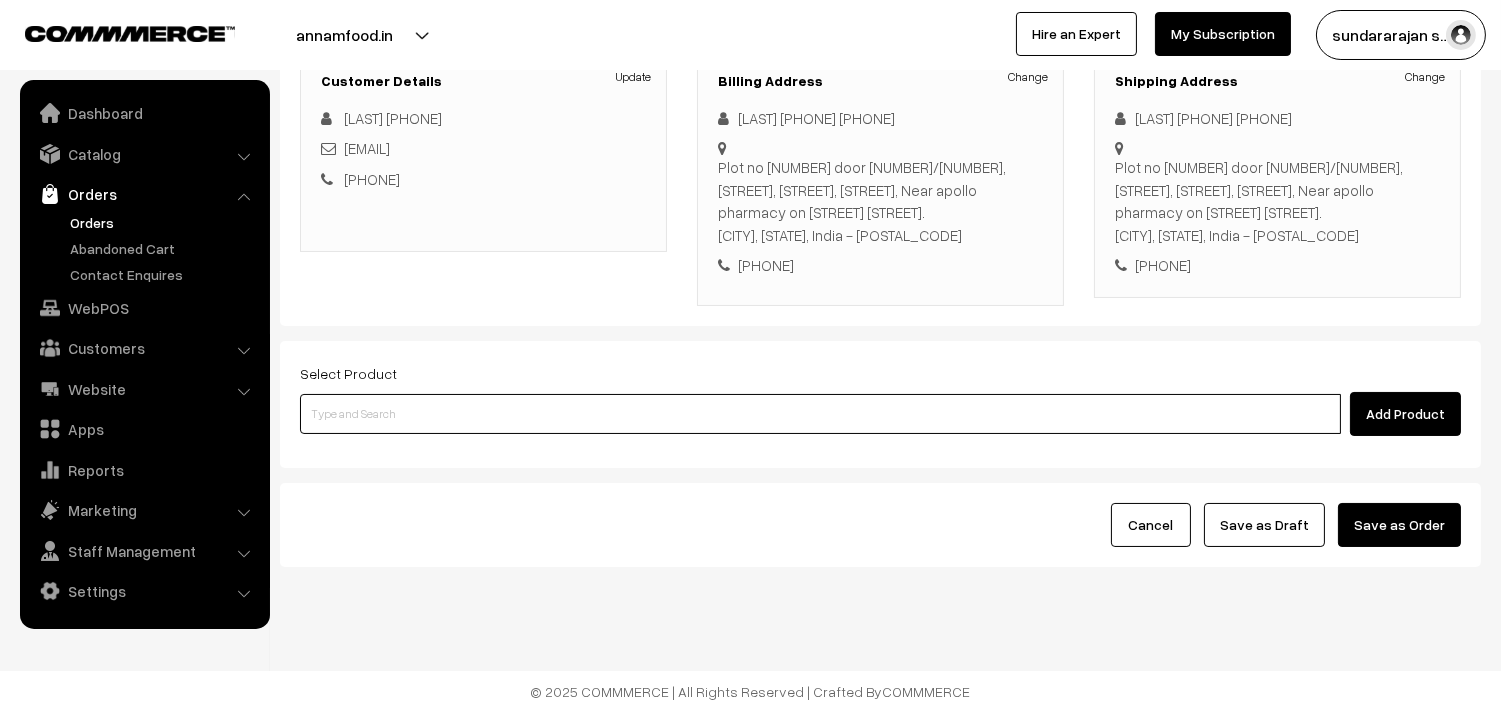 drag, startPoint x: 420, startPoint y: 417, endPoint x: 410, endPoint y: 408, distance: 13.453624 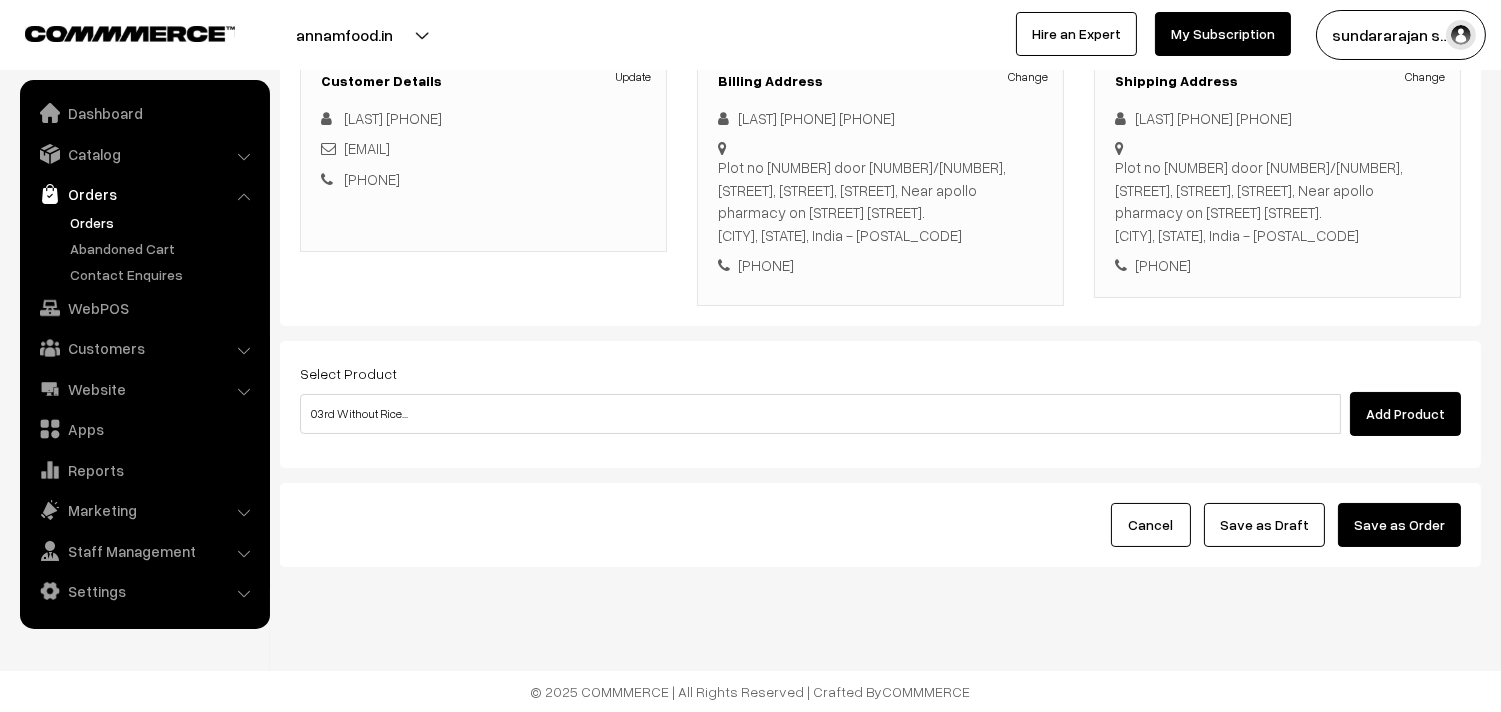 type 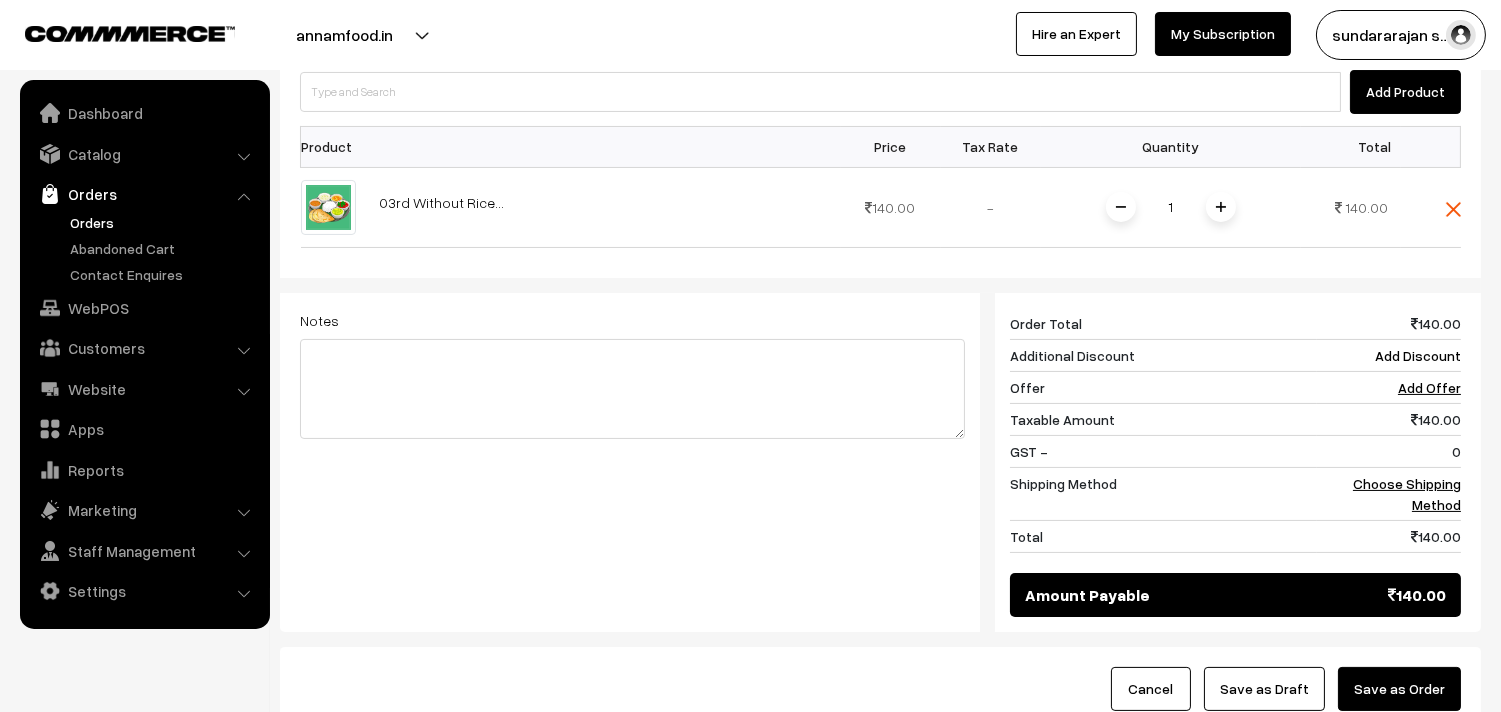 scroll, scrollTop: 740, scrollLeft: 0, axis: vertical 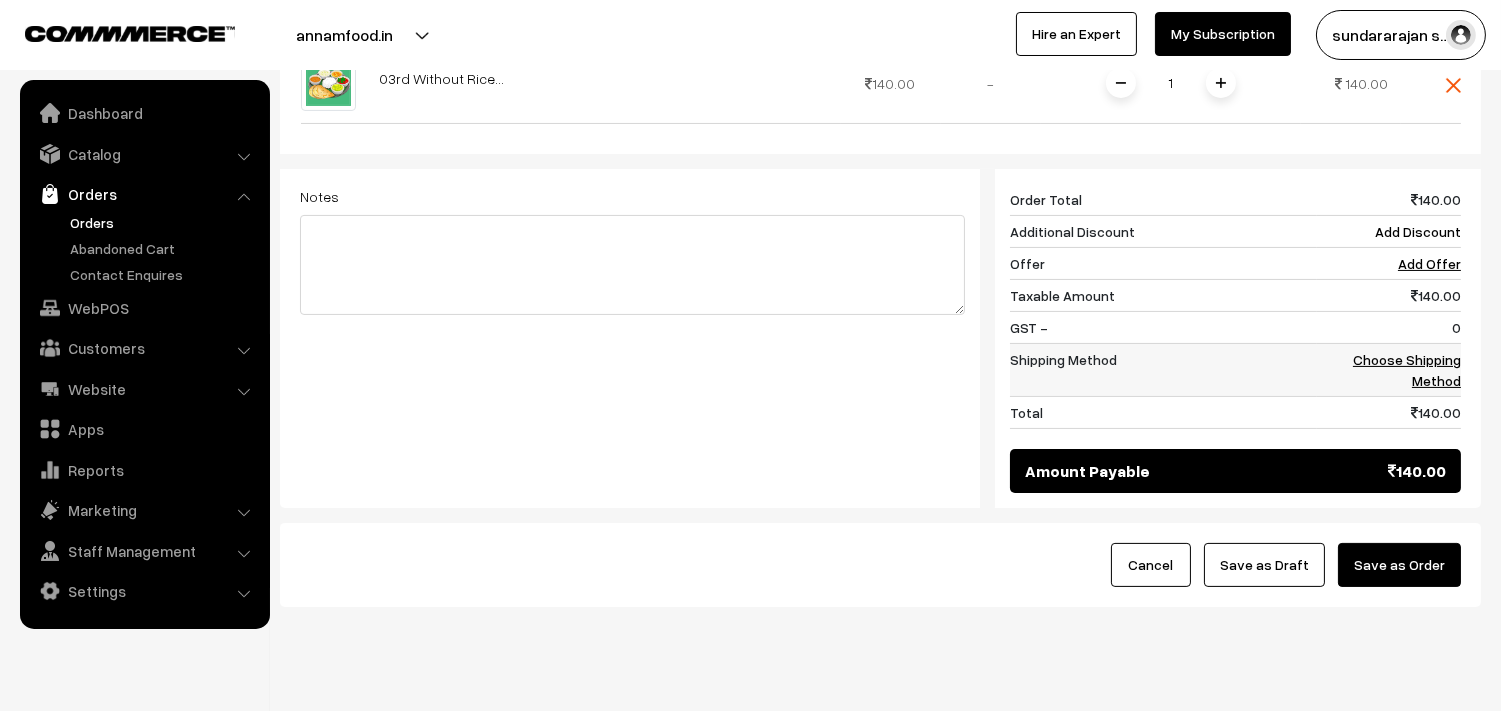 click on "Choose Shipping Method" at bounding box center [1407, 370] 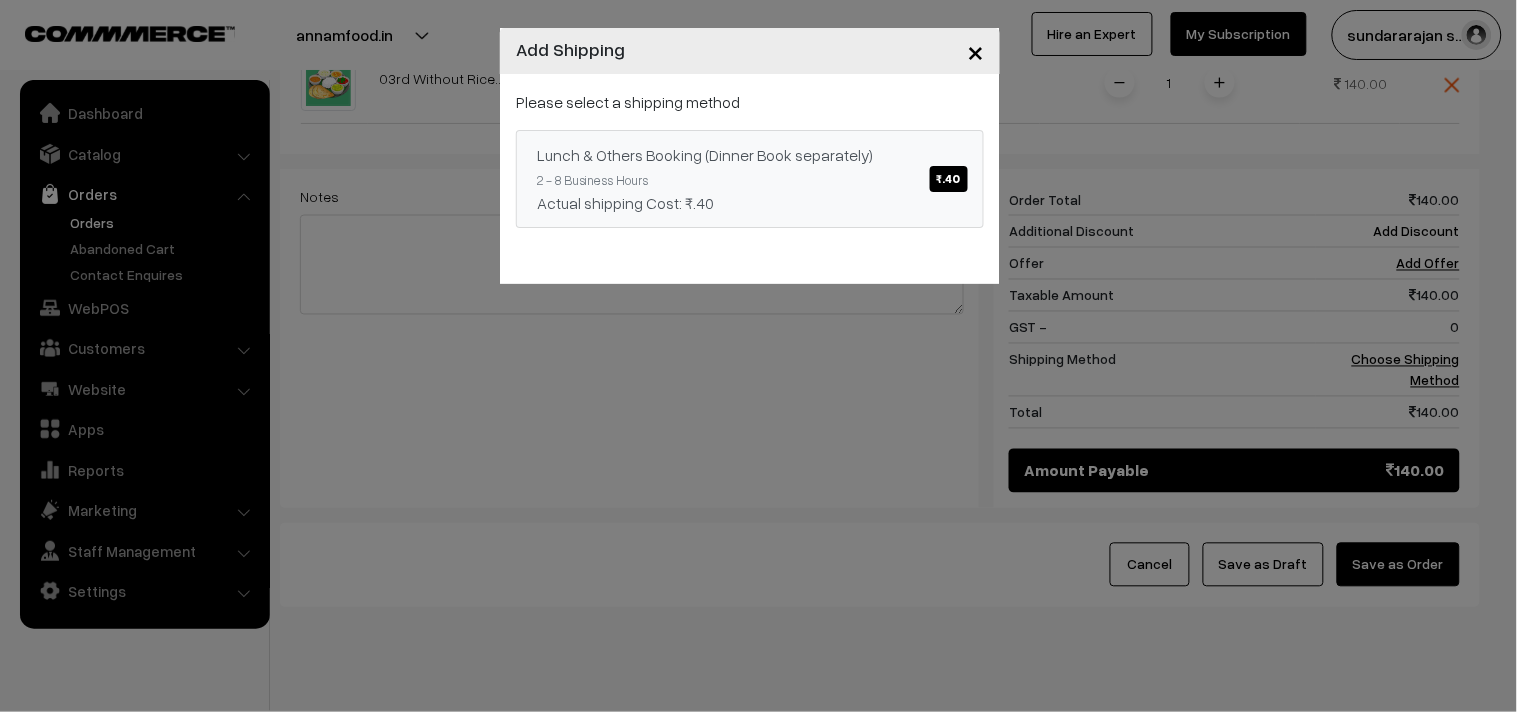 click on "Lunch & Others Booking (Dinner Book separately)
₹.40
2 - 8 Business Hours Actual shipping Cost: ₹.40" at bounding box center (750, 179) 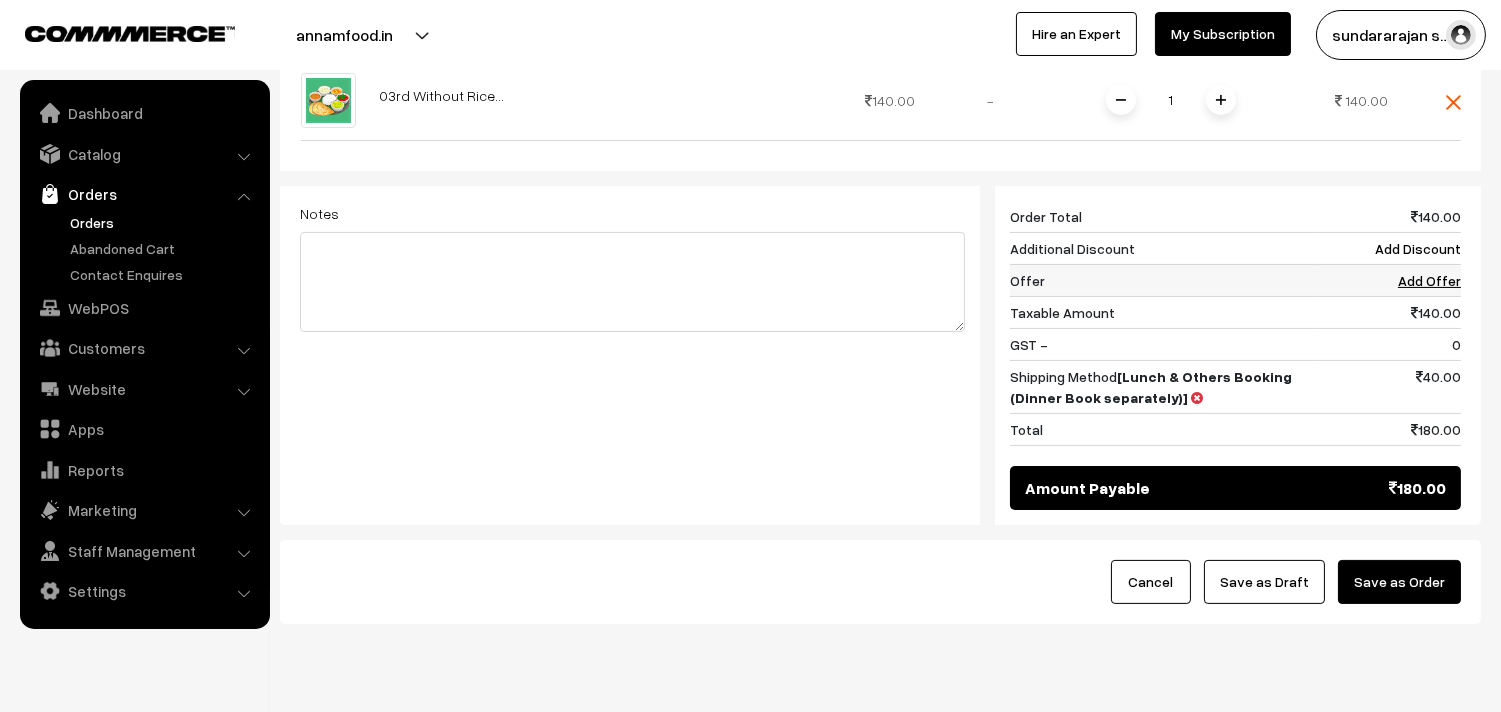 scroll, scrollTop: 740, scrollLeft: 0, axis: vertical 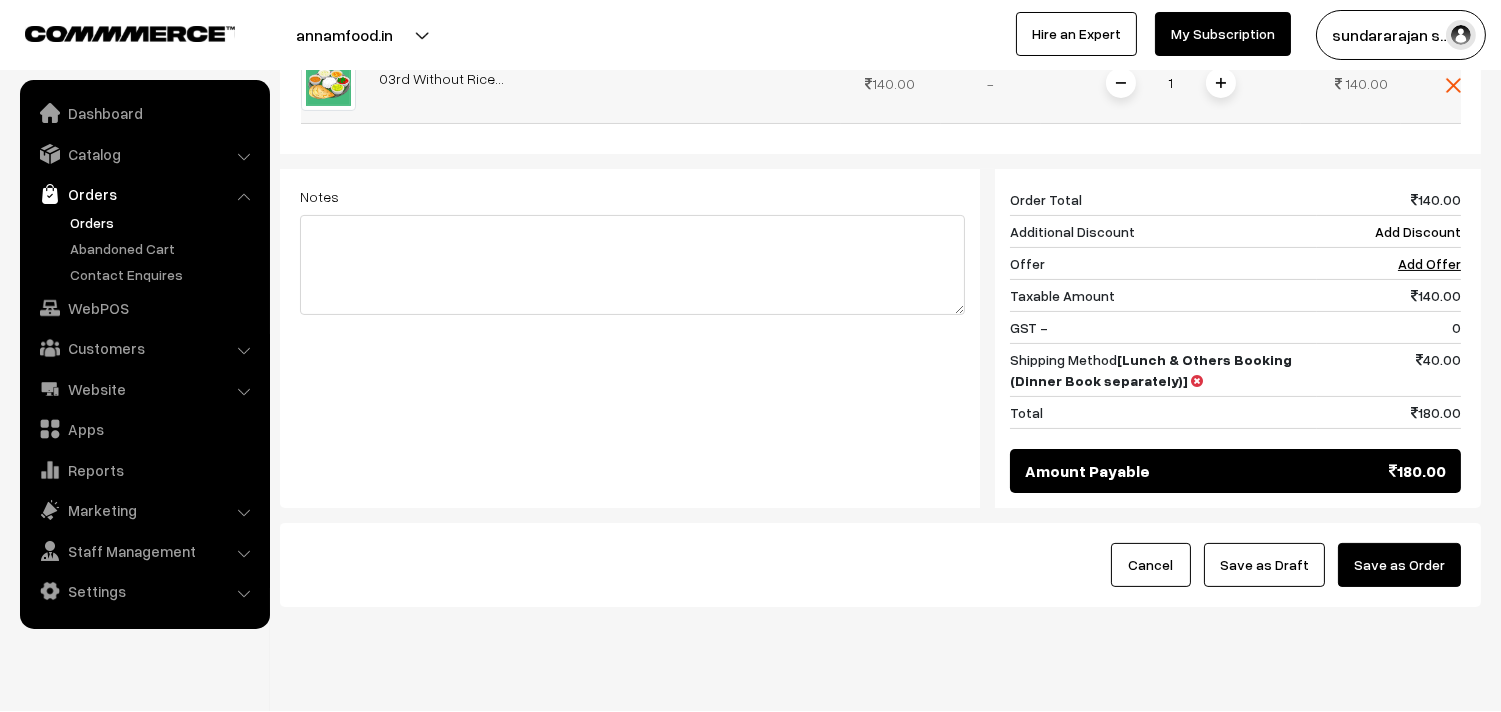 click at bounding box center [1221, 83] 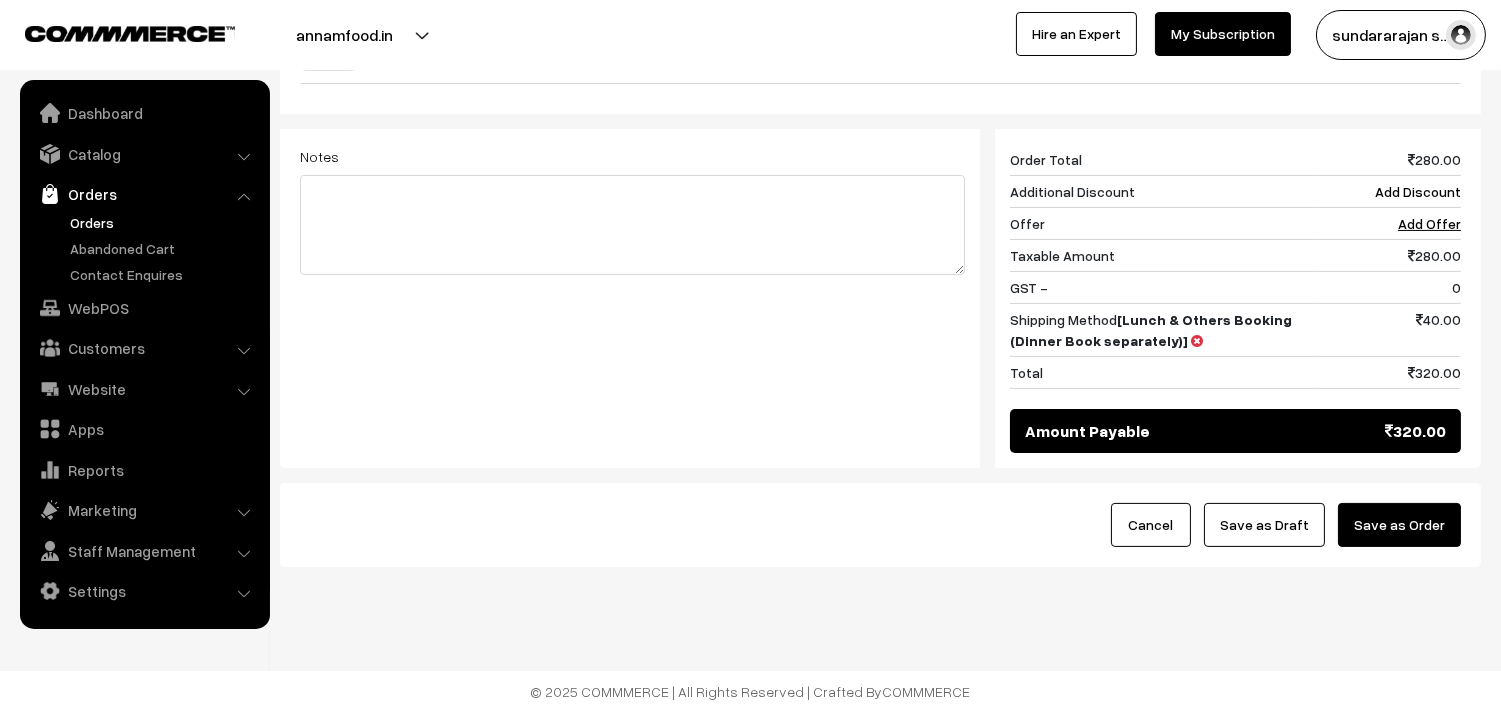 drag, startPoint x: 1290, startPoint y: 522, endPoint x: 1272, endPoint y: 522, distance: 18 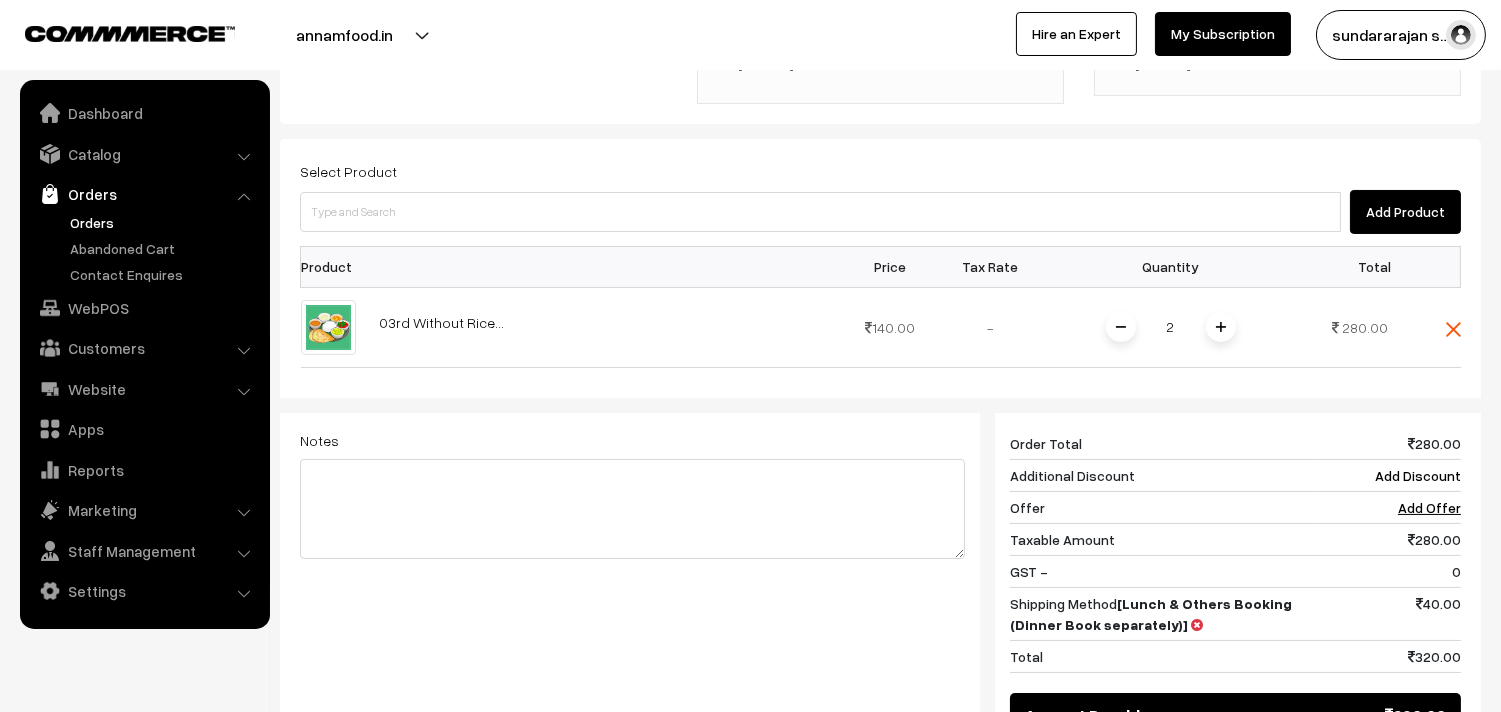 scroll, scrollTop: 448, scrollLeft: 0, axis: vertical 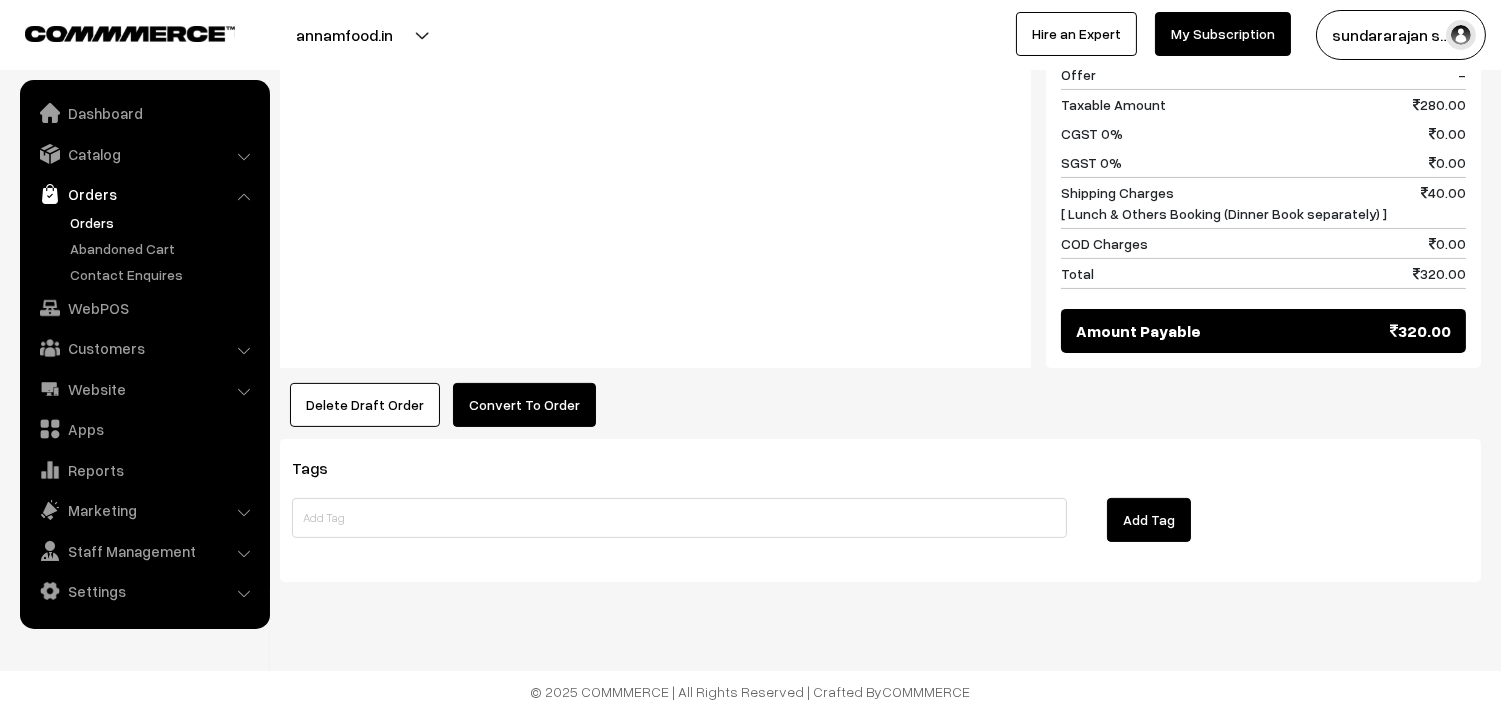 click on "Convert To Order" at bounding box center (524, 405) 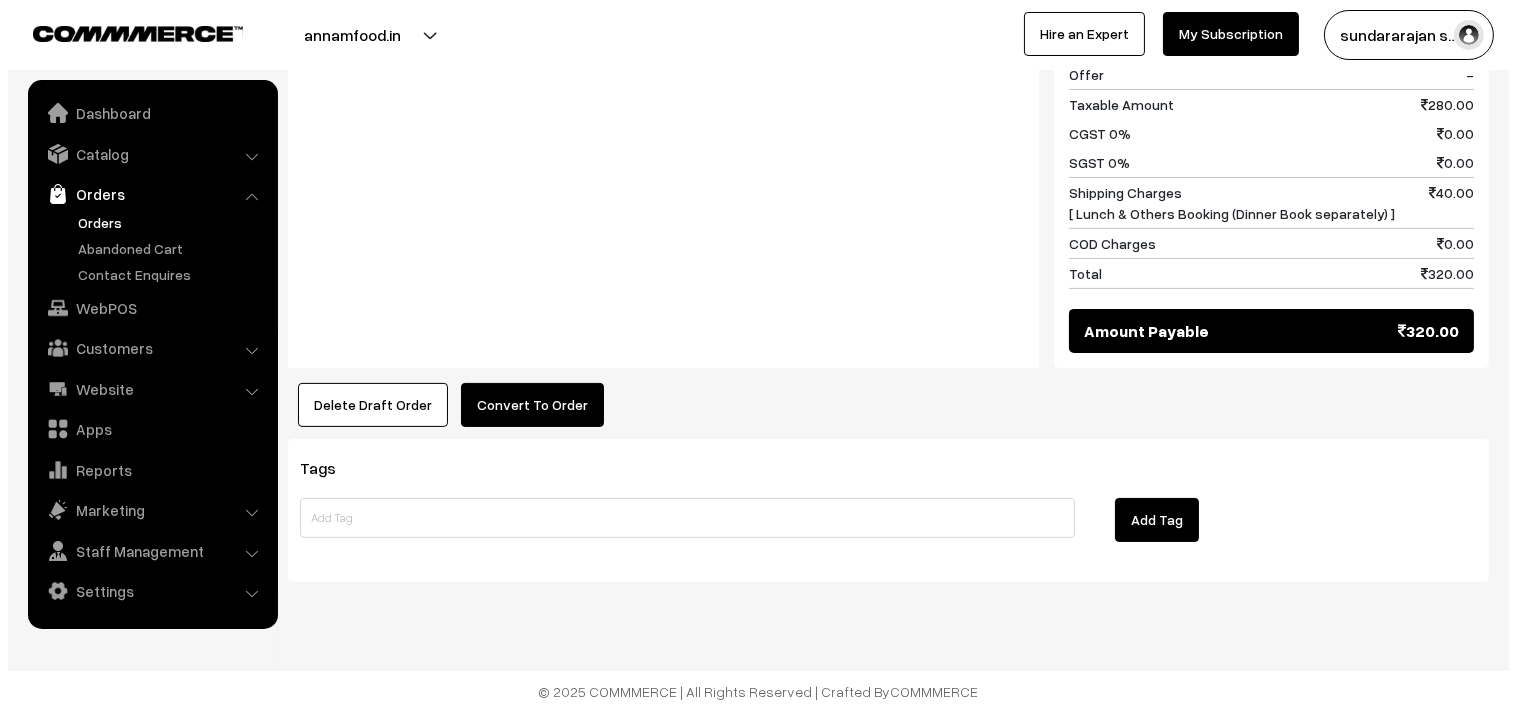 scroll, scrollTop: 978, scrollLeft: 0, axis: vertical 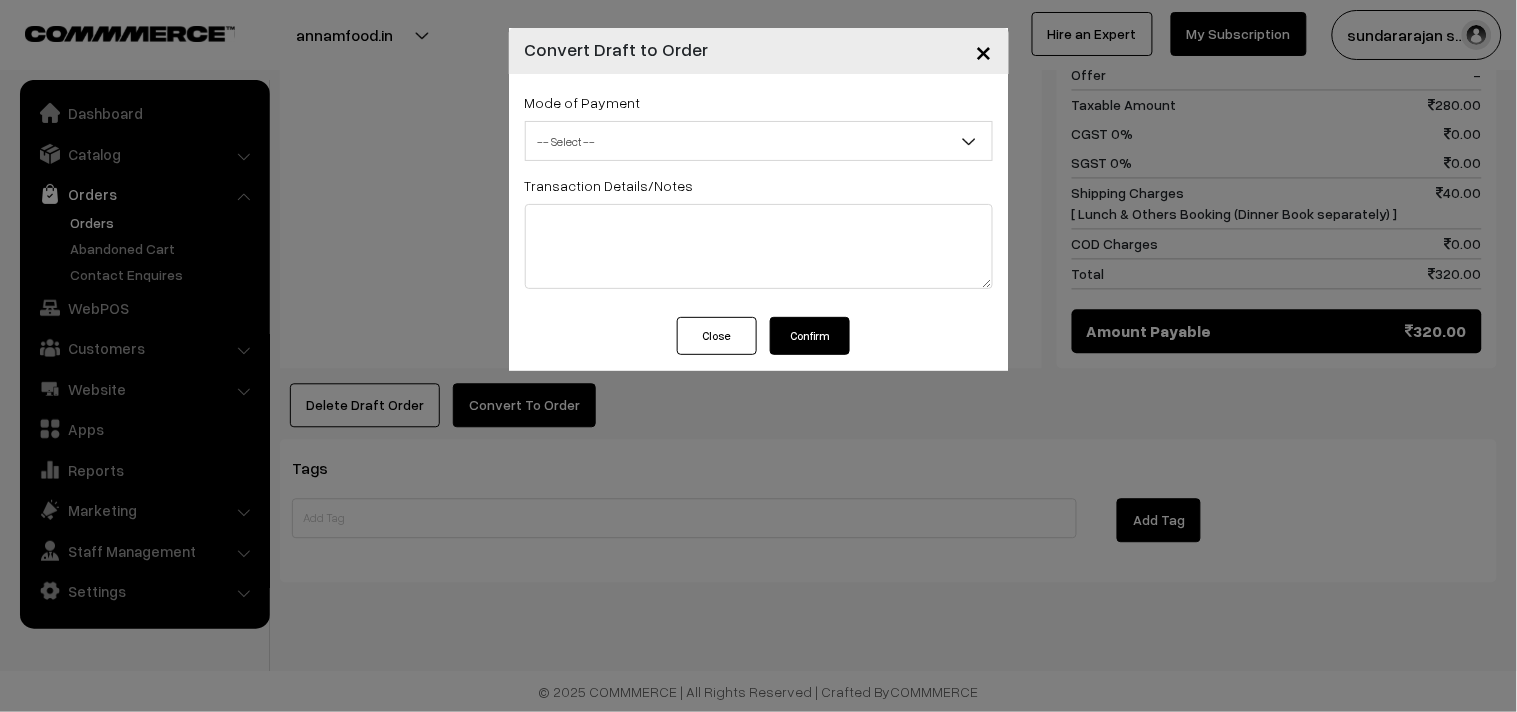 click on "-- Select --" at bounding box center (759, 141) 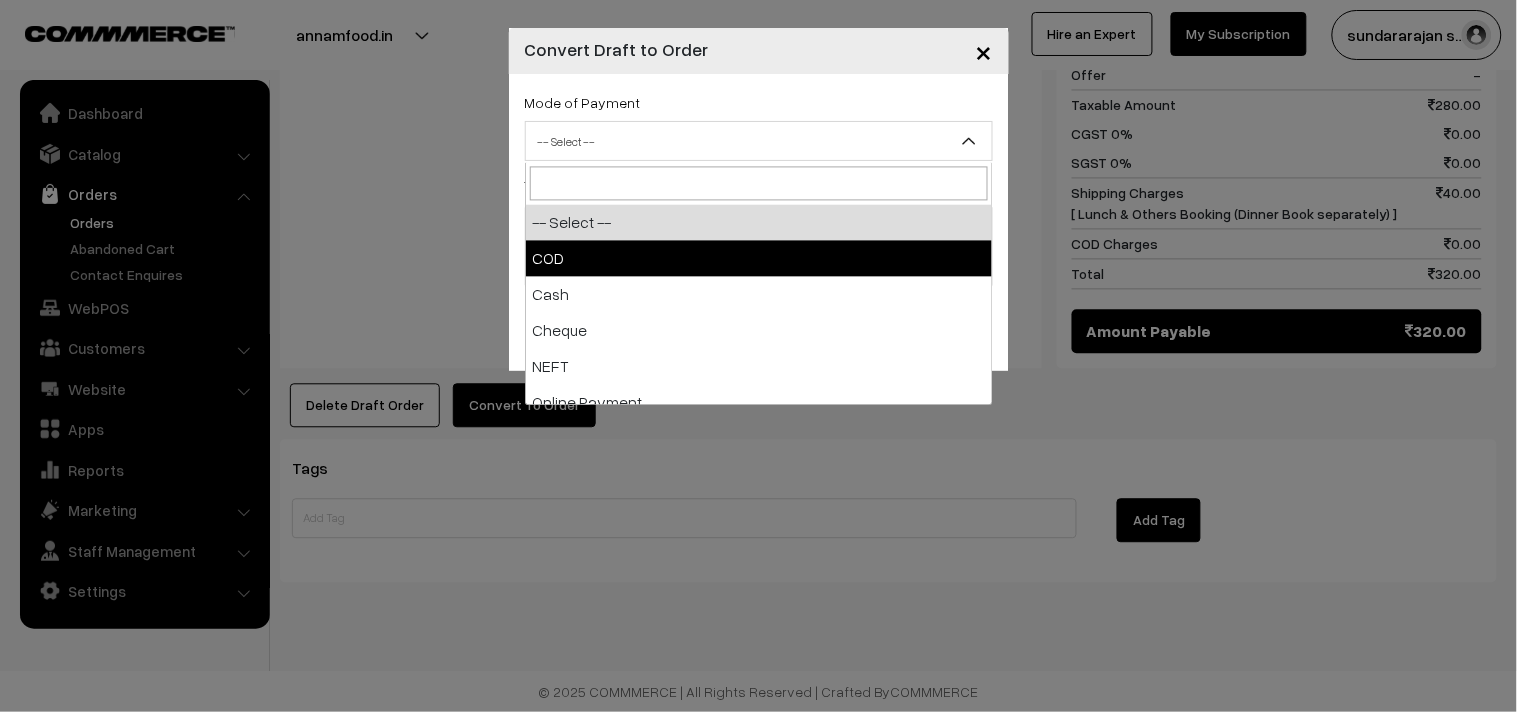 select on "2" 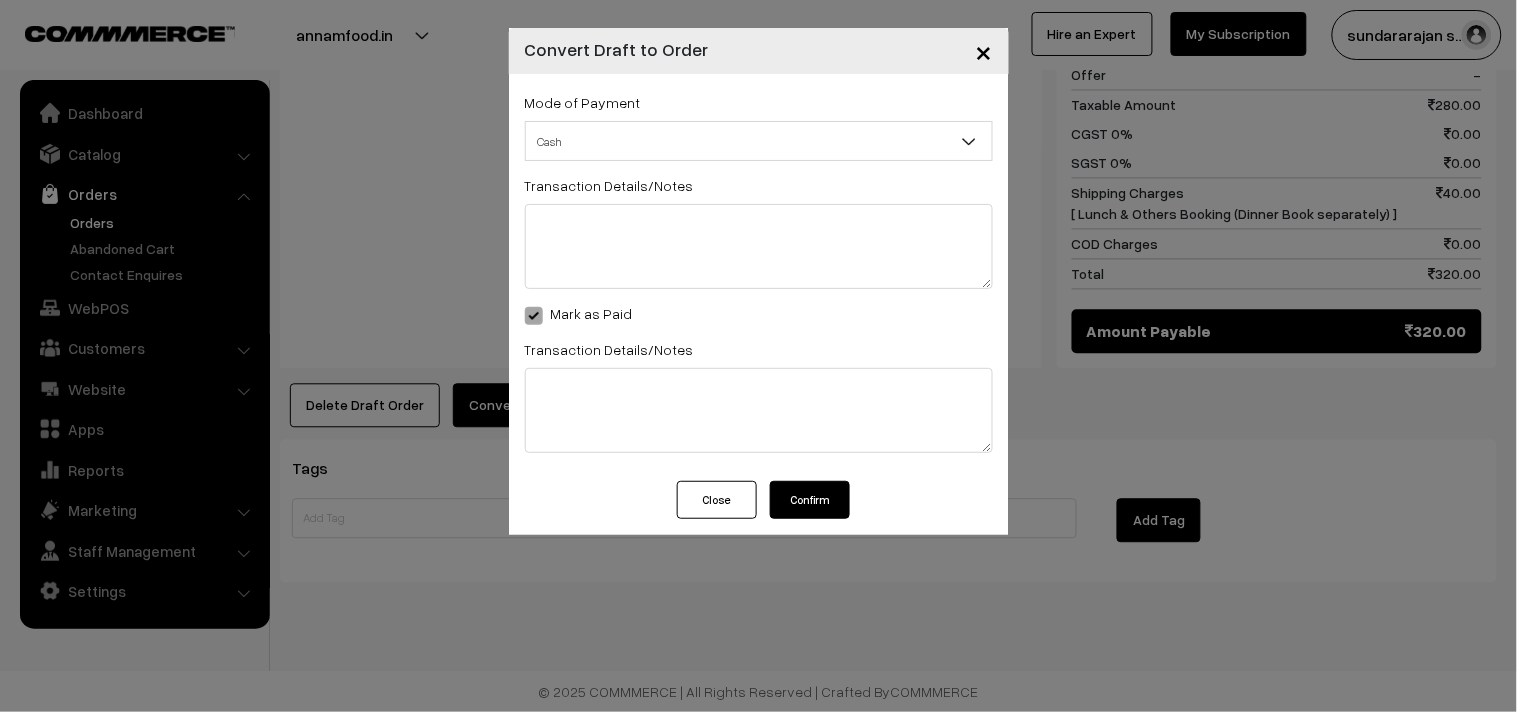 click on "Confirm" at bounding box center [810, 500] 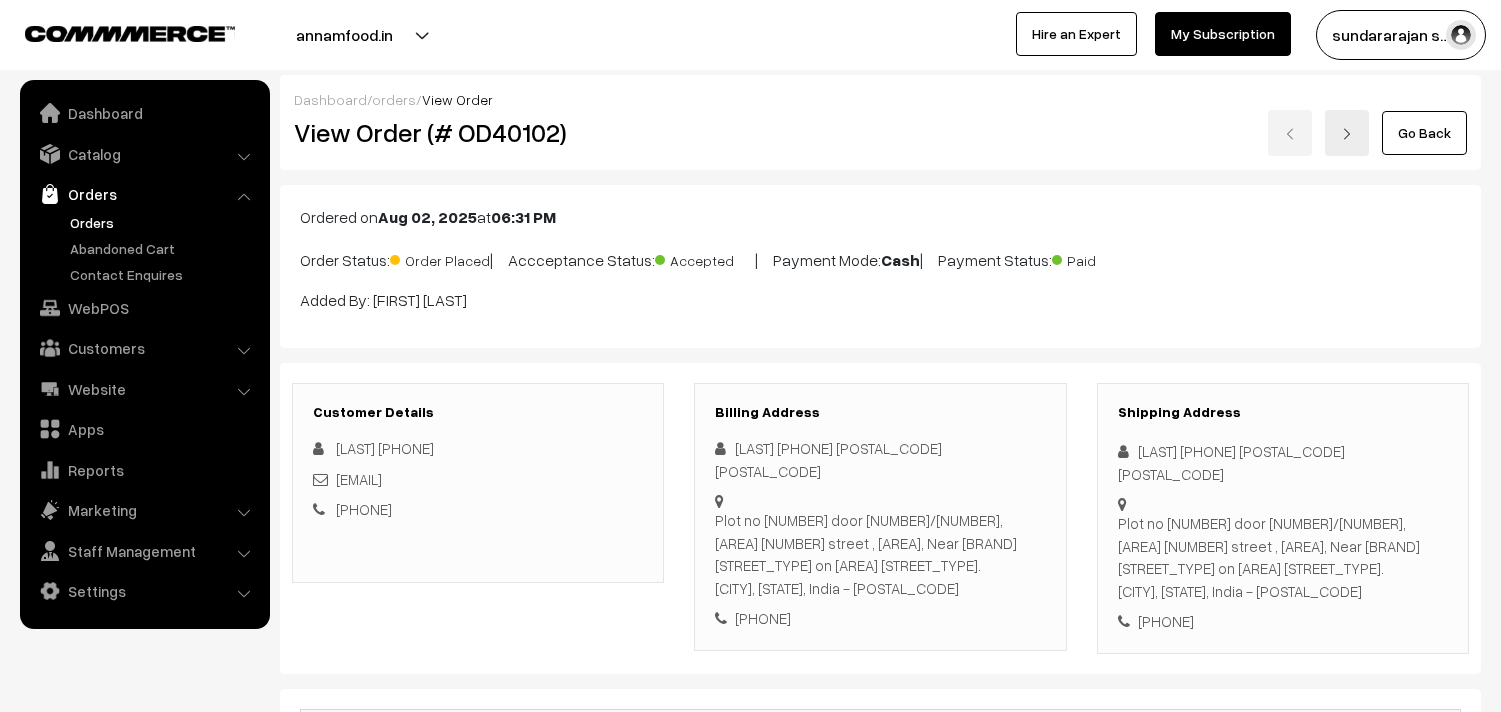 scroll, scrollTop: 974, scrollLeft: 0, axis: vertical 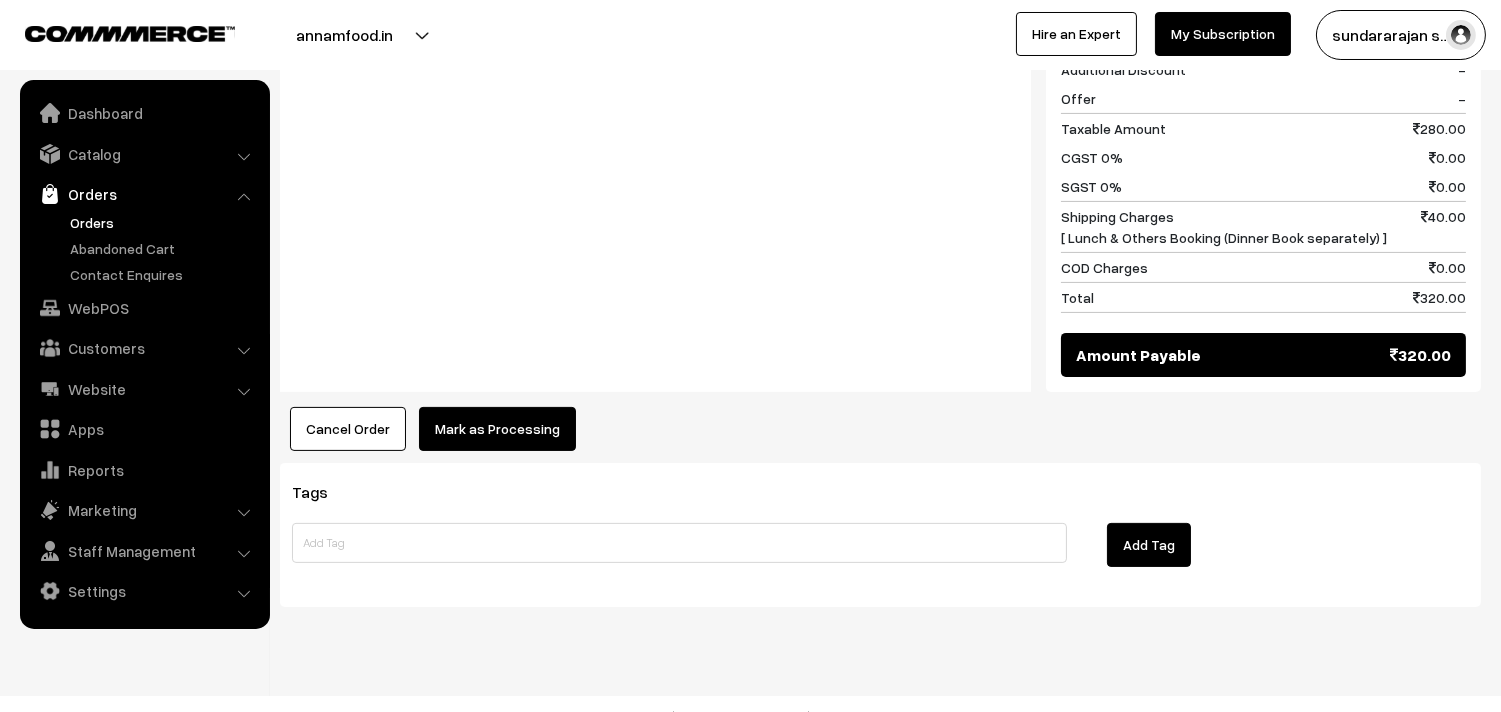 click on "Mark as Processing" at bounding box center (497, 429) 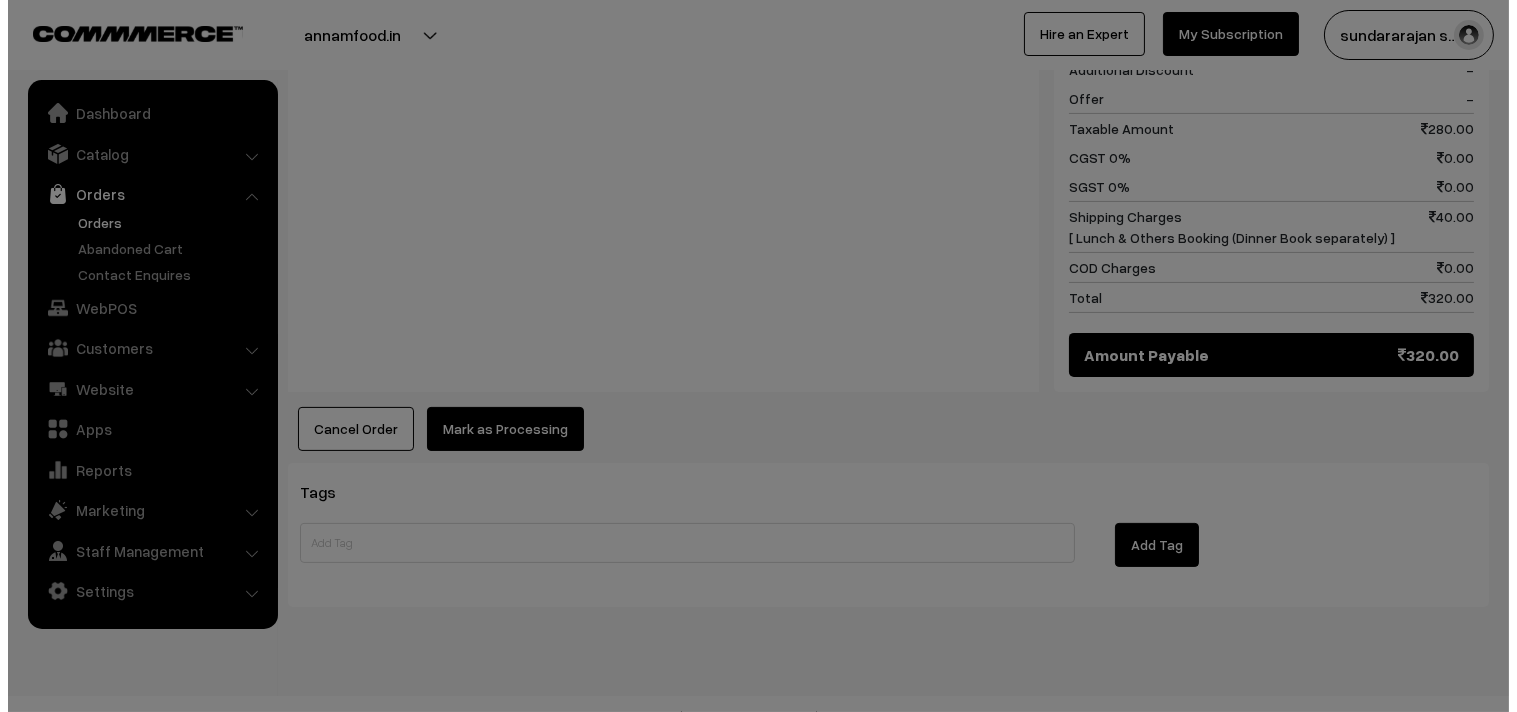 scroll, scrollTop: 976, scrollLeft: 0, axis: vertical 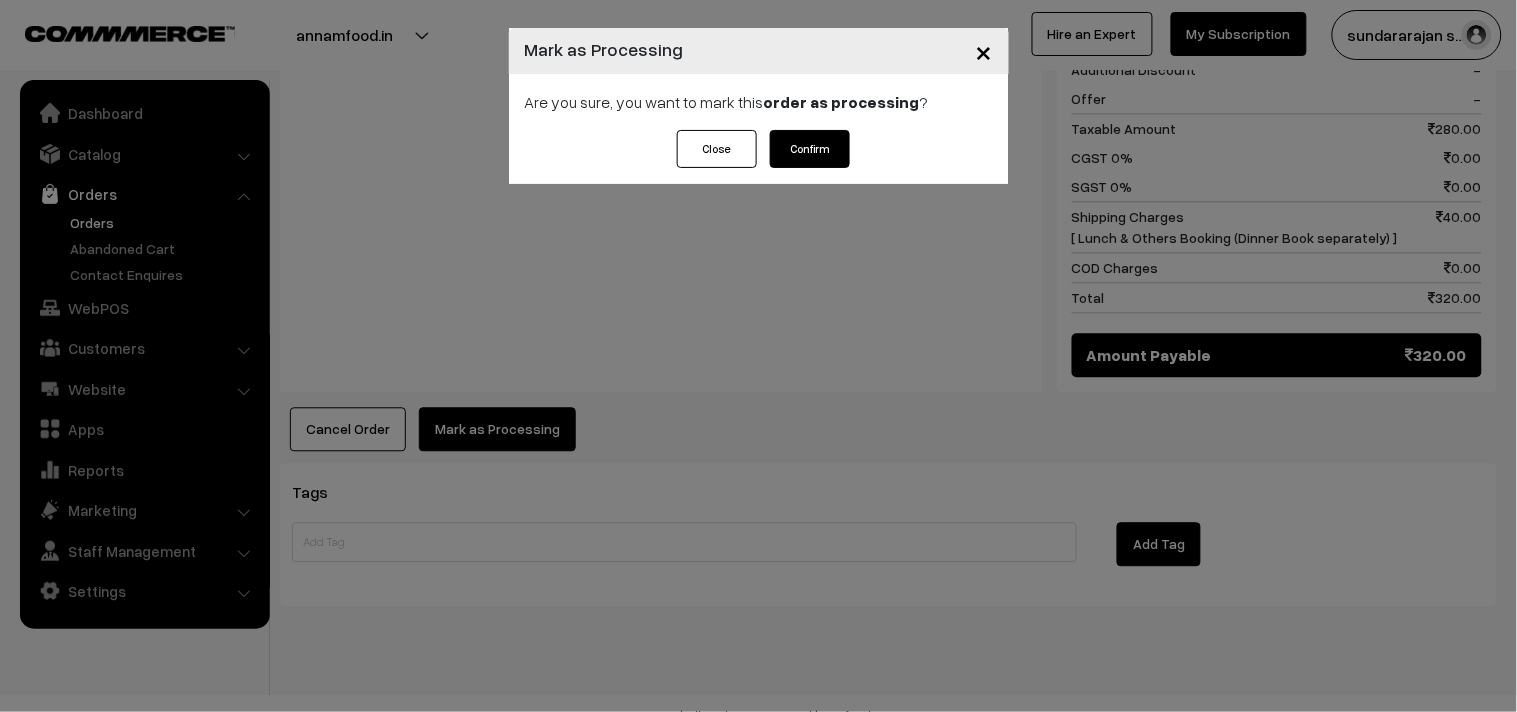 click on "Confirm" at bounding box center [810, 149] 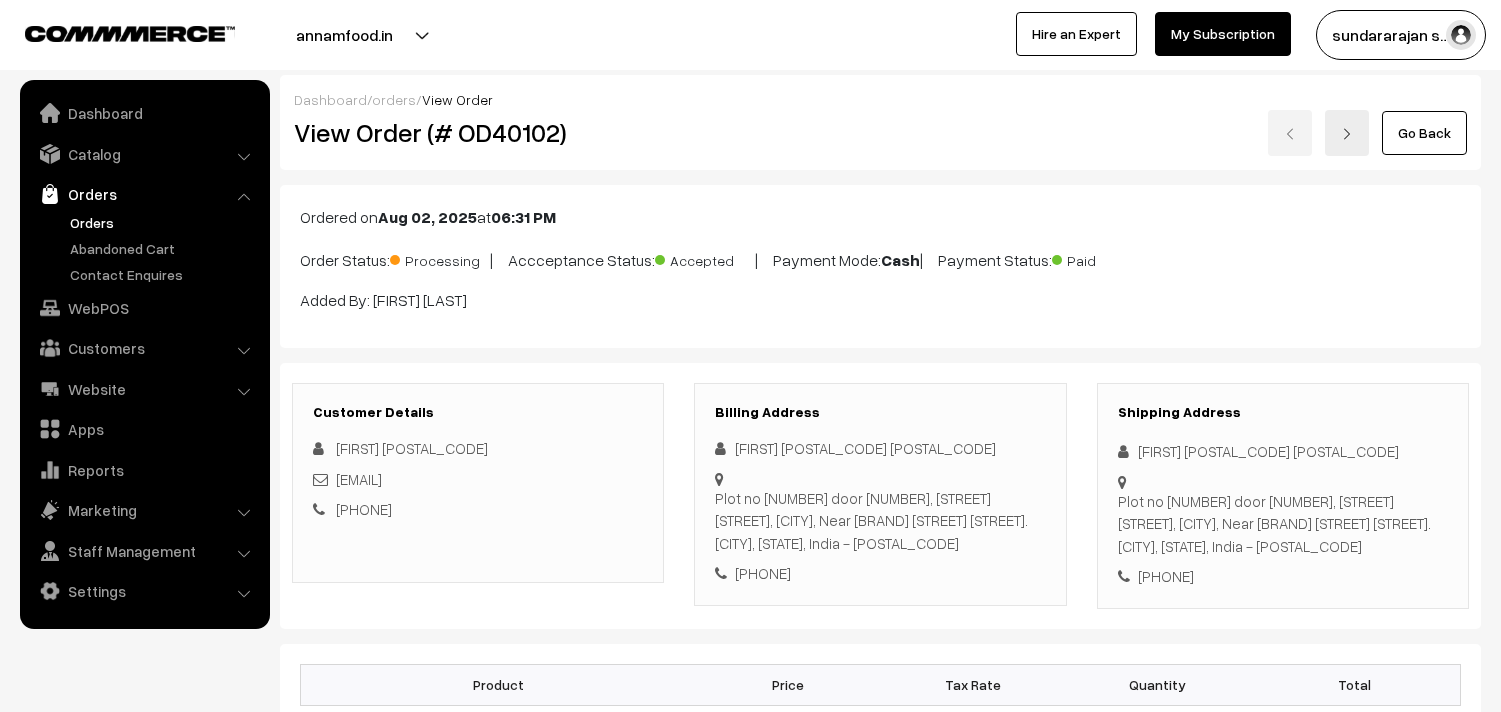 scroll, scrollTop: 0, scrollLeft: 0, axis: both 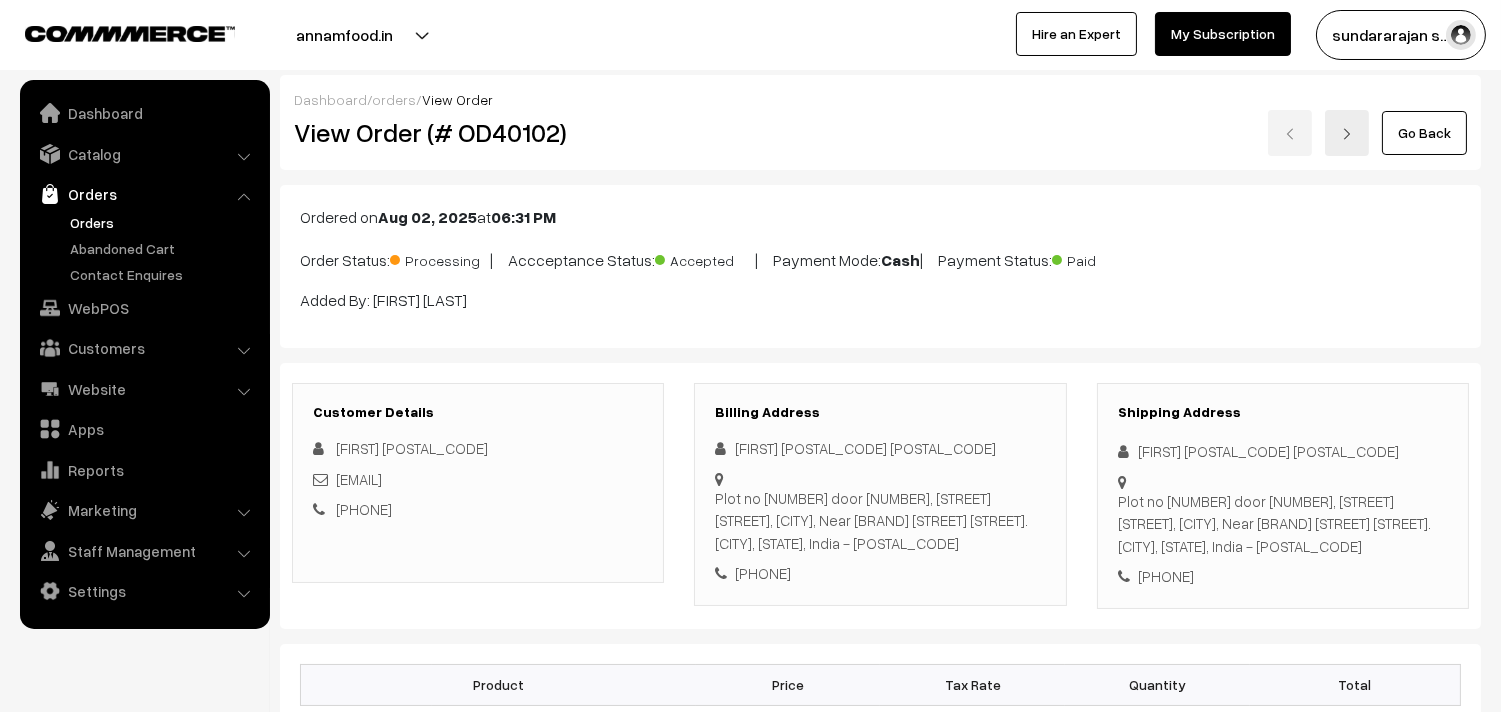 drag, startPoint x: 367, startPoint y: 127, endPoint x: 354, endPoint y: 142, distance: 19.849434 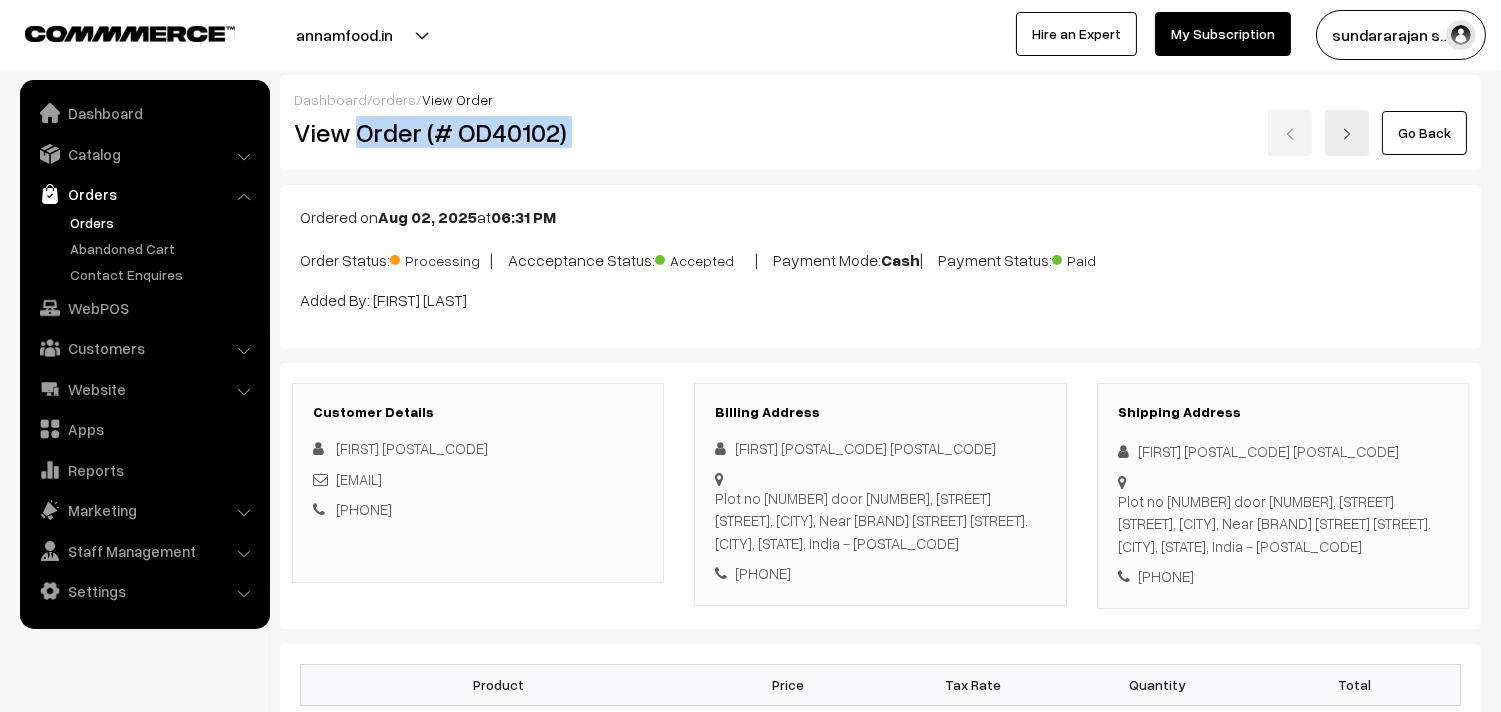 drag, startPoint x: 357, startPoint y: 127, endPoint x: 696, endPoint y: 126, distance: 339.00146 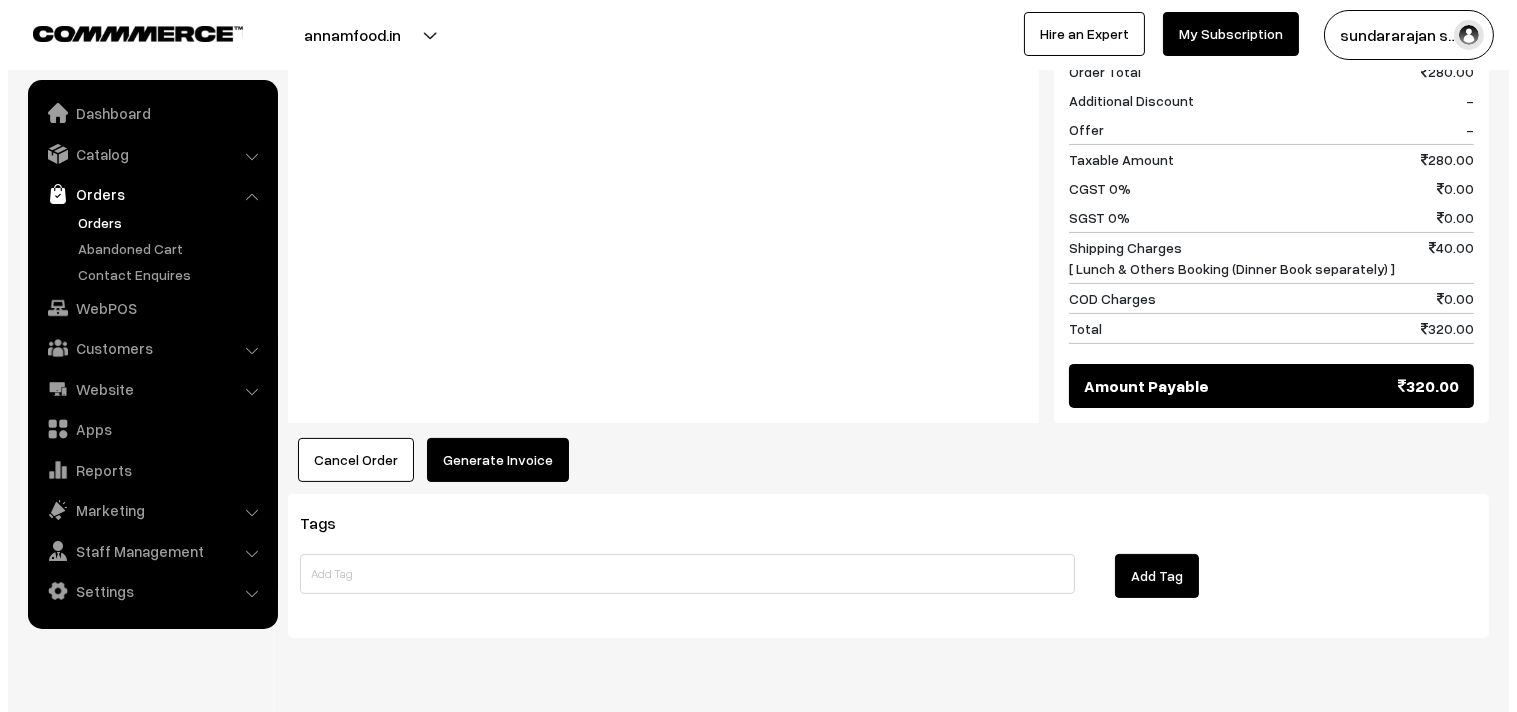 scroll, scrollTop: 865, scrollLeft: 0, axis: vertical 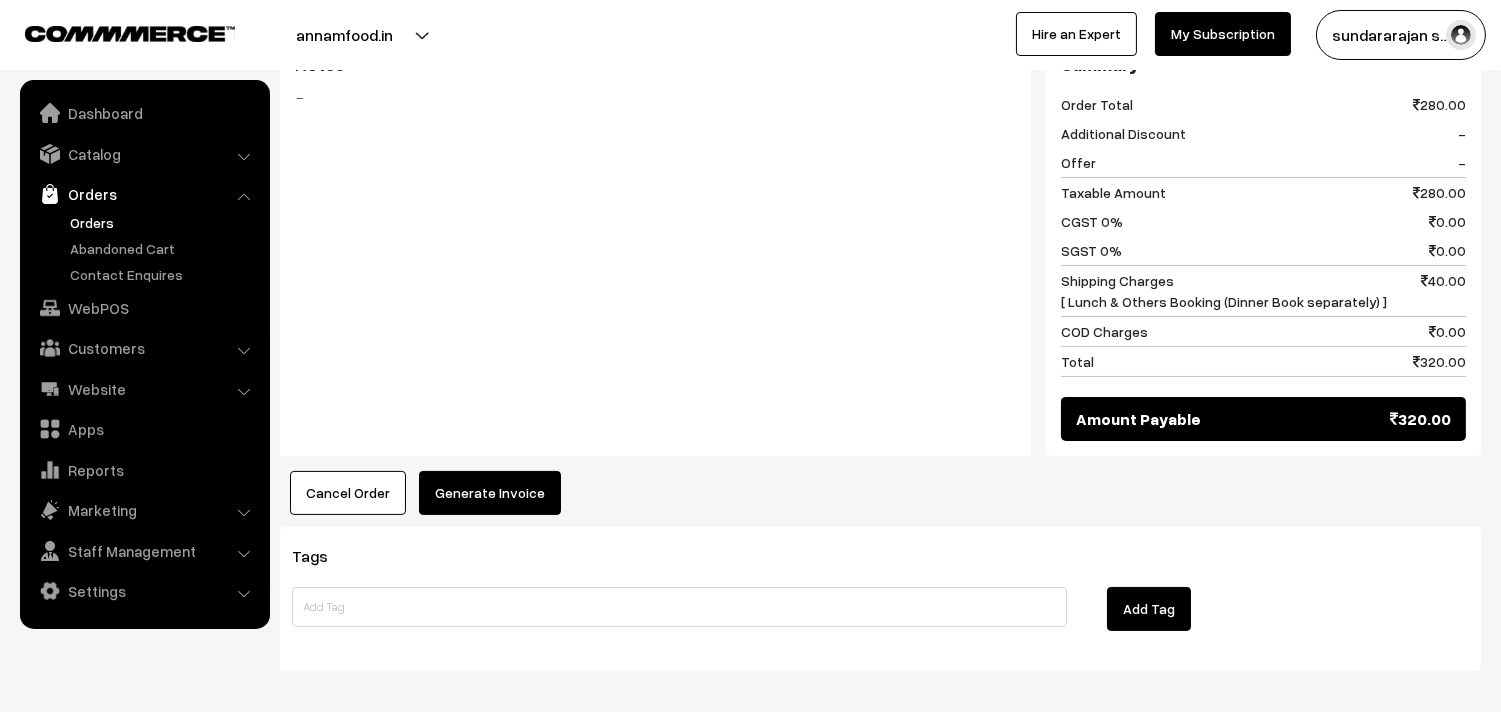 click on "Generate Invoice" at bounding box center (490, 493) 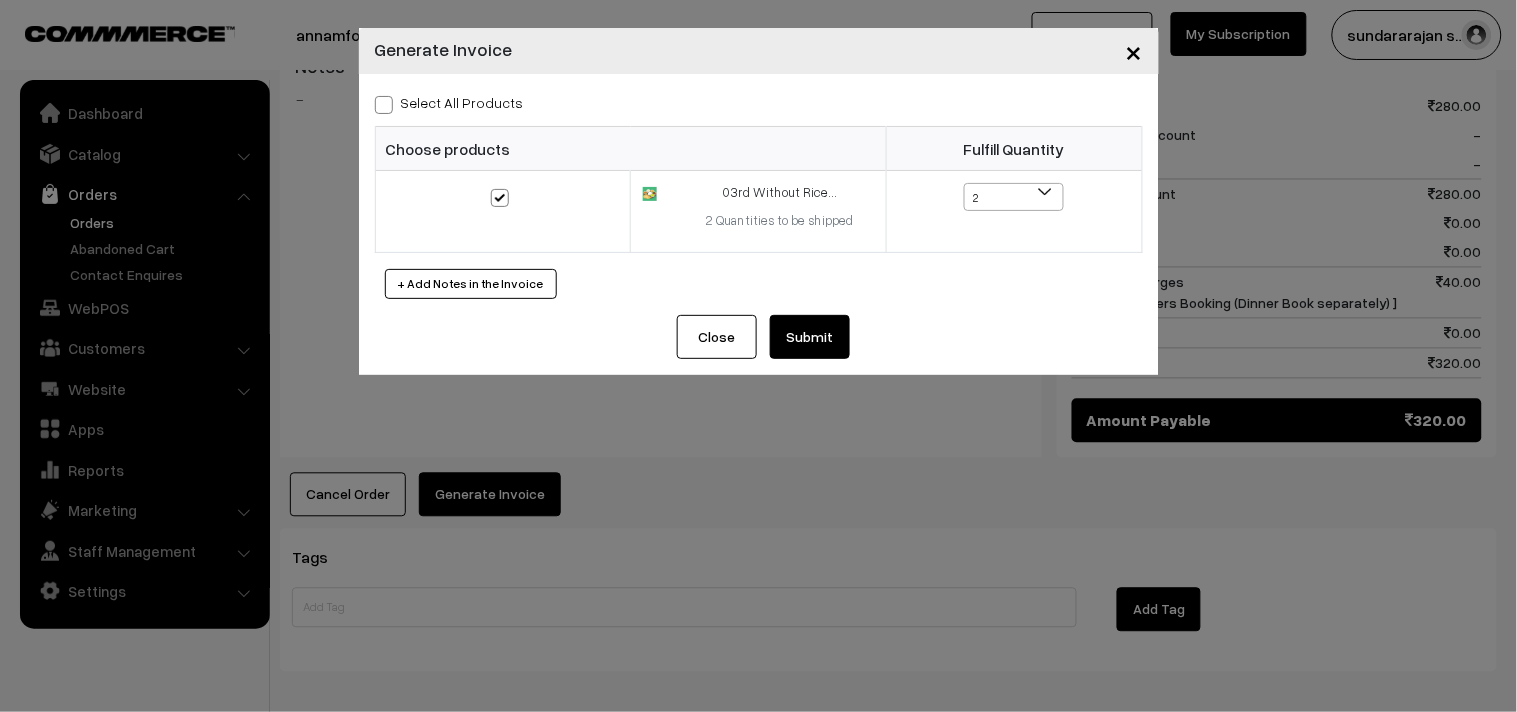 drag, startPoint x: 805, startPoint y: 338, endPoint x: 810, endPoint y: 351, distance: 13.928389 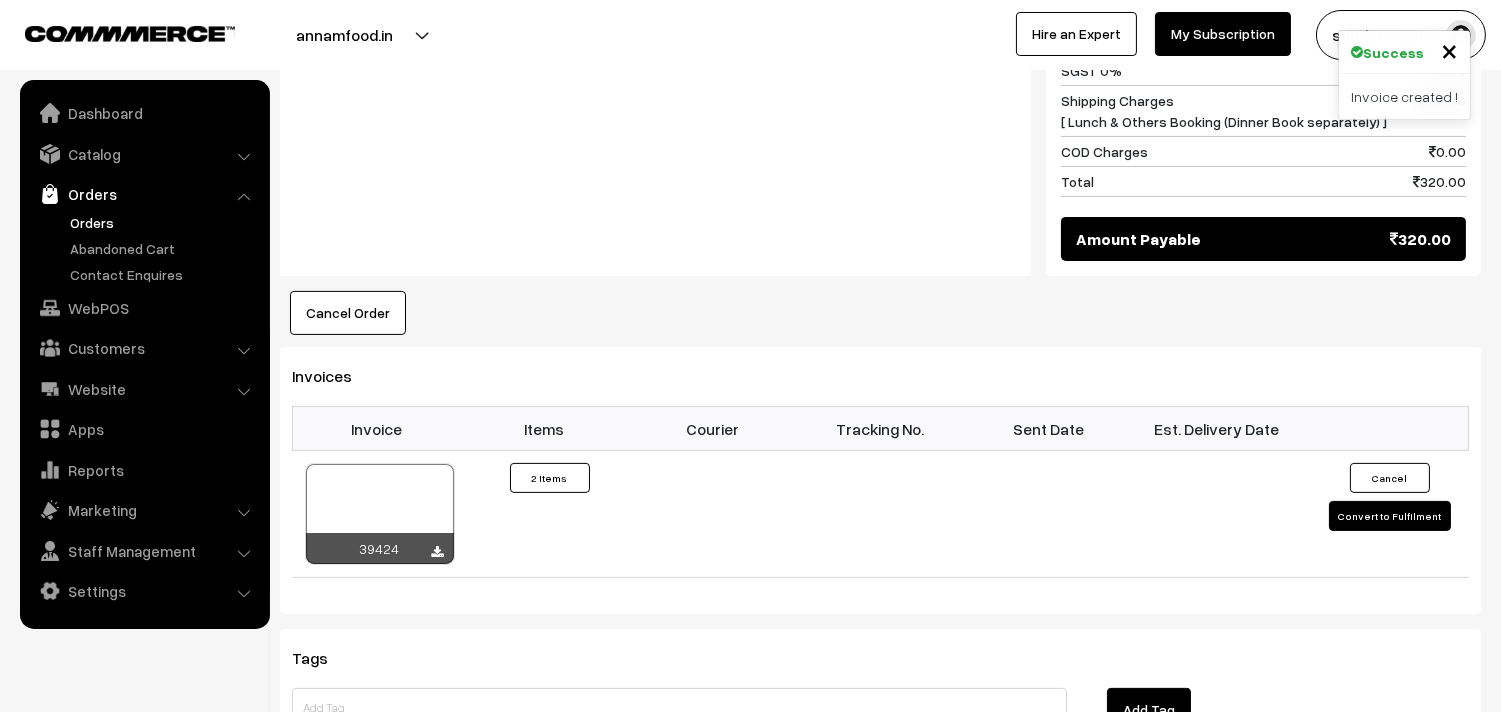 scroll, scrollTop: 1310, scrollLeft: 0, axis: vertical 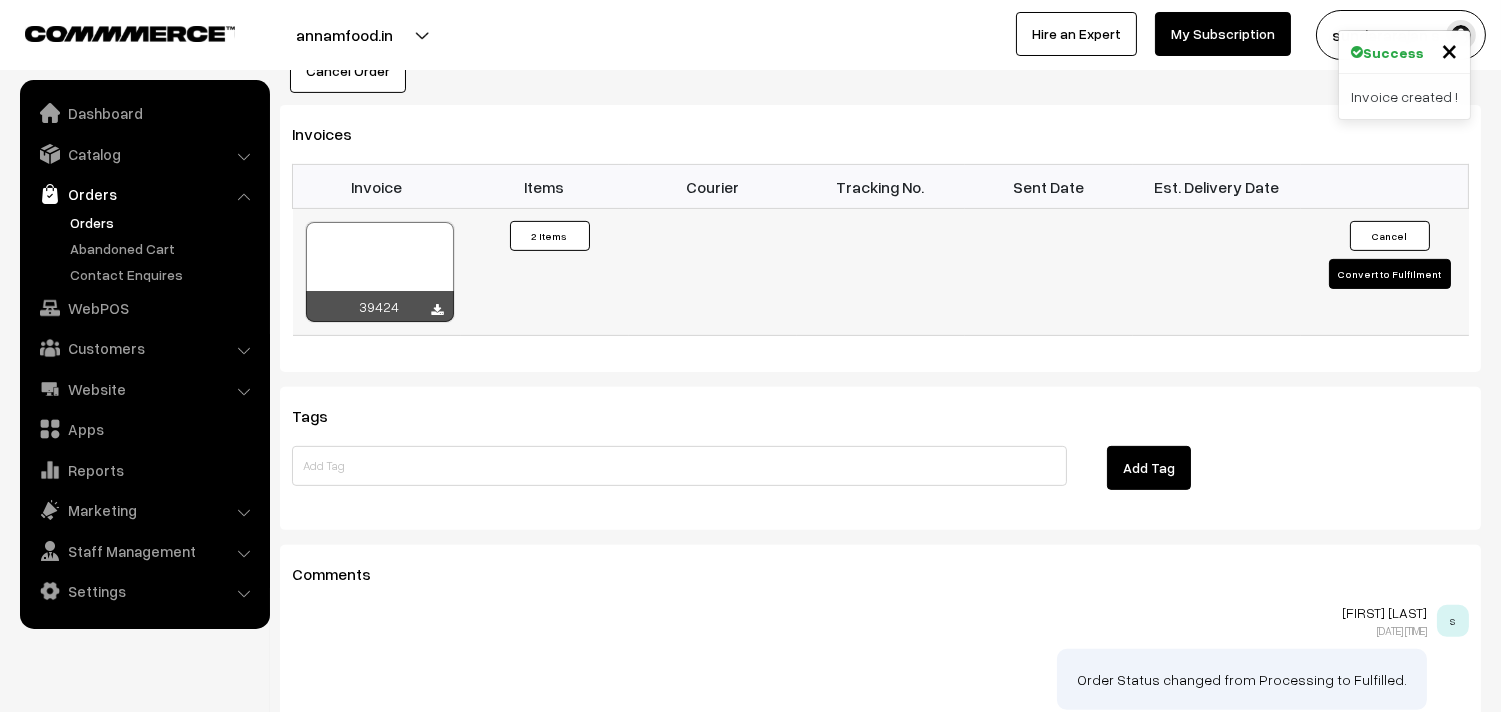 click at bounding box center (380, 272) 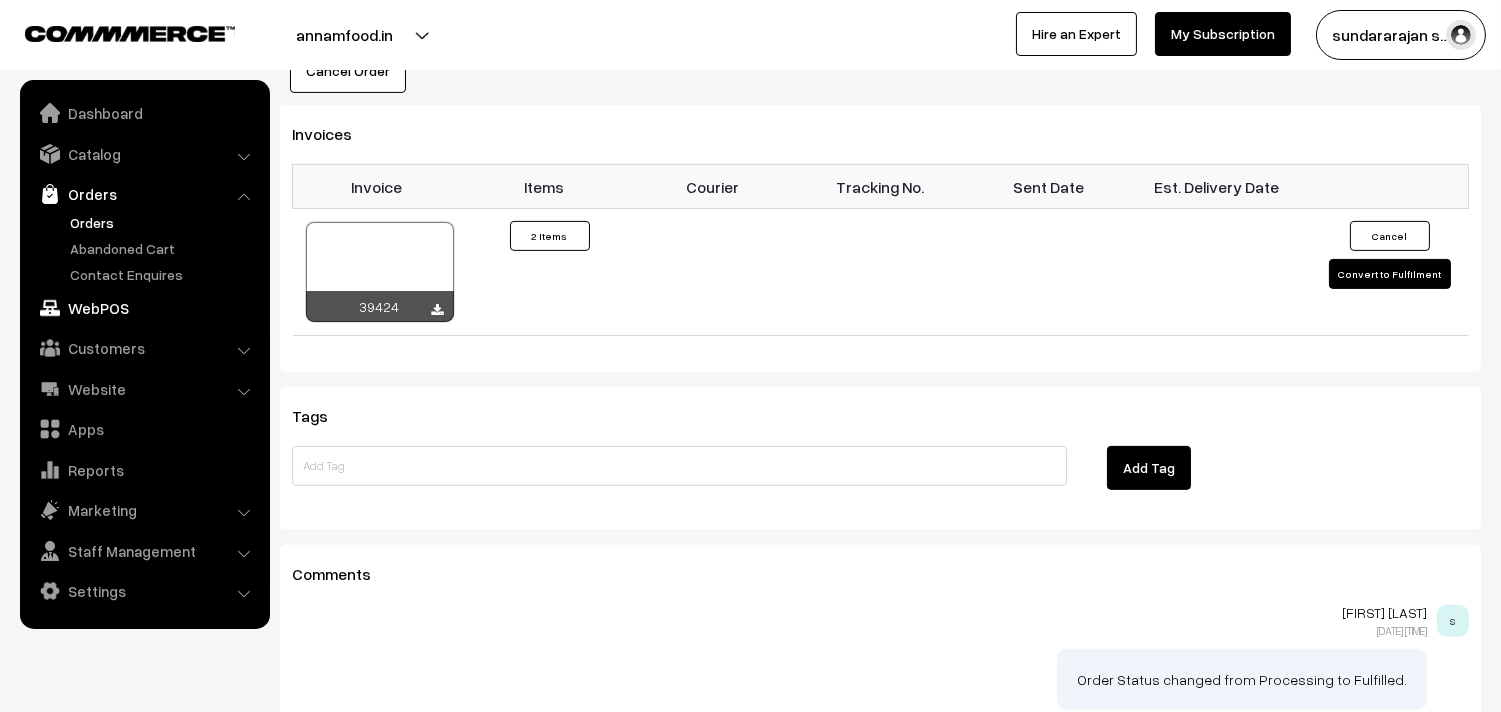 click on "WebPOS" at bounding box center [144, 308] 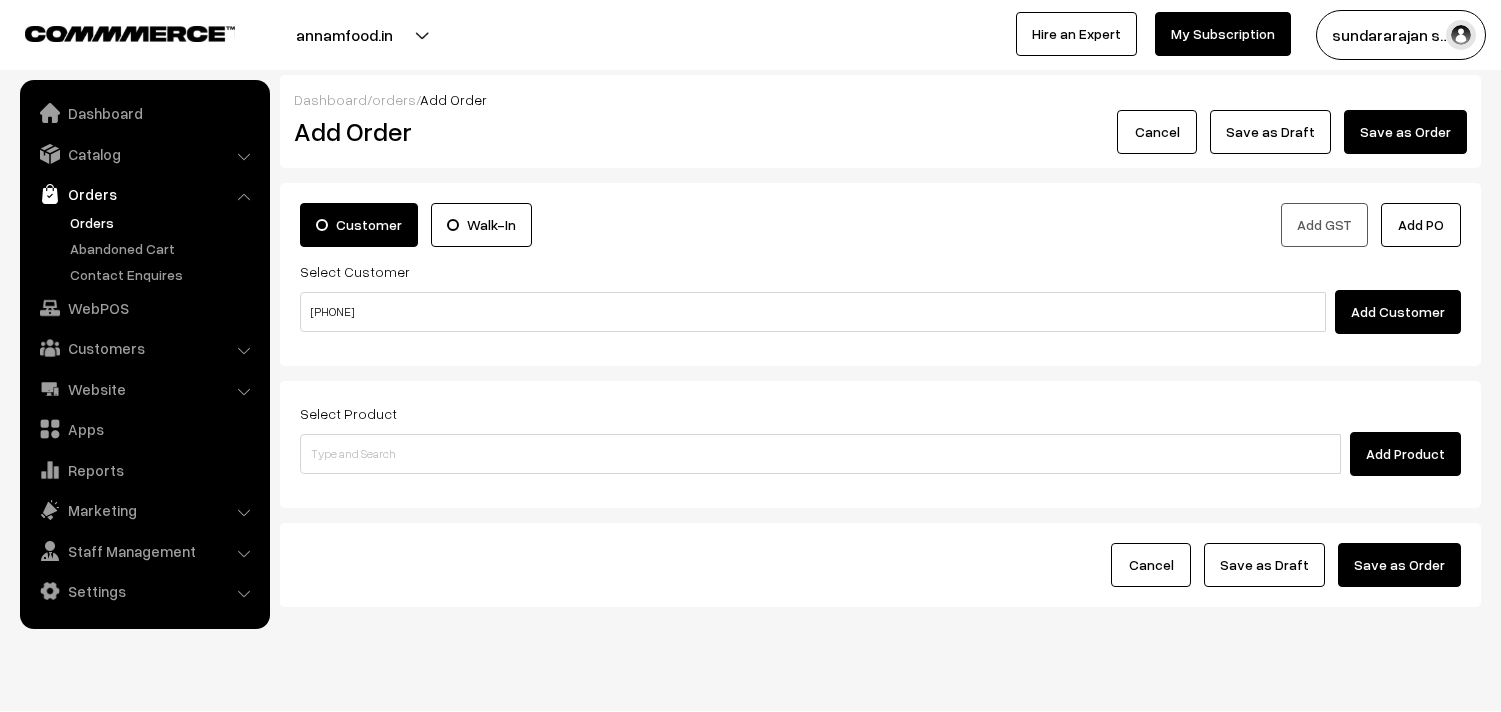 scroll, scrollTop: 0, scrollLeft: 0, axis: both 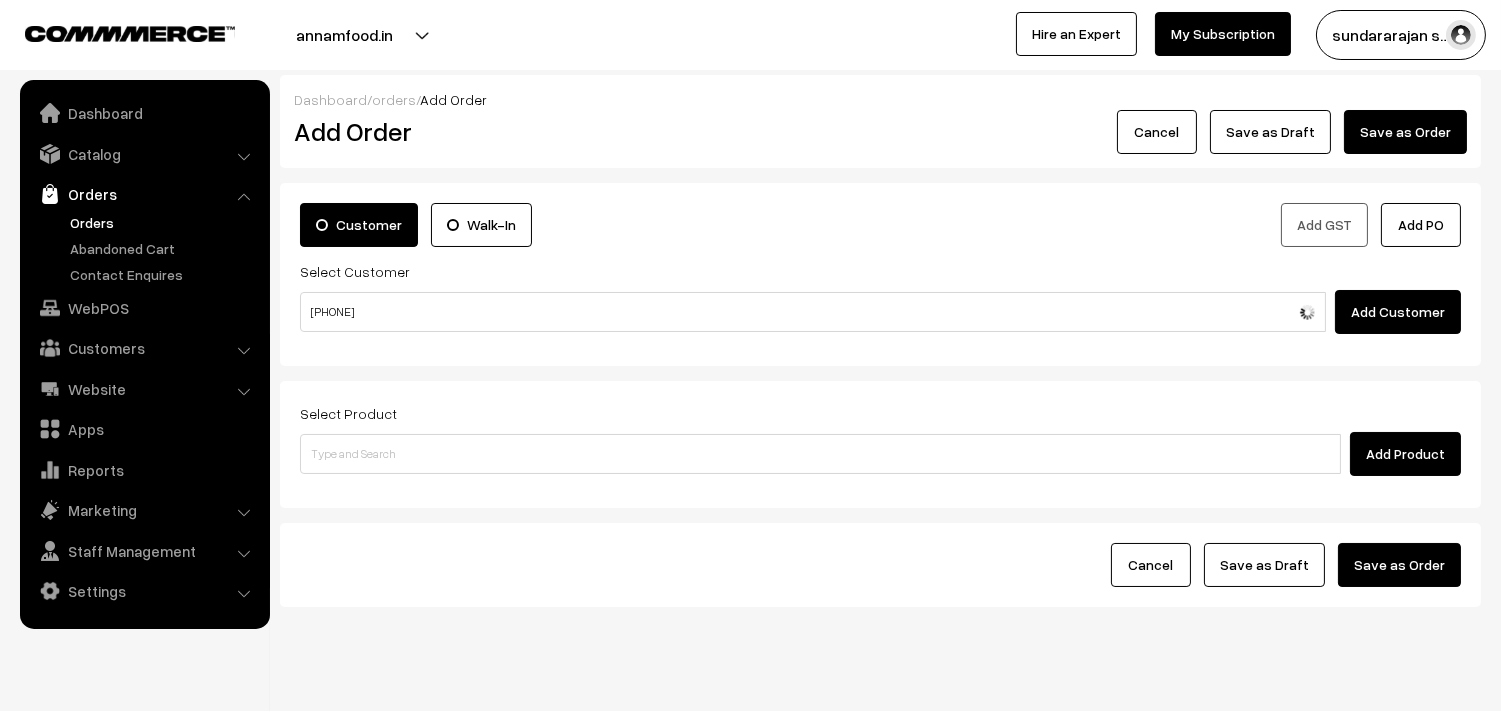 click on "98405 43738" at bounding box center [813, 312] 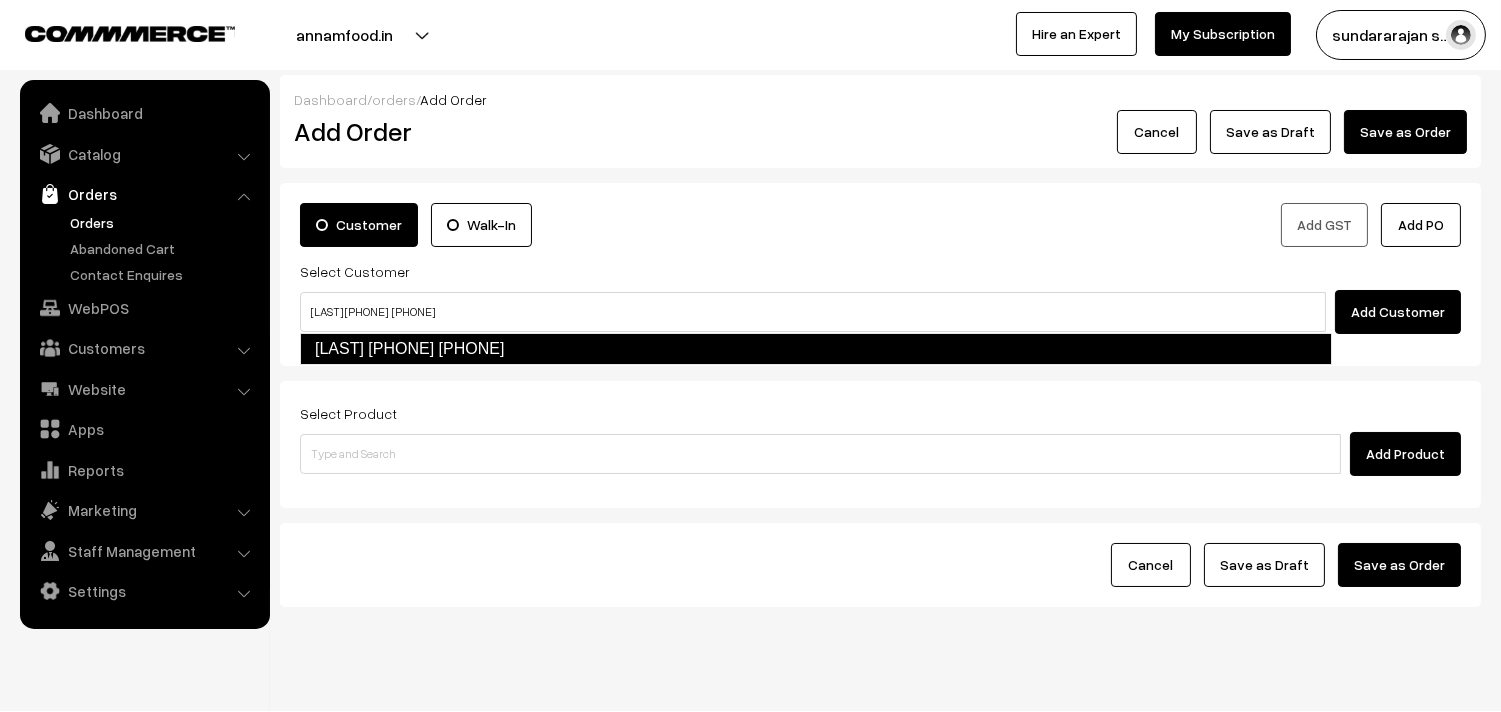 type on "Balchandran 98405 43738  [9840543738]" 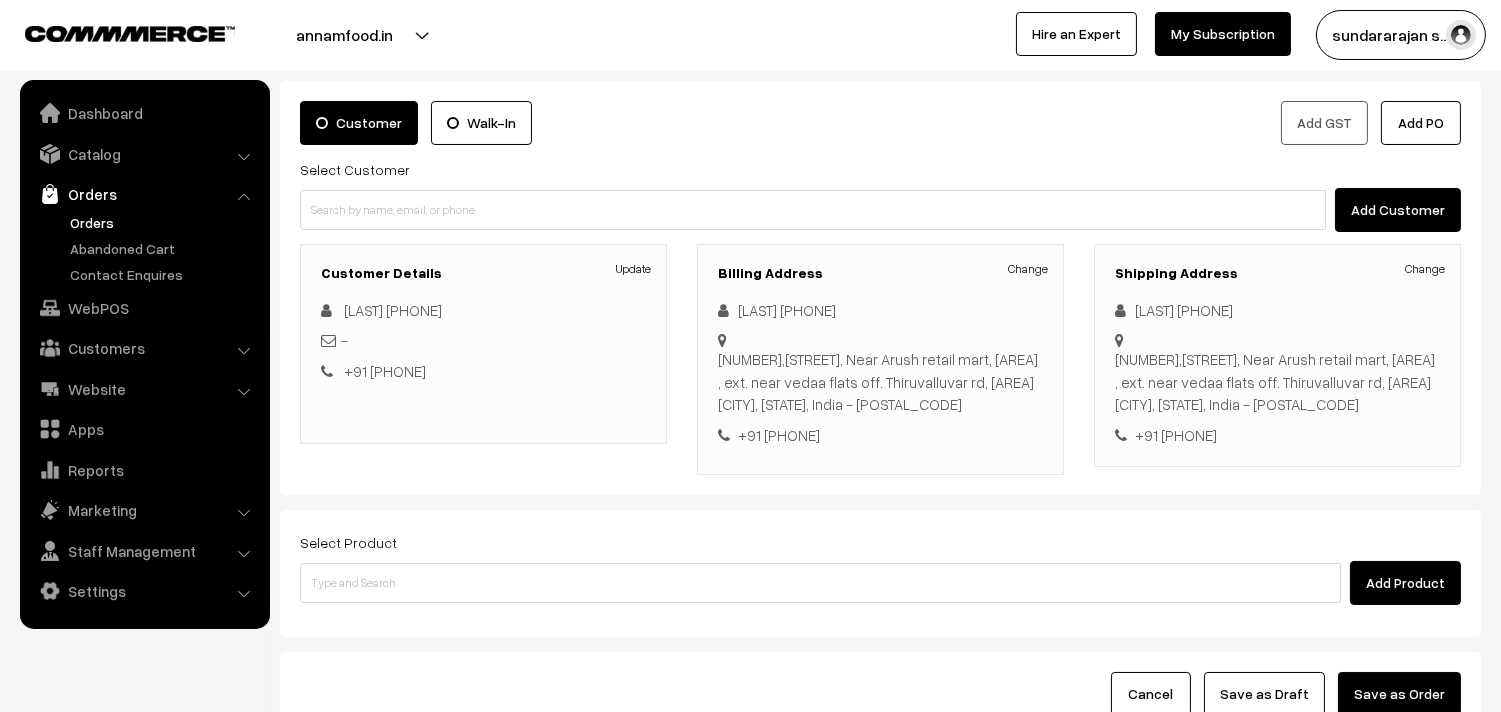 scroll, scrollTop: 184, scrollLeft: 0, axis: vertical 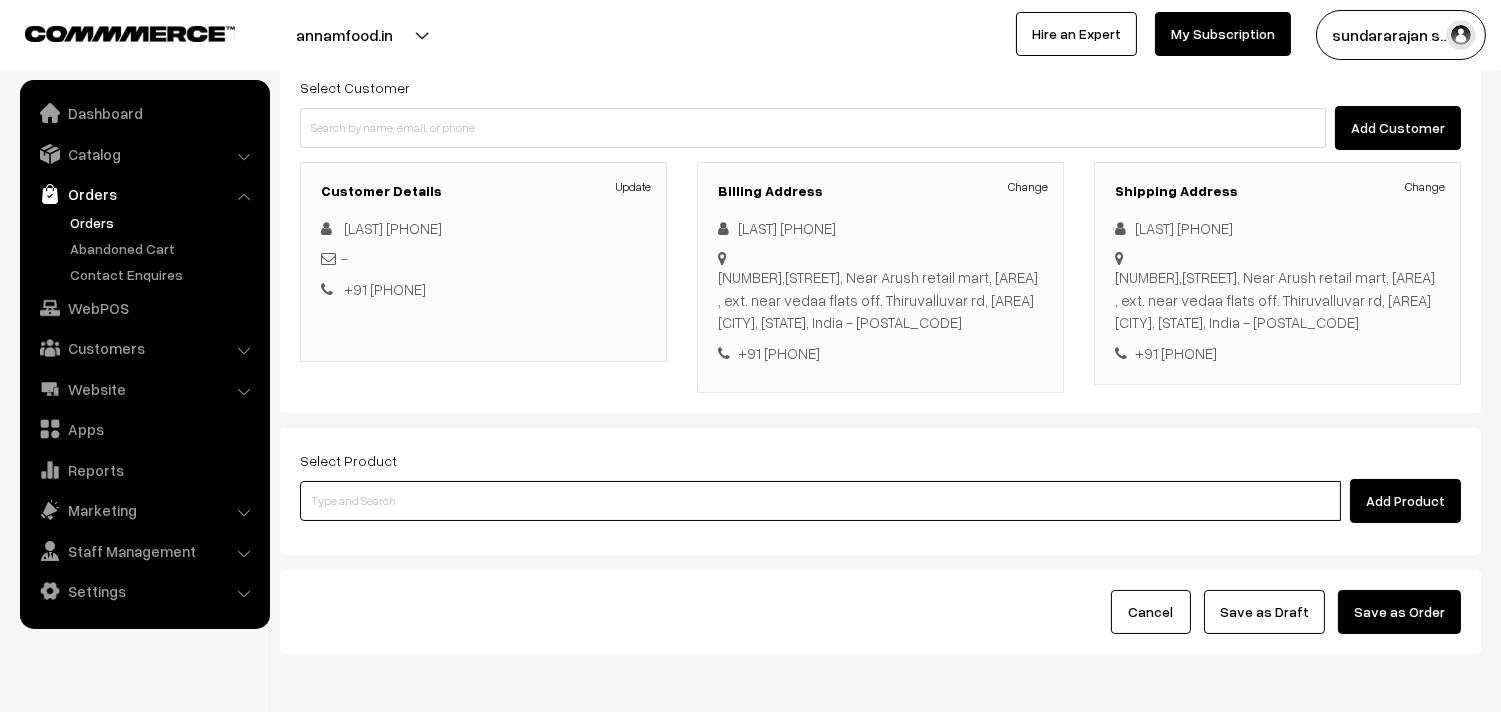 drag, startPoint x: 514, startPoint y: 518, endPoint x: 516, endPoint y: 500, distance: 18.110771 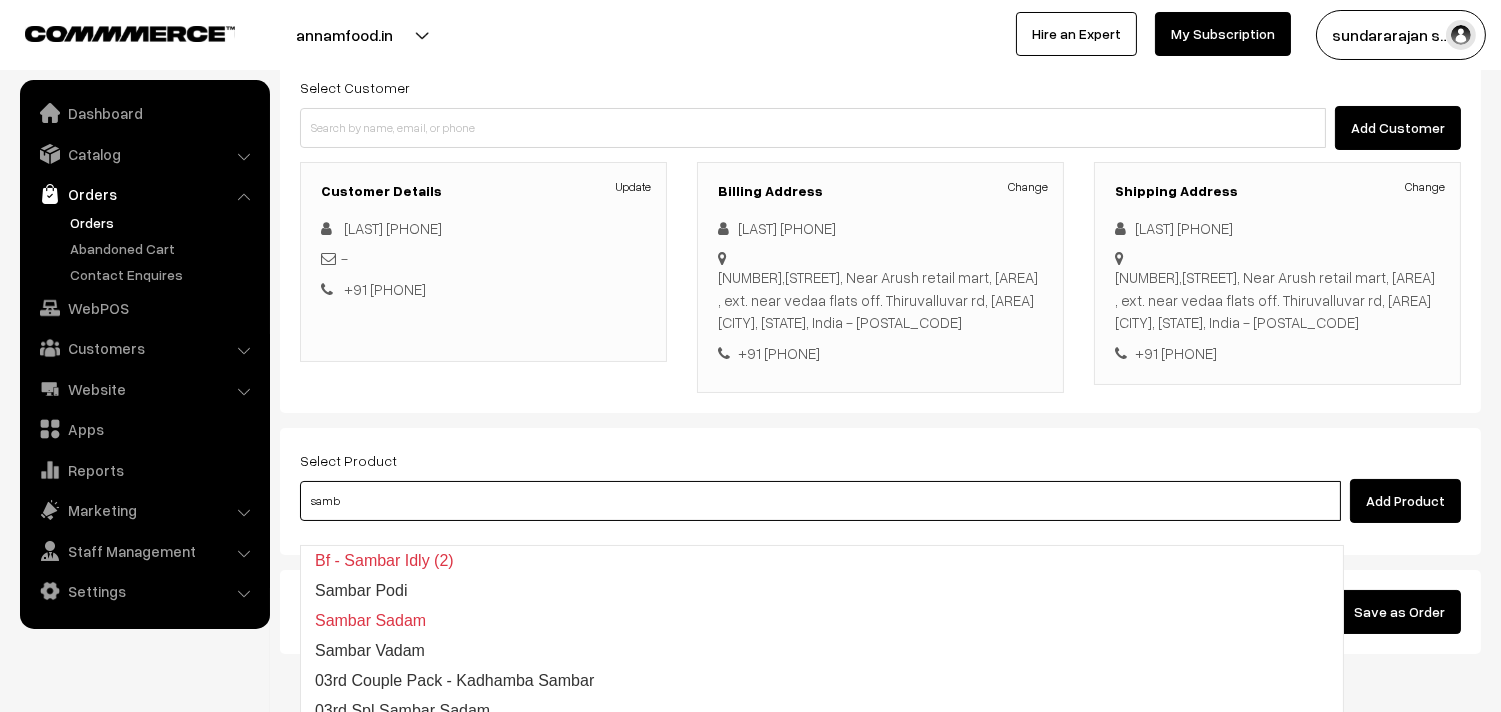 type on "03rd Spl Sambar Sadam" 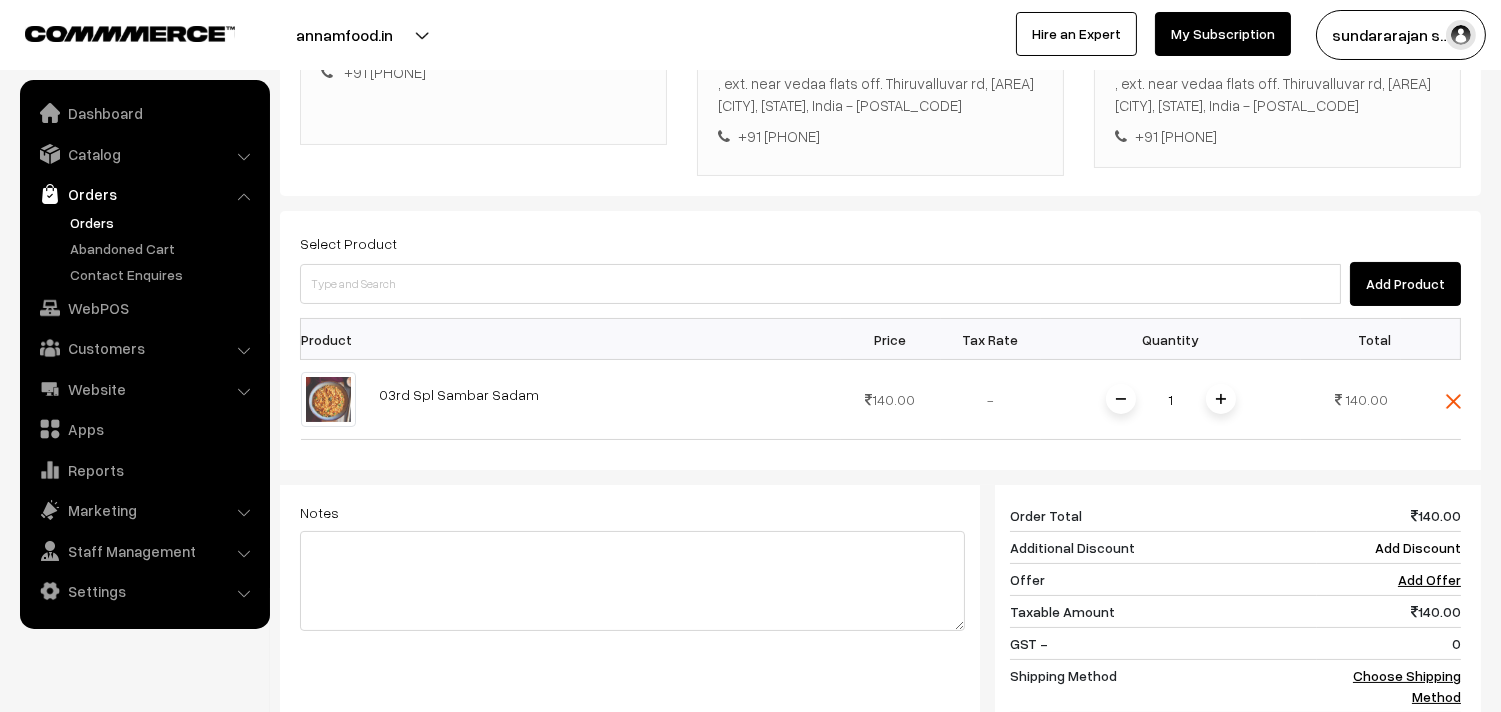 scroll, scrollTop: 406, scrollLeft: 0, axis: vertical 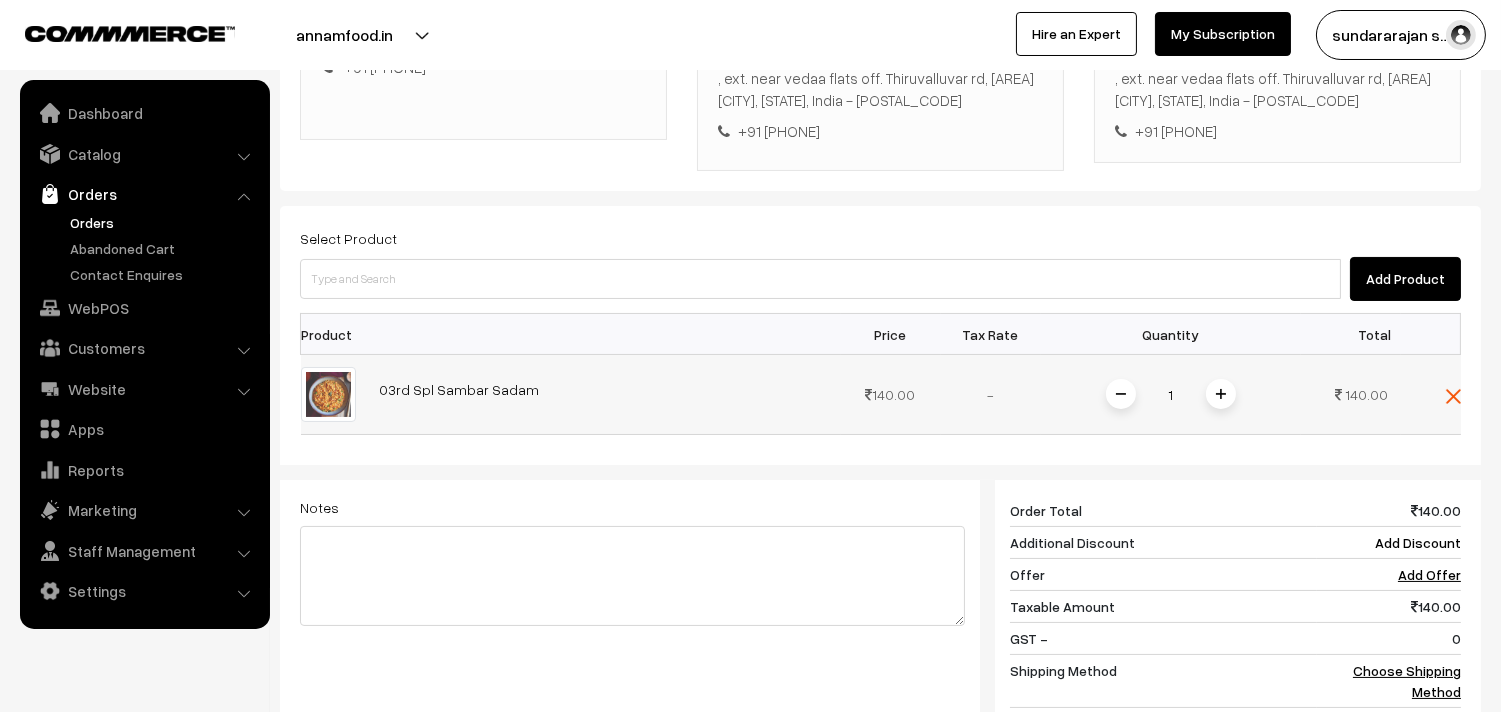 click at bounding box center [1221, 394] 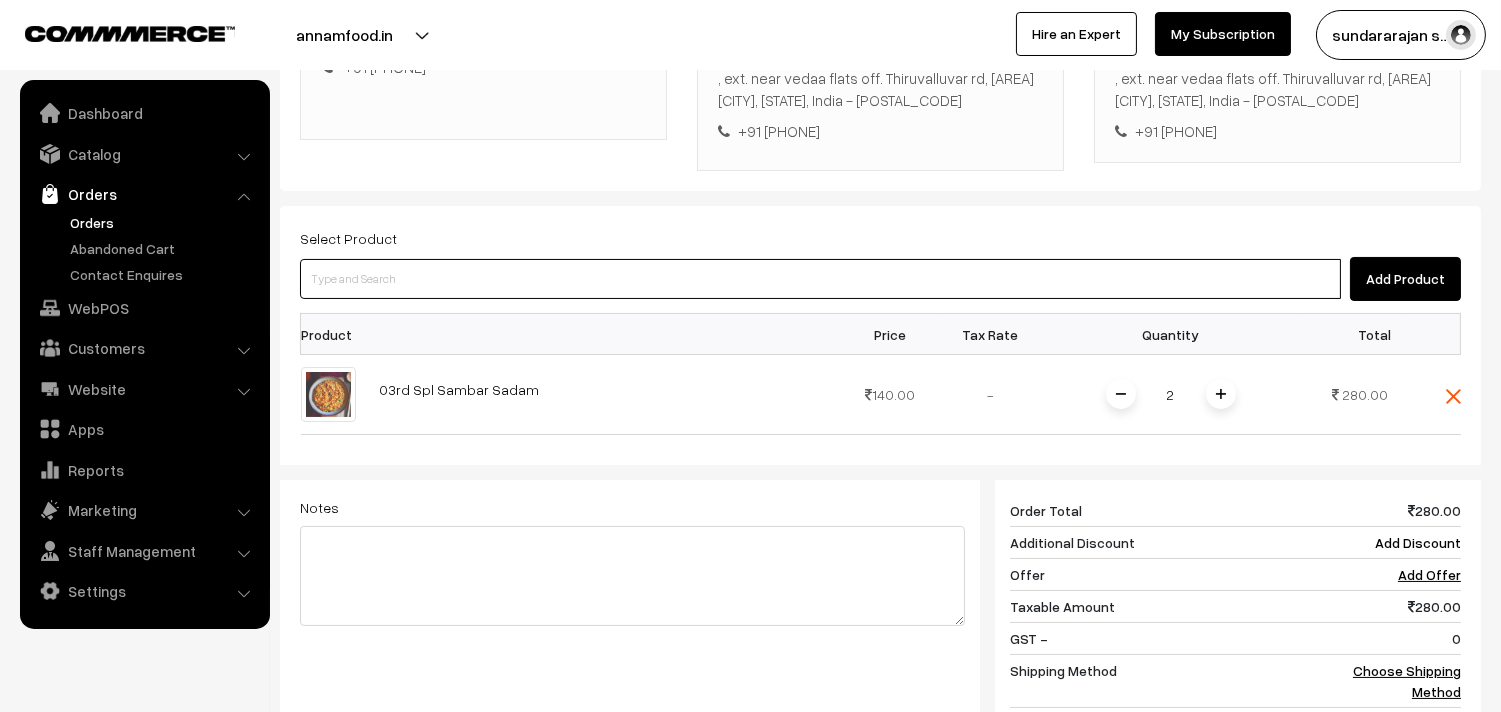 click at bounding box center [820, 279] 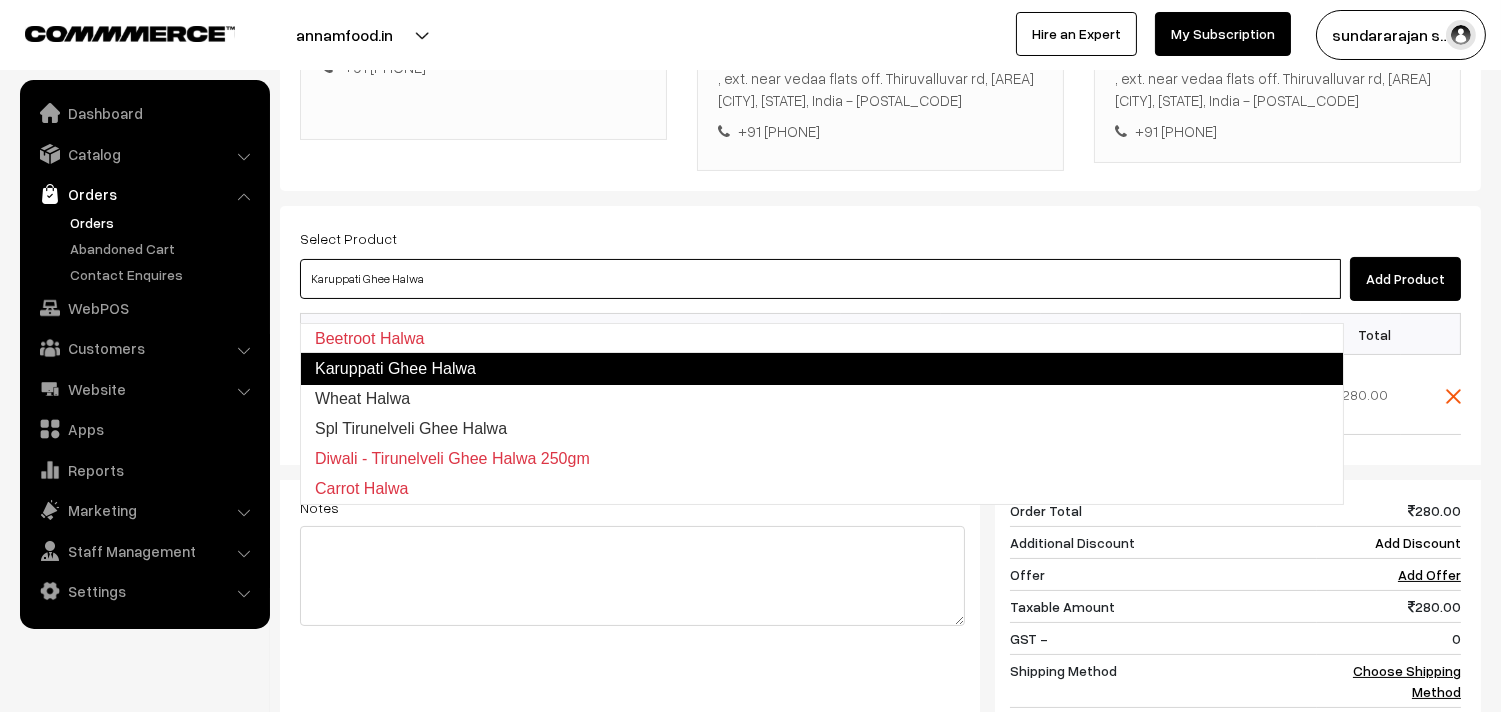 type on "Wheat Halwa" 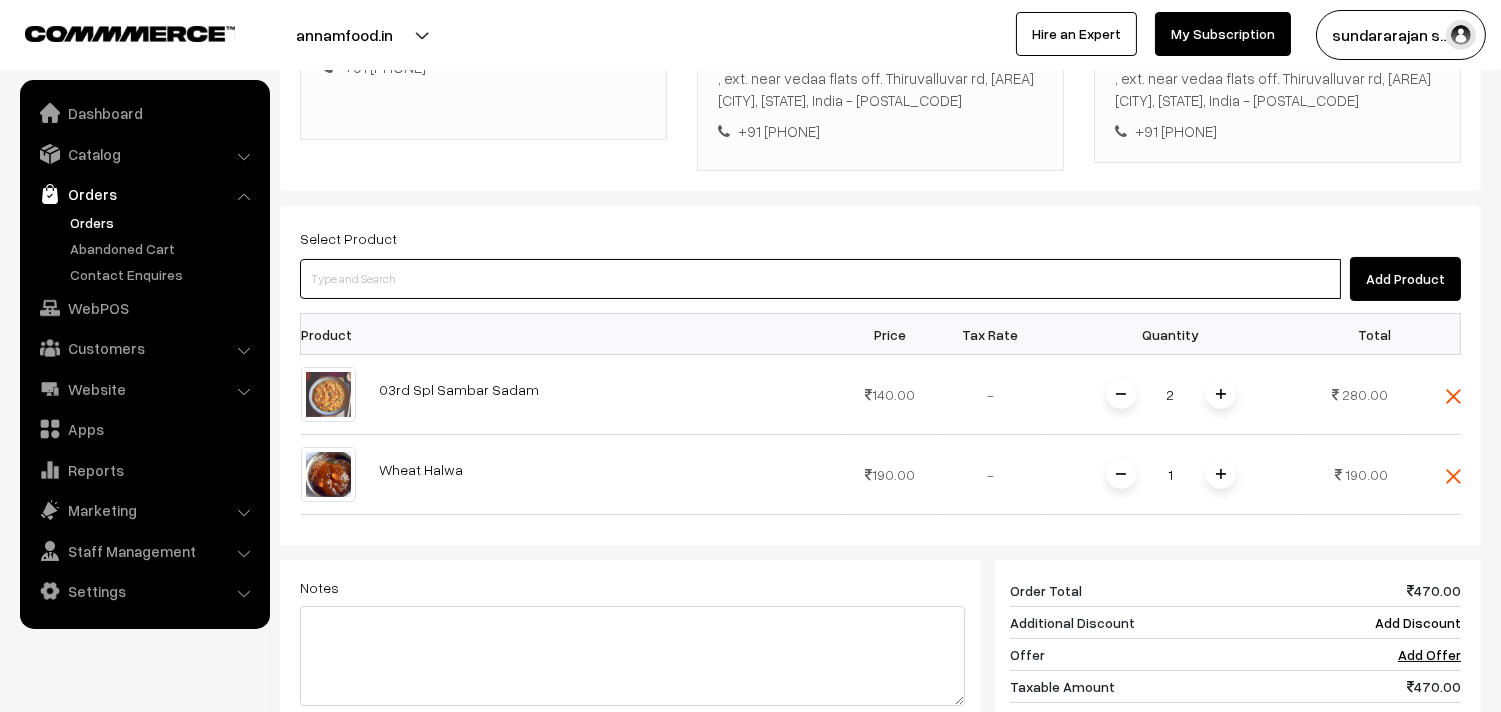 drag, startPoint x: 568, startPoint y: 295, endPoint x: 537, endPoint y: 326, distance: 43.840622 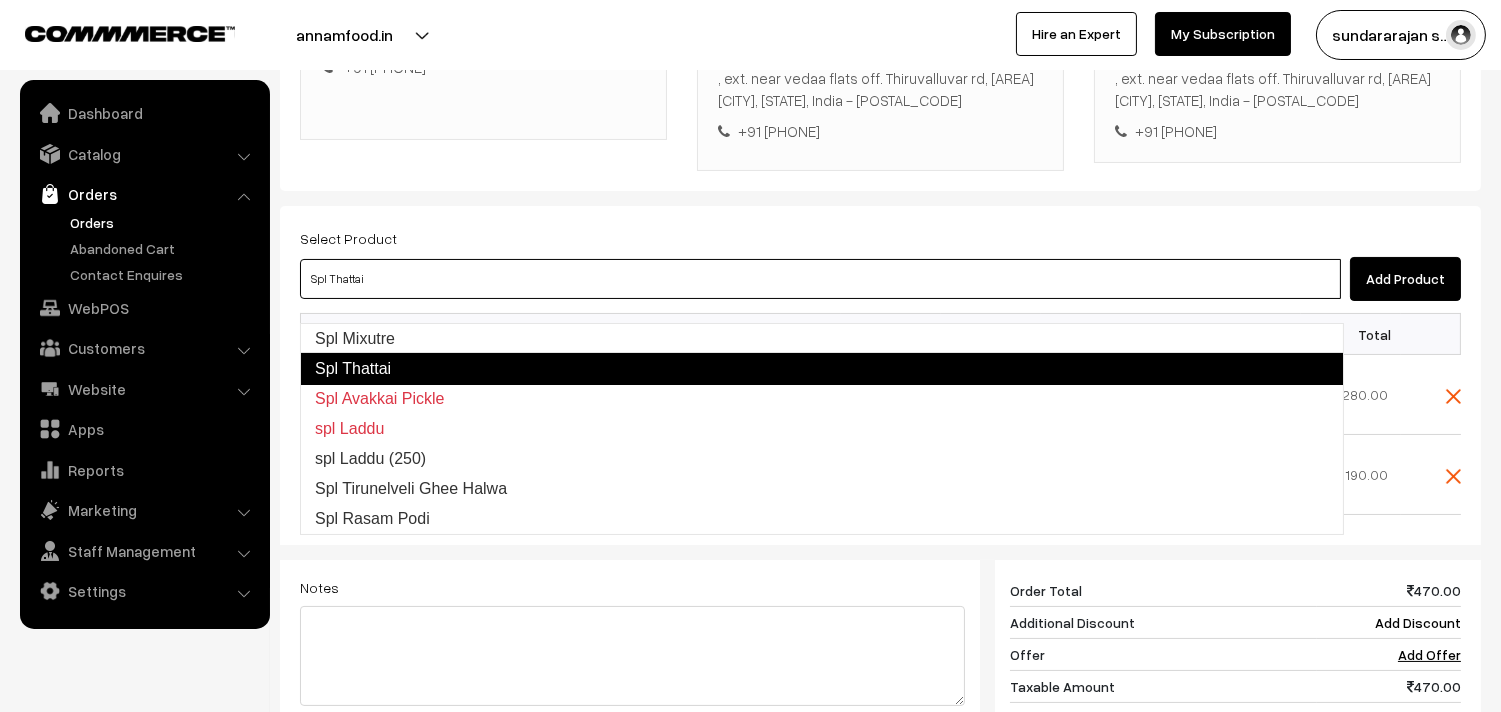 type on "Spl Mixutre" 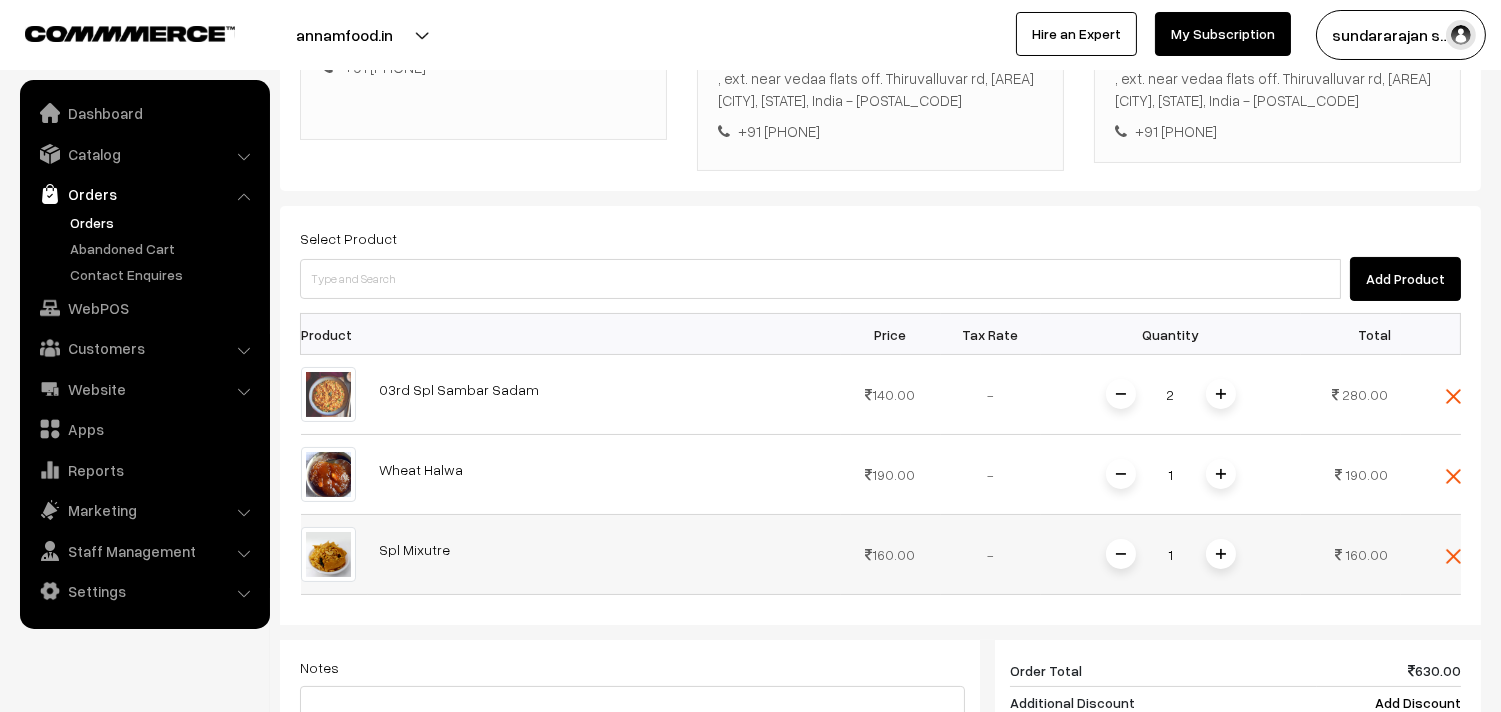 click at bounding box center [1221, 554] 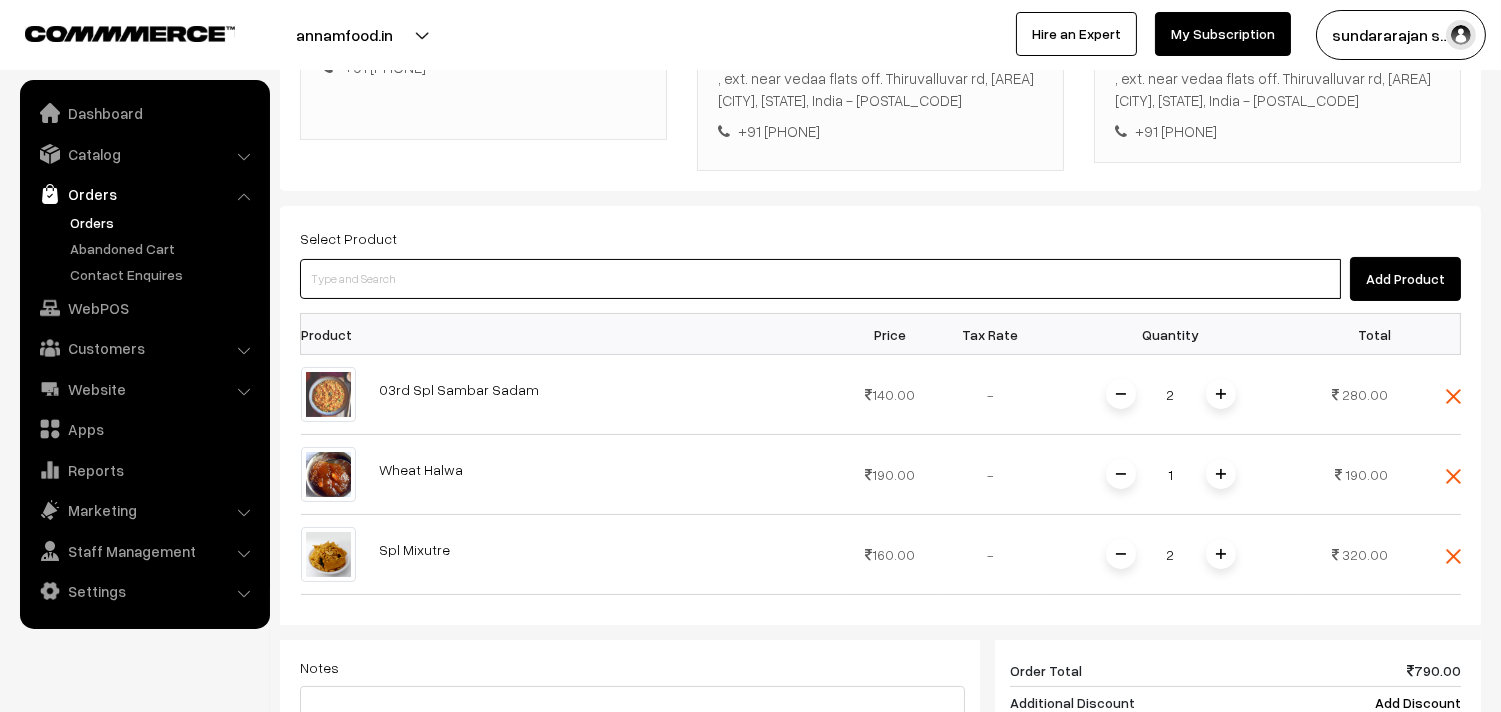 click at bounding box center (820, 279) 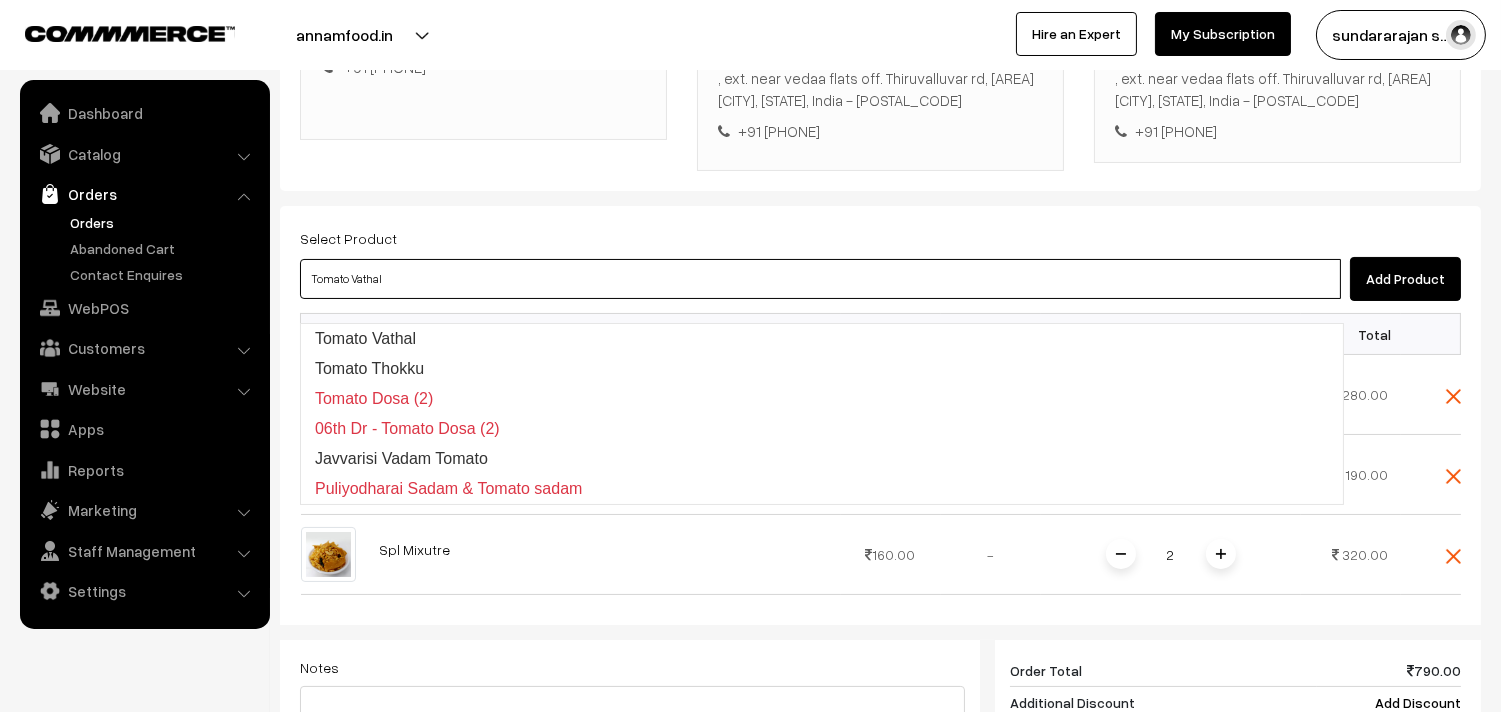 type on "Tomato Thokku" 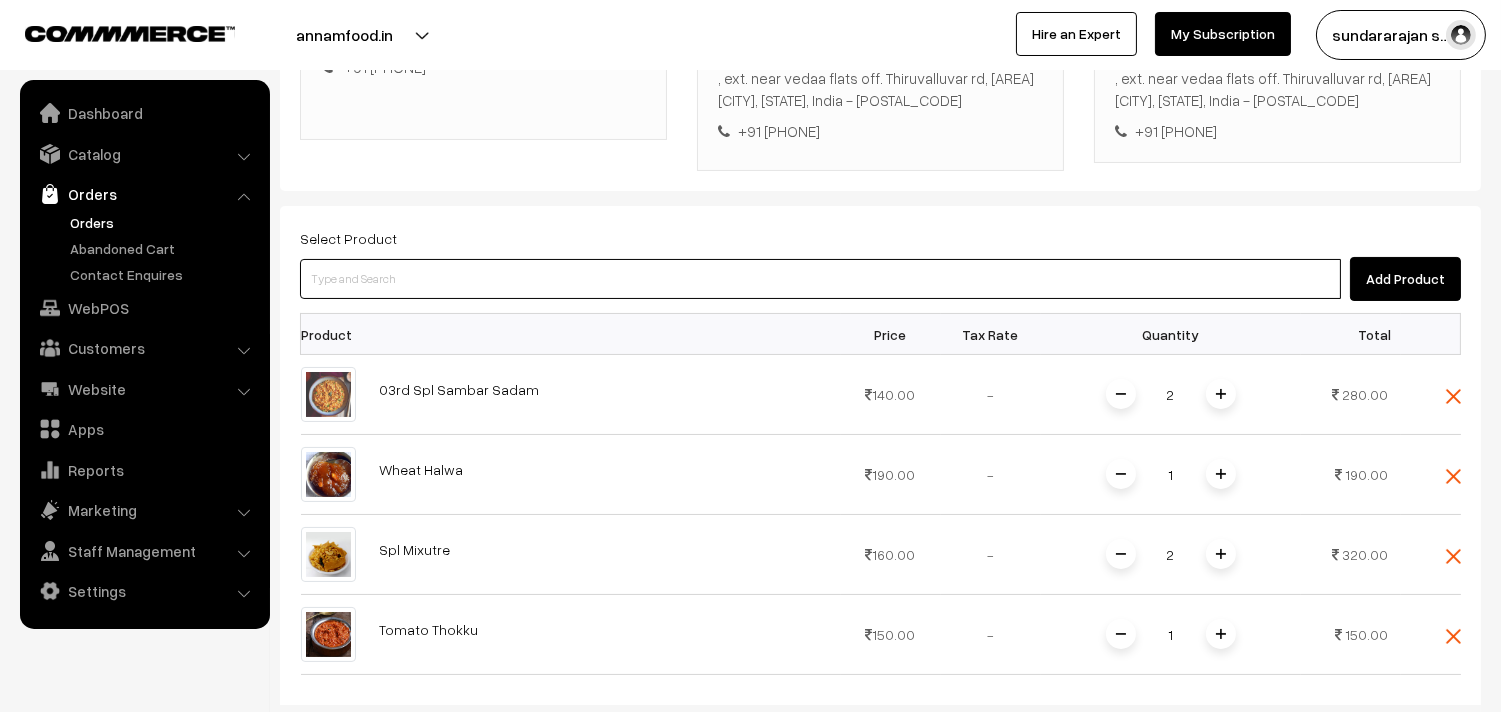 click at bounding box center [820, 279] 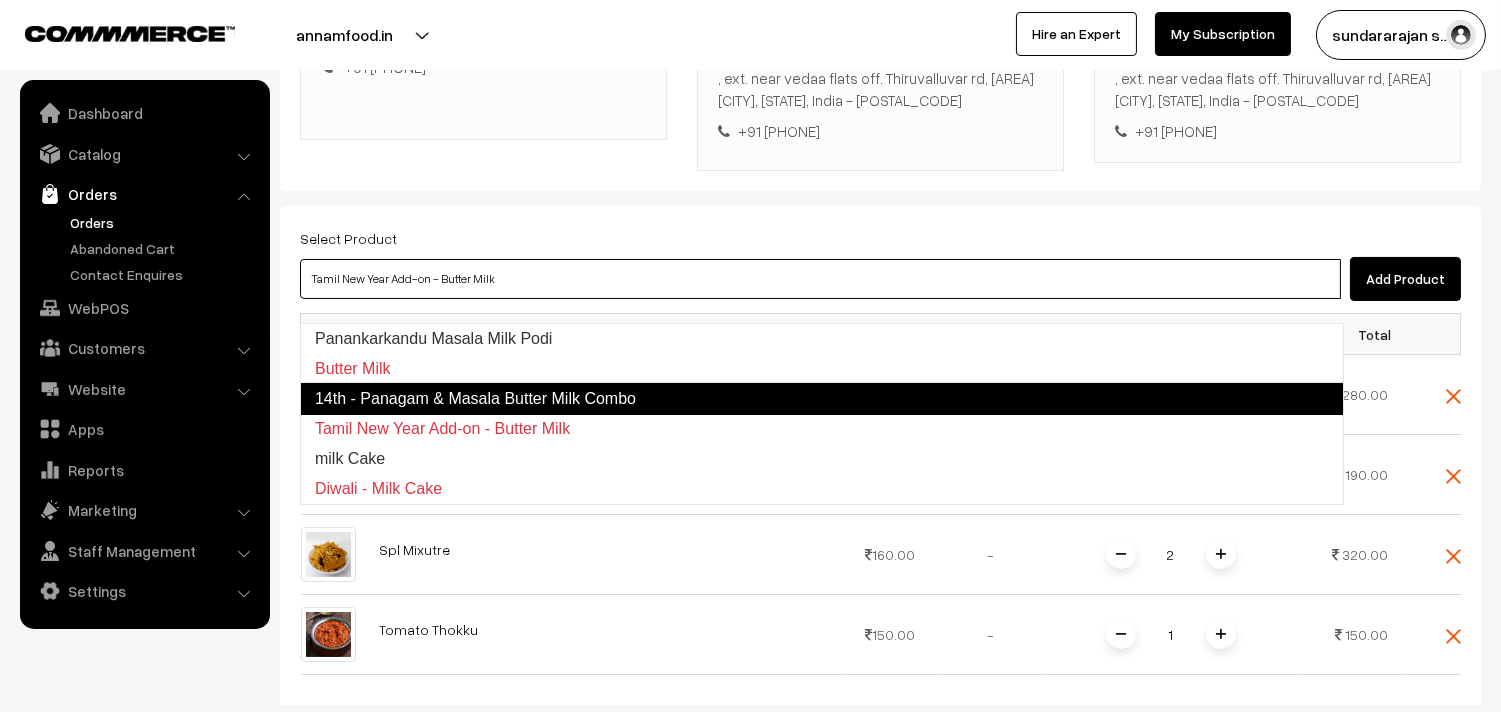 type on "milk Cake" 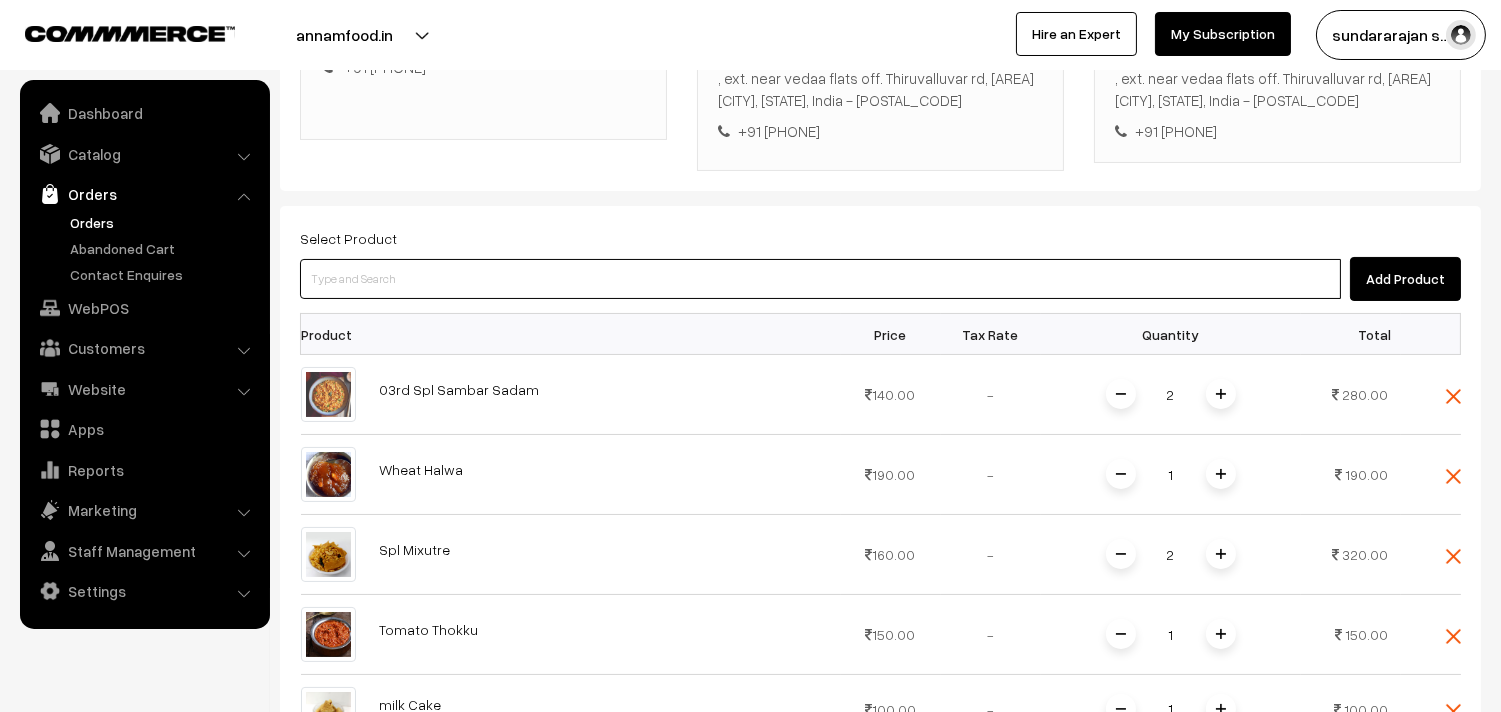 click at bounding box center (820, 279) 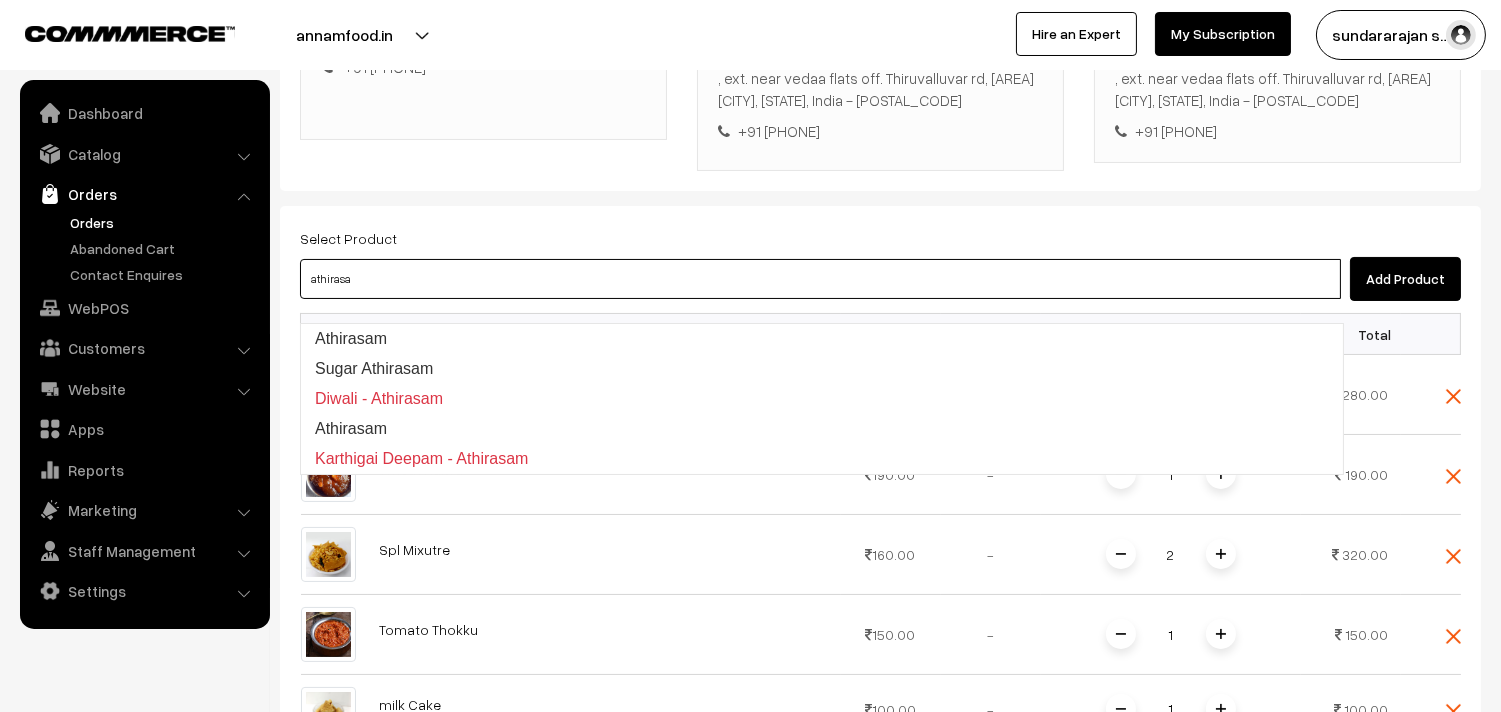 type on "Athirasam" 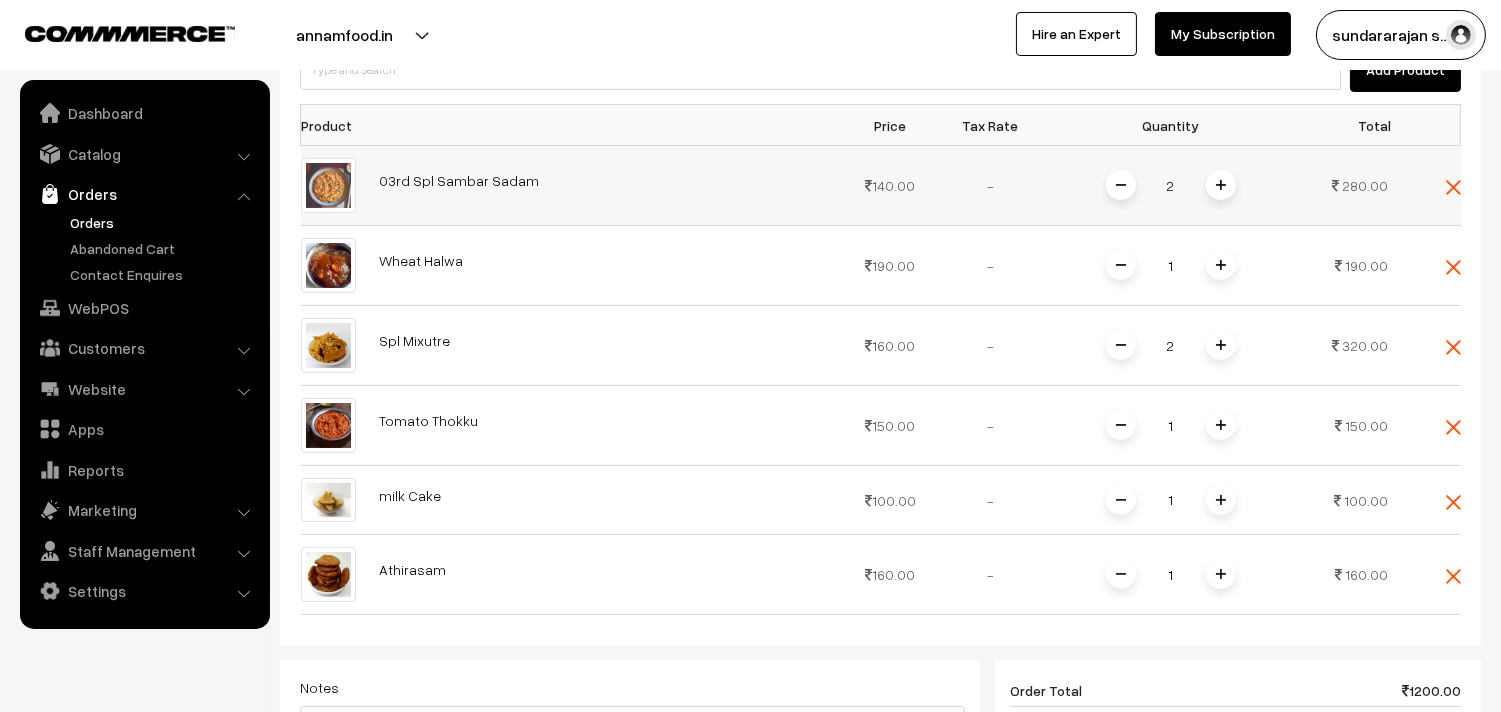 scroll, scrollTop: 628, scrollLeft: 0, axis: vertical 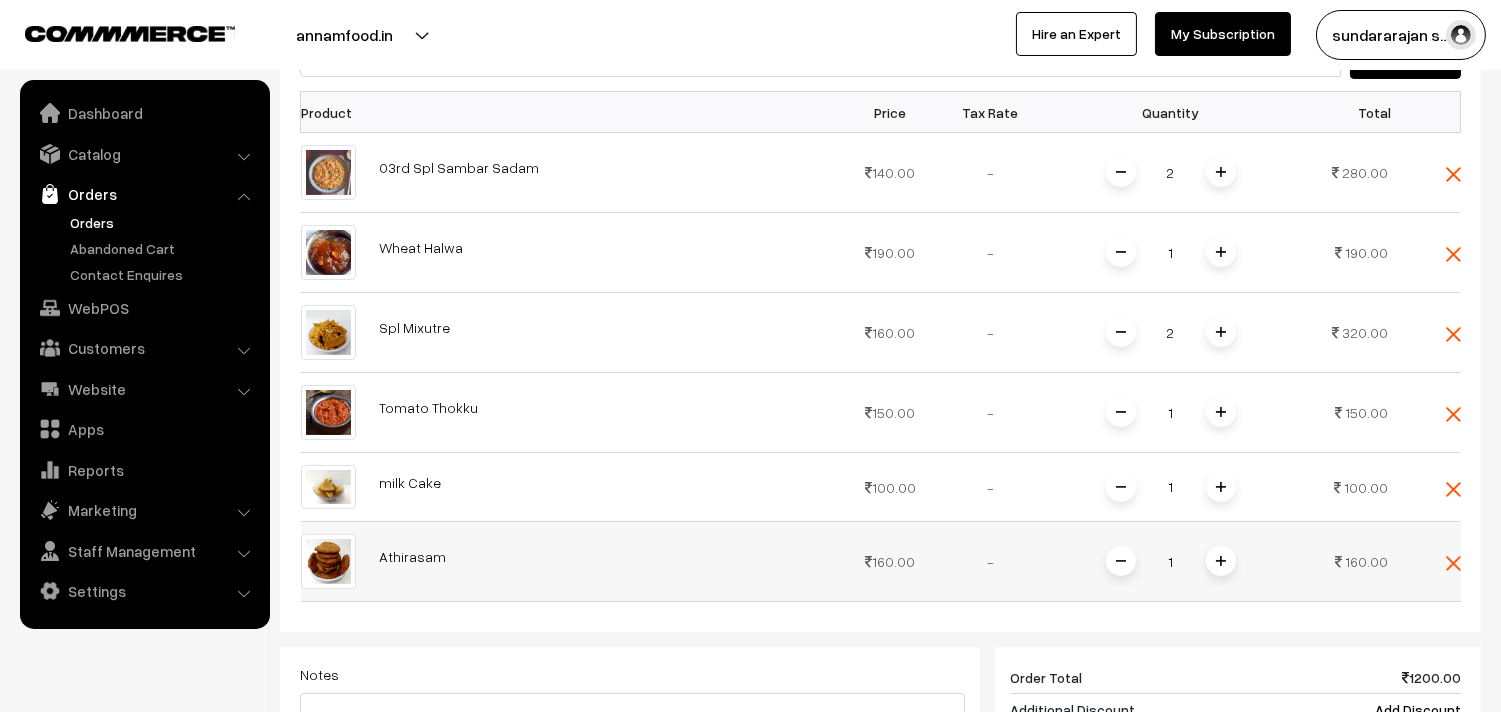 drag, startPoint x: 1222, startPoint y: 563, endPoint x: 1220, endPoint y: 580, distance: 17.117243 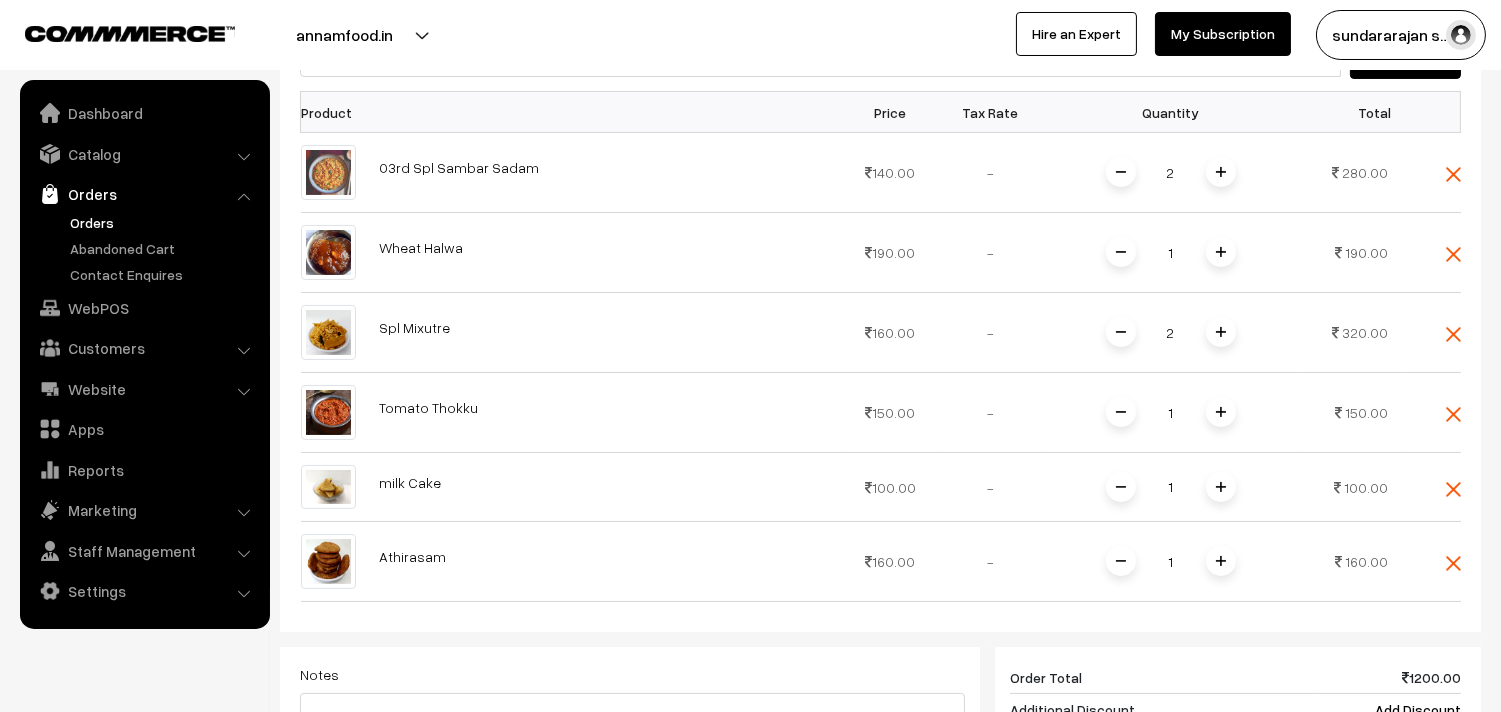 click at bounding box center (1221, 561) 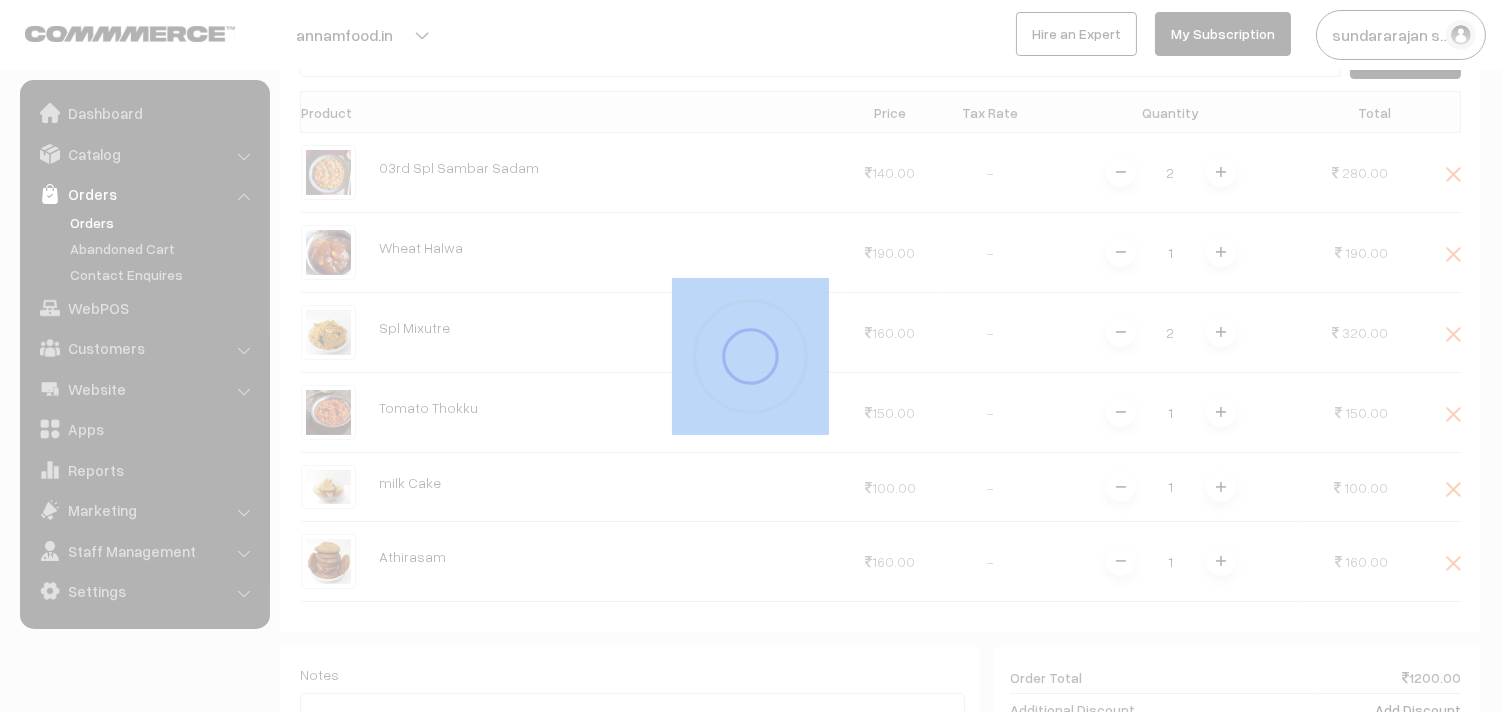 click at bounding box center (750, 356) 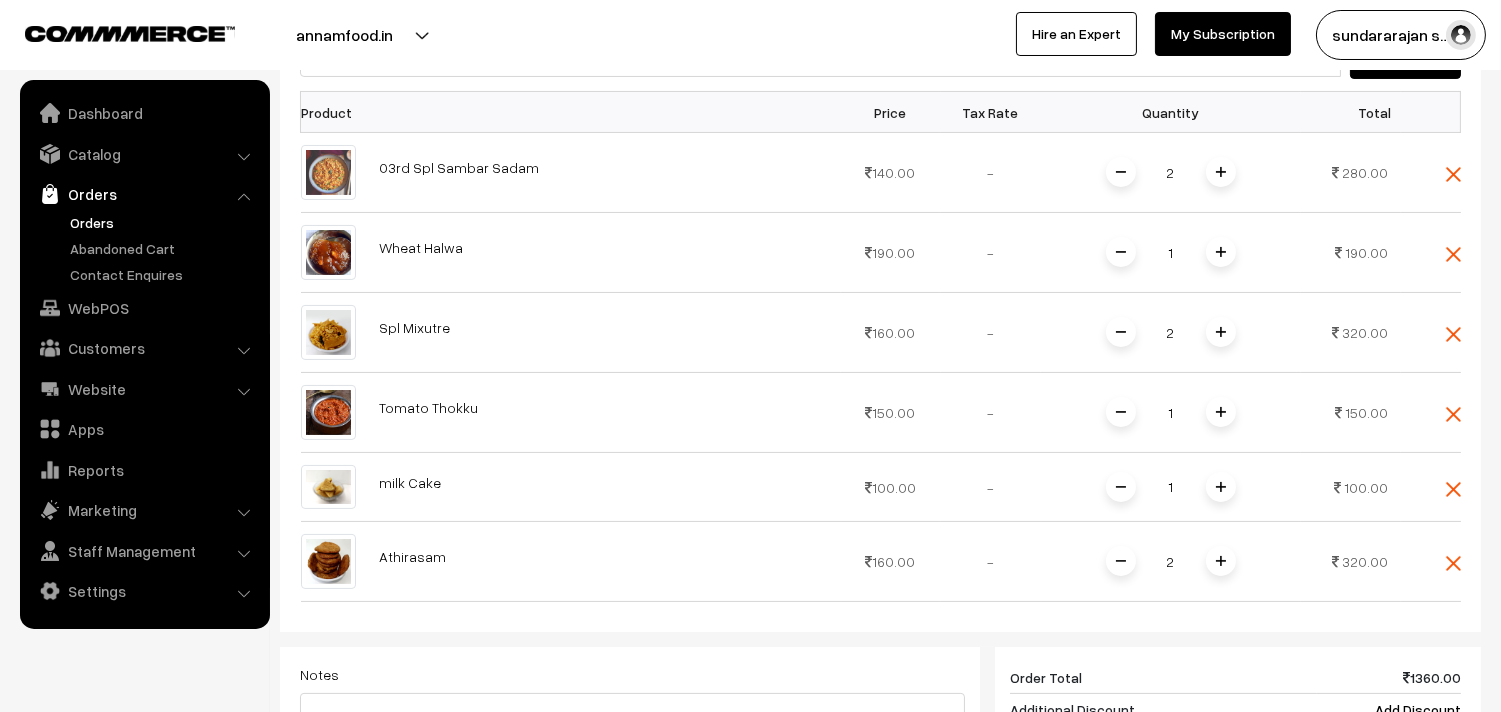 click at bounding box center [1221, 561] 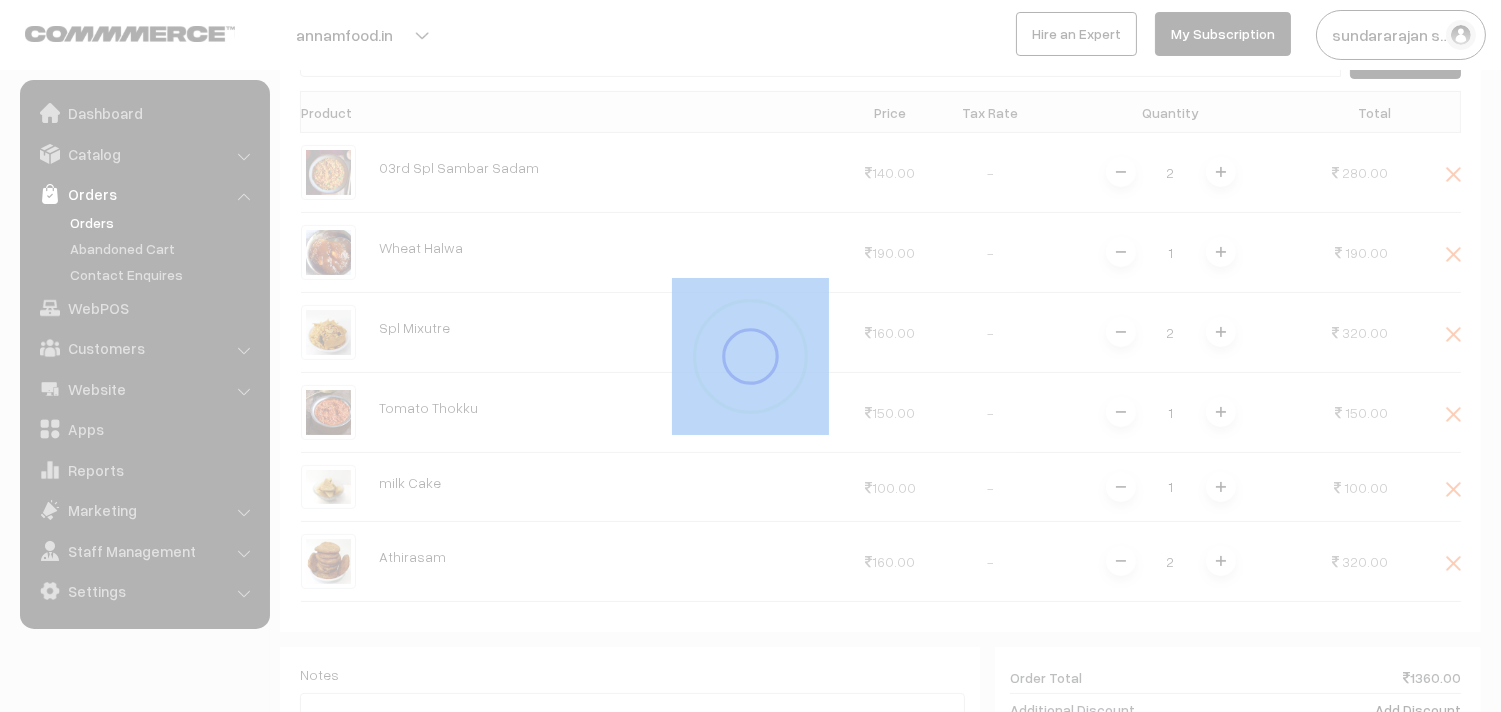 click on "Dashboard  /
orders  /
Add Order
Add Order
Cancel
Save as Draft
Save as Order
Save as Order
Customer
Walk-In
Add GST
Add PO
Select Customer
Add Customer" at bounding box center [880, 266] 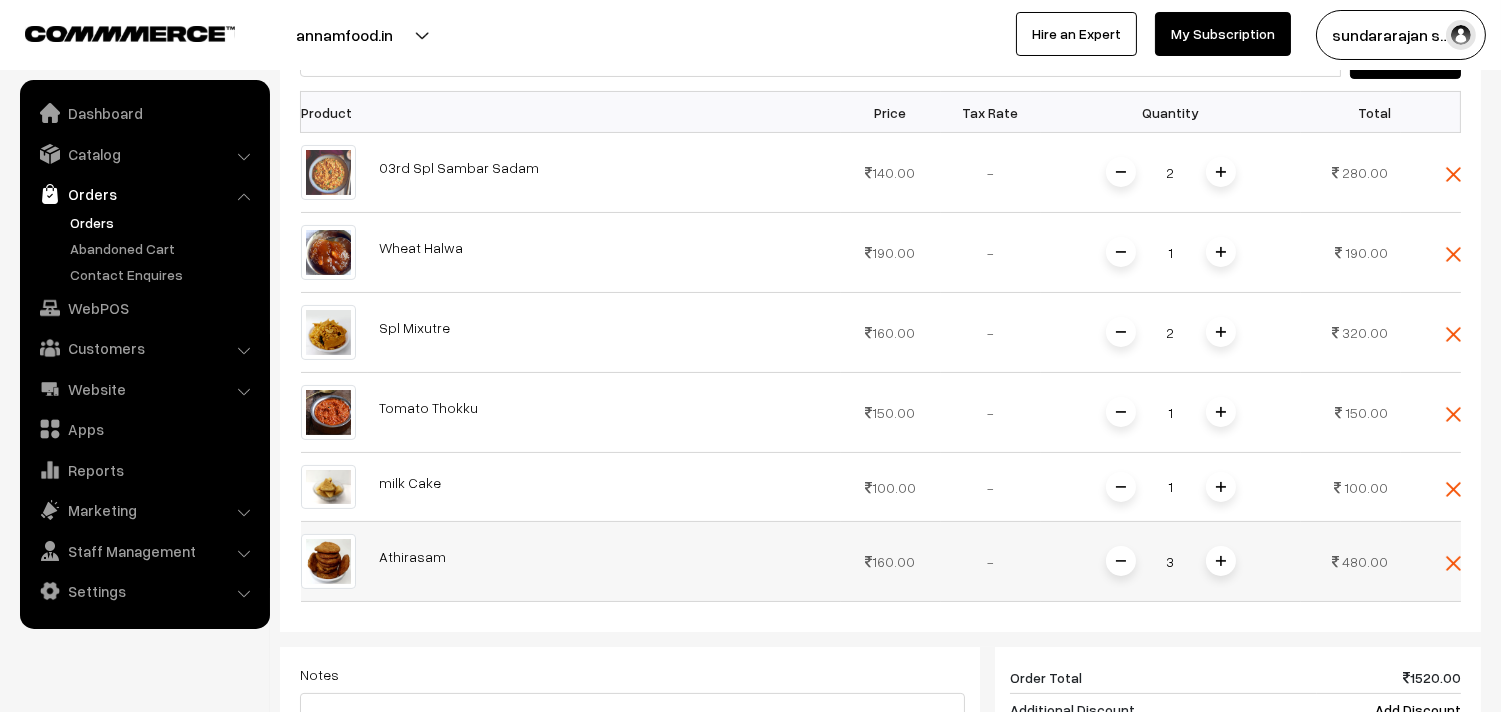 click at bounding box center (1221, 561) 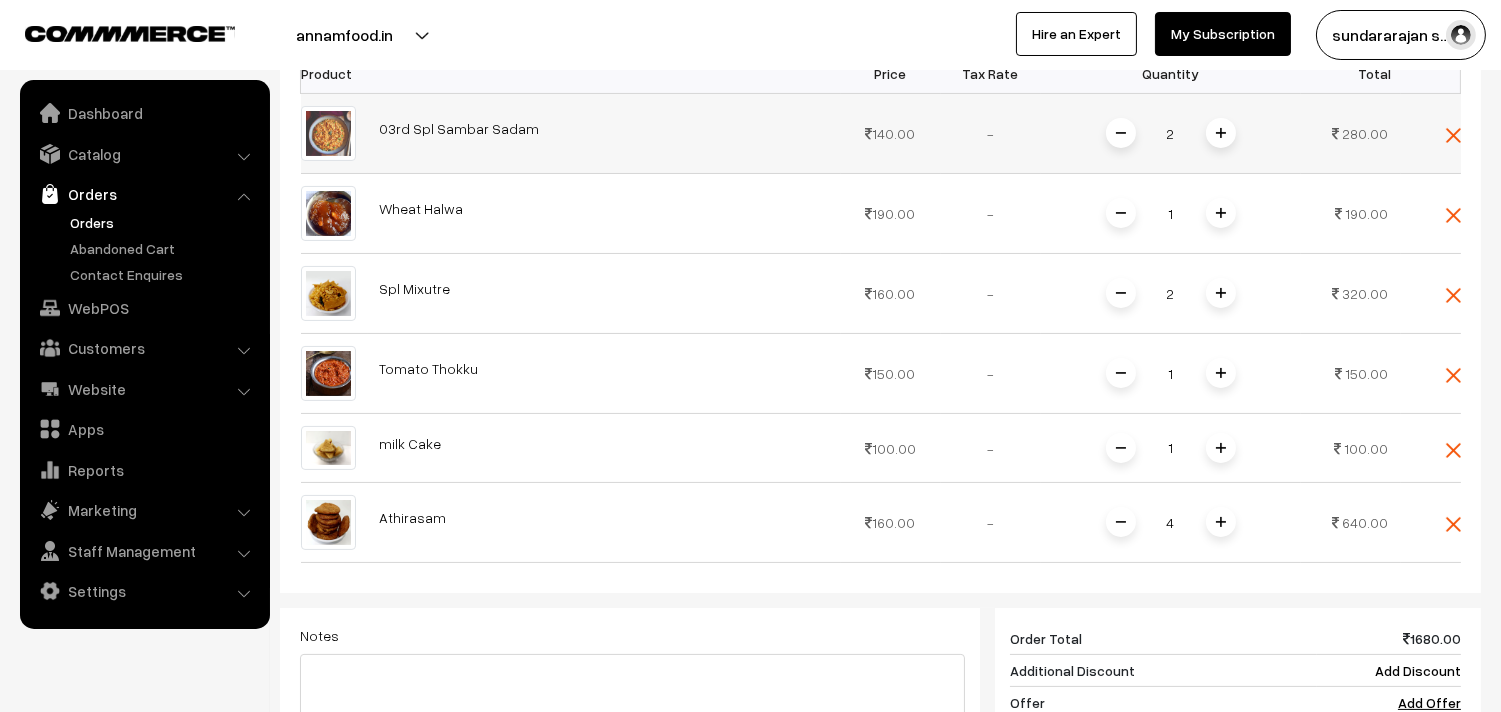 scroll, scrollTop: 628, scrollLeft: 0, axis: vertical 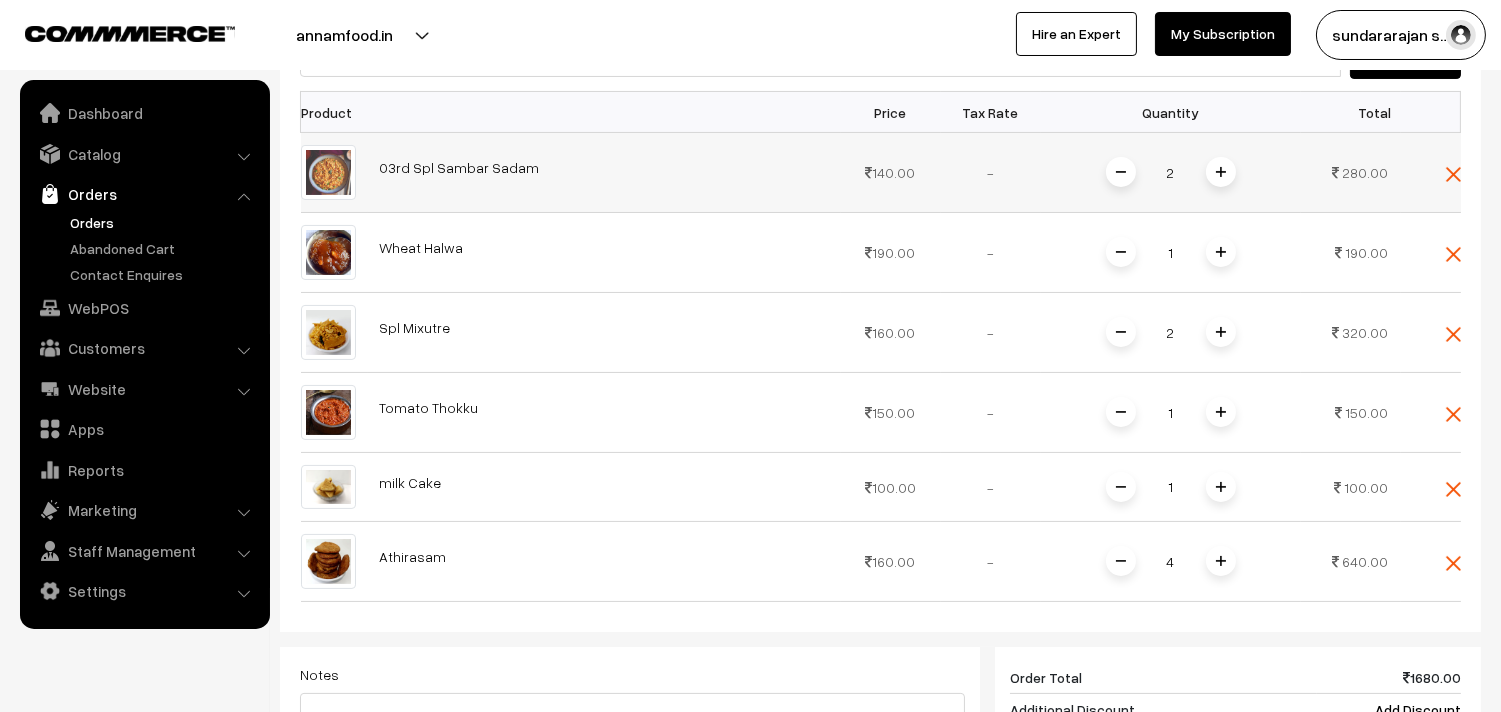 click at bounding box center [1431, 173] 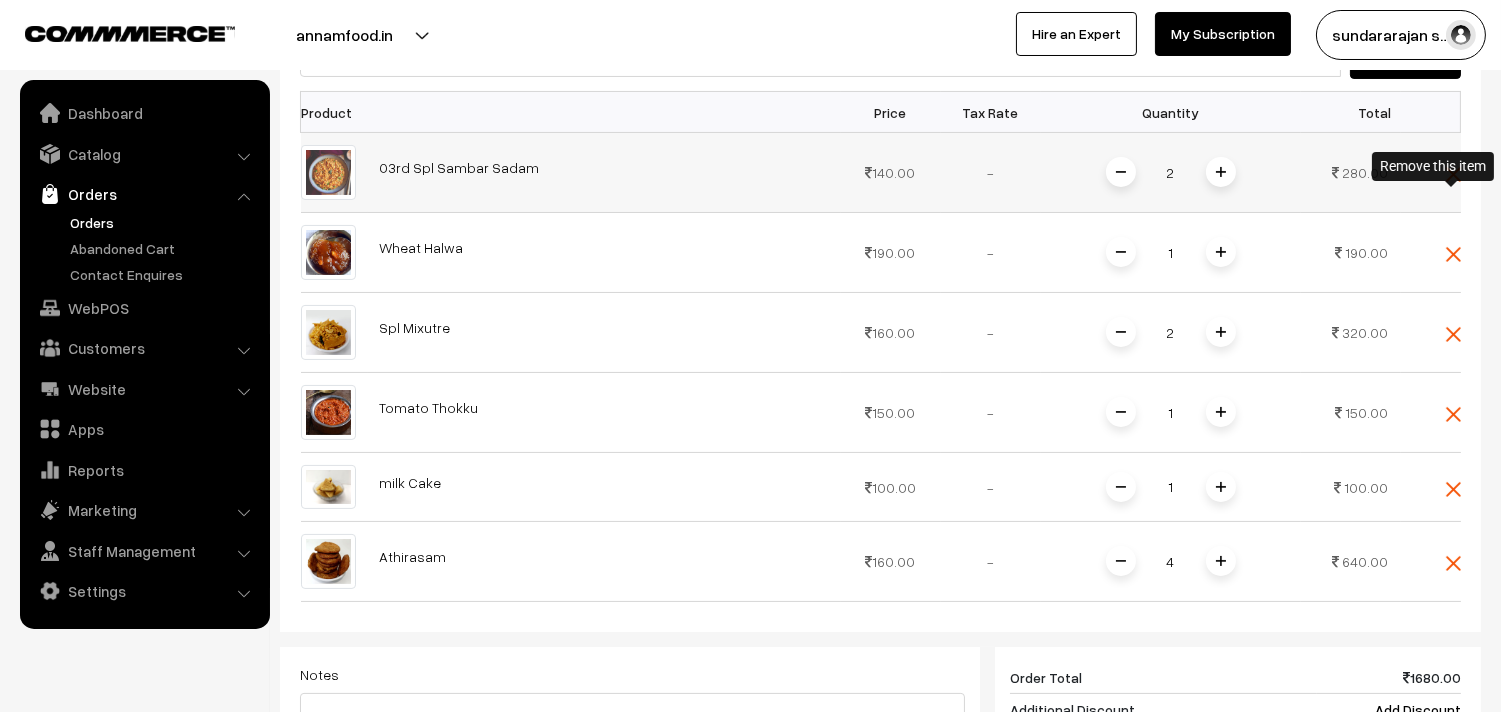 click at bounding box center [1453, 174] 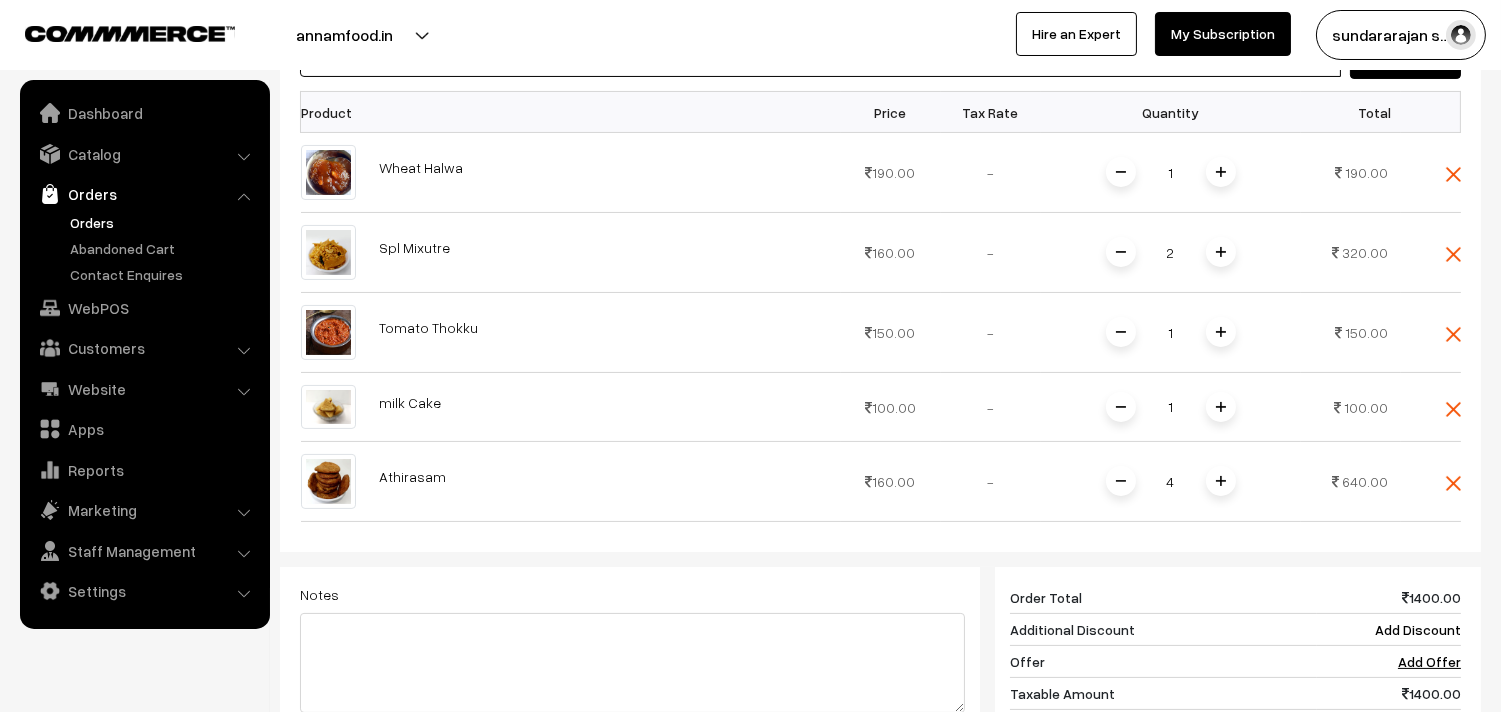 click at bounding box center [820, 57] 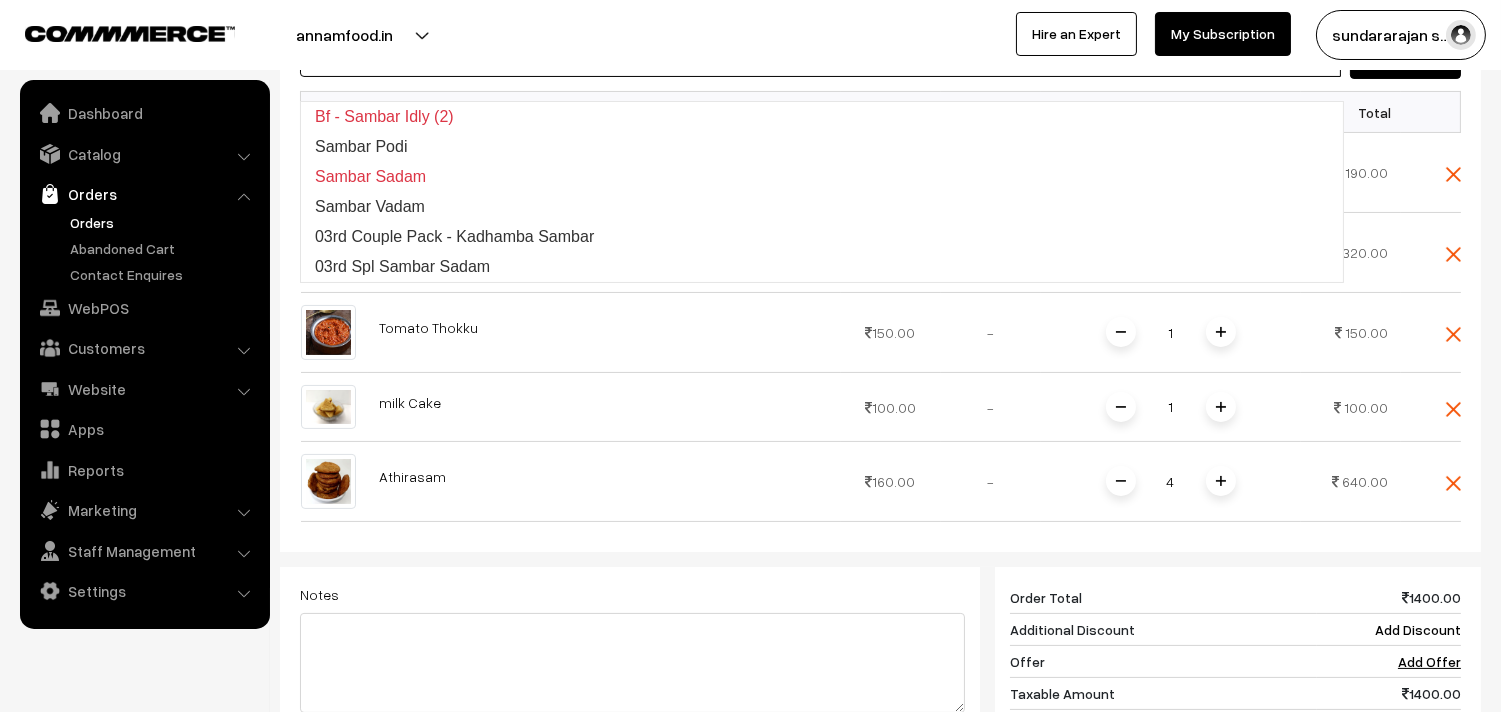 type on "03rd Spl Sambar Sadam" 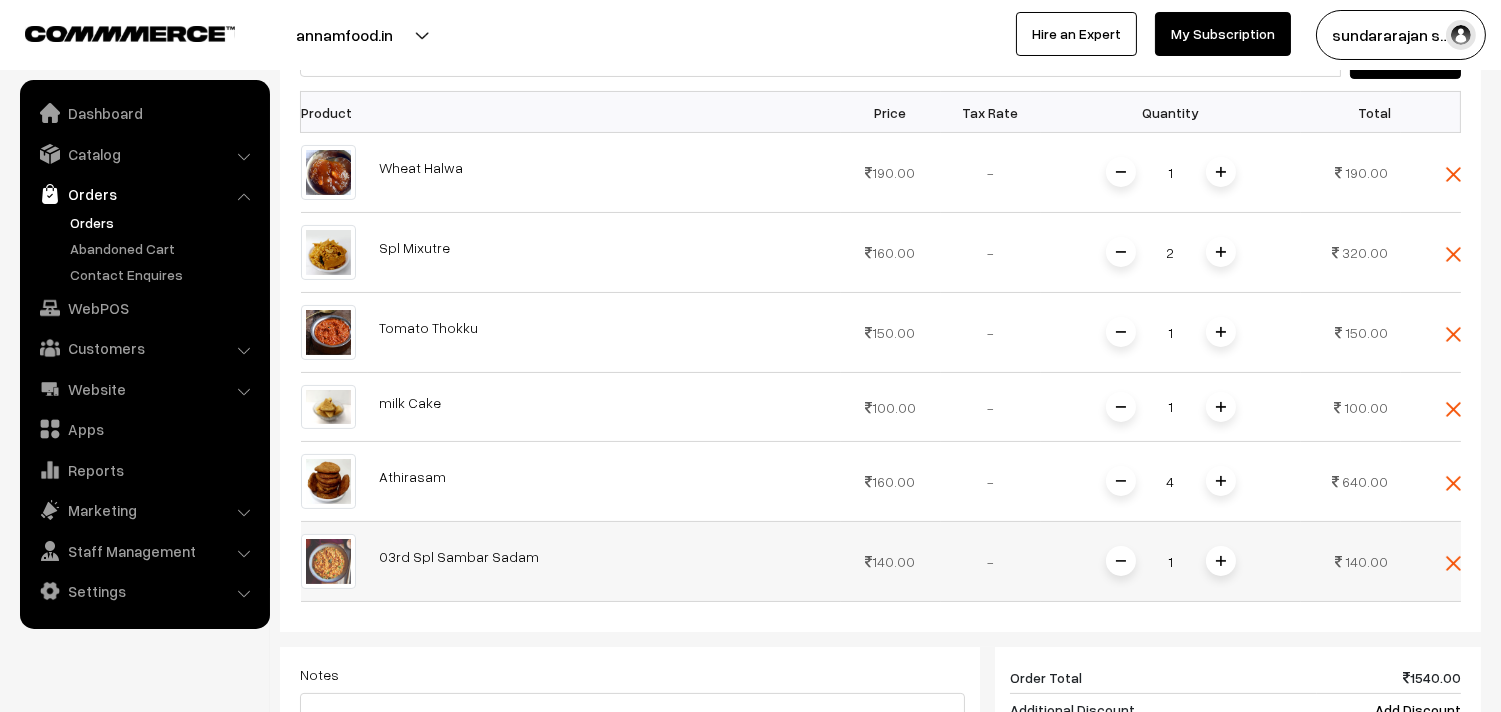 click at bounding box center [1221, 561] 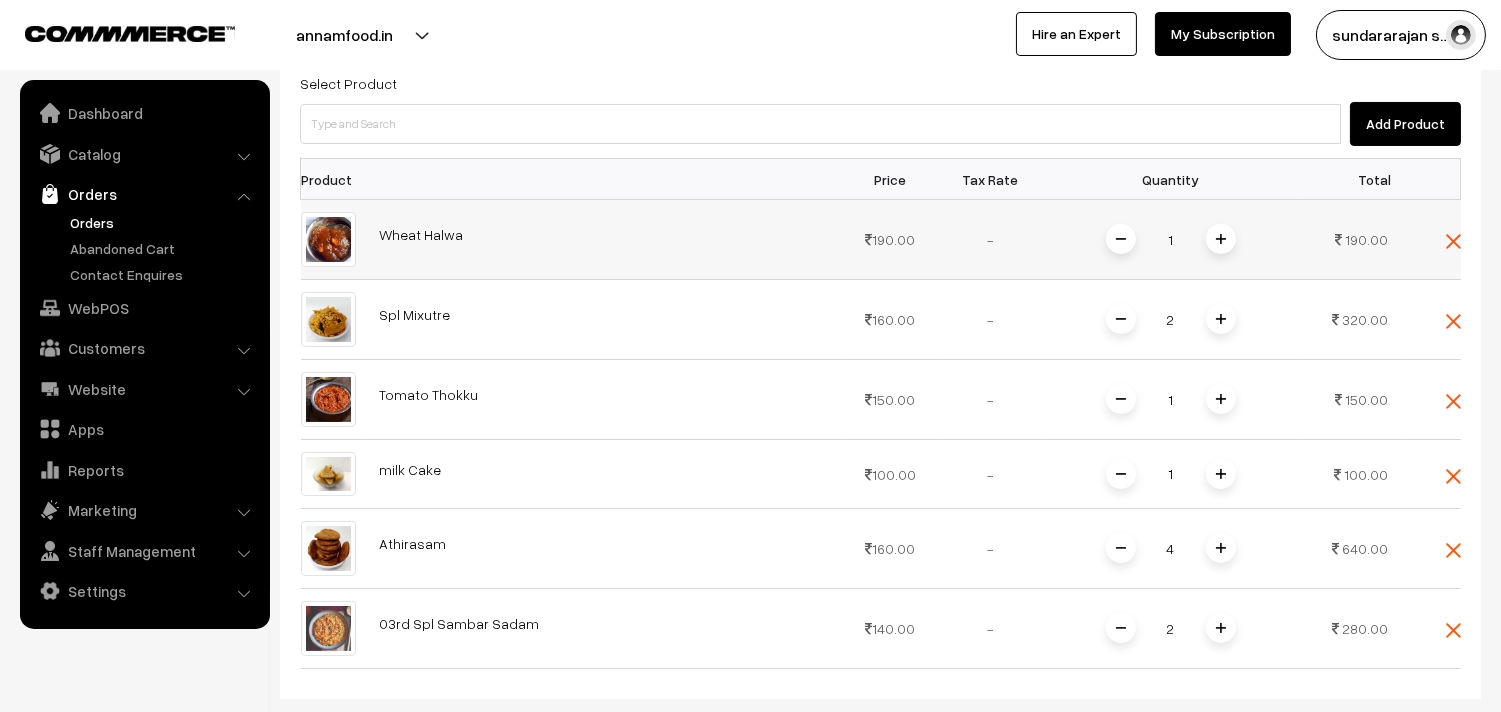 scroll, scrollTop: 517, scrollLeft: 0, axis: vertical 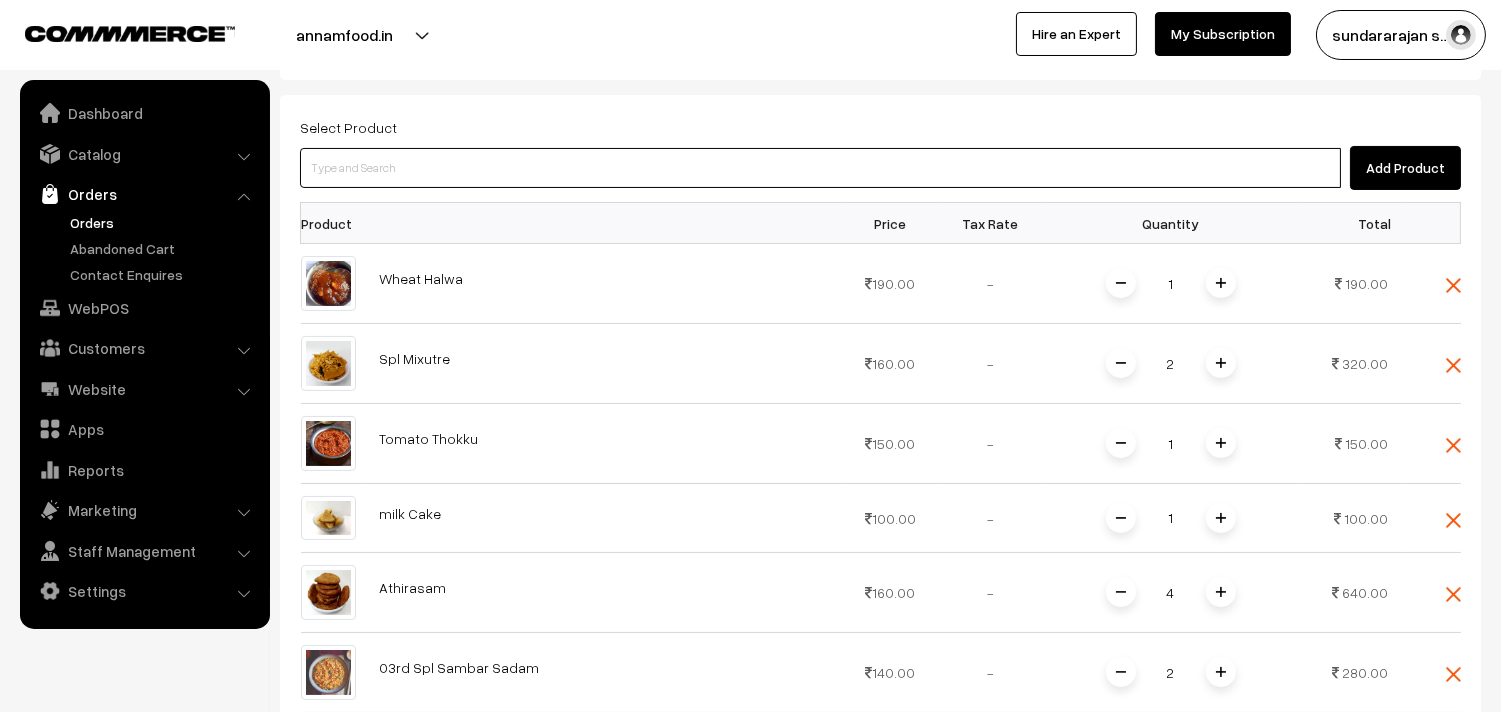 click at bounding box center [820, 168] 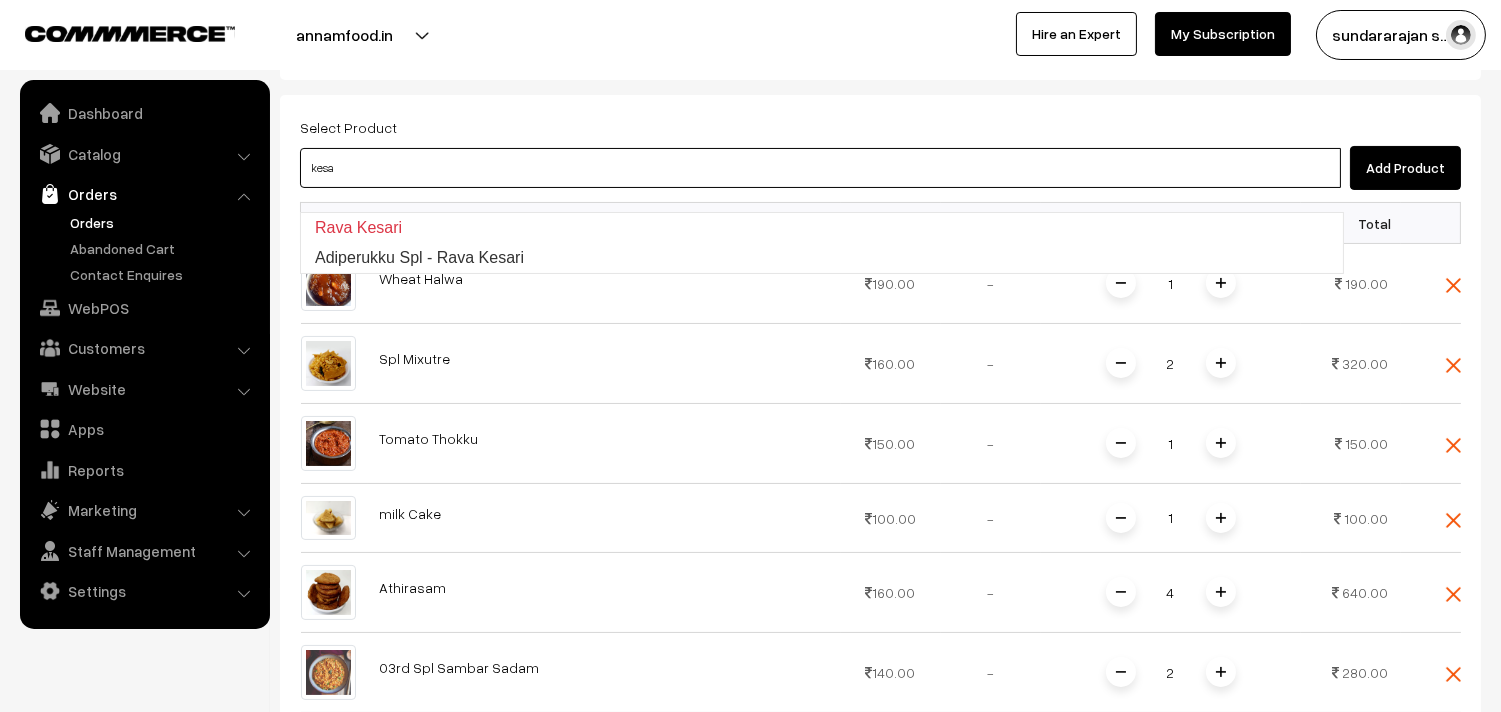 type on "Adiperukku Spl - Rava Kesari" 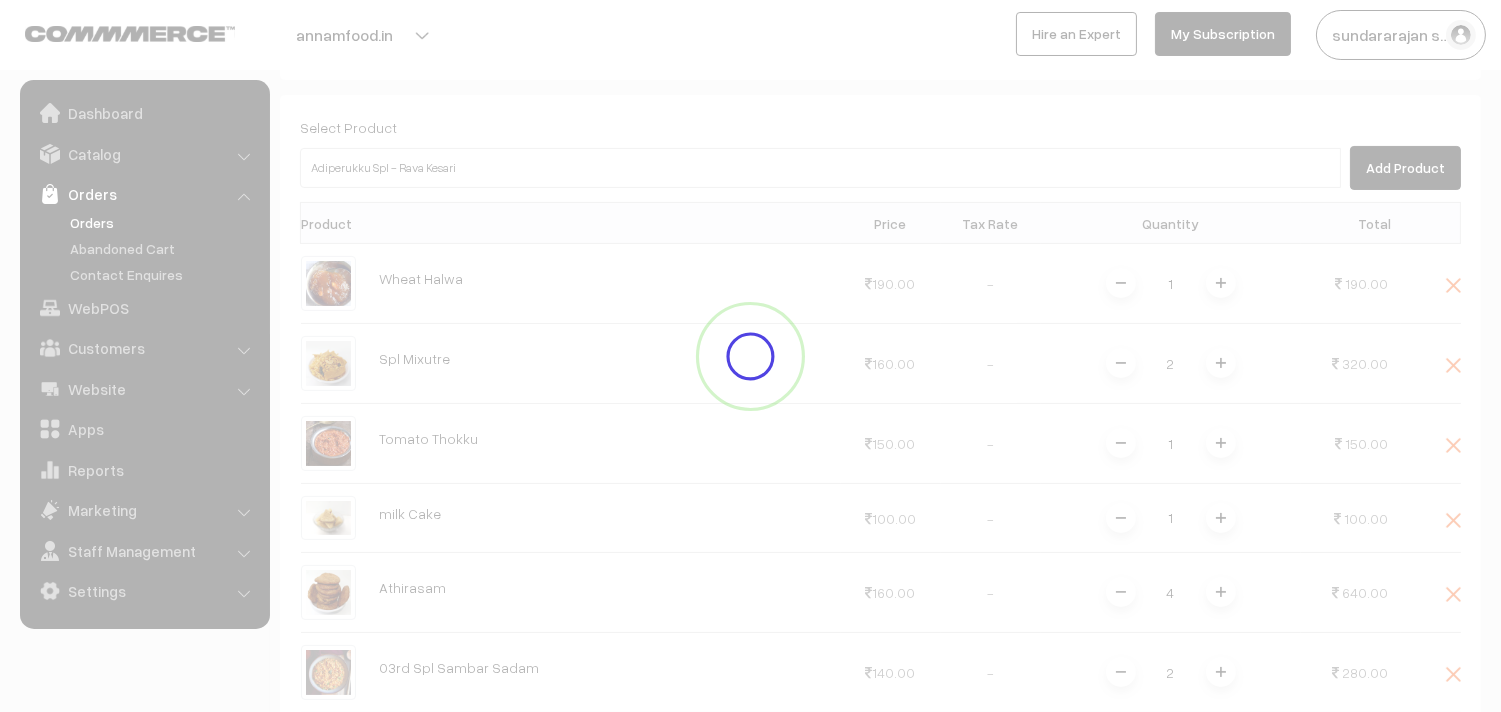type 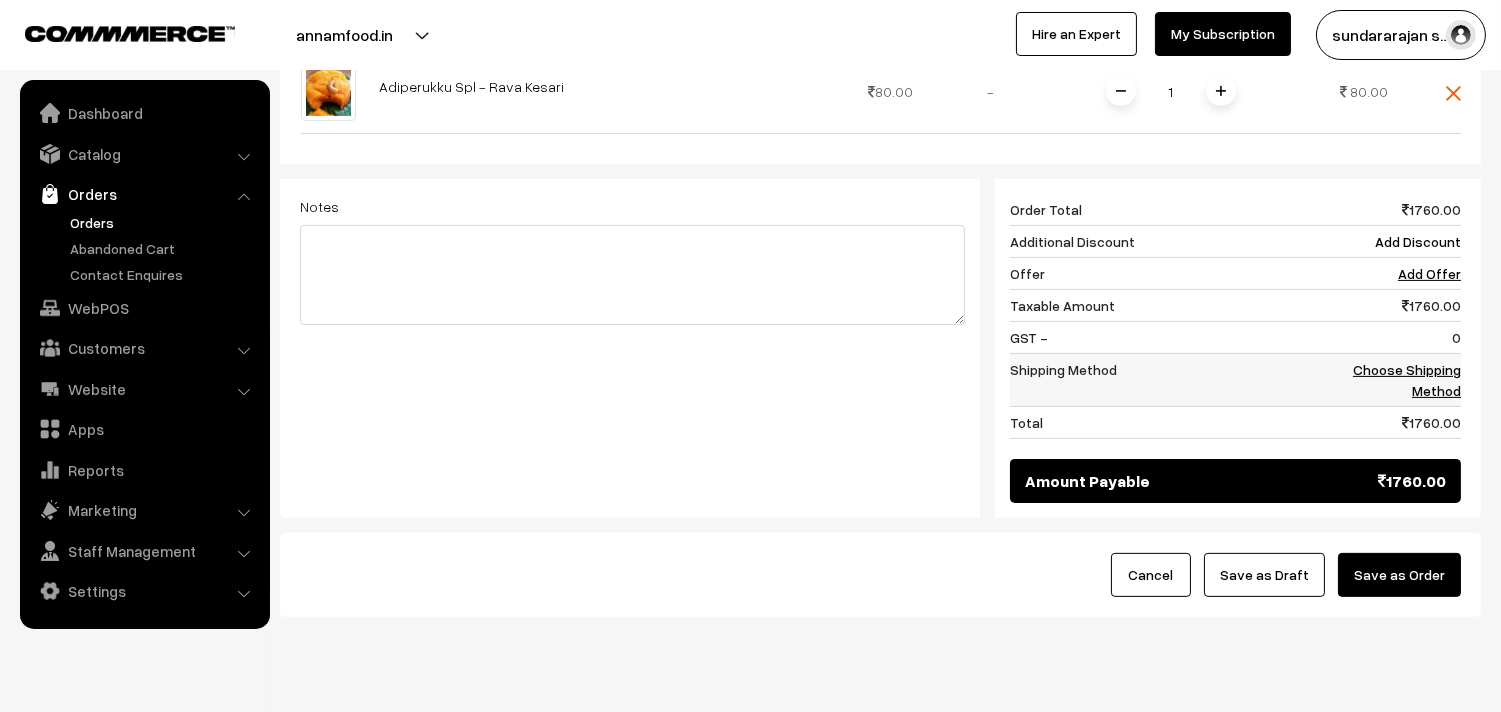 scroll, scrollTop: 1184, scrollLeft: 0, axis: vertical 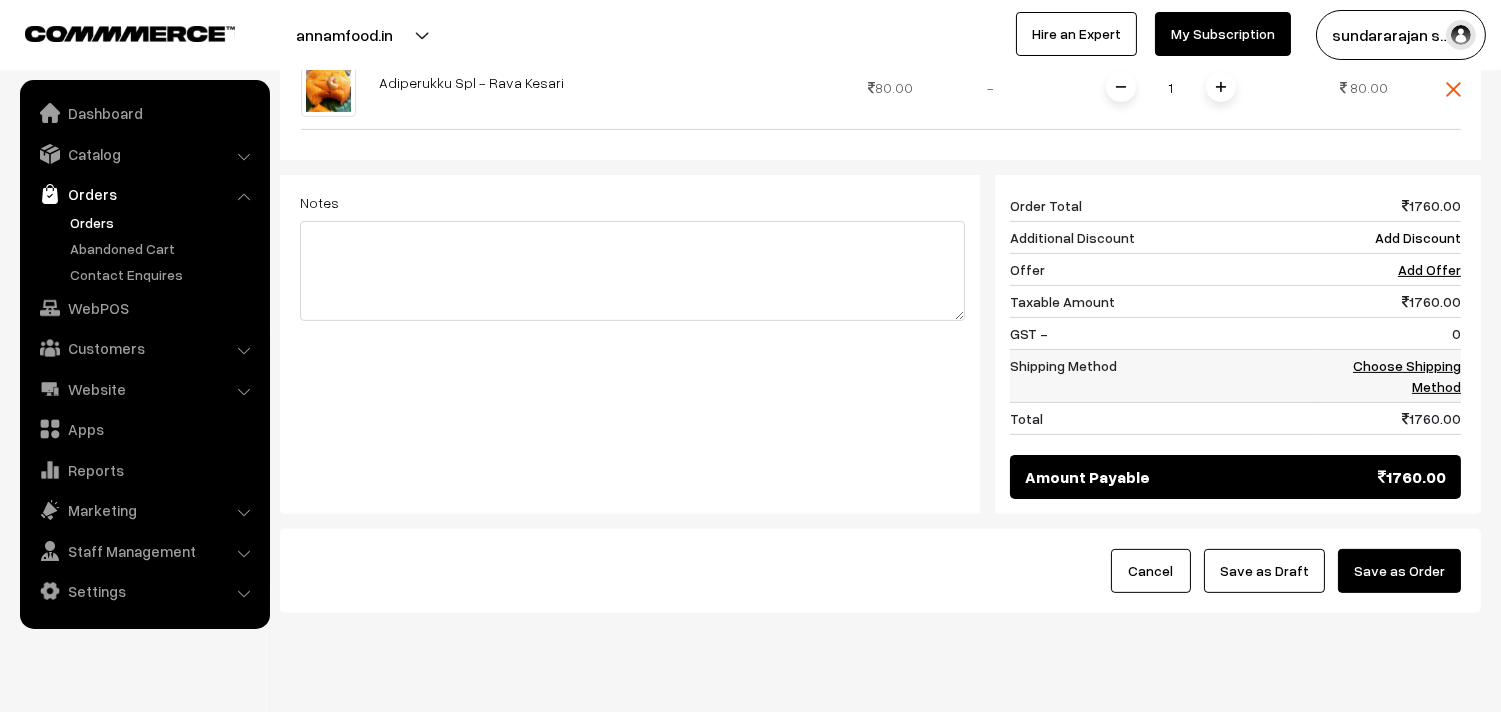 click on "Choose Shipping Method" at bounding box center (1407, 376) 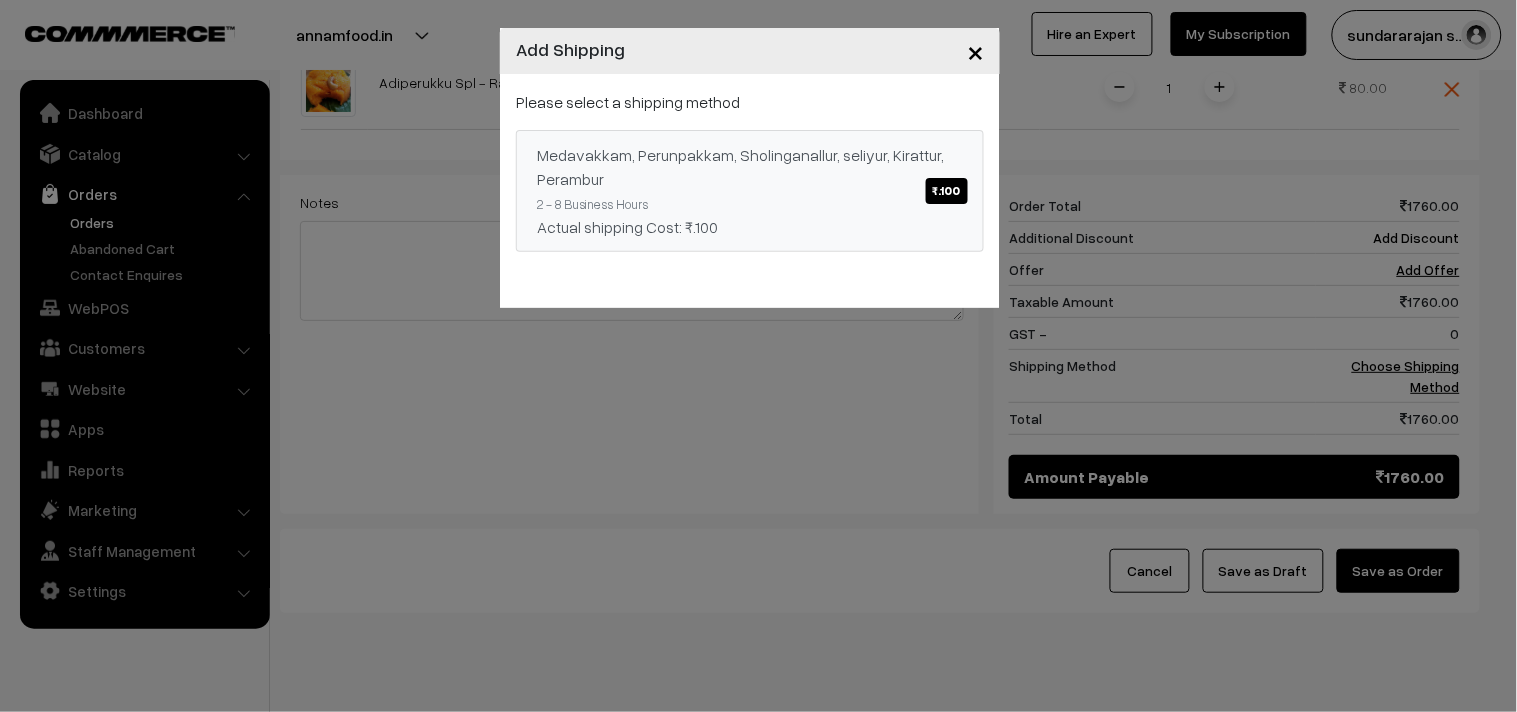 click on "Medavakkam, Perunpakkam, Sholinganallur,  seliyur, Kirattur, Perambur
₹.100
2 - 8 Business Hours Actual shipping Cost: ₹.100" at bounding box center [750, 191] 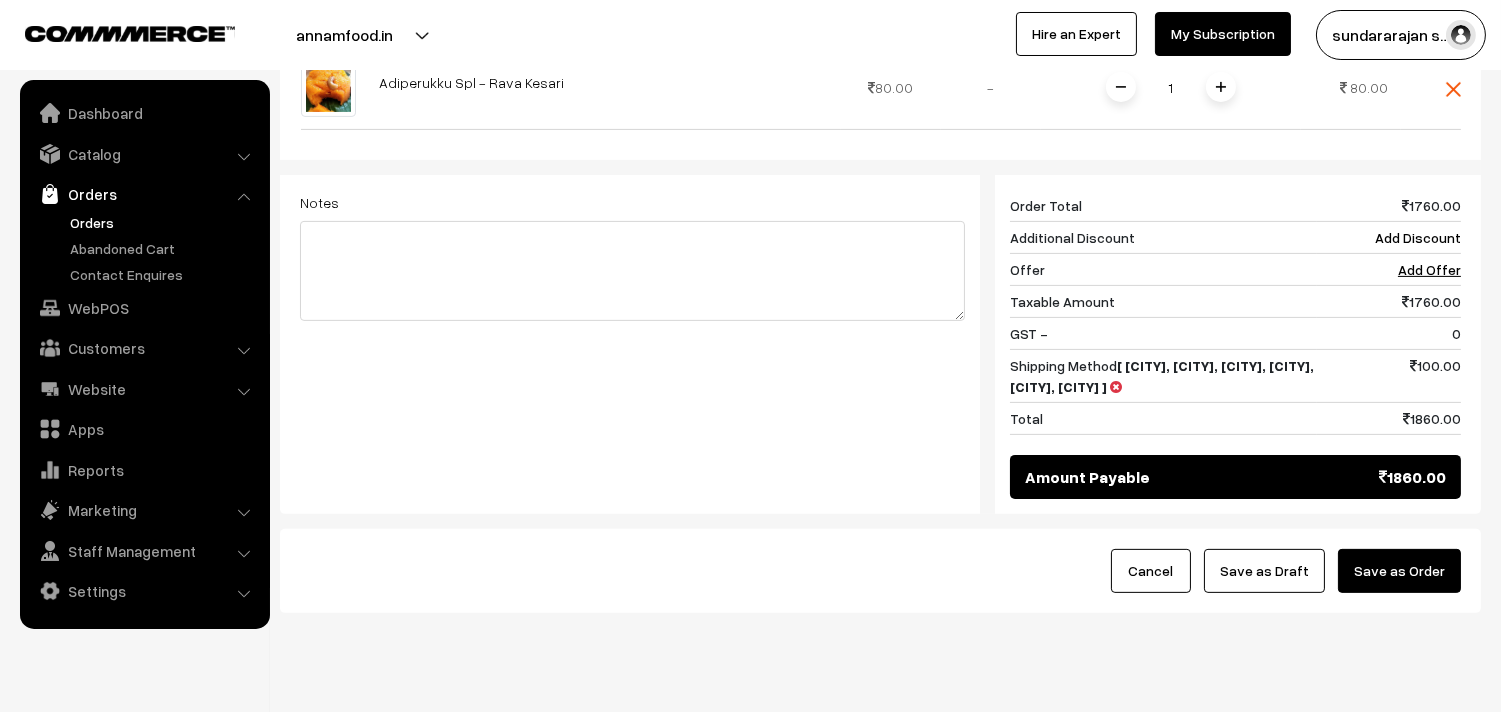 click on "Save as Draft" at bounding box center [1264, 571] 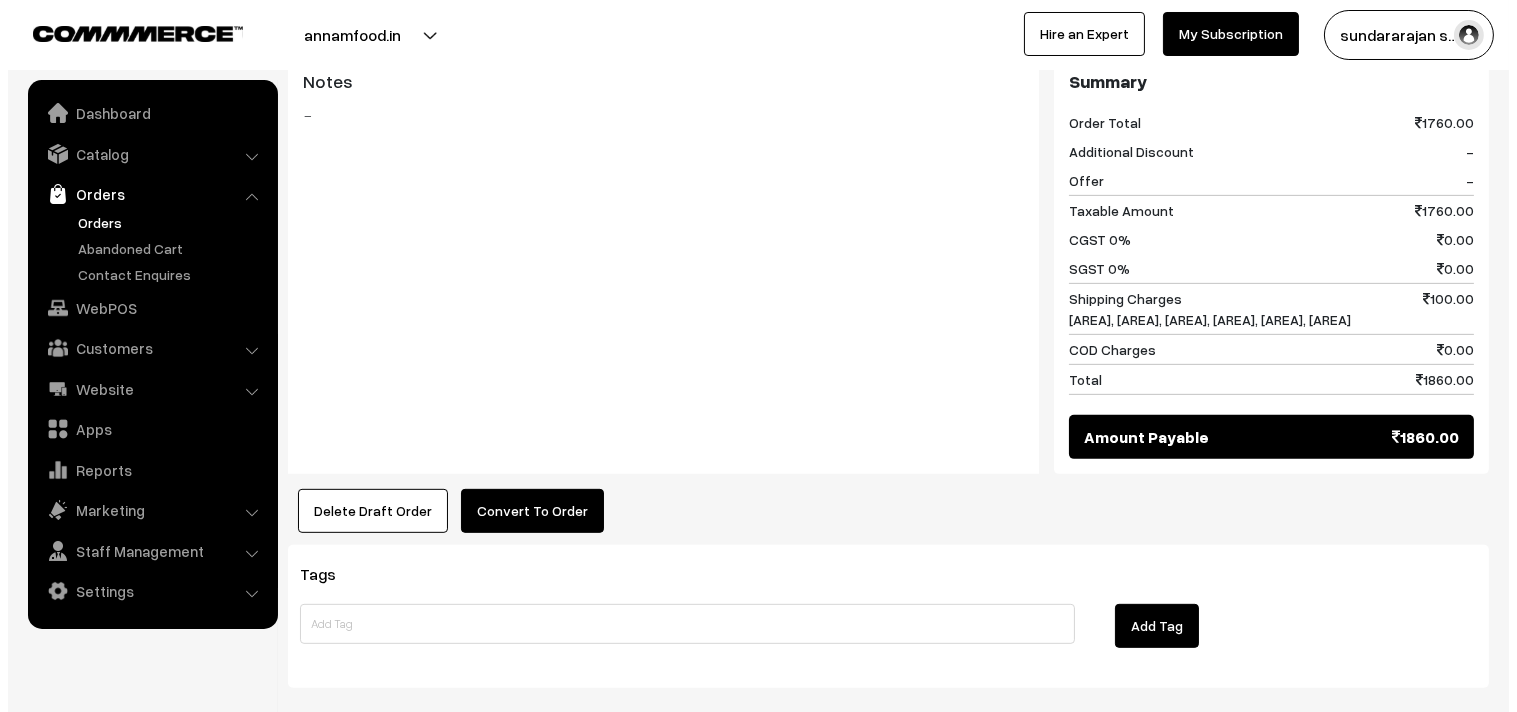 scroll, scrollTop: 1666, scrollLeft: 0, axis: vertical 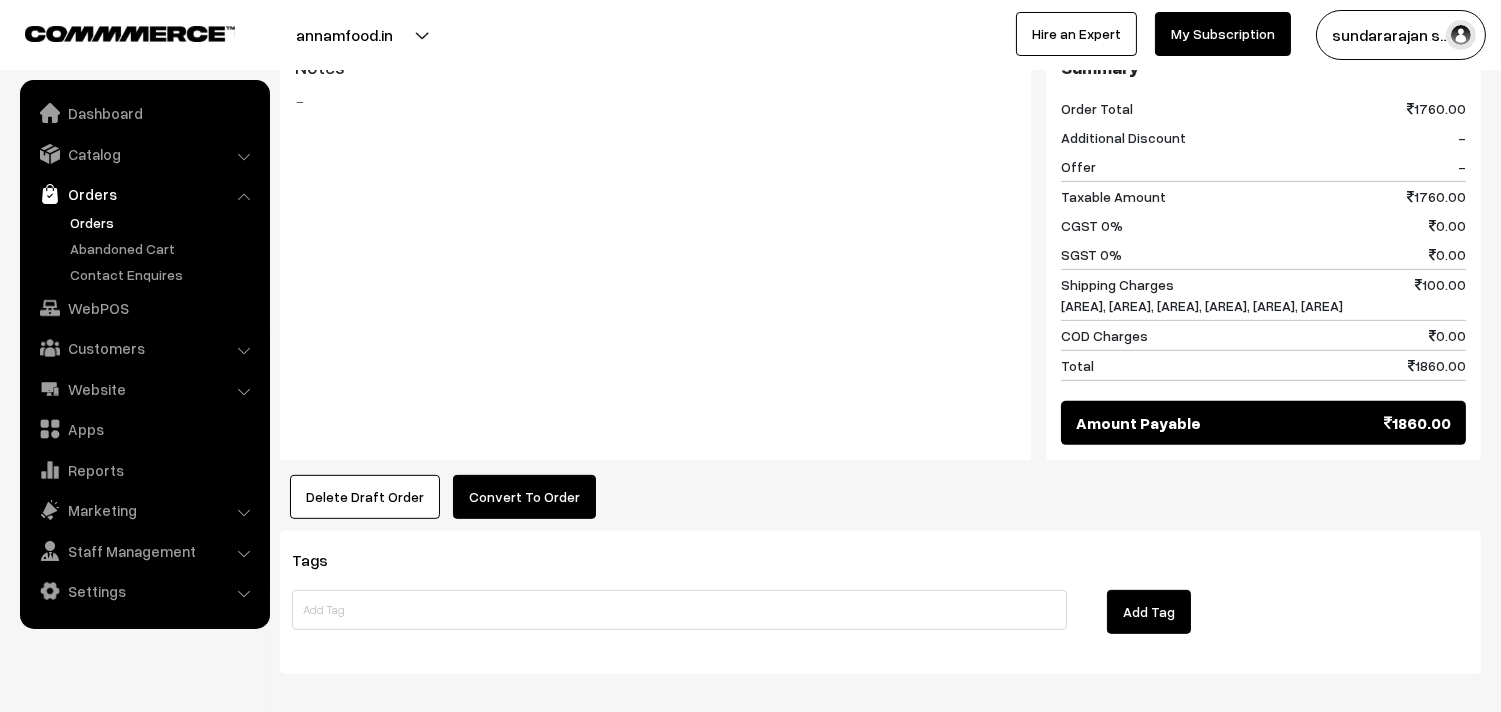 click on "Convert To Order" at bounding box center (524, 497) 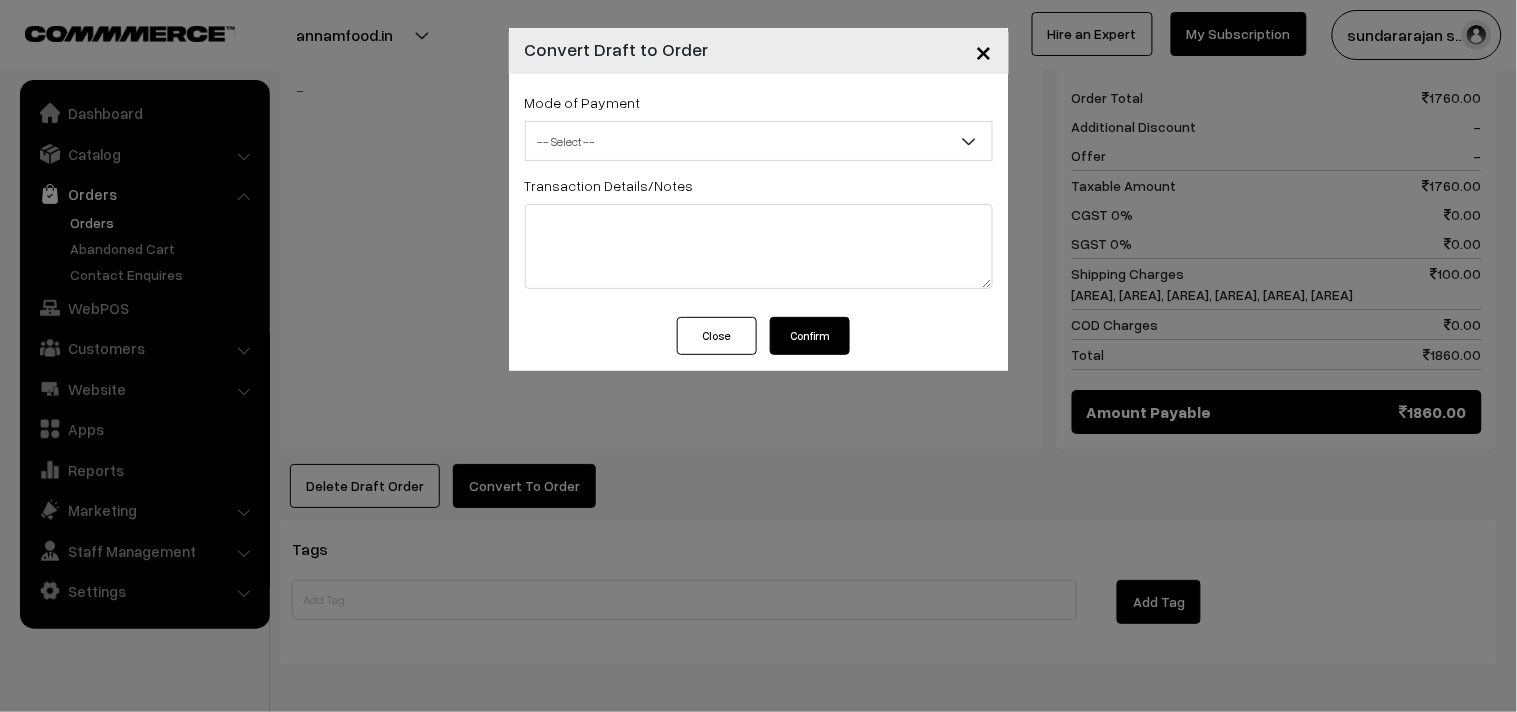 click on "-- Select --" at bounding box center [759, 141] 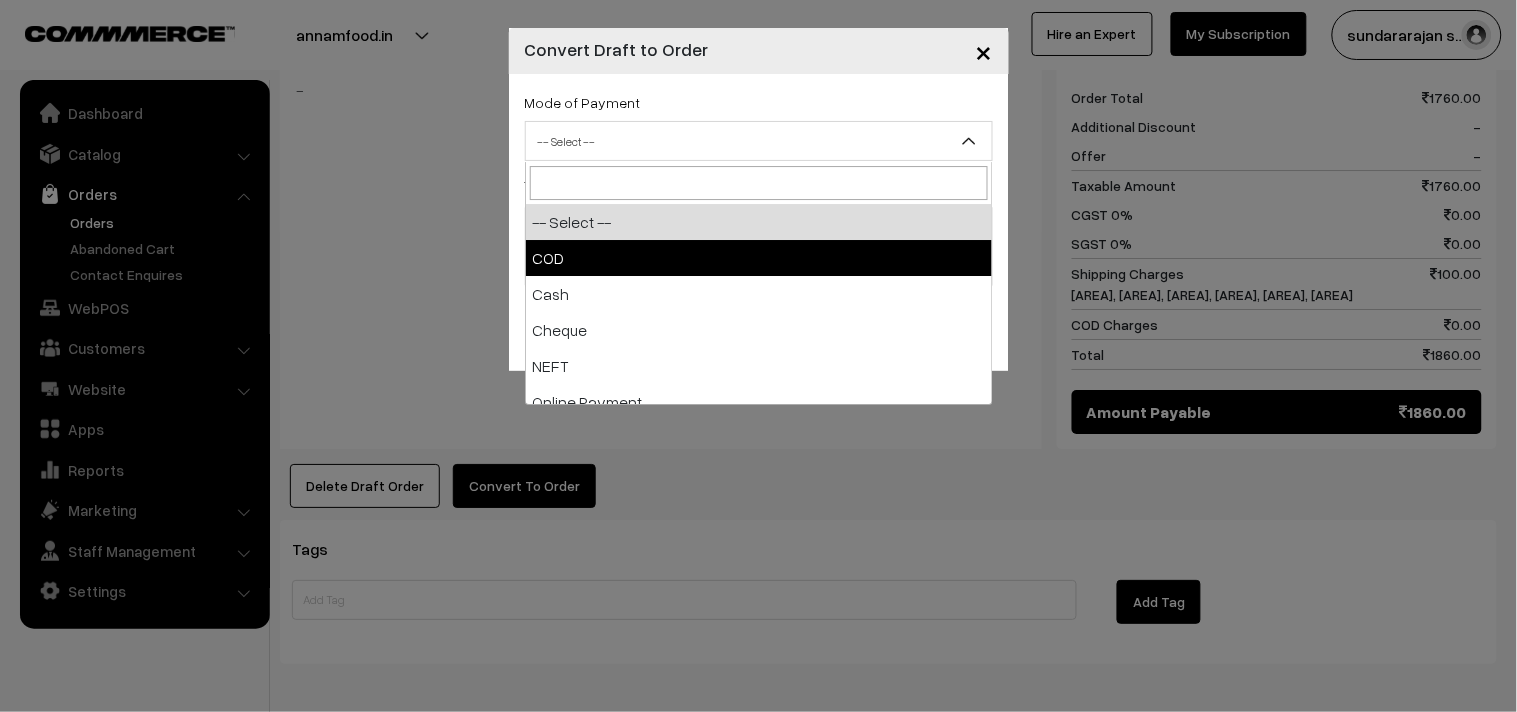 select on "1" 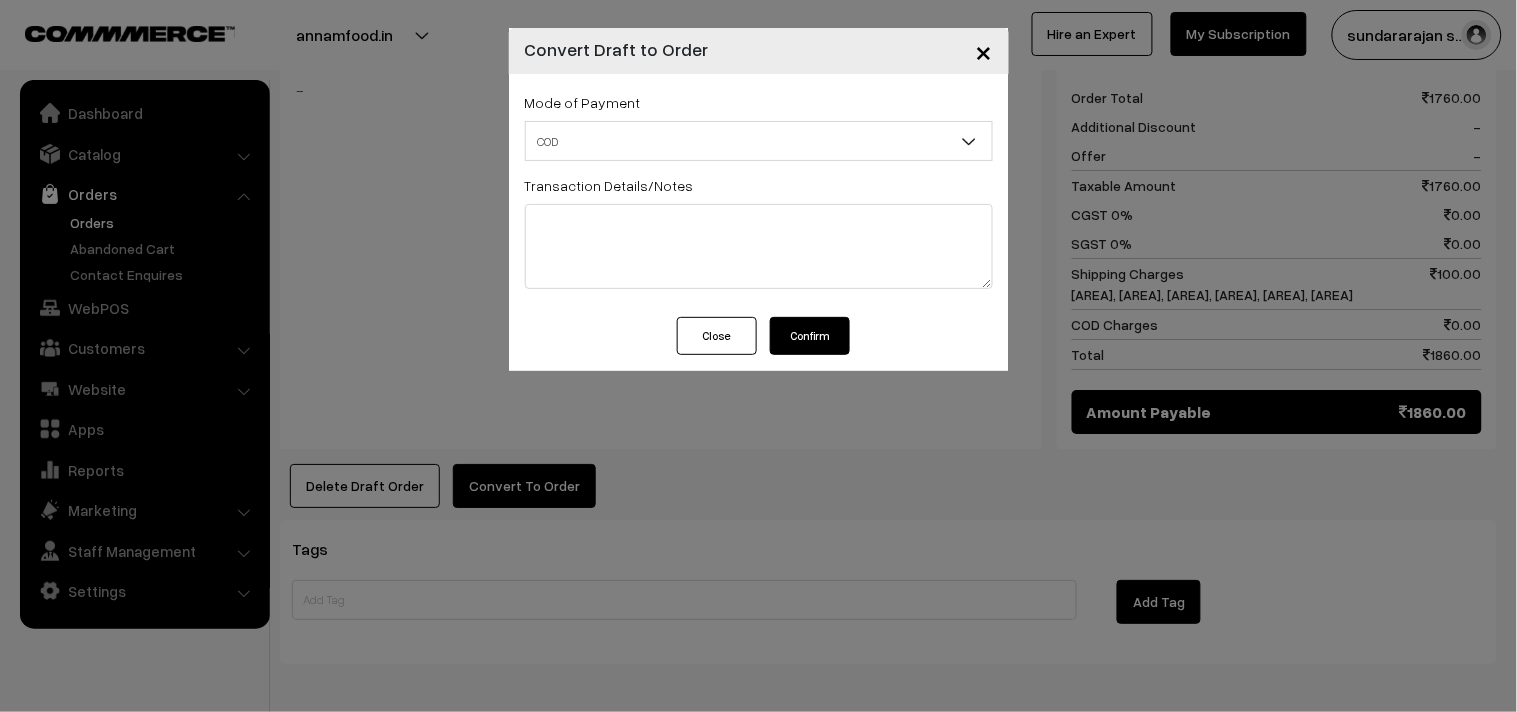 click on "Confirm" at bounding box center (810, 336) 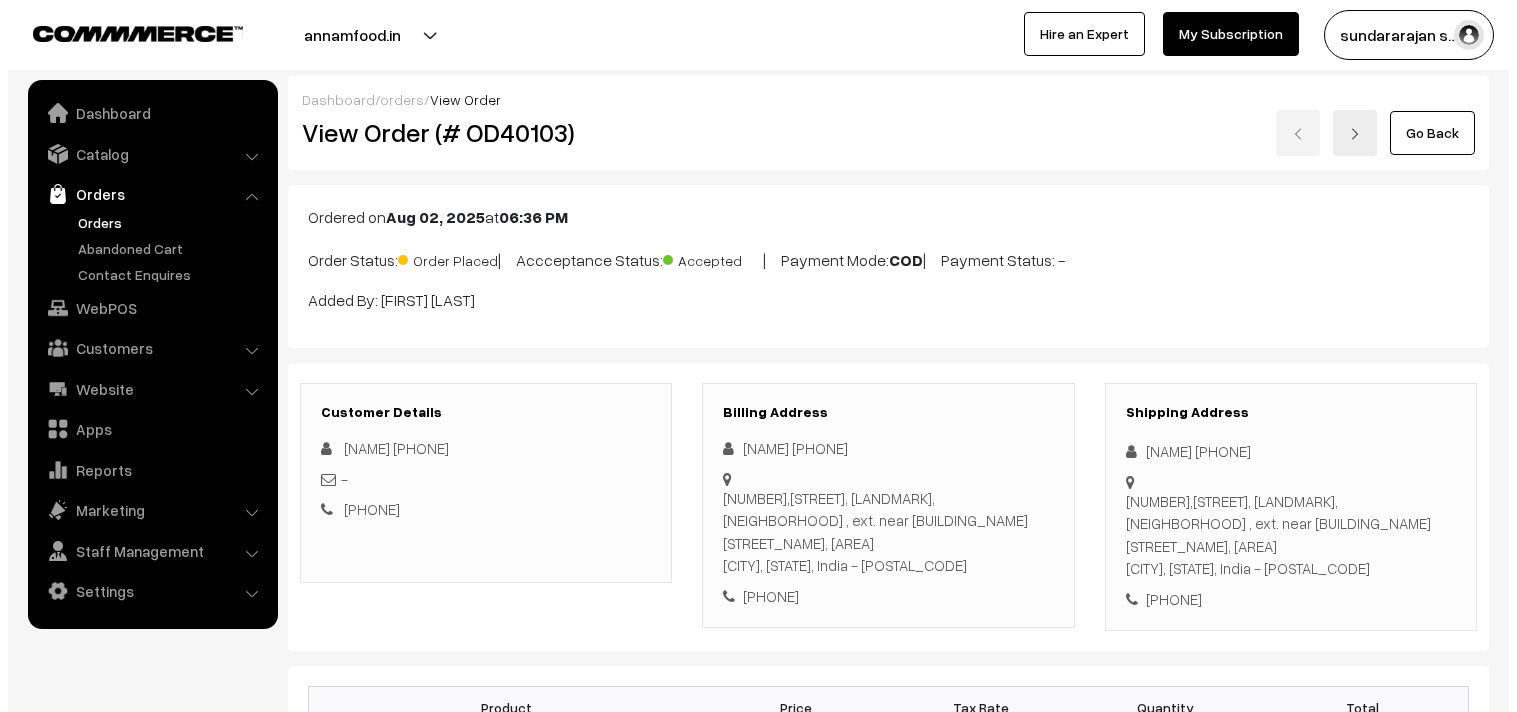 scroll, scrollTop: 1666, scrollLeft: 0, axis: vertical 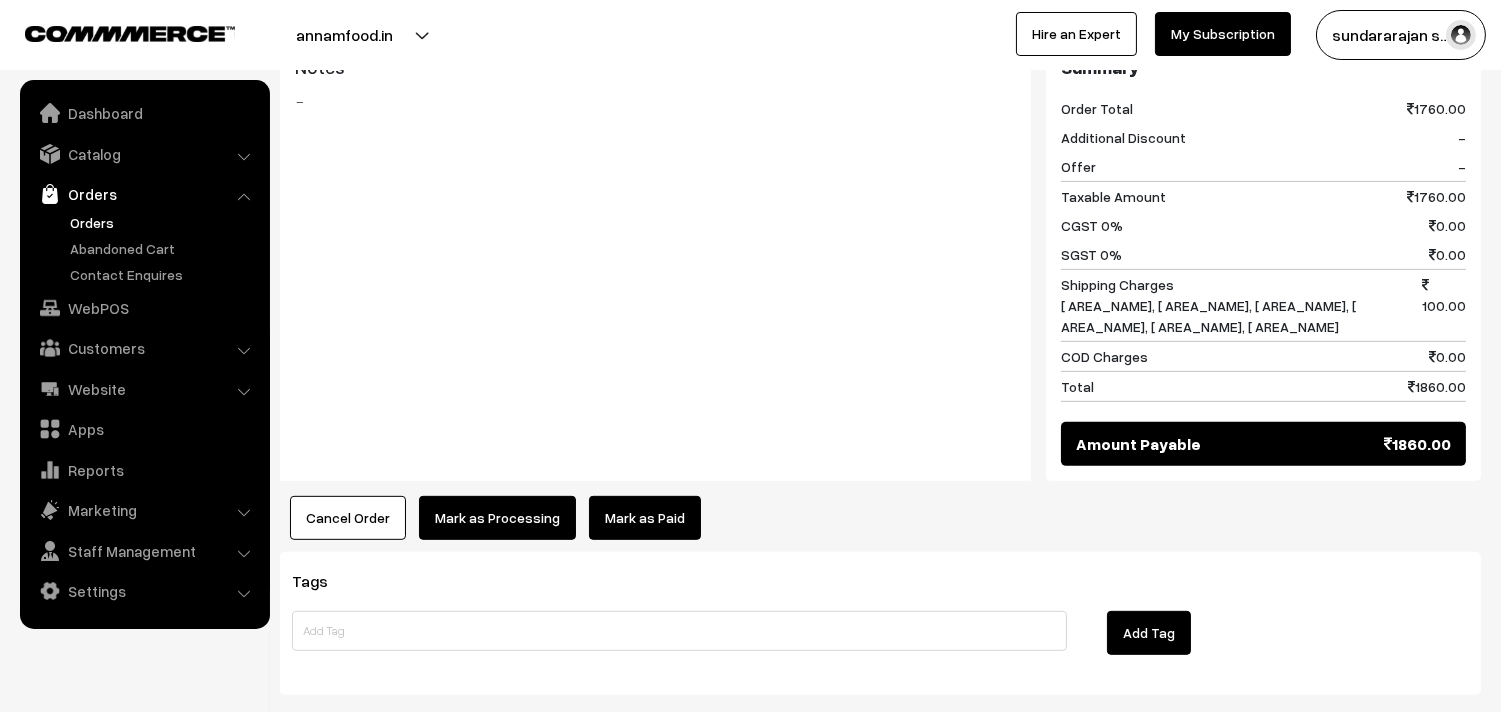 click on "Mark as Processing" at bounding box center [497, 518] 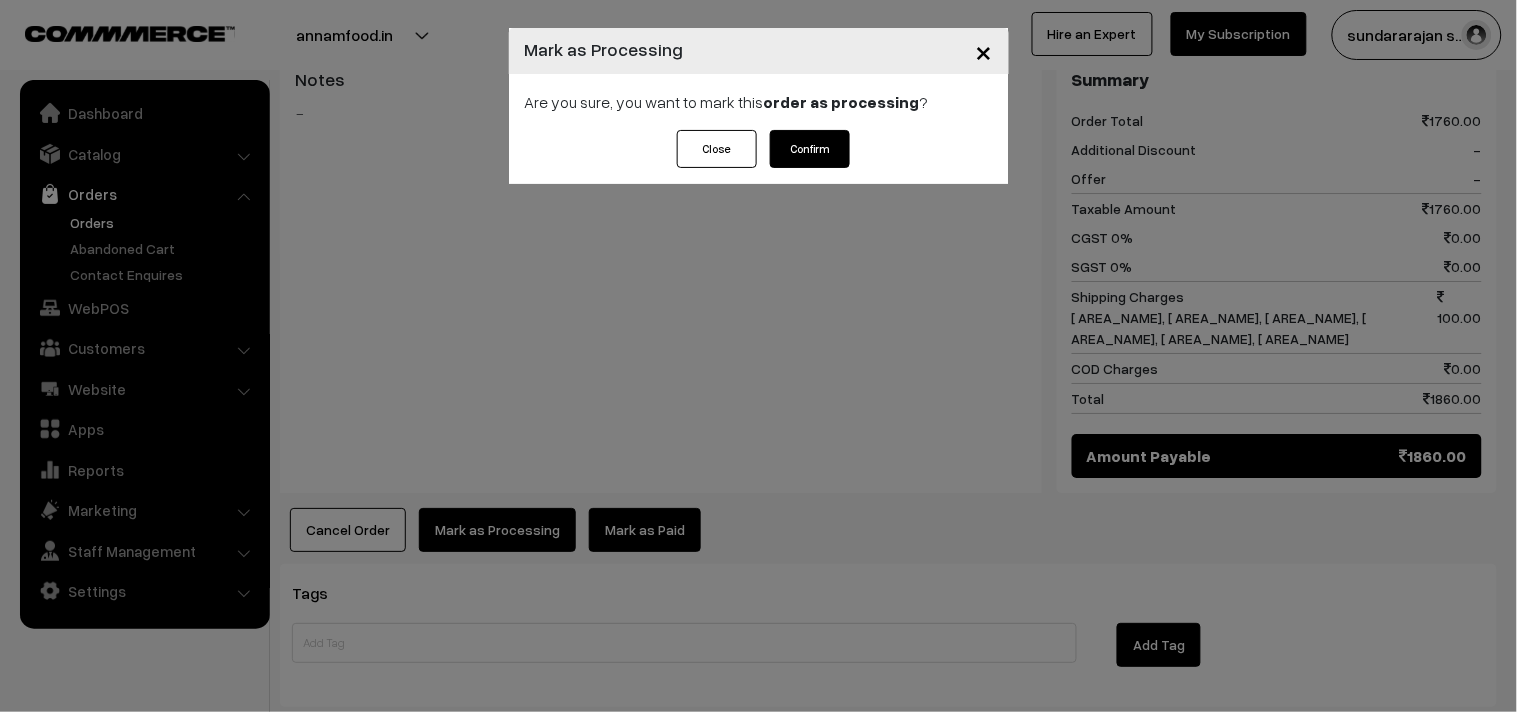 drag, startPoint x: 811, startPoint y: 146, endPoint x: 815, endPoint y: 186, distance: 40.1995 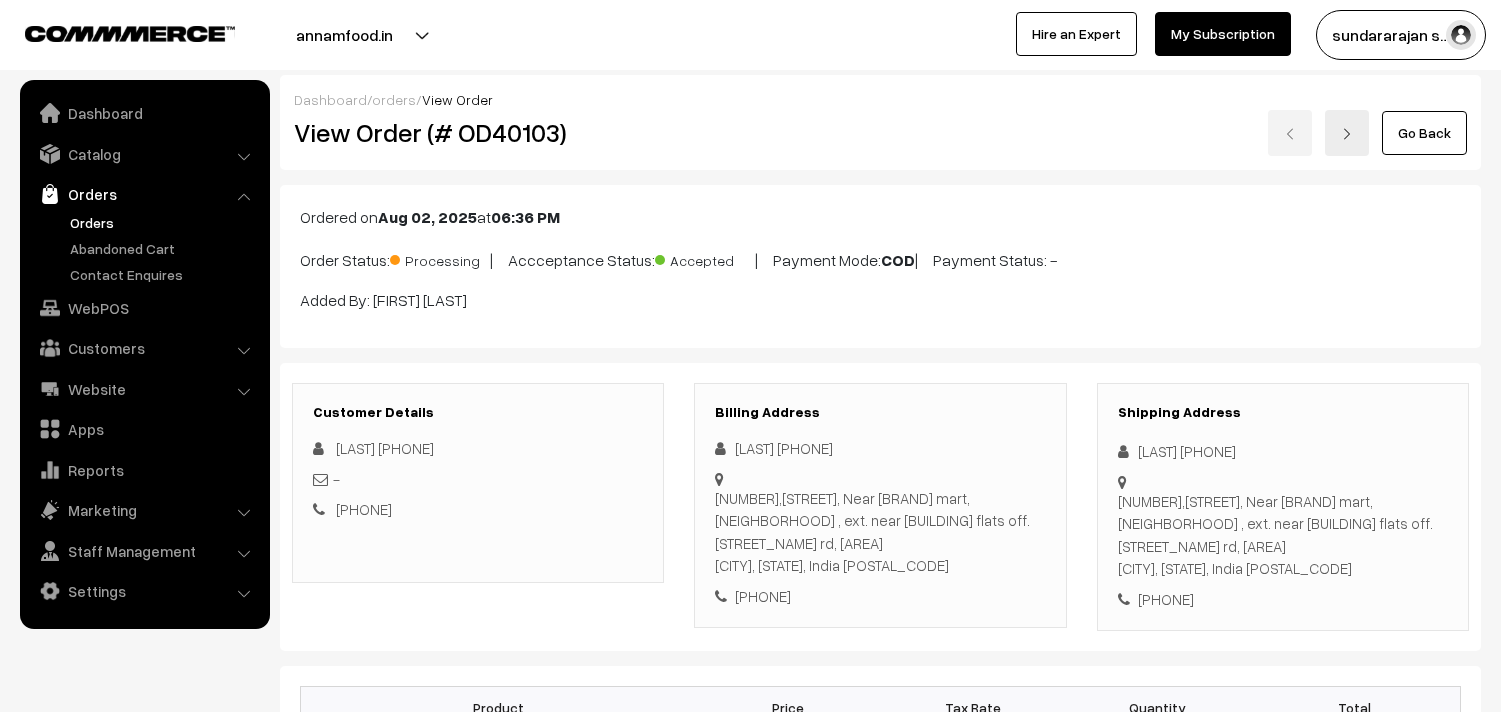 scroll, scrollTop: 0, scrollLeft: 0, axis: both 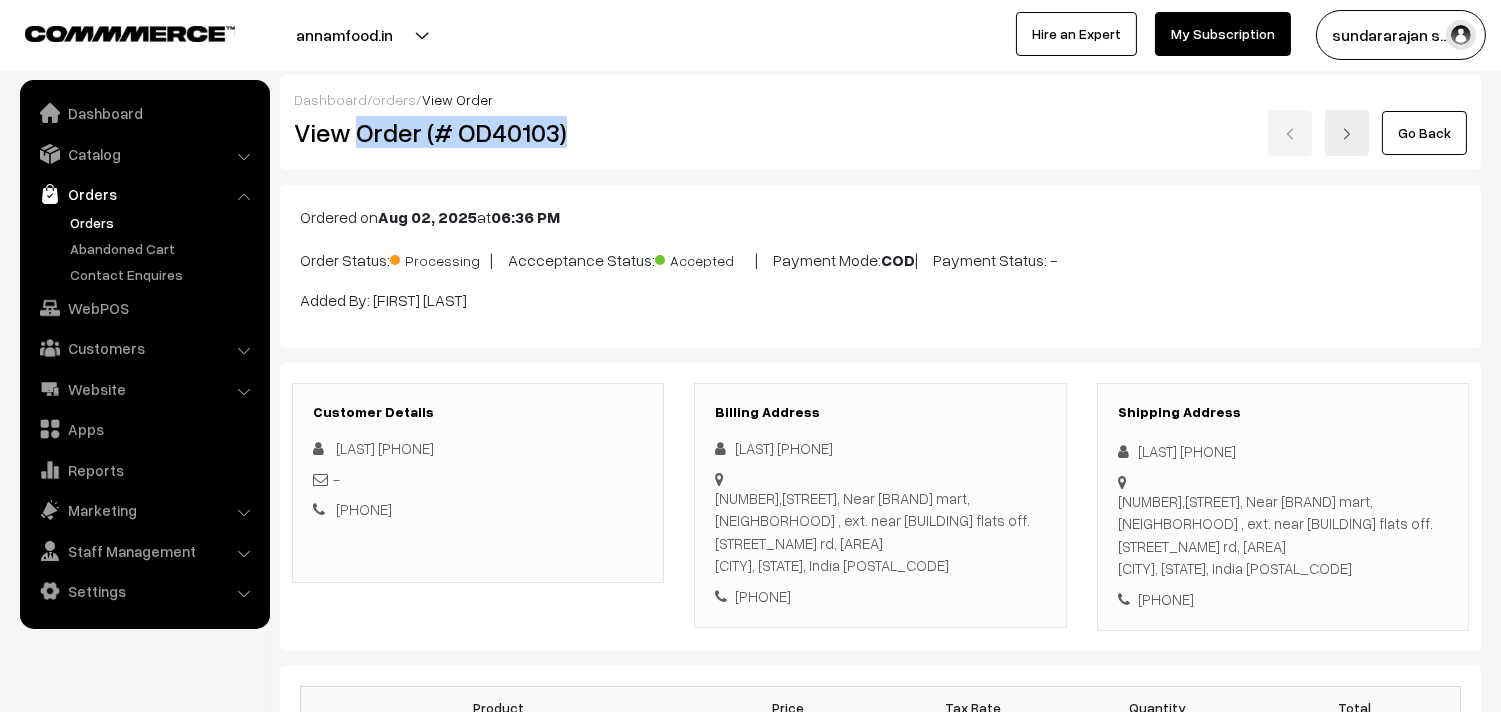 drag, startPoint x: 353, startPoint y: 137, endPoint x: 673, endPoint y: 155, distance: 320.50586 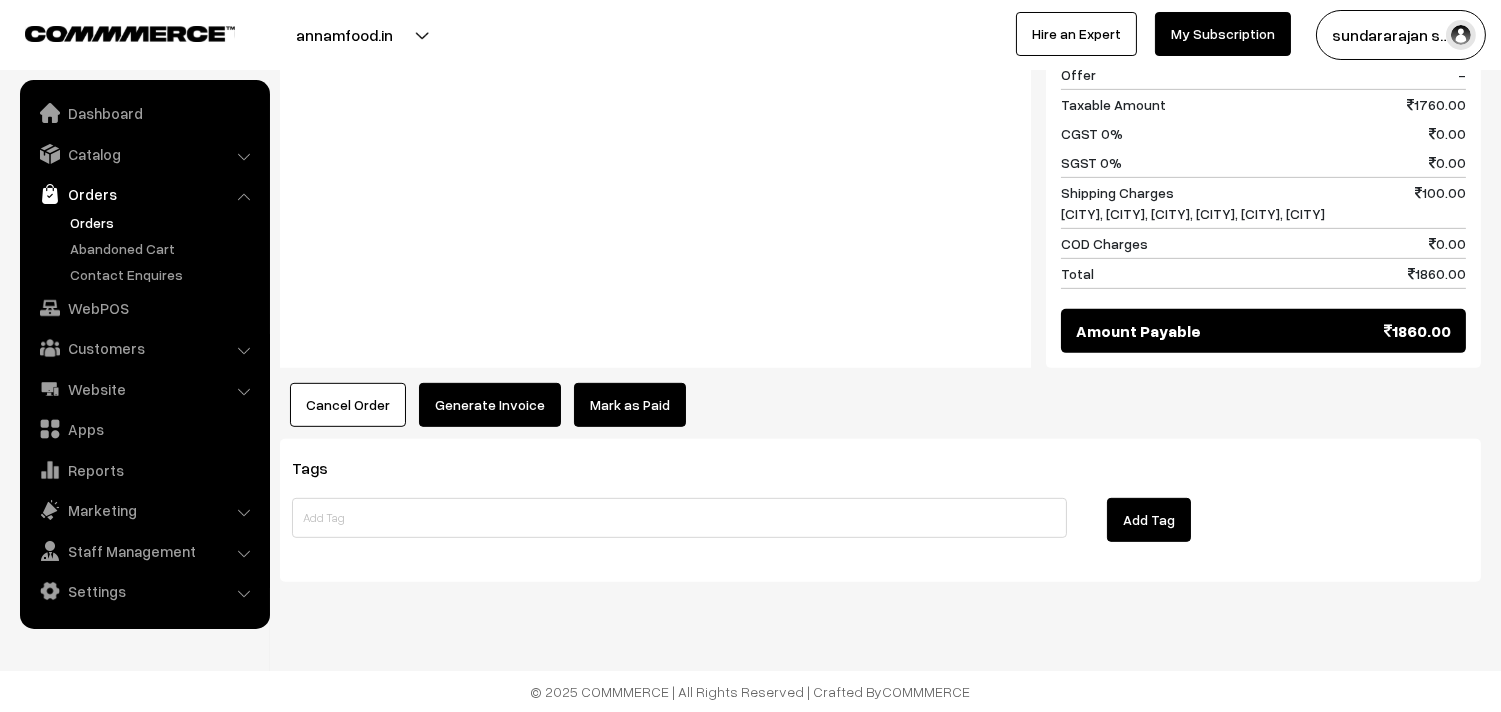scroll, scrollTop: 1777, scrollLeft: 0, axis: vertical 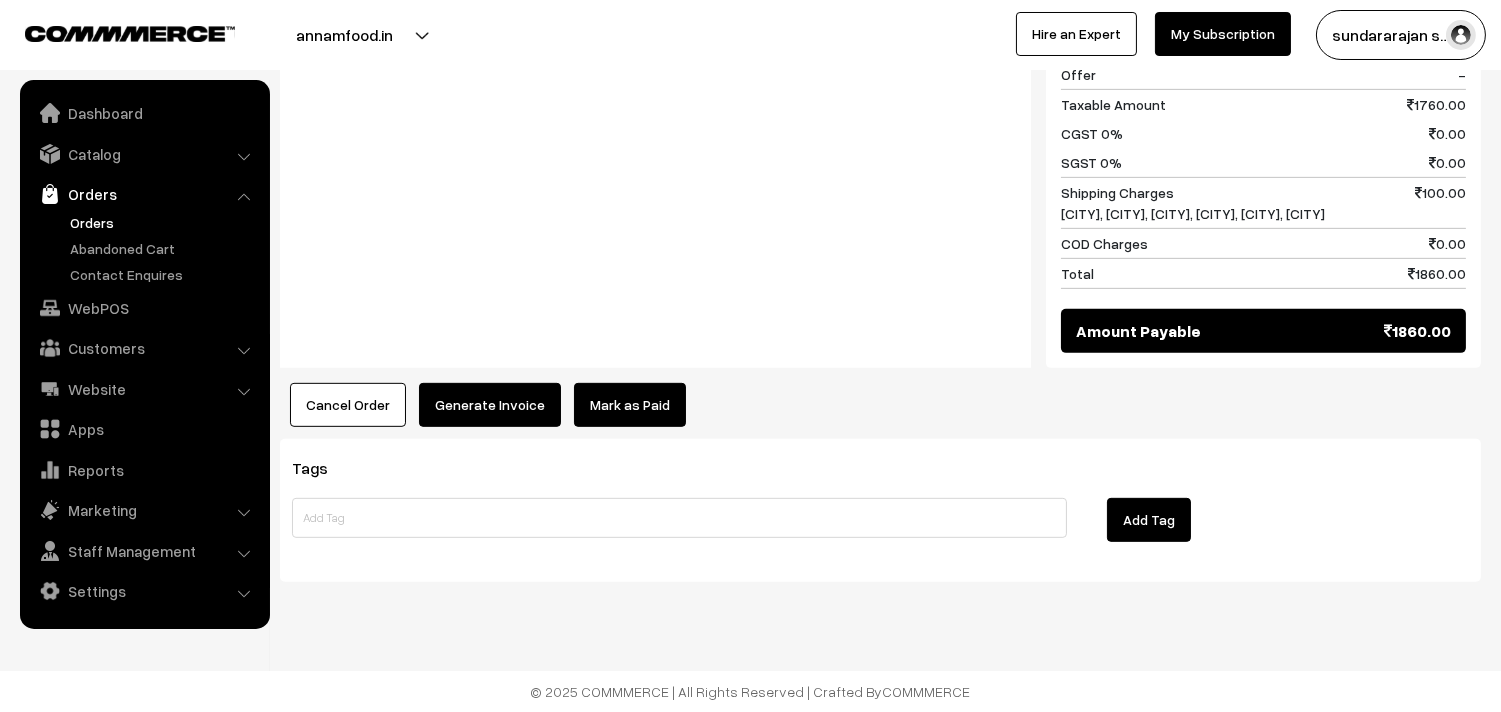 click on "Generate Invoice" at bounding box center (490, 405) 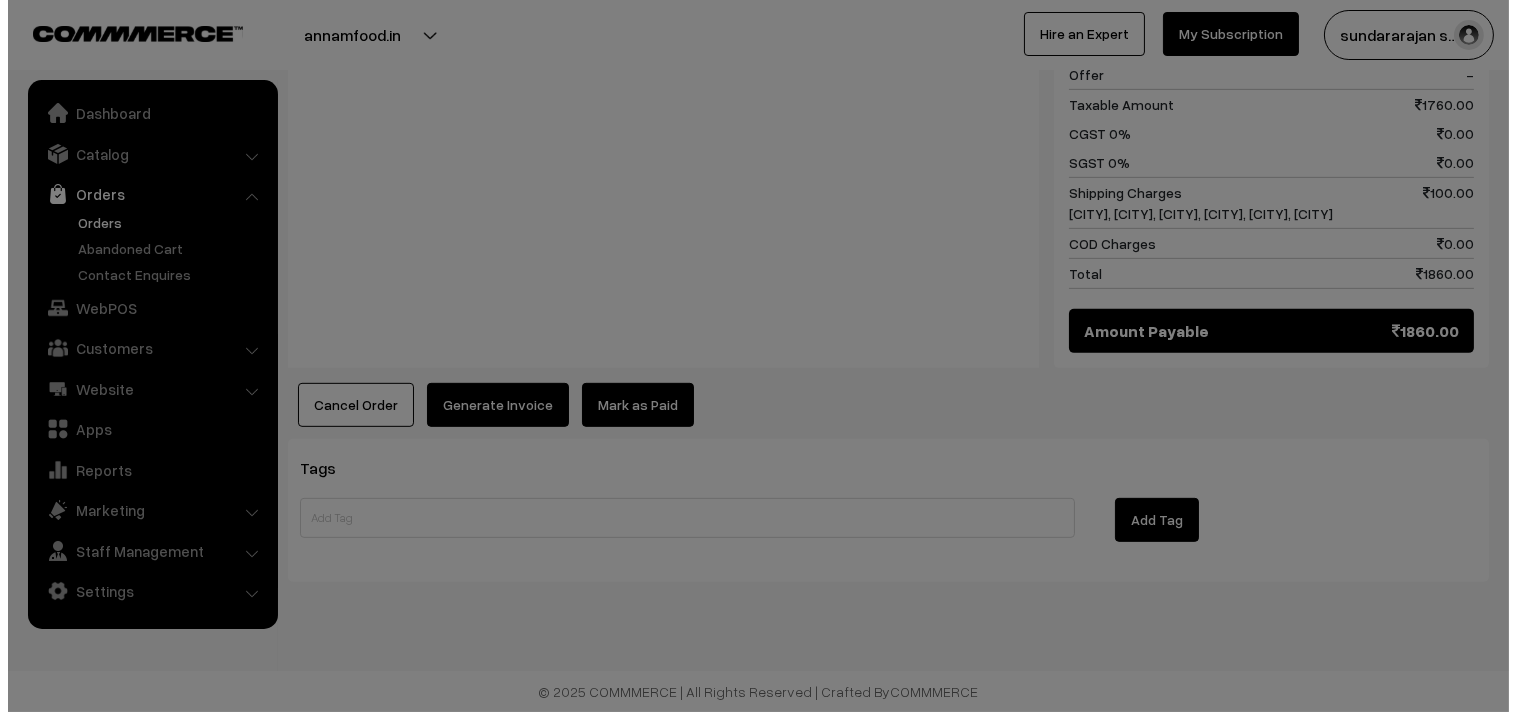 scroll, scrollTop: 1791, scrollLeft: 0, axis: vertical 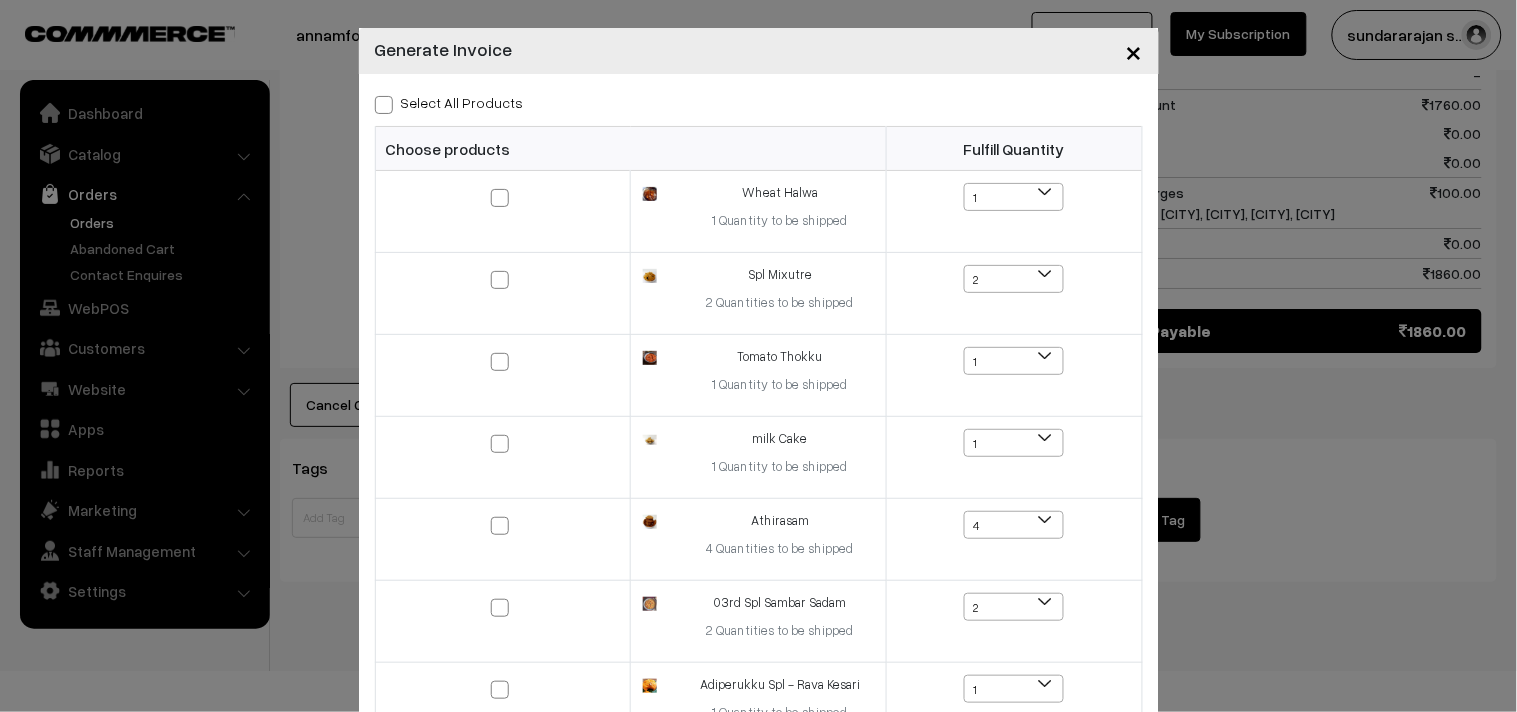 click on "Select All Products" at bounding box center (449, 102) 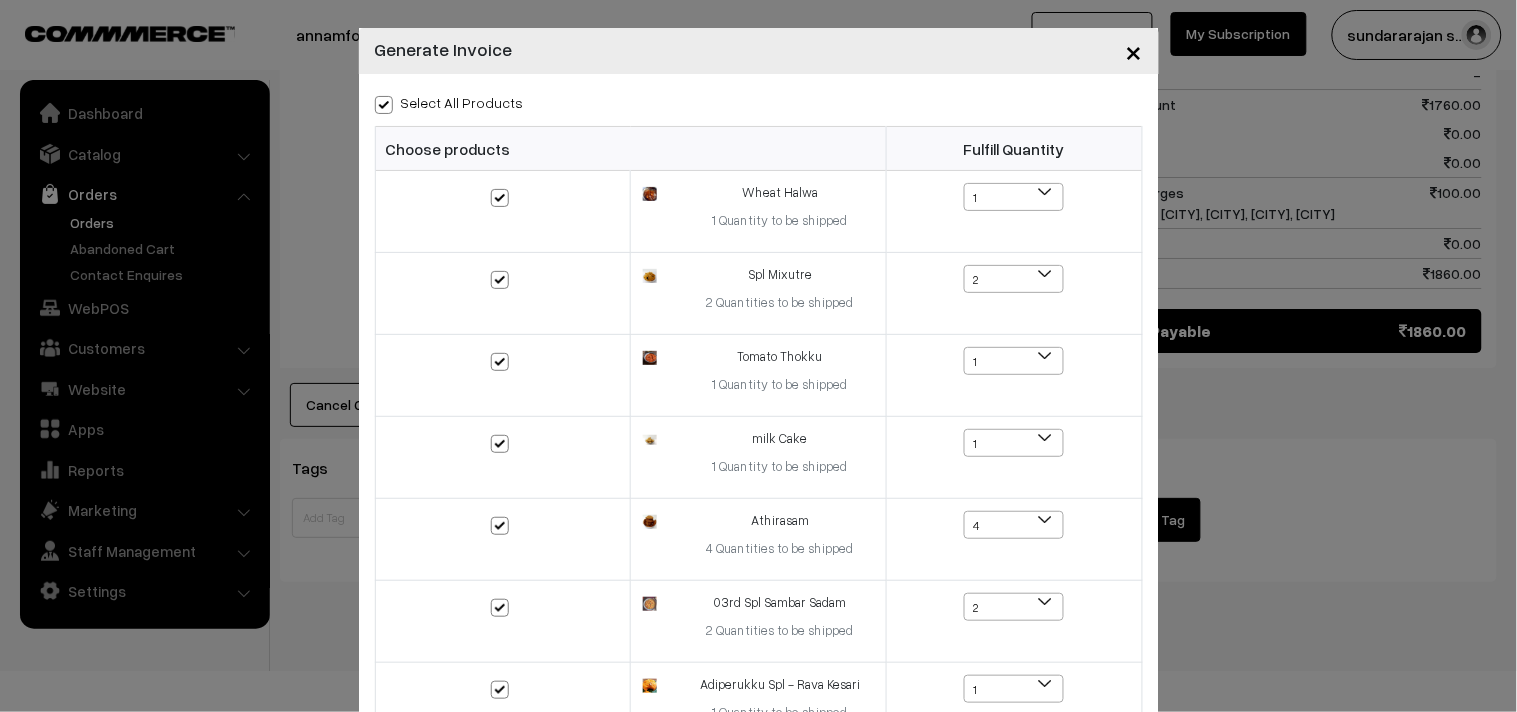 checkbox on "true" 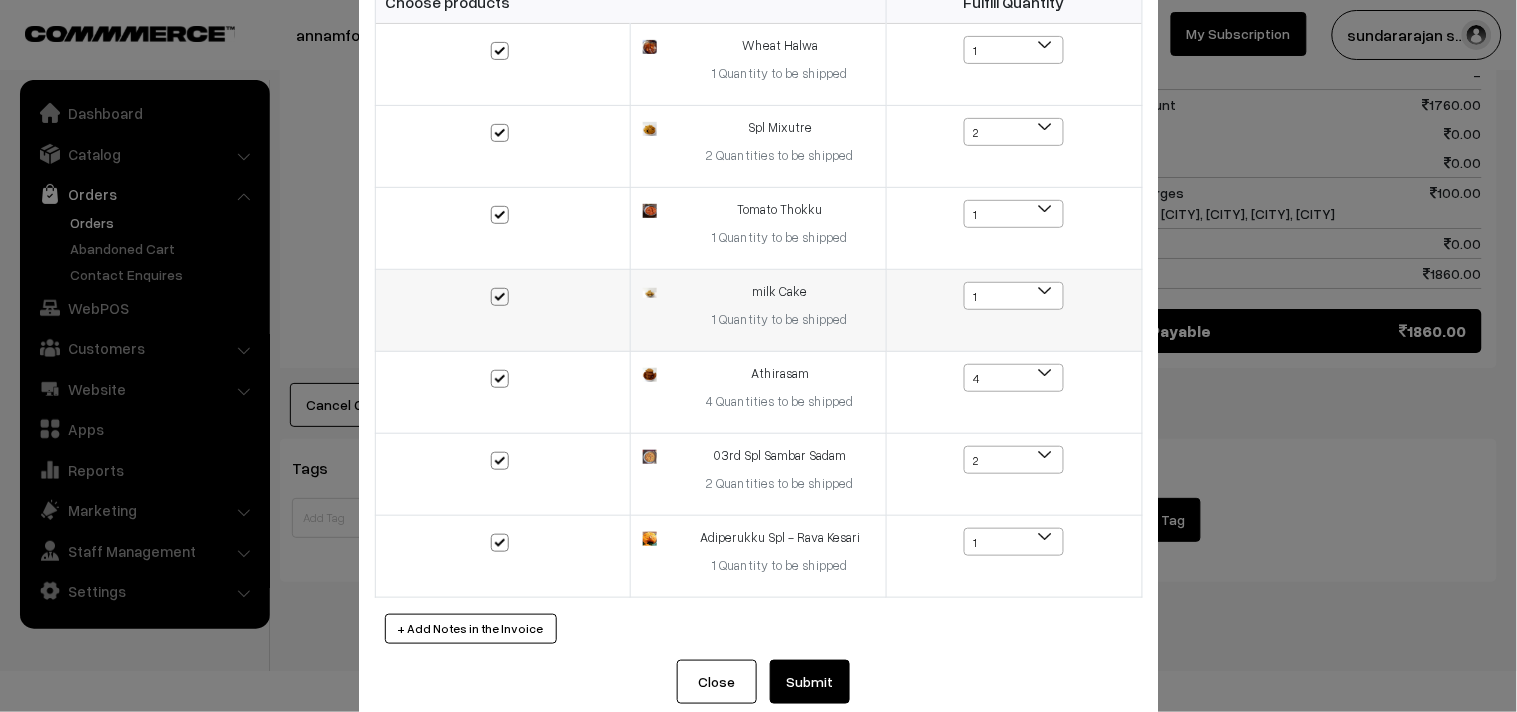 scroll, scrollTop: 184, scrollLeft: 0, axis: vertical 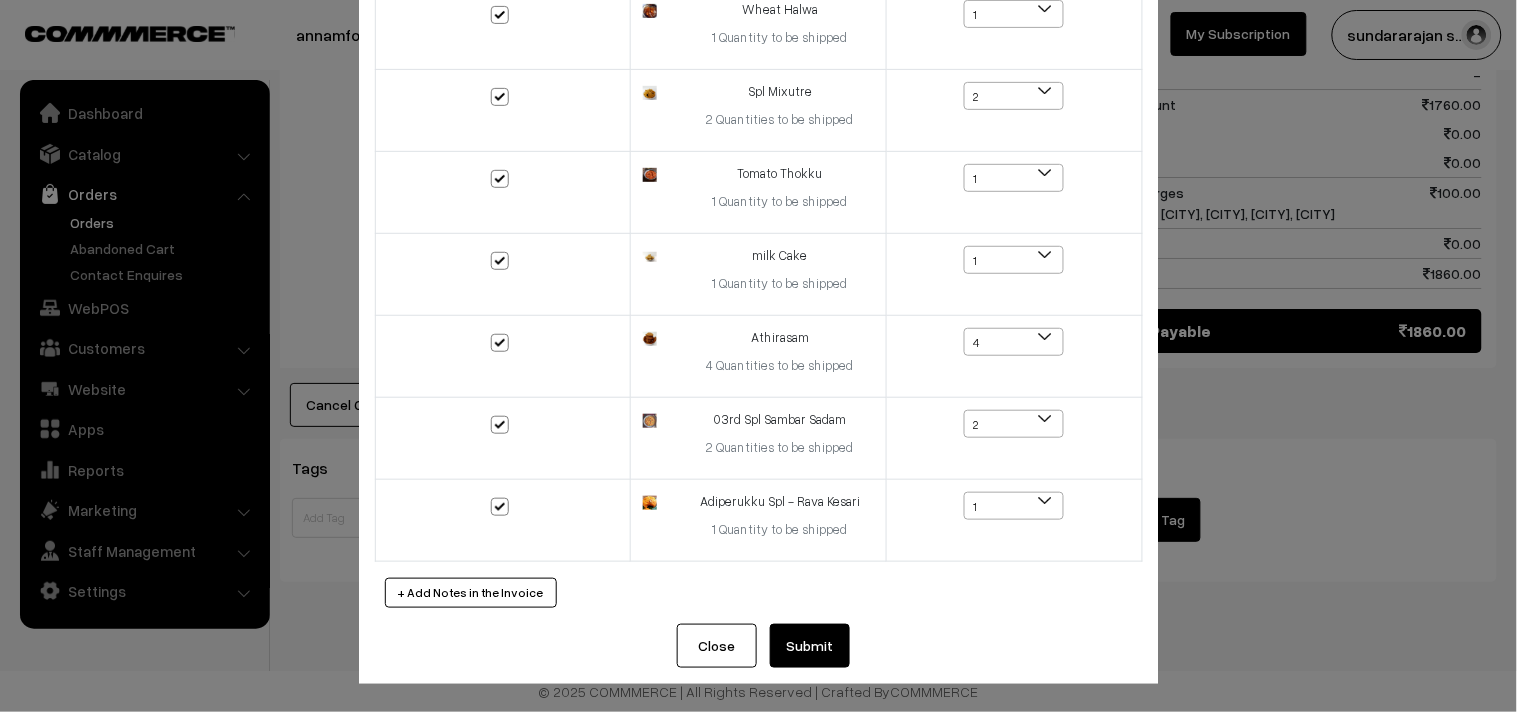 click on "Close
Submit
Back
Fulfill Items" at bounding box center (759, 654) 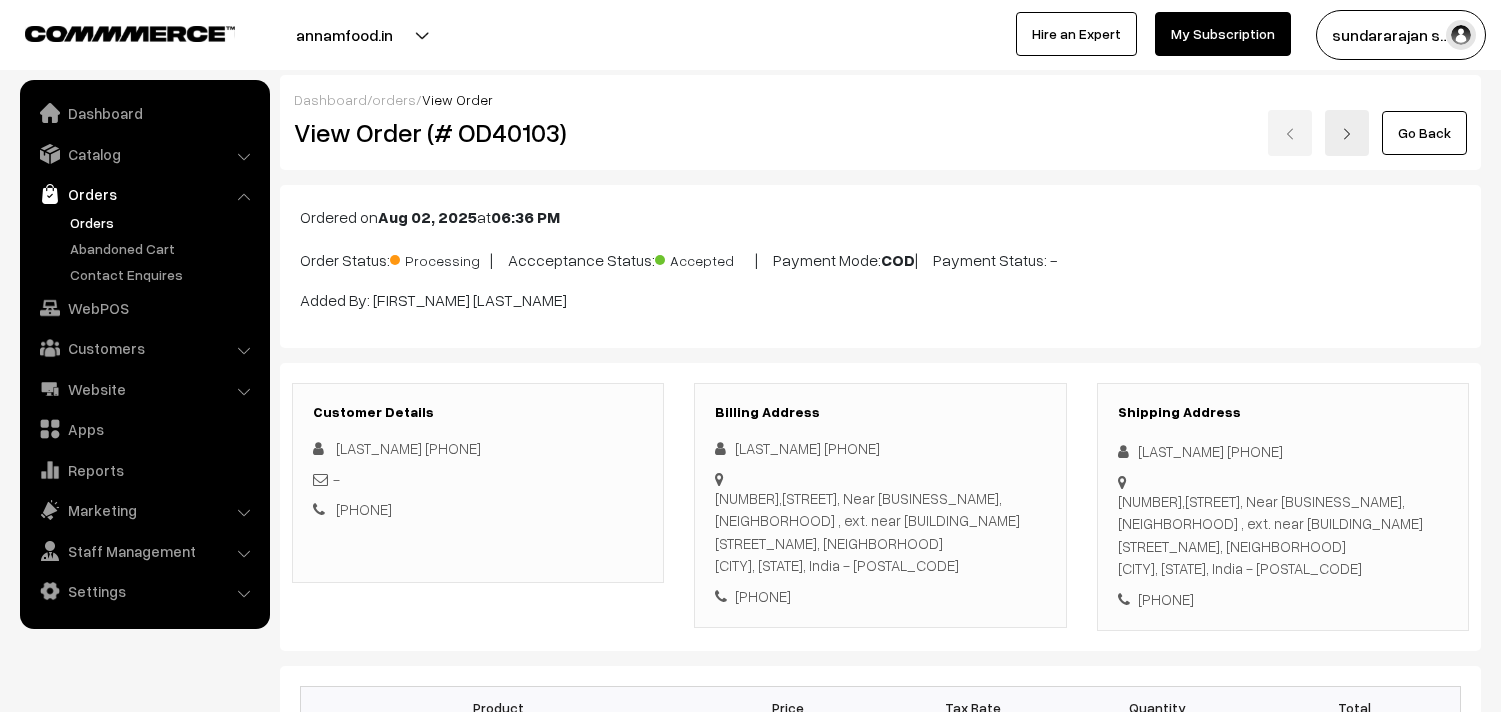 scroll, scrollTop: 1791, scrollLeft: 0, axis: vertical 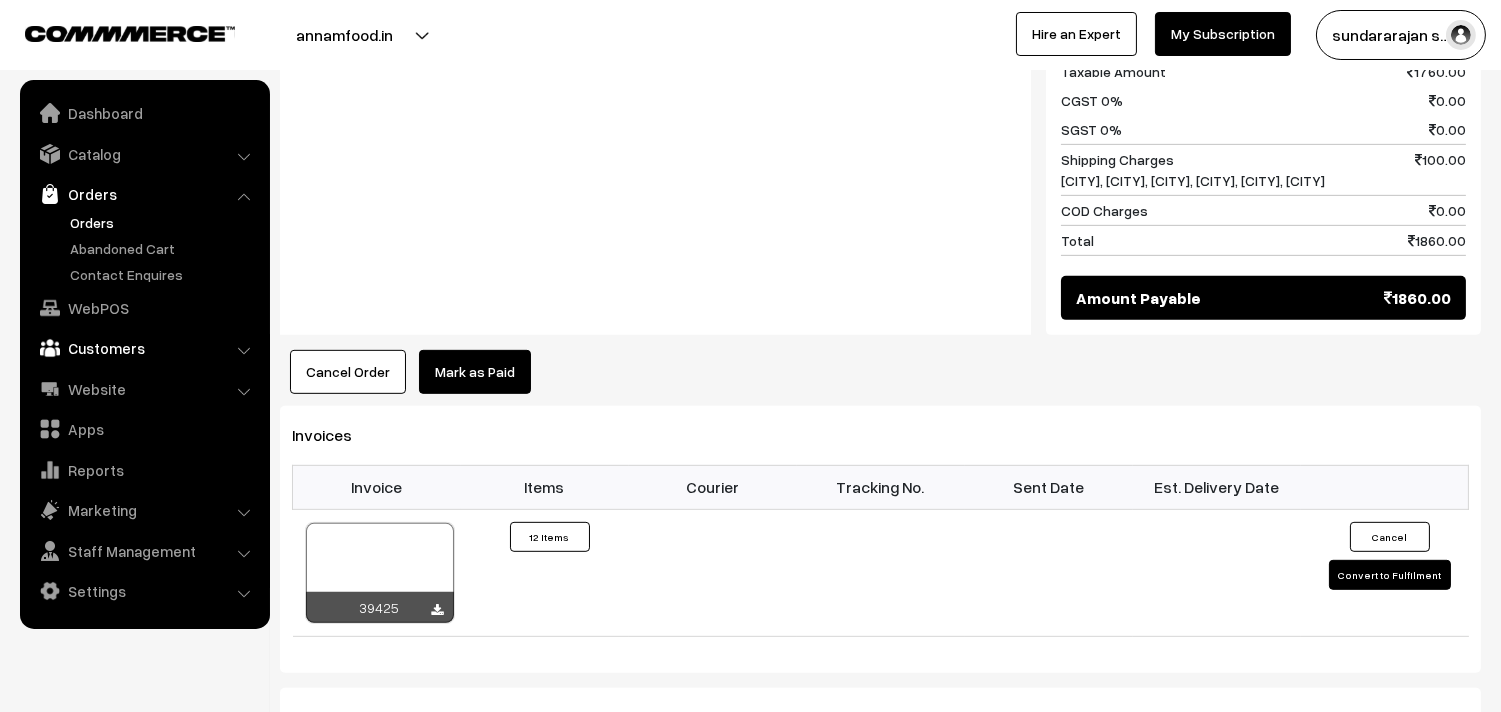click on "Customers" at bounding box center [144, 348] 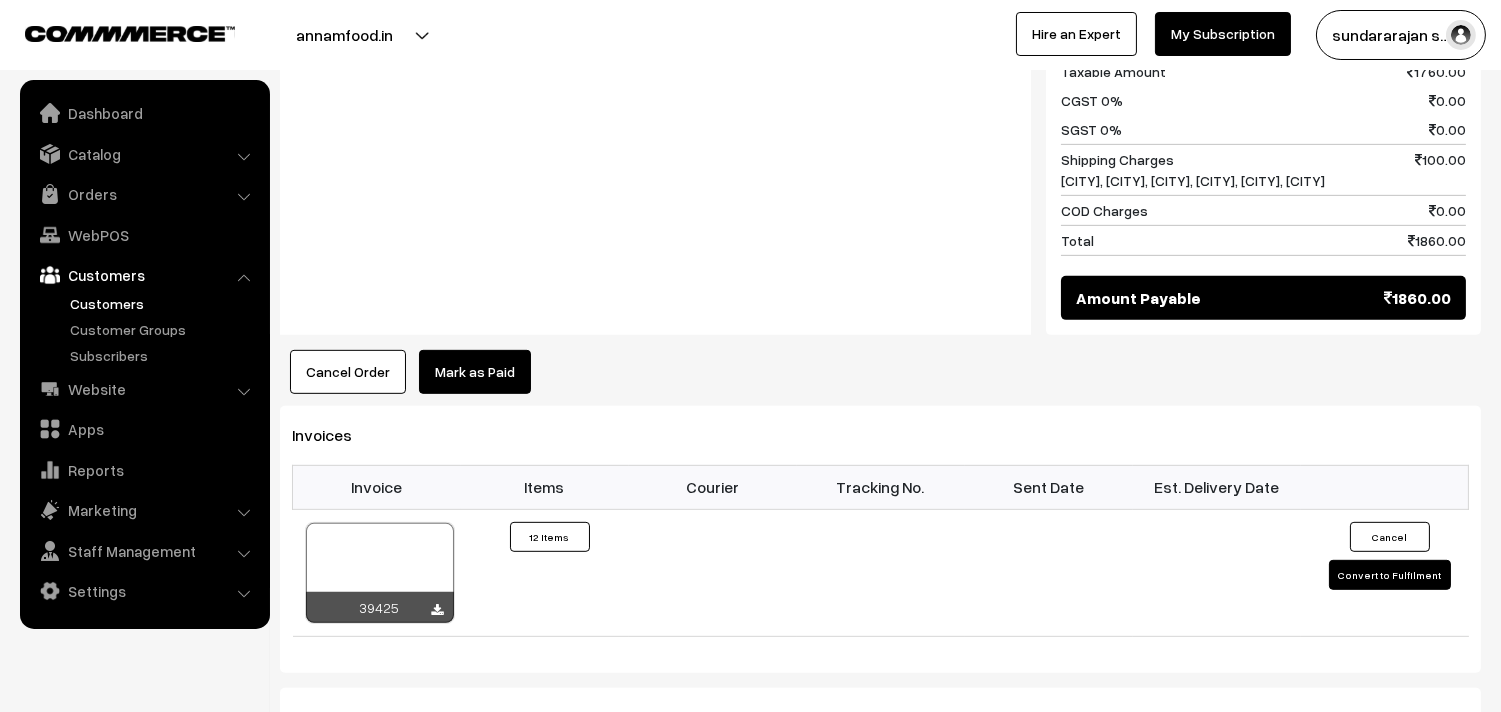 click on "Customers" at bounding box center [164, 303] 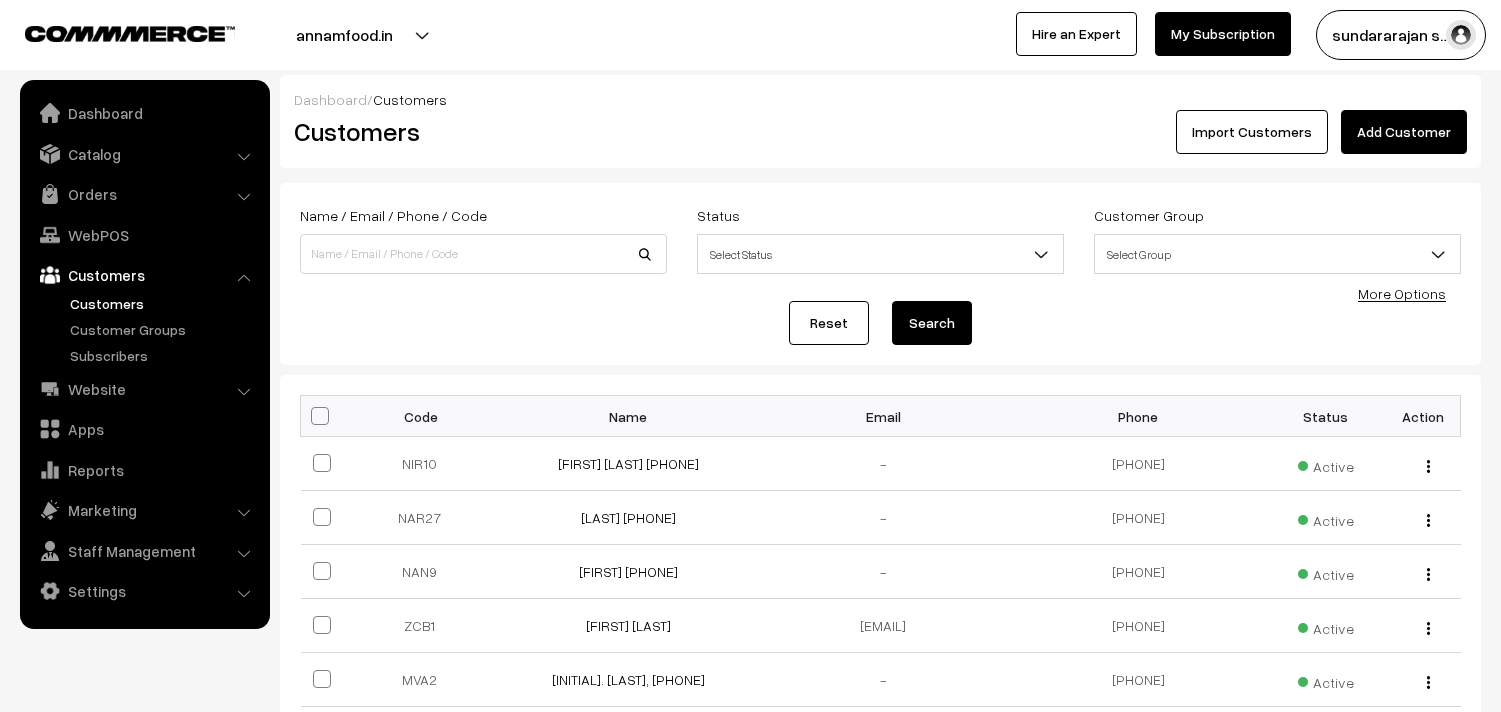 scroll, scrollTop: 0, scrollLeft: 0, axis: both 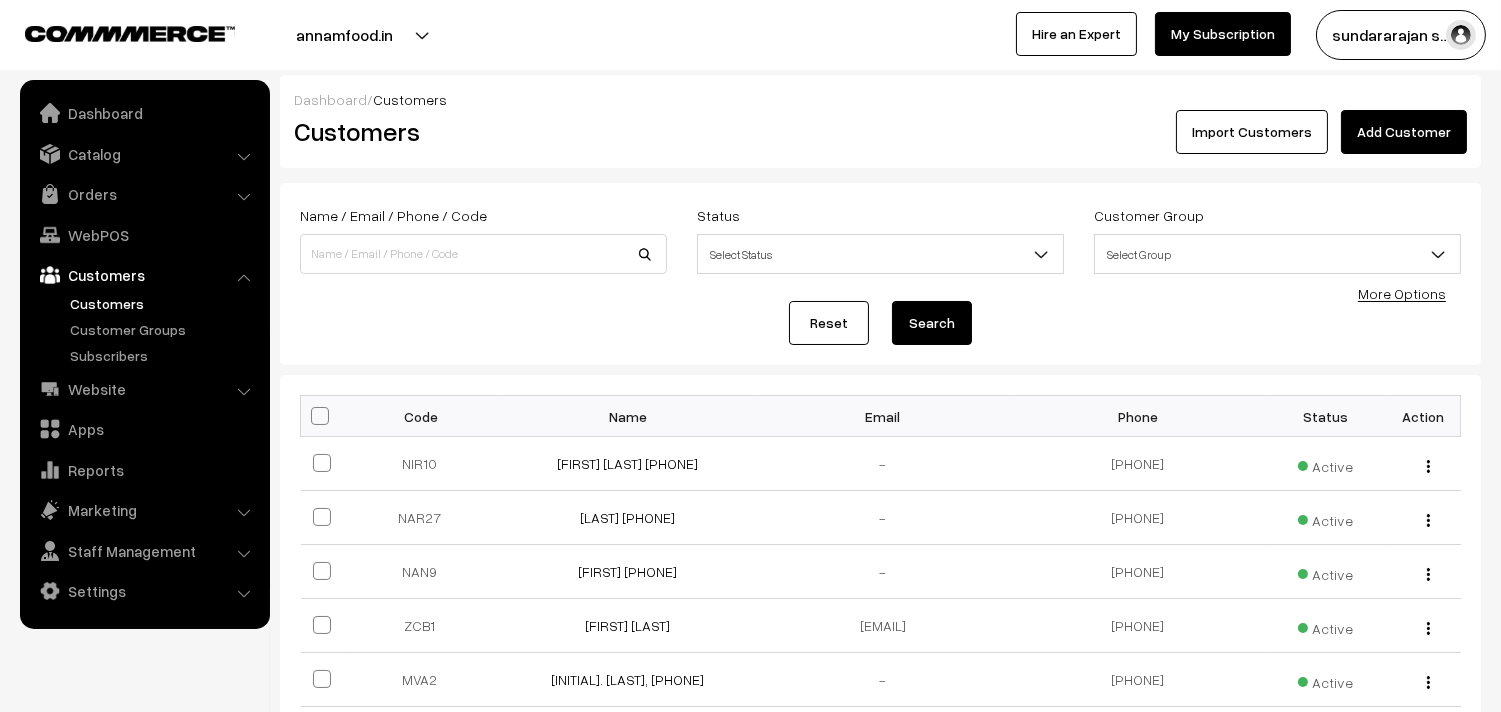 click on "Add Customer" at bounding box center (1404, 132) 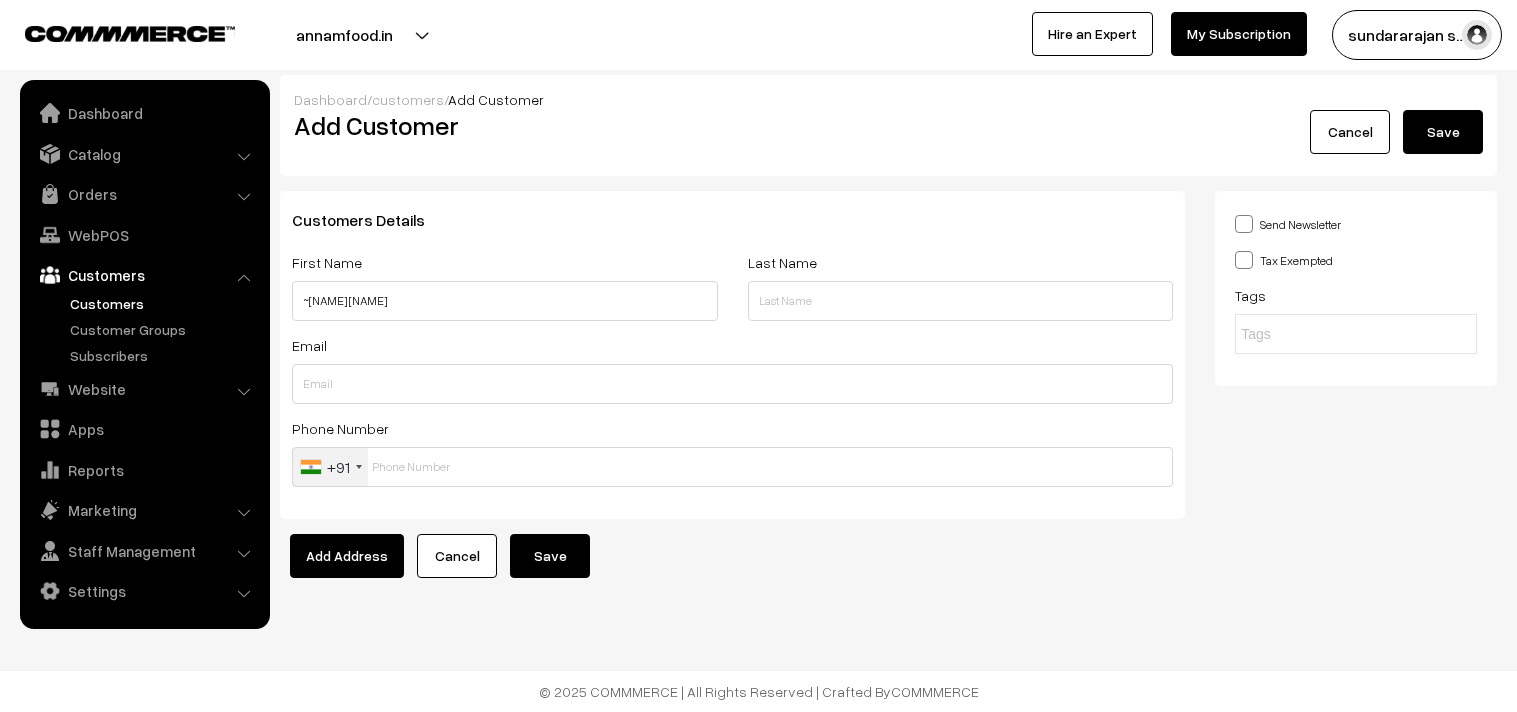 scroll, scrollTop: 0, scrollLeft: 0, axis: both 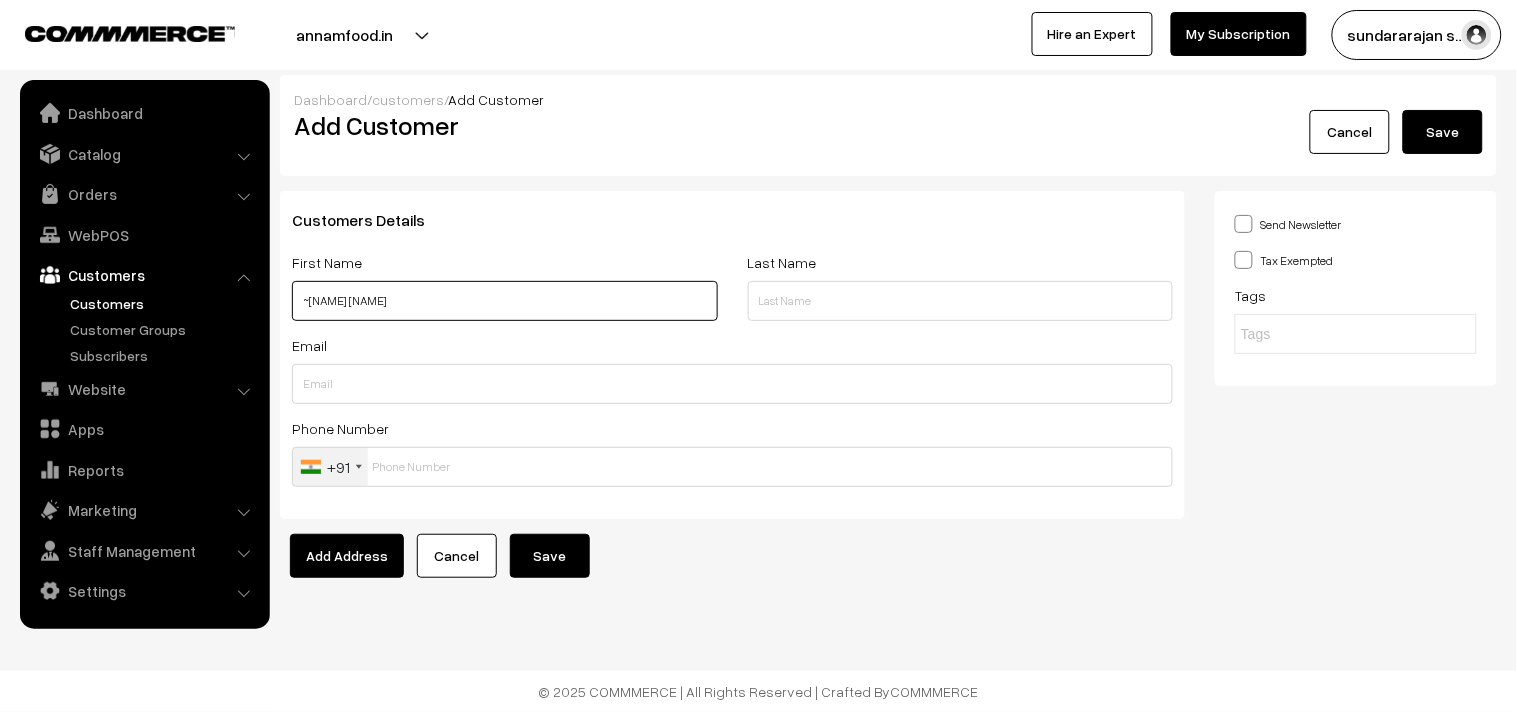 paste on "99411 85320" 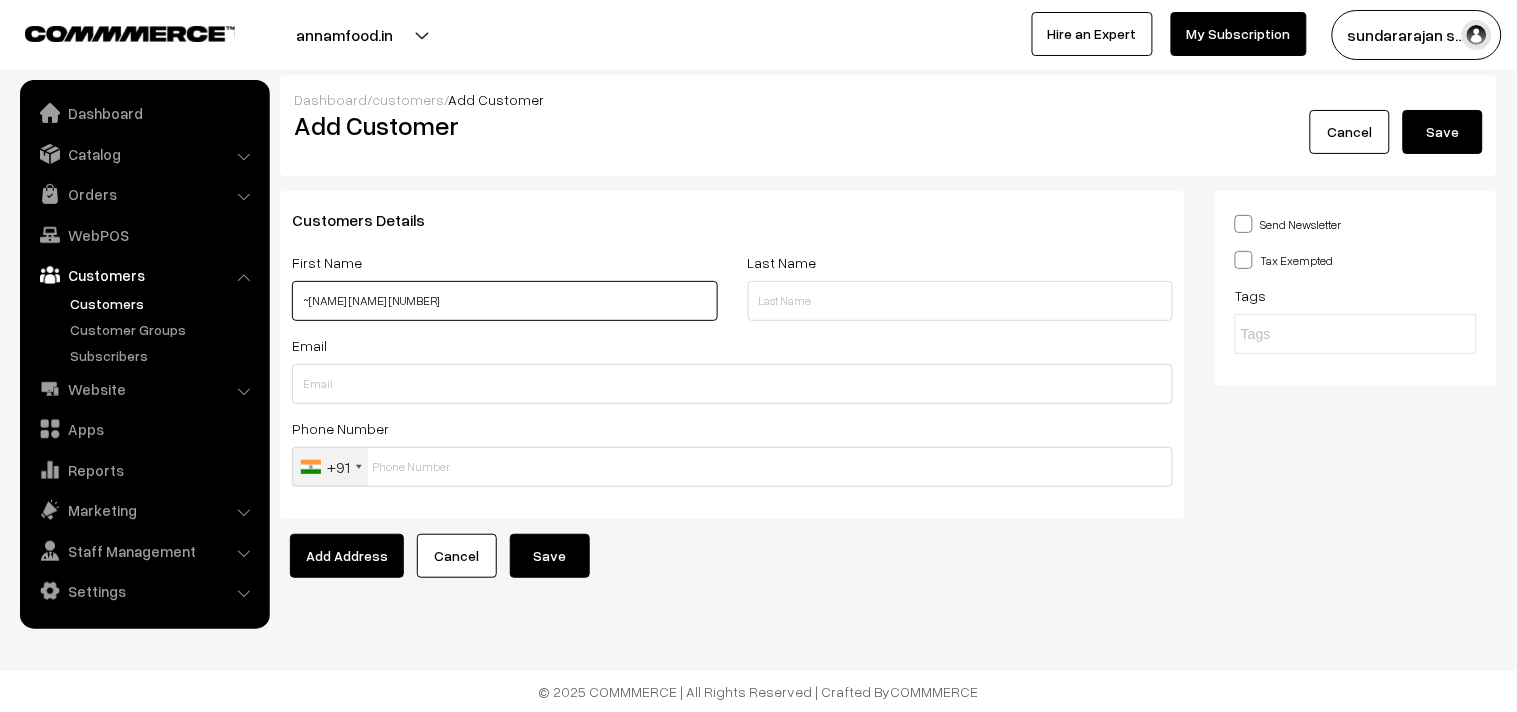 type on "~[FIRST] [LAST]  [PHONE]" 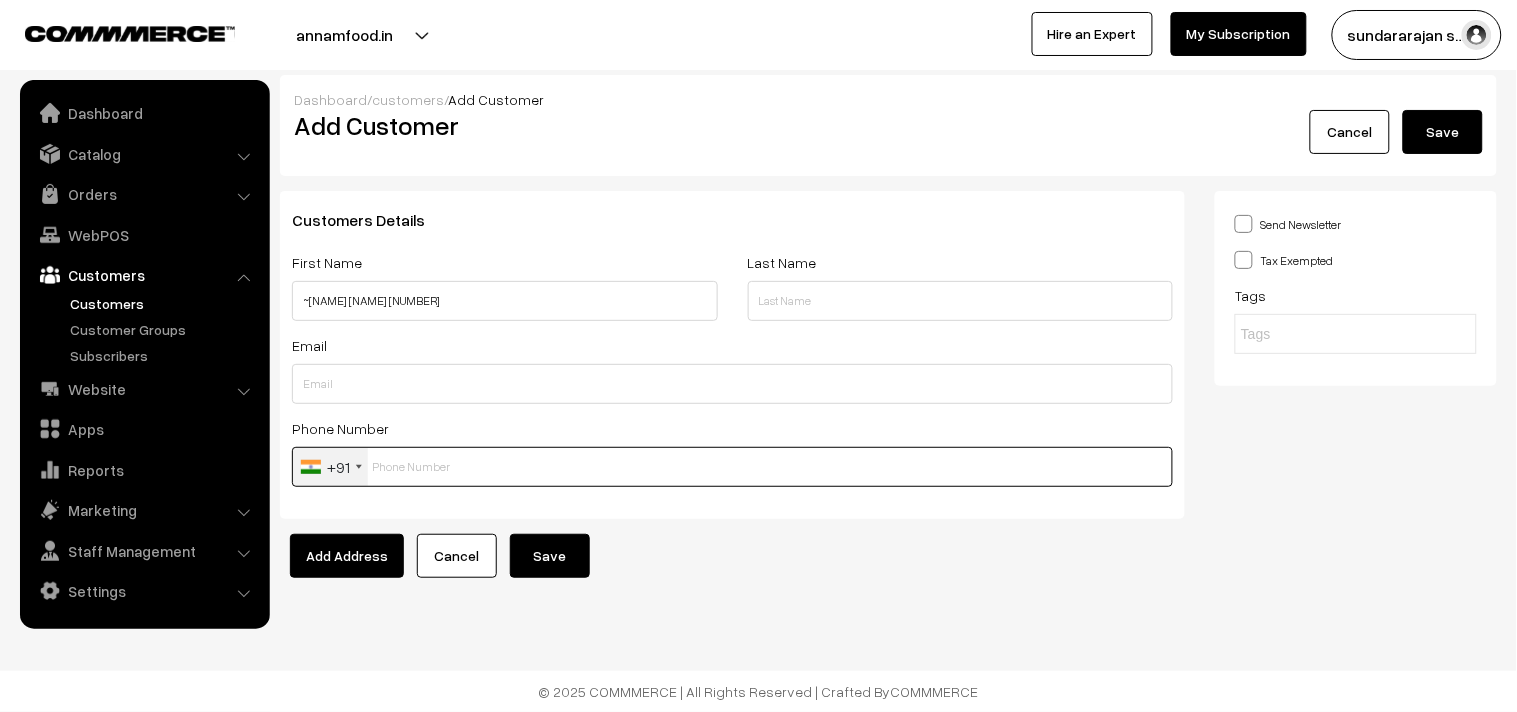 click at bounding box center [732, 467] 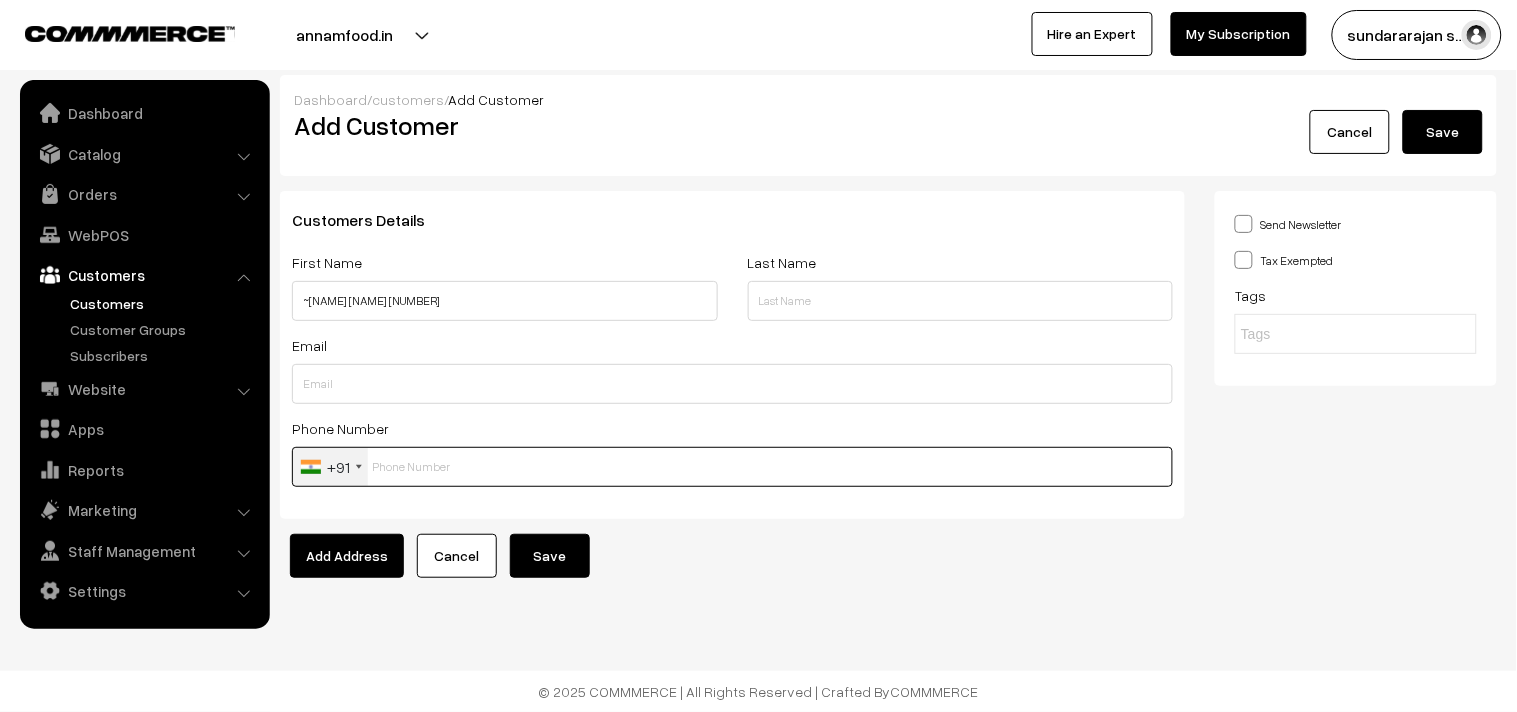 paste on "99411 853" 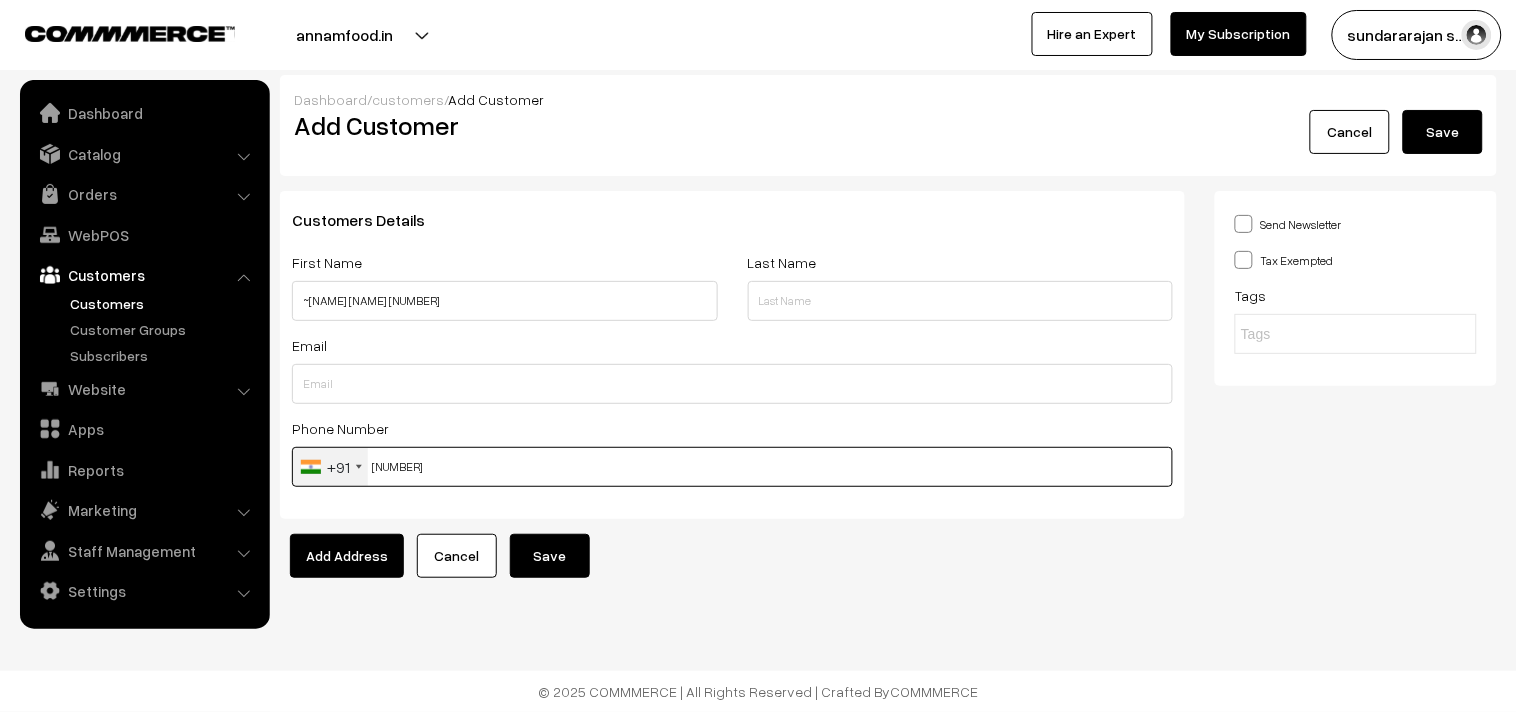 click on "99411 853" at bounding box center (732, 467) 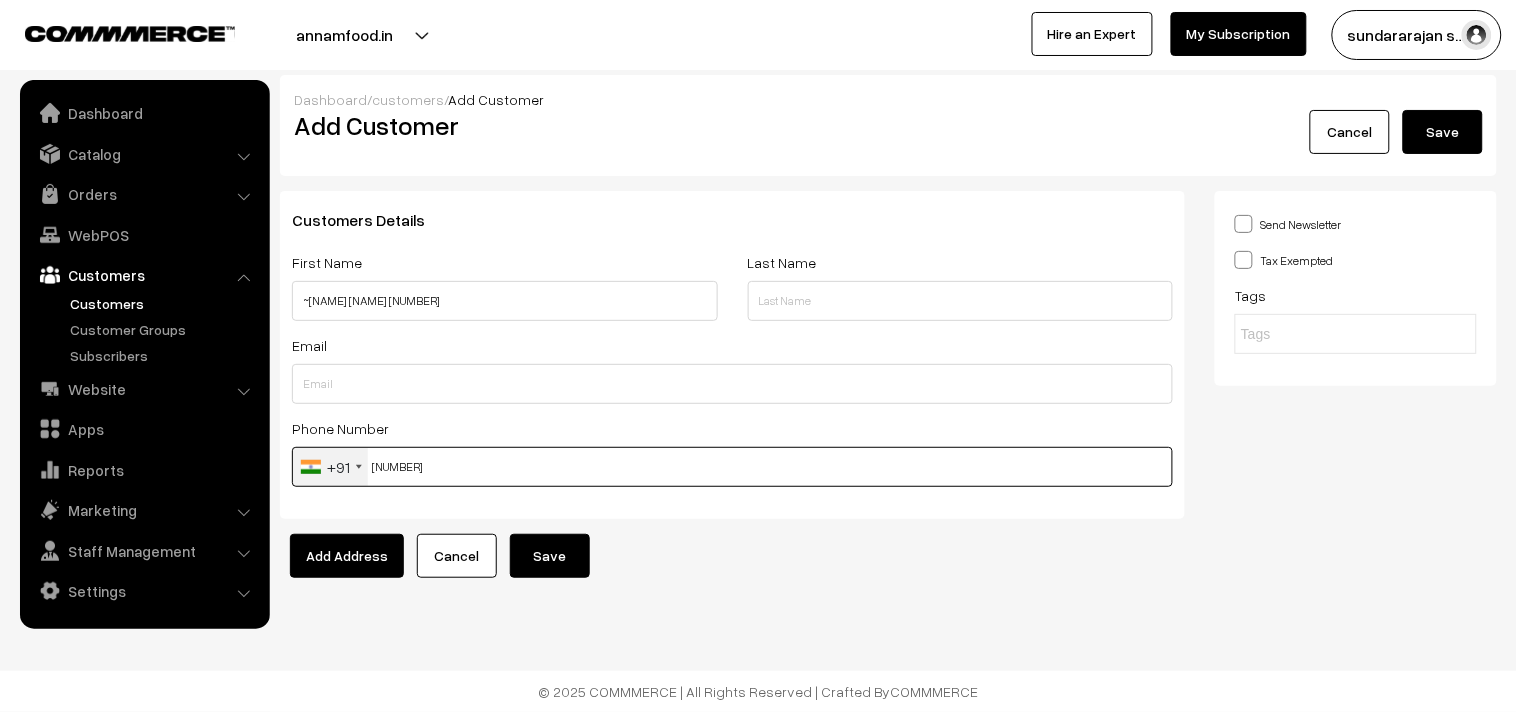 type on "[PHONE]" 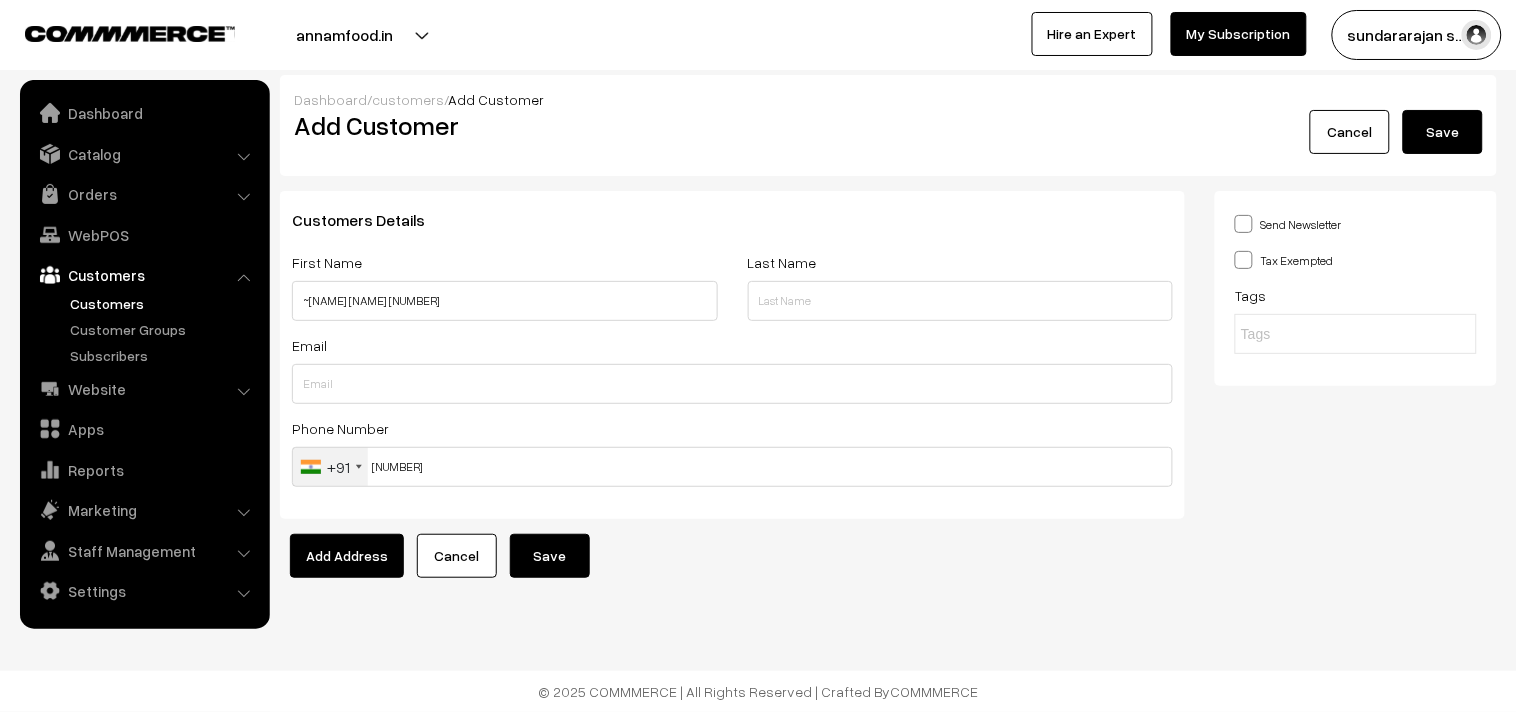 click on "Save" at bounding box center (550, 556) 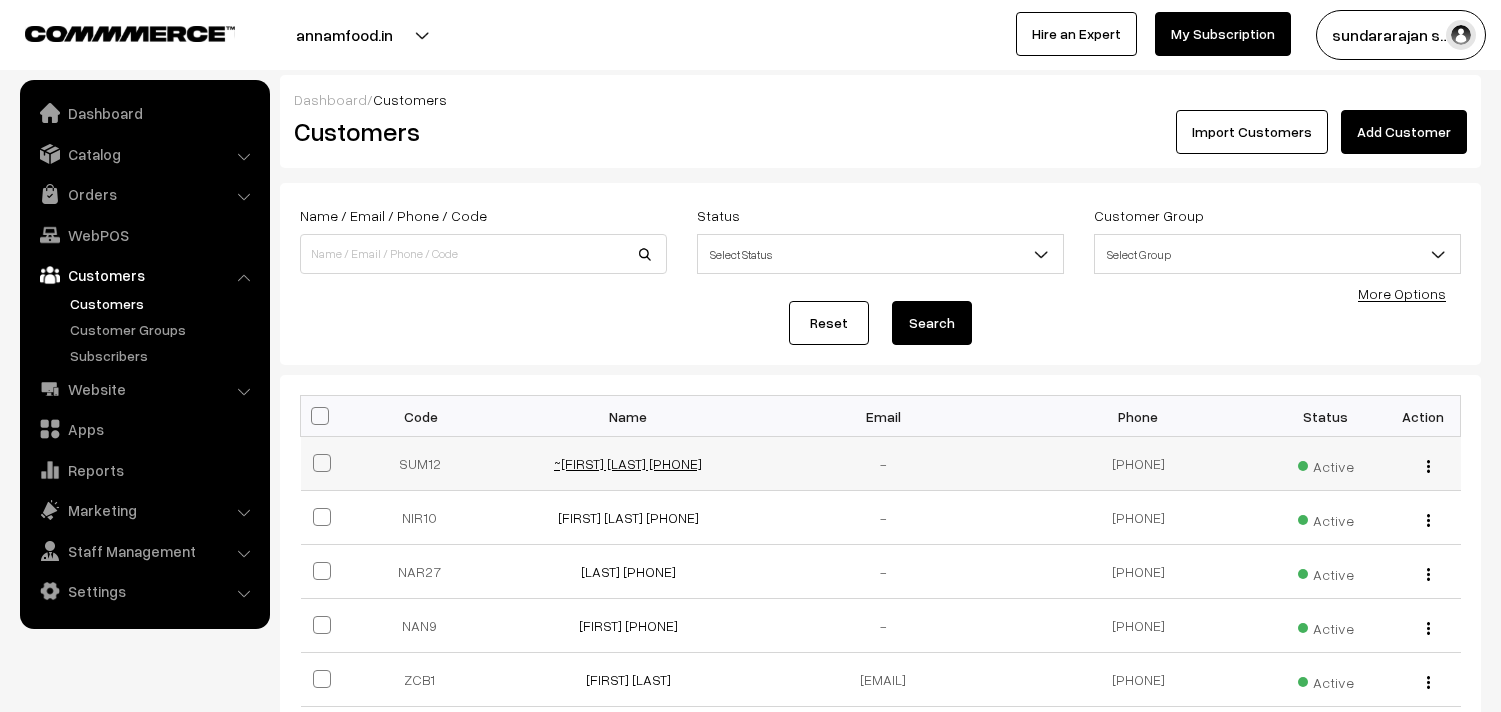 scroll, scrollTop: 0, scrollLeft: 0, axis: both 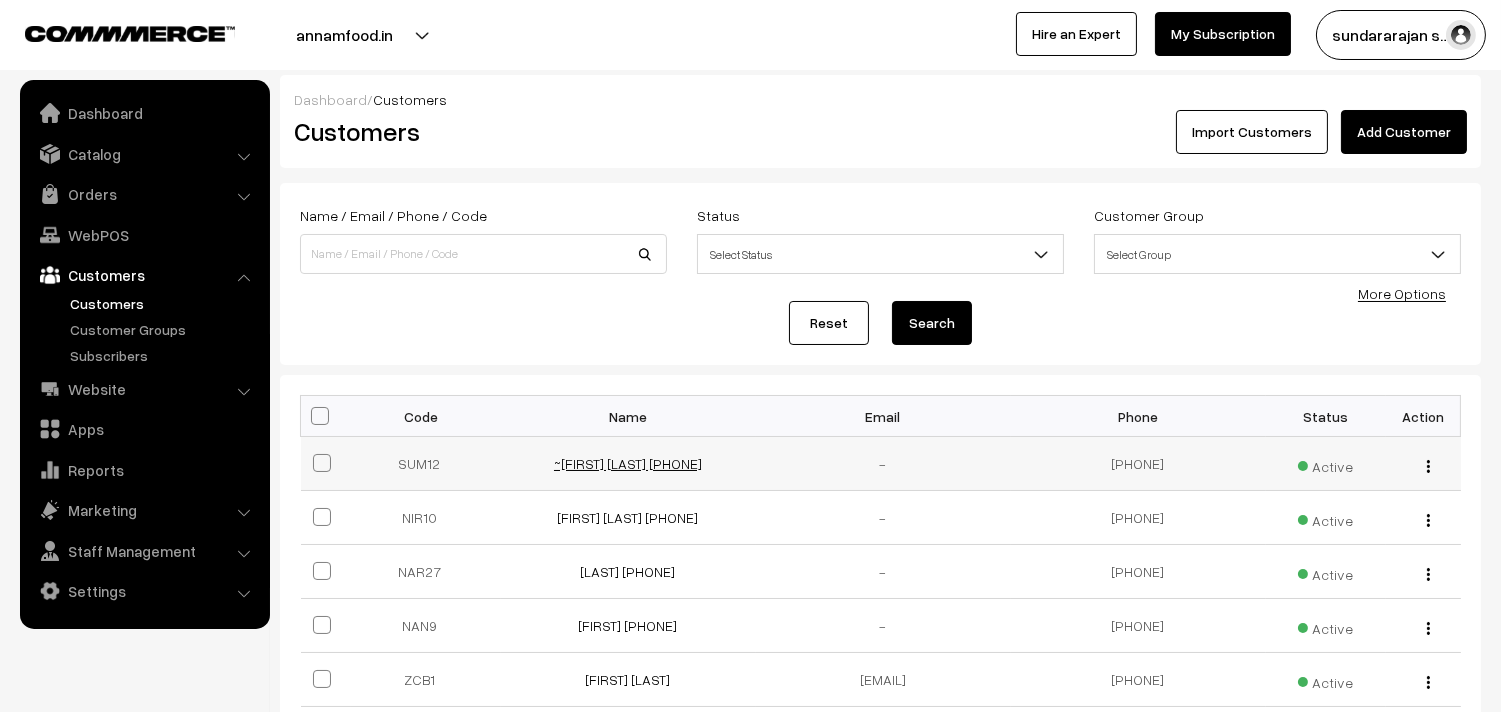 click on "~[FIRST] [LAST]  [PHONE]" at bounding box center [628, 463] 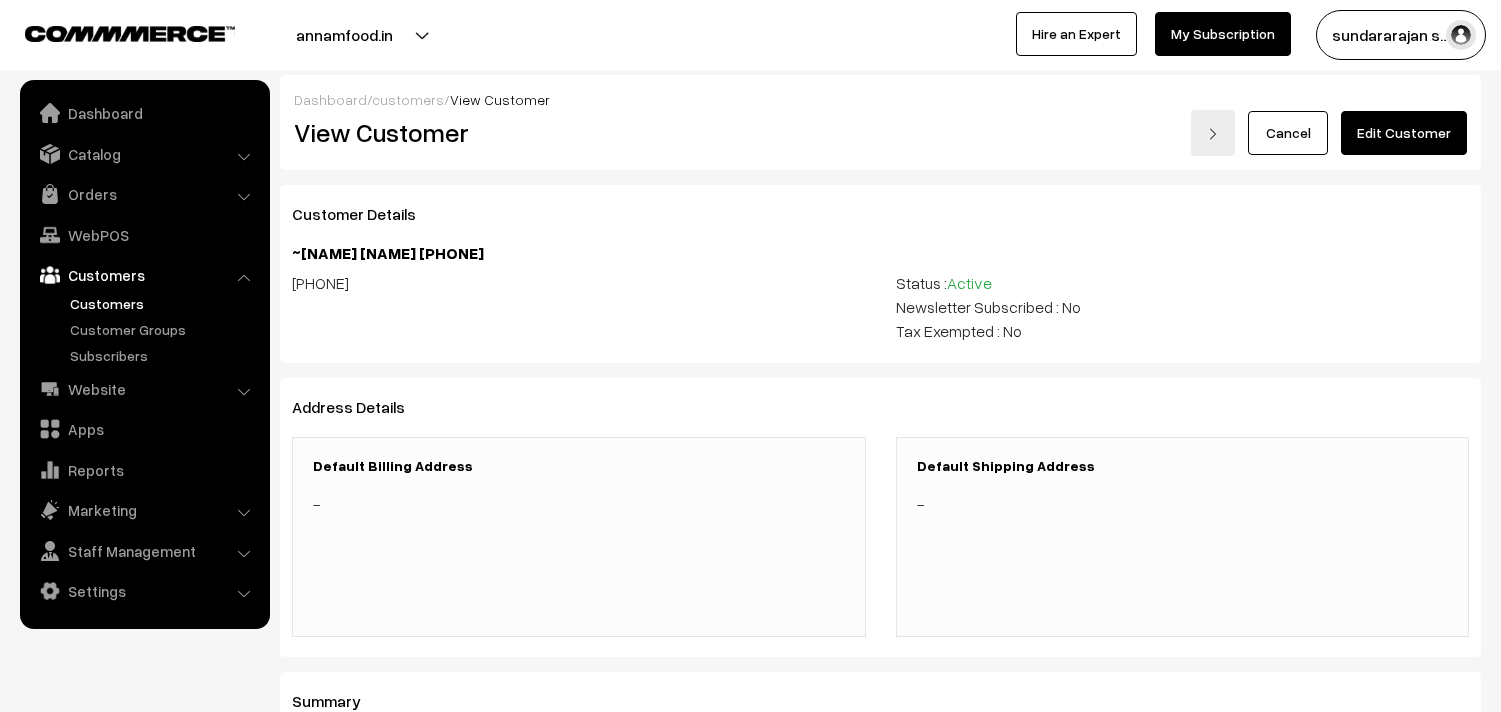 scroll, scrollTop: 0, scrollLeft: 0, axis: both 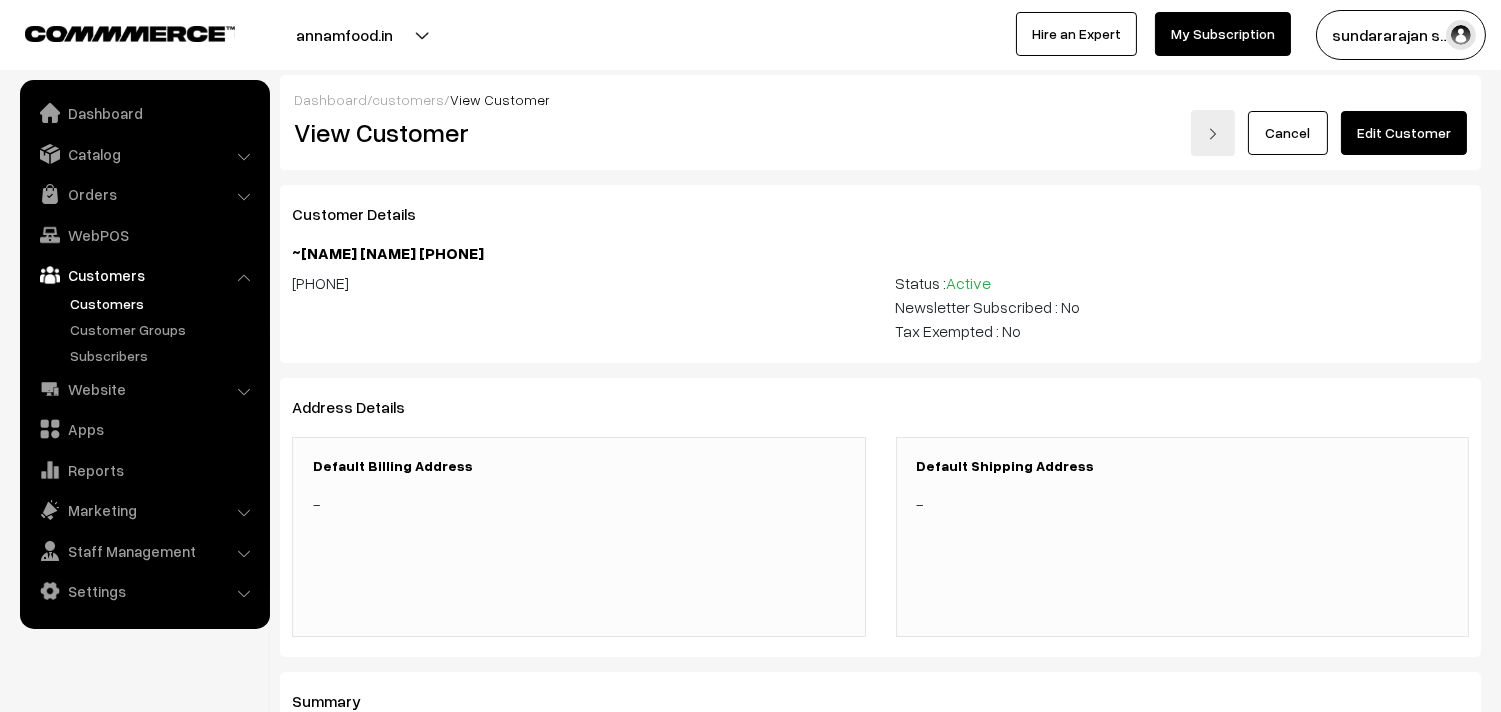 click on "Edit Customer" at bounding box center [1404, 133] 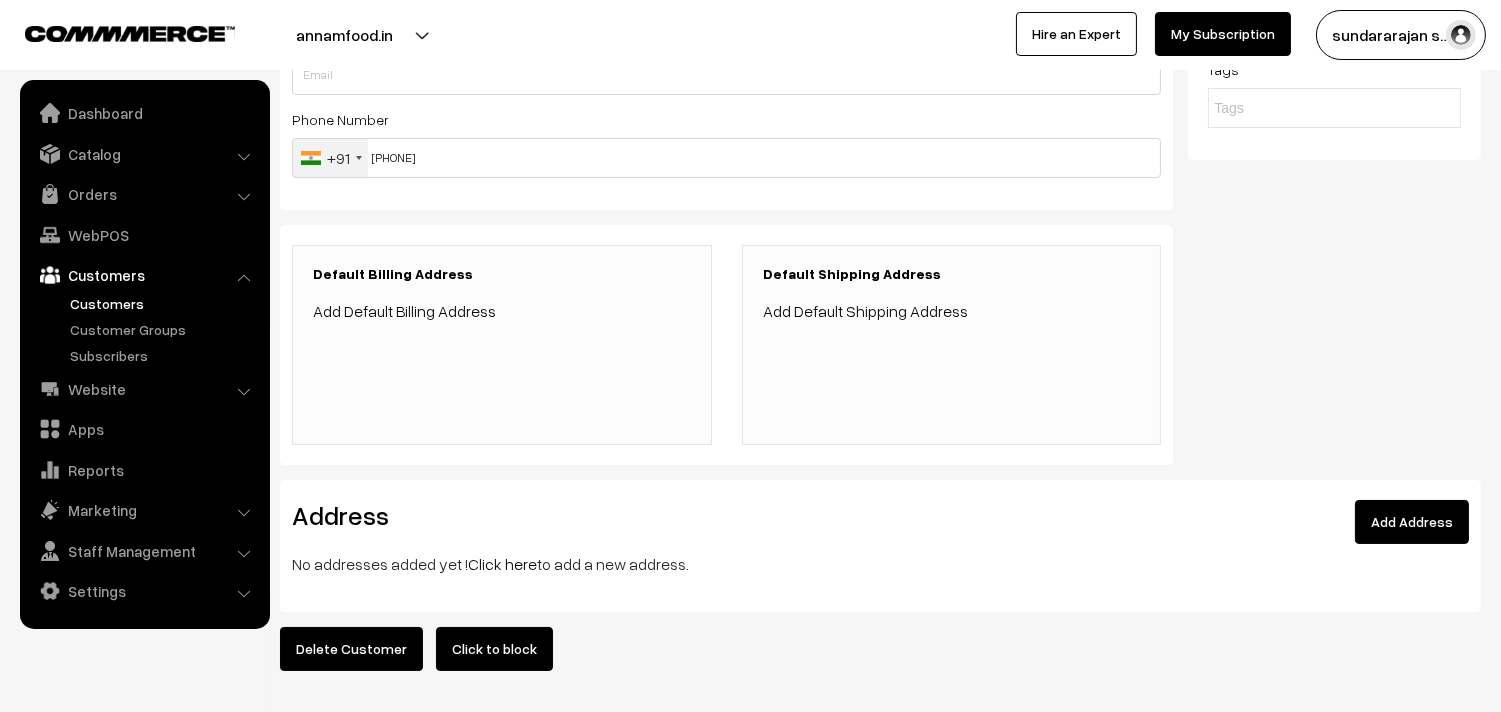 scroll, scrollTop: 283, scrollLeft: 0, axis: vertical 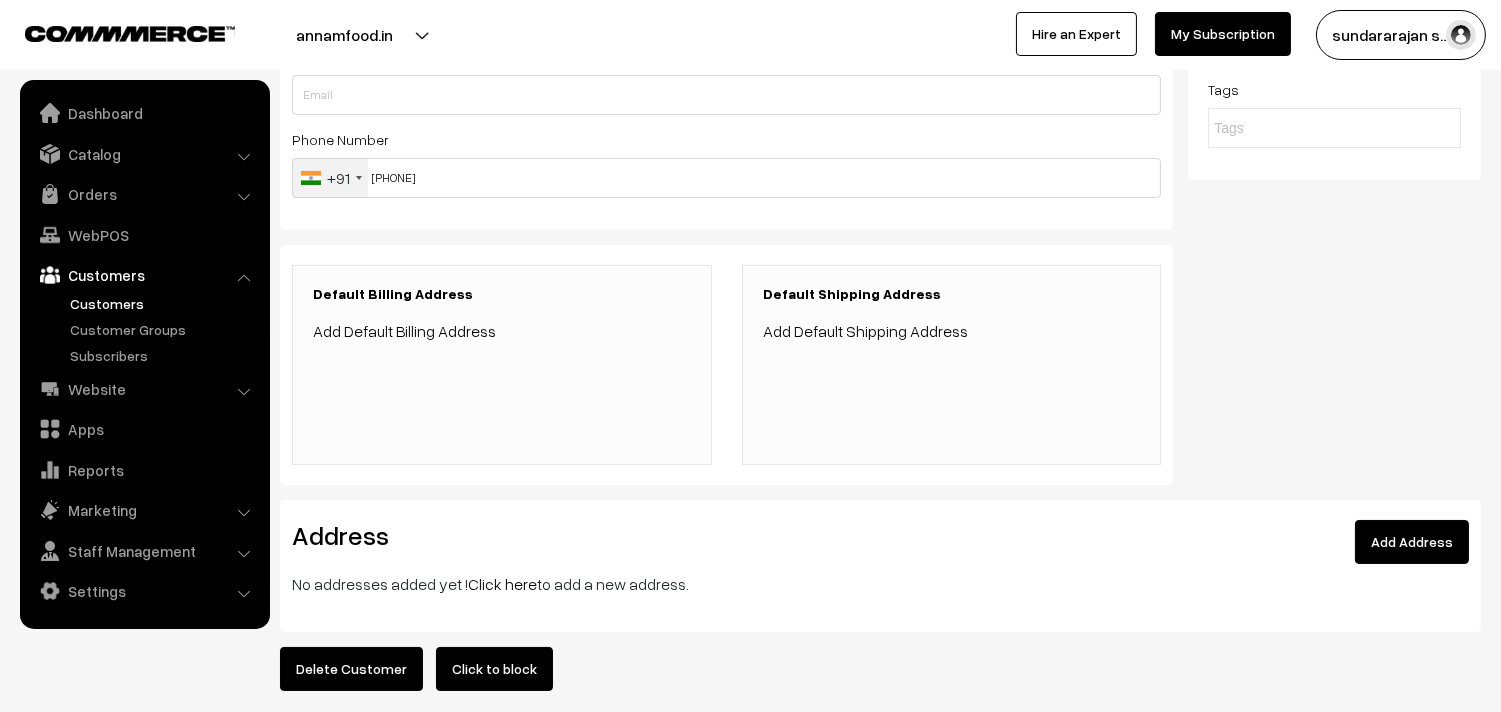 click on "Click here" at bounding box center [502, 584] 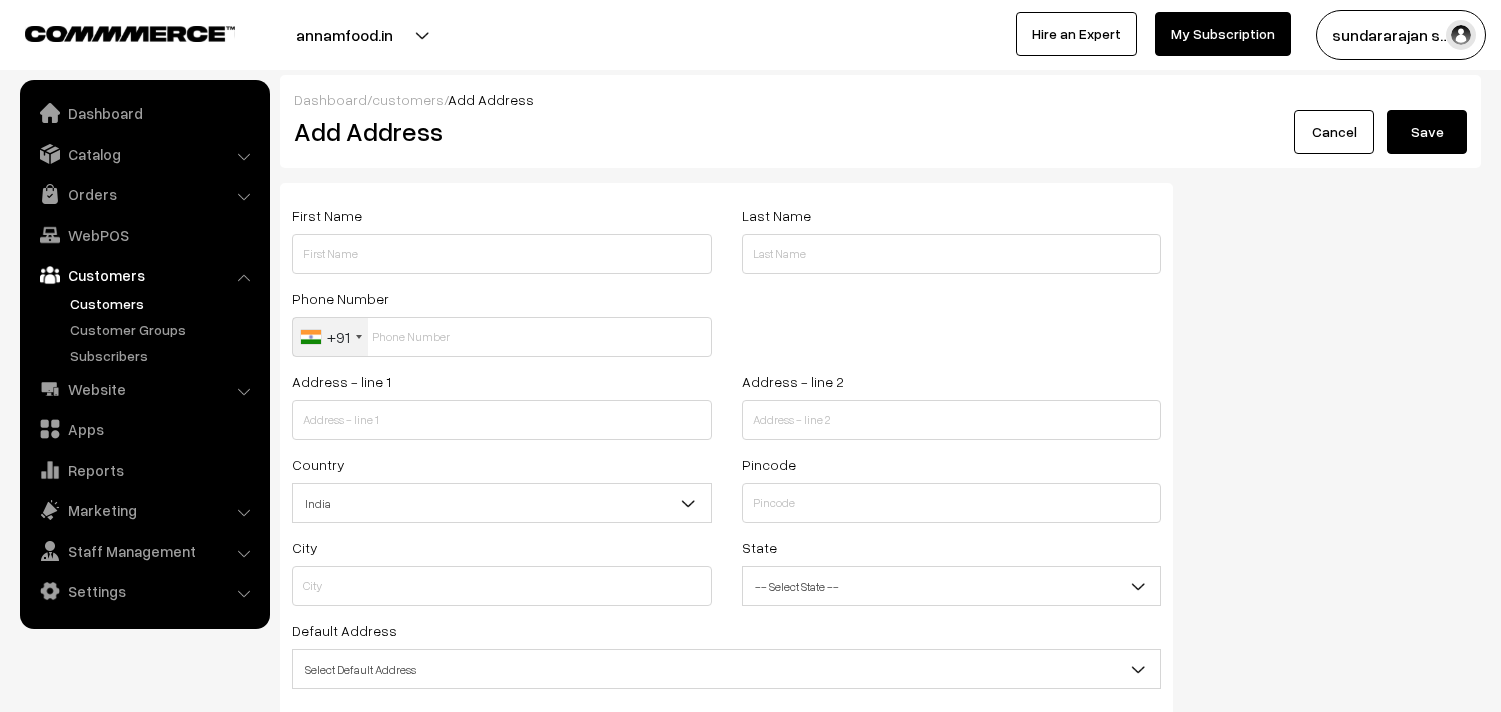 click at bounding box center [502, 254] 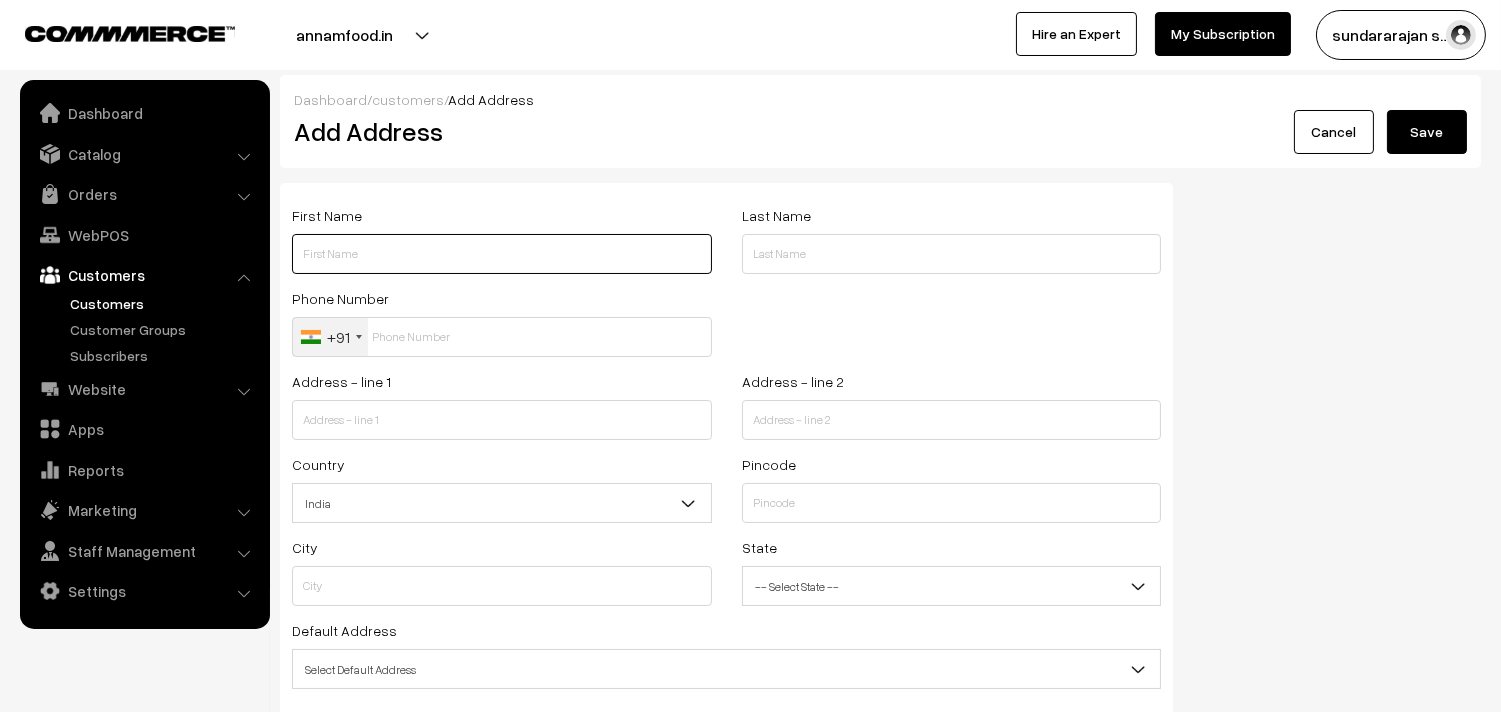 paste on "~Sumathy Neethi Selvan" 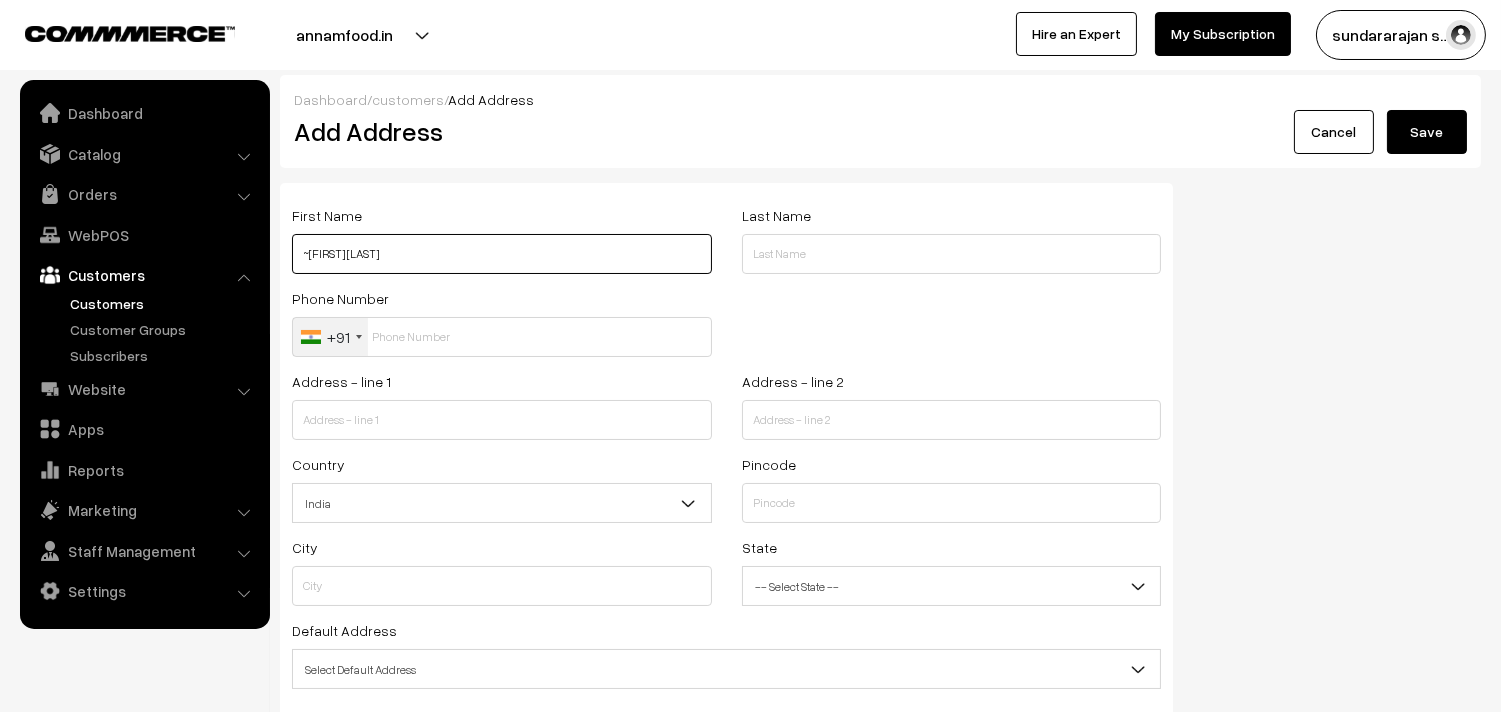 paste on "99411 85320" 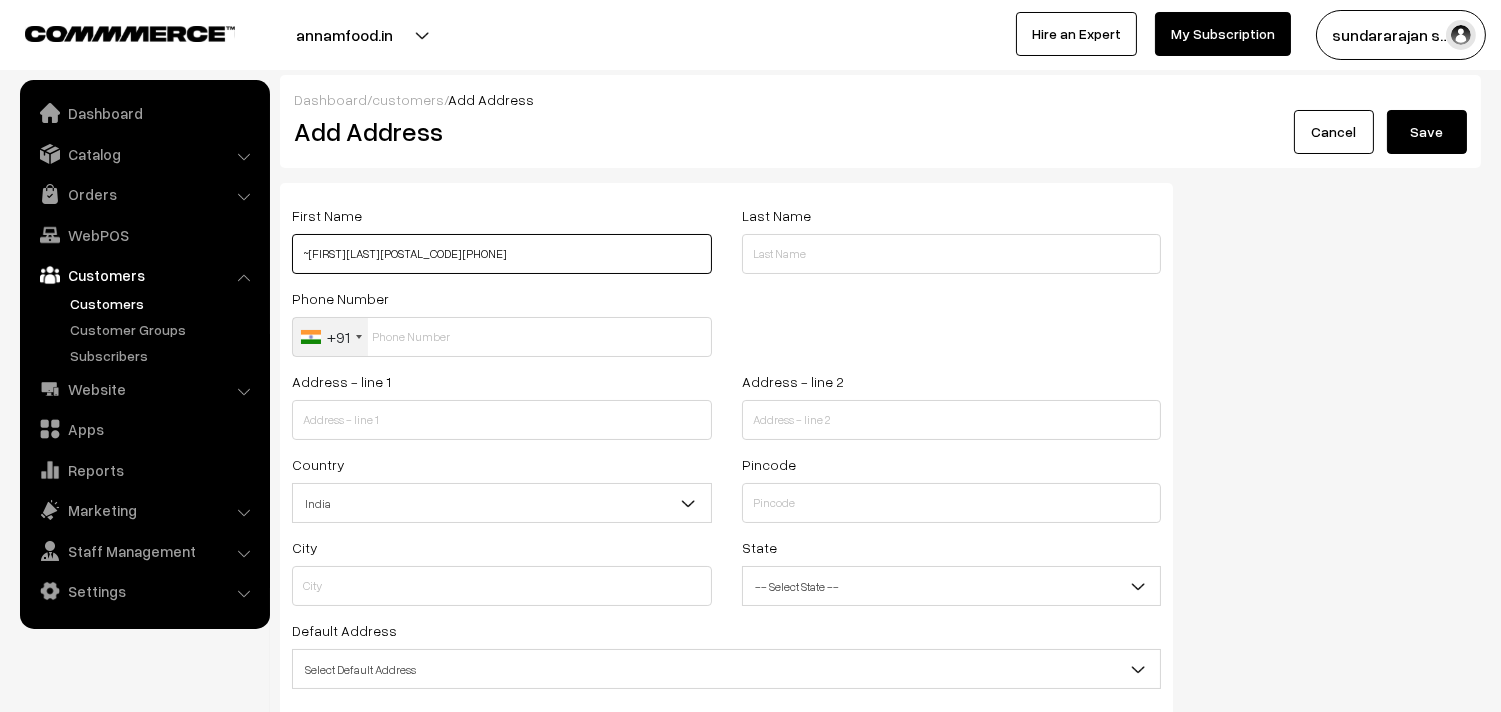 type on "~[NAME] [NAME] [PHONE]" 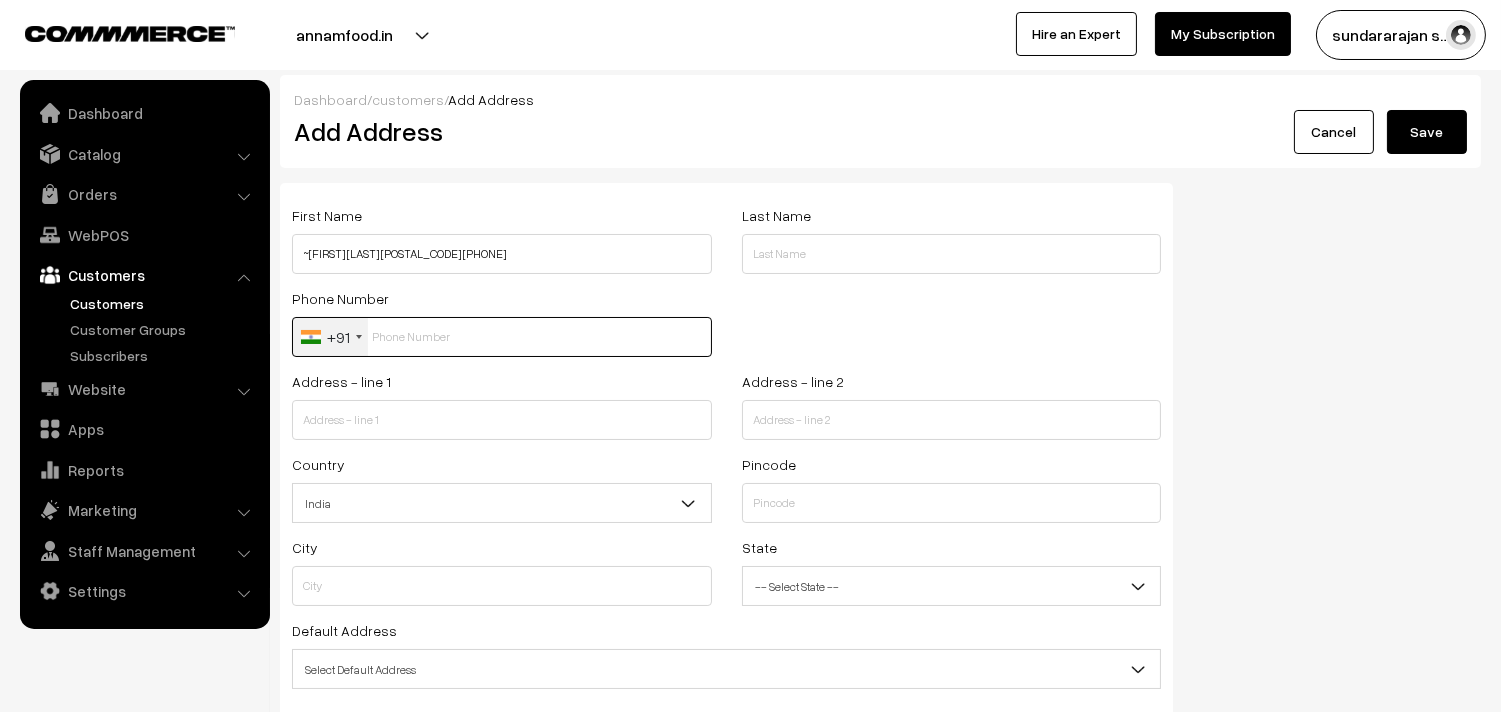 click at bounding box center [502, 337] 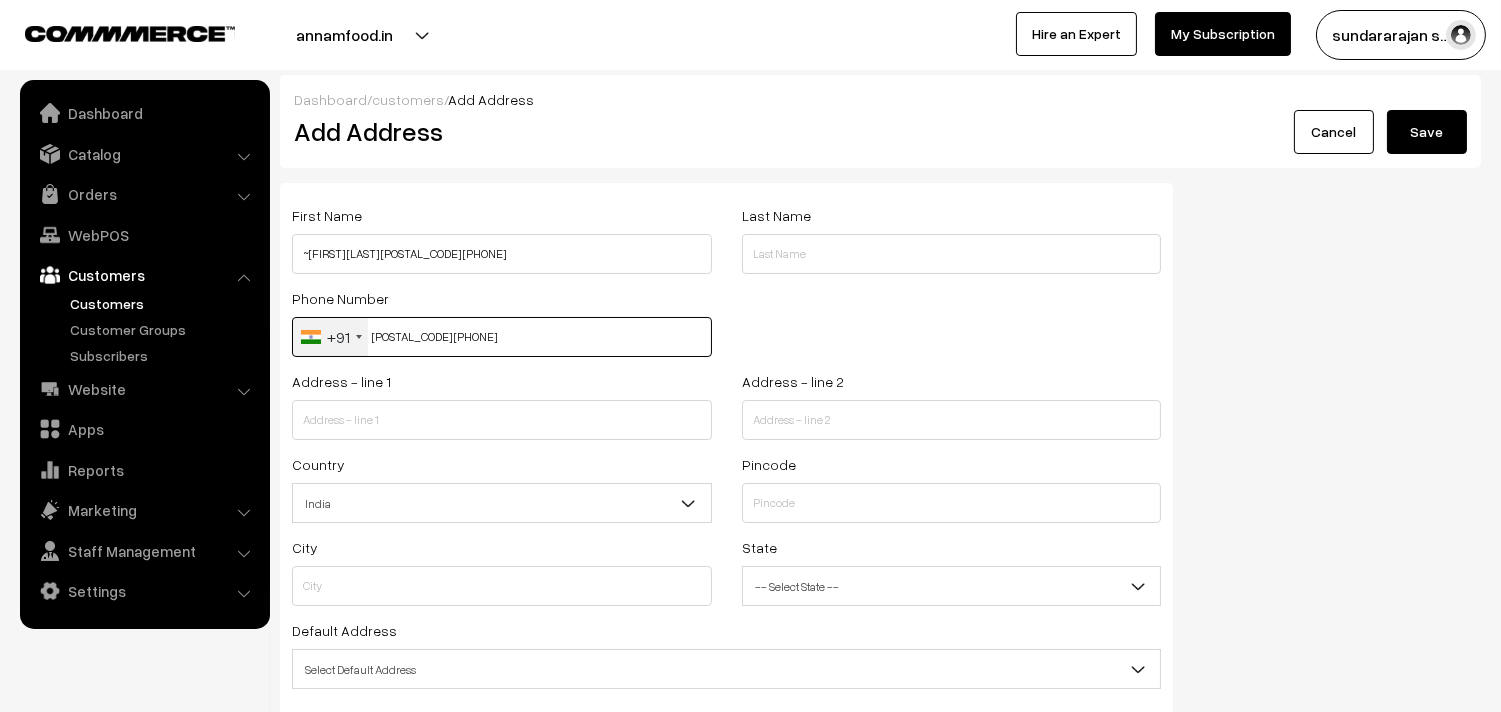 click on "99411 8532" at bounding box center [502, 337] 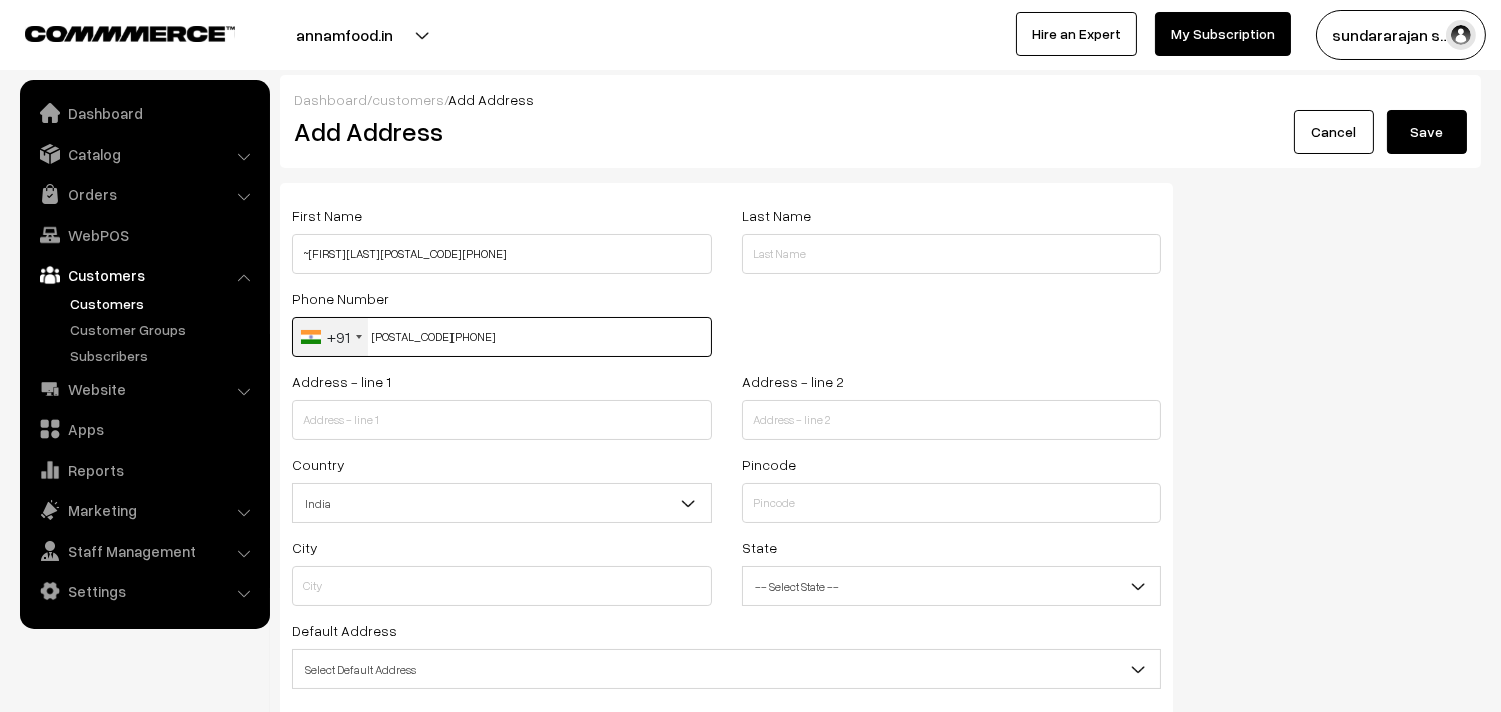 type on "9941185320" 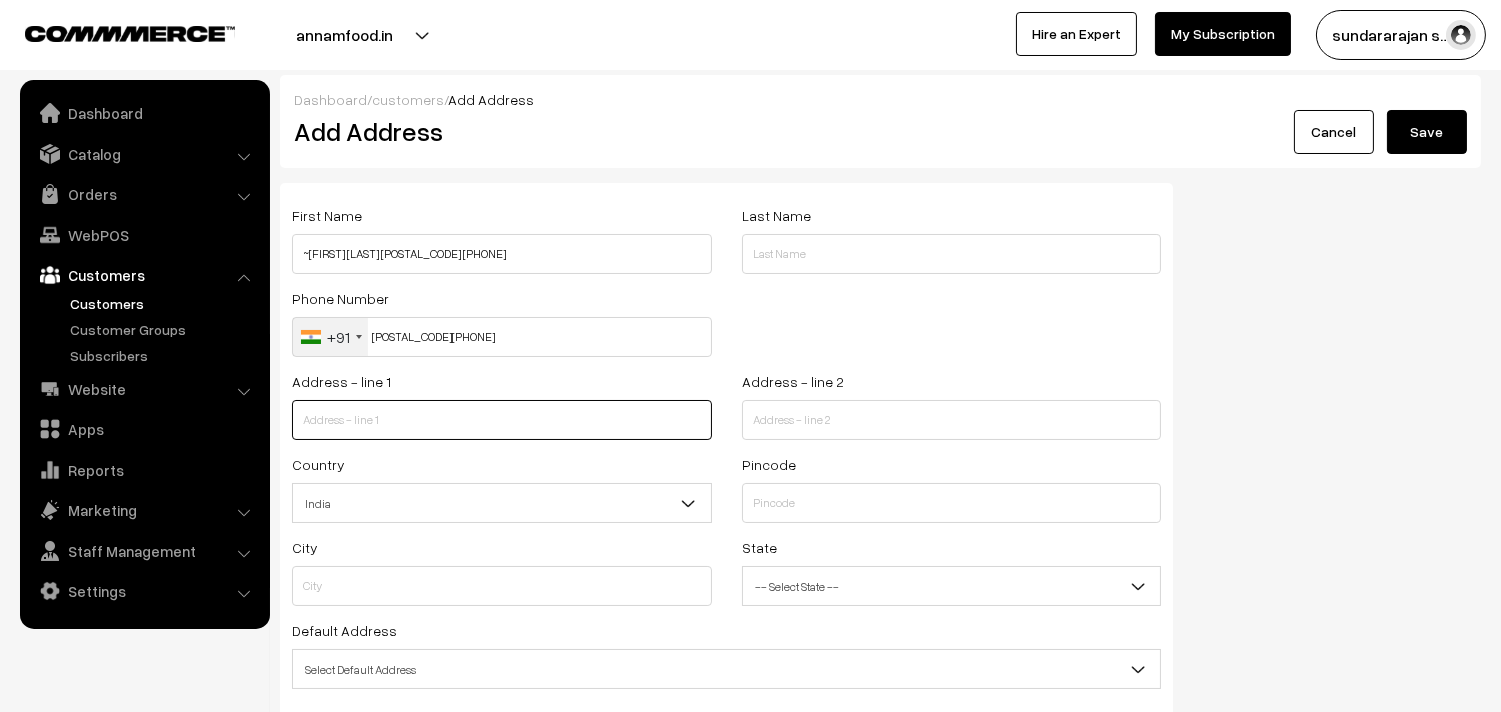 click at bounding box center [502, 420] 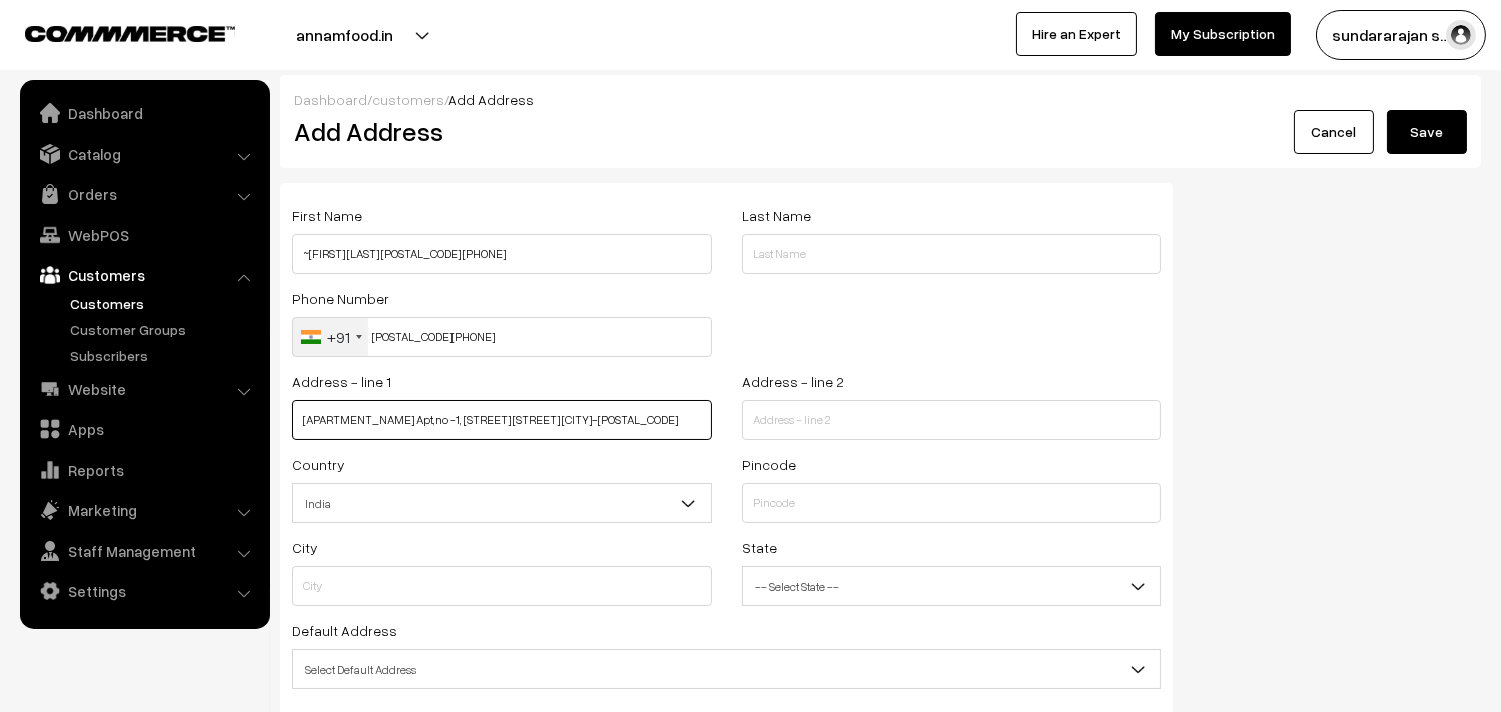 scroll, scrollTop: 0, scrollLeft: 58, axis: horizontal 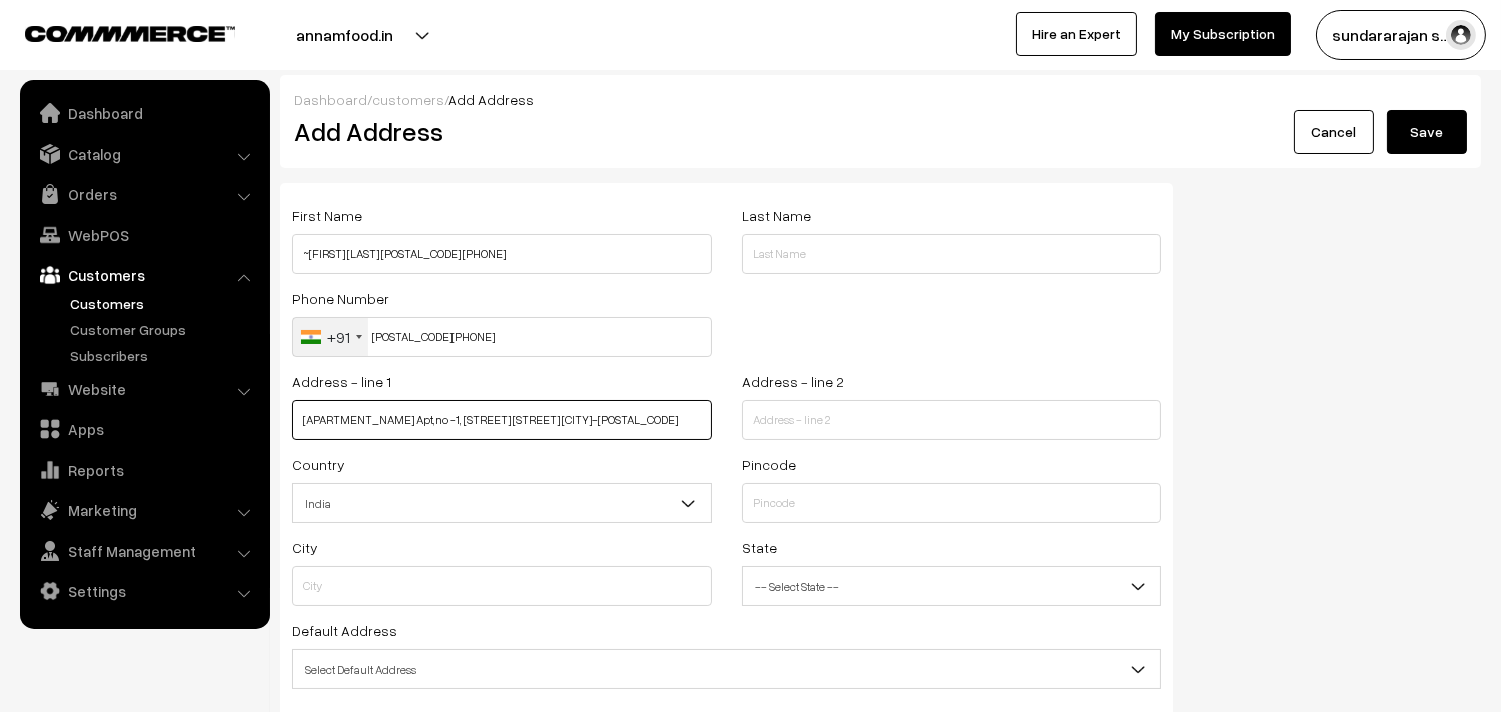 drag, startPoint x: 456, startPoint y: 420, endPoint x: 782, endPoint y: 433, distance: 326.2591 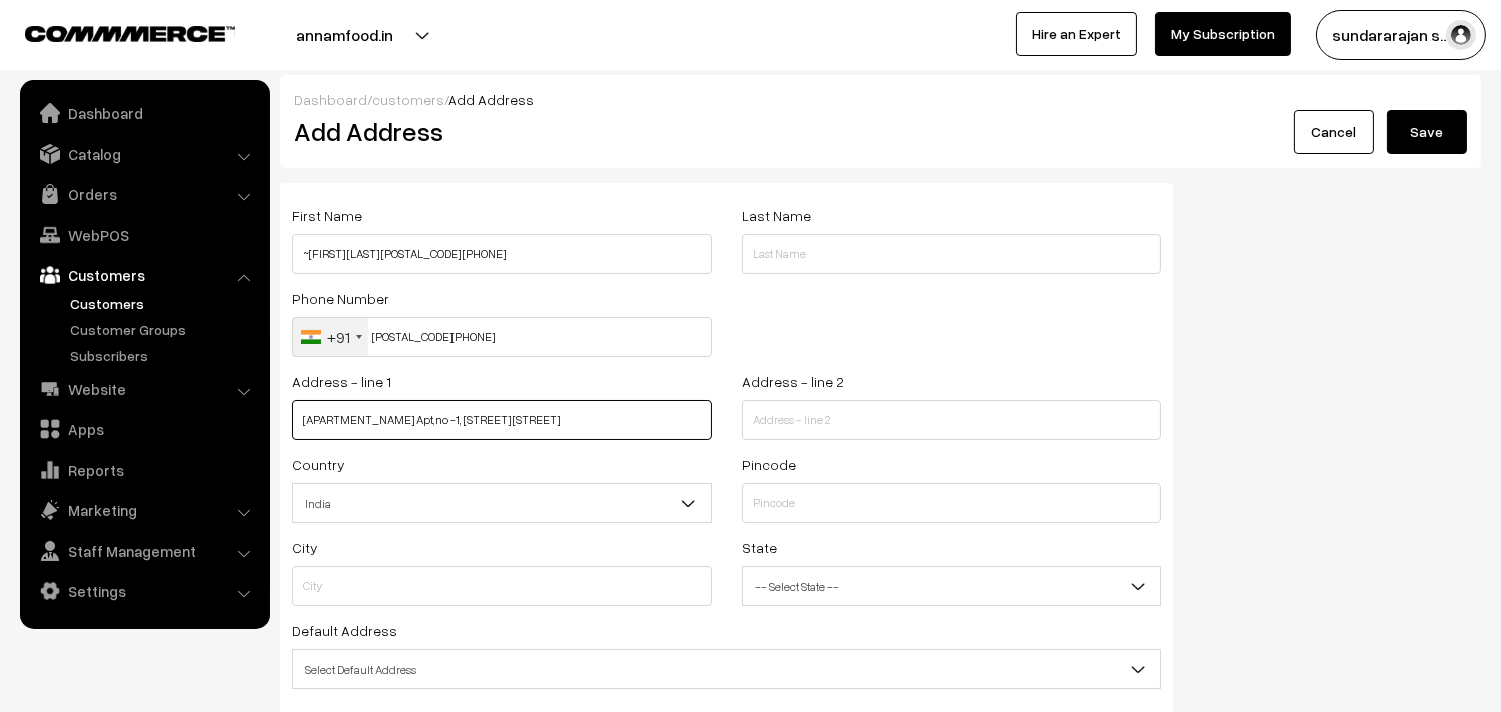 scroll, scrollTop: 0, scrollLeft: 0, axis: both 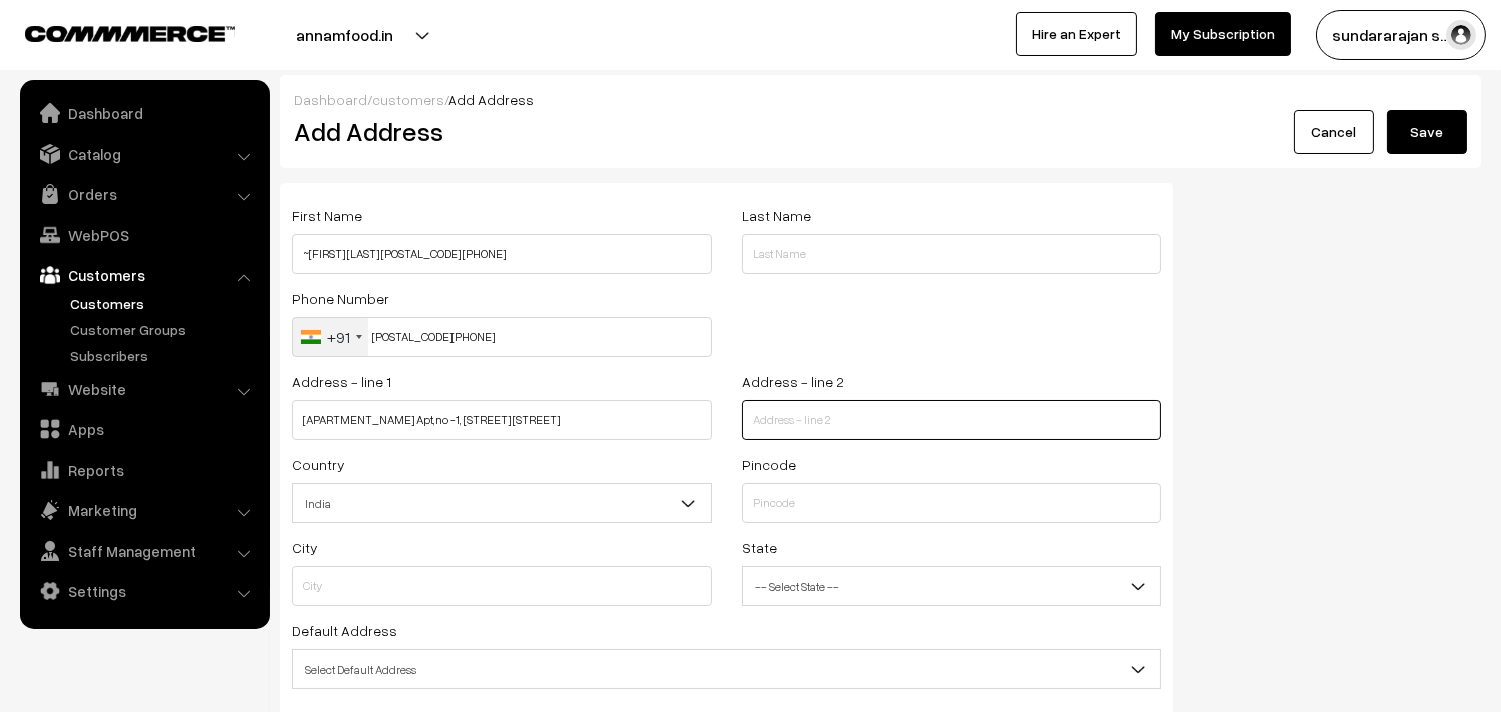 click at bounding box center (952, 420) 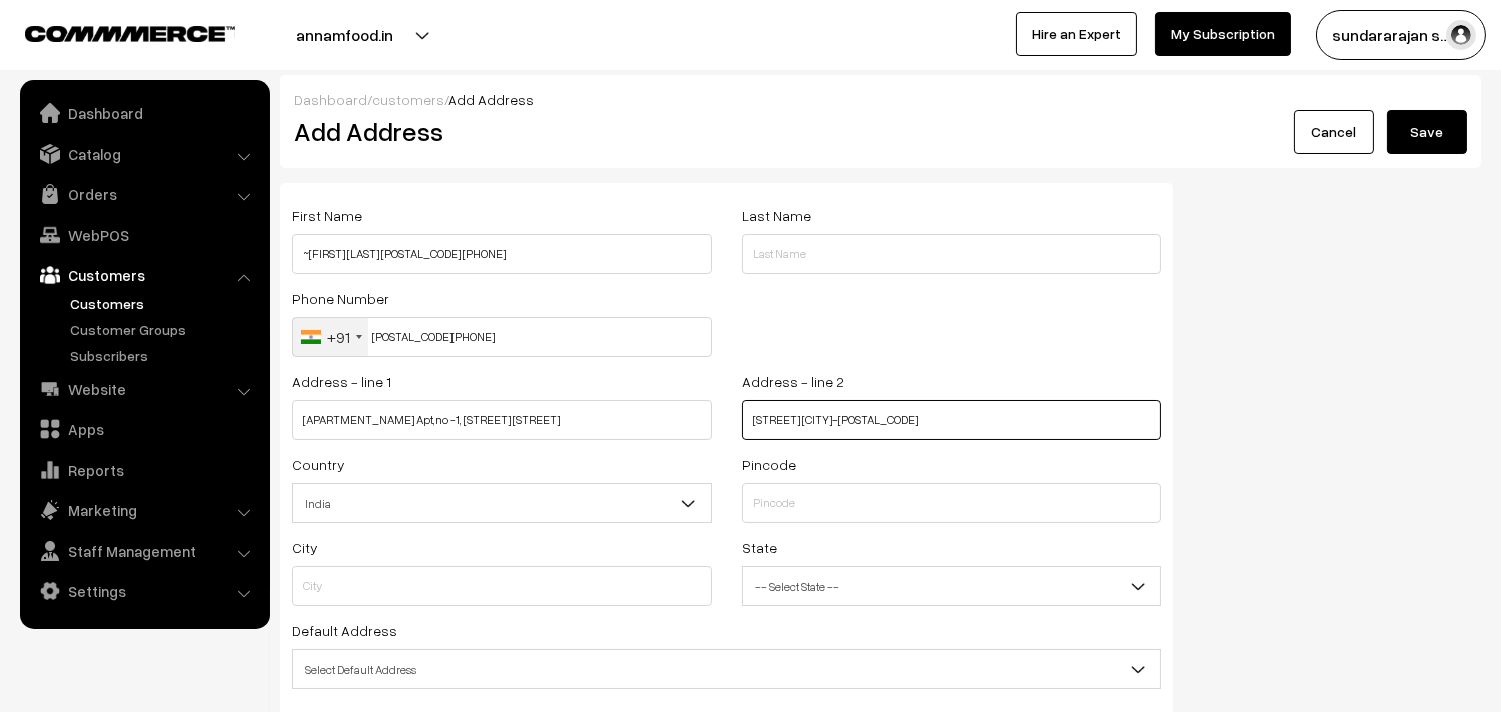 type on "North Usman Rd T.nagar Chennai-17 block-4,2CD" 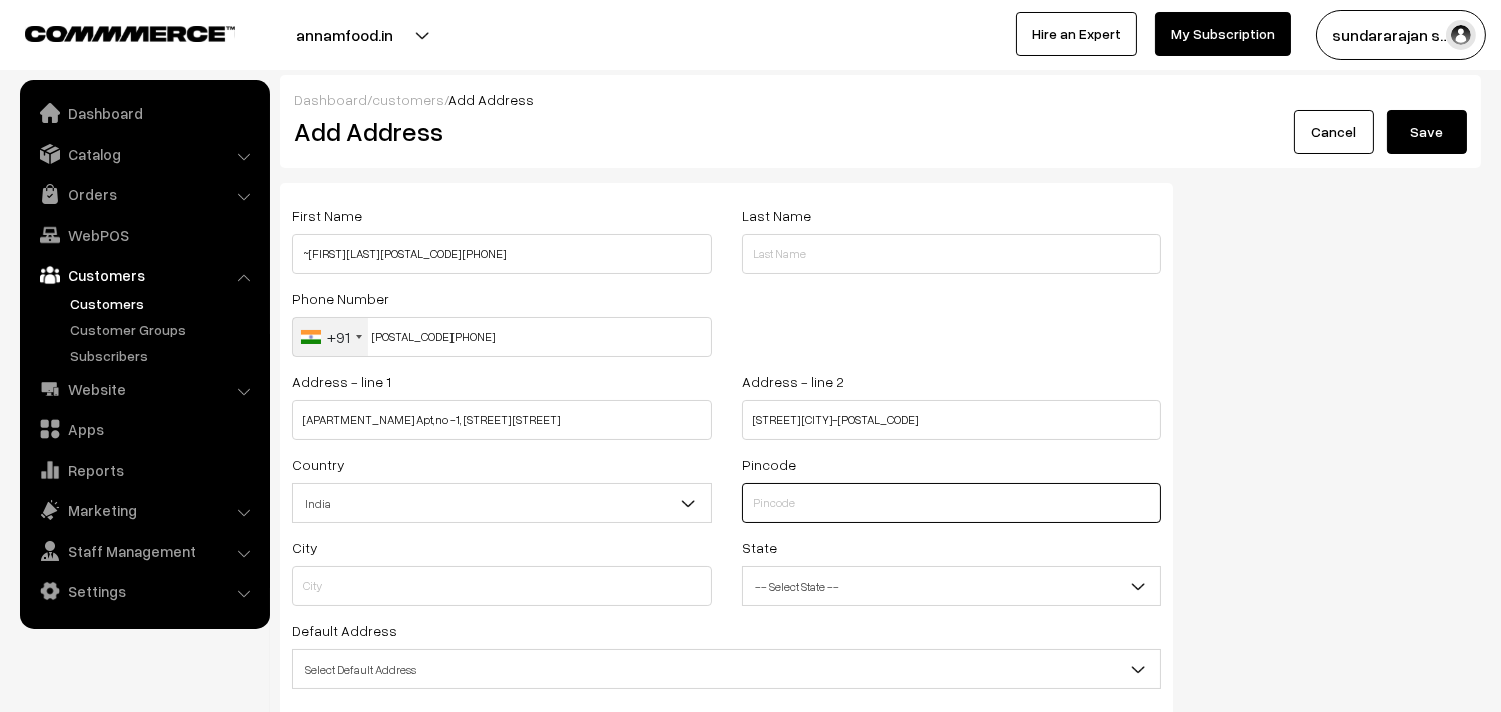 click at bounding box center [952, 503] 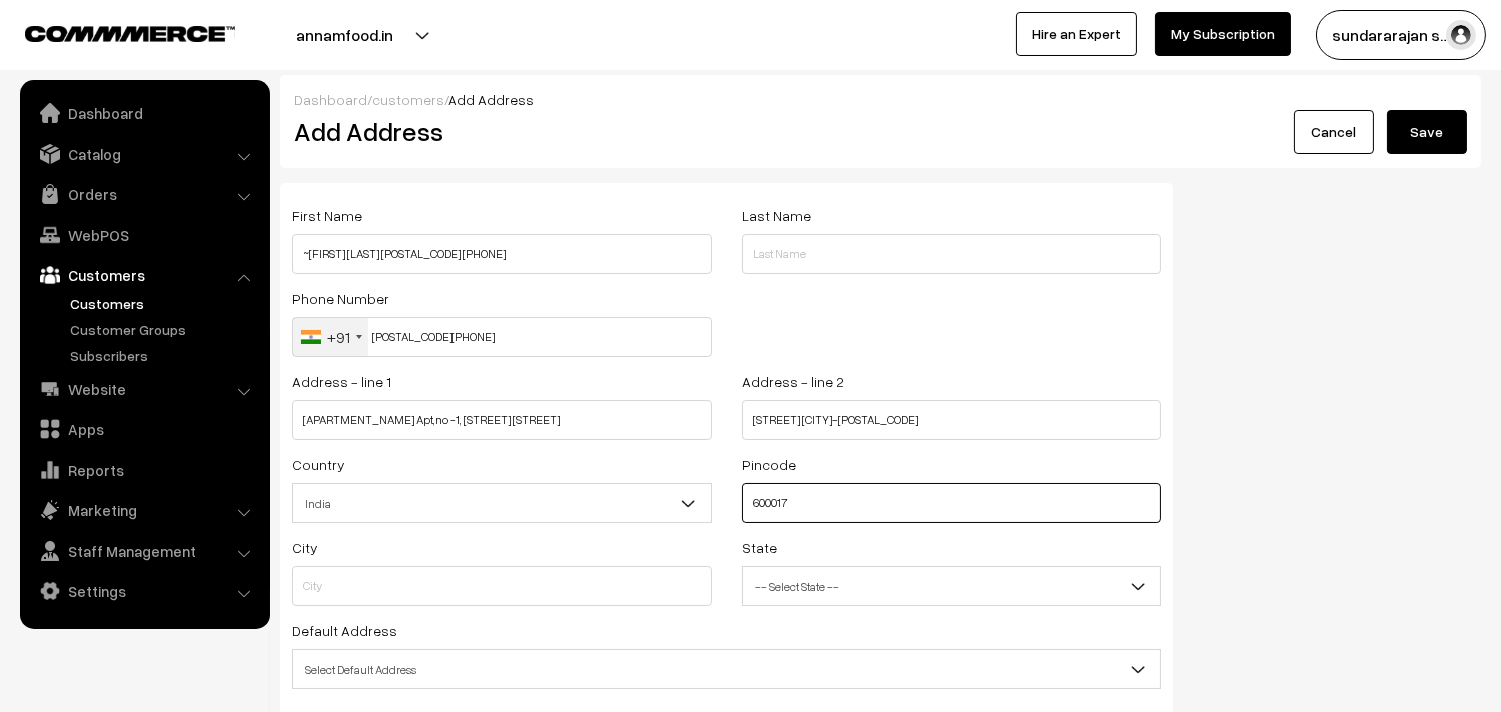 type on "600017" 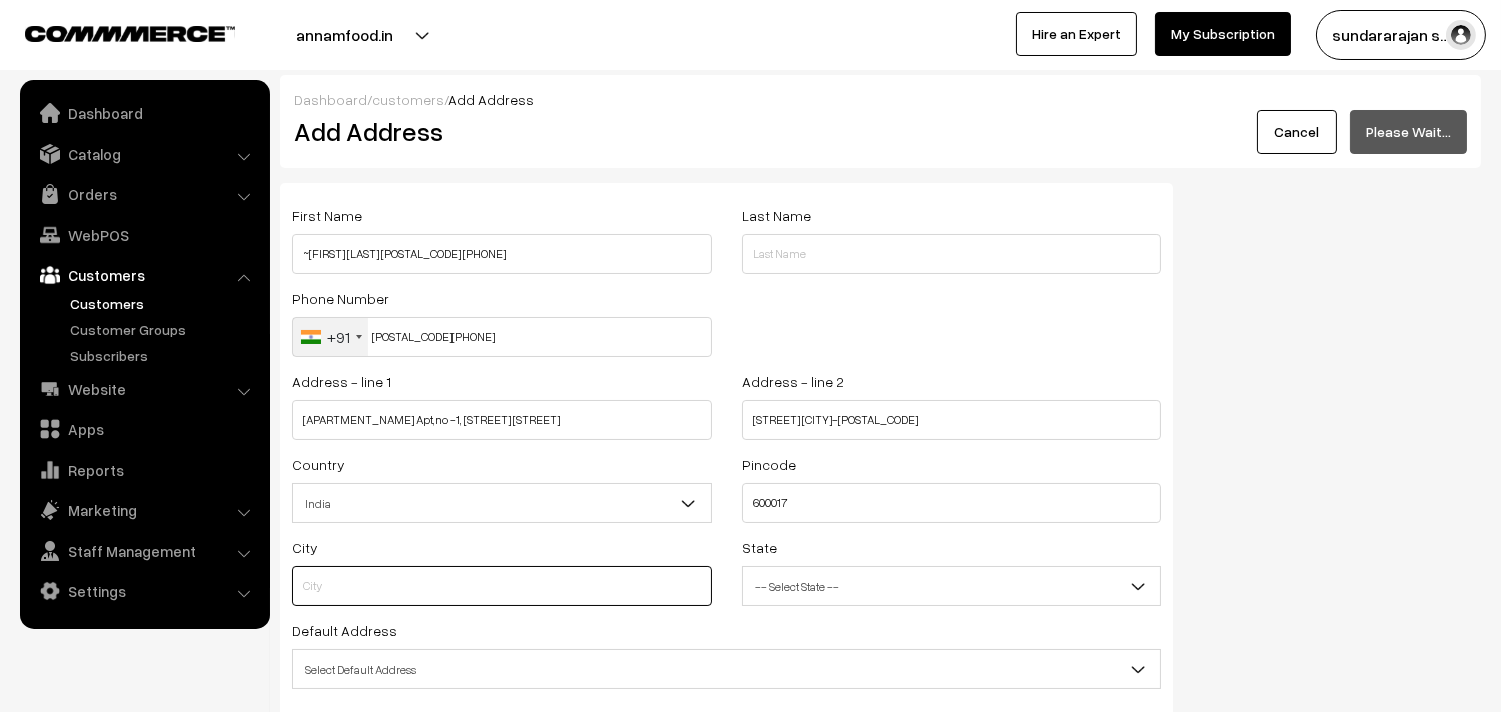 type on "Chennai" 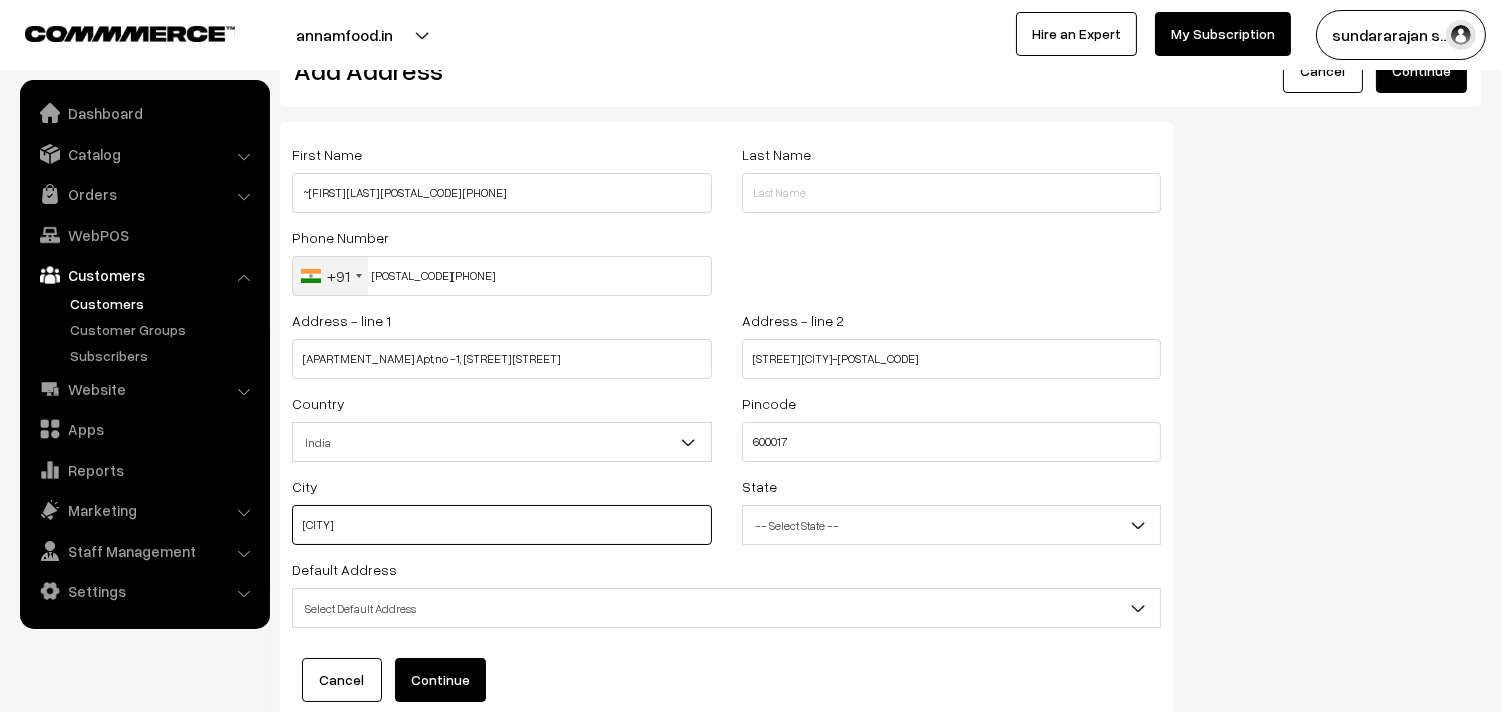 scroll, scrollTop: 91, scrollLeft: 0, axis: vertical 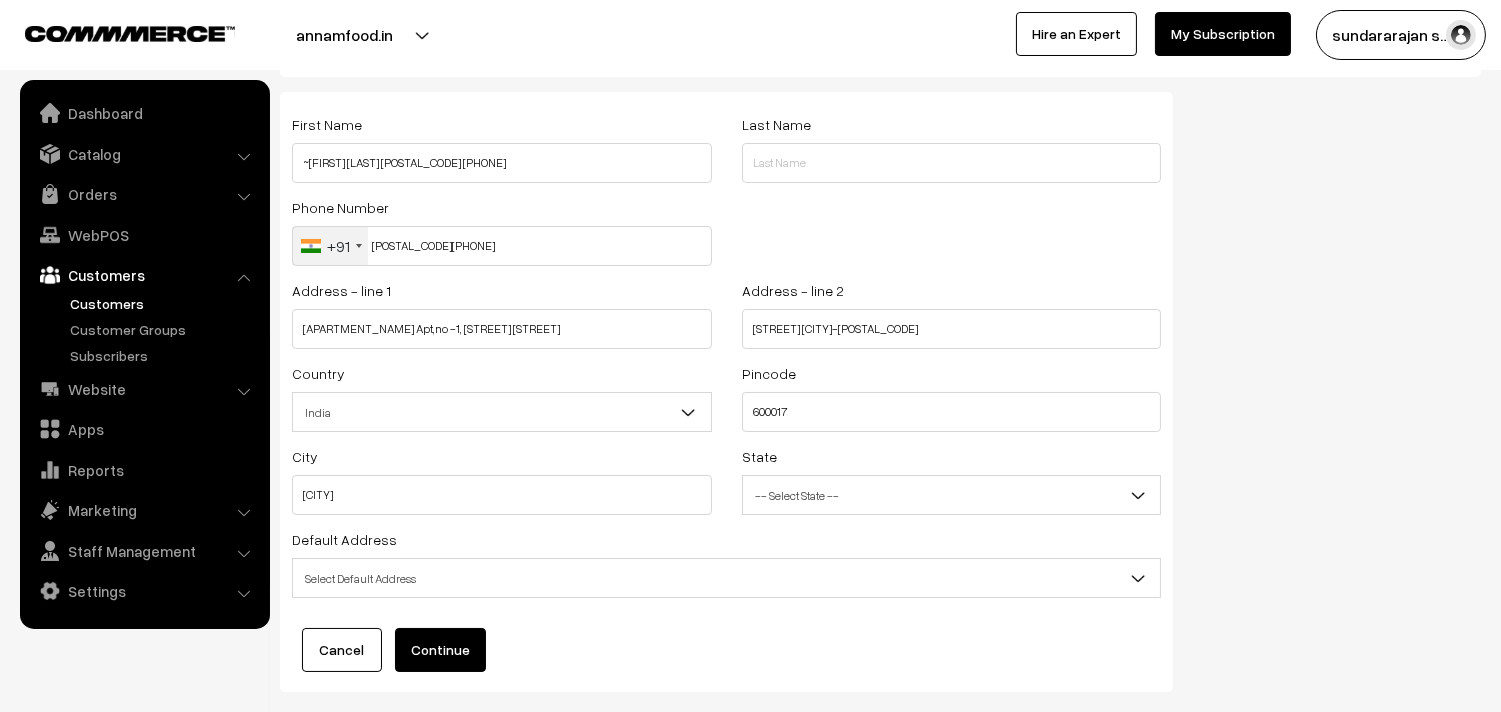 click on "Select Default Address" at bounding box center (726, 578) 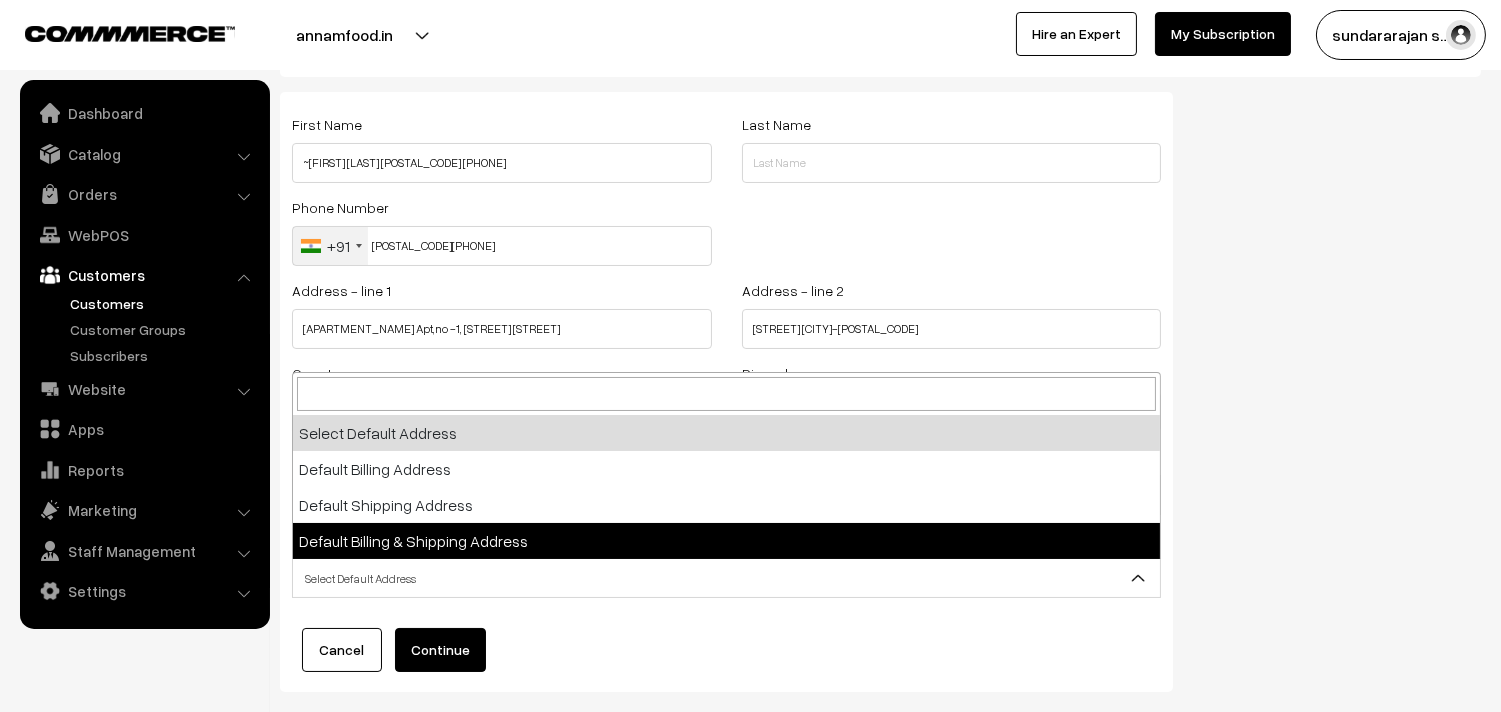 select on "3" 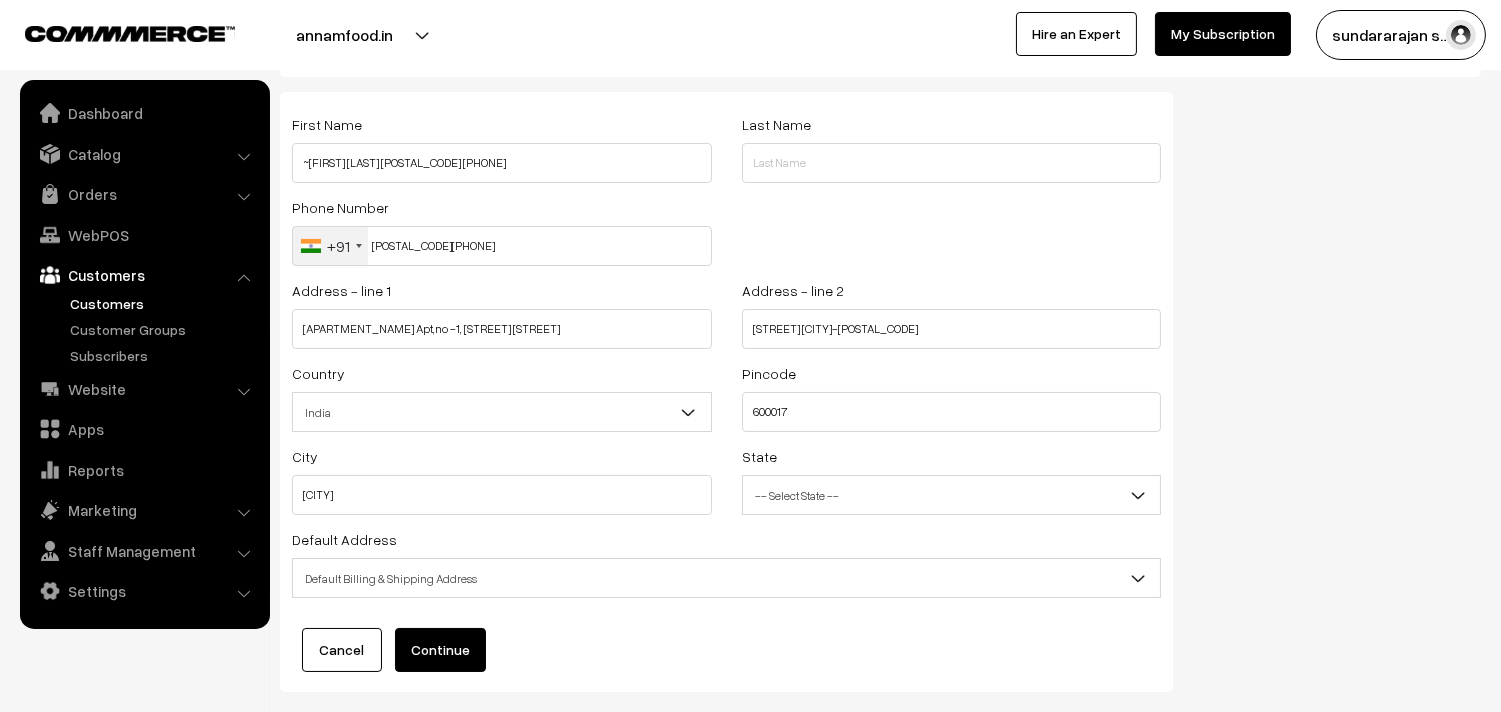 click on "Continue" at bounding box center (440, 650) 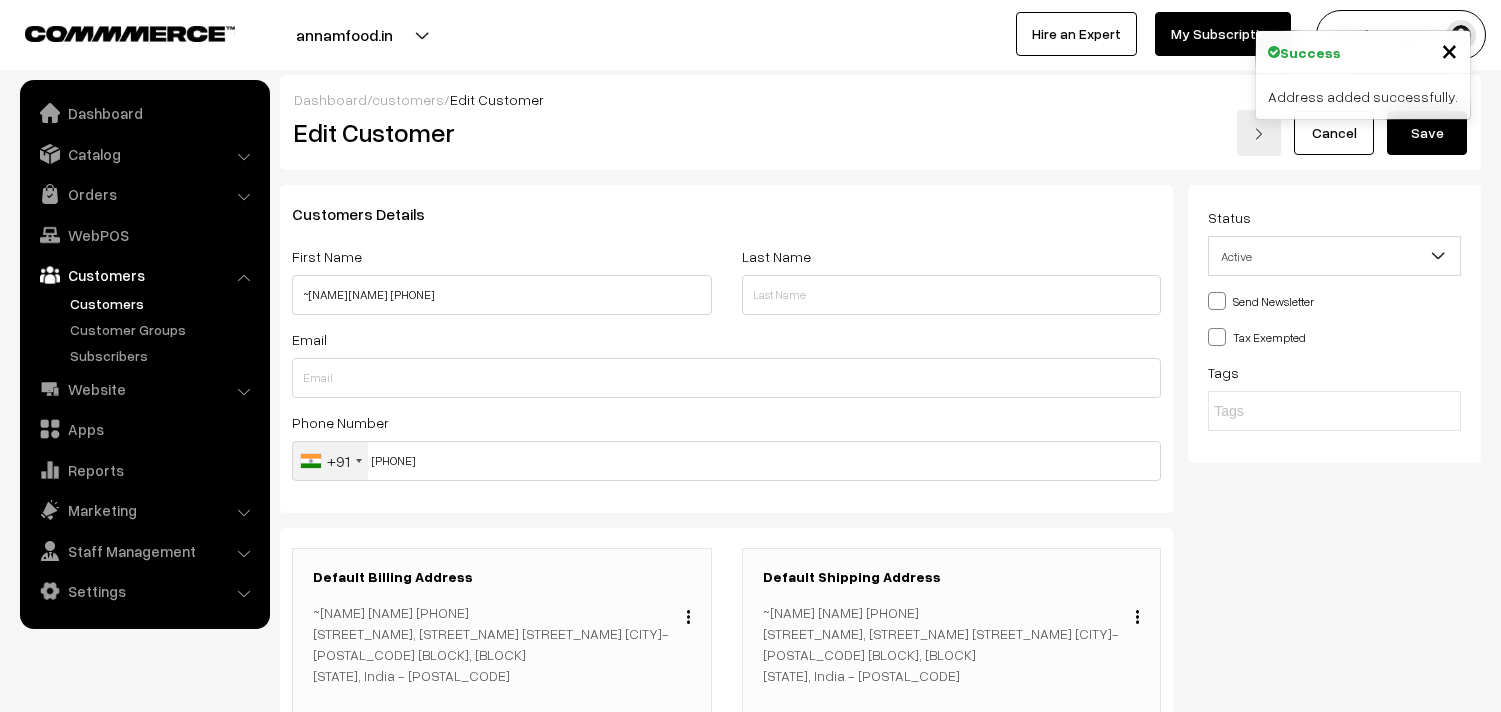 click on "Save" at bounding box center [1427, 133] 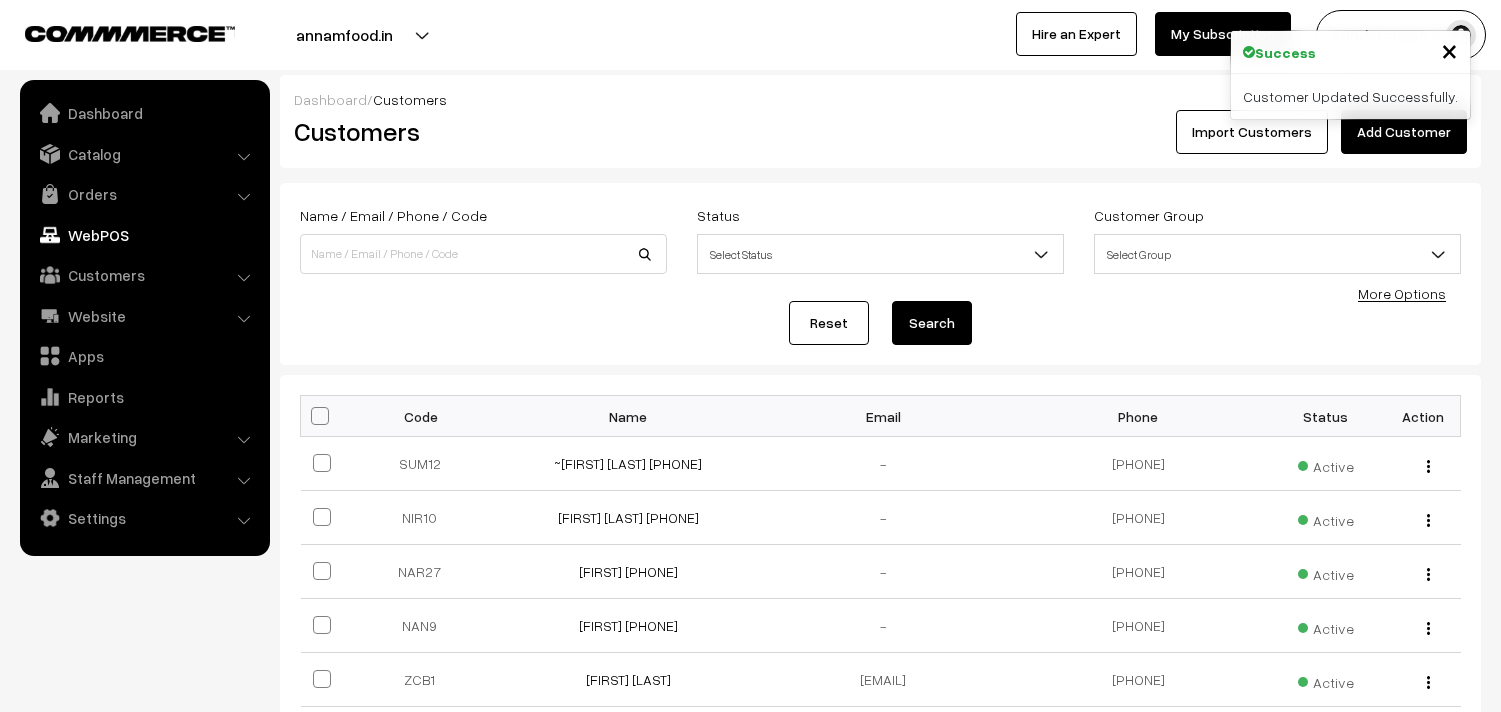 scroll, scrollTop: 0, scrollLeft: 0, axis: both 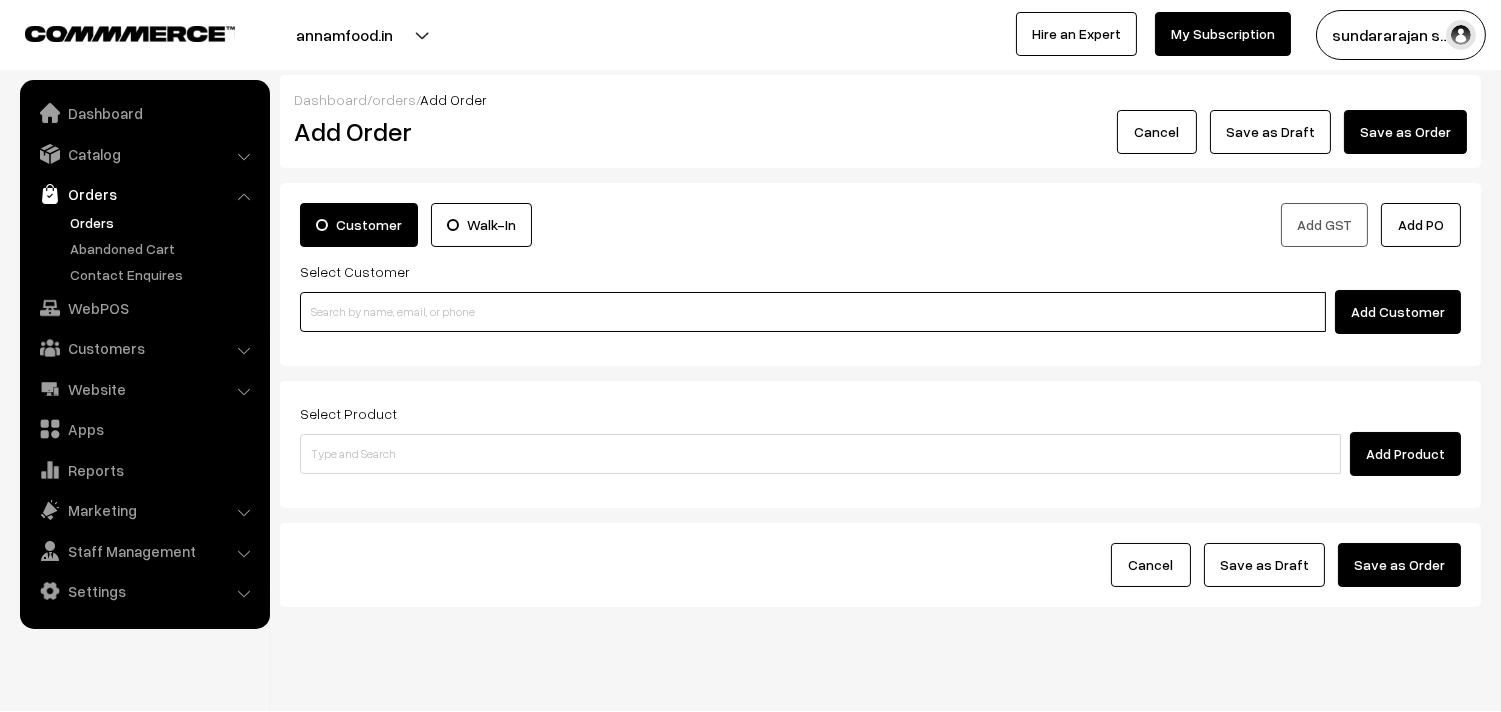 click at bounding box center (813, 312) 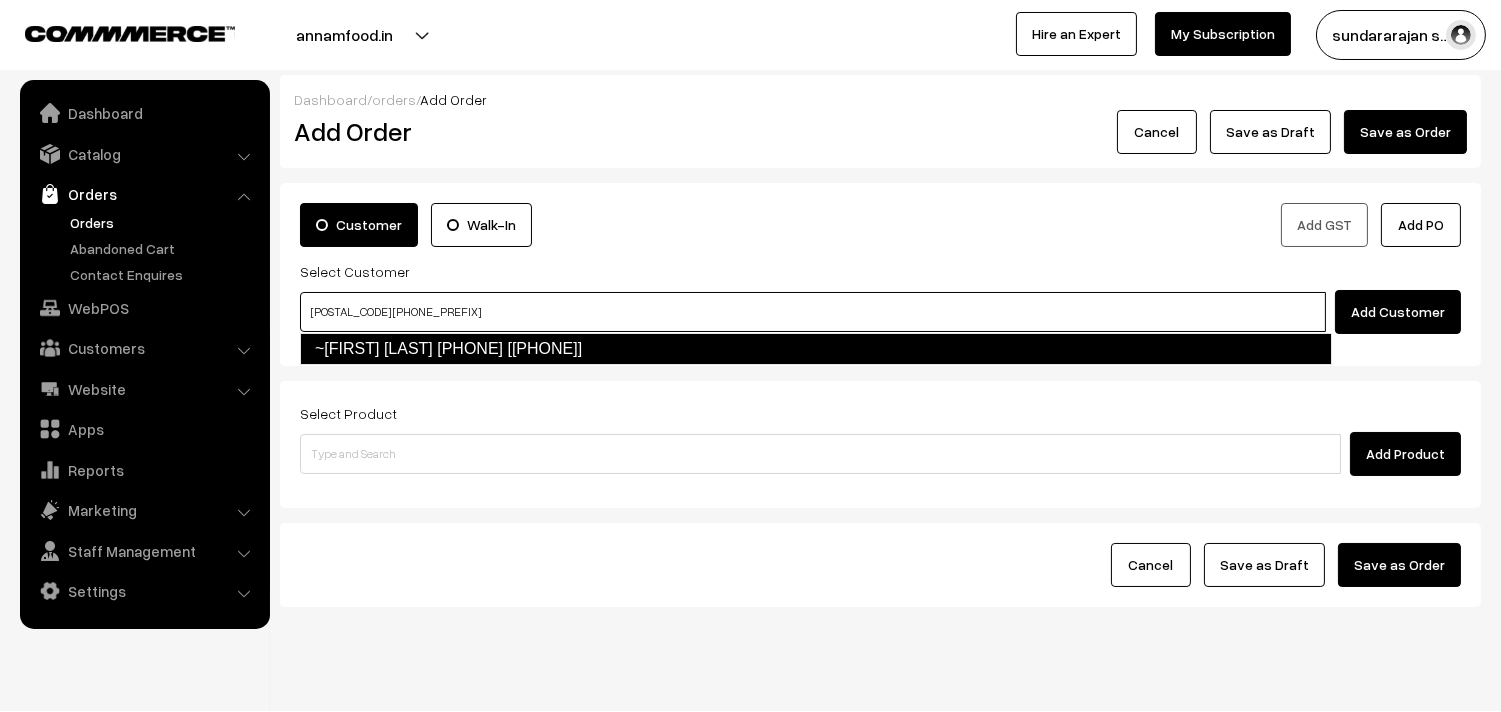 click on "~Sumathy Neethi Selvan  99411 85320  [9941185320]" at bounding box center [816, 349] 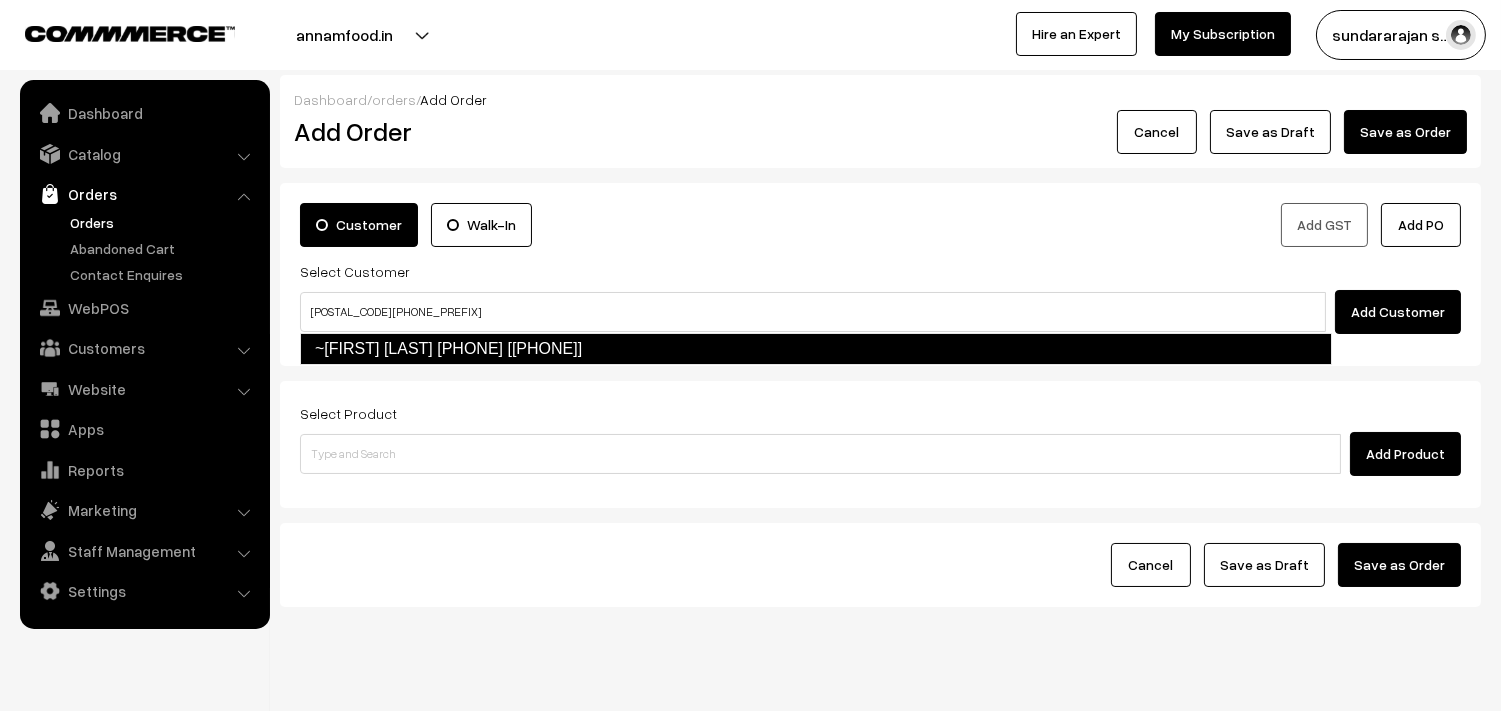 type 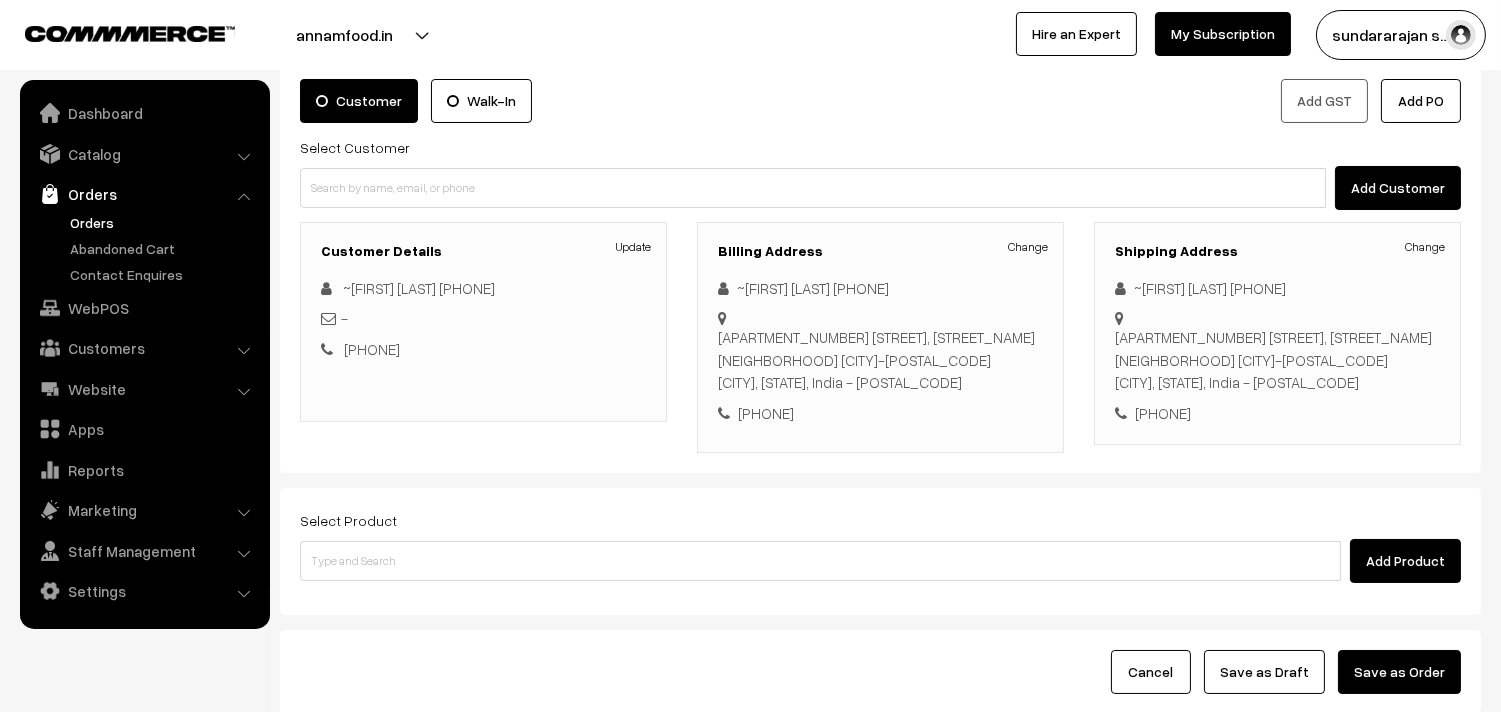 scroll, scrollTop: 272, scrollLeft: 0, axis: vertical 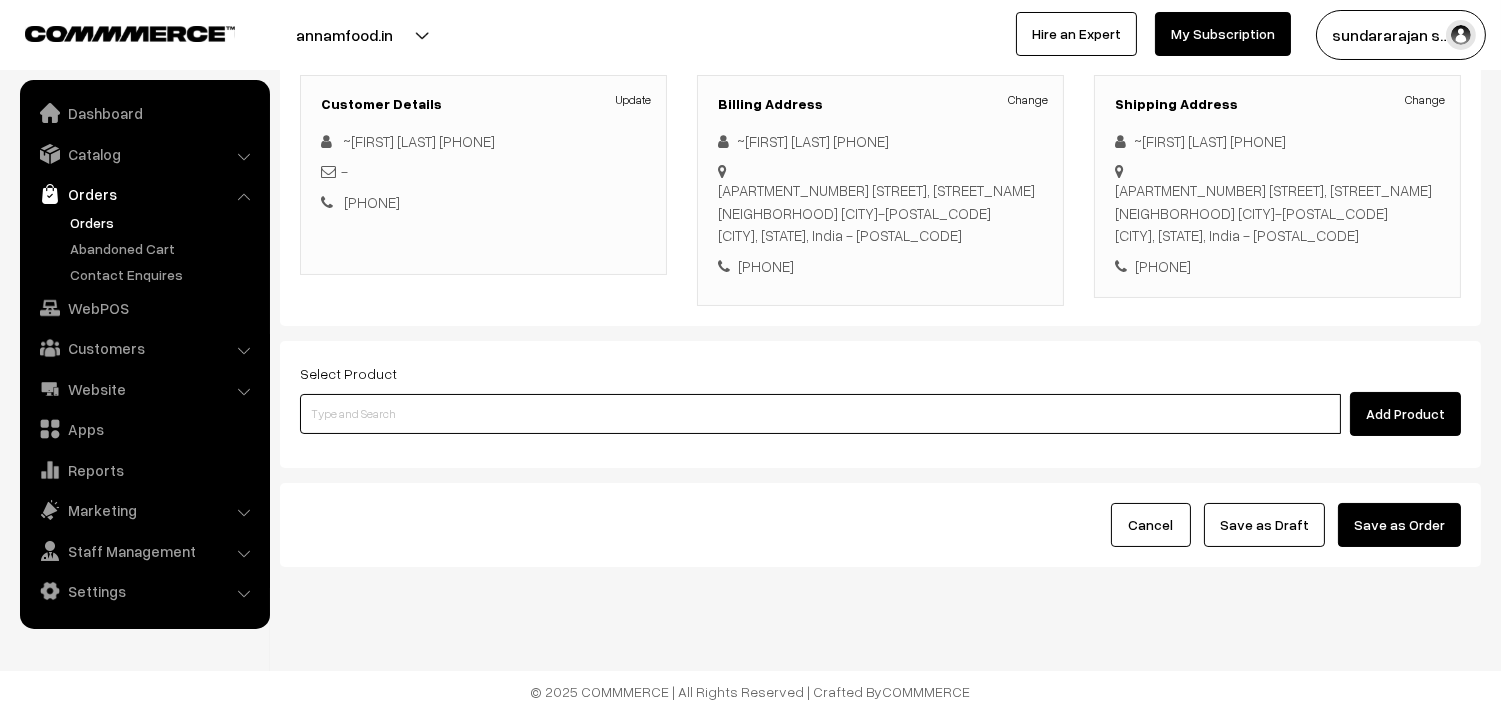 click at bounding box center [820, 414] 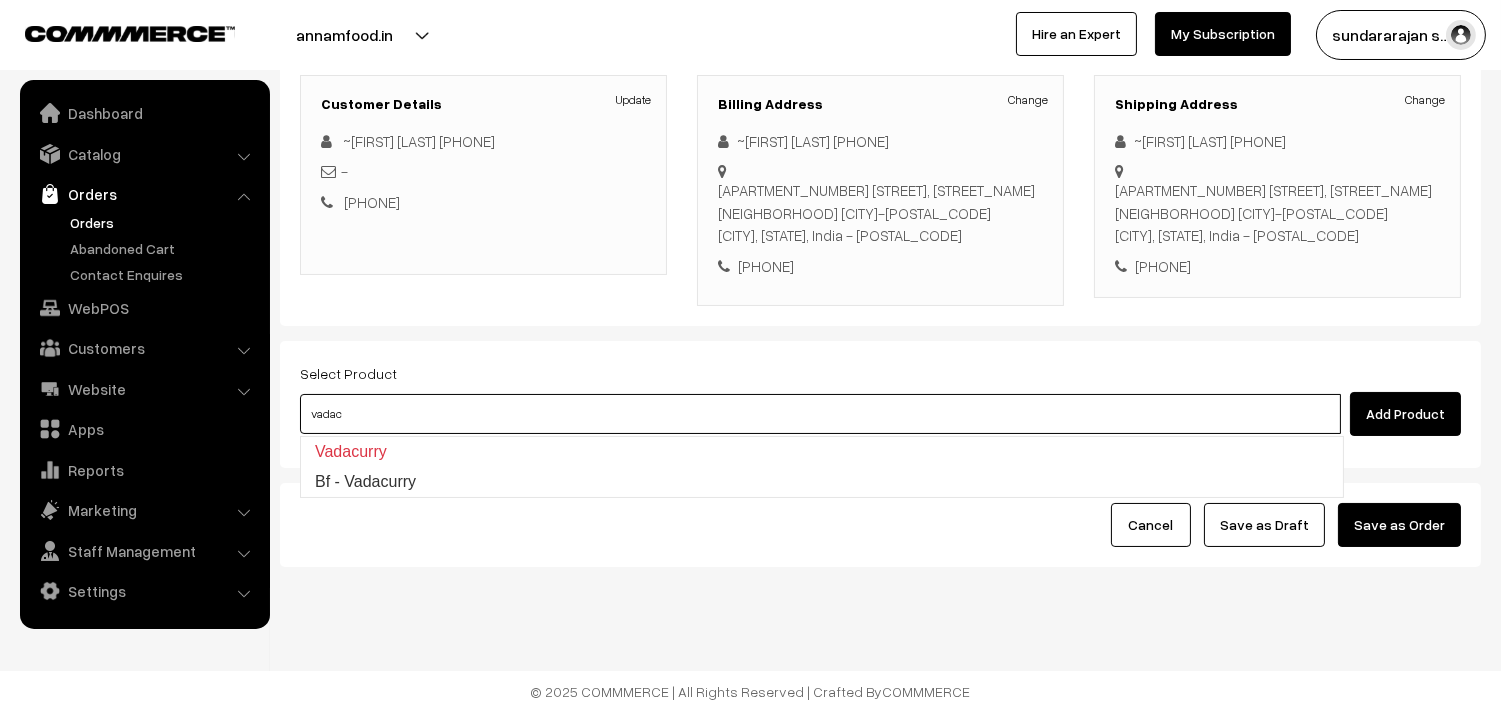 type on "Bf - Vadacurry" 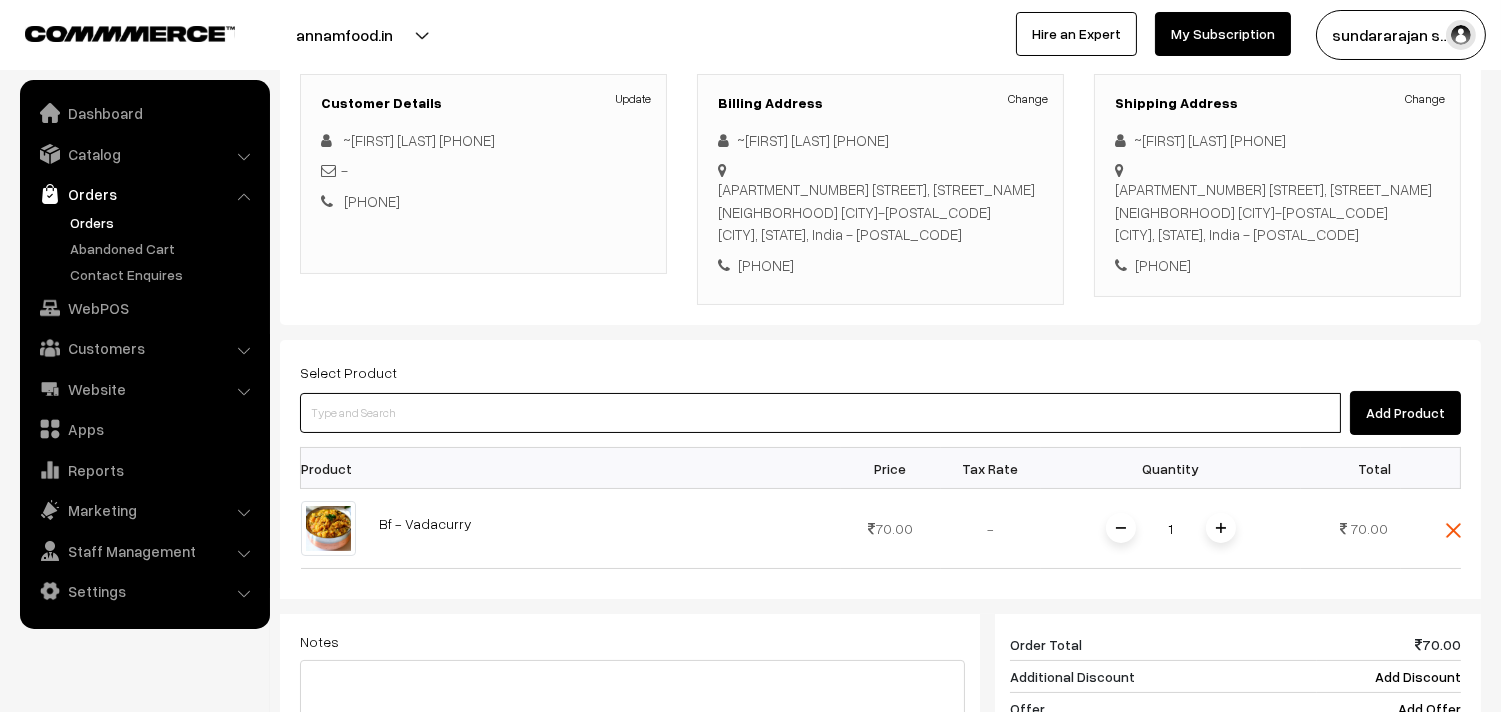 drag, startPoint x: 513, startPoint y: 420, endPoint x: 531, endPoint y: 420, distance: 18 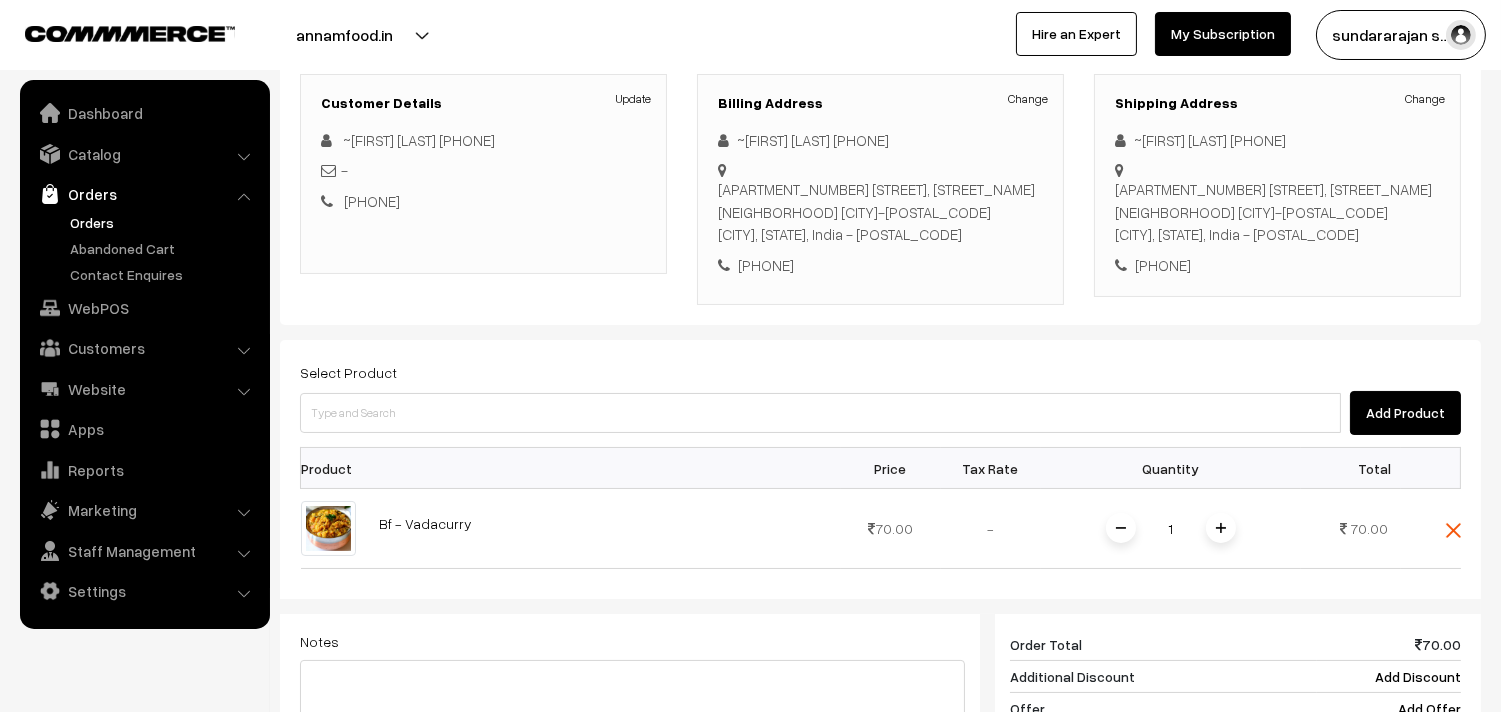 click on "Select Product
Add Product
Product
Price
Tax Rate
Quantity
Total
1" at bounding box center [880, 646] 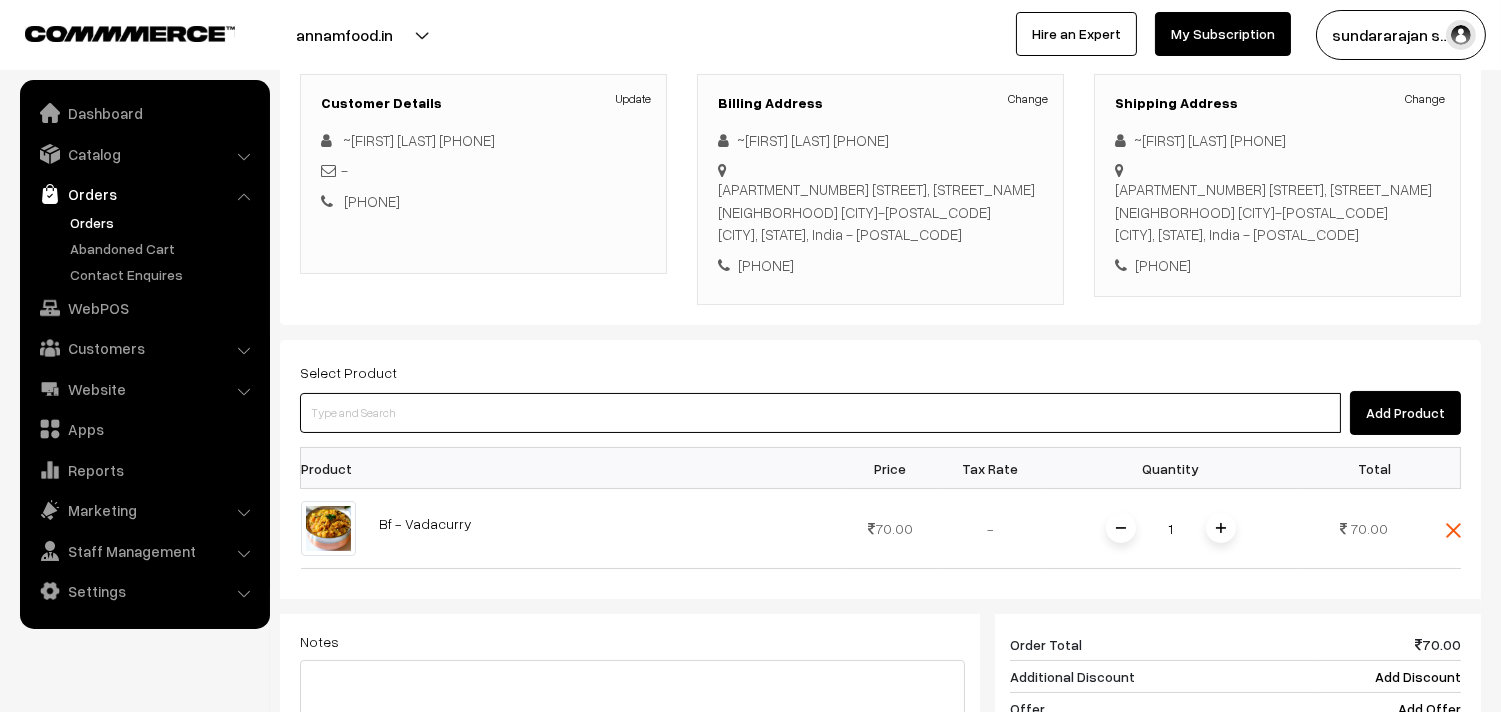 click at bounding box center [820, 413] 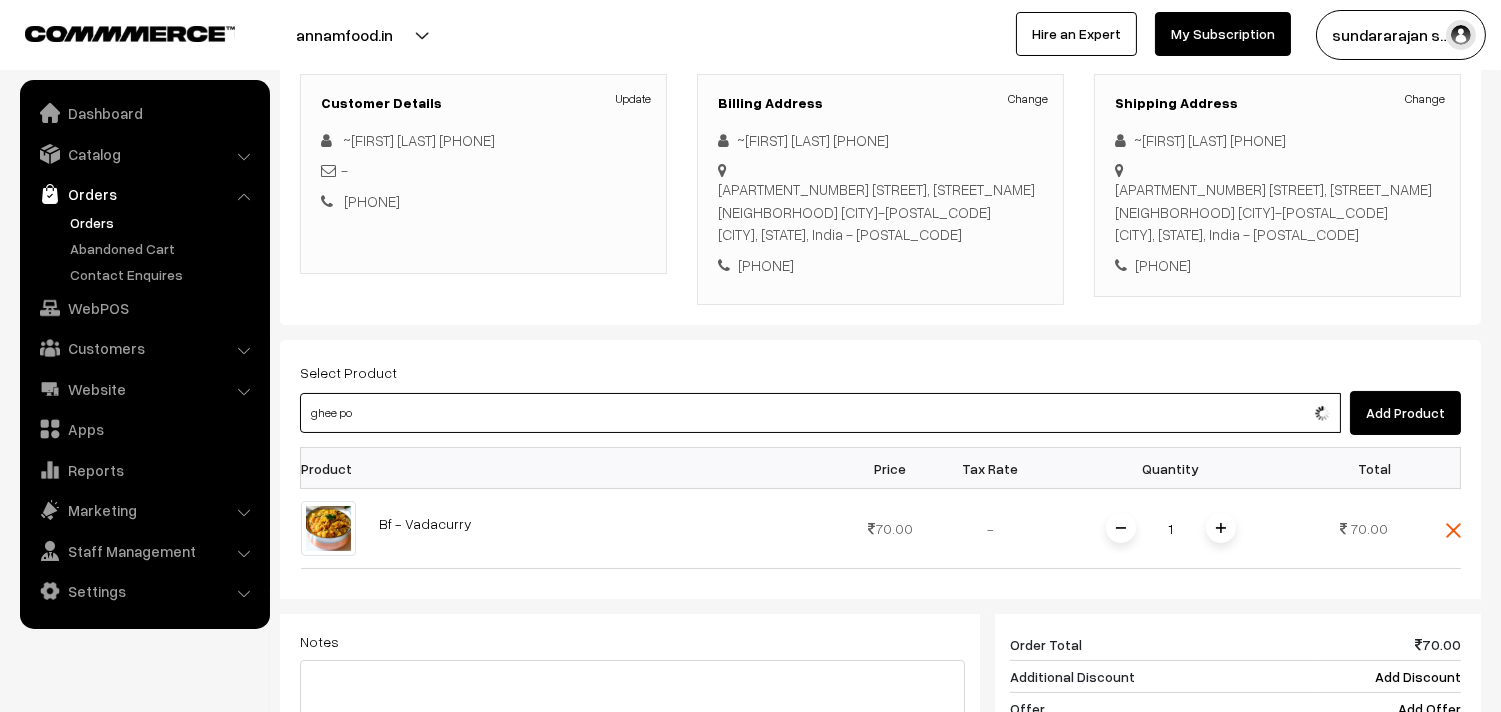 type on "Bf  - Ghee Pongal" 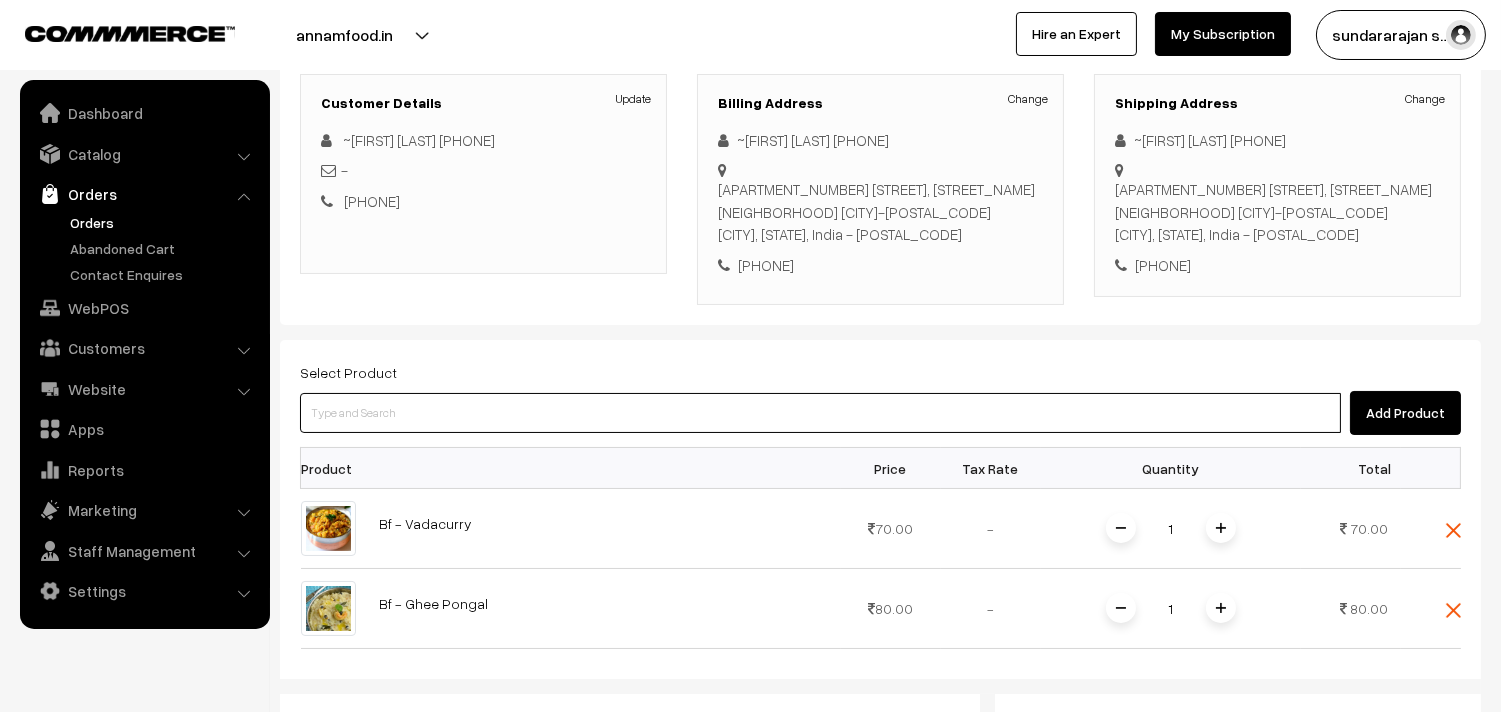 click at bounding box center [820, 413] 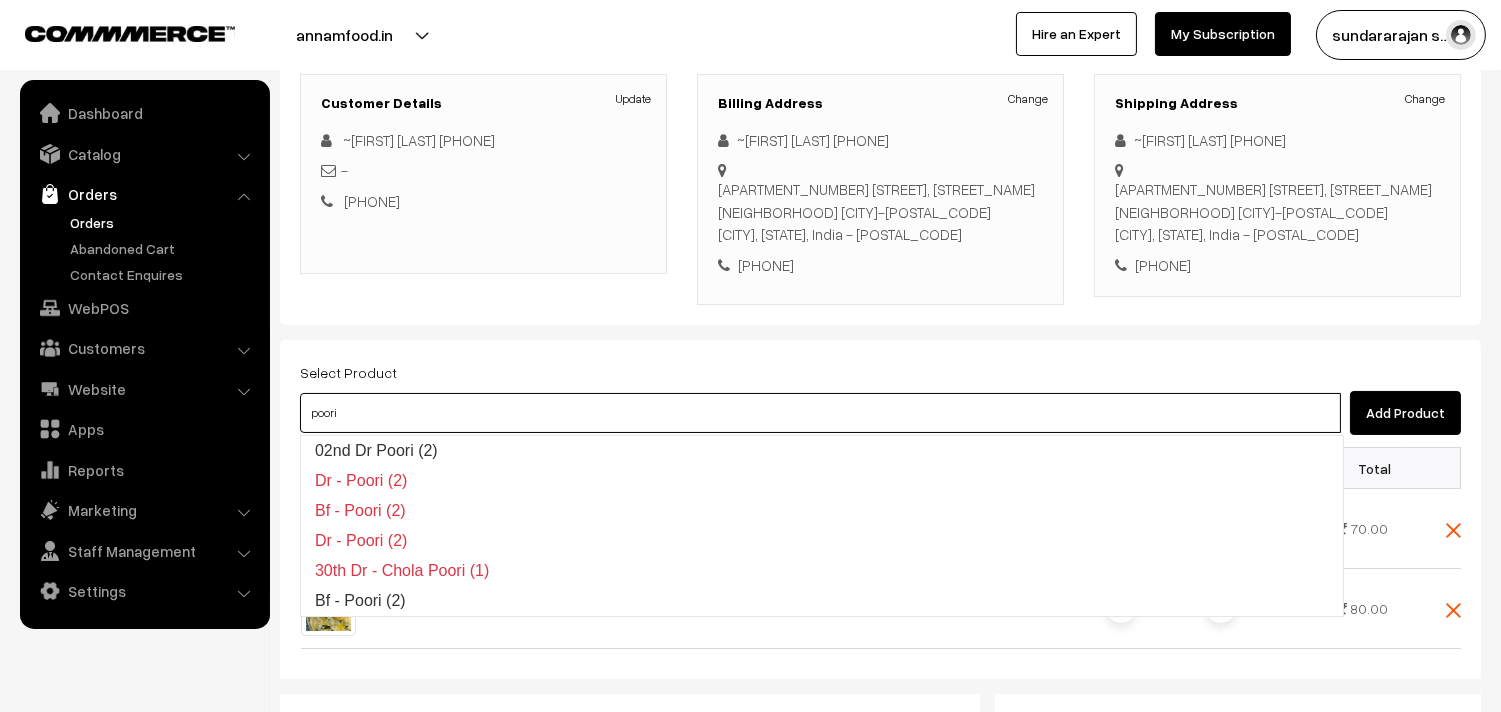 type on "Bf - Poori (2)" 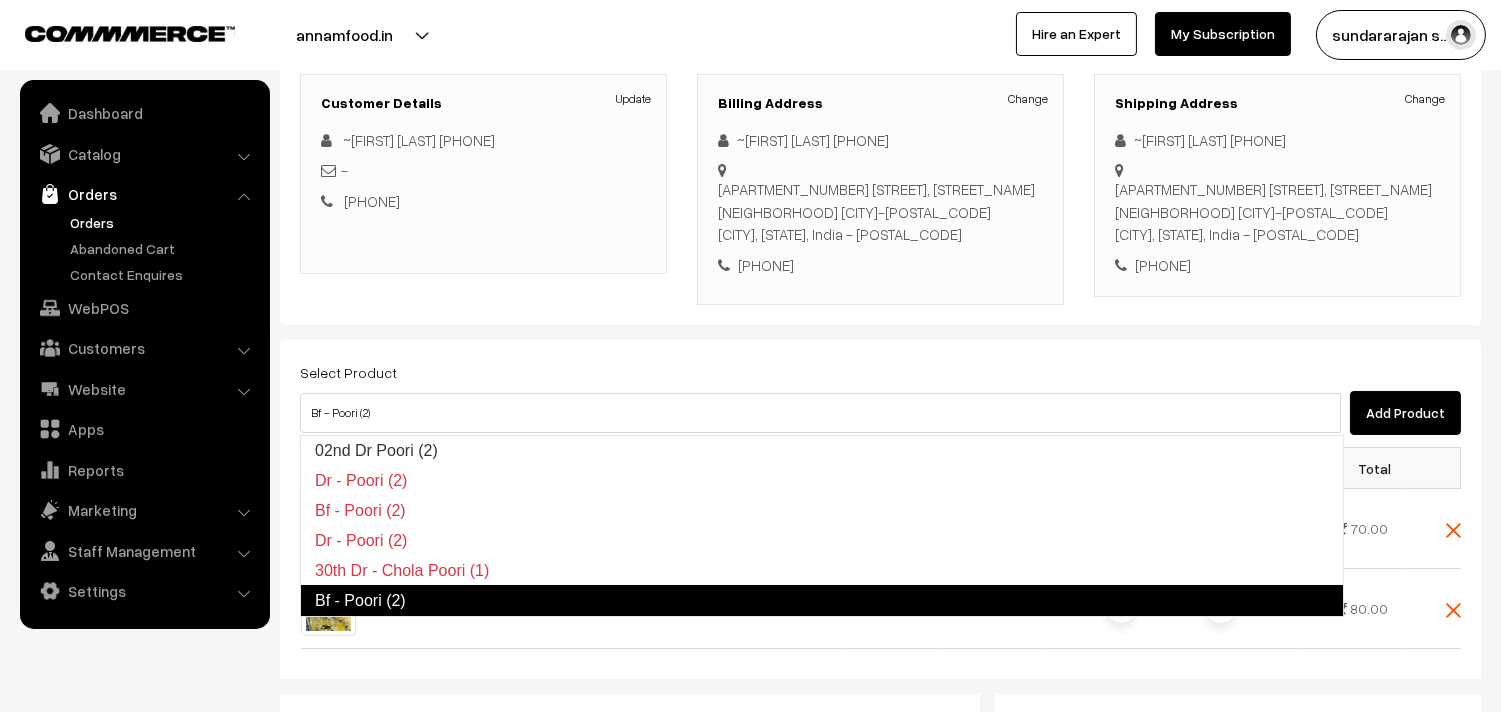 type 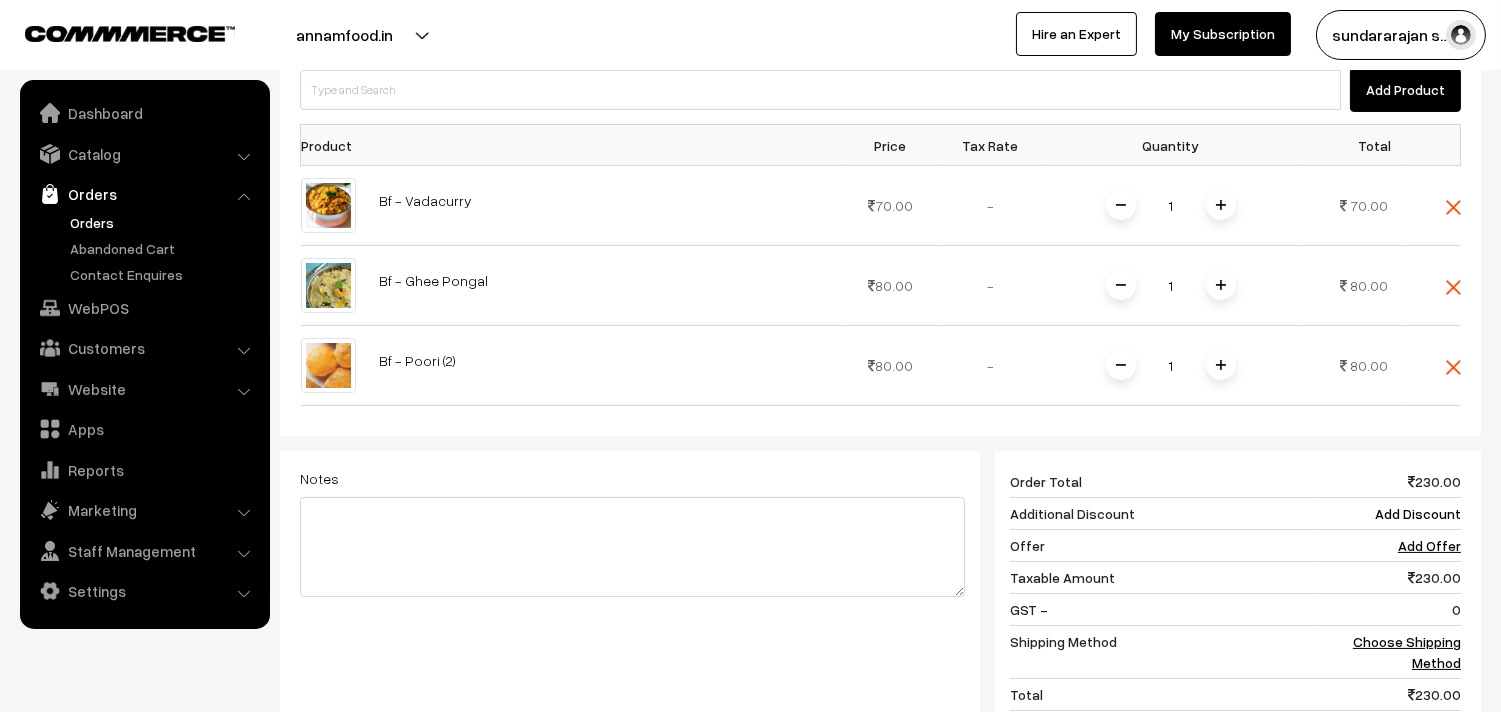 scroll, scrollTop: 605, scrollLeft: 0, axis: vertical 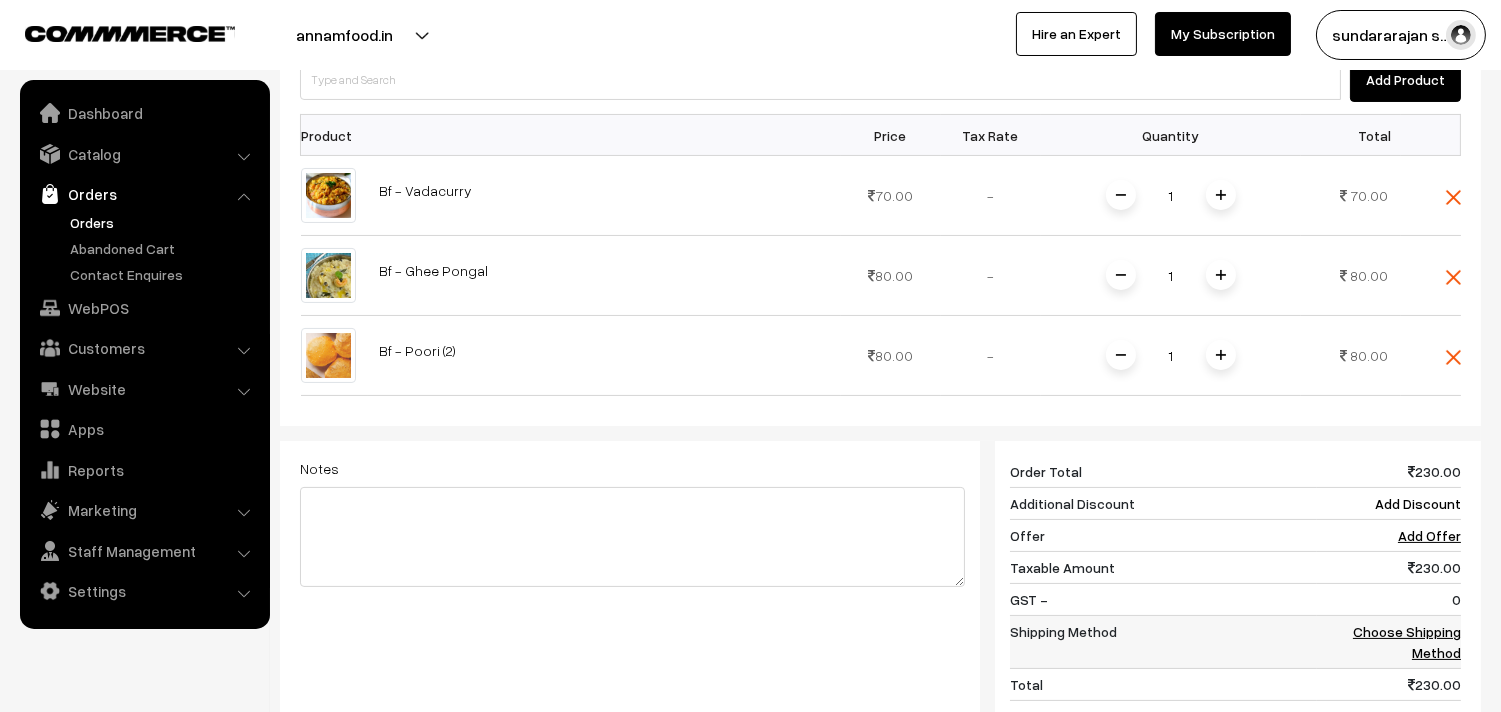 drag, startPoint x: 1436, startPoint y: 667, endPoint x: 1435, endPoint y: 637, distance: 30.016663 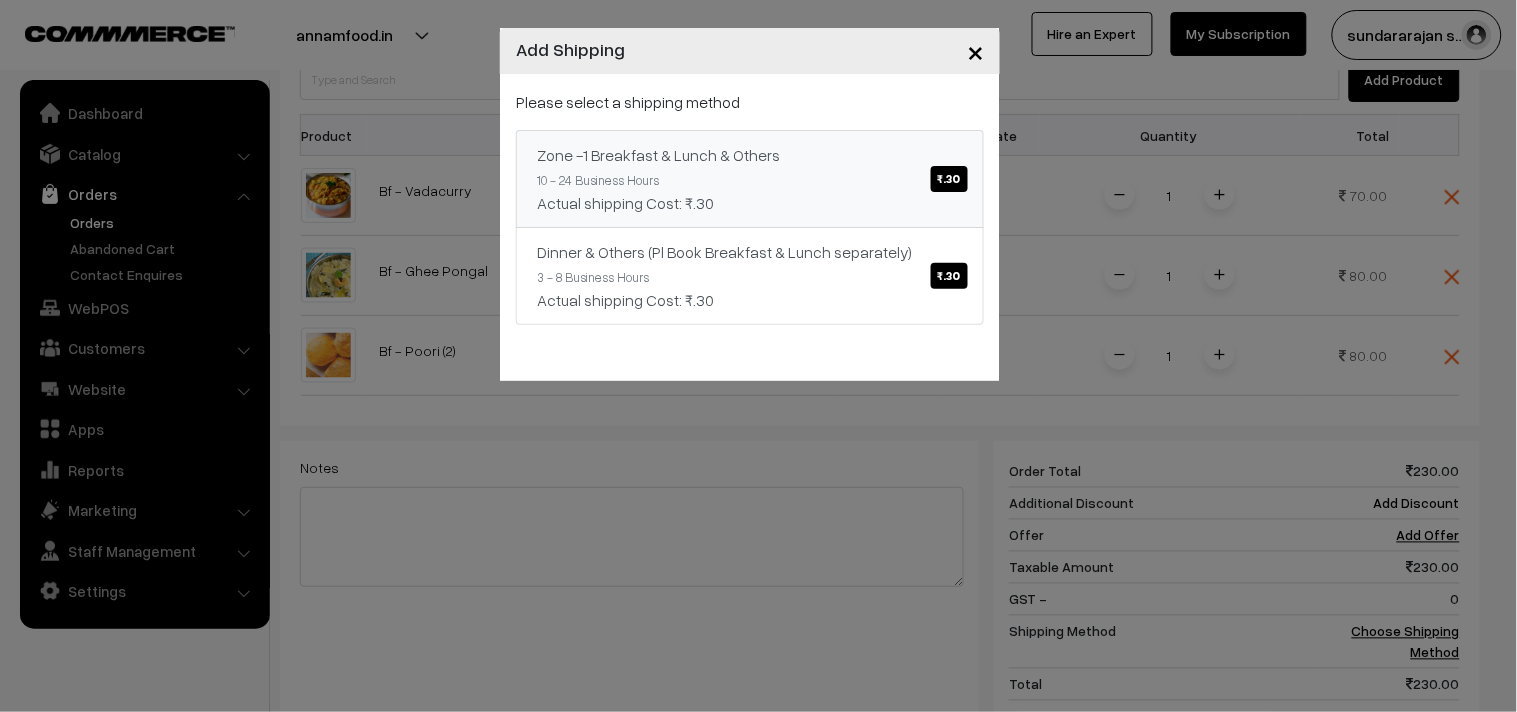 click on "Zone -1  Breakfast & Lunch & Others
₹.30" at bounding box center (750, 155) 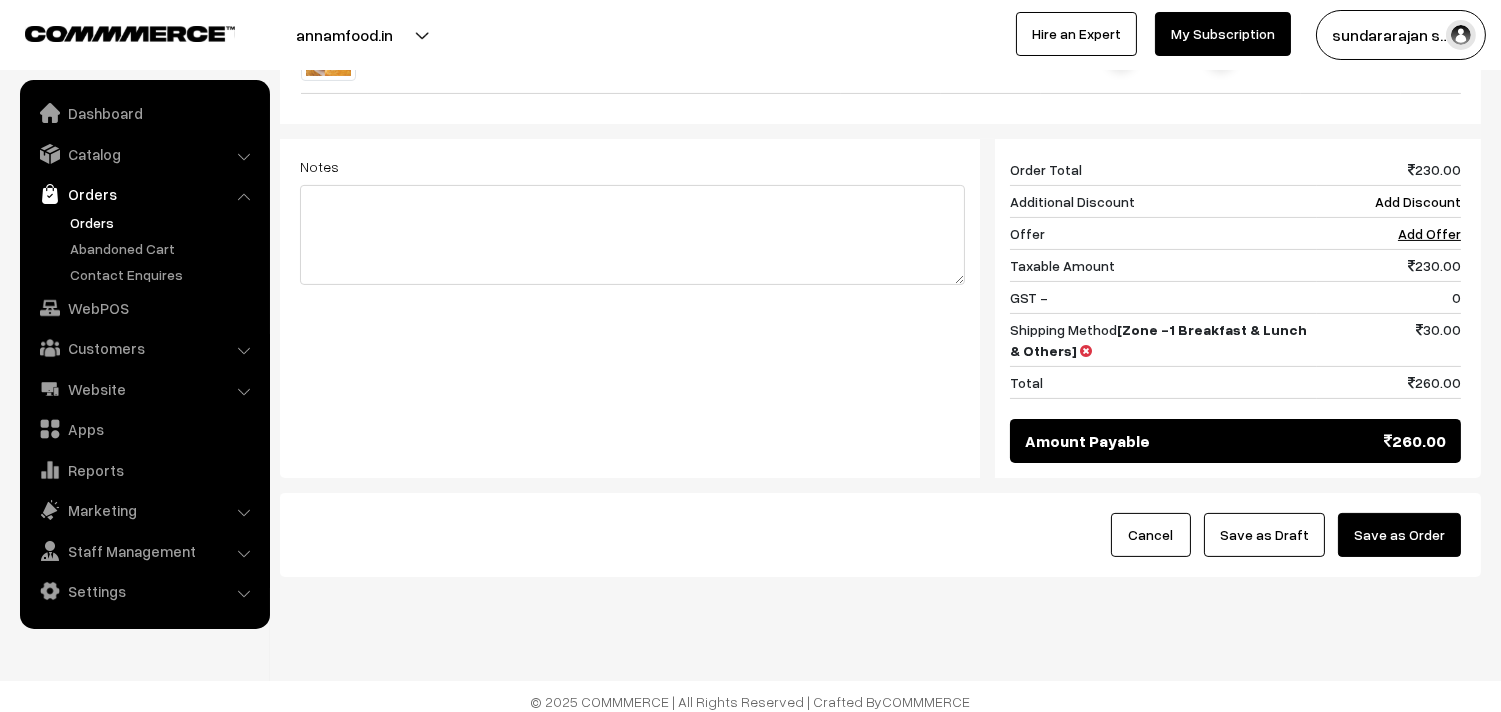 scroll, scrollTop: 920, scrollLeft: 0, axis: vertical 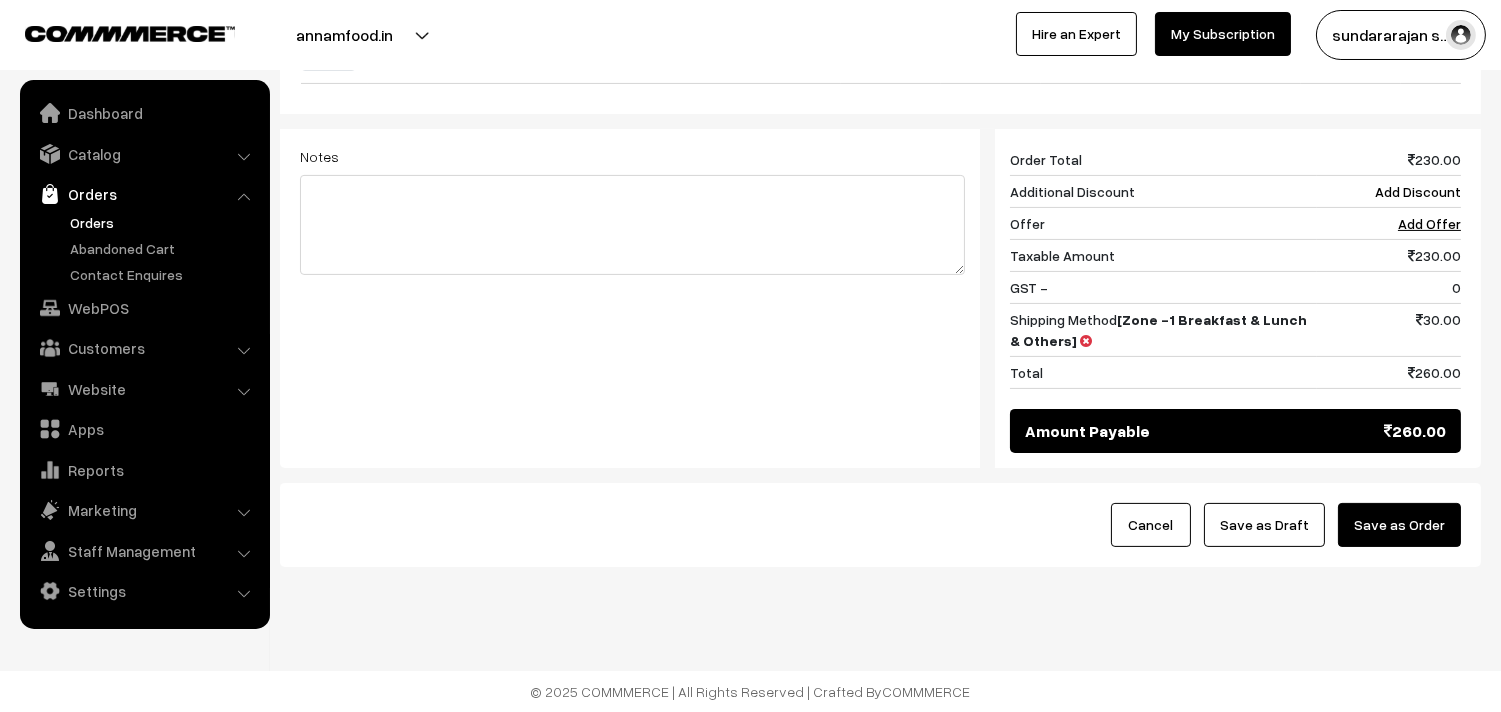 drag, startPoint x: 1261, startPoint y: 521, endPoint x: 744, endPoint y: 566, distance: 518.9547 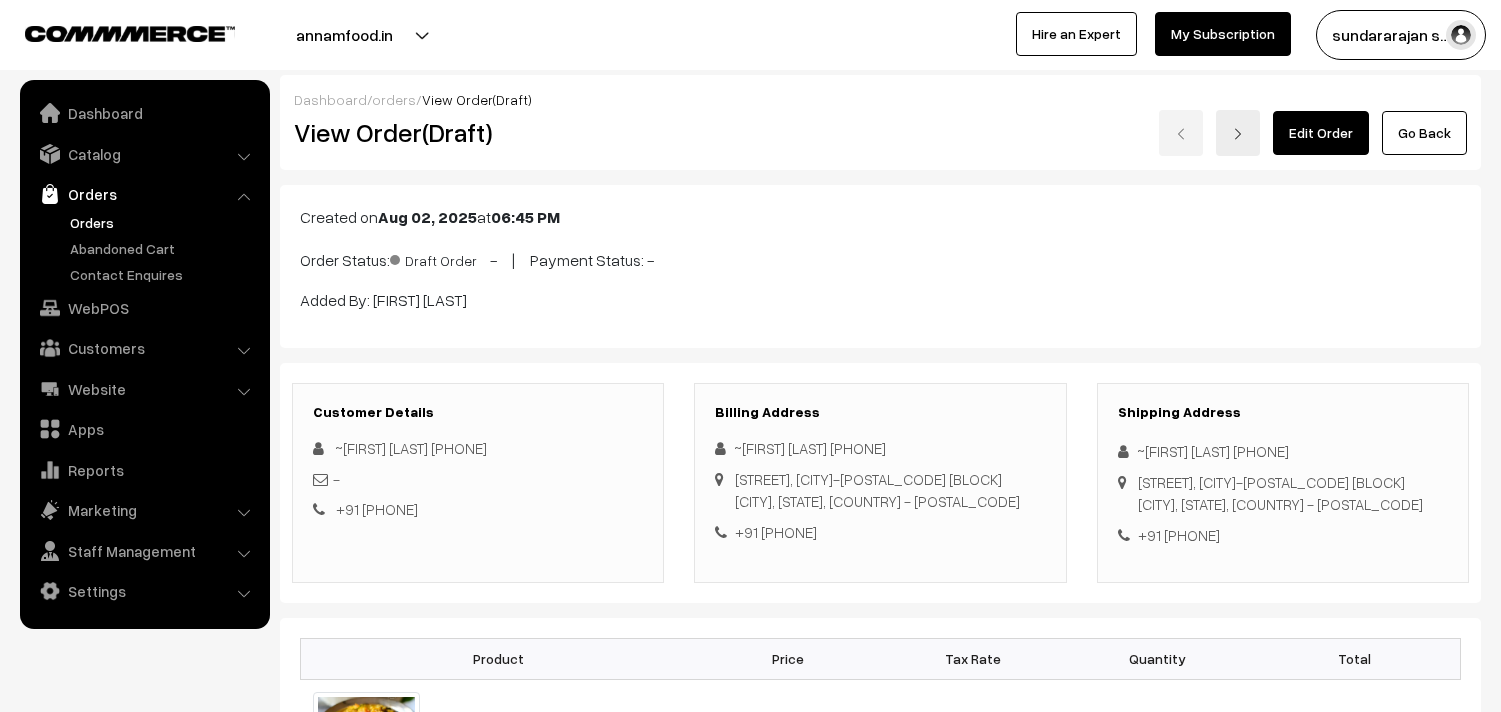 scroll, scrollTop: 0, scrollLeft: 0, axis: both 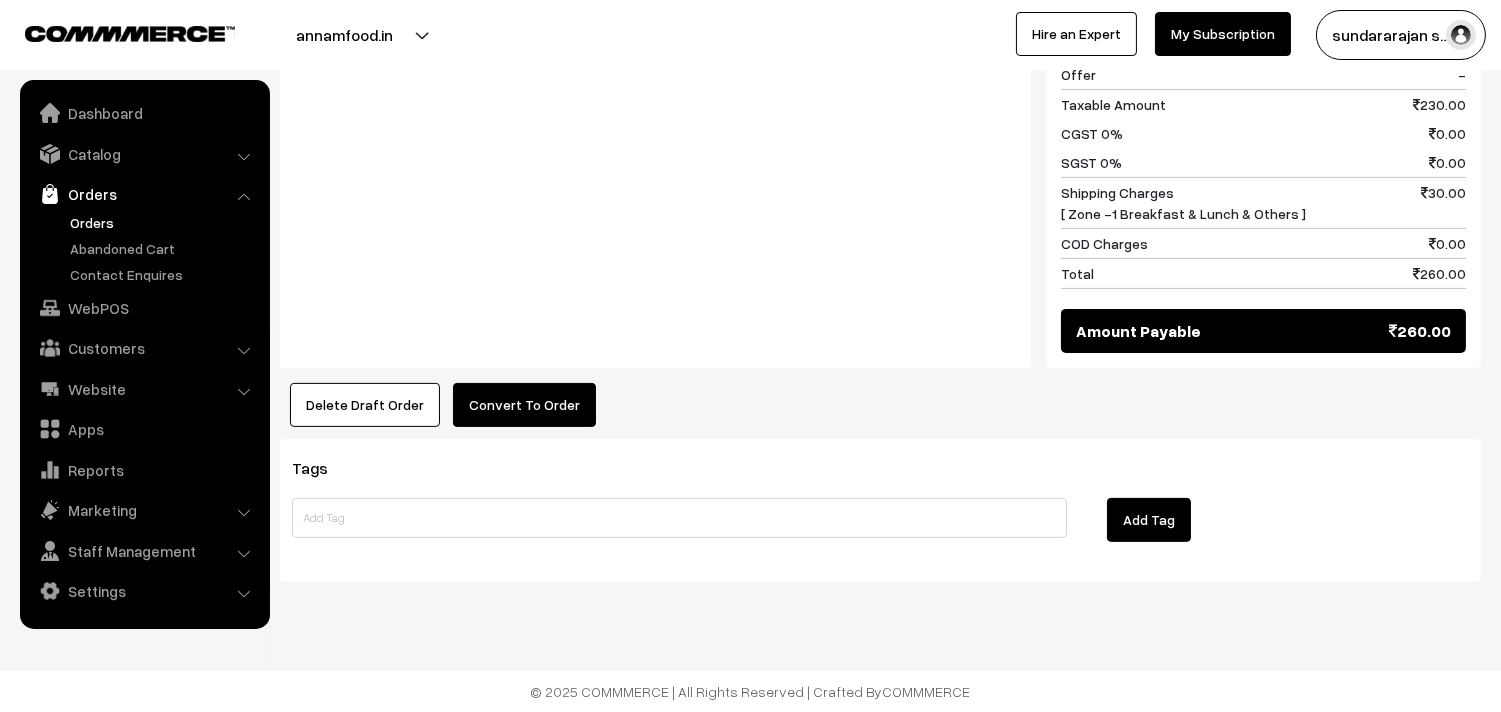 click on "Convert To Order" at bounding box center (524, 405) 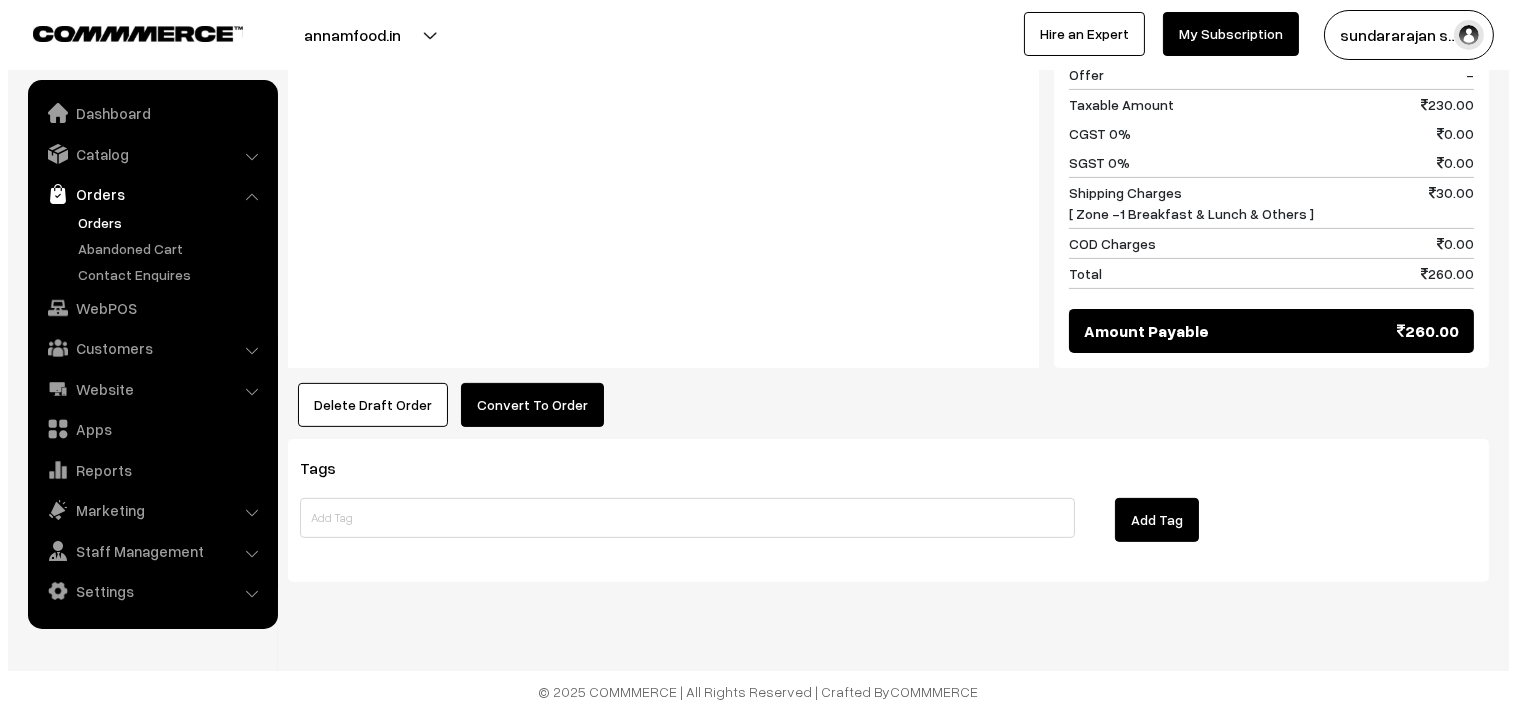 scroll, scrollTop: 1225, scrollLeft: 0, axis: vertical 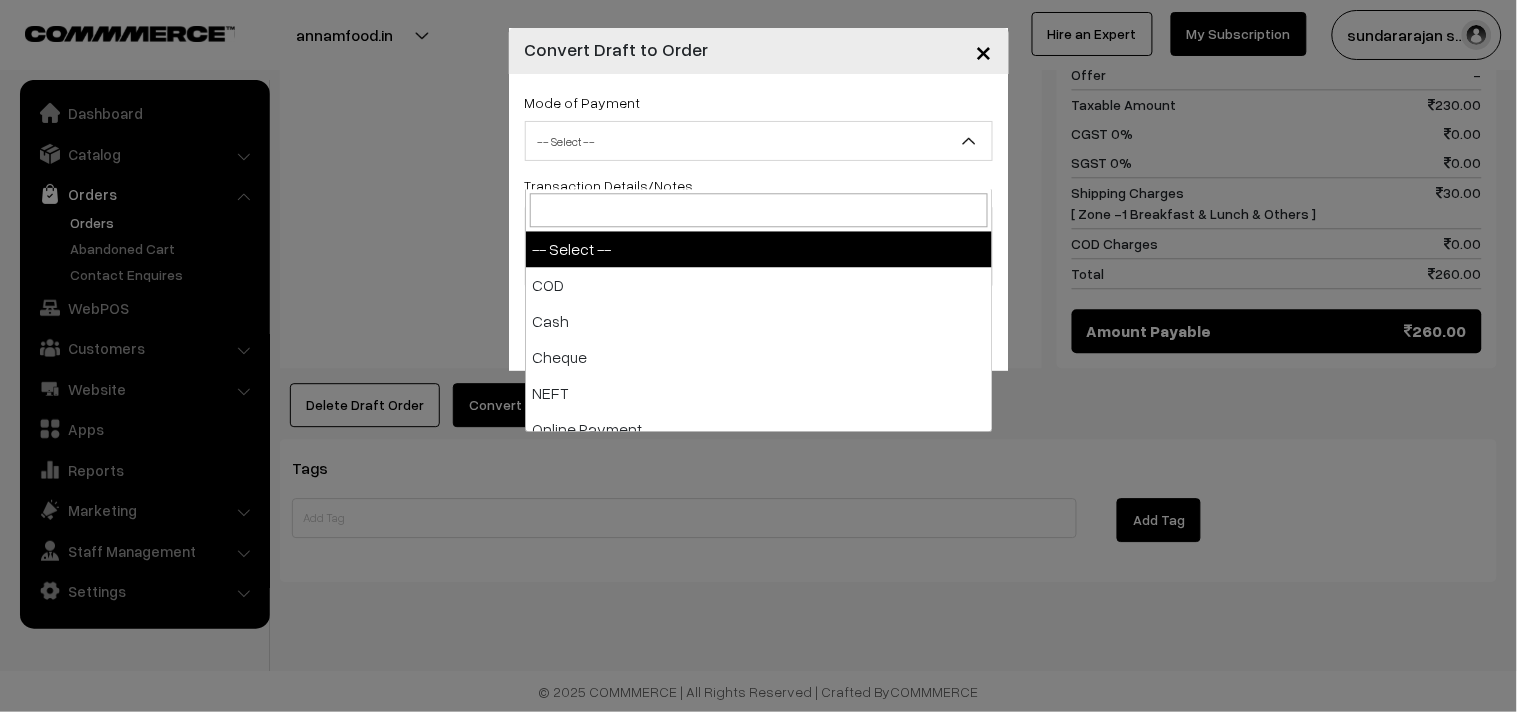 click on "-- Select --" at bounding box center (759, 141) 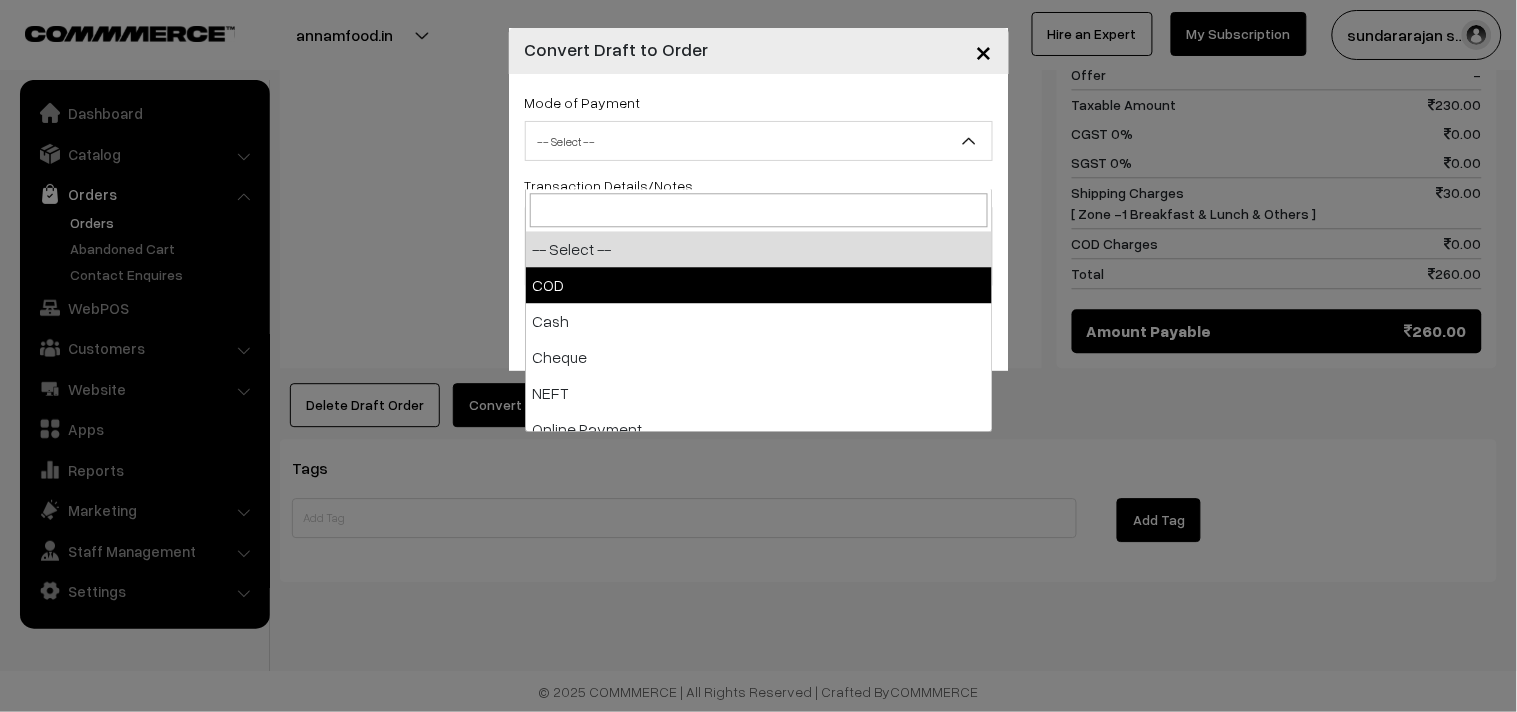 select on "1" 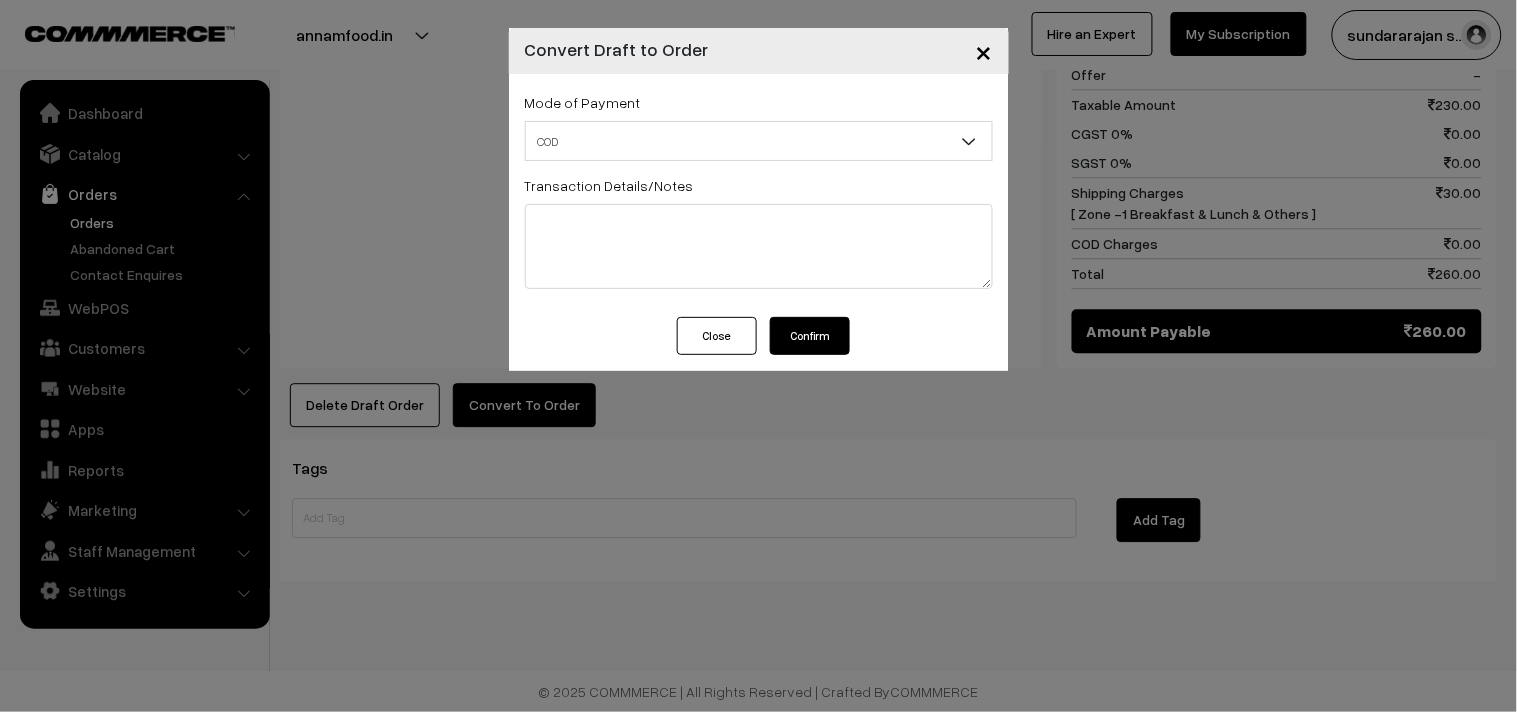 click on "Confirm" at bounding box center (810, 336) 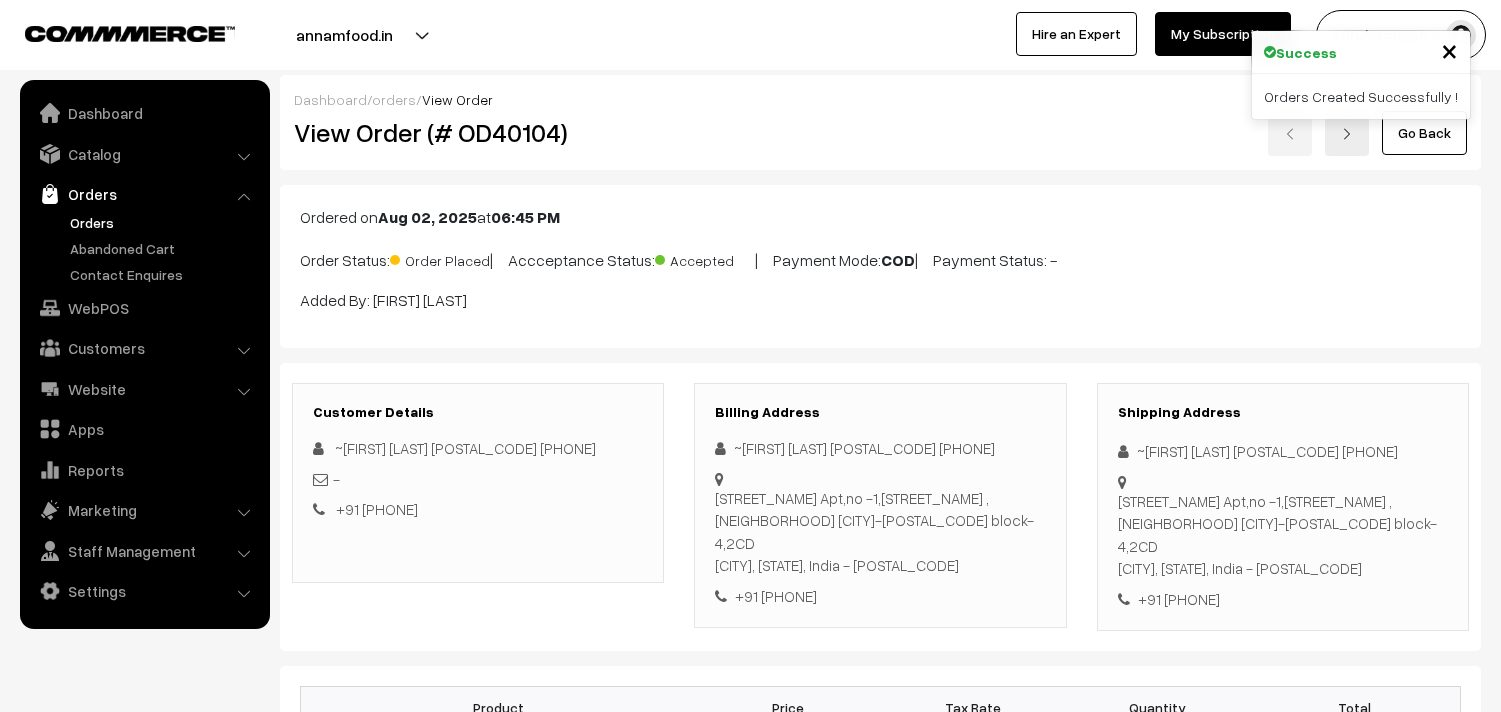 scroll, scrollTop: 1217, scrollLeft: 0, axis: vertical 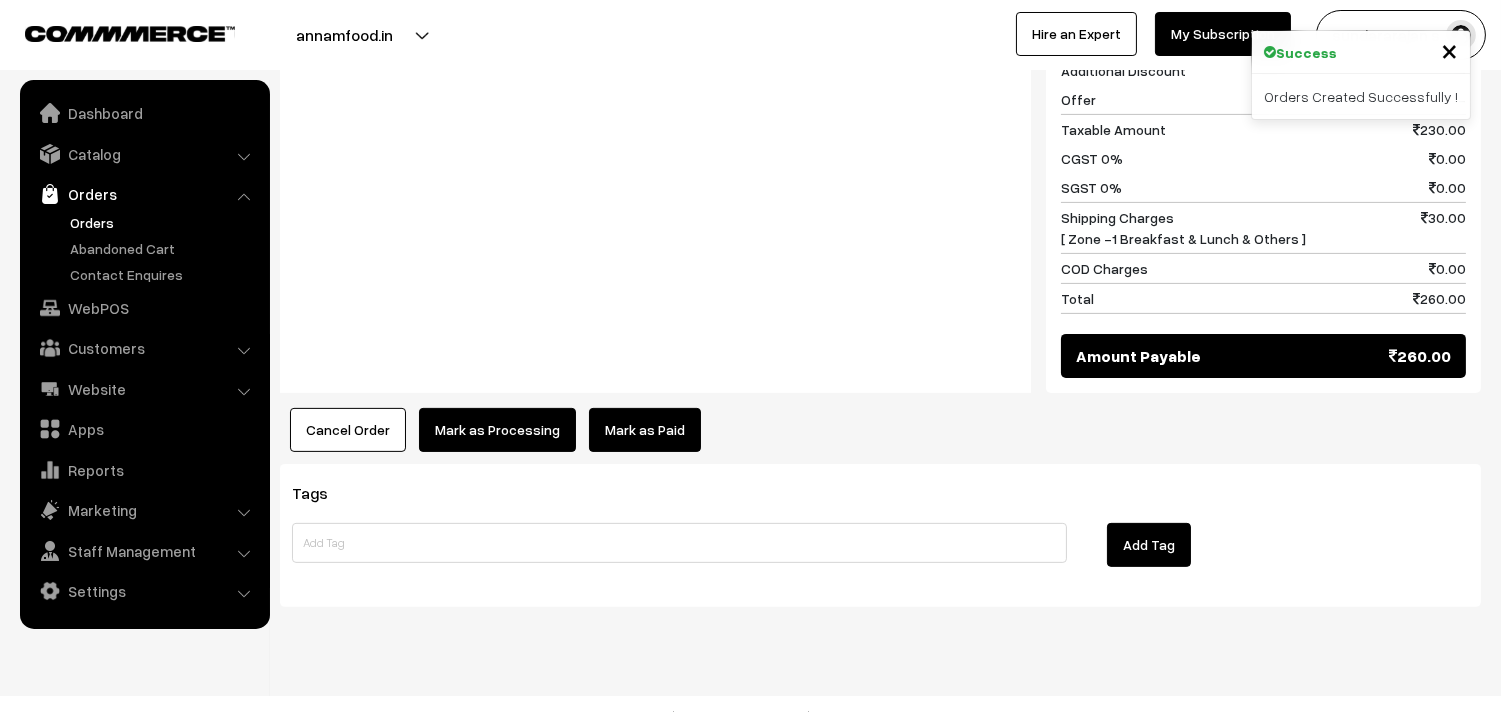 click on "Tags
Add Tag" at bounding box center [880, 535] 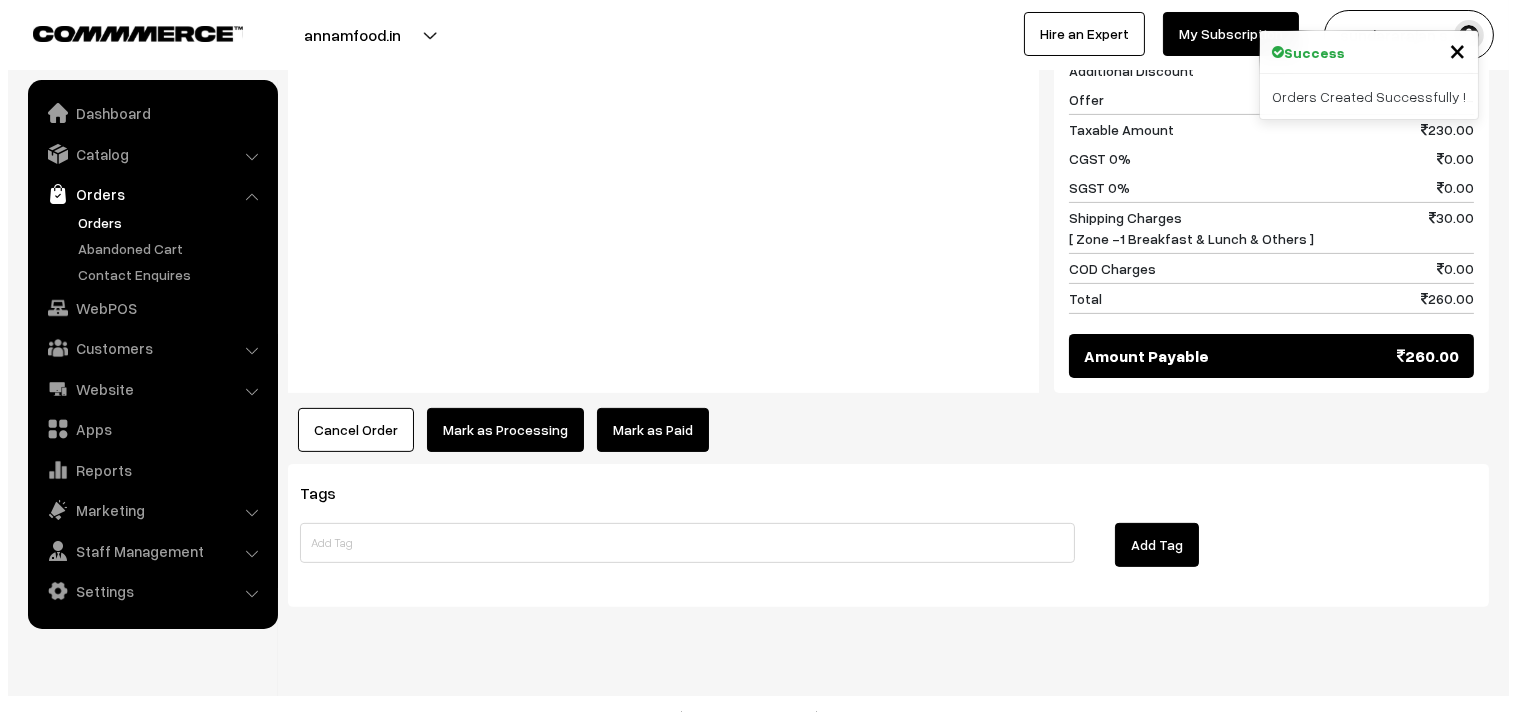 scroll, scrollTop: 1223, scrollLeft: 0, axis: vertical 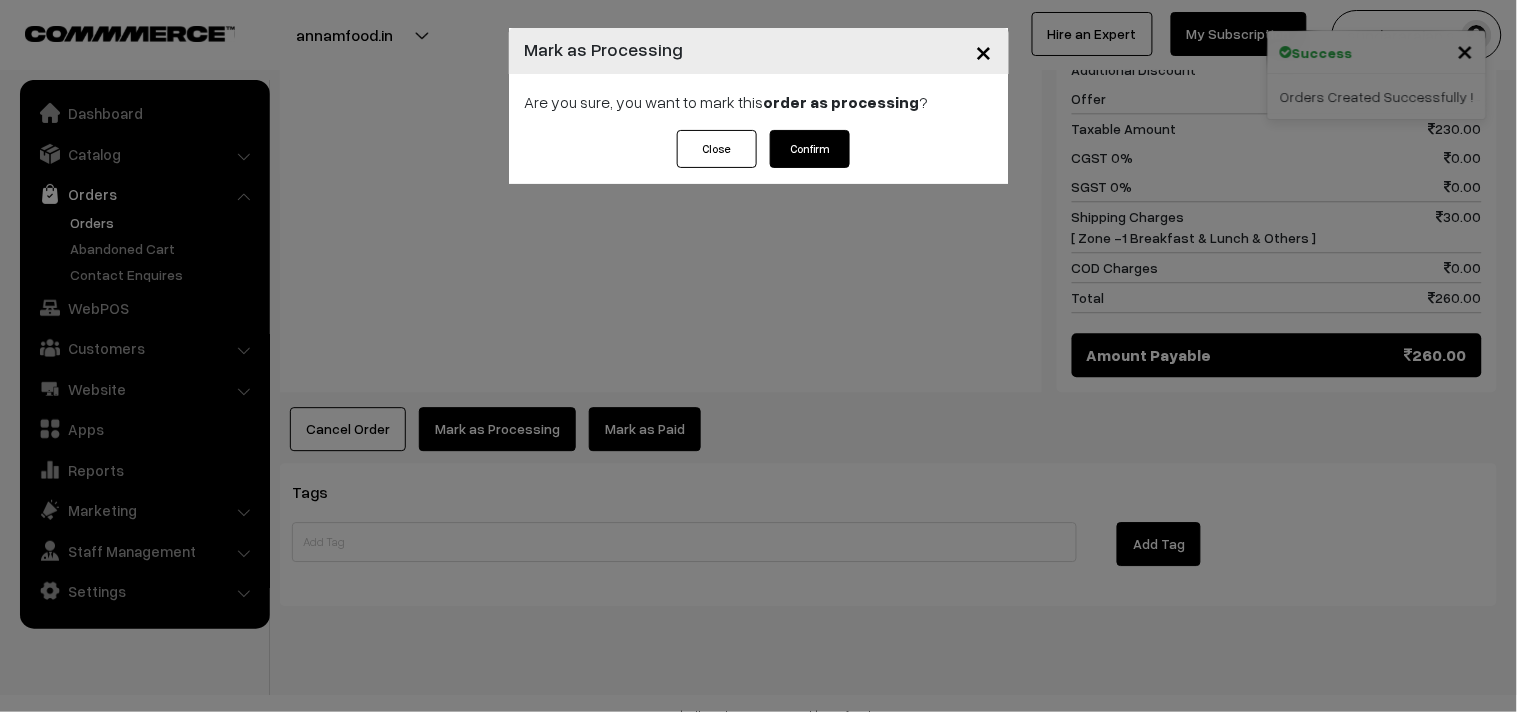 click on "Confirm" at bounding box center (810, 149) 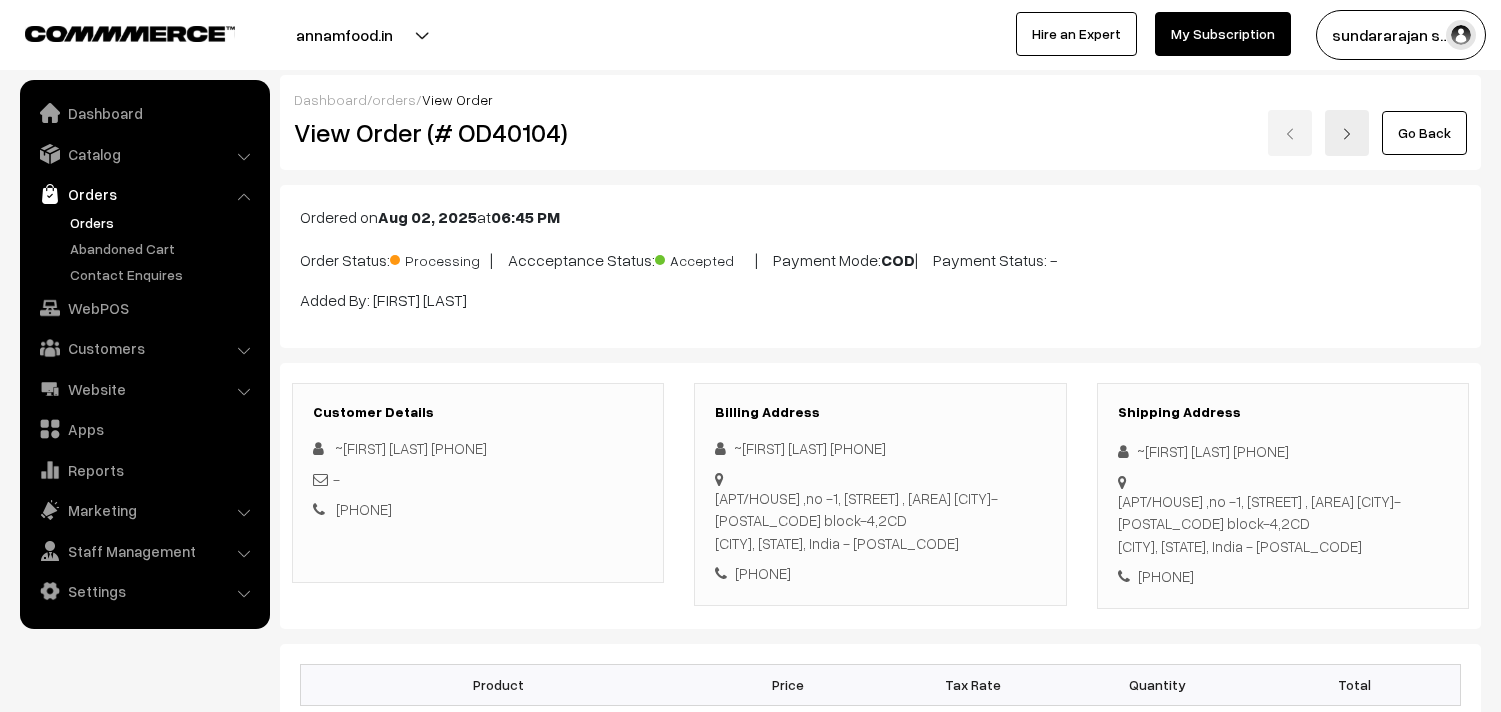 scroll, scrollTop: 0, scrollLeft: 0, axis: both 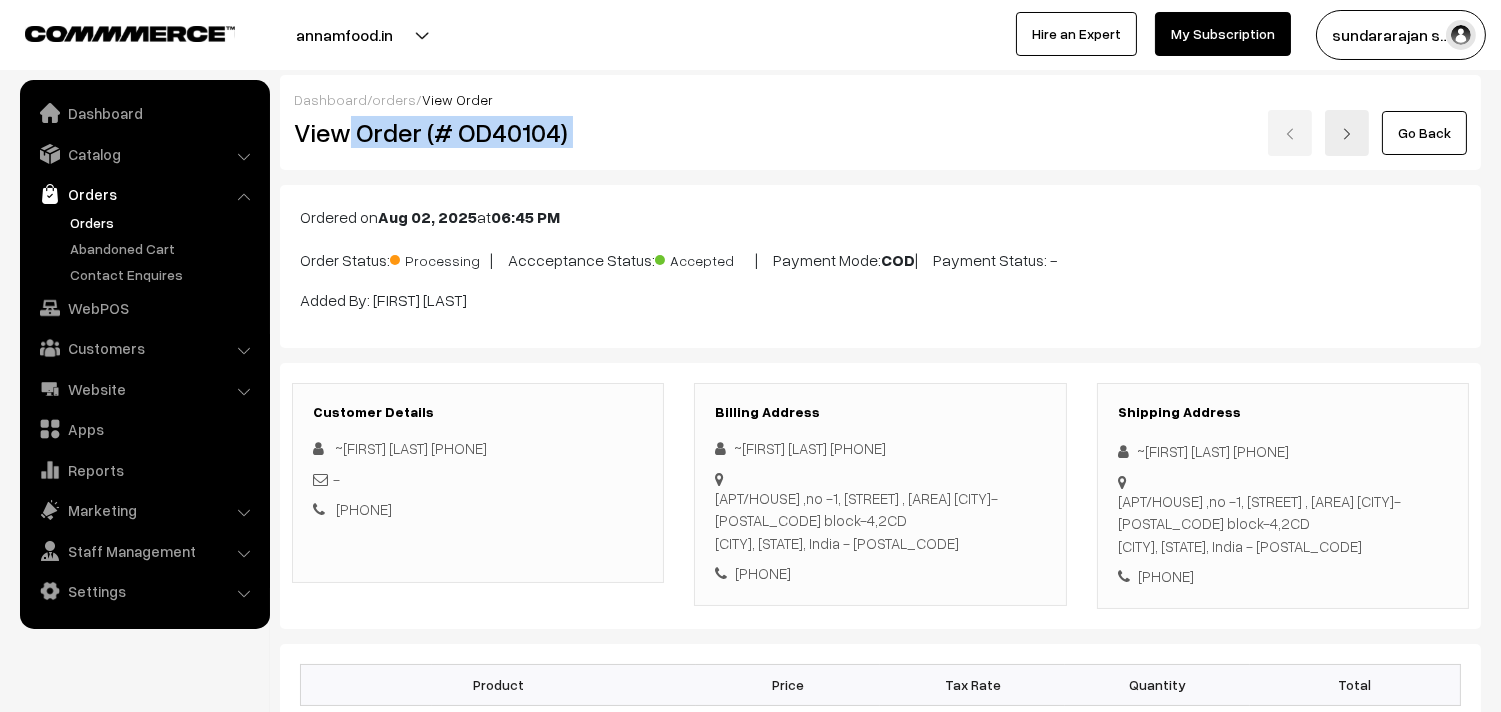 drag, startPoint x: 343, startPoint y: 136, endPoint x: 743, endPoint y: 153, distance: 400.36108 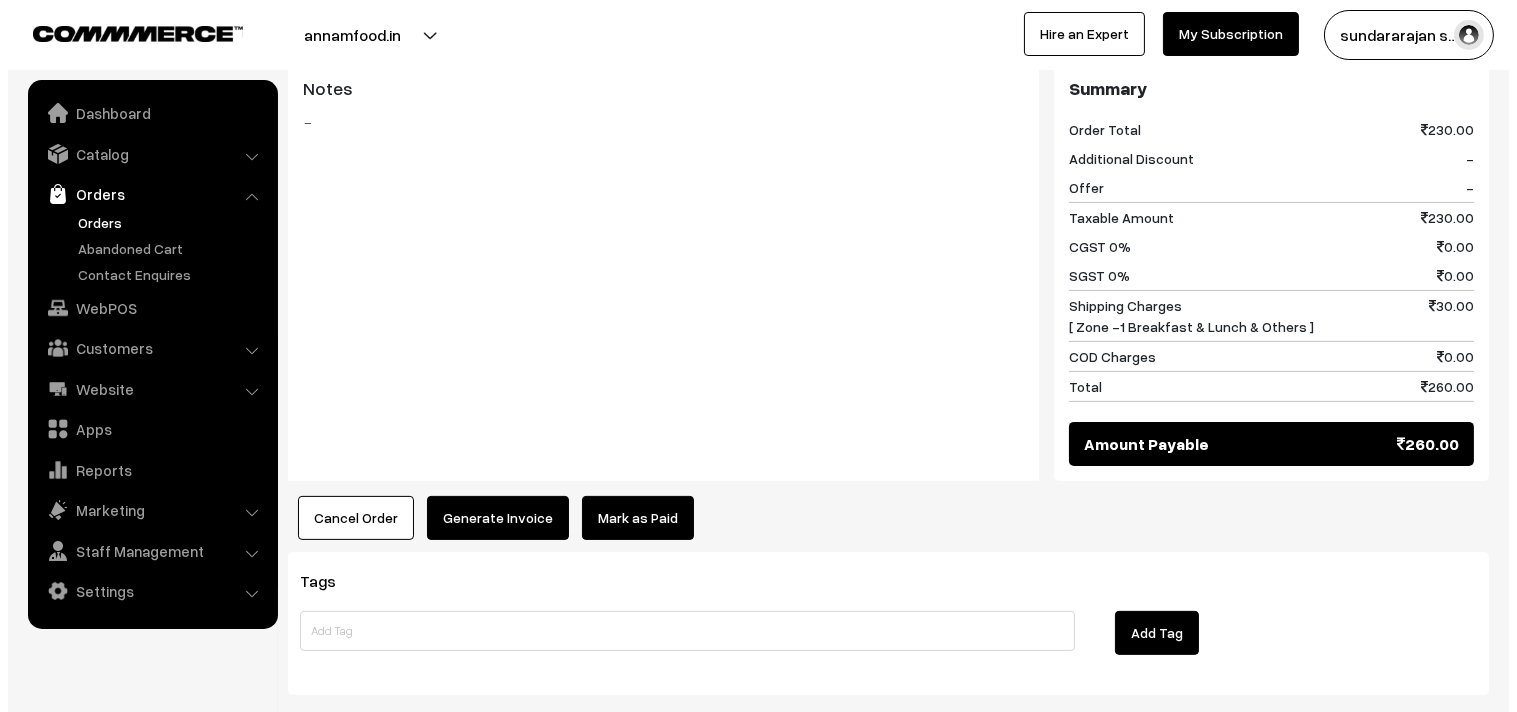 scroll, scrollTop: 1111, scrollLeft: 0, axis: vertical 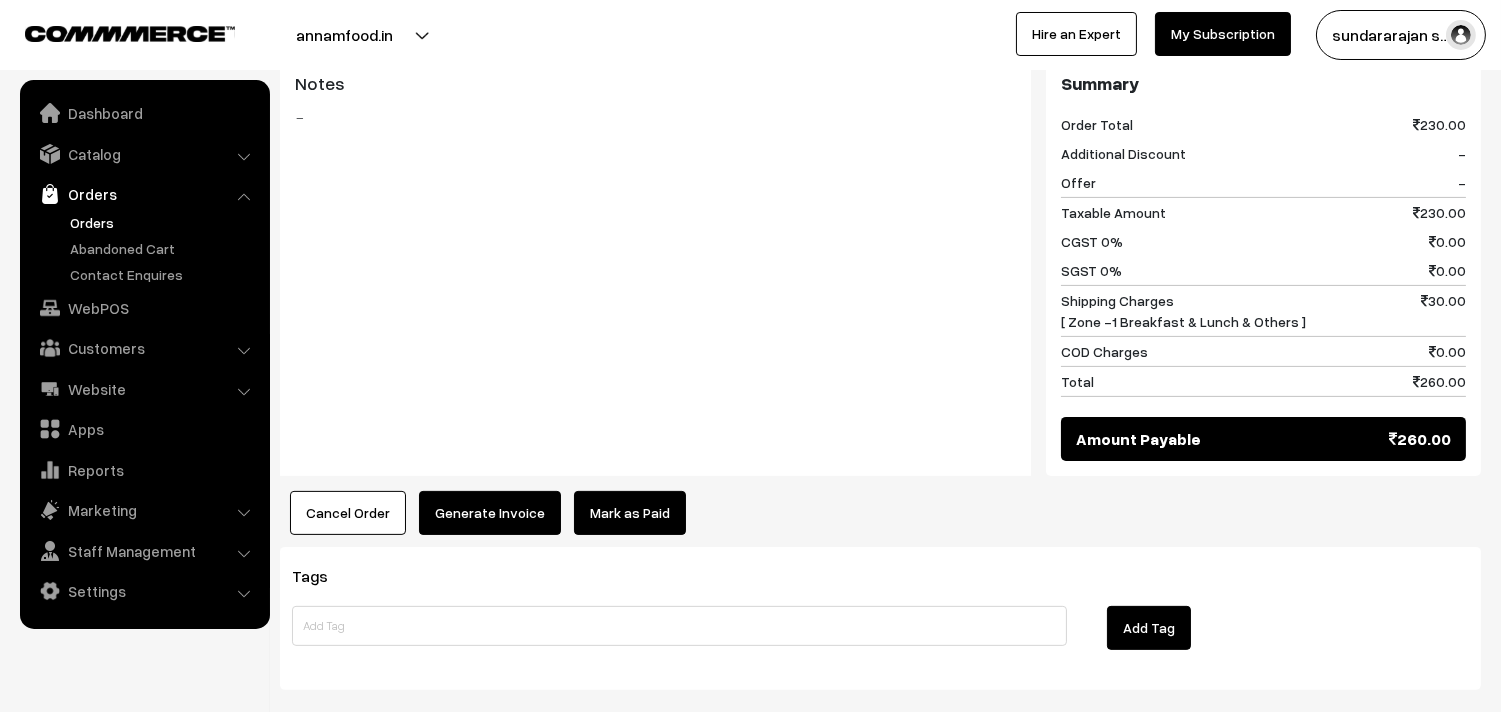 click on "Product
Price
Tax Rate
Quantity
Total
Bf - Vadacurry
70.00" at bounding box center [880, 34] 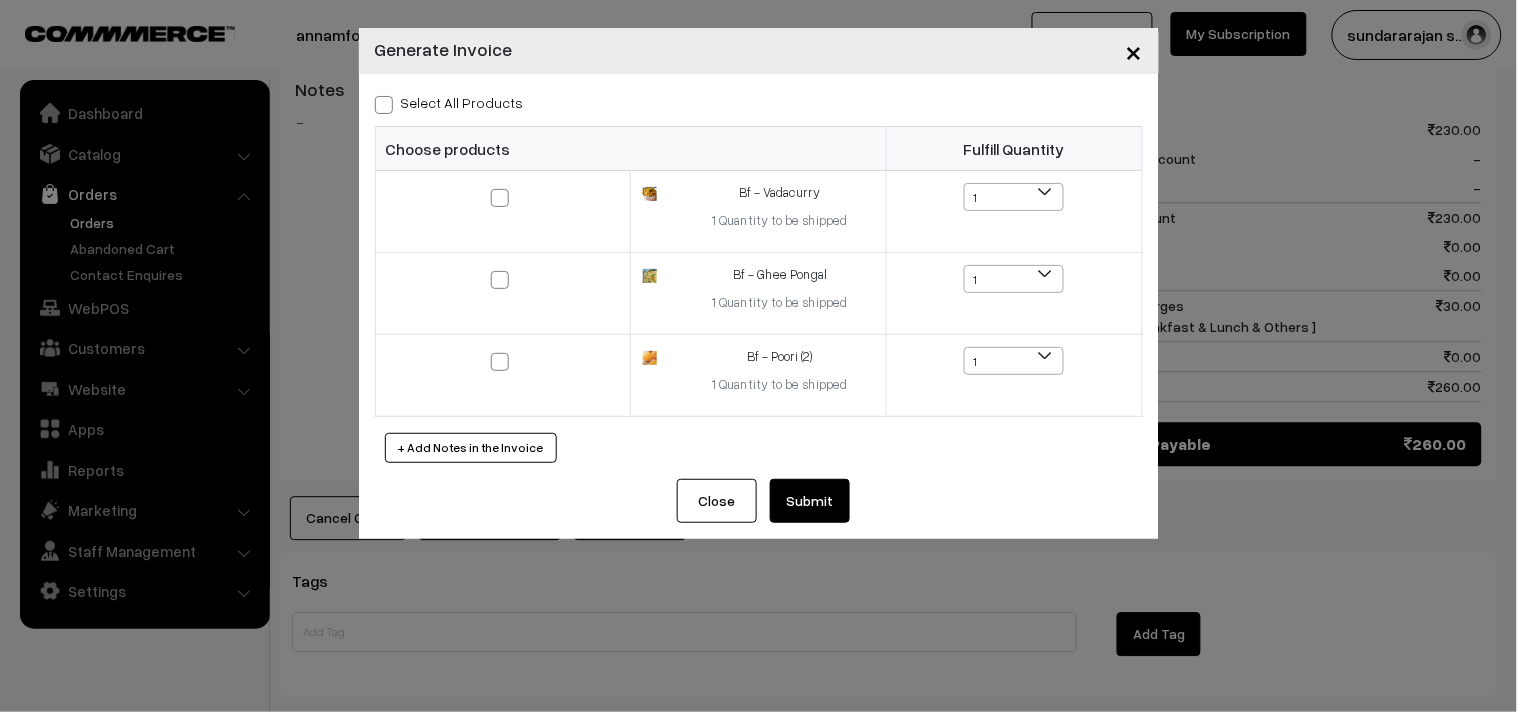 click on "Select All Products" at bounding box center (449, 102) 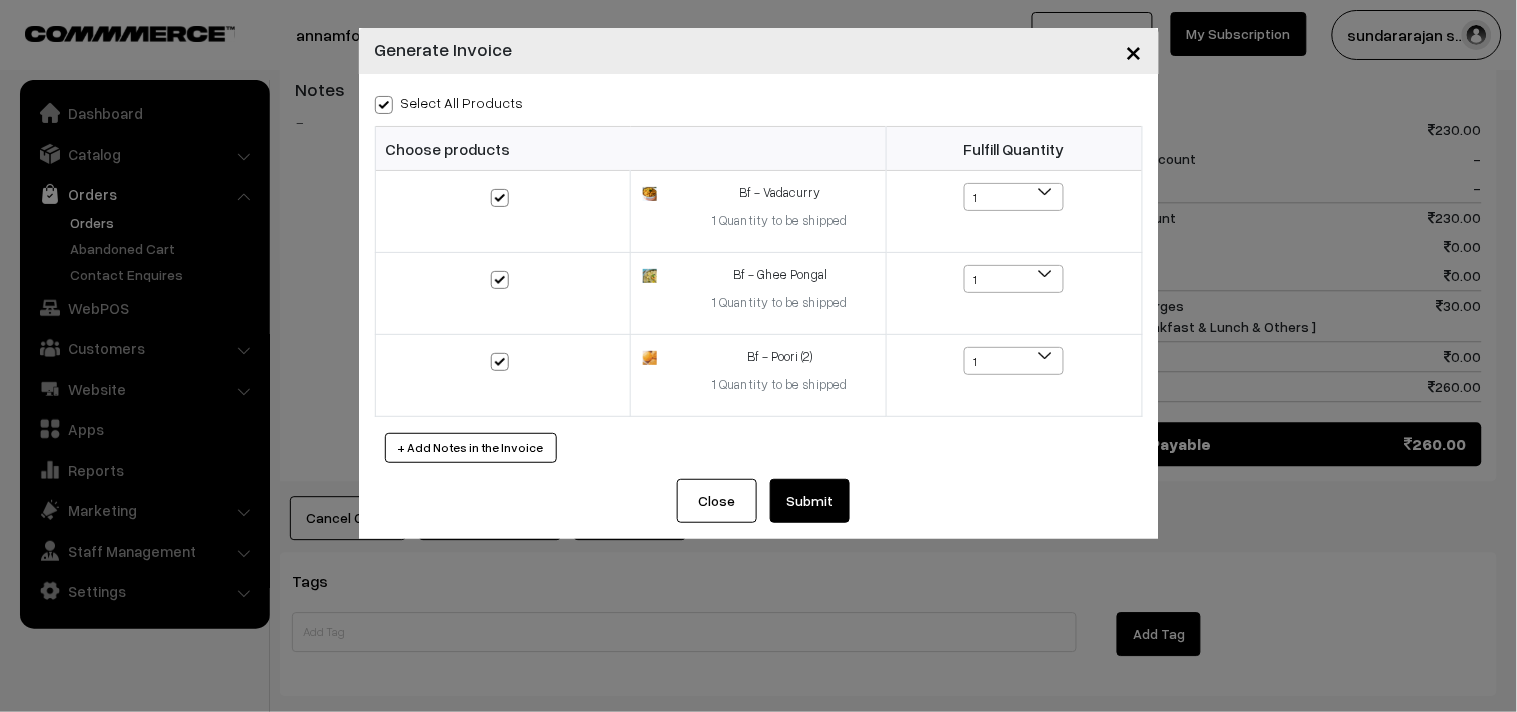 checkbox on "true" 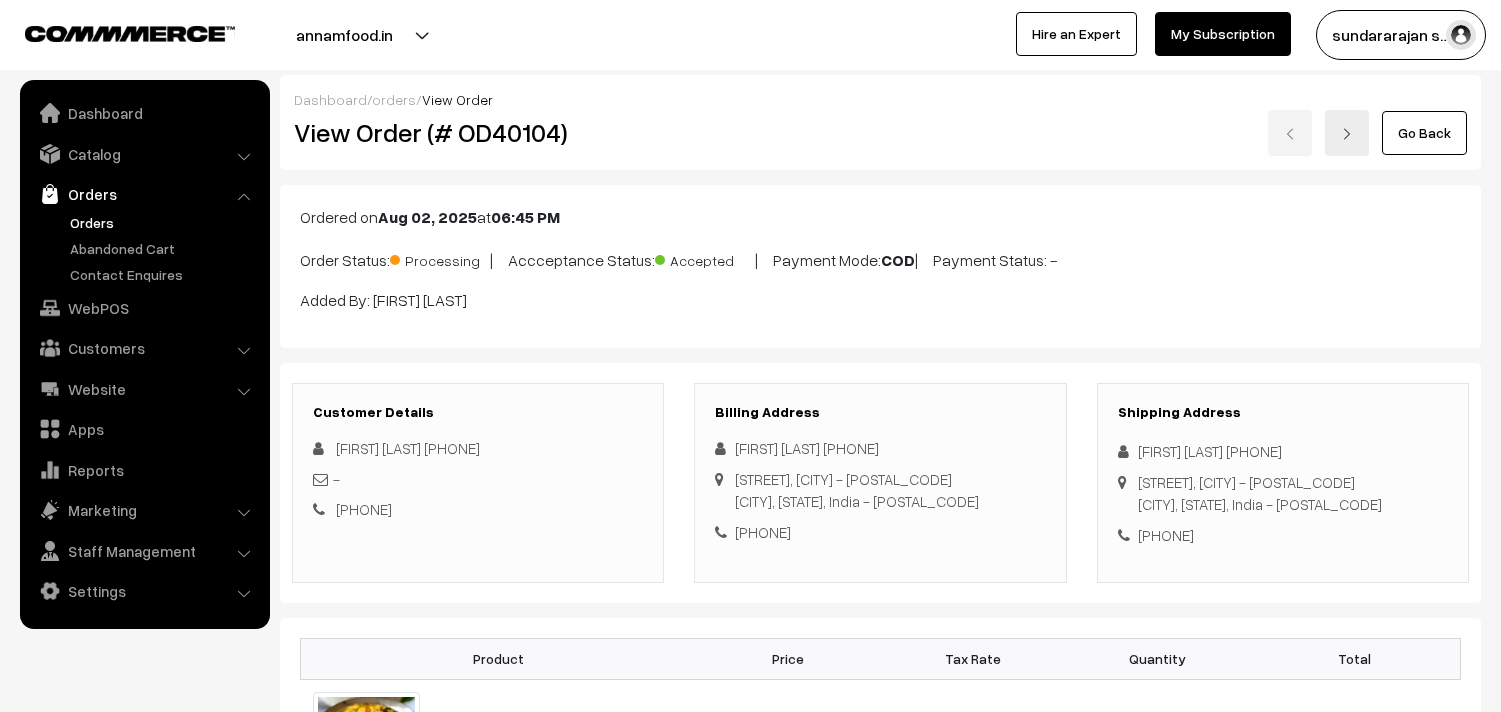scroll, scrollTop: 1111, scrollLeft: 0, axis: vertical 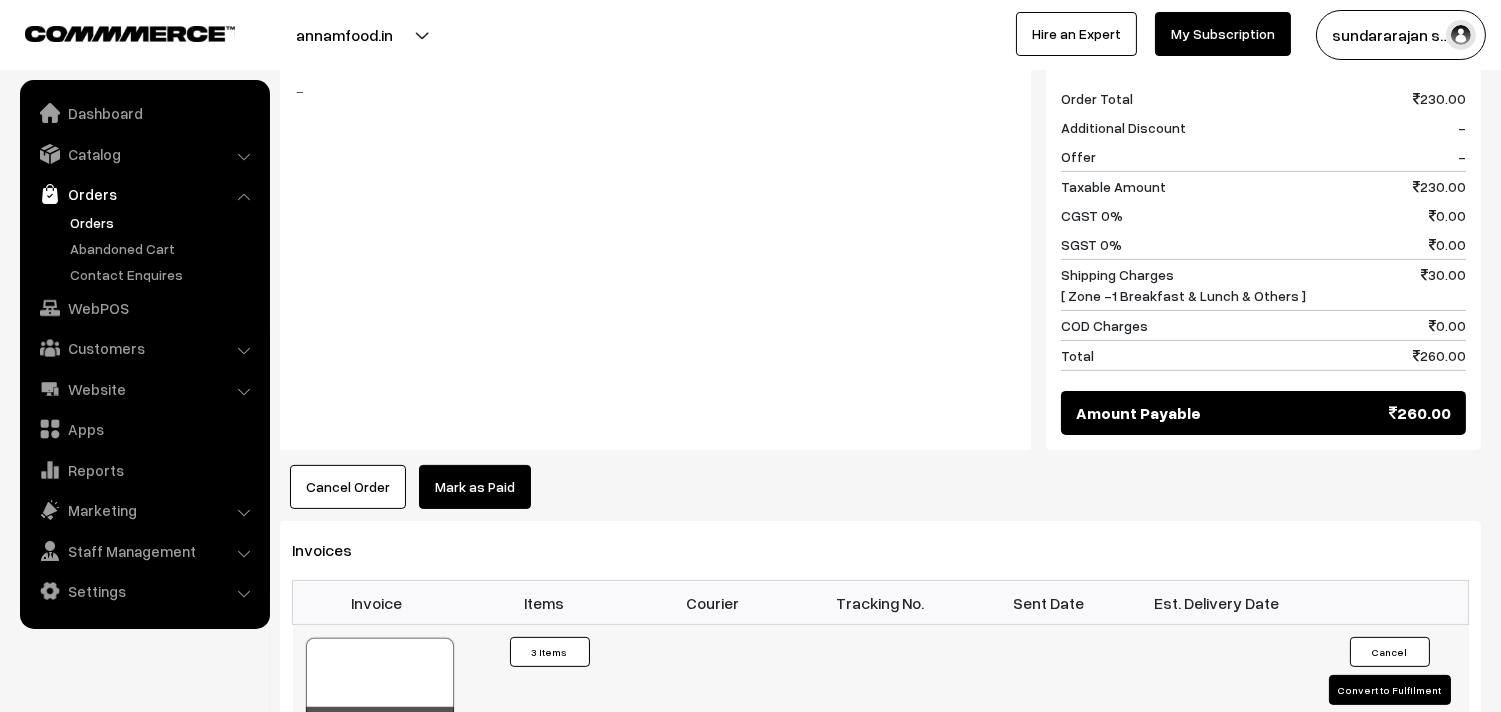 click at bounding box center (380, 688) 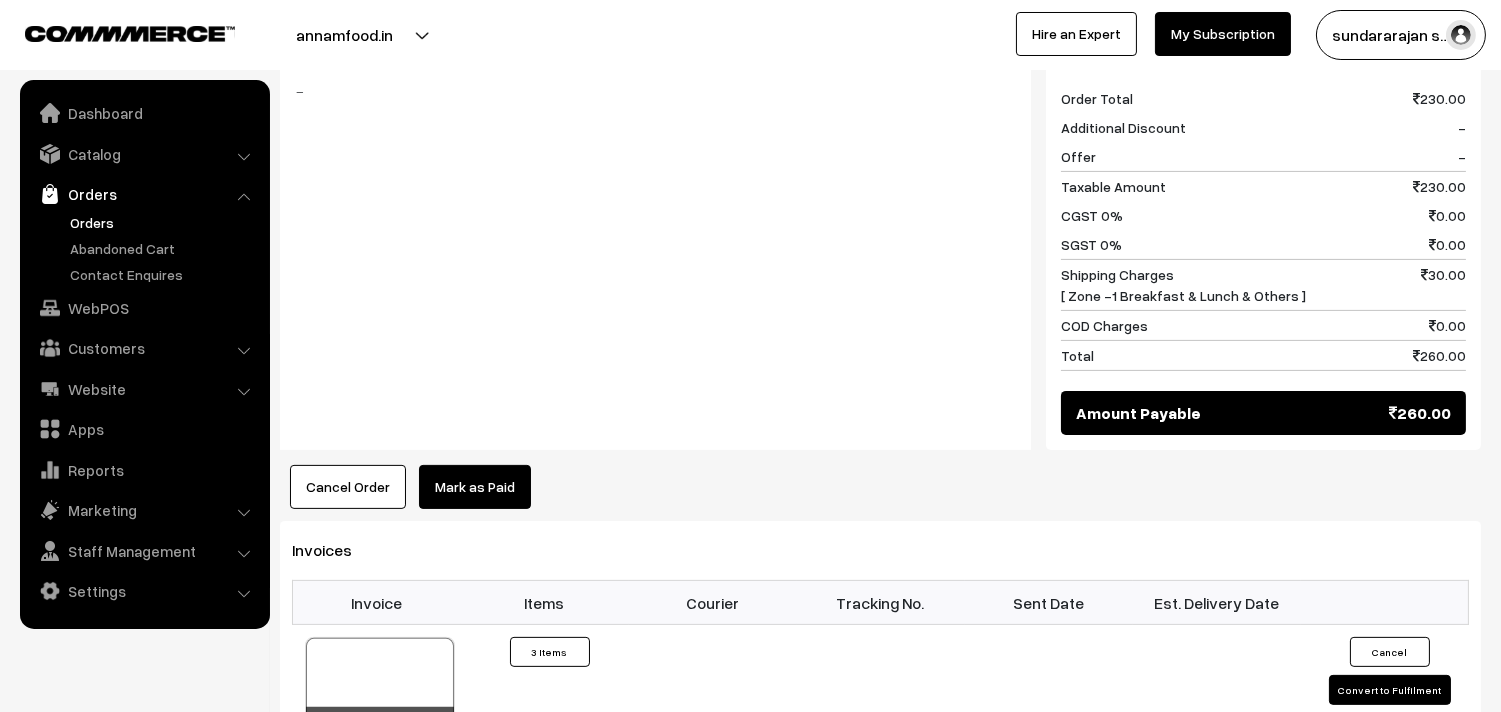 scroll, scrollTop: 1333, scrollLeft: 0, axis: vertical 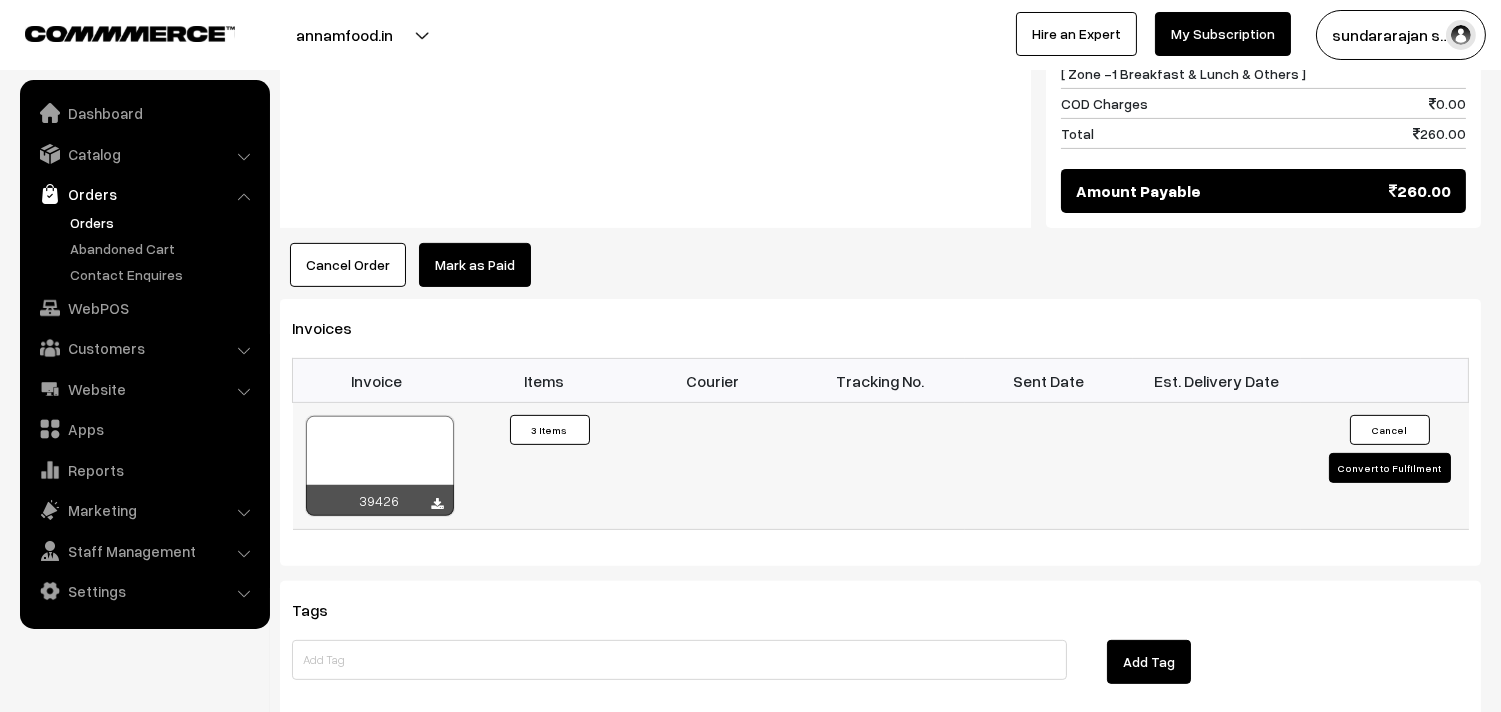 click at bounding box center [380, 466] 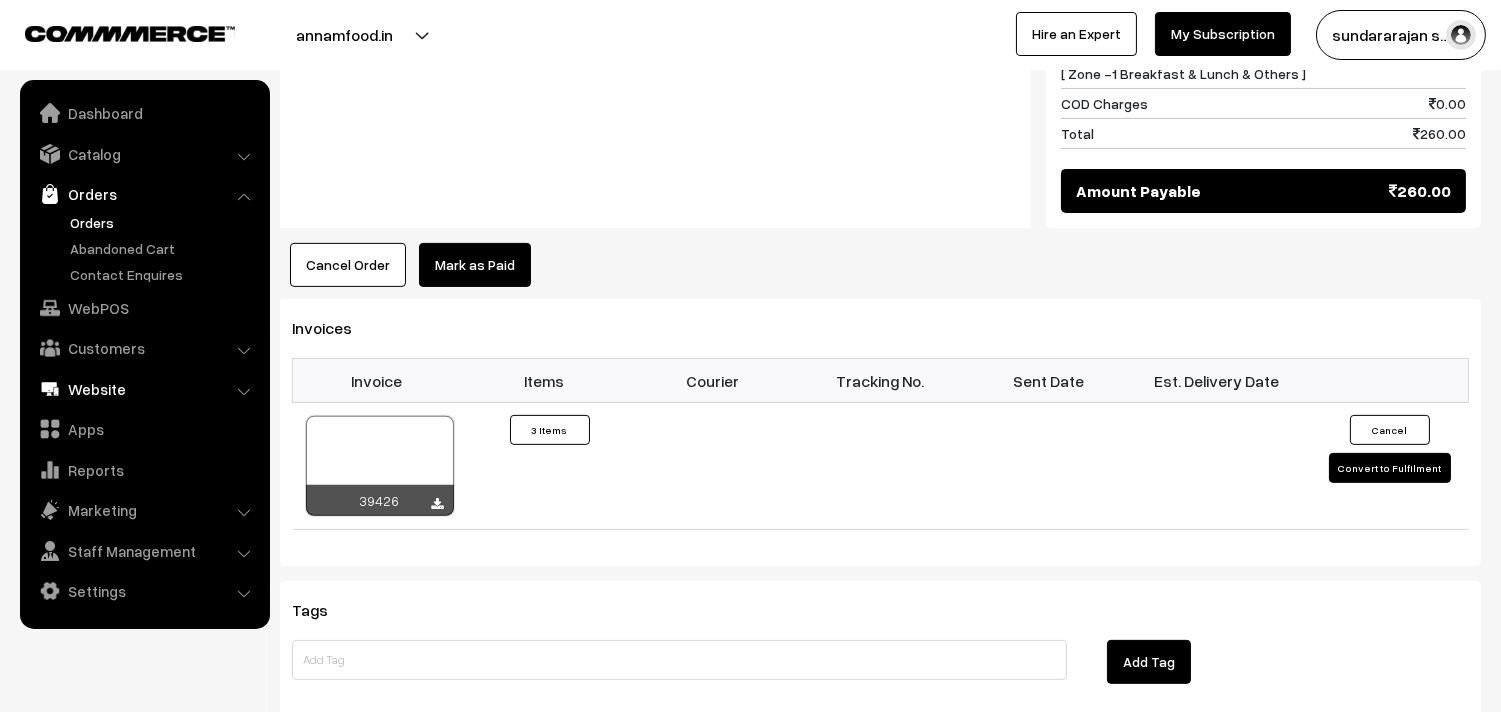 click on "WebPOS" at bounding box center [144, 308] 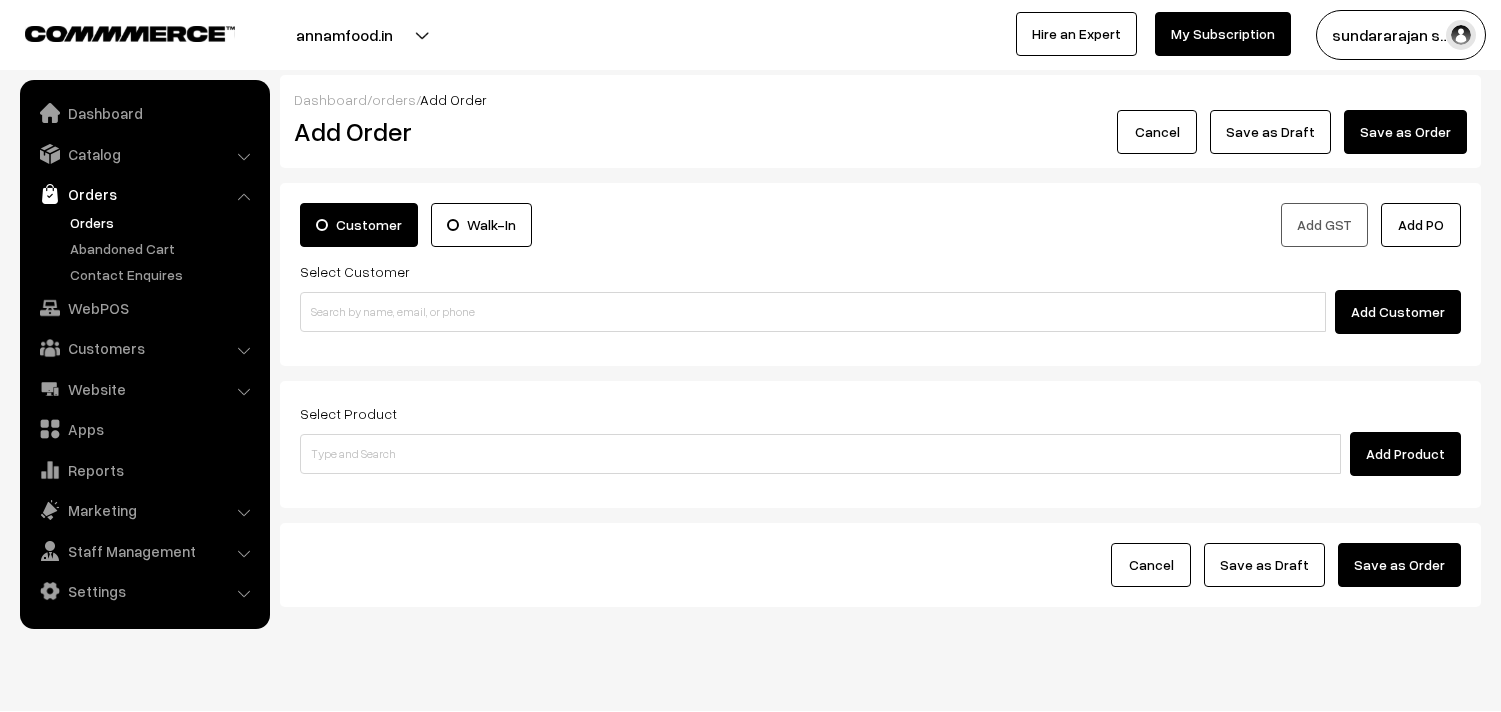 click at bounding box center [813, 312] 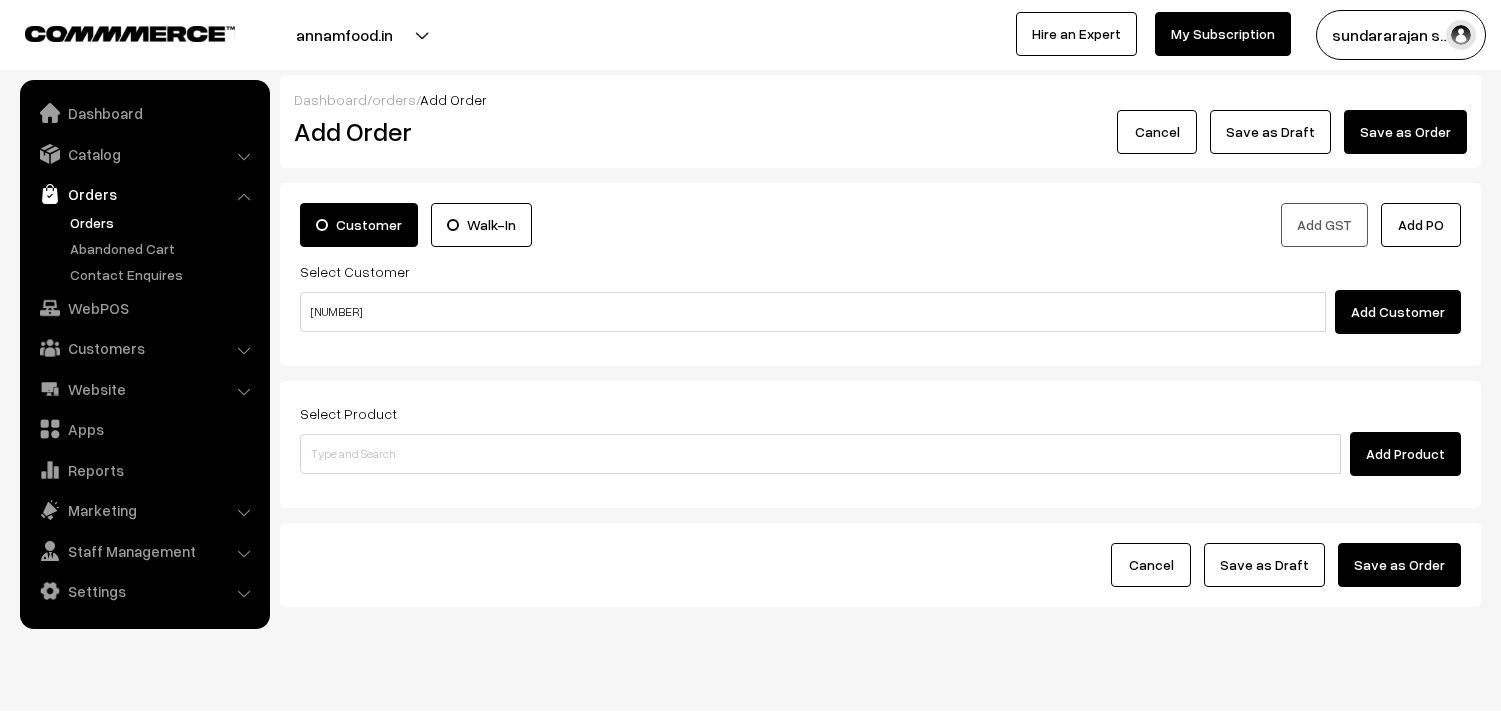 scroll, scrollTop: 0, scrollLeft: 0, axis: both 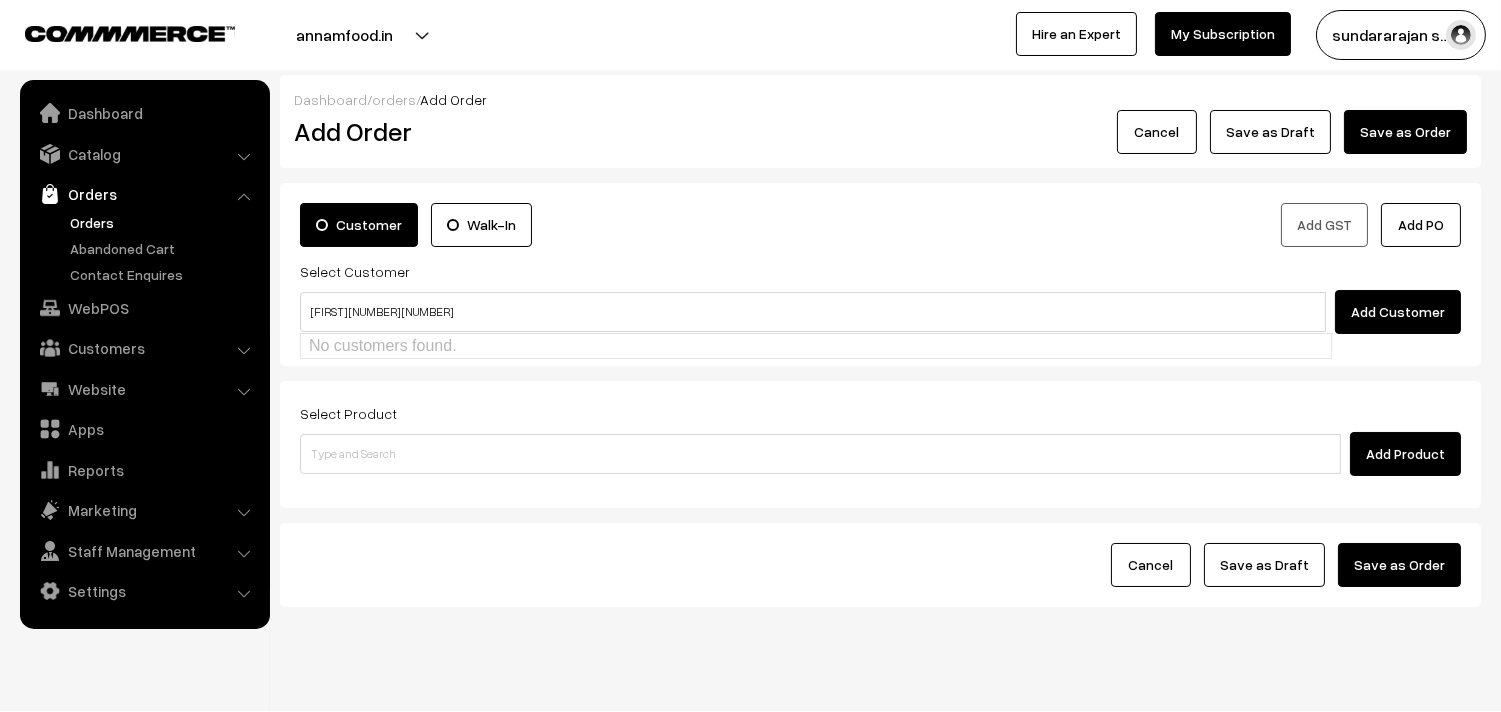 click on "No customers found." at bounding box center [816, 346] 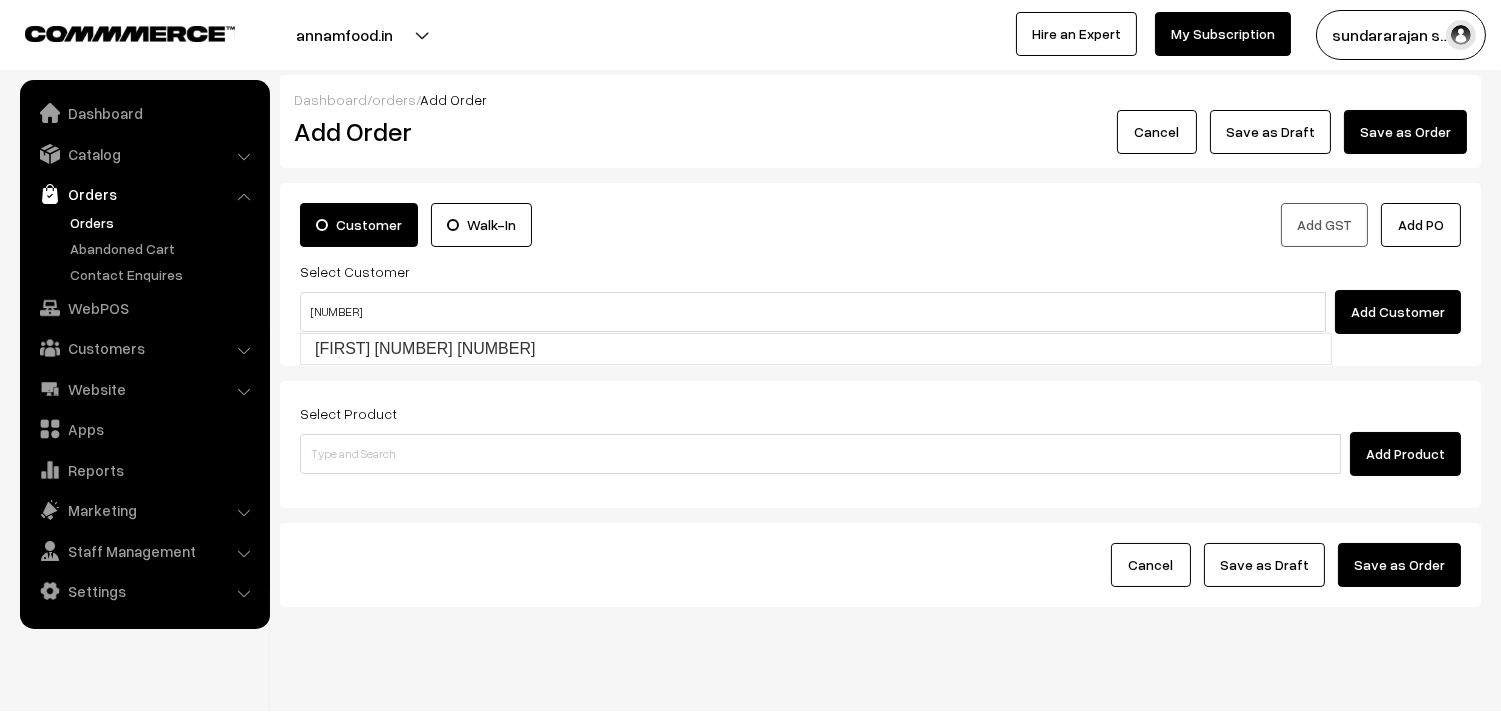 drag, startPoint x: 361, startPoint y: 346, endPoint x: 360, endPoint y: 331, distance: 15.033297 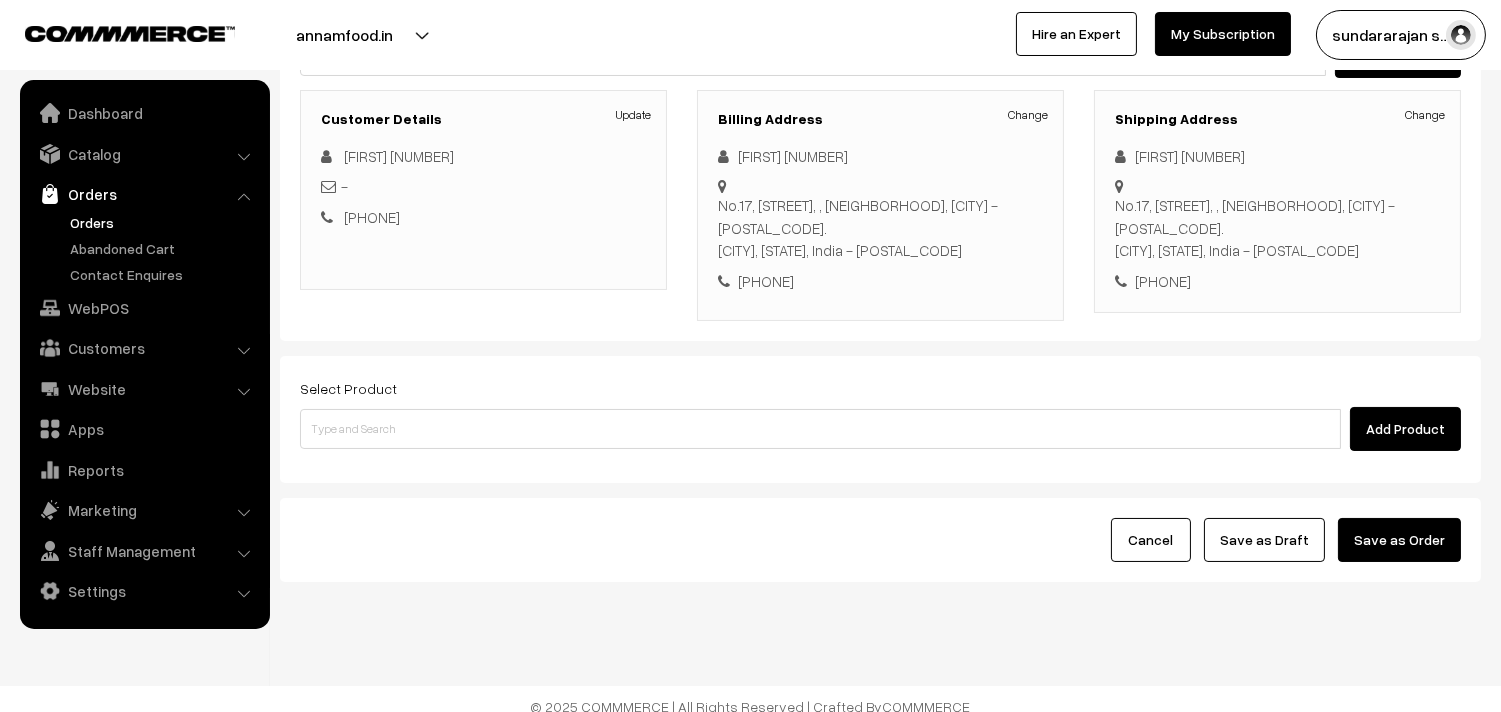 scroll, scrollTop: 272, scrollLeft: 0, axis: vertical 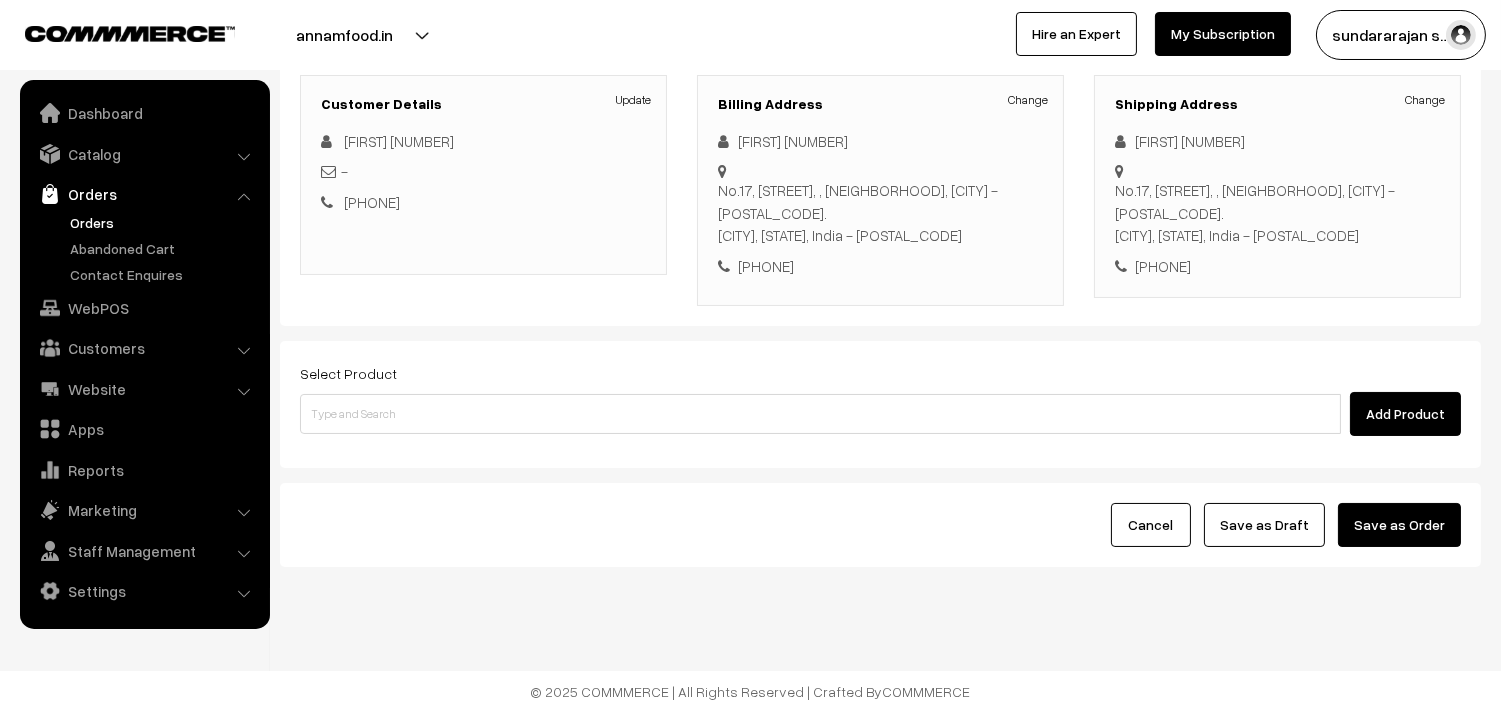 drag, startPoint x: 451, startPoint y: 444, endPoint x: 447, endPoint y: 415, distance: 29.274563 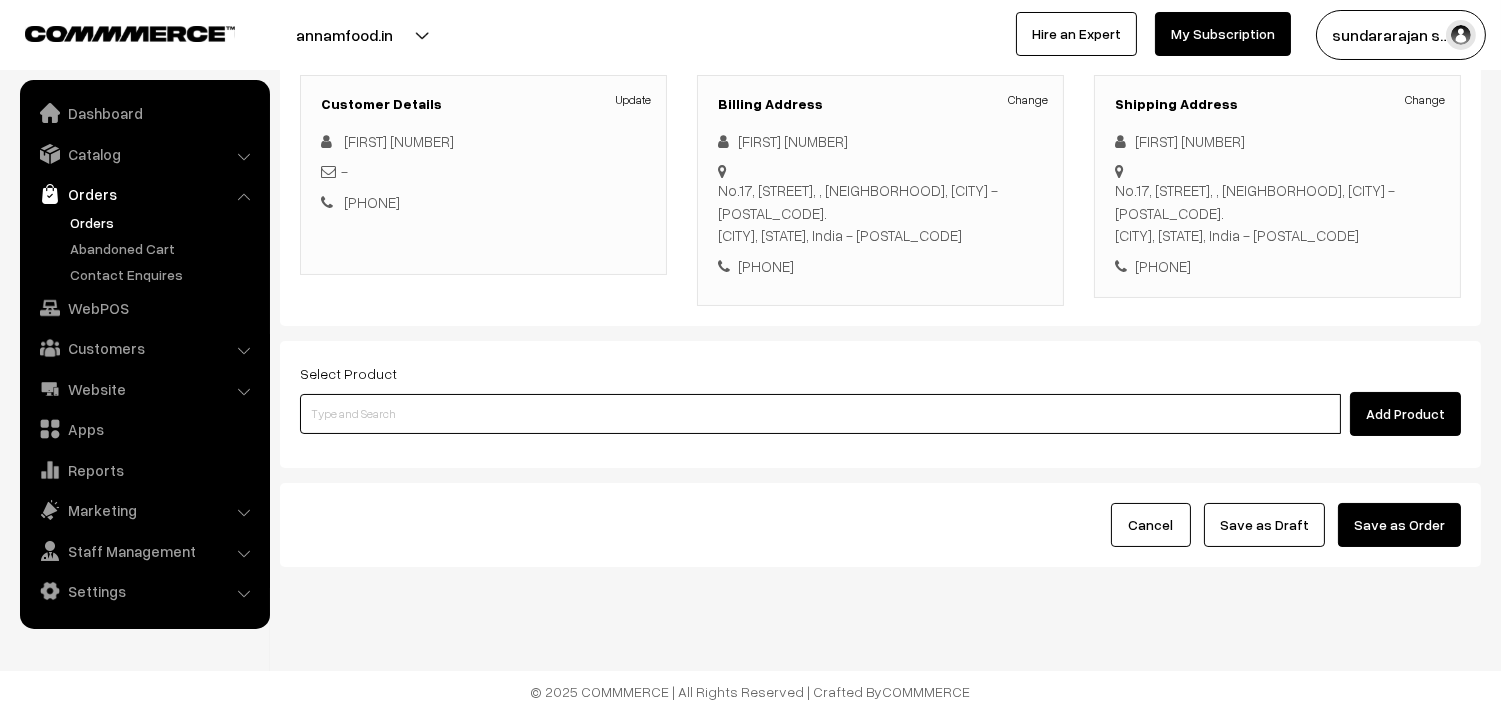 click at bounding box center (820, 414) 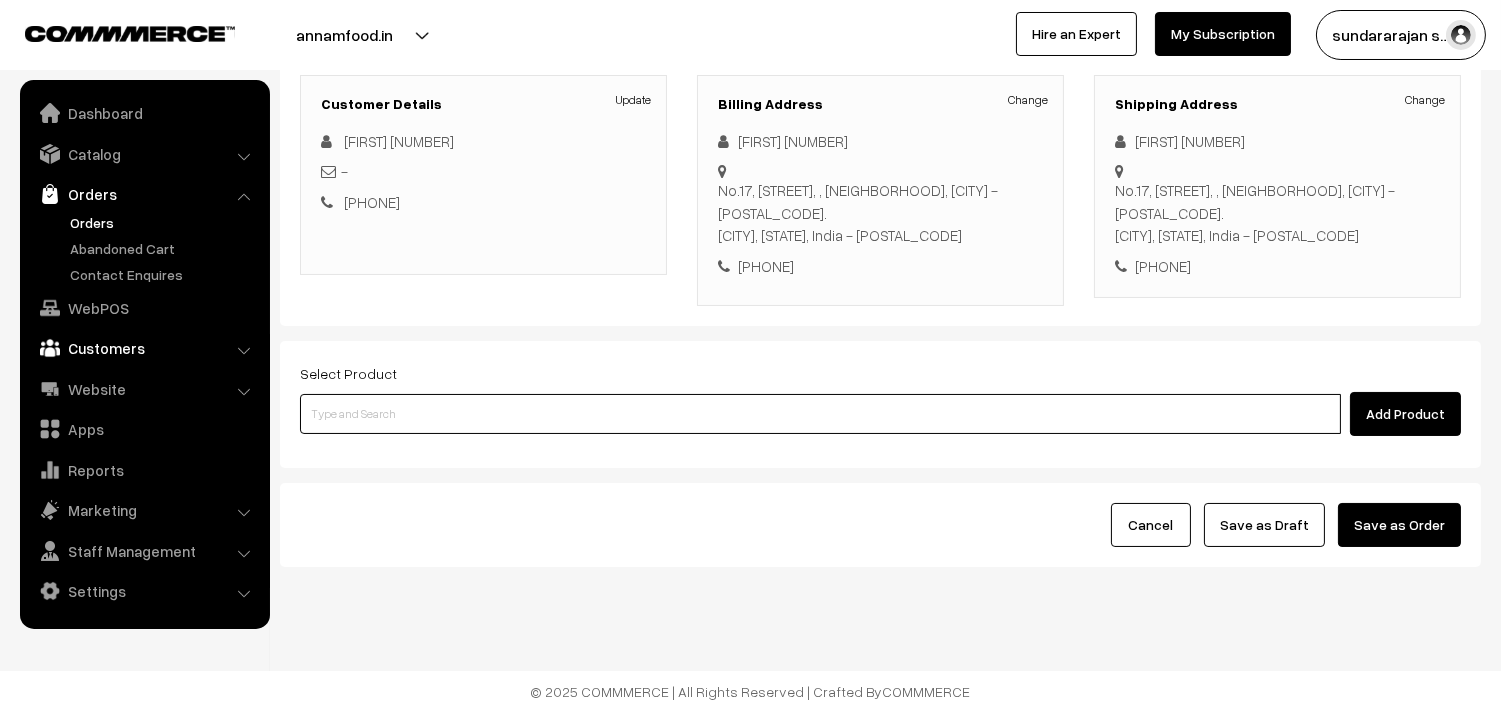 paste on "03rd Without Rice..." 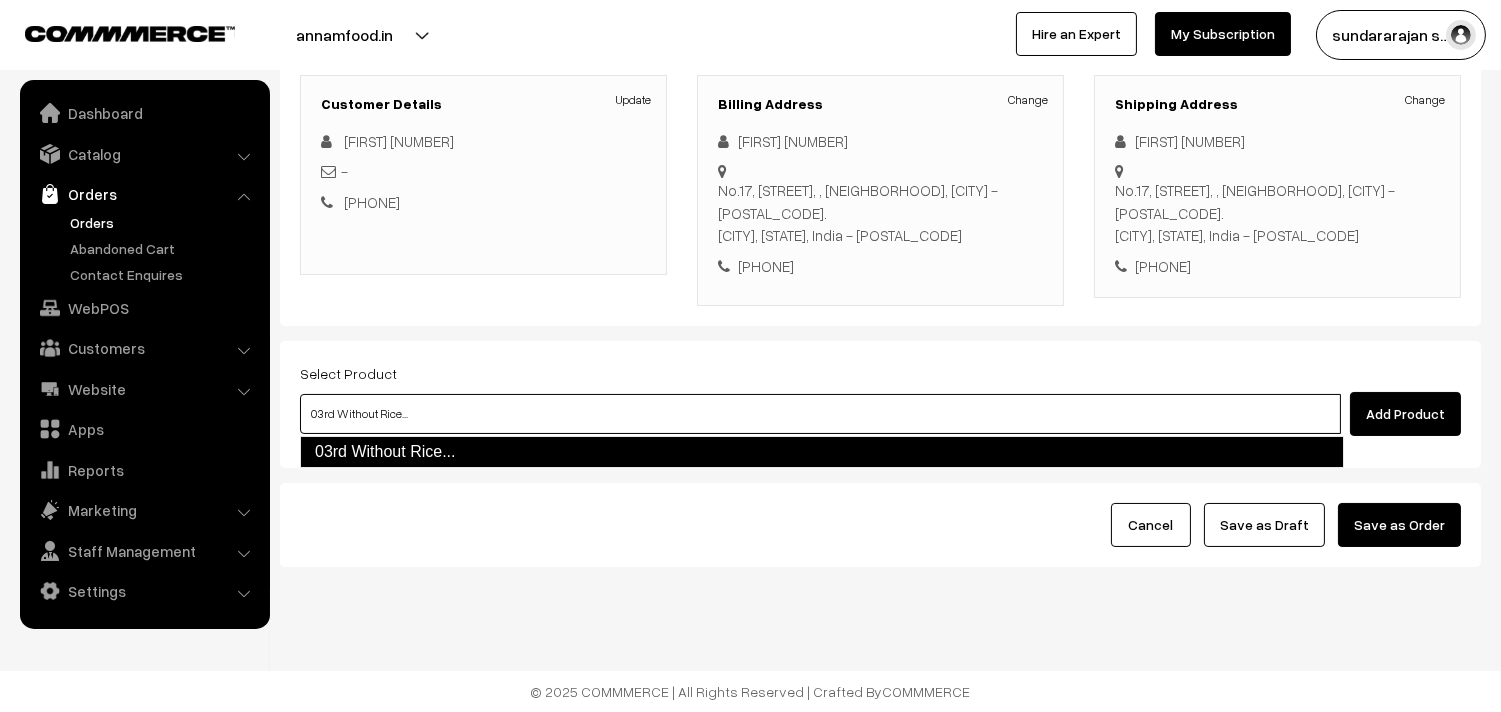 click on "03rd Without Rice..." at bounding box center [822, 452] 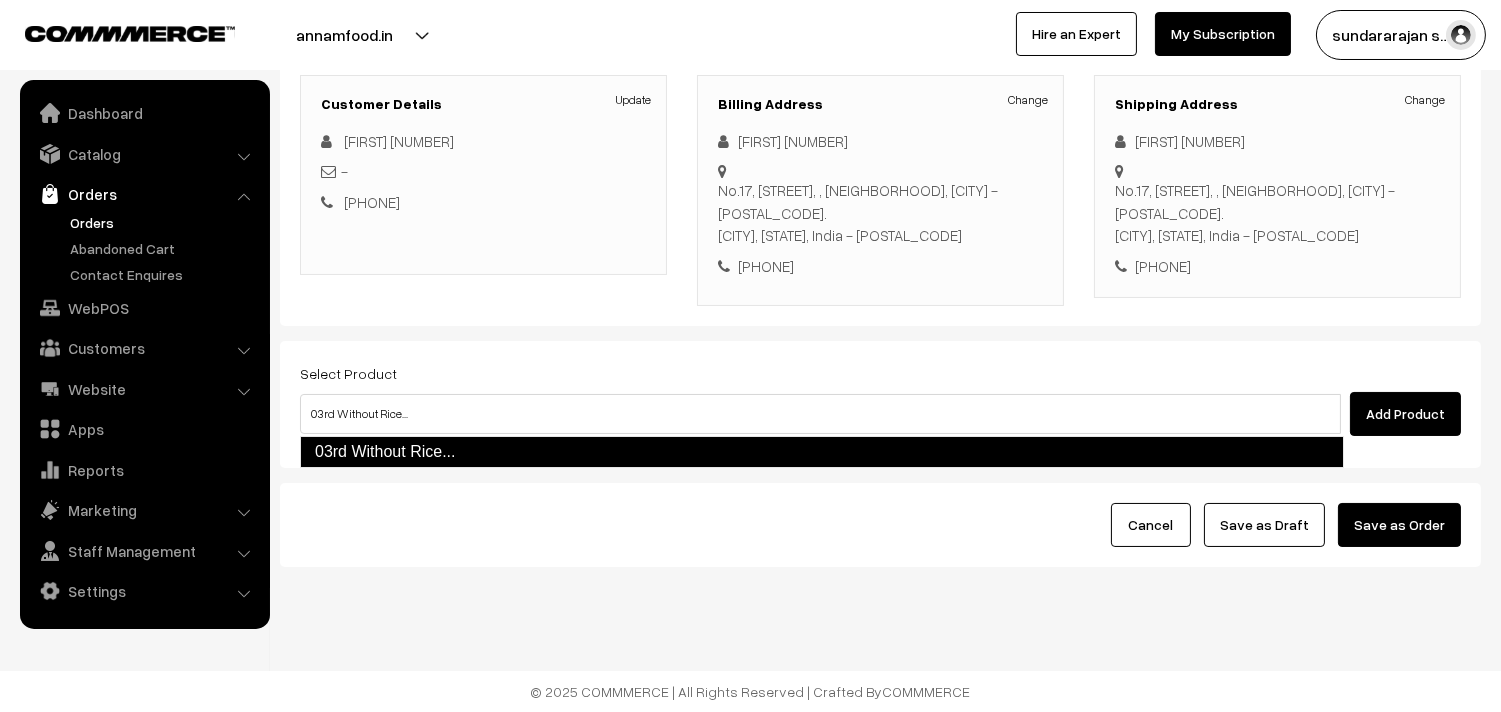 type 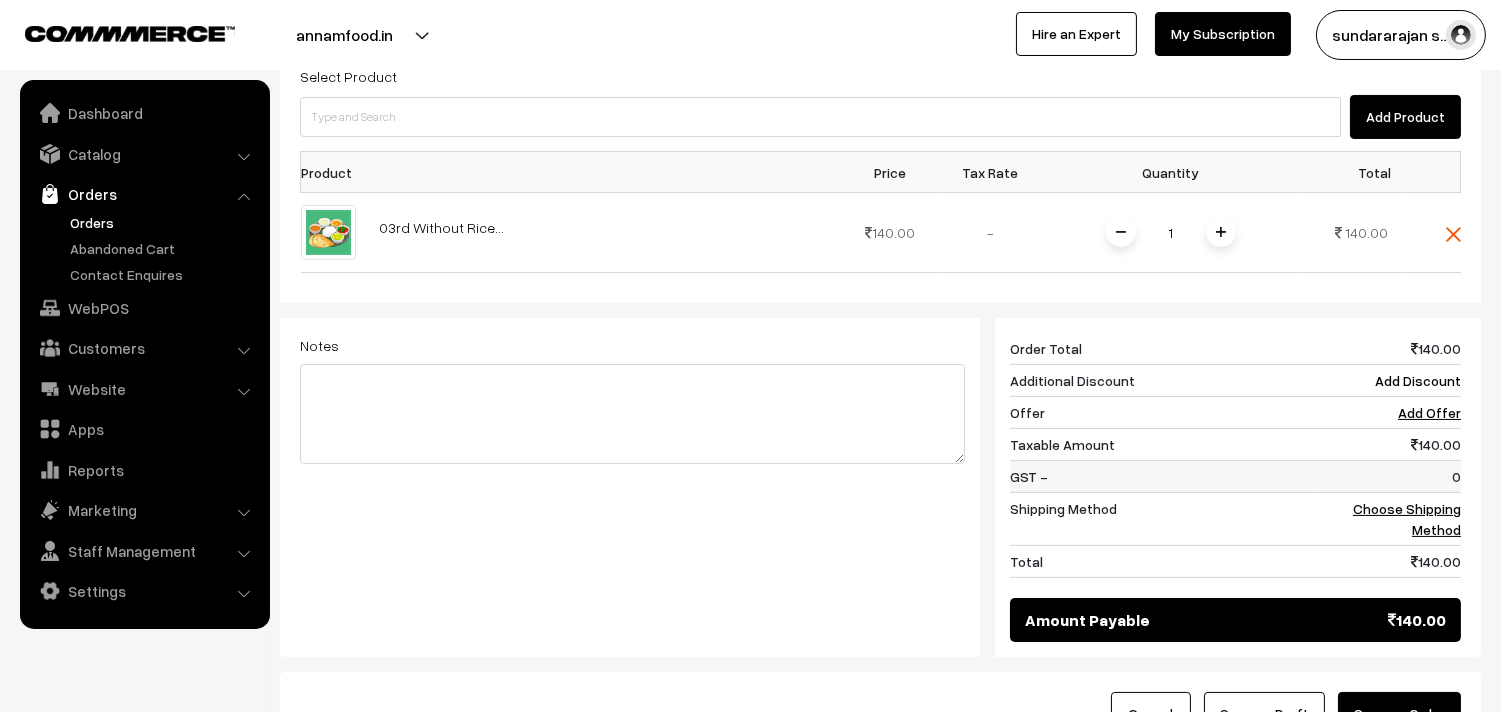 scroll, scrollTop: 605, scrollLeft: 0, axis: vertical 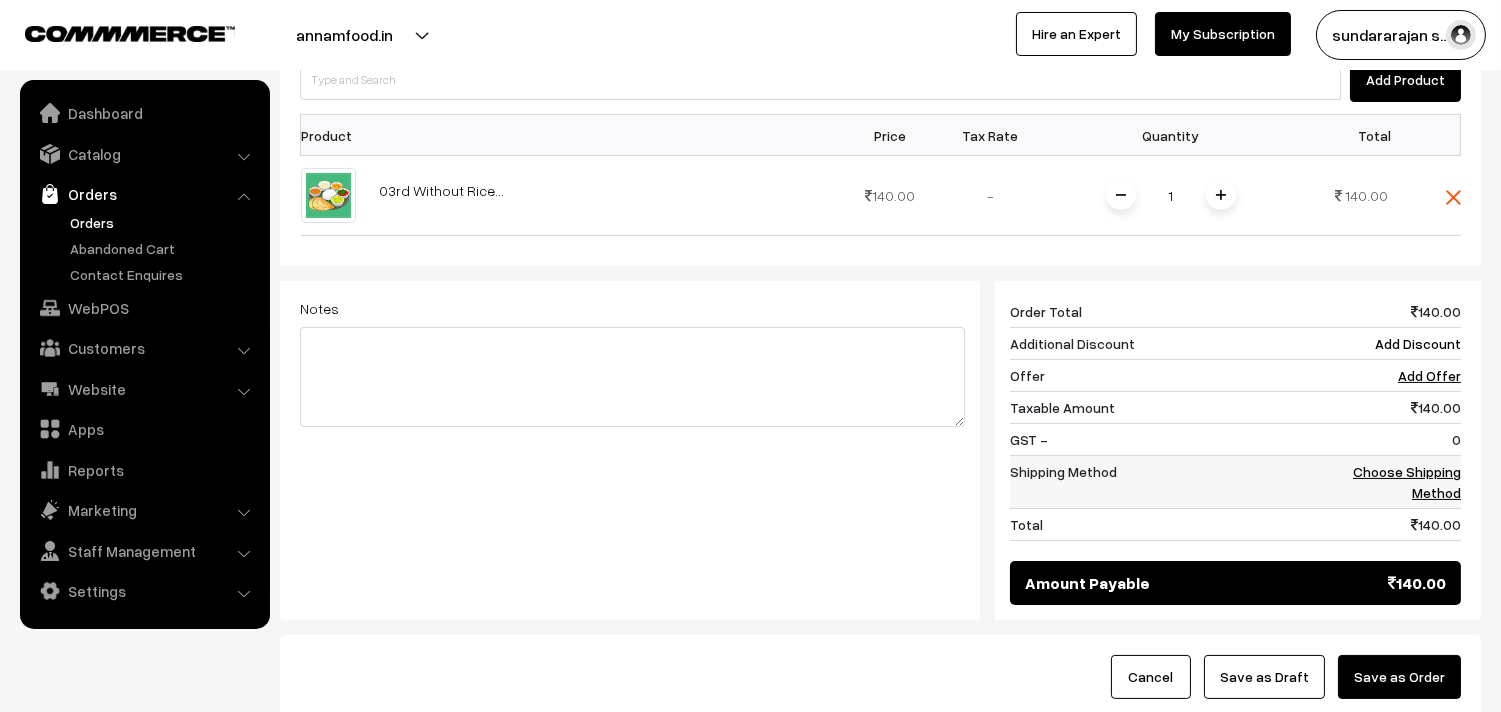 click on "Choose Shipping Method" at bounding box center [1407, 482] 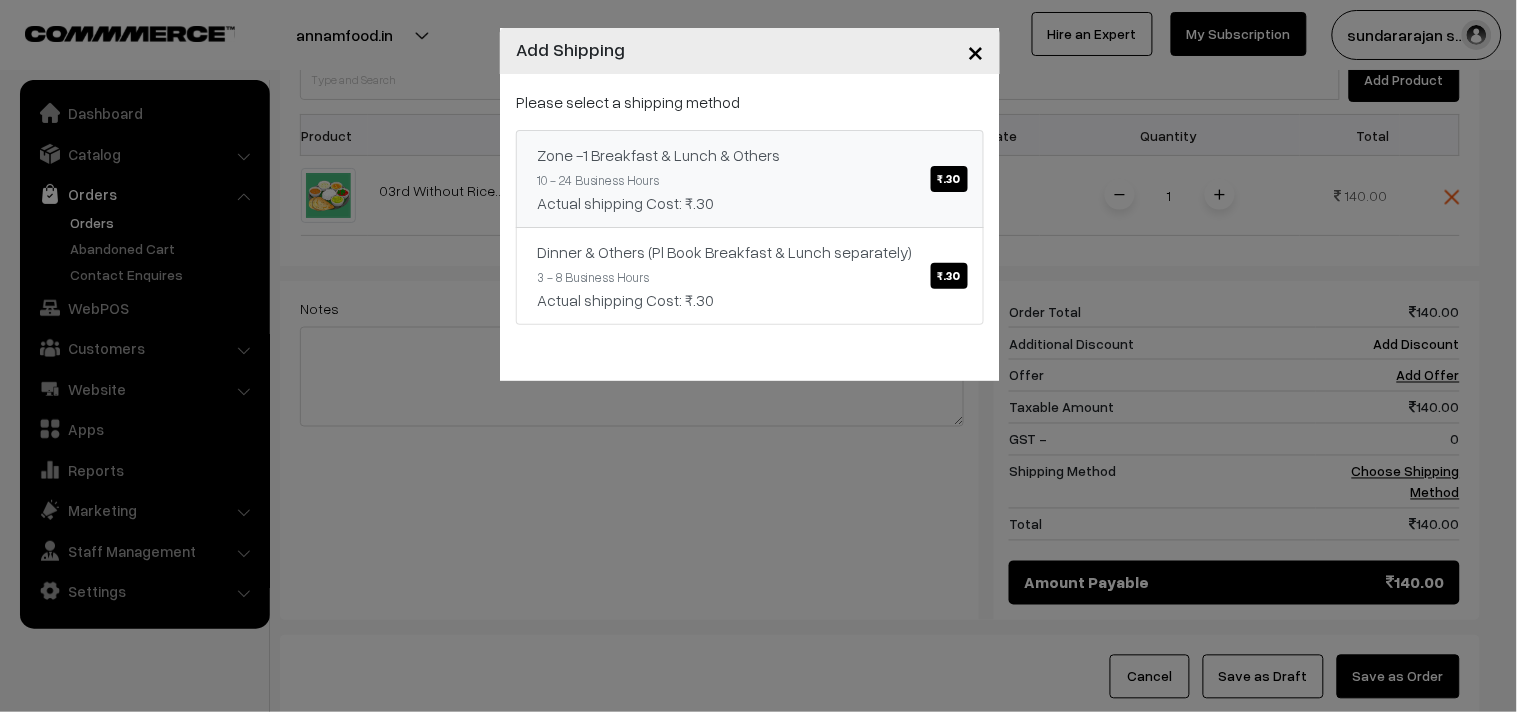 click on "Actual shipping Cost: ₹.30" at bounding box center (750, 203) 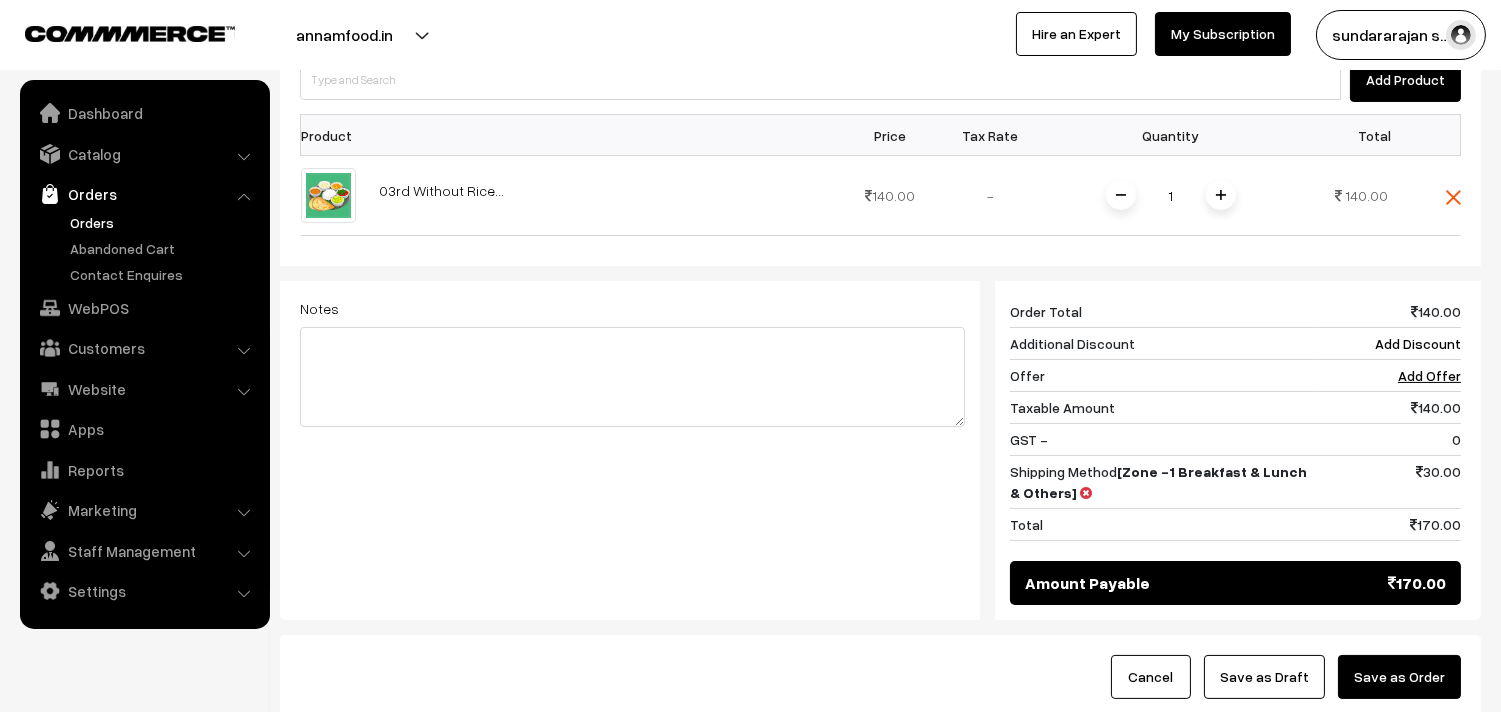 click on "Save as Draft" at bounding box center [1264, 677] 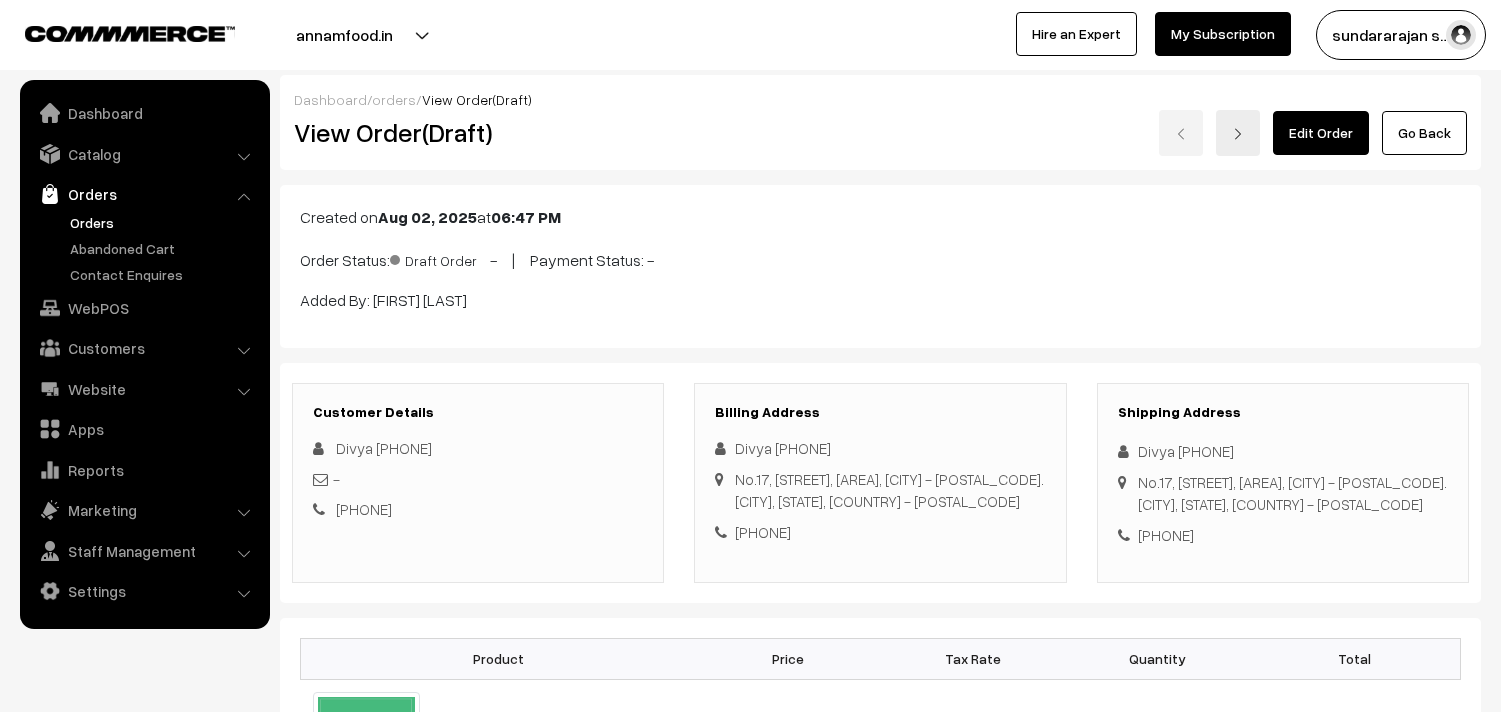 scroll, scrollTop: 0, scrollLeft: 0, axis: both 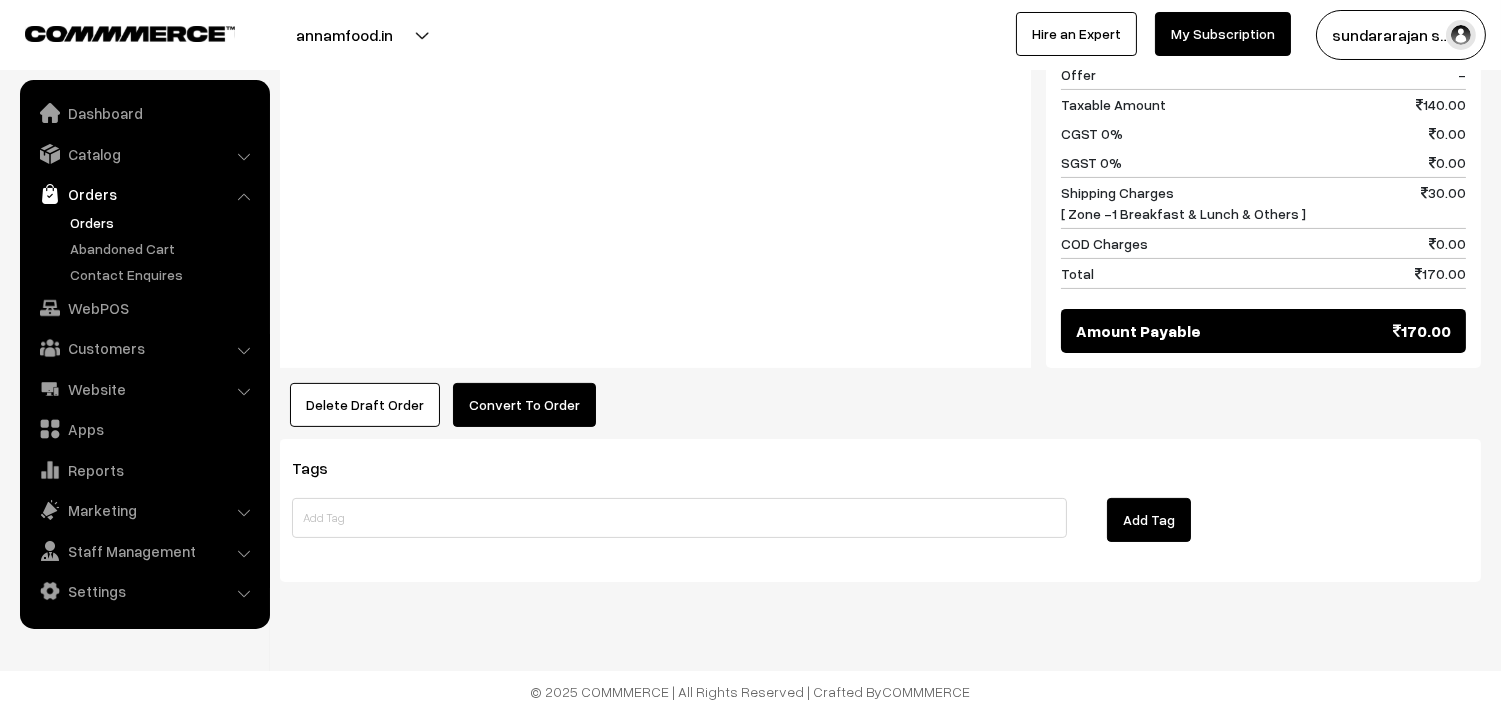 click on "Notes
-" at bounding box center [655, 160] 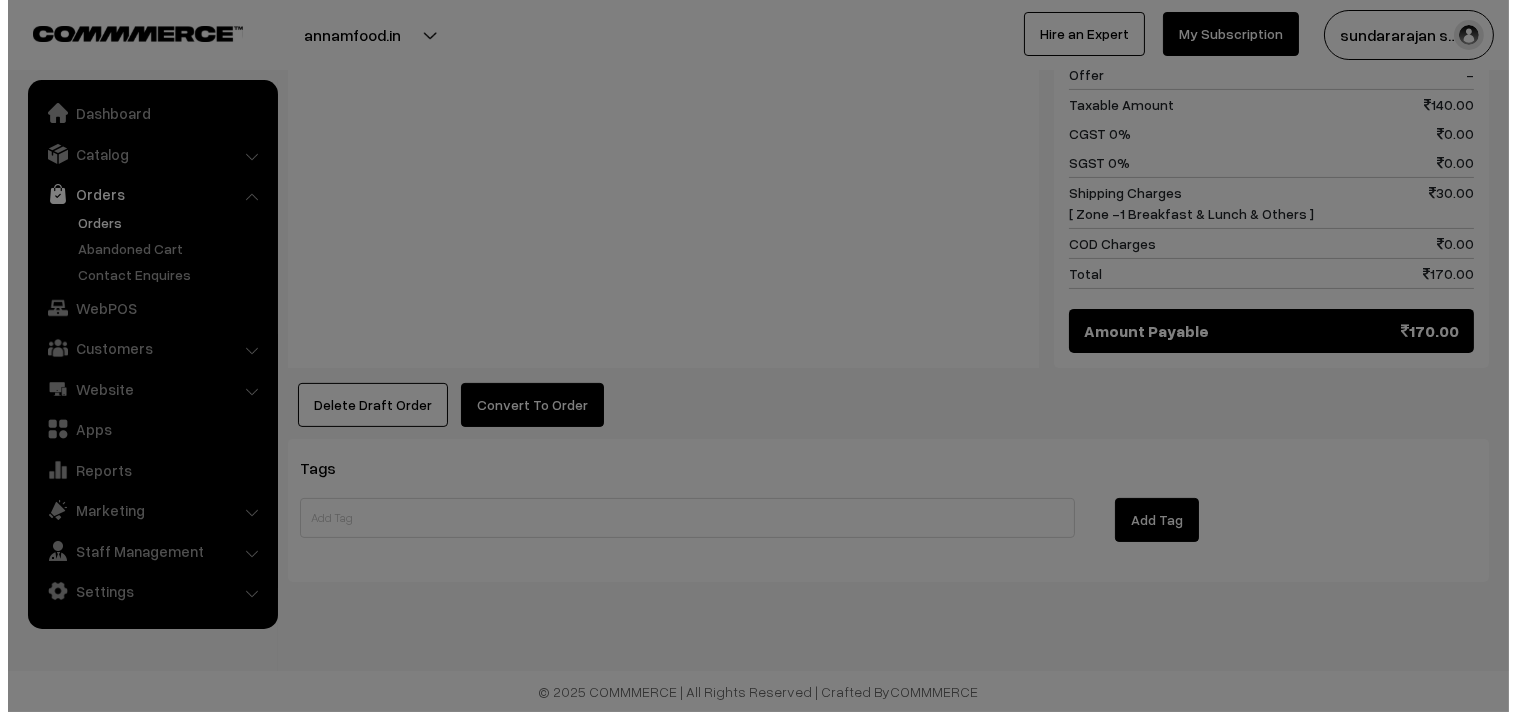 scroll, scrollTop: 956, scrollLeft: 0, axis: vertical 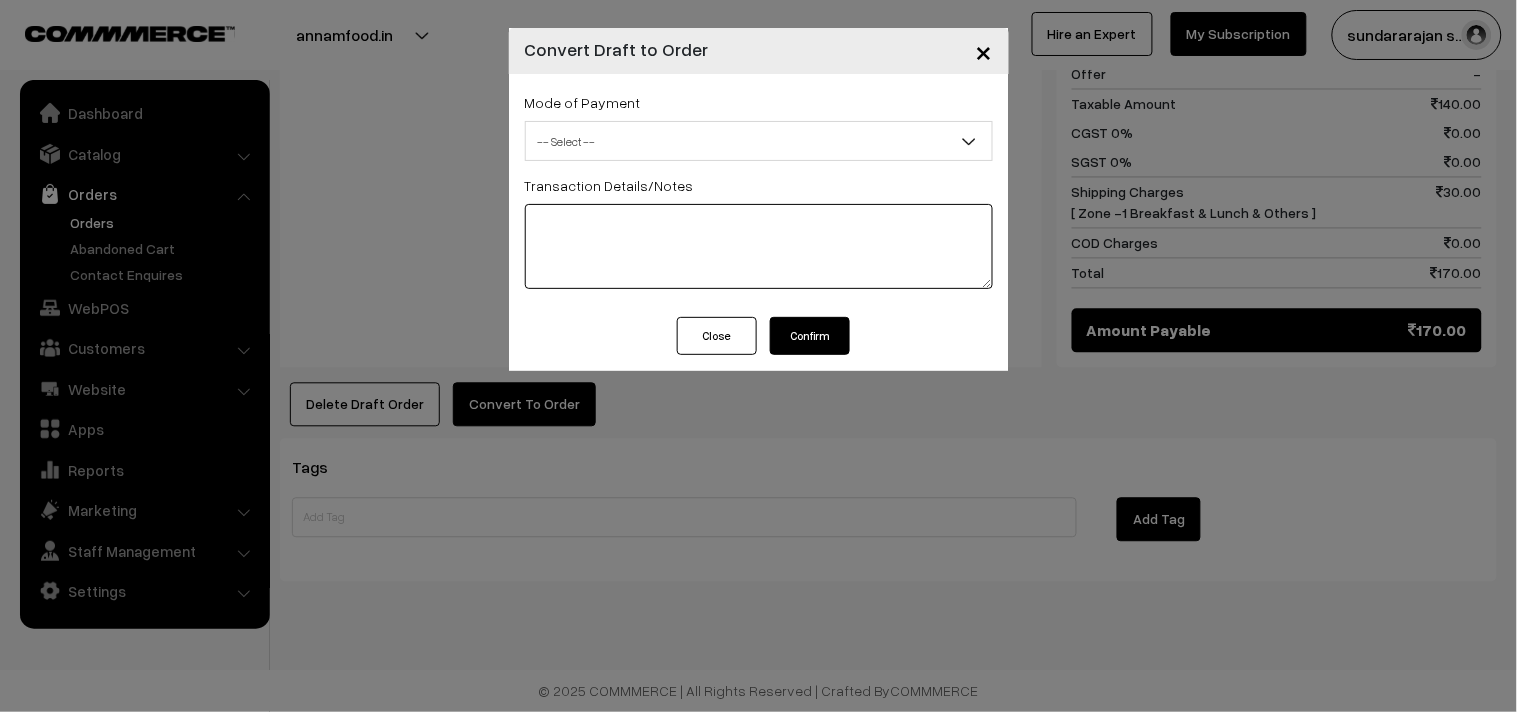 drag, startPoint x: 805, startPoint y: 274, endPoint x: 797, endPoint y: 295, distance: 22.472204 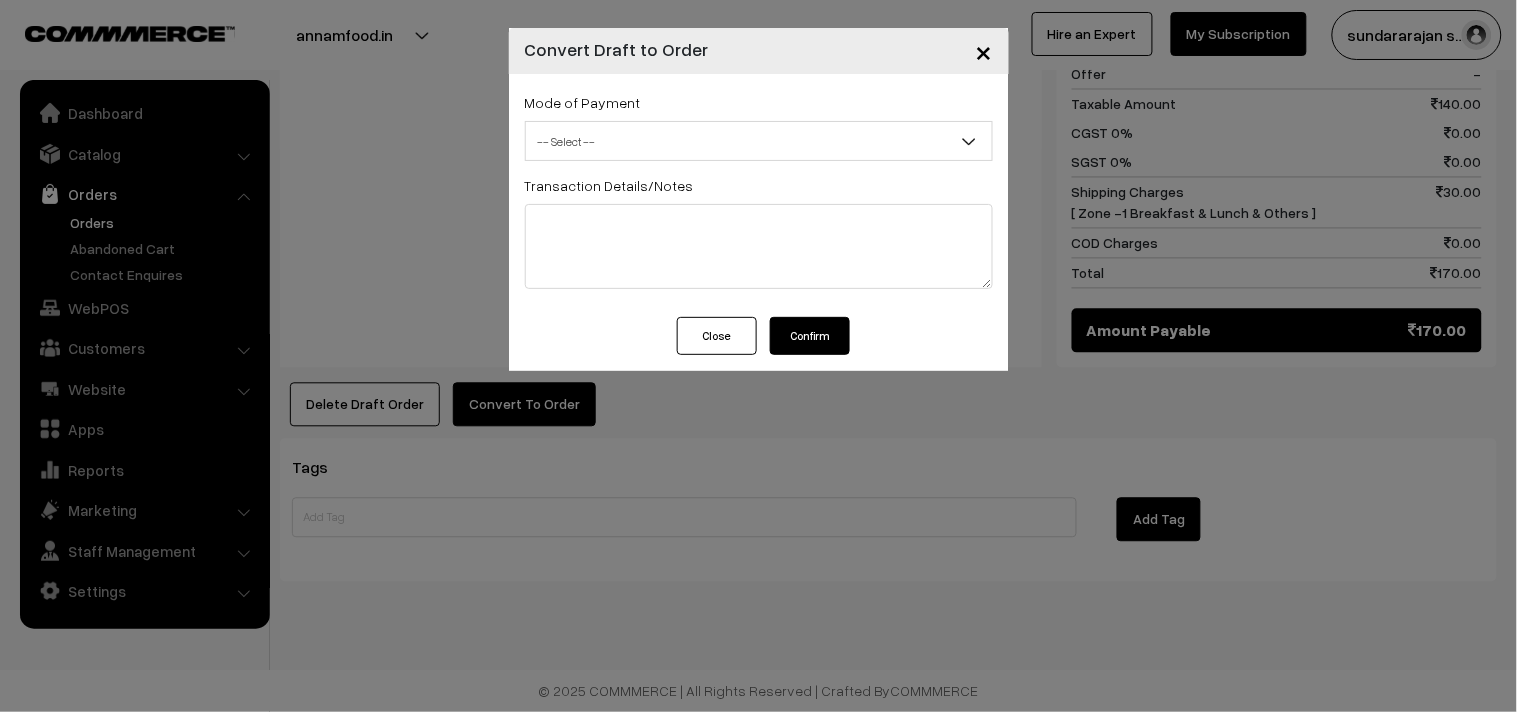 click on "-- Select --" at bounding box center [759, 141] 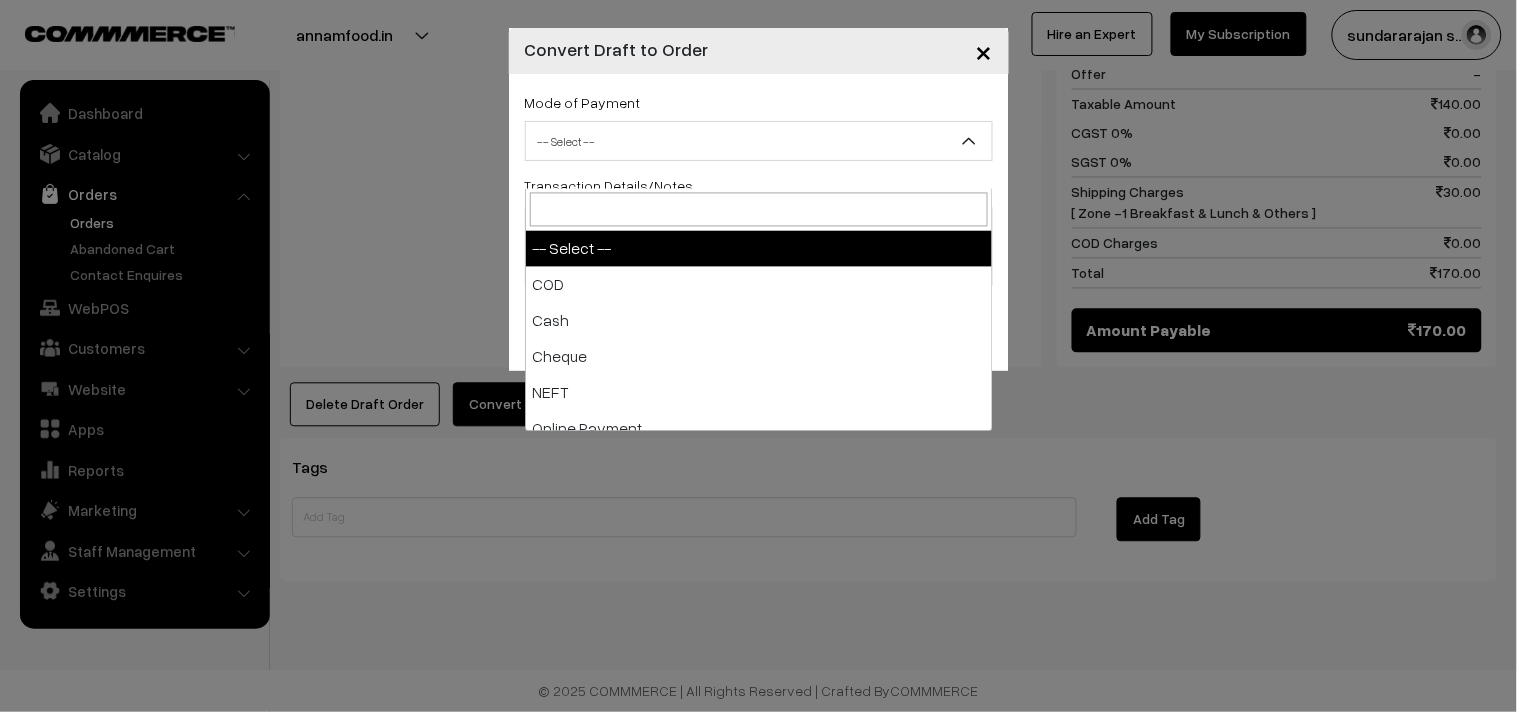 click at bounding box center [759, 210] 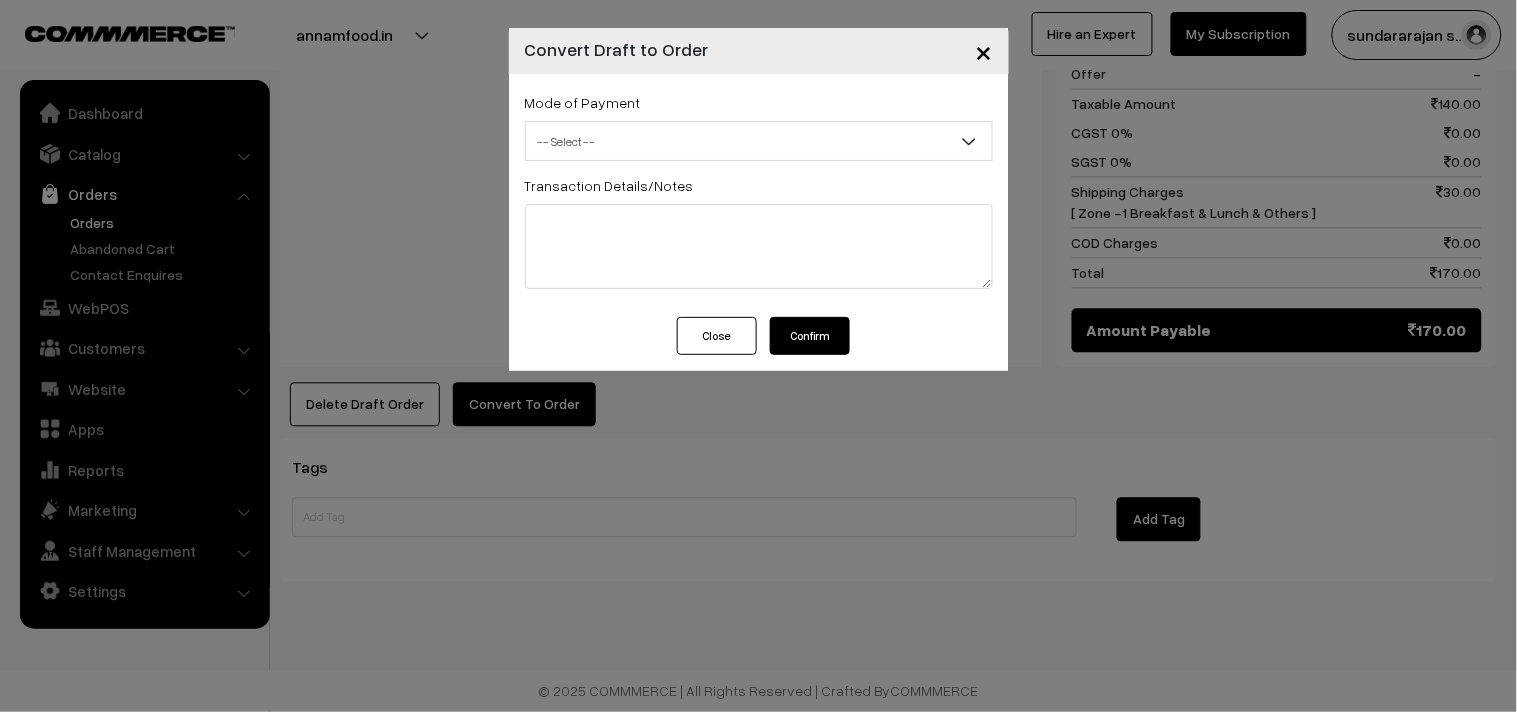click on "-- Select --" at bounding box center (759, 141) 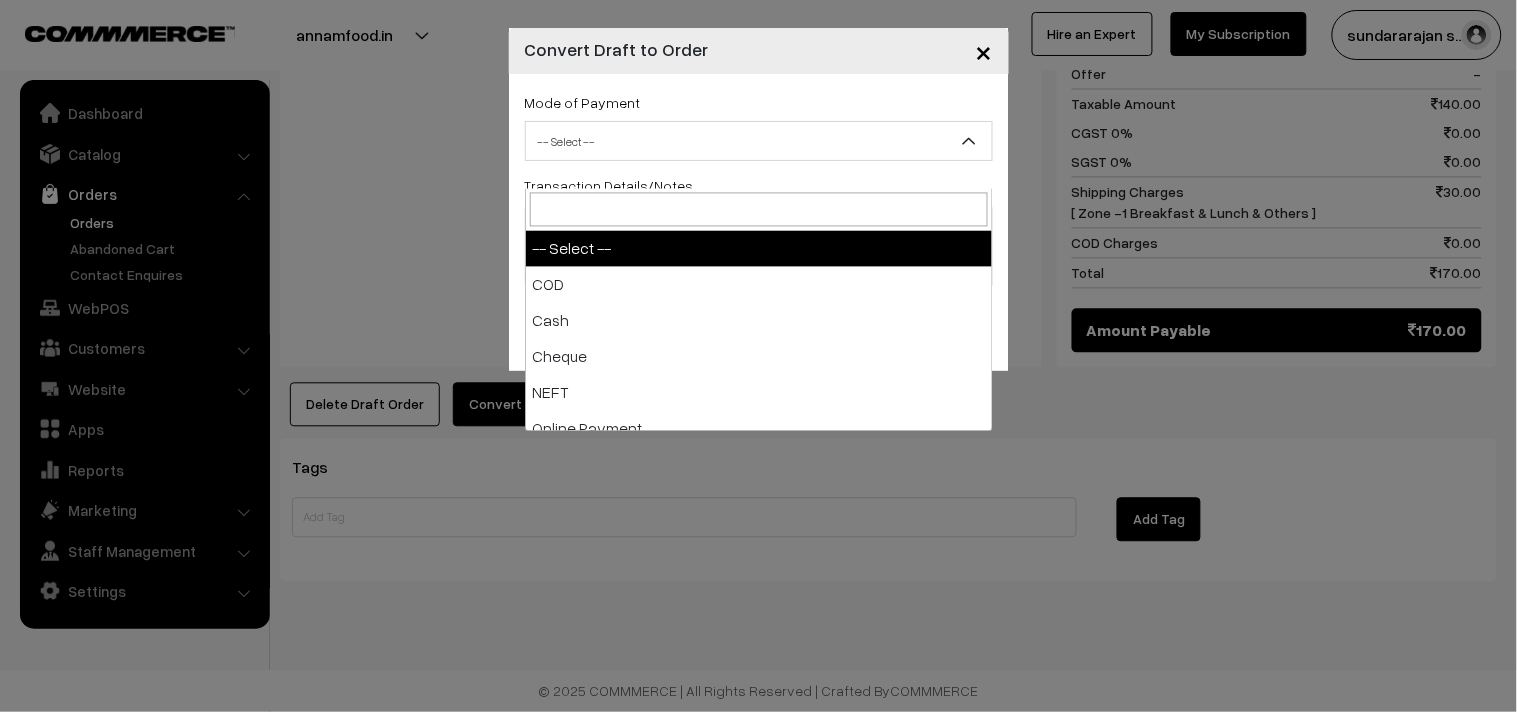 select on "1" 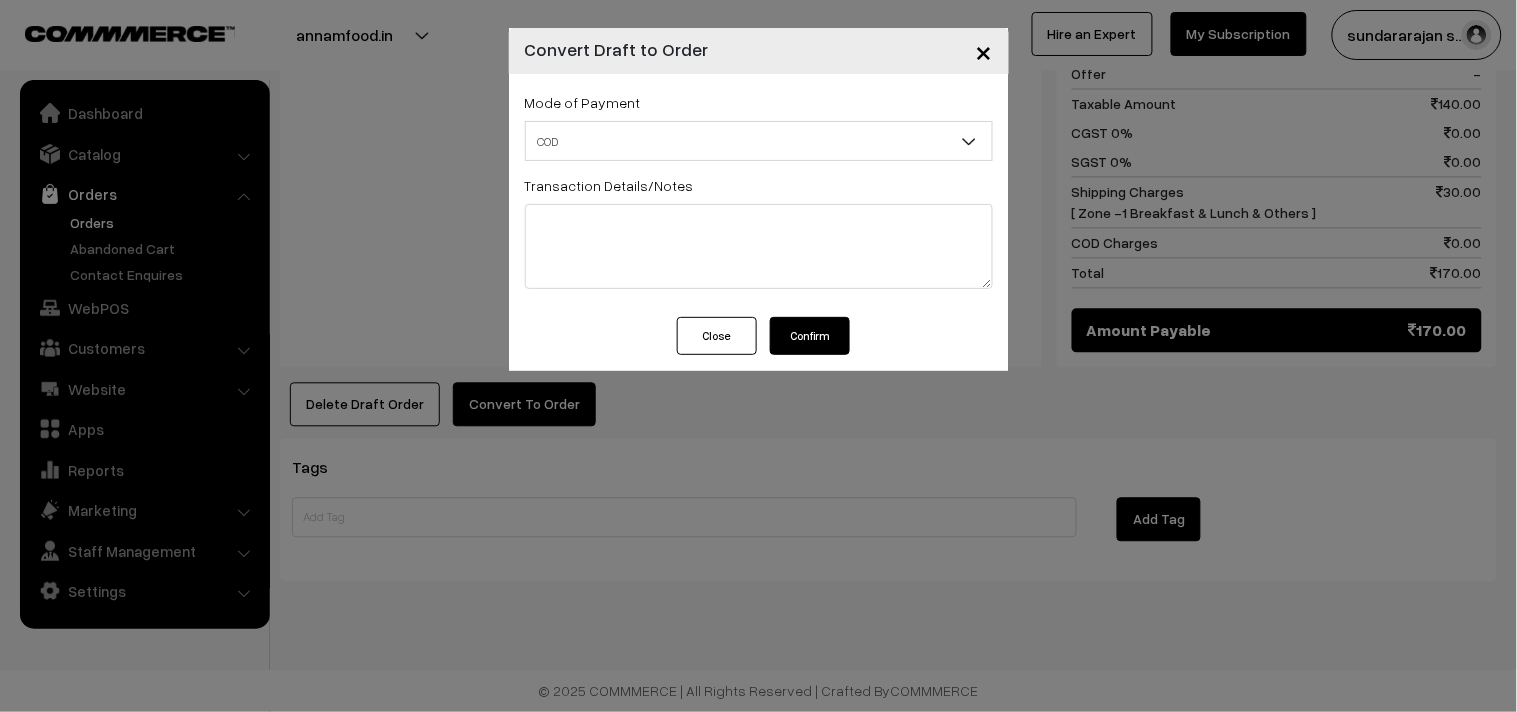 click on "Confirm" at bounding box center [810, 336] 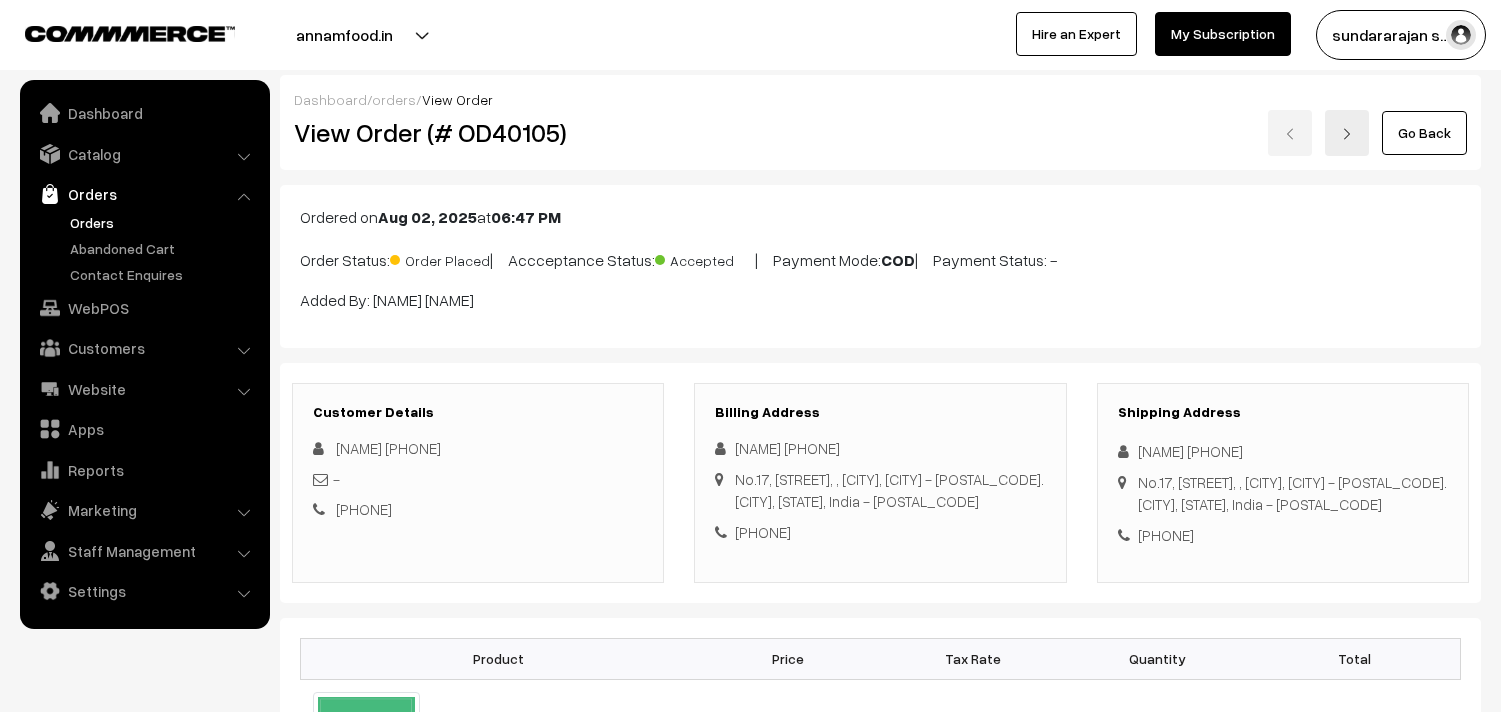 scroll, scrollTop: 952, scrollLeft: 0, axis: vertical 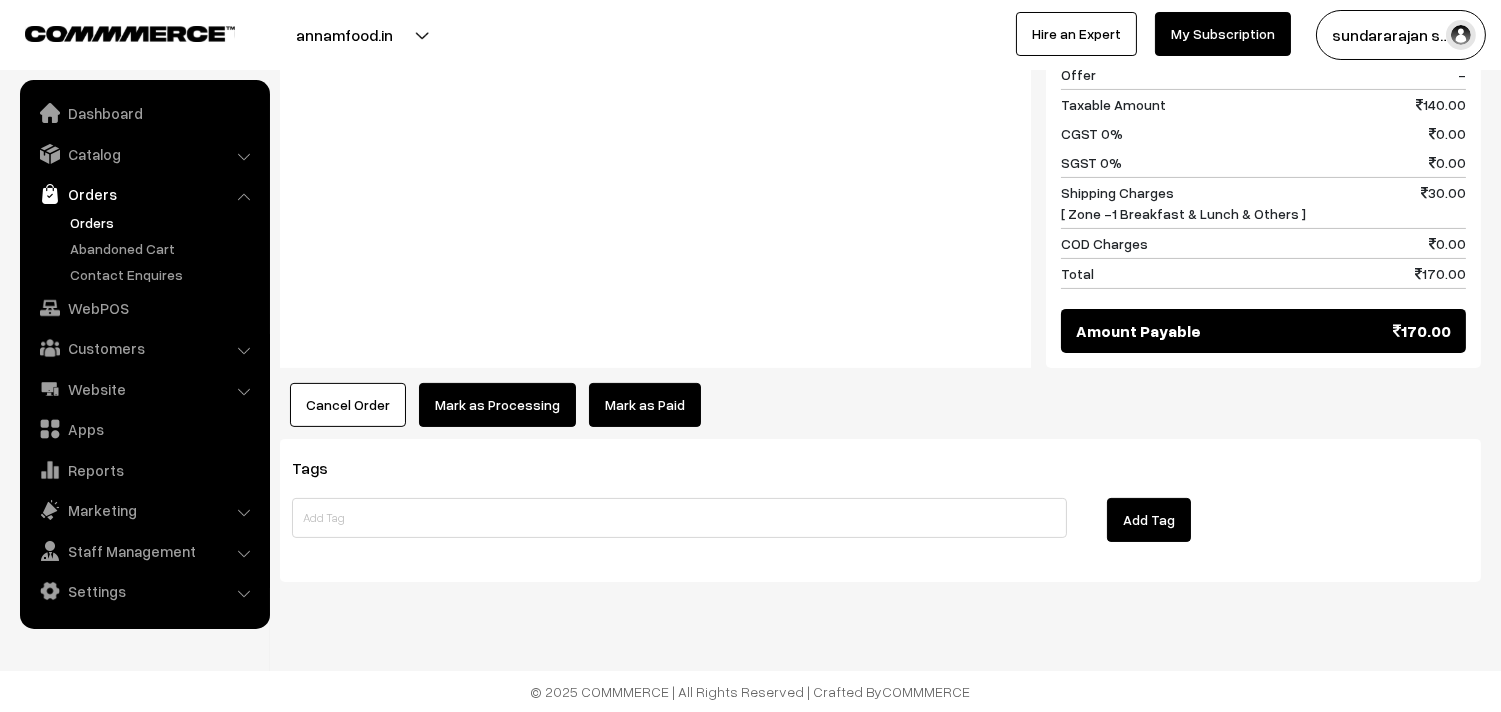 click on "Product
Price
Tax Rate
Quantity
Total
03rd Without Rice...
140.00" at bounding box center [880, 59] 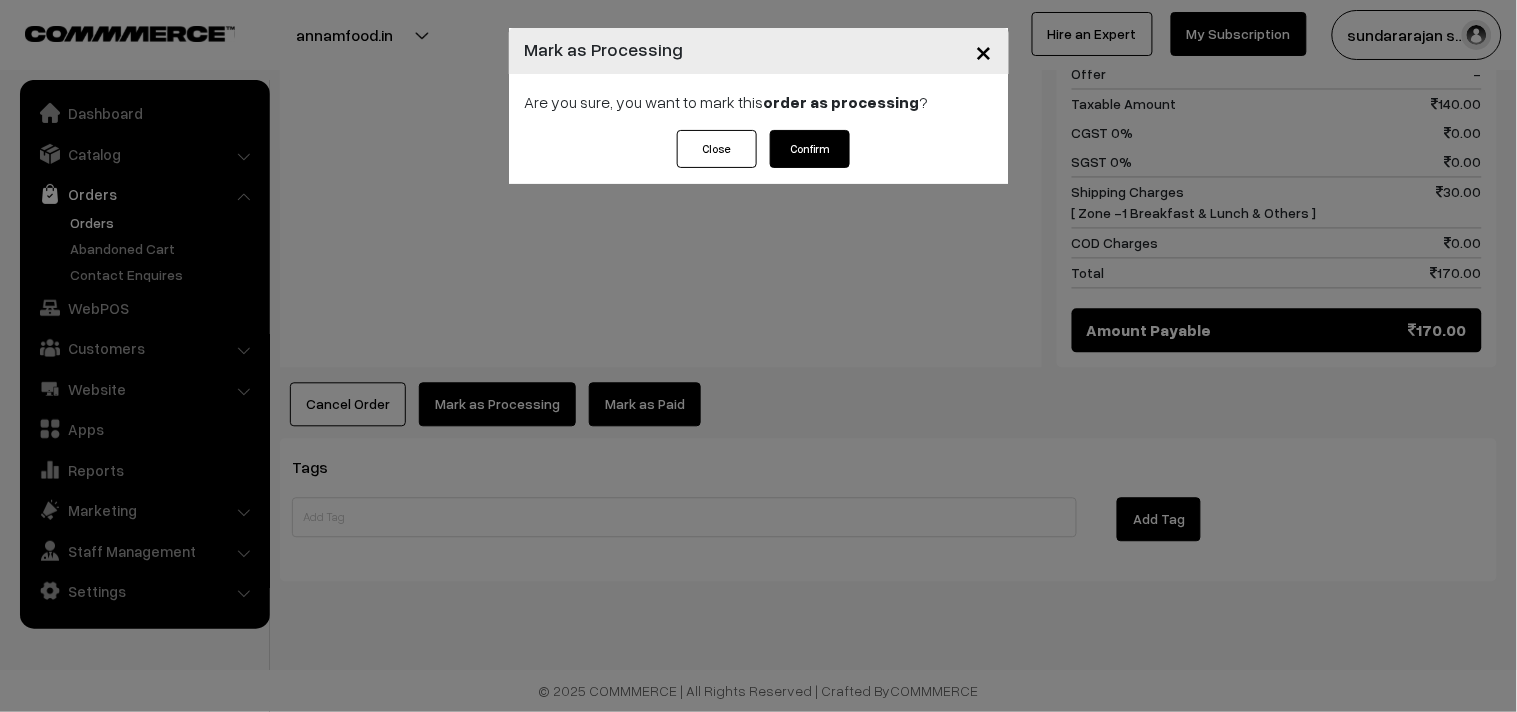 click on "×
Mark as Processing
Are you sure, you want to mark this  order as processing  ?
Close
Confirm" at bounding box center [758, 356] 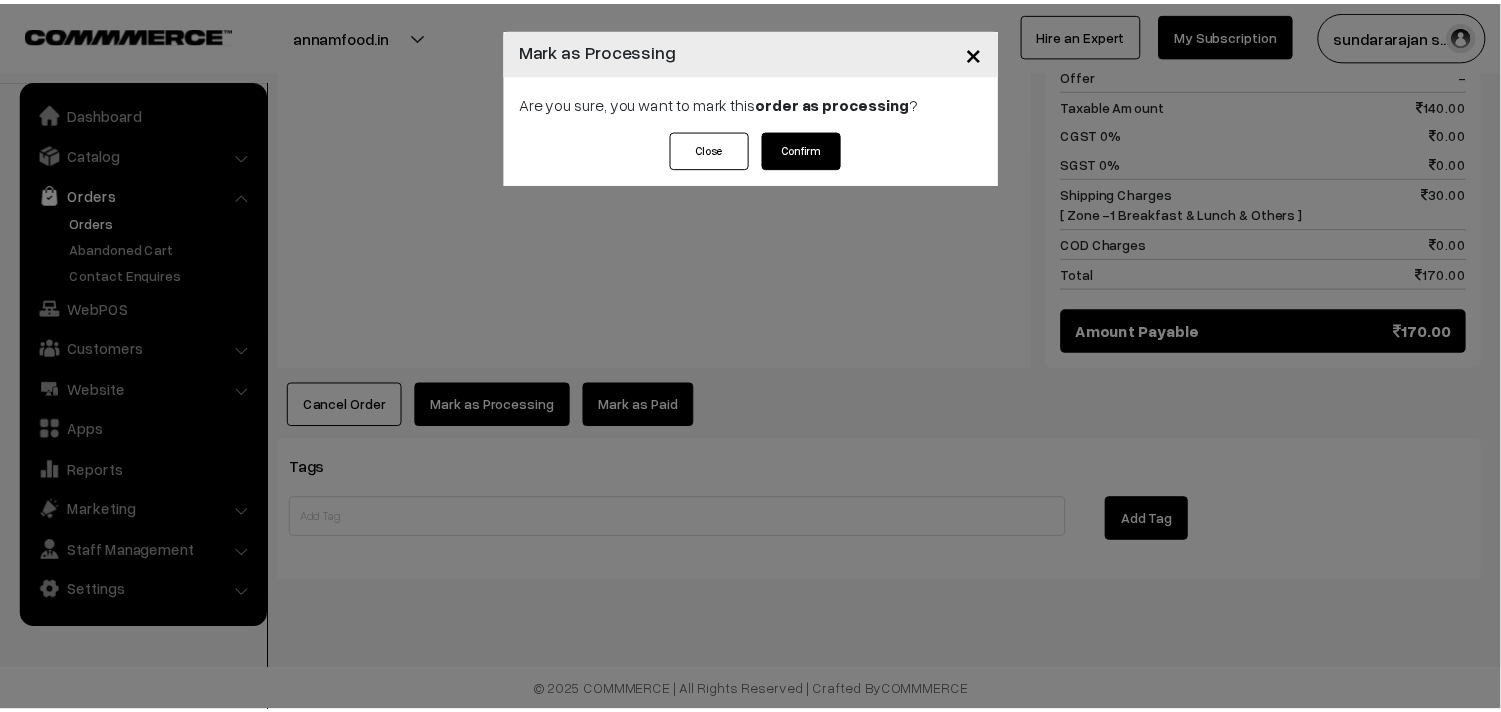 scroll, scrollTop: 952, scrollLeft: 0, axis: vertical 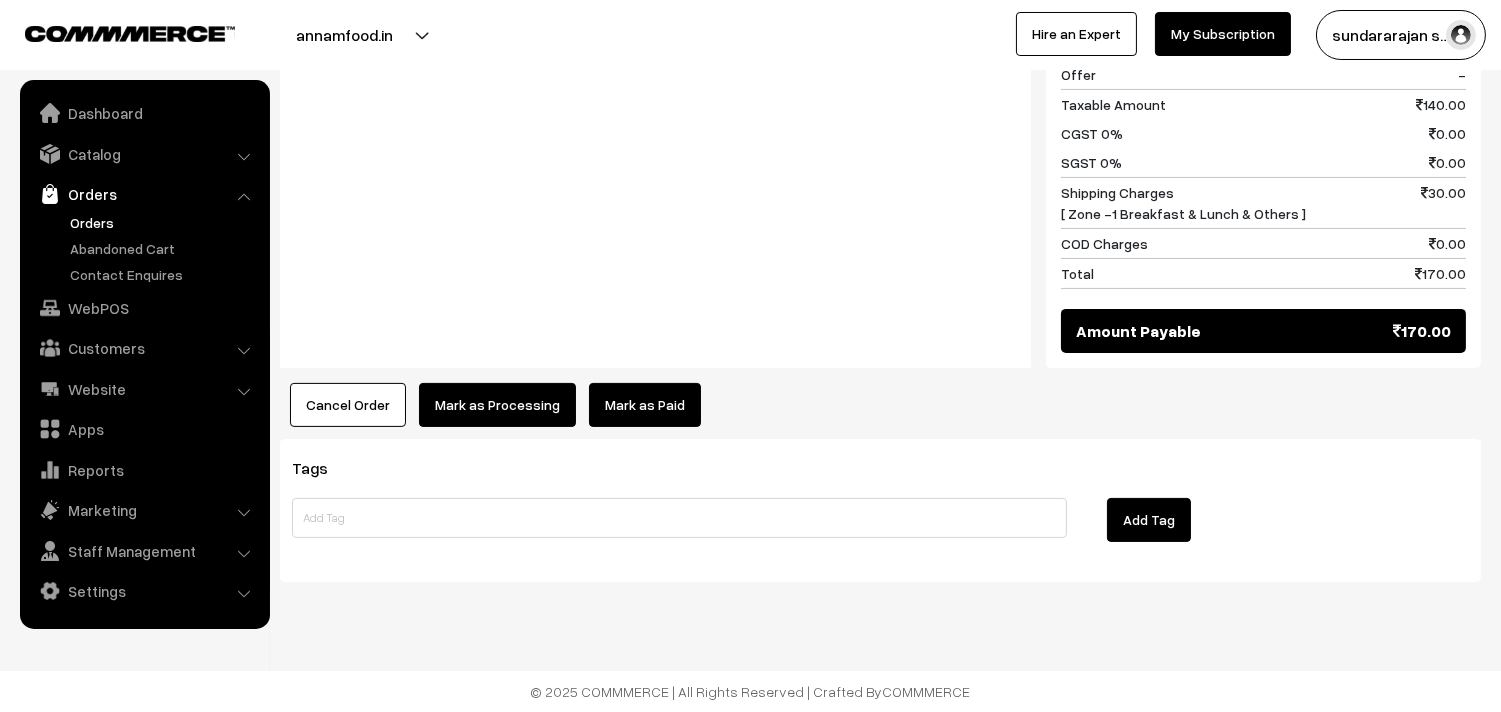 click on "Mark as Processing" at bounding box center [497, 405] 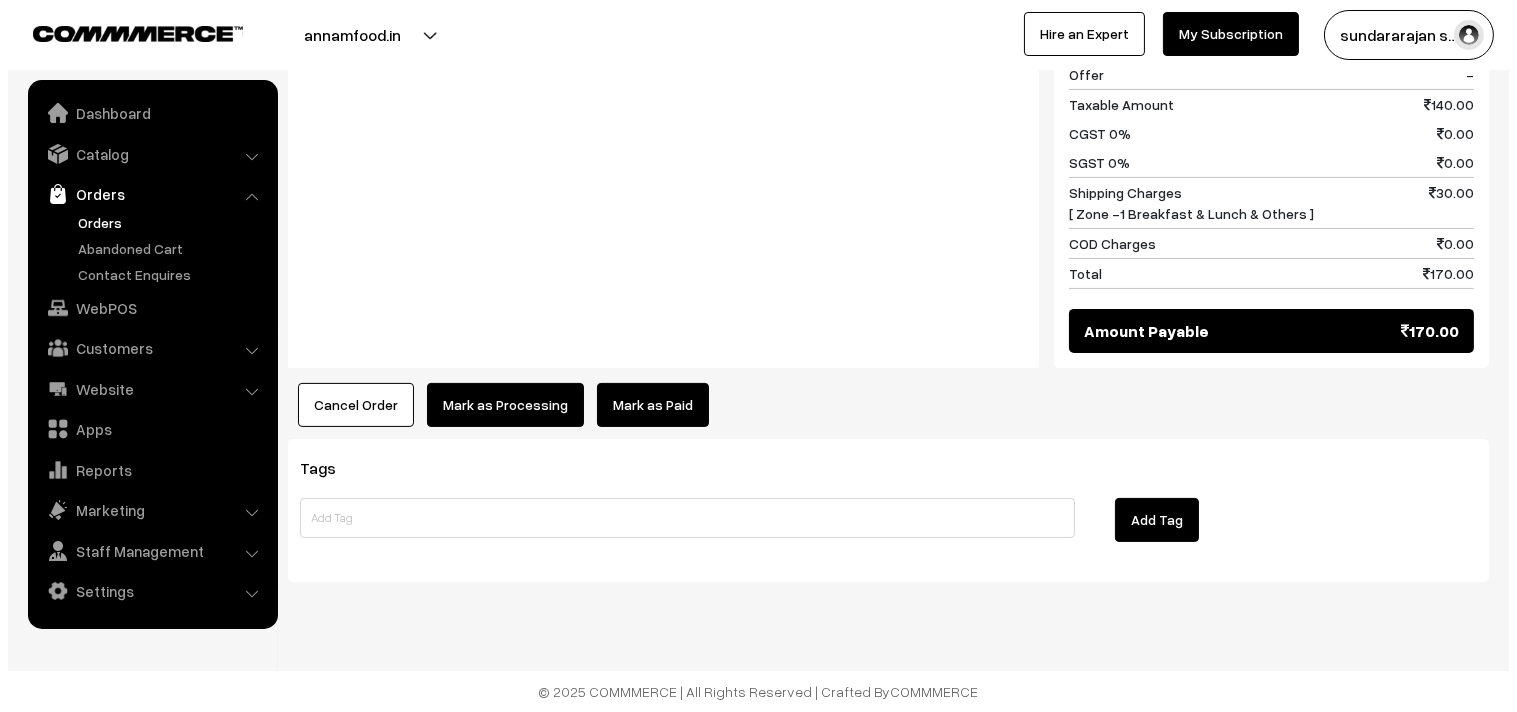 scroll, scrollTop: 954, scrollLeft: 0, axis: vertical 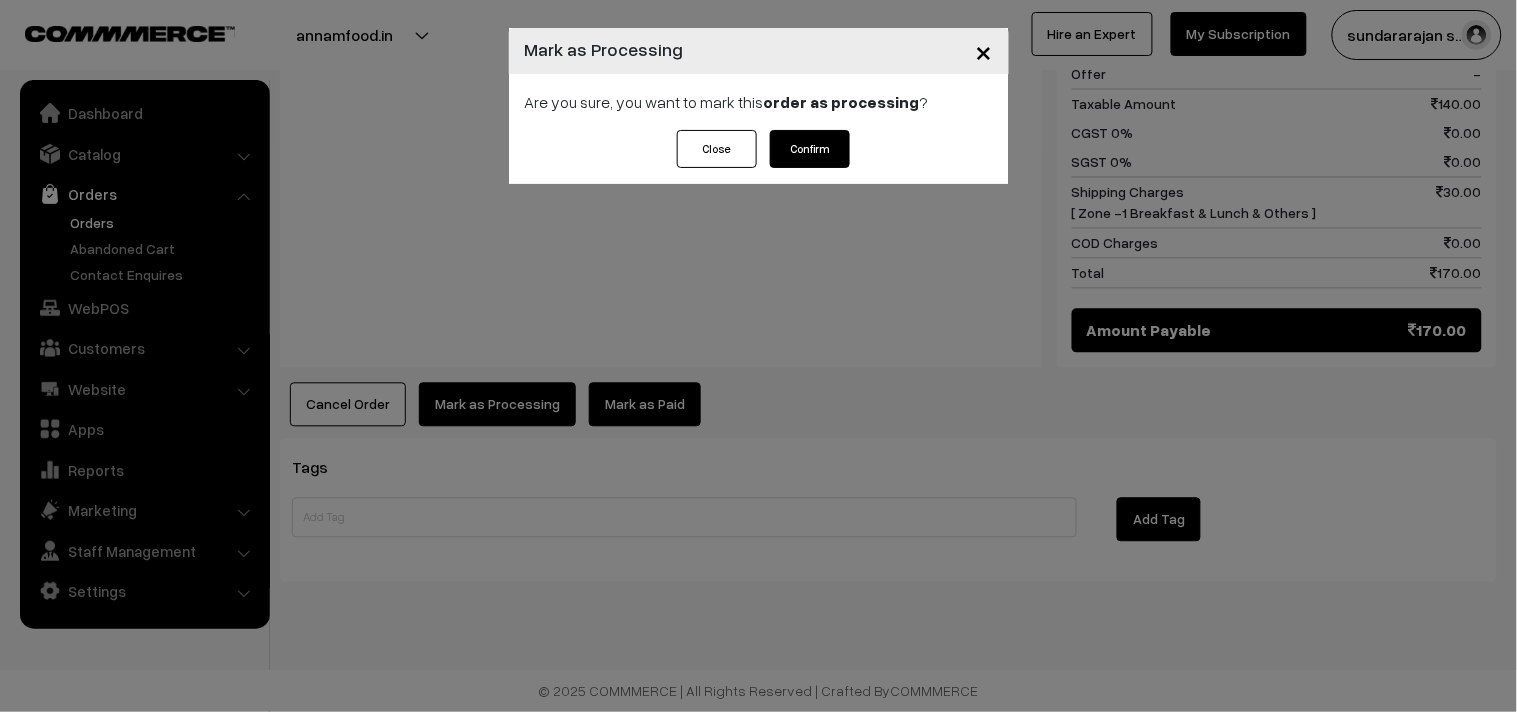 click on "Confirm" at bounding box center (810, 149) 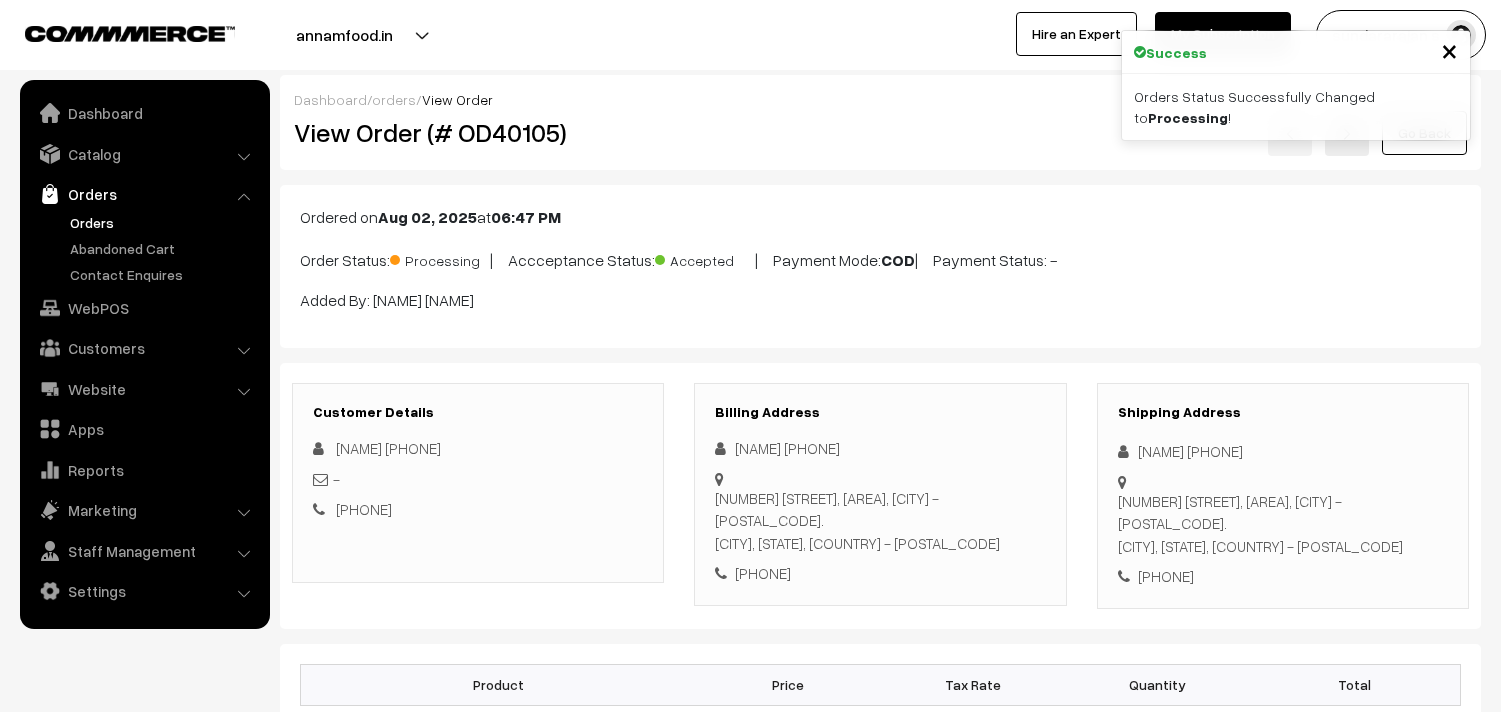 scroll, scrollTop: 0, scrollLeft: 0, axis: both 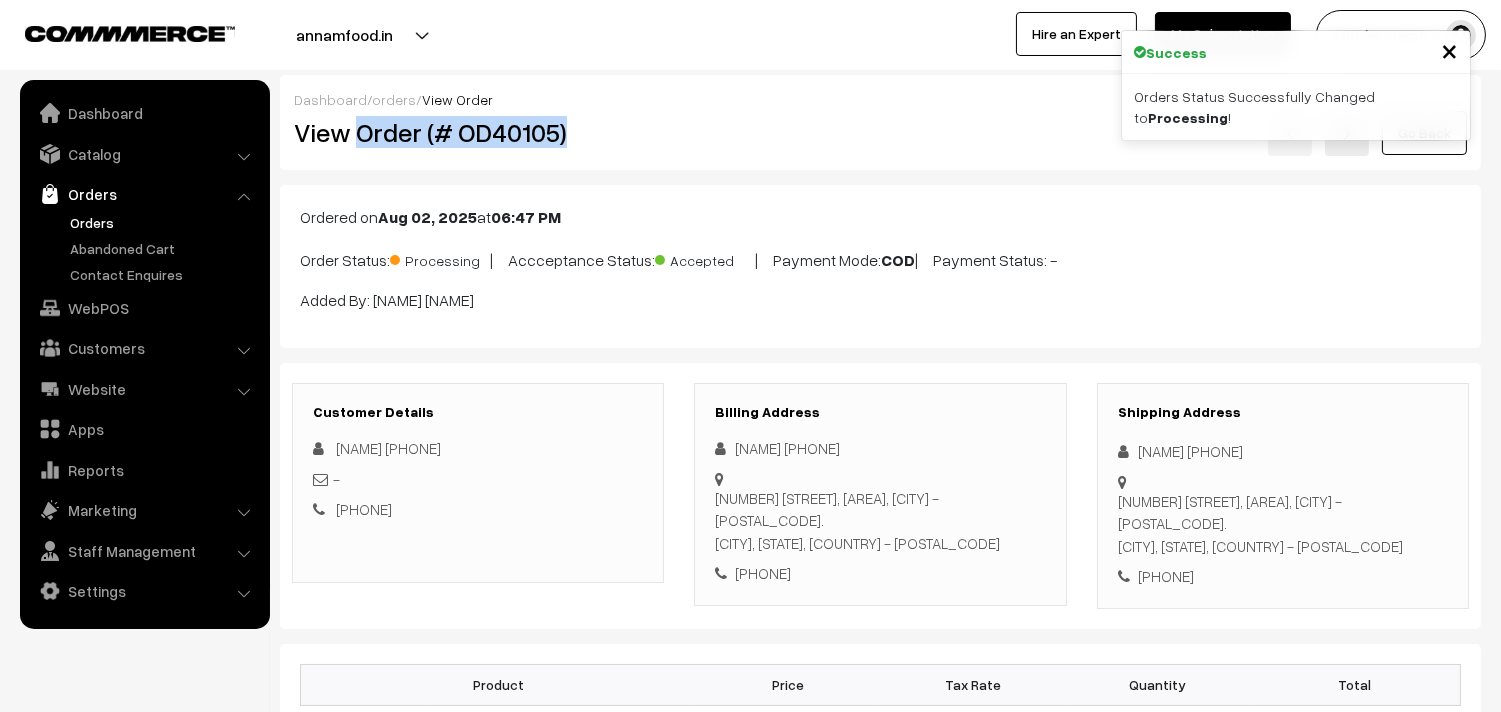 drag, startPoint x: 354, startPoint y: 132, endPoint x: 661, endPoint y: 142, distance: 307.1628 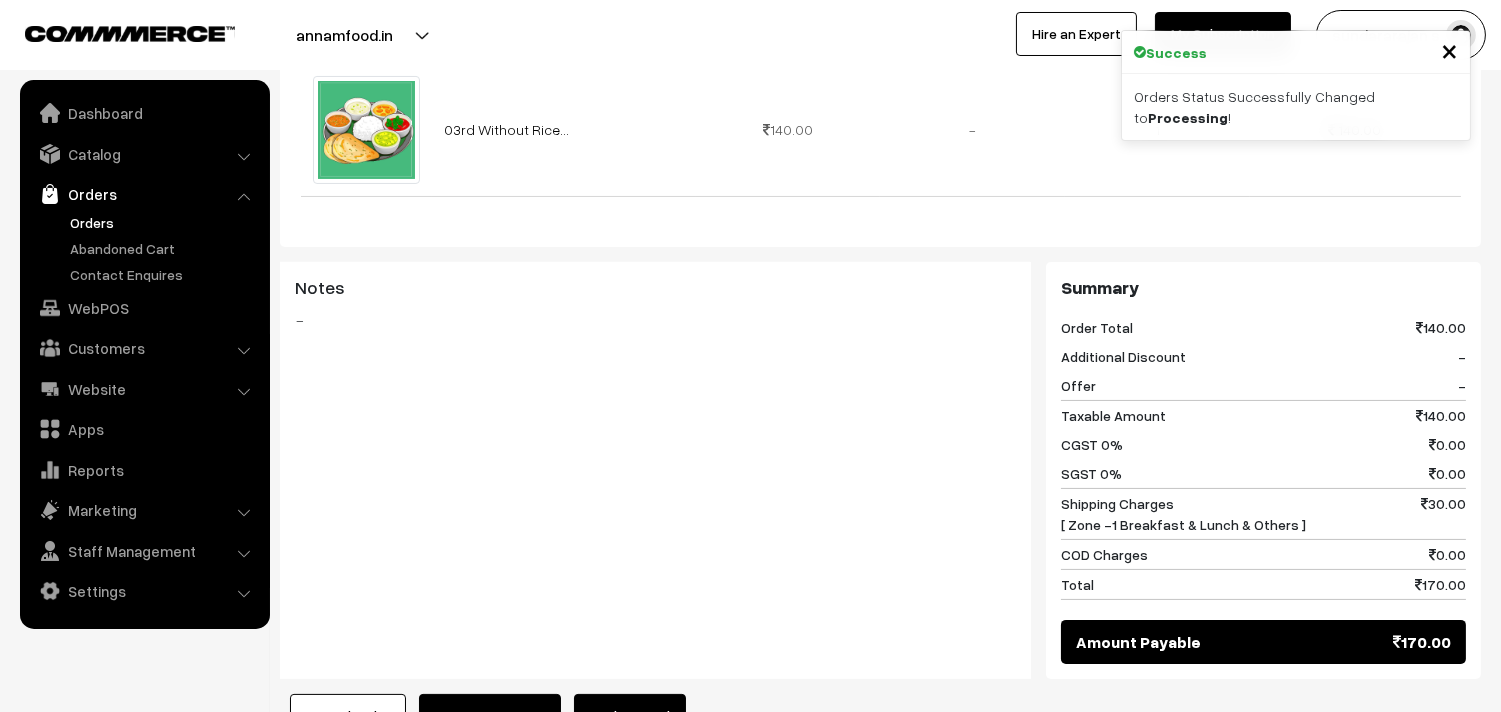 scroll, scrollTop: 954, scrollLeft: 0, axis: vertical 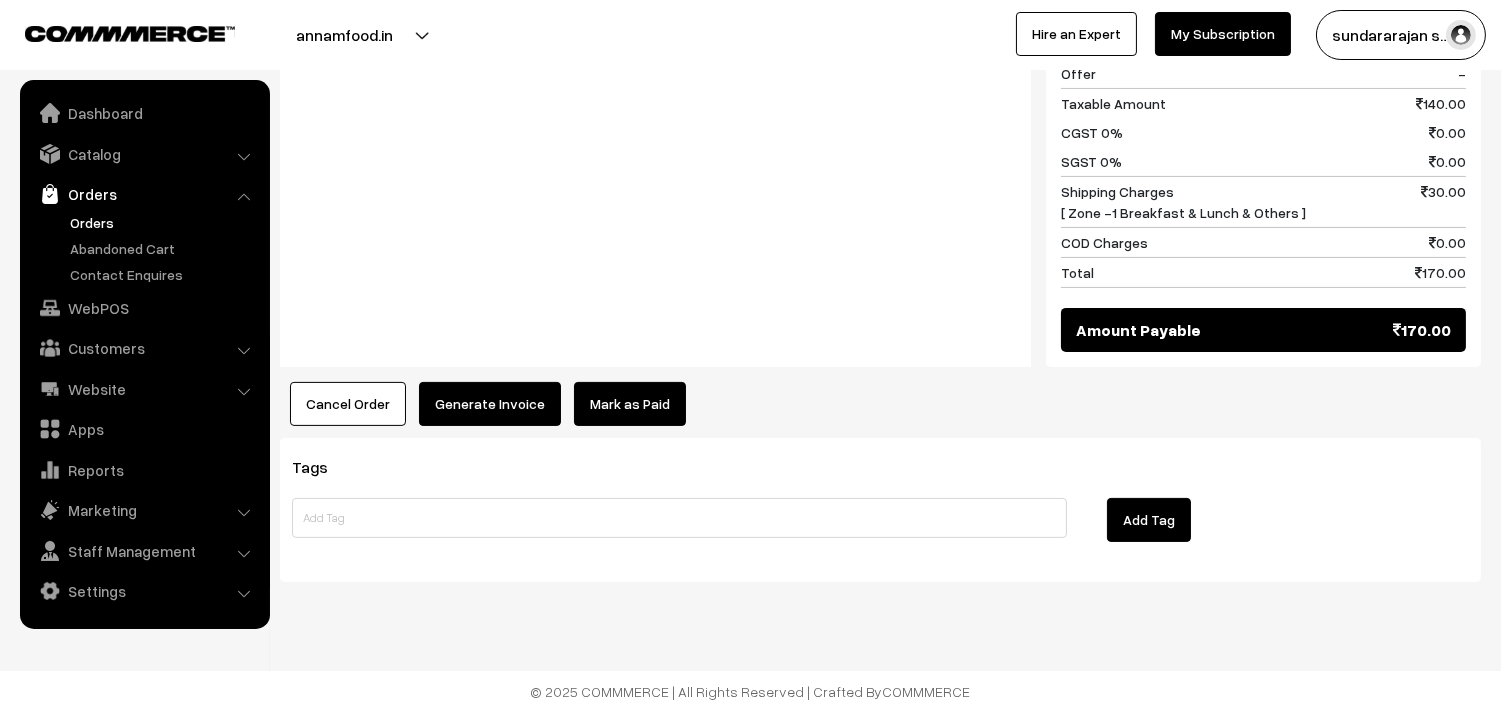 click on "Product
Price
Tax Rate
Quantity
Total
03rd Without Rice...
140.00" at bounding box center [880, 58] 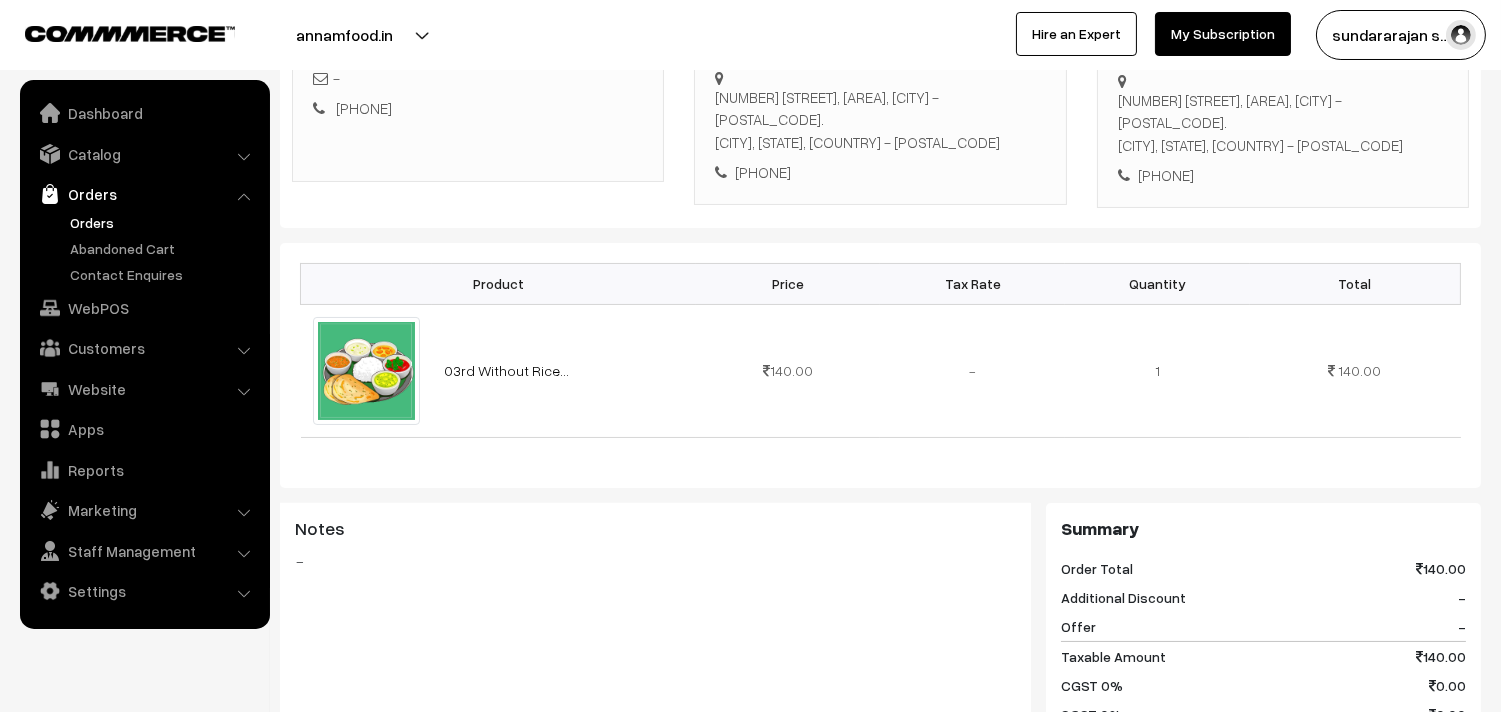 scroll, scrollTop: 398, scrollLeft: 0, axis: vertical 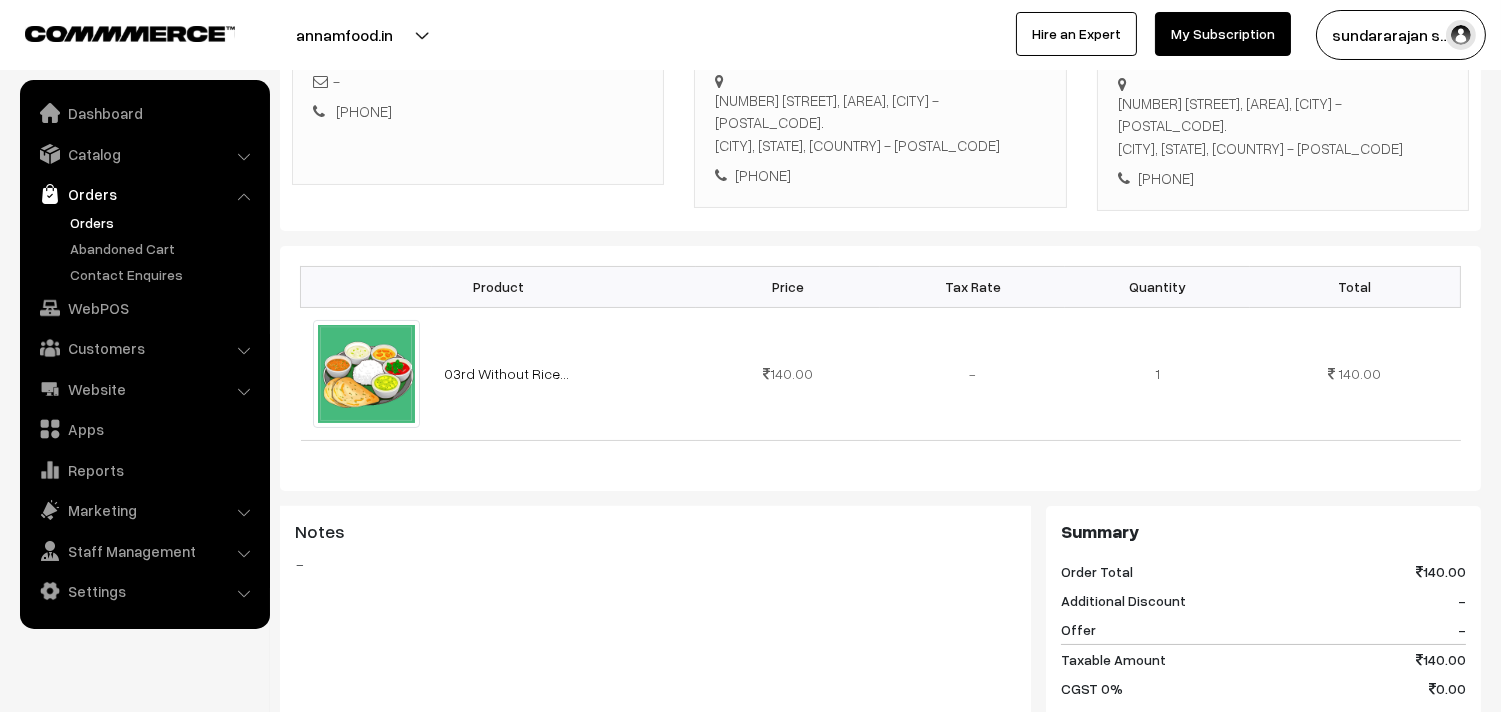 click on "Divya  78452 01262
No.17, musiri subramaniam road, , mylapore, chennai - 600004.
Chennai,                                 Tamil Nadu,  India                                 - 600004
+91 7845201262" at bounding box center (880, 113) 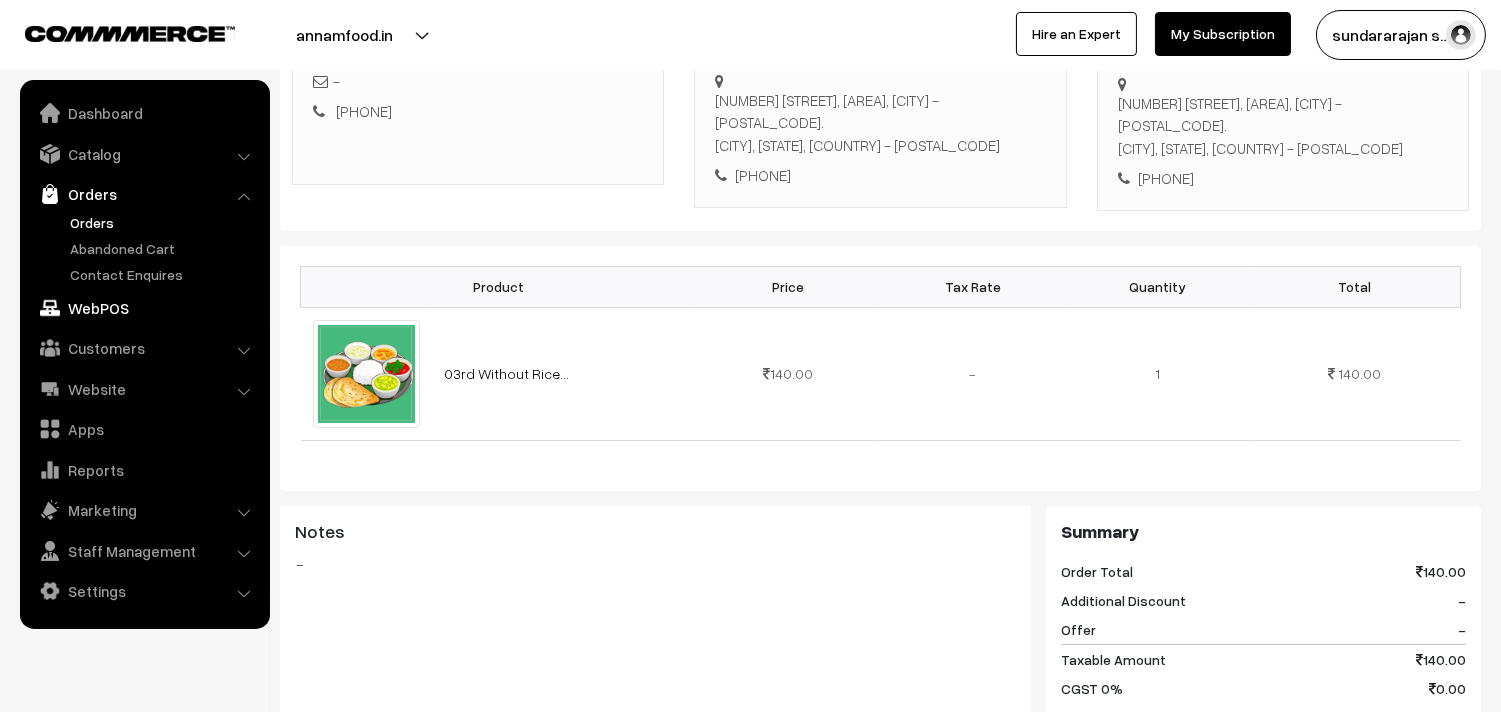 copy on "7845201262" 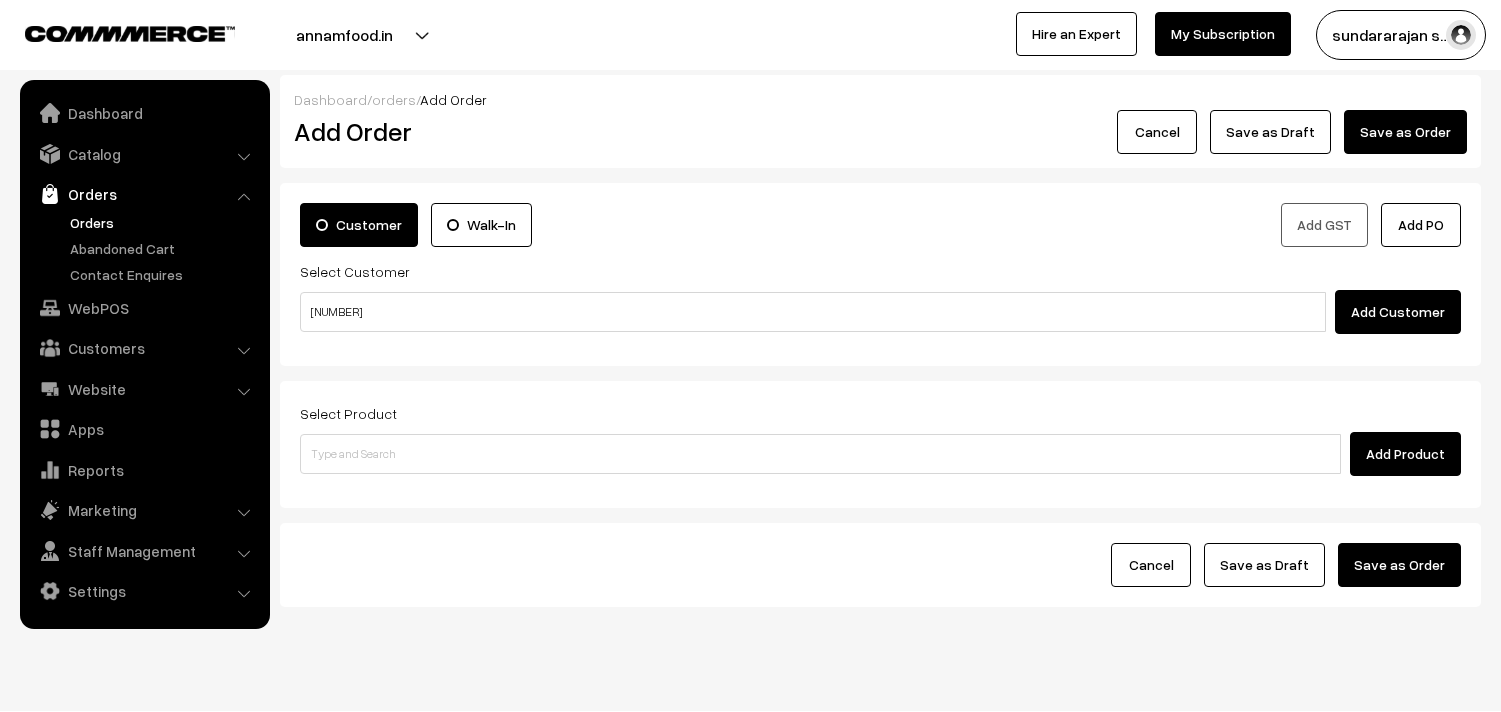 scroll, scrollTop: 0, scrollLeft: 0, axis: both 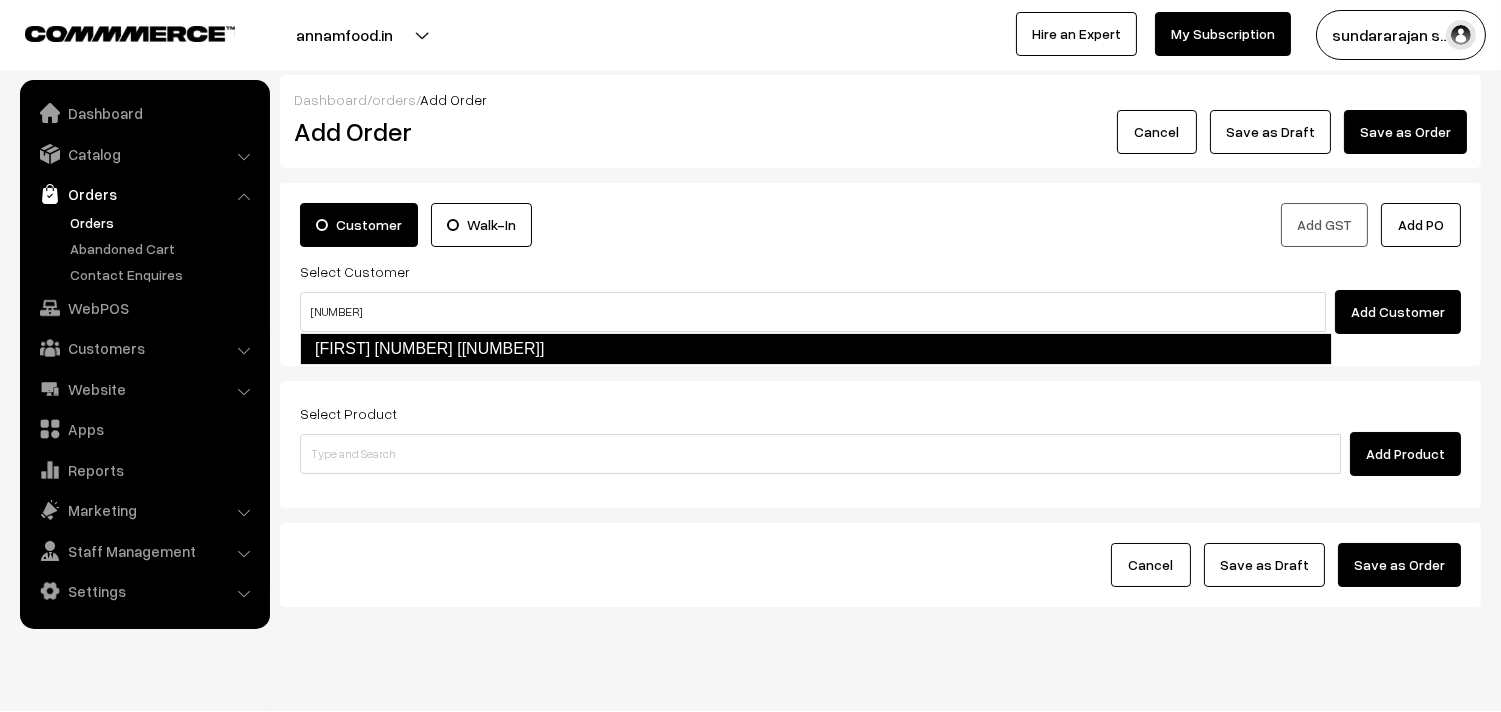 click on "[FIRST]  [NUMBER]  [[NUMBER]]" at bounding box center [816, 349] 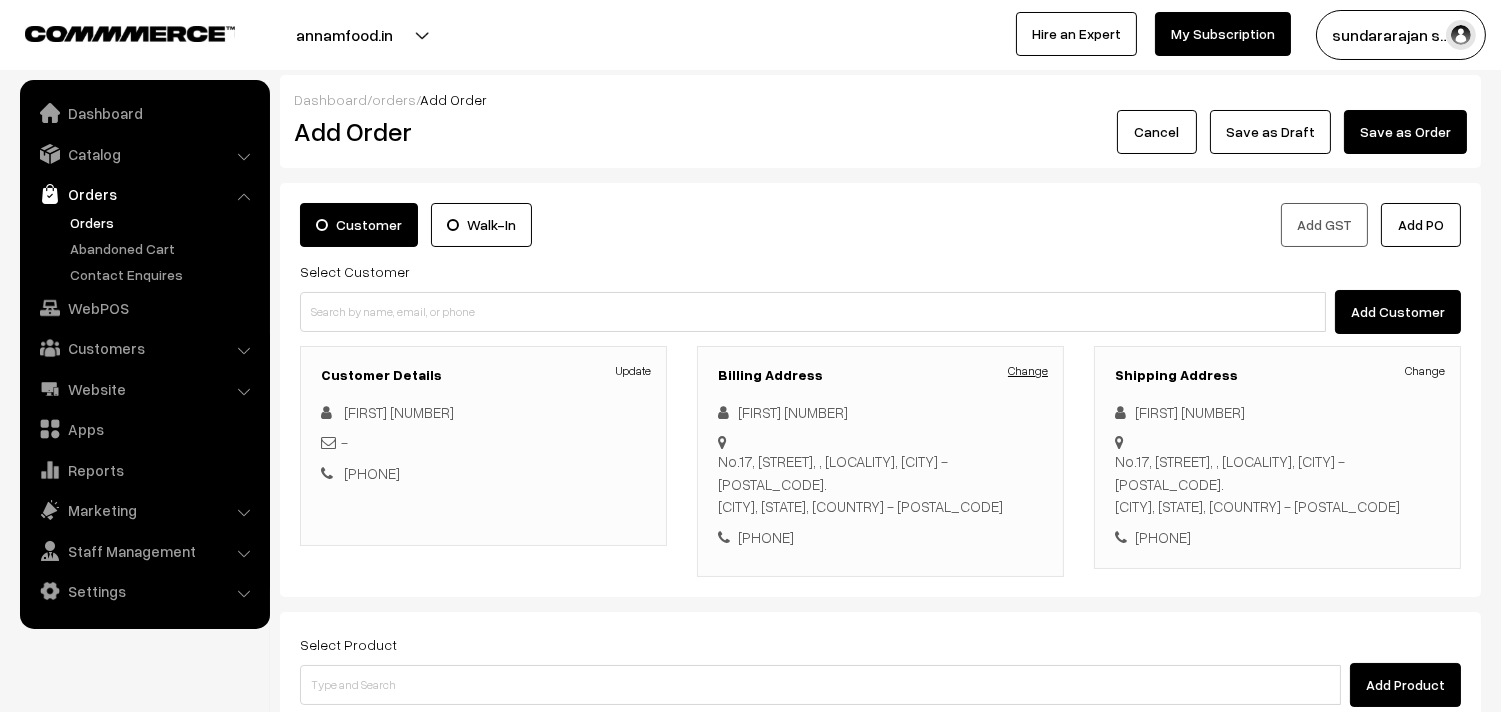 click on "Customer
Walk-In
Add GST
Add PO
Select Customer
Add Customer
Customer Details
Update" at bounding box center (880, 390) 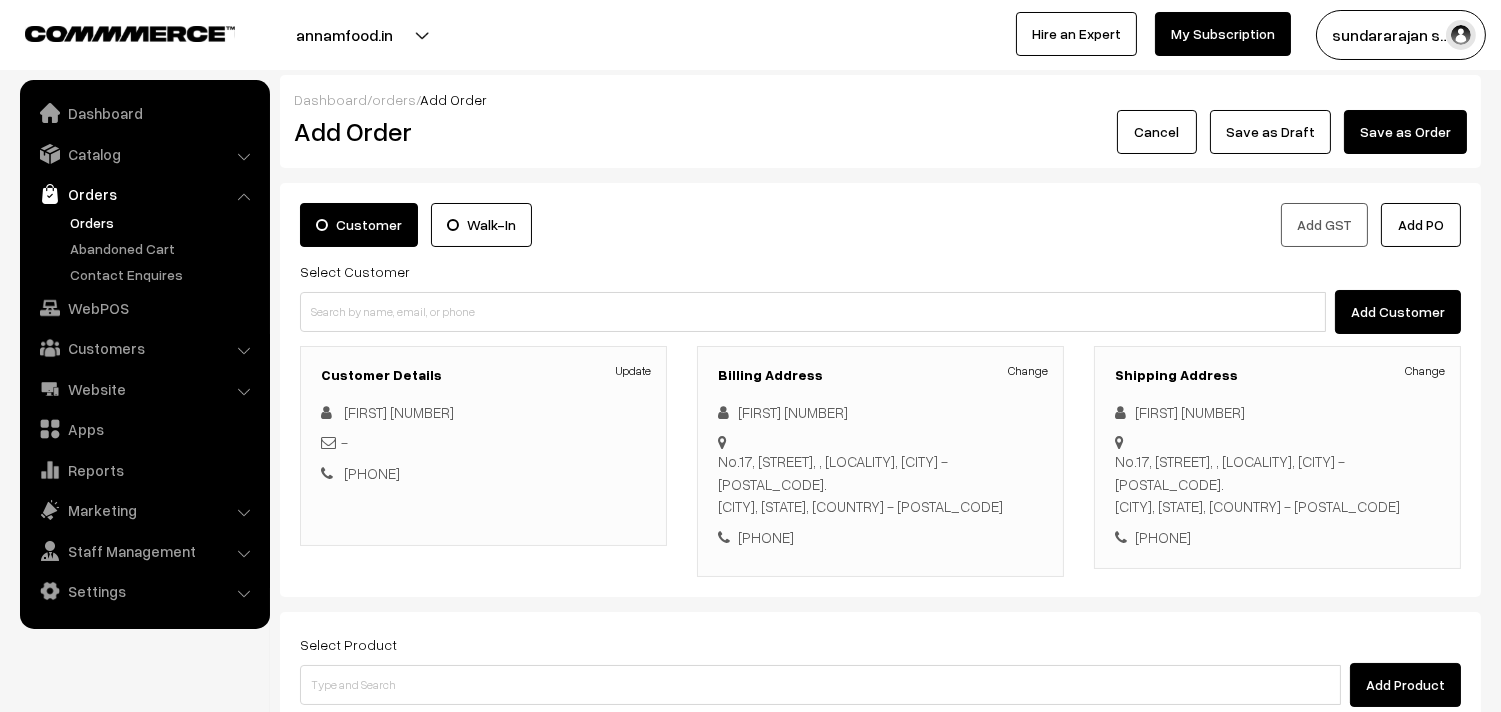 click on "Change" at bounding box center (1028, 371) 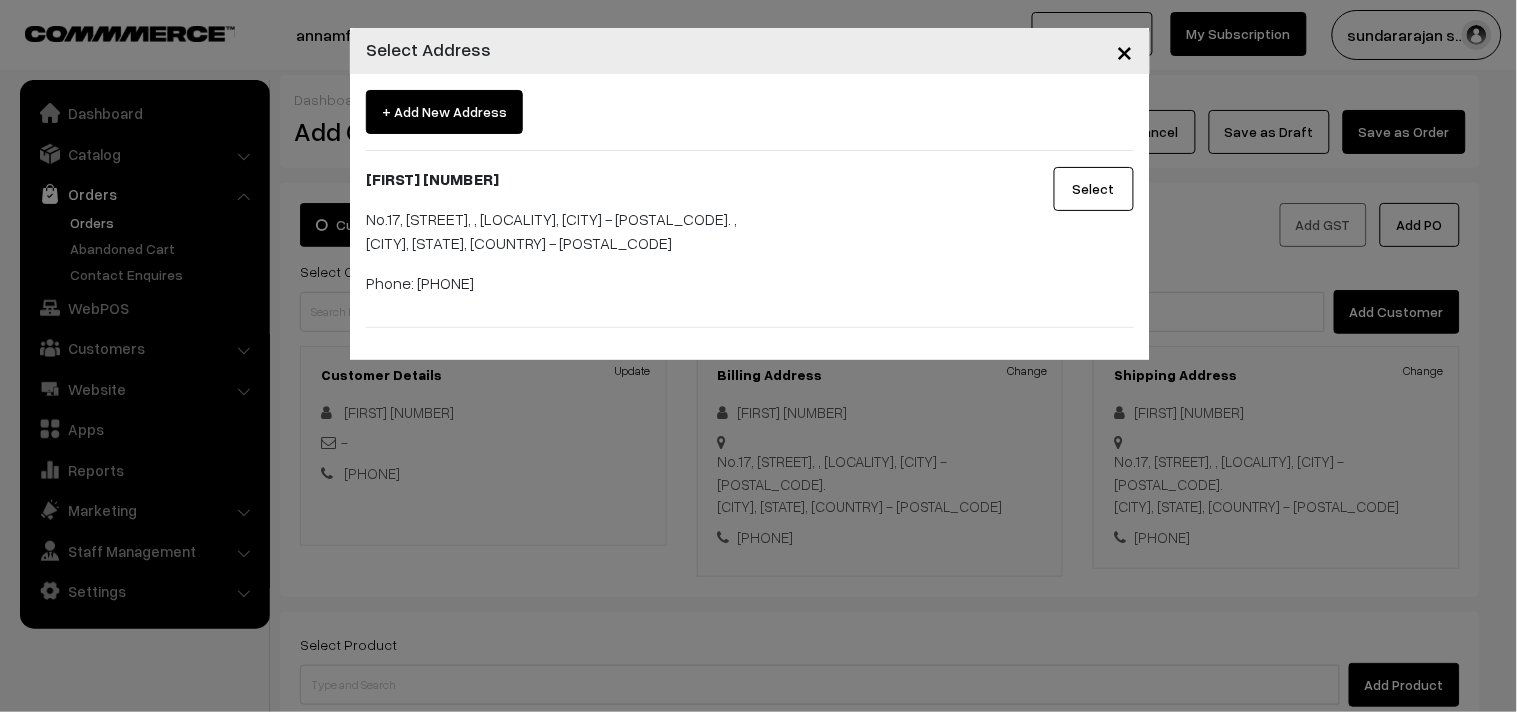 click on "+ Add New Address
[FIRST]  [NUMBER]
No.17, [STREET], , [LOCALITY], [CITY] - [POSTAL_CODE]. ,  [CITY], [STATE], [COUNTRY] - [POSTAL_CODE]
Phone: [PHONE]
Select" at bounding box center [750, 217] 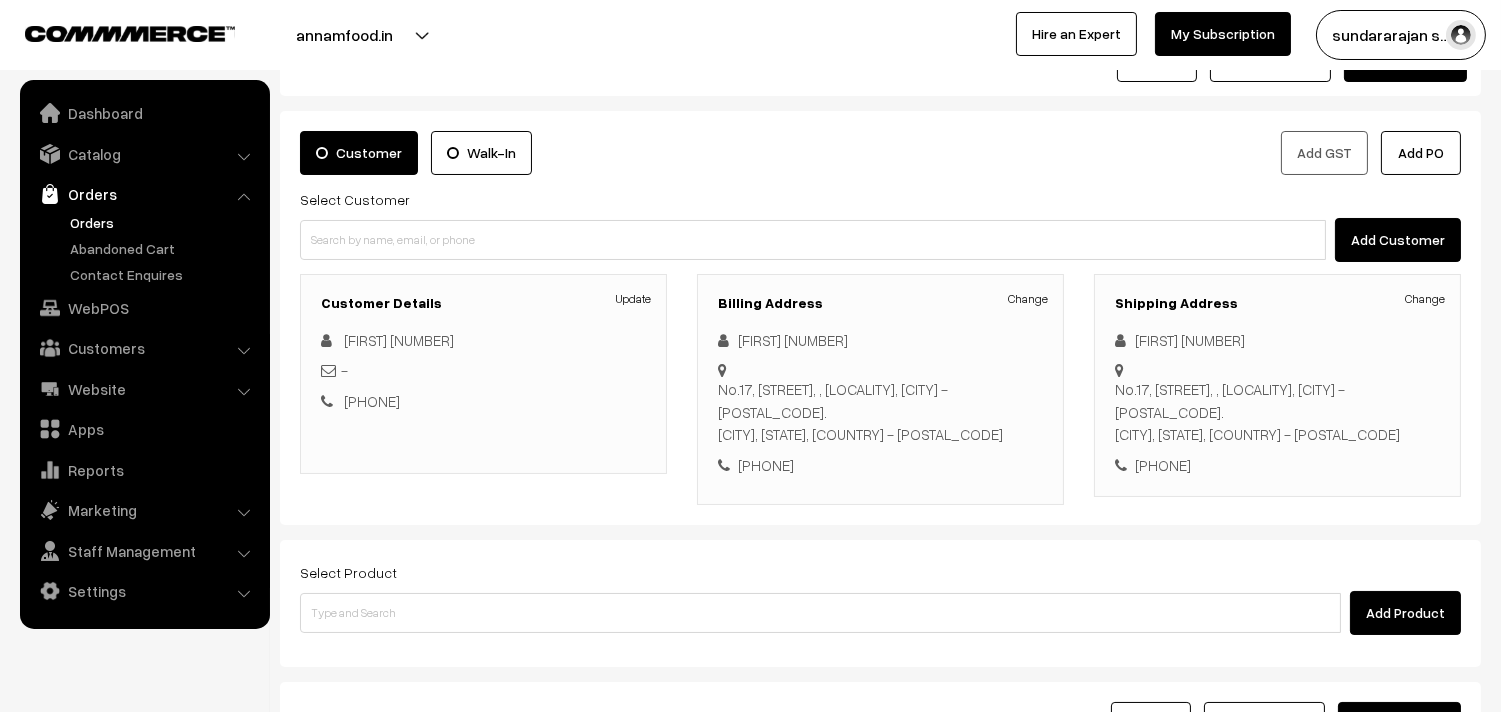 scroll, scrollTop: 111, scrollLeft: 0, axis: vertical 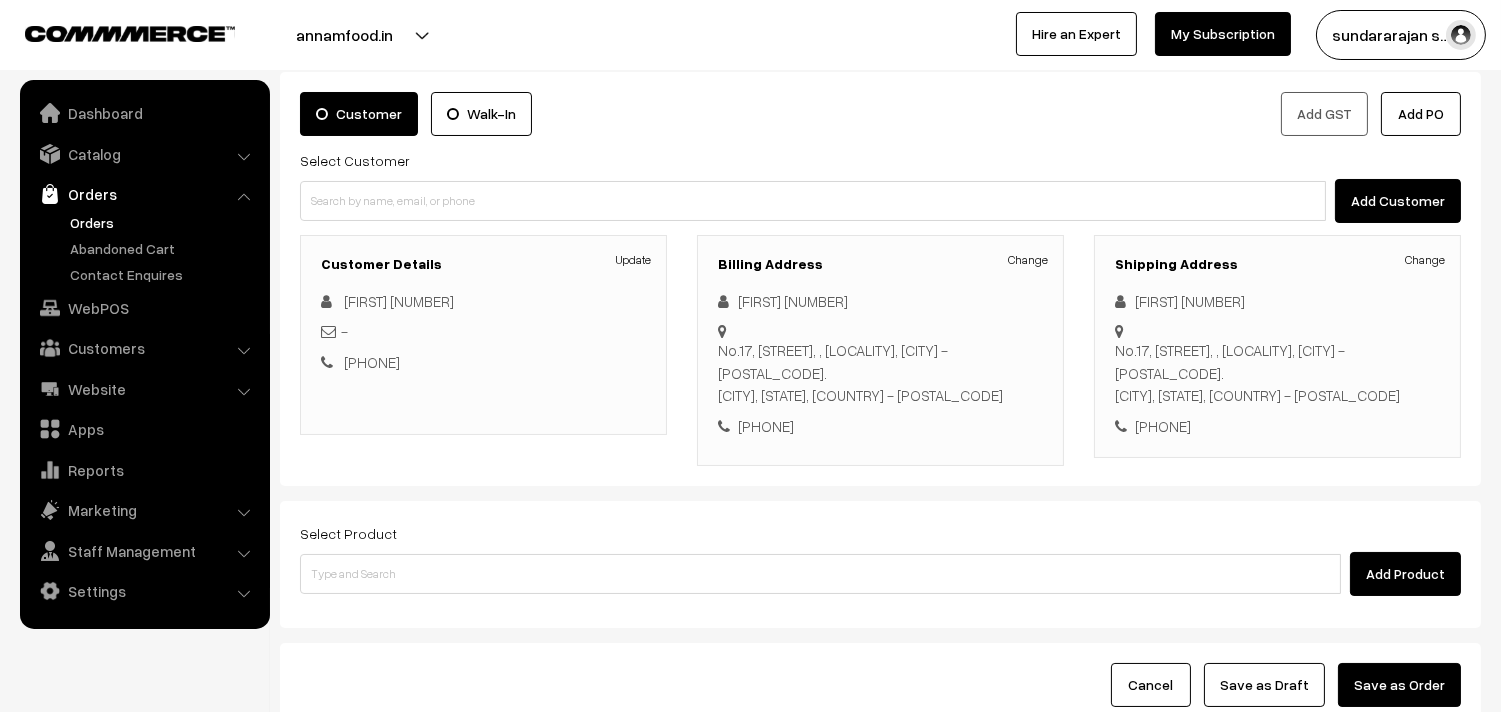 click on "Orders" at bounding box center (164, 222) 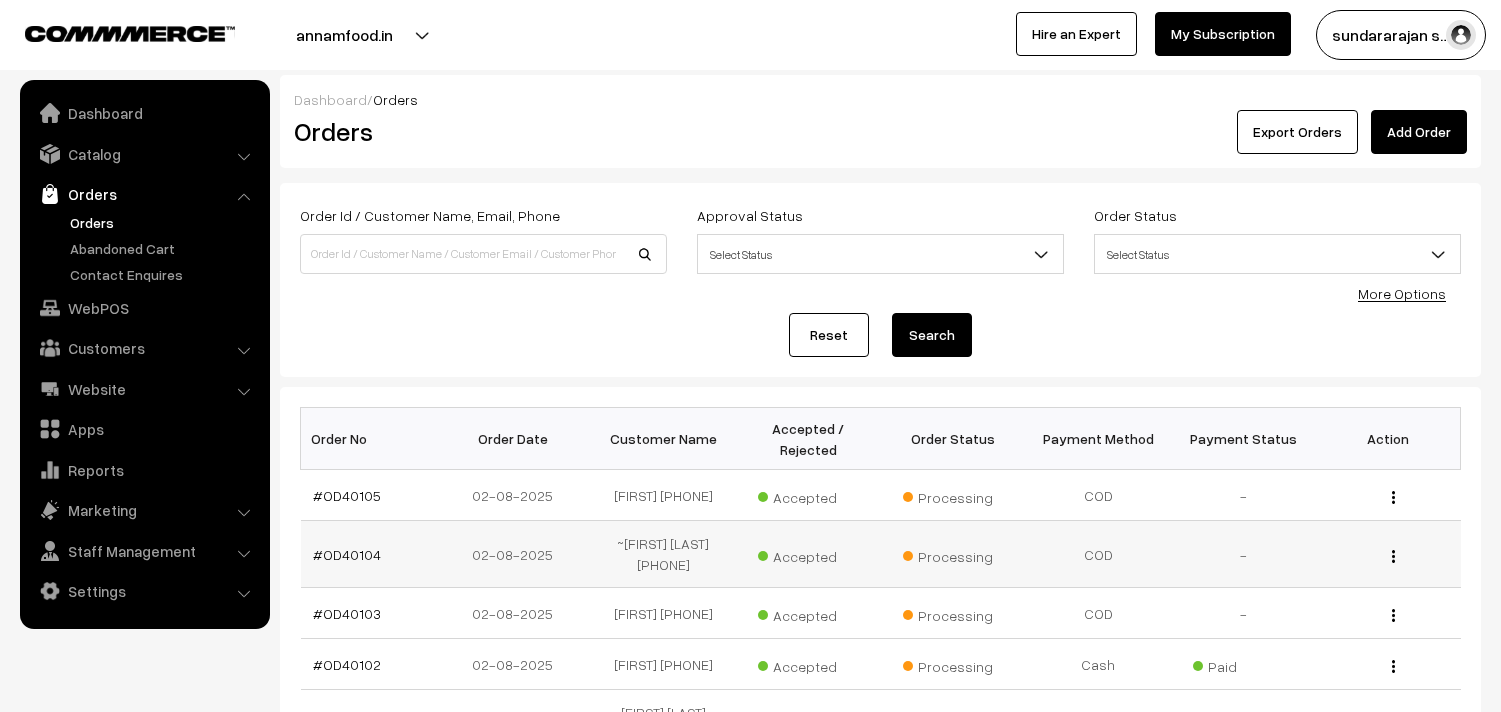 scroll, scrollTop: 0, scrollLeft: 0, axis: both 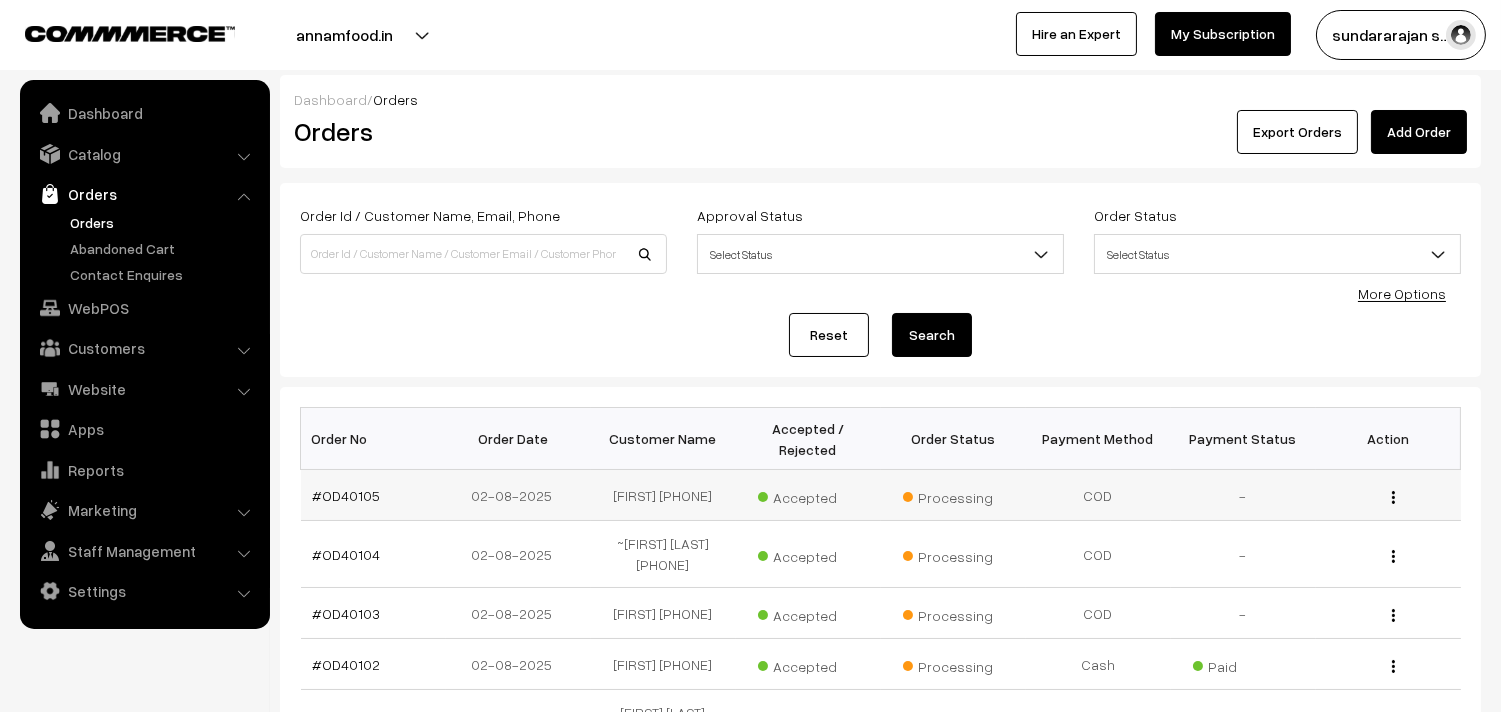 click on "#OD40105" at bounding box center (373, 495) 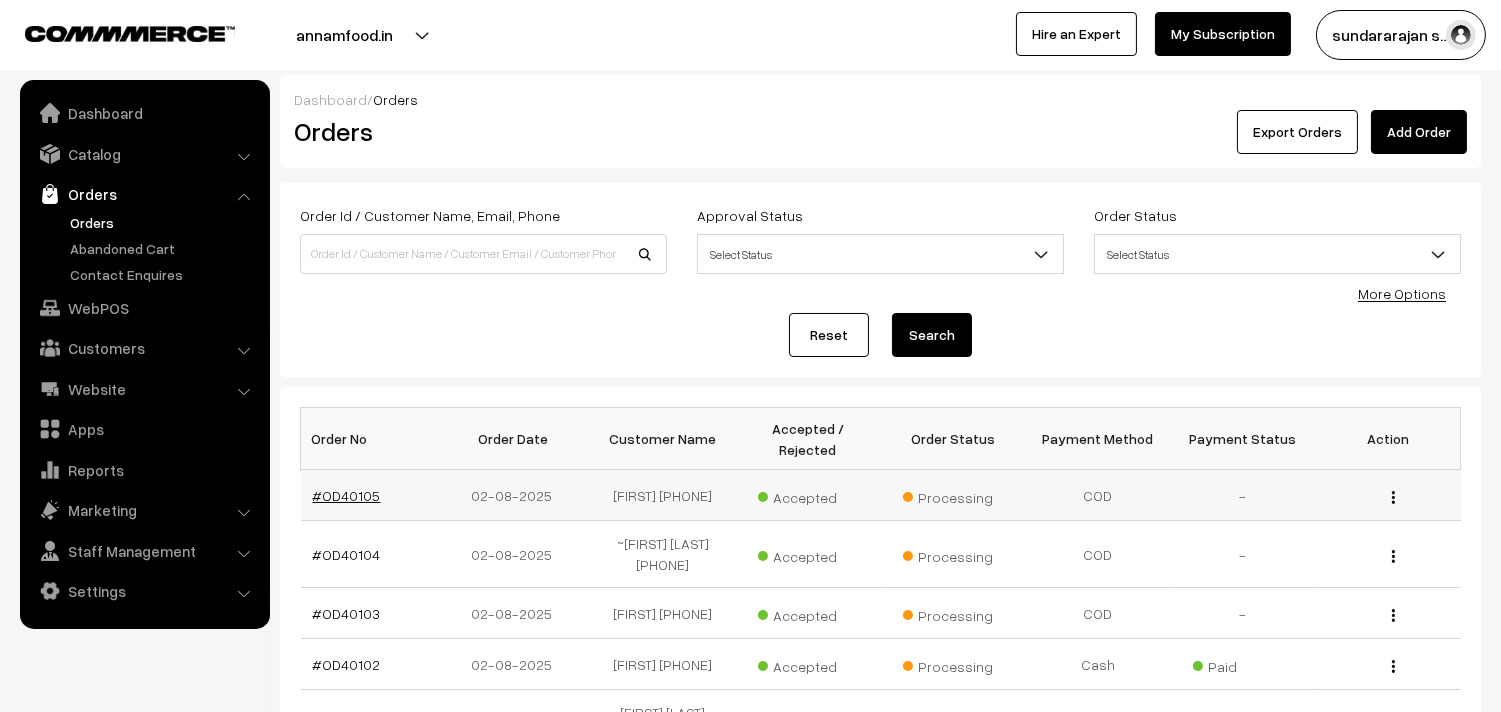 click on "#OD40105" at bounding box center [347, 495] 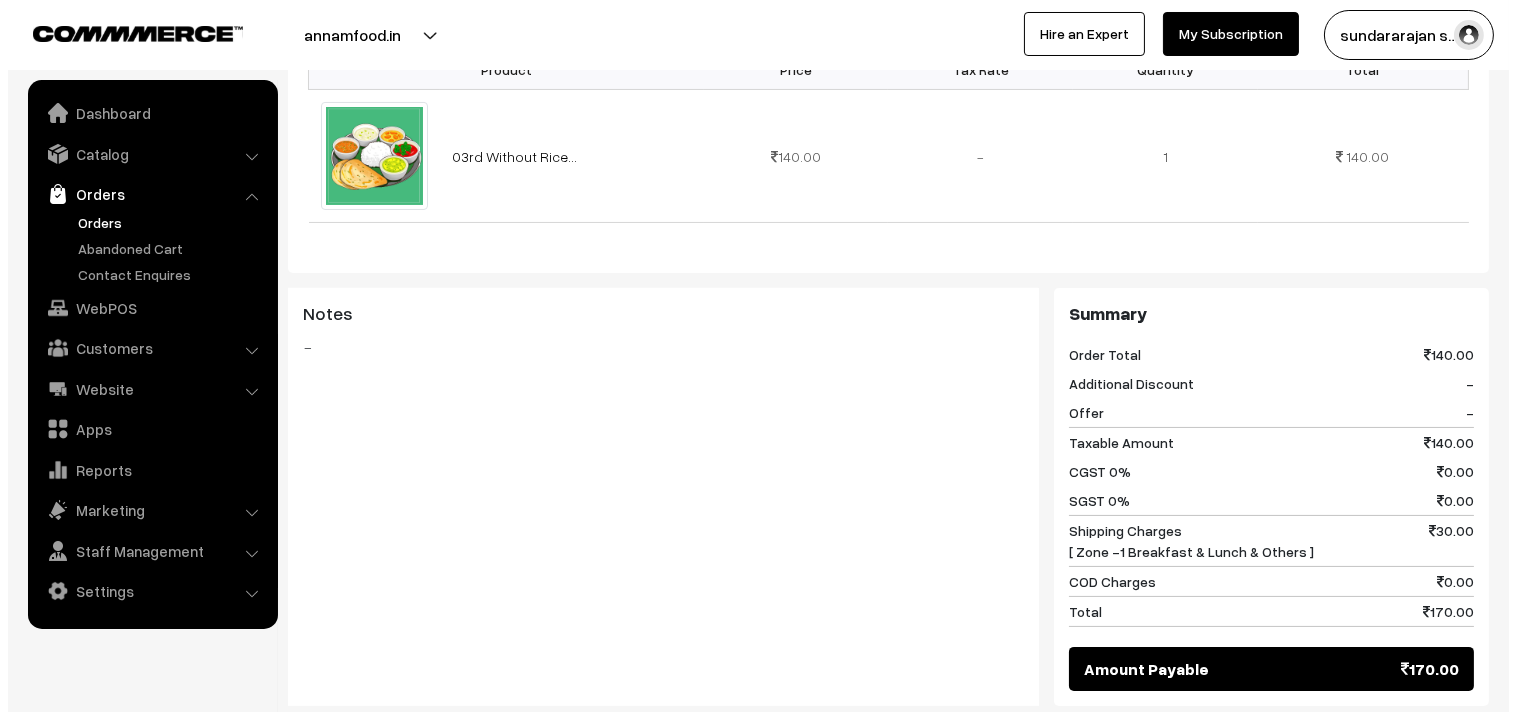 scroll, scrollTop: 666, scrollLeft: 0, axis: vertical 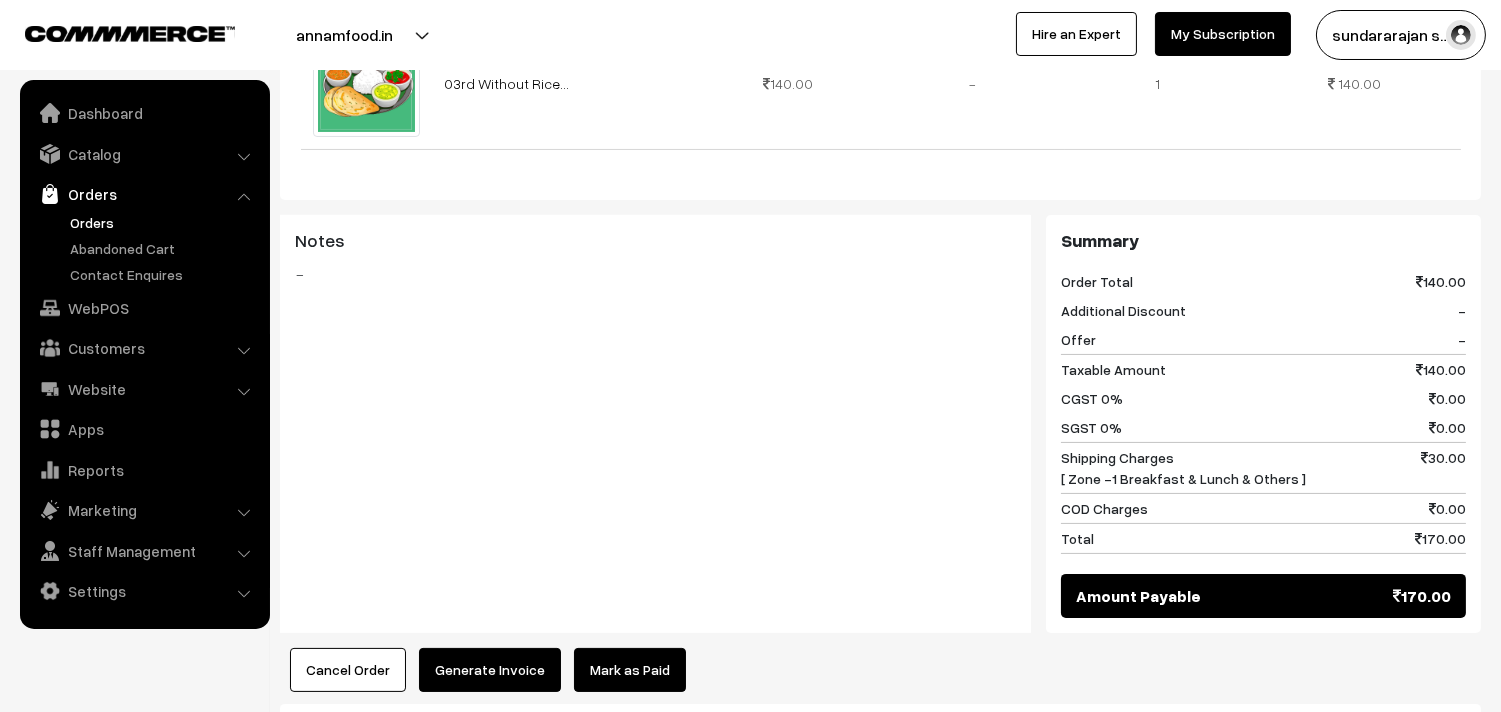 click on "Generate Invoice" at bounding box center [490, 670] 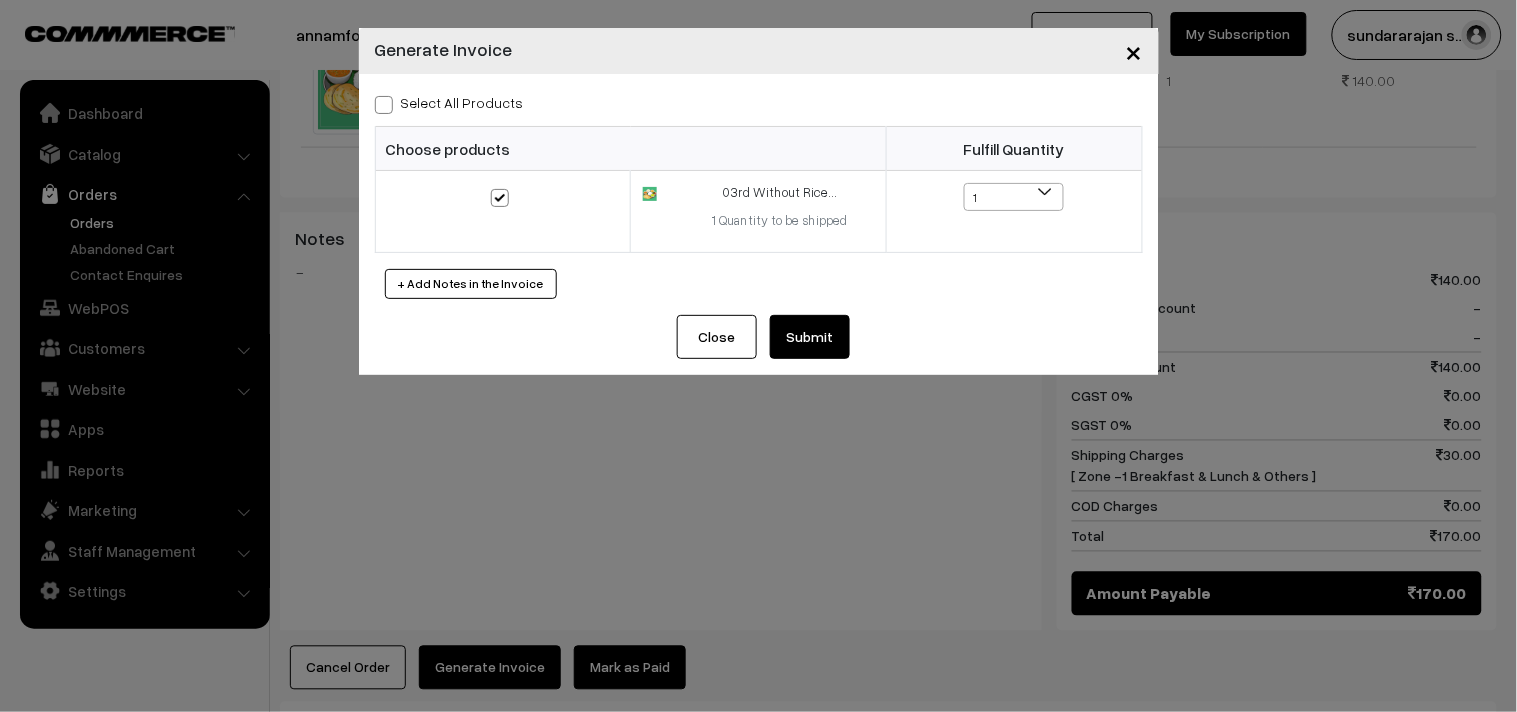 click on "Select All Products
Choose products
Fulfill Quantity
1 1" at bounding box center (759, 194) 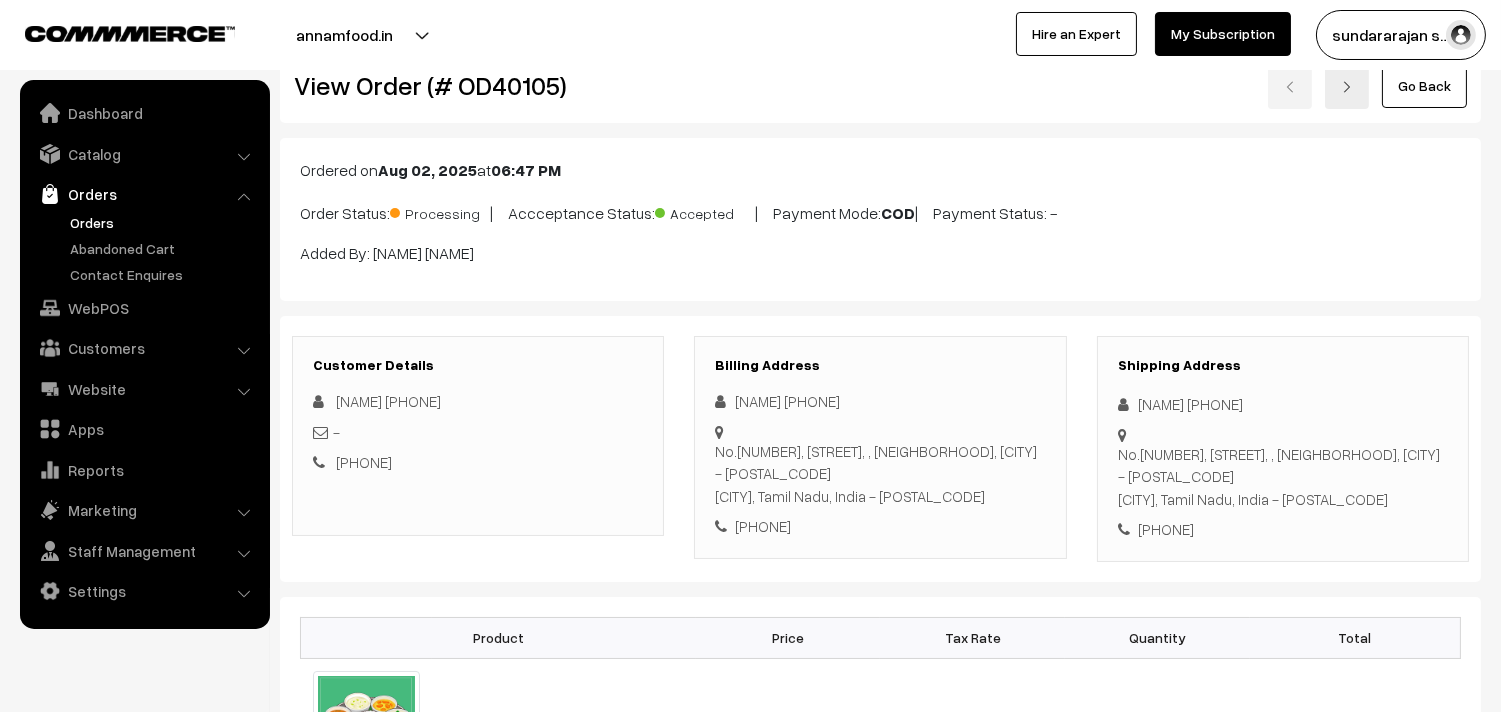 scroll, scrollTop: 0, scrollLeft: 0, axis: both 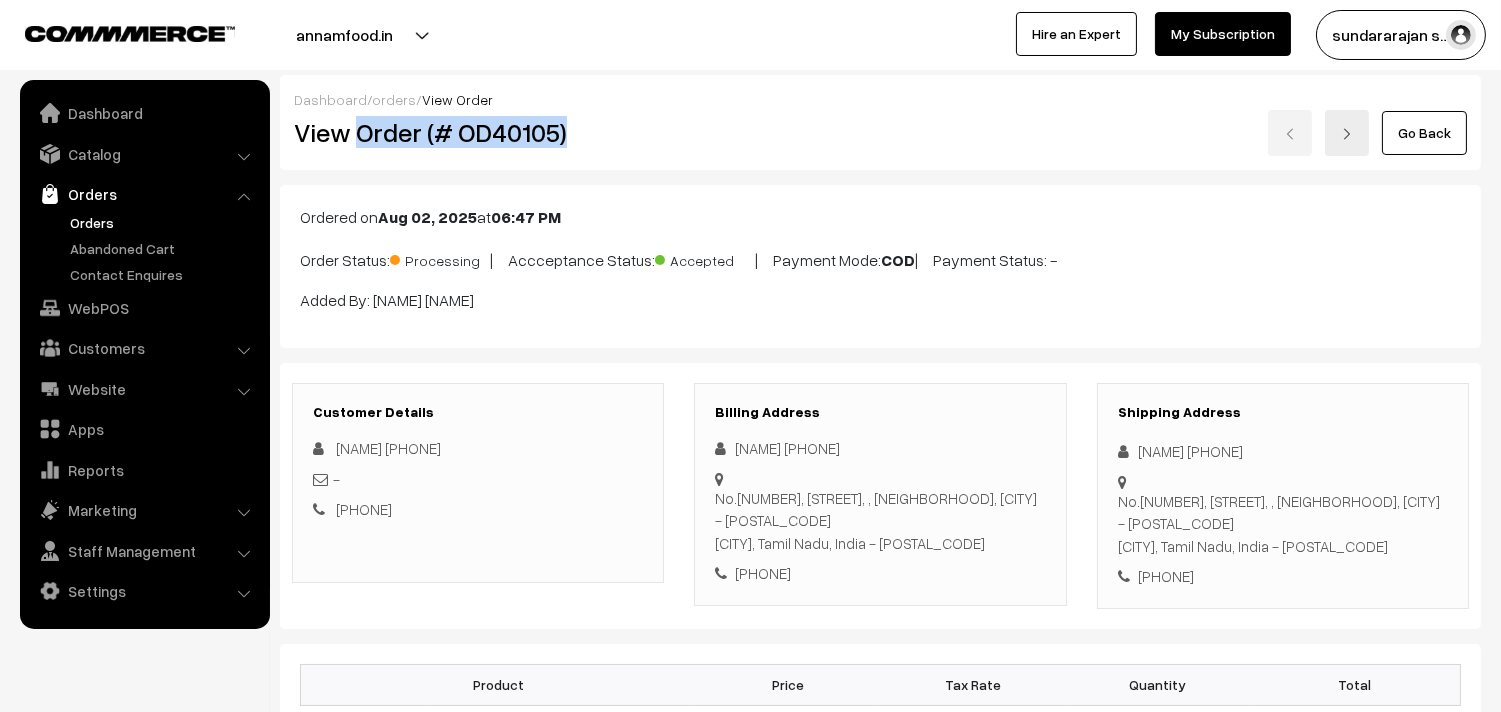 drag, startPoint x: 362, startPoint y: 135, endPoint x: 664, endPoint y: 150, distance: 302.37228 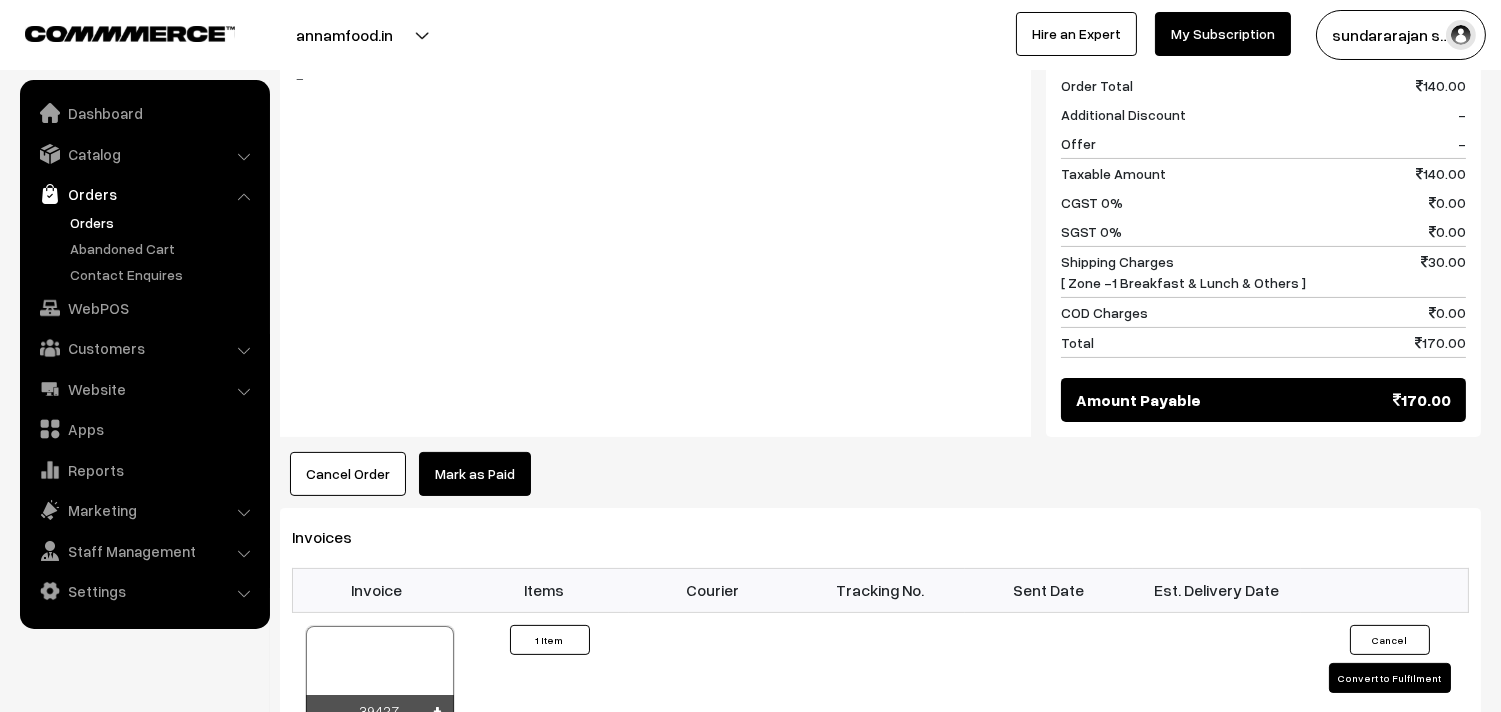 scroll, scrollTop: 888, scrollLeft: 0, axis: vertical 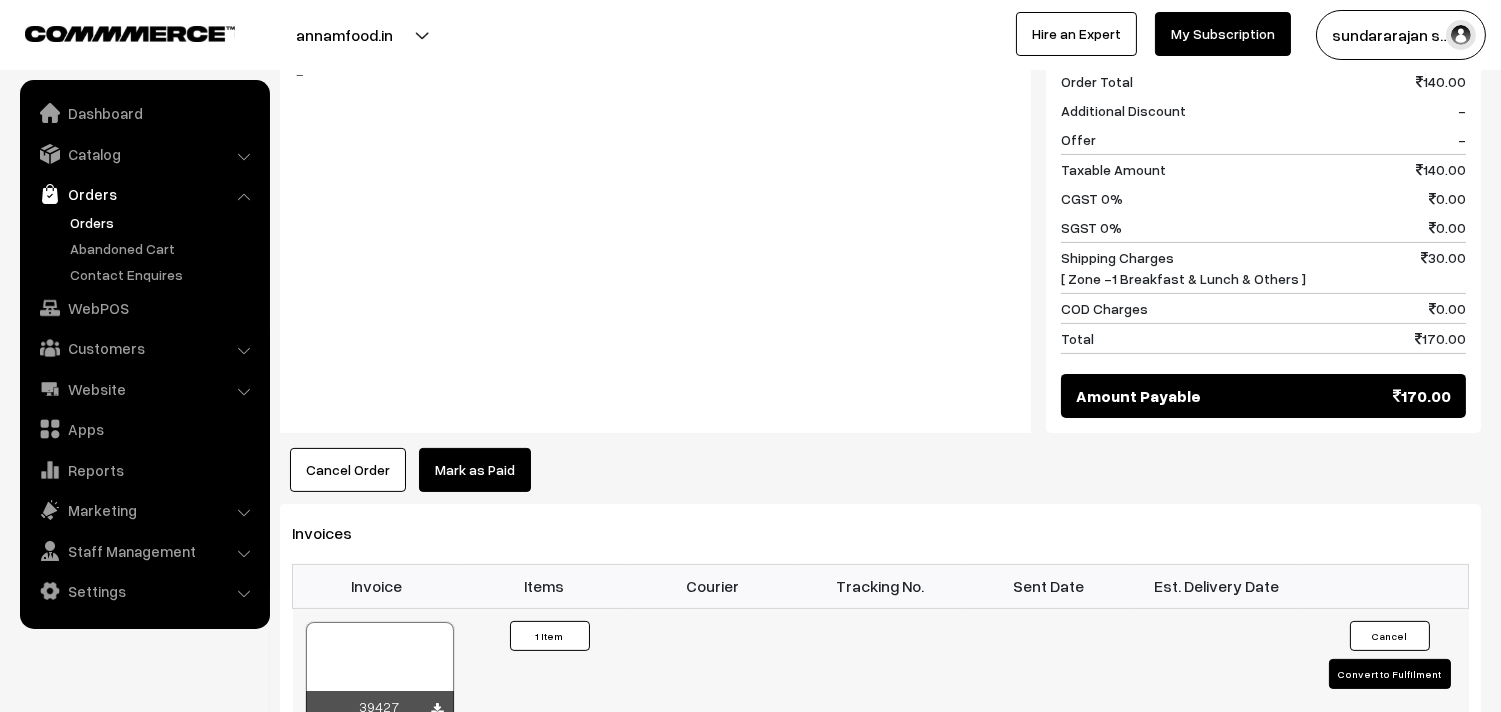 click at bounding box center (380, 672) 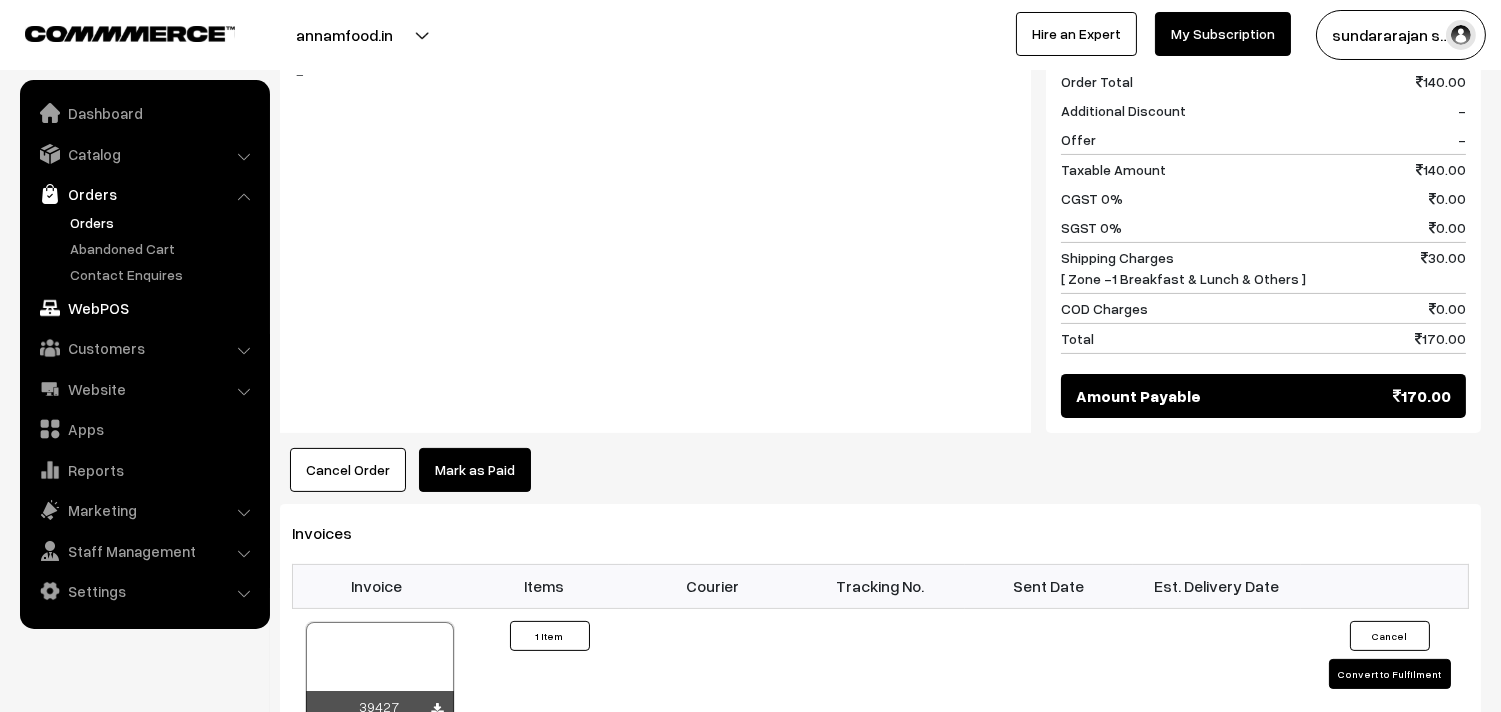 click on "WebPOS" at bounding box center (144, 308) 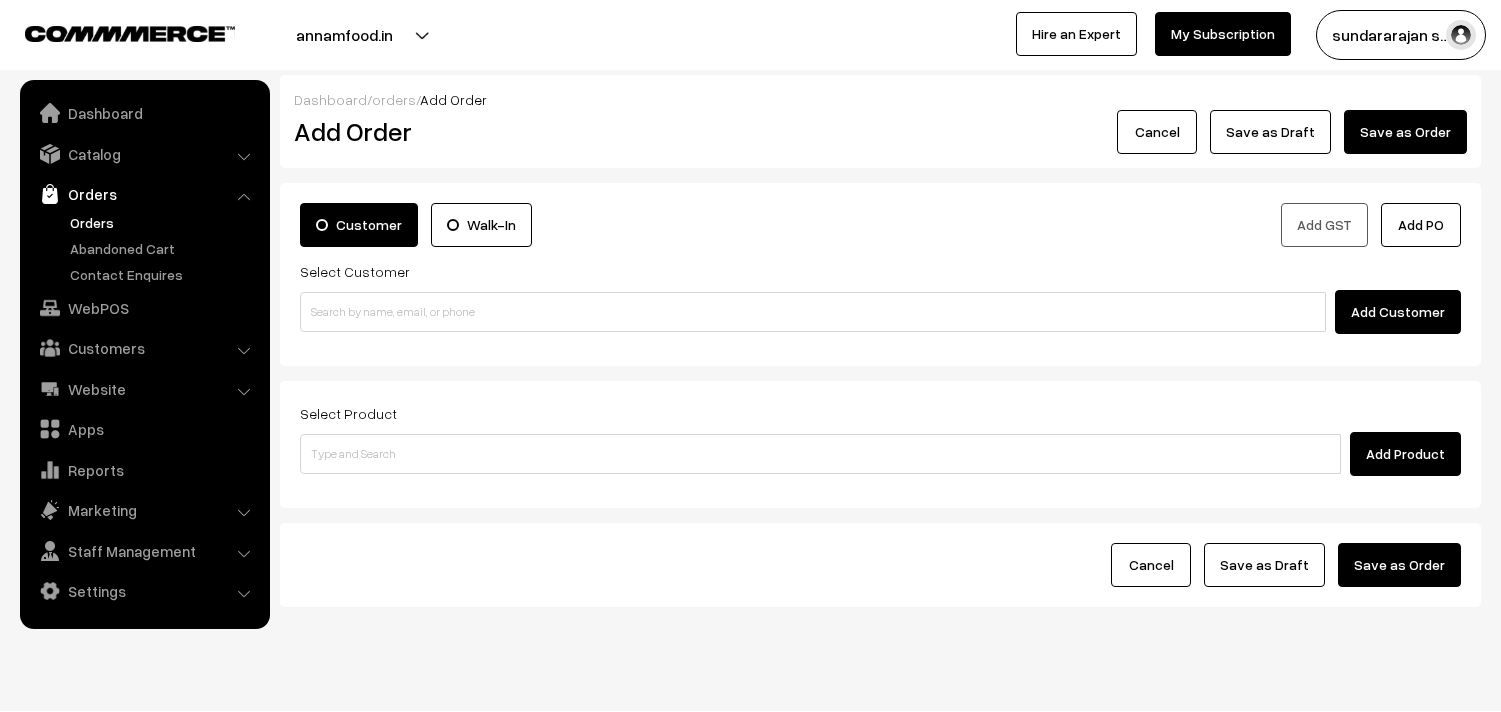 click at bounding box center (813, 312) 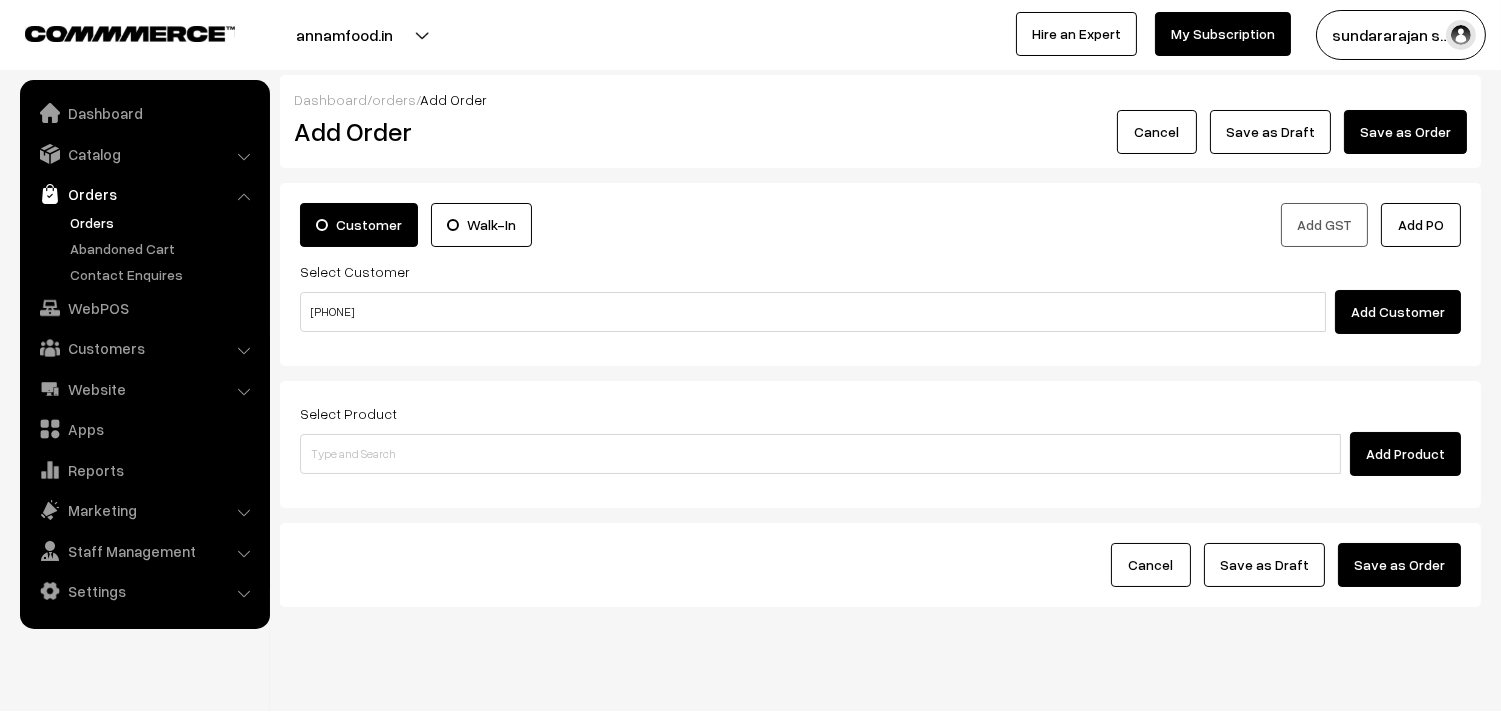 drag, startPoint x: 0, startPoint y: 0, endPoint x: 347, endPoint y: 315, distance: 468.65125 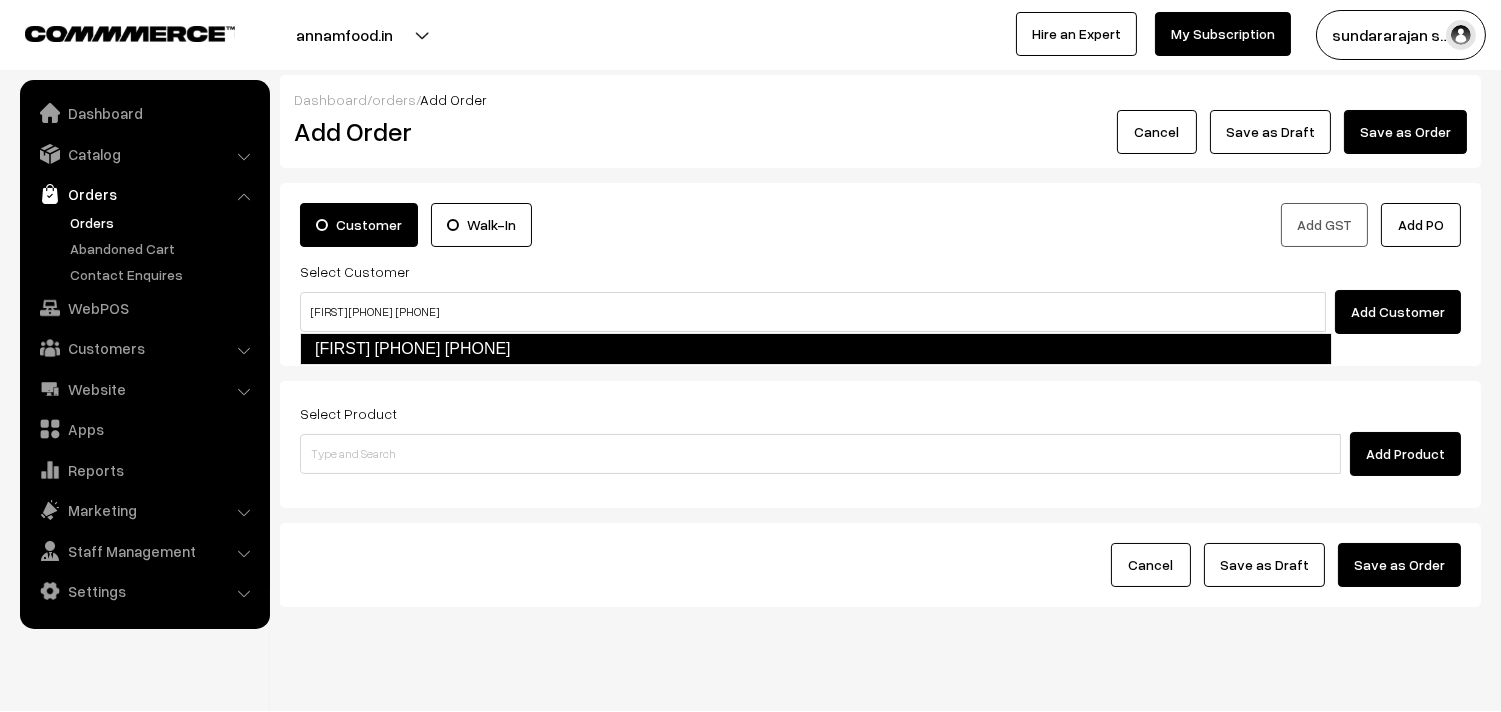 type on "[FIRST] [PHONE]  [PHONE]" 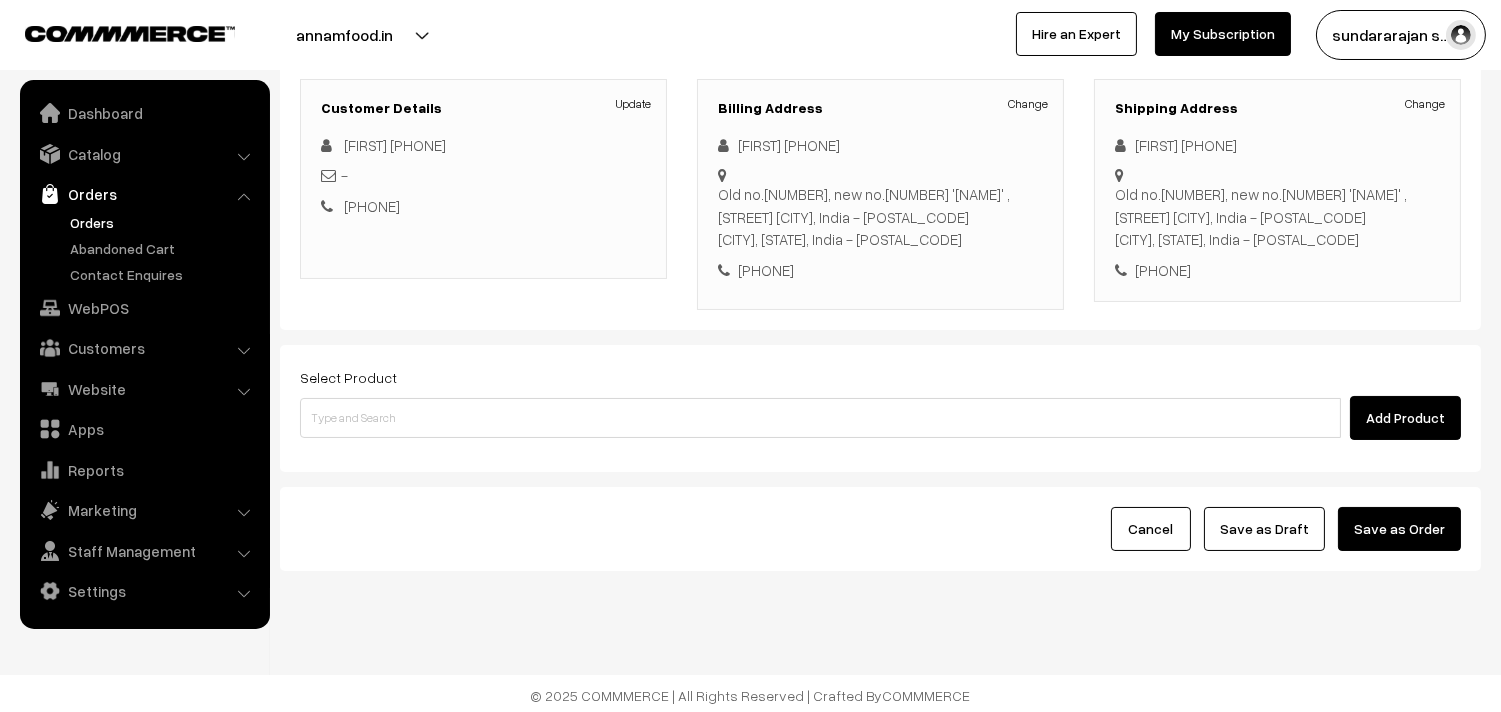 scroll, scrollTop: 272, scrollLeft: 0, axis: vertical 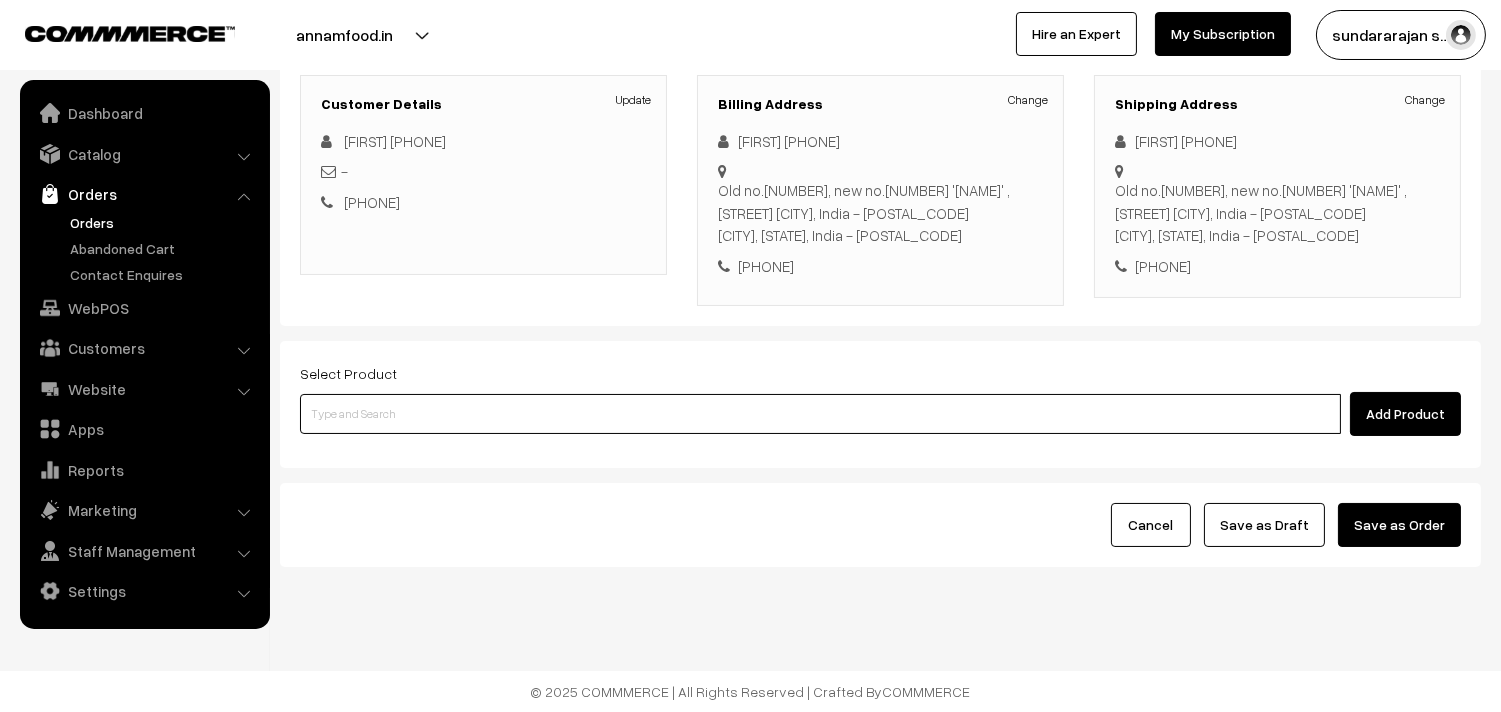click at bounding box center [820, 414] 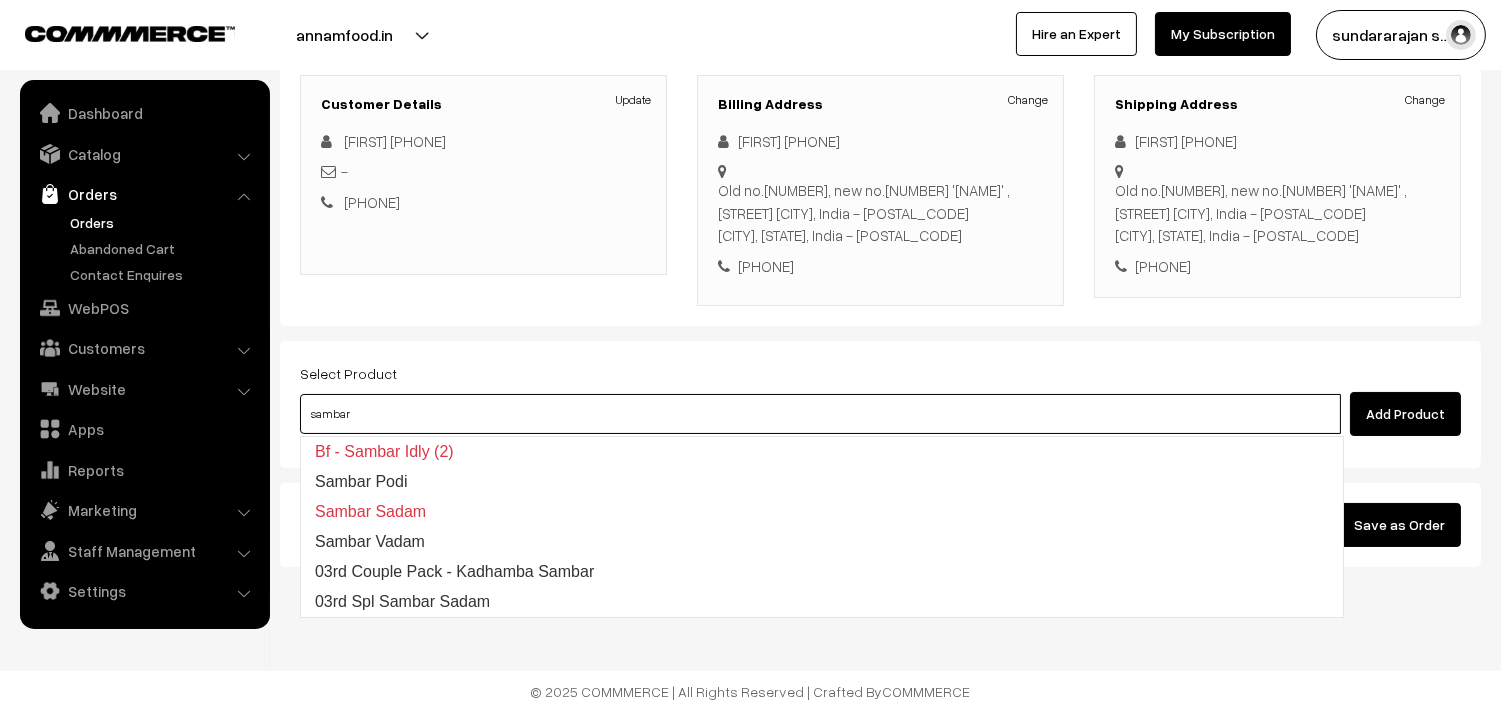 type on "03rd Spl Sambar Sadam" 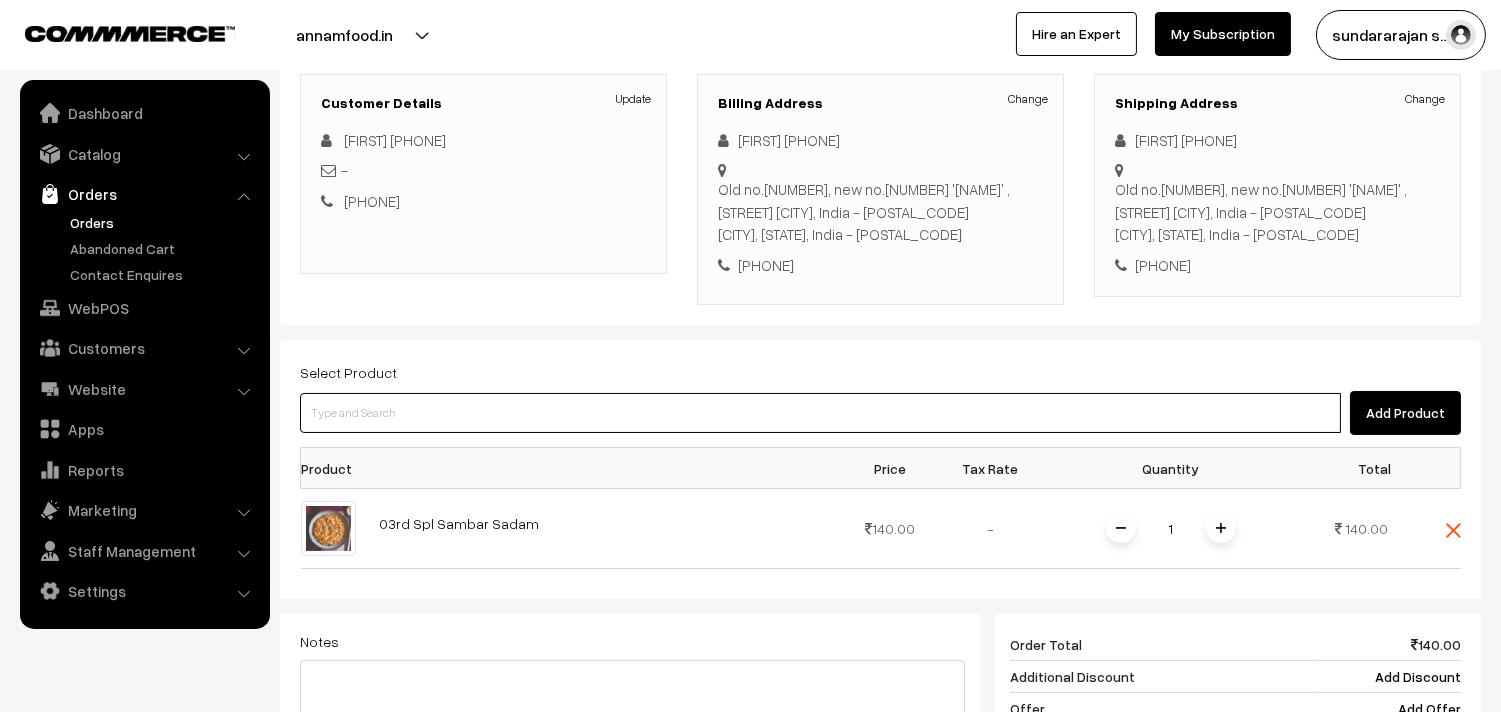 click at bounding box center (820, 413) 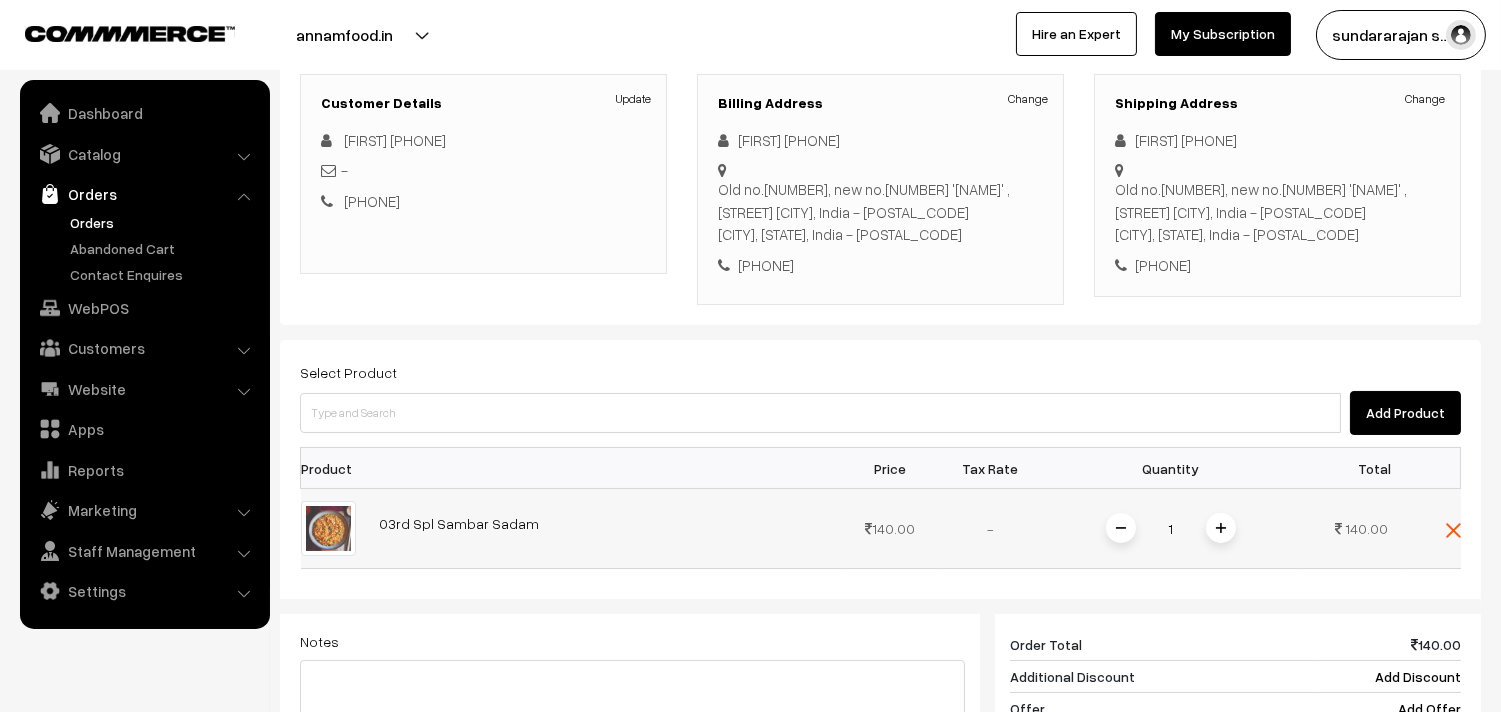 drag, startPoint x: 1218, startPoint y: 537, endPoint x: 1218, endPoint y: 525, distance: 12 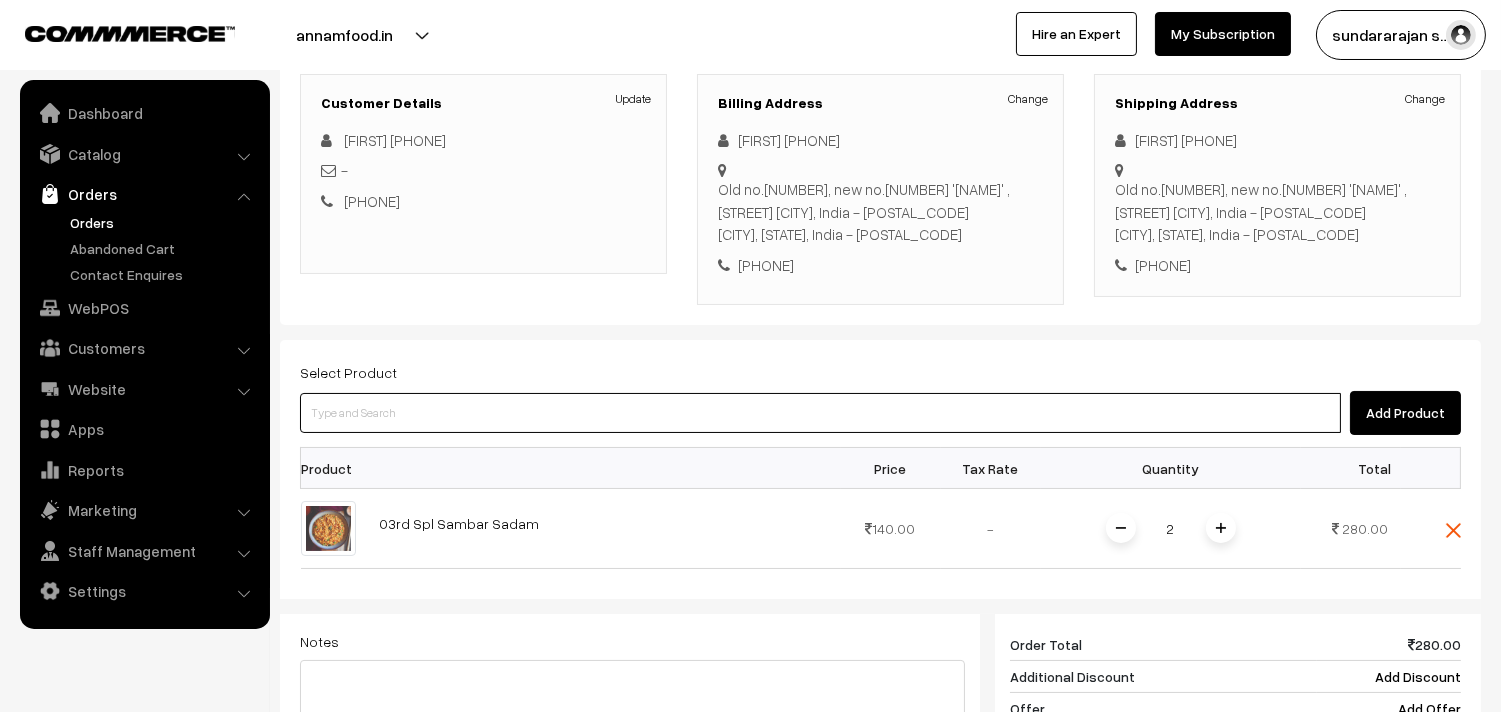 click at bounding box center (820, 413) 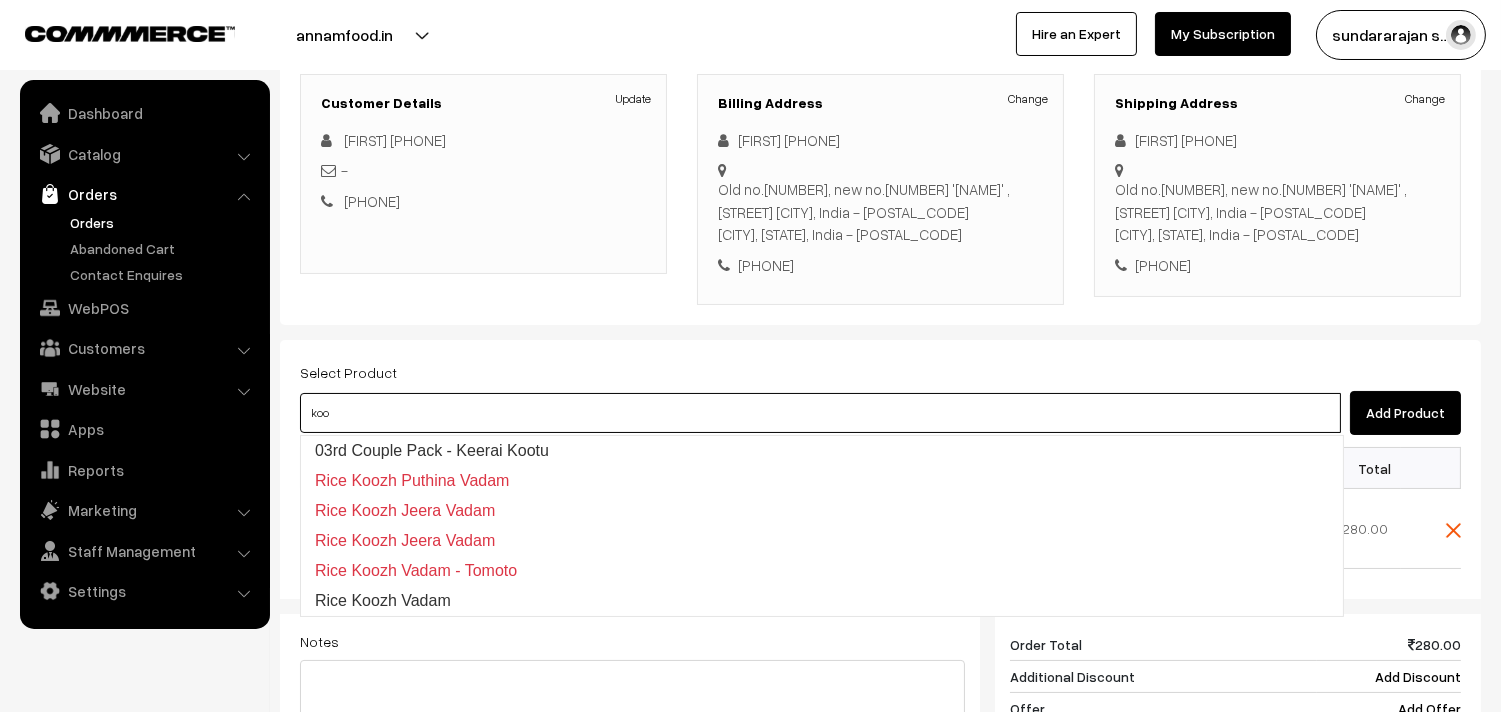 type on "03rd  Couple Pack - Keerai Kootu" 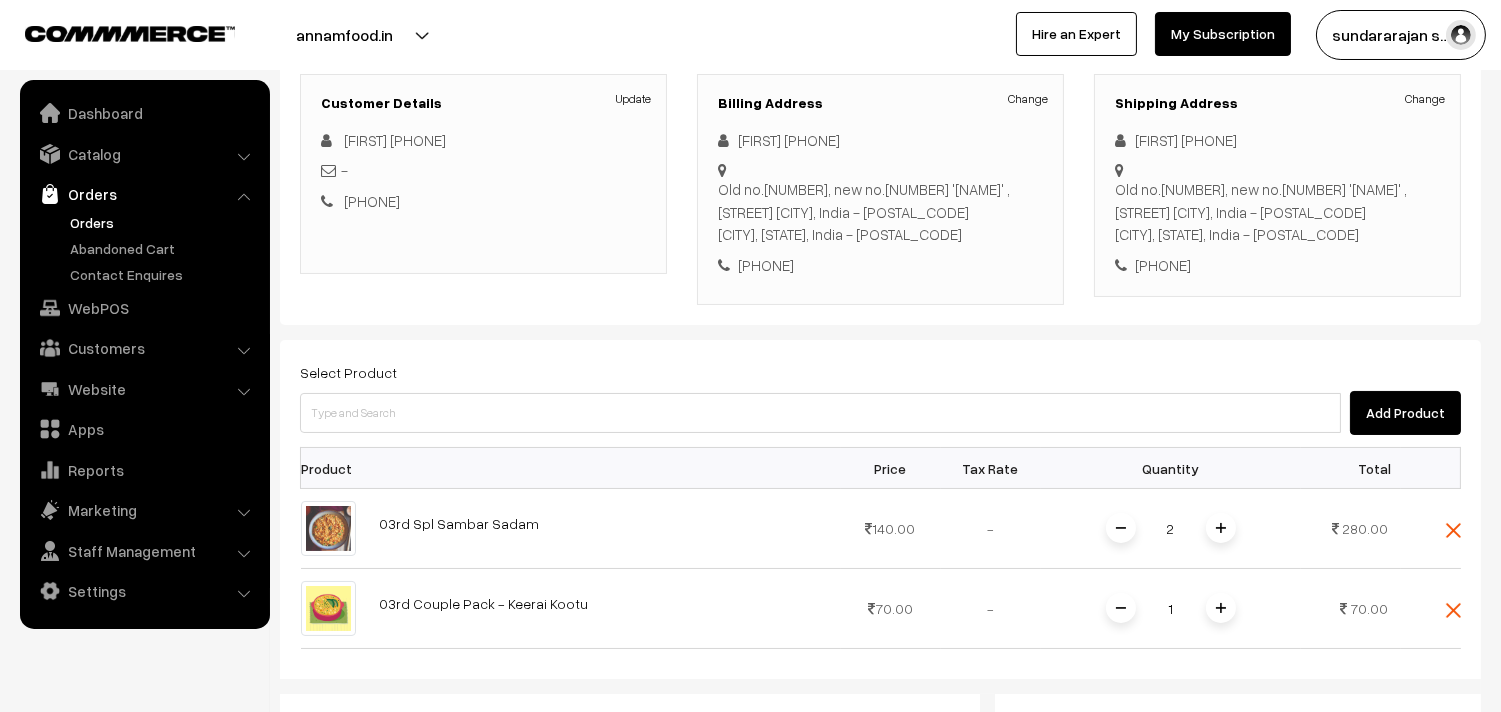 click on "Select Product
Add Product
Product
Price
Tax Rate
Quantity
Total
2" at bounding box center (880, 686) 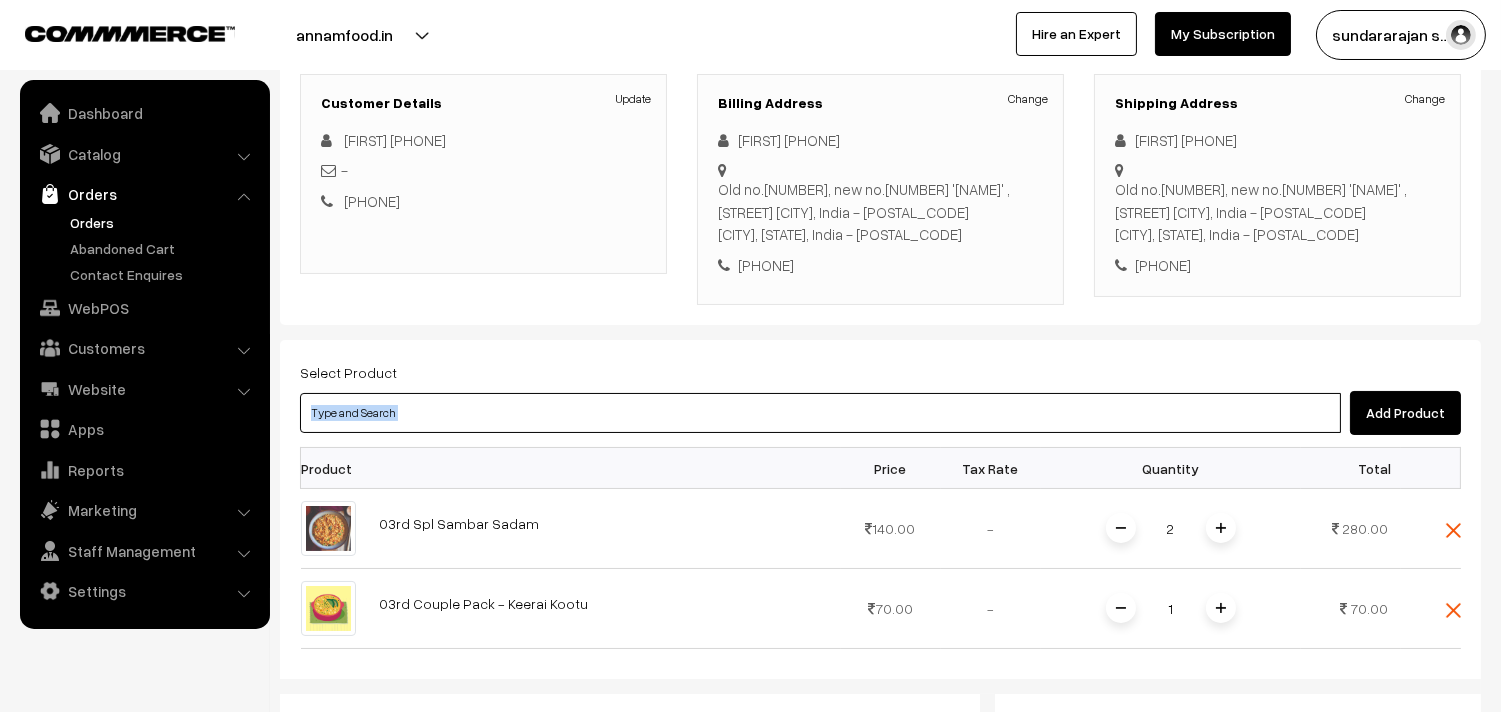 click at bounding box center [820, 413] 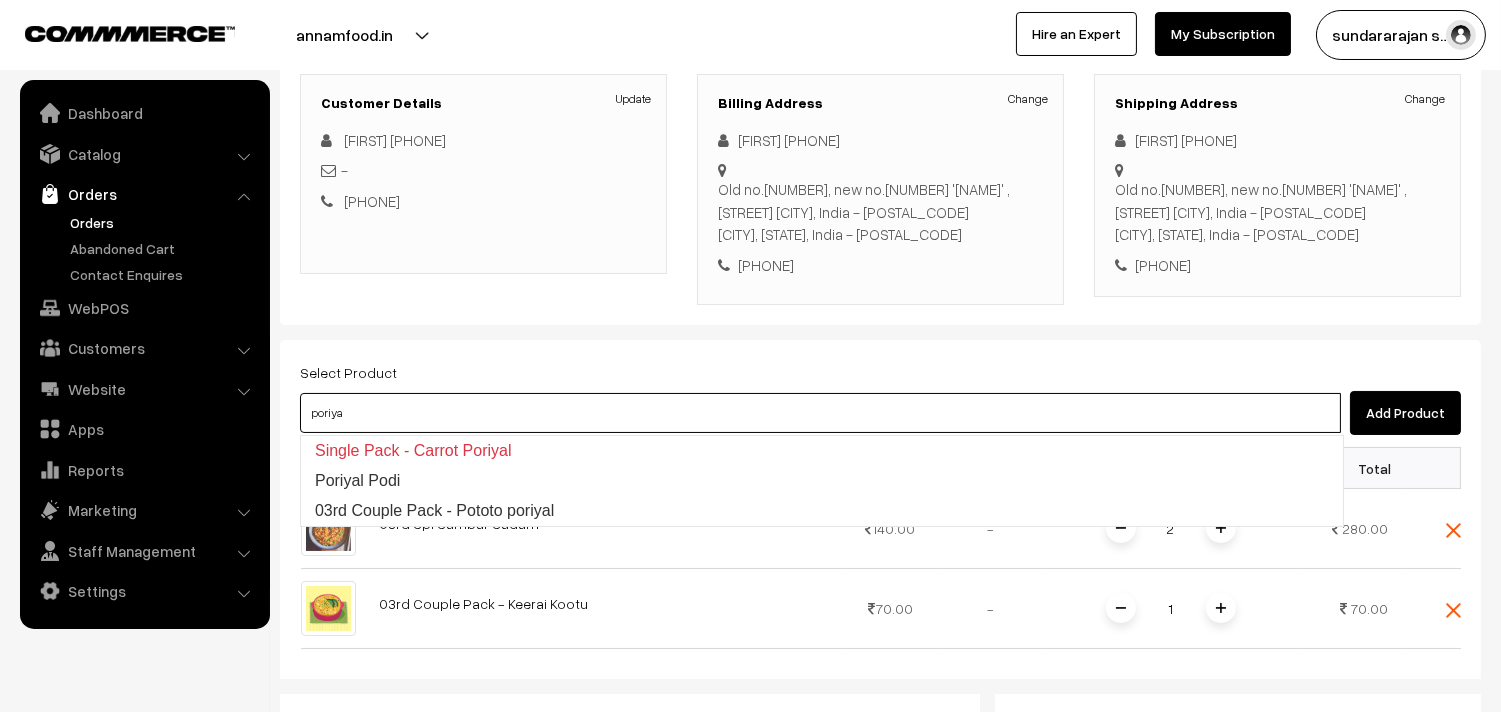 type on "03rd Couple Pack - Pototo  poriyal" 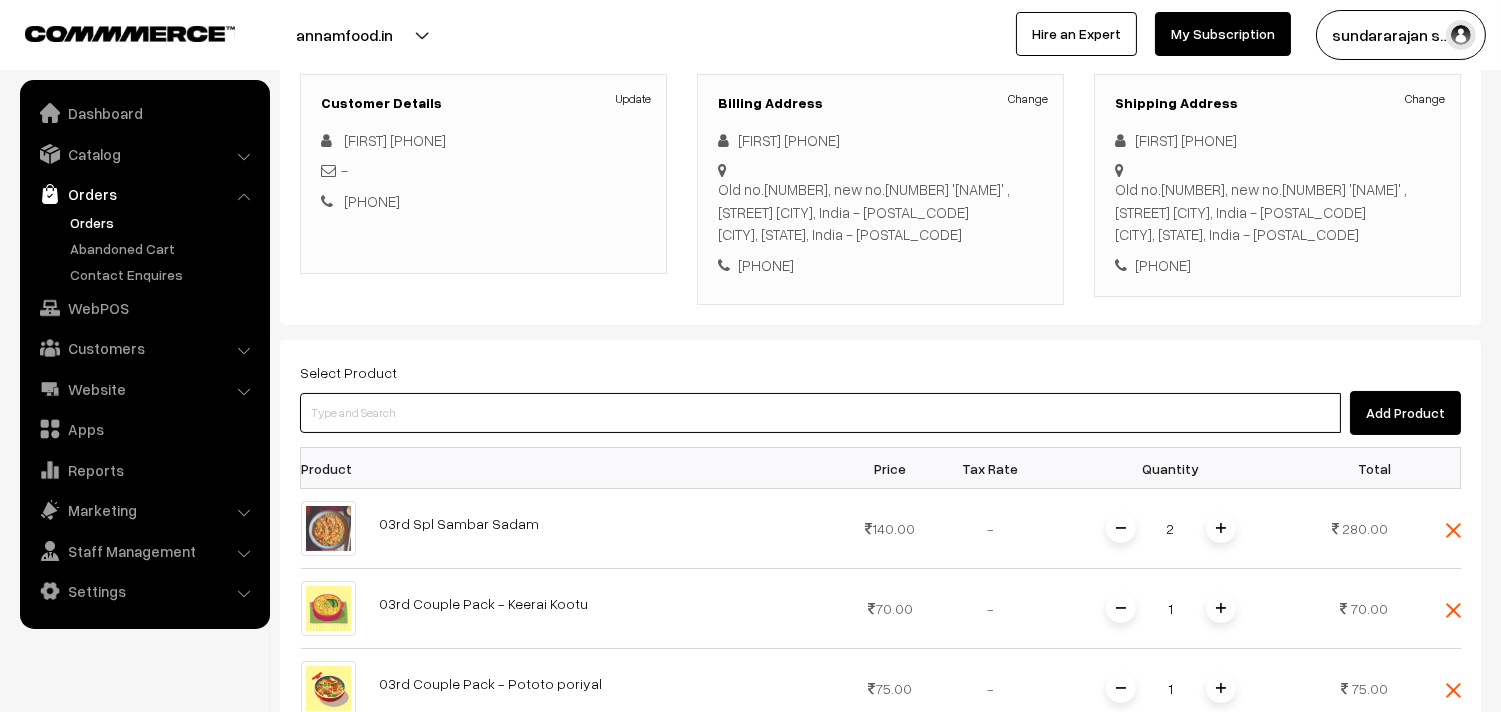 click at bounding box center (820, 413) 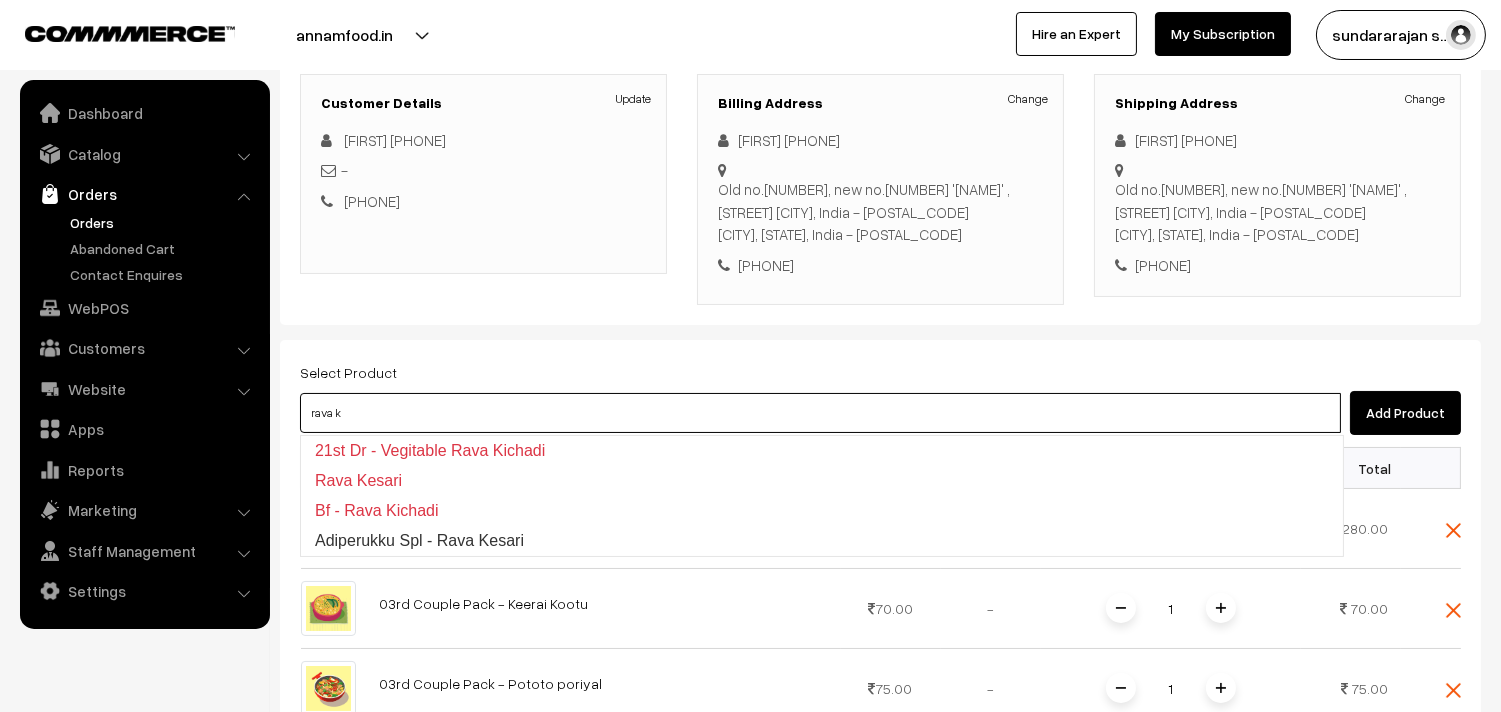 type on "Adiperukku Spl - Rava Kesari" 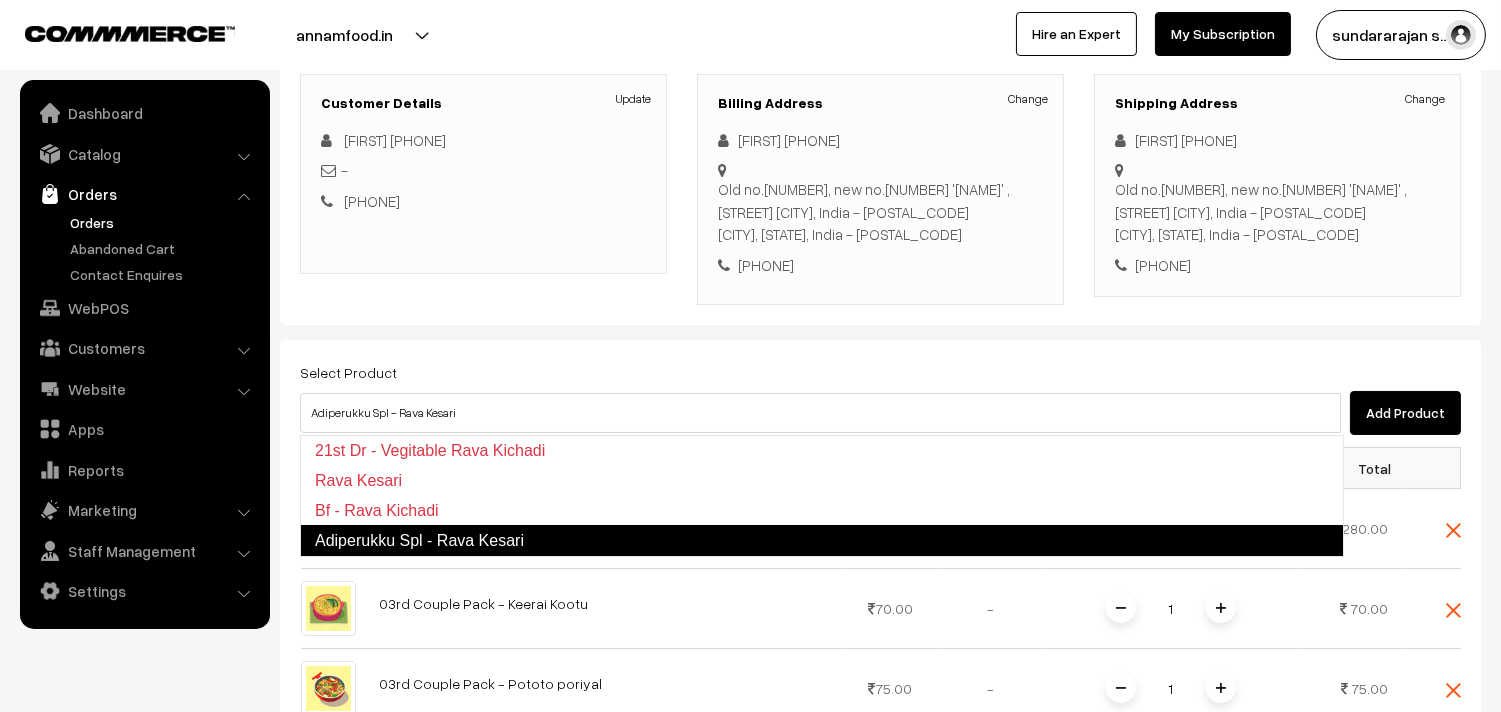 type 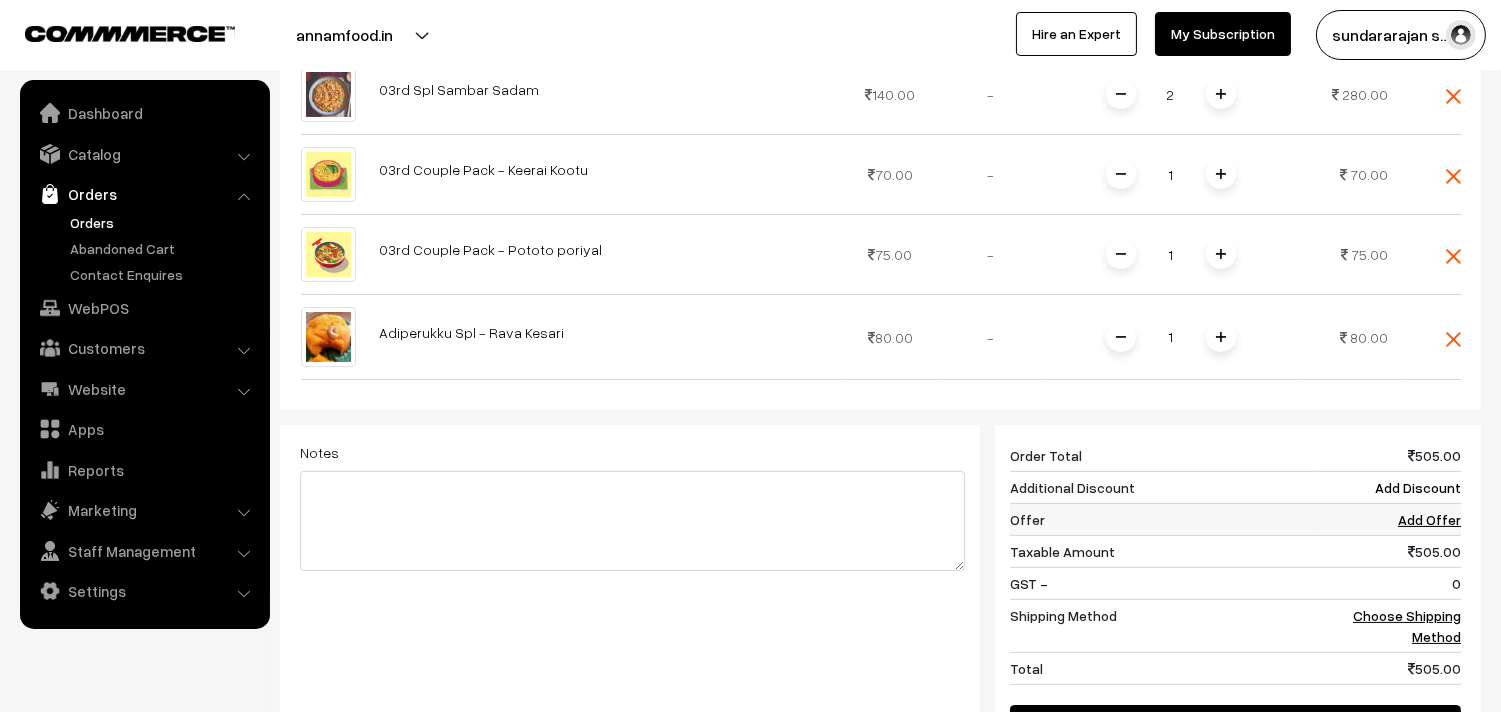 scroll, scrollTop: 716, scrollLeft: 0, axis: vertical 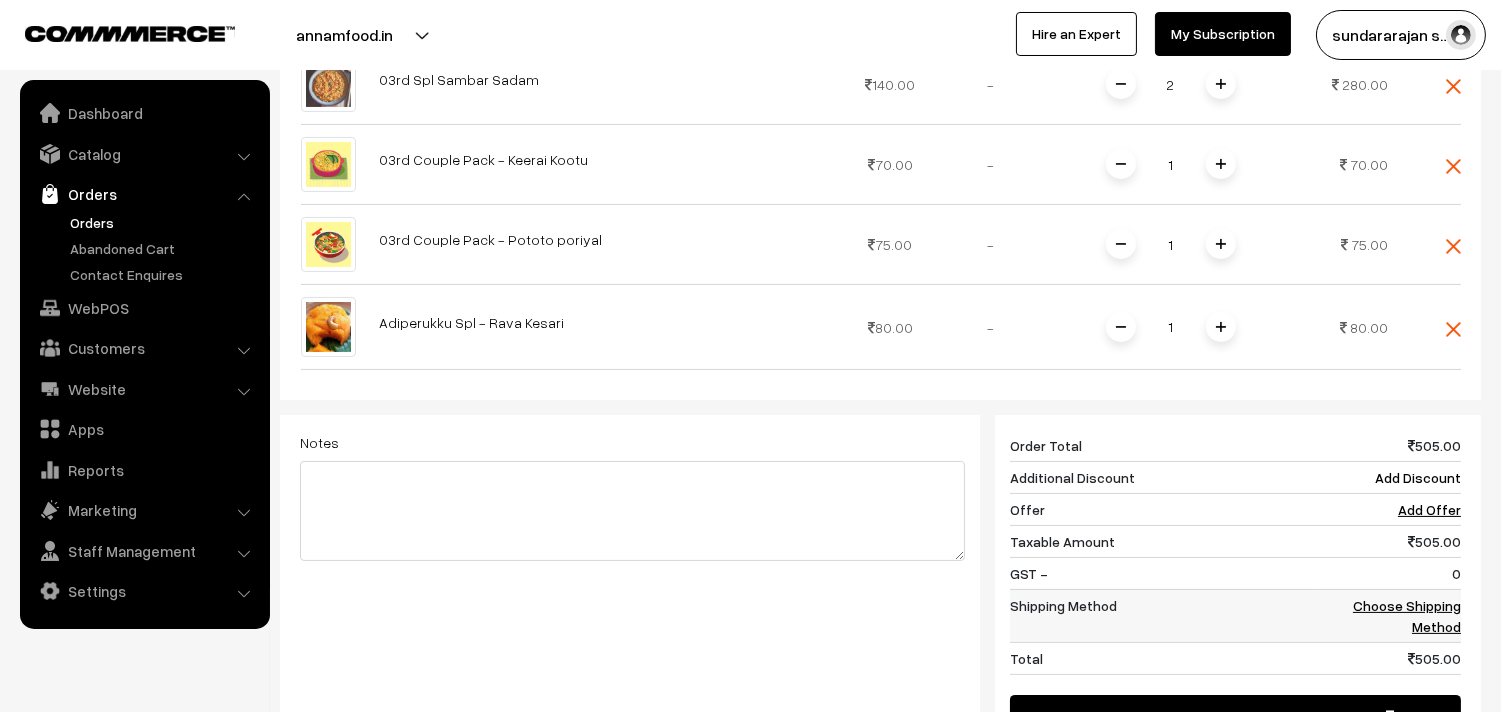 click on "Choose Shipping Method" at bounding box center [1389, 615] 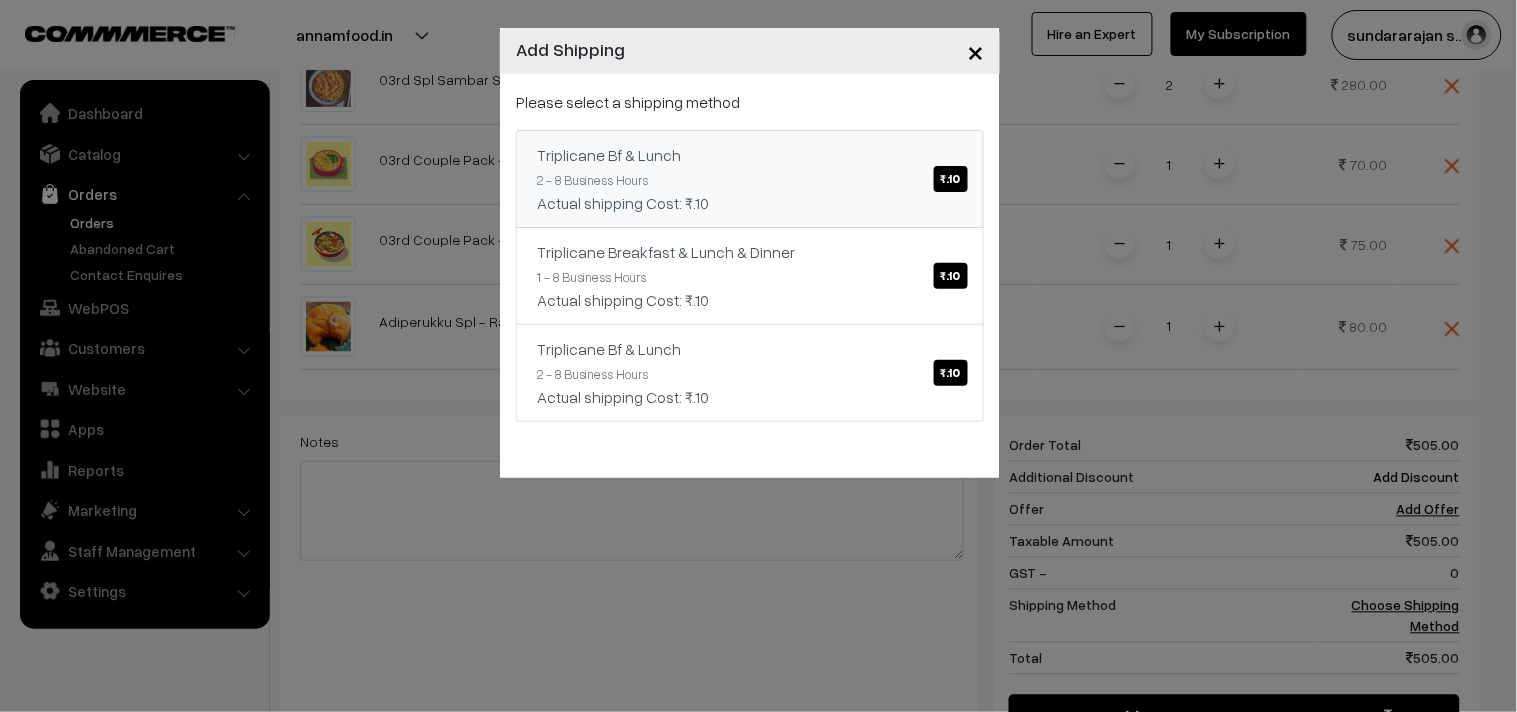 click on "Actual shipping Cost: ₹.10" at bounding box center (750, 203) 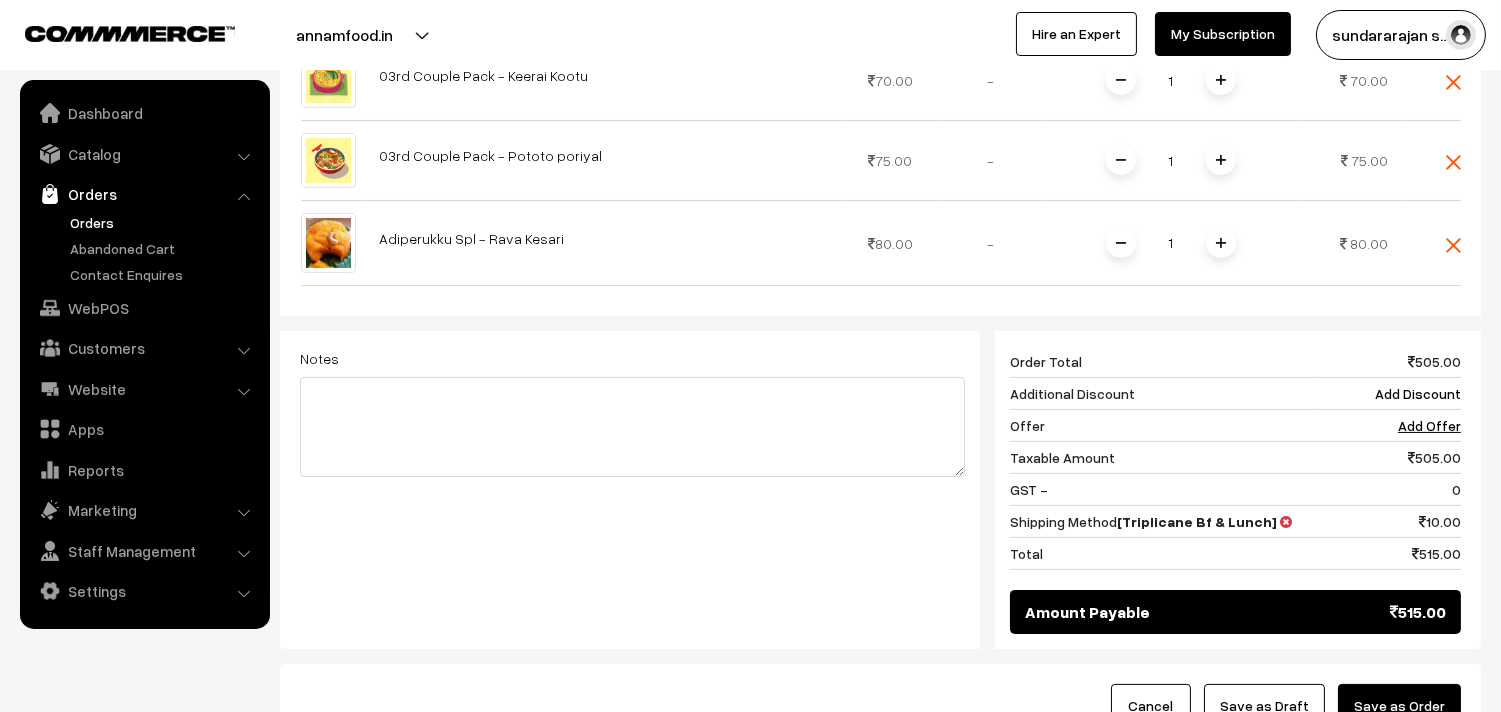 scroll, scrollTop: 983, scrollLeft: 0, axis: vertical 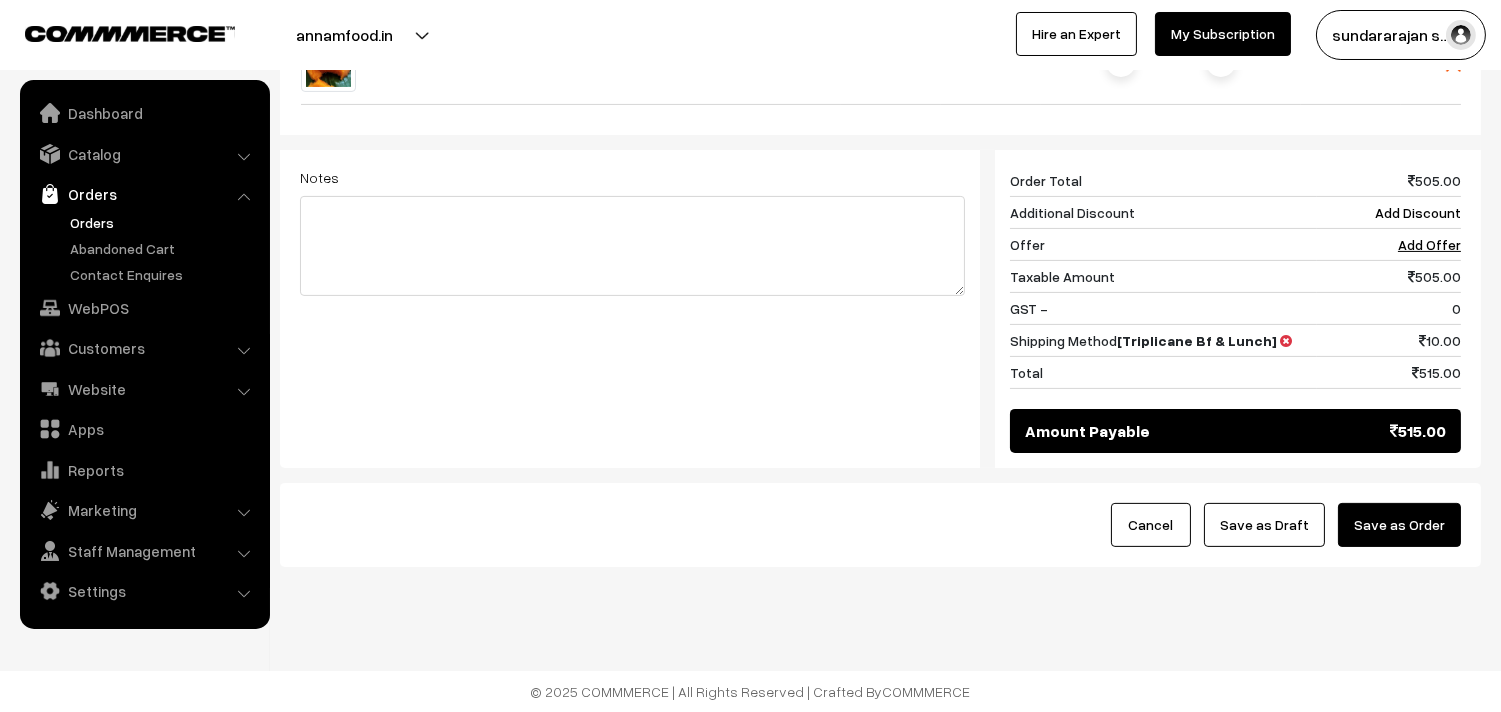 click on "Save as Draft" at bounding box center (1264, 525) 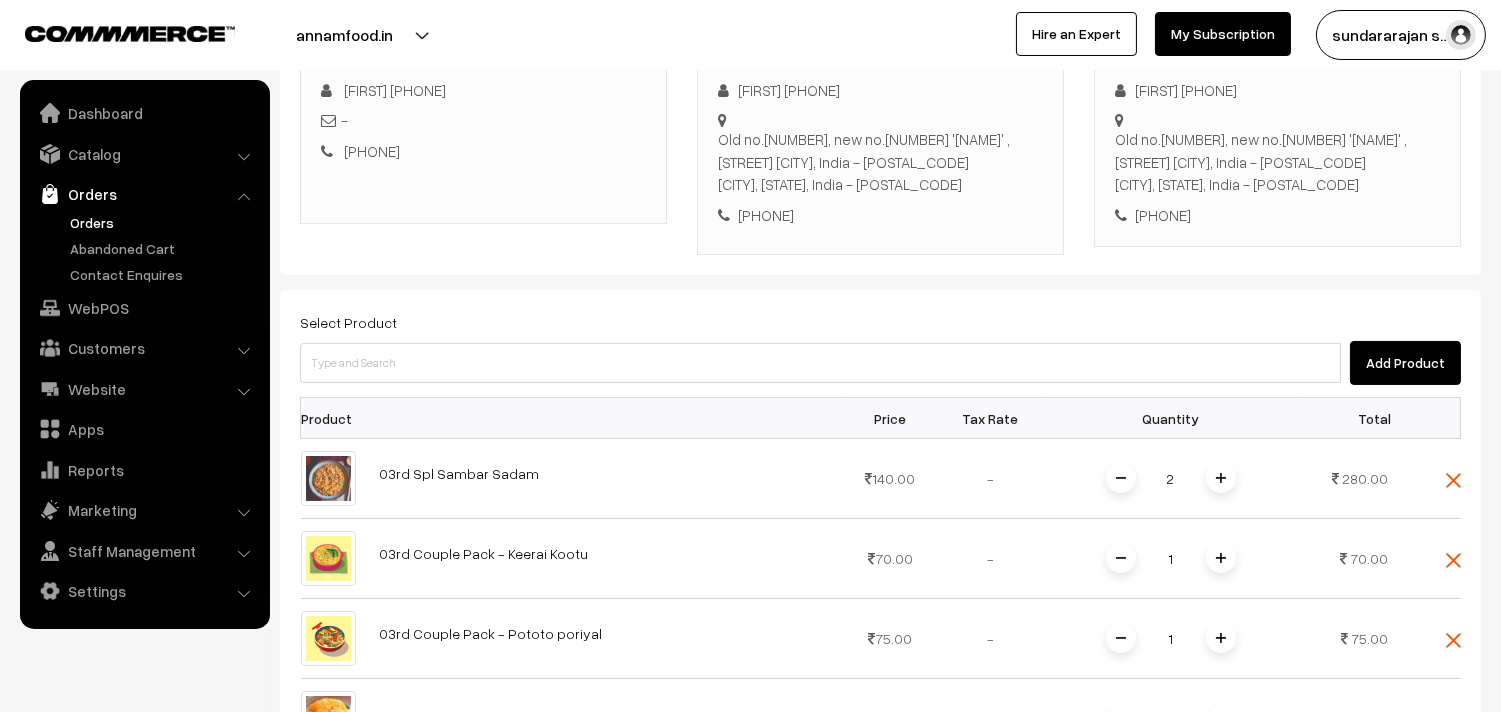 scroll, scrollTop: 316, scrollLeft: 0, axis: vertical 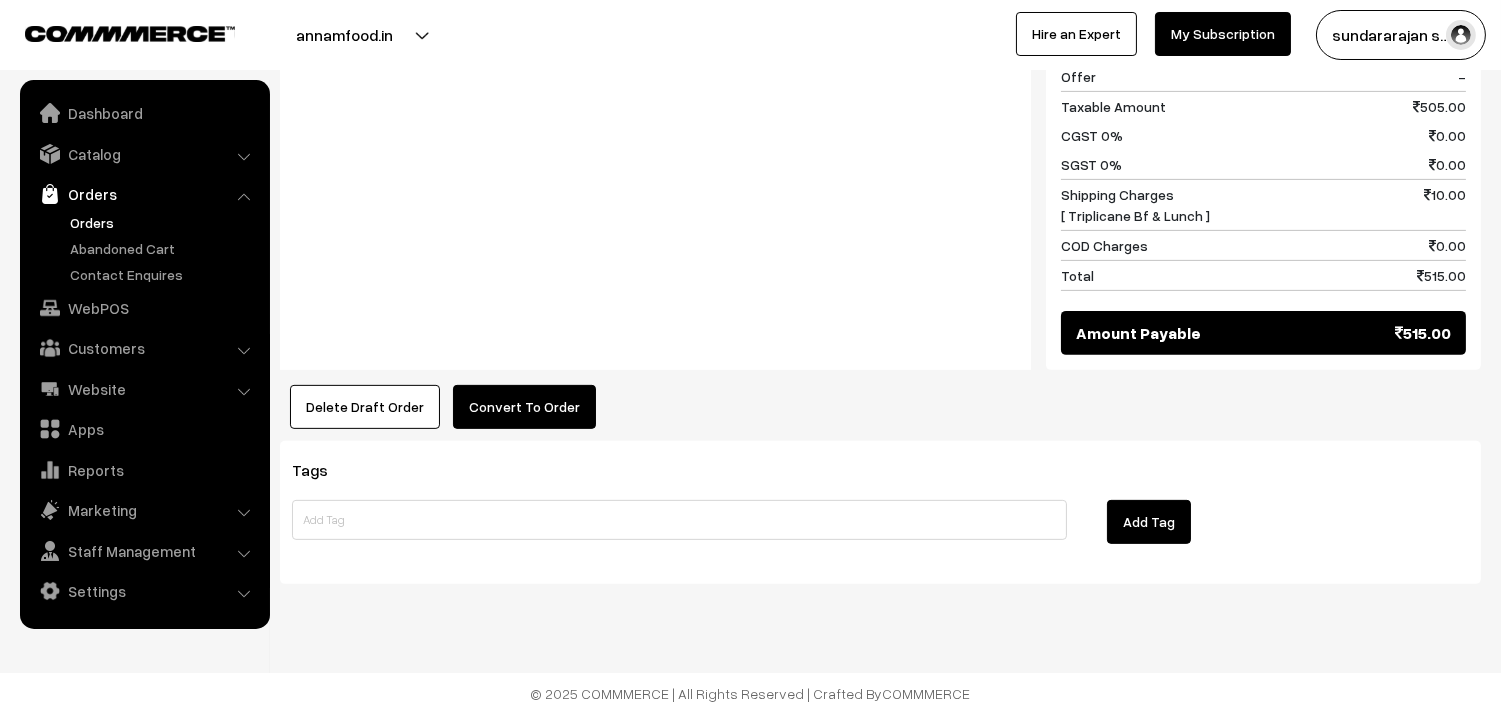 click on "Convert To Order" at bounding box center [524, 407] 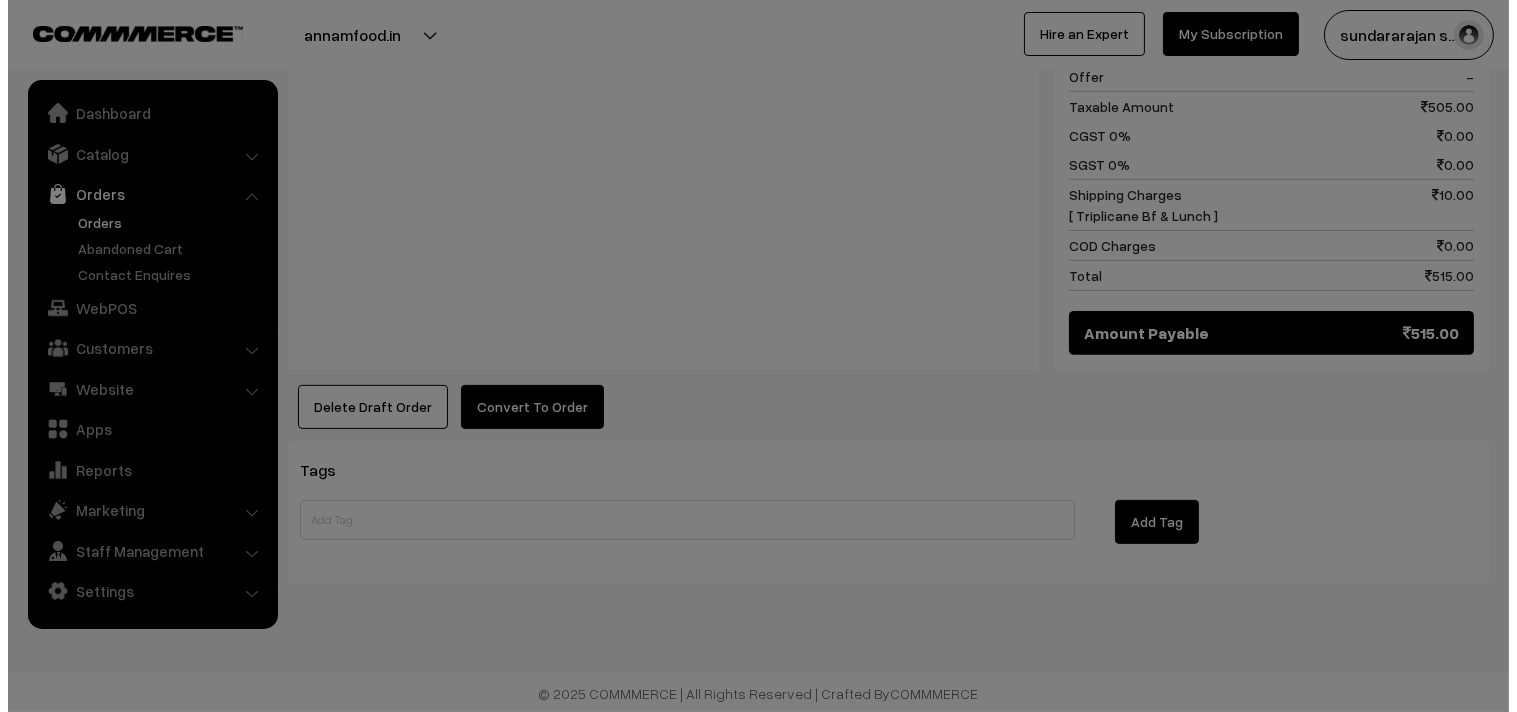 scroll, scrollTop: 1341, scrollLeft: 0, axis: vertical 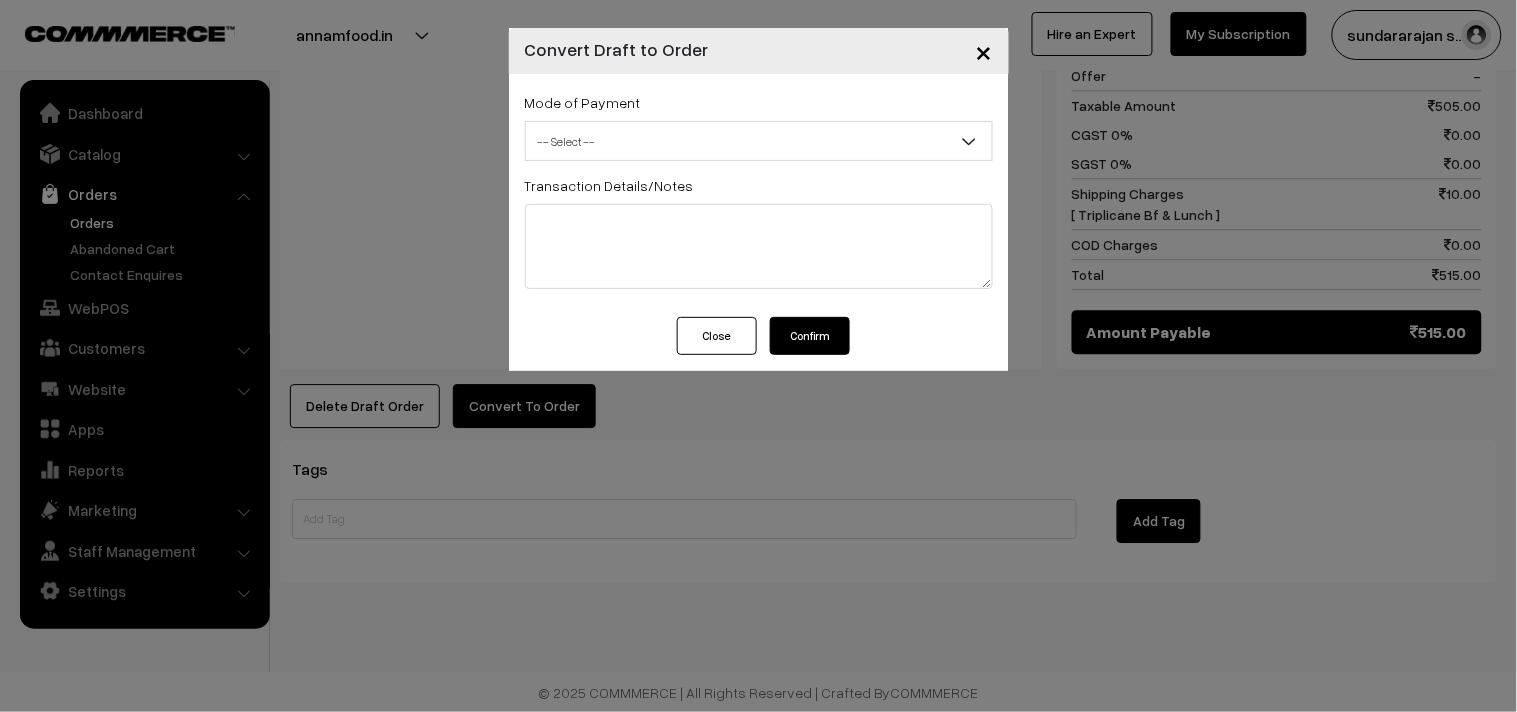 click on "-- Select --" at bounding box center (759, 141) 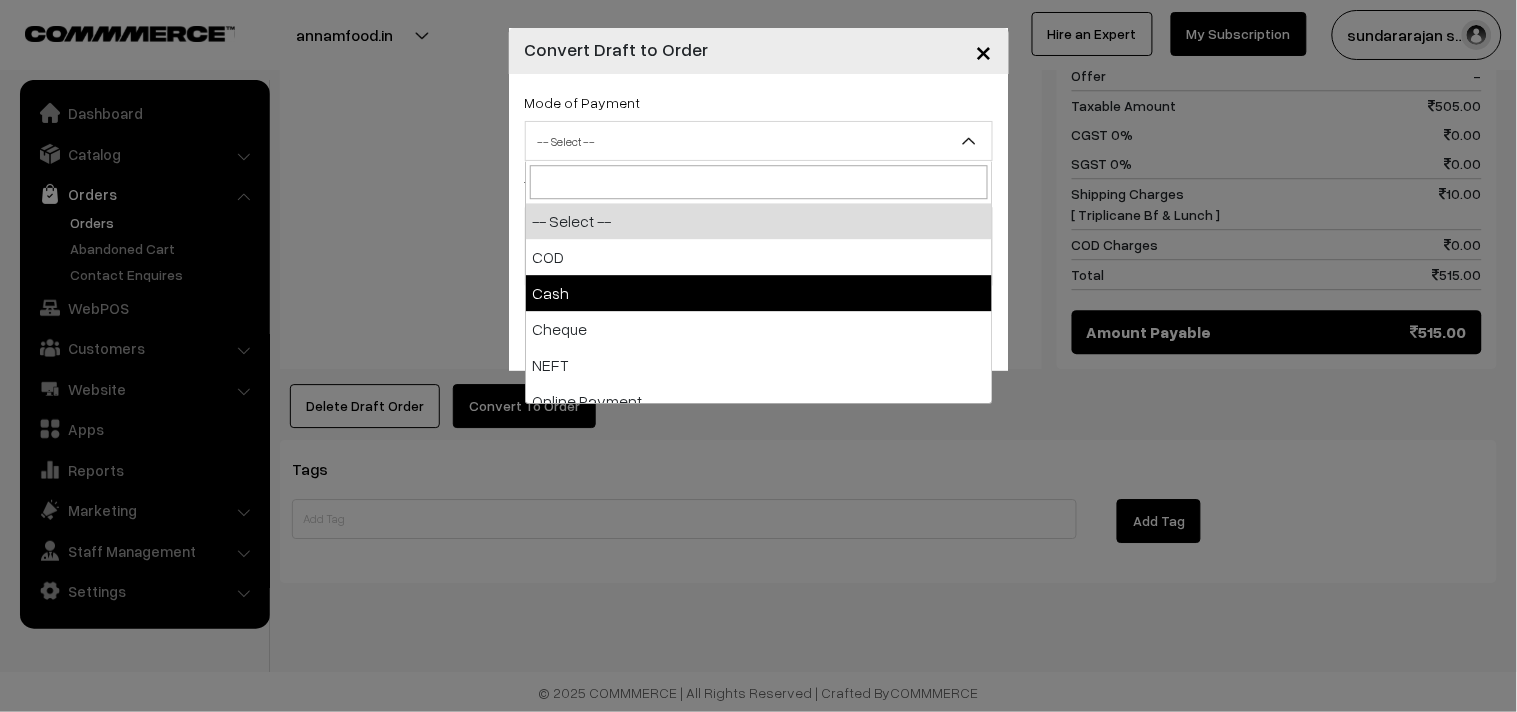 select on "2" 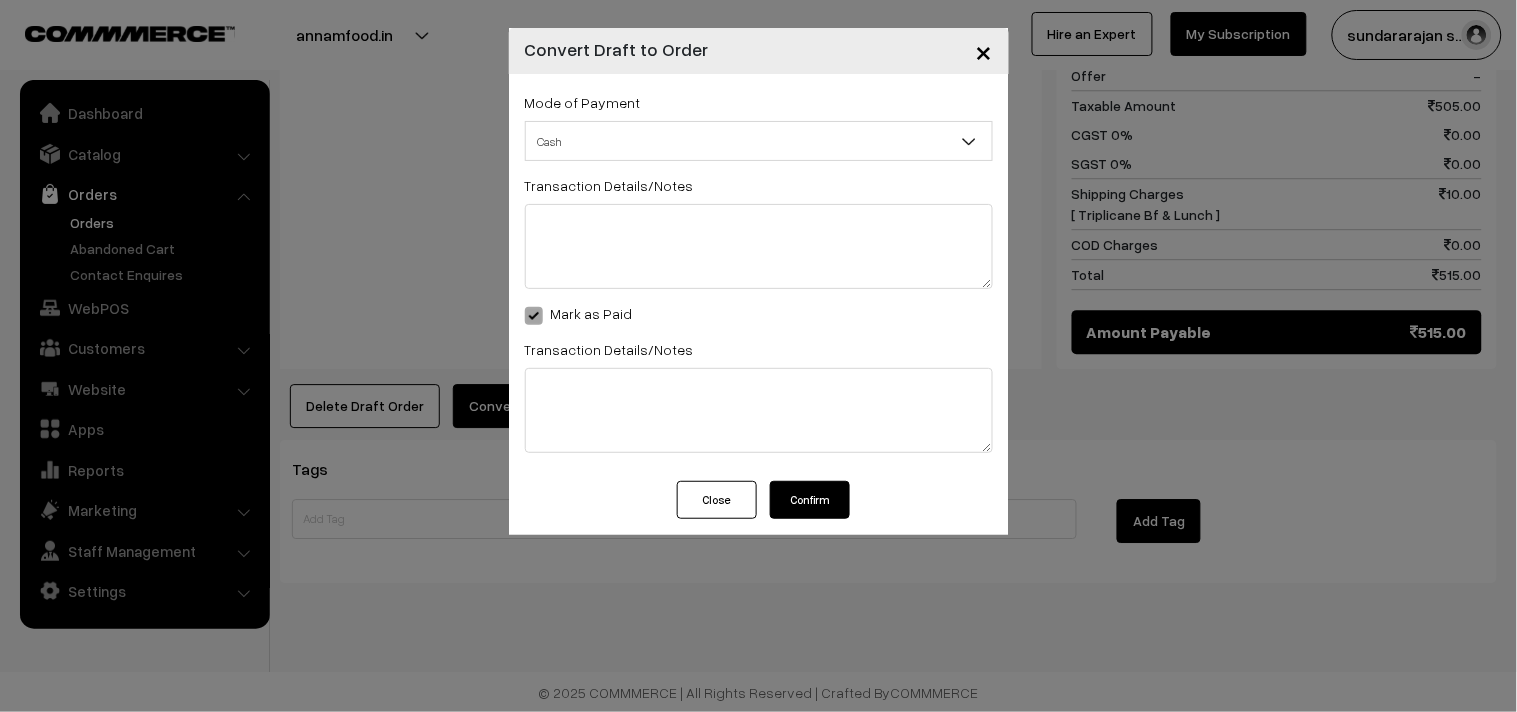 drag, startPoint x: 815, startPoint y: 494, endPoint x: 814, endPoint y: 507, distance: 13.038404 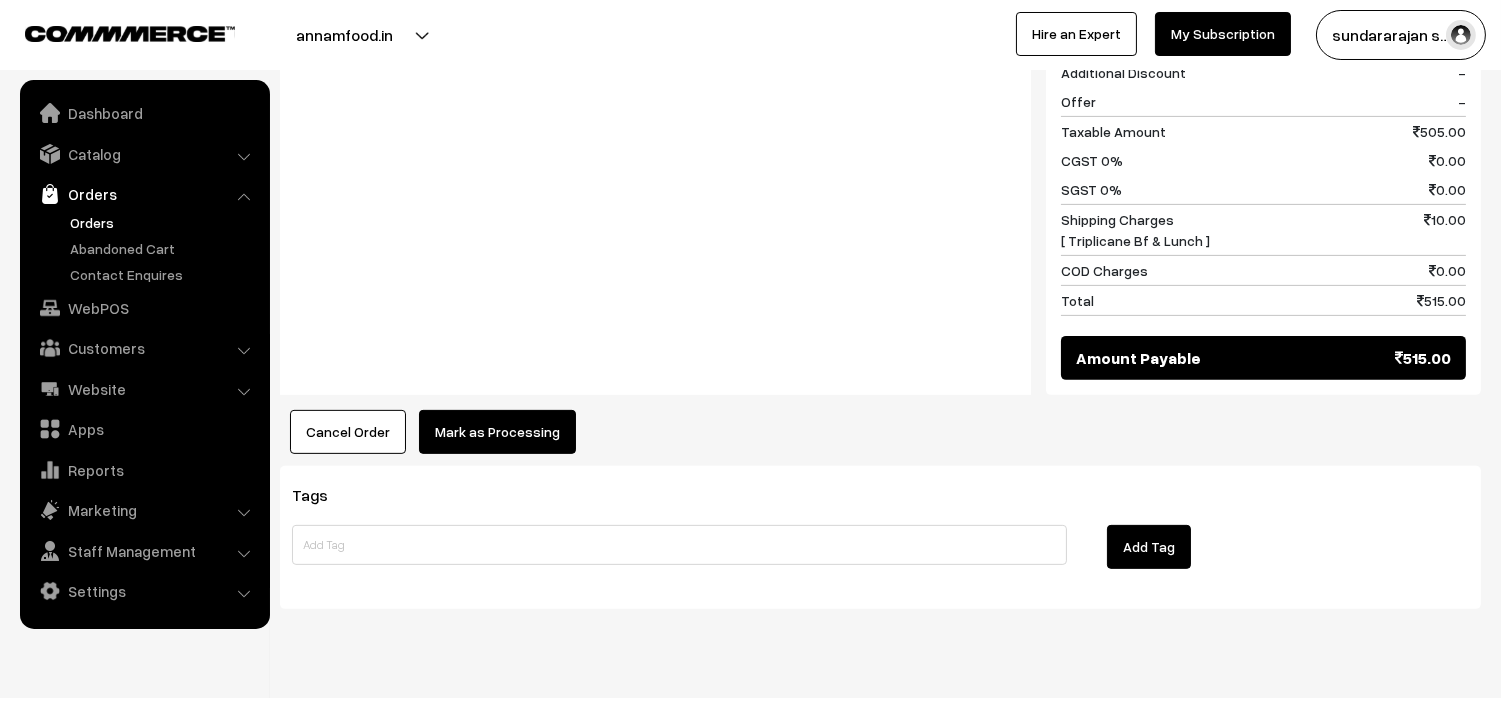 click on "Mark as Processing" at bounding box center [497, 432] 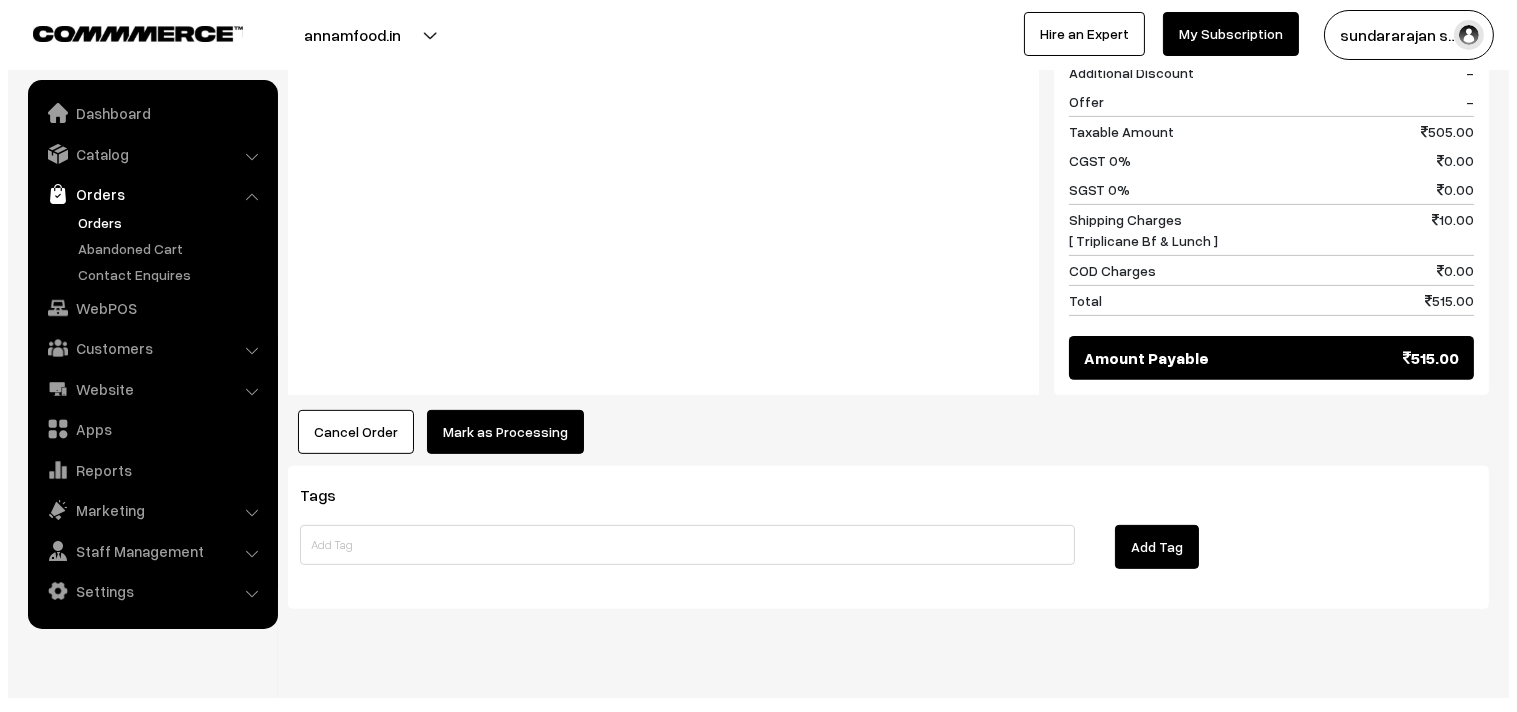 scroll, scrollTop: 1342, scrollLeft: 0, axis: vertical 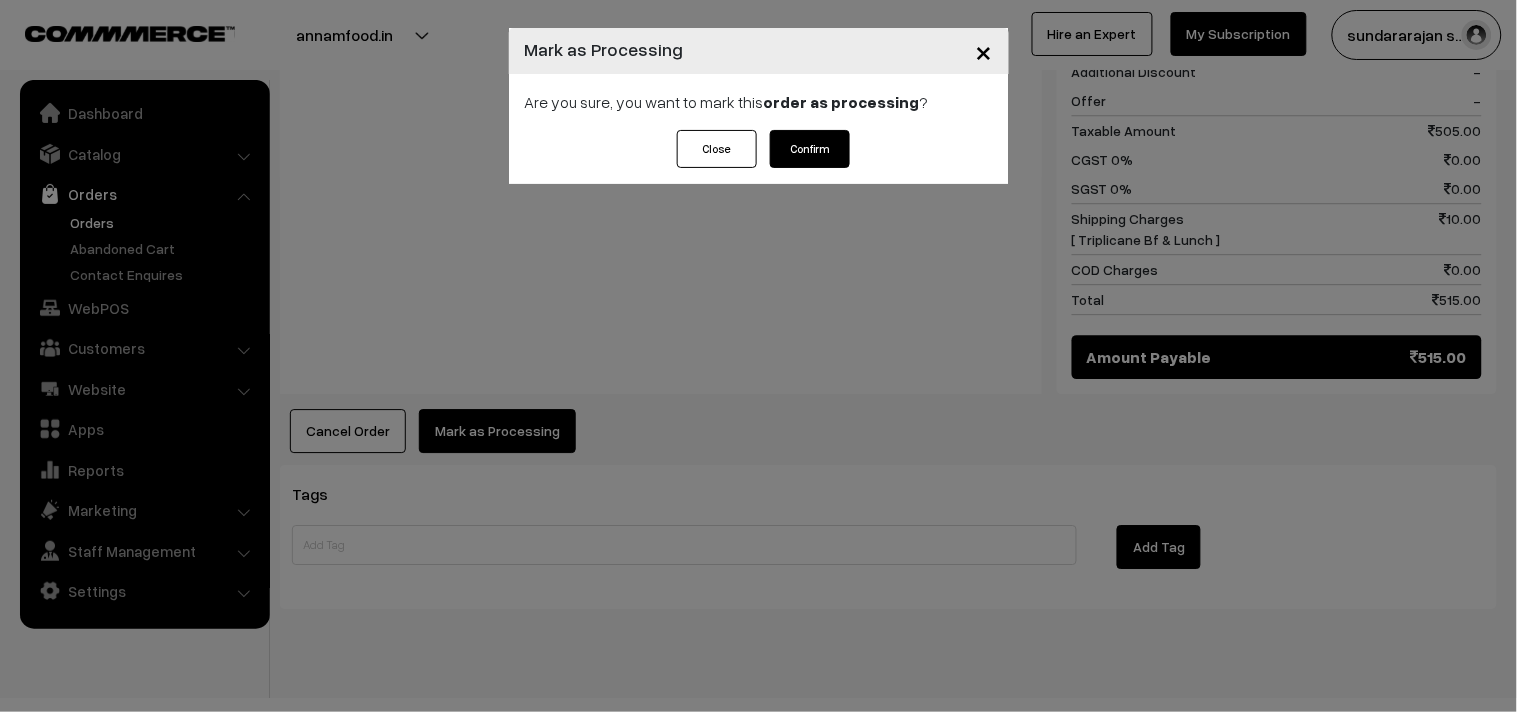click on "Confirm" at bounding box center [810, 149] 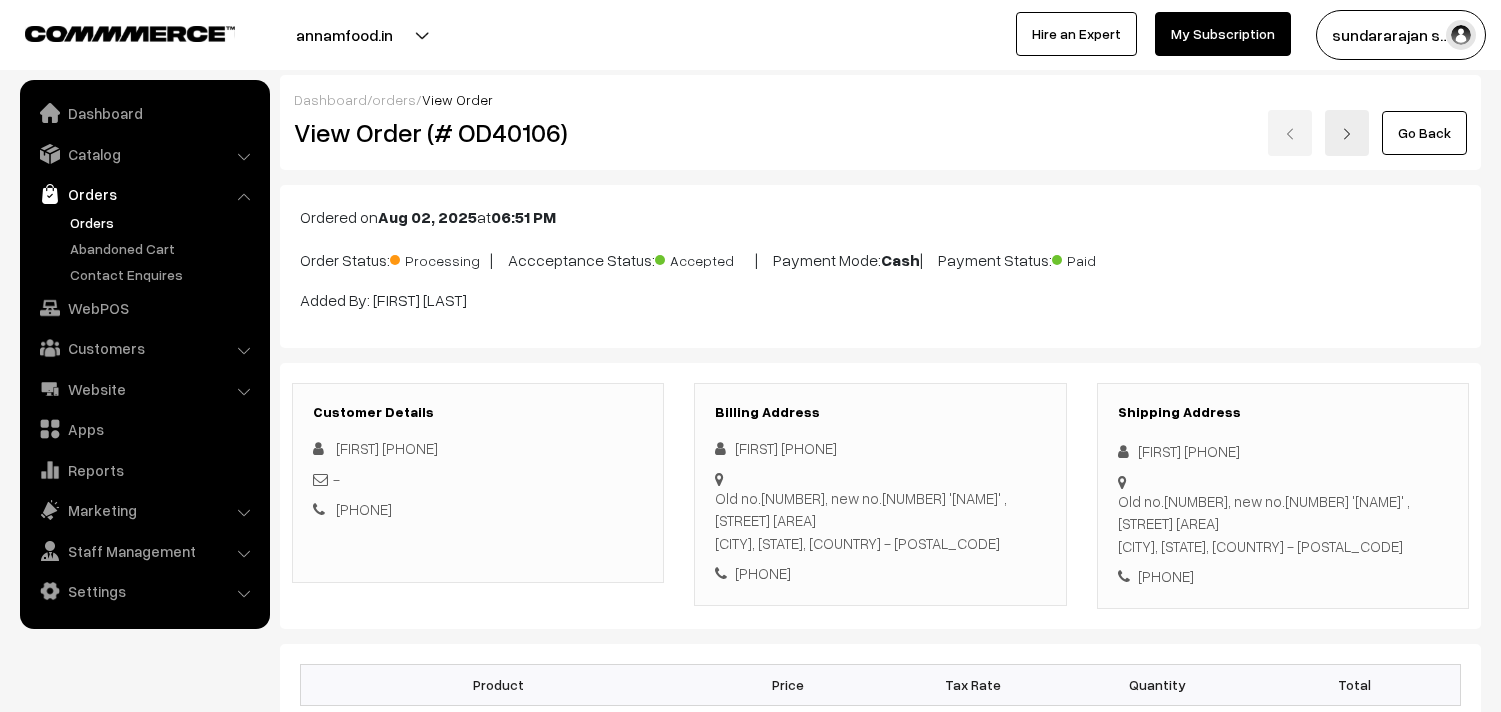 scroll, scrollTop: 0, scrollLeft: 0, axis: both 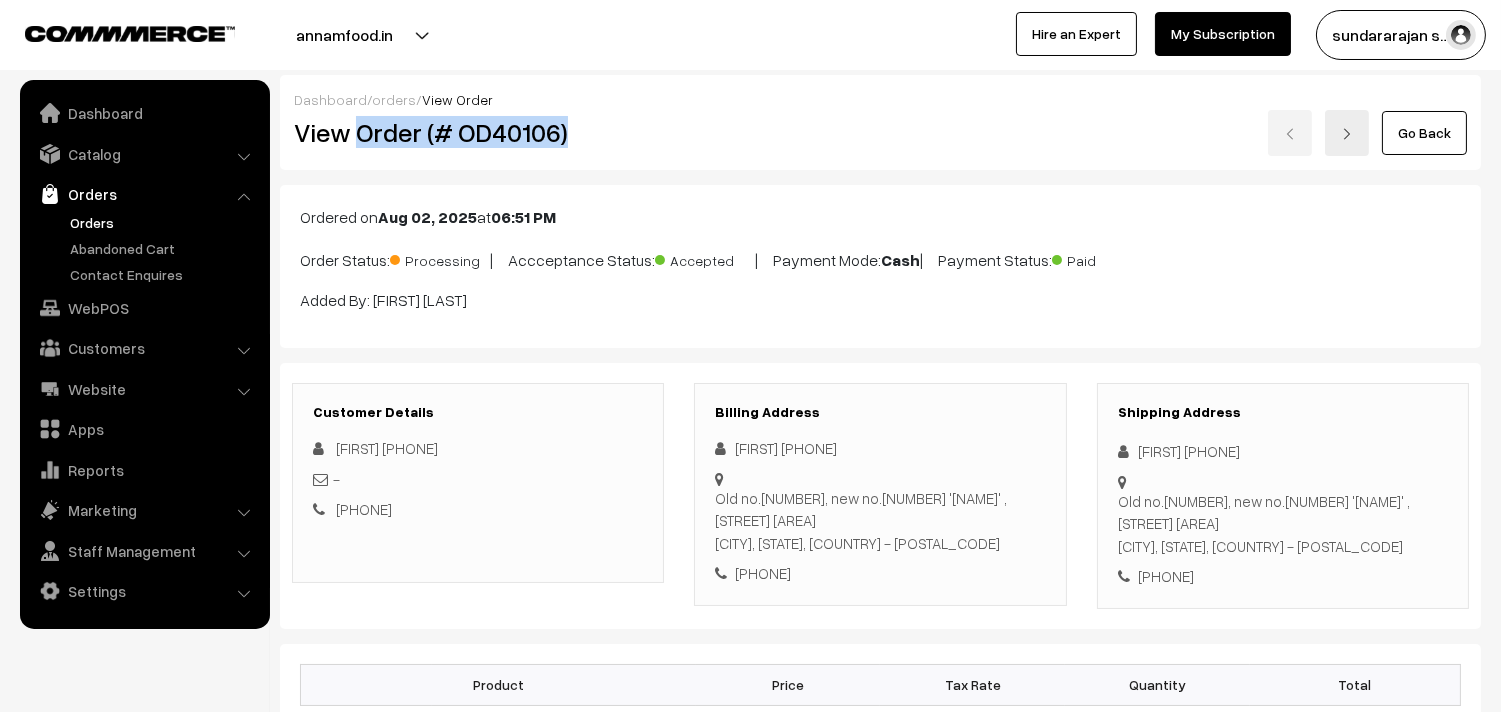 drag, startPoint x: 356, startPoint y: 137, endPoint x: 643, endPoint y: 157, distance: 287.696 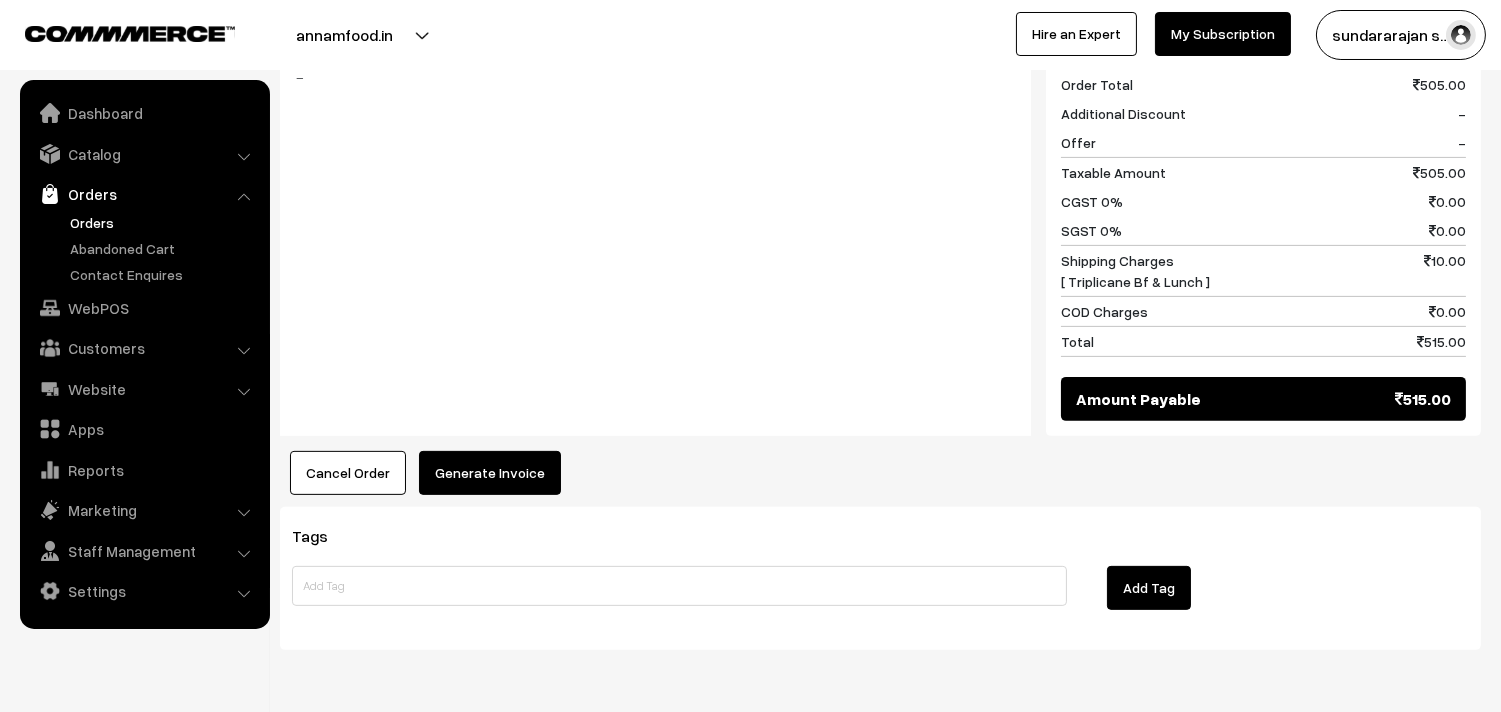 scroll, scrollTop: 1362, scrollLeft: 0, axis: vertical 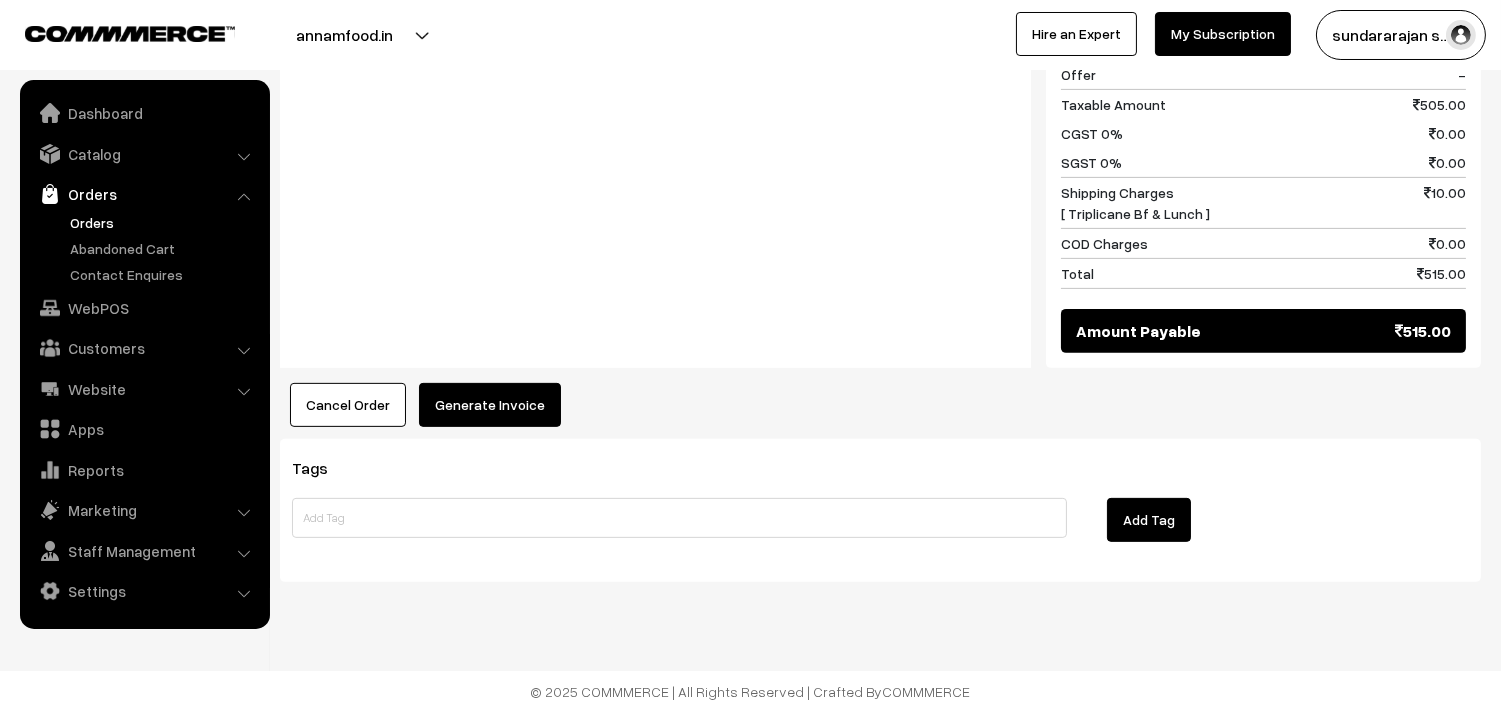 click on "Generate Invoice" at bounding box center (490, 405) 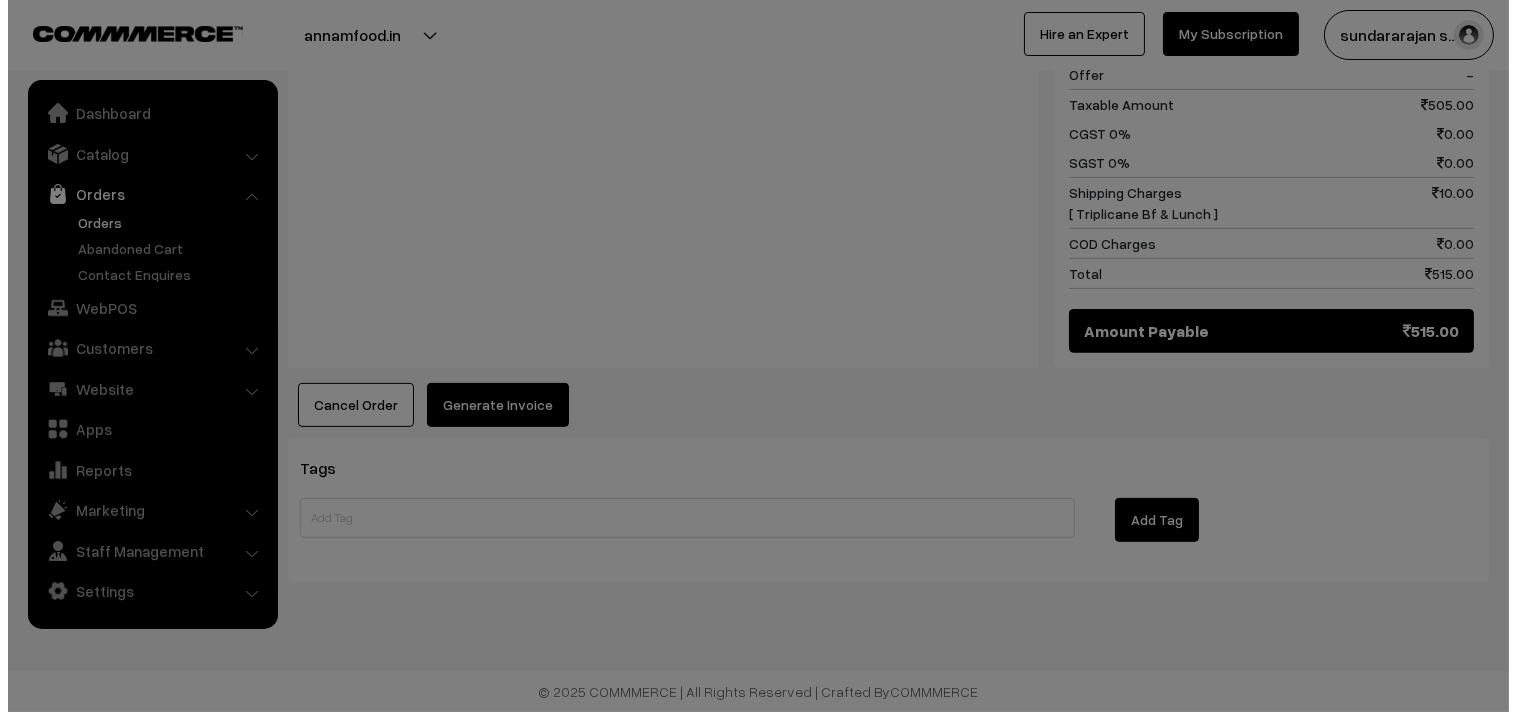 scroll, scrollTop: 1370, scrollLeft: 0, axis: vertical 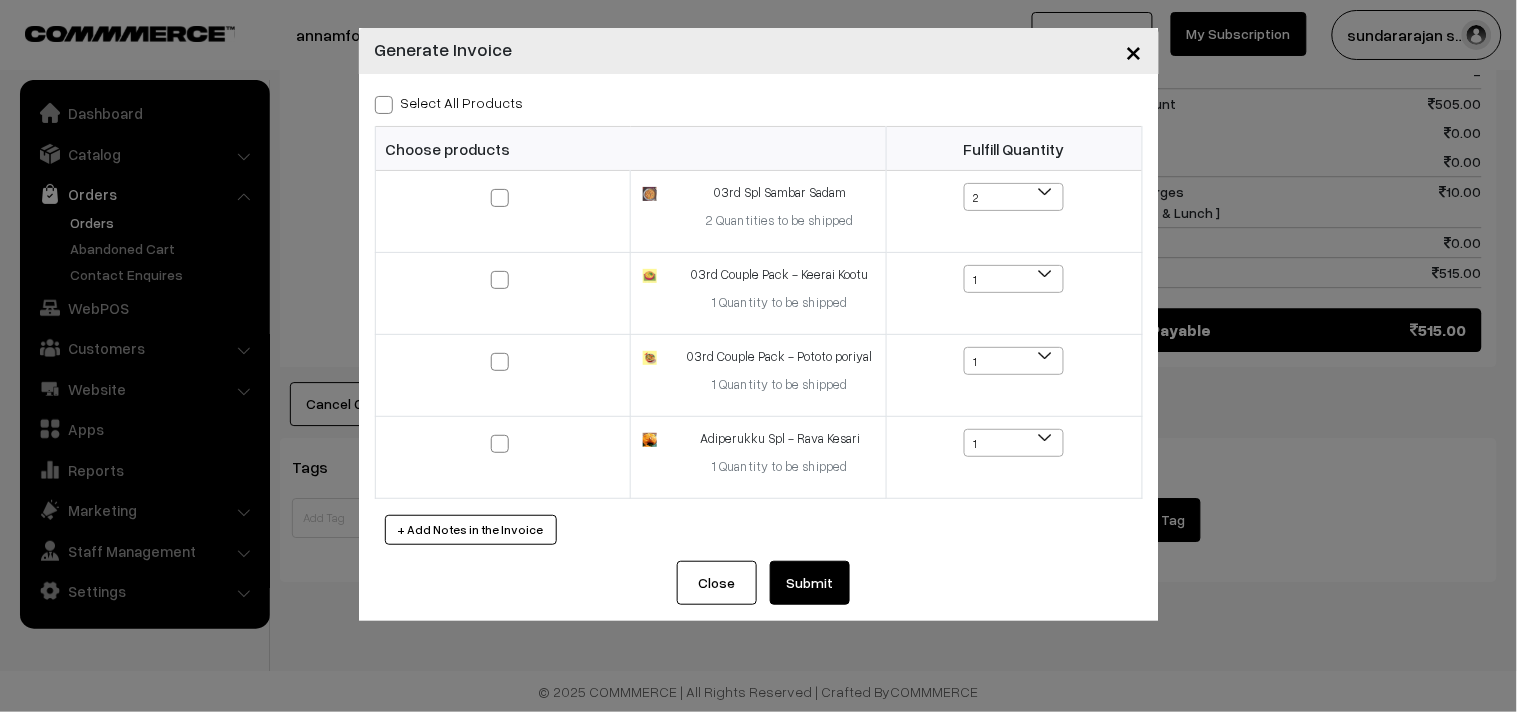 click on "Select All Products" at bounding box center (449, 102) 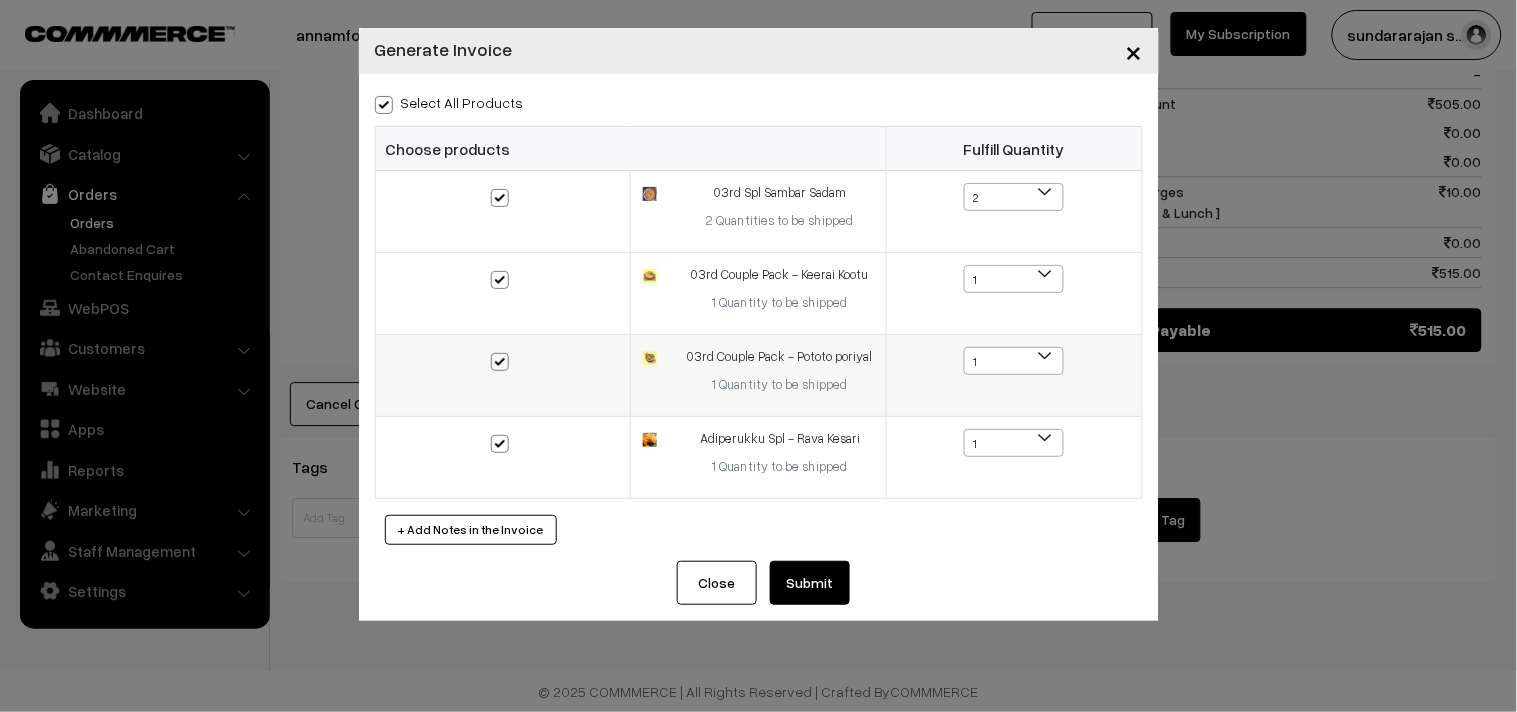 checkbox on "true" 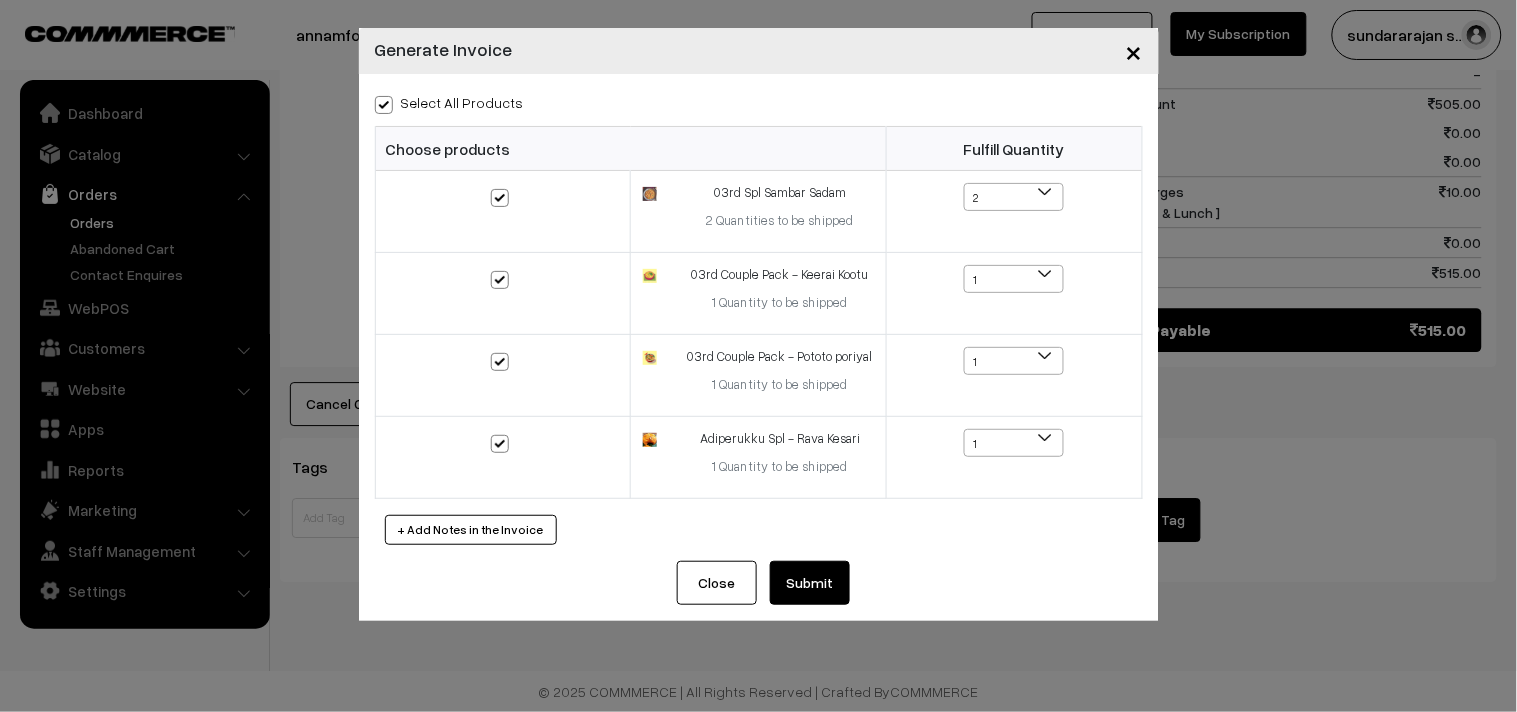 click on "Submit" at bounding box center (810, 583) 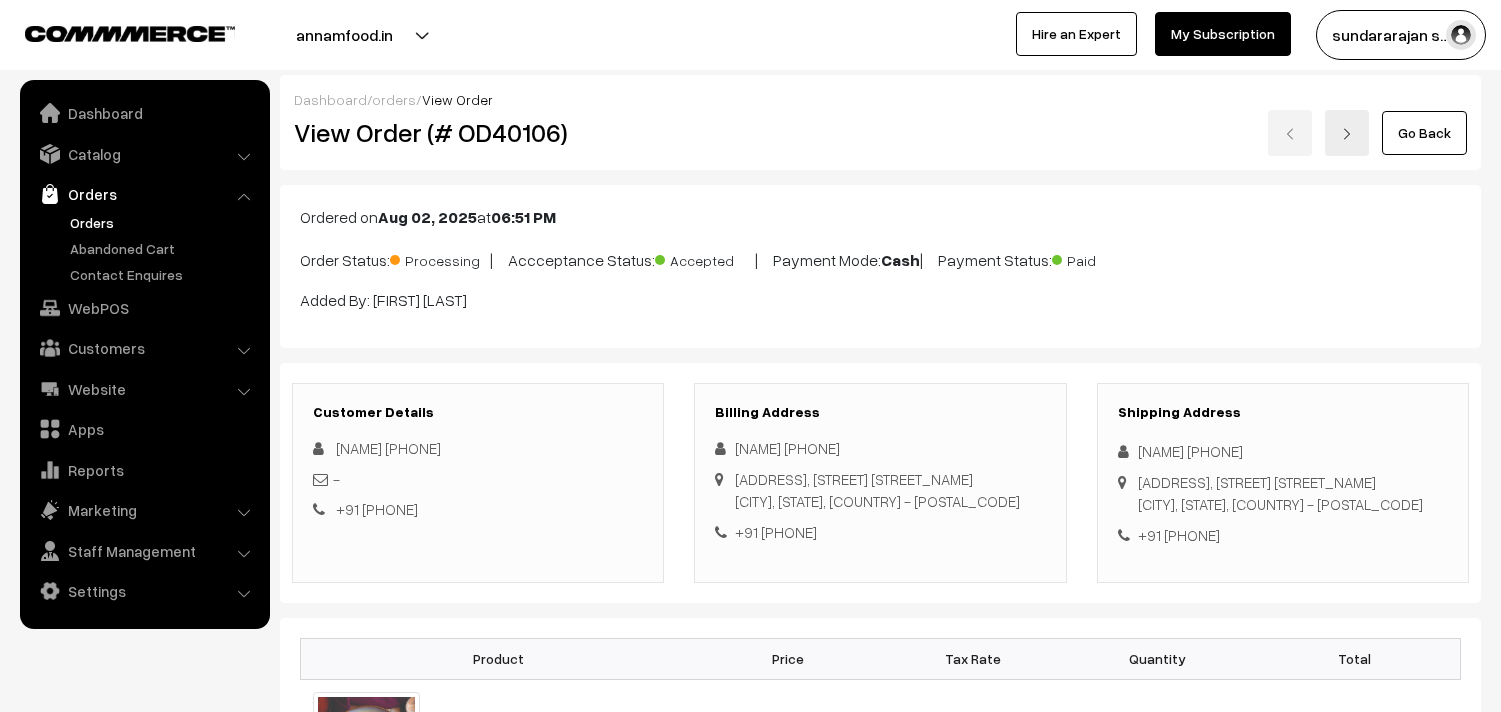 scroll, scrollTop: 1582, scrollLeft: 0, axis: vertical 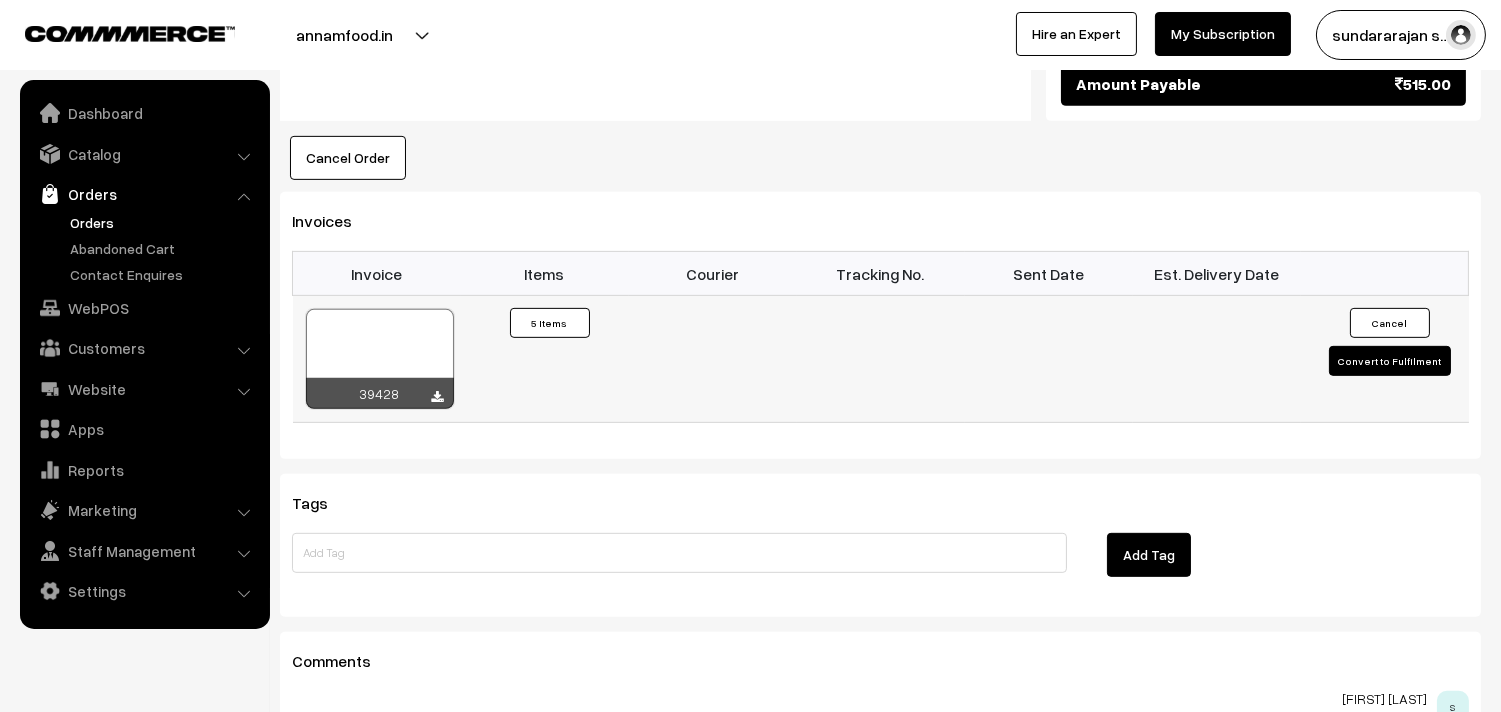 click at bounding box center (380, 359) 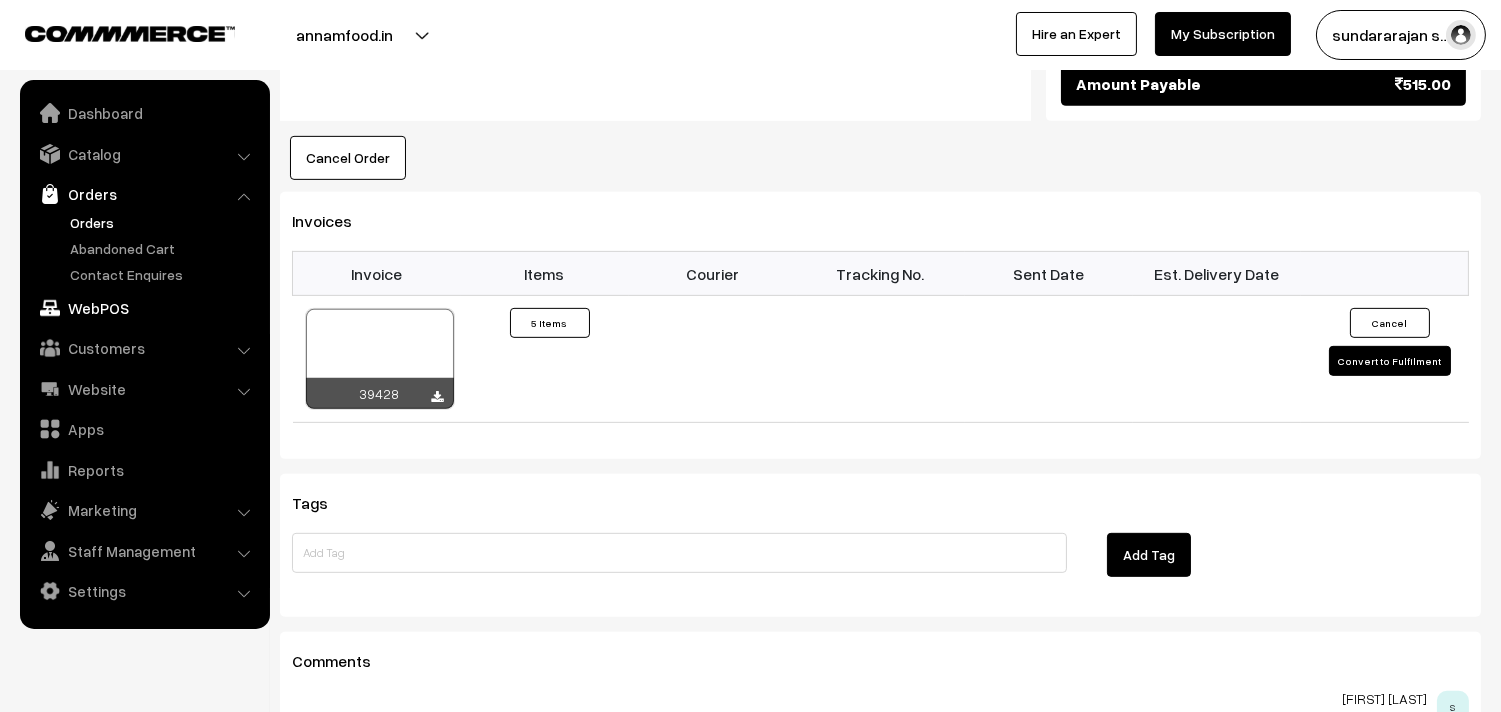 click on "WebPOS" at bounding box center [144, 308] 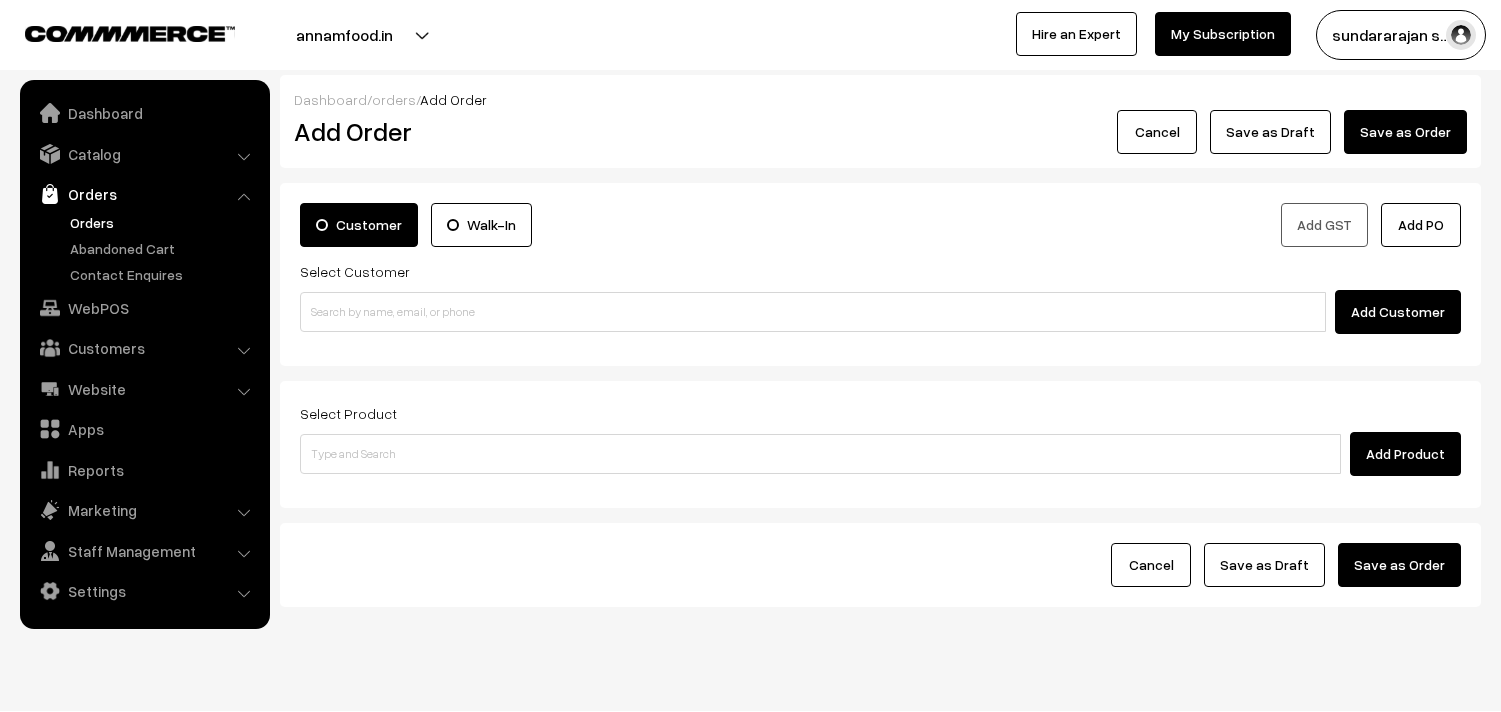 scroll, scrollTop: 0, scrollLeft: 0, axis: both 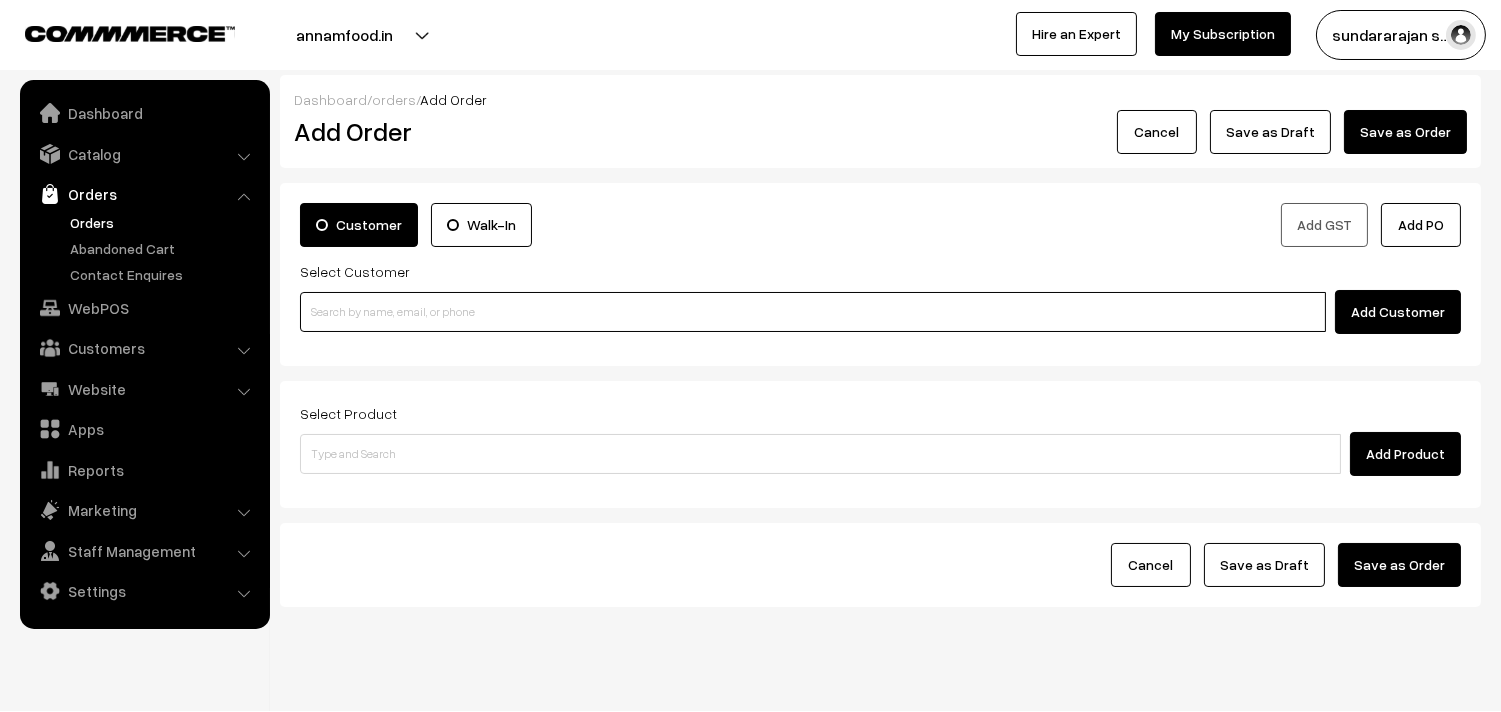 click at bounding box center (813, 312) 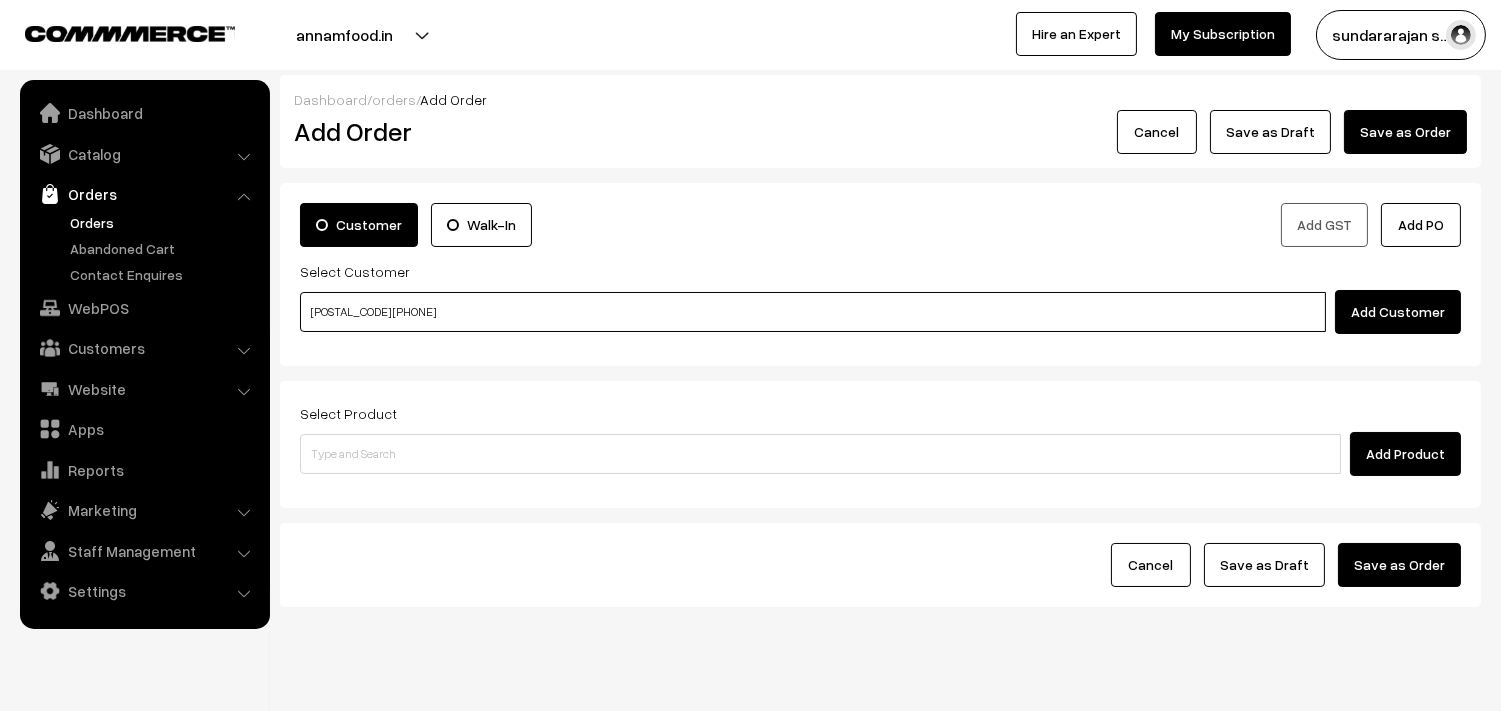 click on "94443 15928" at bounding box center [813, 312] 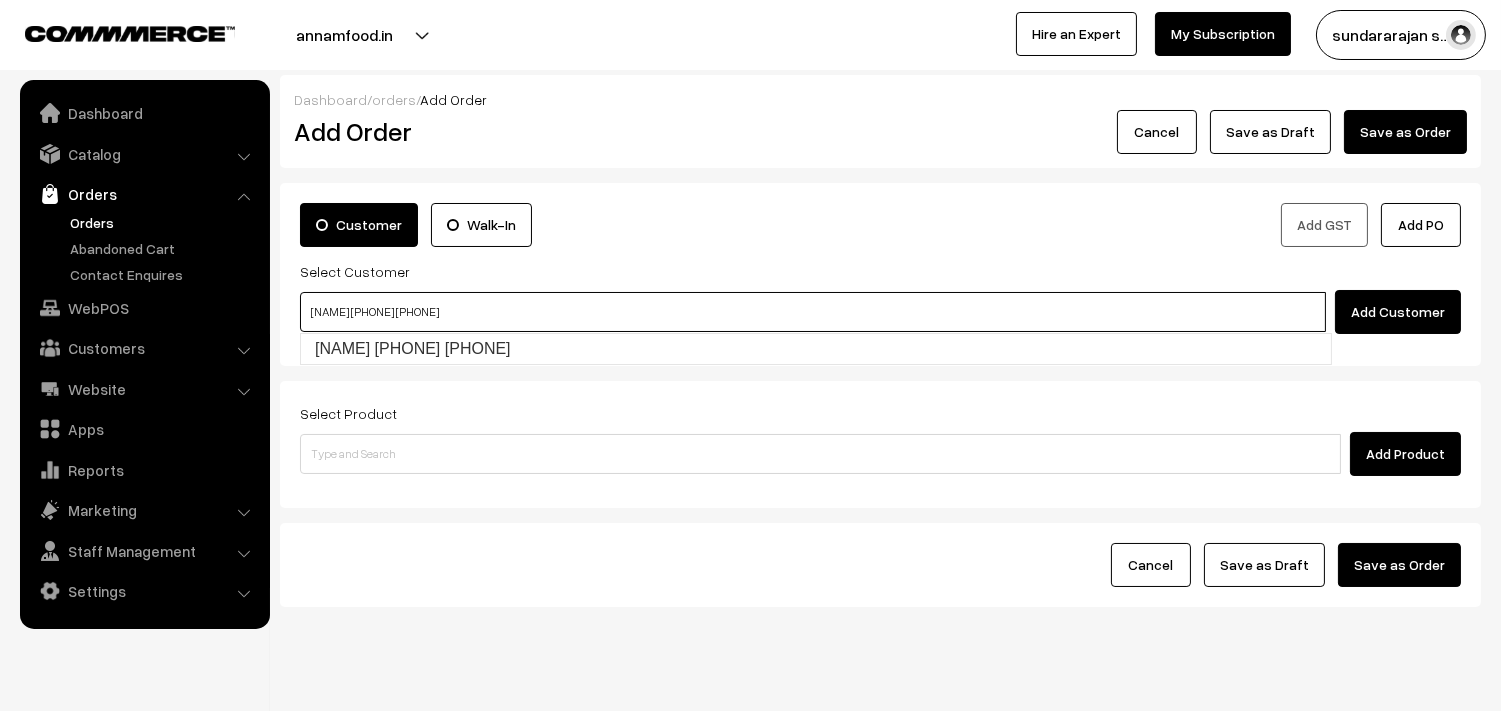 type on "Kuppuswamy 94443 15928  [9444315928]" 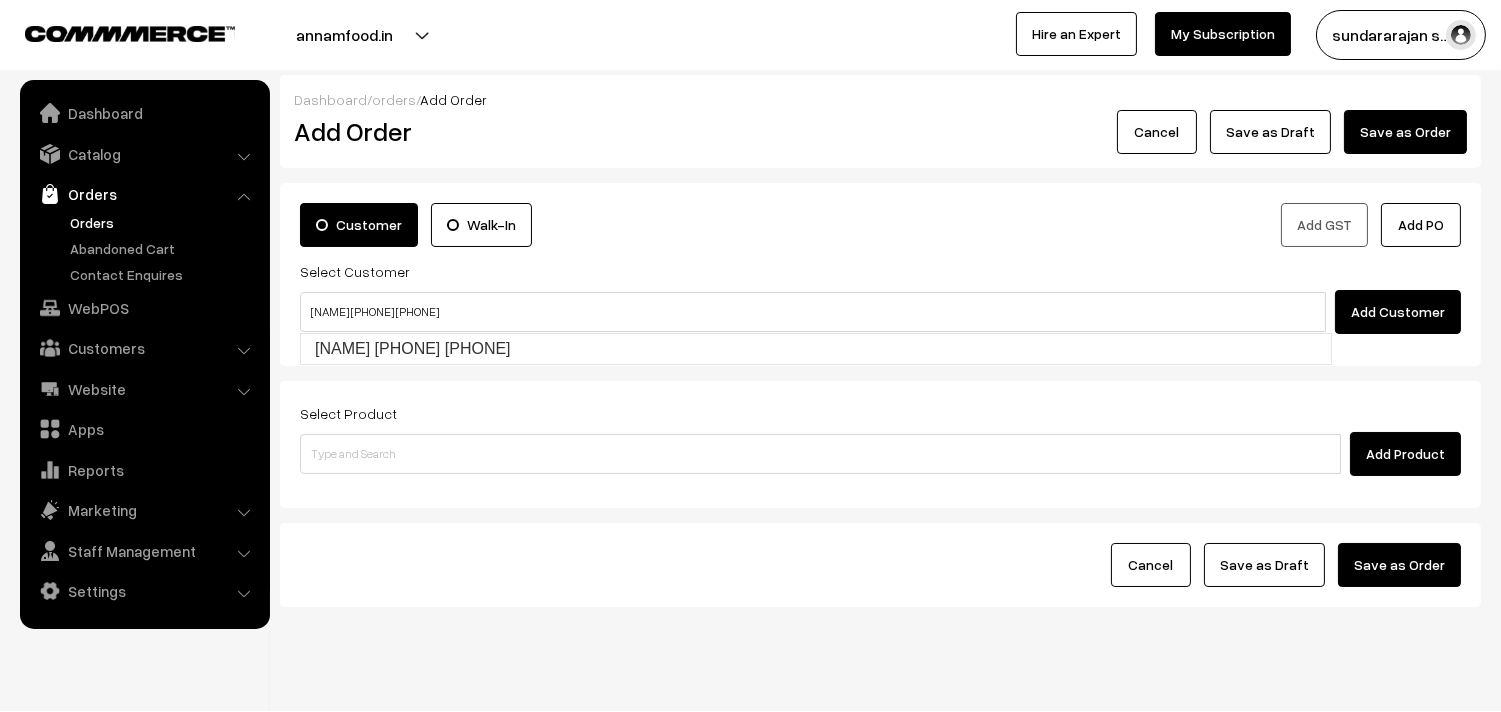 type 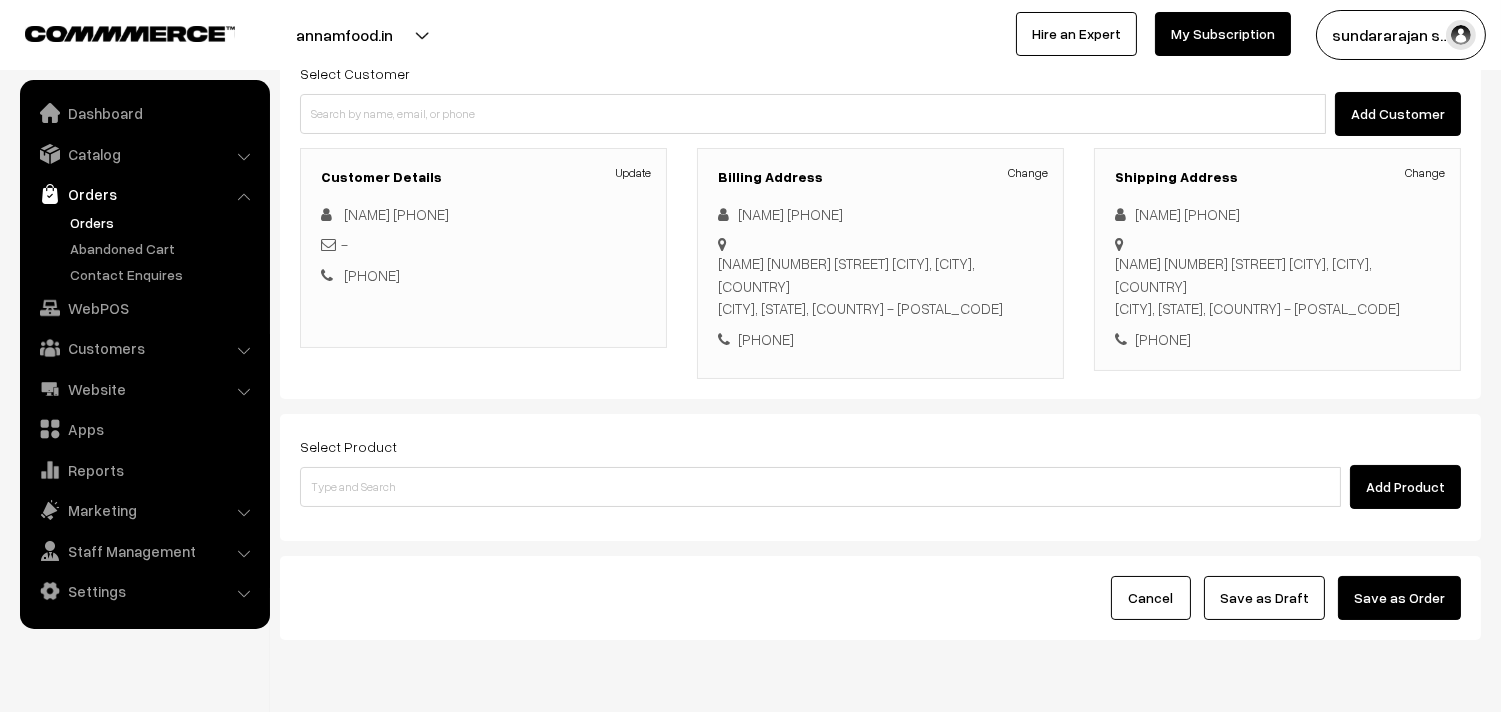 scroll, scrollTop: 272, scrollLeft: 0, axis: vertical 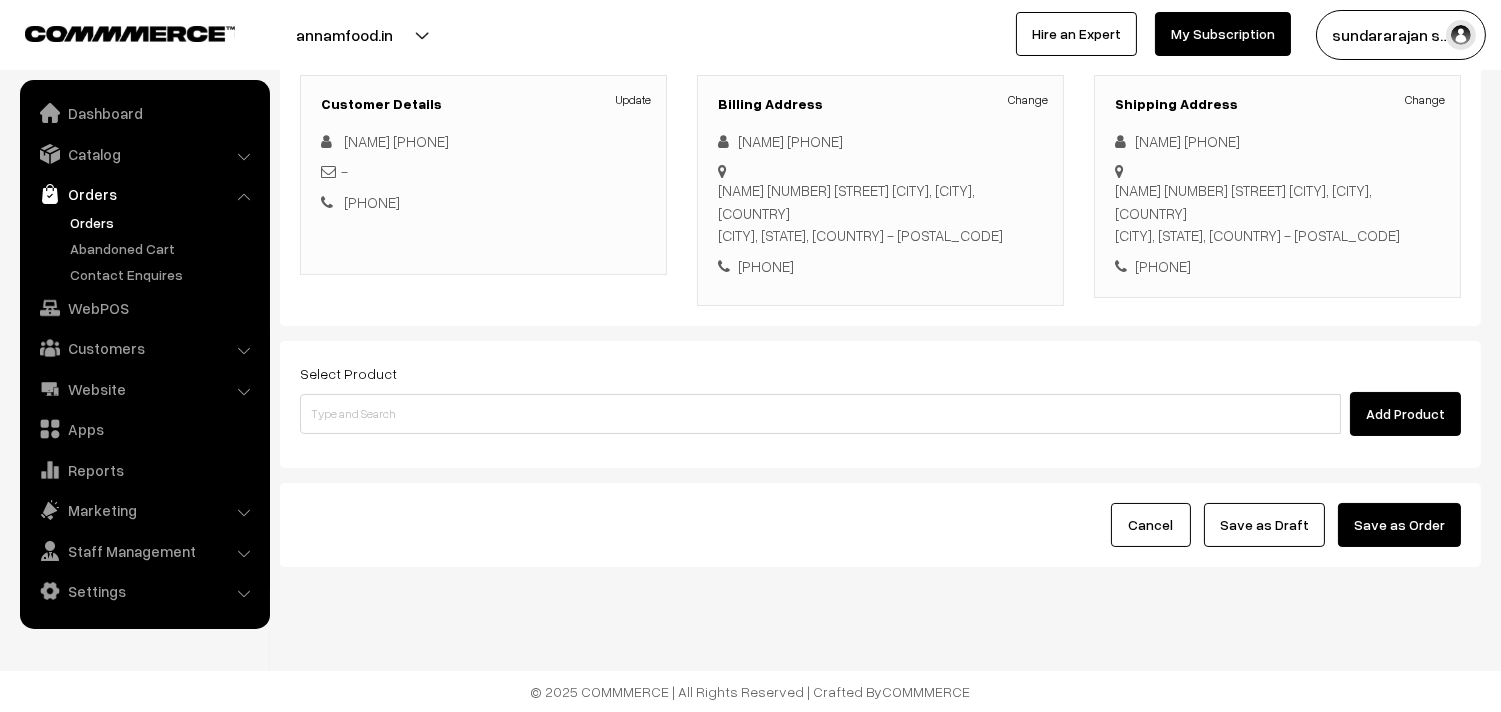 click on "Select Product
Add Product" at bounding box center (880, 398) 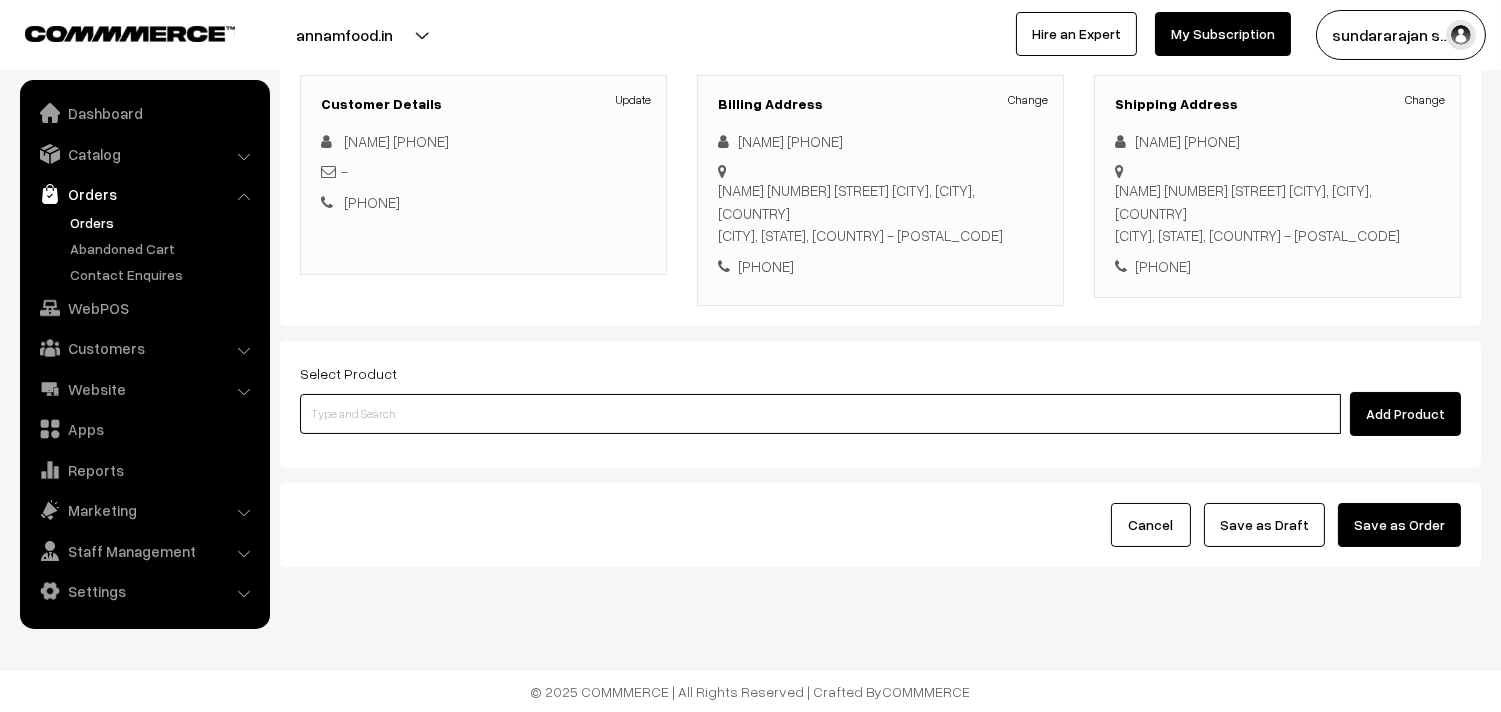 click at bounding box center [820, 414] 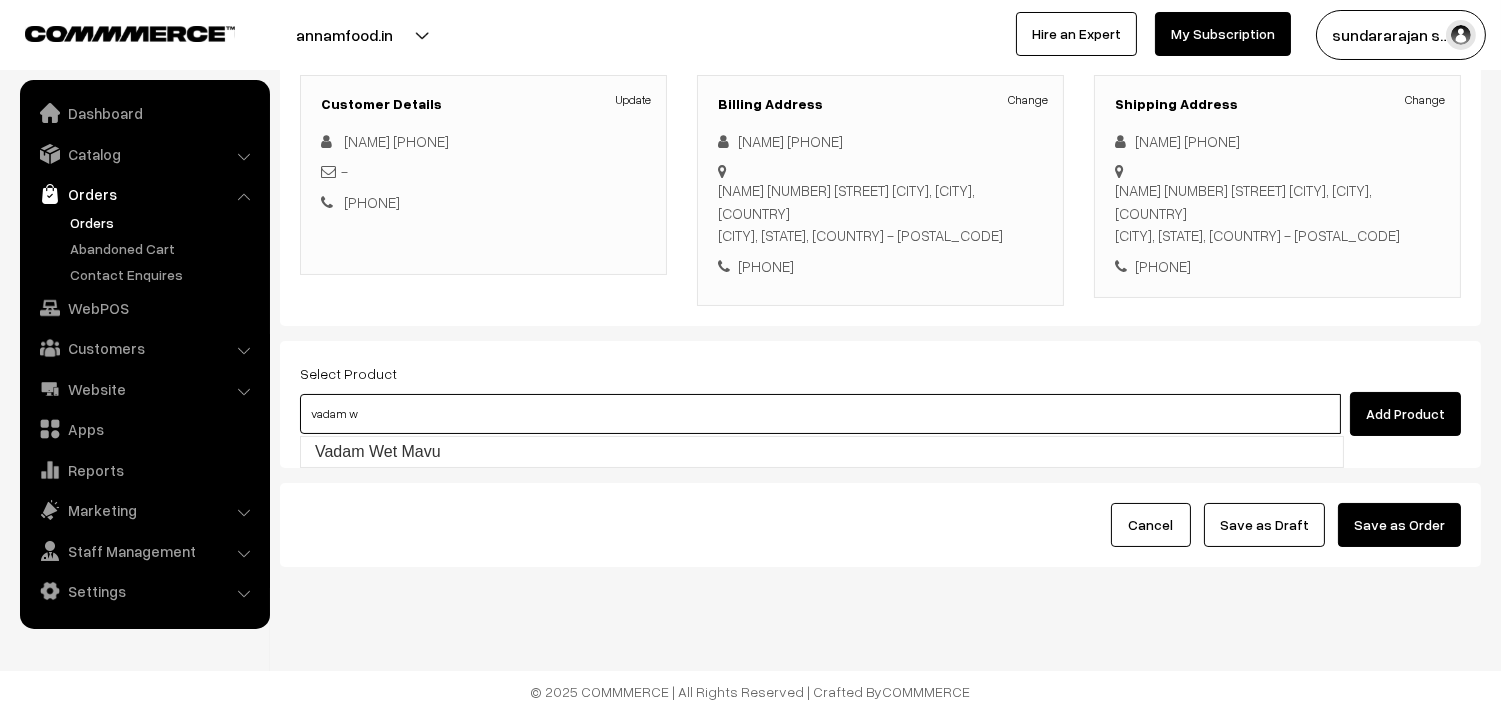 type on "Vadam Wet Mavu" 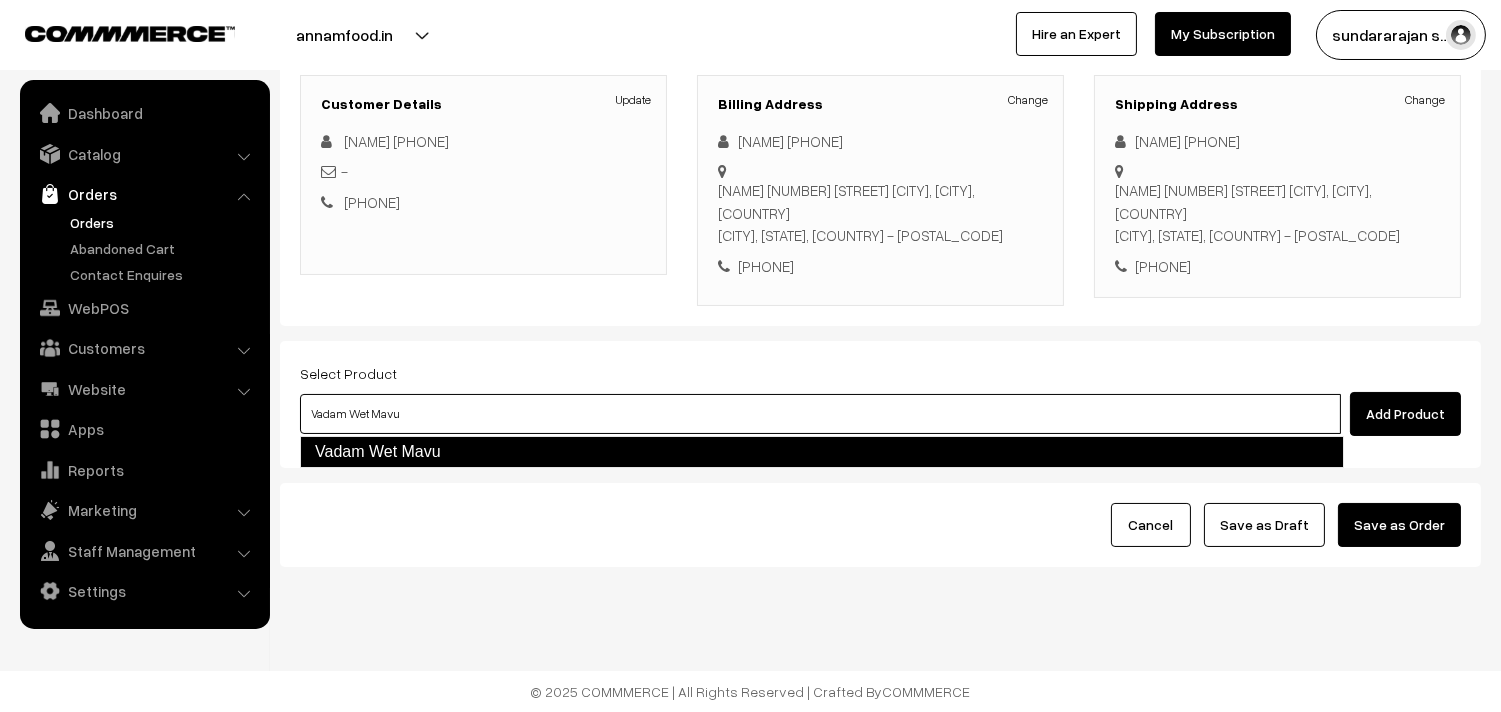 click on "Vadam Wet Mavu" at bounding box center (822, 452) 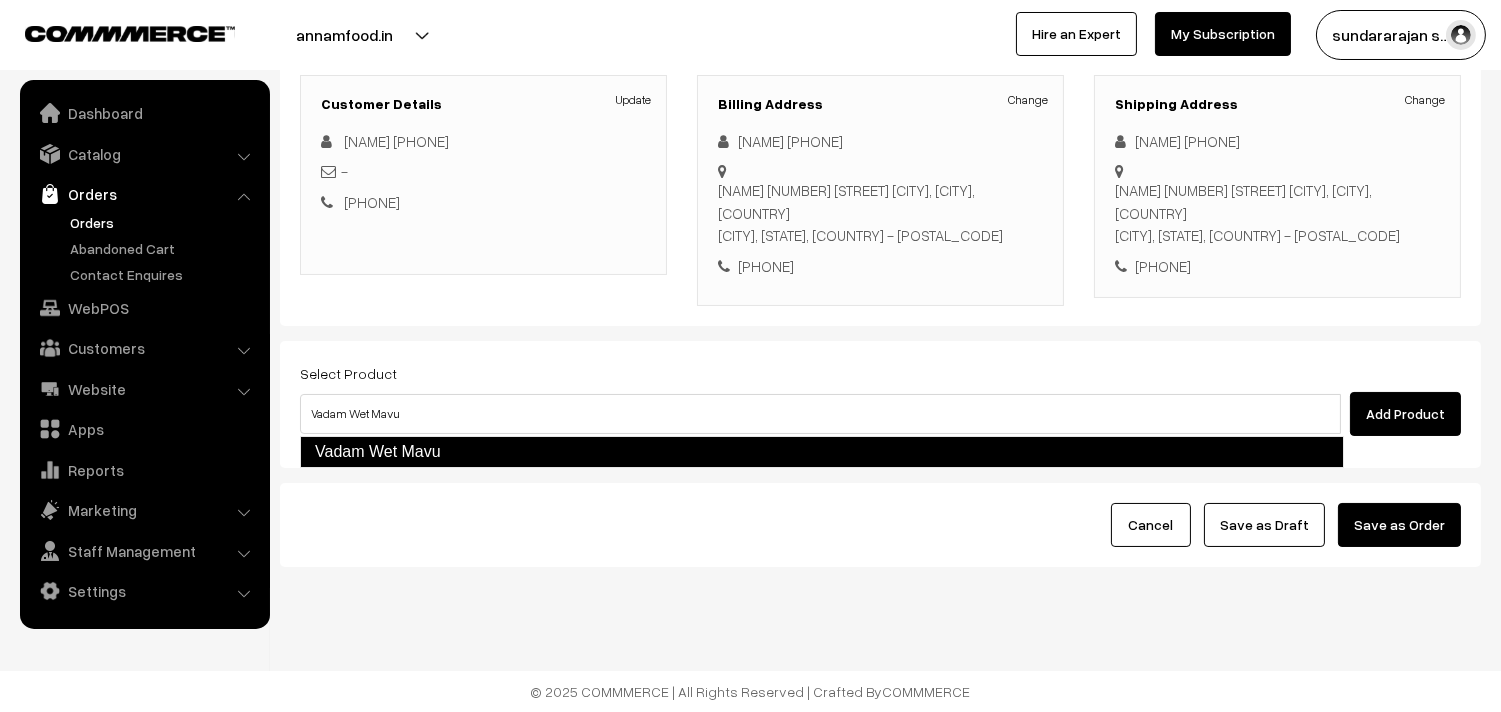 type 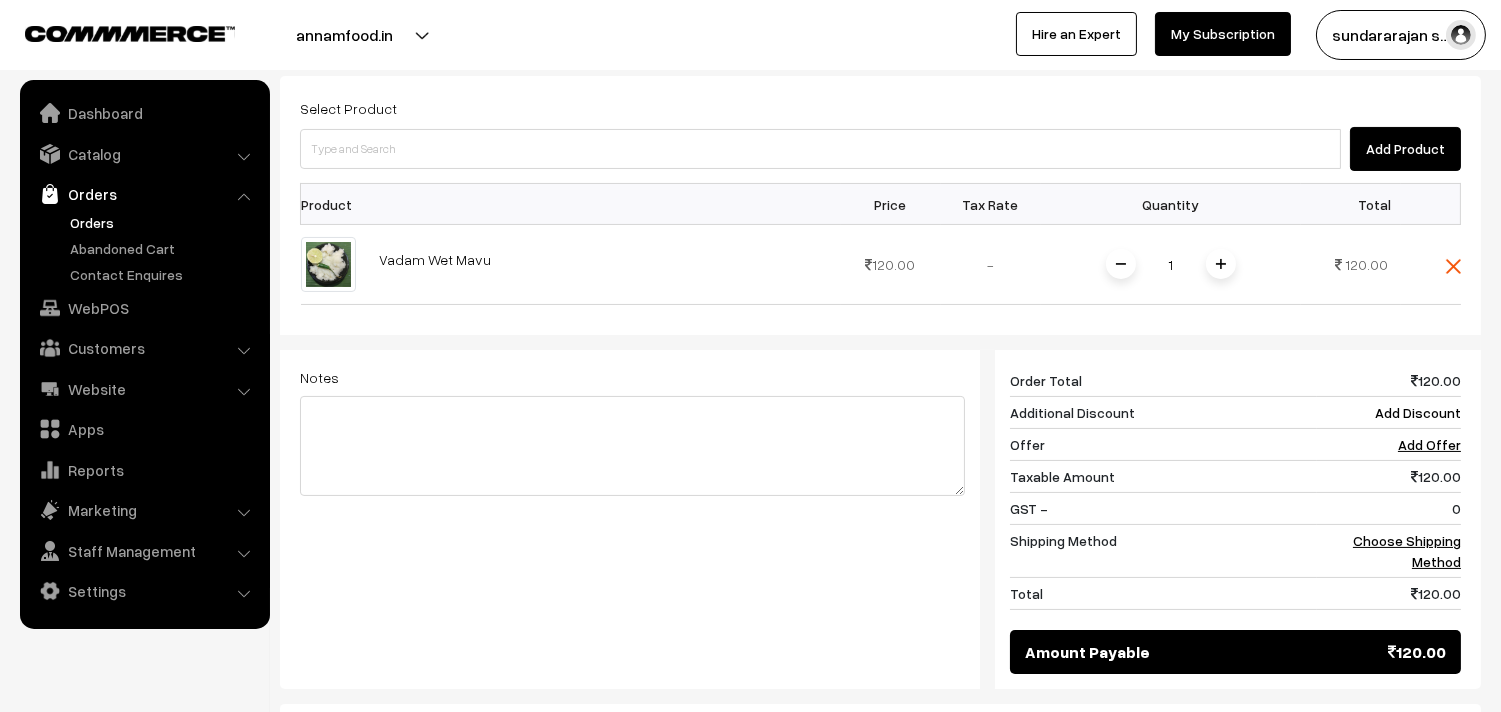 scroll, scrollTop: 760, scrollLeft: 0, axis: vertical 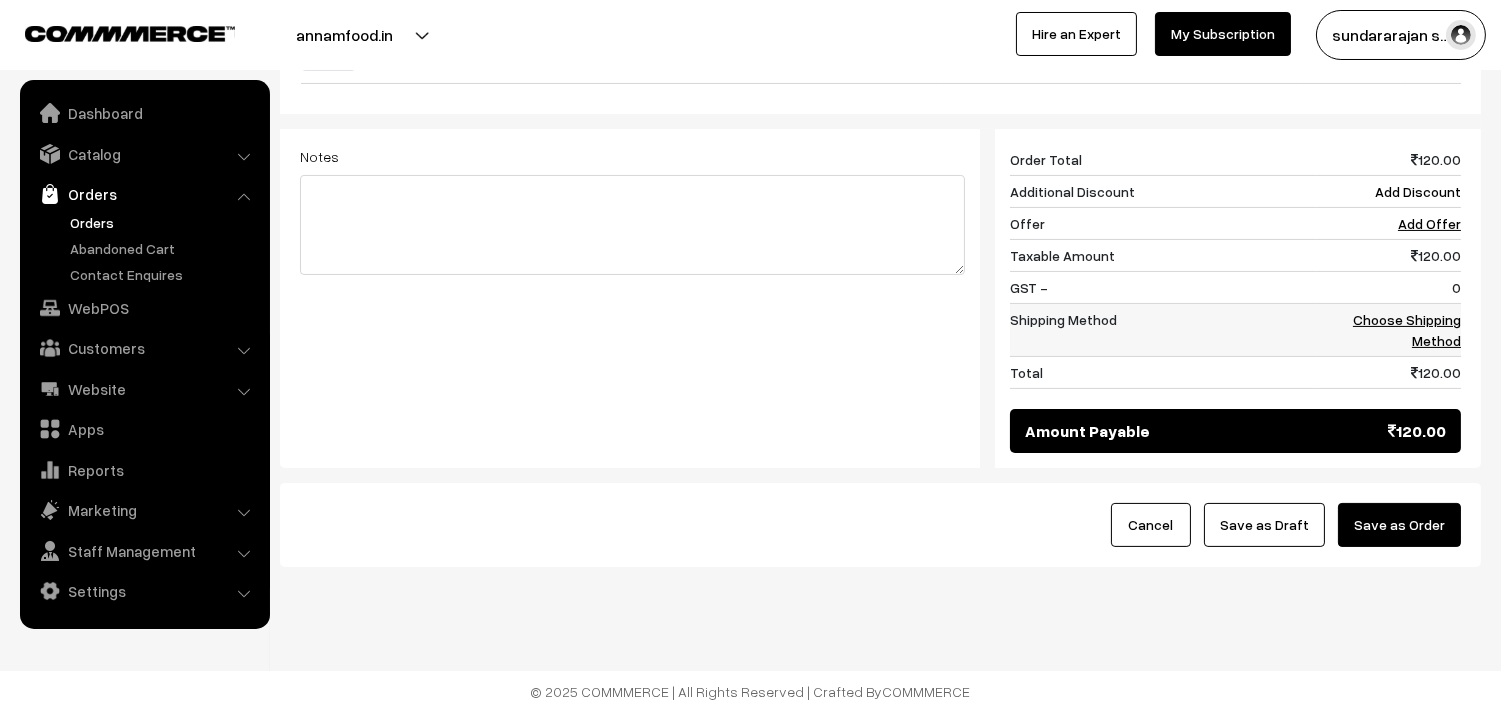 click on "Choose Shipping Method" at bounding box center (1407, 330) 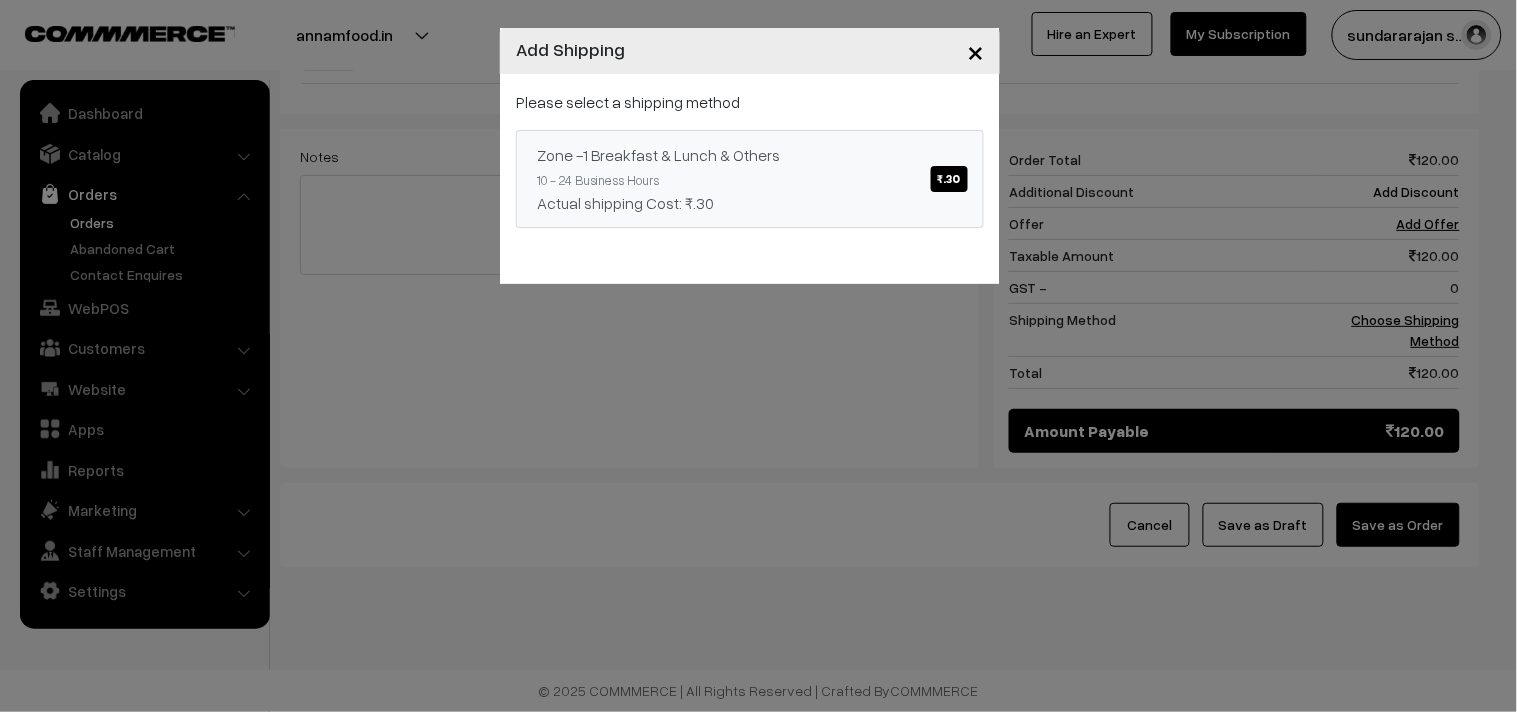 click on "Zone -1  Breakfast & Lunch & Others
₹.30
10 - 24 Business Hours Actual shipping Cost: ₹.30" at bounding box center [750, 179] 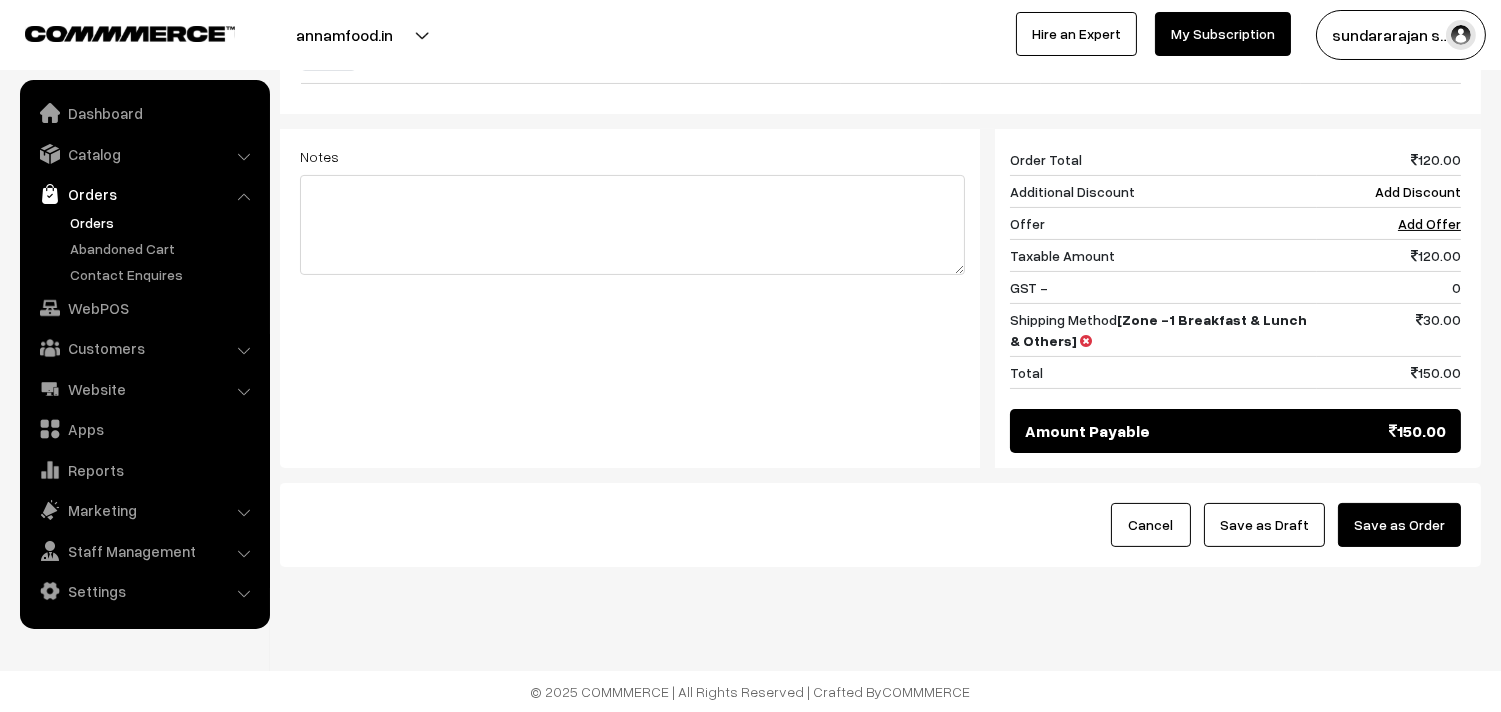 click on "Save as Draft" at bounding box center [1264, 525] 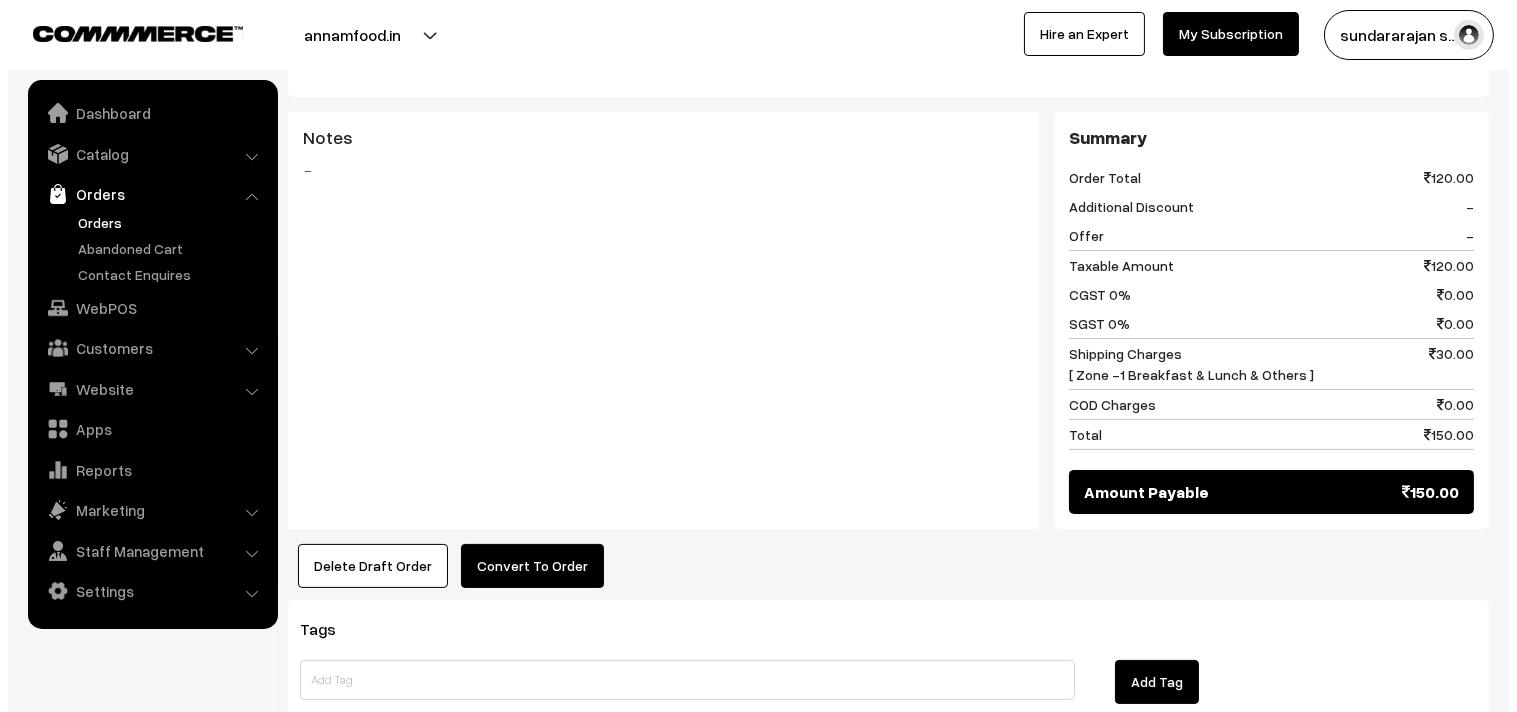 scroll, scrollTop: 888, scrollLeft: 0, axis: vertical 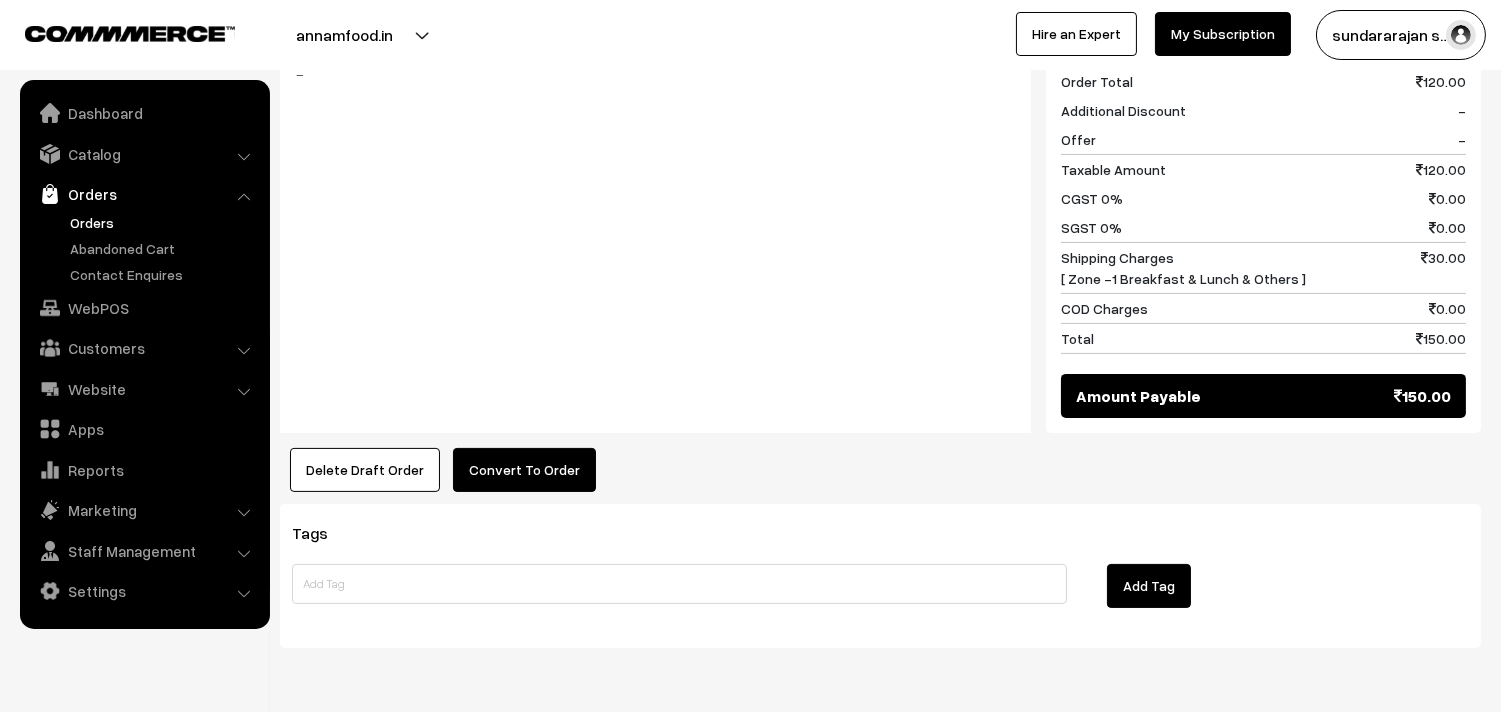 click on "Convert To Order" at bounding box center [524, 470] 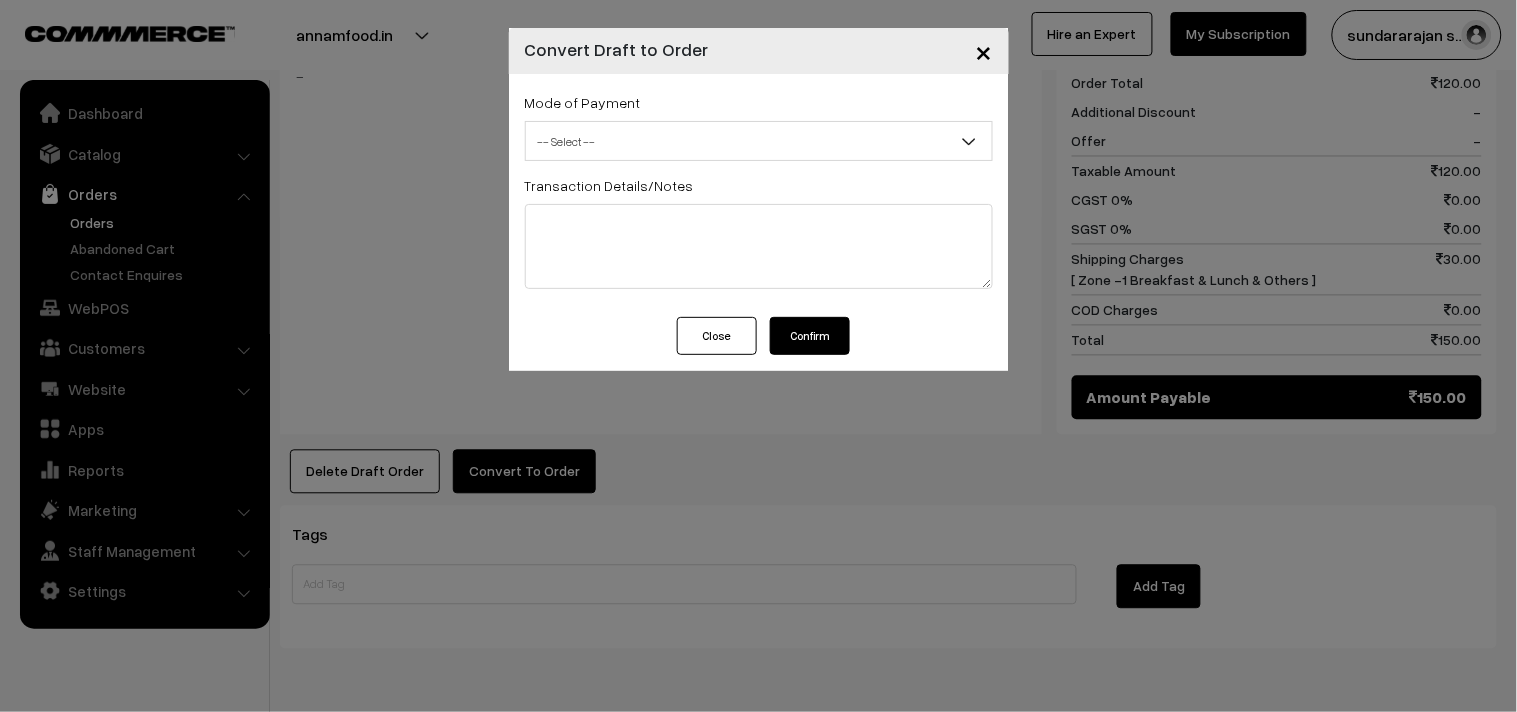 click on "-- Select --" at bounding box center (759, 141) 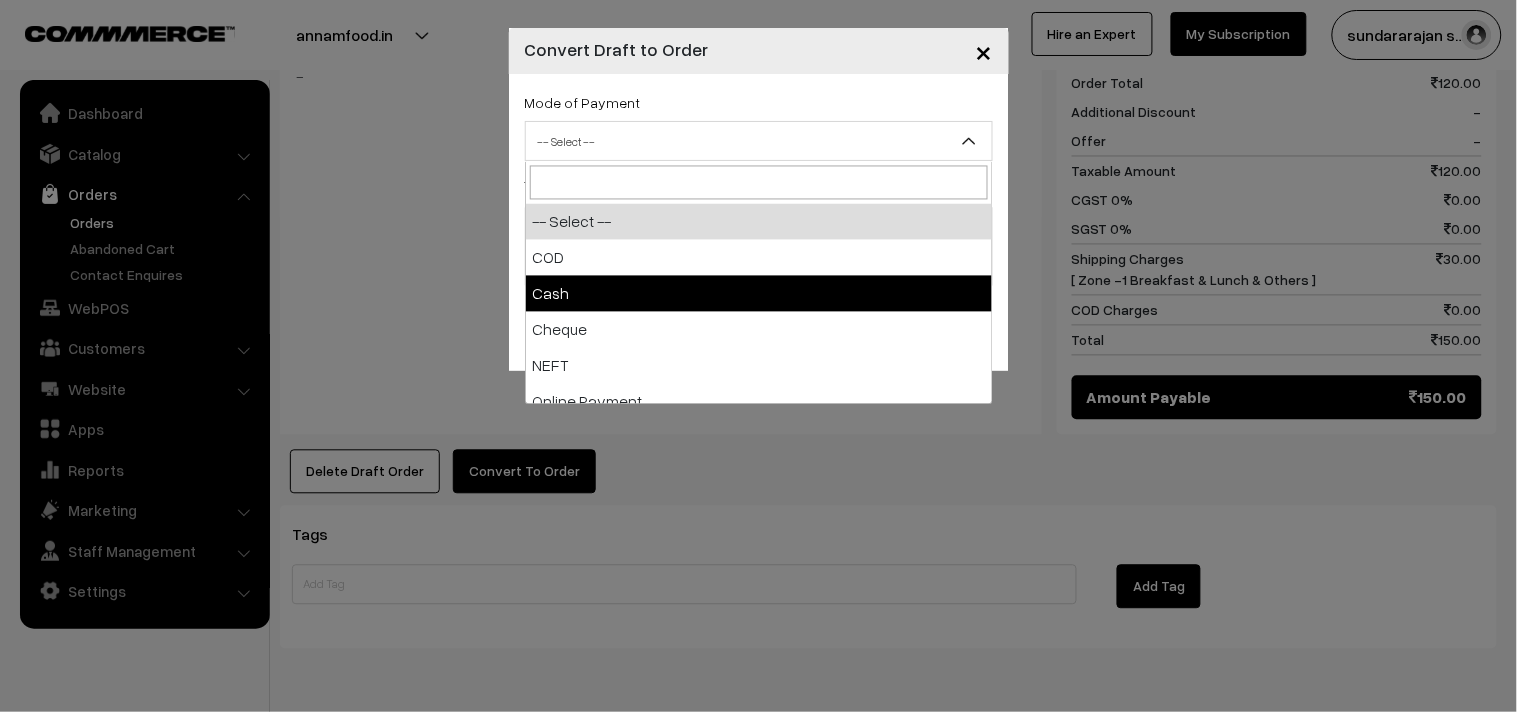 select on "1" 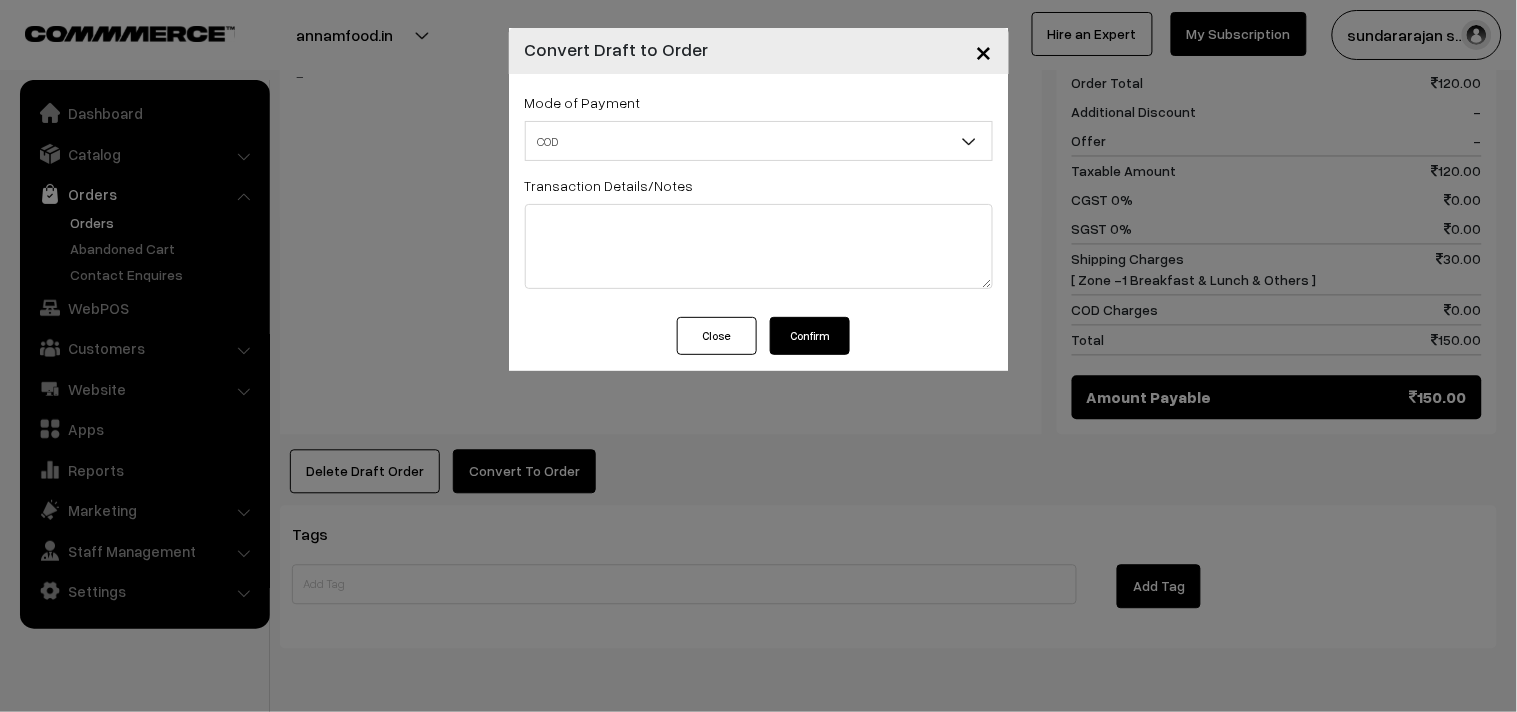 click on "Confirm" at bounding box center (810, 336) 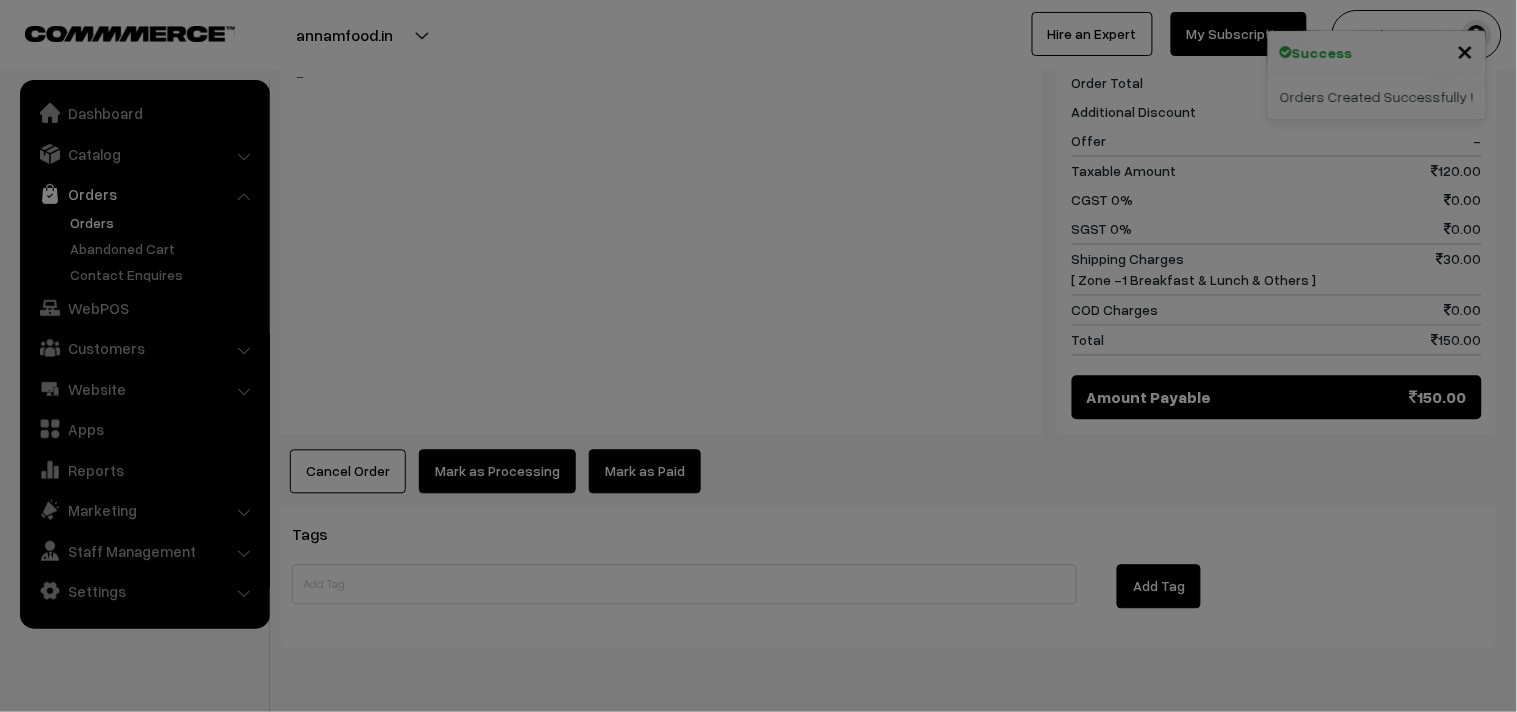 scroll, scrollTop: 888, scrollLeft: 0, axis: vertical 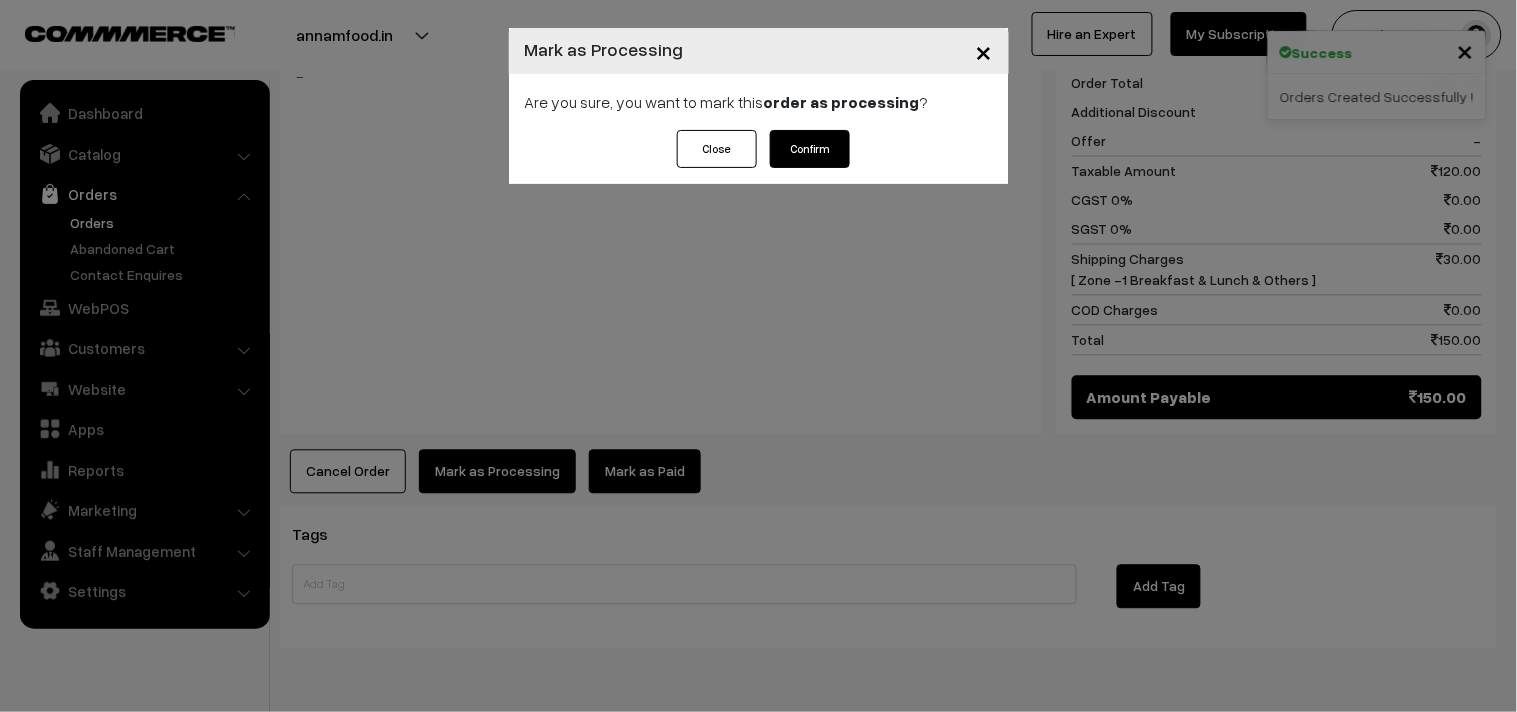 click on "Close
Confirm" at bounding box center (759, 157) 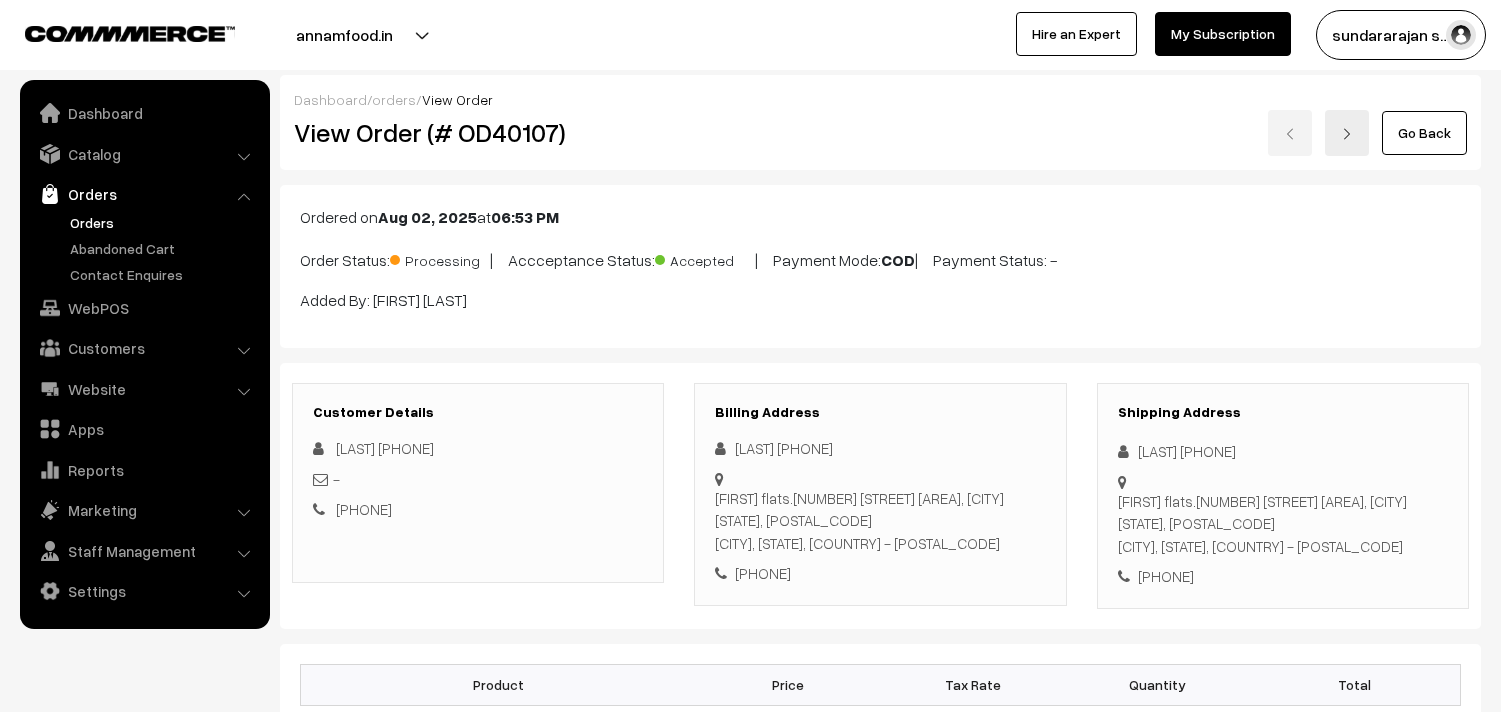 scroll, scrollTop: 0, scrollLeft: 0, axis: both 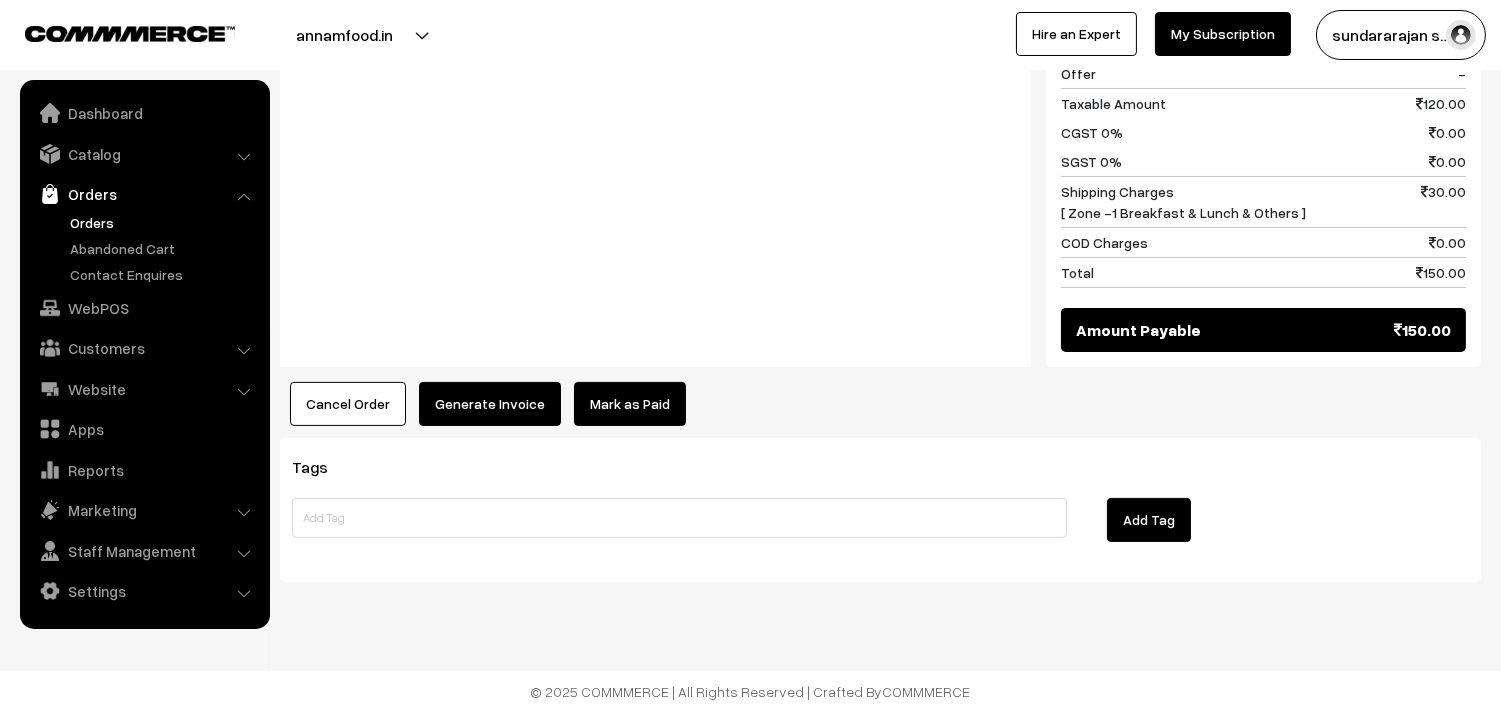 click on "Generate Invoice" at bounding box center (490, 404) 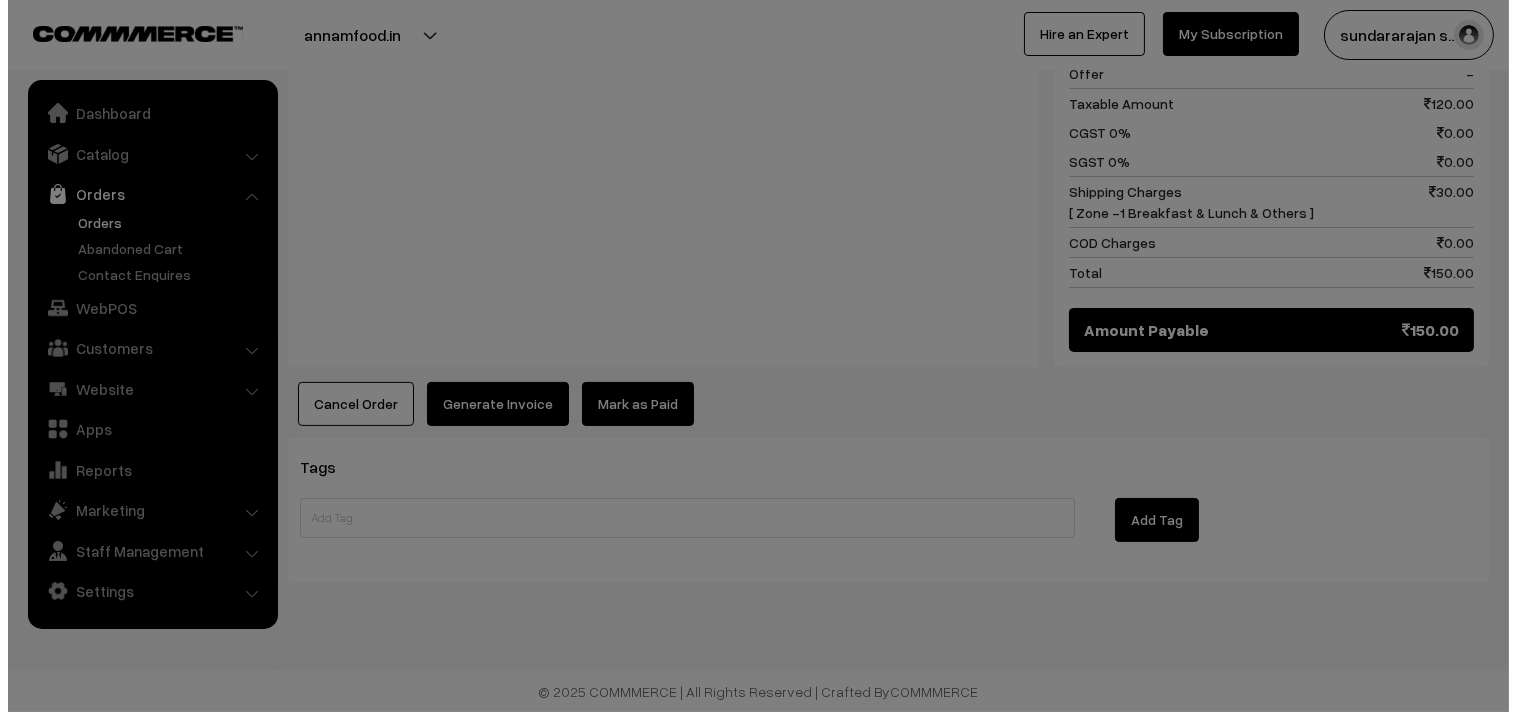 scroll, scrollTop: 956, scrollLeft: 0, axis: vertical 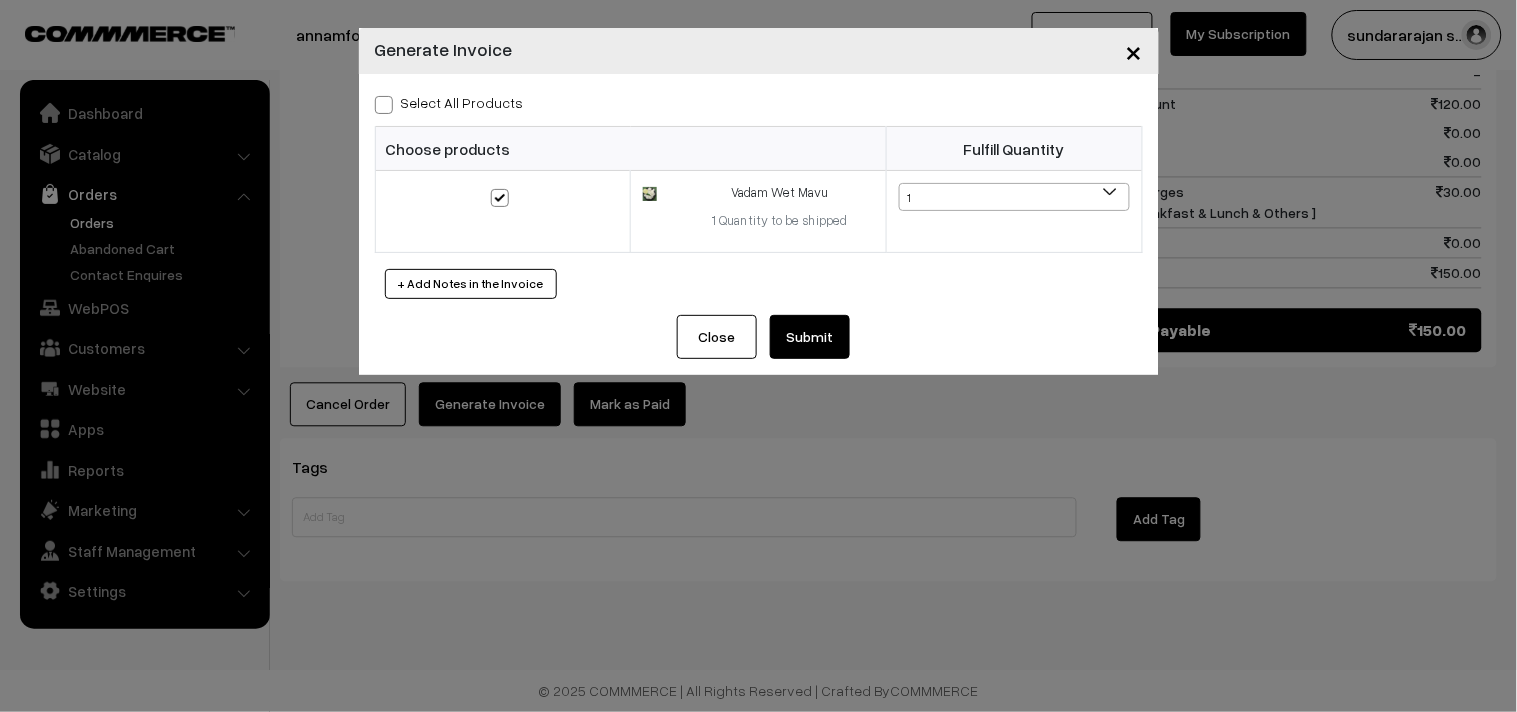 click on "Select All Products" at bounding box center [449, 102] 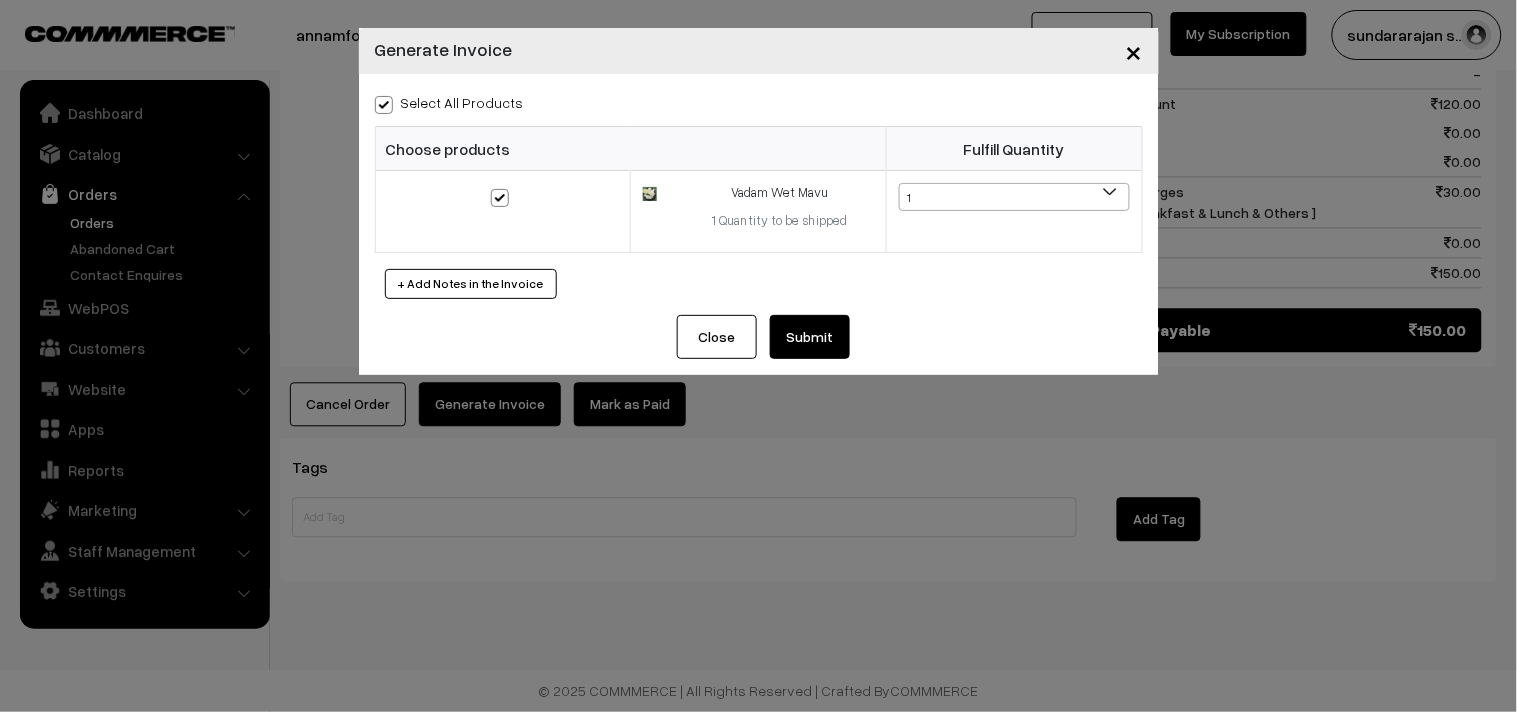 click on "Submit" at bounding box center (810, 337) 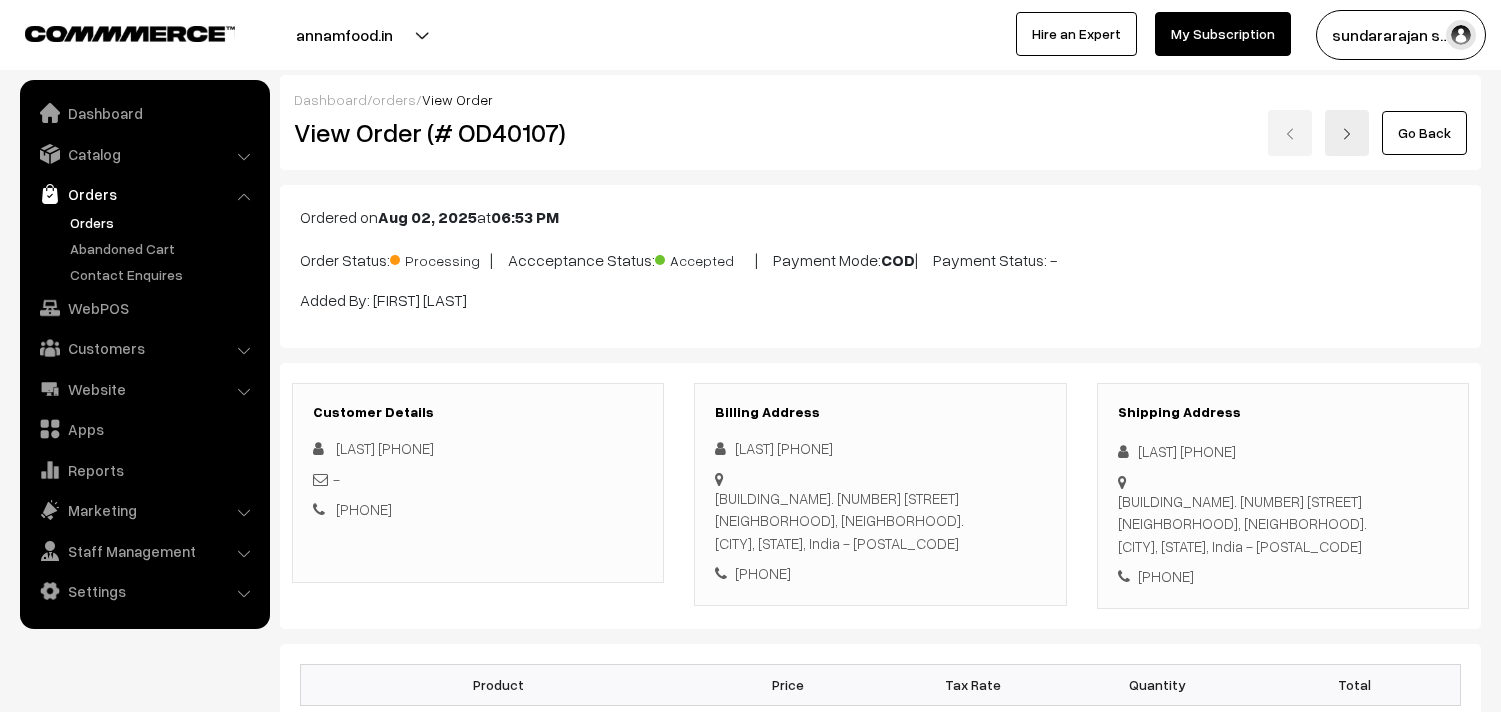 scroll, scrollTop: 956, scrollLeft: 0, axis: vertical 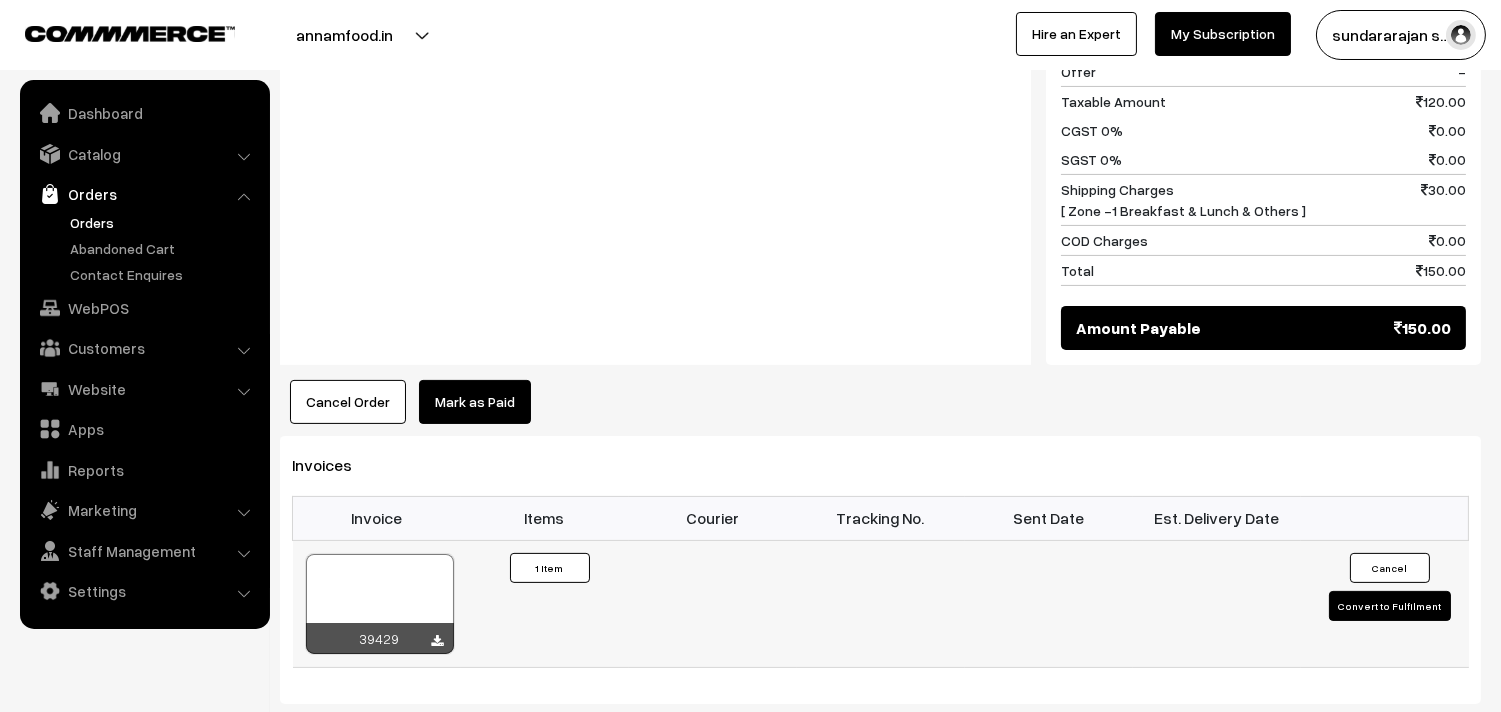 click on "39429" at bounding box center [380, 638] 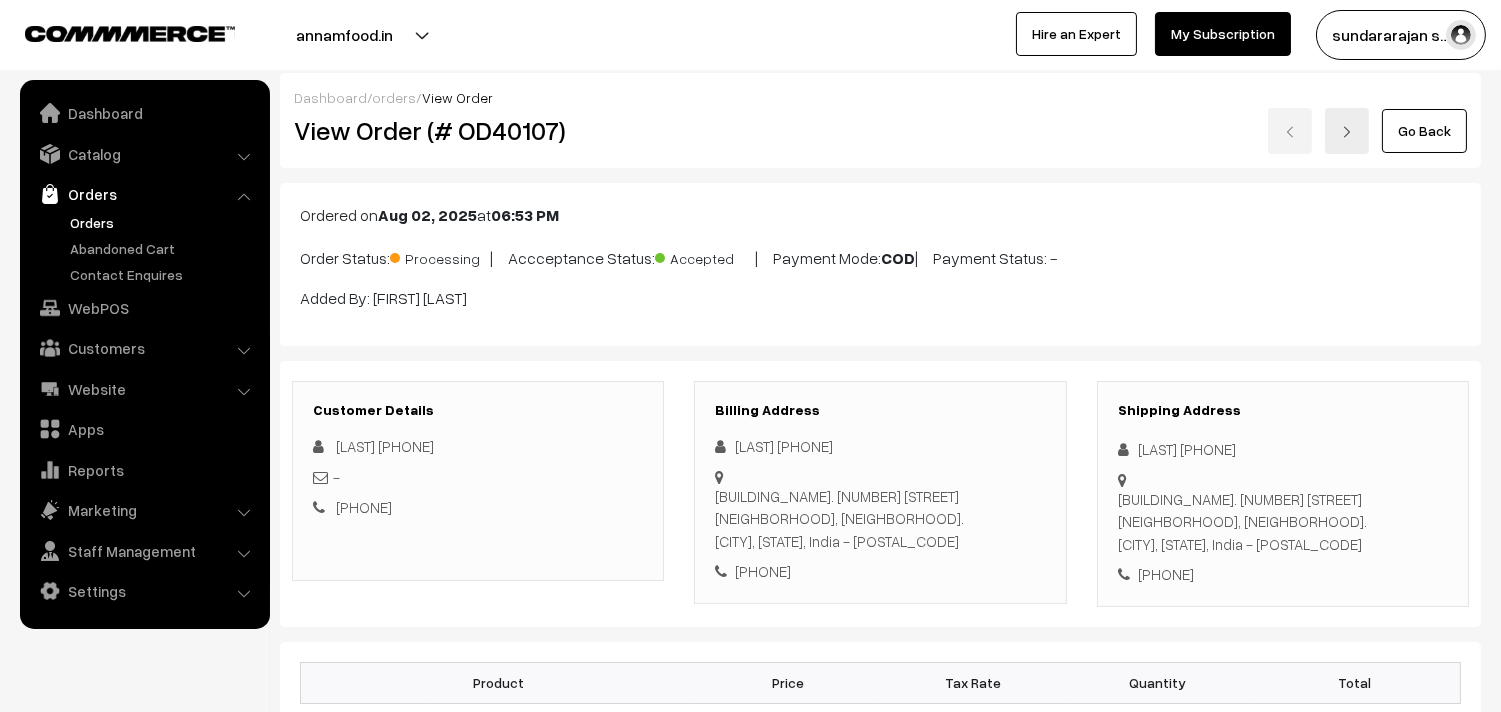 scroll, scrollTop: 0, scrollLeft: 0, axis: both 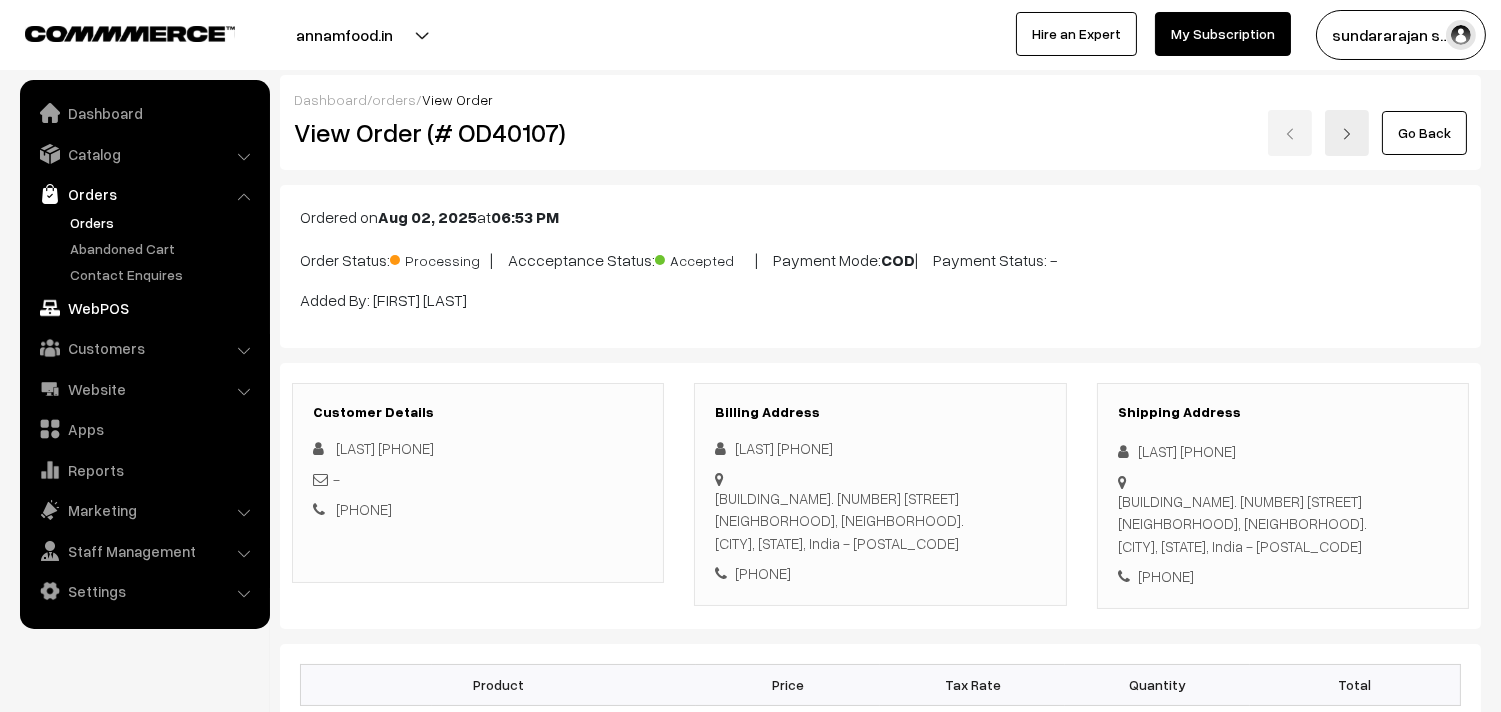 click on "WebPOS" at bounding box center [144, 308] 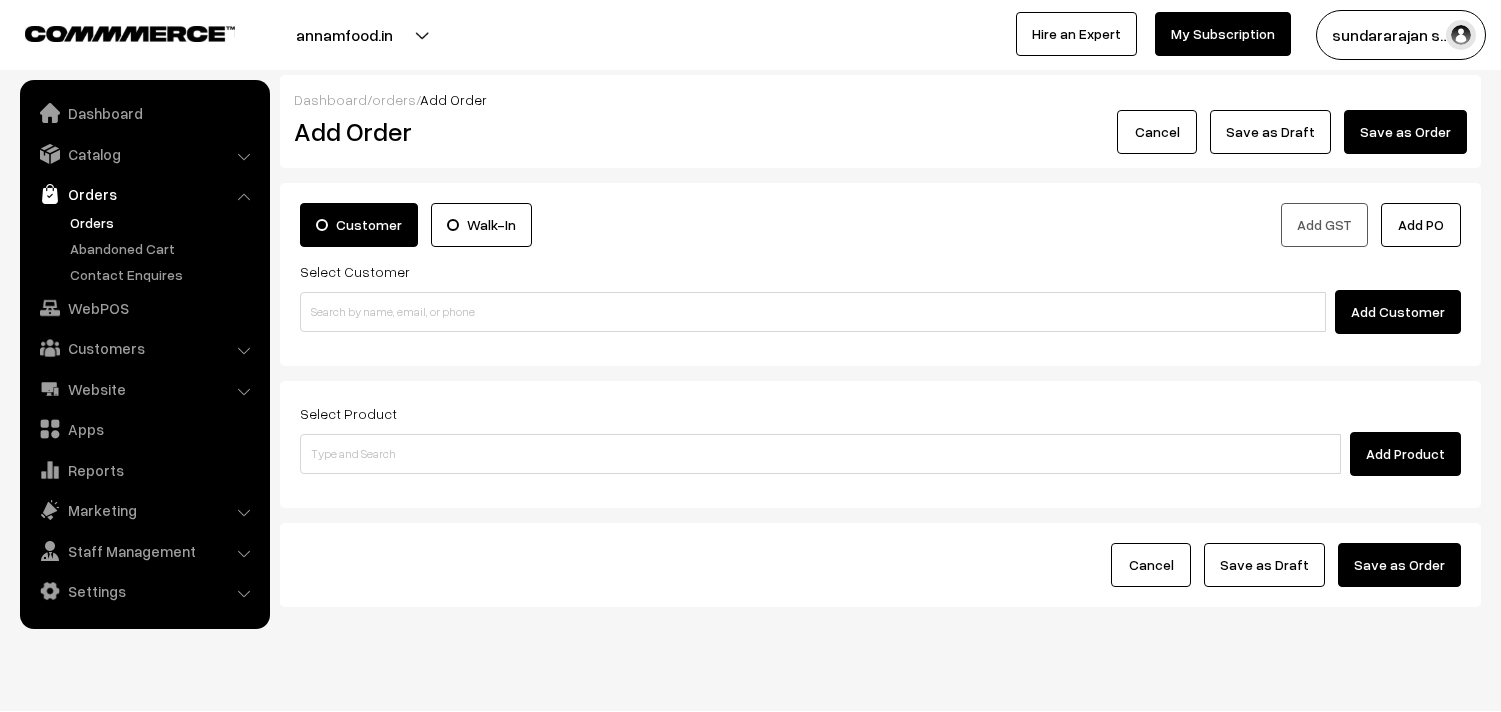 scroll, scrollTop: 0, scrollLeft: 0, axis: both 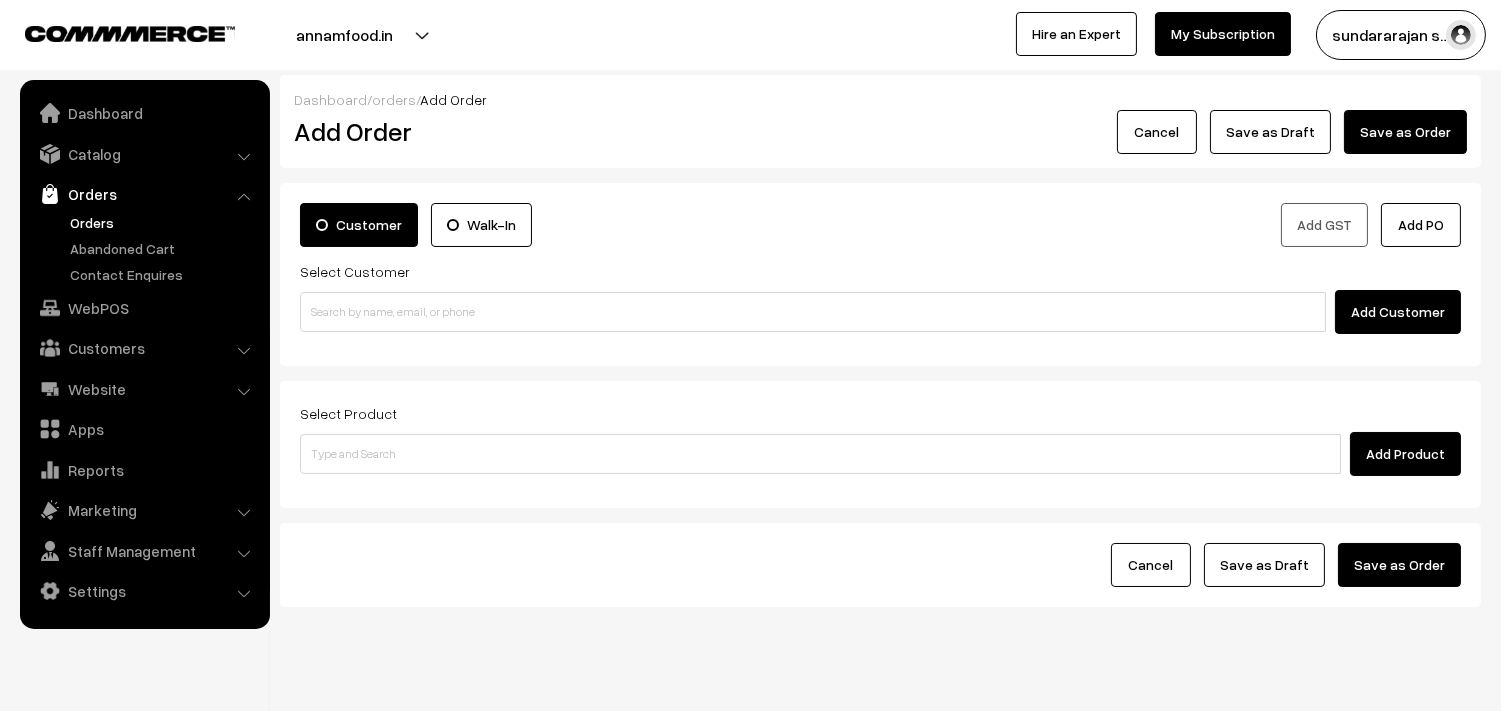 click on "Customer
Walk-In
Add GST
Add PO
Select Customer
Add Customer" at bounding box center [880, 274] 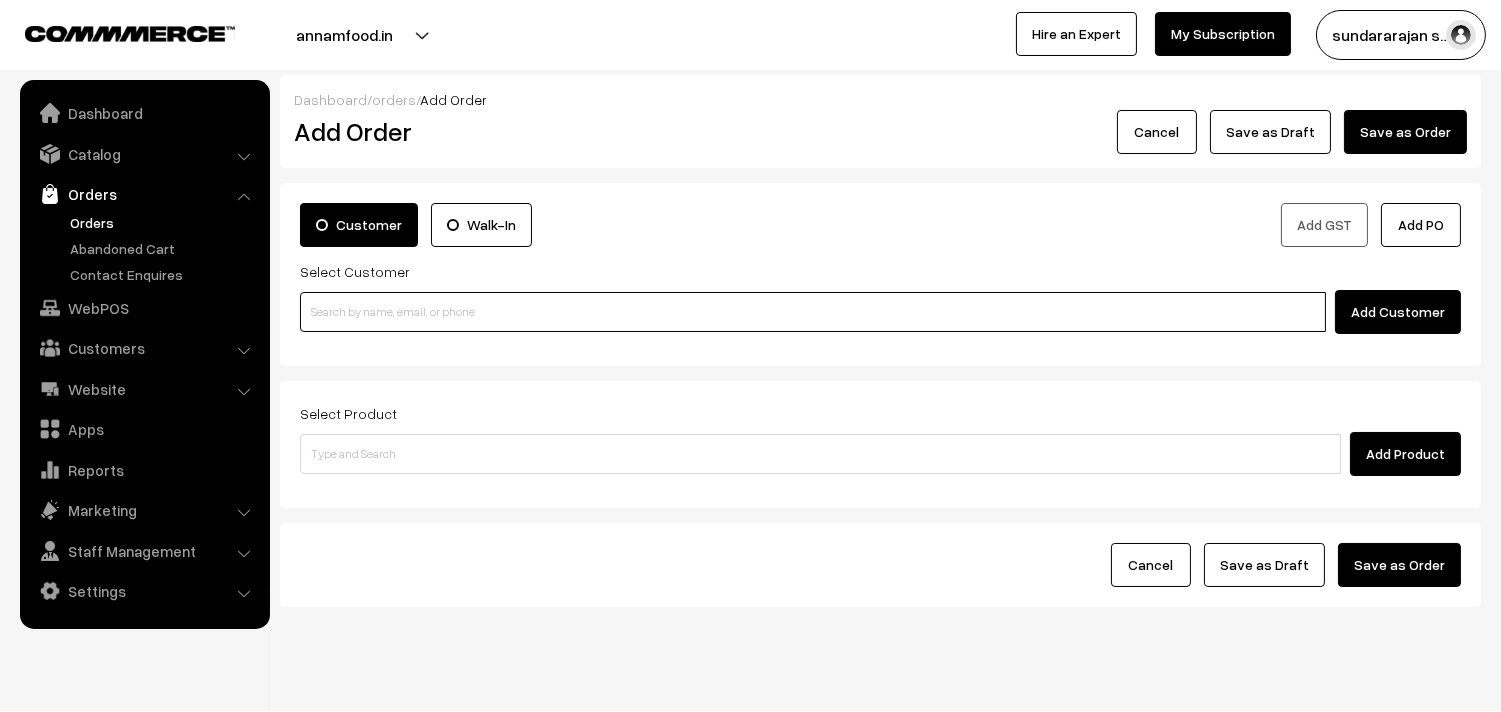 click at bounding box center [813, 312] 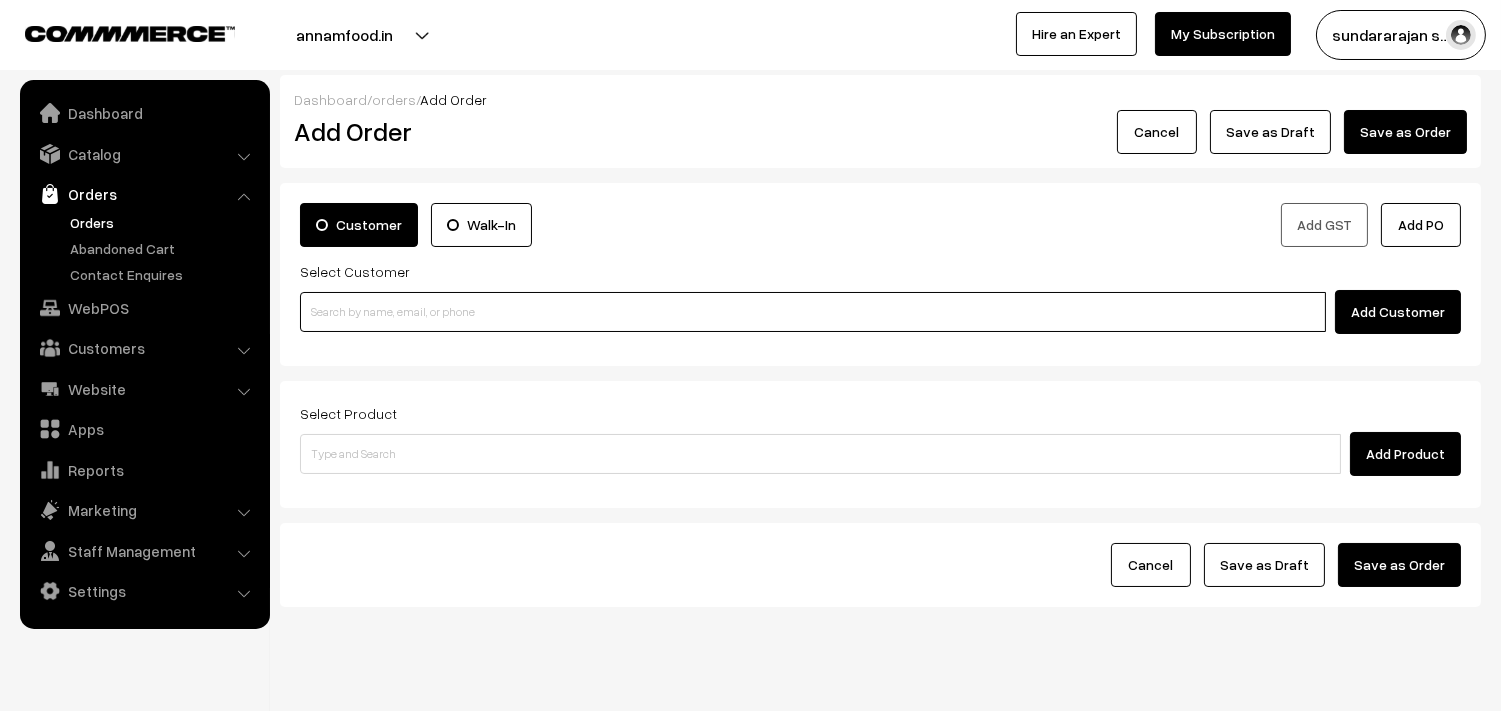 paste on "91765 79861" 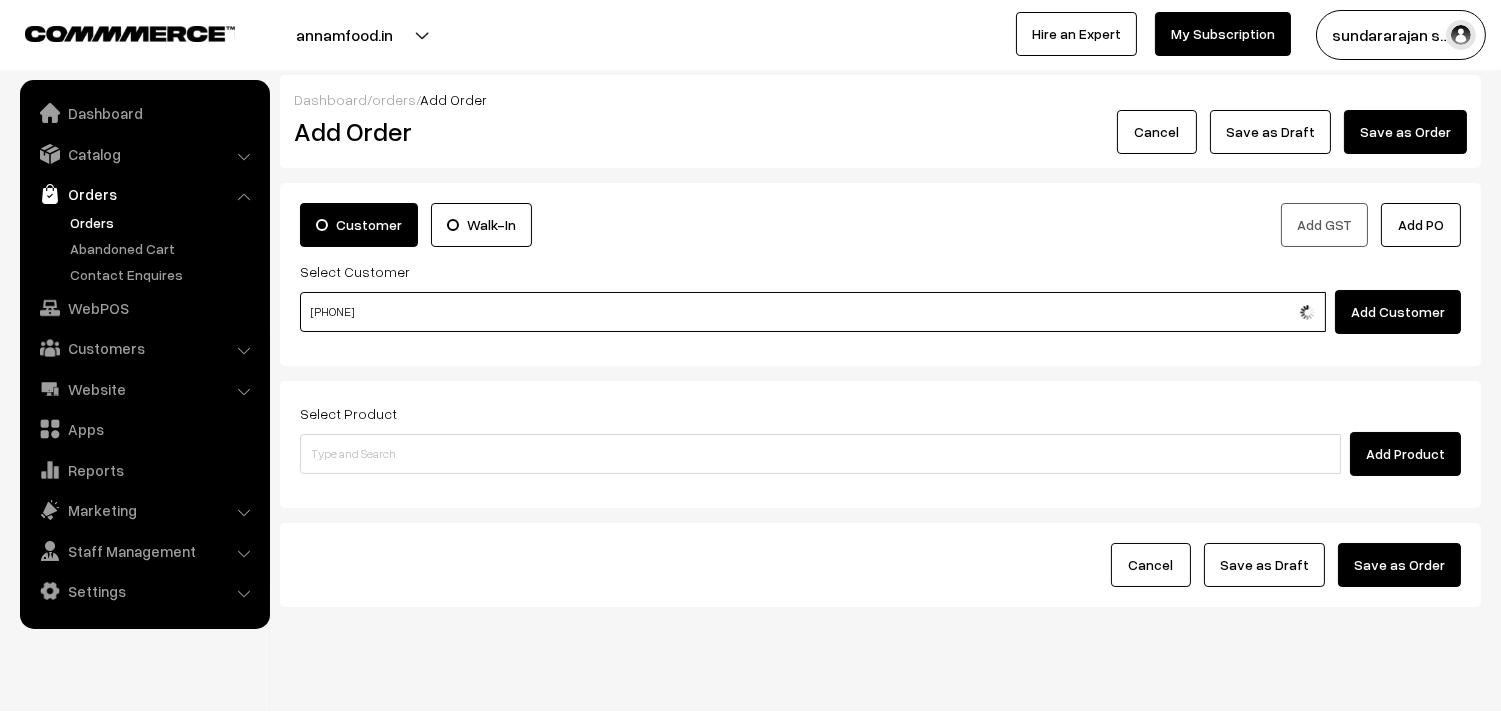 drag, startPoint x: 335, startPoint y: 294, endPoint x: 344, endPoint y: 307, distance: 15.811388 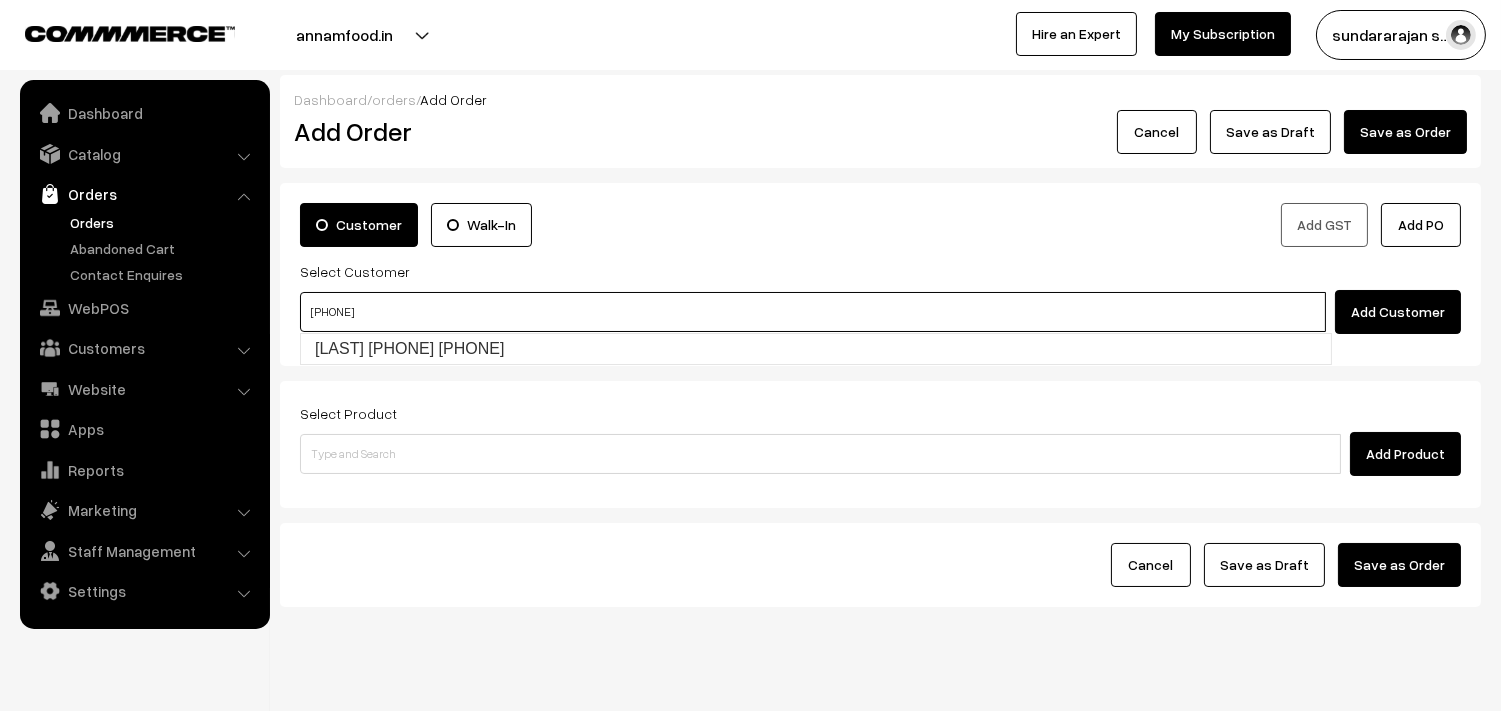 click on "91765 79861" at bounding box center (813, 312) 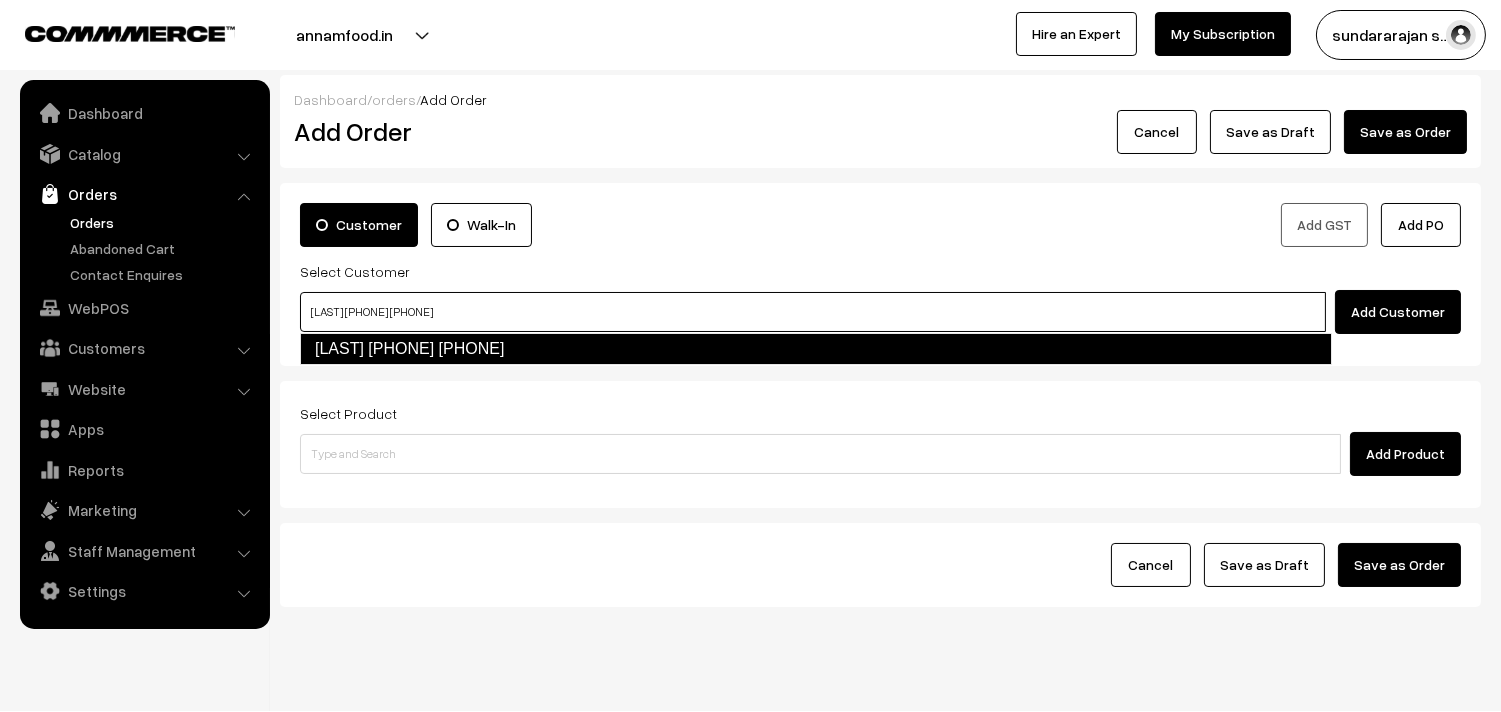 type on "Swaminathan 91765 79861  [9176579861]" 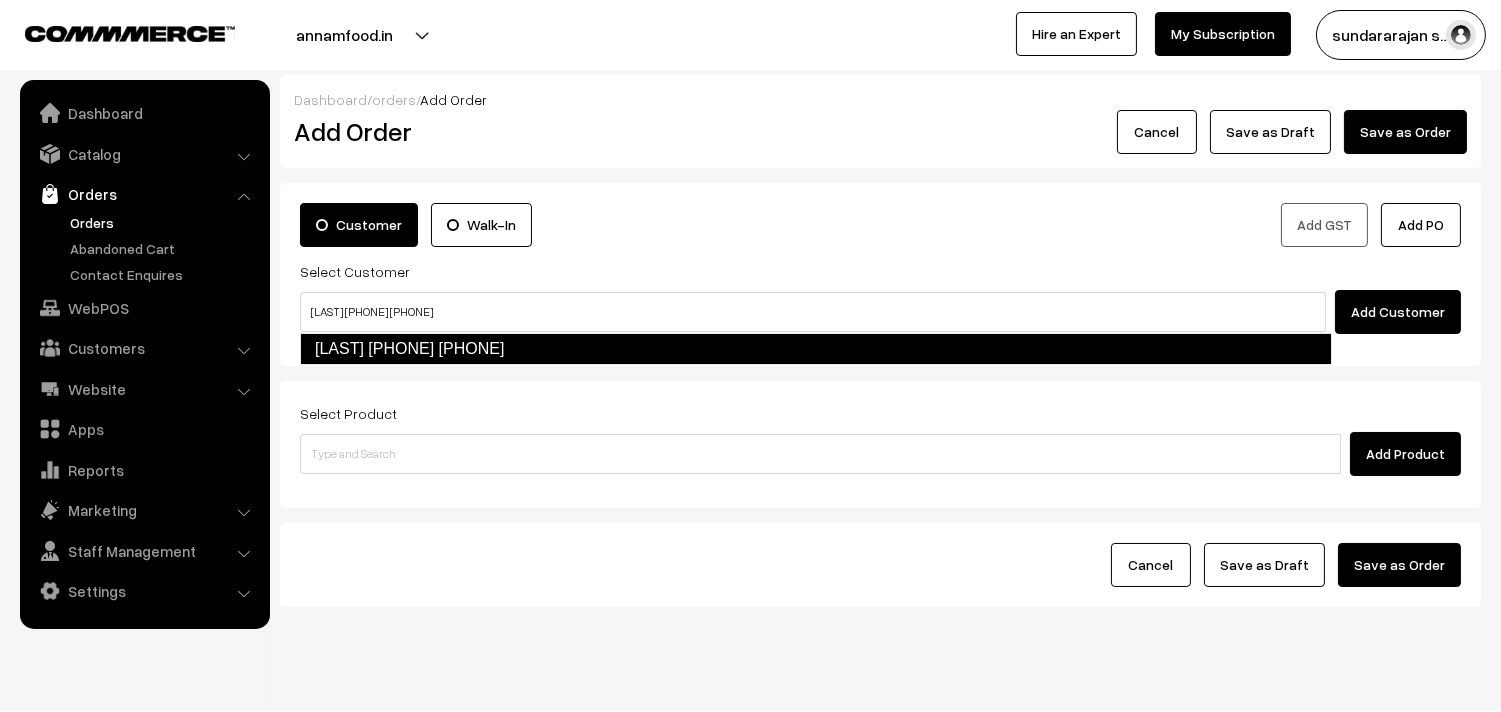 type 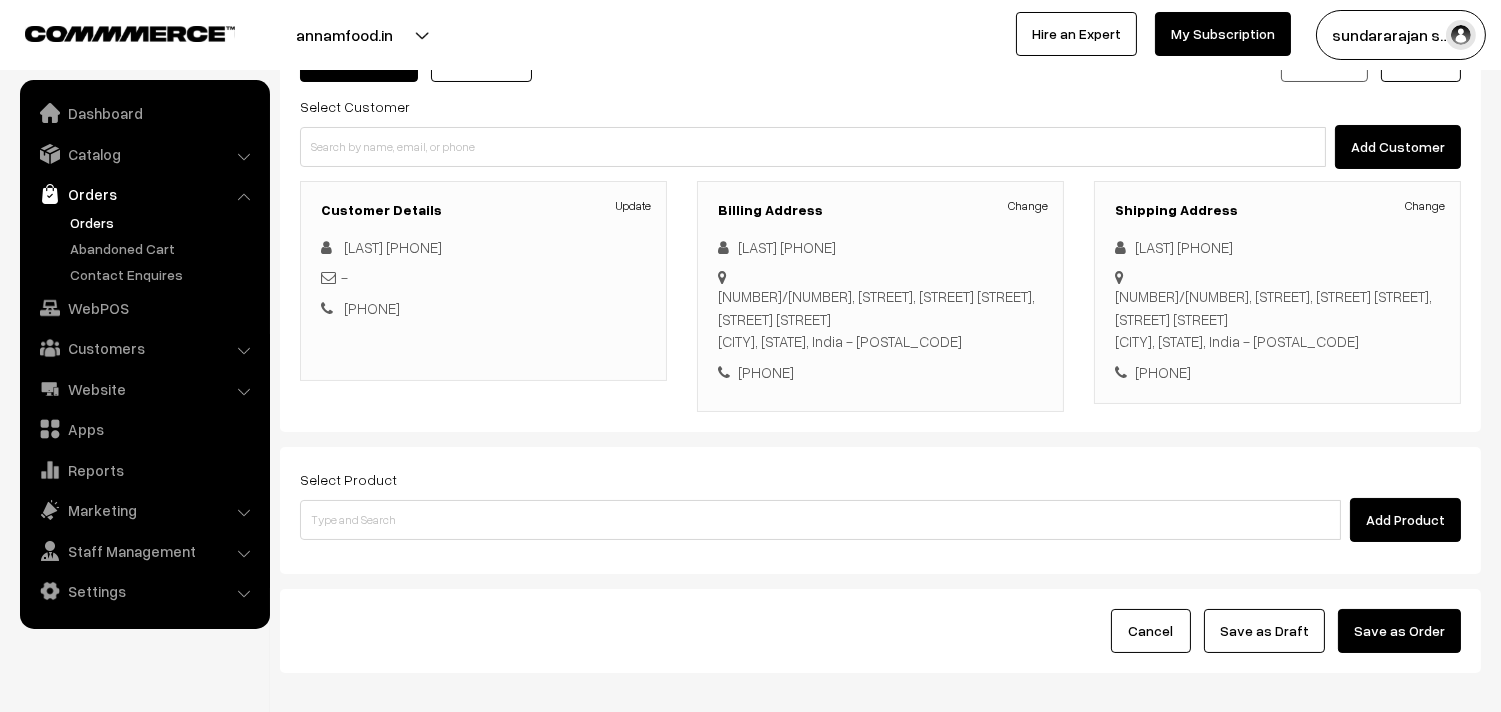 scroll, scrollTop: 272, scrollLeft: 0, axis: vertical 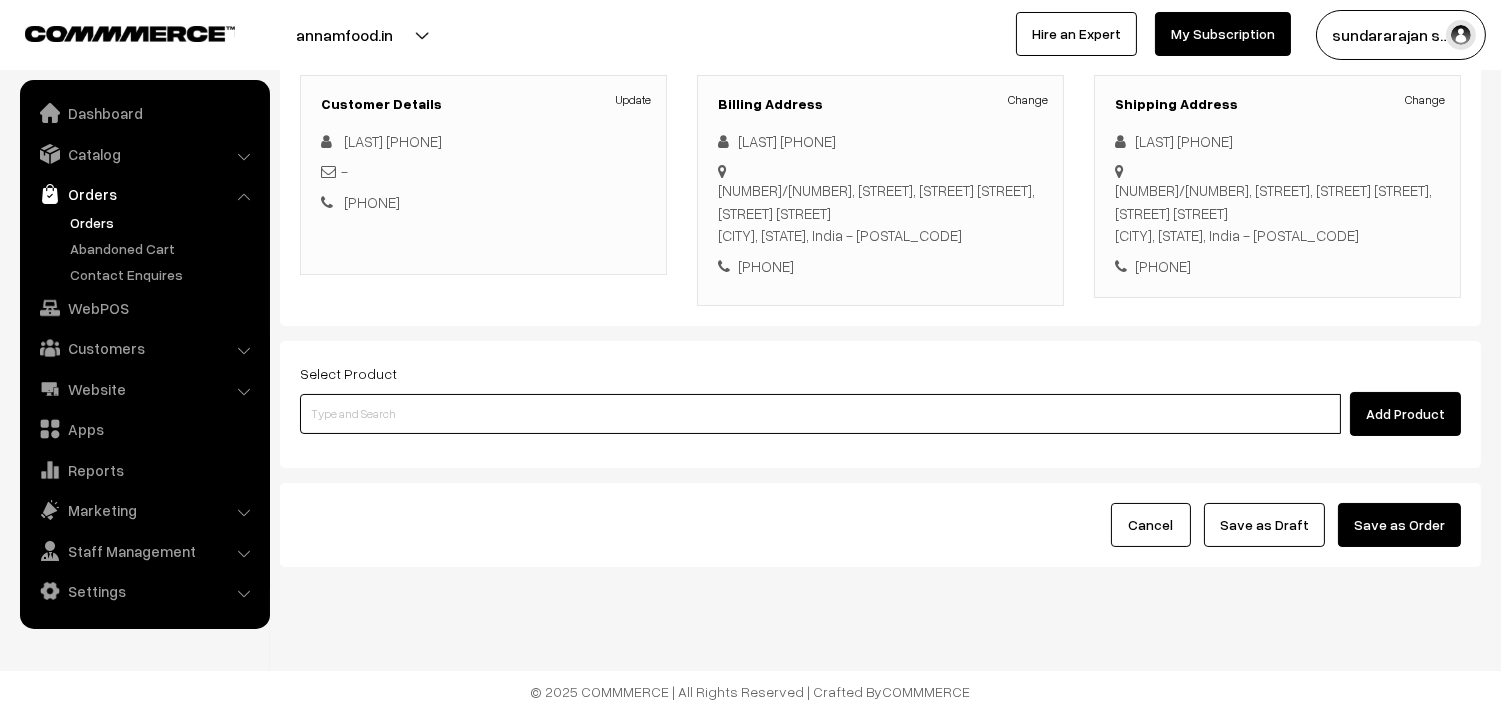 click at bounding box center (820, 414) 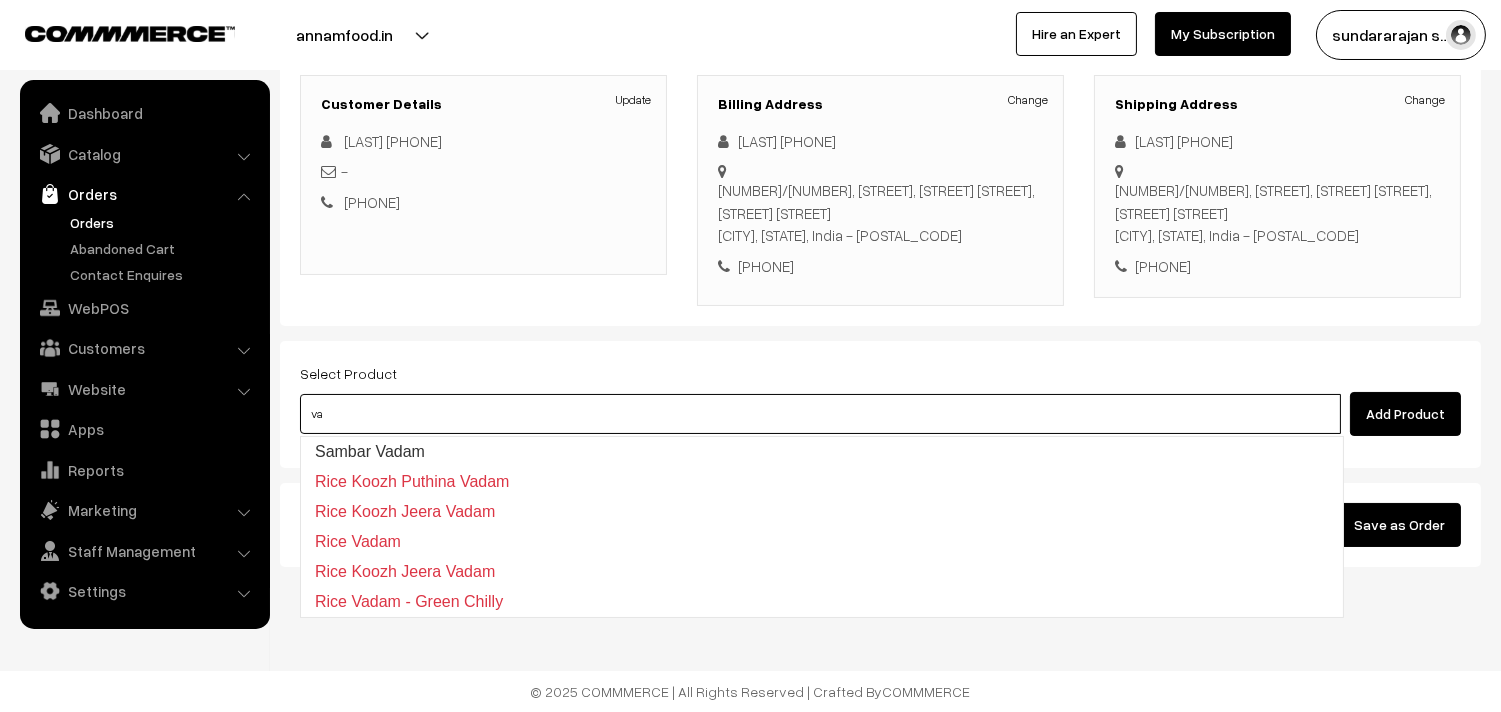 type on "v" 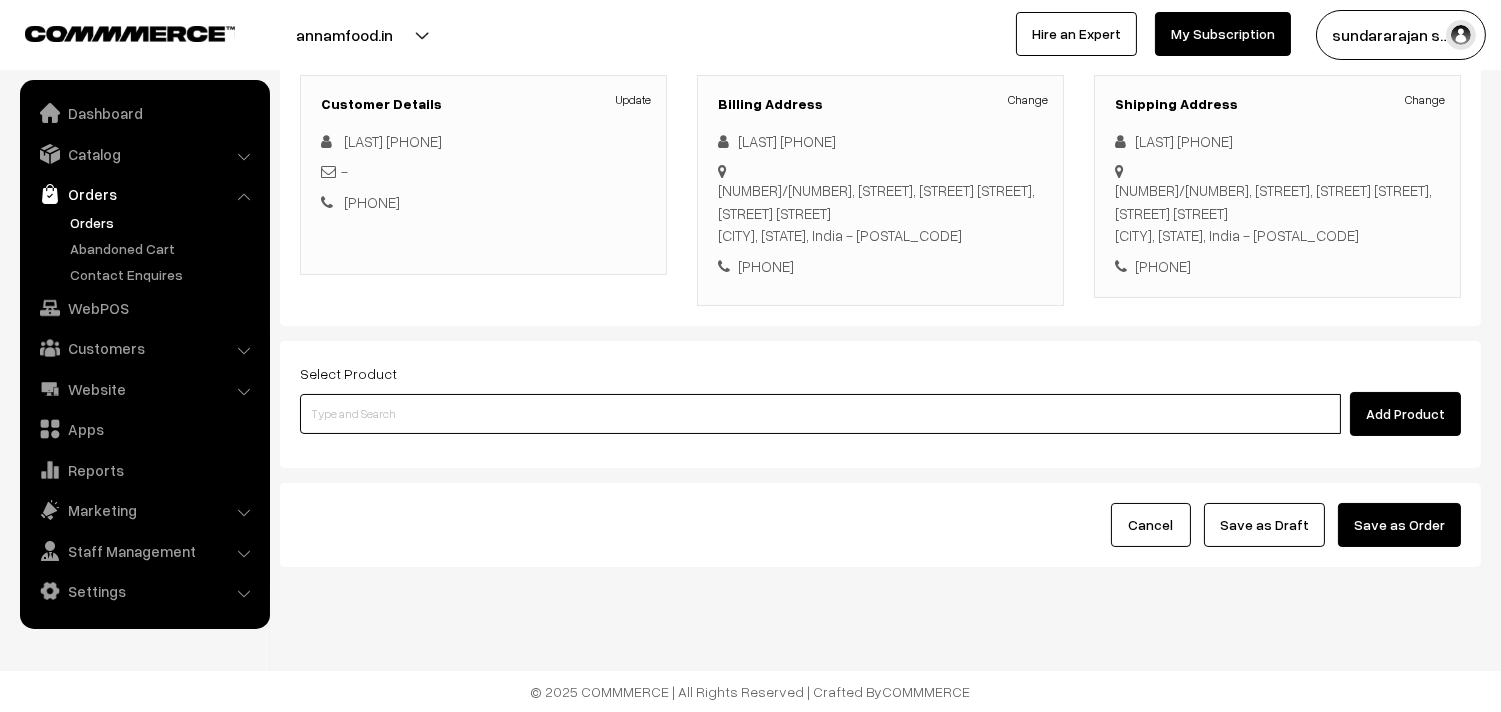 click at bounding box center [820, 414] 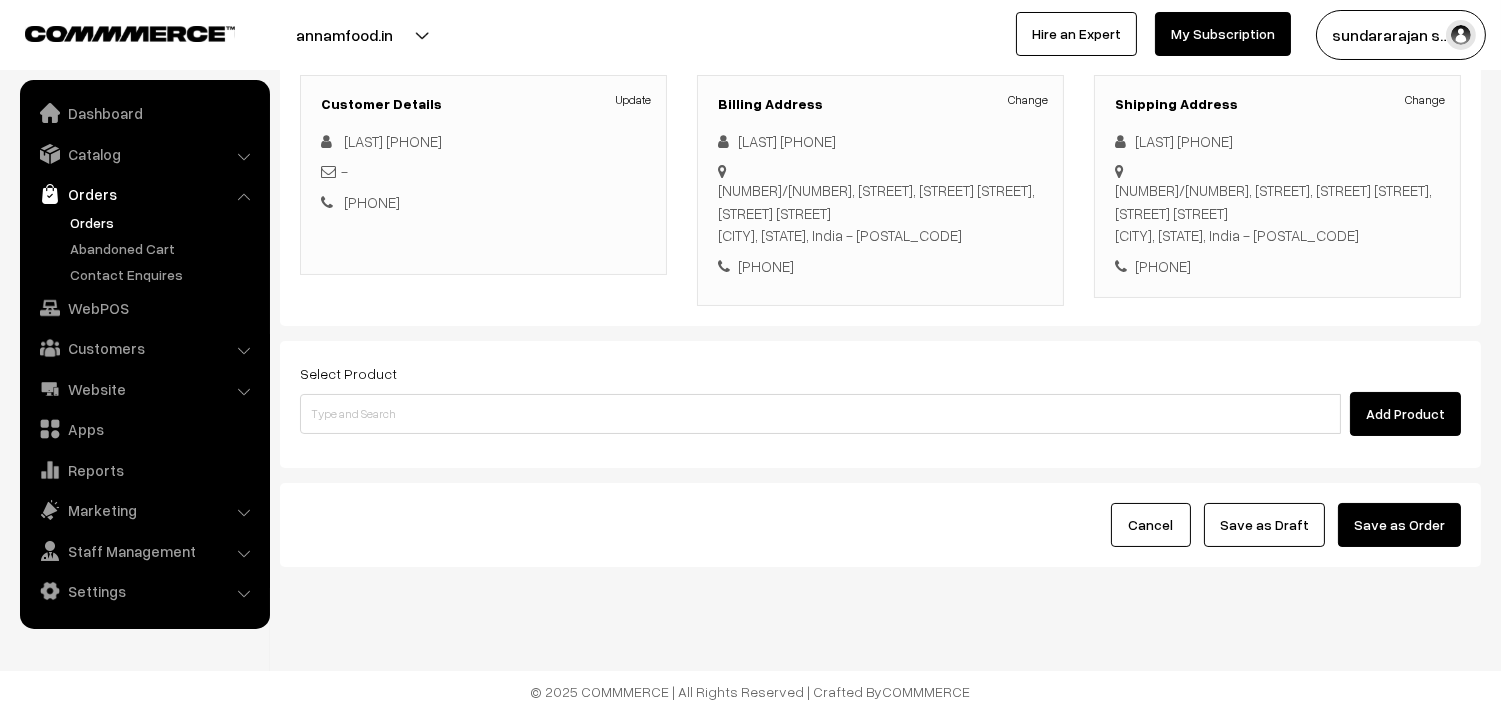 click at bounding box center (820, 414) 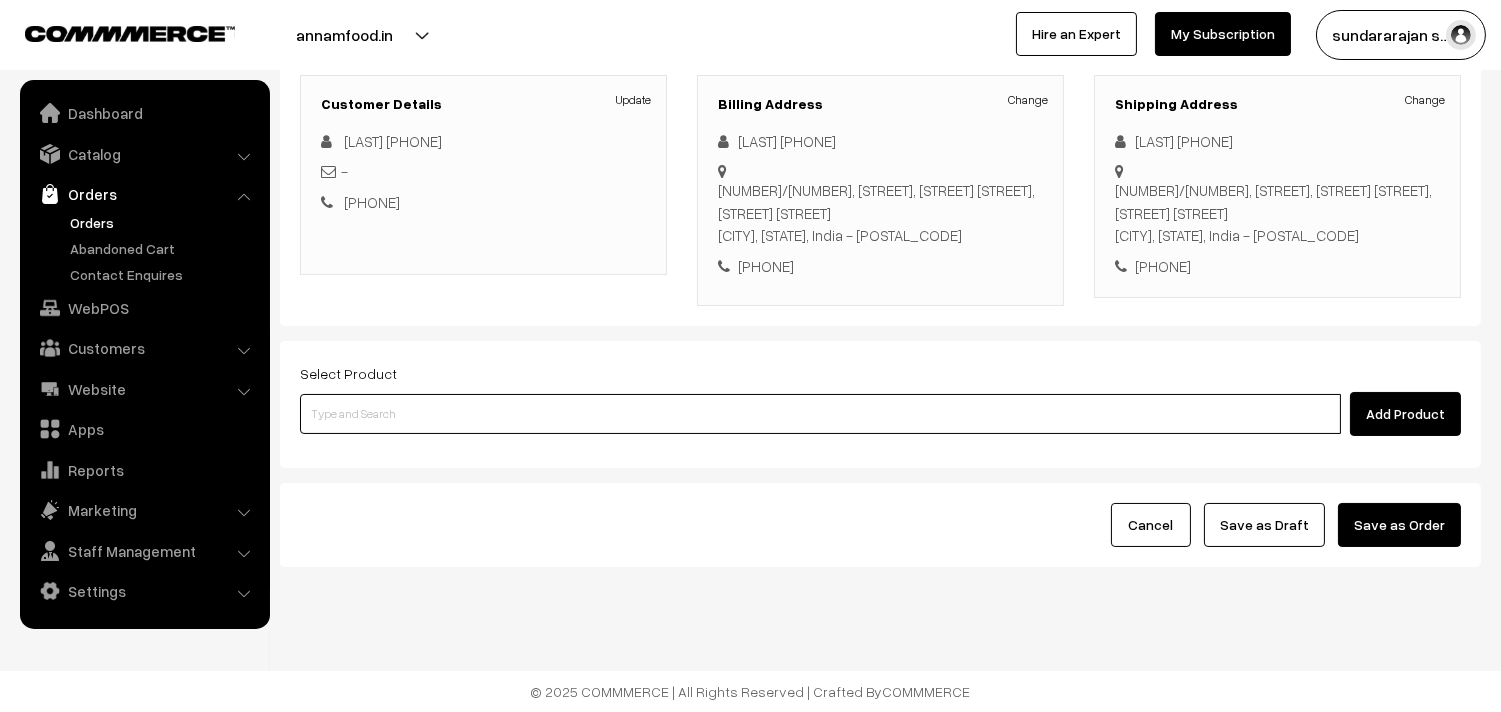 click at bounding box center [820, 414] 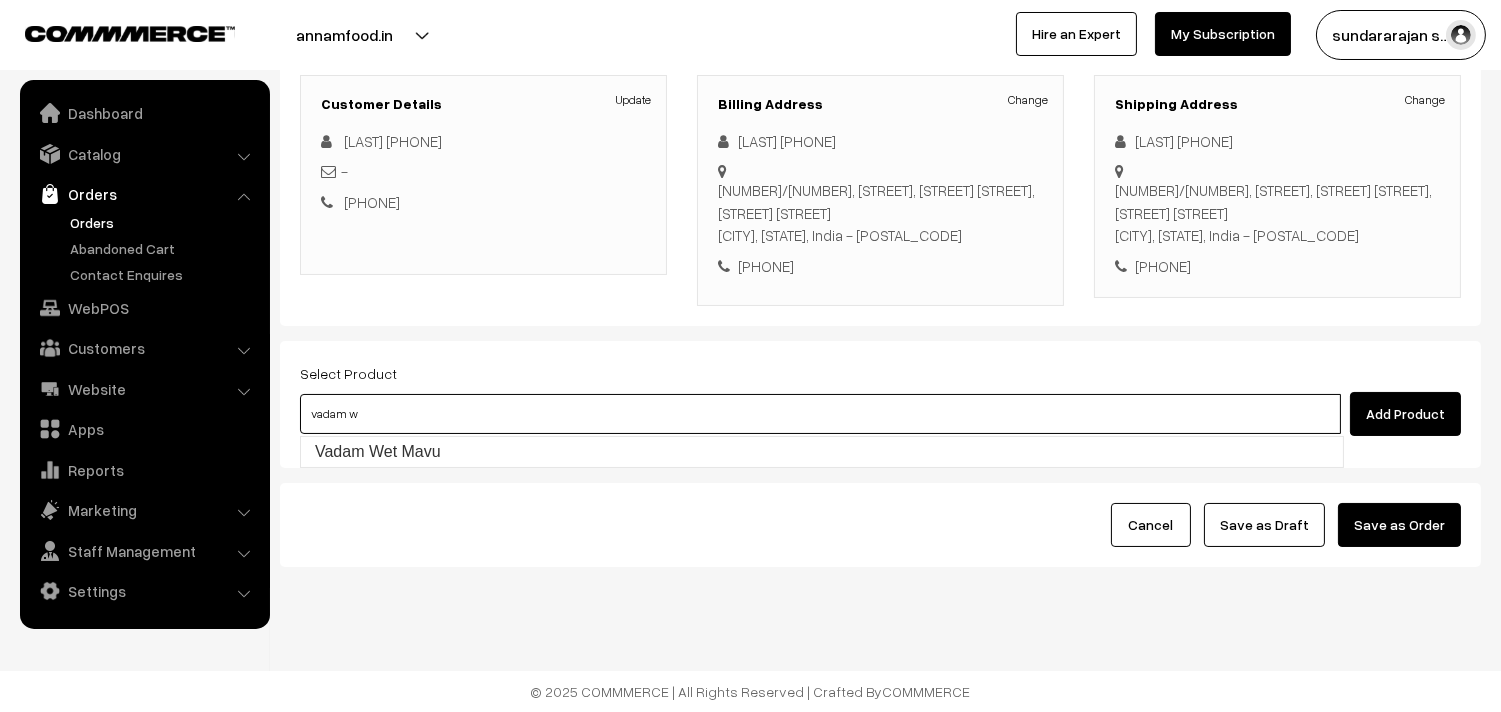 type on "Vadam Wet Mavu" 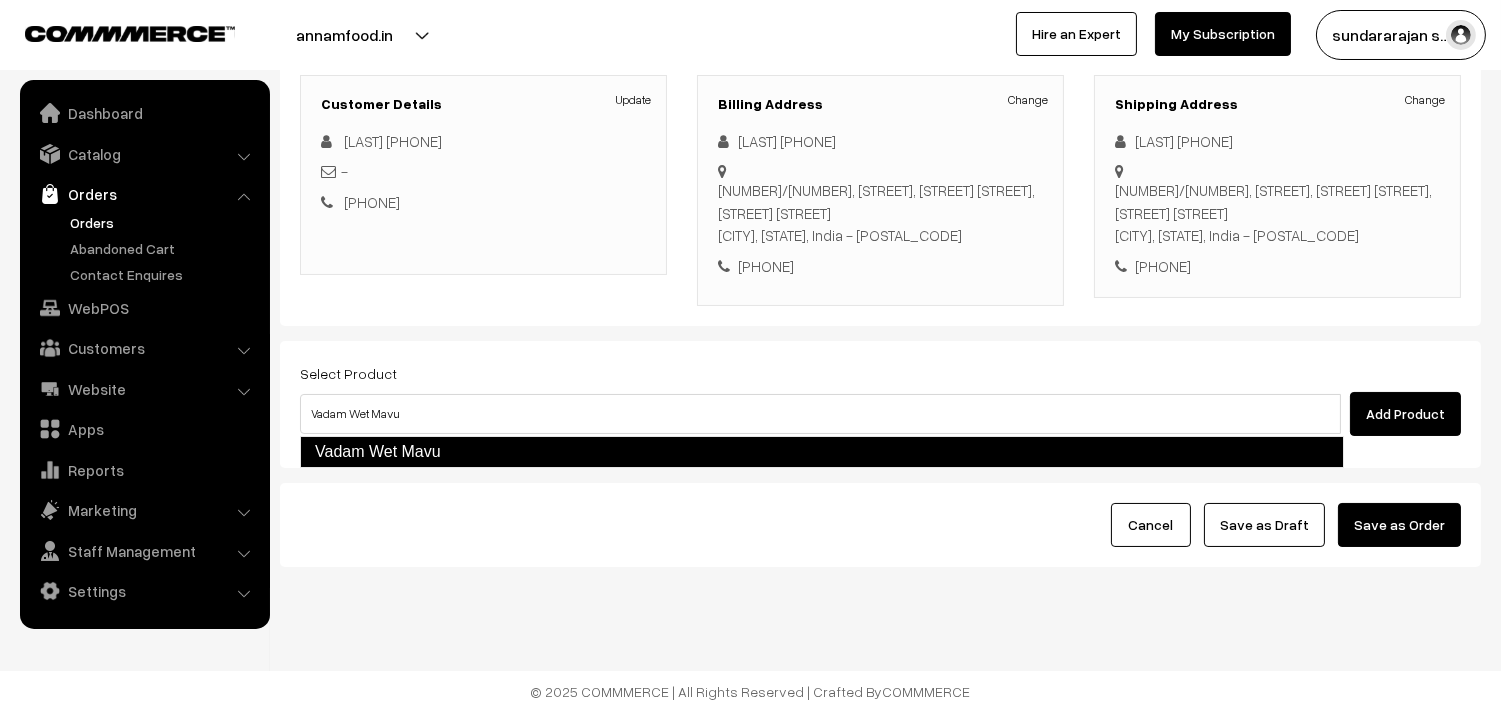 type 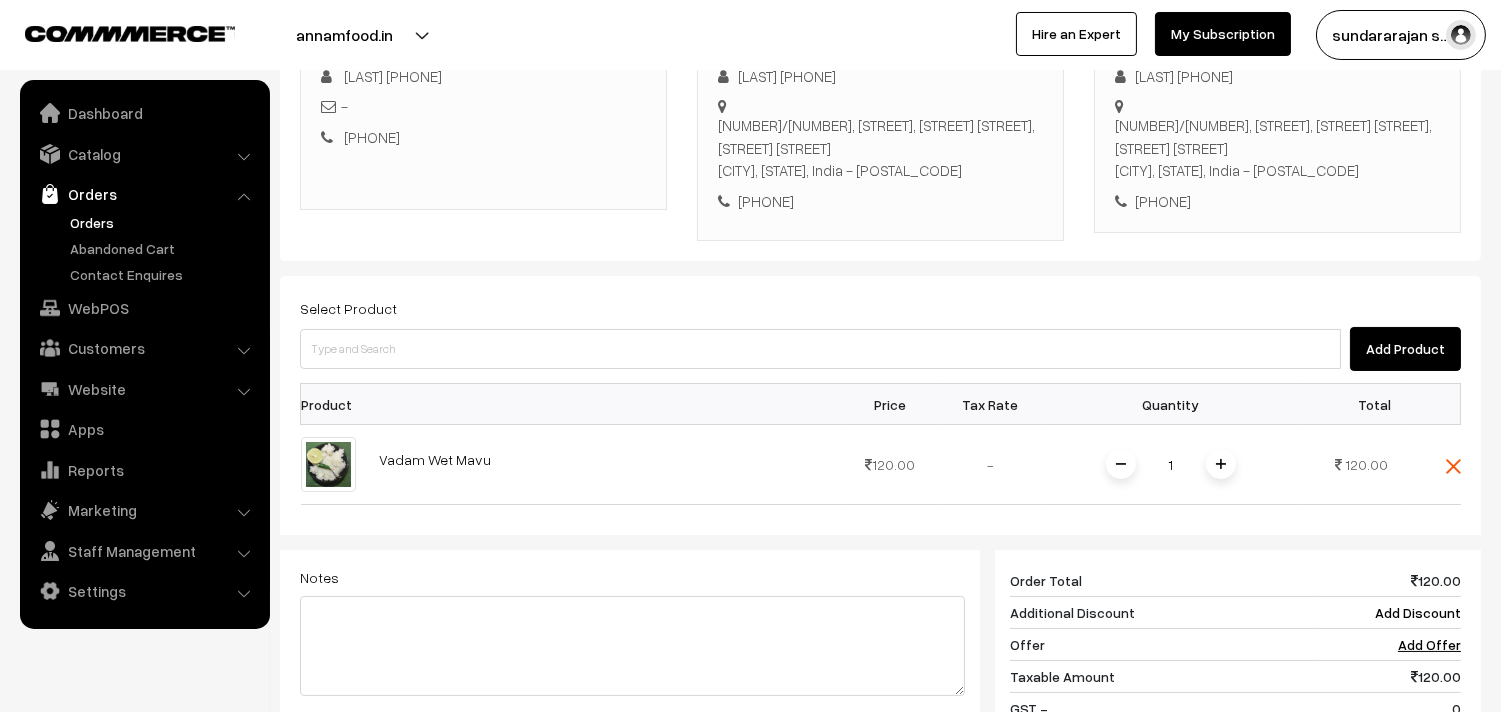 scroll, scrollTop: 494, scrollLeft: 0, axis: vertical 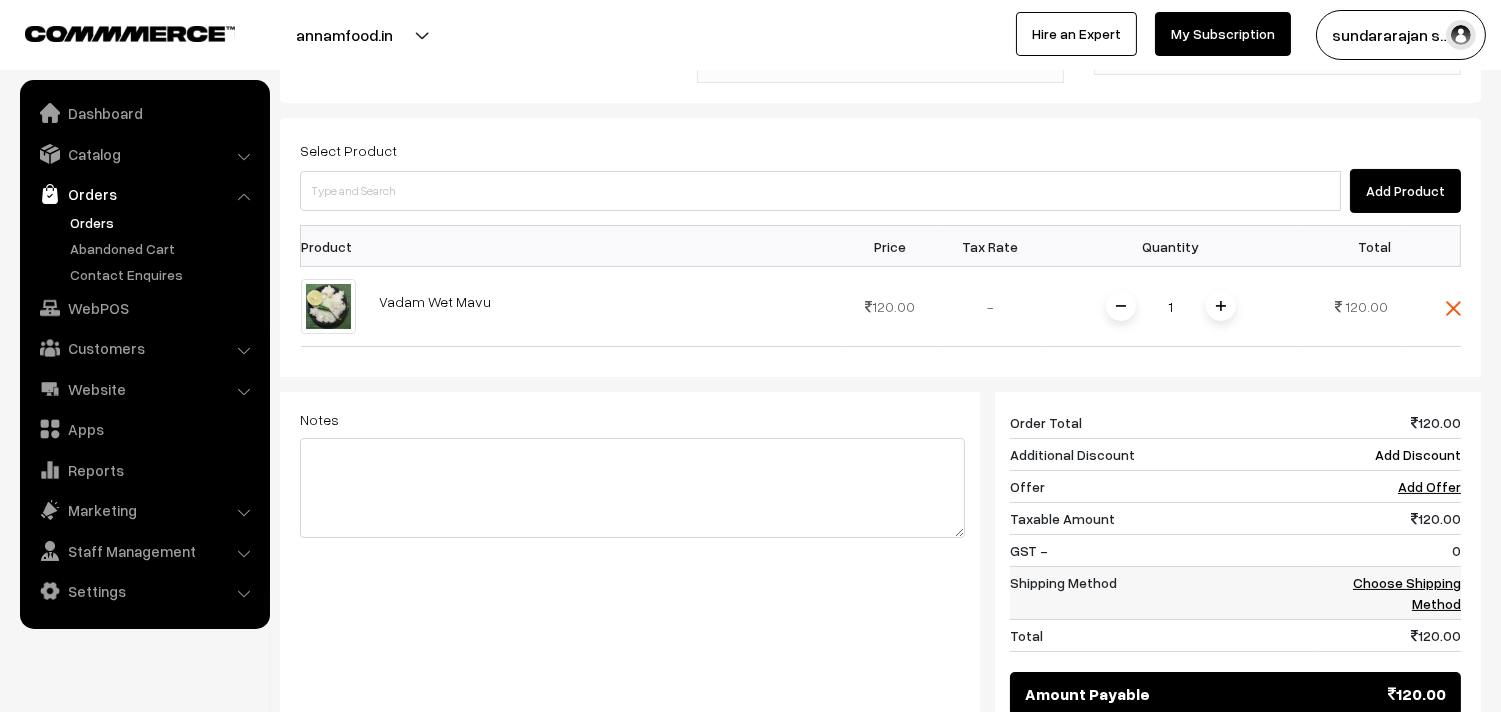 click on "Choose Shipping Method" at bounding box center (1407, 593) 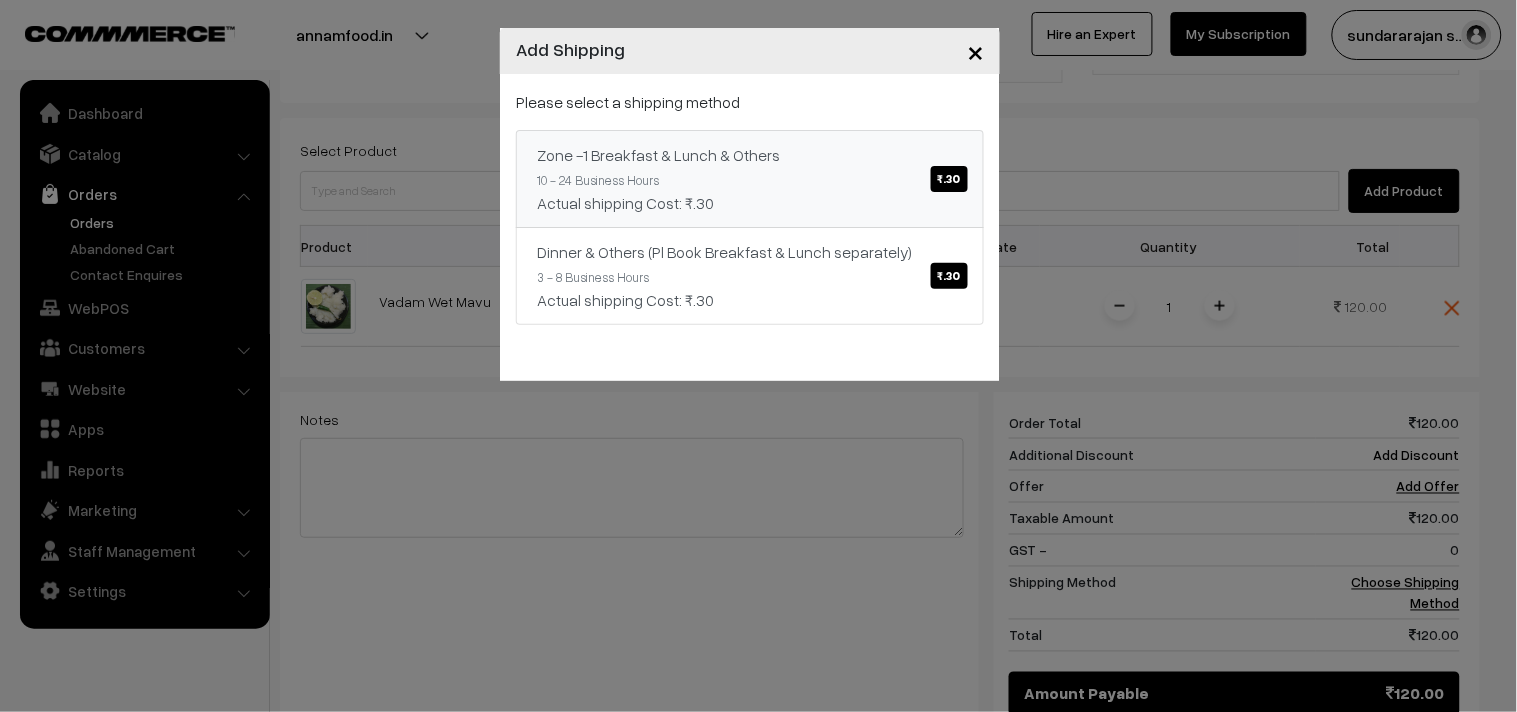 click on "Zone -1  Breakfast & Lunch & Others
₹.30
10 - 24 Business Hours Actual shipping Cost: ₹.30" at bounding box center (750, 179) 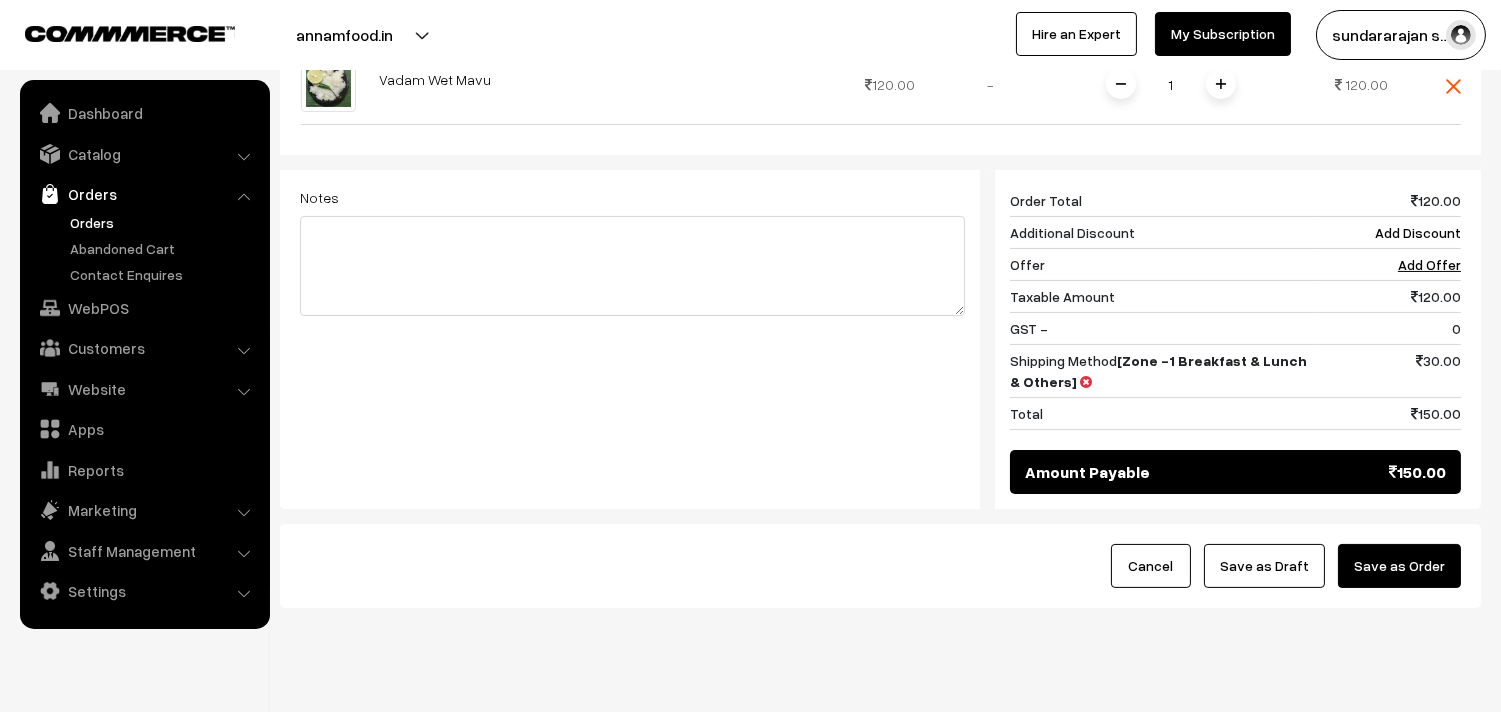 scroll, scrollTop: 760, scrollLeft: 0, axis: vertical 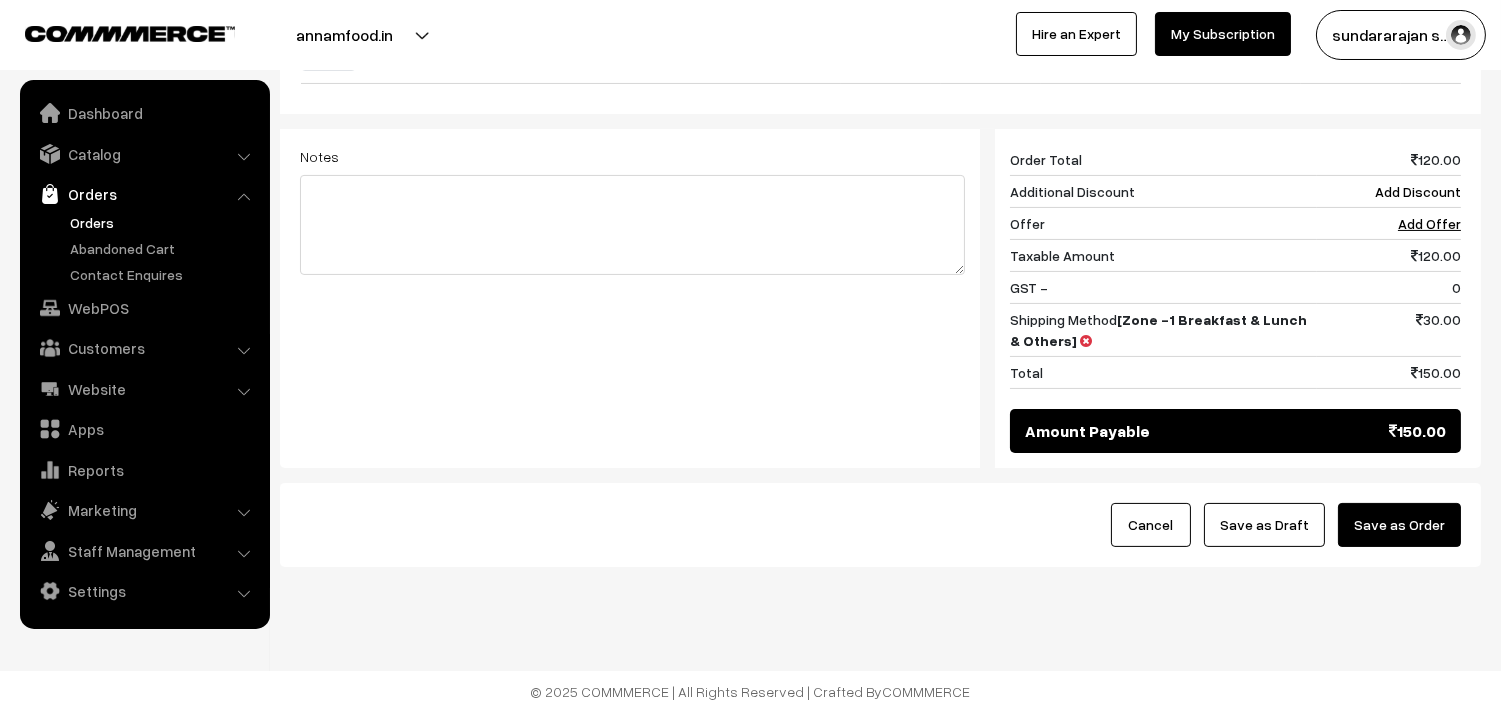 click on "Save as Draft" at bounding box center (1264, 525) 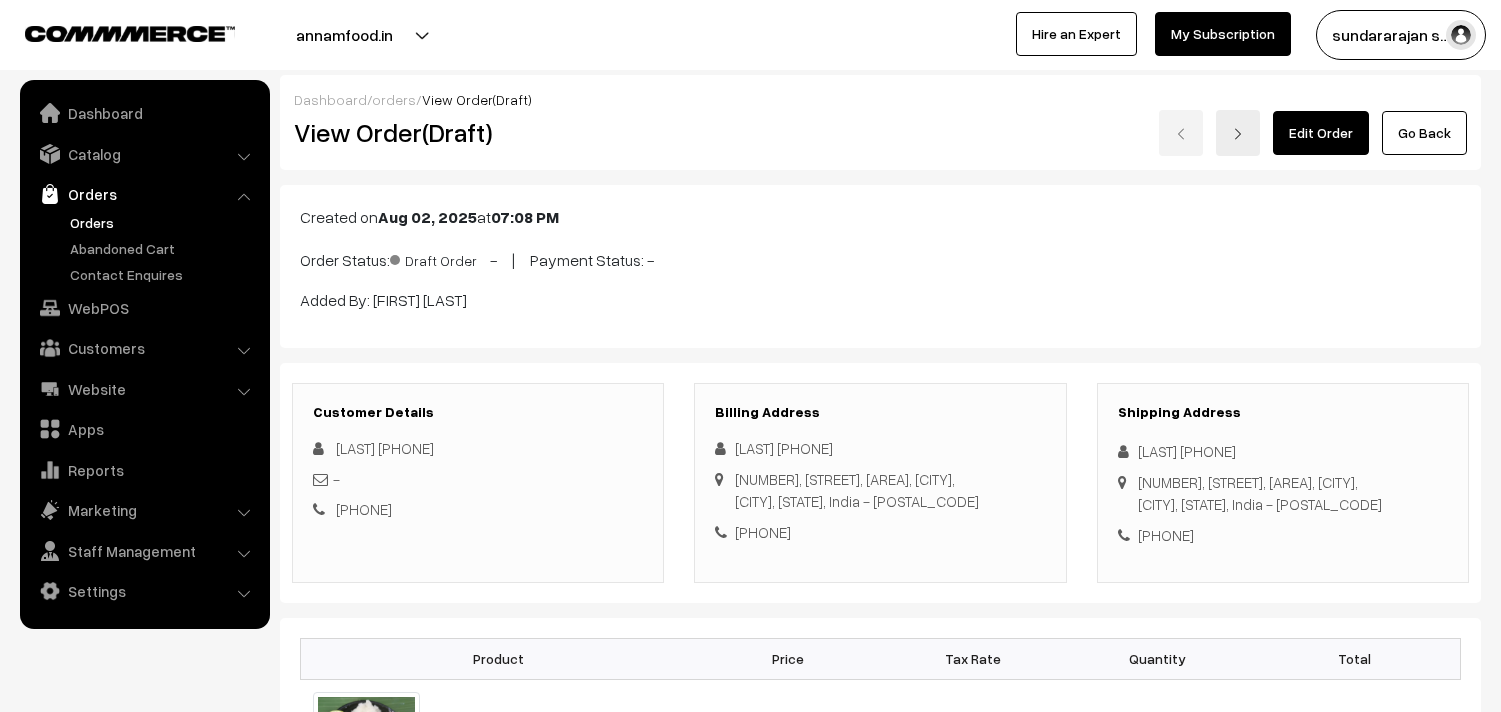 scroll, scrollTop: 0, scrollLeft: 0, axis: both 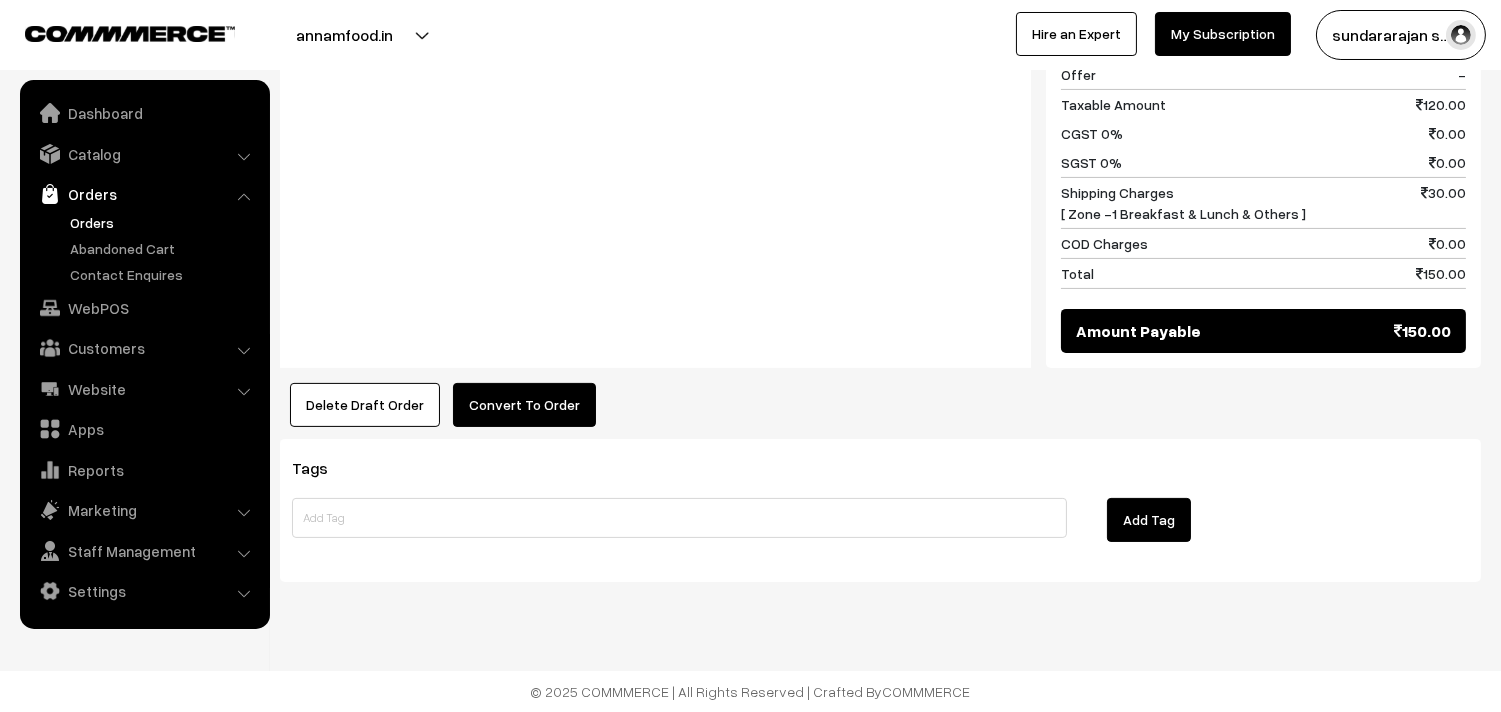 click on "Convert To Order" at bounding box center [524, 405] 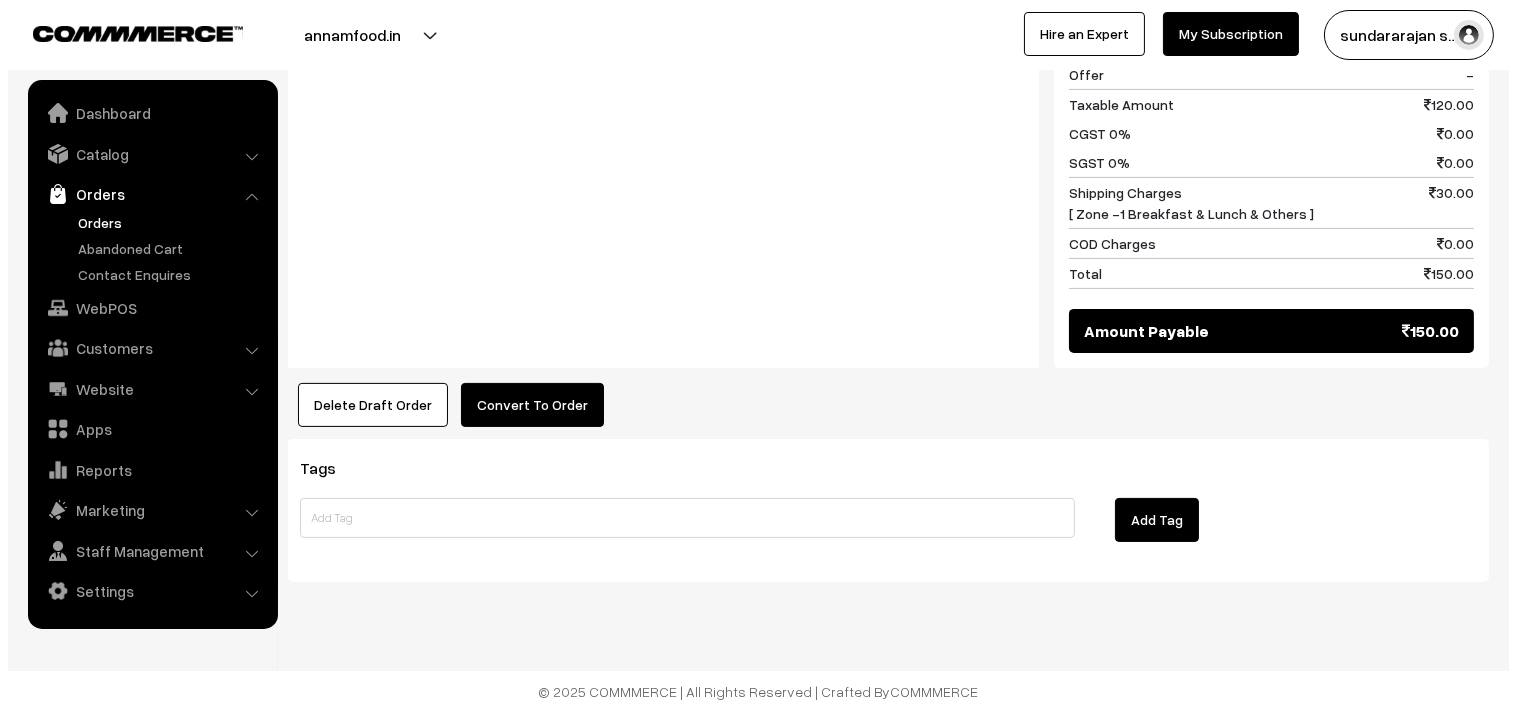 scroll, scrollTop: 956, scrollLeft: 0, axis: vertical 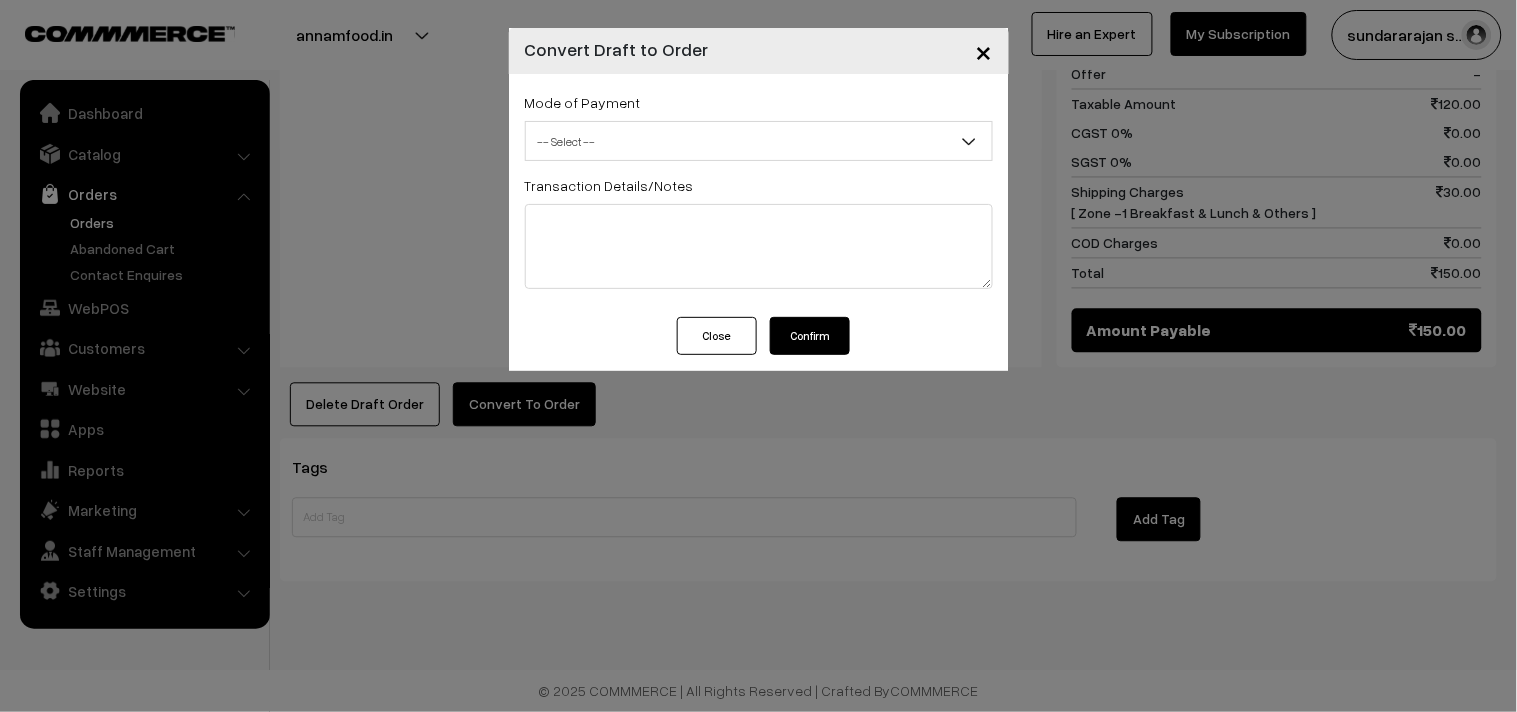 click on "-- Select --" at bounding box center [759, 141] 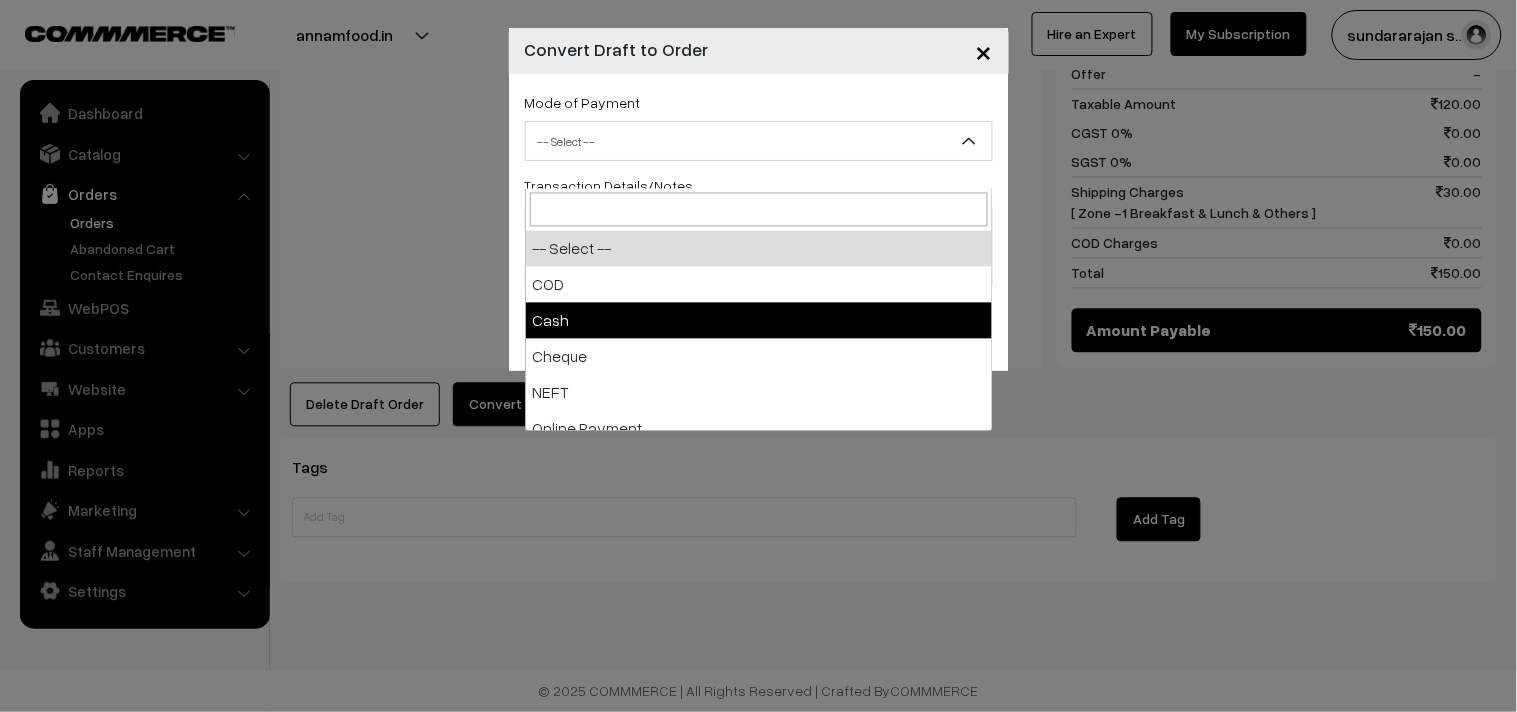 select on "1" 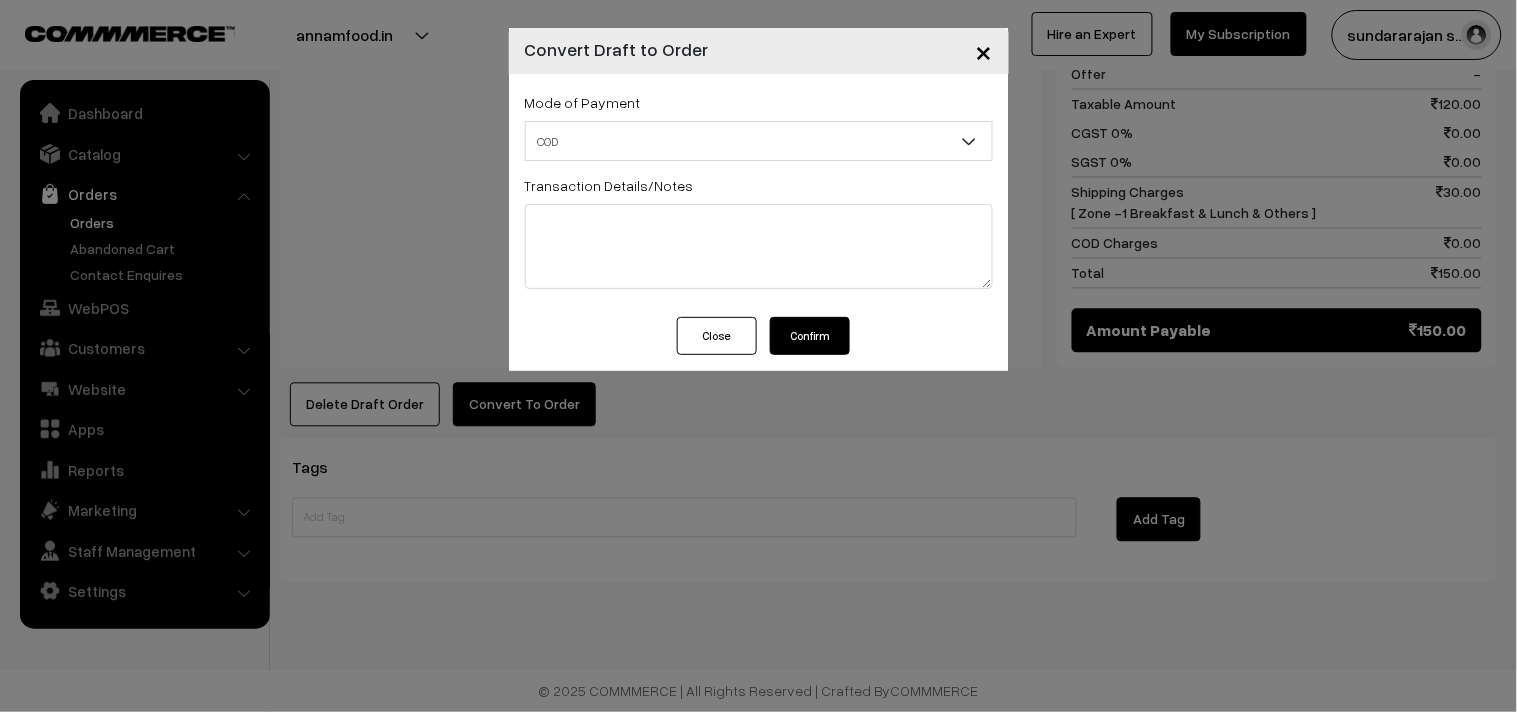 click on "Close
Confirm" at bounding box center (759, 344) 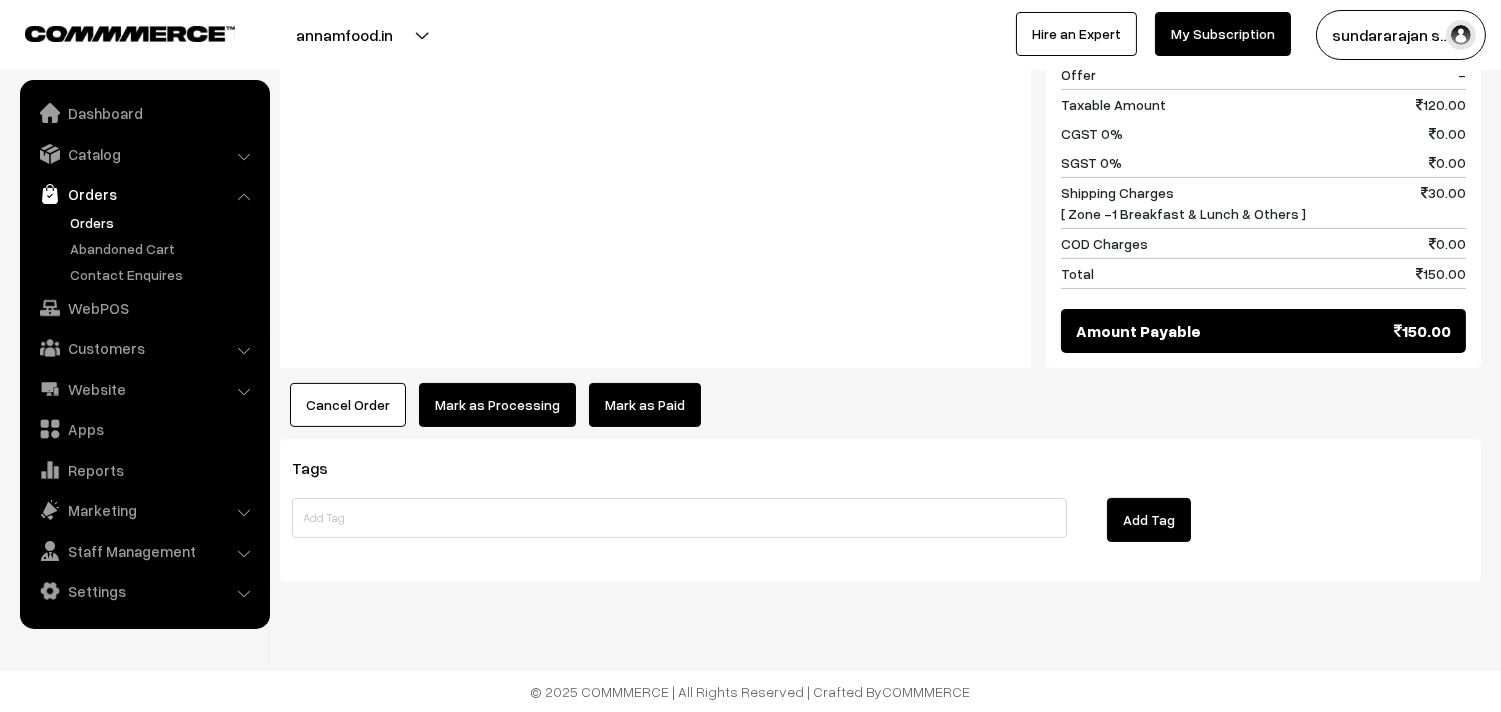 click on "Mark as Processing" at bounding box center [497, 405] 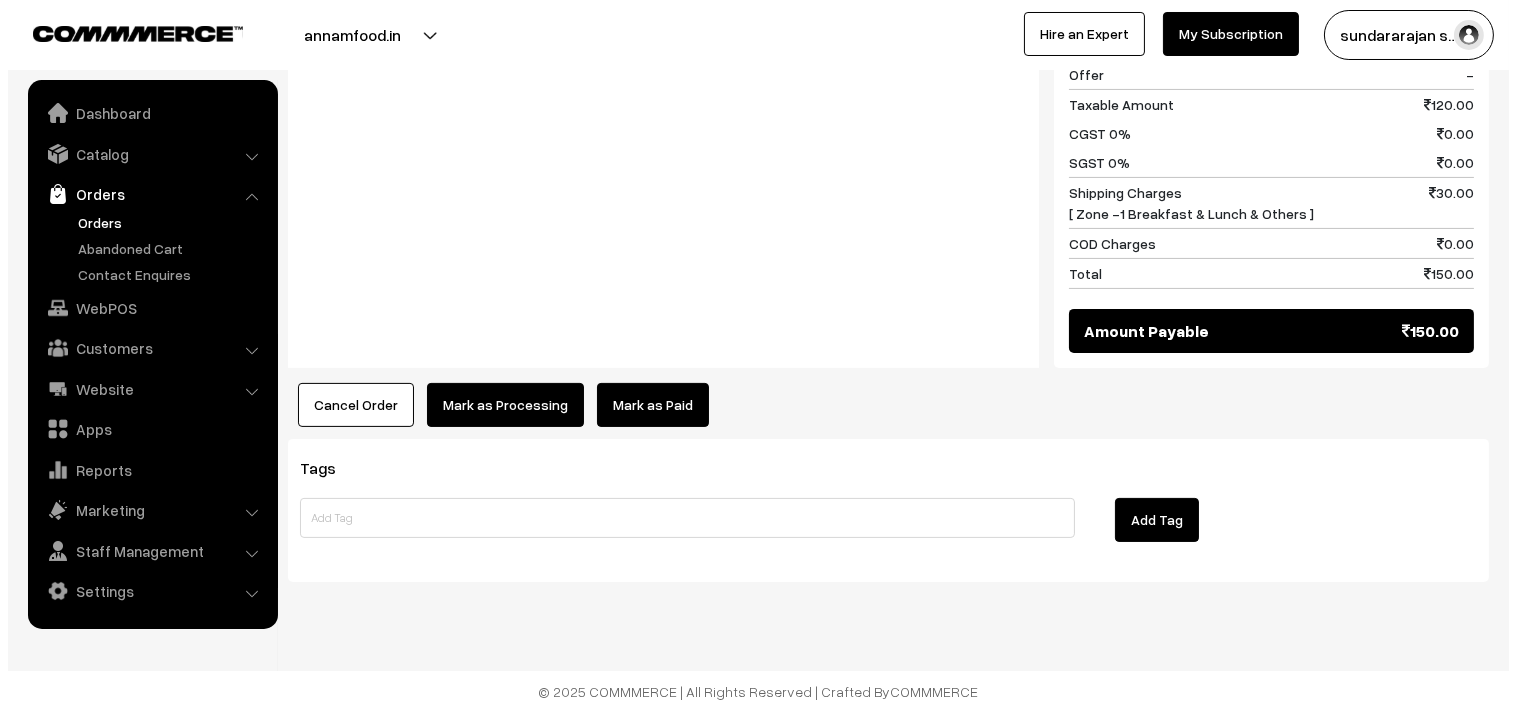 scroll, scrollTop: 954, scrollLeft: 0, axis: vertical 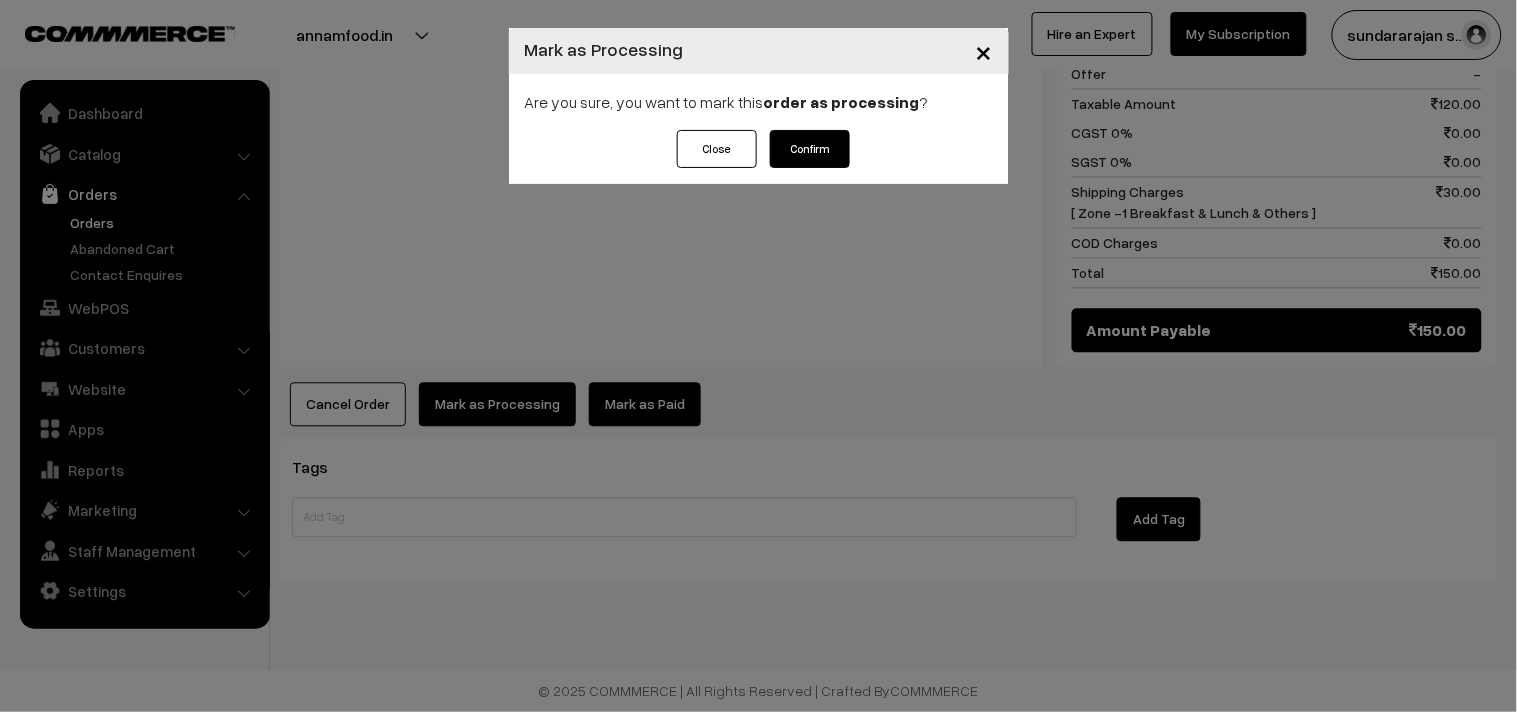 drag, startPoint x: 813, startPoint y: 162, endPoint x: 812, endPoint y: 148, distance: 14.035668 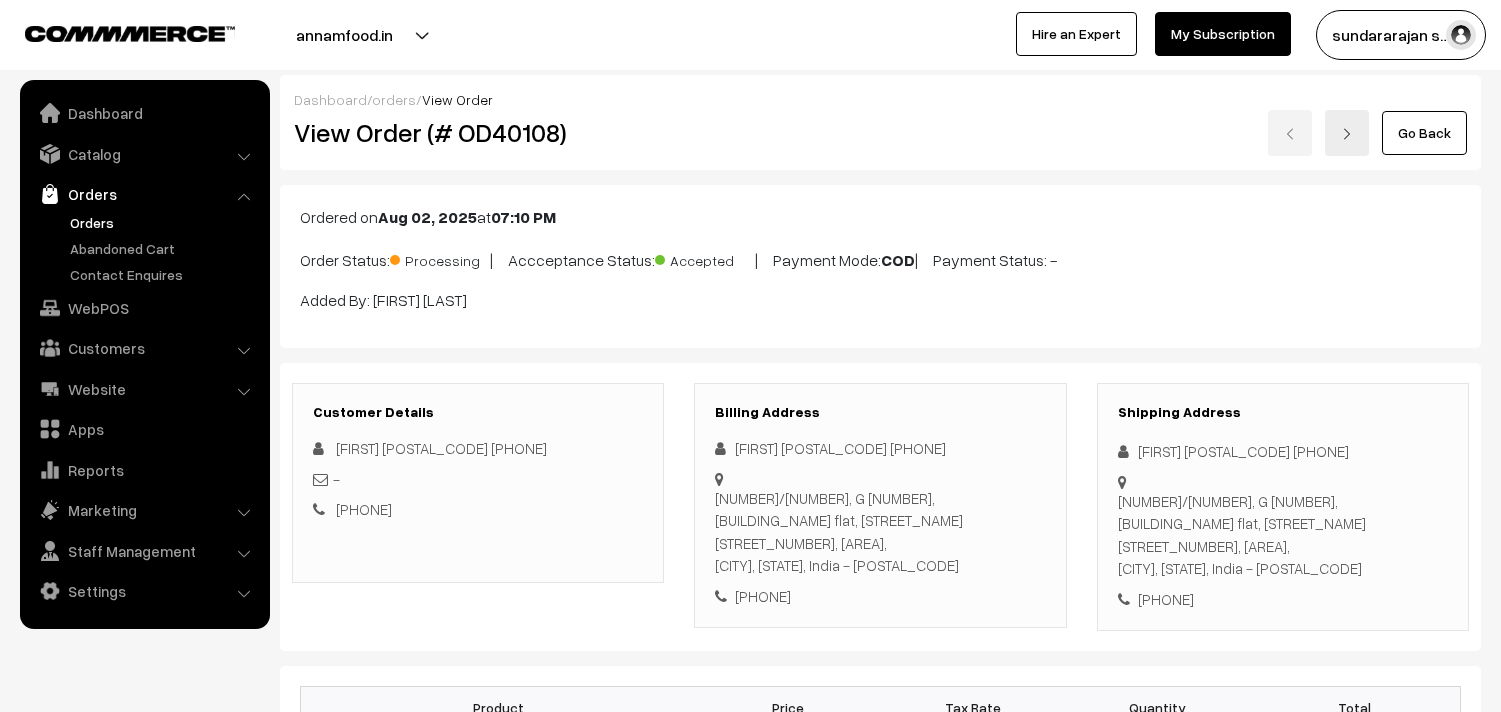 scroll, scrollTop: 0, scrollLeft: 0, axis: both 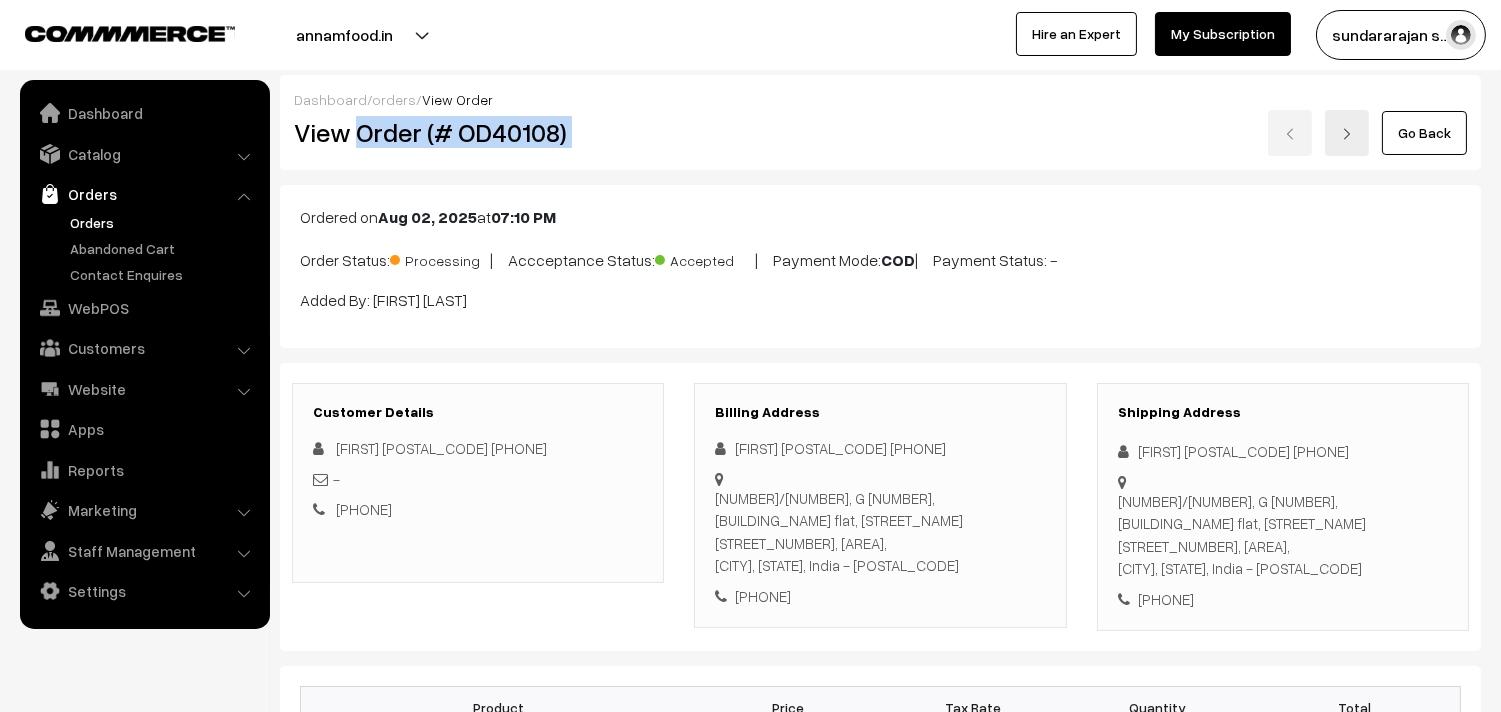 drag, startPoint x: 363, startPoint y: 128, endPoint x: 718, endPoint y: 138, distance: 355.1408 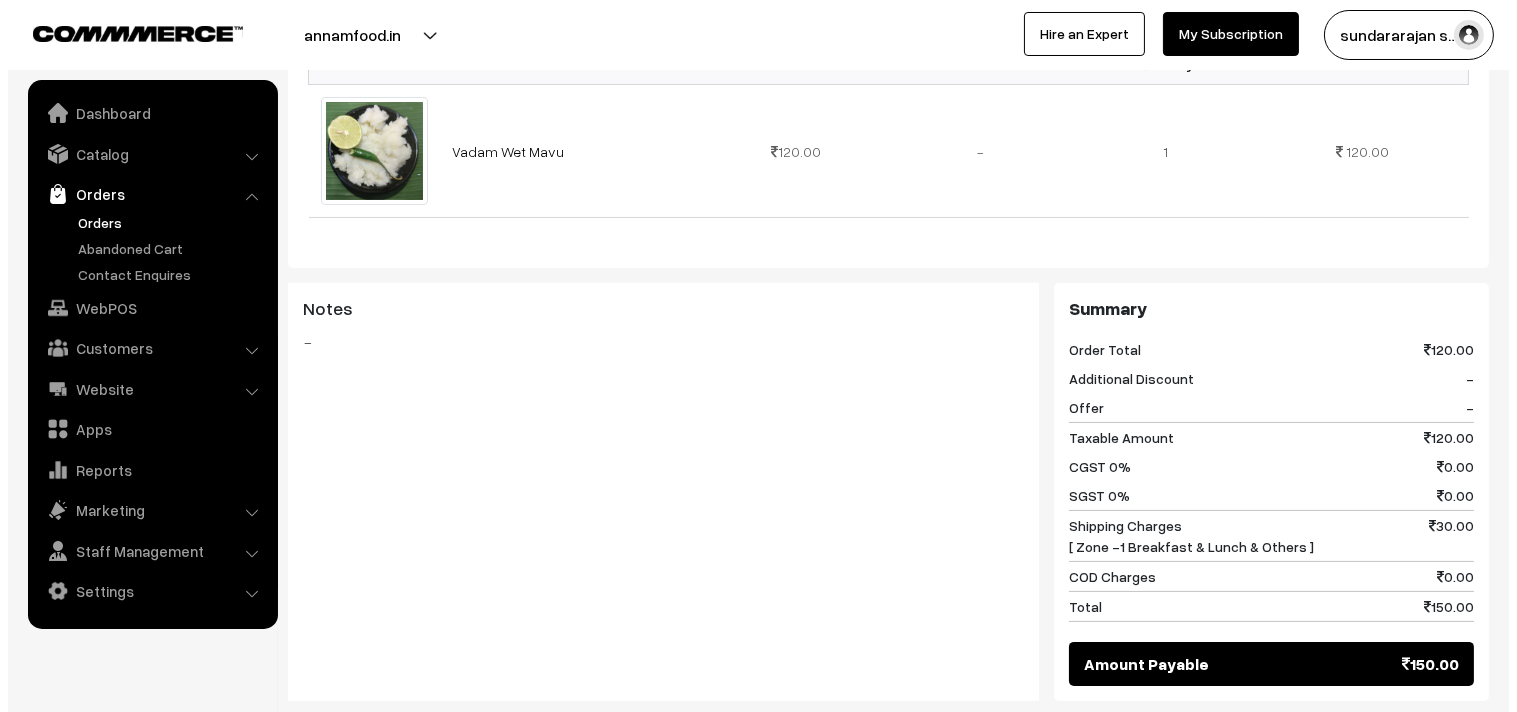 scroll, scrollTop: 888, scrollLeft: 0, axis: vertical 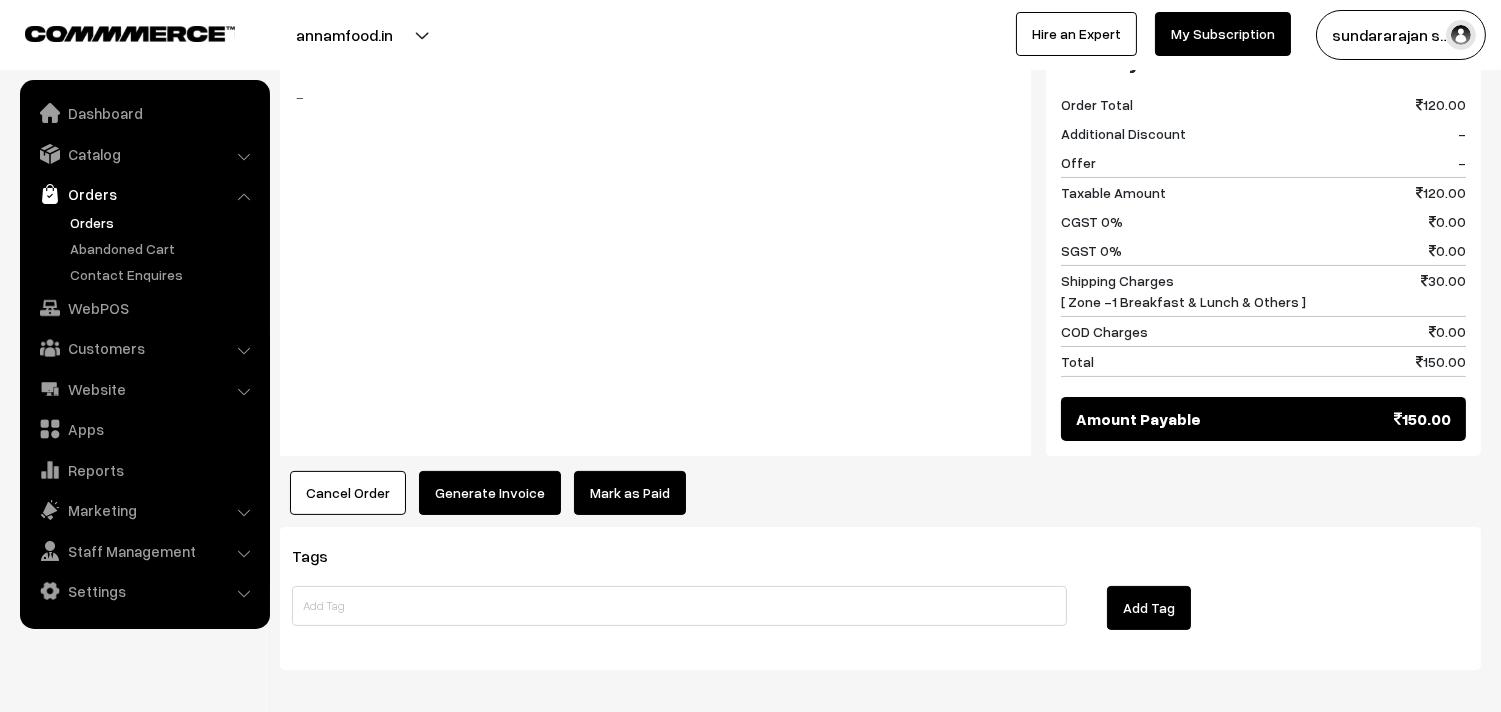 click on "Generate Invoice" at bounding box center [490, 493] 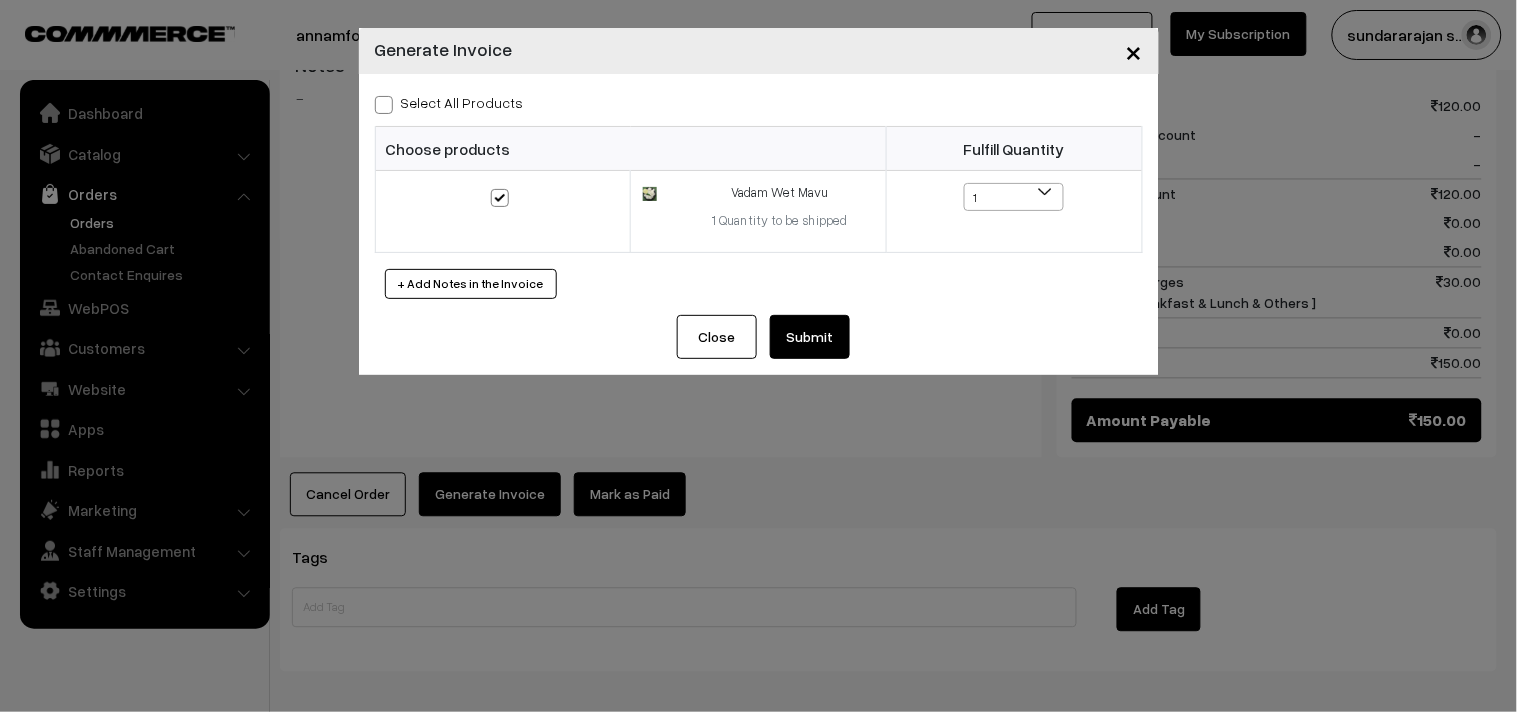 click on "Close
Submit
Back
Fulfill Items" at bounding box center [759, 345] 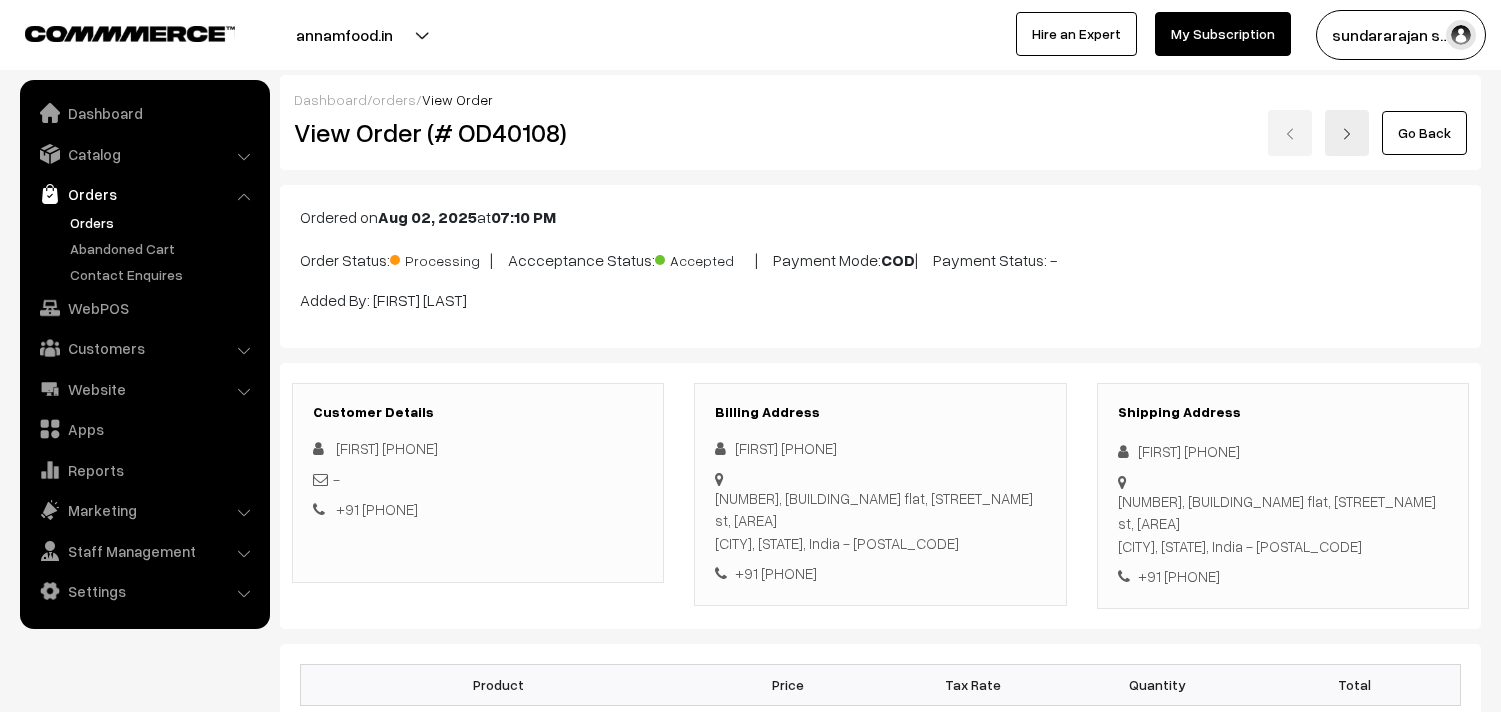 scroll, scrollTop: 888, scrollLeft: 0, axis: vertical 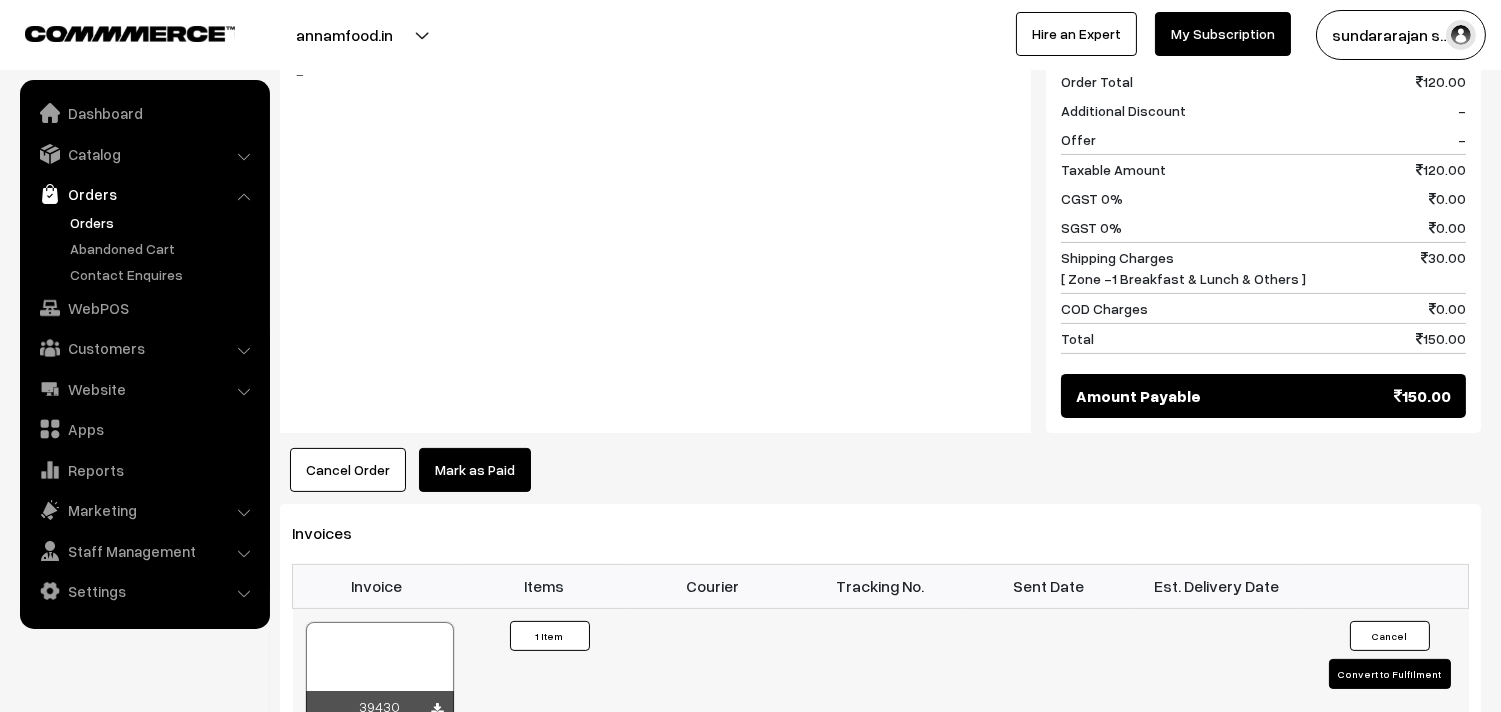 click at bounding box center [380, 672] 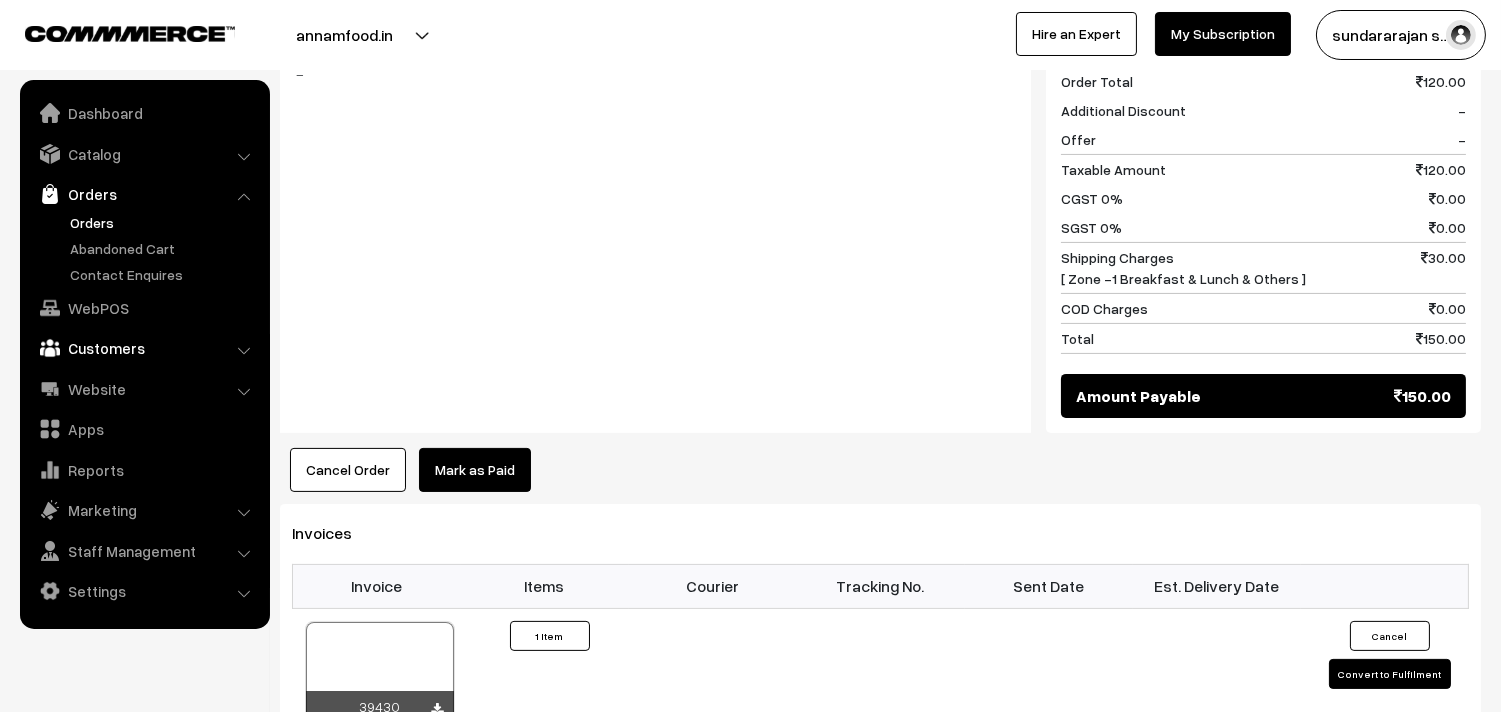 click on "Customers" at bounding box center (144, 348) 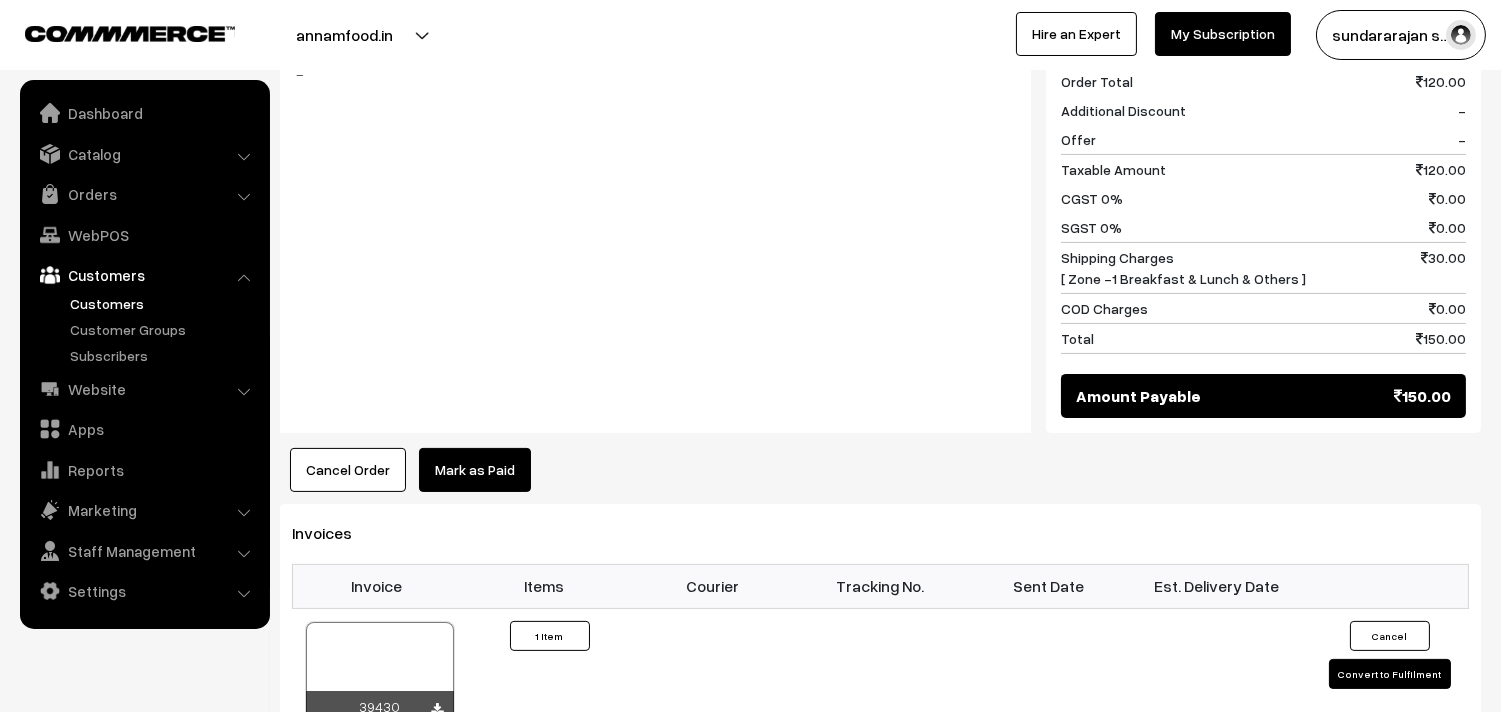 click on "Customers" at bounding box center [164, 303] 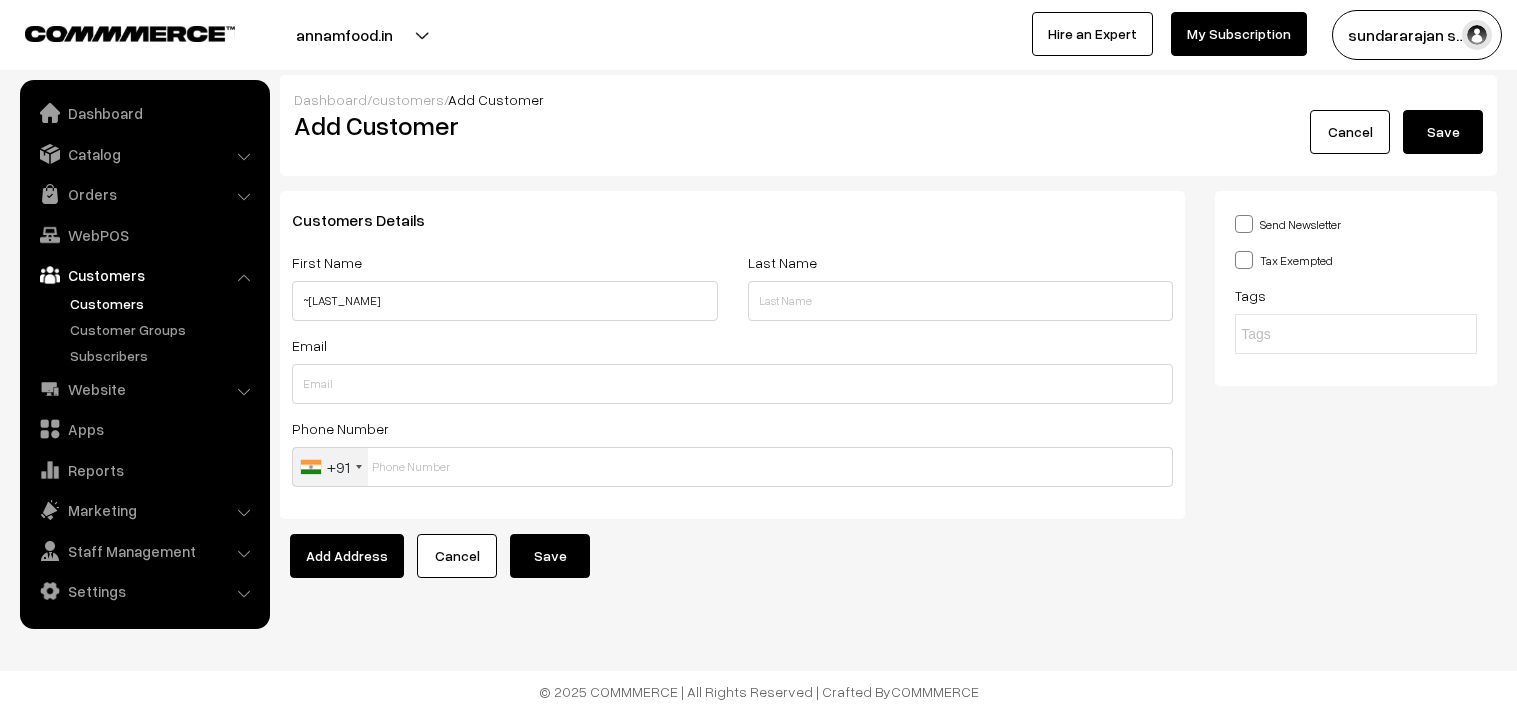 scroll, scrollTop: 0, scrollLeft: 0, axis: both 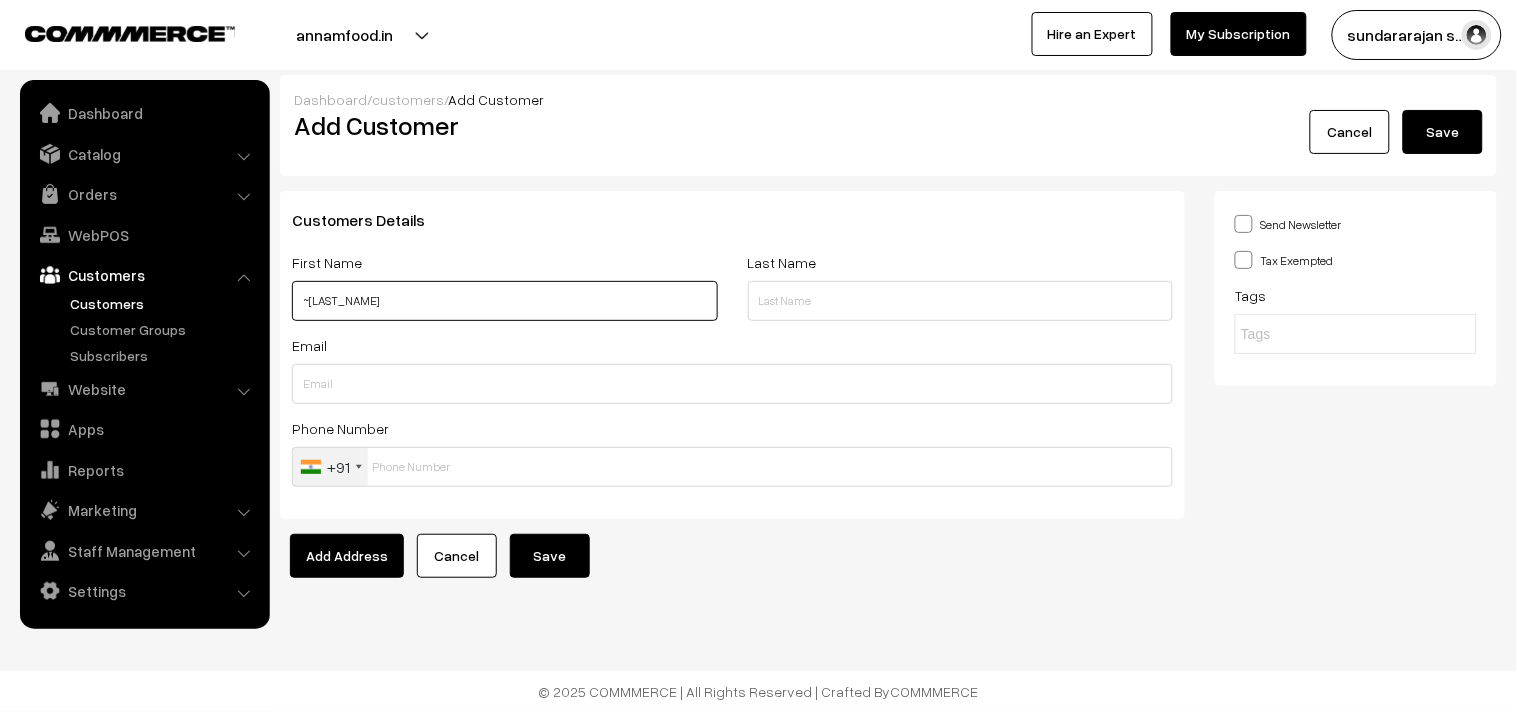 paste on "94443 10771" 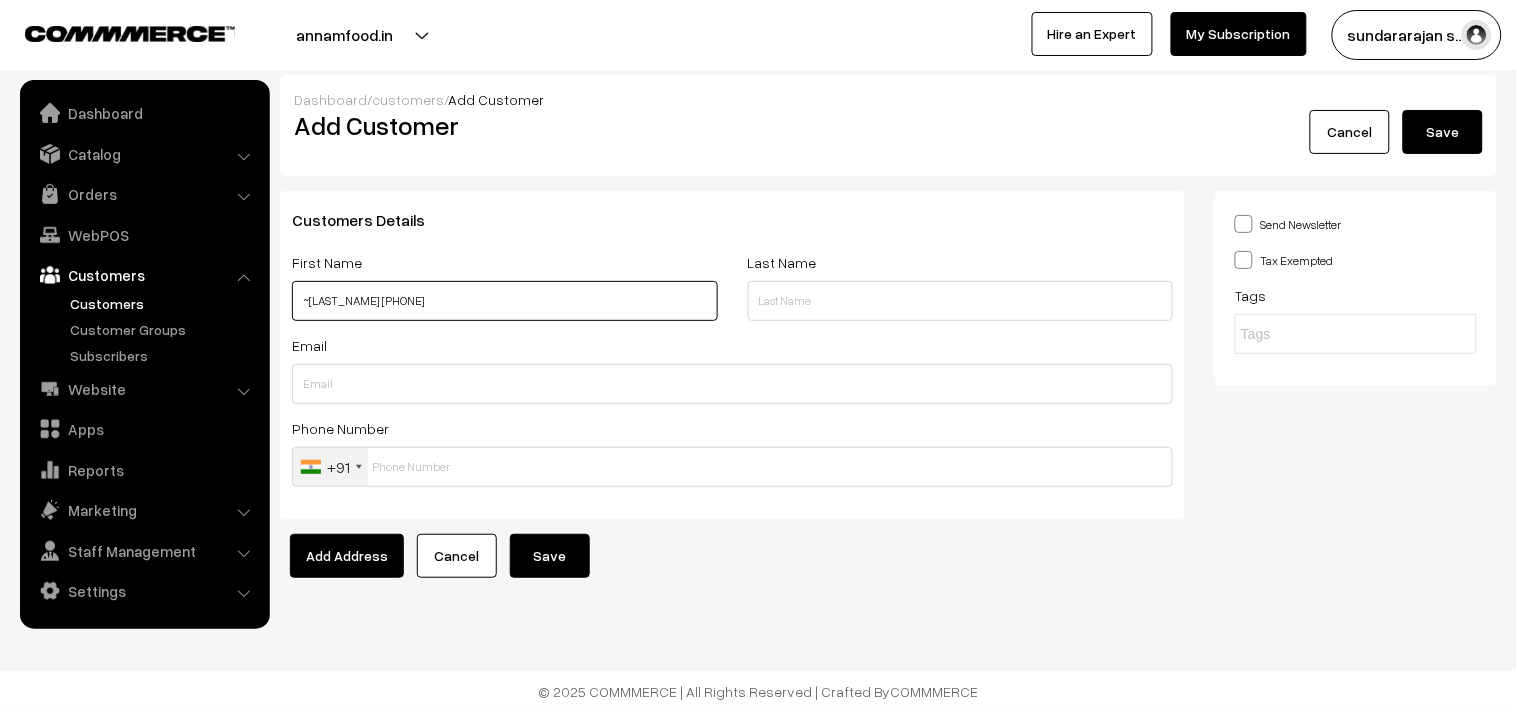 type on "~[NAME] [PHONE]" 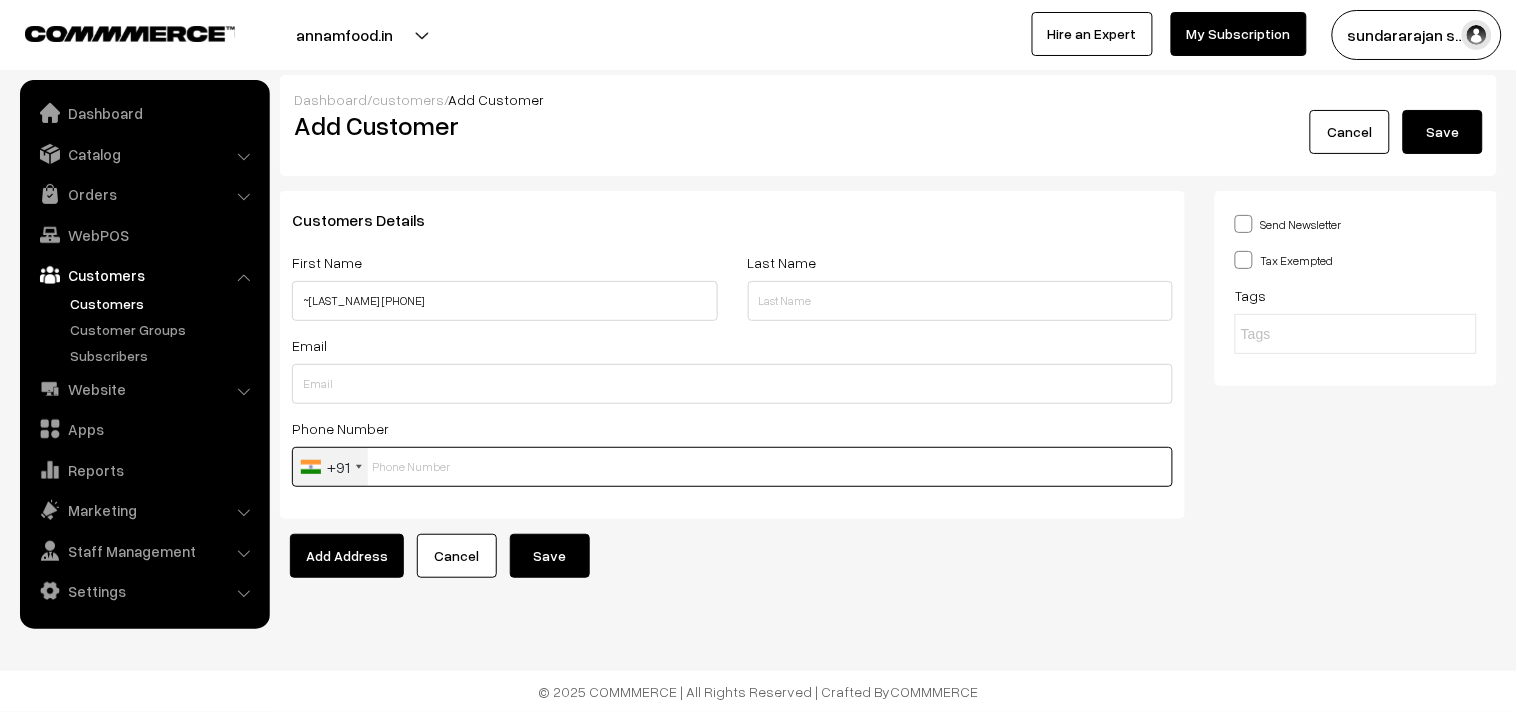 click at bounding box center (732, 467) 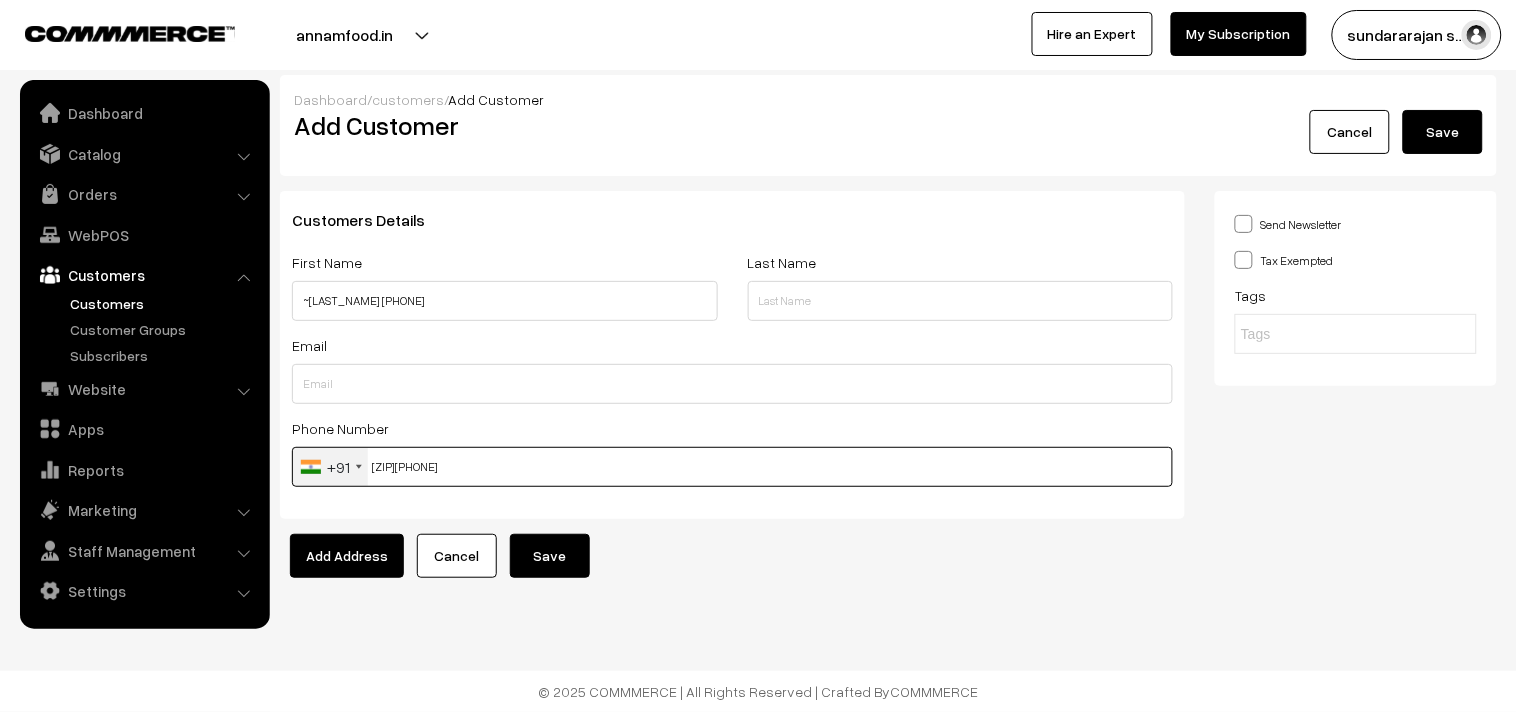 type on "9444310771" 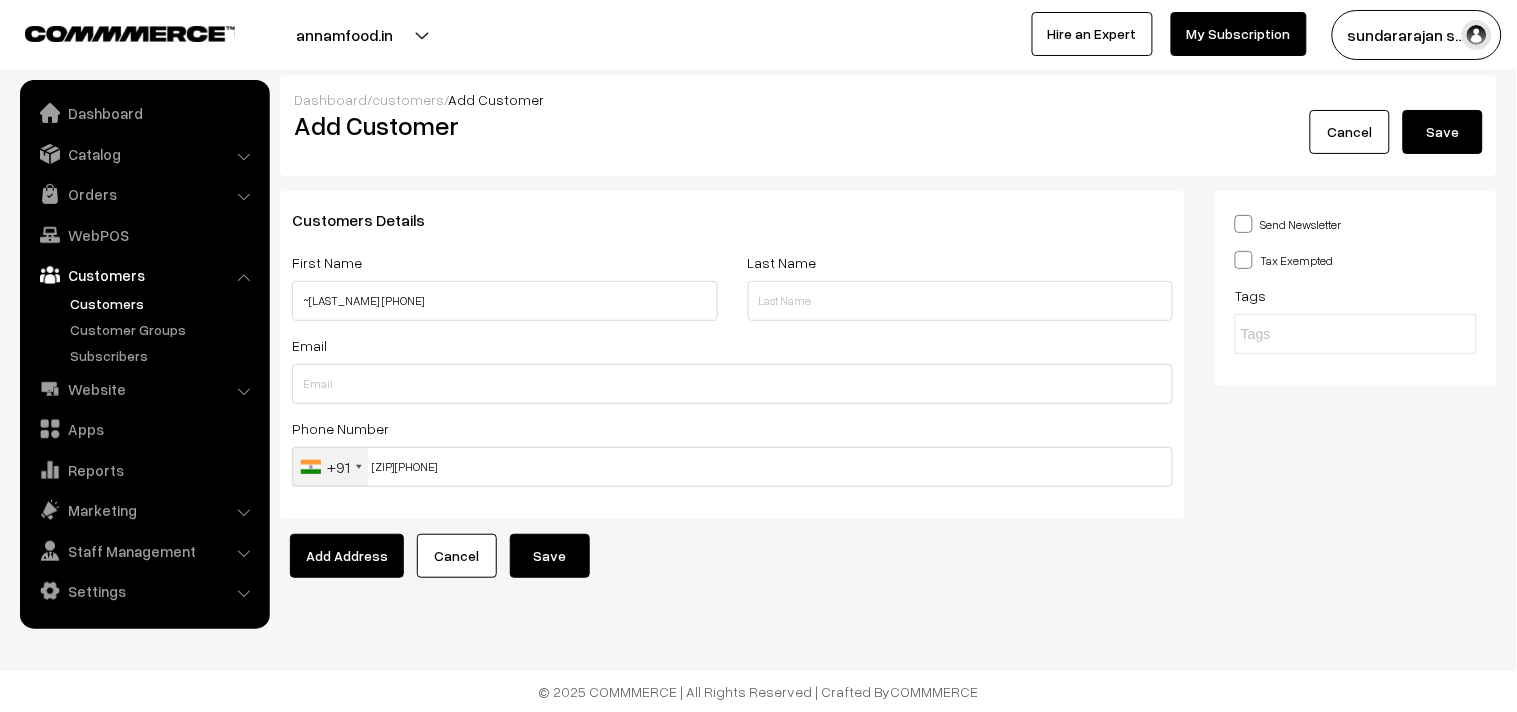click on "Save" at bounding box center [550, 556] 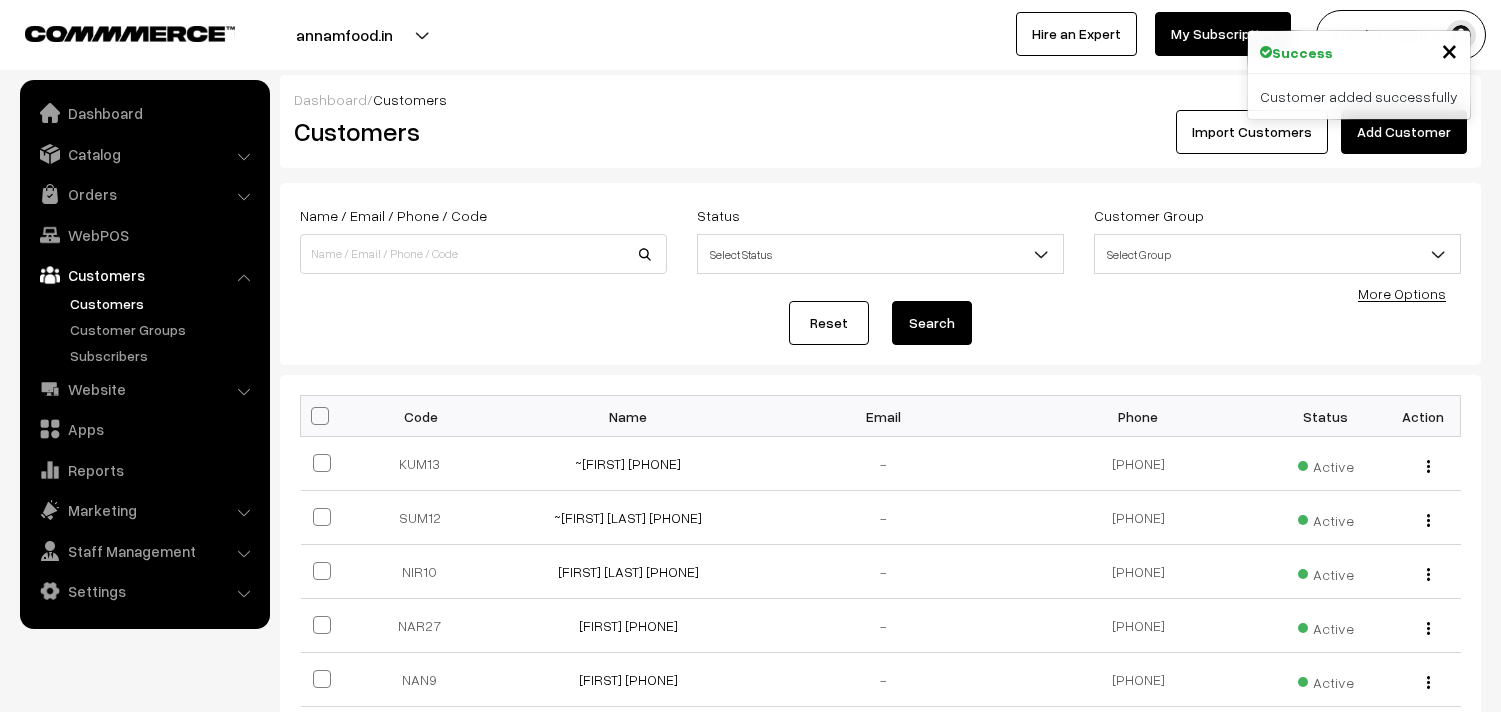 scroll, scrollTop: 0, scrollLeft: 0, axis: both 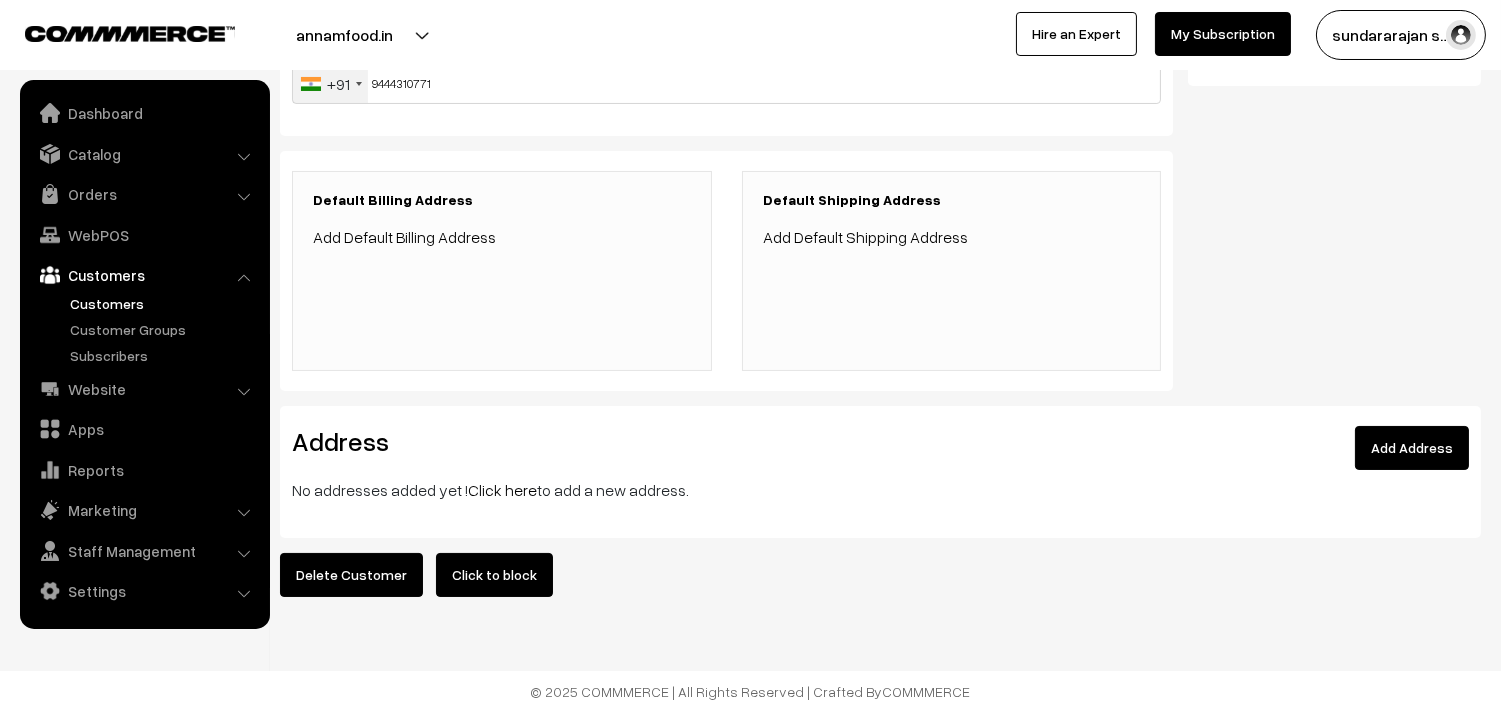 click on "Click here" at bounding box center (502, 490) 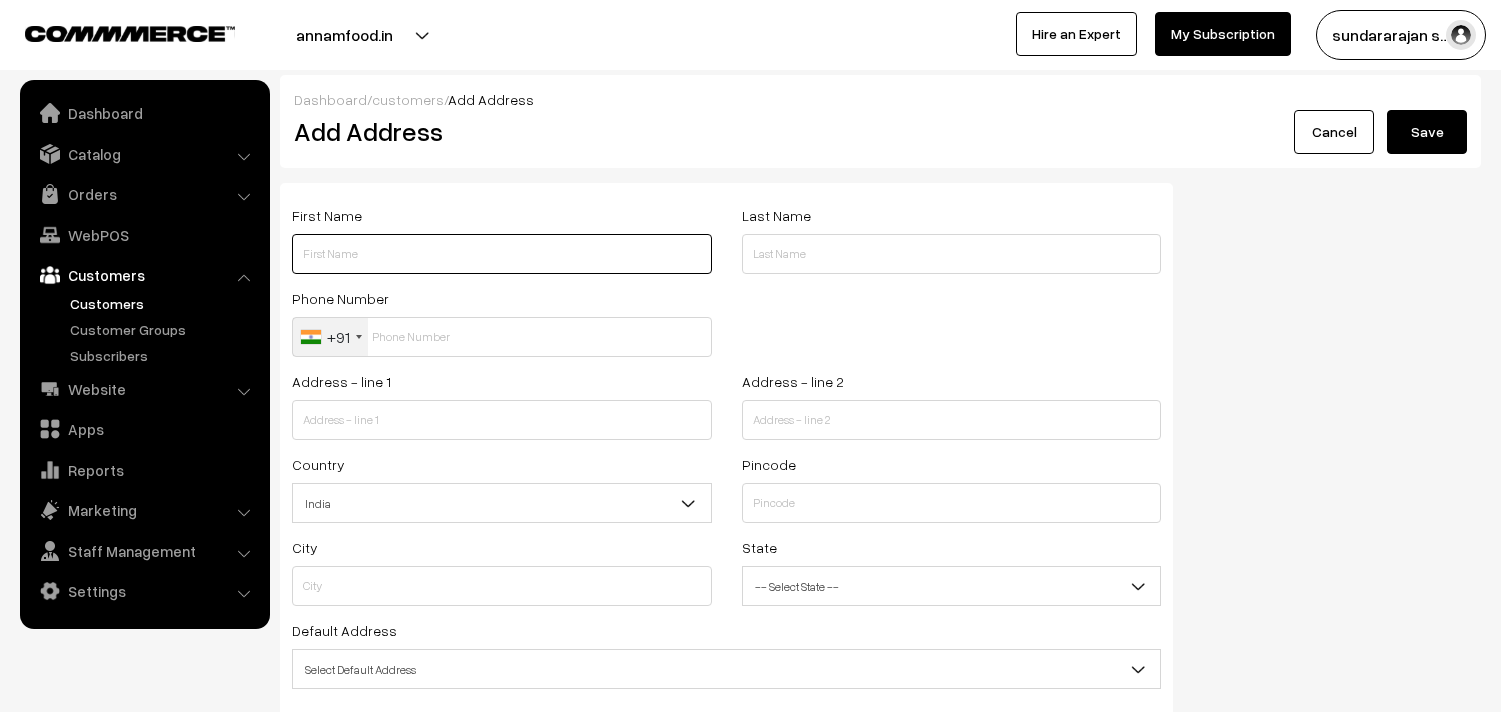 scroll, scrollTop: 0, scrollLeft: 0, axis: both 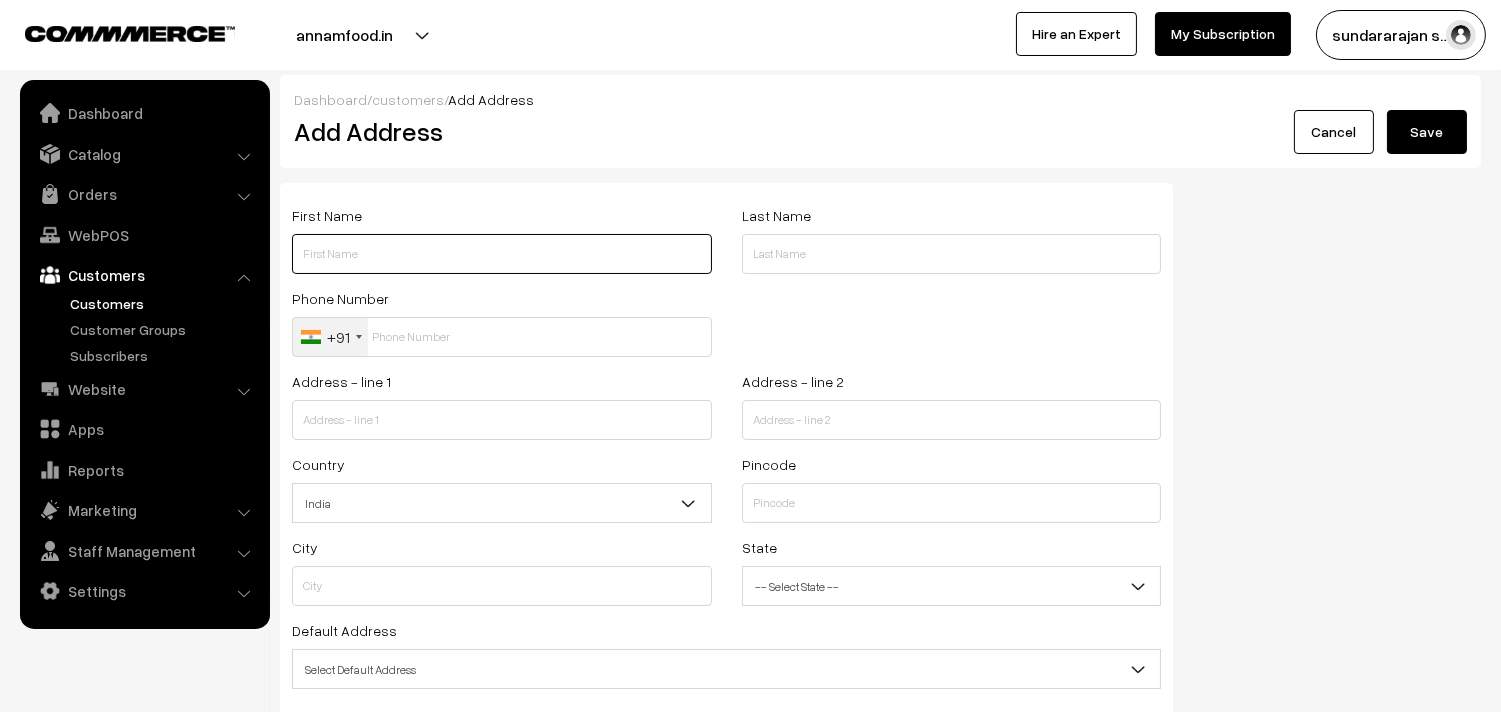 click at bounding box center [502, 254] 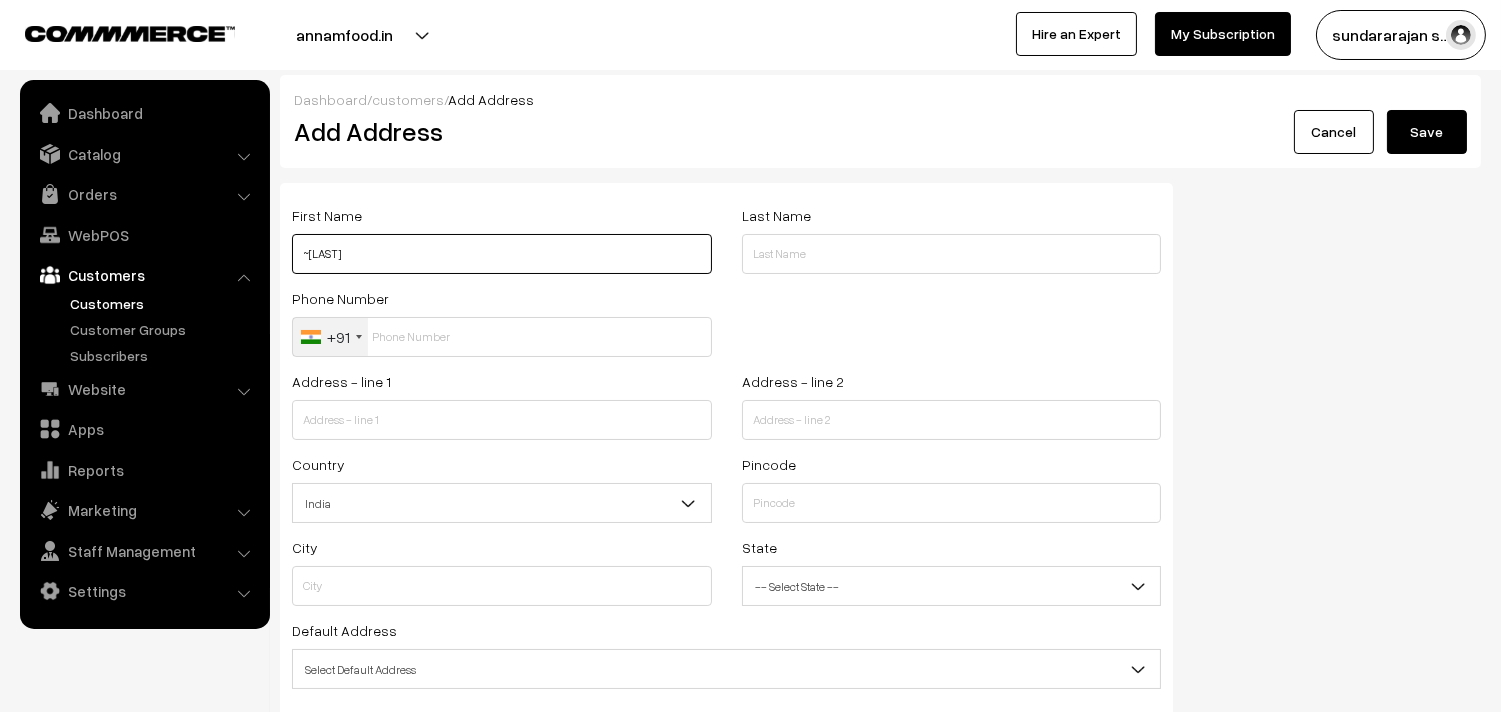 paste on "[PHONE]" 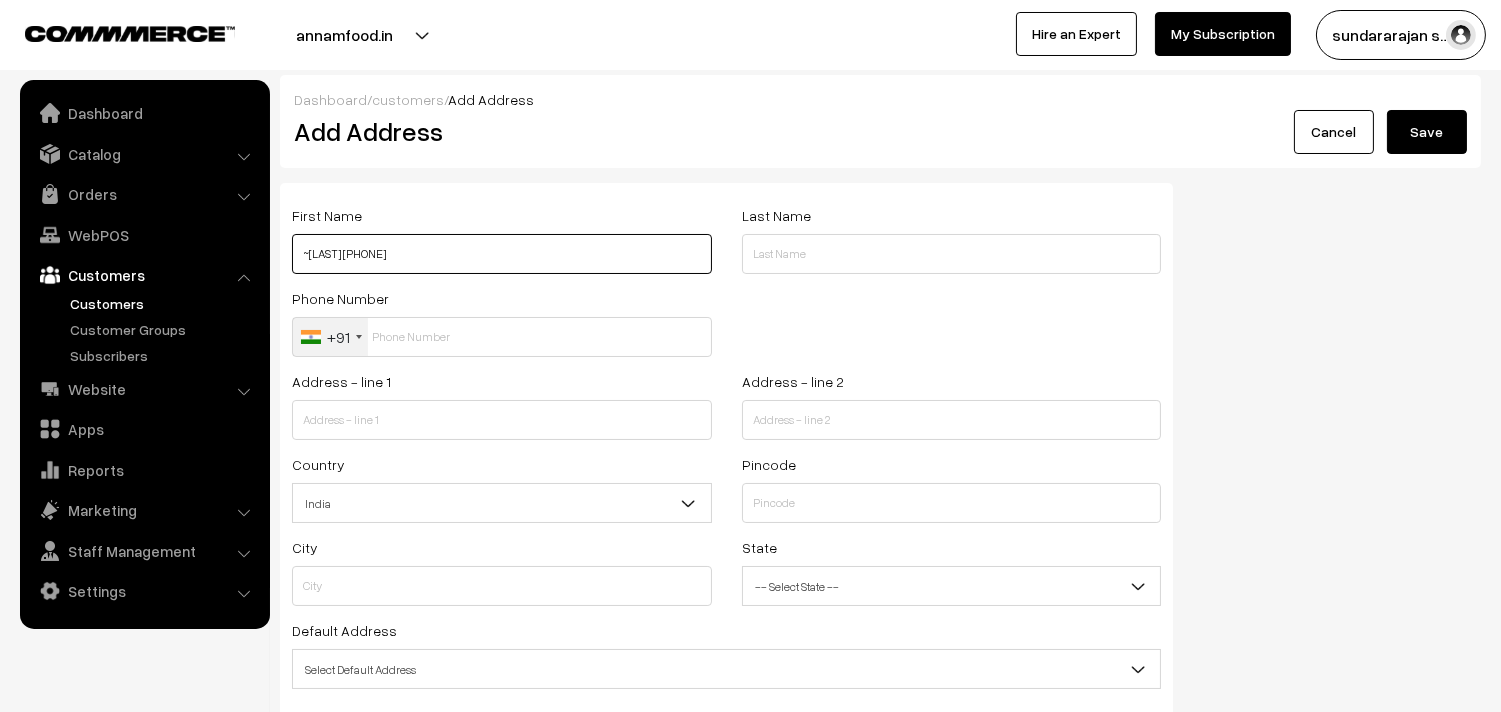 type on "~[LAST] [PHONE]" 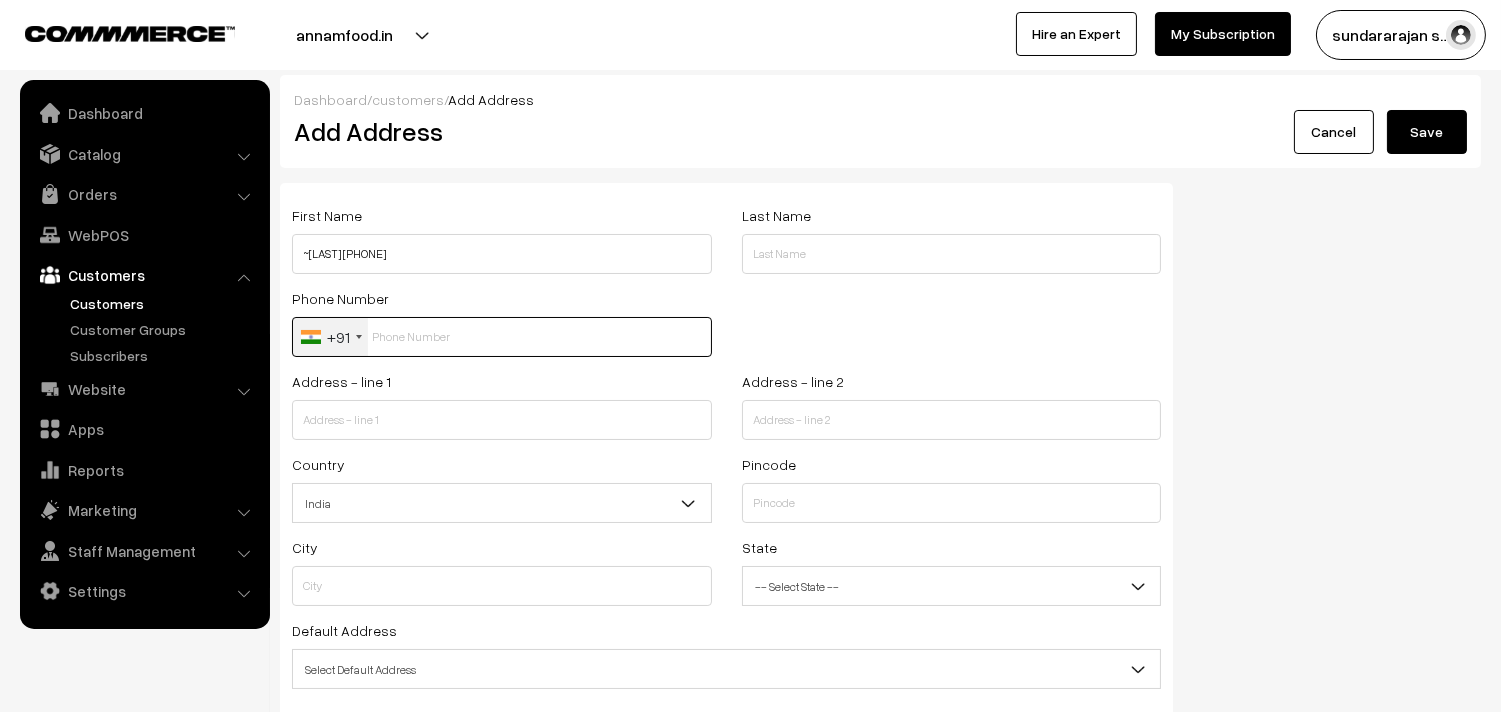 click at bounding box center (502, 337) 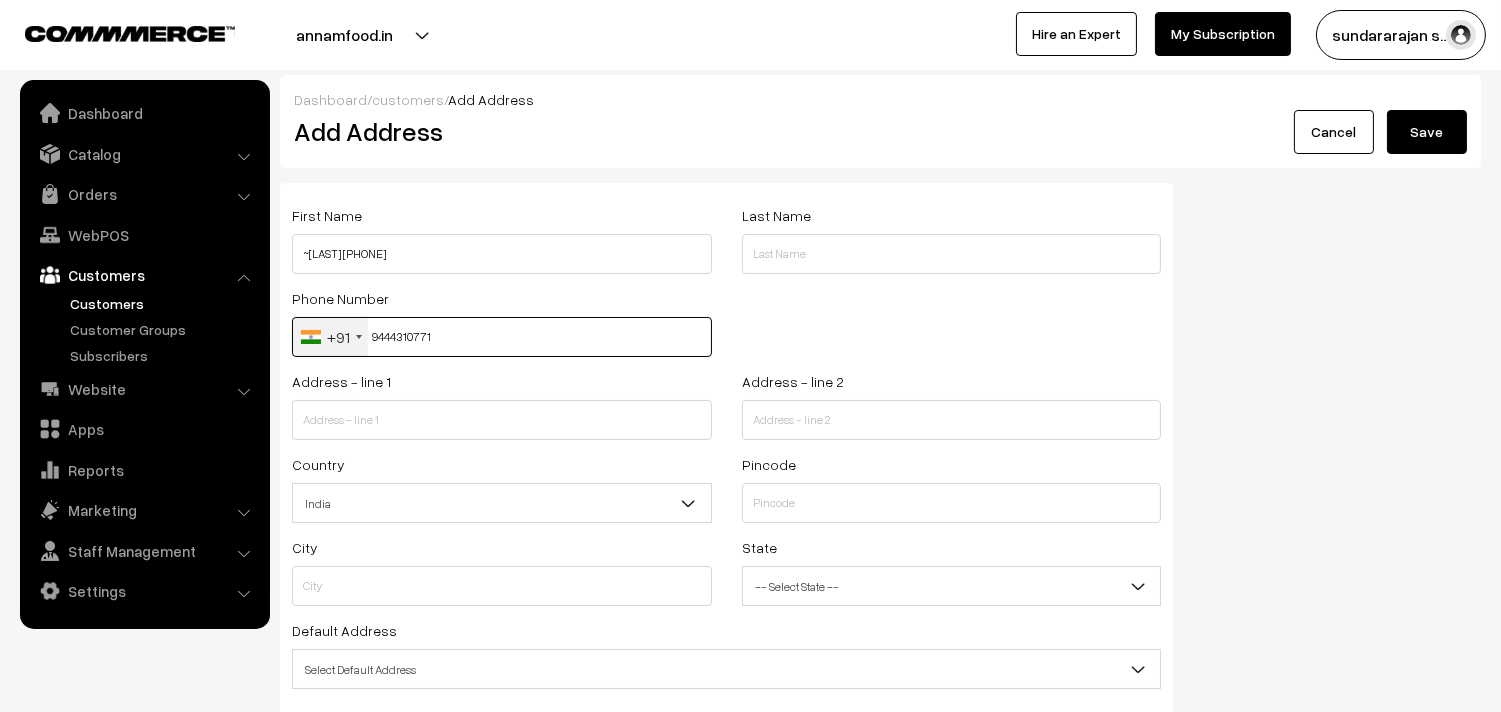 type on "9444310771" 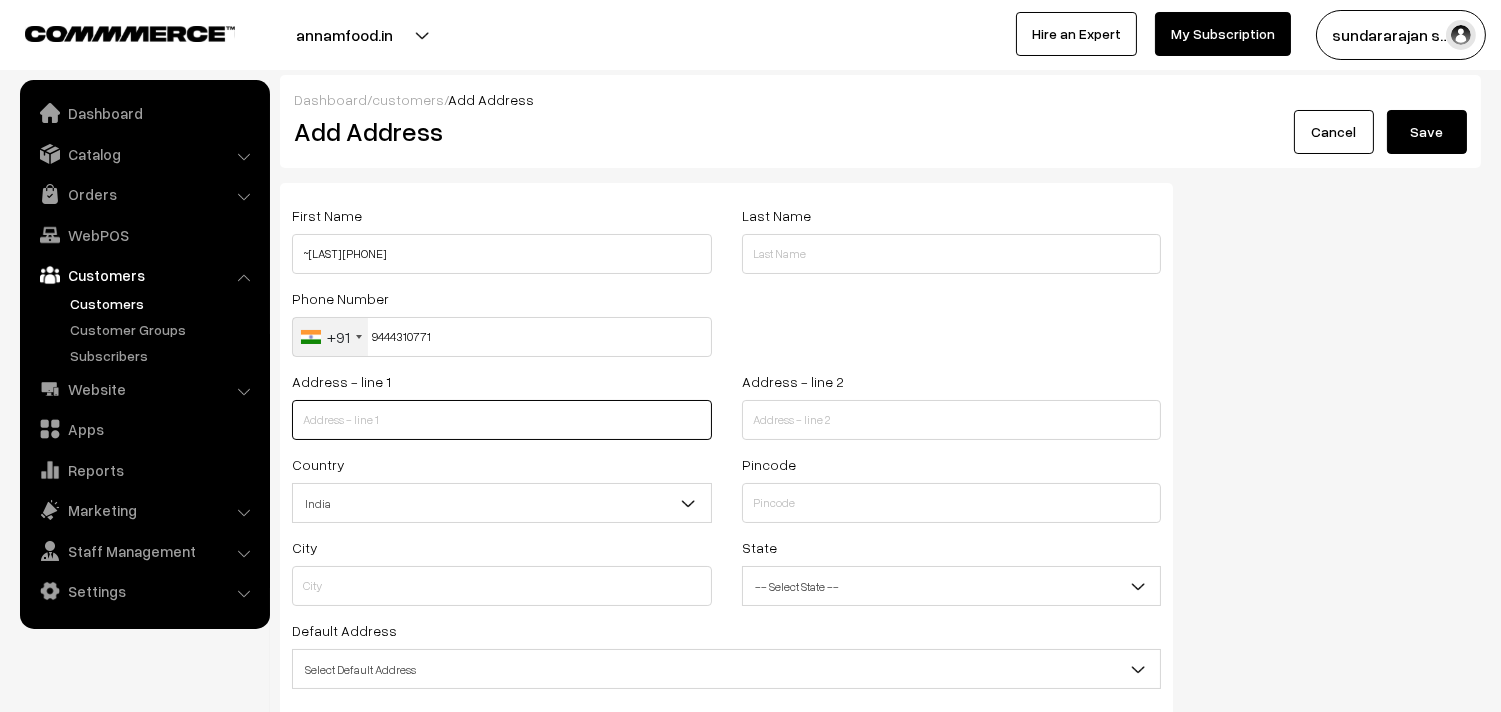 click at bounding box center [502, 420] 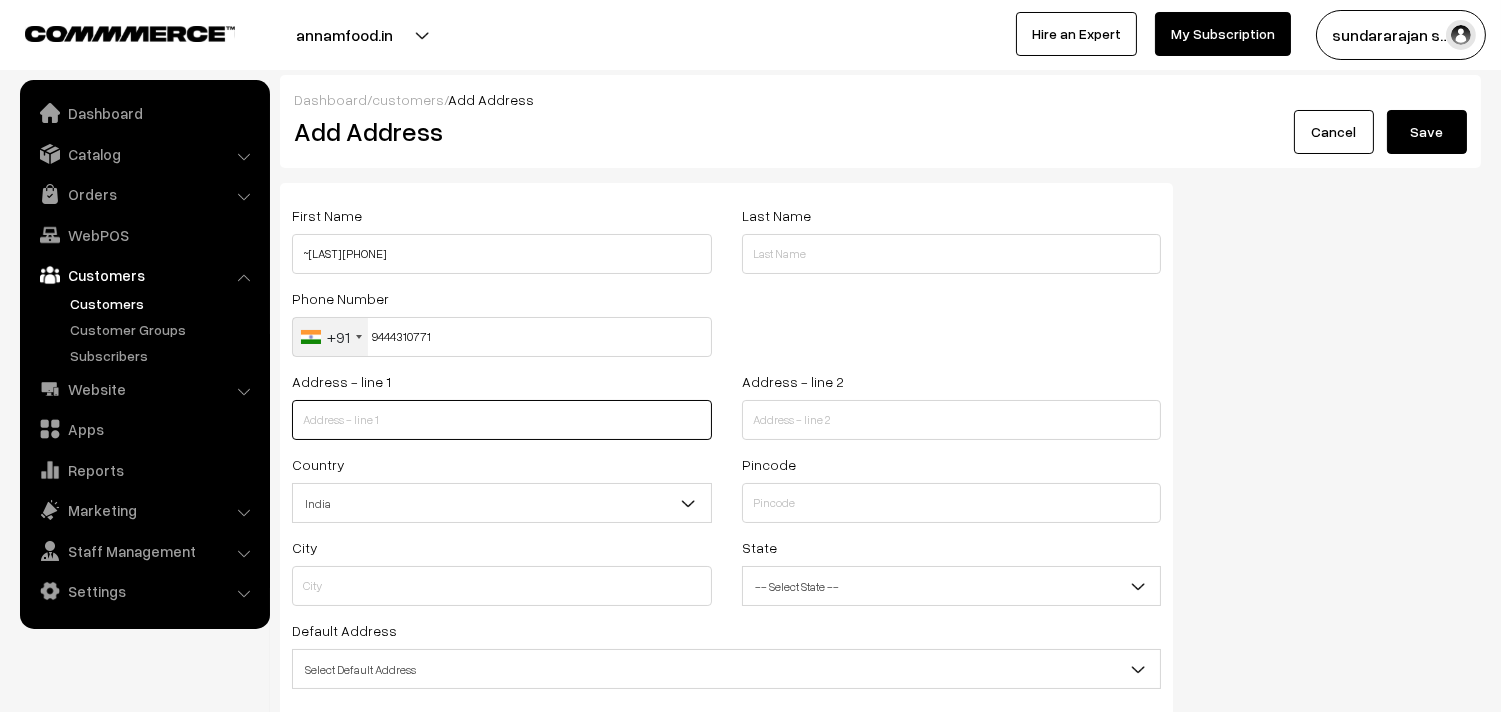 paste on "Prashanth hospital Harington road Old block 4th floor Chetpet chennai 600031 Next to MCC school" 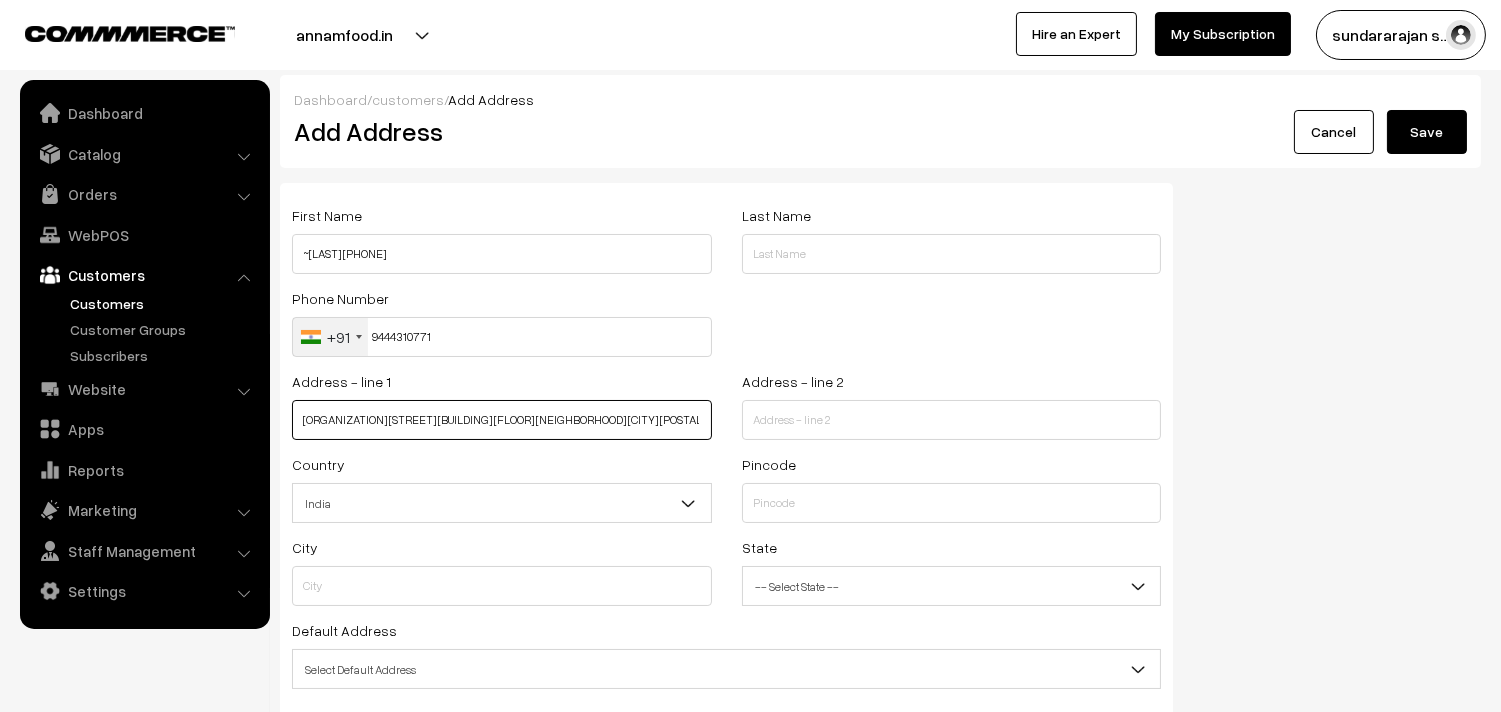 scroll, scrollTop: 0, scrollLeft: 90, axis: horizontal 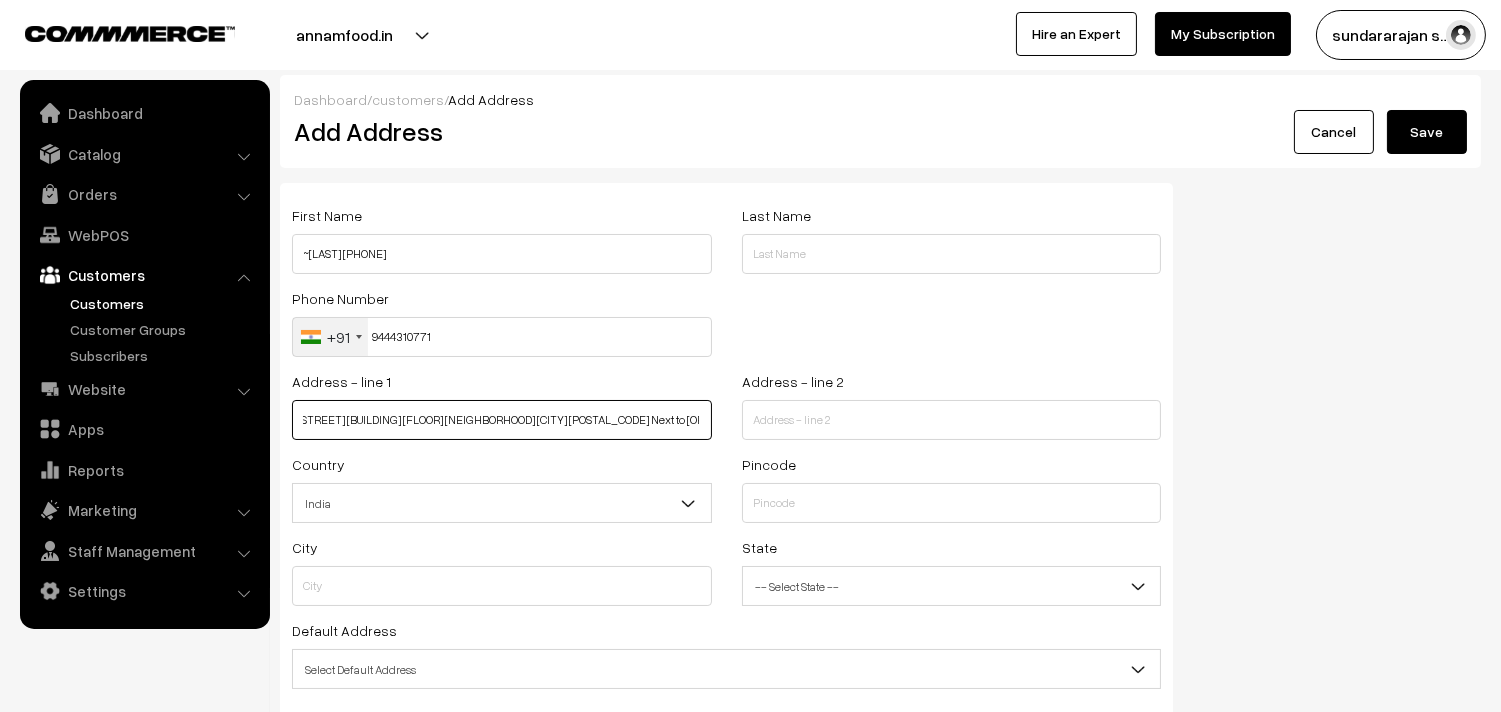 drag, startPoint x: 477, startPoint y: 417, endPoint x: 780, endPoint y: 430, distance: 303.27875 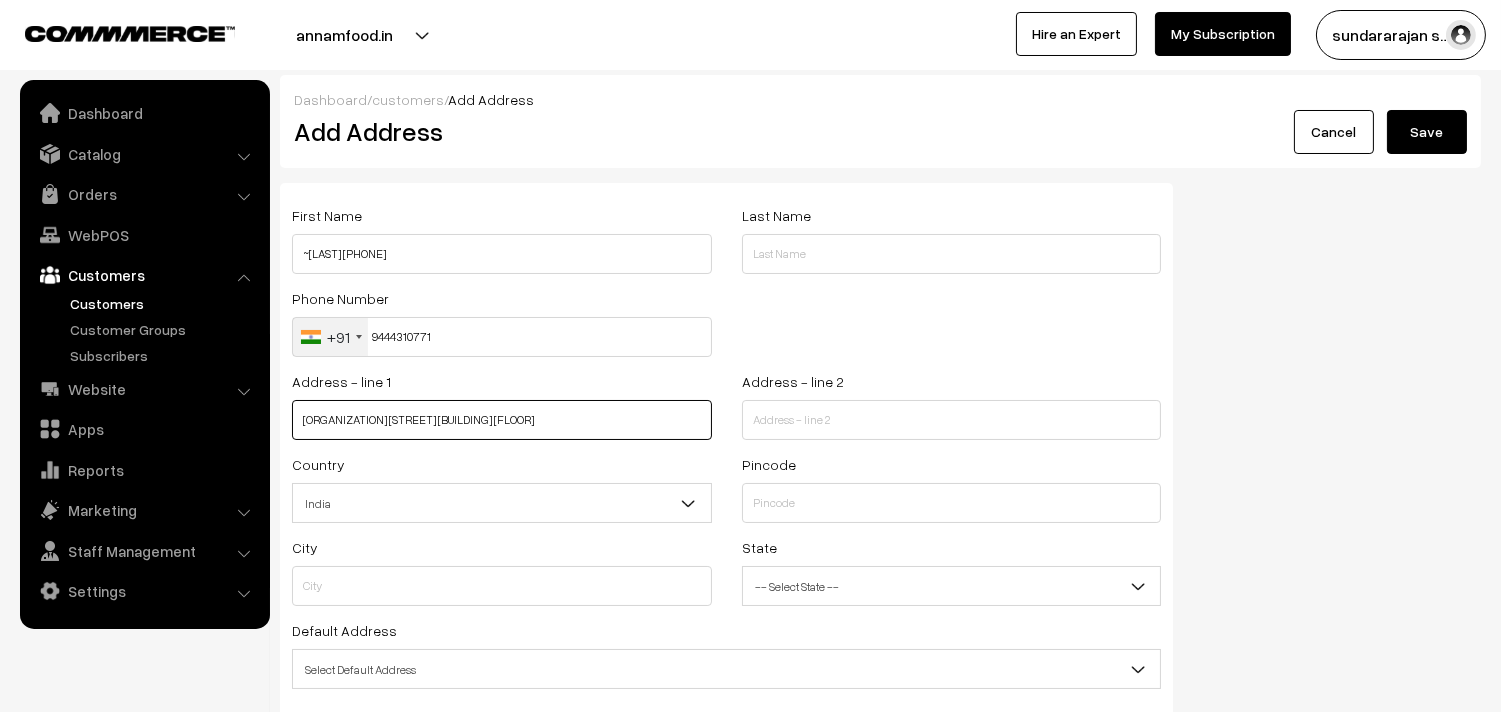 scroll, scrollTop: 0, scrollLeft: 0, axis: both 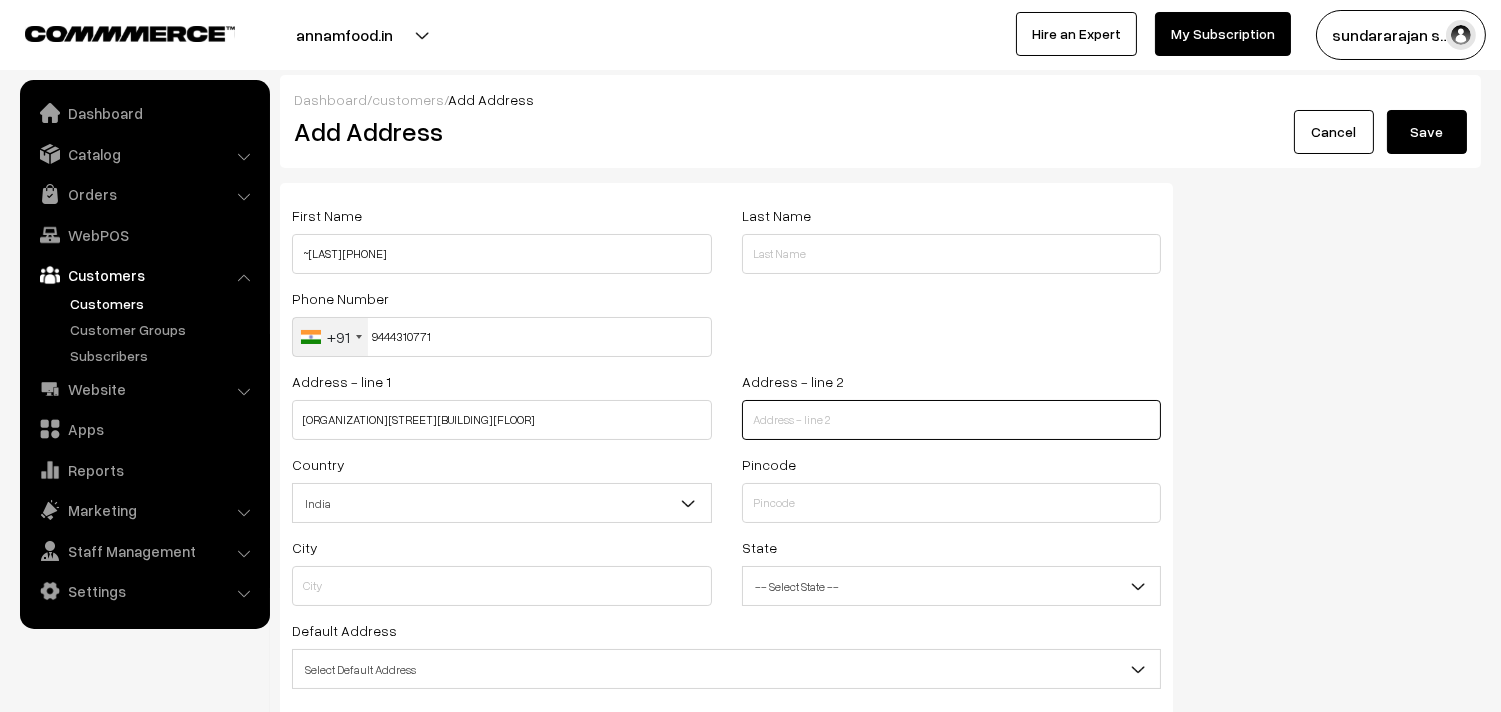 click at bounding box center (952, 420) 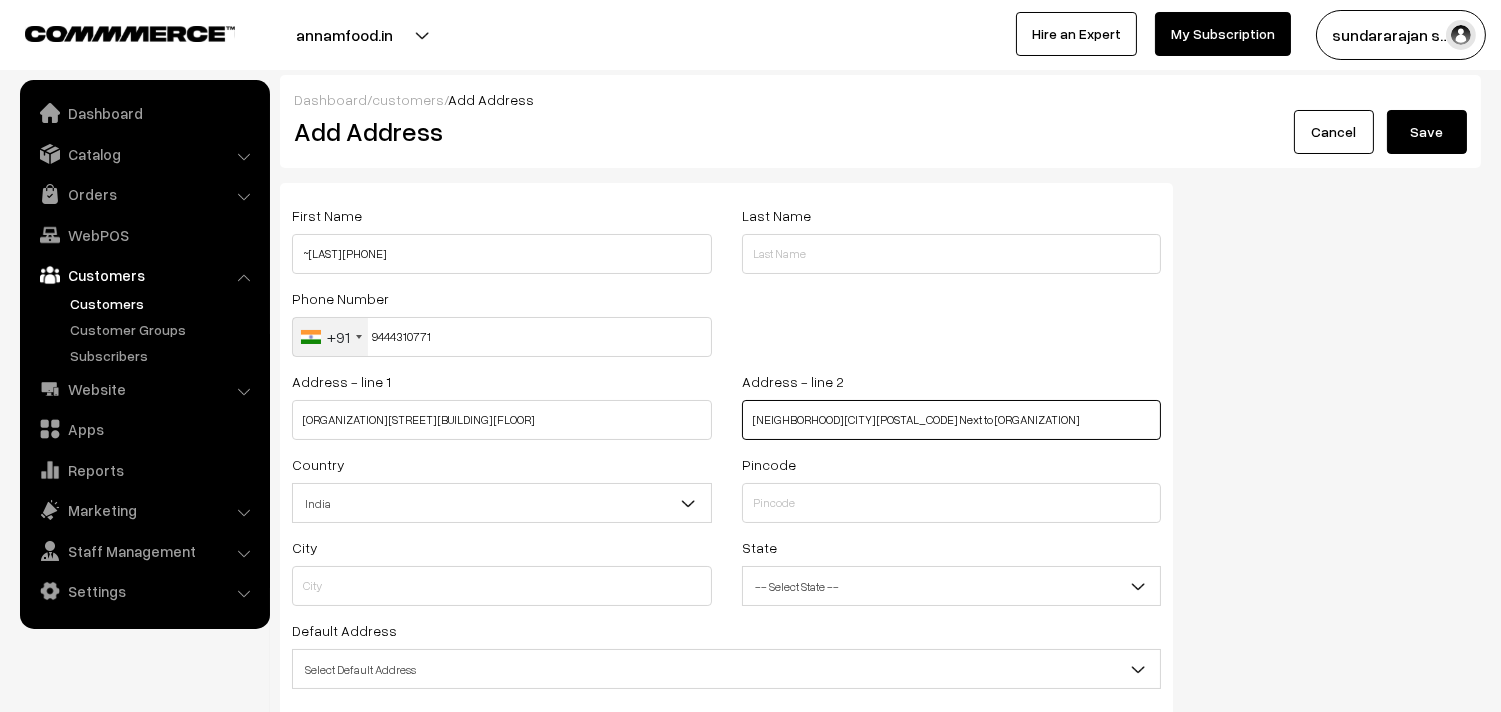 type on "Chetpet chennai 600031 Next to MCC school" 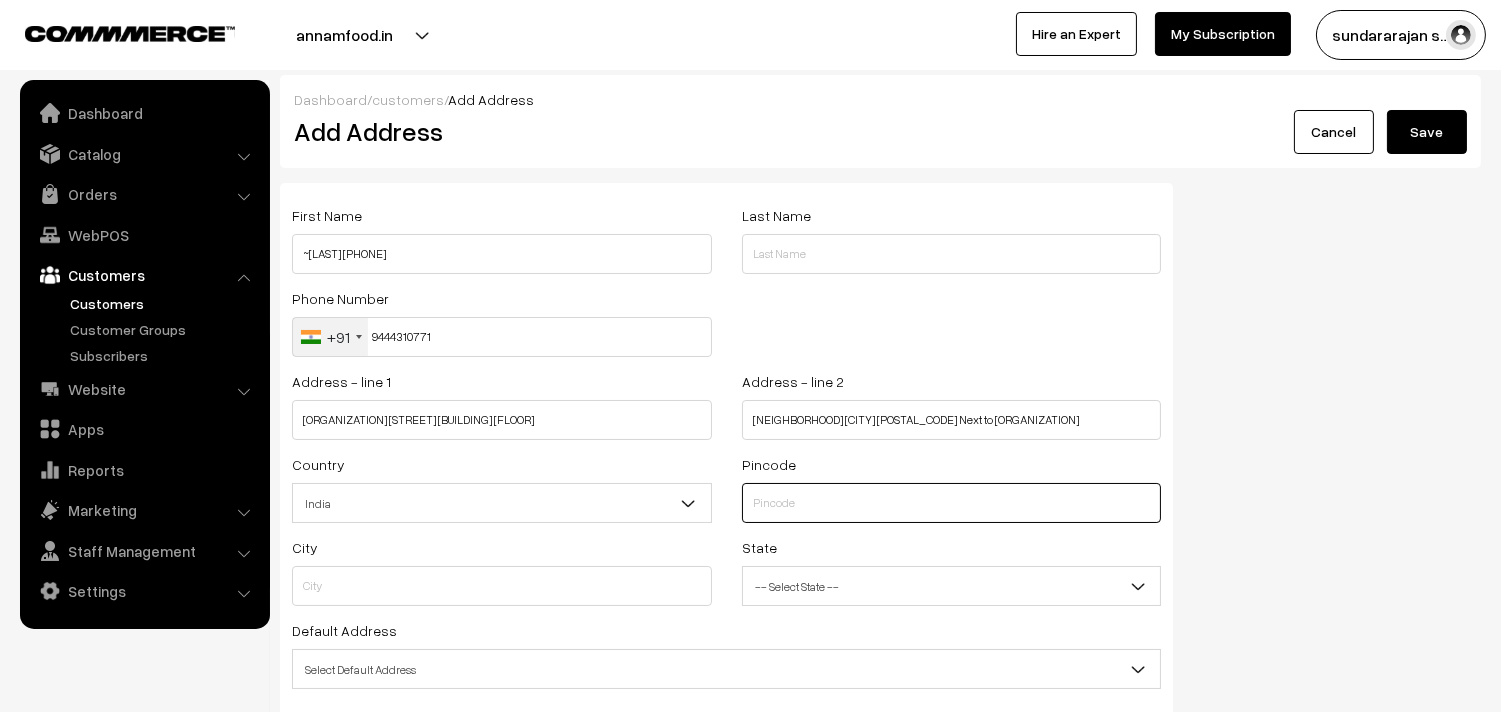 click at bounding box center [952, 503] 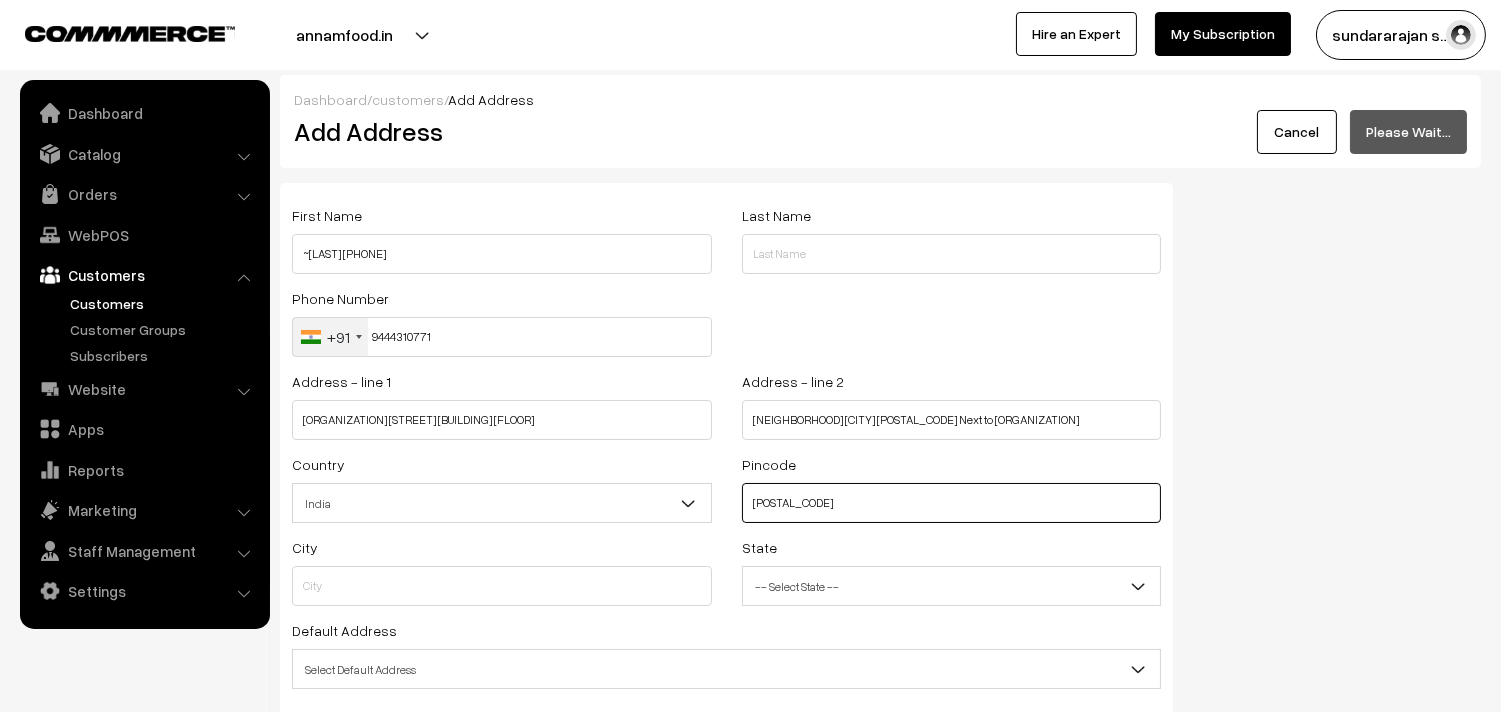 type on "600031" 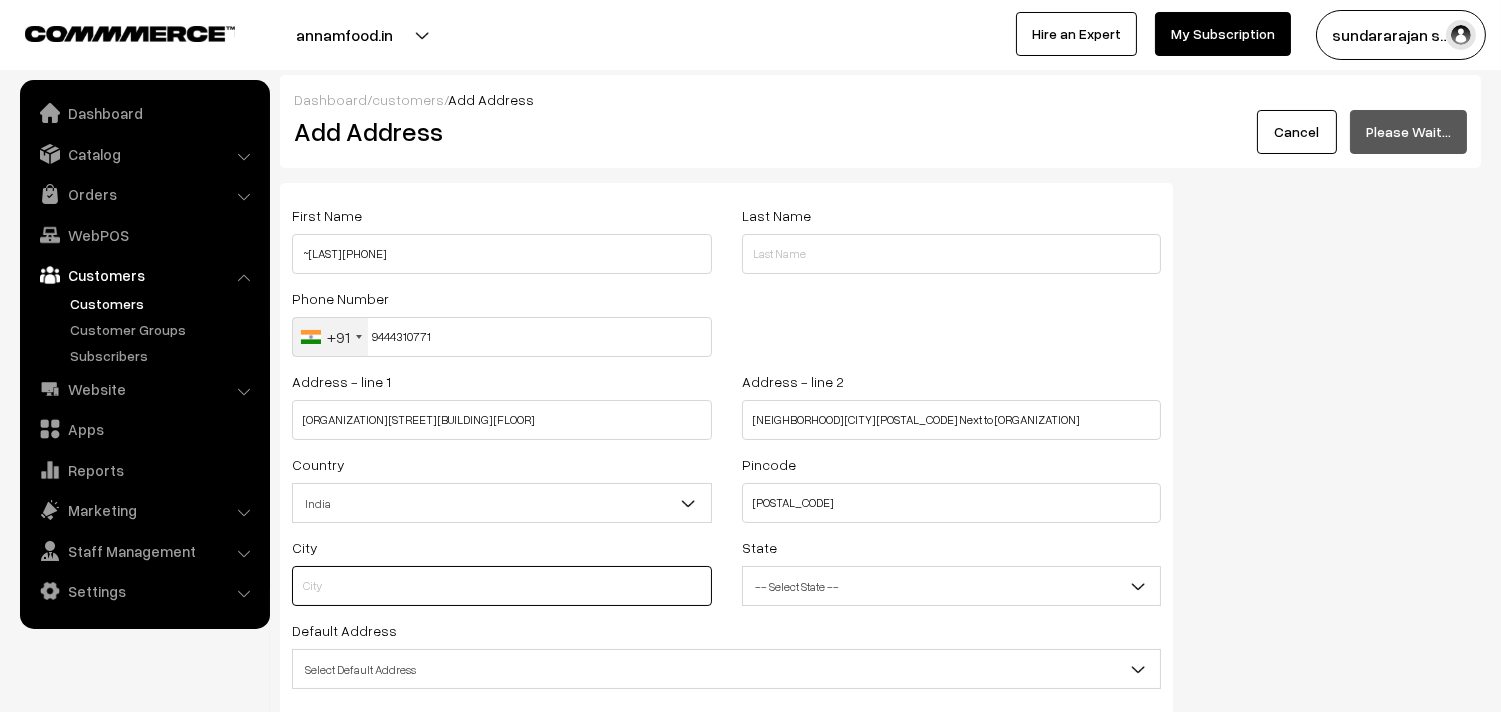 type on "Chennai" 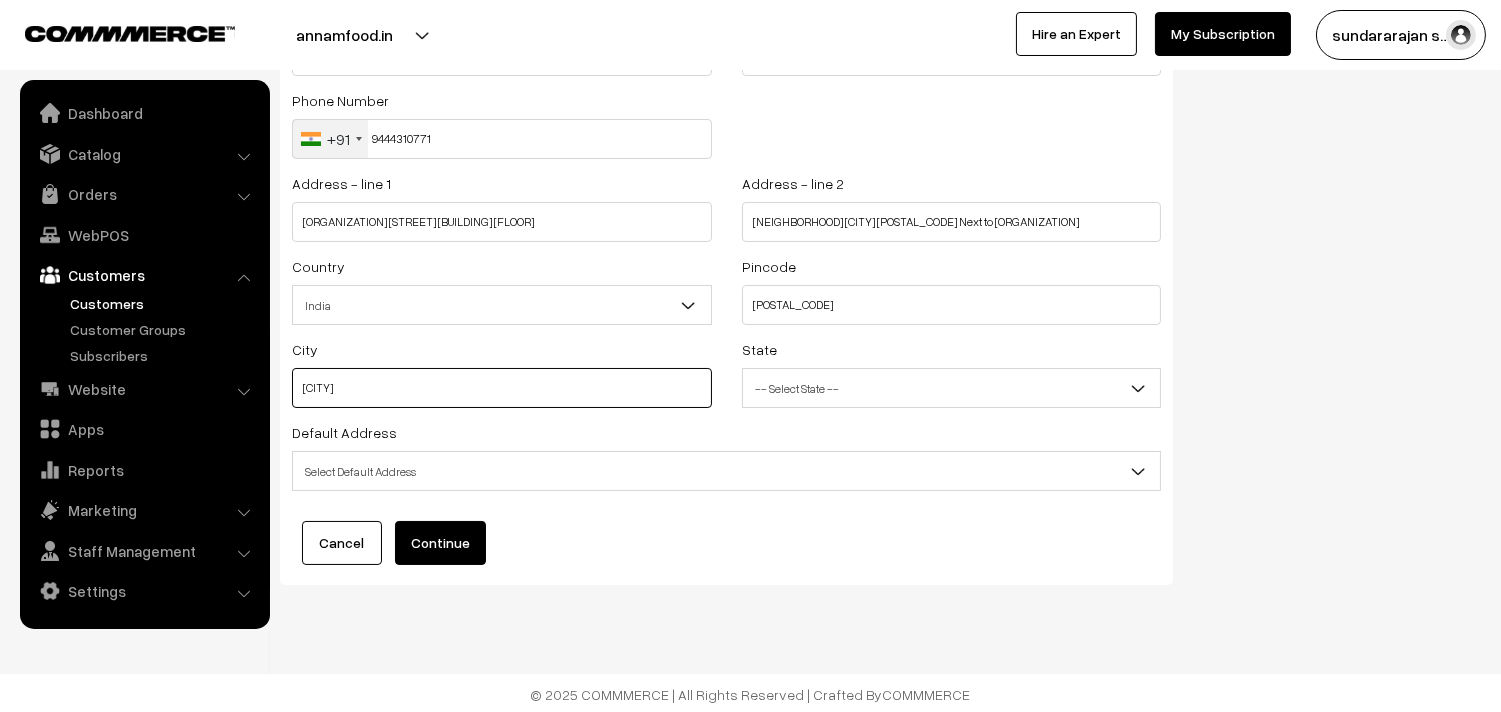 scroll, scrollTop: 202, scrollLeft: 0, axis: vertical 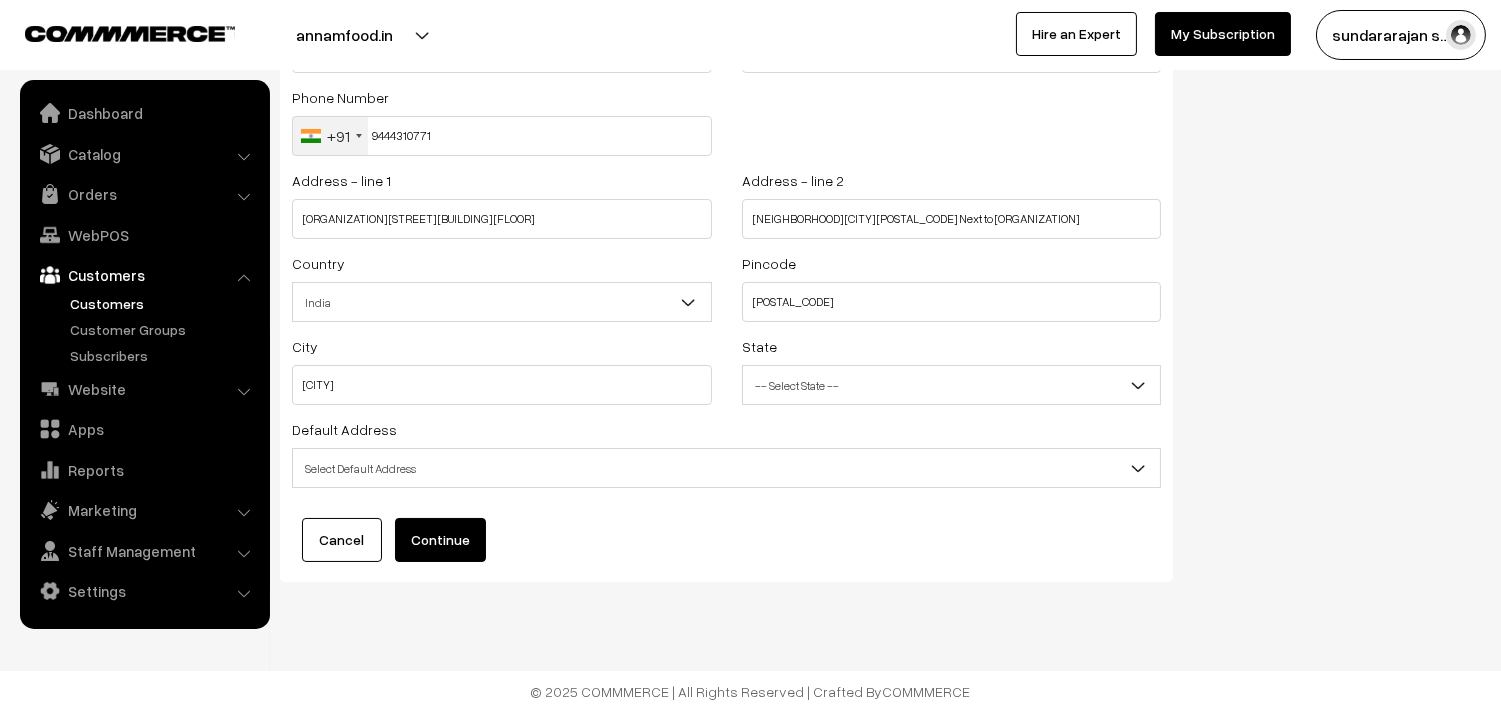 click on "Select Default Address" at bounding box center (726, 468) 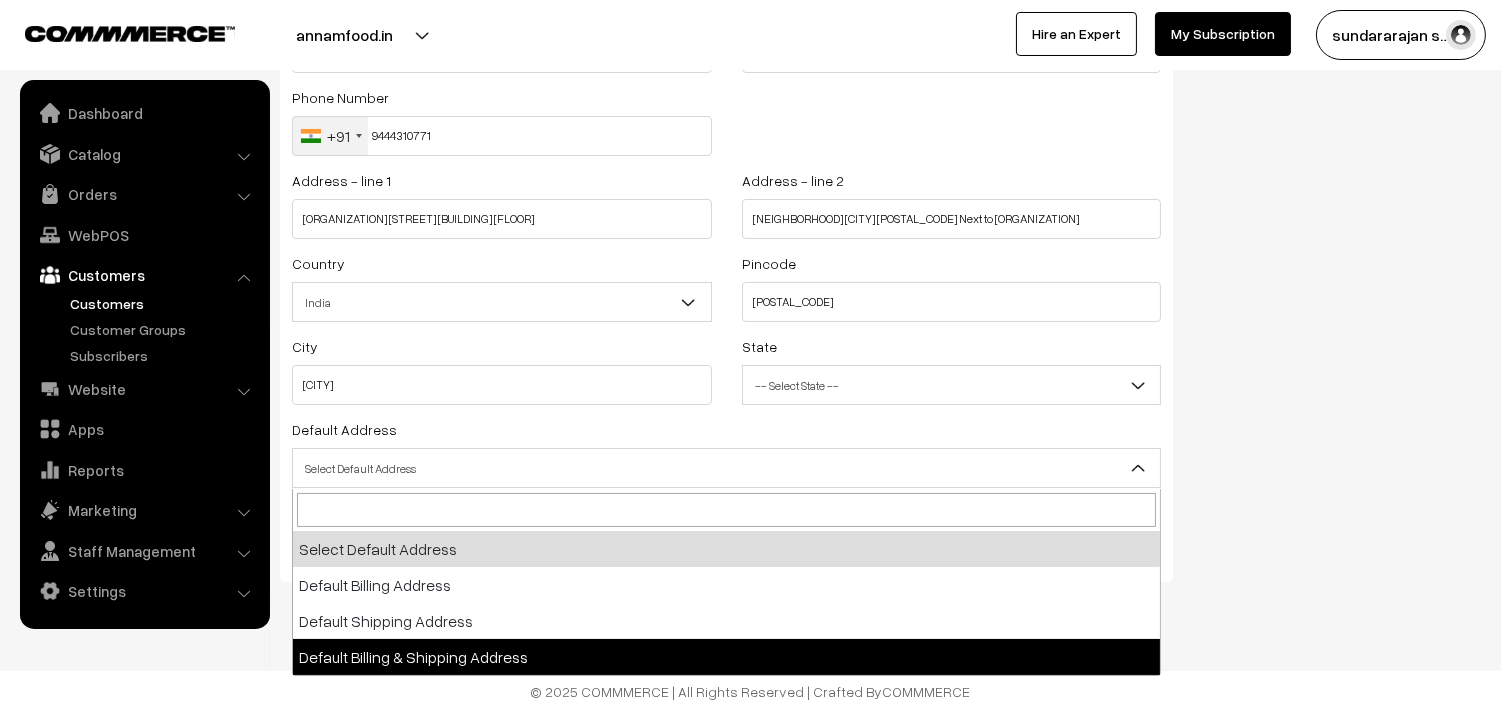 drag, startPoint x: 423, startPoint y: 655, endPoint x: 455, endPoint y: 616, distance: 50.447994 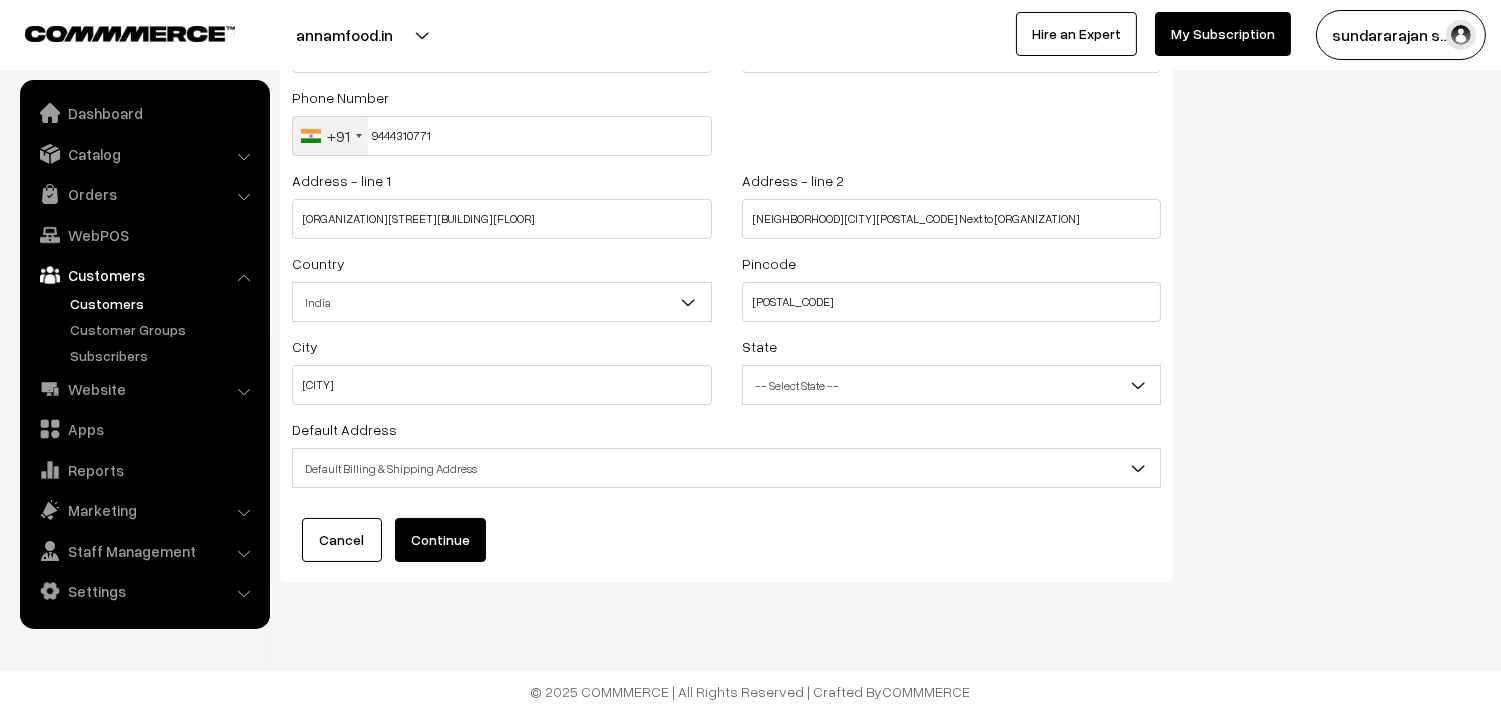 drag, startPoint x: 457, startPoint y: 540, endPoint x: 846, endPoint y: 648, distance: 403.71402 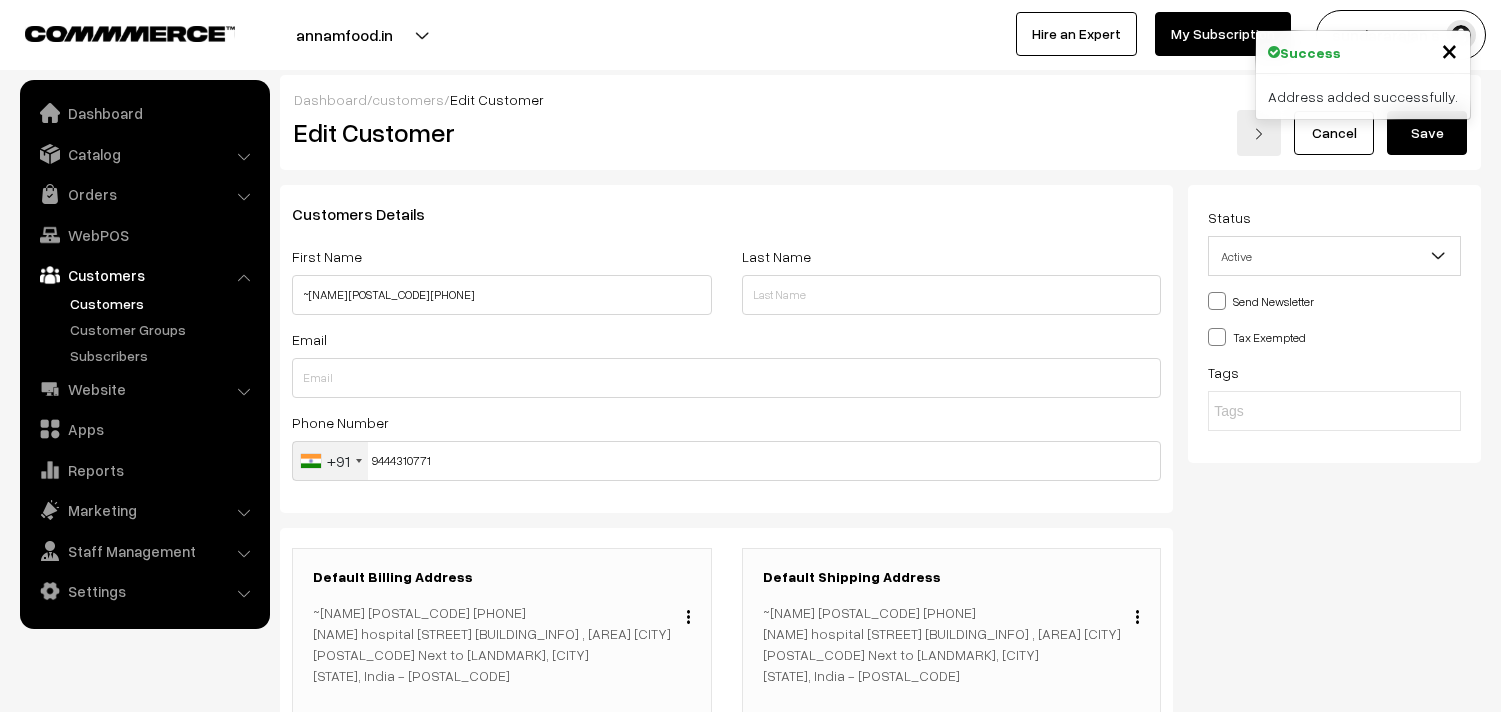 scroll, scrollTop: 0, scrollLeft: 0, axis: both 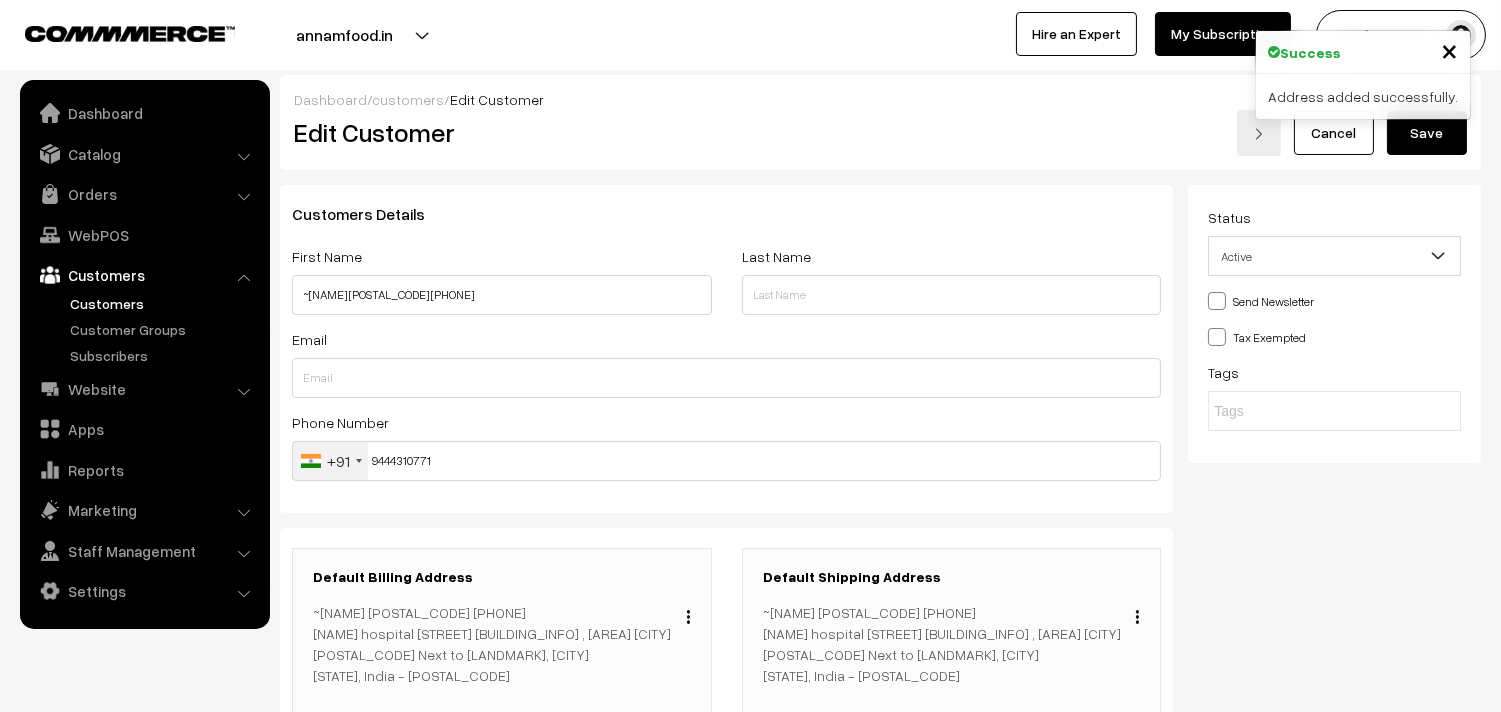 click on "Save" at bounding box center (1427, 133) 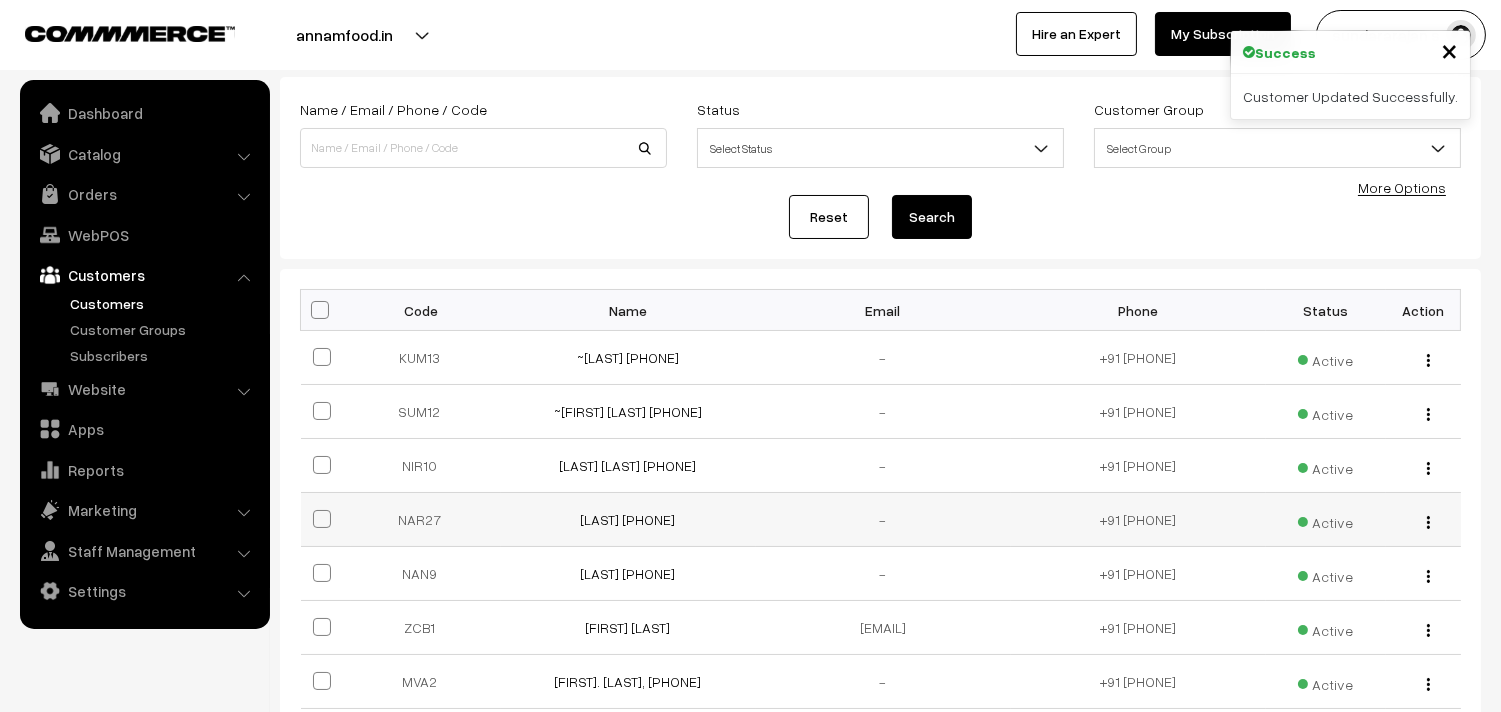 scroll, scrollTop: 222, scrollLeft: 0, axis: vertical 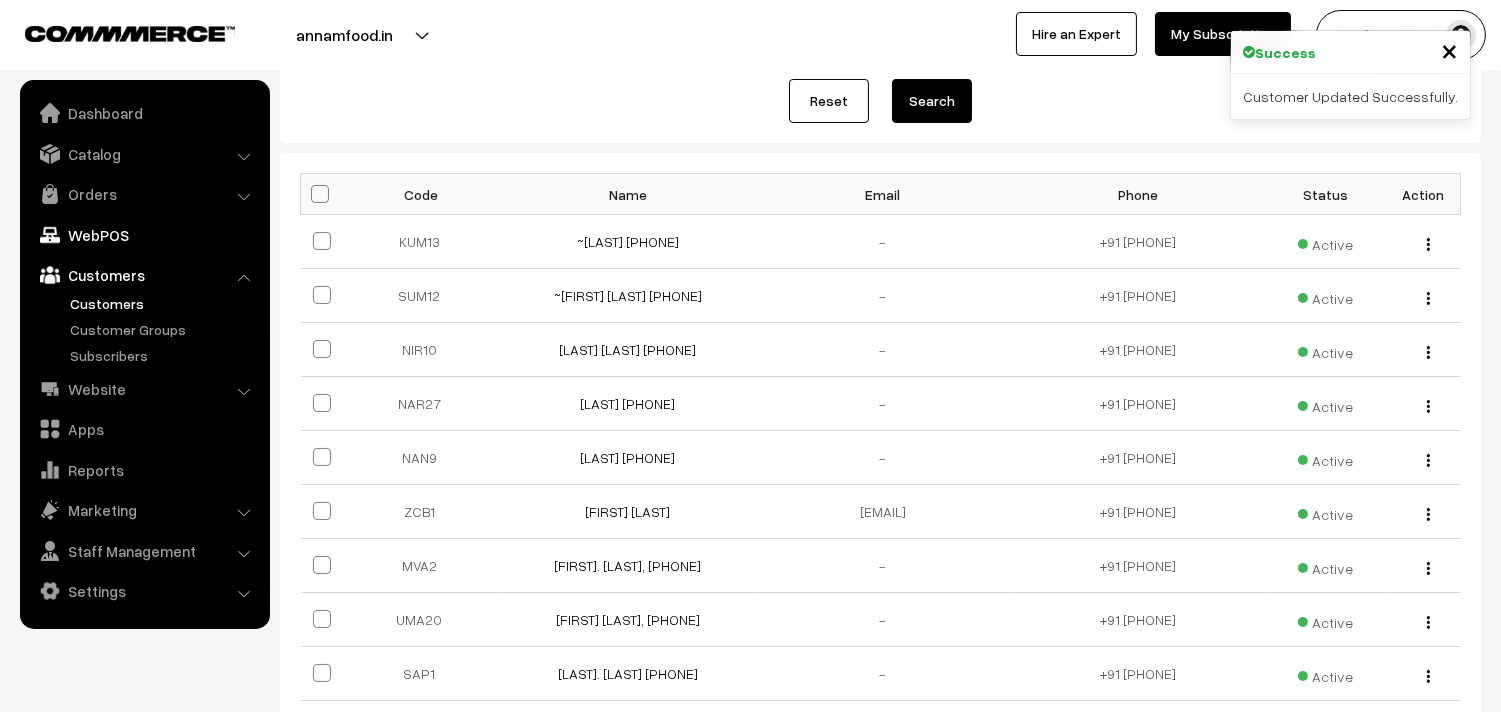 click on "WebPOS" at bounding box center [144, 235] 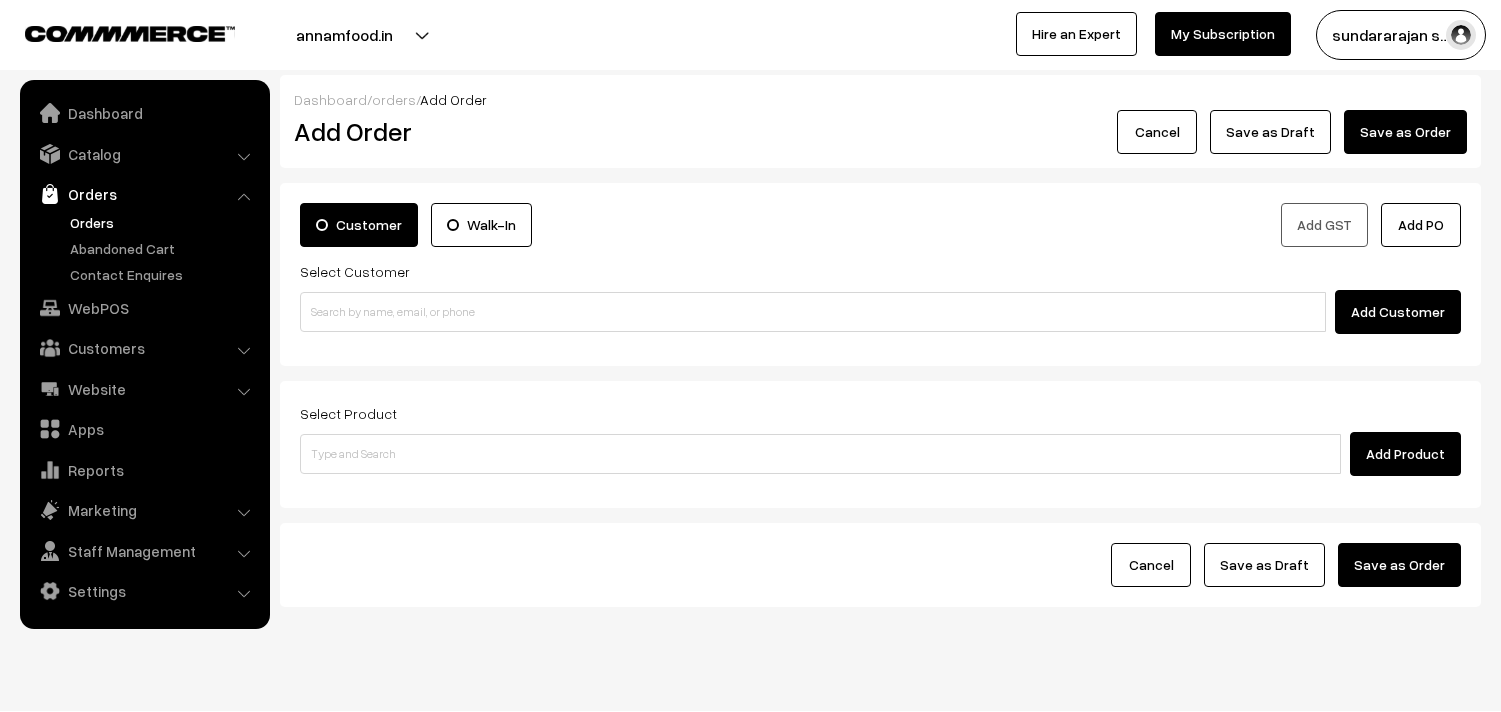 scroll, scrollTop: 0, scrollLeft: 0, axis: both 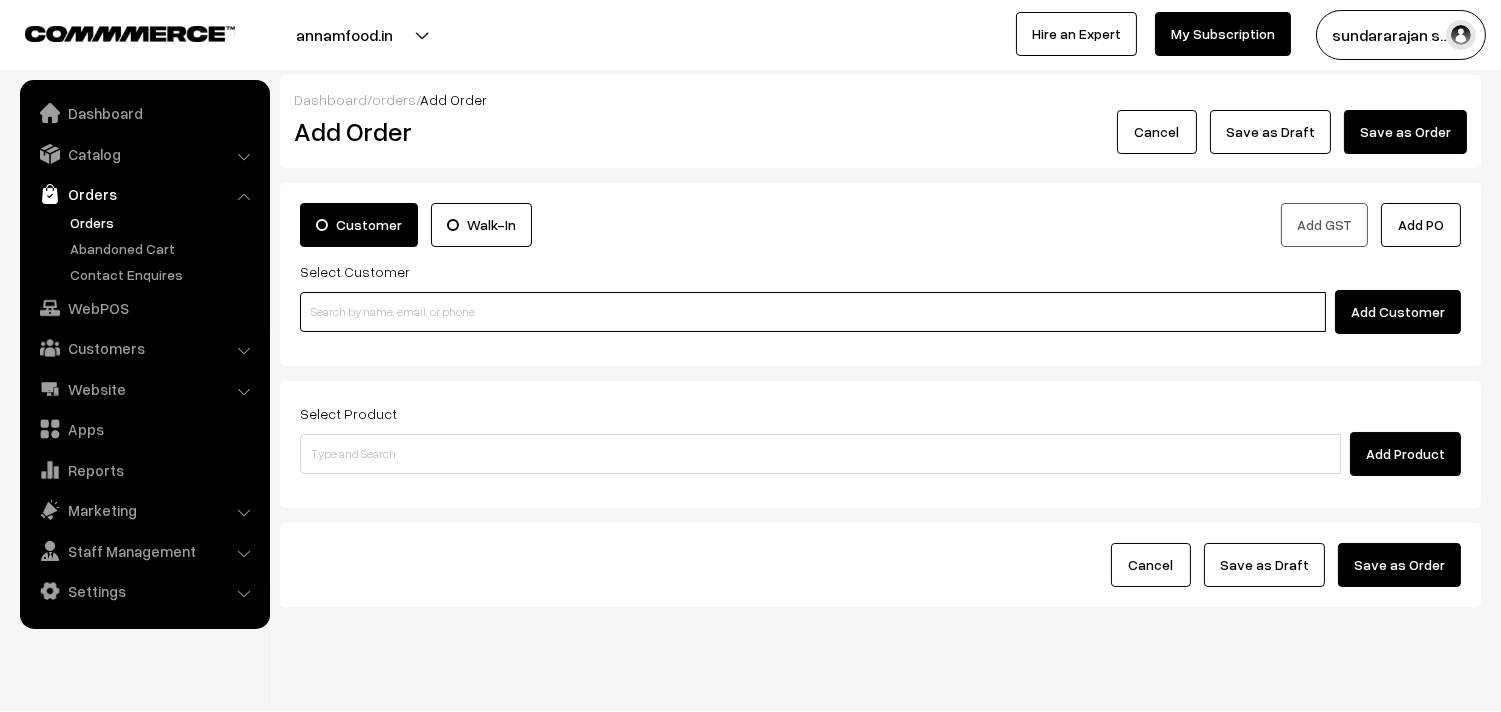 click at bounding box center (813, 312) 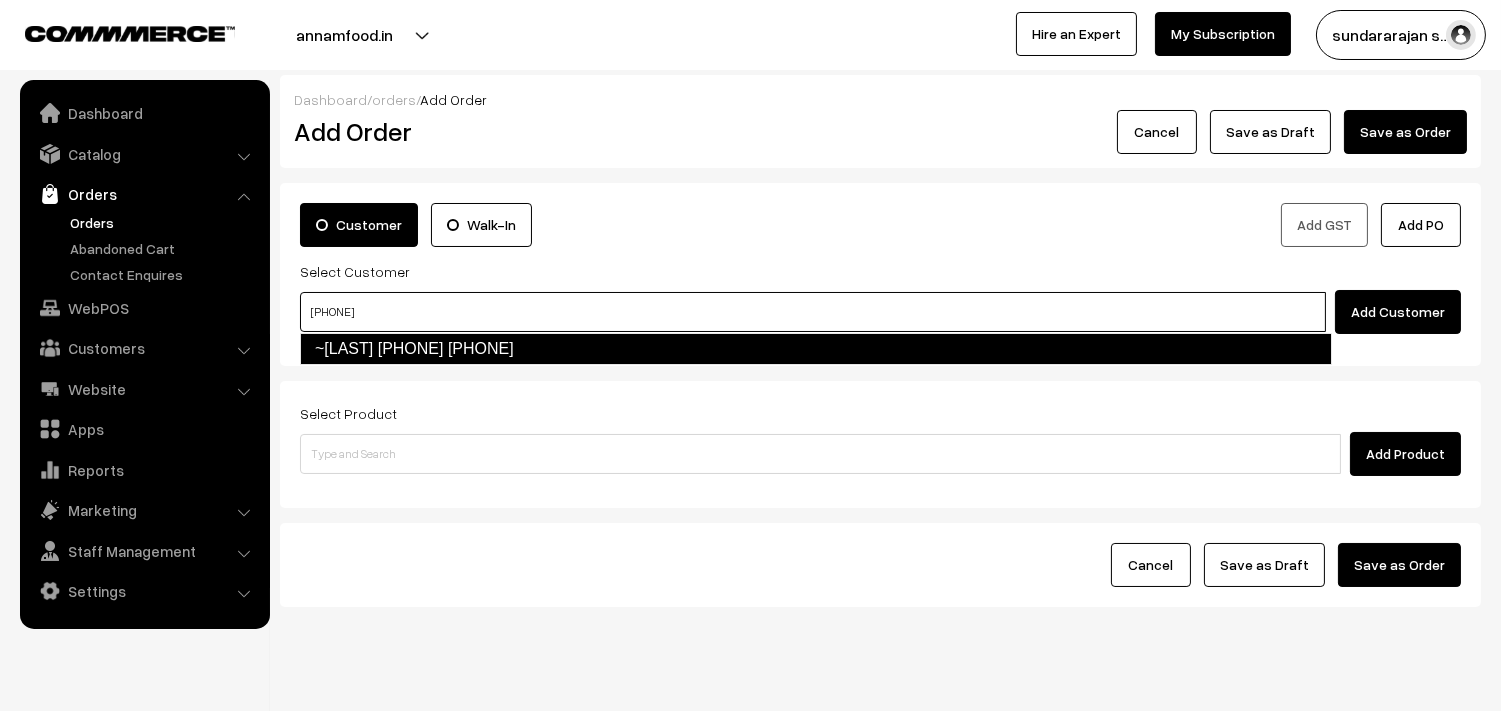 click on "~[LAST] [PHONE]  [PHONE]" at bounding box center (816, 349) 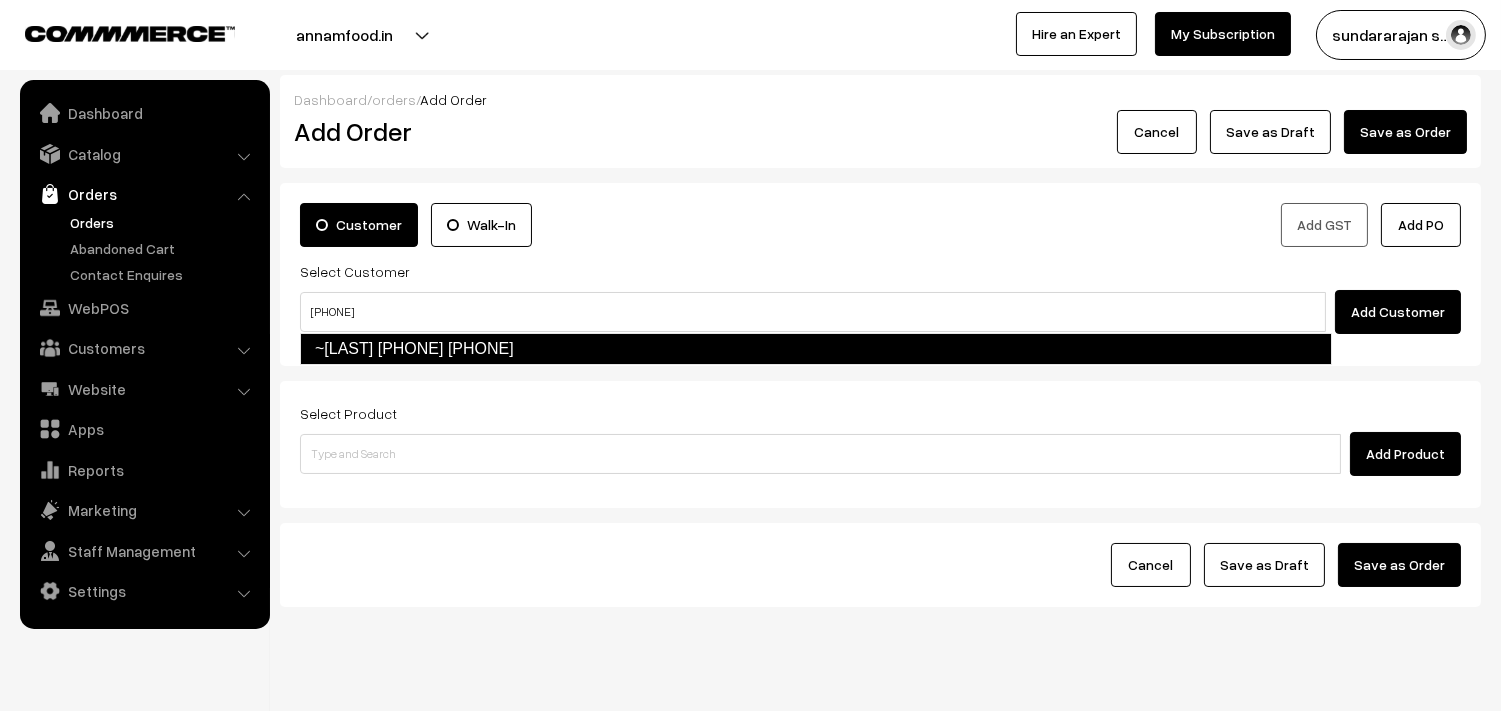type 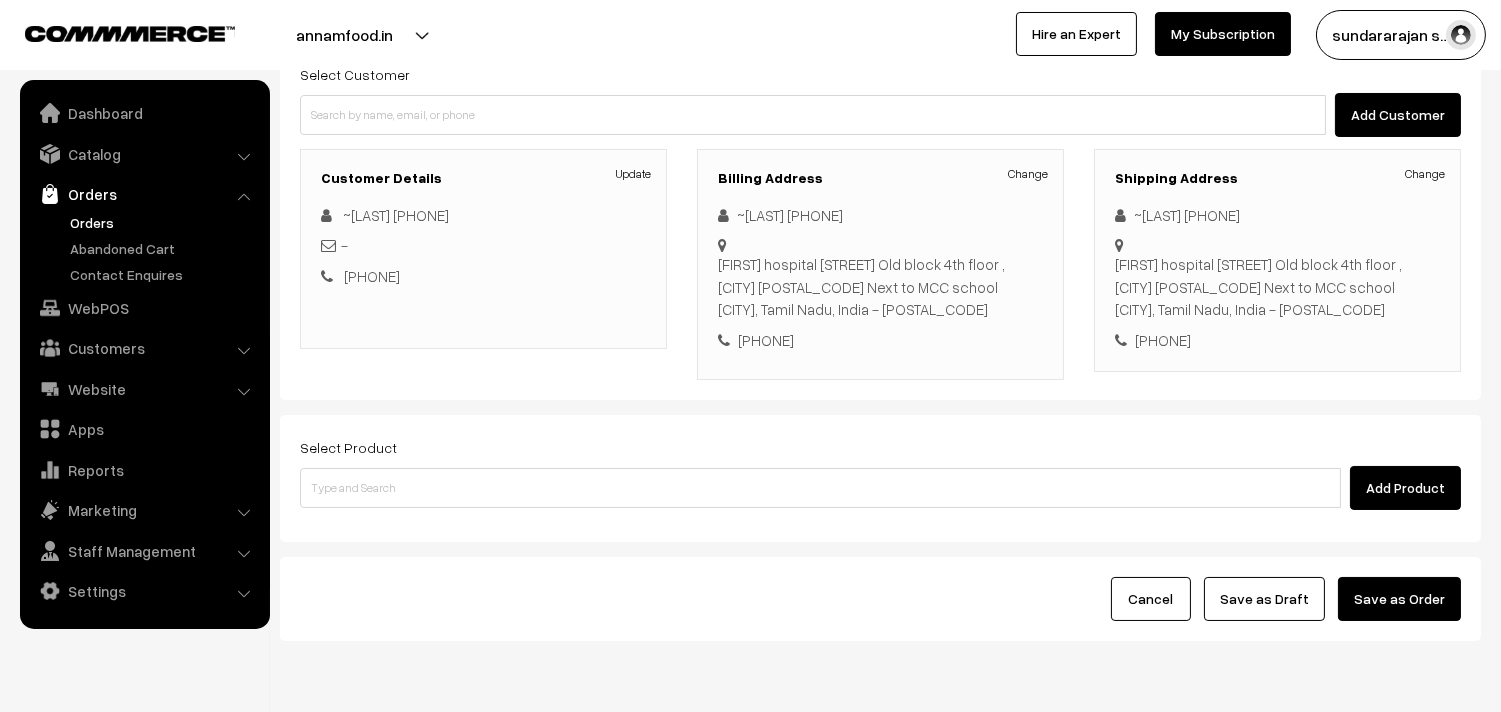 scroll, scrollTop: 222, scrollLeft: 0, axis: vertical 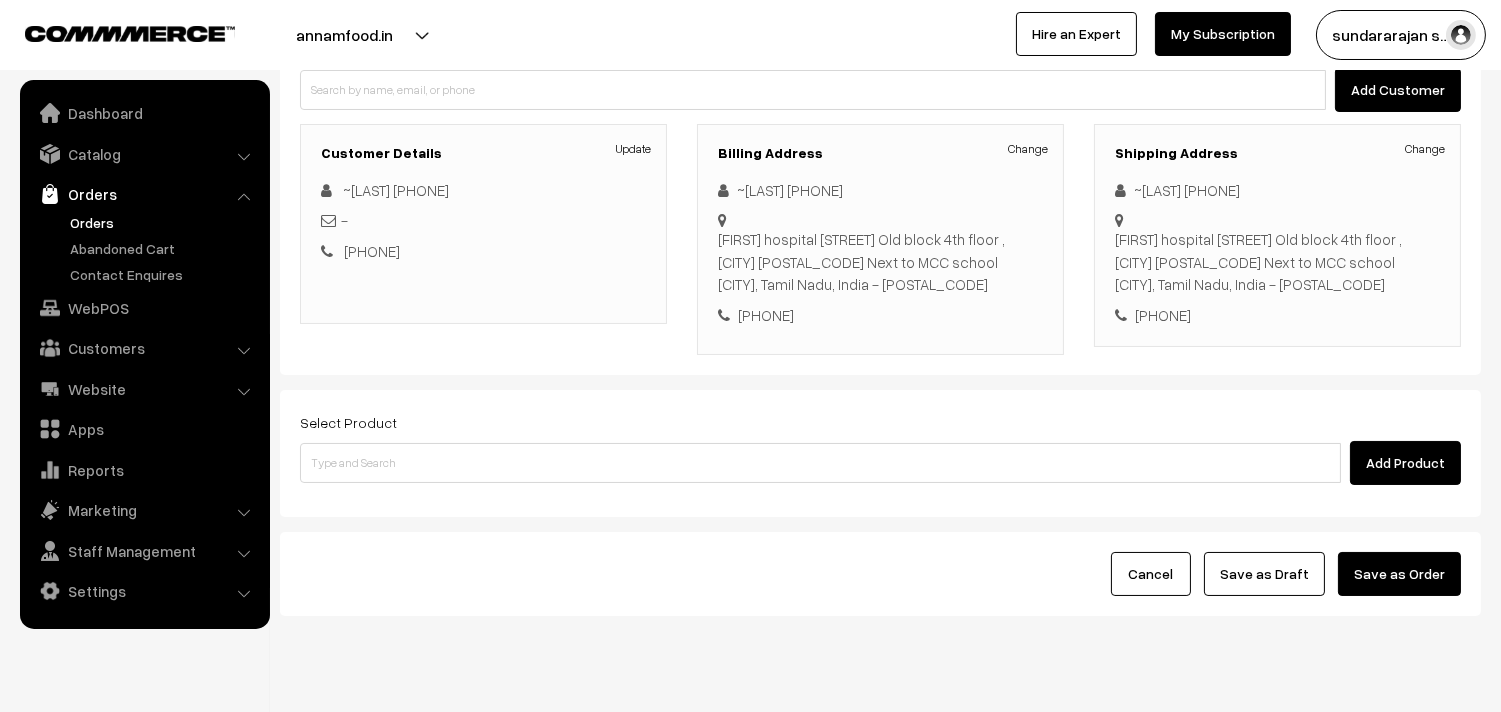 click on "Select Product
Add Product" at bounding box center (880, 453) 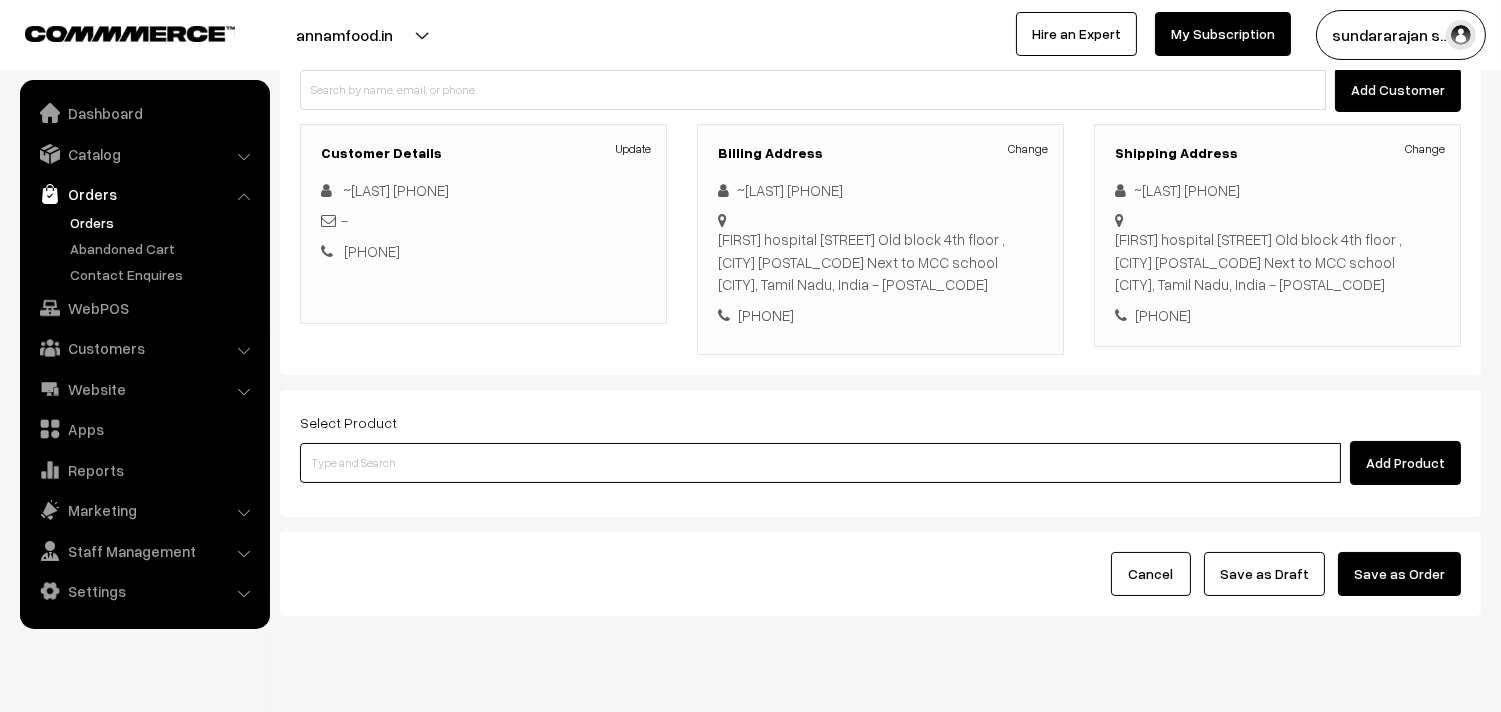 click at bounding box center [820, 463] 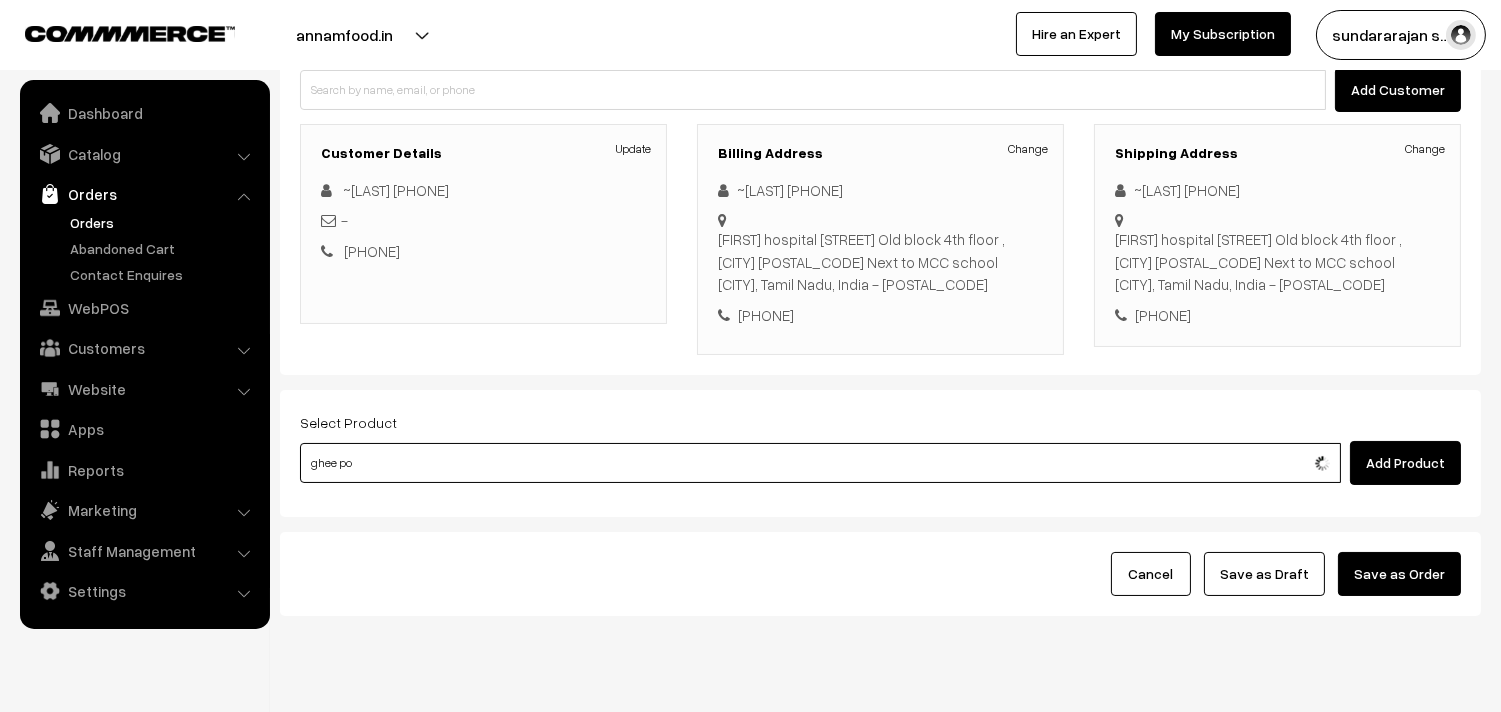 type on "Bf  - Ghee Pongal" 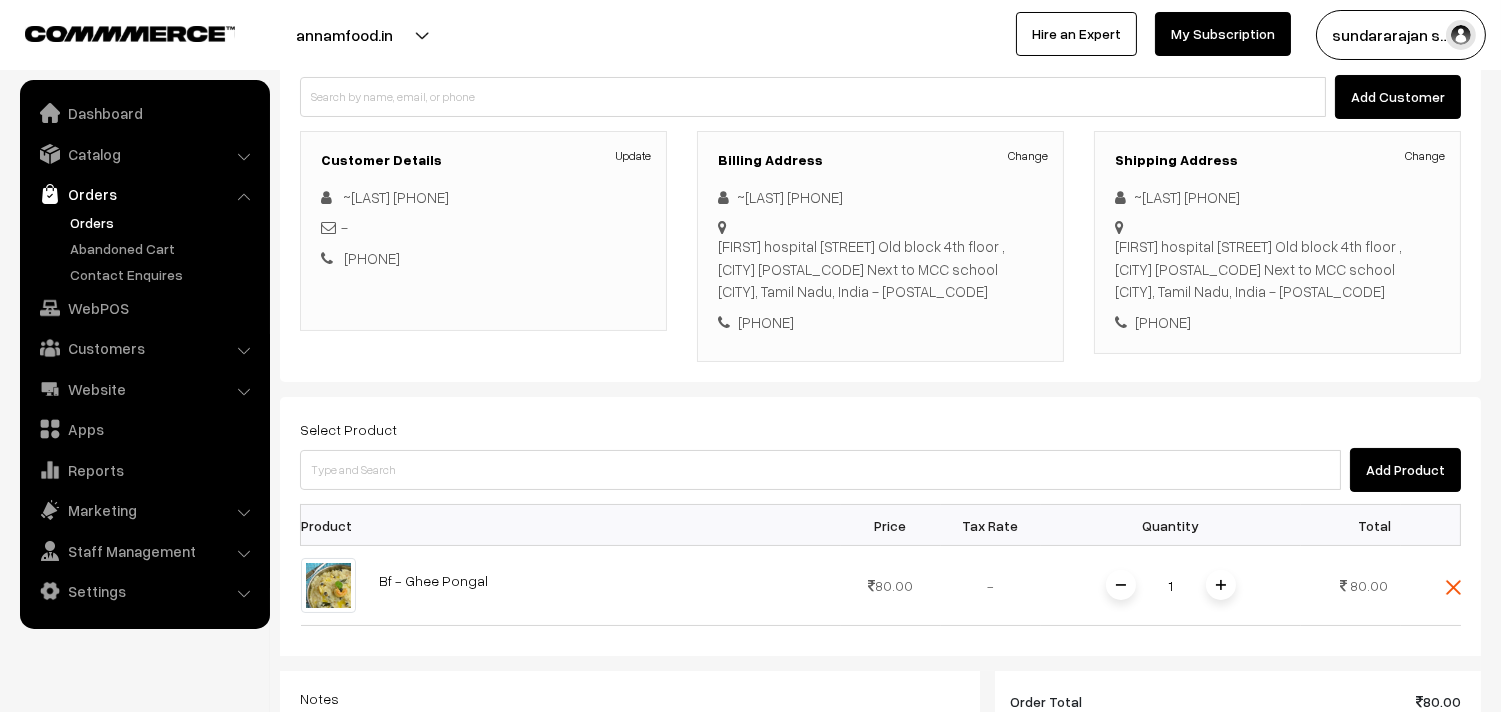 scroll, scrollTop: 222, scrollLeft: 0, axis: vertical 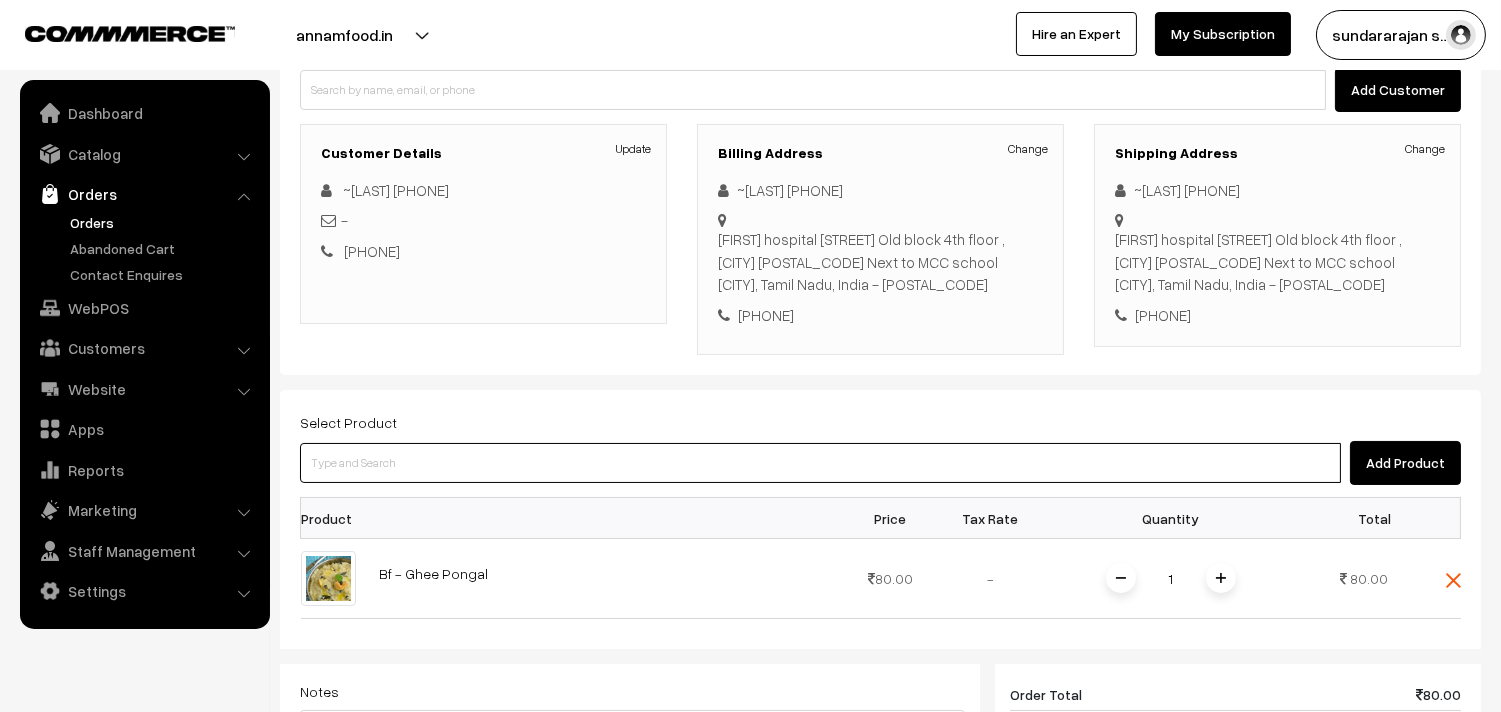 click at bounding box center (820, 463) 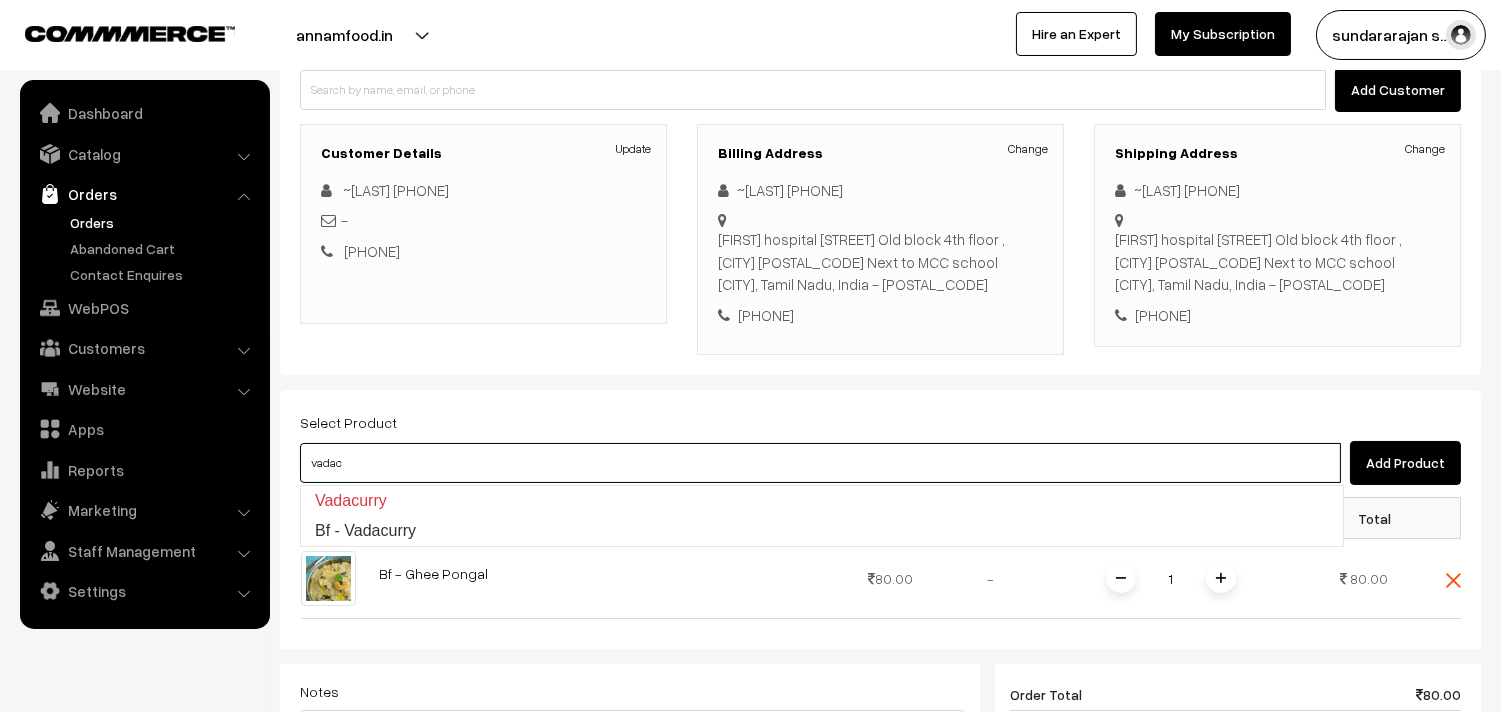 type on "Bf - Vadacurry" 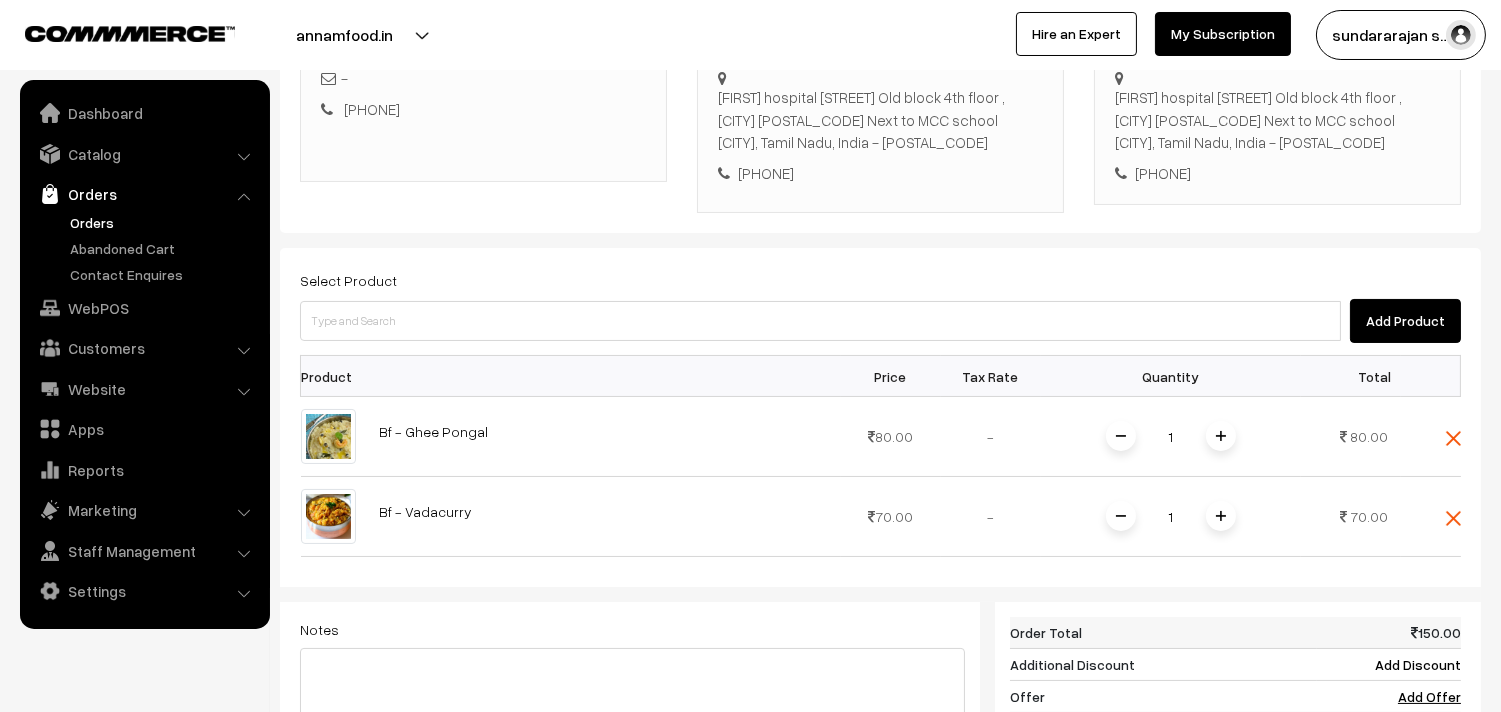 scroll, scrollTop: 777, scrollLeft: 0, axis: vertical 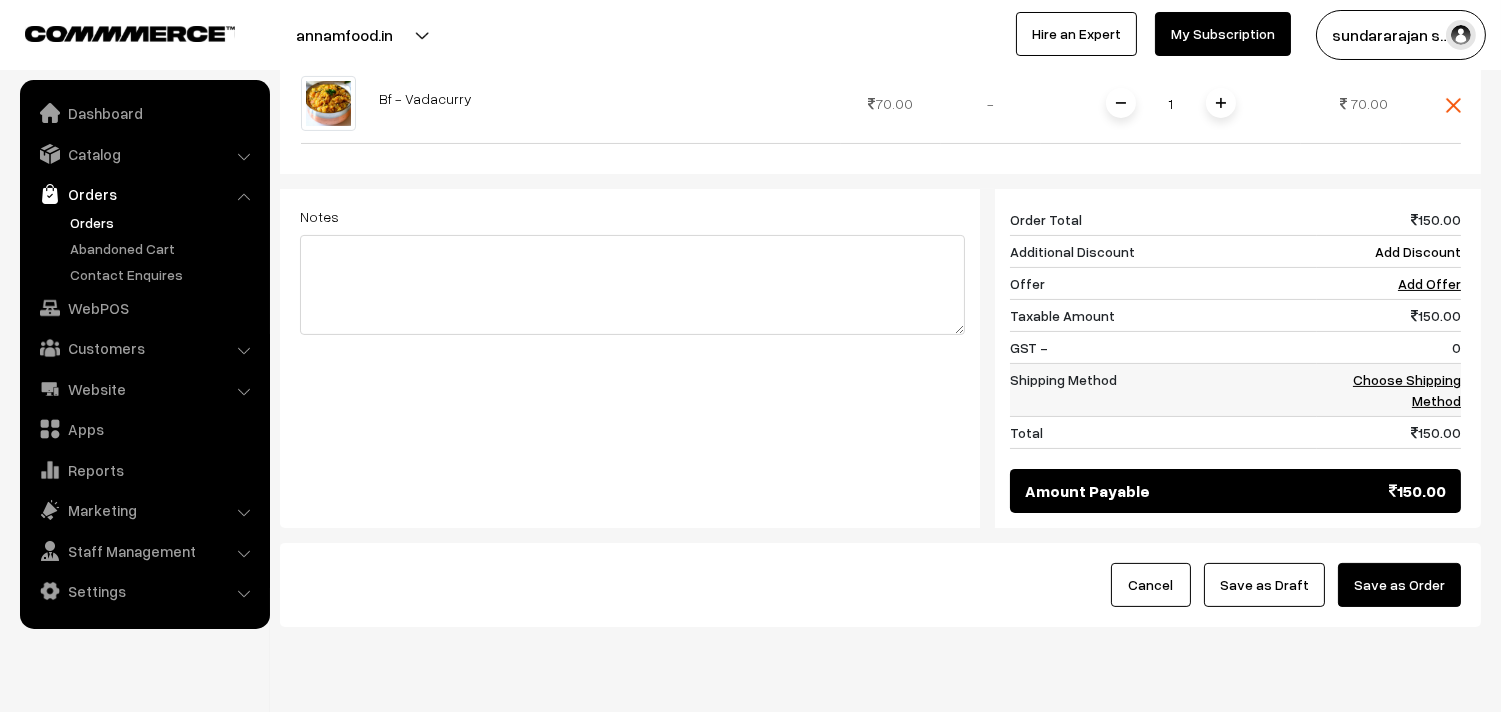 click on "Choose Shipping Method" at bounding box center (1389, 390) 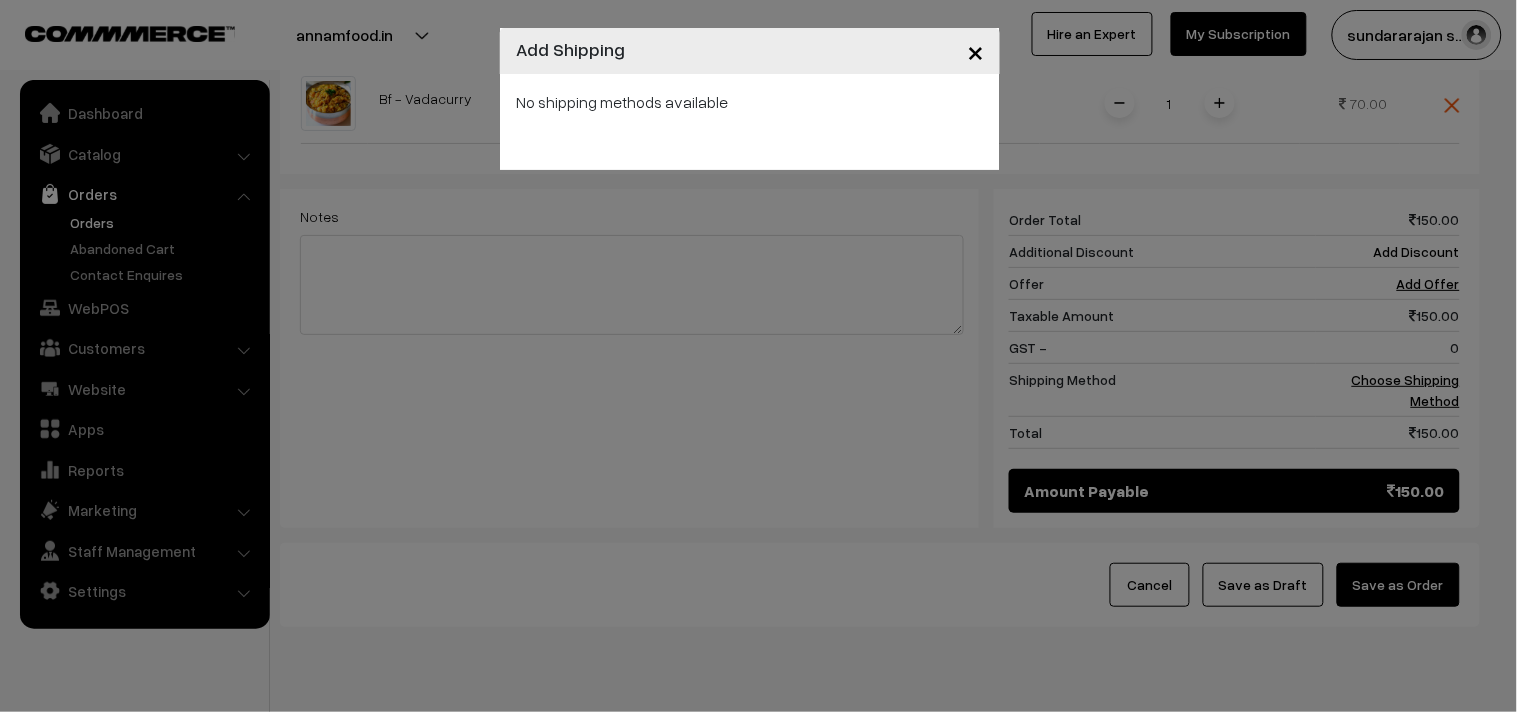 drag, startPoint x: 941, startPoint y: 263, endPoint x: 1045, endPoint y: 216, distance: 114.12712 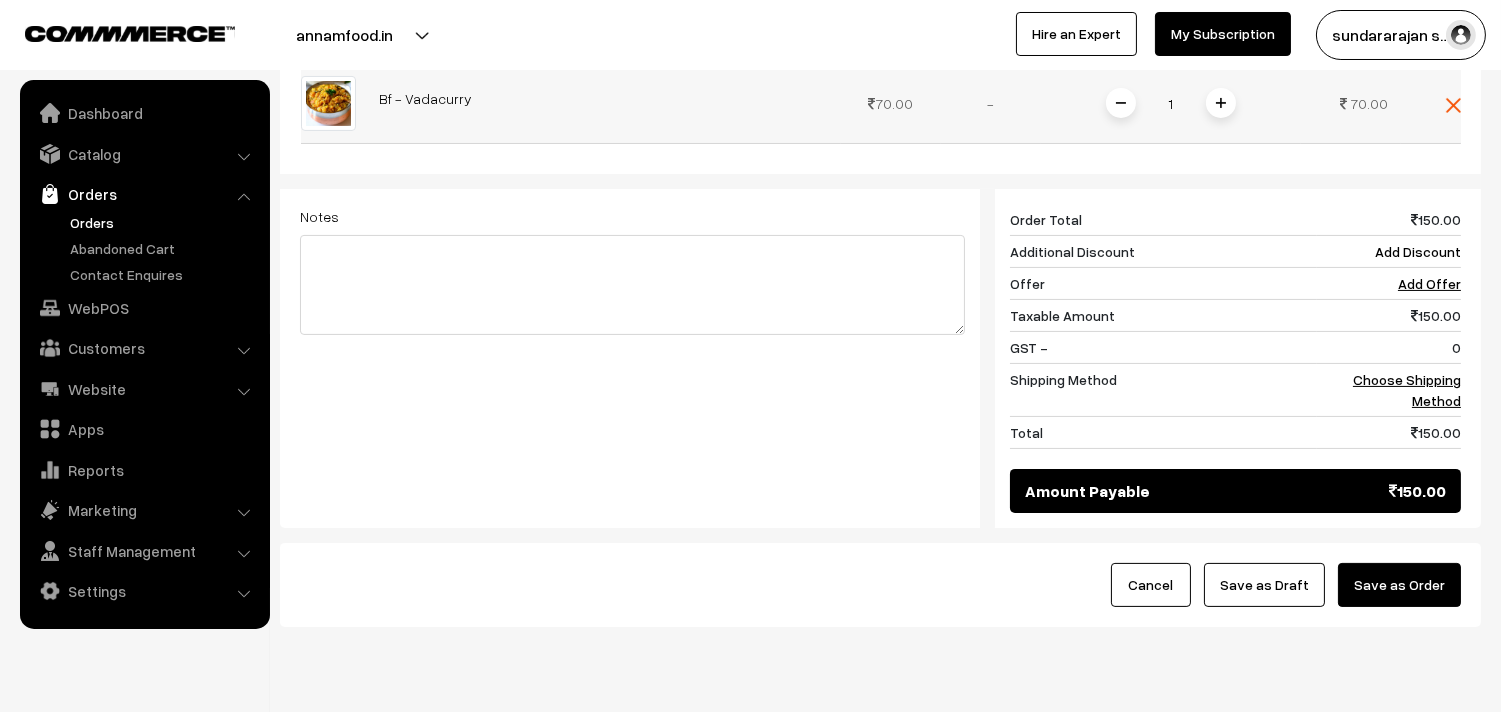 click at bounding box center [1221, 103] 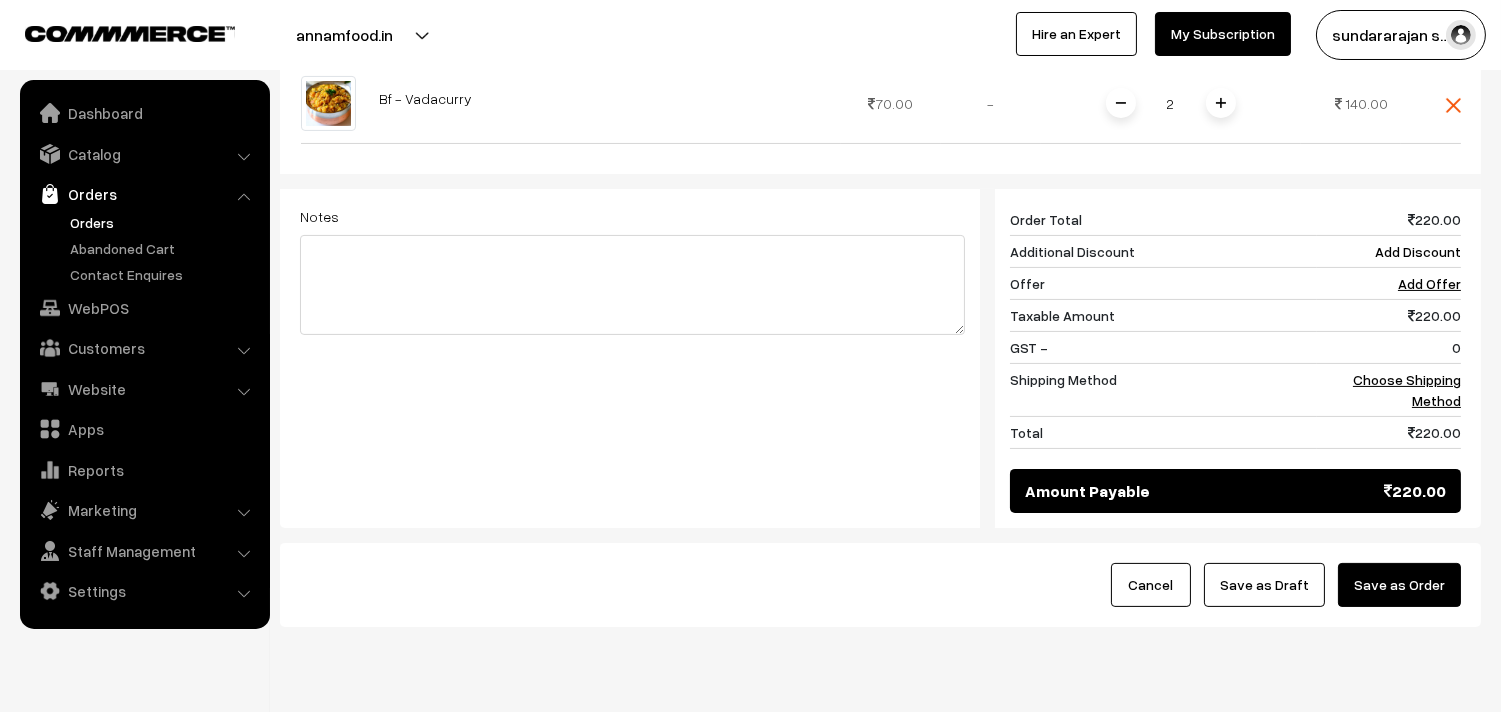 click at bounding box center (1221, 103) 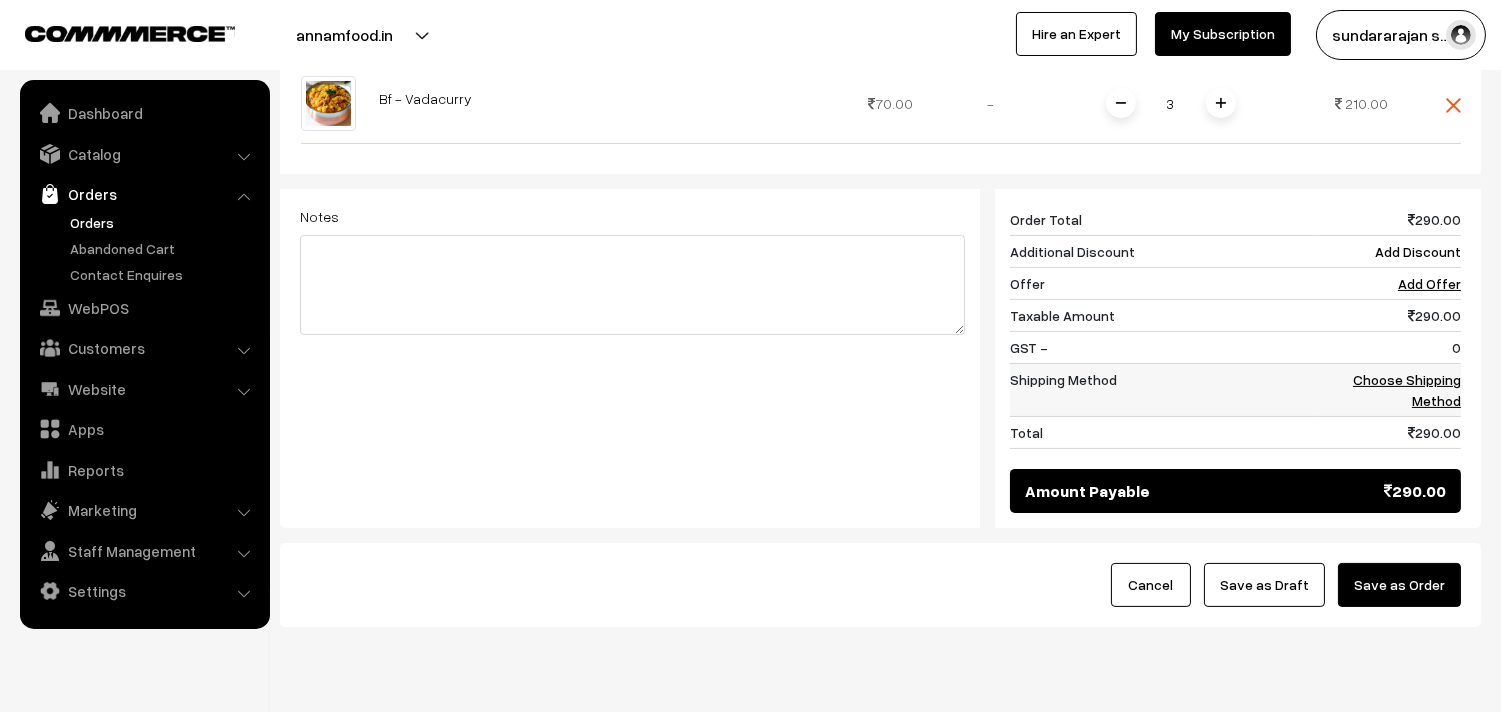 click on "Choose Shipping Method" at bounding box center [1407, 390] 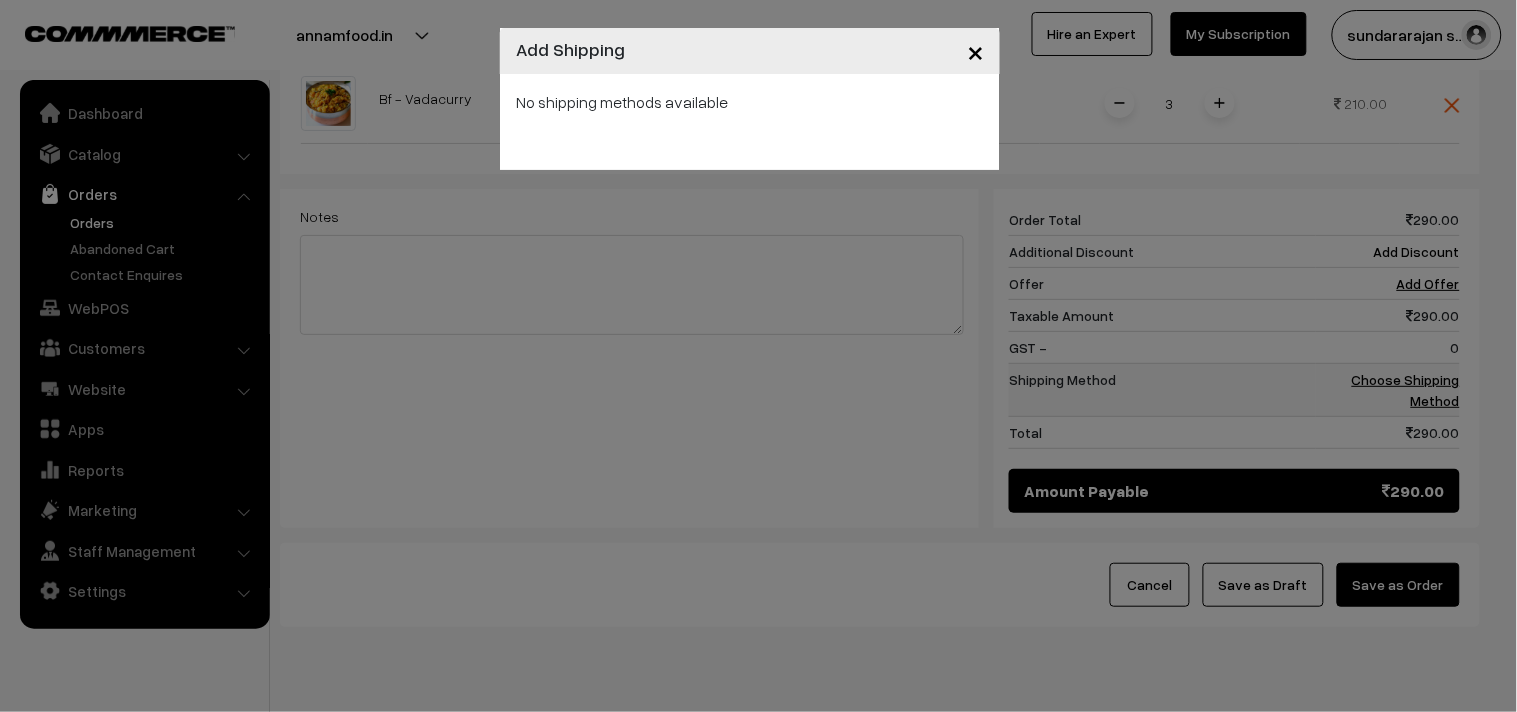 click on "×
Add Shipping
No shipping methods available" at bounding box center [758, 356] 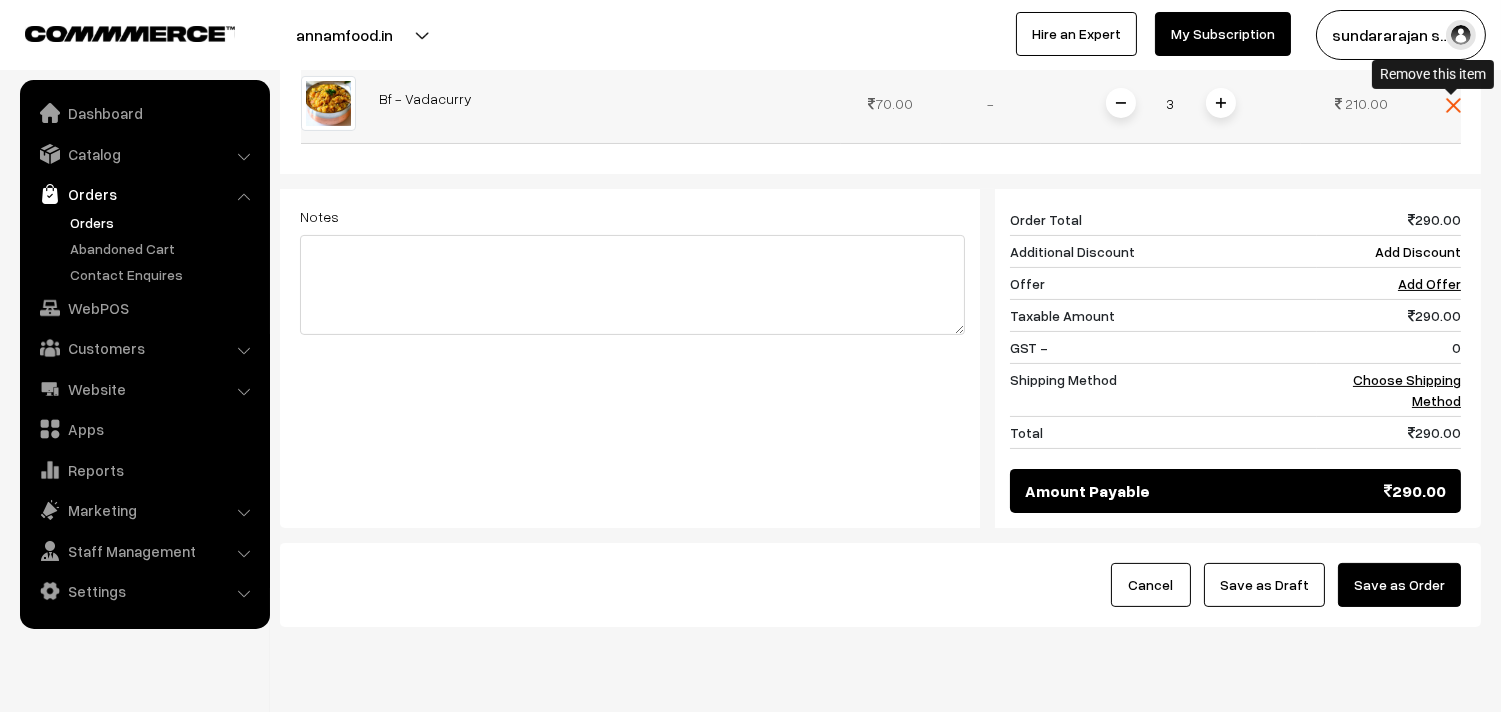click at bounding box center (1453, 103) 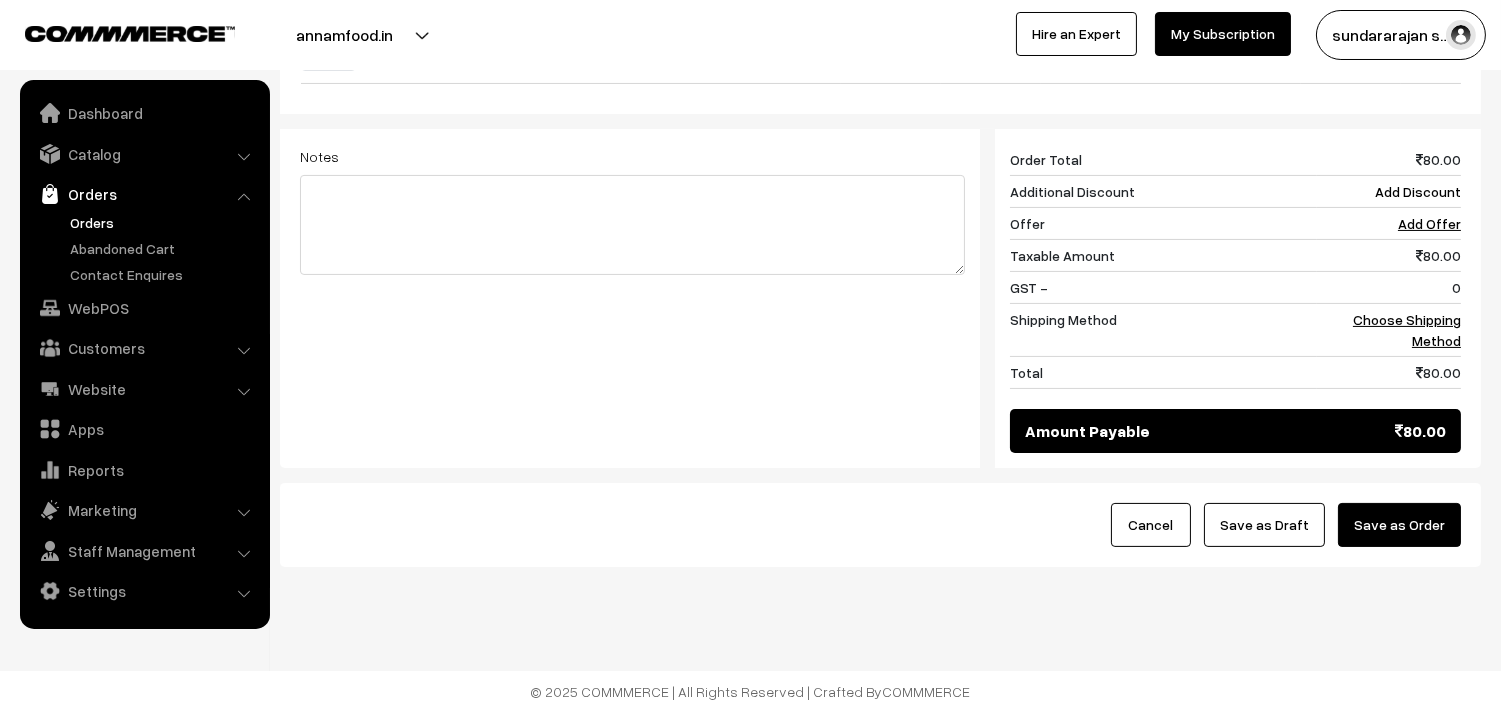 scroll, scrollTop: 537, scrollLeft: 0, axis: vertical 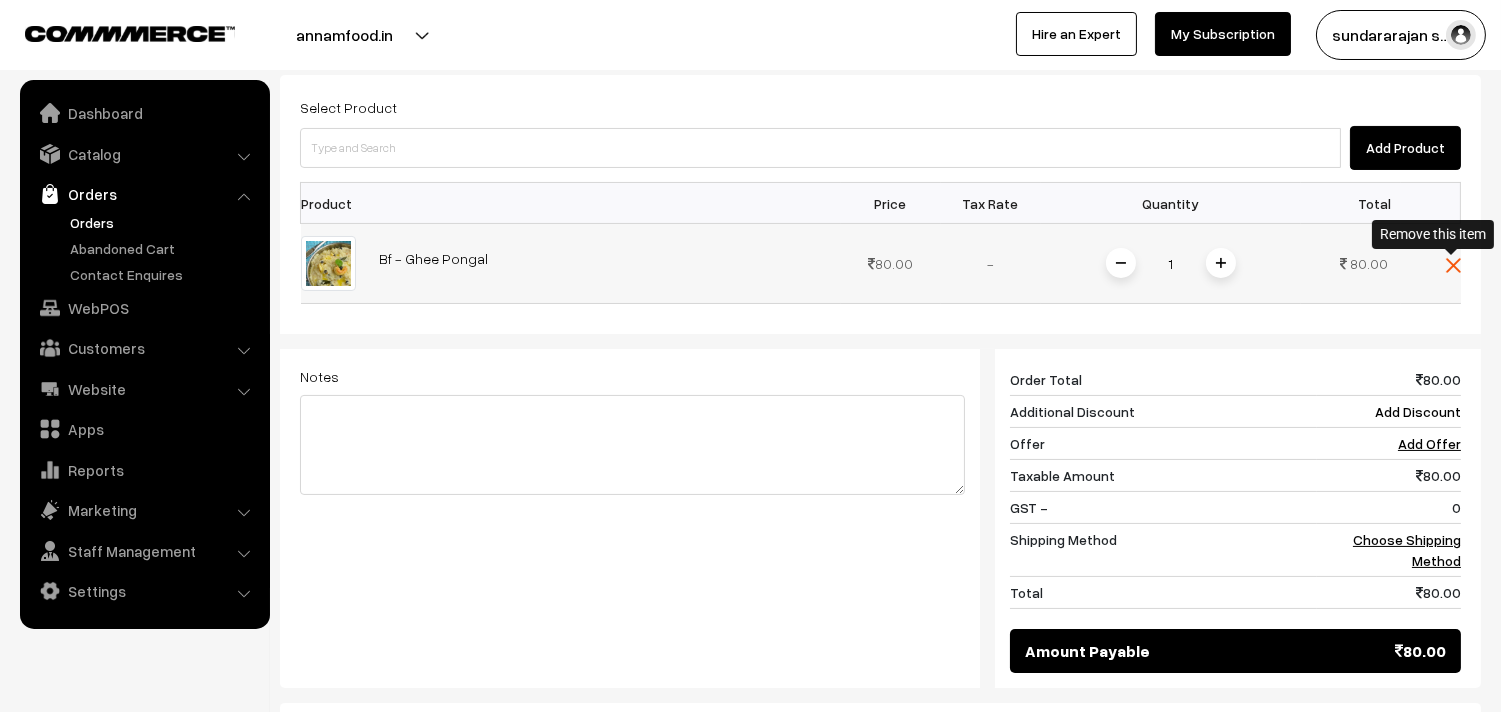 click at bounding box center [1453, 265] 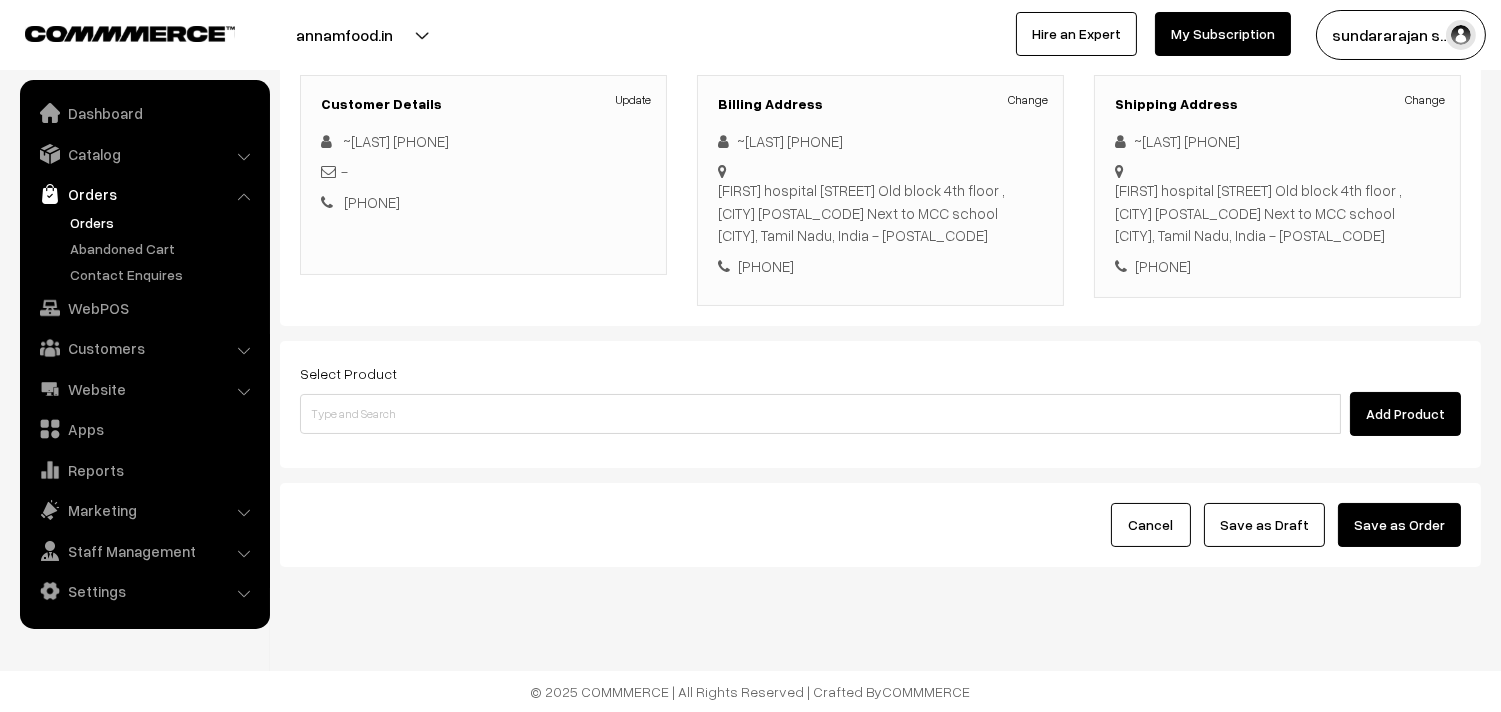 scroll, scrollTop: 272, scrollLeft: 0, axis: vertical 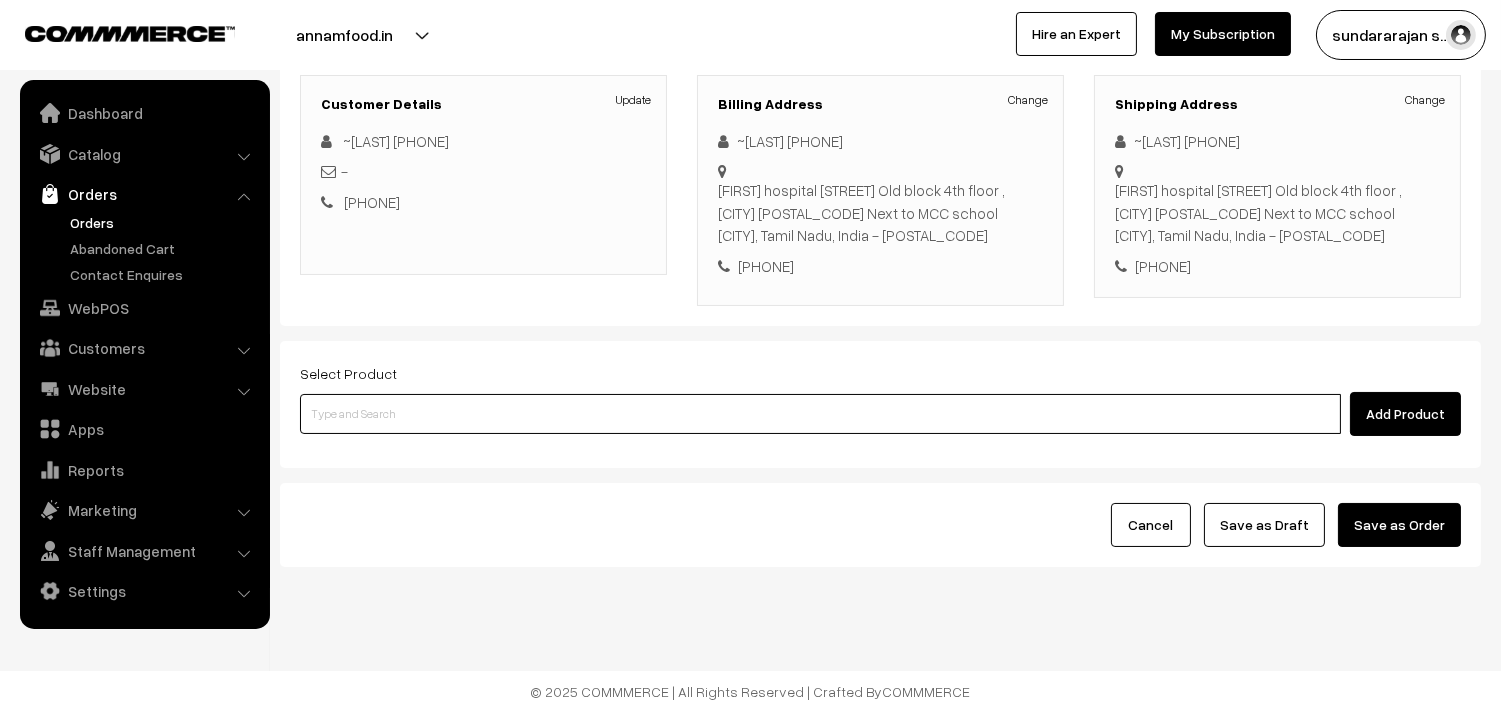 click at bounding box center [820, 414] 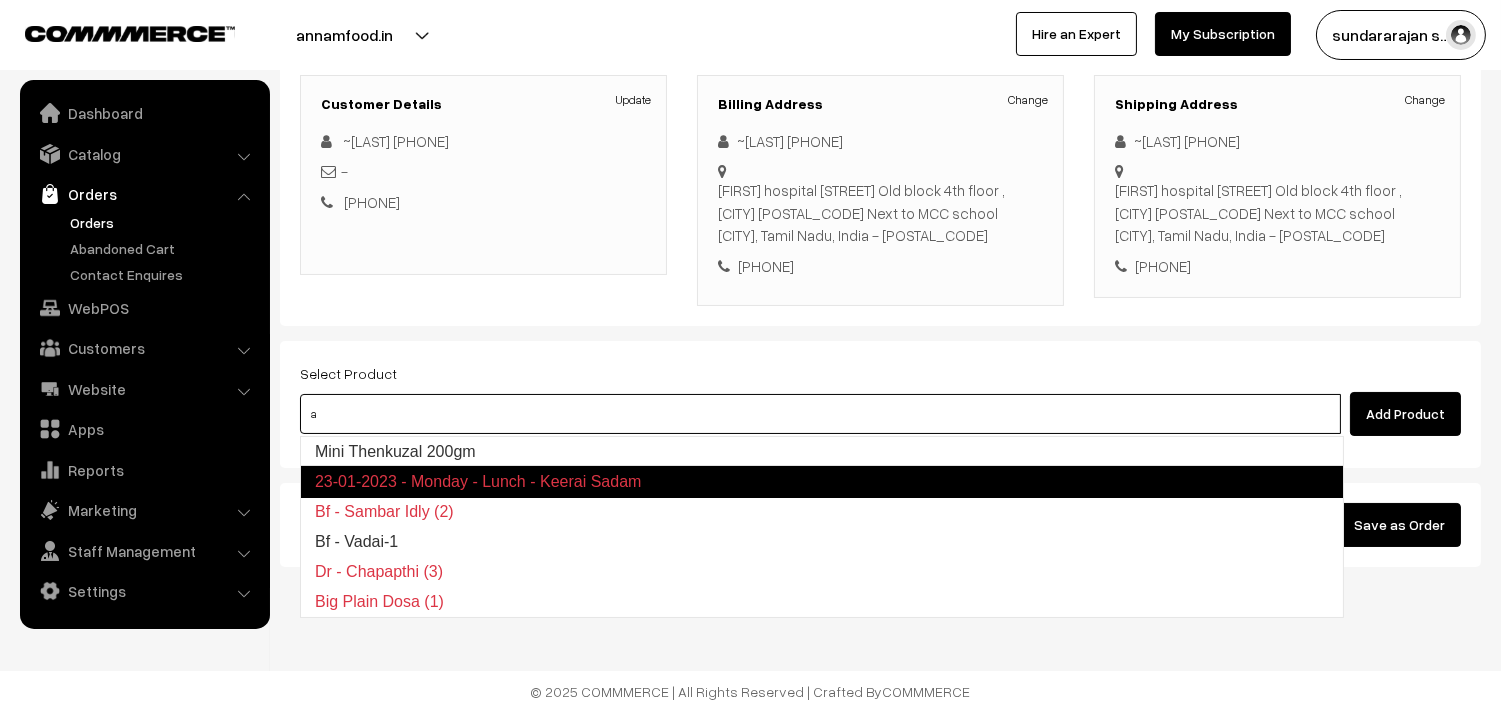 click on "Mini Thenkuzal 200gm" at bounding box center [822, 452] 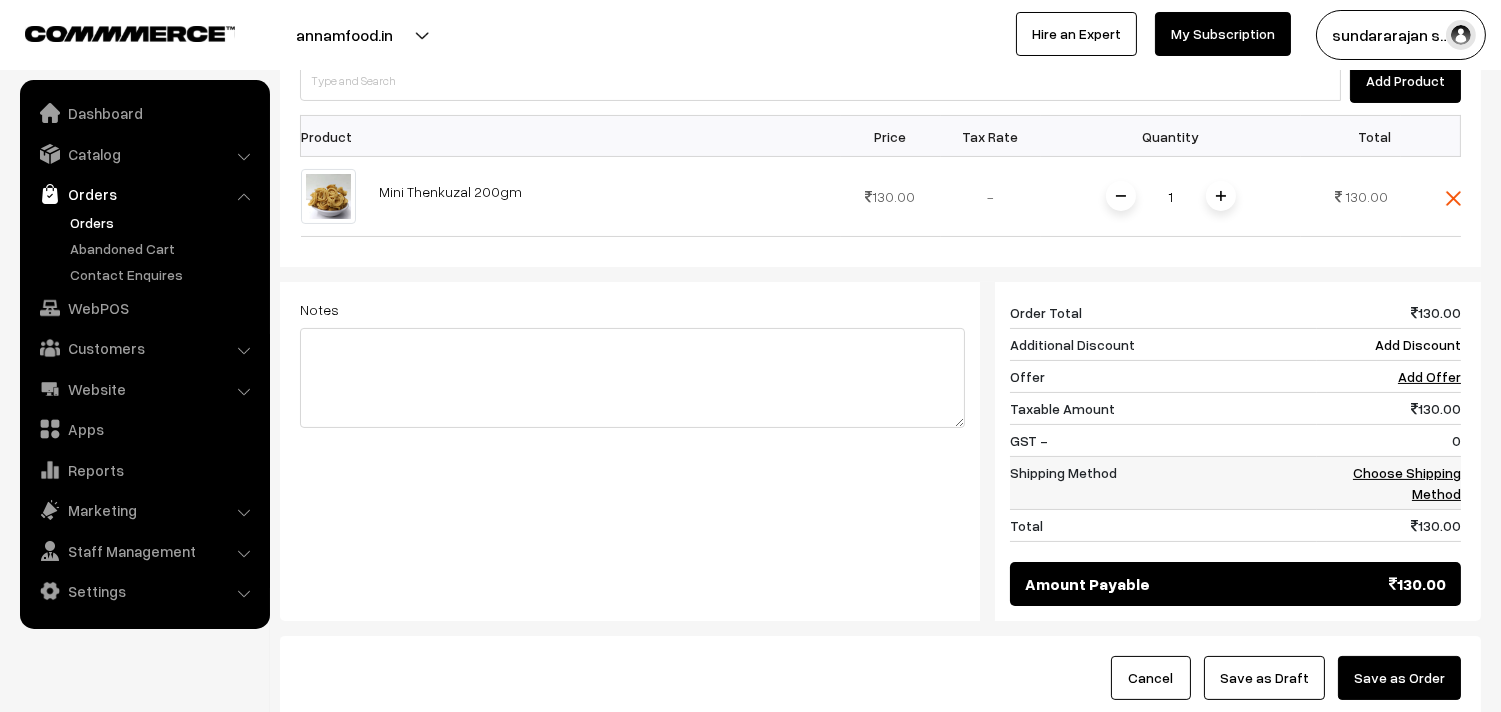 scroll, scrollTop: 605, scrollLeft: 0, axis: vertical 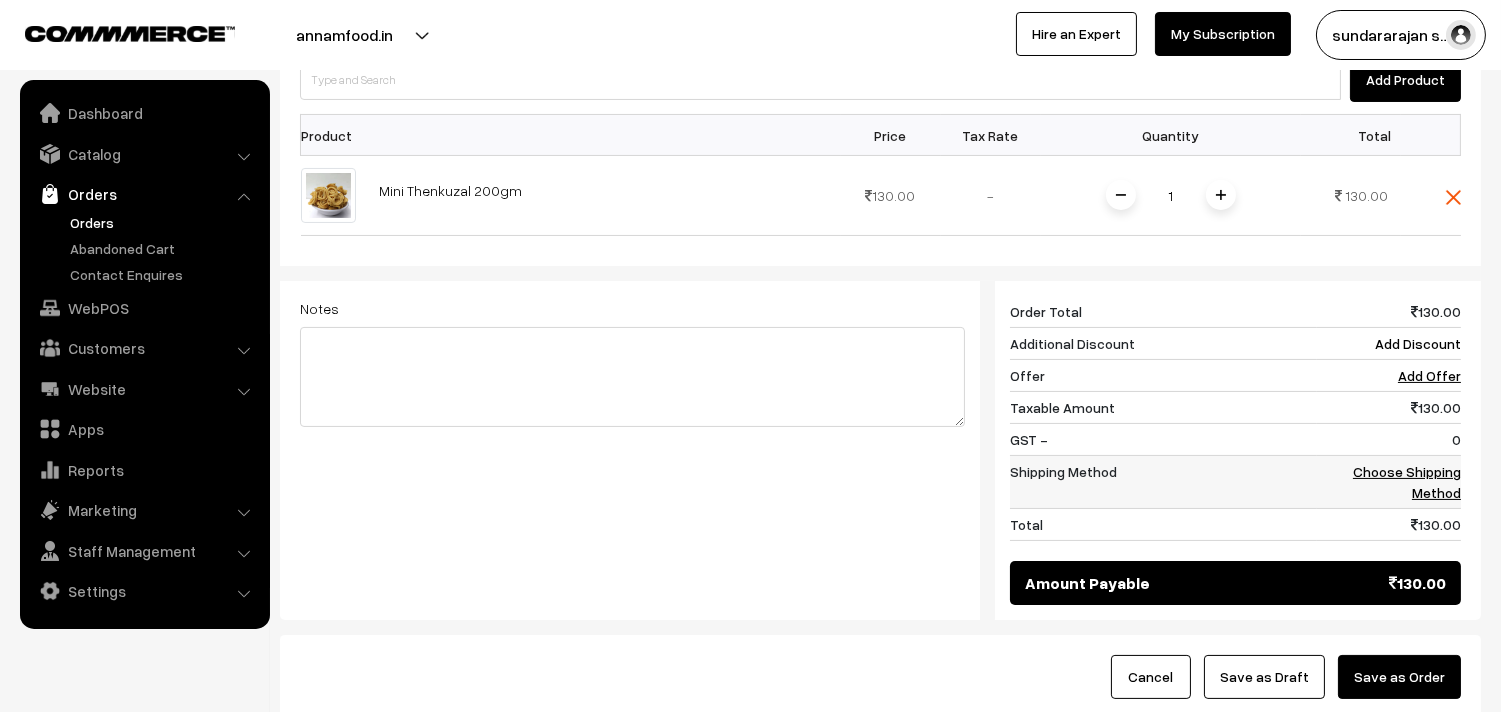 click on "Choose Shipping Method" at bounding box center [1407, 482] 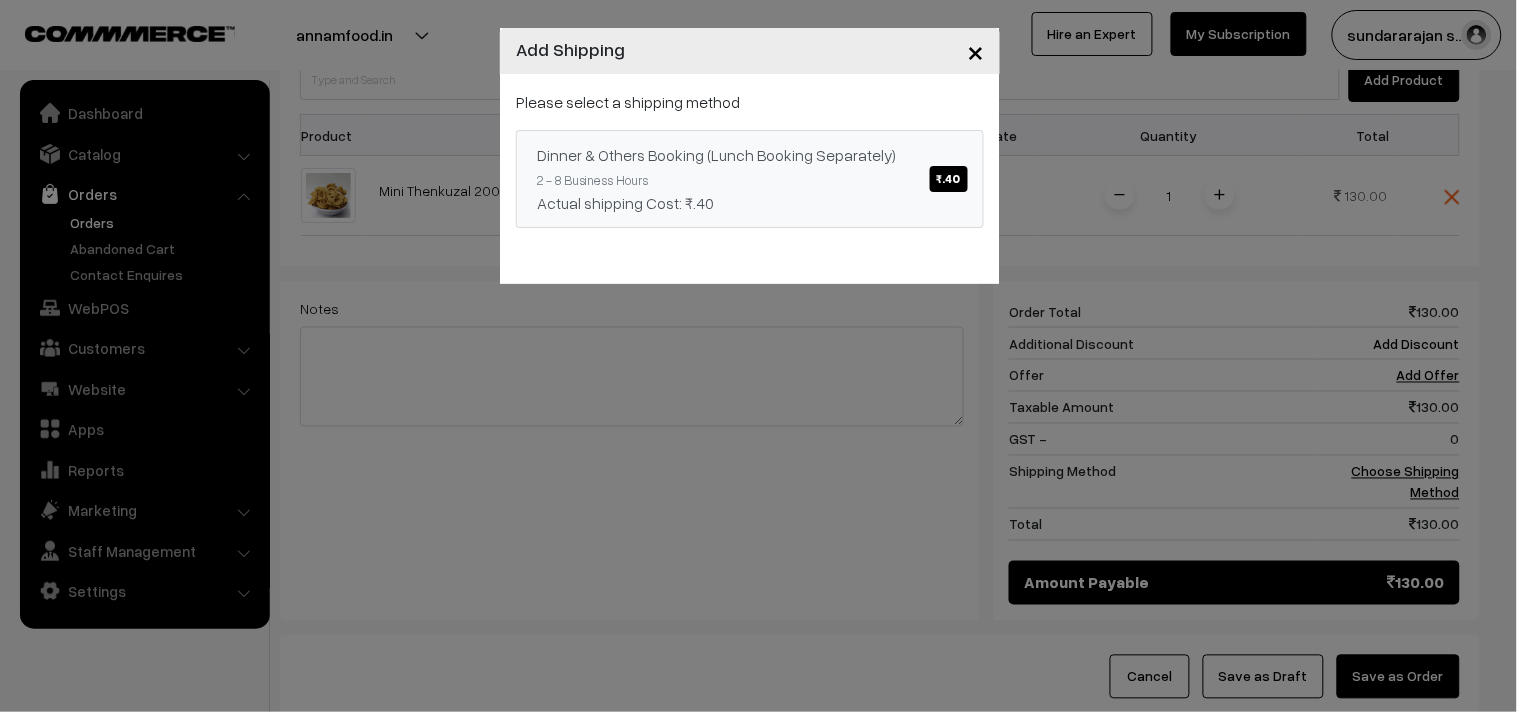 click on "Dinner & Others Booking (Lunch Booking Separately)
₹.40
2 - 8 Business Hours Actual shipping Cost: ₹.40" at bounding box center [750, 179] 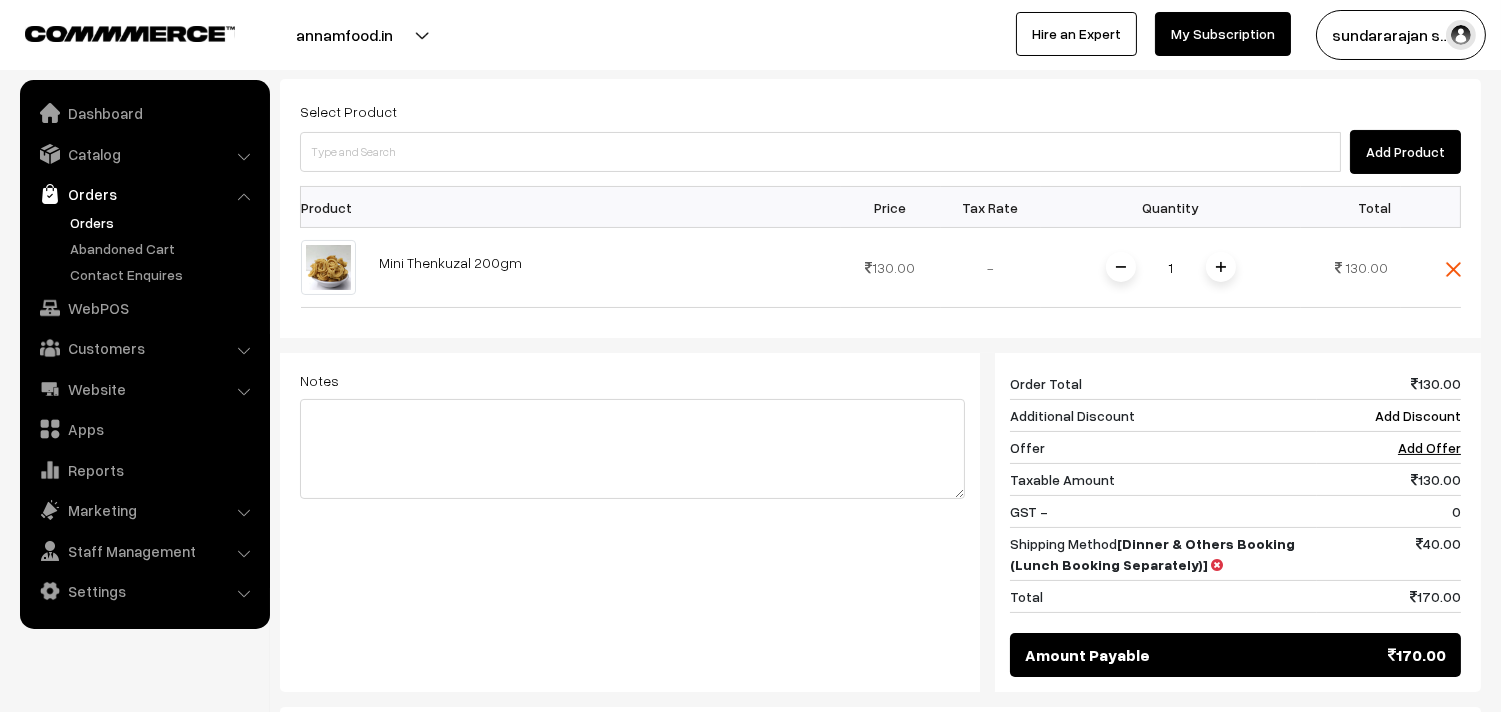 scroll, scrollTop: 494, scrollLeft: 0, axis: vertical 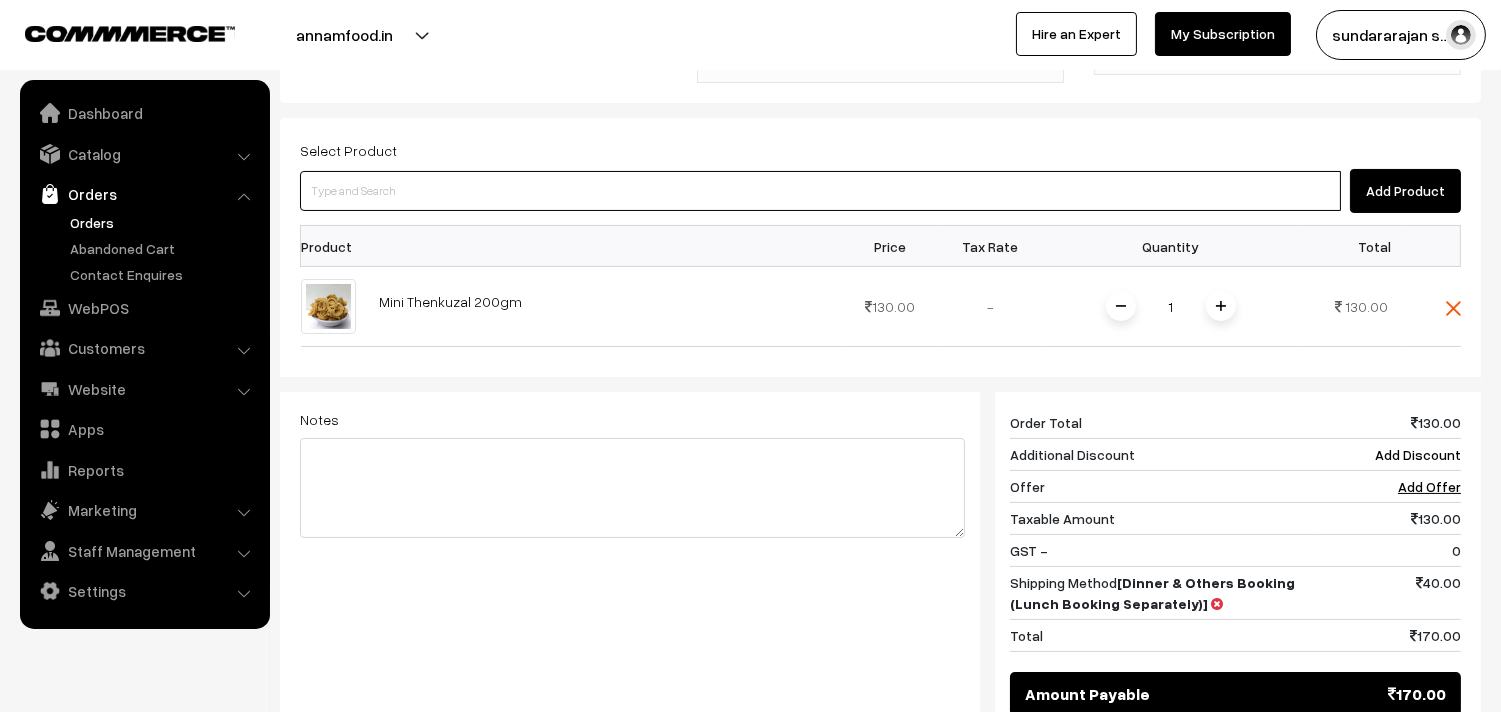 click at bounding box center [820, 191] 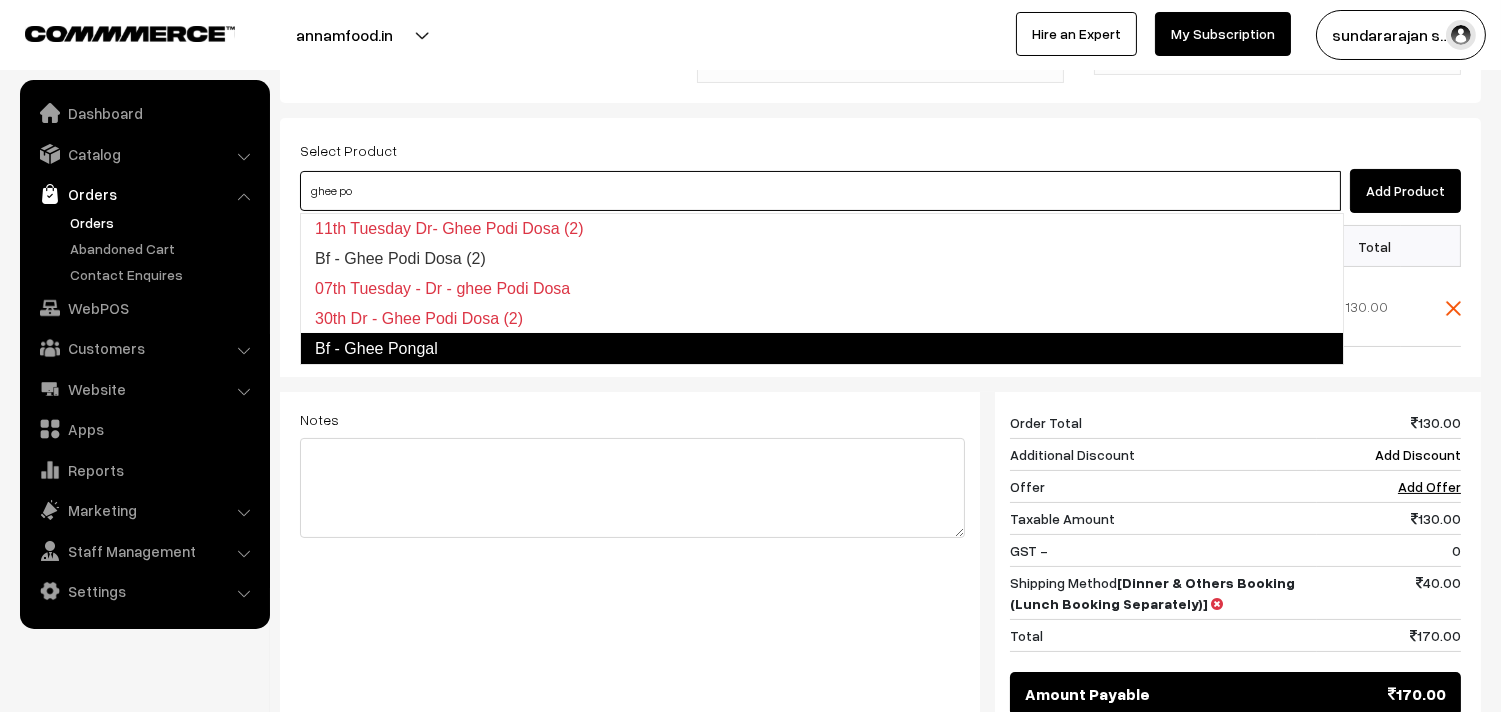 type on "Bf  - Ghee Pongal" 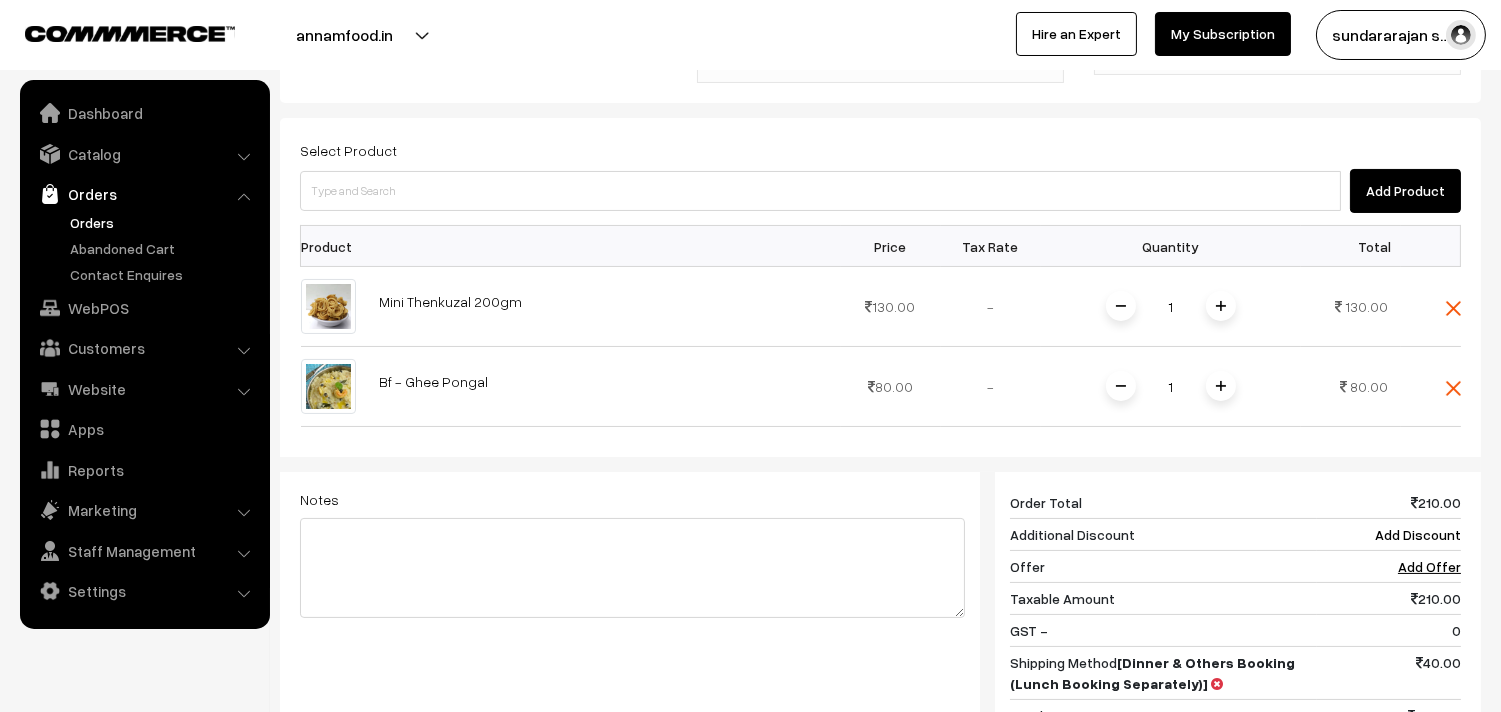 click on "Select Product
Add Product
Product
Price
Tax Rate
Quantity
Total
1" at bounding box center [880, 464] 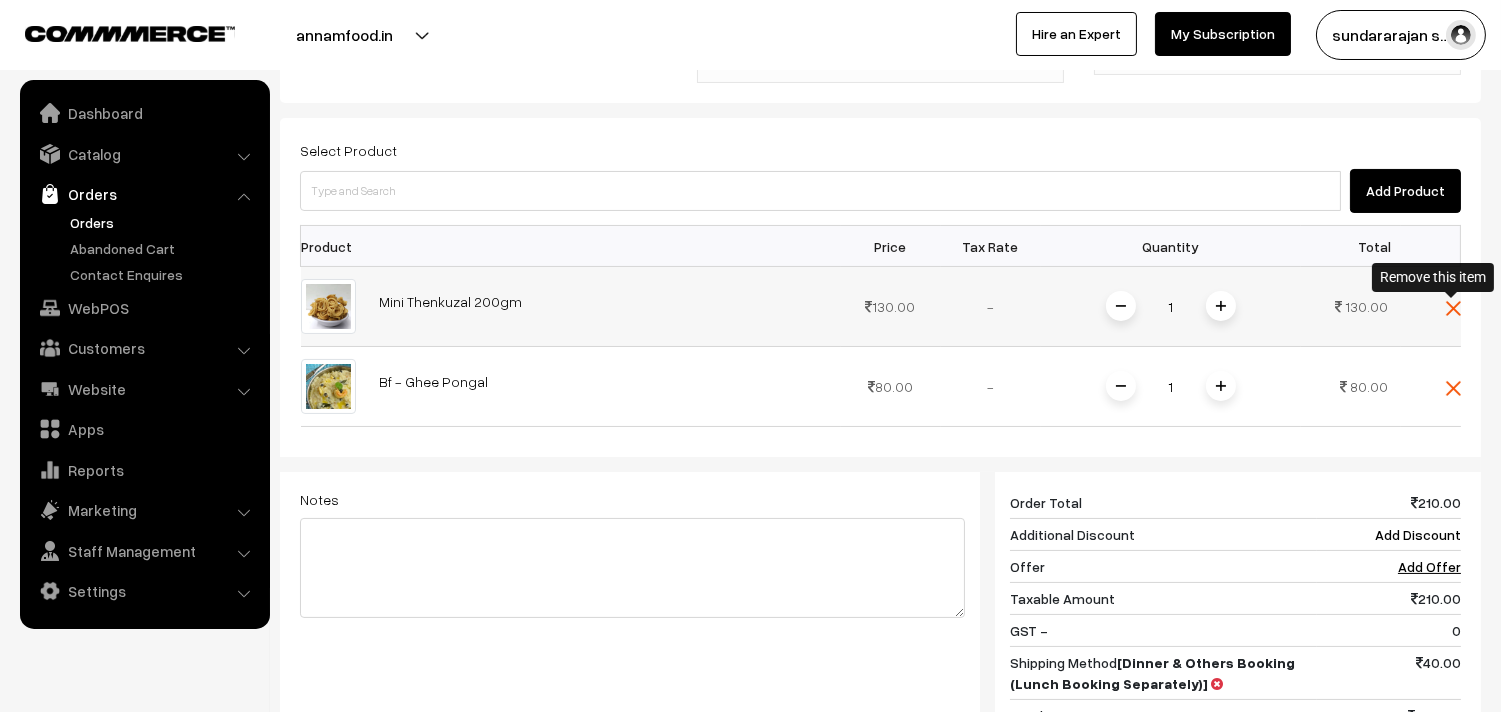 click at bounding box center [1453, 308] 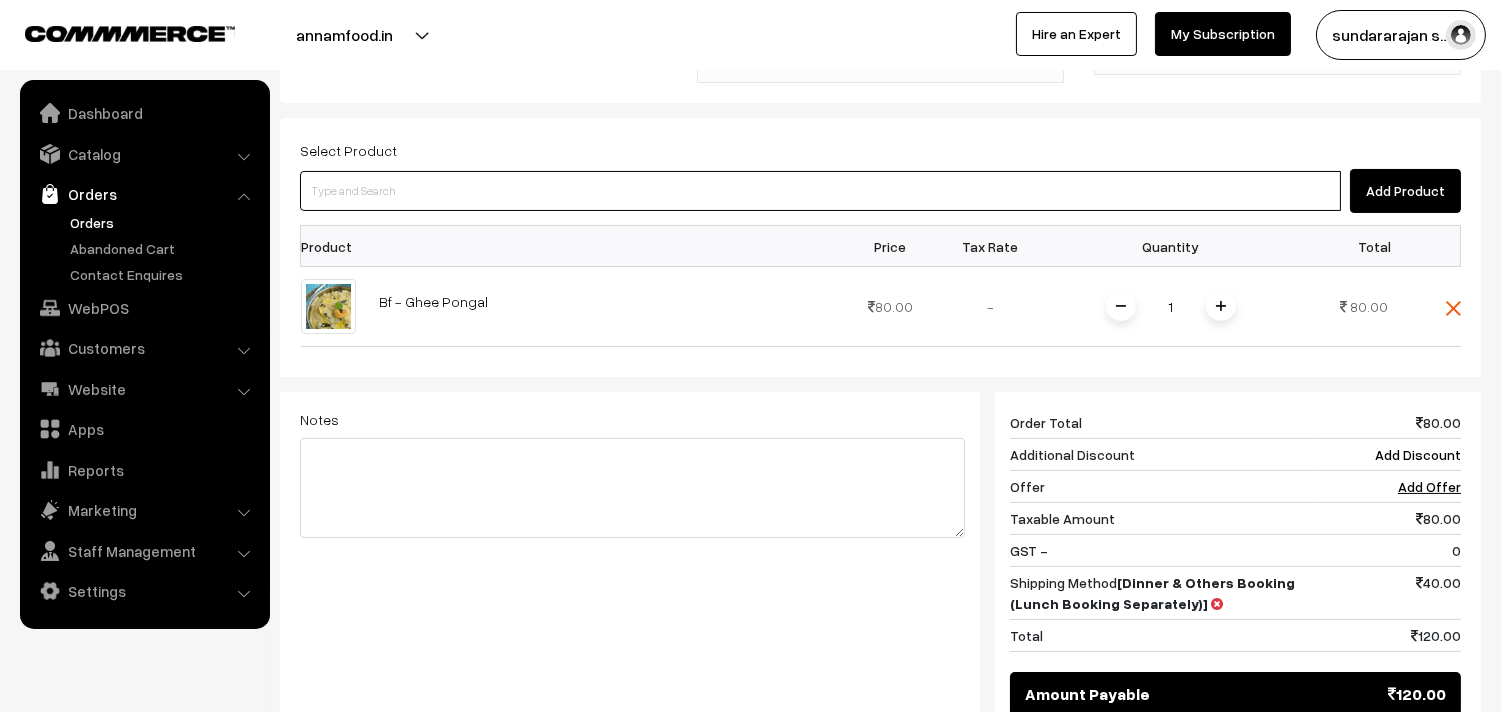 click at bounding box center [820, 191] 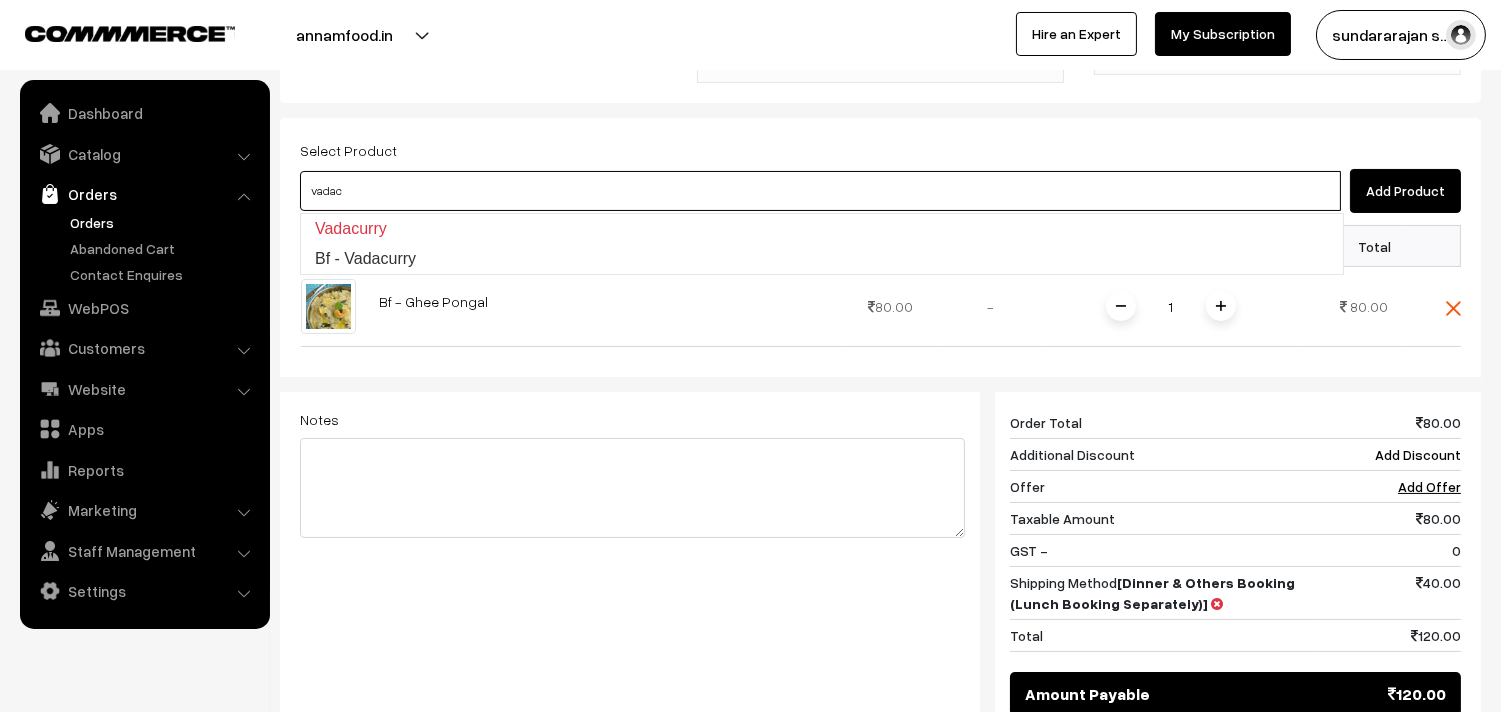 type on "Bf - Vadacurry" 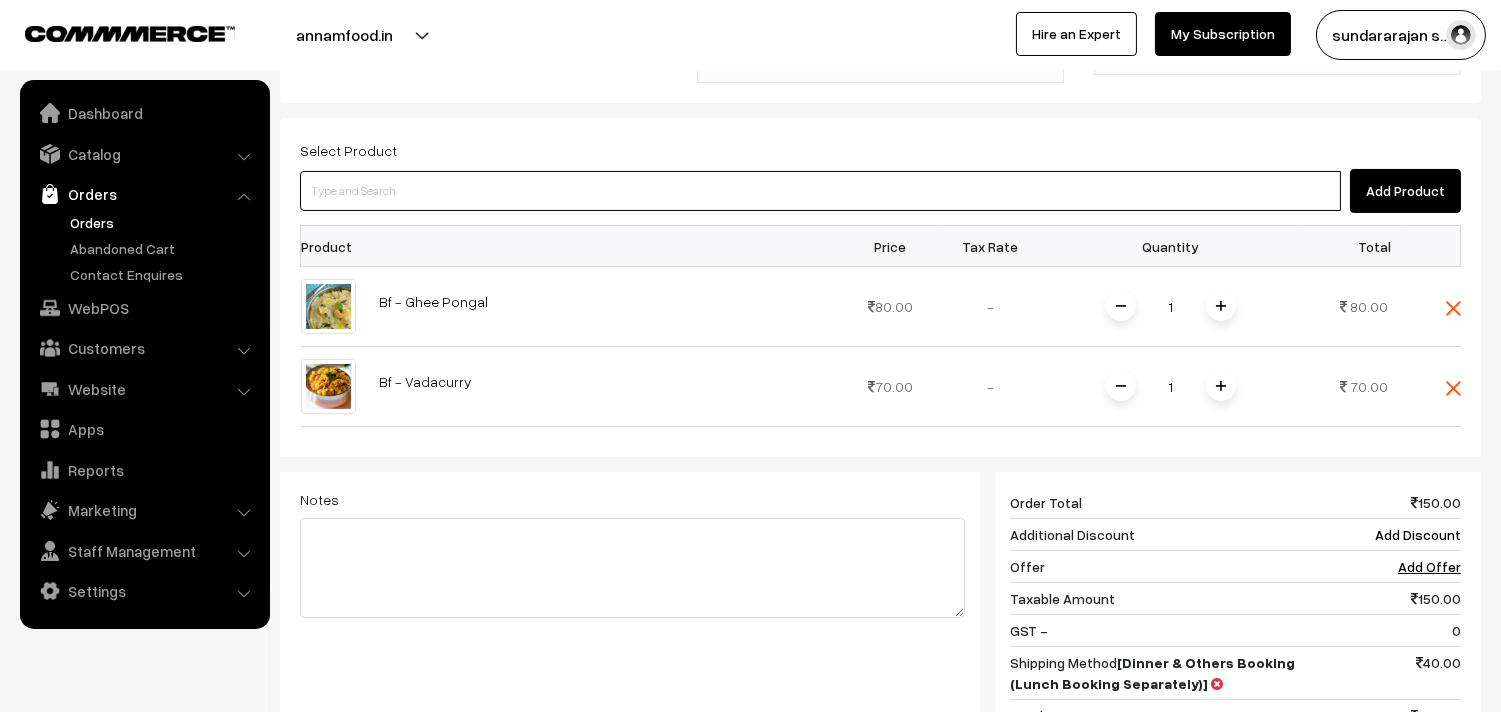 click at bounding box center [820, 191] 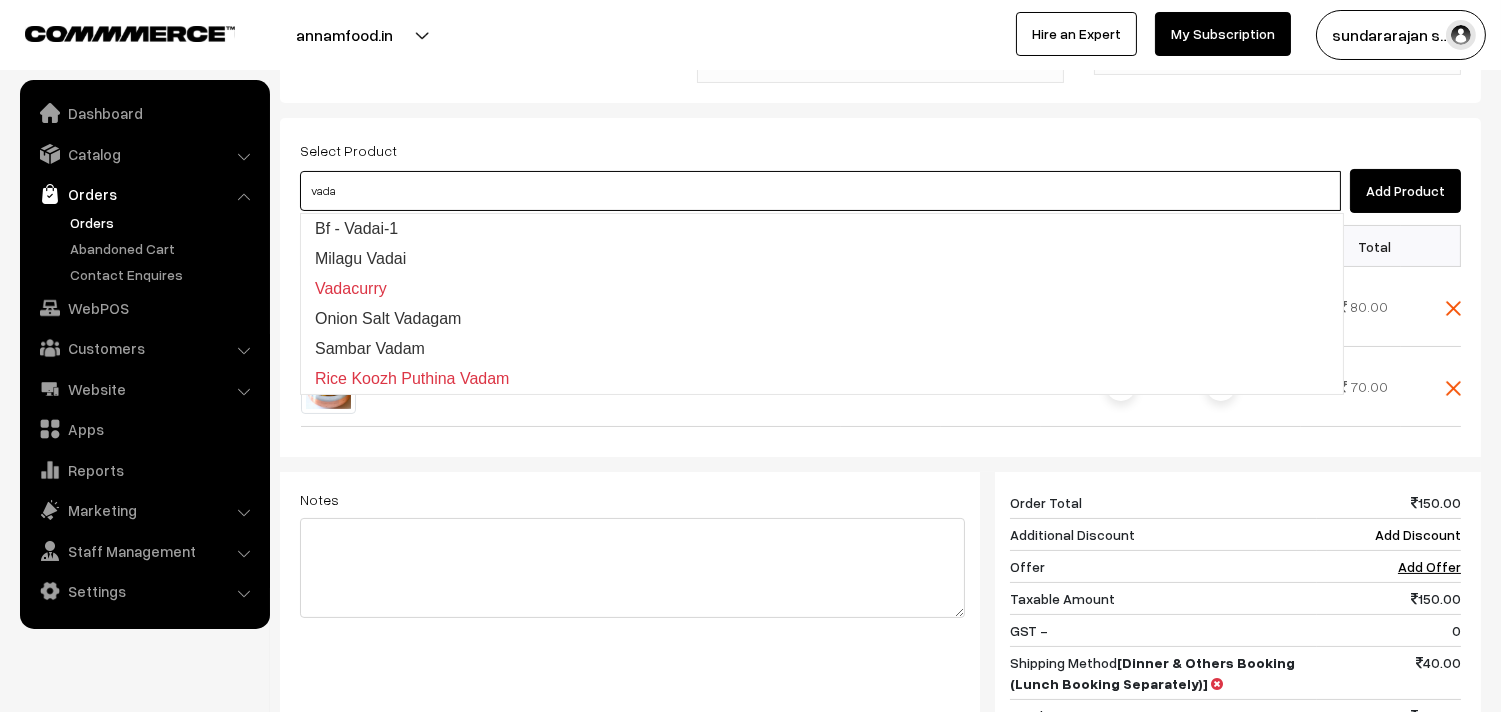 type on "Bf -  Vadai-1" 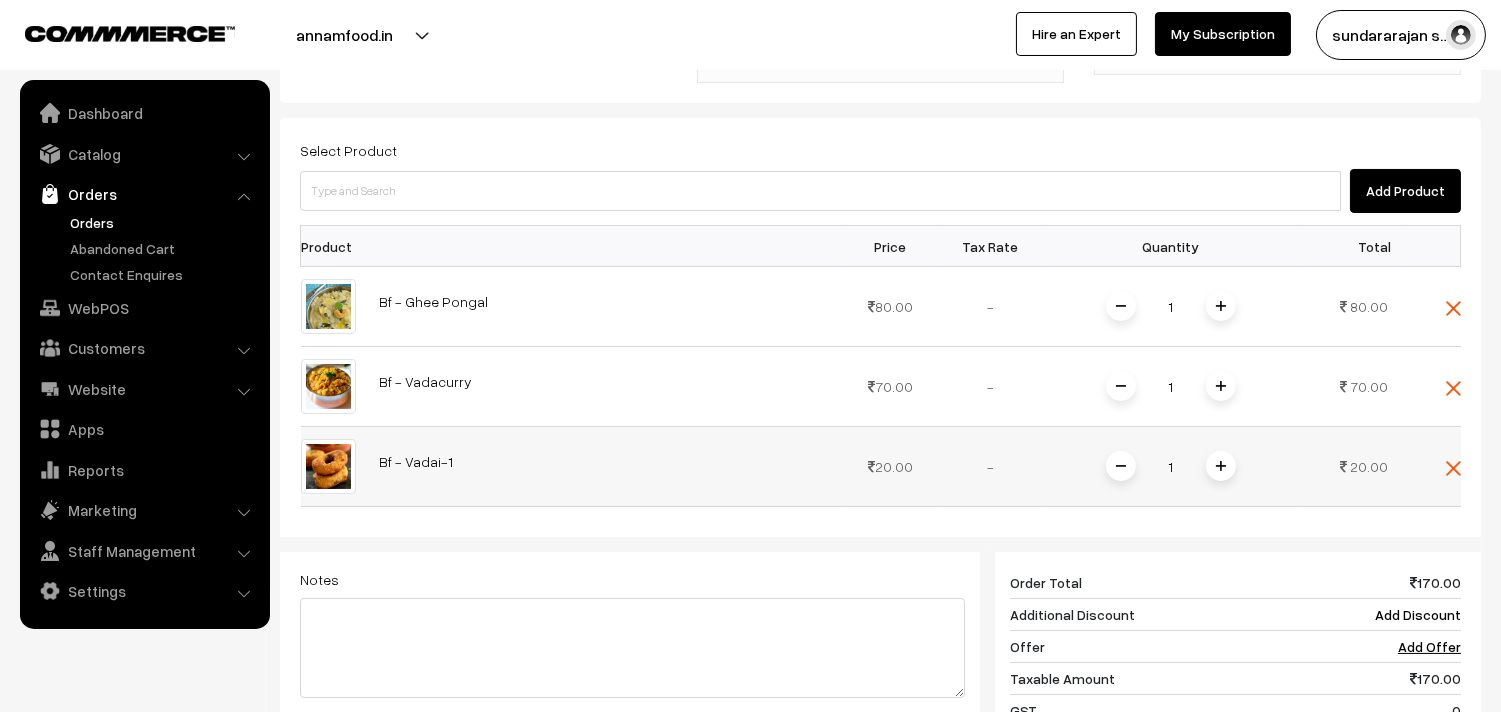 click at bounding box center (1221, 466) 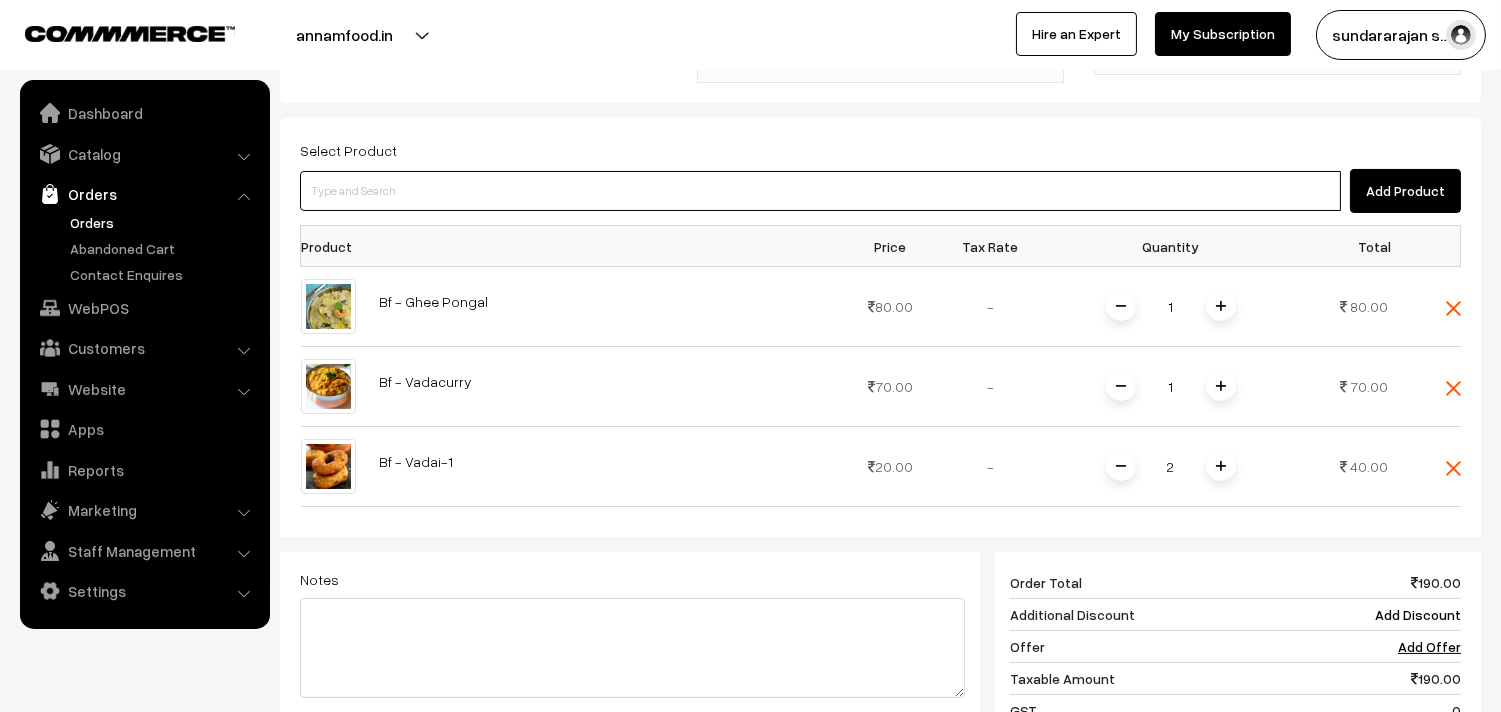 click at bounding box center [820, 191] 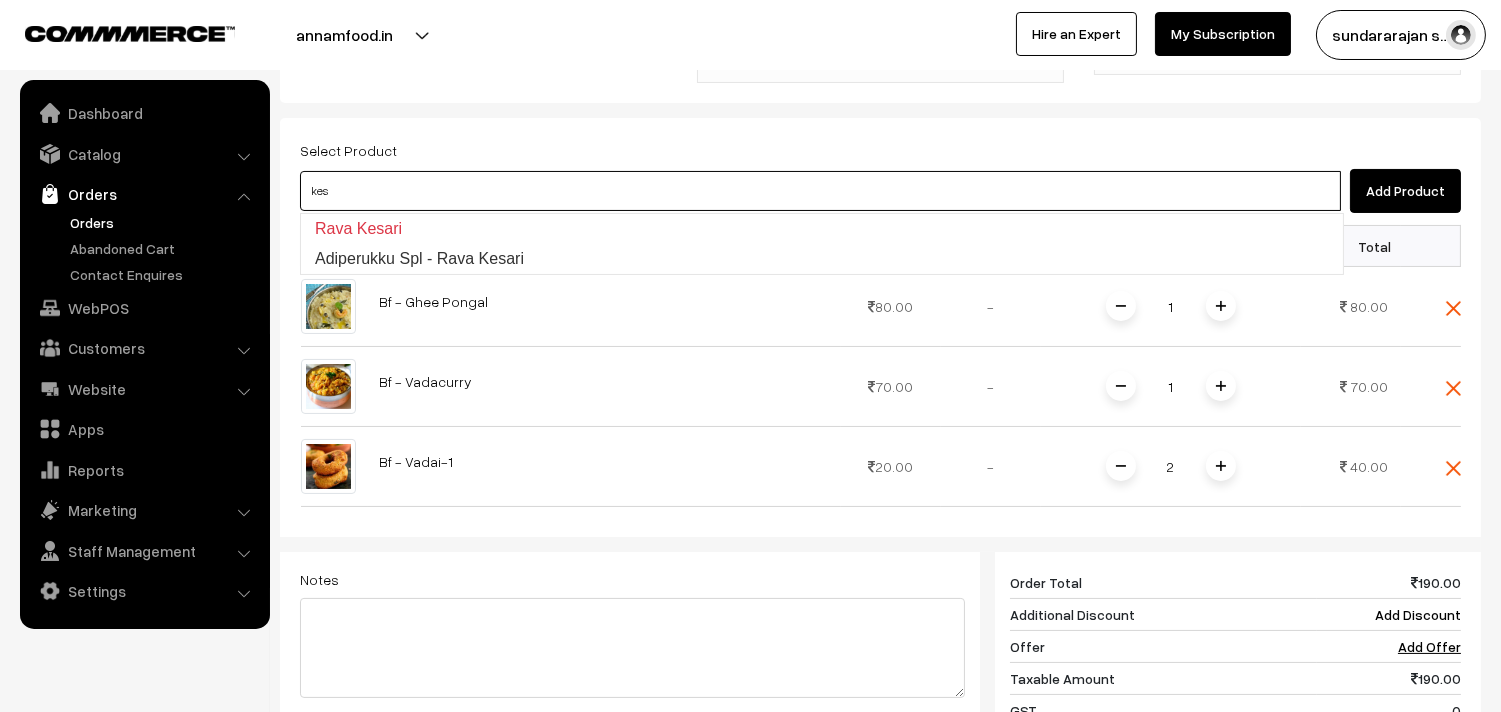 type on "Adiperukku Spl - Rava Kesari" 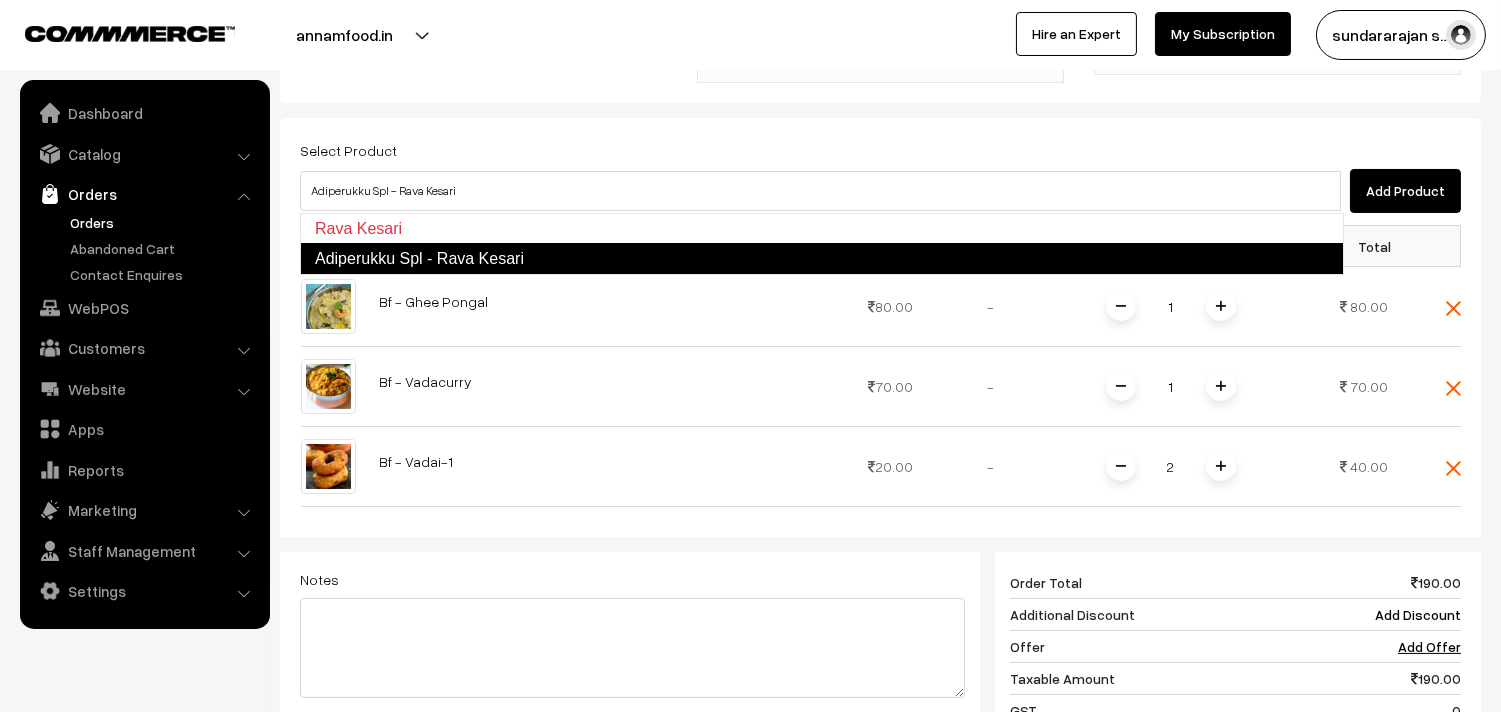 type 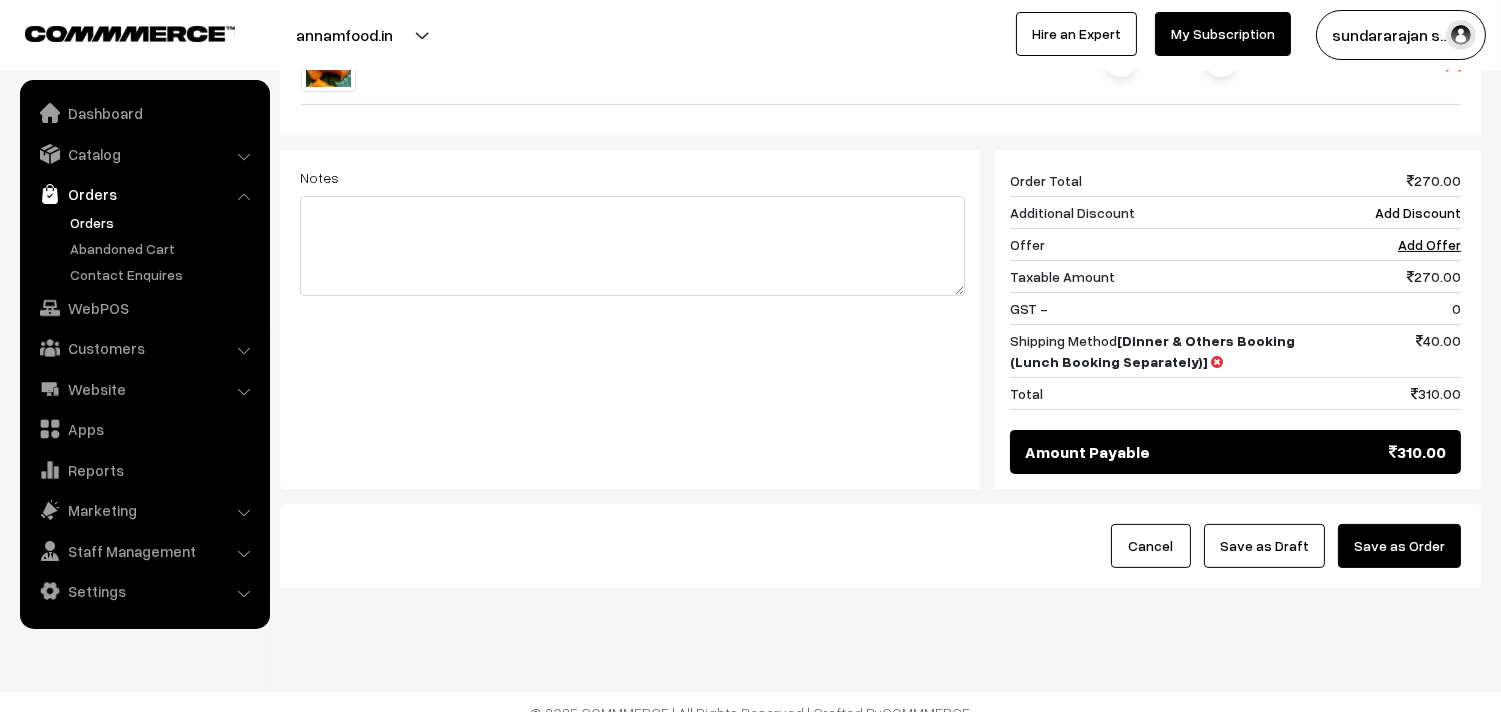 scroll, scrollTop: 1004, scrollLeft: 0, axis: vertical 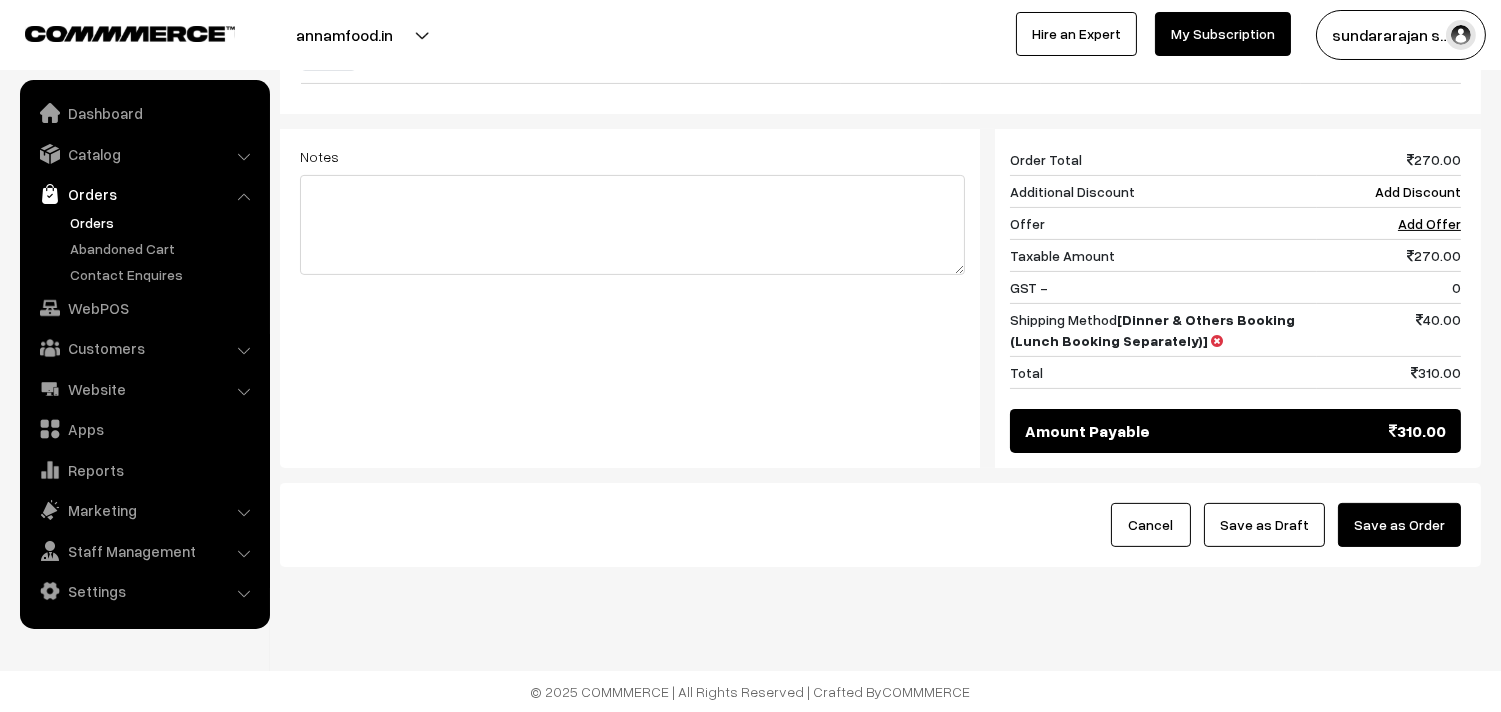click on "Save as Draft" at bounding box center [1264, 525] 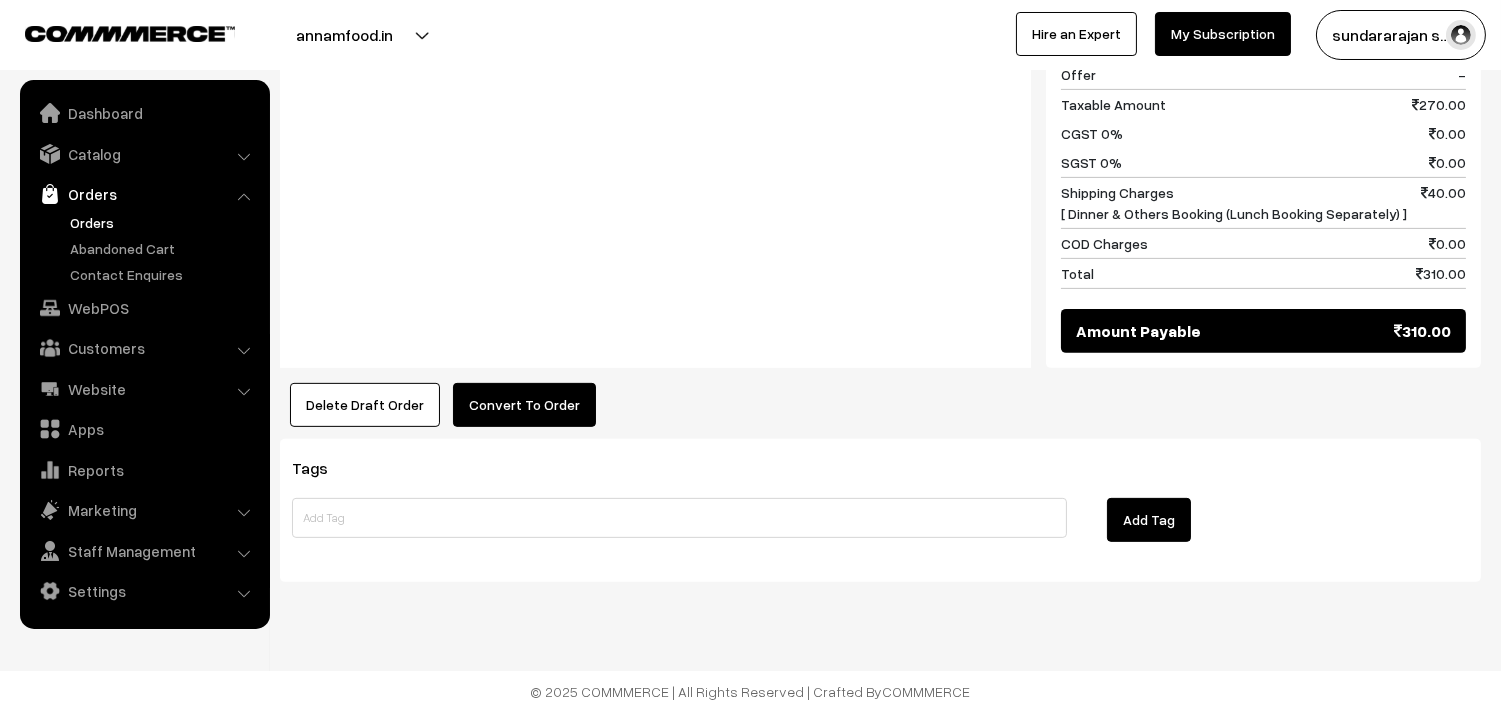 click on "Convert To Order" at bounding box center (524, 405) 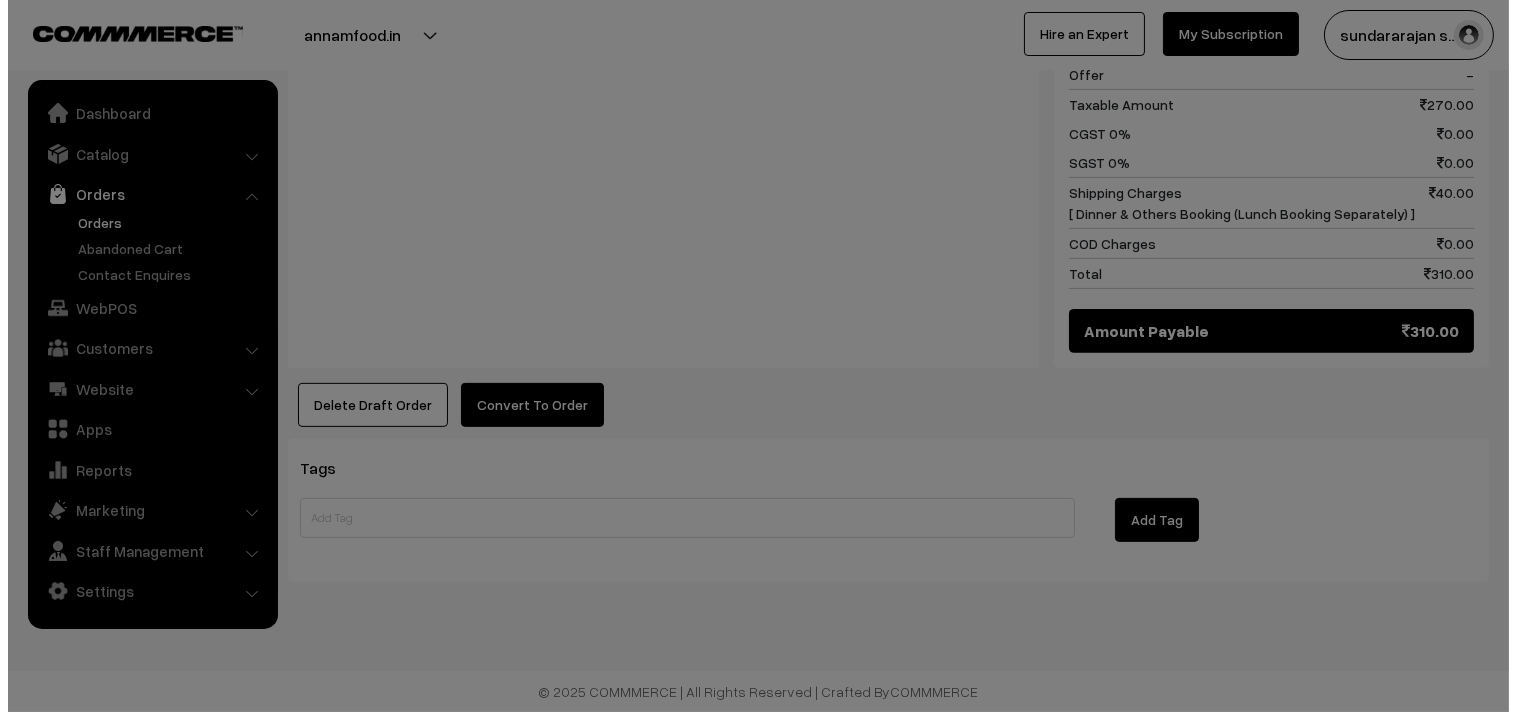 scroll, scrollTop: 1370, scrollLeft: 0, axis: vertical 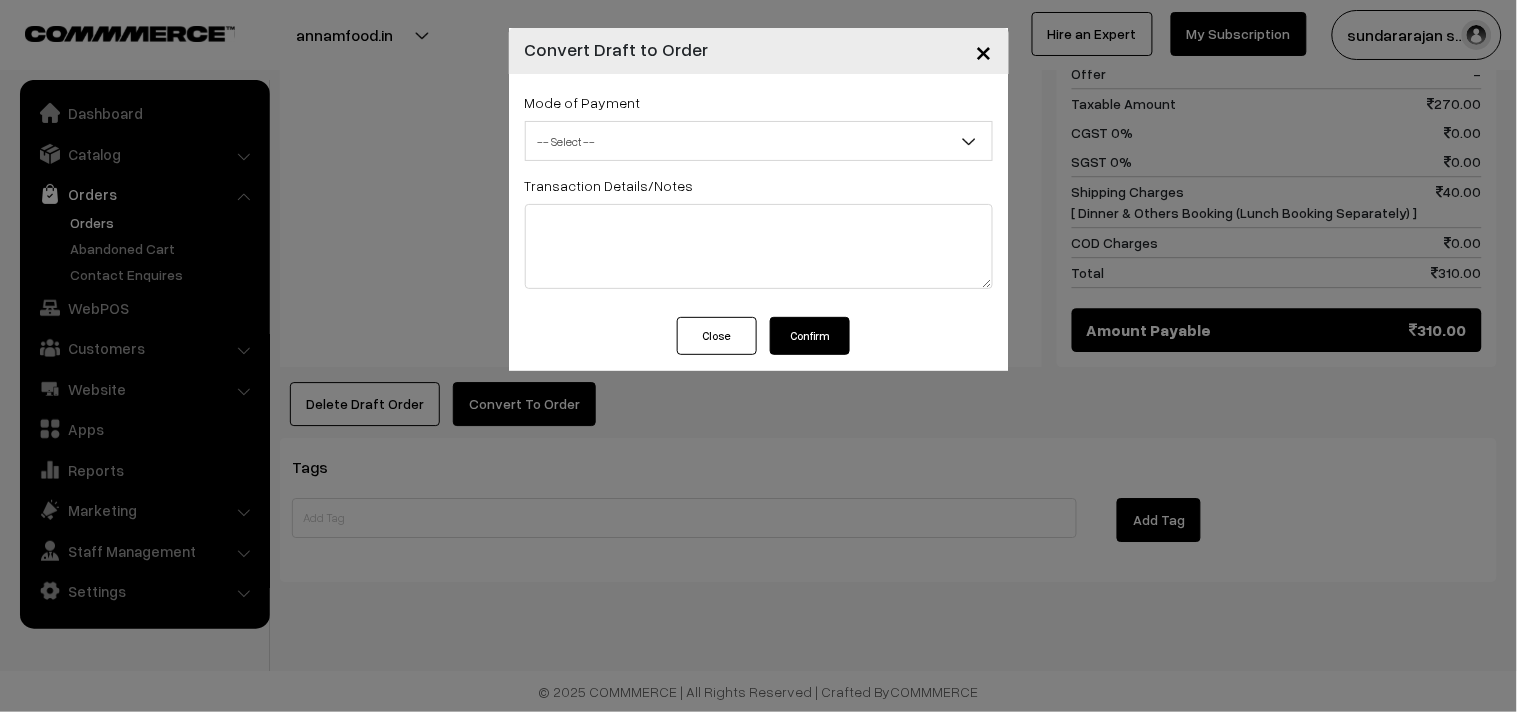 click on "-- Select --" at bounding box center (759, 141) 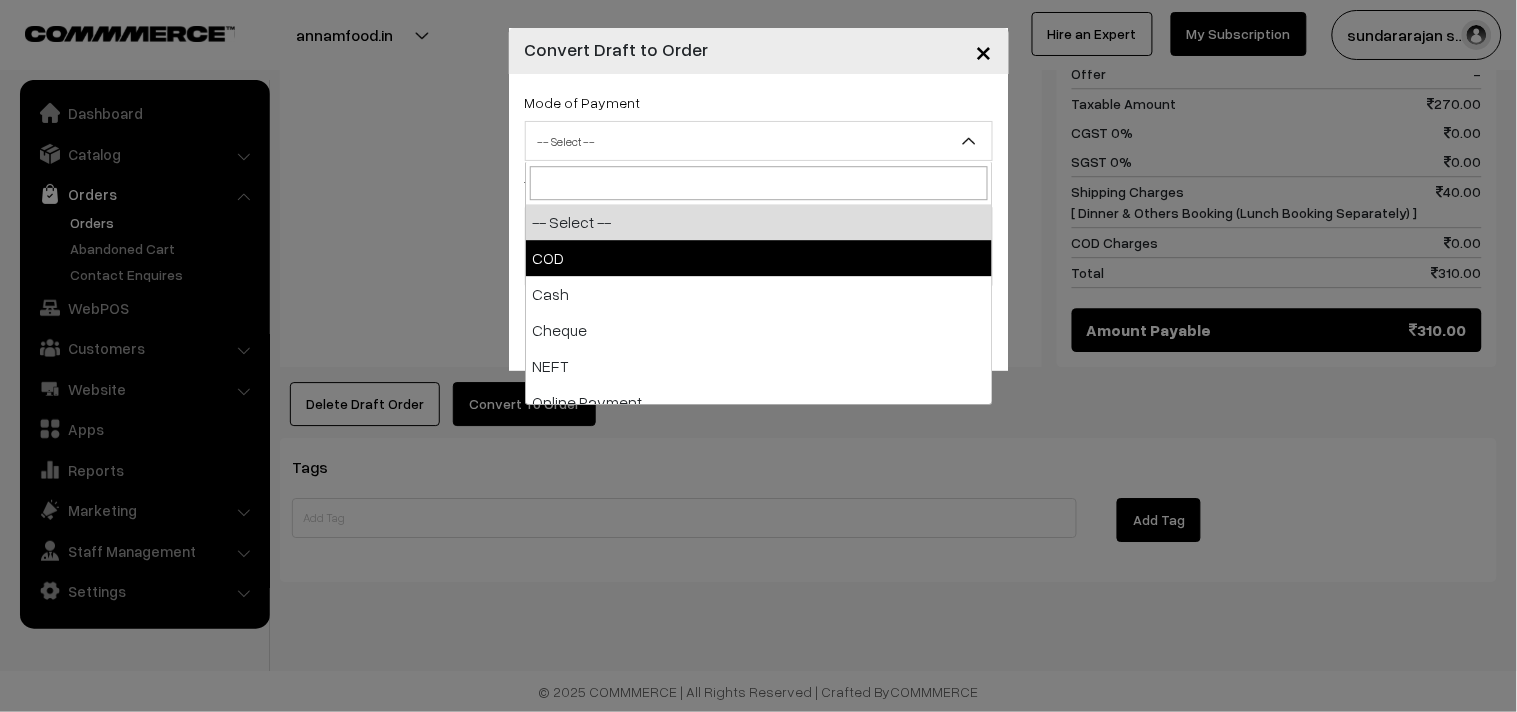select on "1" 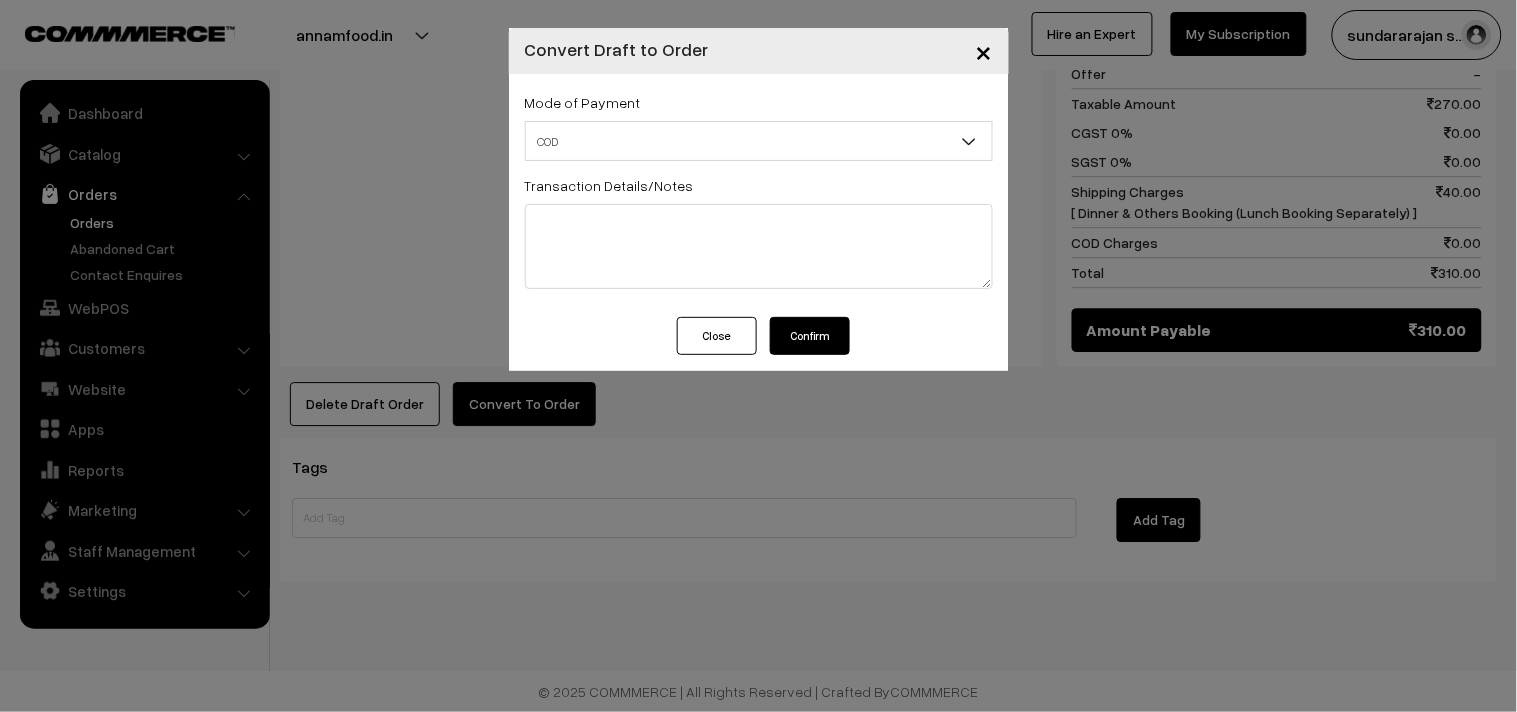 click on "Confirm" at bounding box center (810, 336) 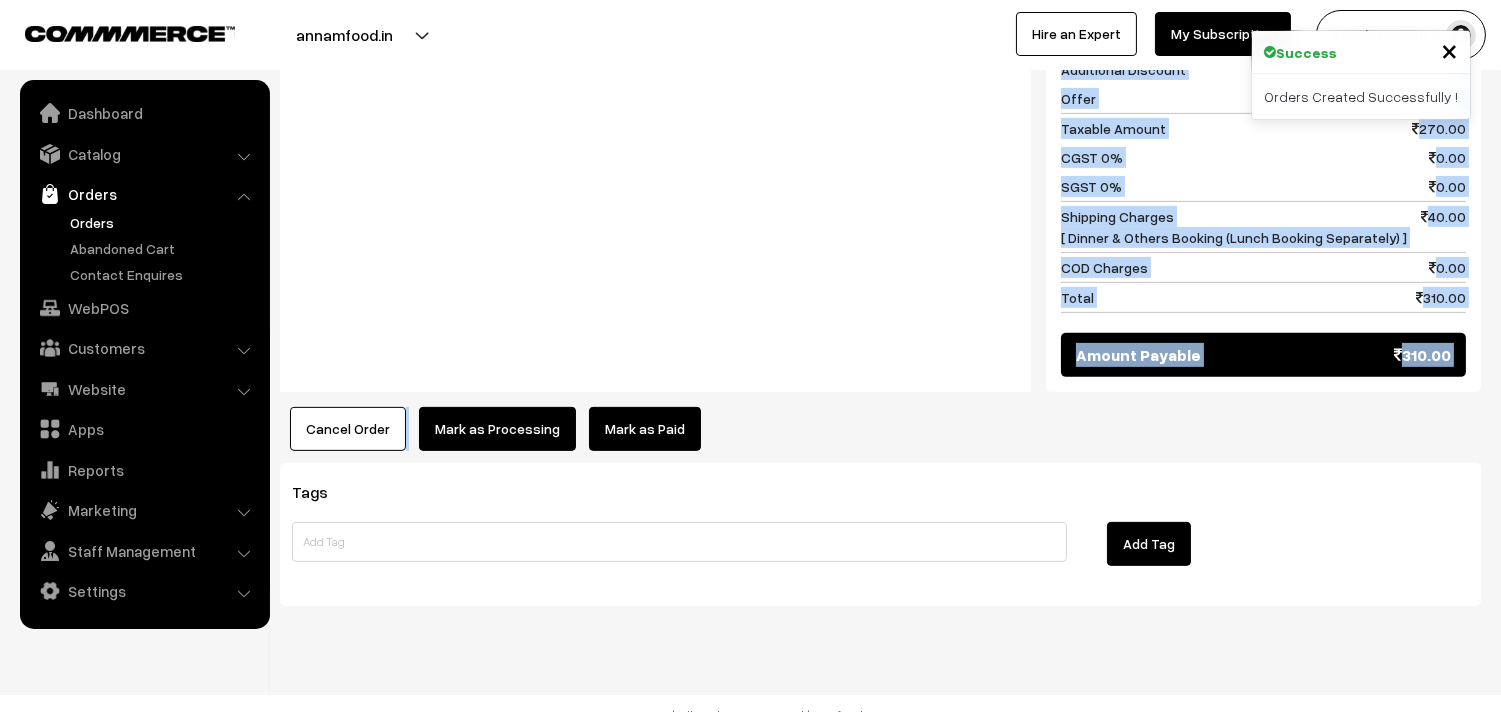 drag, startPoint x: 504, startPoint y: 370, endPoint x: 506, endPoint y: 392, distance: 22.090721 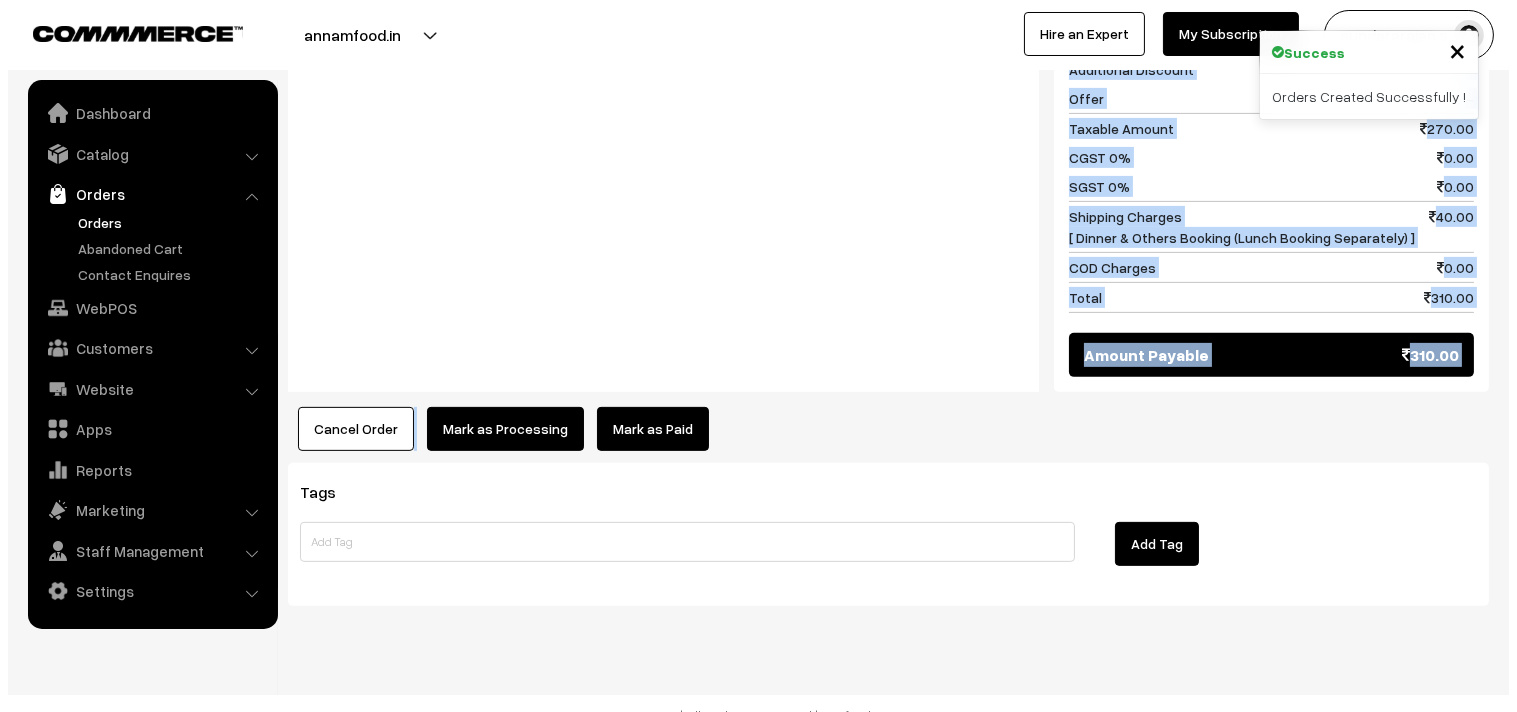 scroll, scrollTop: 1367, scrollLeft: 0, axis: vertical 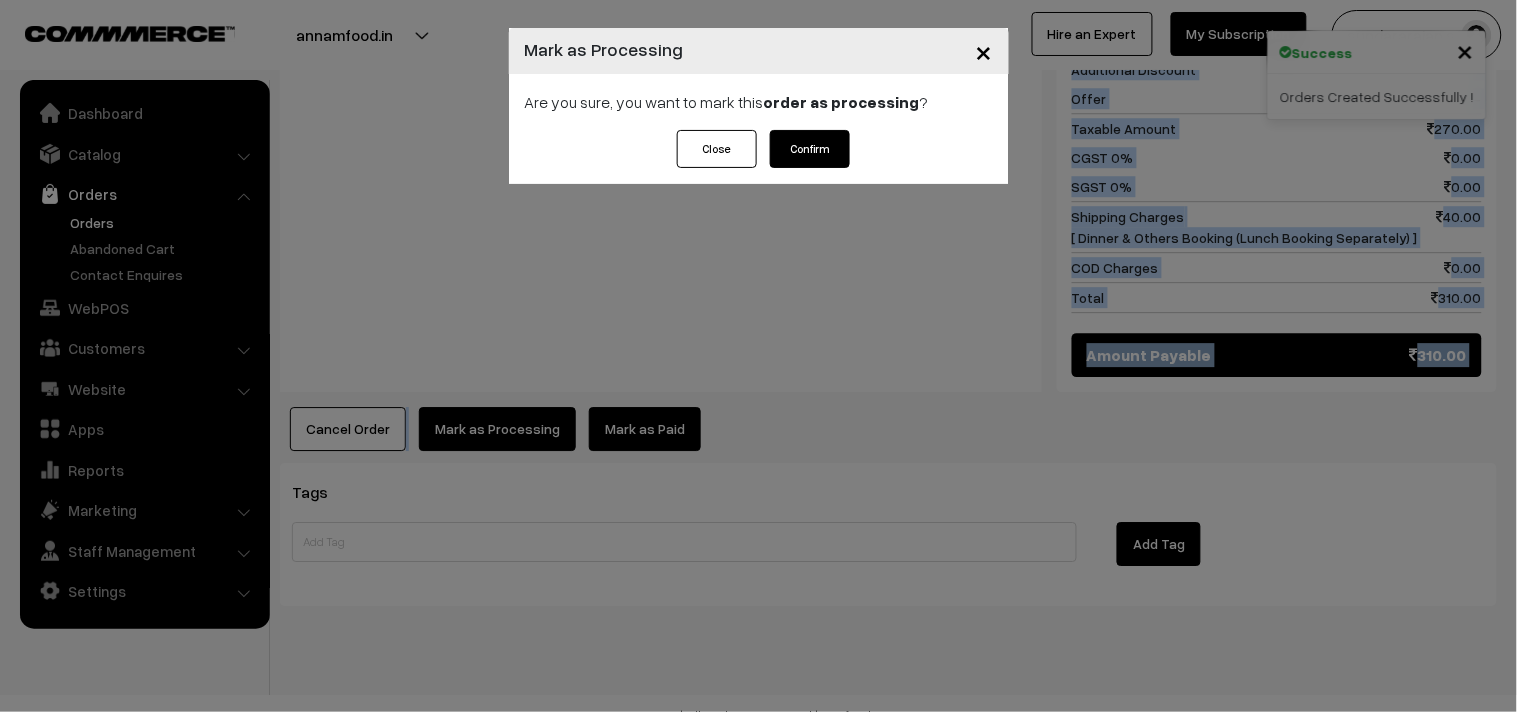 click on "Confirm" at bounding box center [810, 149] 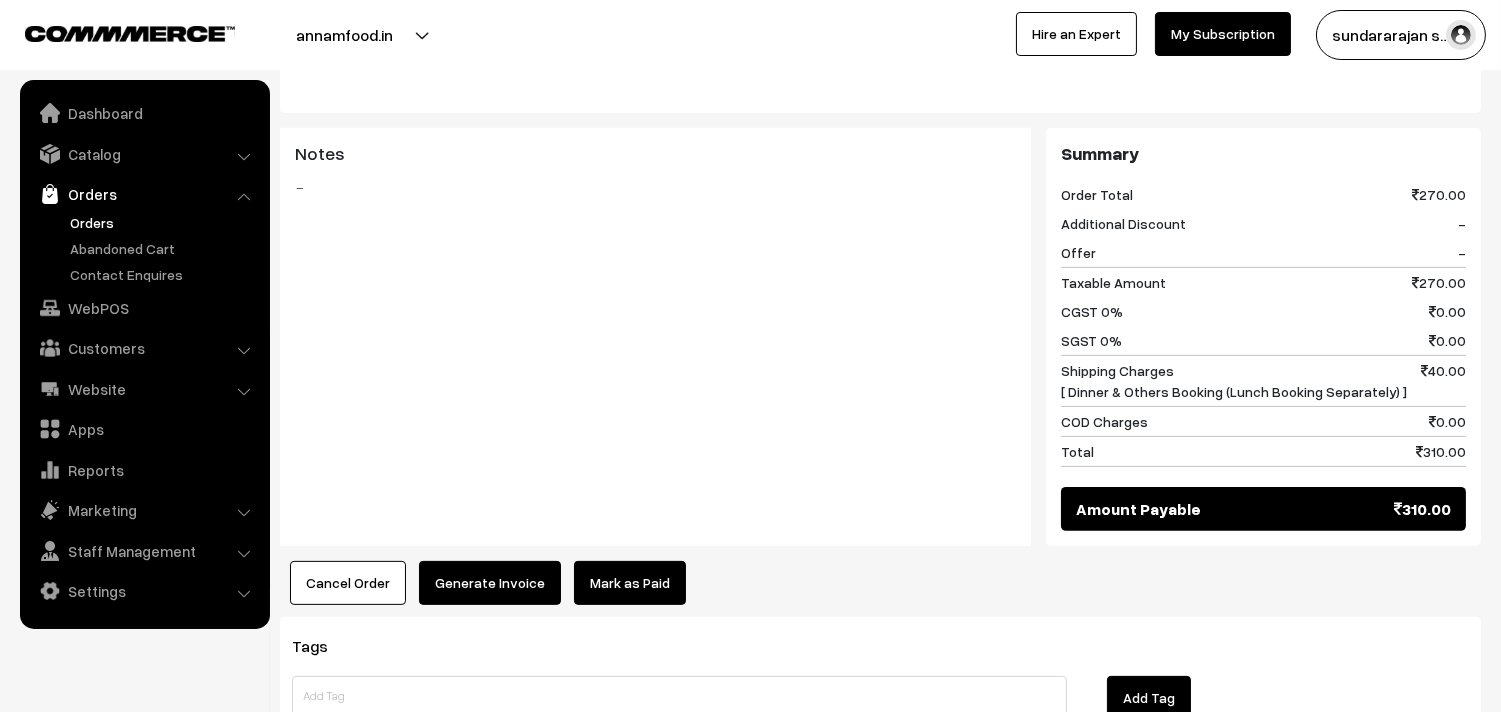 scroll, scrollTop: 1222, scrollLeft: 0, axis: vertical 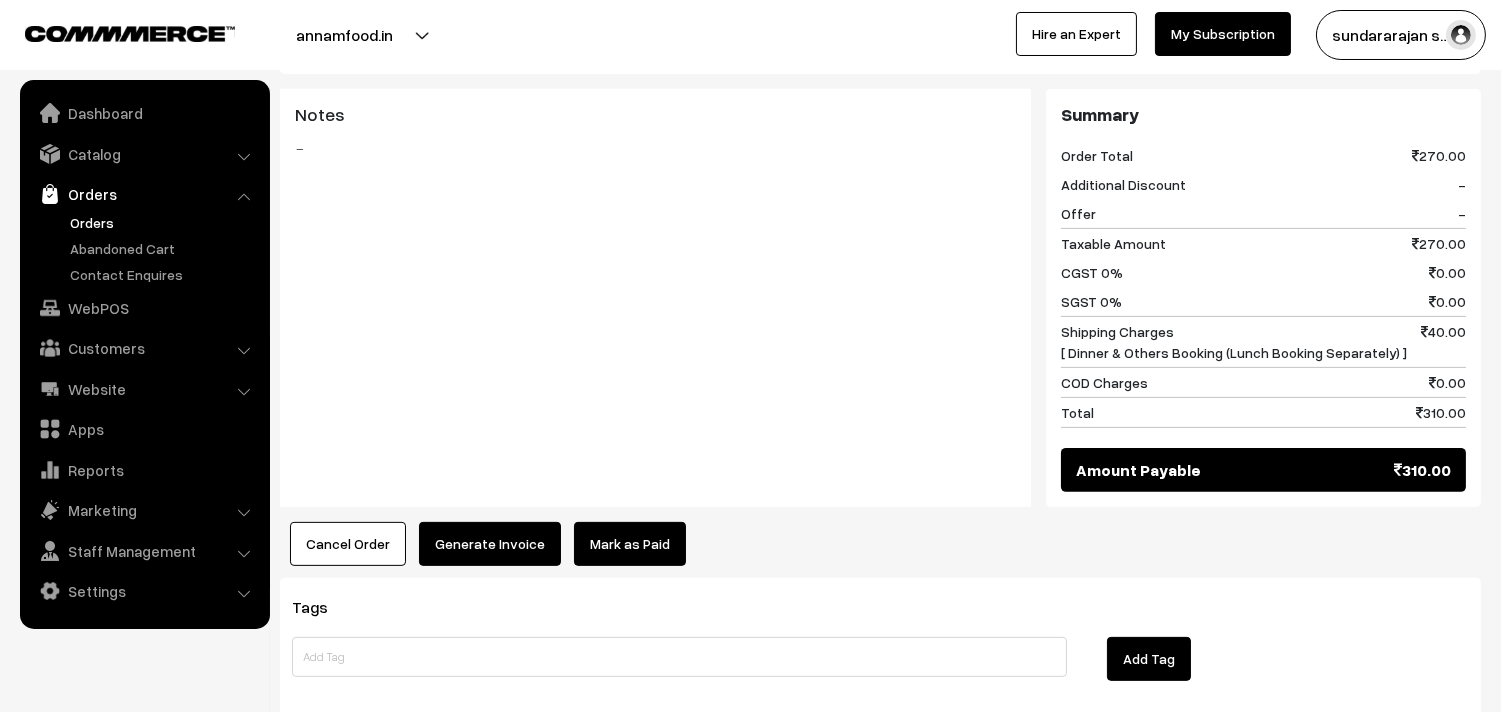 click on "Ordered on  [DATE]  at  [TIME]" at bounding box center (880, -213) 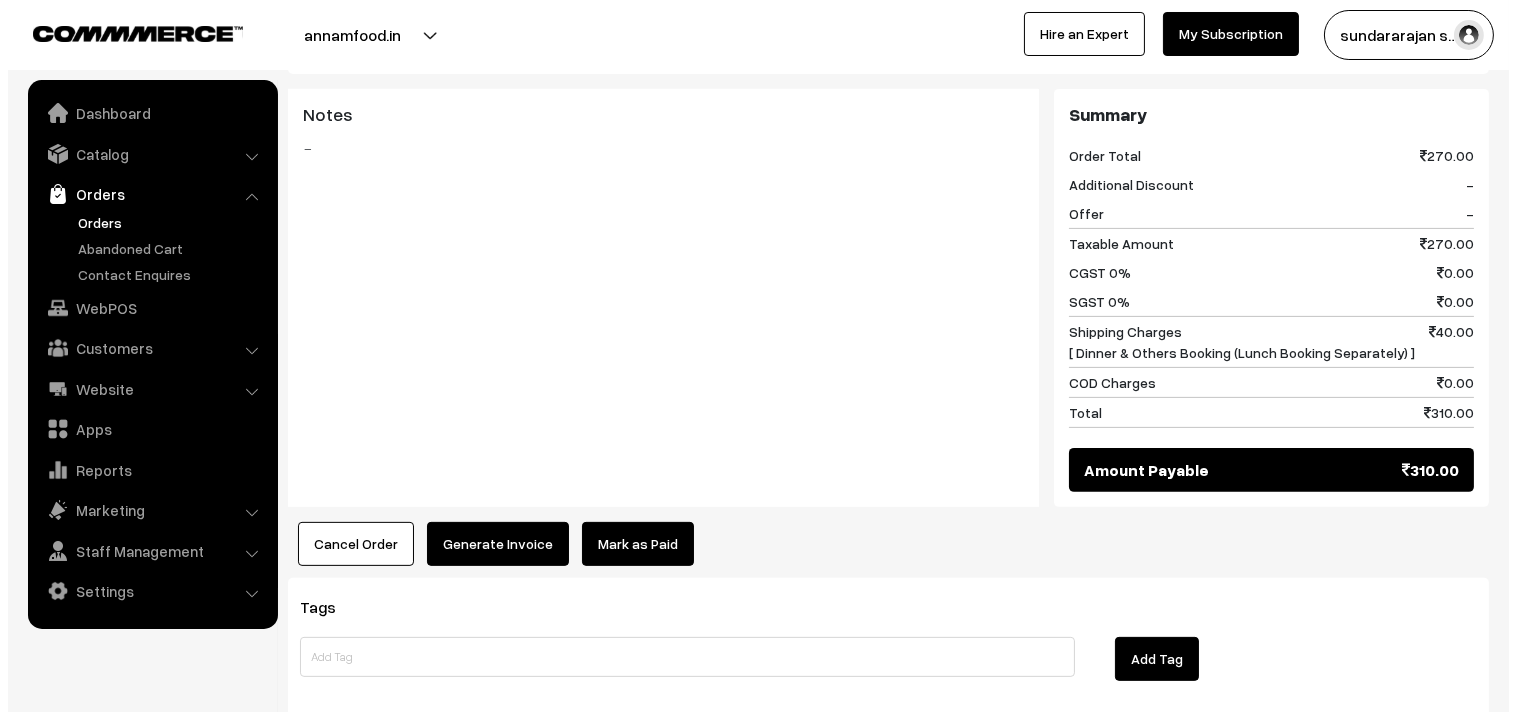 scroll, scrollTop: 1228, scrollLeft: 0, axis: vertical 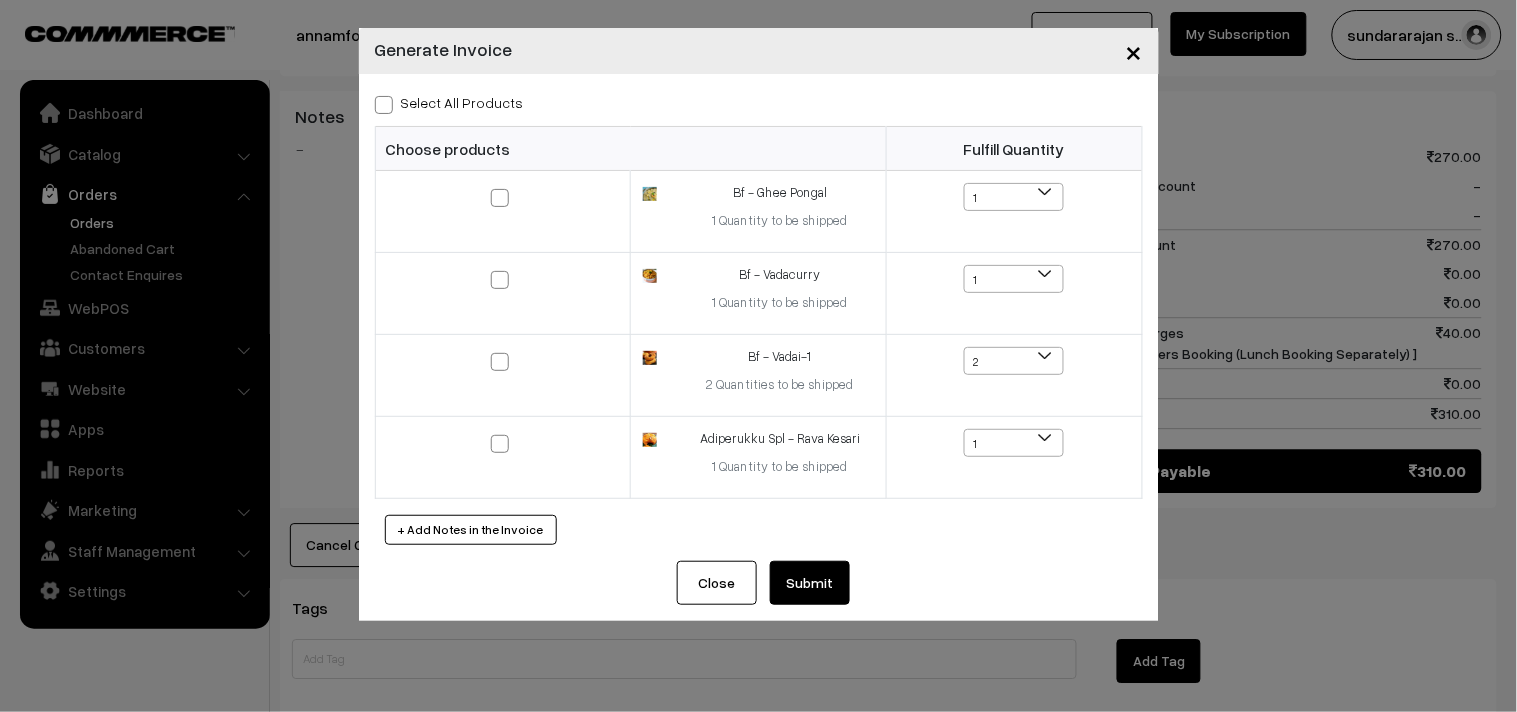 click on "Select All Products" at bounding box center (449, 102) 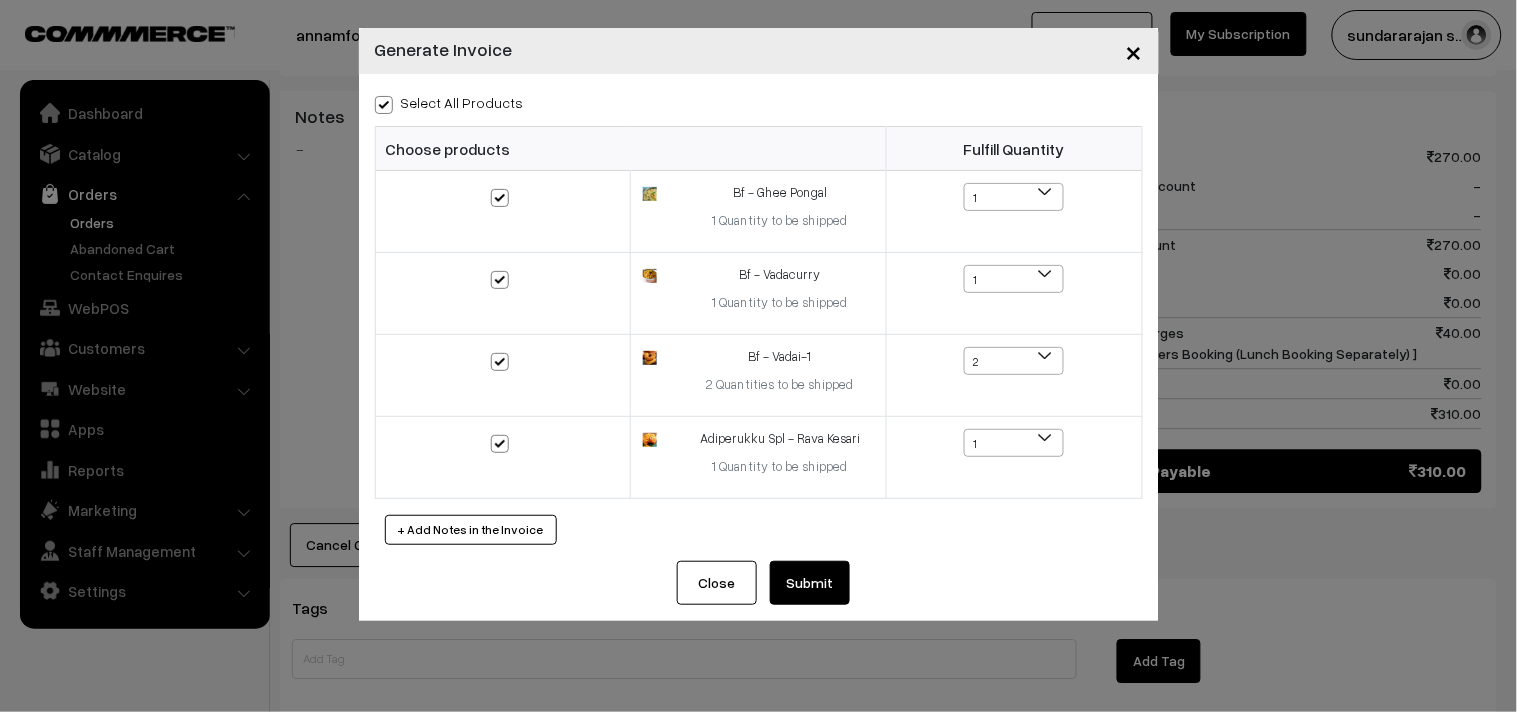 checkbox on "true" 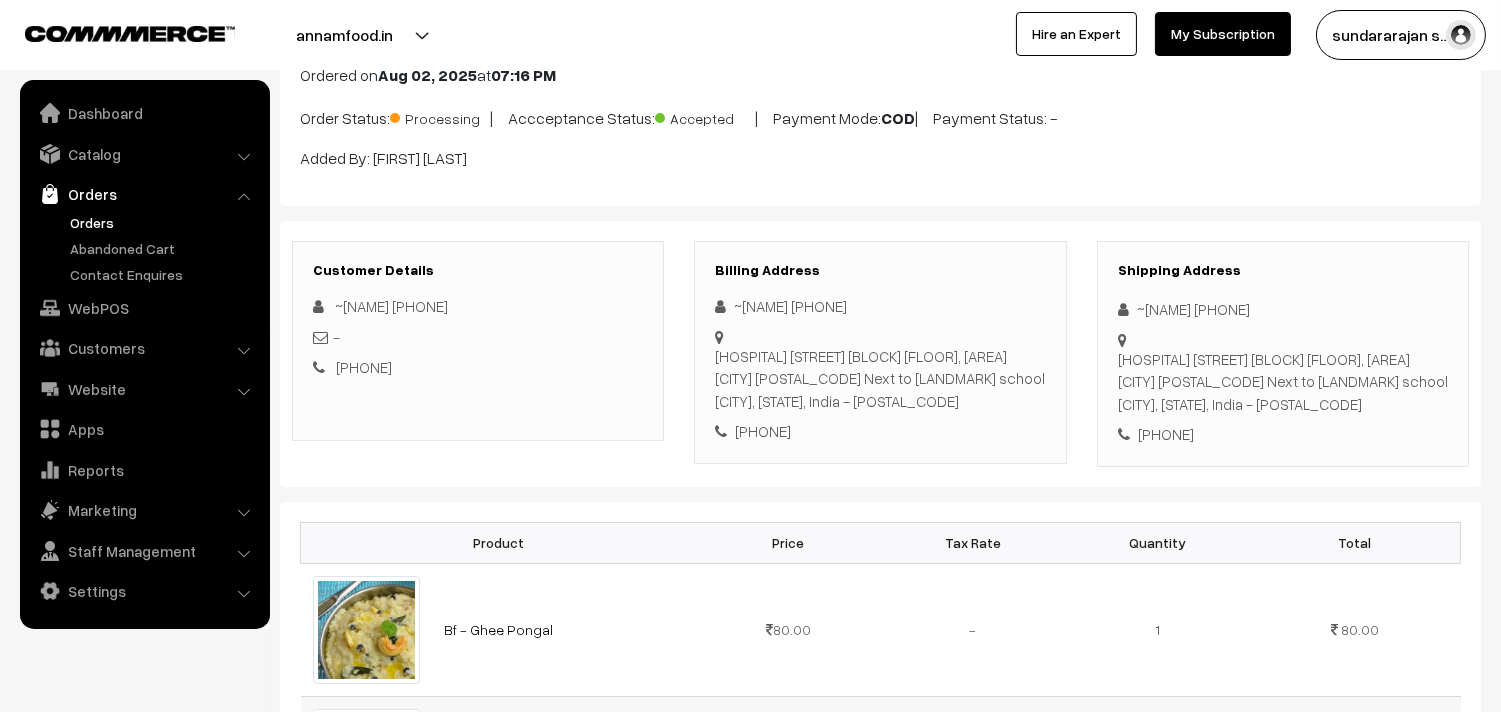 scroll, scrollTop: 0, scrollLeft: 0, axis: both 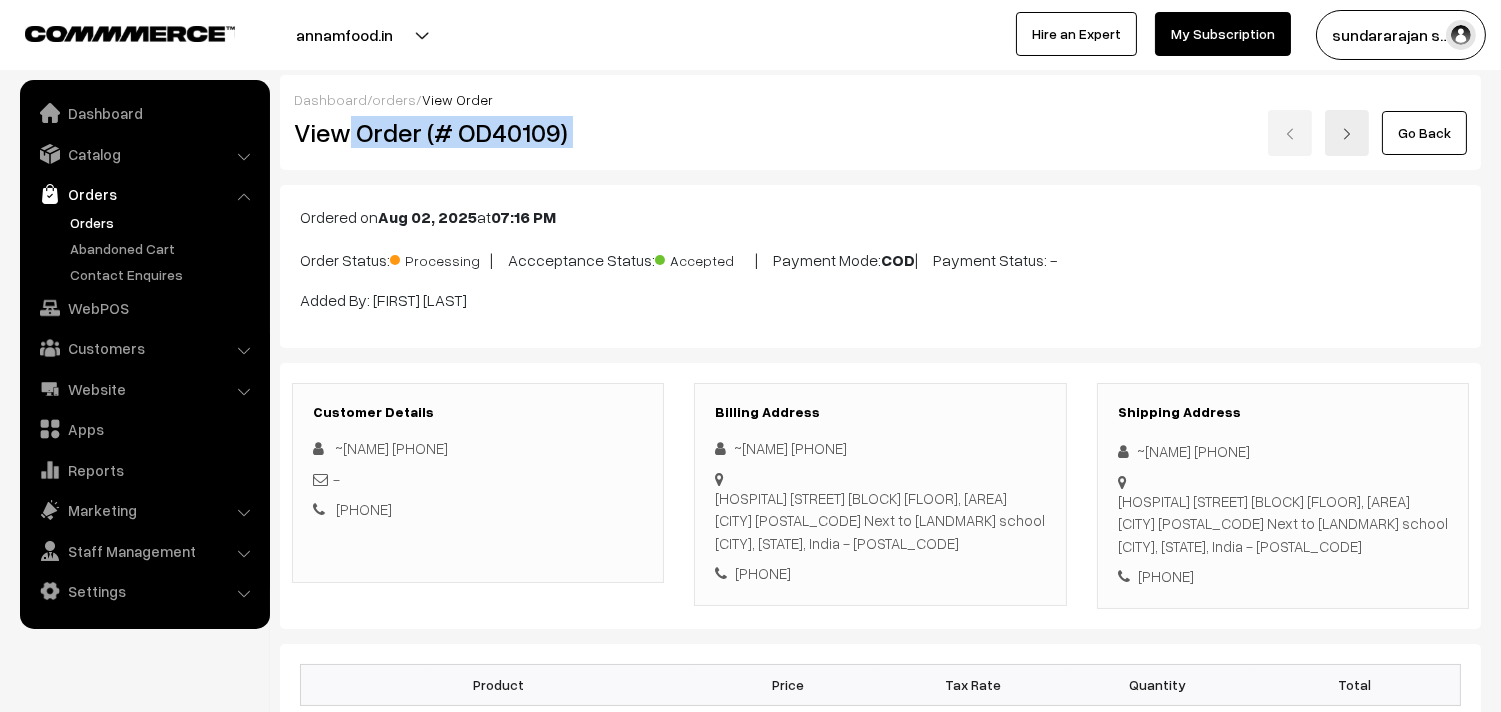 drag, startPoint x: 346, startPoint y: 141, endPoint x: 741, endPoint y: 148, distance: 395.062 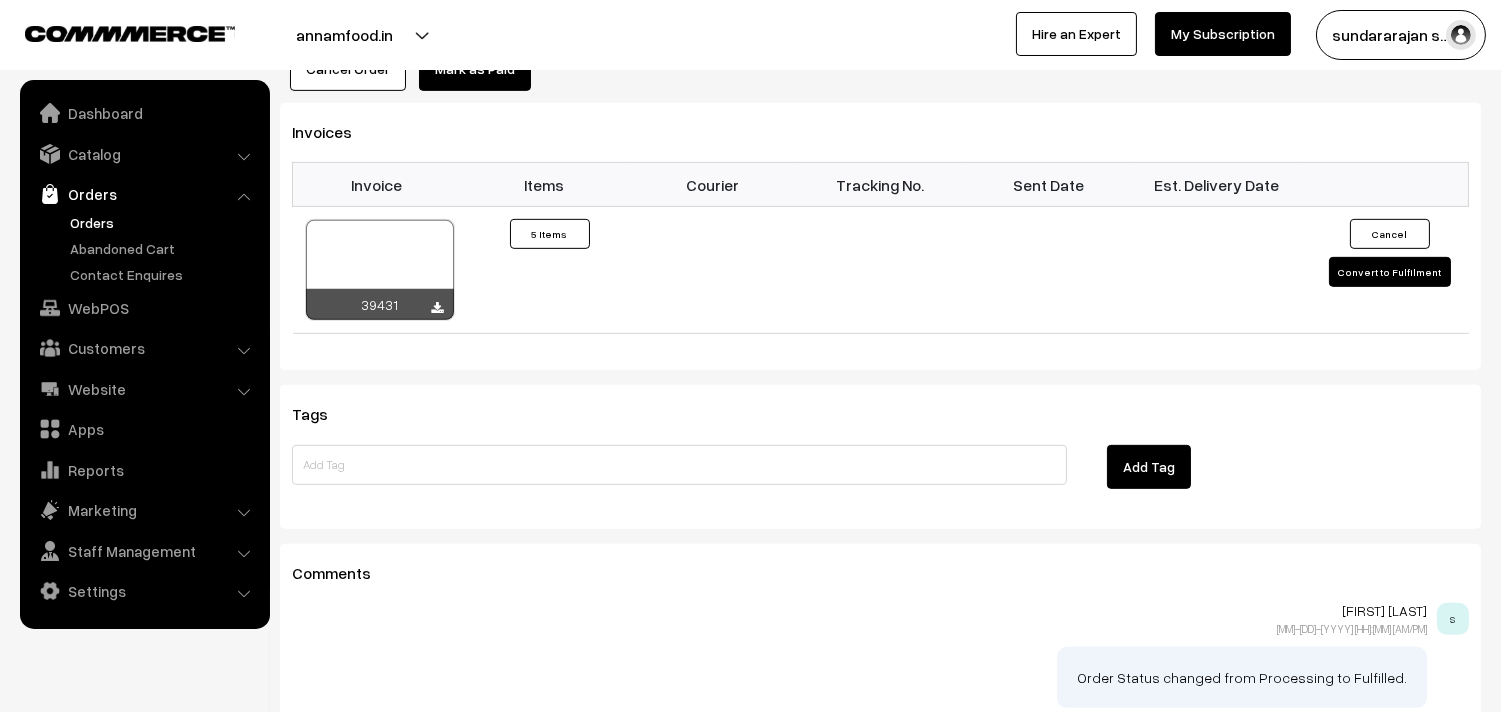 scroll, scrollTop: 1530, scrollLeft: 0, axis: vertical 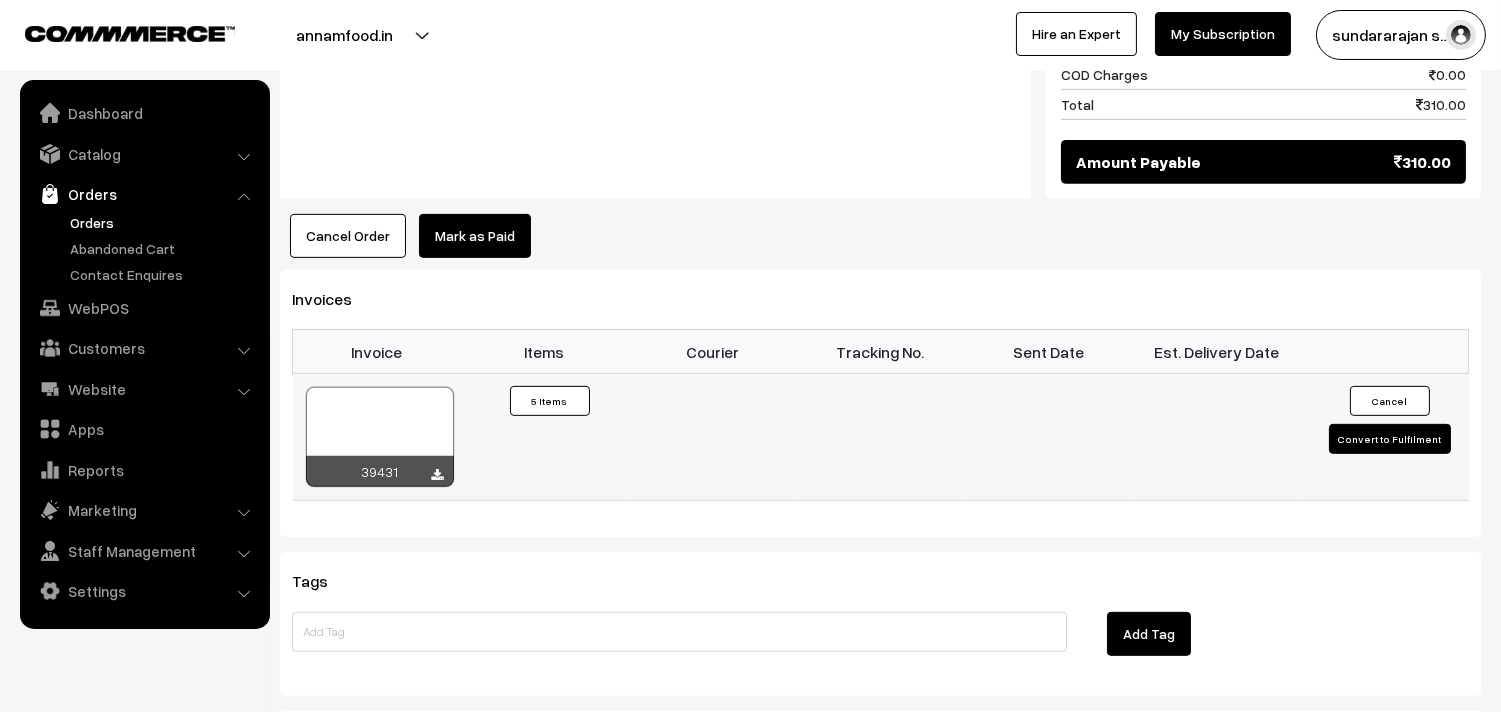 click at bounding box center [380, 437] 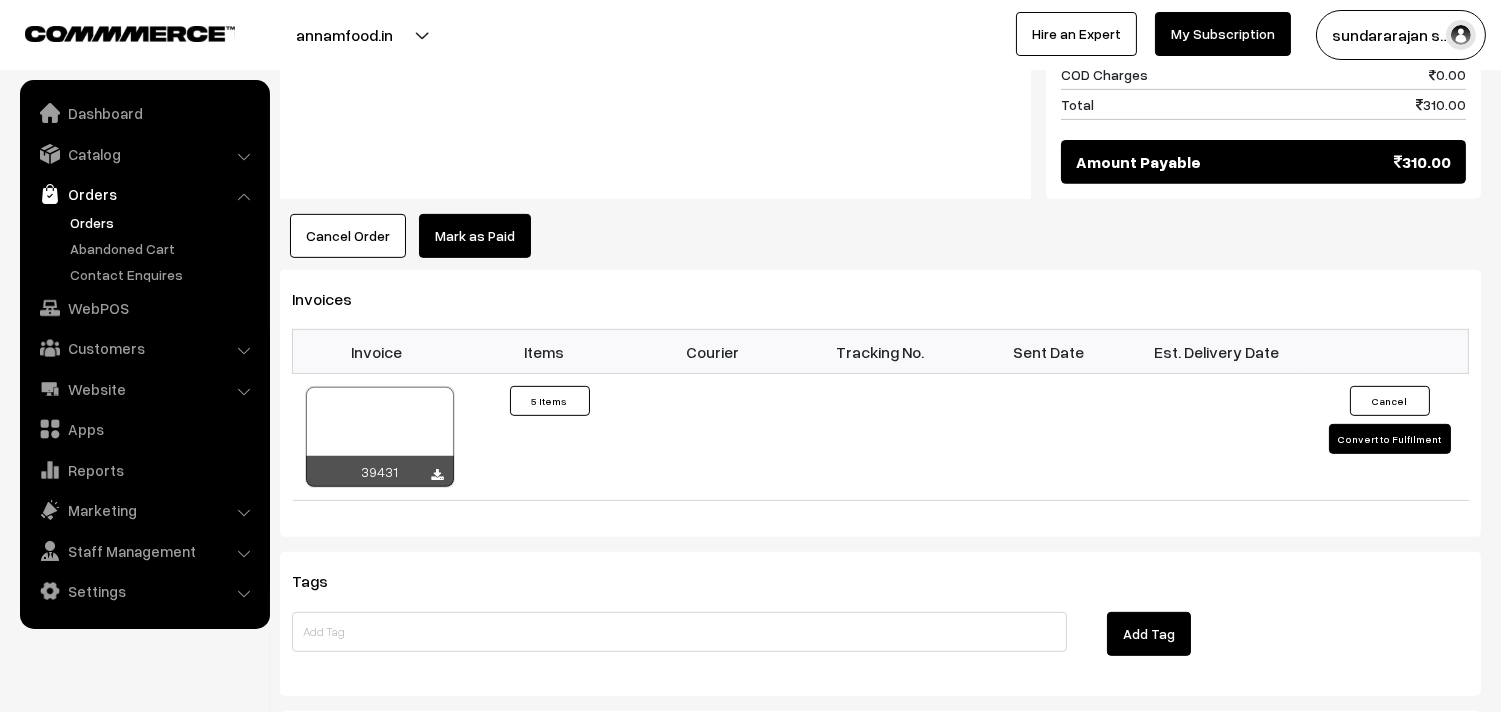 click on "Customers" at bounding box center (144, 348) 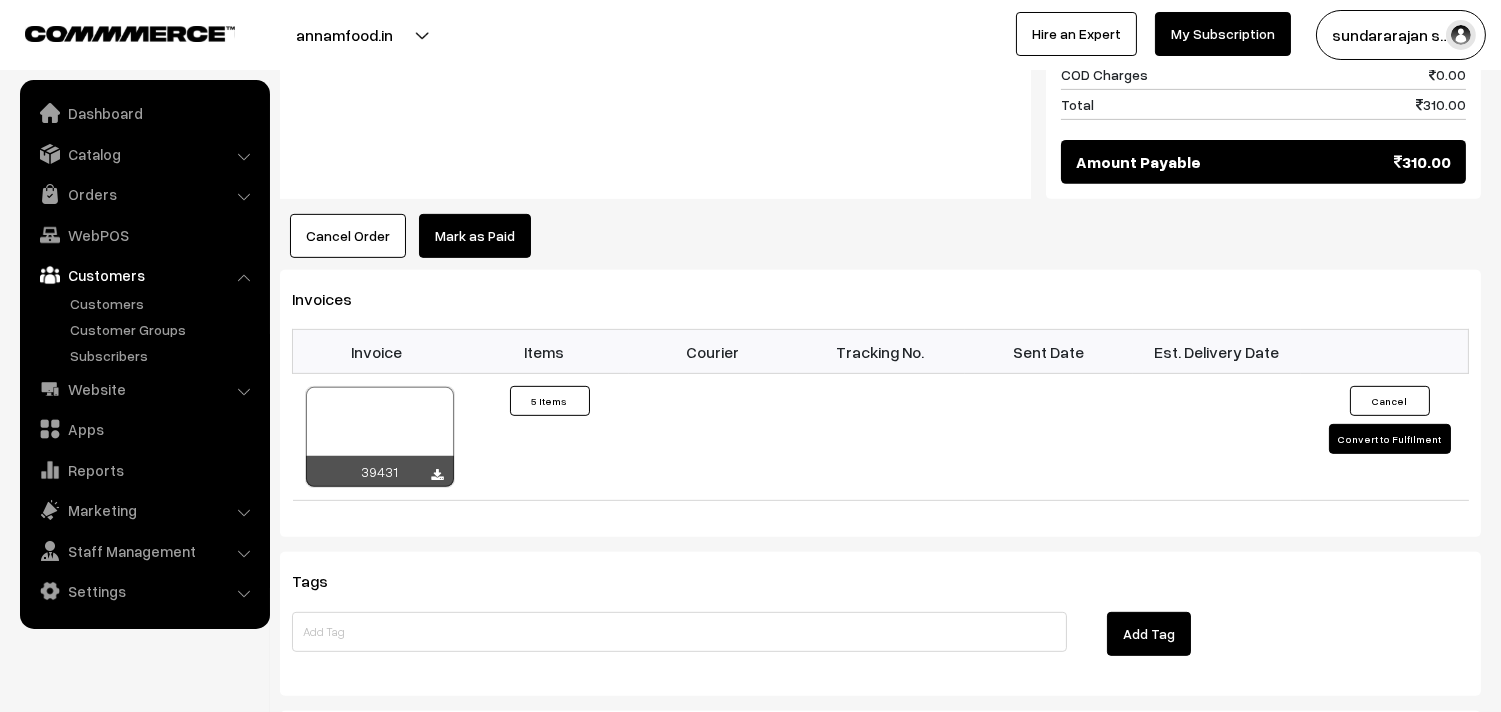 click on "Customers" at bounding box center [144, 275] 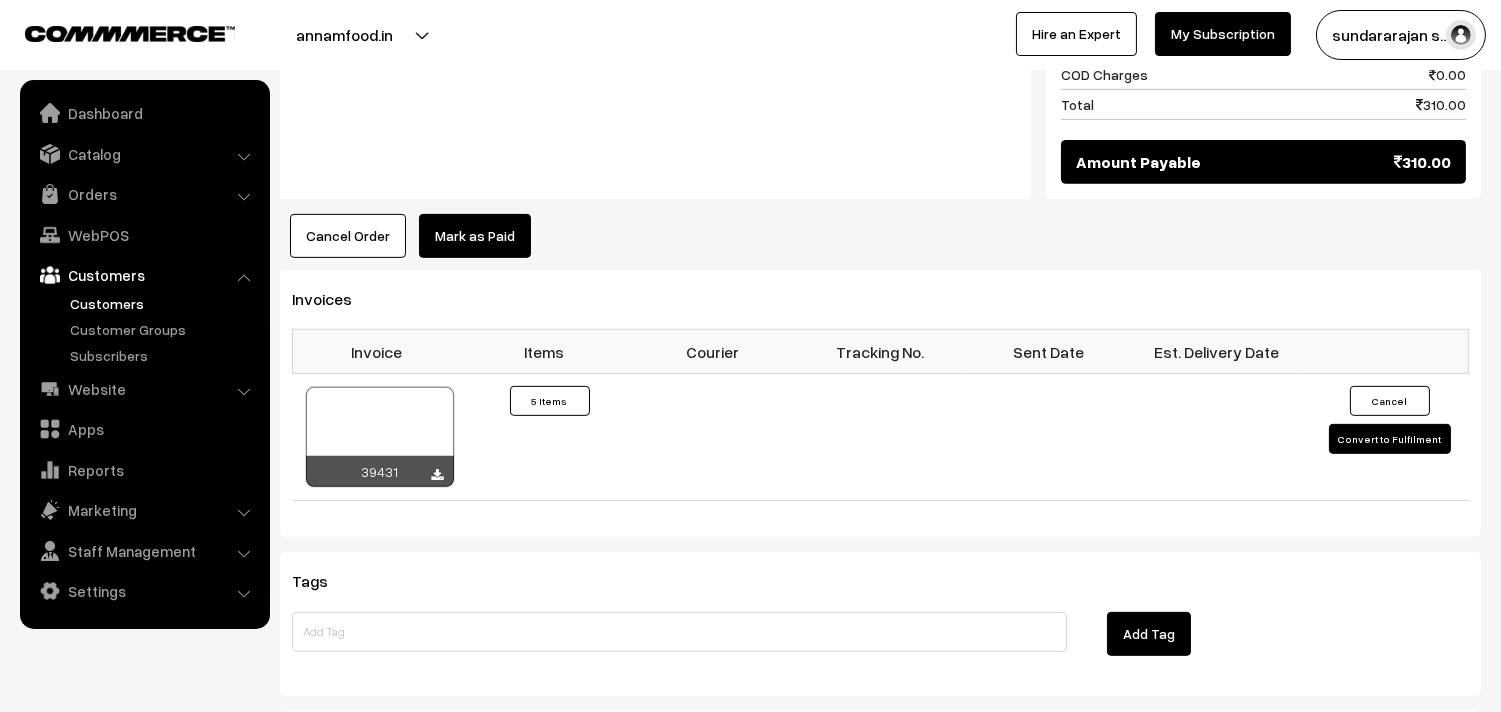 click on "Customers" at bounding box center [164, 303] 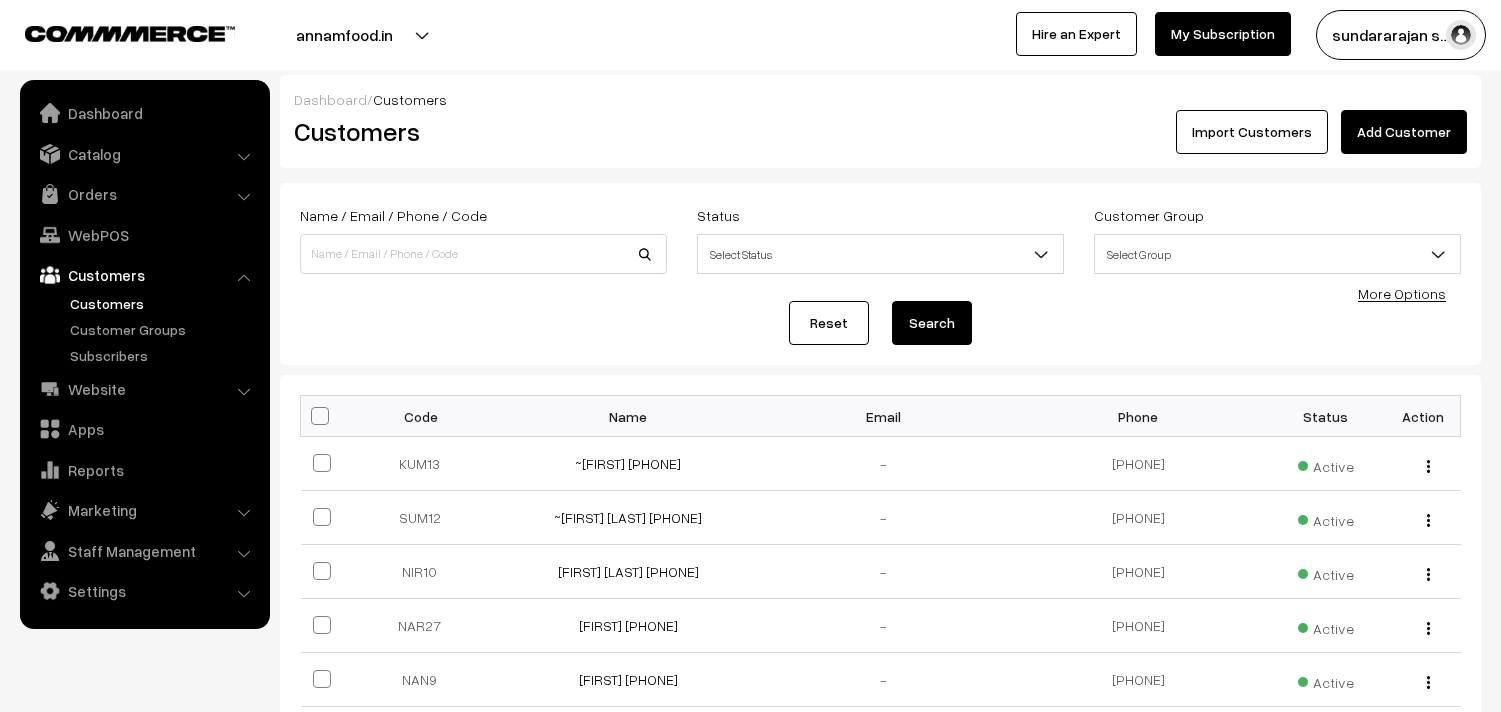 scroll, scrollTop: 0, scrollLeft: 0, axis: both 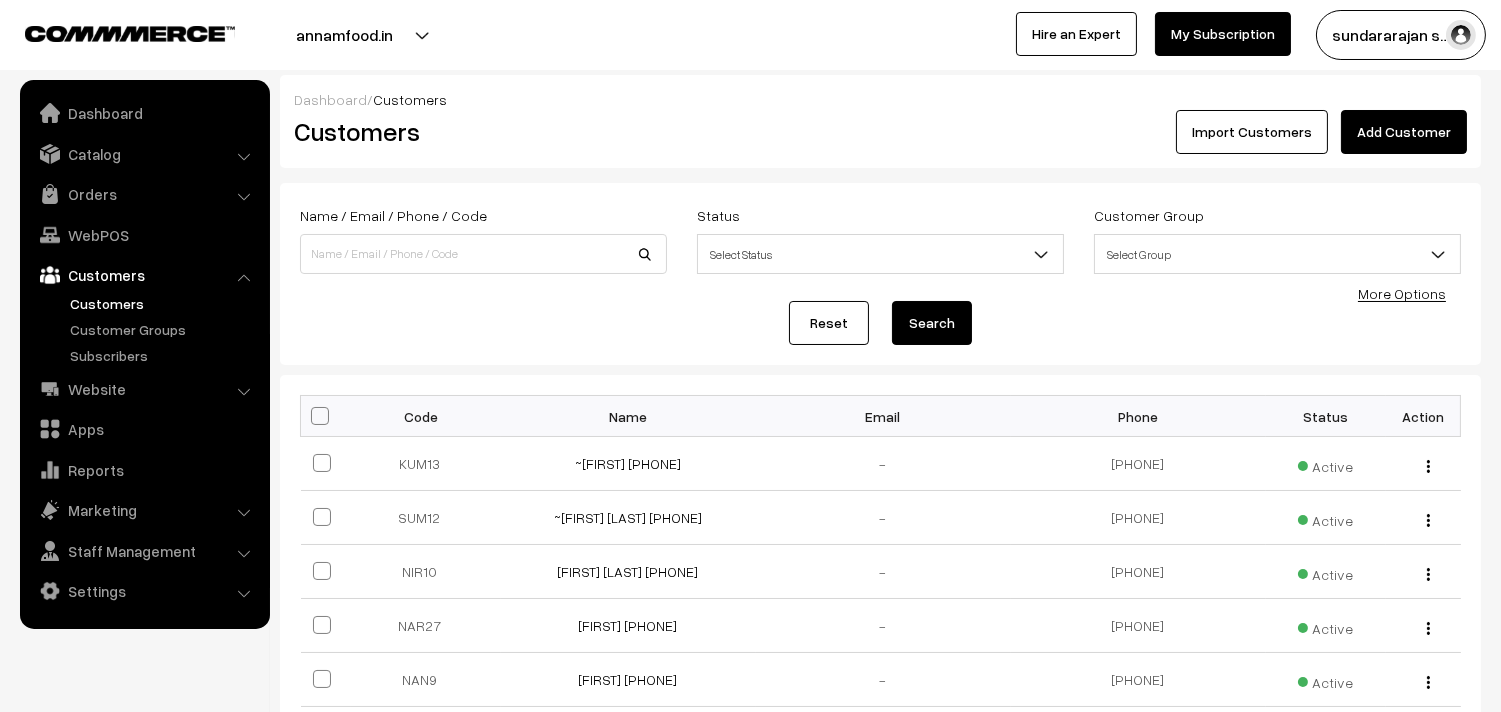 click on "Add Customer" at bounding box center [1404, 132] 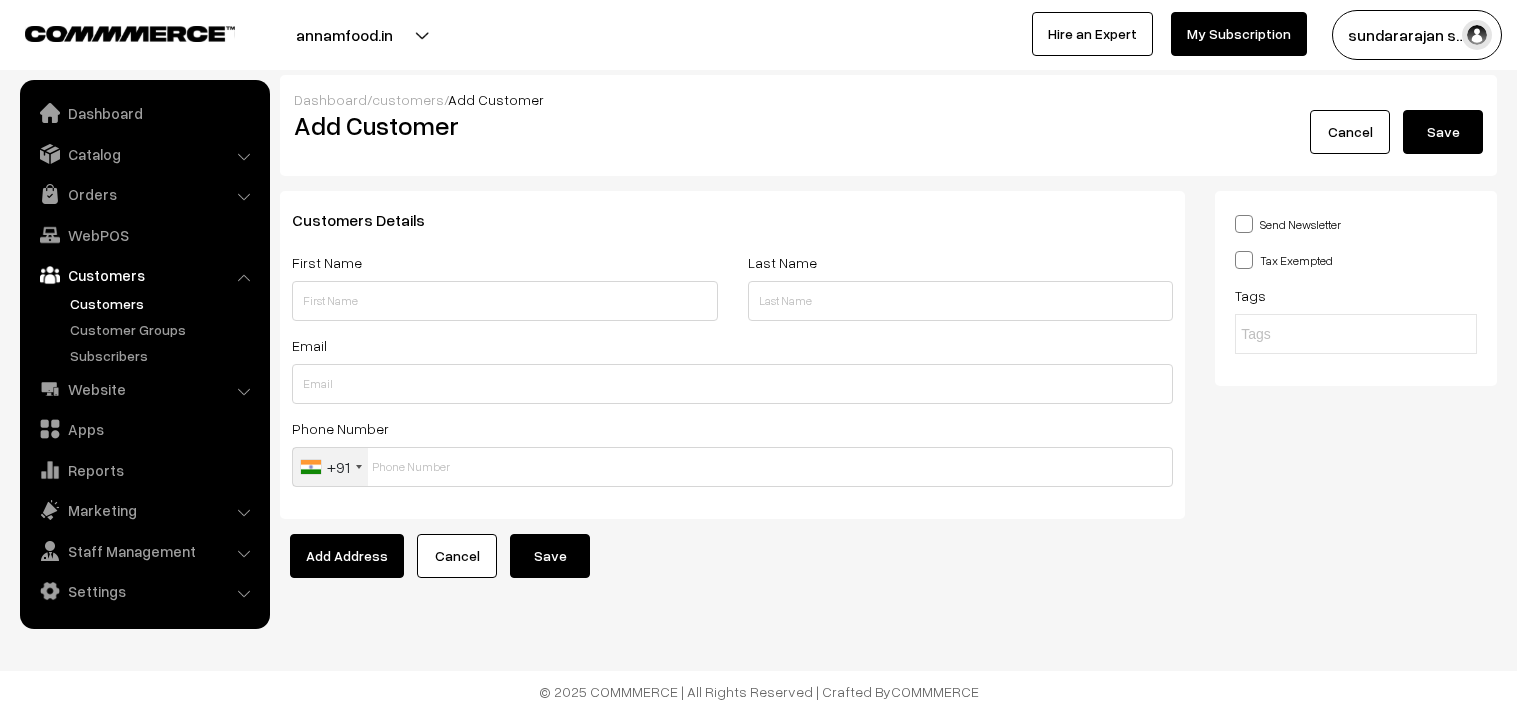 scroll, scrollTop: 0, scrollLeft: 0, axis: both 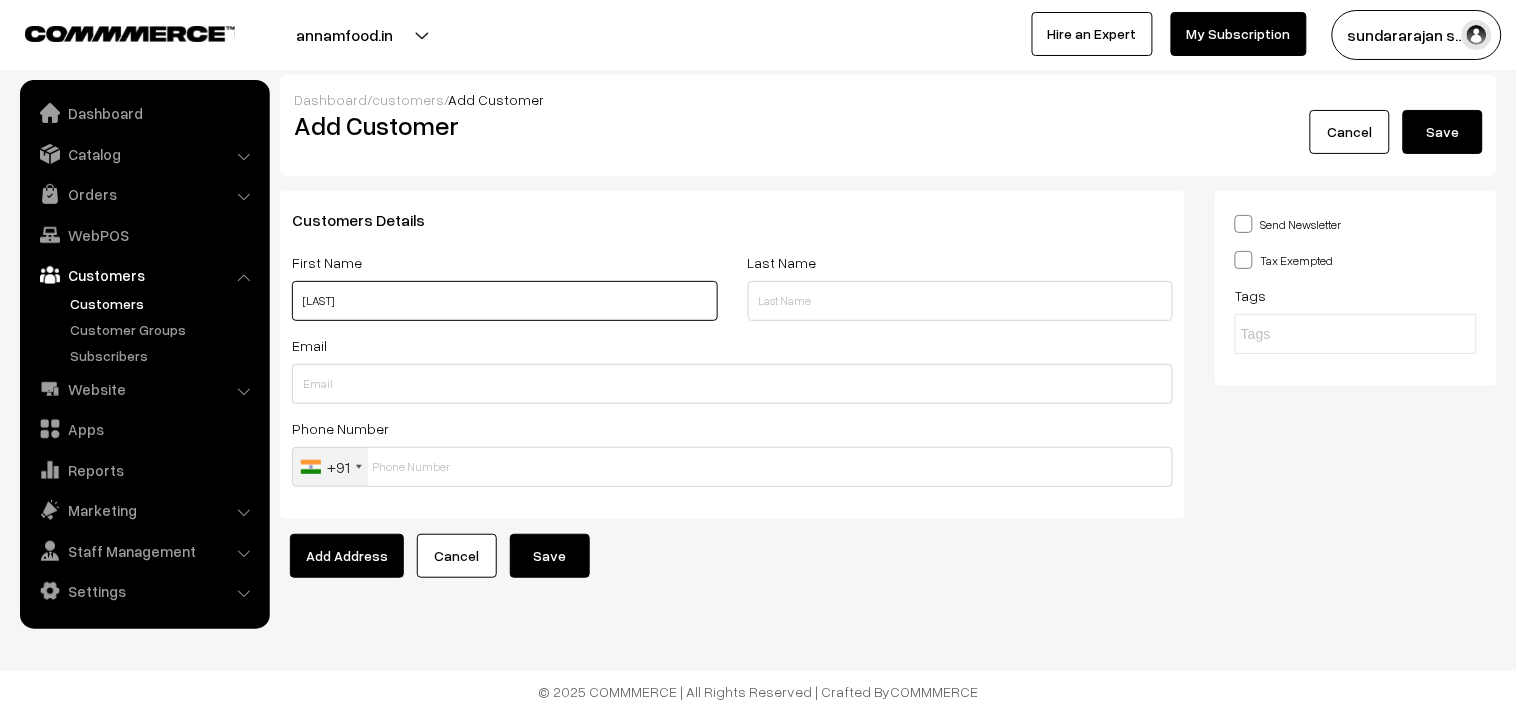 paste on "919710018409" 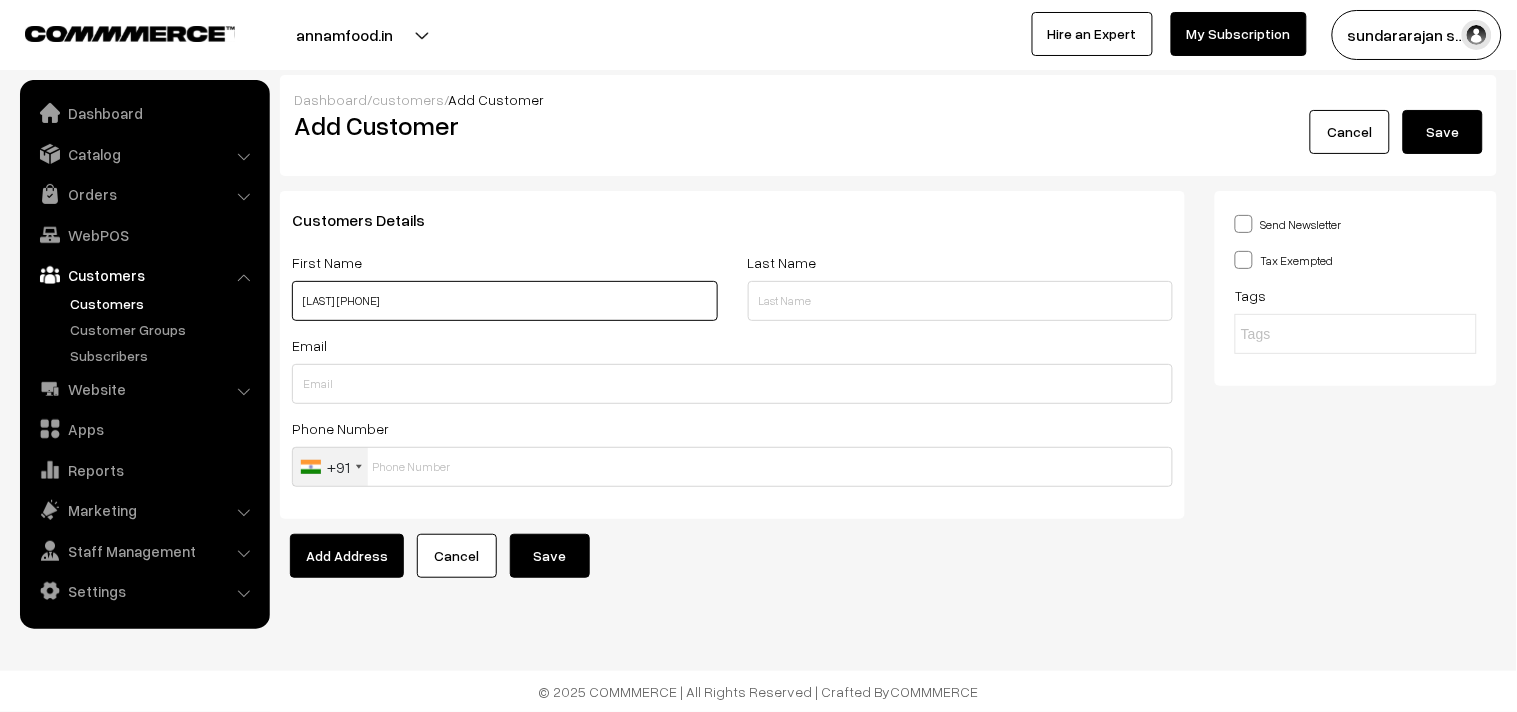 drag, startPoint x: 394, startPoint y: 290, endPoint x: 404, endPoint y: 367, distance: 77.64664 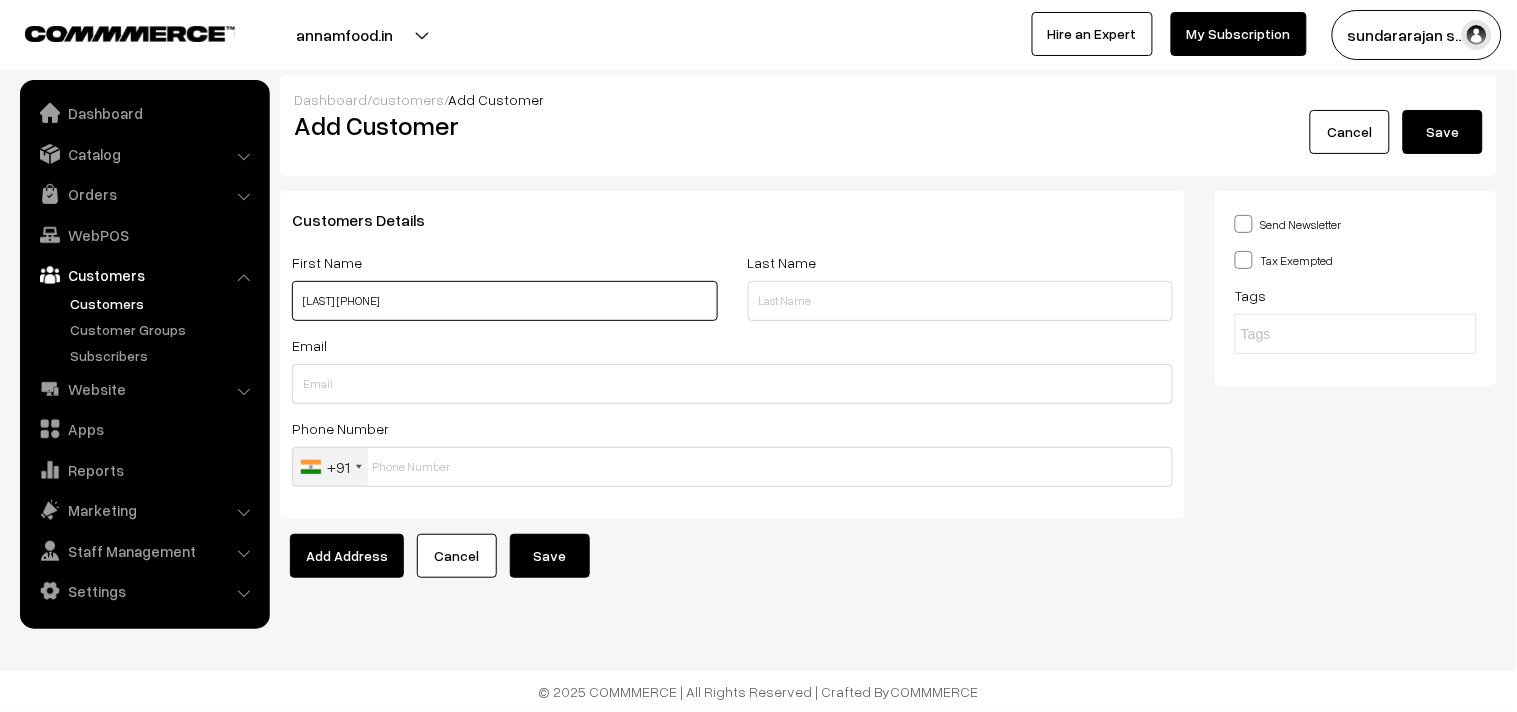 click on "[LAST] [PHONE]" at bounding box center (505, 301) 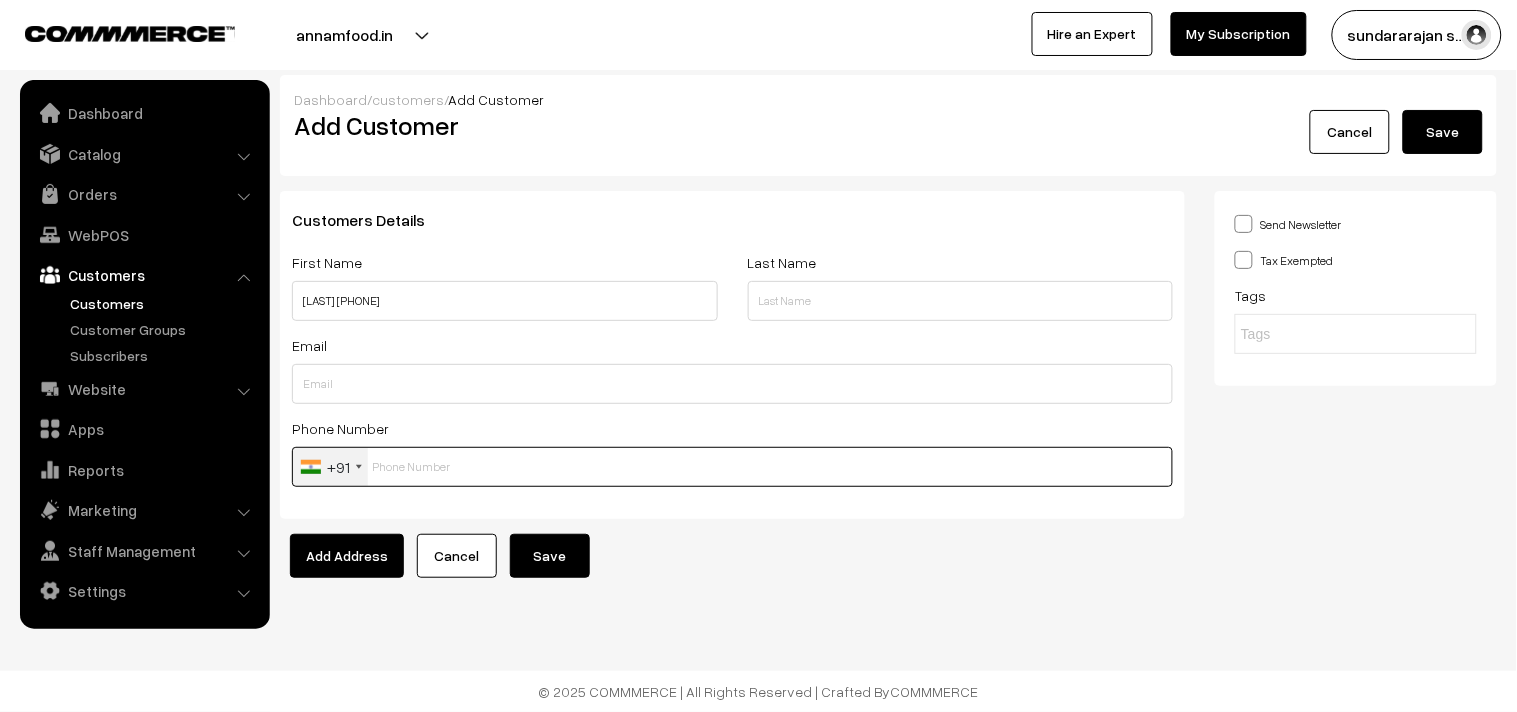 click at bounding box center [732, 467] 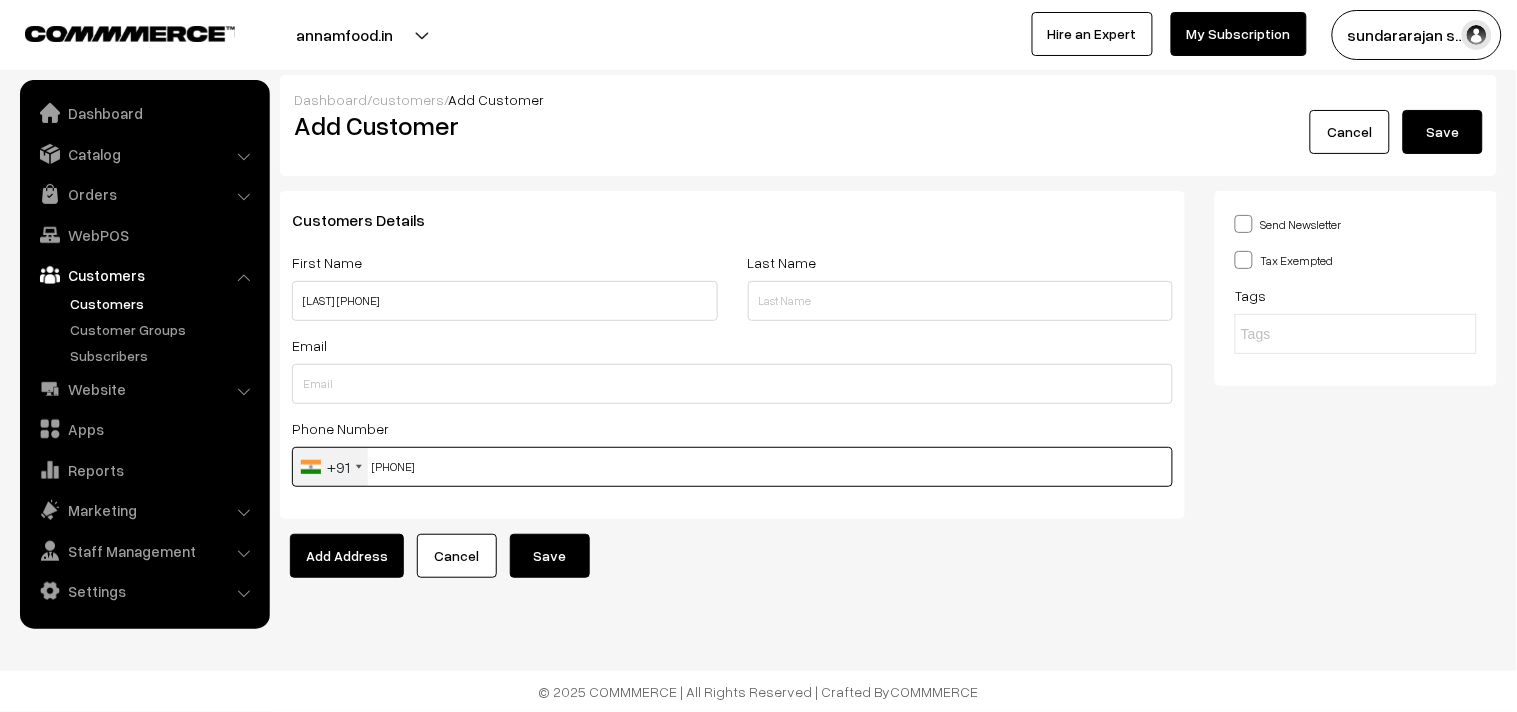type on "9710018409" 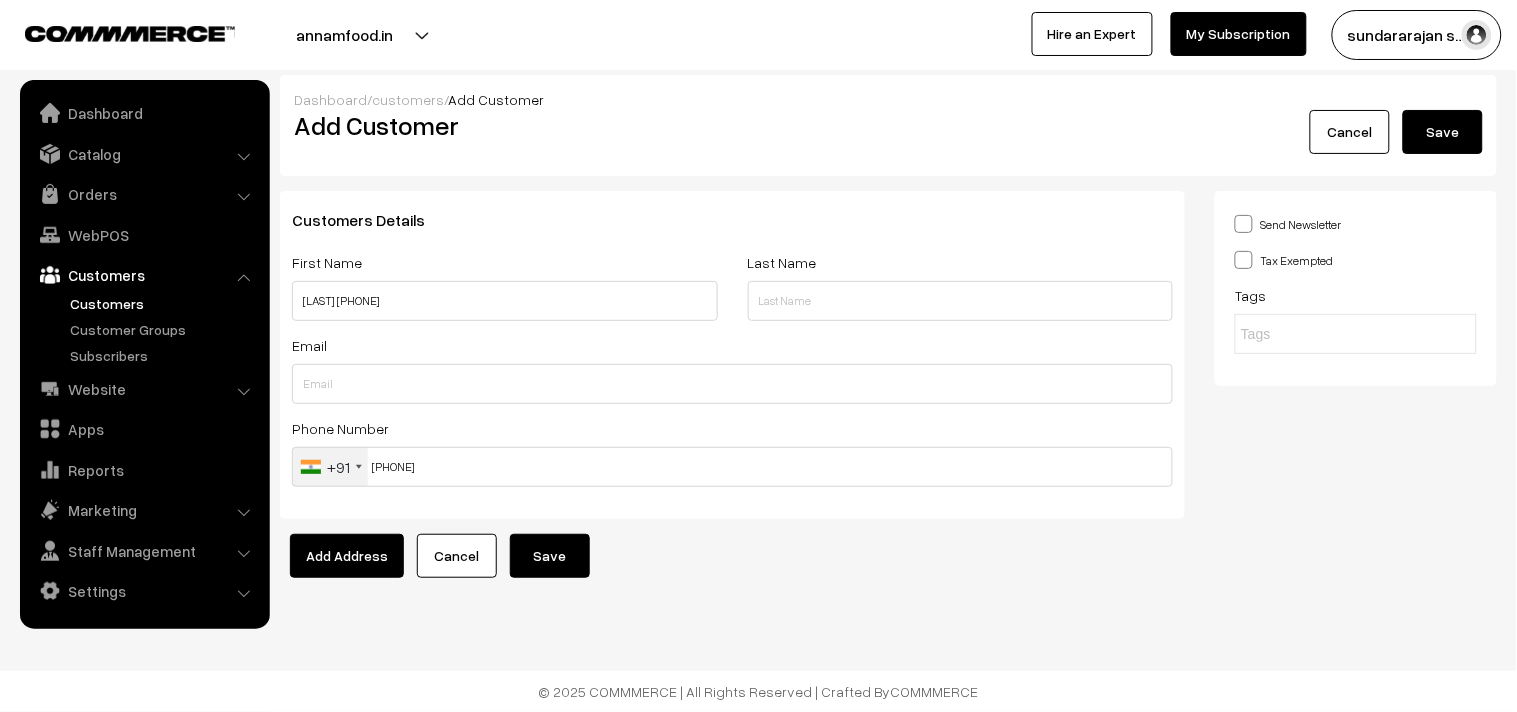 click on "Save" at bounding box center [550, 556] 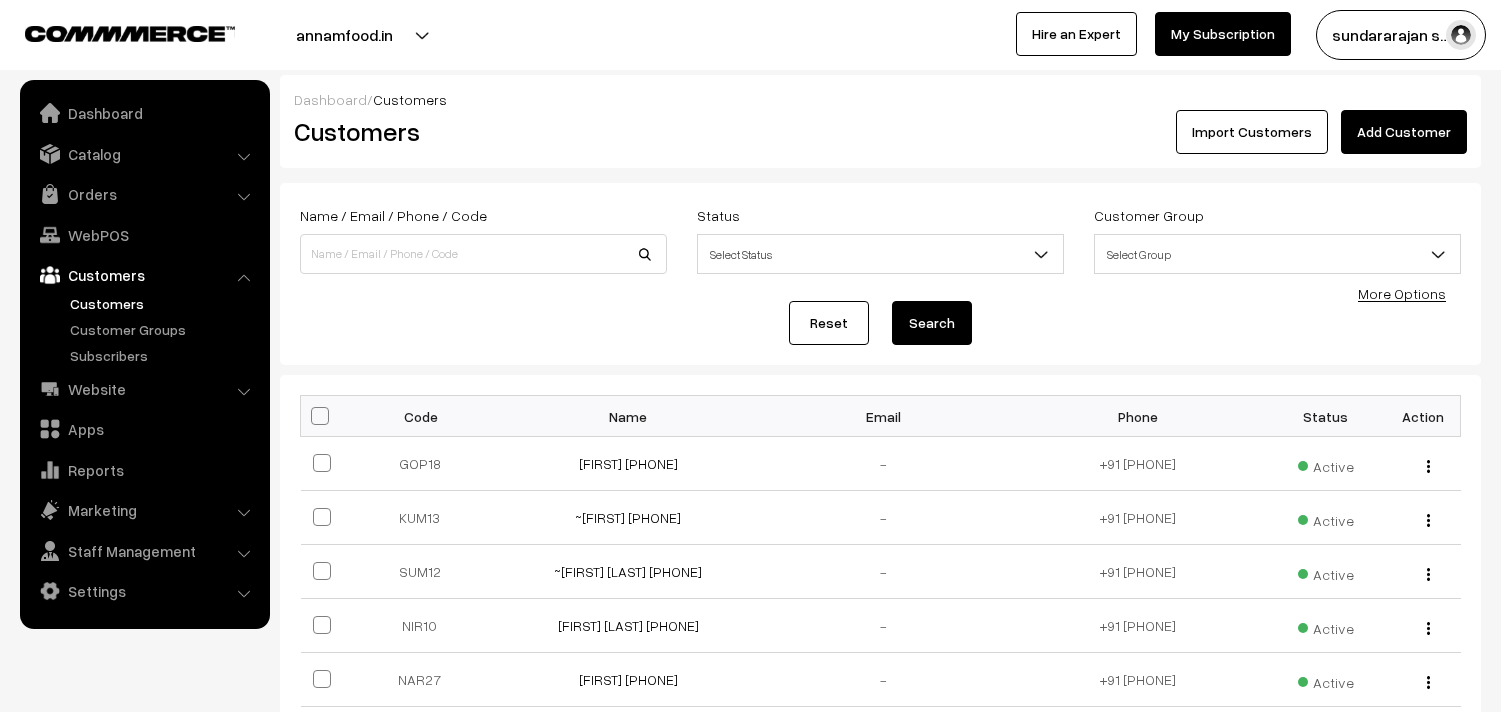 scroll, scrollTop: 0, scrollLeft: 0, axis: both 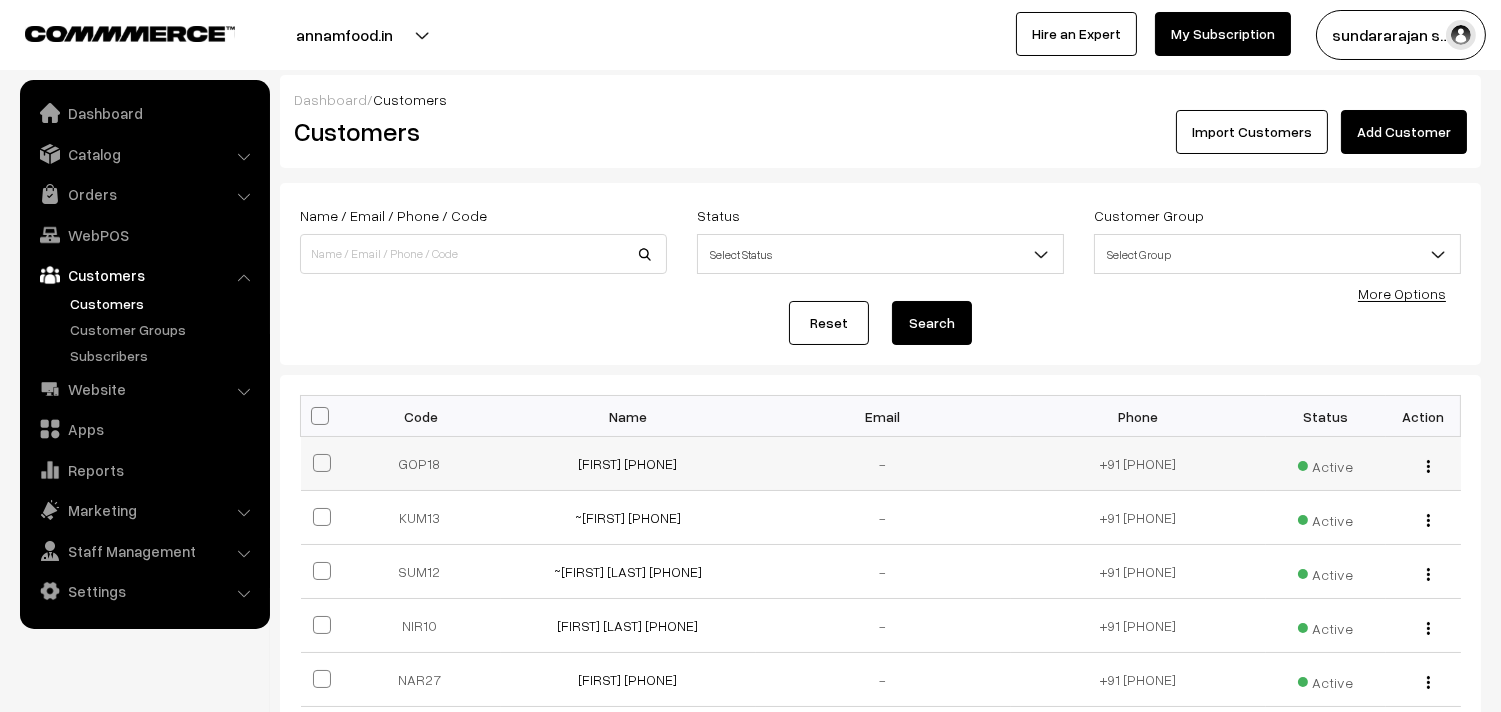 drag, startPoint x: 0, startPoint y: 0, endPoint x: 720, endPoint y: 476, distance: 863.11993 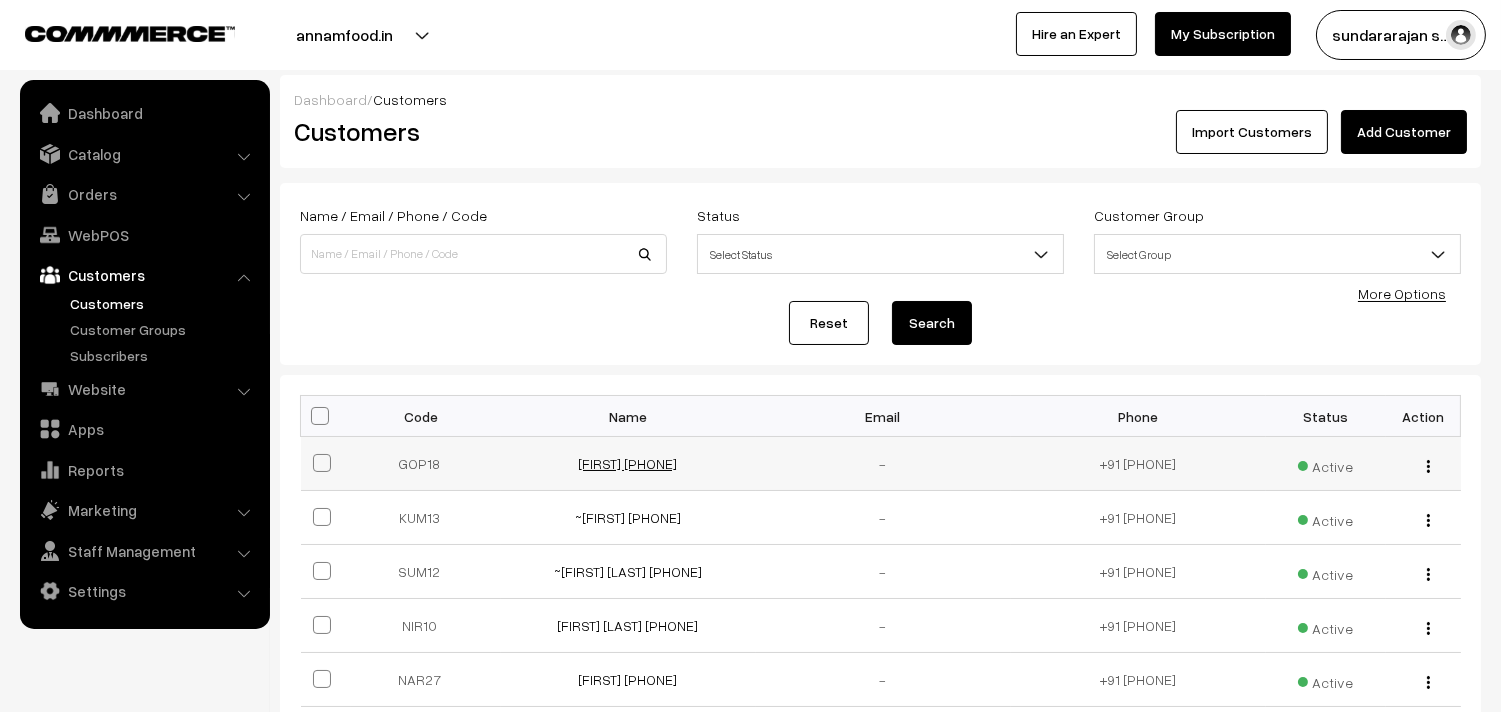 click on "[LAST] [PHONE]" at bounding box center [628, 463] 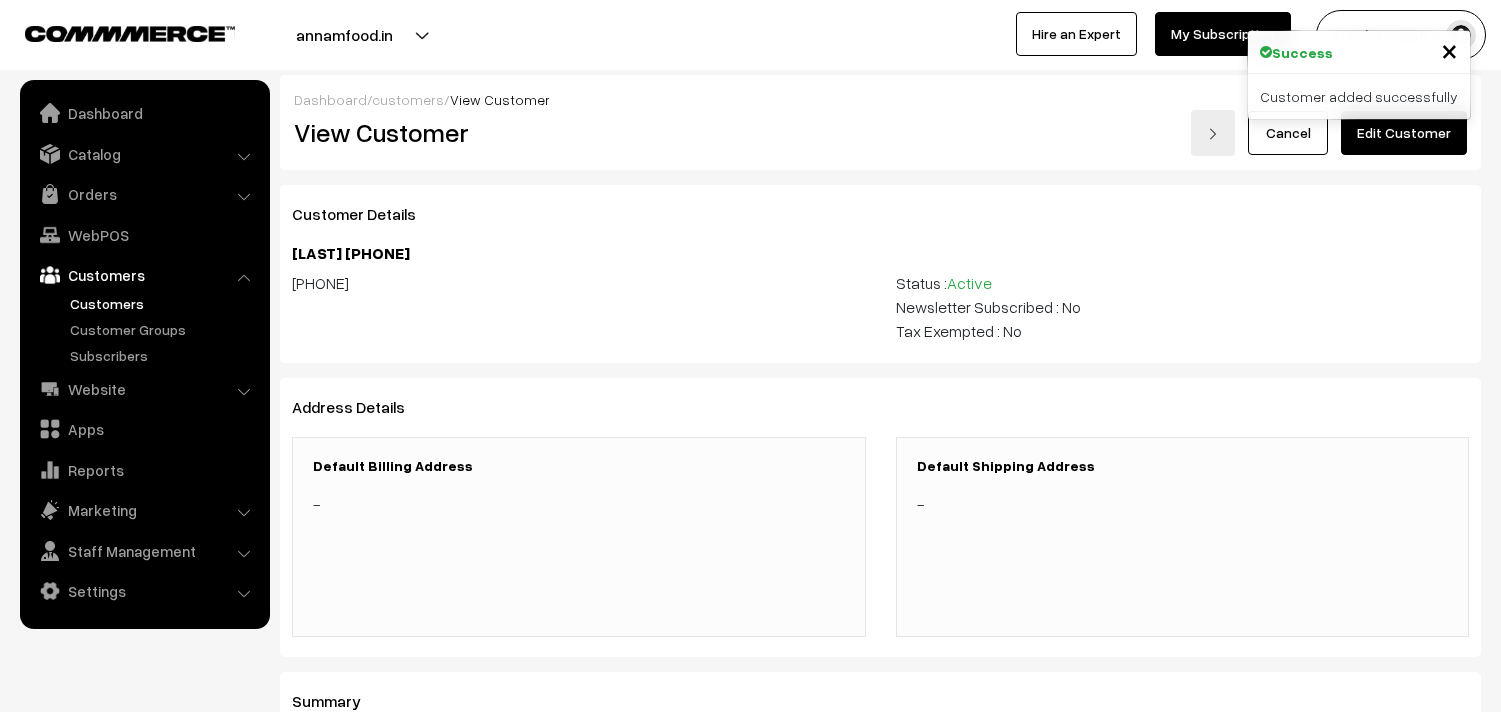 scroll, scrollTop: 0, scrollLeft: 0, axis: both 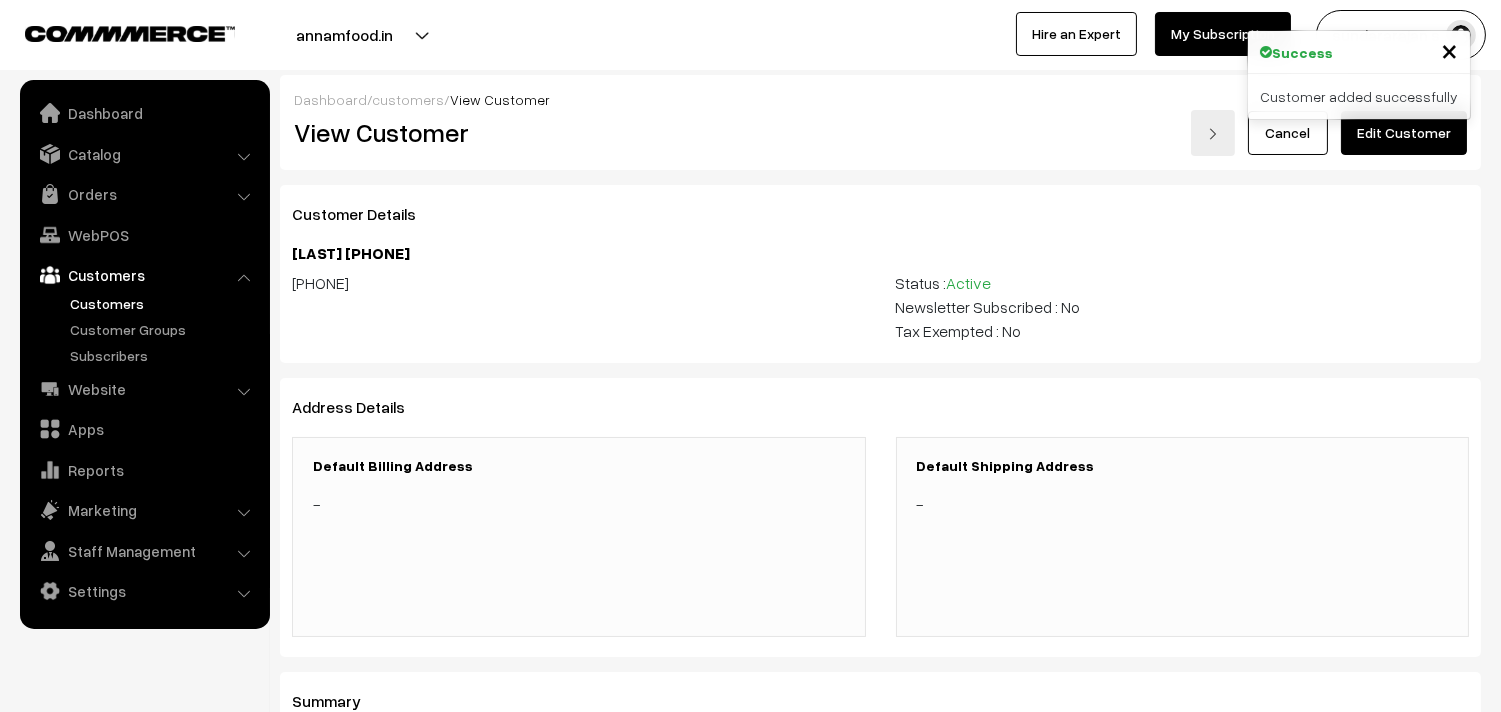 click on "Edit Customer" at bounding box center (1404, 133) 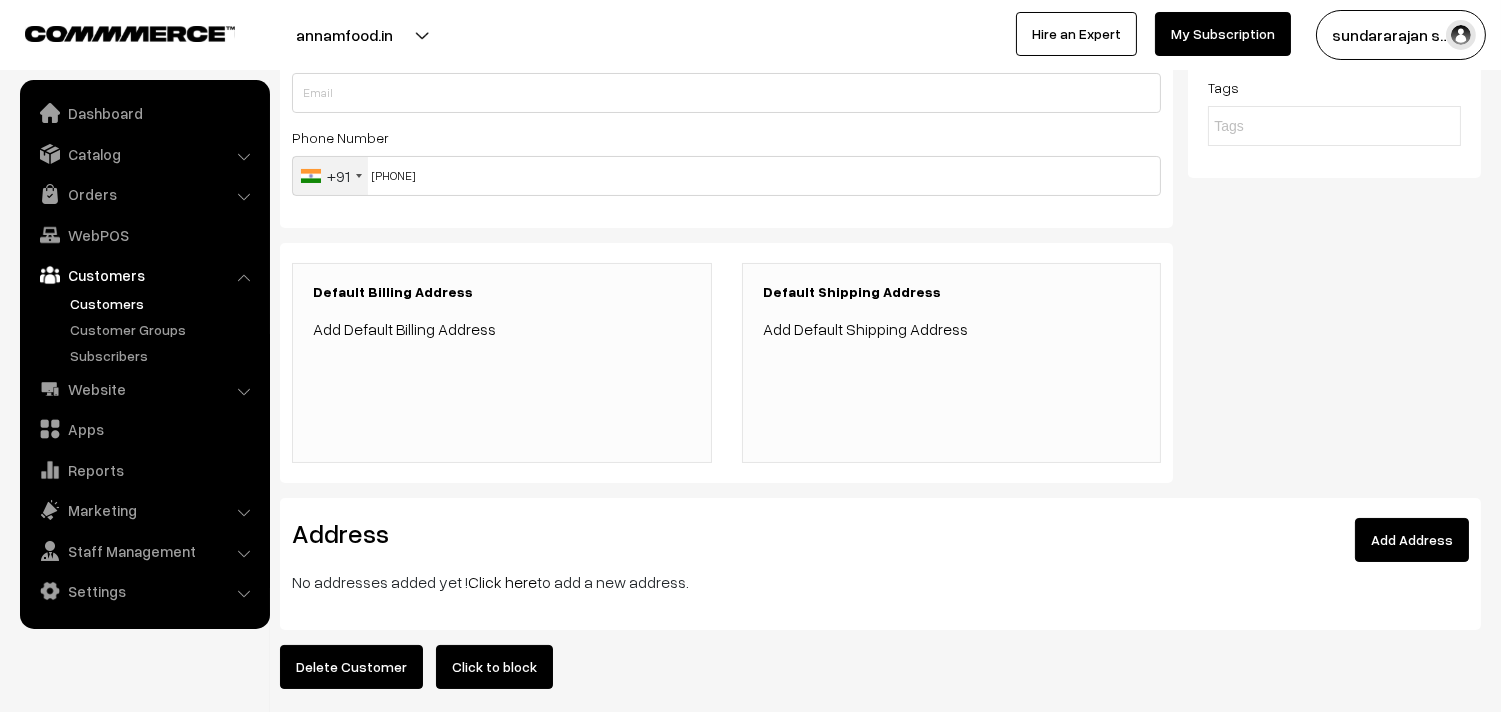 scroll, scrollTop: 283, scrollLeft: 0, axis: vertical 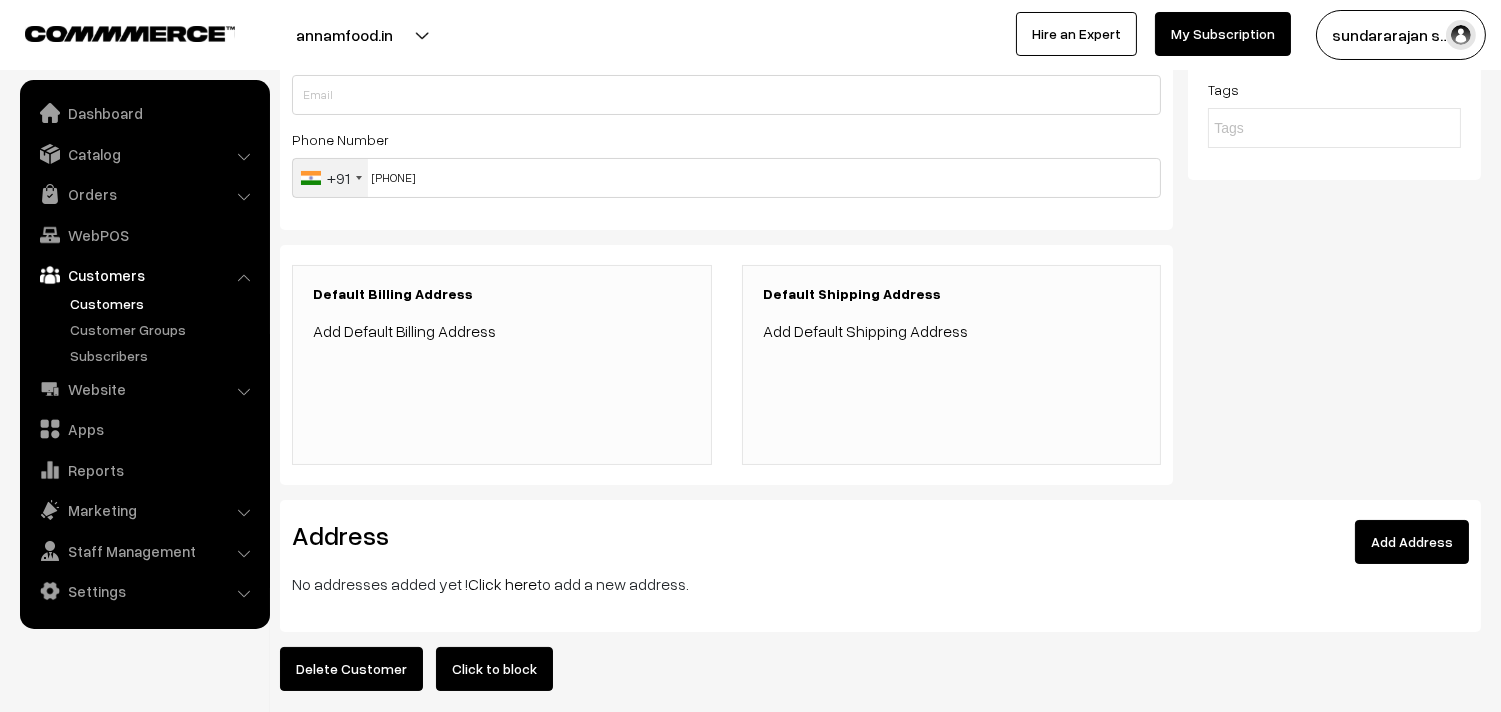 click on "Click here" at bounding box center [502, 584] 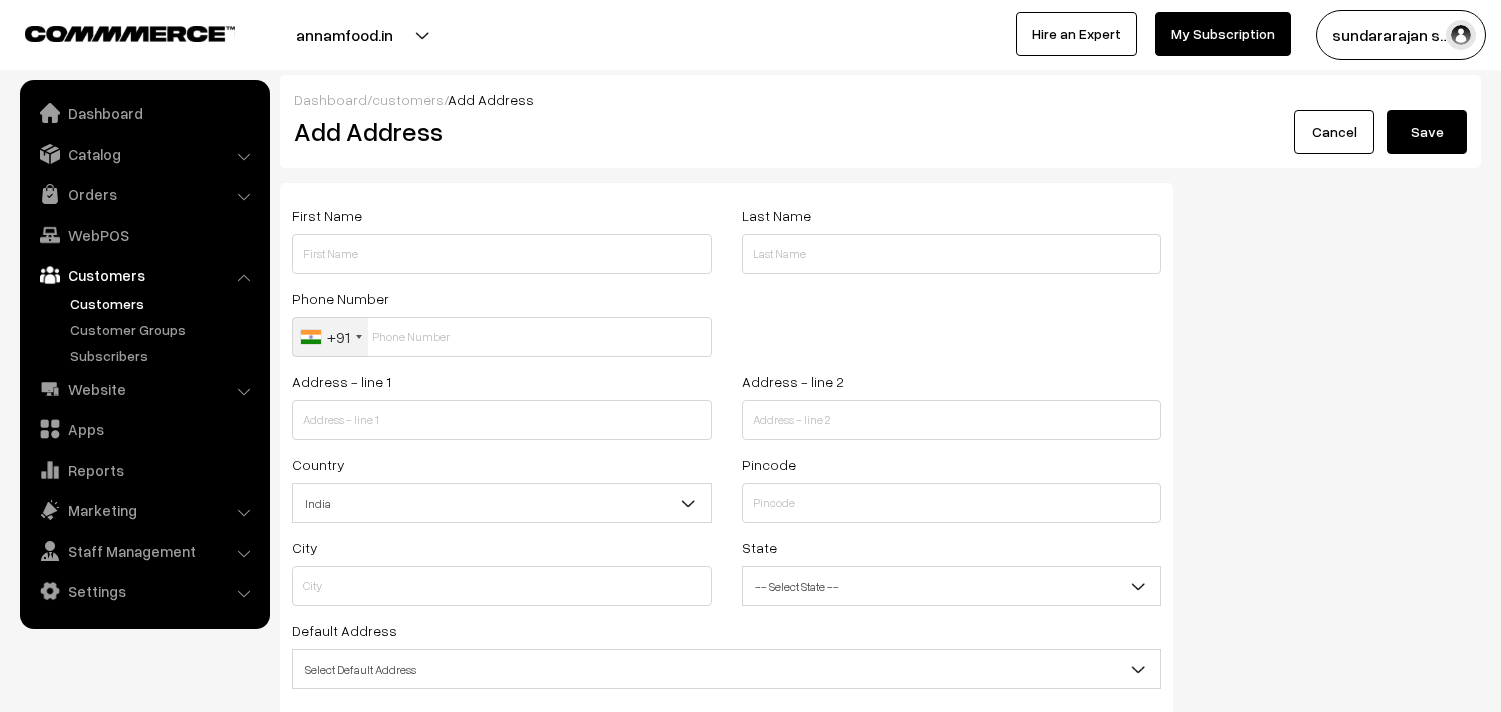 scroll, scrollTop: 0, scrollLeft: 0, axis: both 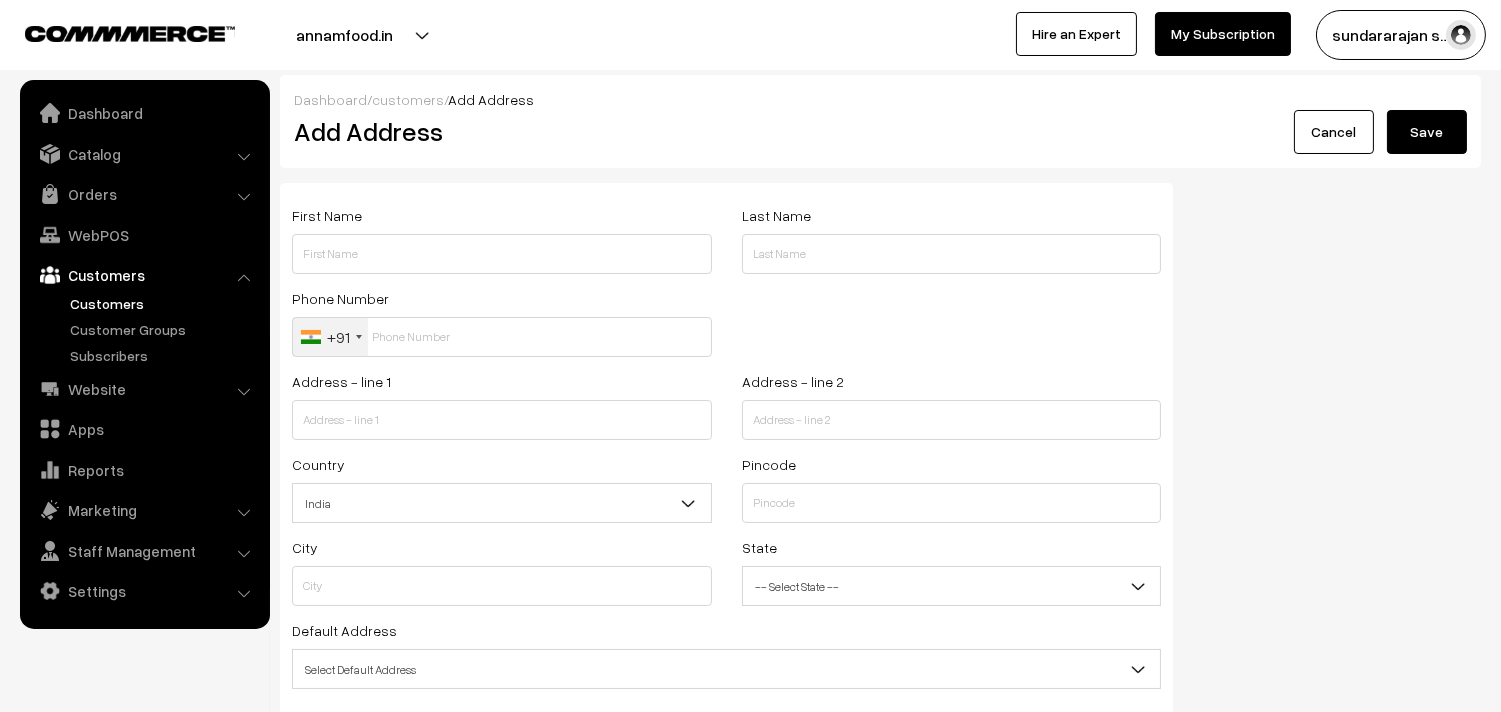 click at bounding box center [502, 254] 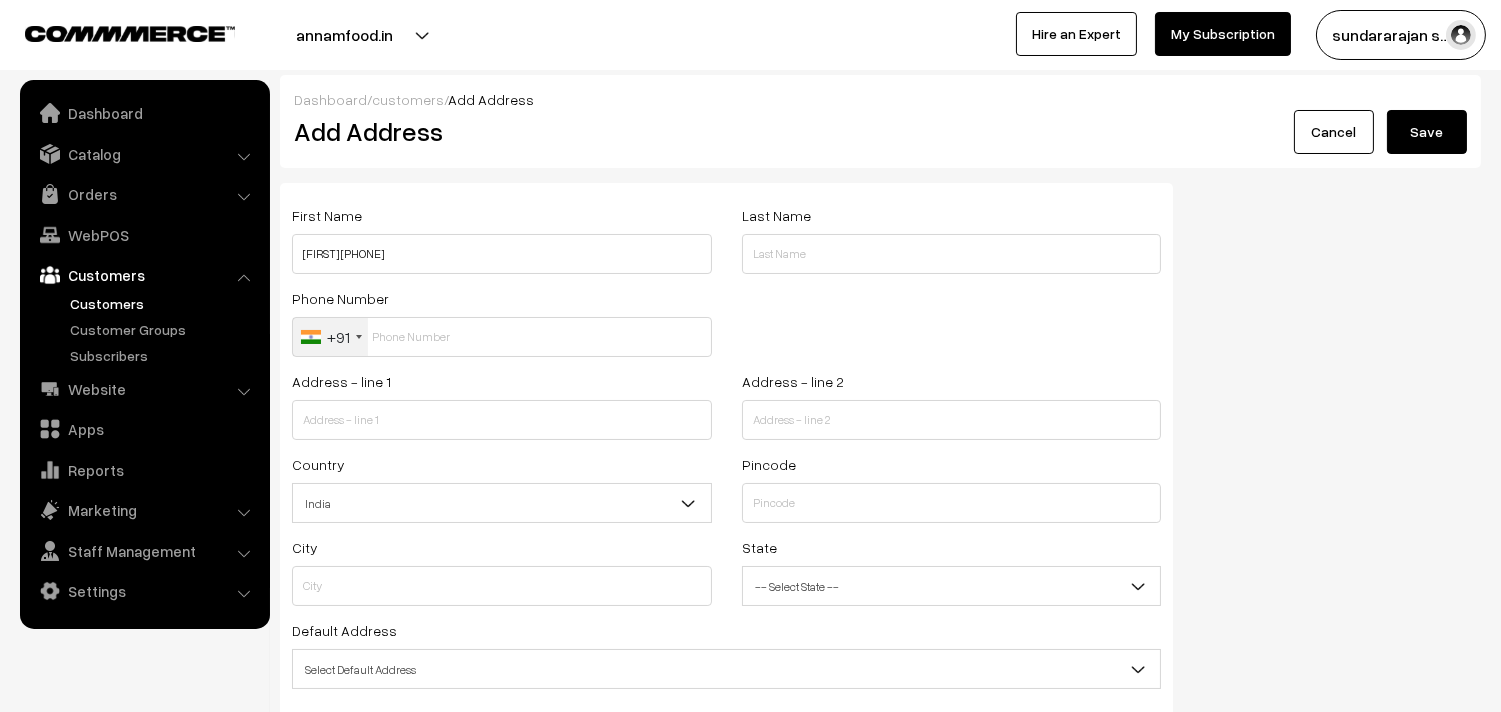 click on "[LAST] [PHONE]" at bounding box center [502, 254] 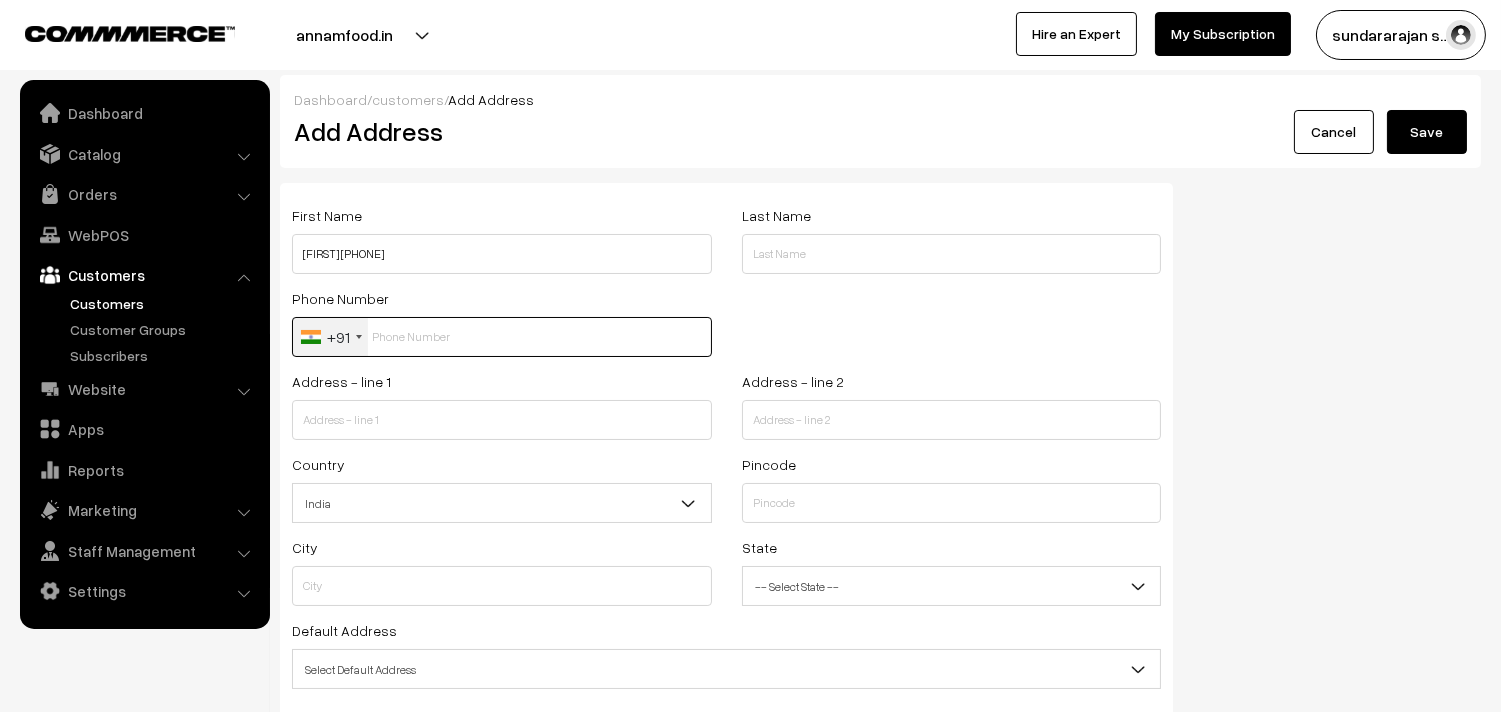 click at bounding box center [502, 337] 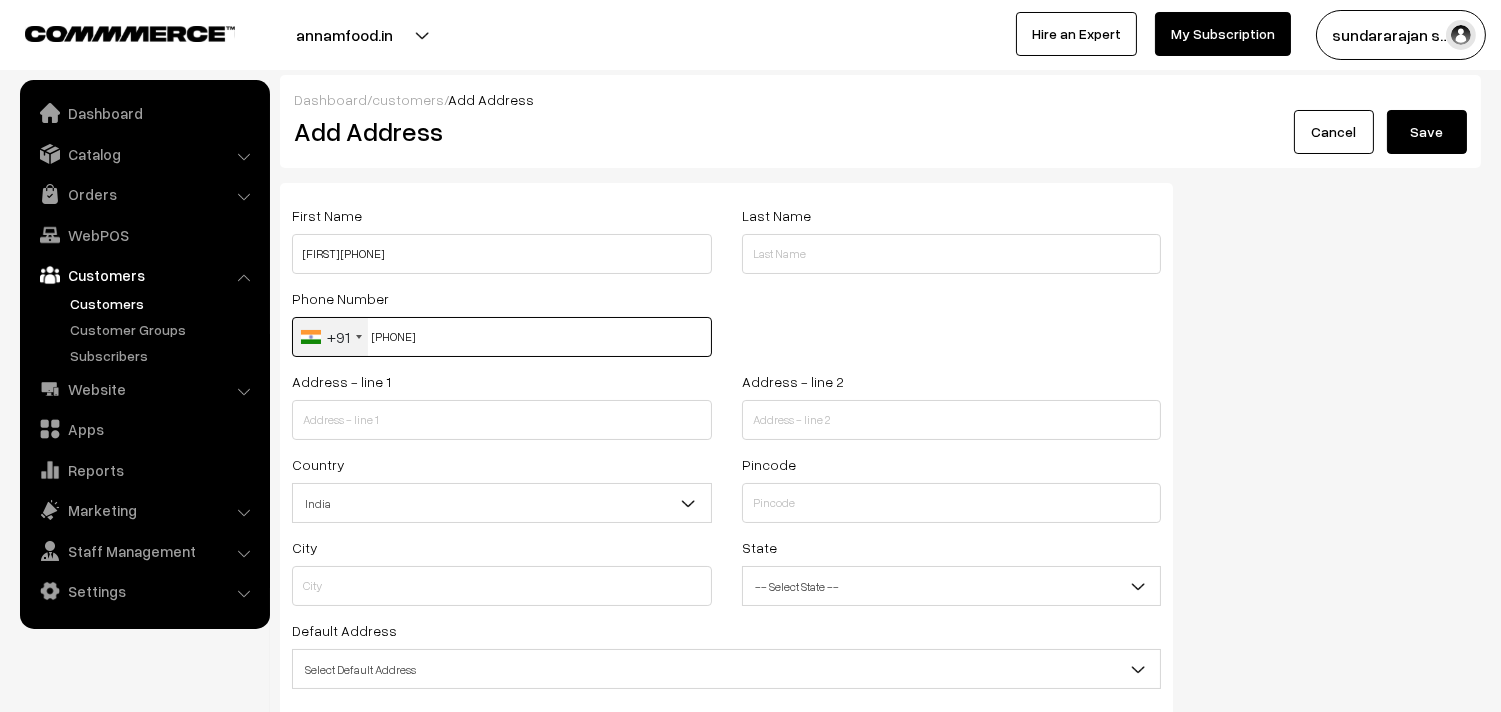 type on "9710018409" 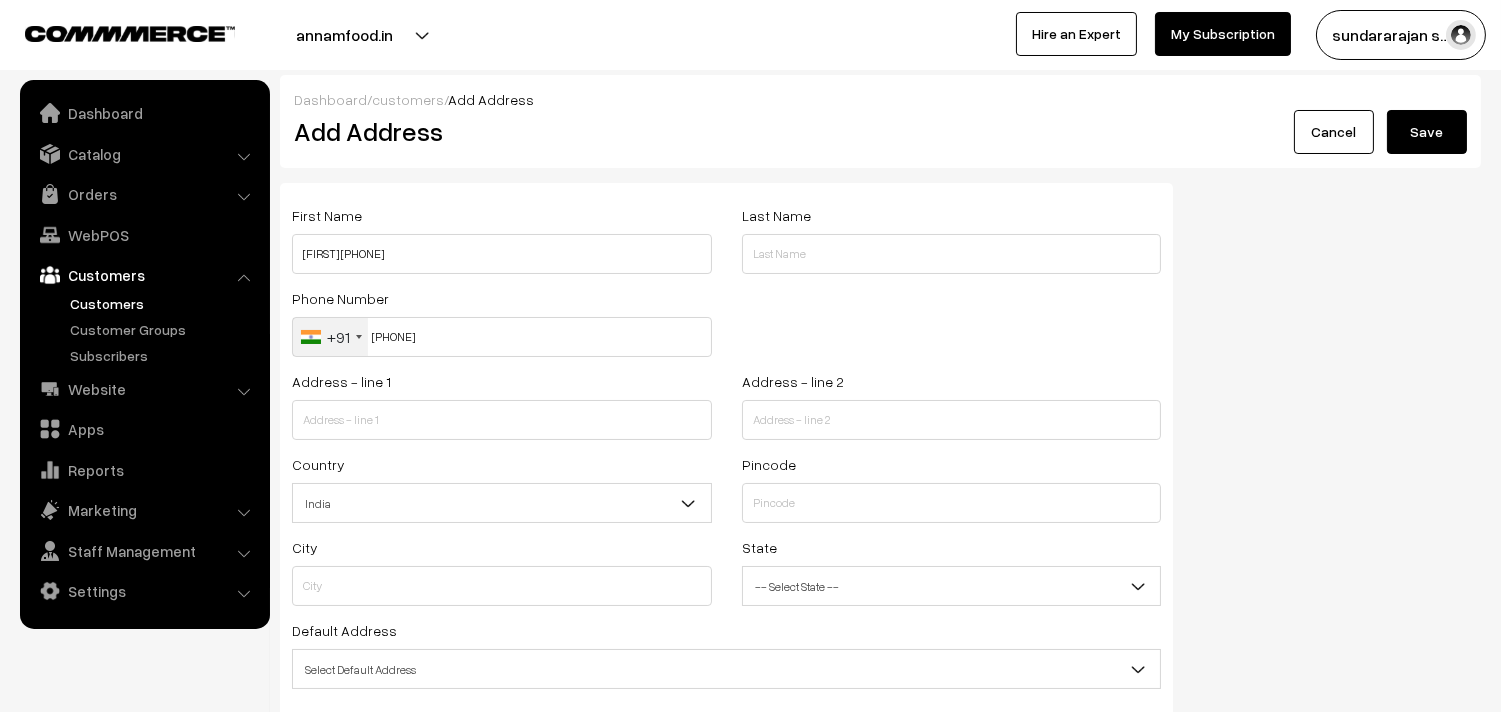click on "Address - line 1" at bounding box center (502, 410) 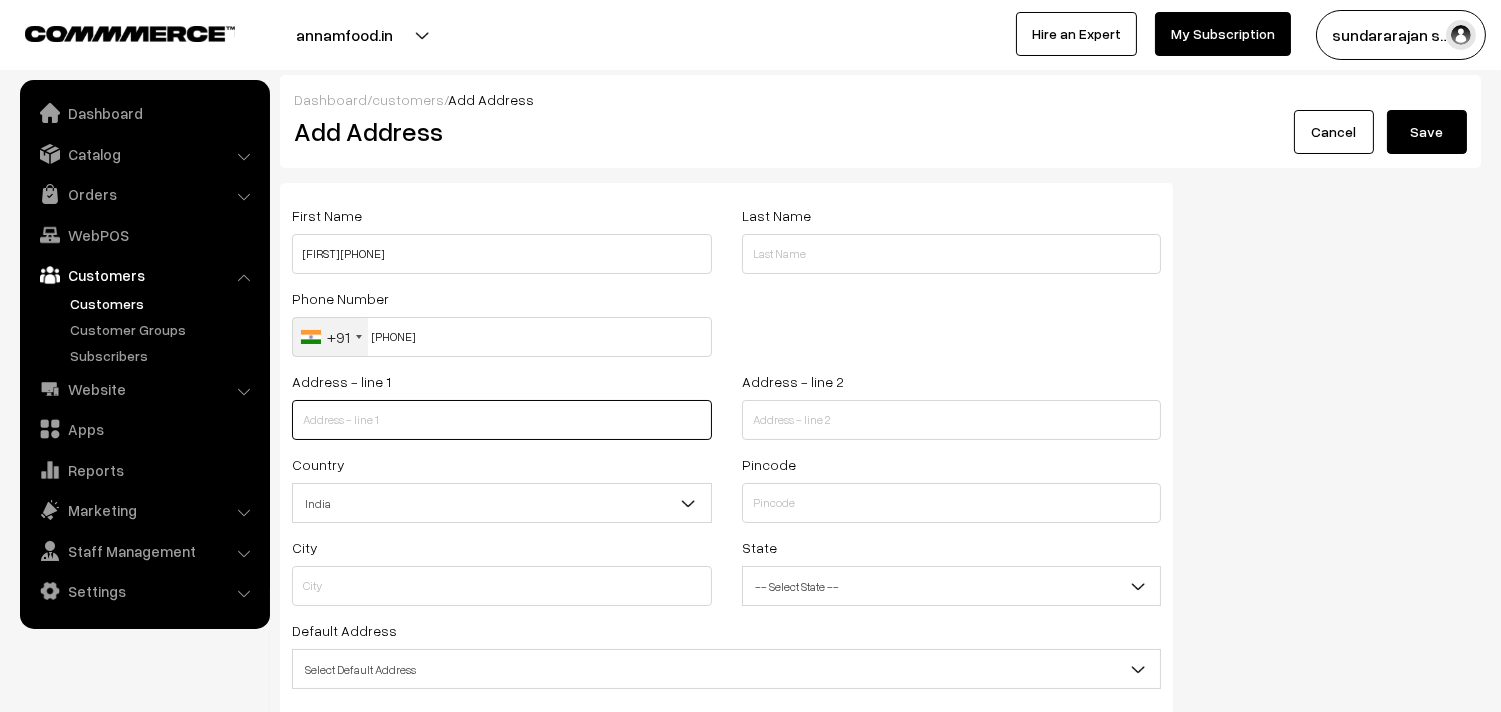 click at bounding box center [502, 420] 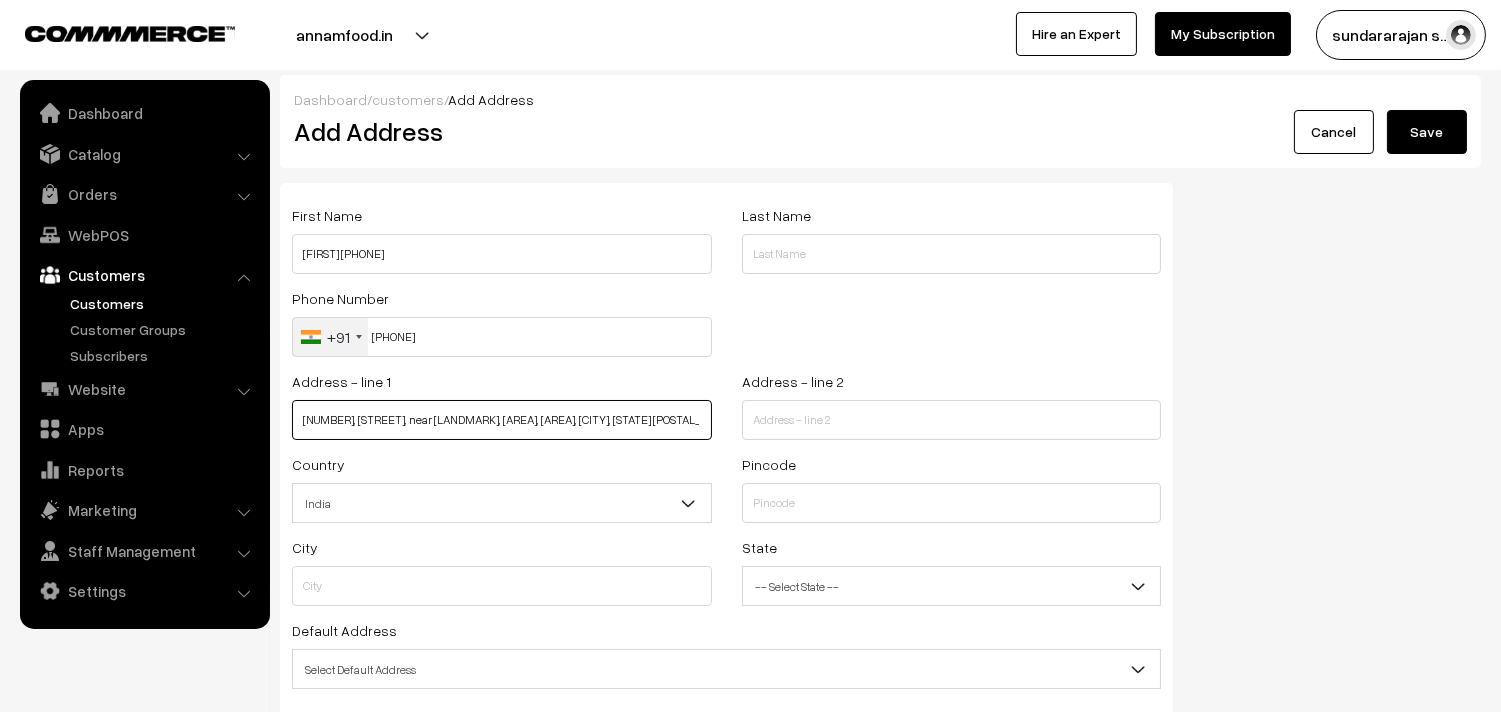 scroll, scrollTop: 0, scrollLeft: 214, axis: horizontal 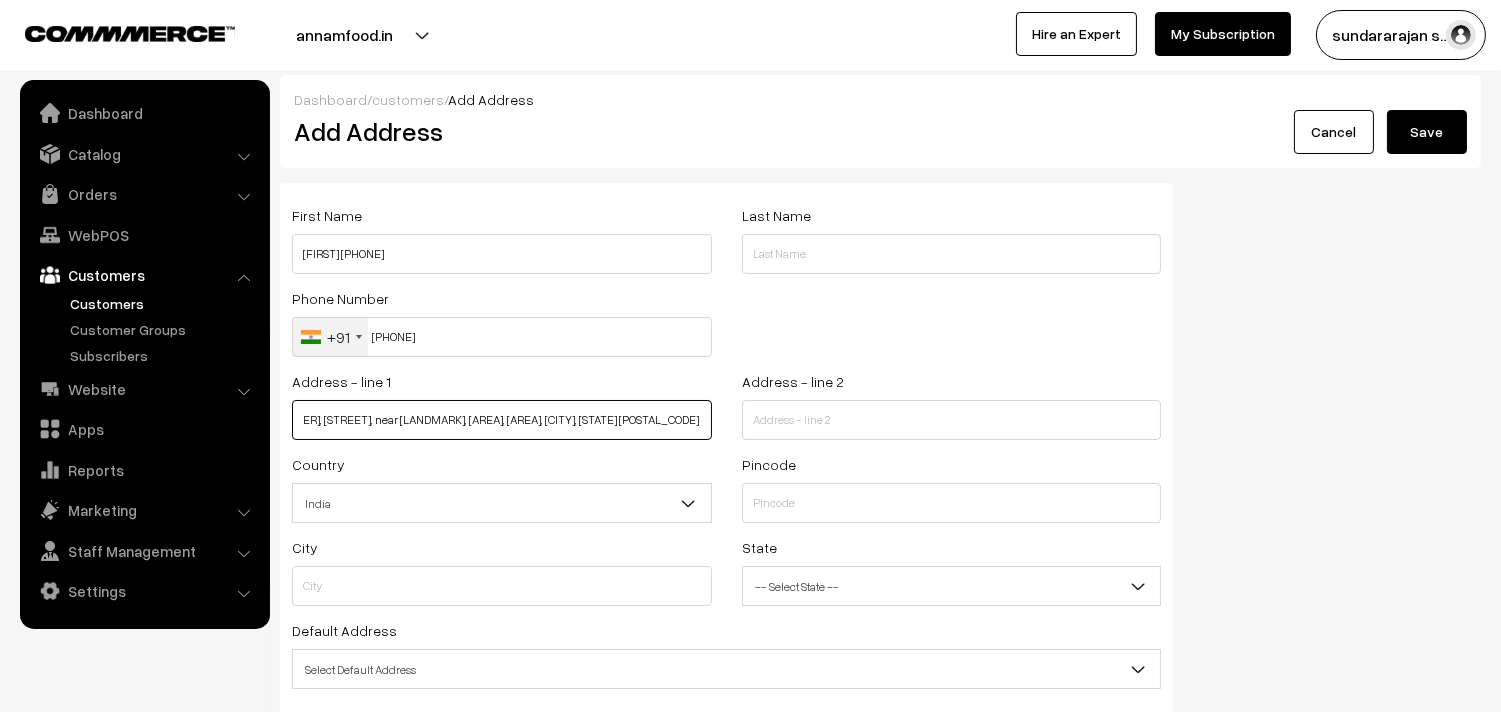 drag, startPoint x: 378, startPoint y: 418, endPoint x: 552, endPoint y: 433, distance: 174.64536 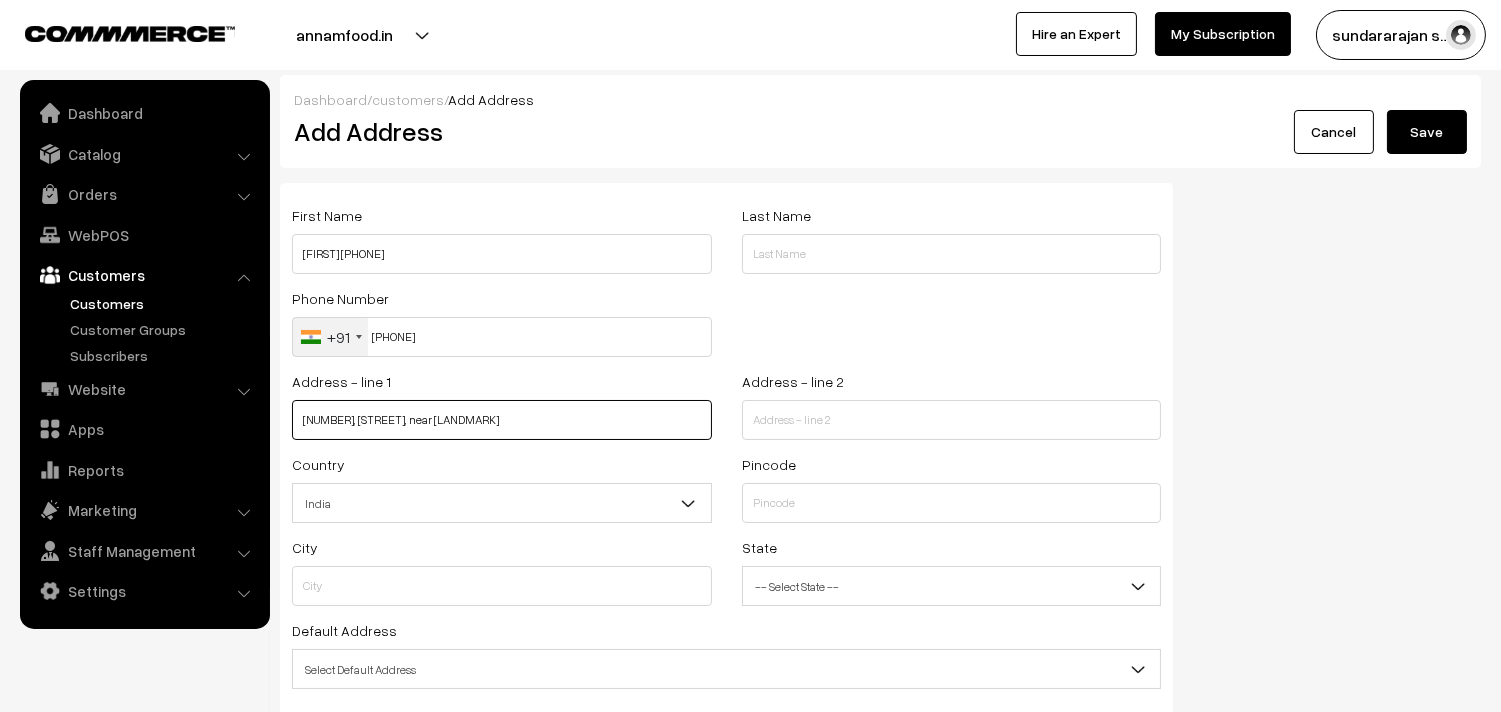 scroll, scrollTop: 0, scrollLeft: 0, axis: both 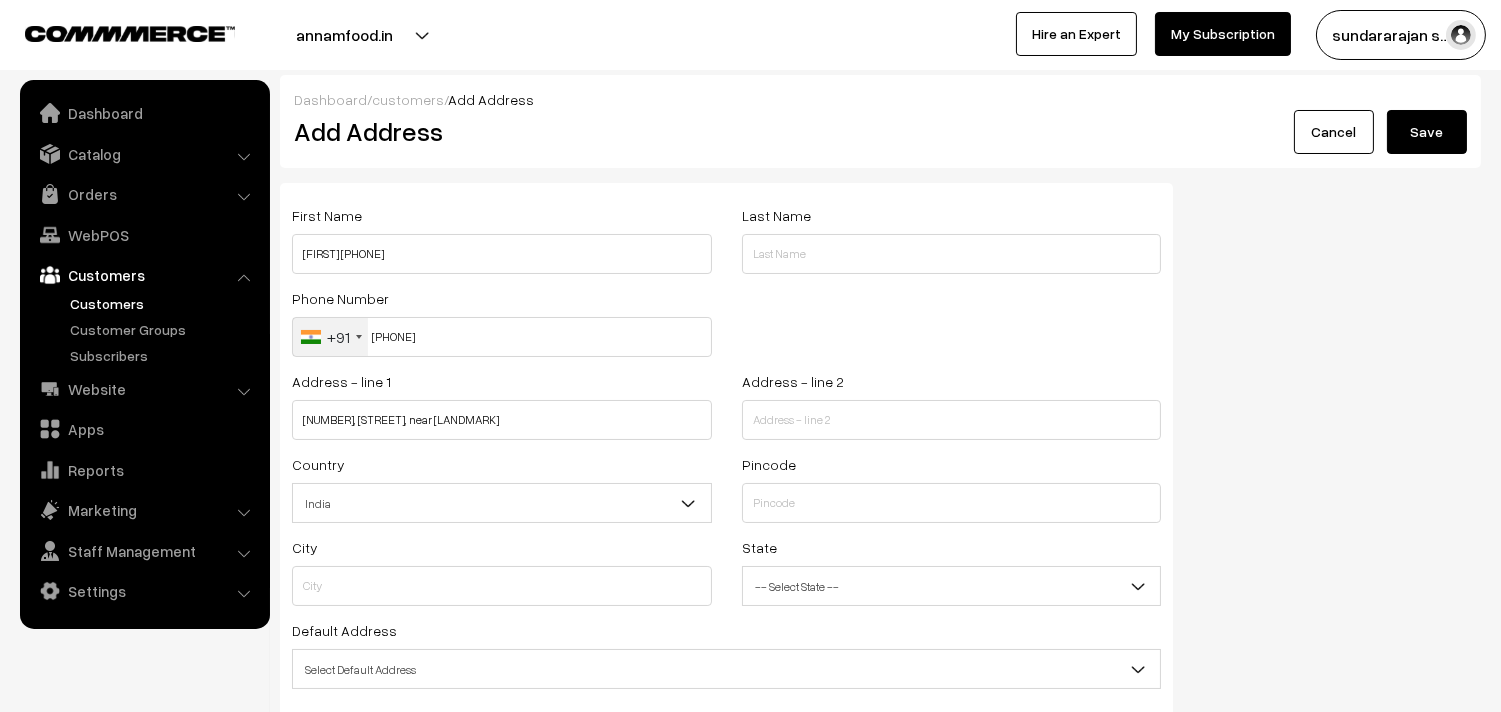 click on "Address - line 2" at bounding box center (952, 410) 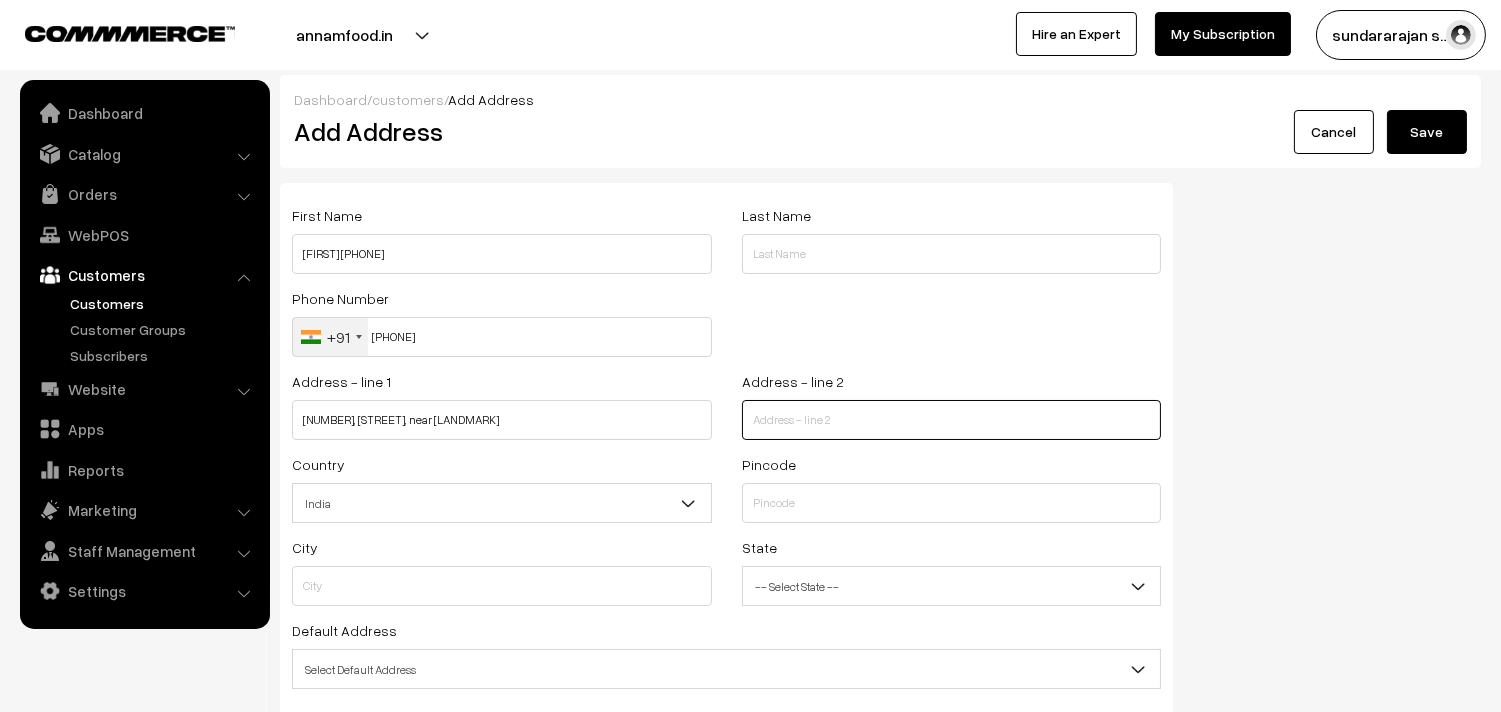 click at bounding box center (952, 420) 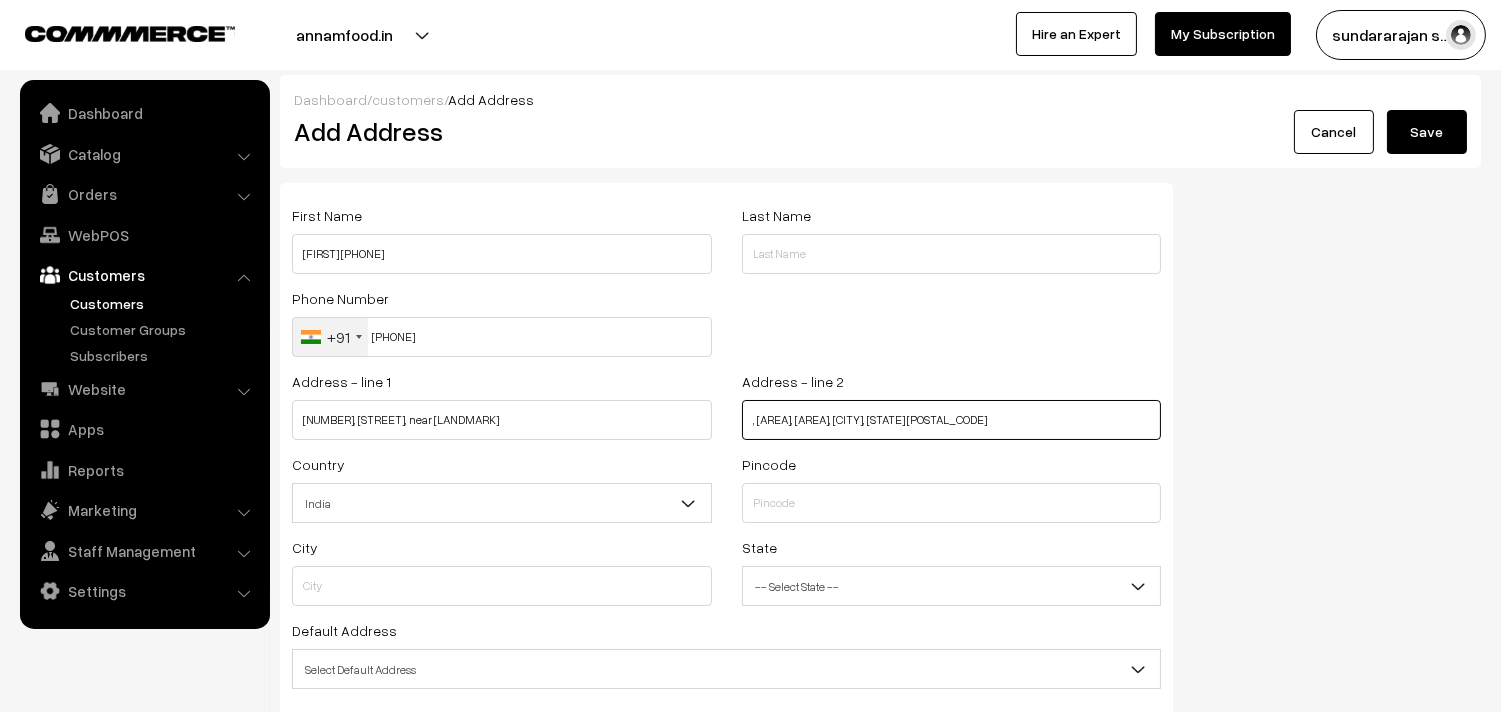 type on ", Dasaratha Puram, Annamalai Colony, Chennai, Tamil Nadu 600093" 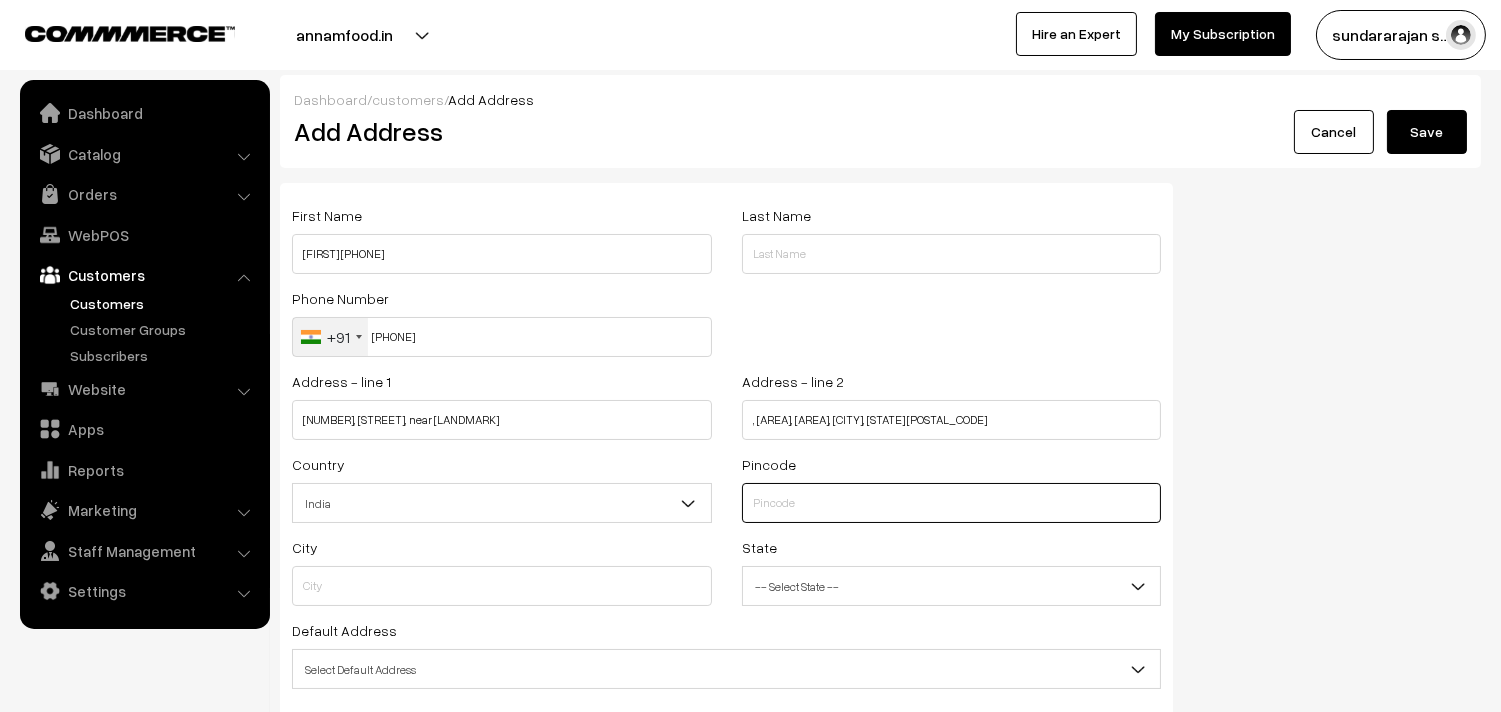 drag, startPoint x: 795, startPoint y: 505, endPoint x: 776, endPoint y: 508, distance: 19.235384 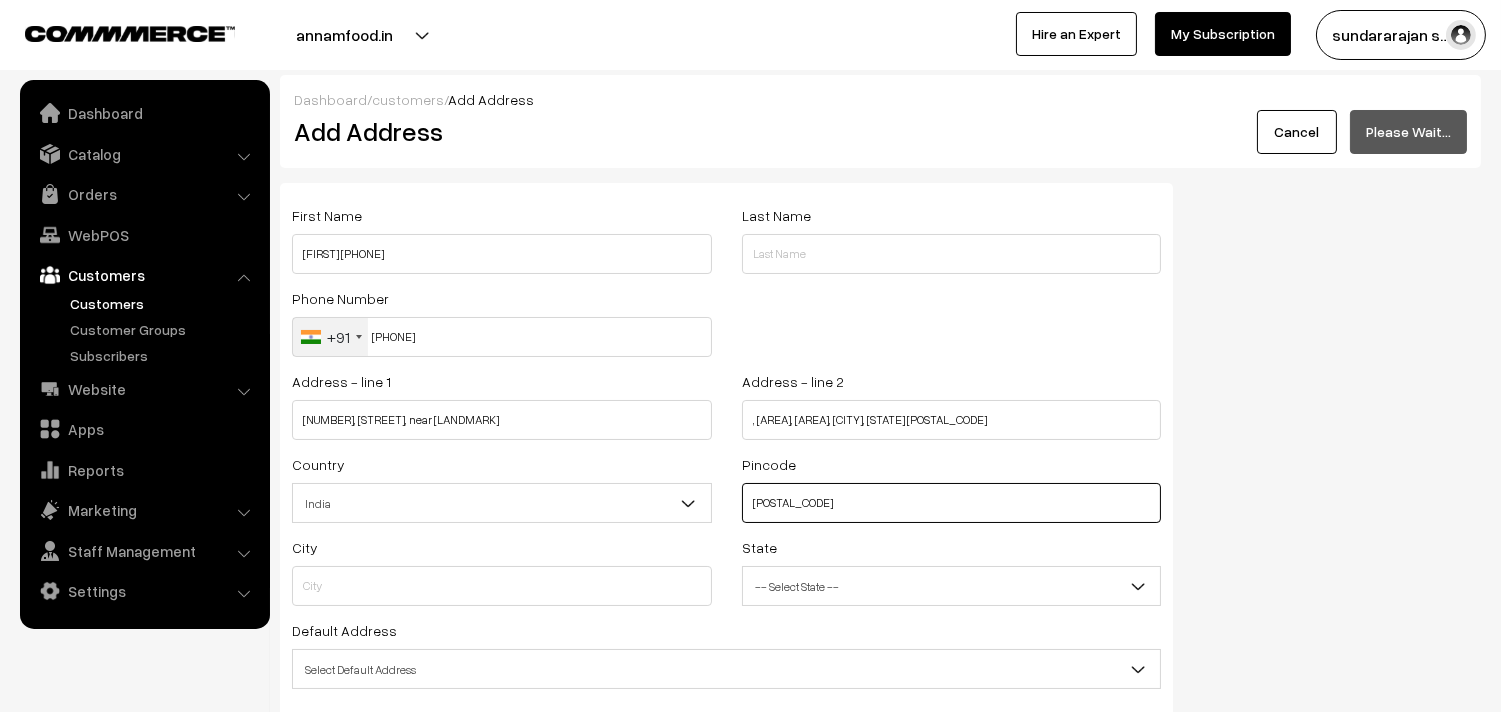 type on "600093" 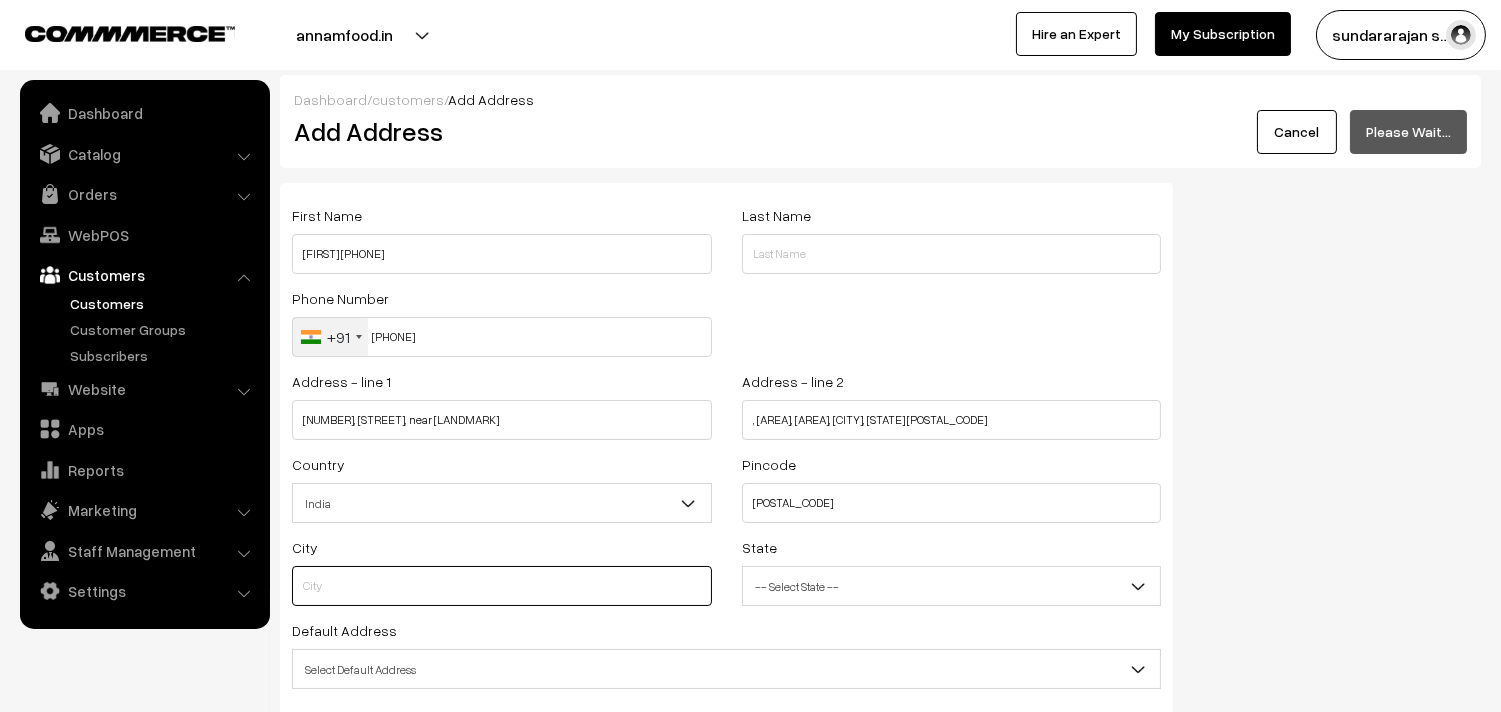 type on "Chennai" 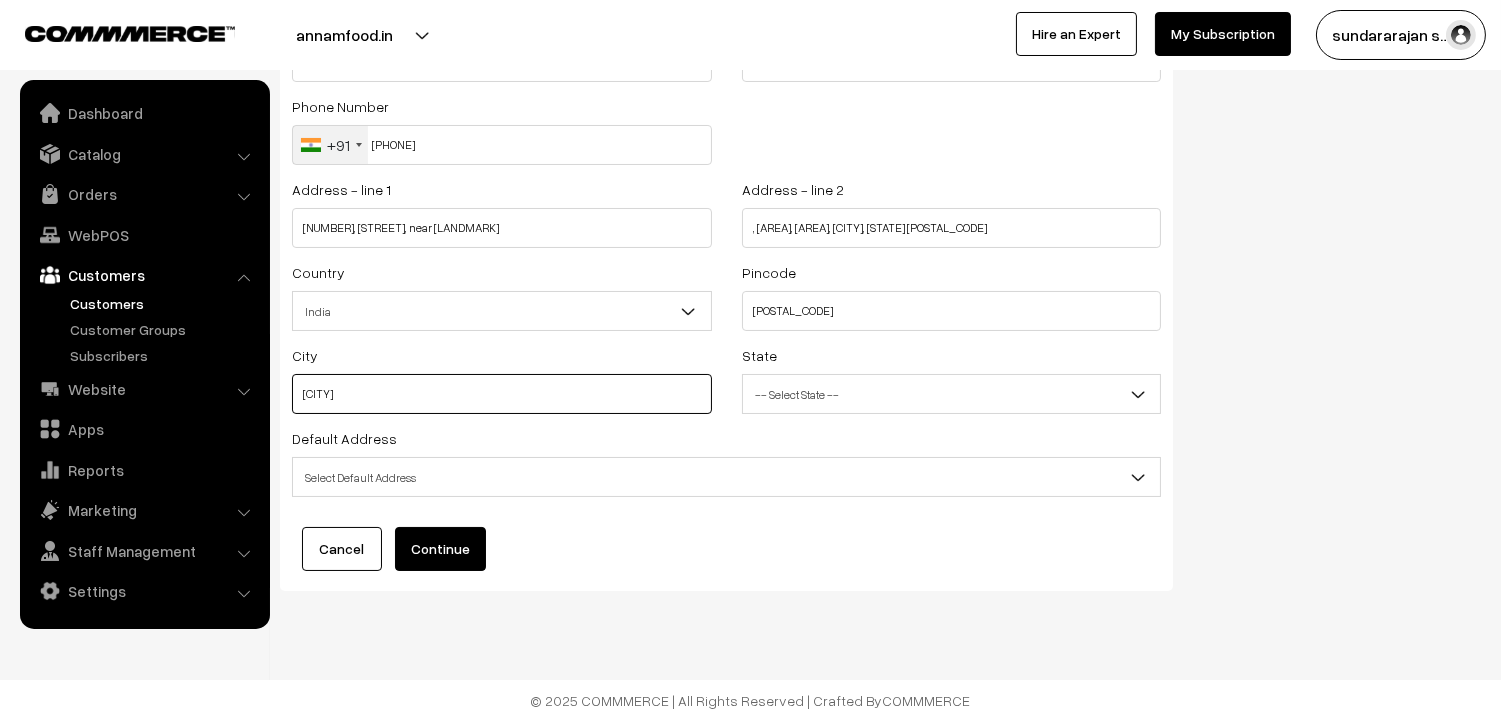 scroll, scrollTop: 202, scrollLeft: 0, axis: vertical 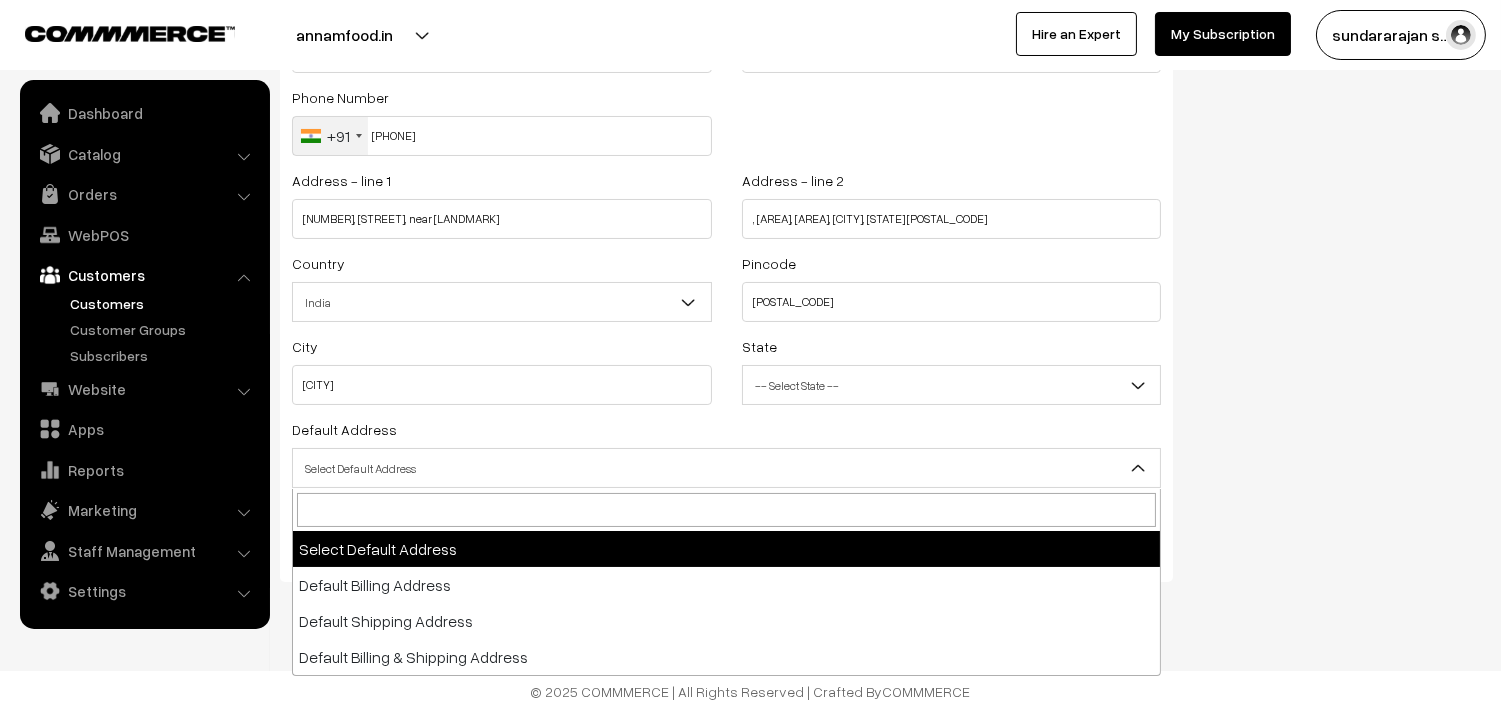 click on "Select Default Address" at bounding box center (726, 468) 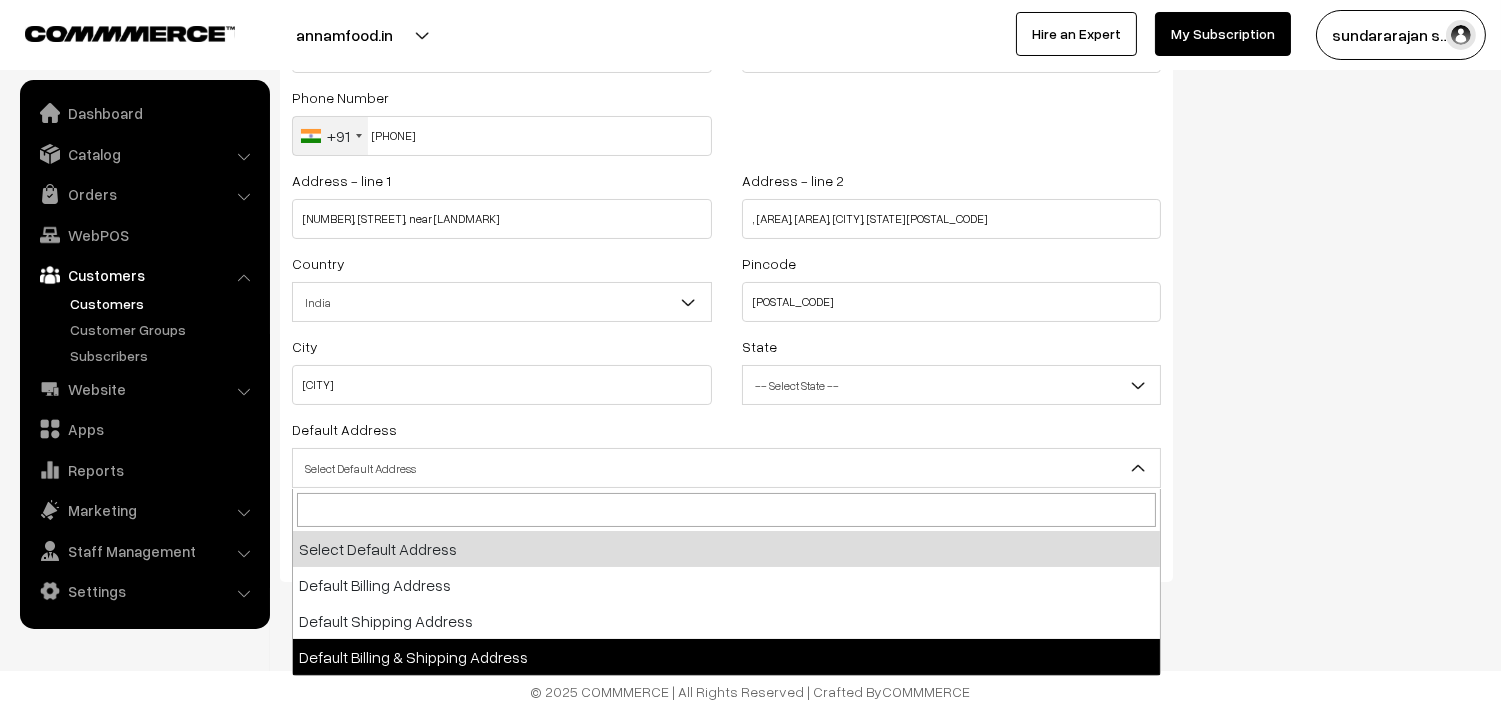 select on "3" 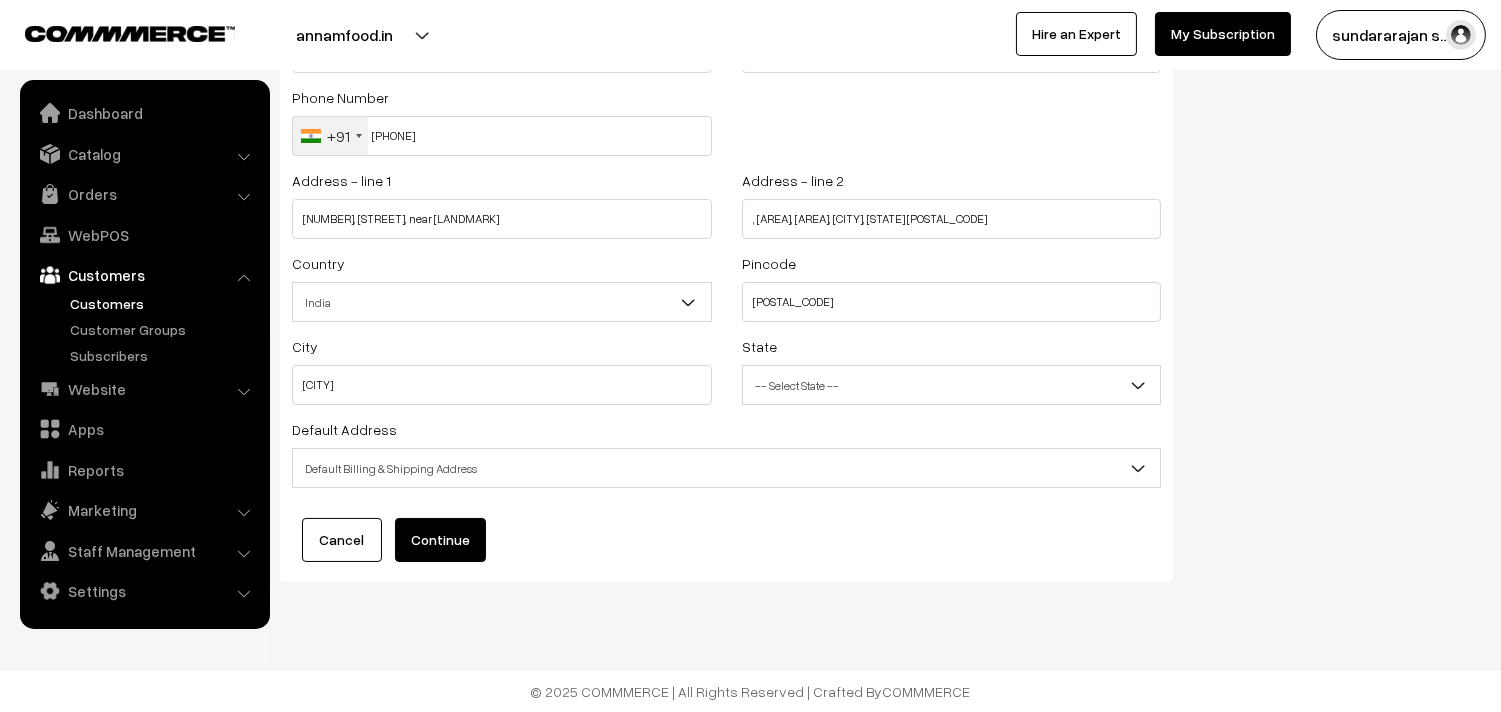 click on "Default Billing & Shipping Address" at bounding box center (726, 468) 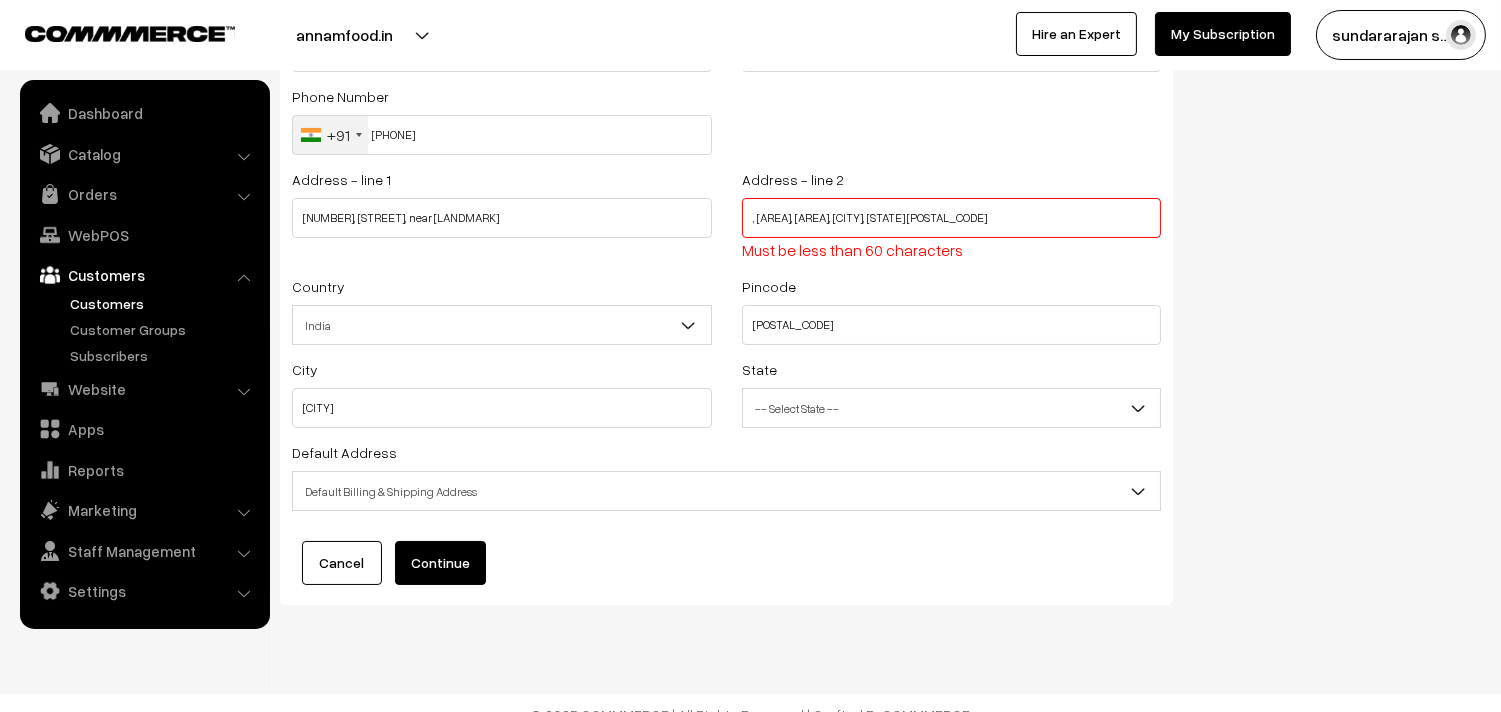click on ", Dasaratha Puram, Annamalai Colony, Chennai, Tamil Nadu 600093" at bounding box center [952, 218] 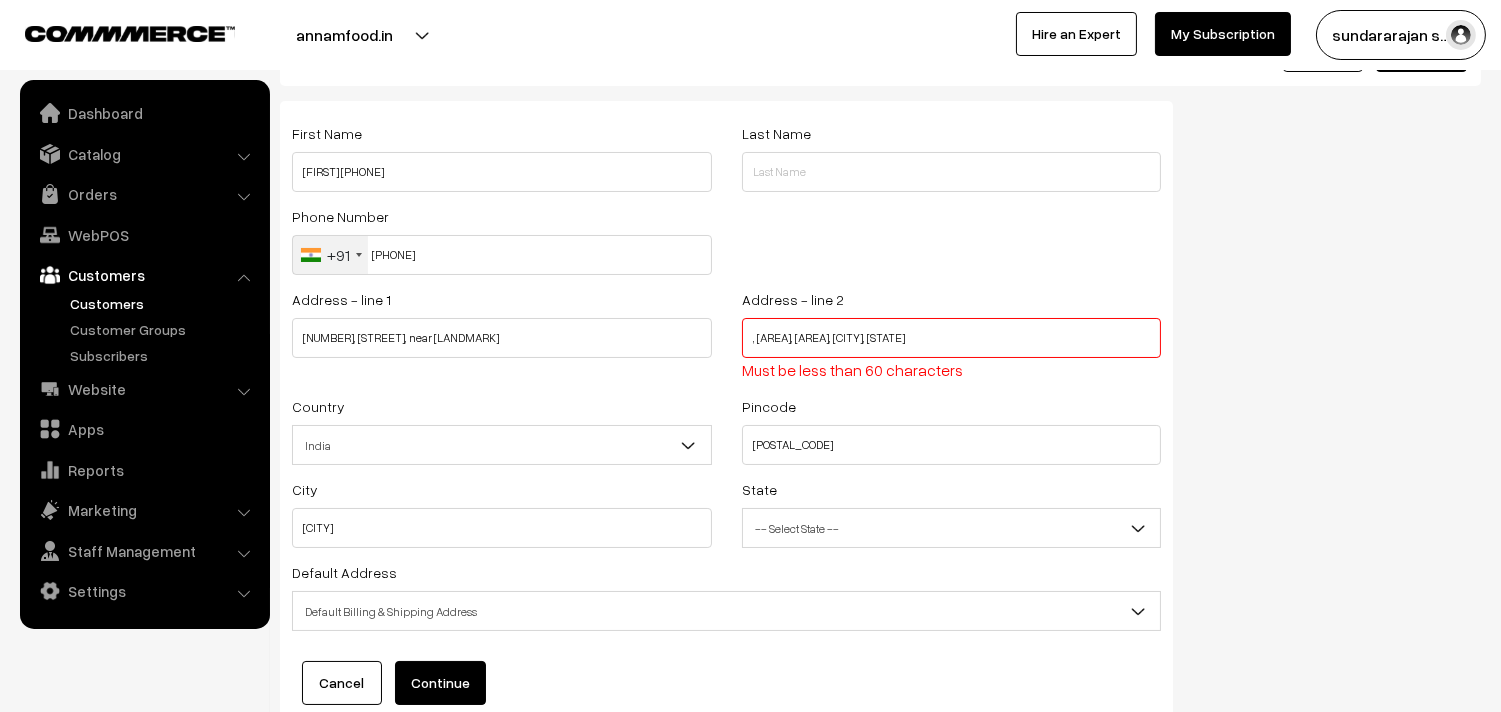 scroll, scrollTop: 0, scrollLeft: 0, axis: both 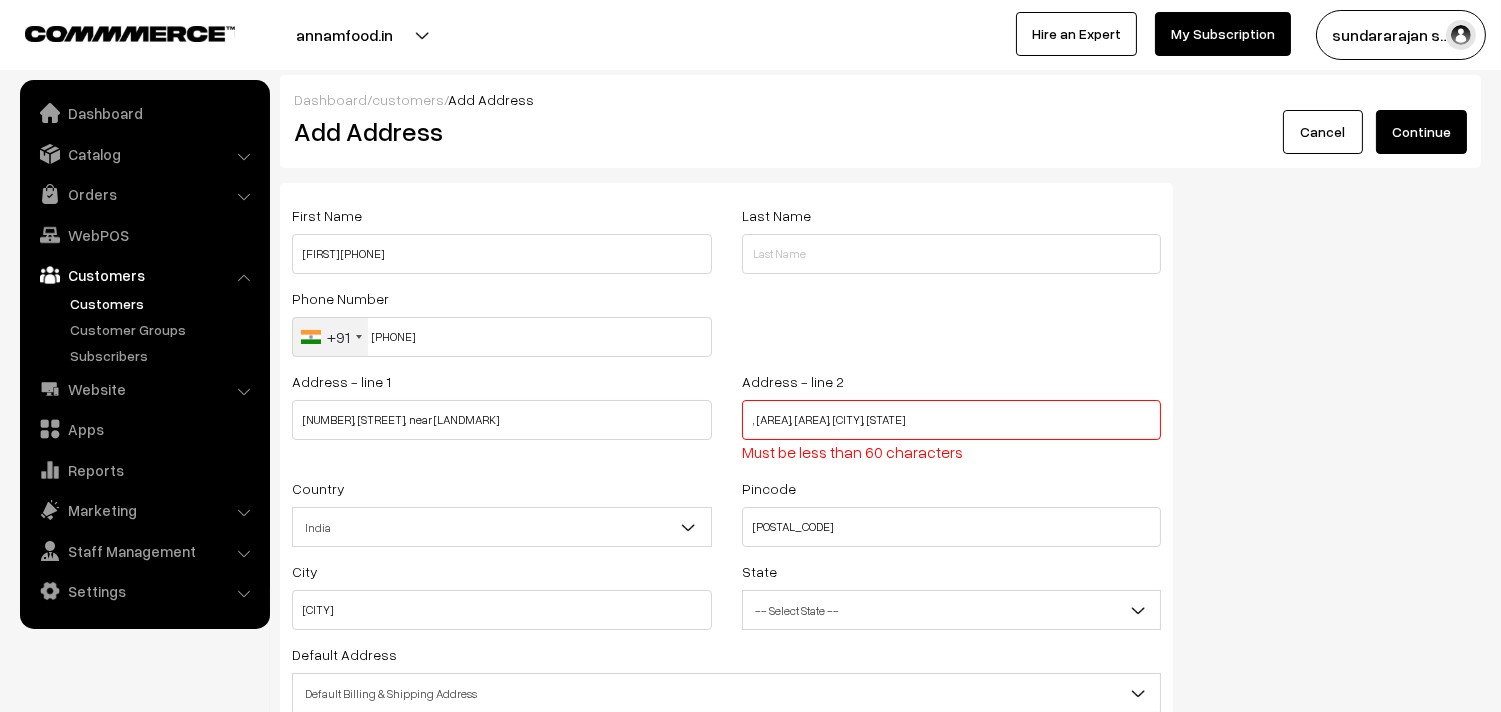 type on ", Dasaratha Puram, Annamalai Colony, Chennai, Tamil Nadu" 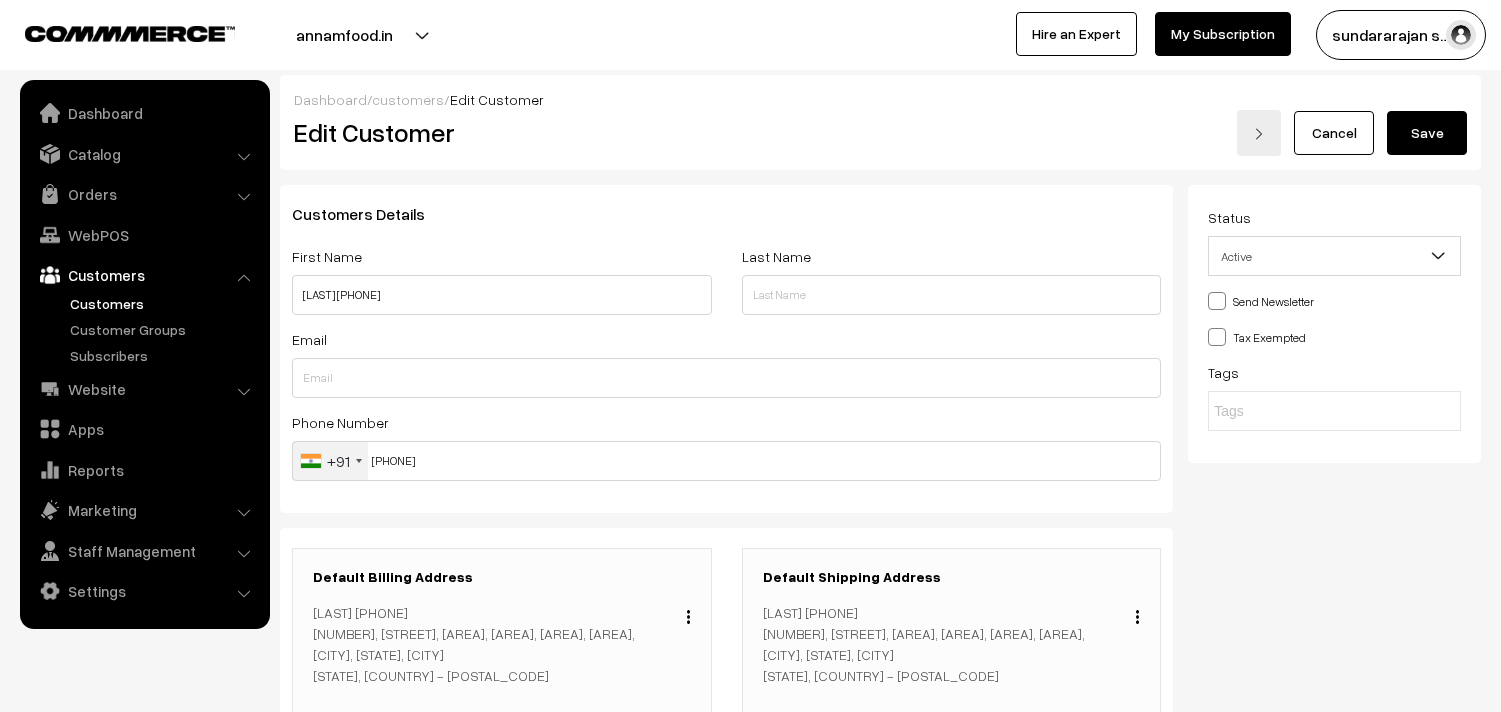 scroll, scrollTop: 0, scrollLeft: 0, axis: both 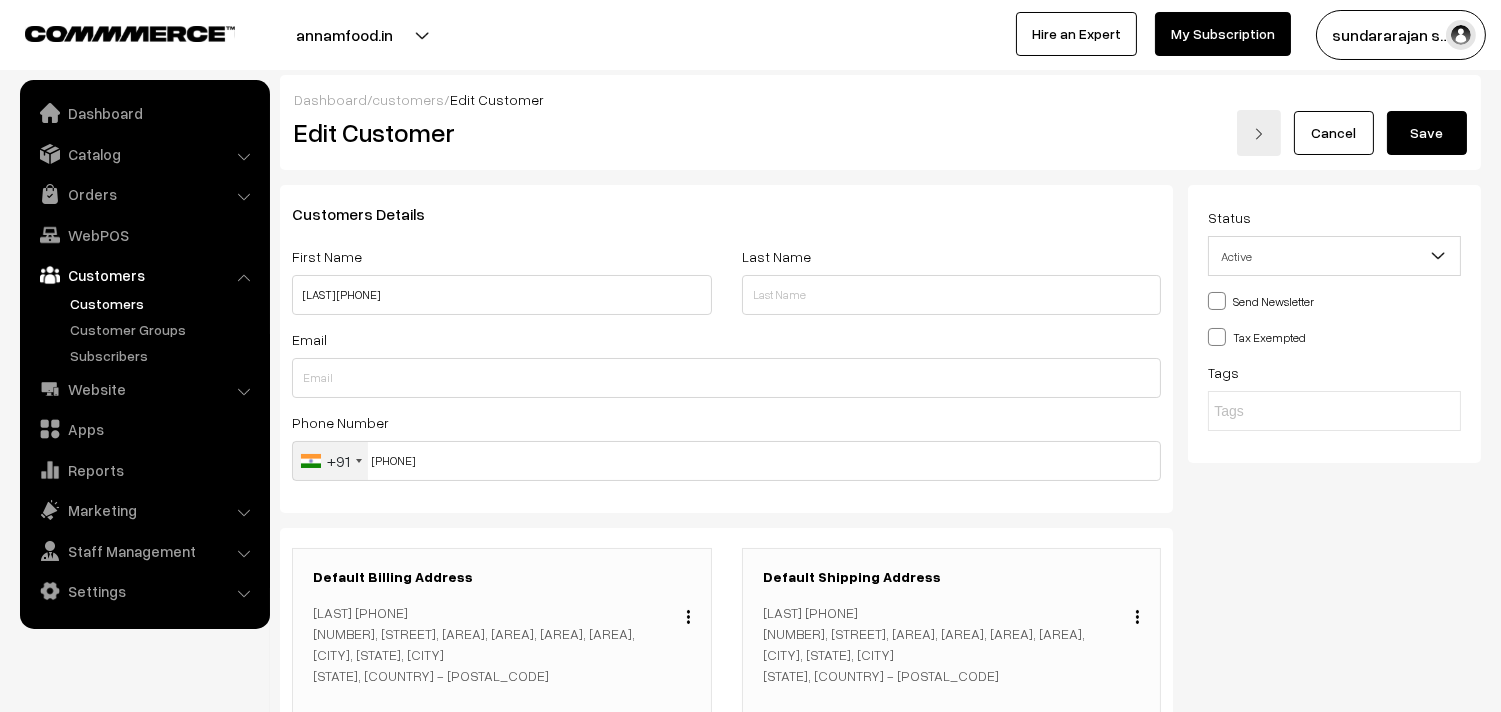 click on "Save" at bounding box center (1427, 133) 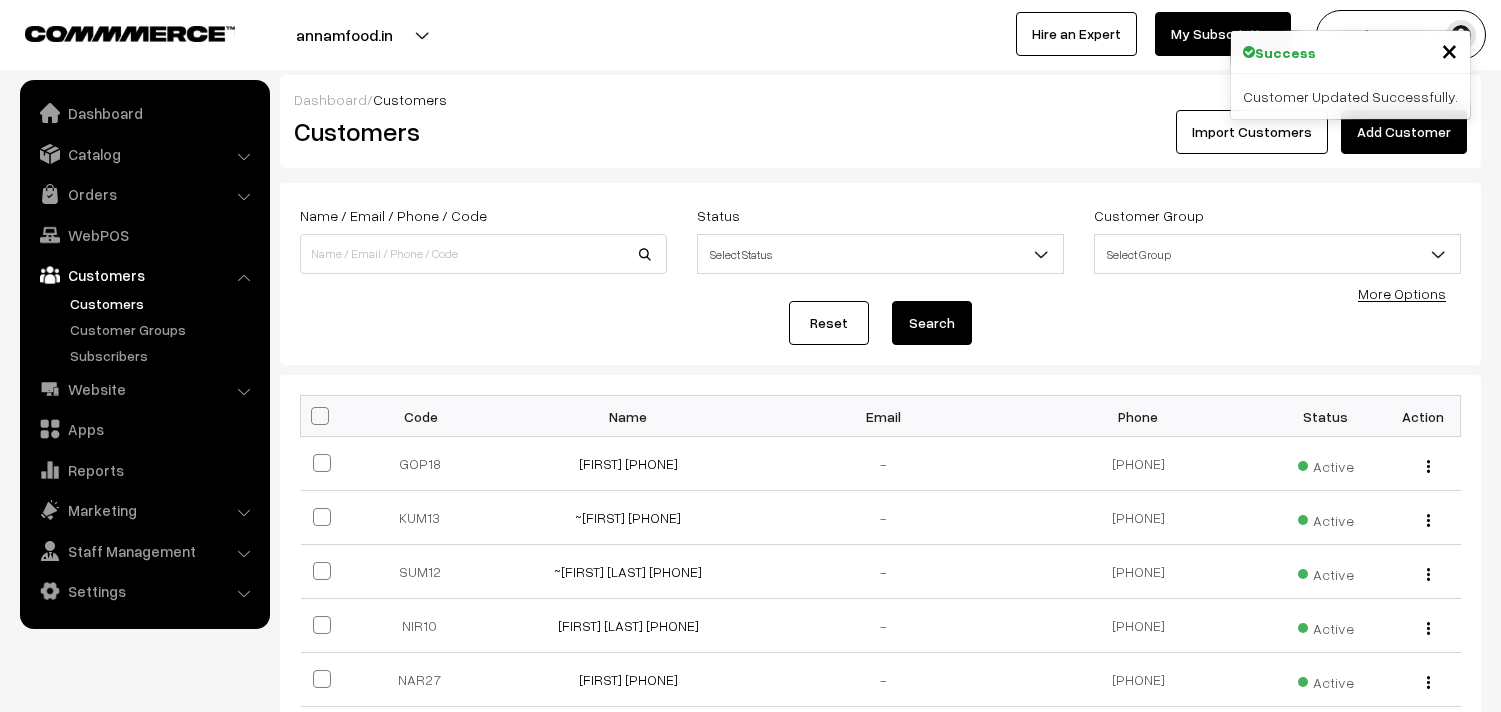 scroll, scrollTop: 0, scrollLeft: 0, axis: both 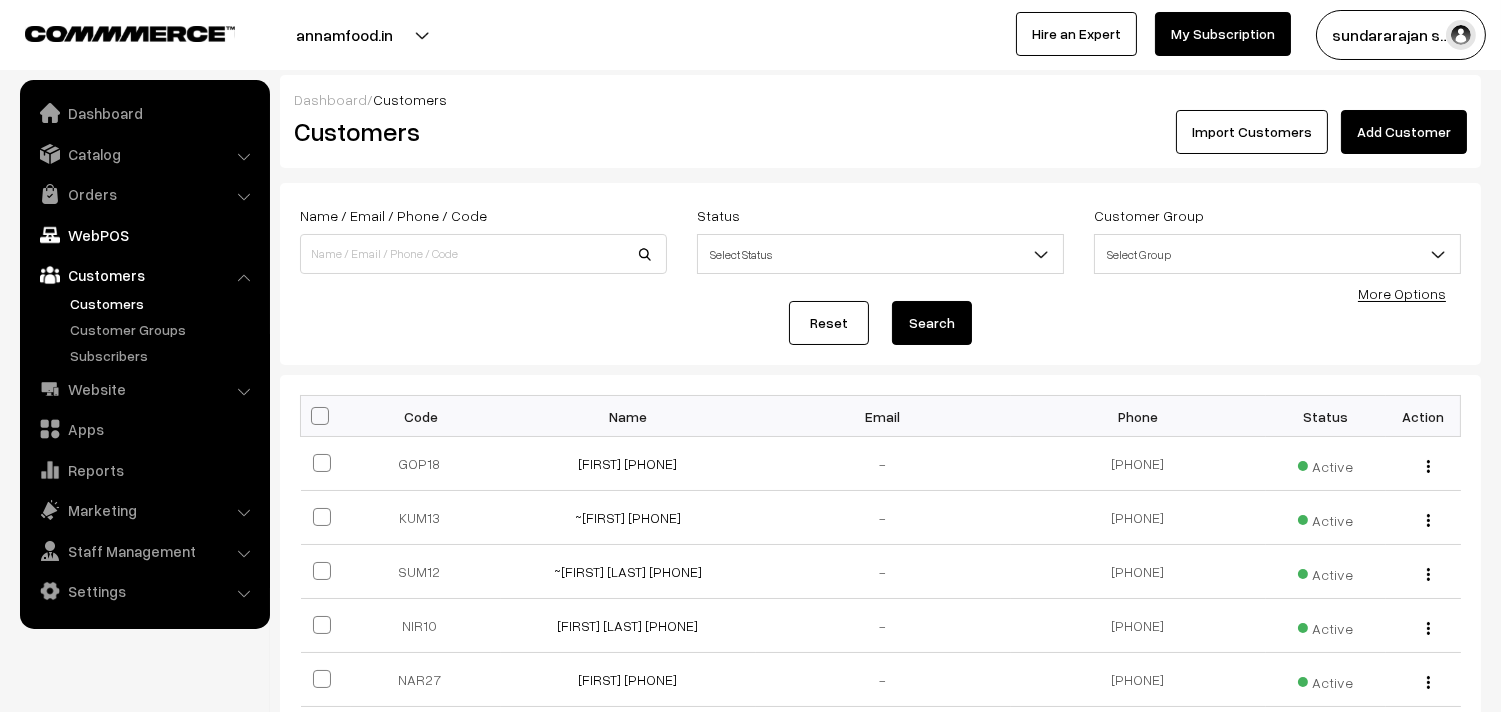 click on "WebPOS" at bounding box center [144, 235] 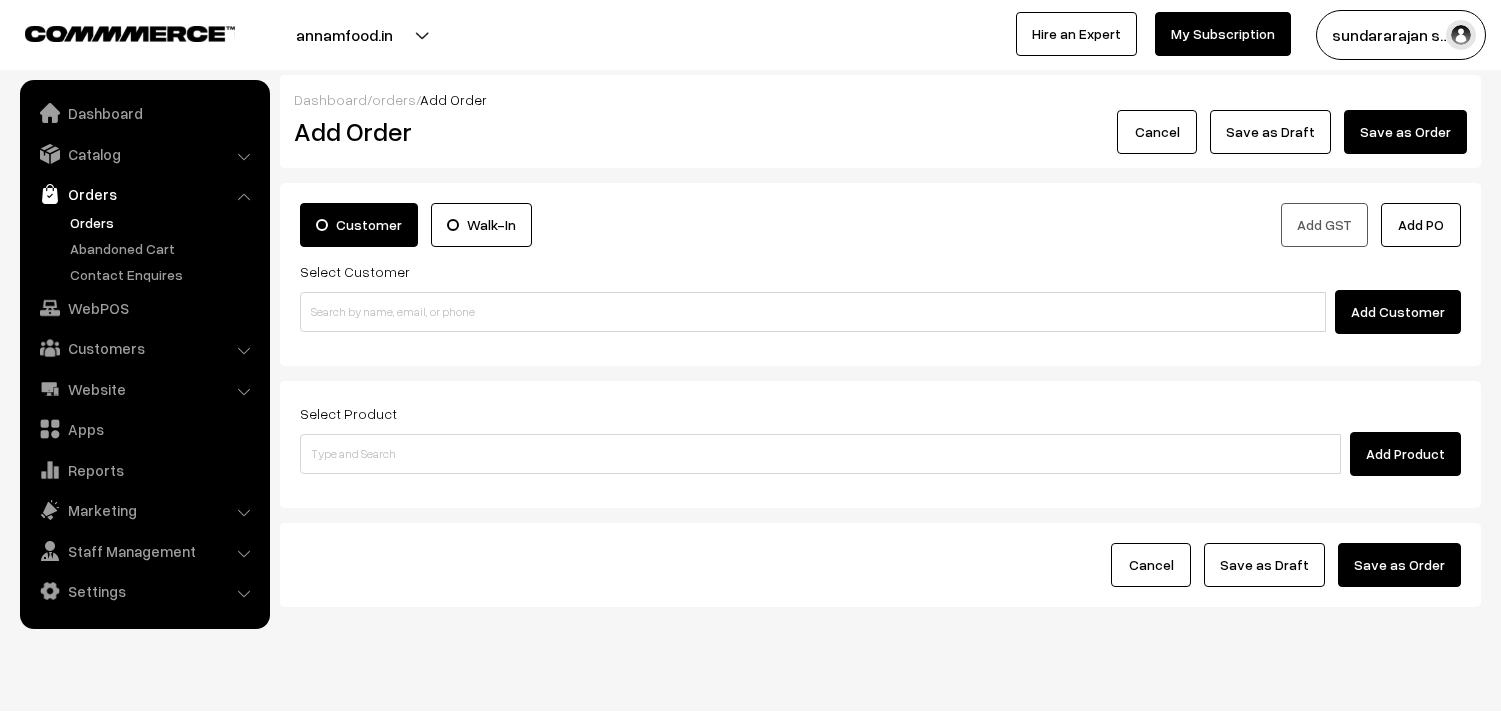 scroll, scrollTop: 0, scrollLeft: 0, axis: both 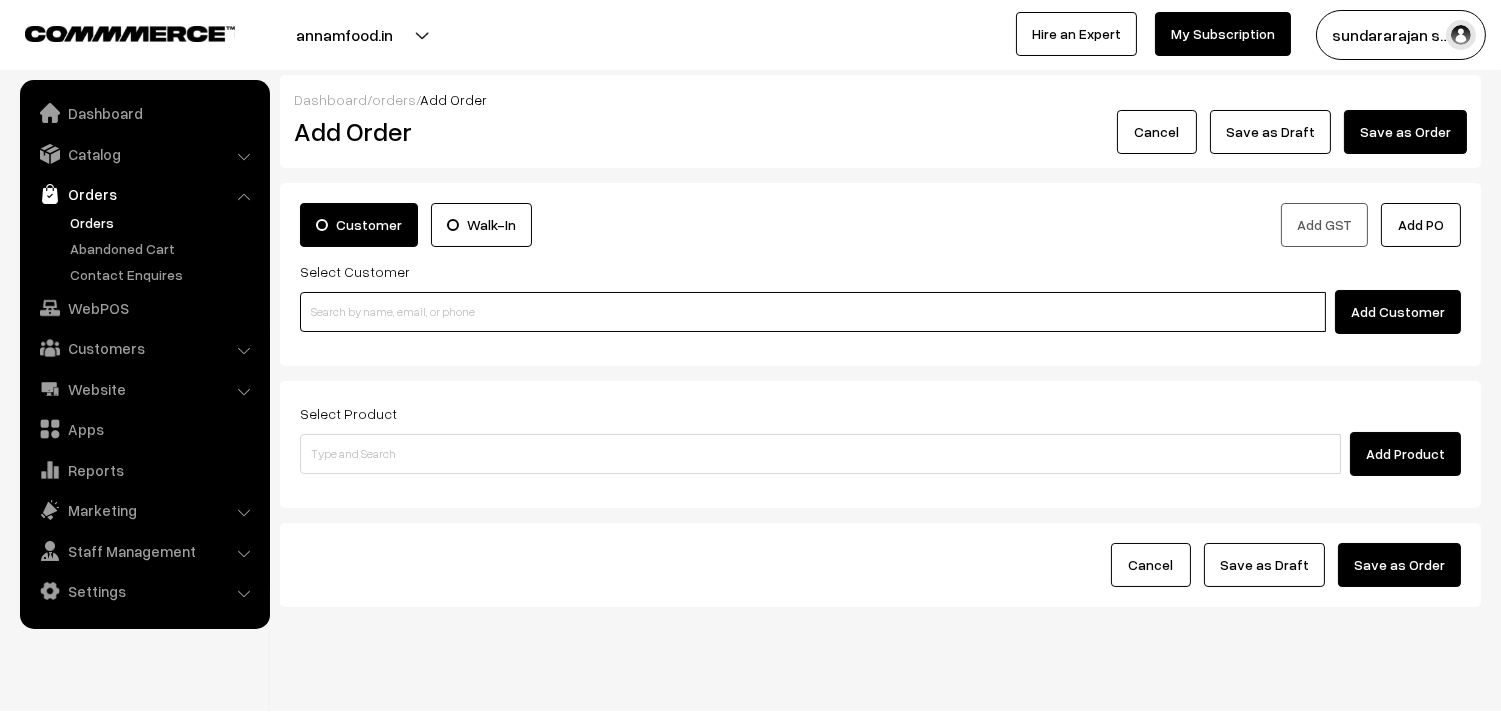 paste on "[PHONE]" 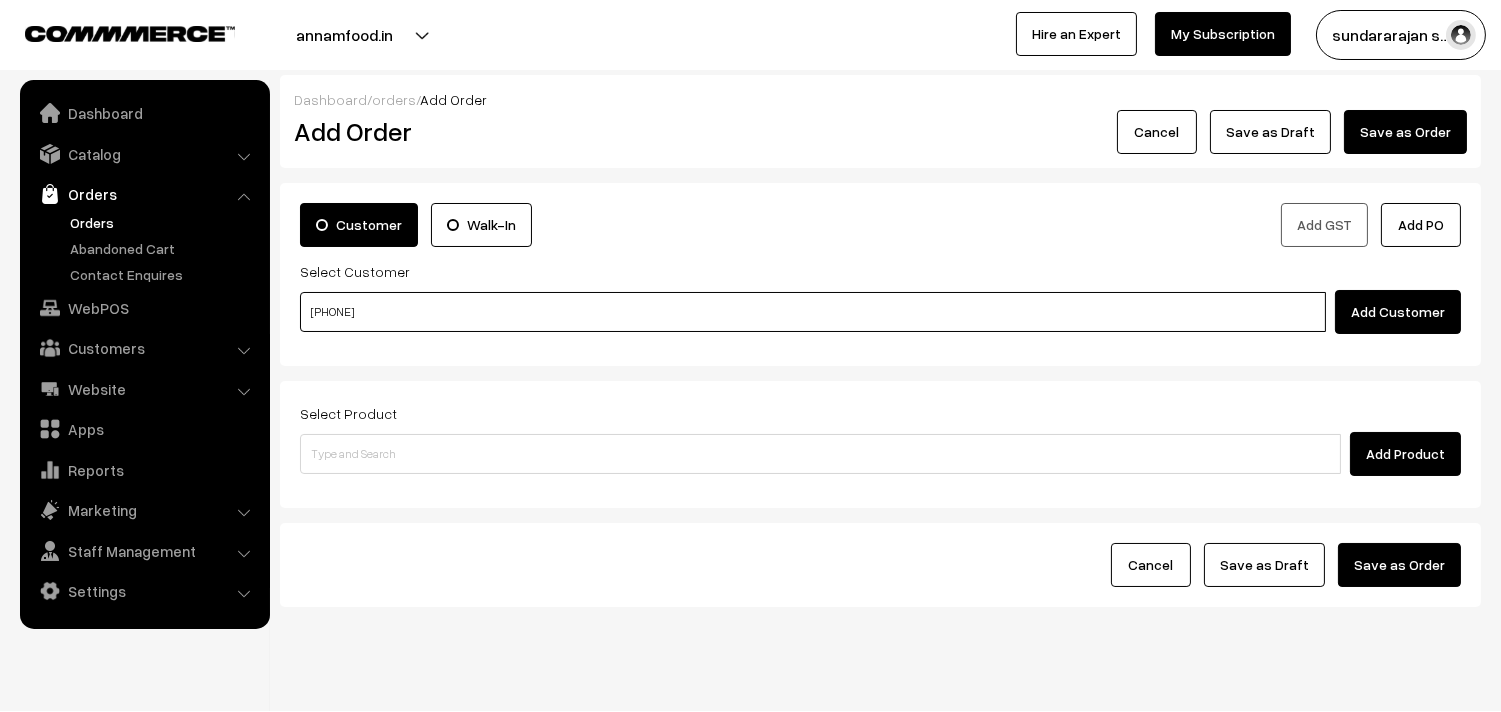click on "[PHONE]" at bounding box center [813, 312] 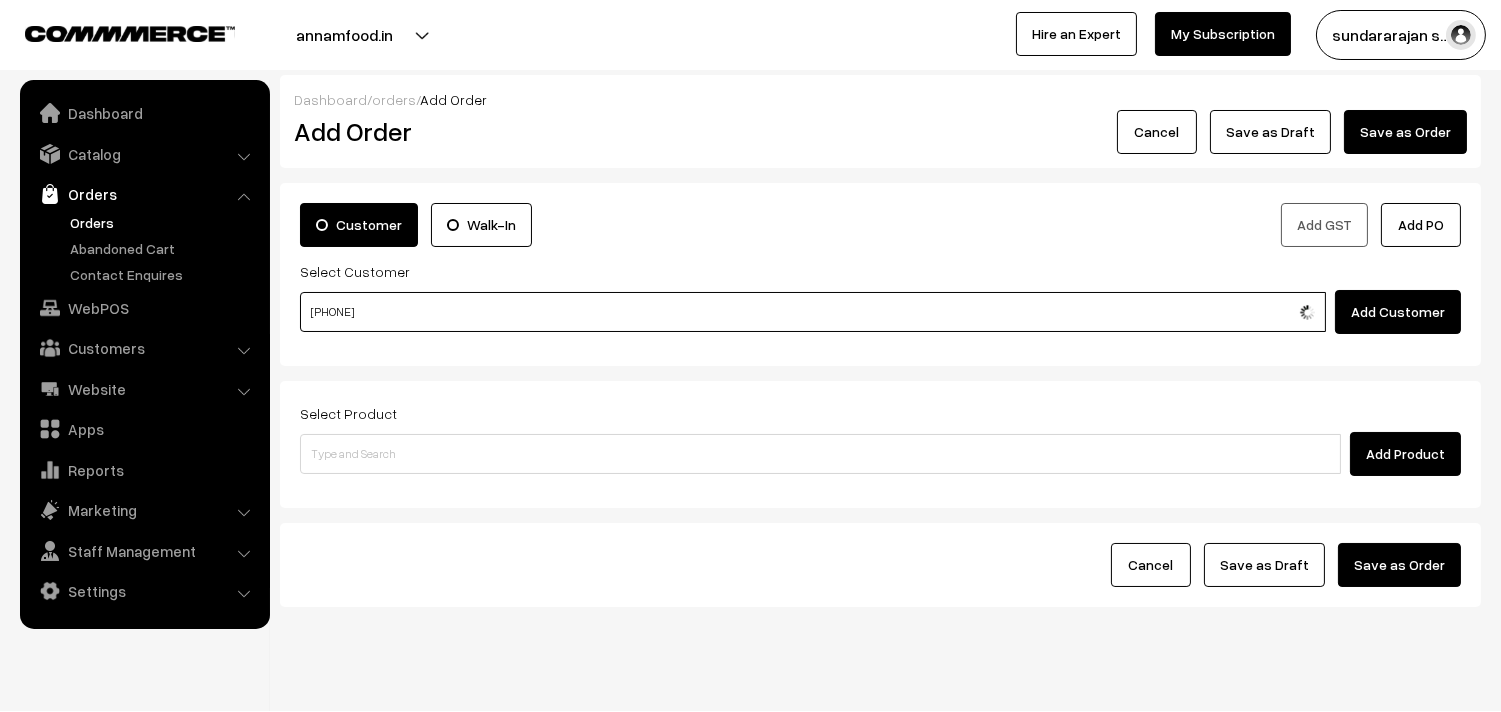 type on "[PHONE]" 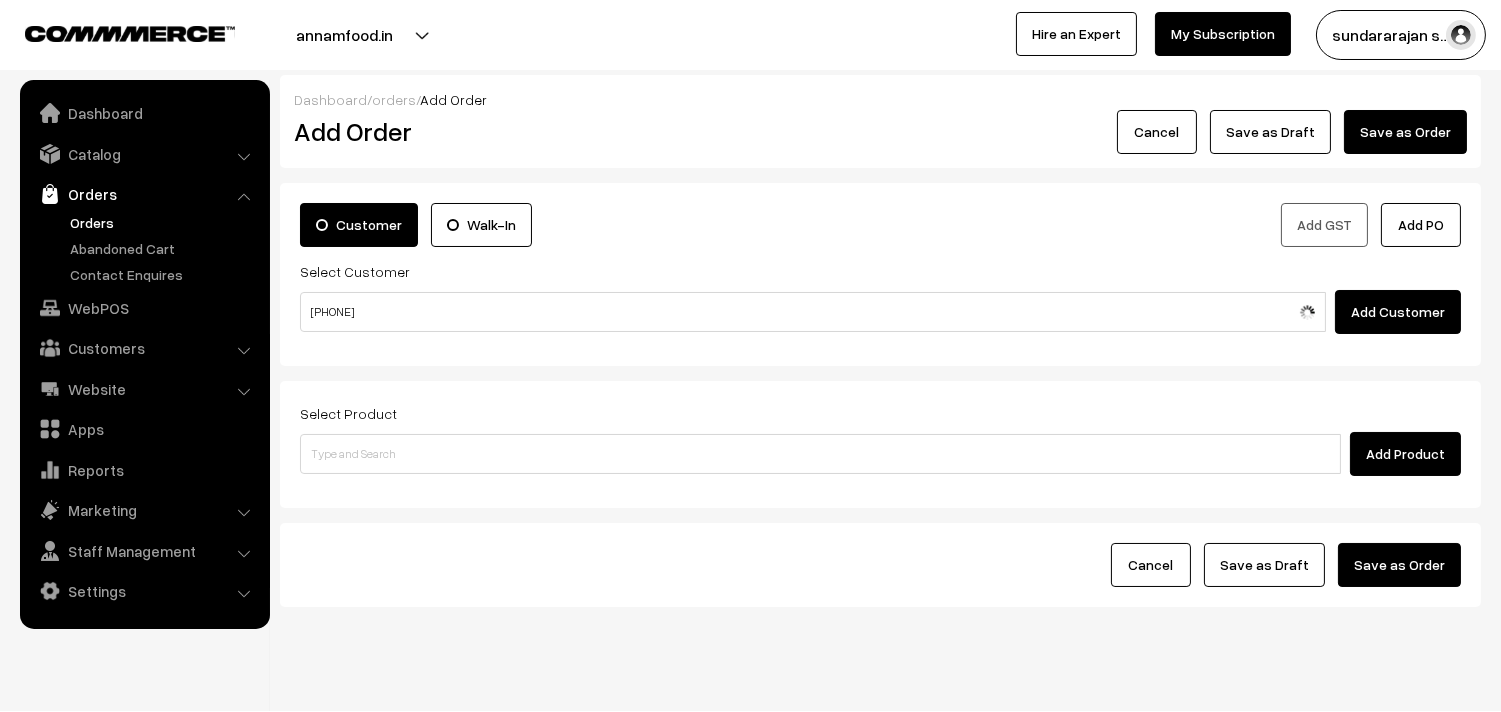 type 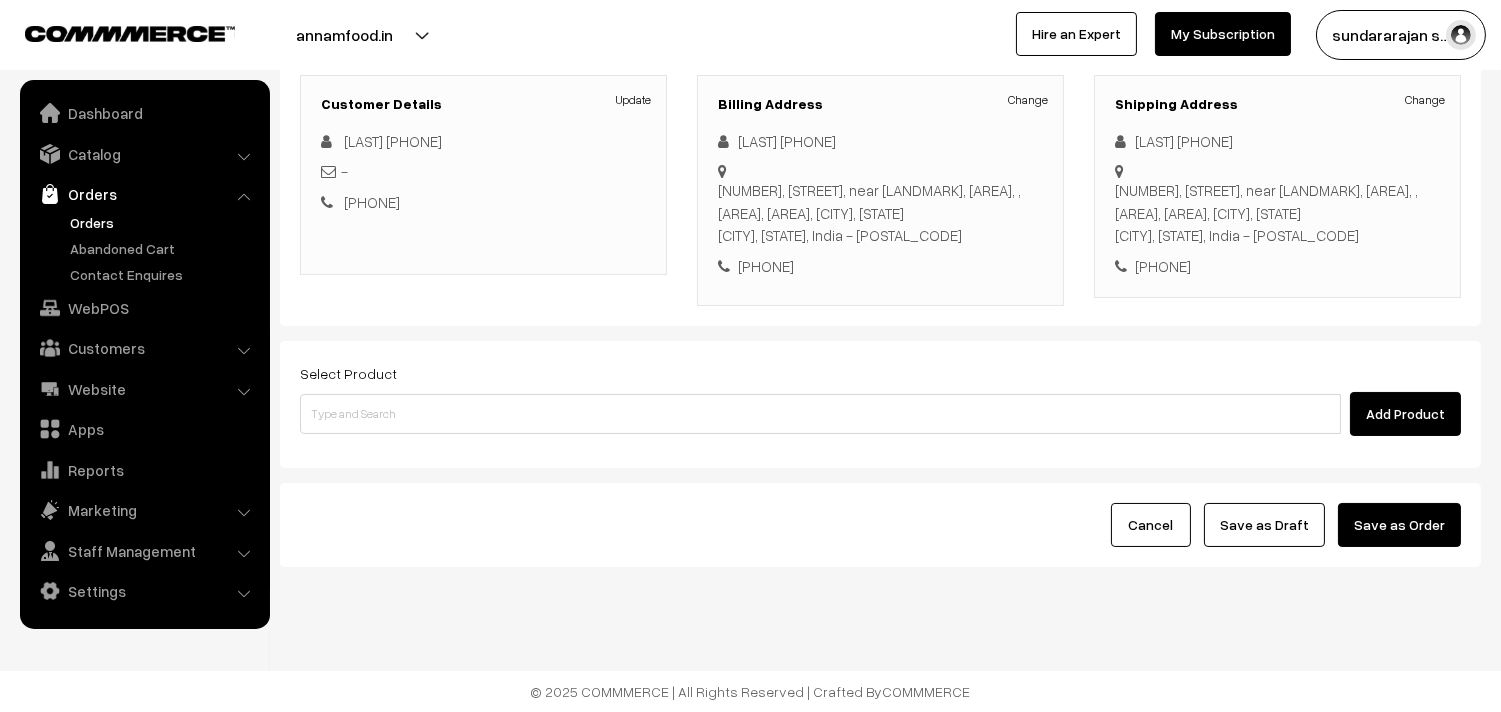 scroll, scrollTop: 295, scrollLeft: 0, axis: vertical 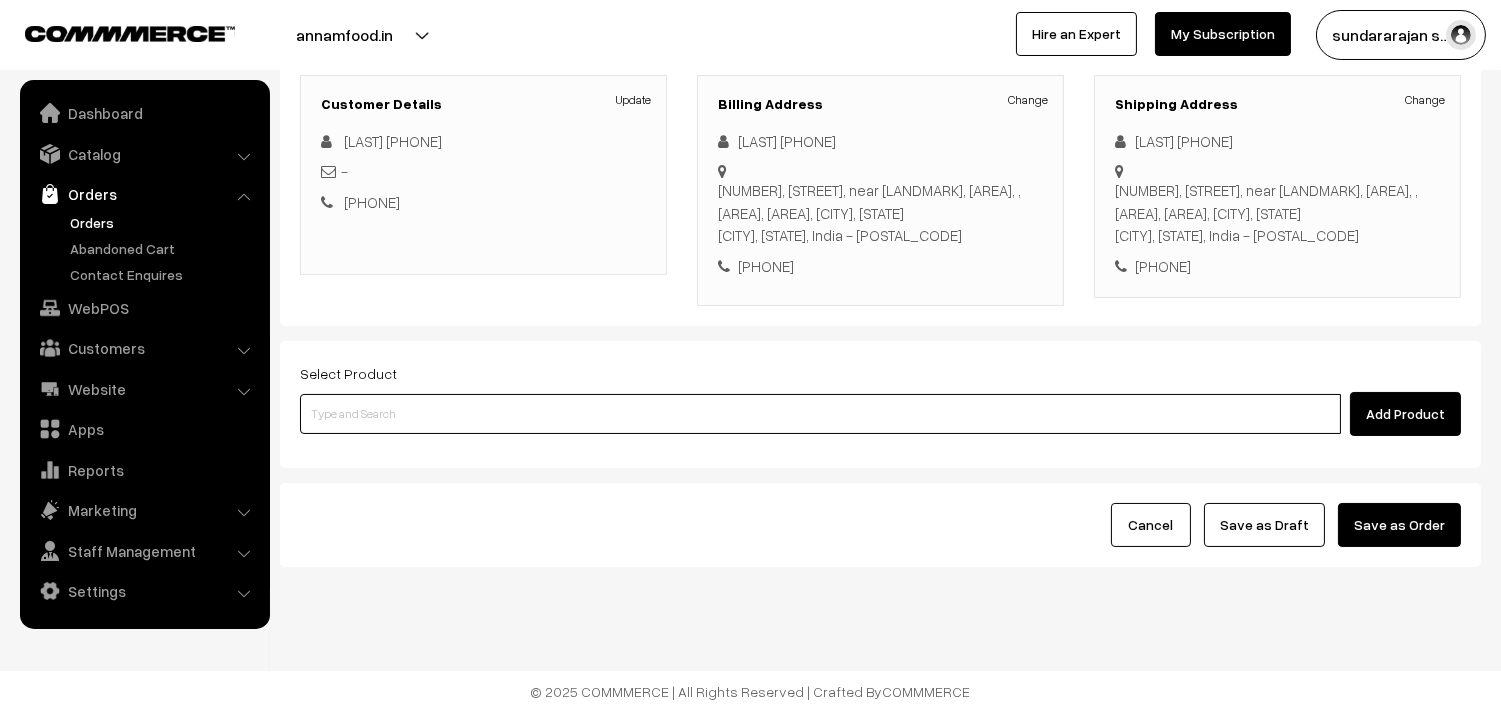 click at bounding box center (820, 414) 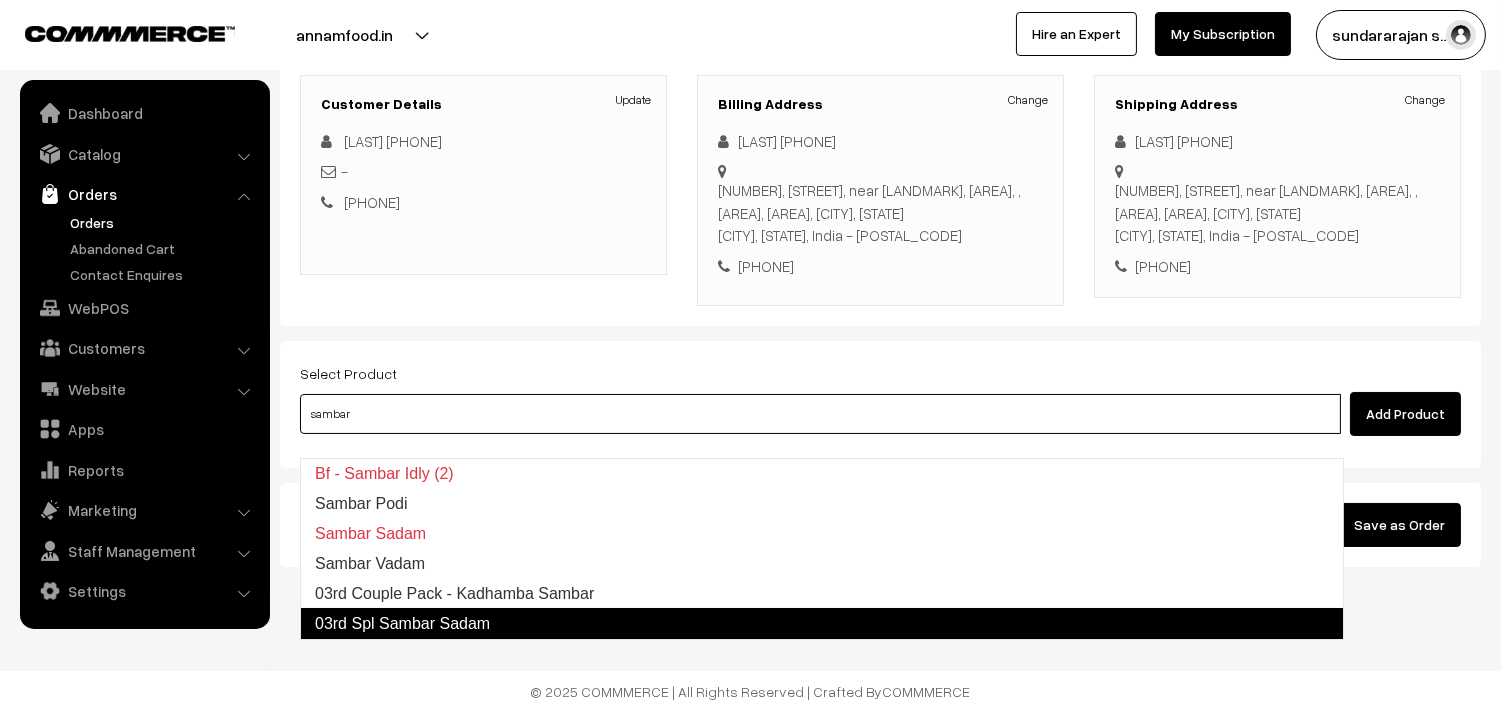 type on "03rd Spl Sambar Sadam" 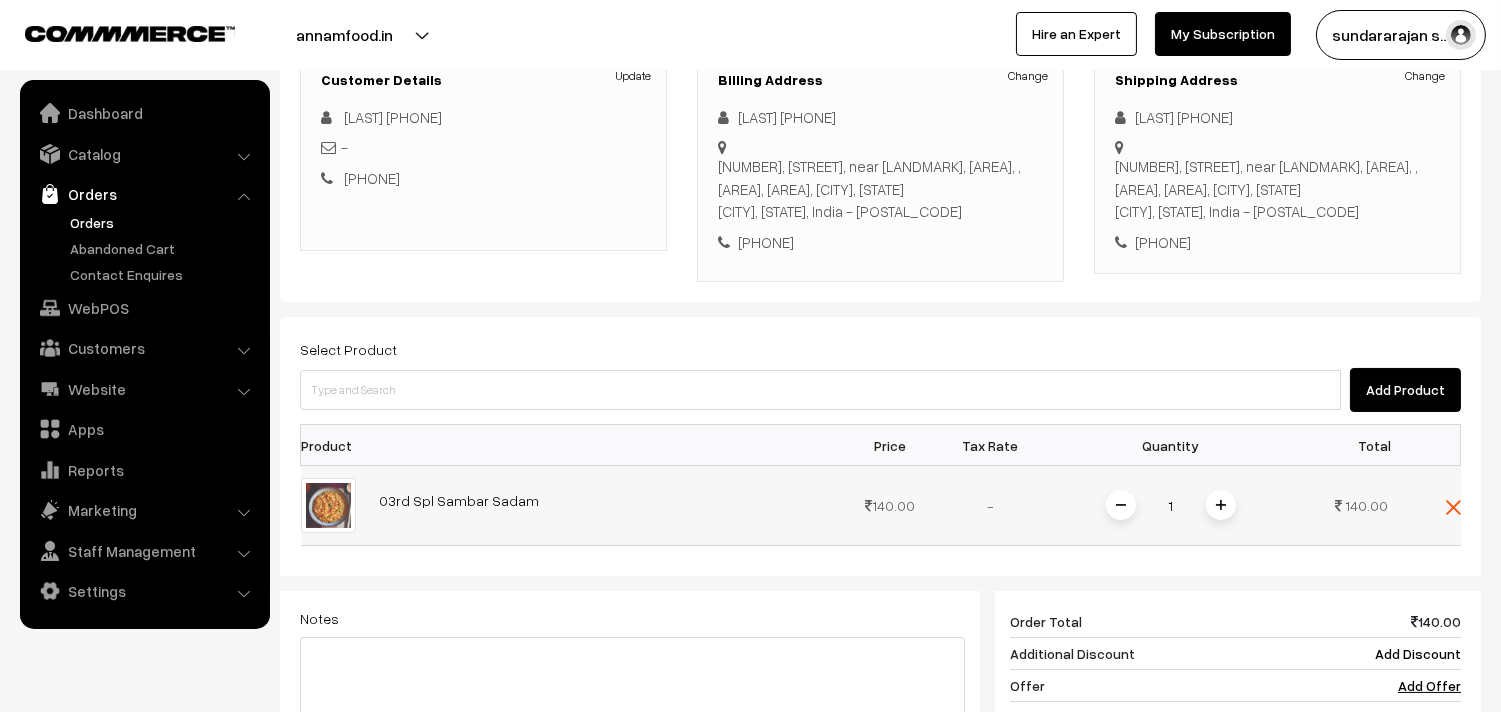 click at bounding box center (1453, 507) 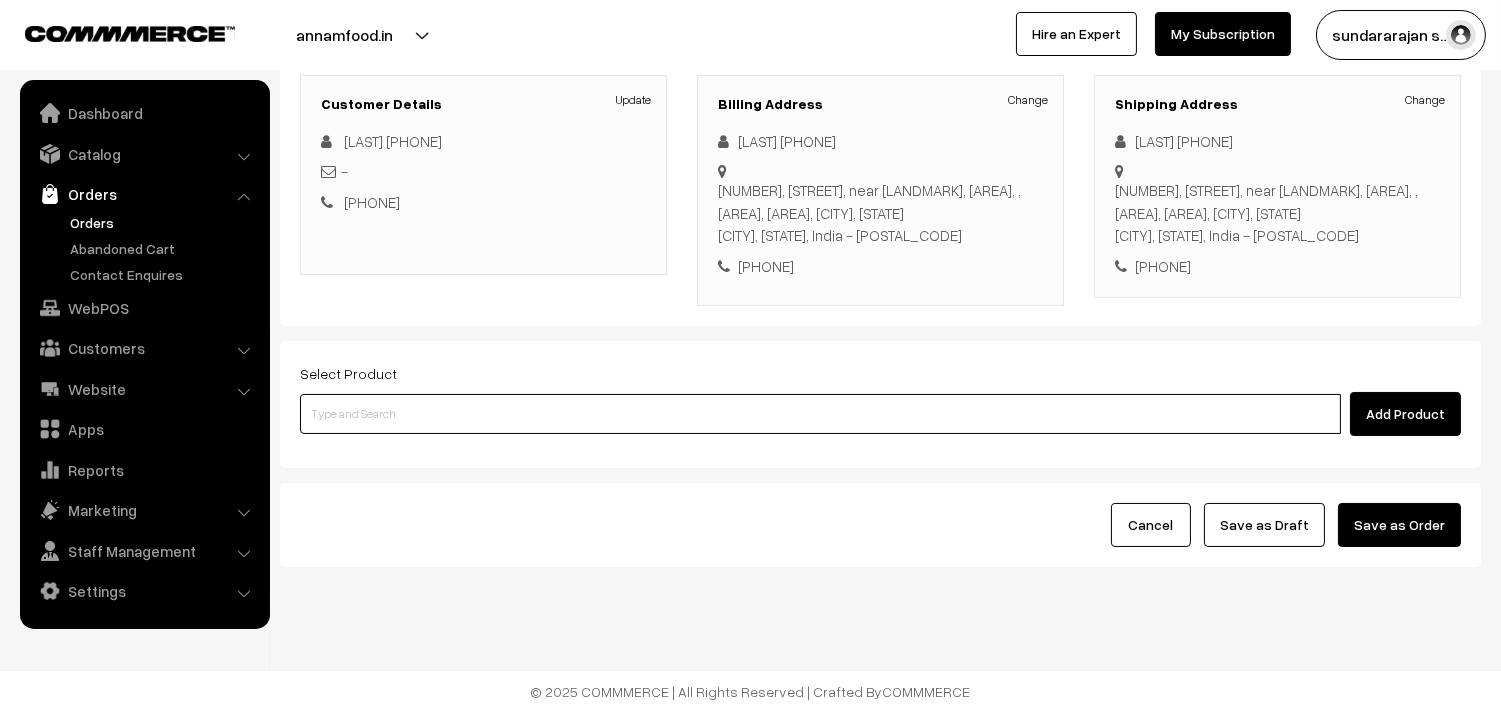 click at bounding box center [820, 414] 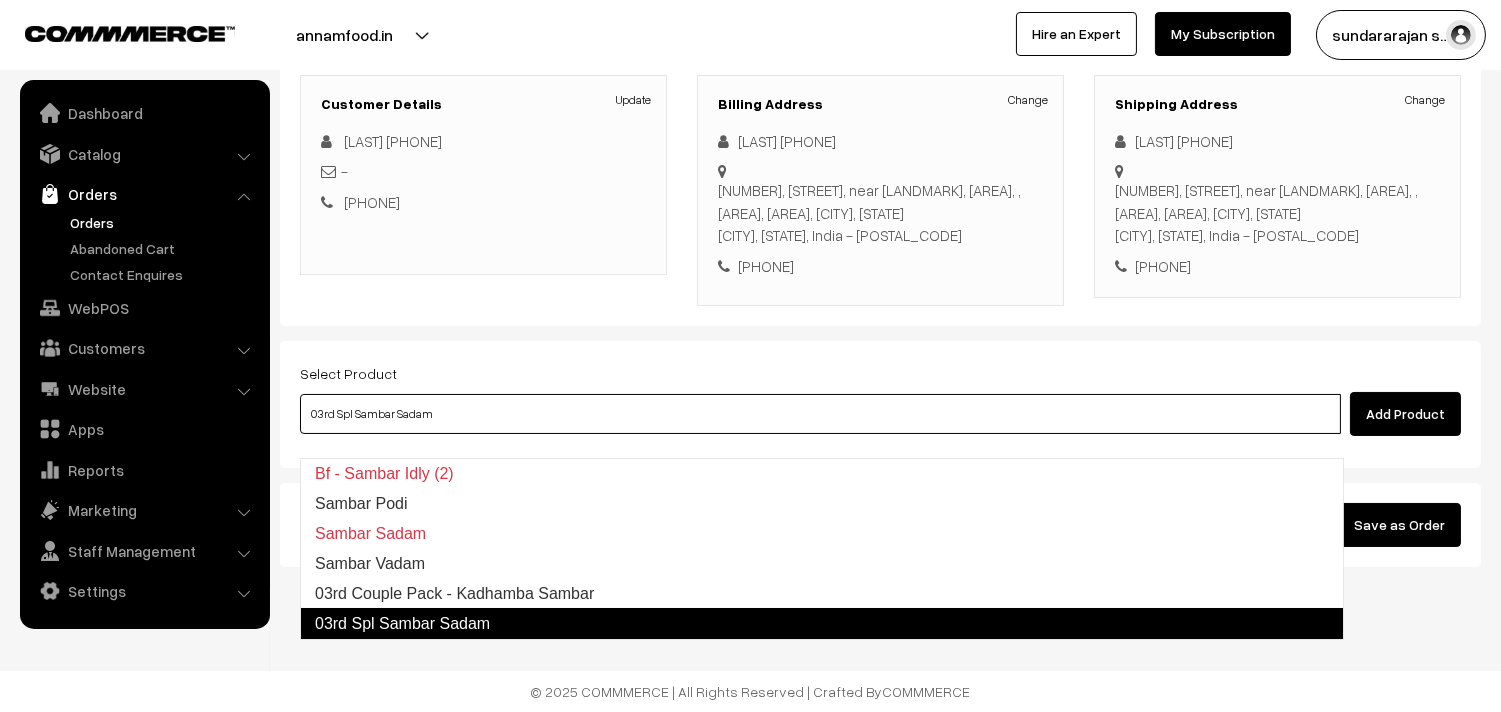 type on "03rd  Couple Pack -  Kadhamba Sambar" 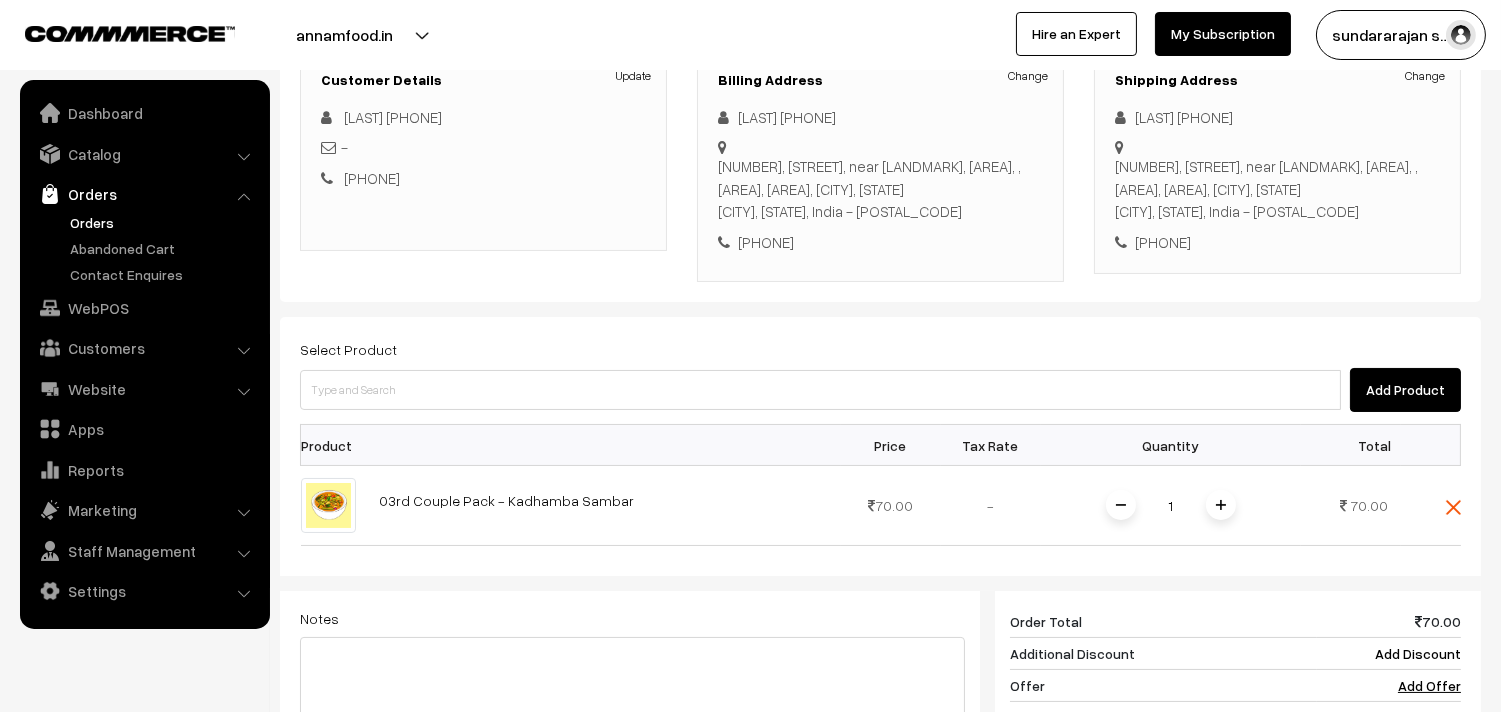 click at bounding box center (1221, 505) 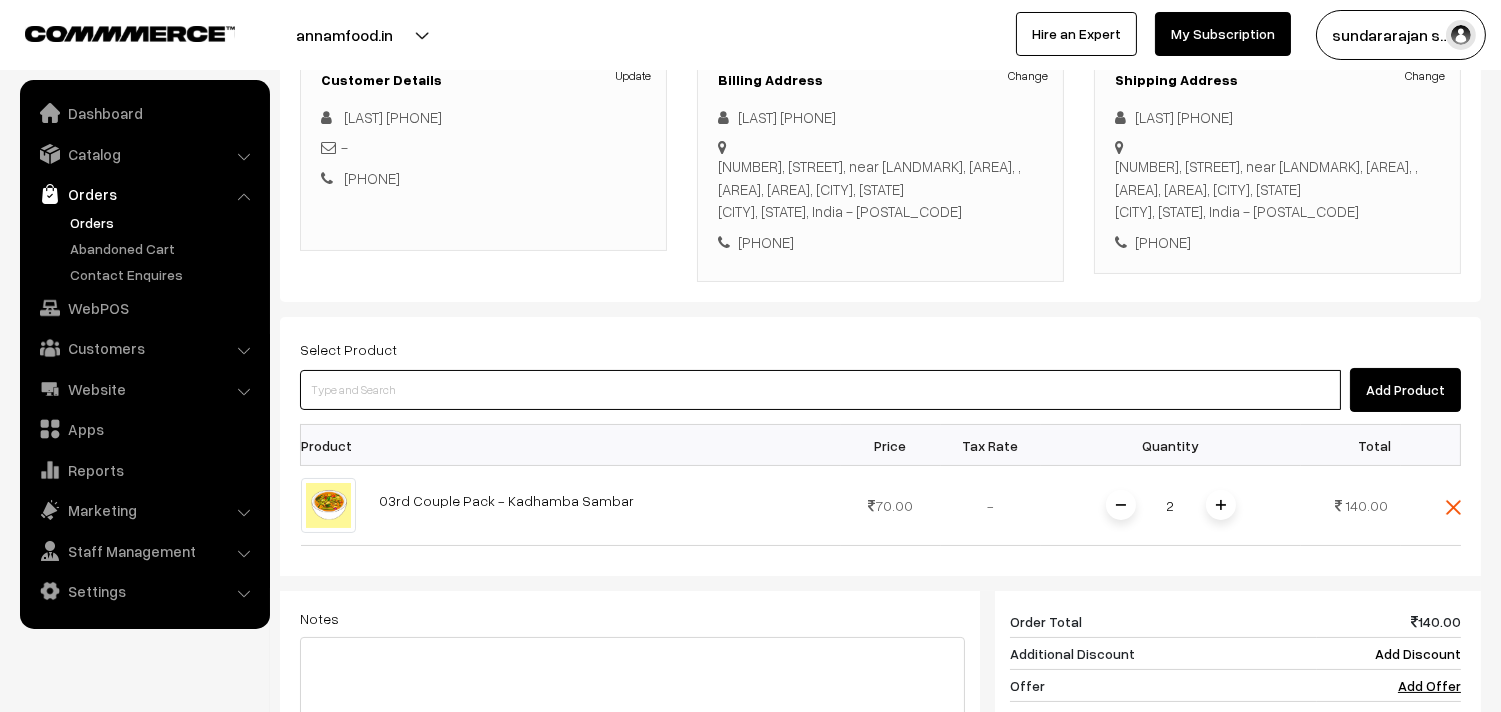 click at bounding box center (820, 390) 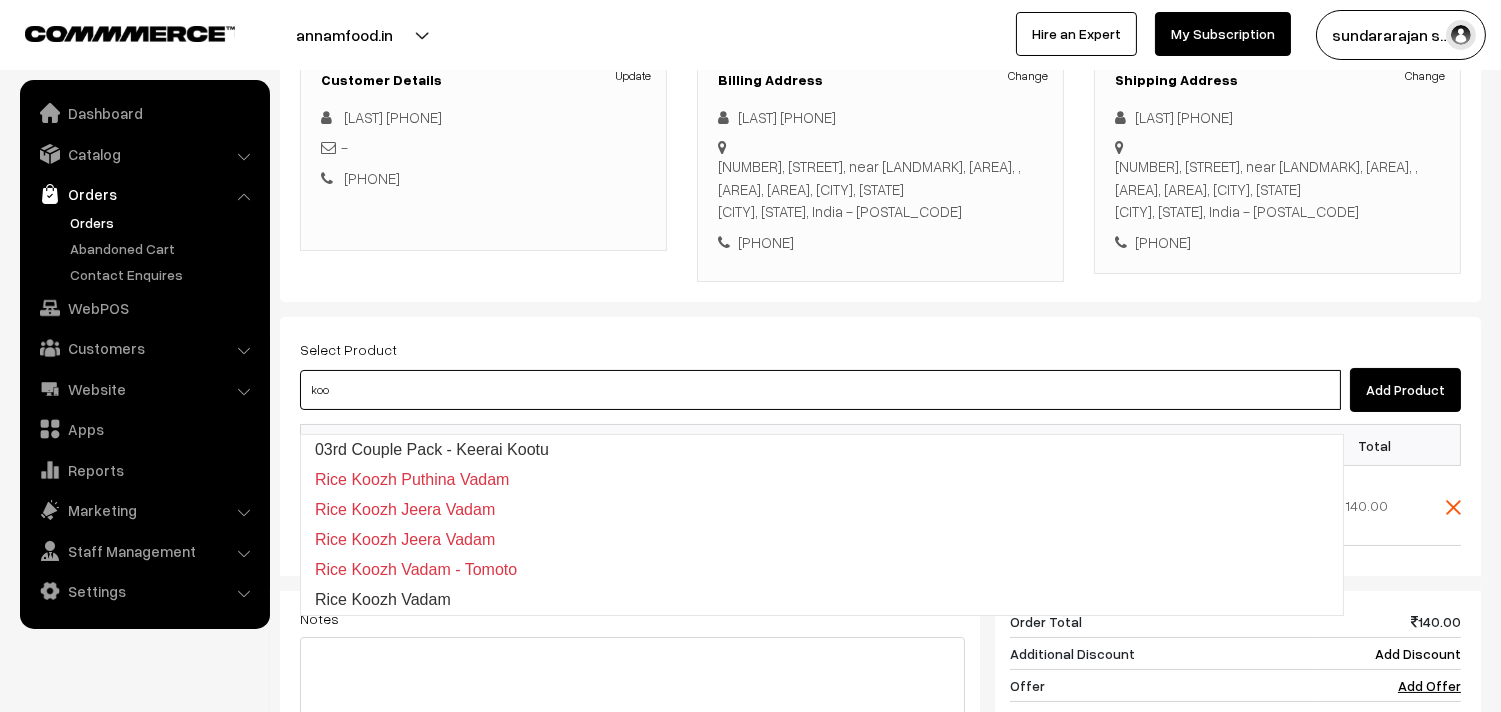 type on "03rd  Couple Pack - Keerai Kootu" 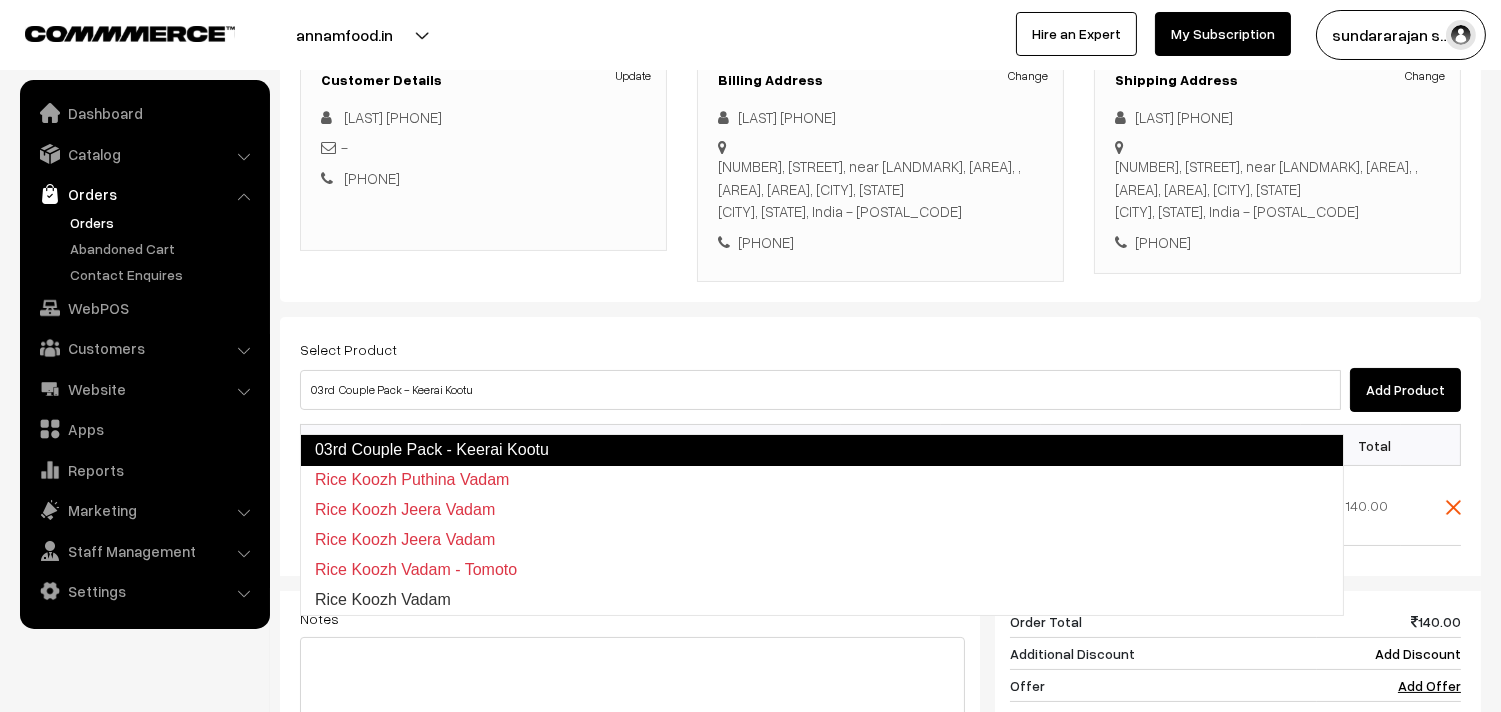 type 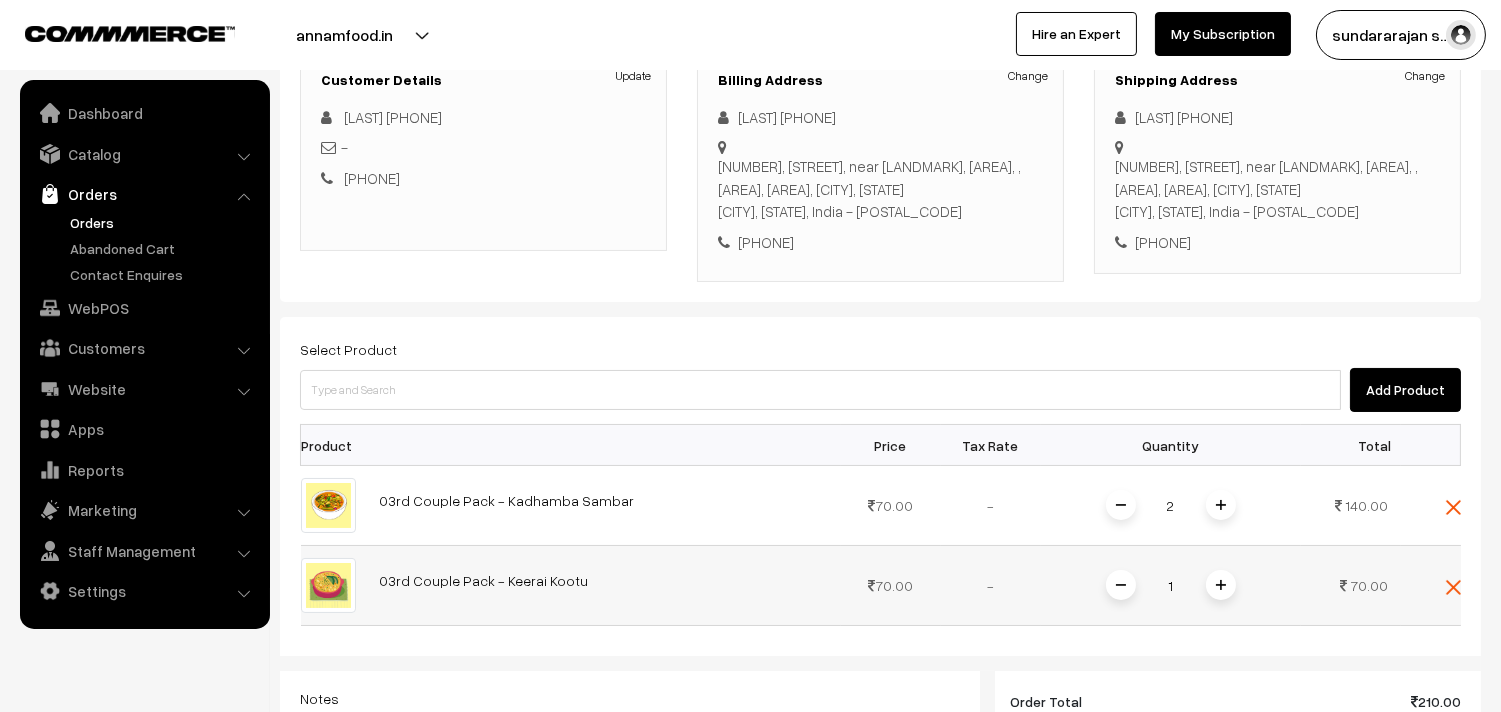 click at bounding box center (1221, 585) 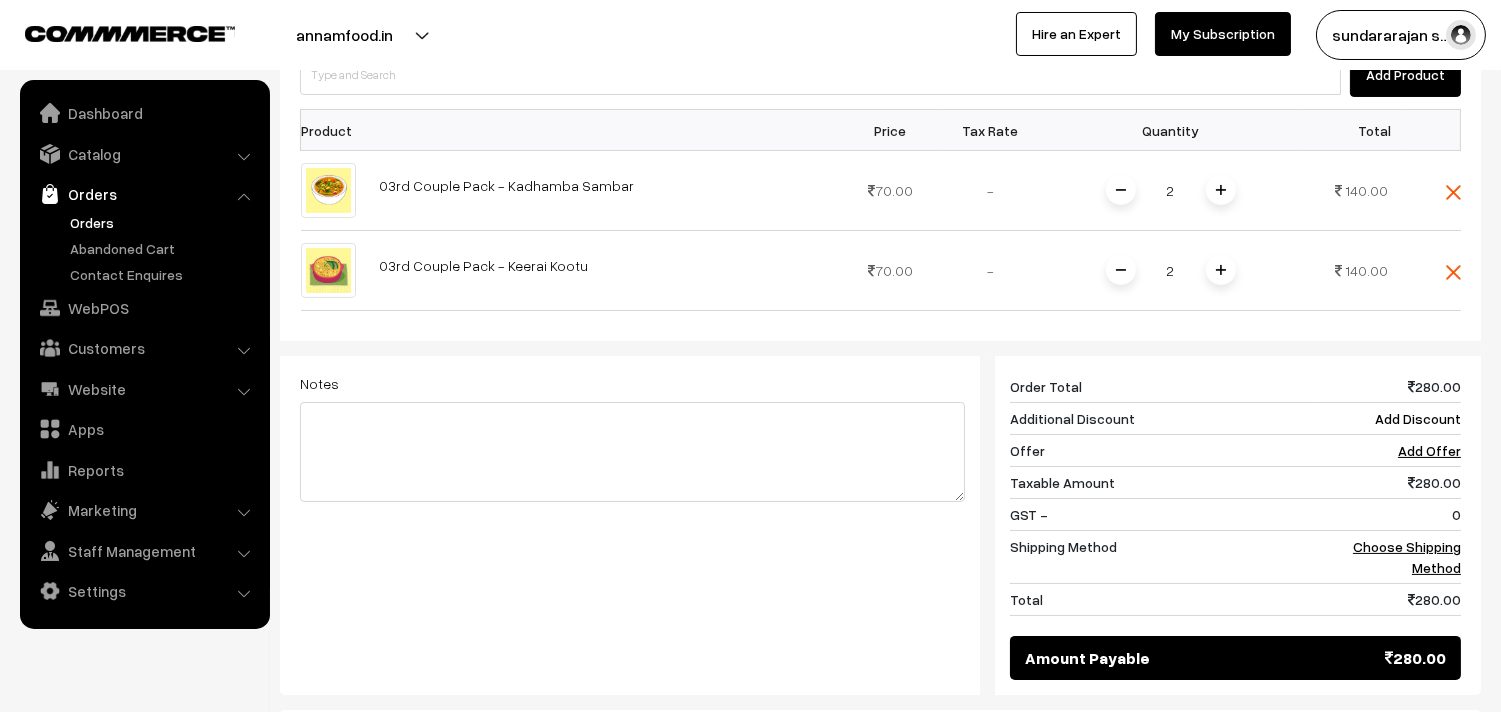 scroll, scrollTop: 628, scrollLeft: 0, axis: vertical 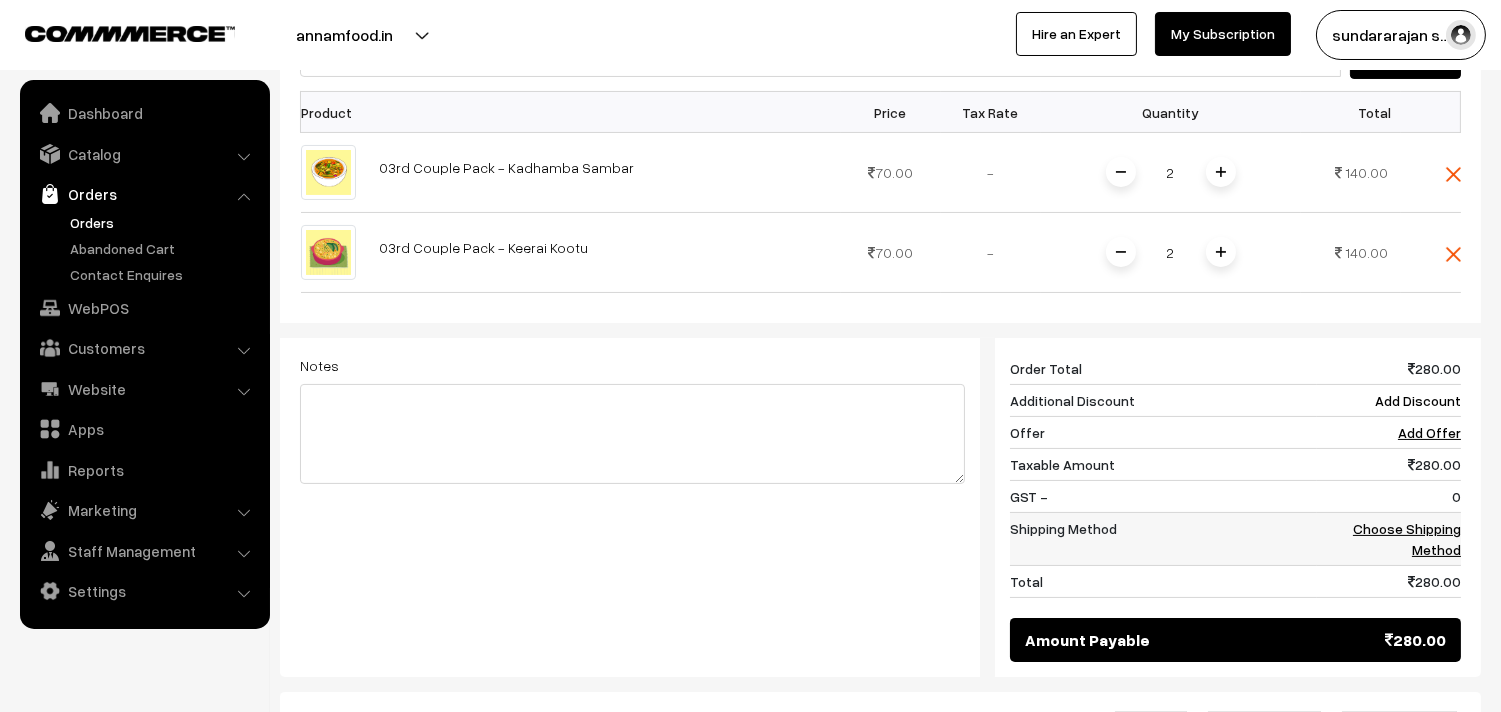 click on "Choose Shipping Method" at bounding box center (1407, 539) 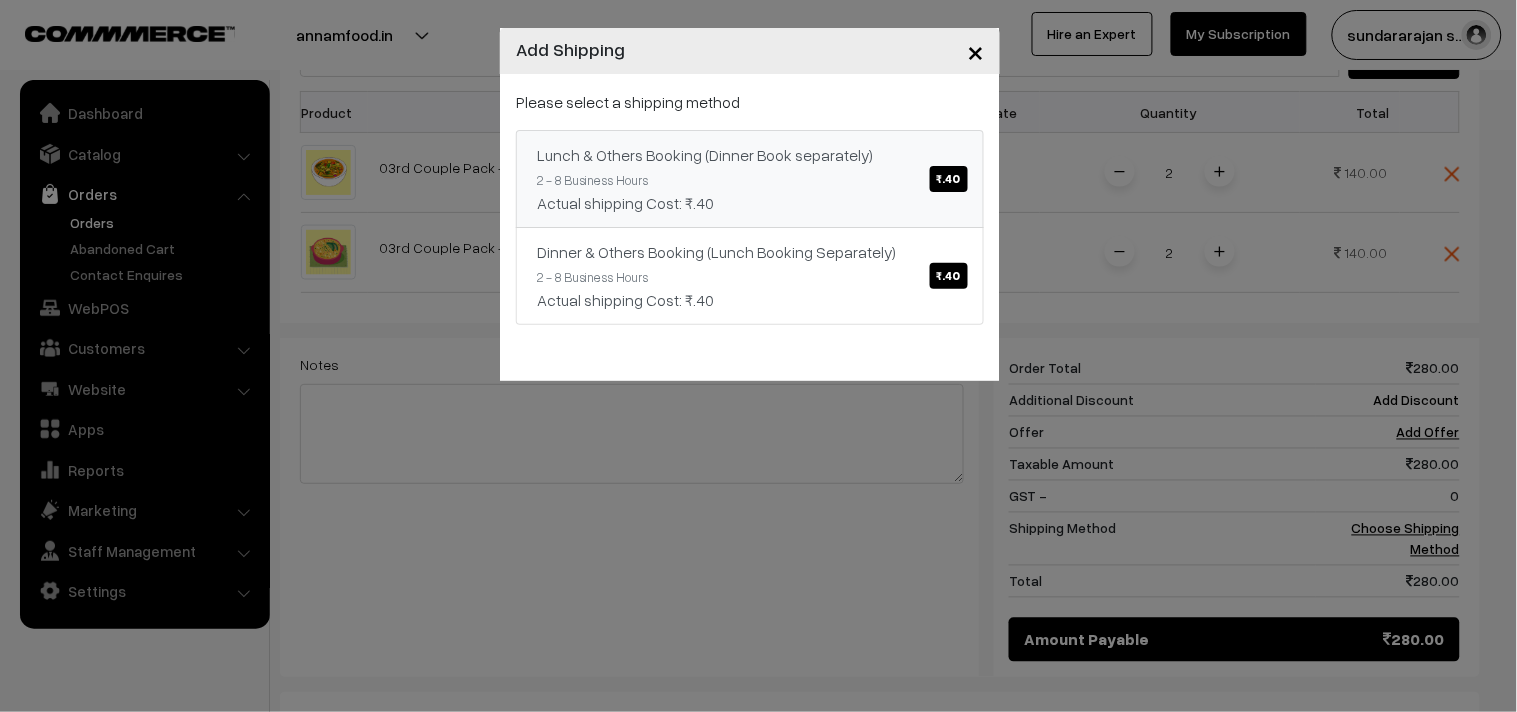 click on "Lunch & Others Booking (Dinner Book separately)
₹.40
2 - 8 Business Hours Actual shipping Cost: ₹.40" at bounding box center [750, 179] 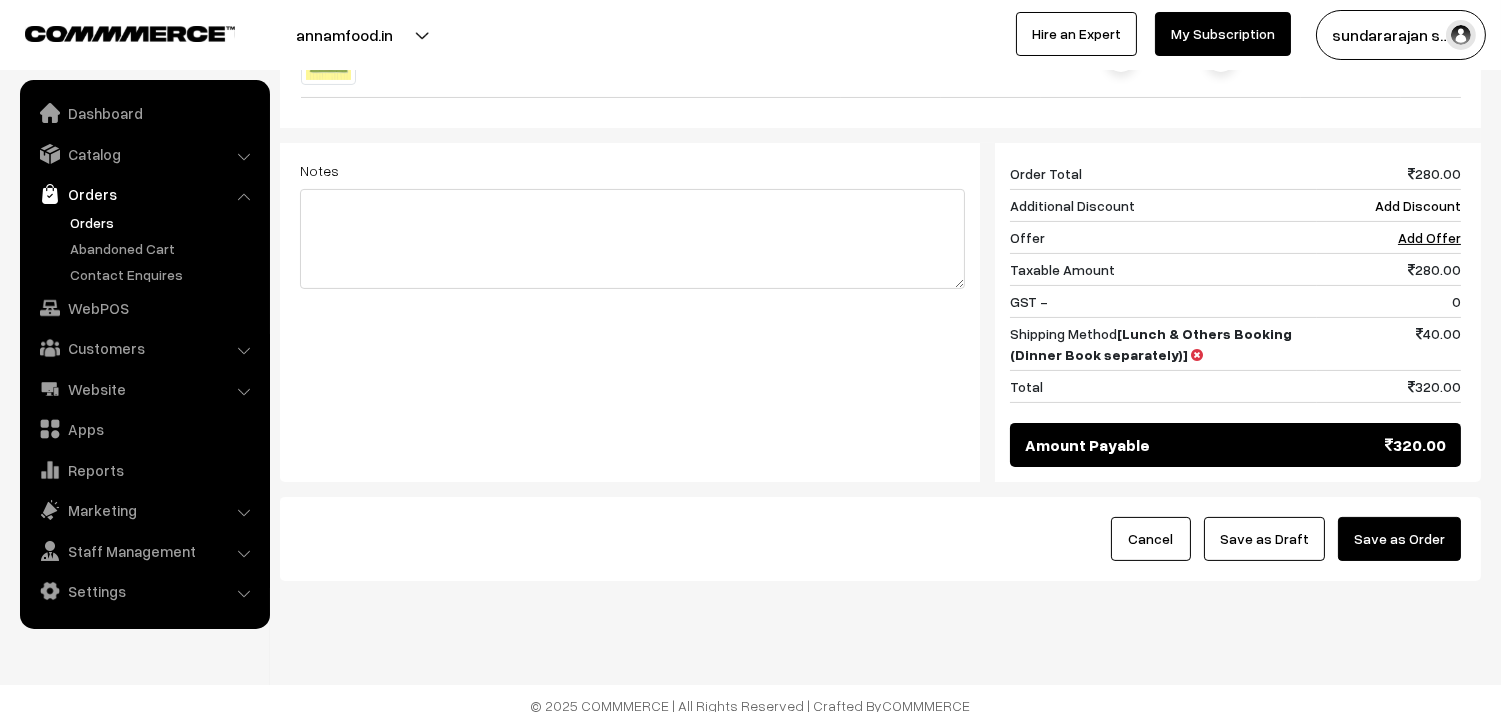 scroll, scrollTop: 862, scrollLeft: 0, axis: vertical 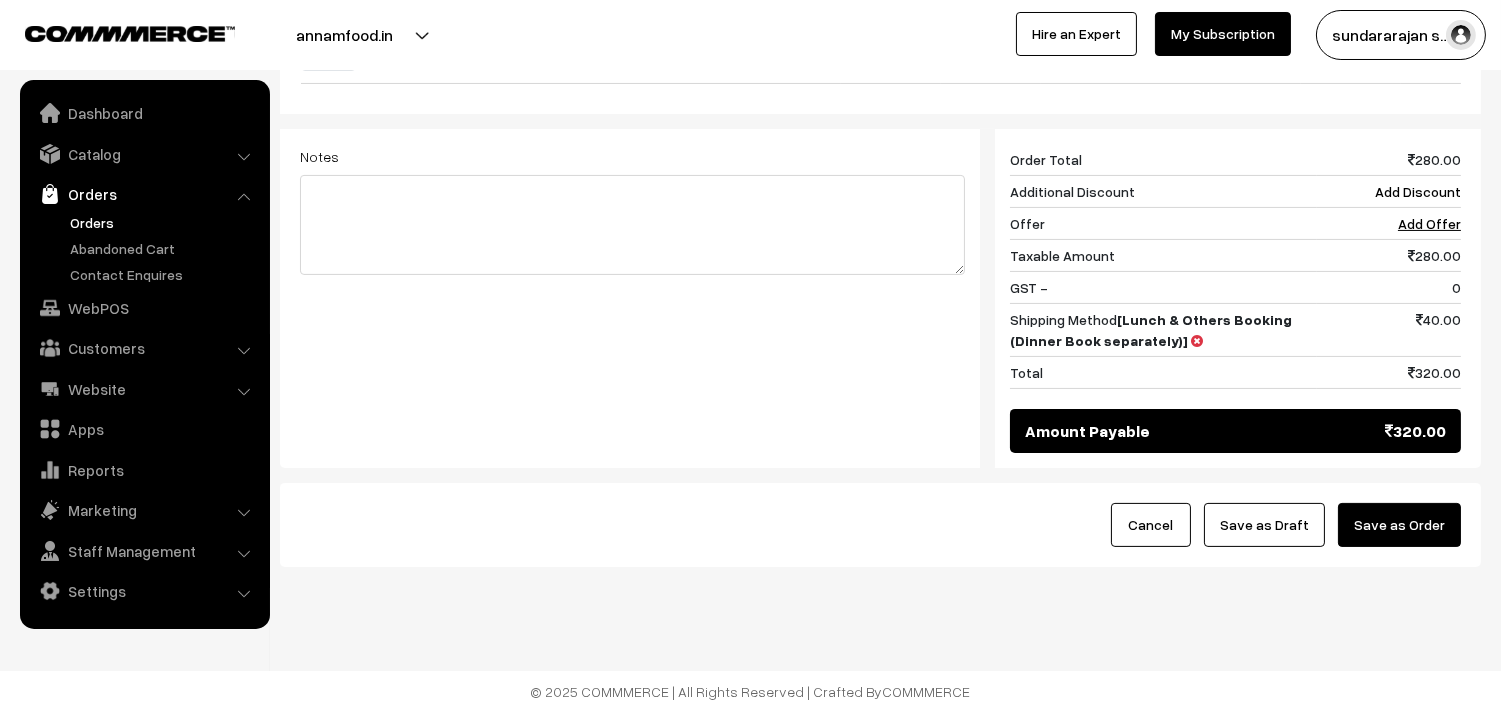 click on "Save as Draft" at bounding box center (1264, 525) 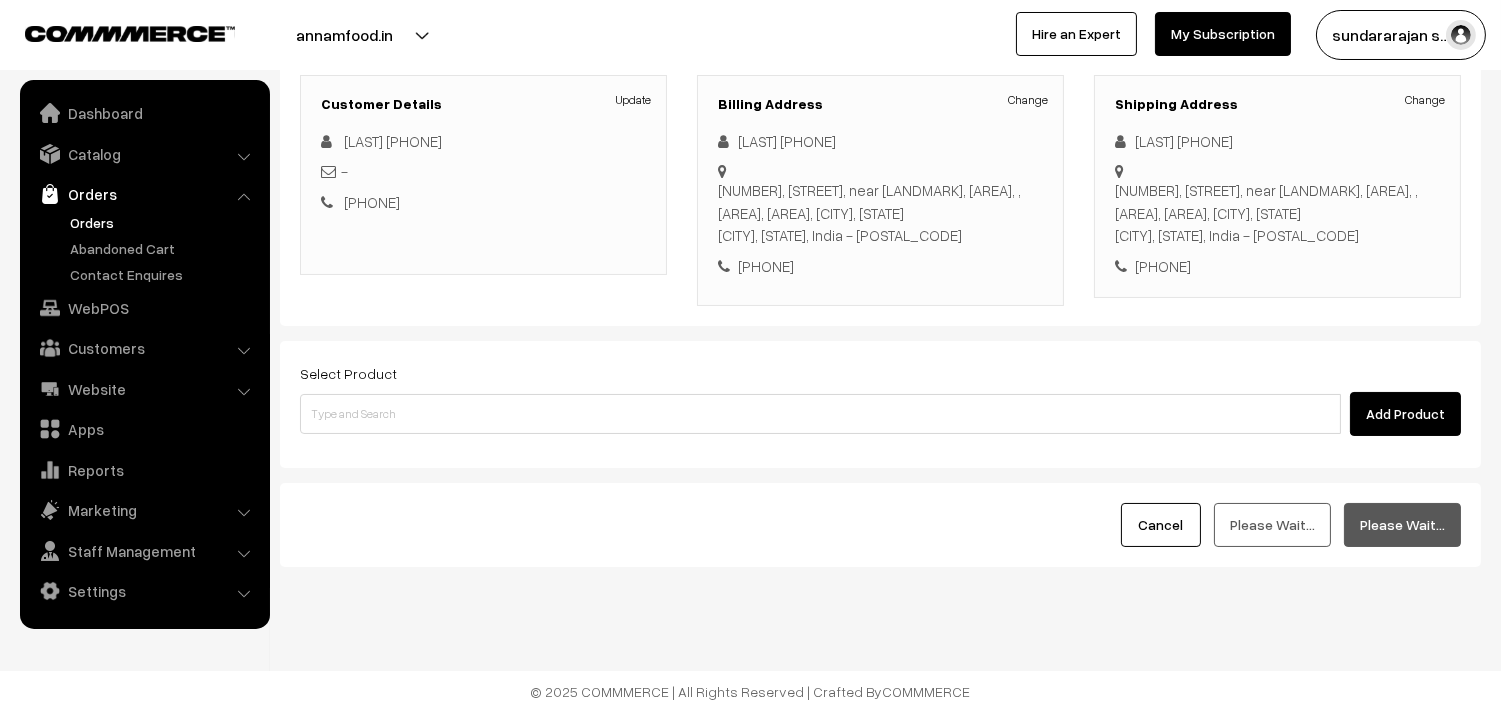 scroll, scrollTop: 295, scrollLeft: 0, axis: vertical 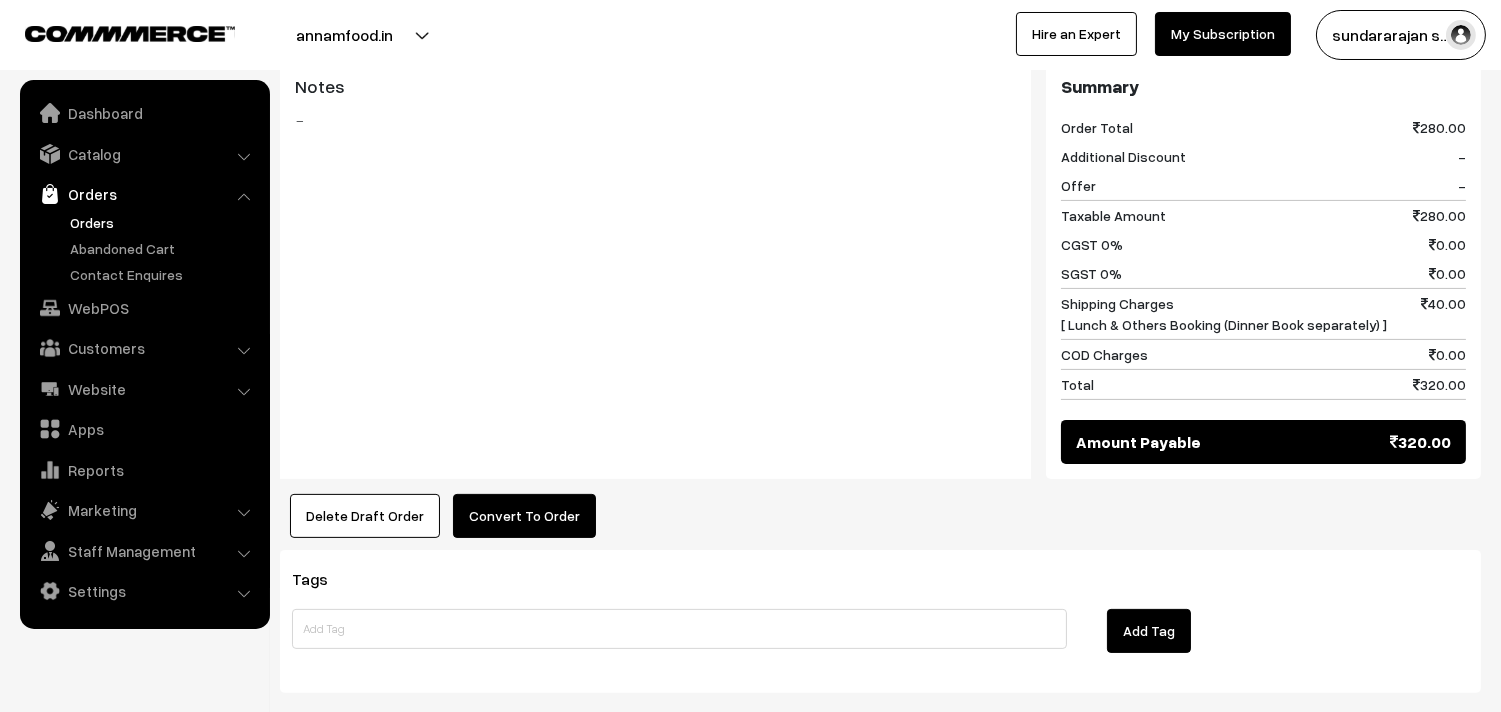click on "Convert To Order" at bounding box center (524, 516) 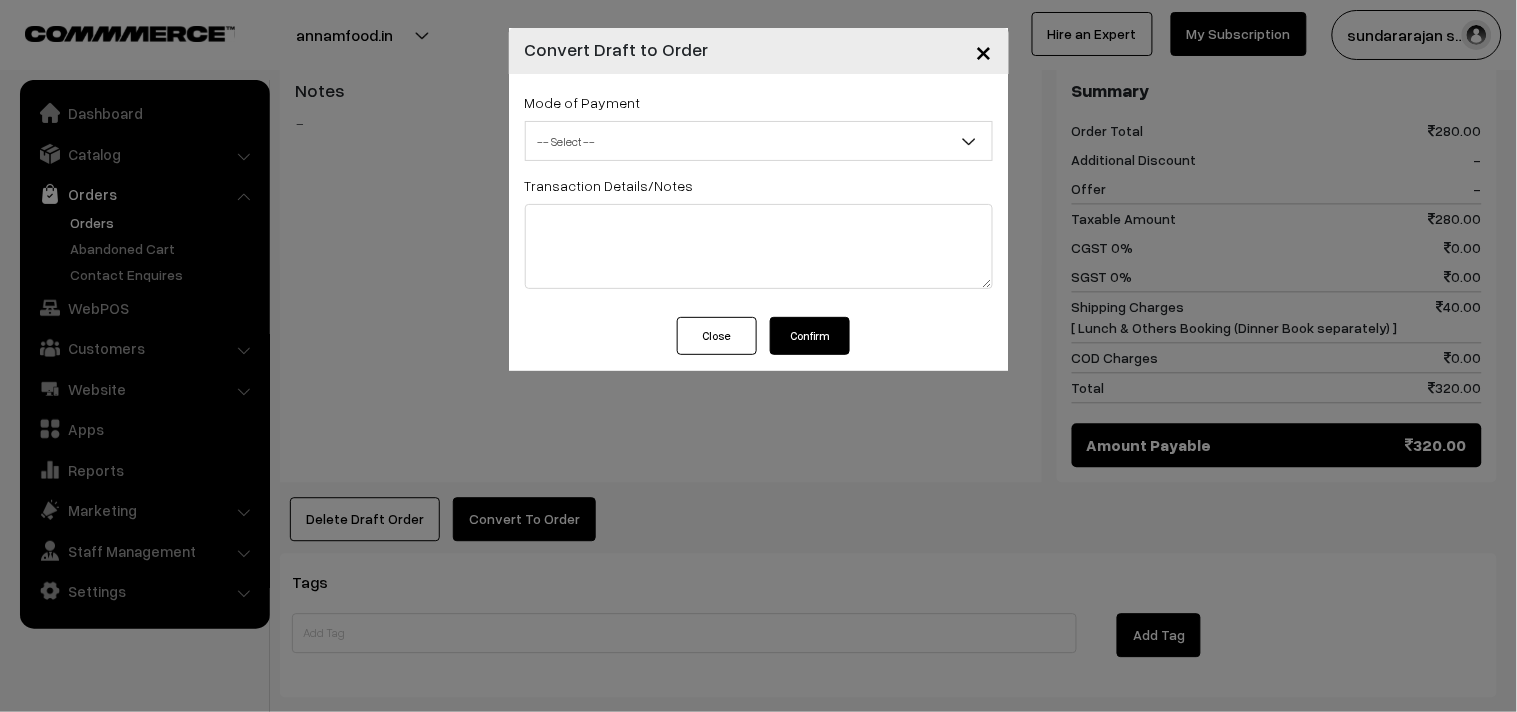 click on "Confirm" at bounding box center (810, 336) 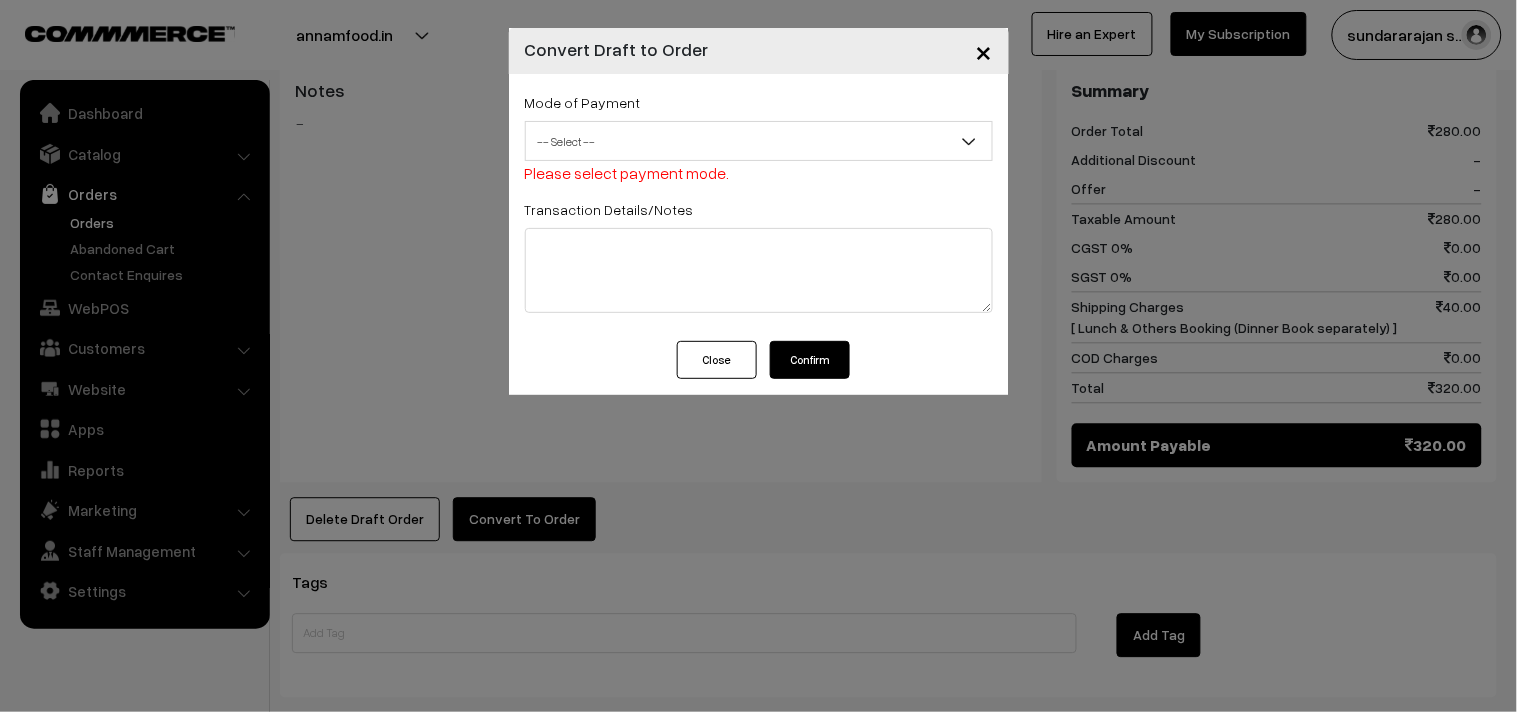 click on "-- Select --" at bounding box center (759, 141) 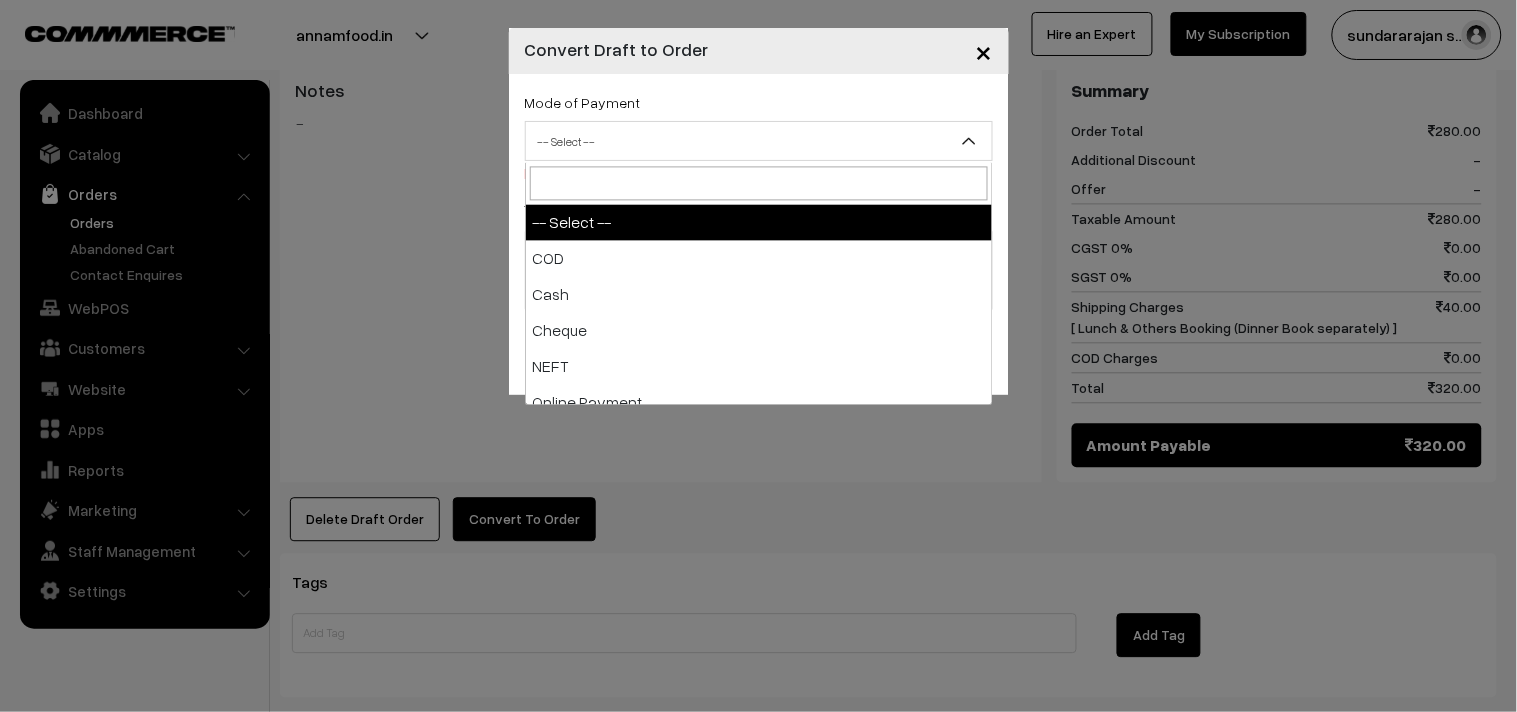 select on "2" 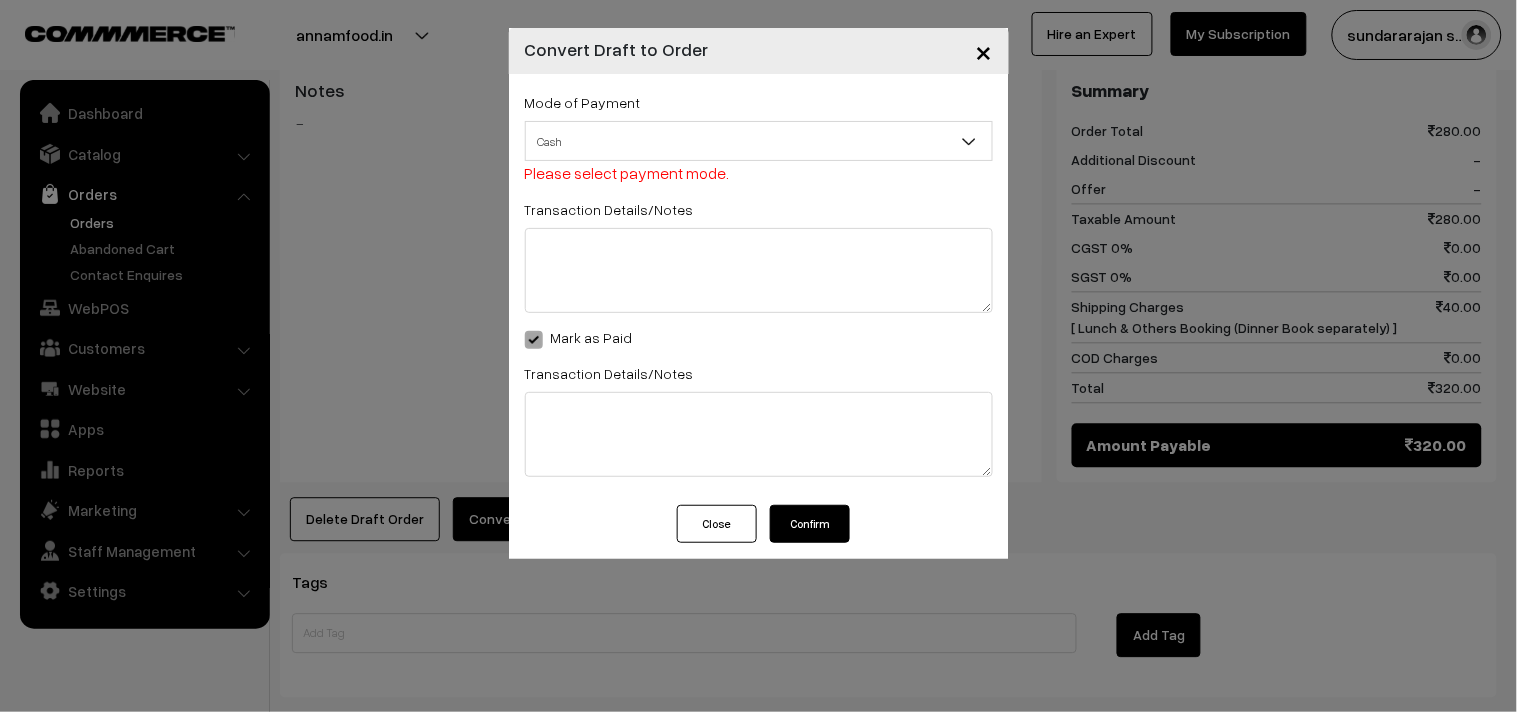 click on "Confirm" at bounding box center [810, 524] 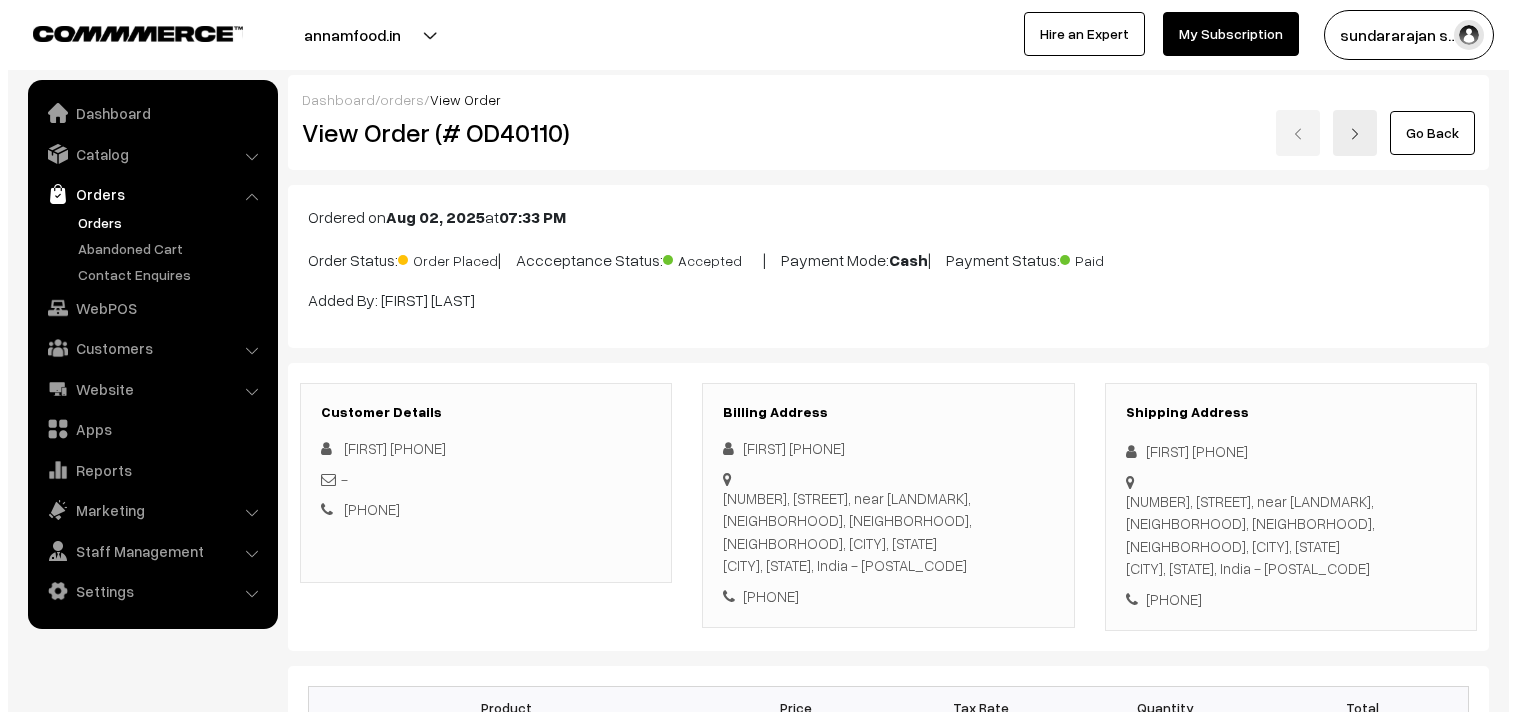 scroll, scrollTop: 998, scrollLeft: 0, axis: vertical 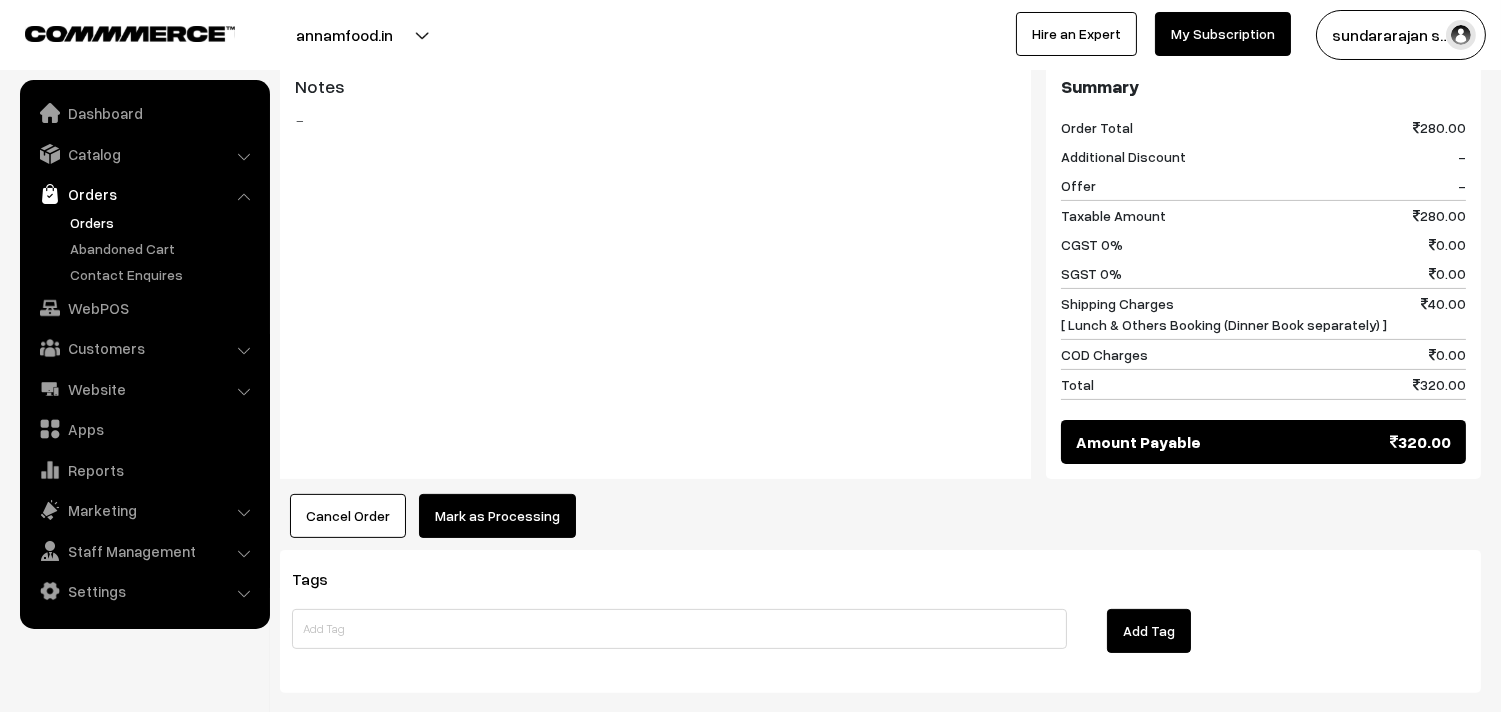 click on "Product
Price
Tax Rate
Quantity
Total
03rd  Couple Pack -  Kadhamba Sambar
70.00" at bounding box center [880, 102] 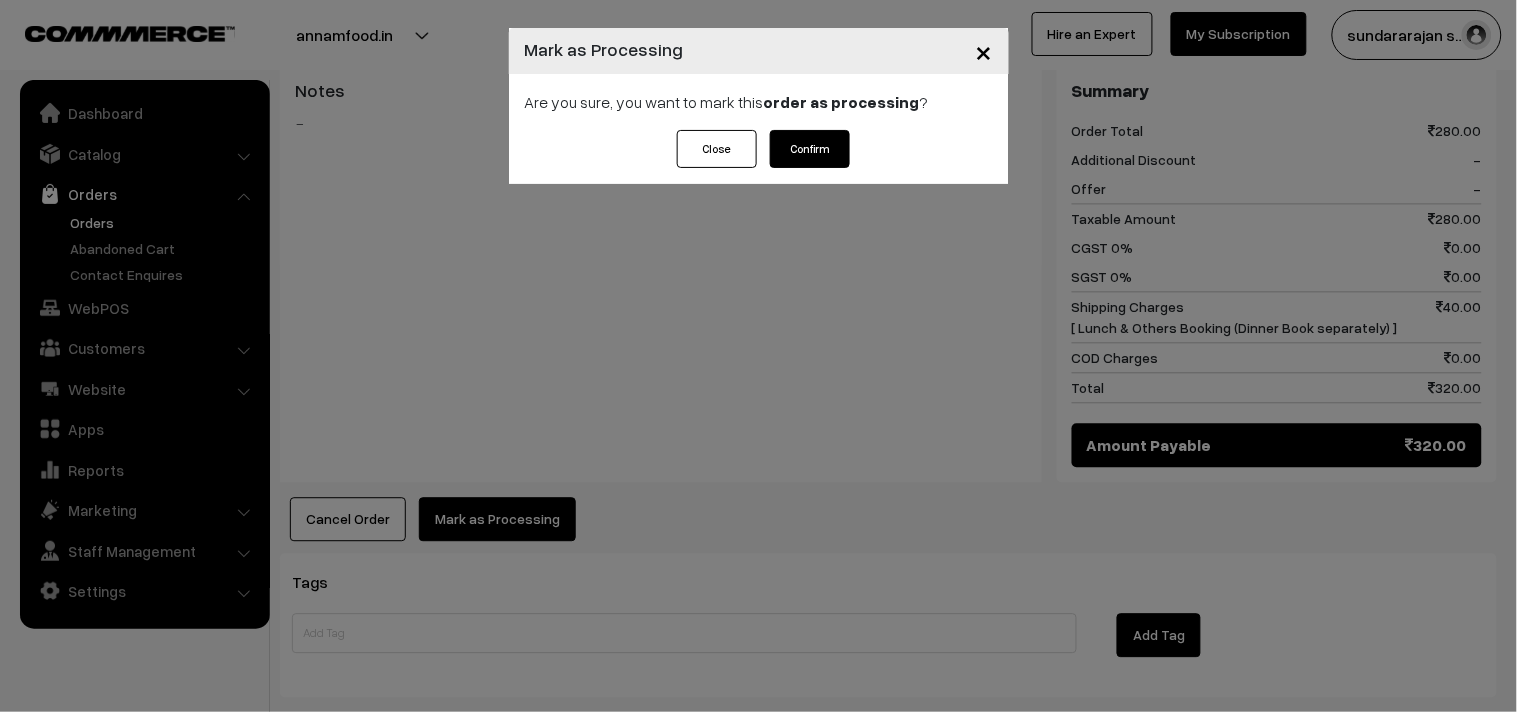 click on "Are you sure, you want to mark this  order as processing  ?" at bounding box center [759, 102] 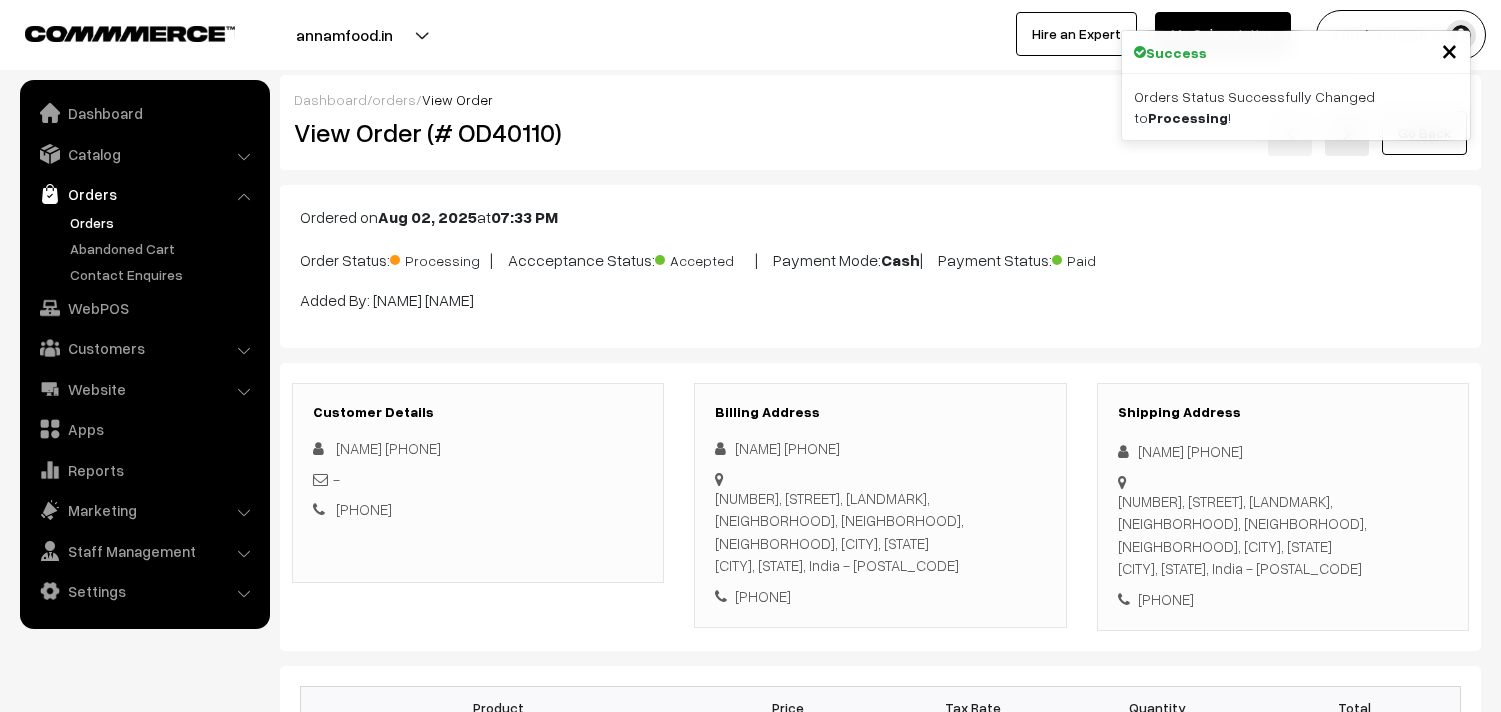 scroll, scrollTop: 0, scrollLeft: 0, axis: both 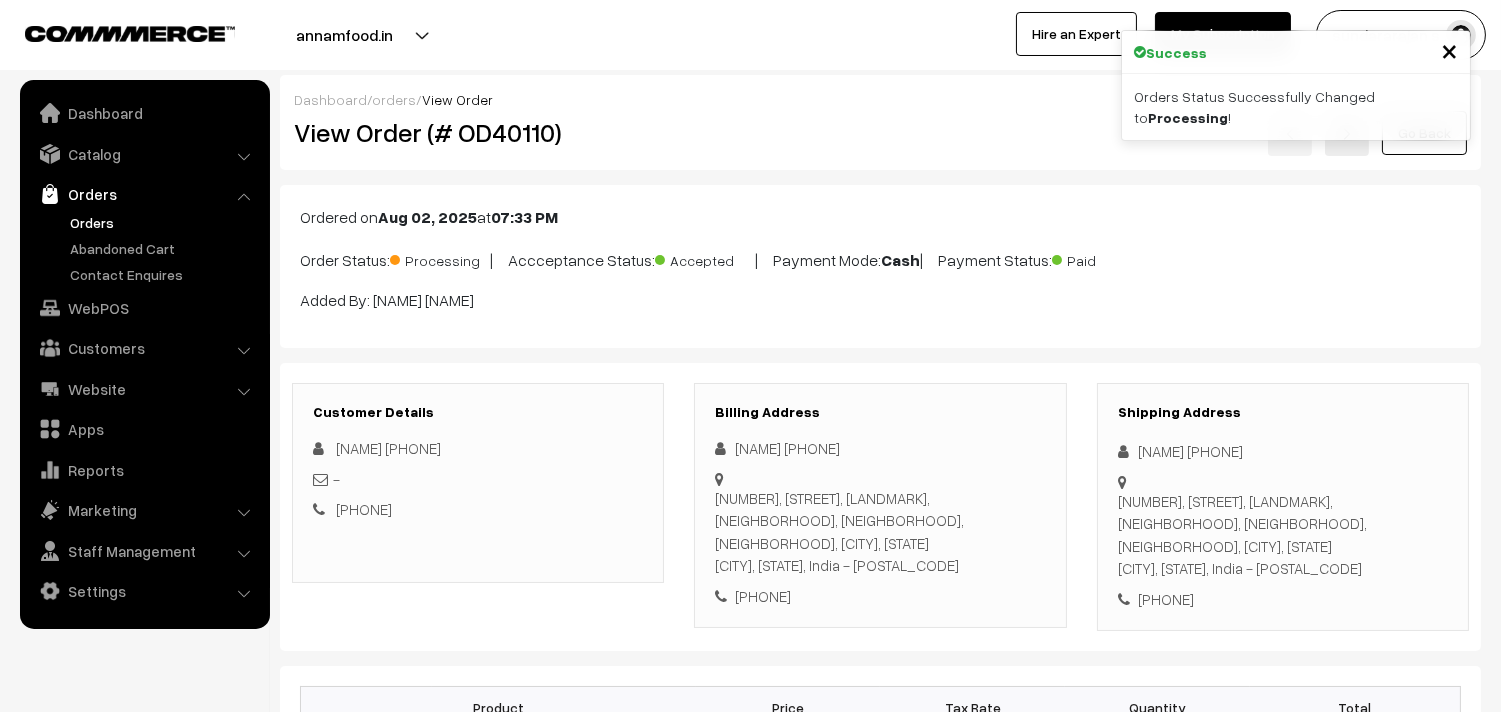 click on "View Order (# OD40110)" at bounding box center [479, 132] 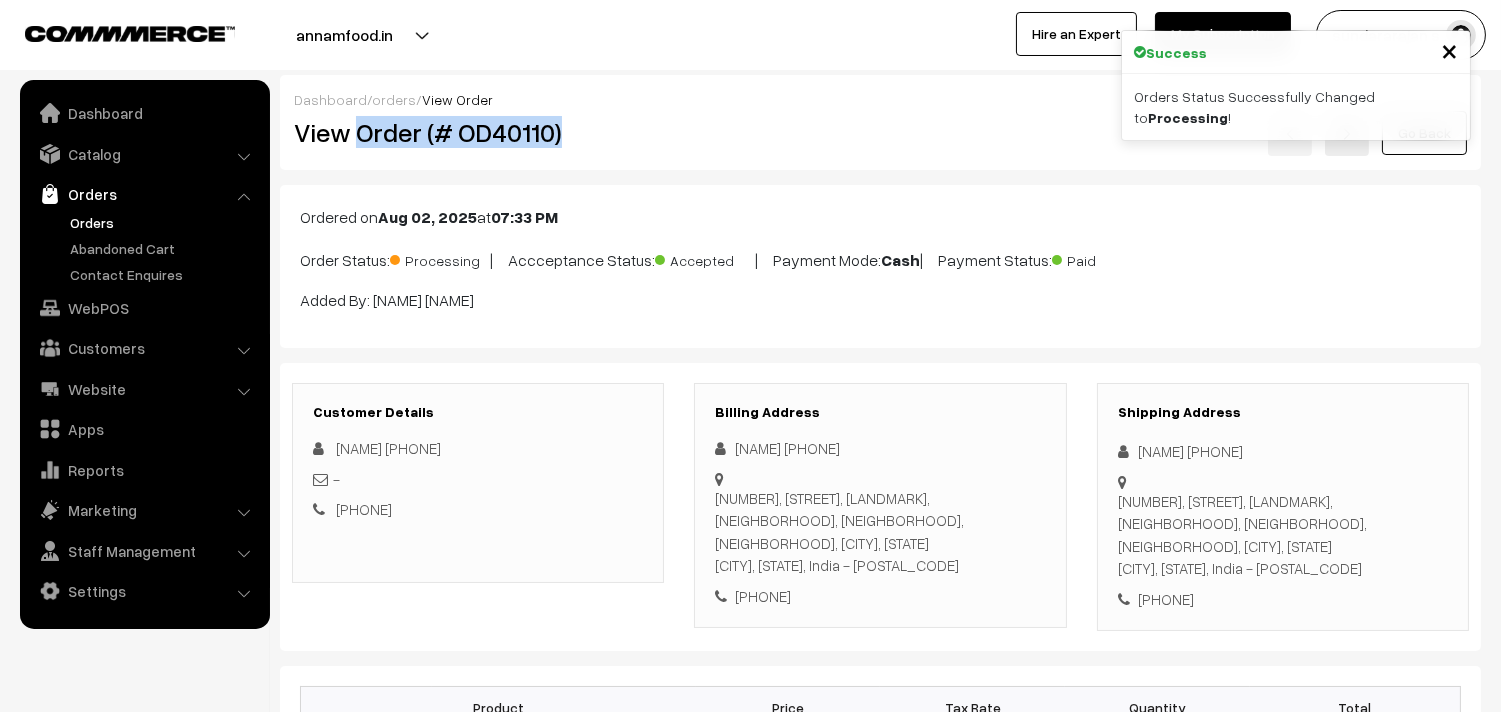 drag, startPoint x: 358, startPoint y: 134, endPoint x: 610, endPoint y: 146, distance: 252.28555 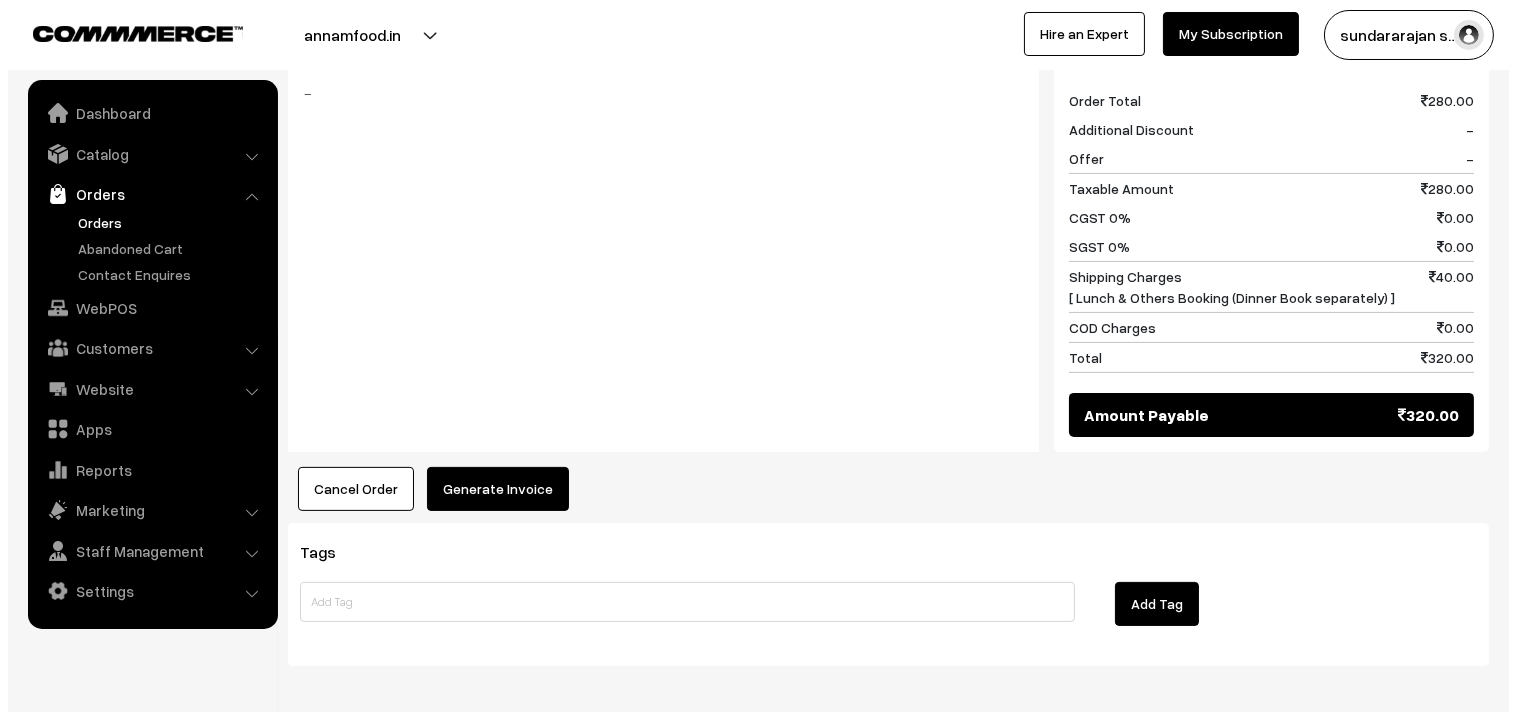 scroll, scrollTop: 998, scrollLeft: 0, axis: vertical 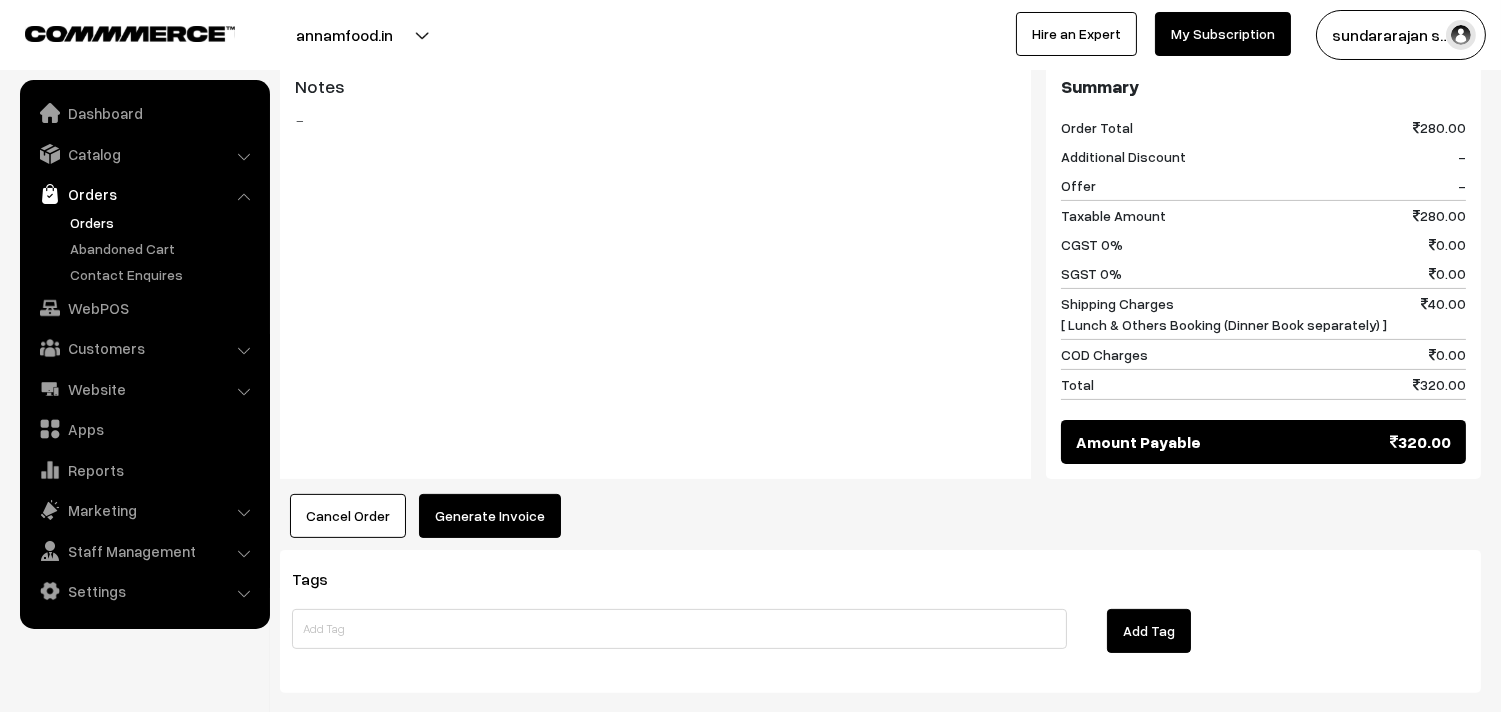 click on "Generate Invoice" at bounding box center (490, 516) 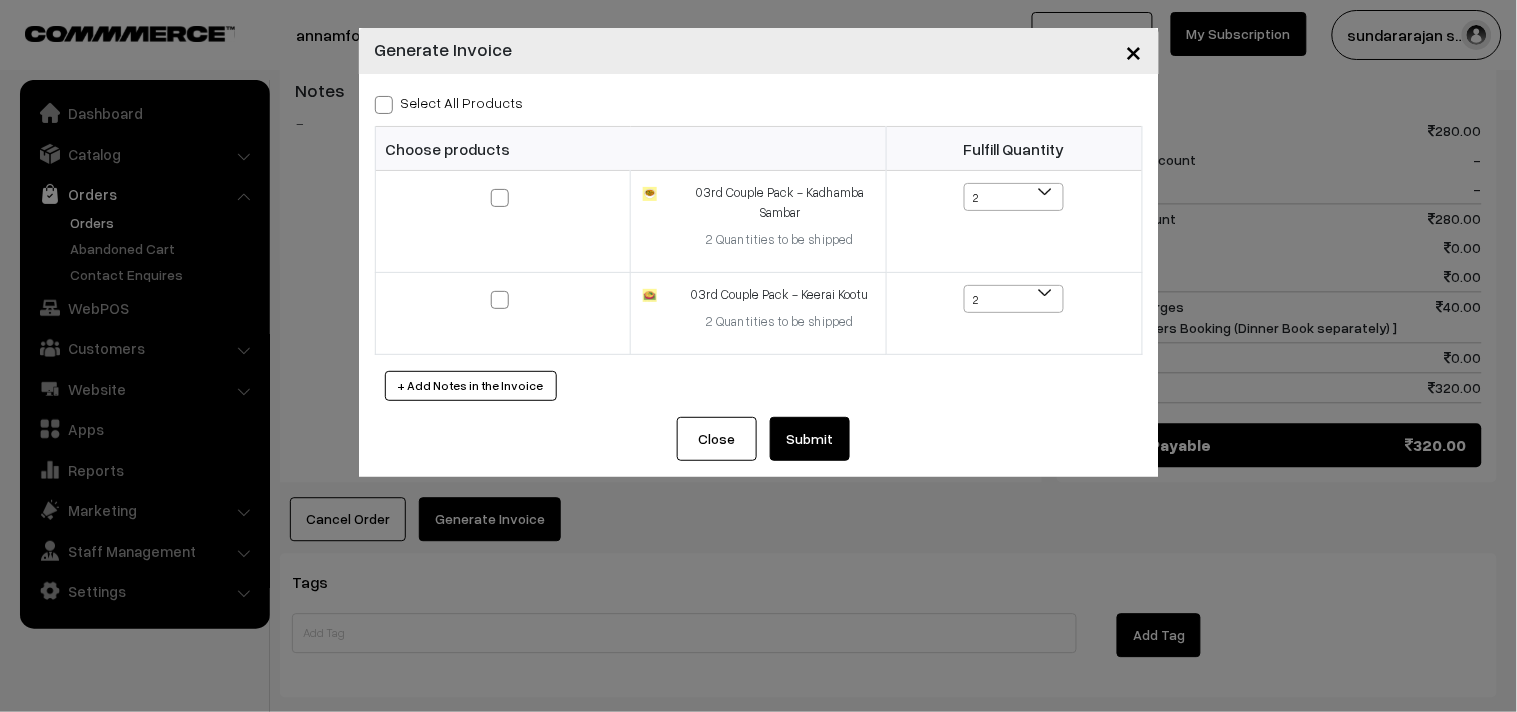 click on "Select All Products" at bounding box center (449, 102) 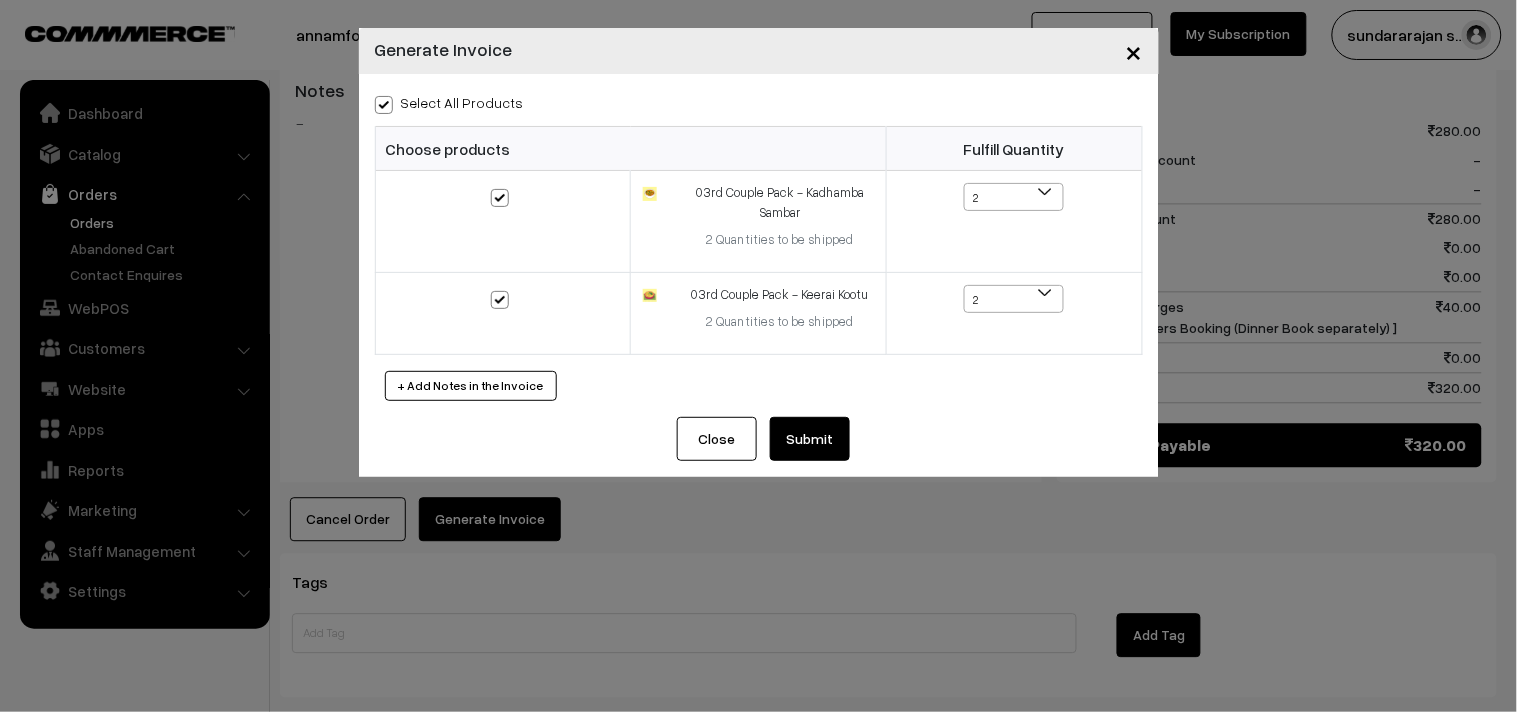 checkbox on "true" 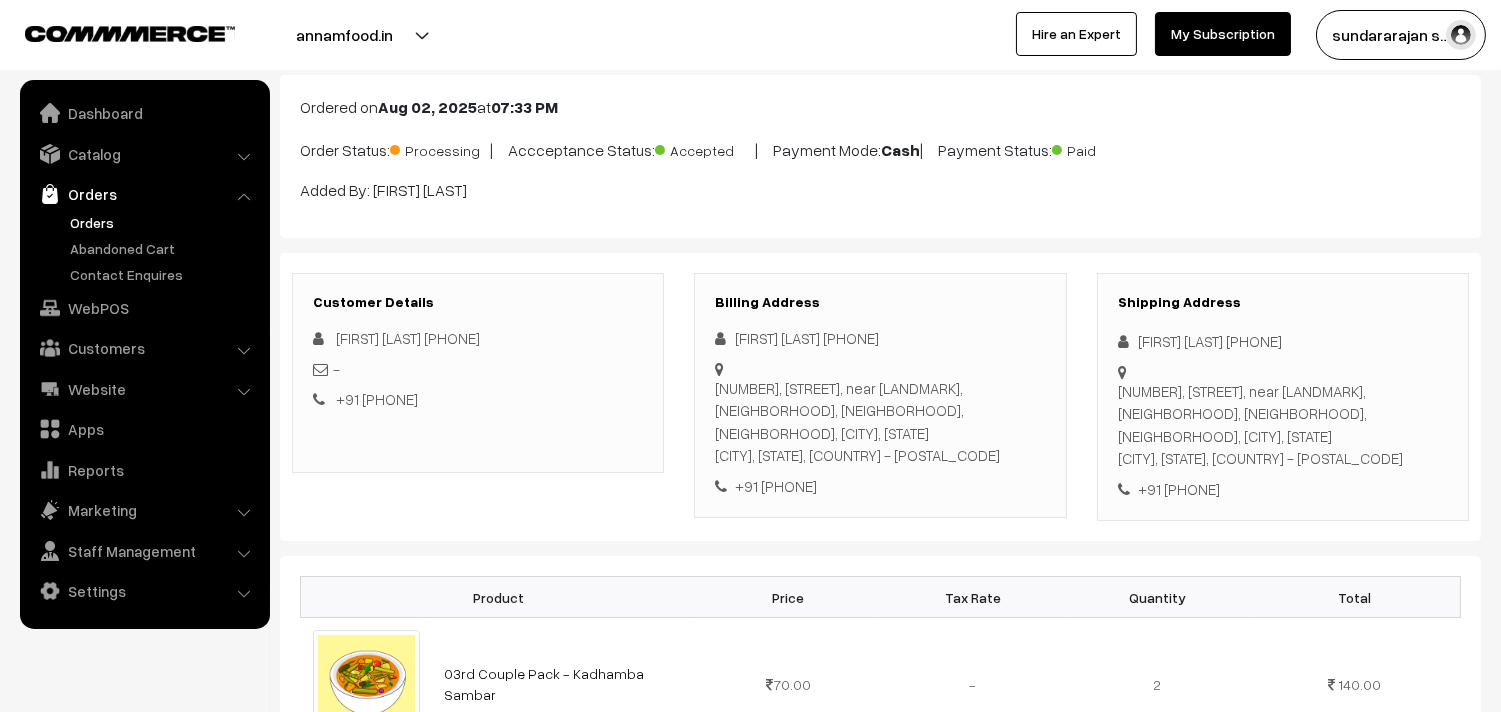 scroll, scrollTop: 0, scrollLeft: 0, axis: both 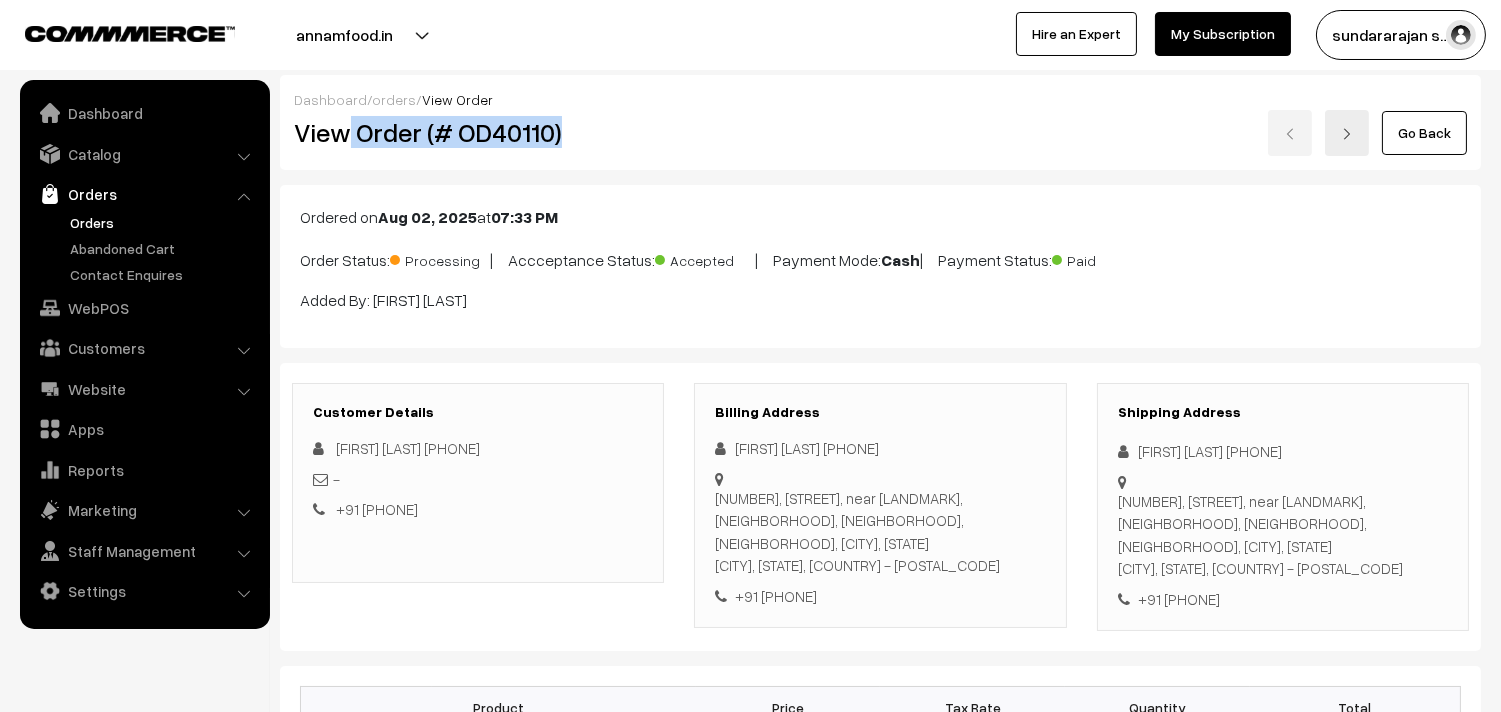 drag, startPoint x: 352, startPoint y: 134, endPoint x: 654, endPoint y: 140, distance: 302.0596 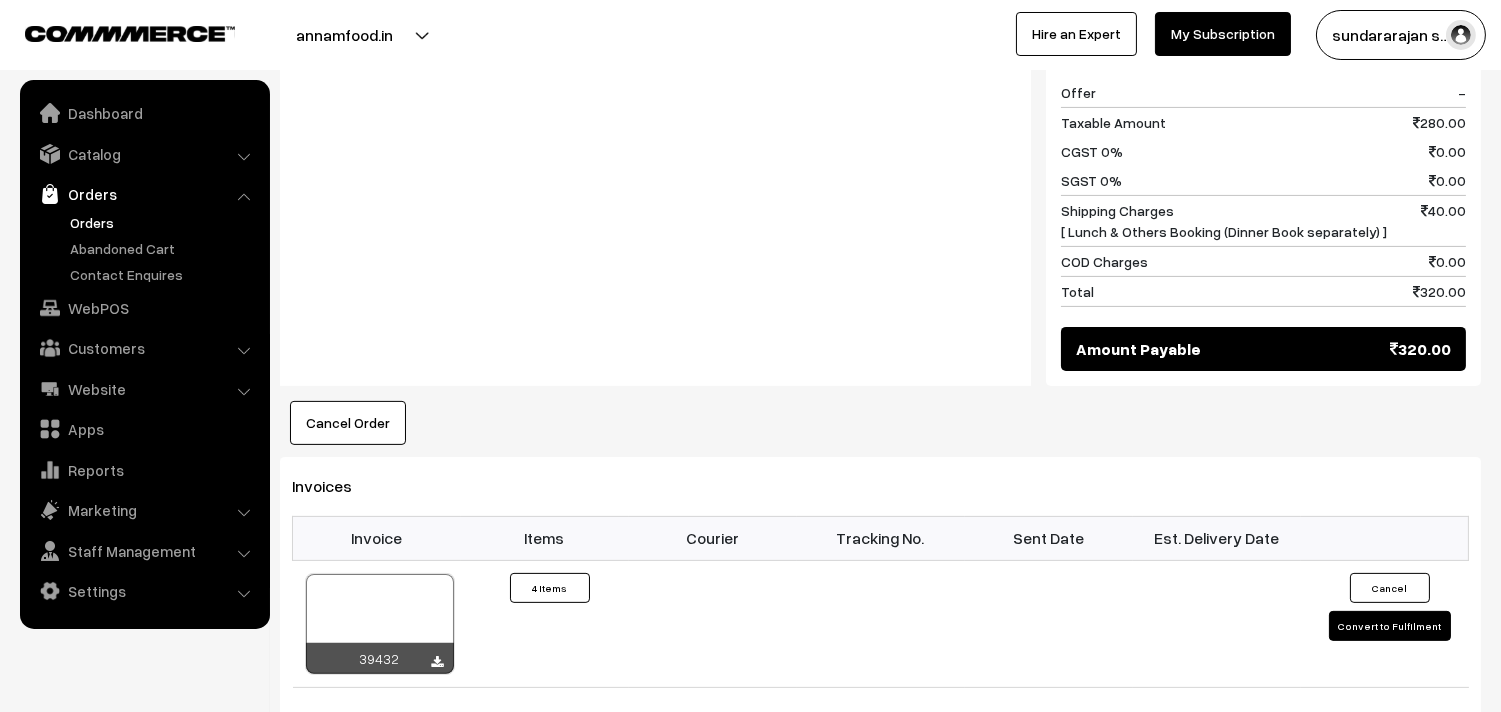 scroll, scrollTop: 1222, scrollLeft: 0, axis: vertical 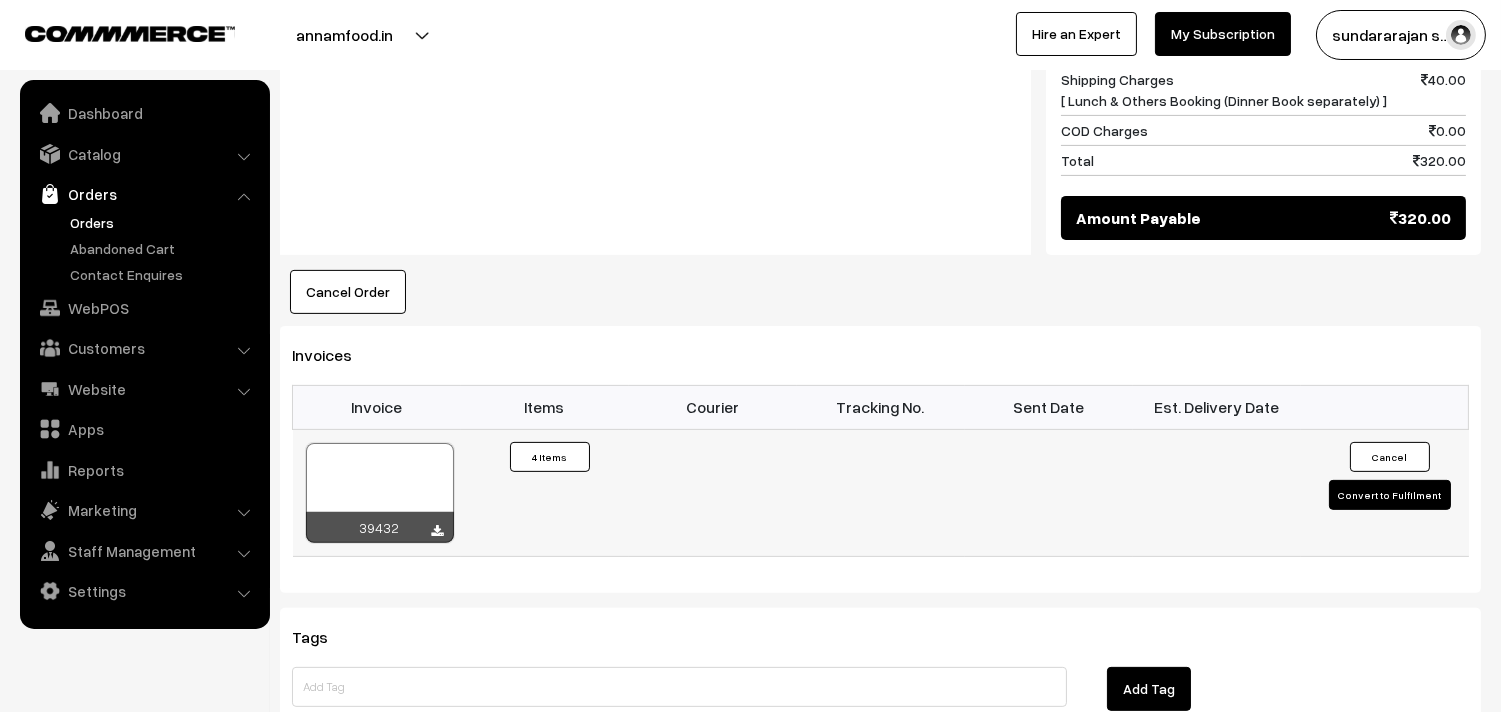 click at bounding box center (380, 493) 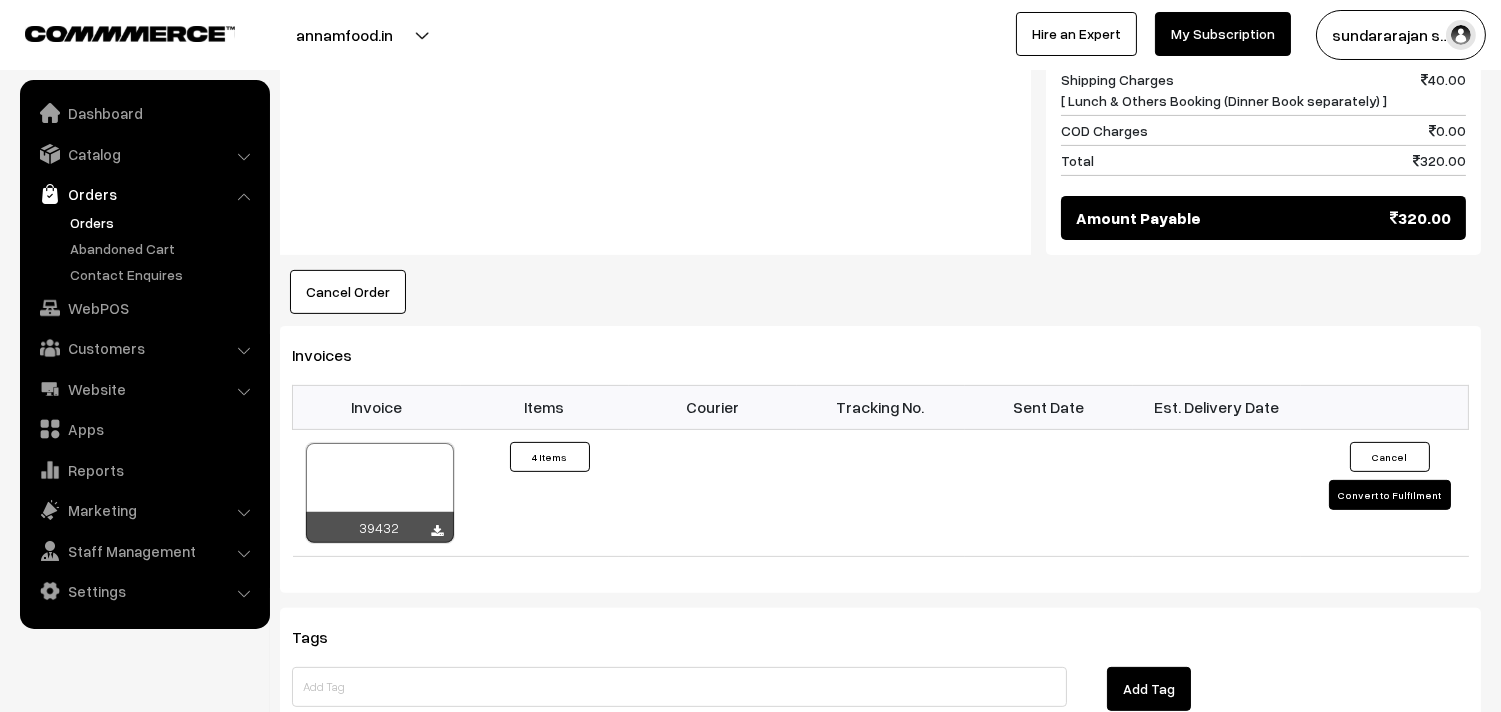 click on "Customers" at bounding box center (144, 348) 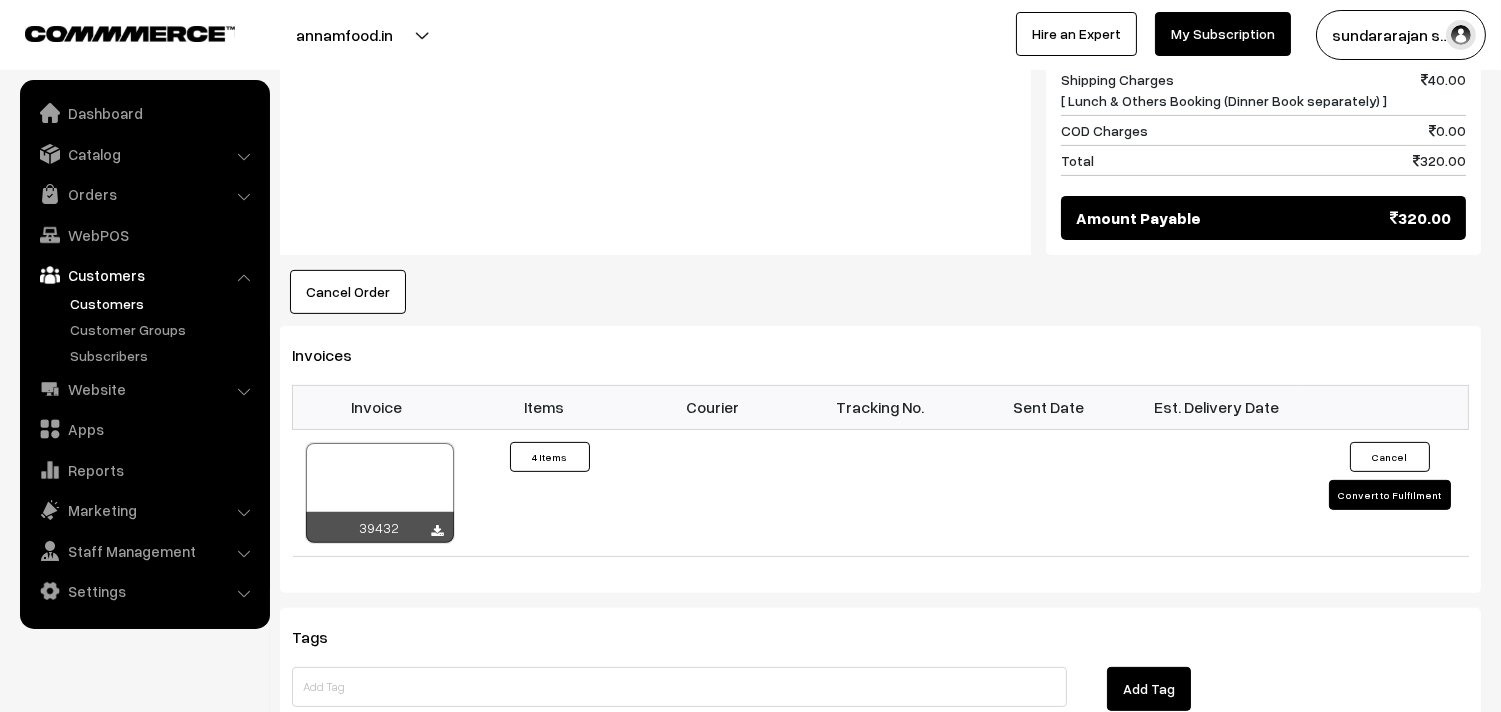 click on "Customers" at bounding box center (164, 303) 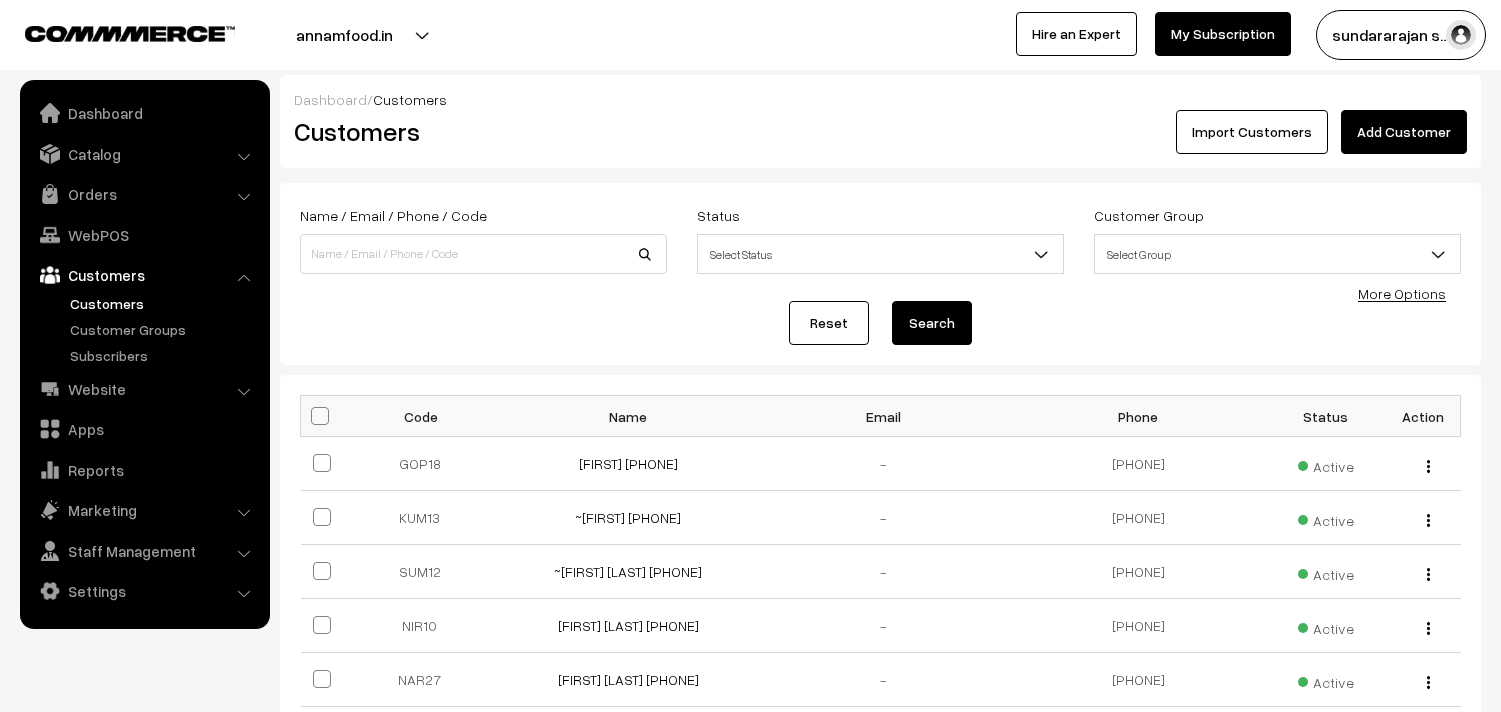 scroll, scrollTop: 0, scrollLeft: 0, axis: both 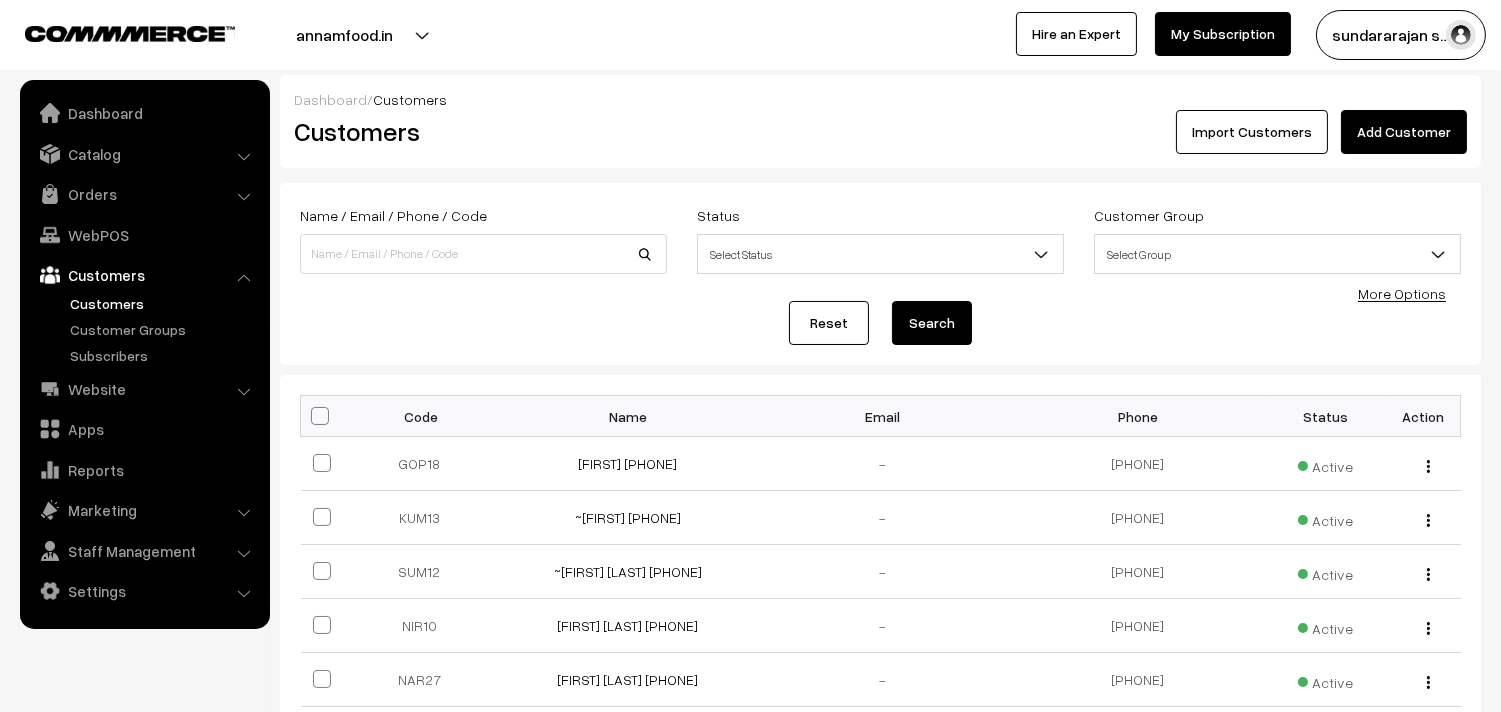 click on "Add Customer" at bounding box center [1404, 132] 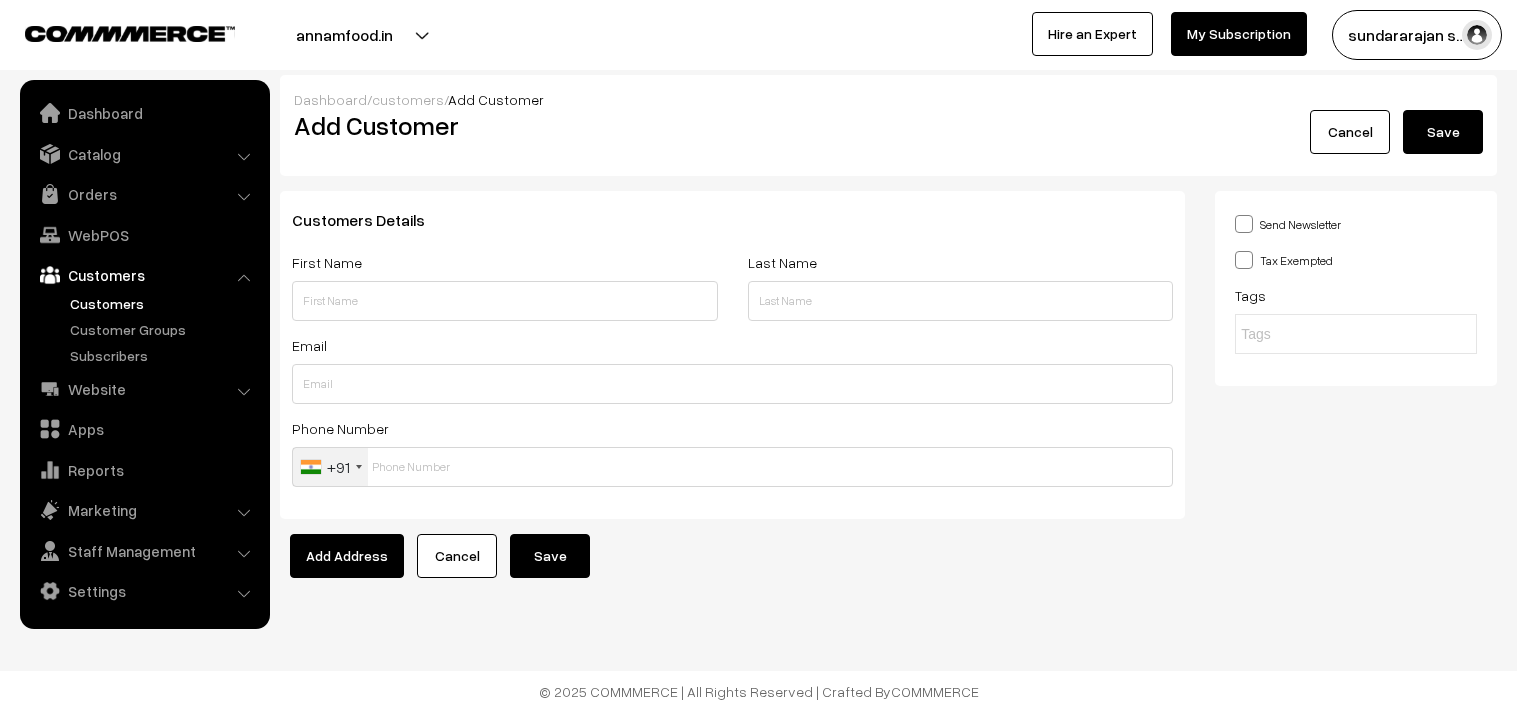 scroll, scrollTop: 0, scrollLeft: 0, axis: both 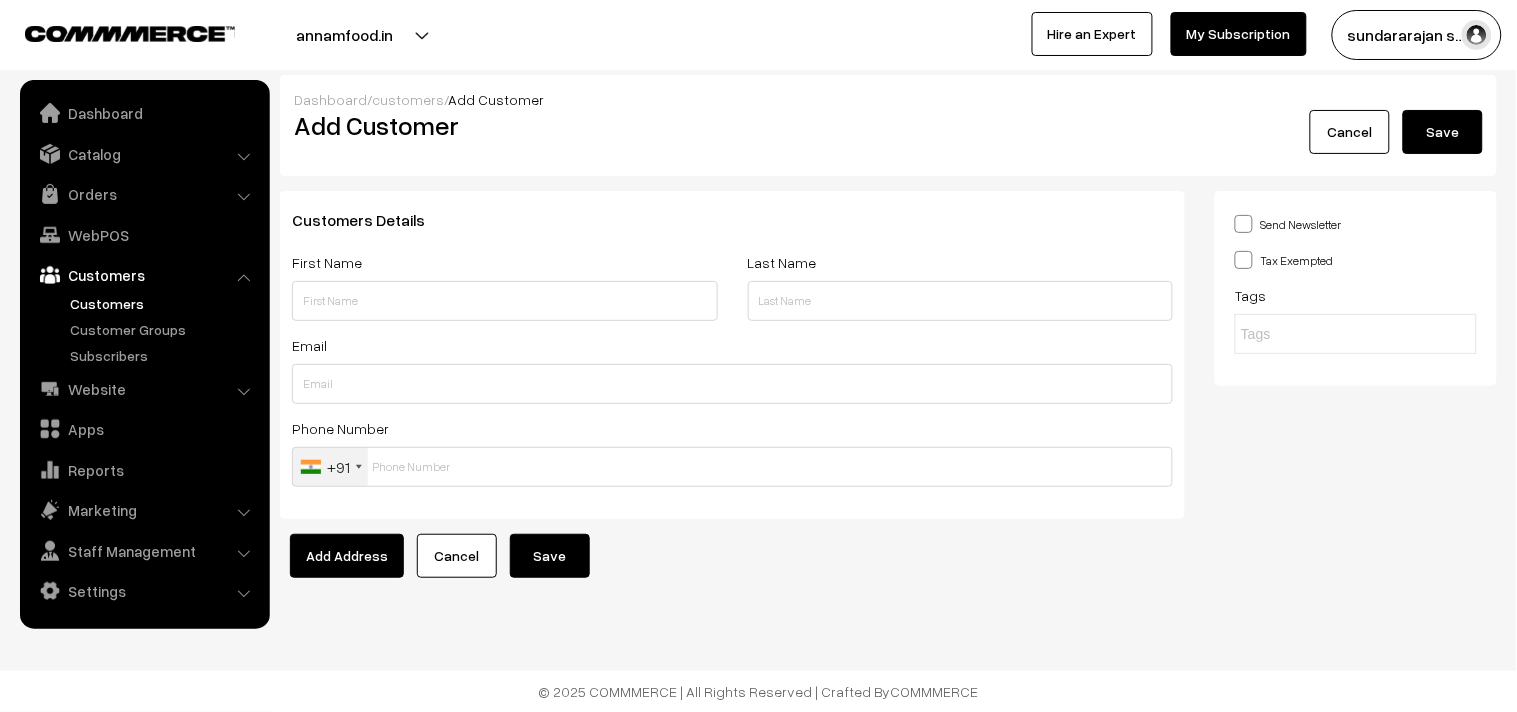 click at bounding box center [505, 301] 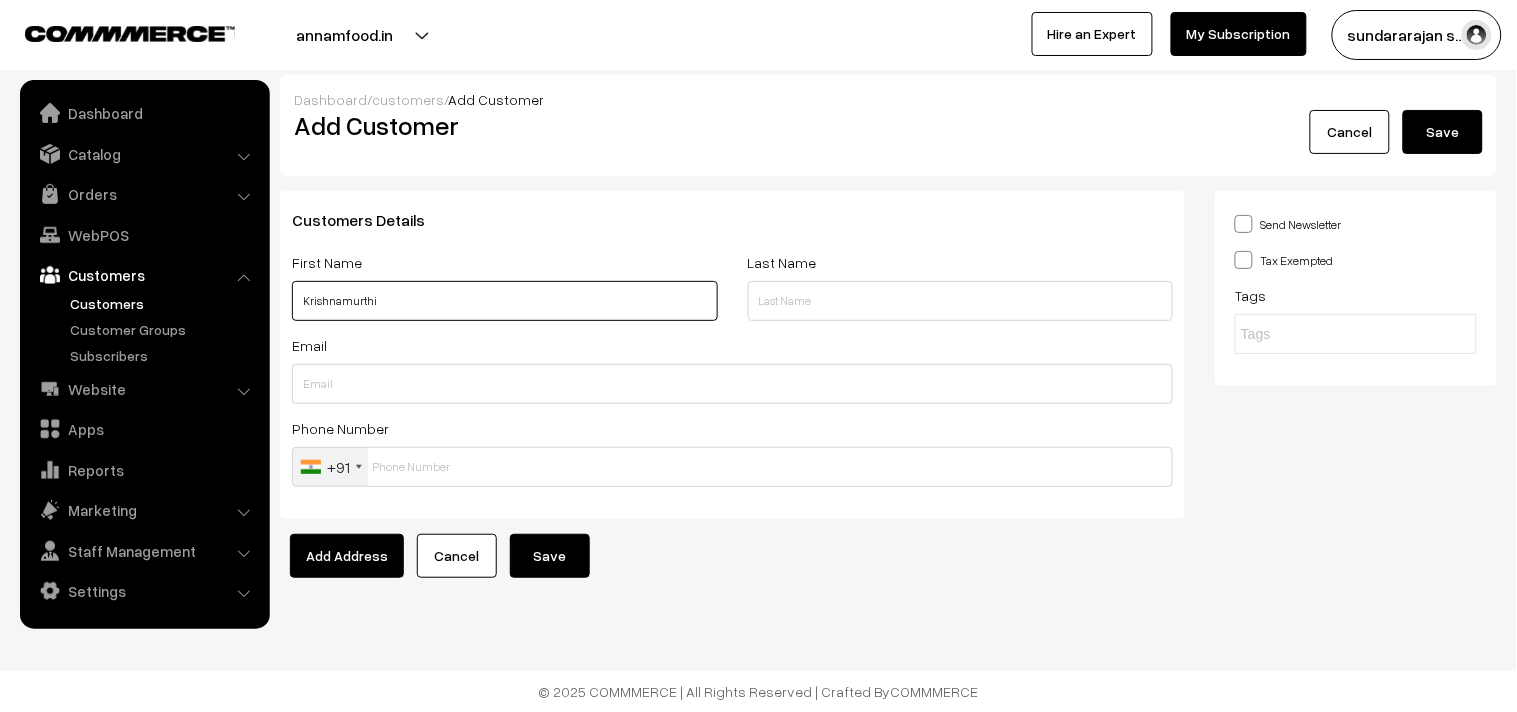 click on "Krishnamurthi" at bounding box center [505, 301] 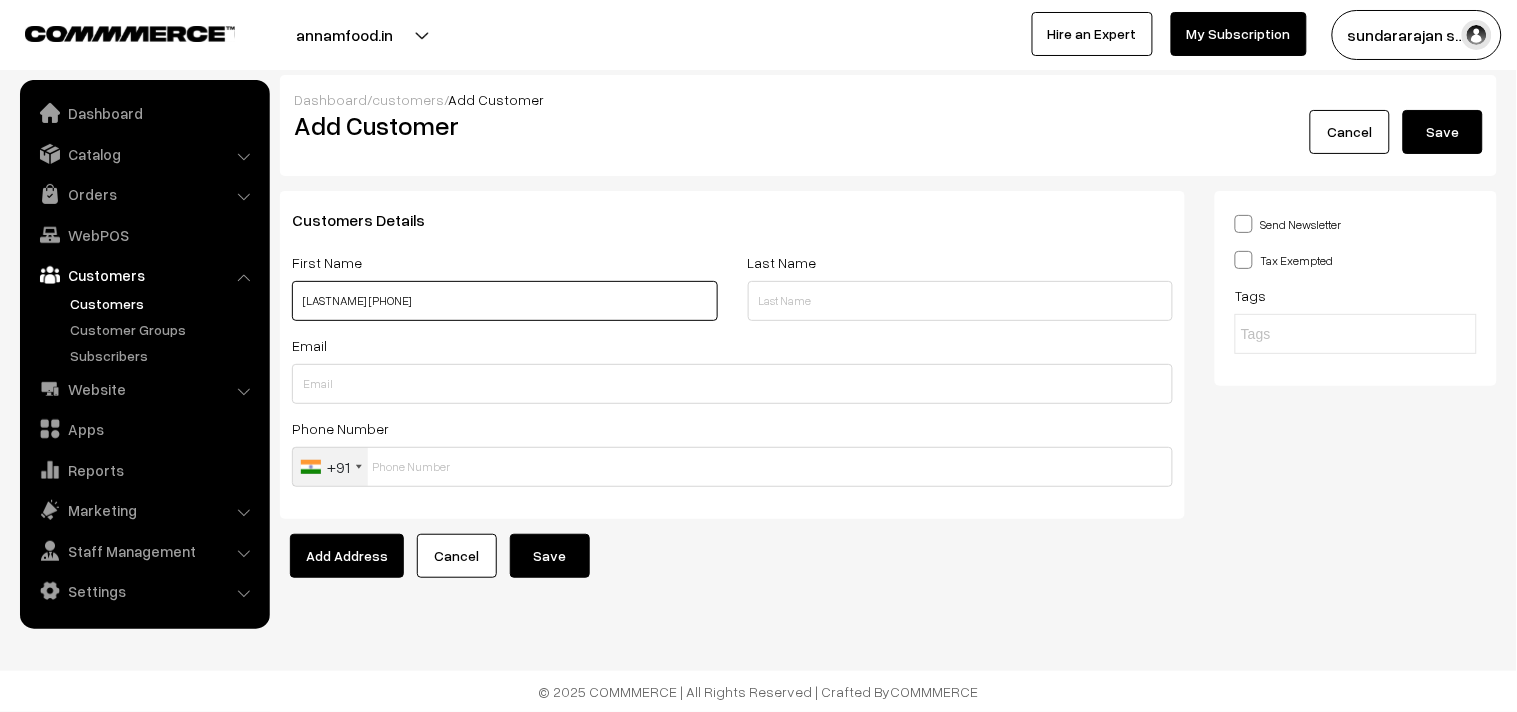 type on "[LAST] [PHONE]" 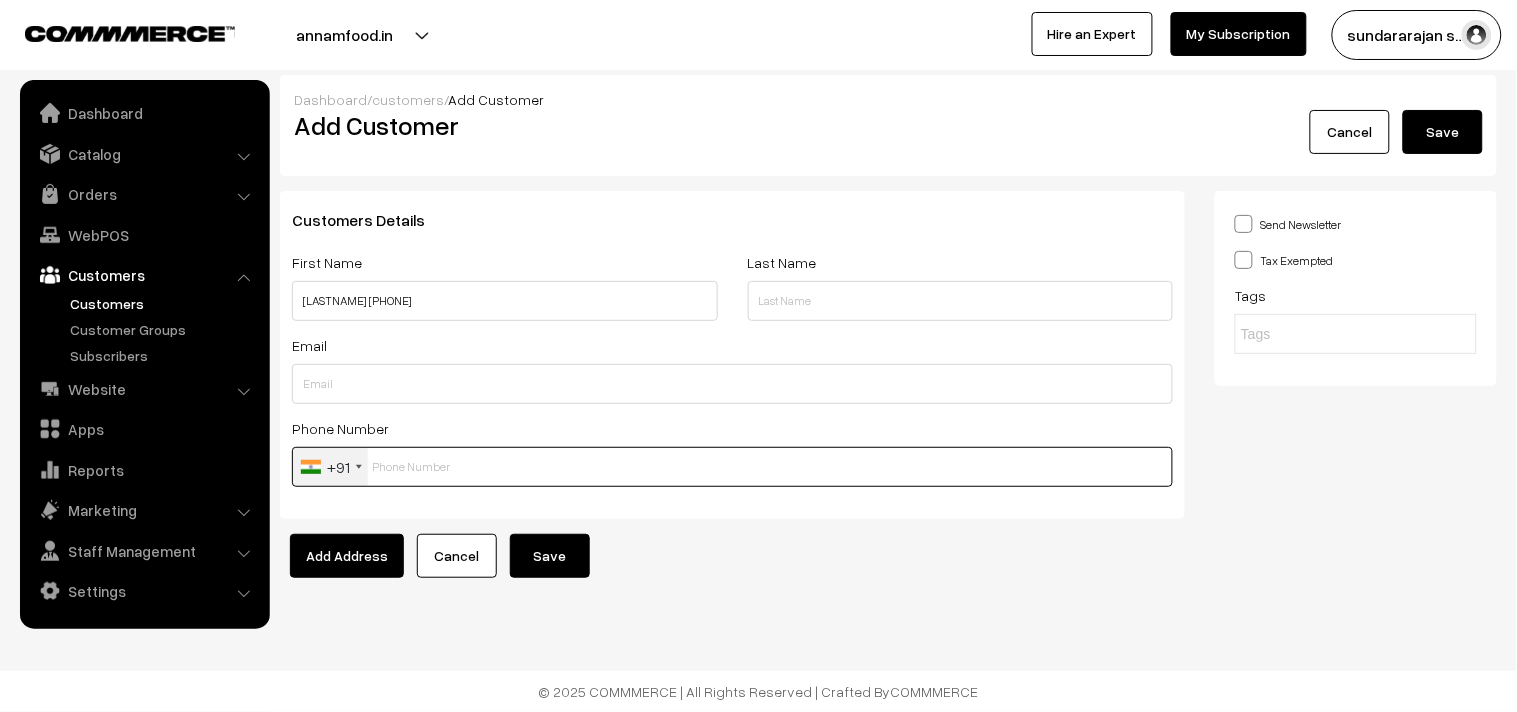 click at bounding box center (732, 467) 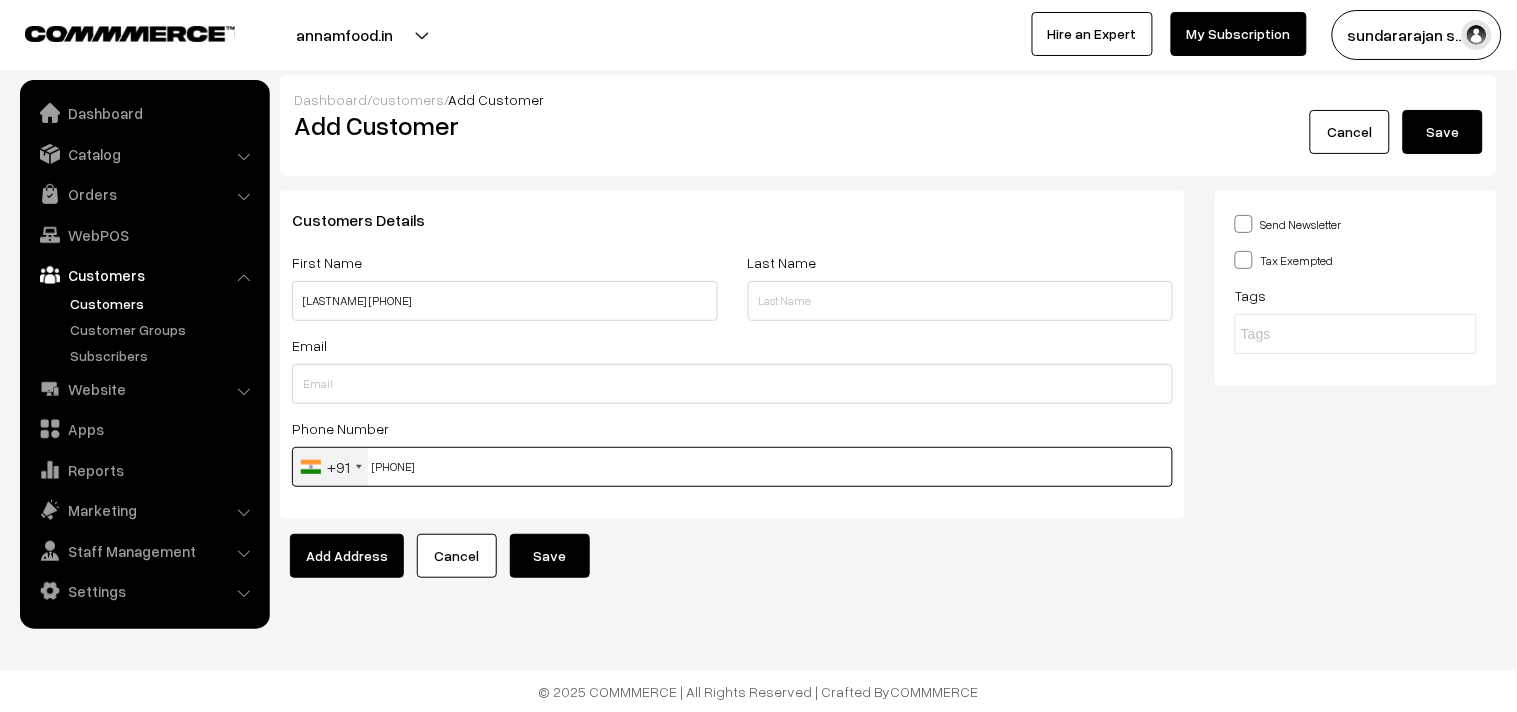 type on "[PHONE]" 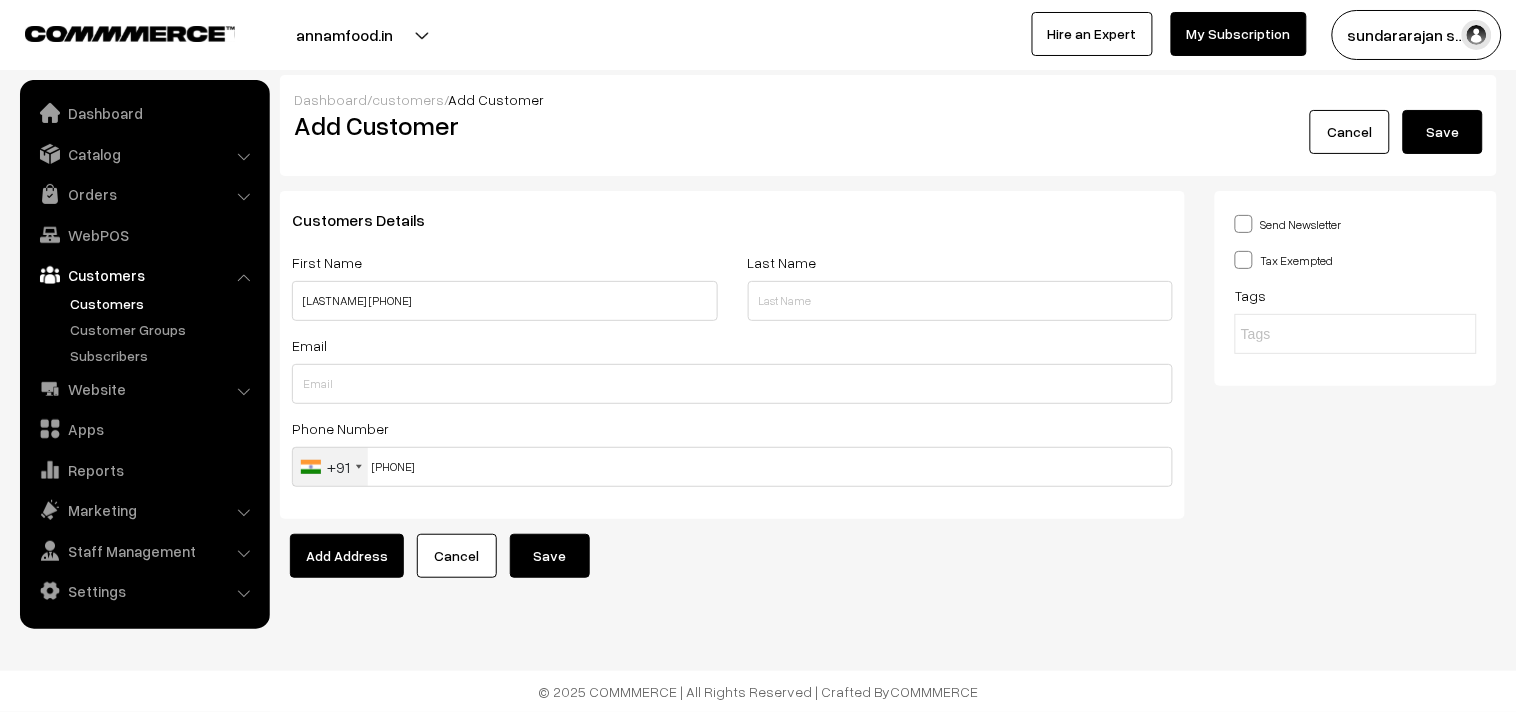 click on "Customers Details
First Name
Krishnamurthi  9423220730
Last Name
Email
Phone Number
+91 United States +1 United Kingdom +44 Afghanistan (‫افغانستان‬‎) +93 Albania (Shqipëri) +355 Algeria (‫الجزائر‬‎) +213 American Samoa +1 Andorra +376 Angola +244 Anguilla +1 +1 Argentina" at bounding box center [732, 362] 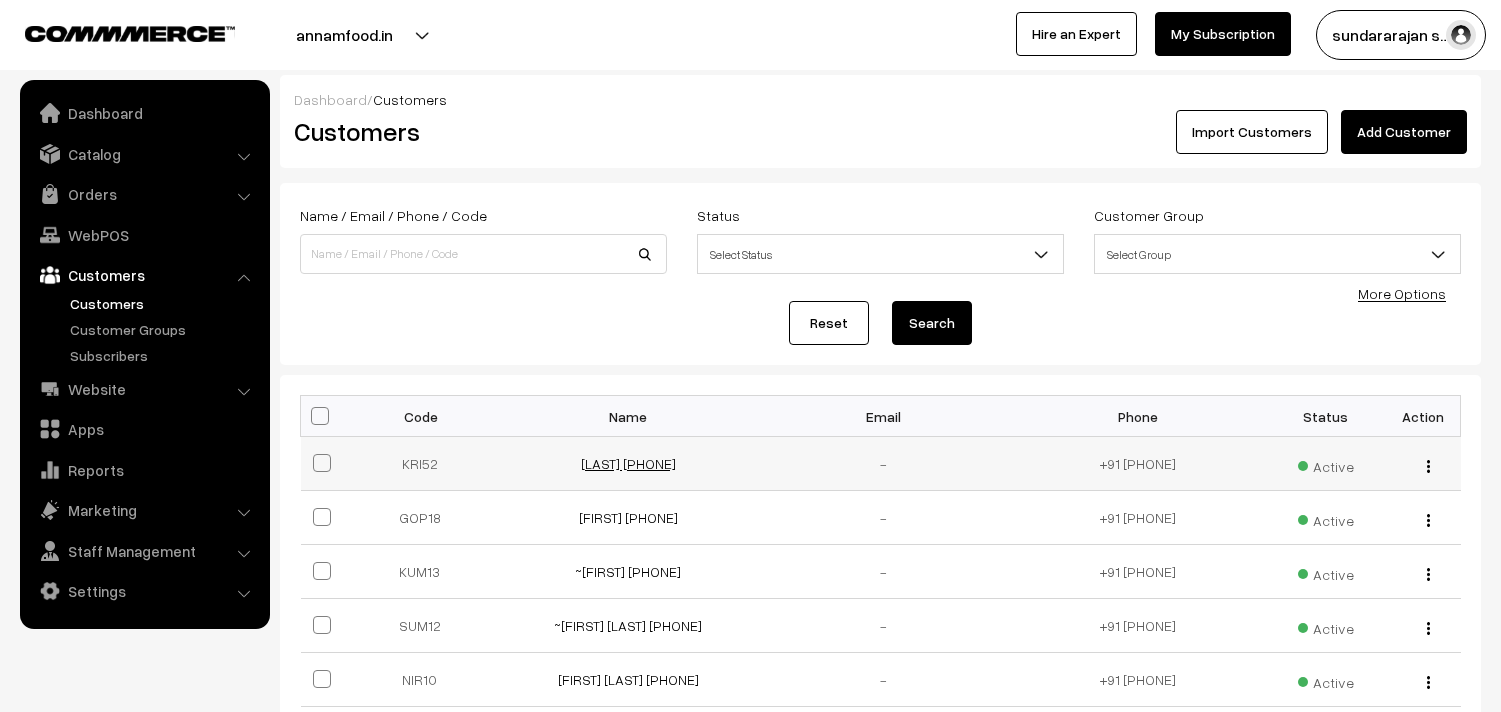 scroll, scrollTop: 0, scrollLeft: 0, axis: both 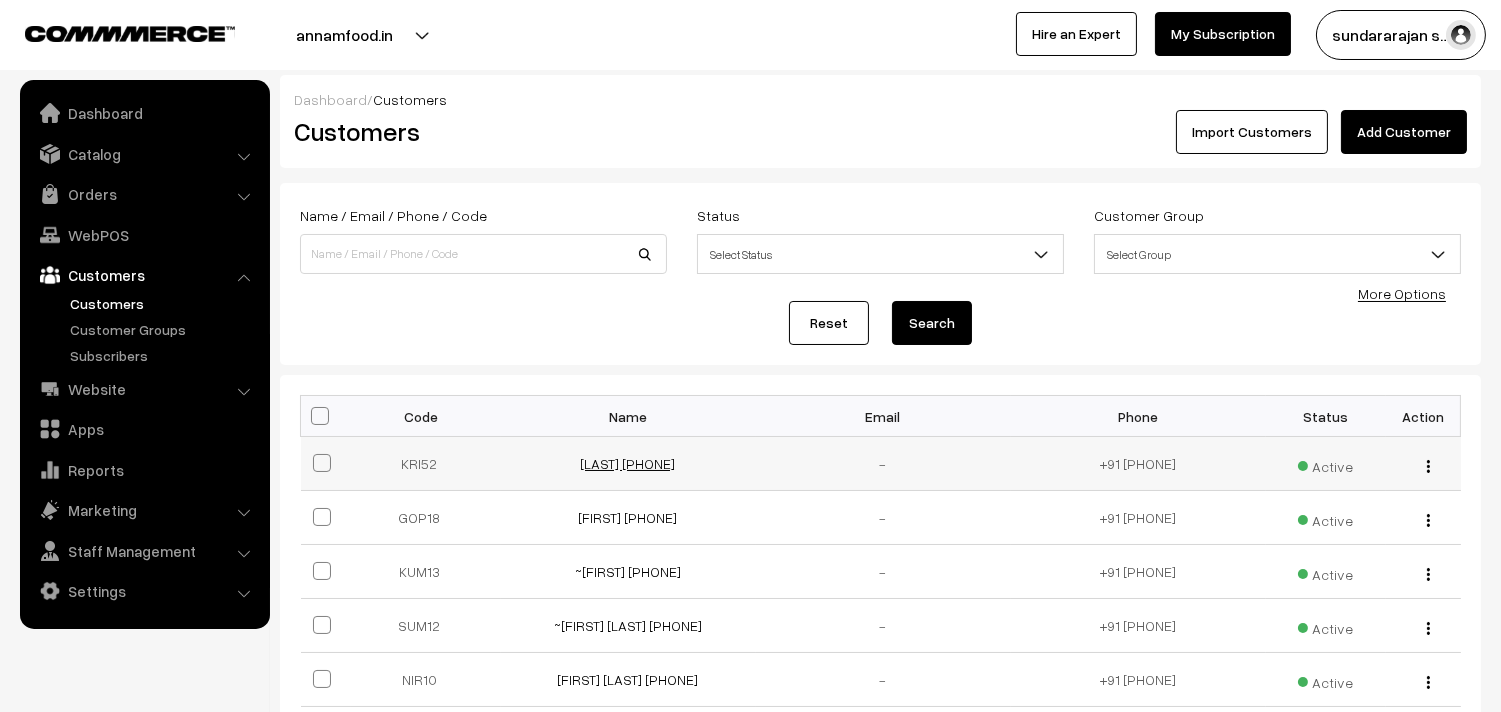 click on "[LAST] [PHONE]" at bounding box center [628, 463] 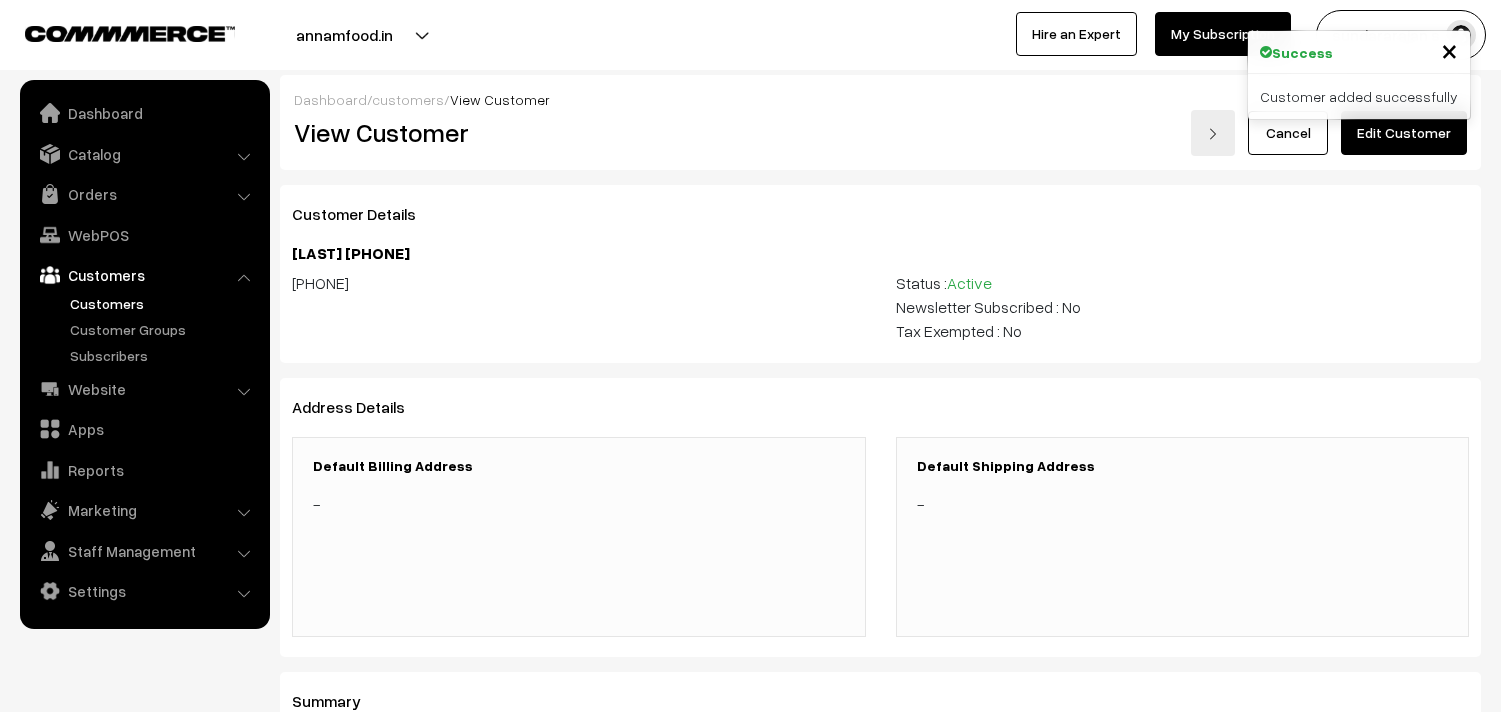 scroll, scrollTop: 0, scrollLeft: 0, axis: both 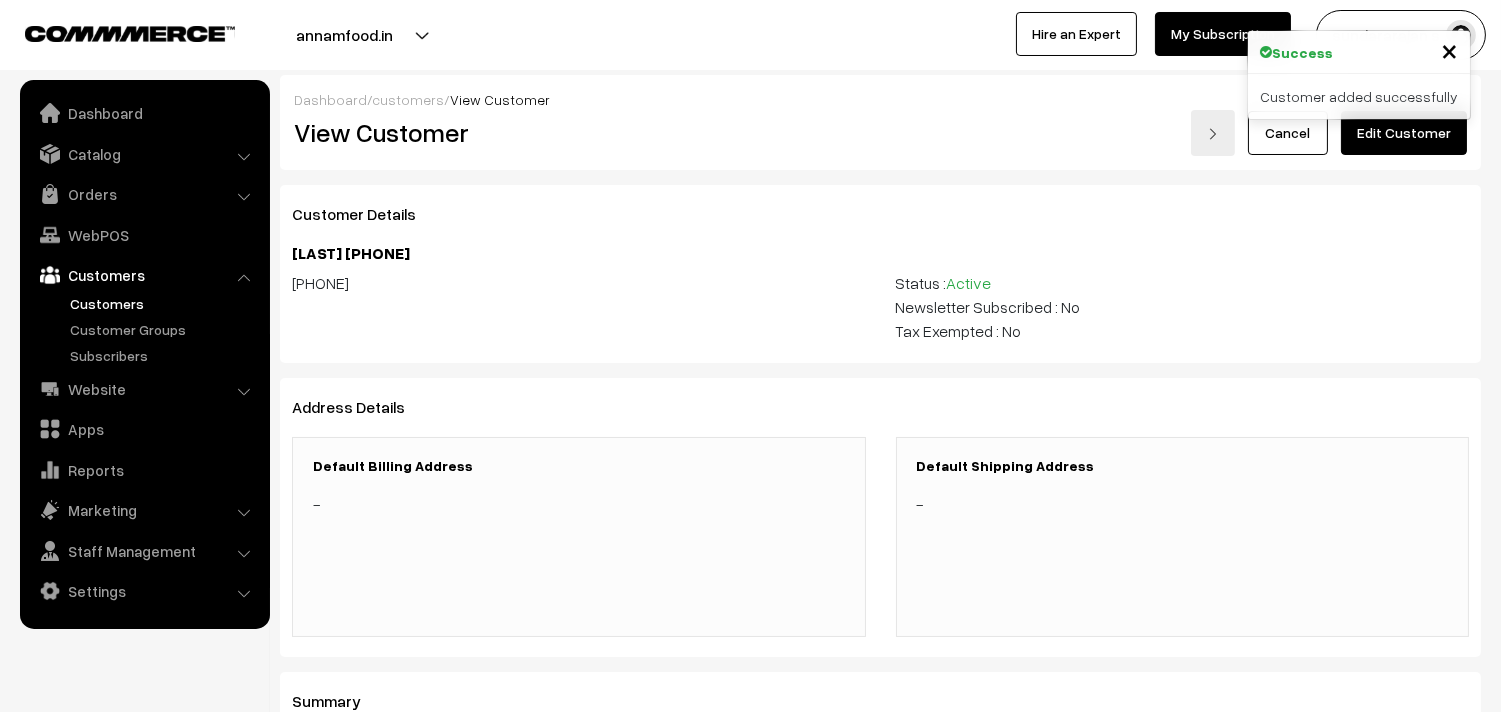 click on "Edit Customer" at bounding box center (1404, 133) 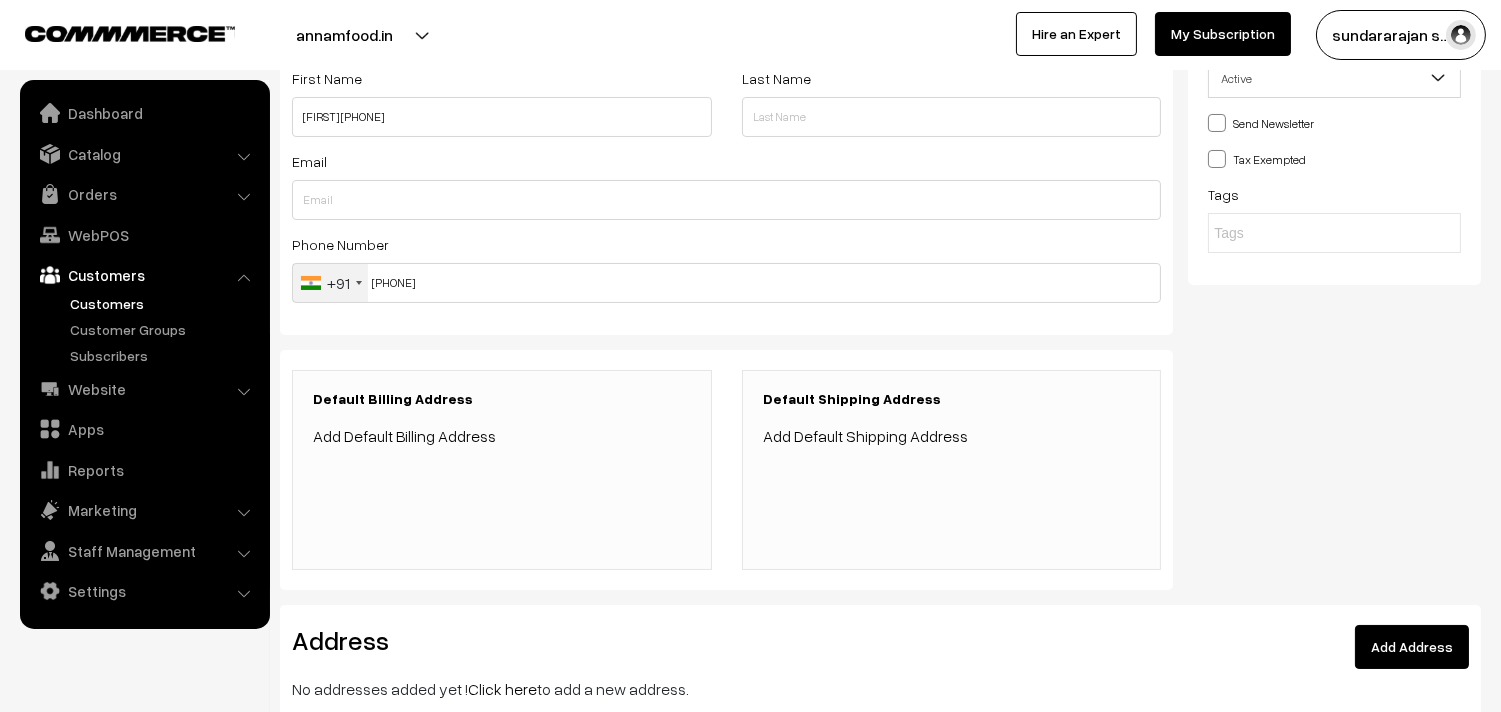 scroll, scrollTop: 222, scrollLeft: 0, axis: vertical 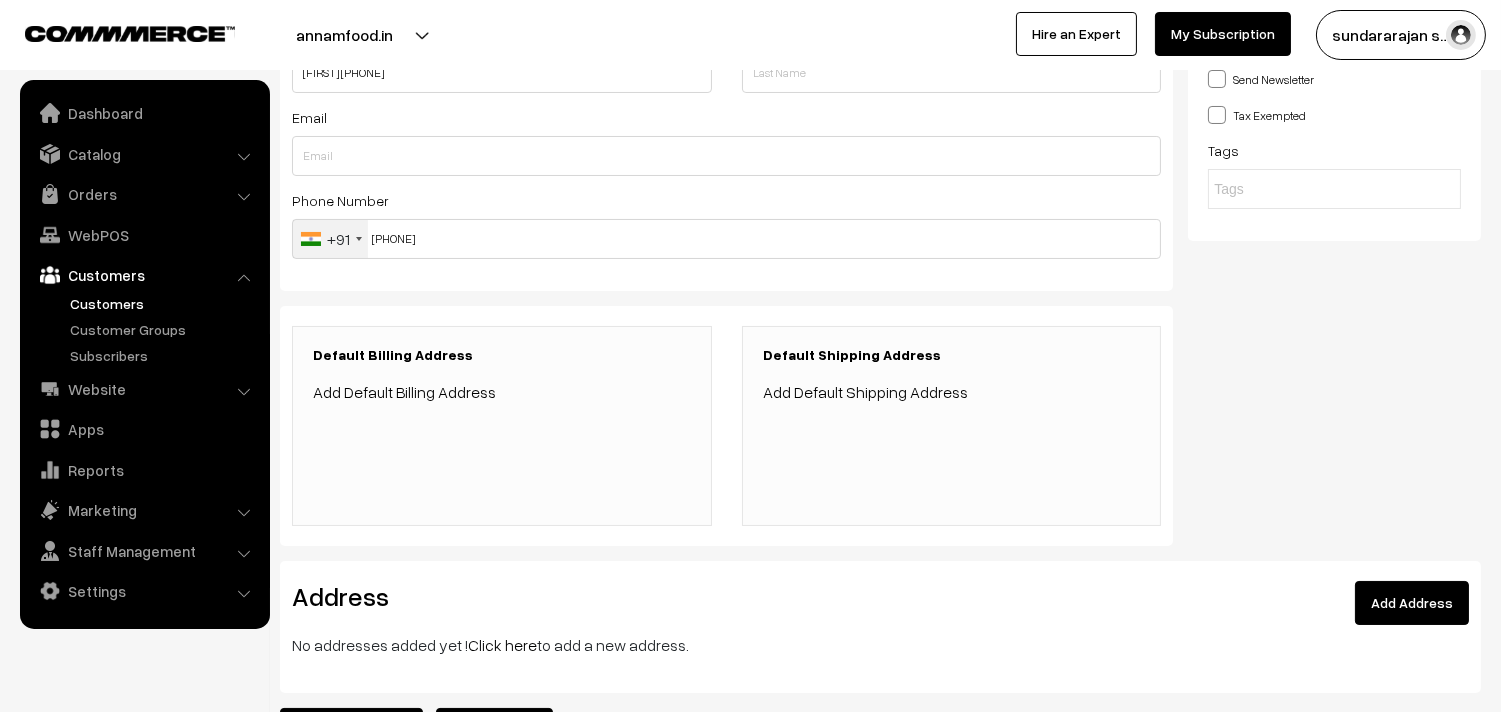 click on "Click here" at bounding box center [502, 645] 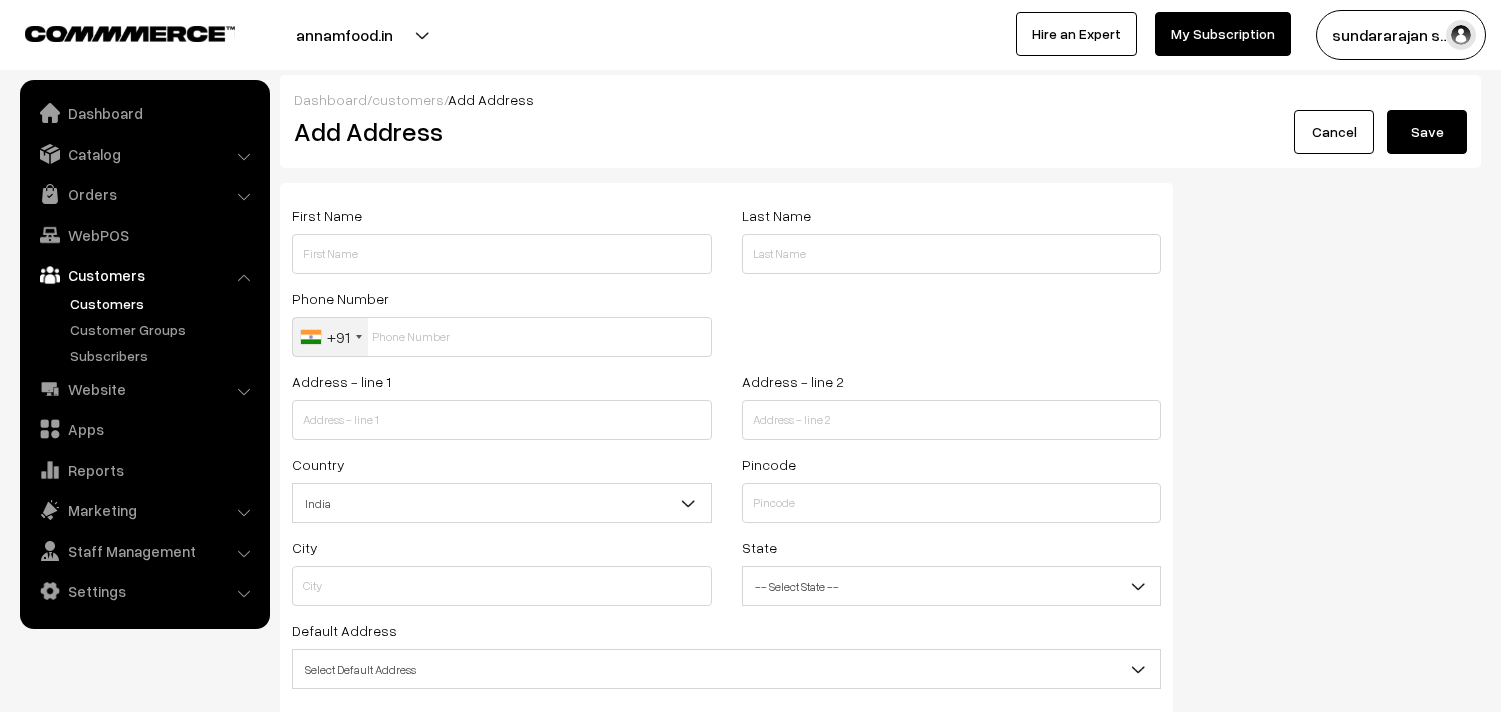 scroll, scrollTop: 0, scrollLeft: 0, axis: both 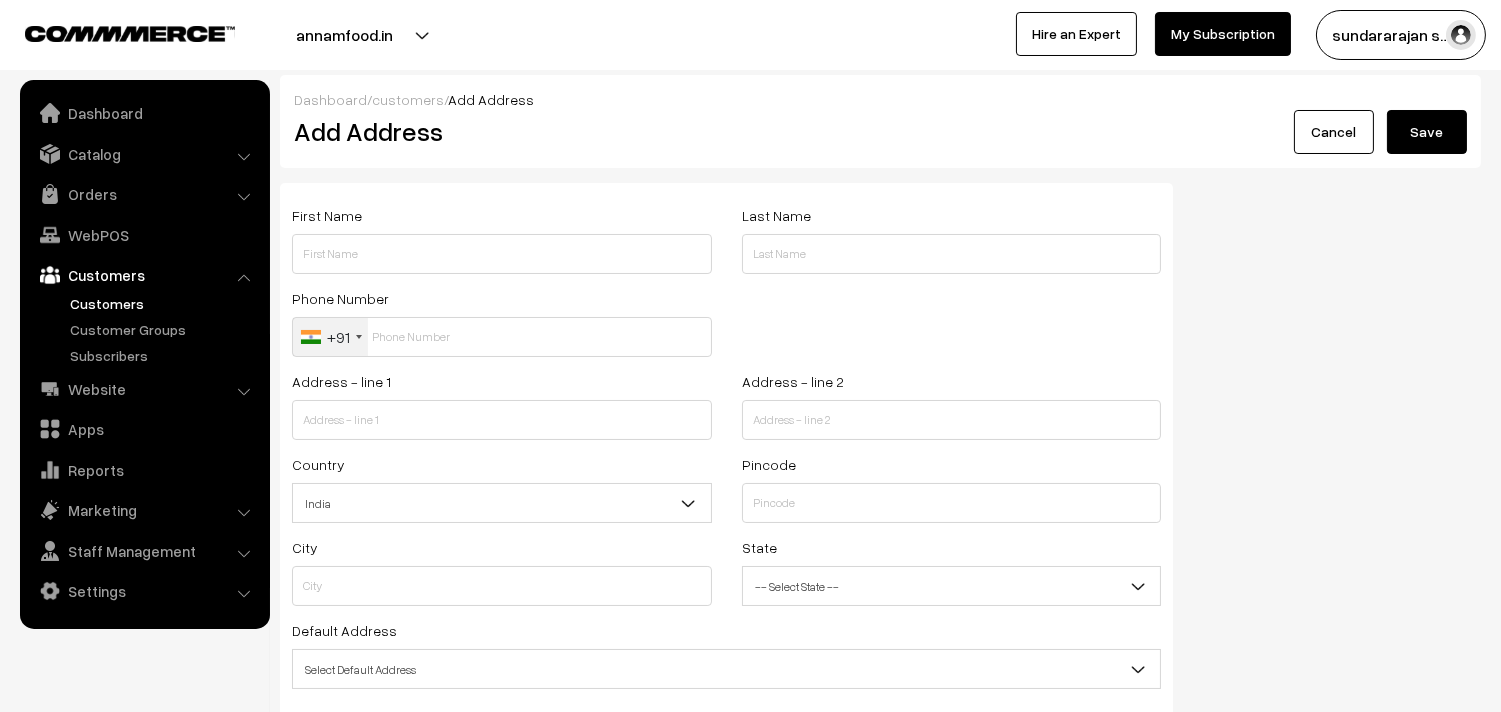 click on "First Name" at bounding box center (502, 244) 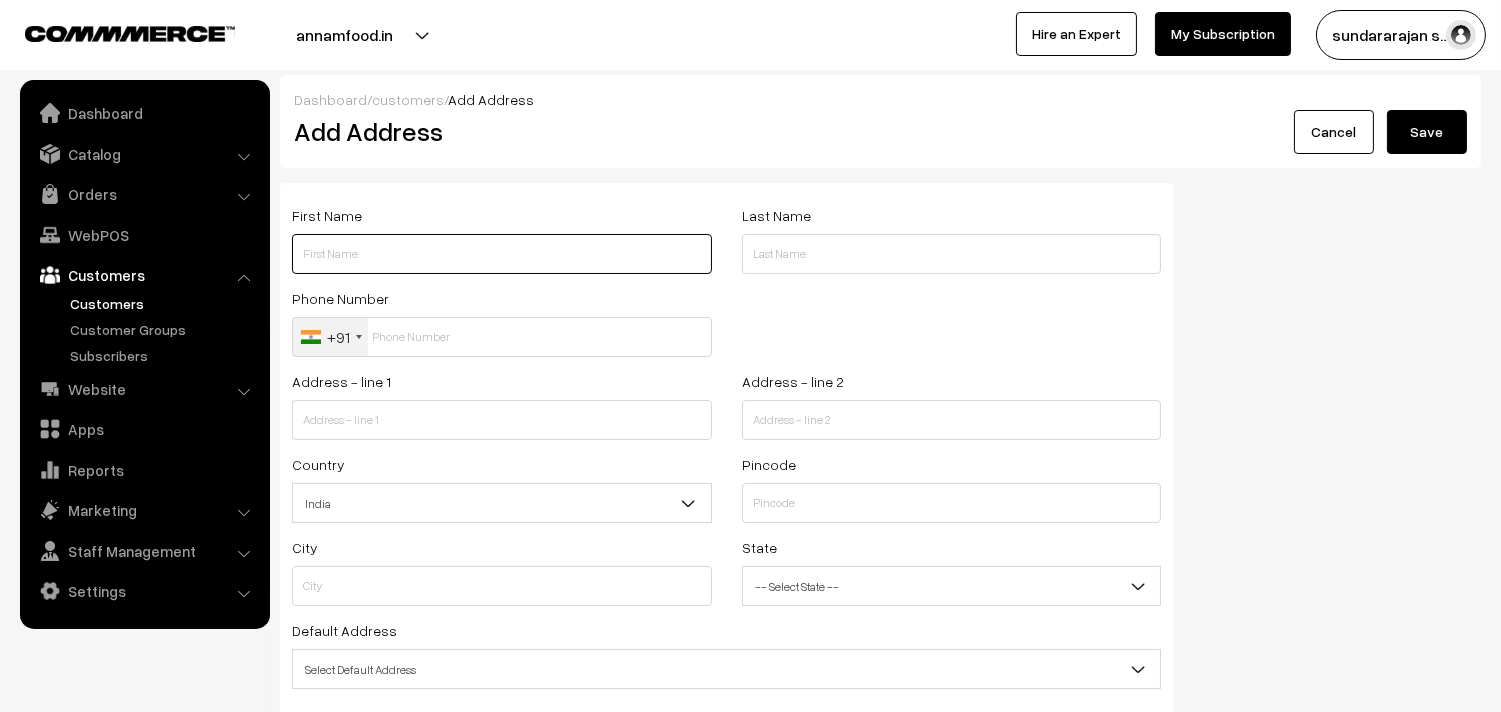 click at bounding box center [502, 254] 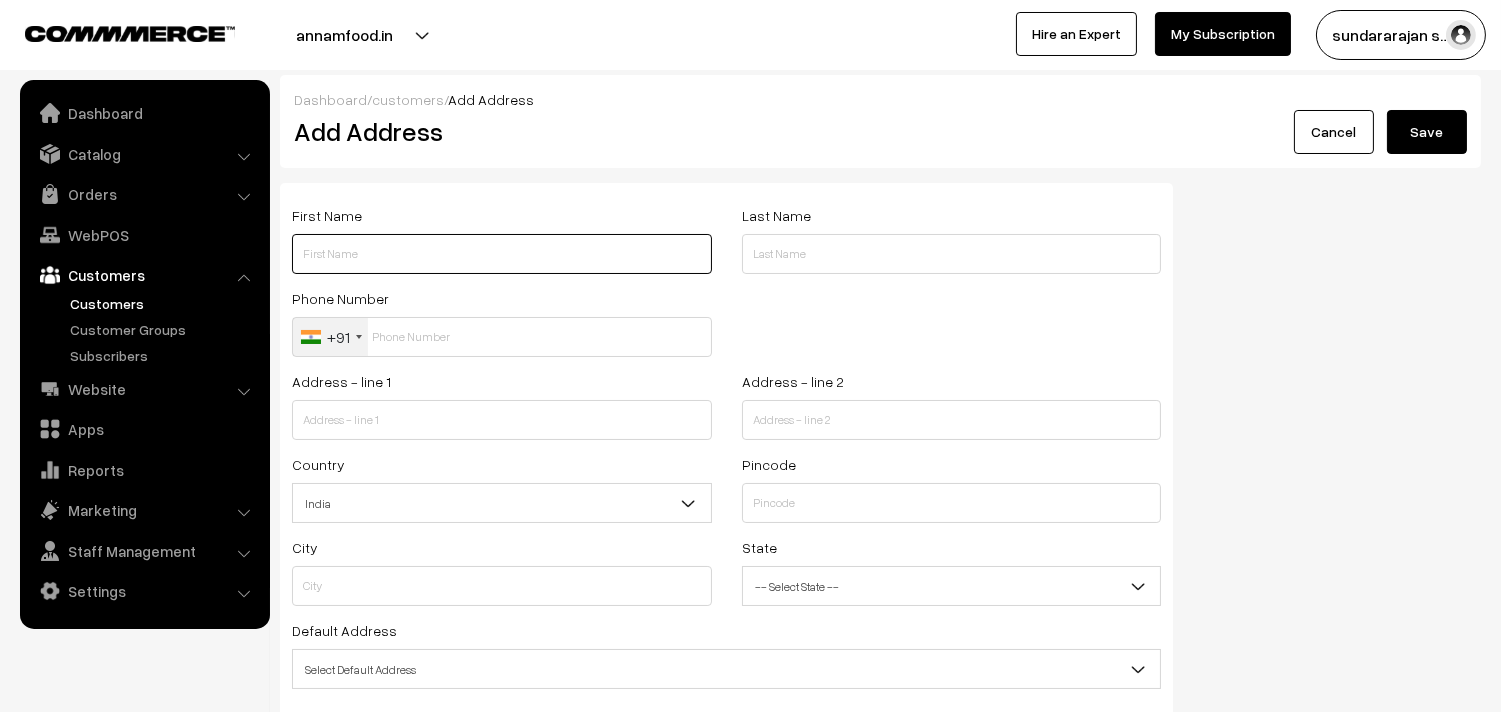 paste on "Krishnamurthi" 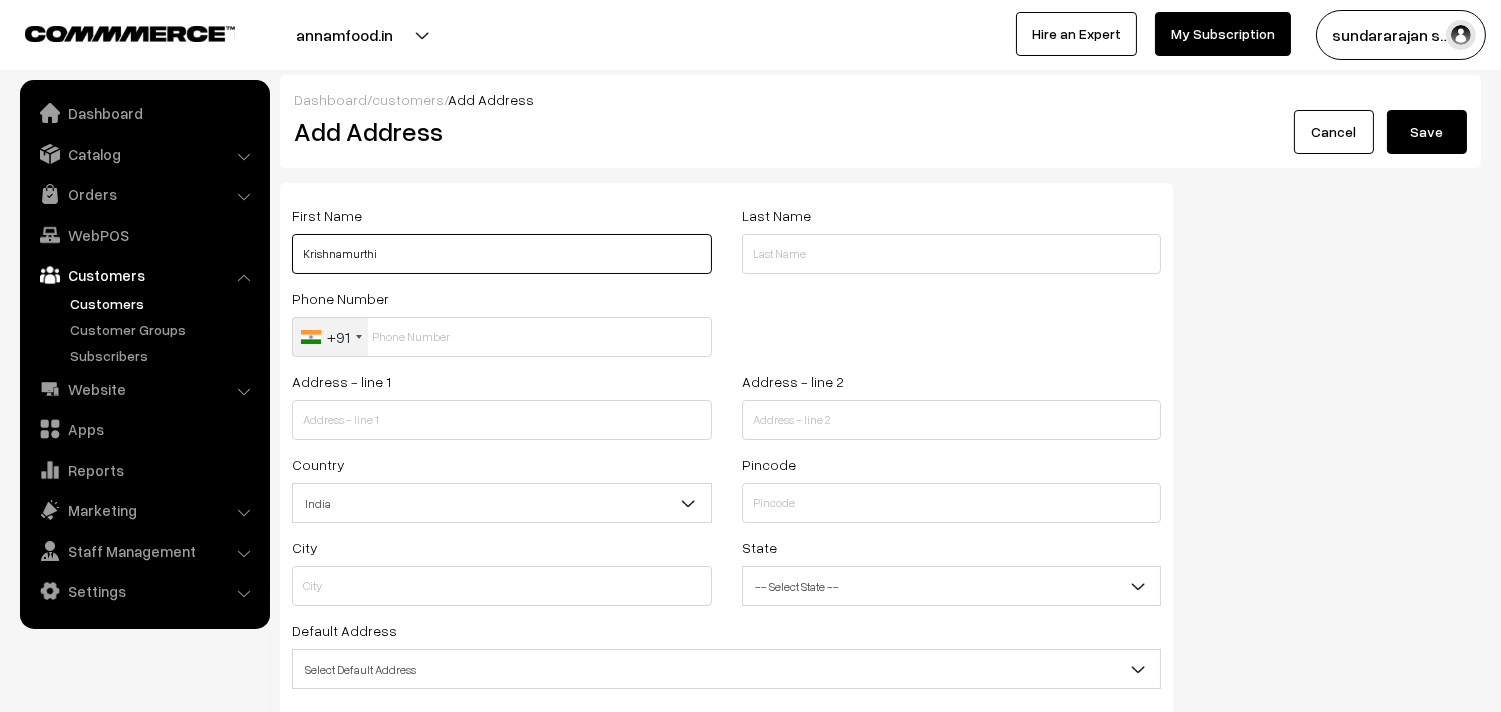 paste on "[PHONE]" 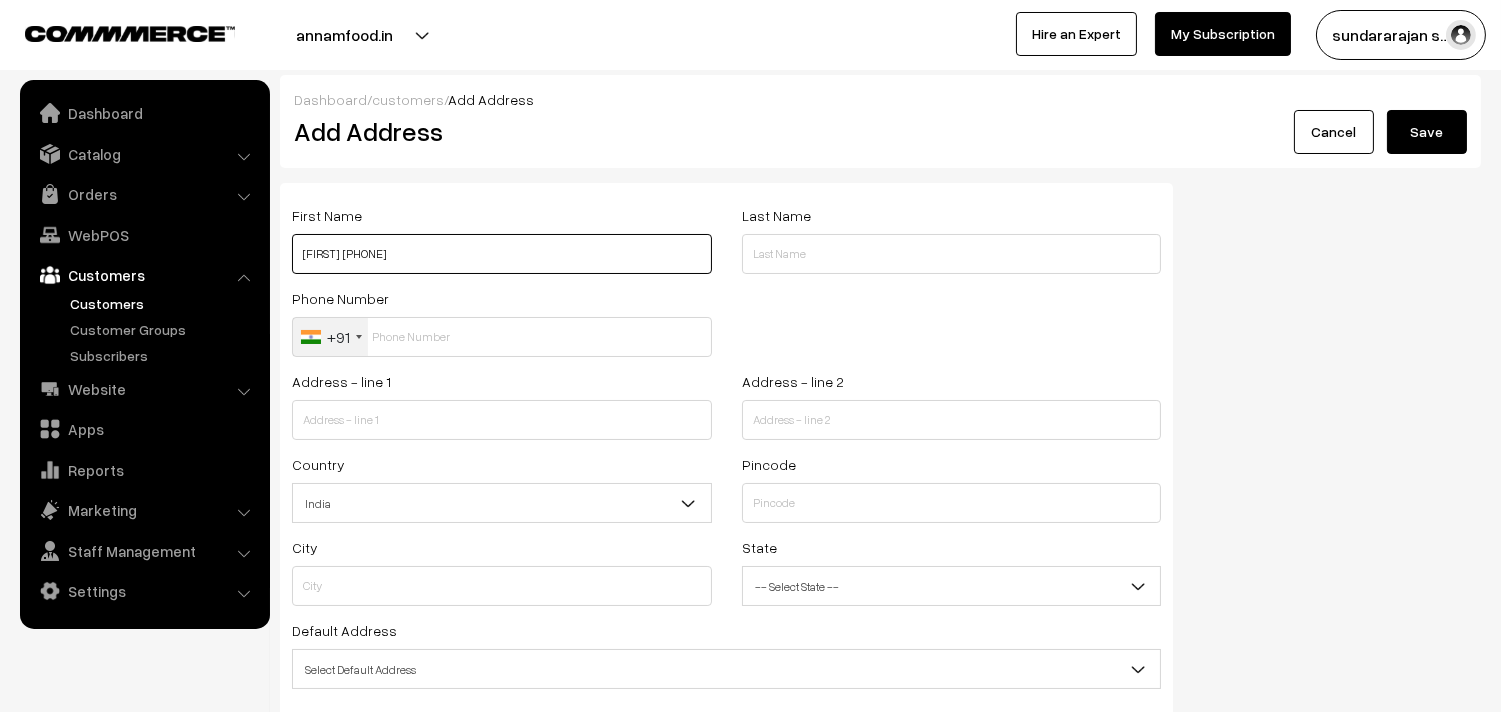 type on "[FIRST] [PHONE]" 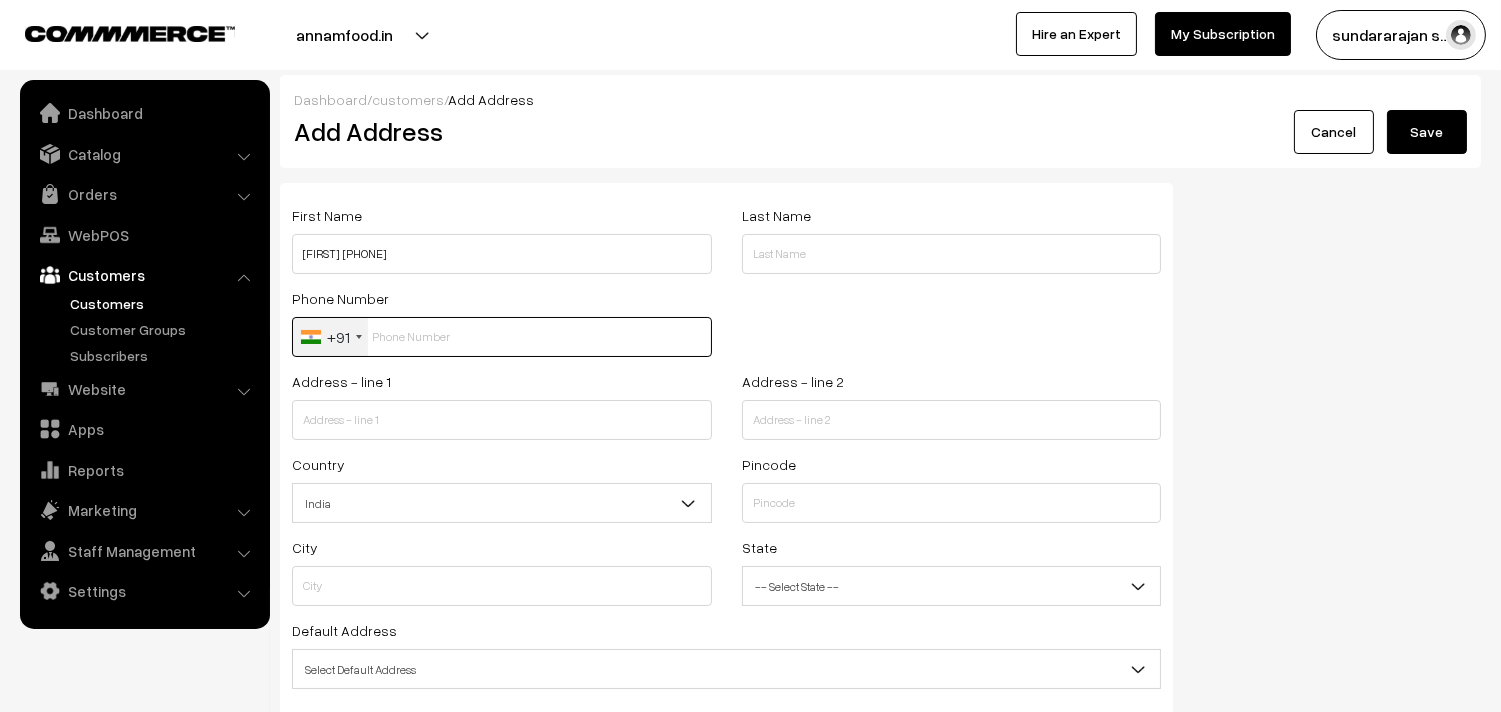 click at bounding box center (502, 337) 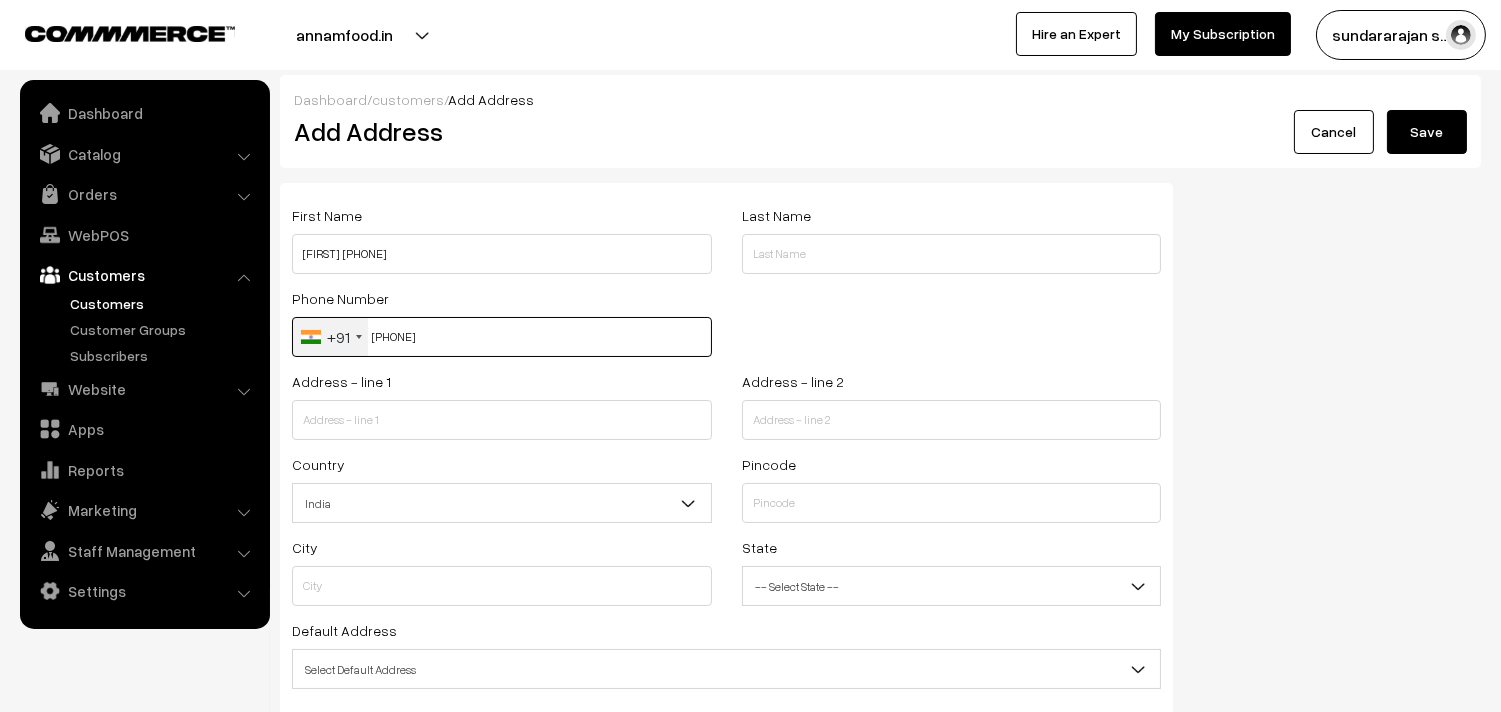type on "[PHONE]" 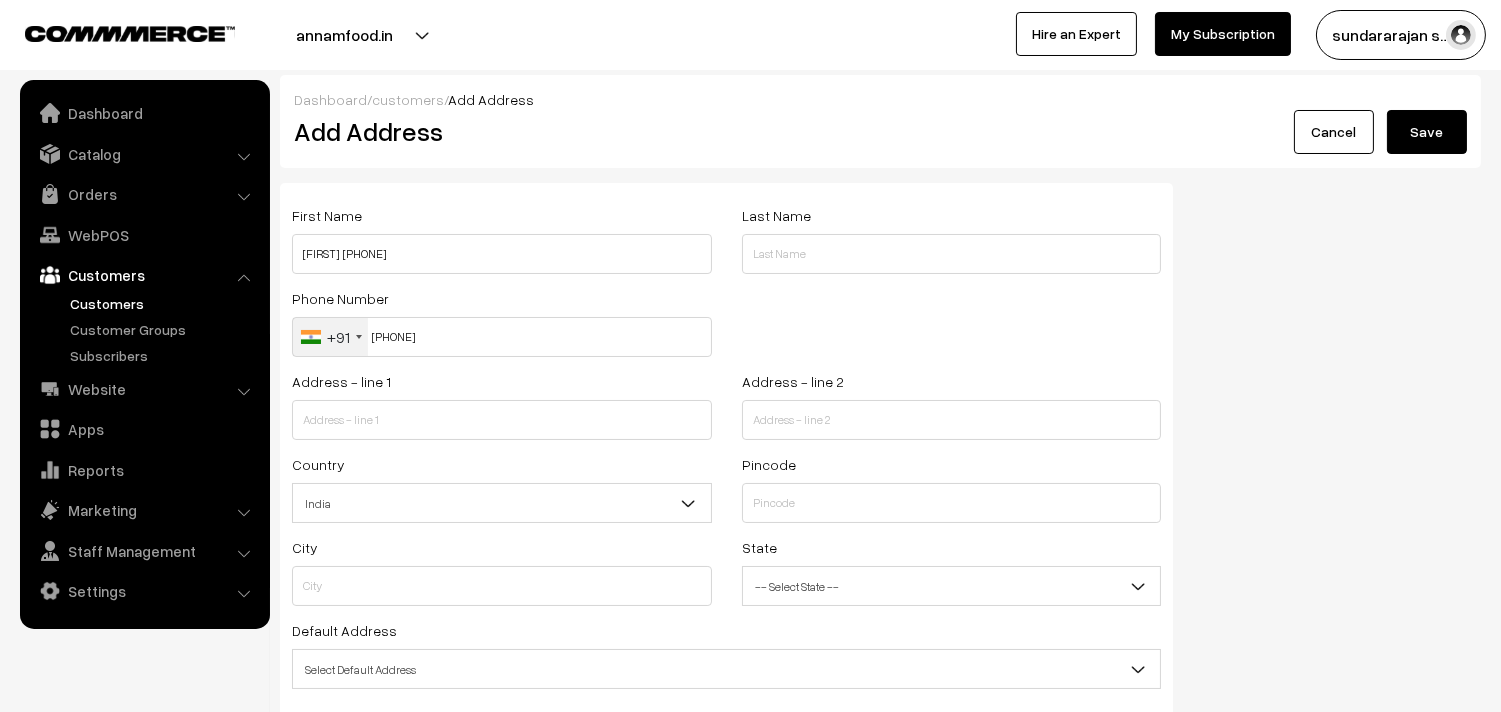click on "Address - line 1" at bounding box center [502, 404] 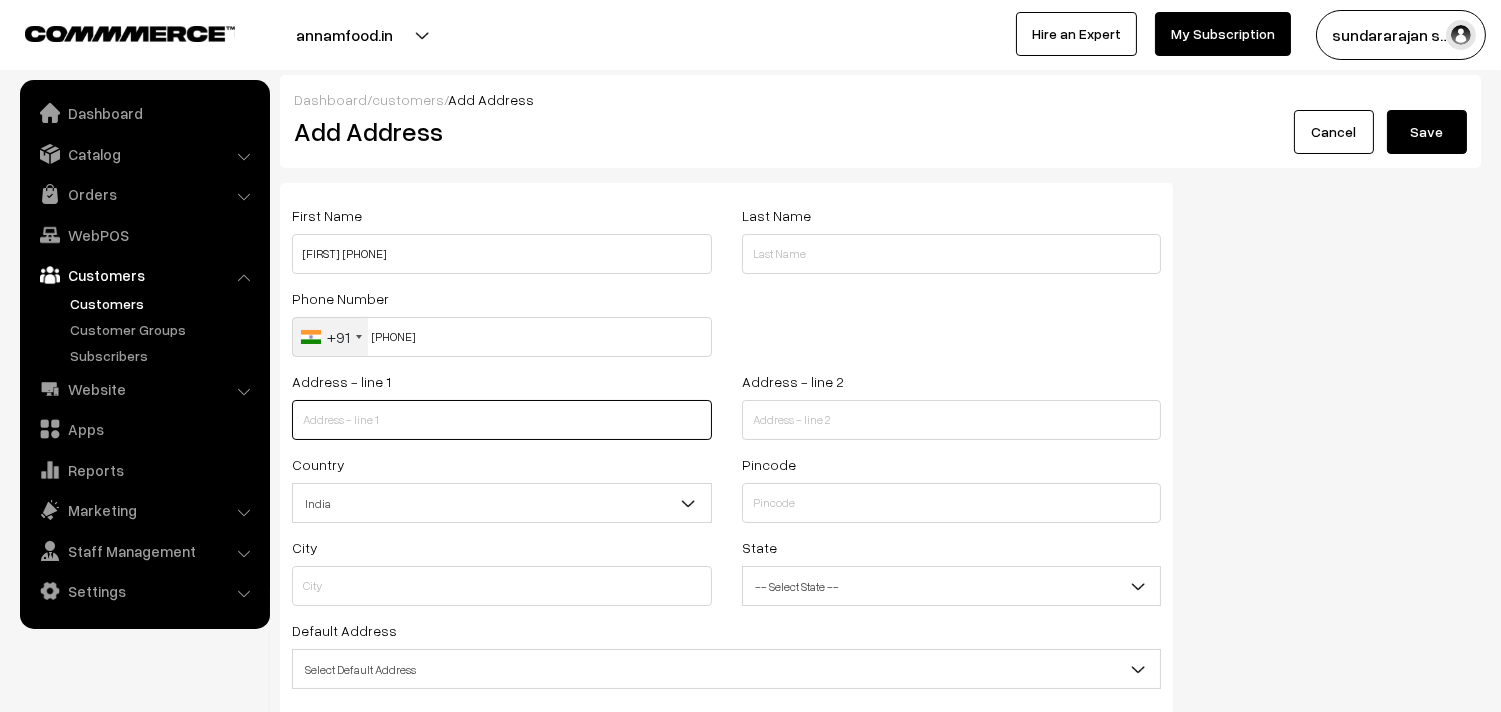 click at bounding box center (502, 420) 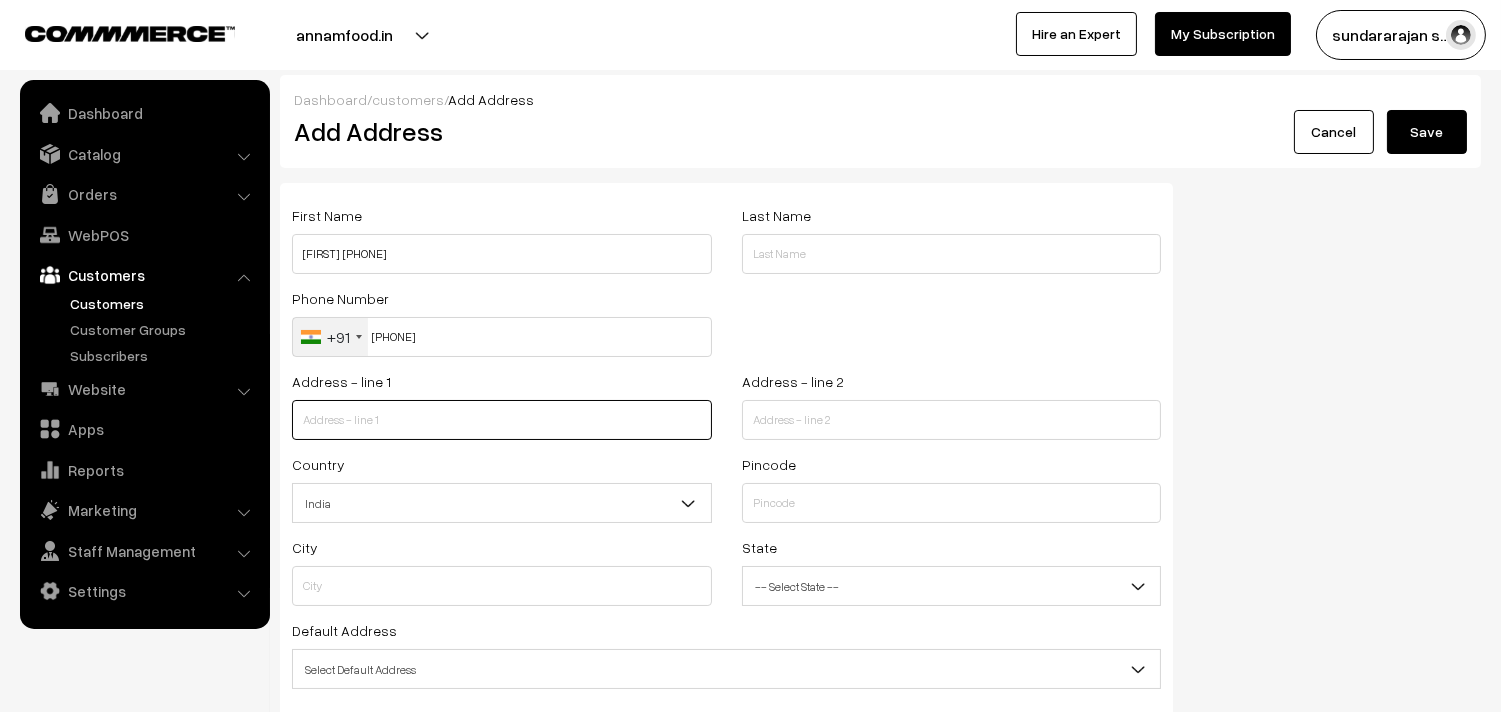 click at bounding box center (502, 420) 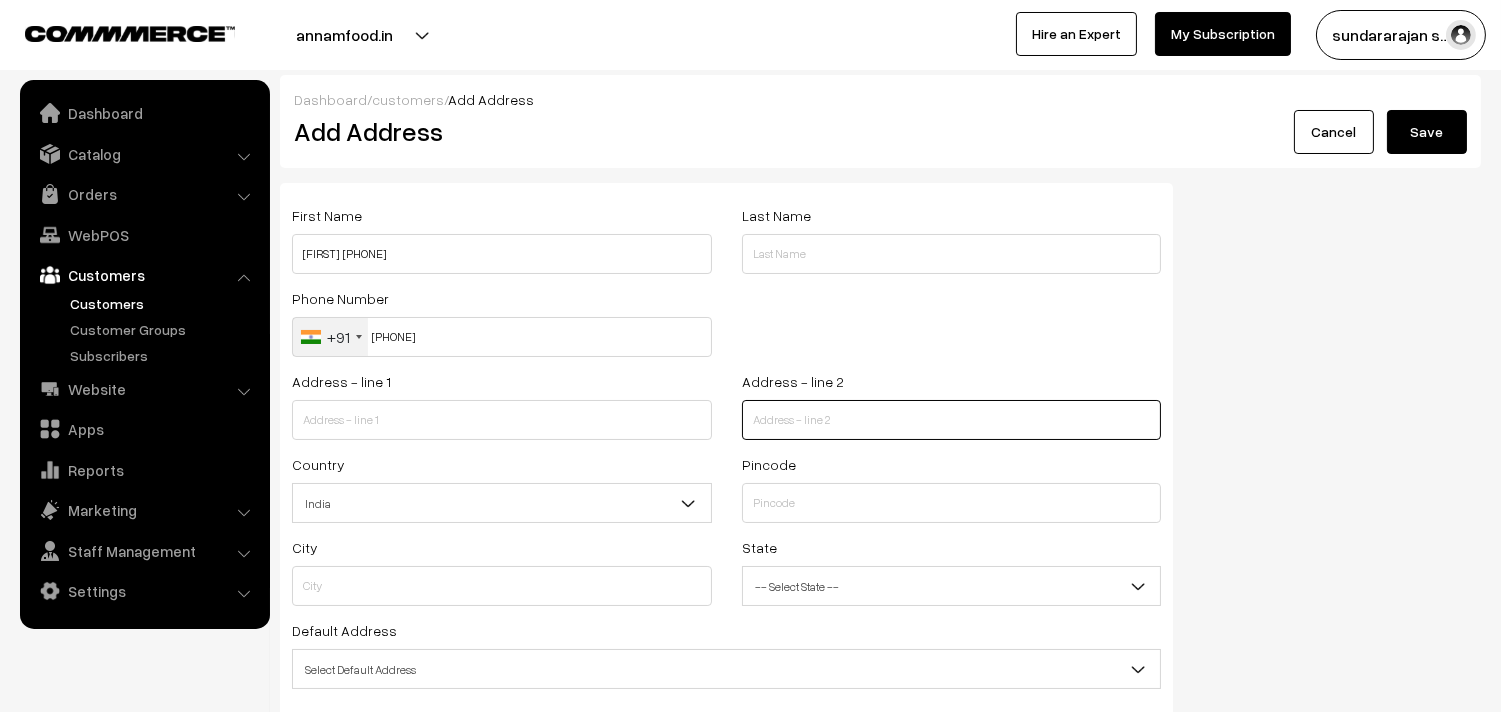 drag, startPoint x: 895, startPoint y: 413, endPoint x: 728, endPoint y: 434, distance: 168.31519 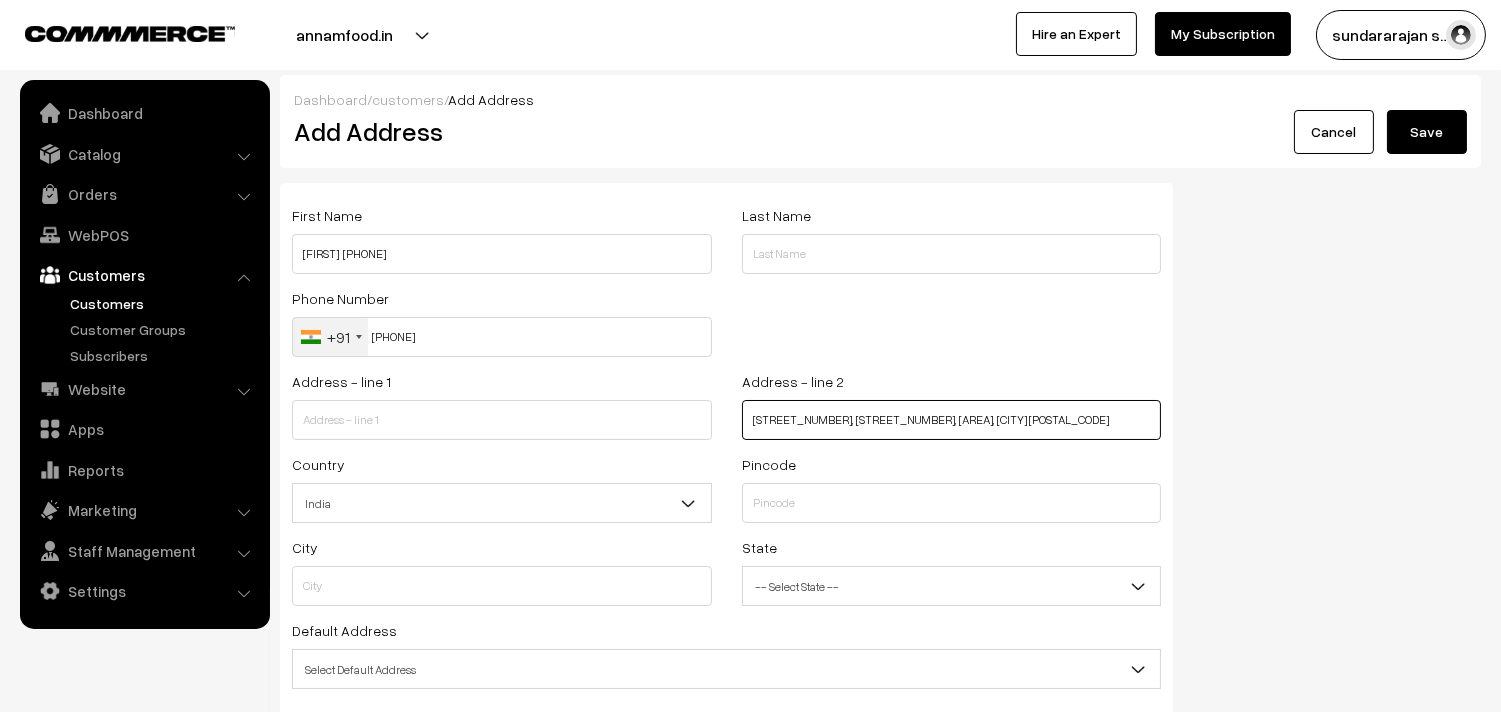 type on "New number 18, Old number 9, Rajaannamalai Puram, Chennai 600028" 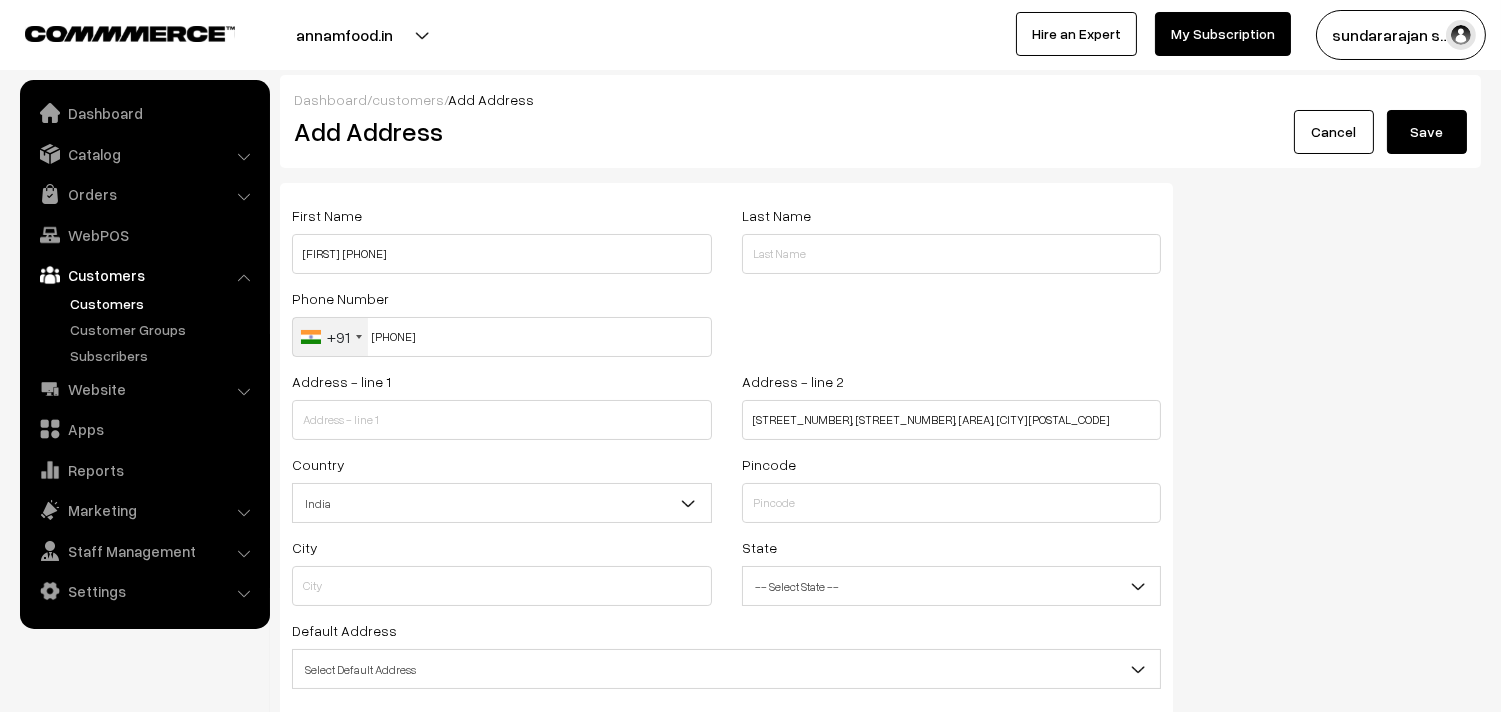 click on "Address - line 1" at bounding box center [502, 410] 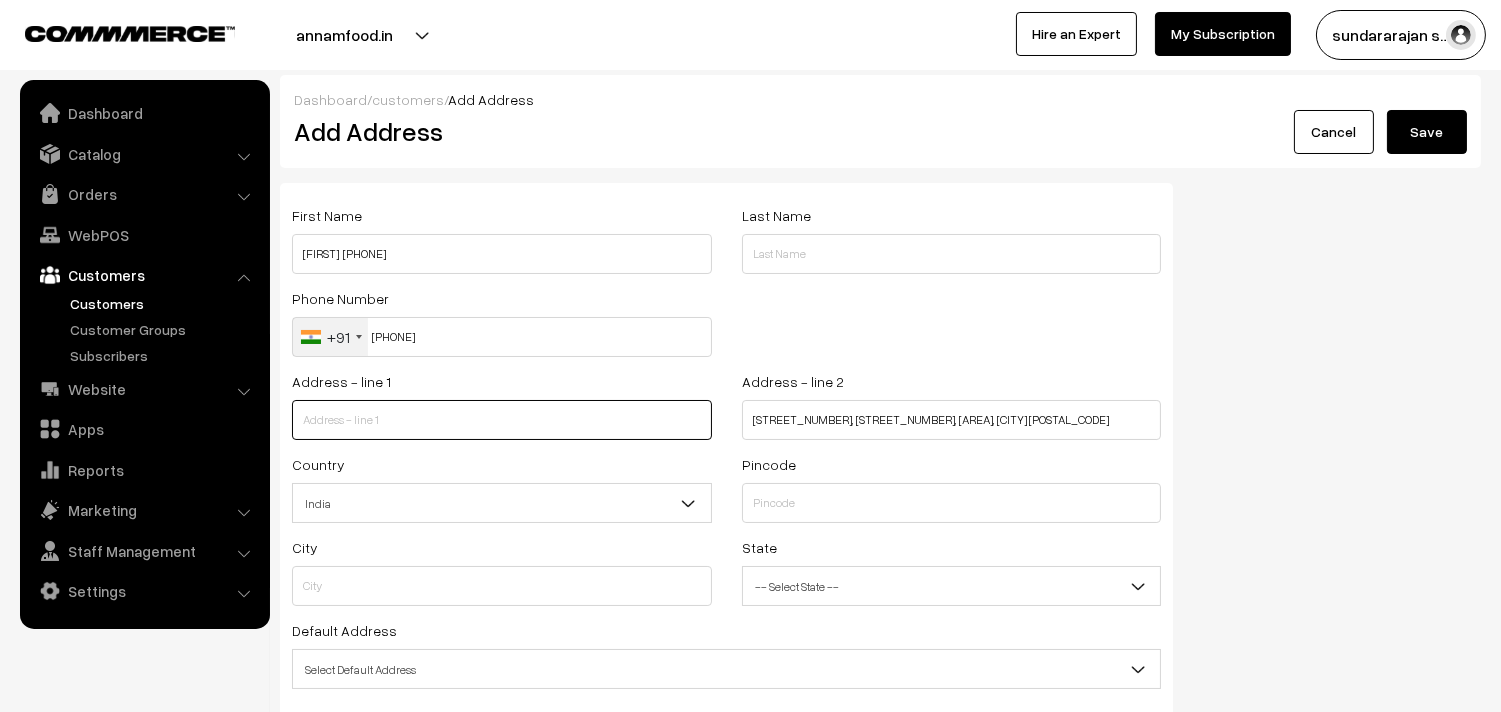 click at bounding box center [502, 420] 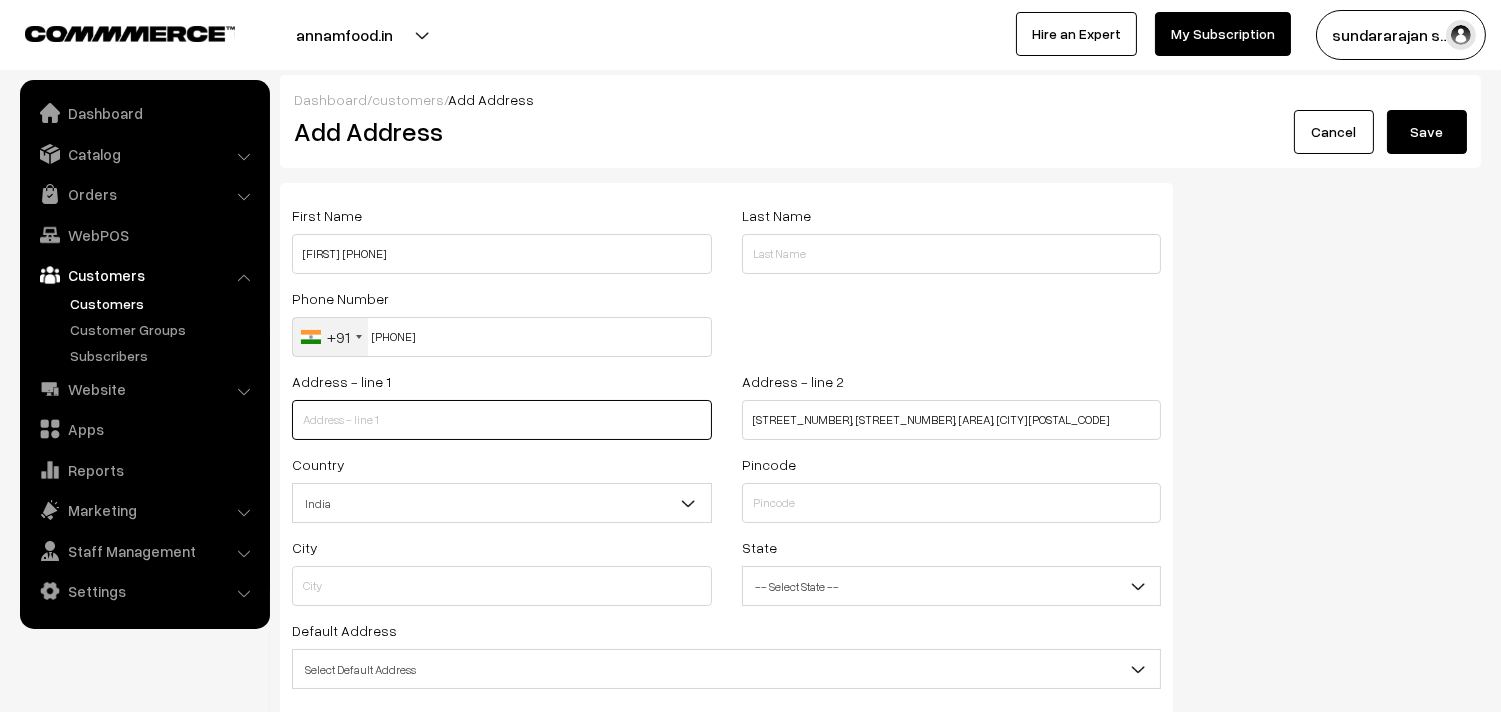 click at bounding box center (502, 420) 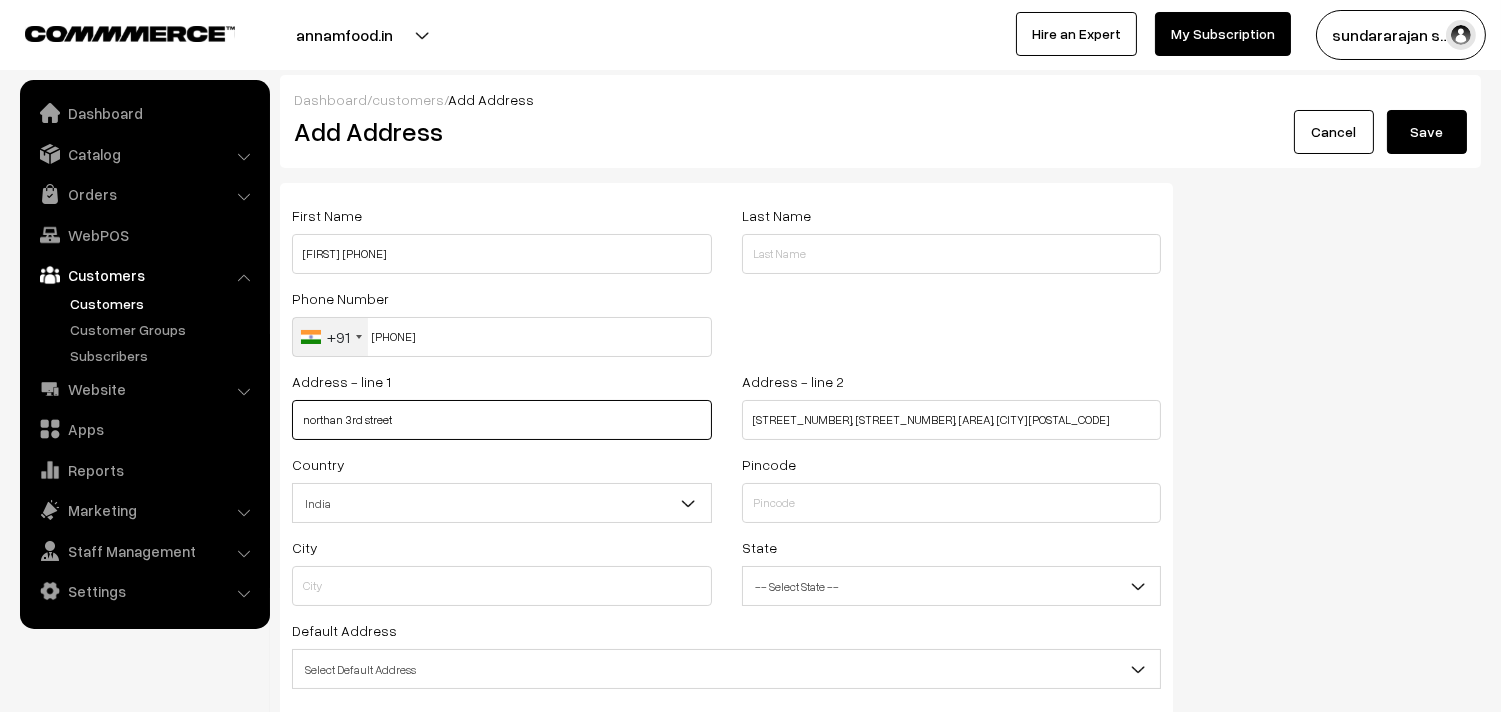 type on "northan 3rd street" 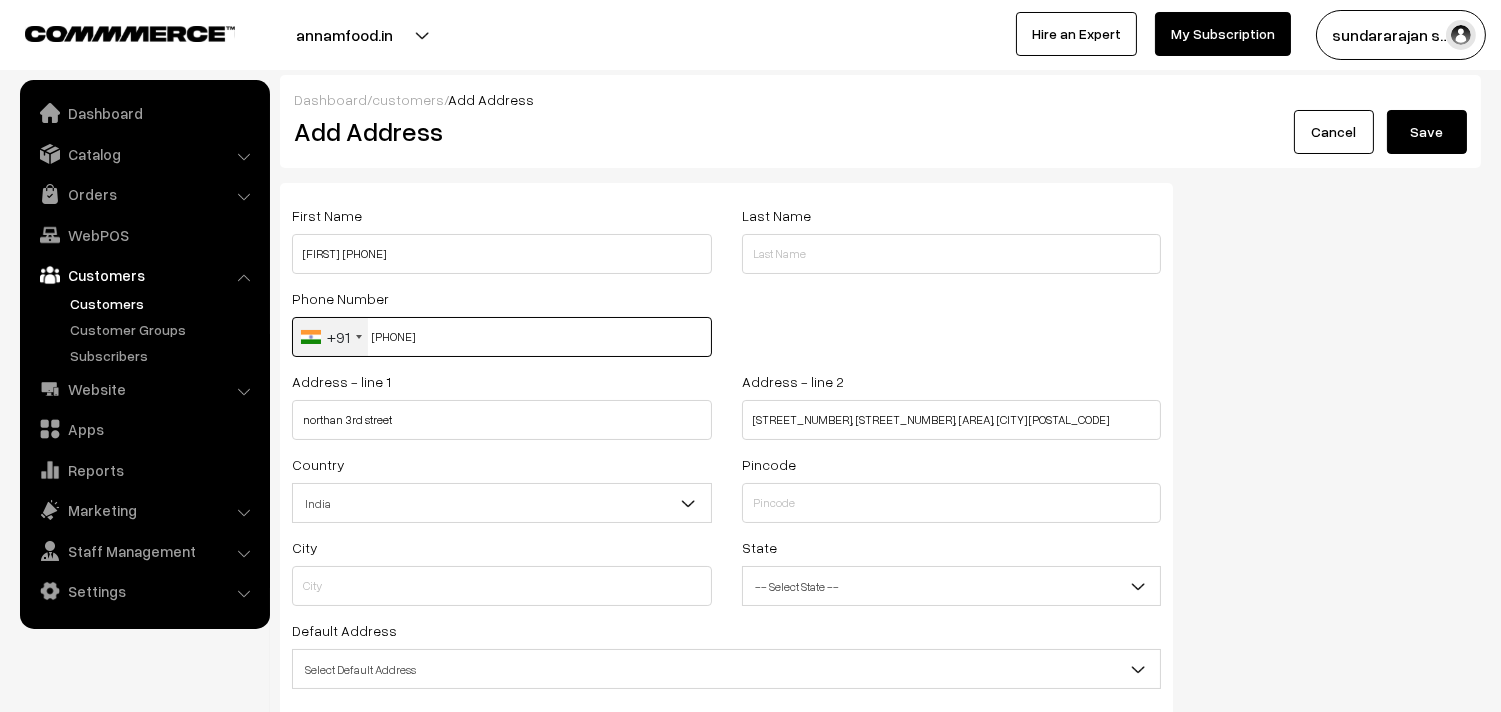 click on "9423220730" at bounding box center [502, 337] 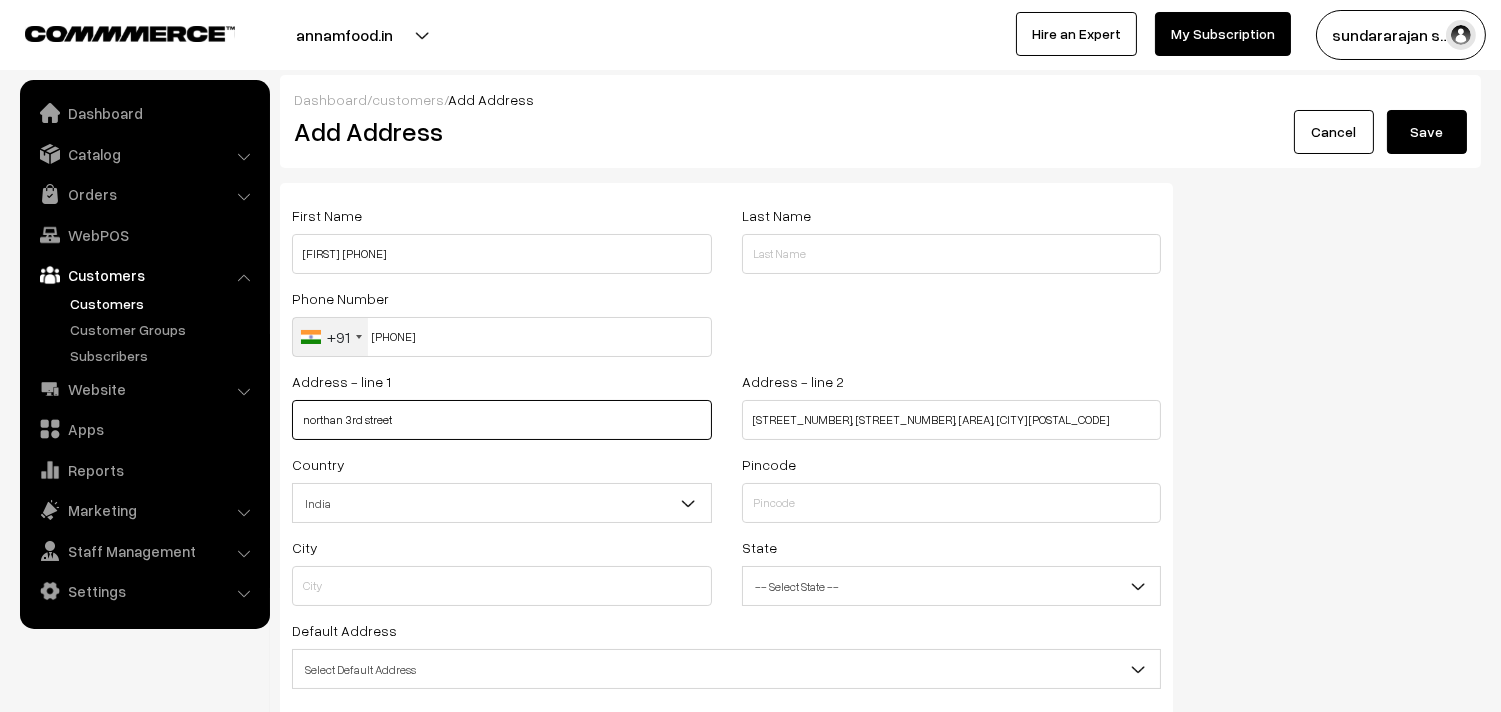 click on "northan 3rd street" at bounding box center (502, 420) 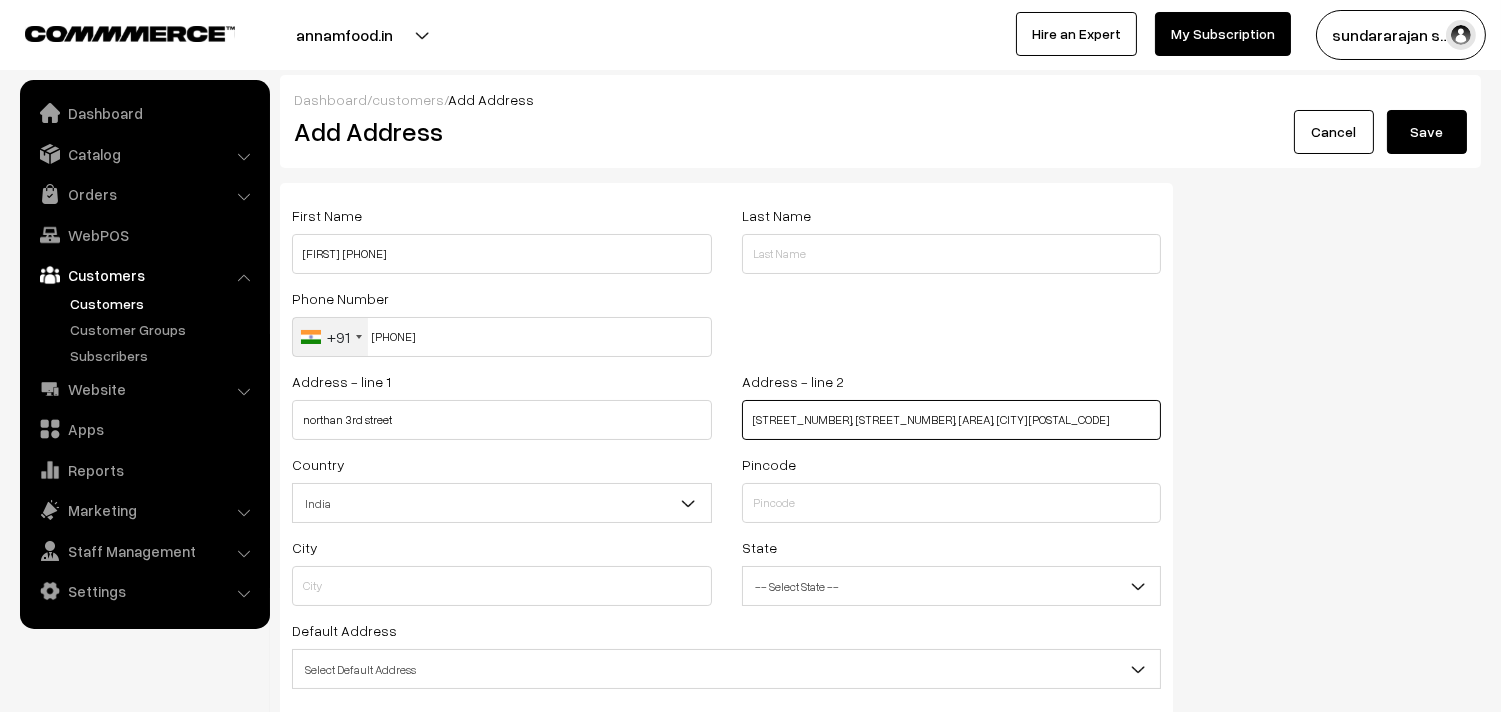 drag, startPoint x: 902, startPoint y: 424, endPoint x: 735, endPoint y: 424, distance: 167 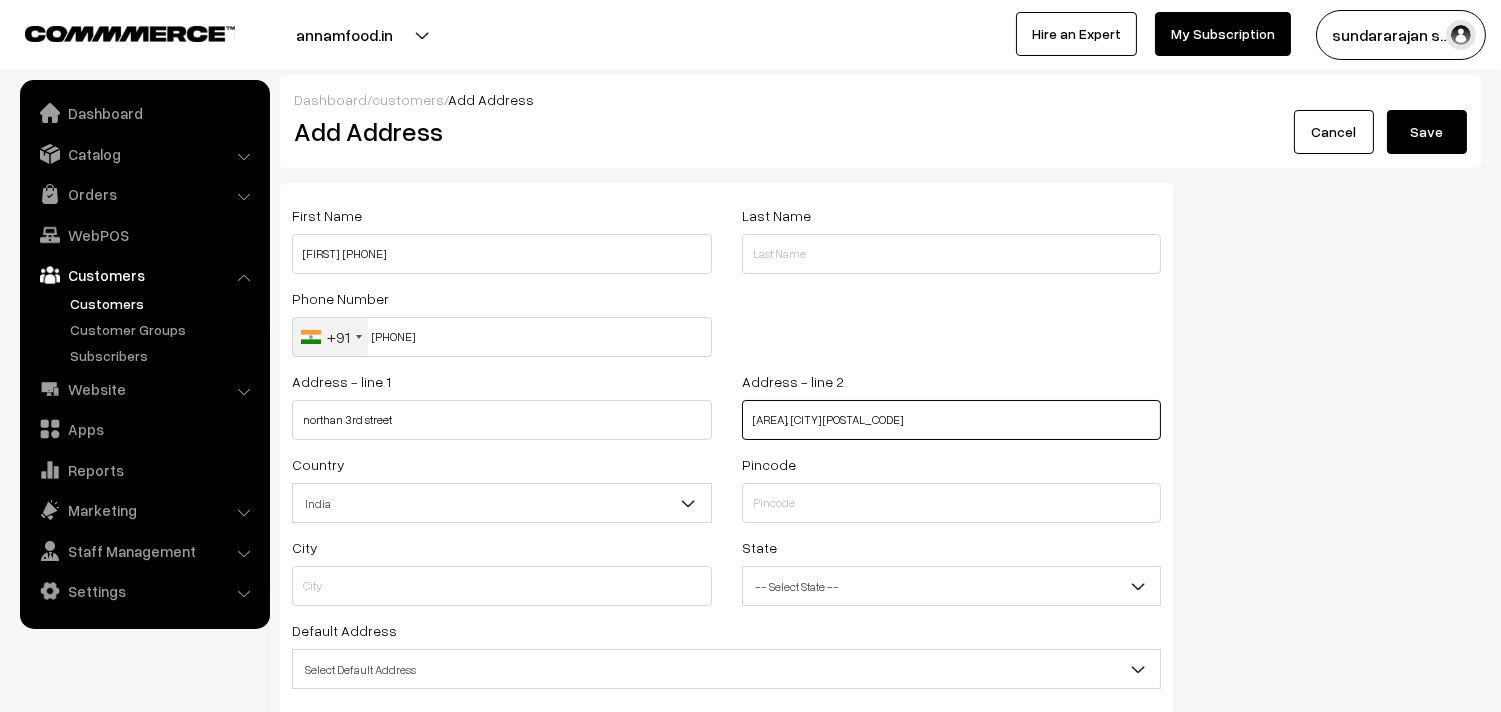type on "Rajaannamalai Puram, Chennai 600028" 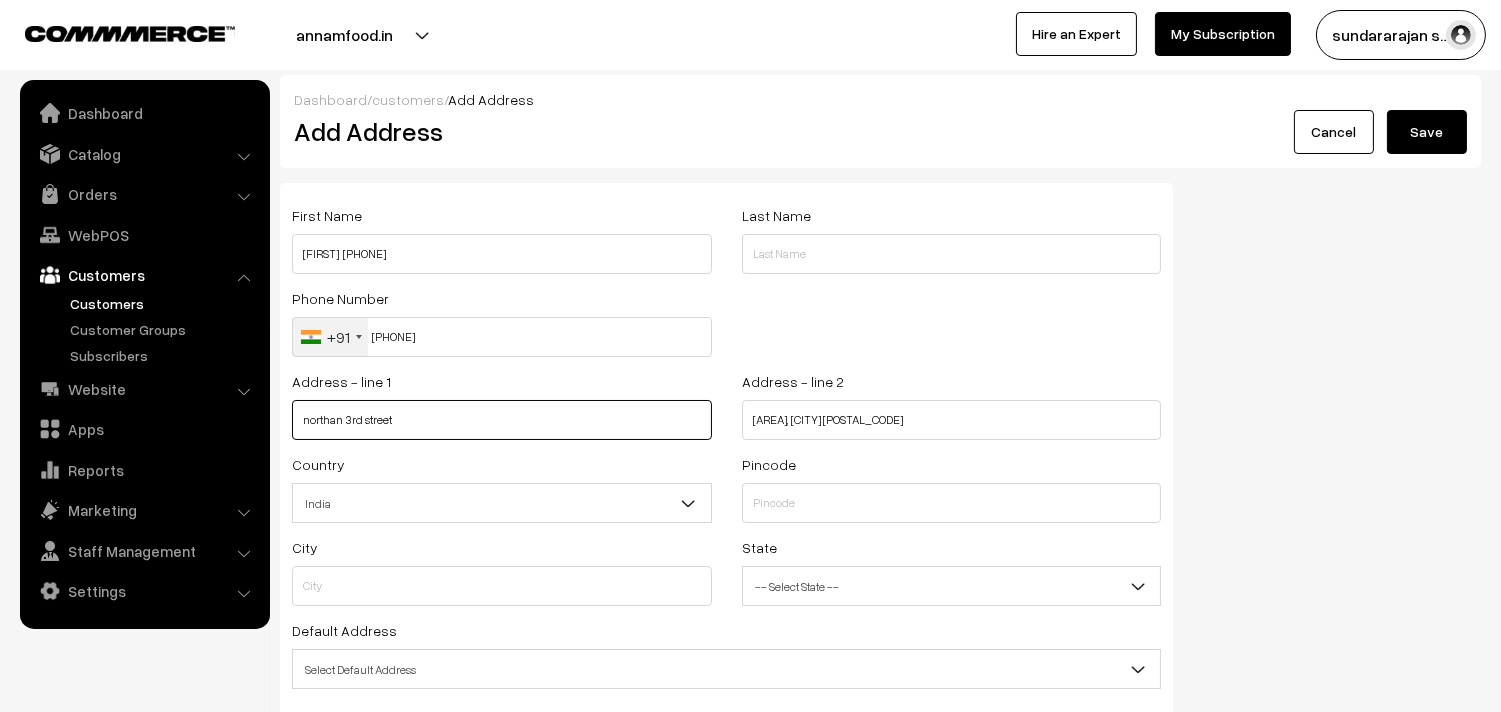 click on "northan 3rd street" at bounding box center [502, 420] 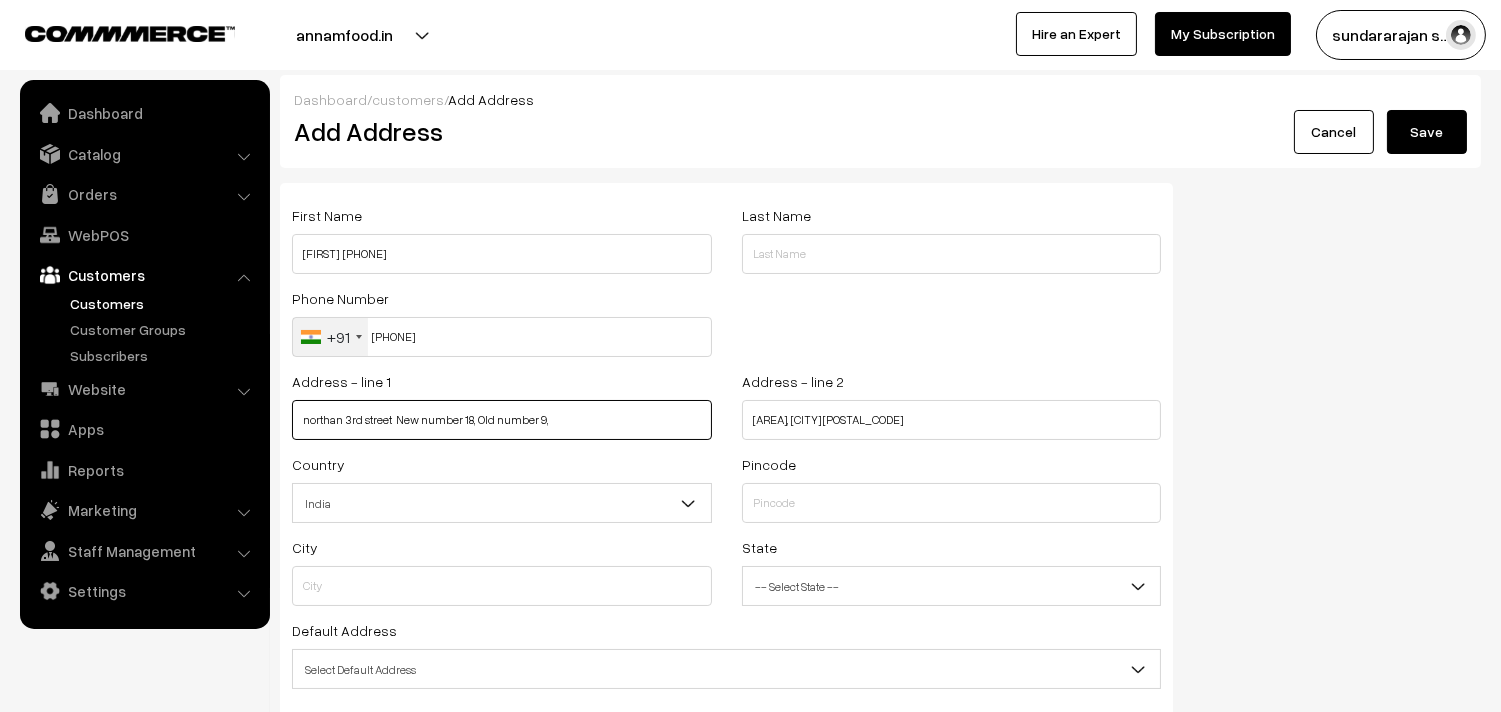 type on "northan 3rd street  New number 18, Old number 9," 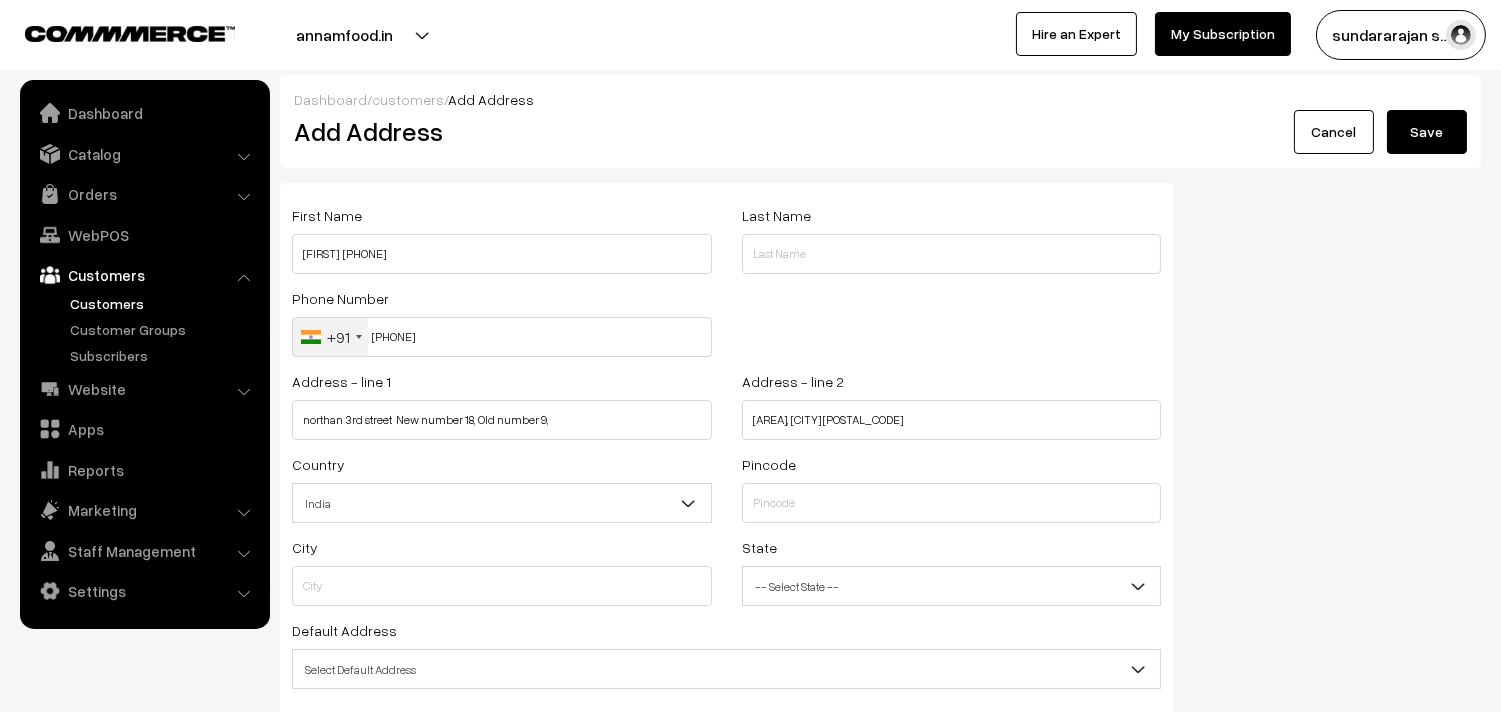 click on "Pincode" at bounding box center (769, 464) 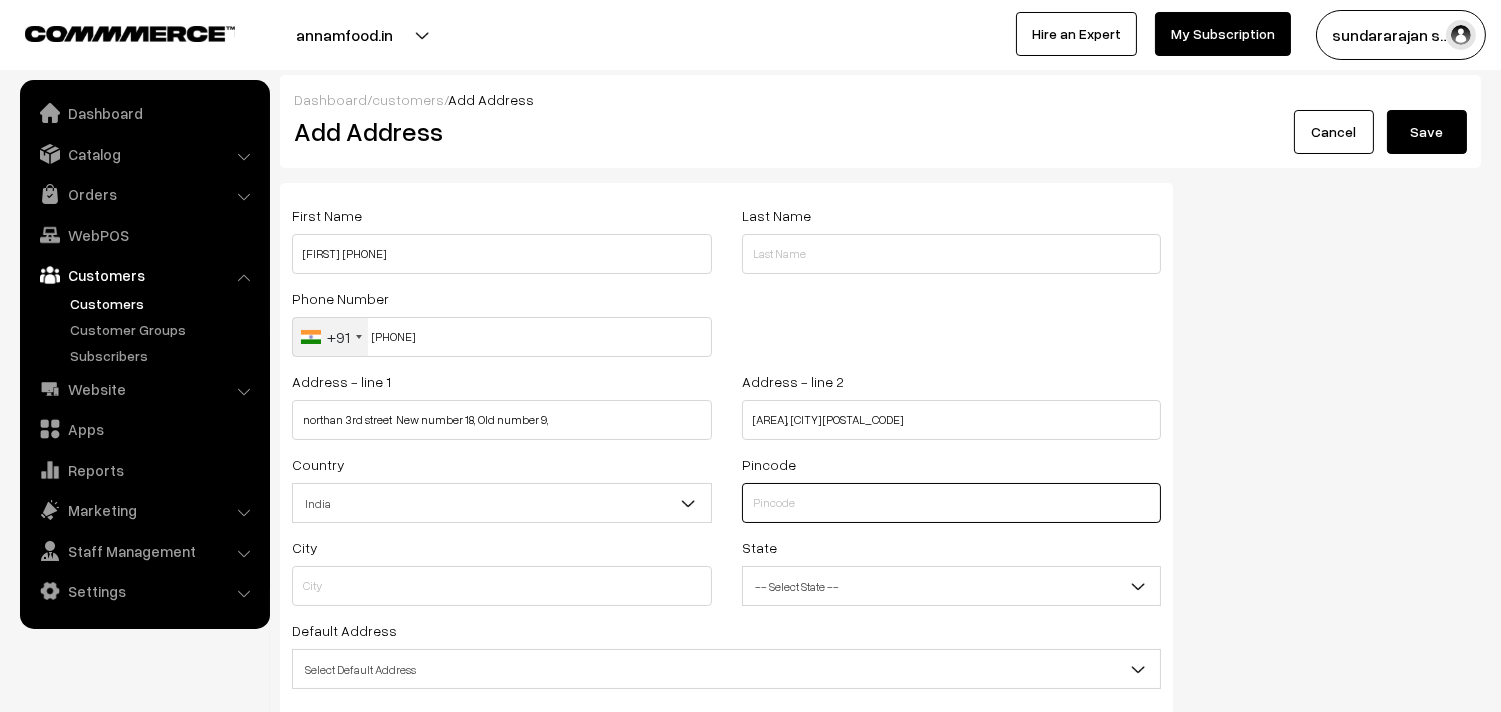 drag, startPoint x: 771, startPoint y: 493, endPoint x: 761, endPoint y: 497, distance: 10.770329 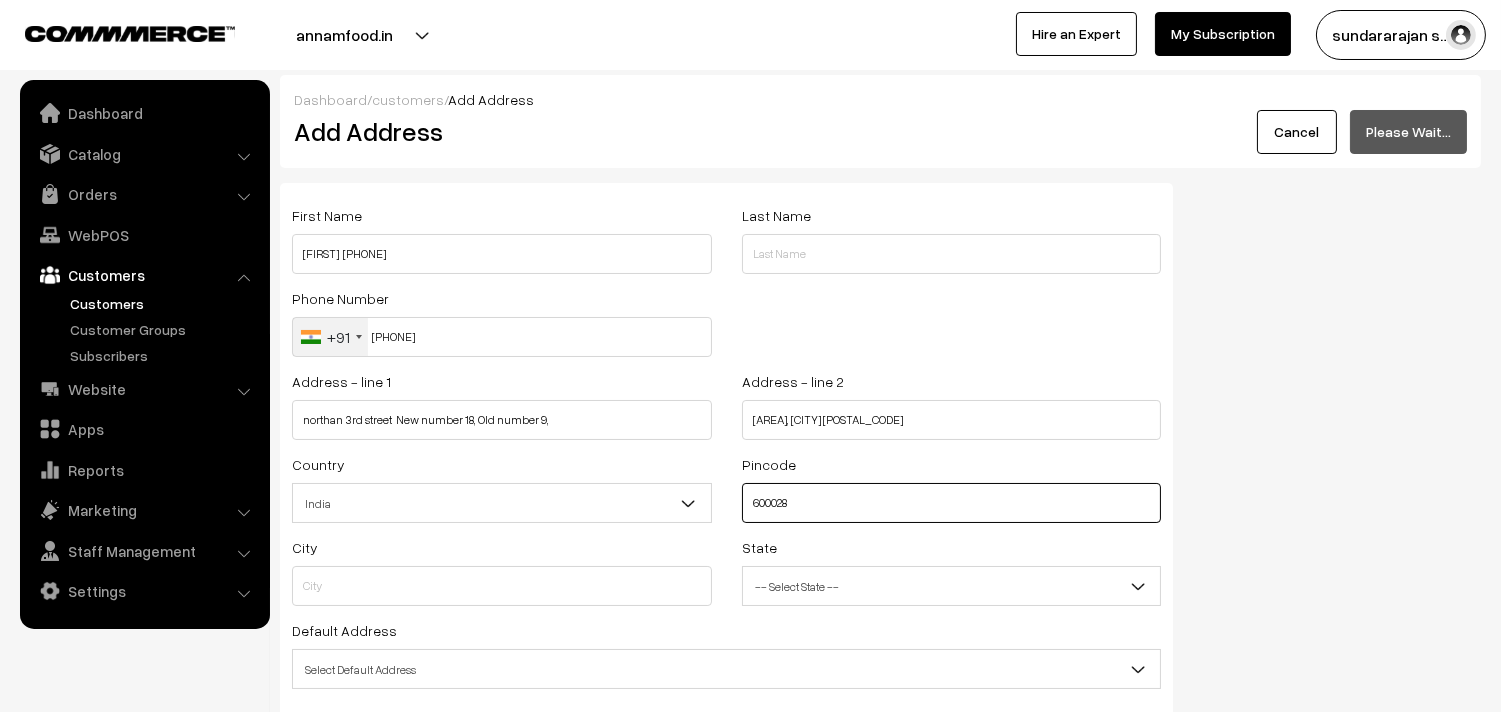 type on "600028" 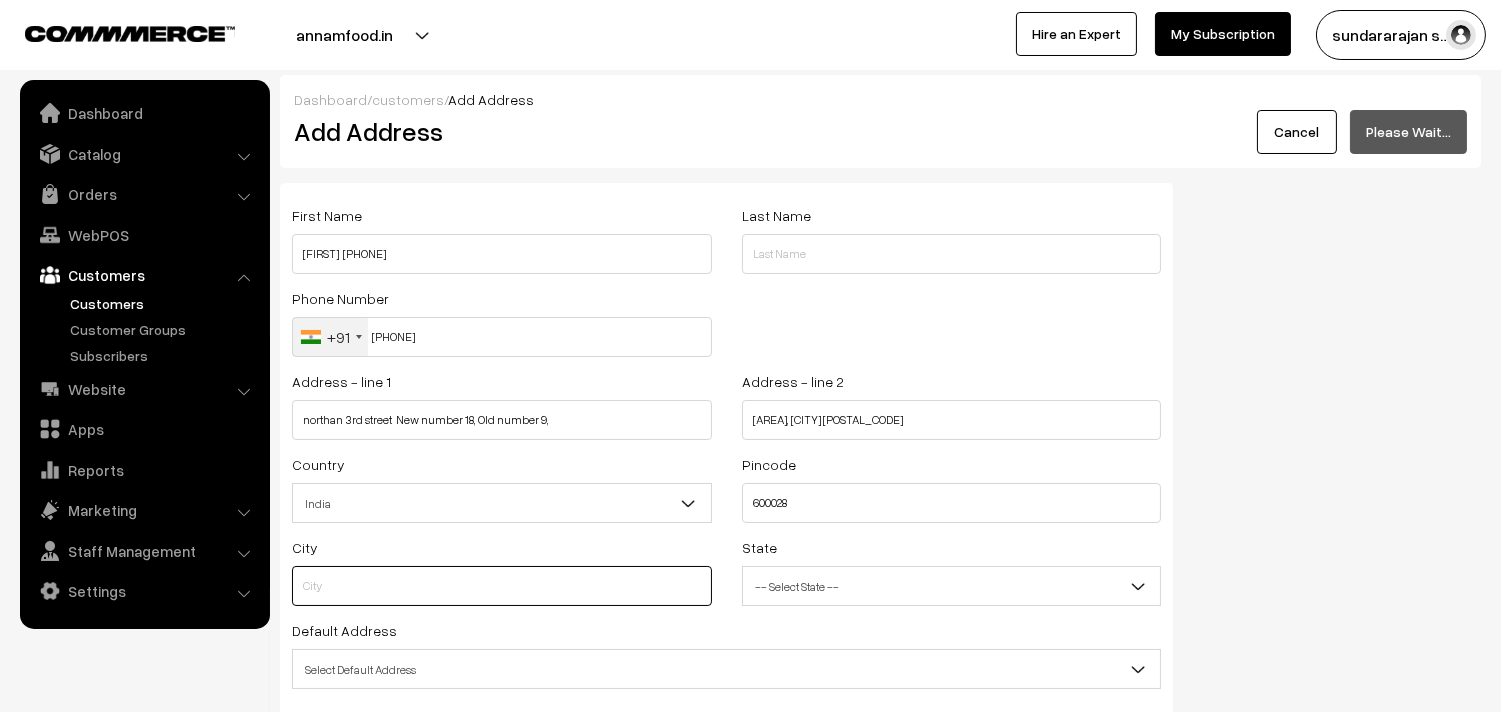 type on "Chennai" 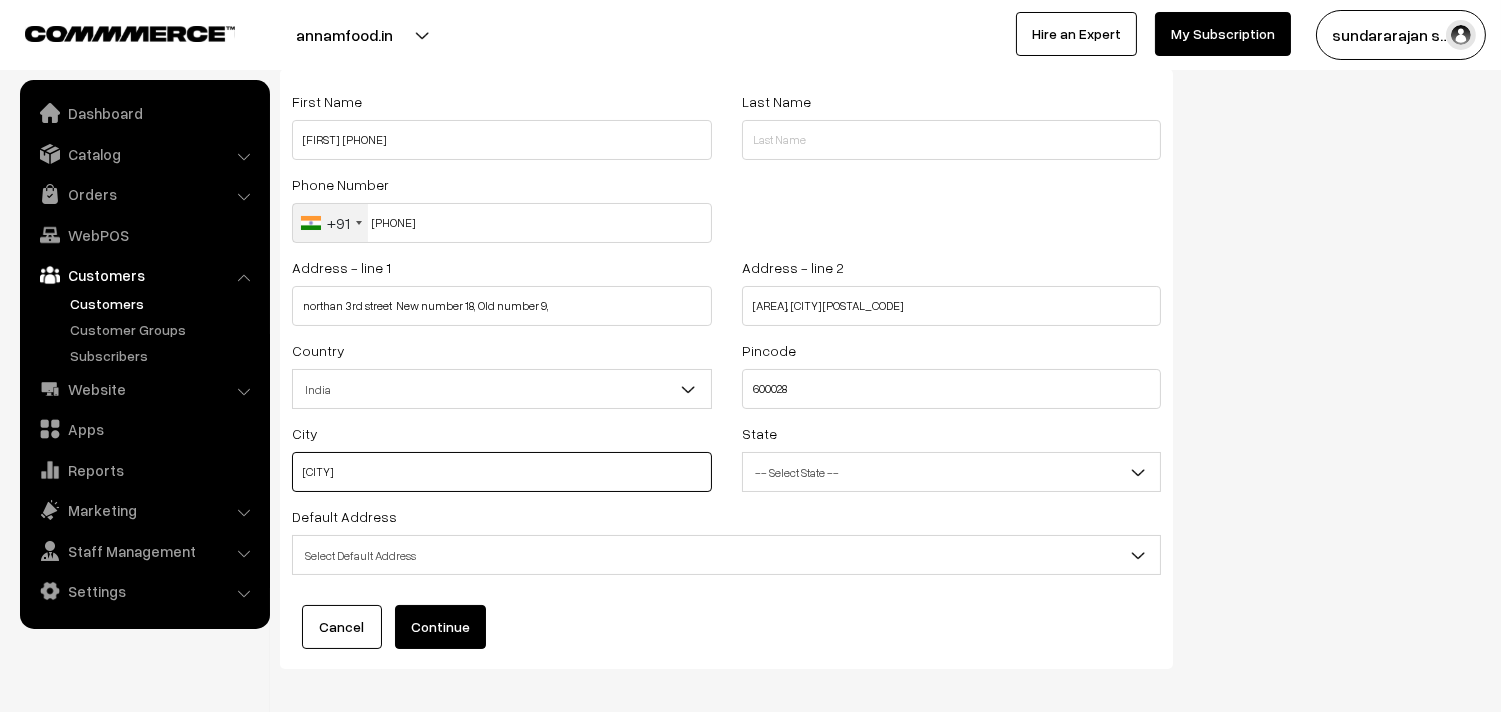 scroll, scrollTop: 202, scrollLeft: 0, axis: vertical 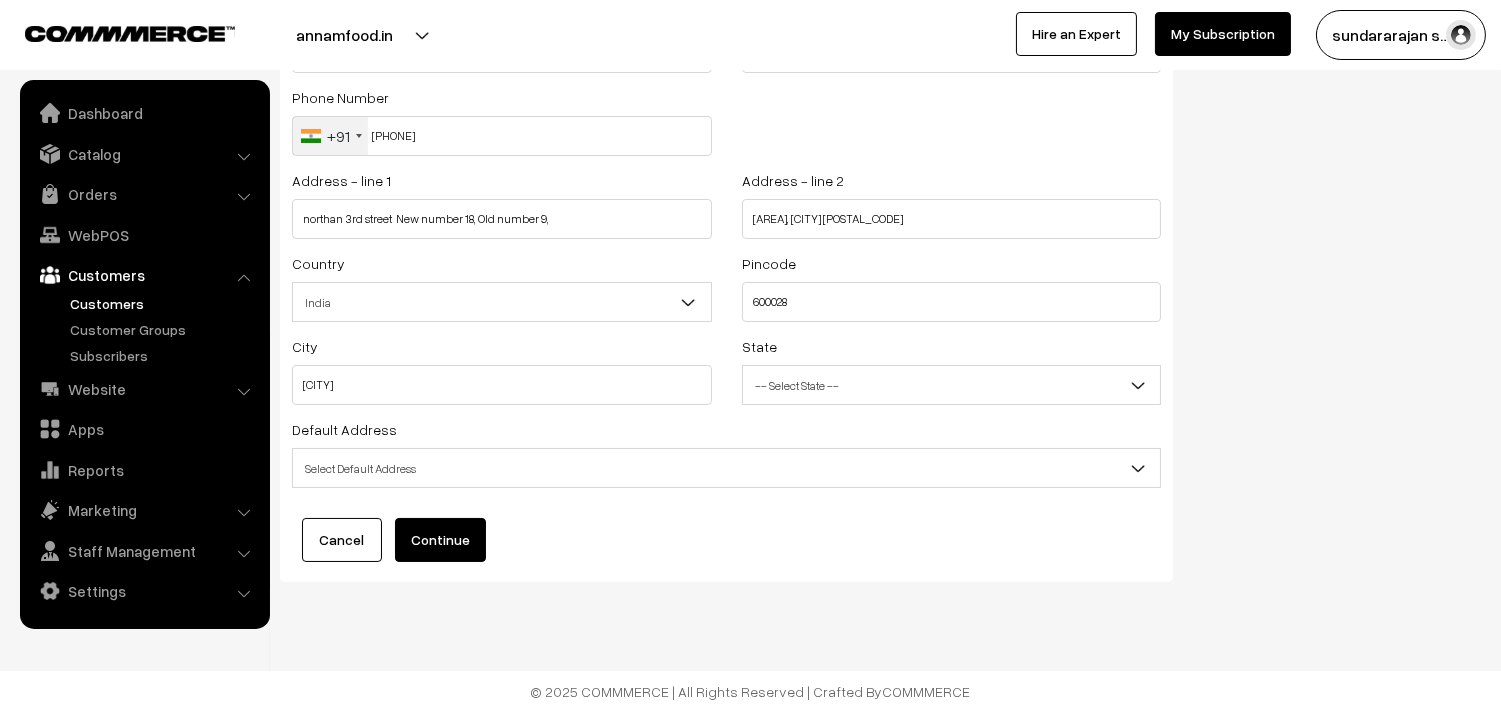 click on "Select Default Address" at bounding box center (726, 468) 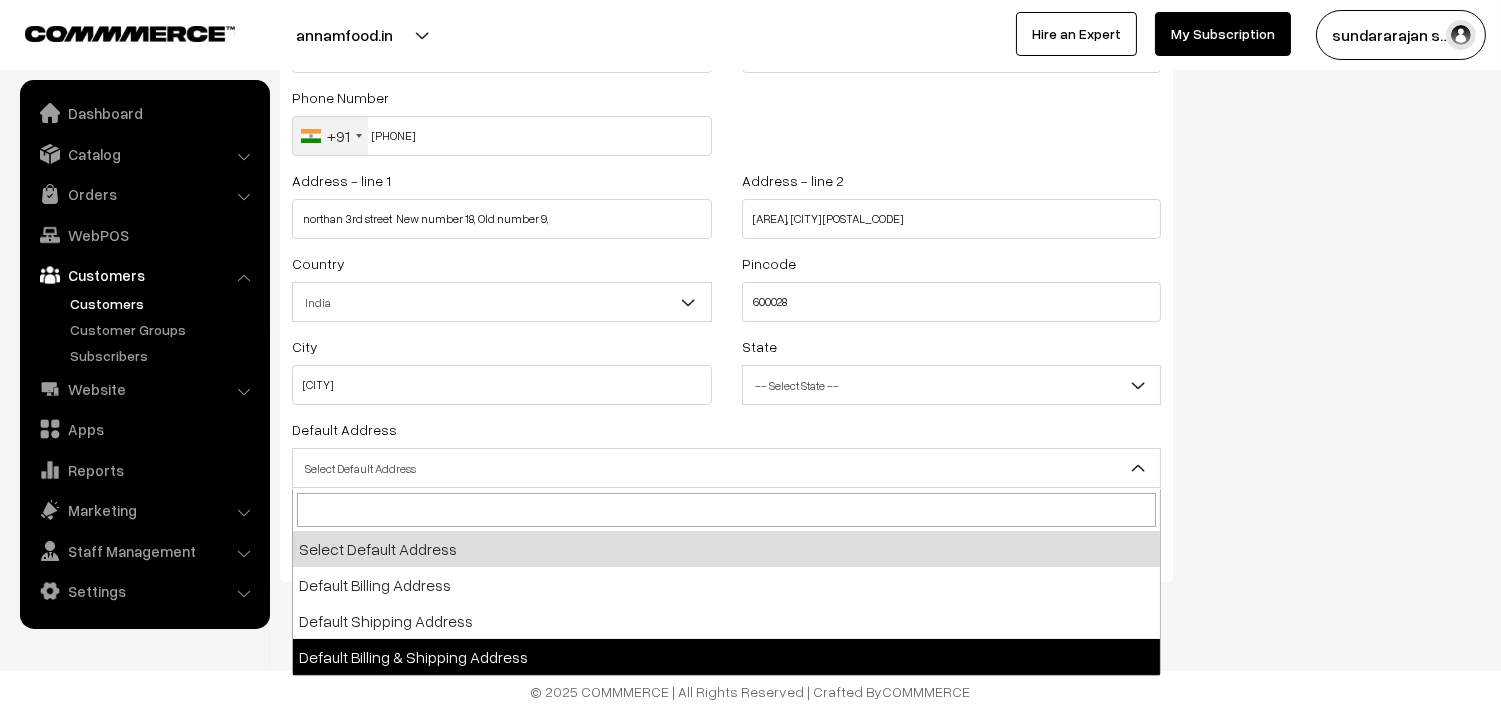 select on "3" 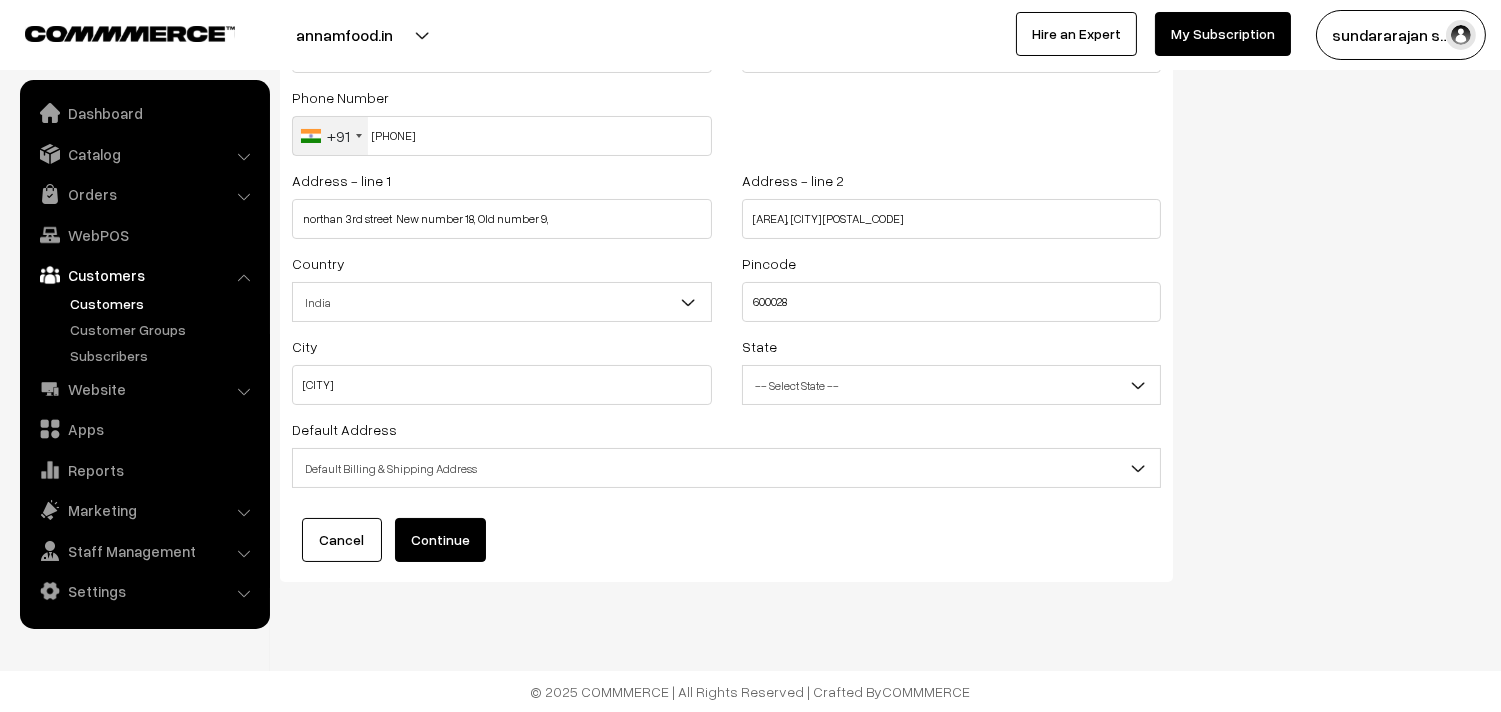 click on "Continue" at bounding box center [440, 540] 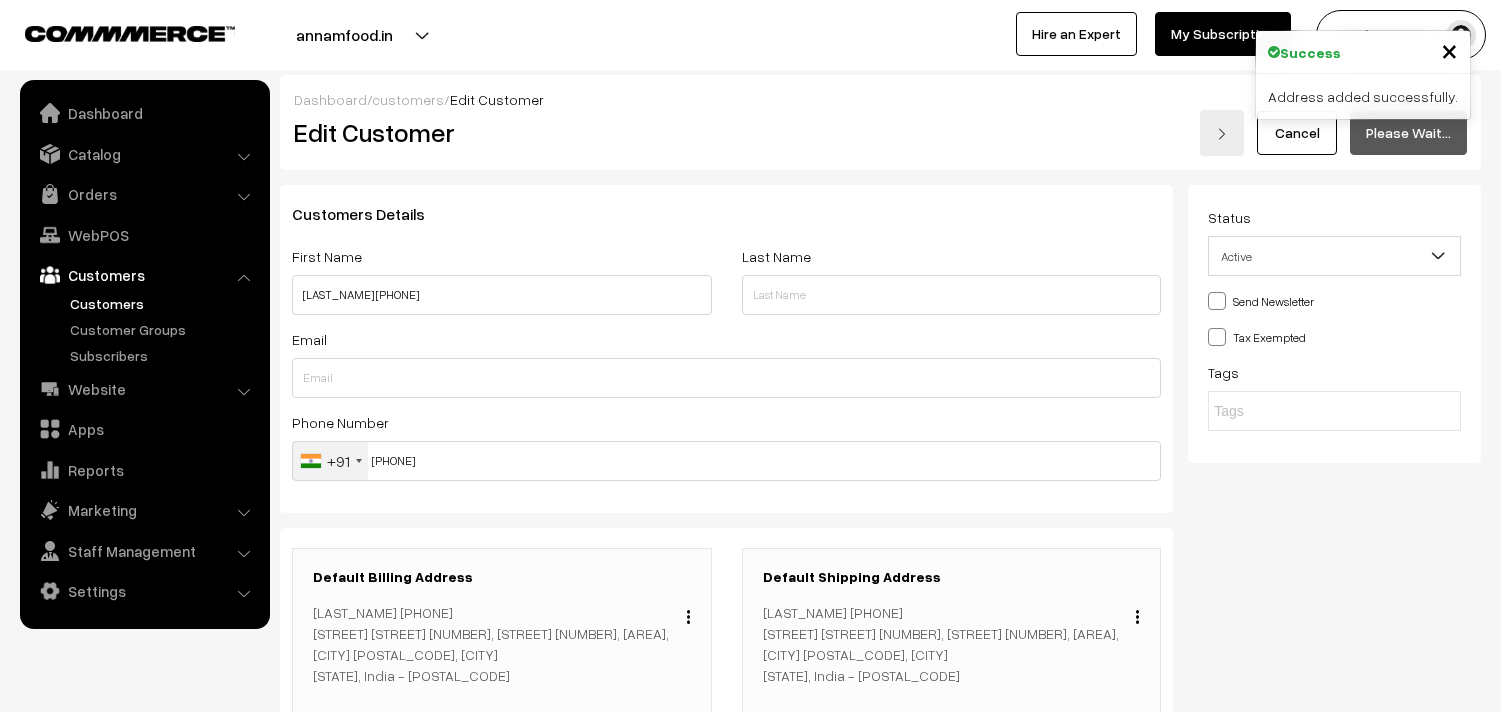 scroll, scrollTop: 0, scrollLeft: 0, axis: both 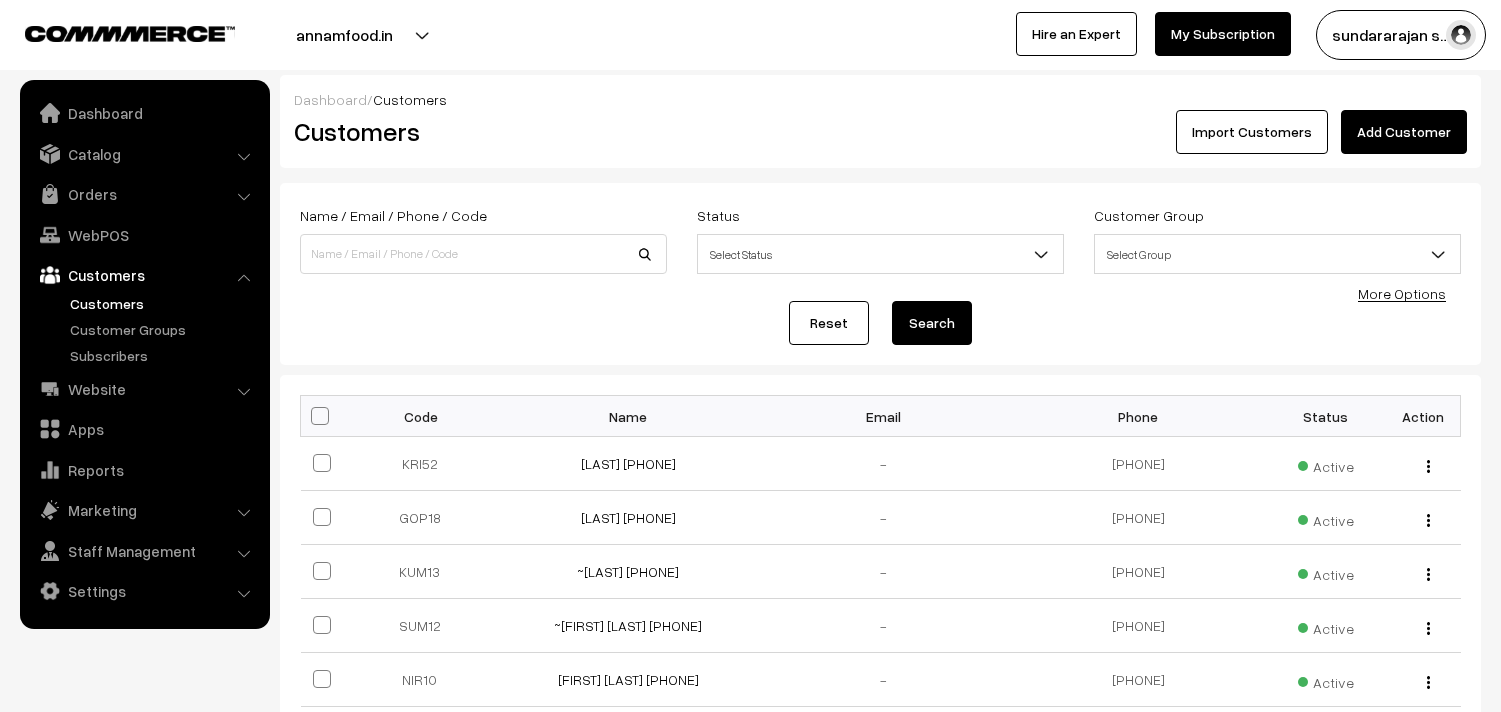 click on "WebPOS" at bounding box center (144, 235) 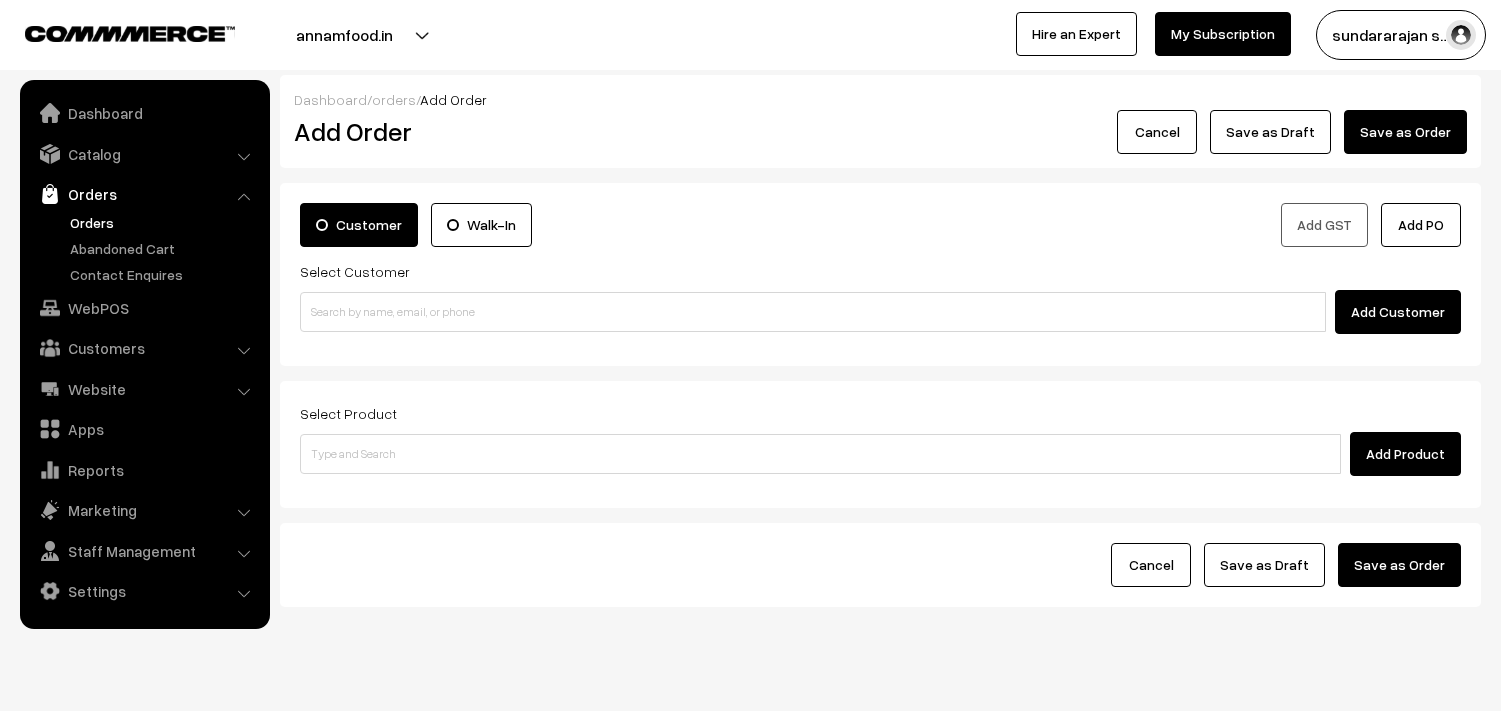 scroll, scrollTop: 0, scrollLeft: 0, axis: both 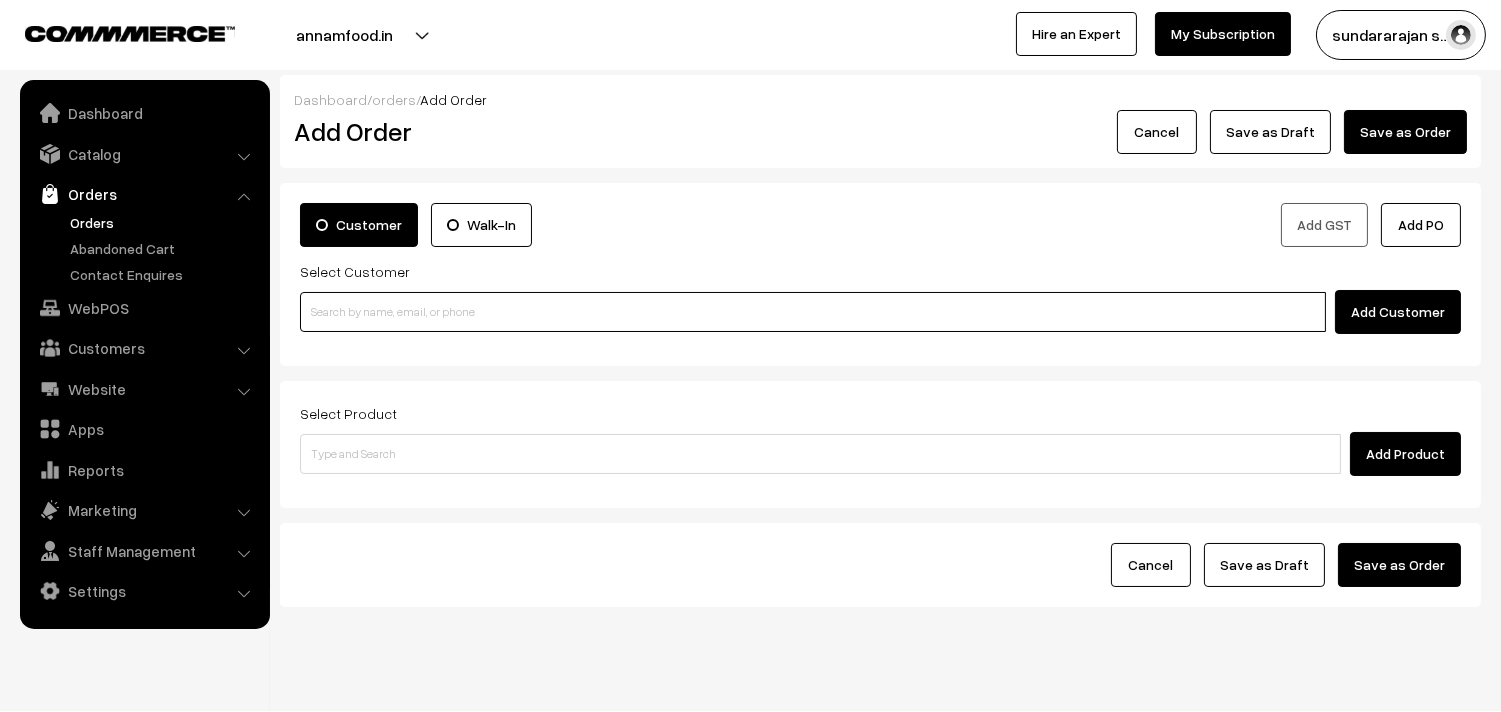 click at bounding box center (813, 312) 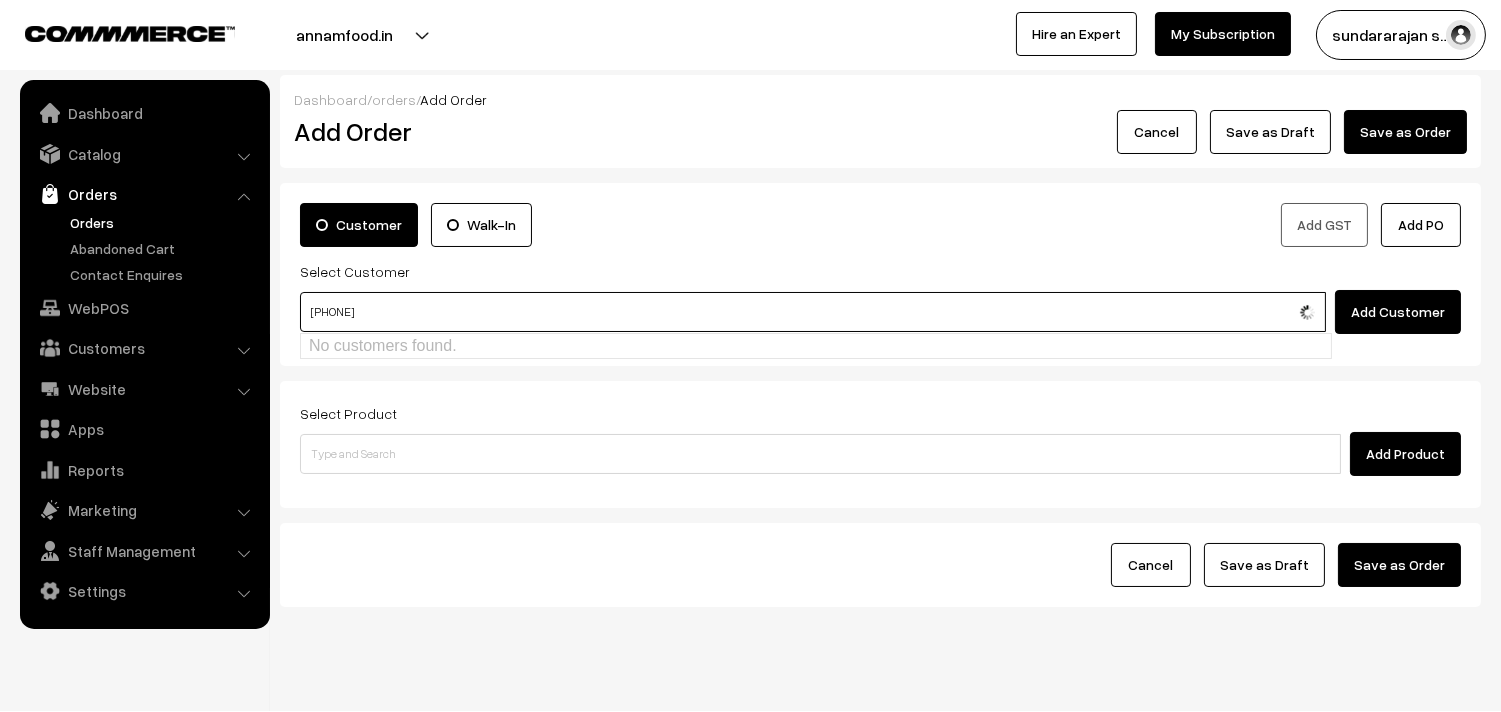 type on "9423220730" 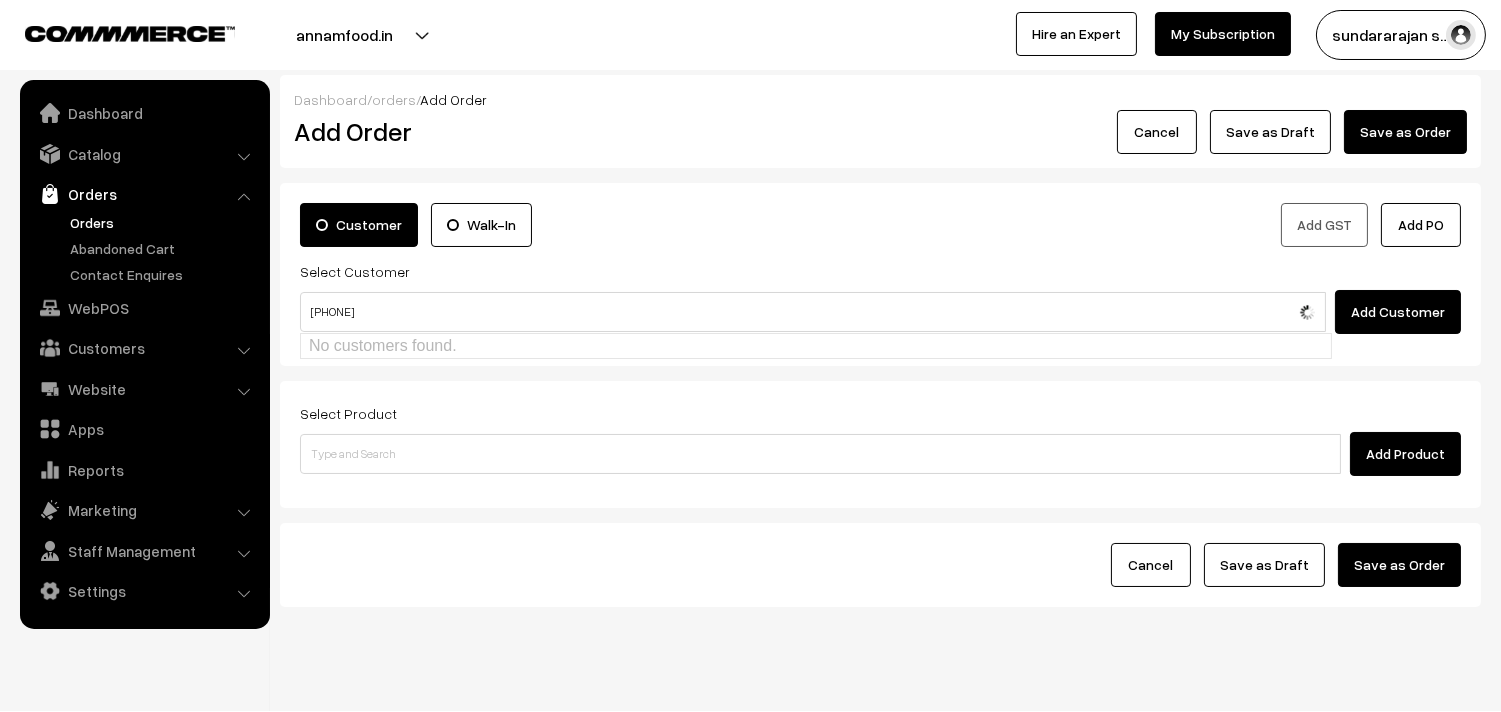 type 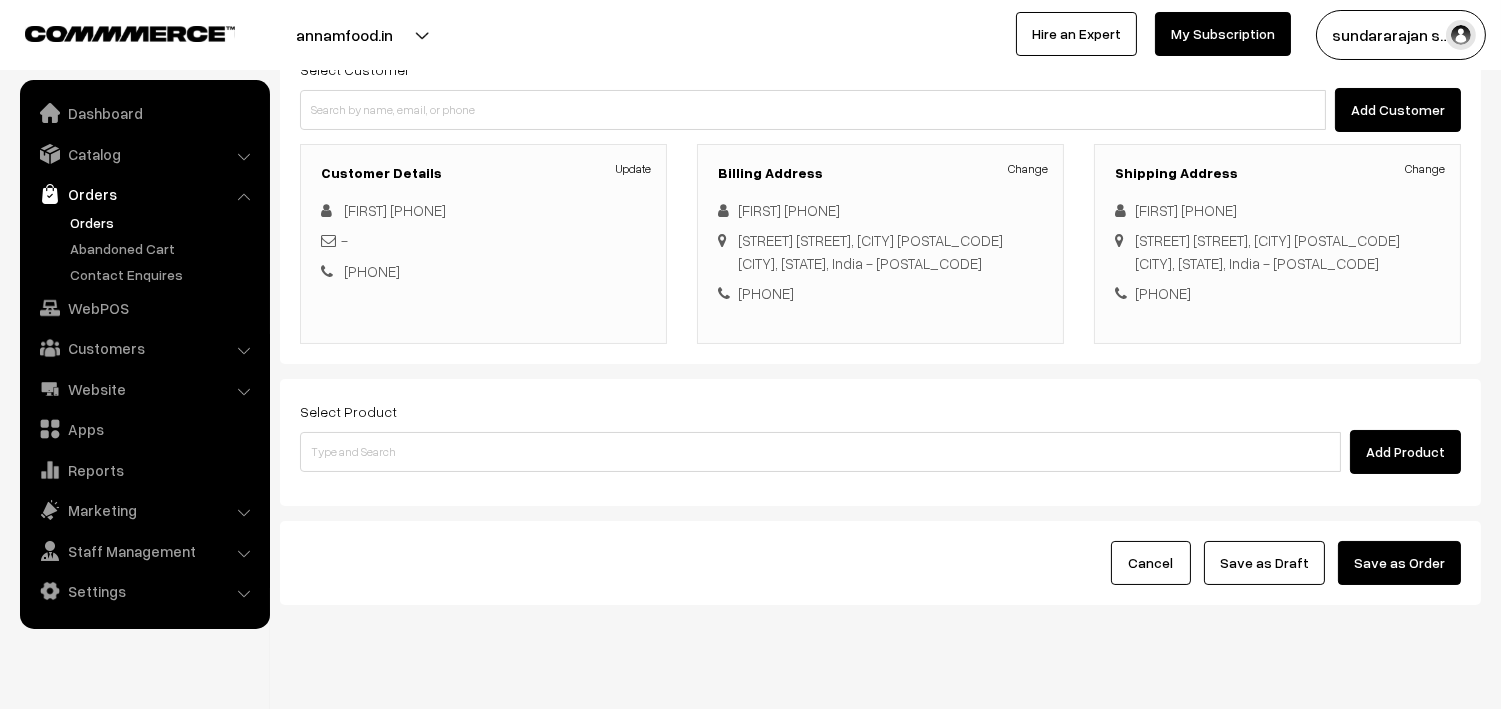 scroll, scrollTop: 222, scrollLeft: 0, axis: vertical 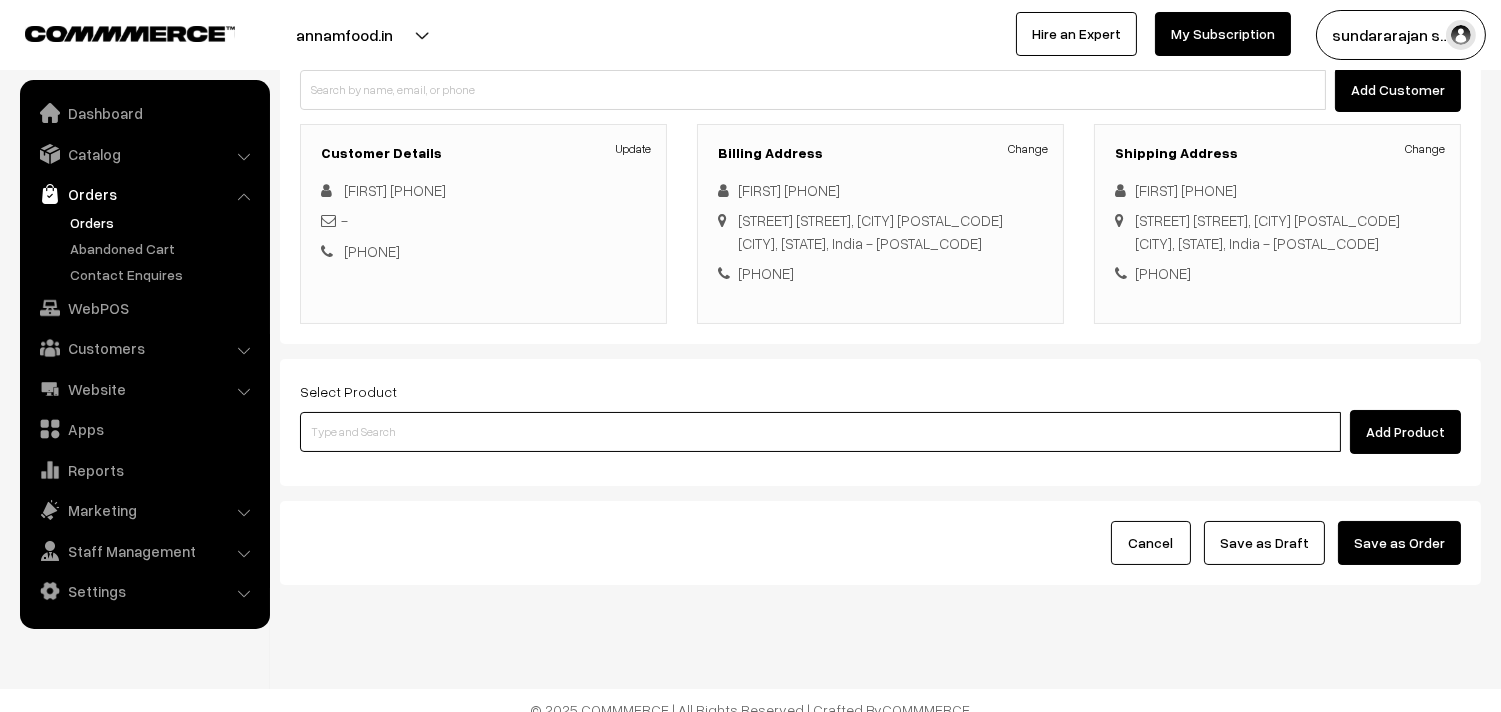 click at bounding box center (820, 432) 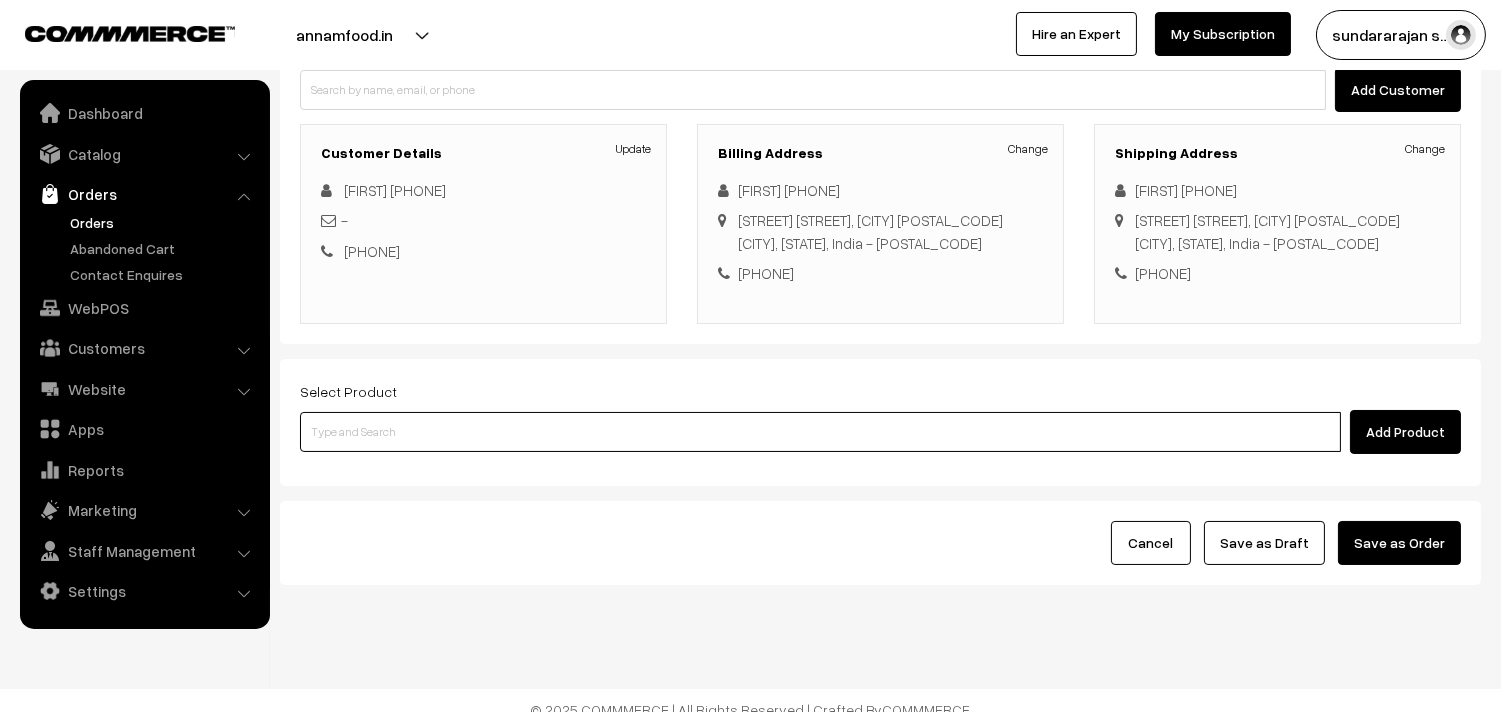 paste on "03rd Without Rice..." 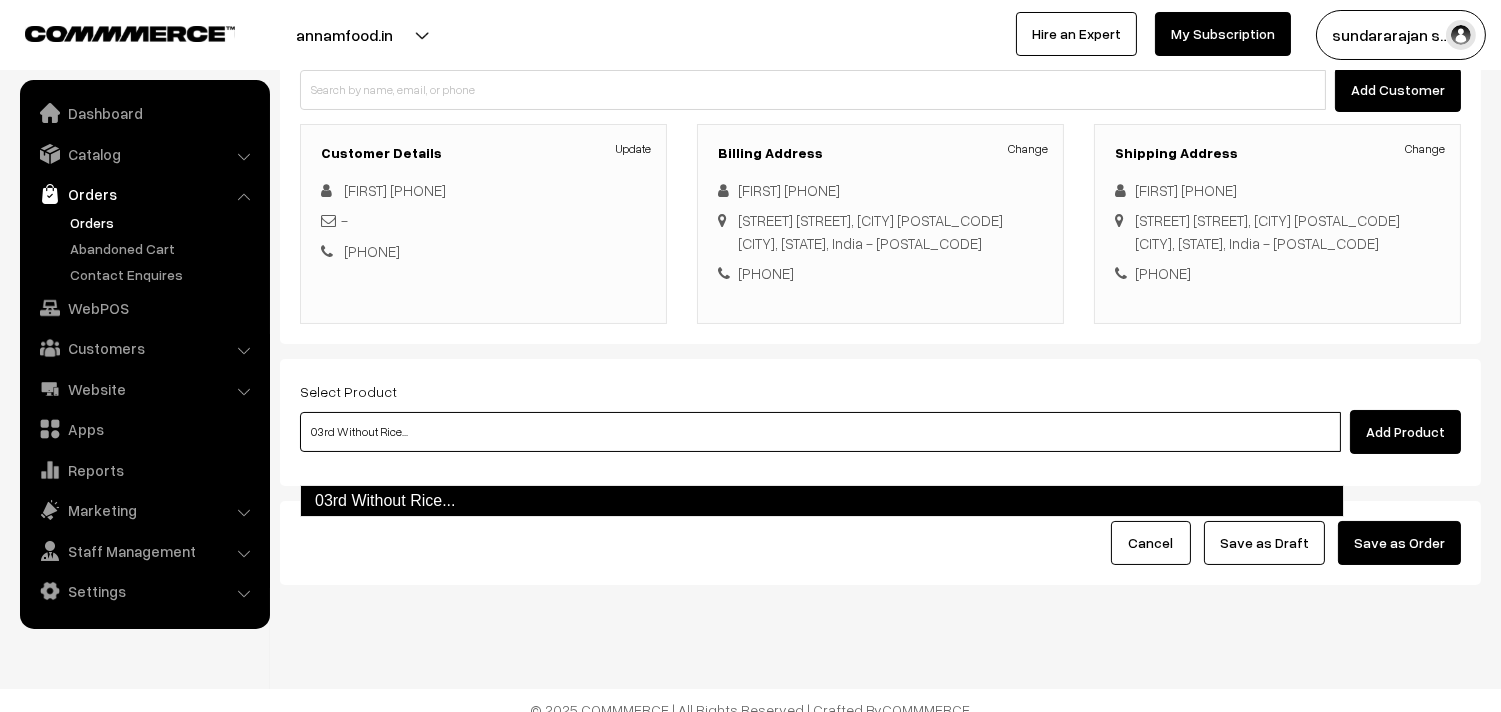 click on "03rd Without Rice..." at bounding box center (822, 501) 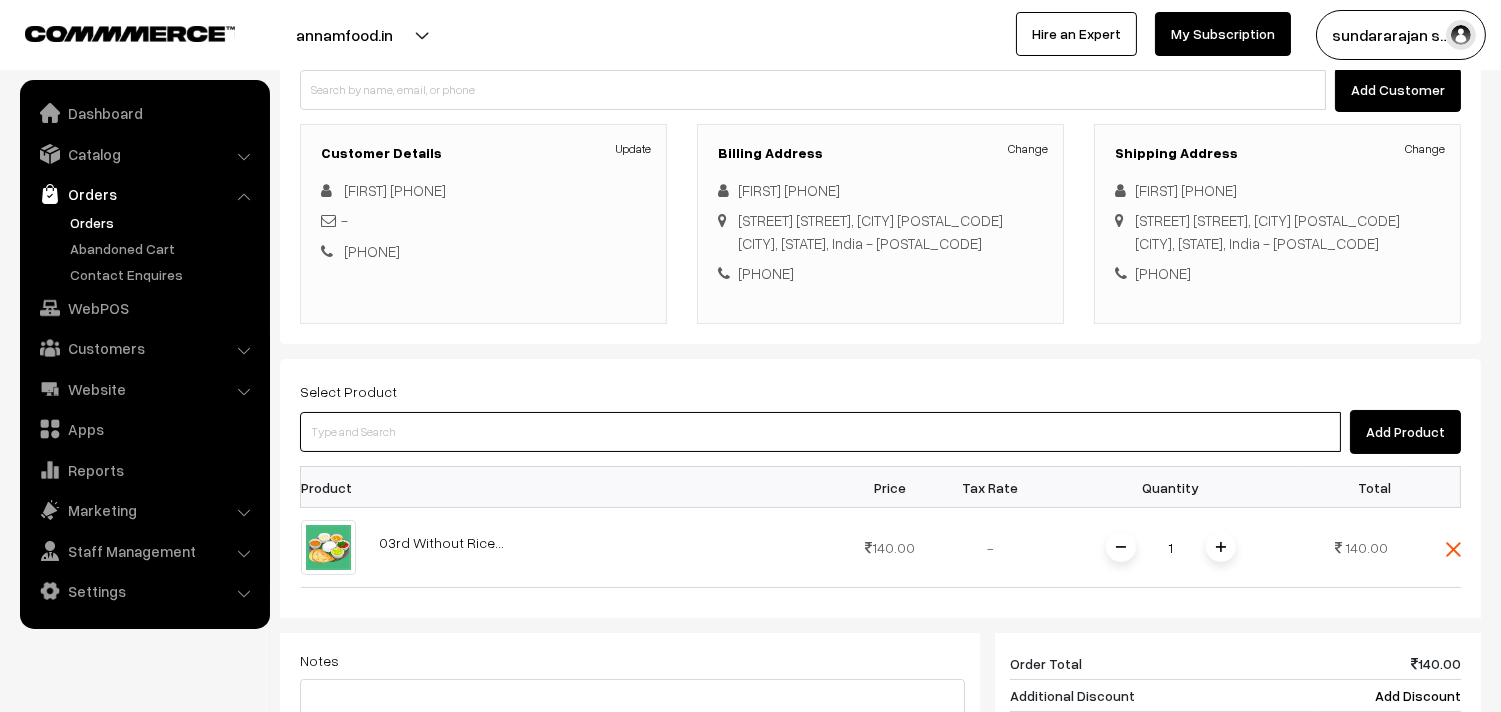 drag, startPoint x: 515, startPoint y: 463, endPoint x: 494, endPoint y: 450, distance: 24.698177 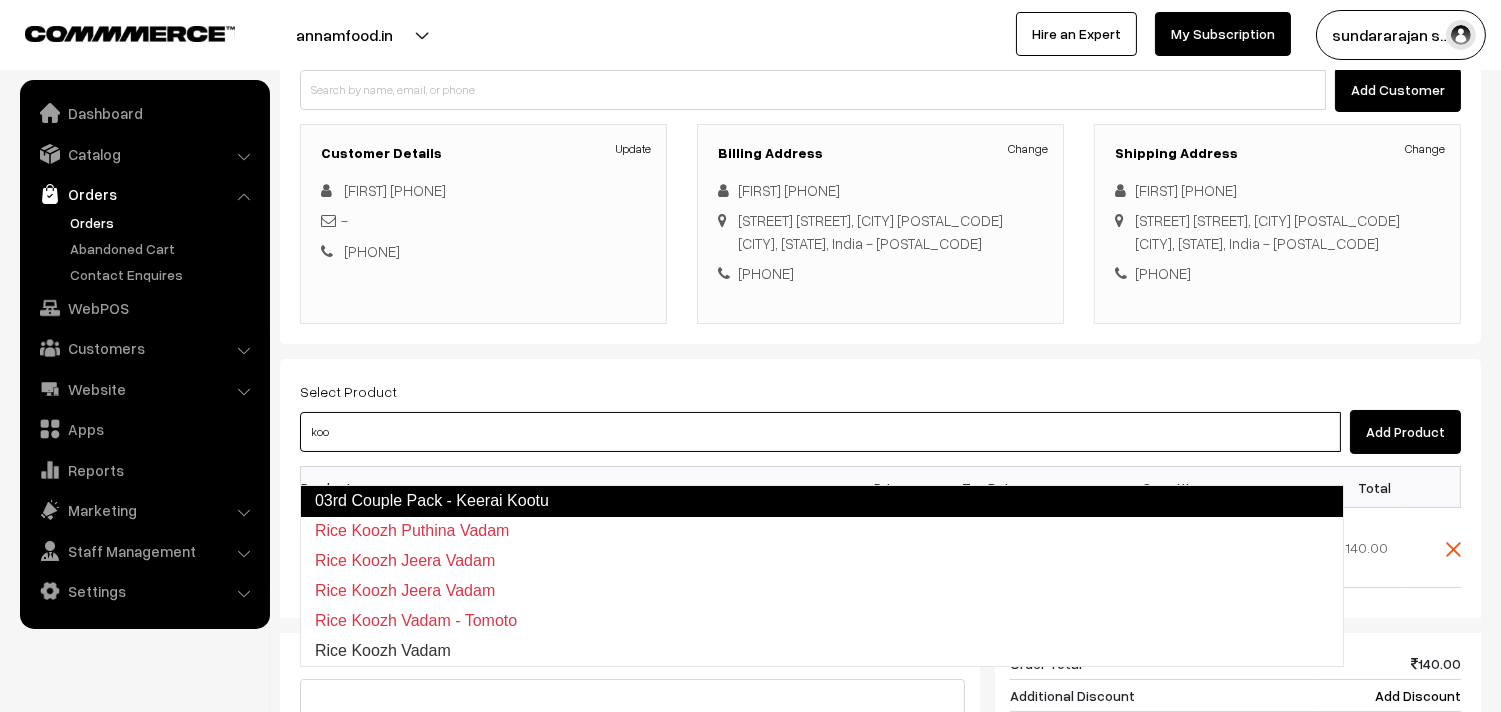 type on "03rd  Couple Pack - Keerai Kootu" 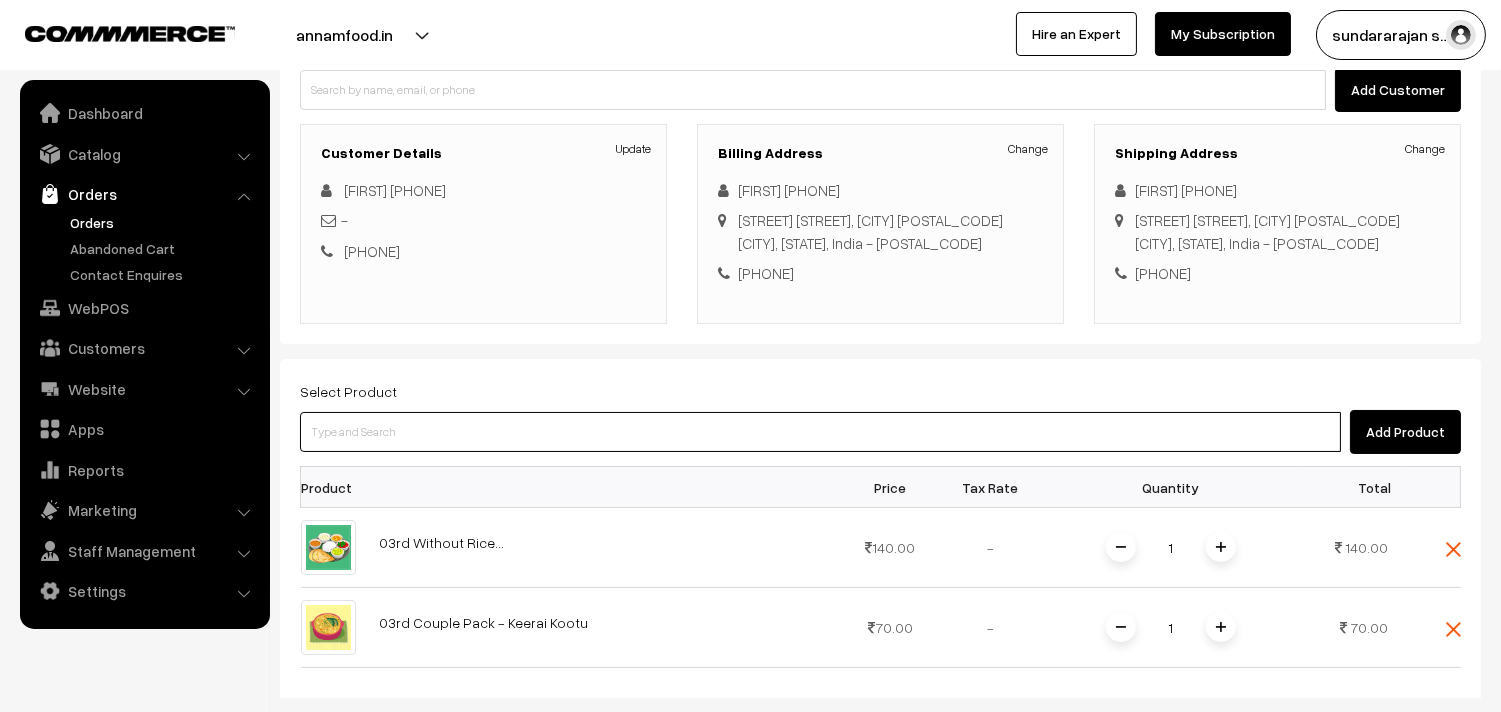 click at bounding box center (820, 432) 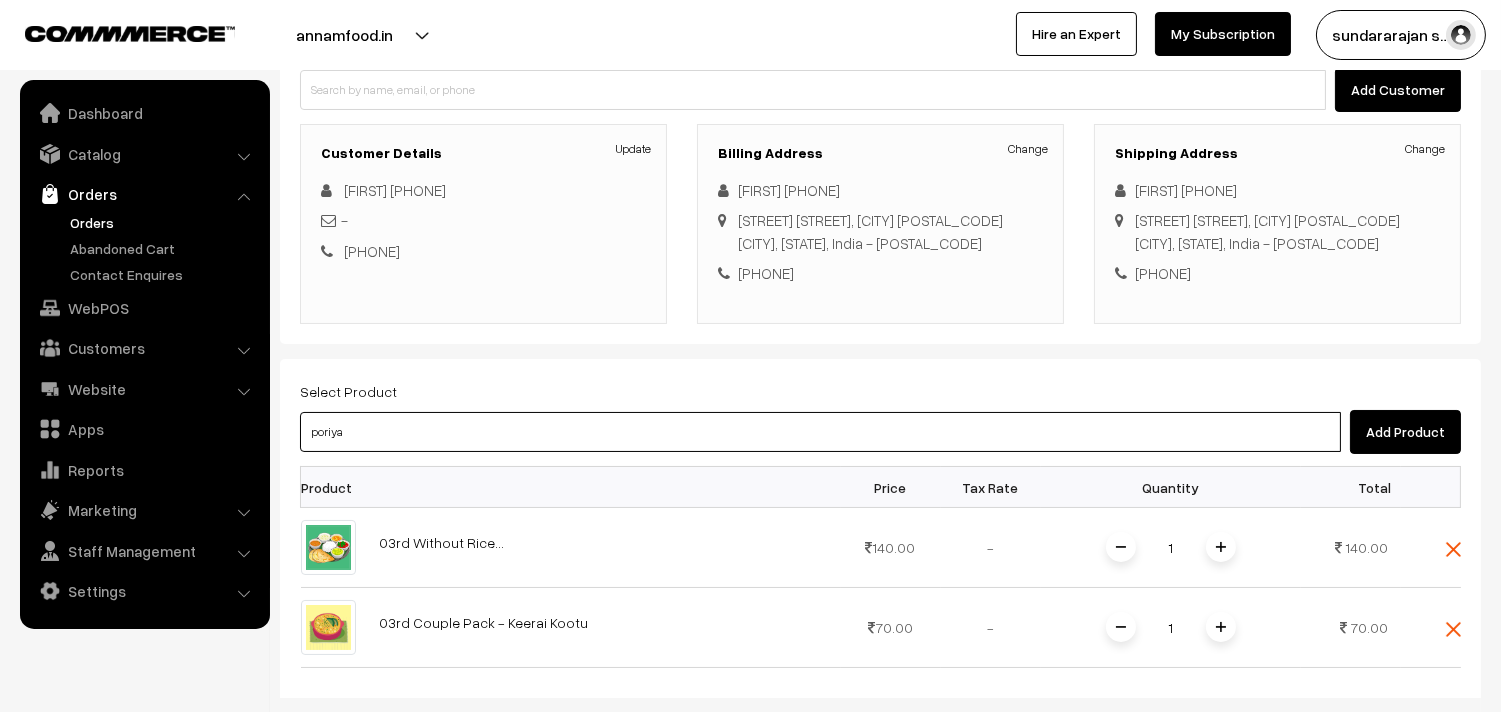 type on "03rd Couple Pack - Pototo  poriyal" 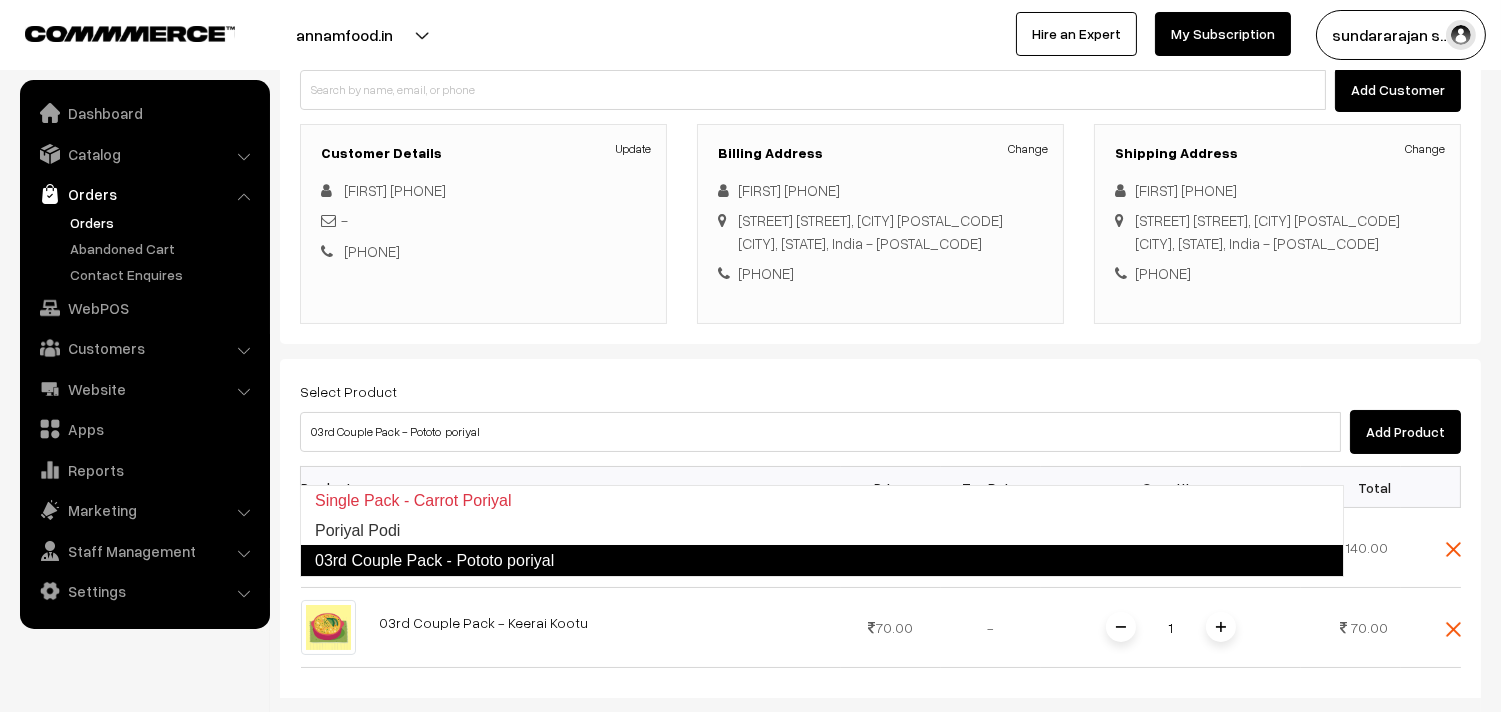 type 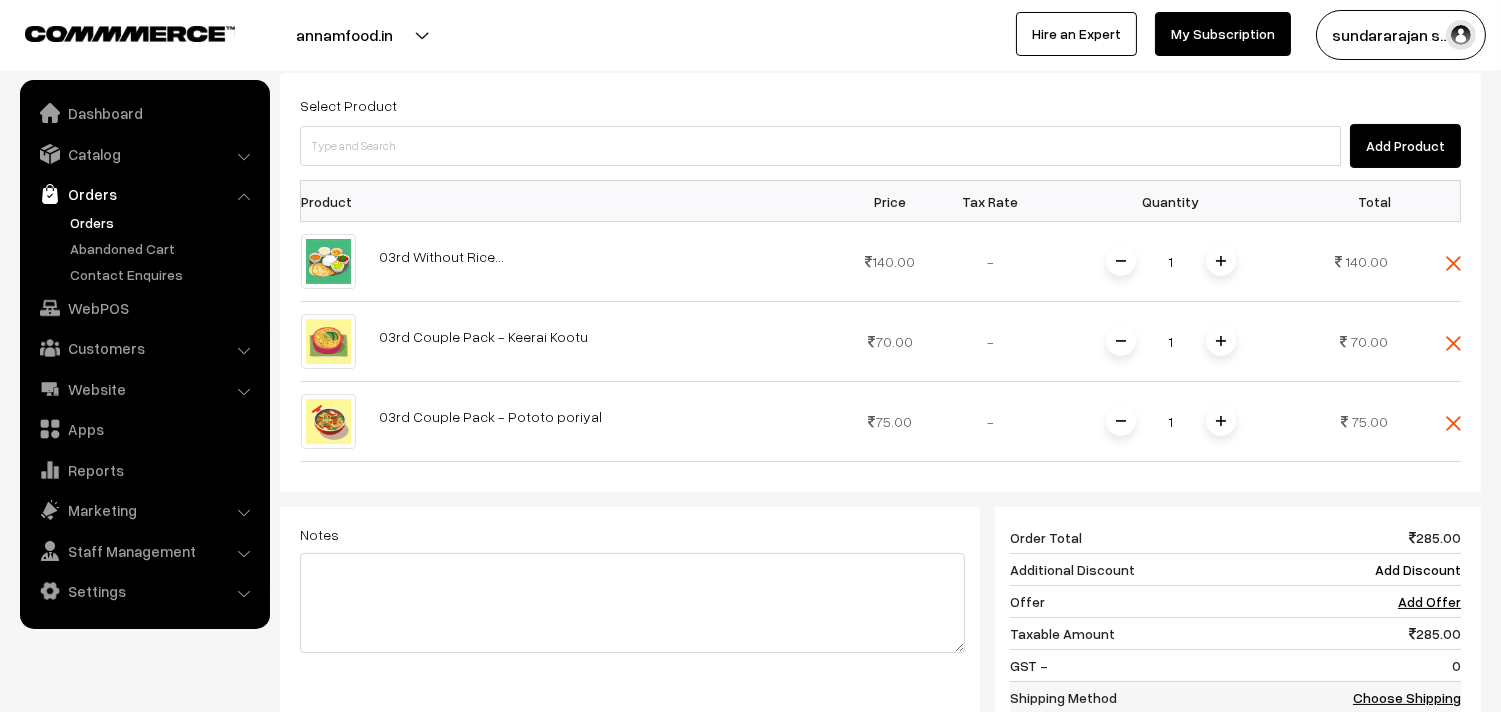 scroll, scrollTop: 920, scrollLeft: 0, axis: vertical 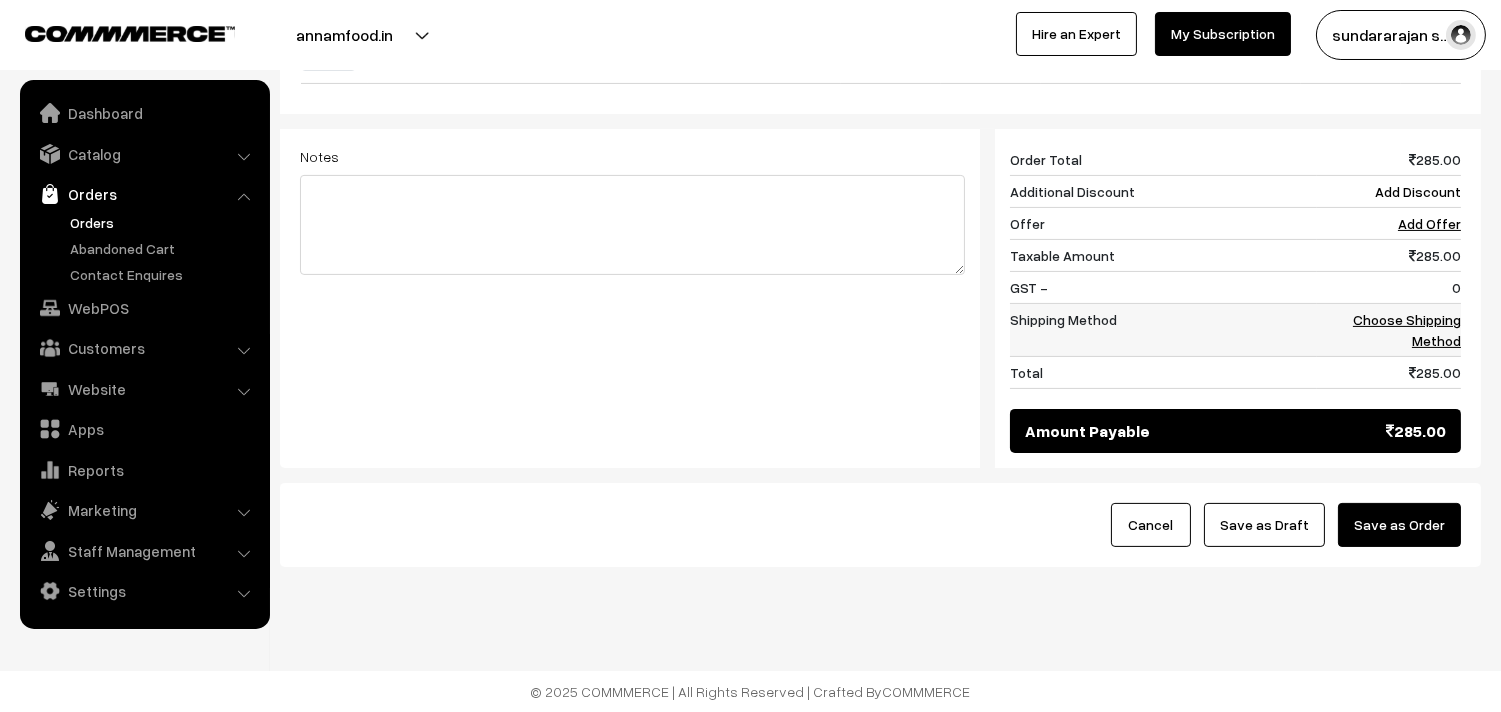 click on "Choose Shipping Method" at bounding box center (1407, 330) 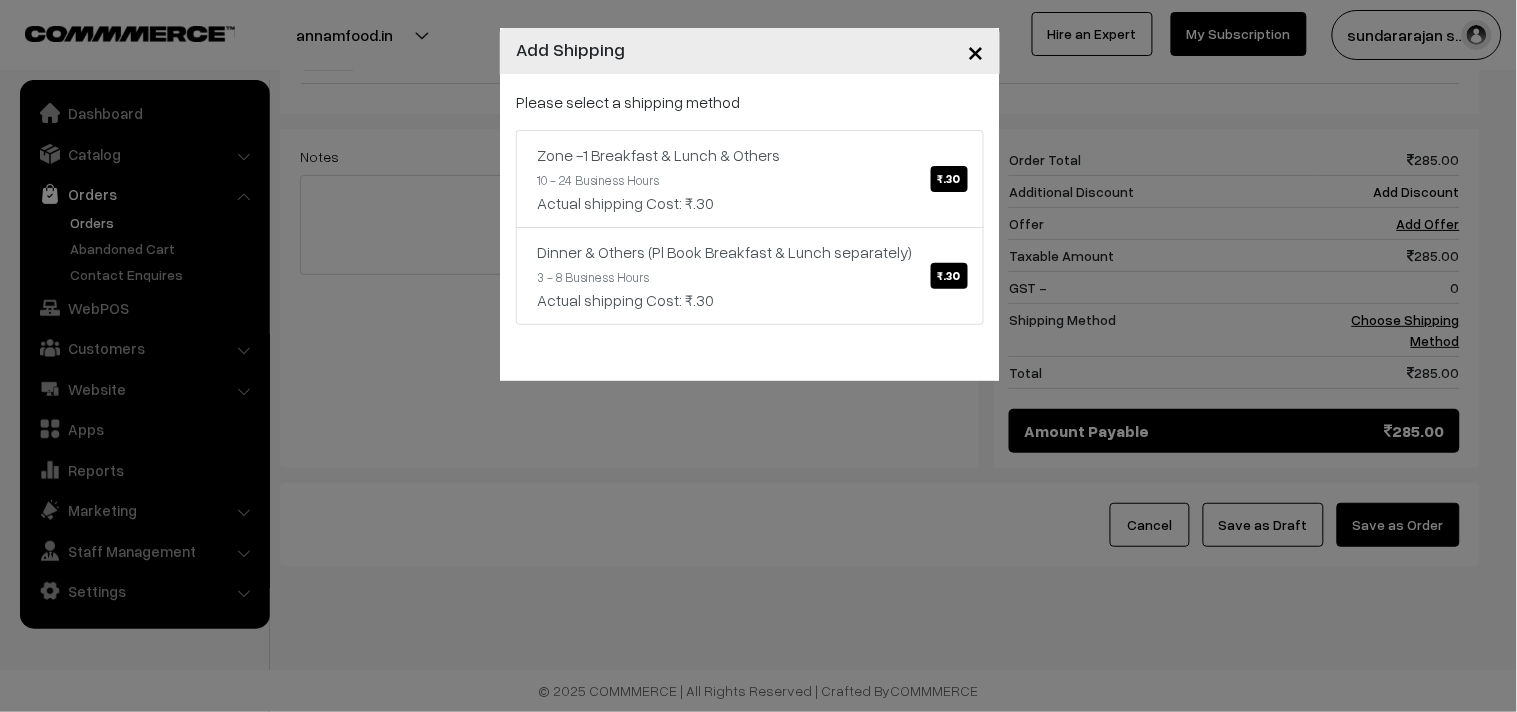 click on "Zone -1  Breakfast & Lunch & Others
₹.30
10 - 24 Business Hours Actual shipping Cost: ₹.30" at bounding box center [750, 179] 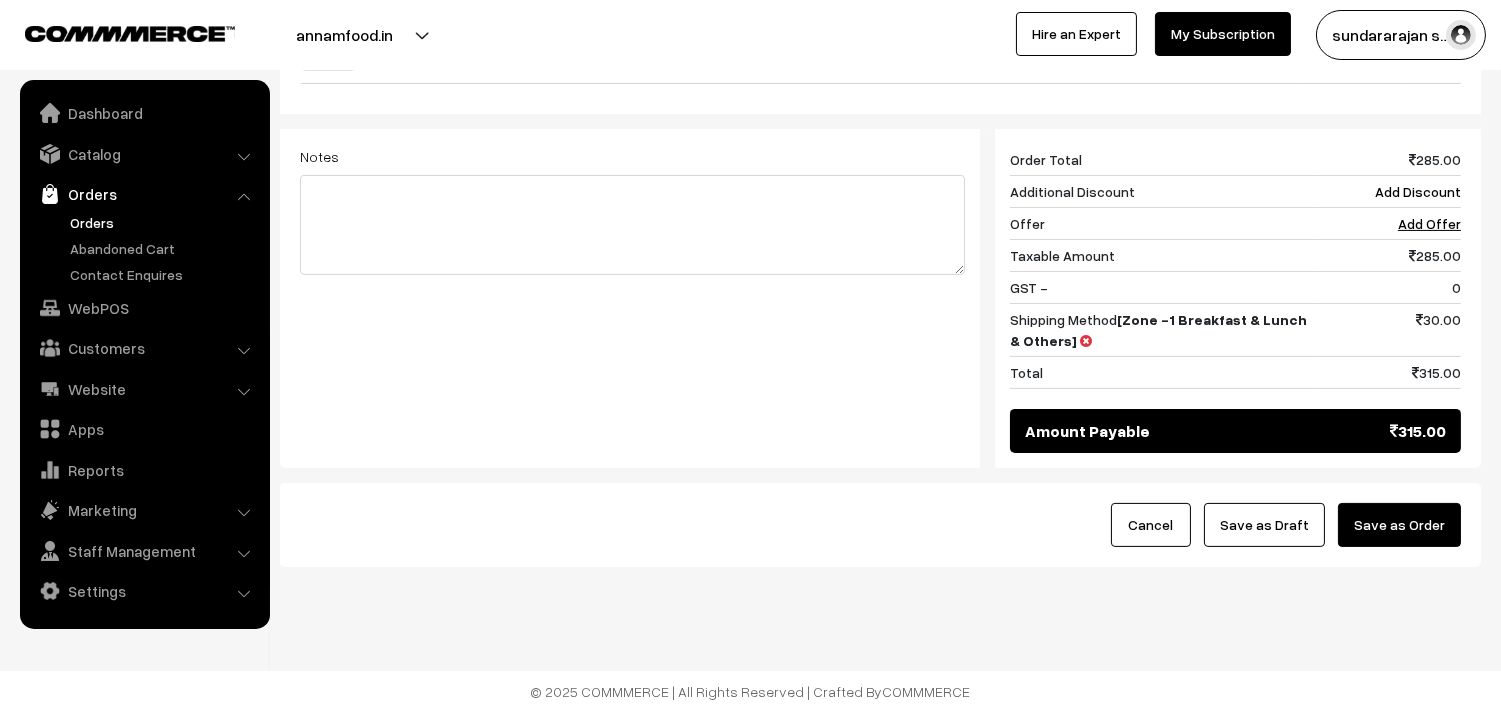 click on "Save as Draft" at bounding box center (1264, 525) 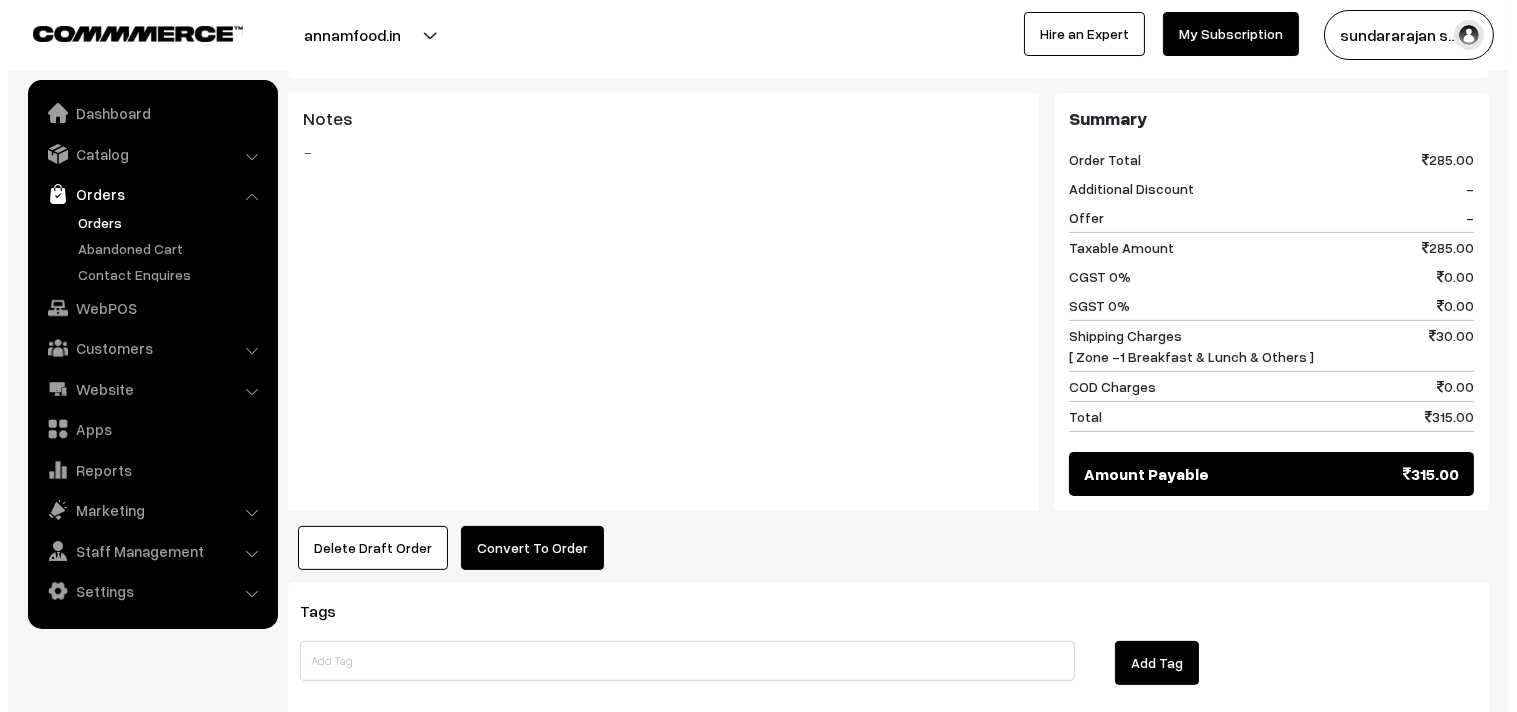 scroll, scrollTop: 1111, scrollLeft: 0, axis: vertical 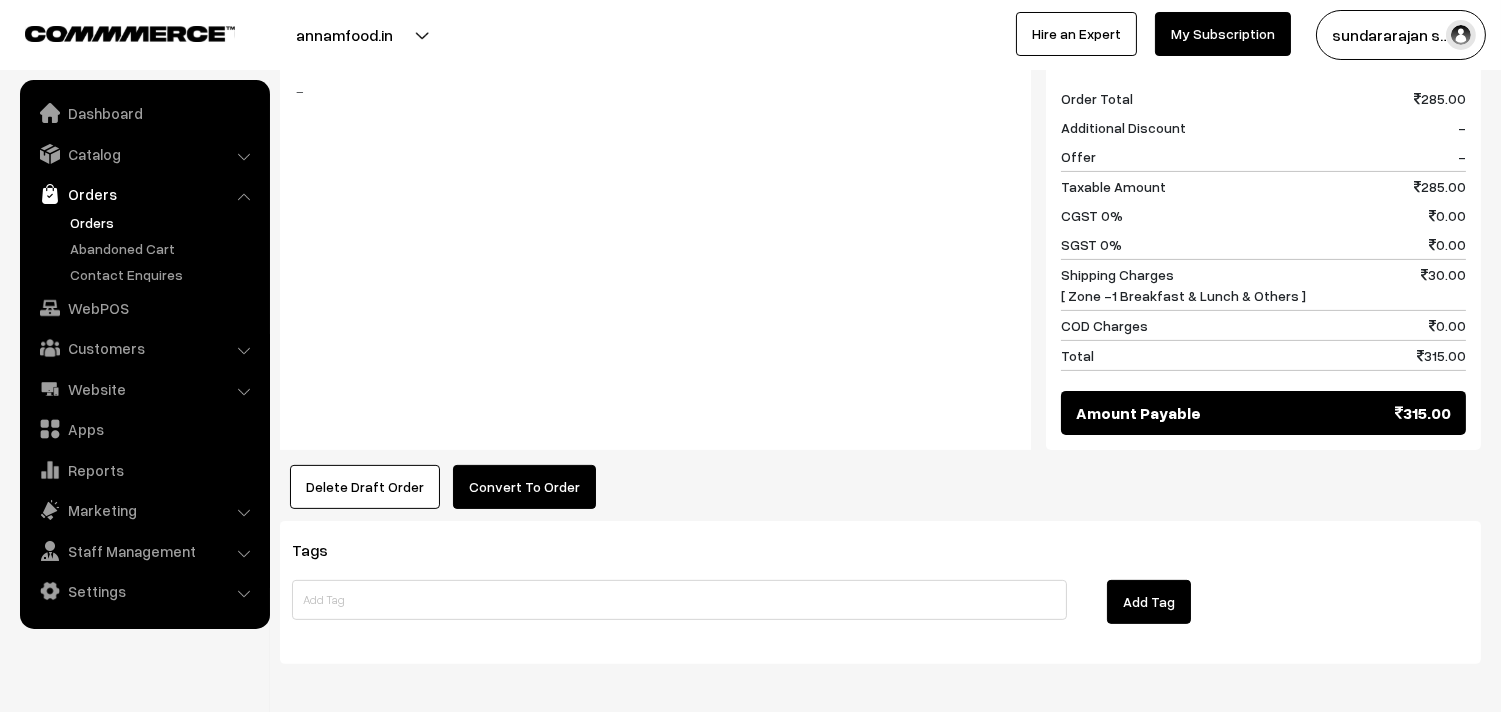 click on "Convert To Order" at bounding box center (524, 487) 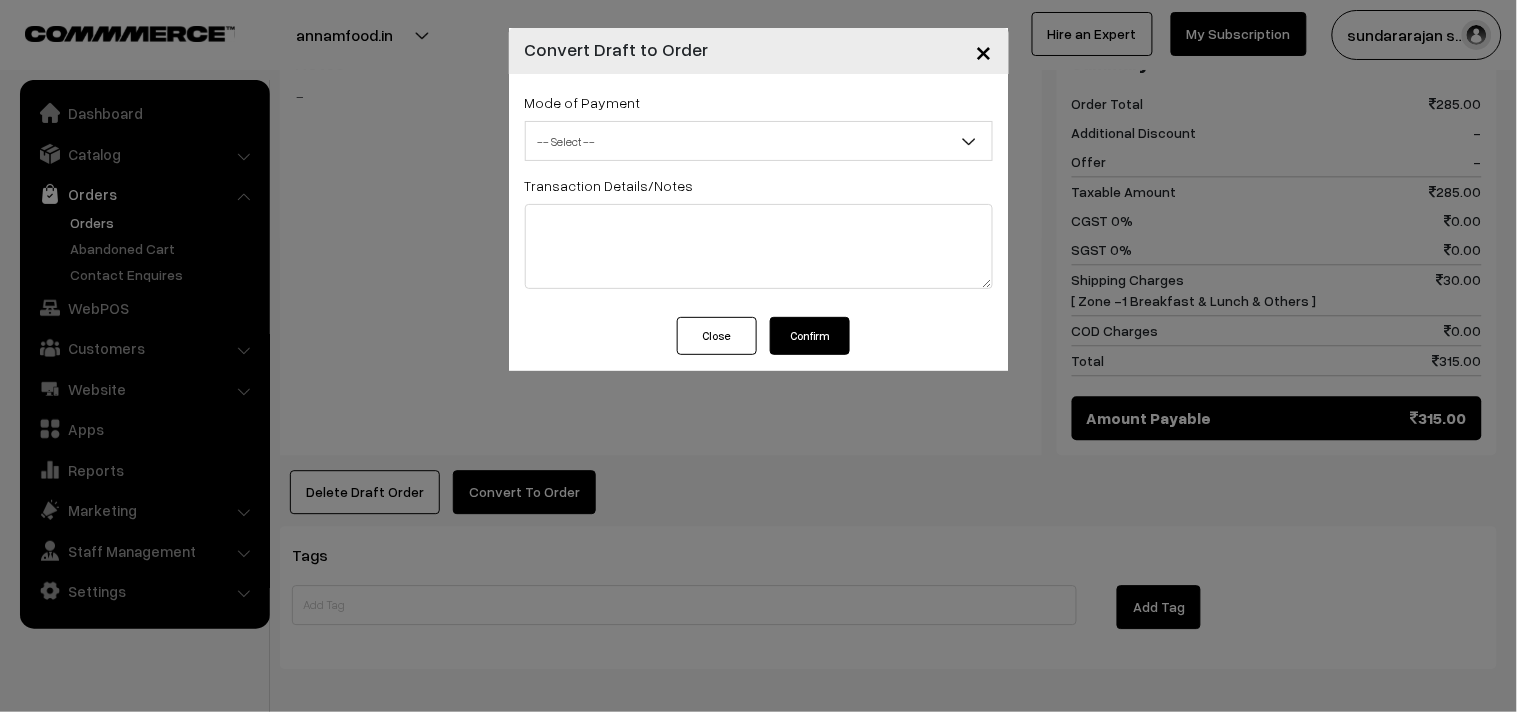 click on "-- Select --" at bounding box center (759, 141) 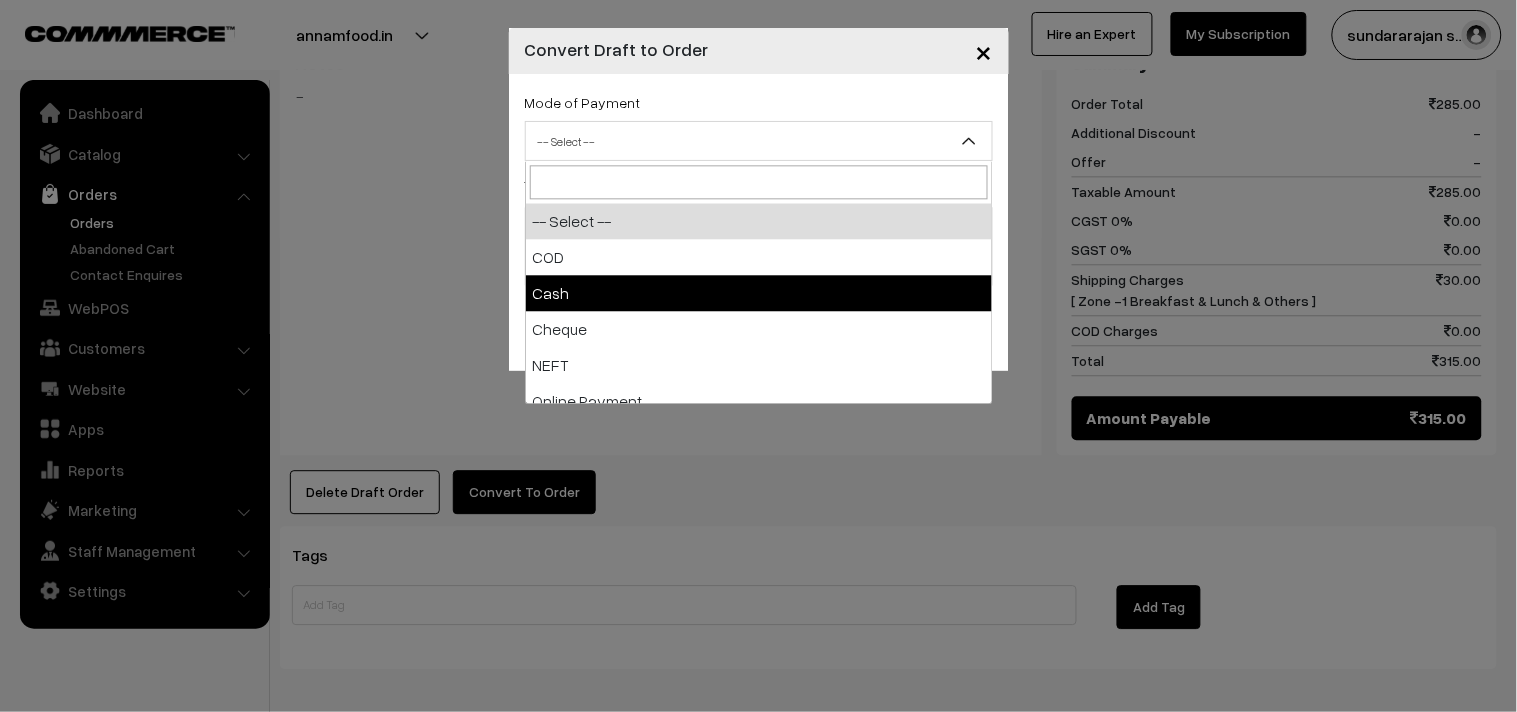 select on "2" 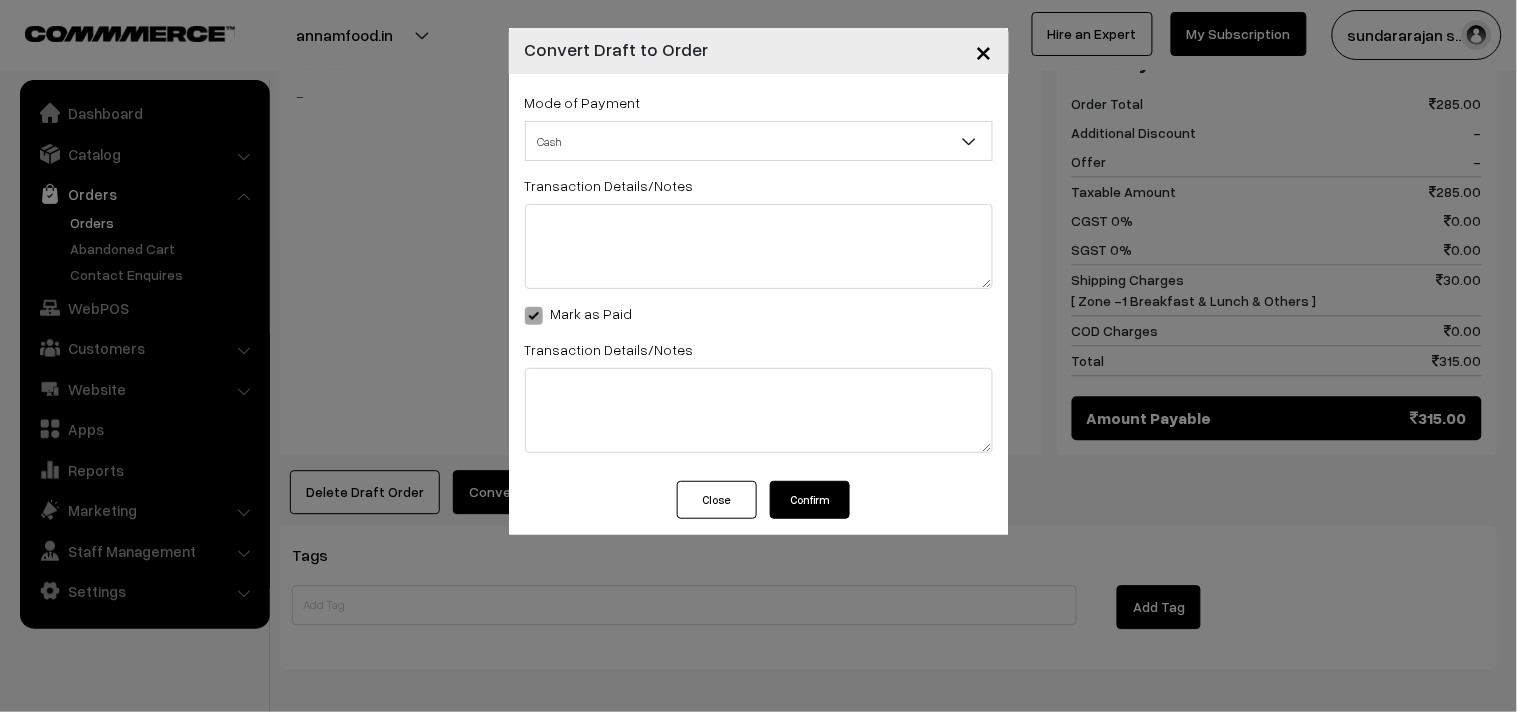 drag, startPoint x: 808, startPoint y: 500, endPoint x: 806, endPoint y: 474, distance: 26.076809 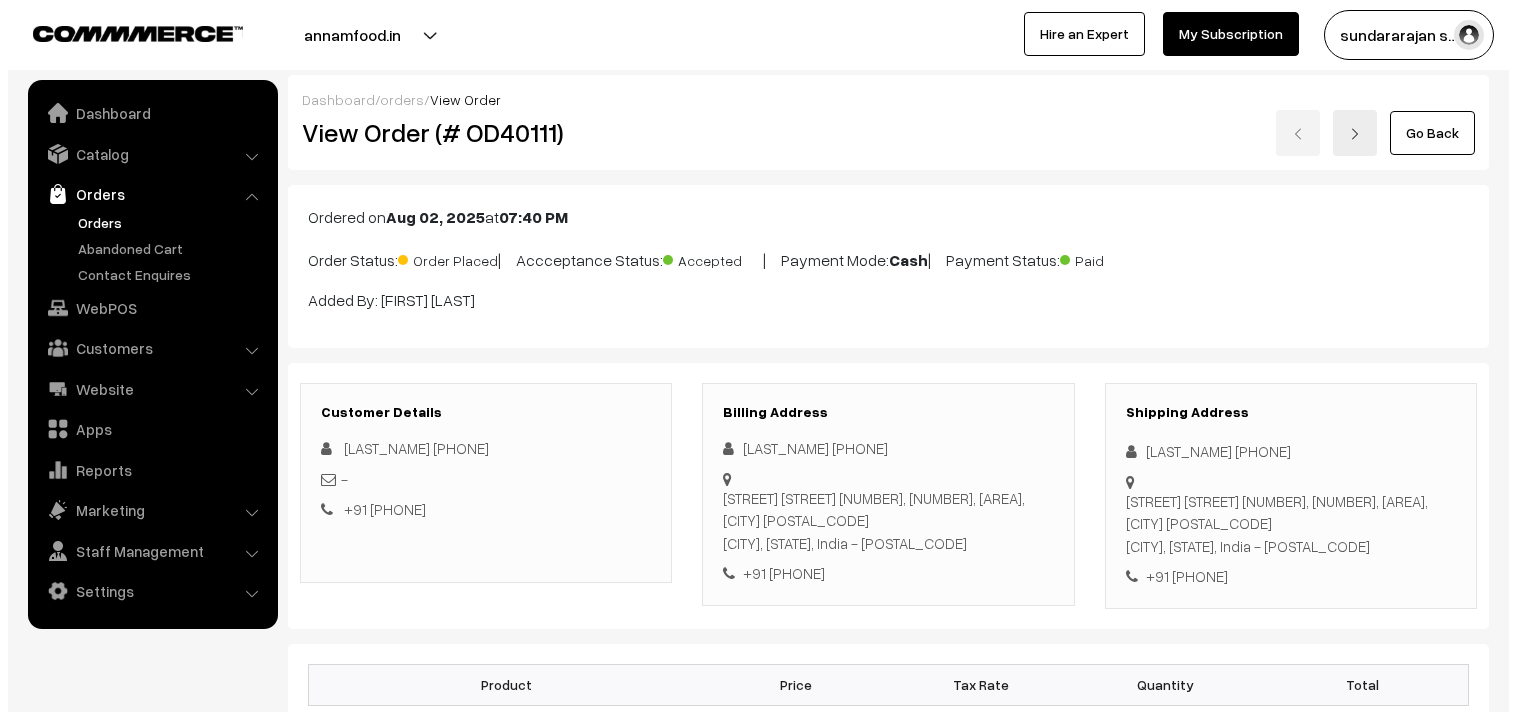 scroll, scrollTop: 1111, scrollLeft: 0, axis: vertical 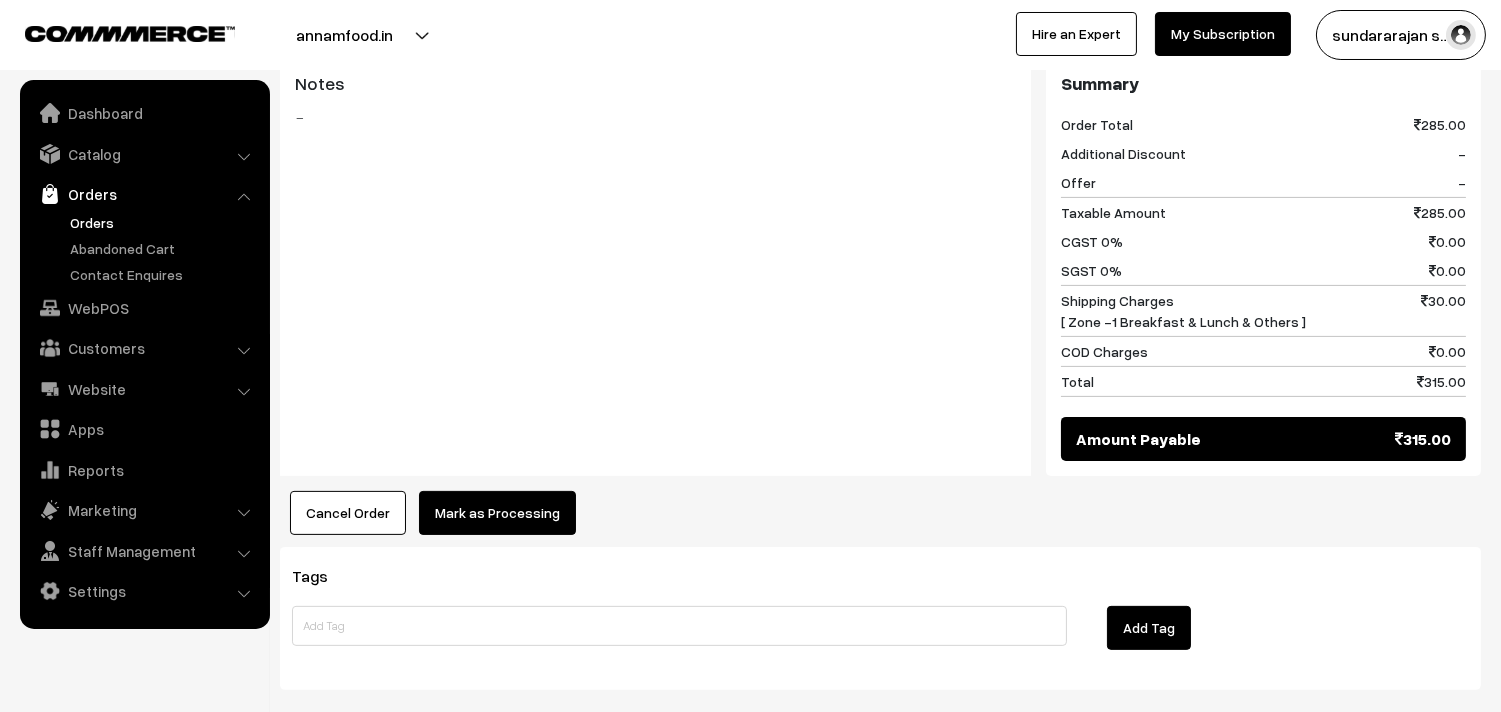 click on "Mark as Processing" at bounding box center (497, 513) 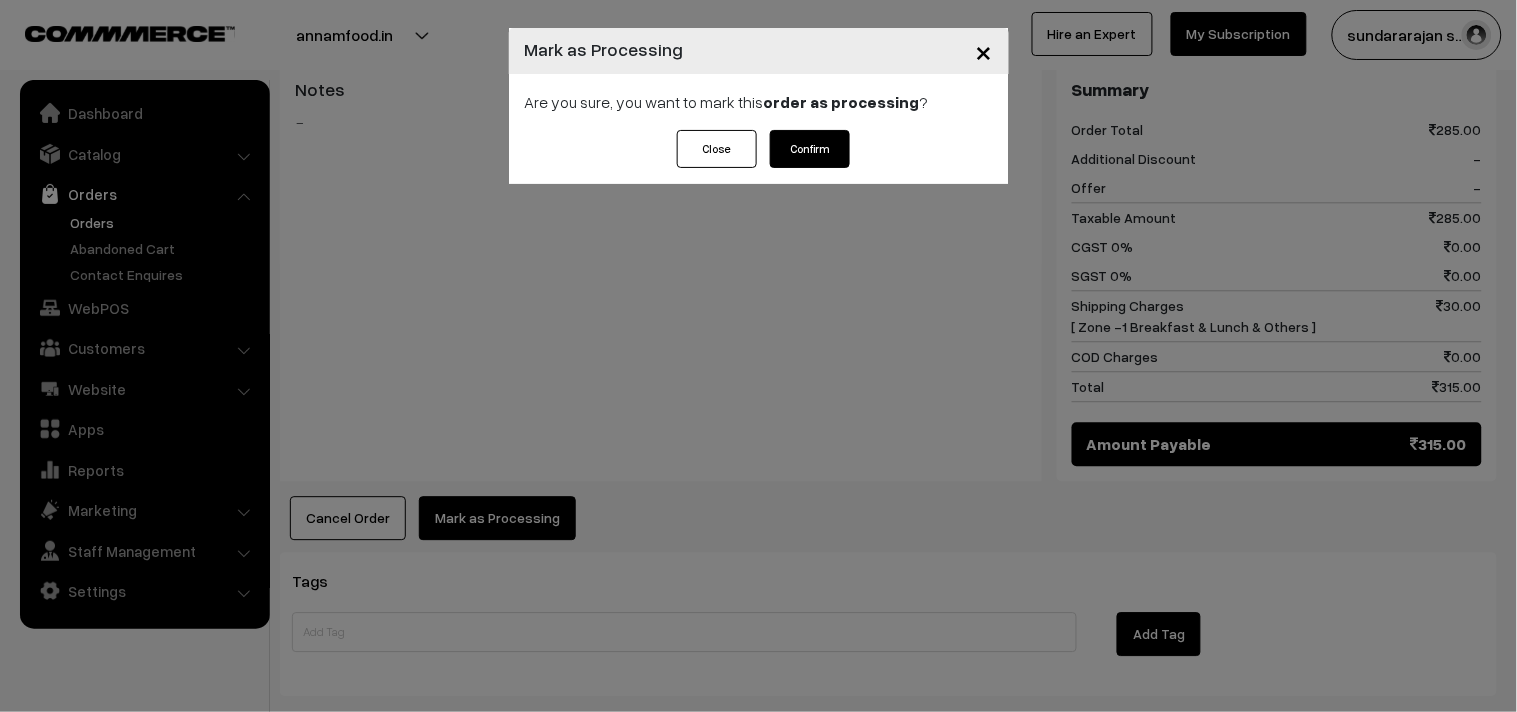 click on "Confirm" at bounding box center (810, 149) 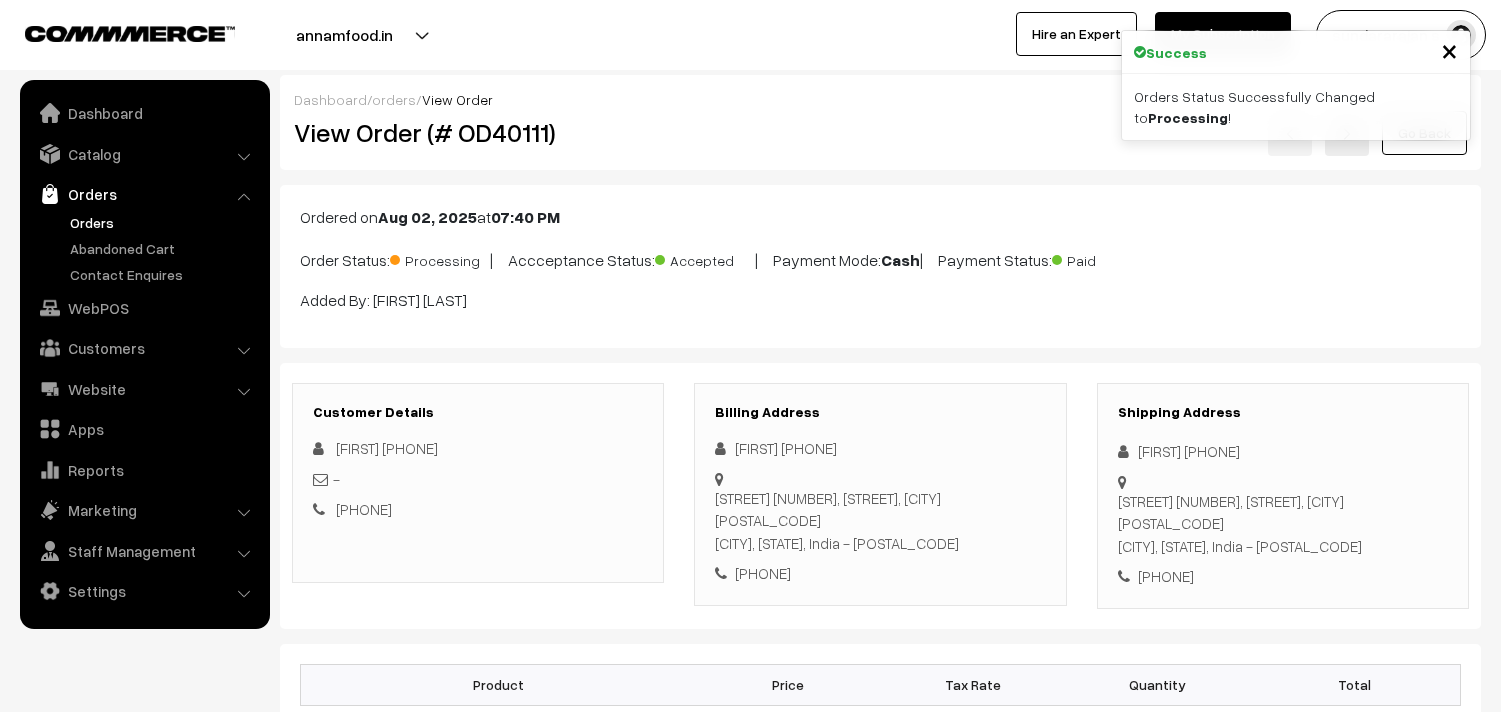 scroll, scrollTop: 0, scrollLeft: 0, axis: both 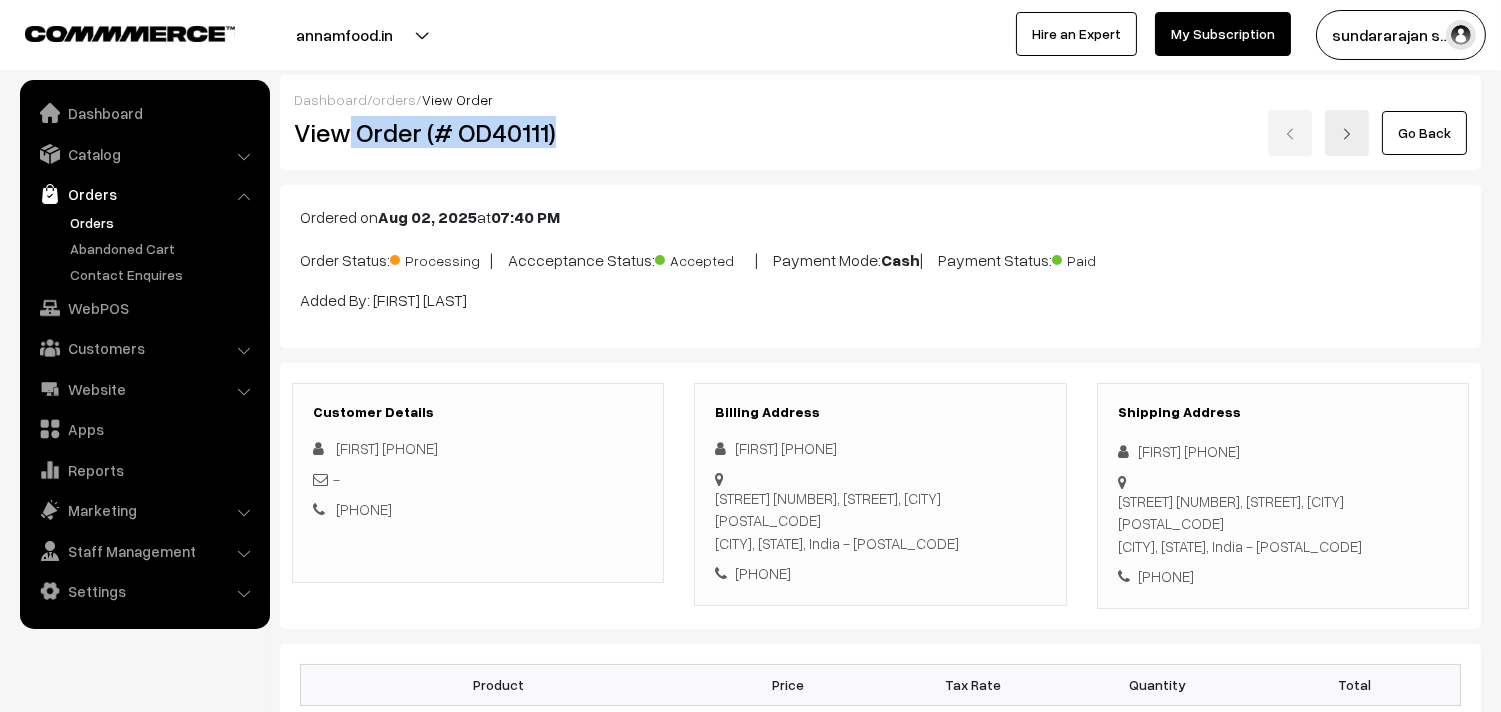drag, startPoint x: 341, startPoint y: 135, endPoint x: 551, endPoint y: 134, distance: 210.00238 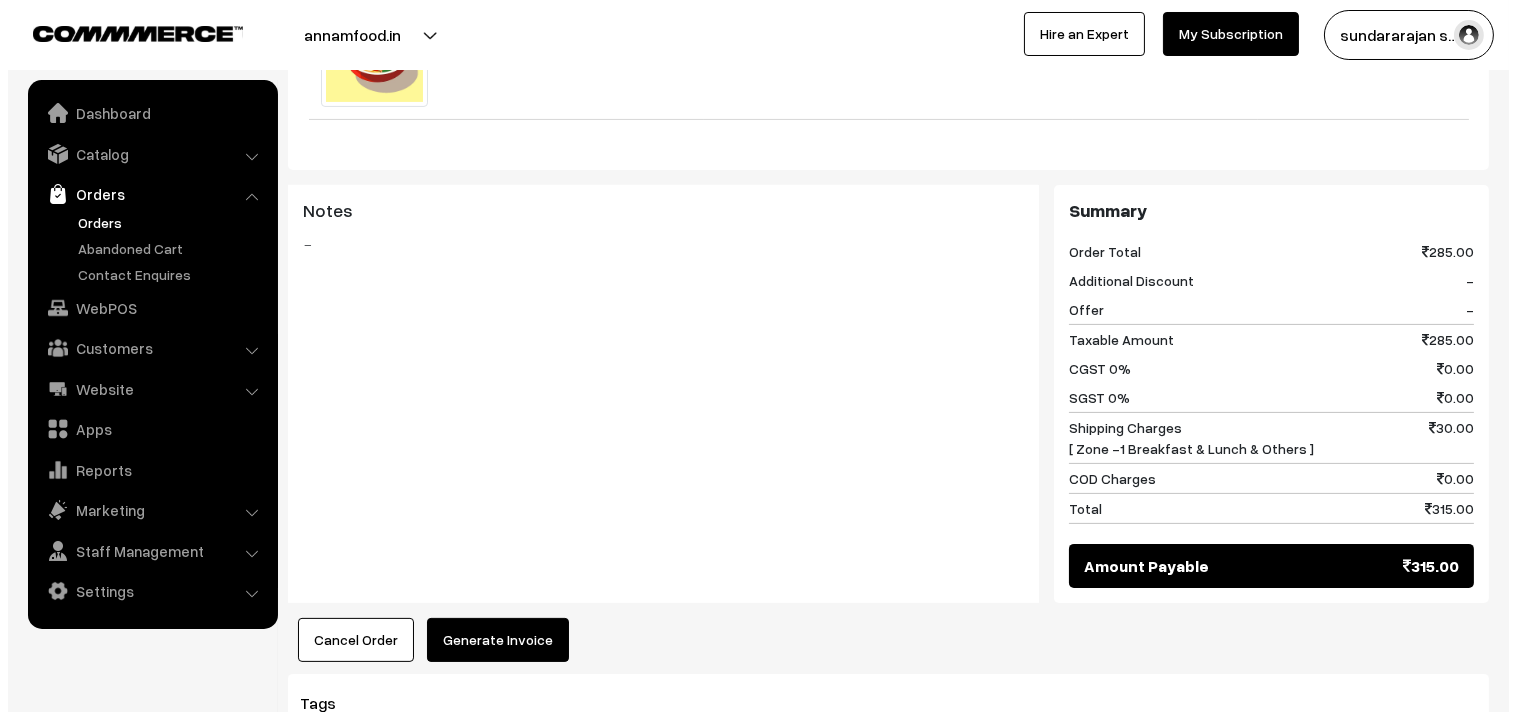 scroll, scrollTop: 1111, scrollLeft: 0, axis: vertical 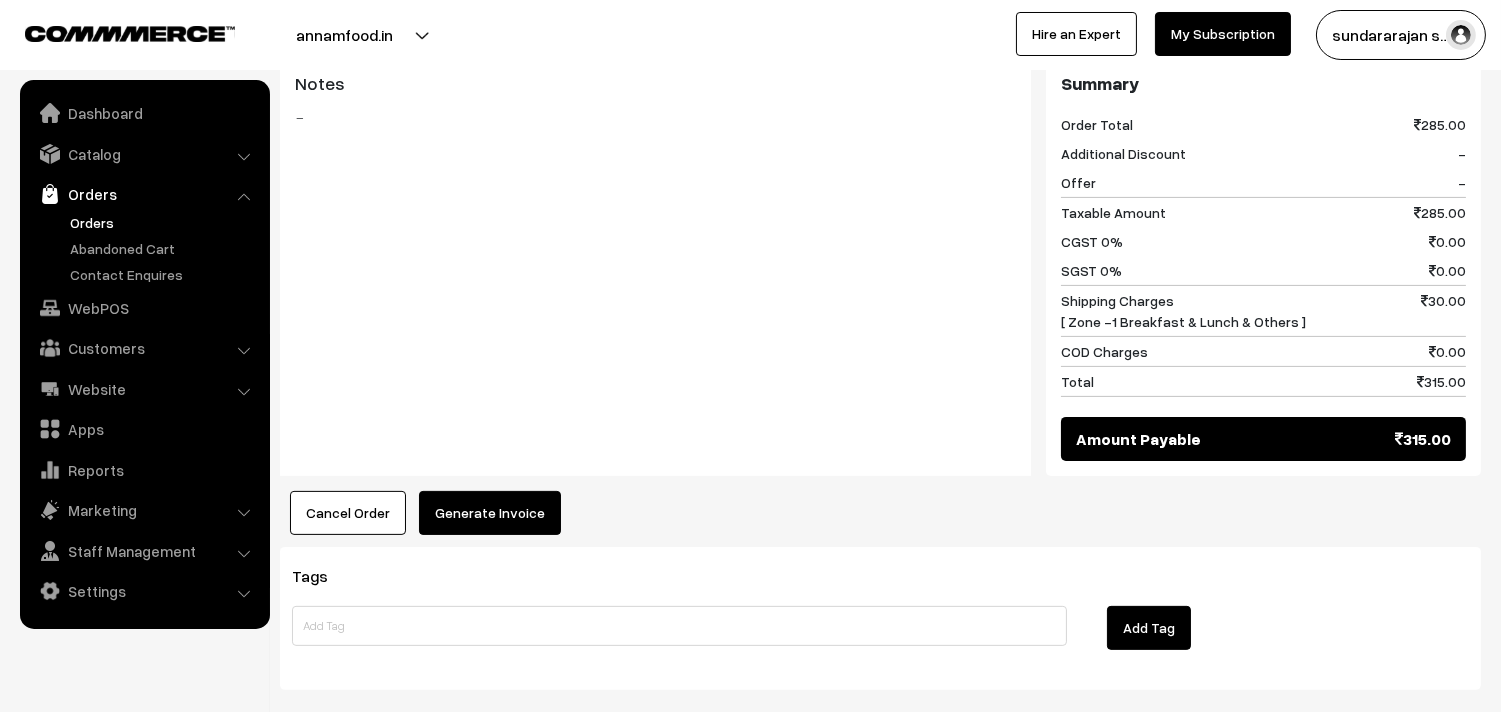 click on "Generate Invoice" at bounding box center [490, 513] 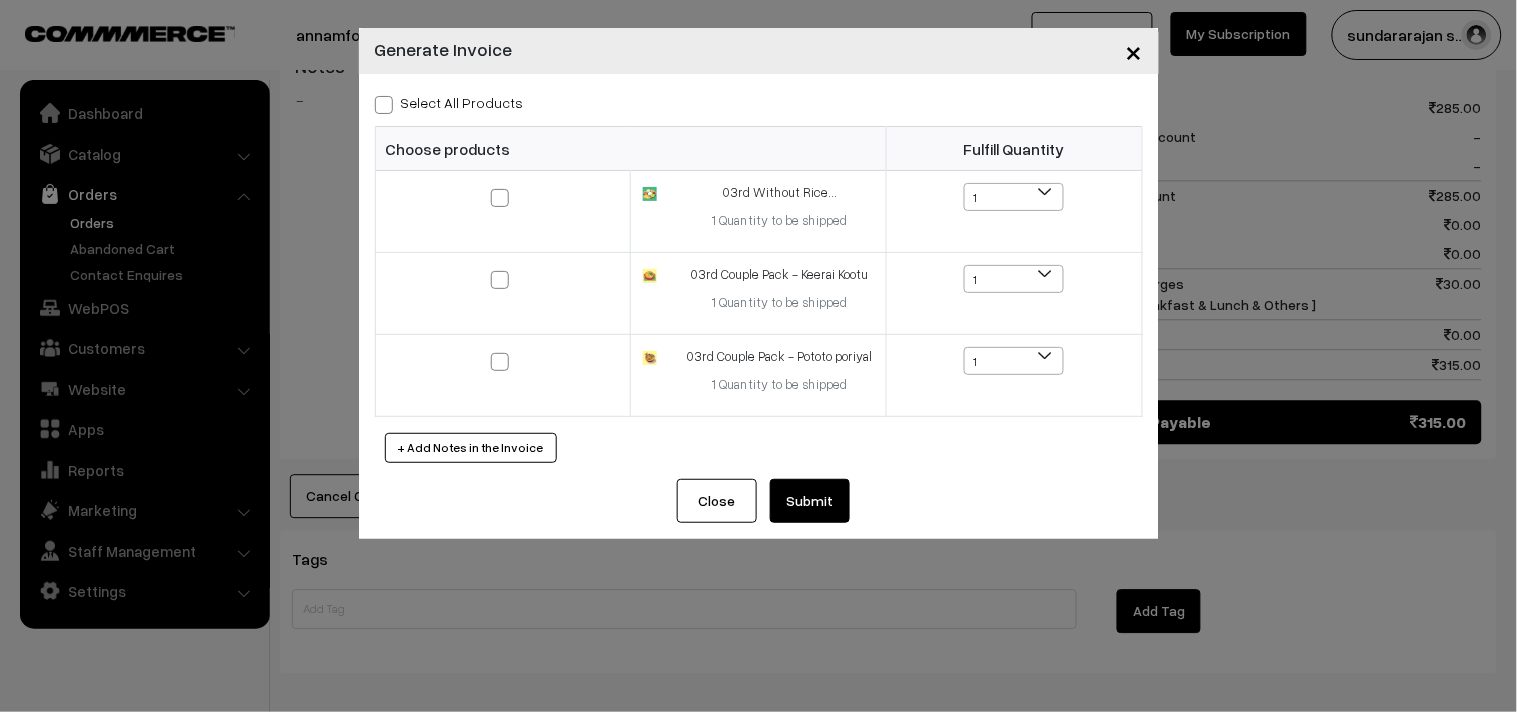 click on "Select All Products" at bounding box center (449, 102) 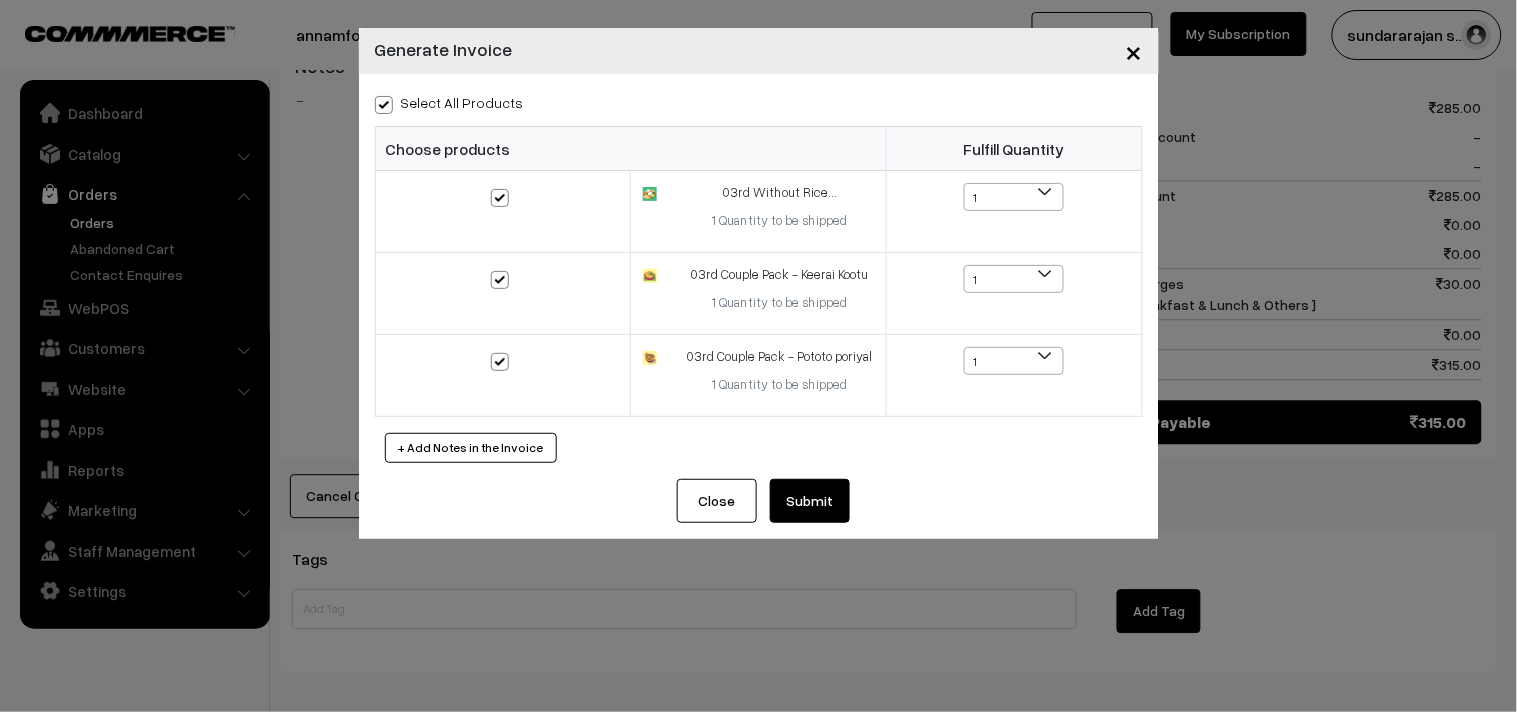 checkbox on "true" 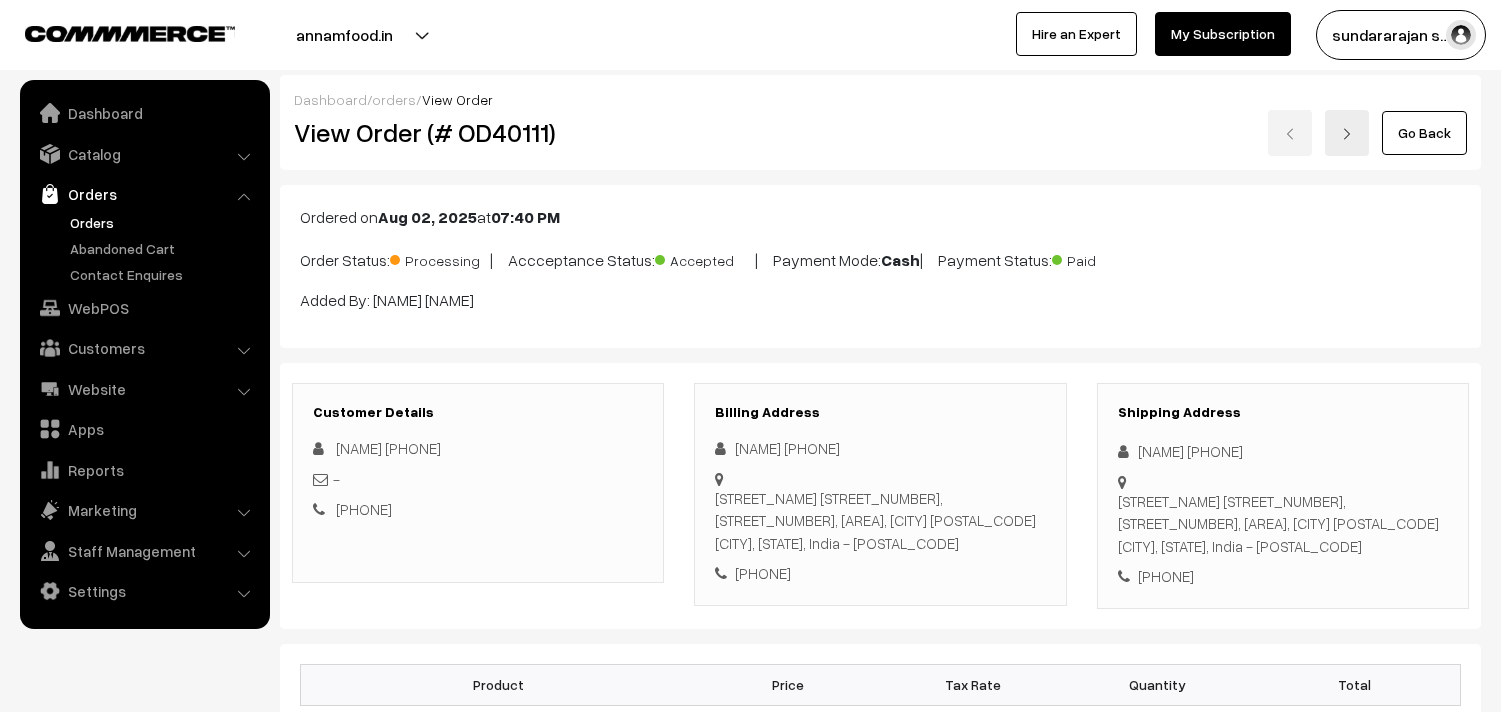 scroll, scrollTop: 1111, scrollLeft: 0, axis: vertical 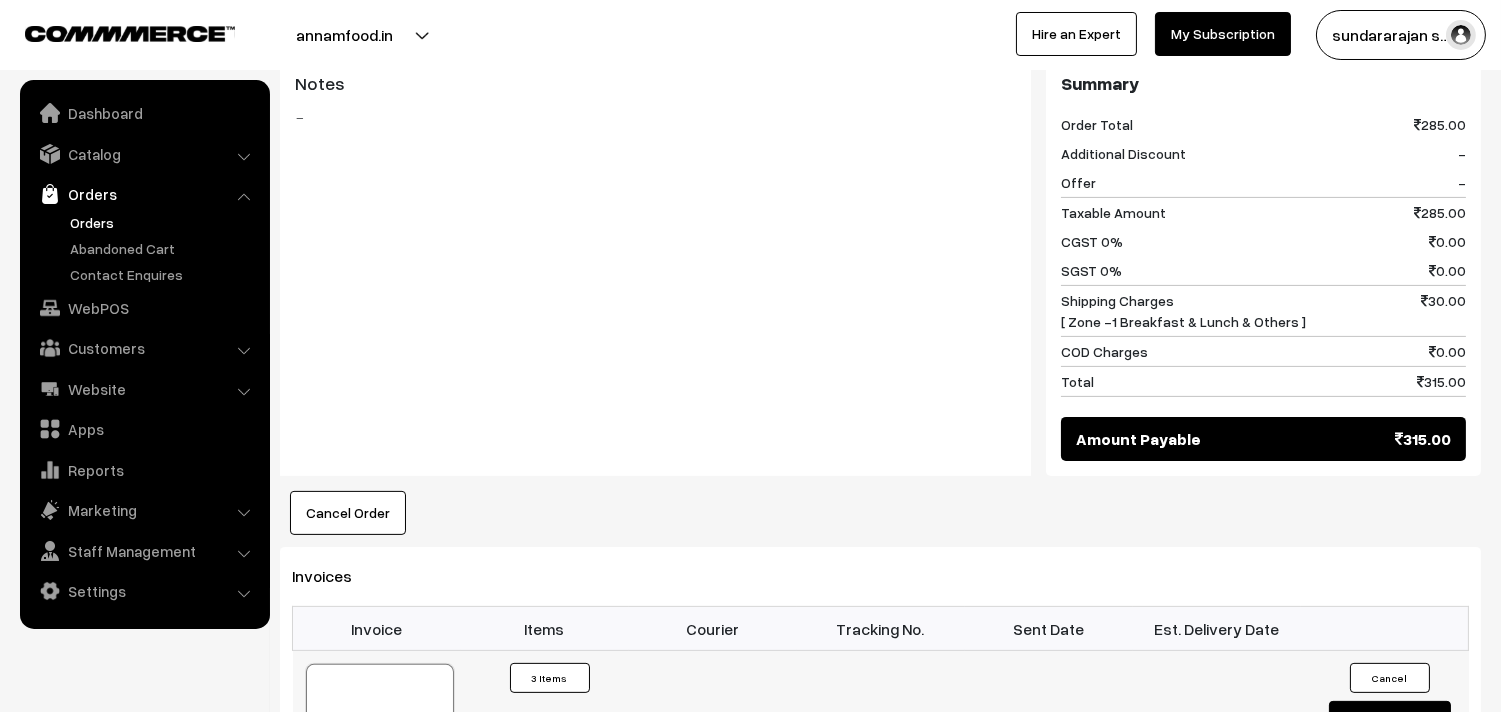 click at bounding box center [380, 714] 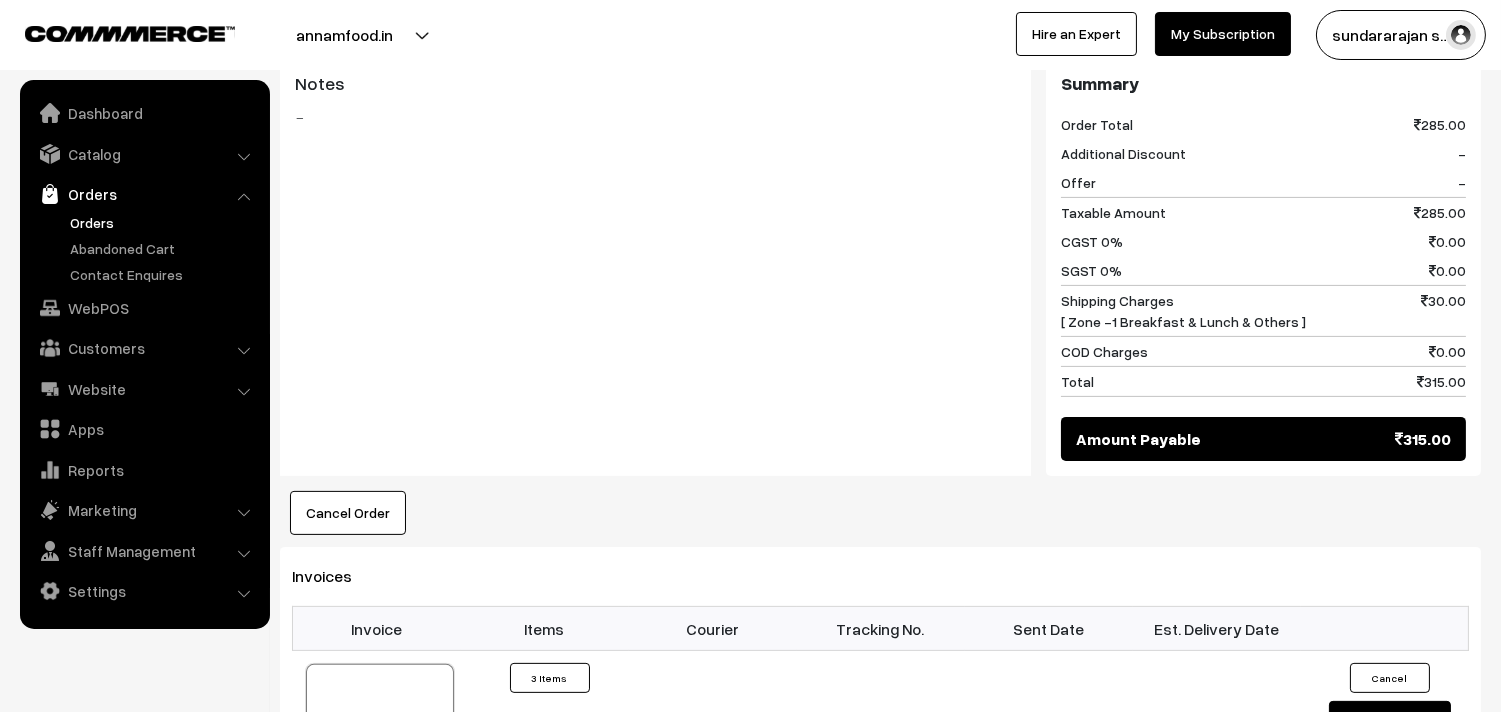 click on "Orders" at bounding box center [144, 194] 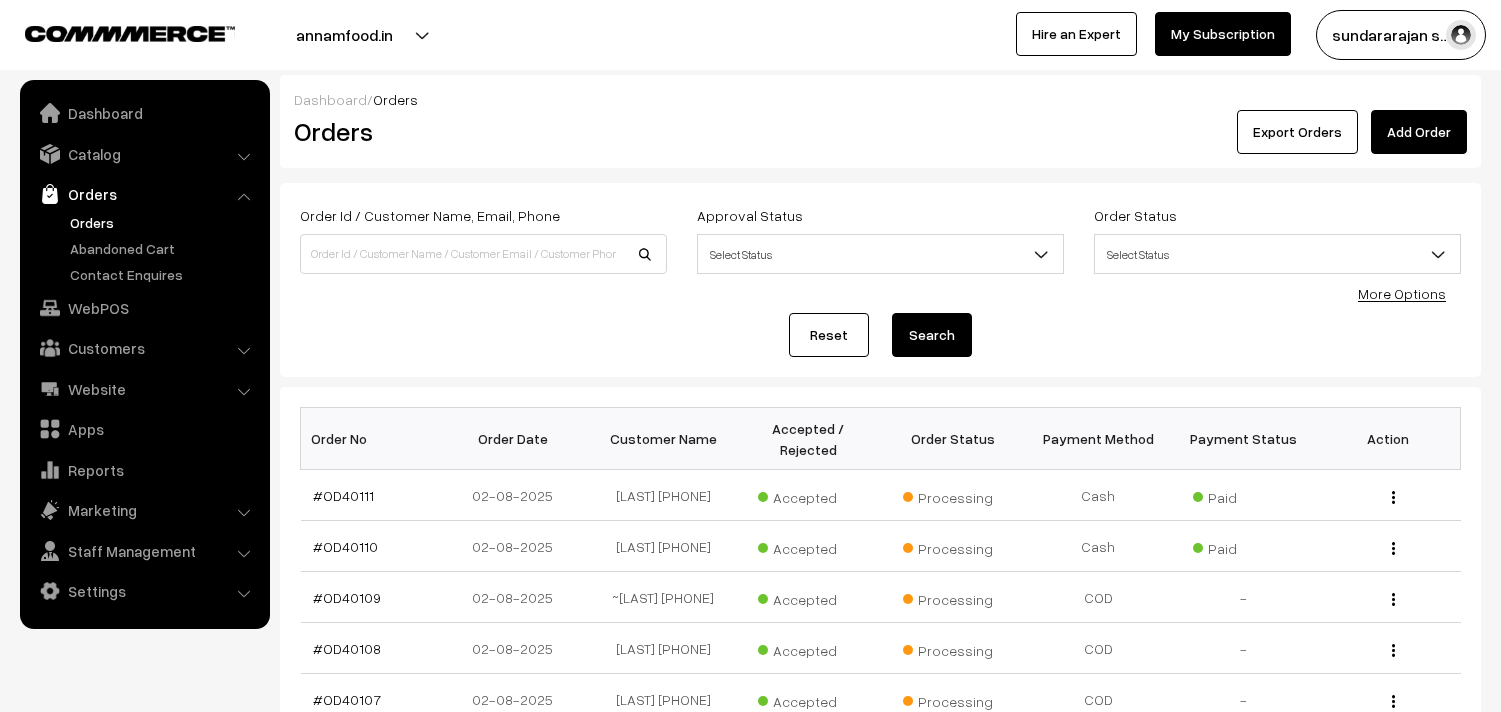 scroll, scrollTop: 0, scrollLeft: 0, axis: both 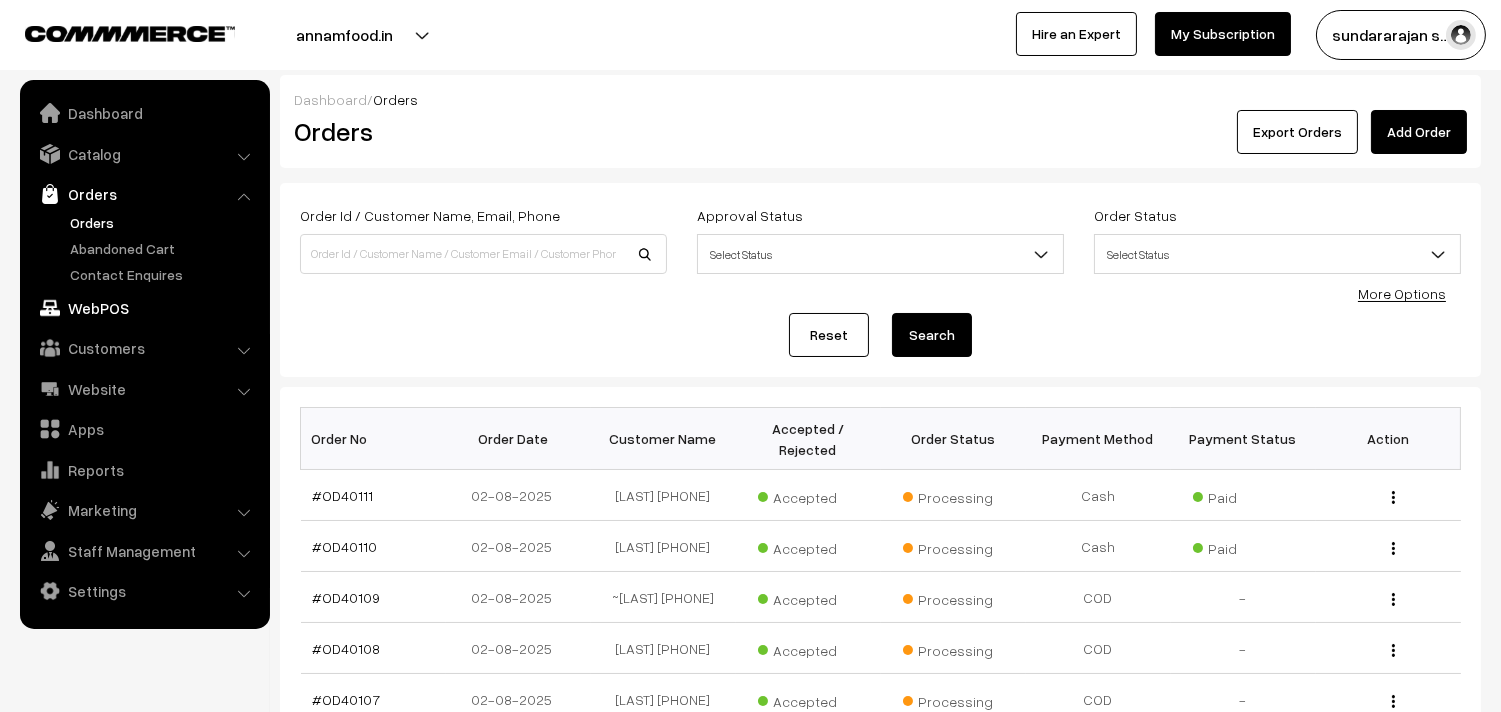click on "WebPOS" at bounding box center [144, 308] 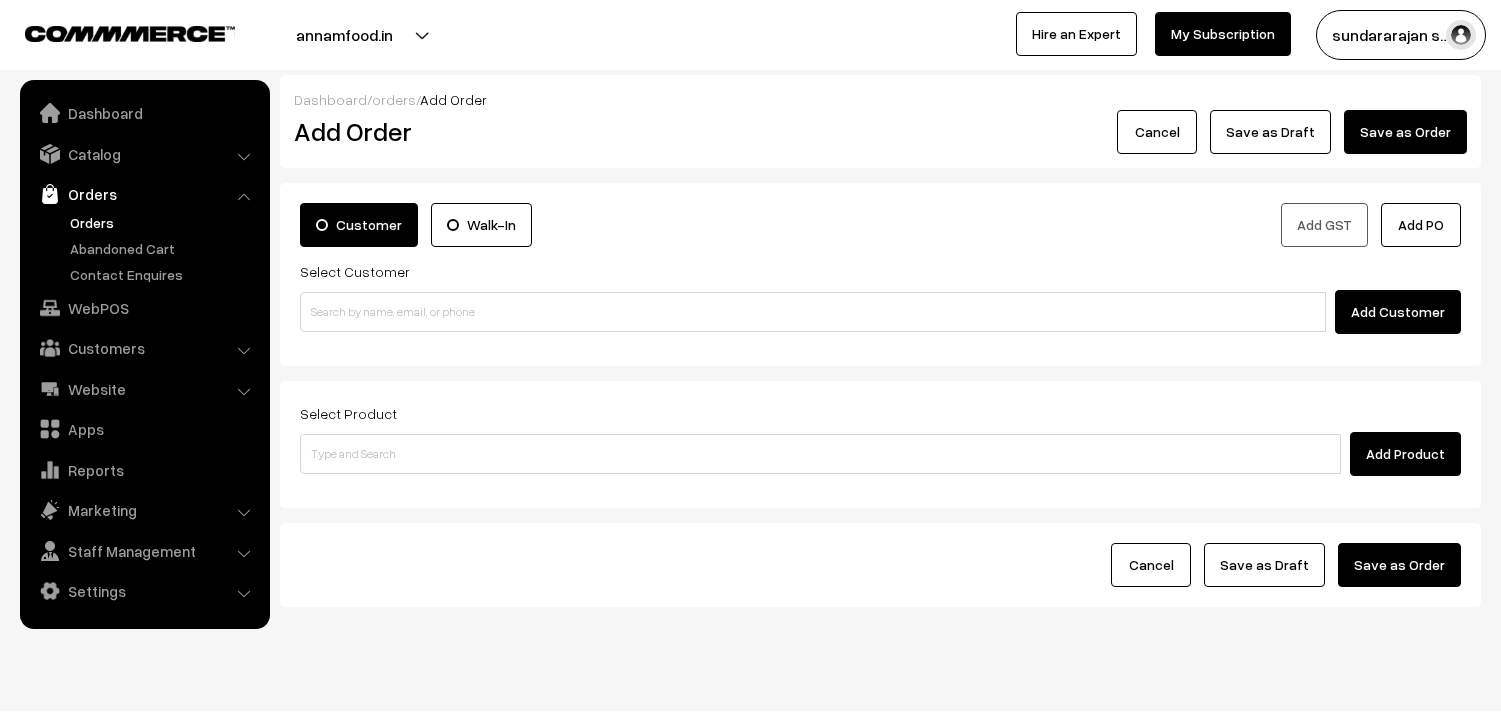 scroll, scrollTop: 0, scrollLeft: 0, axis: both 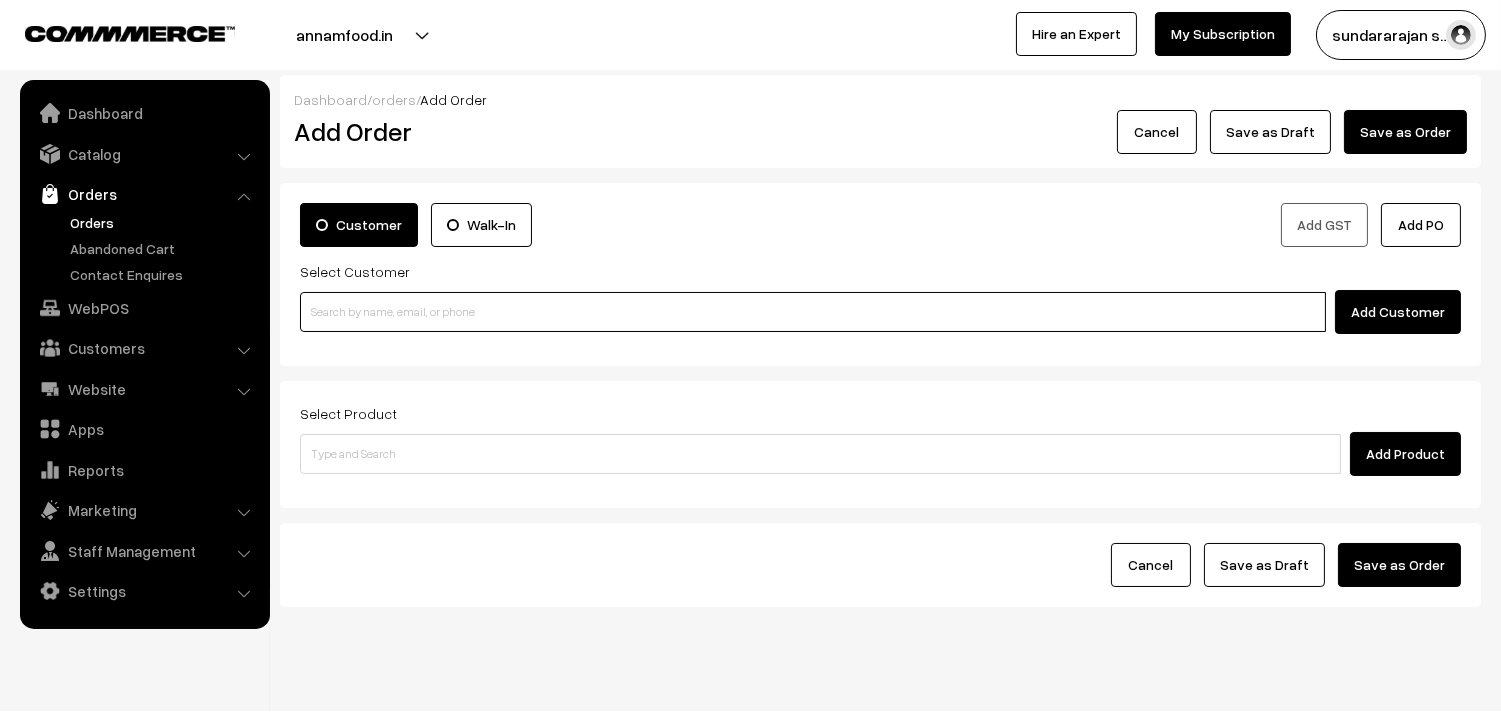 drag, startPoint x: 430, startPoint y: 320, endPoint x: 408, endPoint y: 332, distance: 25.059929 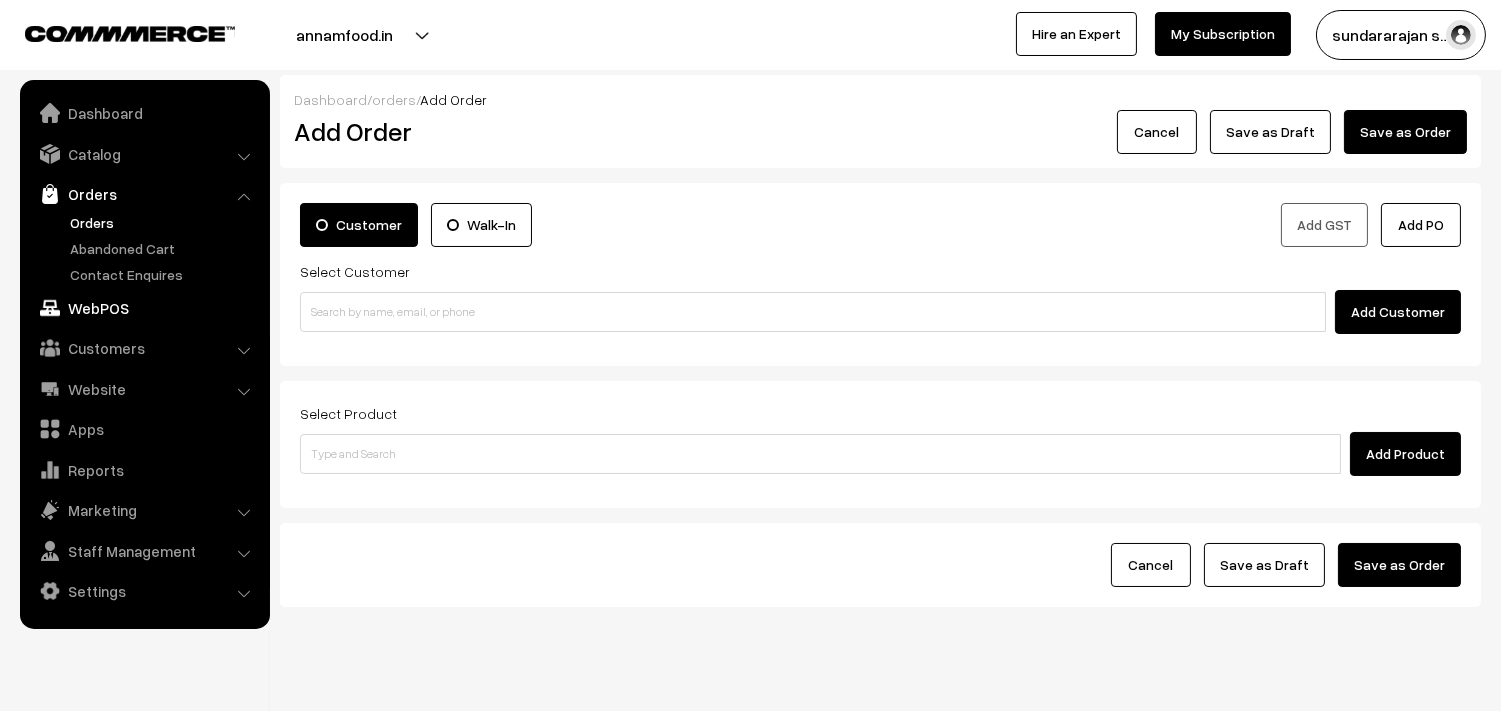 click on "WebPOS" at bounding box center [144, 308] 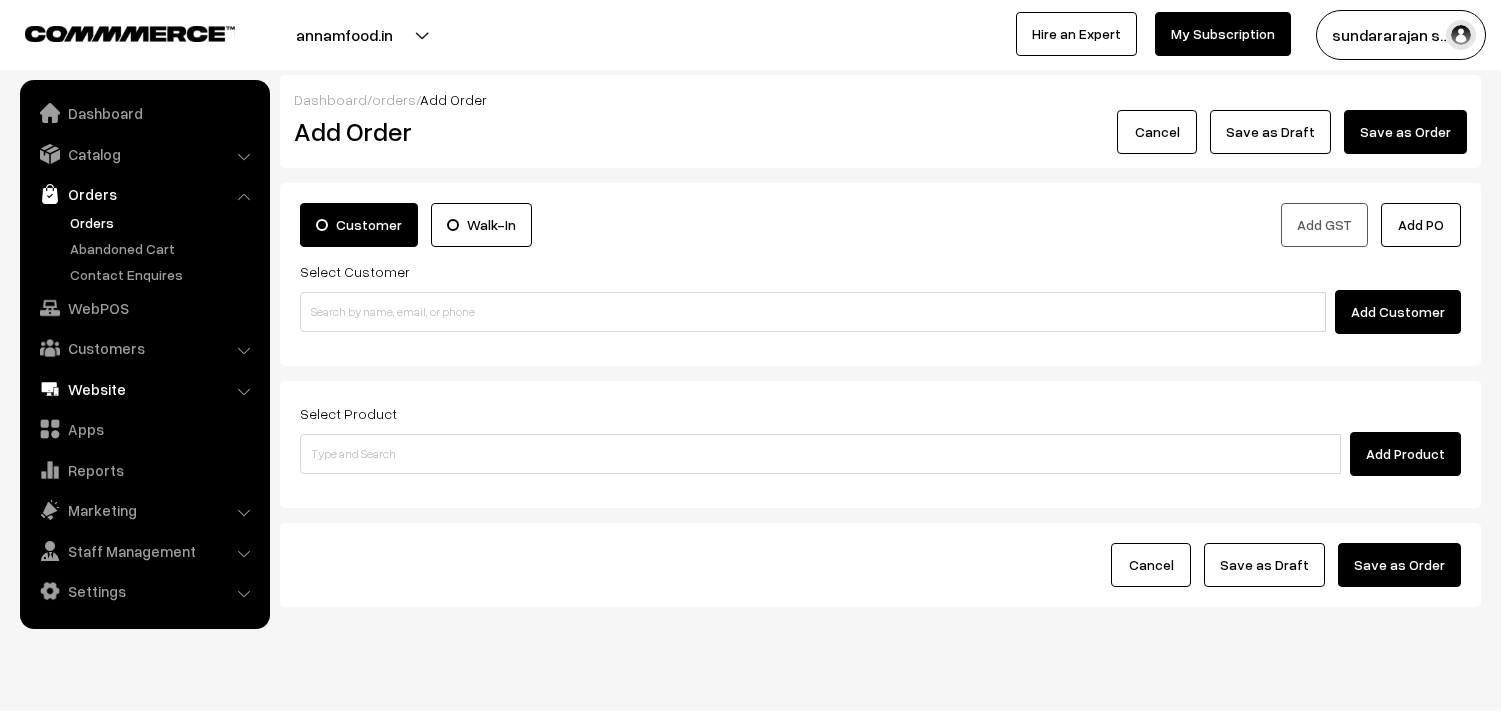 scroll, scrollTop: 0, scrollLeft: 0, axis: both 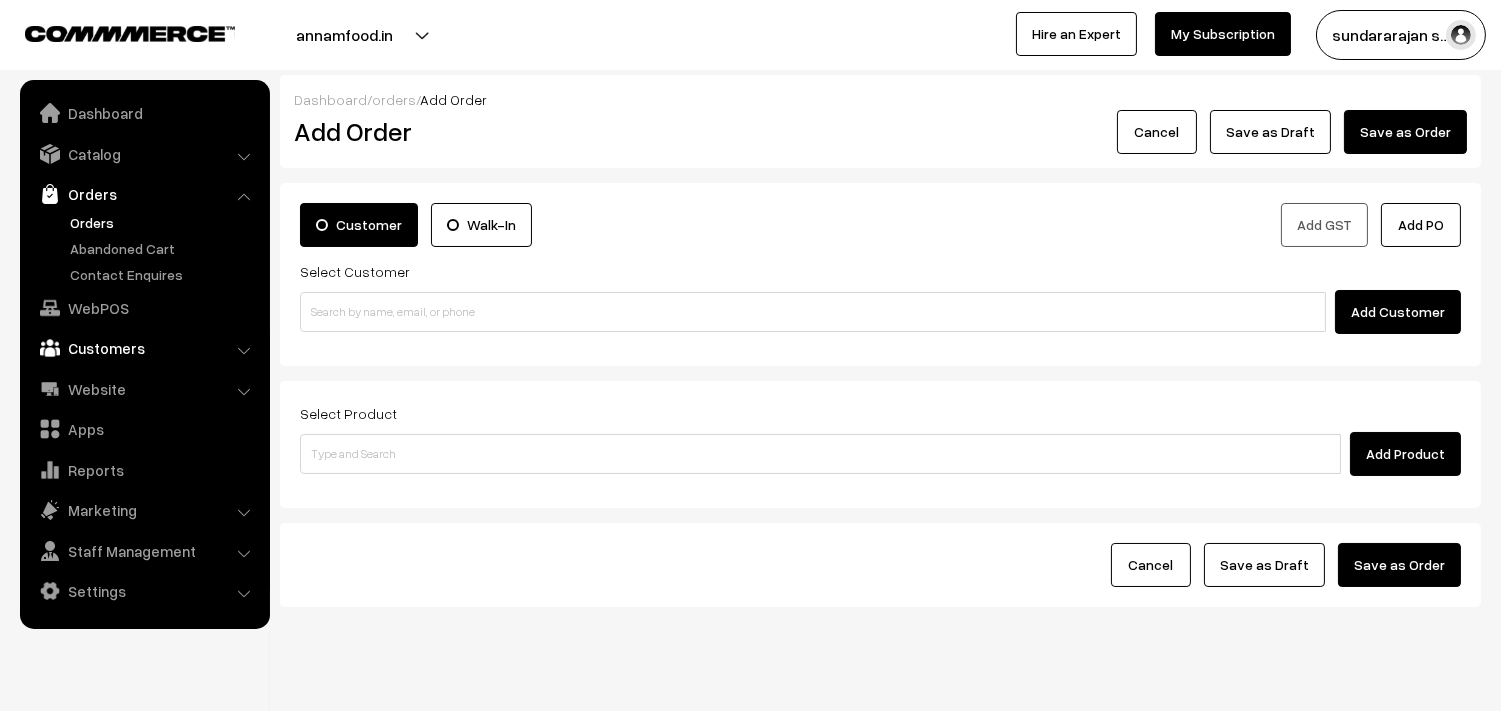 click on "Customers" at bounding box center (144, 348) 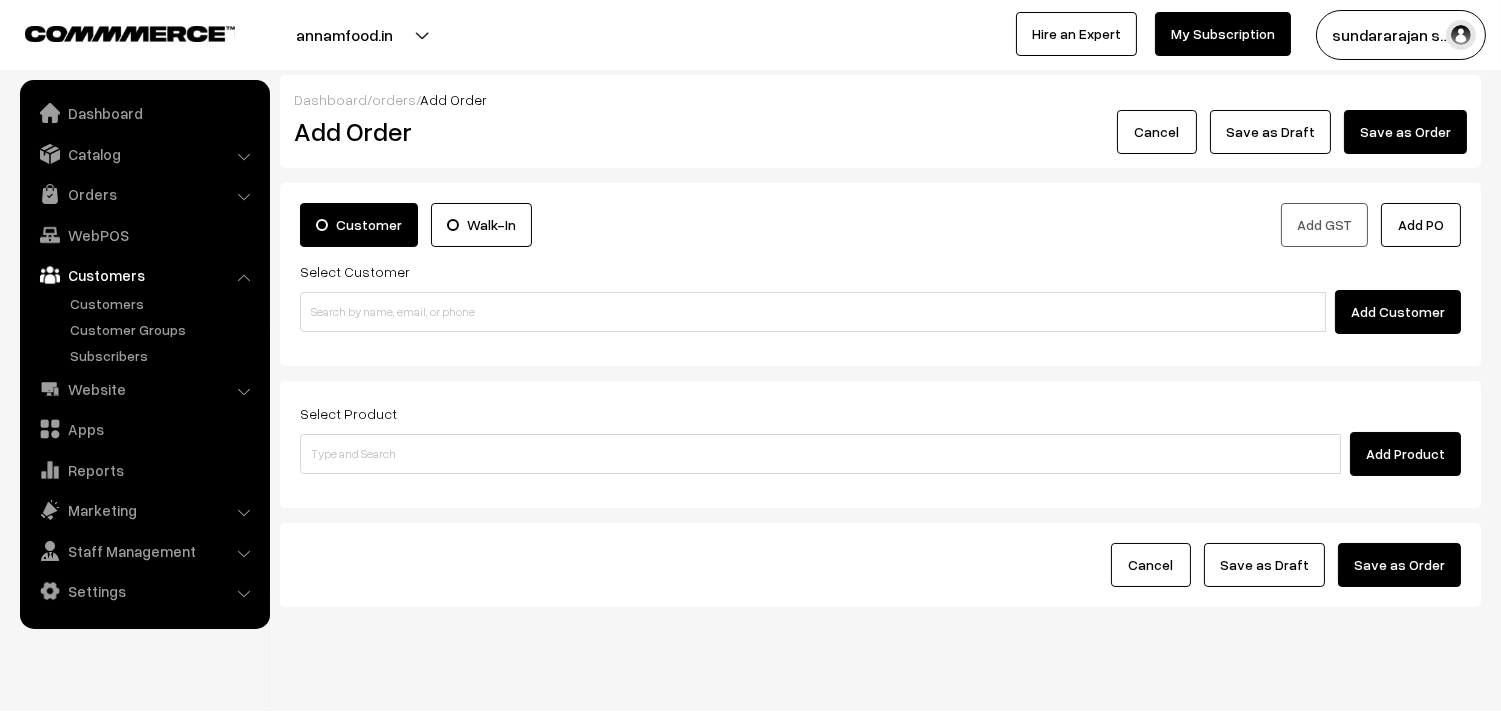 click on "Customers" at bounding box center [144, 275] 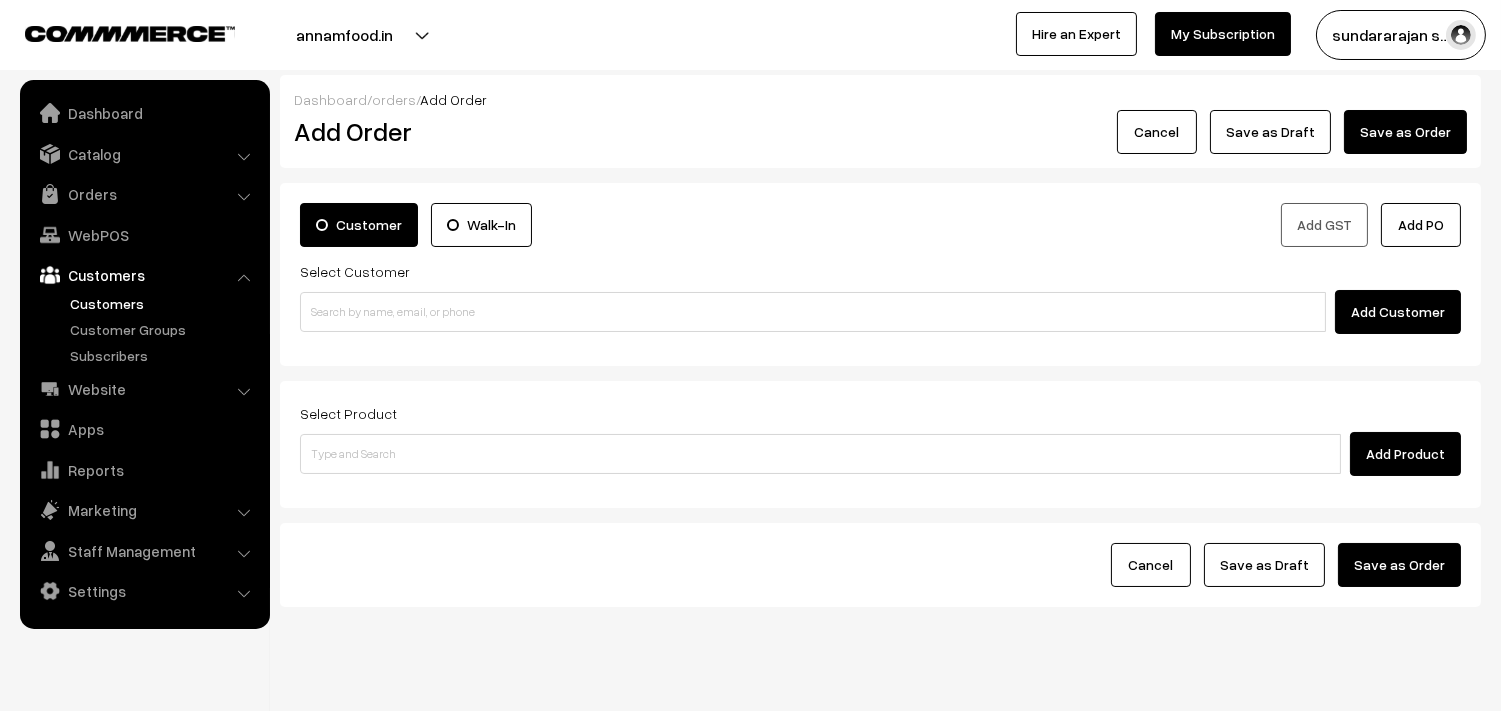 click on "Customers" at bounding box center (164, 303) 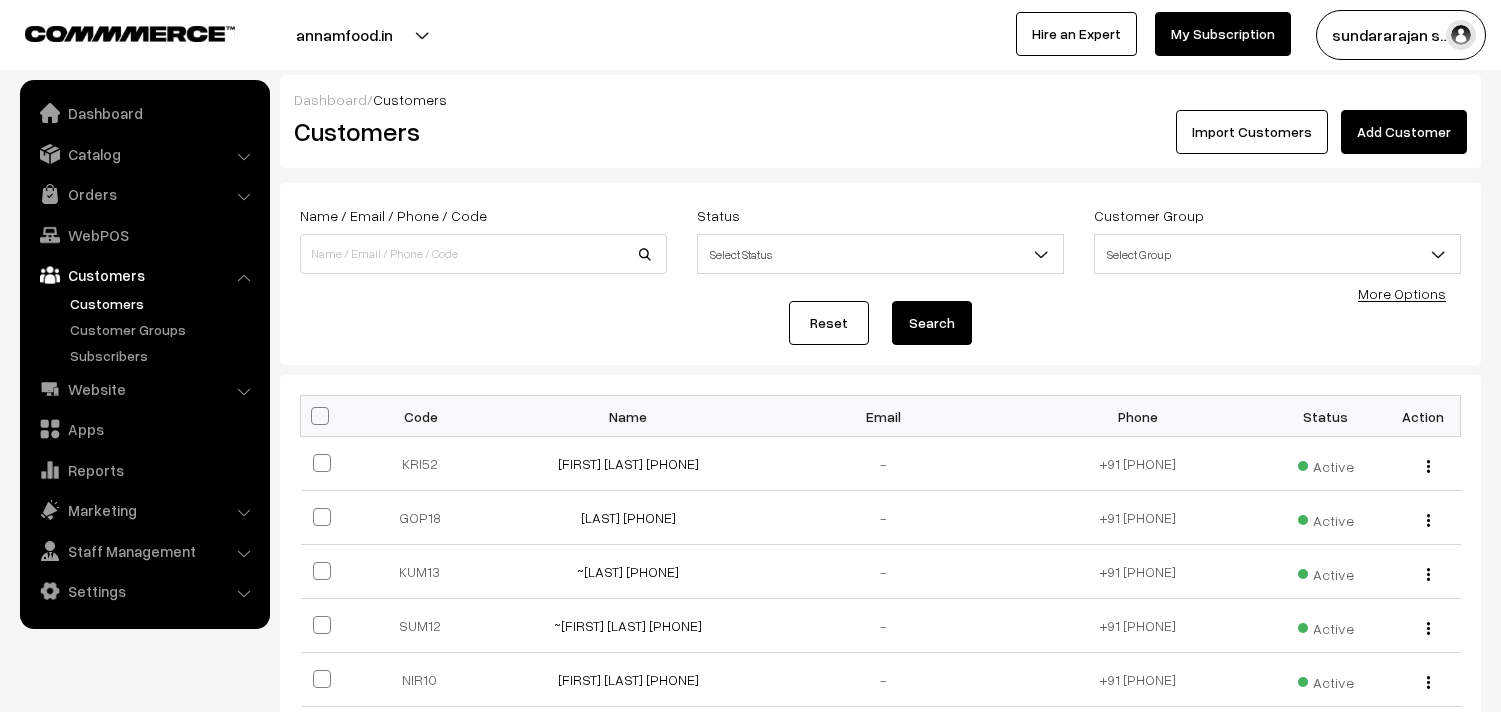 scroll, scrollTop: 0, scrollLeft: 0, axis: both 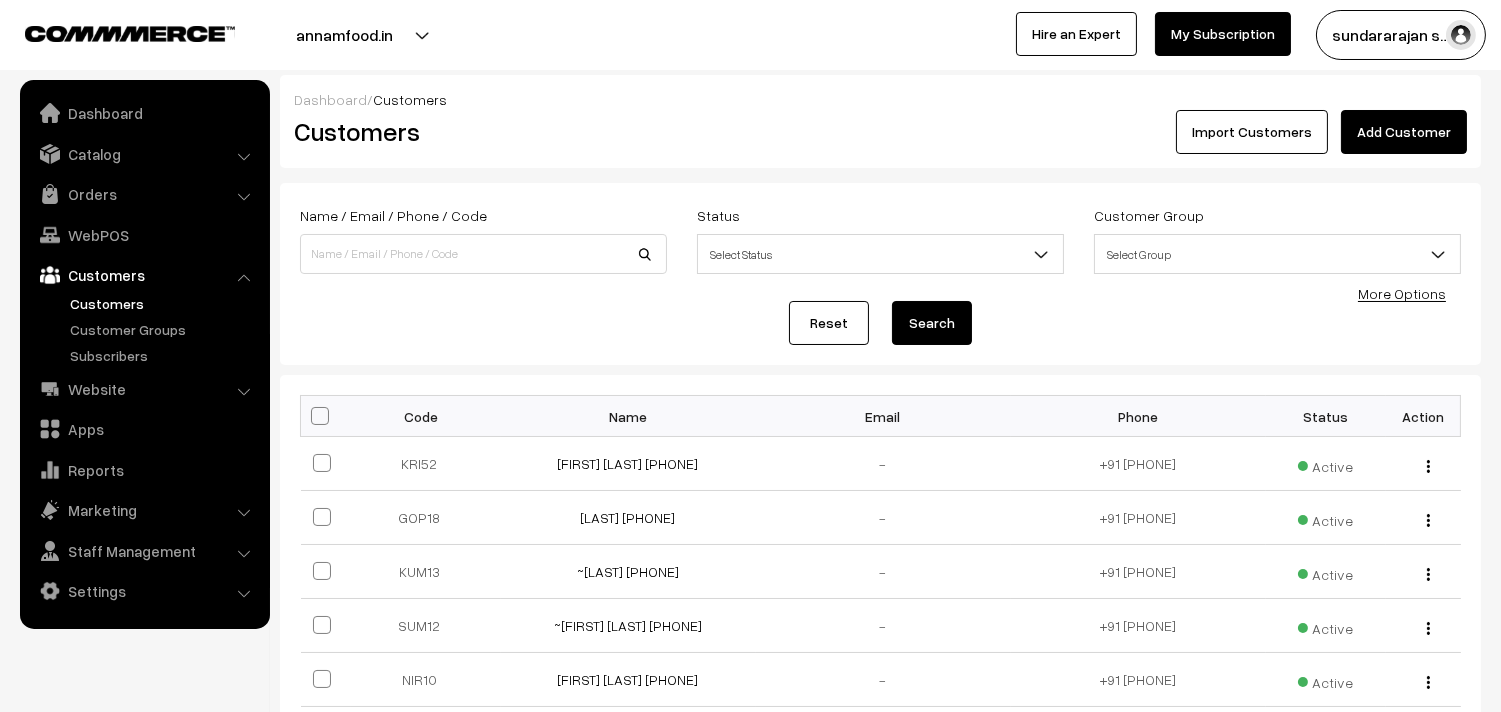 click on "Add Customer" at bounding box center [1404, 132] 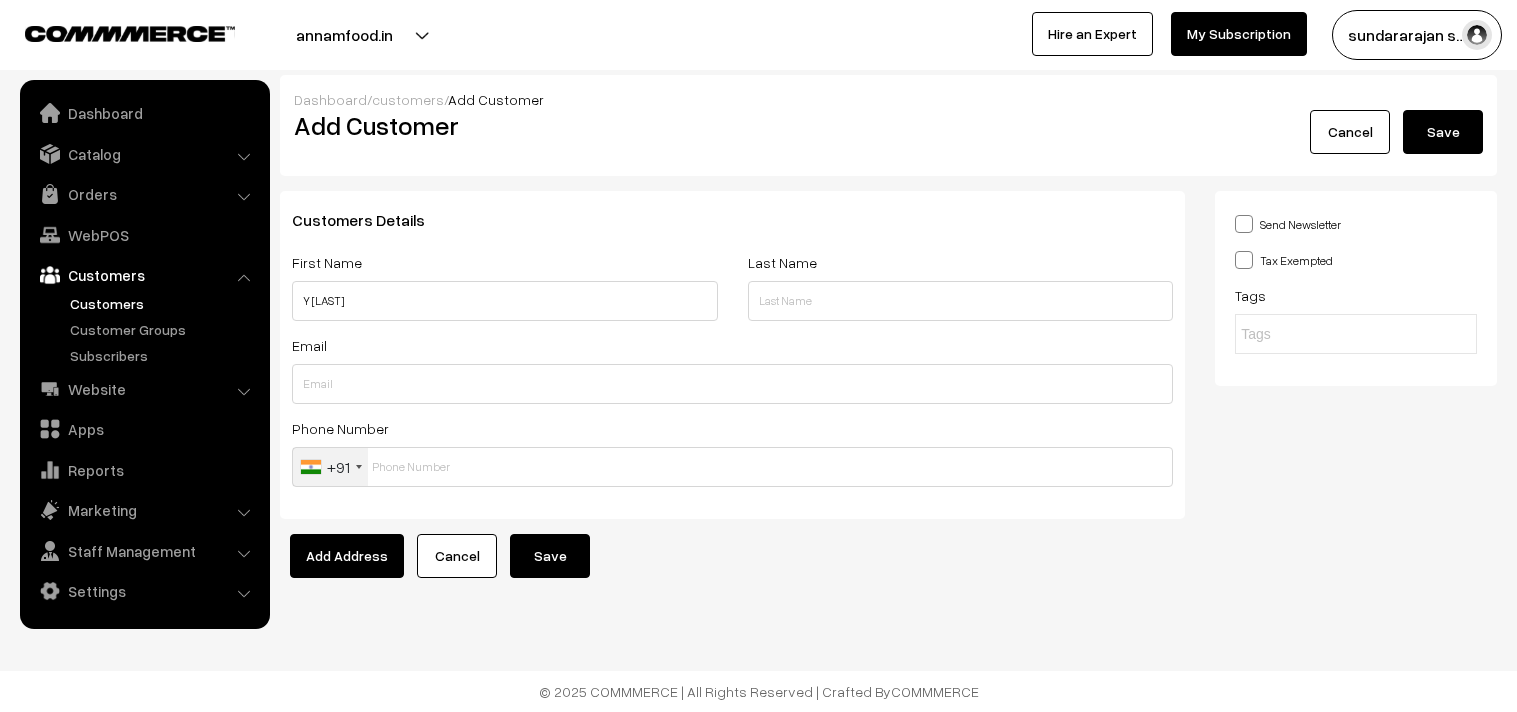 scroll, scrollTop: 0, scrollLeft: 0, axis: both 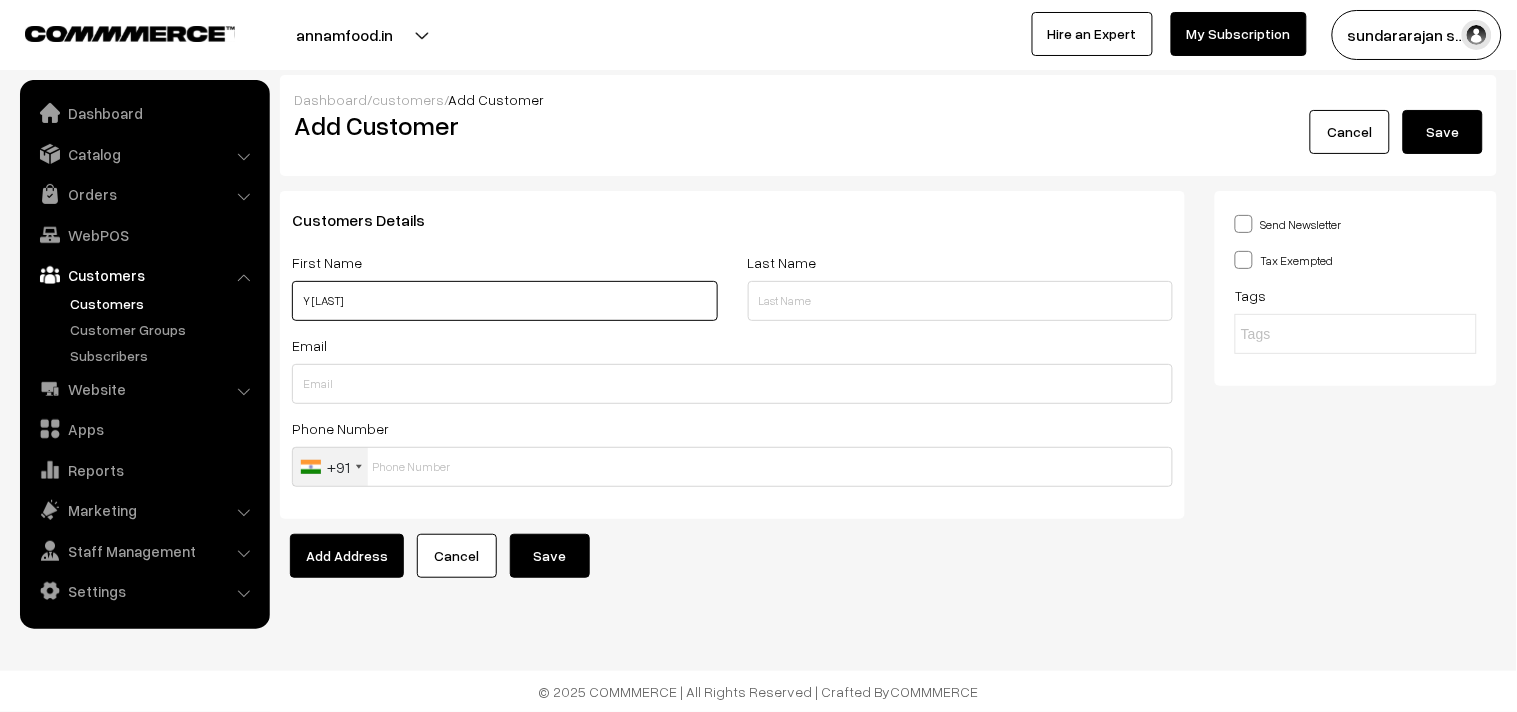 paste on "98848 15616" 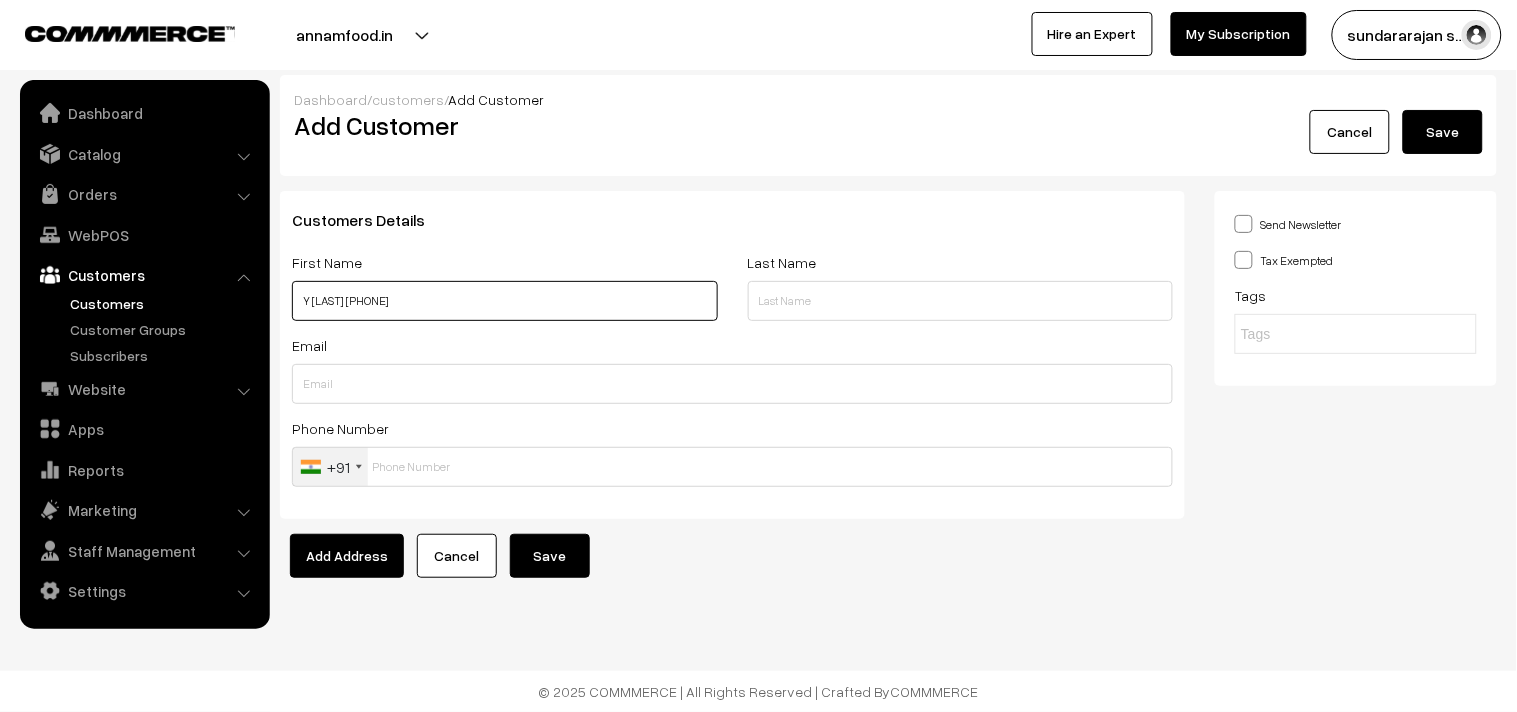 type on "Y [LAST] [PHONE]" 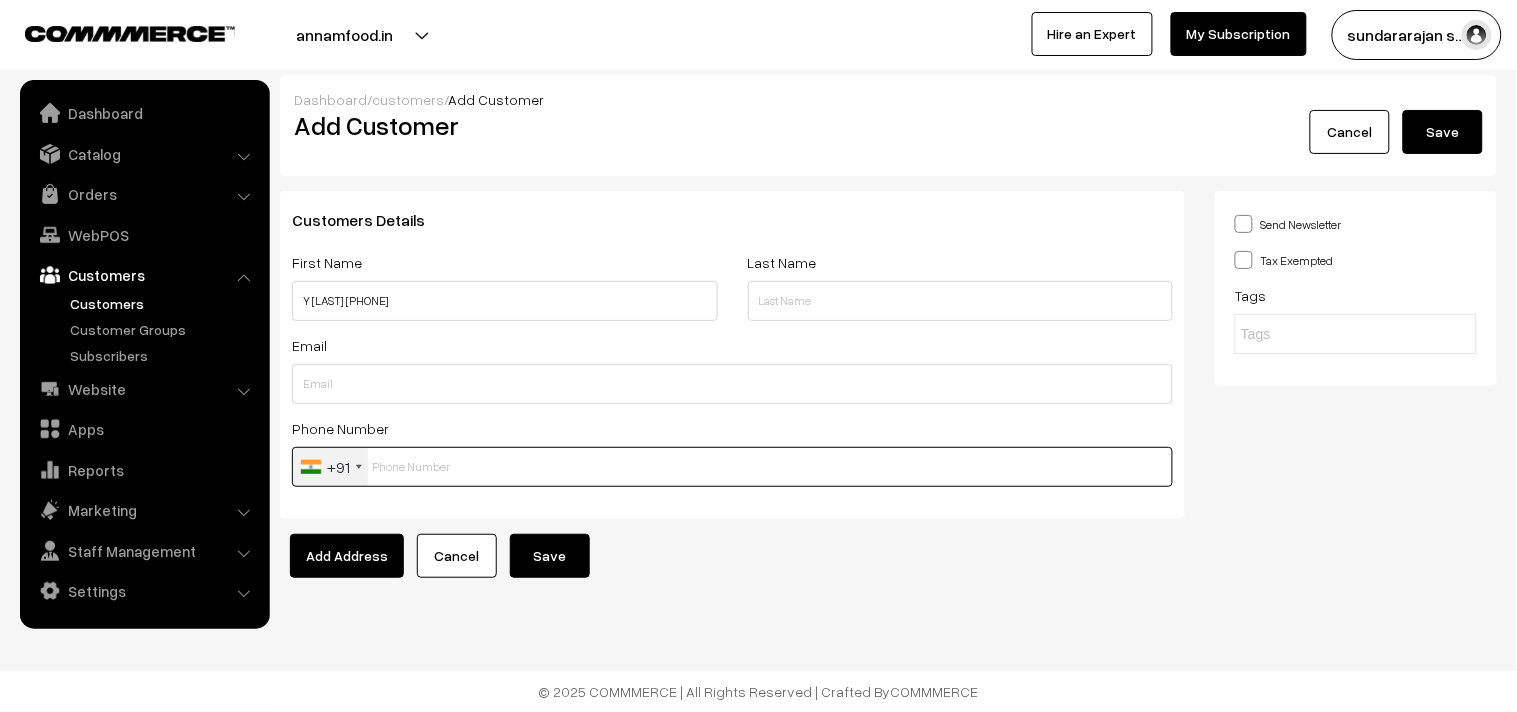 click at bounding box center [732, 467] 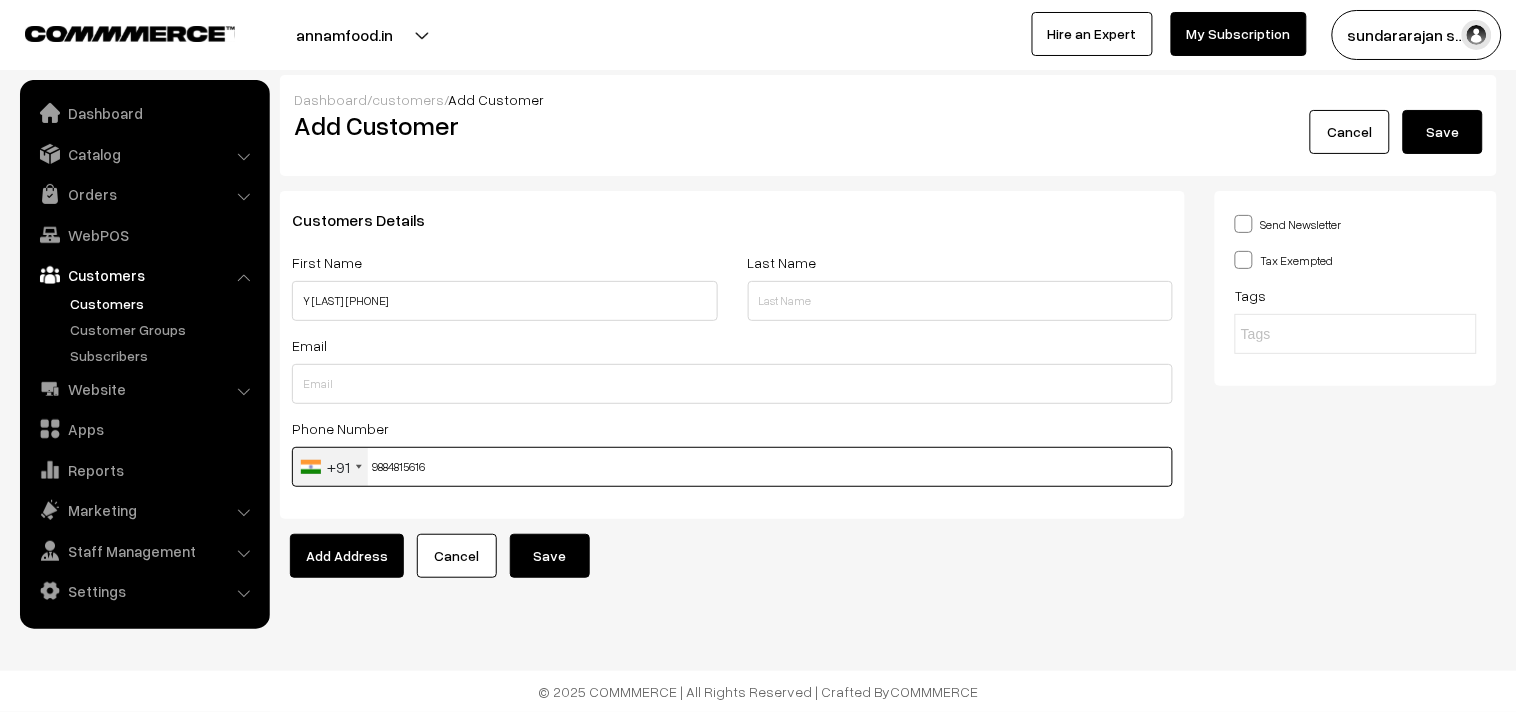 type on "9884815616" 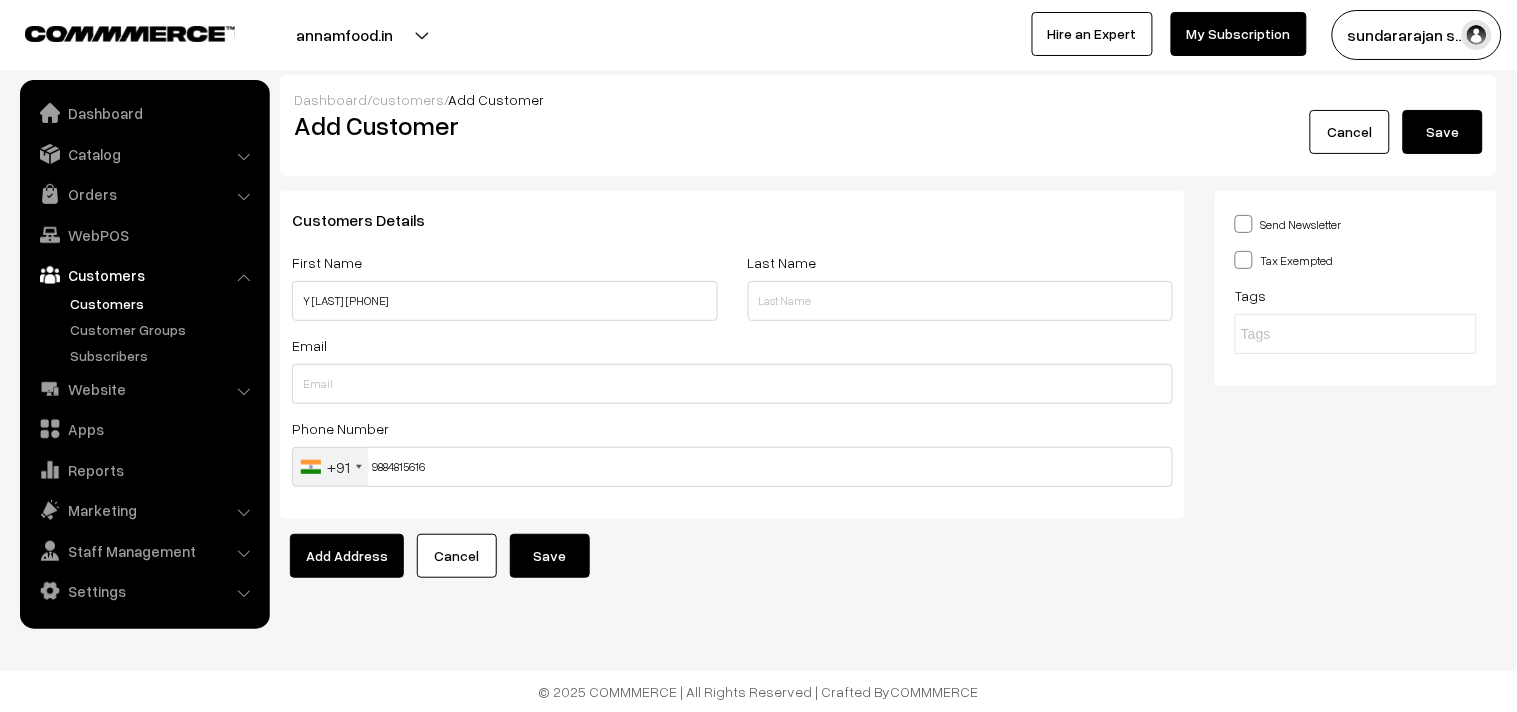 click on "Save" at bounding box center [550, 556] 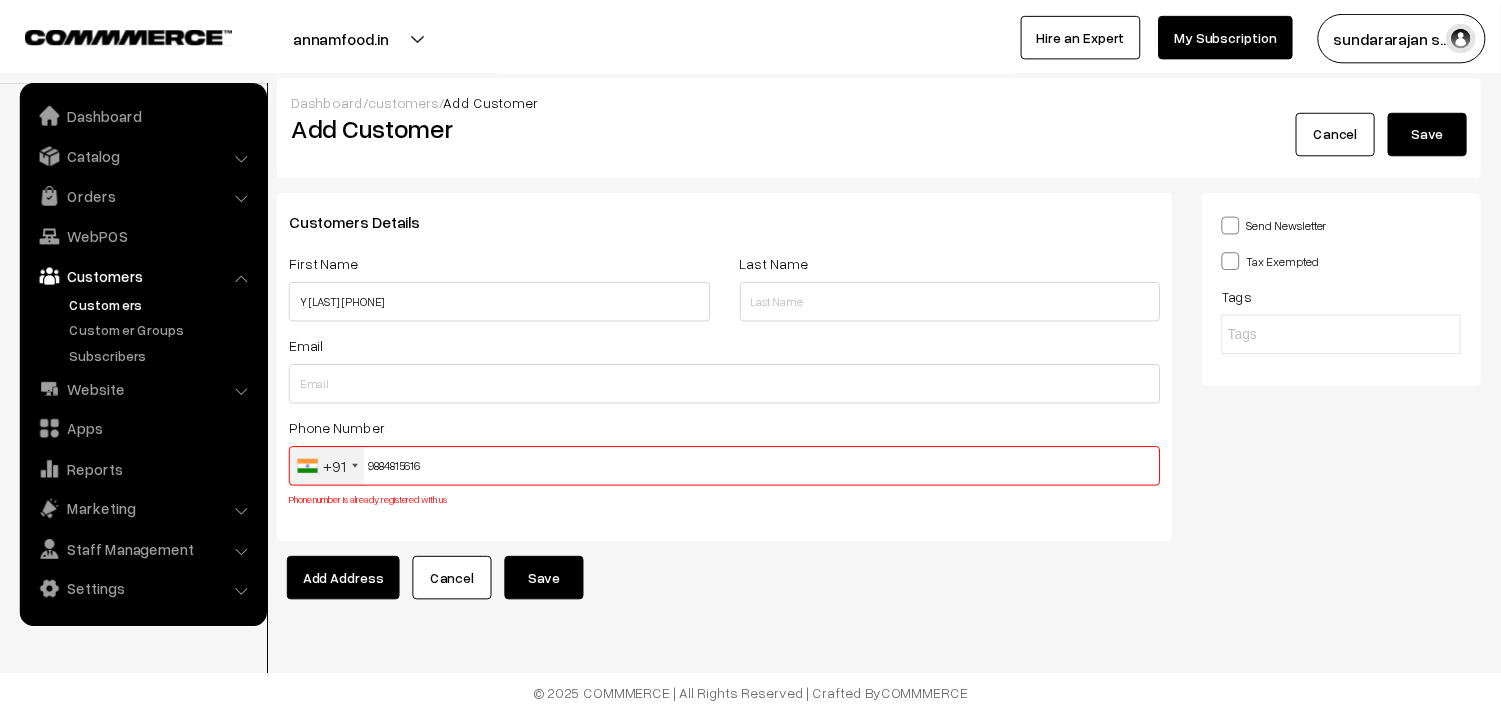 scroll, scrollTop: 5, scrollLeft: 0, axis: vertical 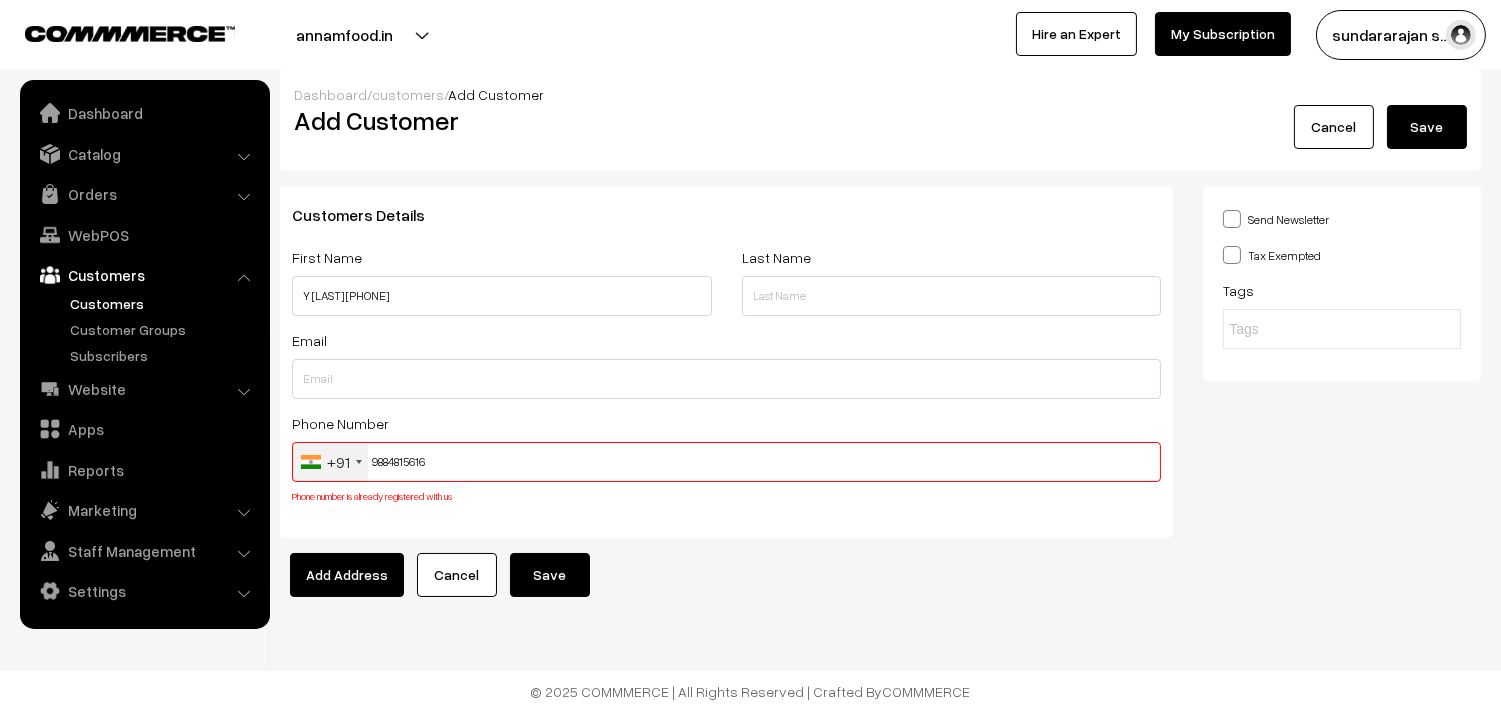 click on "Phone Number
+91 United States +1 United Kingdom +44 Afghanistan (‫افغانستان‬‎) +93 Albania (Shqipëri) +355 Algeria (‫الجزائر‬‎) +213 American Samoa +1 Andorra +376 Angola +244 Anguilla +1 Antigua and Barbuda +1 Argentina +54 Armenia (Հայաստան) +374 Aruba +297 Ascension Island +247 Australia +61 Austria (Österreich) +43 Azerbaijan (Azərbaycan) +994 Bahamas +1 Bahrain (‫البحرين‬‎) +973 Bangladesh (বাংলাদেশ) +880 Barbados +1 Belarus (Беларусь) +375 Belgium (België) +32 Belize +501 Benin (Bénin) +229 Bermuda +1 Bhutan (འབྲུག) +975 Bolivia +591 Bosnia and Herzegovina (Босна и Херцеговина) +387 Botswana +267 Brazil (Brasil) +55 British Indian Ocean Territory +246 British Virgin Islands +1 Brunei +673 Bulgaria (България) +359 Burkina Faso +226 Burundi (Uburundi) +257 Cambodia (កម្ពុជា) +855 Cameroon (Cameroun) +237 Canada +1" at bounding box center [726, 458] 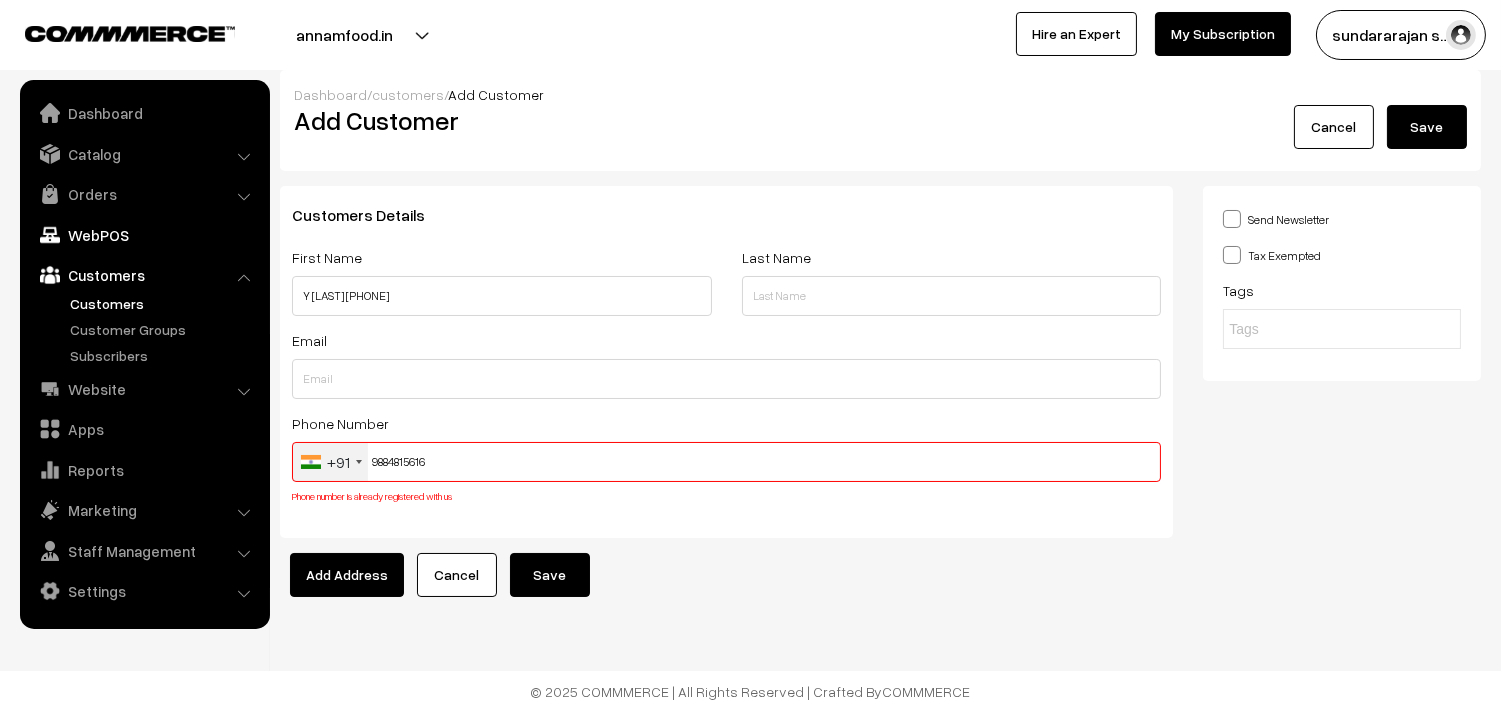 click on "WebPOS" at bounding box center [144, 235] 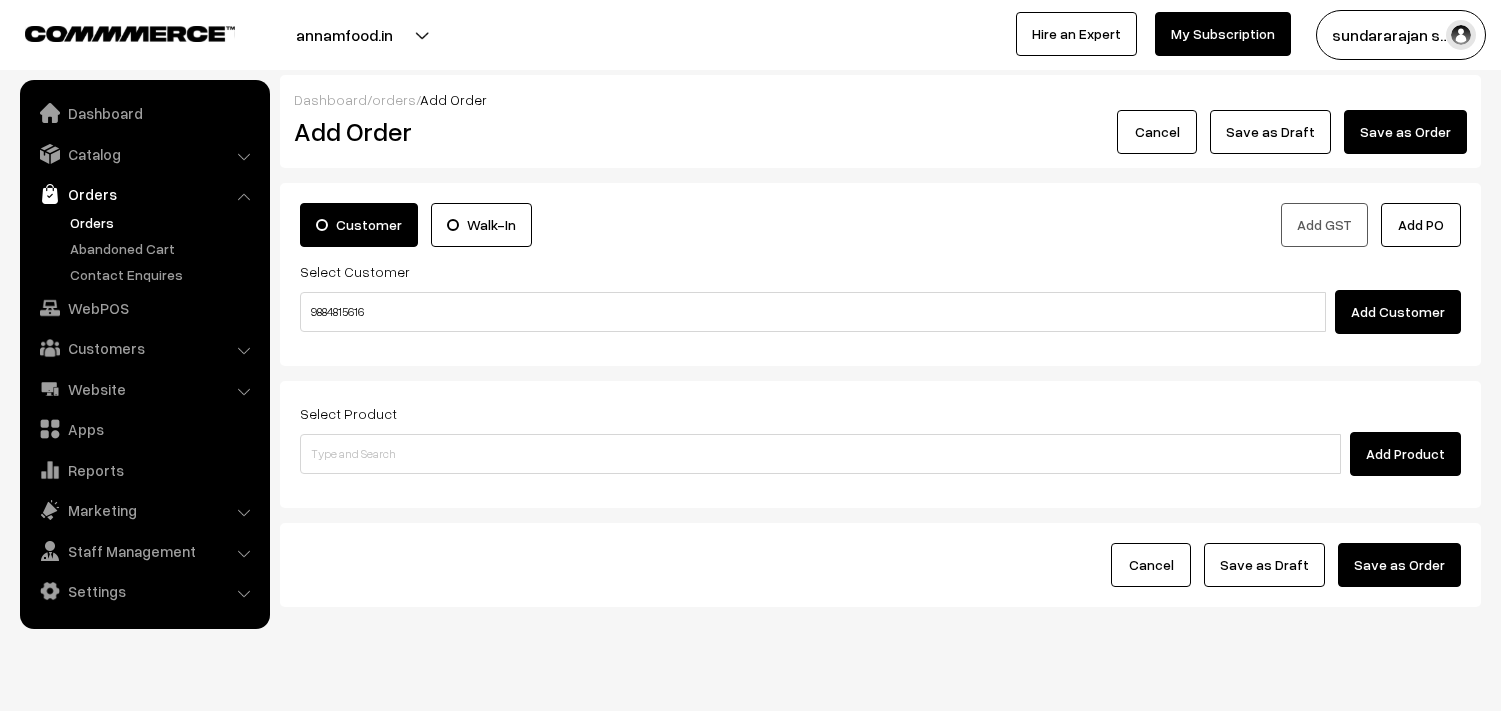 scroll, scrollTop: 0, scrollLeft: 0, axis: both 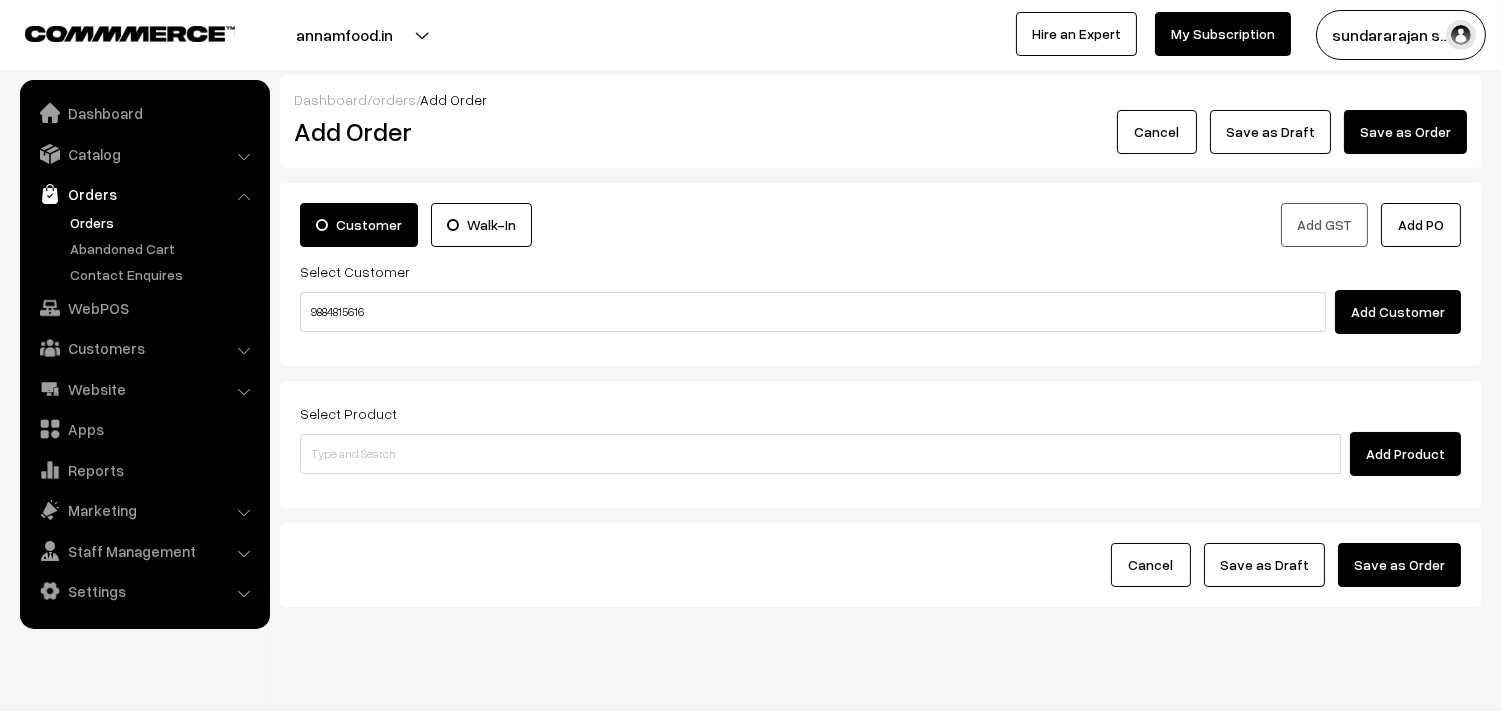 type on "9884815616" 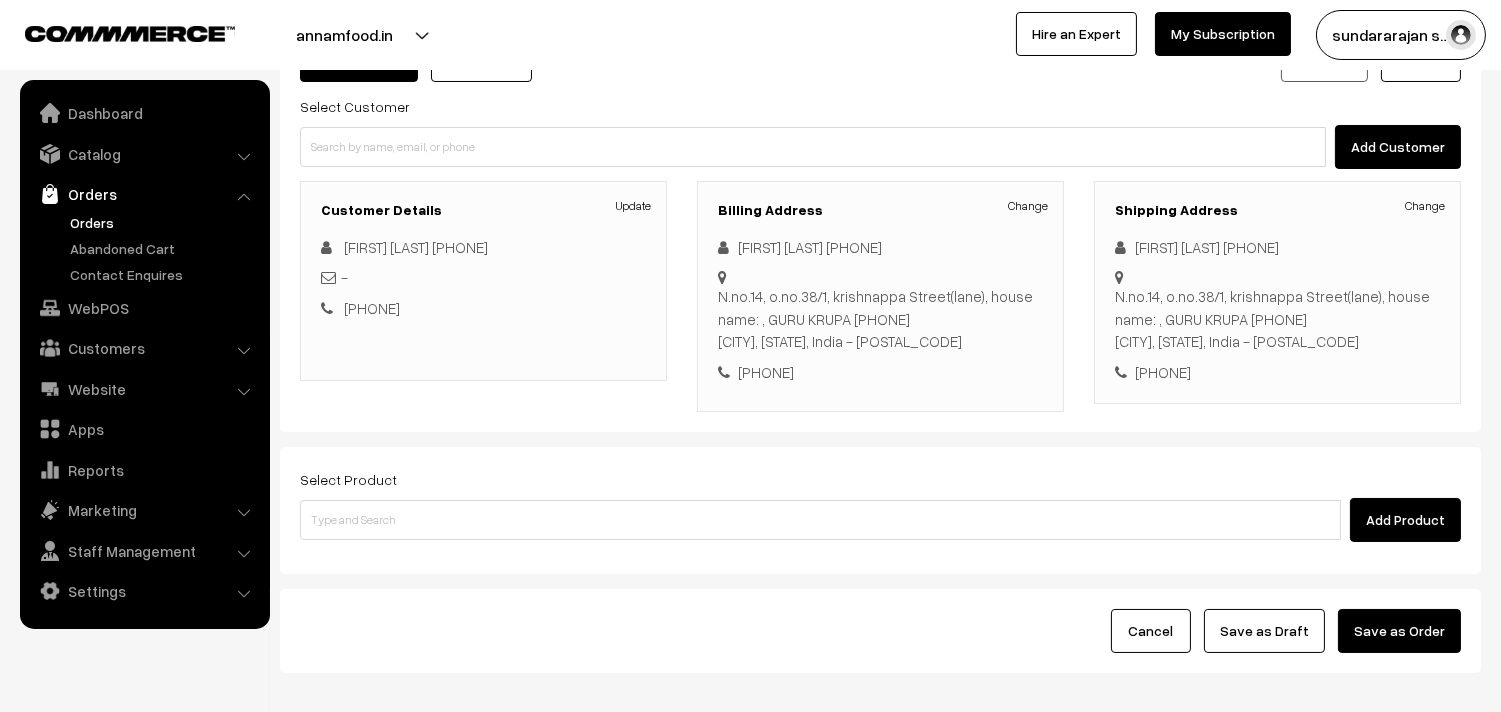 scroll, scrollTop: 272, scrollLeft: 0, axis: vertical 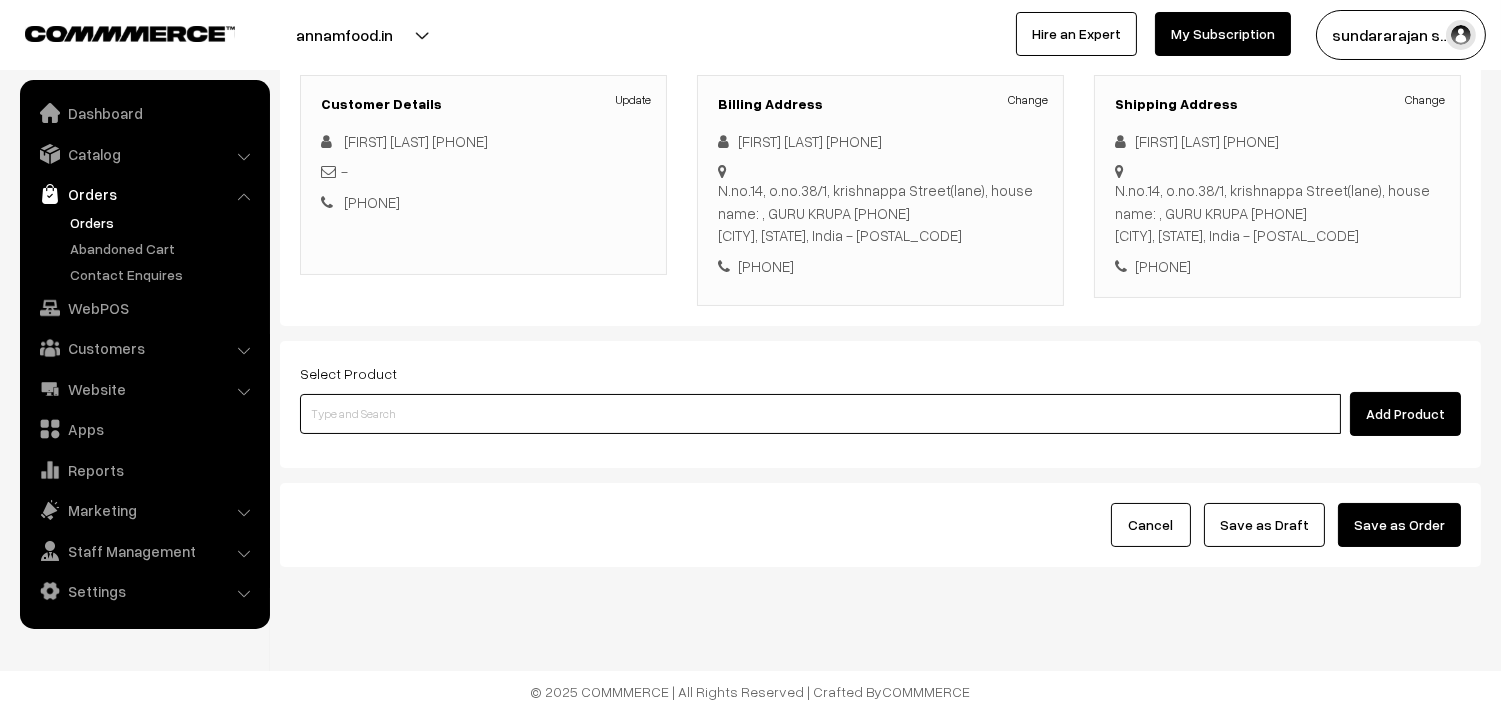 click at bounding box center [820, 414] 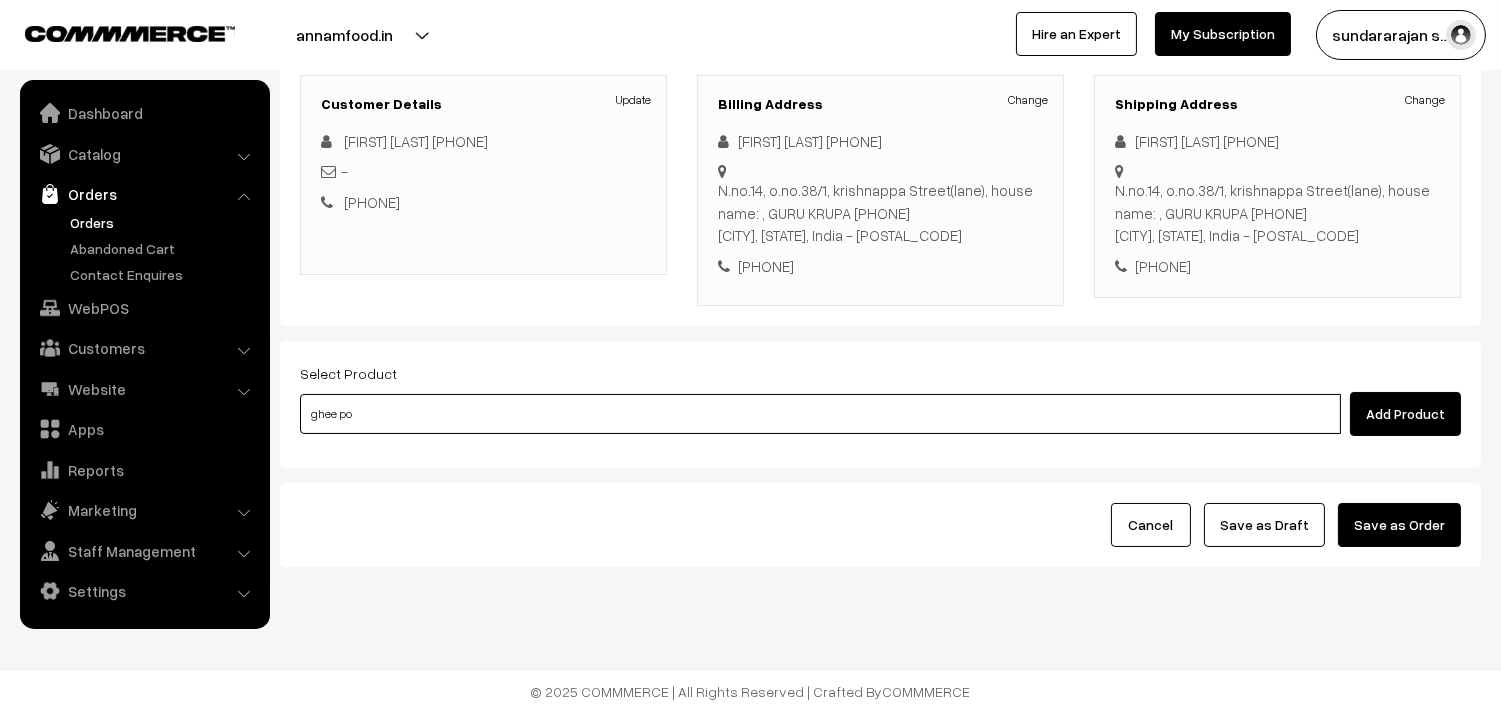type on "Bf  - Ghee Pongal" 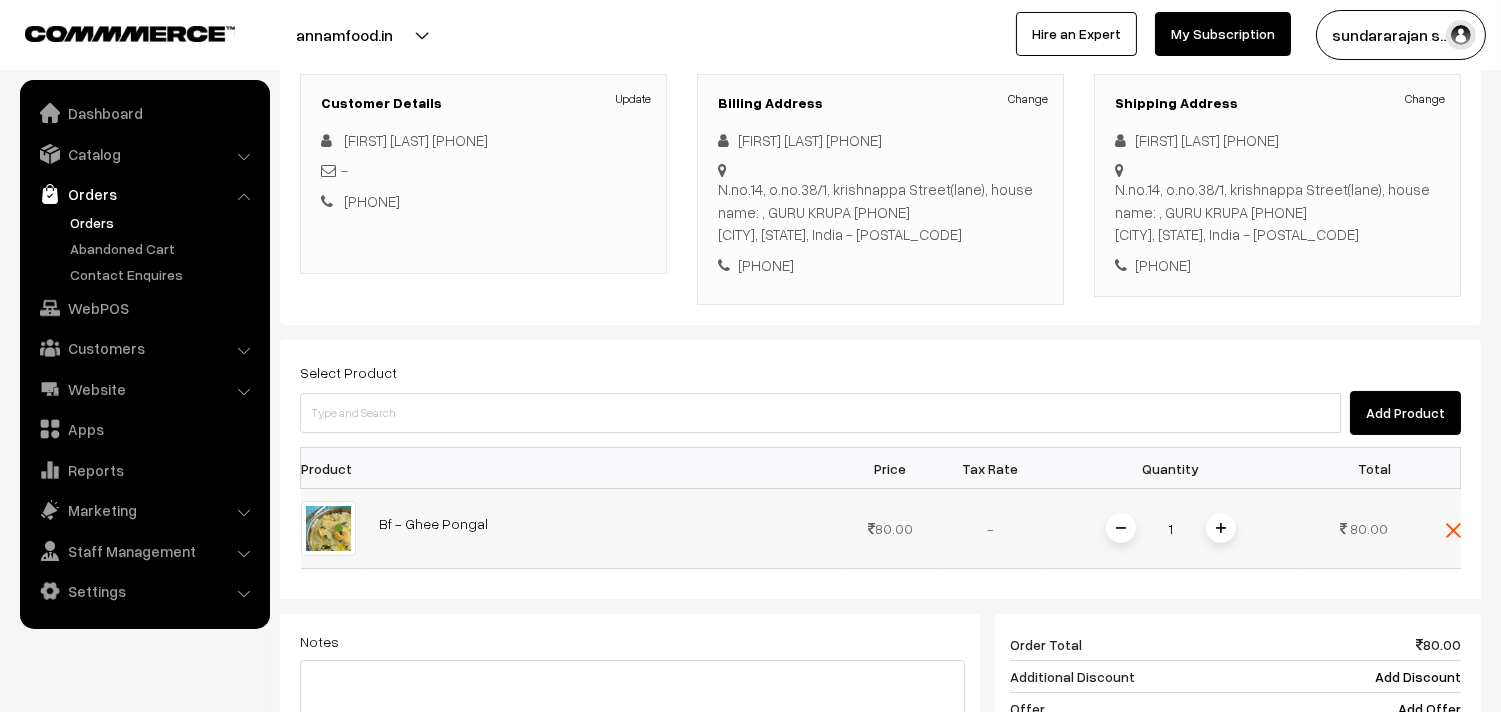 drag, startPoint x: 1221, startPoint y: 528, endPoint x: 1040, endPoint y: 440, distance: 201.25854 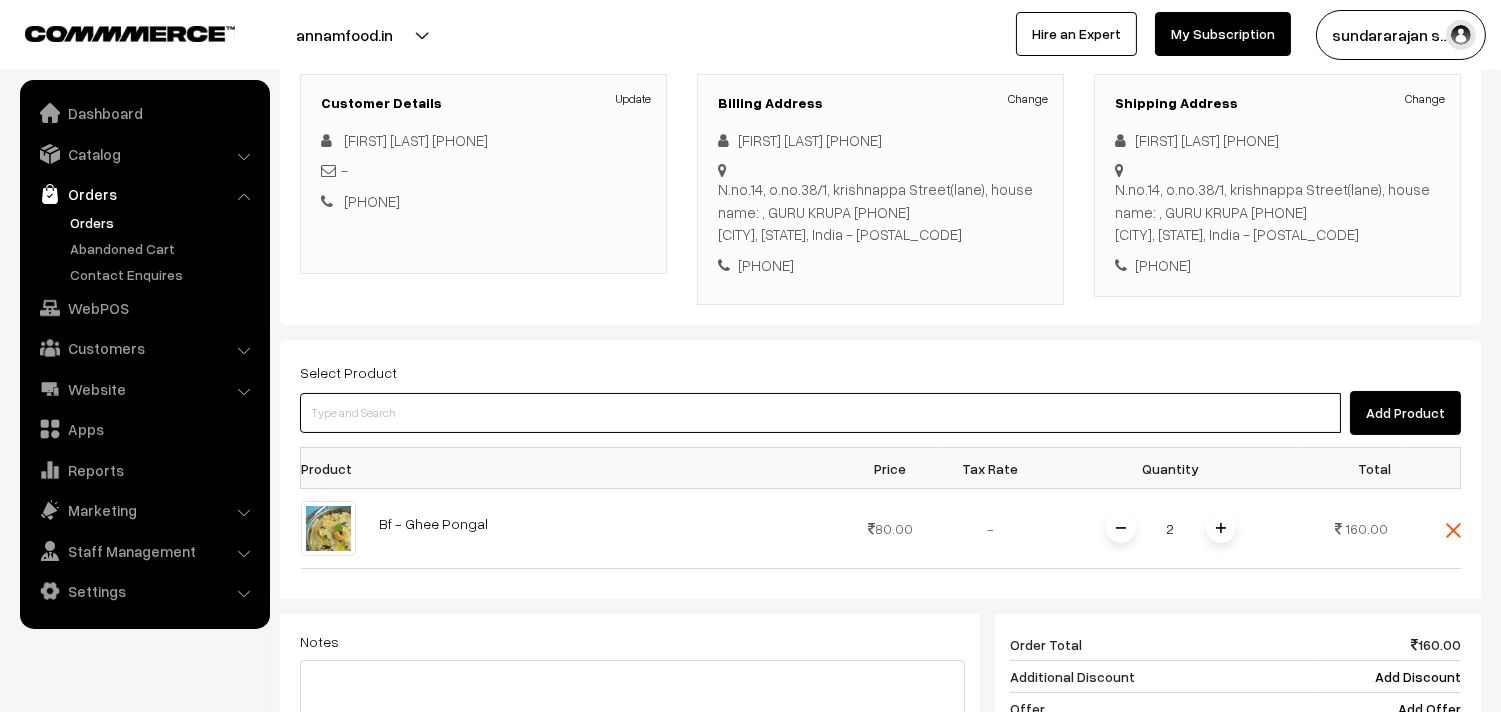 click at bounding box center [820, 413] 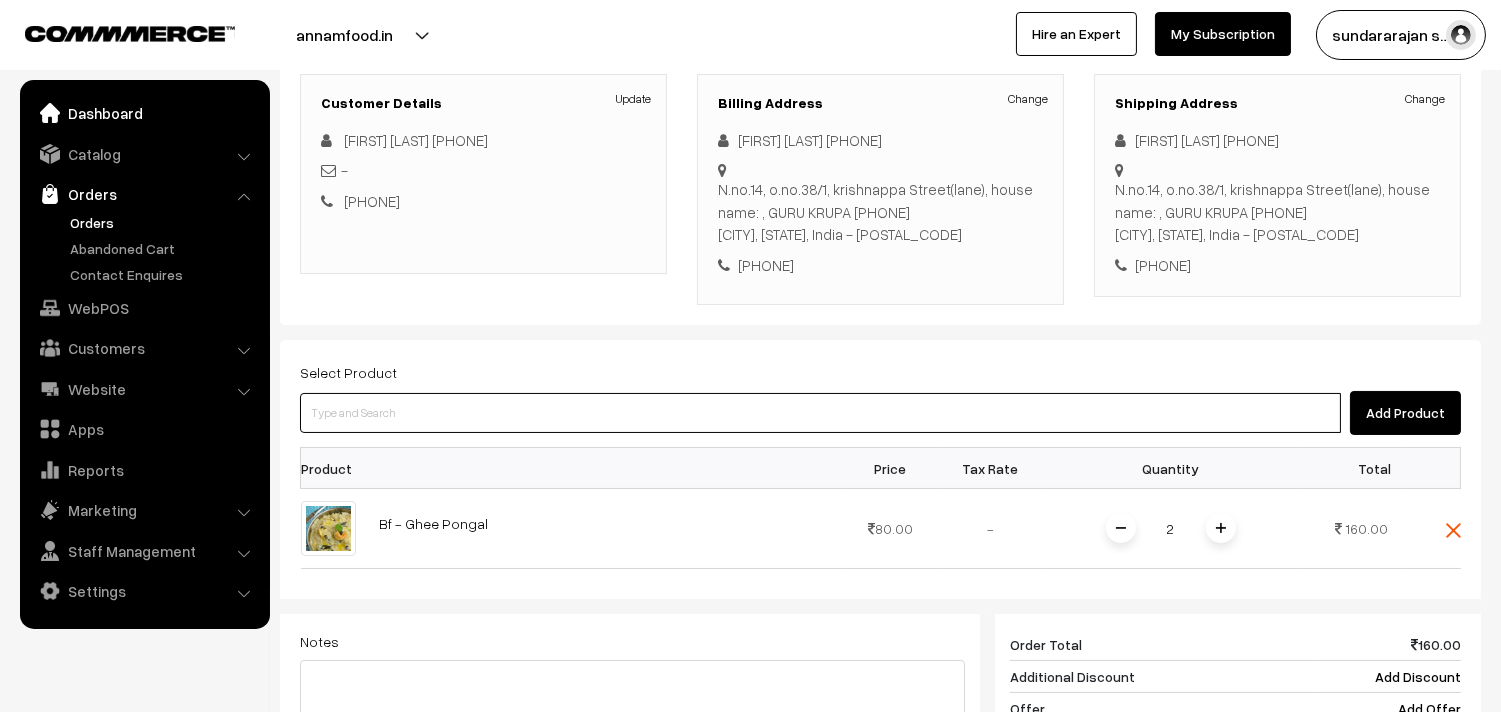 paste on "03rd Without Rice..." 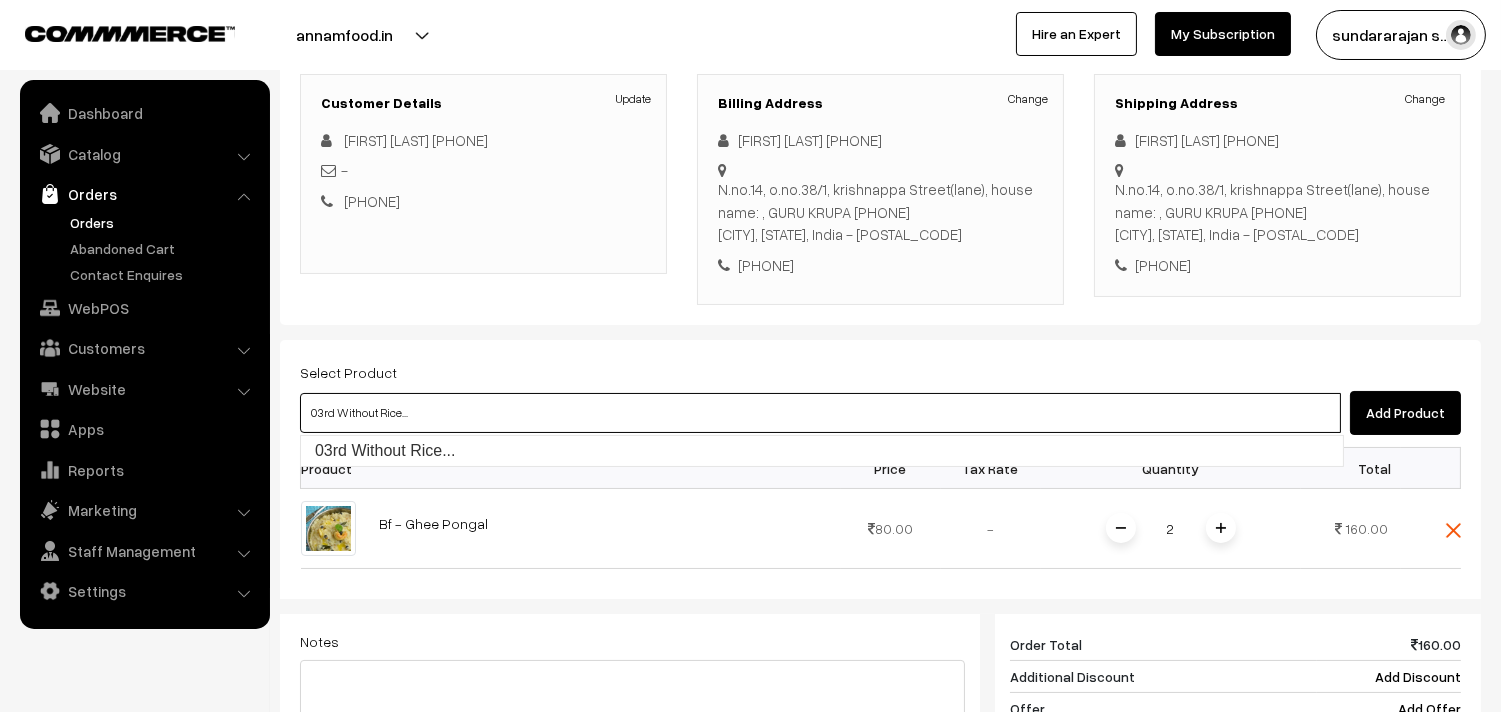 click on "03rd Without Rice..." at bounding box center [822, 451] 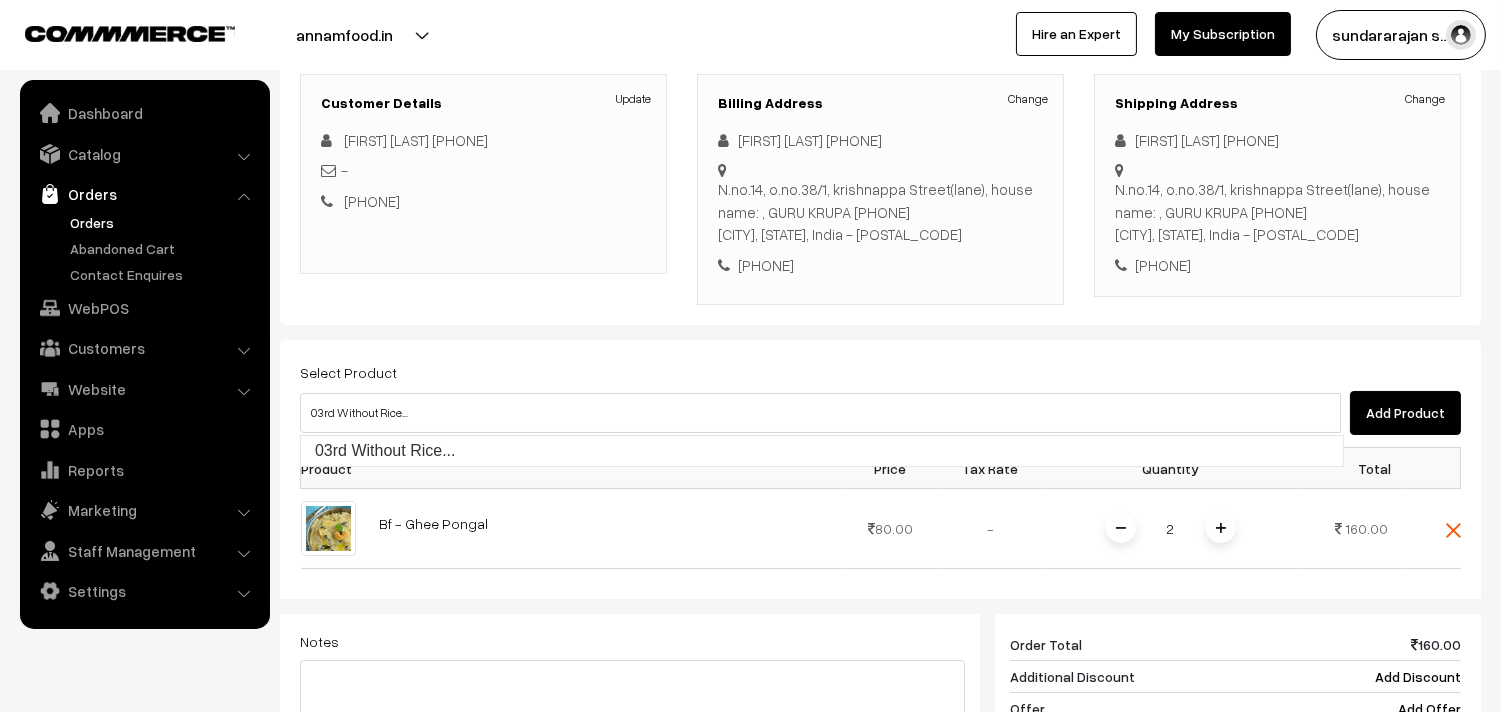 type 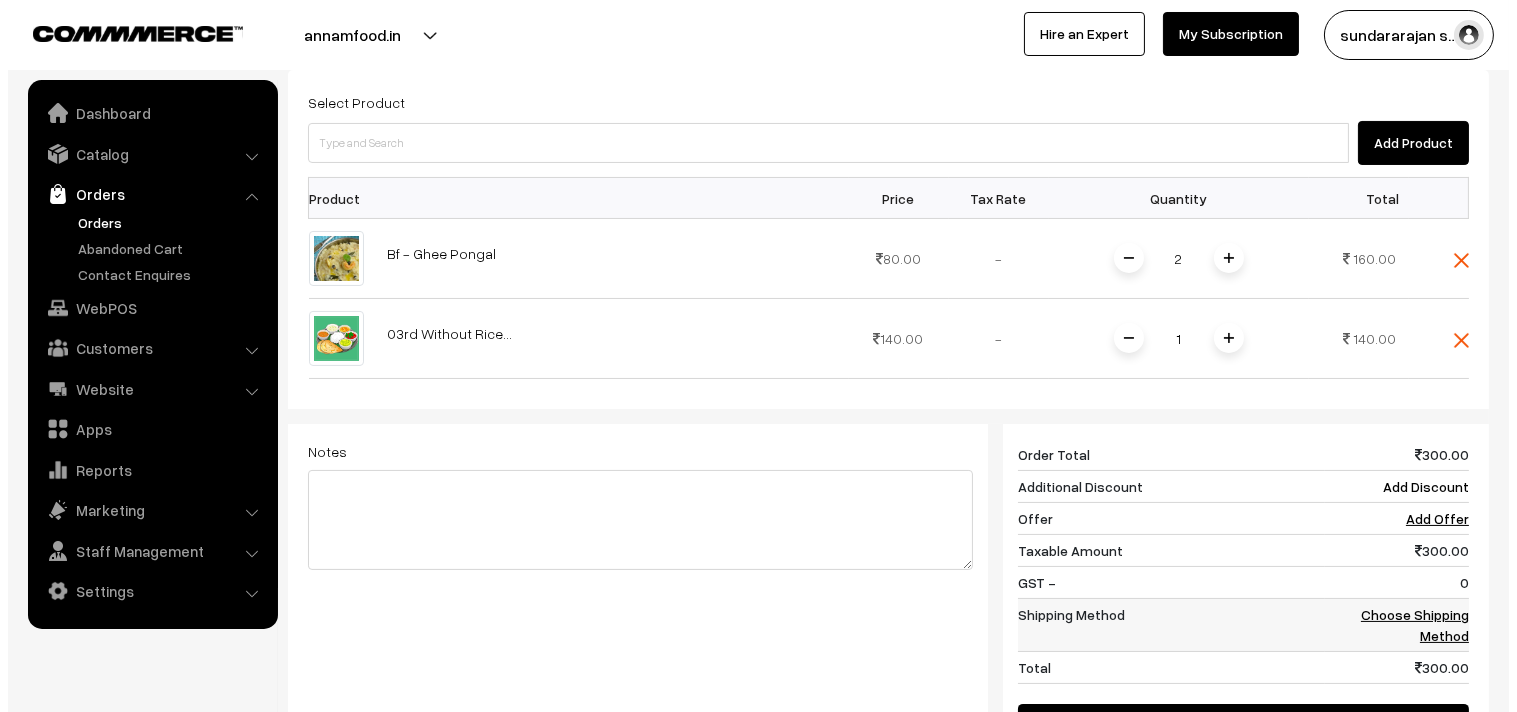 scroll, scrollTop: 840, scrollLeft: 0, axis: vertical 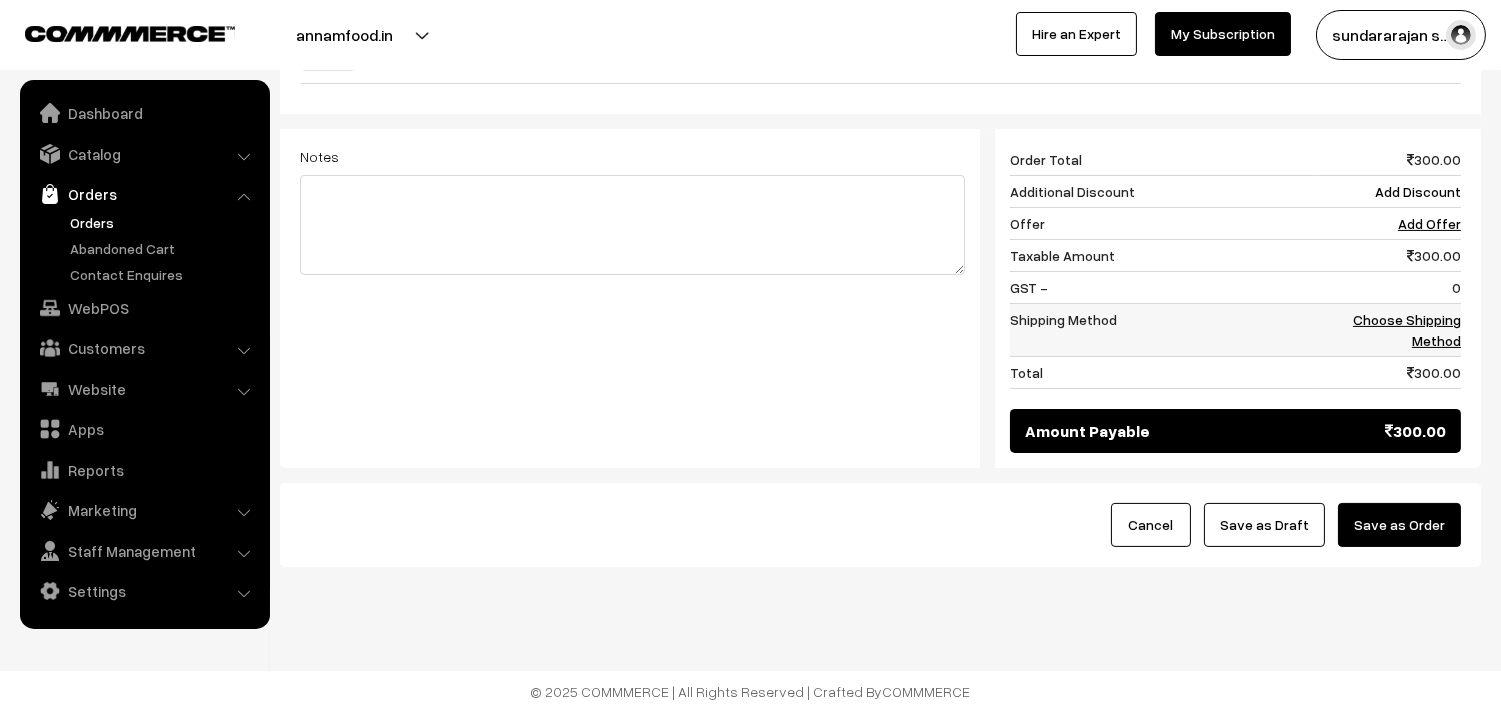 click on "Choose Shipping Method" at bounding box center [1407, 330] 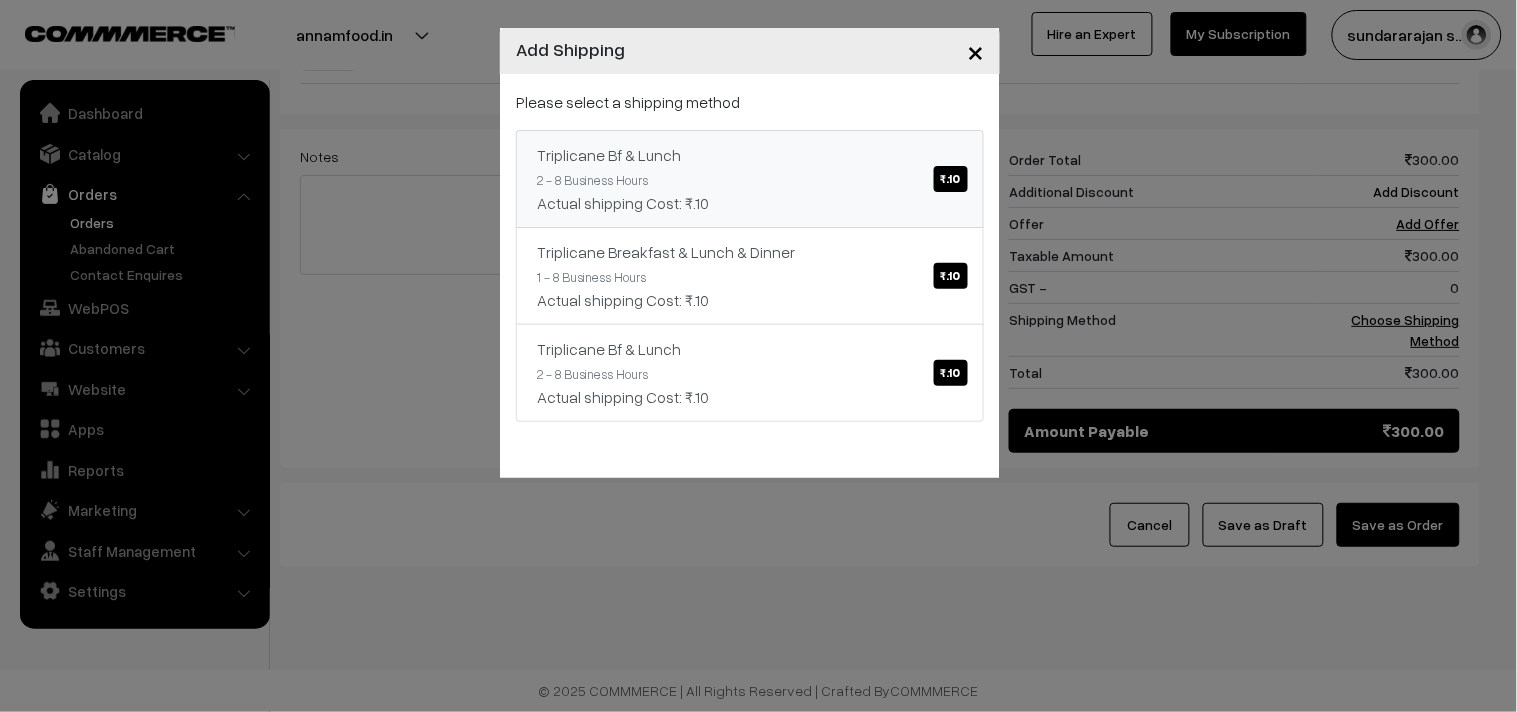 click on "Actual shipping Cost: ₹.10" at bounding box center [750, 203] 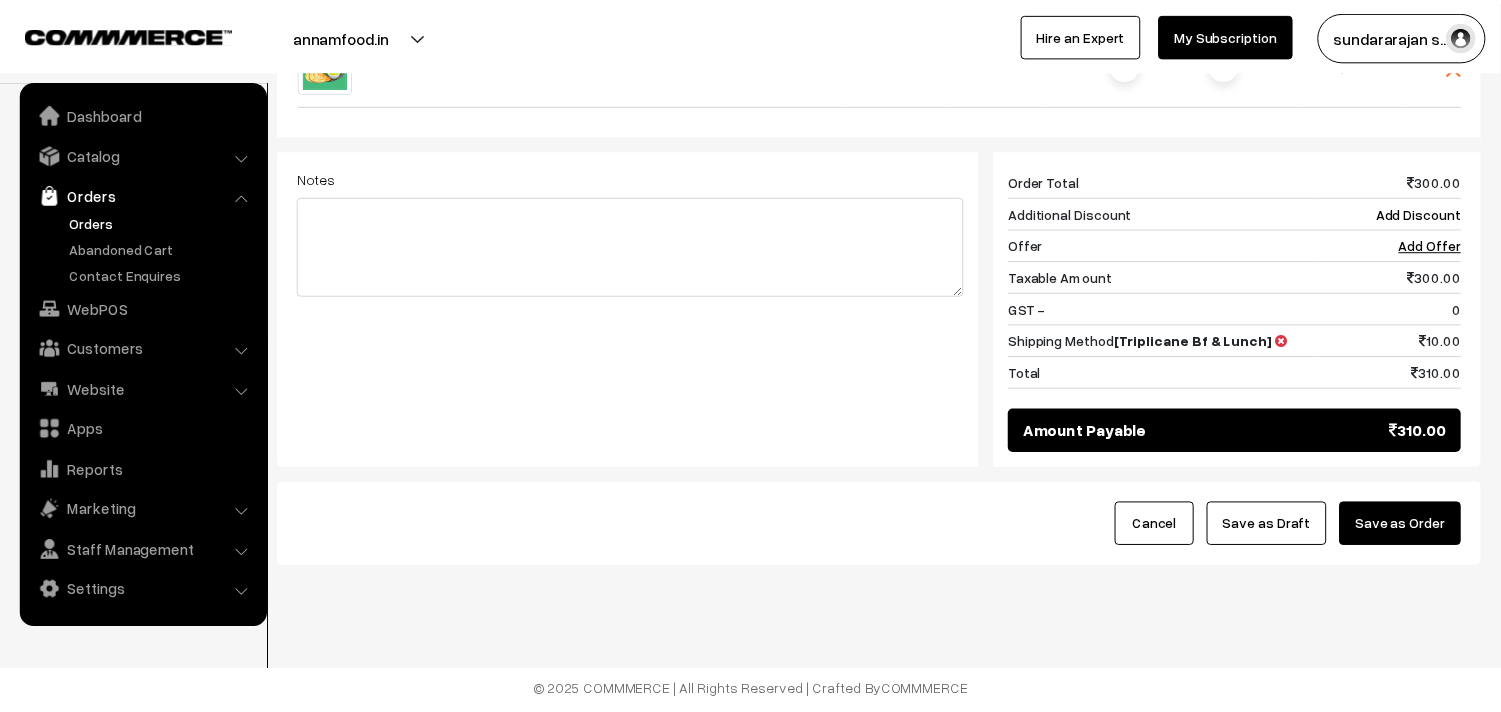 scroll, scrollTop: 818, scrollLeft: 0, axis: vertical 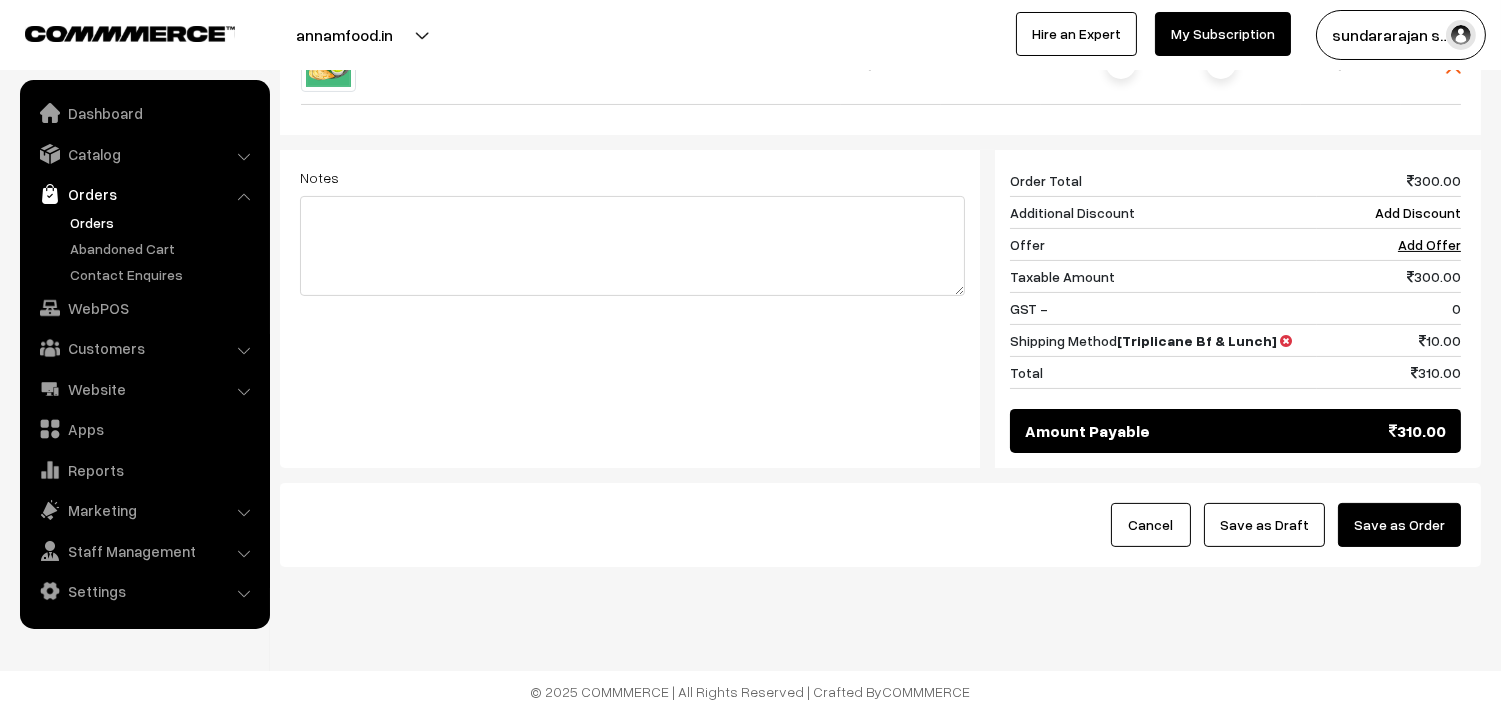 click on "Save as Draft" at bounding box center (1264, 525) 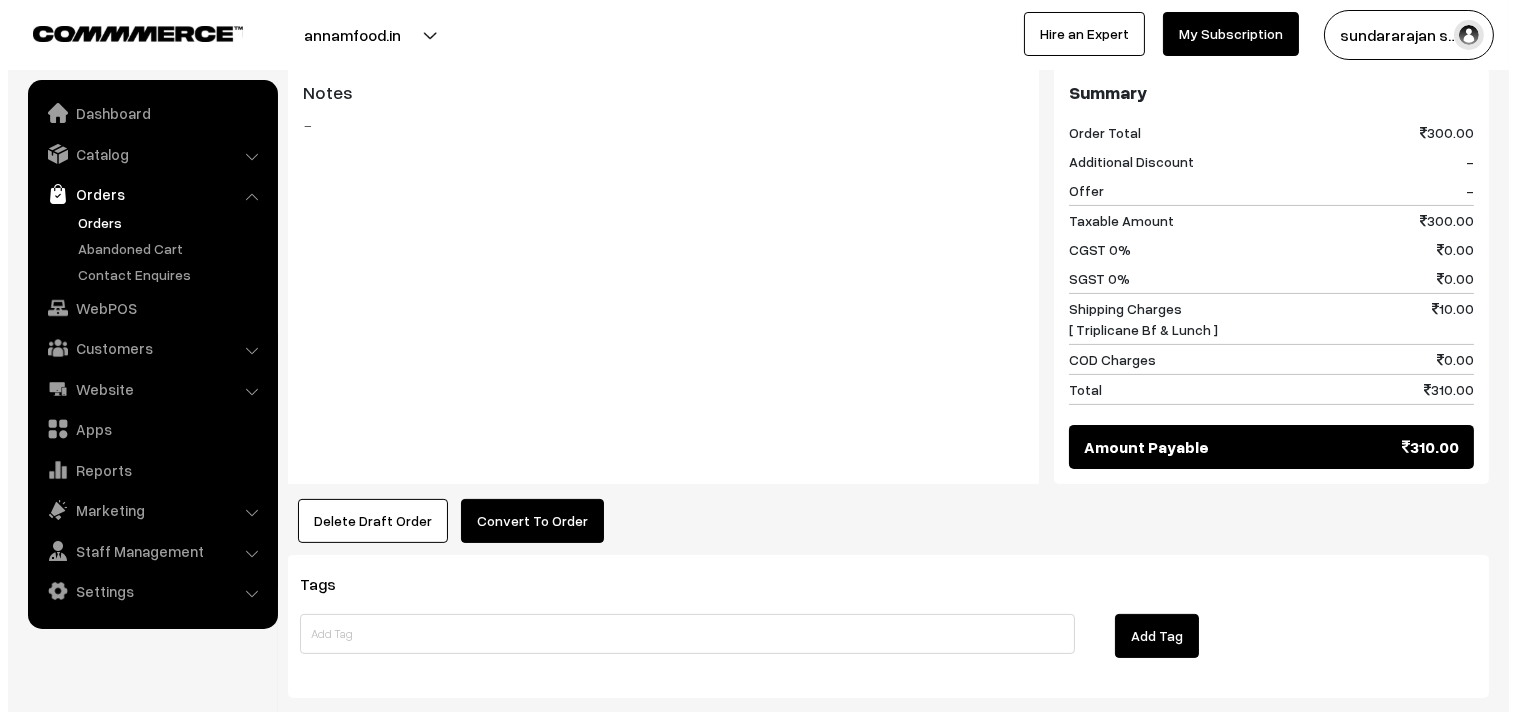 scroll, scrollTop: 976, scrollLeft: 0, axis: vertical 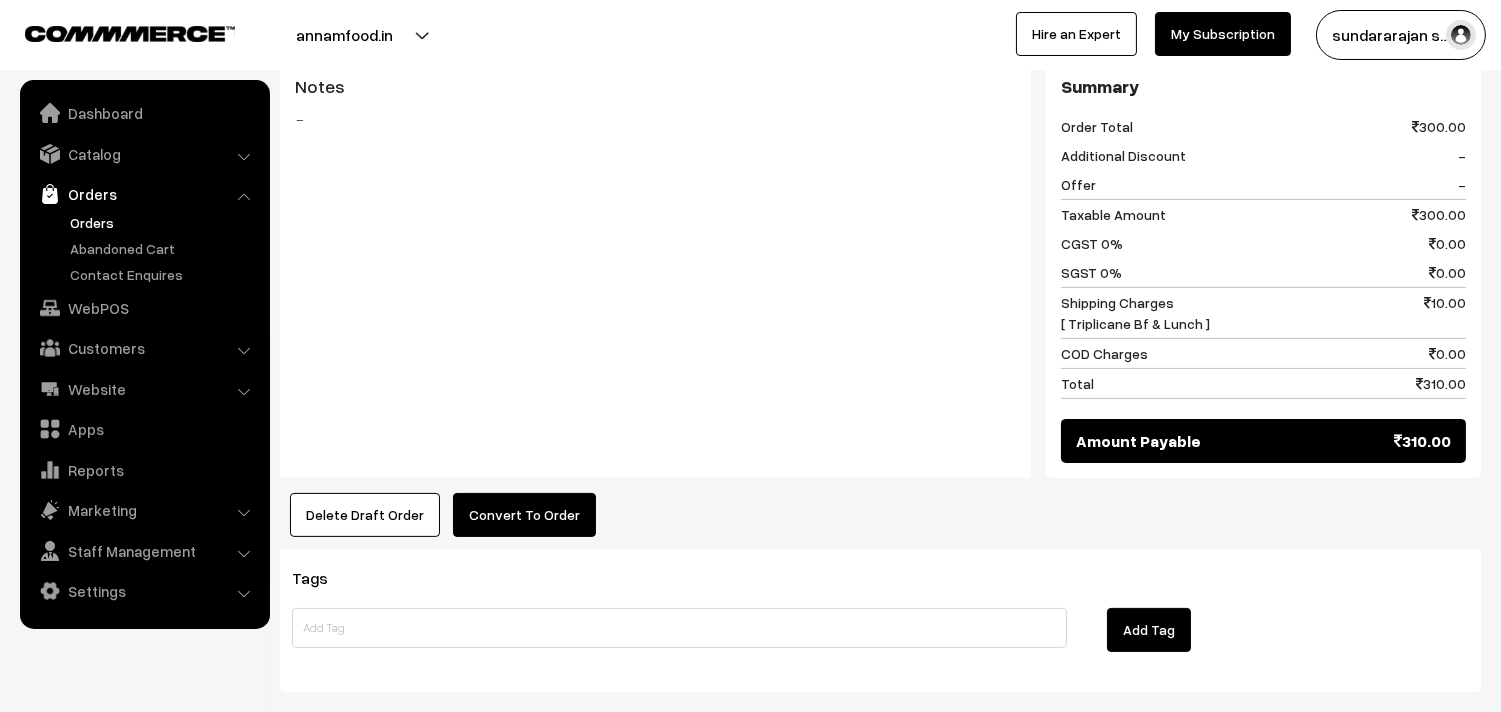 click on "Convert To Order" at bounding box center [524, 515] 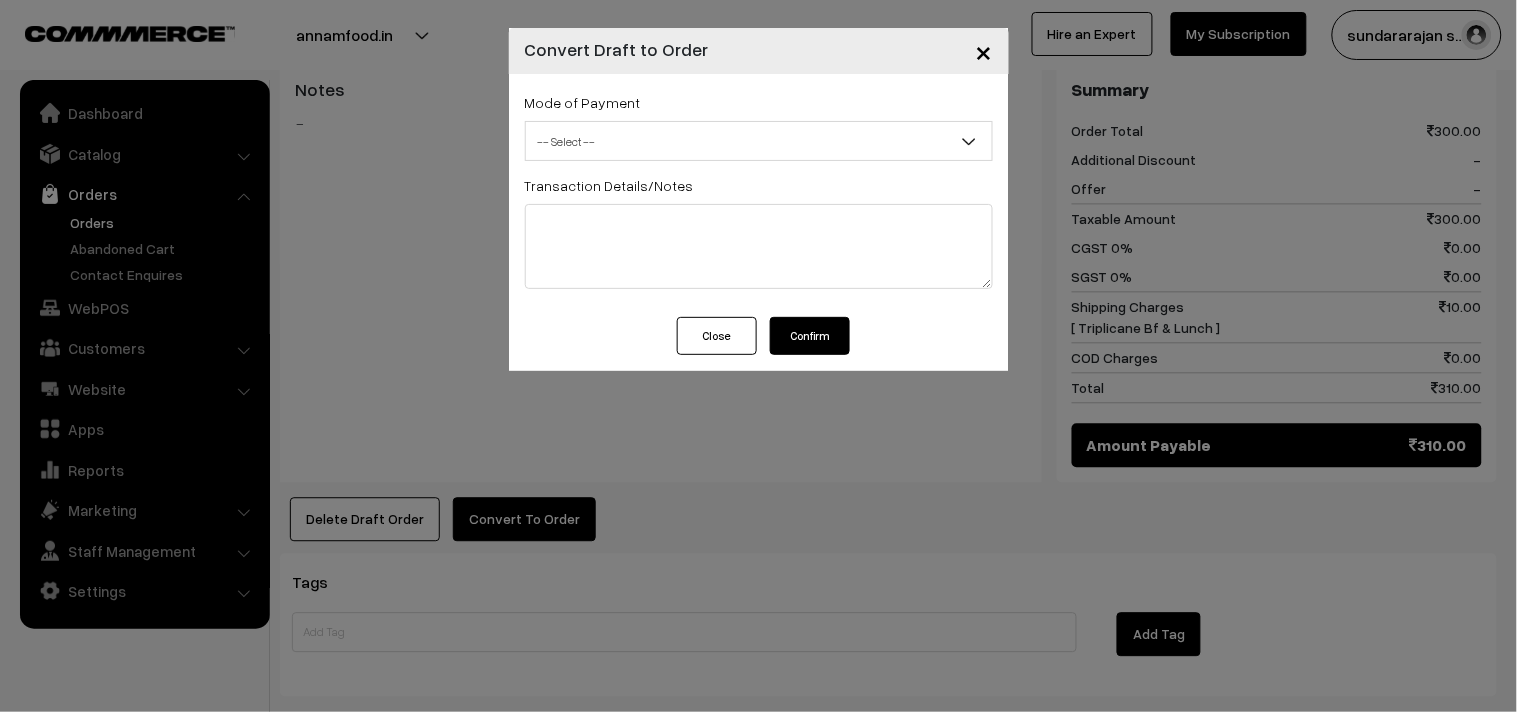 click on "Mode of Payment
-- Select --
COD
Cash
-- Select --
Transaction Details/Notes" at bounding box center (759, 195) 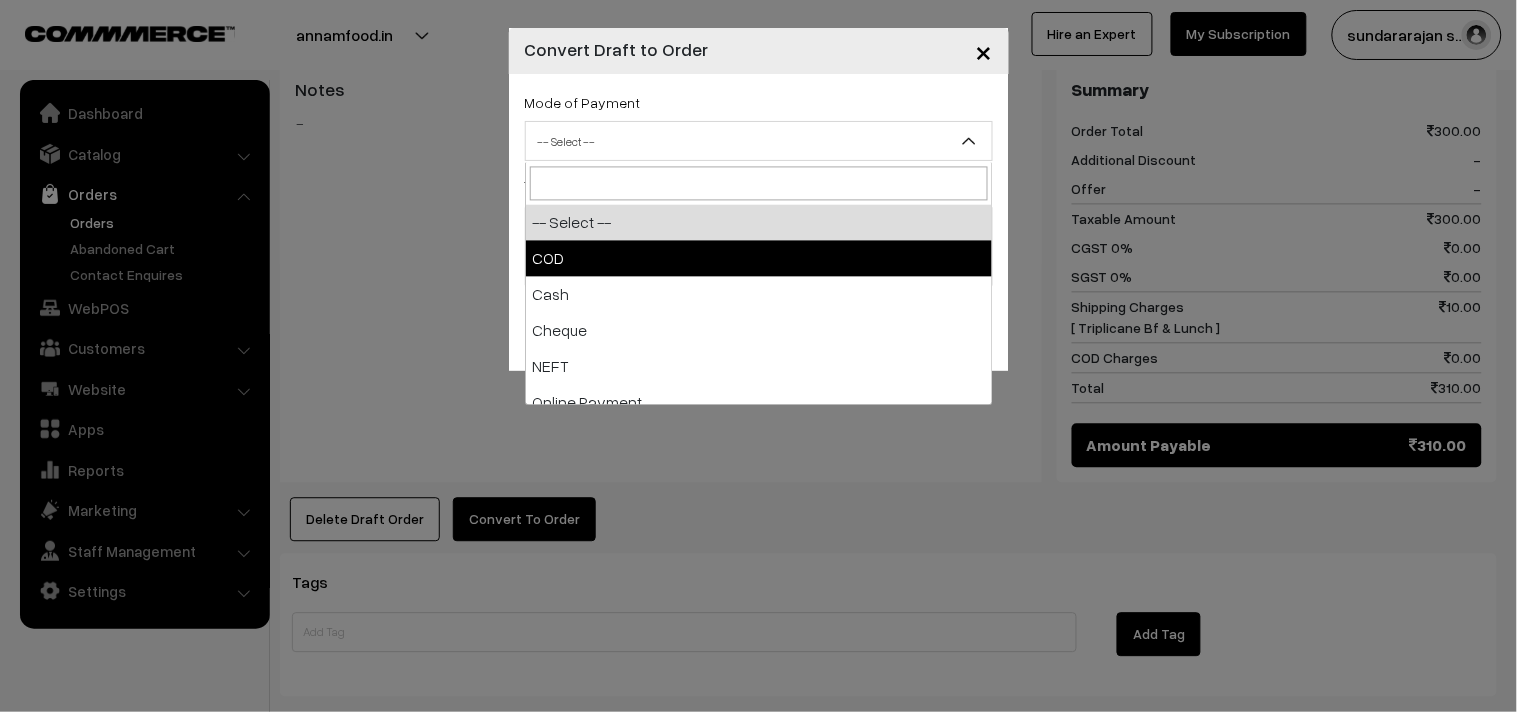 select on "2" 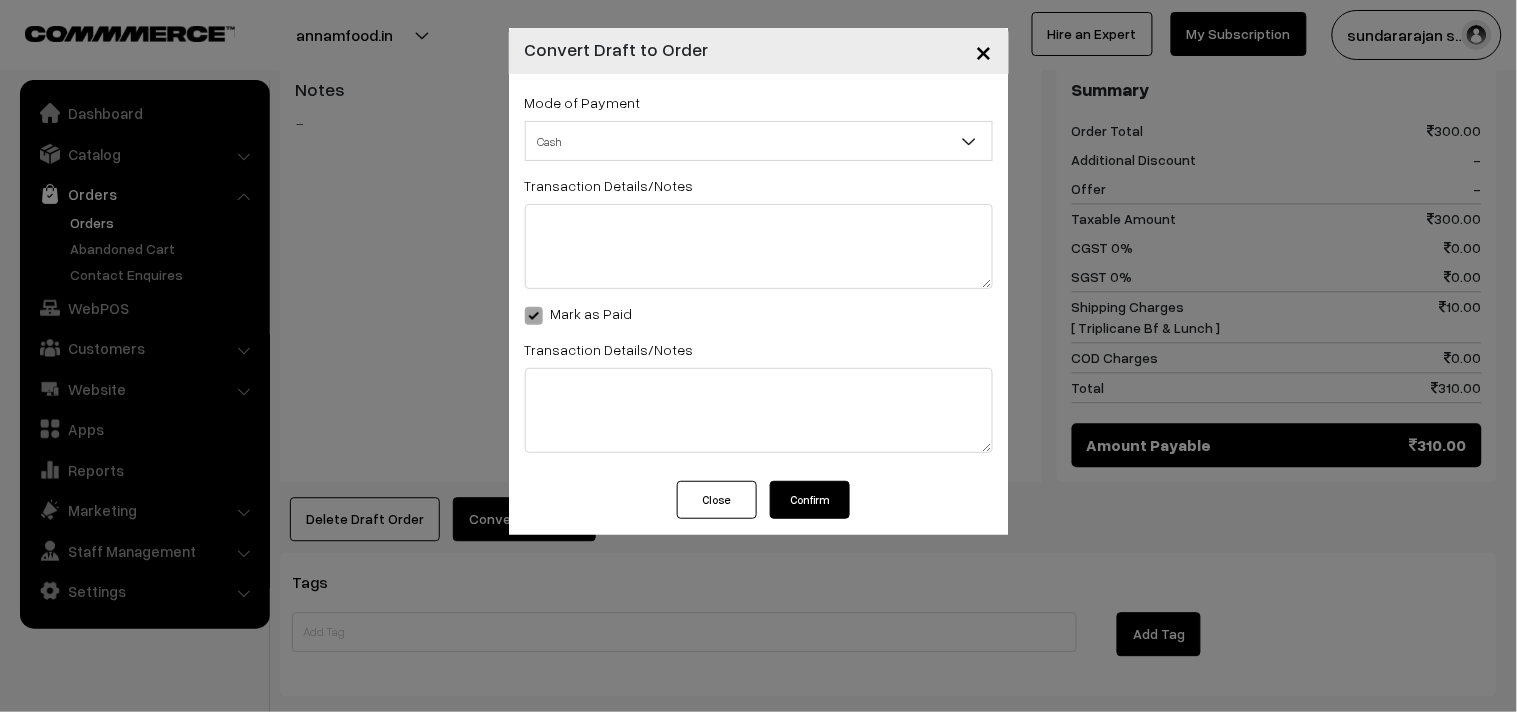 click on "Confirm" at bounding box center (810, 500) 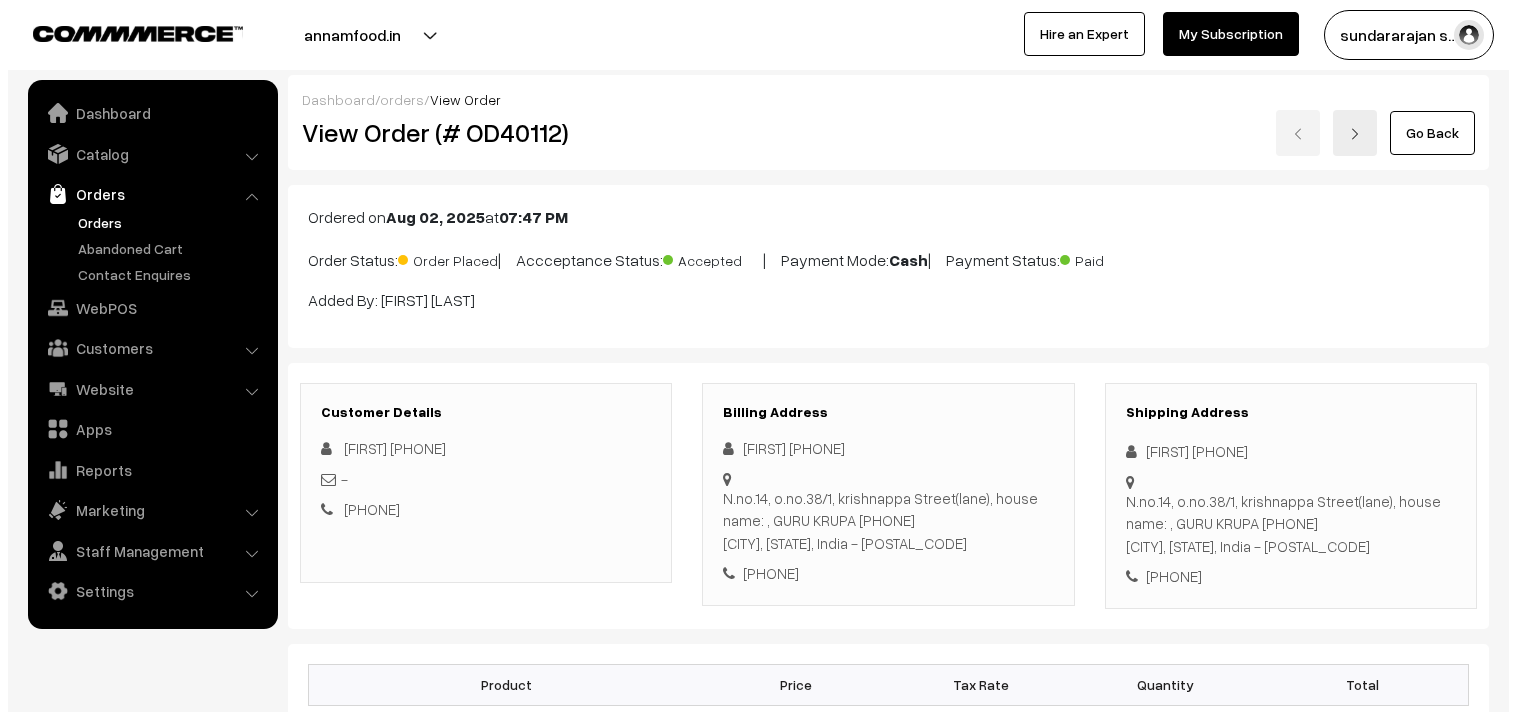 scroll, scrollTop: 976, scrollLeft: 0, axis: vertical 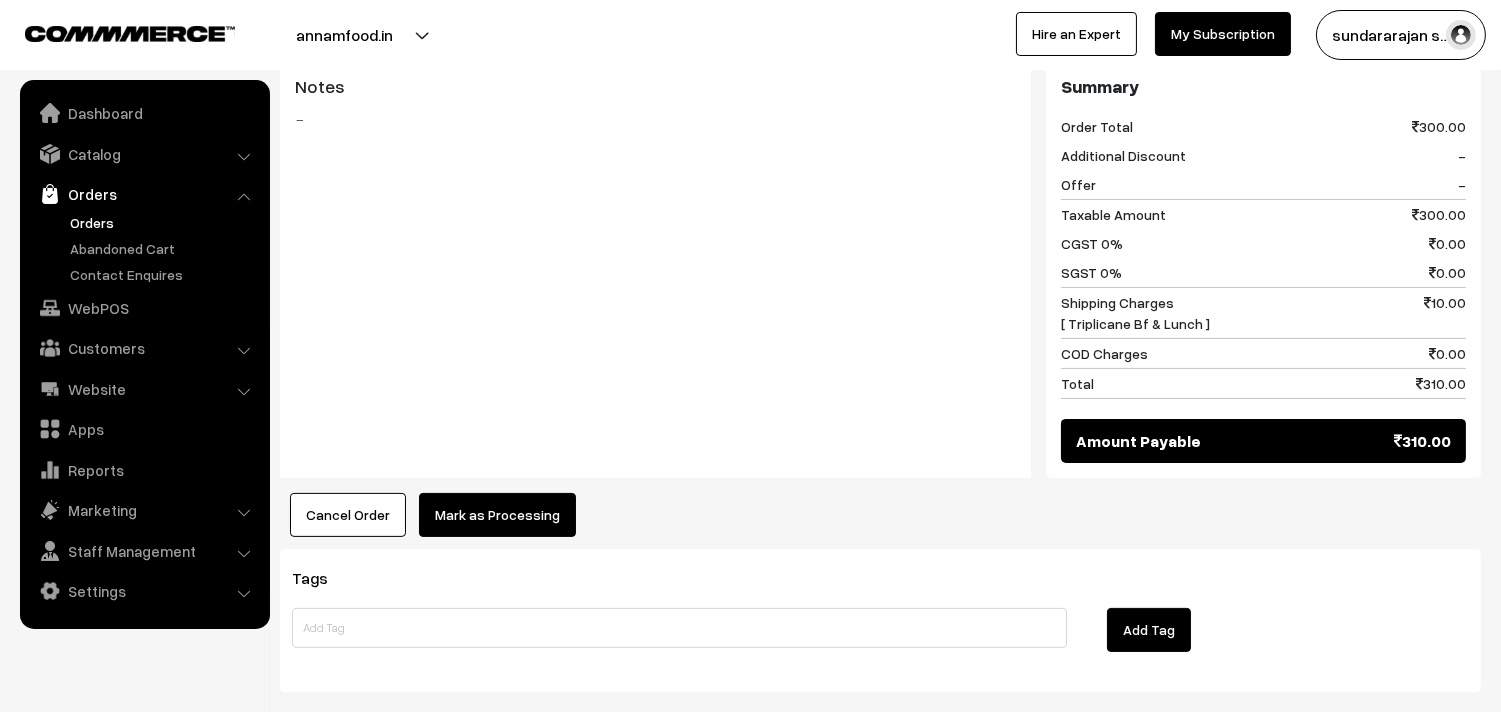 click on "Mark as Processing" at bounding box center (497, 515) 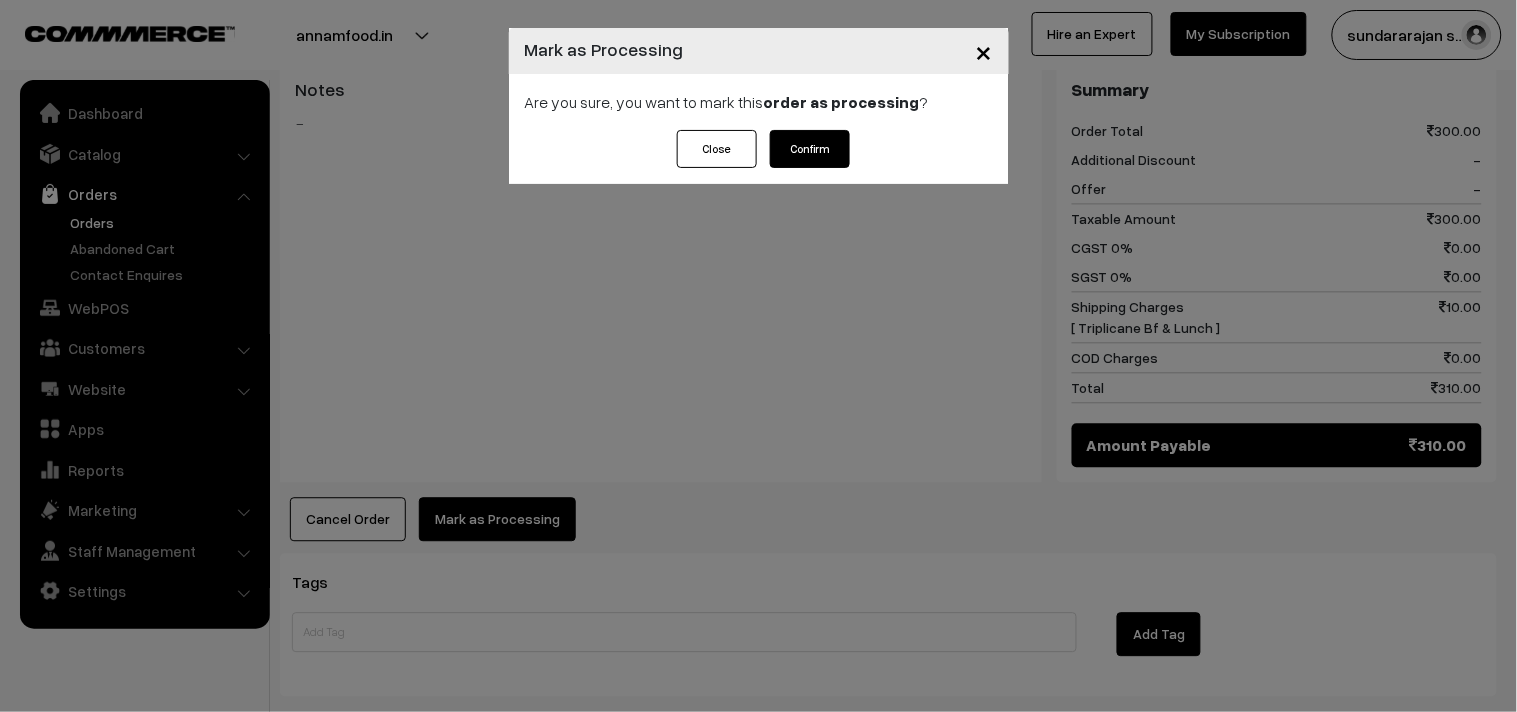 click on "Confirm" at bounding box center [810, 149] 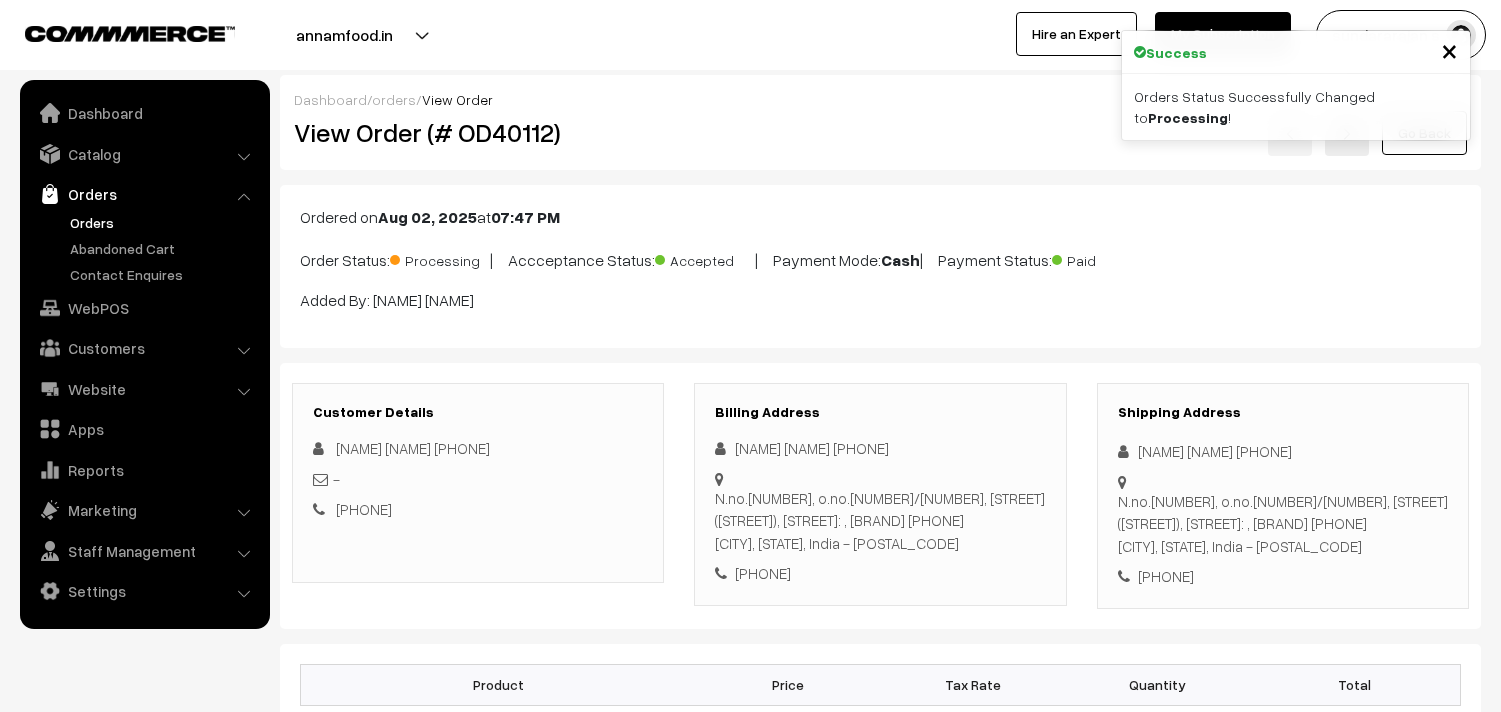 scroll, scrollTop: 0, scrollLeft: 0, axis: both 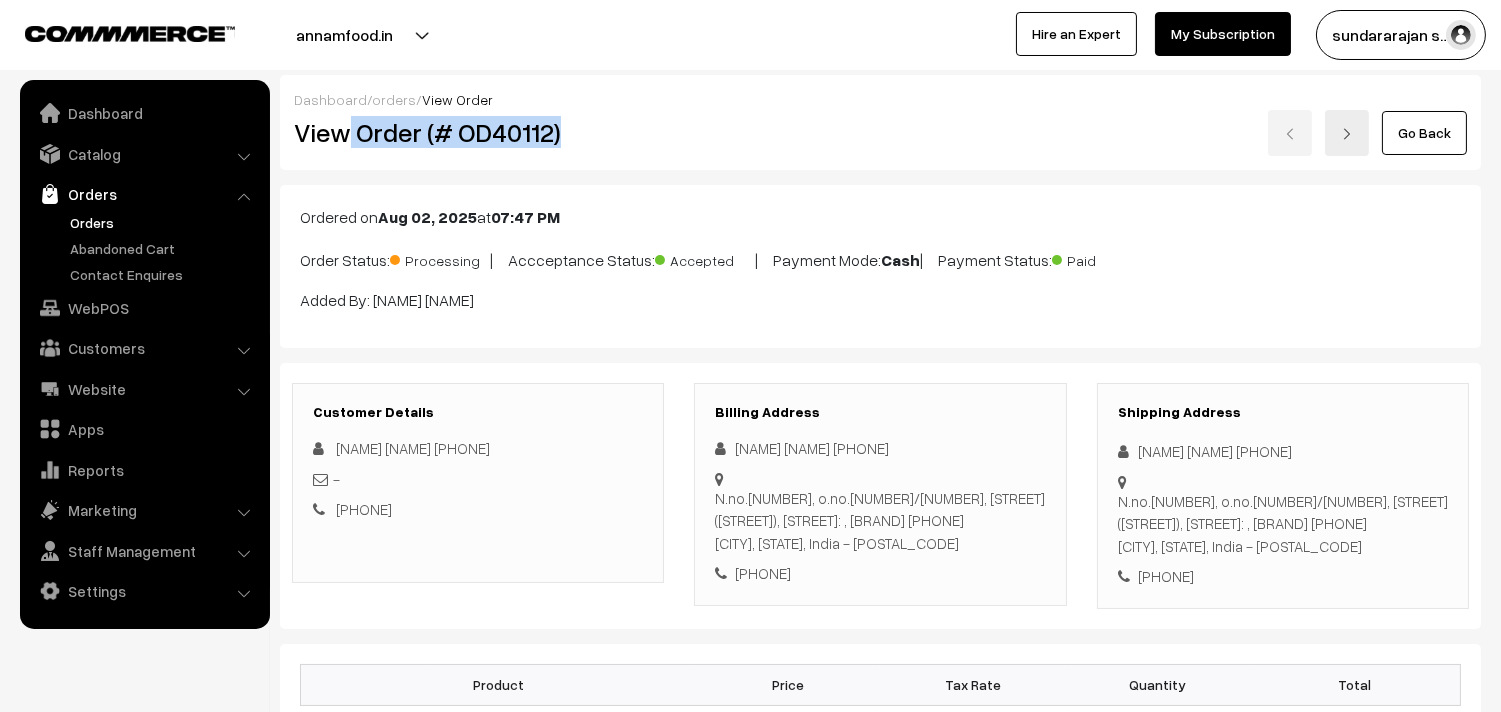 drag, startPoint x: 348, startPoint y: 147, endPoint x: 623, endPoint y: 152, distance: 275.04544 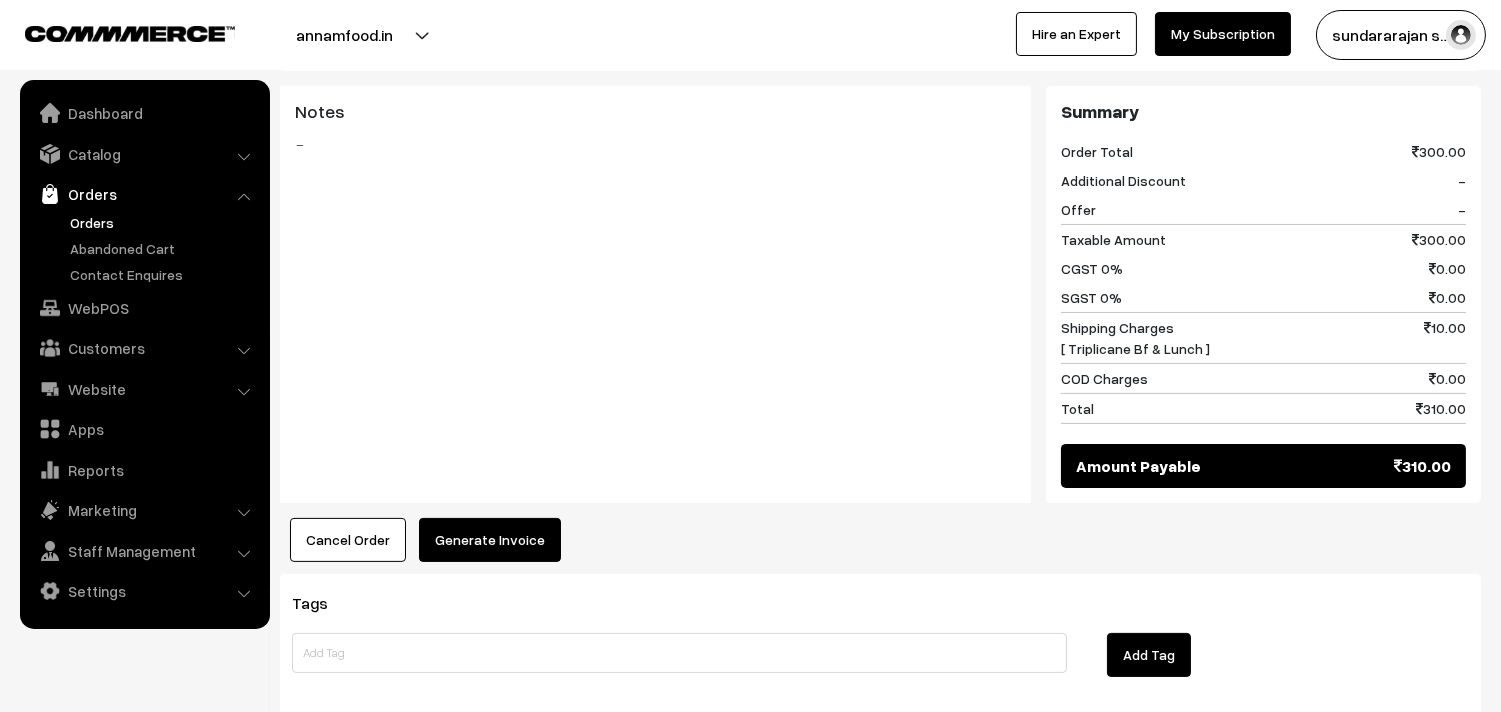 scroll, scrollTop: 865, scrollLeft: 0, axis: vertical 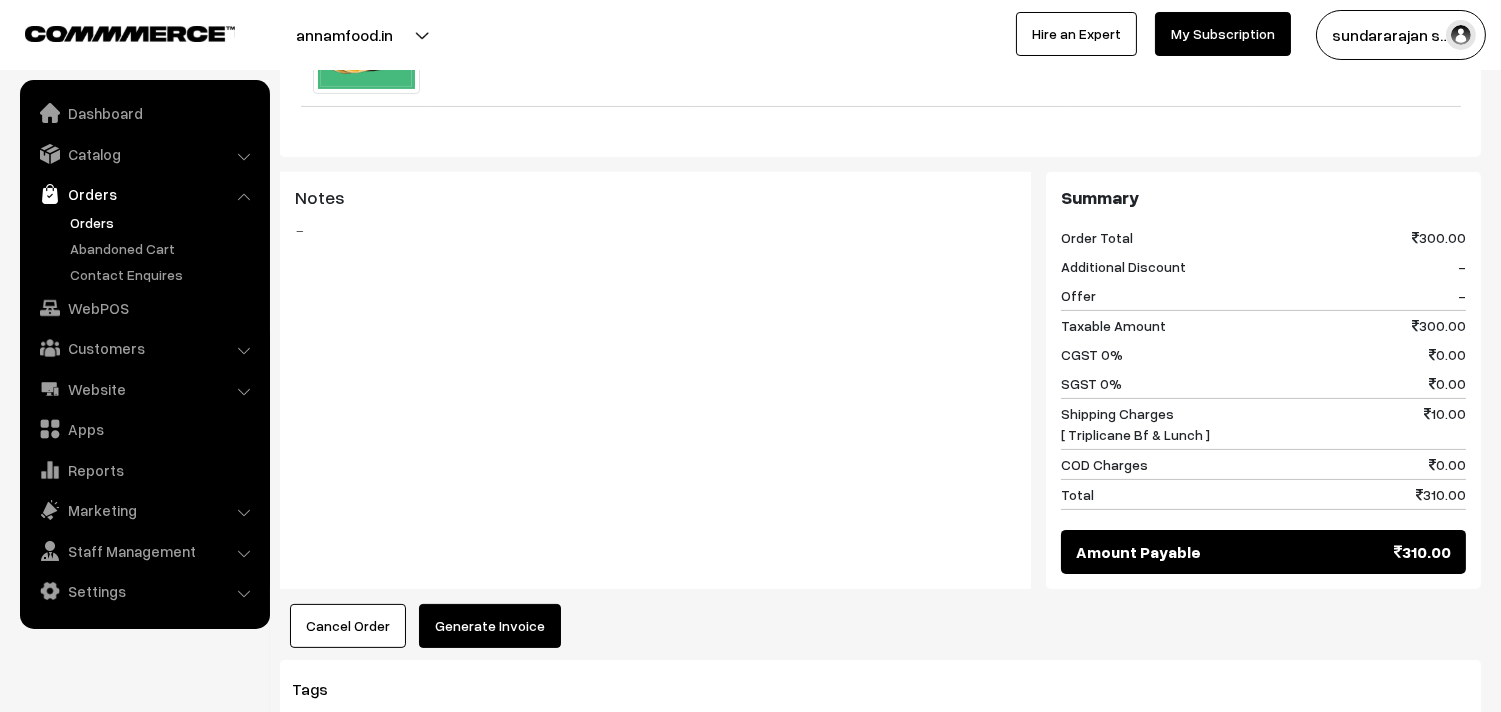 click on "Generate Invoice" at bounding box center (490, 626) 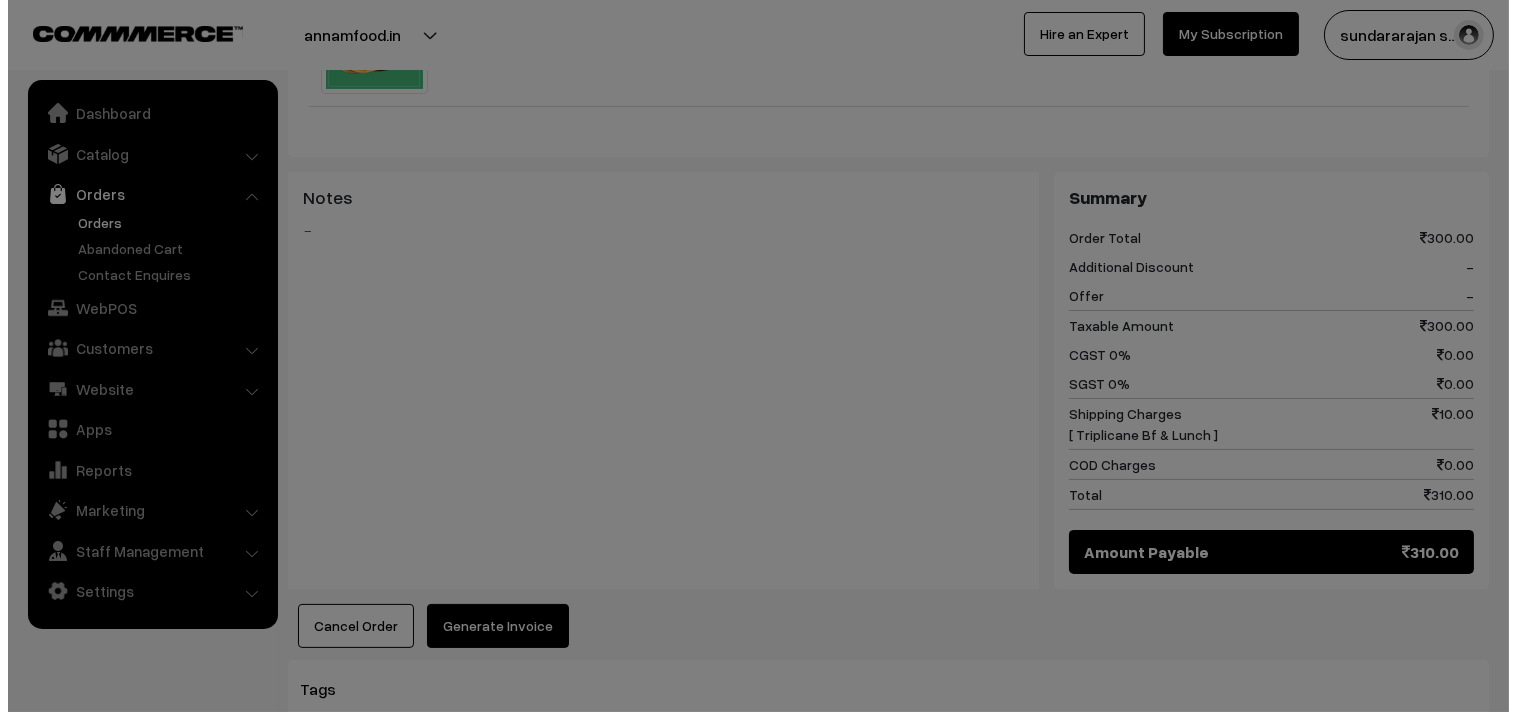 scroll, scrollTop: 867, scrollLeft: 0, axis: vertical 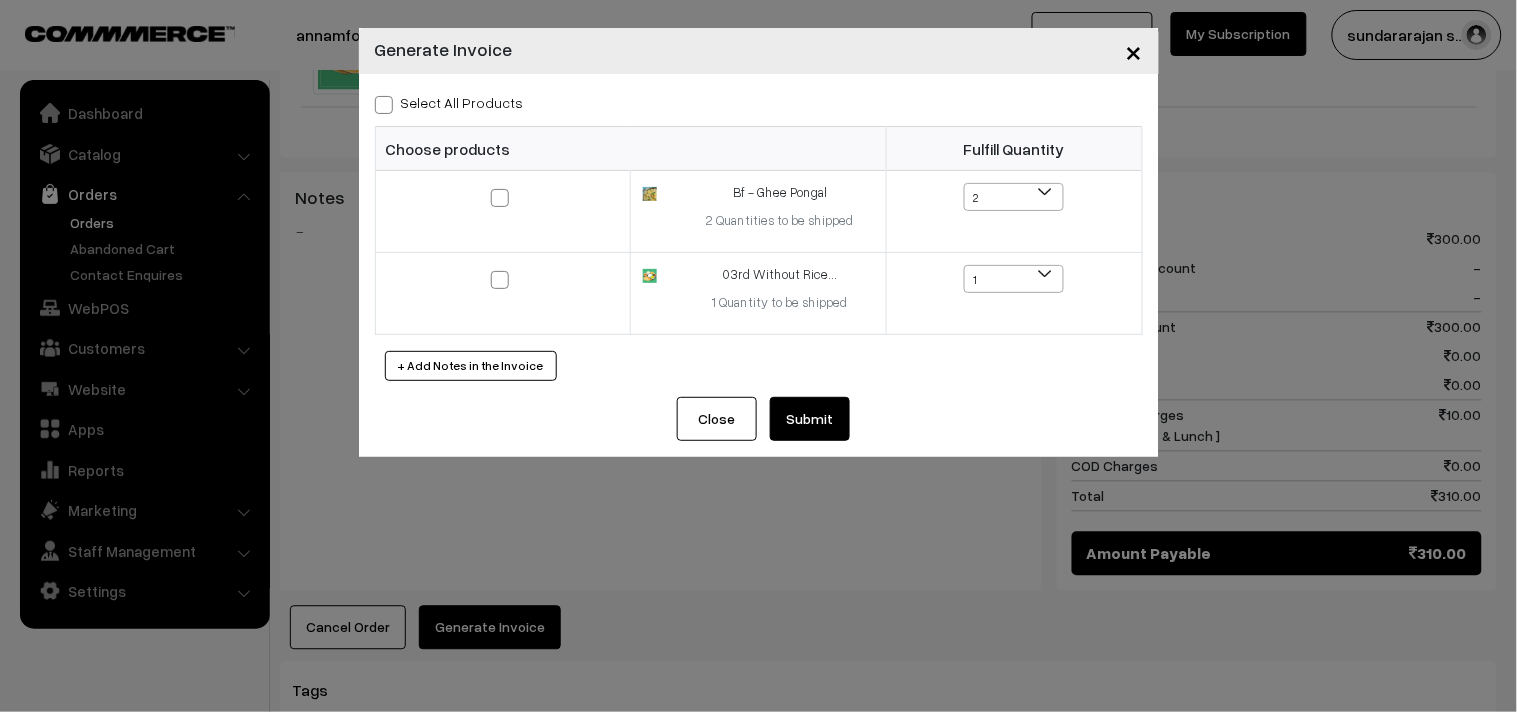 click on "Select All Products" at bounding box center (449, 102) 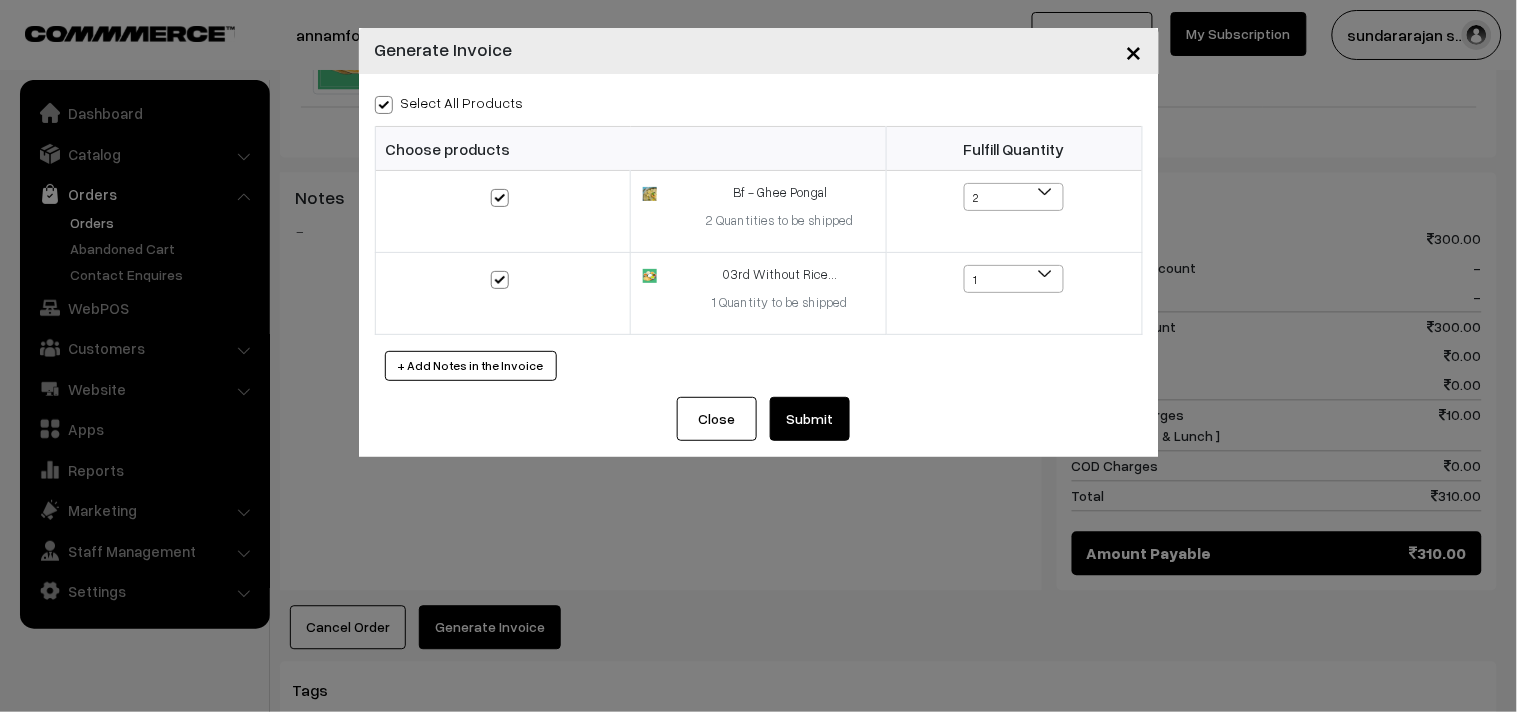 checkbox on "true" 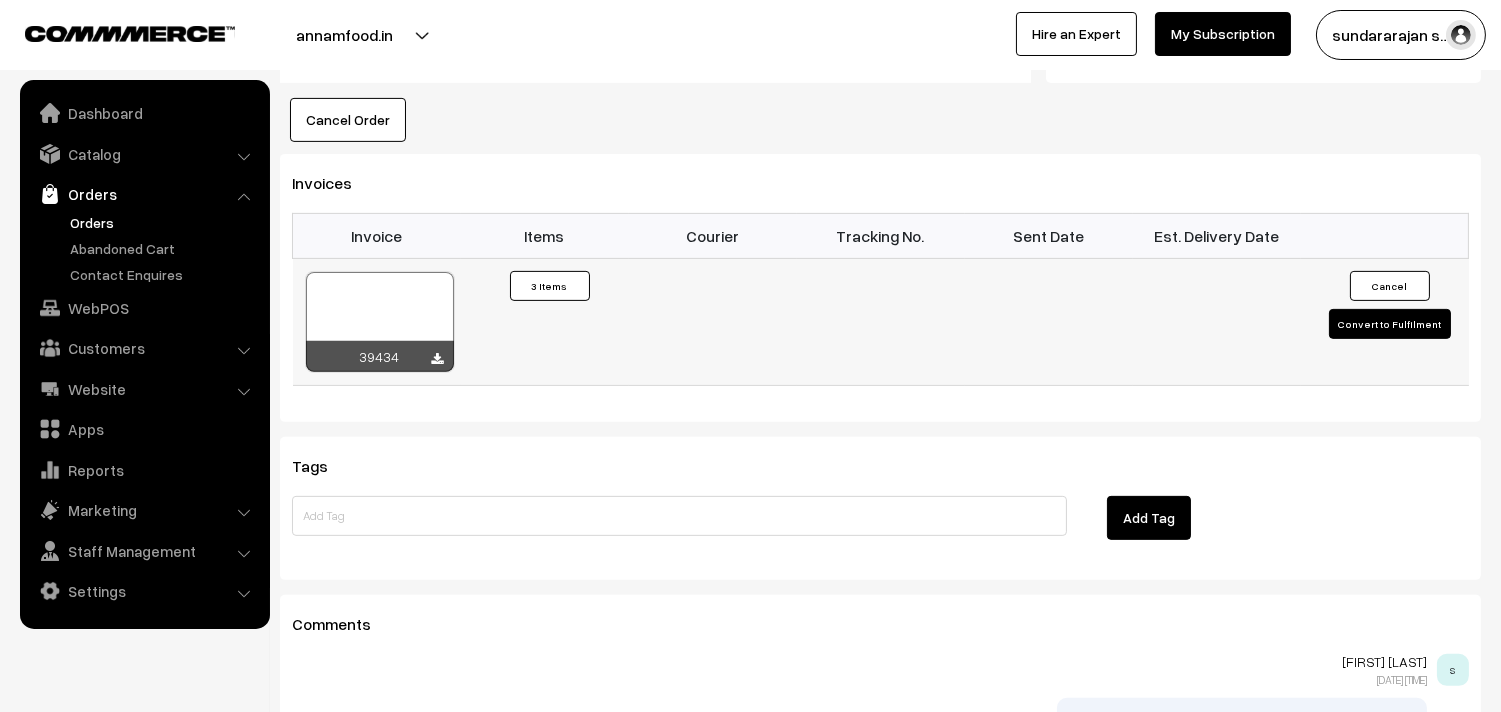 scroll, scrollTop: 1421, scrollLeft: 0, axis: vertical 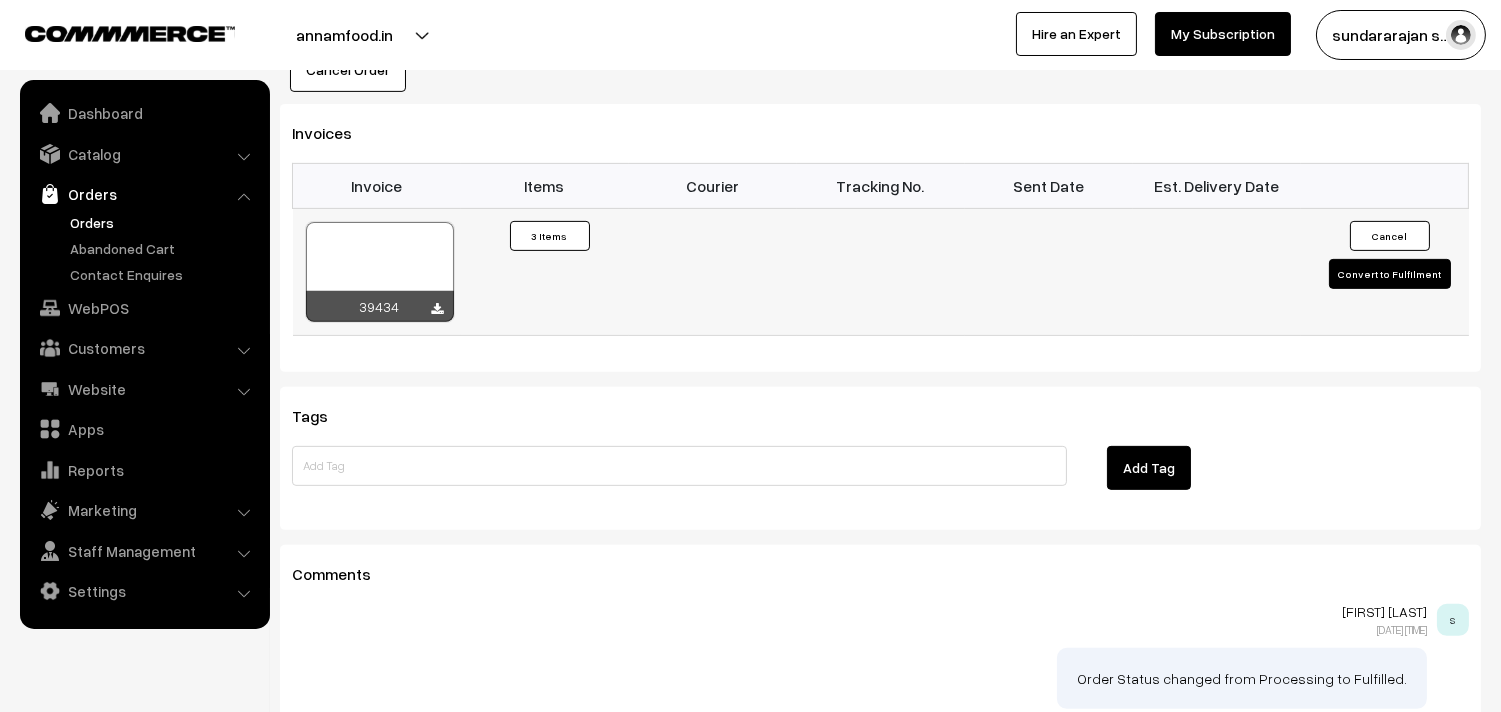 click at bounding box center (380, 272) 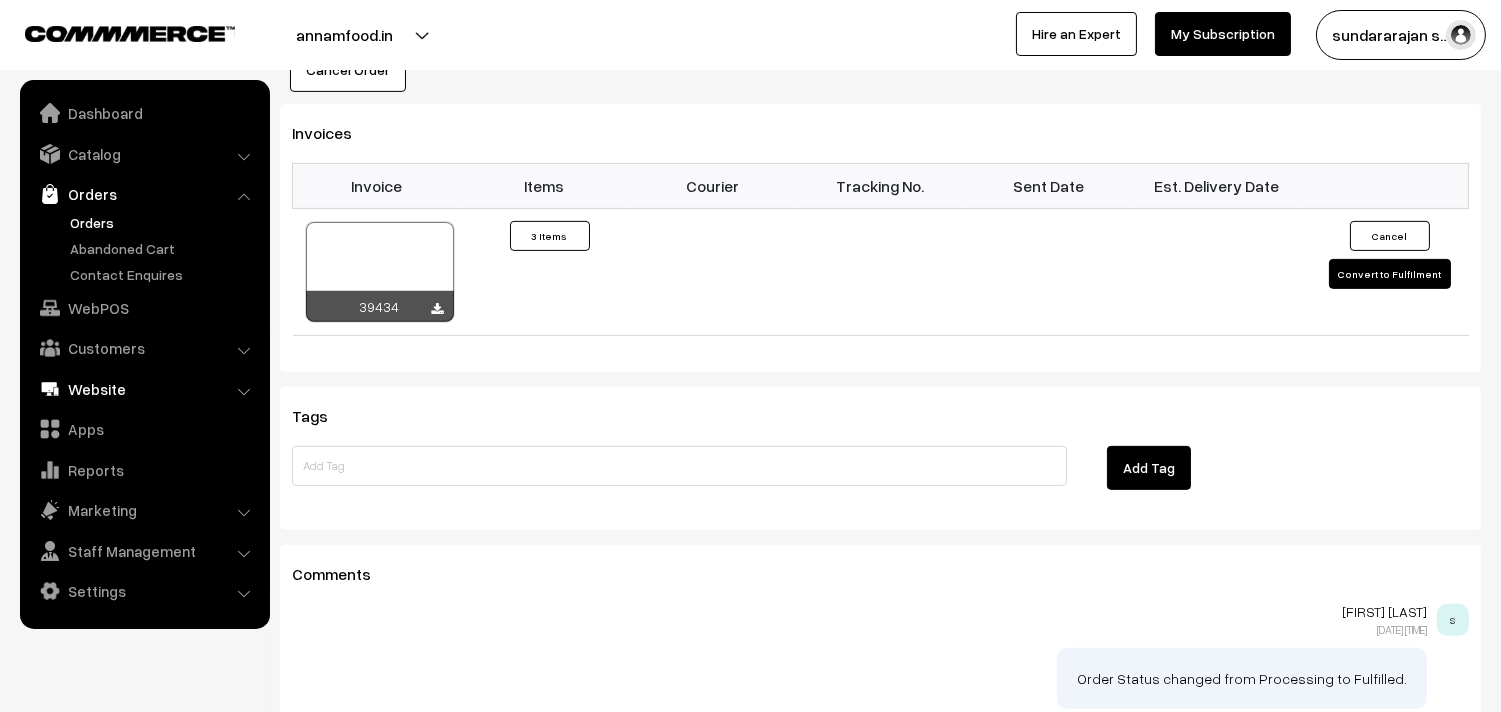 click on "WebPOS" at bounding box center [144, 308] 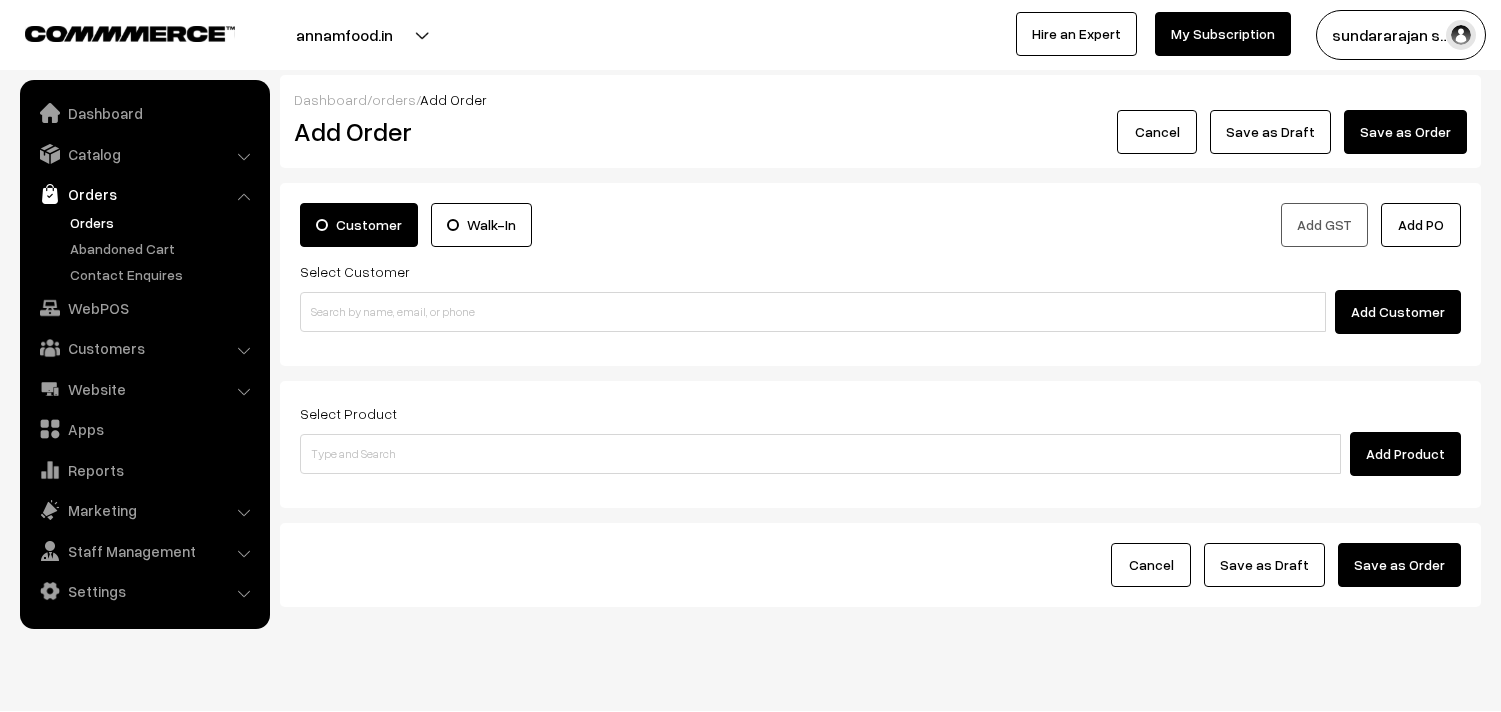 scroll, scrollTop: 0, scrollLeft: 0, axis: both 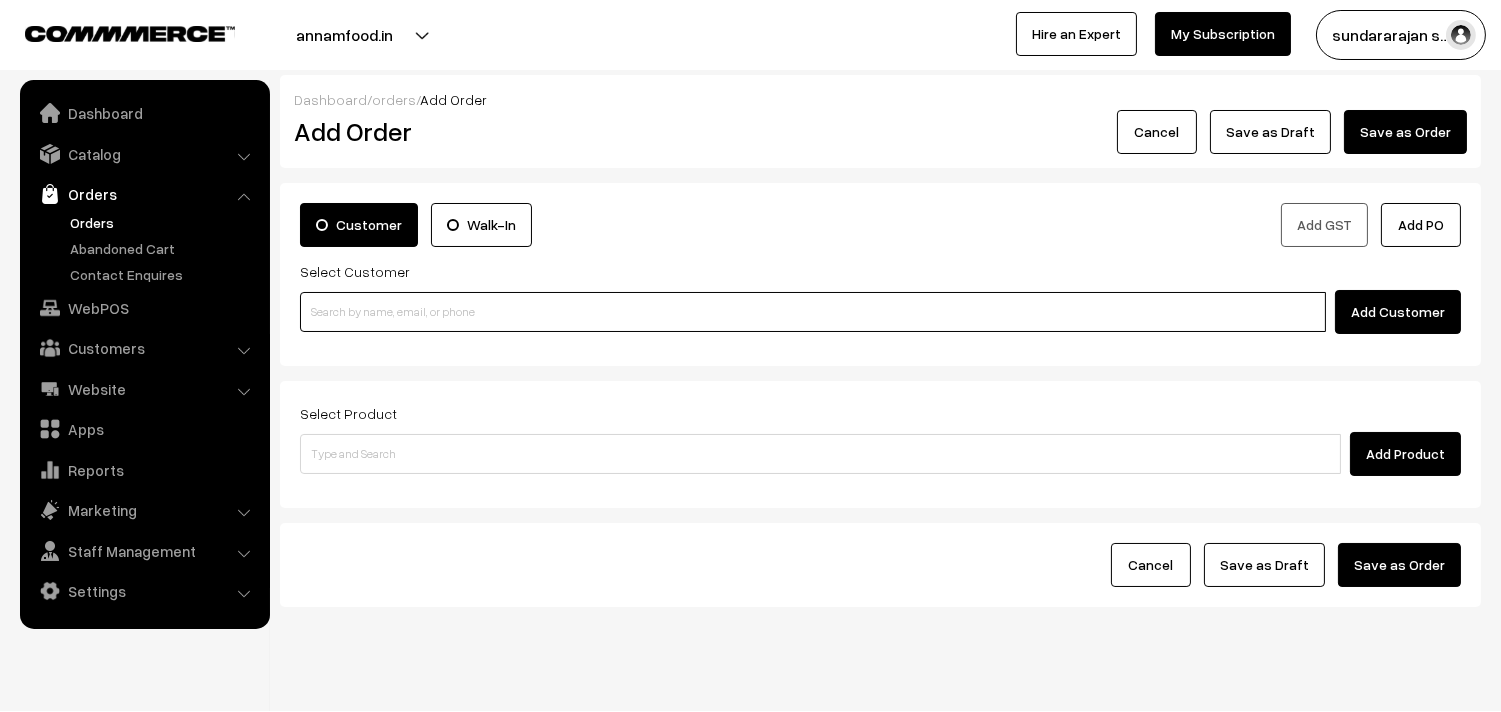 click at bounding box center [813, 312] 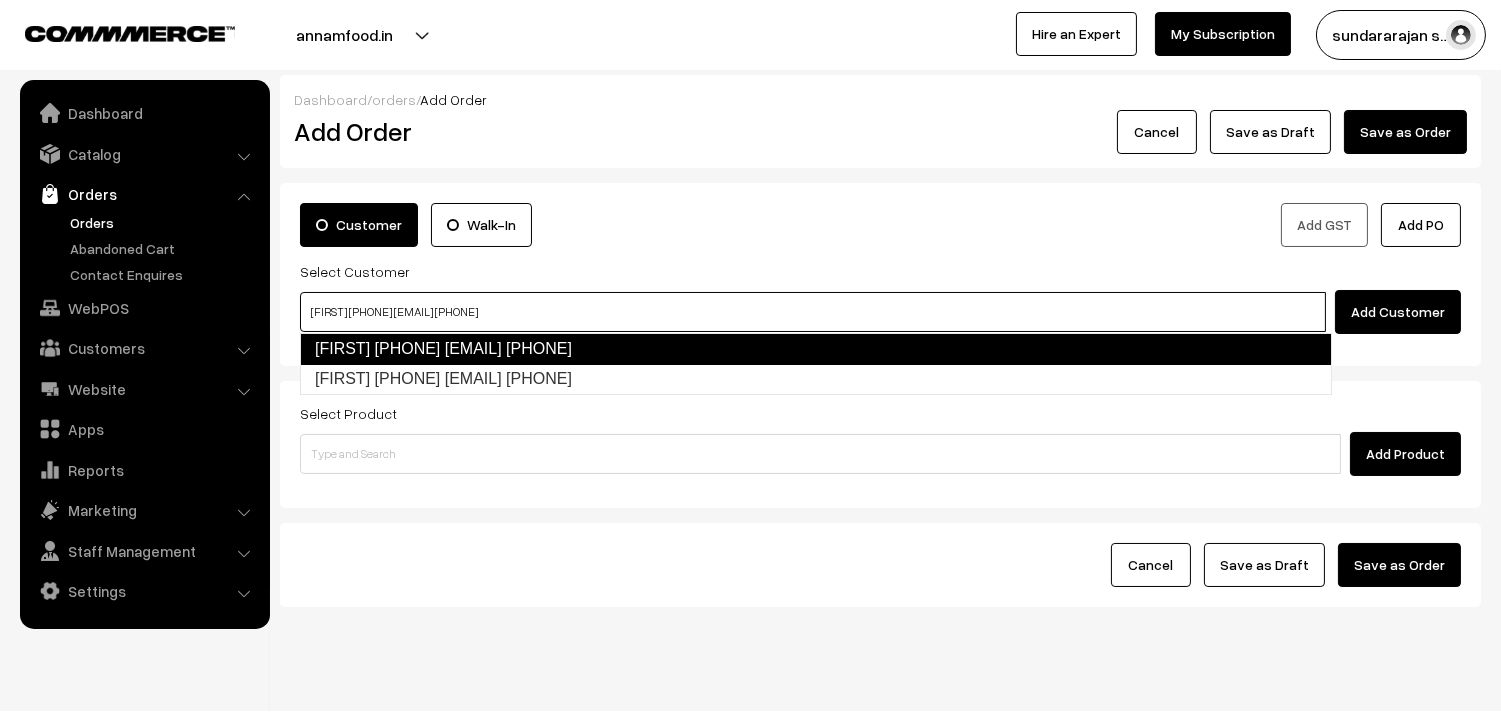type on "[FIRST] [PHONE] [EMAIL] [PHONE]" 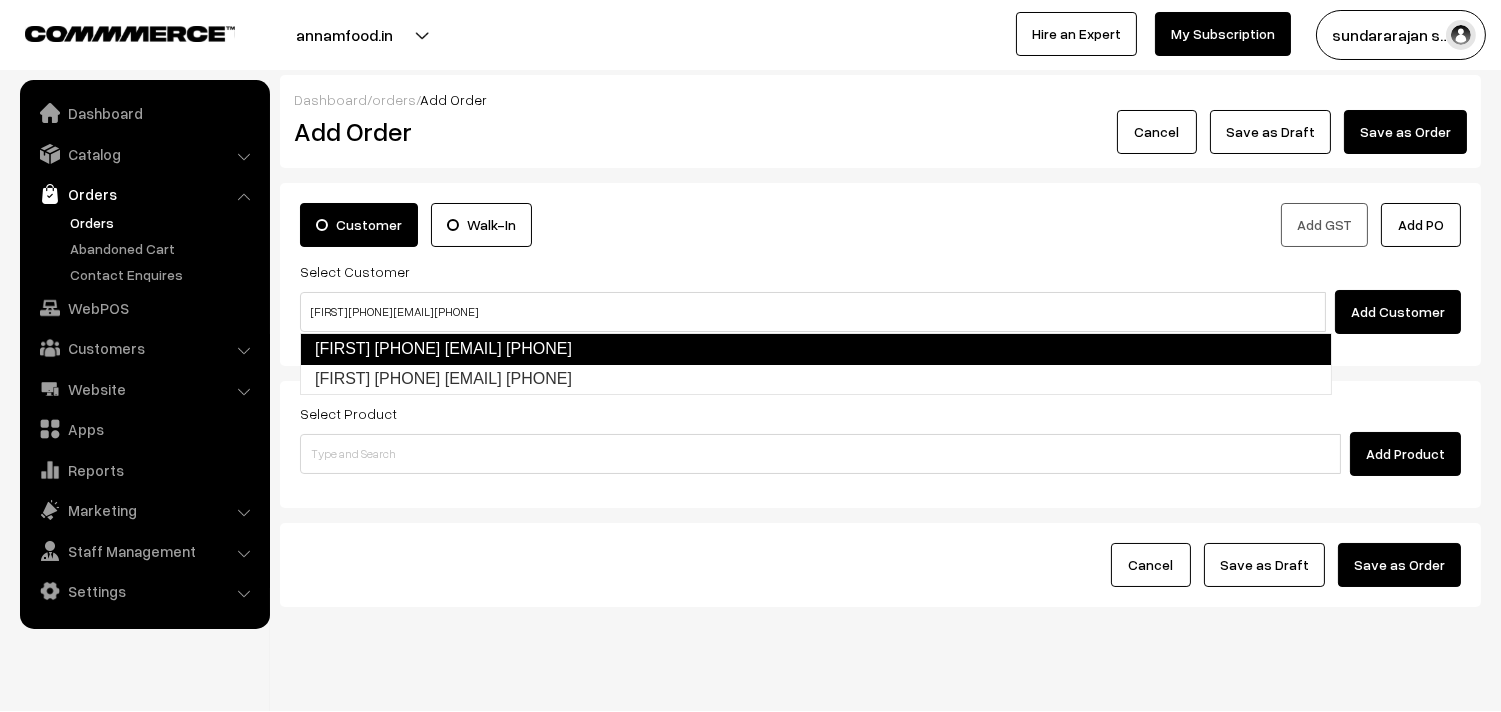type 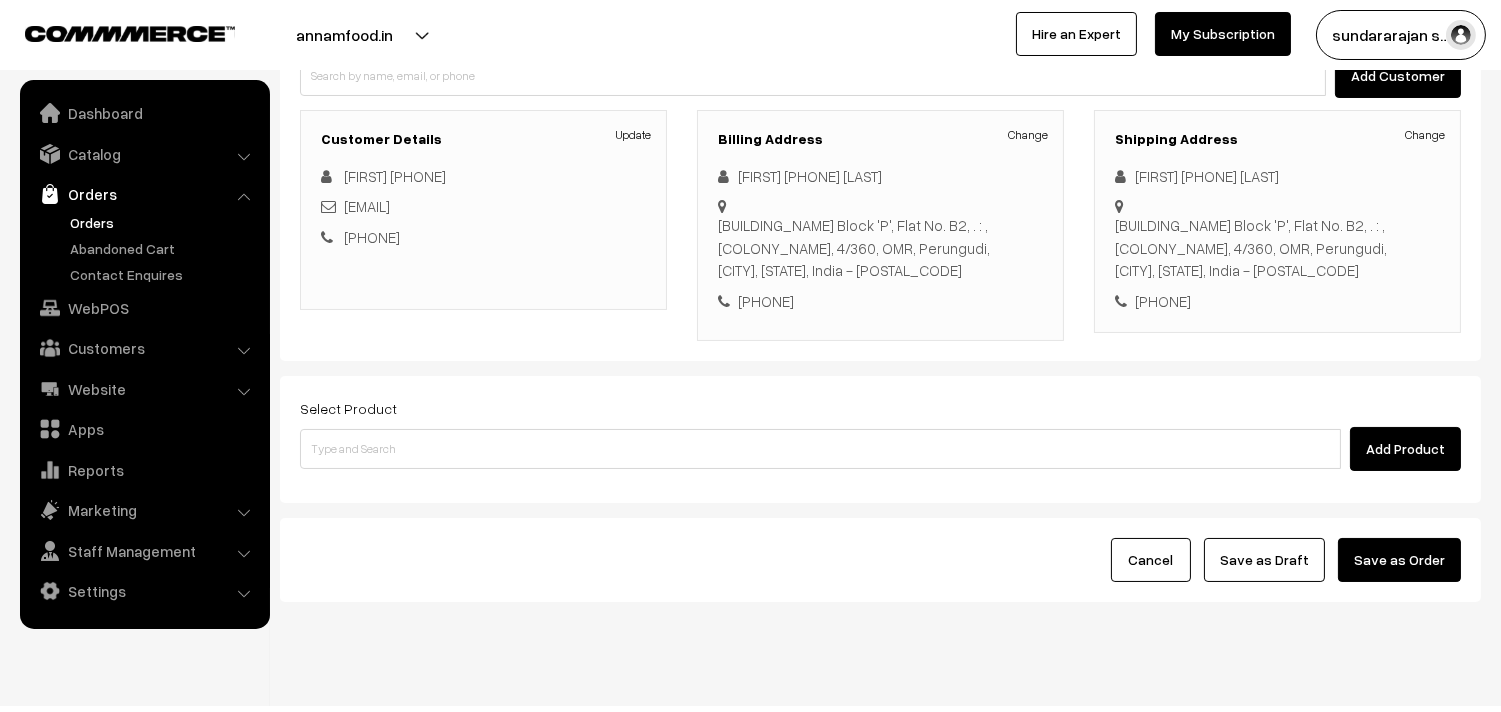 scroll, scrollTop: 272, scrollLeft: 0, axis: vertical 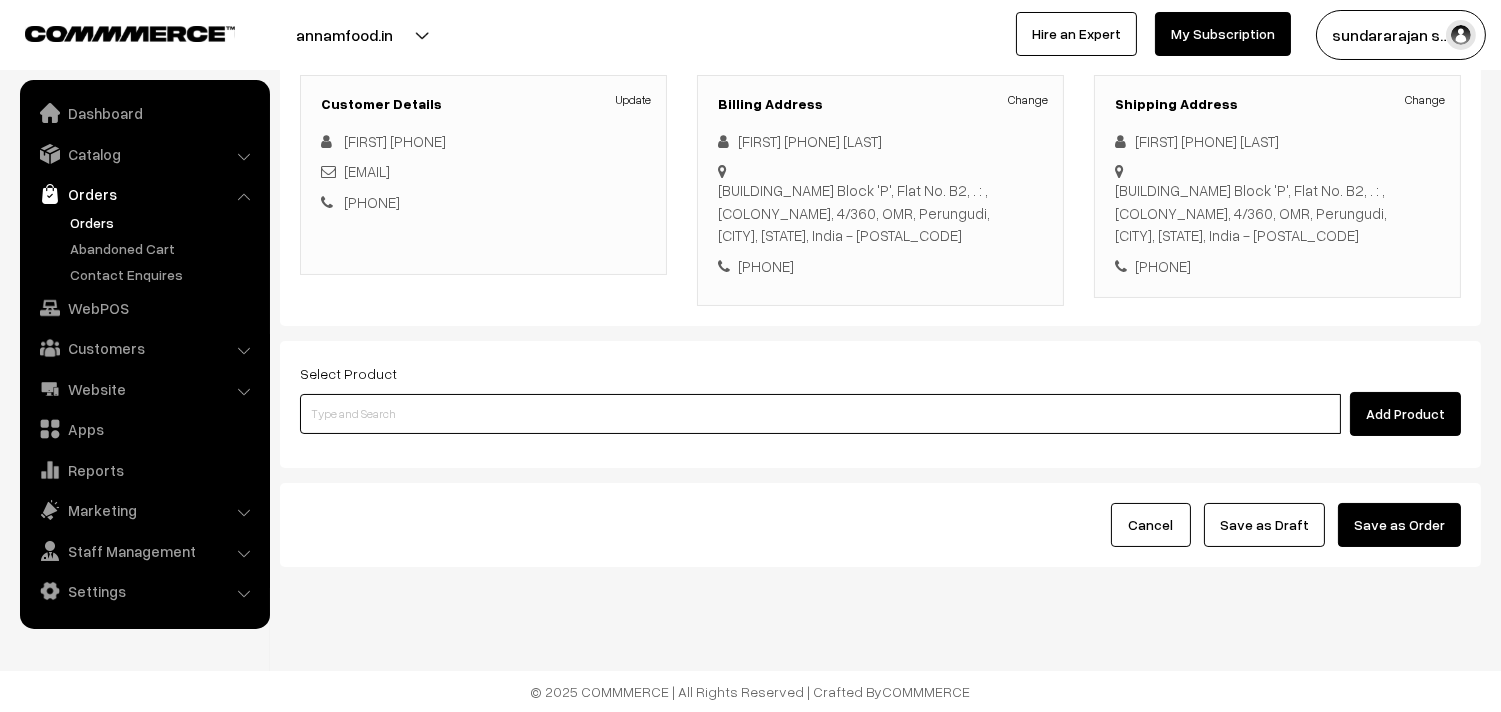 click at bounding box center (820, 414) 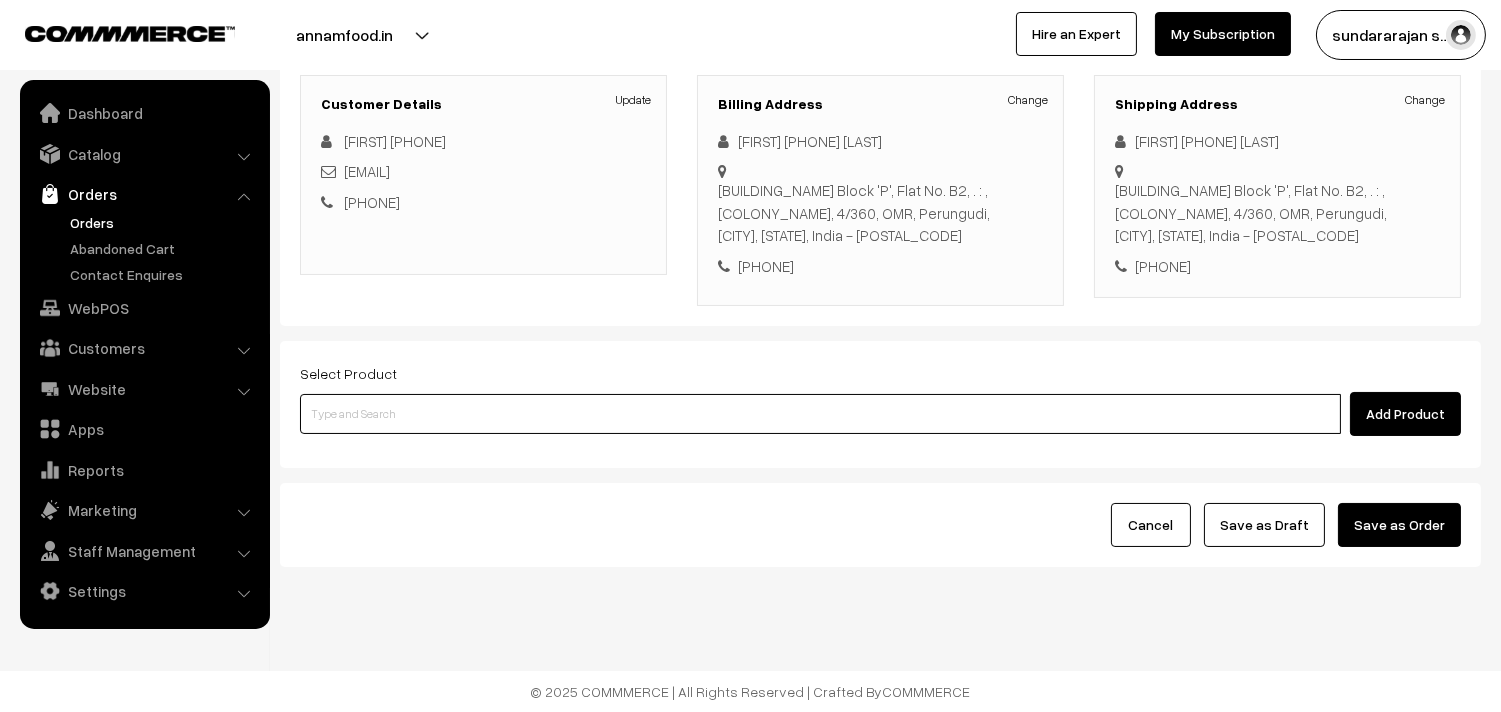 click at bounding box center (820, 414) 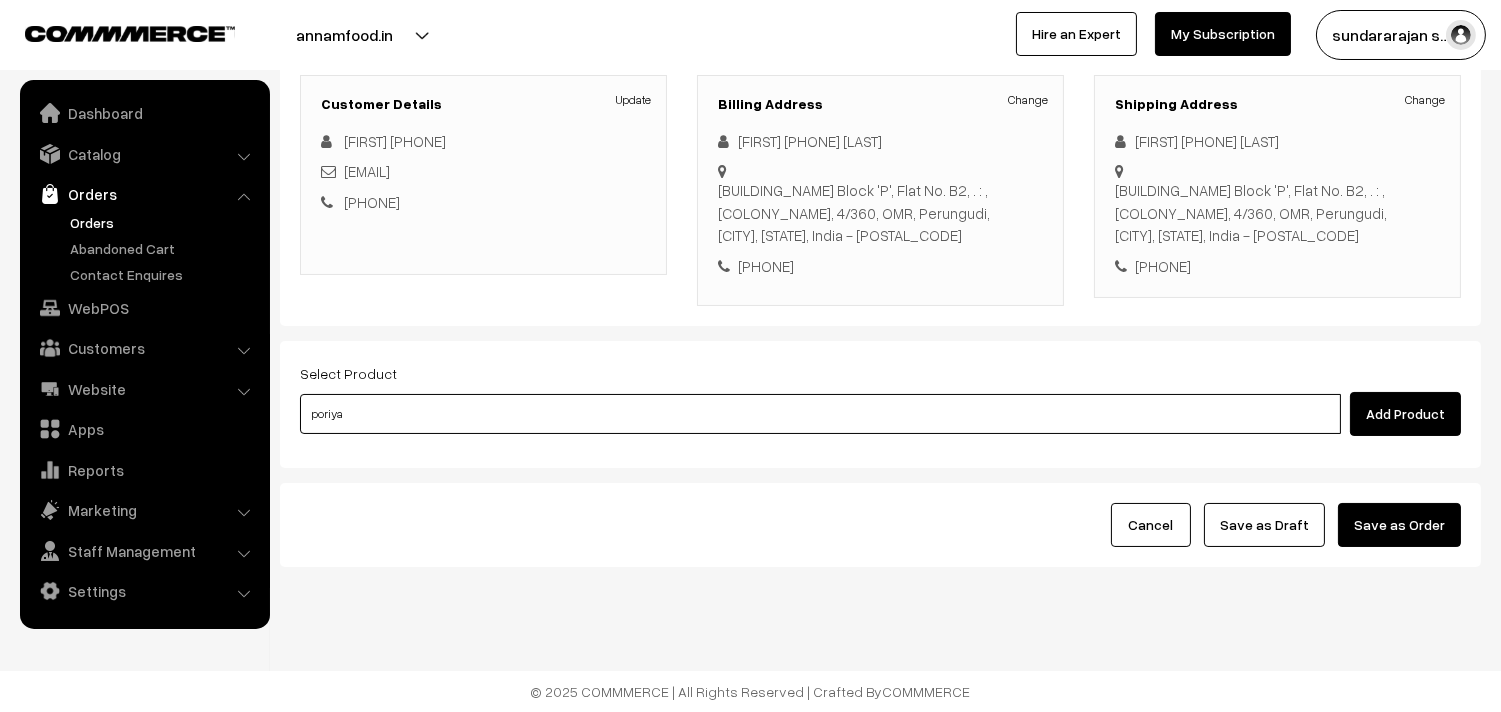 type on "03rd Couple Pack - Pototo  poriyal" 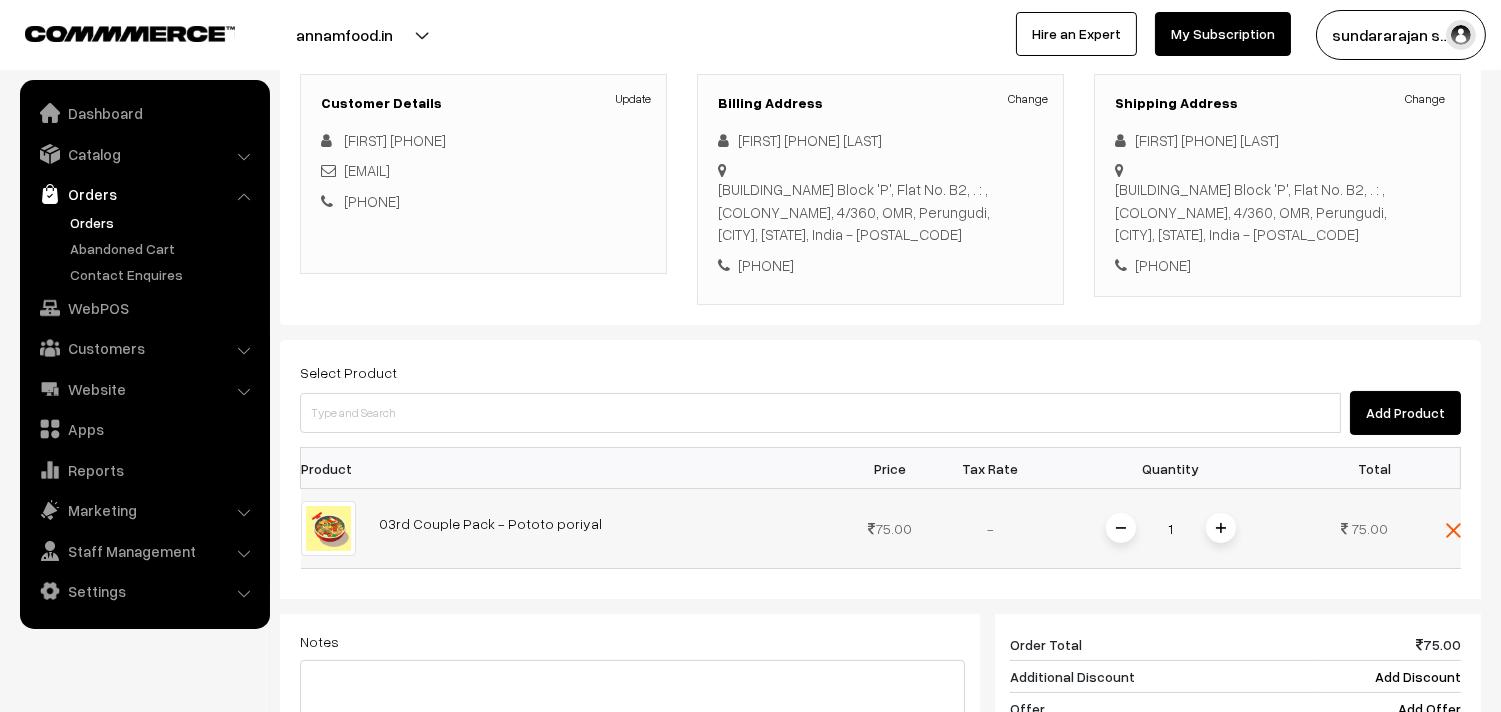 click at bounding box center (1221, 528) 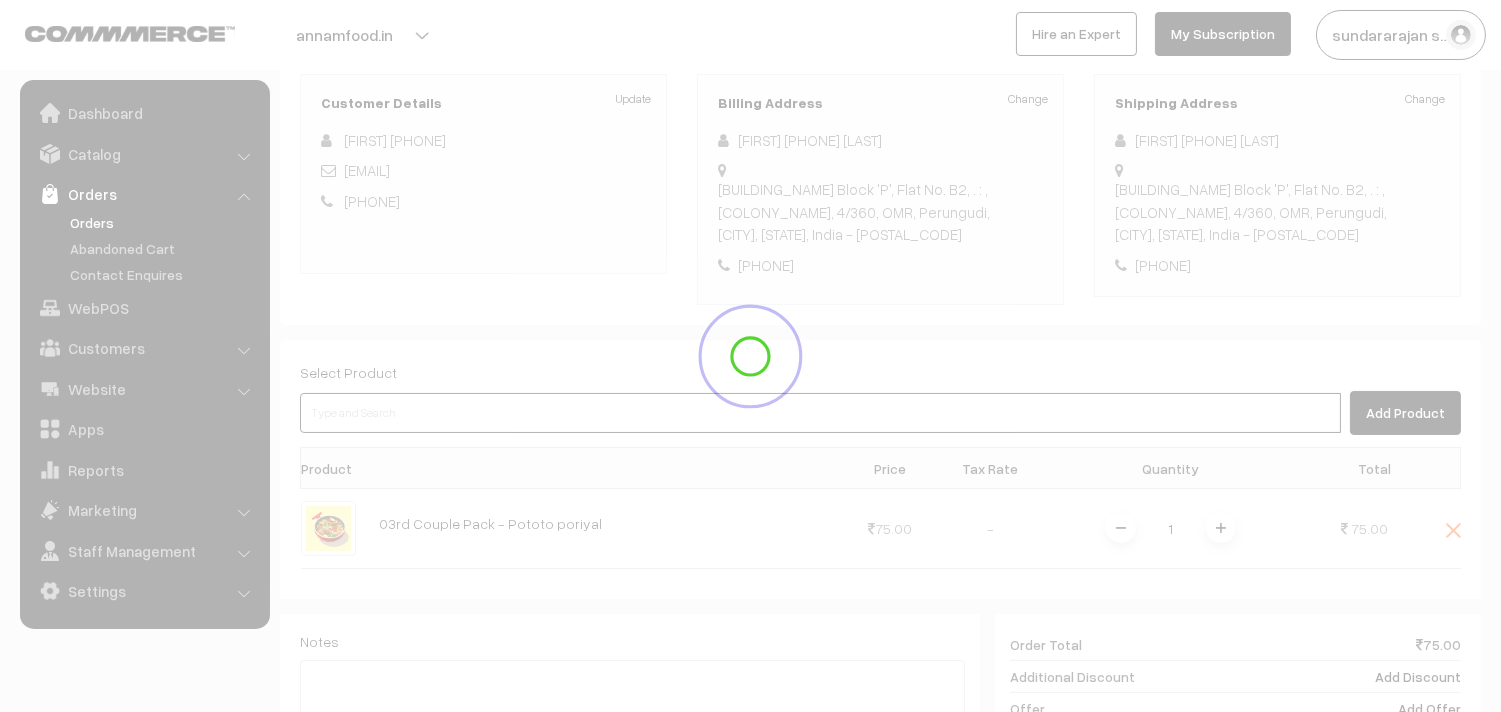 click at bounding box center [820, 413] 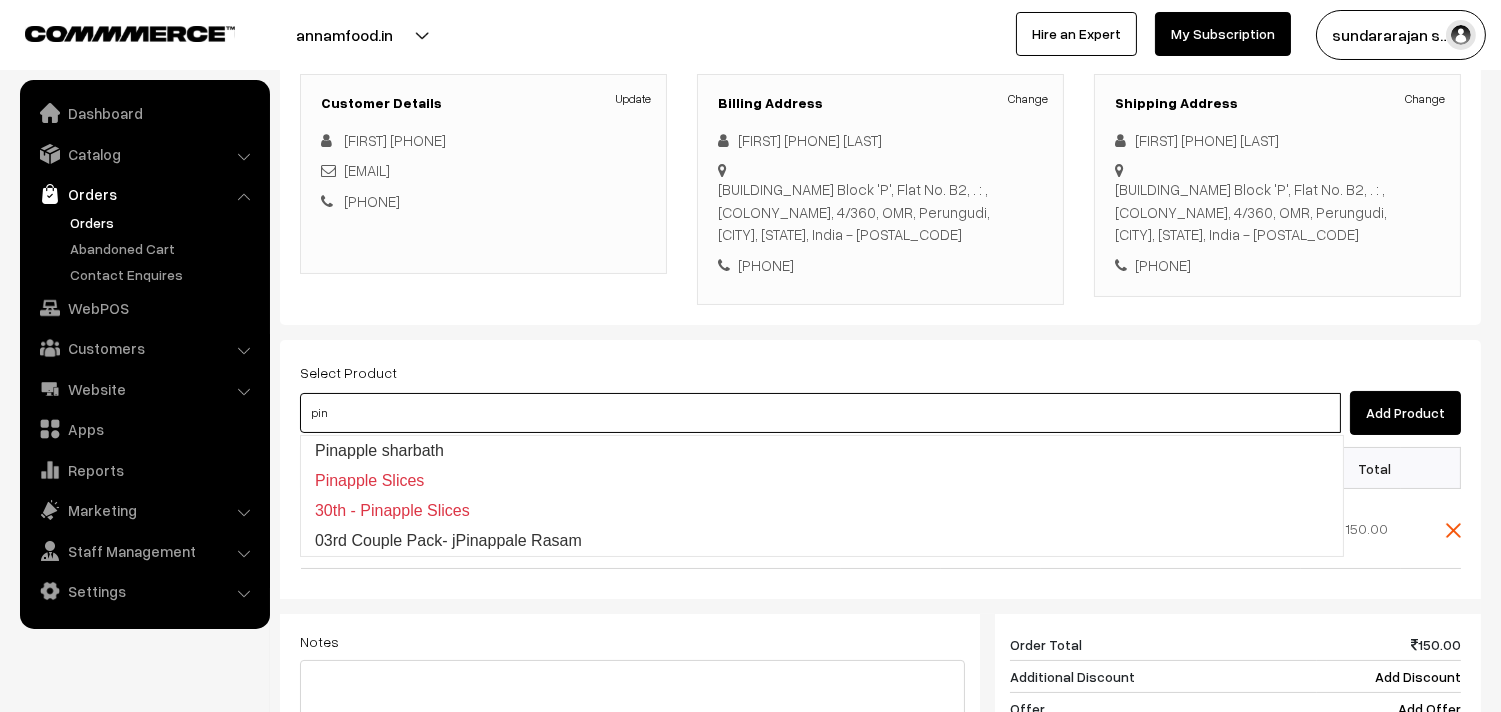 type on "03rd Couple Pack- jPinappale Rasam" 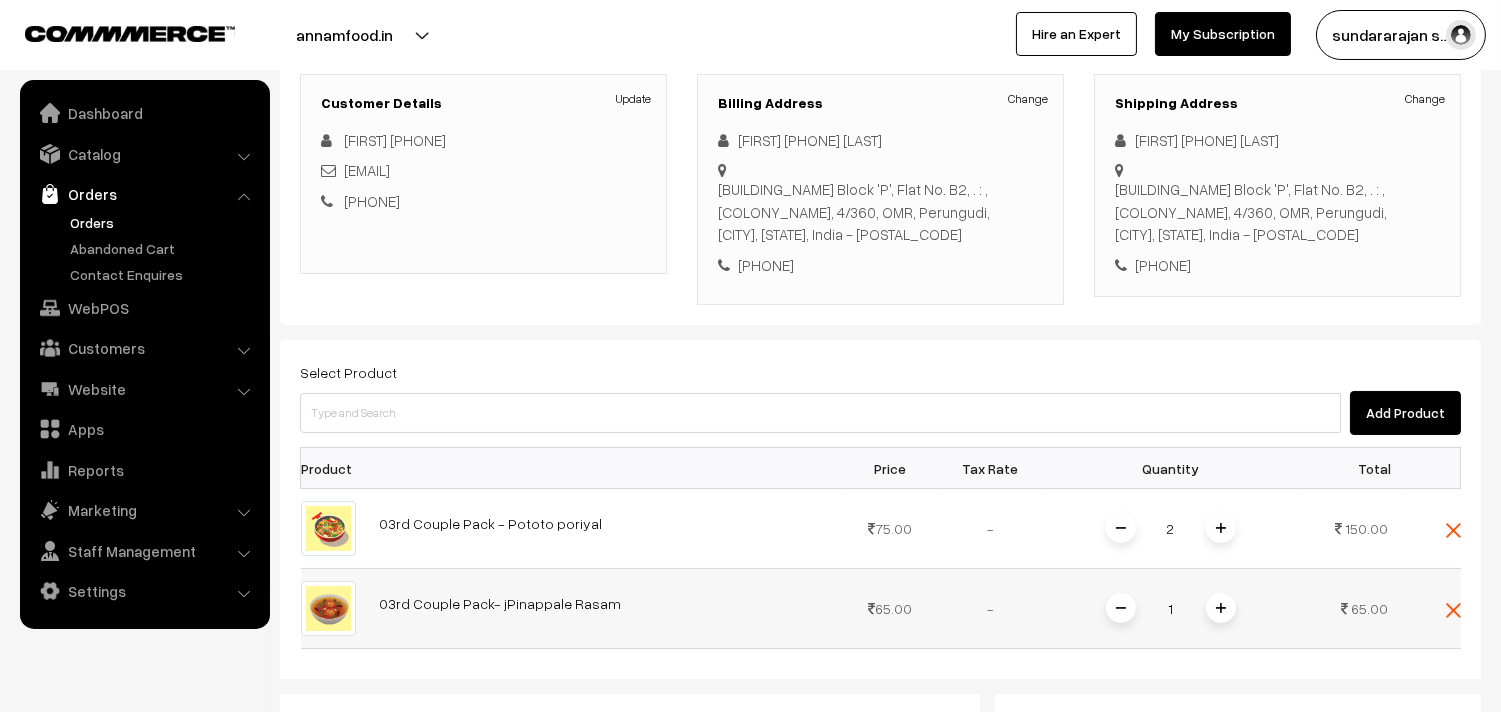 click at bounding box center (1221, 608) 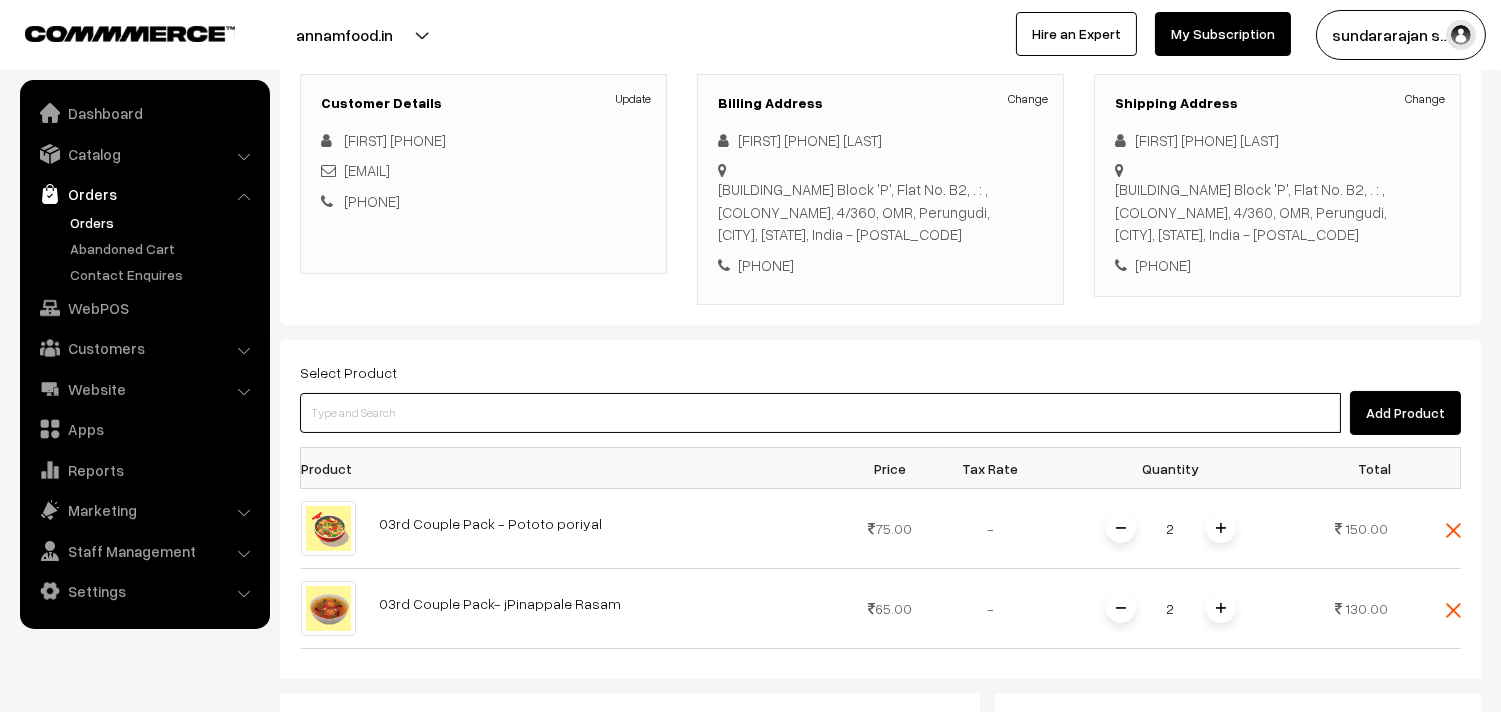click at bounding box center [820, 413] 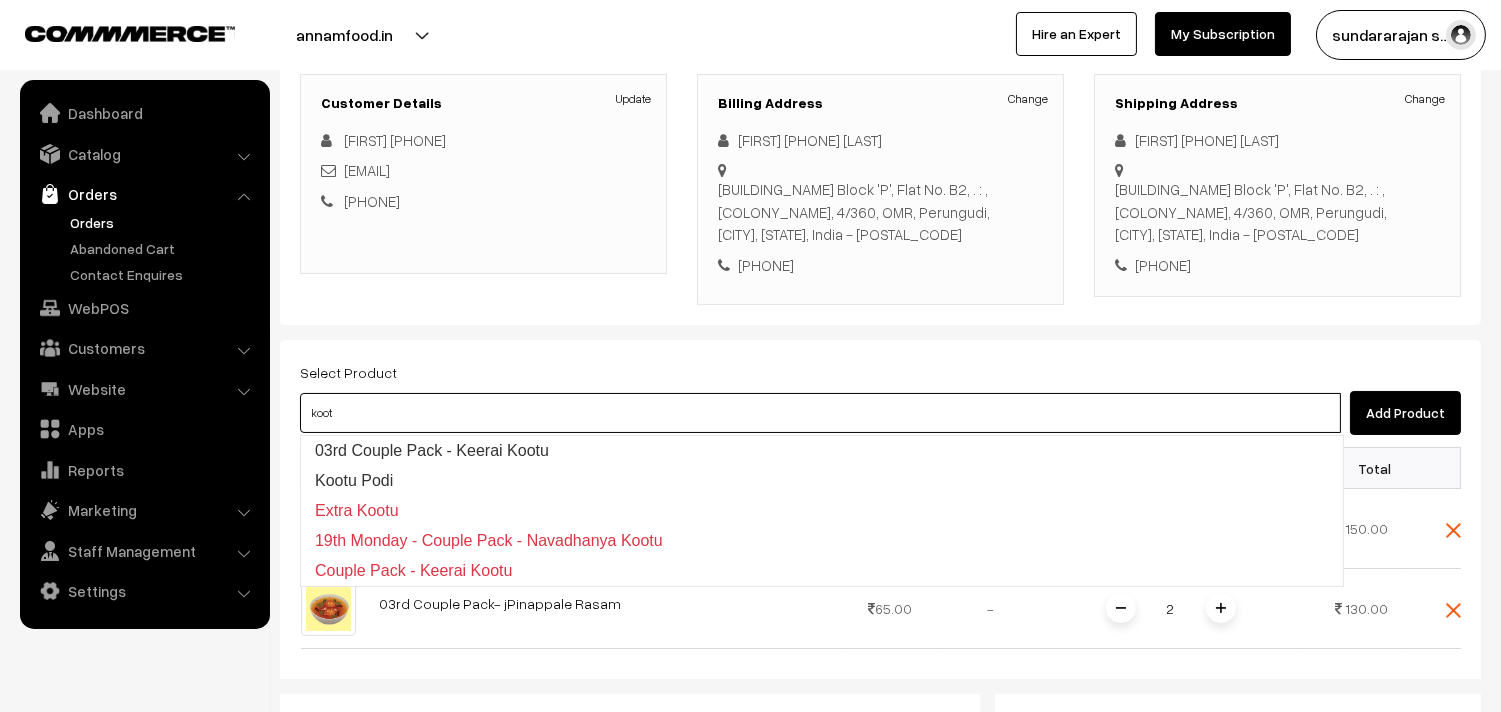 type on "03rd  Couple Pack - Keerai Kootu" 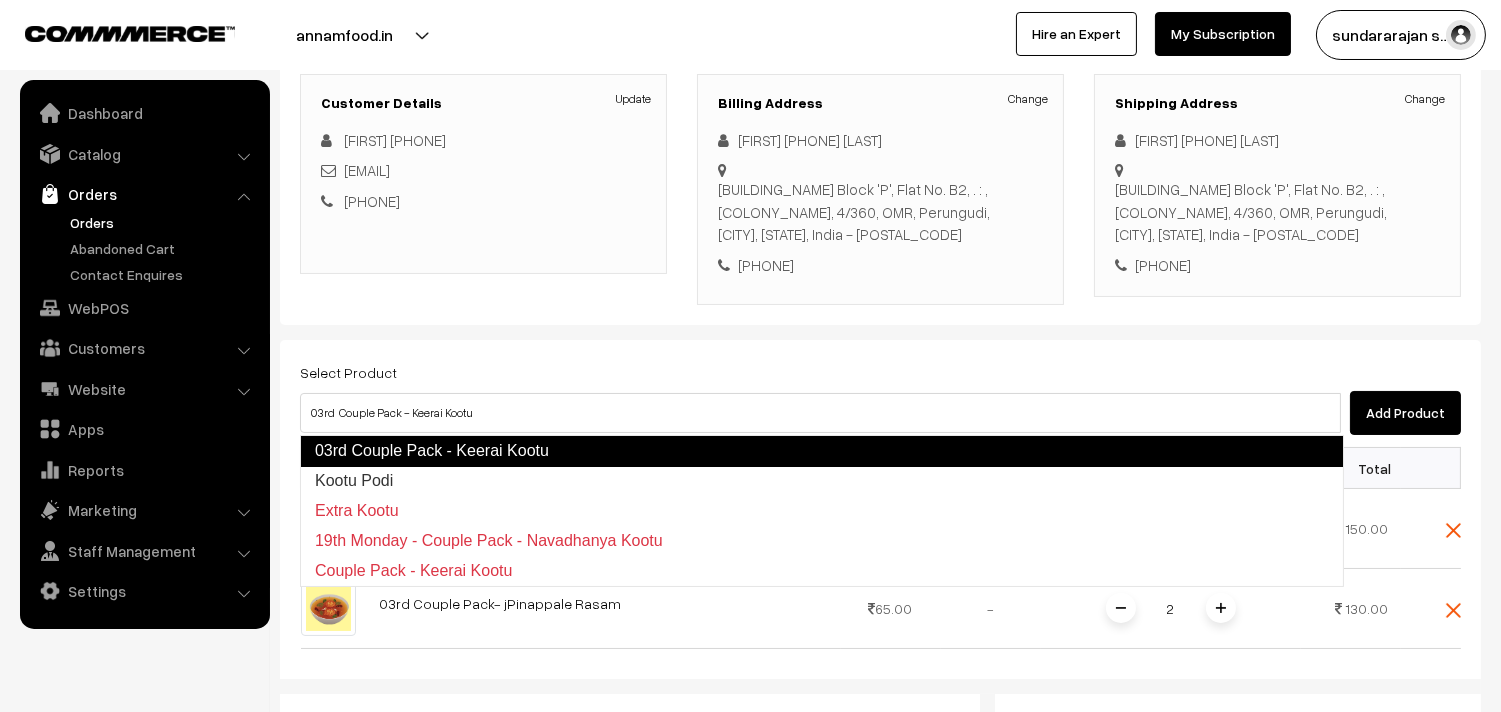 type 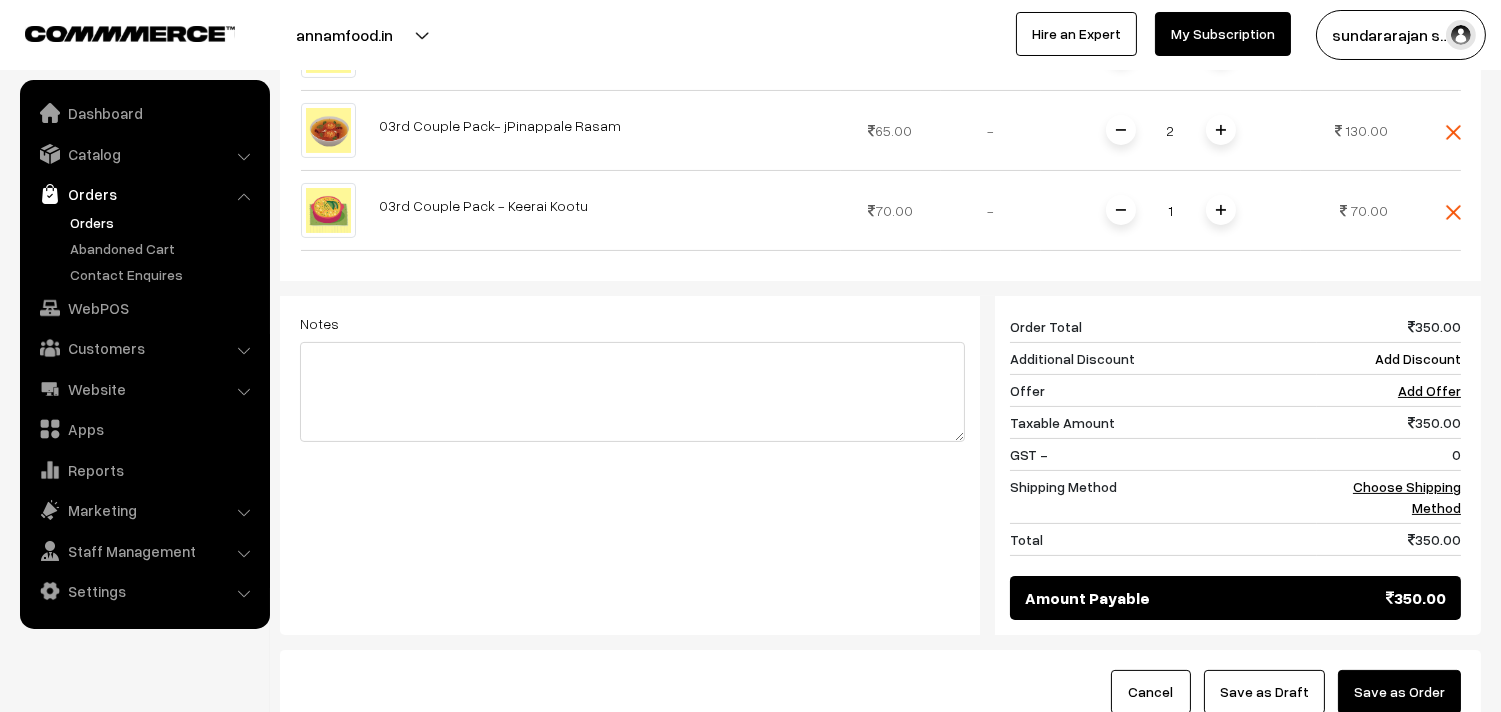 scroll, scrollTop: 920, scrollLeft: 0, axis: vertical 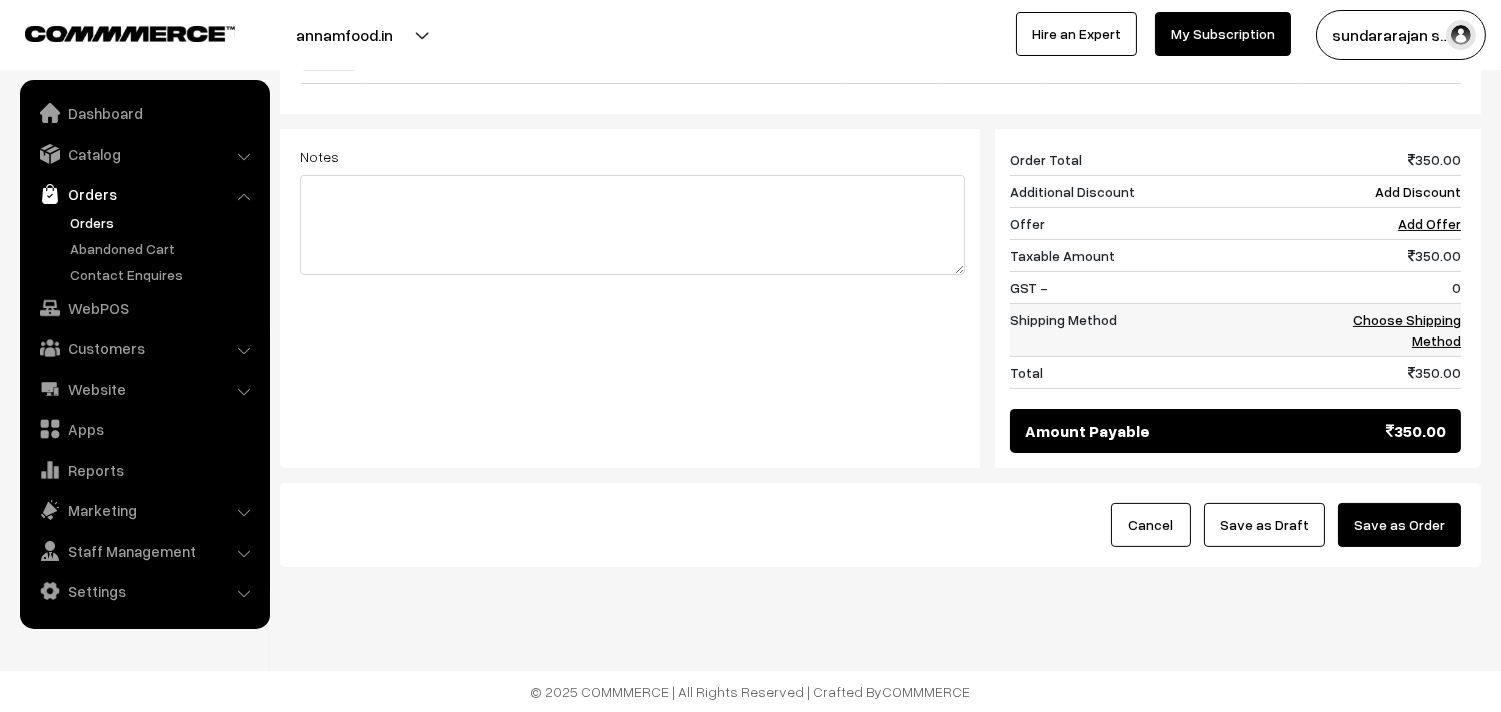 click on "Choose Shipping Method" at bounding box center [1407, 330] 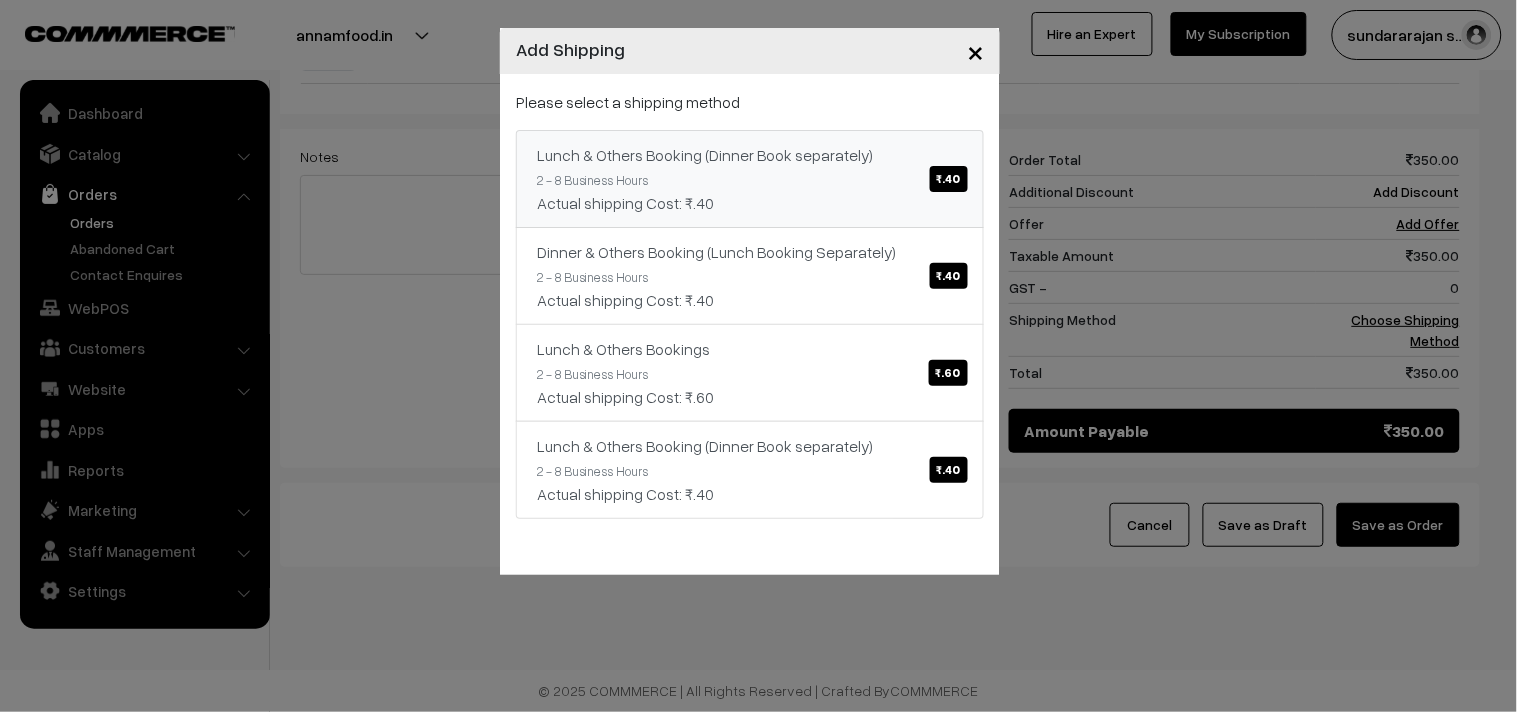 click on "Lunch & Others Booking (Dinner Book separately)
₹.40
2 - 8 Business Hours Actual shipping Cost: ₹.40" at bounding box center (750, 179) 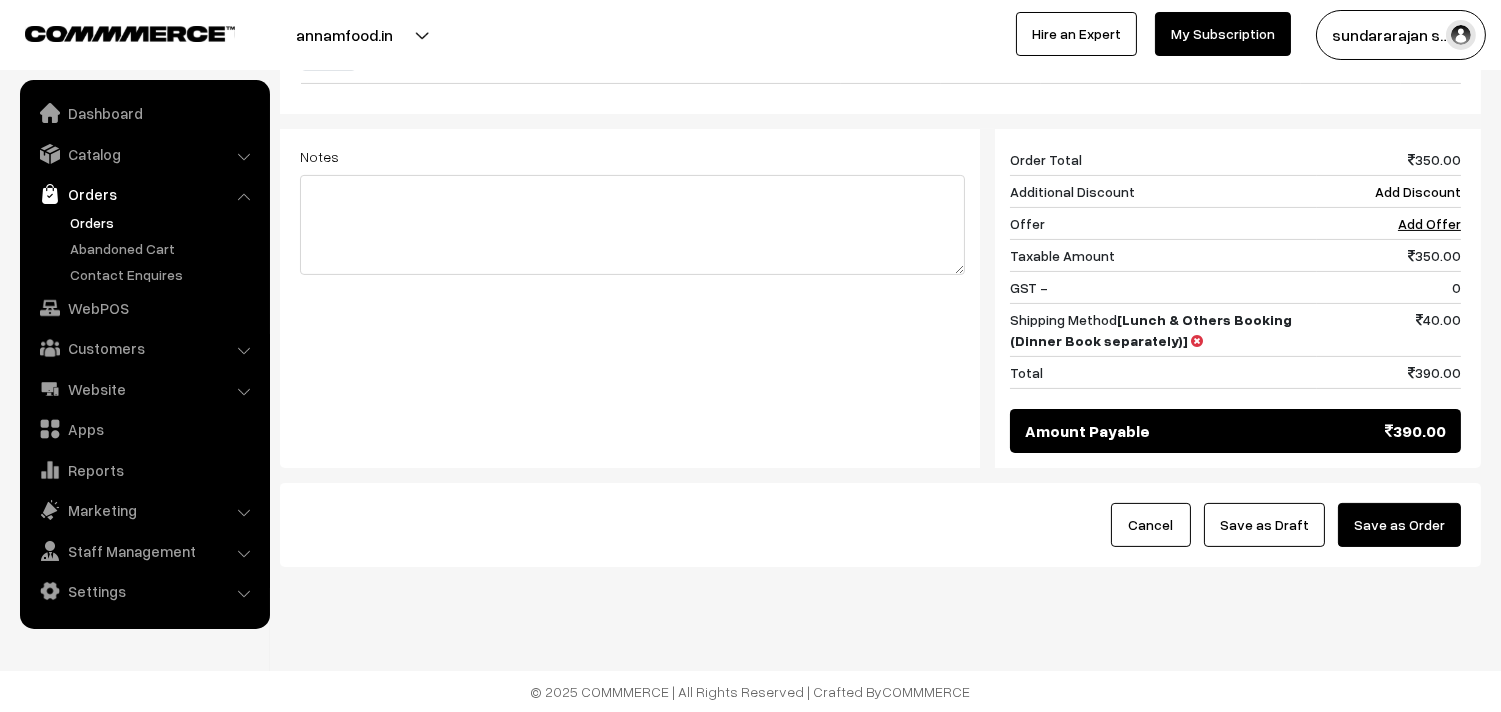 click on "Save as Draft" at bounding box center (1264, 525) 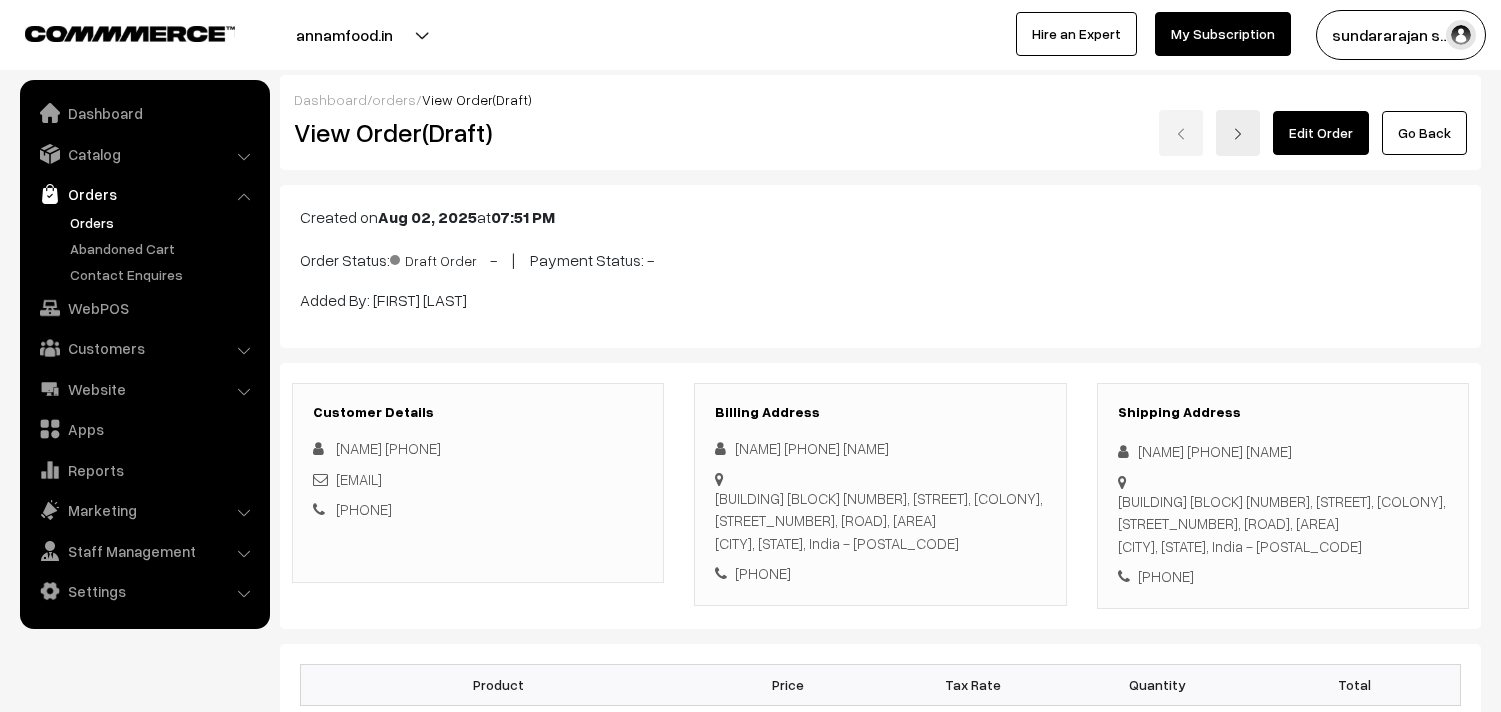 scroll, scrollTop: 0, scrollLeft: 0, axis: both 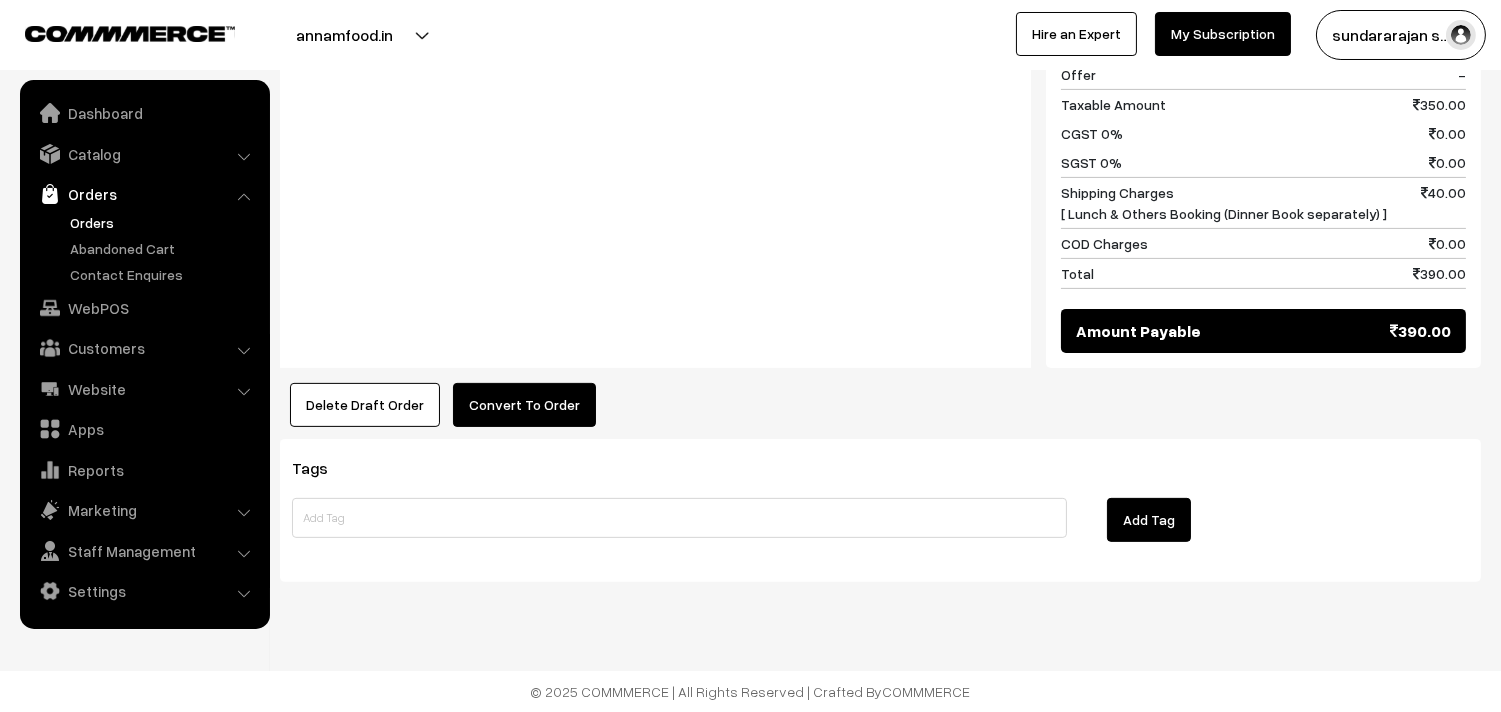 click on "Convert To Order" at bounding box center [524, 405] 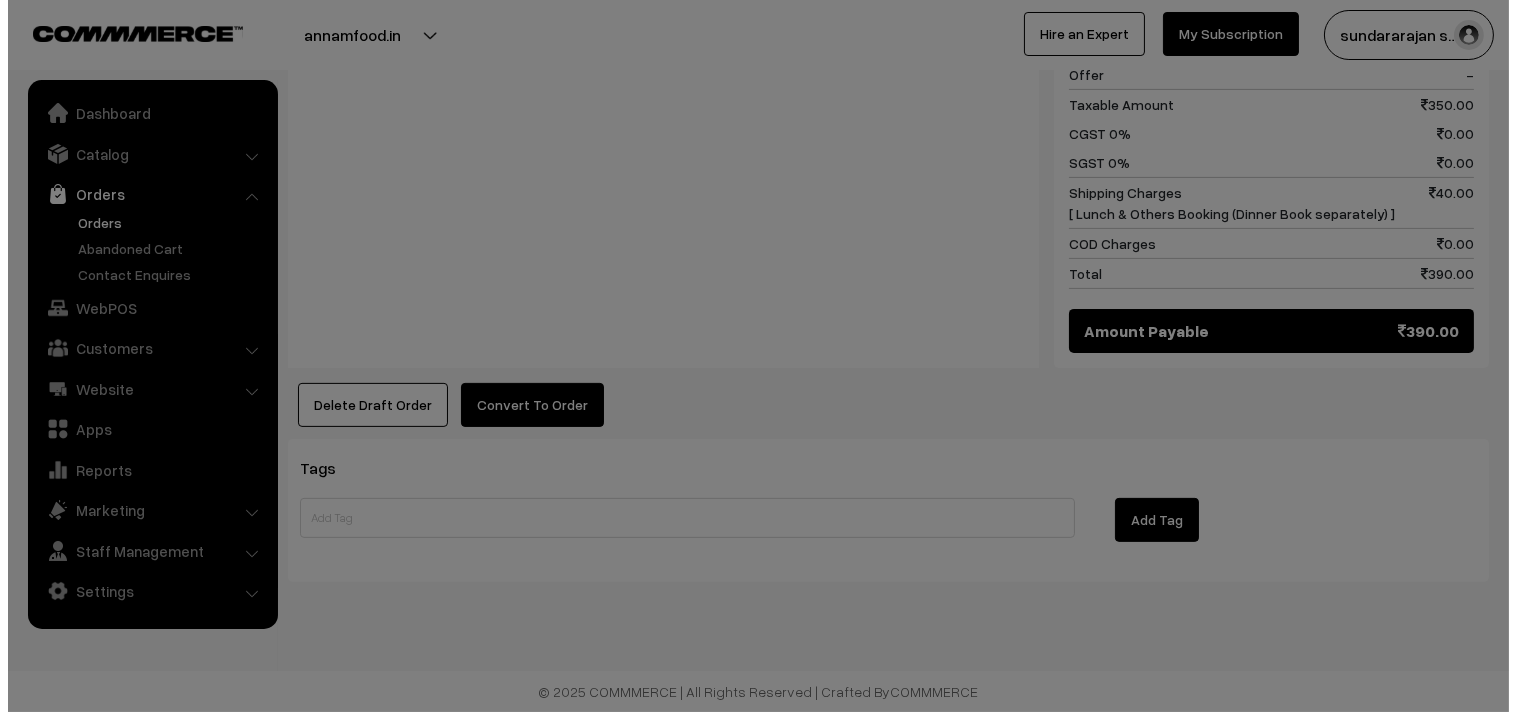 scroll, scrollTop: 1225, scrollLeft: 0, axis: vertical 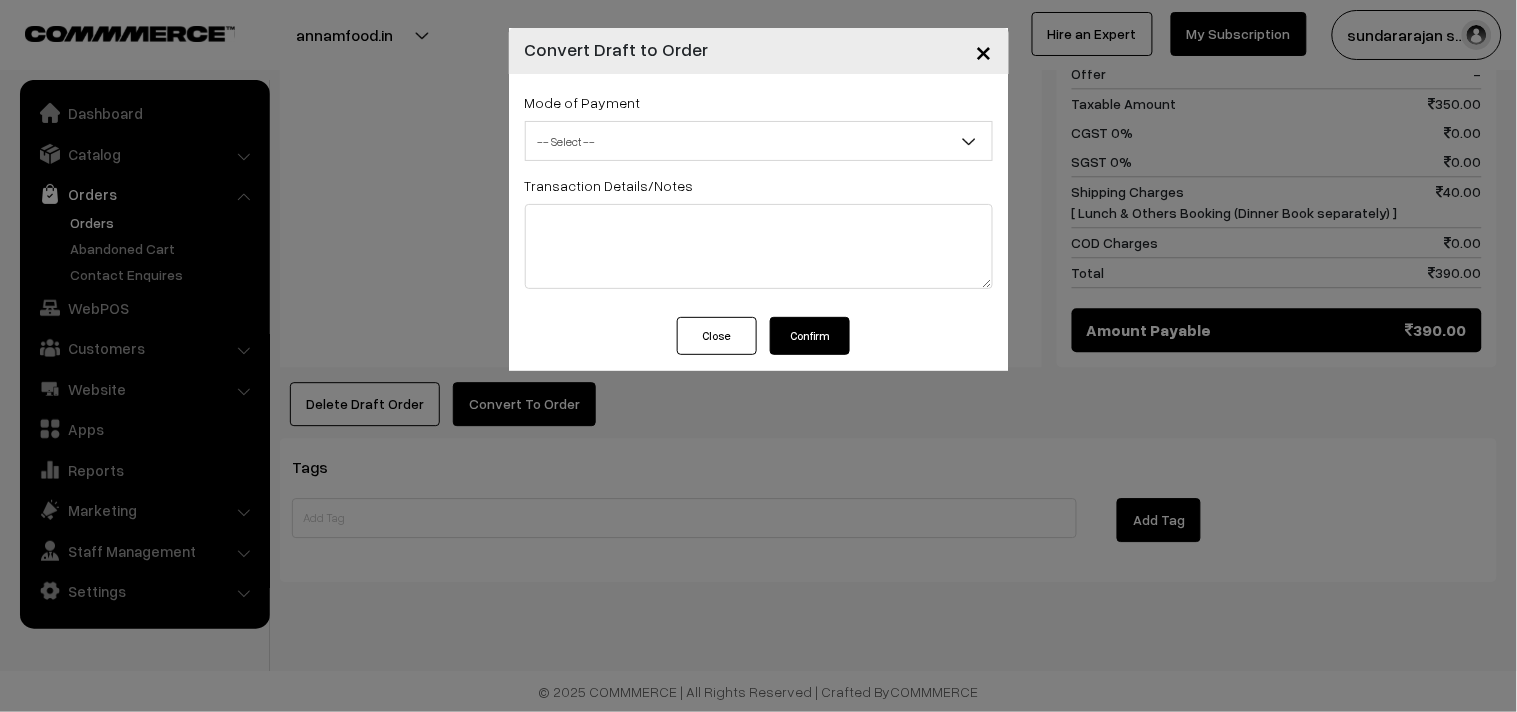 click on "-- Select --" at bounding box center (759, 141) 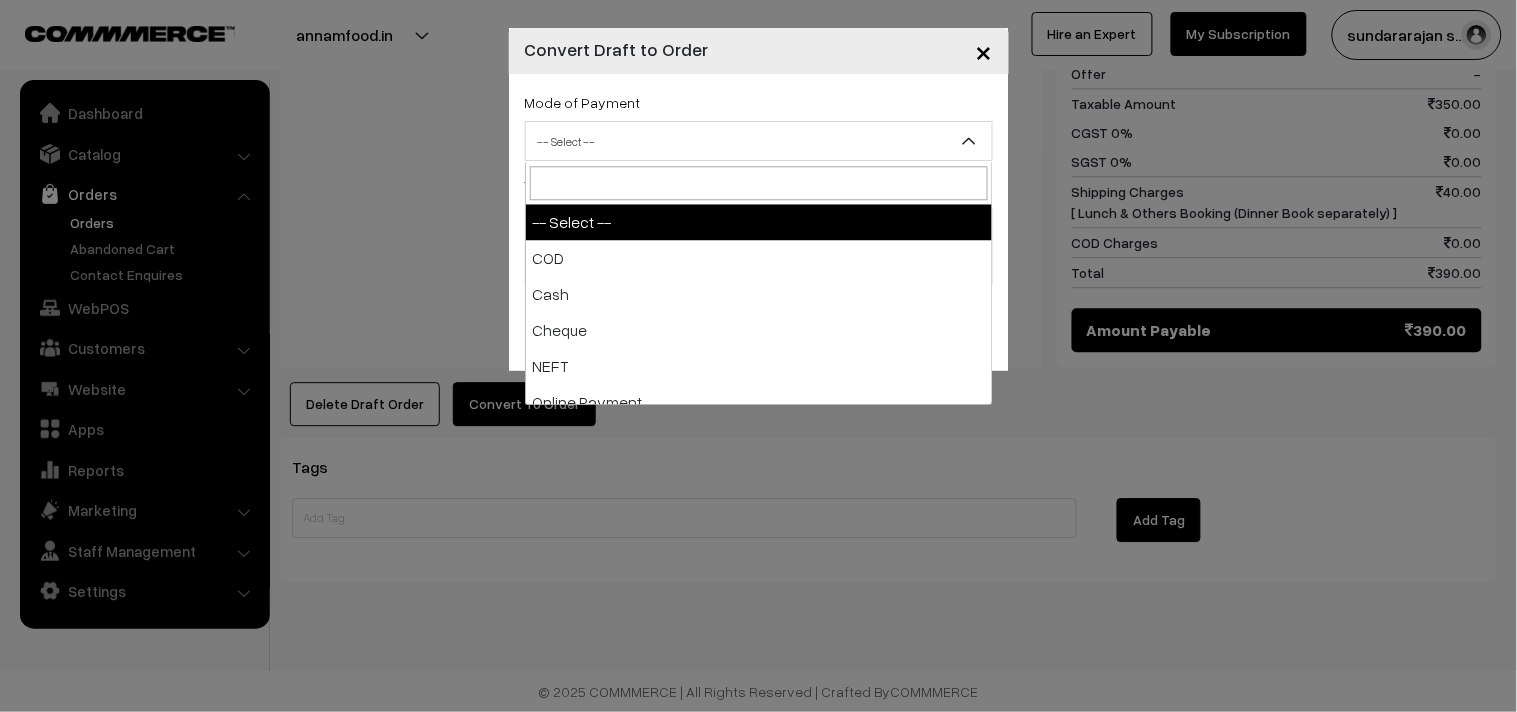 select on "1" 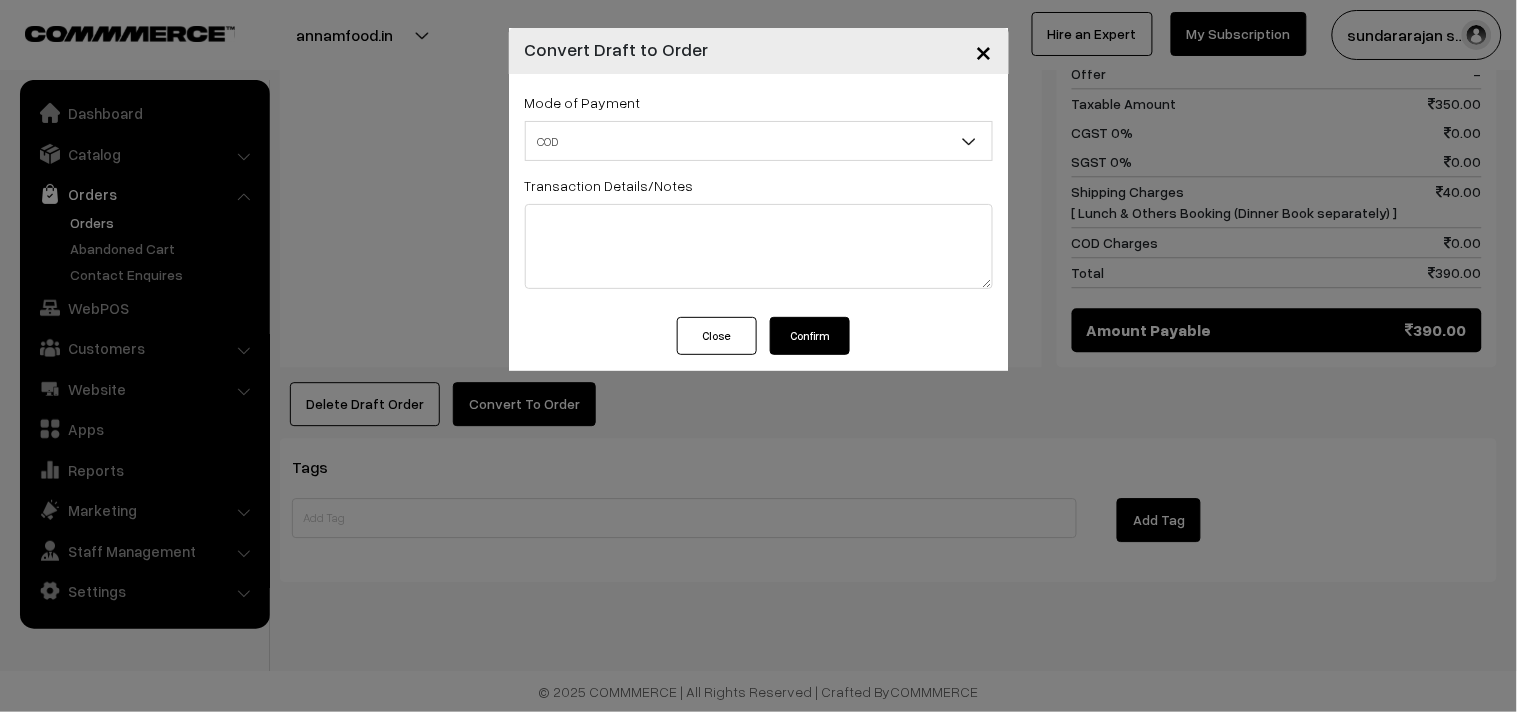 click on "Confirm" at bounding box center [810, 336] 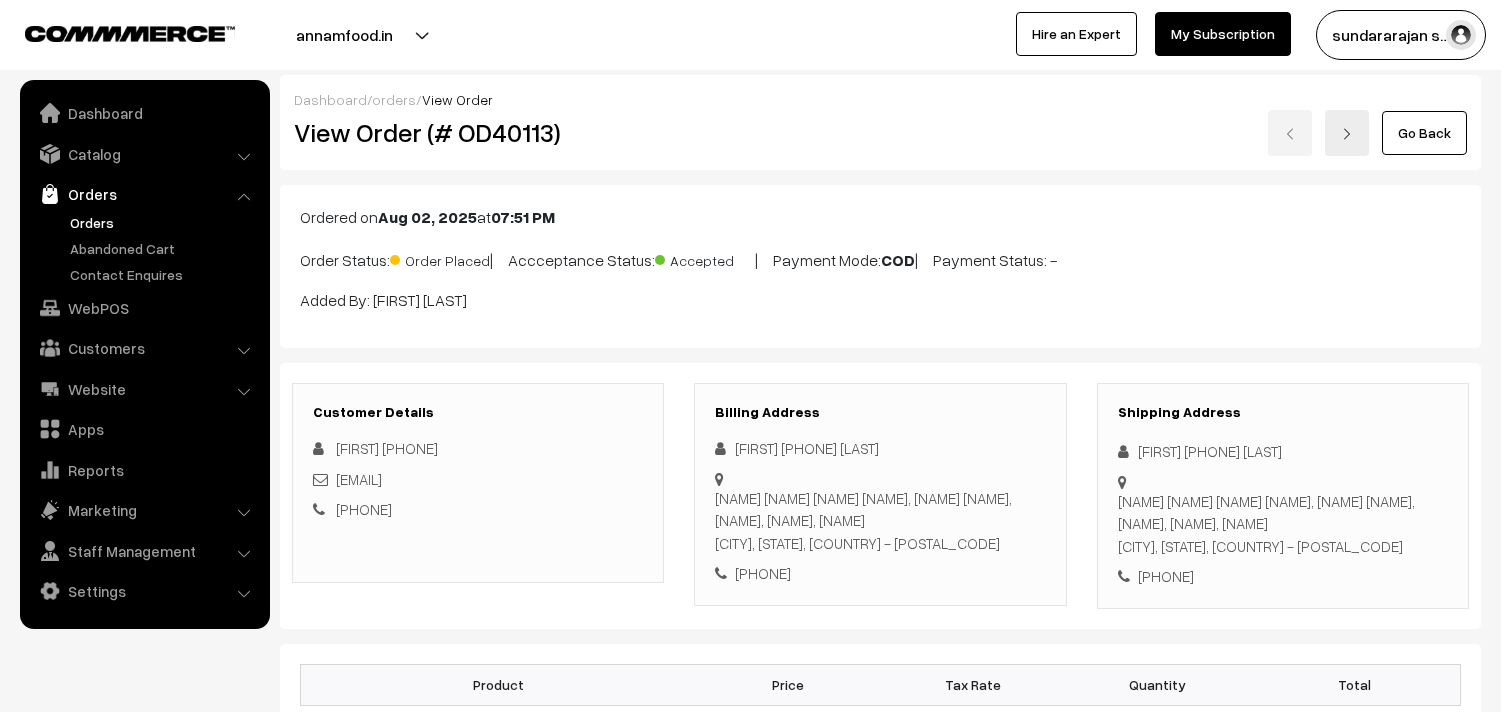 scroll, scrollTop: 1217, scrollLeft: 0, axis: vertical 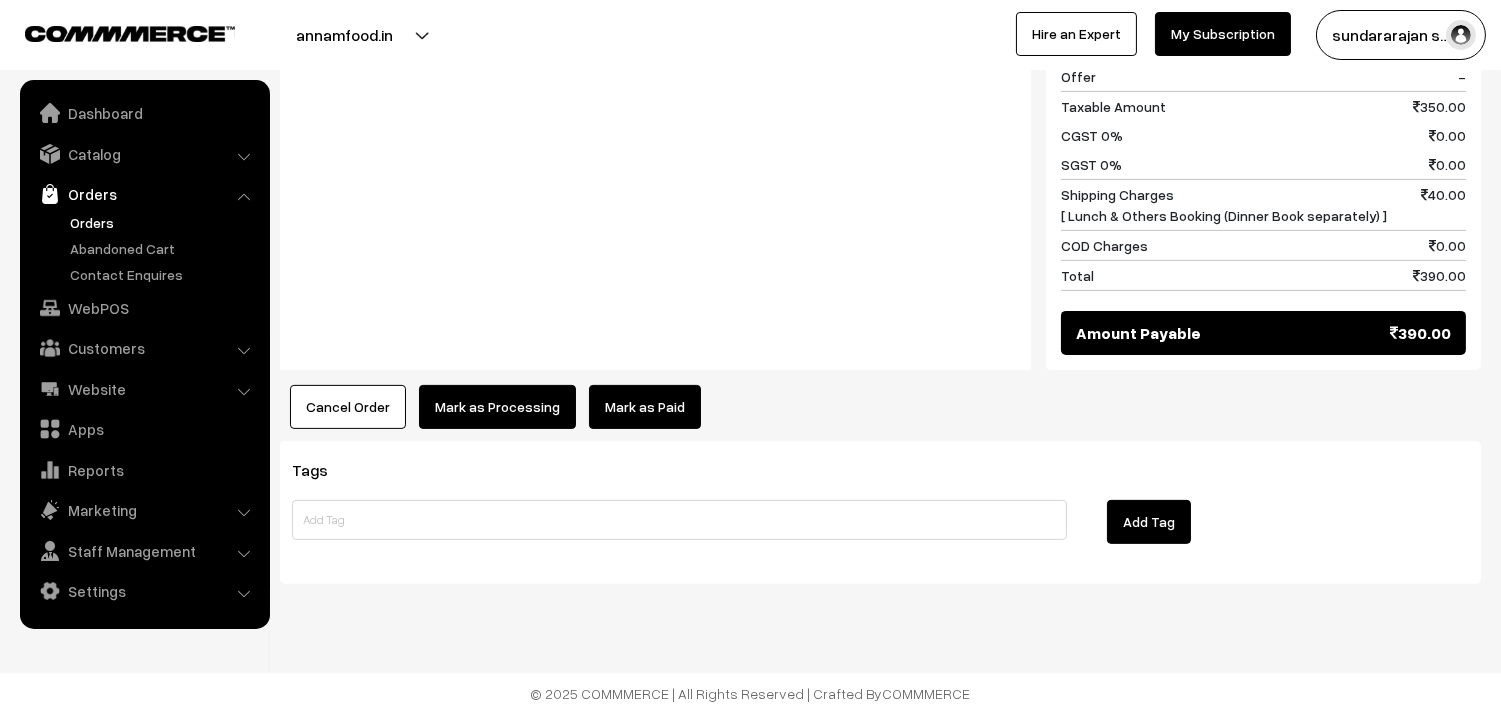 click on "Mark as Processing" at bounding box center [497, 407] 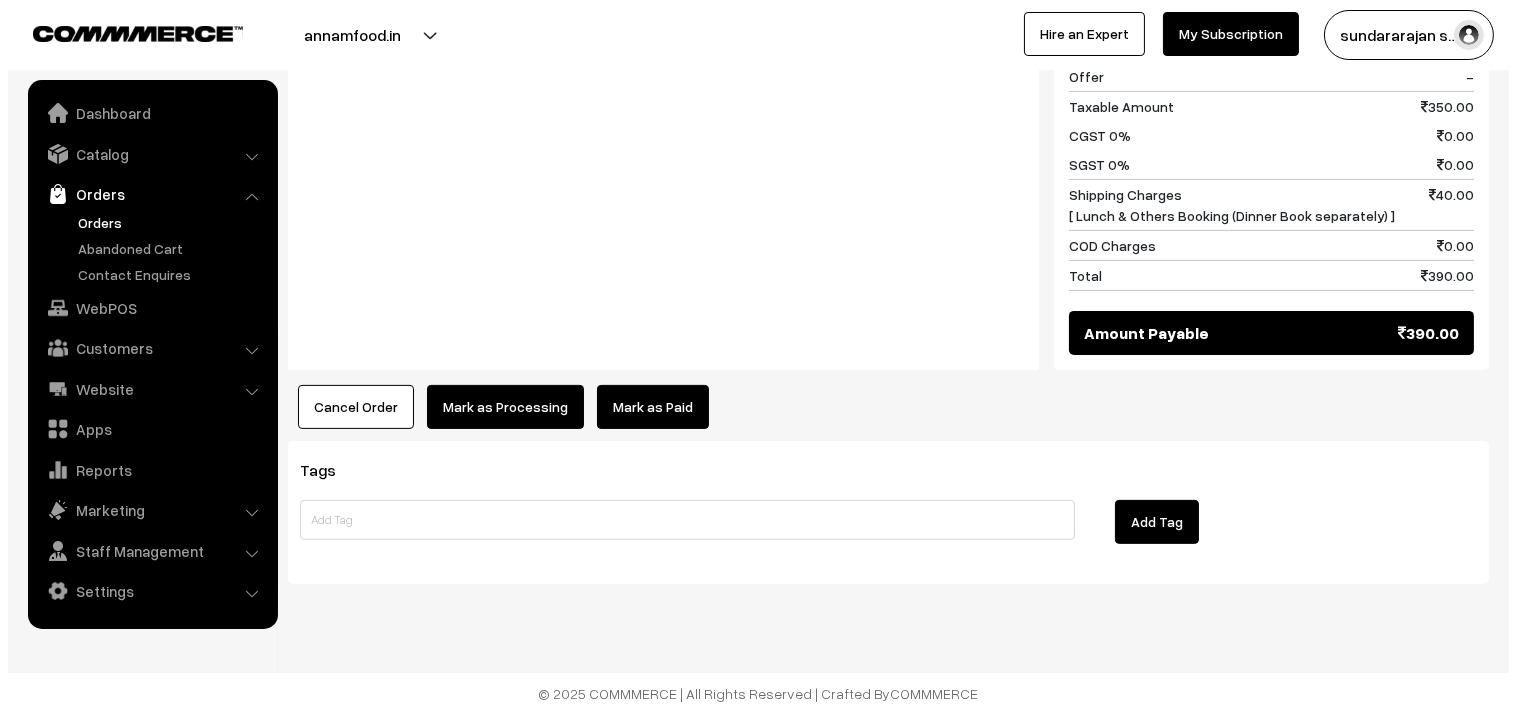 scroll, scrollTop: 1223, scrollLeft: 0, axis: vertical 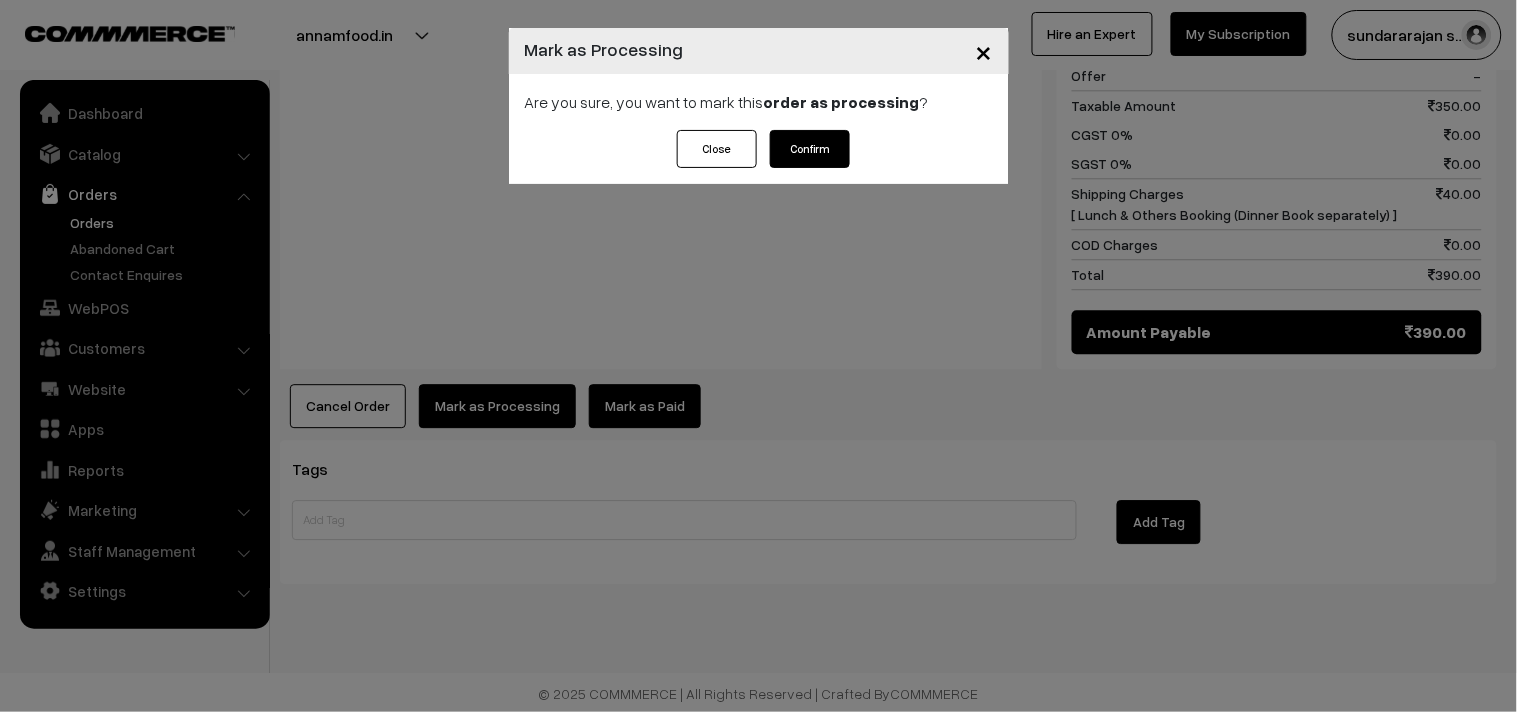 drag, startPoint x: 826, startPoint y: 132, endPoint x: 826, endPoint y: 162, distance: 30 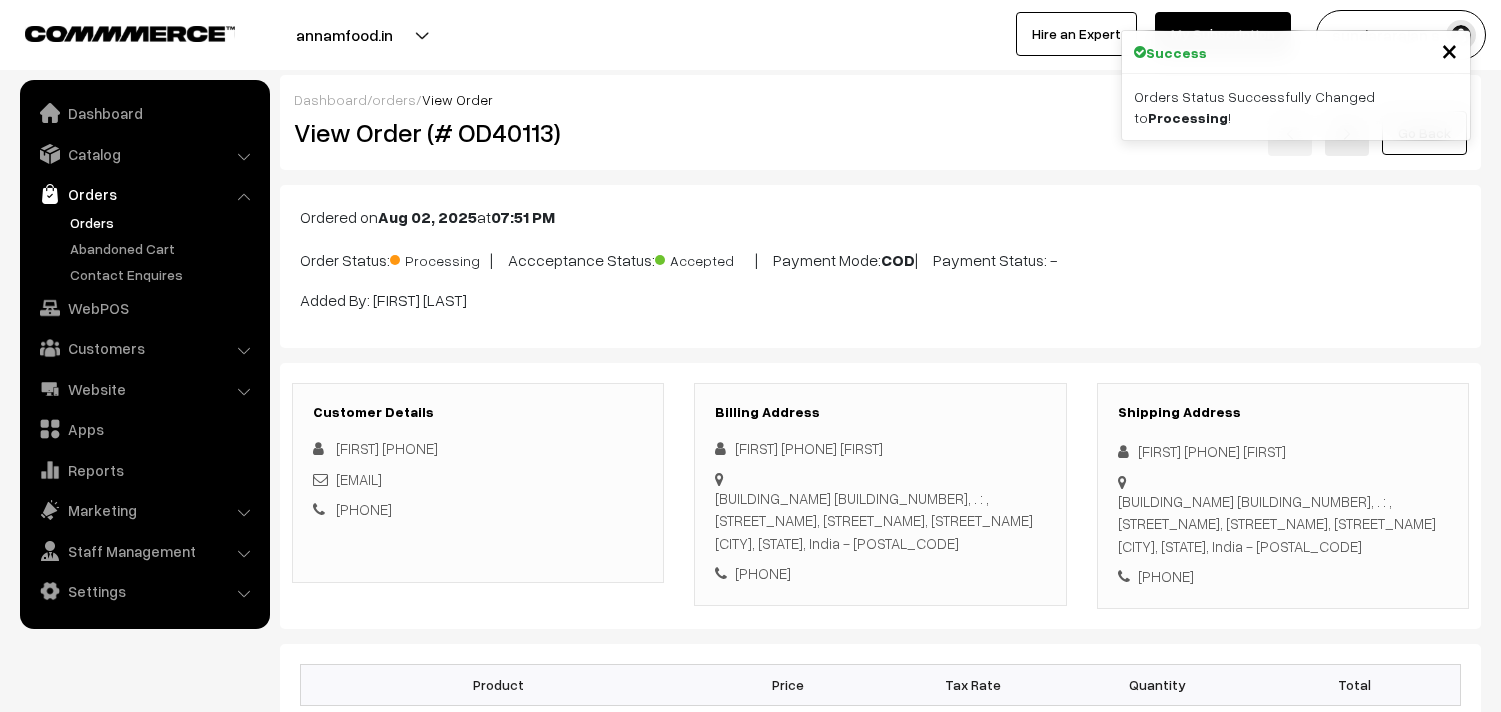 scroll, scrollTop: 0, scrollLeft: 0, axis: both 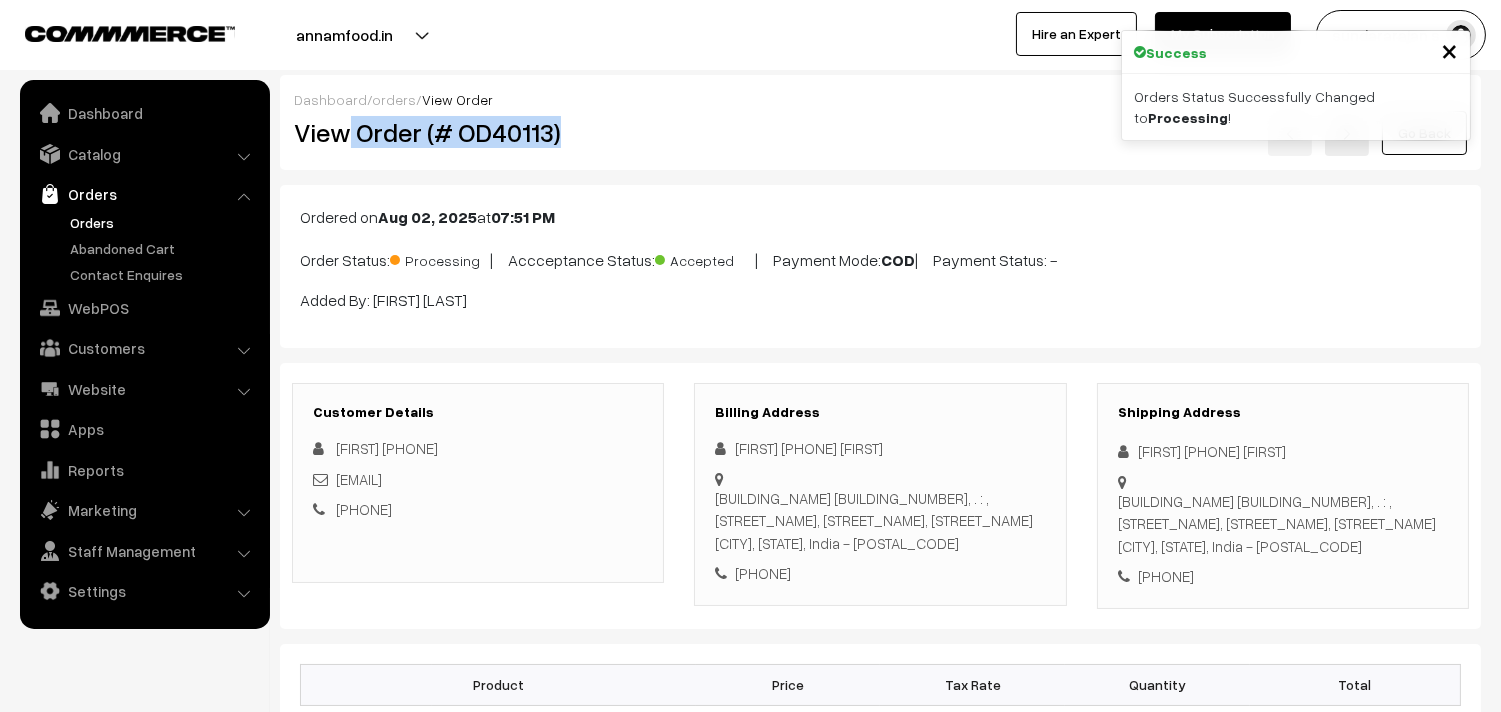 drag, startPoint x: 447, startPoint y: 157, endPoint x: 591, endPoint y: 156, distance: 144.00348 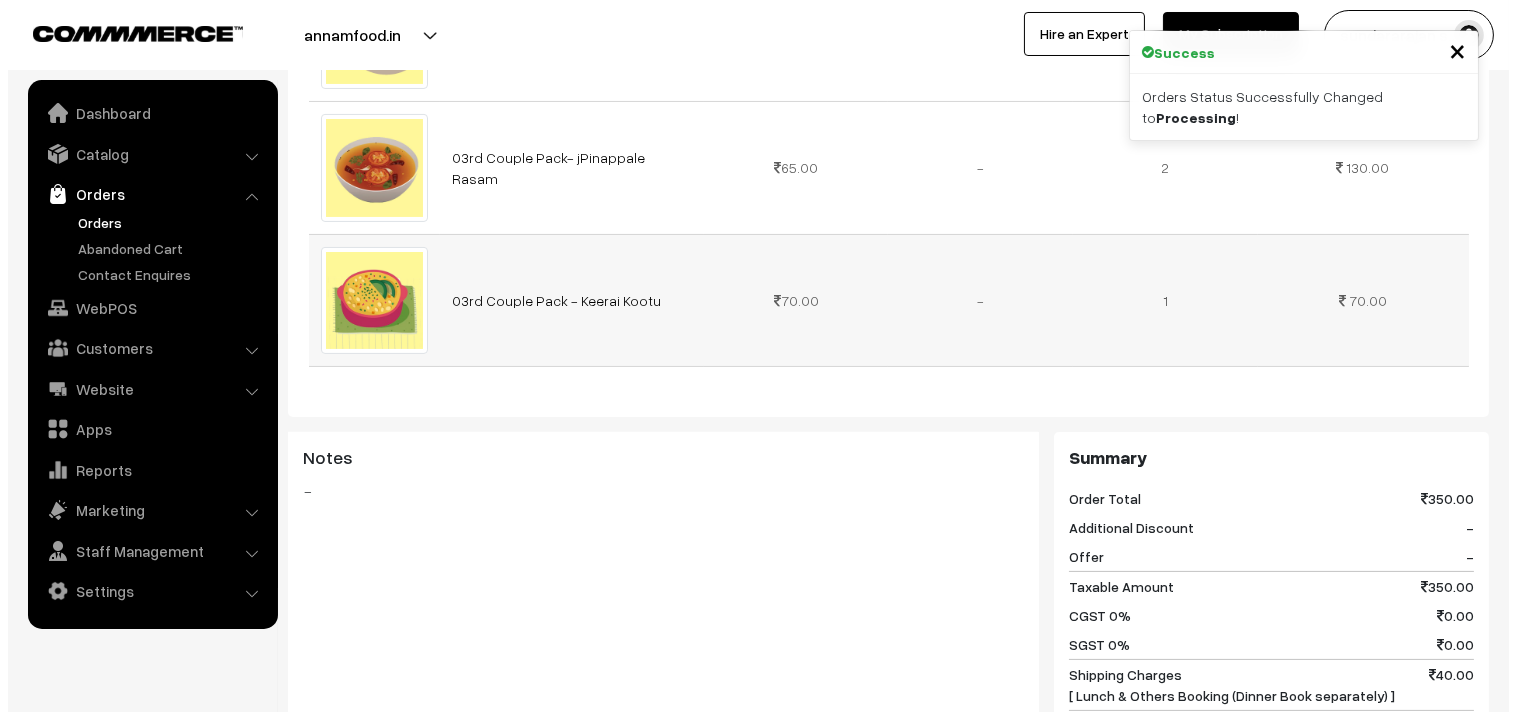 scroll, scrollTop: 1111, scrollLeft: 0, axis: vertical 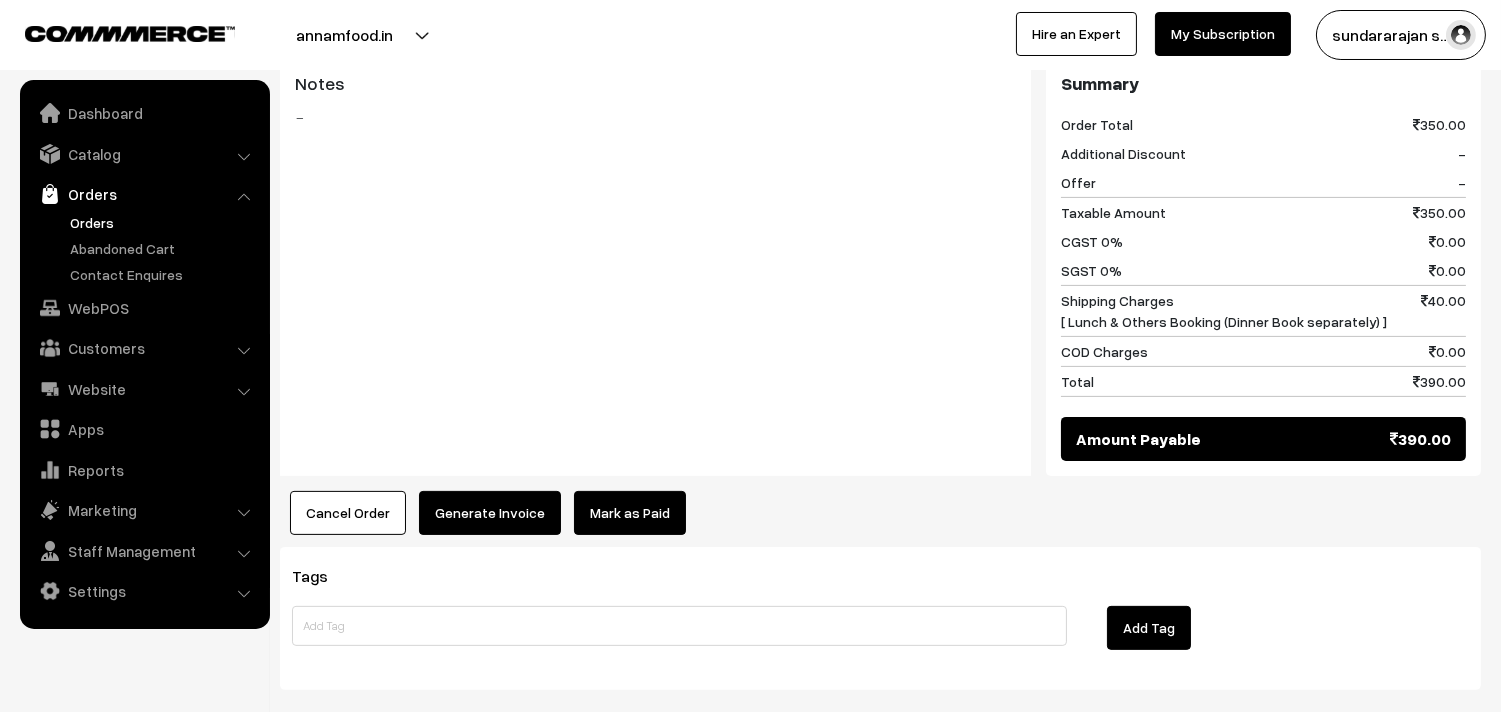 click on "Generate Invoice" at bounding box center (490, 513) 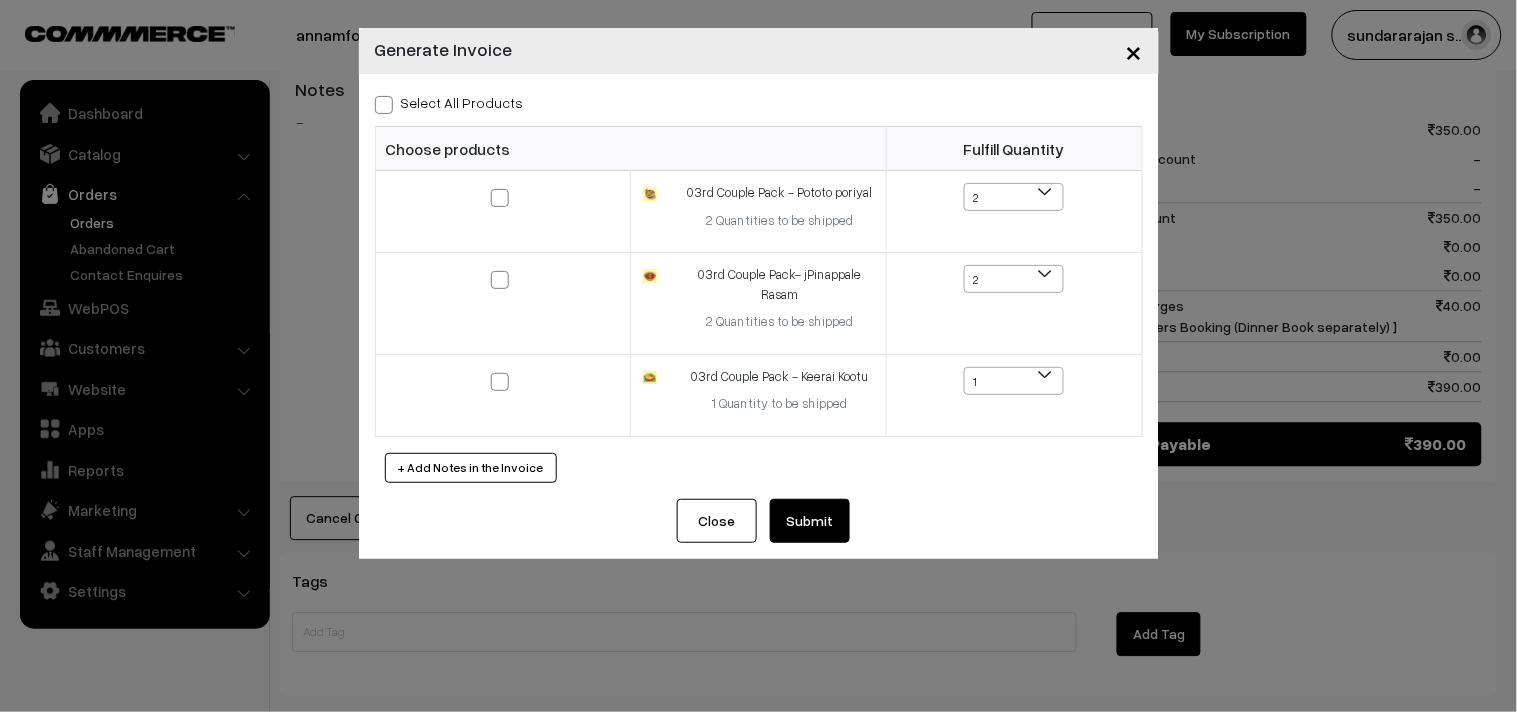 click on "Select All Products" at bounding box center (449, 102) 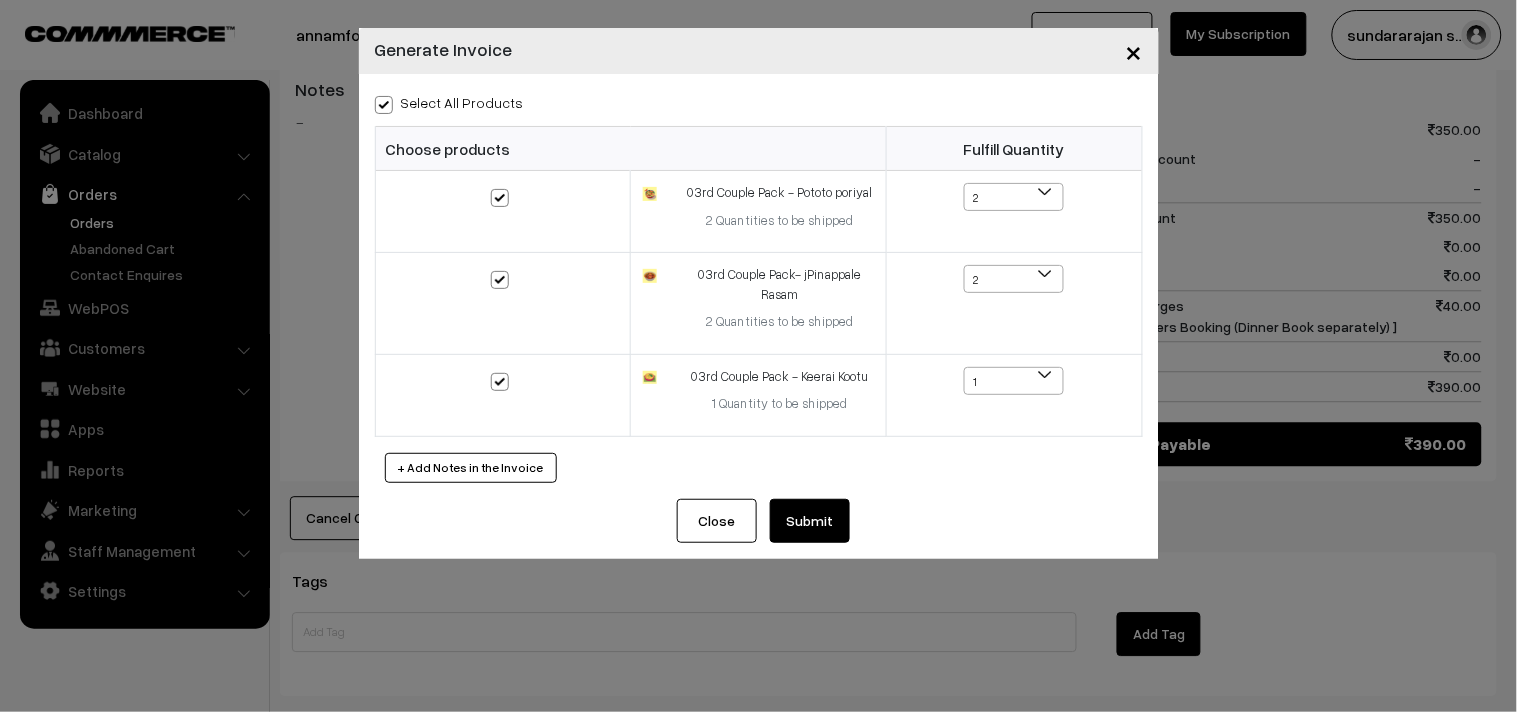 checkbox on "true" 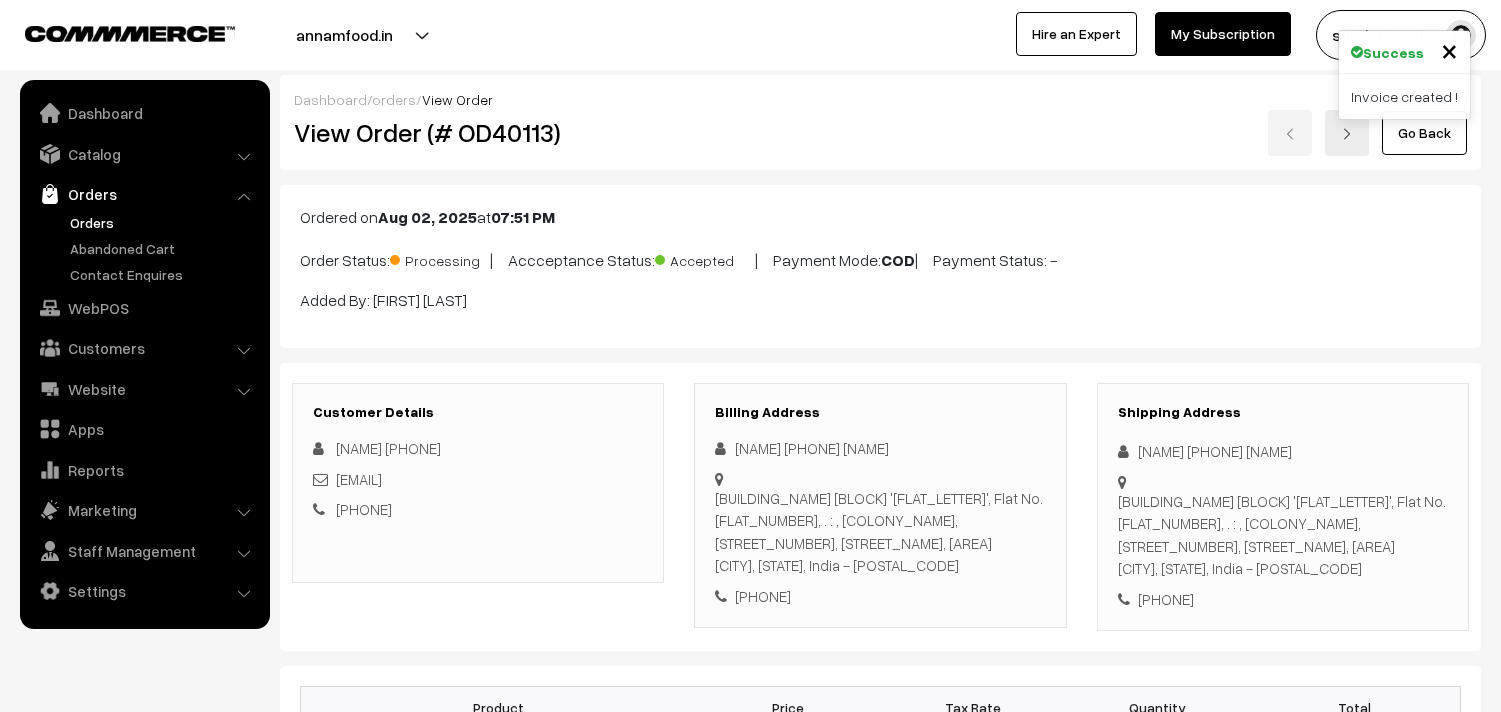 scroll, scrollTop: 1111, scrollLeft: 0, axis: vertical 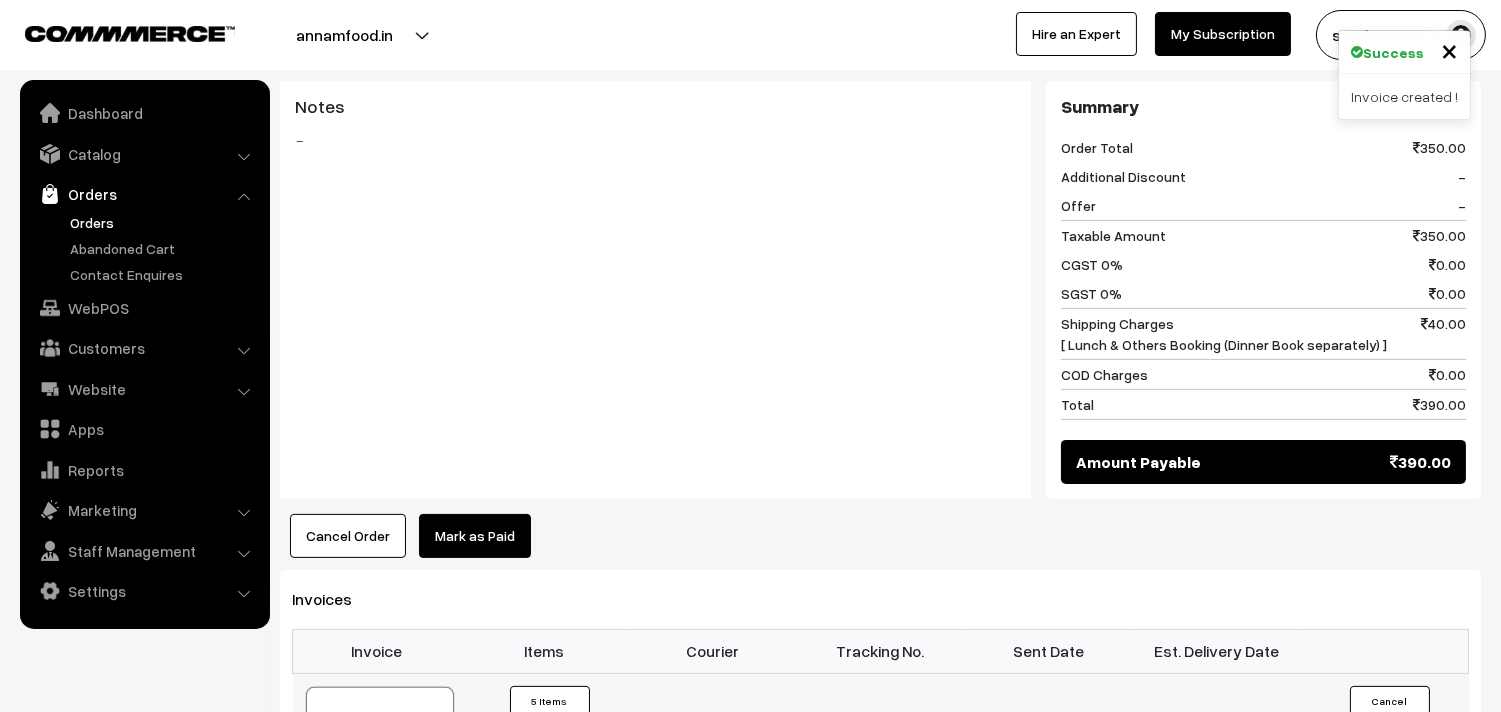 click at bounding box center [380, 737] 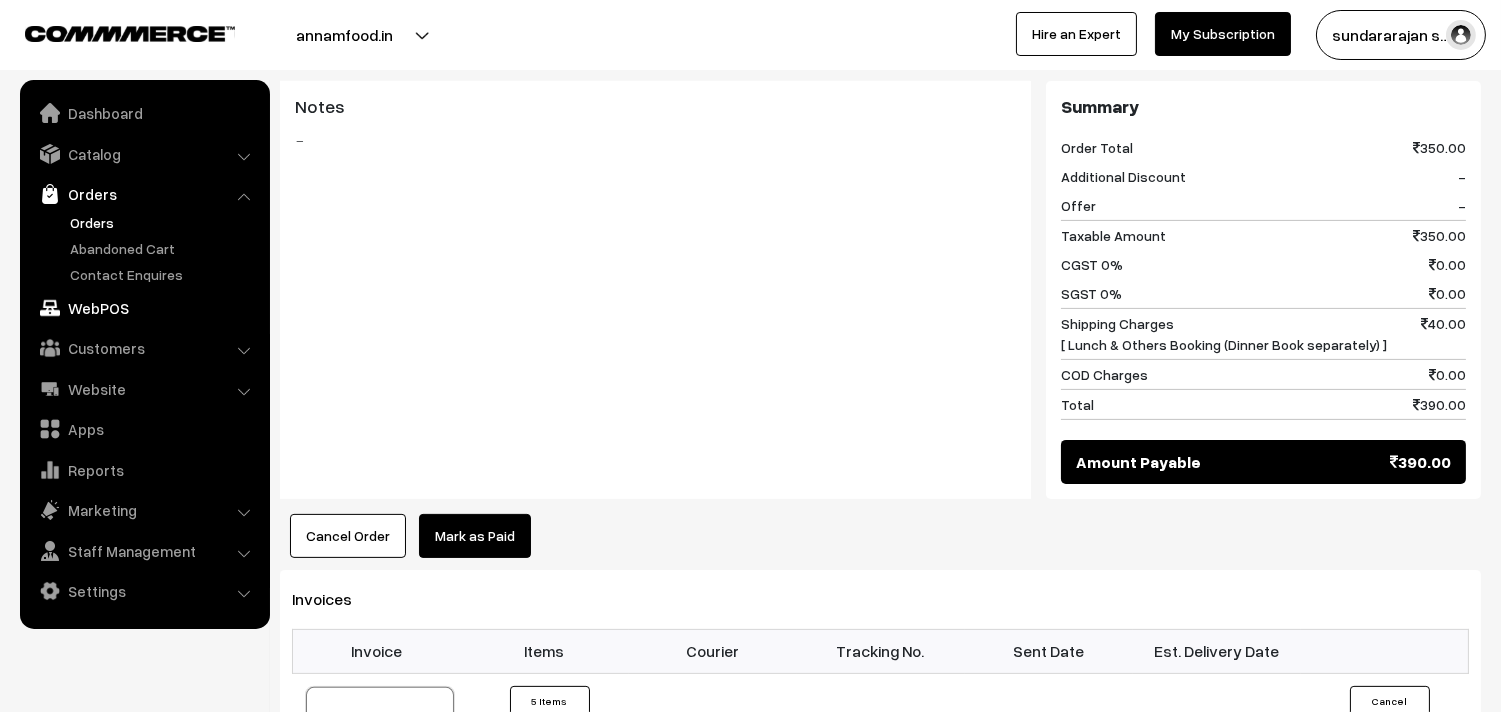 click on "WebPOS" at bounding box center (144, 308) 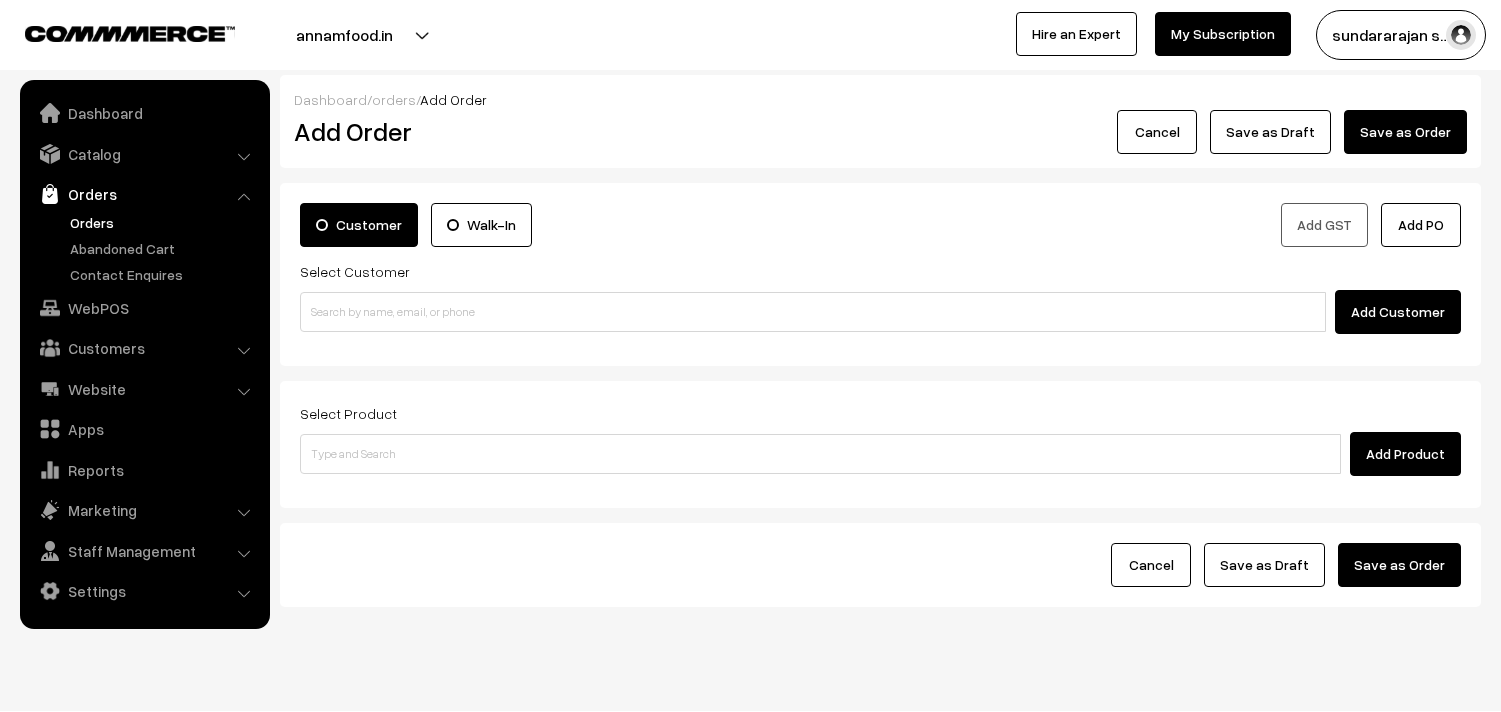scroll, scrollTop: 0, scrollLeft: 0, axis: both 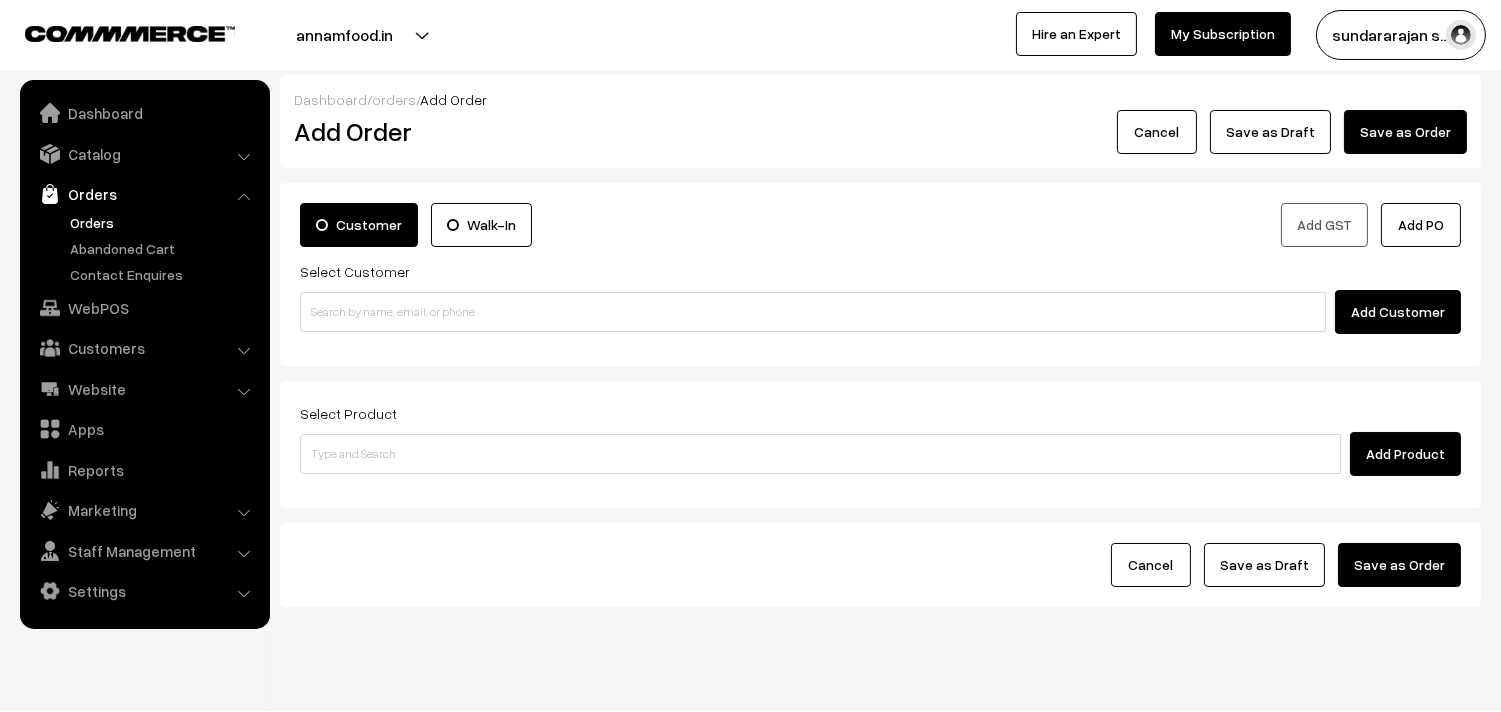 click on "Select Customer
Add Customer" at bounding box center (880, 296) 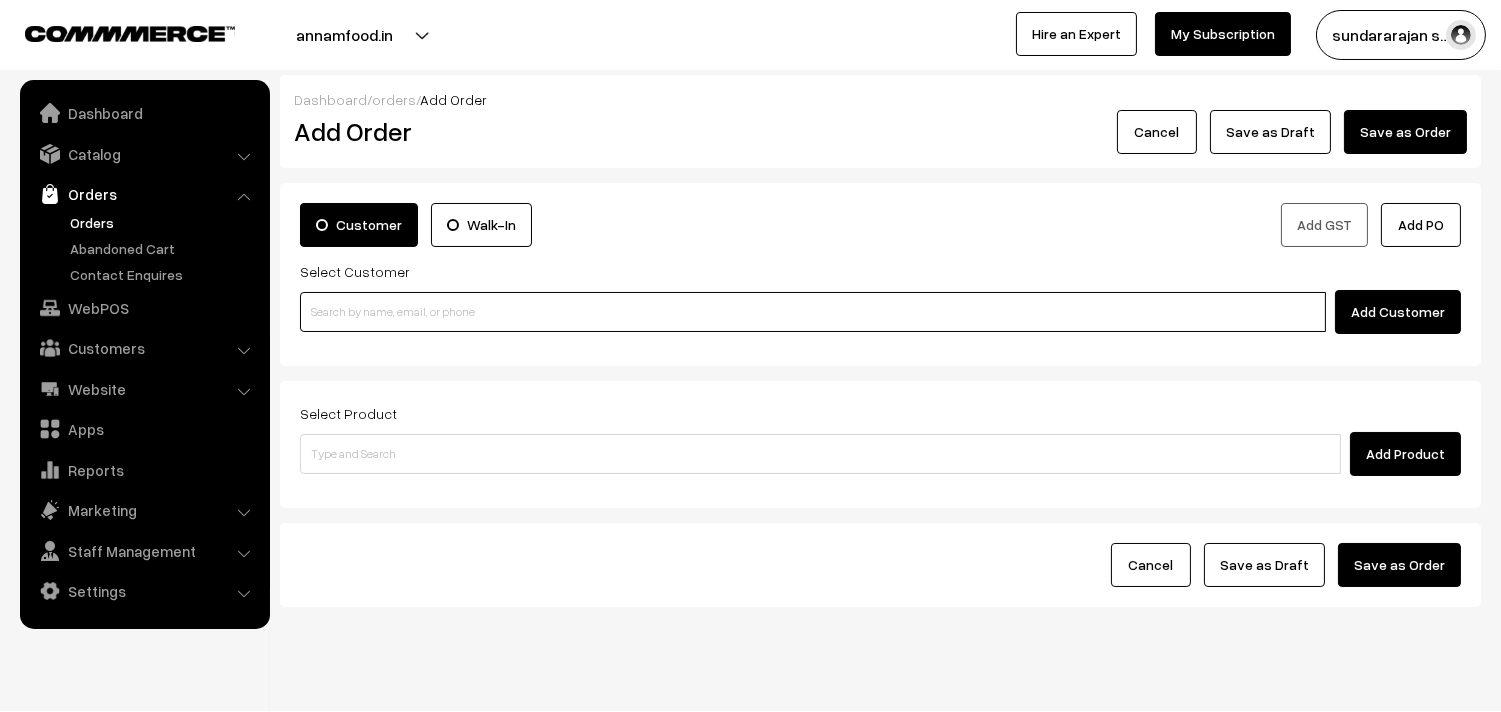 click at bounding box center (813, 312) 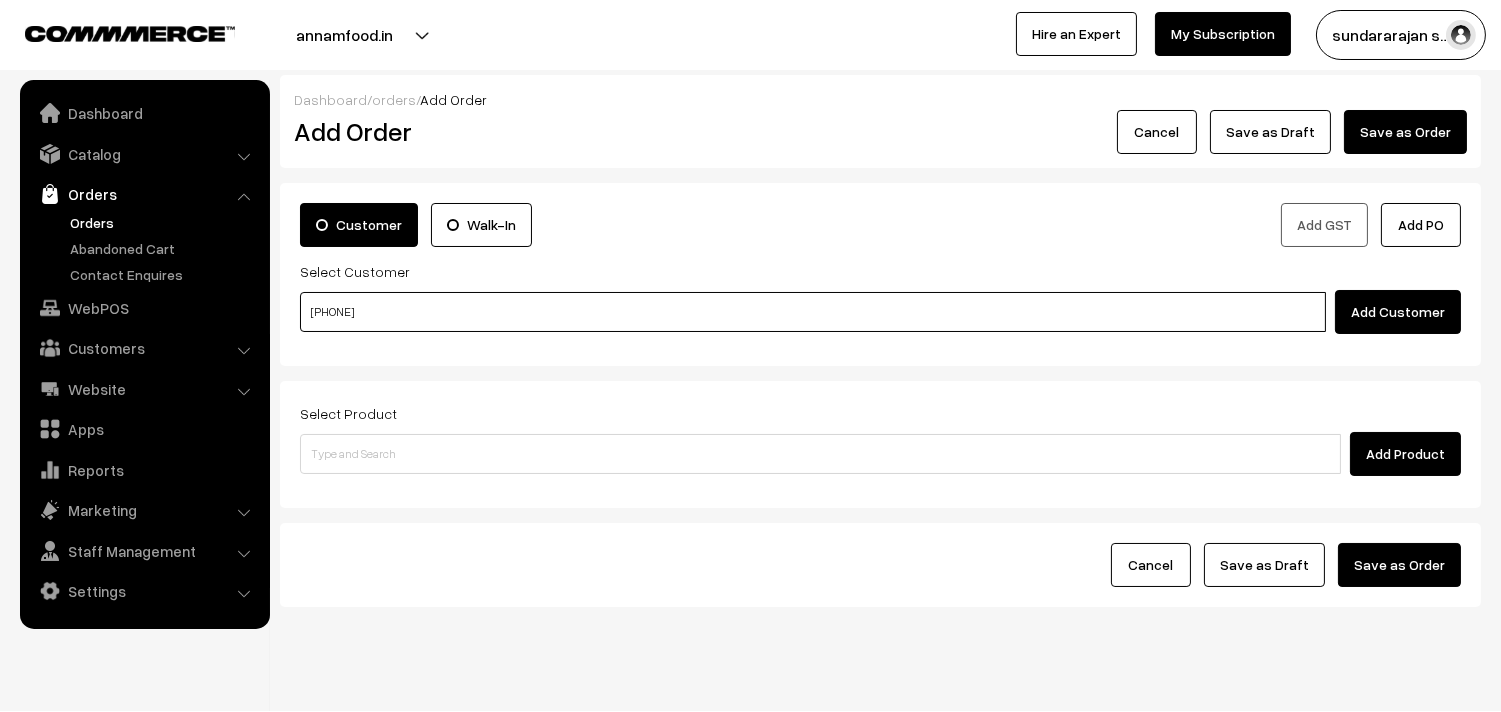 click on "91235 98324" at bounding box center [813, 312] 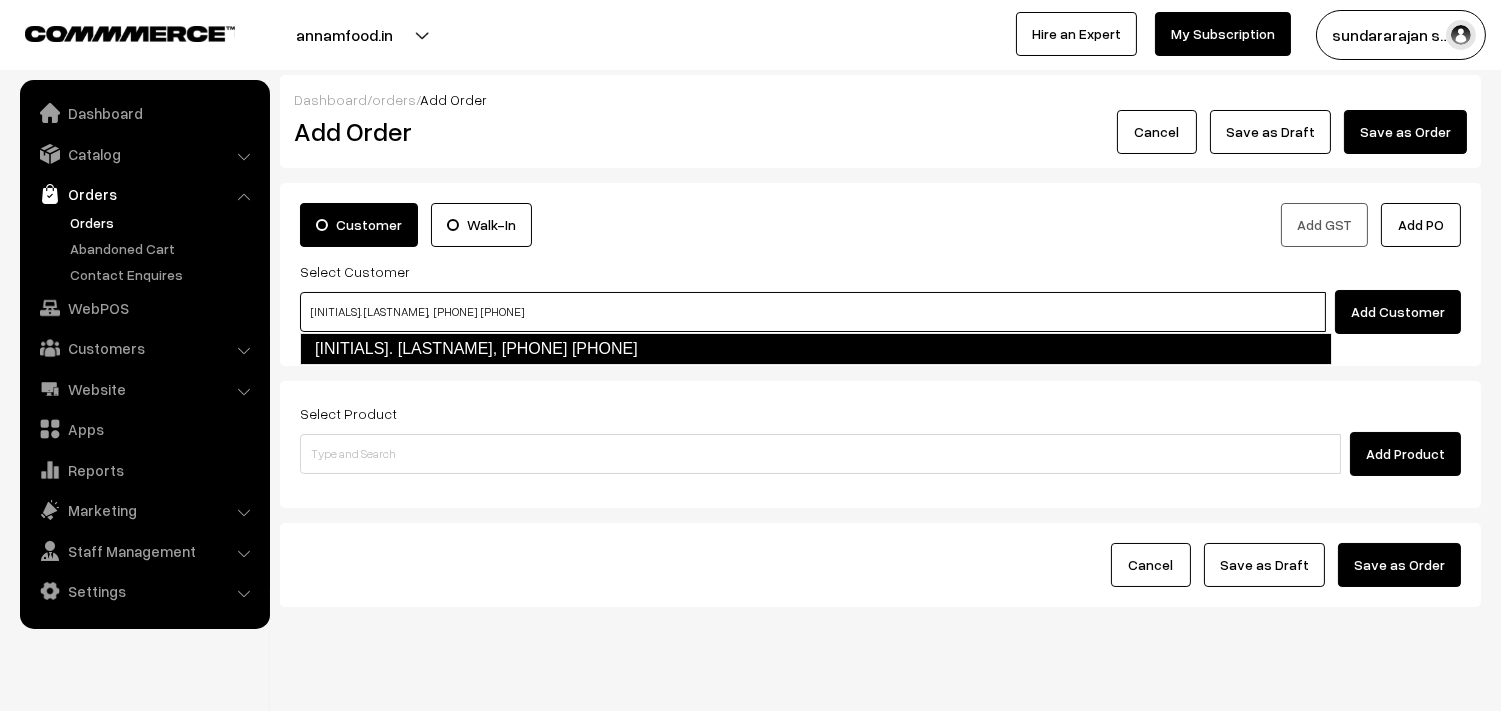 type on "C. V . Natarajan,  91235 98324  [9123598324]" 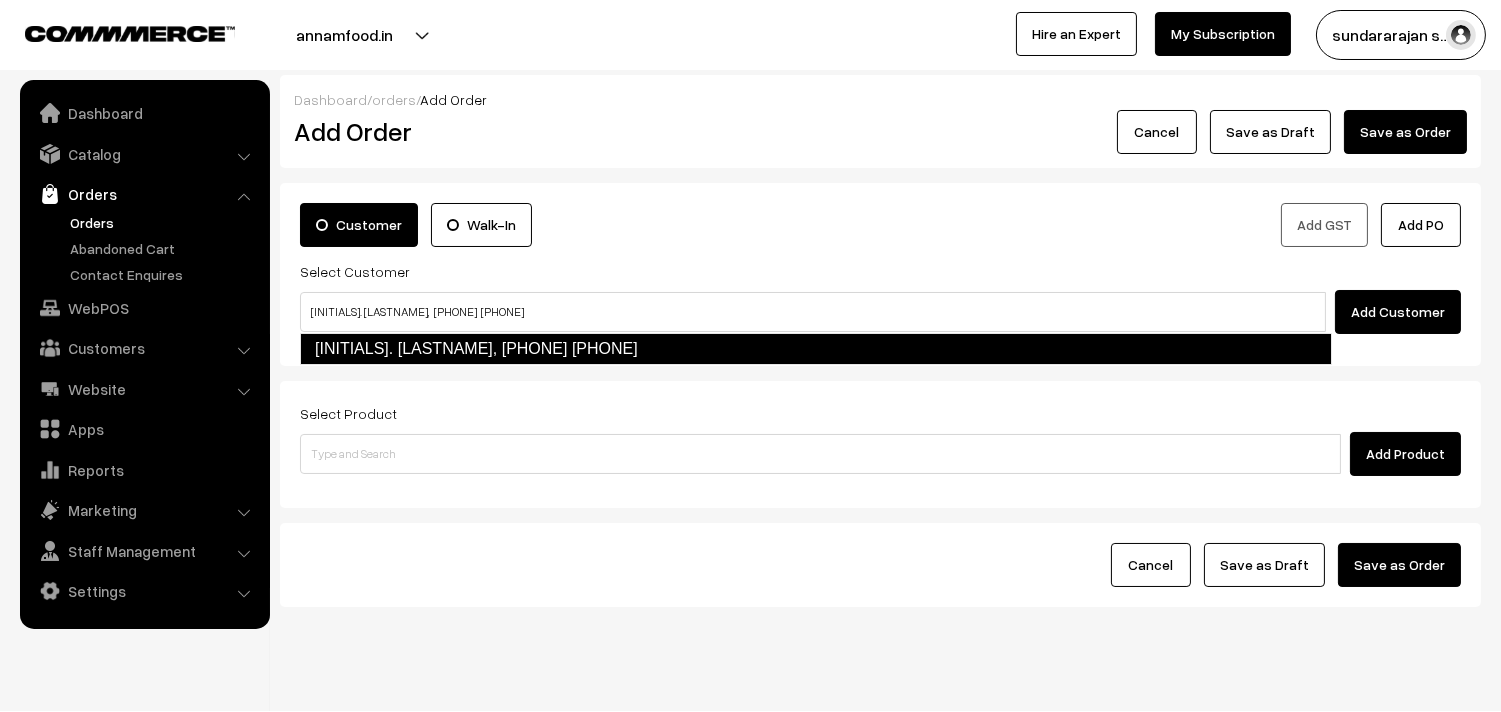 type 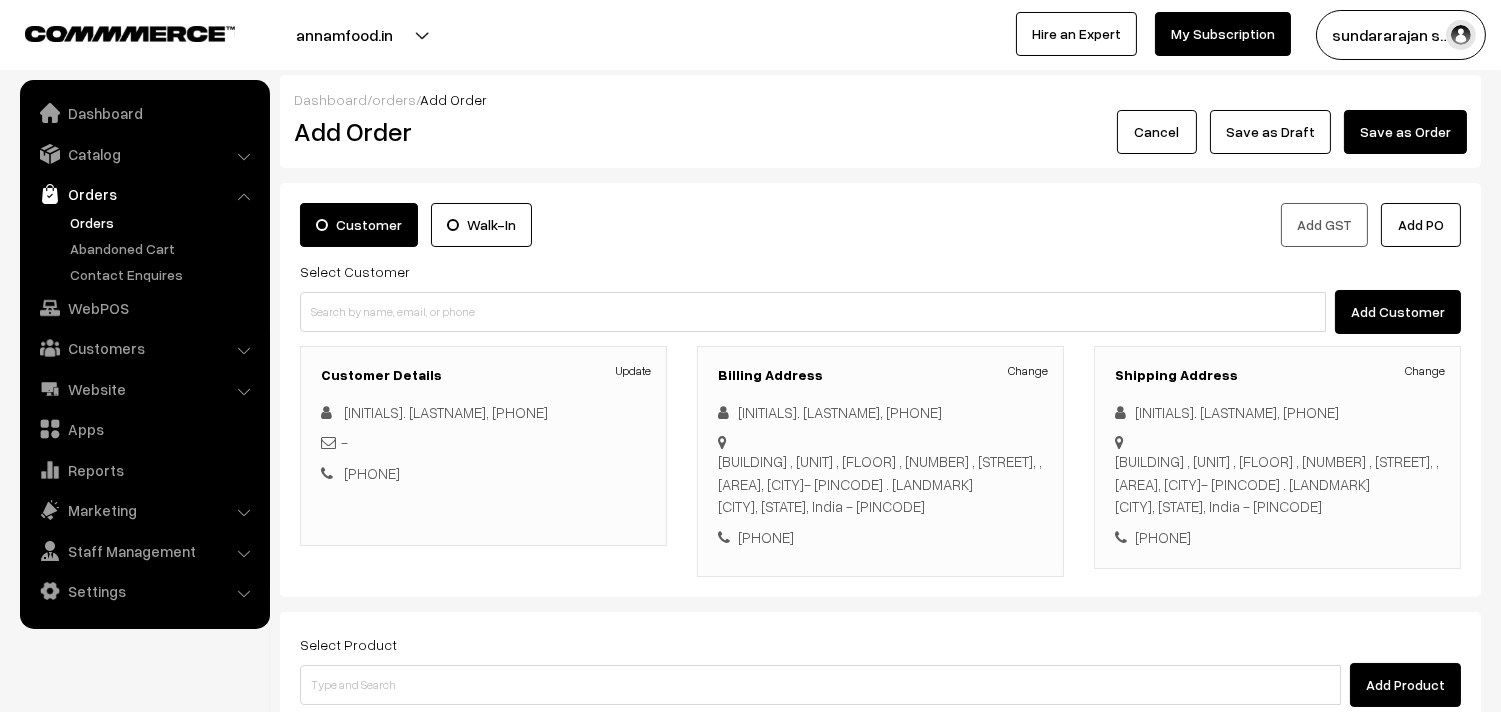 scroll, scrollTop: 272, scrollLeft: 0, axis: vertical 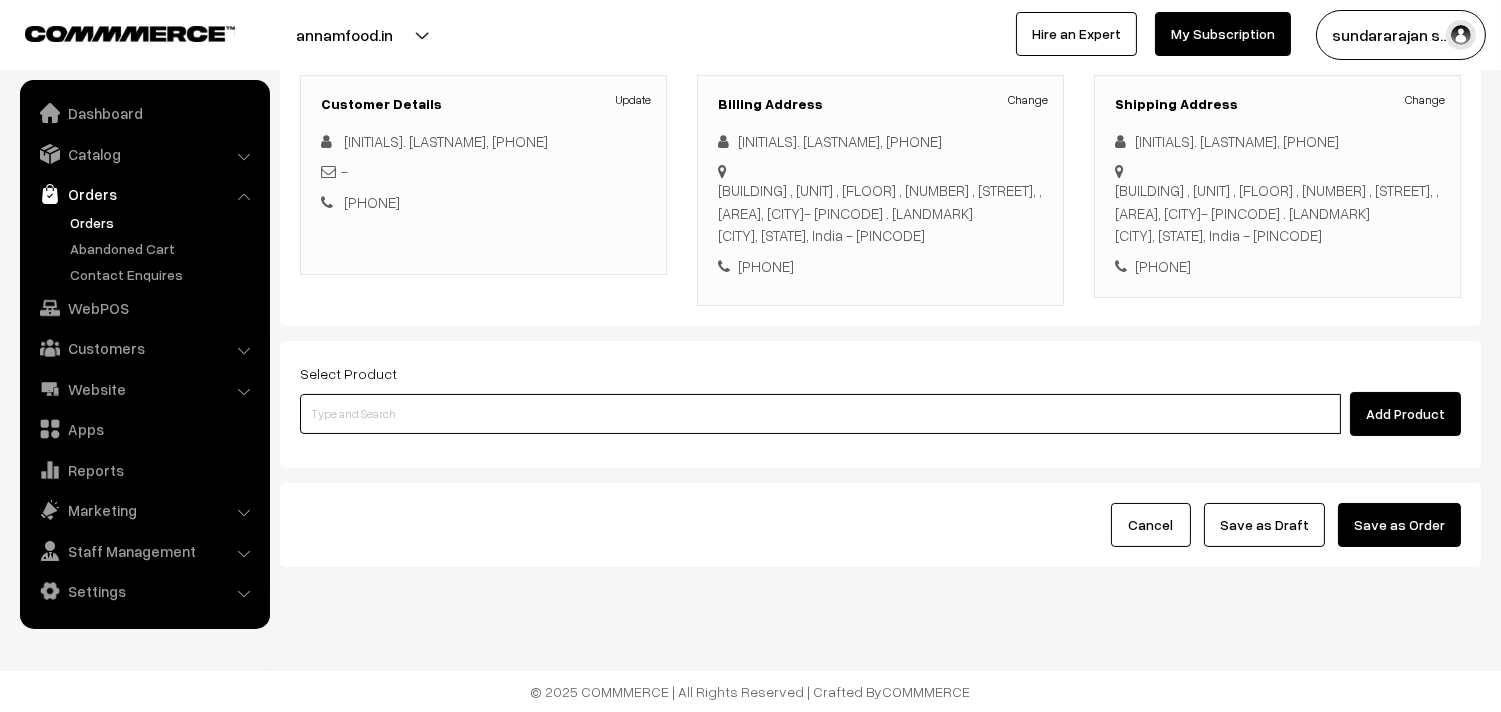click at bounding box center [820, 414] 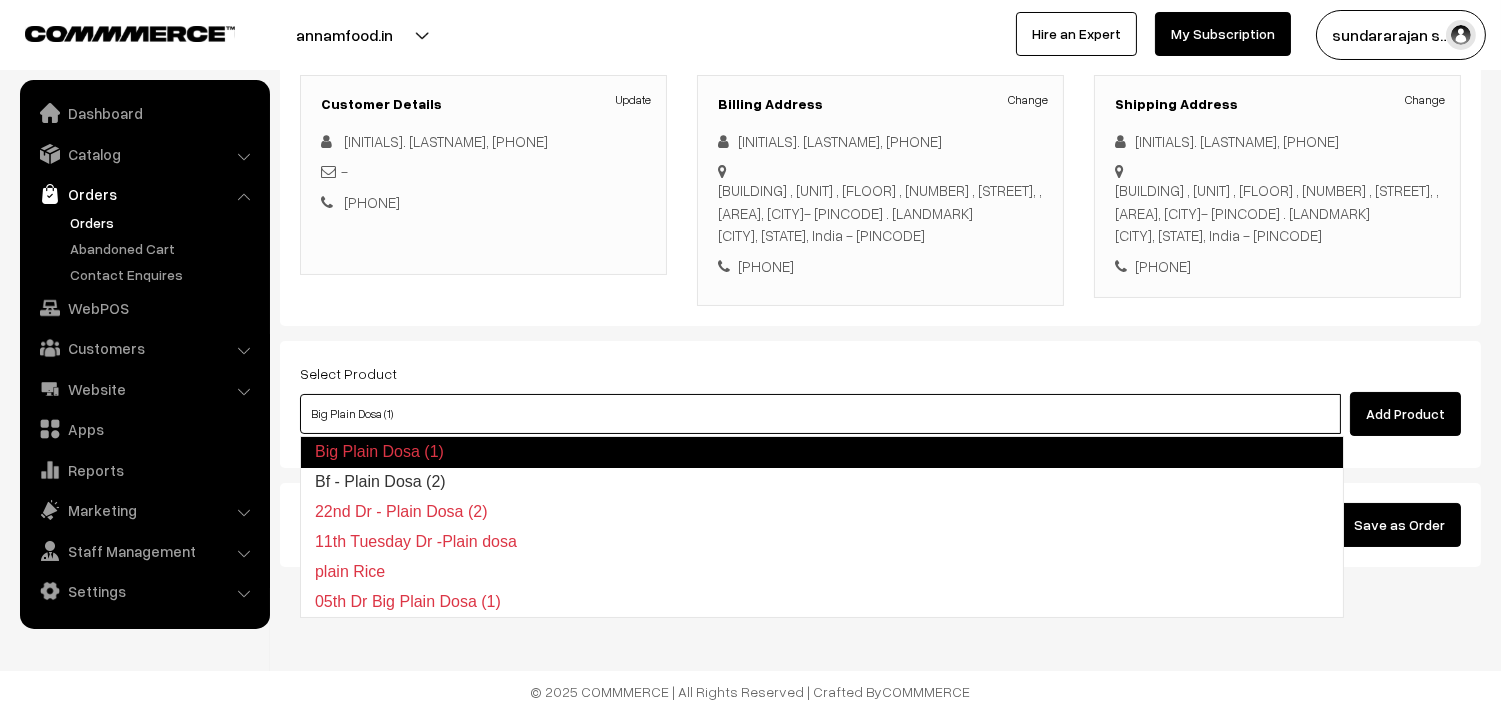 type on "Bf -  Plain Dosa (2)" 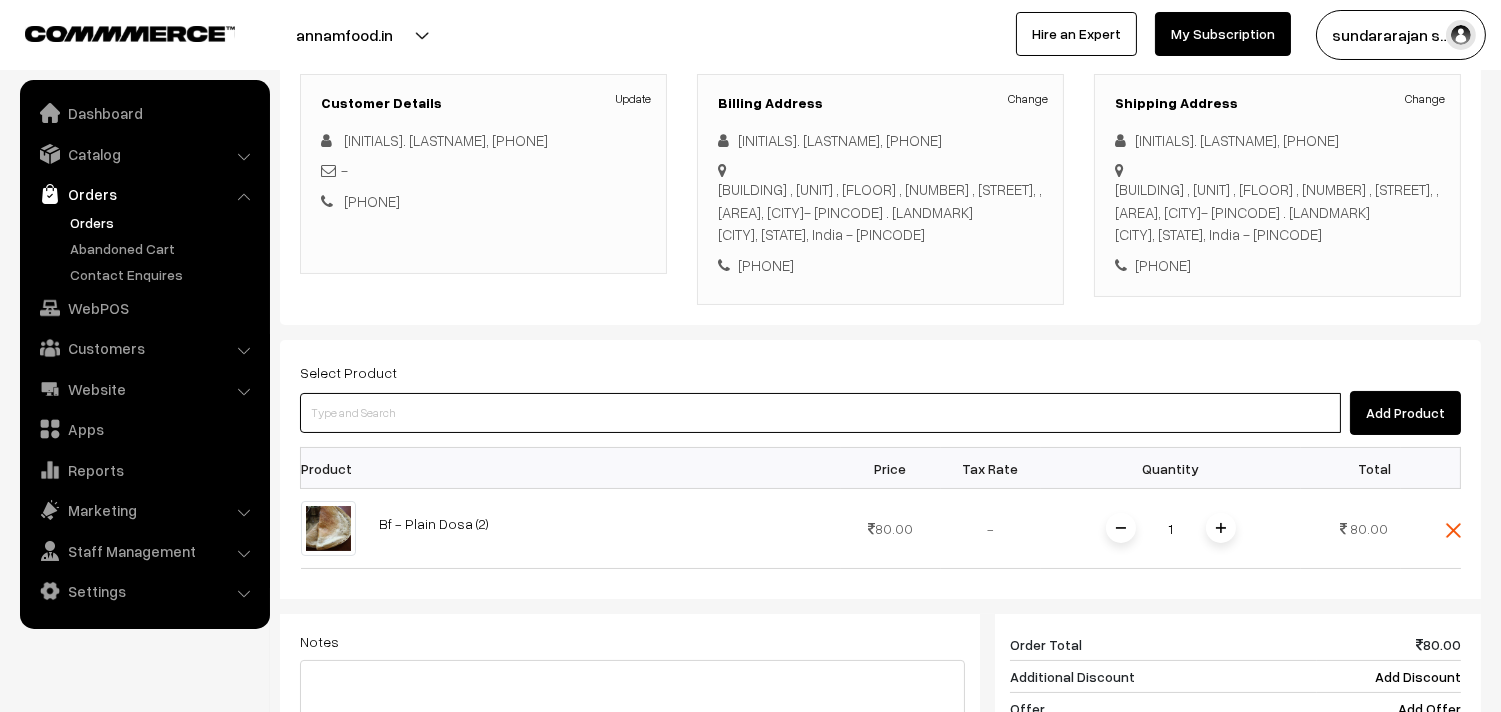 click at bounding box center [820, 413] 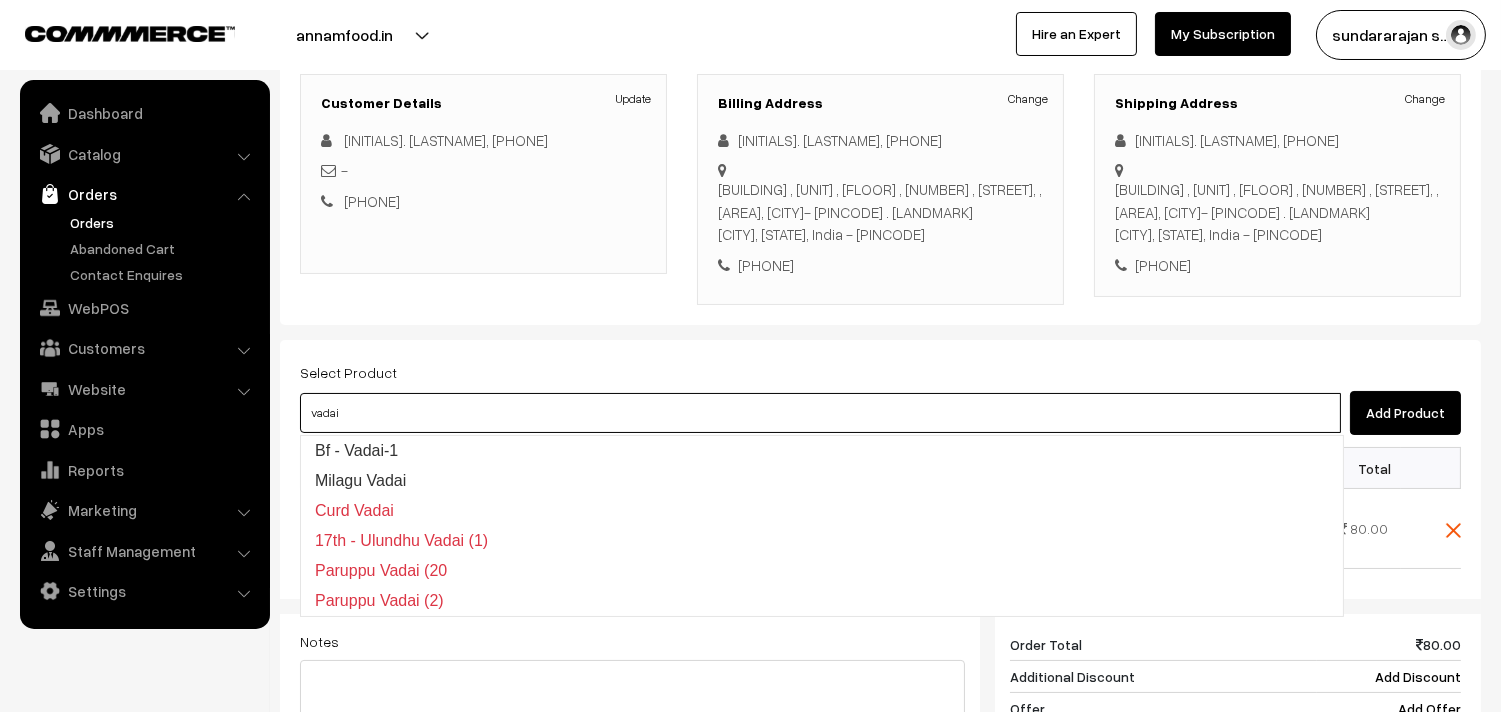type on "Bf -  Vadai-1" 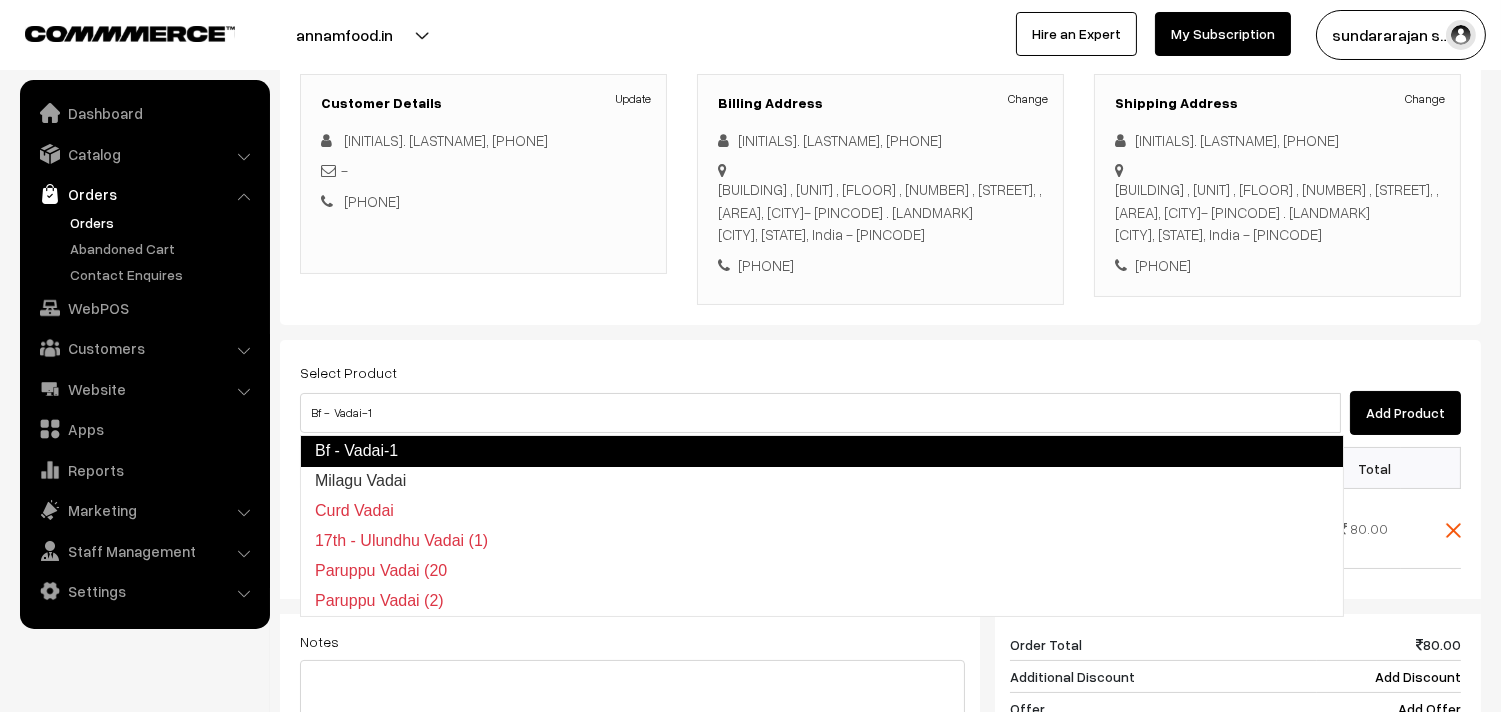 type 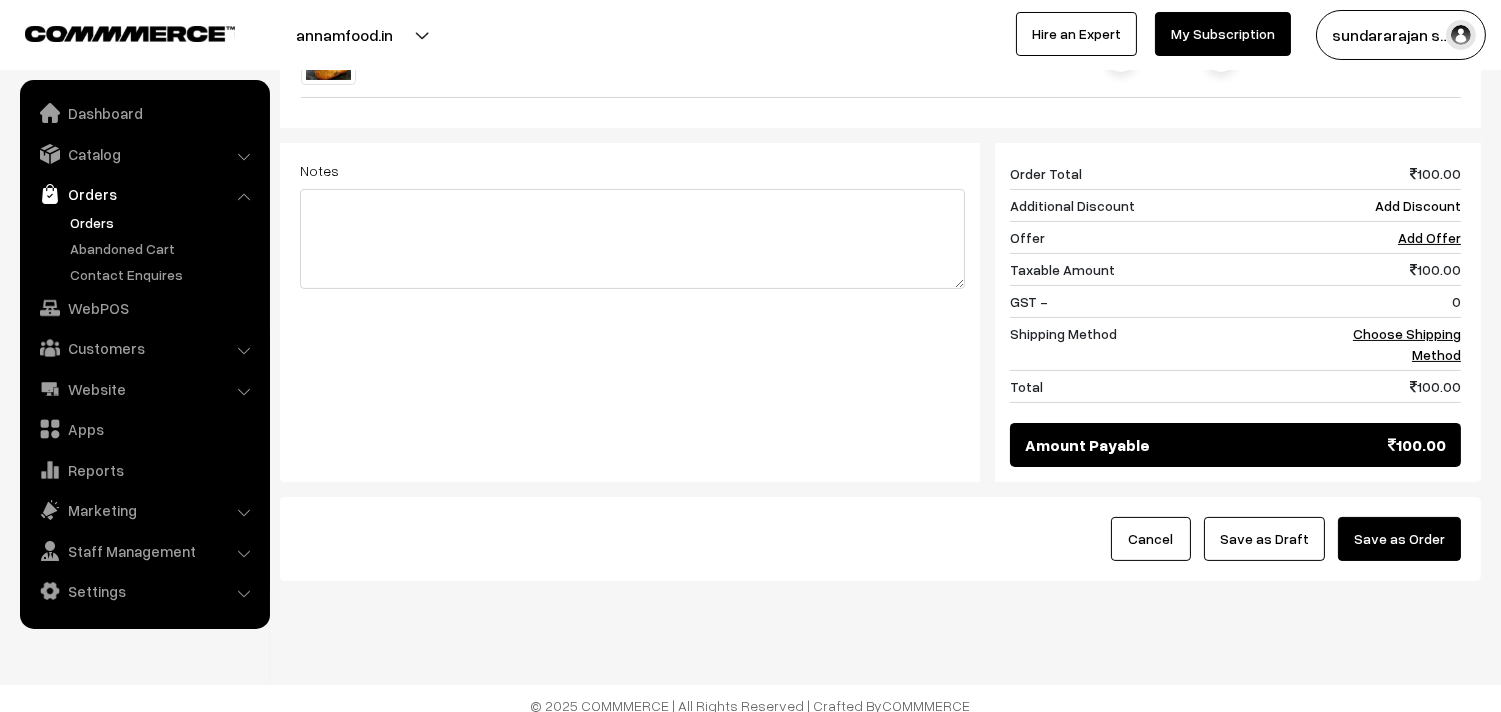 scroll, scrollTop: 840, scrollLeft: 0, axis: vertical 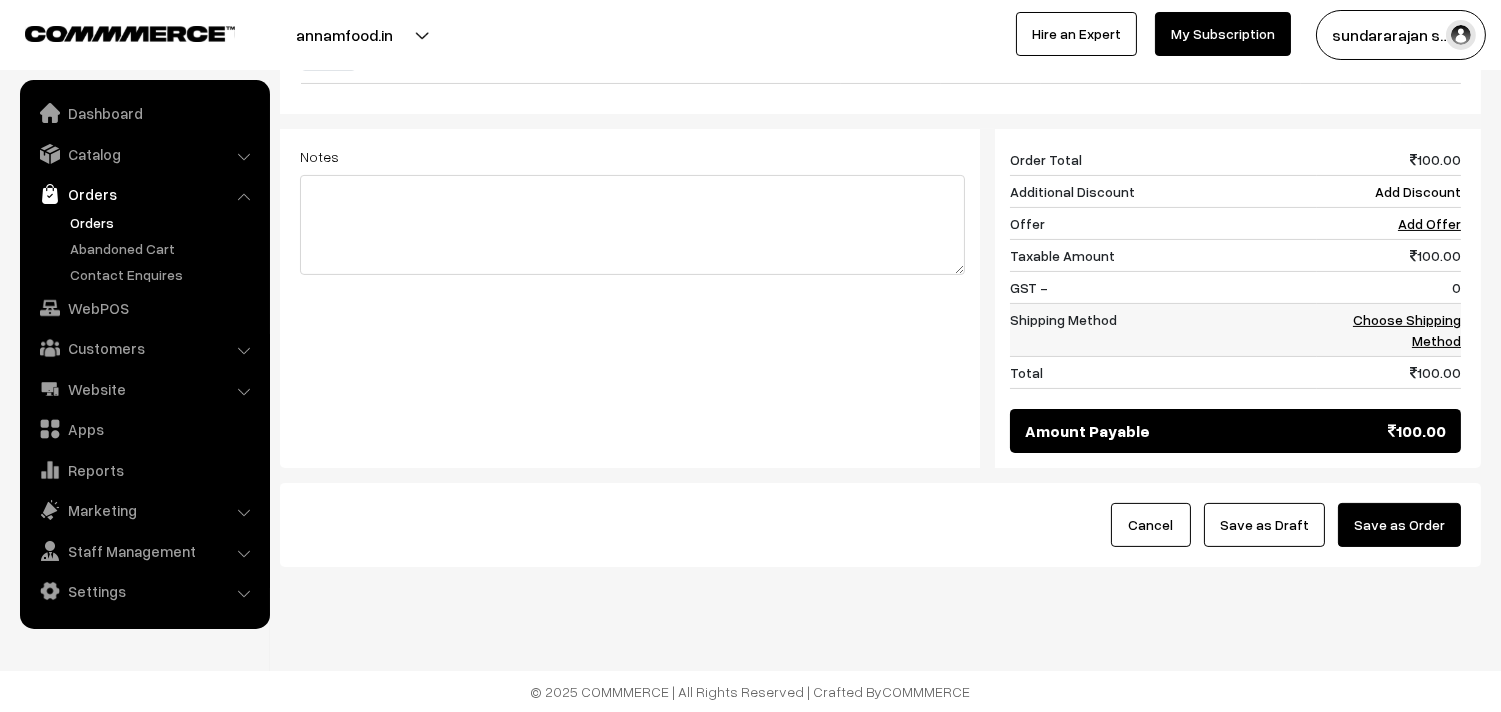 click on "Choose Shipping Method" at bounding box center (1389, 330) 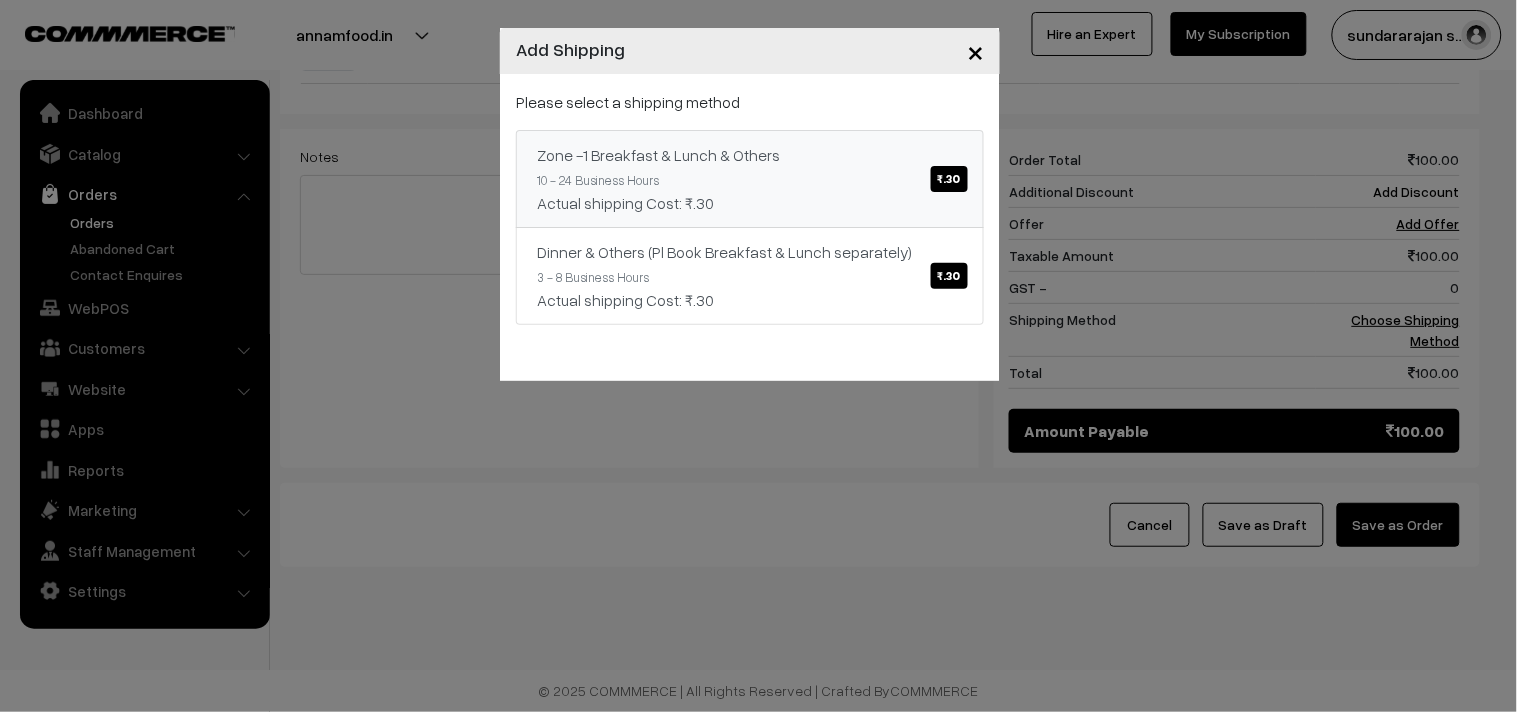 click on "Zone -1  Breakfast & Lunch & Others
₹.30
10 - 24 Business Hours Actual shipping Cost: ₹.30" at bounding box center [750, 179] 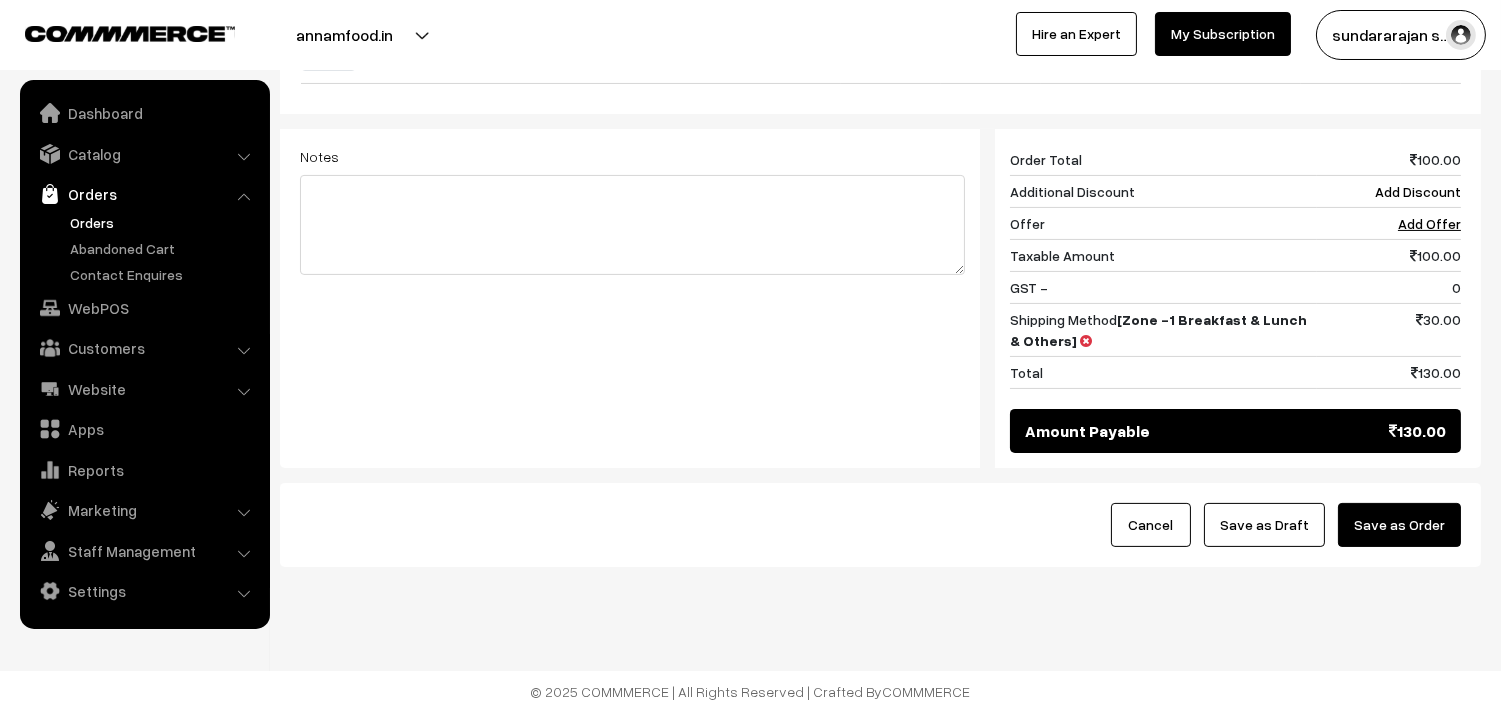 click on "Save as Draft" at bounding box center (1264, 525) 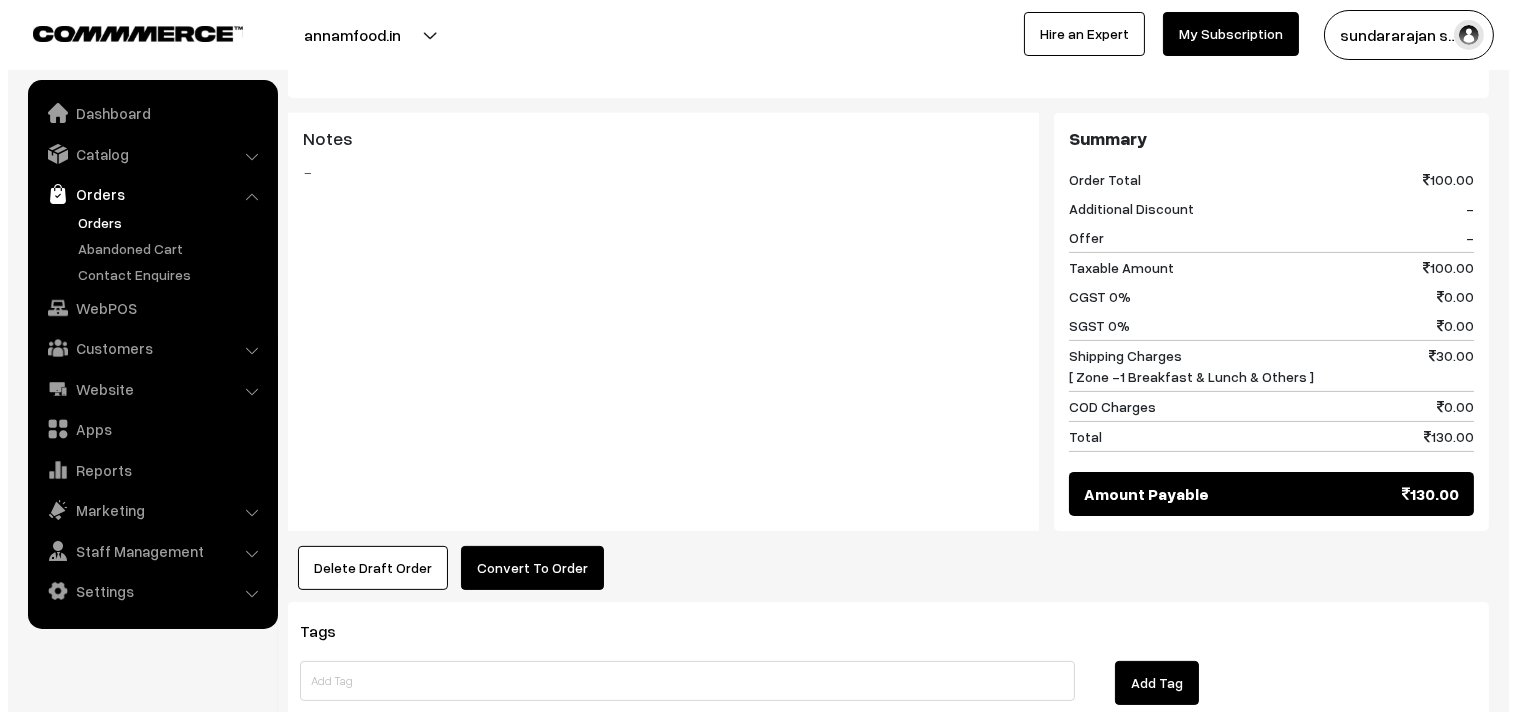 scroll, scrollTop: 1000, scrollLeft: 0, axis: vertical 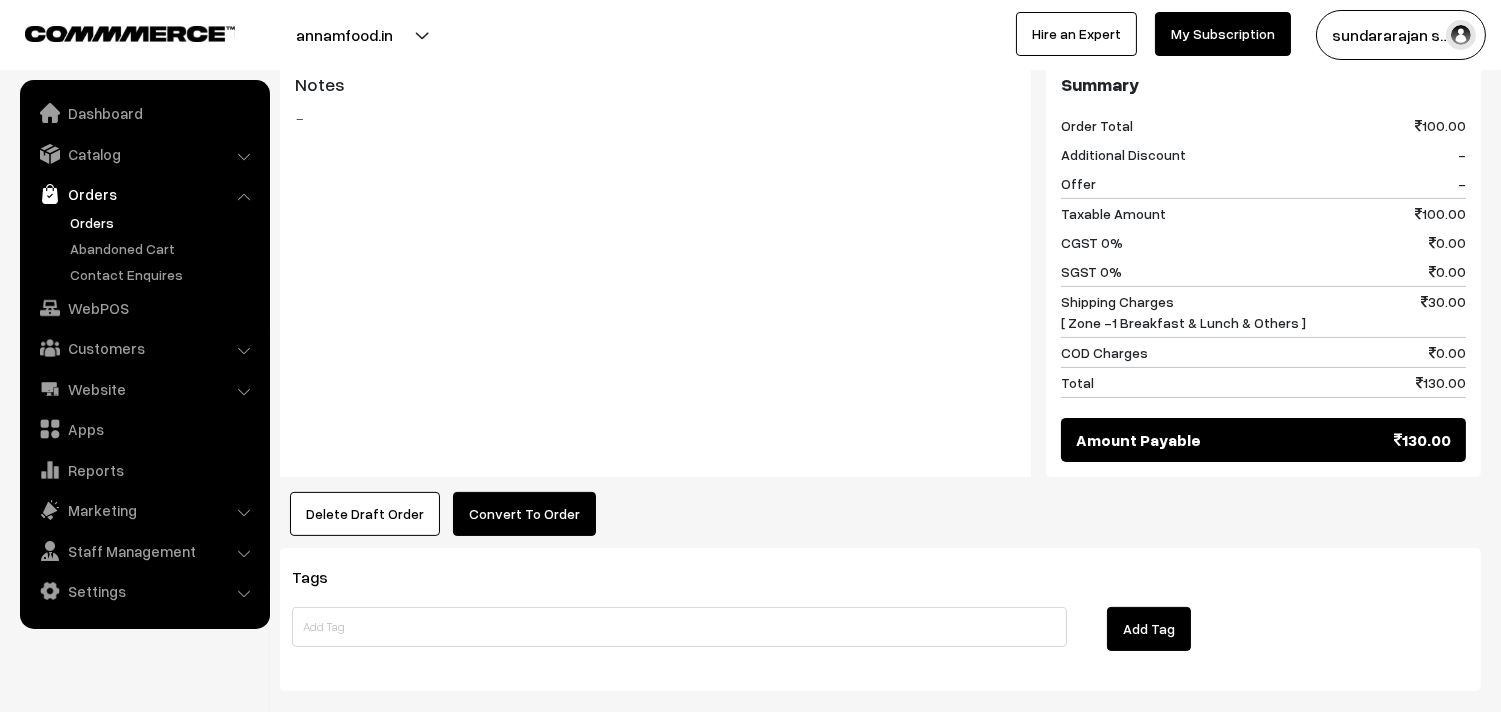 click on "Product
Price
Tax Rate
Quantity
Total
Bf -  Plain Dosa (2)
80.00
20.00" at bounding box center [880, 100] 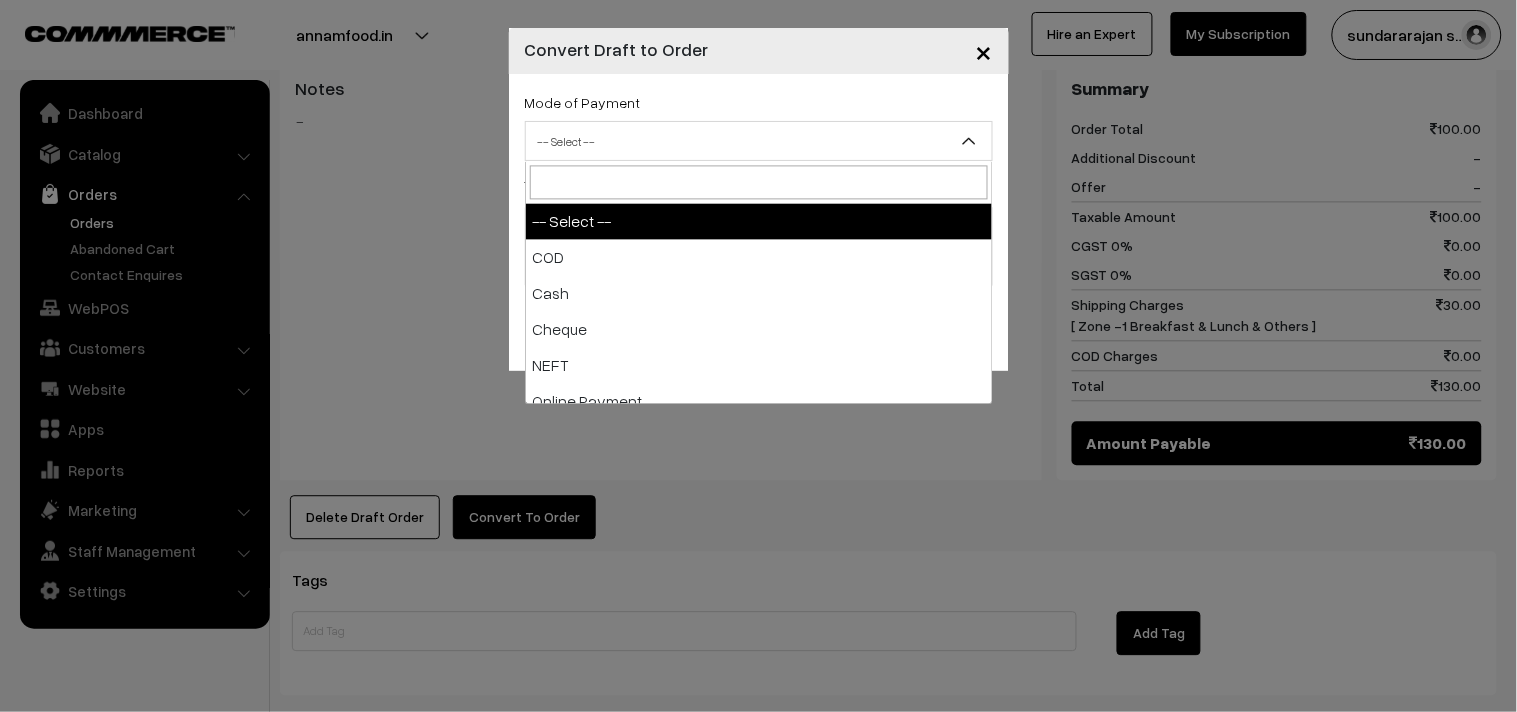 click on "-- Select --" at bounding box center [759, 141] 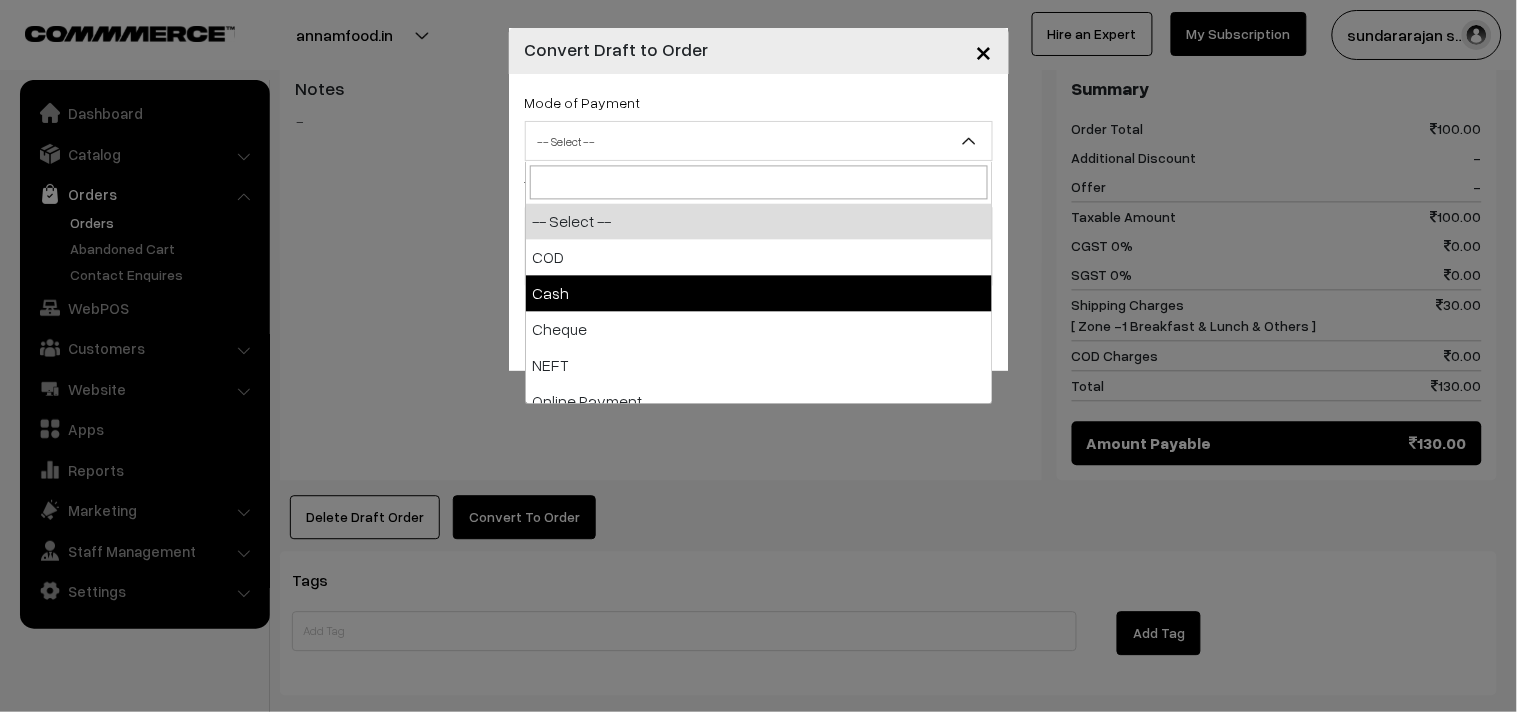 select on "2" 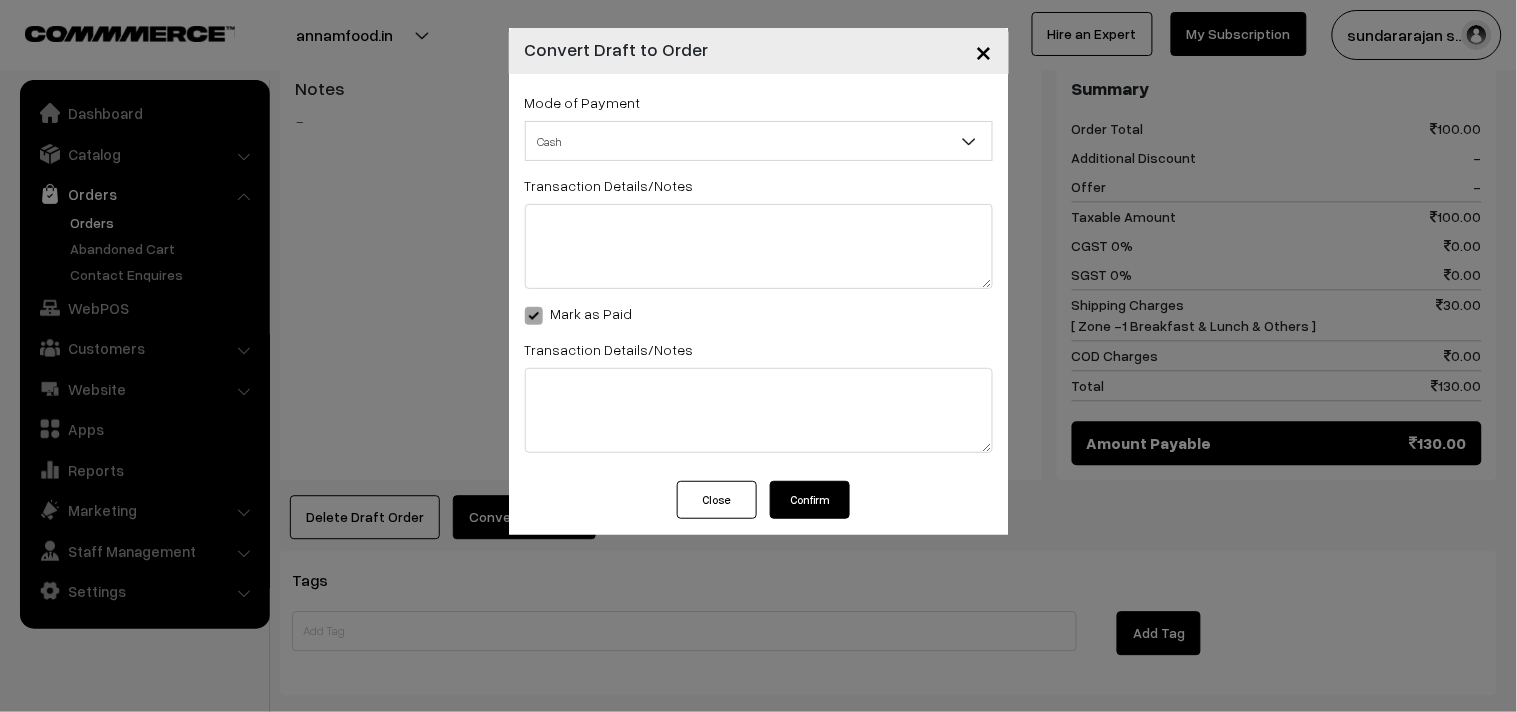drag, startPoint x: 817, startPoint y: 502, endPoint x: 813, endPoint y: 491, distance: 11.7046995 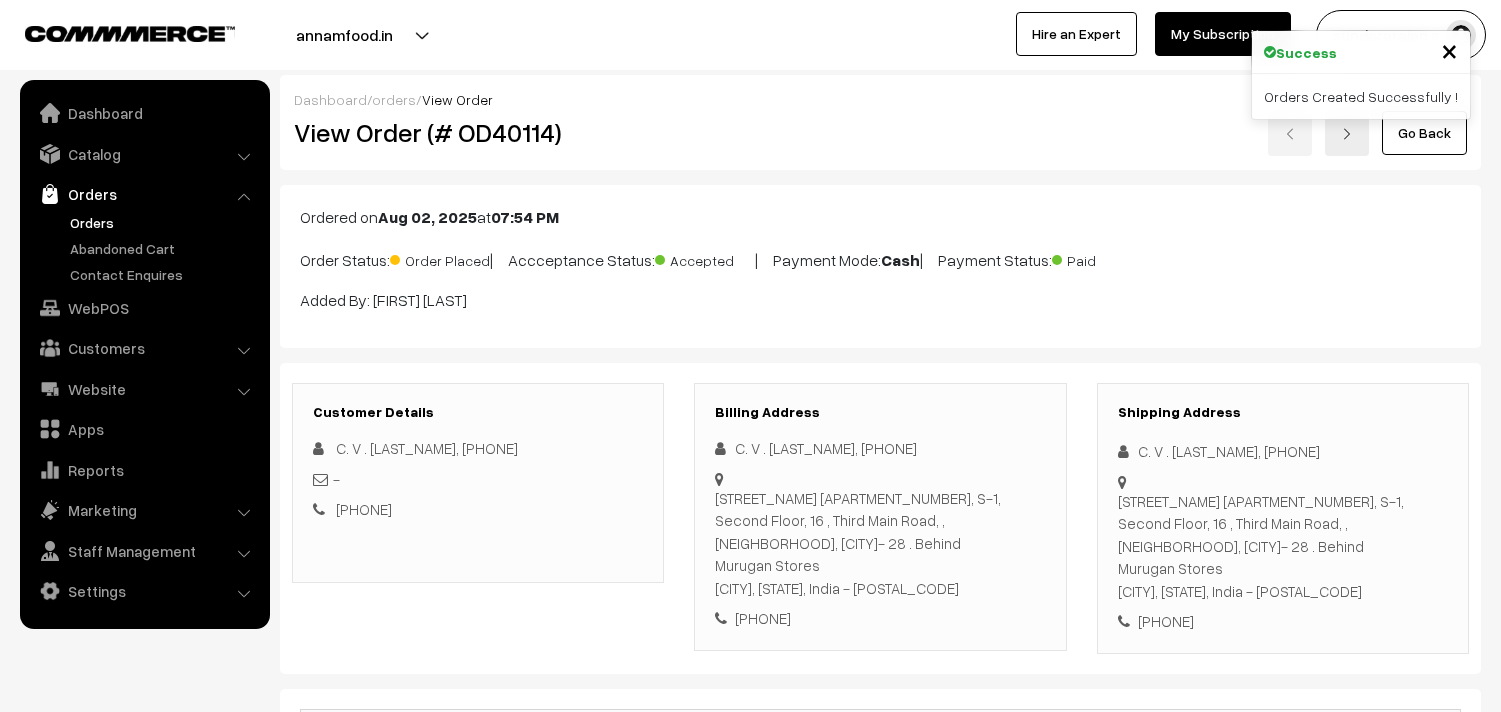 click on "Mark as Processing" at bounding box center [497, 1536] 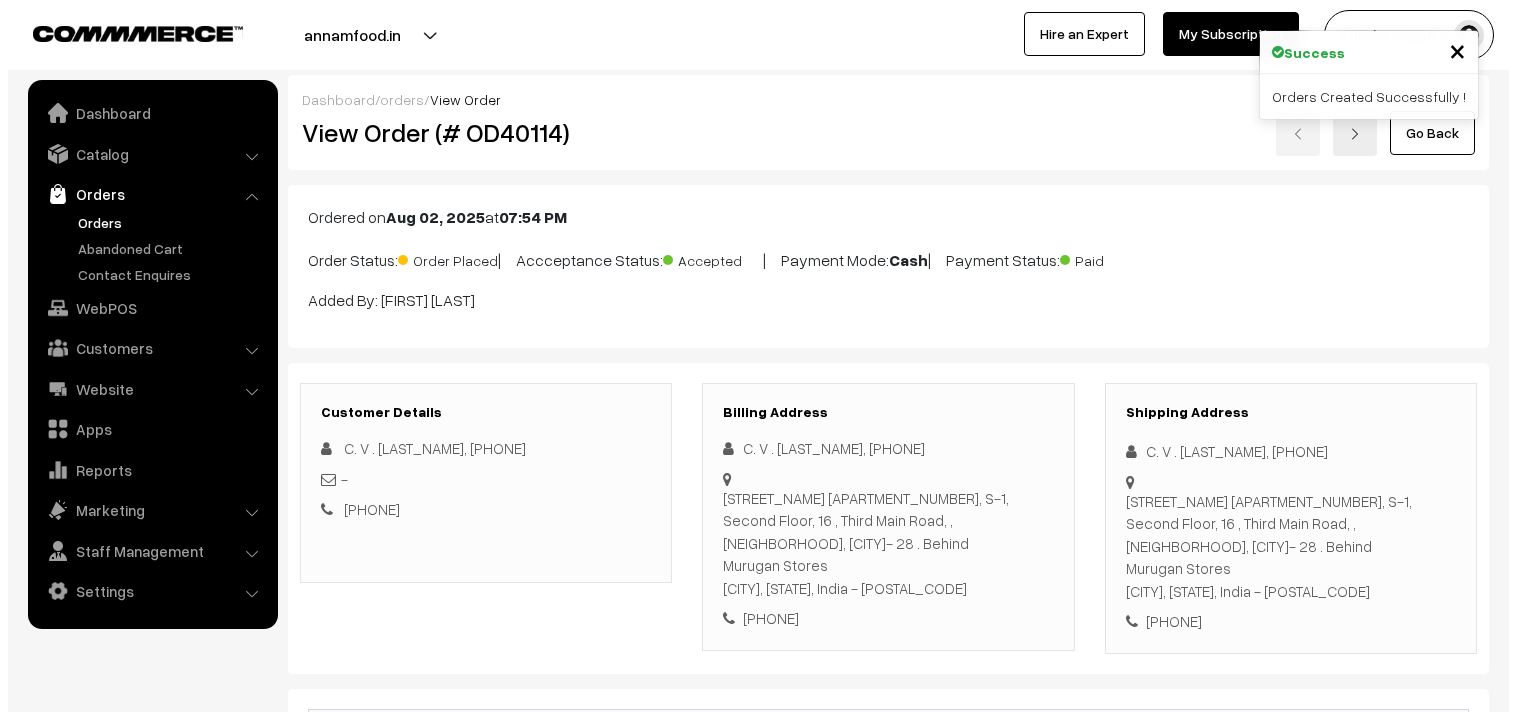 scroll, scrollTop: 1000, scrollLeft: 0, axis: vertical 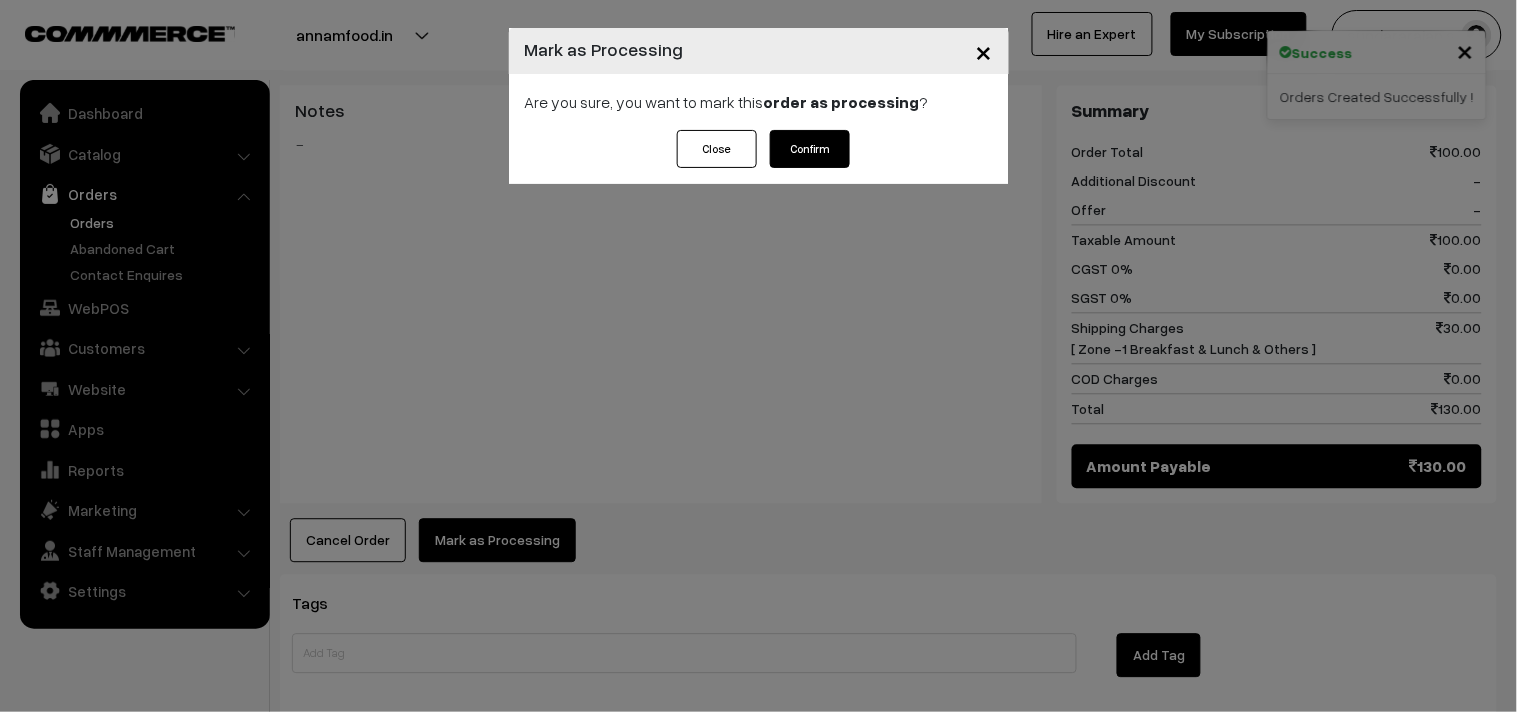 click on "Confirm" at bounding box center [810, 149] 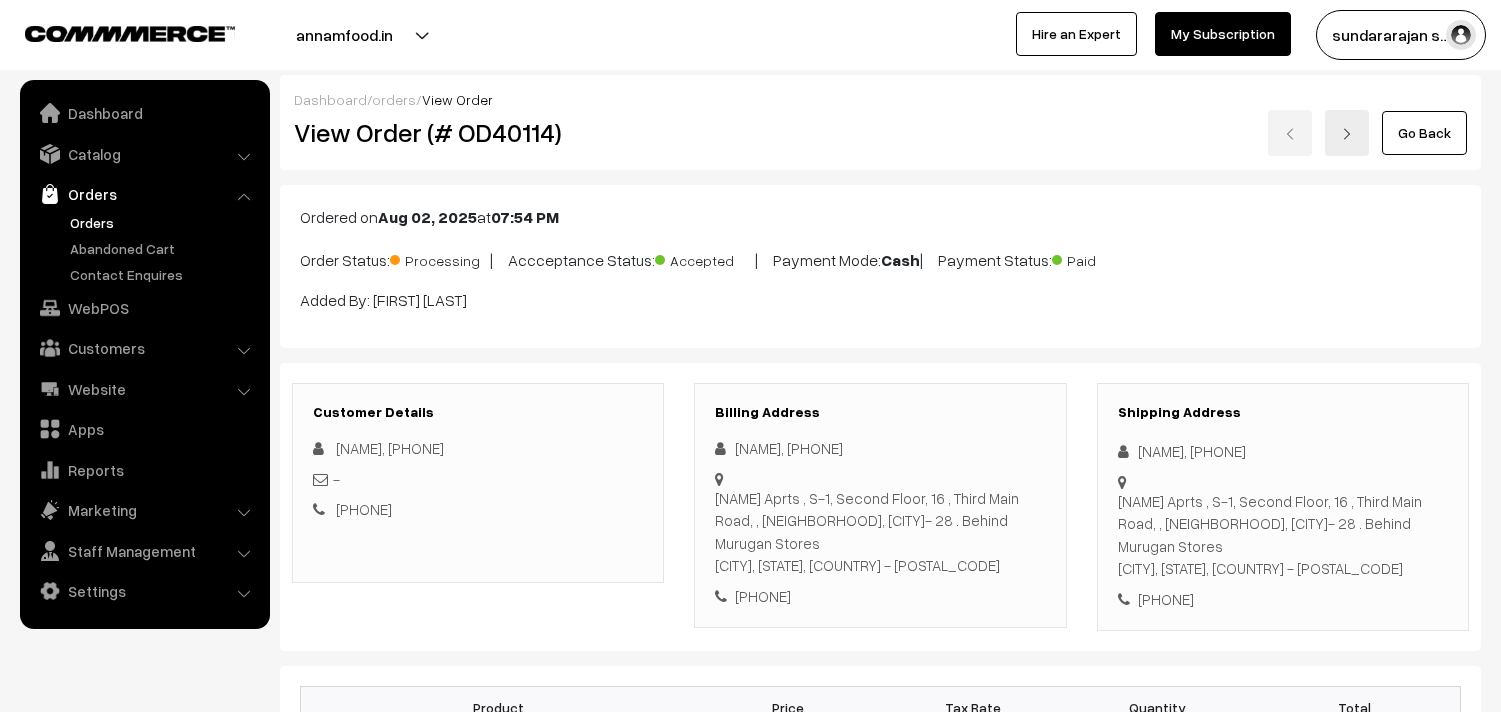 scroll, scrollTop: 0, scrollLeft: 0, axis: both 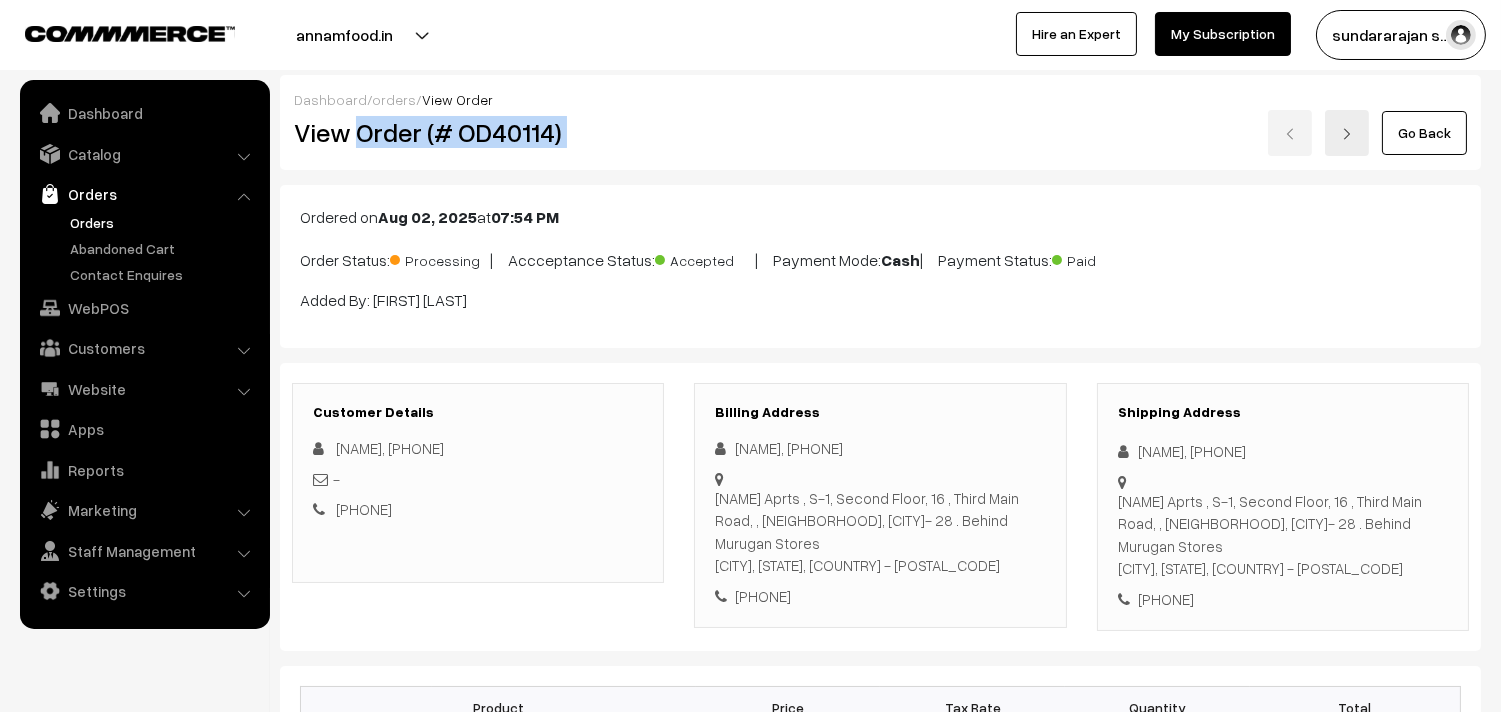 drag, startPoint x: 362, startPoint y: 133, endPoint x: 698, endPoint y: 154, distance: 336.6556 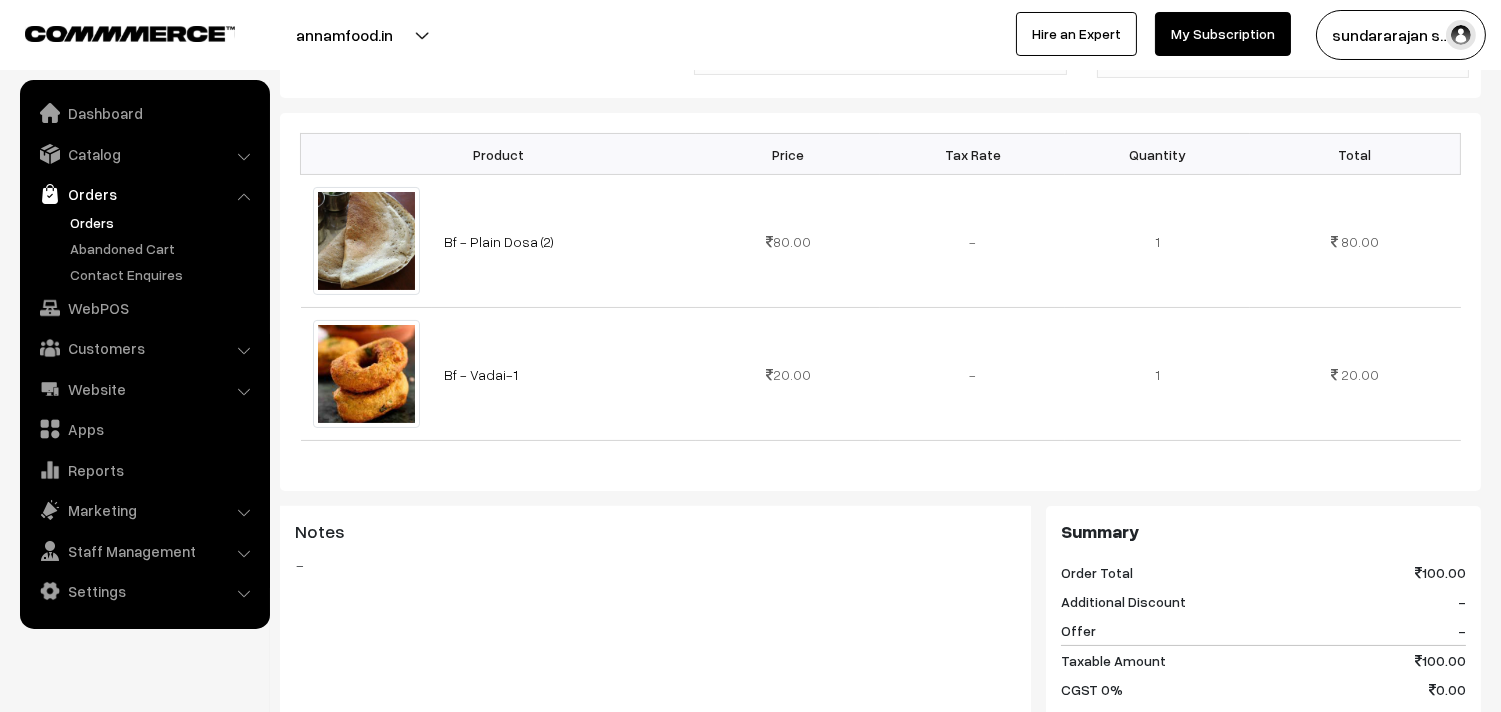 scroll, scrollTop: 777, scrollLeft: 0, axis: vertical 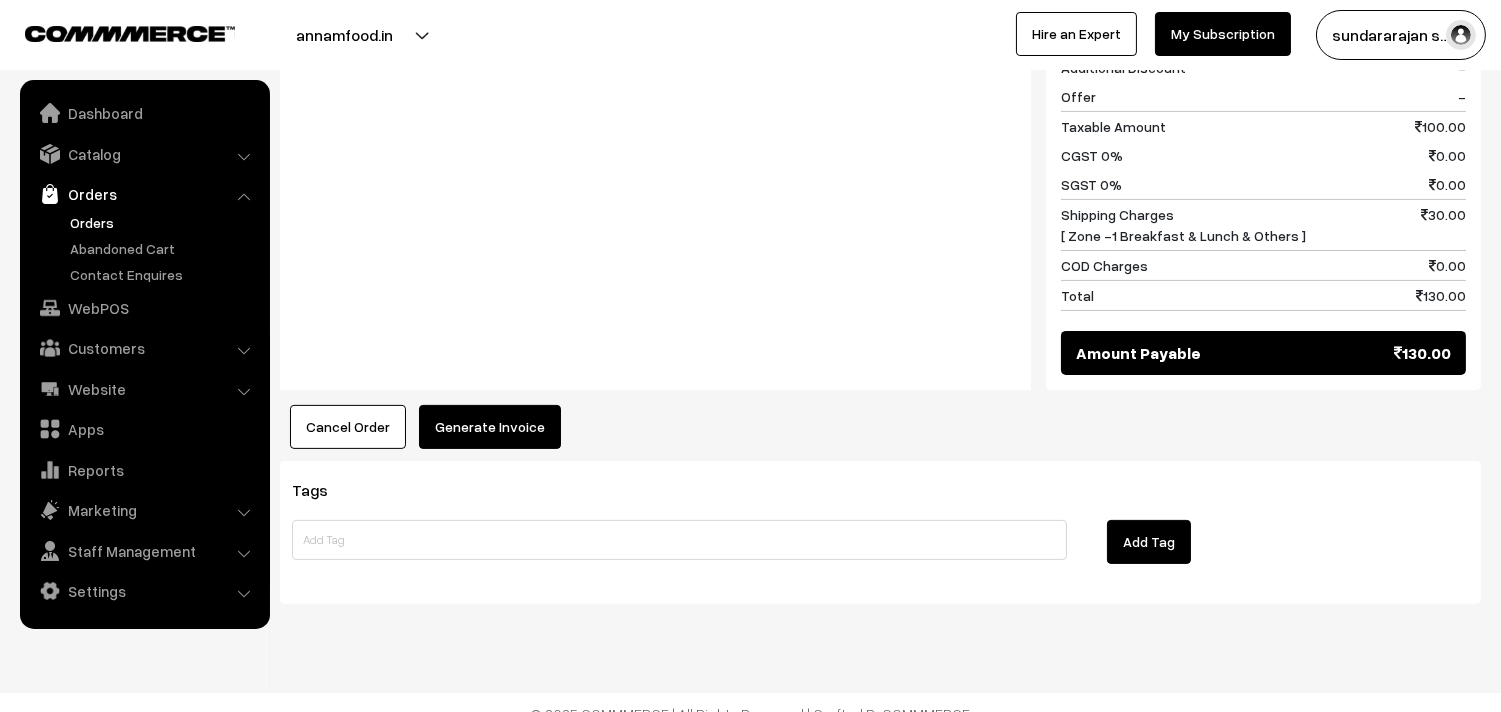 click on "Generate Invoice" at bounding box center (490, 427) 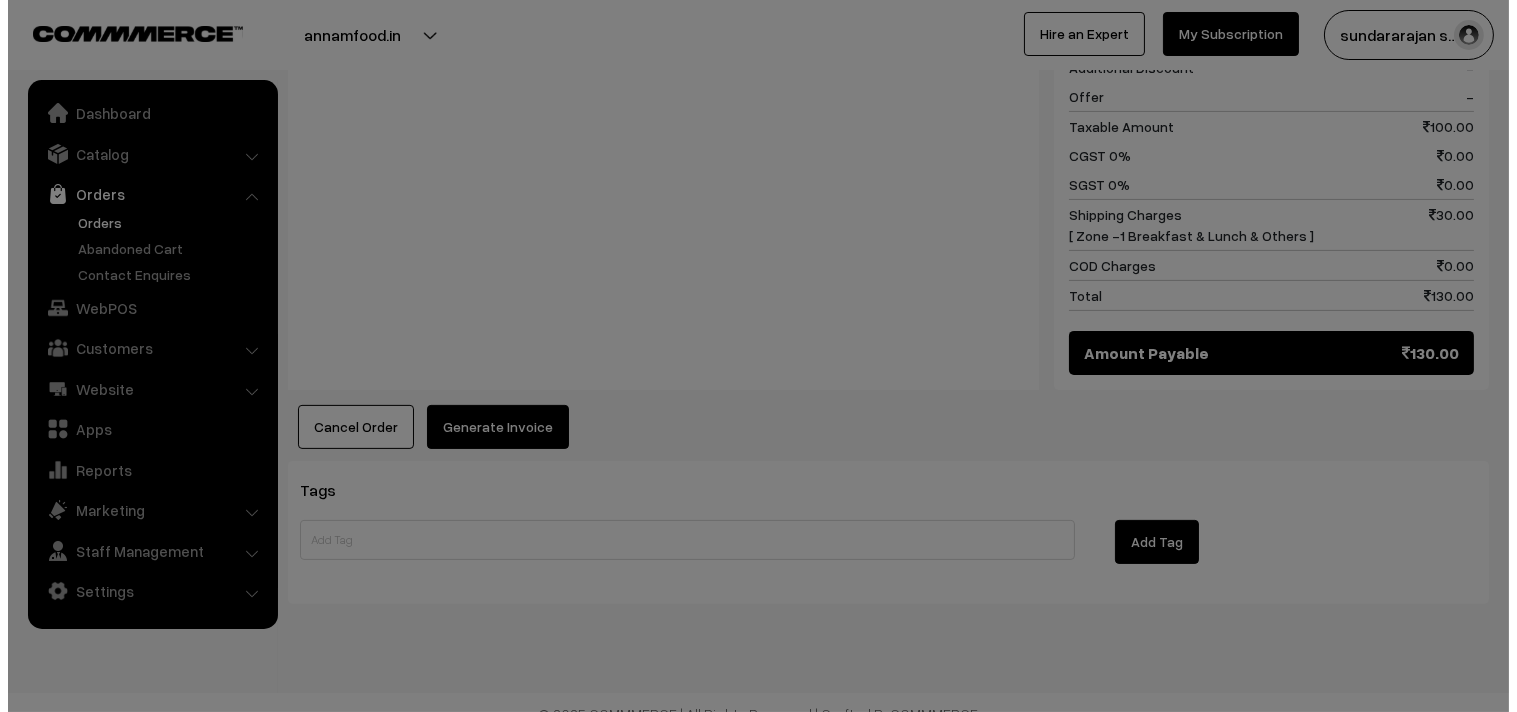 scroll, scrollTop: 1091, scrollLeft: 0, axis: vertical 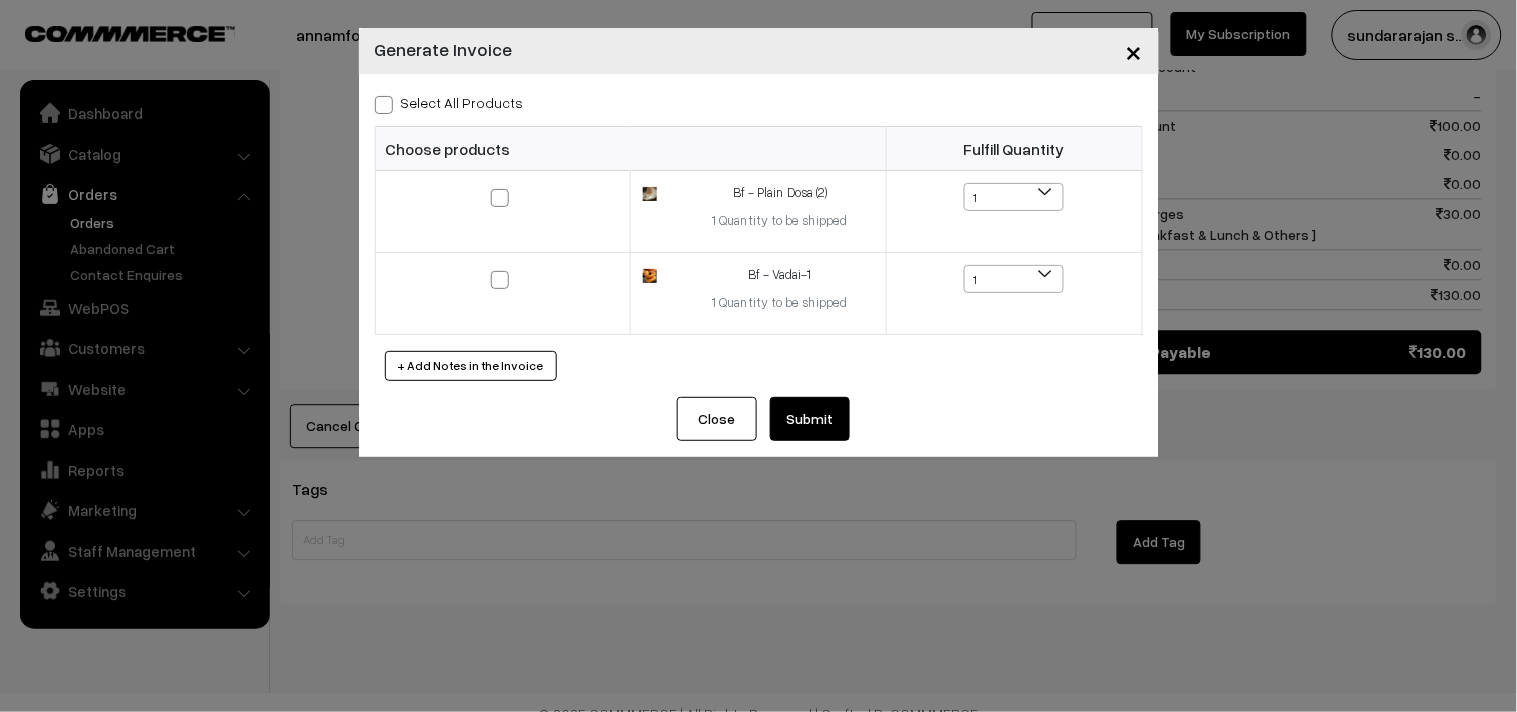 click on "Select All Products" at bounding box center (449, 102) 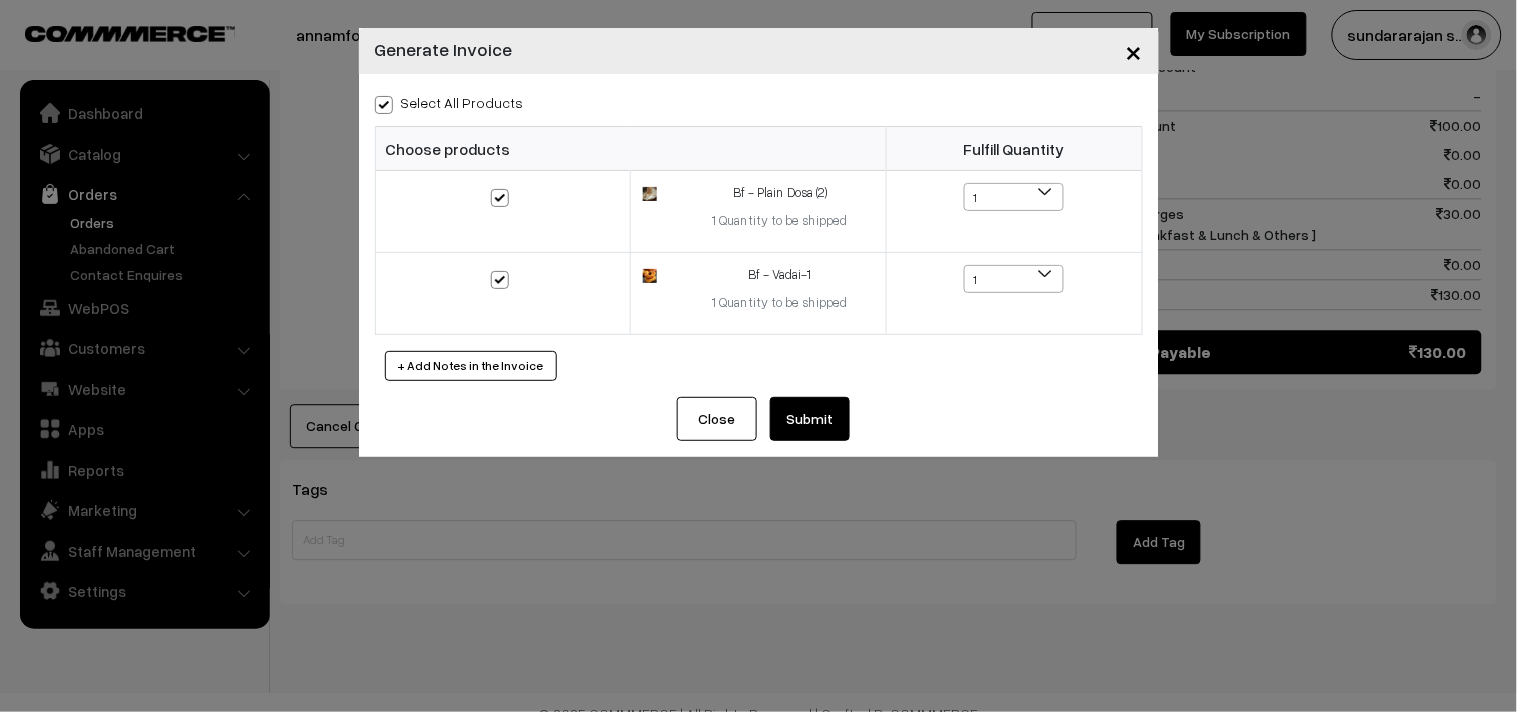checkbox on "true" 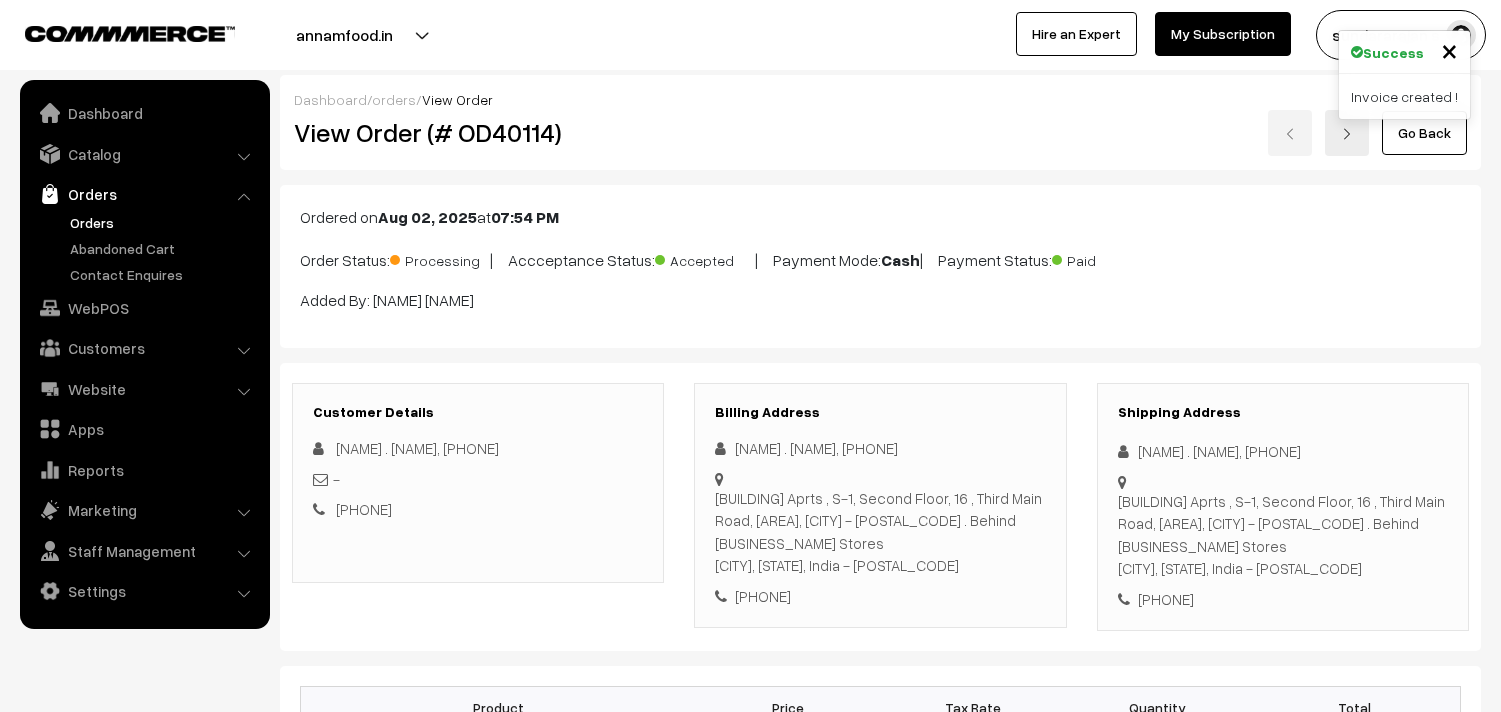 scroll, scrollTop: 1084, scrollLeft: 0, axis: vertical 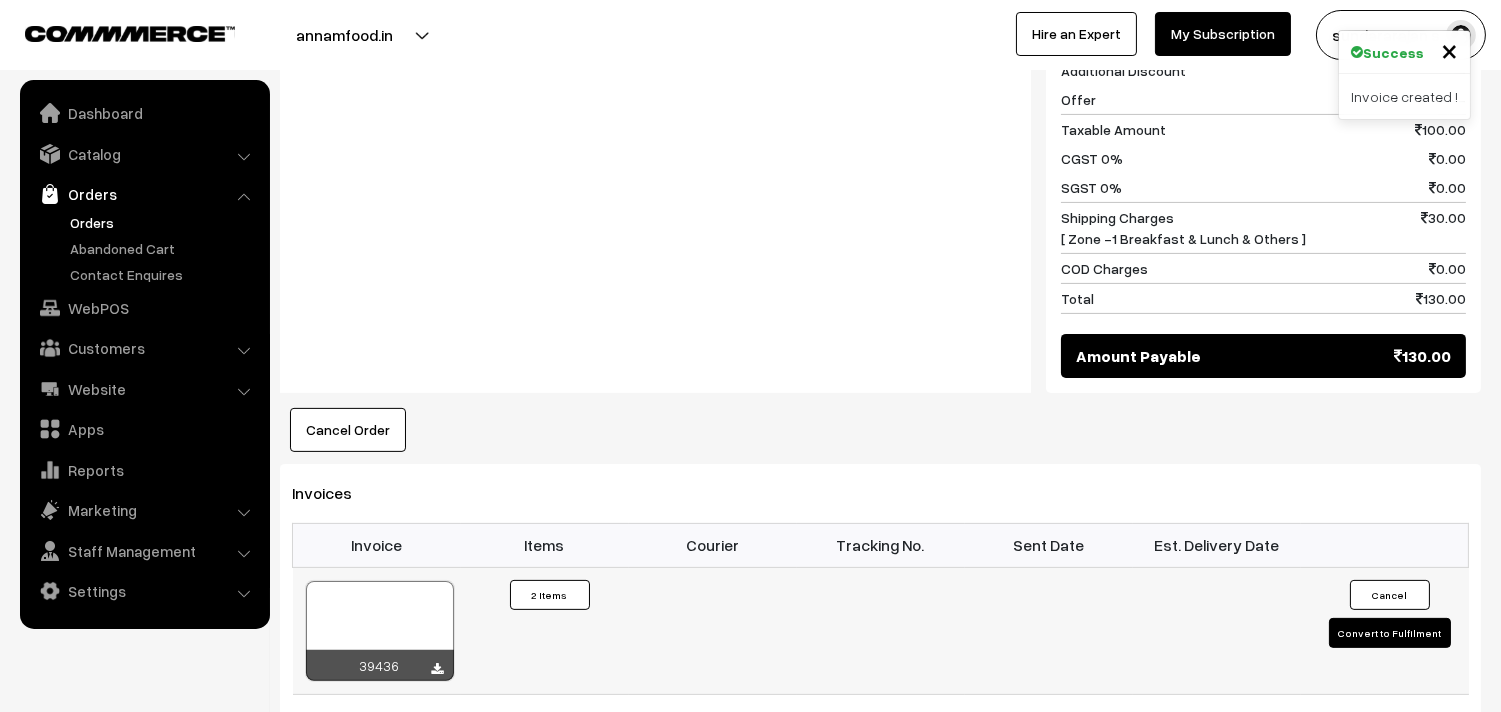 click at bounding box center [380, 631] 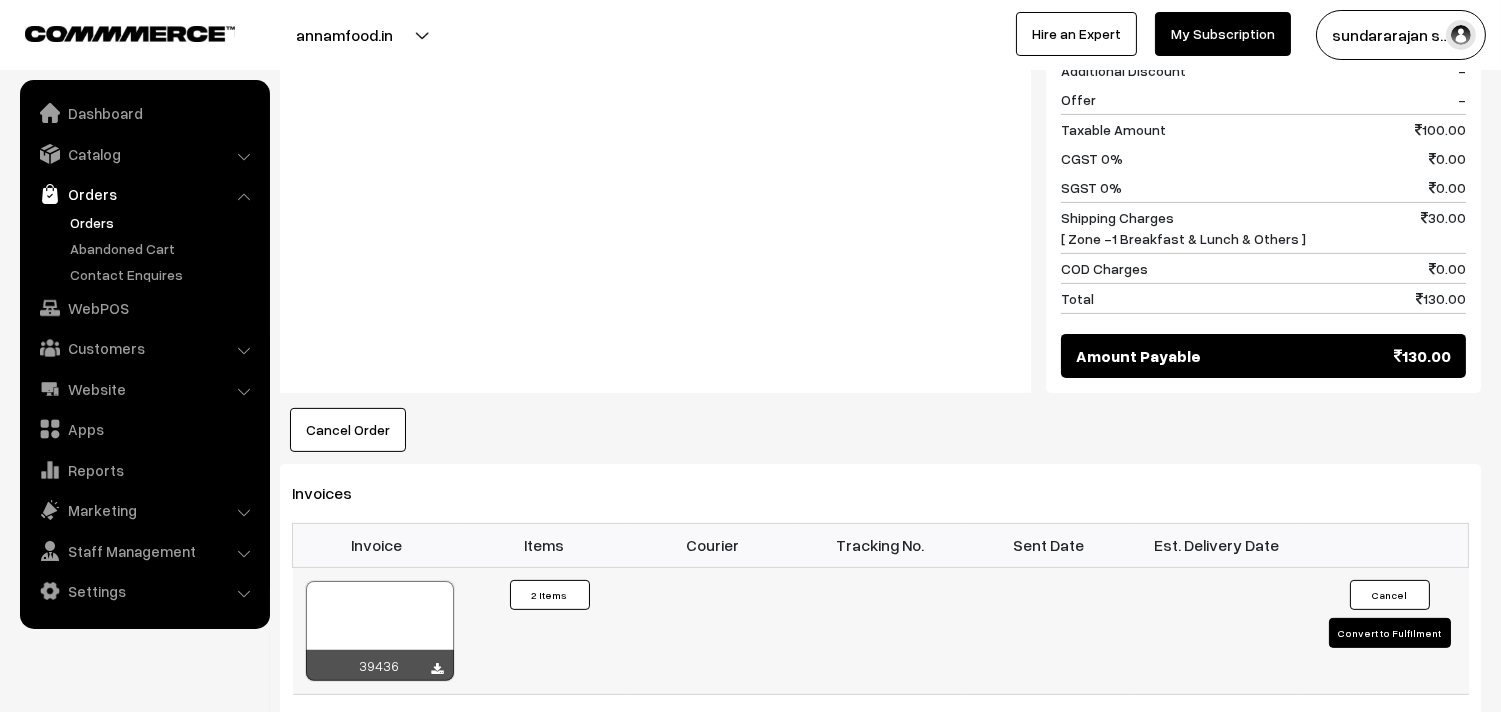 scroll, scrollTop: 1091, scrollLeft: 0, axis: vertical 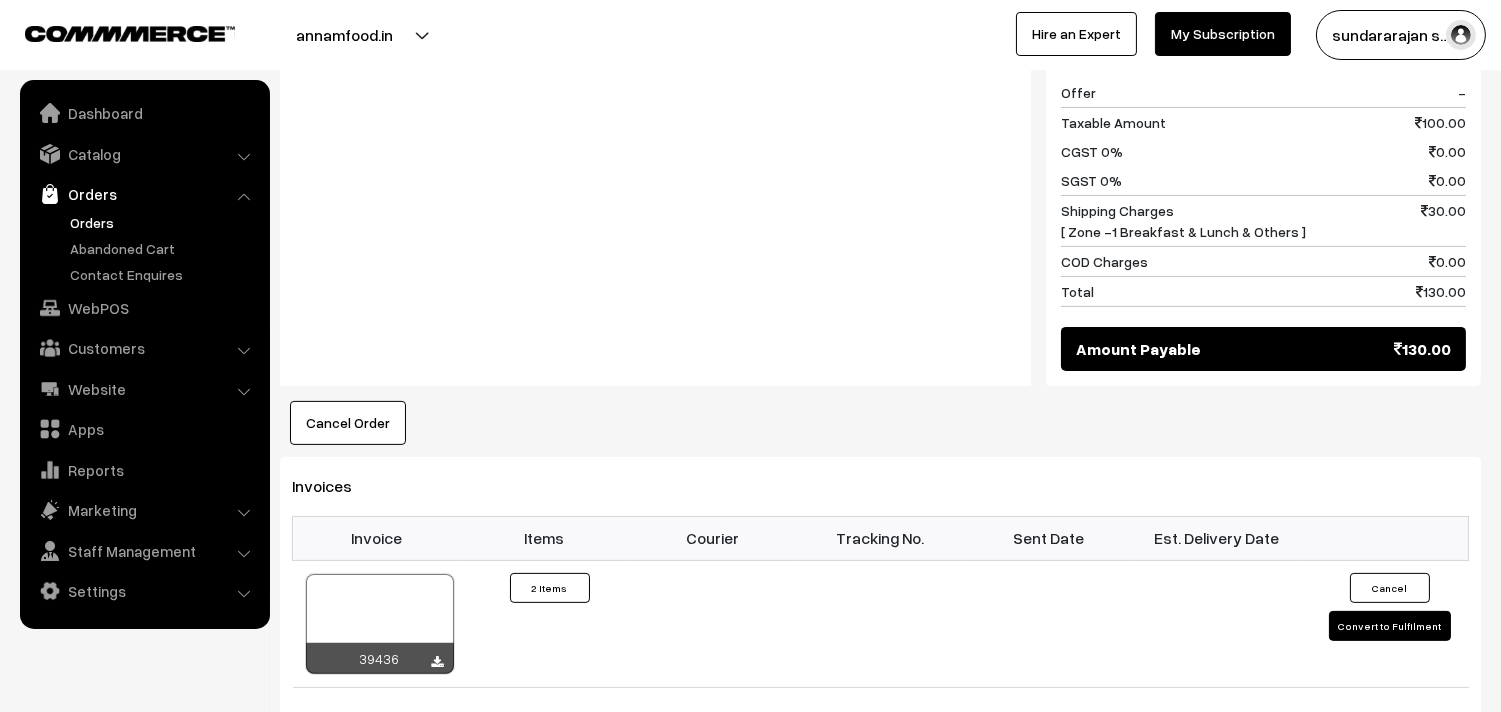 click on "Orders" at bounding box center [144, 194] 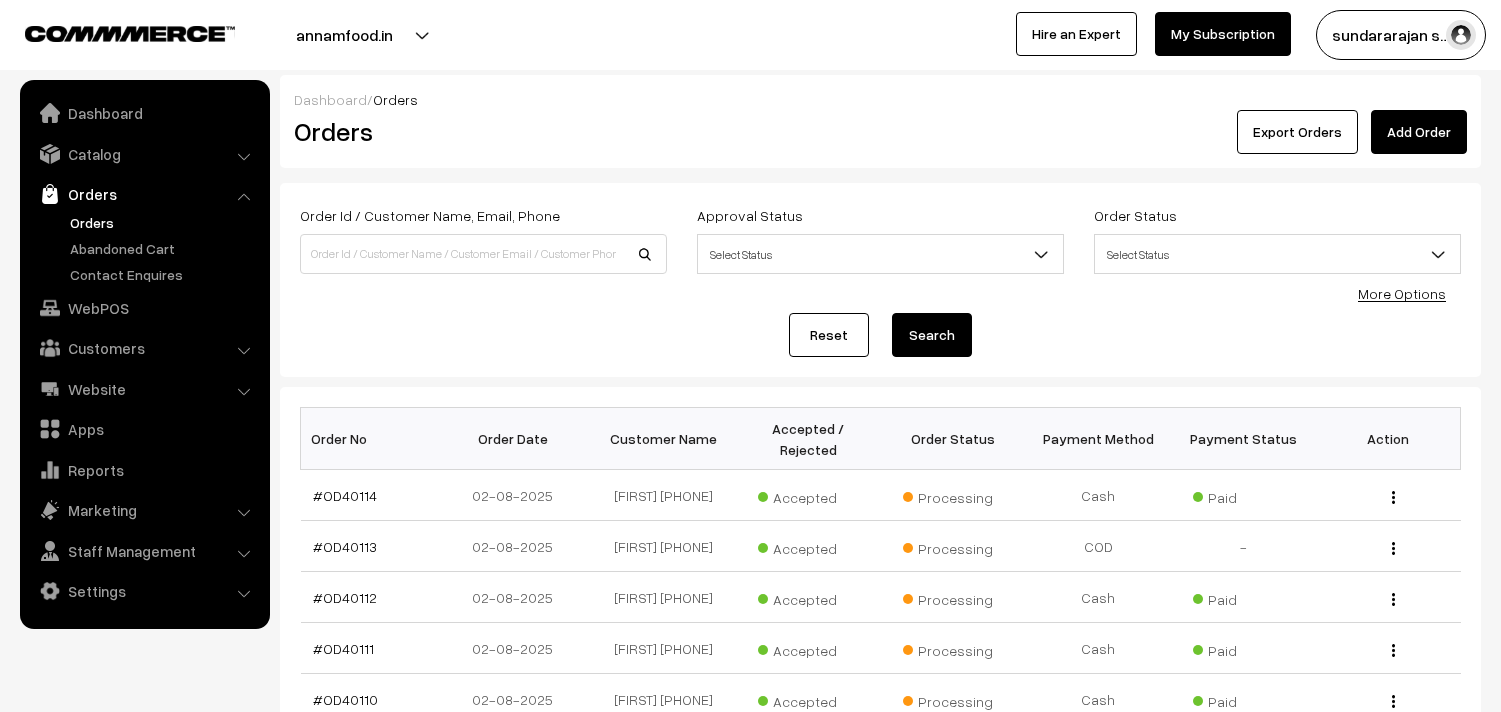 scroll, scrollTop: 0, scrollLeft: 0, axis: both 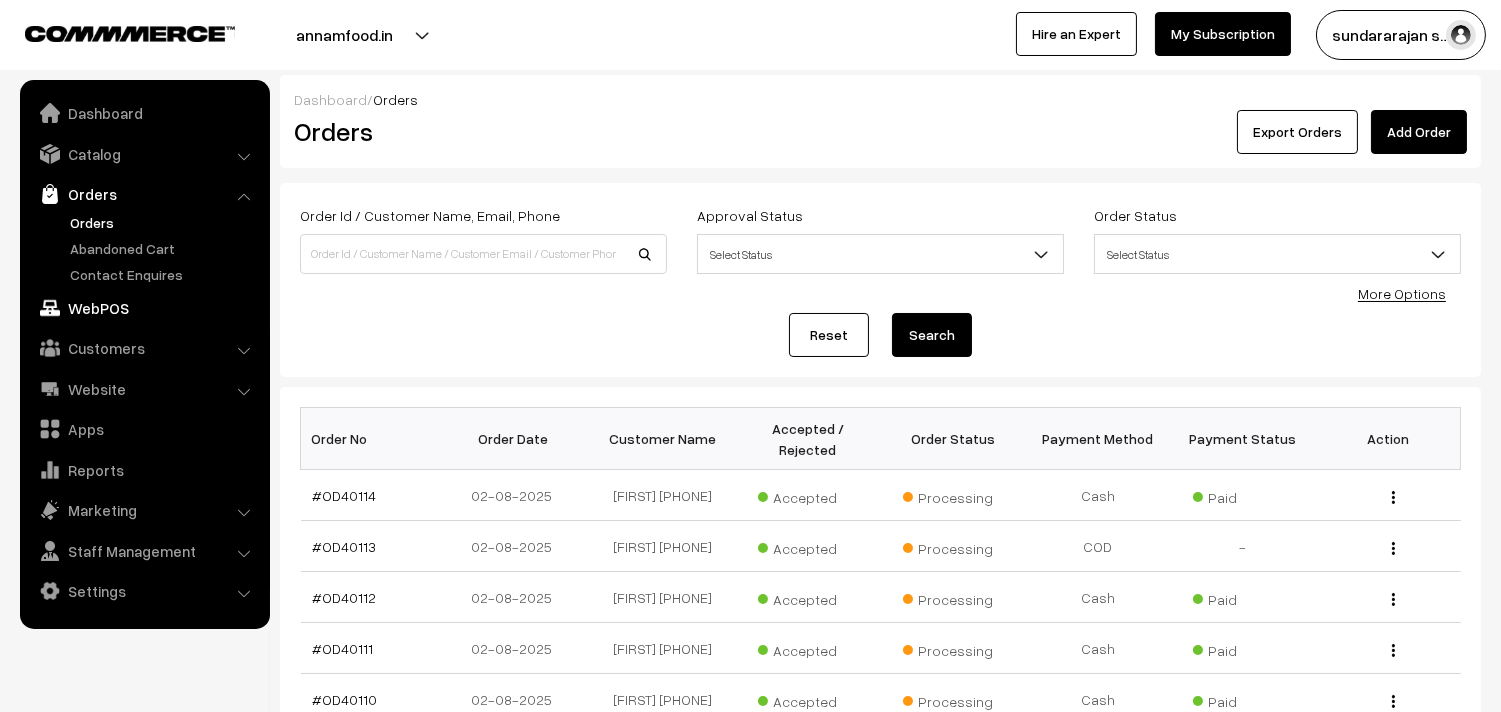 click on "WebPOS" at bounding box center (144, 308) 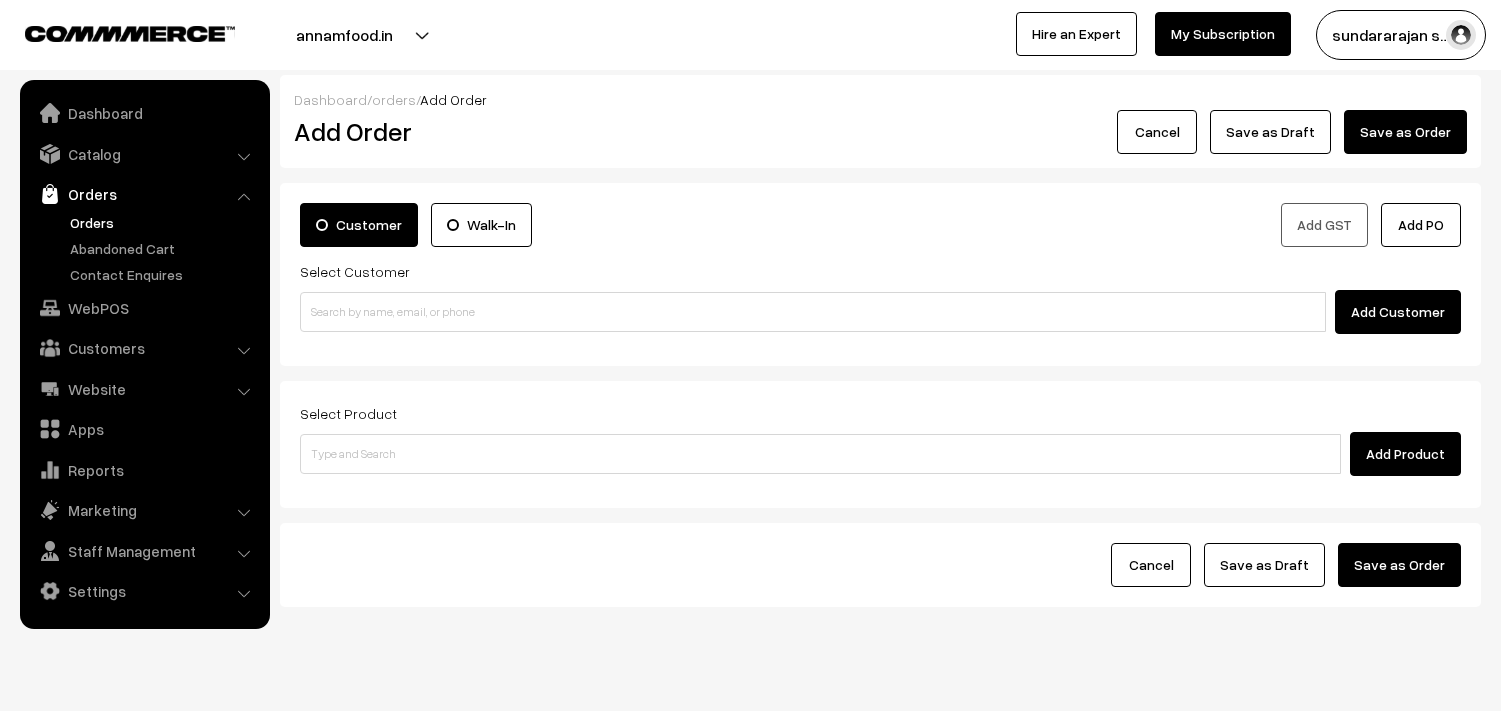 scroll, scrollTop: 0, scrollLeft: 0, axis: both 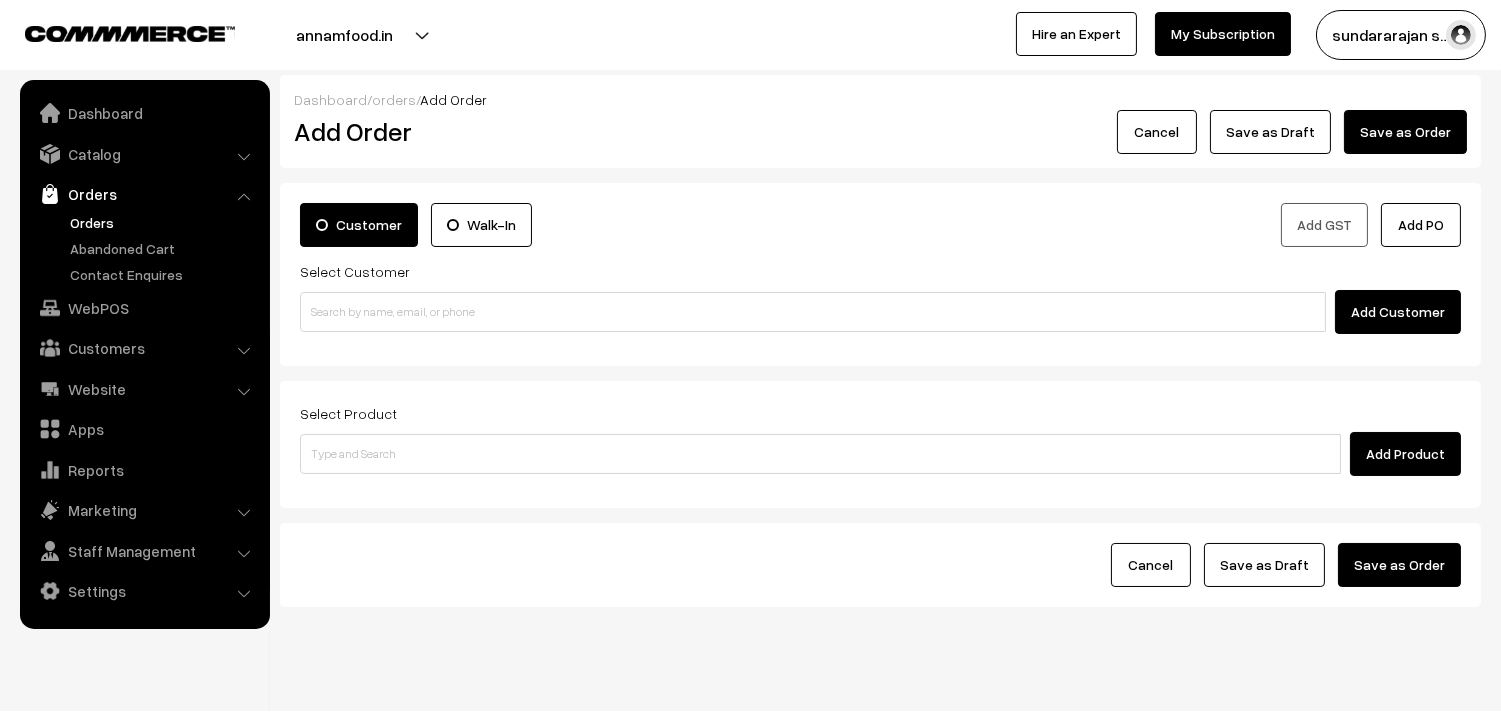 click on "Customer
Walk-In
Add GST
Add PO
Select Customer
Add Customer" at bounding box center (880, 274) 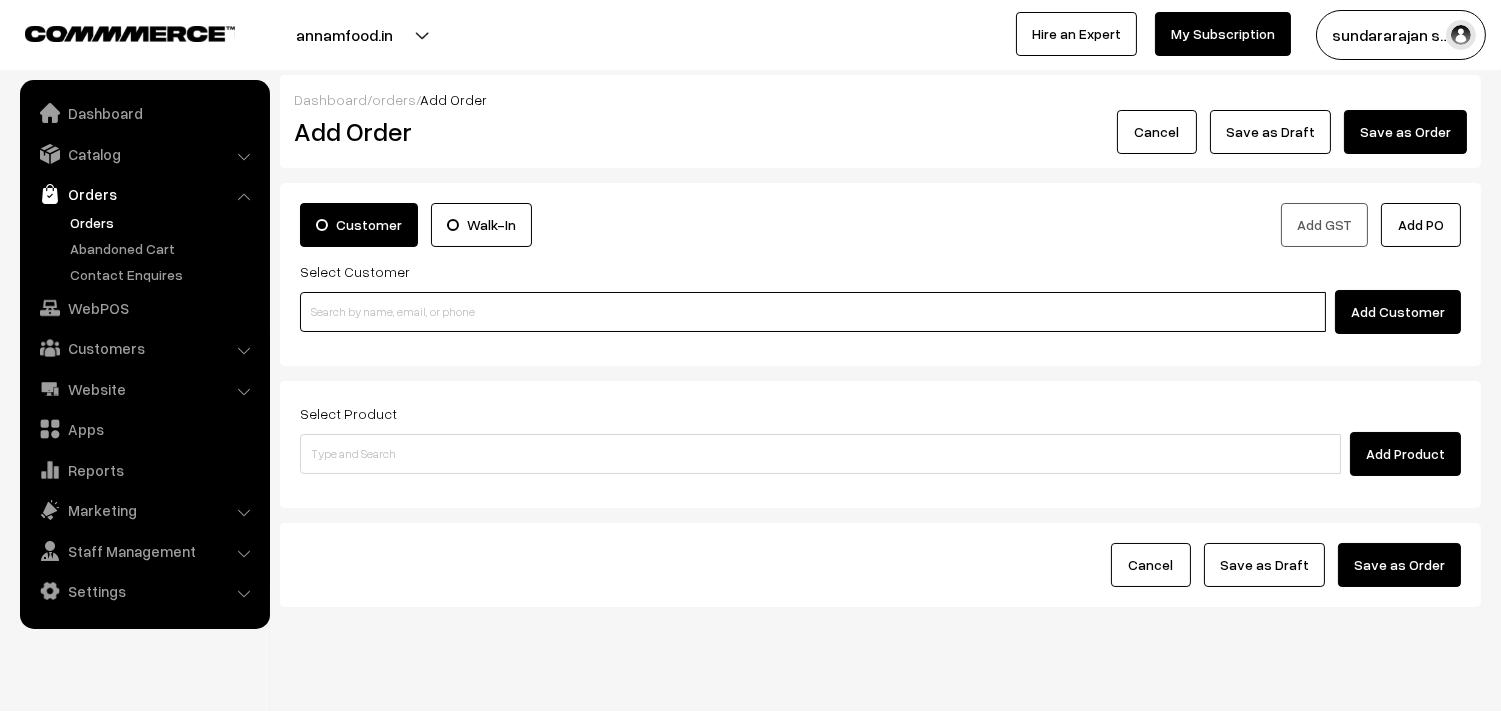 click at bounding box center [813, 312] 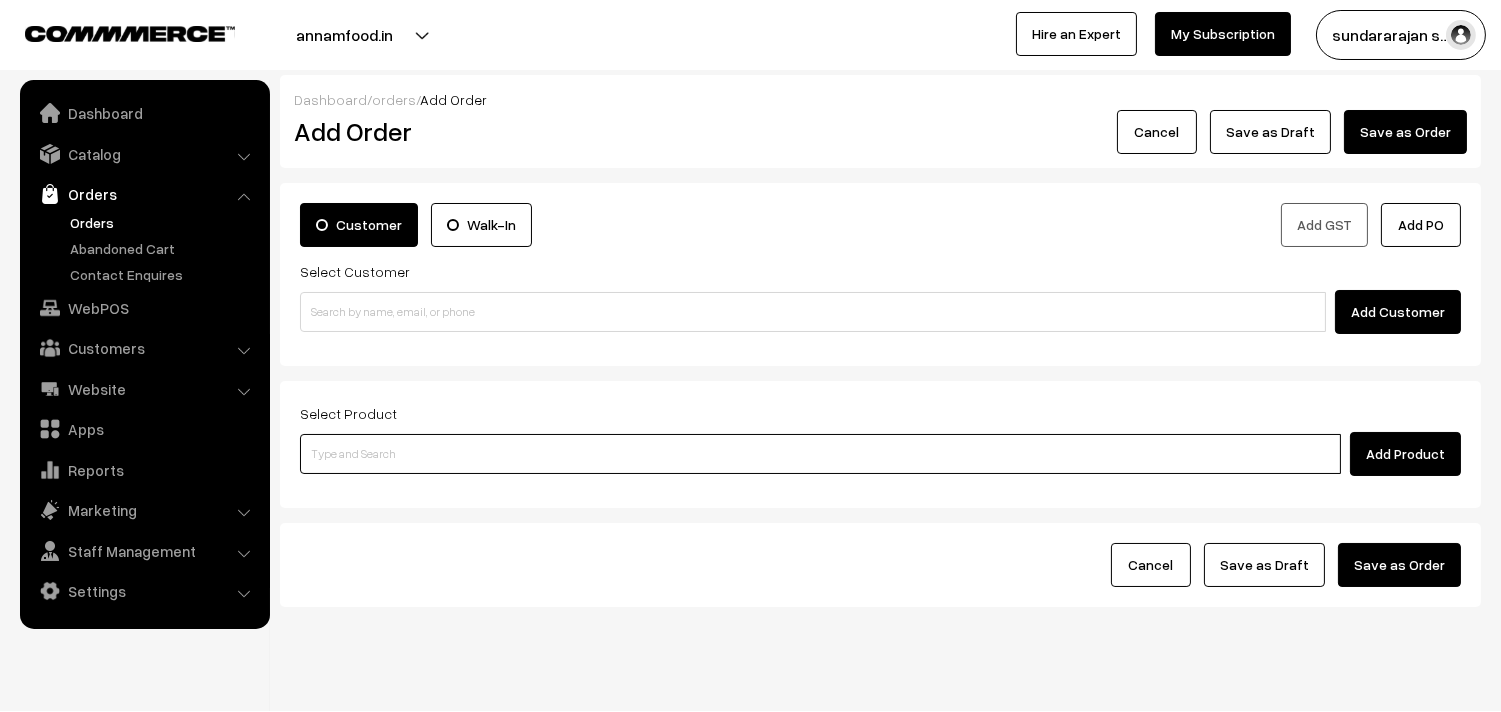 click at bounding box center [820, 454] 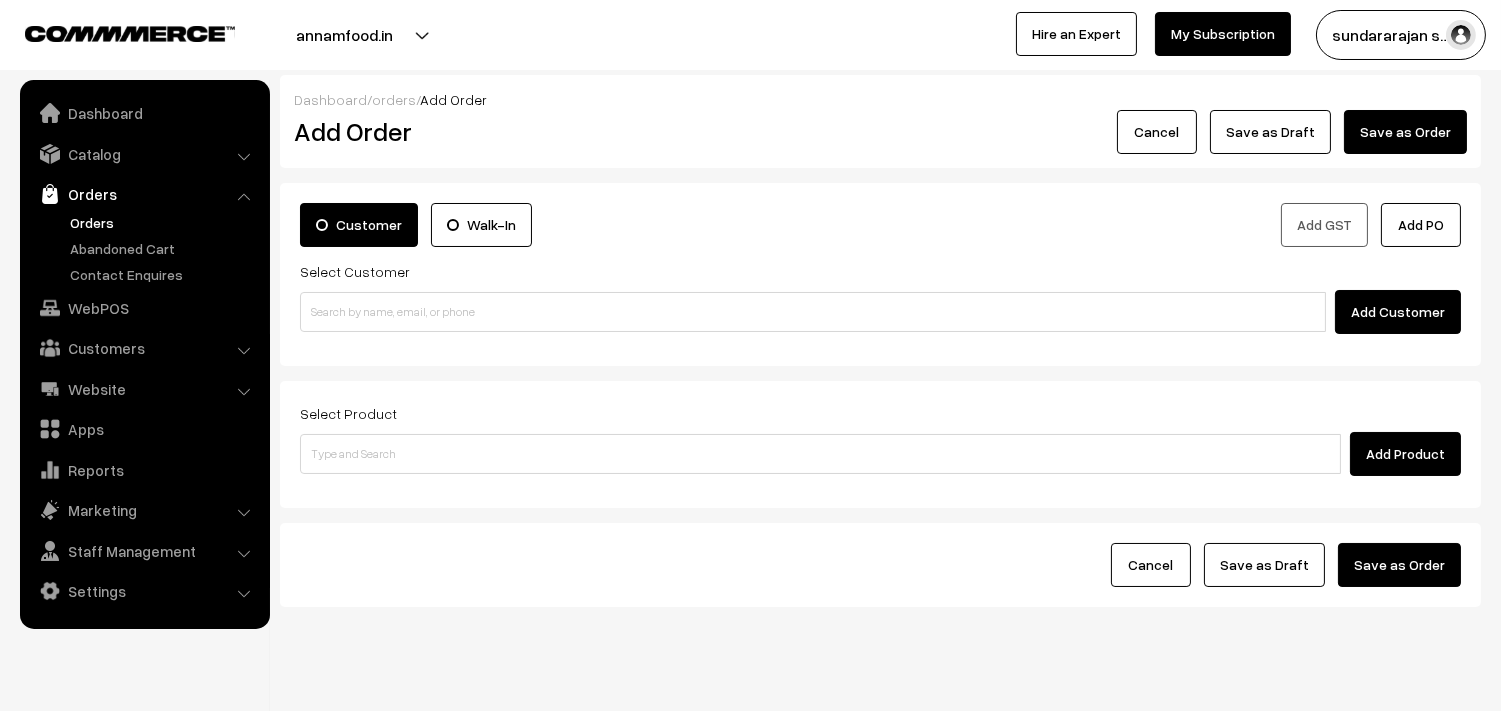 click on "Select Customer" at bounding box center (355, 271) 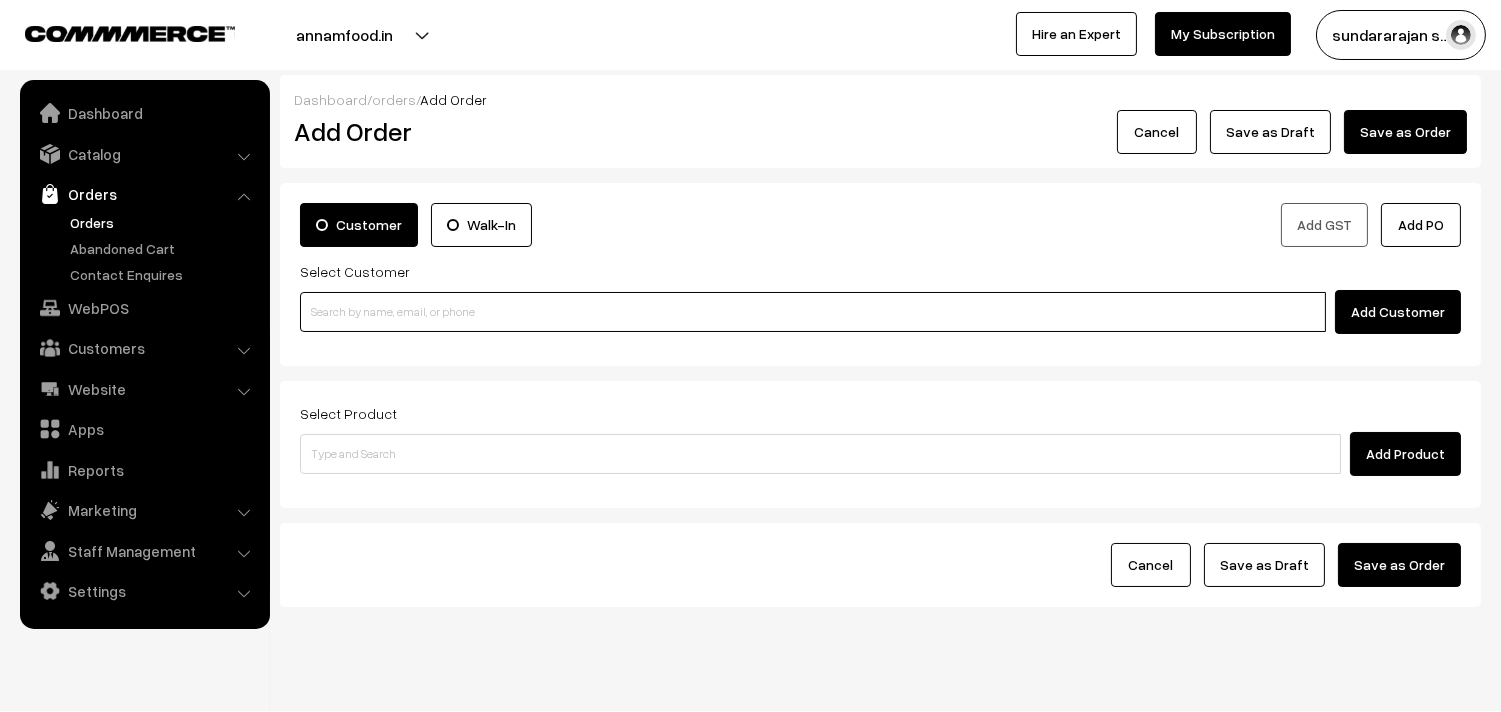 paste on "99406 30859" 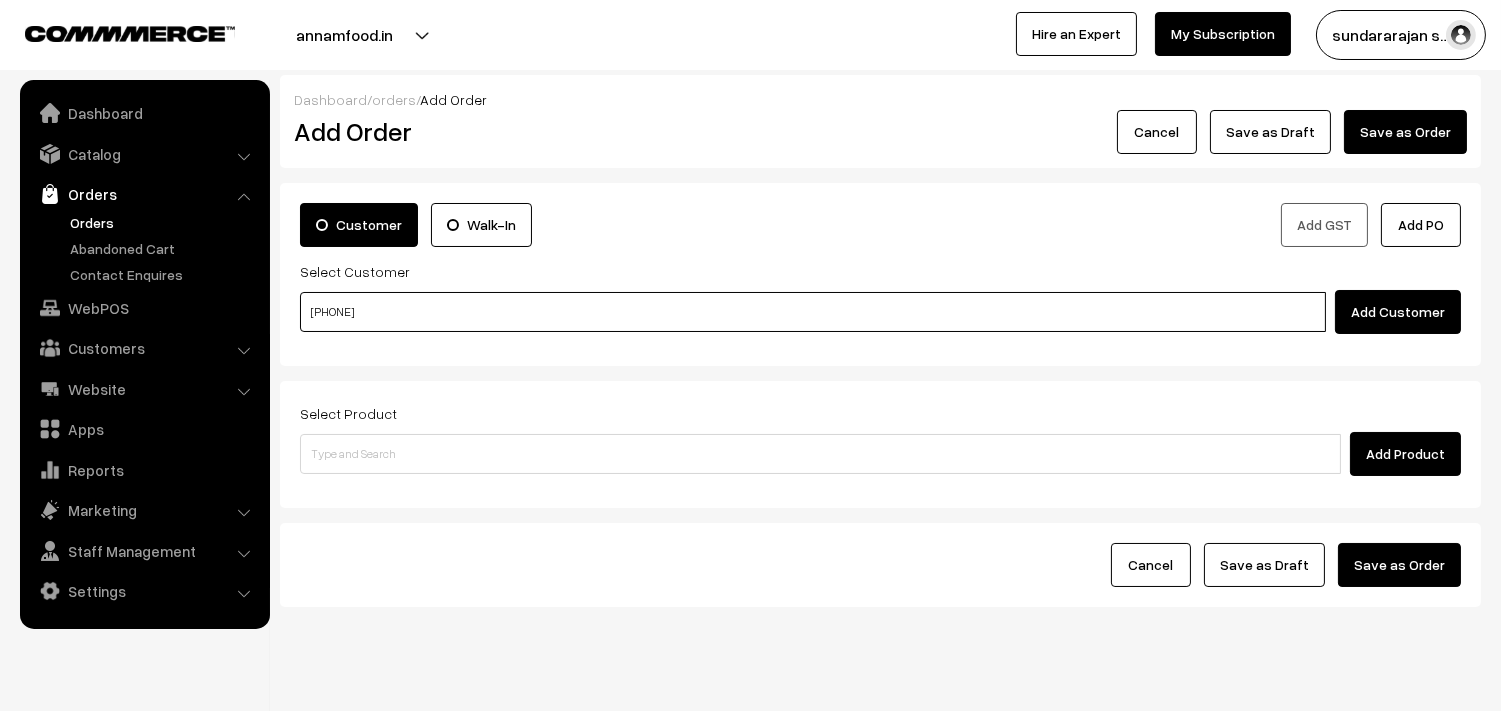 click on "99406 30859" at bounding box center (813, 312) 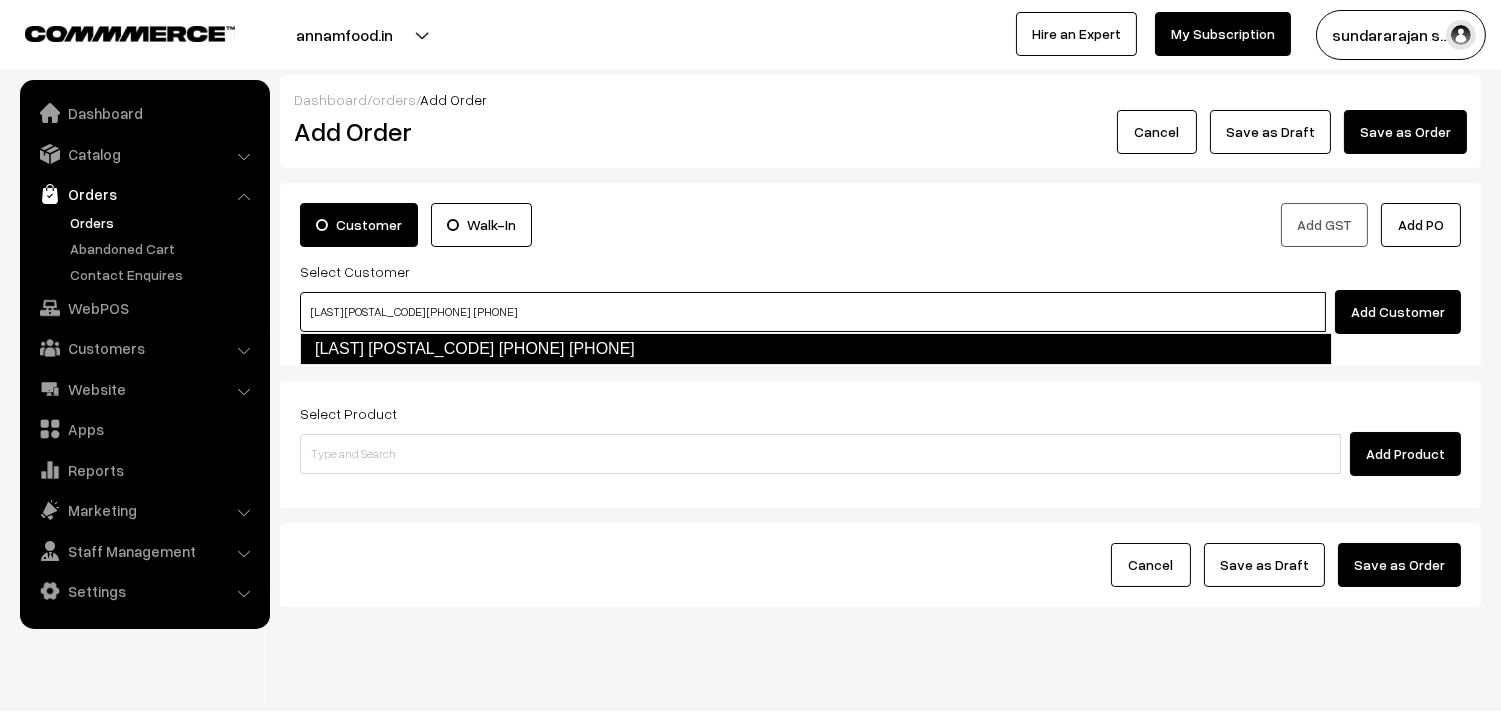 type on "Gopalakrishnan 99406 30859  [9940630859]" 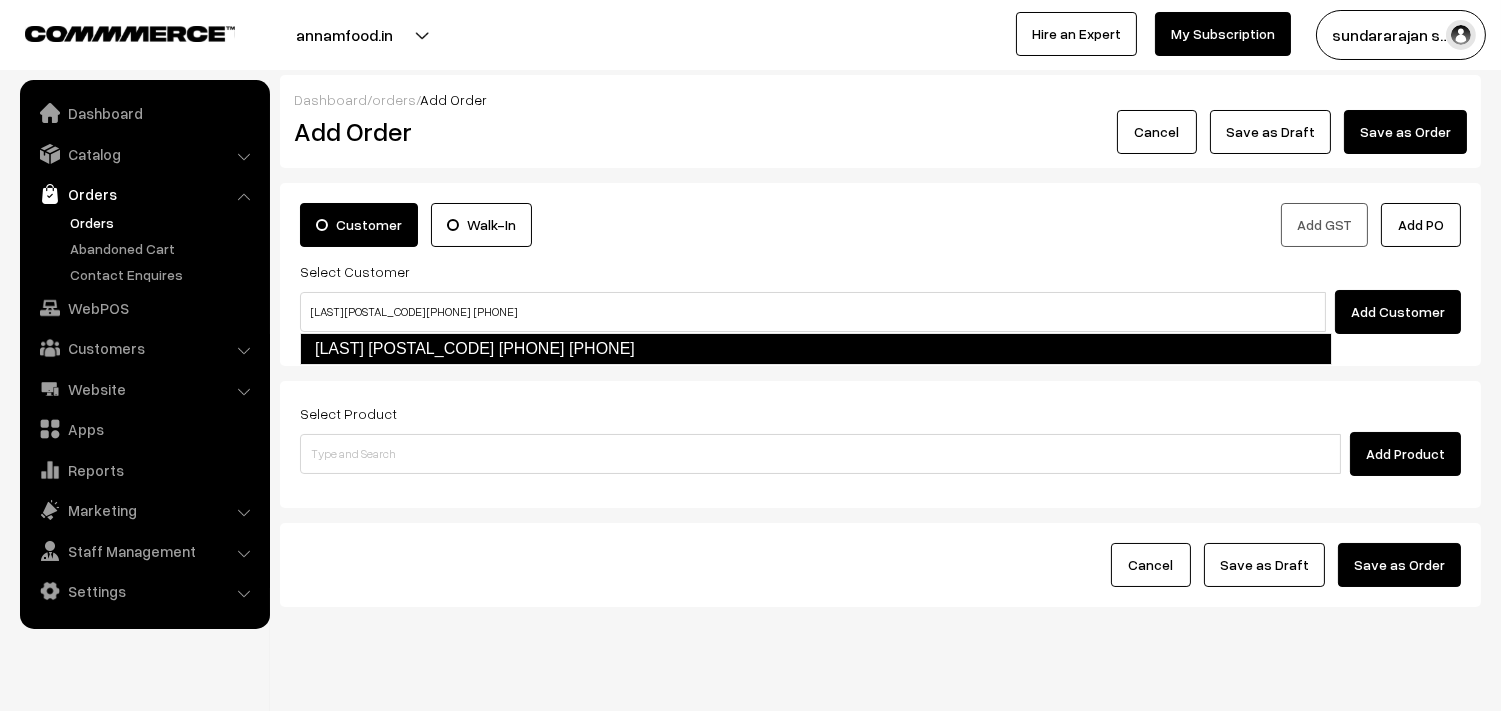 type 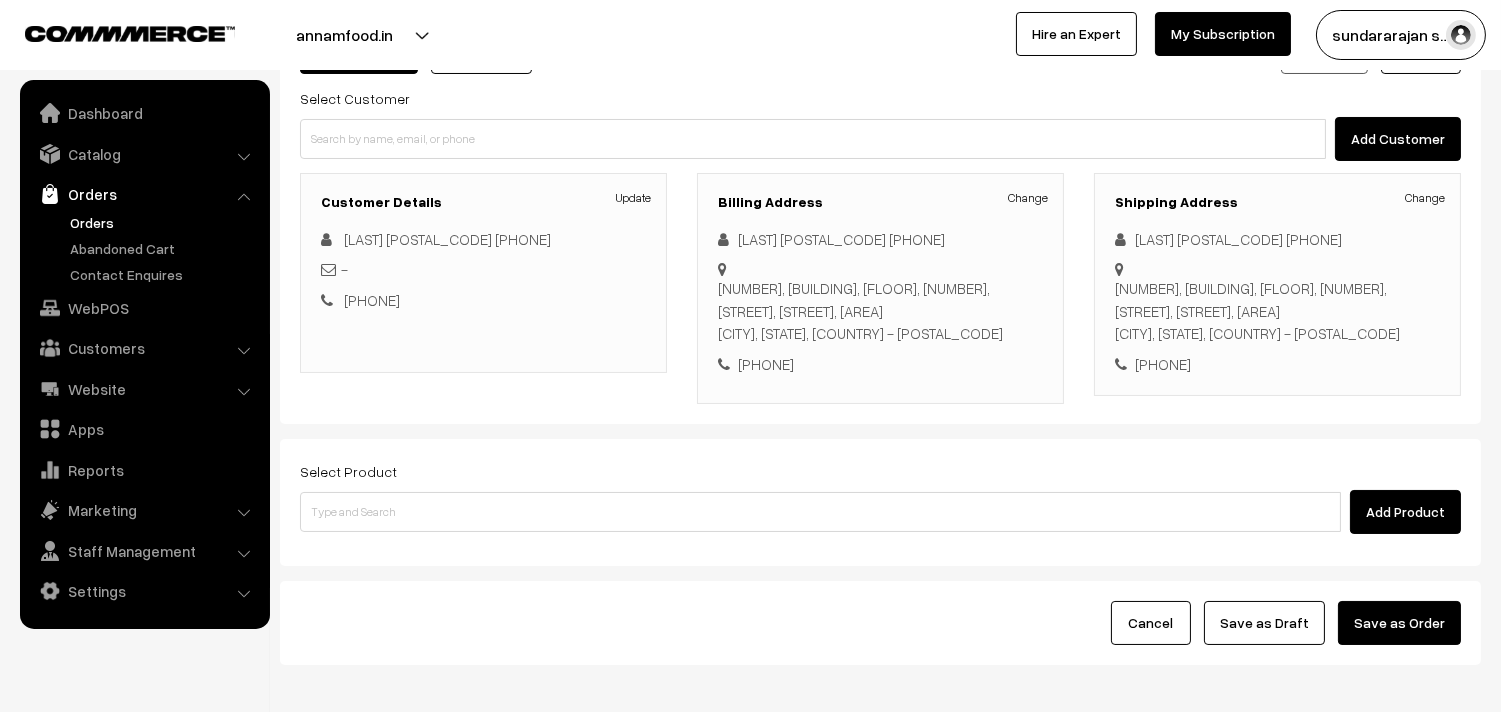 scroll, scrollTop: 250, scrollLeft: 0, axis: vertical 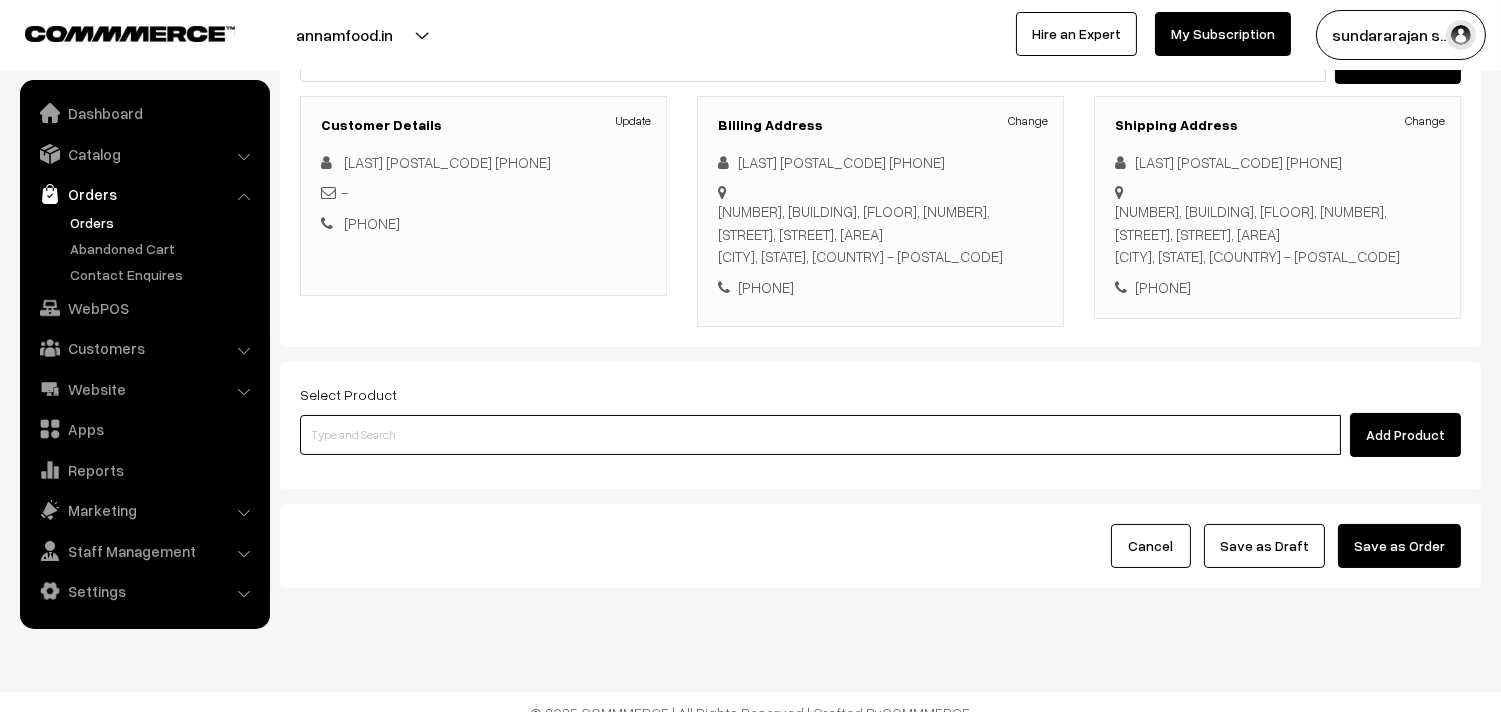 click at bounding box center (820, 435) 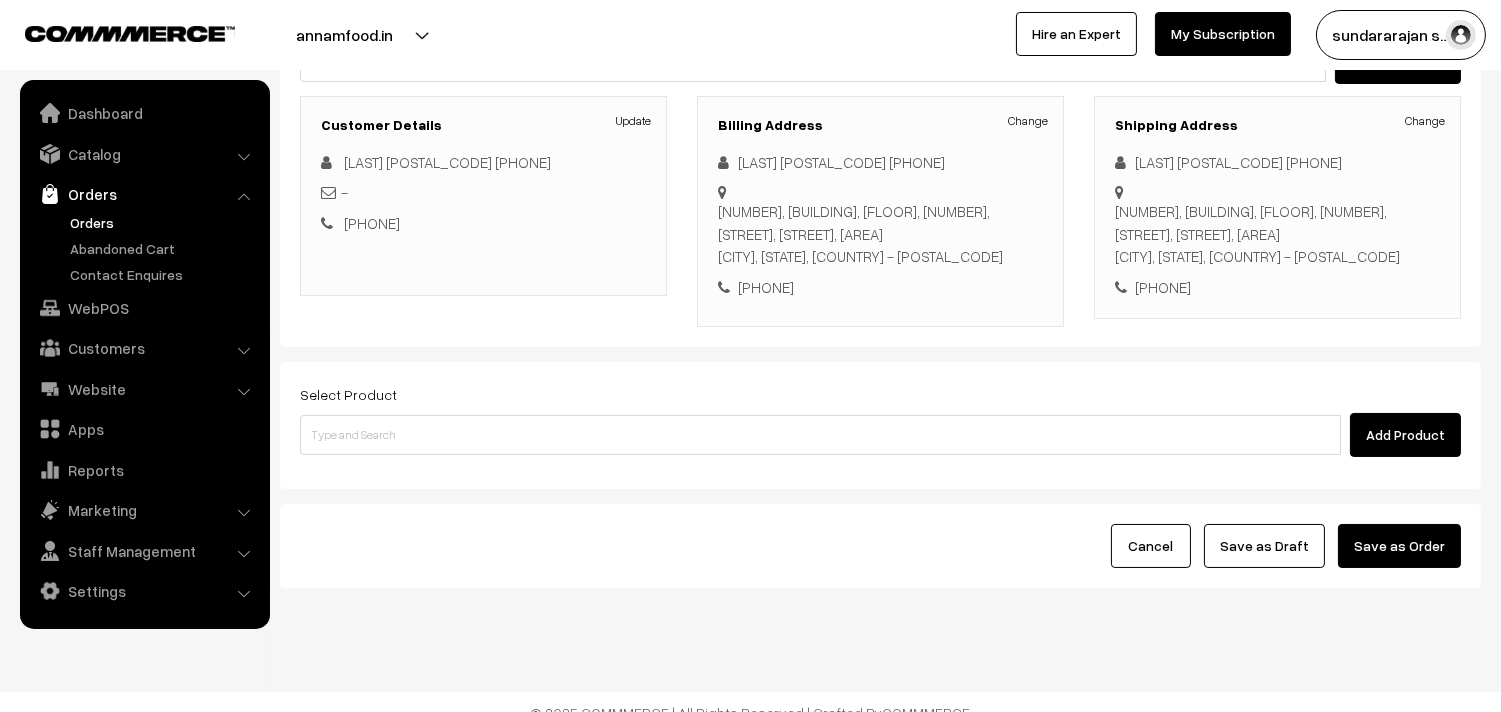 scroll, scrollTop: 0, scrollLeft: 0, axis: both 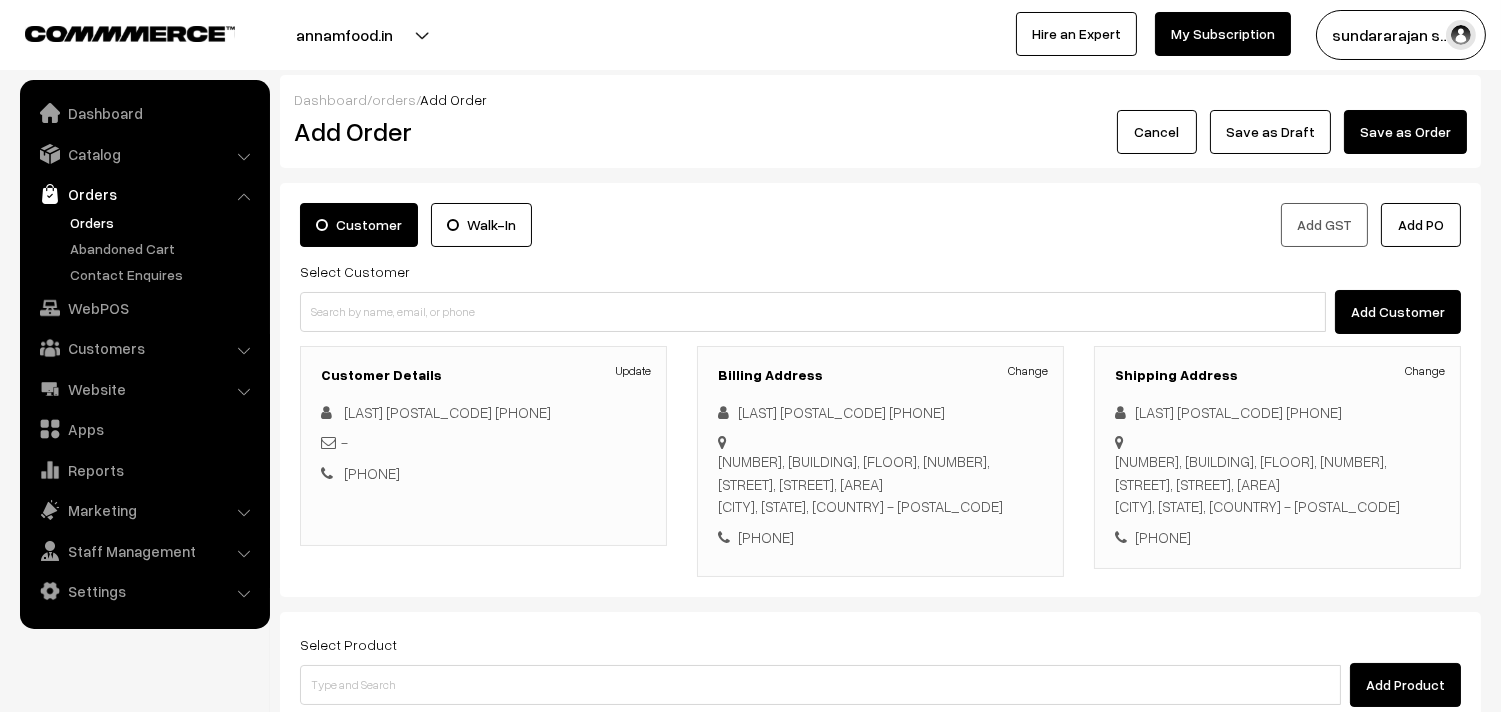 click on "Orders" at bounding box center [164, 222] 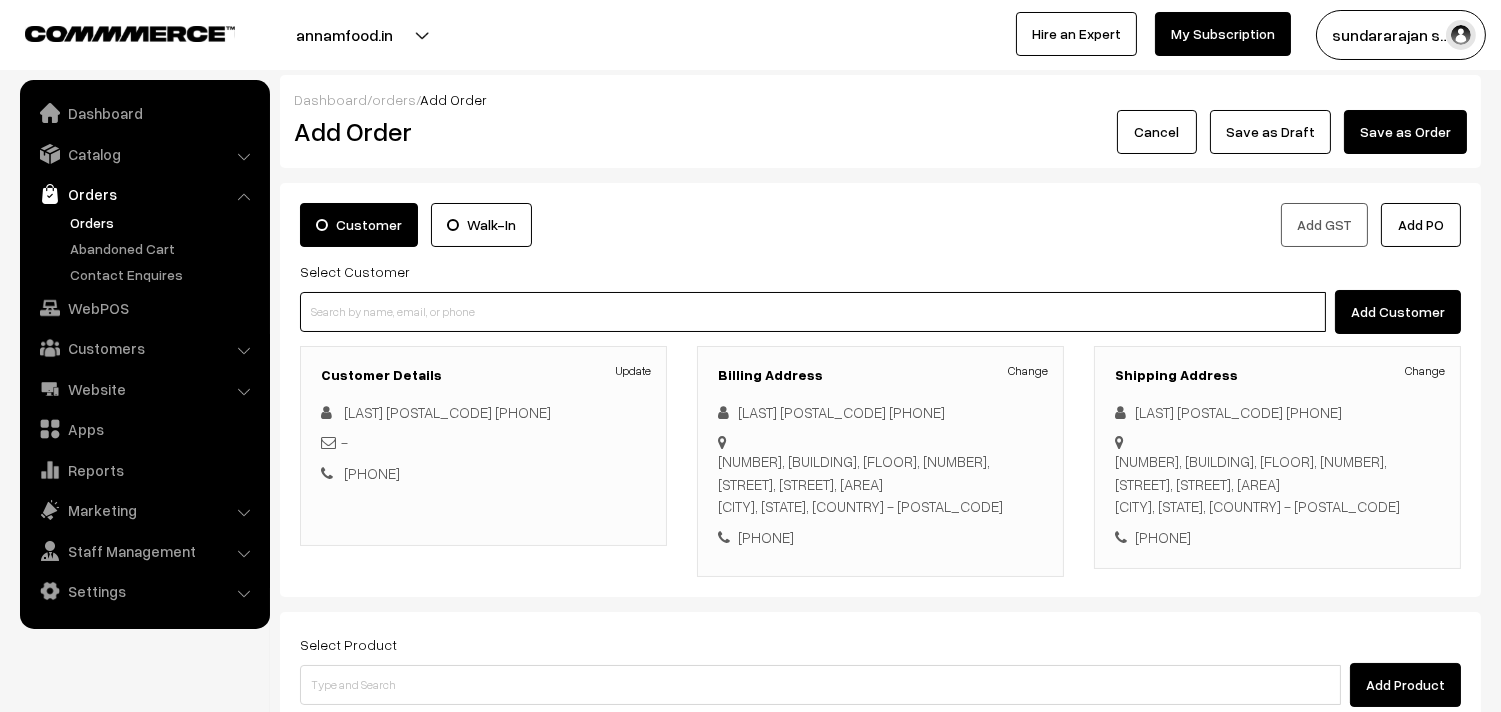 click at bounding box center [813, 312] 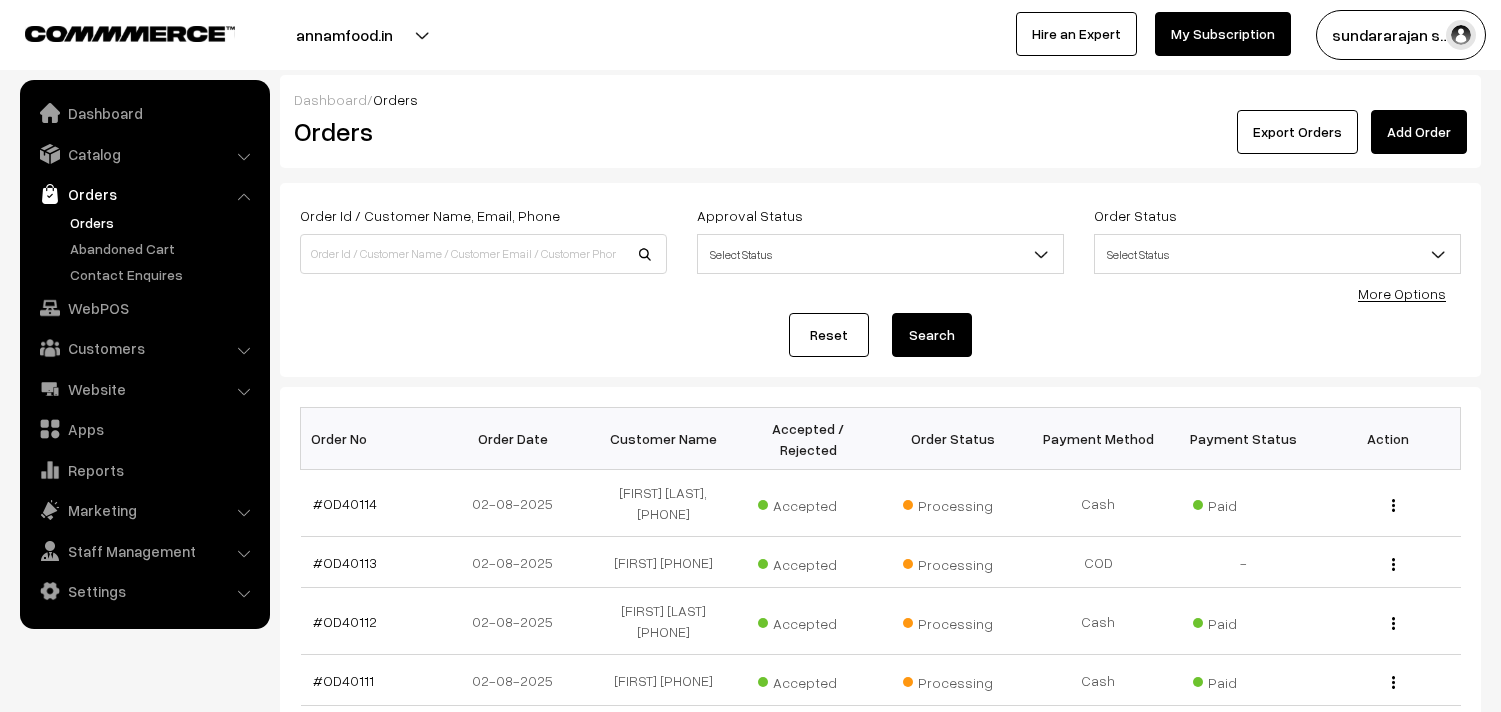 scroll, scrollTop: 0, scrollLeft: 0, axis: both 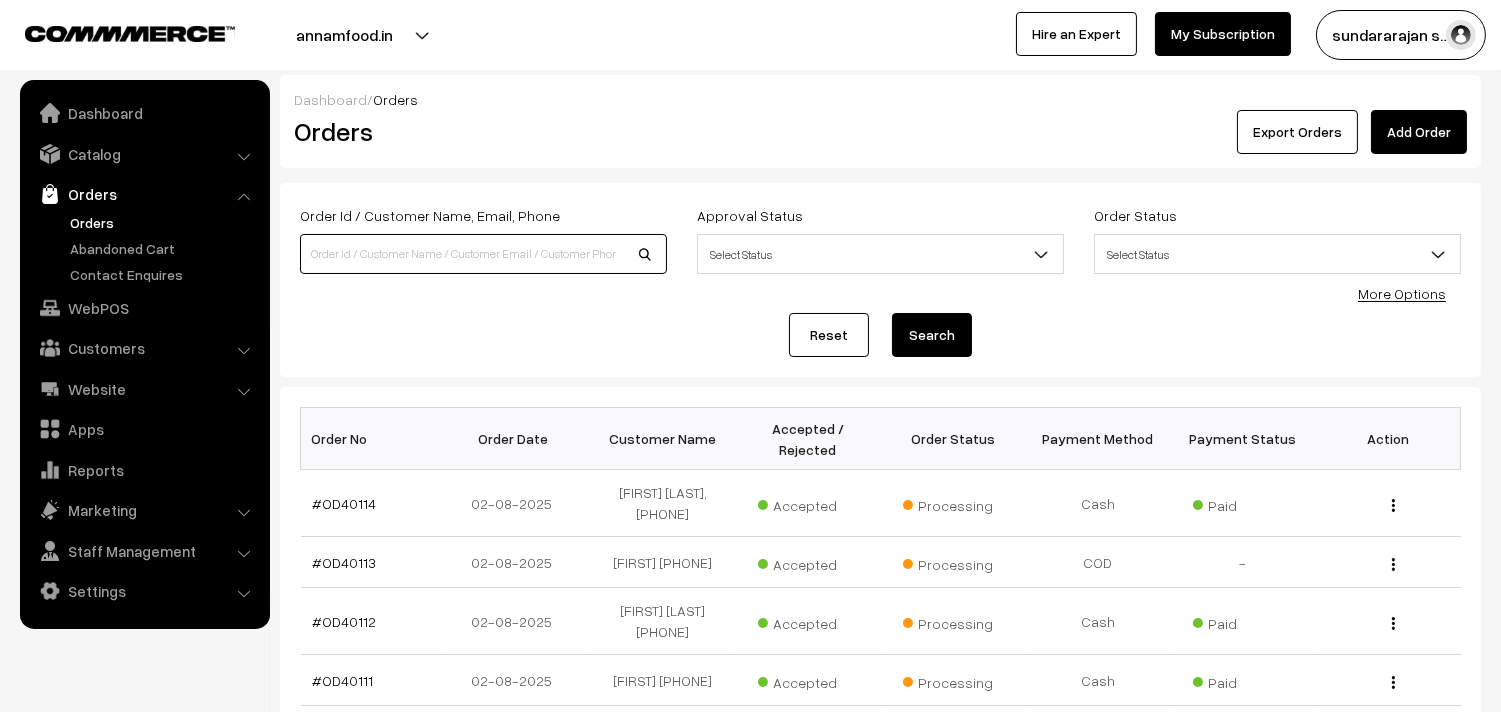 click at bounding box center (483, 254) 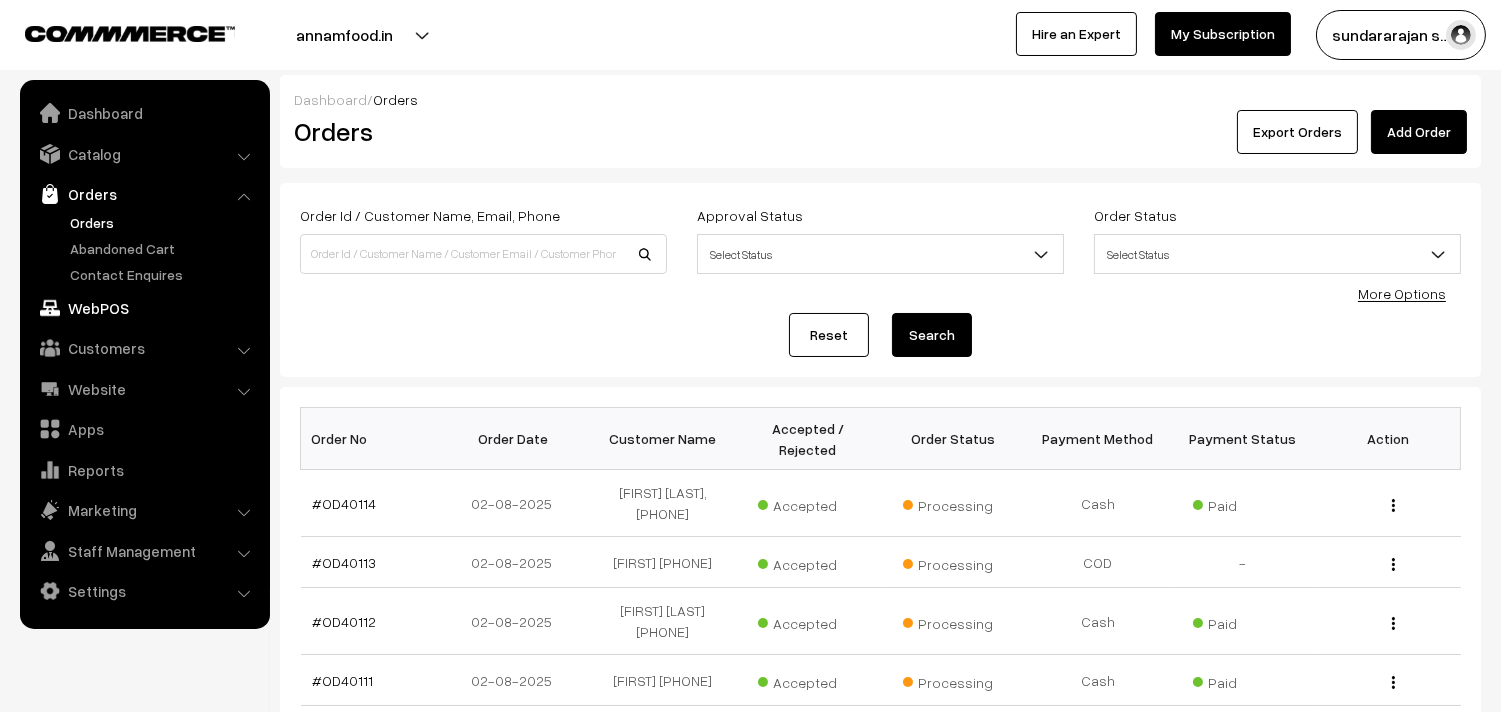 click on "WebPOS" at bounding box center (144, 308) 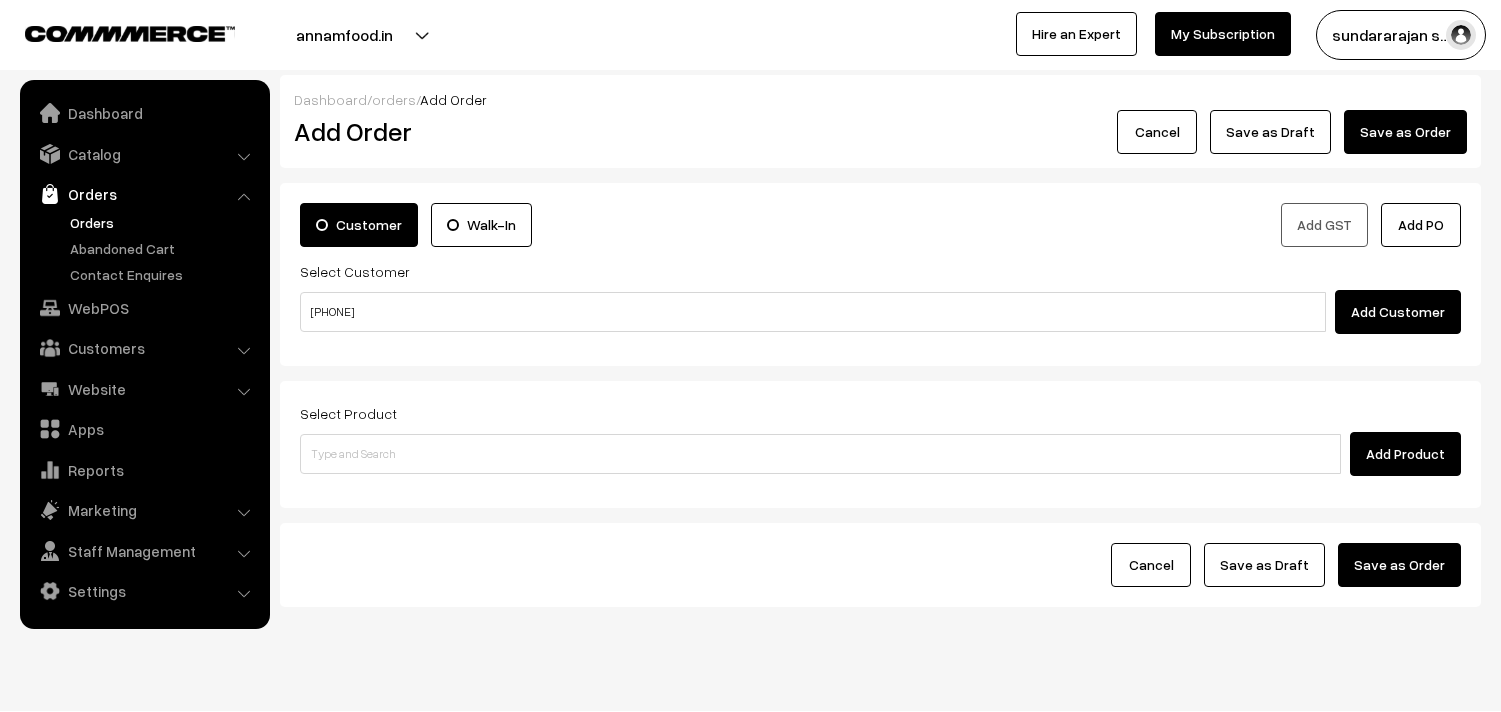scroll, scrollTop: 0, scrollLeft: 0, axis: both 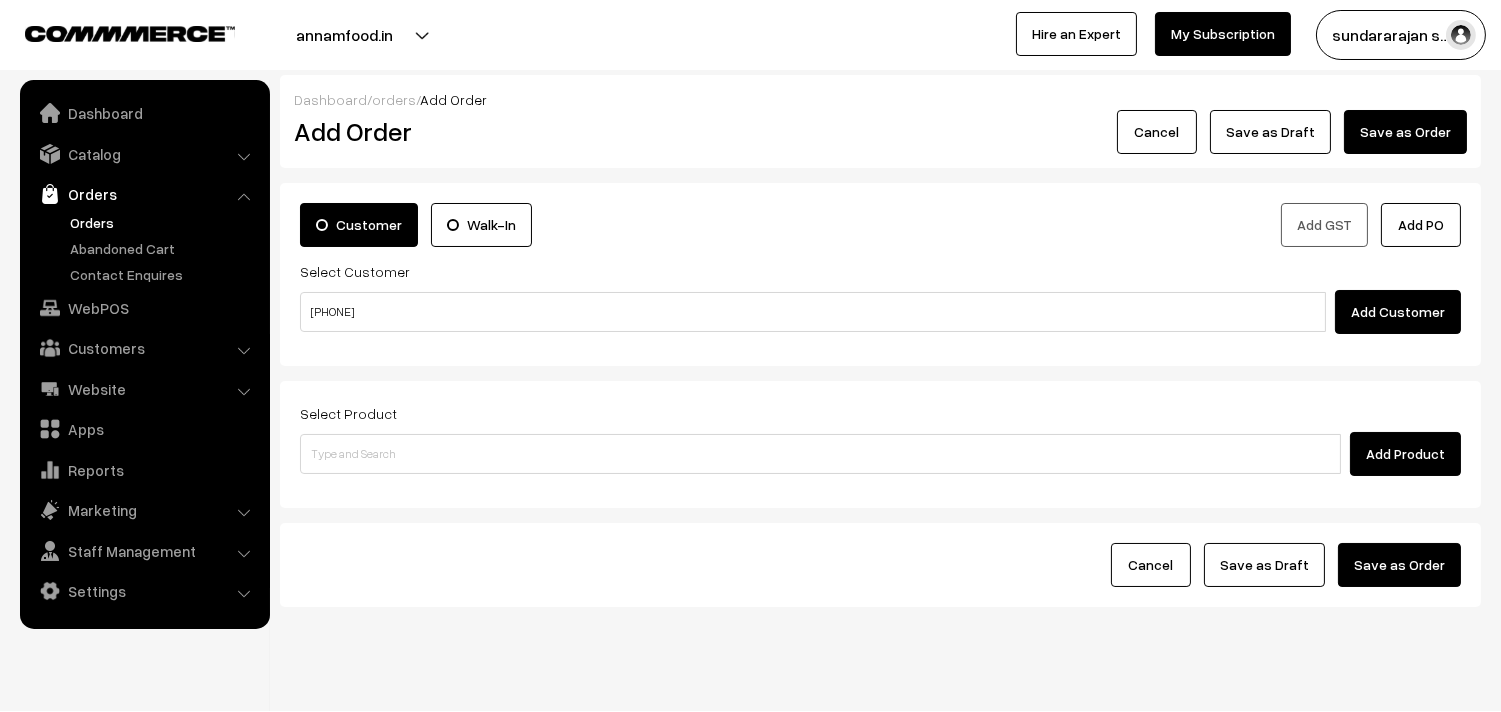 click on "99406 30859" at bounding box center [813, 312] 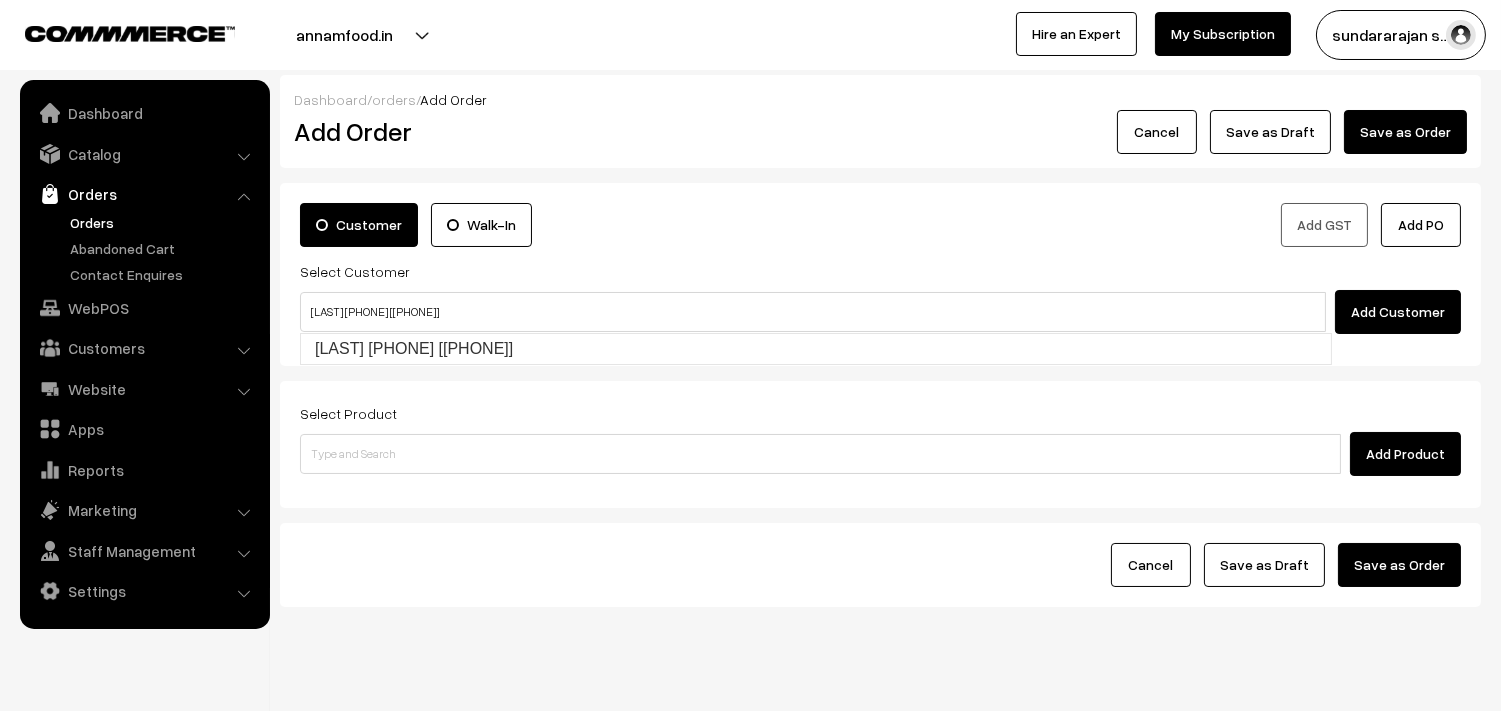 type on "Gopalakrishnan 99406 30859  [9940630859]" 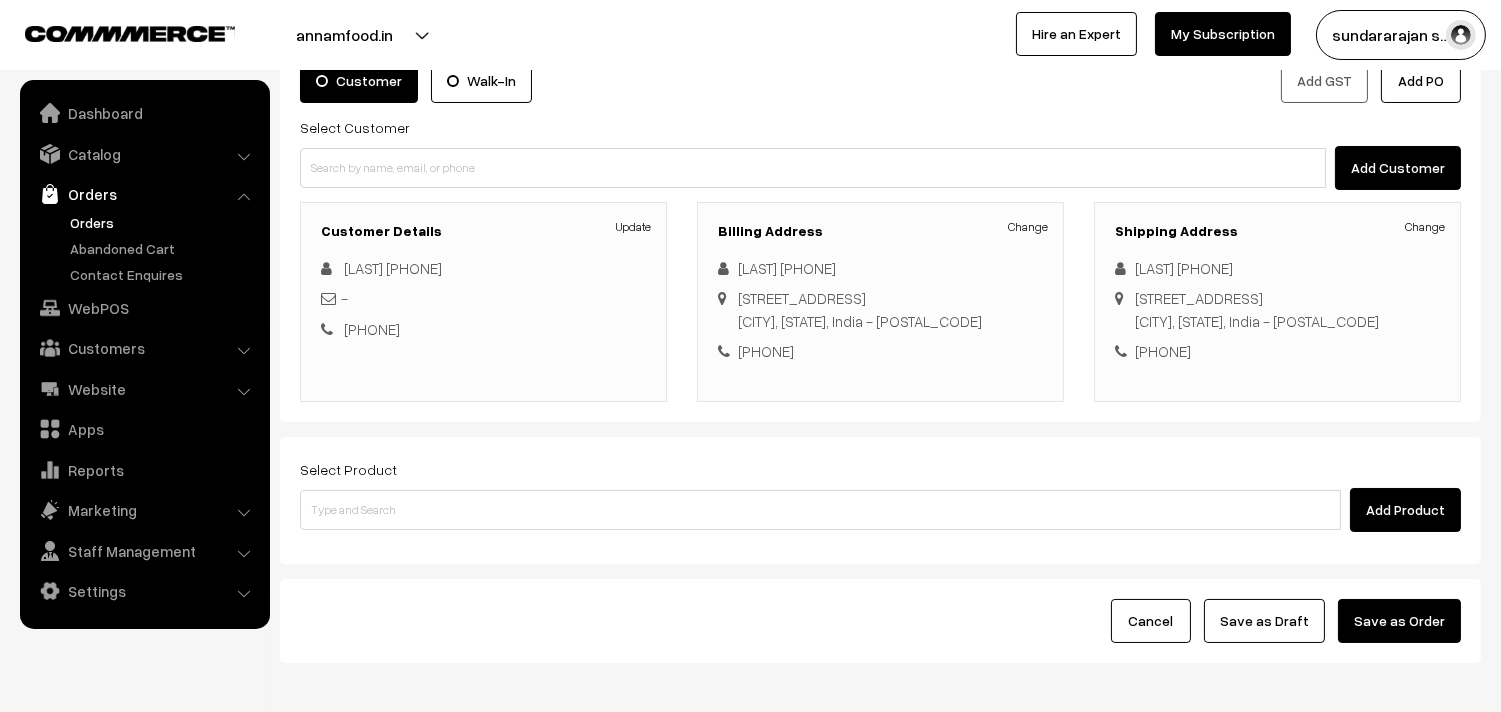 scroll, scrollTop: 250, scrollLeft: 0, axis: vertical 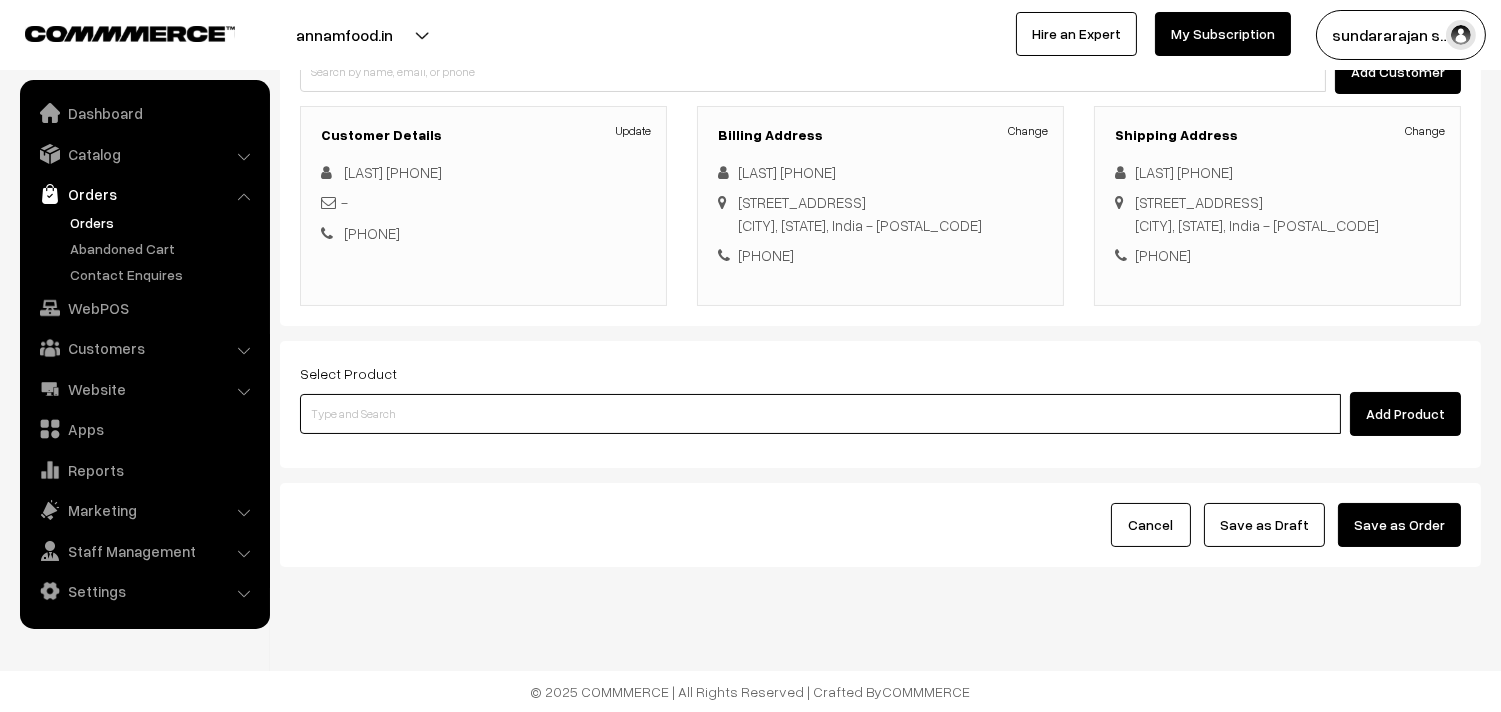 click at bounding box center [820, 414] 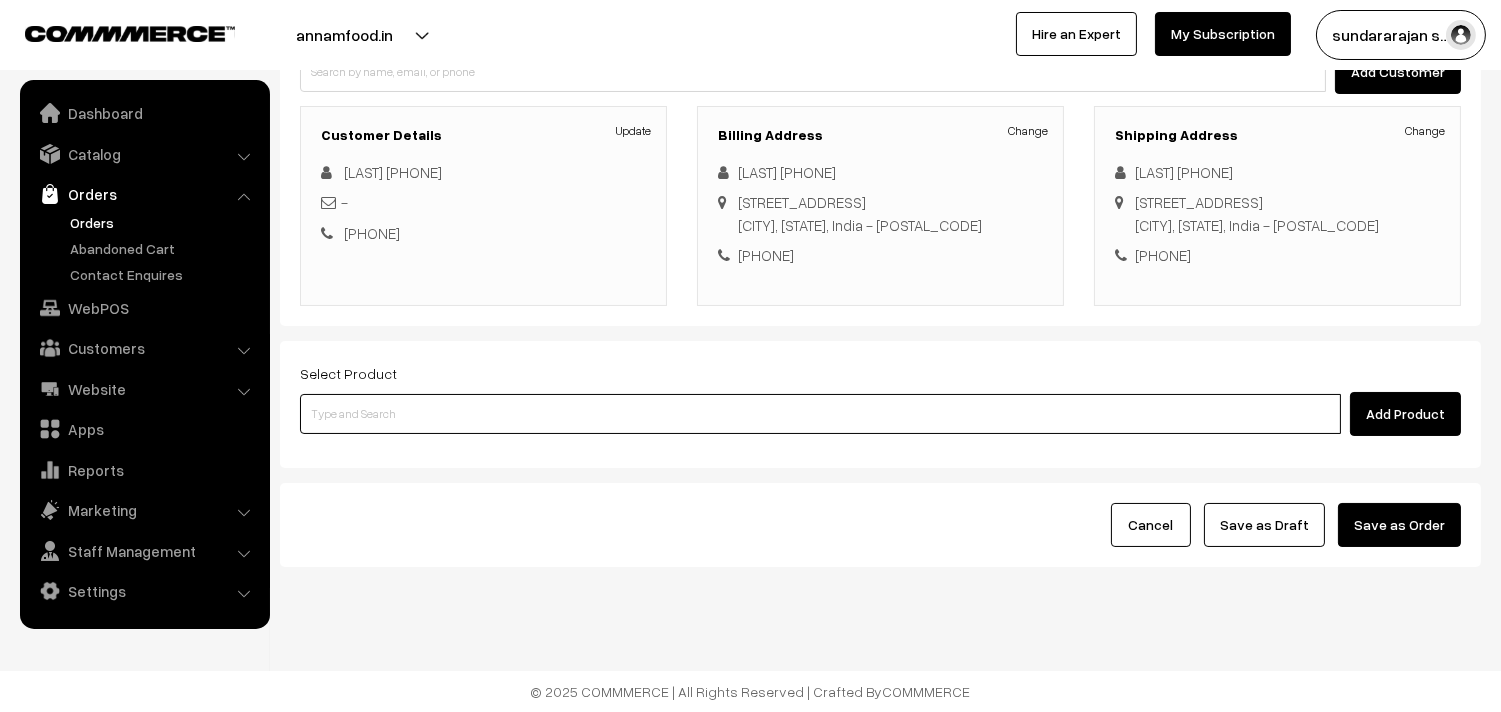 click at bounding box center [820, 414] 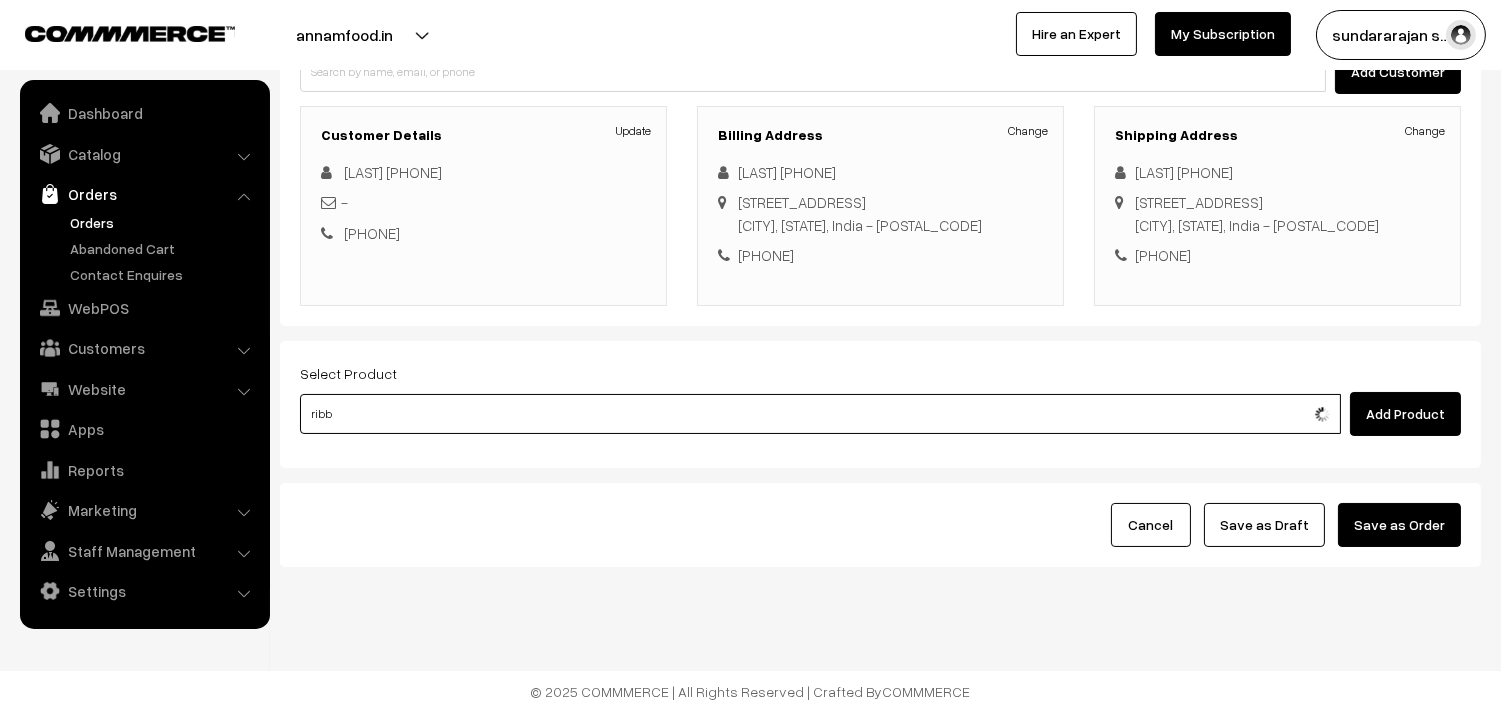 type on "Ribbon Pakkoda" 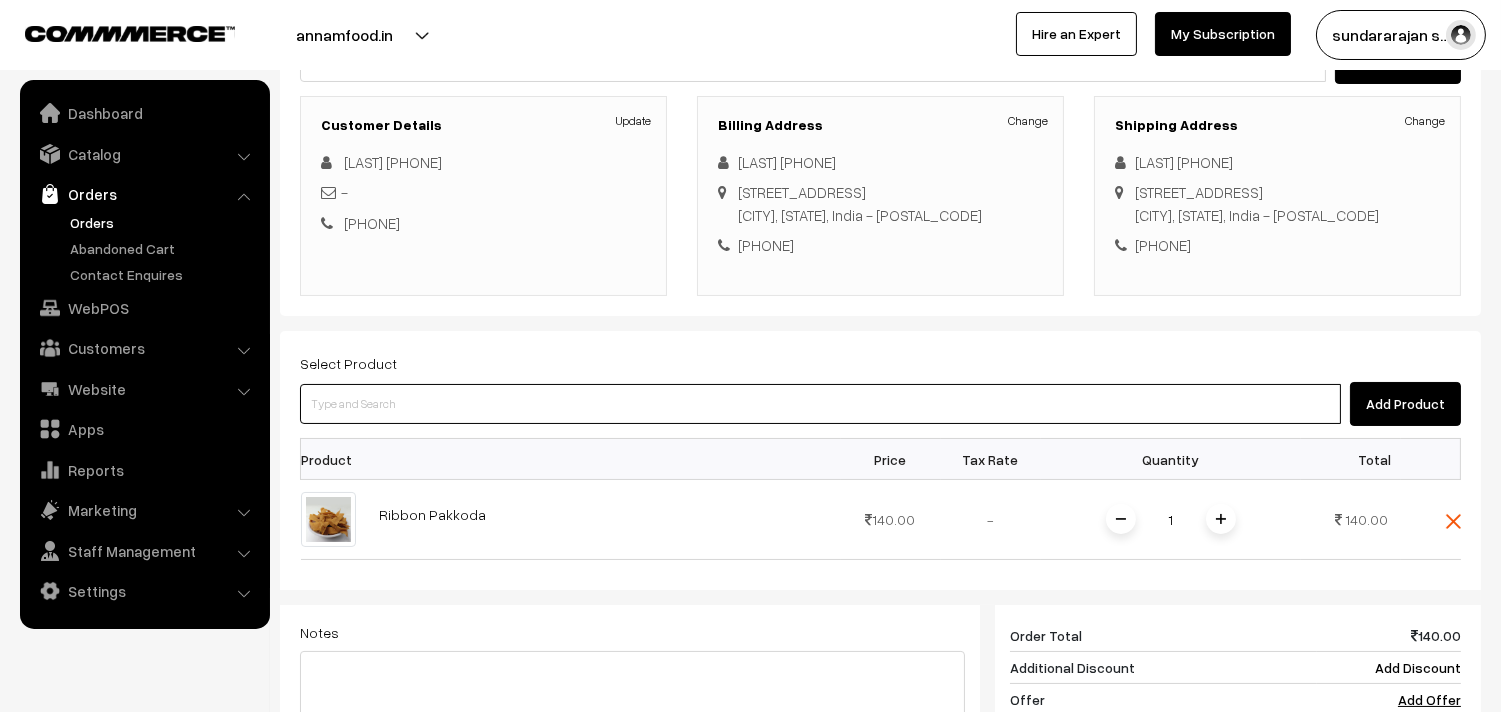 click at bounding box center (820, 404) 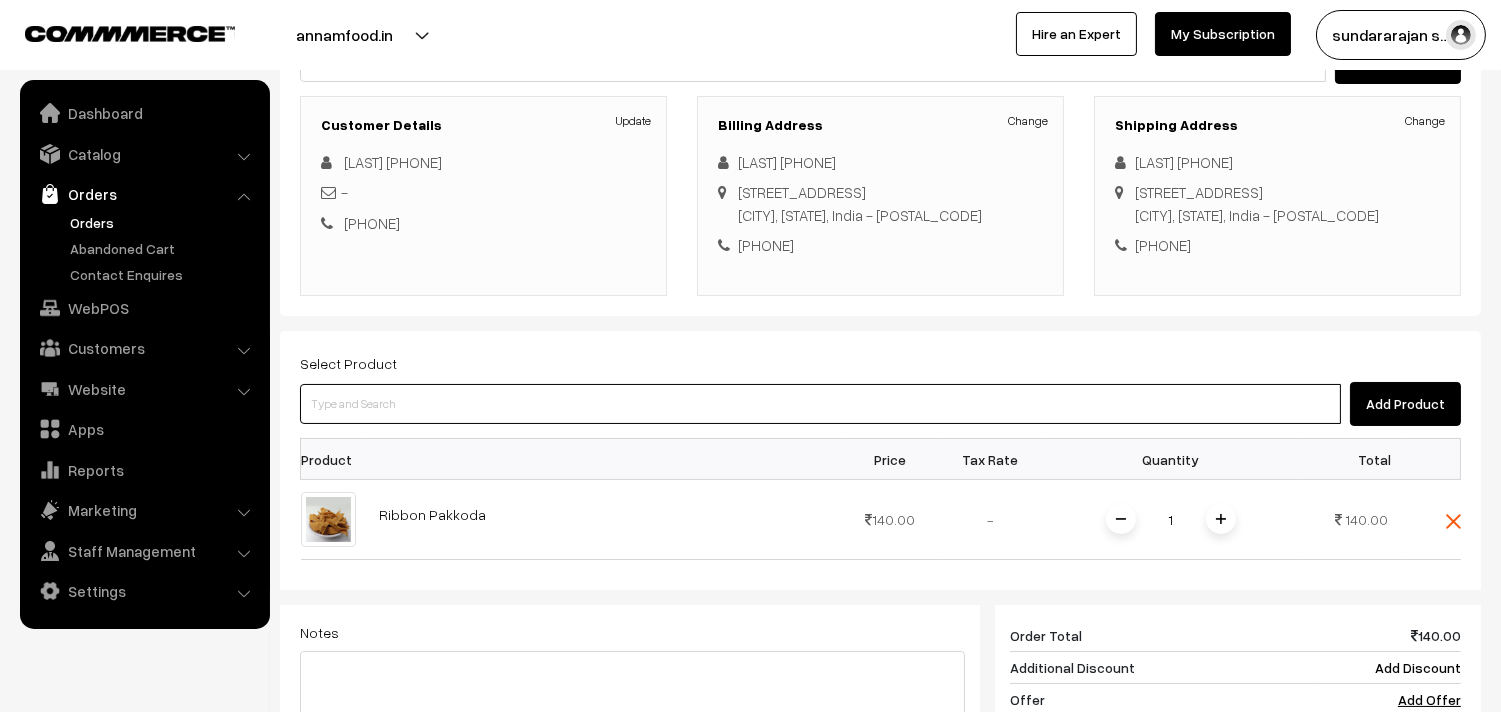 click at bounding box center [820, 404] 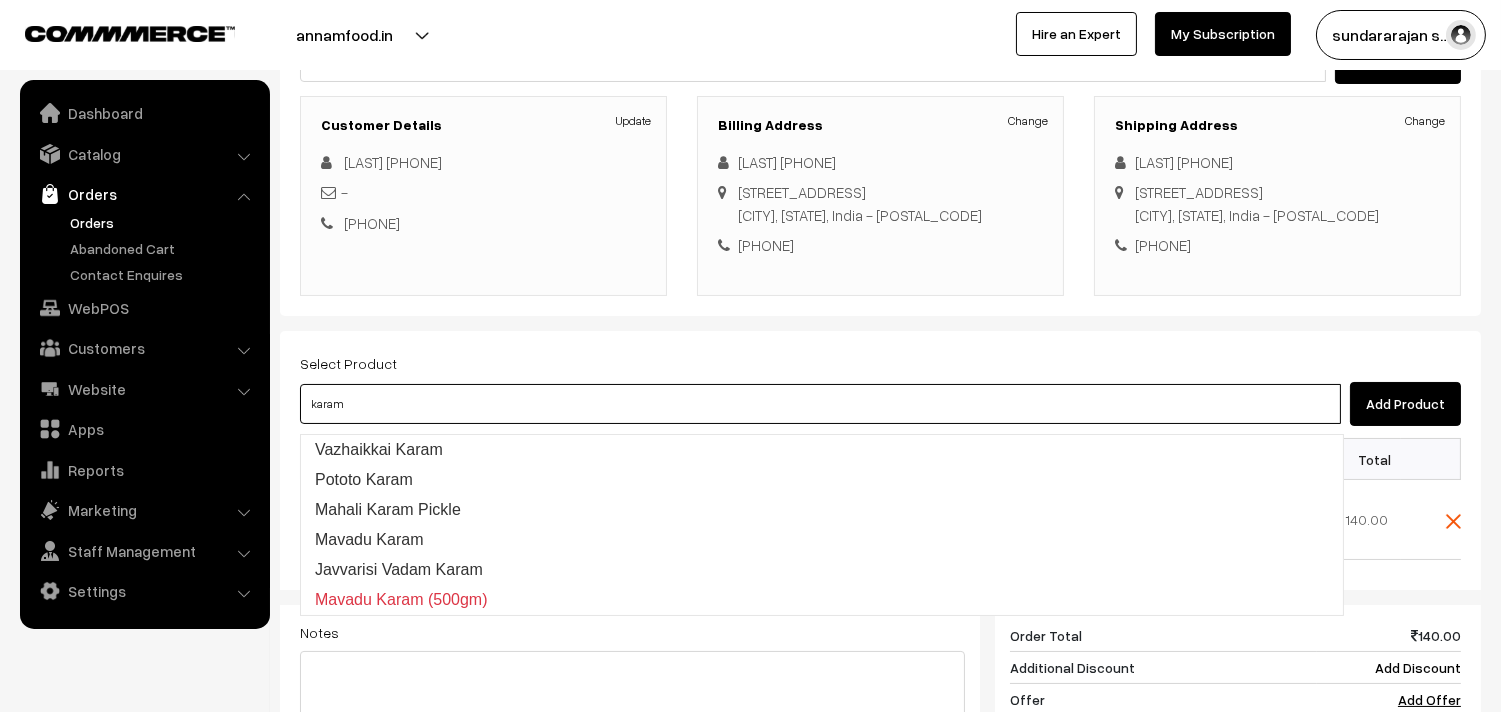 type on "Vazhaikkai Karam" 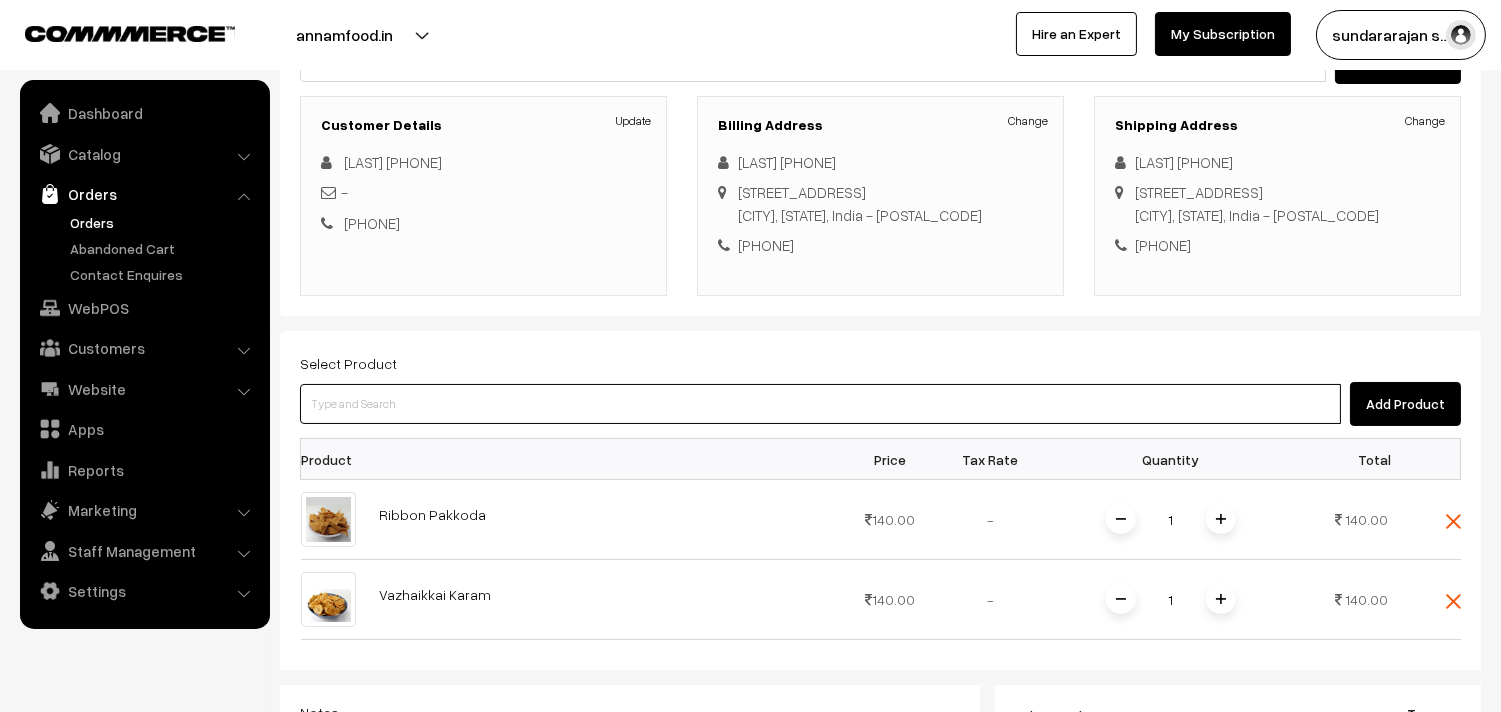 click at bounding box center (820, 404) 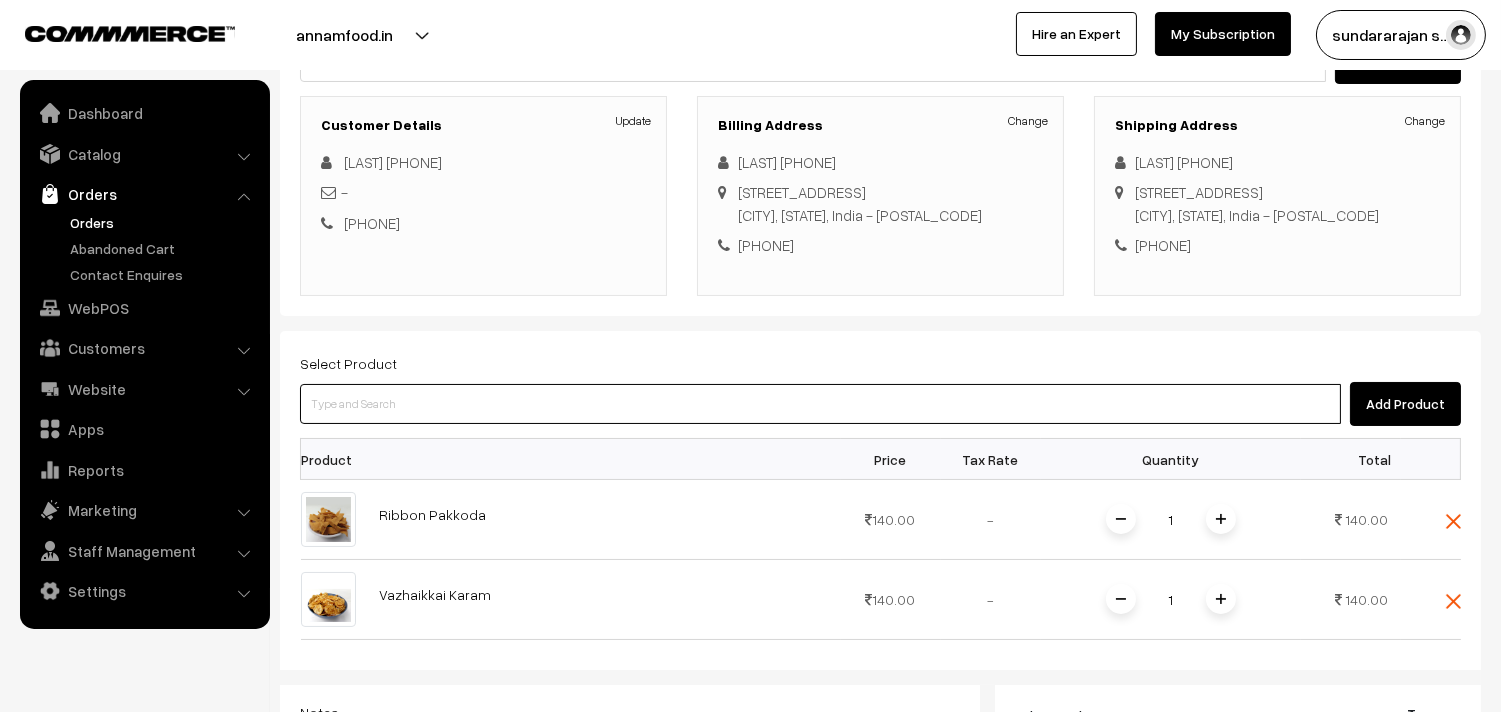 click at bounding box center (820, 404) 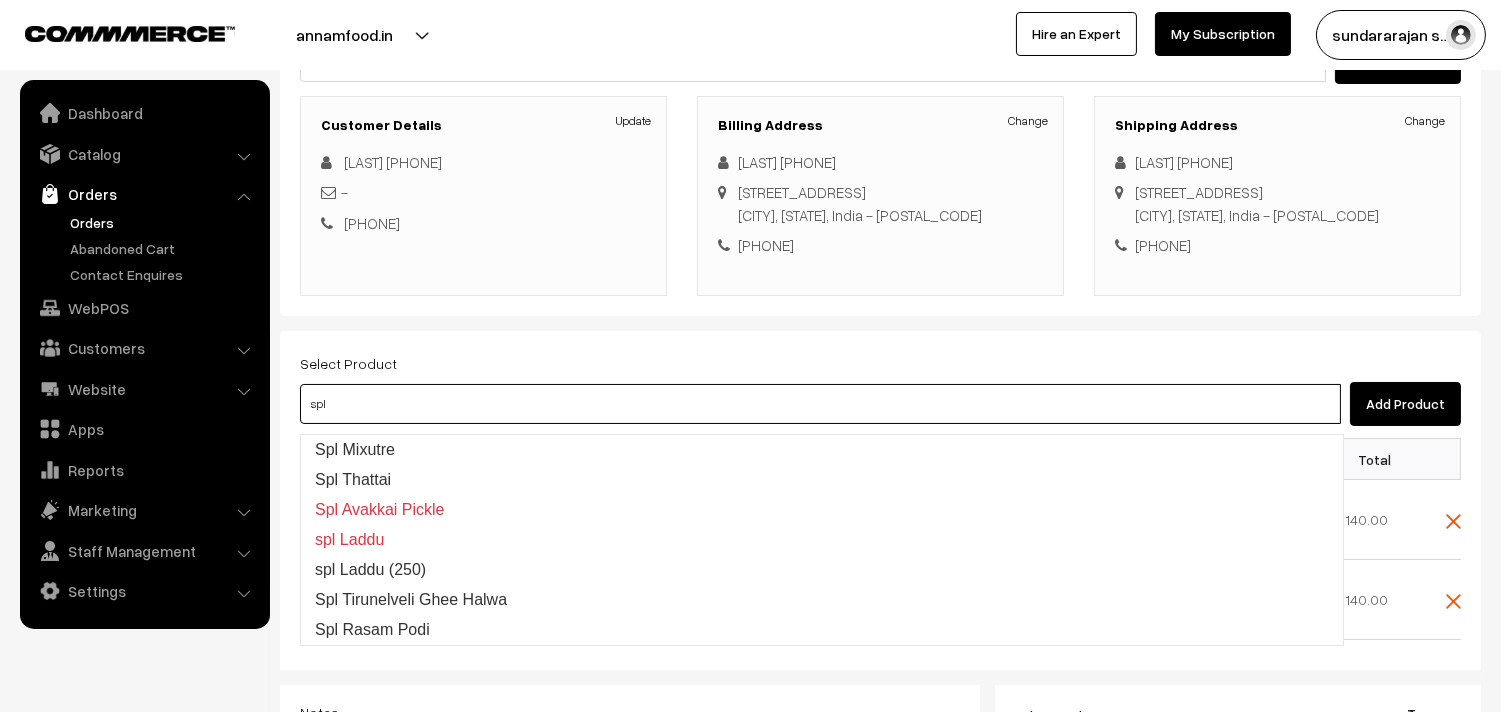 type on "Spl Mixutre" 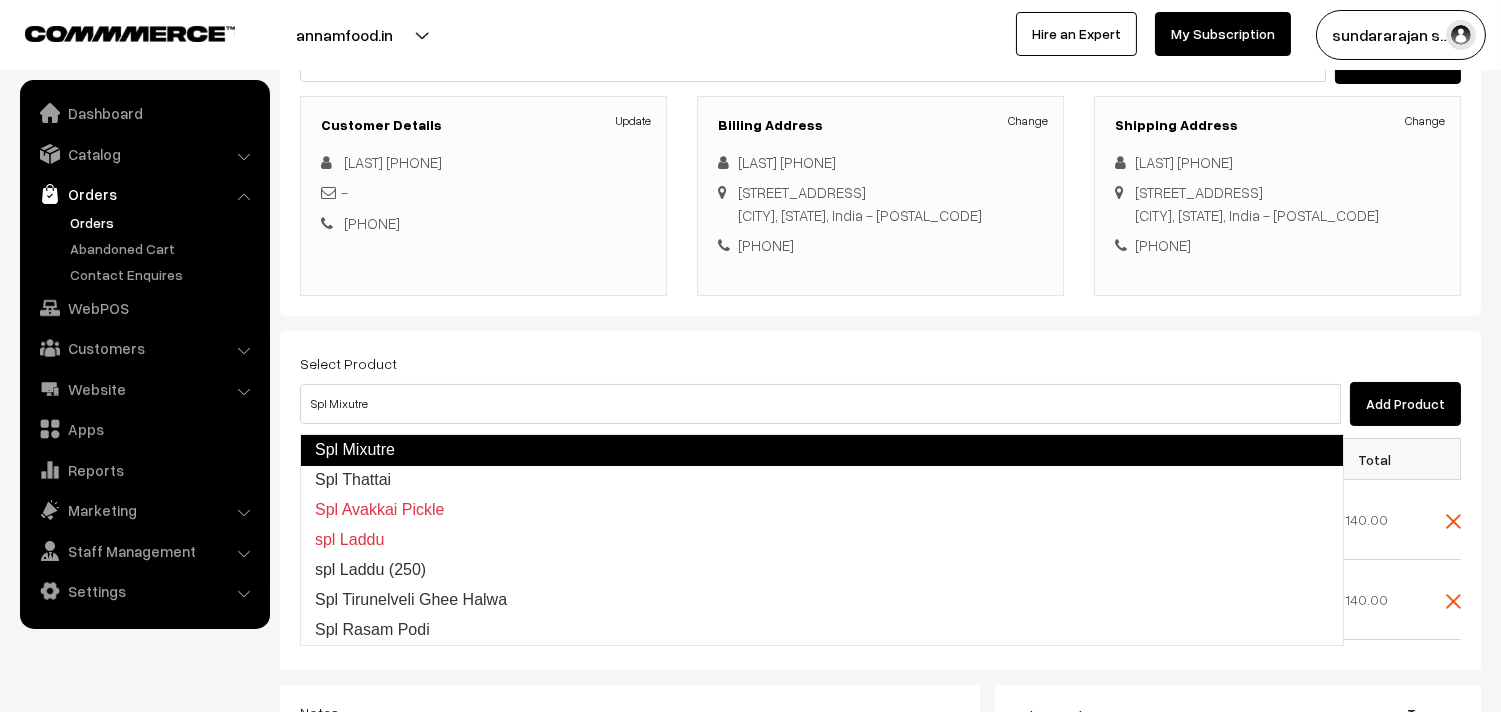 type 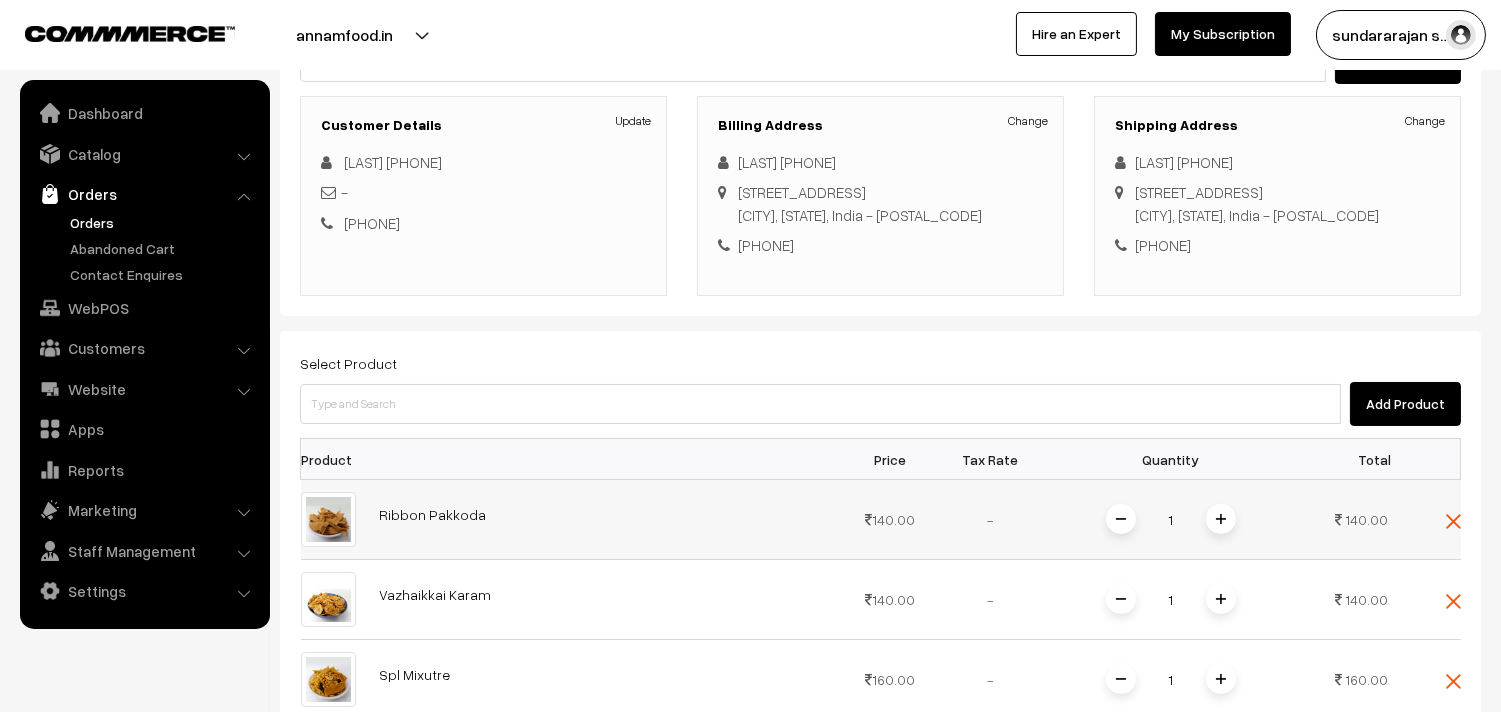 click at bounding box center [1221, 519] 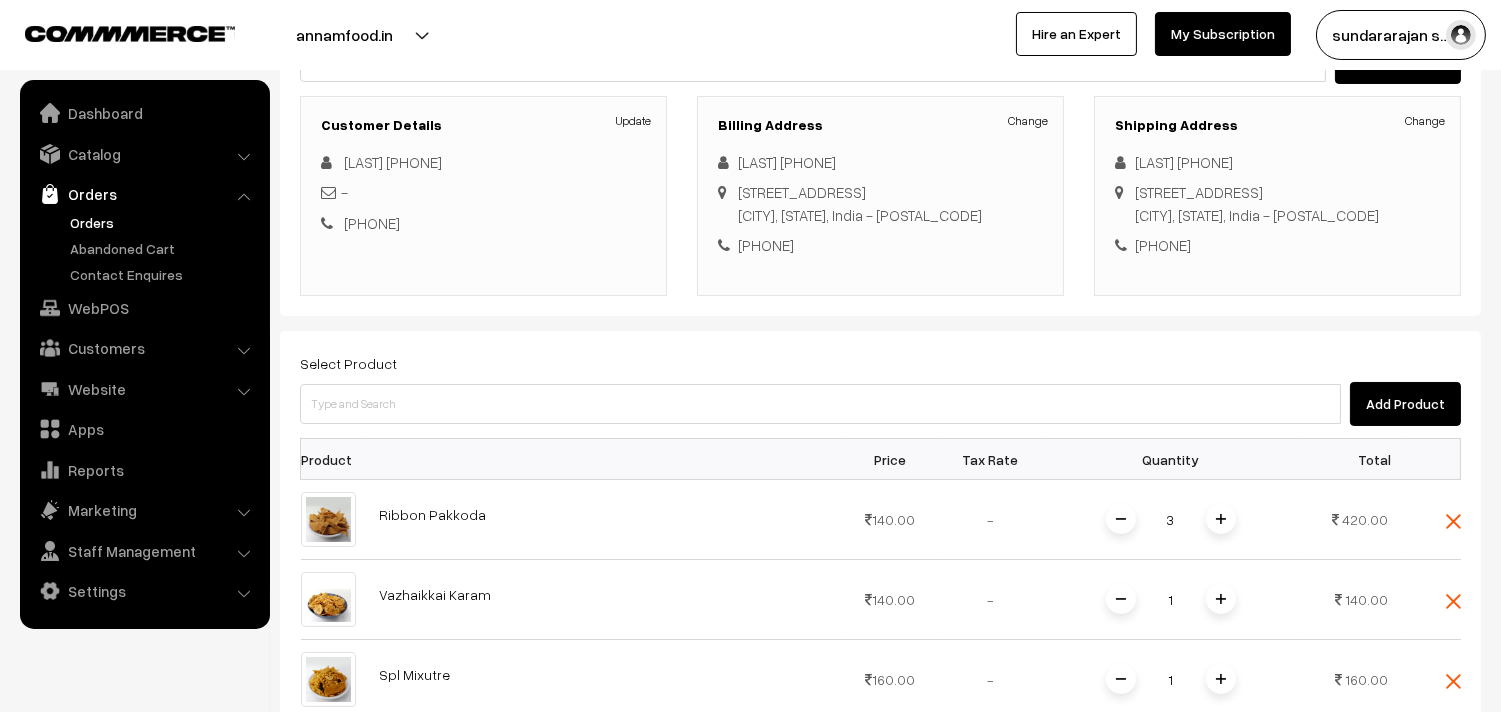 scroll, scrollTop: 583, scrollLeft: 0, axis: vertical 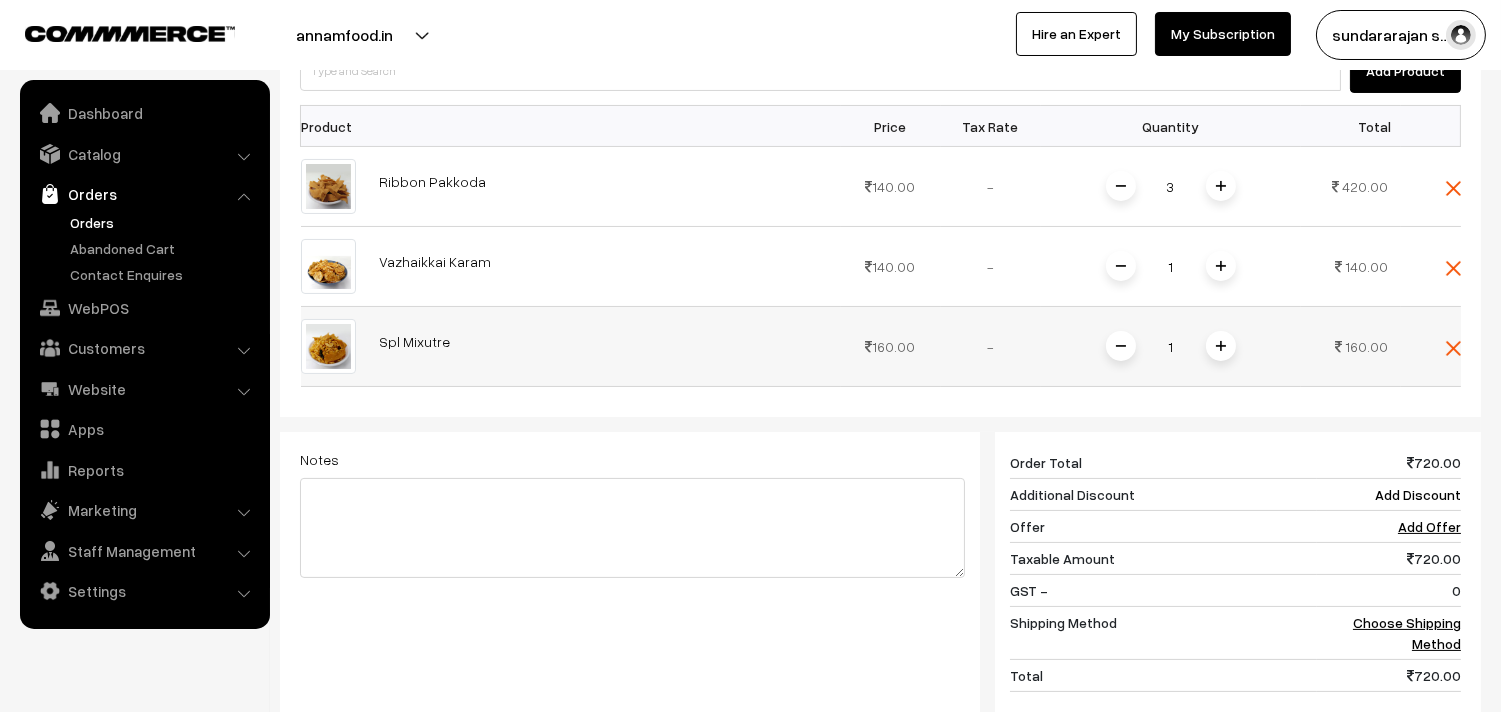 click at bounding box center [1221, 346] 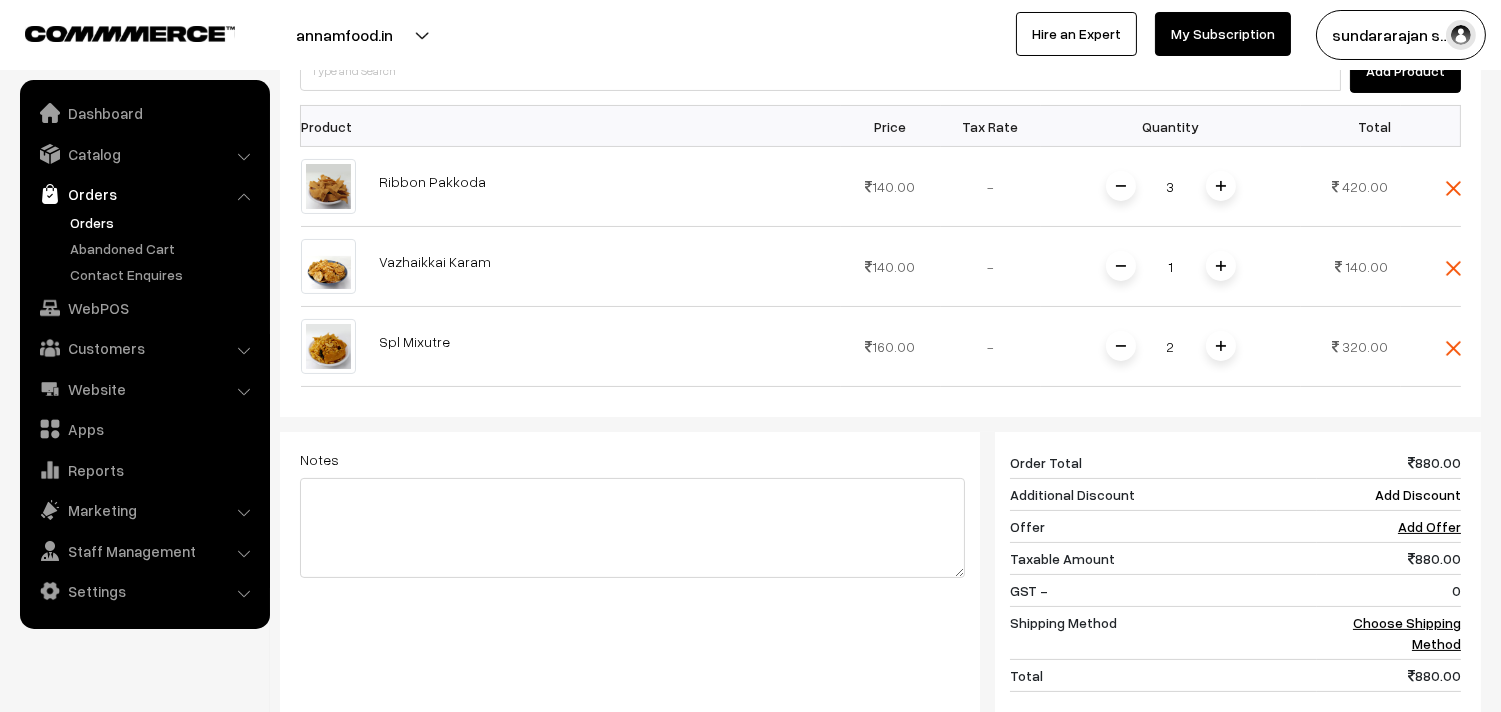 click at bounding box center (1221, 346) 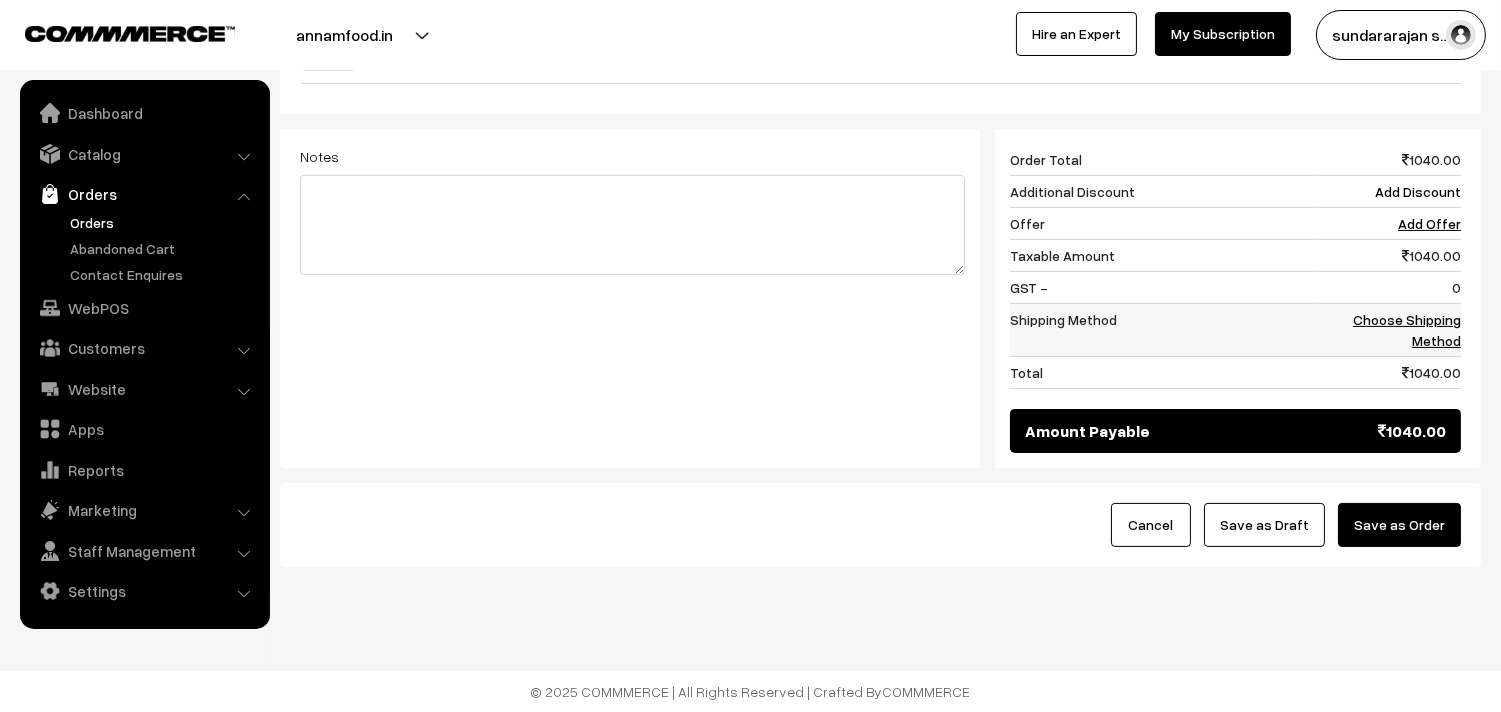 scroll, scrollTop: 897, scrollLeft: 0, axis: vertical 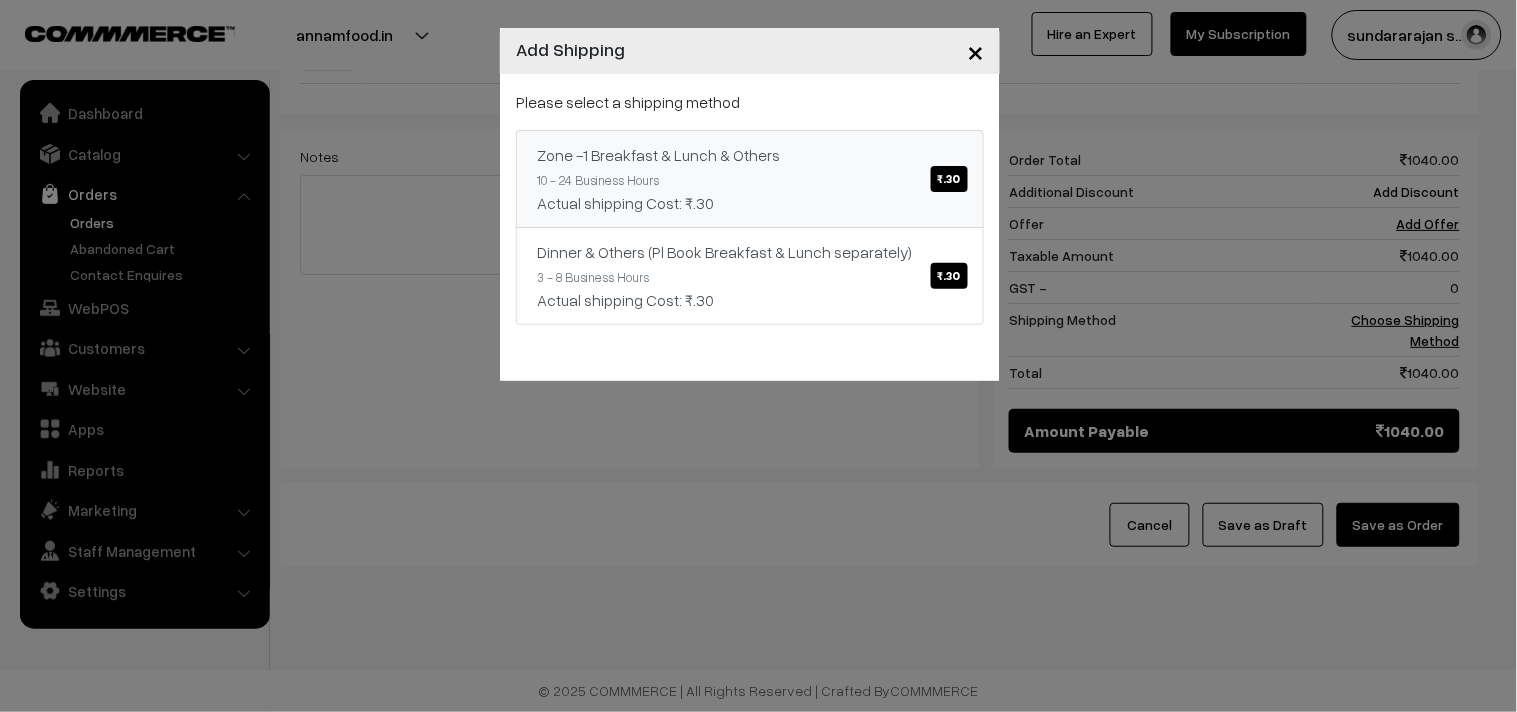 click on "Zone -1  Breakfast & Lunch & Others
₹.30" at bounding box center [750, 155] 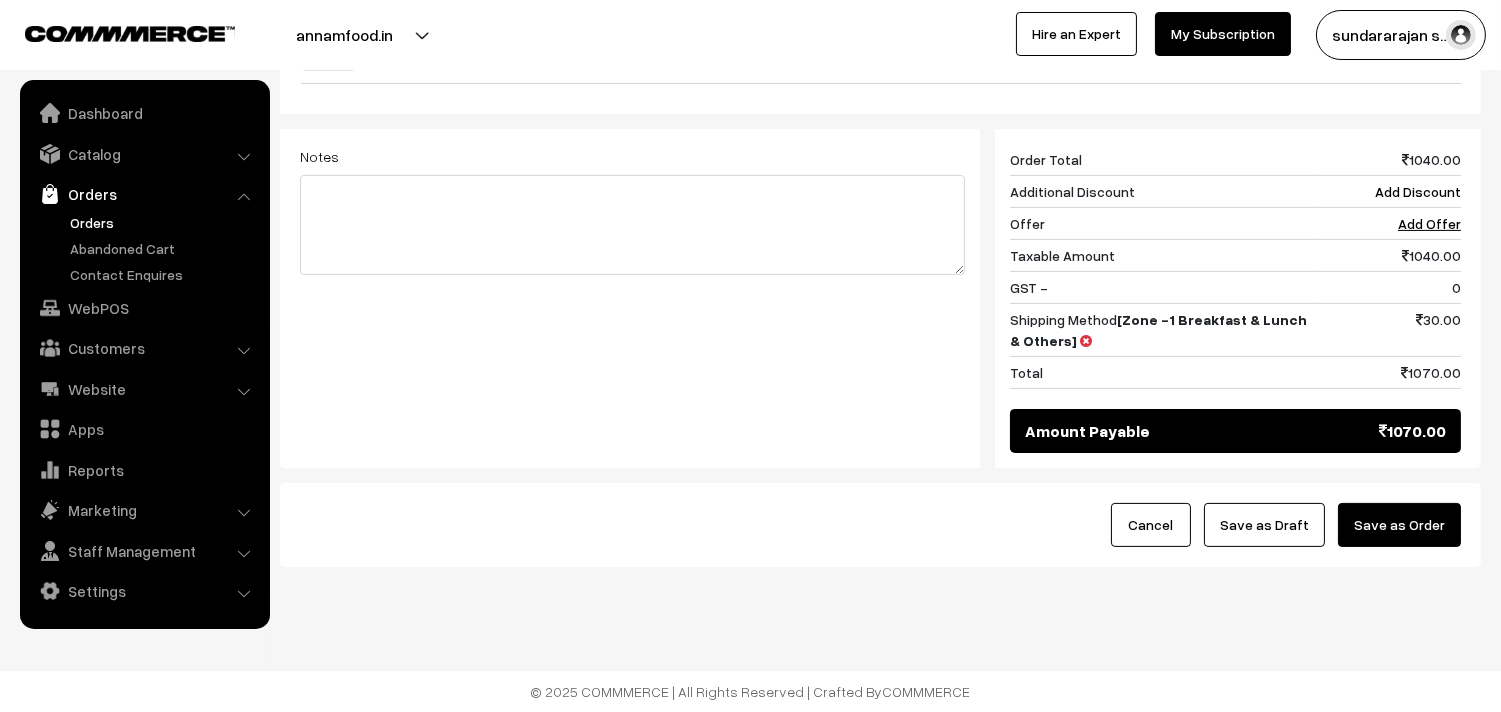 click on "Cancel
Save as Draft
Save as Order" at bounding box center [880, 525] 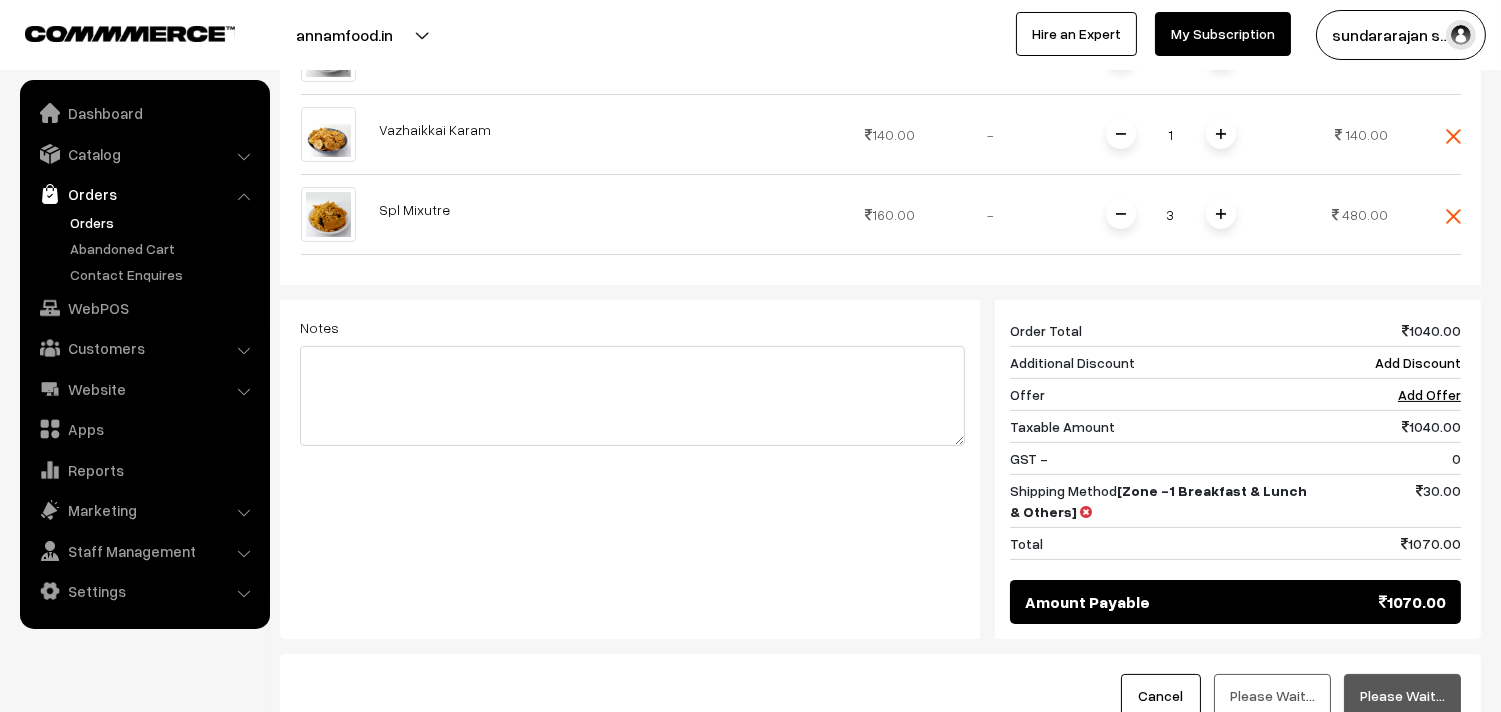 scroll, scrollTop: 453, scrollLeft: 0, axis: vertical 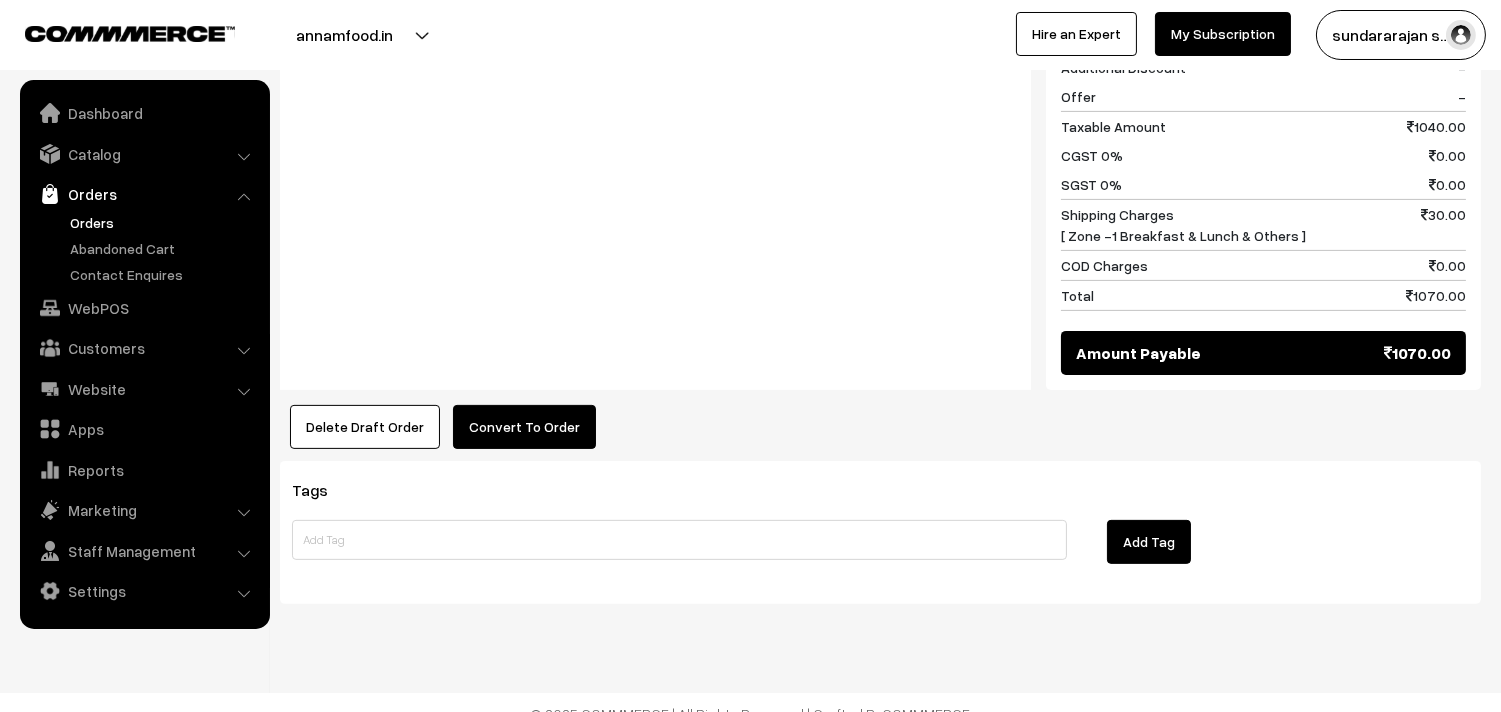 click on "Convert To Order" at bounding box center [524, 427] 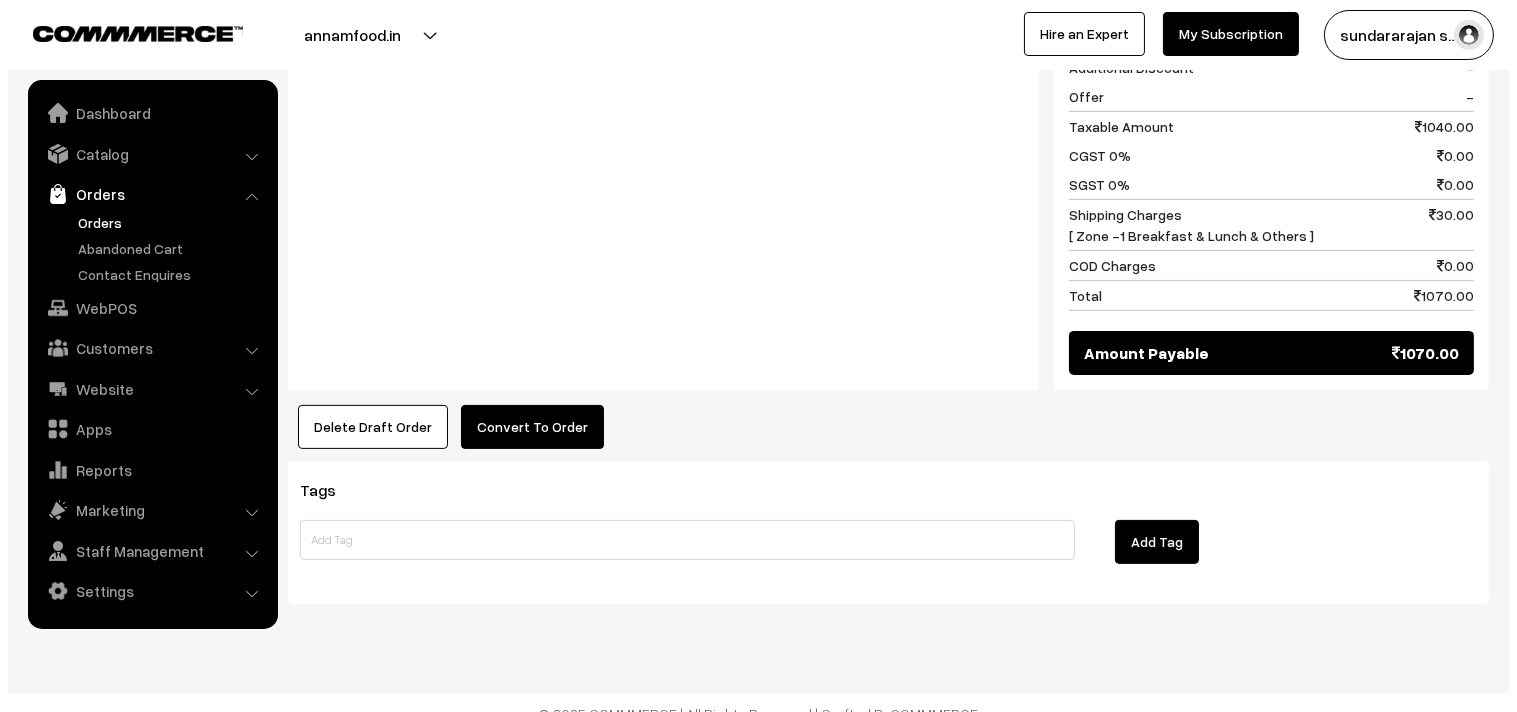scroll, scrollTop: 1203, scrollLeft: 0, axis: vertical 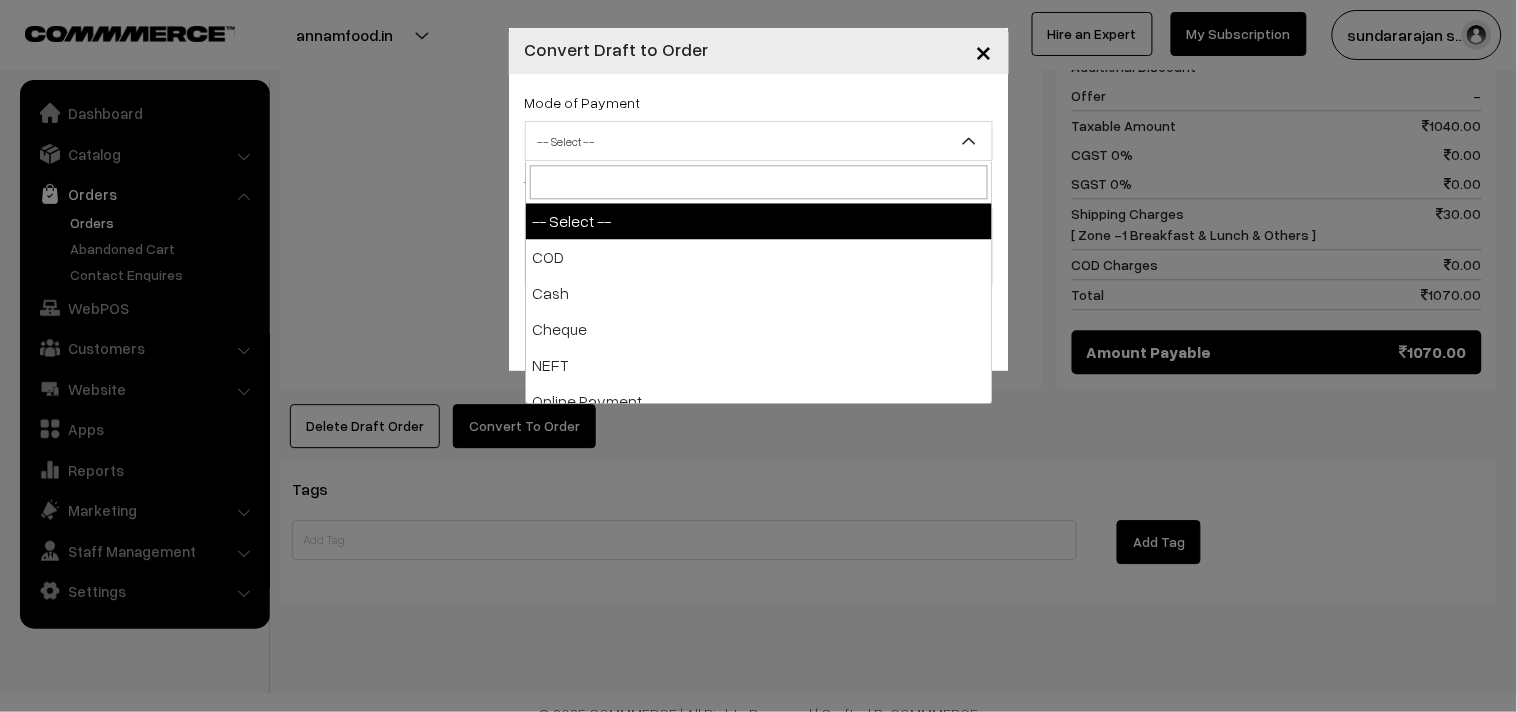 click on "-- Select --" at bounding box center [759, 141] 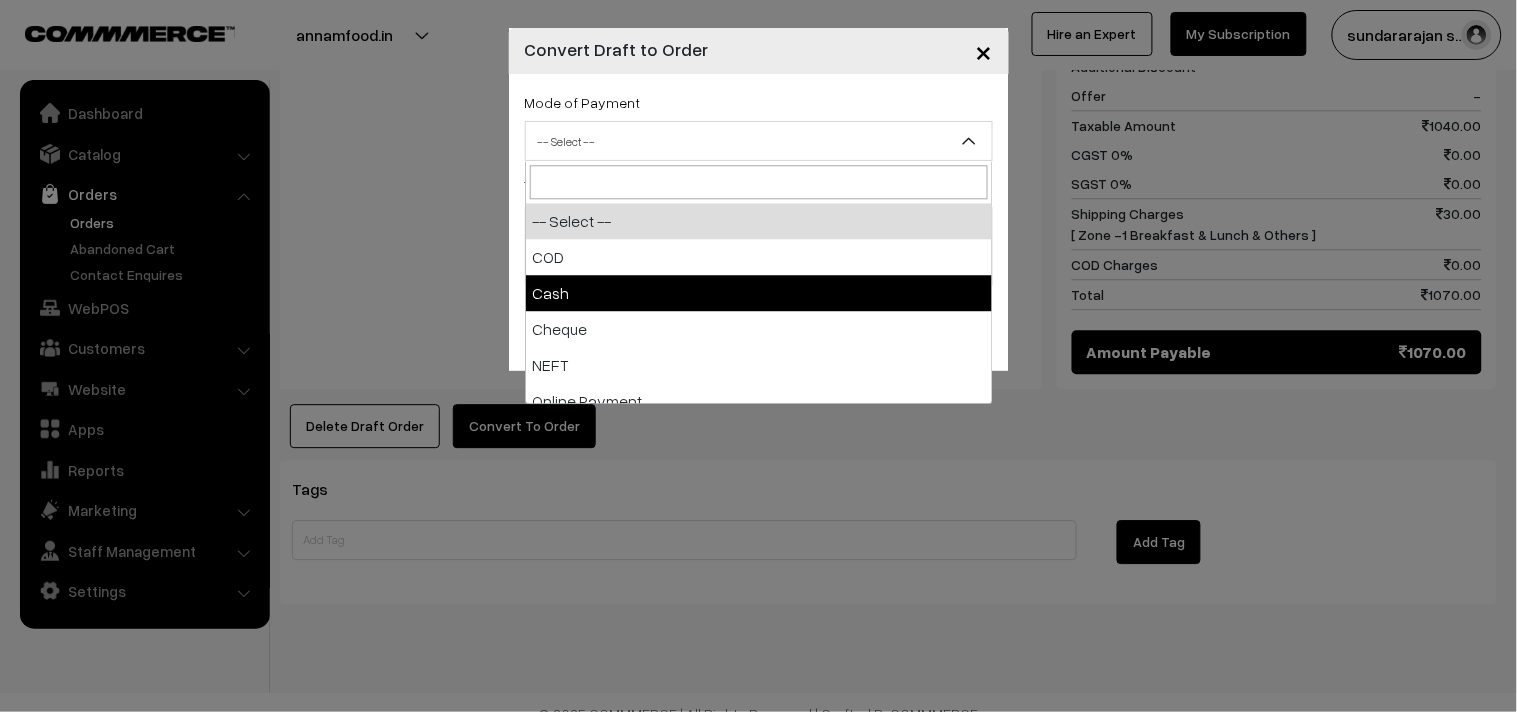 select on "2" 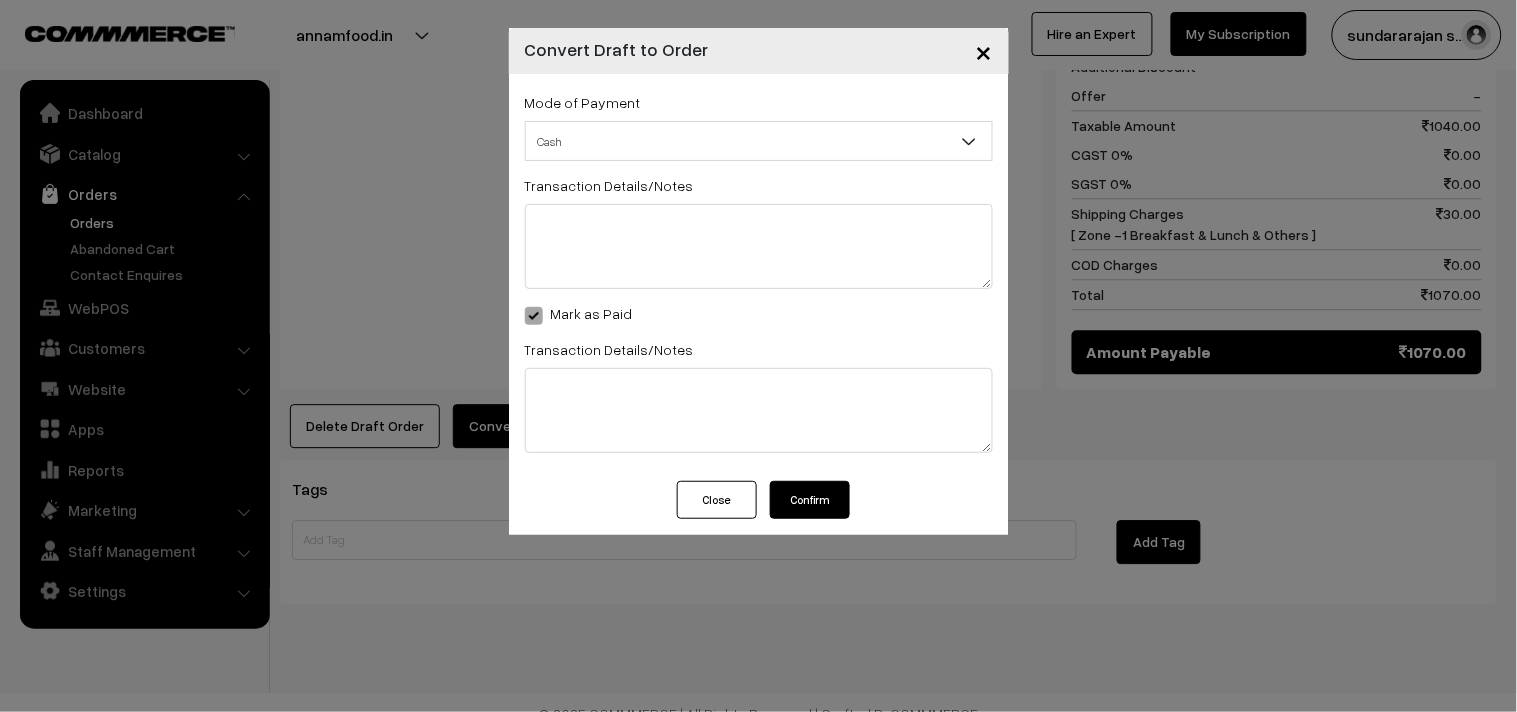 click on "Confirm" at bounding box center (810, 500) 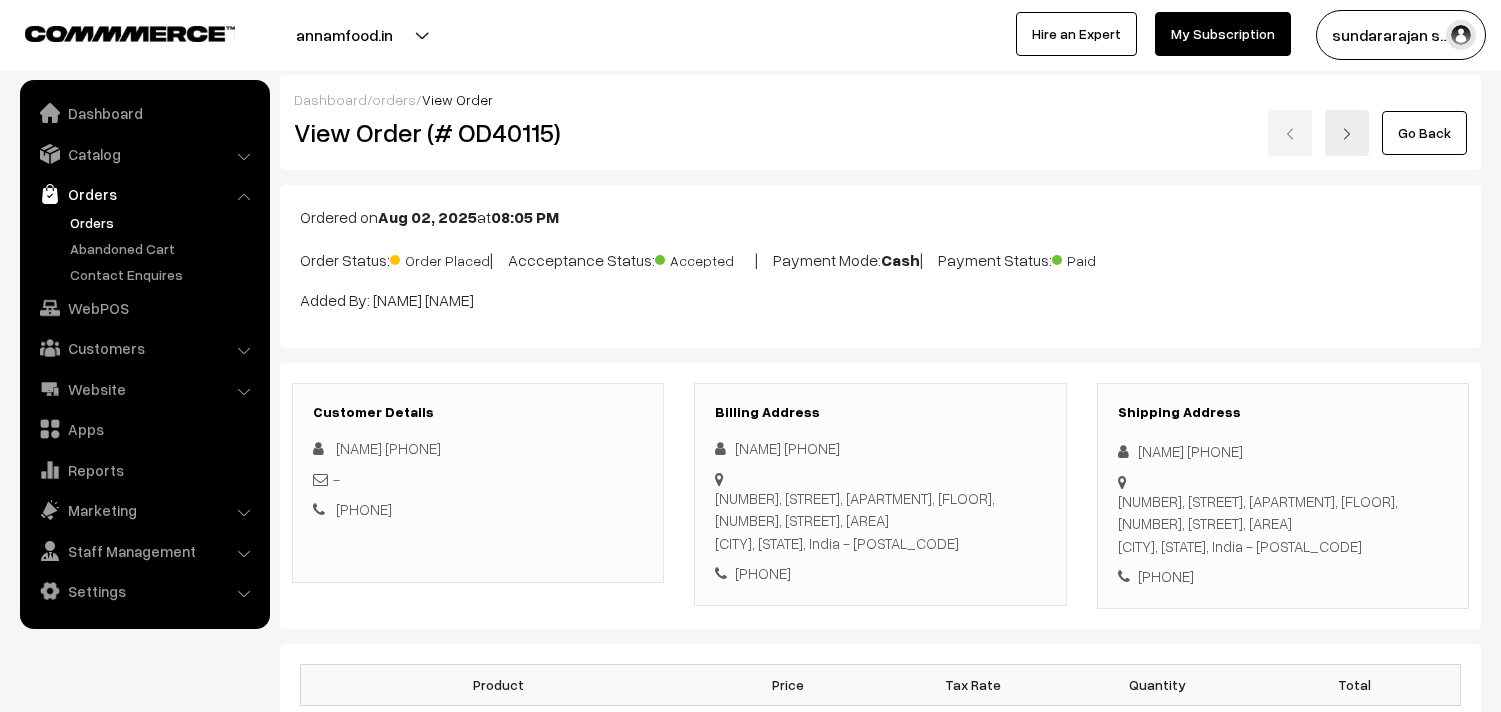 scroll, scrollTop: 1195, scrollLeft: 0, axis: vertical 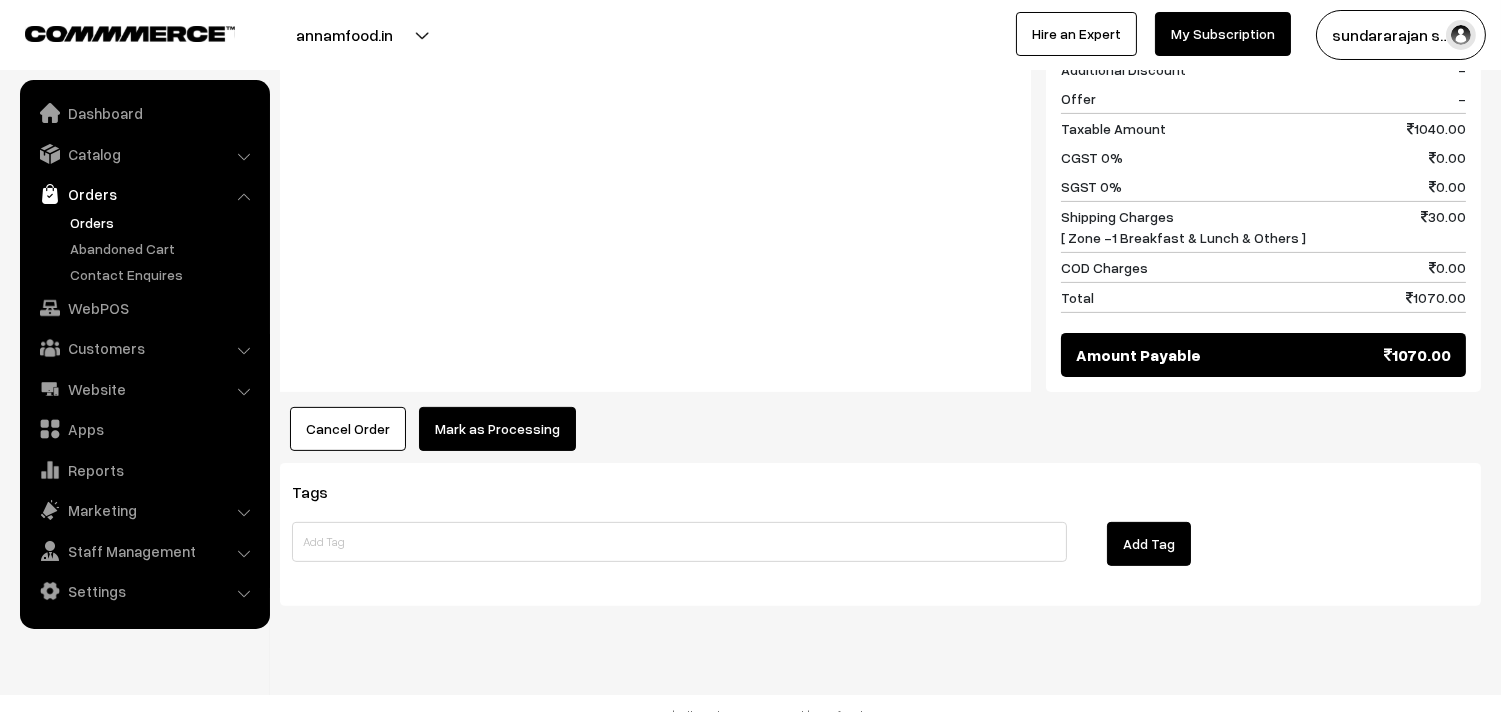 click on "Product
Price
Tax Rate
Quantity
Total
Ribbon Pakkoda
140.00
140.00      160.00" at bounding box center (880, -50) 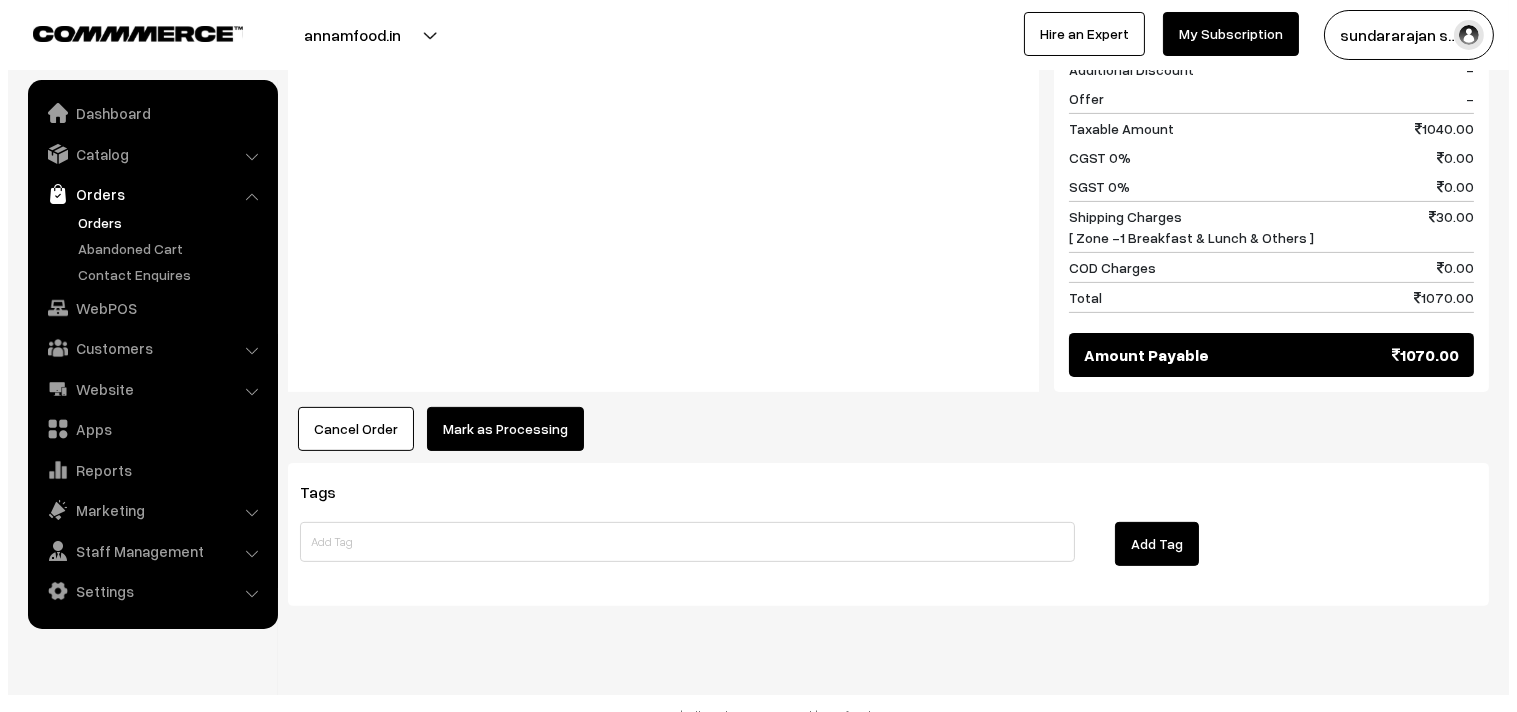 scroll, scrollTop: 1201, scrollLeft: 0, axis: vertical 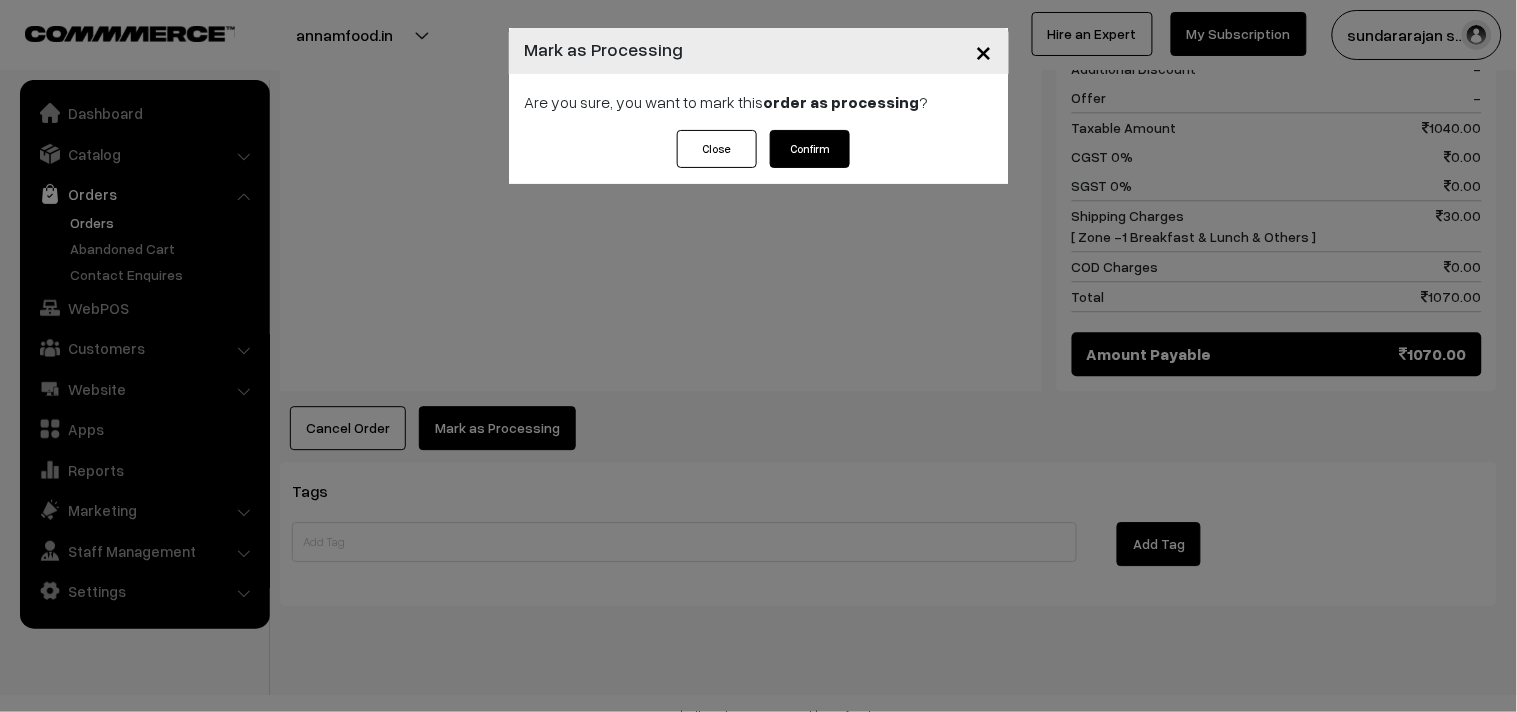 click on "Confirm" at bounding box center (810, 149) 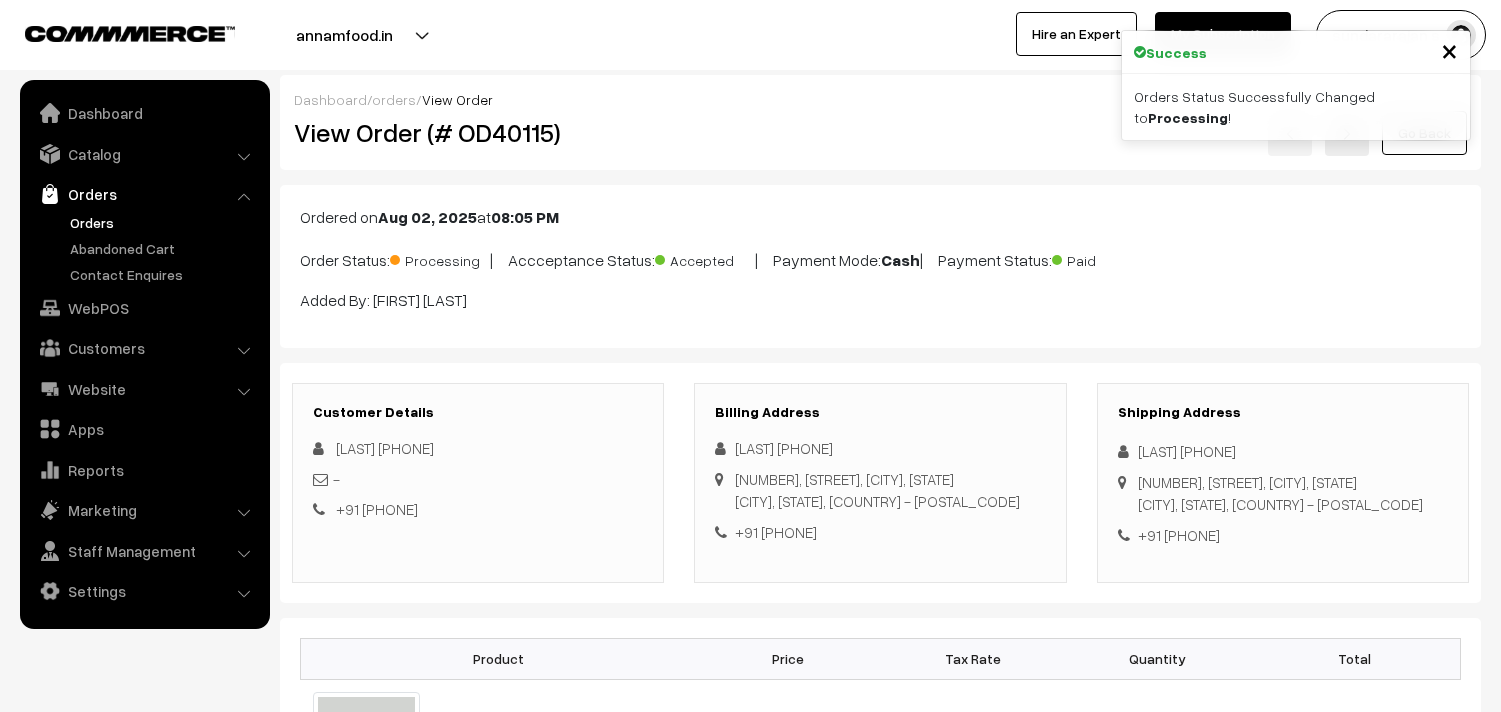 scroll, scrollTop: 0, scrollLeft: 0, axis: both 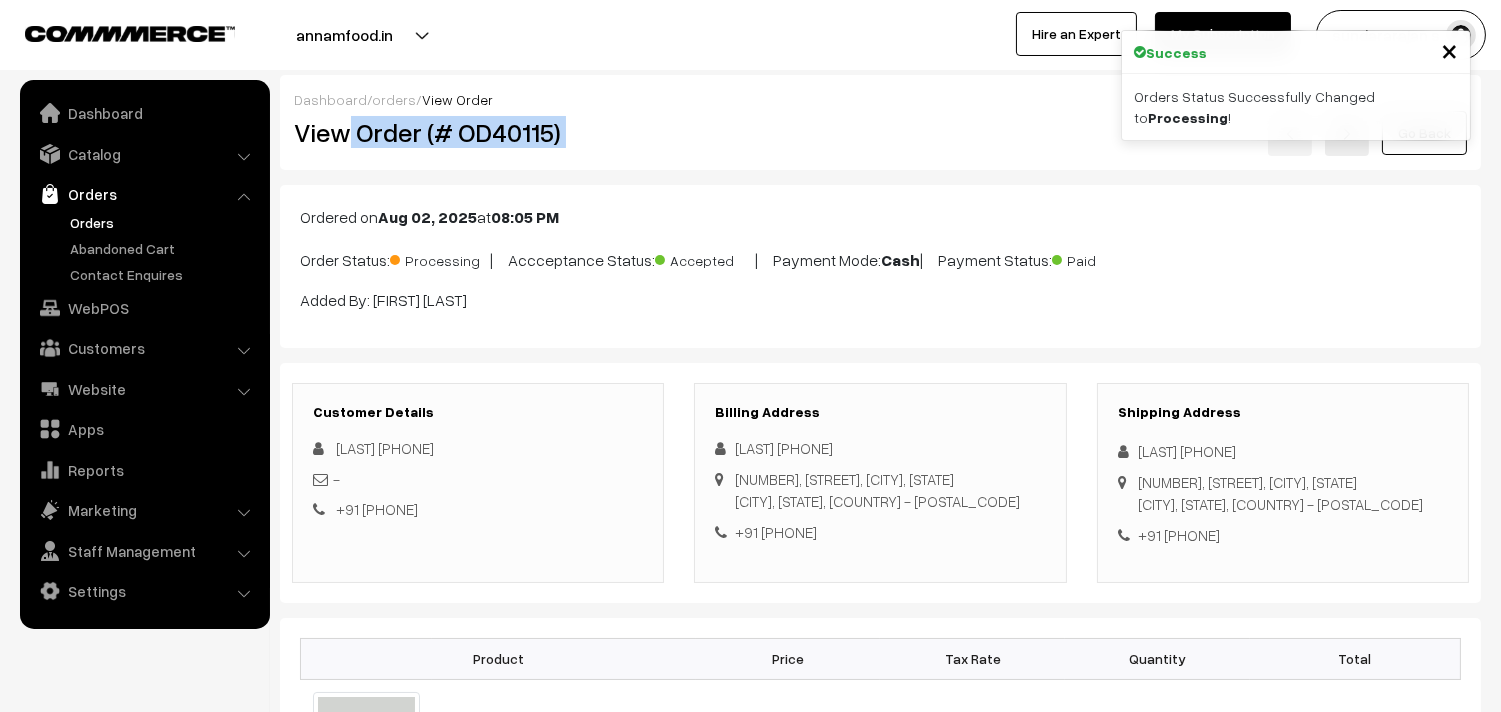 drag, startPoint x: 350, startPoint y: 128, endPoint x: 665, endPoint y: 135, distance: 315.07776 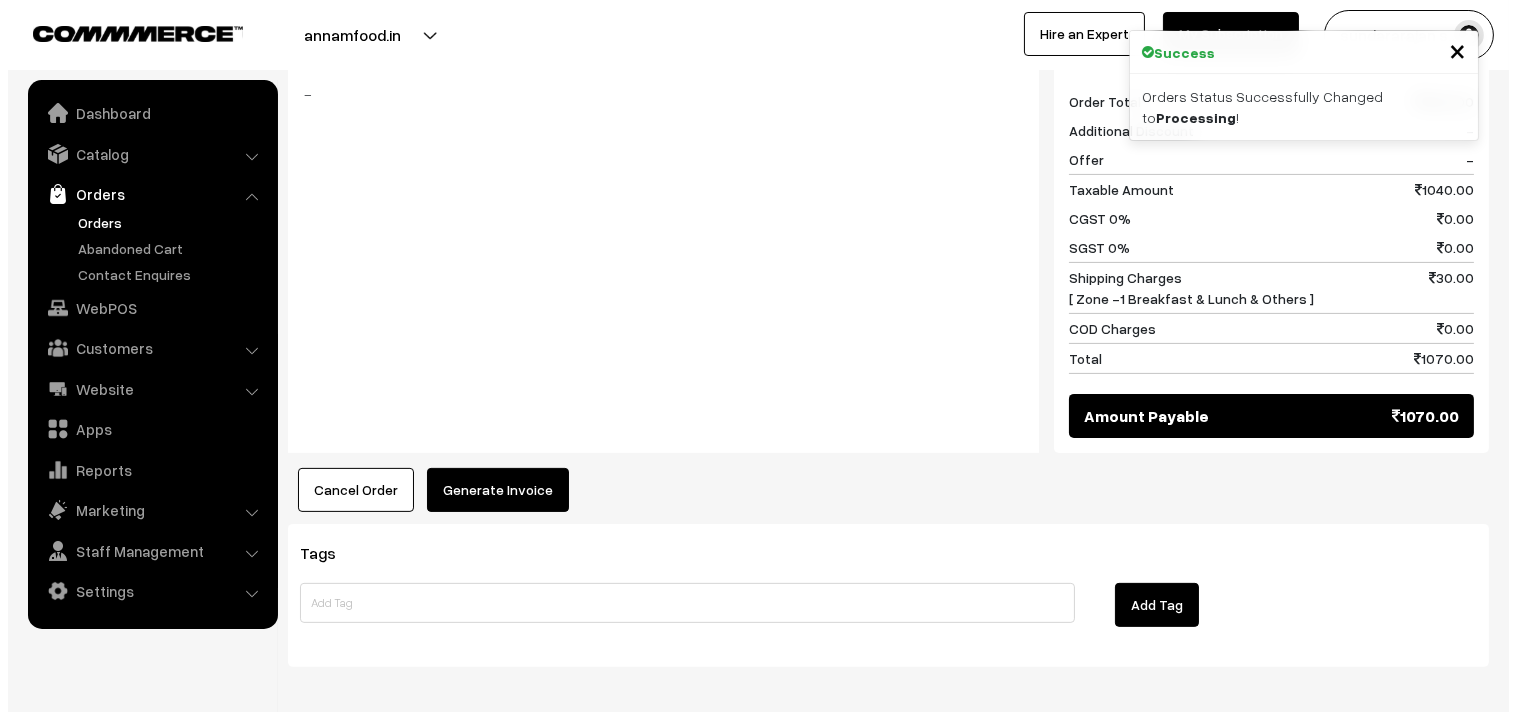 scroll, scrollTop: 1111, scrollLeft: 0, axis: vertical 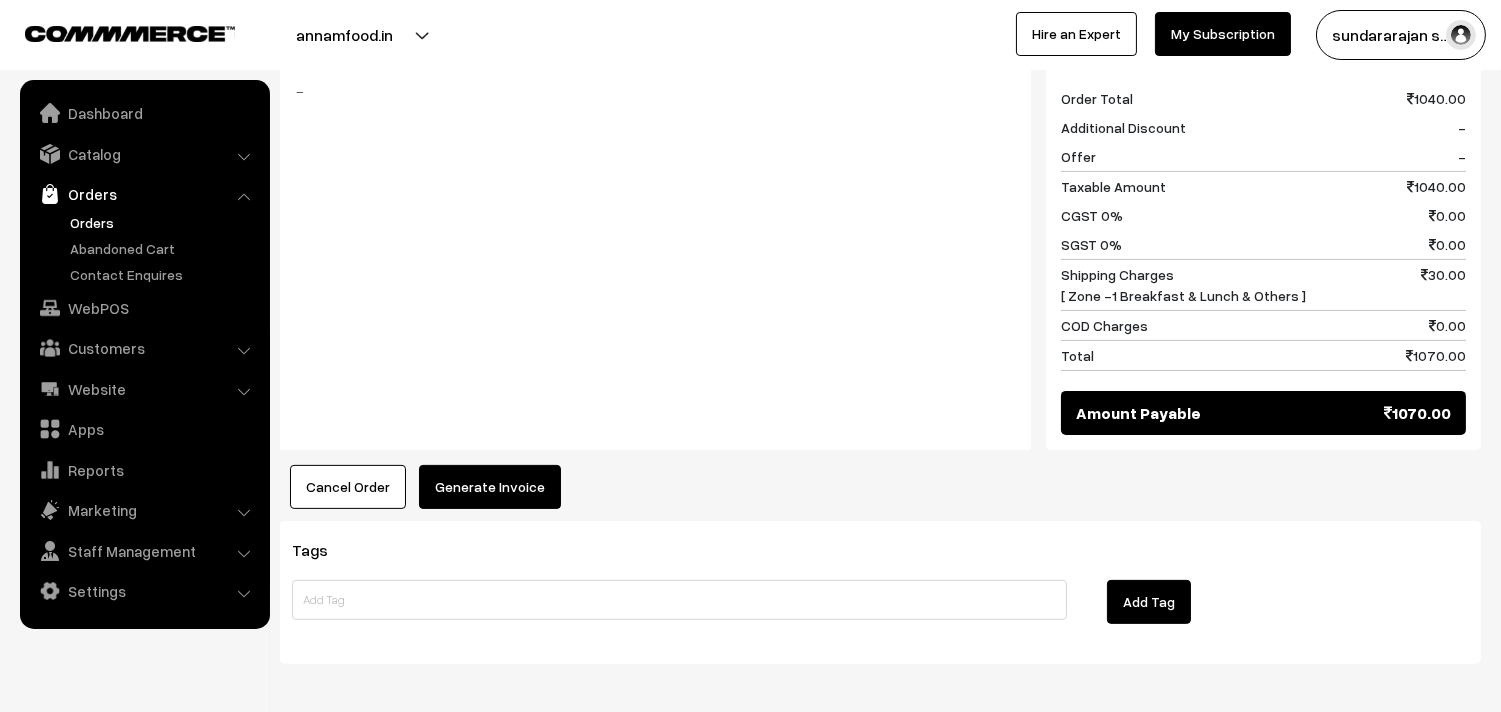 click on "Generate Invoice" at bounding box center (490, 487) 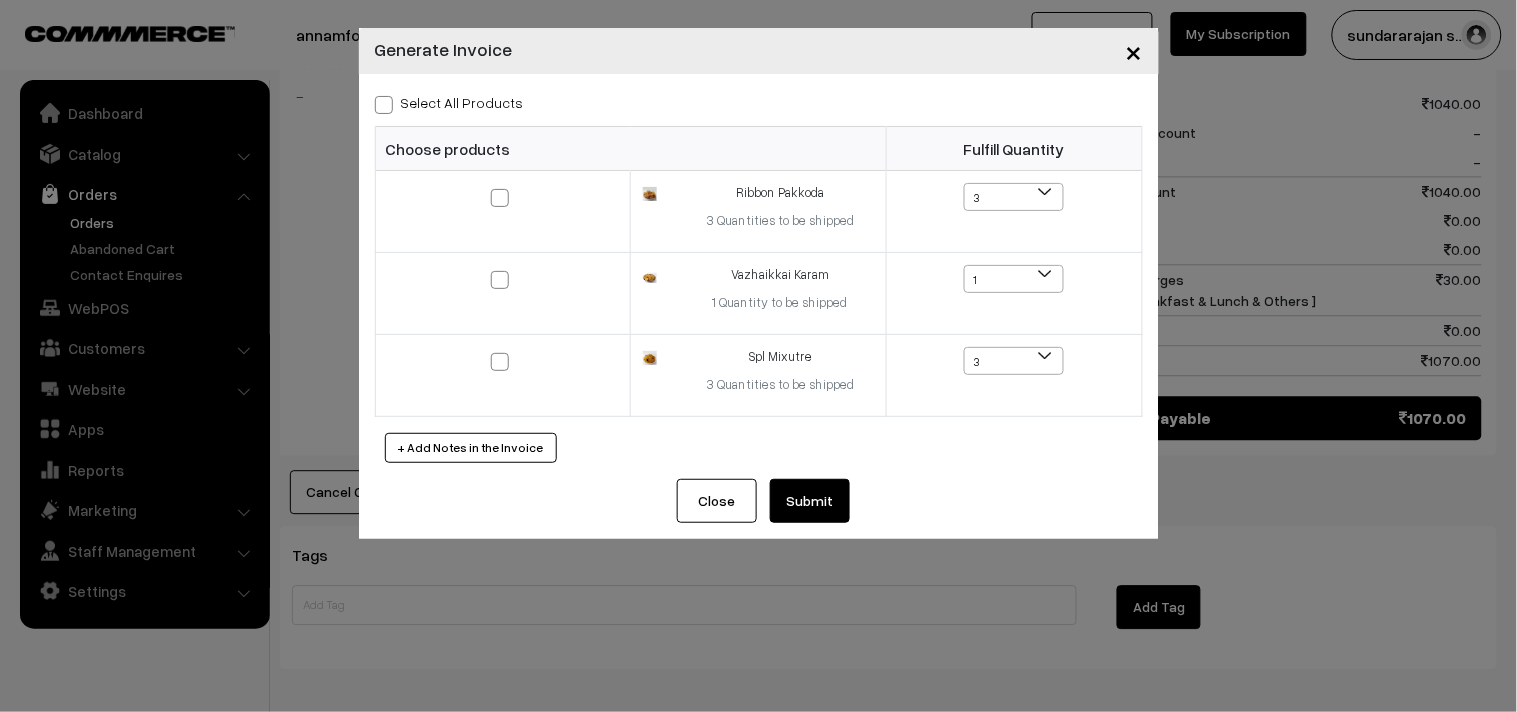 click on "Select All Products" at bounding box center [449, 102] 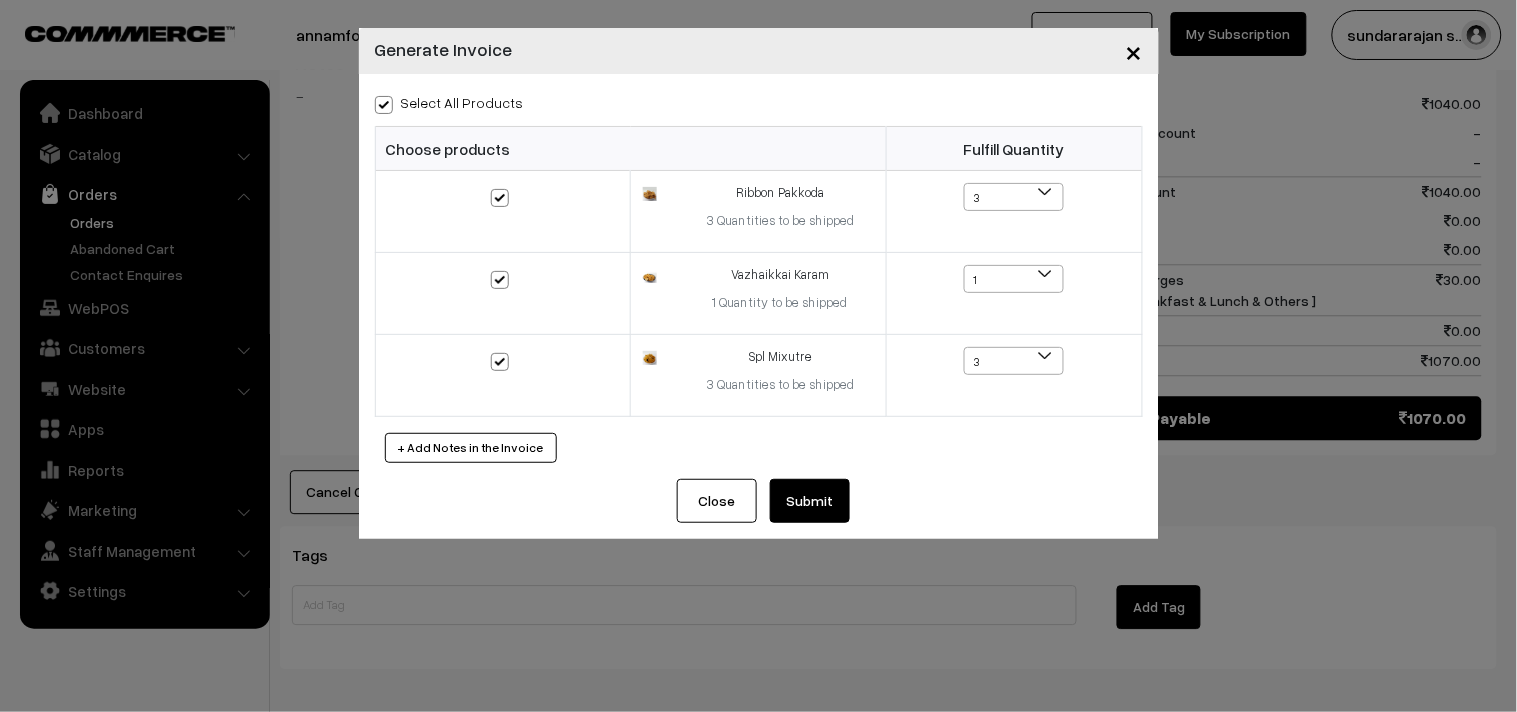 checkbox on "true" 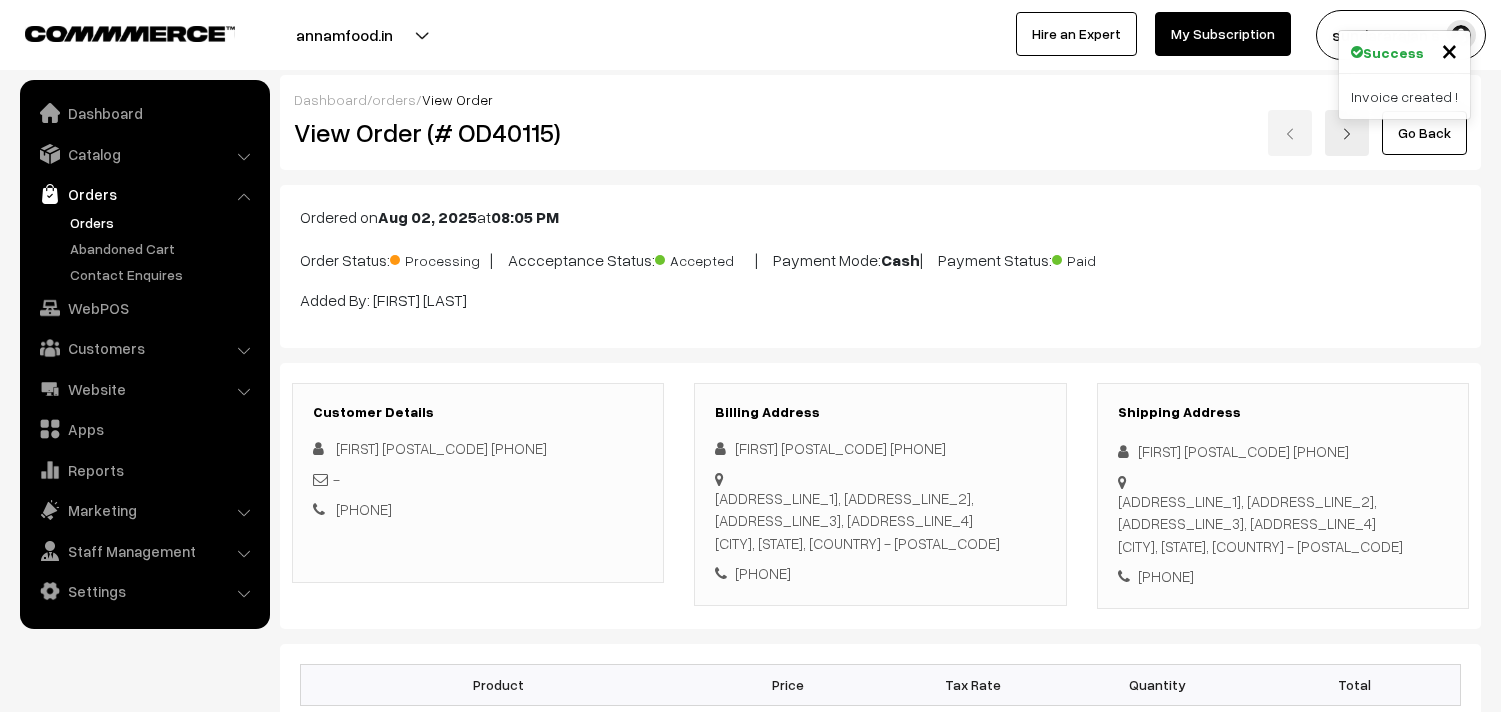 click on "39437" at bounding box center [380, 1825] 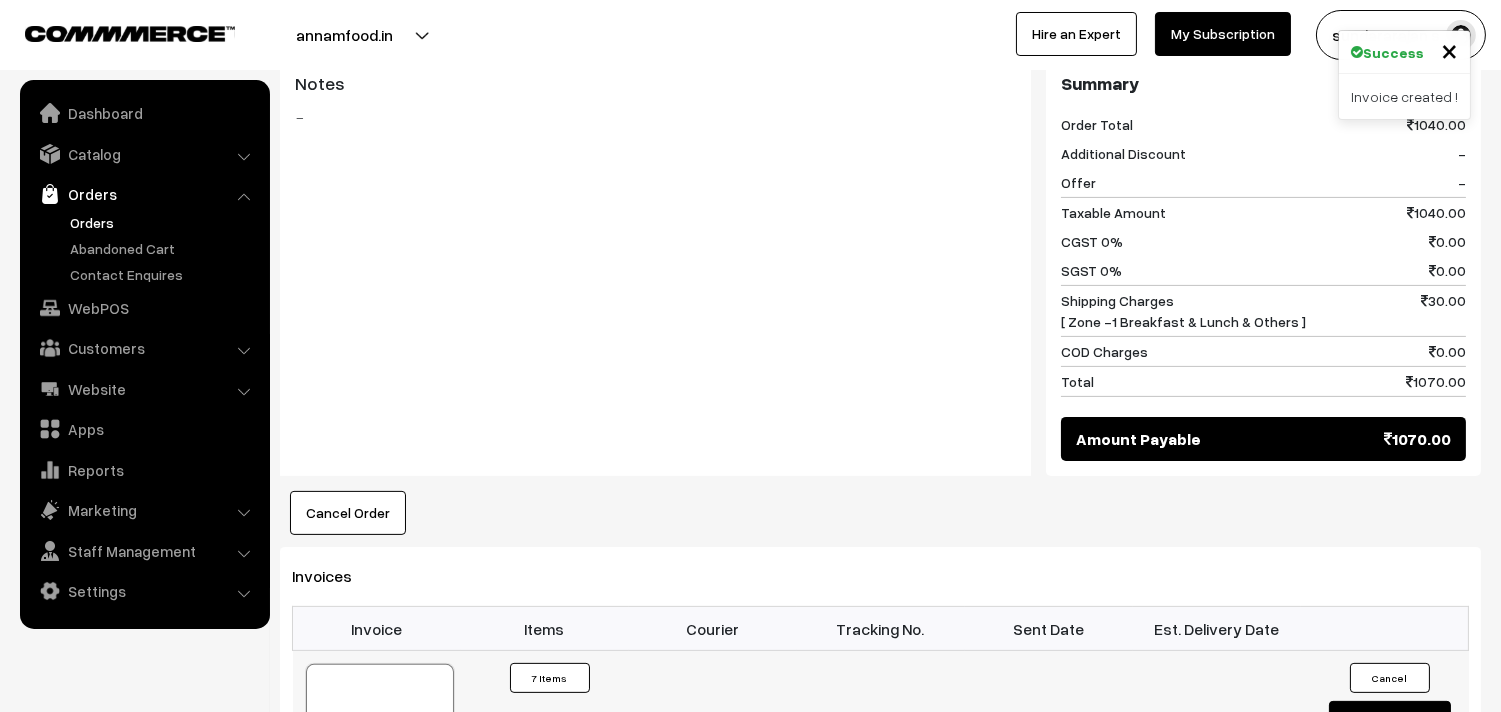 click at bounding box center (380, 714) 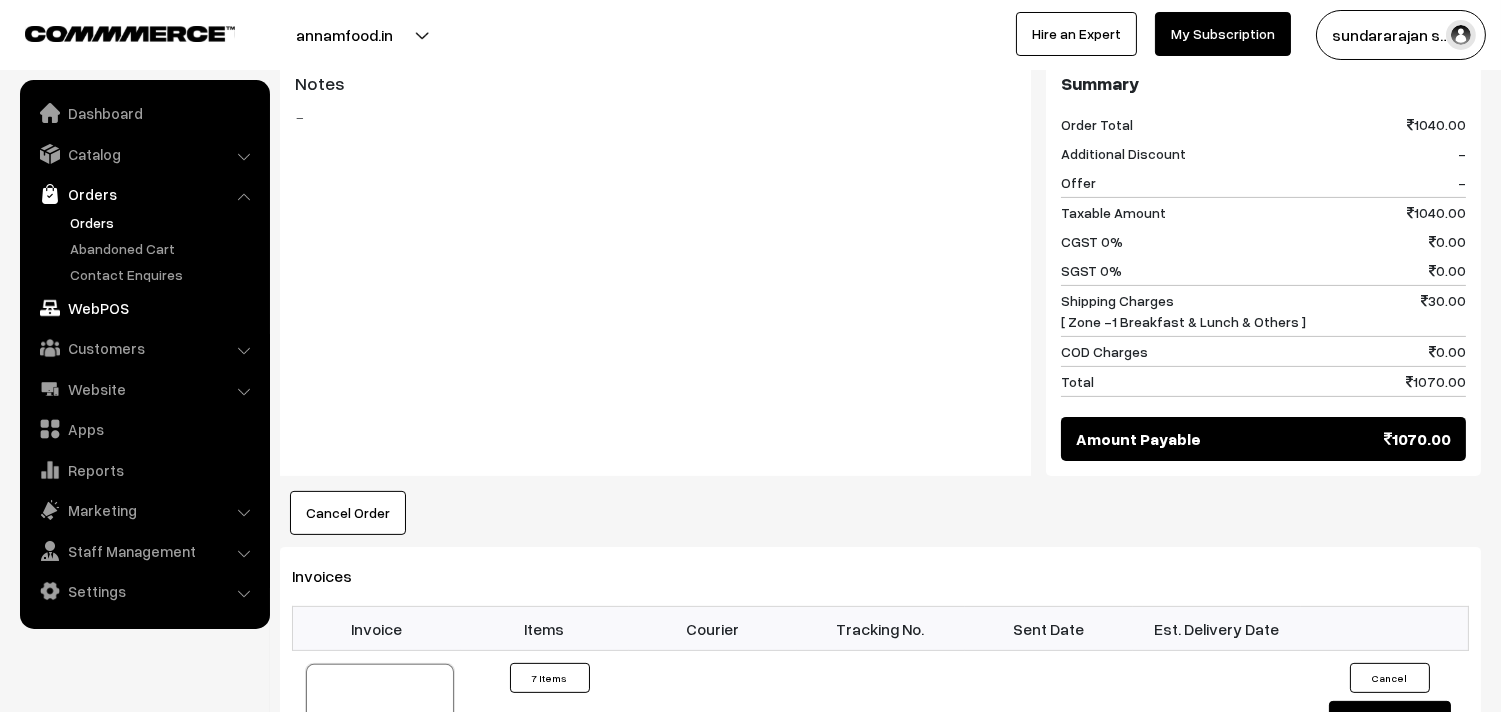 click on "WebPOS" at bounding box center [144, 308] 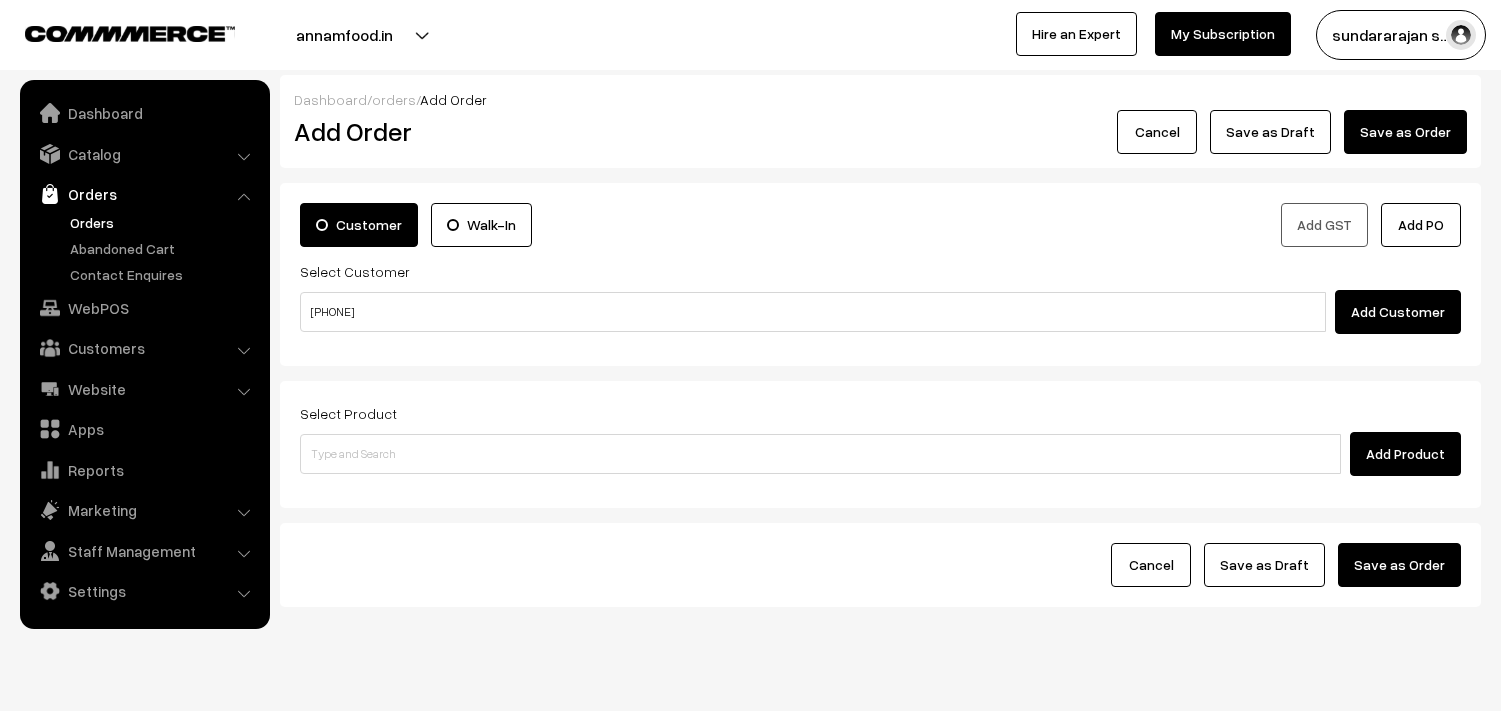 scroll, scrollTop: 0, scrollLeft: 0, axis: both 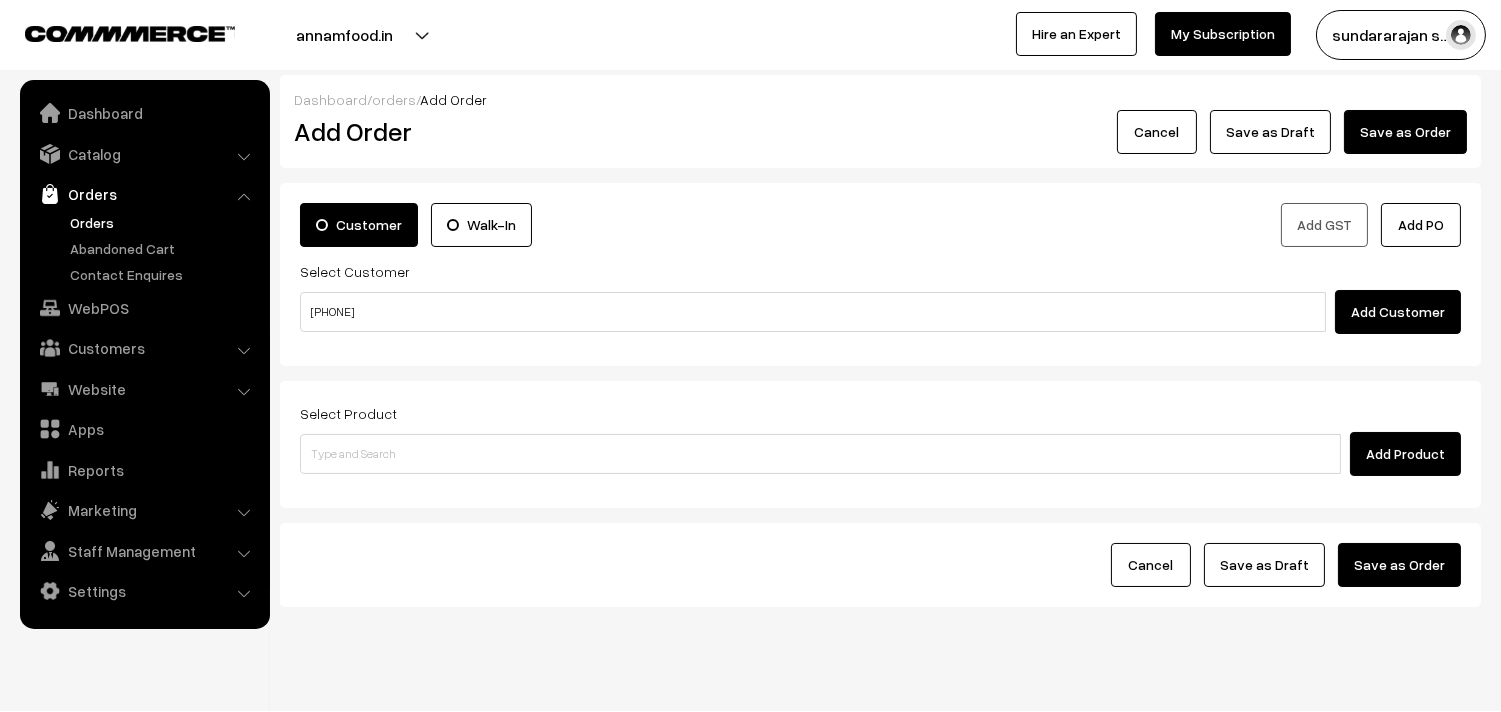 click on "99629 59466" at bounding box center (813, 312) 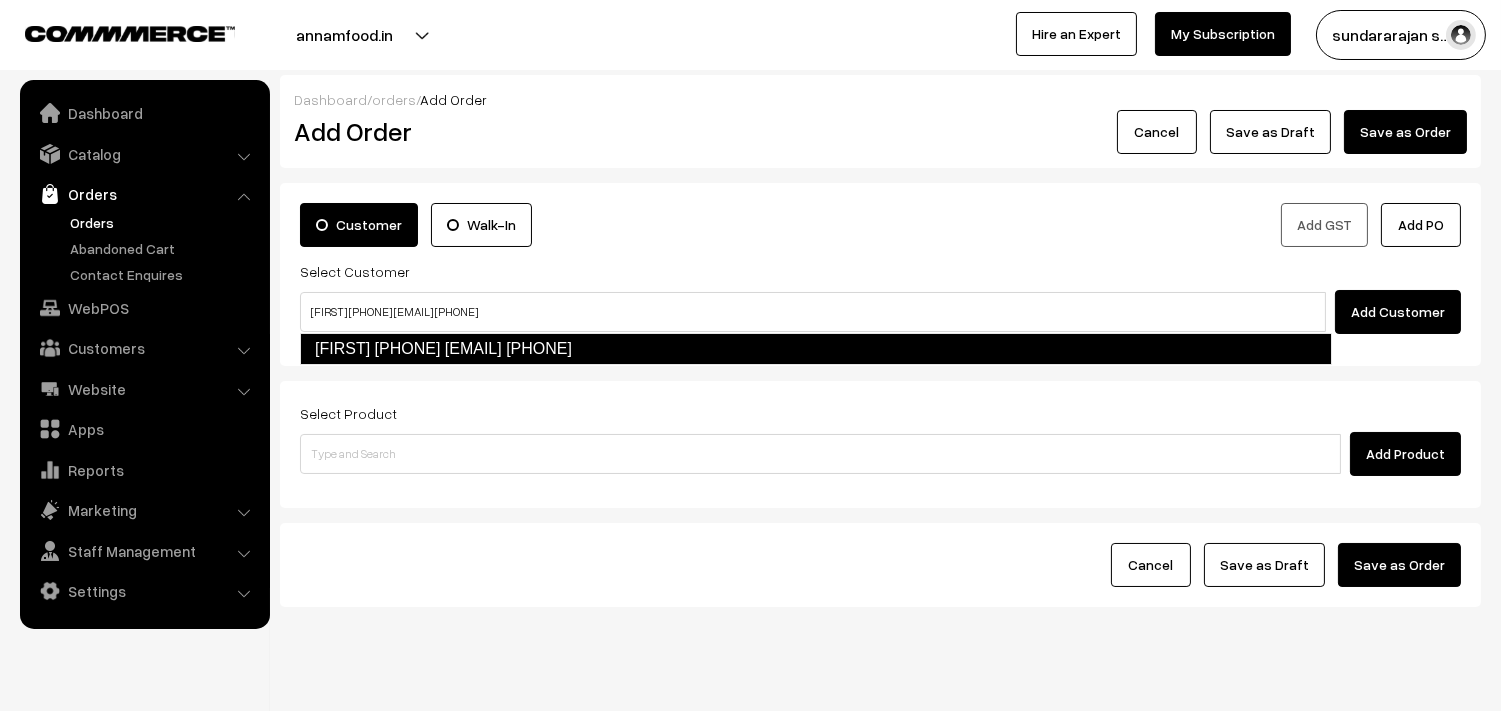 type on "Anuradha 99629 59466  [Annams21@gmail.com] [9962959466]" 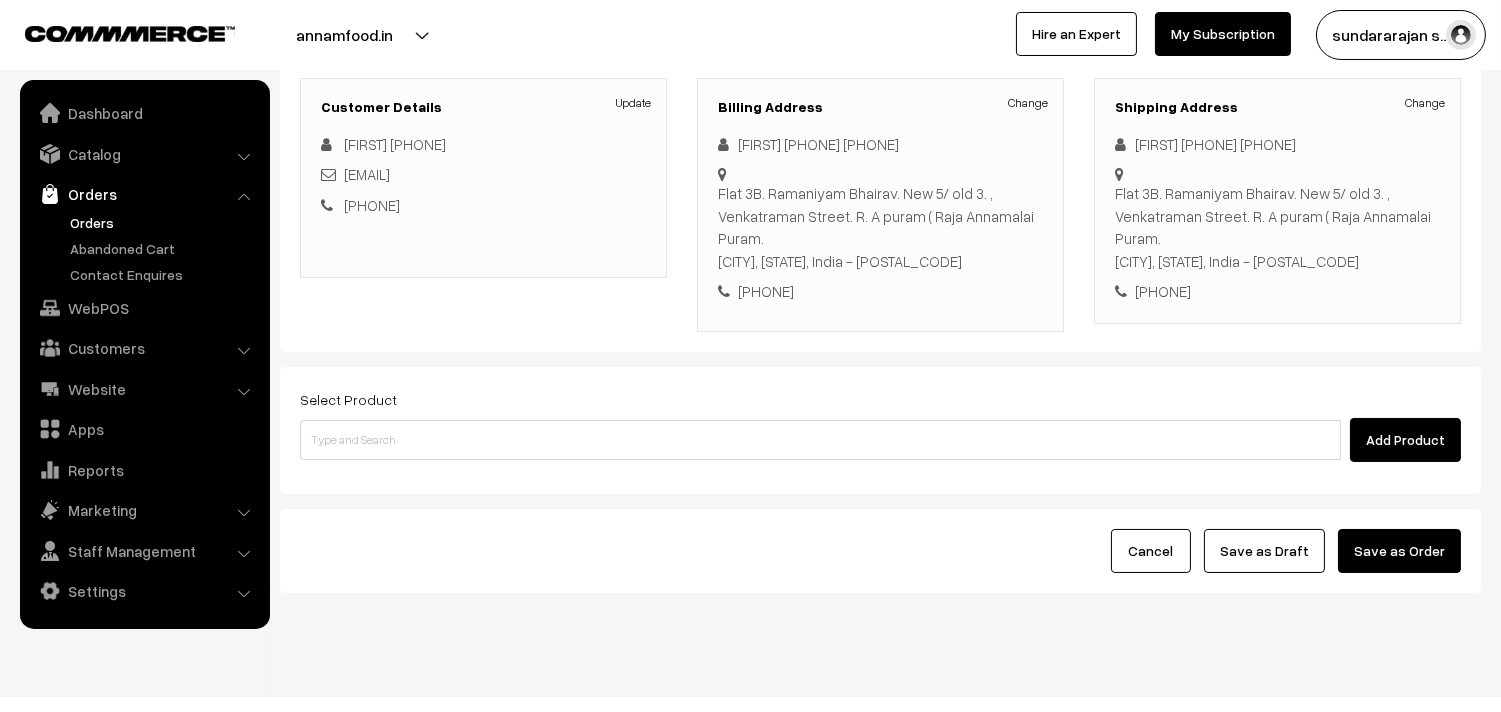 scroll, scrollTop: 295, scrollLeft: 0, axis: vertical 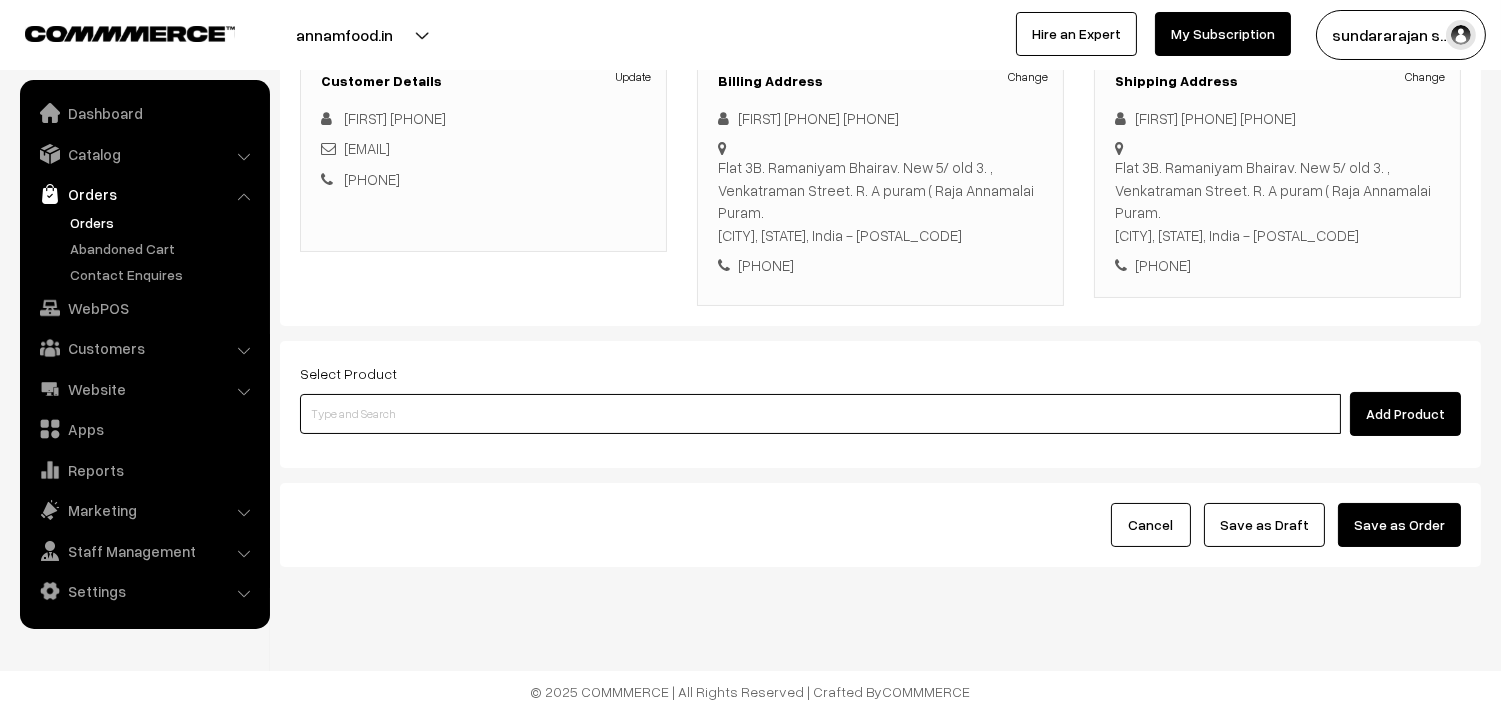 click at bounding box center [820, 414] 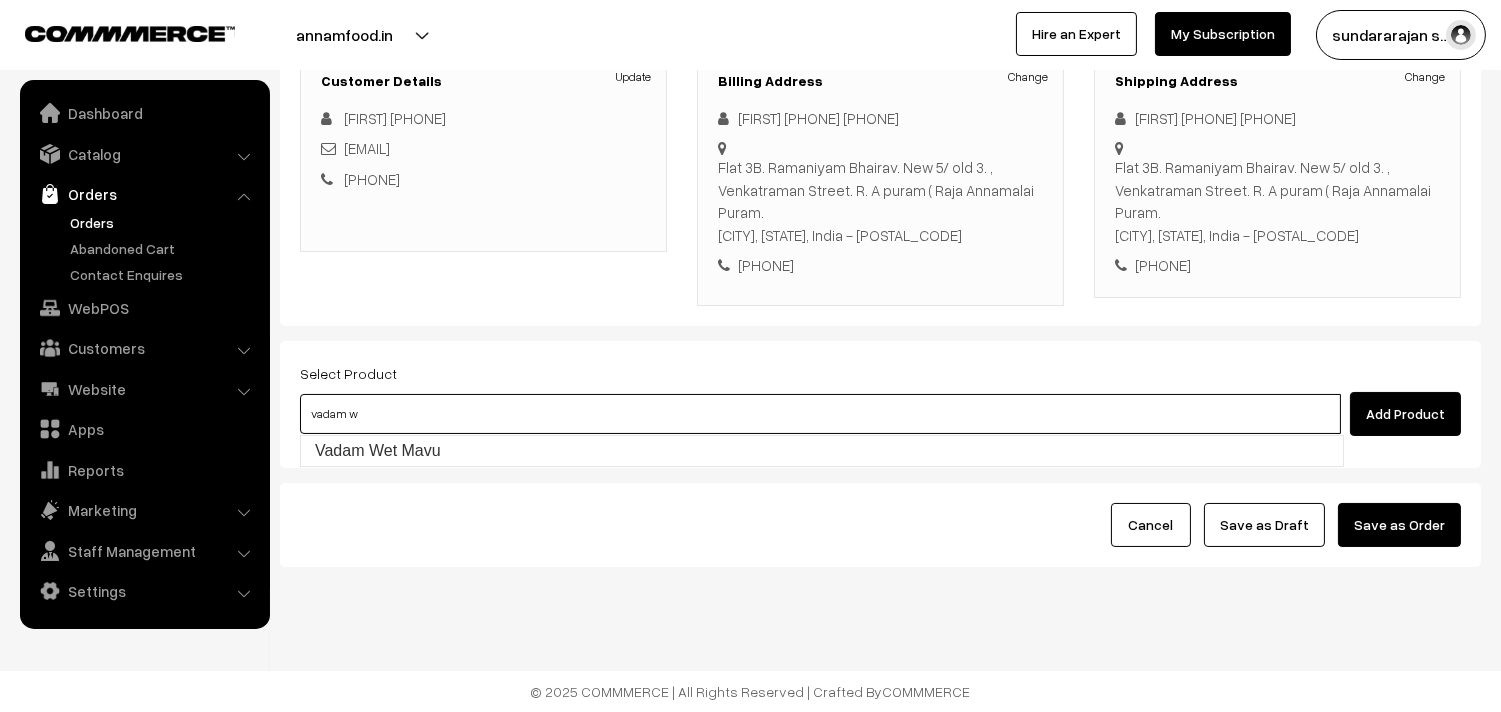 type on "Vadam Wet Mavu" 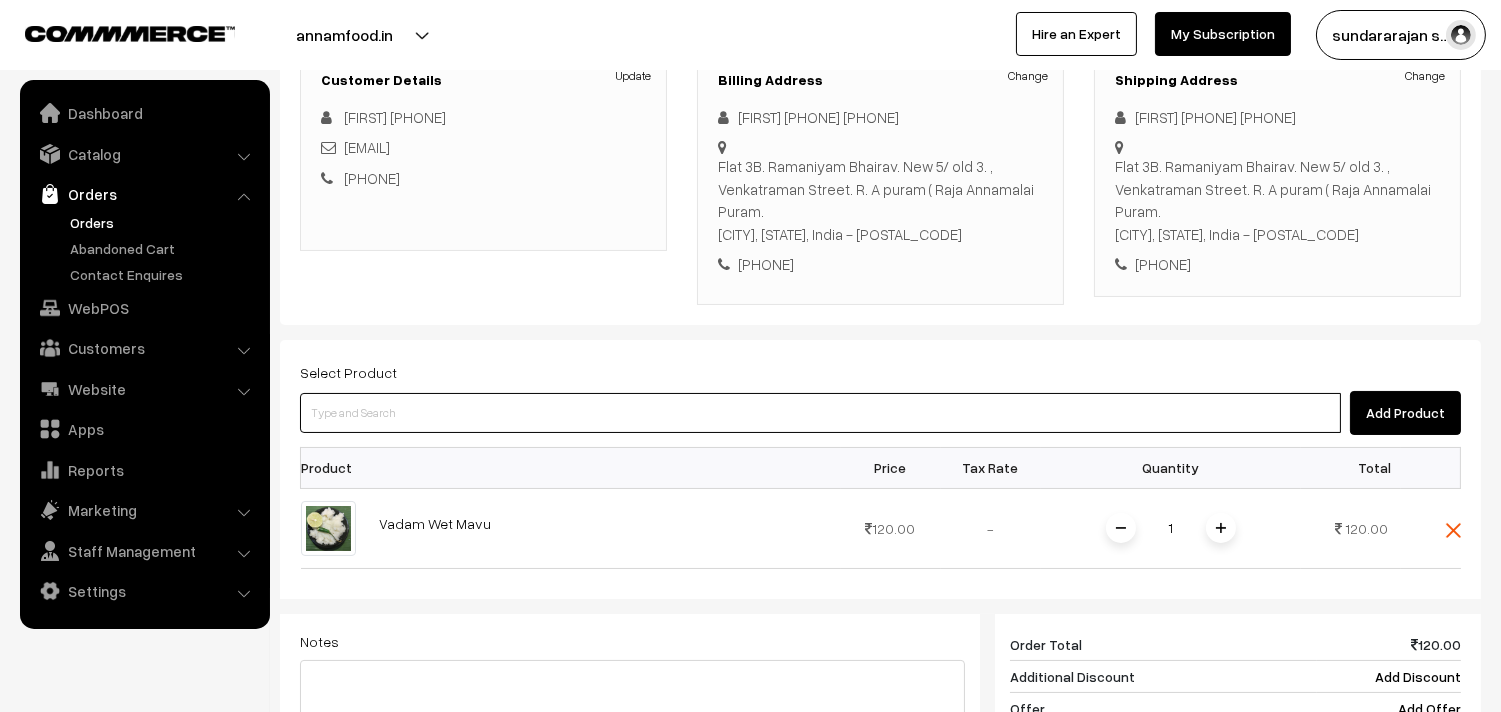 click at bounding box center (820, 413) 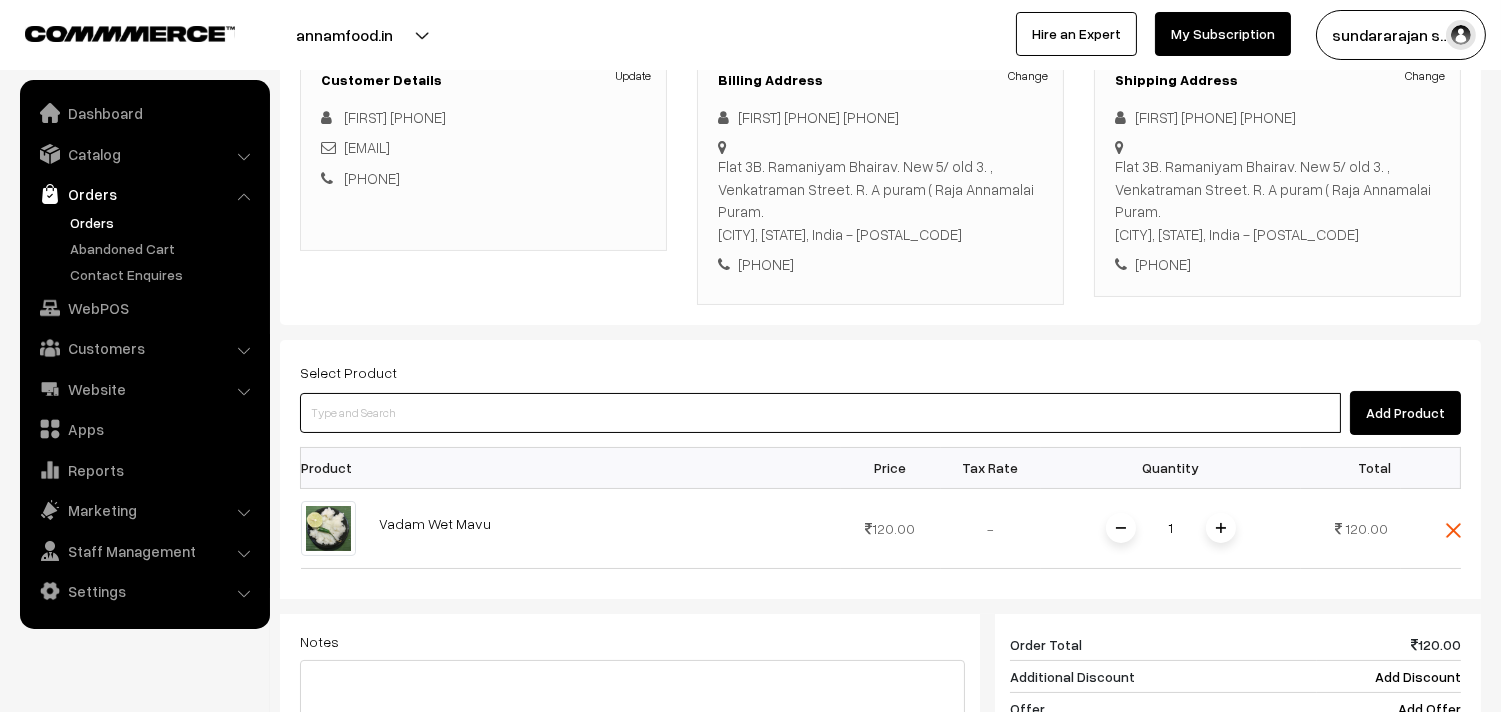 click at bounding box center [820, 413] 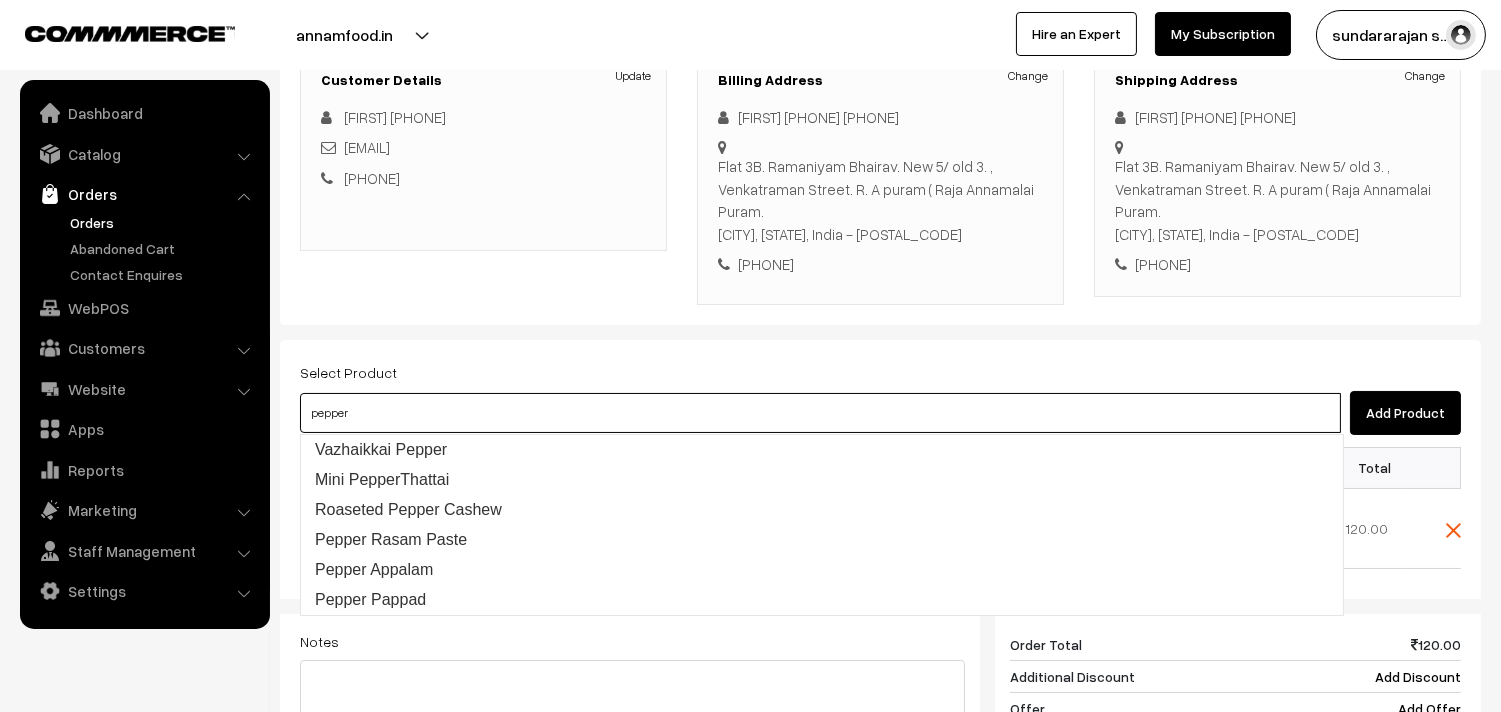 type on "Vazhaikkai Pepper" 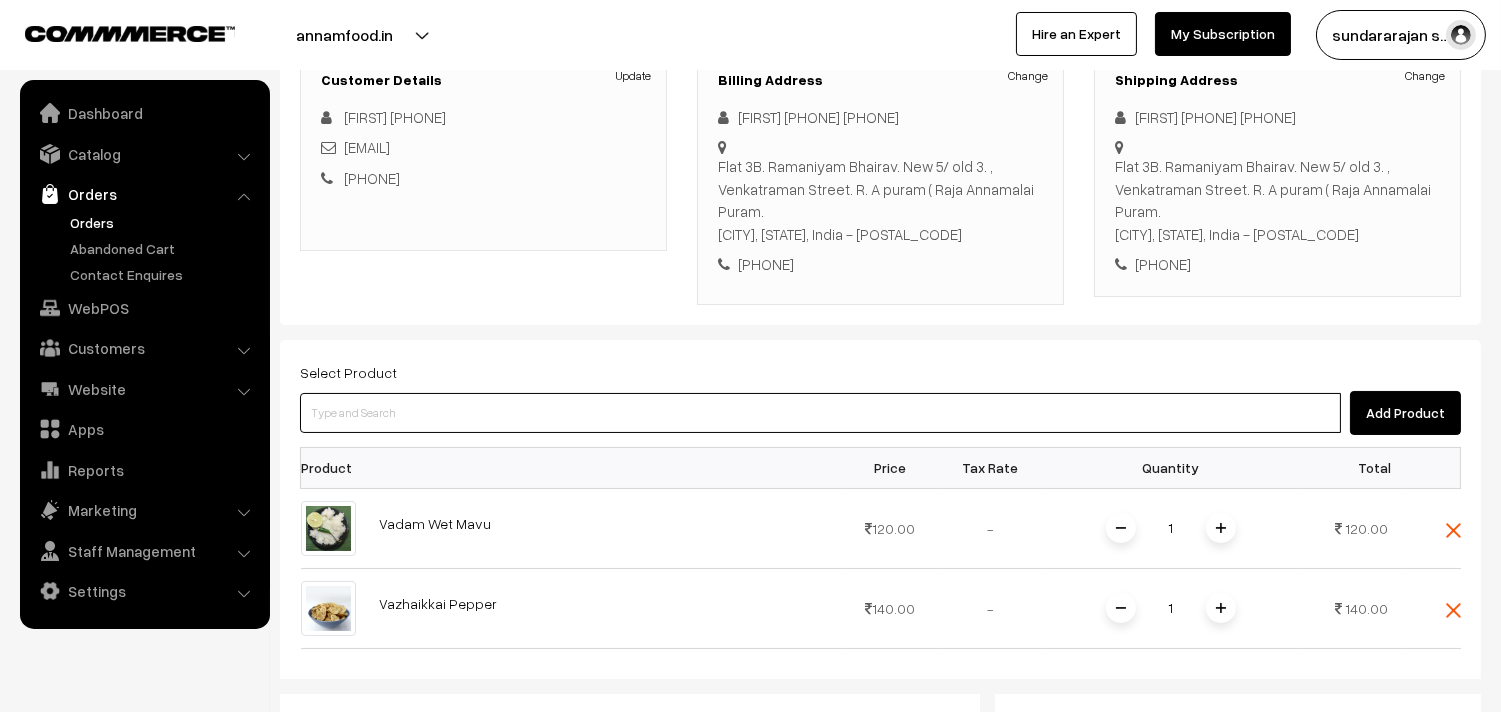 click at bounding box center (820, 413) 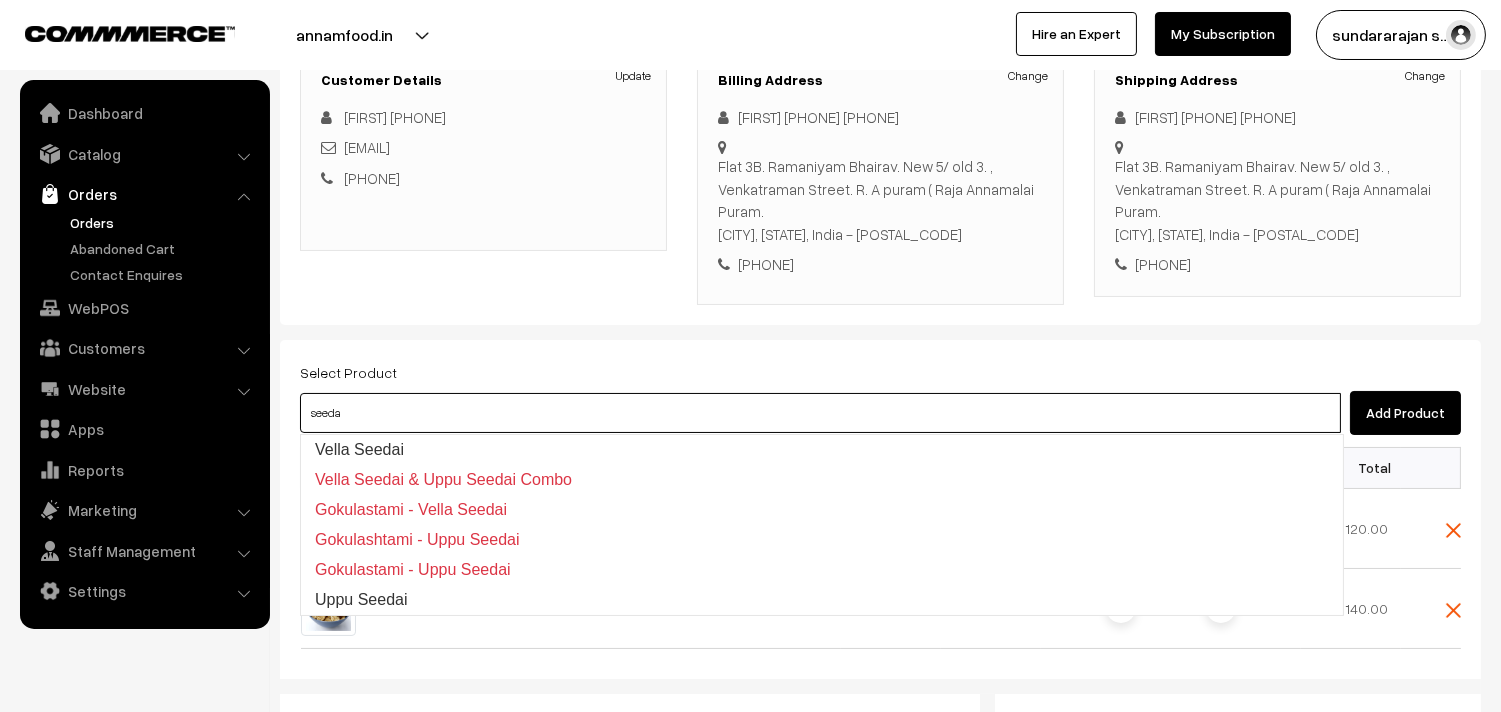 type on "Uppu Seedai" 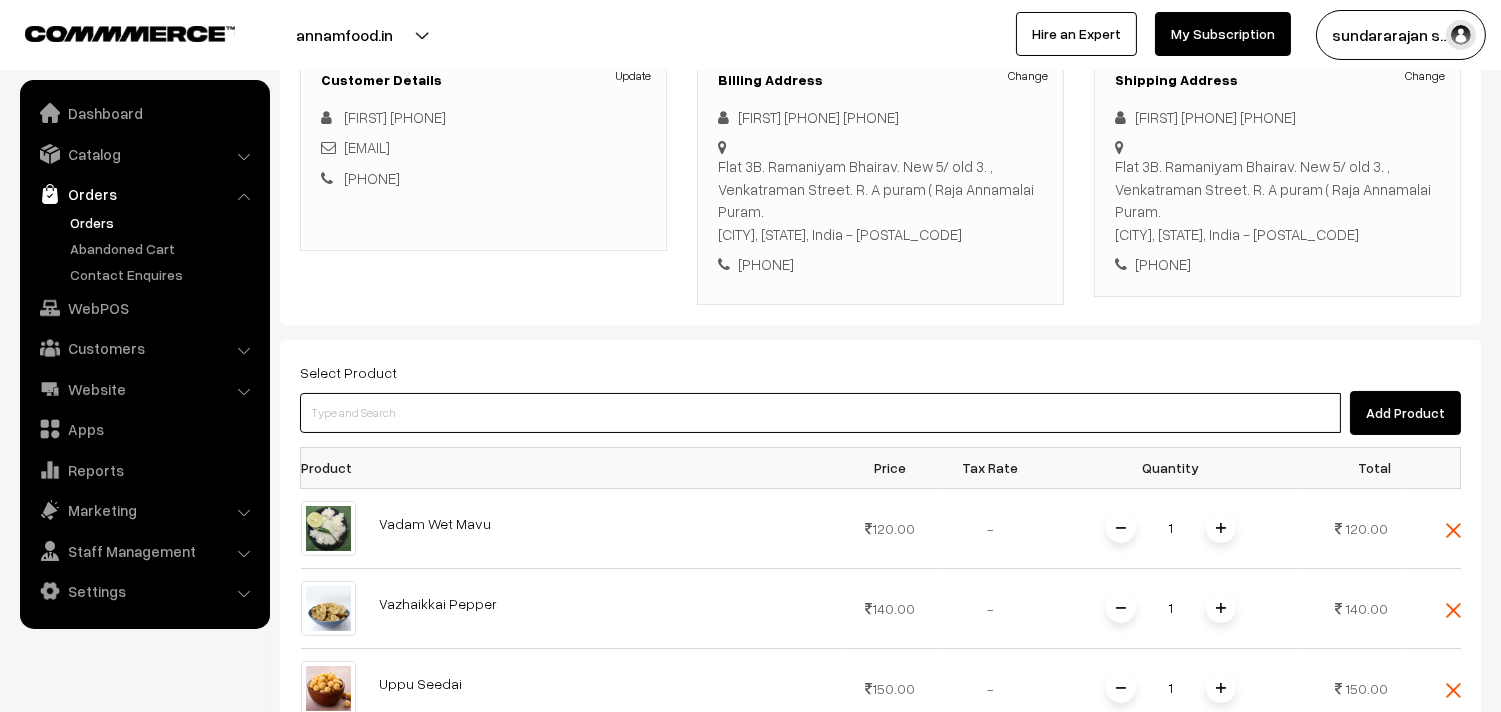 click at bounding box center [820, 413] 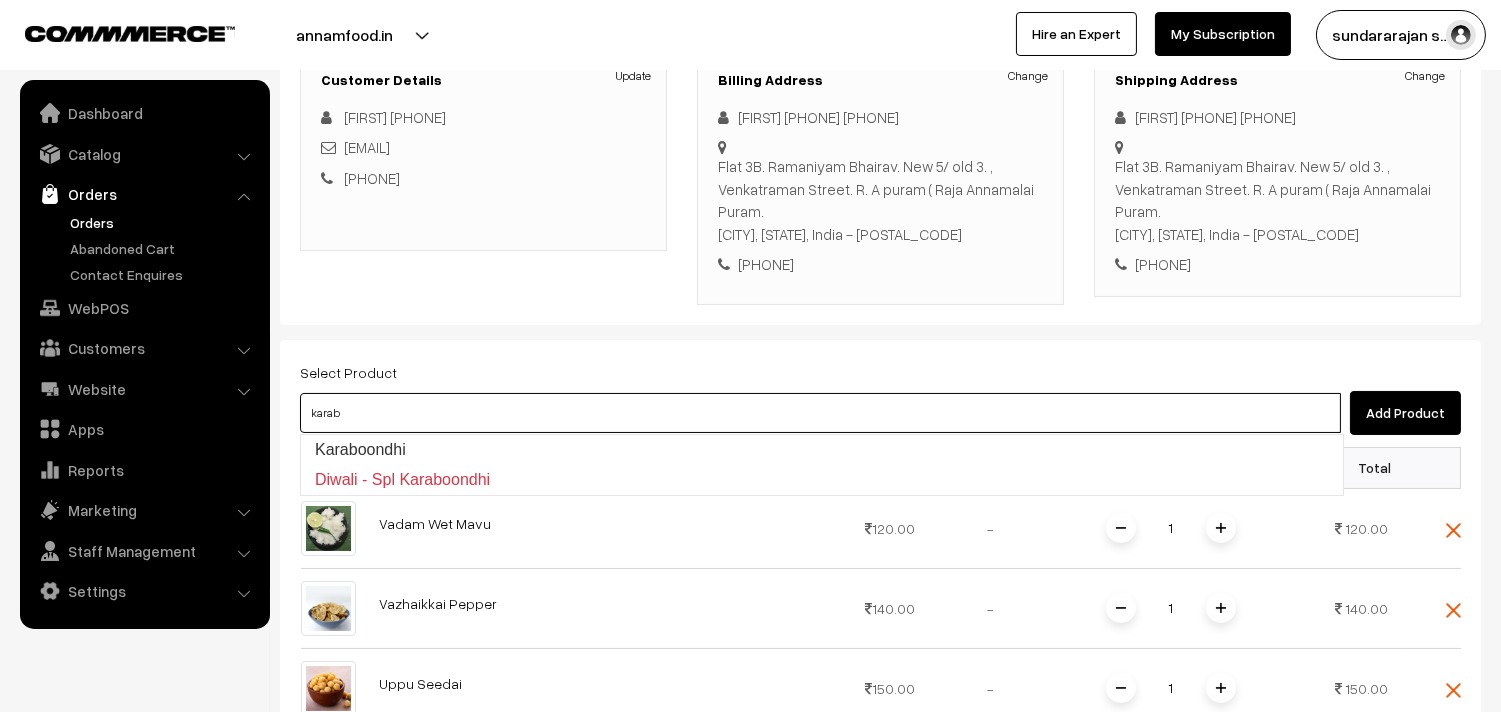 type on "Karaboondhi" 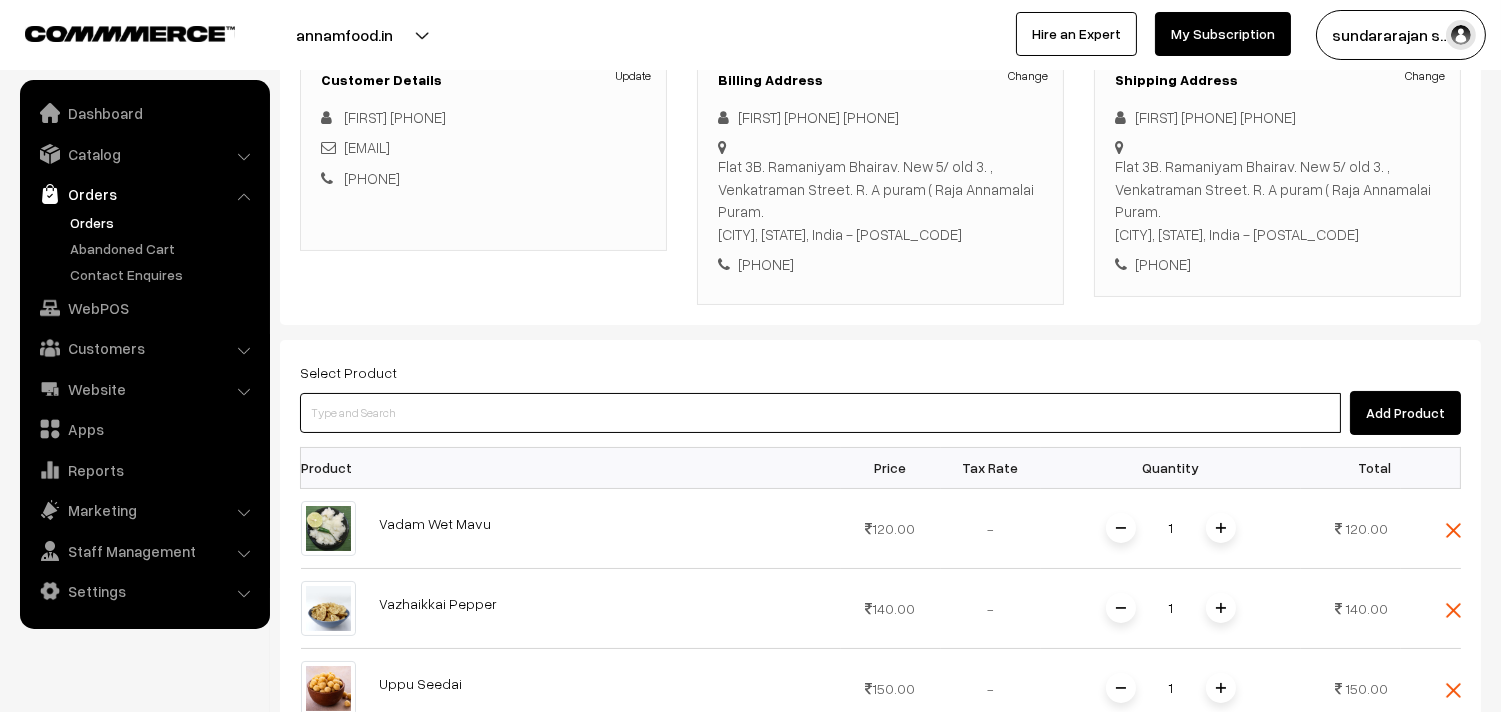 click at bounding box center [820, 413] 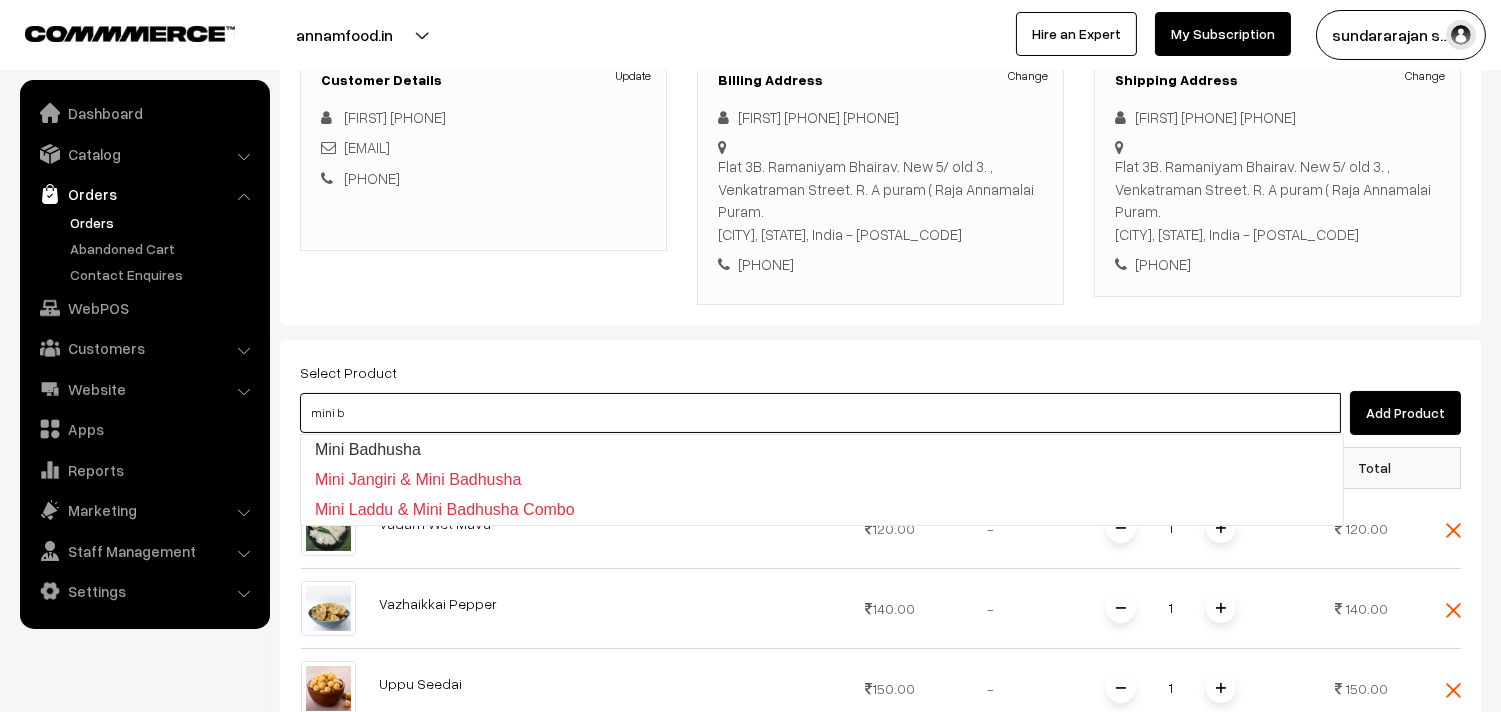 type on "Mini Badhusha" 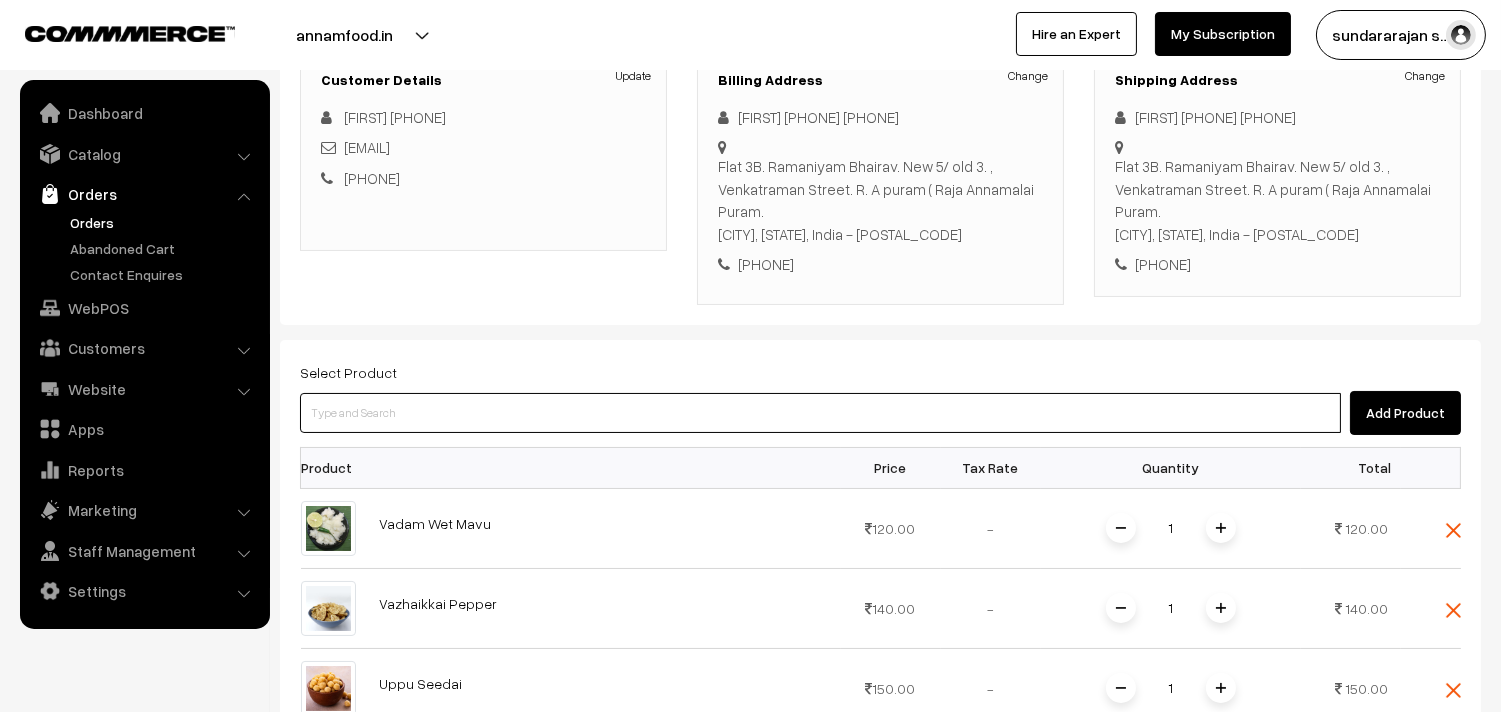 click at bounding box center [820, 413] 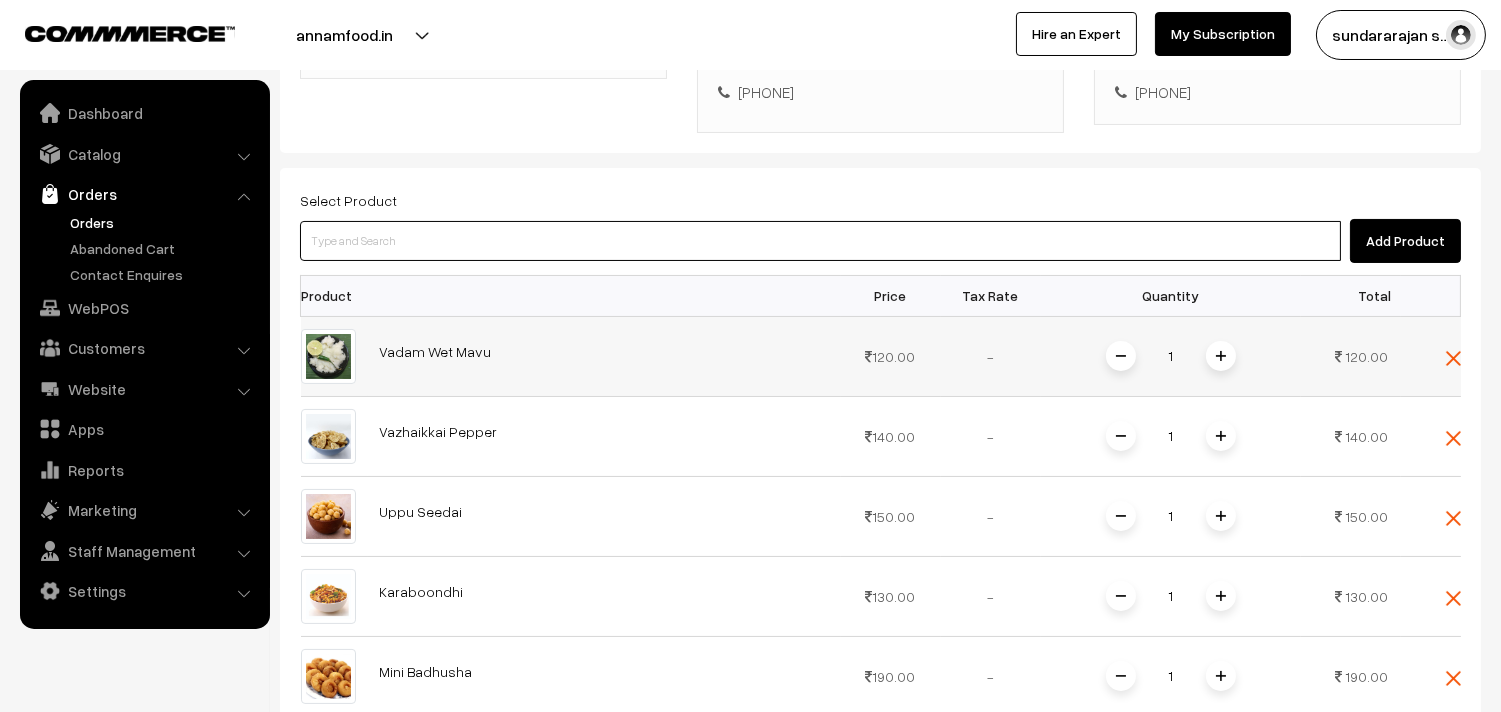scroll, scrollTop: 740, scrollLeft: 0, axis: vertical 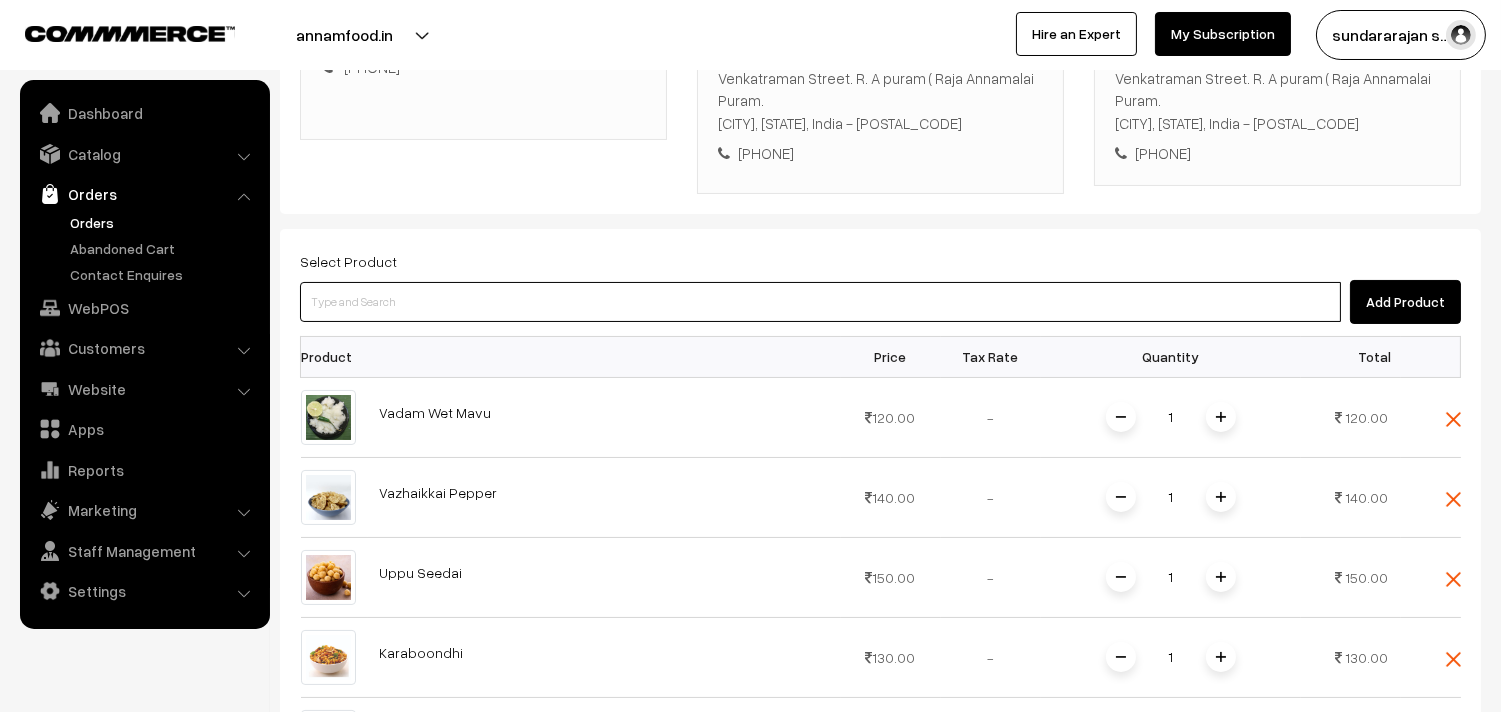 click at bounding box center (820, 302) 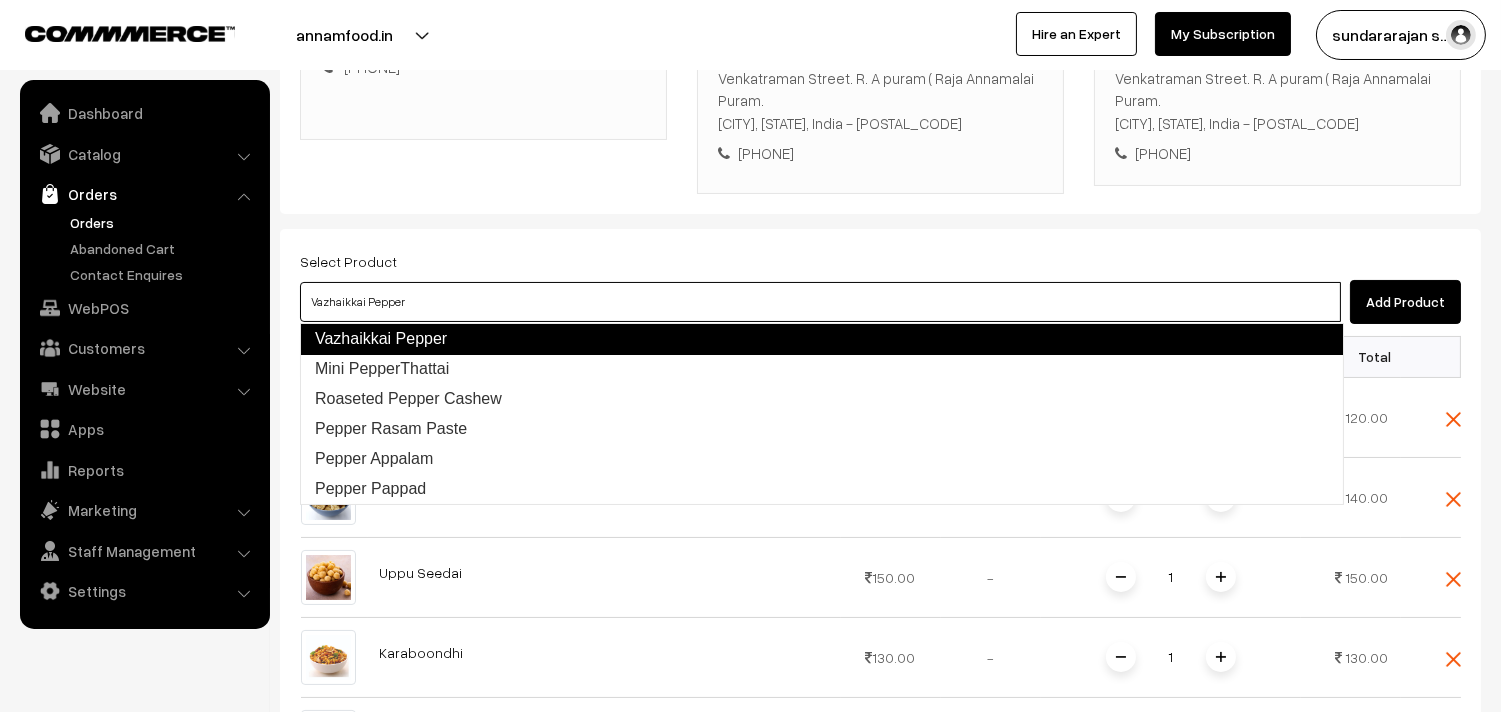 type on "Vazhaikkai Pepper" 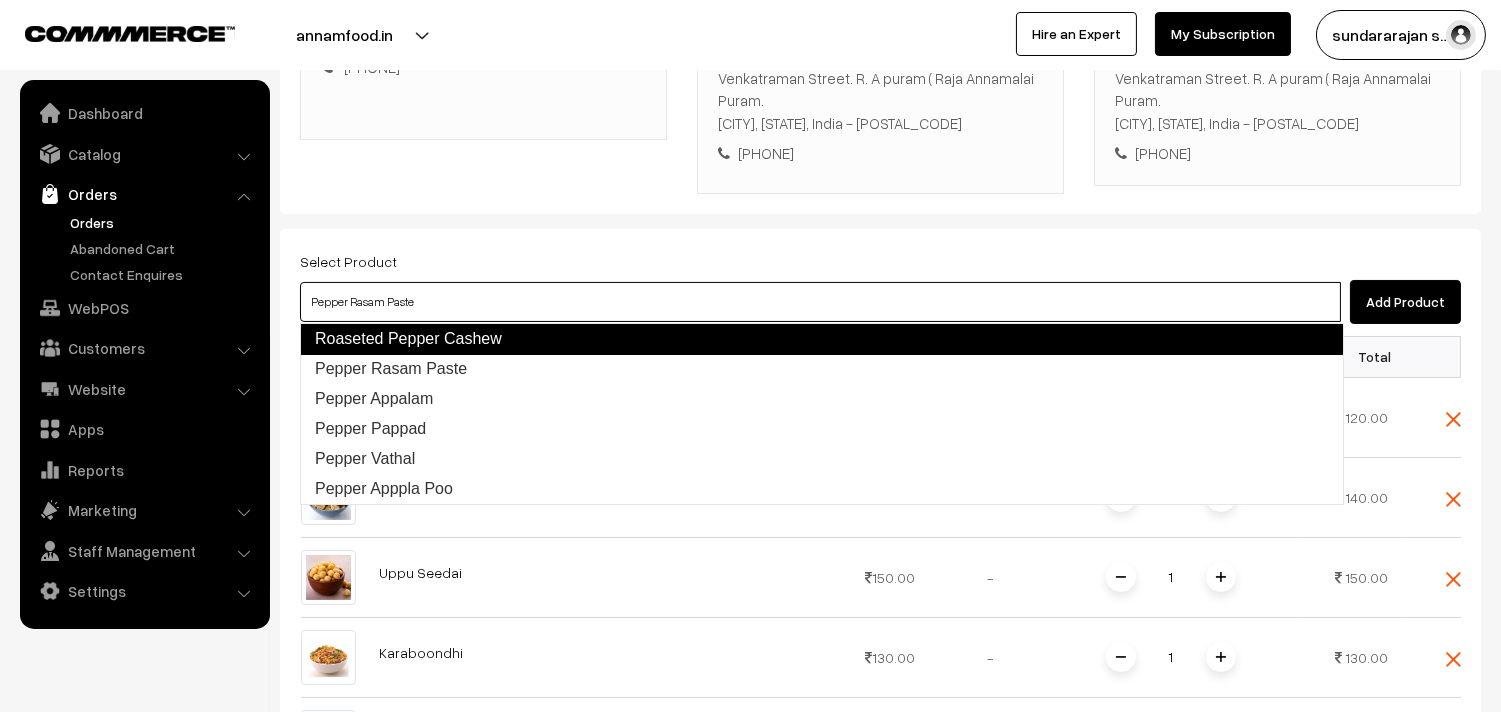 type on "Pepper Appalam" 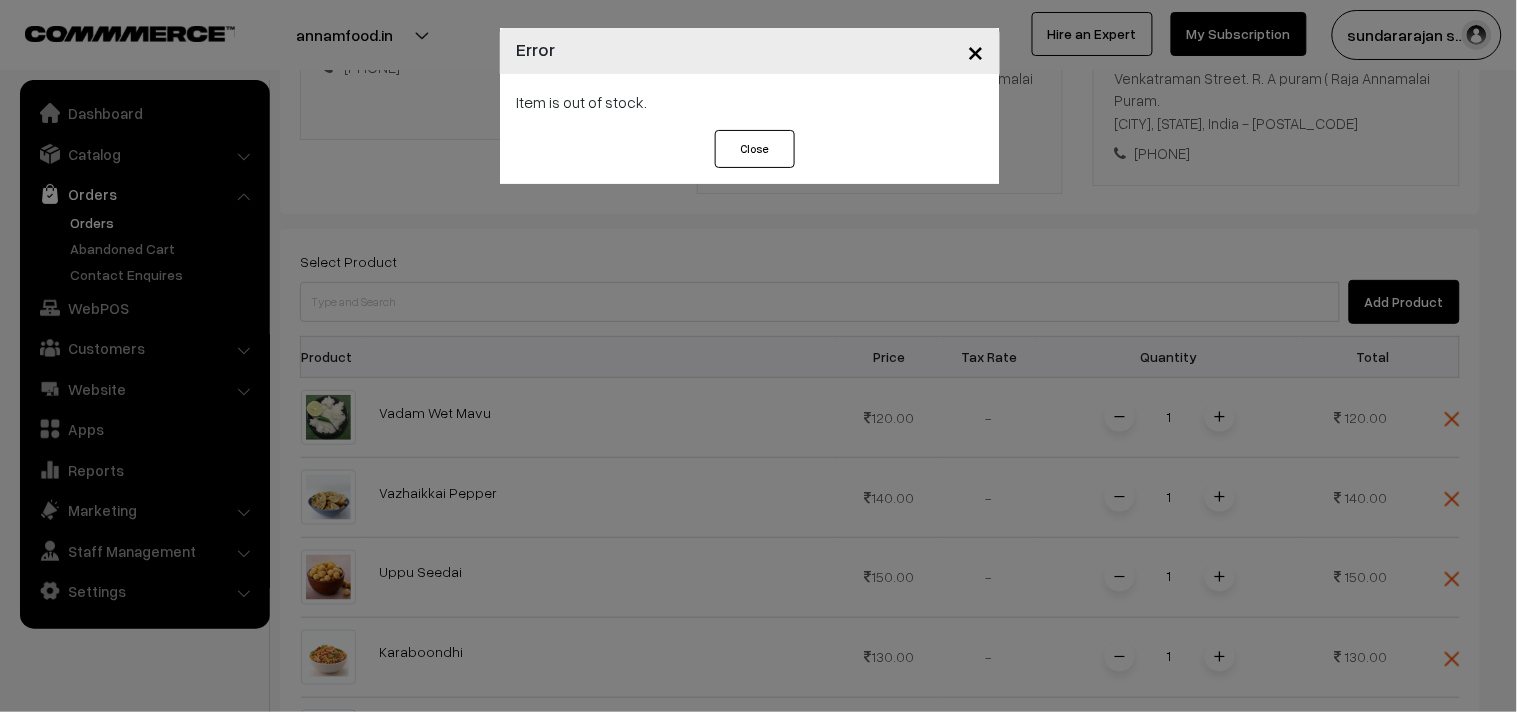 click on "×
Error
Item is out of stock.
Close" at bounding box center (758, 356) 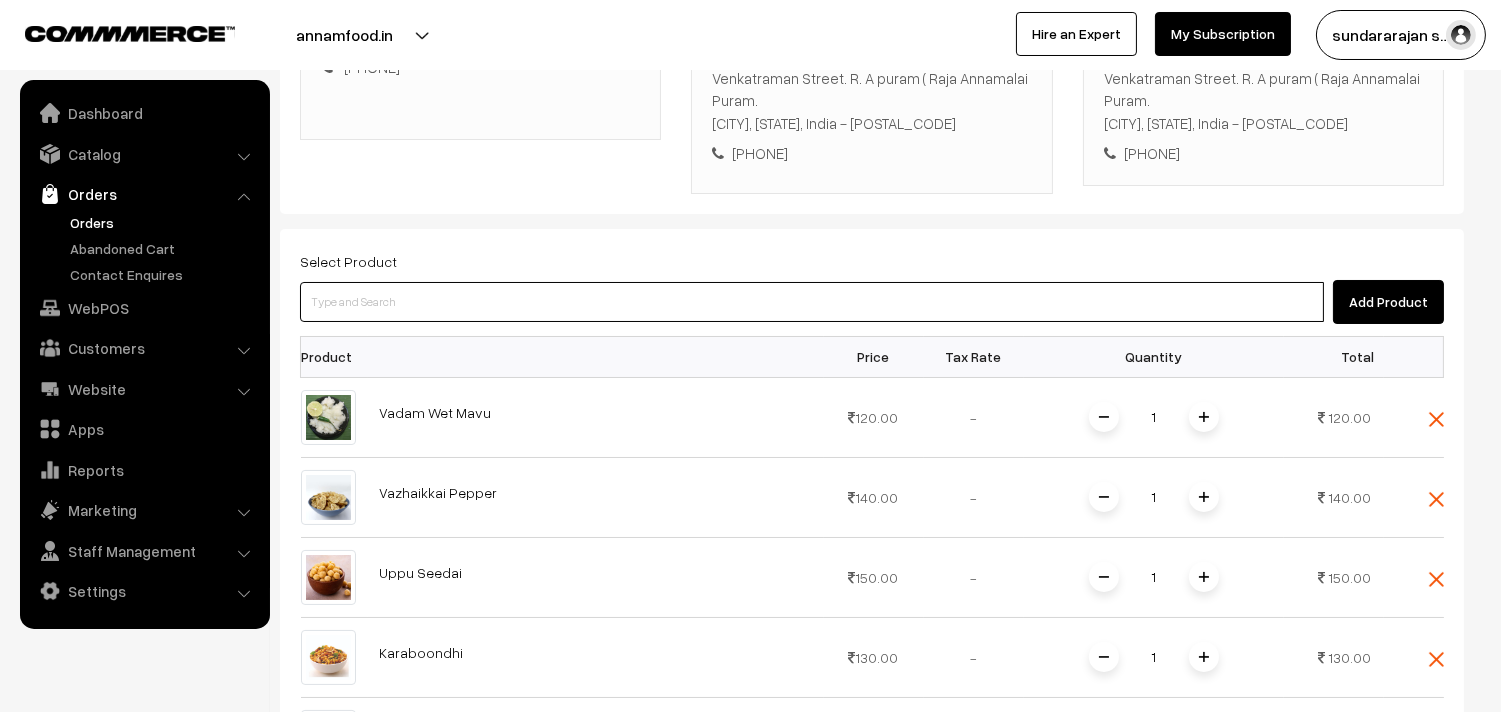 click at bounding box center [812, 302] 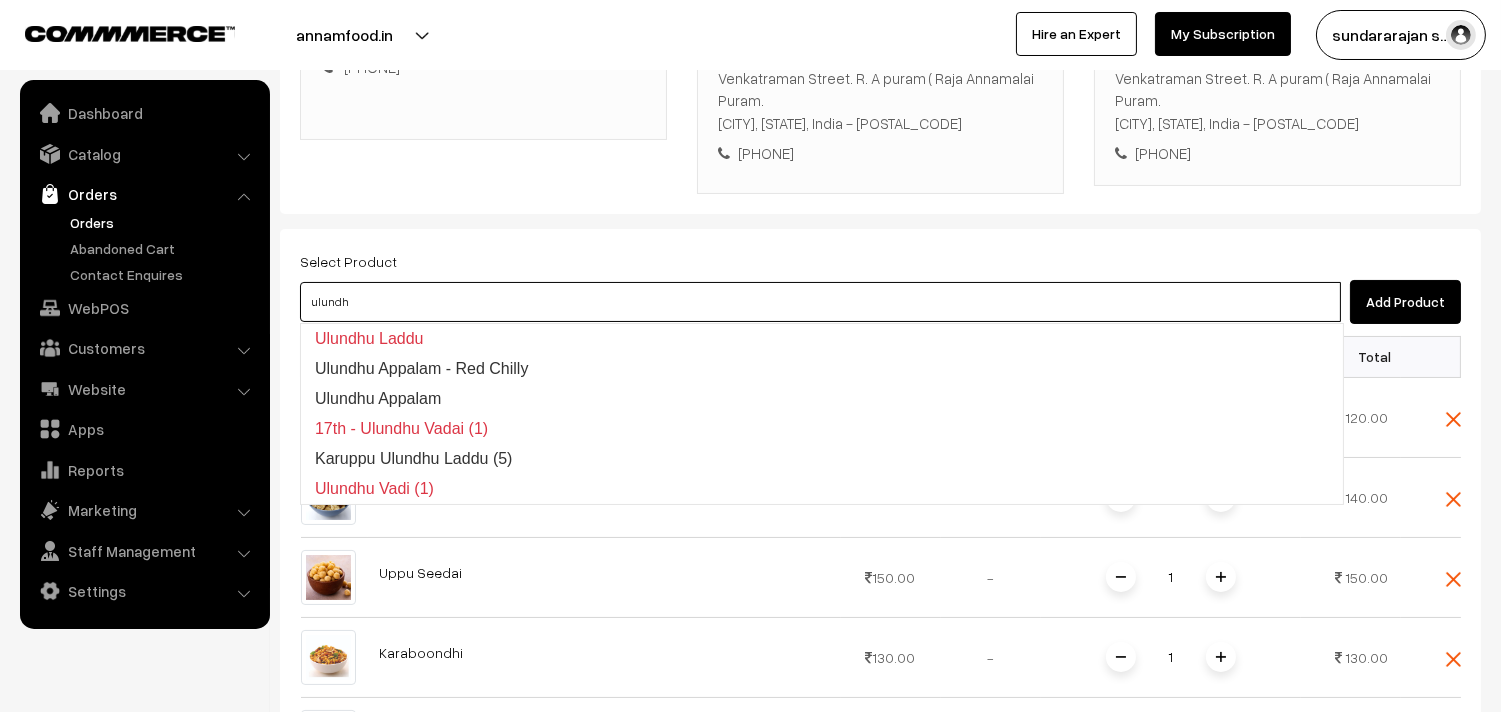 type on "ulundh" 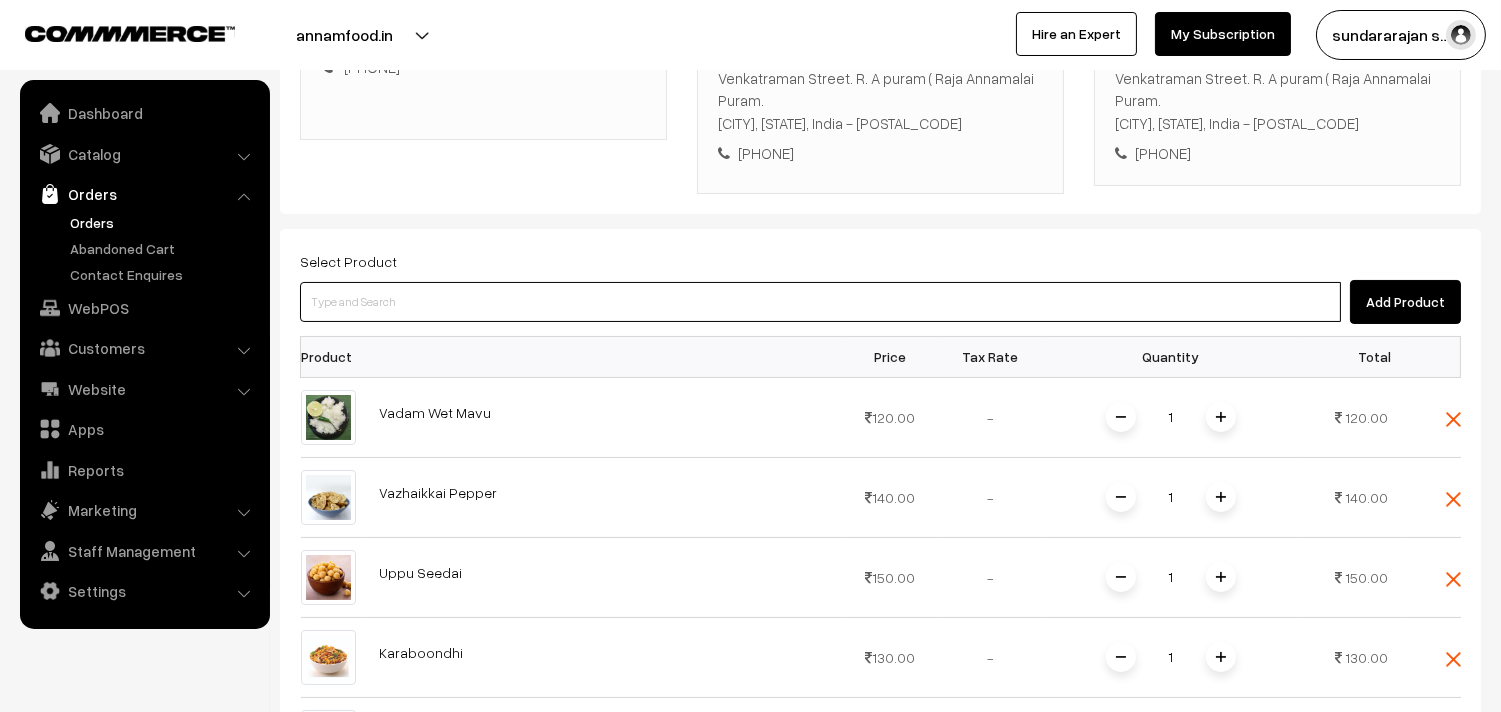 click at bounding box center [820, 302] 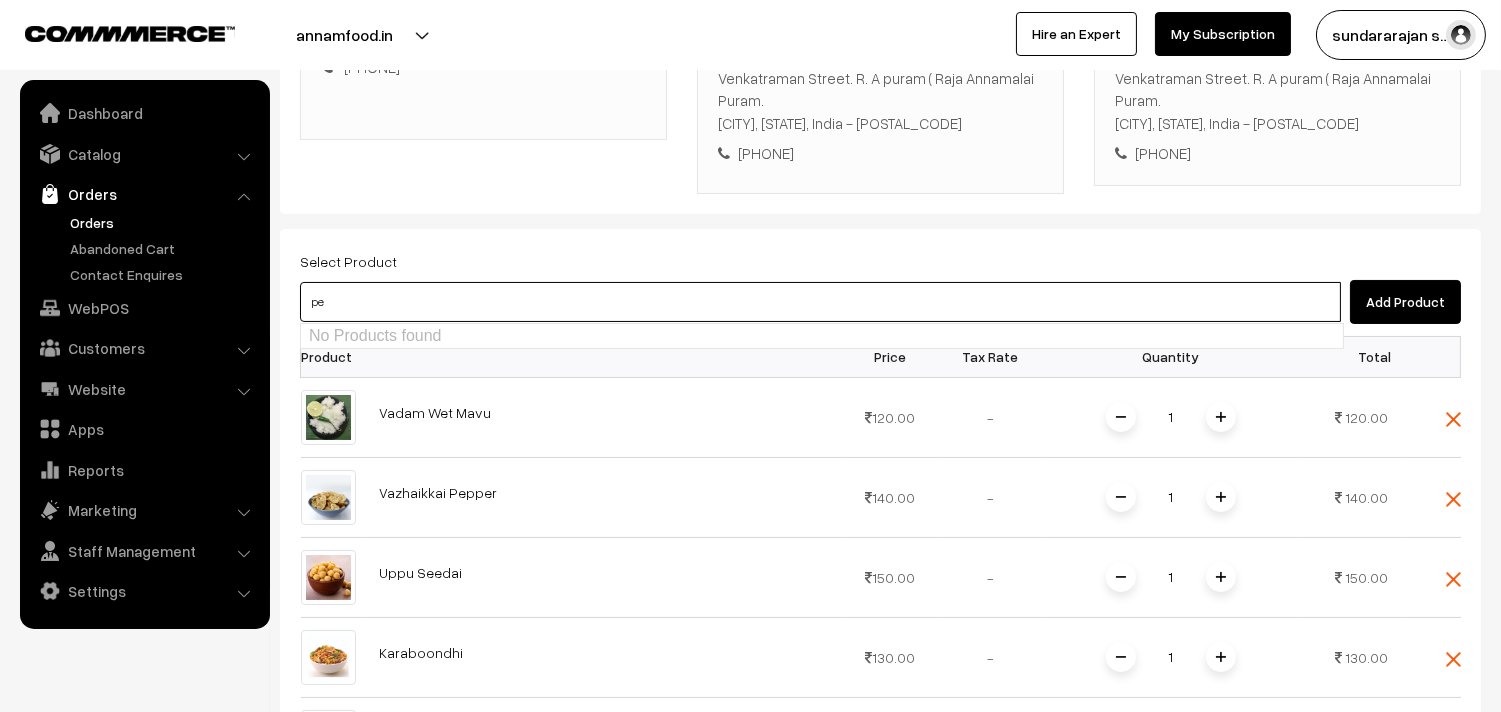 type on "p" 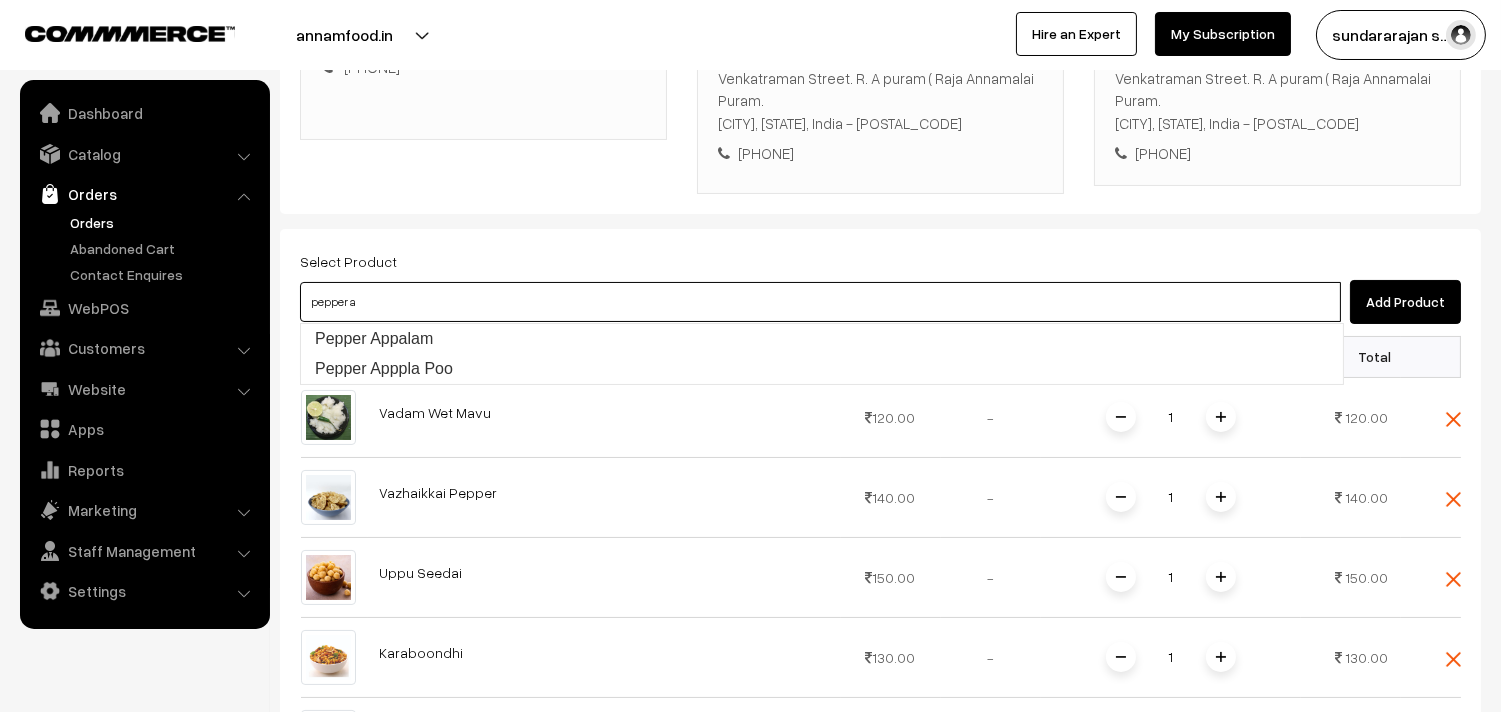 type on "Pepper Appalam" 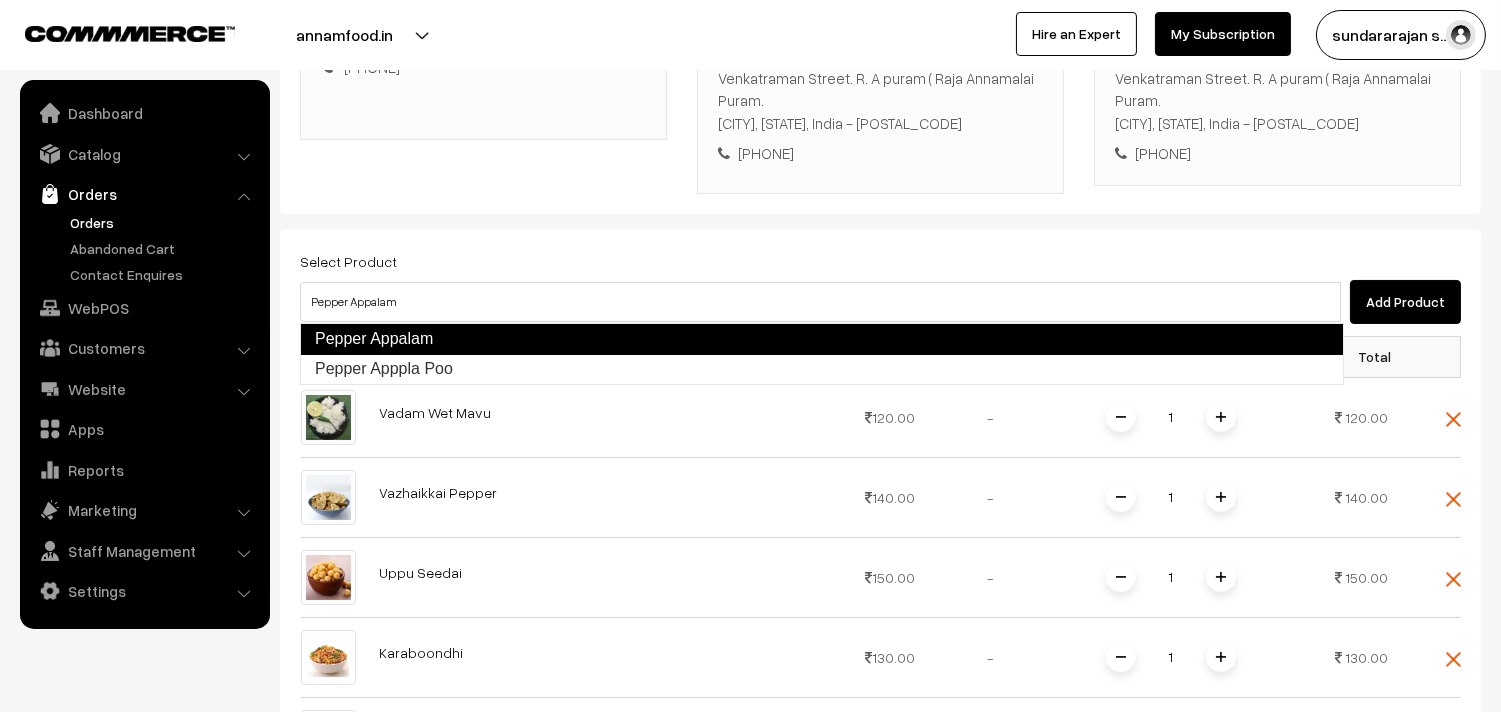 type 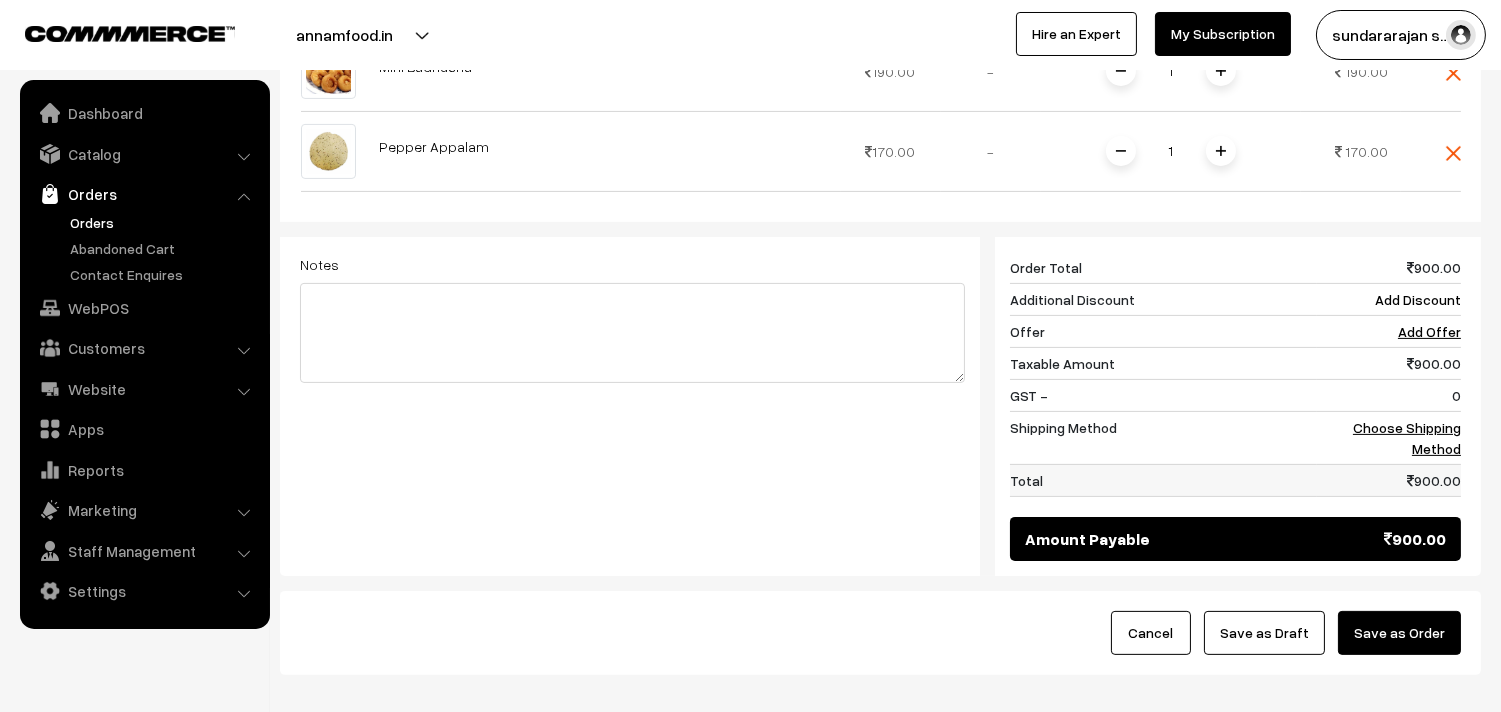 scroll, scrollTop: 1073, scrollLeft: 0, axis: vertical 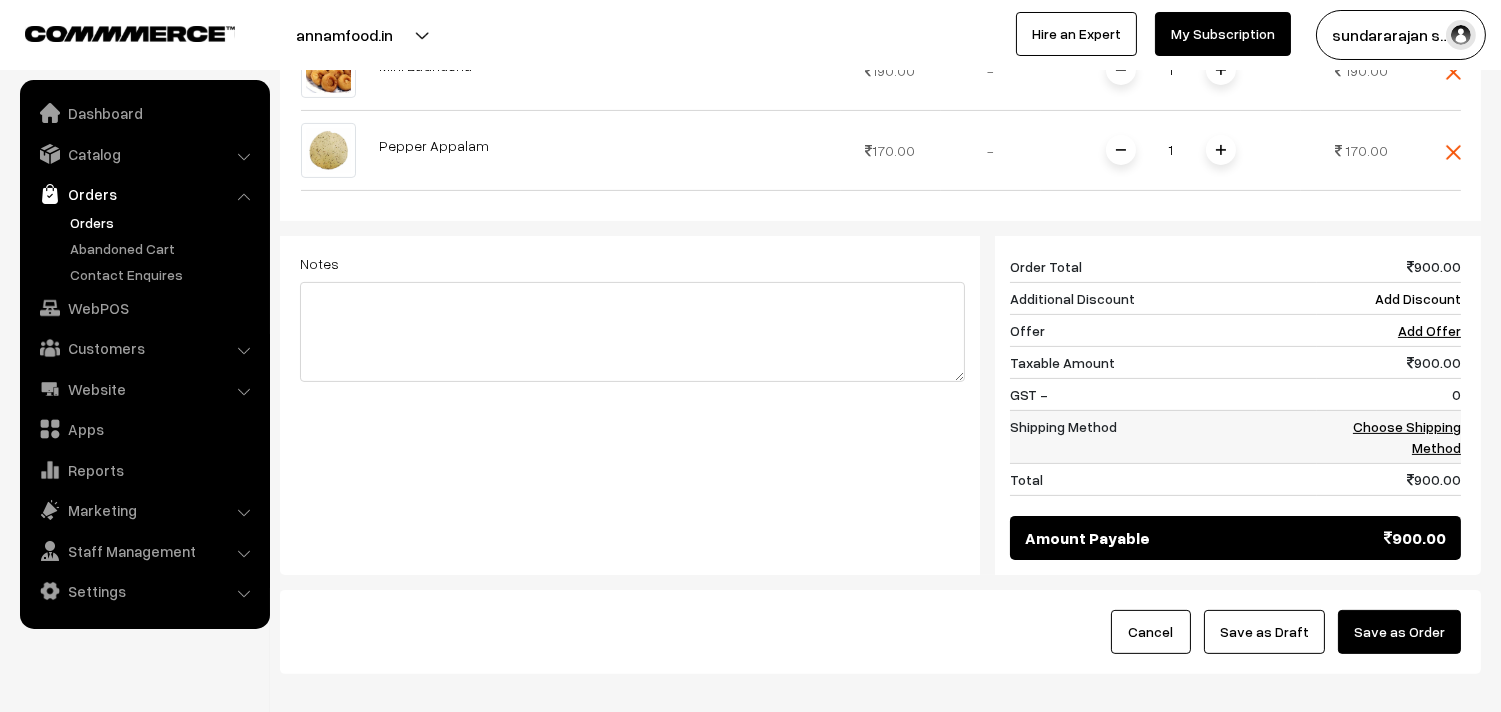 click on "Choose Shipping Method" at bounding box center [1407, 437] 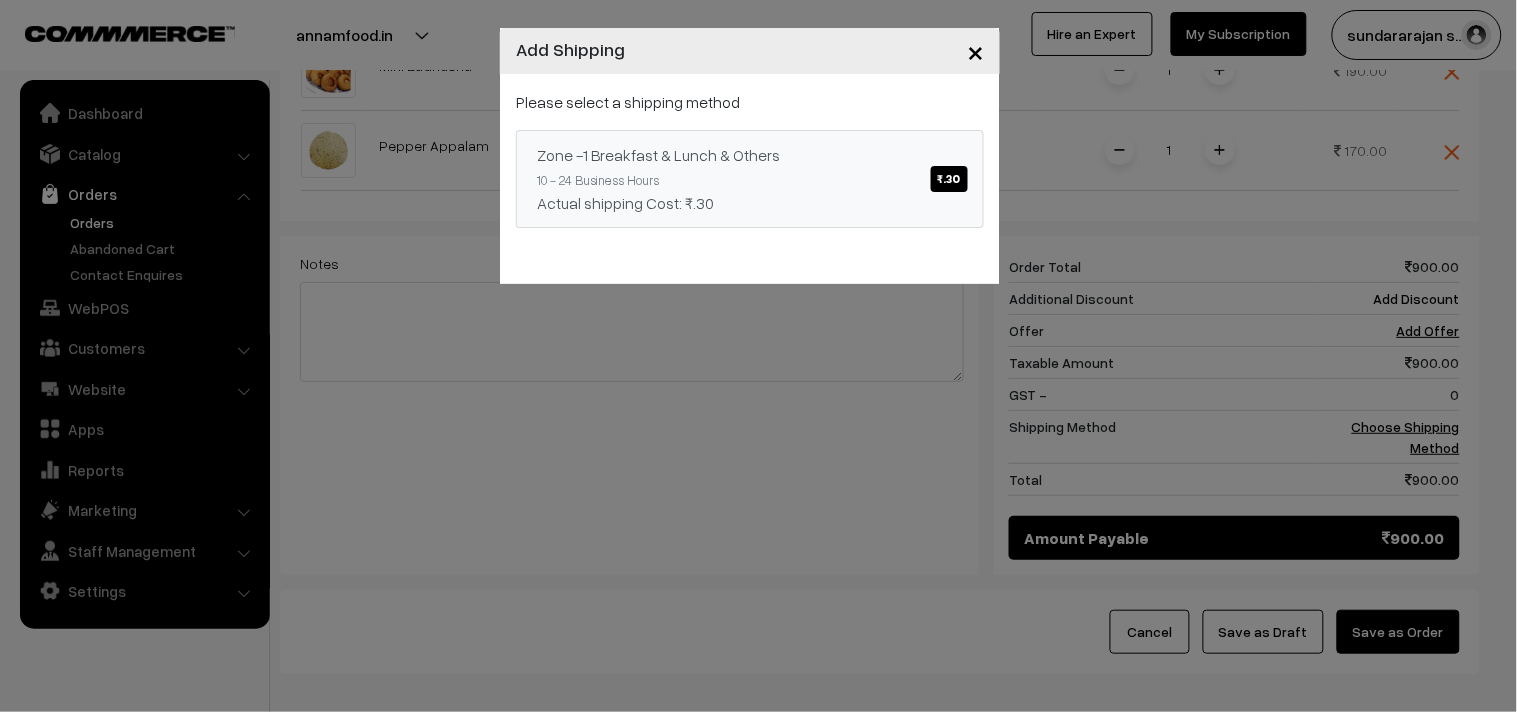 click on "Zone -1  Breakfast & Lunch & Others
₹.30" at bounding box center [750, 155] 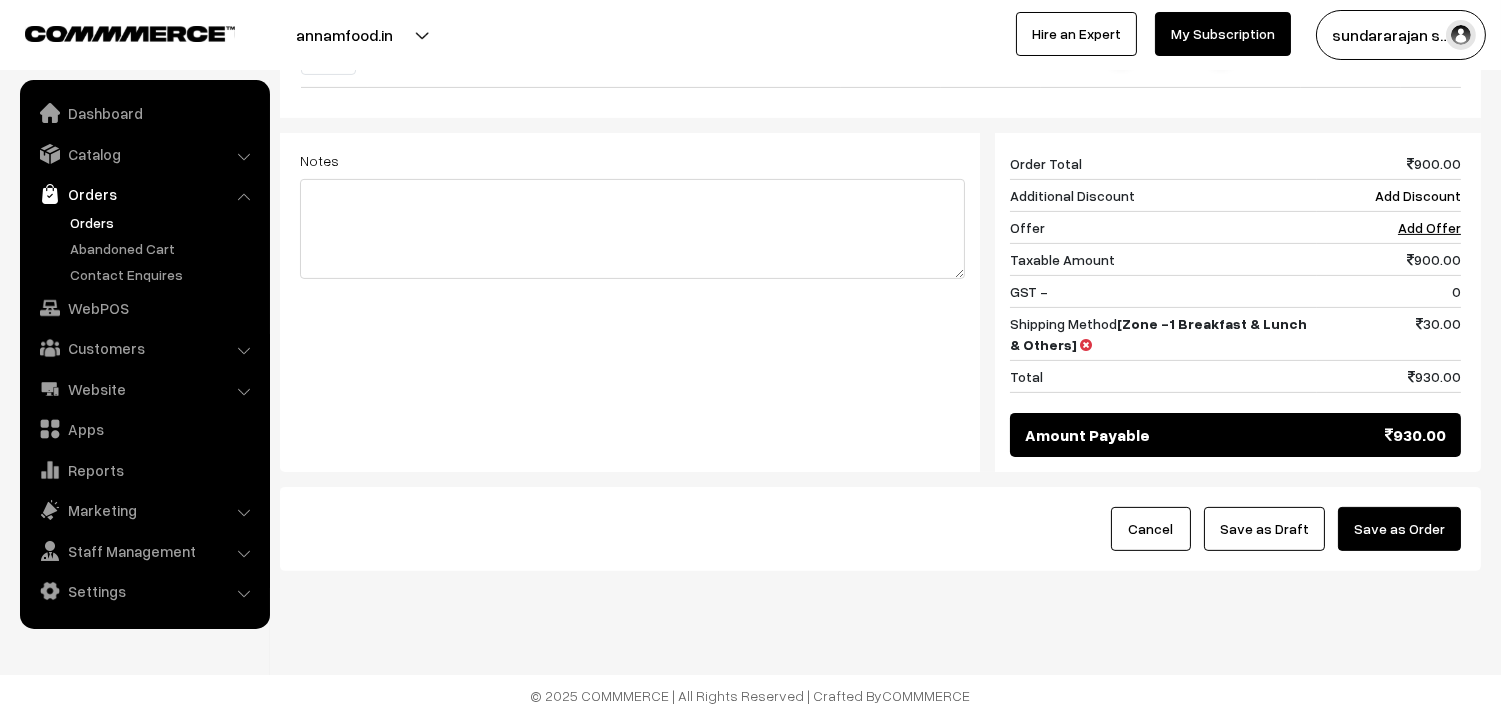 scroll, scrollTop: 1183, scrollLeft: 0, axis: vertical 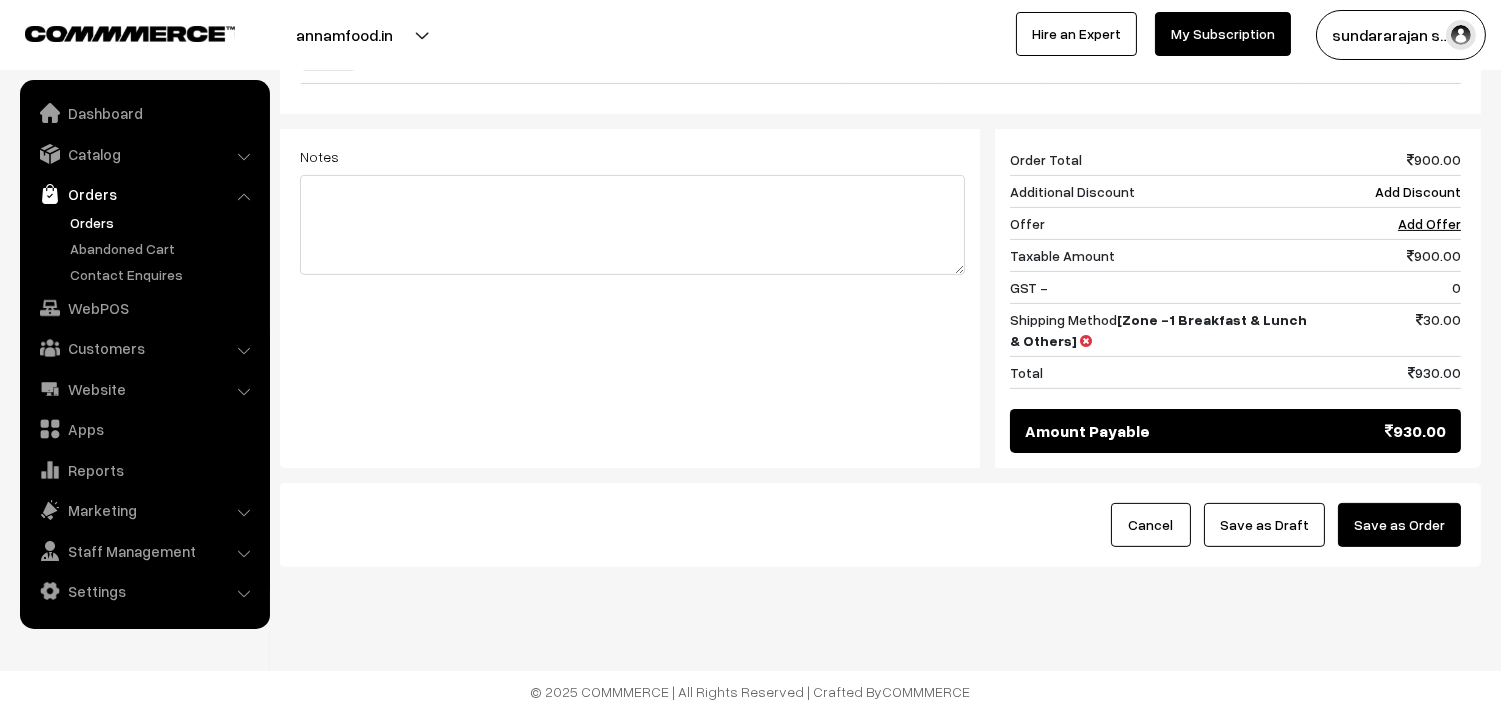 click on "Save as Draft" at bounding box center [1264, 525] 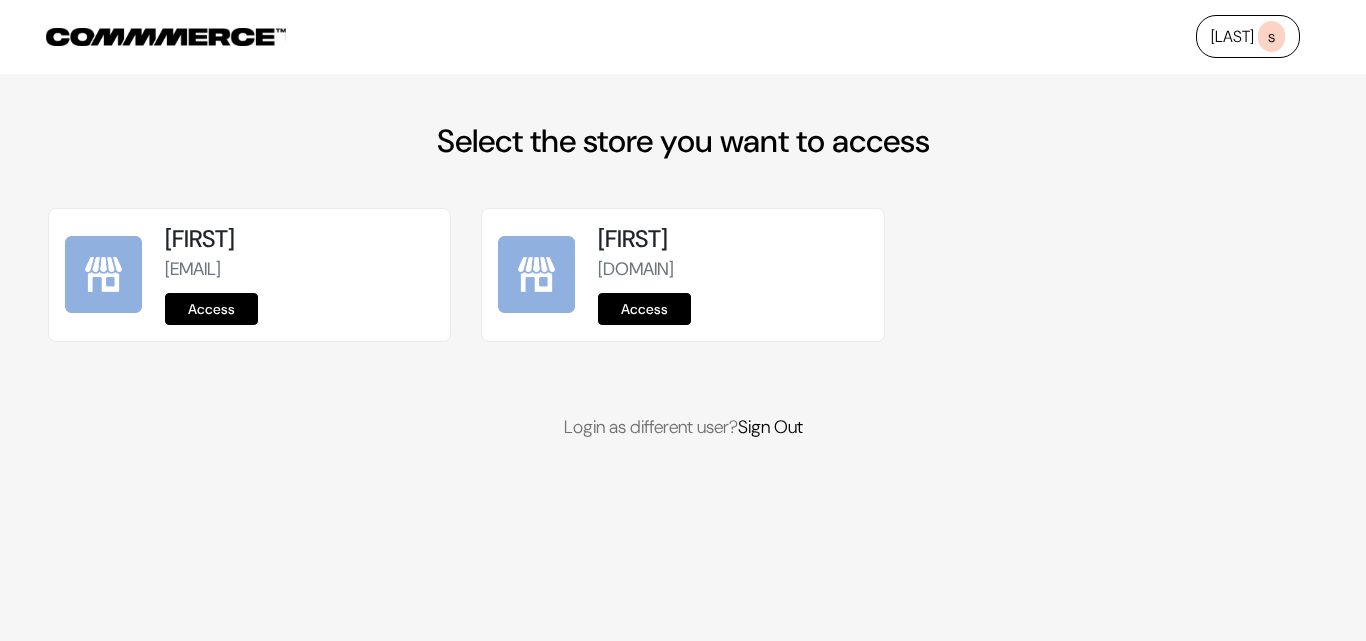scroll, scrollTop: 0, scrollLeft: 0, axis: both 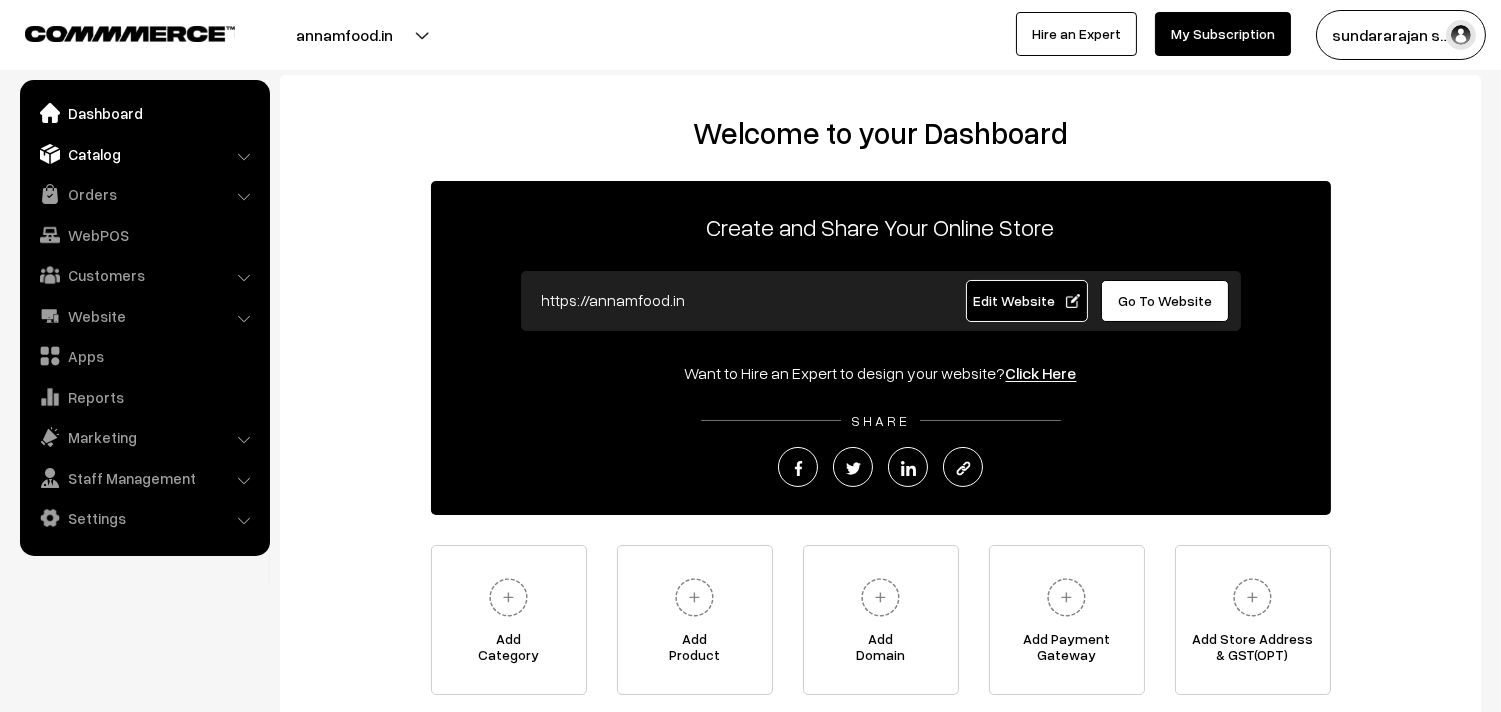 click on "Catalog" at bounding box center [144, 154] 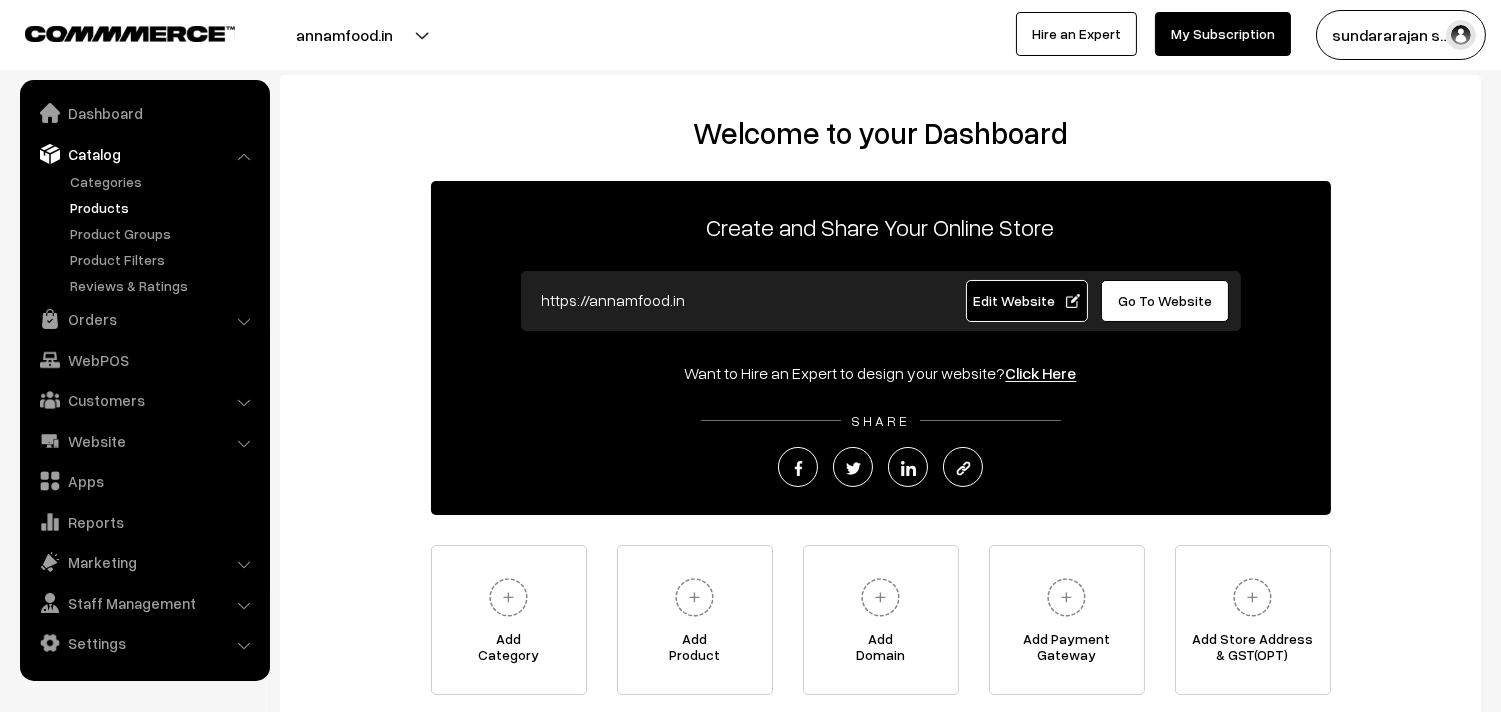 click on "Products" at bounding box center [164, 207] 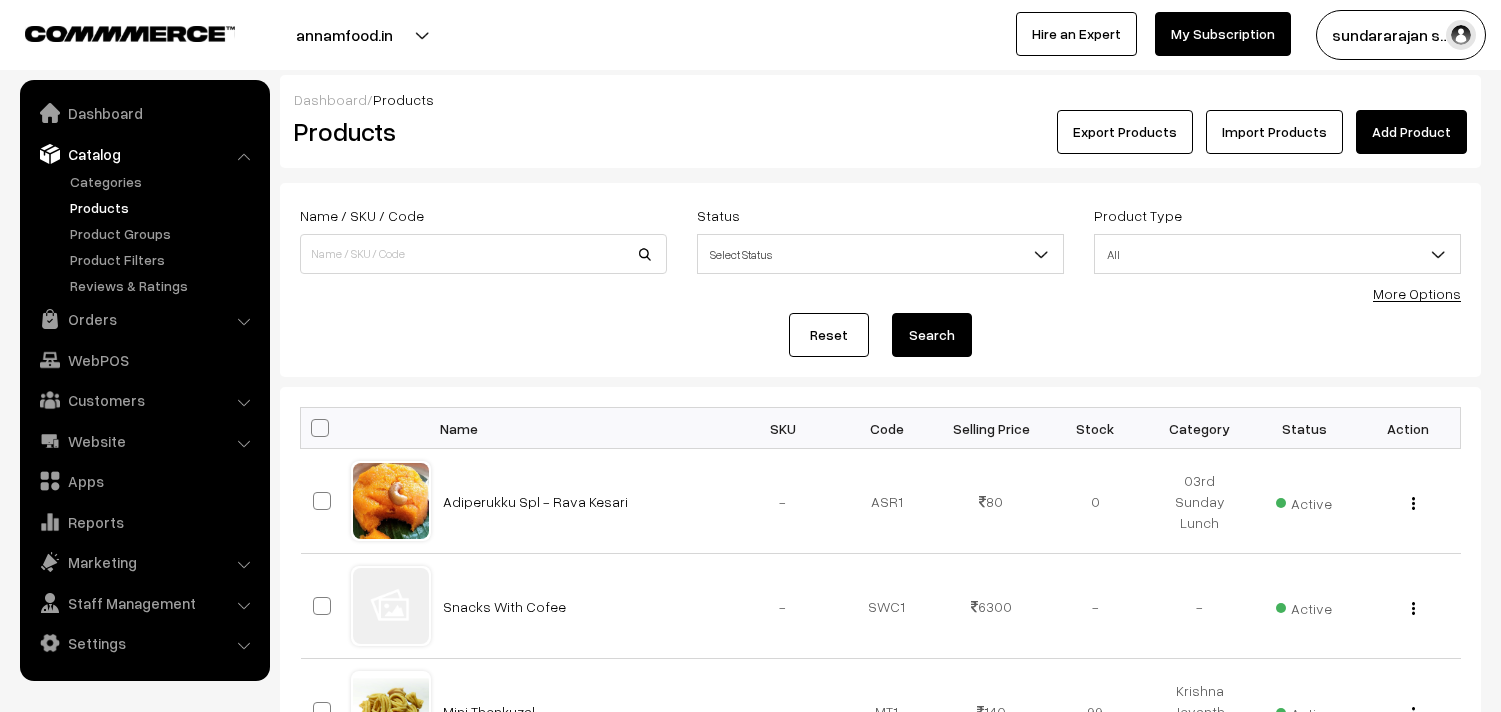scroll, scrollTop: 0, scrollLeft: 0, axis: both 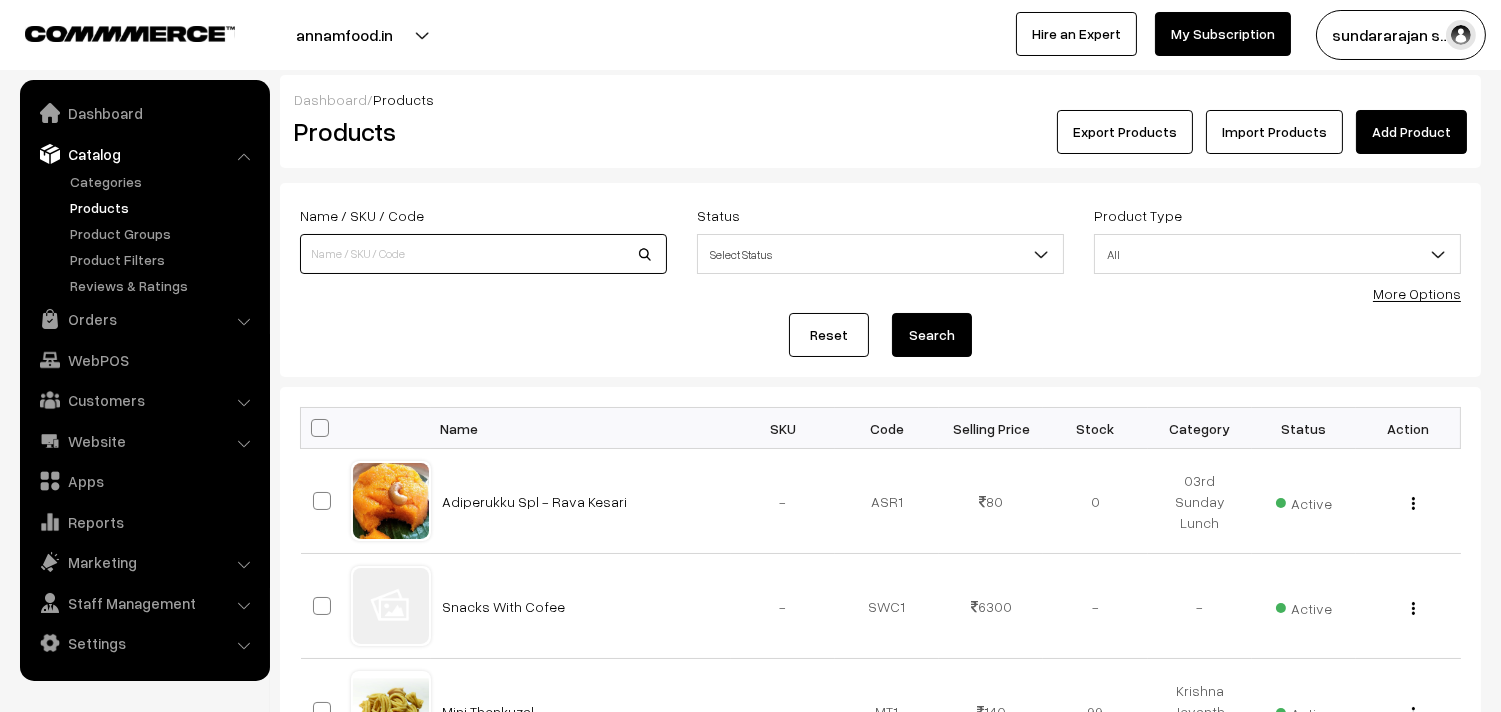 click at bounding box center [483, 254] 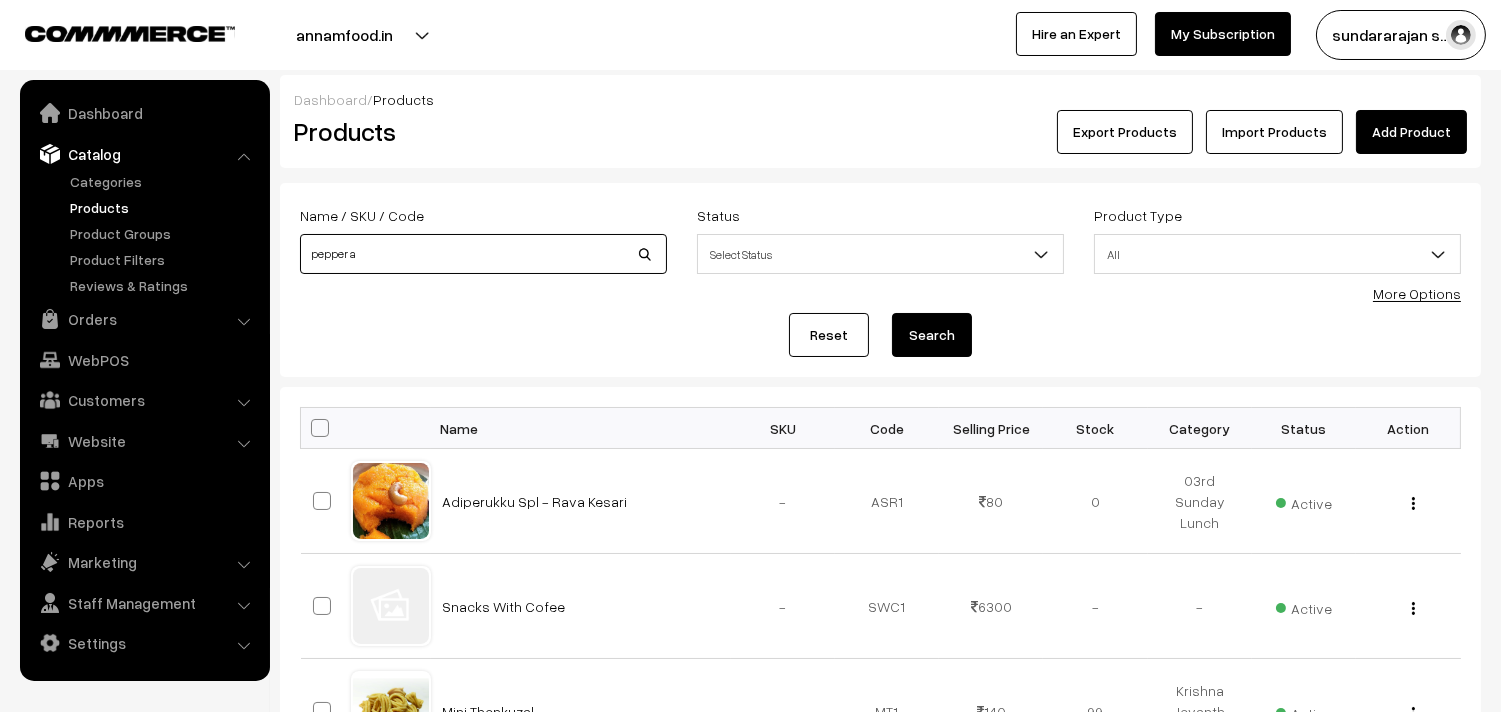type on "pepper a" 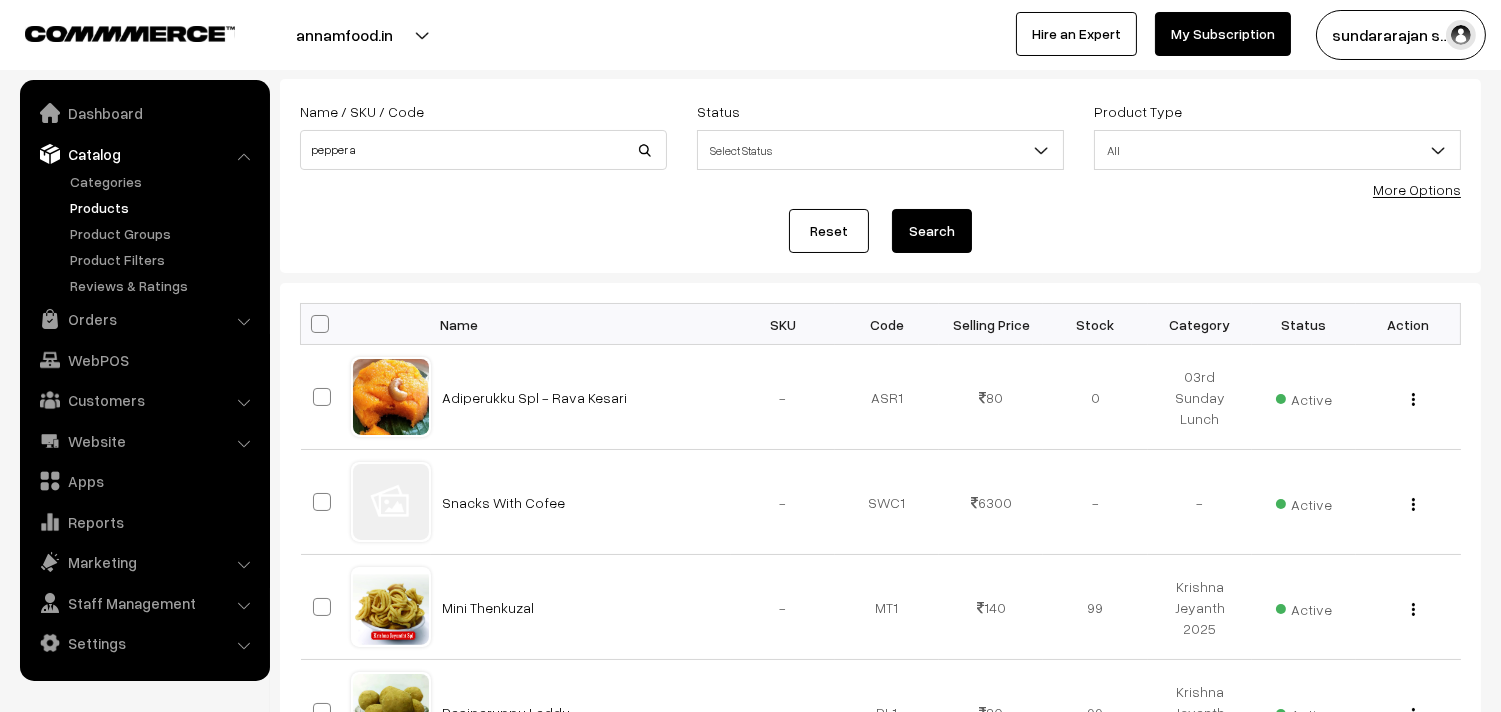 scroll, scrollTop: 0, scrollLeft: 0, axis: both 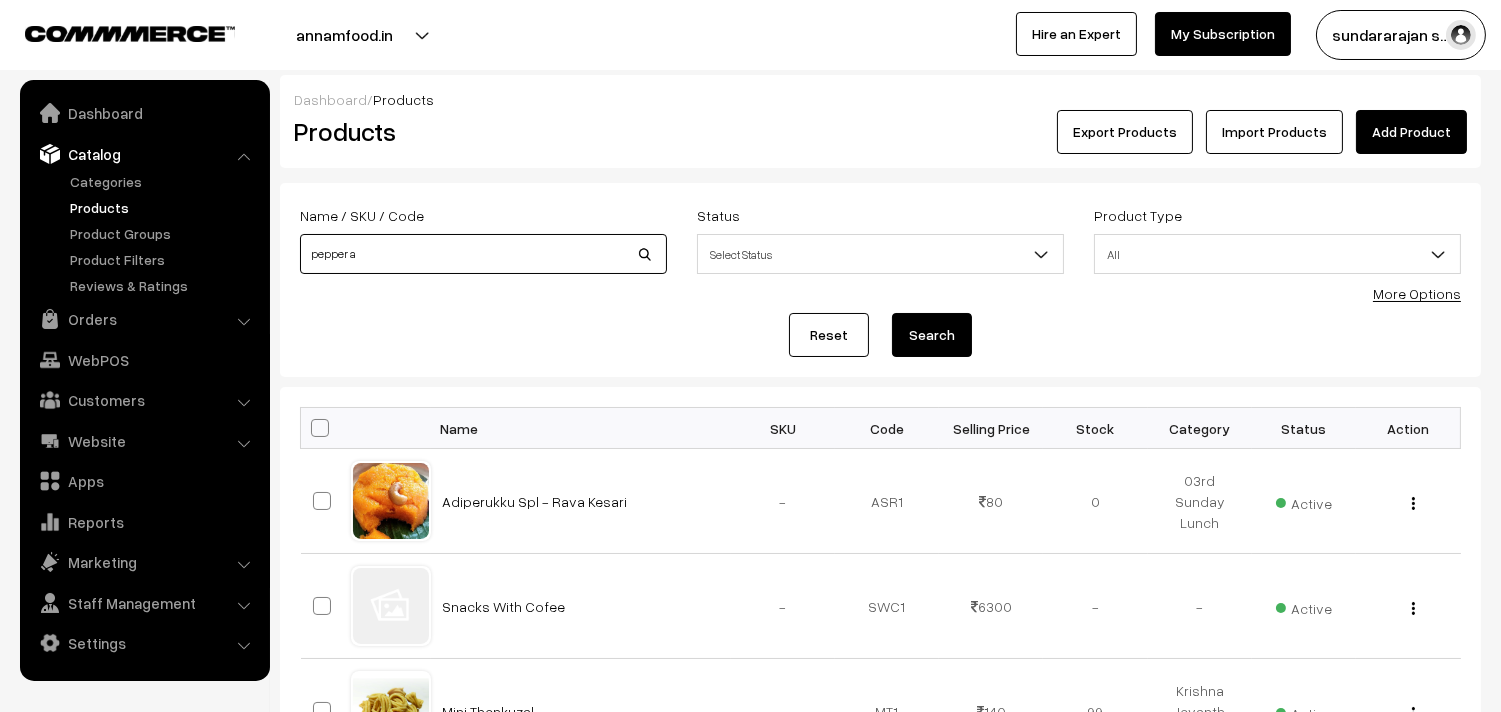 click on "pepper a" at bounding box center (483, 254) 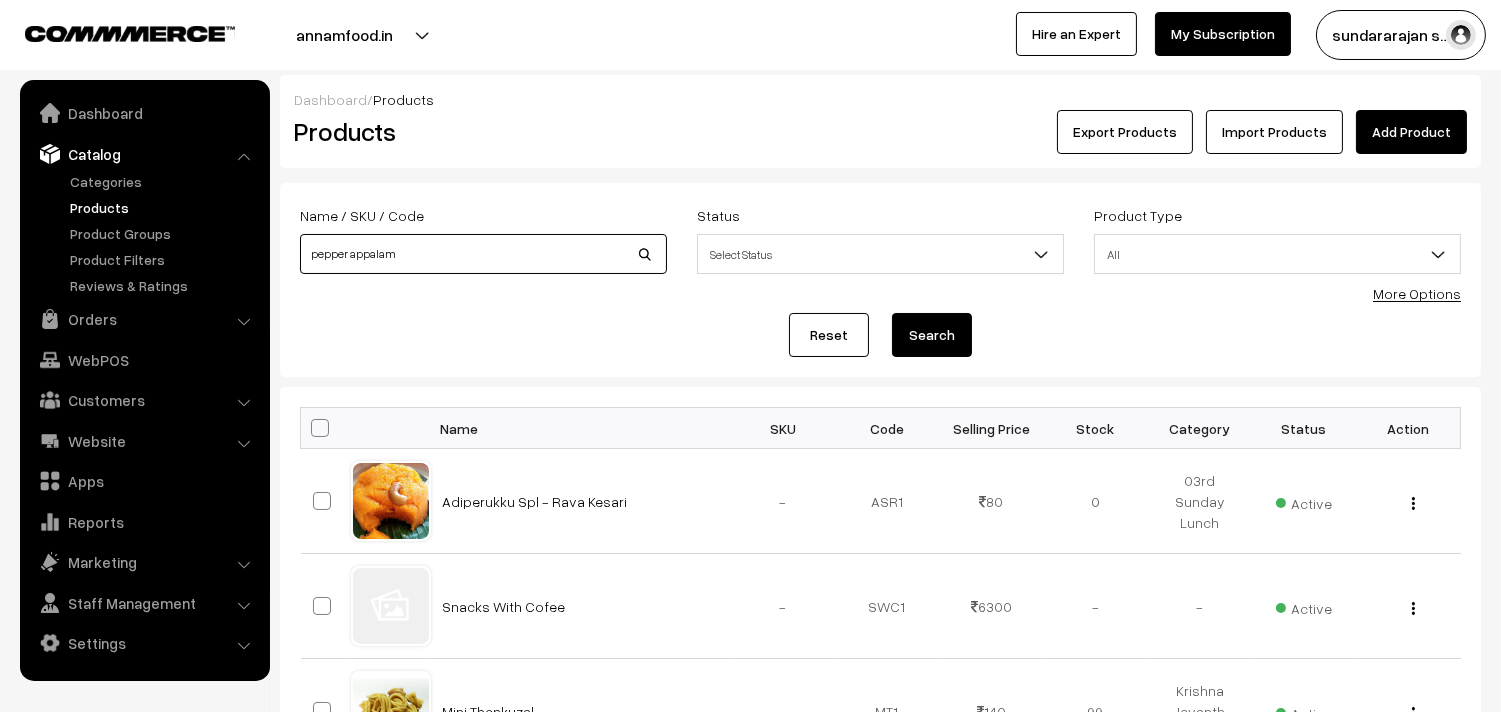 type on "pepper appalam" 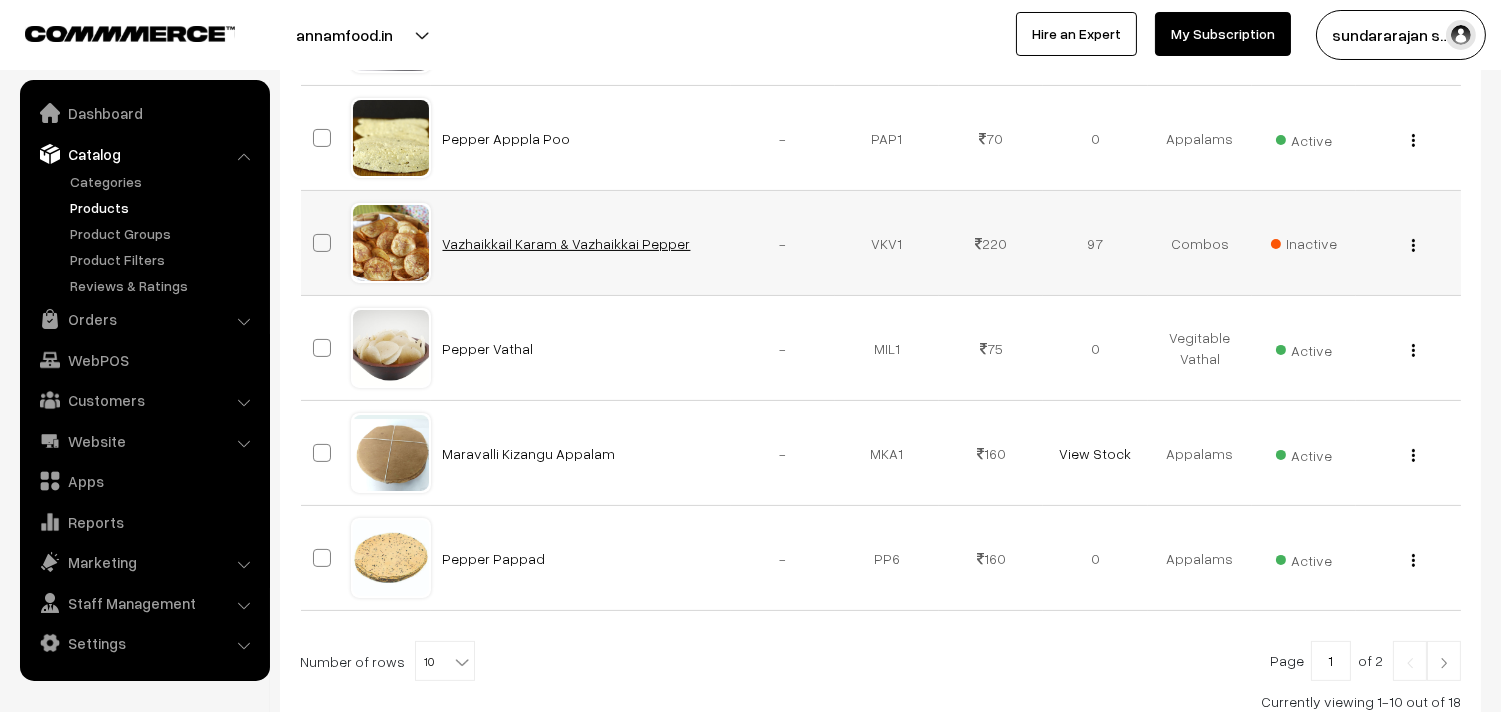 scroll, scrollTop: 1000, scrollLeft: 0, axis: vertical 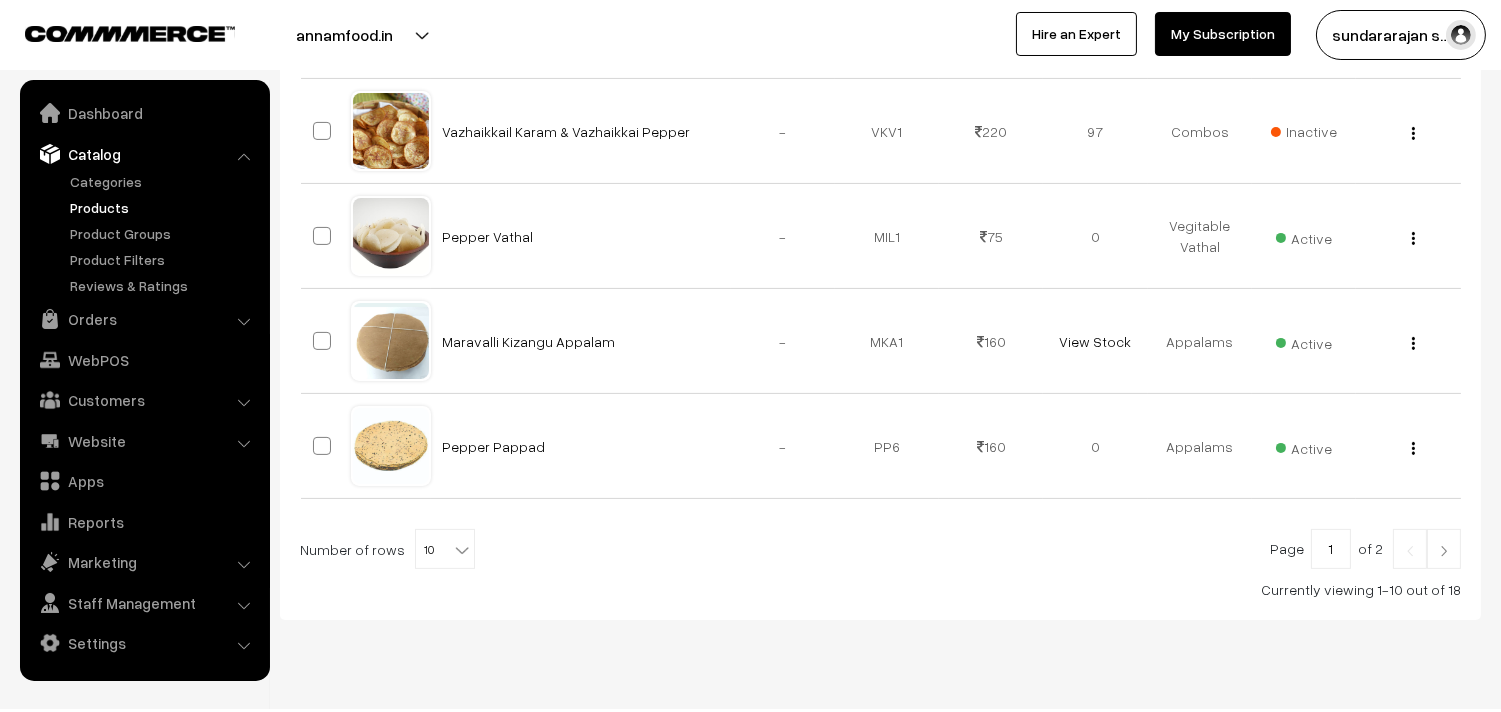 click at bounding box center [1444, 551] 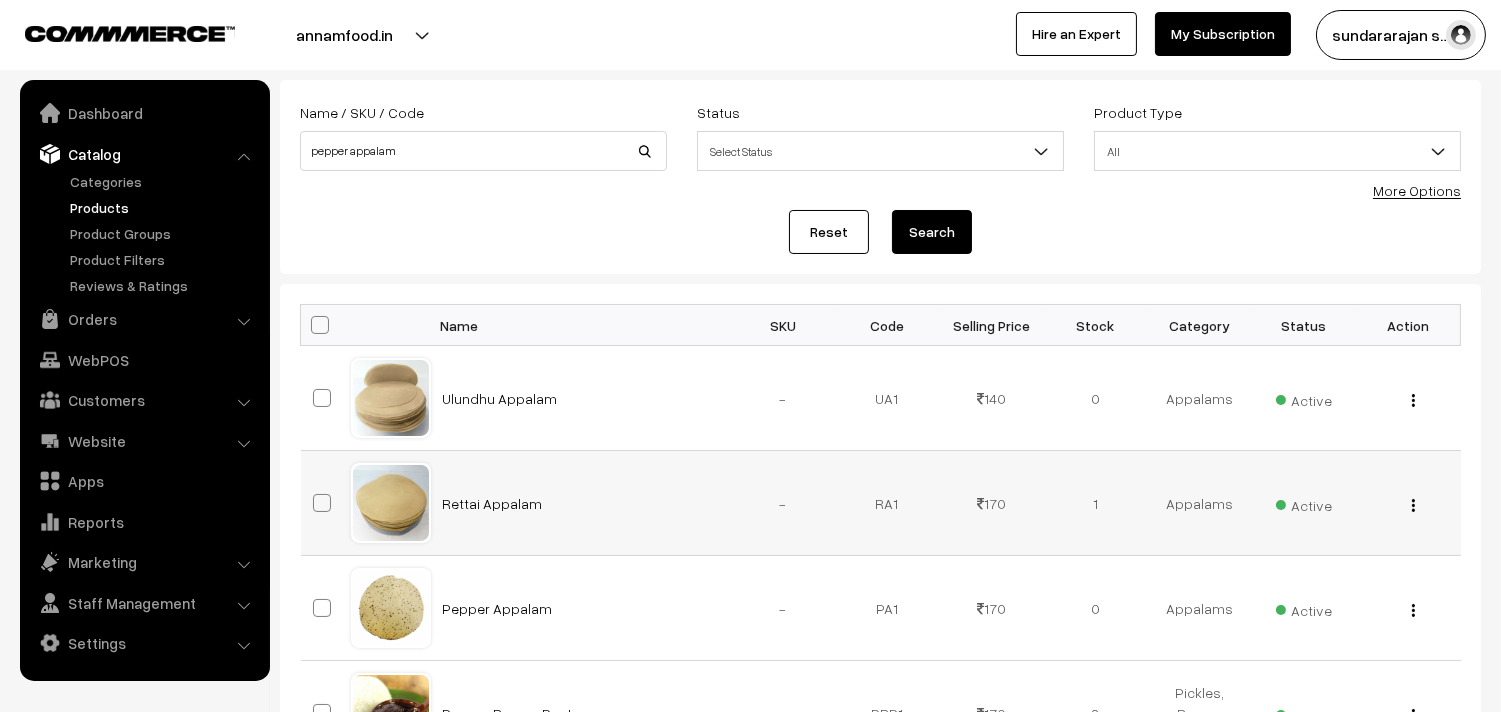scroll, scrollTop: 222, scrollLeft: 0, axis: vertical 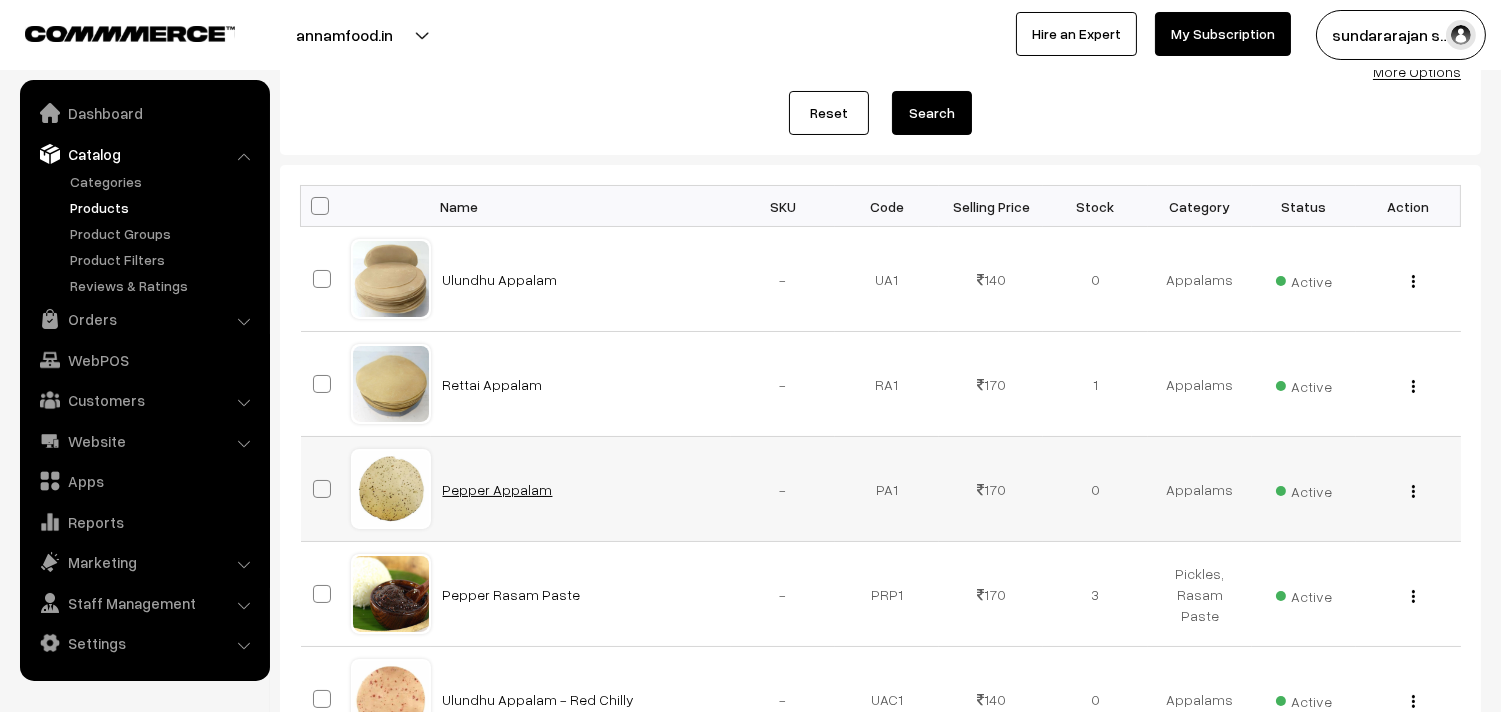 click on "Pepper Appalam" at bounding box center [498, 489] 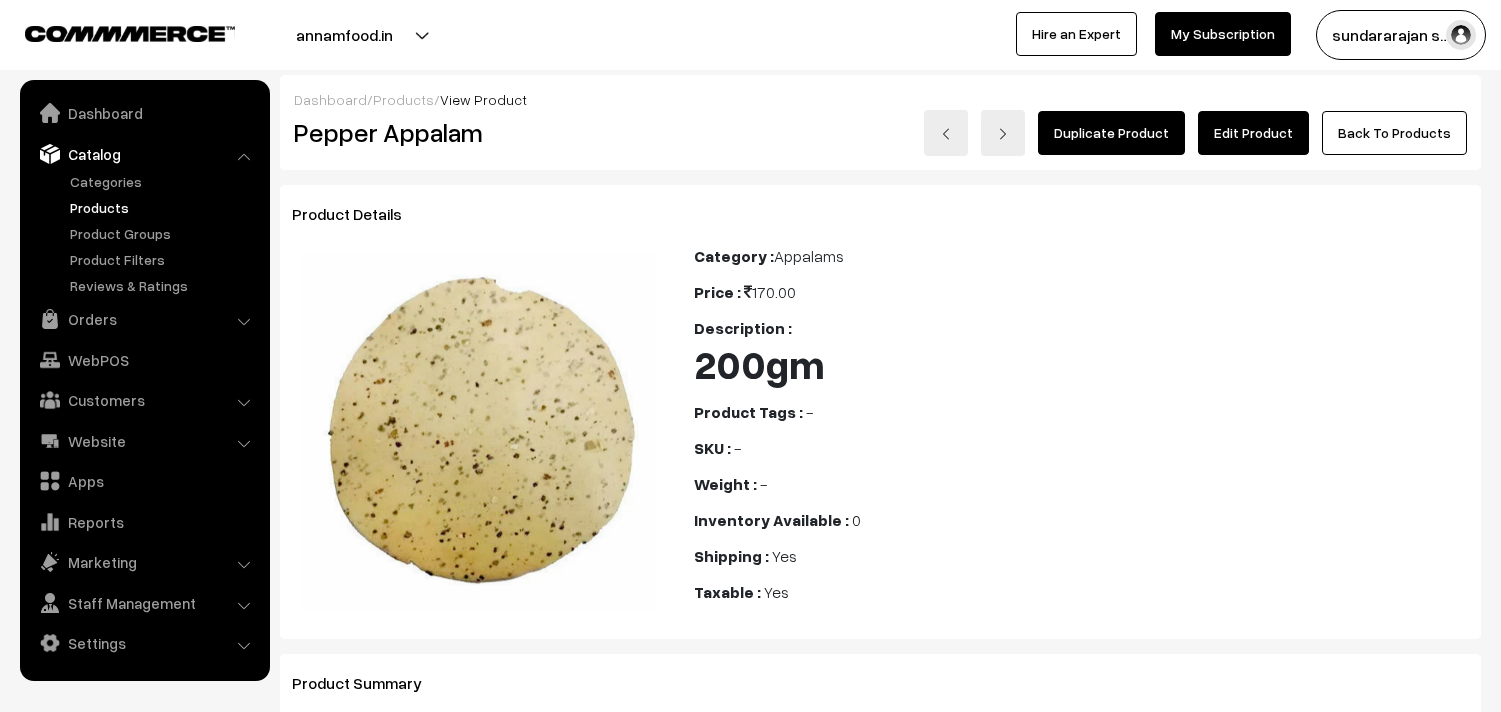 scroll, scrollTop: 0, scrollLeft: 0, axis: both 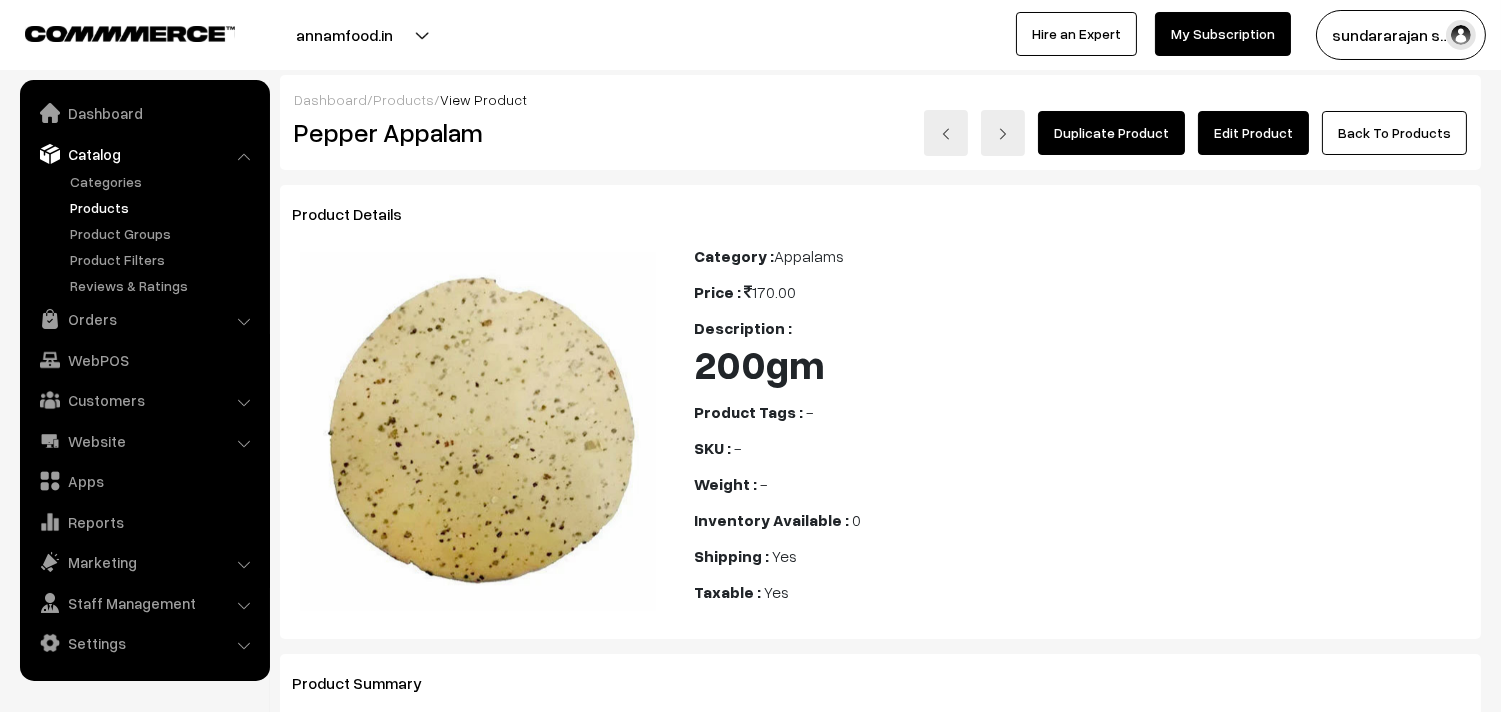 click on "Dashboard  /  Products  /  View Product
Pepper Appalam
Duplicate Product
Edit Product
Back To Products" at bounding box center (880, 122) 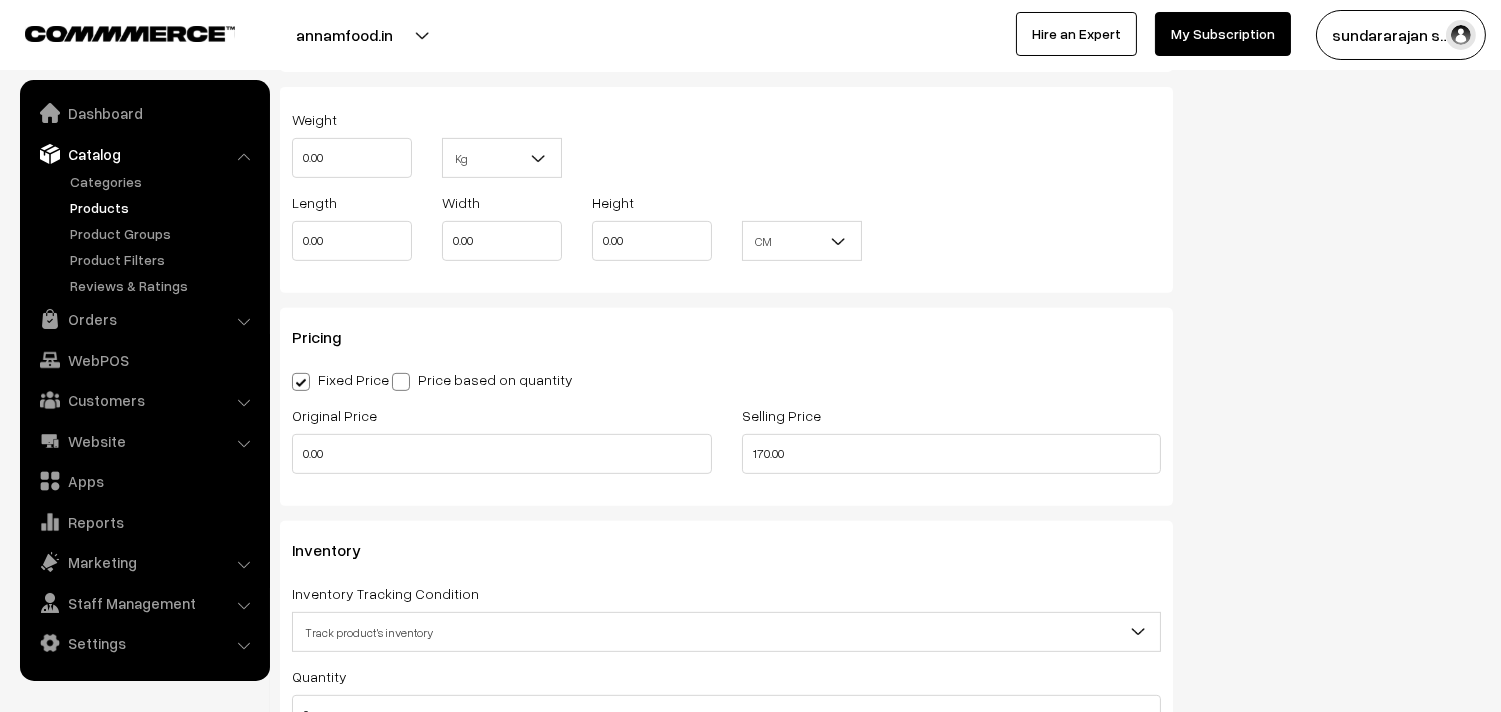 scroll, scrollTop: 1666, scrollLeft: 0, axis: vertical 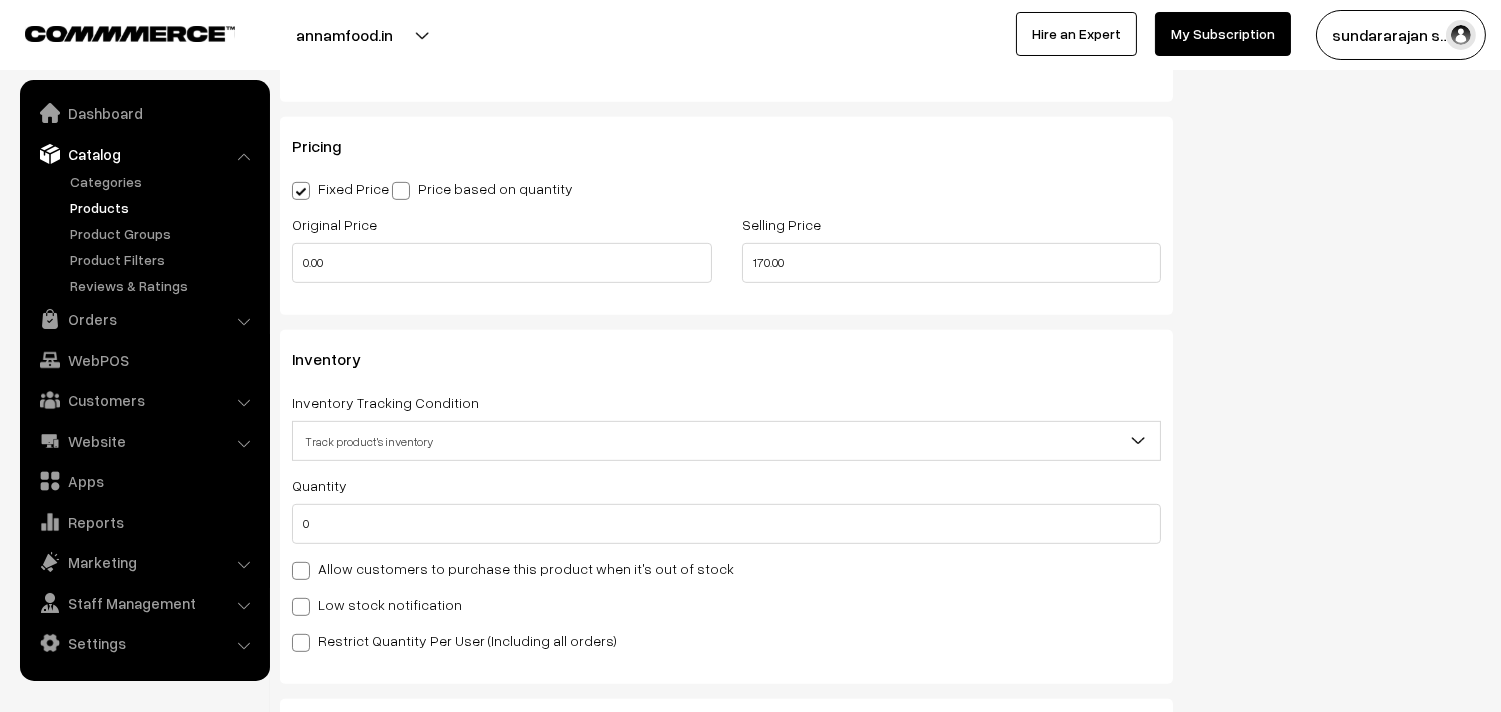 click on "Allow customers to purchase this product when it's out of stock" at bounding box center (513, 568) 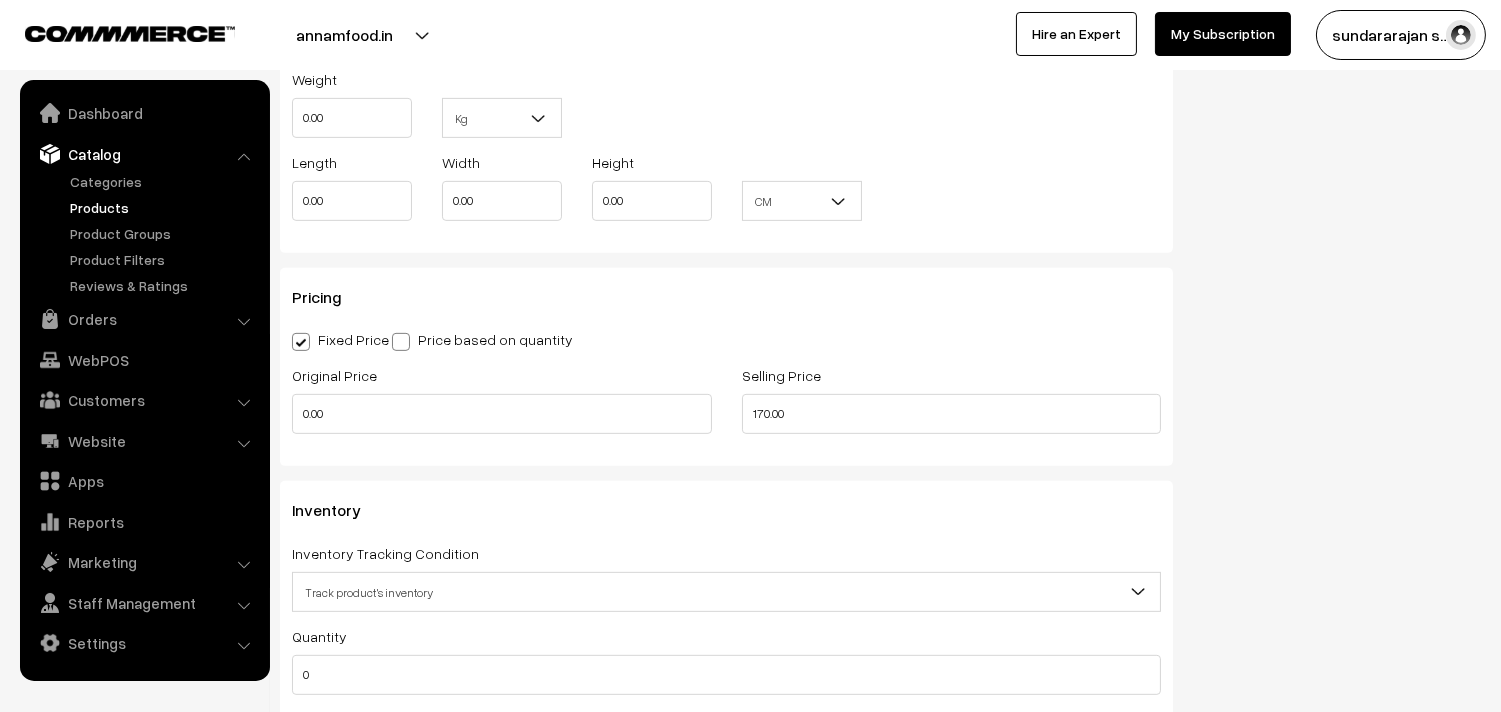 scroll, scrollTop: 1222, scrollLeft: 0, axis: vertical 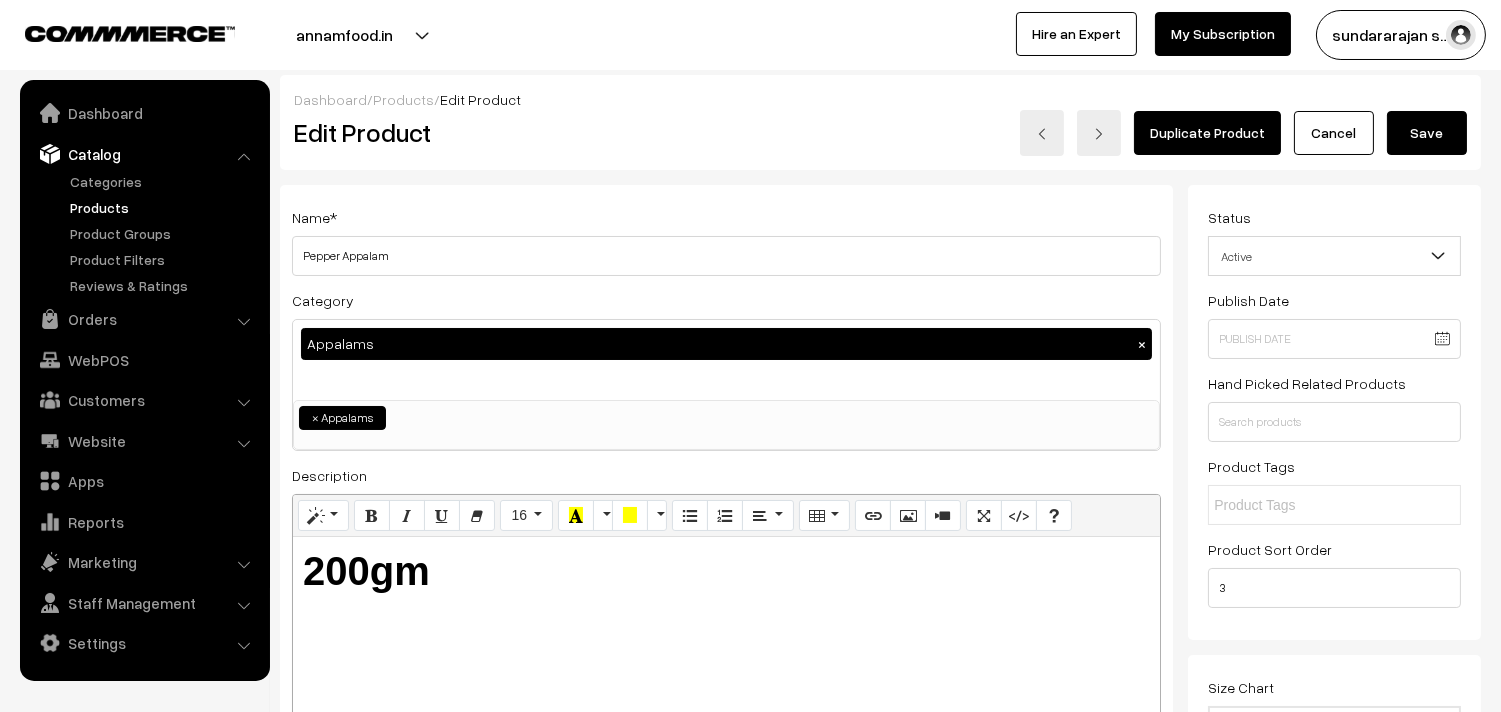 click on "Save" at bounding box center [1427, 133] 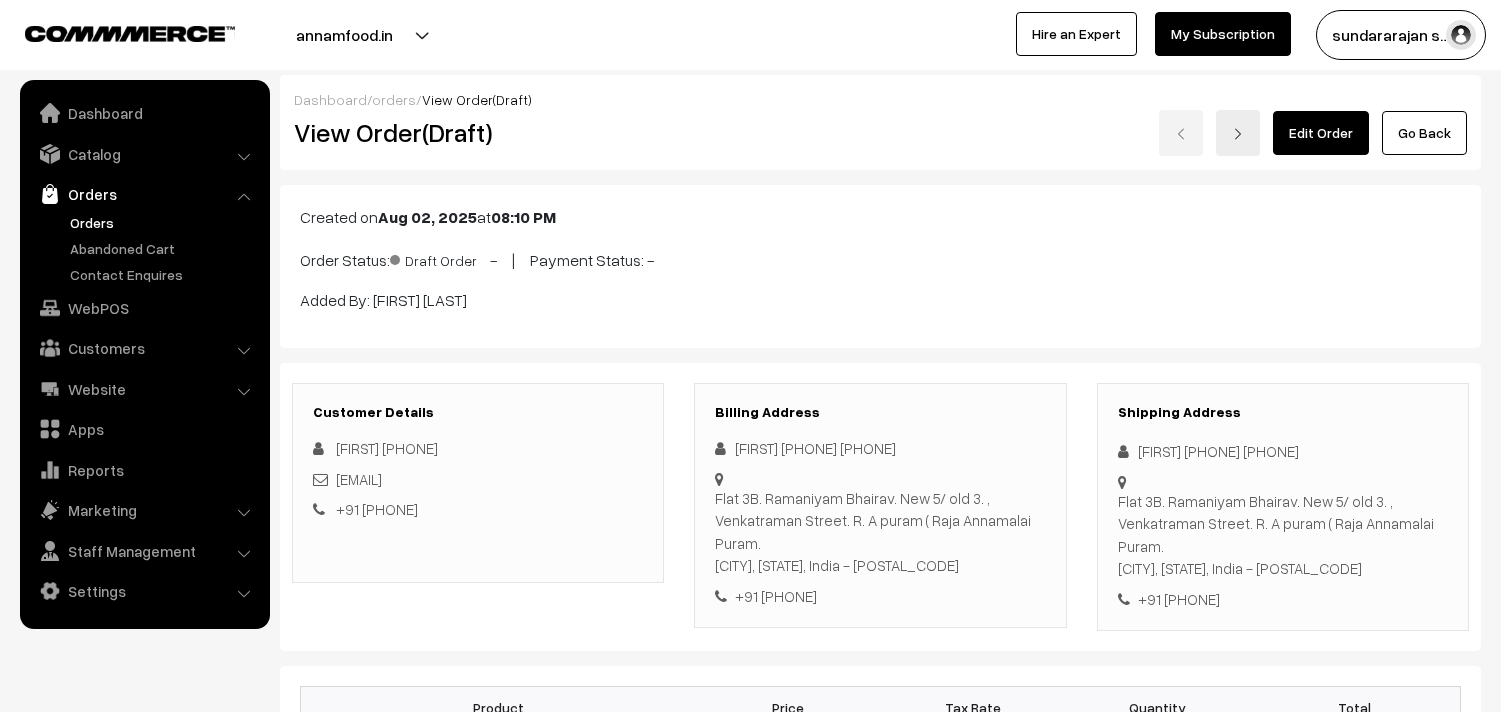 scroll, scrollTop: 0, scrollLeft: 0, axis: both 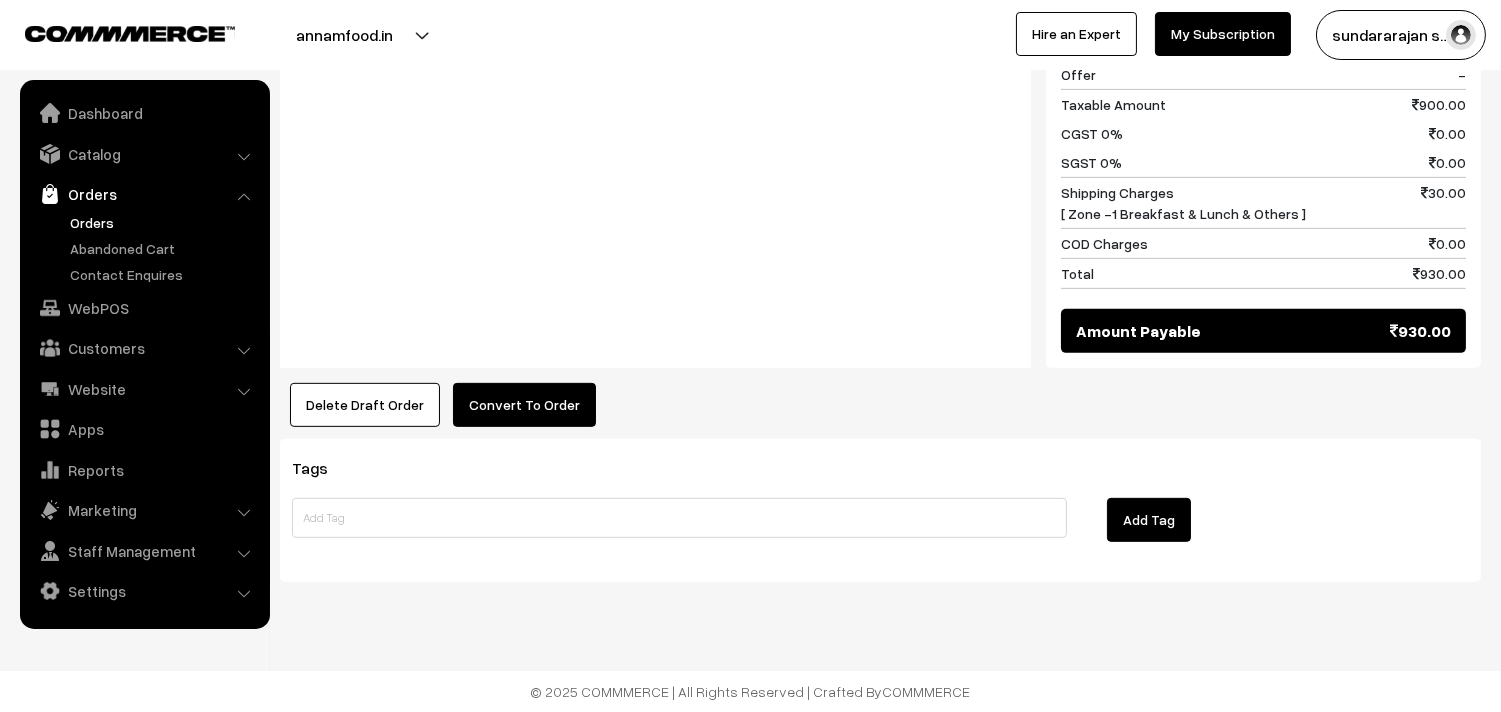 click on "Convert To Order" at bounding box center (524, 405) 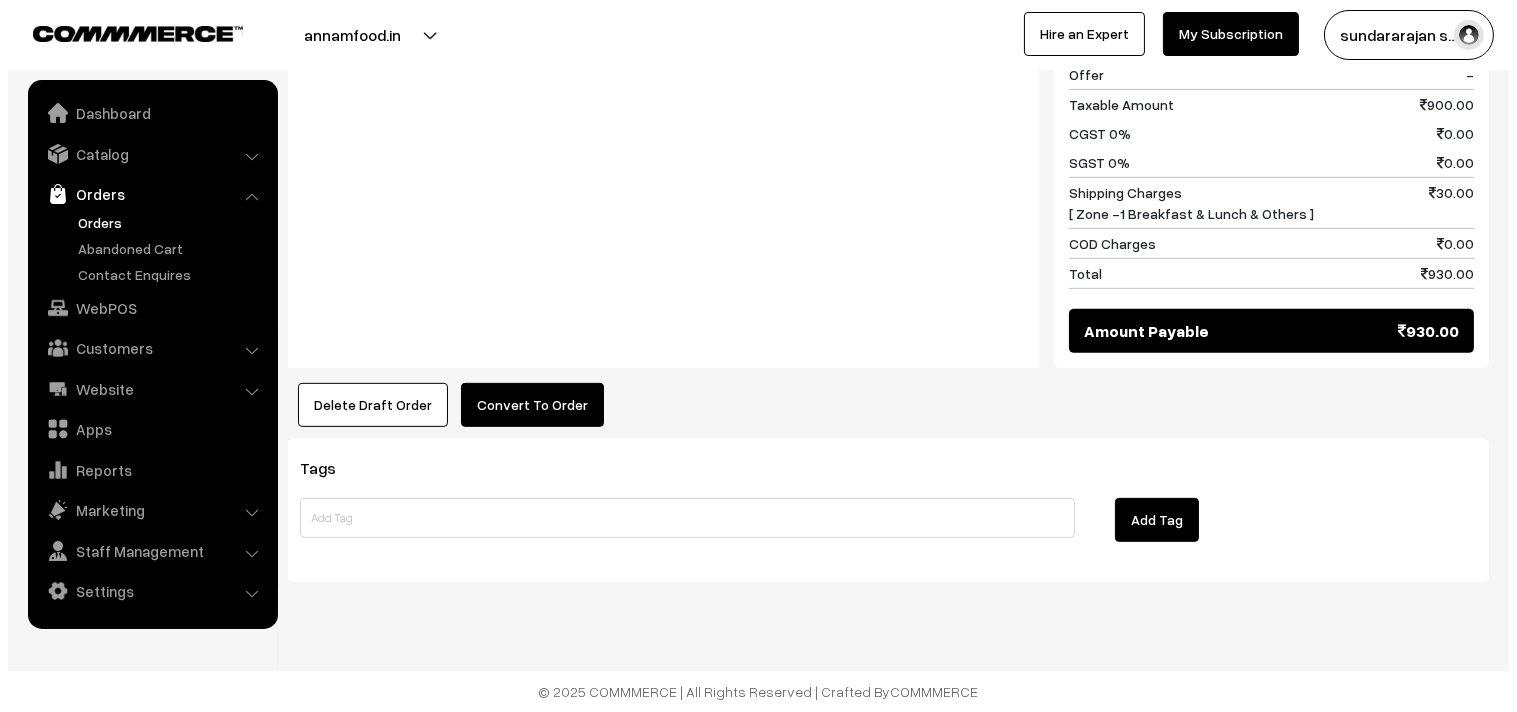 scroll, scrollTop: 1652, scrollLeft: 0, axis: vertical 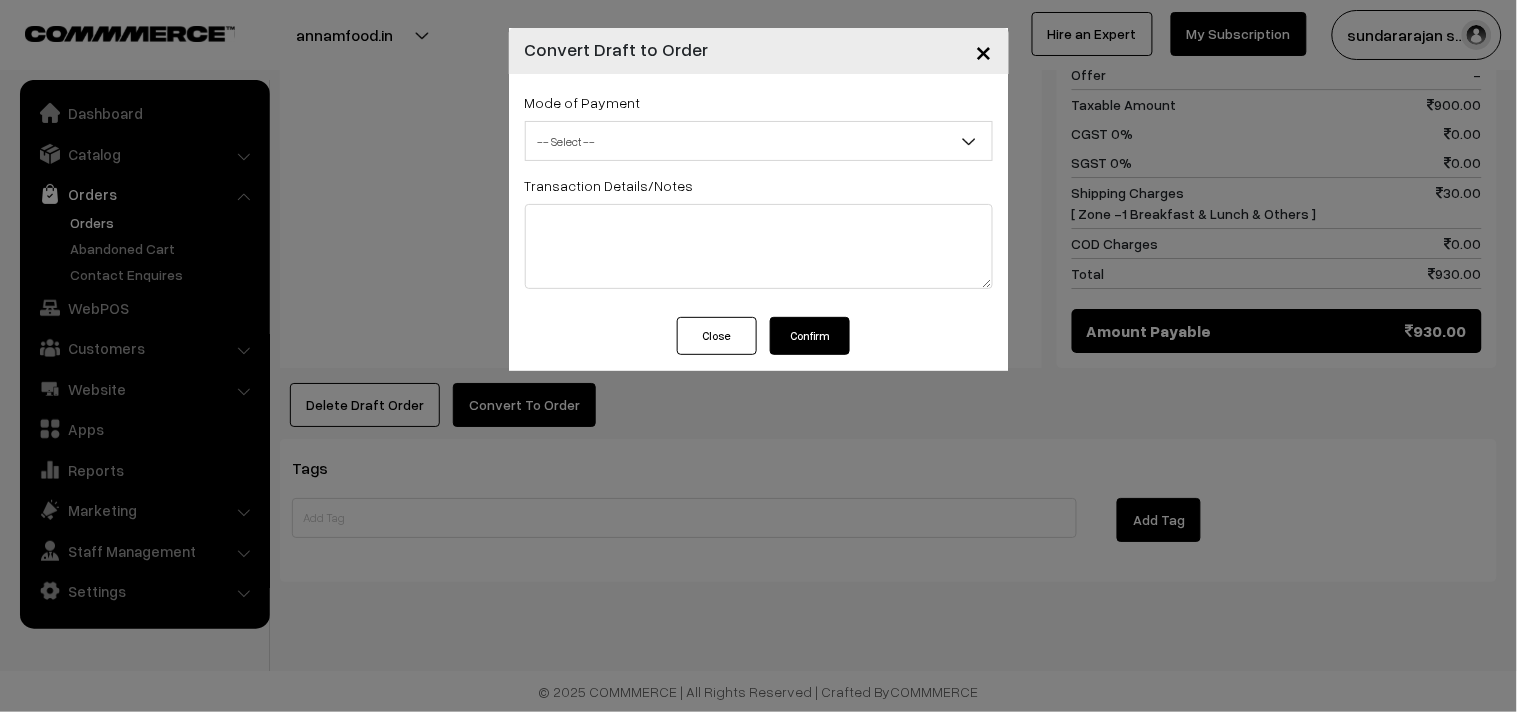 click on "-- Select --" at bounding box center [759, 141] 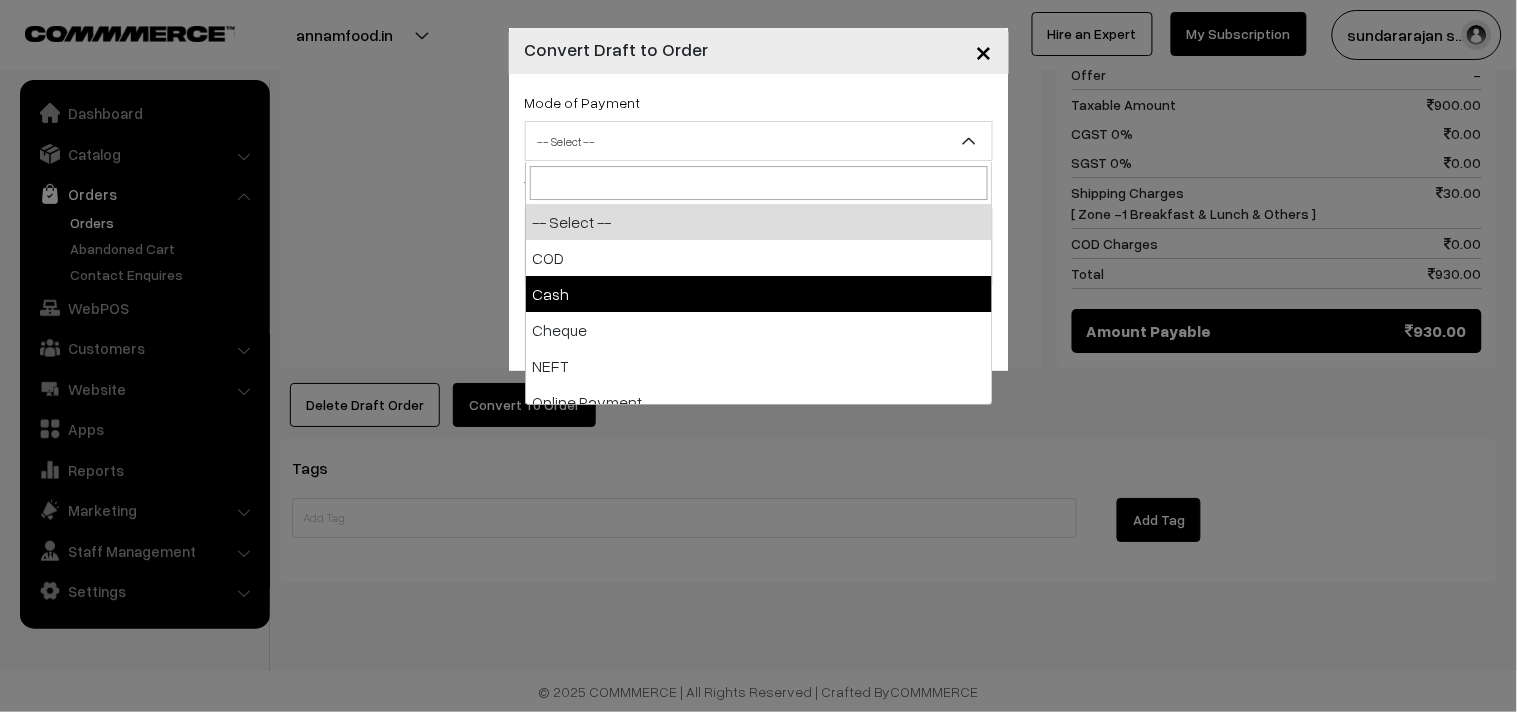select on "1" 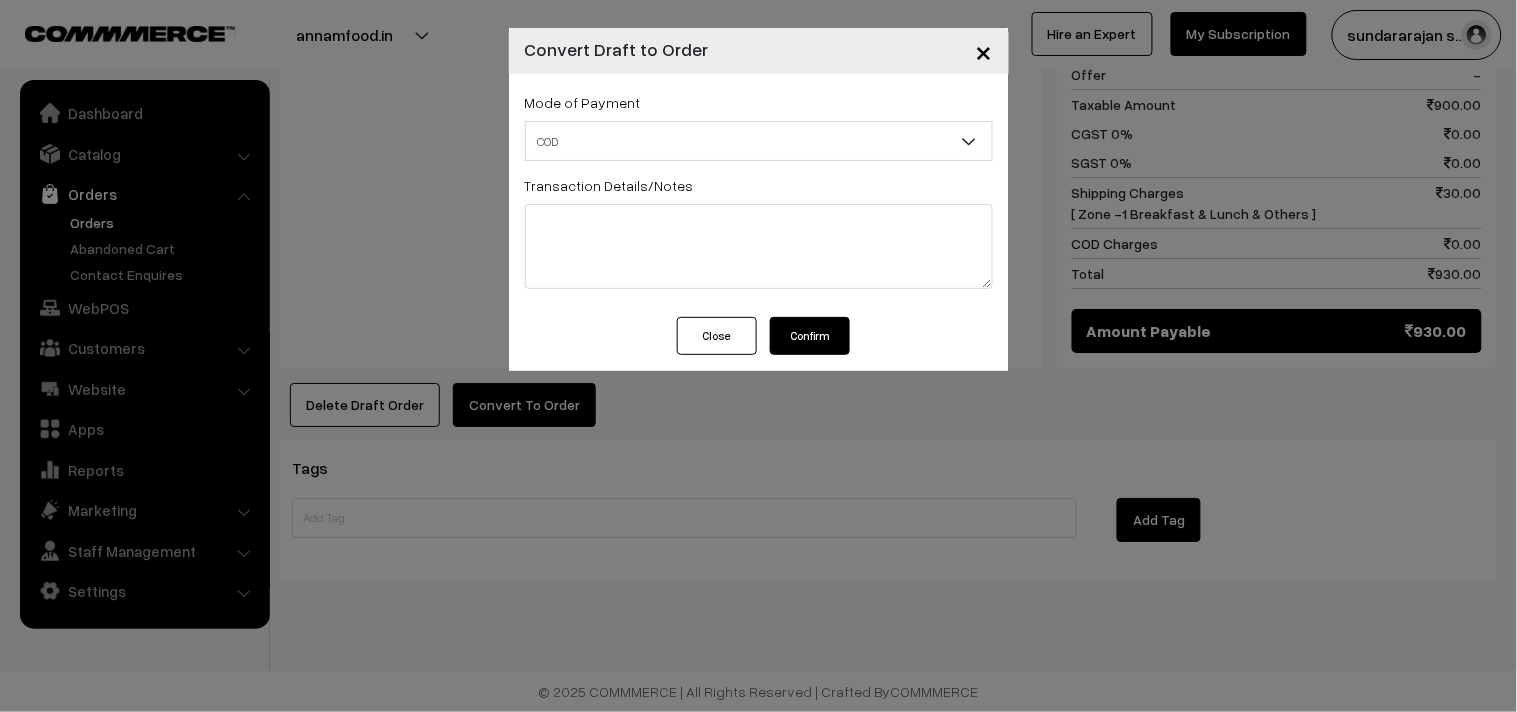 click on "Confirm" at bounding box center [810, 336] 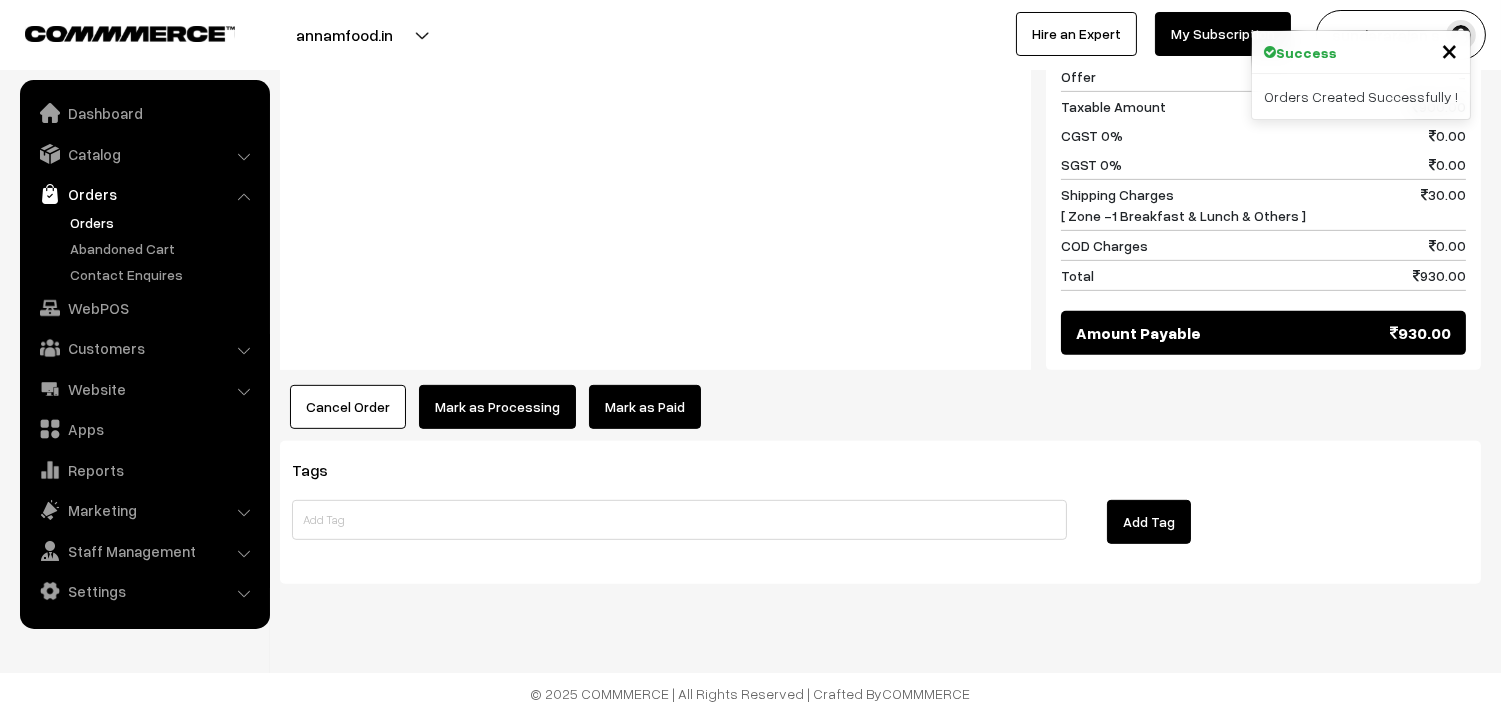 click on "Product
Price
Tax Rate
Quantity
Total
Vadam Wet Mavu
120.00
140.00      150.00" at bounding box center [880, -272] 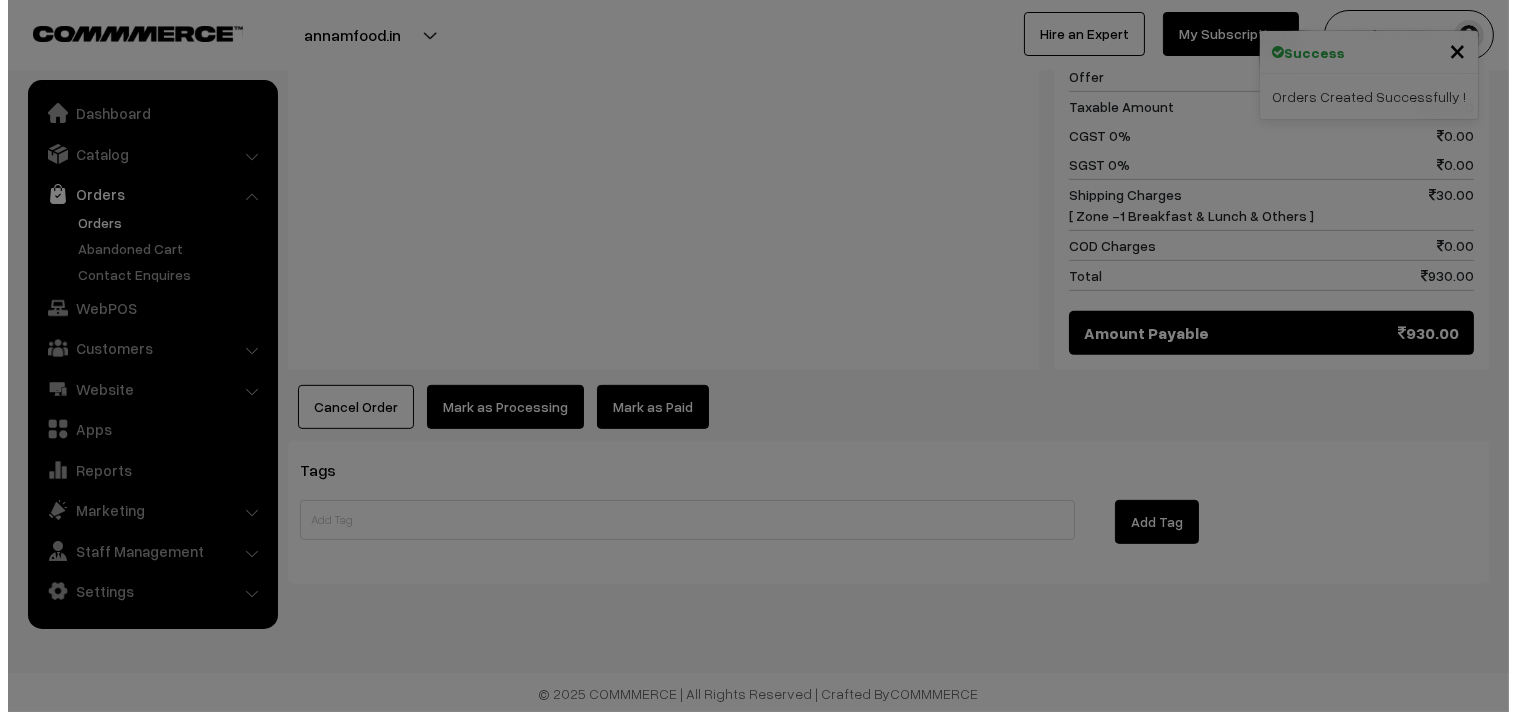 scroll, scrollTop: 1650, scrollLeft: 0, axis: vertical 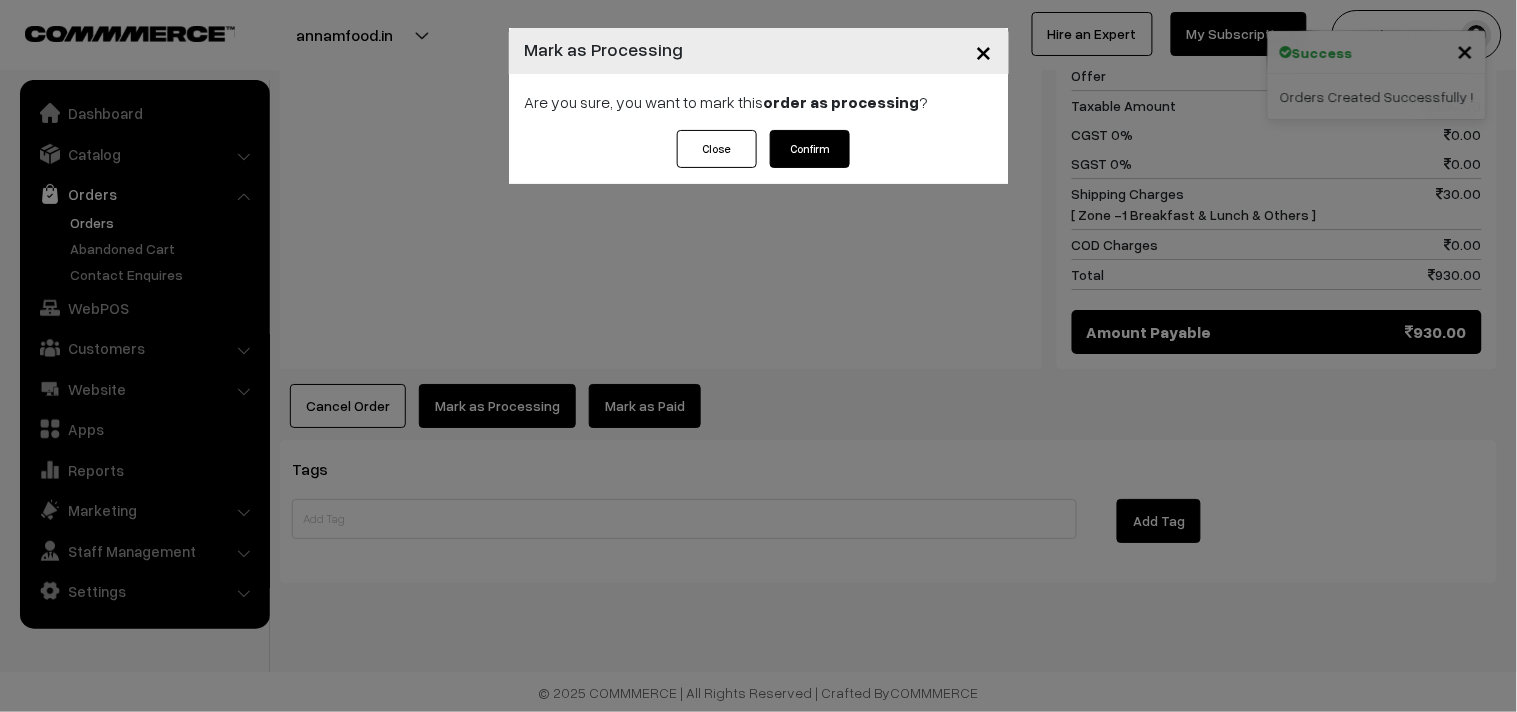 click on "Confirm" at bounding box center [810, 149] 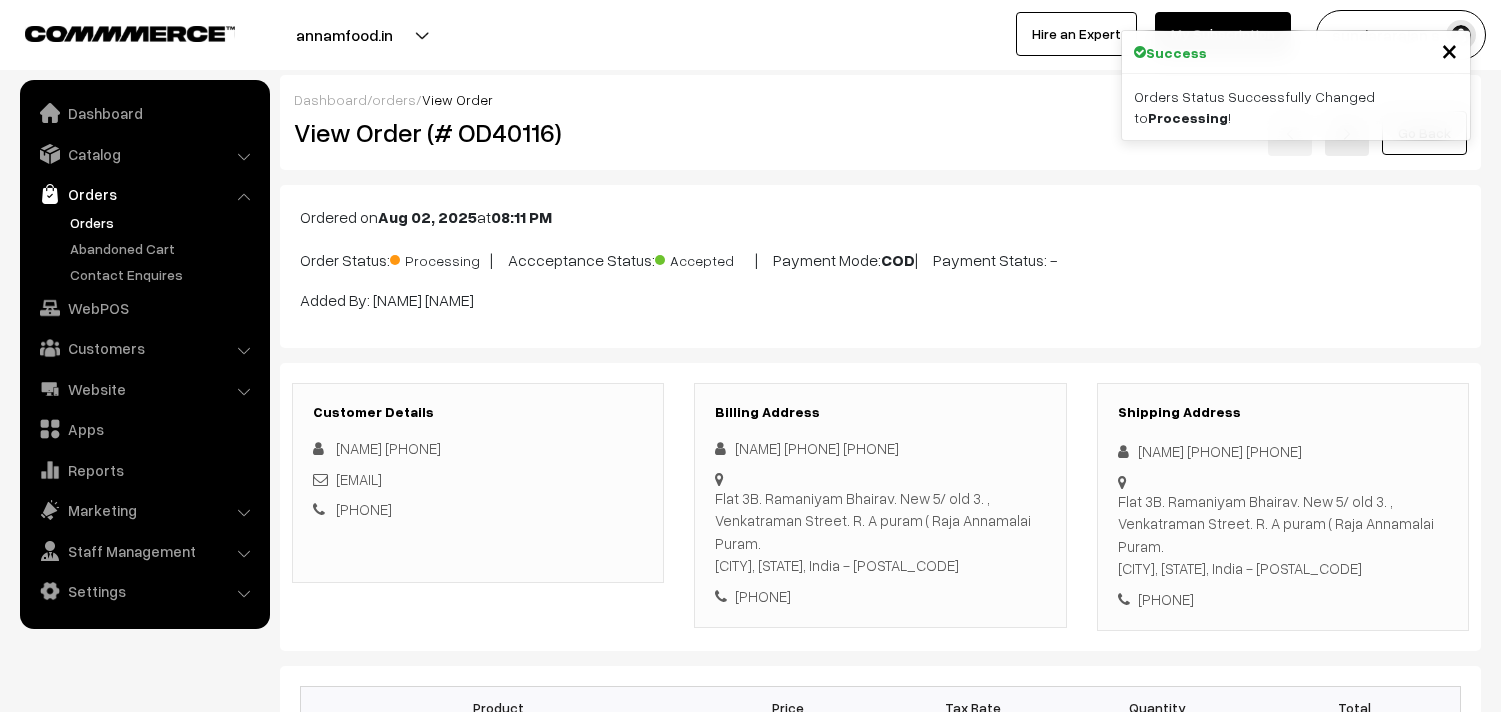 scroll, scrollTop: 0, scrollLeft: 0, axis: both 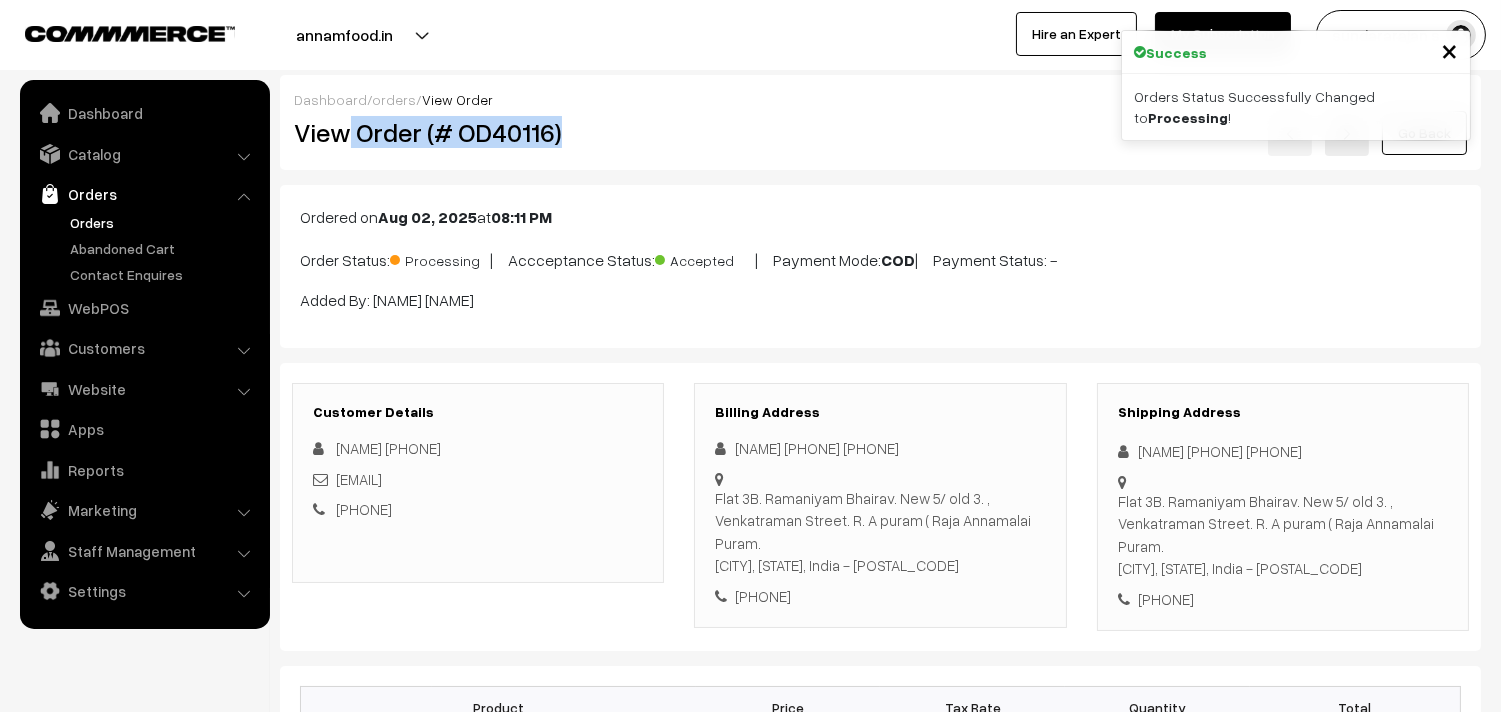 copy on "Order (# OD40116)" 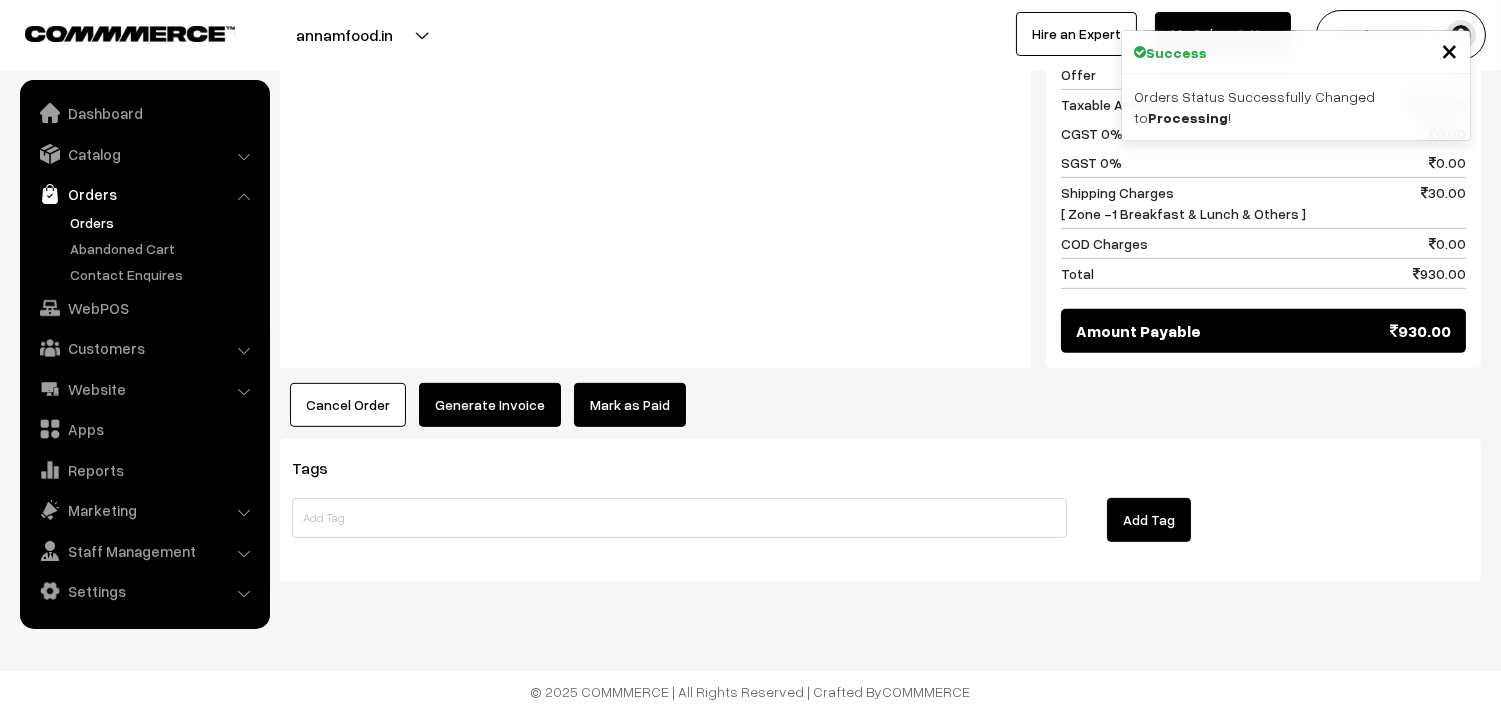 scroll, scrollTop: 1641, scrollLeft: 0, axis: vertical 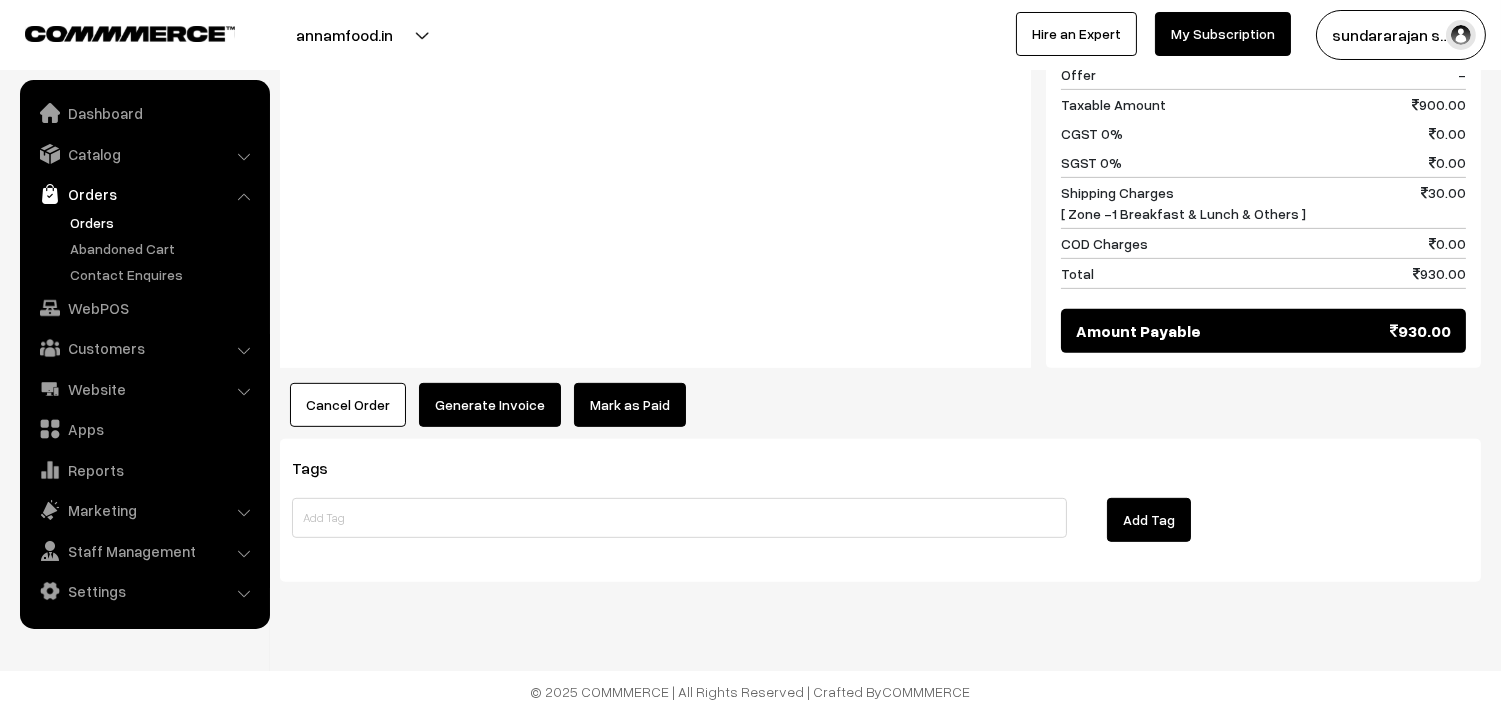 click on "Generate Invoice" at bounding box center (490, 405) 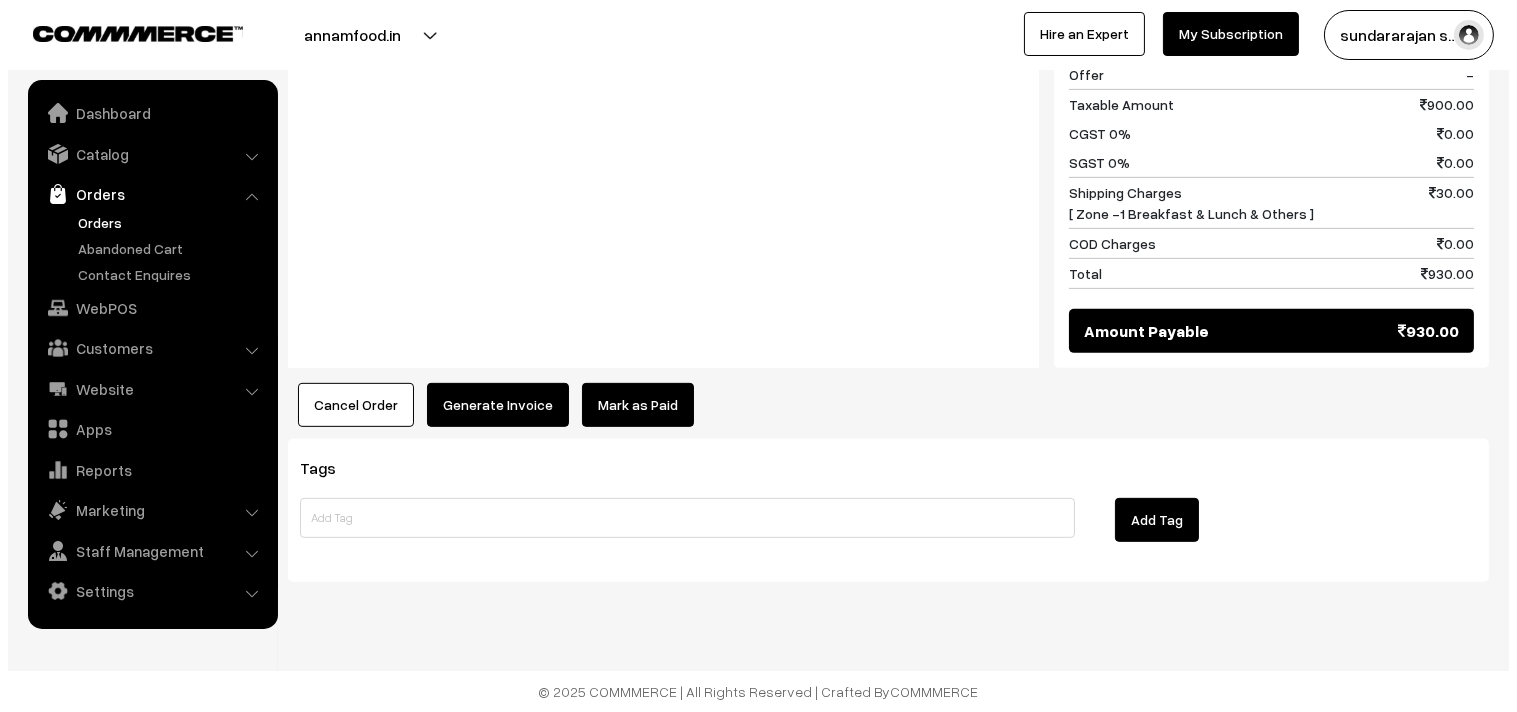 scroll, scrollTop: 1652, scrollLeft: 0, axis: vertical 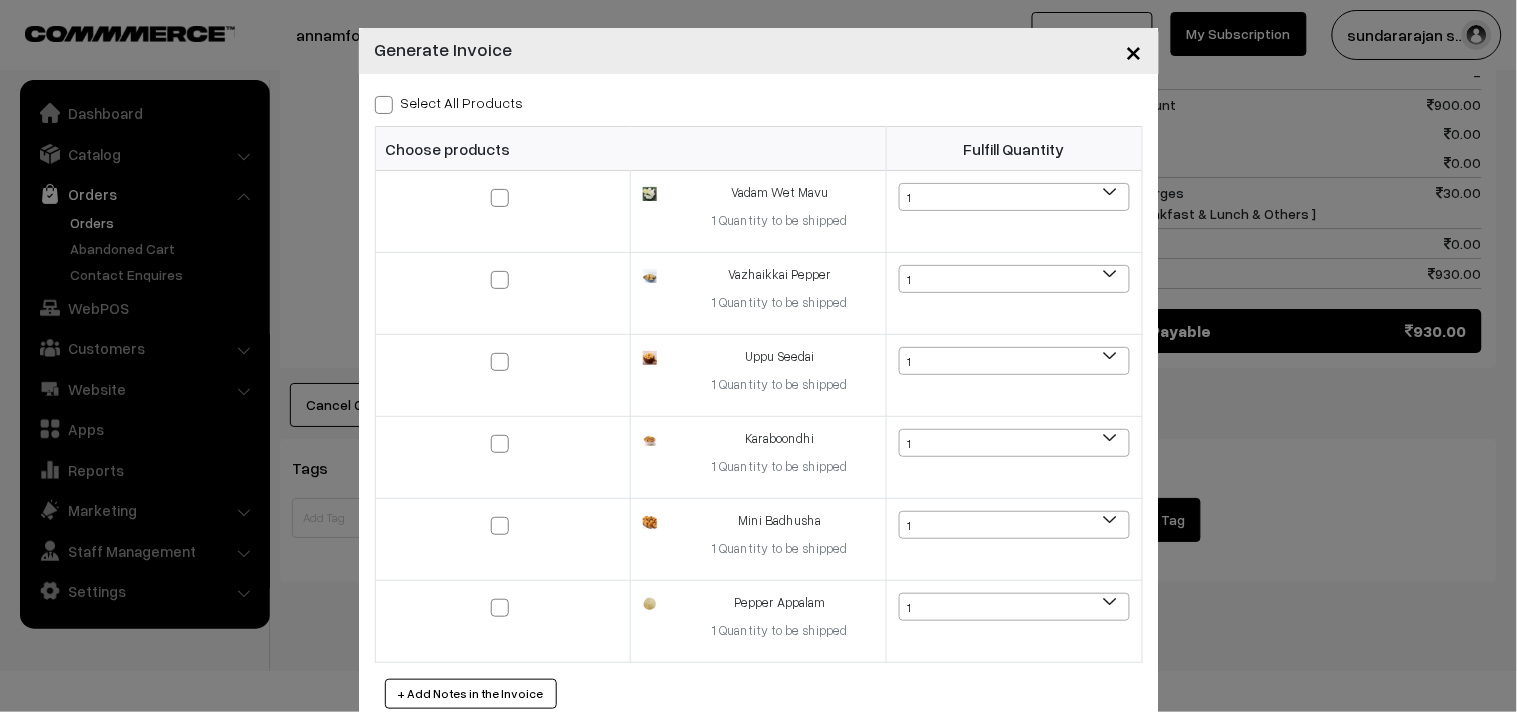 click on "Select All Products
Choose products
Fulfill Quantity
1 1 1 1 1" at bounding box center [759, 399] 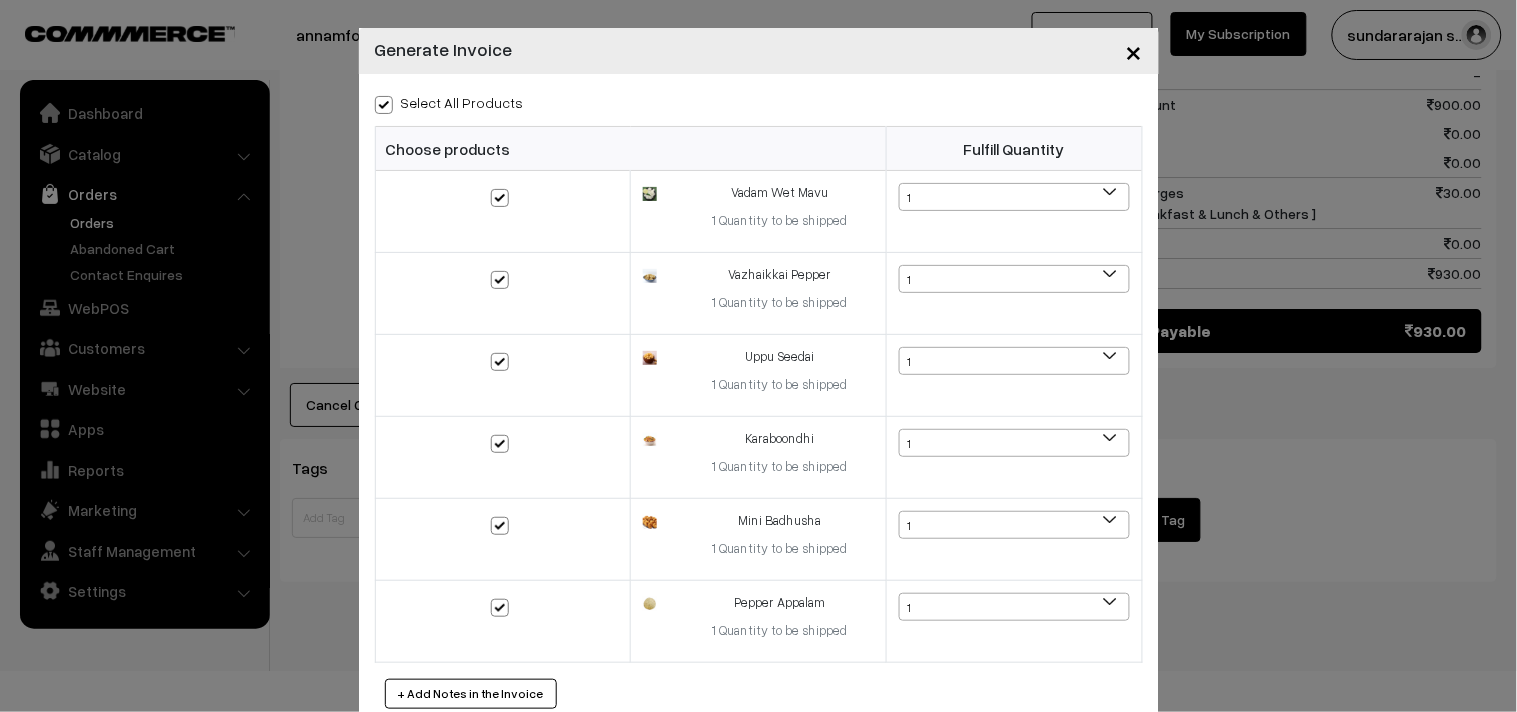 checkbox on "true" 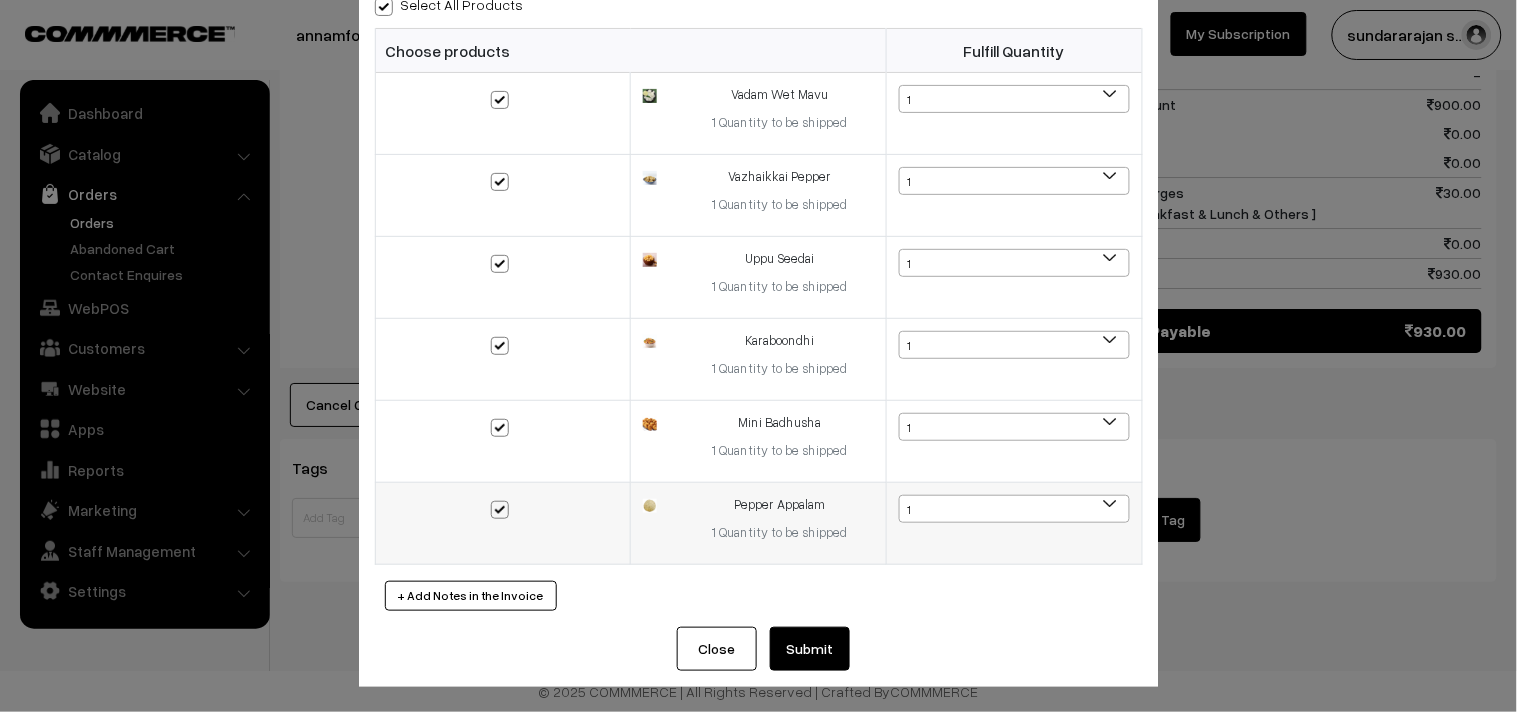 scroll, scrollTop: 102, scrollLeft: 0, axis: vertical 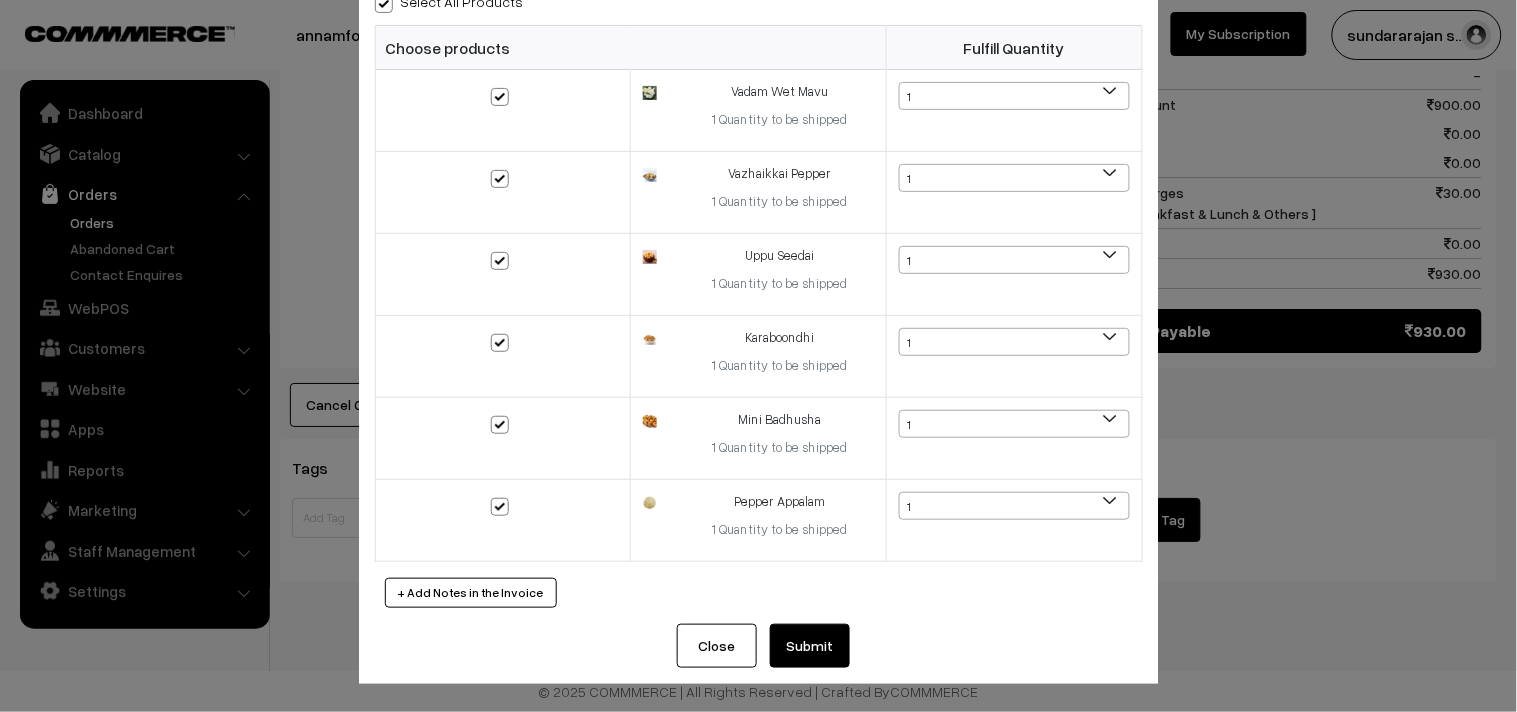 click on "Submit" at bounding box center [810, 646] 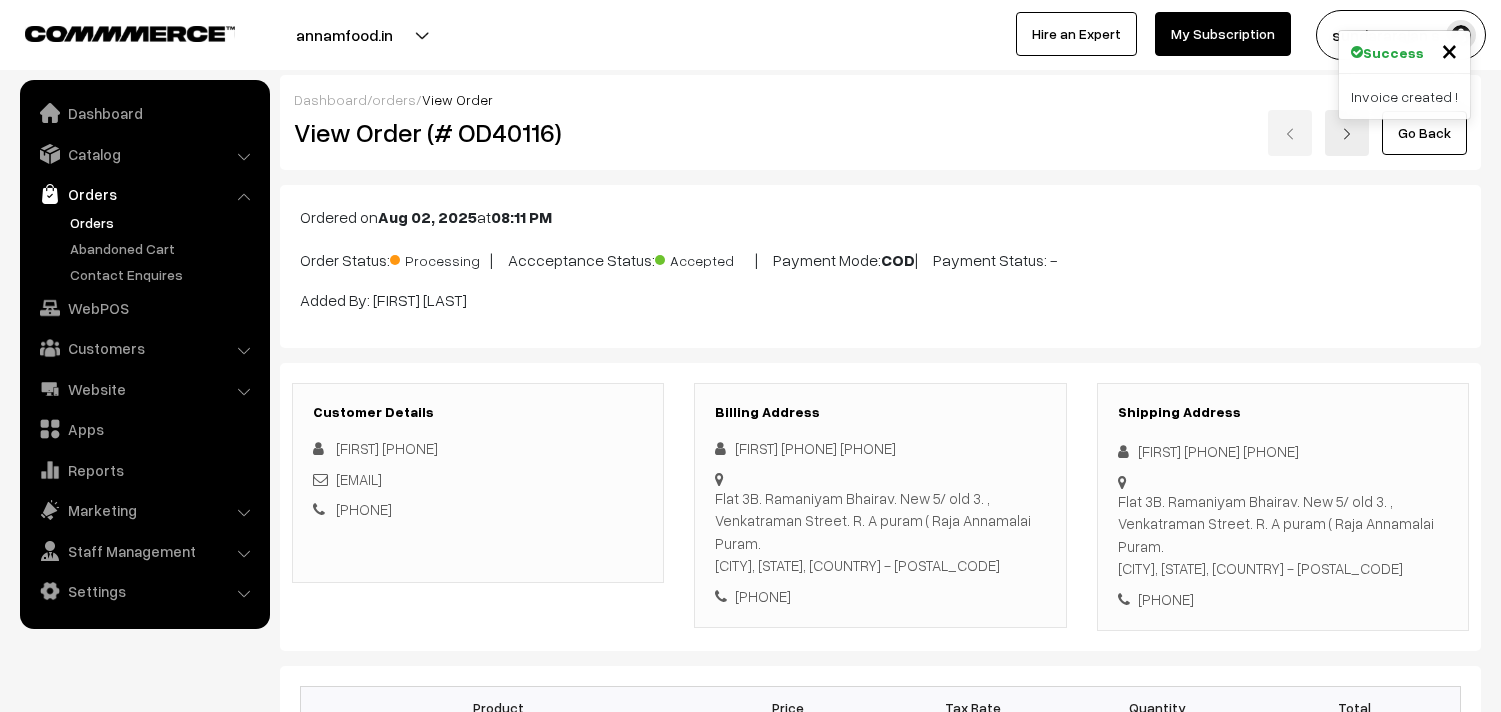 scroll, scrollTop: 1638, scrollLeft: 0, axis: vertical 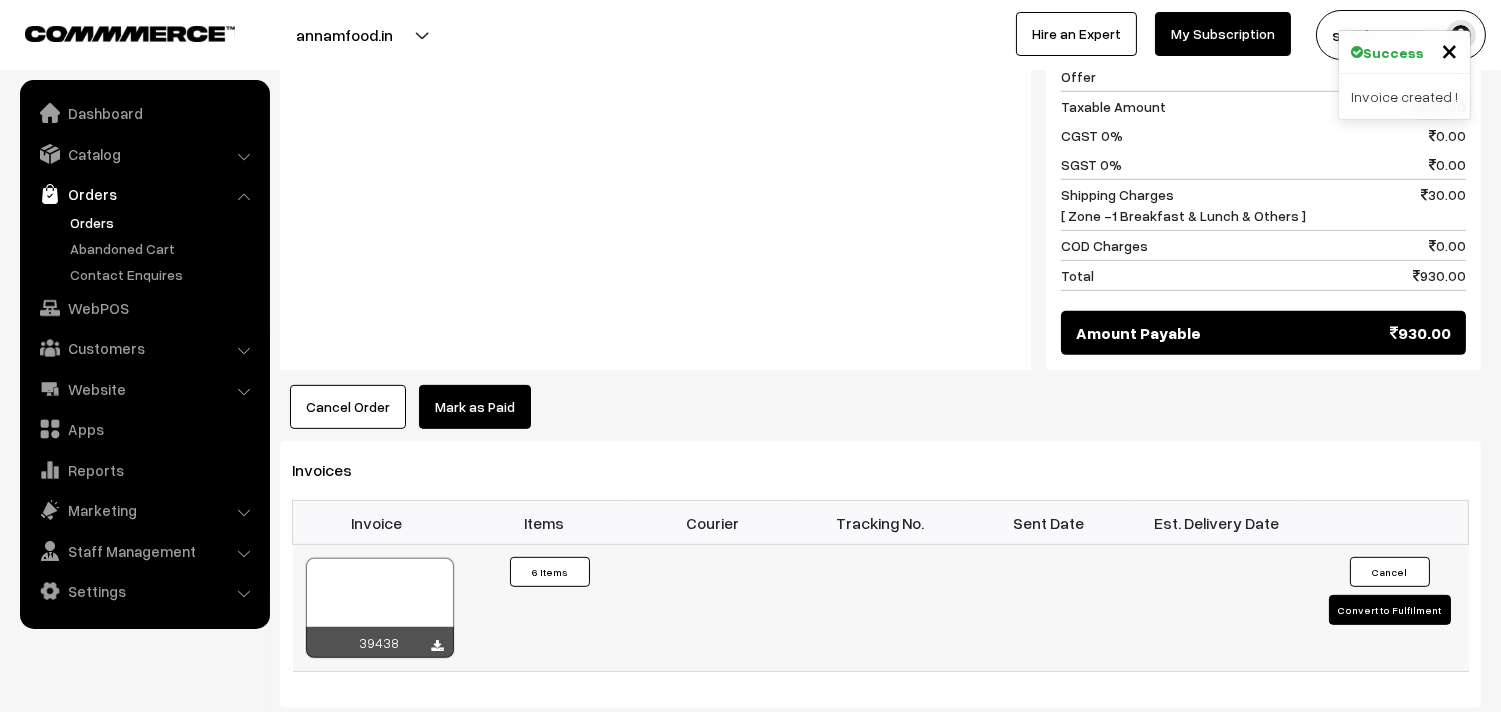 click at bounding box center (380, 608) 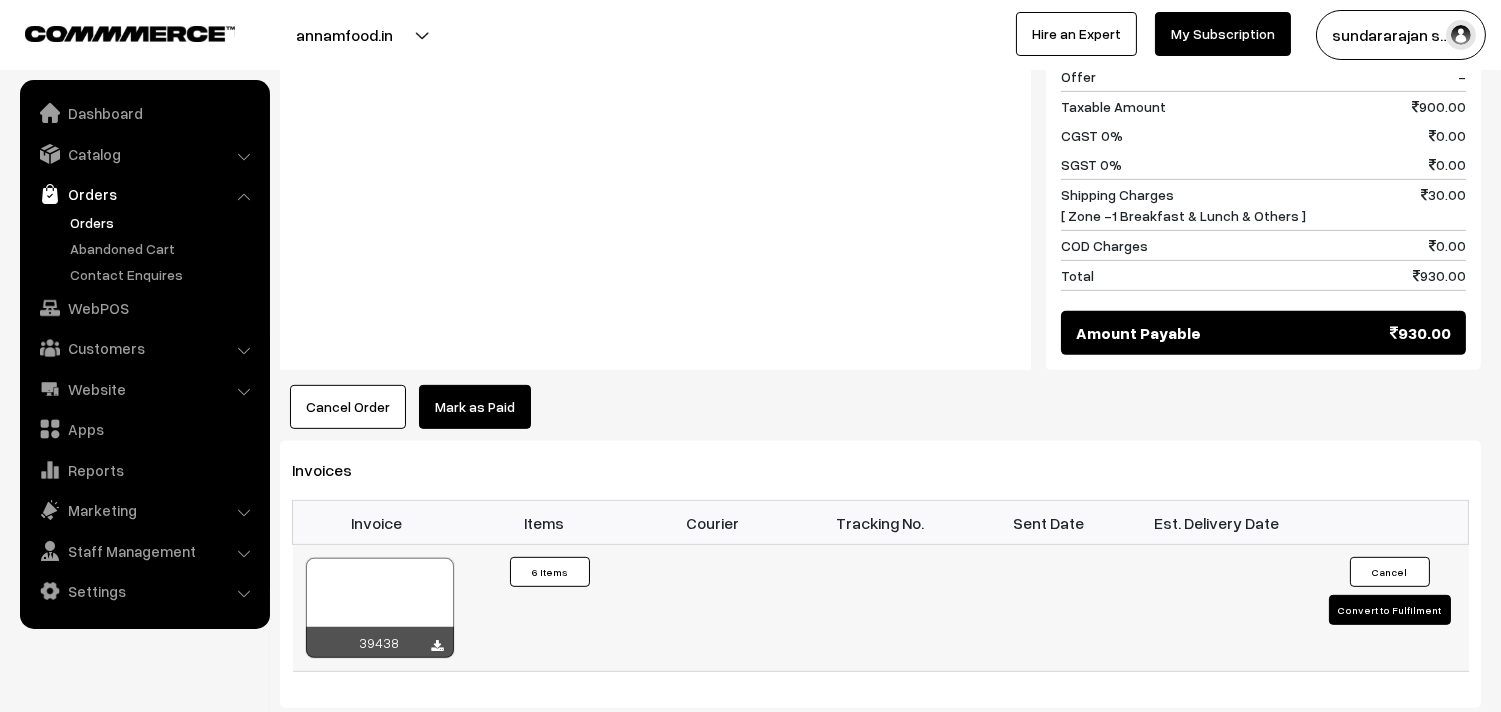 scroll, scrollTop: 1652, scrollLeft: 0, axis: vertical 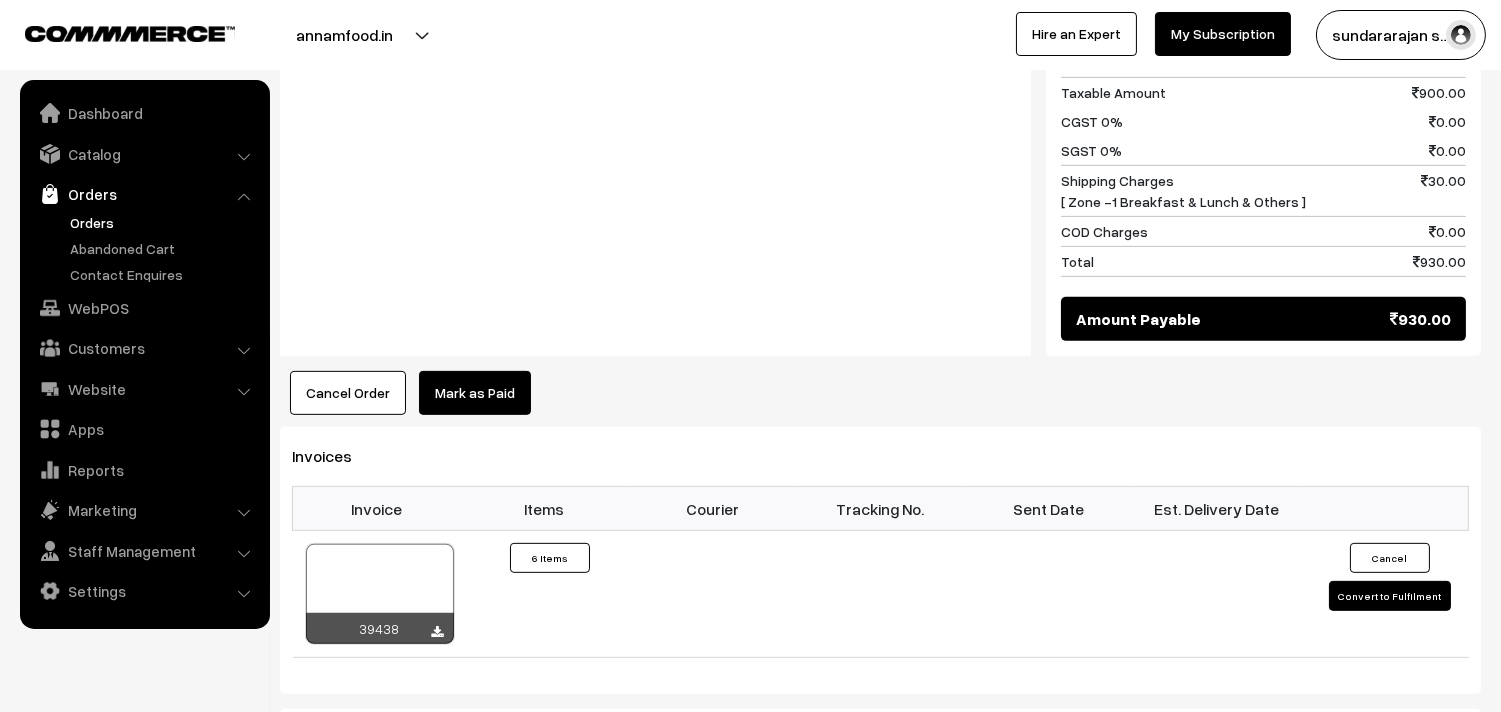 click on "Orders" at bounding box center [164, 222] 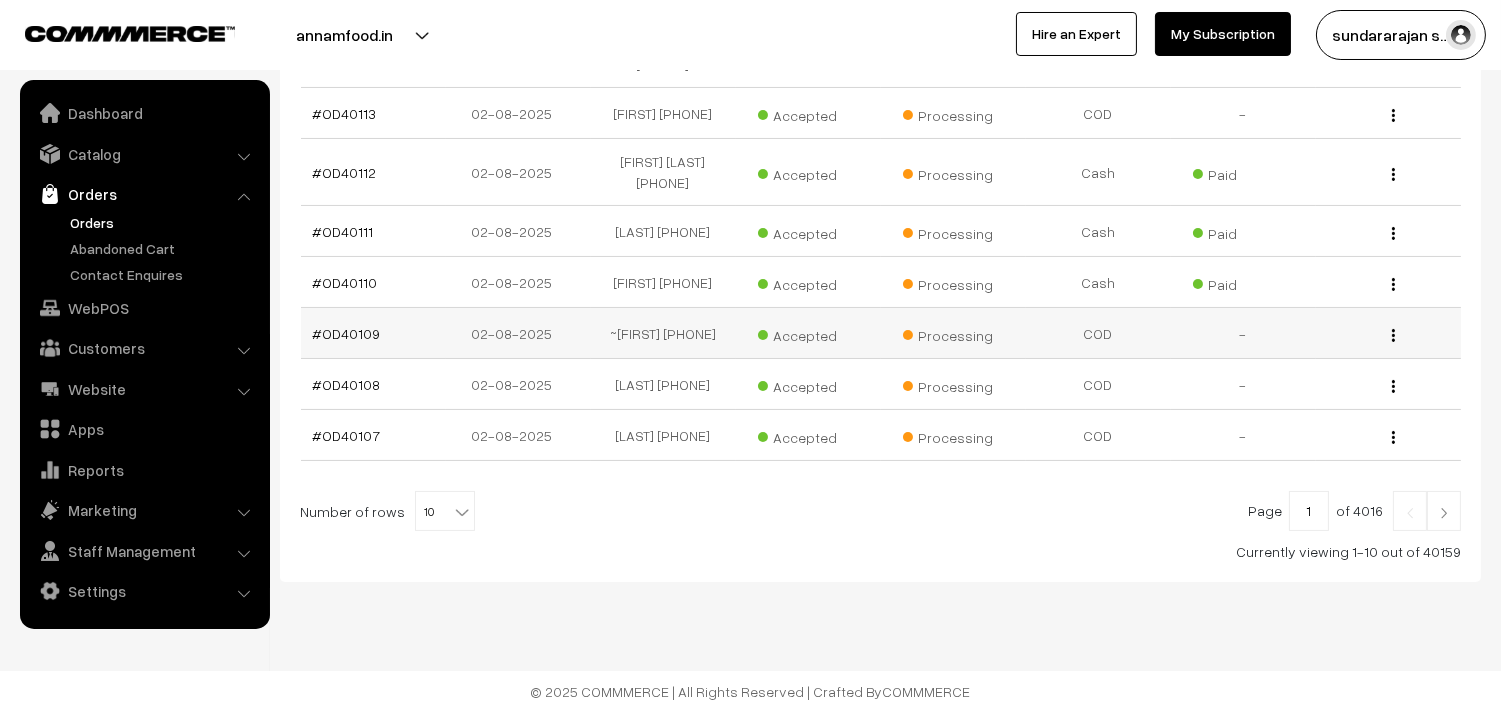 scroll, scrollTop: 664, scrollLeft: 0, axis: vertical 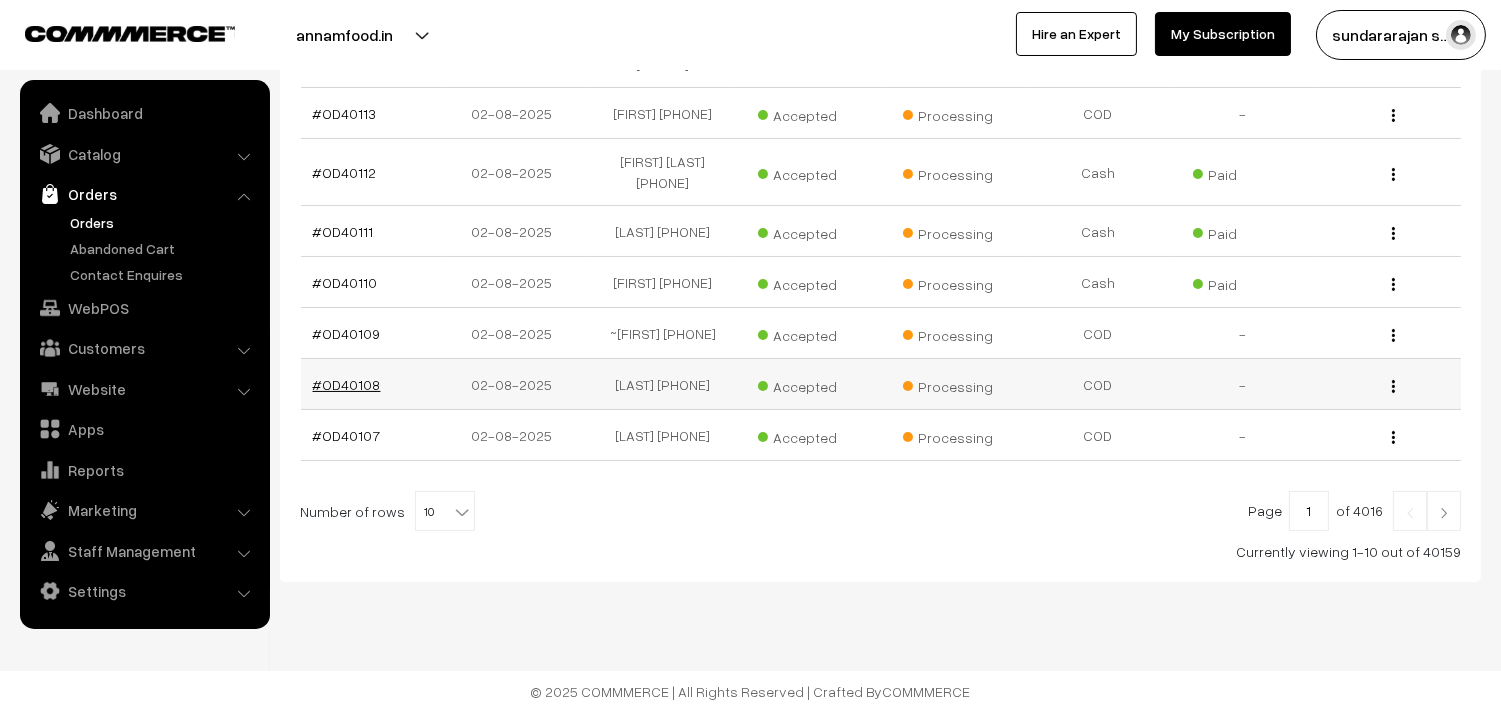 click on "#OD40108" at bounding box center (347, 384) 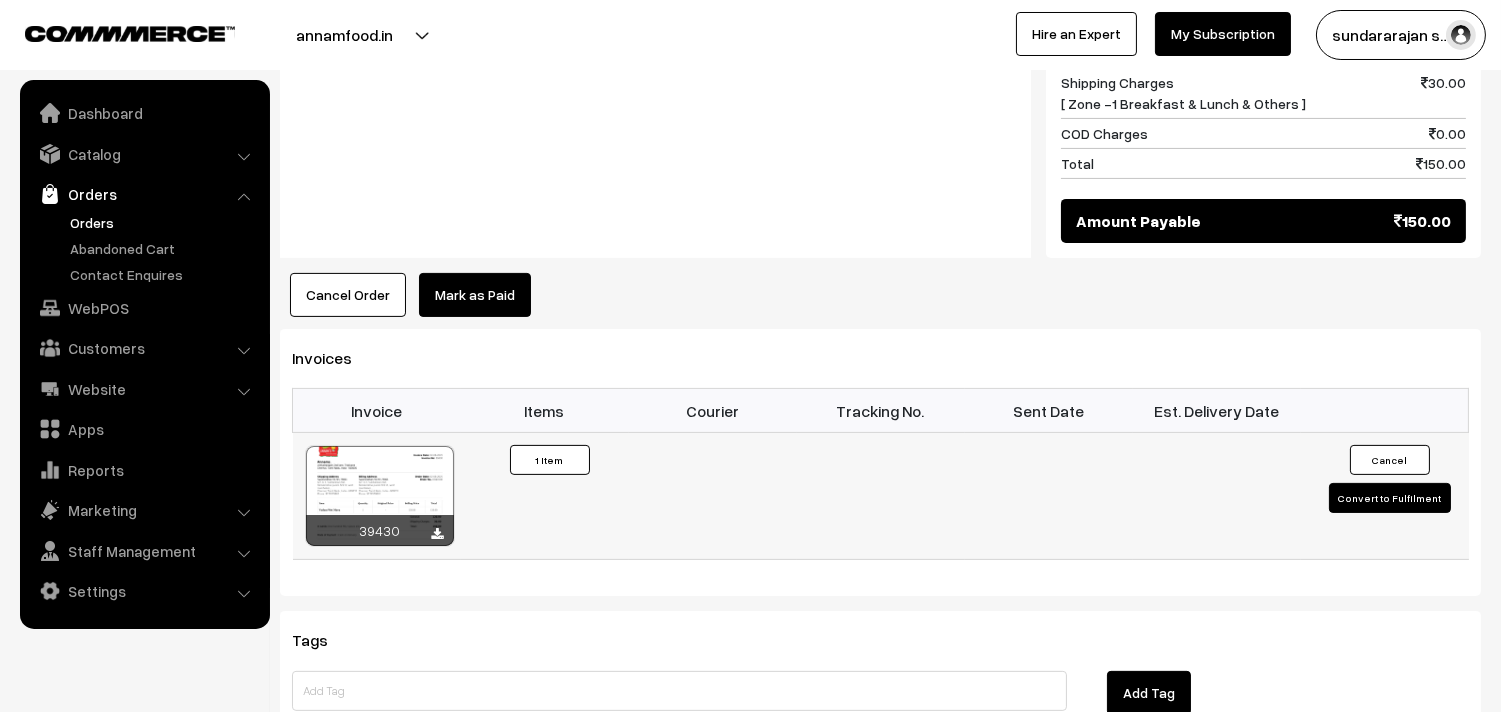 scroll, scrollTop: 1111, scrollLeft: 0, axis: vertical 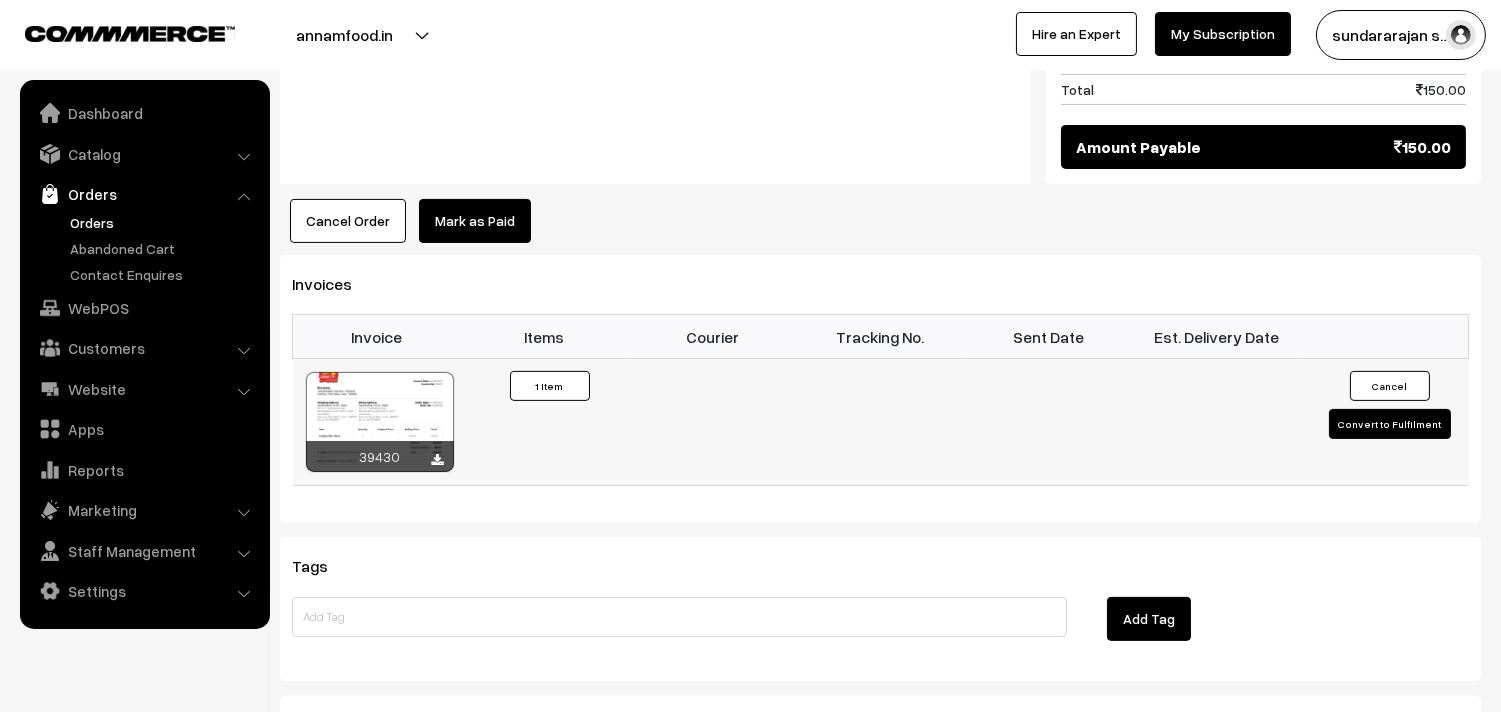click at bounding box center [380, 422] 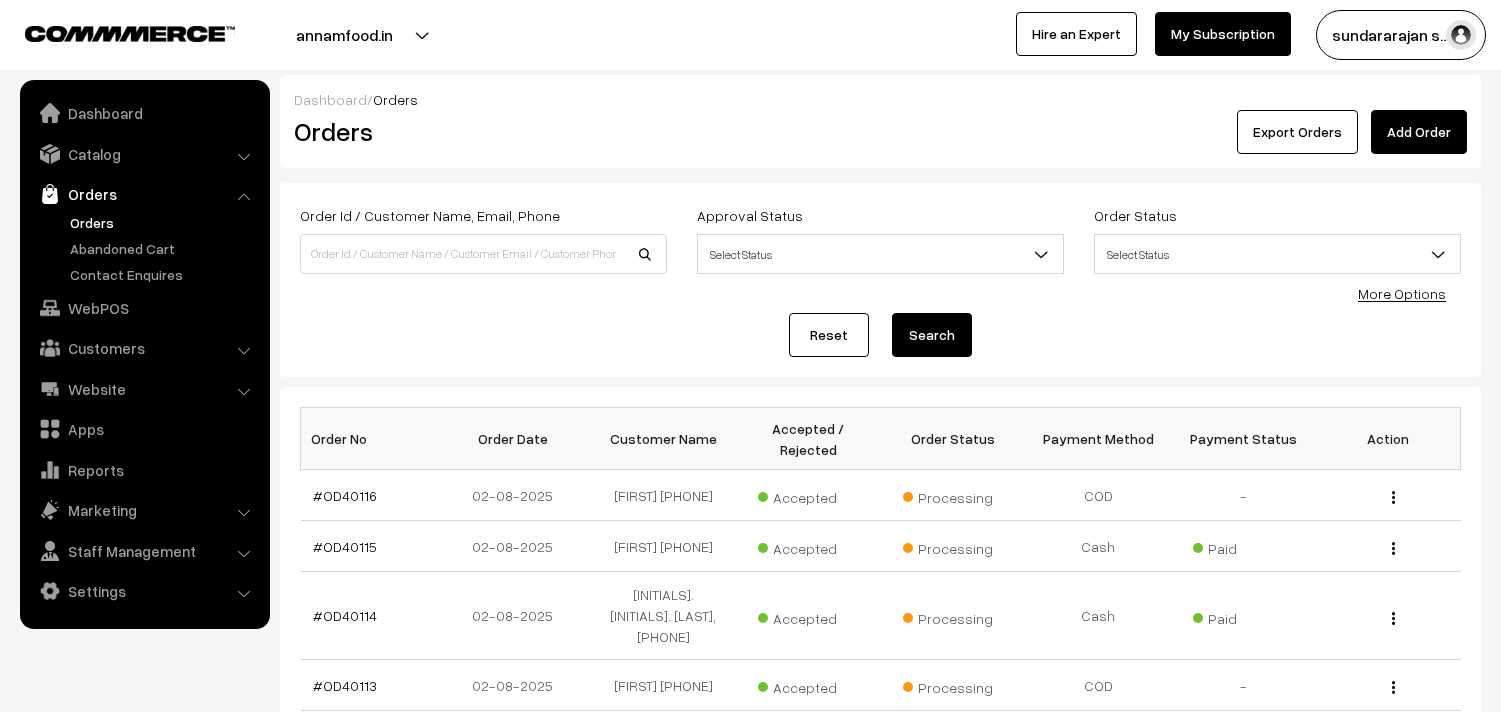 scroll, scrollTop: 664, scrollLeft: 0, axis: vertical 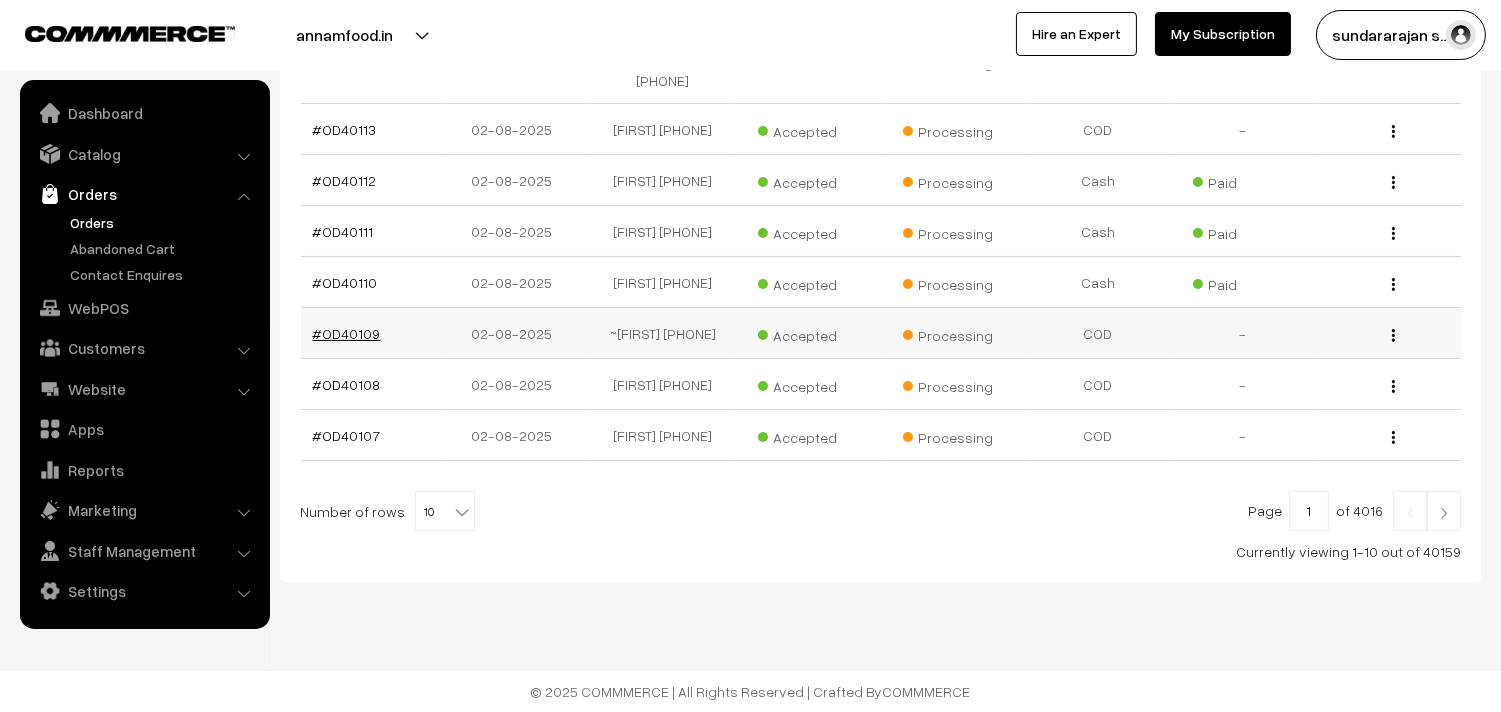 click on "#OD40109" at bounding box center [347, 333] 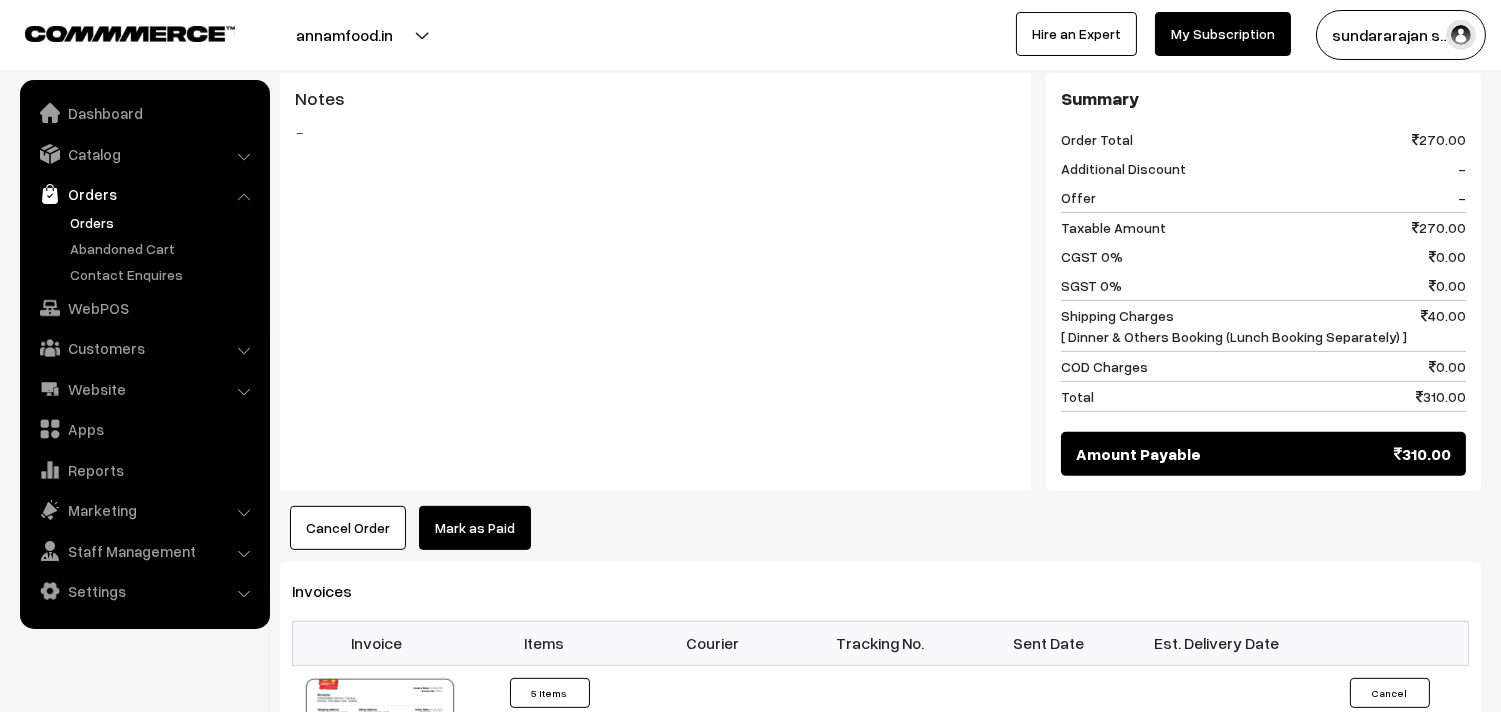 scroll, scrollTop: 1333, scrollLeft: 0, axis: vertical 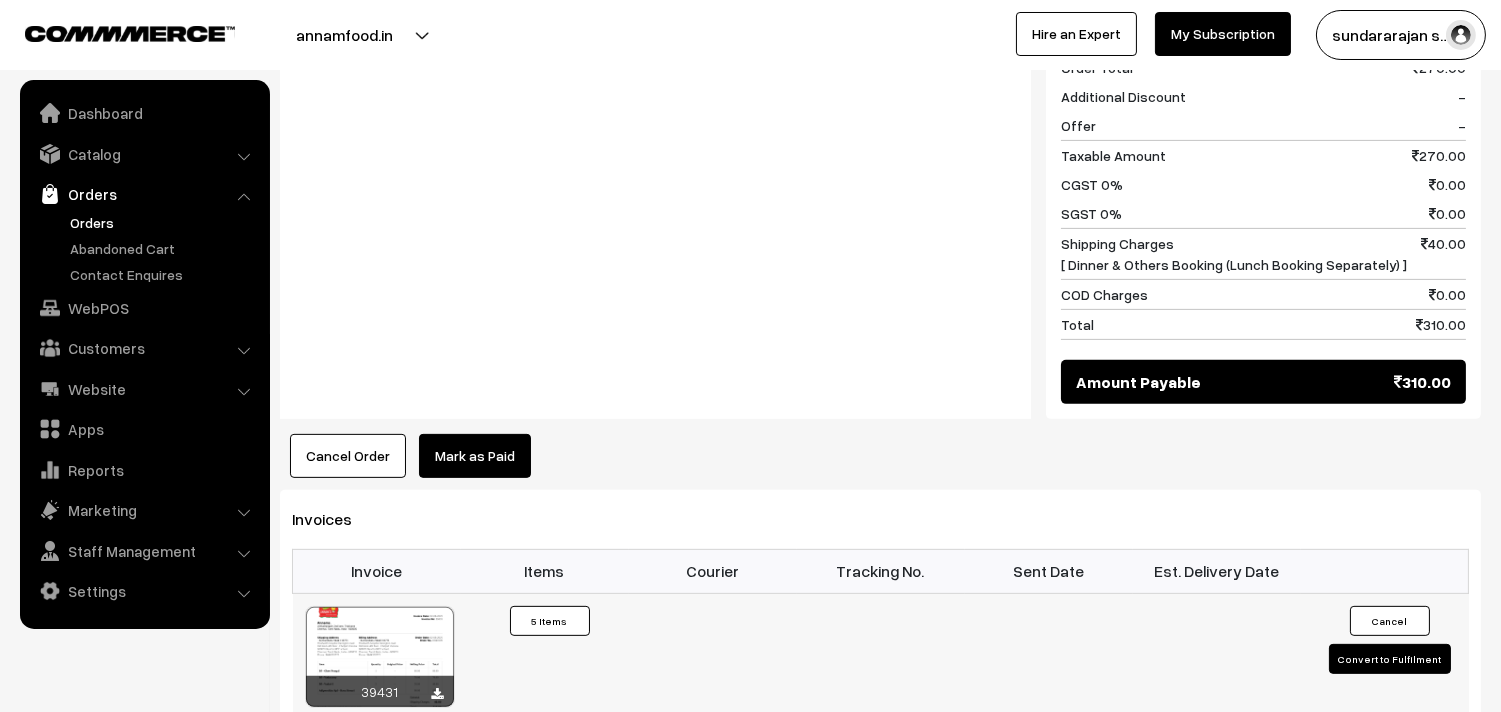 click at bounding box center (380, 657) 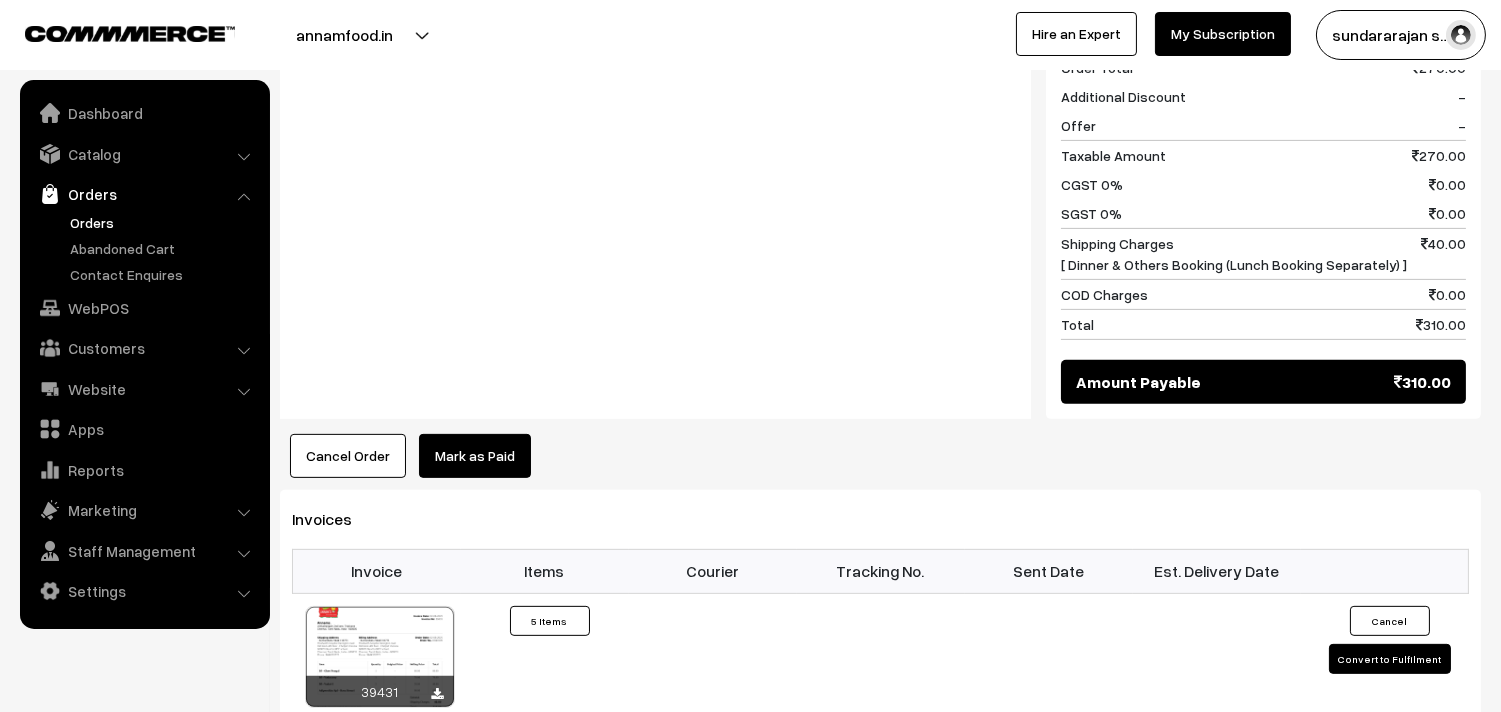 click on "Orders" at bounding box center (164, 222) 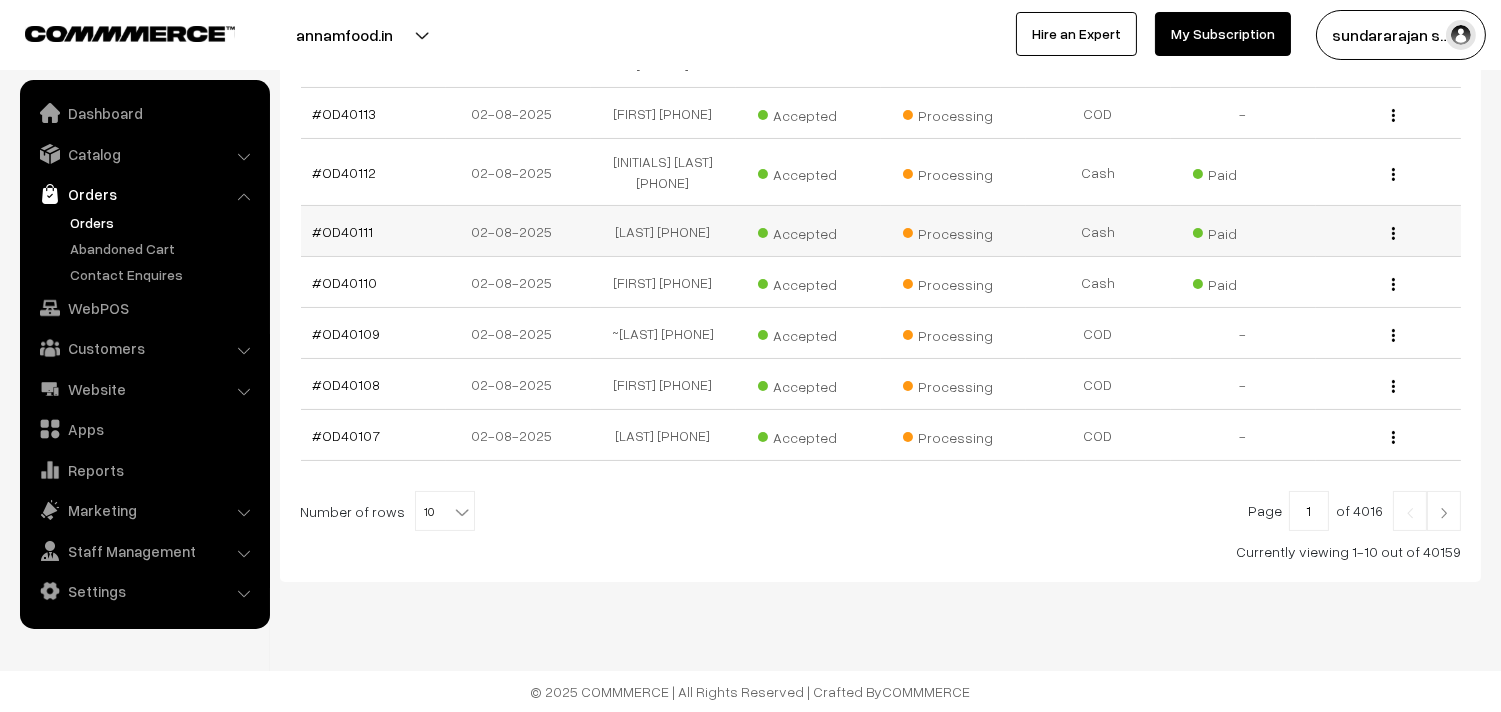 scroll, scrollTop: 664, scrollLeft: 0, axis: vertical 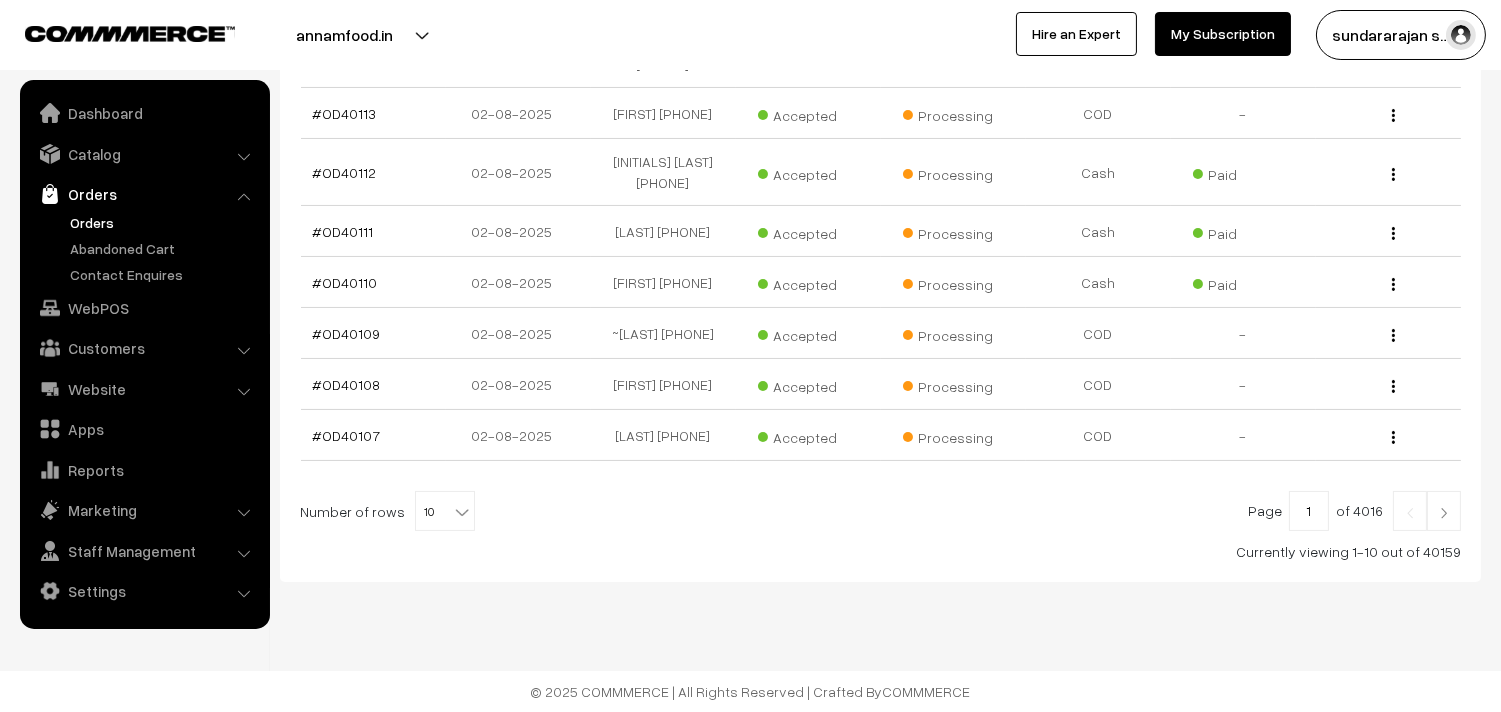 click on "10" at bounding box center (445, 512) 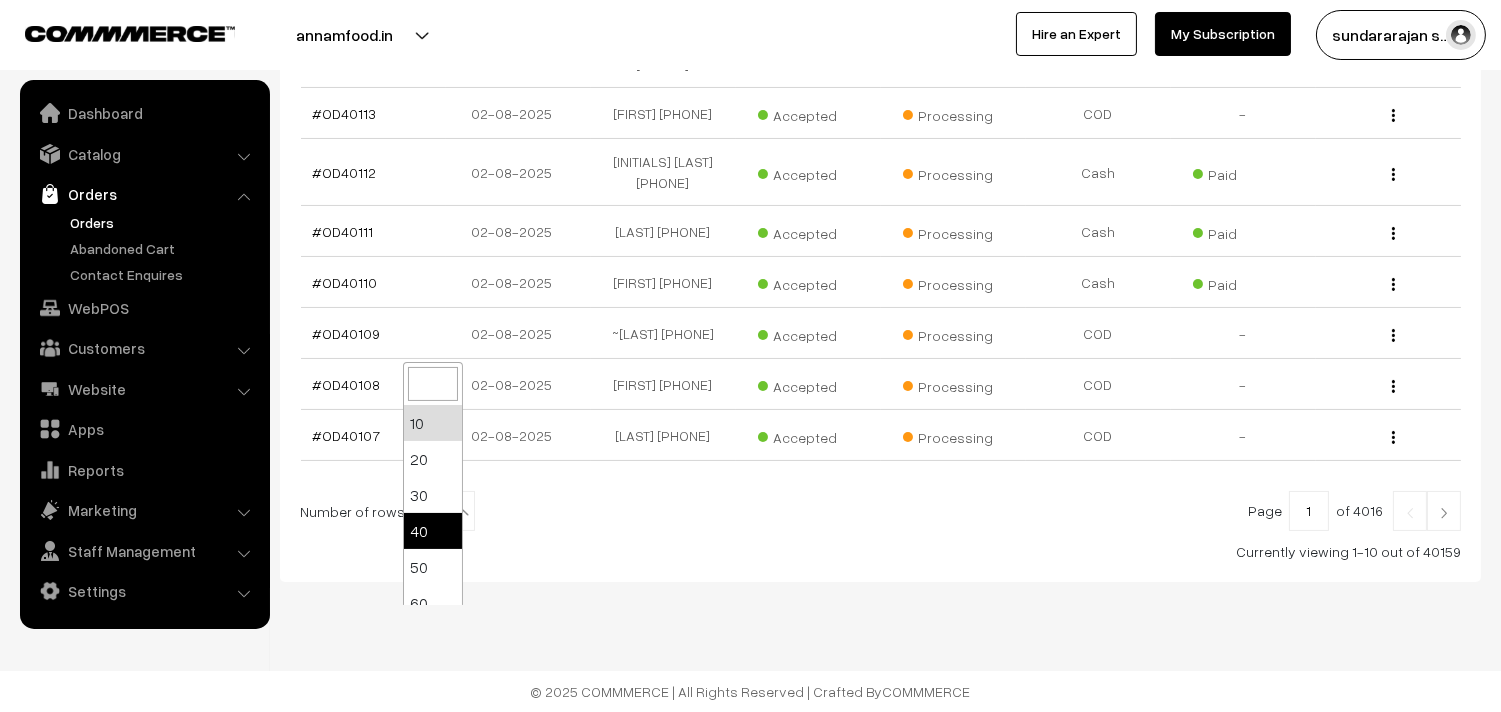 scroll, scrollTop: 160, scrollLeft: 0, axis: vertical 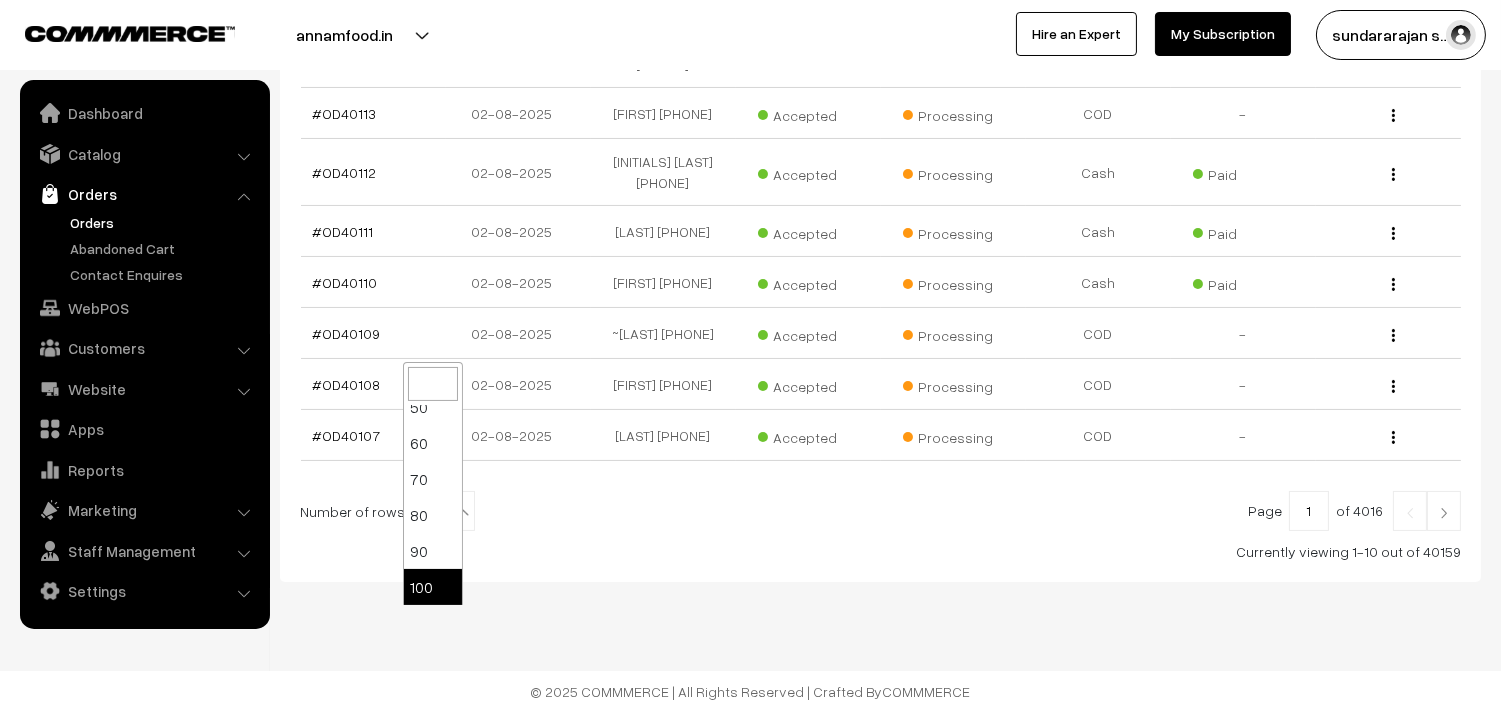 select on "100" 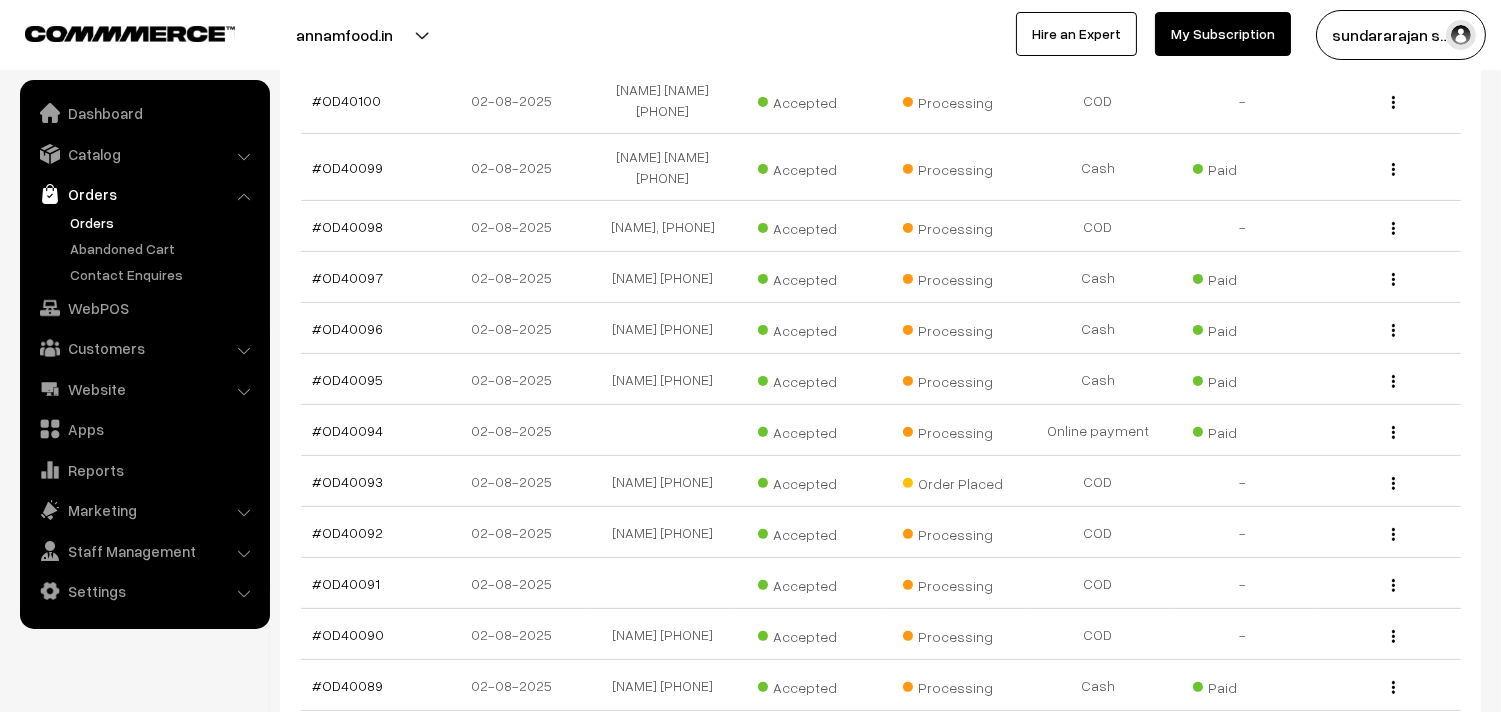 scroll, scrollTop: 1333, scrollLeft: 0, axis: vertical 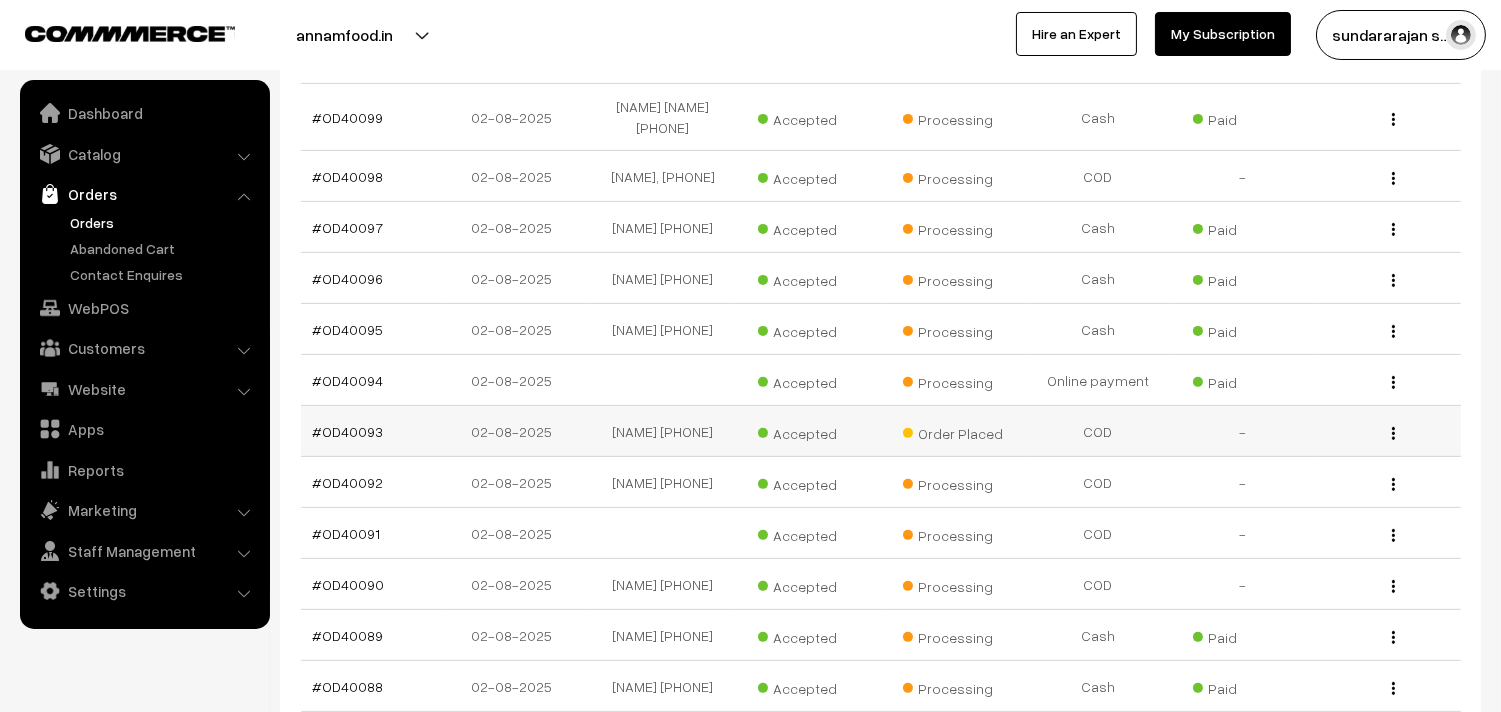 click on "#OD40093" at bounding box center (373, 431) 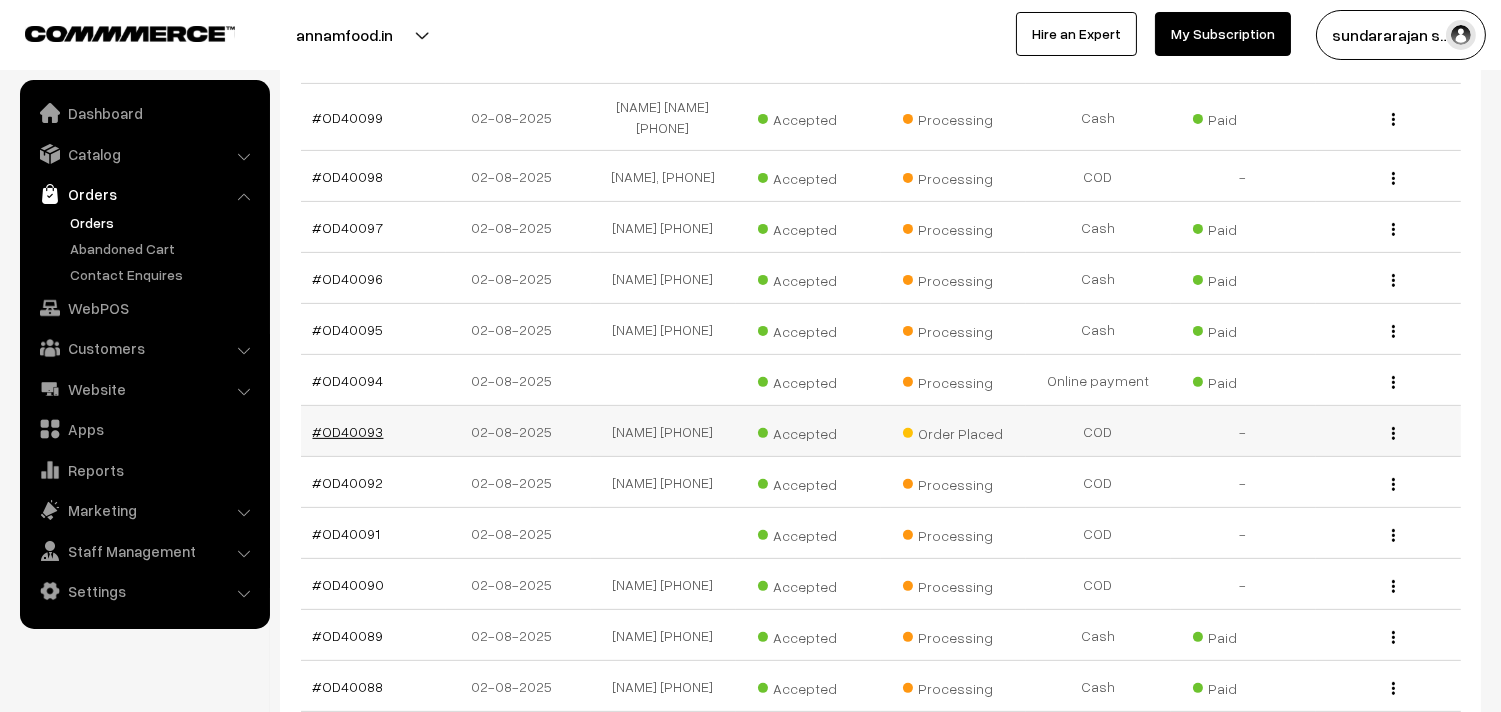 click on "#OD40093" at bounding box center (348, 431) 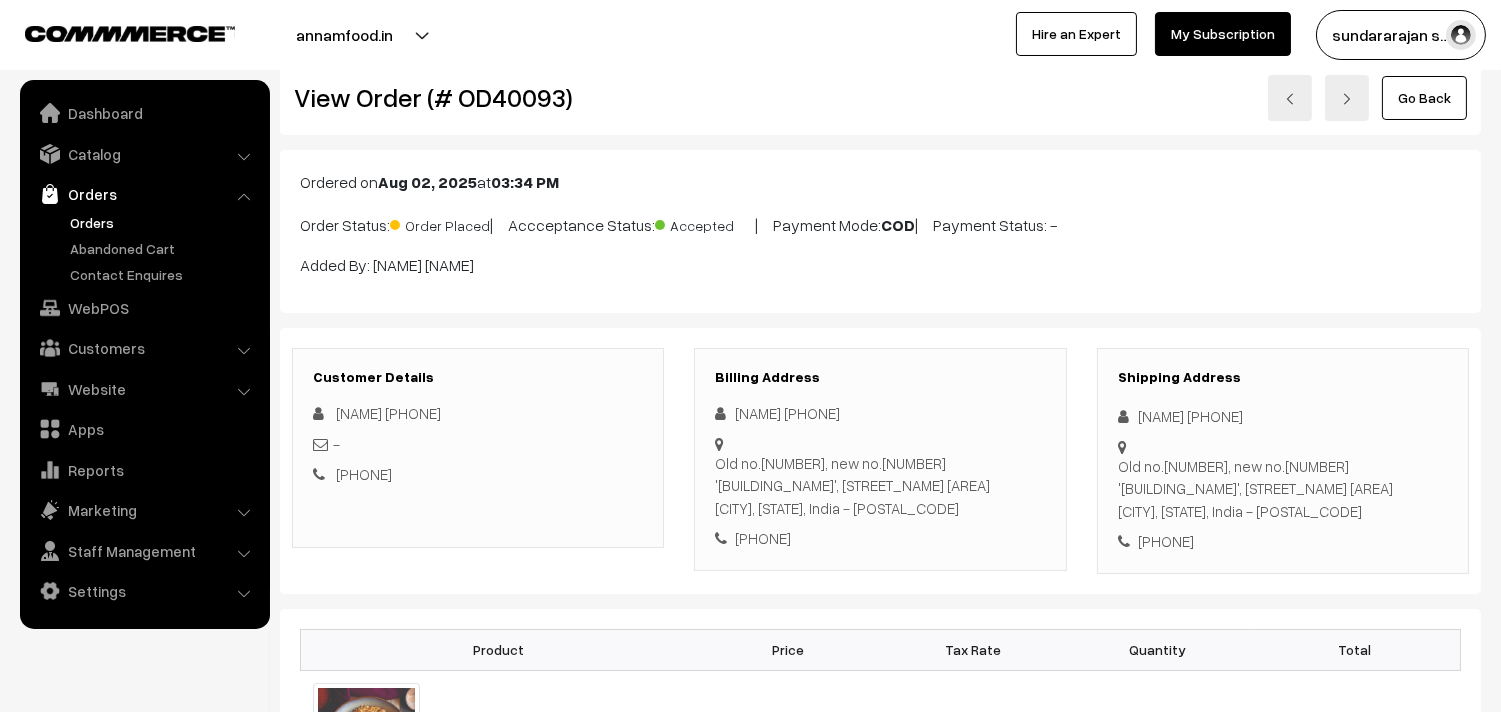 scroll, scrollTop: 0, scrollLeft: 0, axis: both 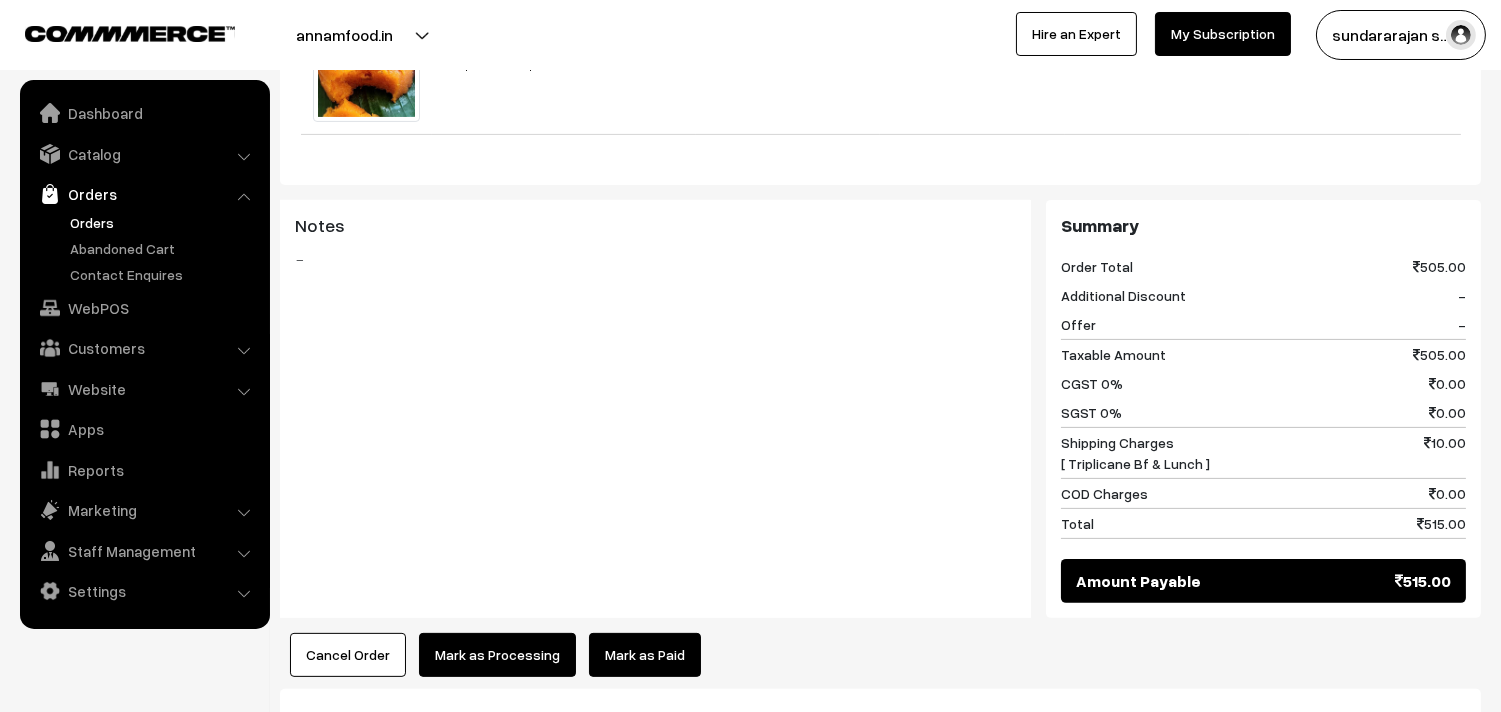 click on "Cancel Order" at bounding box center (348, 655) 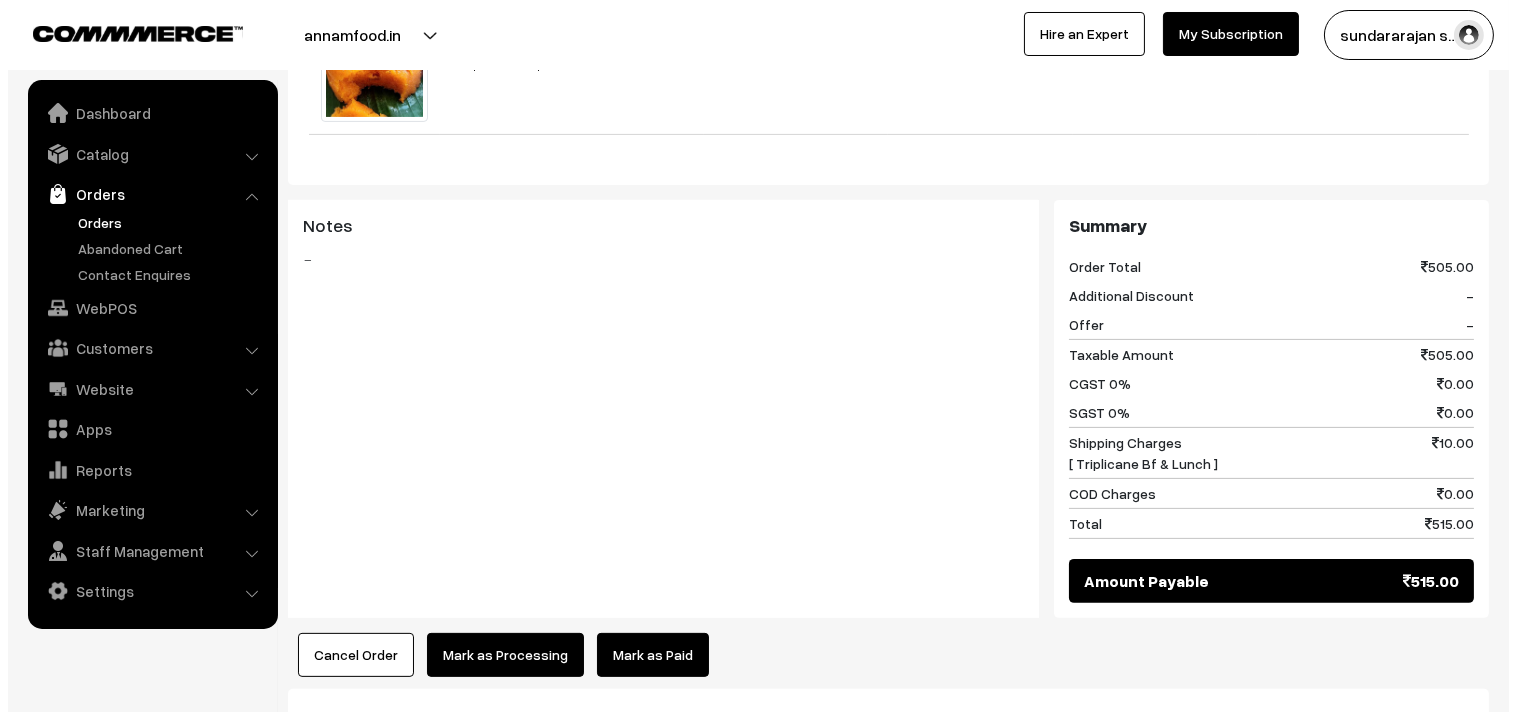 scroll, scrollTop: 1117, scrollLeft: 0, axis: vertical 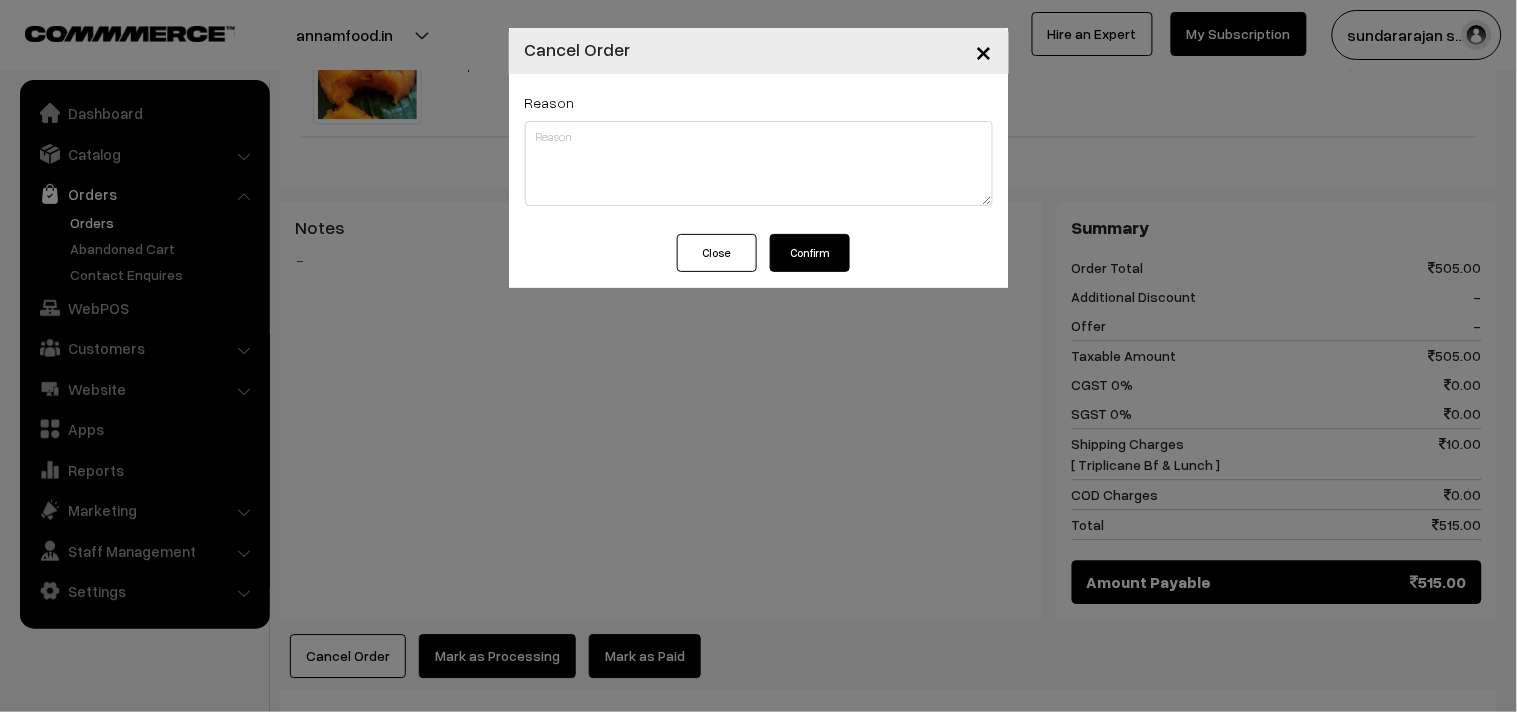 click on "Confirm" at bounding box center [810, 253] 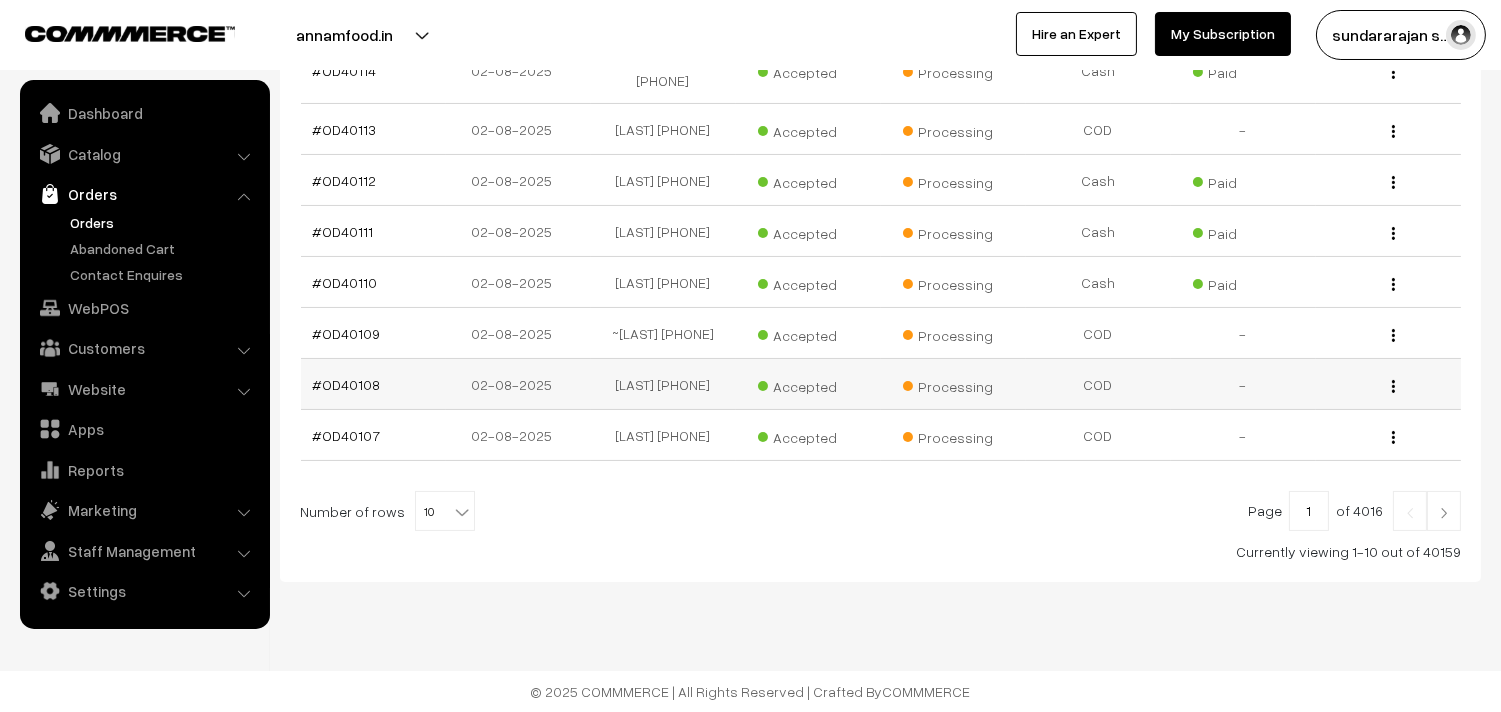 scroll, scrollTop: 664, scrollLeft: 0, axis: vertical 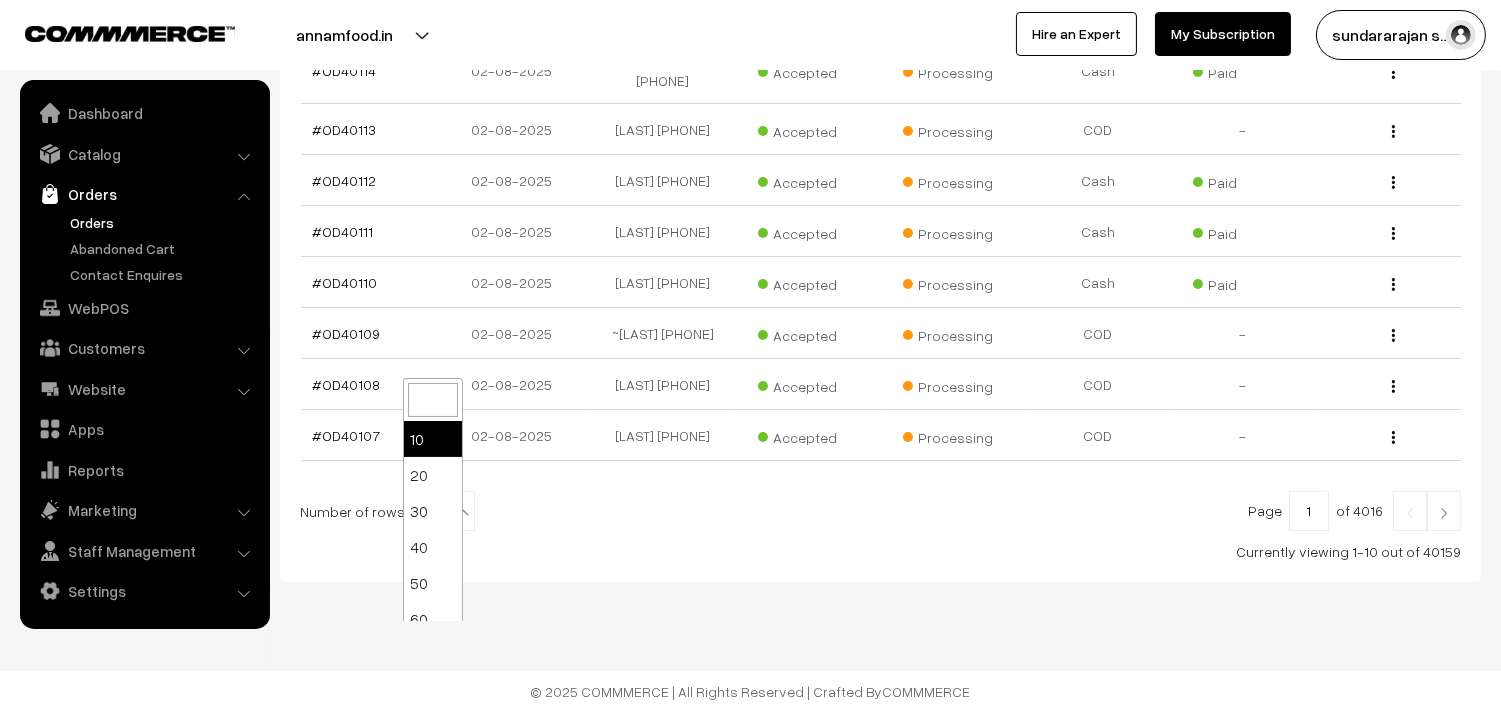 drag, startPoint x: 445, startPoint y: 513, endPoint x: 408, endPoint y: 404, distance: 115.10864 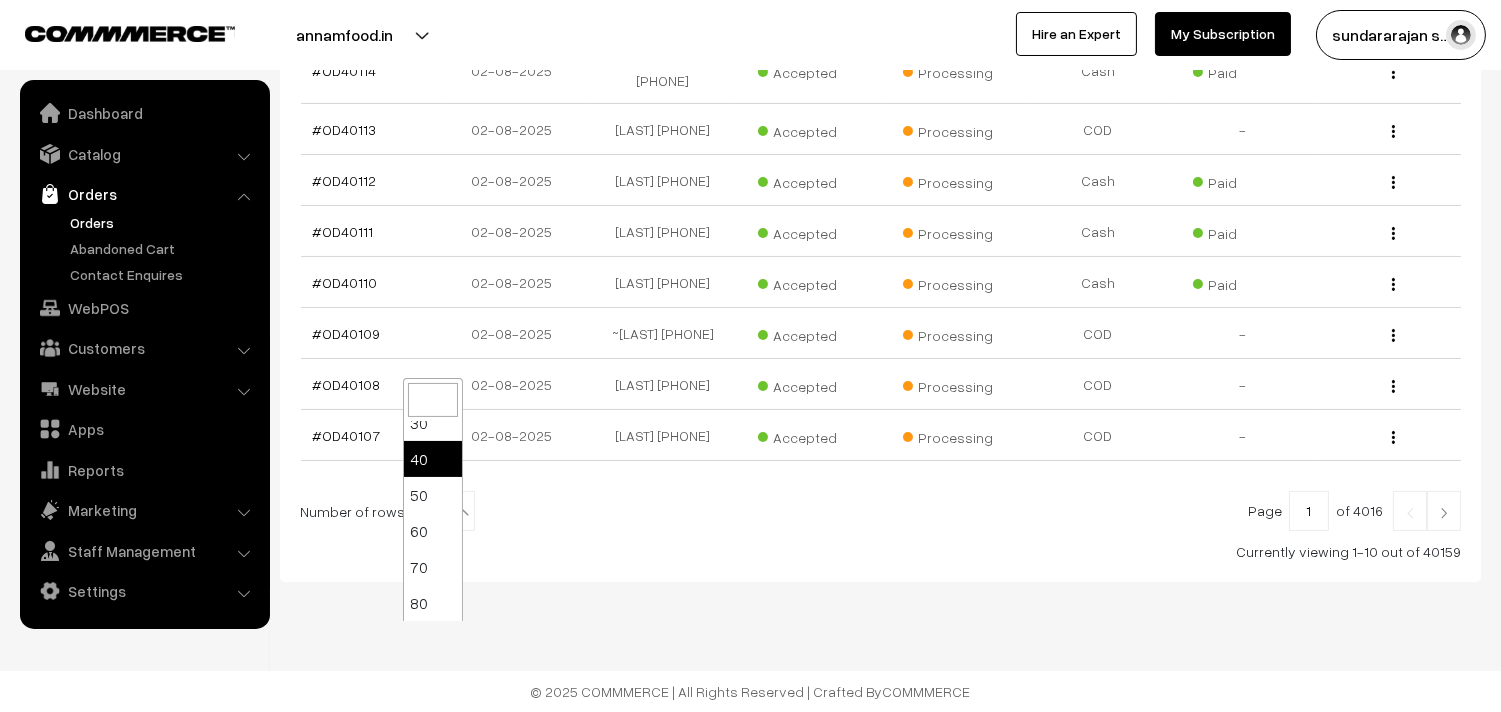 scroll, scrollTop: 160, scrollLeft: 0, axis: vertical 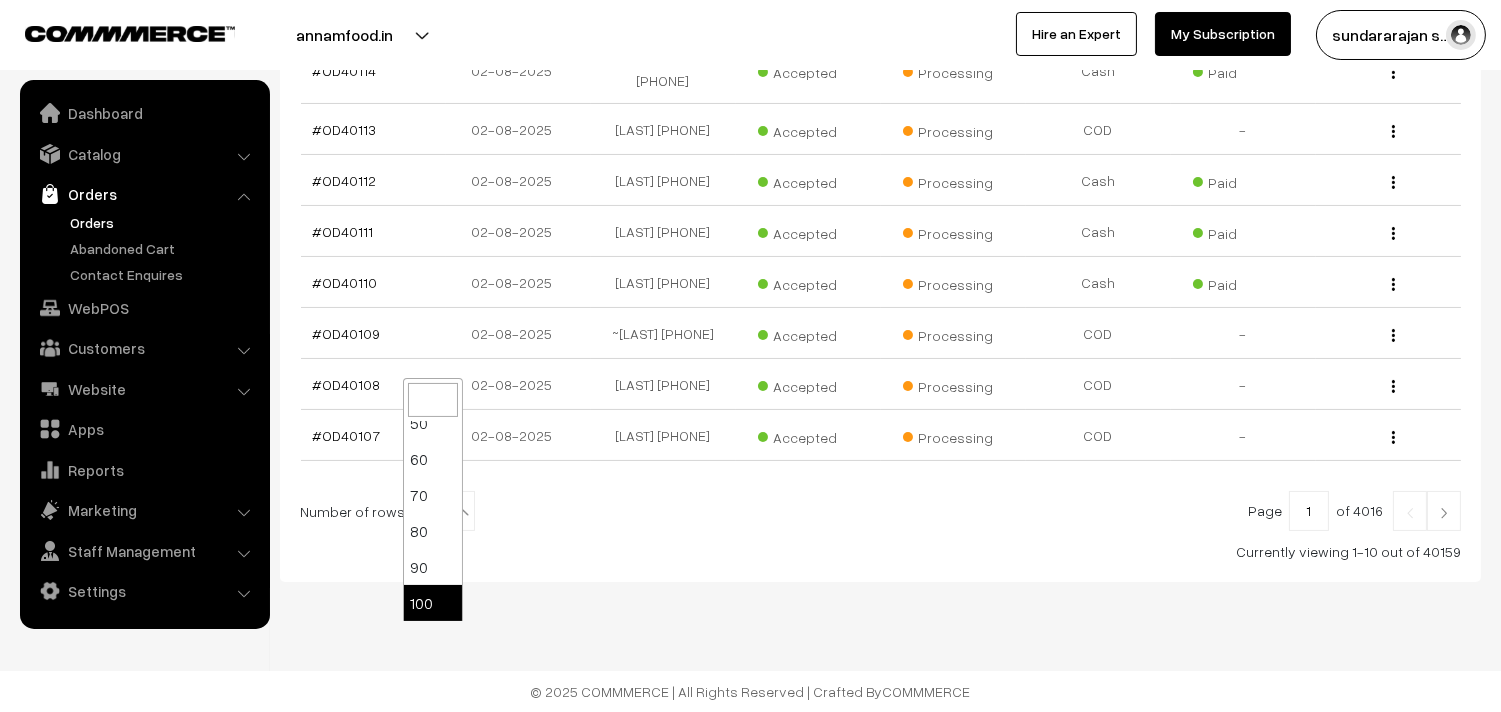 select on "100" 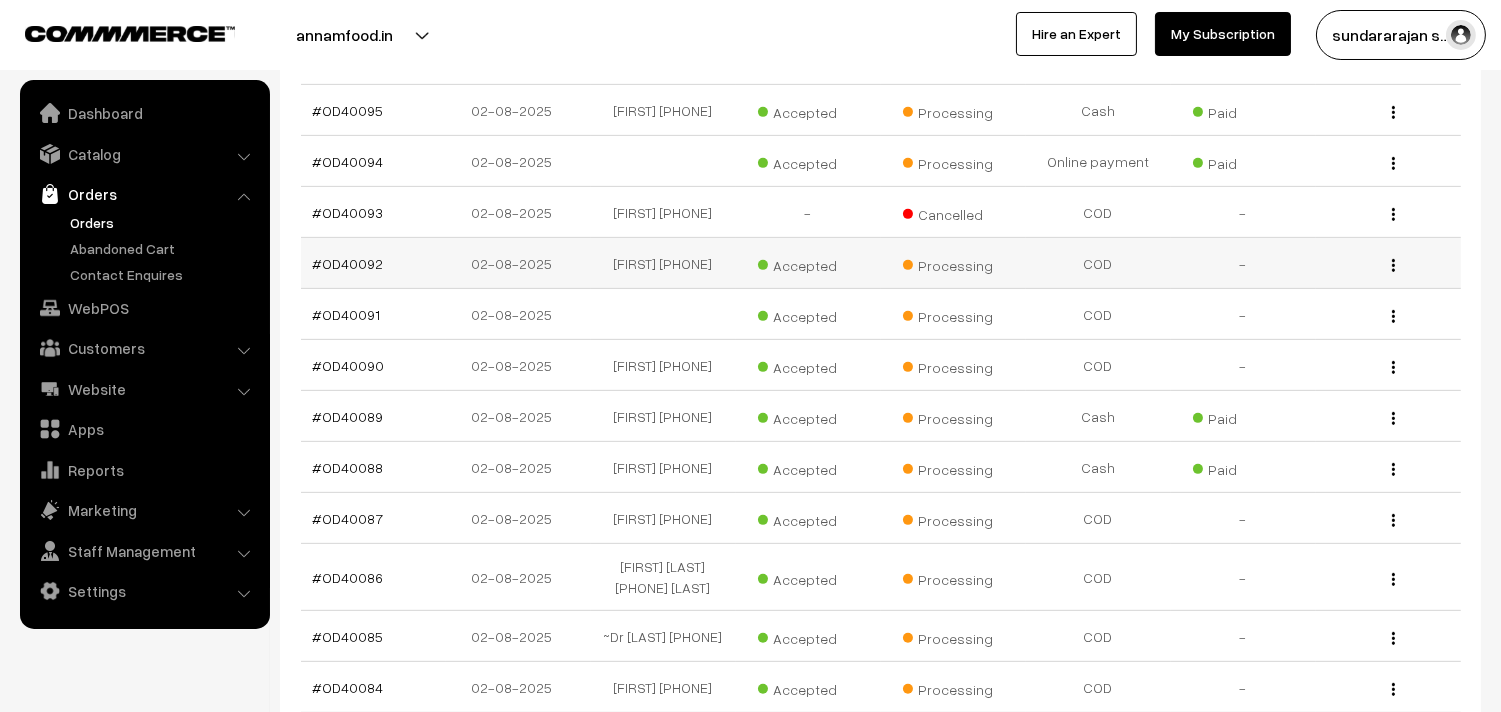 scroll, scrollTop: 1666, scrollLeft: 0, axis: vertical 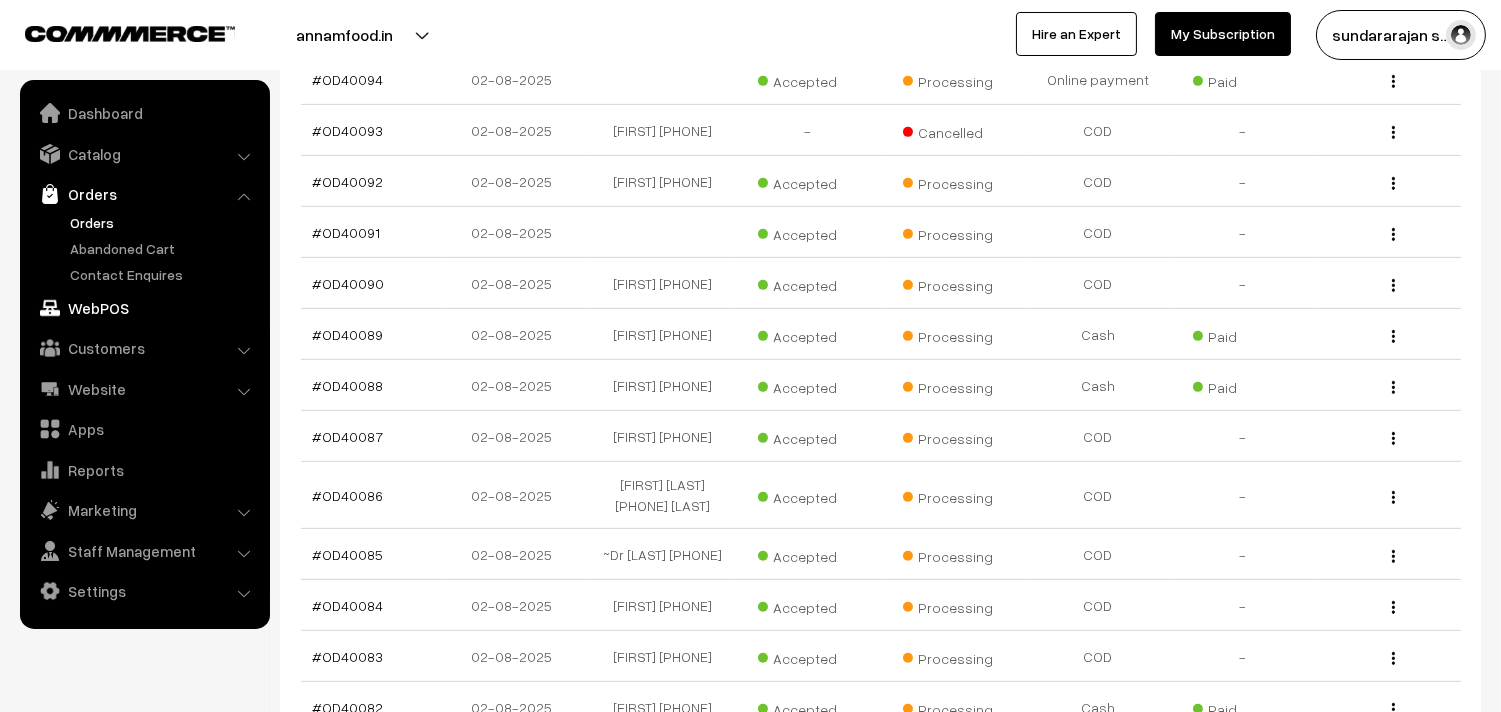 click on "WebPOS" at bounding box center (144, 308) 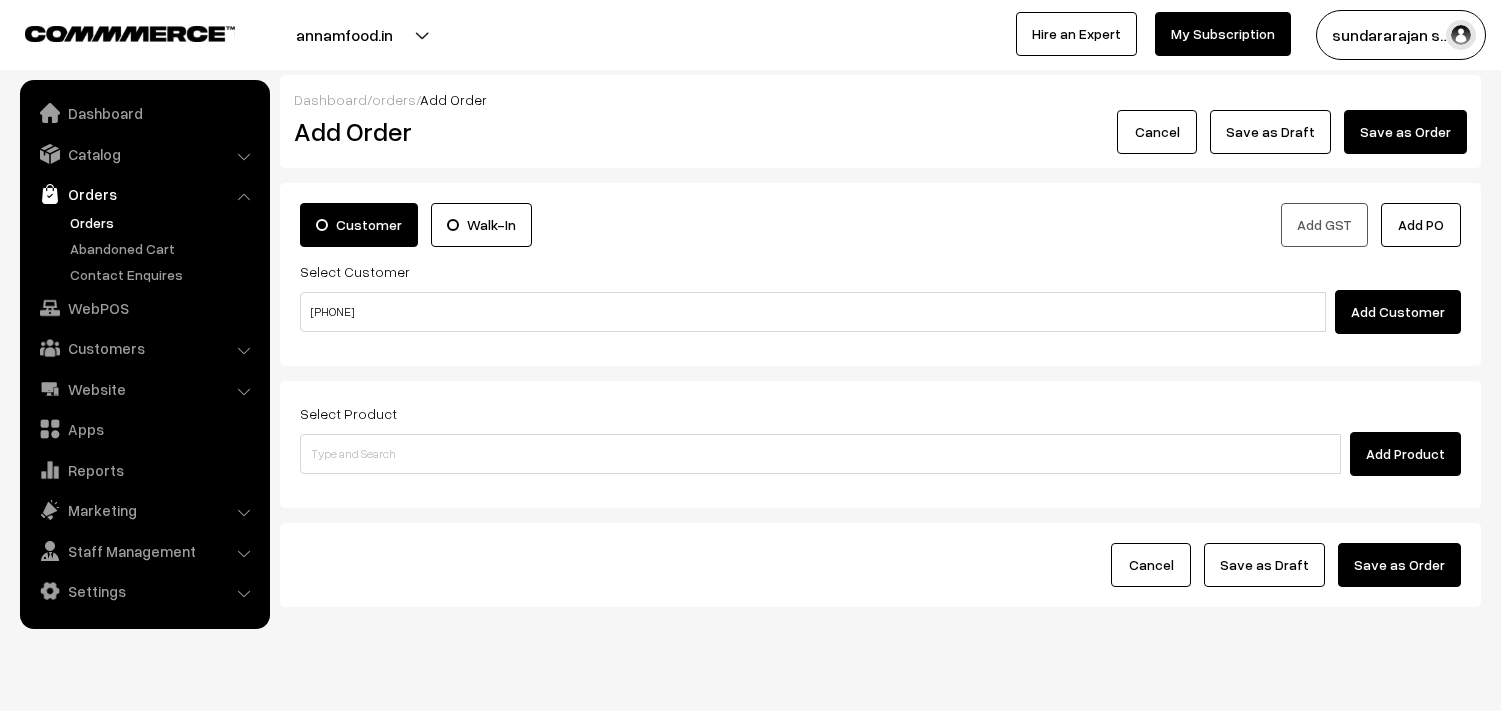 scroll, scrollTop: 0, scrollLeft: 0, axis: both 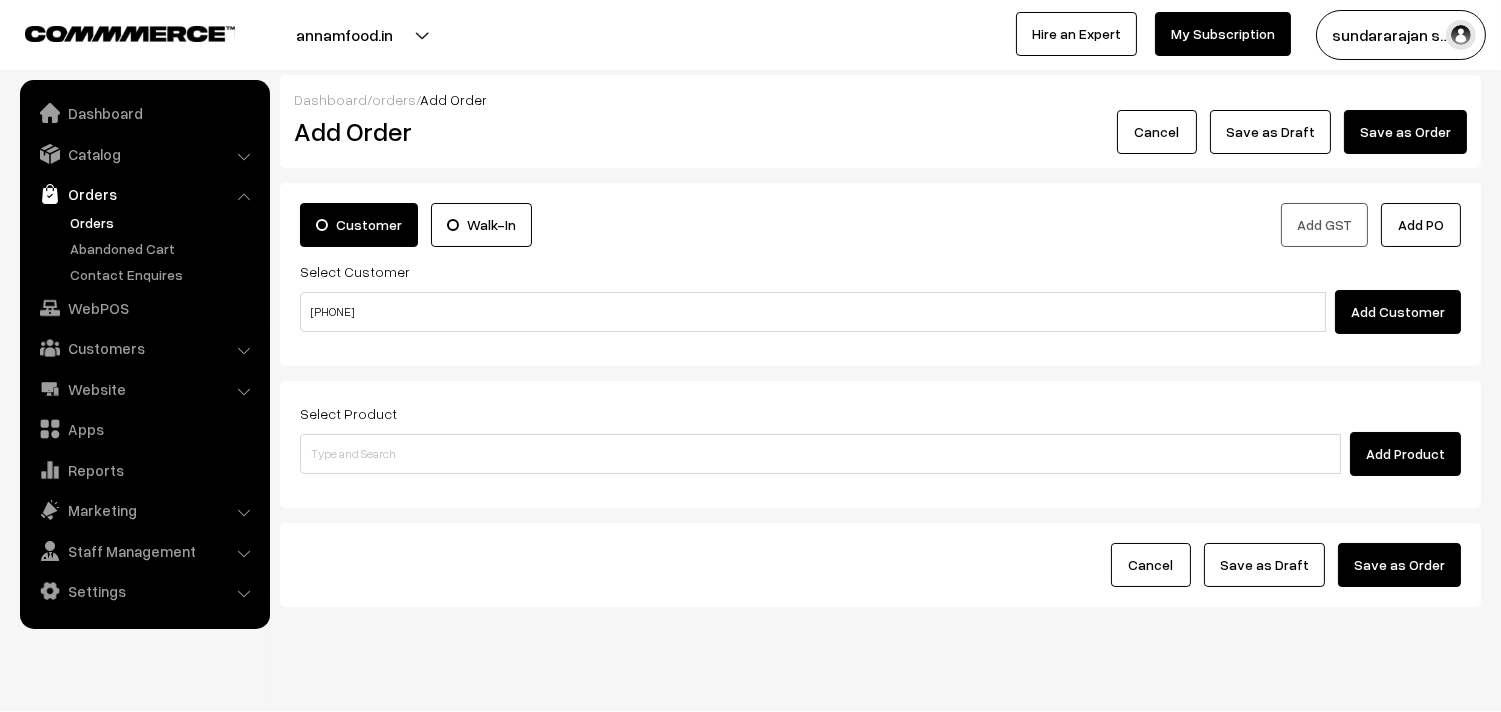 click on "[PHONE]" at bounding box center [813, 312] 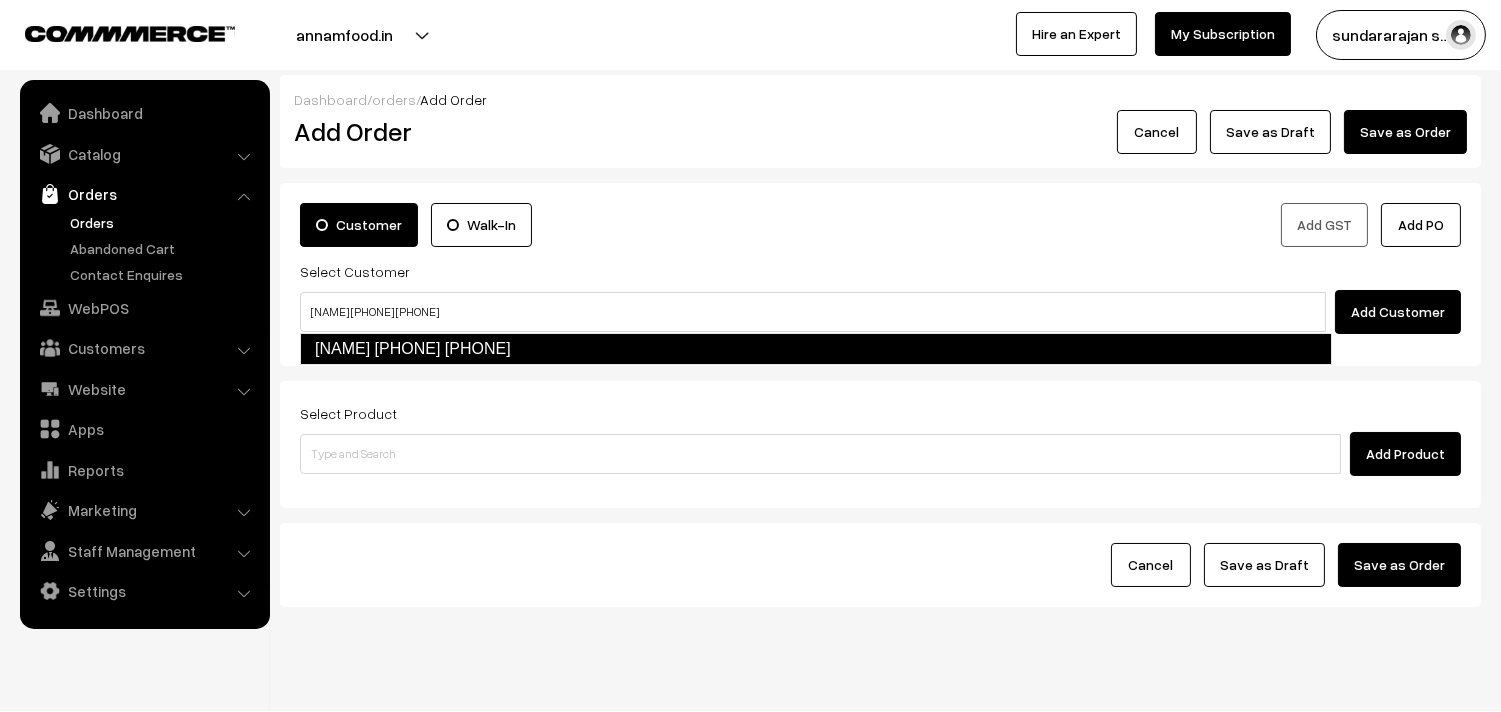 type on "[NAME] [PHONE] [PHONE]" 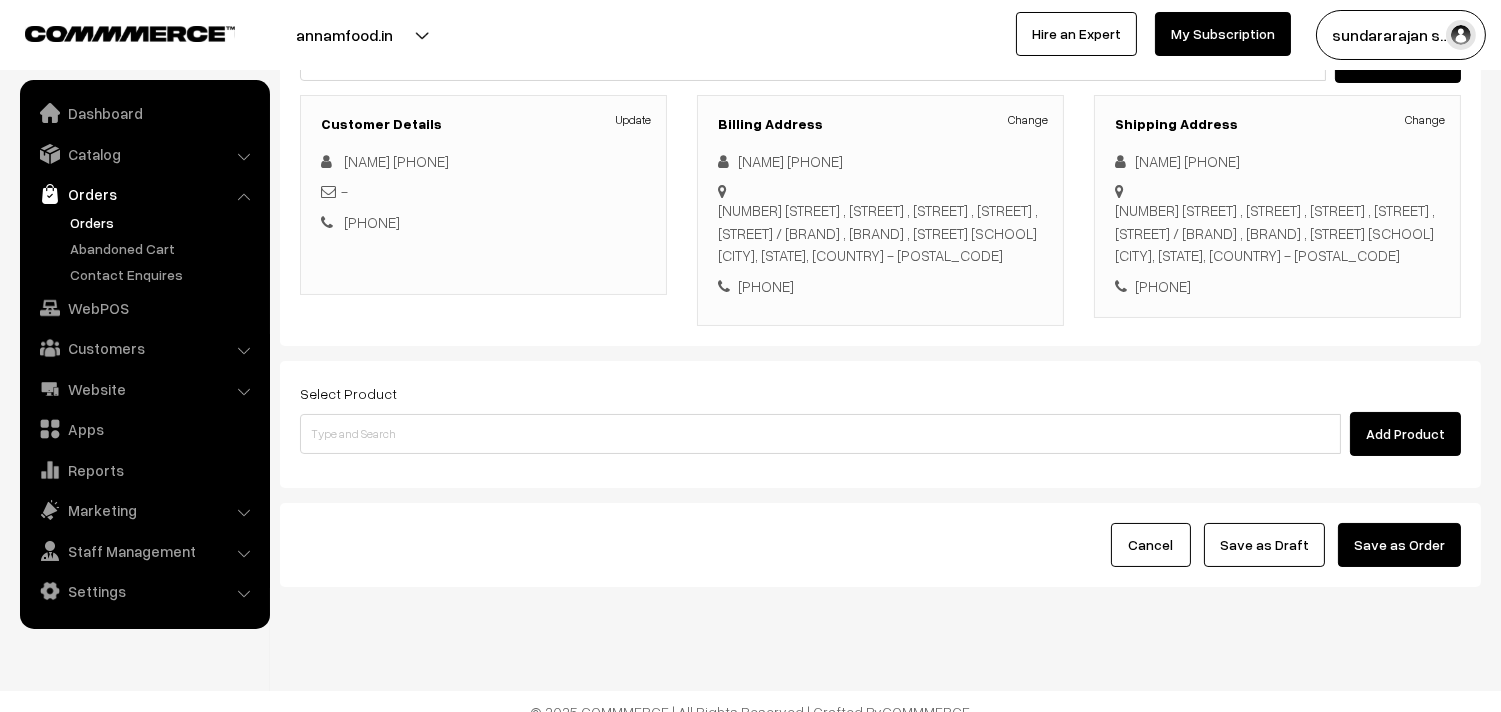scroll, scrollTop: 272, scrollLeft: 0, axis: vertical 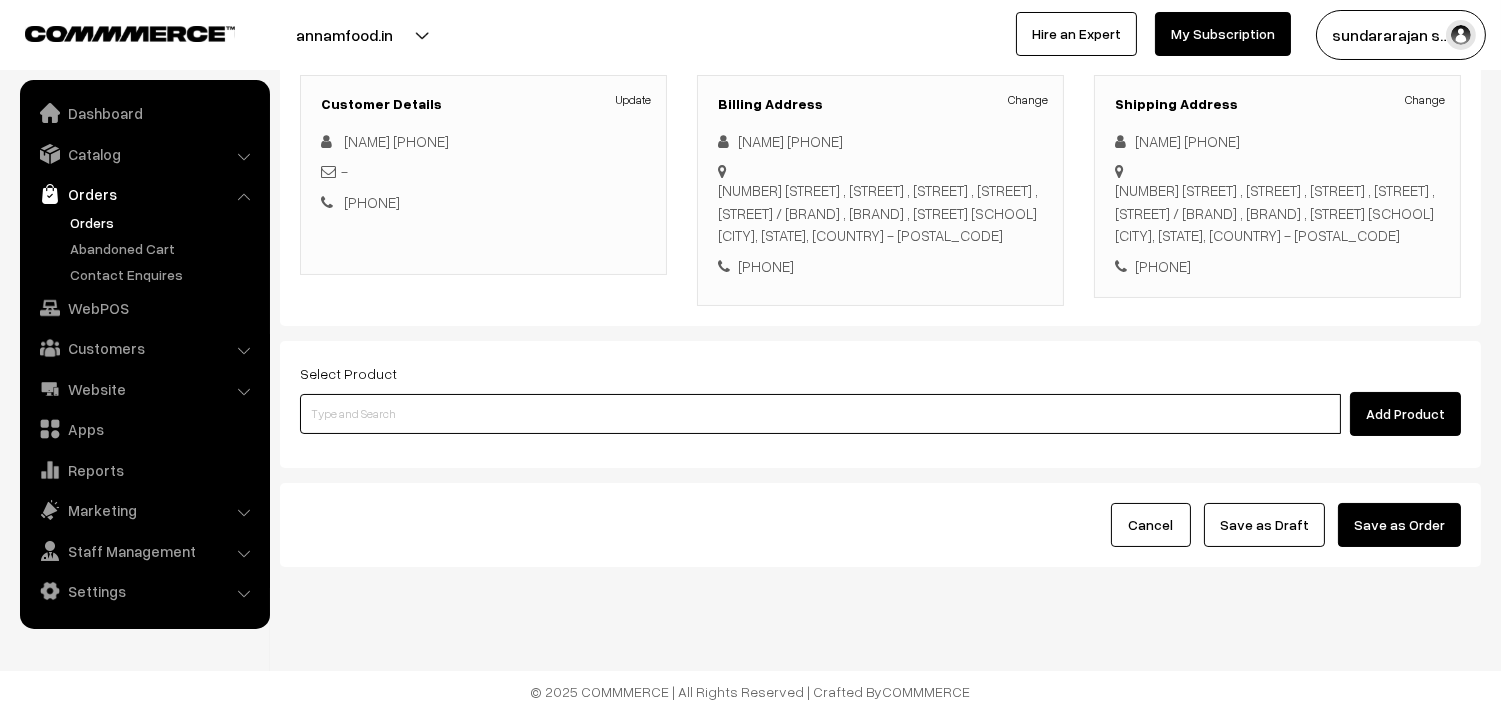 click at bounding box center [820, 414] 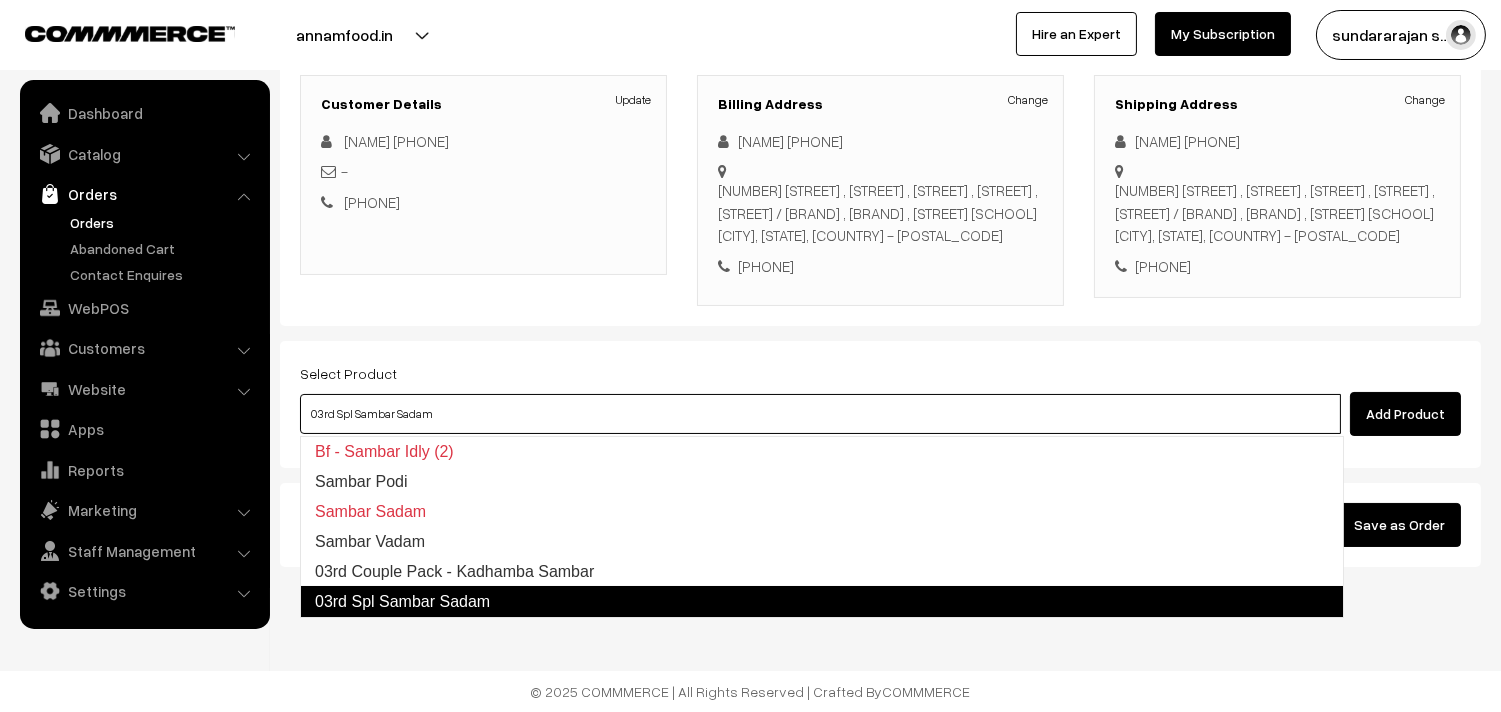 type on "03rd  Couple Pack -  Kadhamba Sambar" 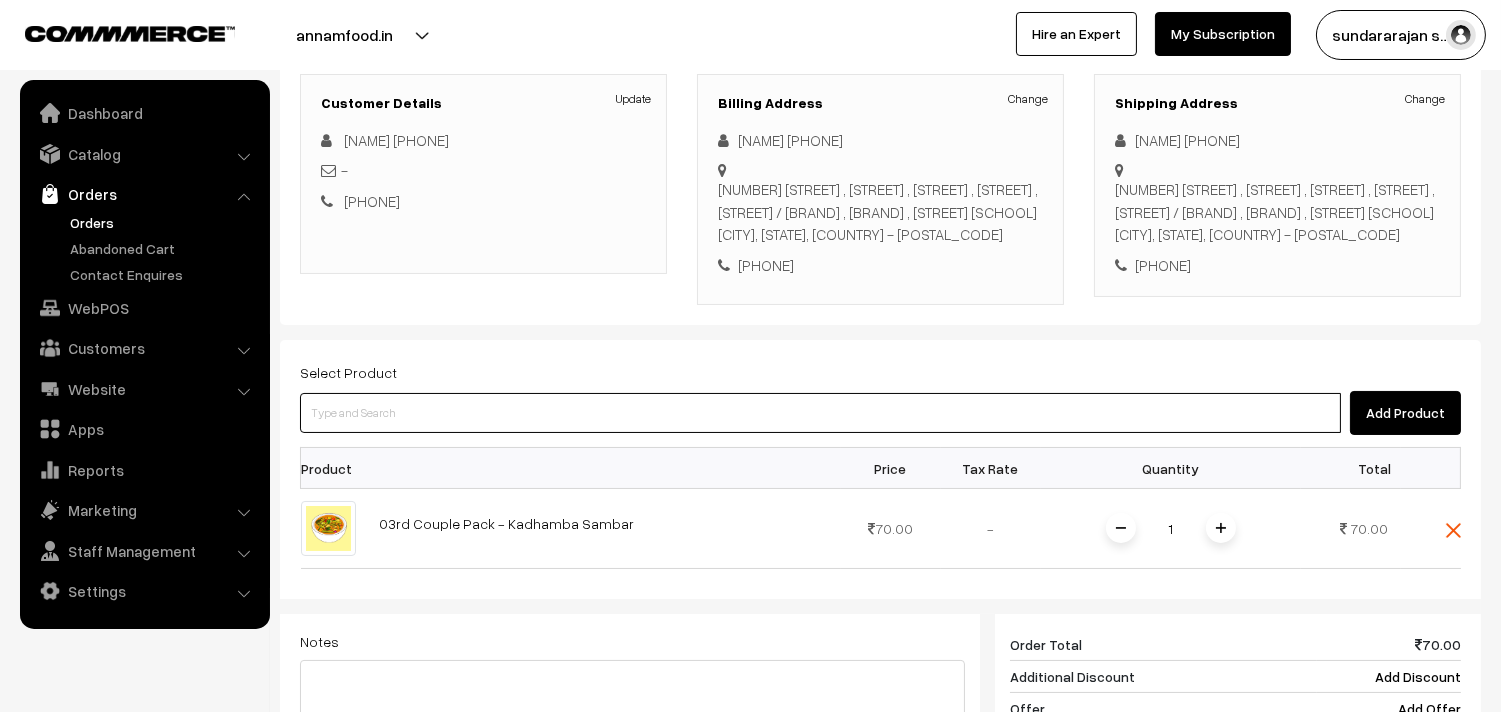 click at bounding box center (820, 413) 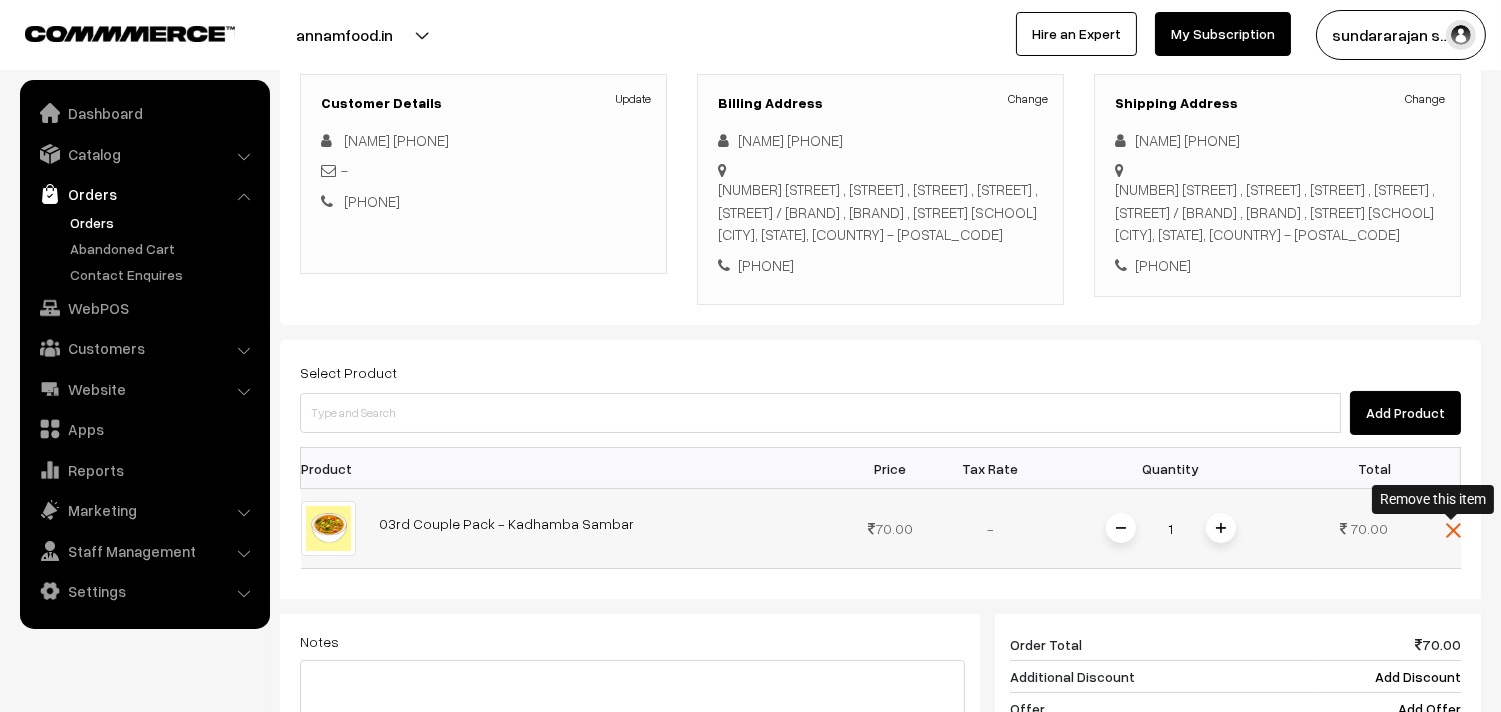 click at bounding box center (1453, 530) 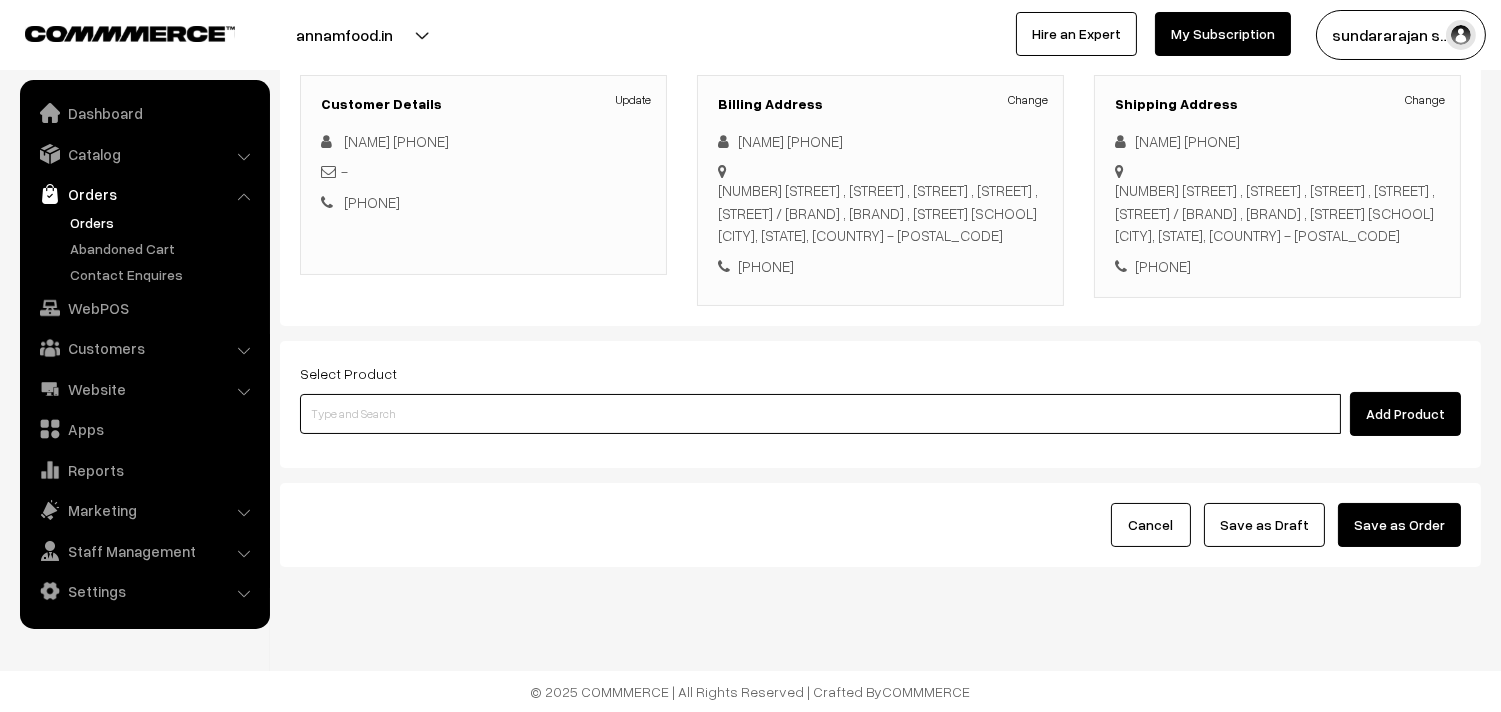 click at bounding box center [820, 414] 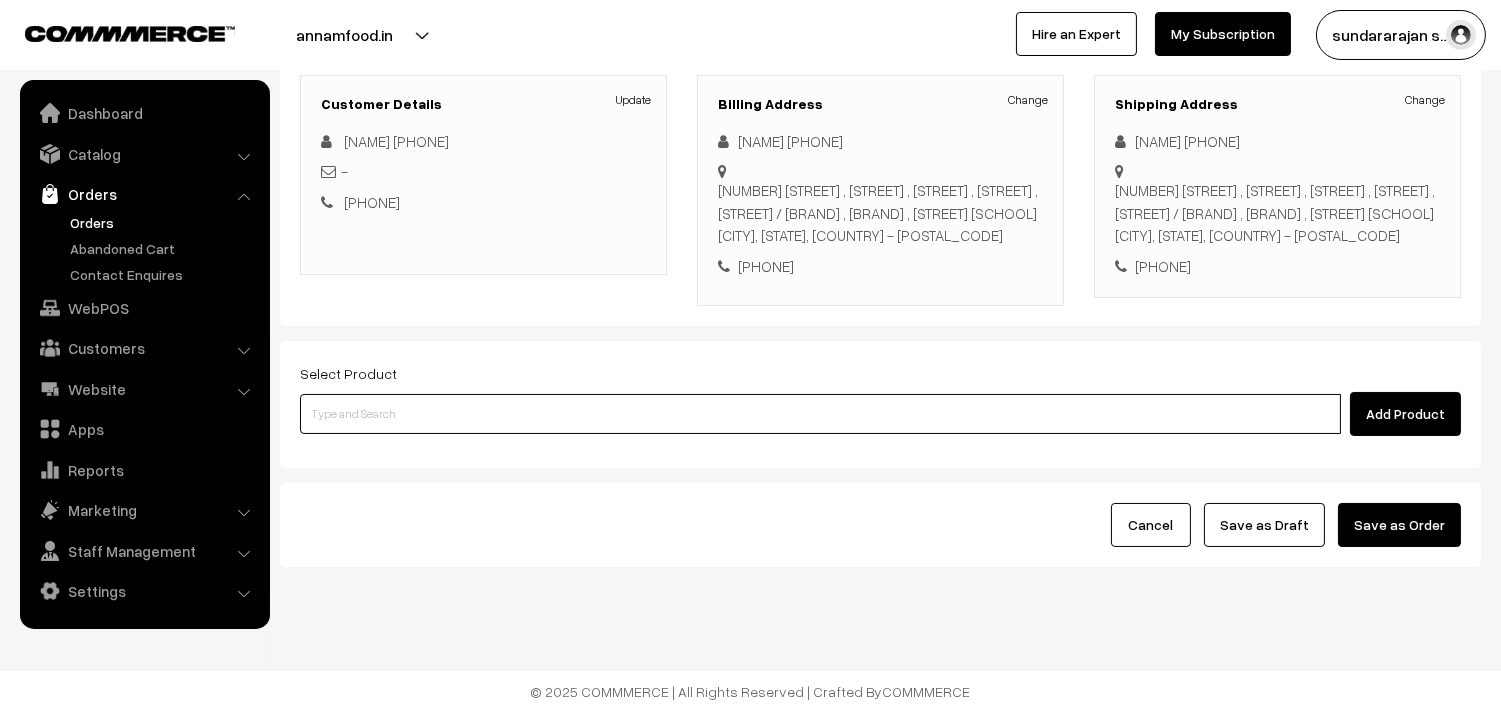 click at bounding box center (820, 414) 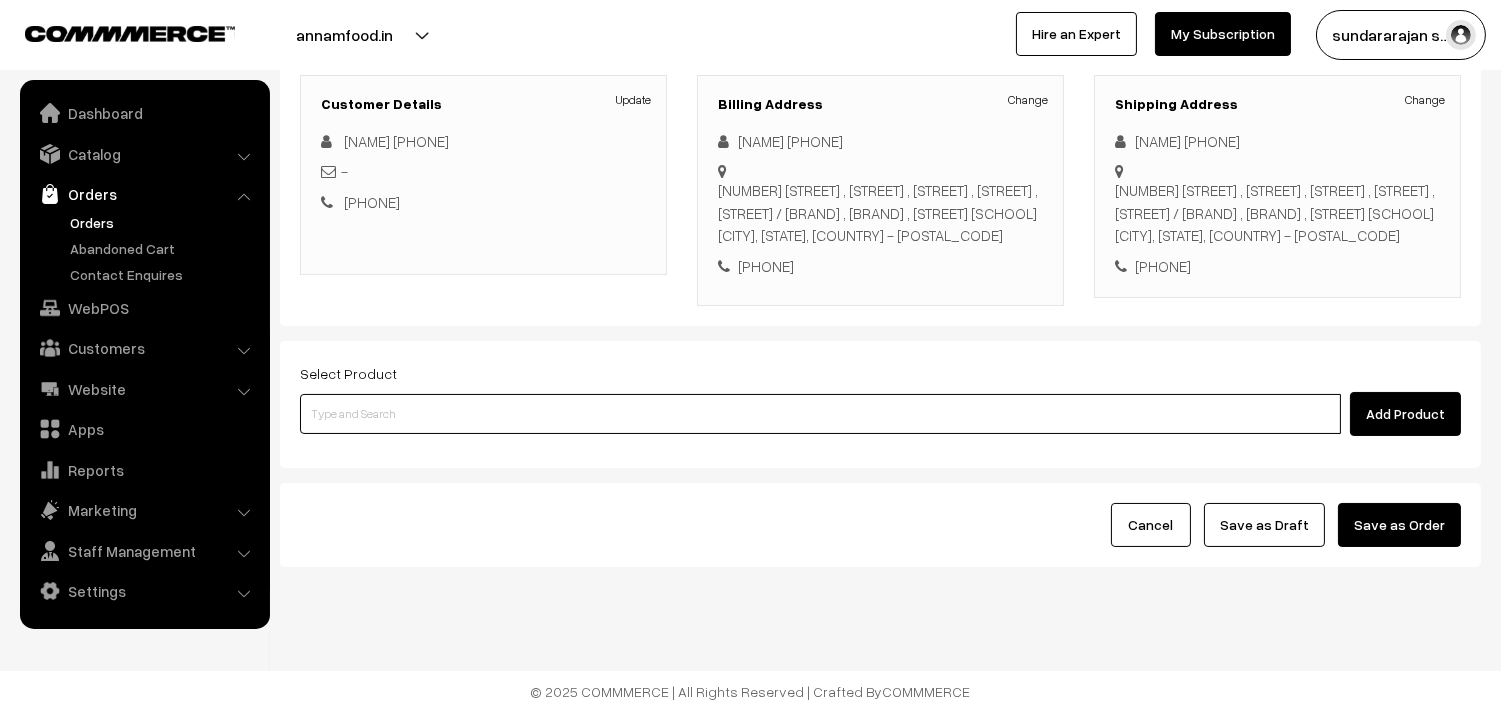 click at bounding box center (820, 414) 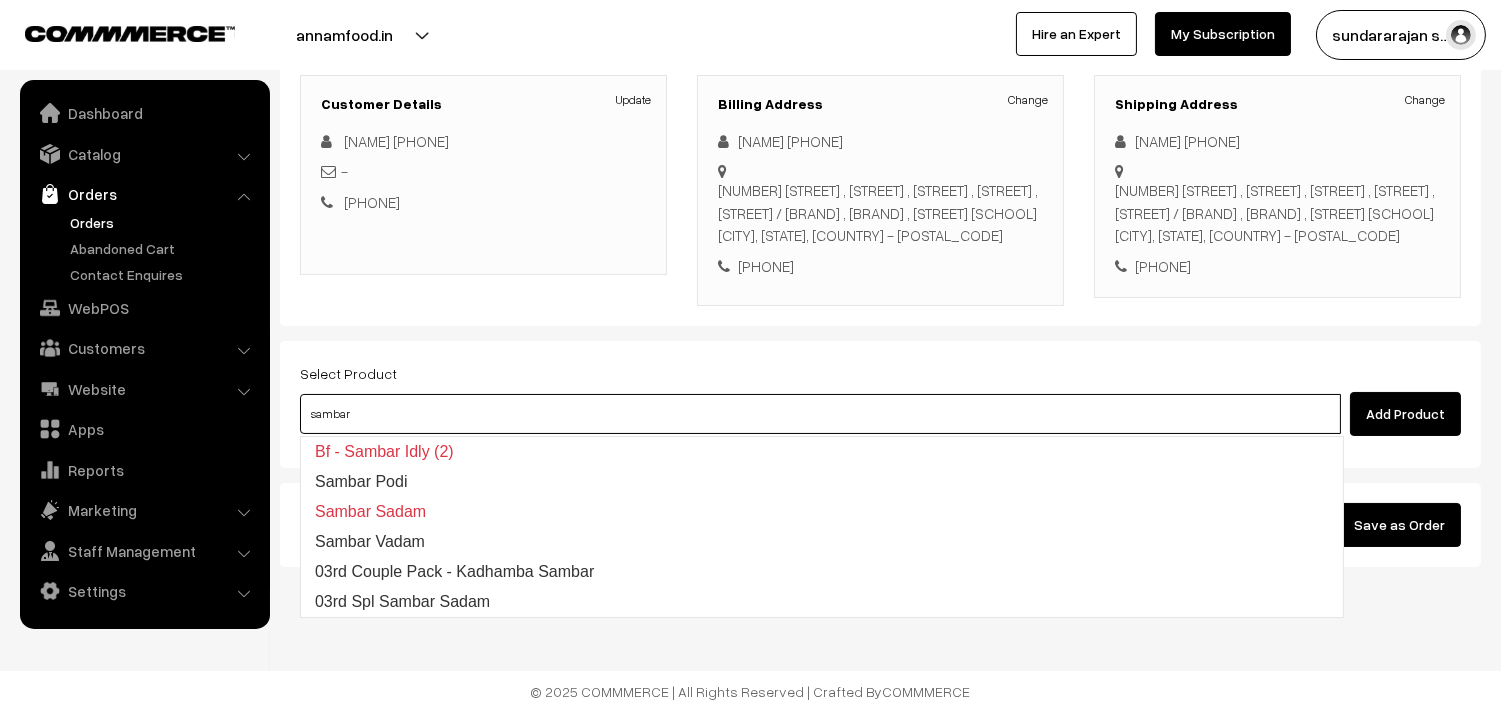 type on "03rd Spl Sambar Sadam" 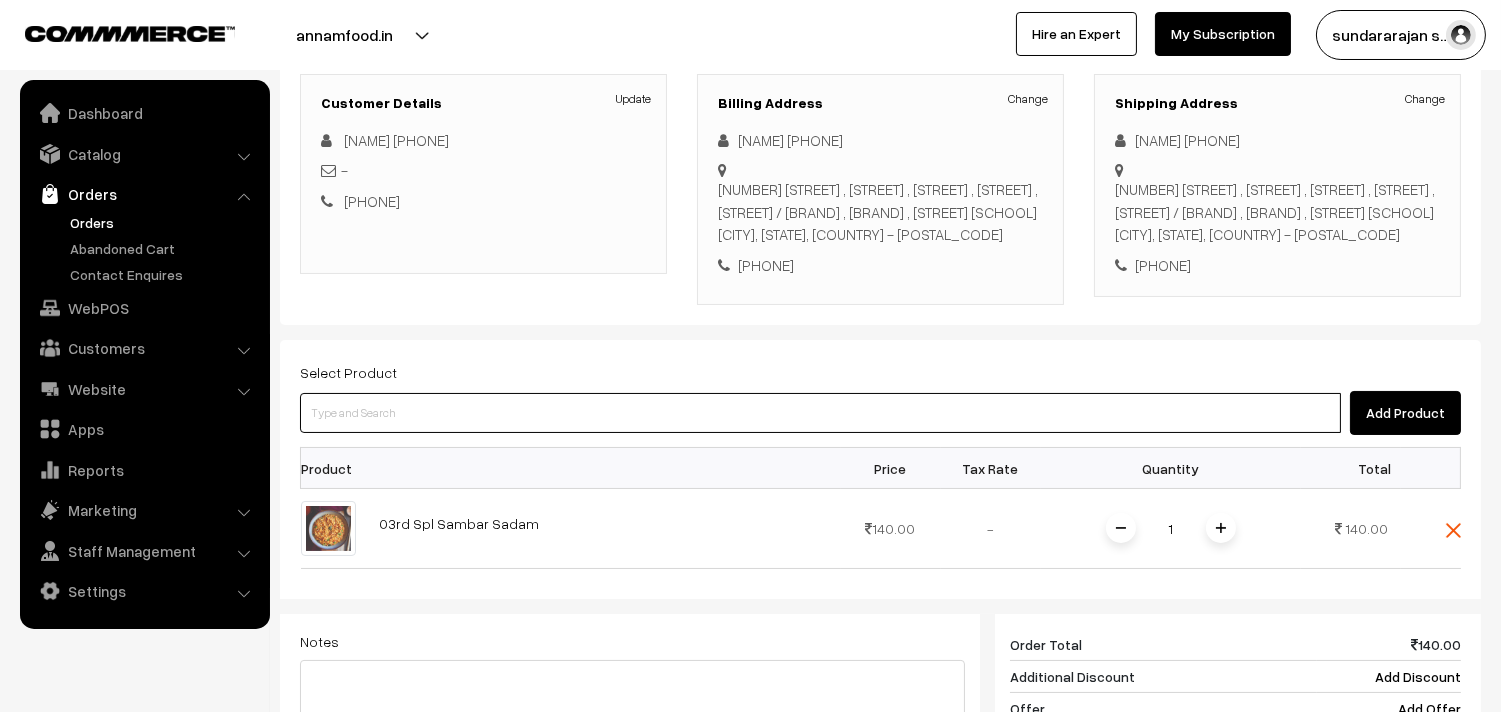 click at bounding box center [820, 413] 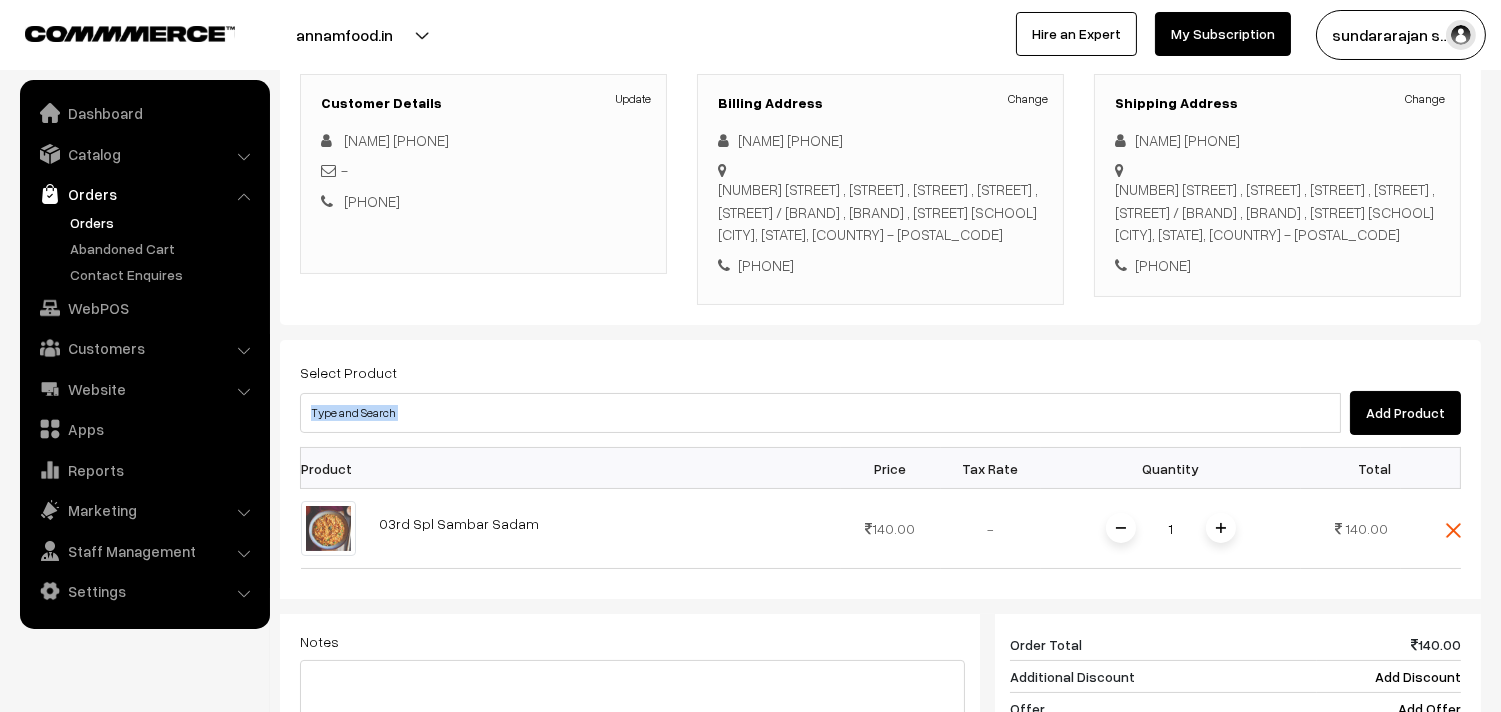 drag, startPoint x: 678, startPoint y: 436, endPoint x: 646, endPoint y: 420, distance: 35.77709 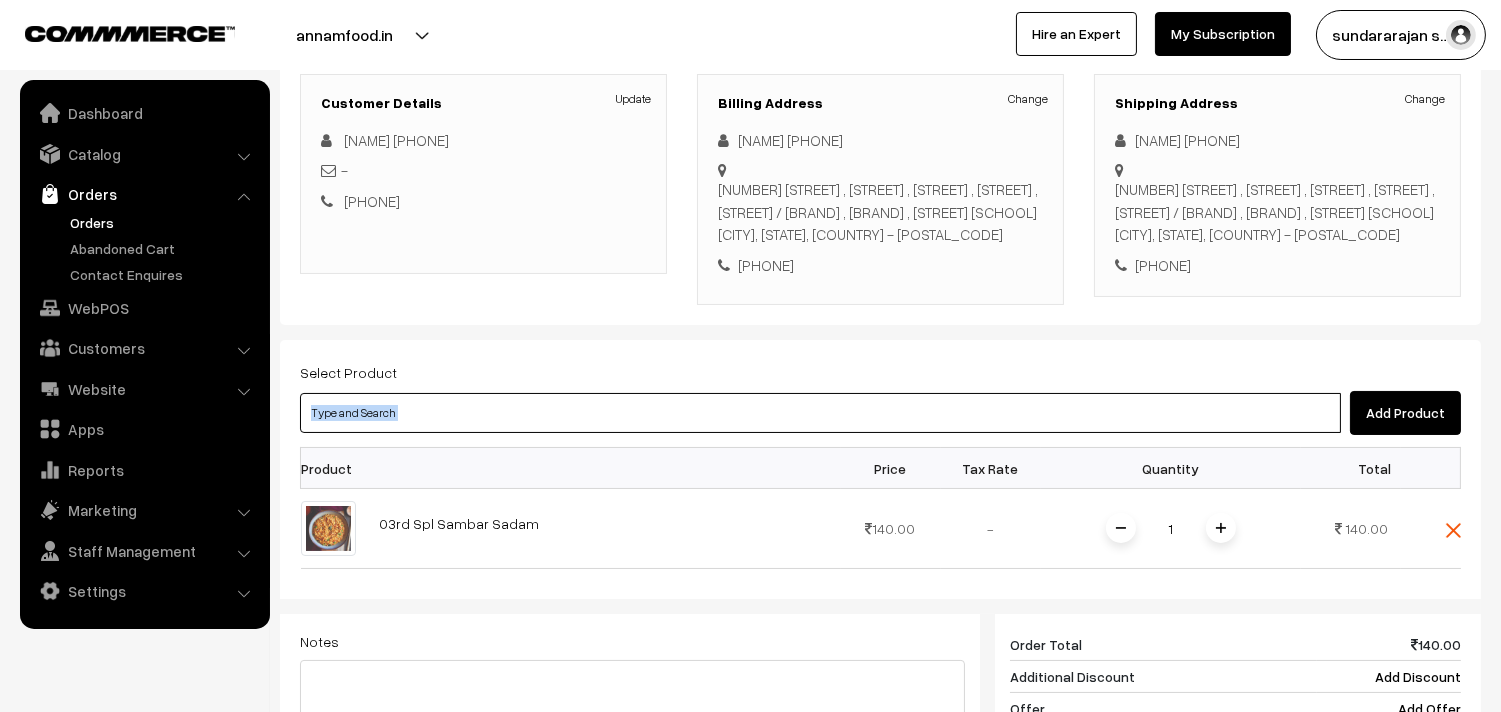 click at bounding box center [820, 413] 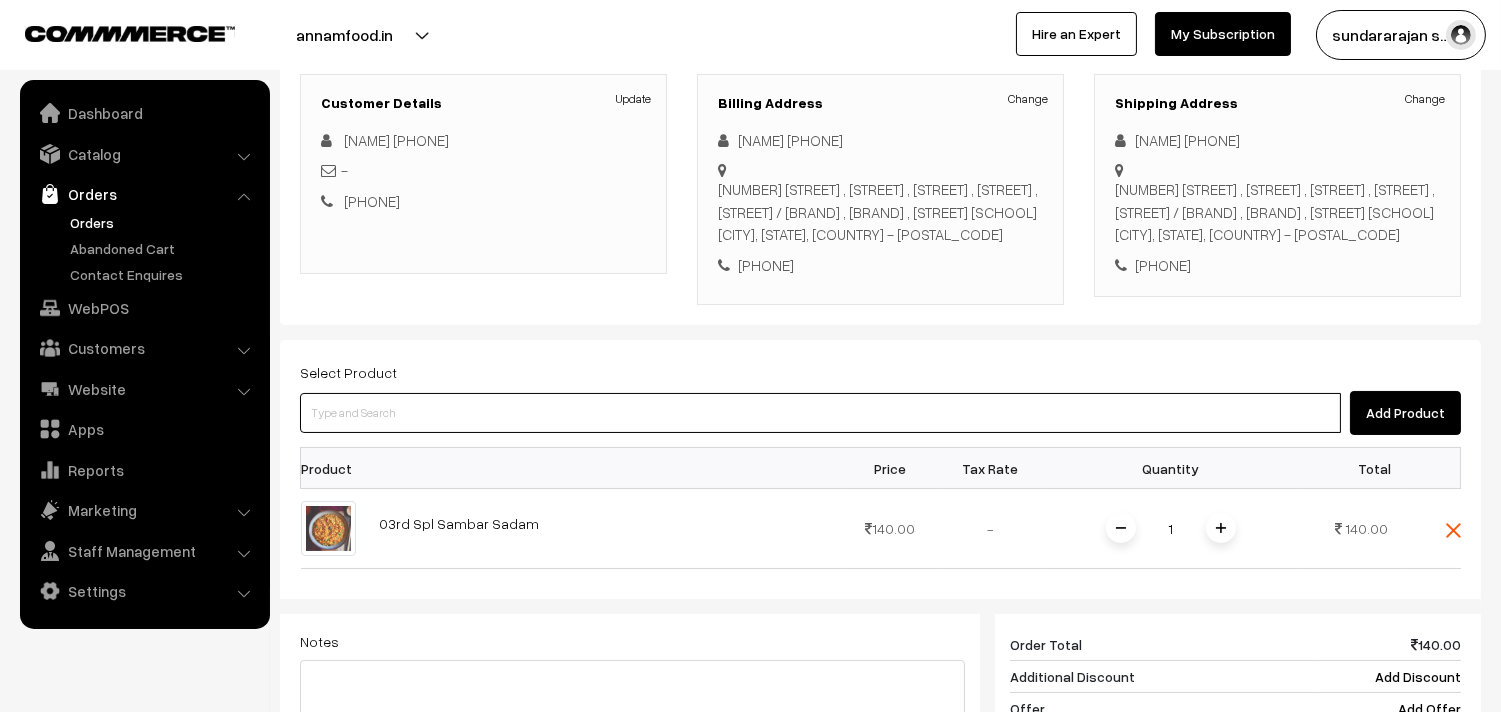click at bounding box center (820, 413) 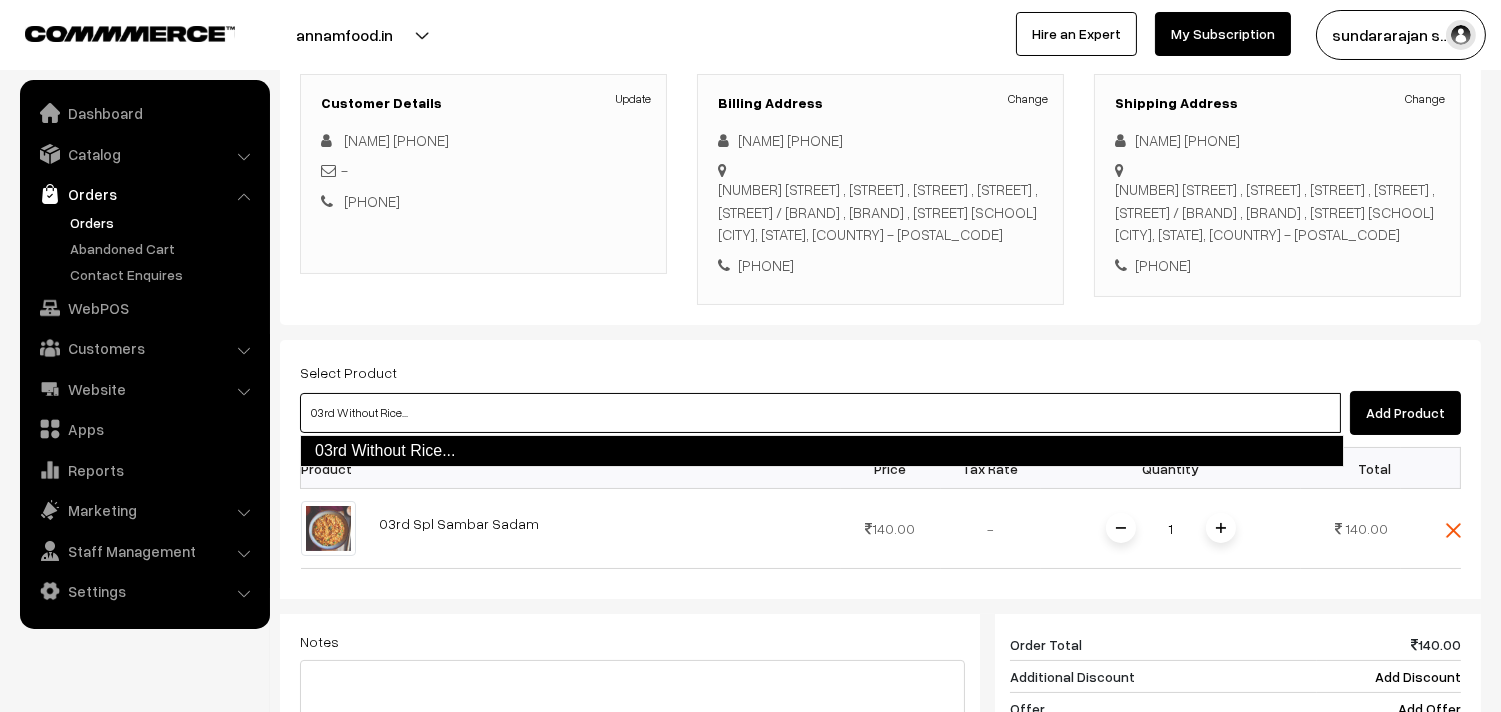 click on "03rd Without Rice..." at bounding box center [822, 451] 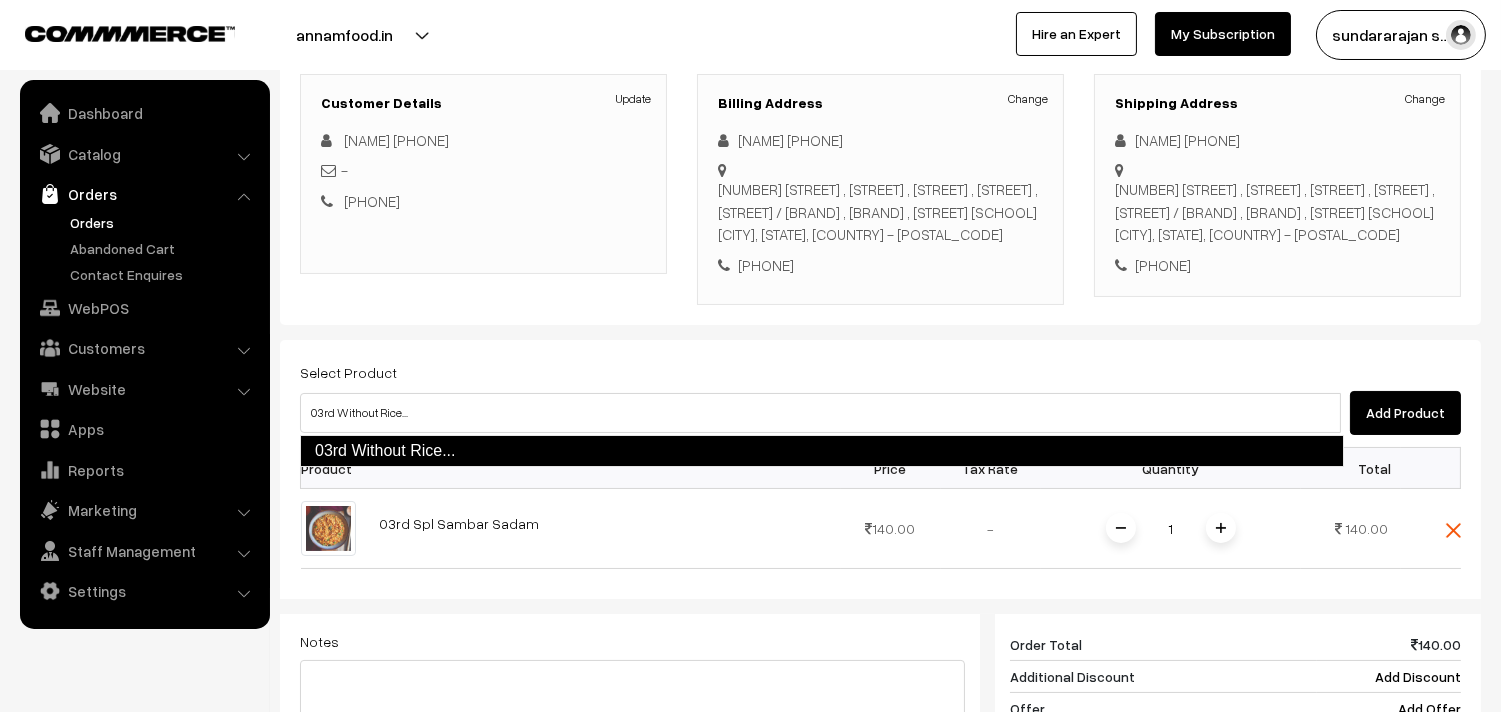 type 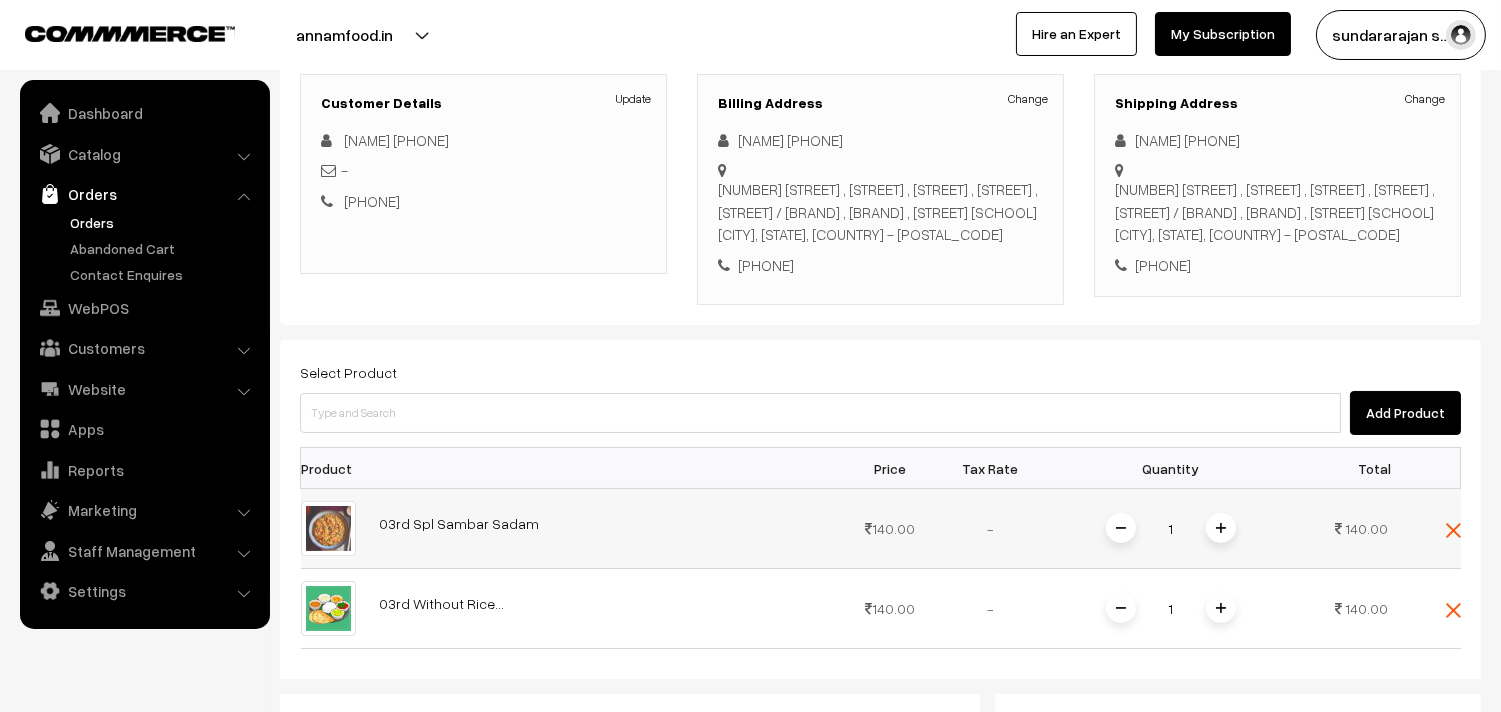 click at bounding box center (1221, 528) 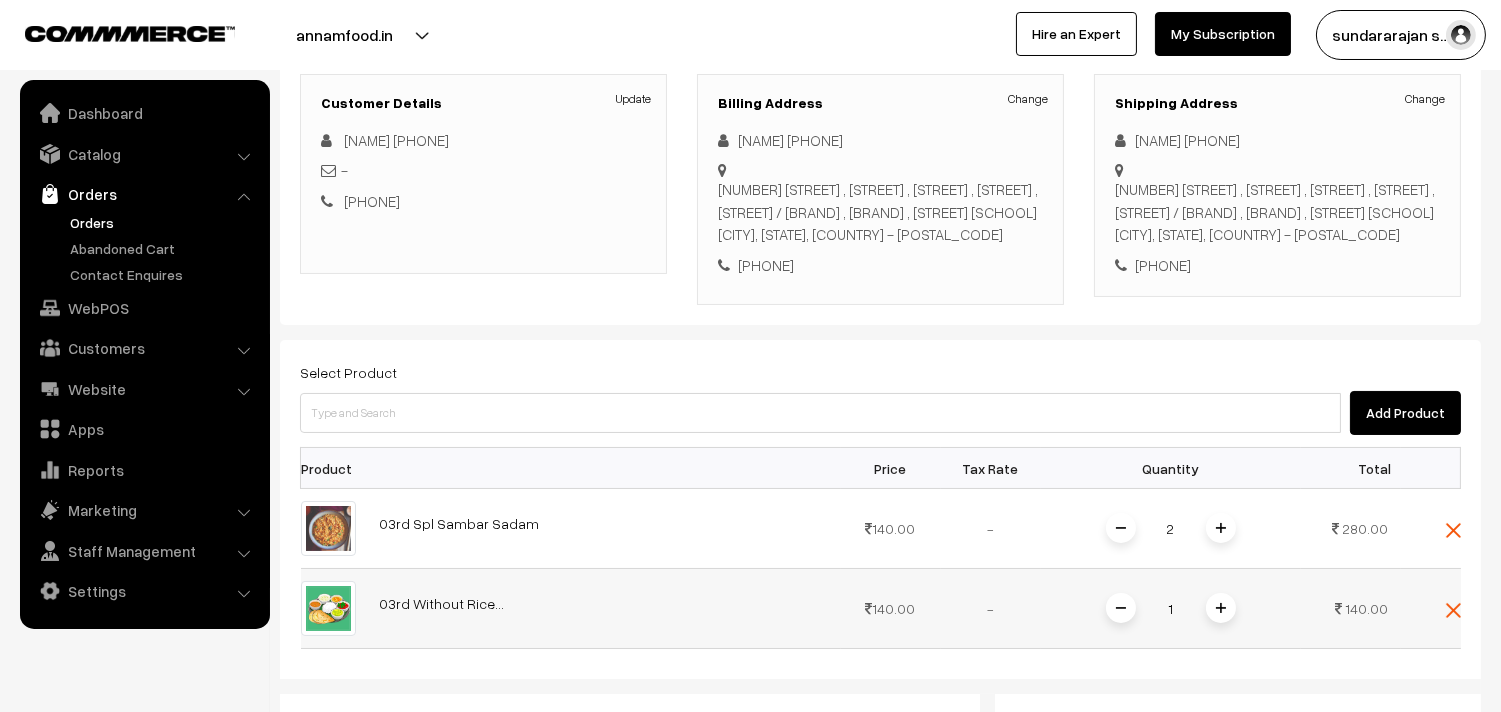 click at bounding box center (1221, 608) 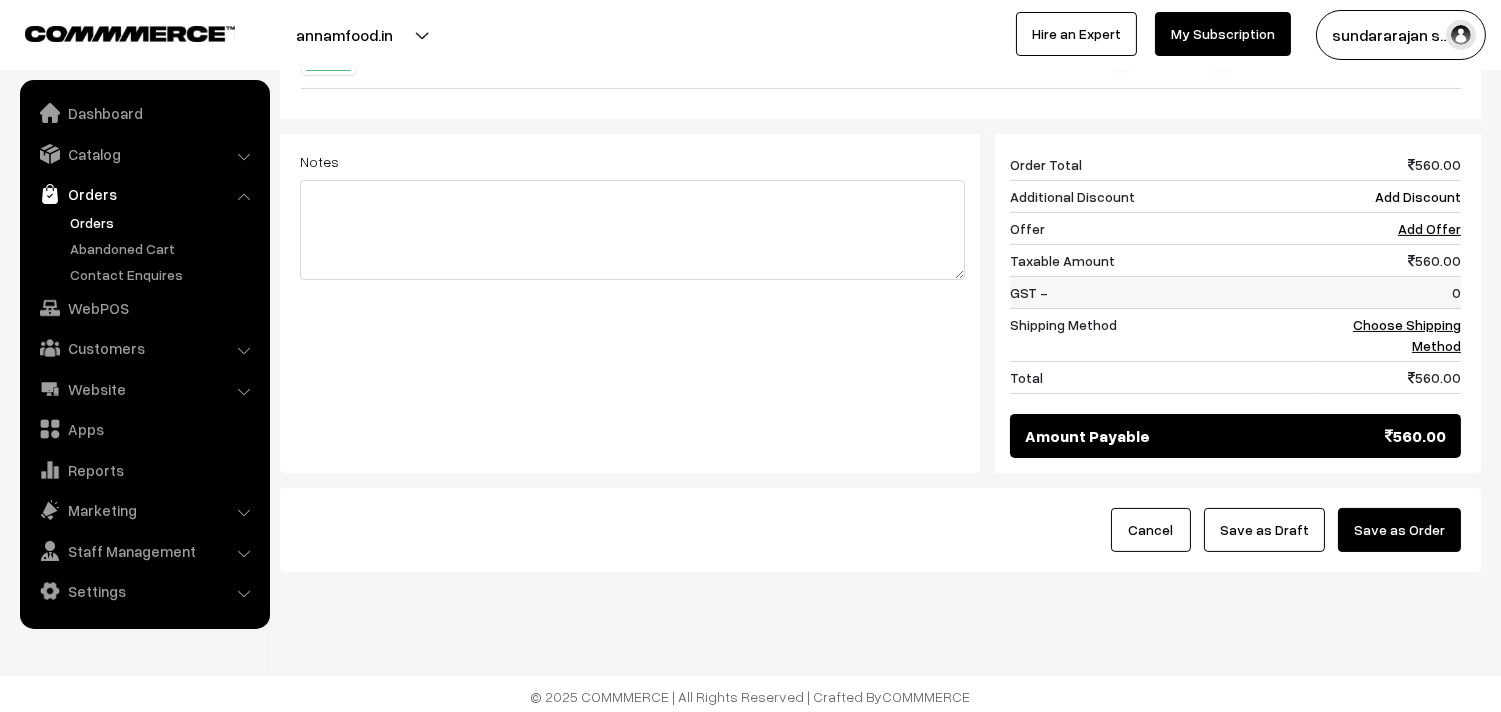 scroll, scrollTop: 840, scrollLeft: 0, axis: vertical 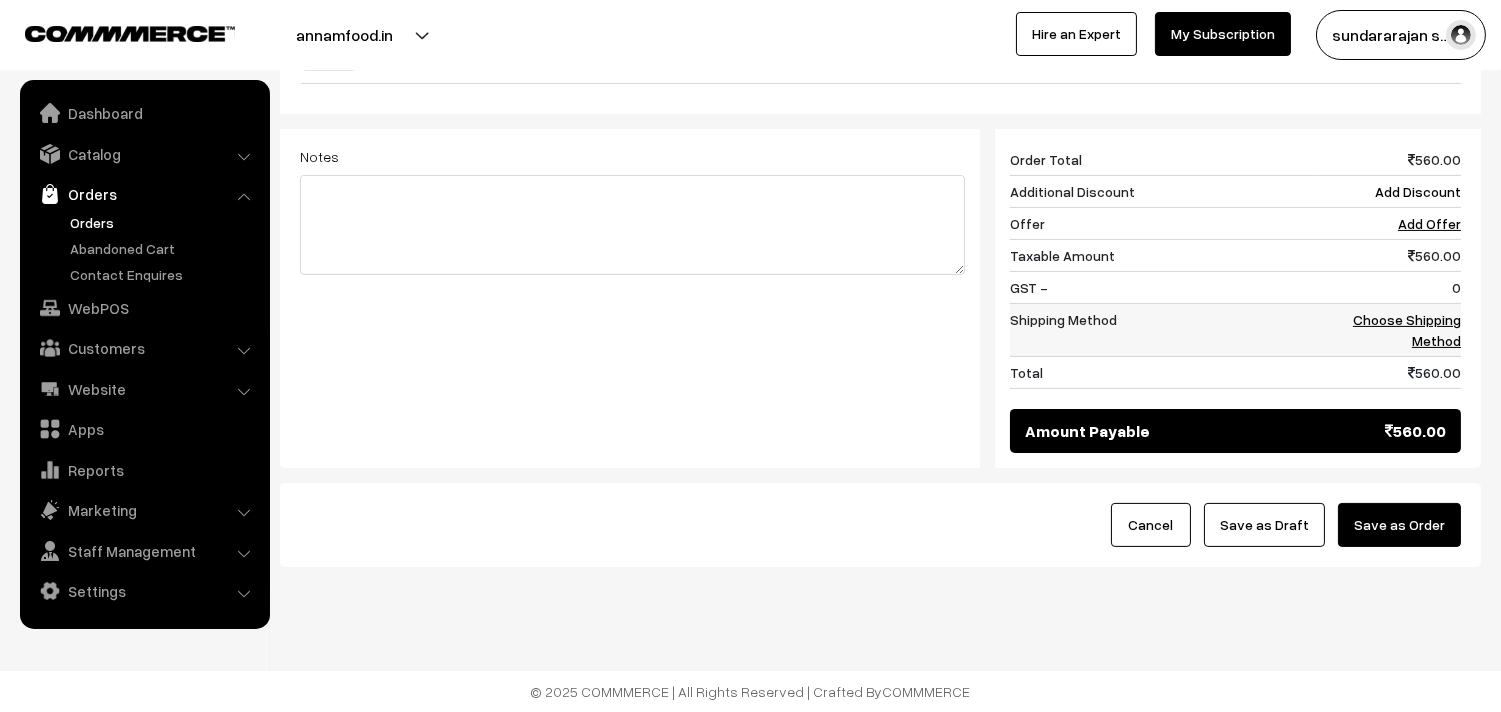 click on "Choose Shipping Method" at bounding box center [1407, 330] 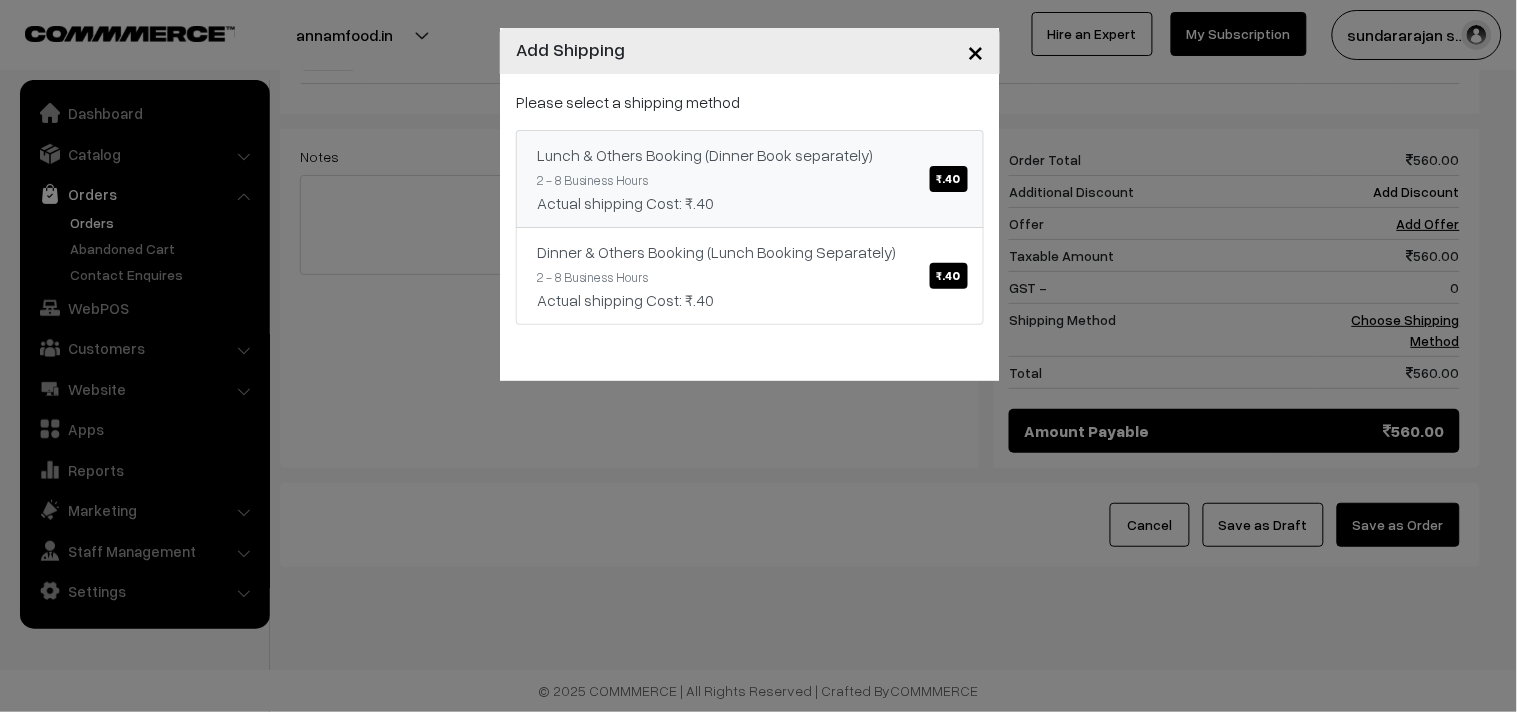 click on "Lunch & Others Booking (Dinner Book separately)
₹.40" at bounding box center (750, 155) 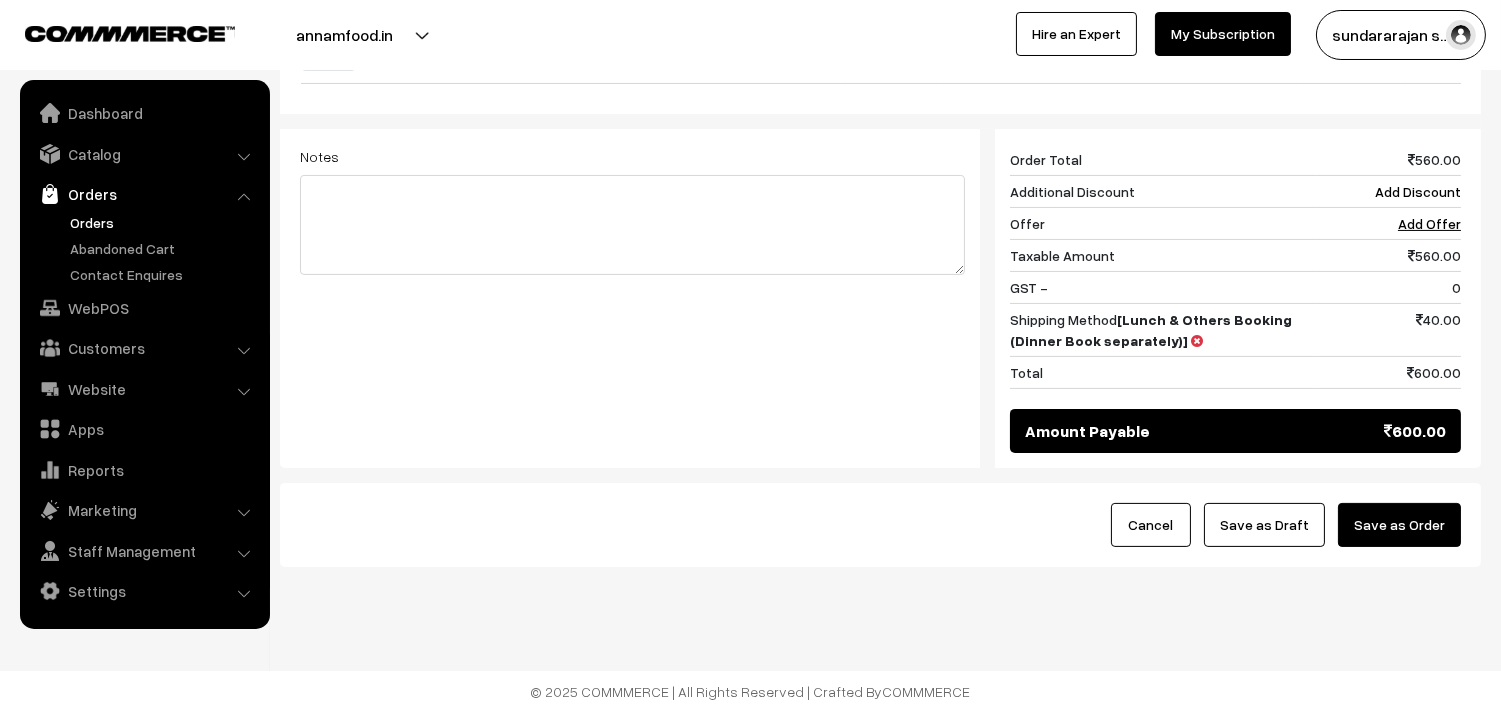 click on "Save as Draft" at bounding box center (1264, 525) 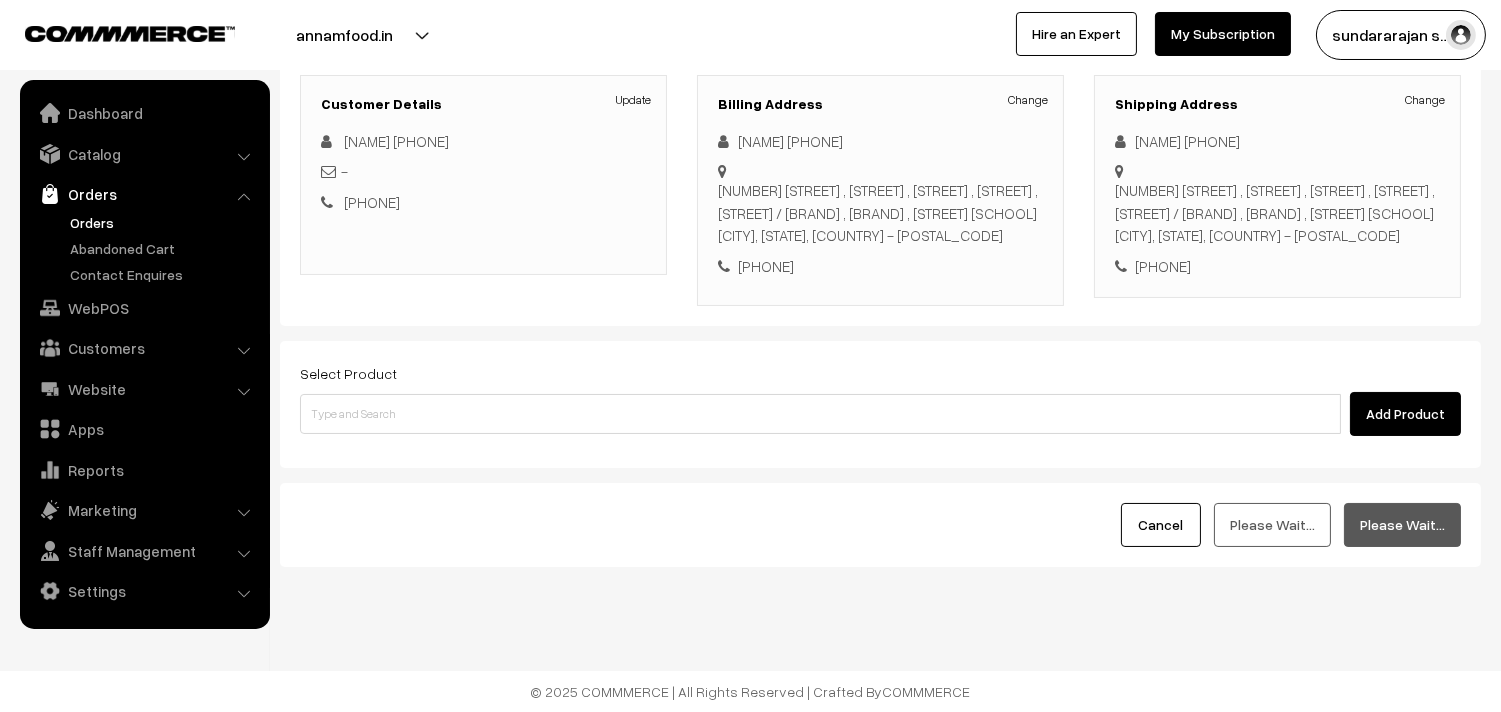 scroll, scrollTop: 272, scrollLeft: 0, axis: vertical 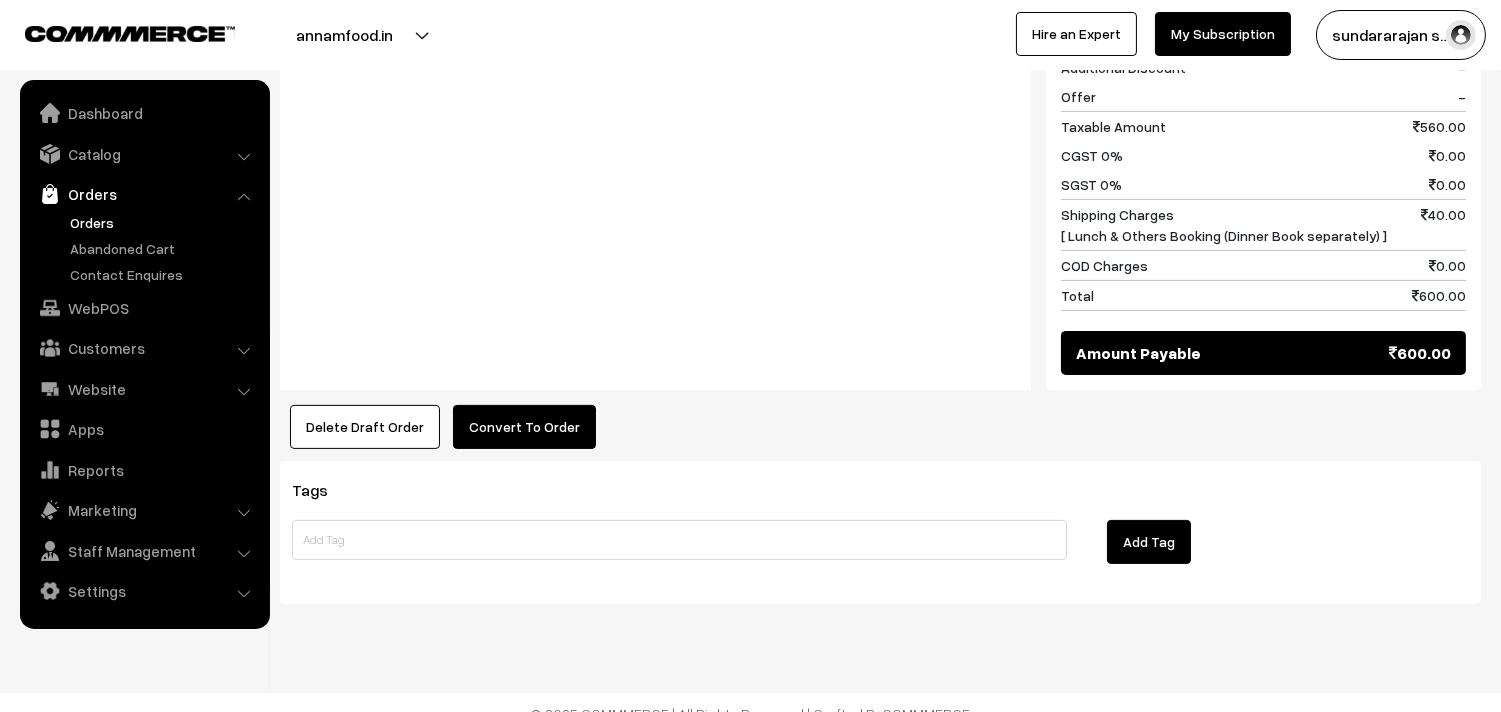 click on "Convert To Order" at bounding box center (524, 427) 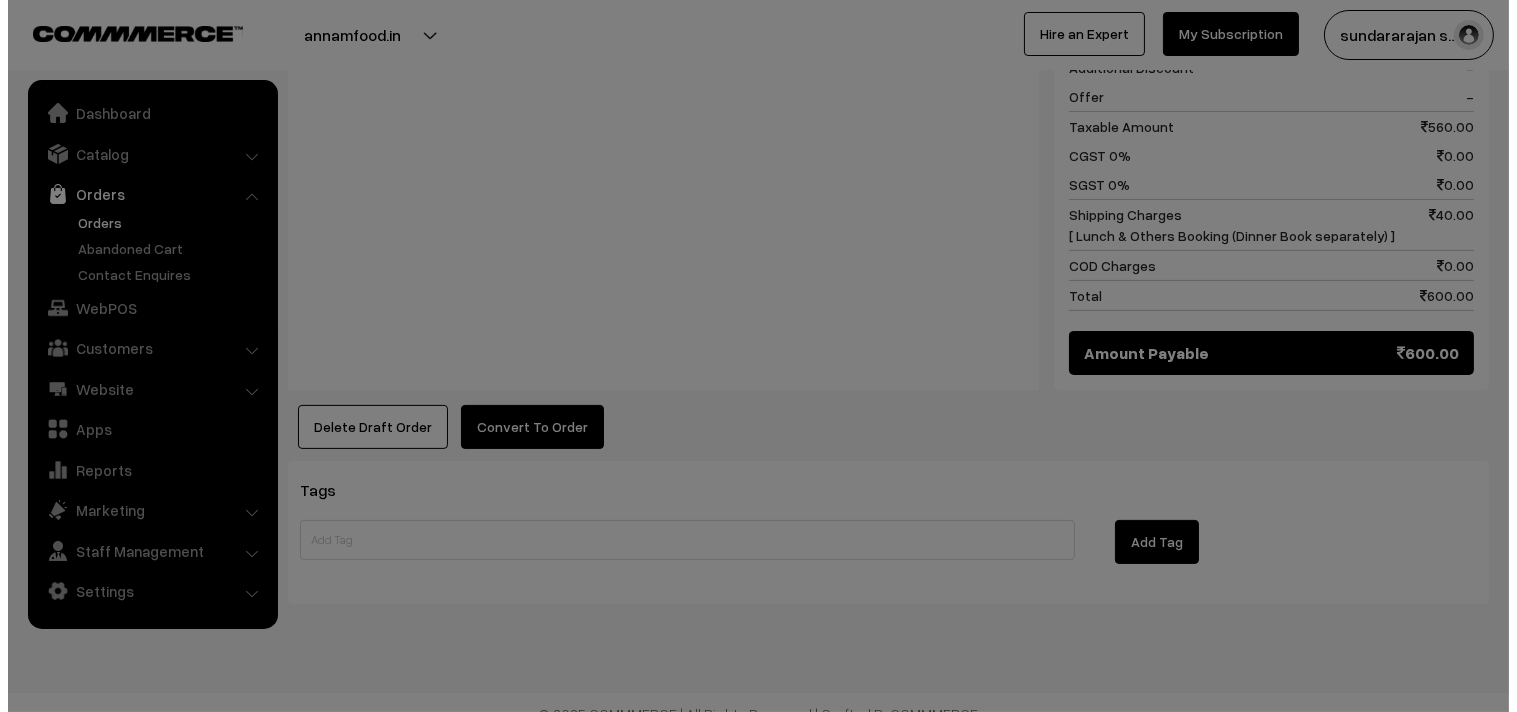 scroll, scrollTop: 1091, scrollLeft: 0, axis: vertical 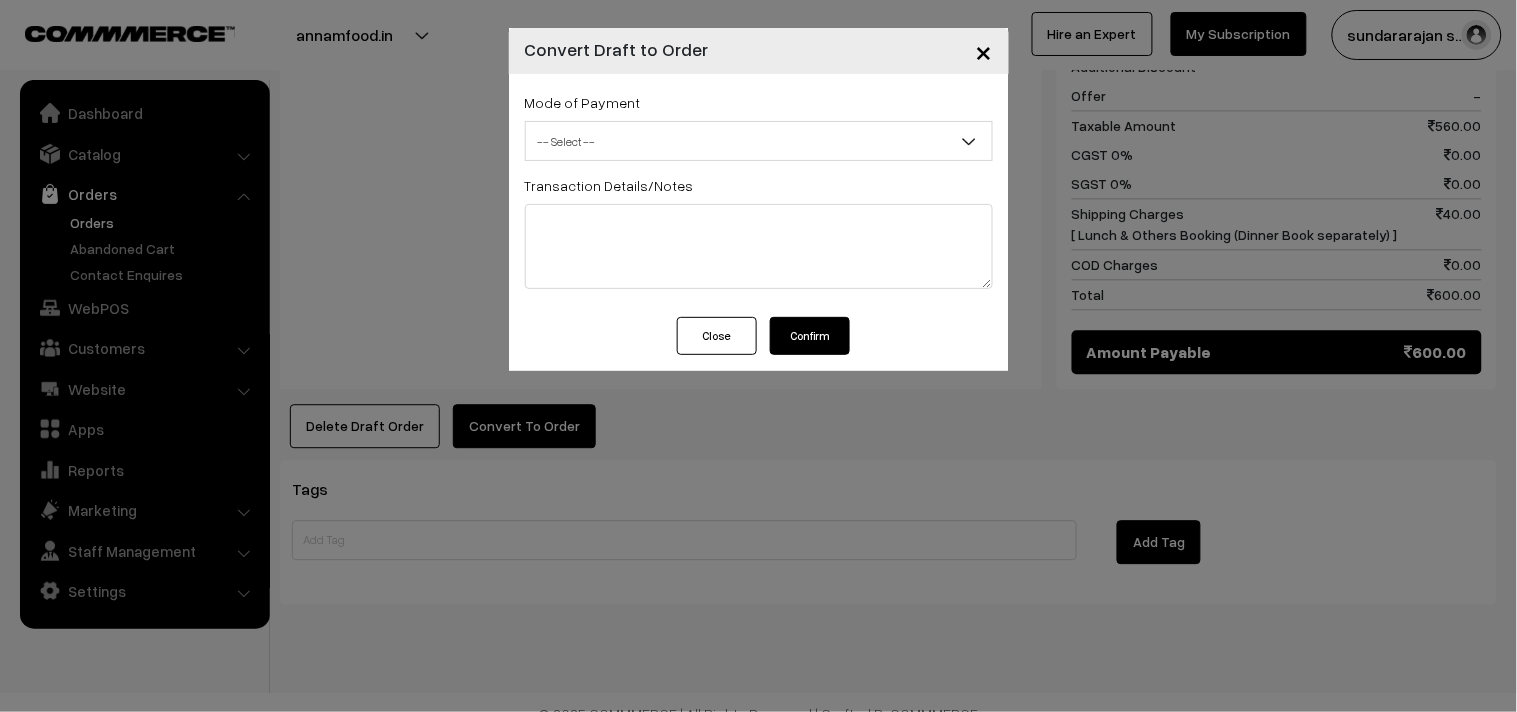 click on "-- Select --" at bounding box center [759, 141] 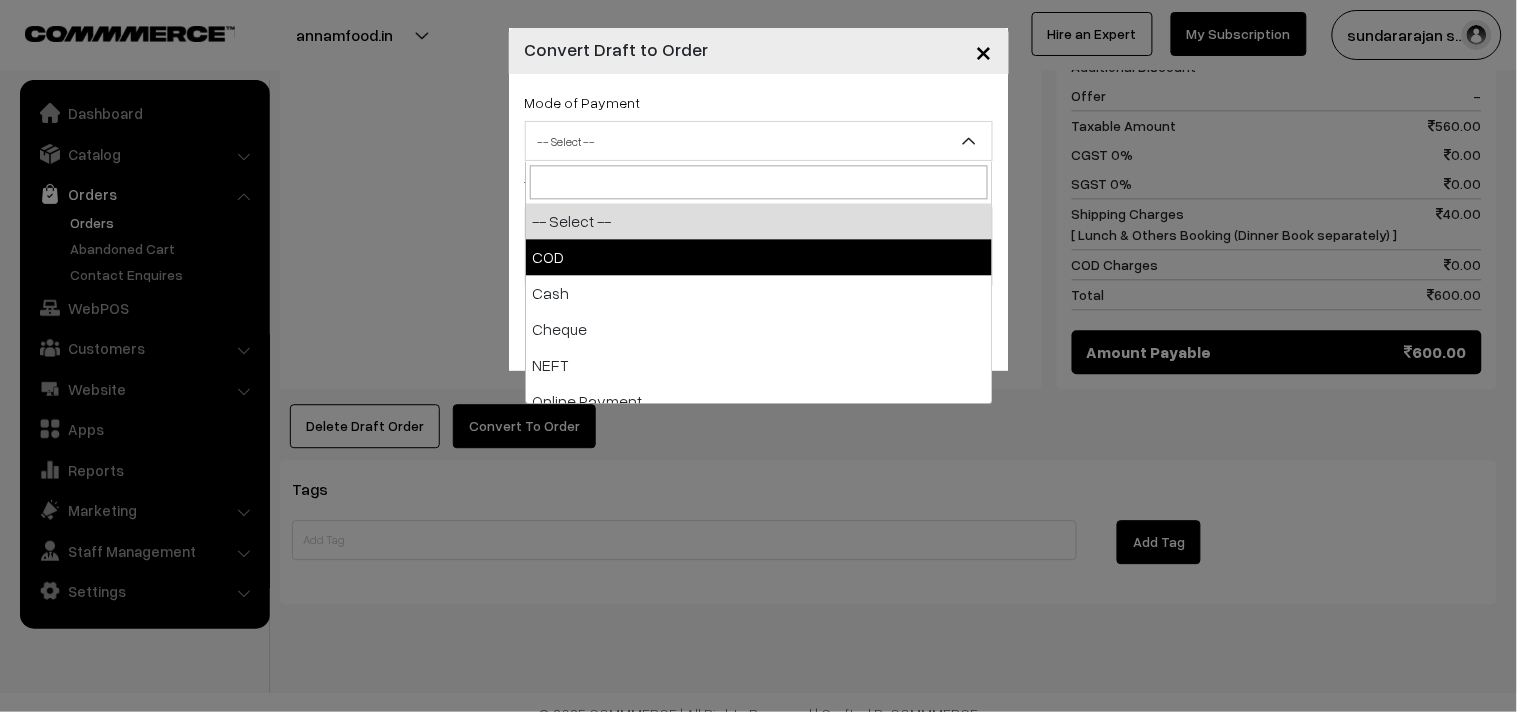 select on "1" 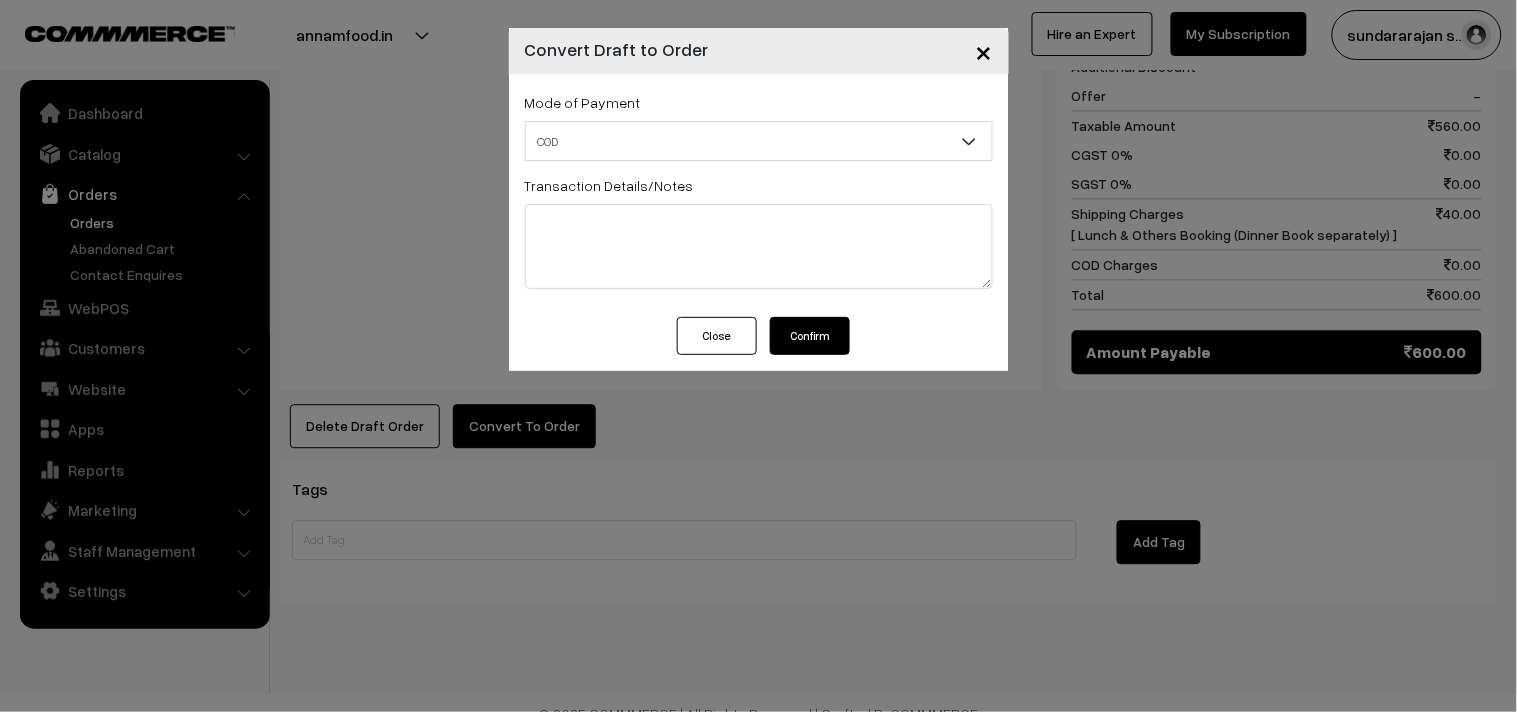 click on "Confirm" at bounding box center (810, 336) 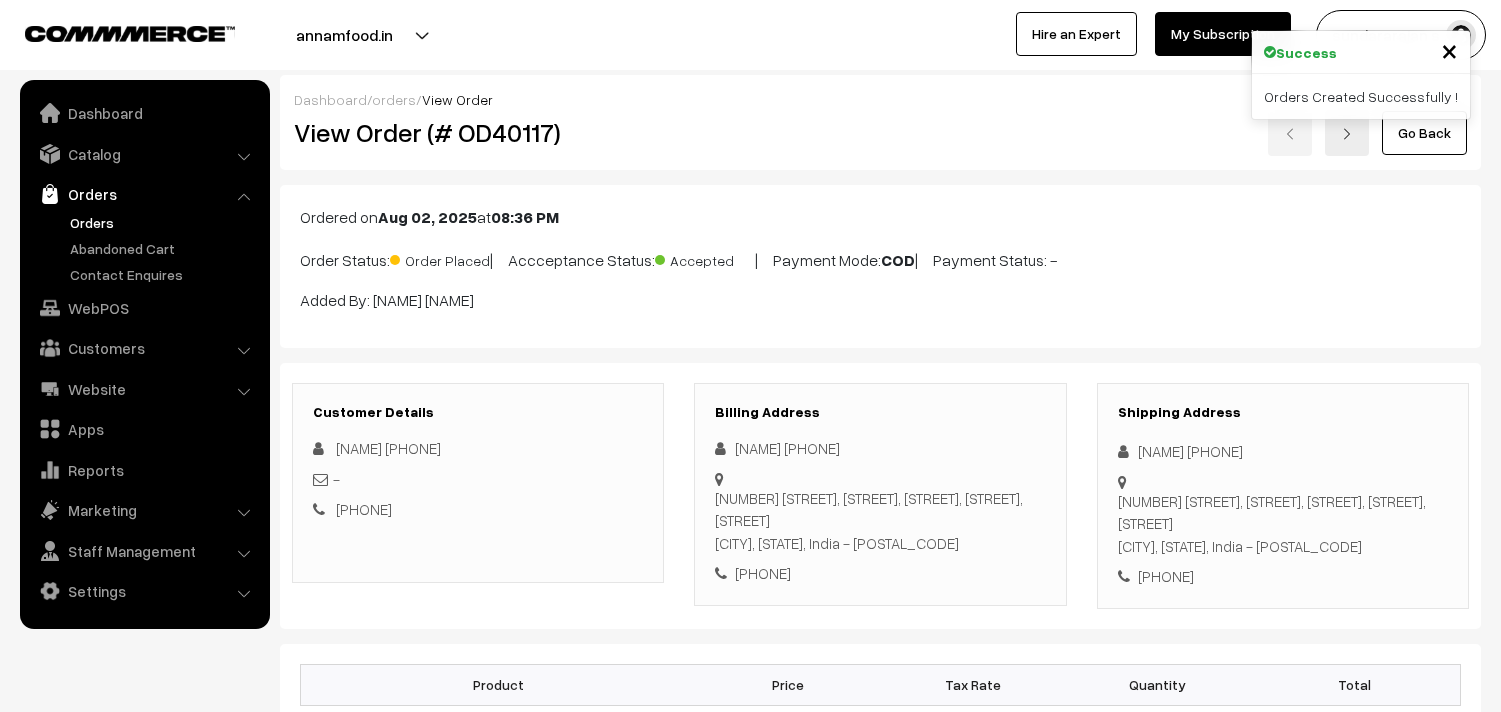 scroll, scrollTop: 1084, scrollLeft: 0, axis: vertical 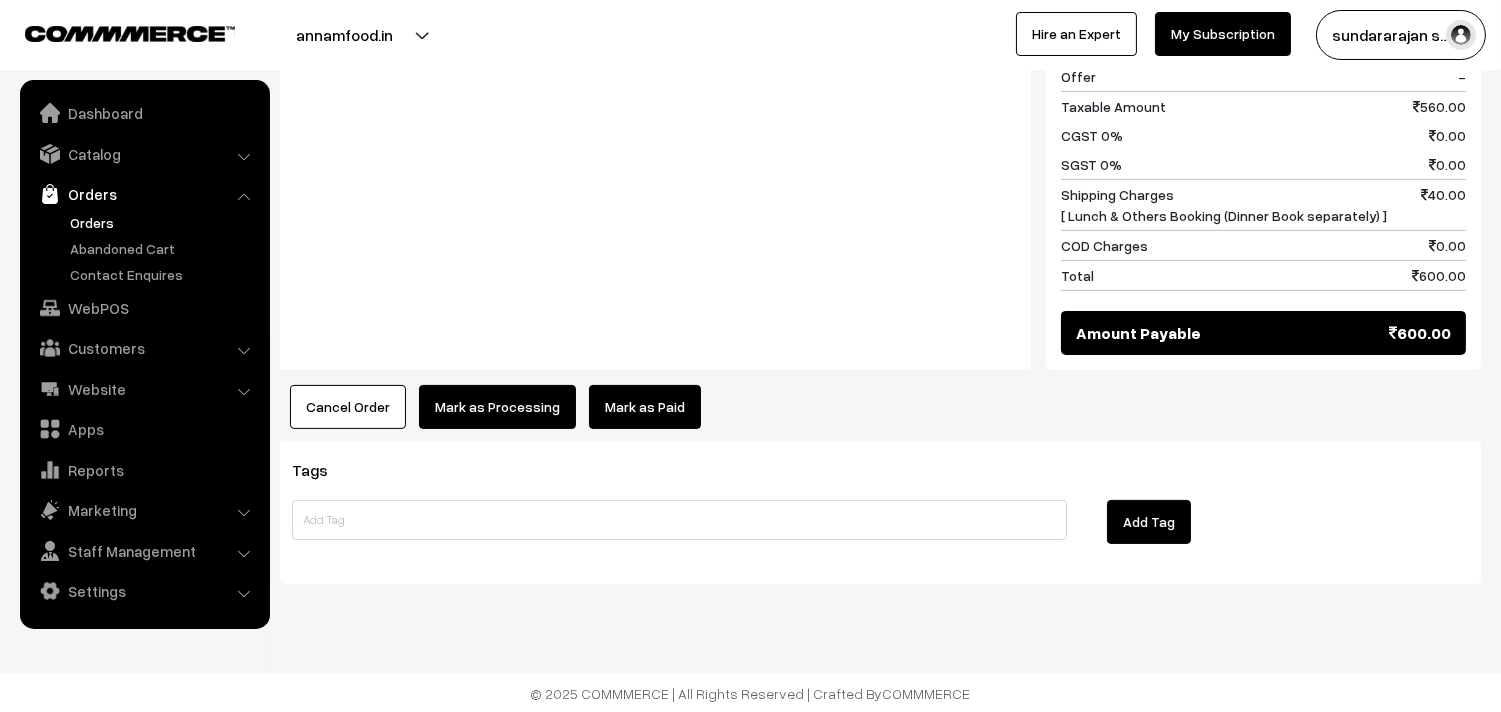 click on "Cancel Order
×
Cancel Order
Are you sure, you want to cancel this order?
Close
Confirm
Mark as Processing
× Mark as Processing" at bounding box center (880, 407) 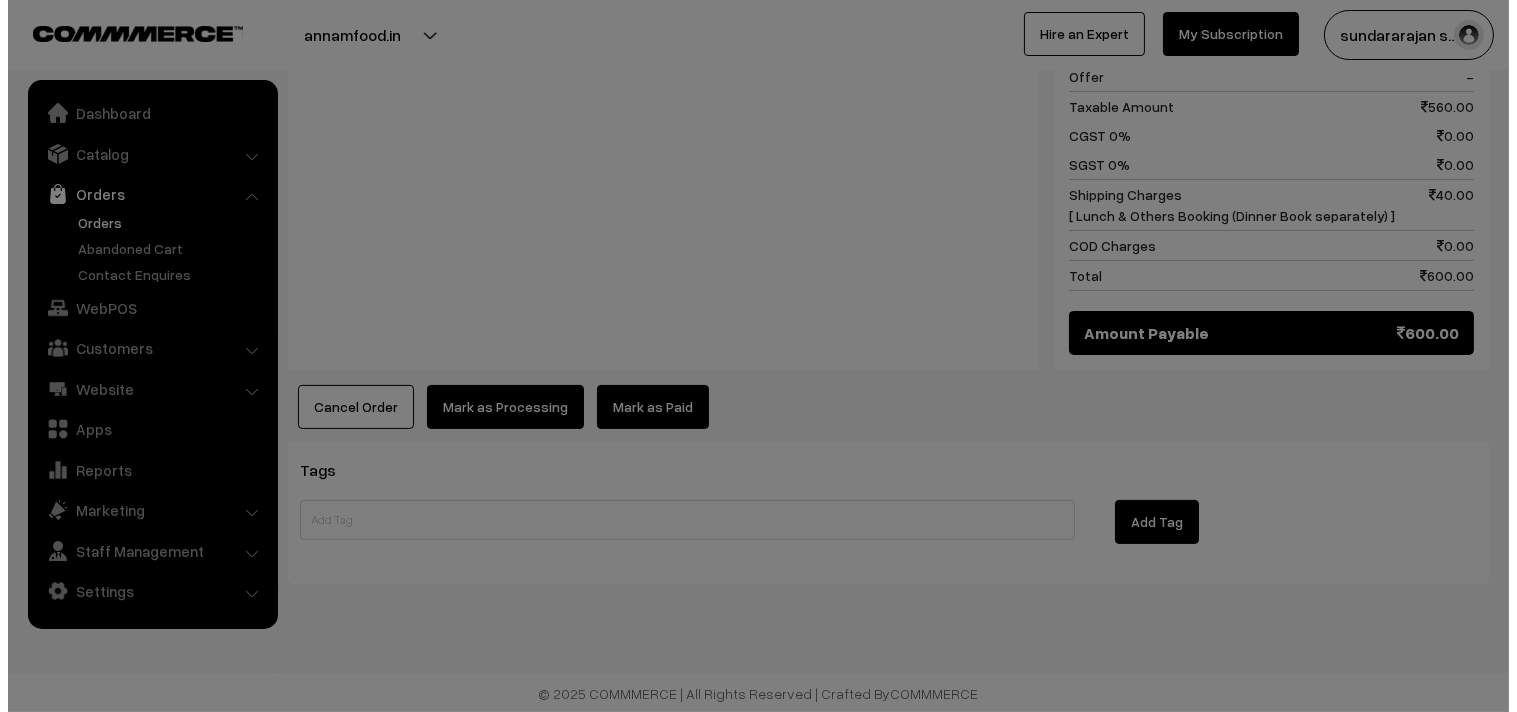 scroll, scrollTop: 1088, scrollLeft: 0, axis: vertical 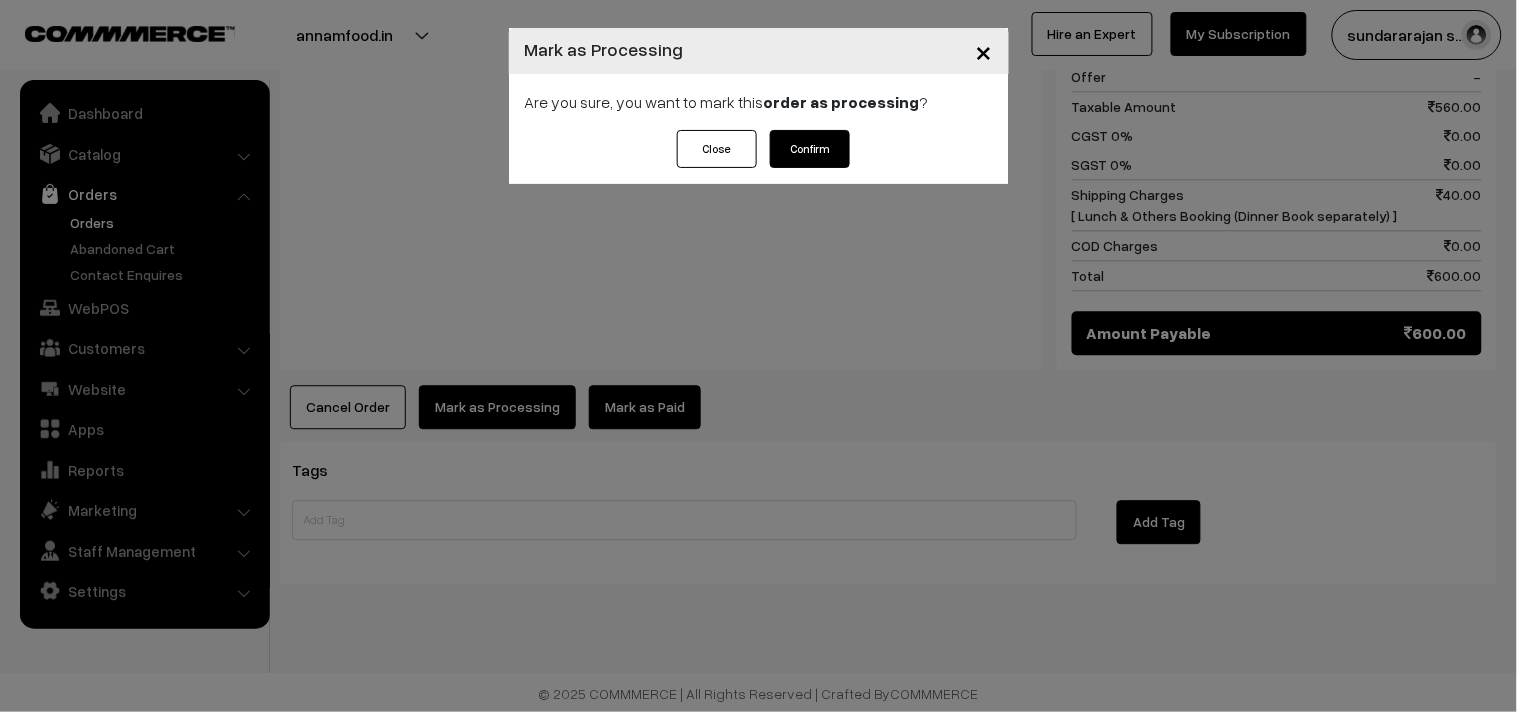 click on "Confirm" at bounding box center (810, 149) 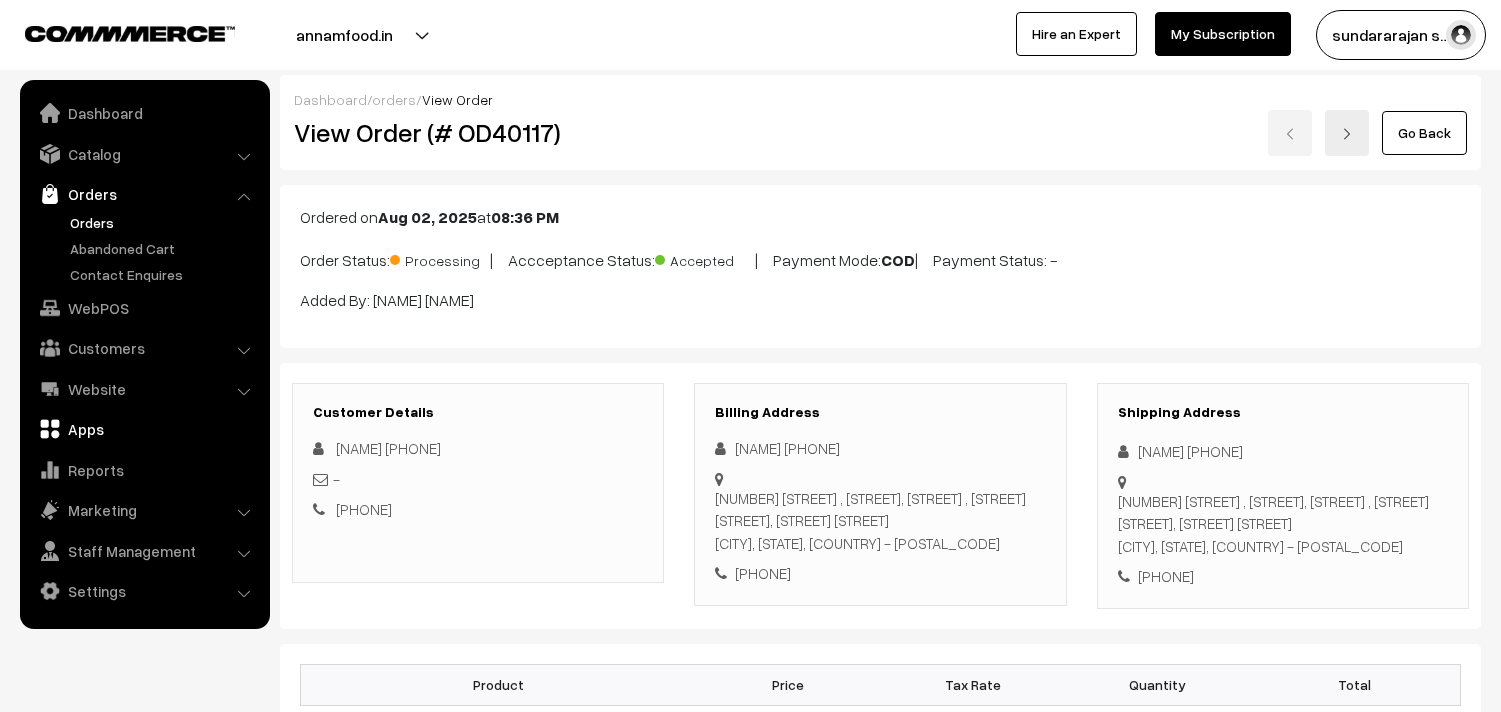 scroll, scrollTop: 0, scrollLeft: 0, axis: both 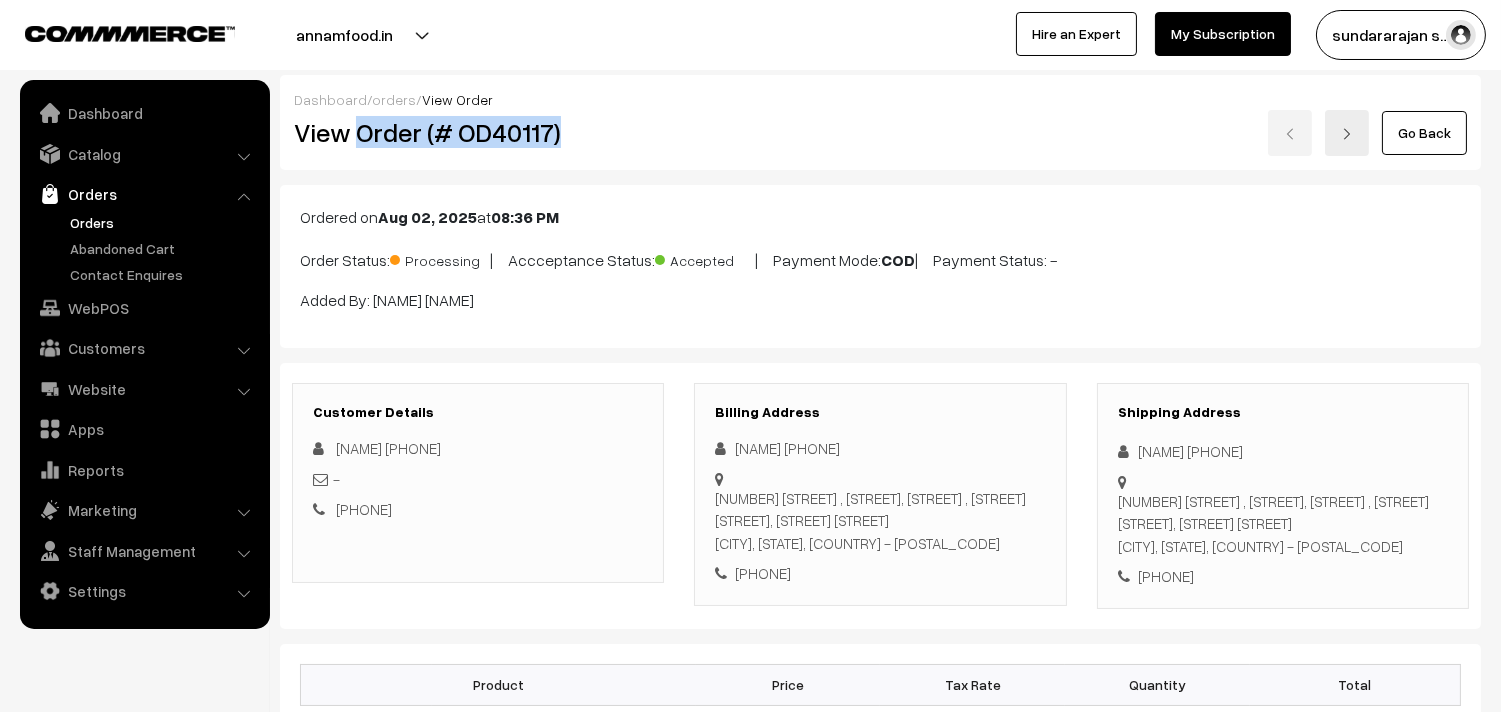 drag, startPoint x: 355, startPoint y: 126, endPoint x: 642, endPoint y: 131, distance: 287.04355 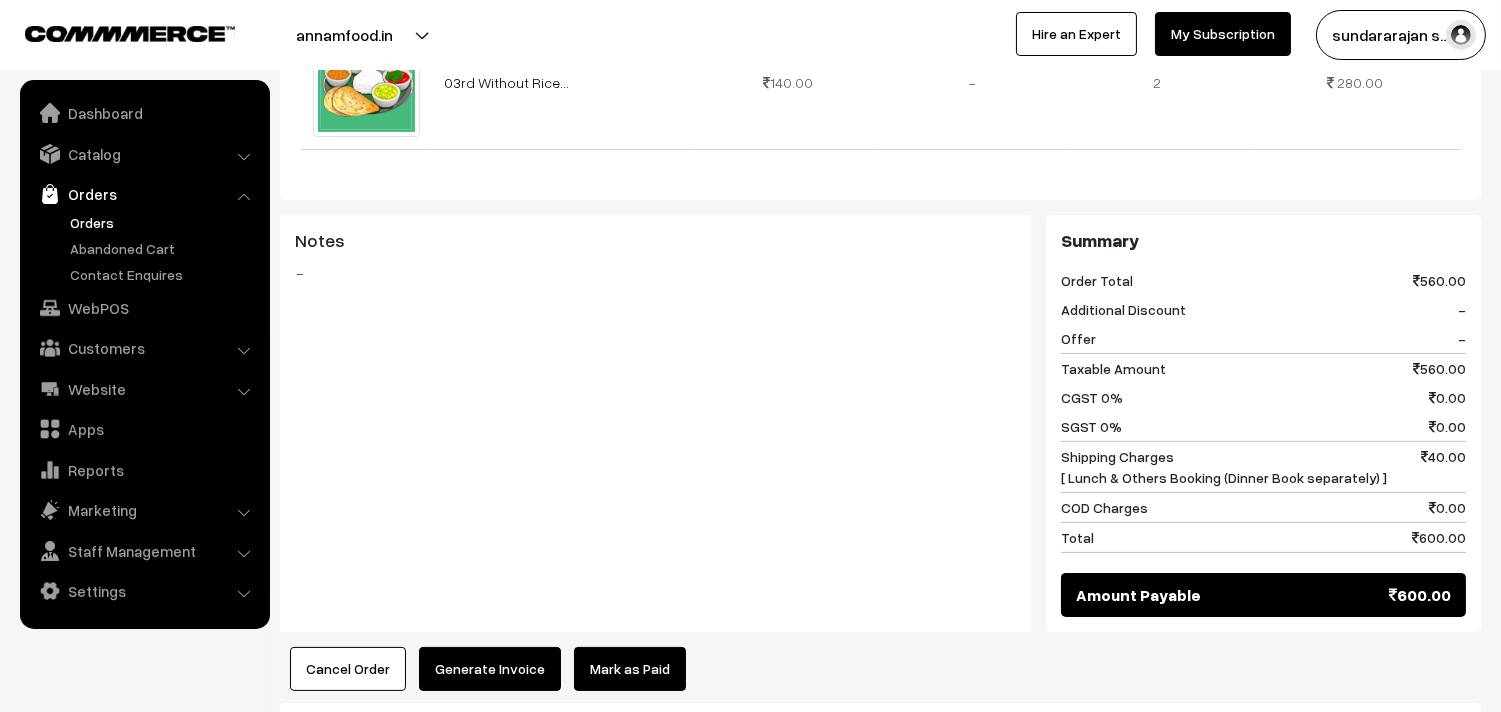 scroll, scrollTop: 777, scrollLeft: 0, axis: vertical 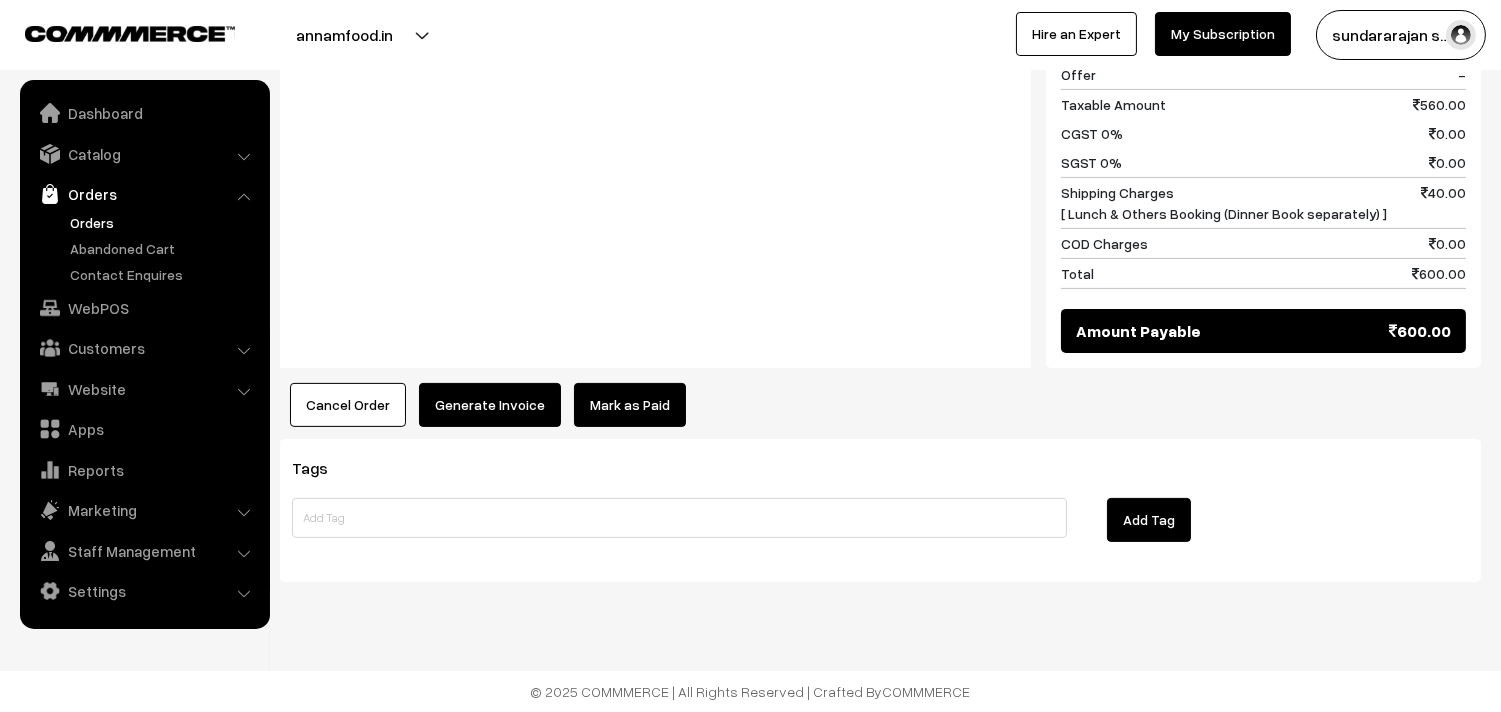 click on "Generate Invoice" at bounding box center [490, 405] 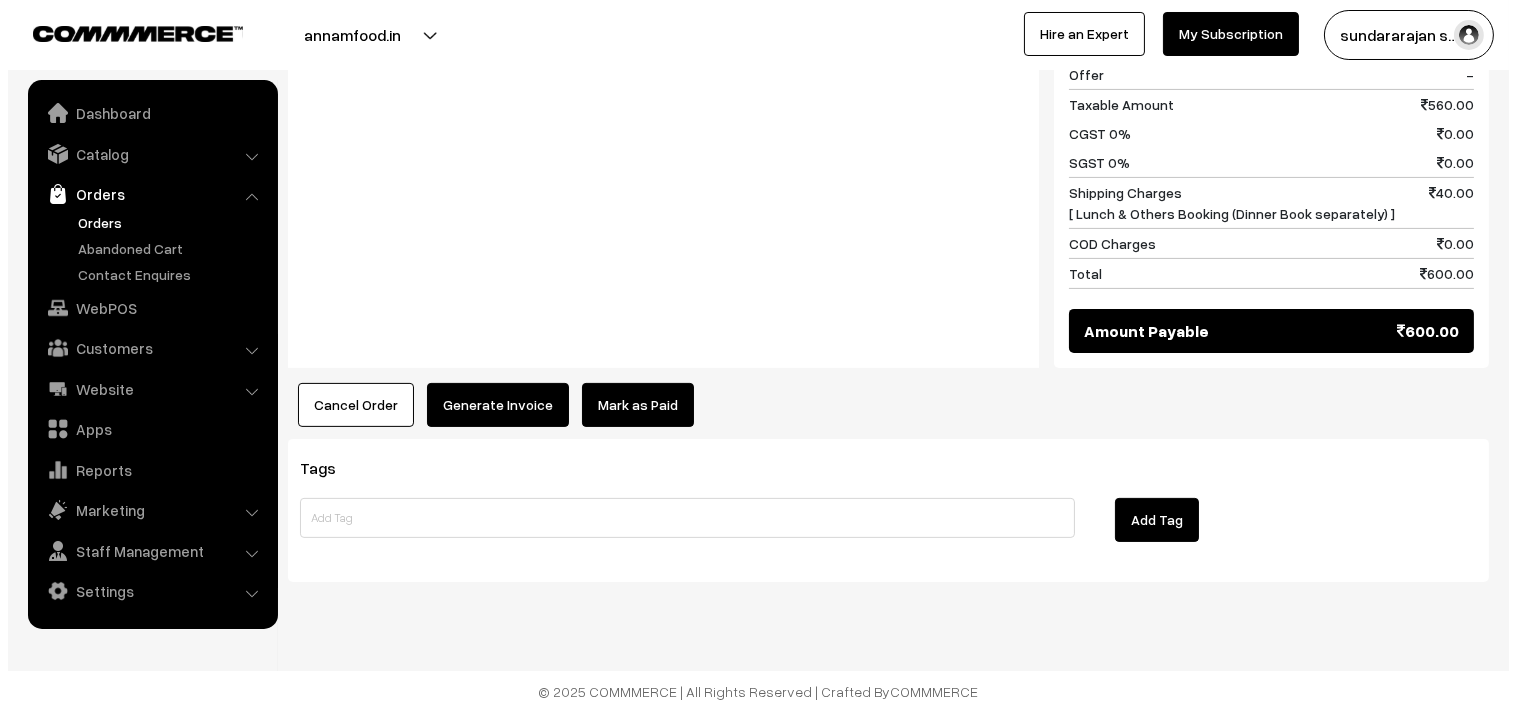 scroll, scrollTop: 1091, scrollLeft: 0, axis: vertical 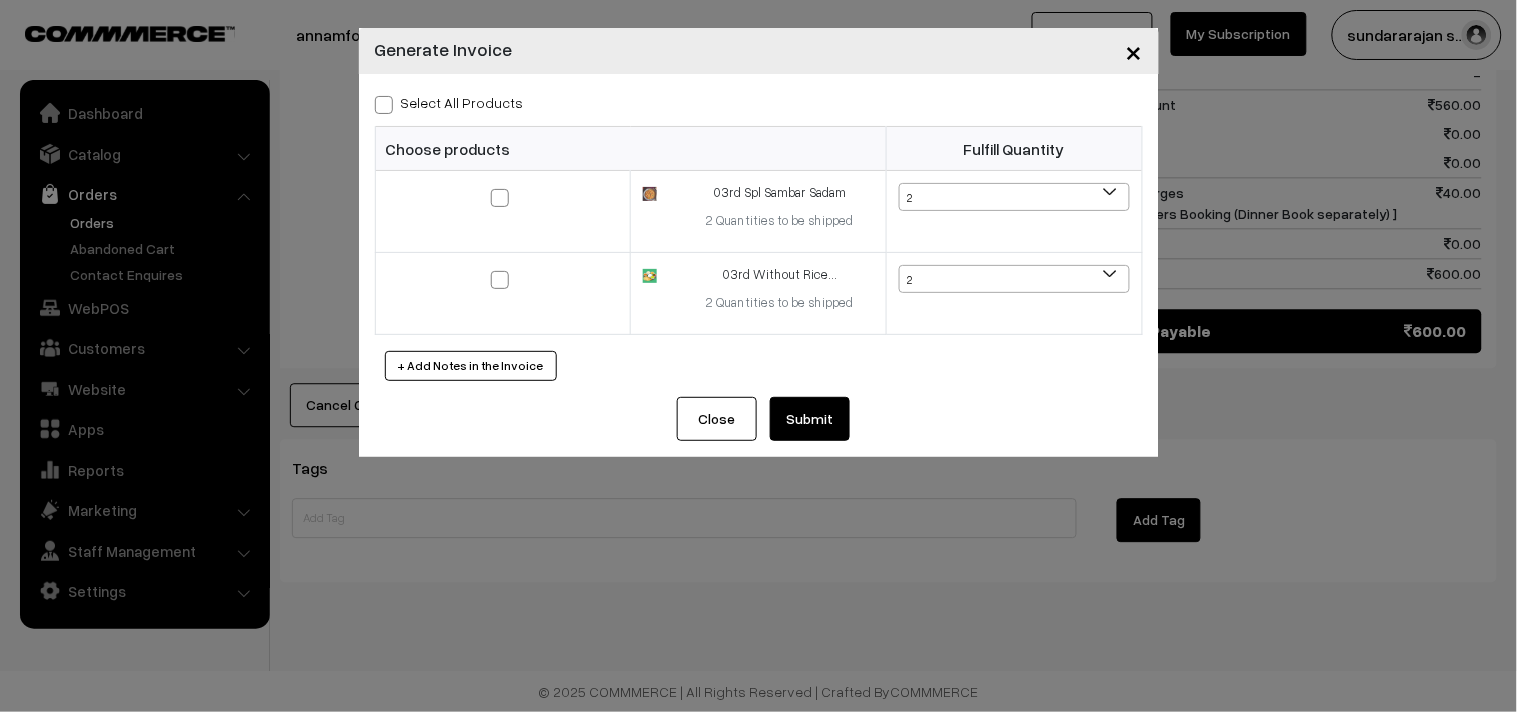 click on "Select All Products" at bounding box center [449, 102] 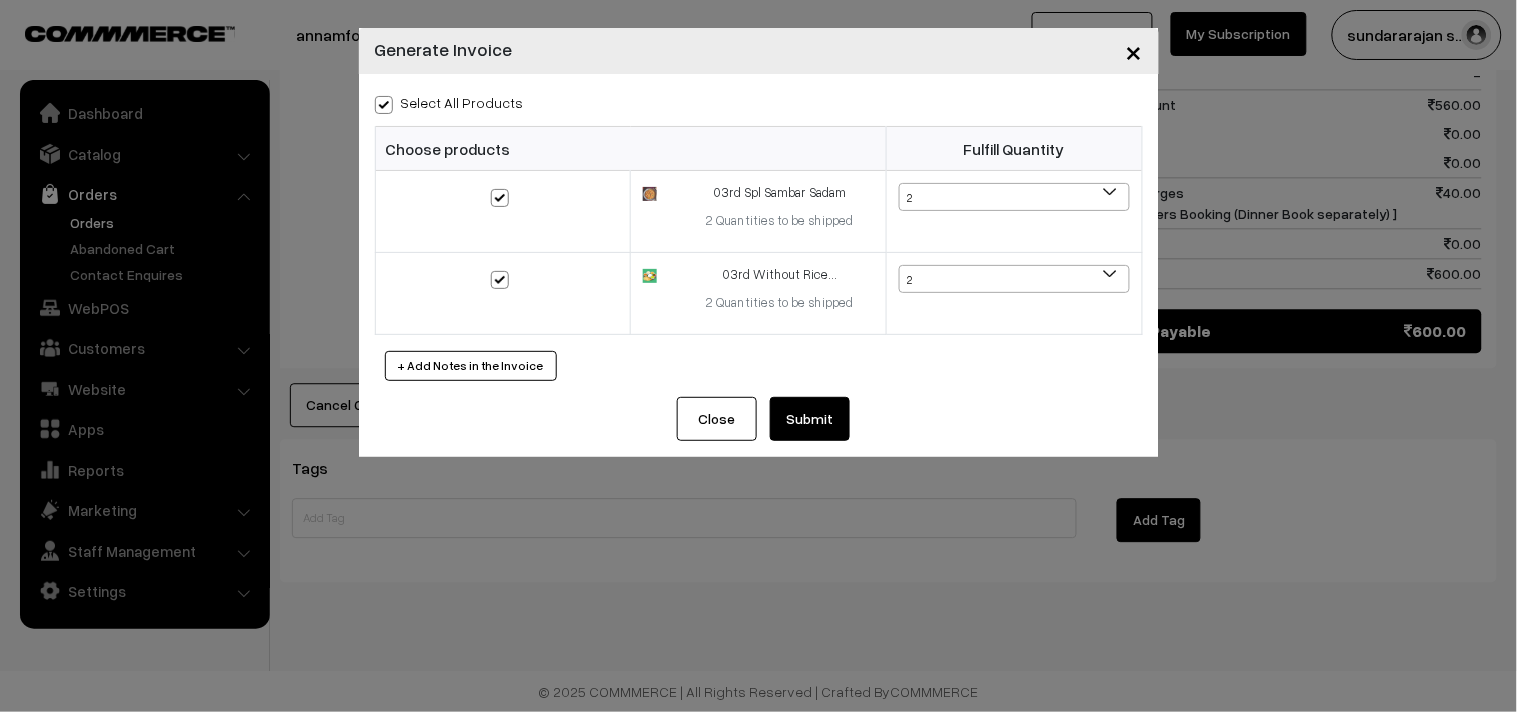 checkbox on "true" 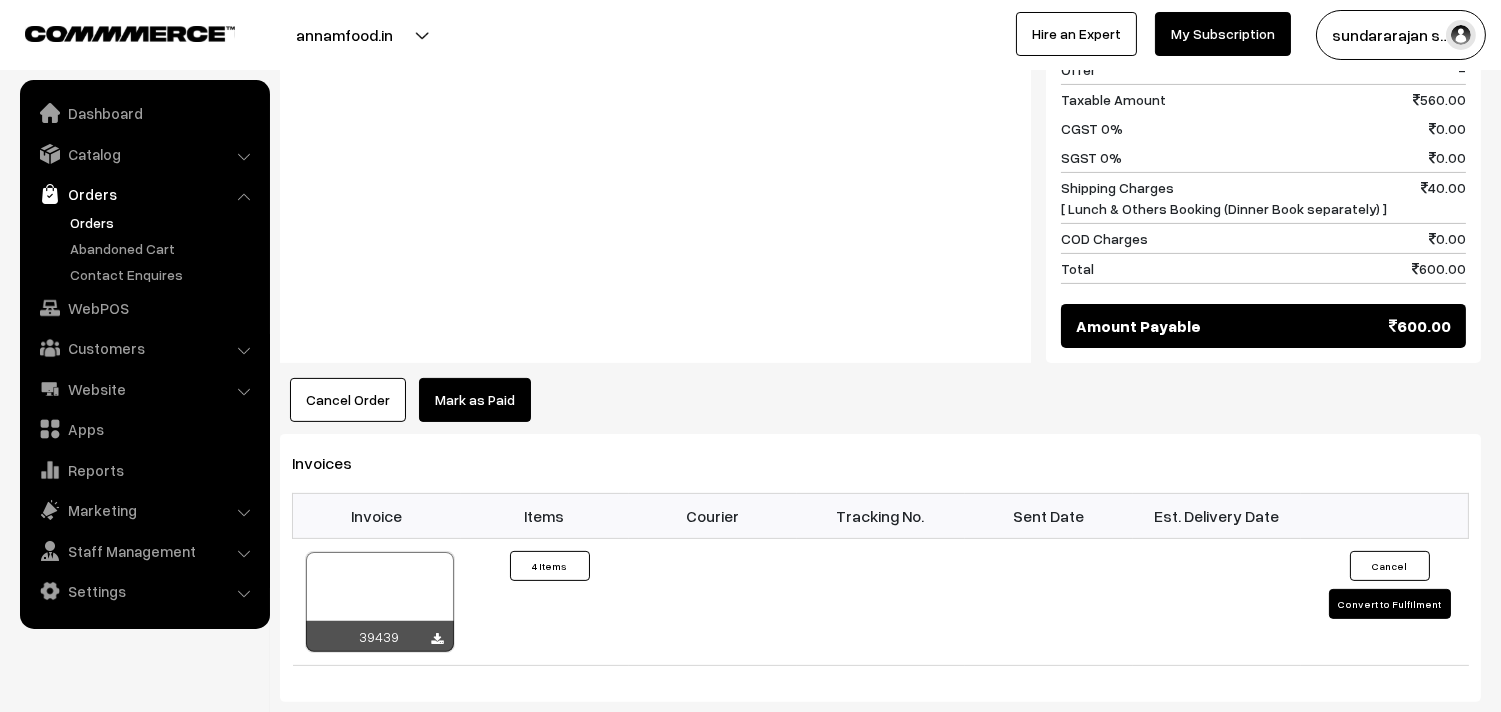 scroll, scrollTop: 1091, scrollLeft: 0, axis: vertical 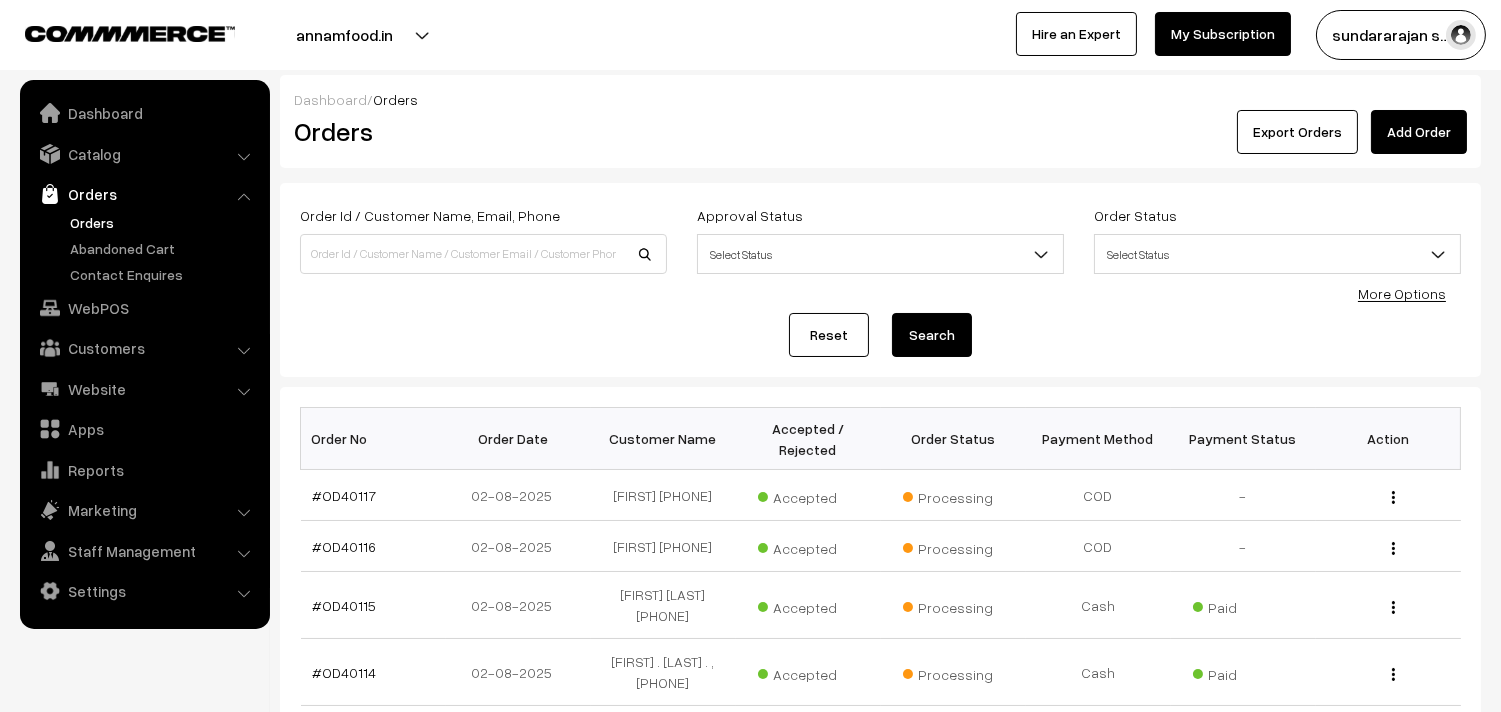 click on "Orders" at bounding box center (164, 222) 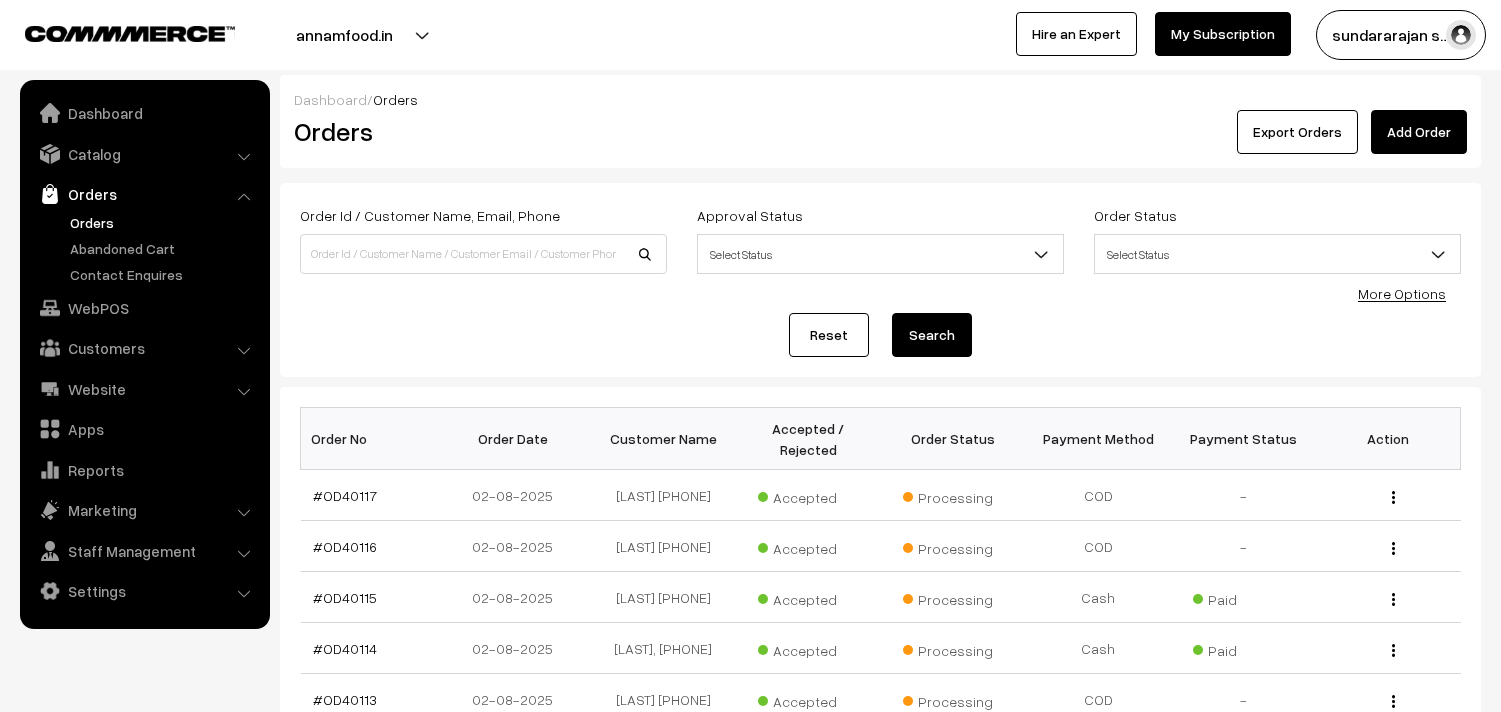 scroll, scrollTop: 0, scrollLeft: 0, axis: both 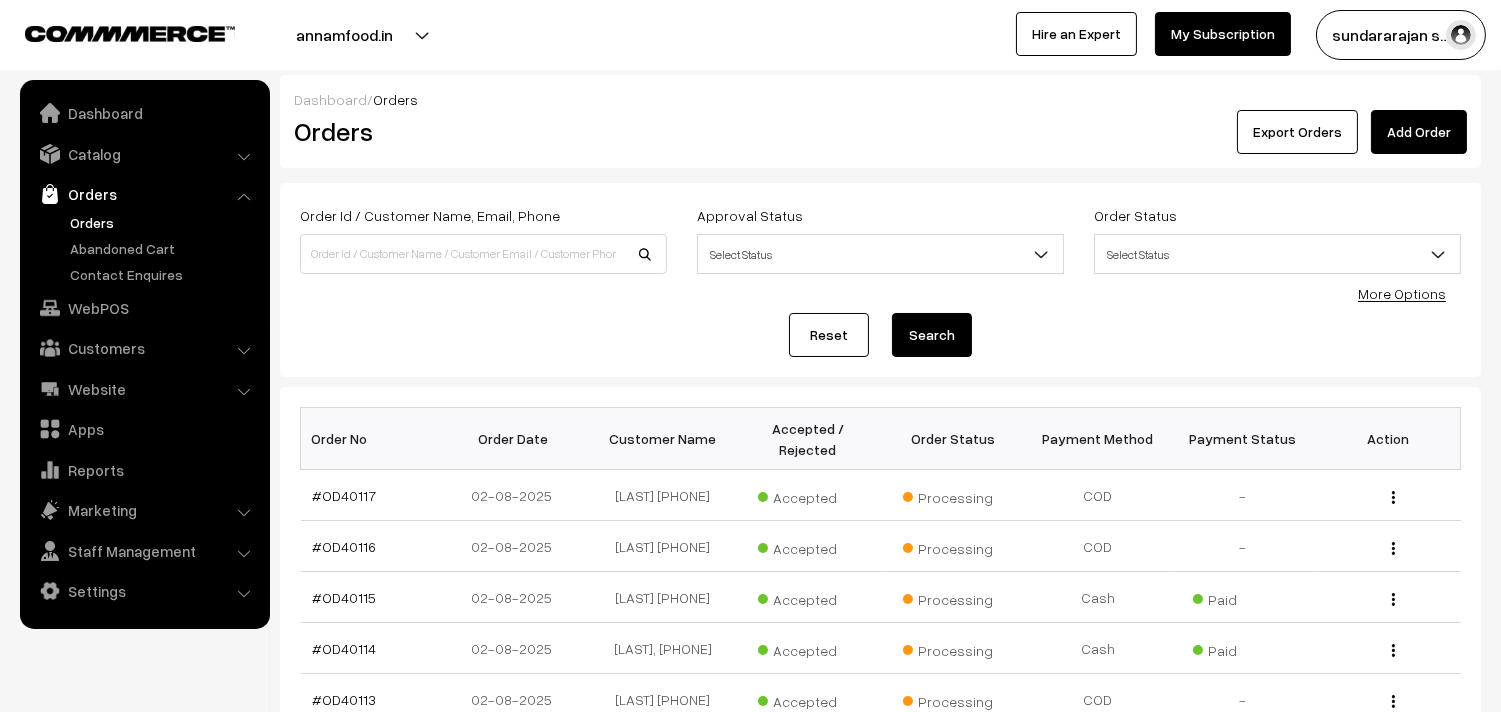click on "Orders" at bounding box center (164, 222) 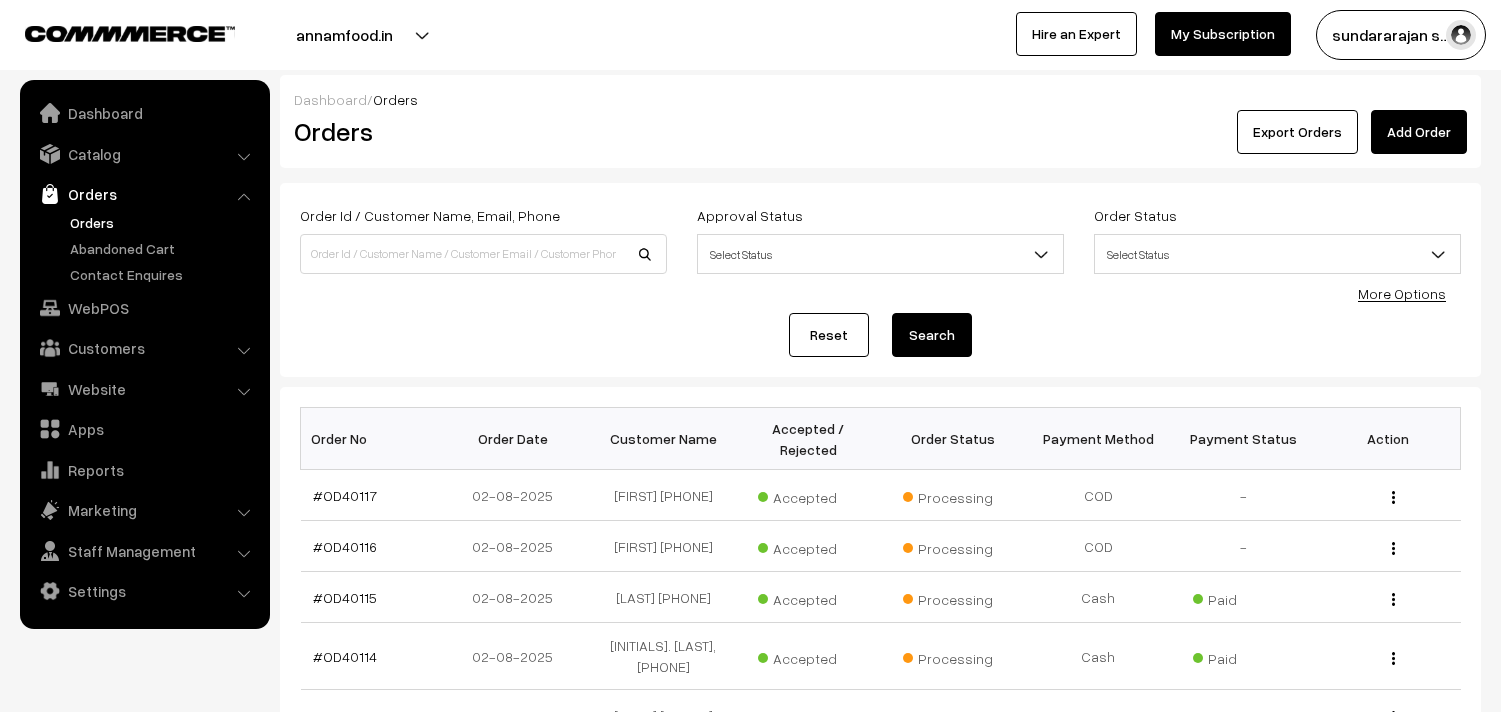 scroll, scrollTop: 0, scrollLeft: 0, axis: both 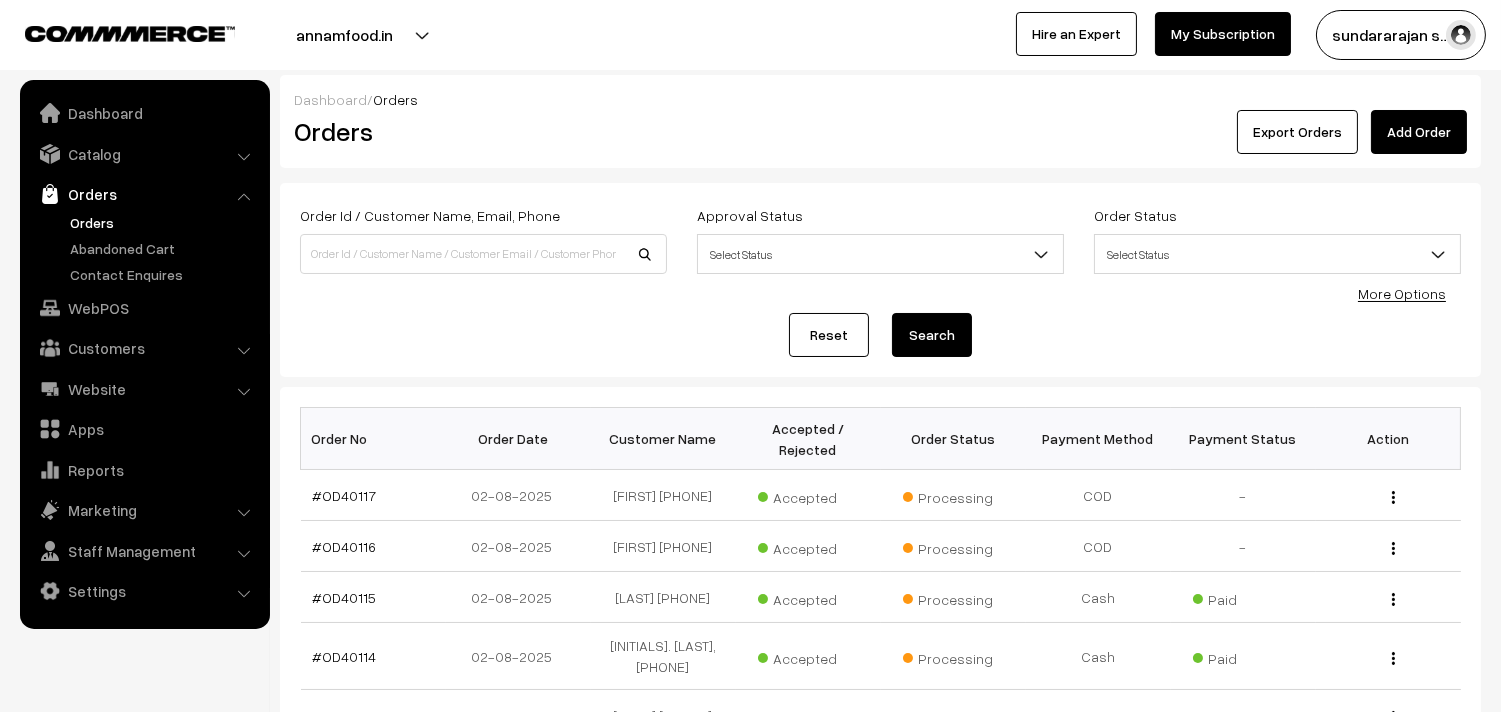 click on "Orders" at bounding box center [145, 248] 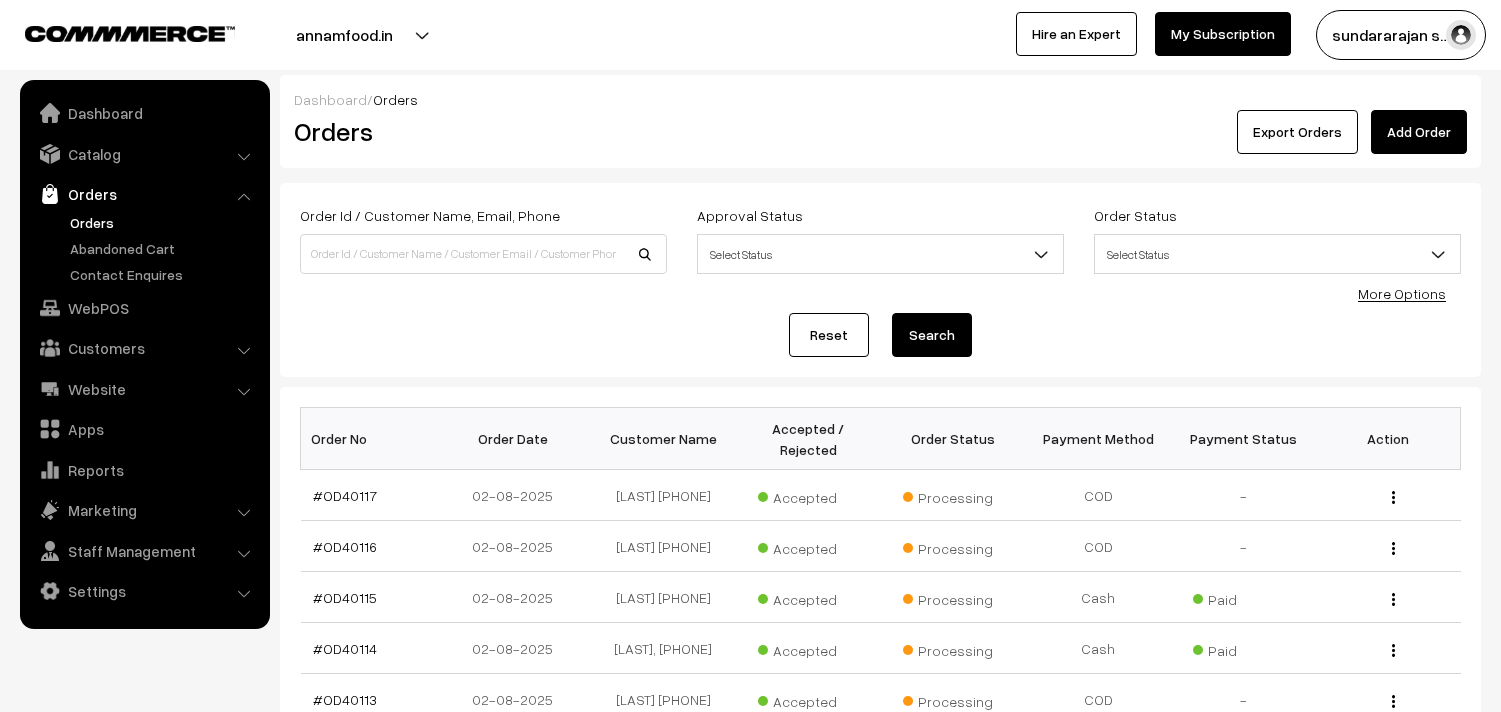 scroll, scrollTop: 0, scrollLeft: 0, axis: both 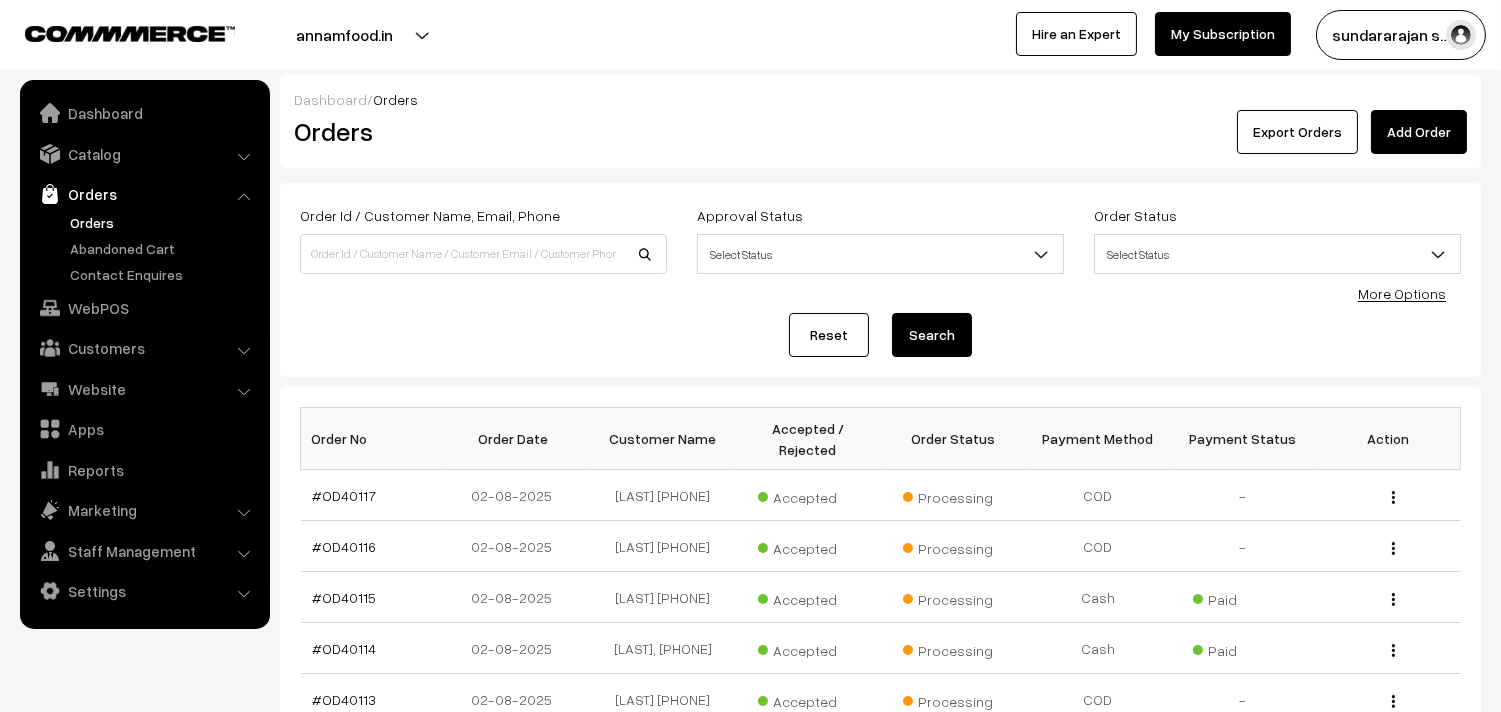 click on "Orders" at bounding box center [164, 222] 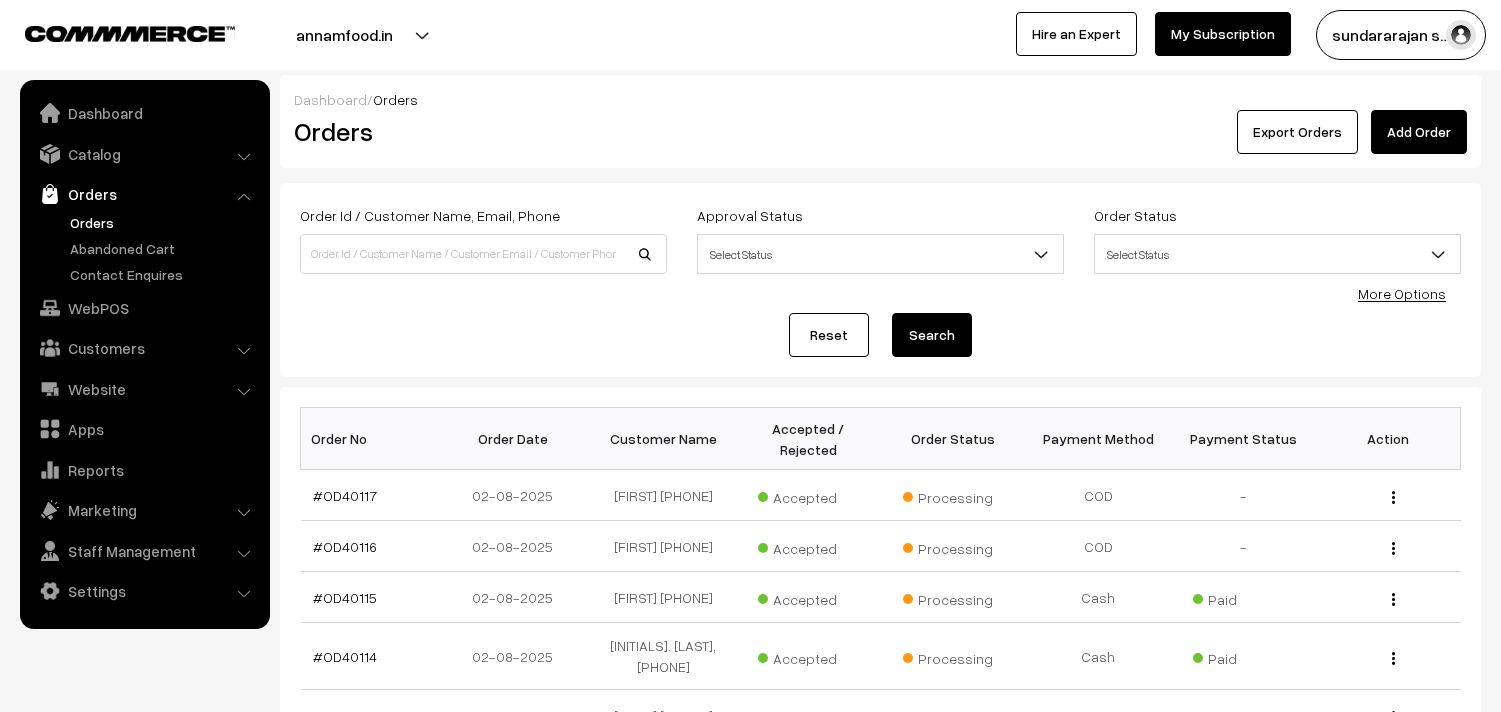 scroll, scrollTop: 0, scrollLeft: 0, axis: both 